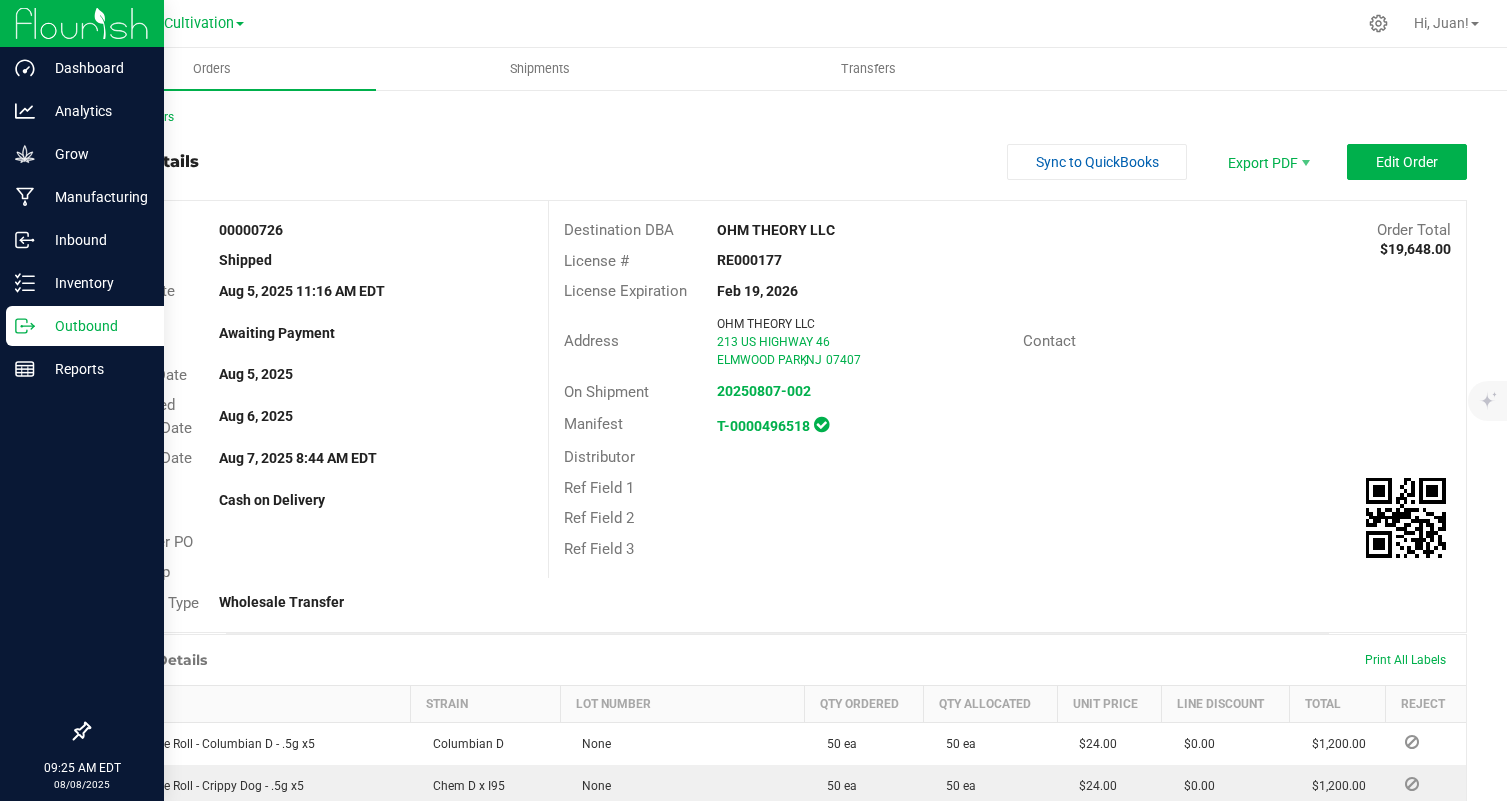 scroll, scrollTop: 0, scrollLeft: 0, axis: both 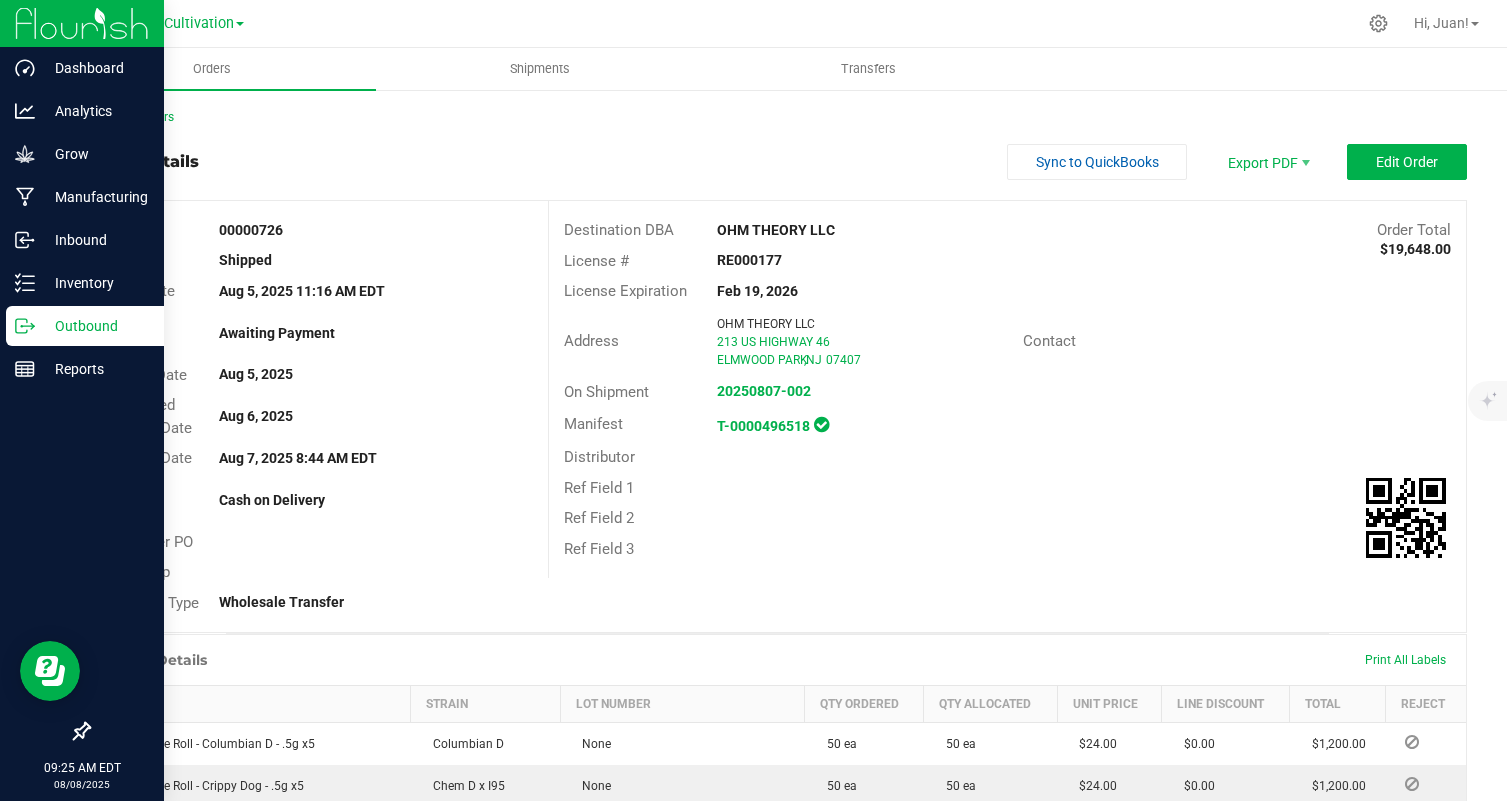click on "Outbound" at bounding box center (95, 326) 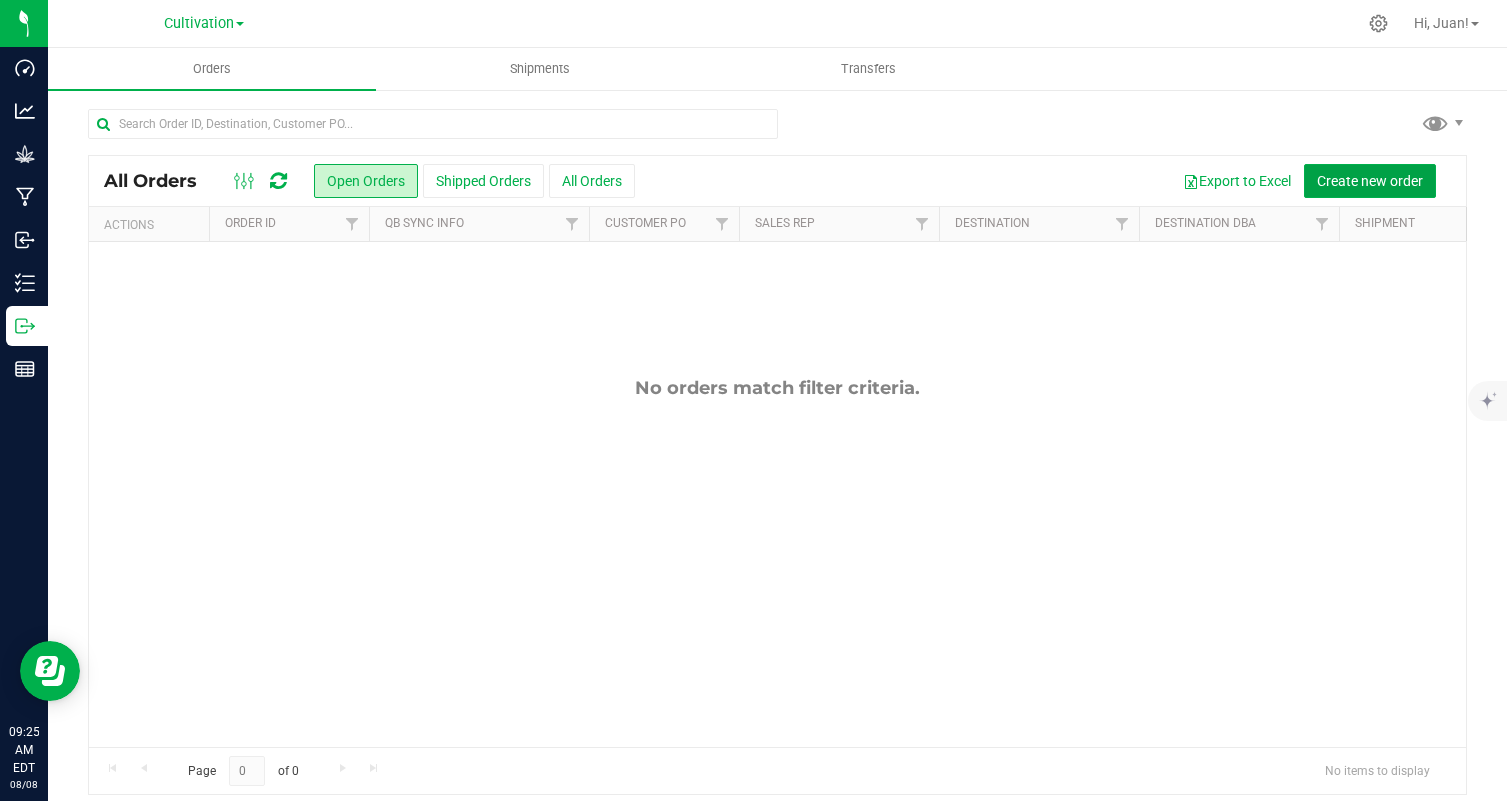 click on "Create new order" at bounding box center (1370, 181) 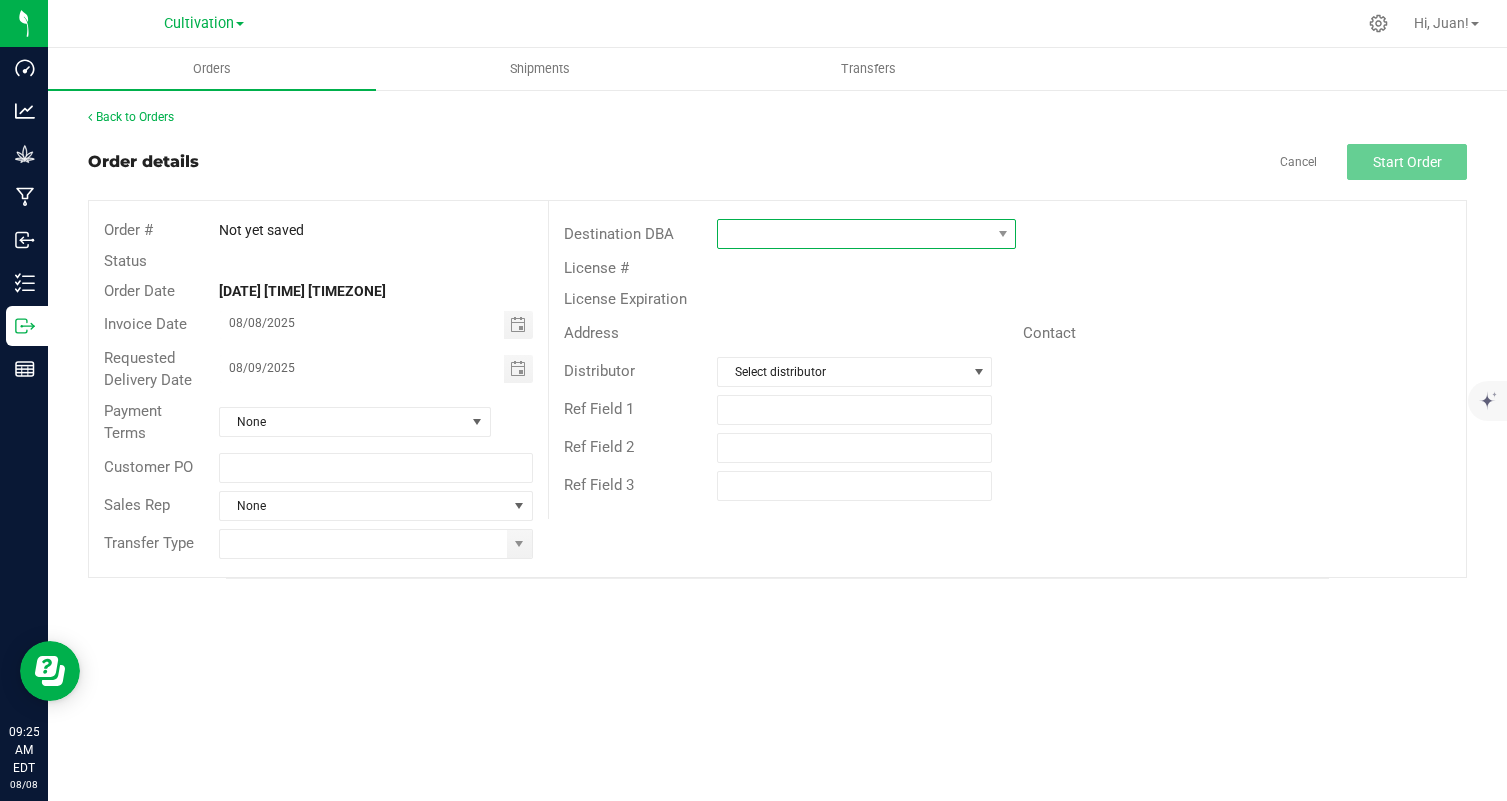 click at bounding box center (854, 234) 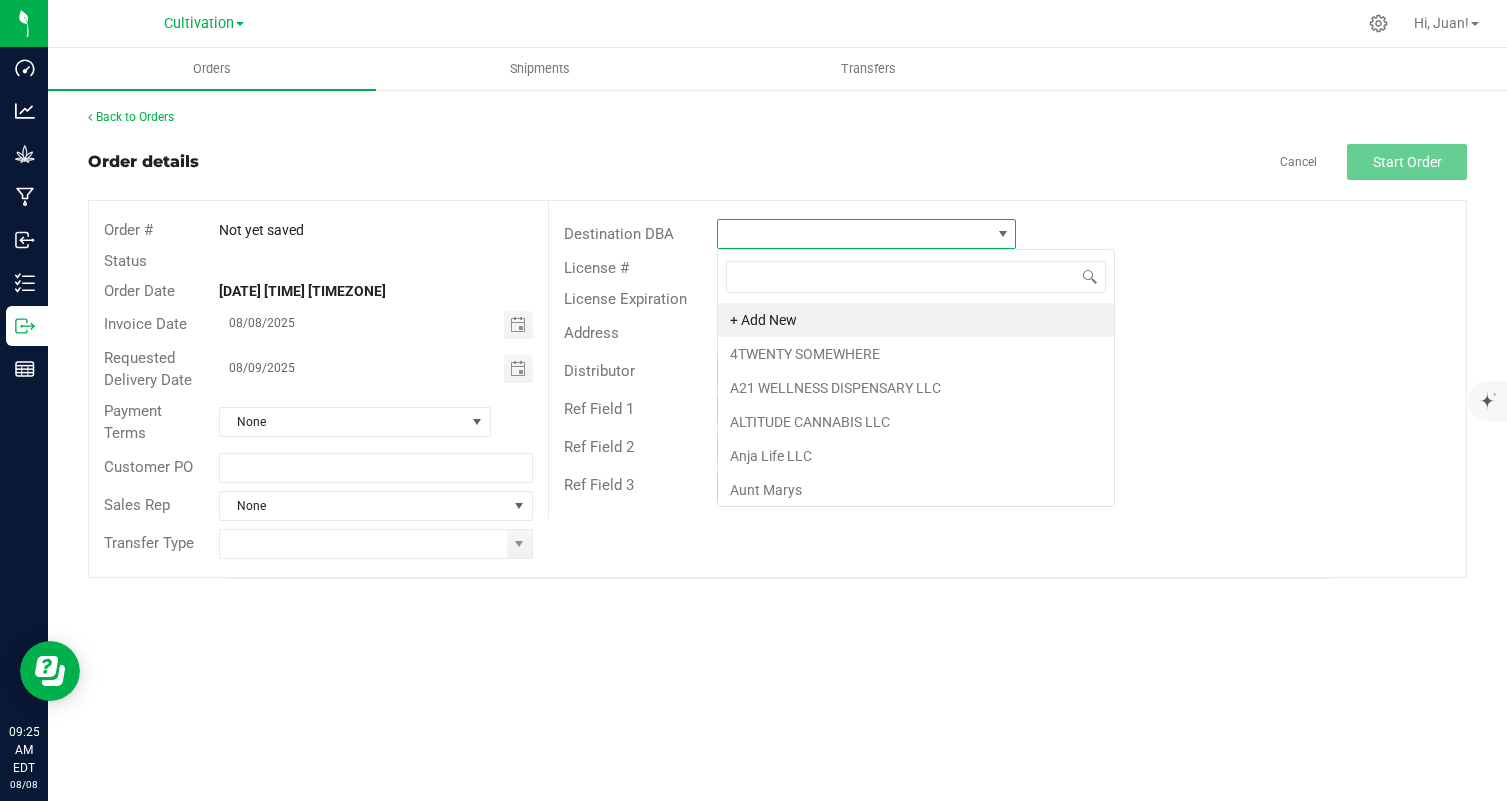 scroll, scrollTop: 99970, scrollLeft: 99700, axis: both 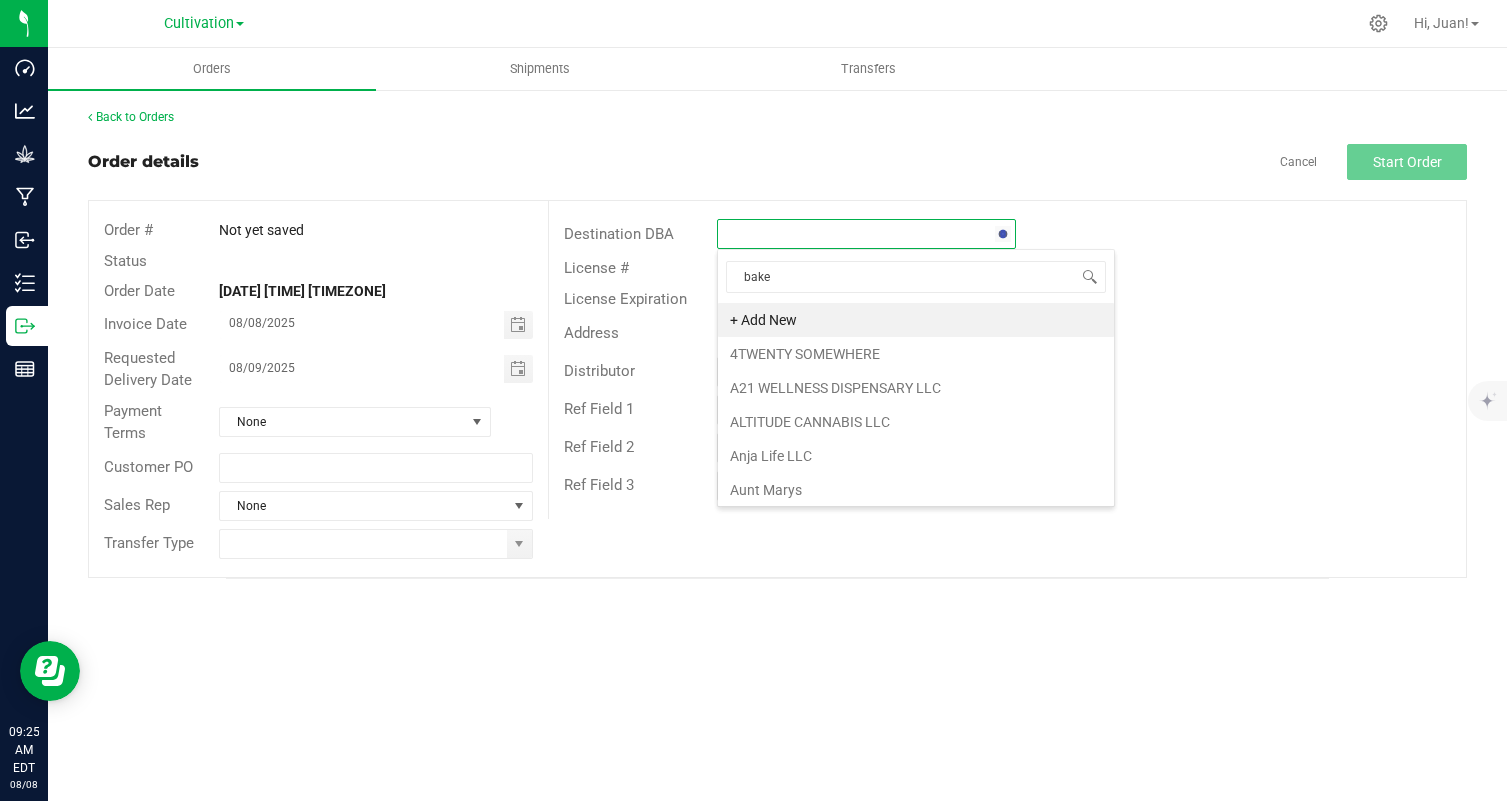 type on "baked" 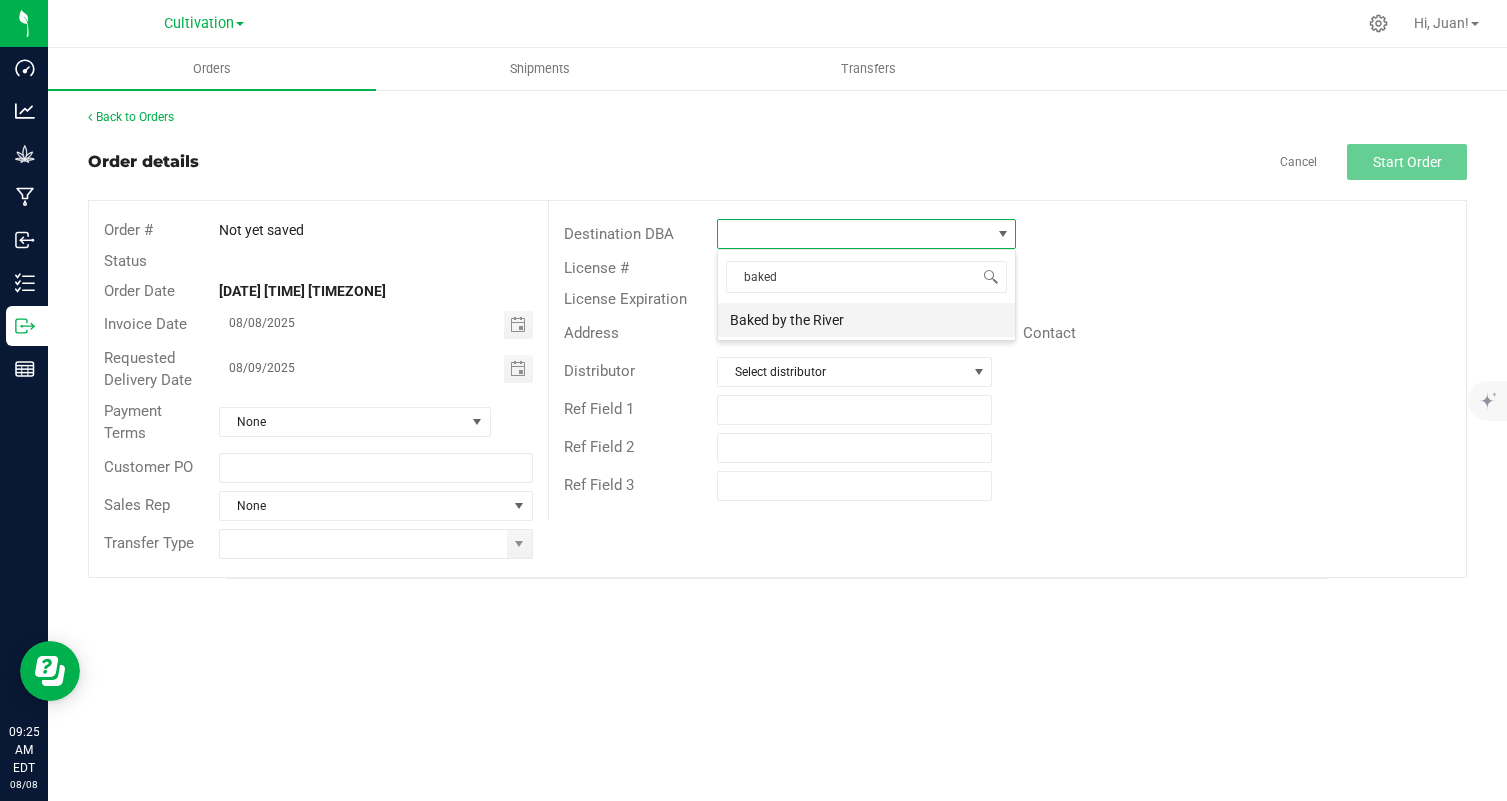 click on "Baked by the River" at bounding box center (866, 320) 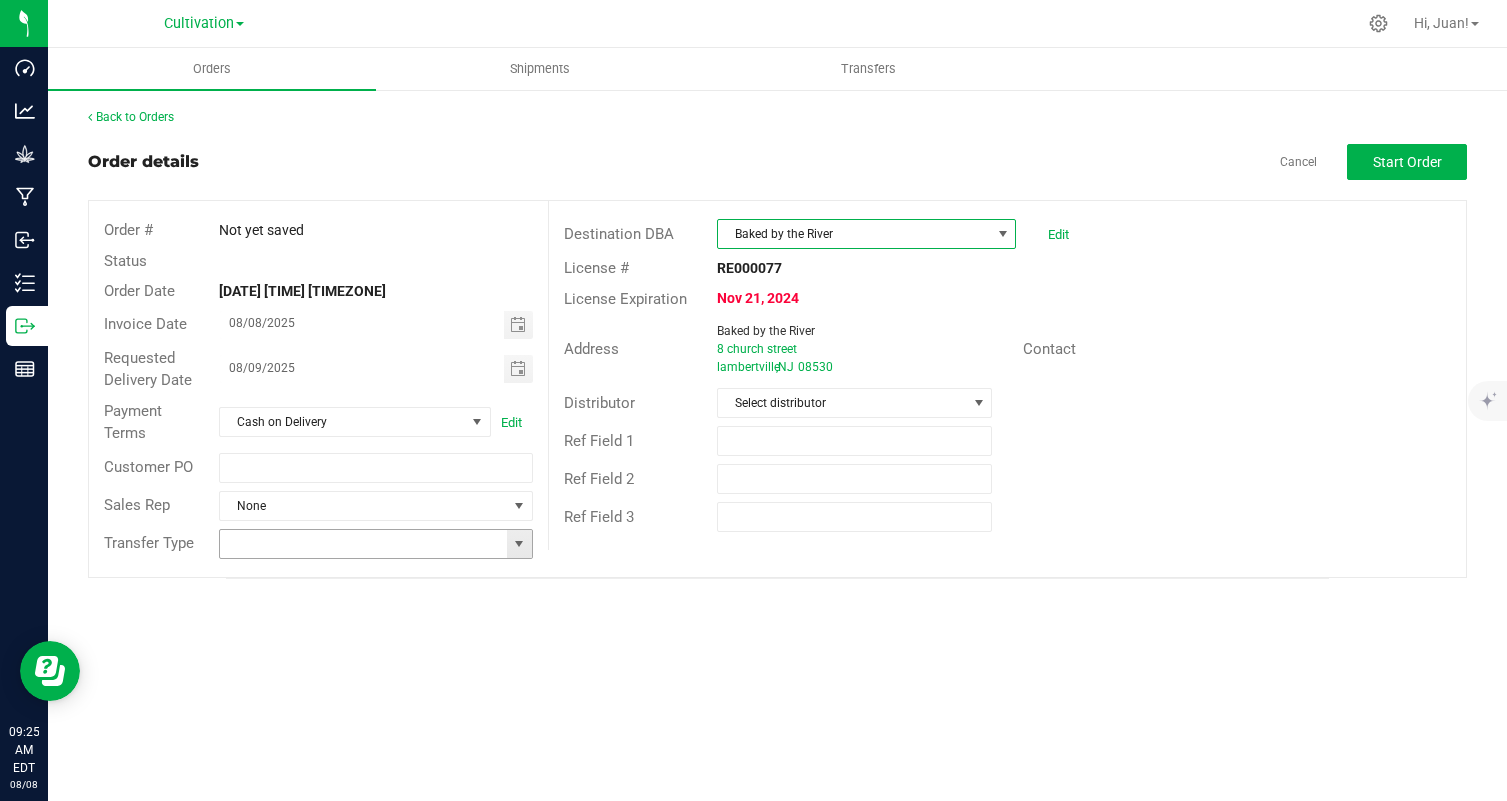 click at bounding box center (519, 544) 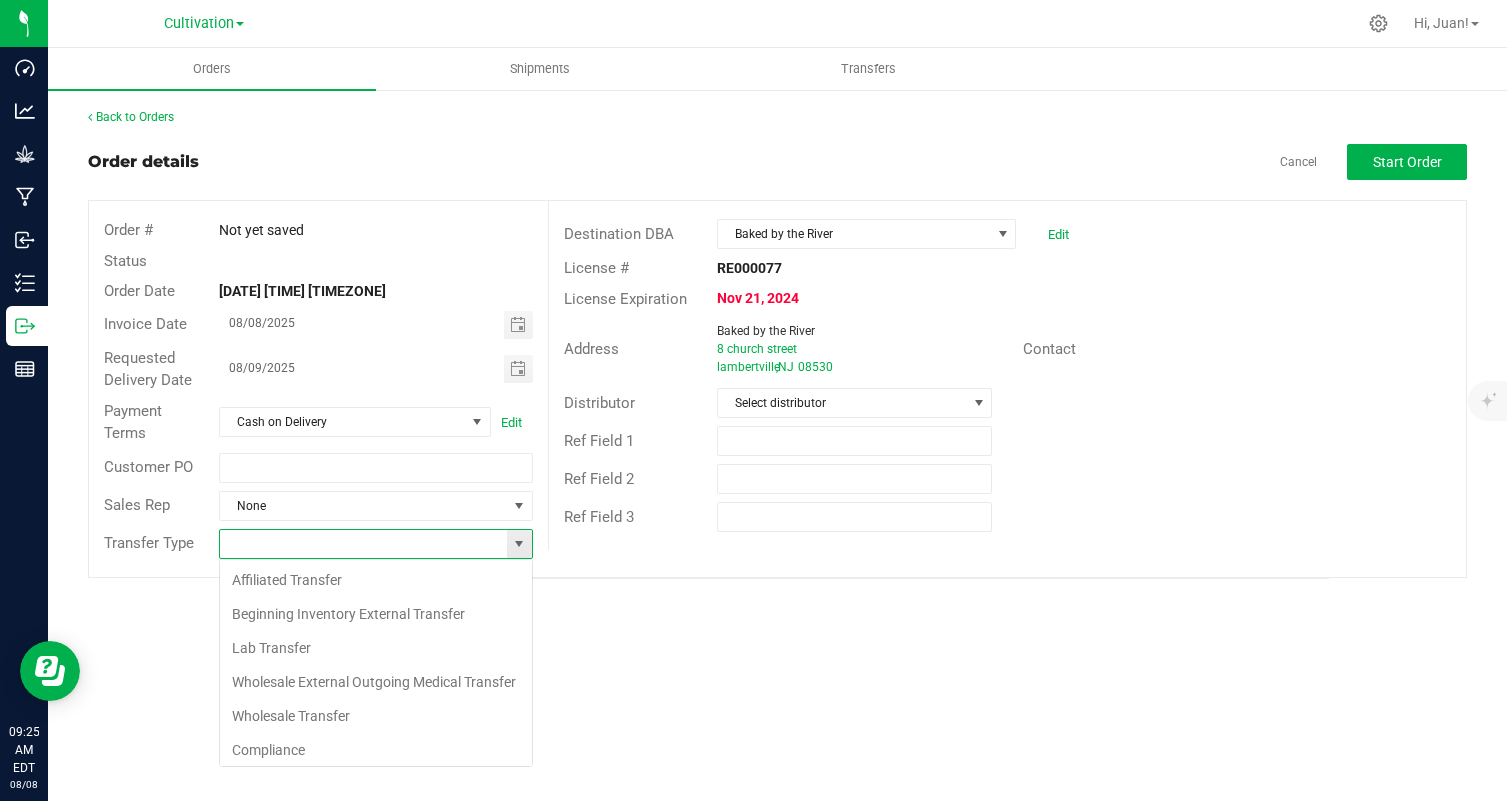 scroll, scrollTop: 99970, scrollLeft: 99685, axis: both 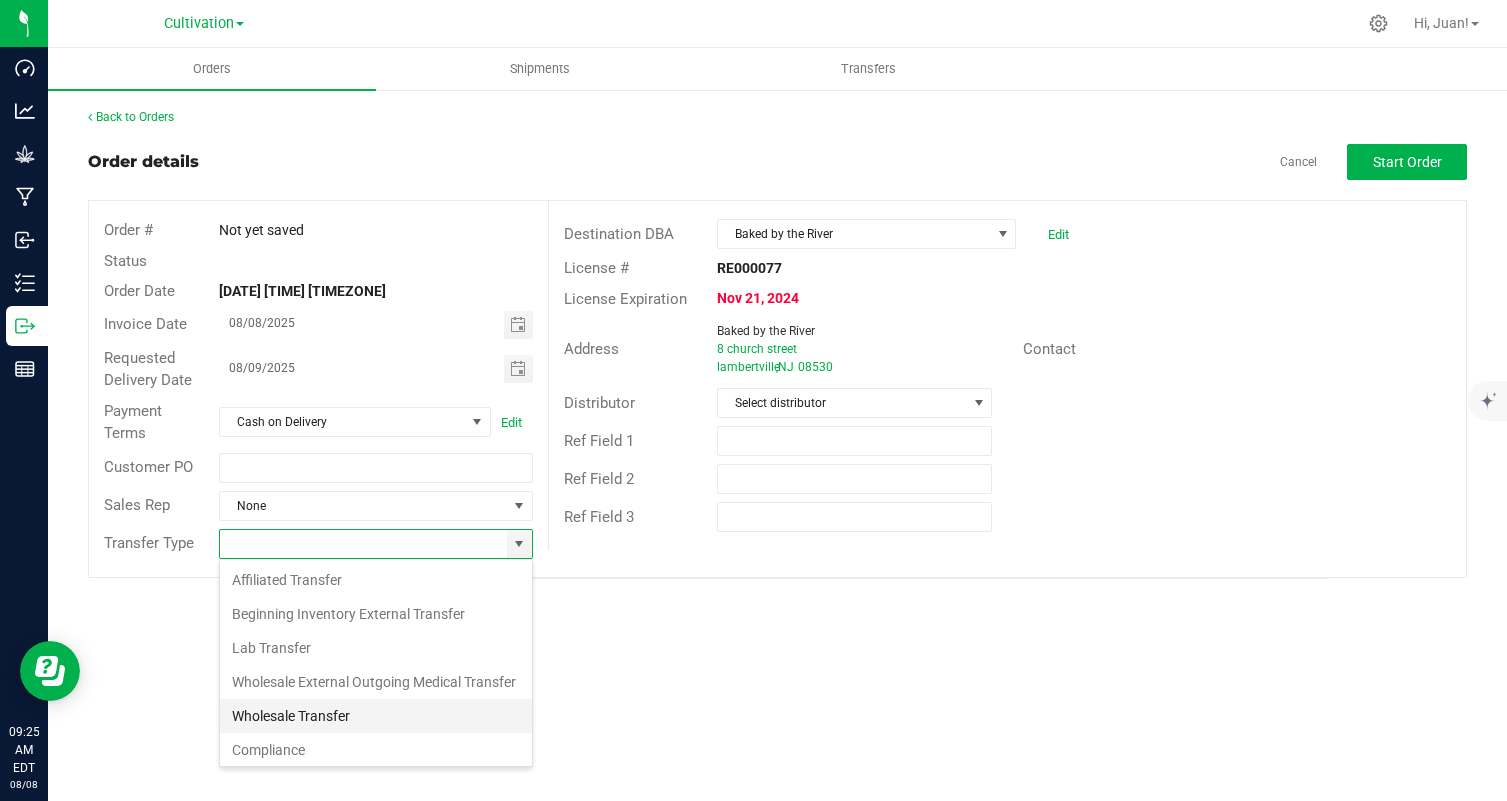 click on "Wholesale Transfer" at bounding box center (376, 716) 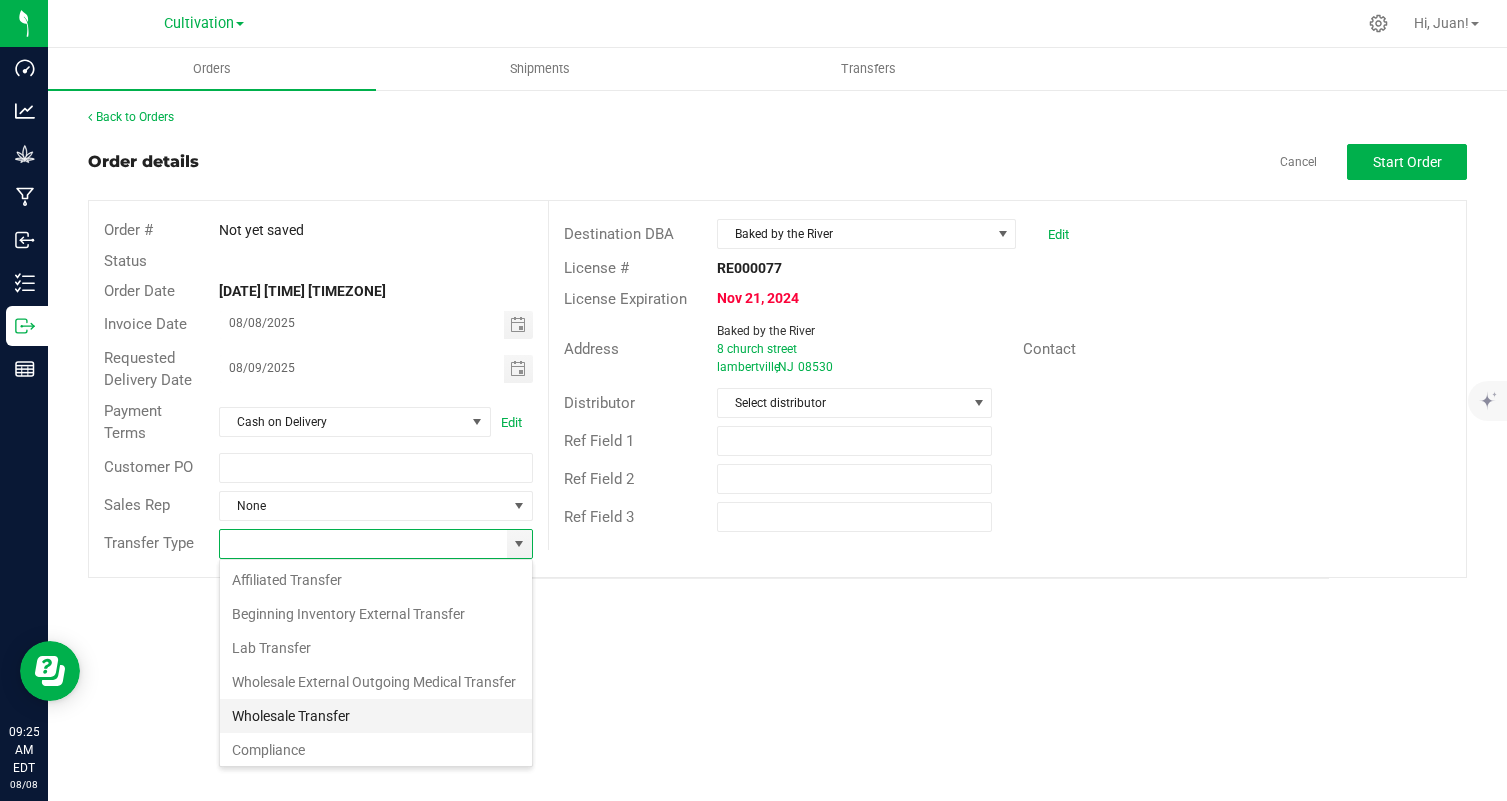 type on "Wholesale Transfer" 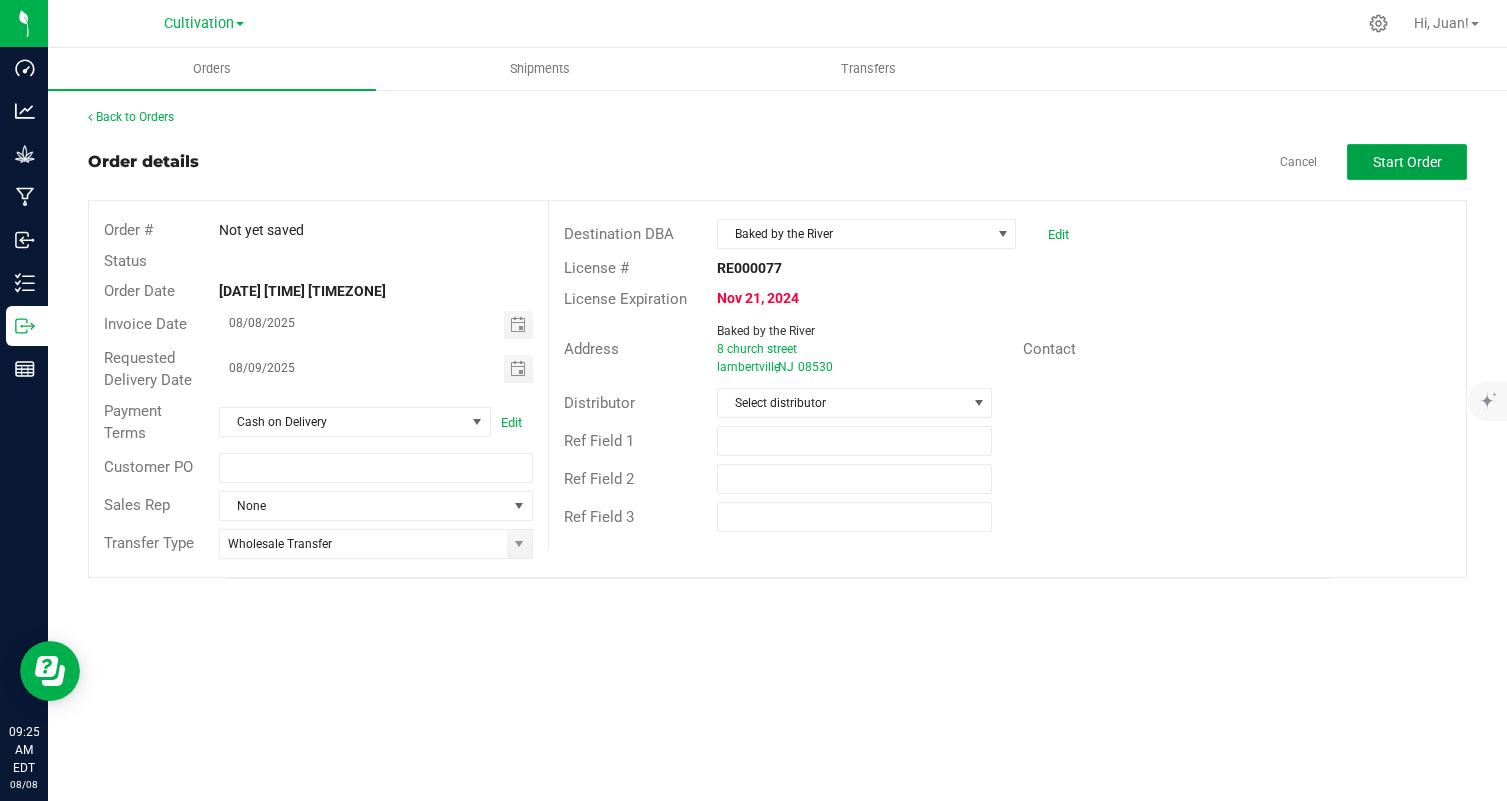 click on "Start Order" at bounding box center [1407, 162] 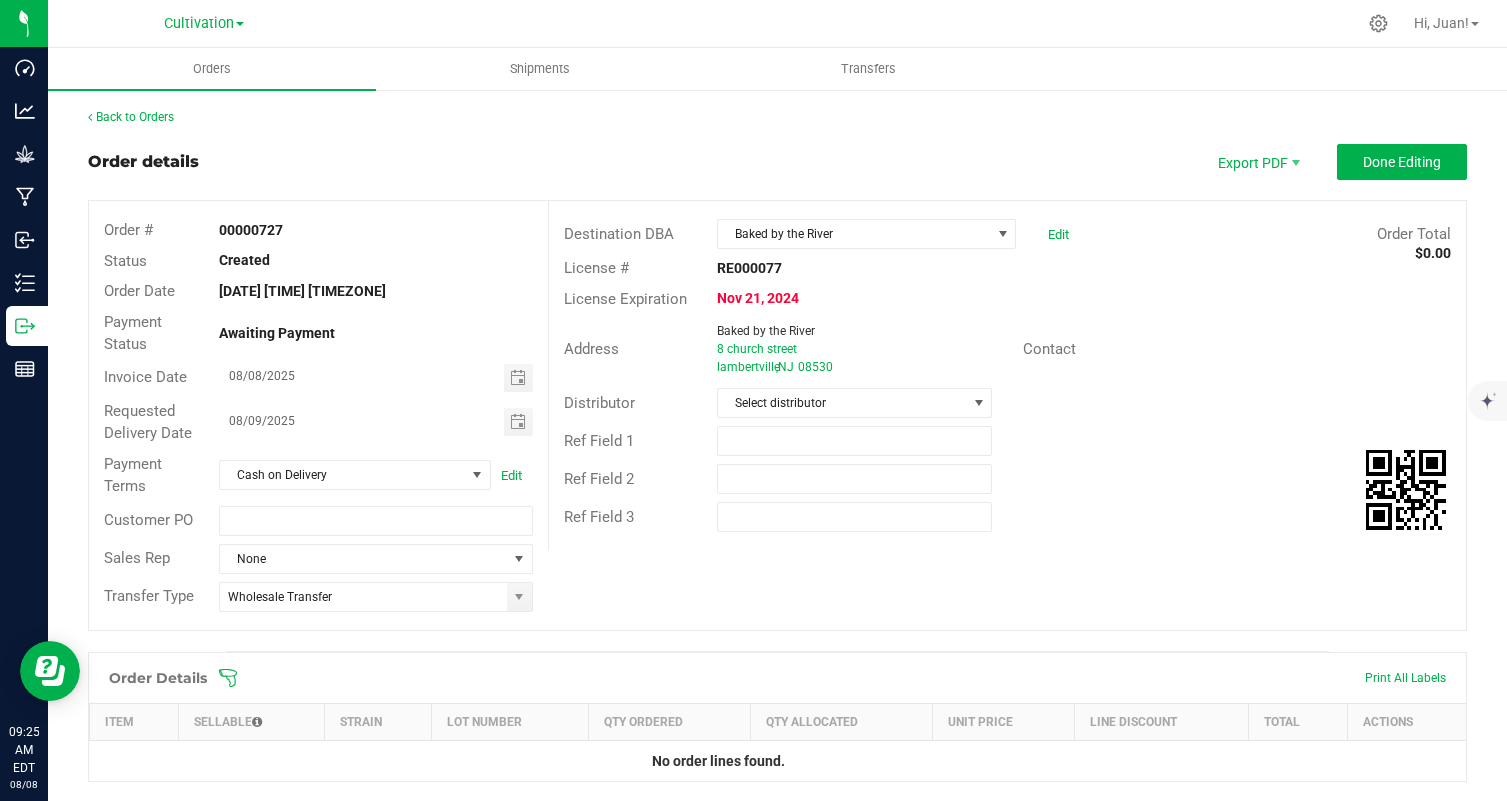 scroll, scrollTop: 385, scrollLeft: 0, axis: vertical 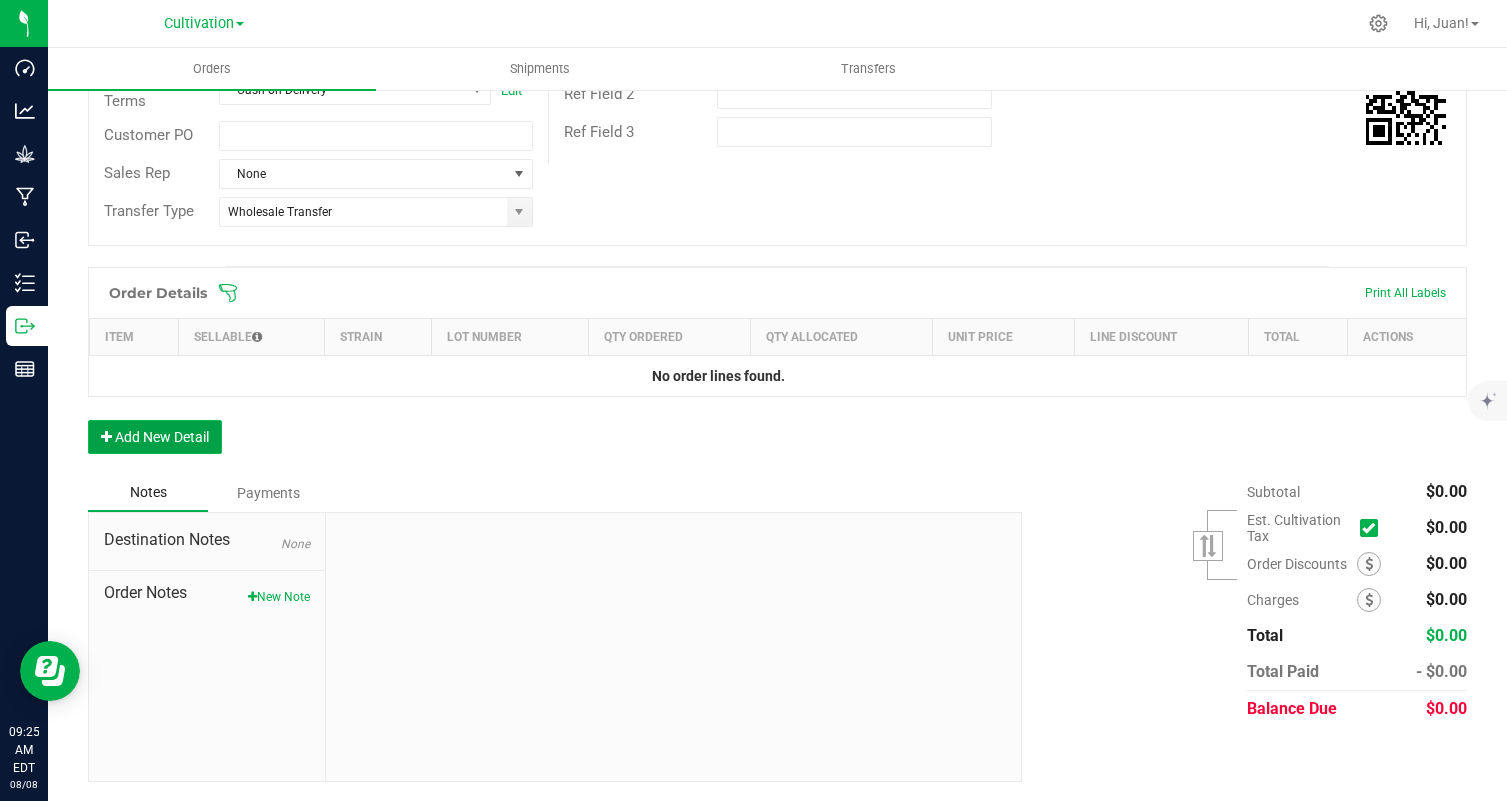 click on "Add New Detail" at bounding box center (155, 437) 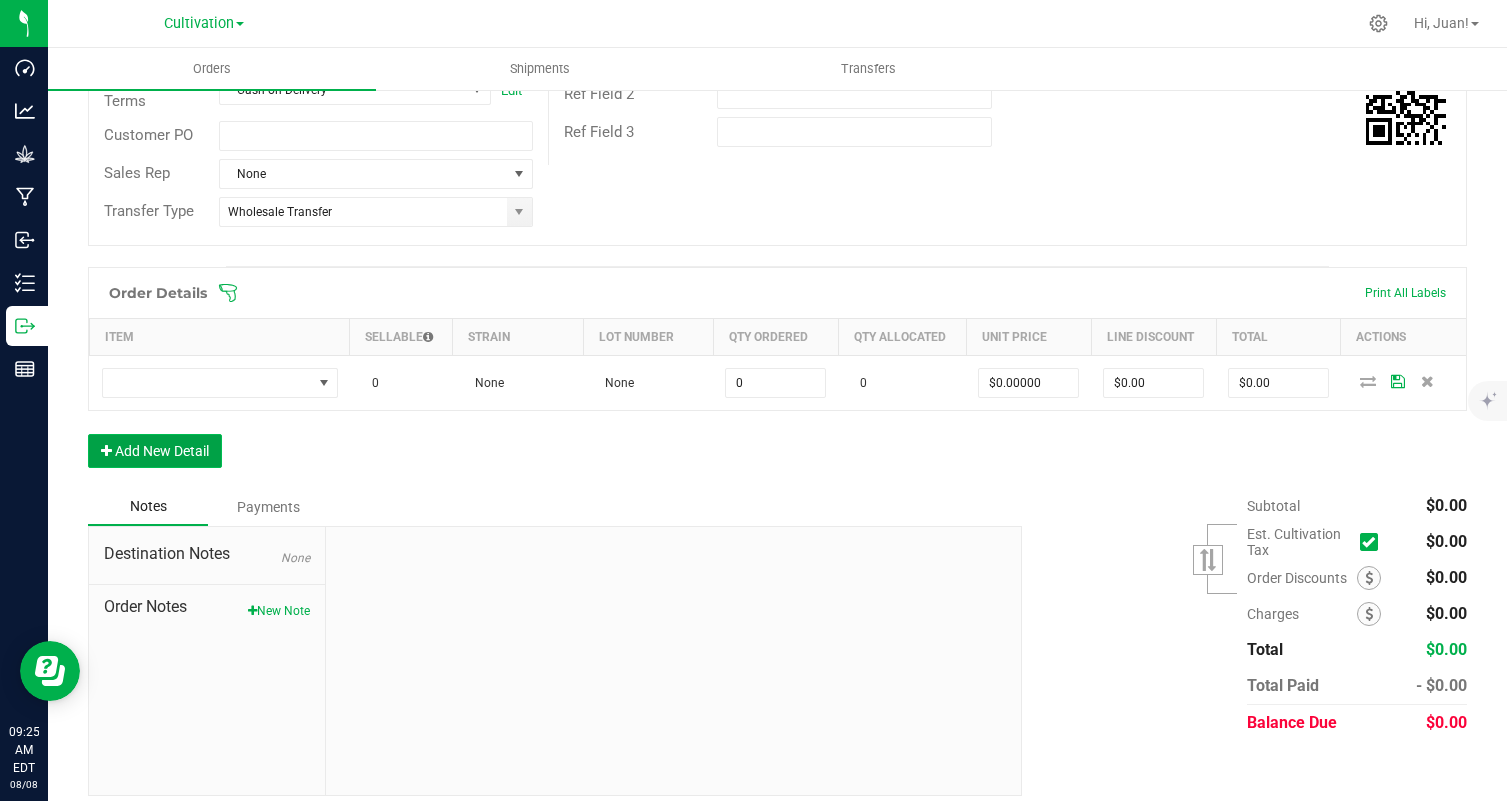 click on "Add New Detail" at bounding box center [155, 451] 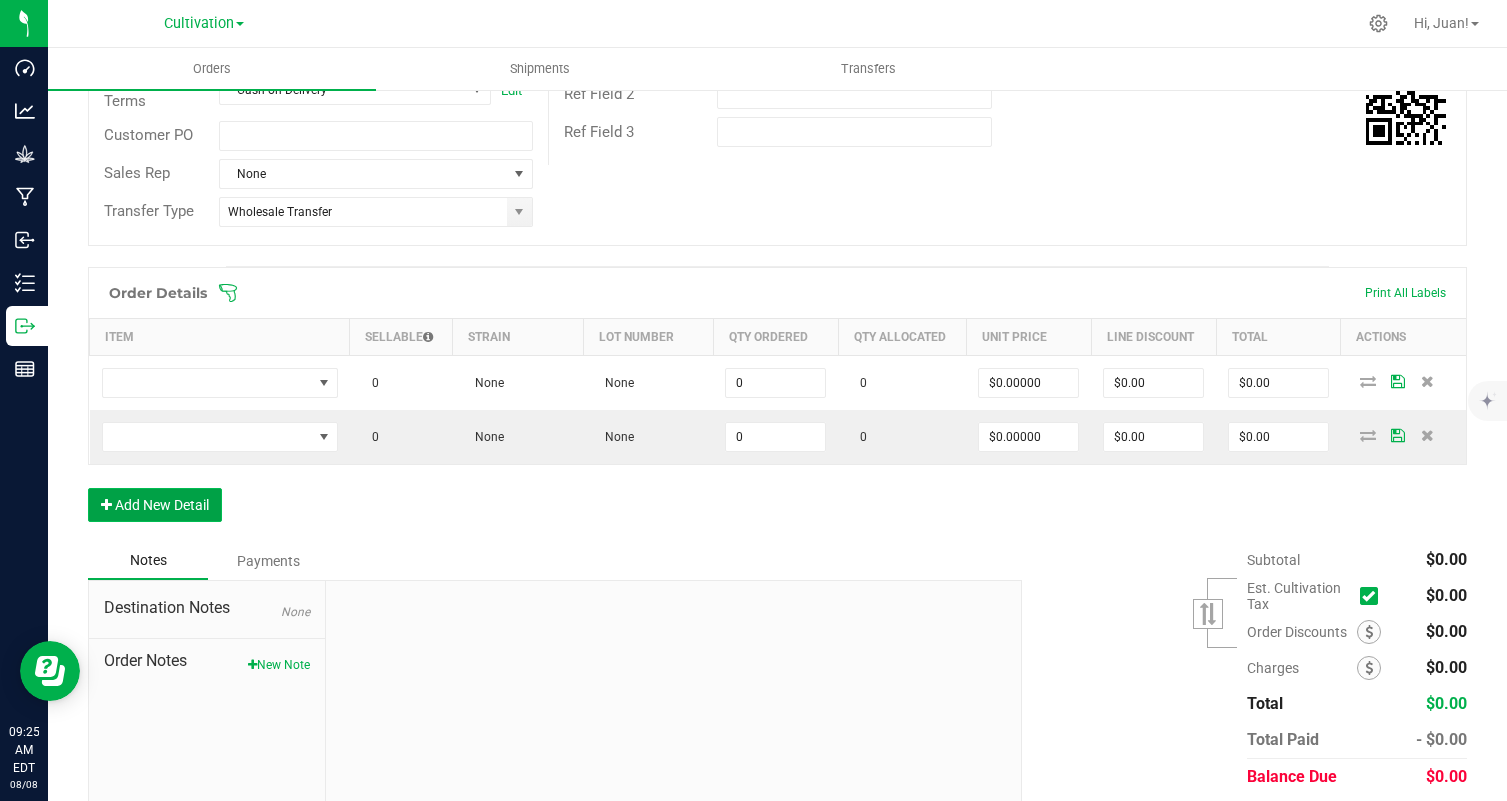 click on "Add New Detail" at bounding box center (155, 505) 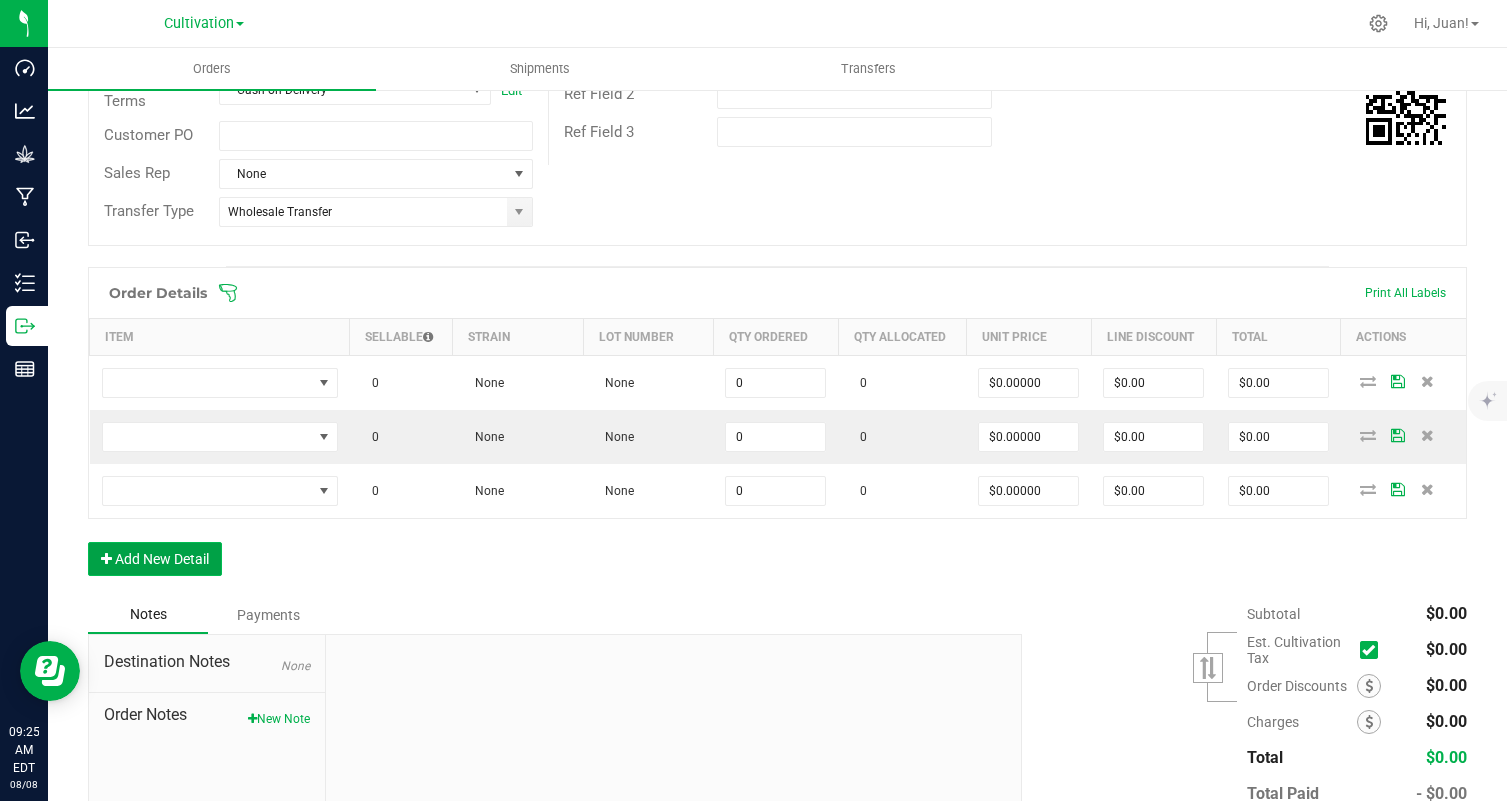 click on "Add New Detail" at bounding box center (155, 559) 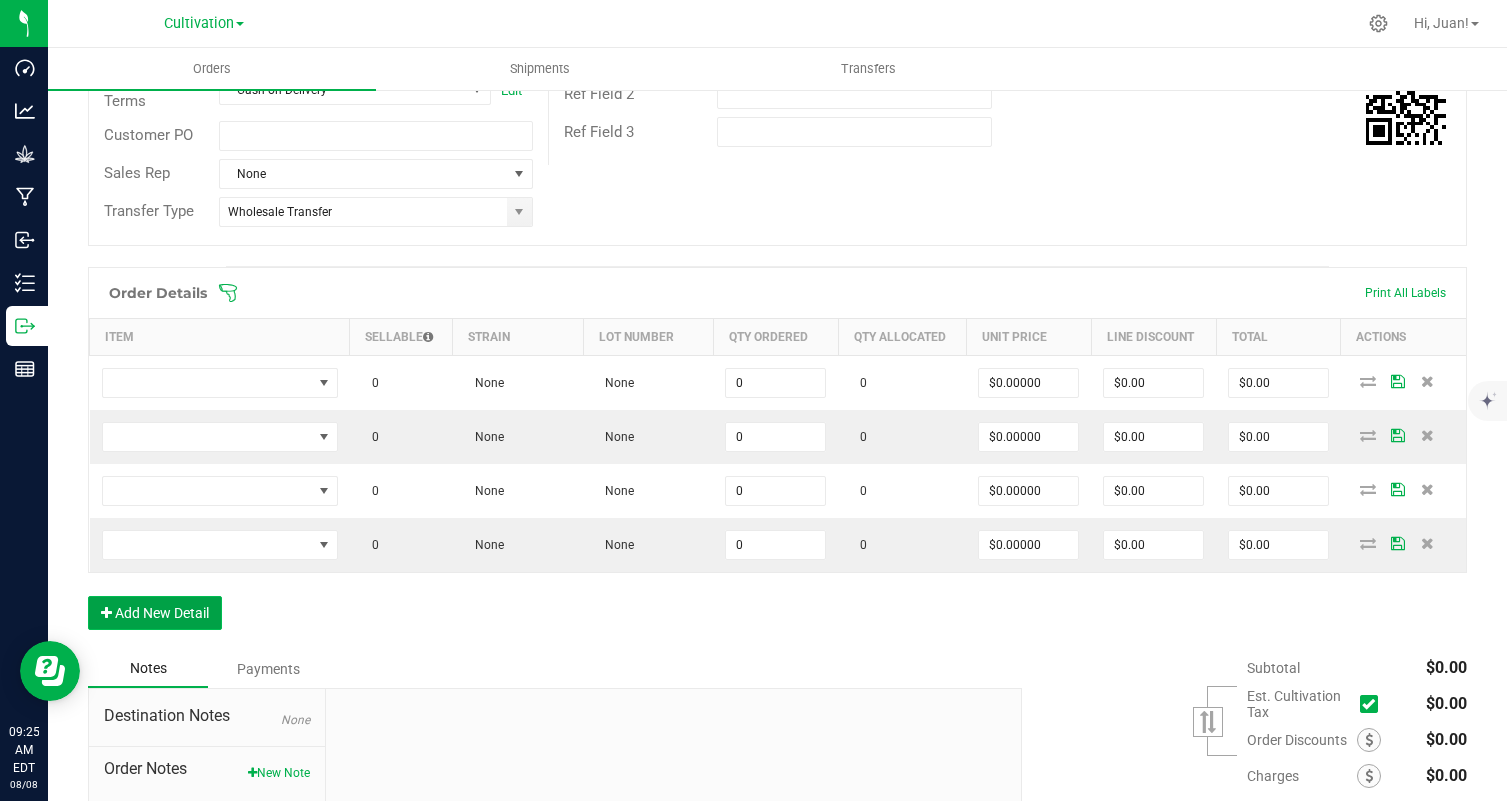 click on "Add New Detail" at bounding box center [155, 613] 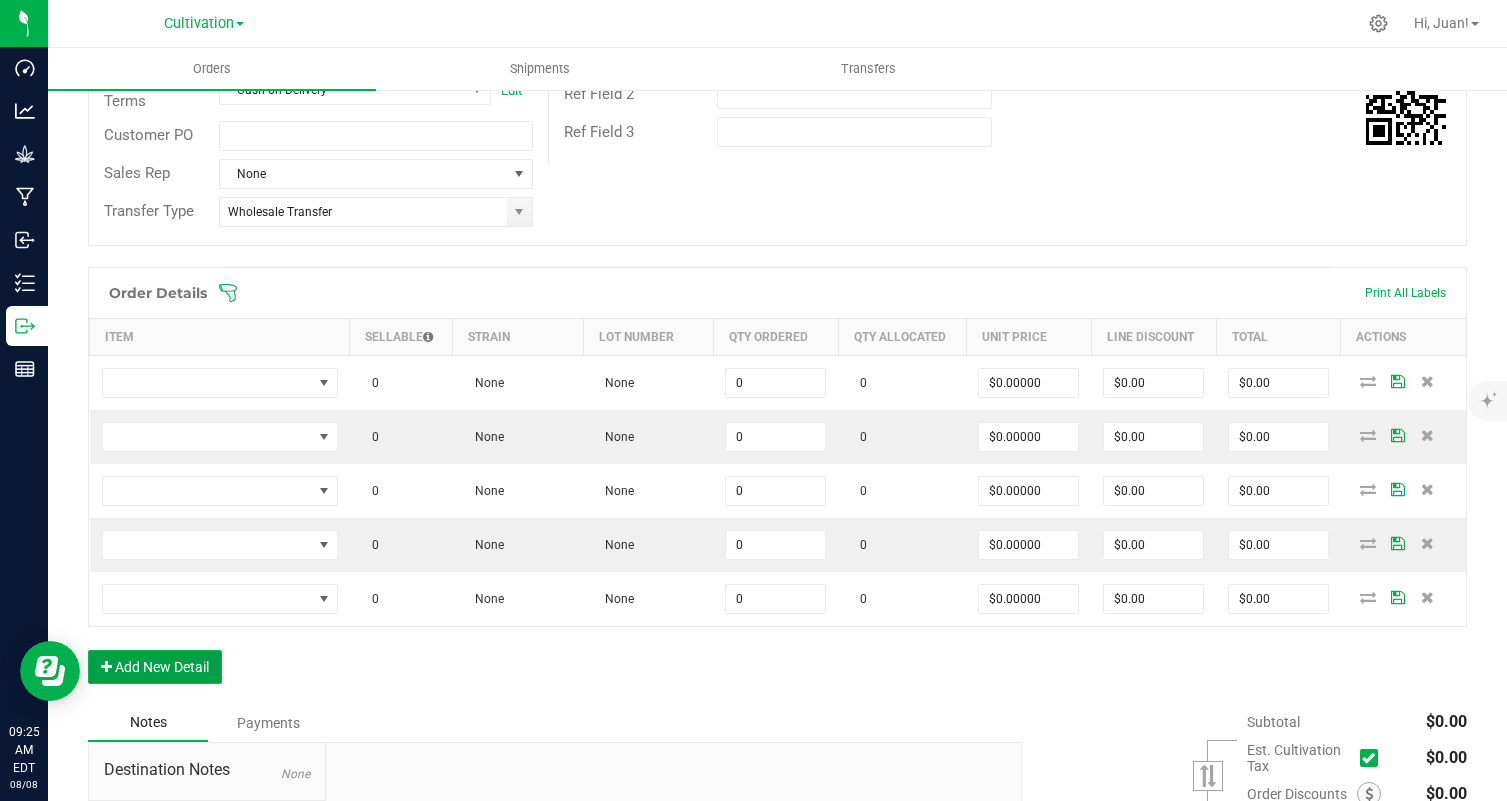 click on "Add New Detail" at bounding box center [155, 667] 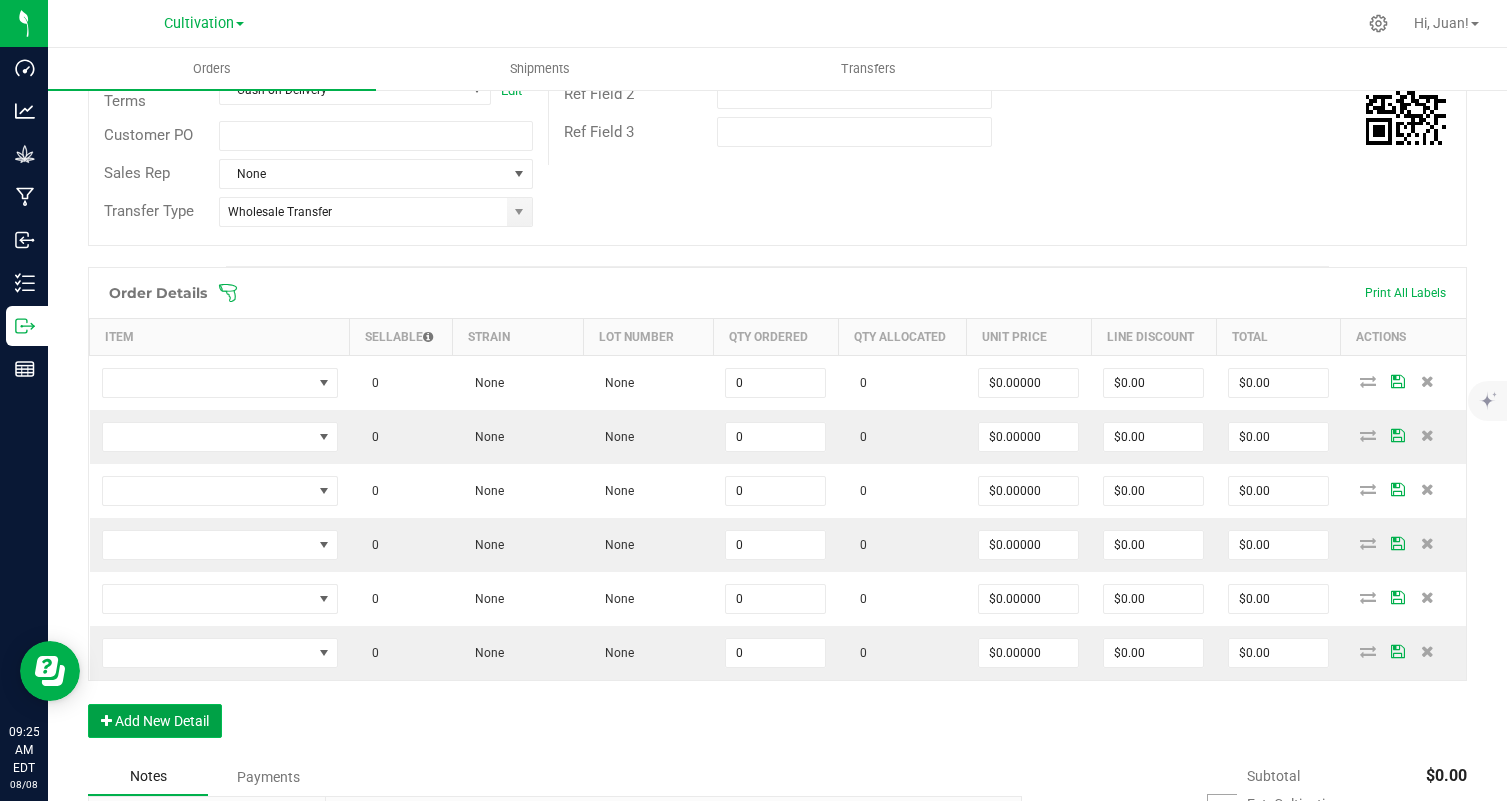 click on "Add New Detail" at bounding box center (155, 721) 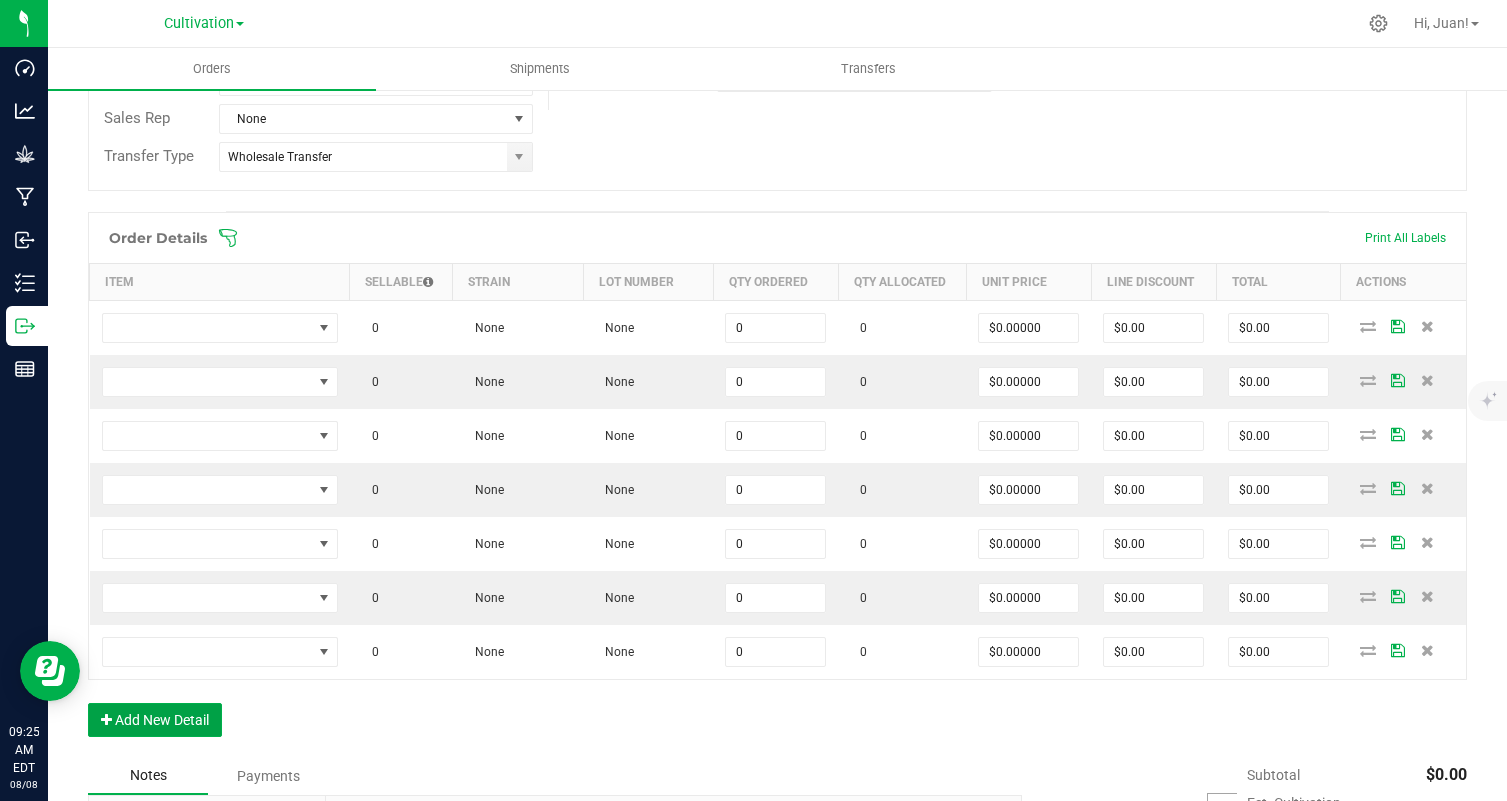 scroll, scrollTop: 445, scrollLeft: 0, axis: vertical 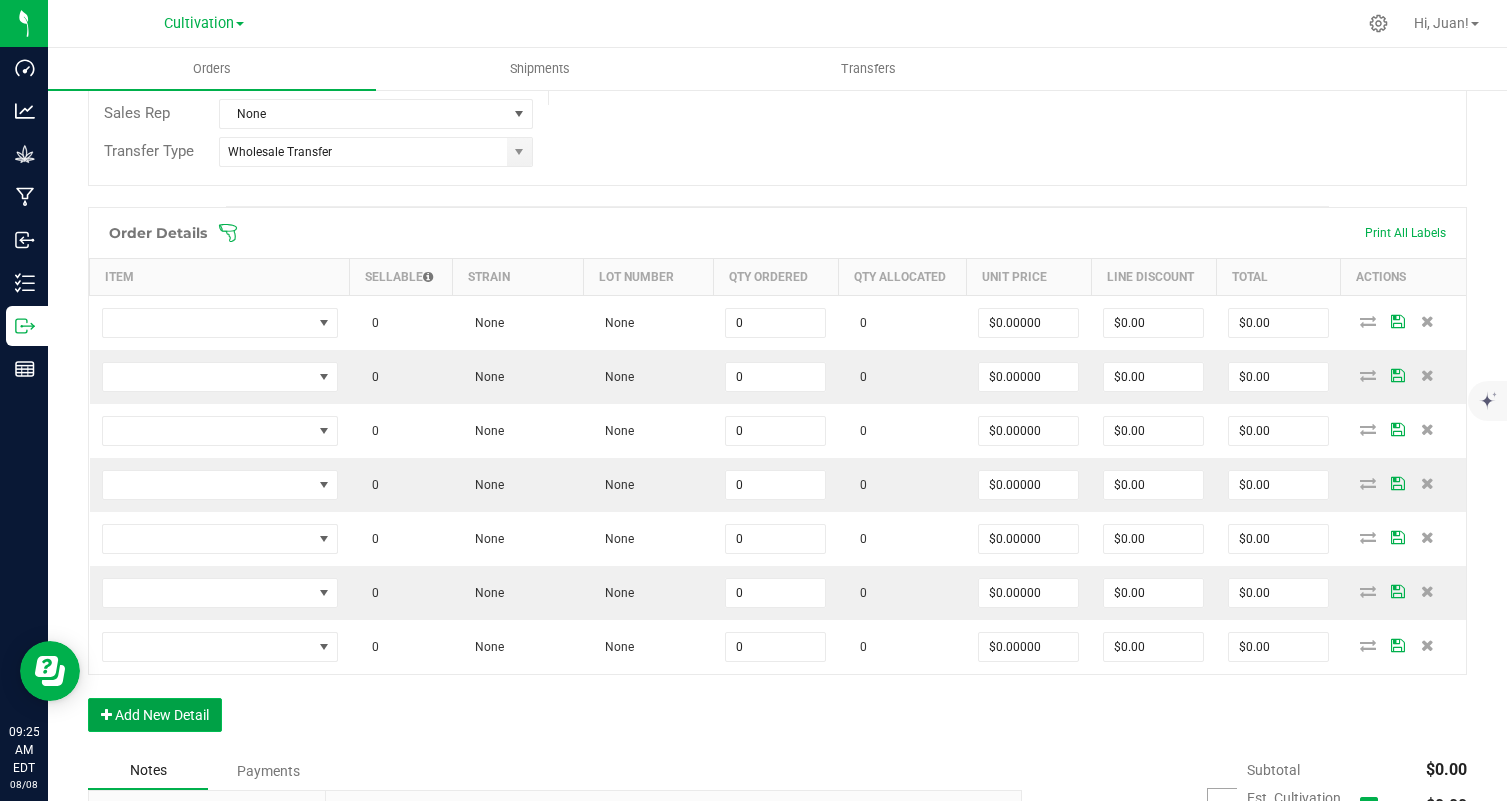 click on "Add New Detail" at bounding box center (155, 715) 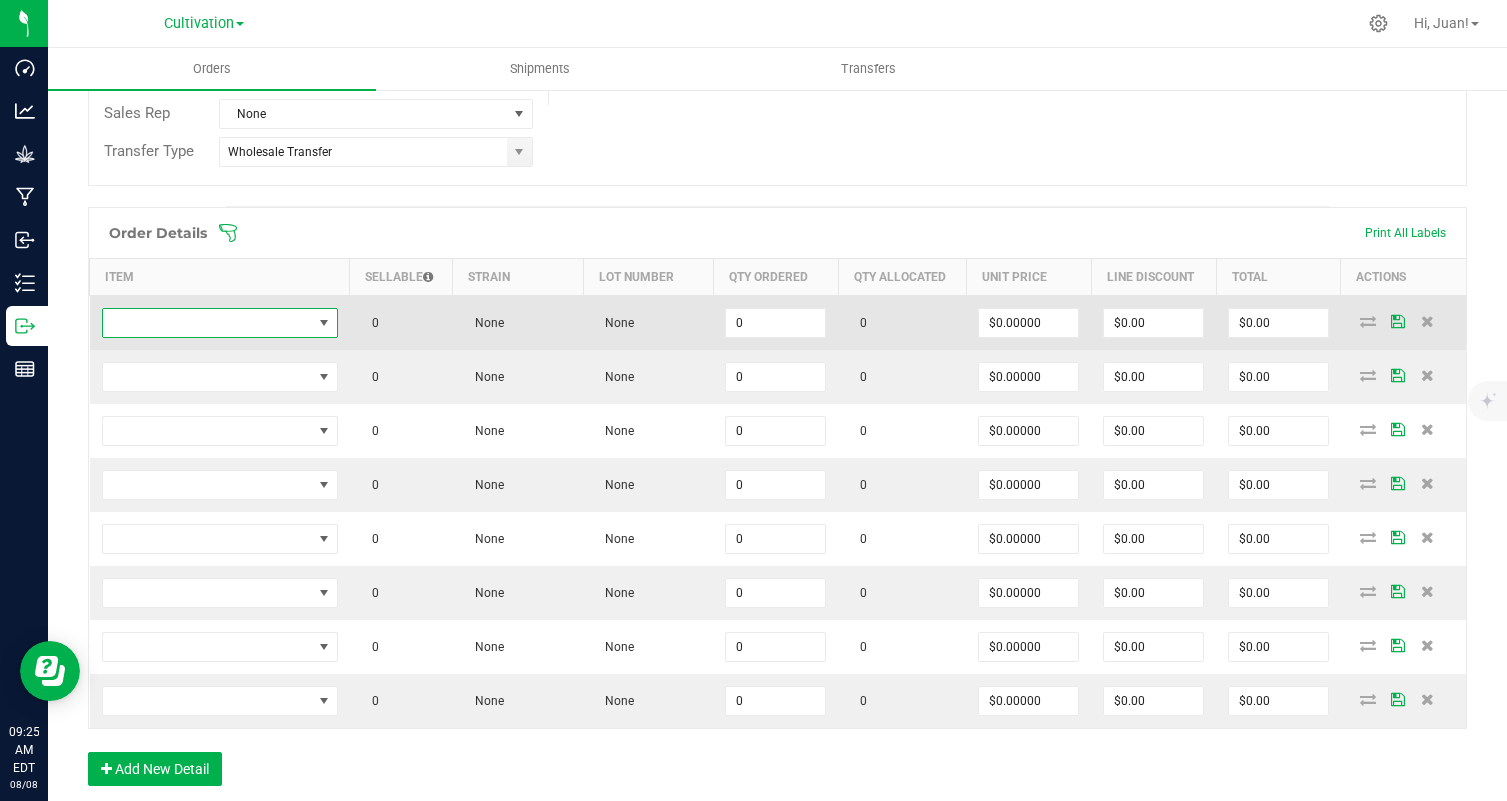 click at bounding box center [207, 323] 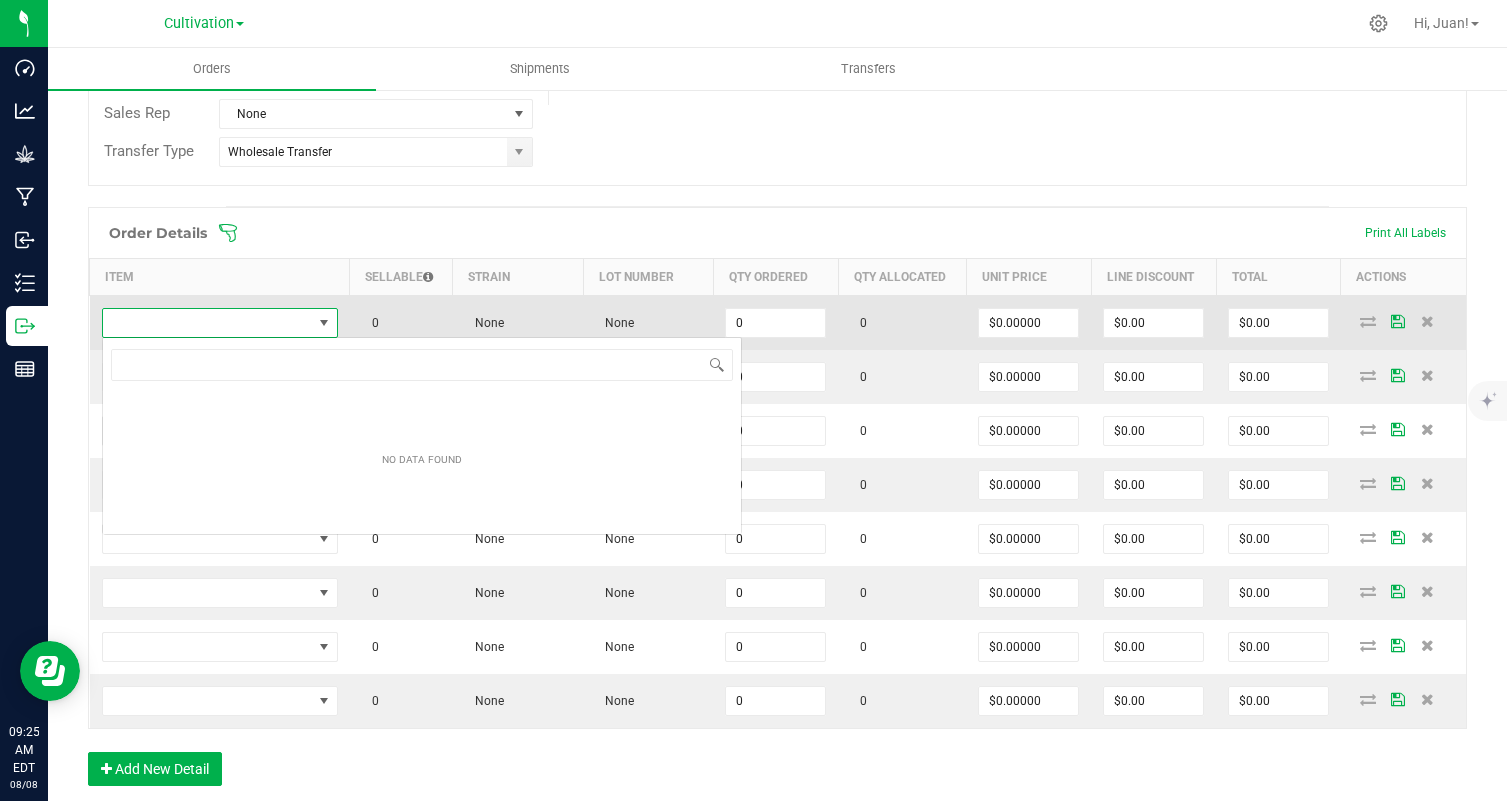 scroll, scrollTop: 99970, scrollLeft: 99764, axis: both 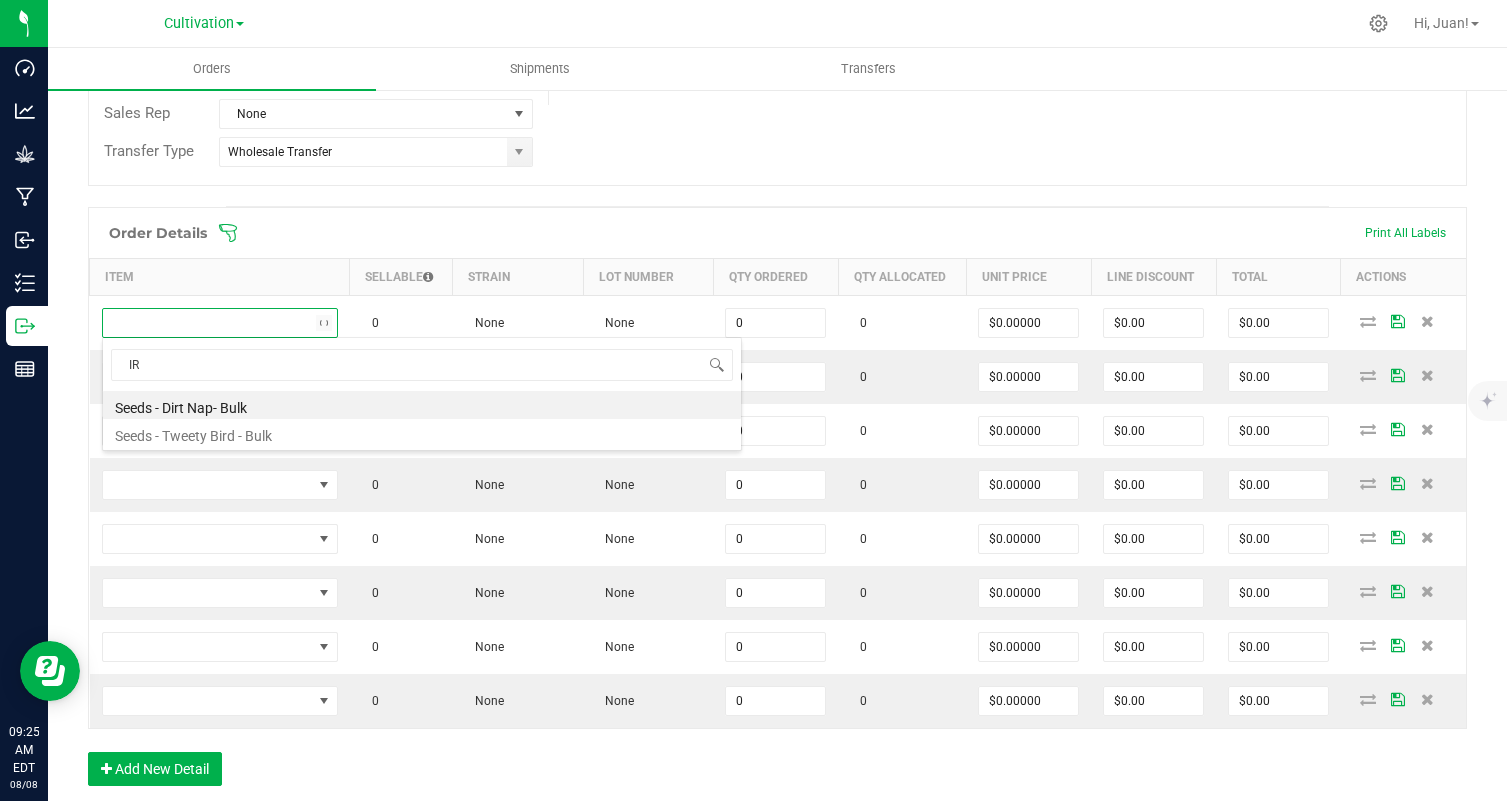 type on "I" 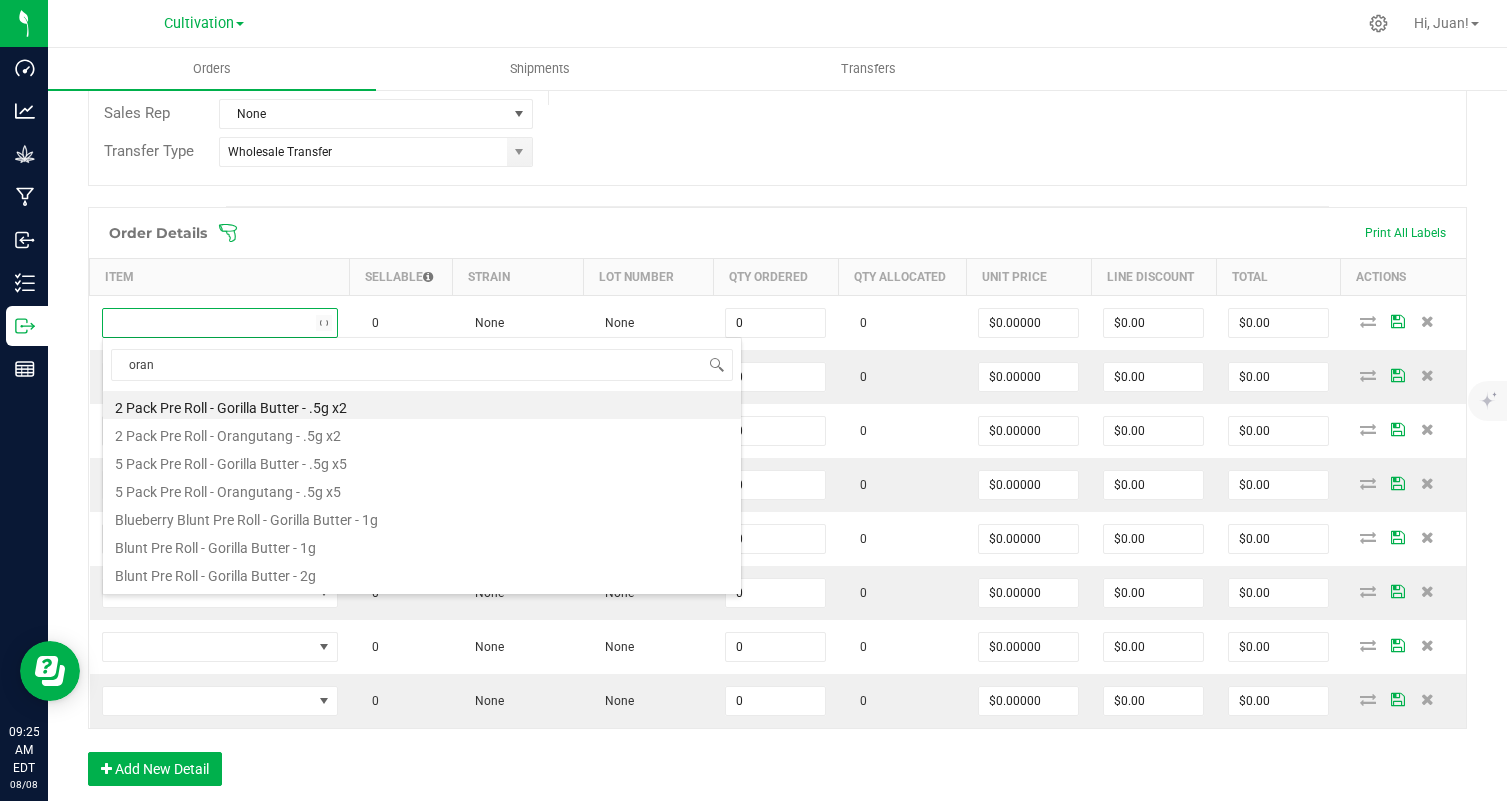 type on "orang" 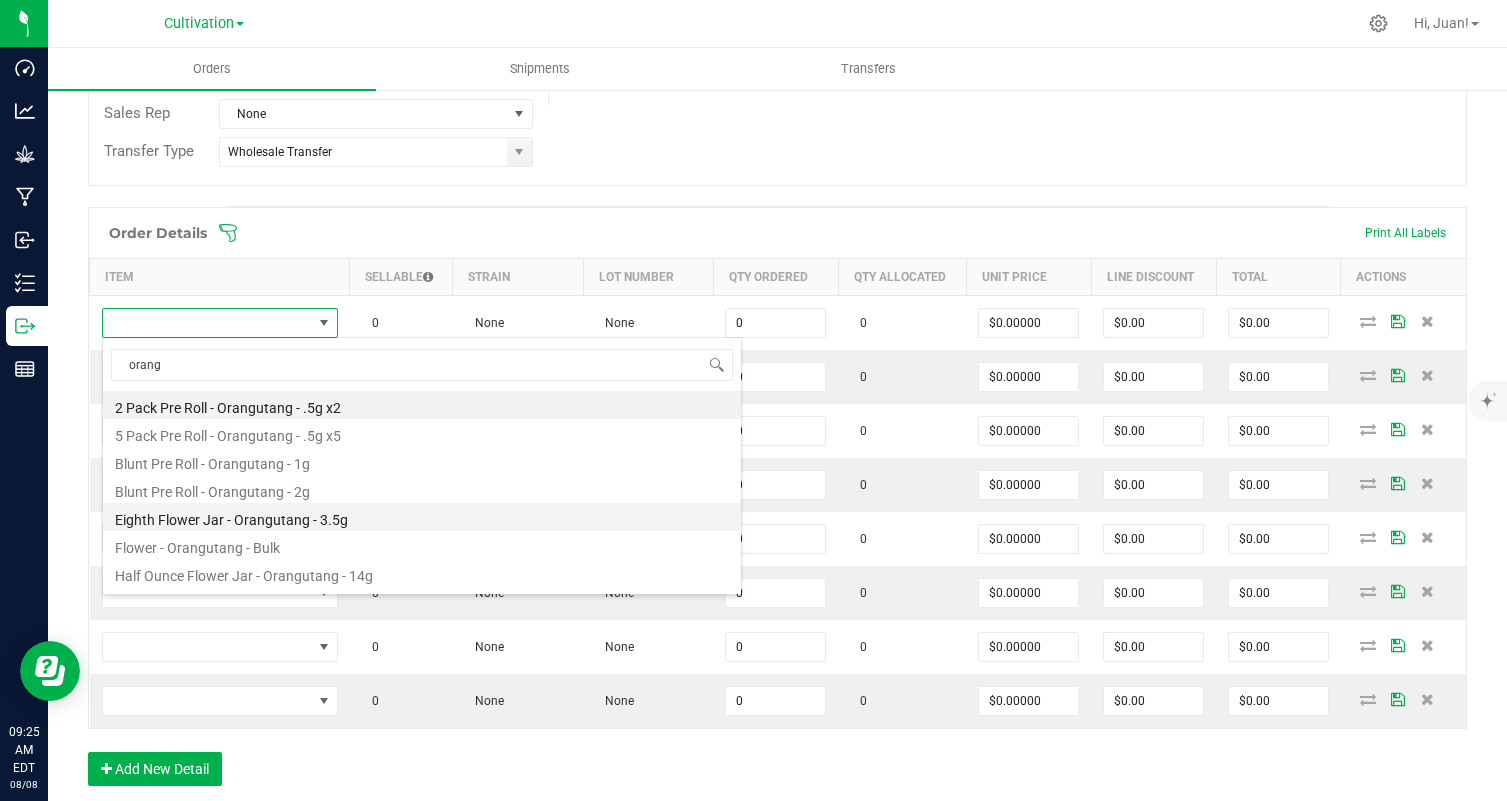 click on "Eighth Flower Jar - Orangutang - 3.5g" at bounding box center (422, 517) 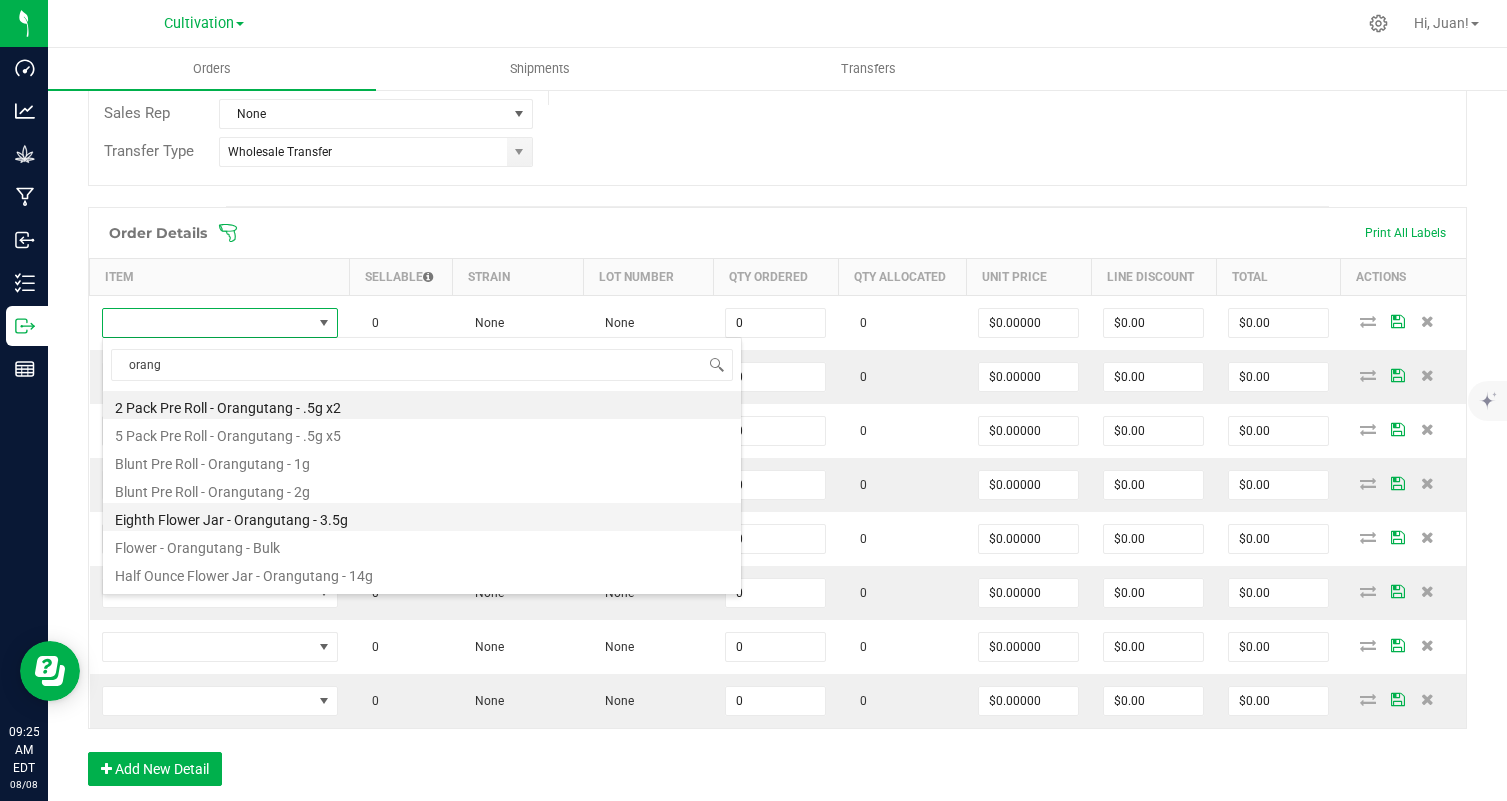 type on "0 ea" 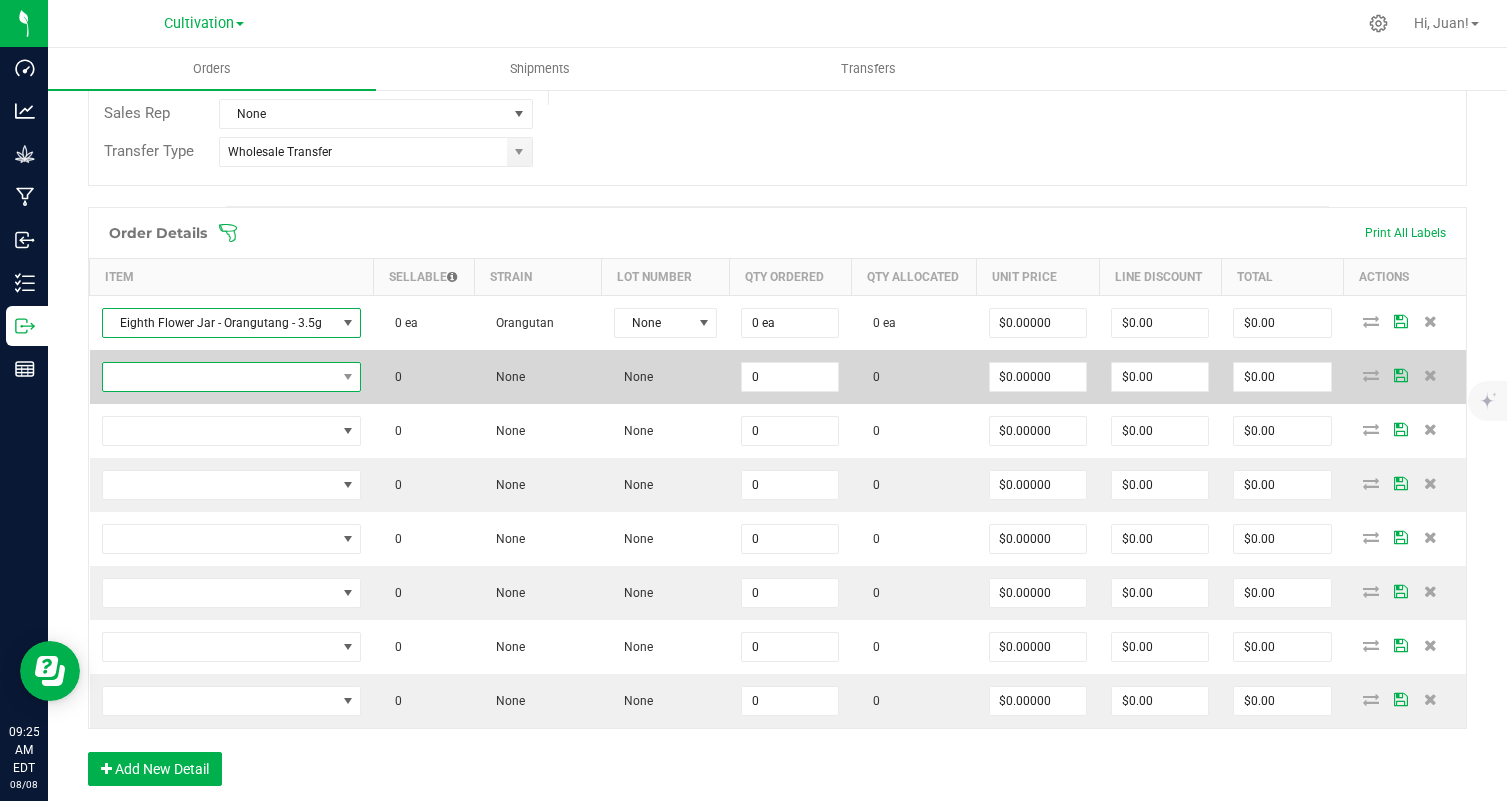 click at bounding box center [219, 377] 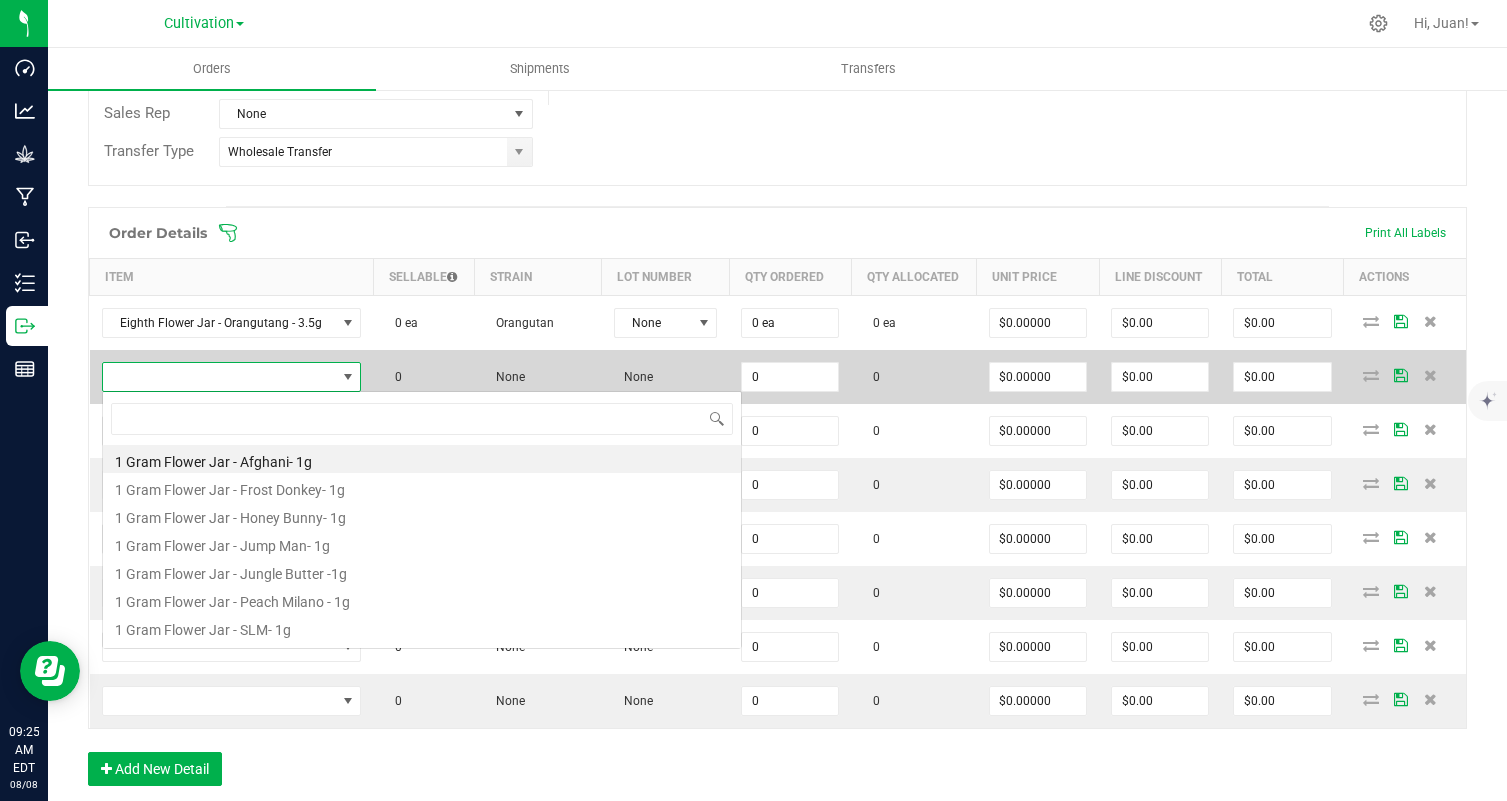 scroll, scrollTop: 99970, scrollLeft: 99744, axis: both 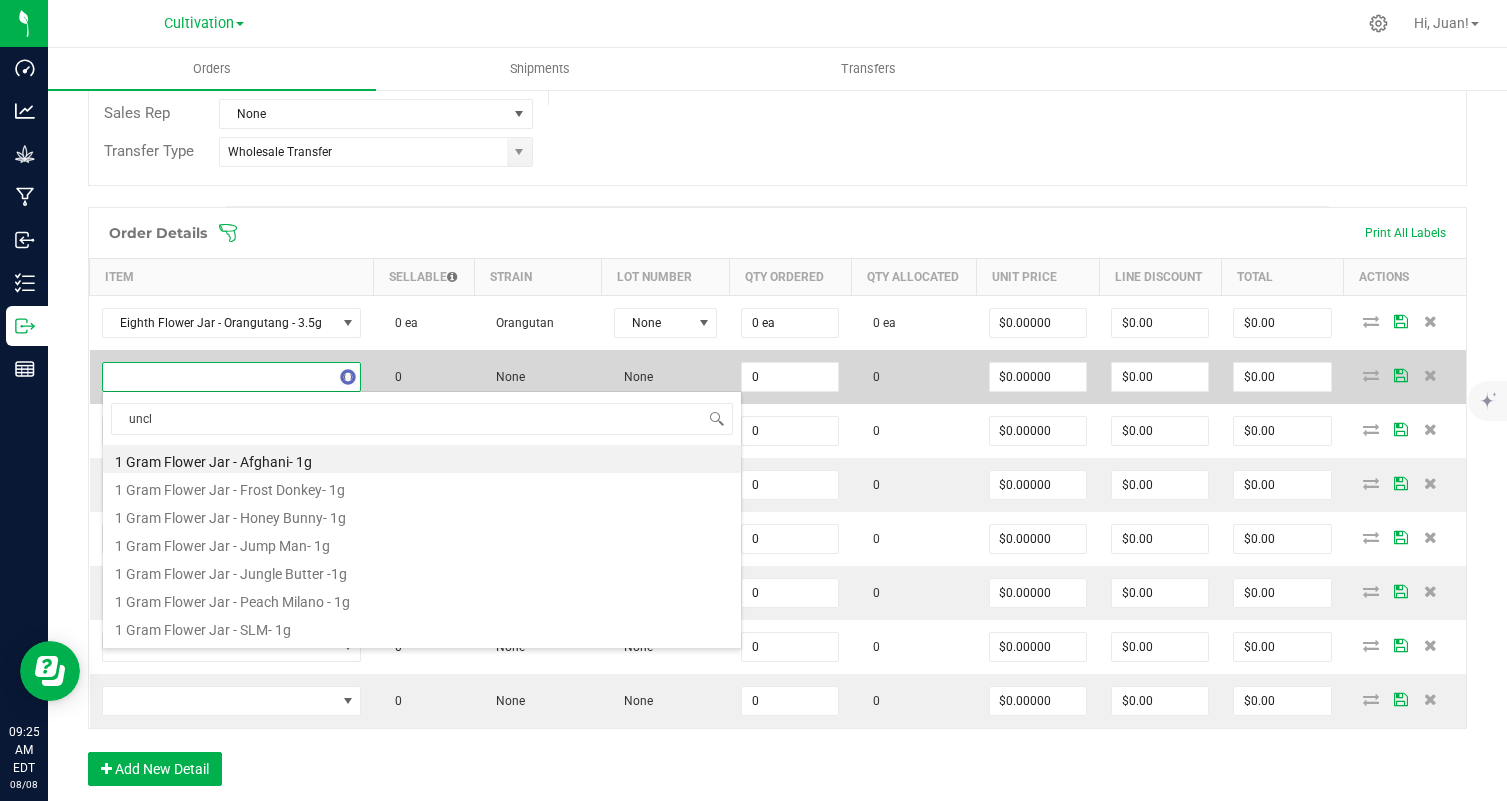type on "uncle" 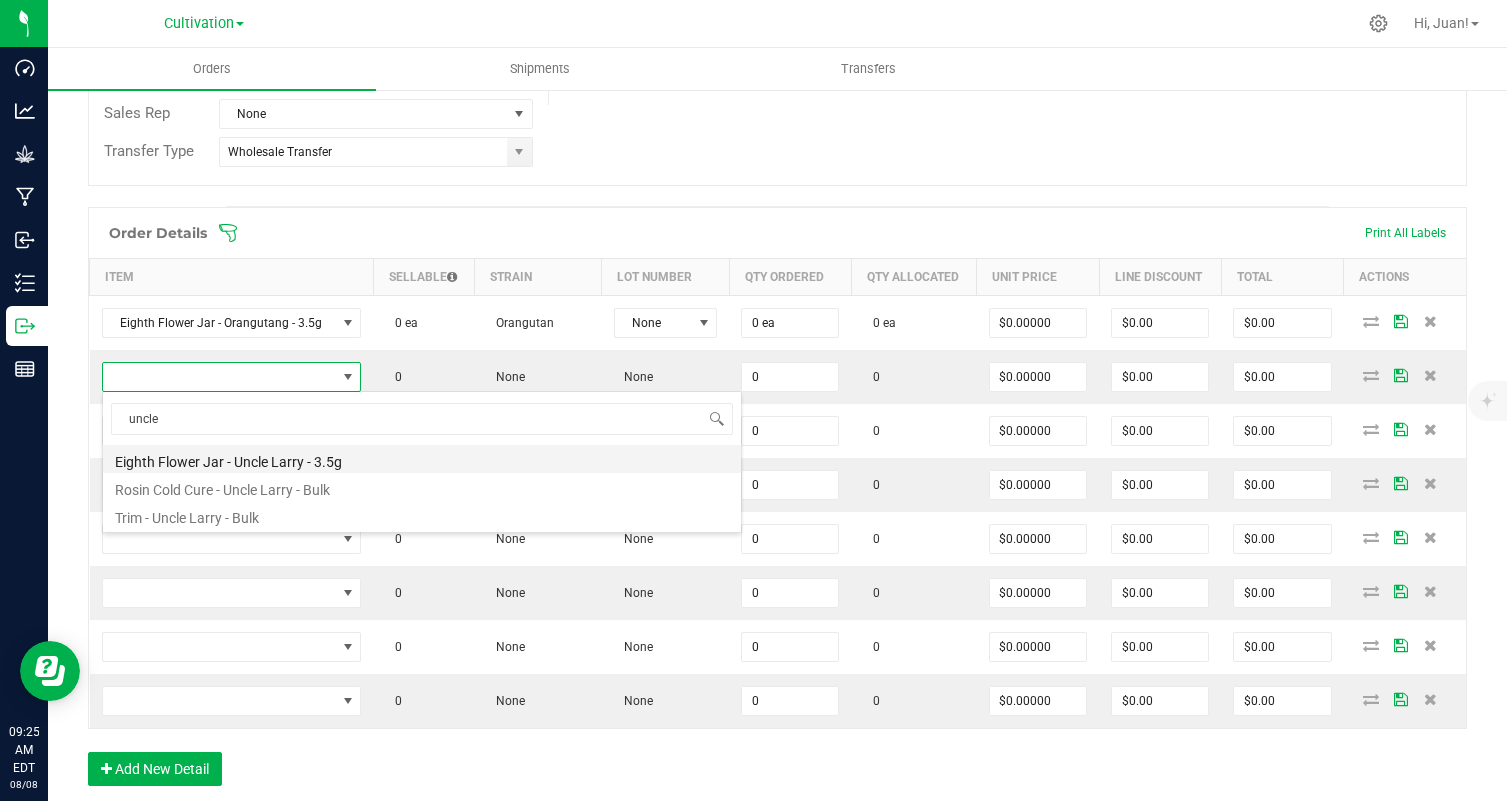 click on "Eighth Flower Jar - Uncle Larry - 3.5g" at bounding box center [422, 459] 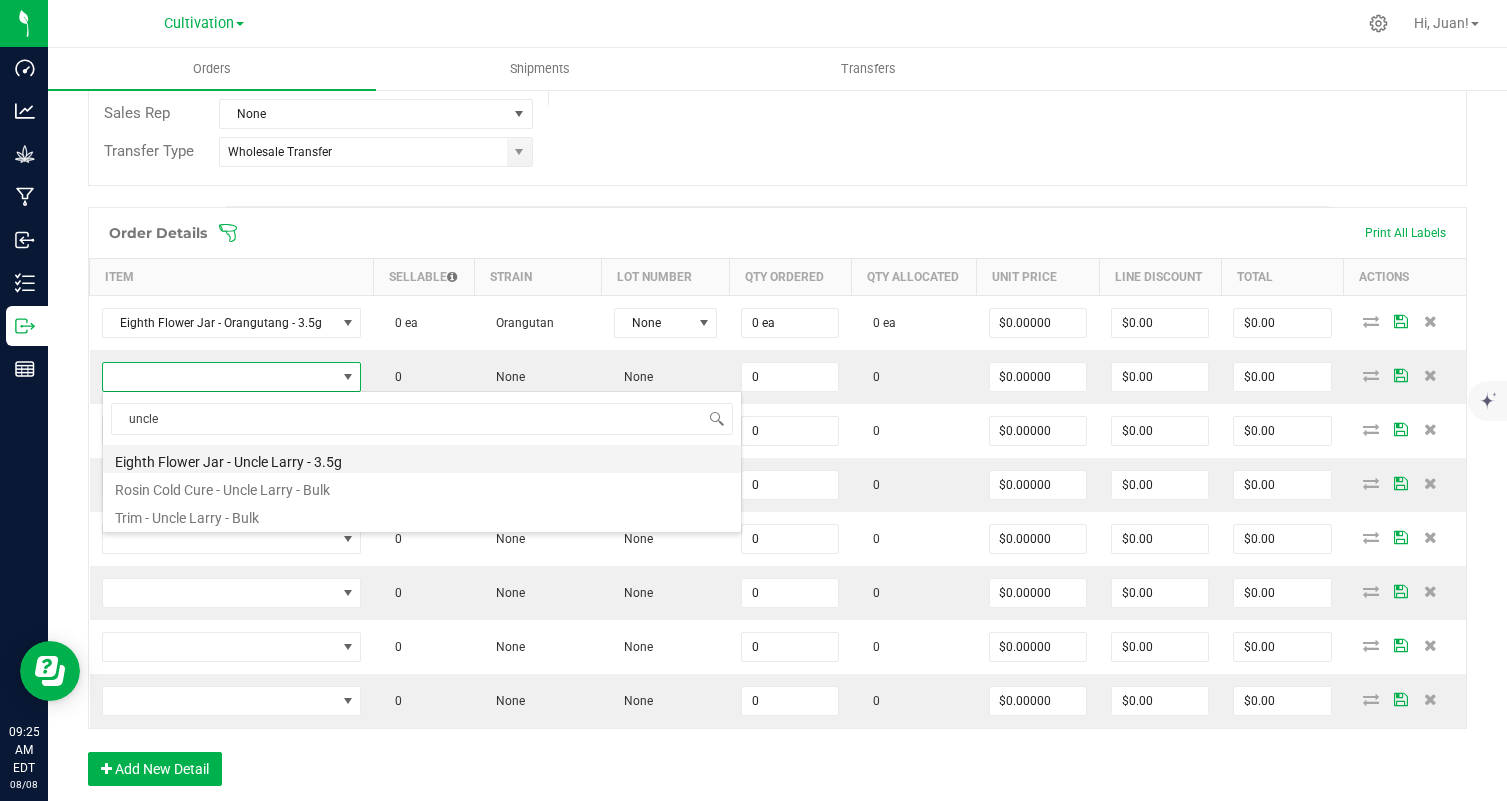 type on "0 ea" 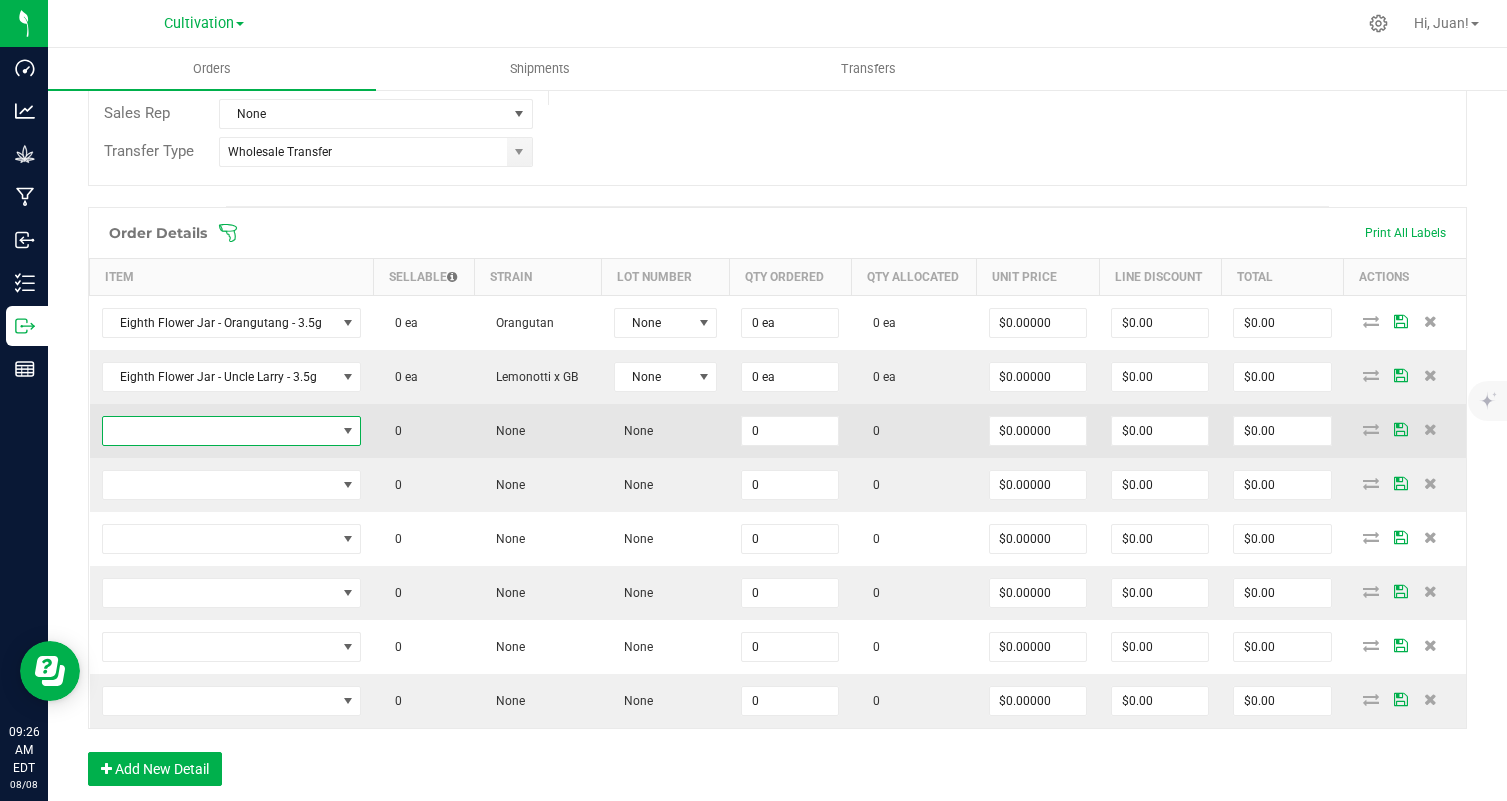 click at bounding box center (219, 431) 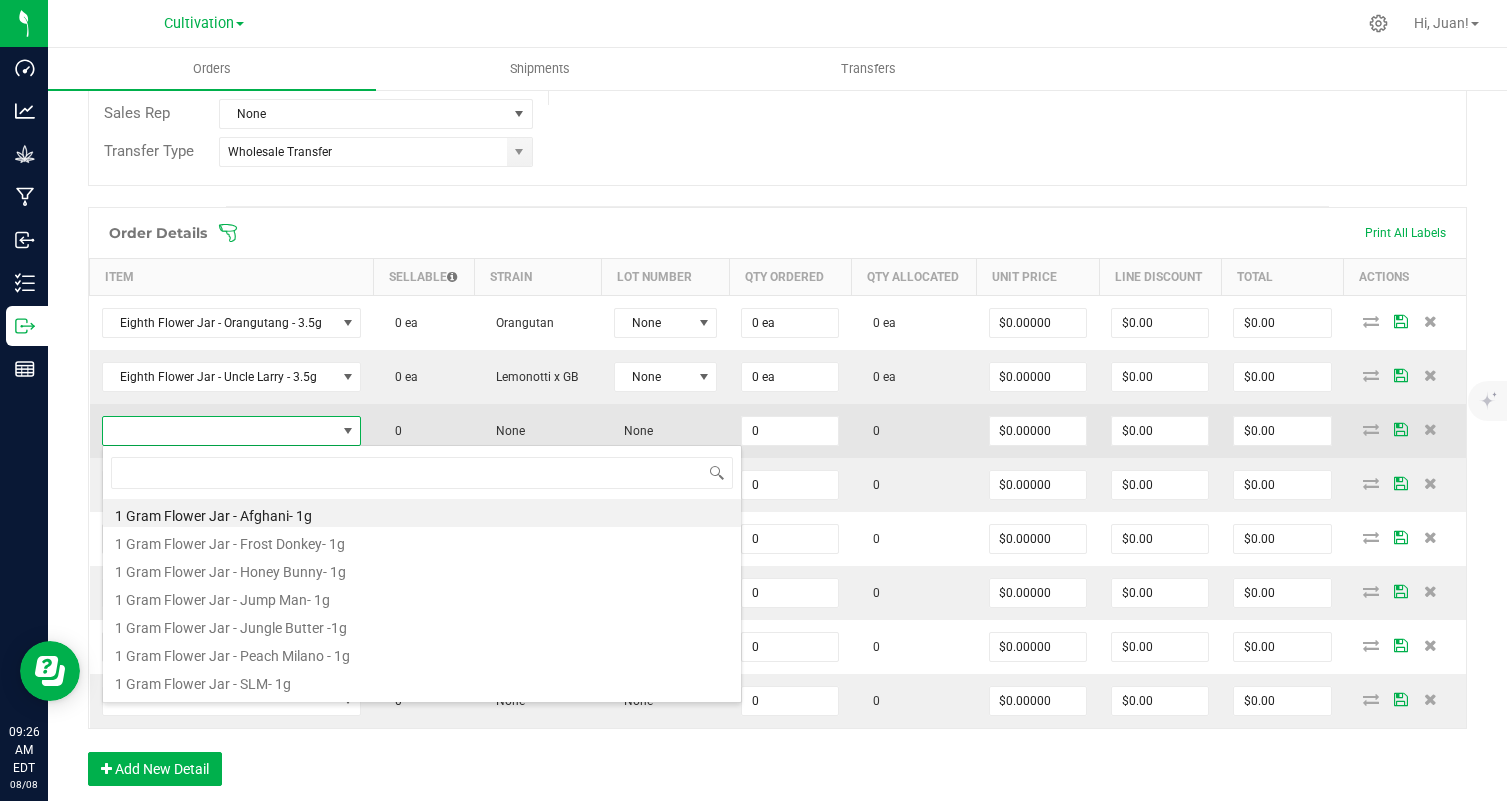 scroll, scrollTop: 99970, scrollLeft: 99744, axis: both 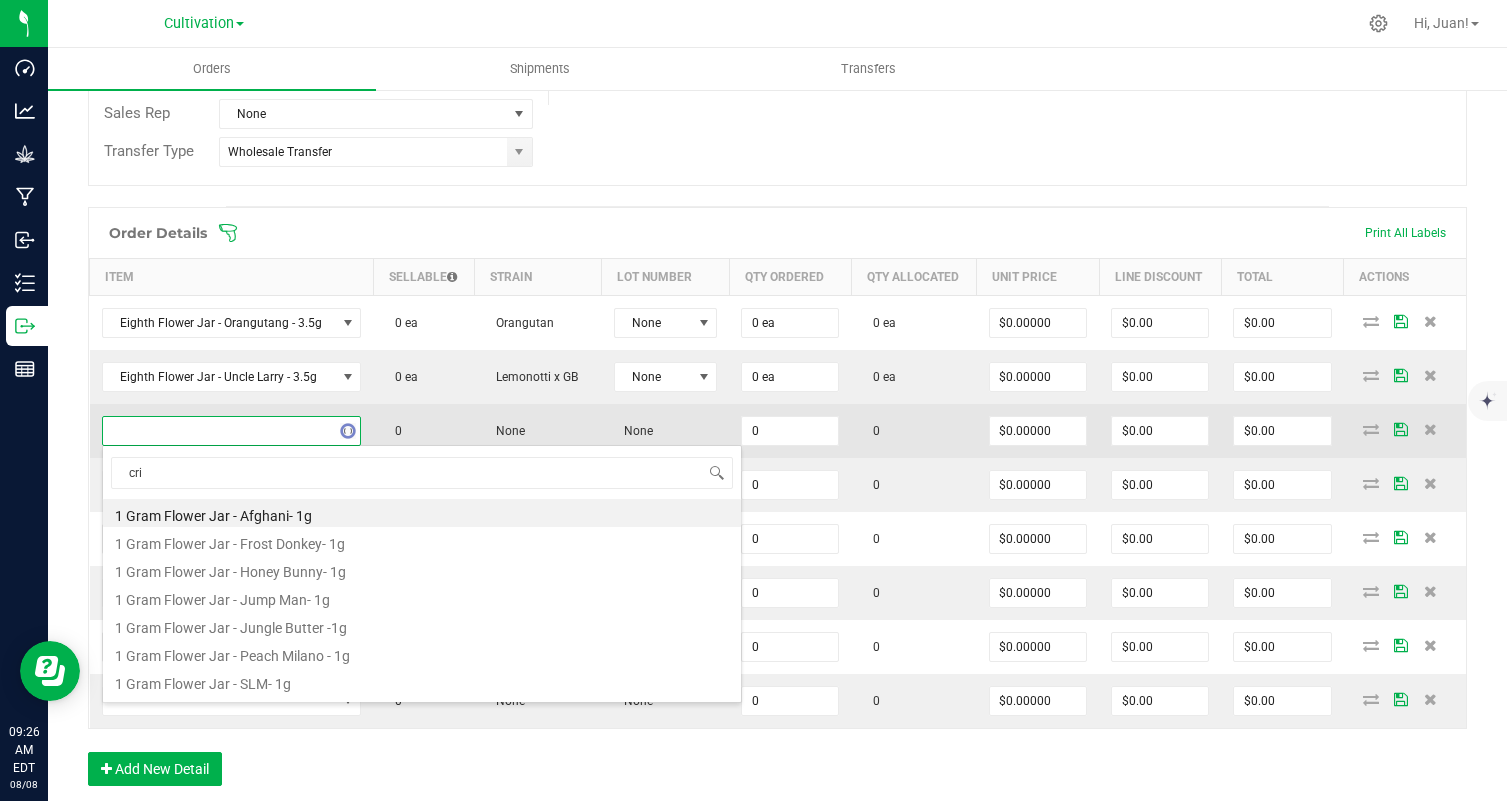 type on "crip" 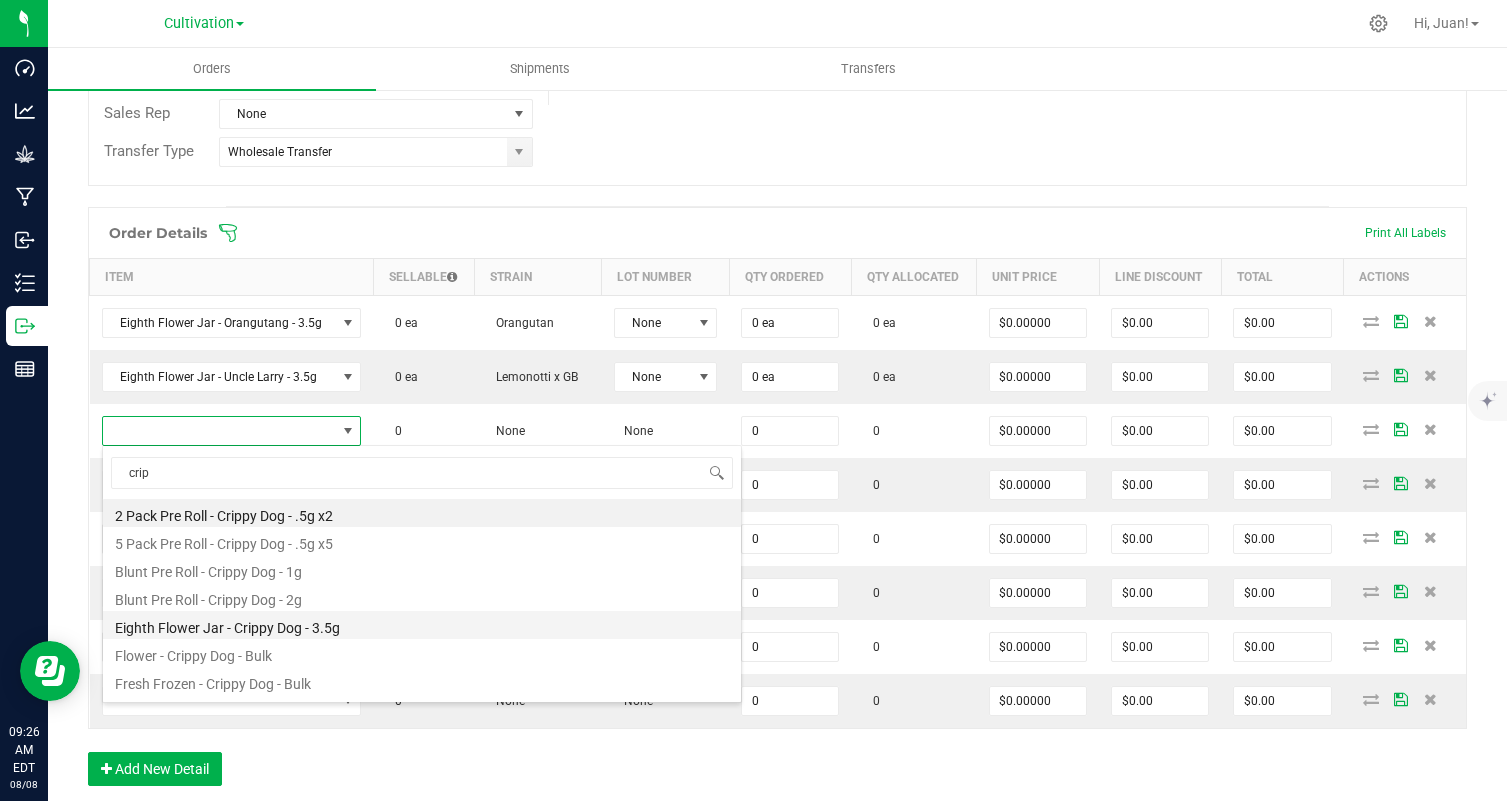 click on "Eighth Flower Jar - Crippy Dog - 3.5g" at bounding box center [422, 625] 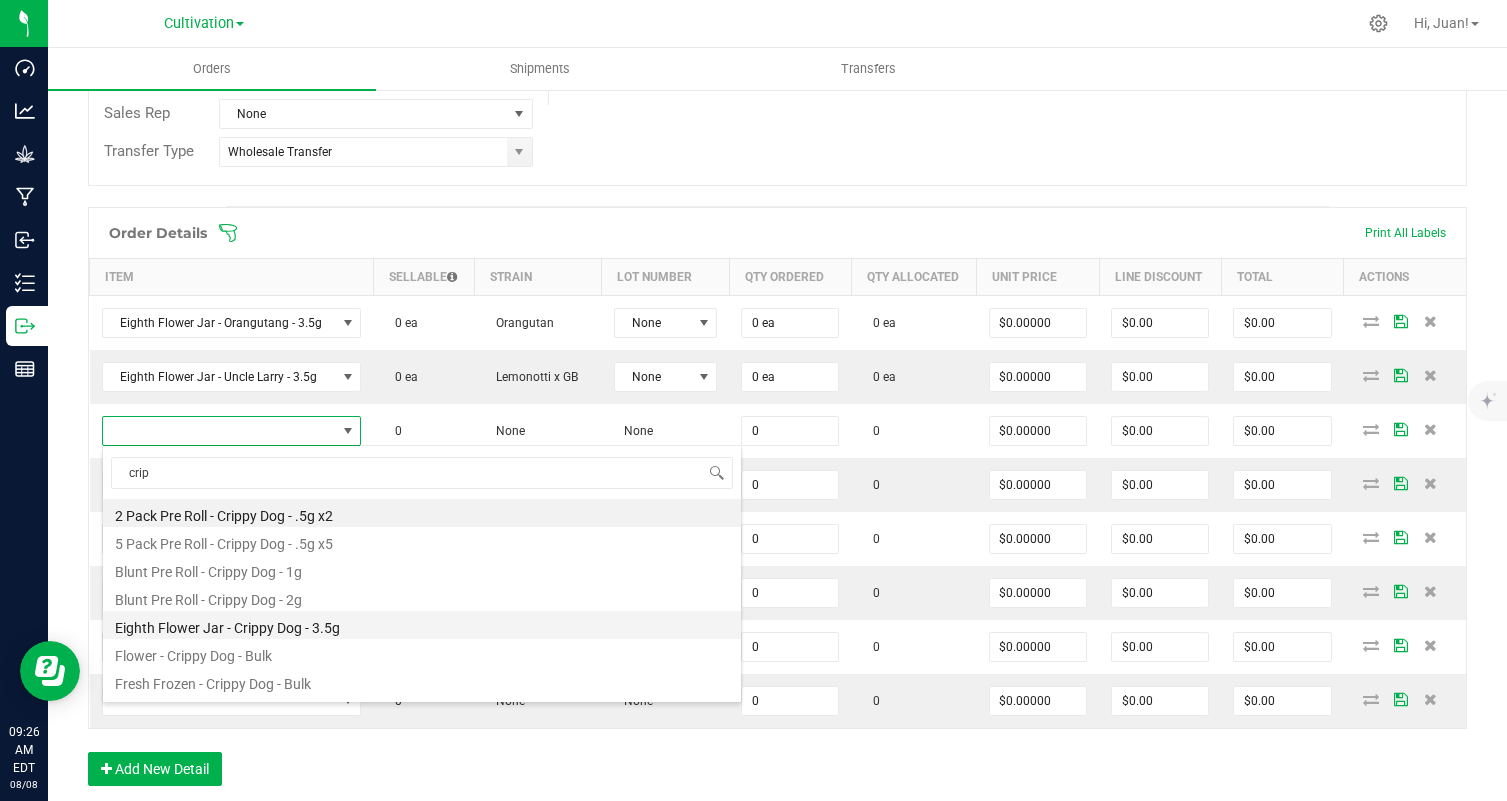 type on "0 ea" 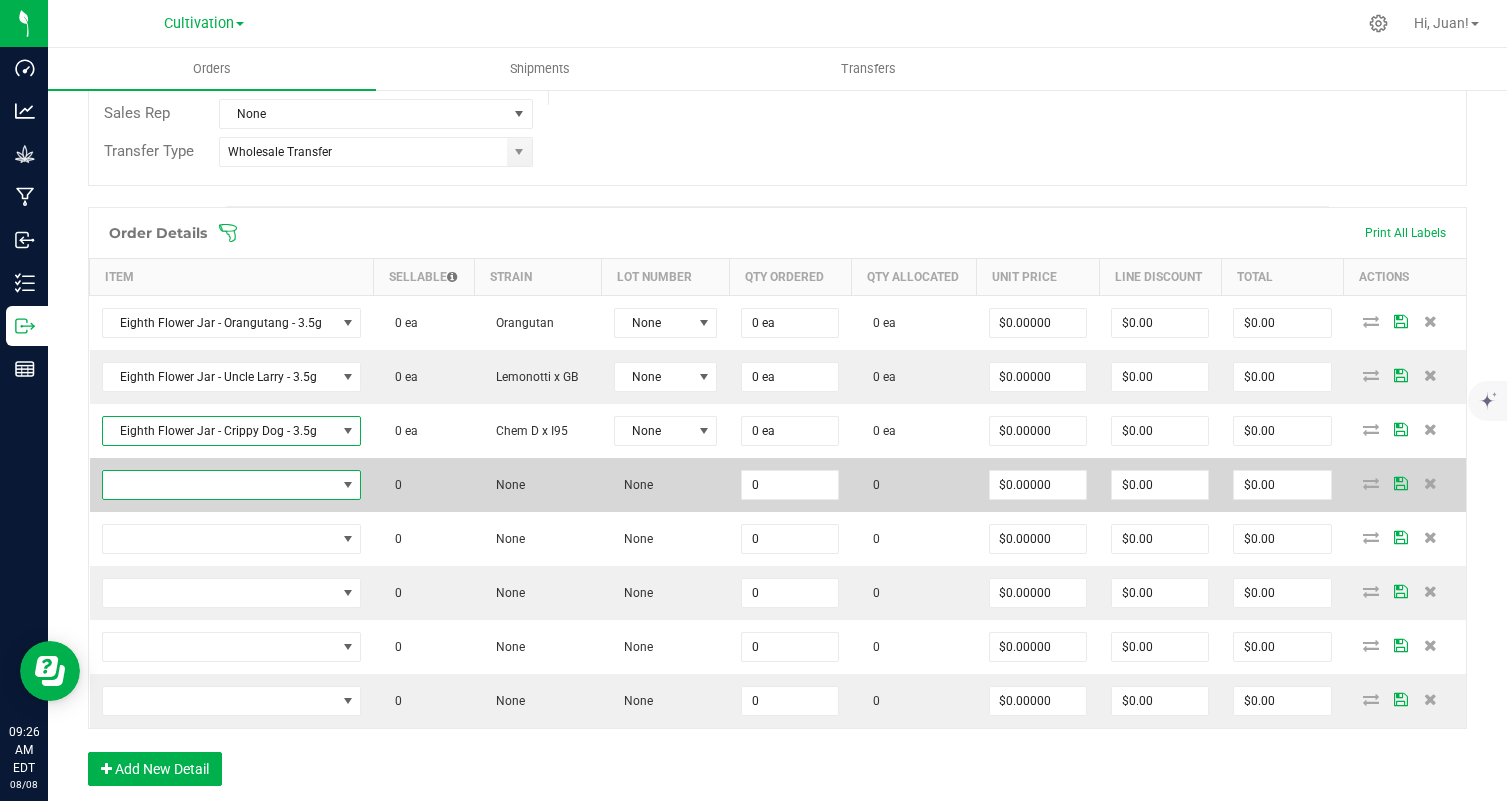 click at bounding box center (219, 485) 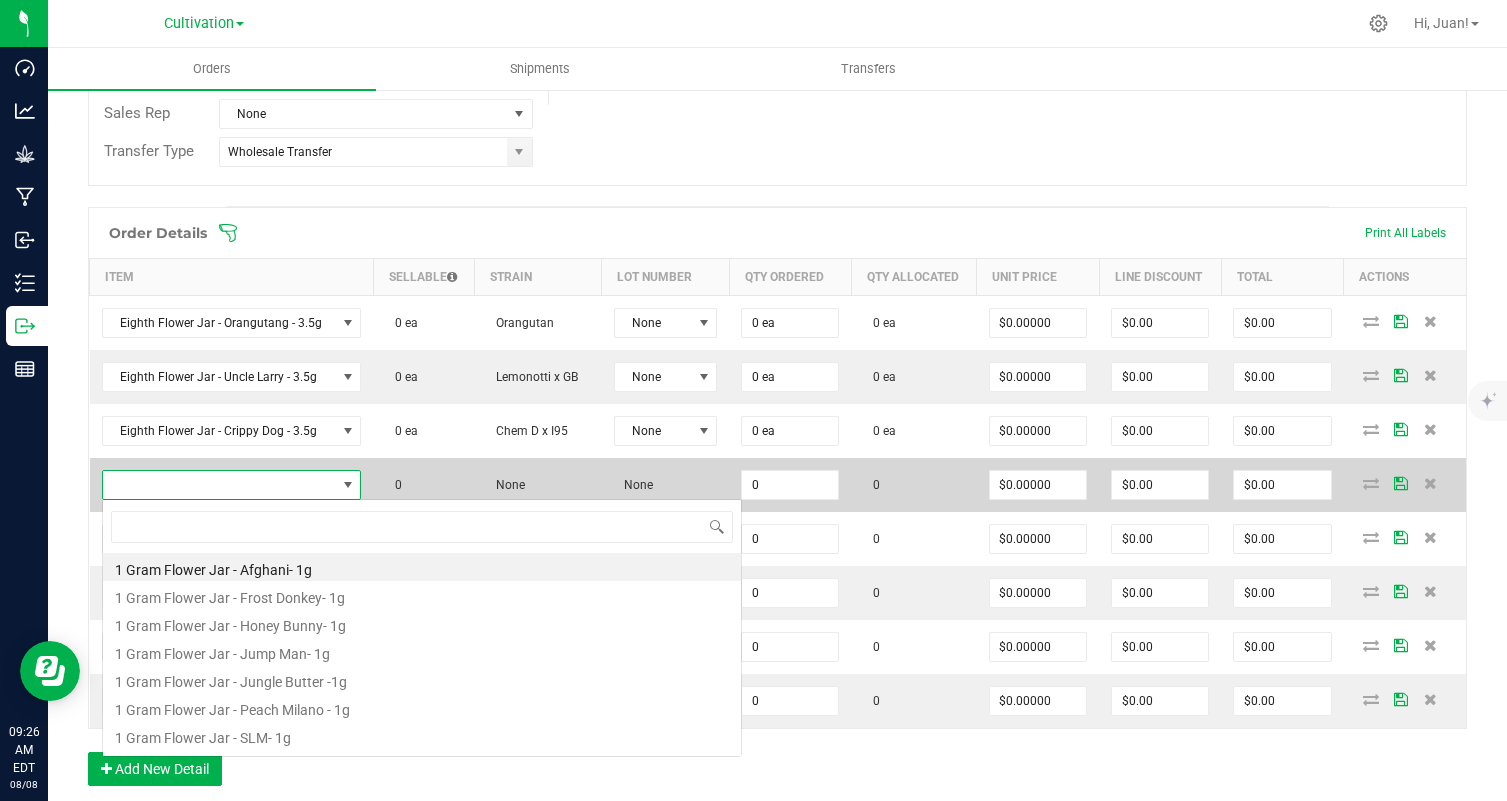 scroll, scrollTop: 99970, scrollLeft: 99744, axis: both 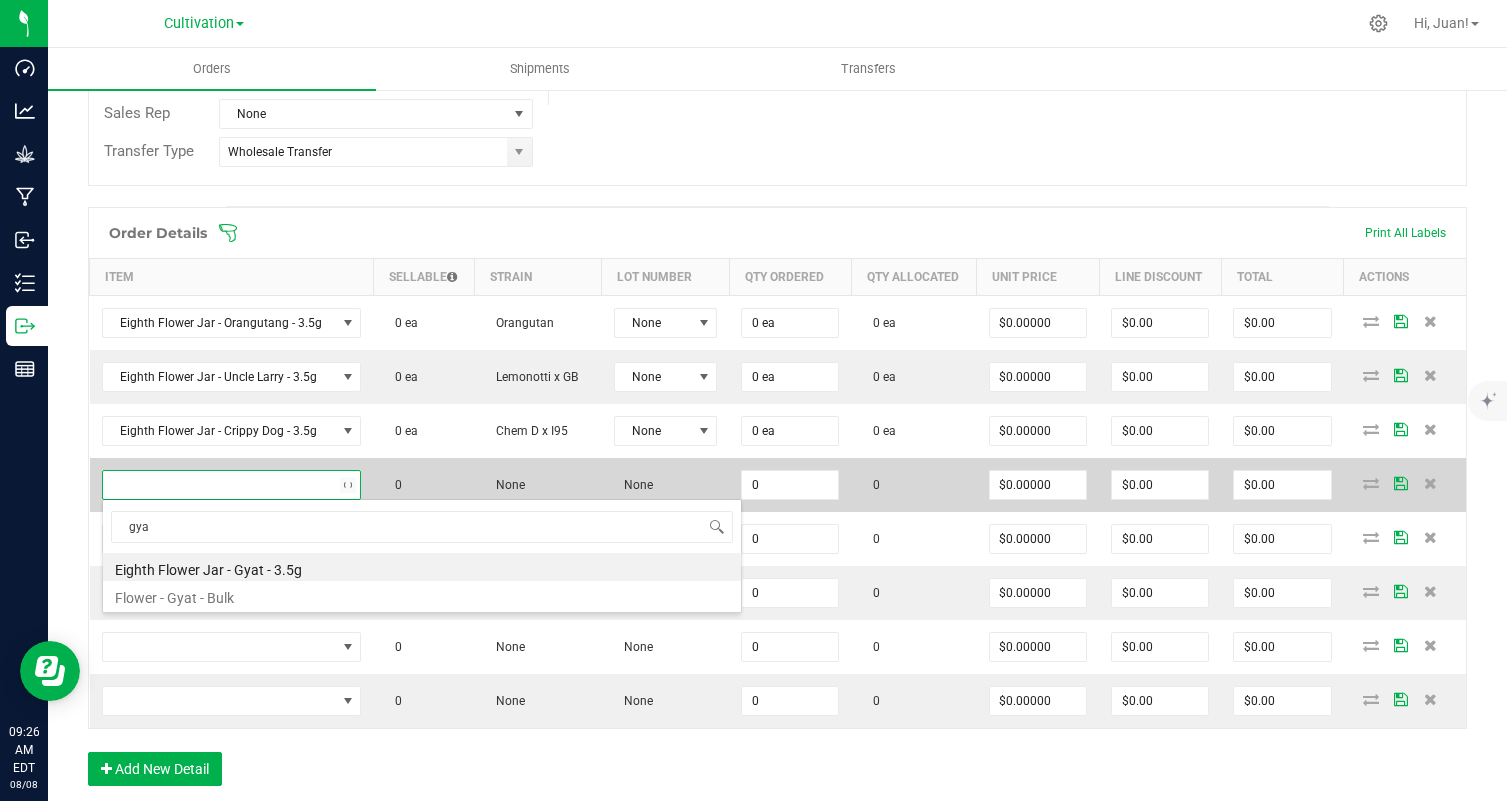 type on "gyat" 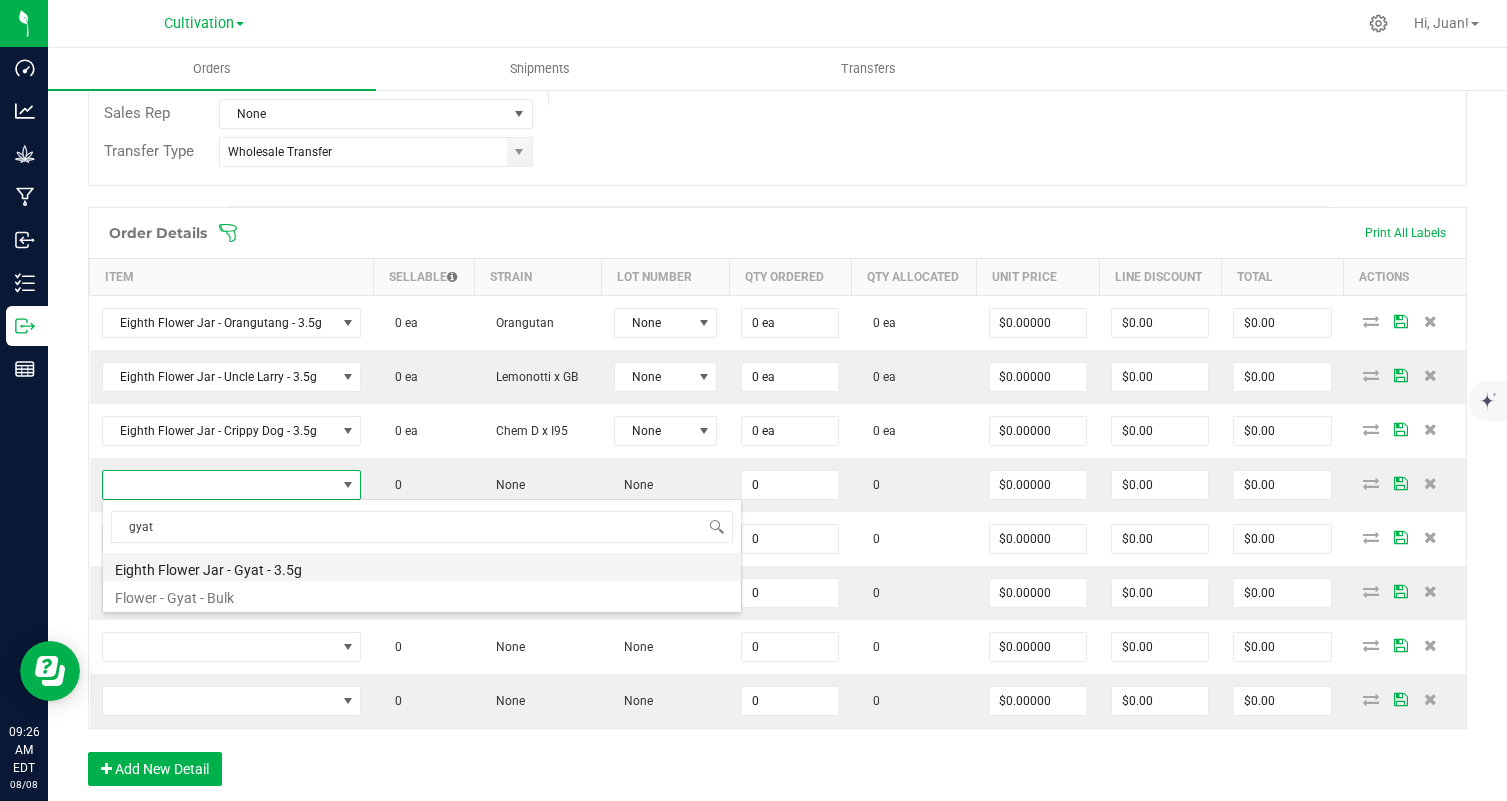 click on "Eighth Flower Jar - Gyat - 3.5g" at bounding box center (422, 567) 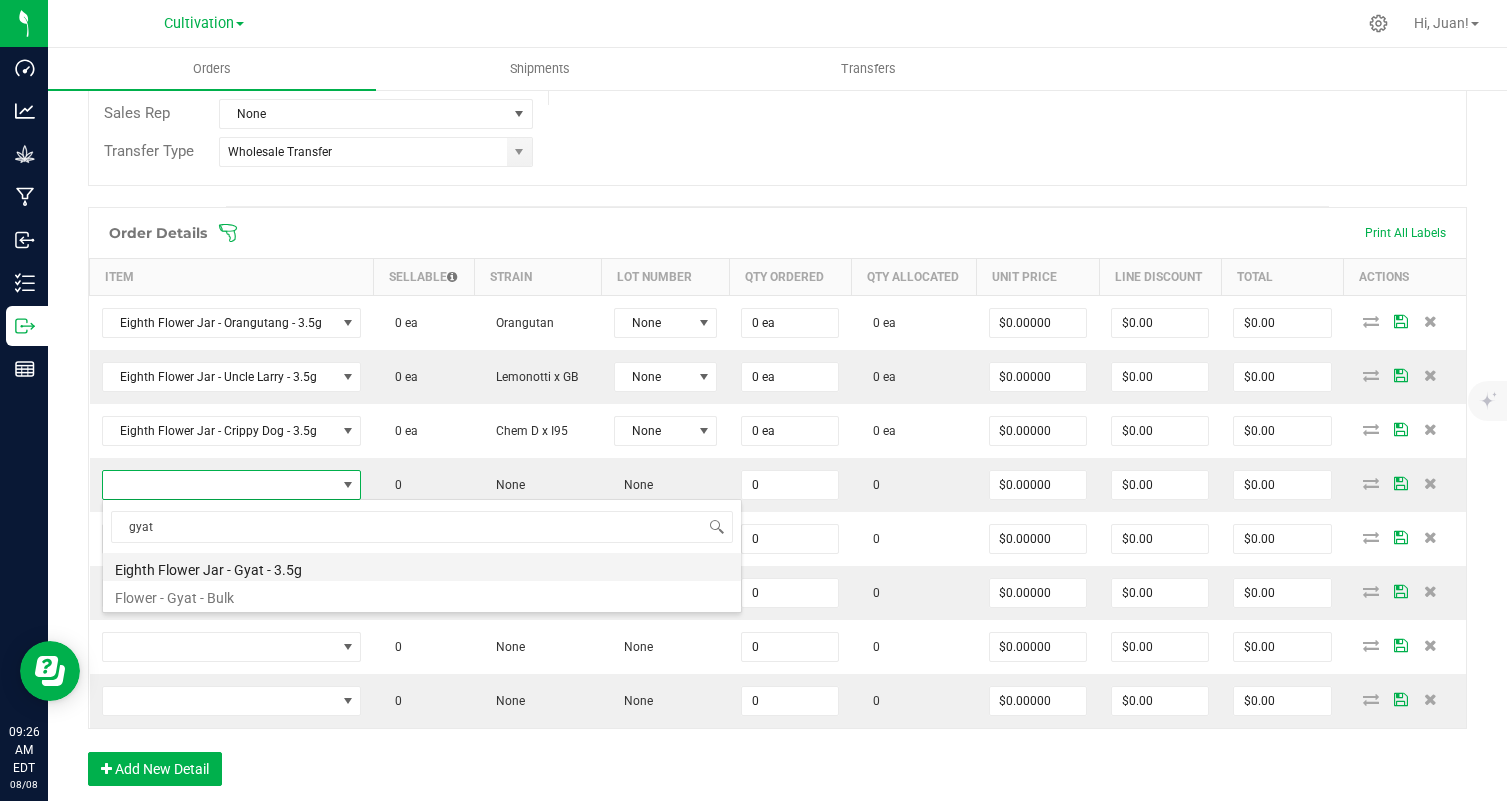 type on "0 ea" 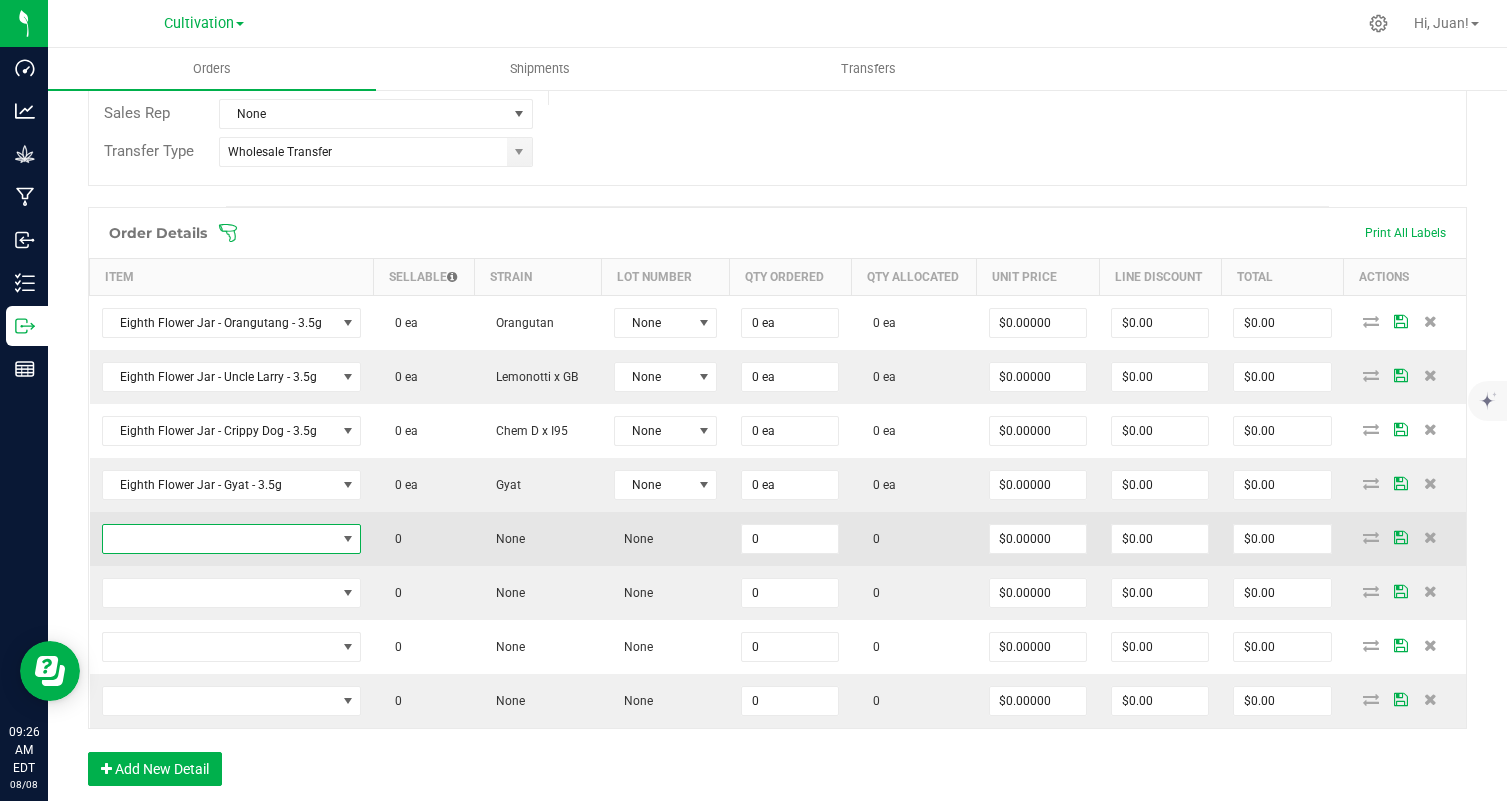 click at bounding box center (219, 539) 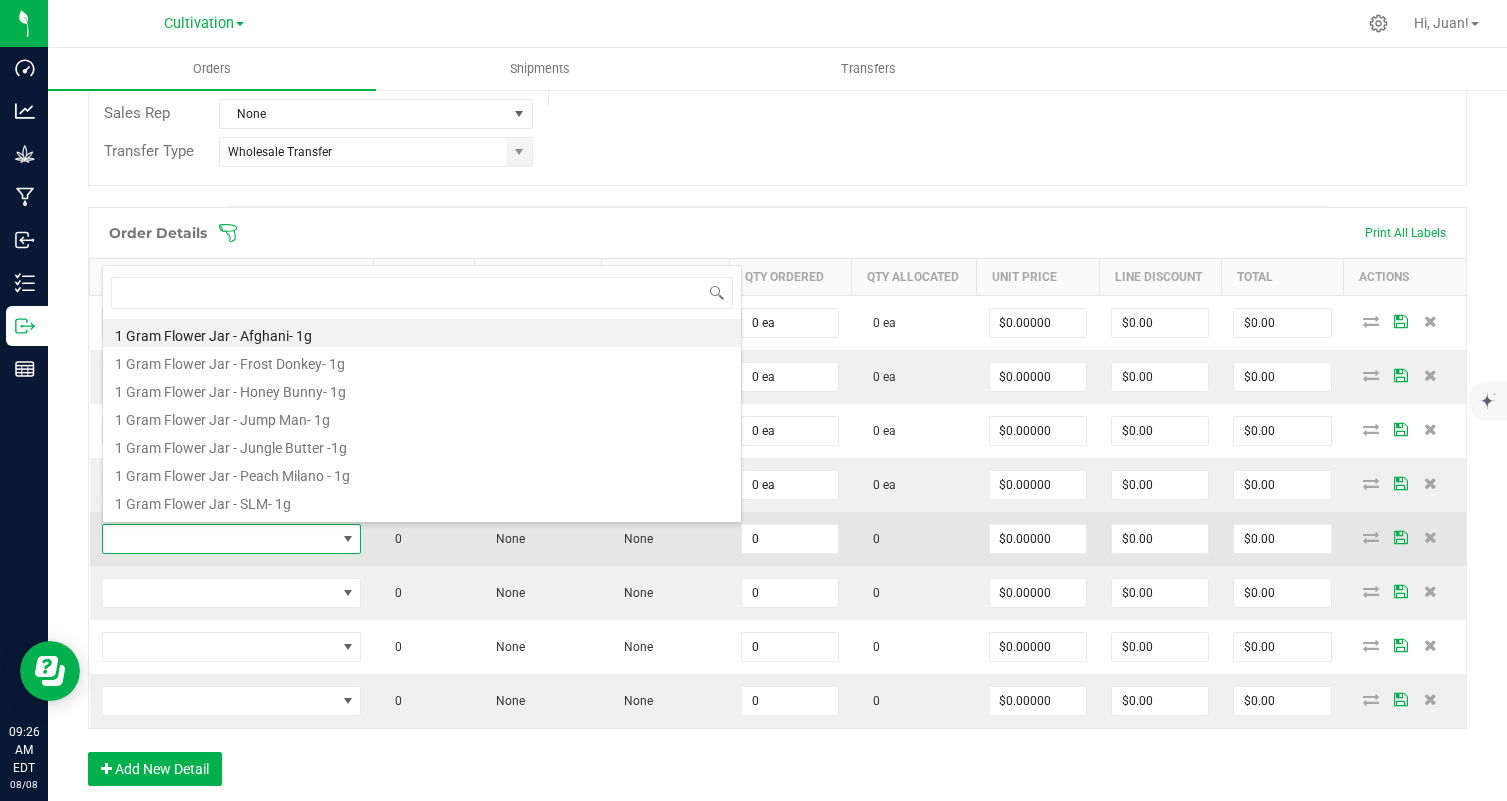 scroll, scrollTop: 99970, scrollLeft: 99744, axis: both 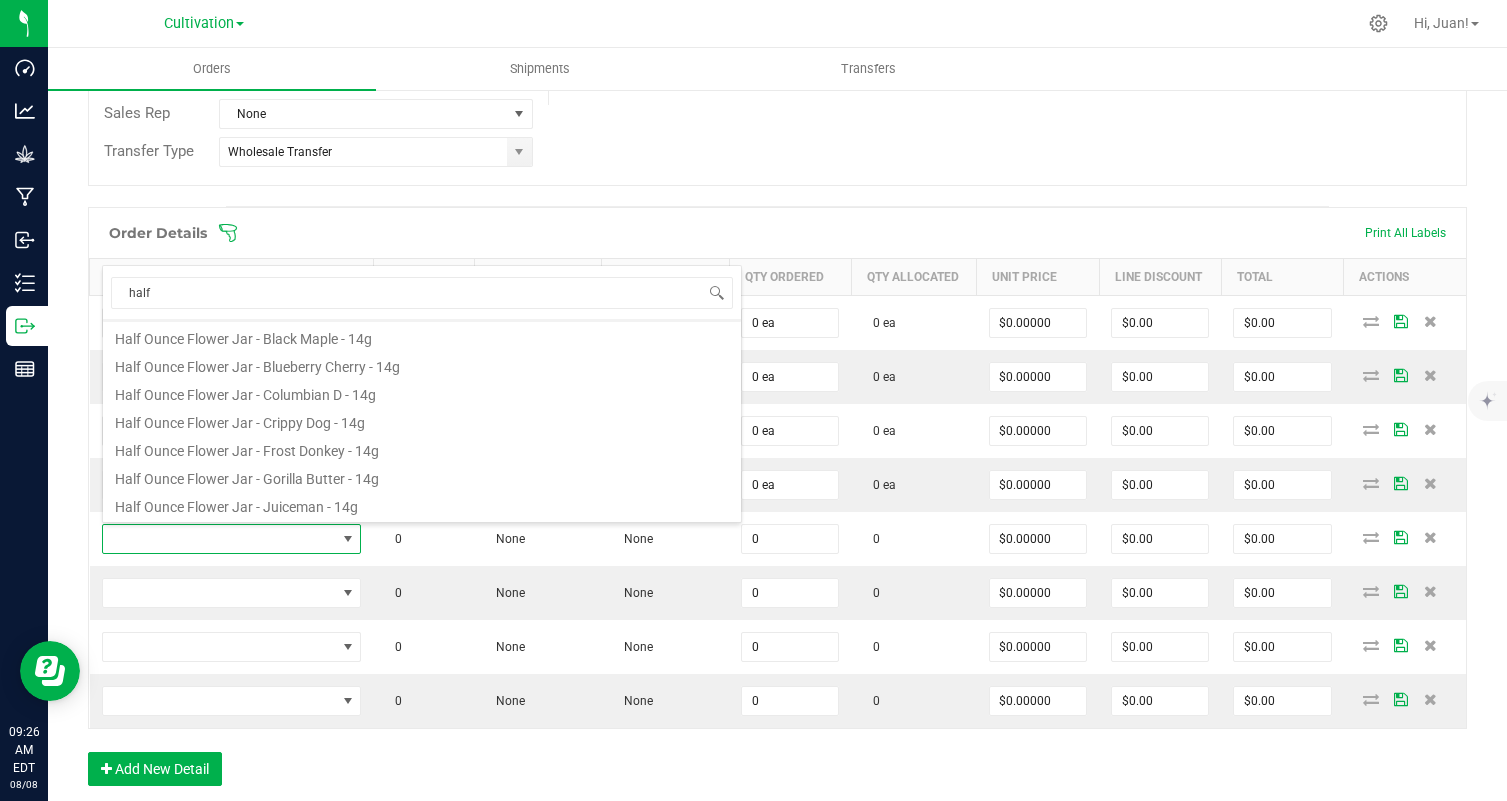 type on "half" 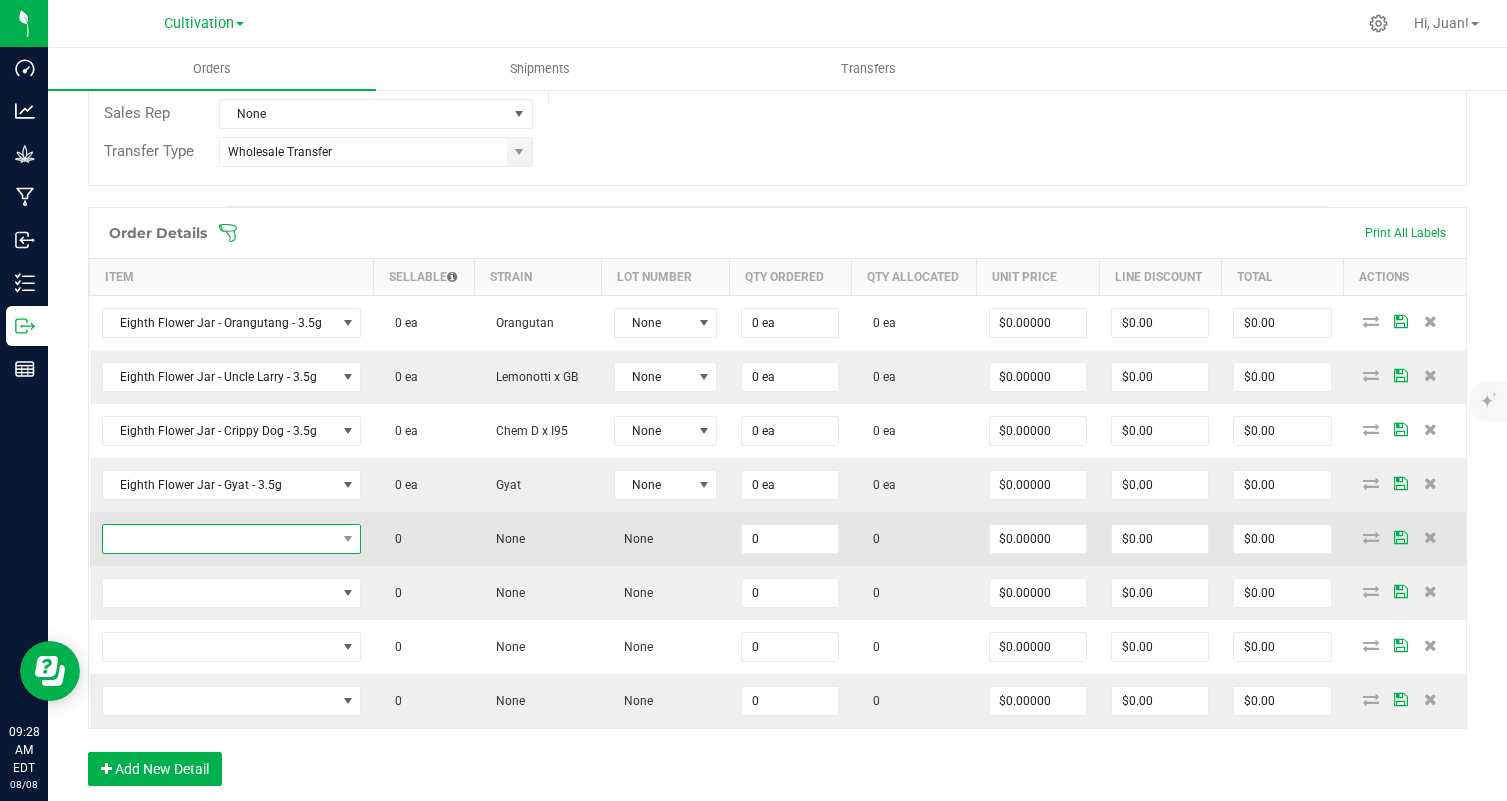 click at bounding box center [219, 539] 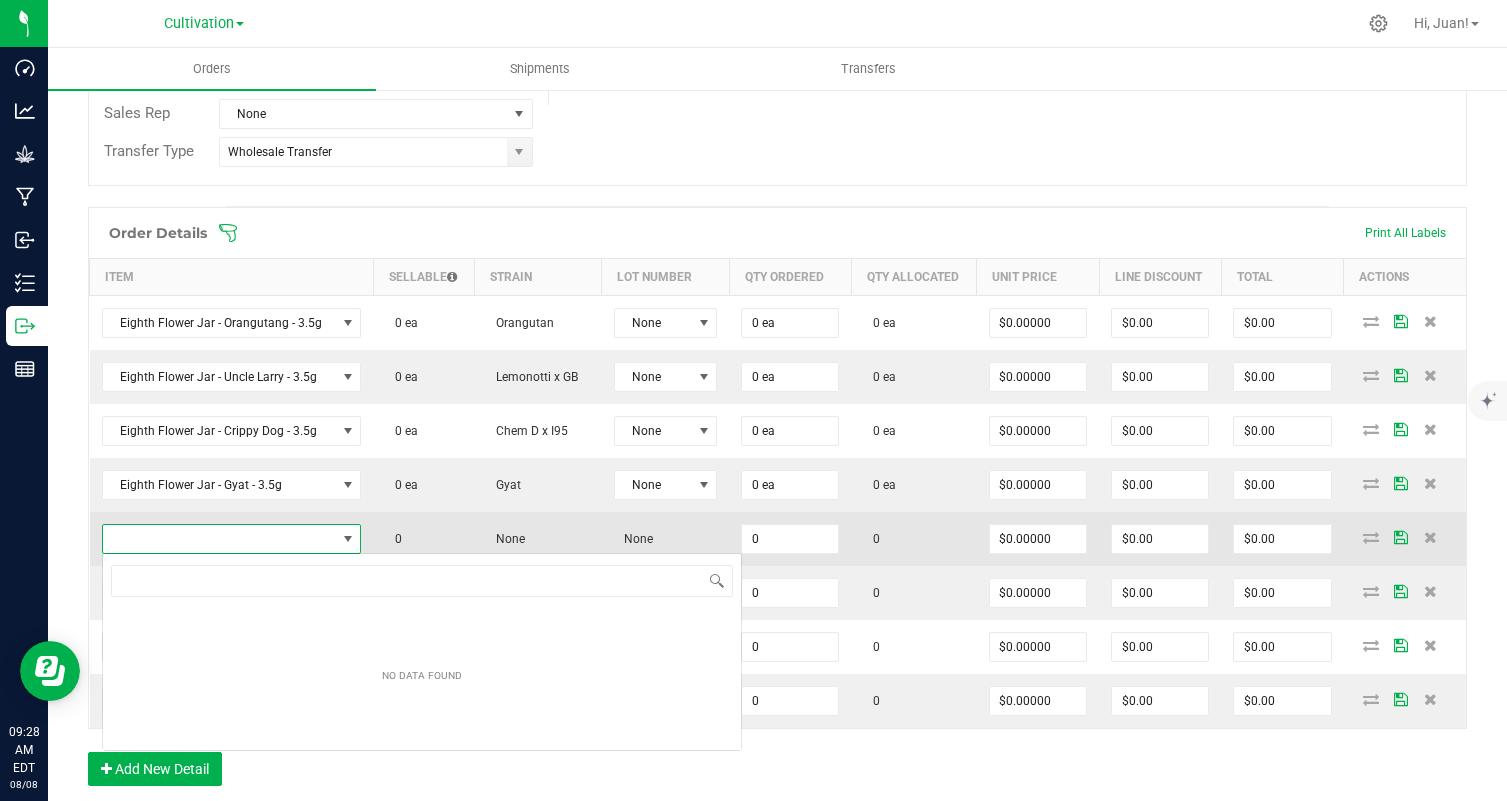 scroll, scrollTop: 99970, scrollLeft: 99744, axis: both 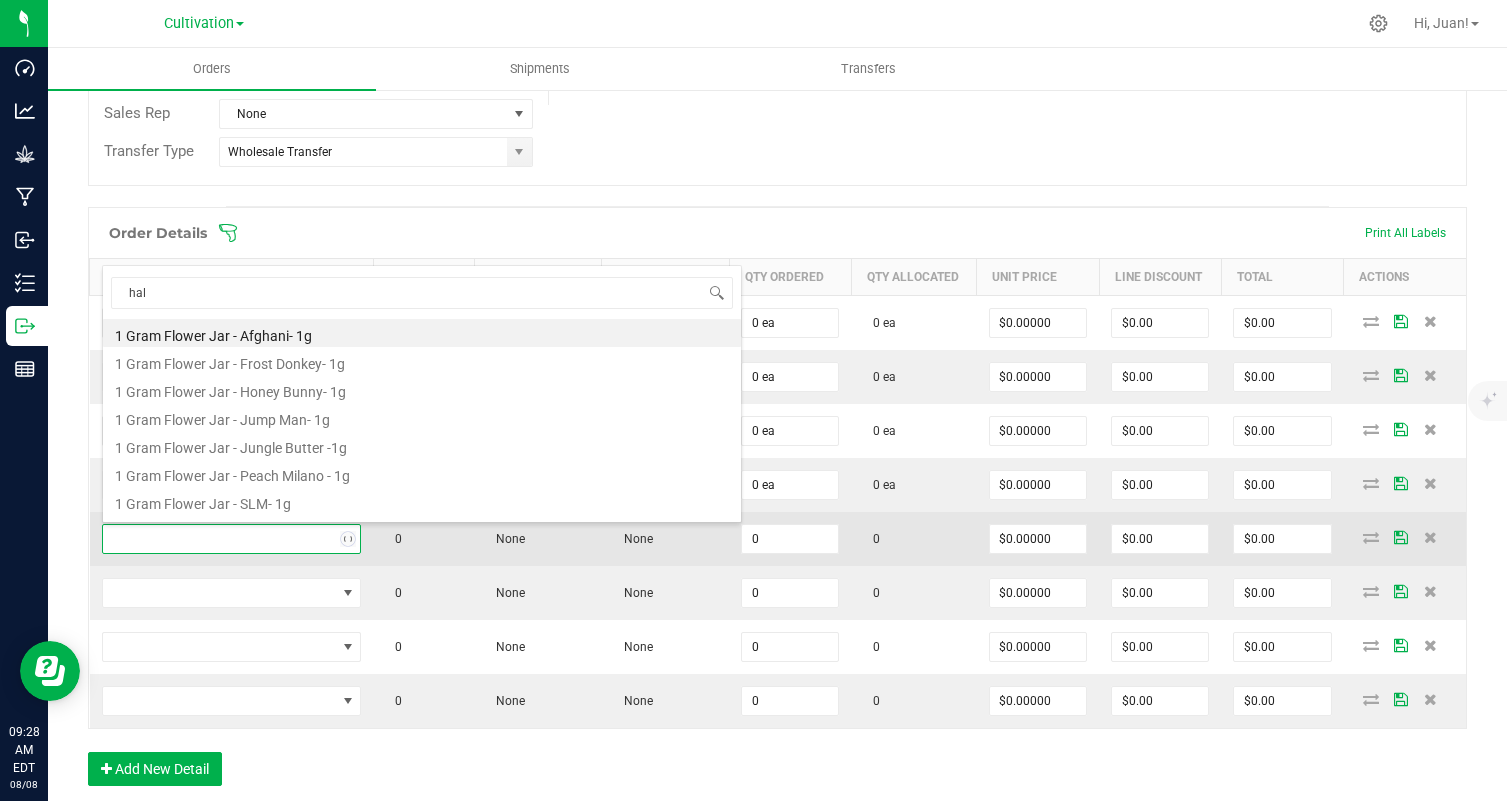type on "half" 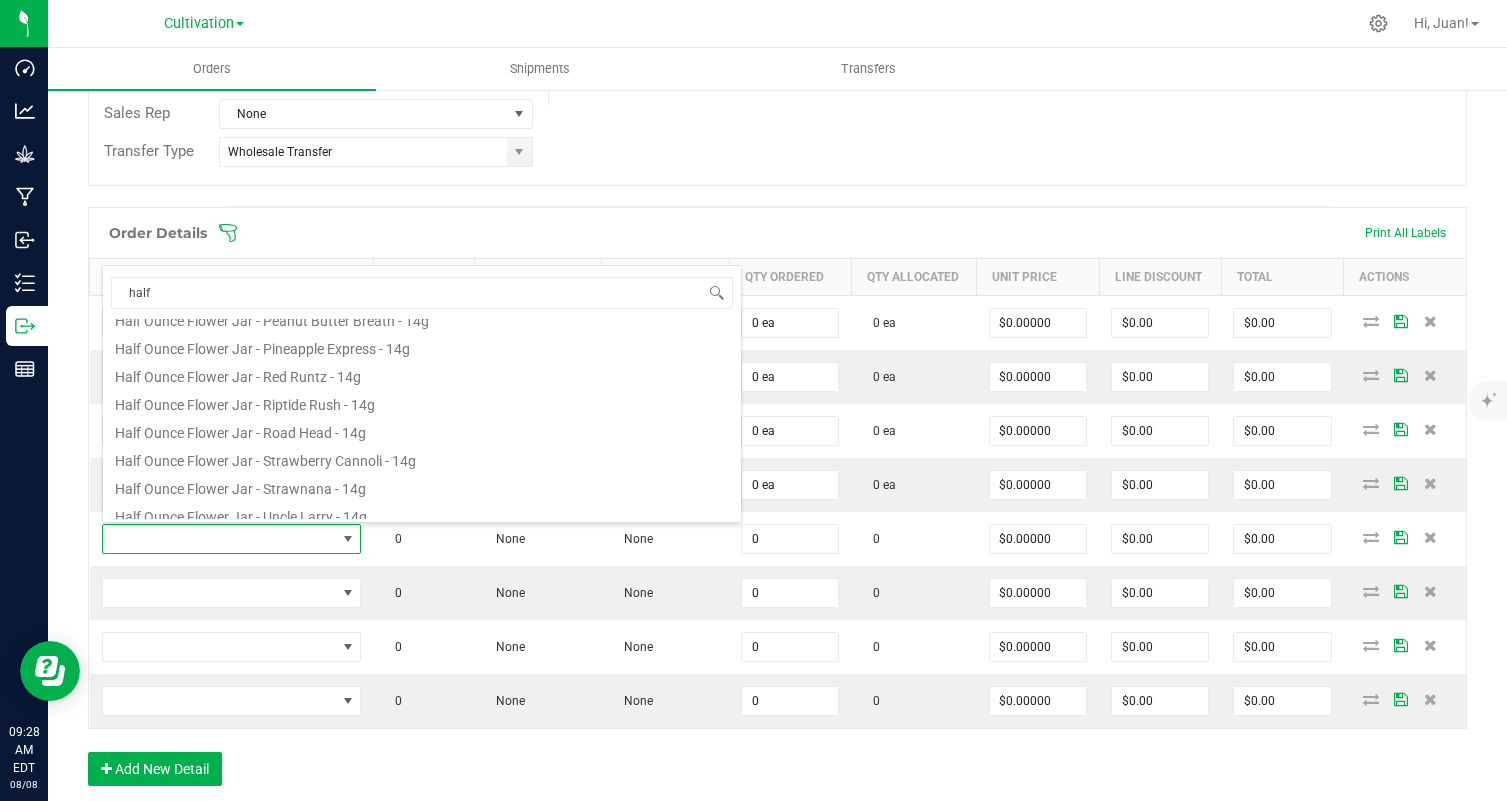 scroll, scrollTop: 360, scrollLeft: 0, axis: vertical 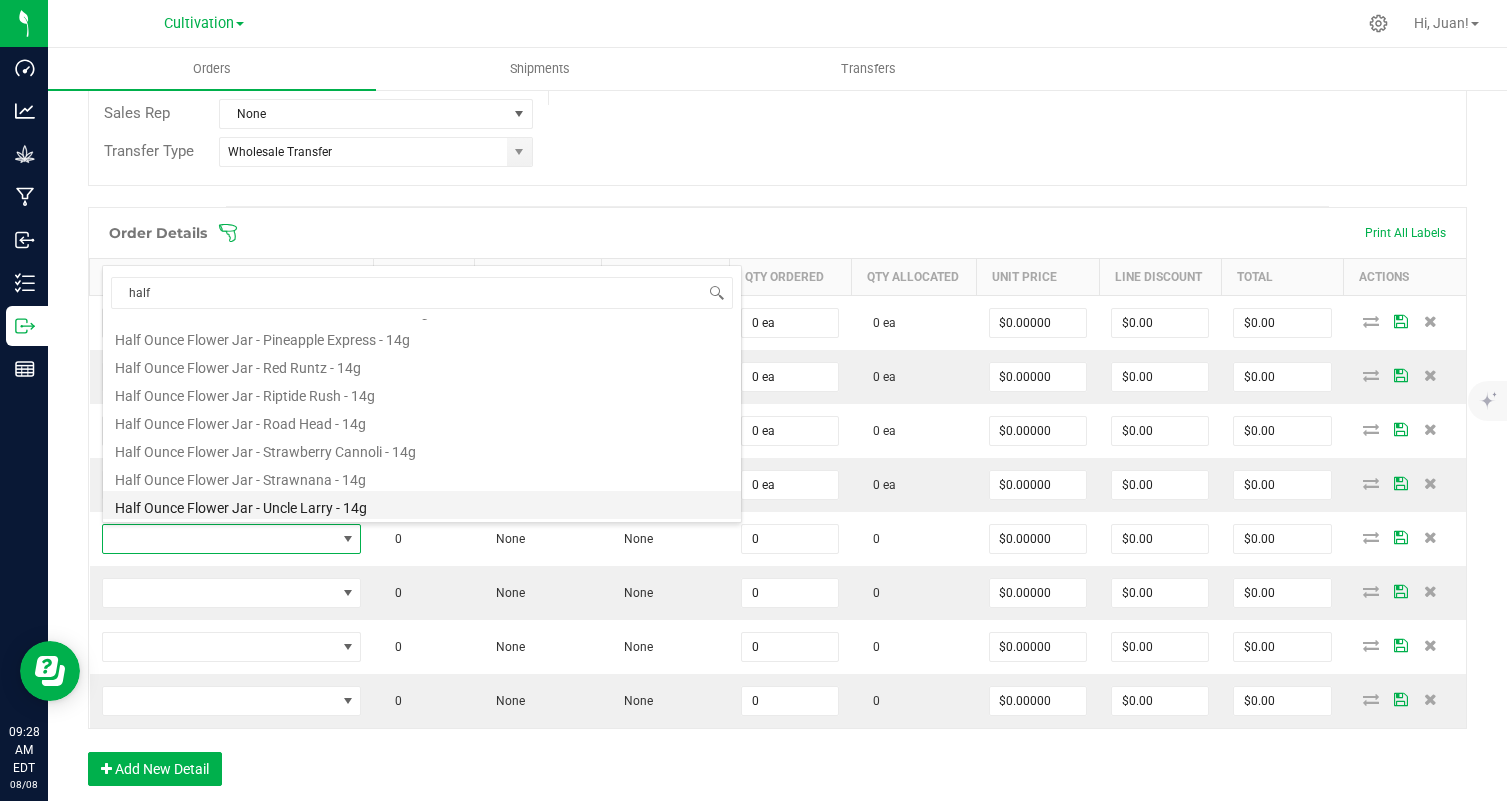 click on "Half Ounce Flower Jar - Uncle Larry - 14g" at bounding box center (422, 505) 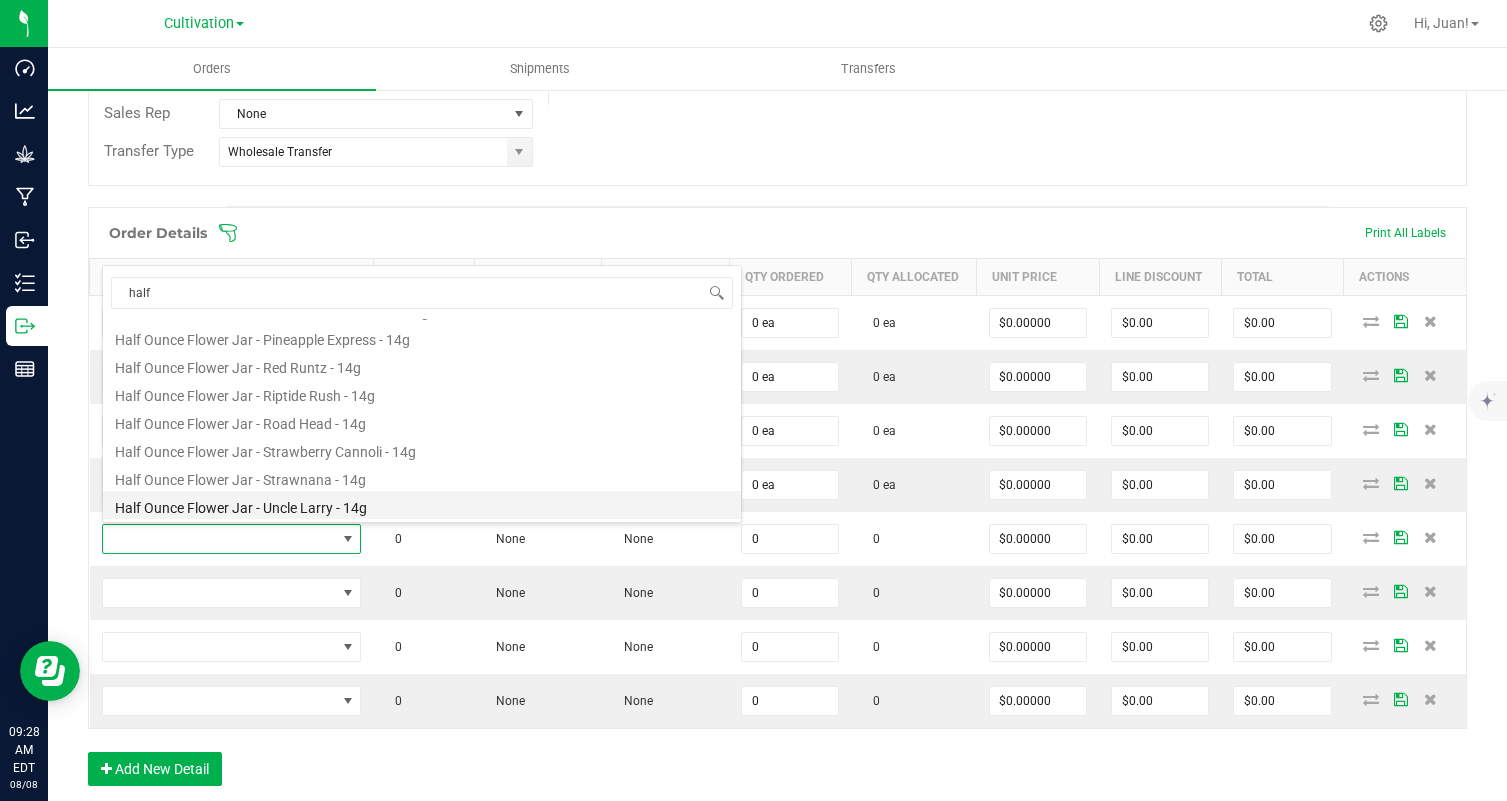 type on "0 ea" 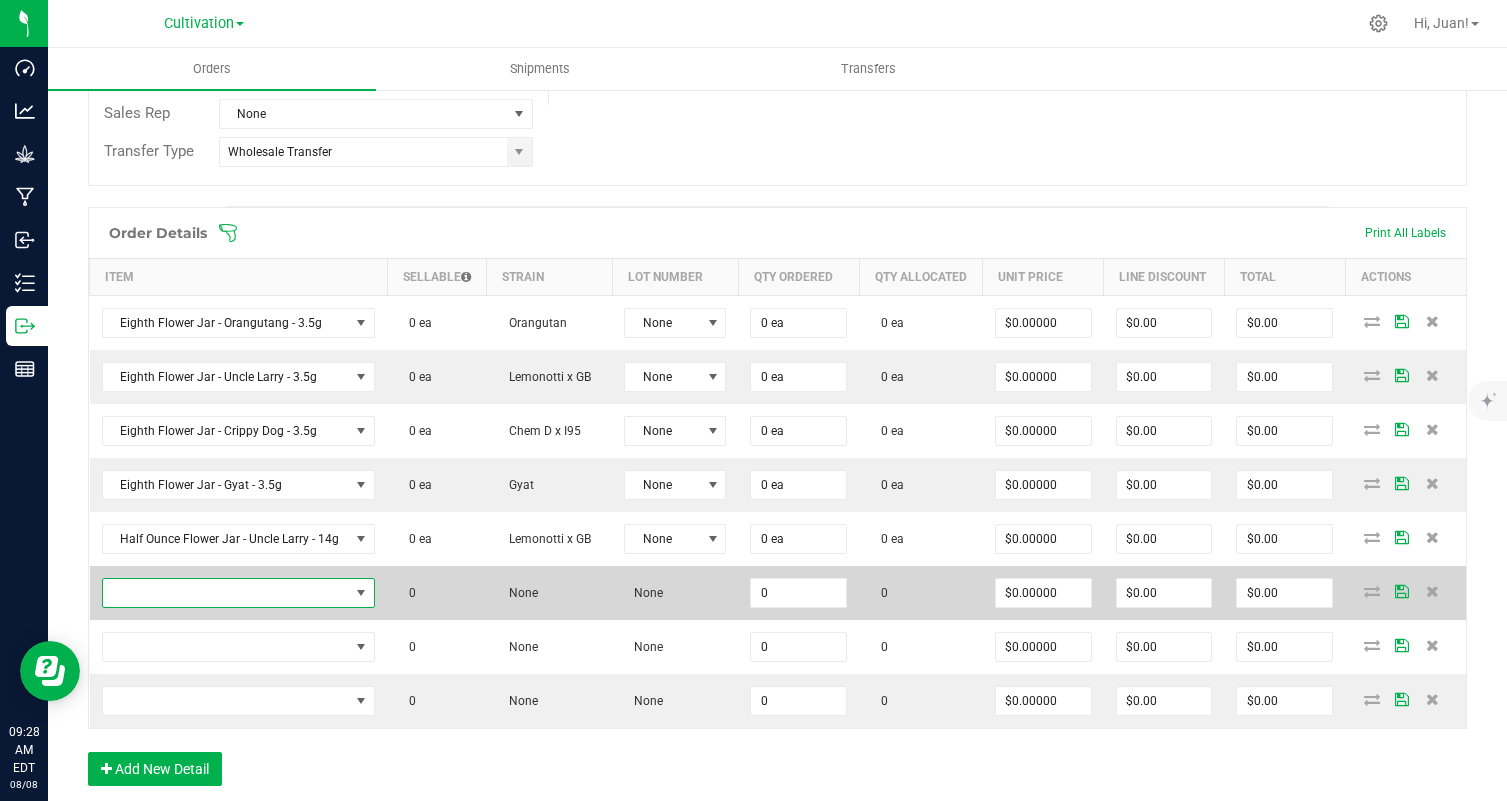 click at bounding box center [226, 593] 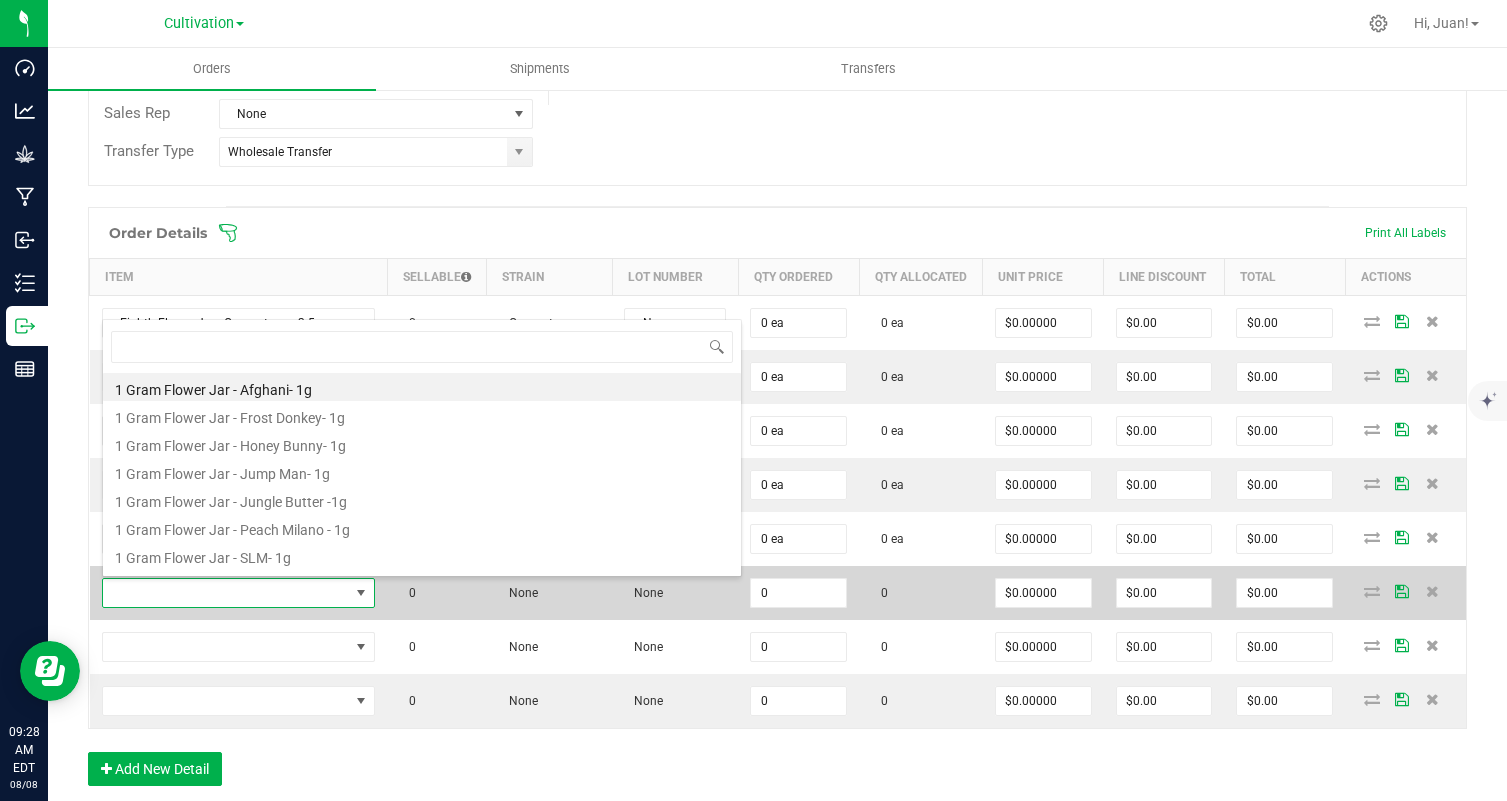 scroll, scrollTop: 99970, scrollLeft: 99728, axis: both 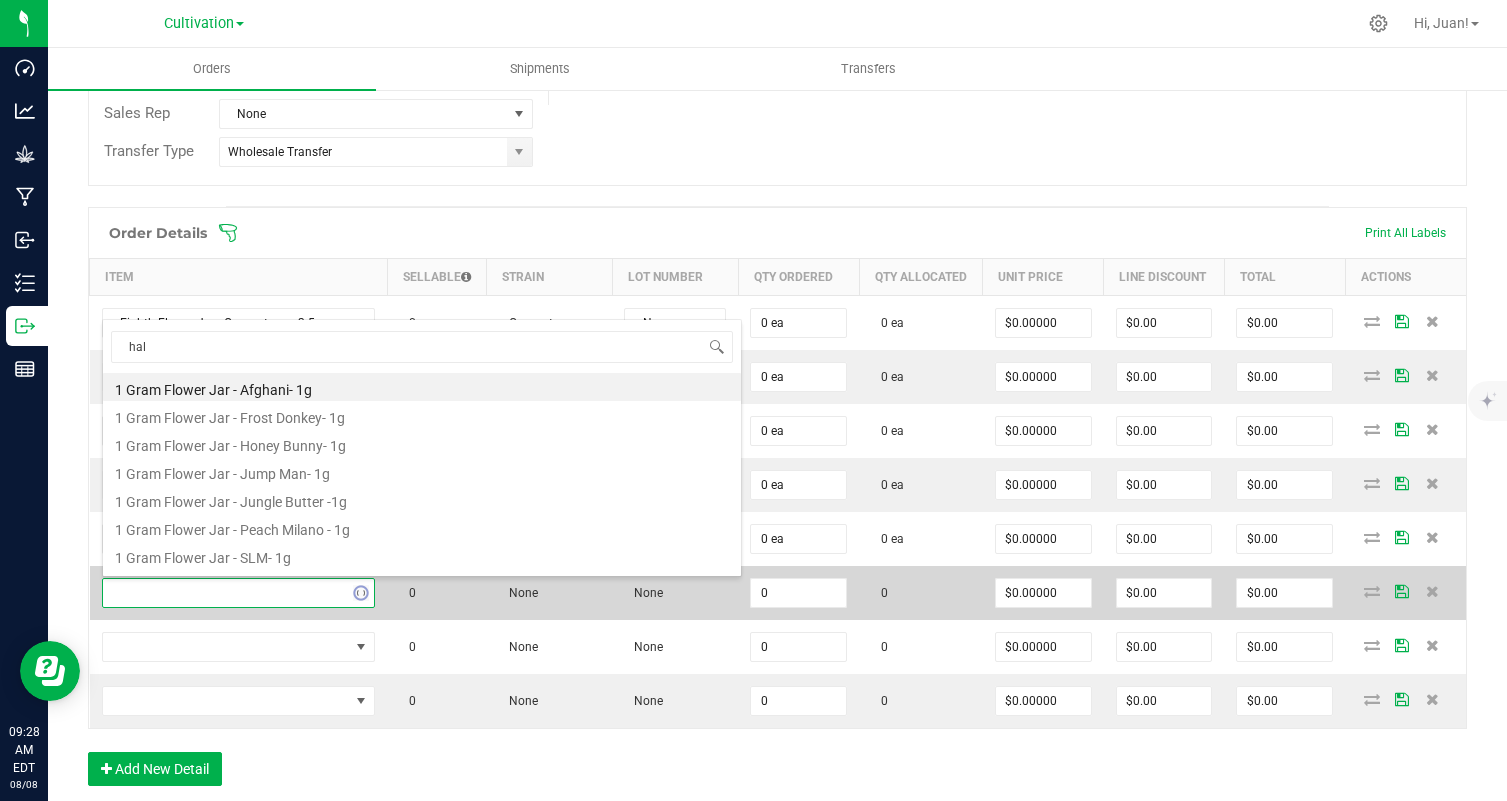 type on "half" 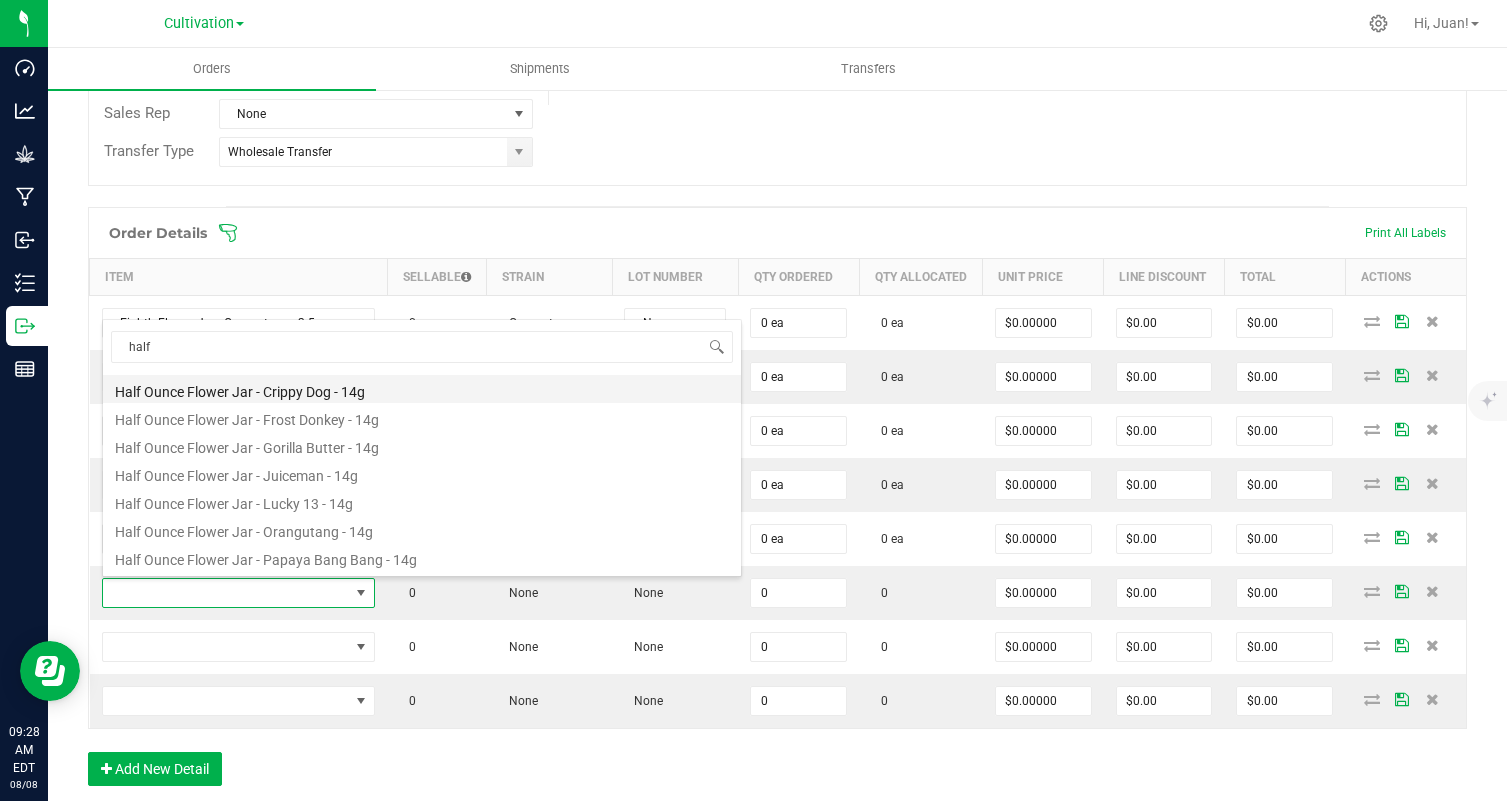 scroll, scrollTop: 139, scrollLeft: 0, axis: vertical 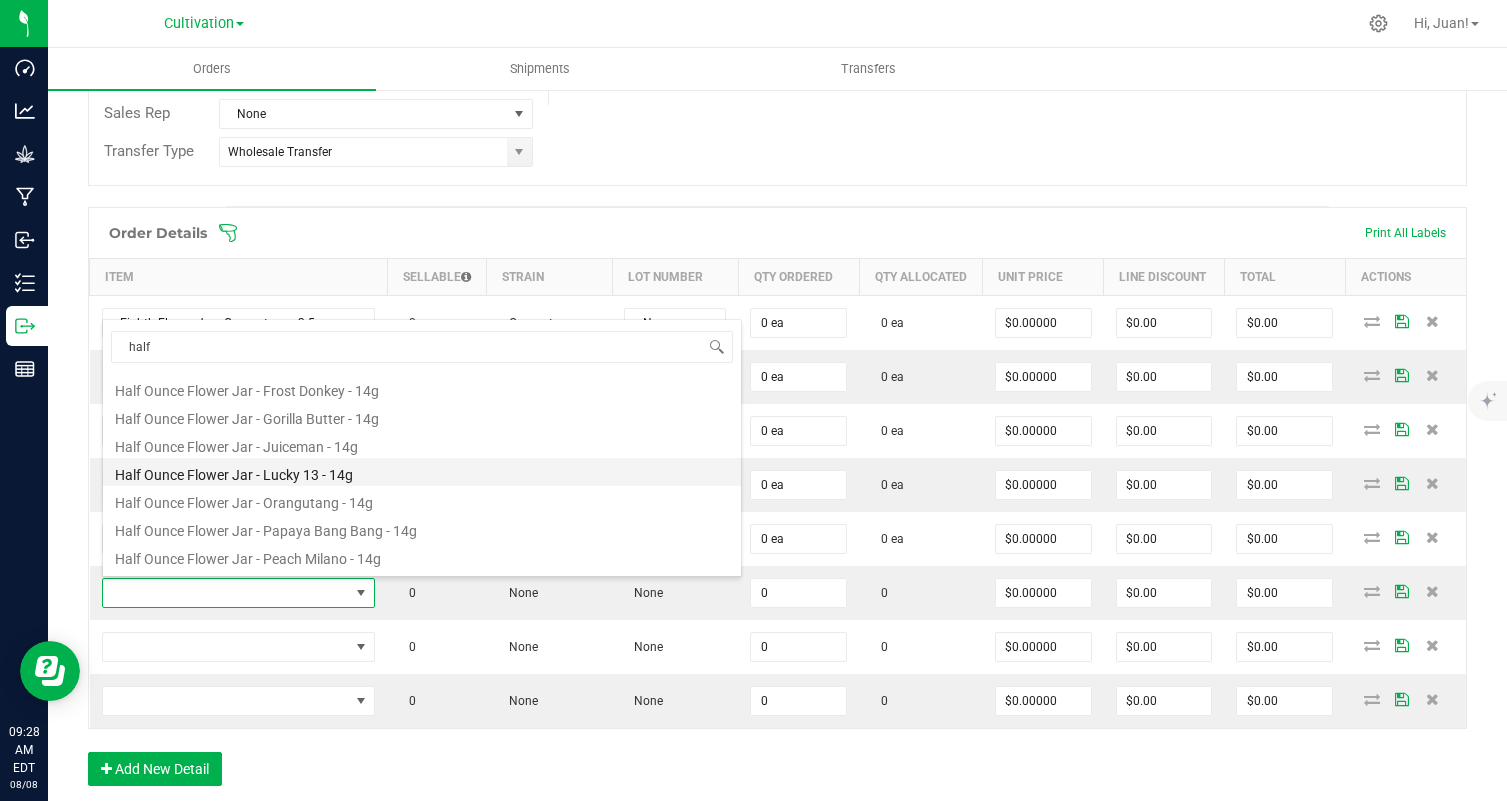 click on "Half Ounce Flower Jar - Lucky 13 - 14g" at bounding box center [422, 472] 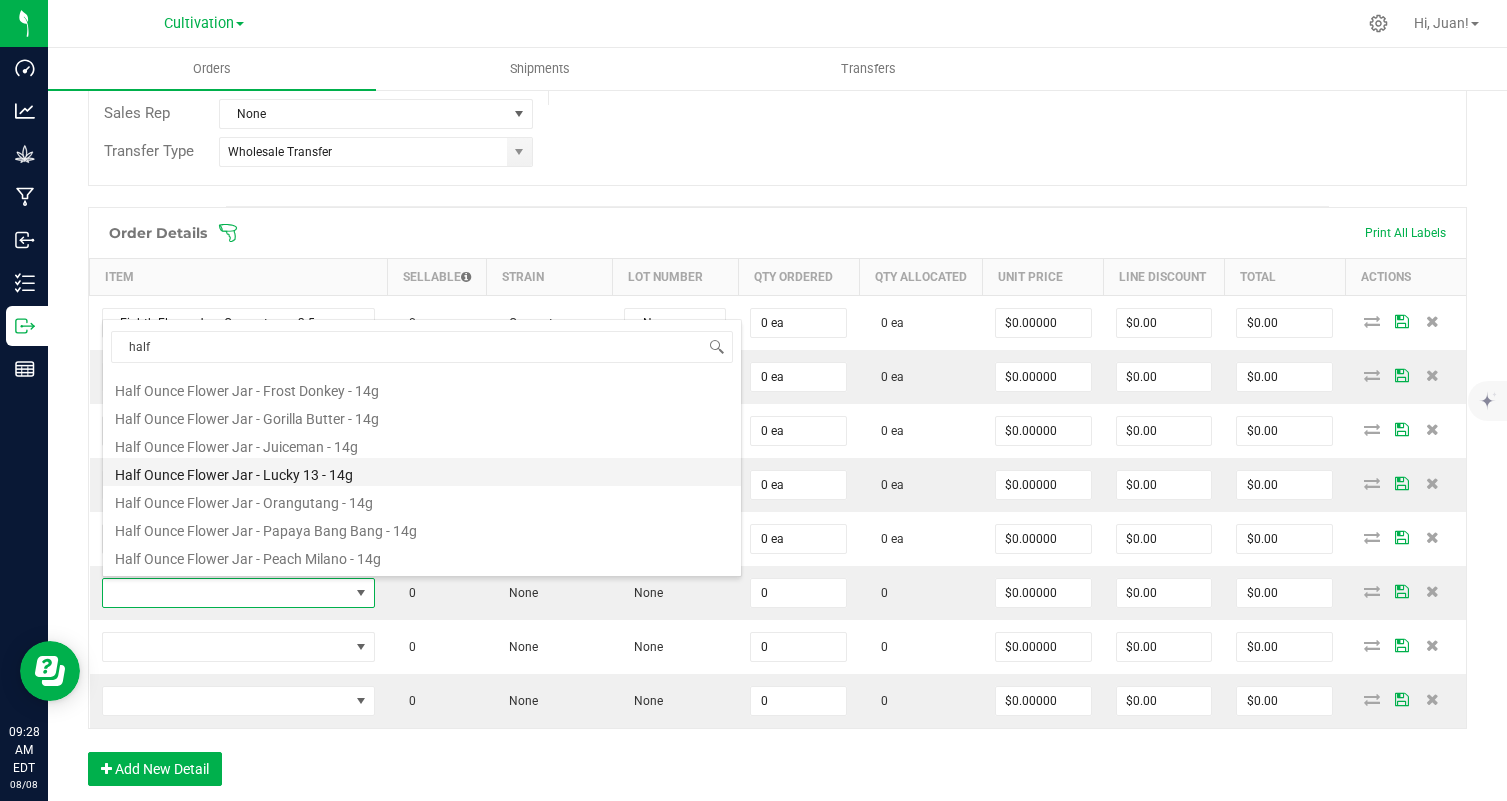type on "0 ea" 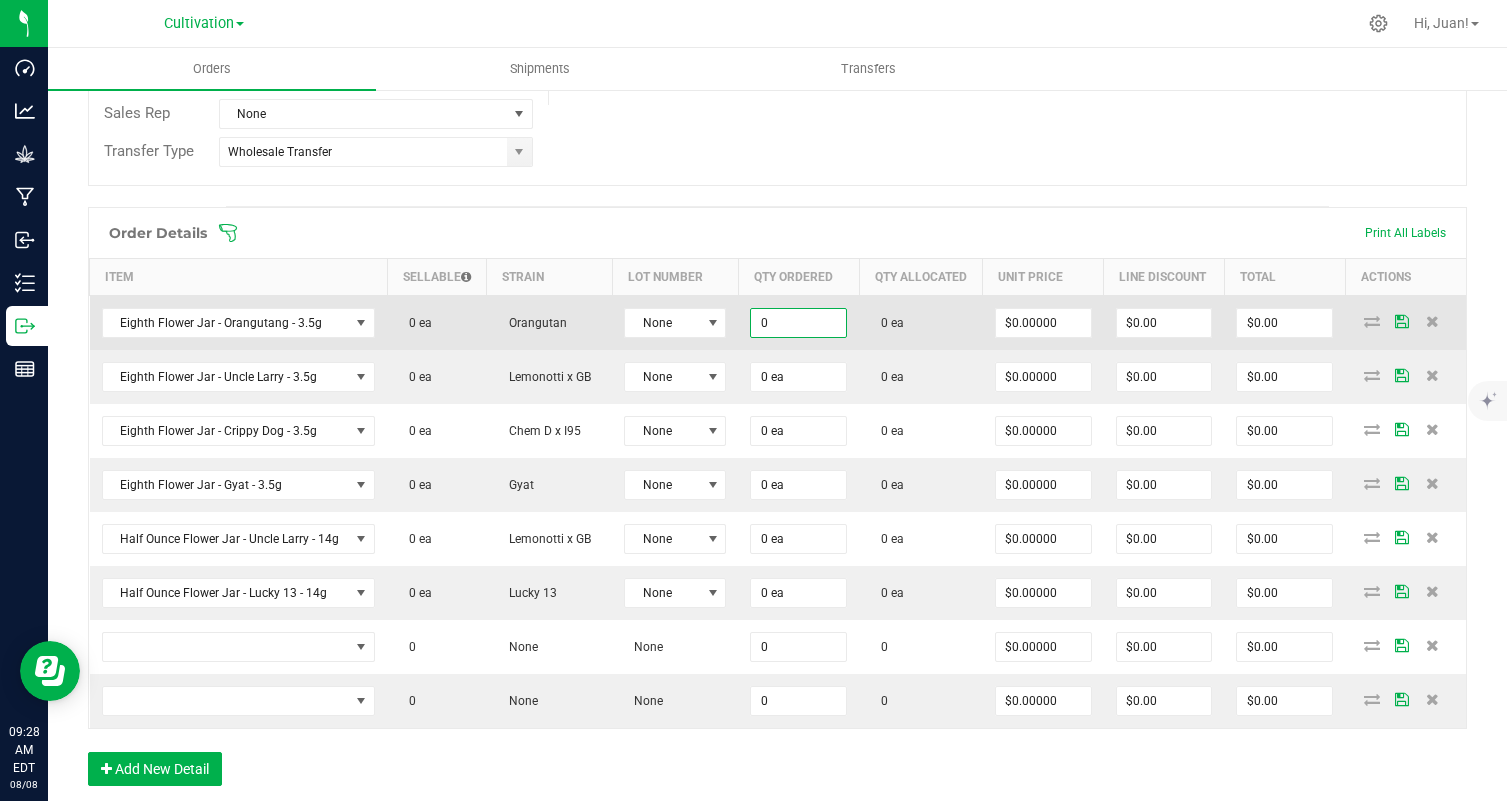 click on "0" at bounding box center [798, 323] 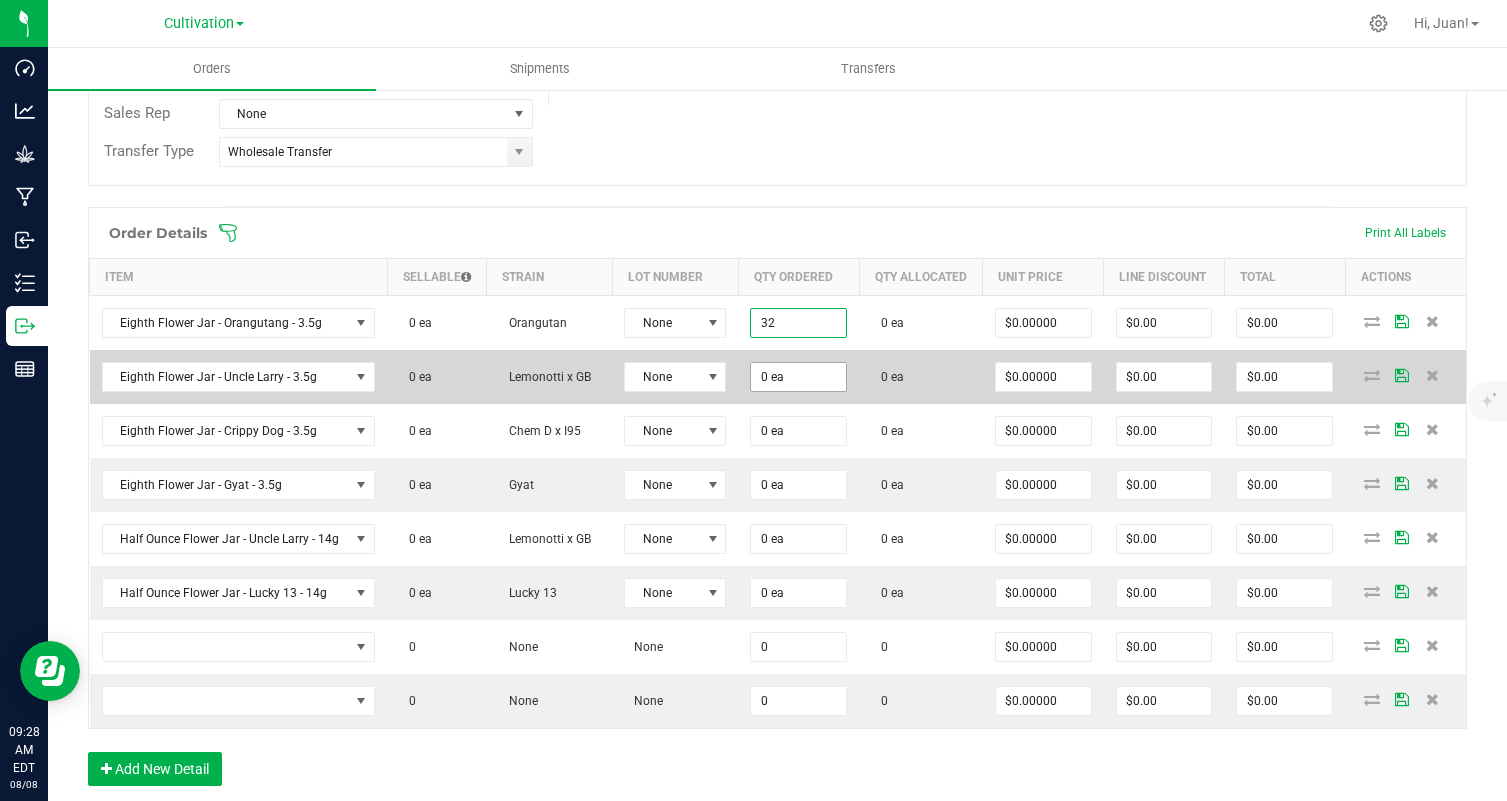 type on "32 ea" 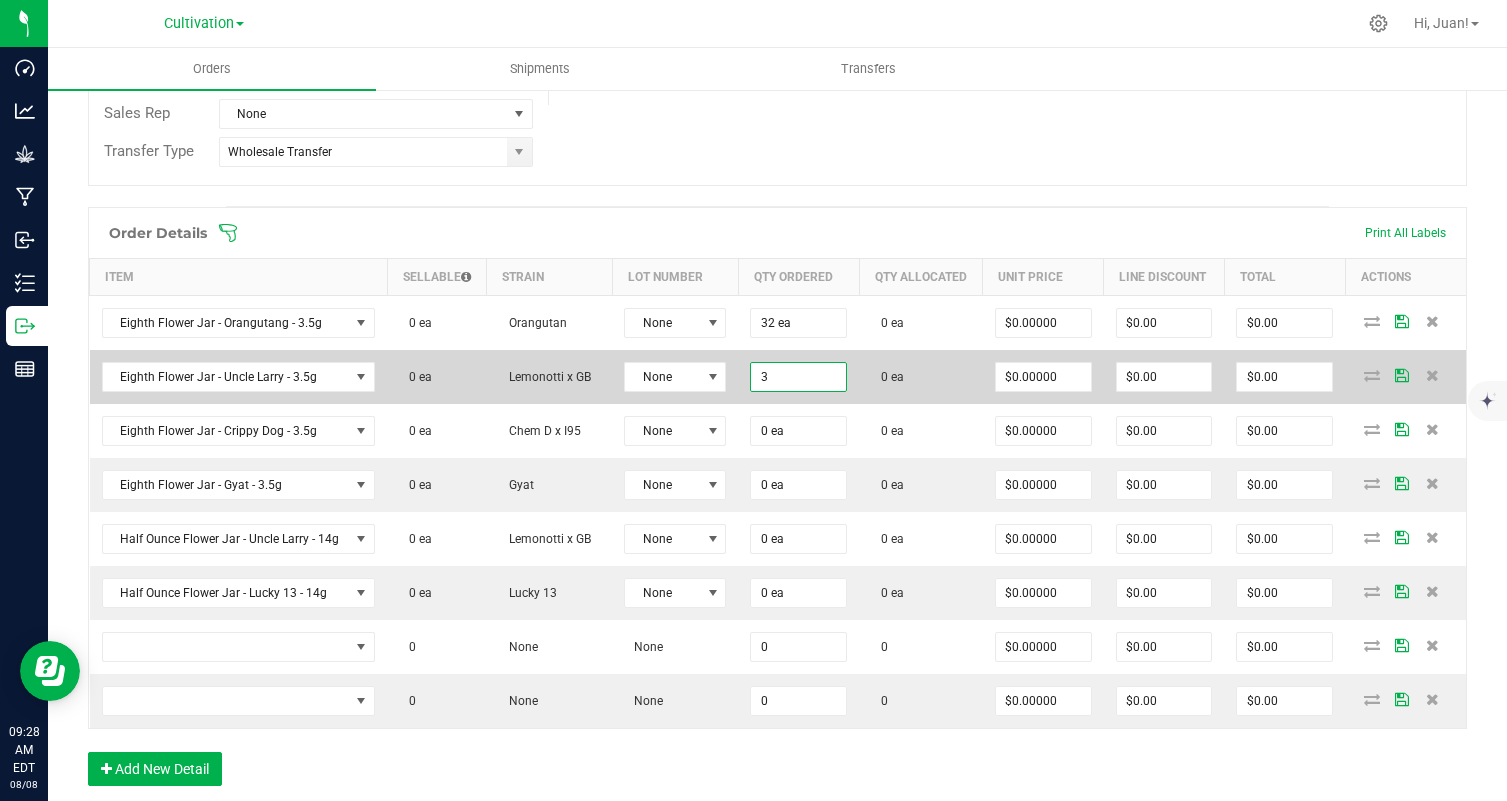 click on "3" at bounding box center (798, 377) 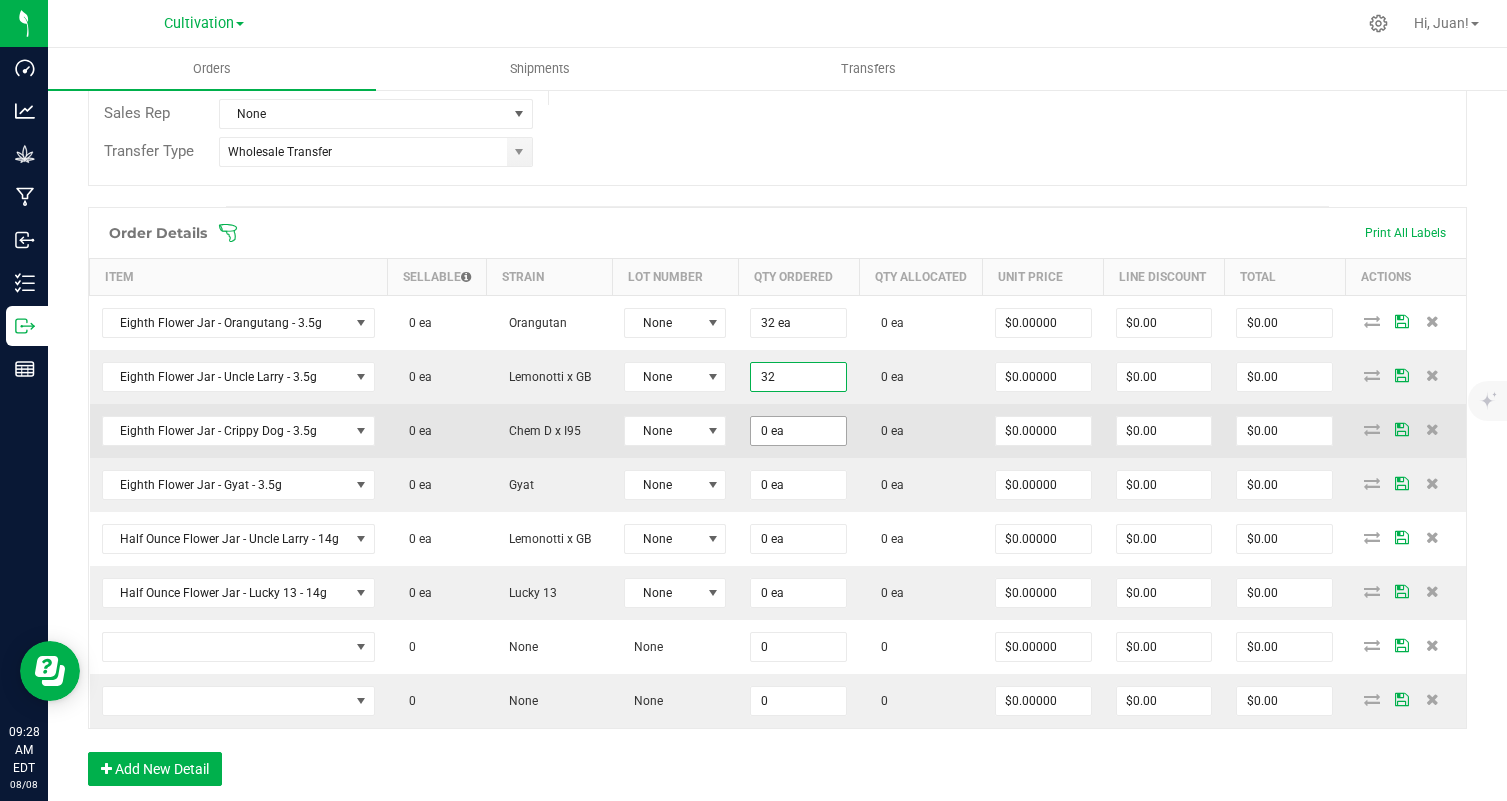 type on "32 ea" 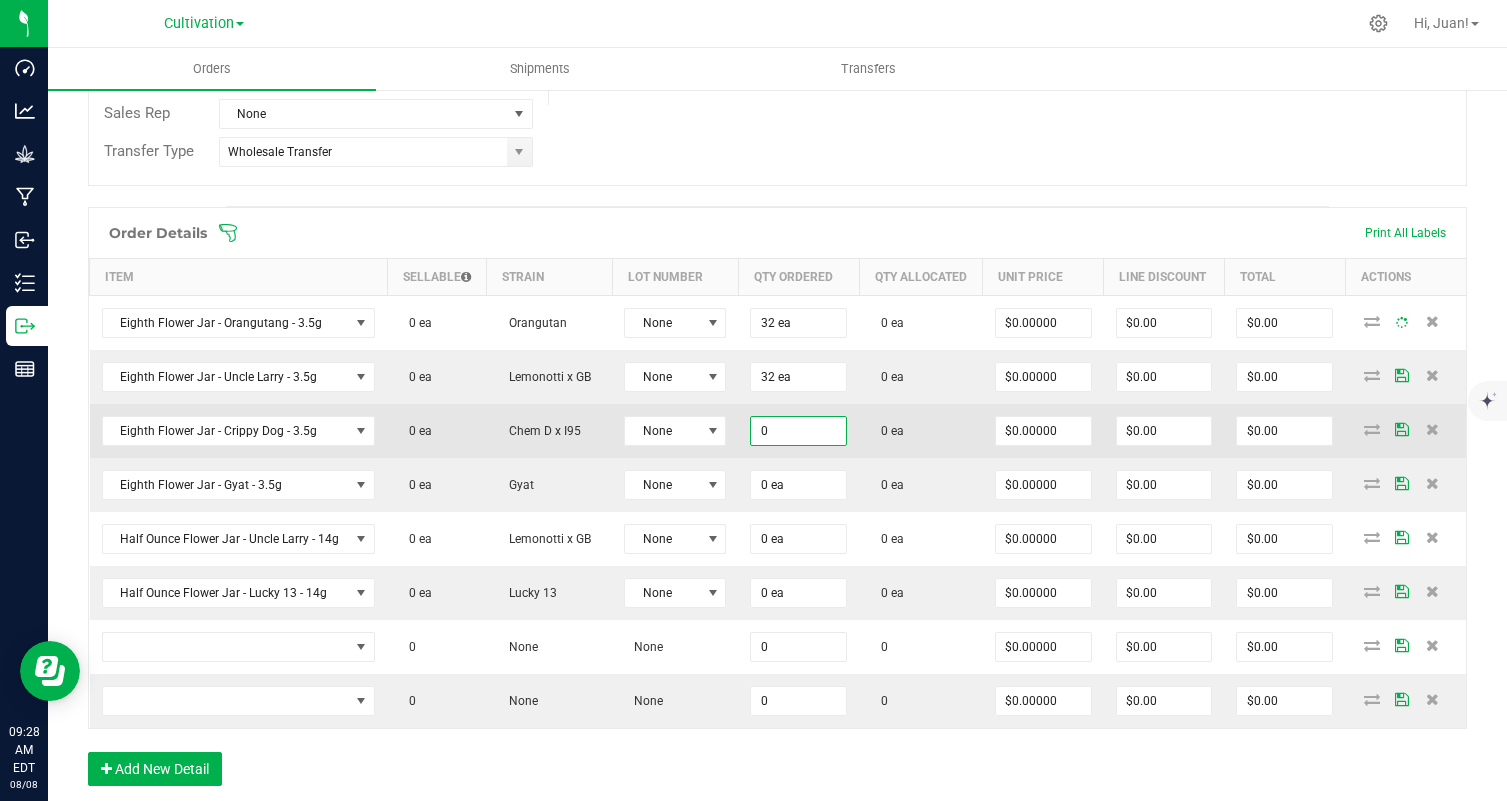 click on "0" at bounding box center [798, 431] 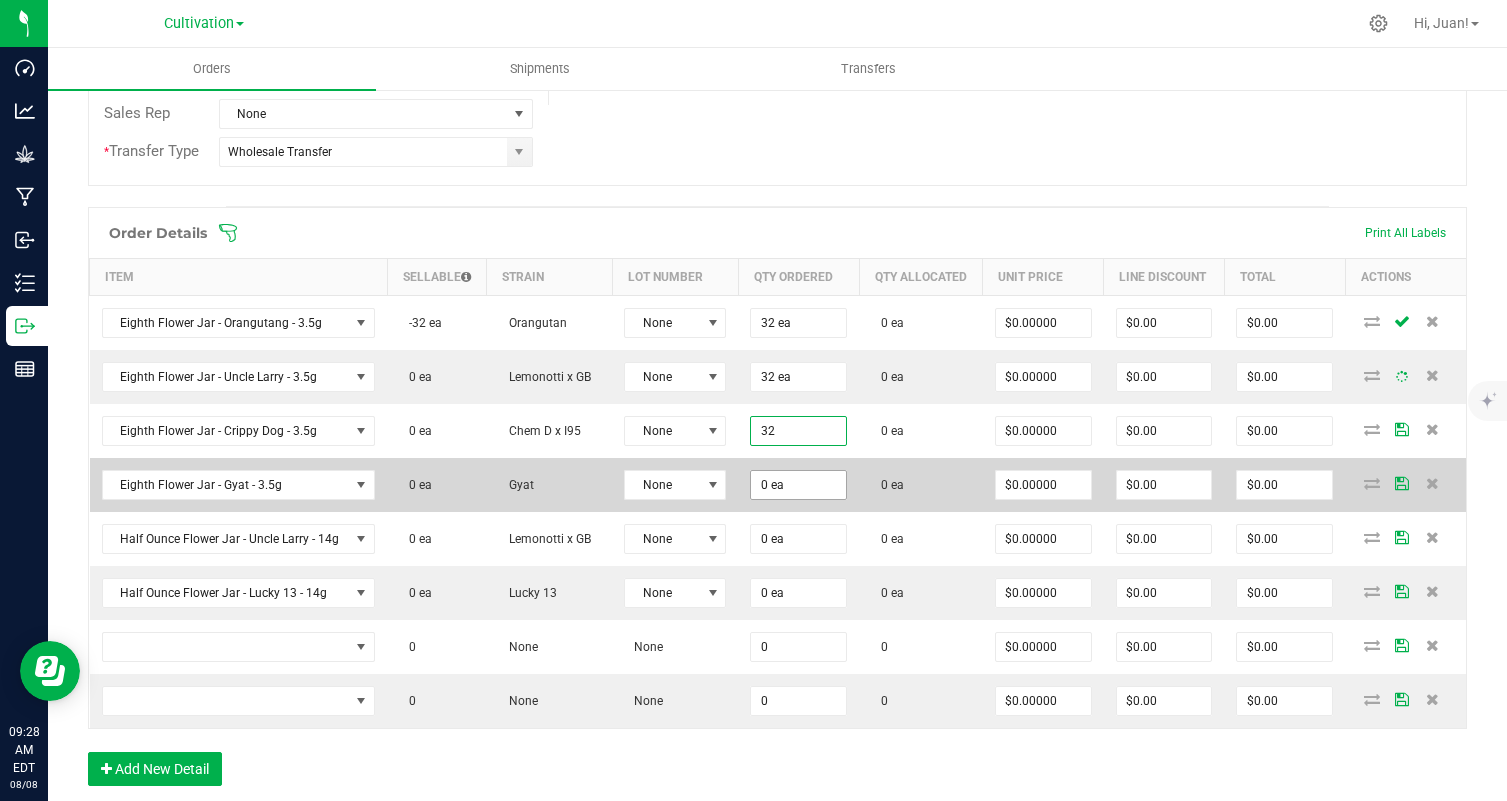 type on "32 ea" 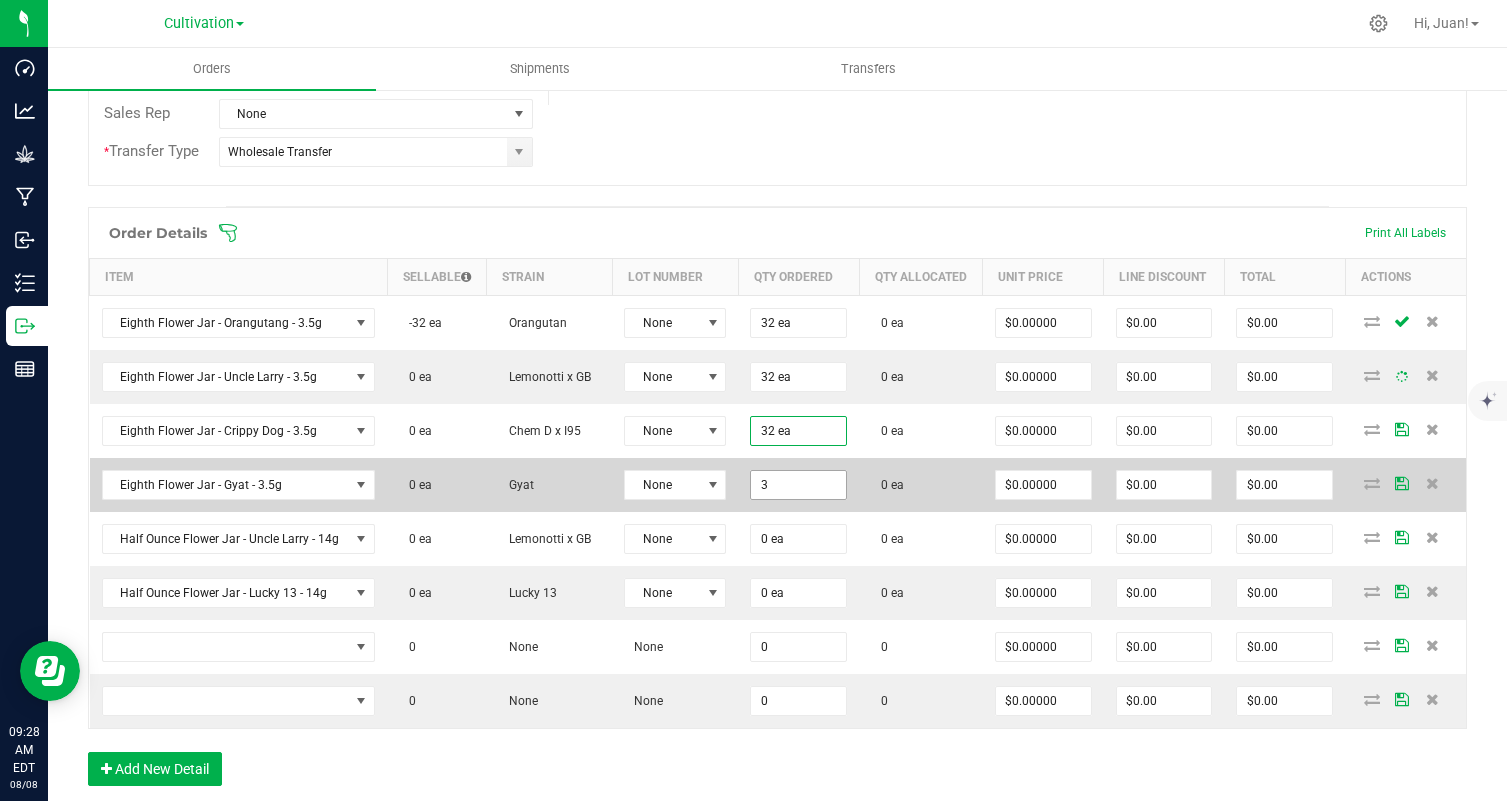 click on "3" at bounding box center (801, 485) 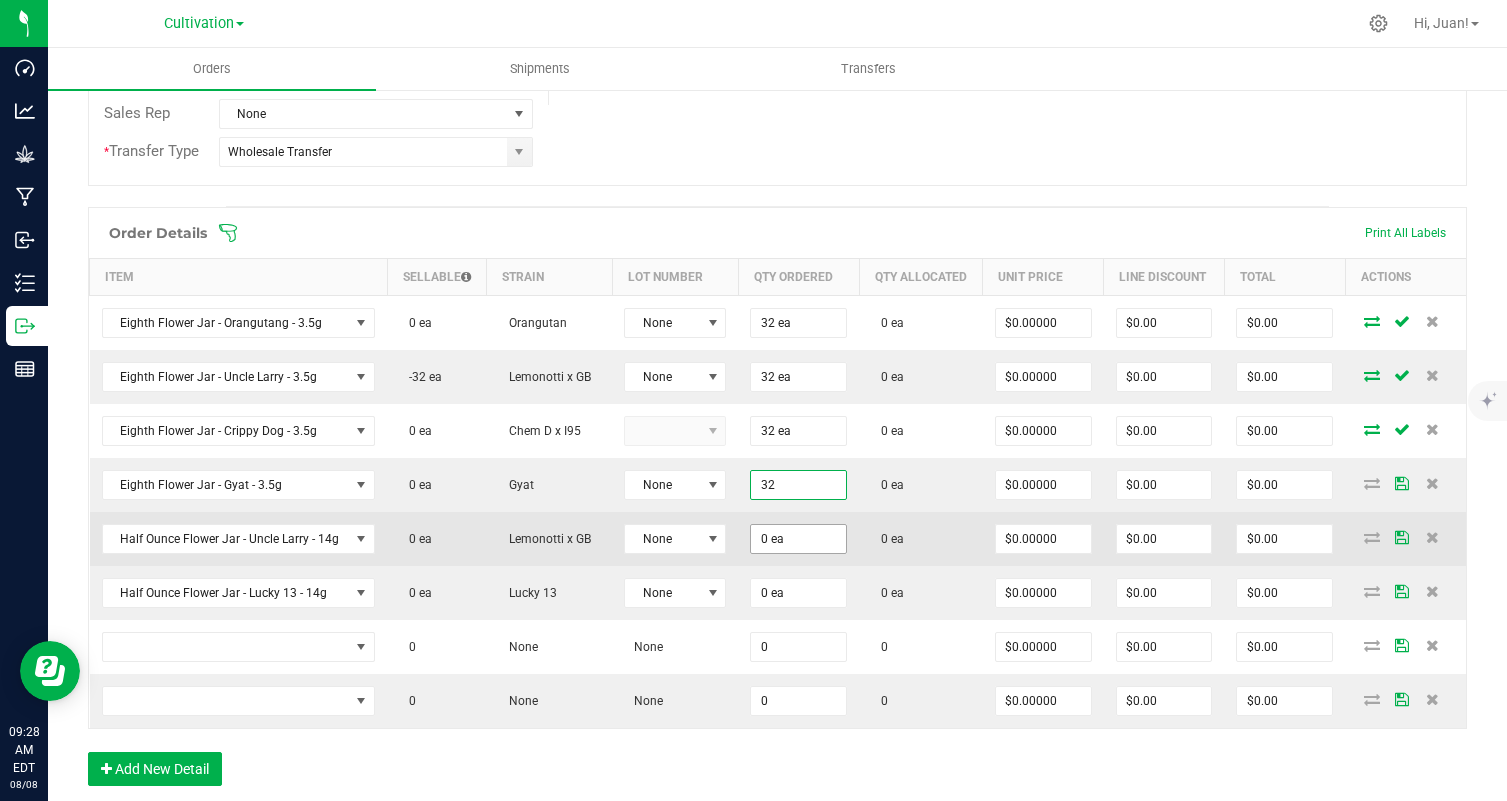 type on "32 ea" 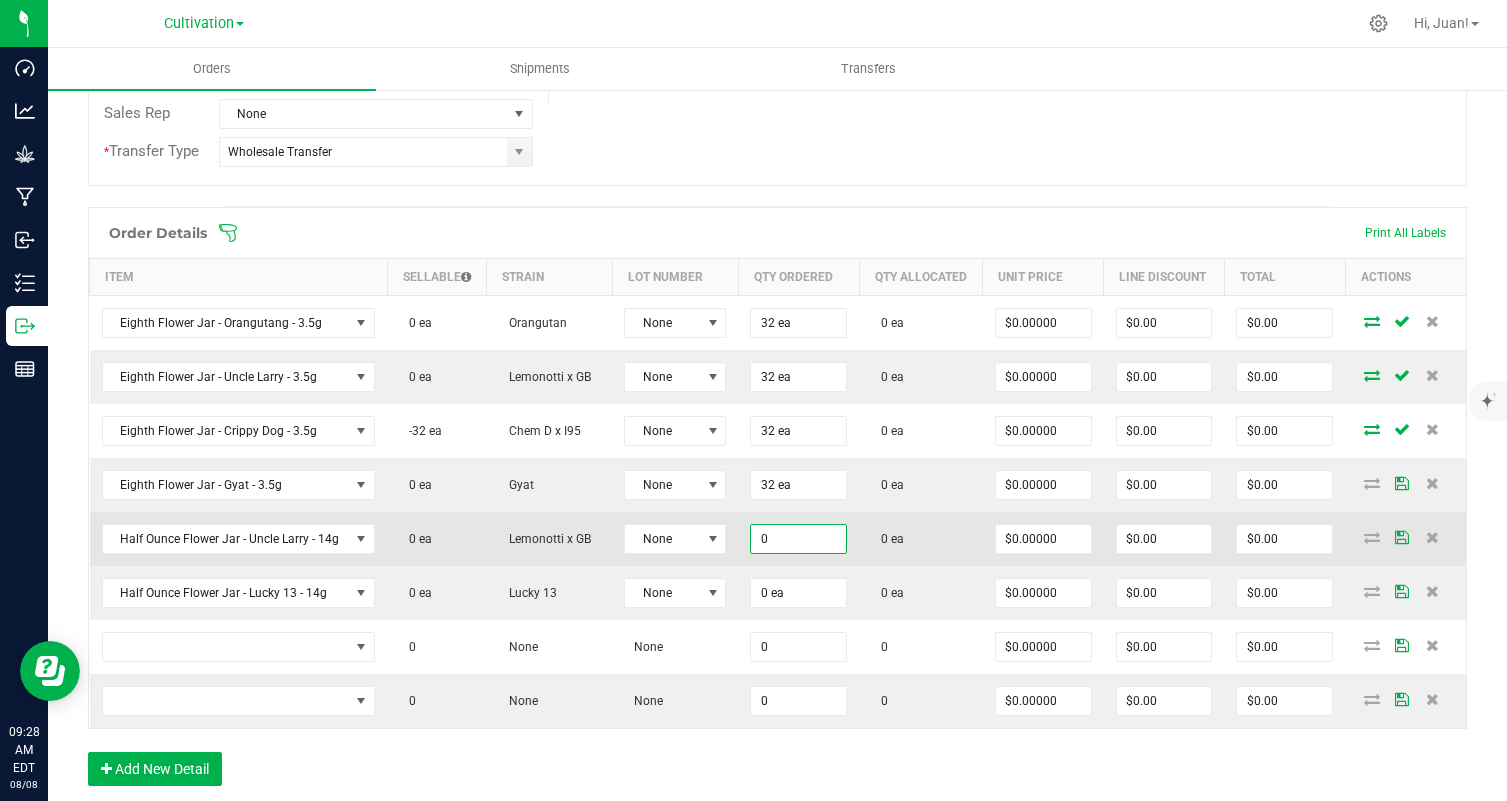 click on "0" at bounding box center (801, 539) 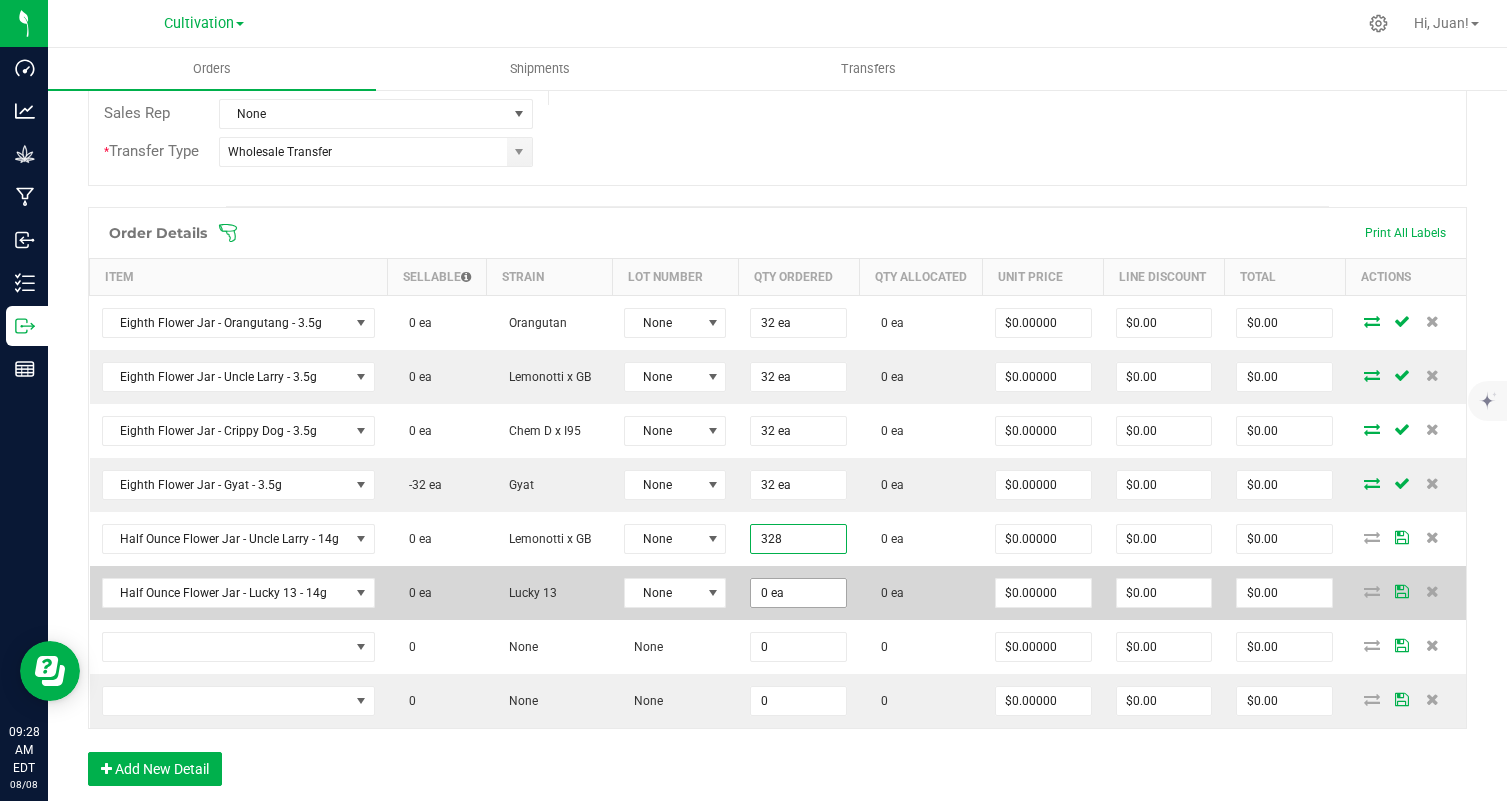 type on "328 ea" 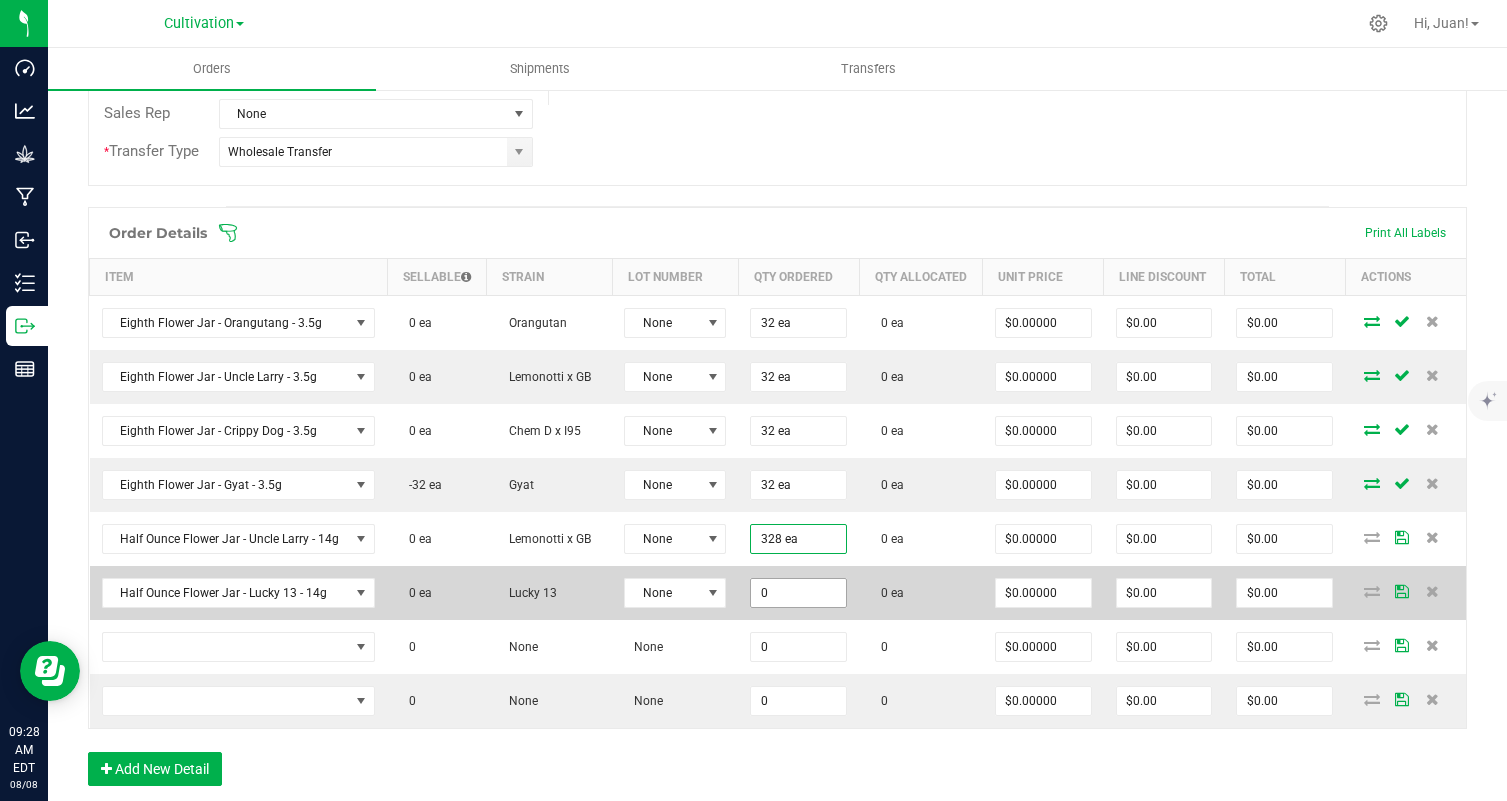 click on "0" at bounding box center [801, 593] 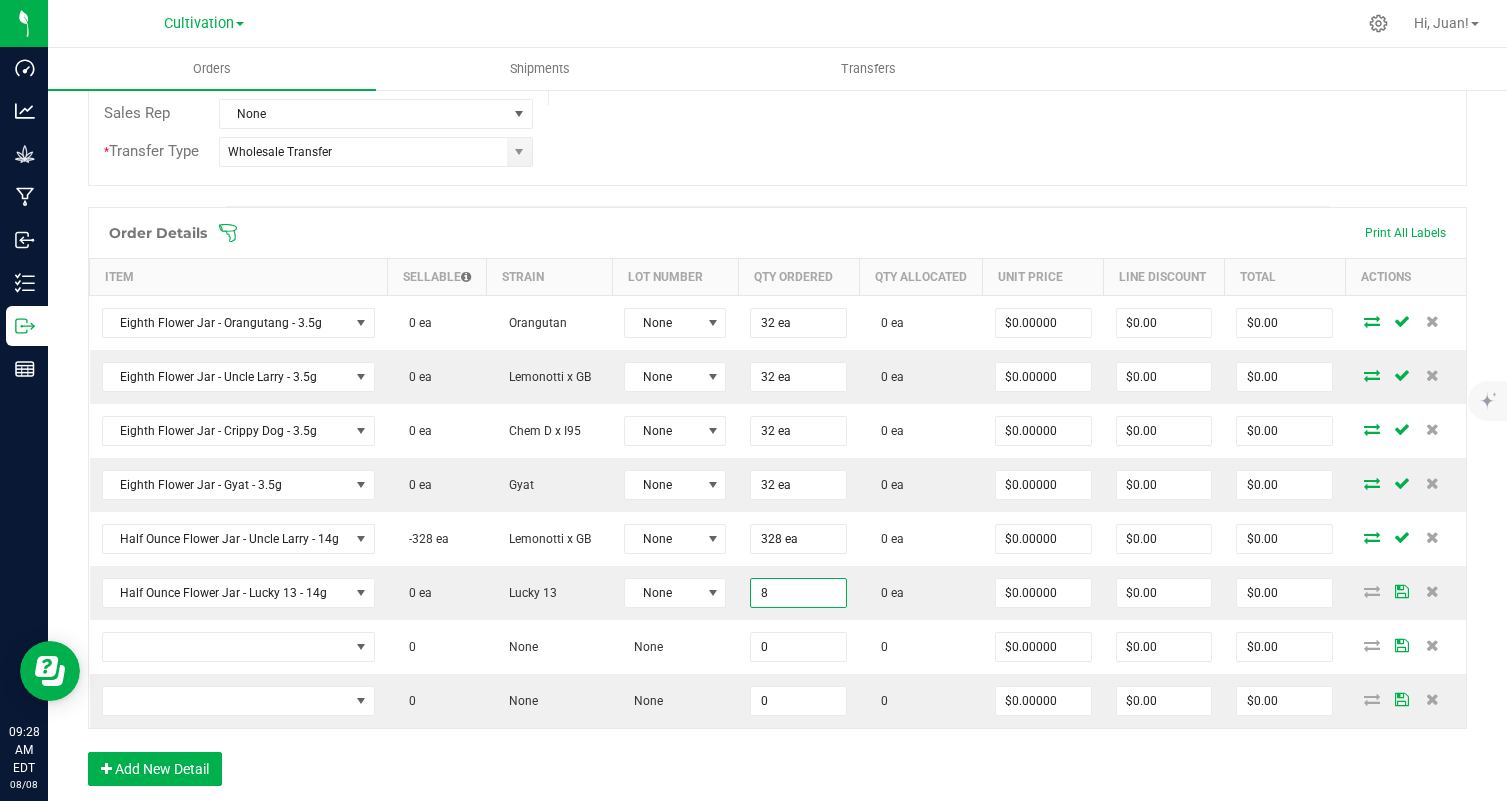 type on "8 ea" 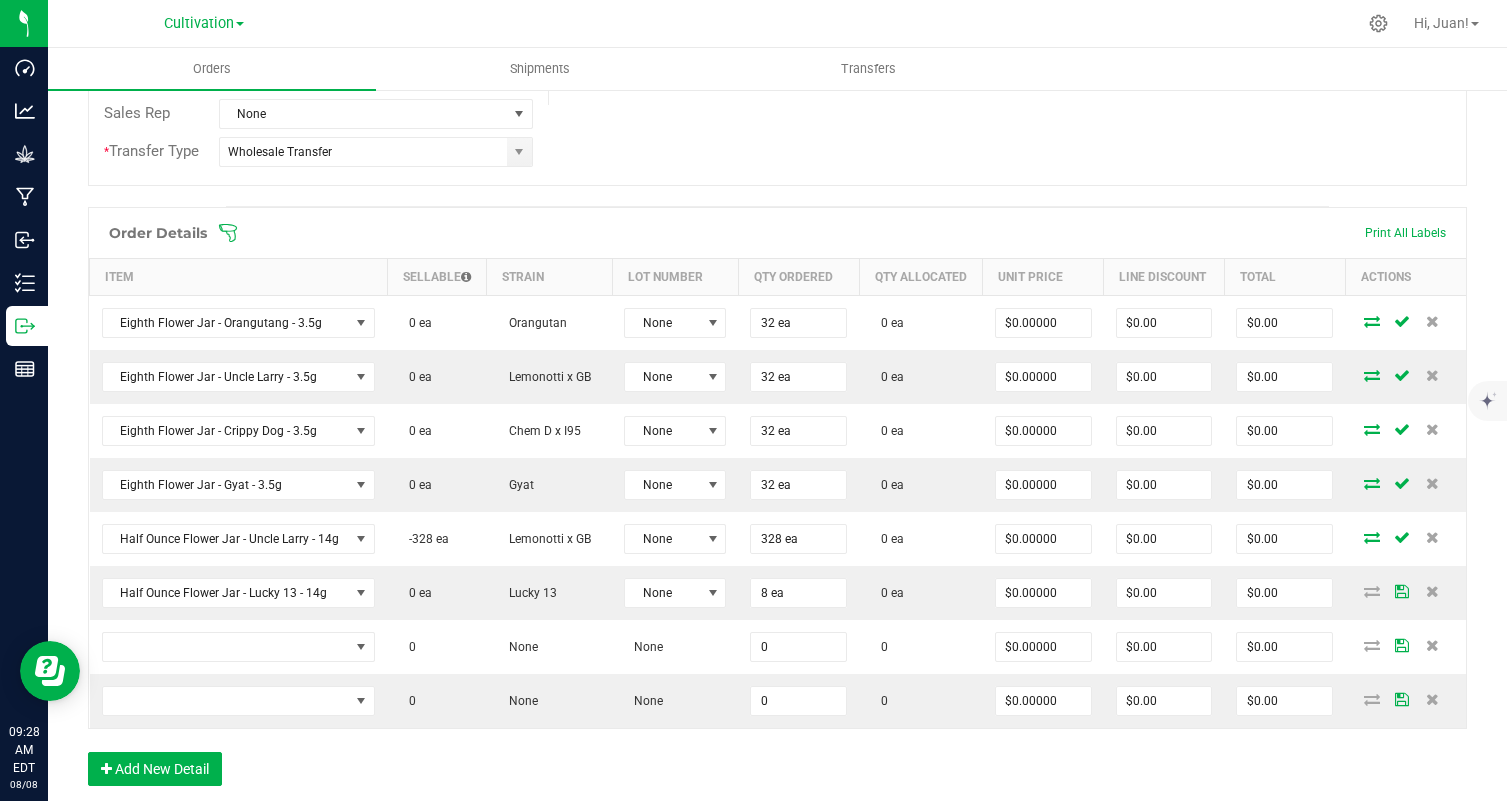 click on "Order #   00000727   Status   Created   Order Date   Aug 8, 2025 9:25 AM EDT   Payment Status   Awaiting Payment   Invoice Date  08/08/2025  Requested Delivery Date  08/09/2025  Payment Terms  Cash on Delivery  Edit   Customer PO   Sales Rep  None *  Transfer Type  Wholesale Transfer  Destination DBA  Baked by the River  Edit   Order Total   $0.00   License #   RE000077   License Expiration   Nov 21, 2024   Address  Baked by the River 8 church street lambertville  ,  NJ 08530  Contact   Distributor  Select distributor  Ref Field 1   Ref Field 2   Ref Field 3" at bounding box center (777, -30) 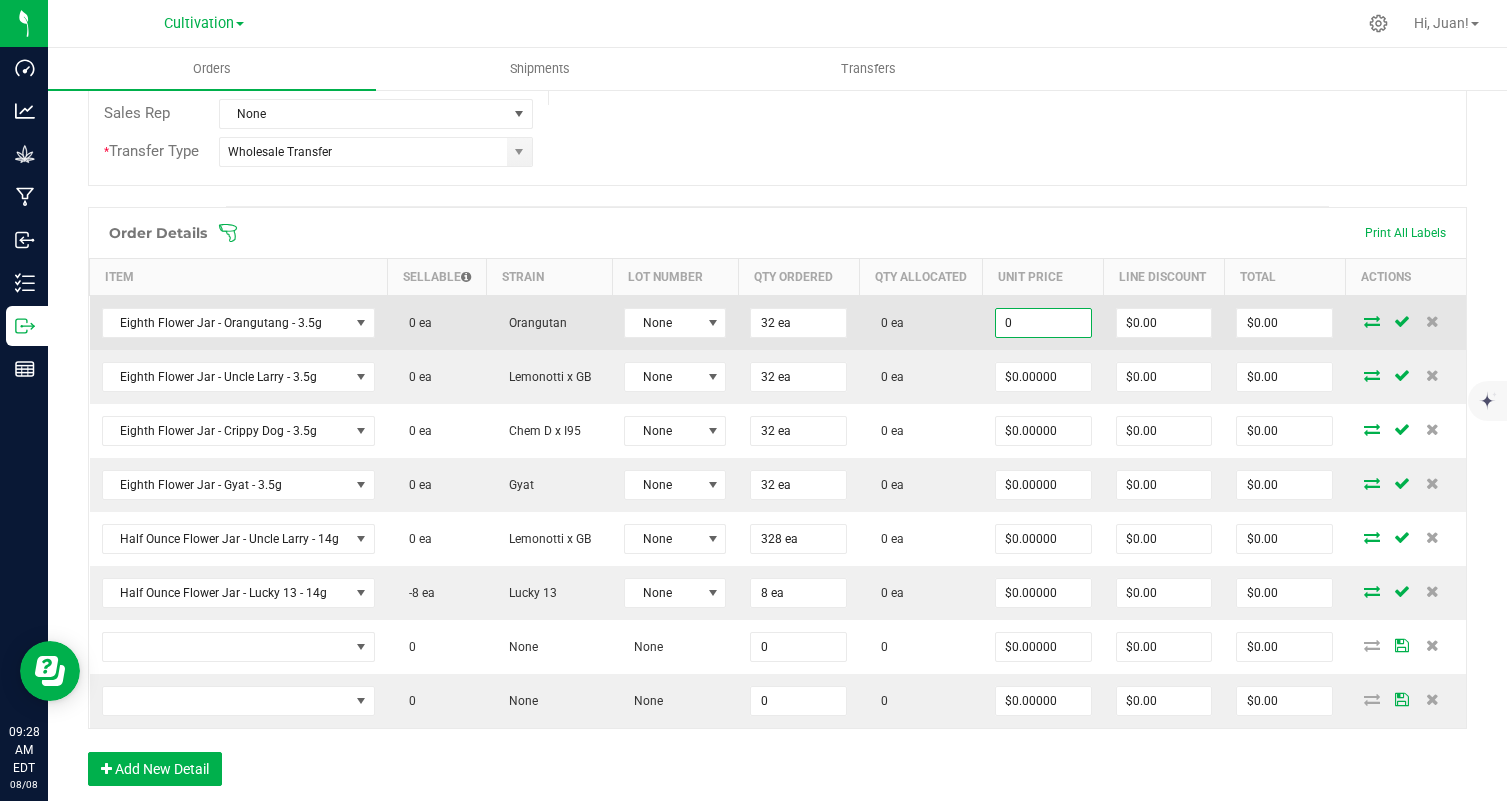click on "0" at bounding box center (1043, 323) 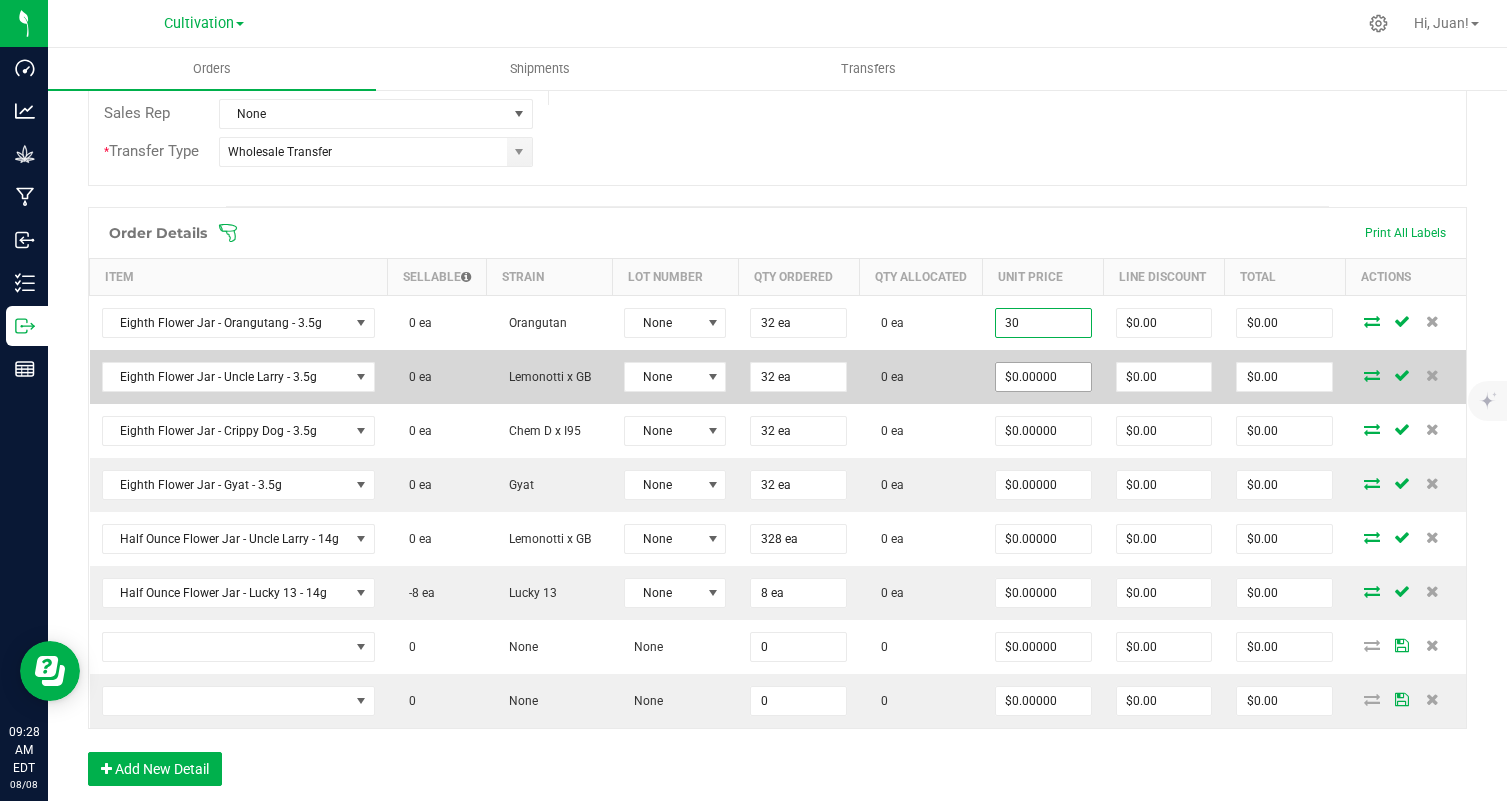 type on "$30.00000" 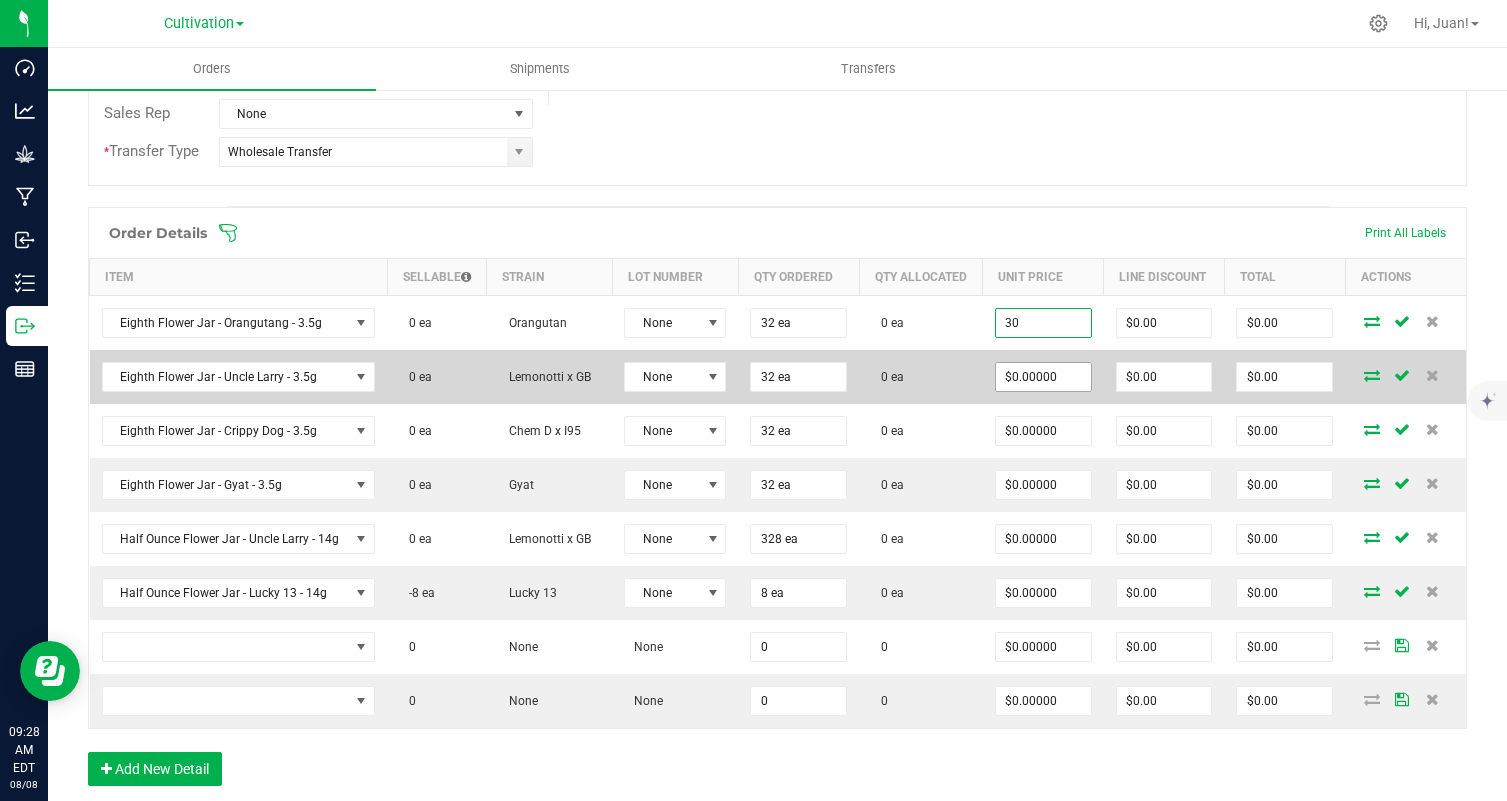 type on "$960.00" 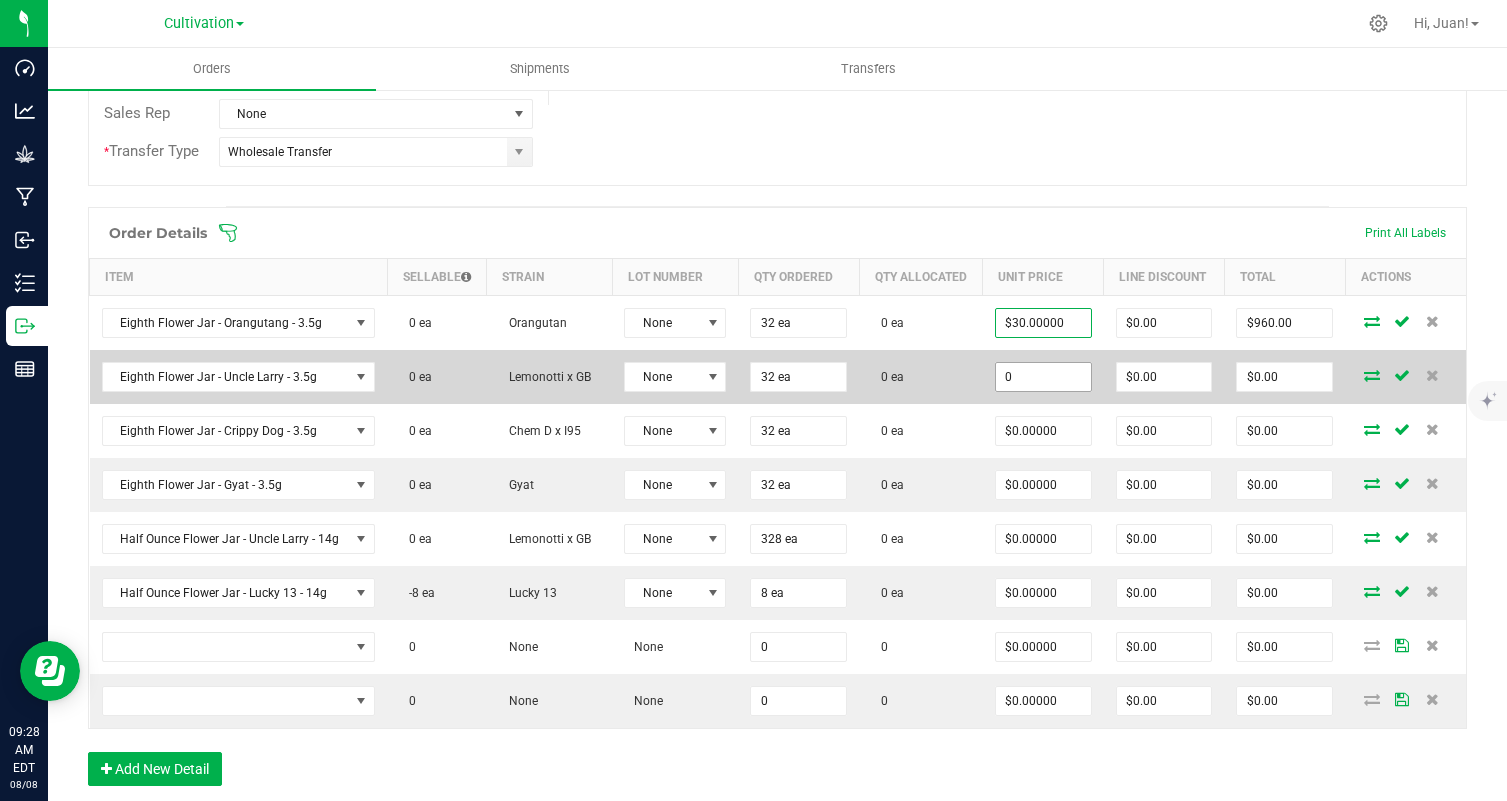 click on "0" at bounding box center [1043, 377] 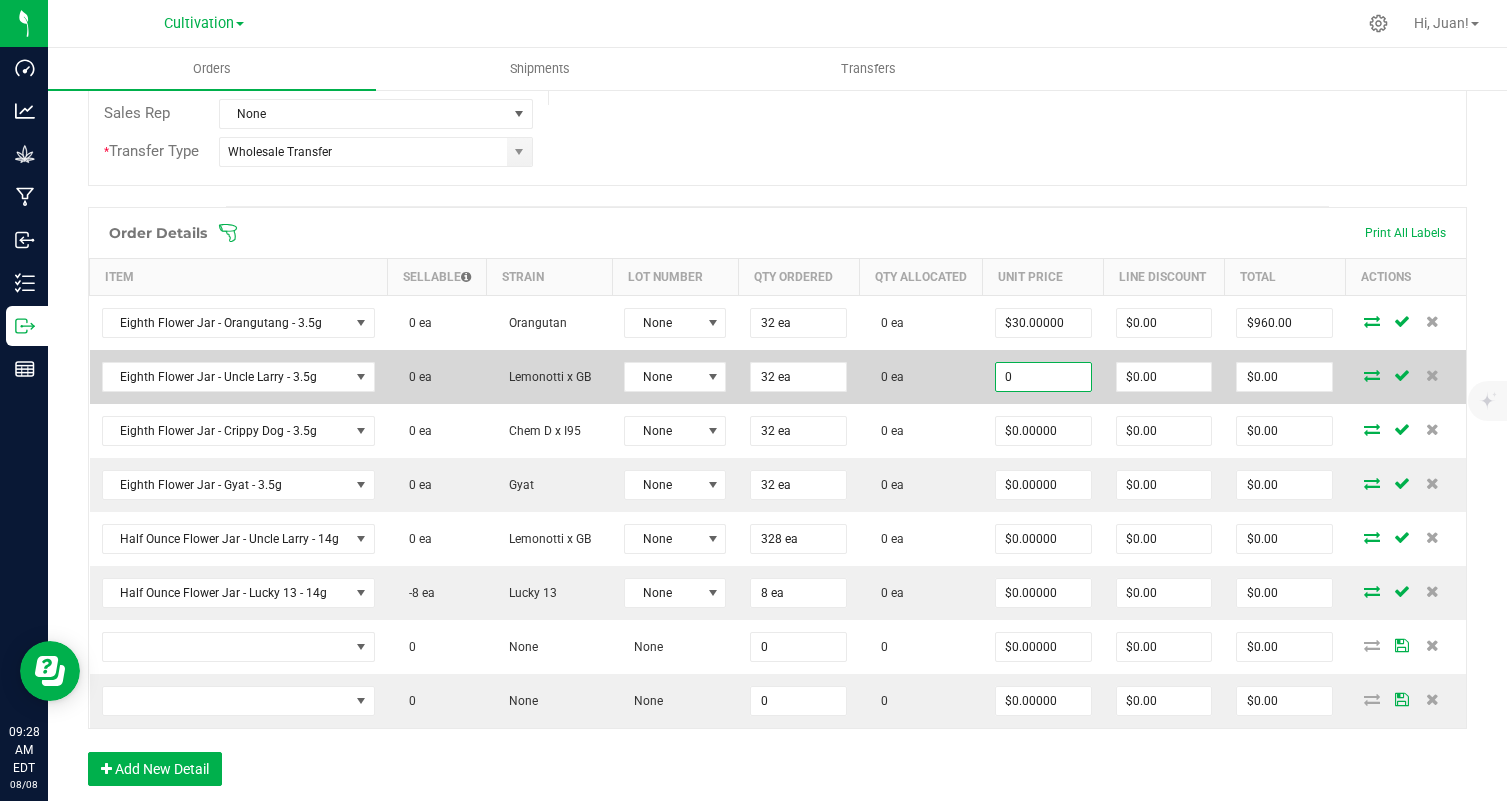 paste on "3" 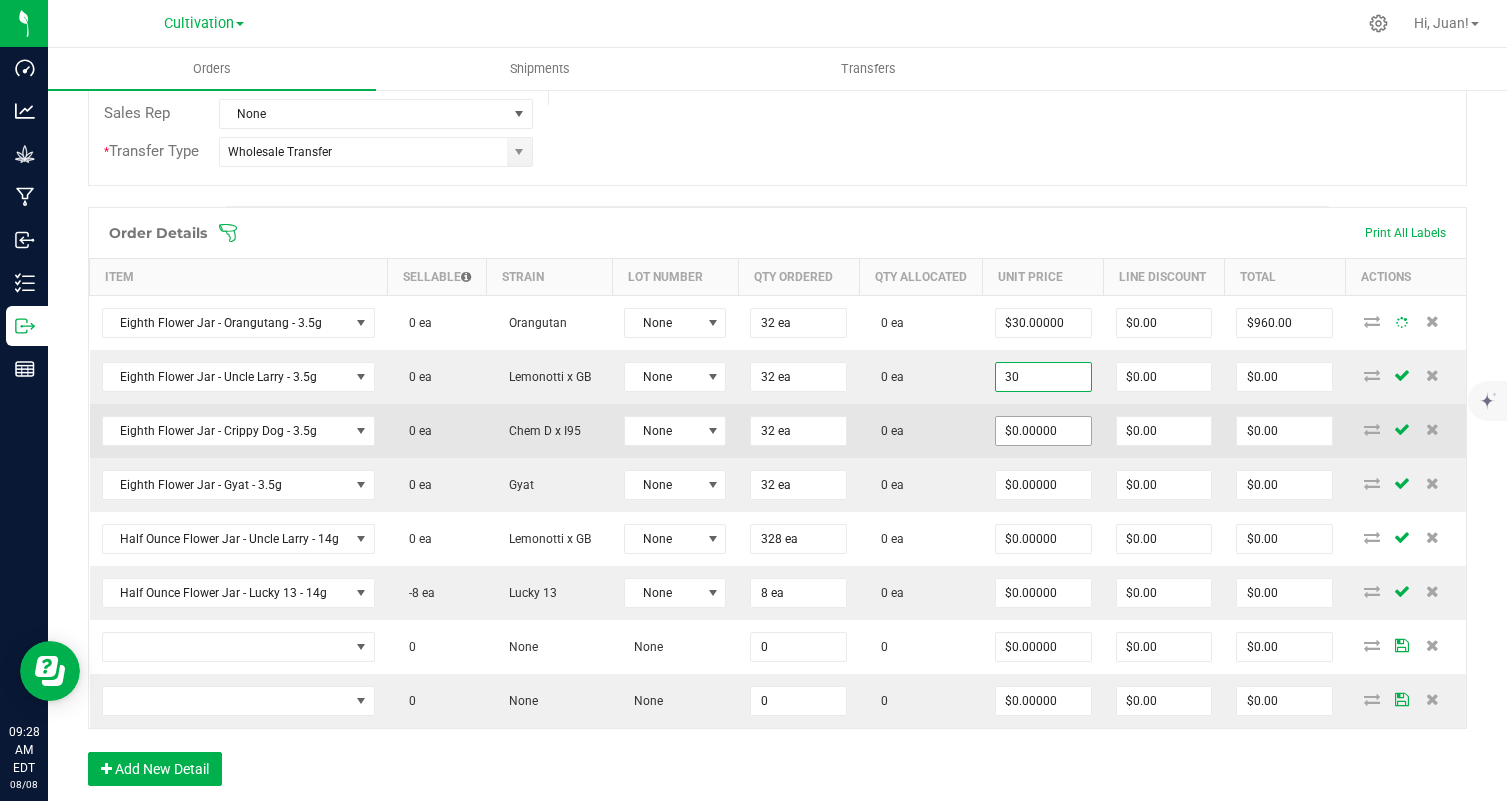 type on "$30.00000" 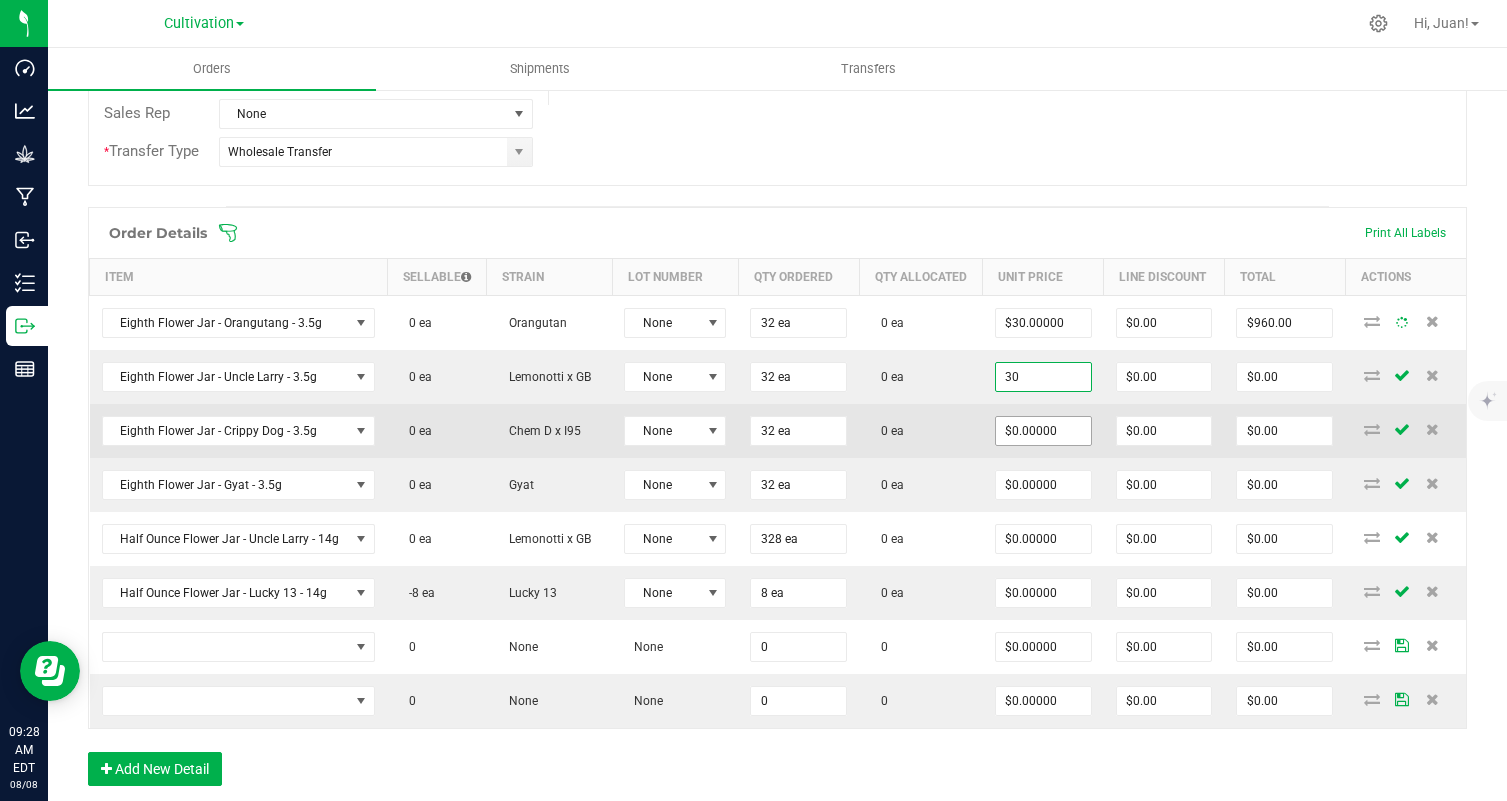 type on "$960.00" 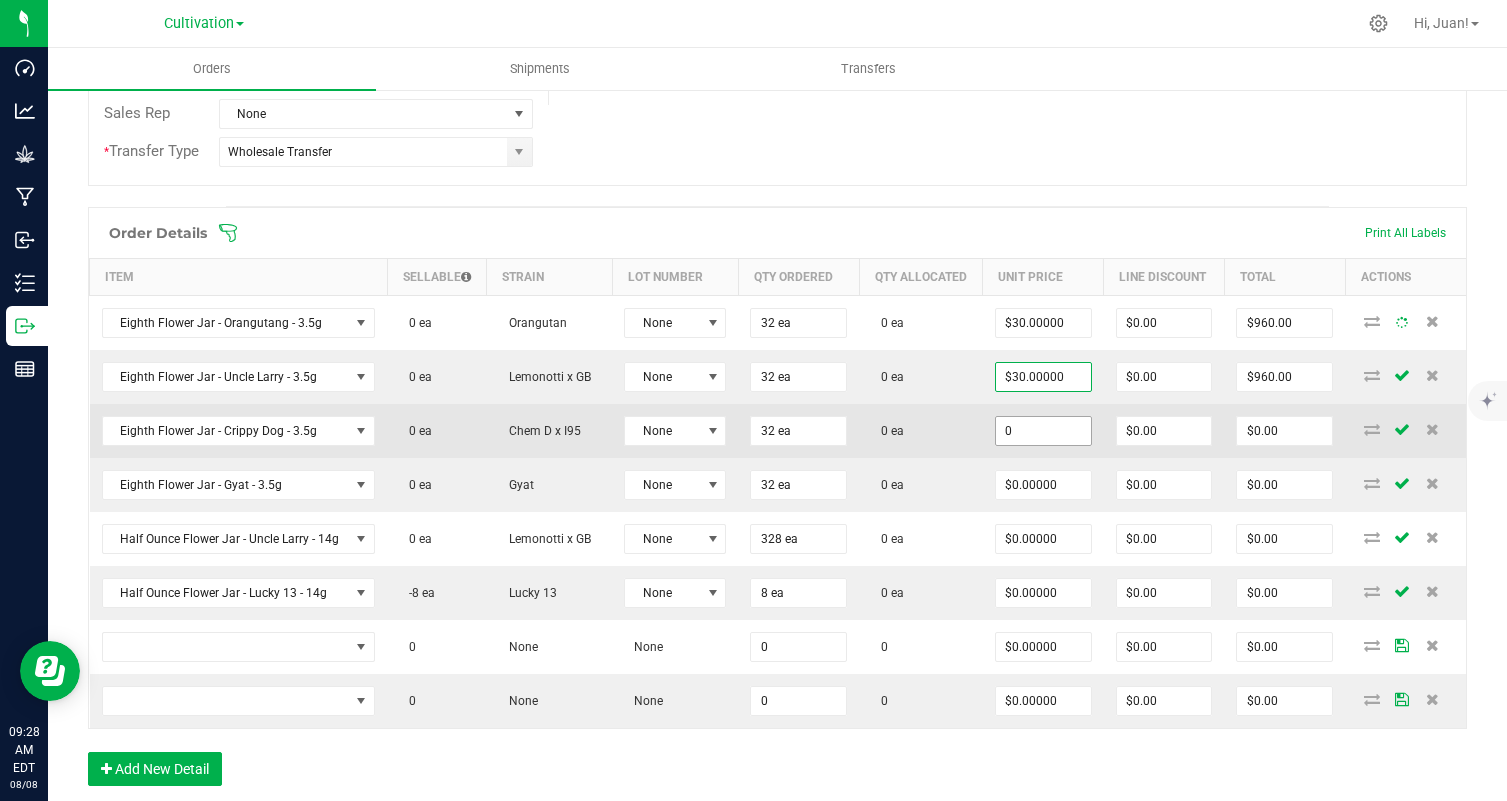 click on "0" at bounding box center [1043, 431] 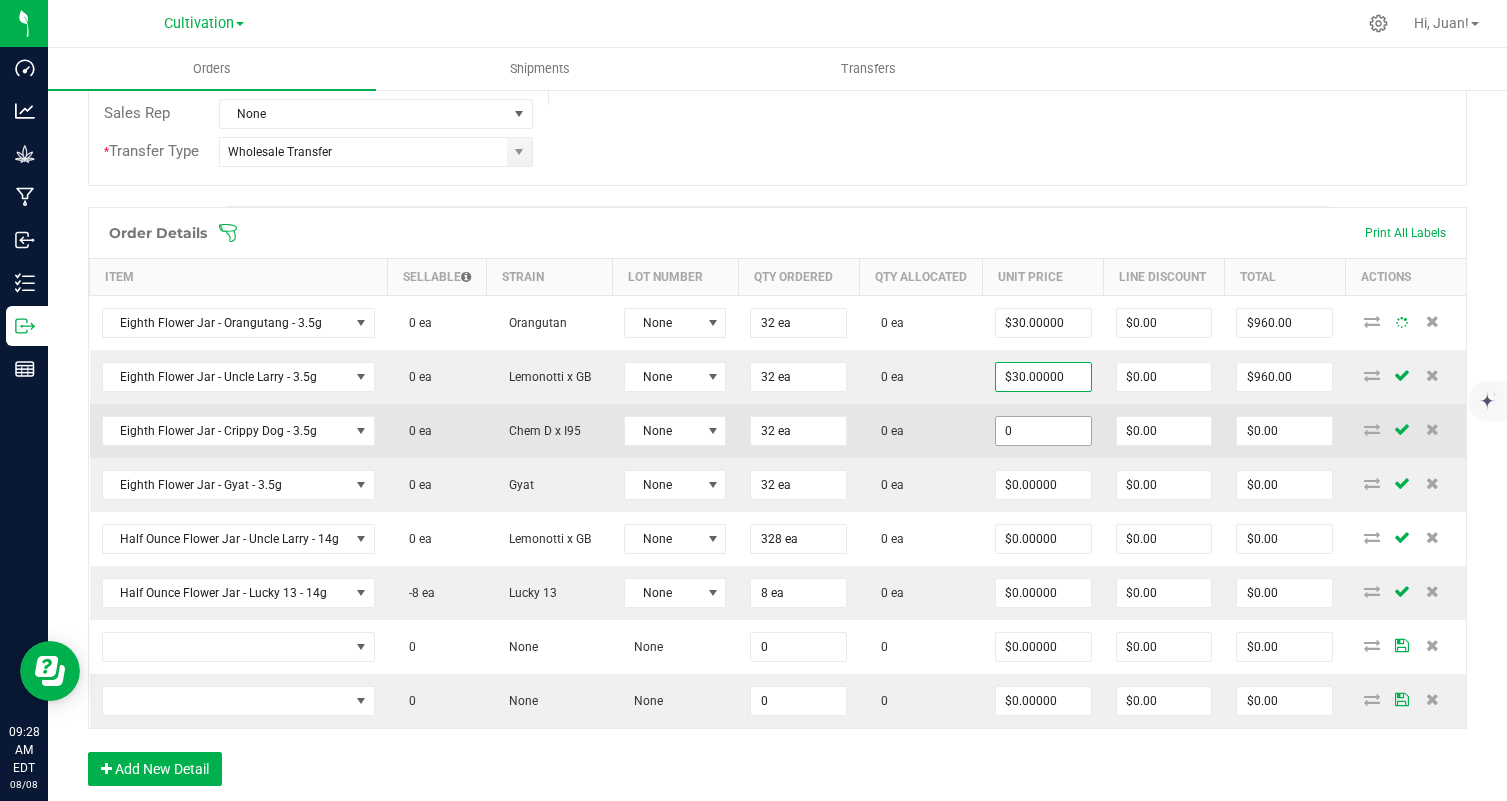 paste on "3" 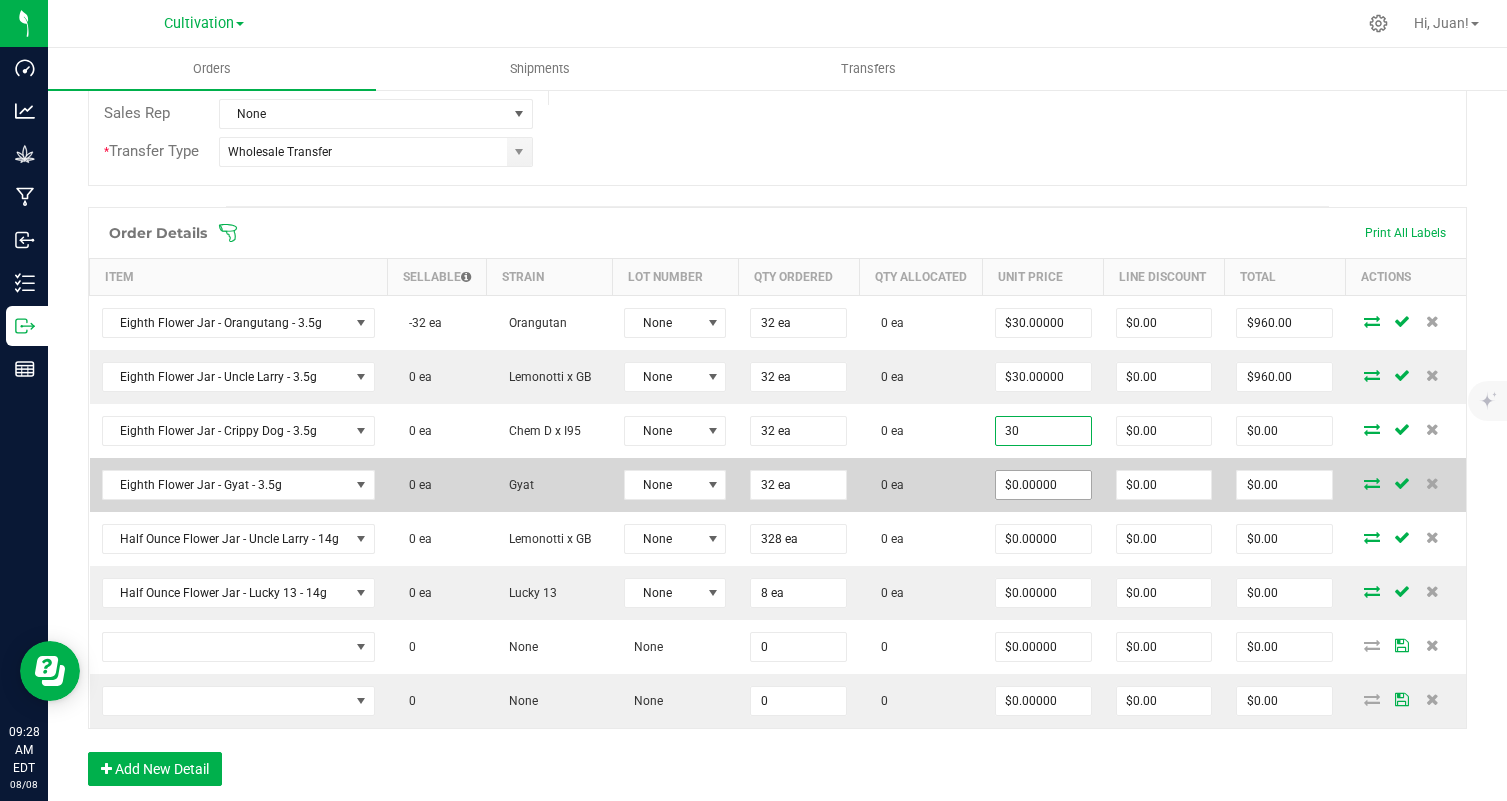type on "$30.00000" 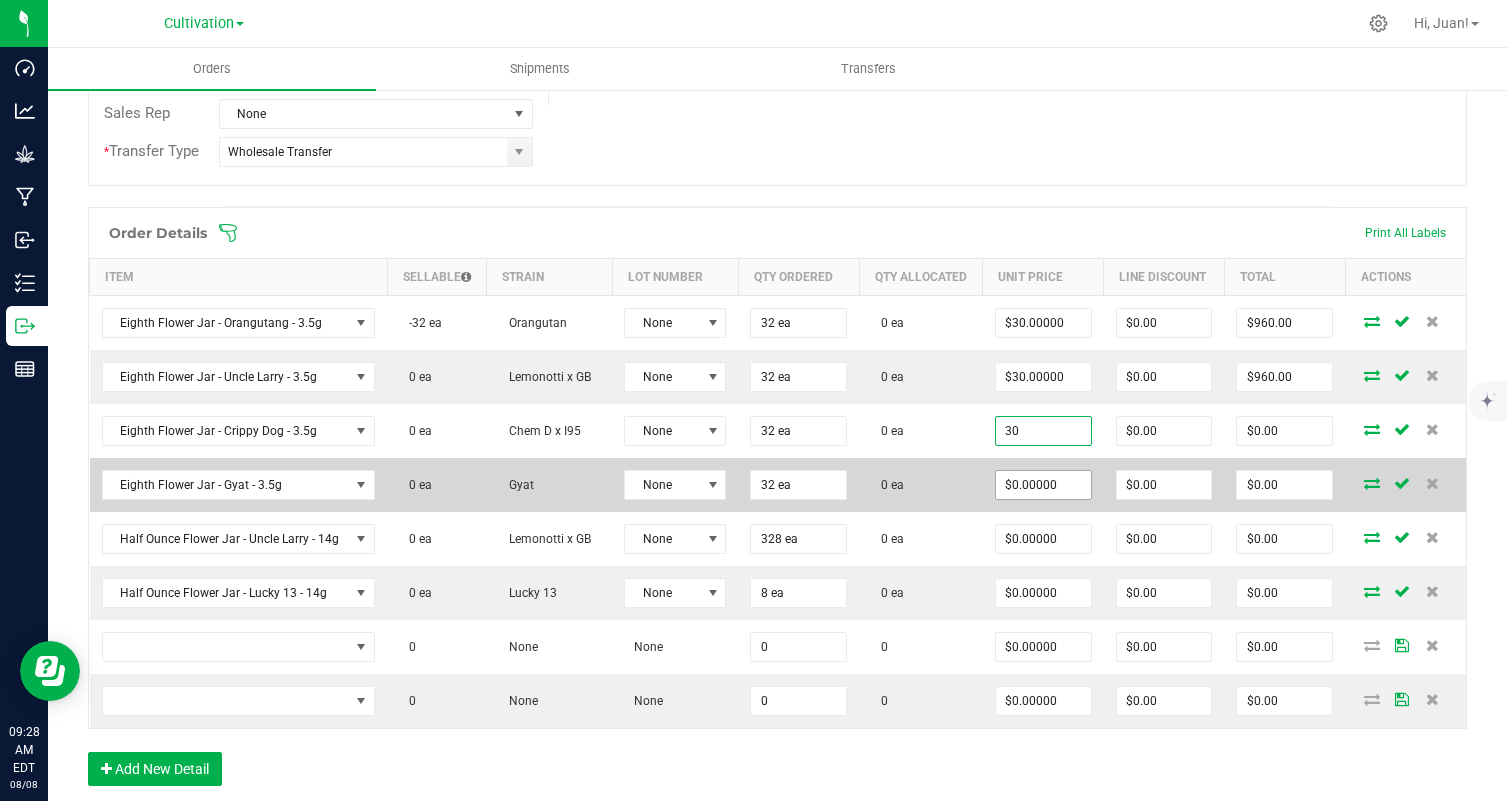 type on "$960.00" 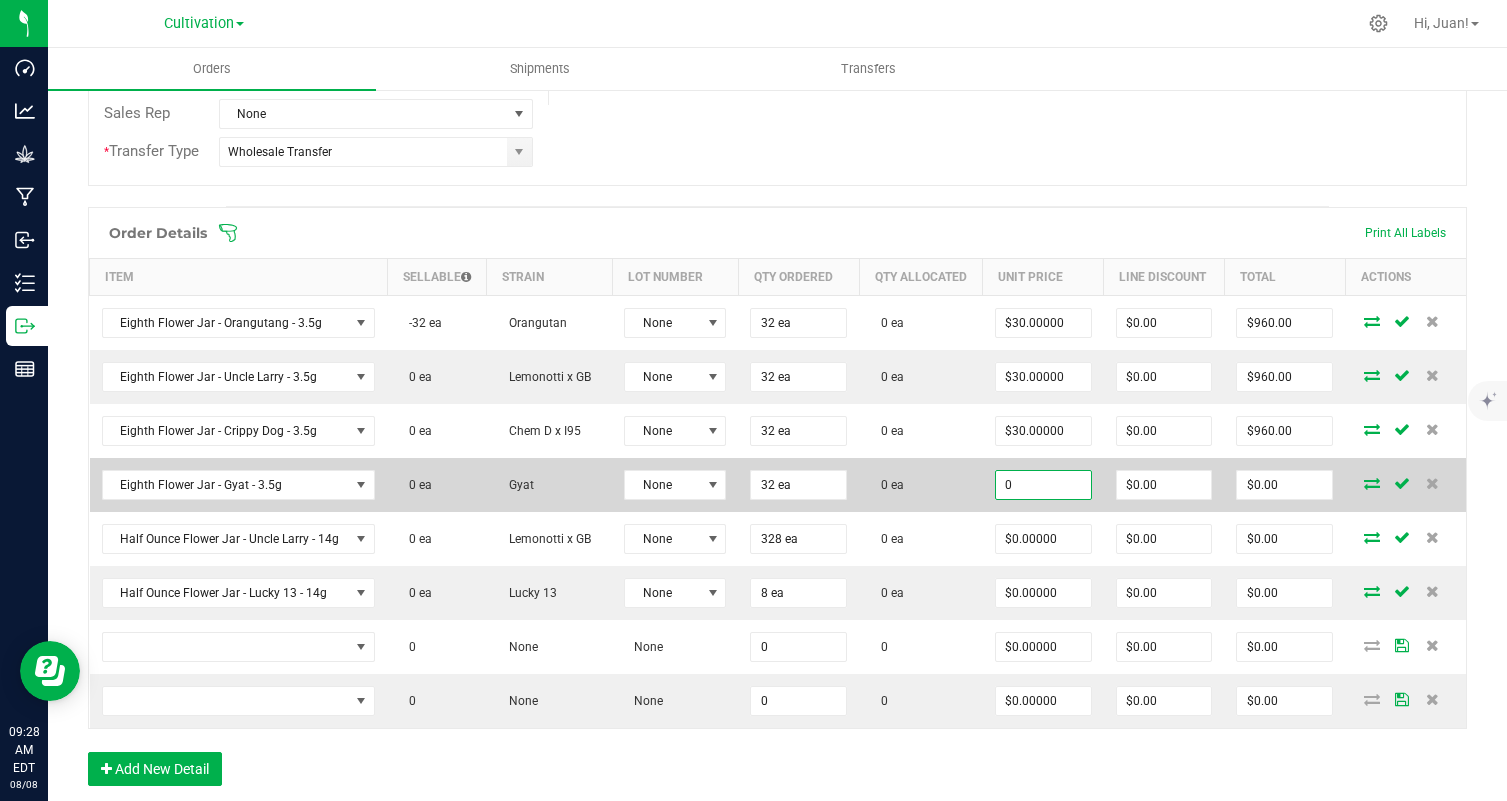 click on "0" at bounding box center [1045, 485] 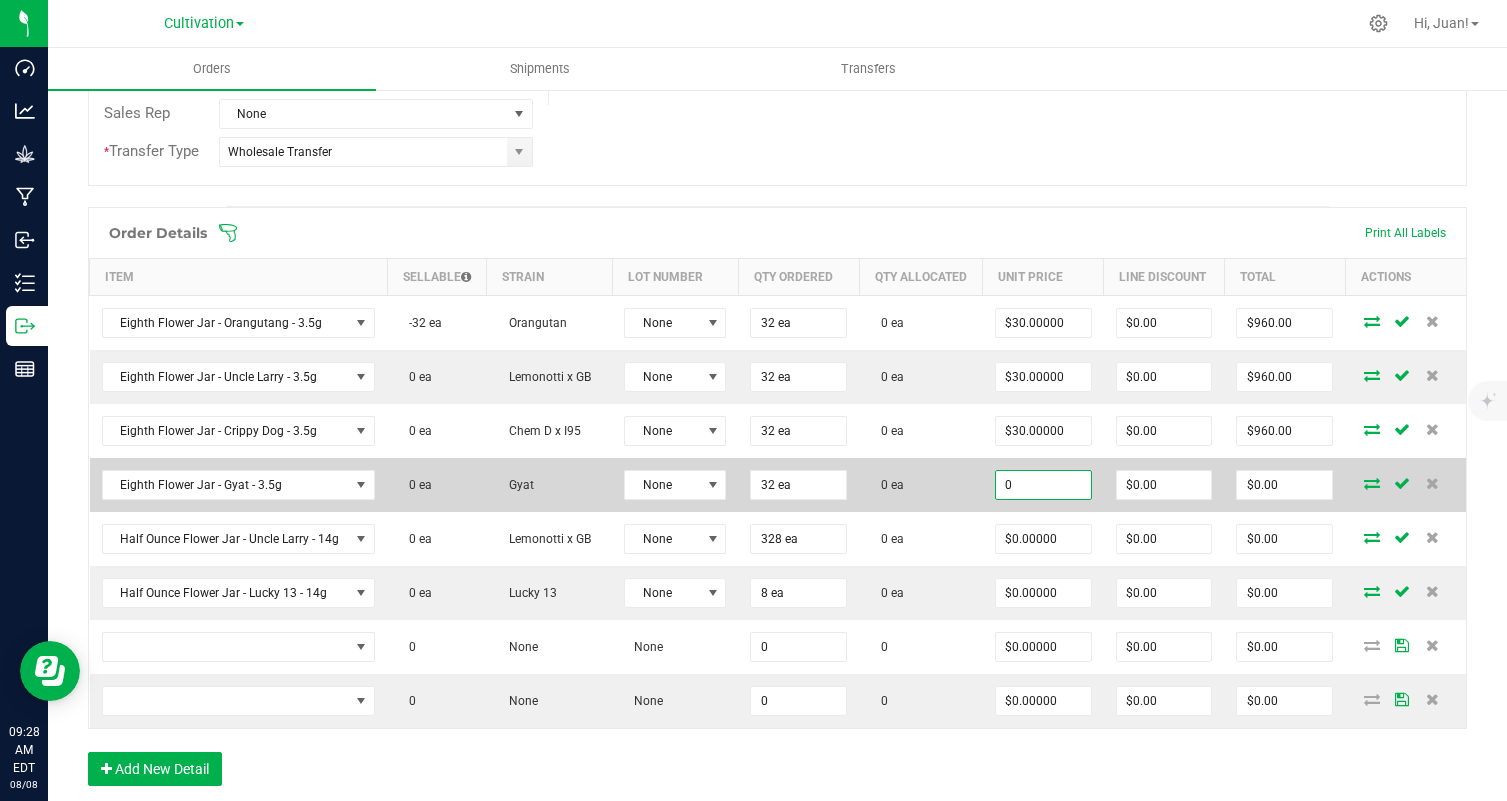 paste on "3" 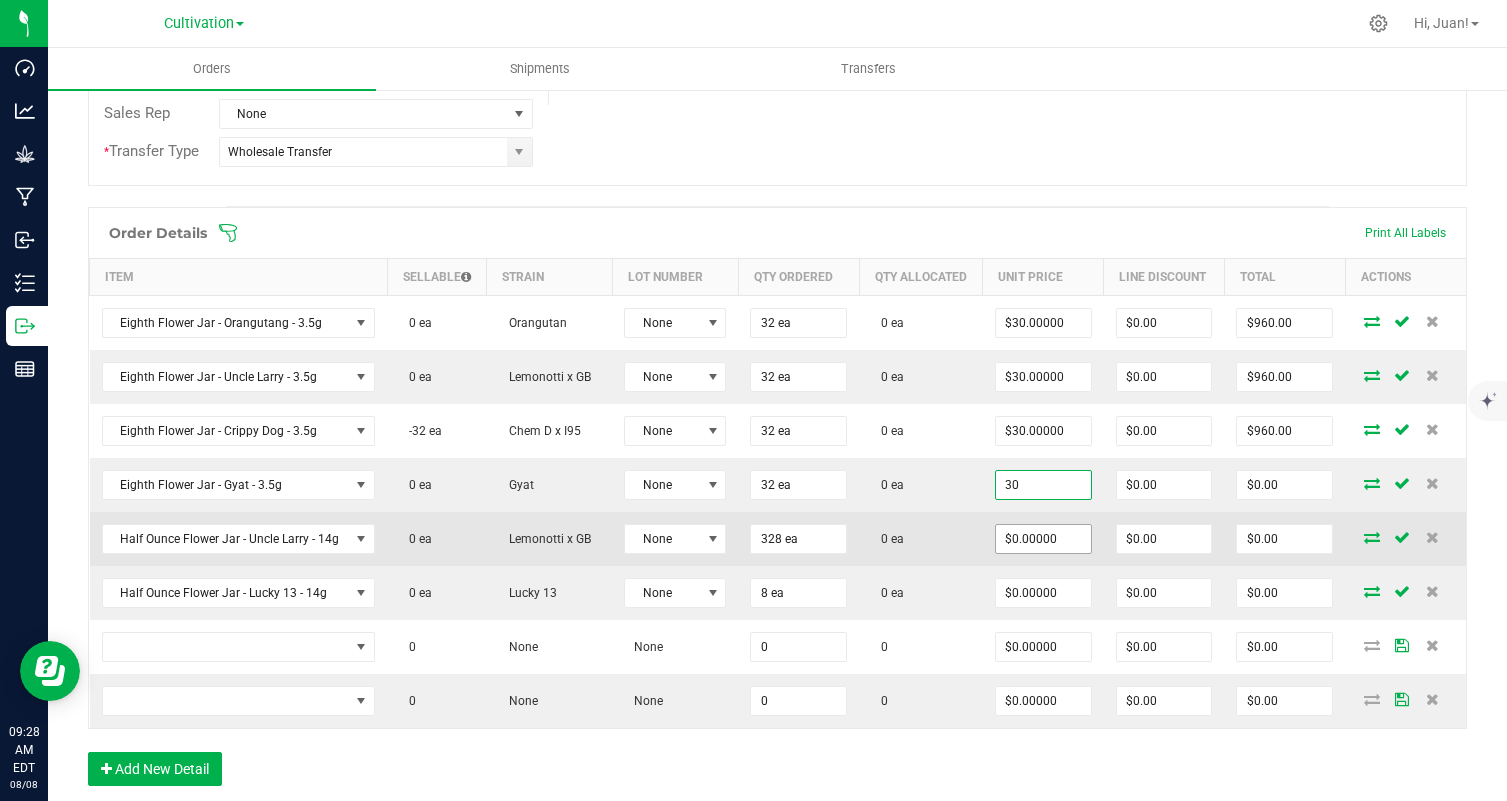 type on "$30.00000" 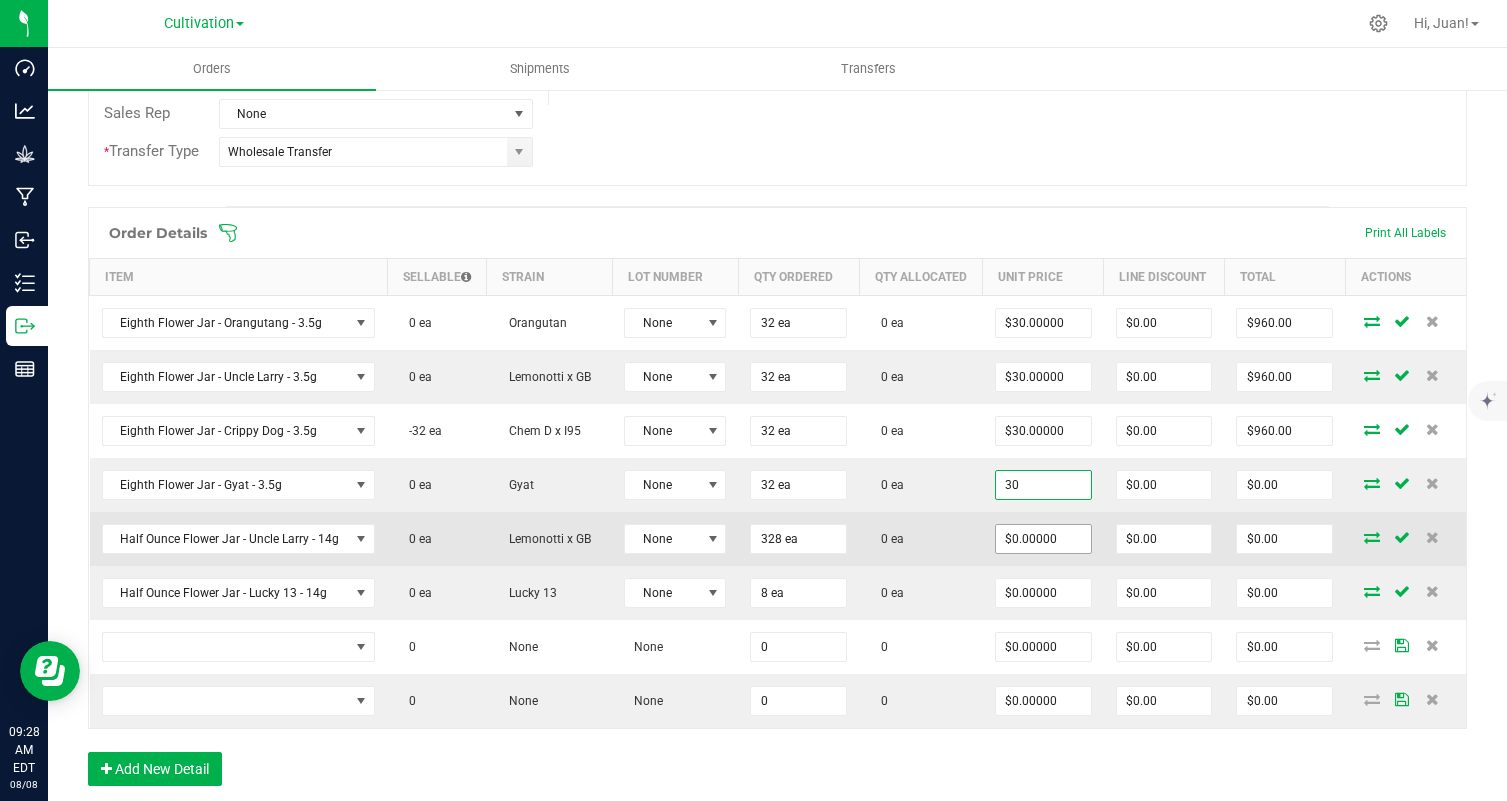 type on "$960.00" 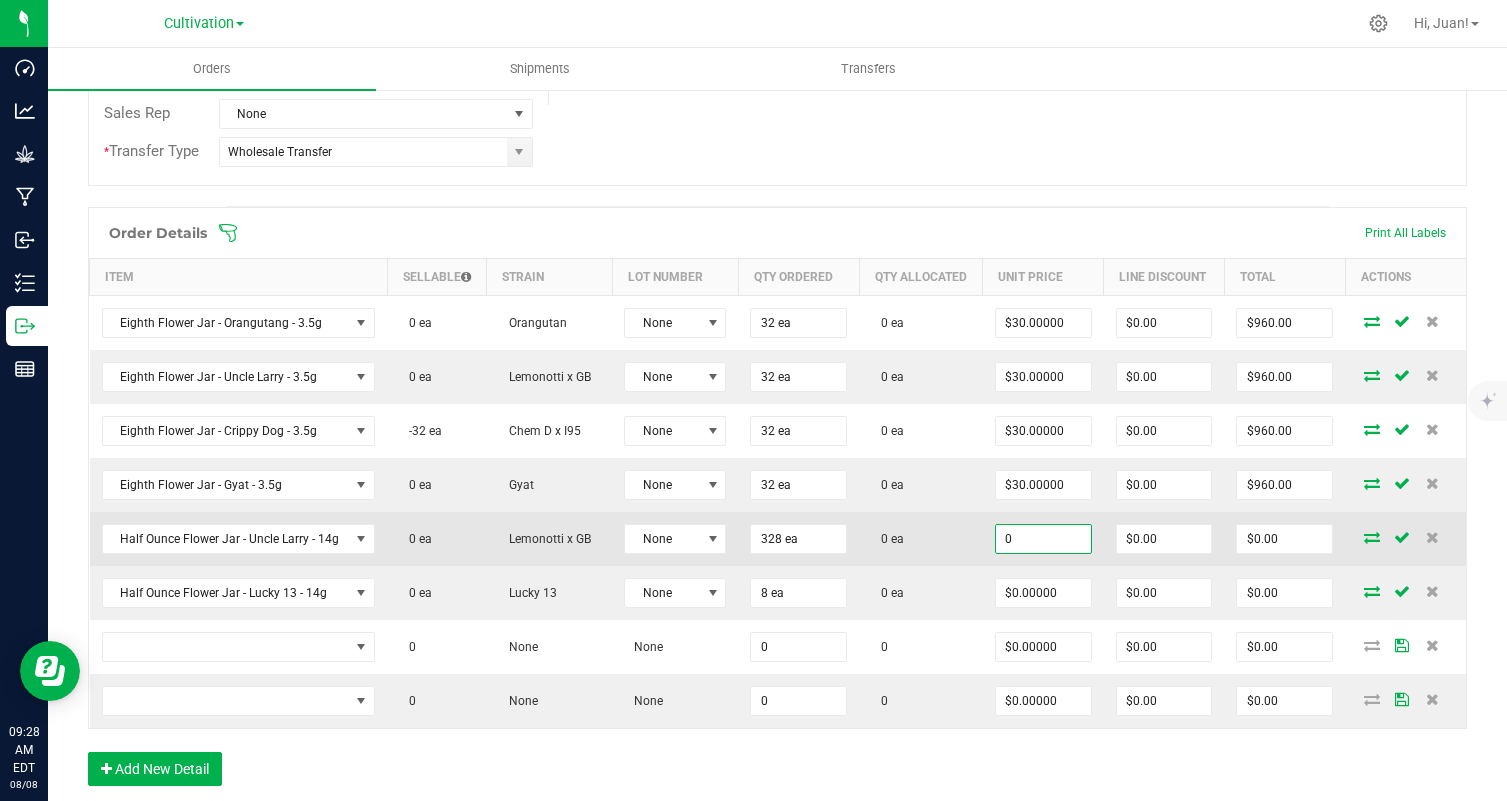 click on "0" at bounding box center [1045, 539] 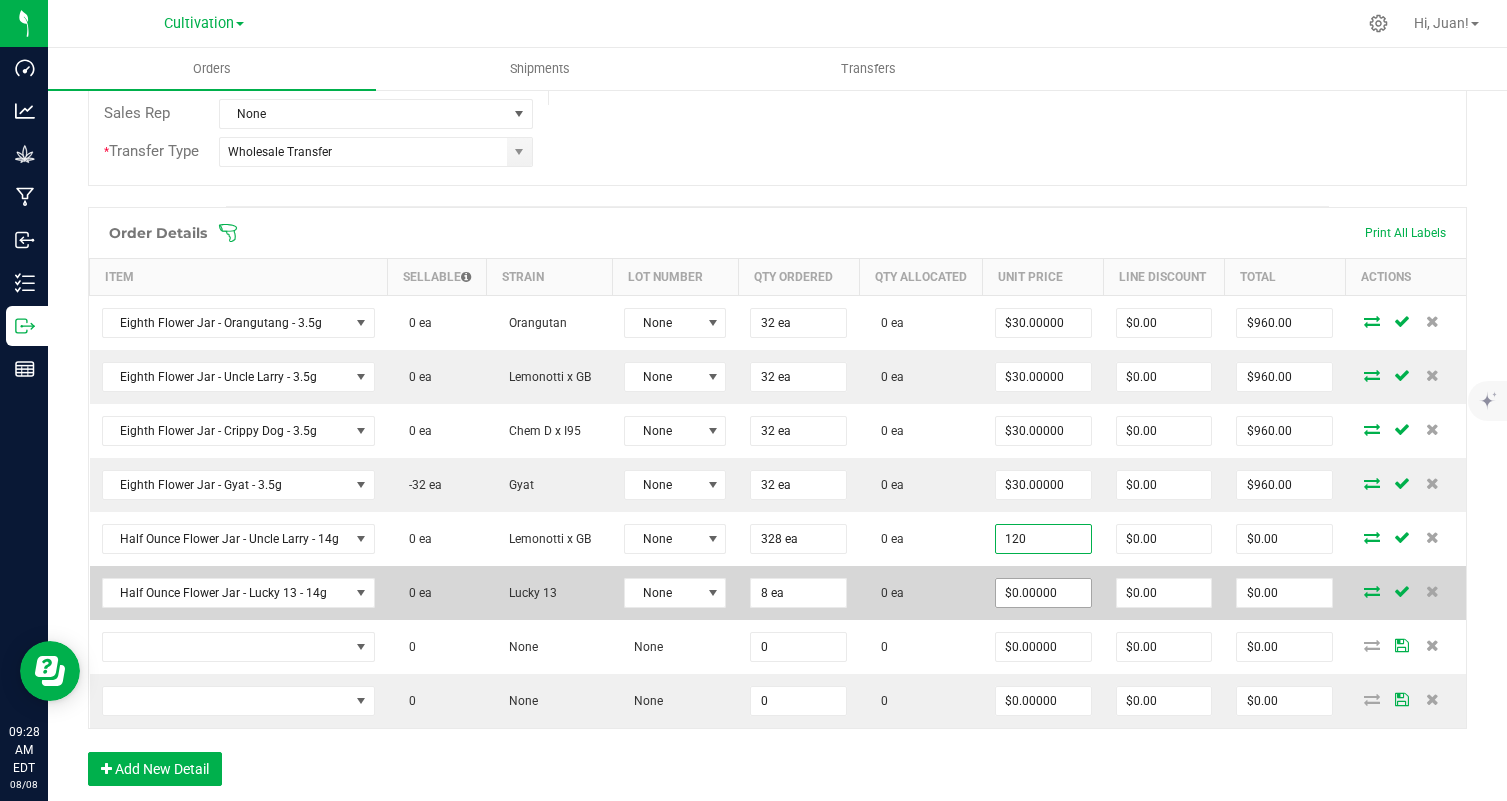 type on "$120.00000" 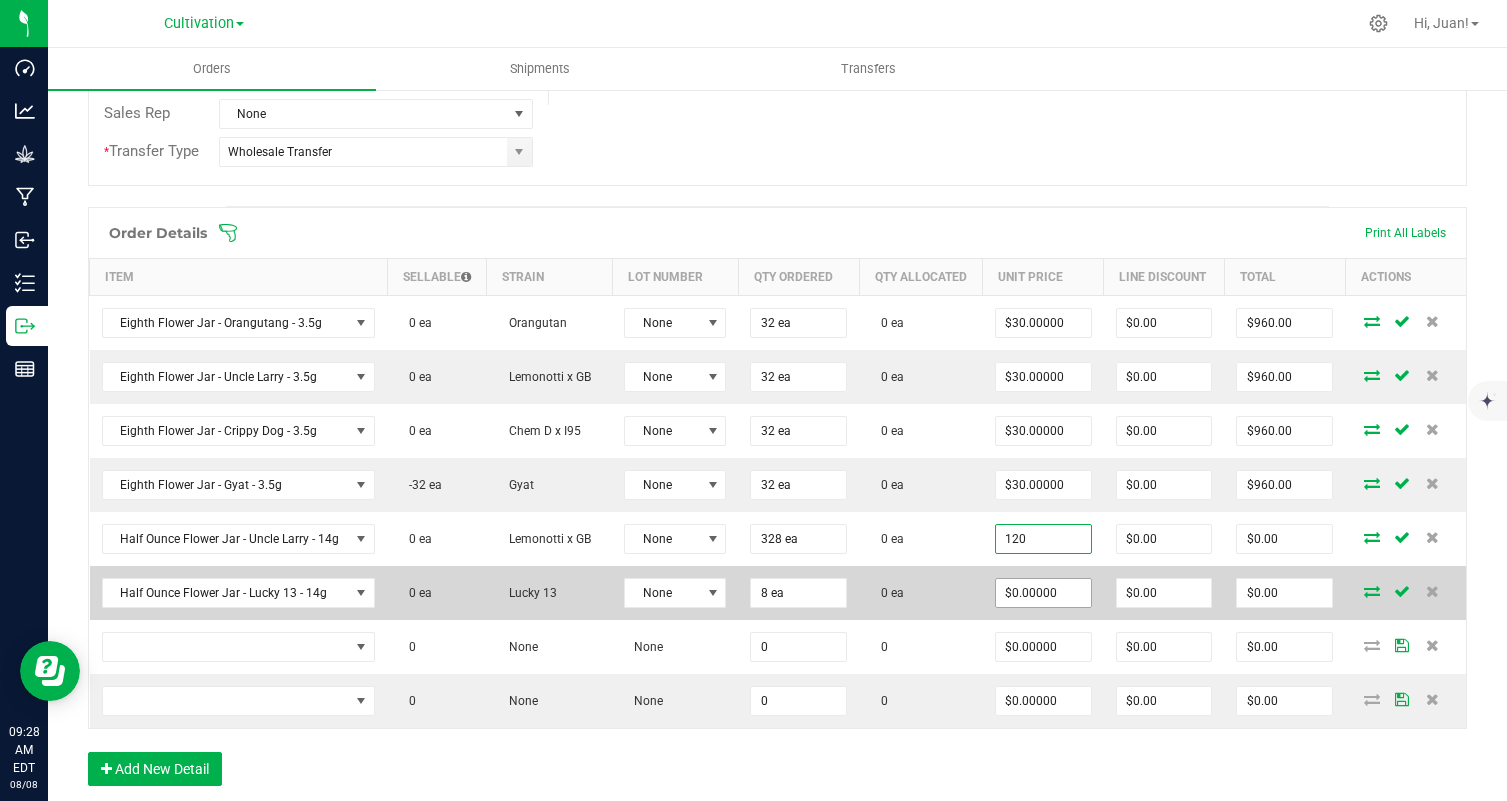 type on "$39,360.00" 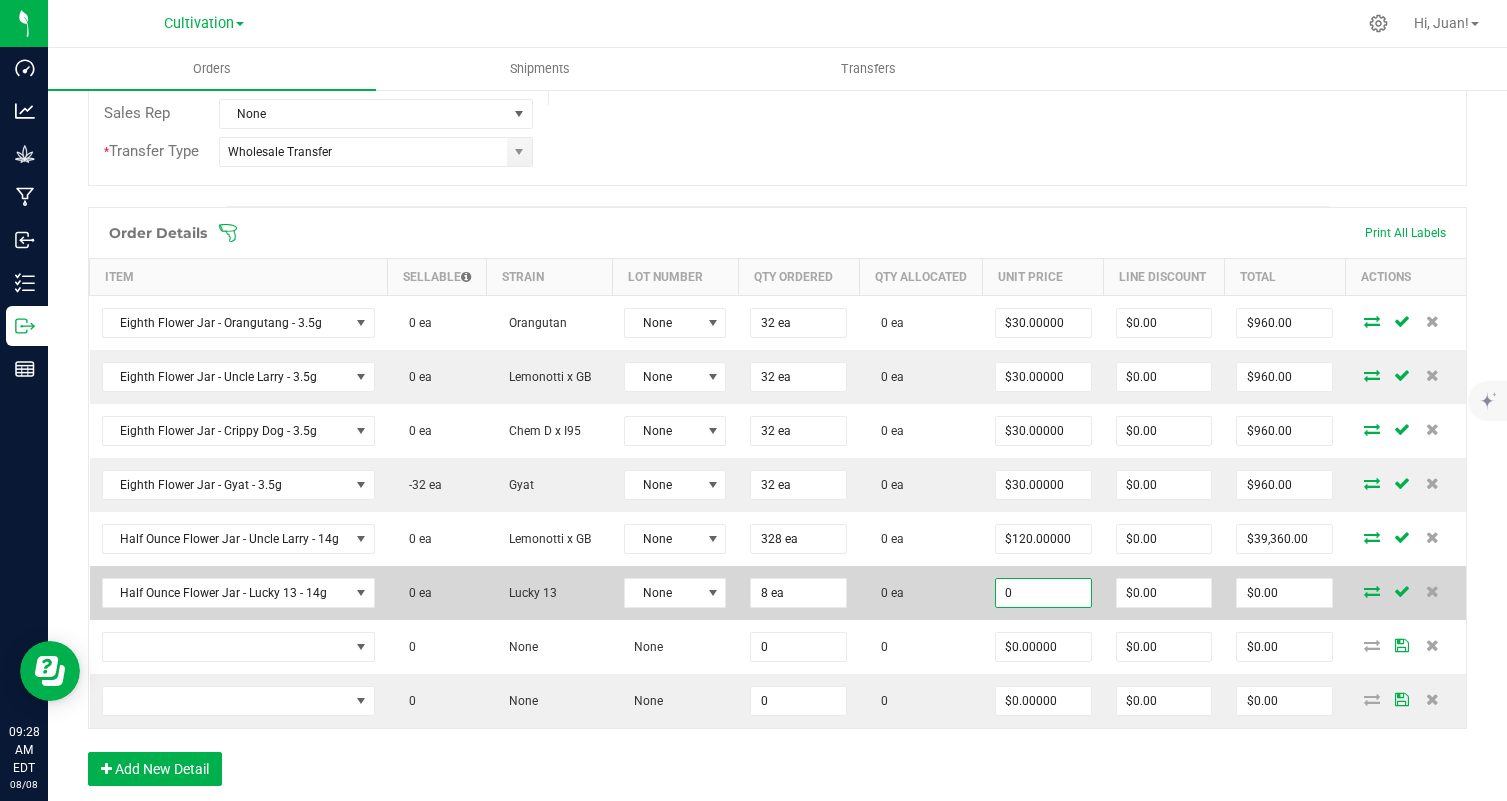 click on "0" at bounding box center (1045, 593) 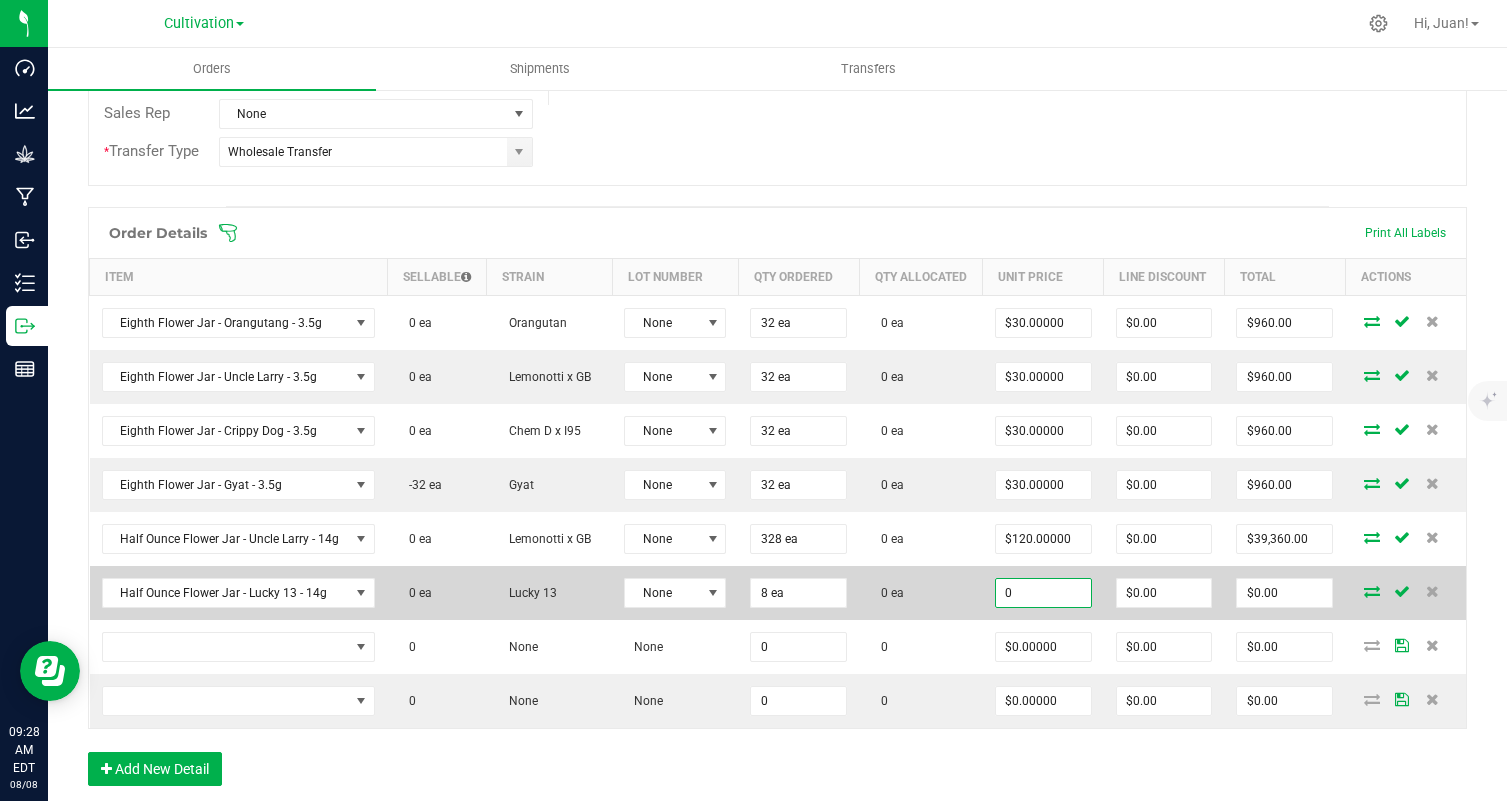 paste on "12" 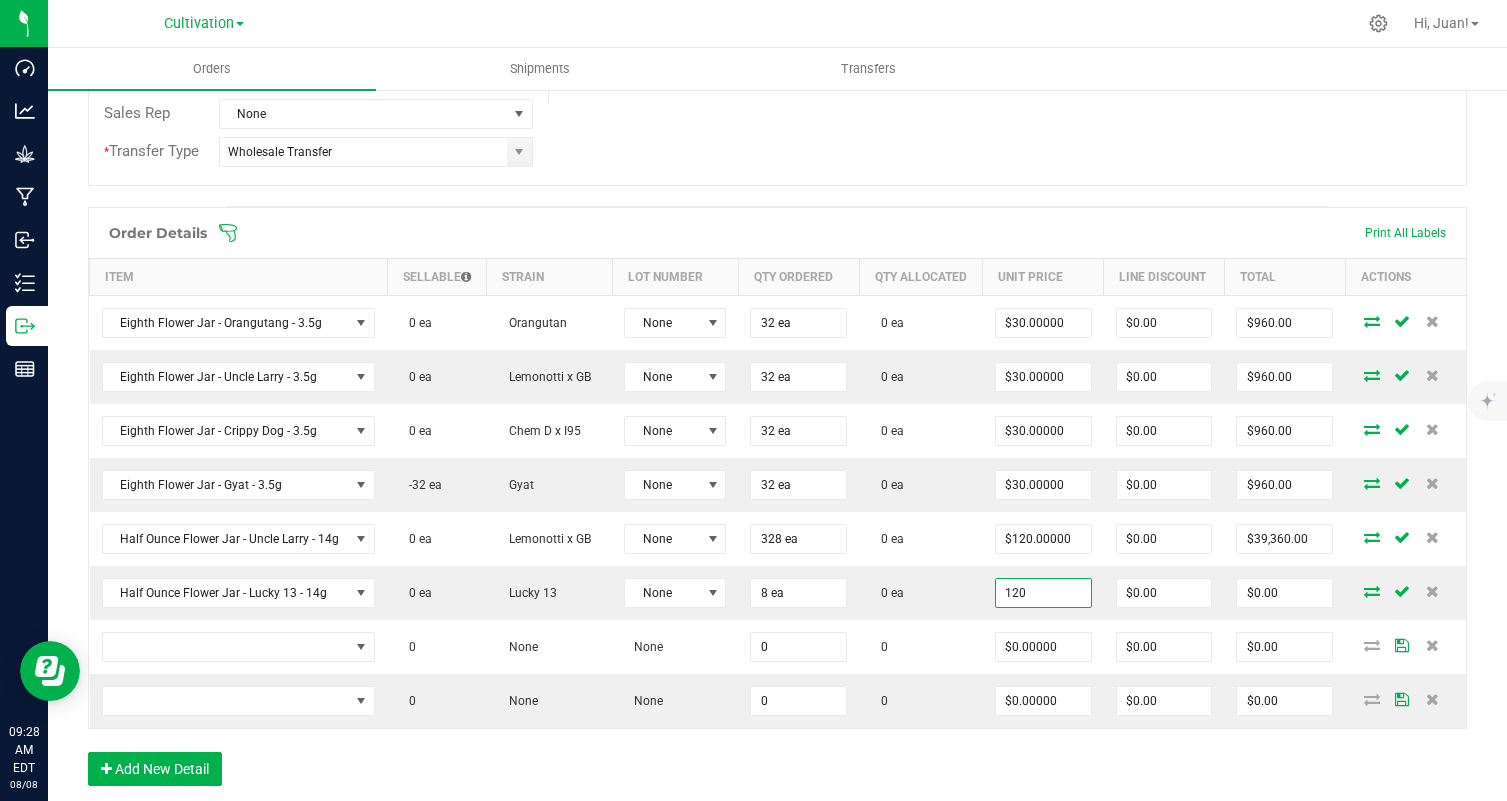 type on "$120.00000" 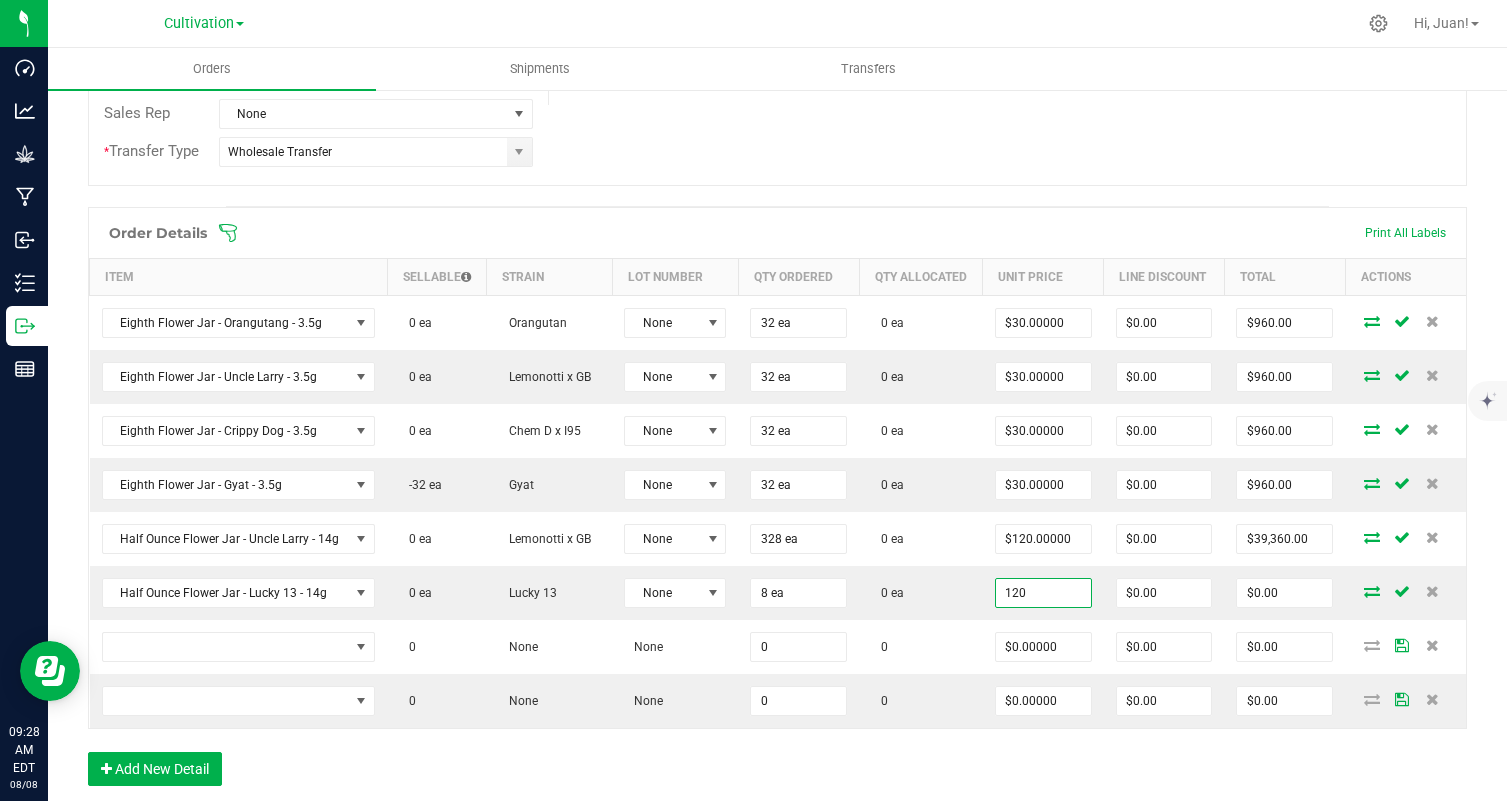 type on "$960.00" 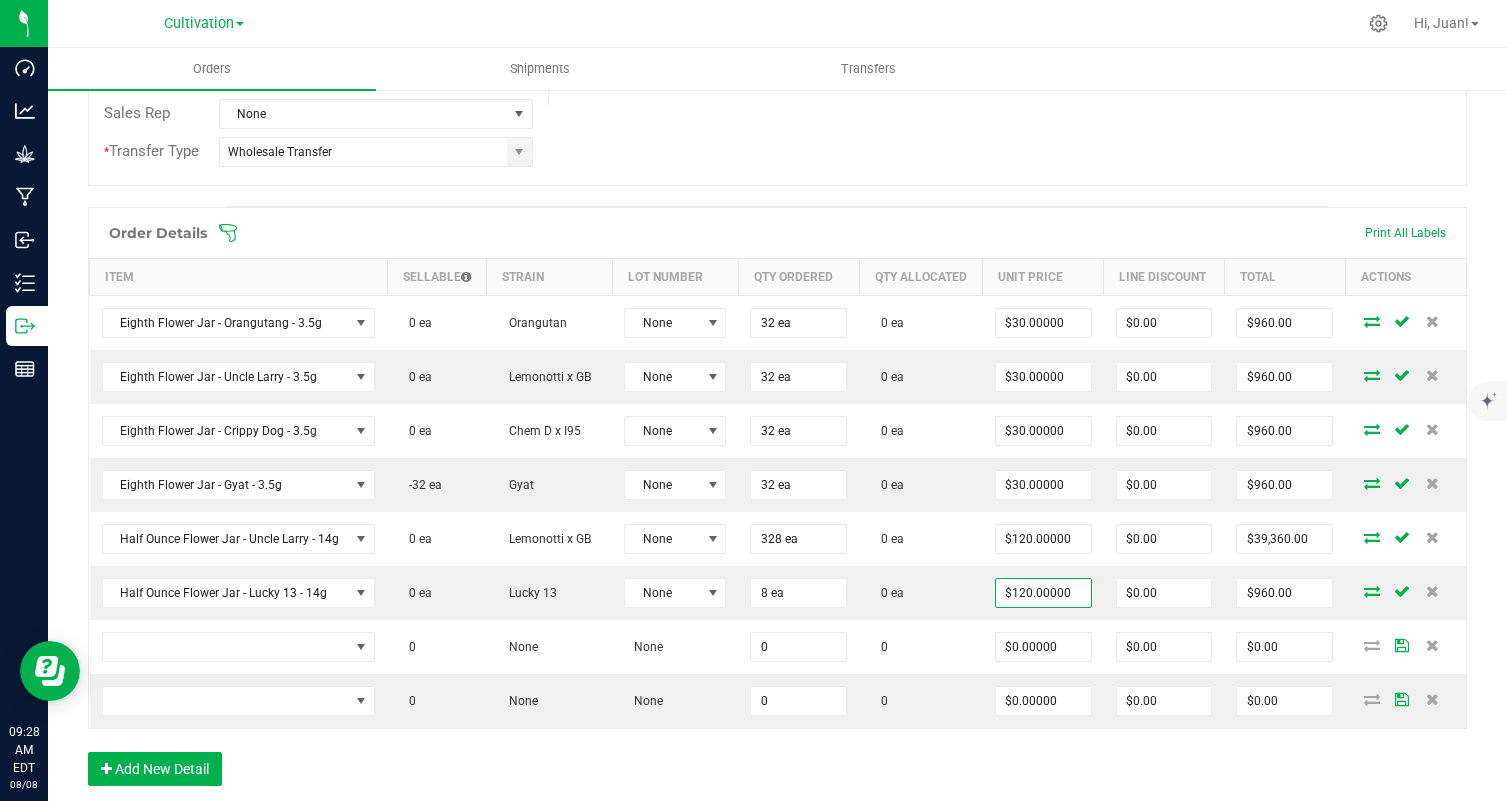 click on "Order Details Print All Labels Item  Sellable  Strain  Lot Number  Qty Ordered Qty Allocated Unit Price Line Discount Total Actions Eighth Flower Jar - Orangutang - 3.5g  0 ea   Orangutan  None 32 ea  0 ea  $30.00000 $0.00 $960.00 Eighth Flower Jar - Uncle Larry - 3.5g  0 ea   Lemonotti x GB  None 32 ea  0 ea  $30.00000 $0.00 $960.00 Eighth Flower Jar - Crippy Dog - 3.5g  0 ea   Chem D x I95  None 32 ea  0 ea  $30.00000 $0.00 $960.00 Eighth Flower Jar - Gyat - 3.5g  -32 ea   Gyat  None 32 ea  0 ea  $30.00000 $0.00 $960.00 Half Ounce Flower Jar - Uncle Larry - 14g  0 ea   Lemonotti x GB  None 328 ea  0 ea  $120.00000 $0.00 $39,360.00 Half Ounce Flower Jar - Lucky 13 - 14g  0 ea   Lucky 13  None 8 ea  0 ea  $120.00000 $0.00 $960.00  0    None   None  0  0   $0.00000 $0.00 $0.00  0    None   None  0  0   $0.00000 $0.00 $0.00
Add New Detail" at bounding box center [777, 506] 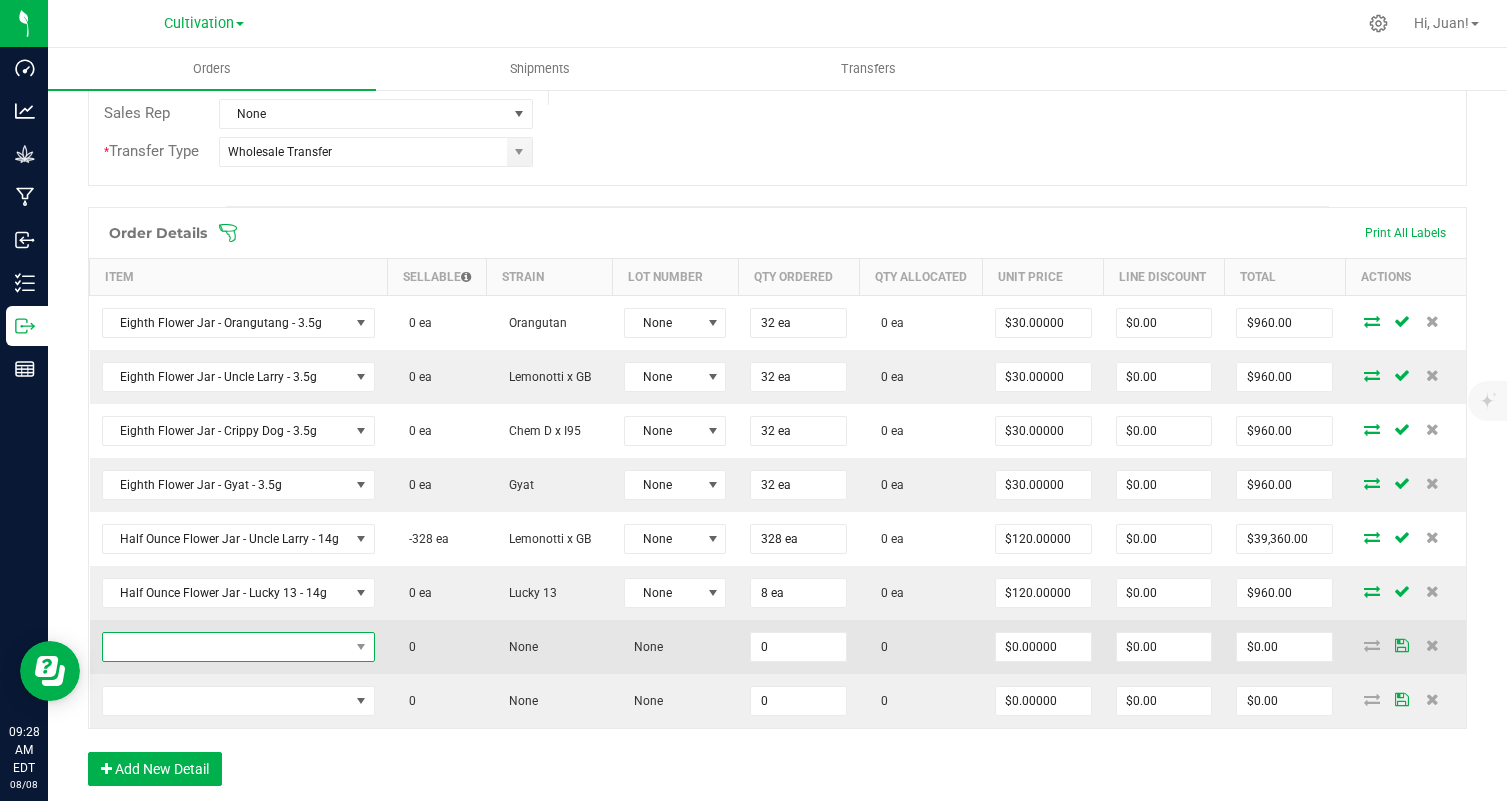 click at bounding box center (226, 647) 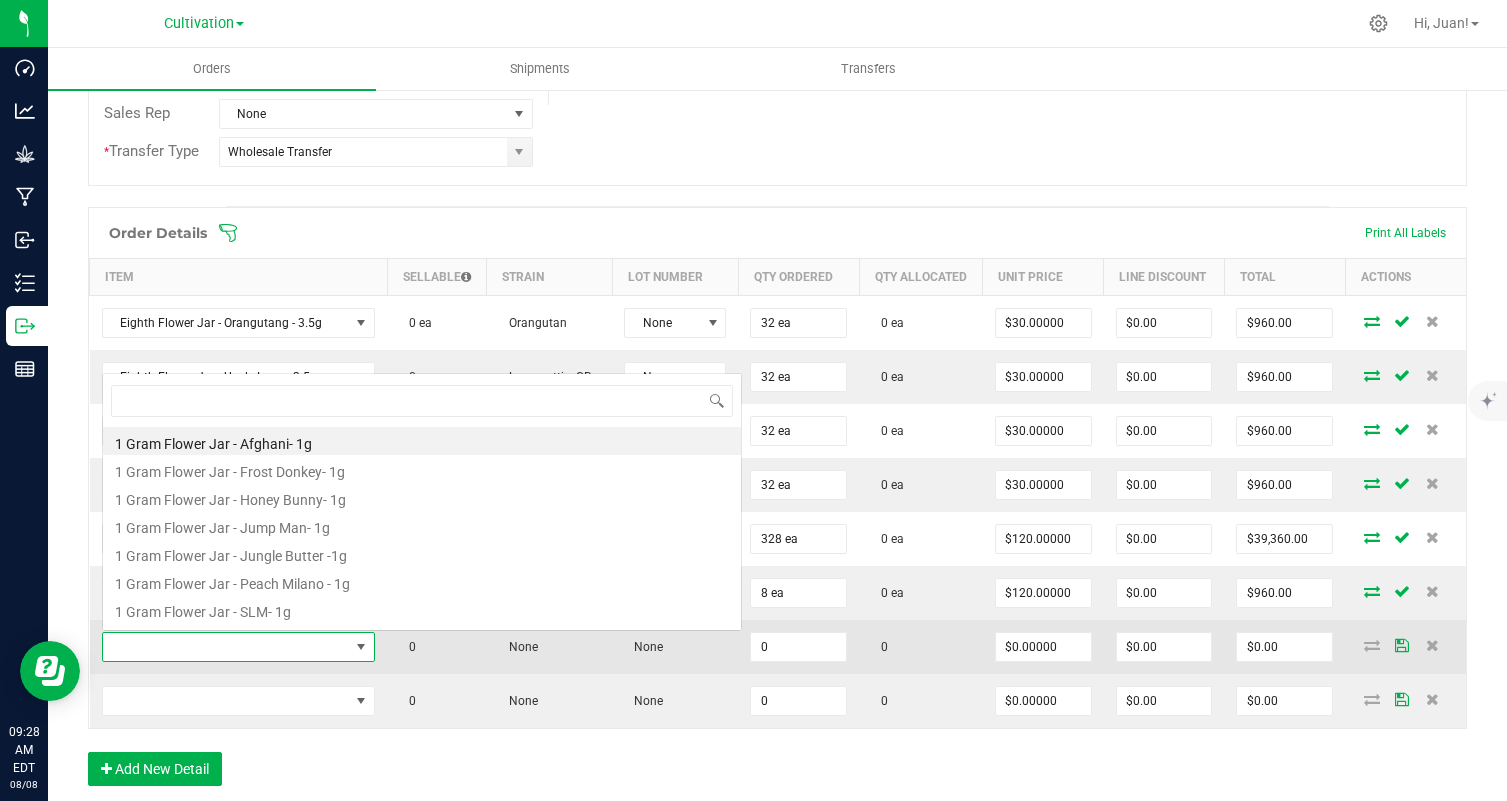scroll, scrollTop: 0, scrollLeft: 0, axis: both 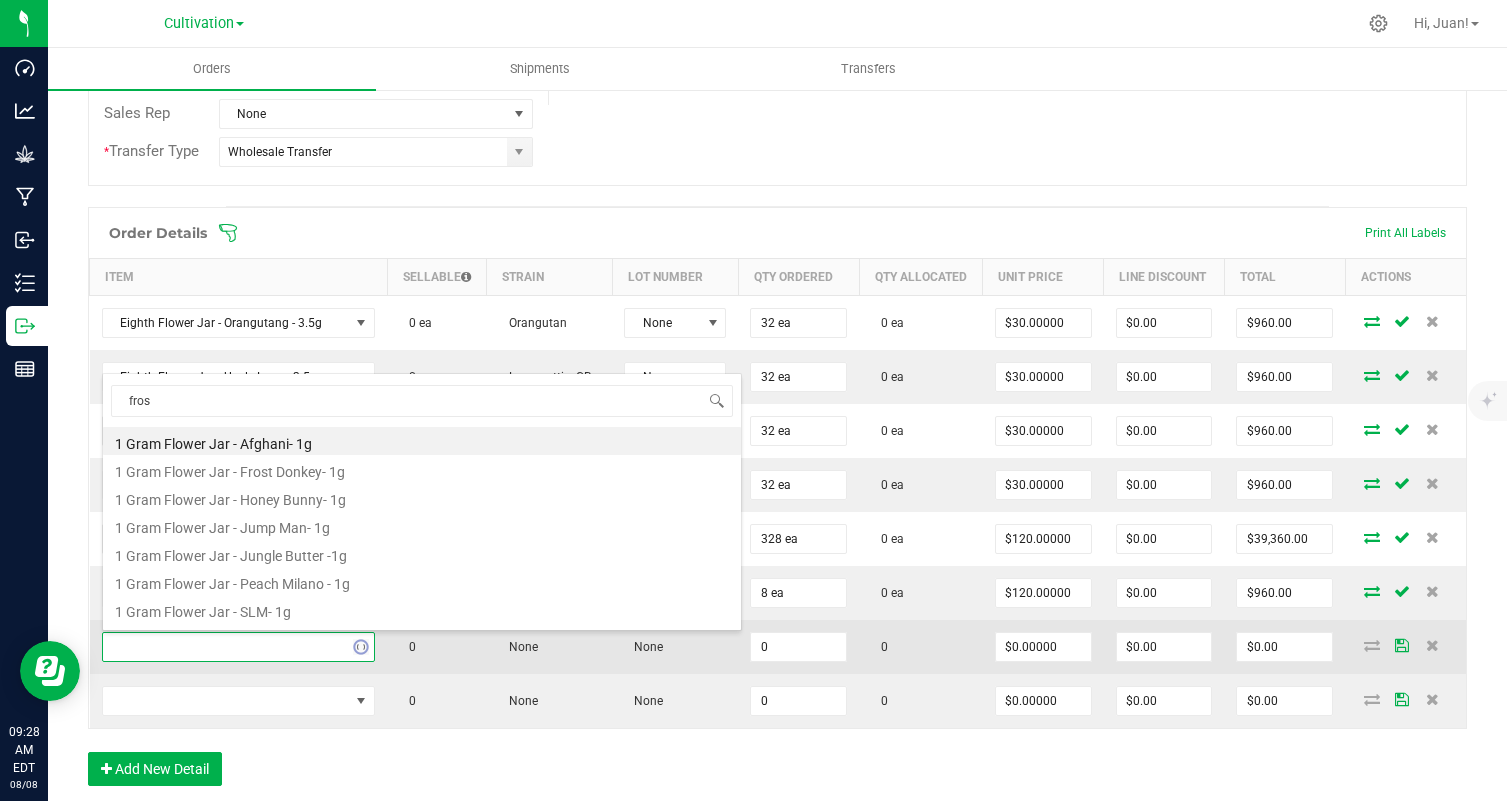 type on "frost" 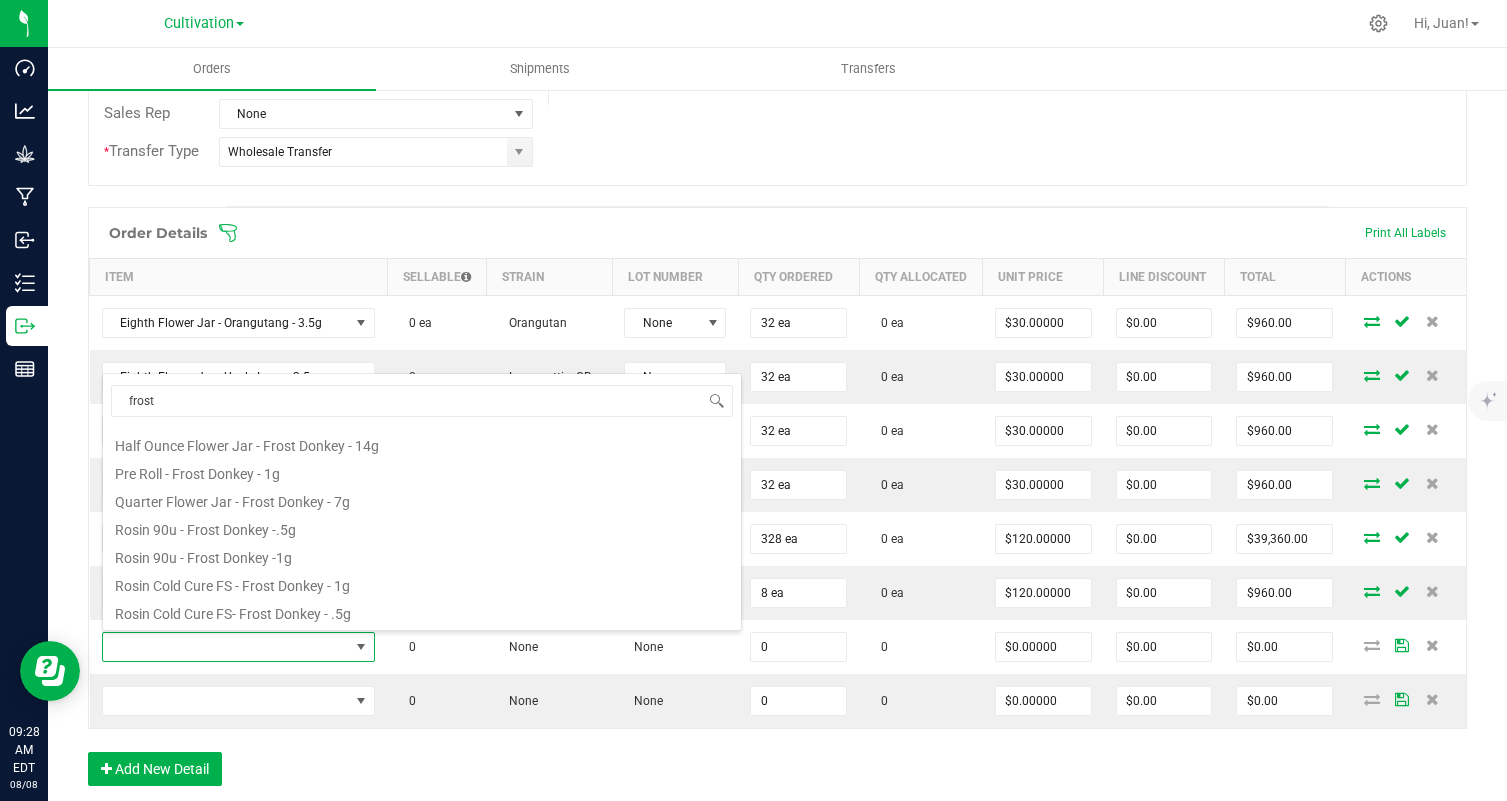 scroll, scrollTop: 290, scrollLeft: 0, axis: vertical 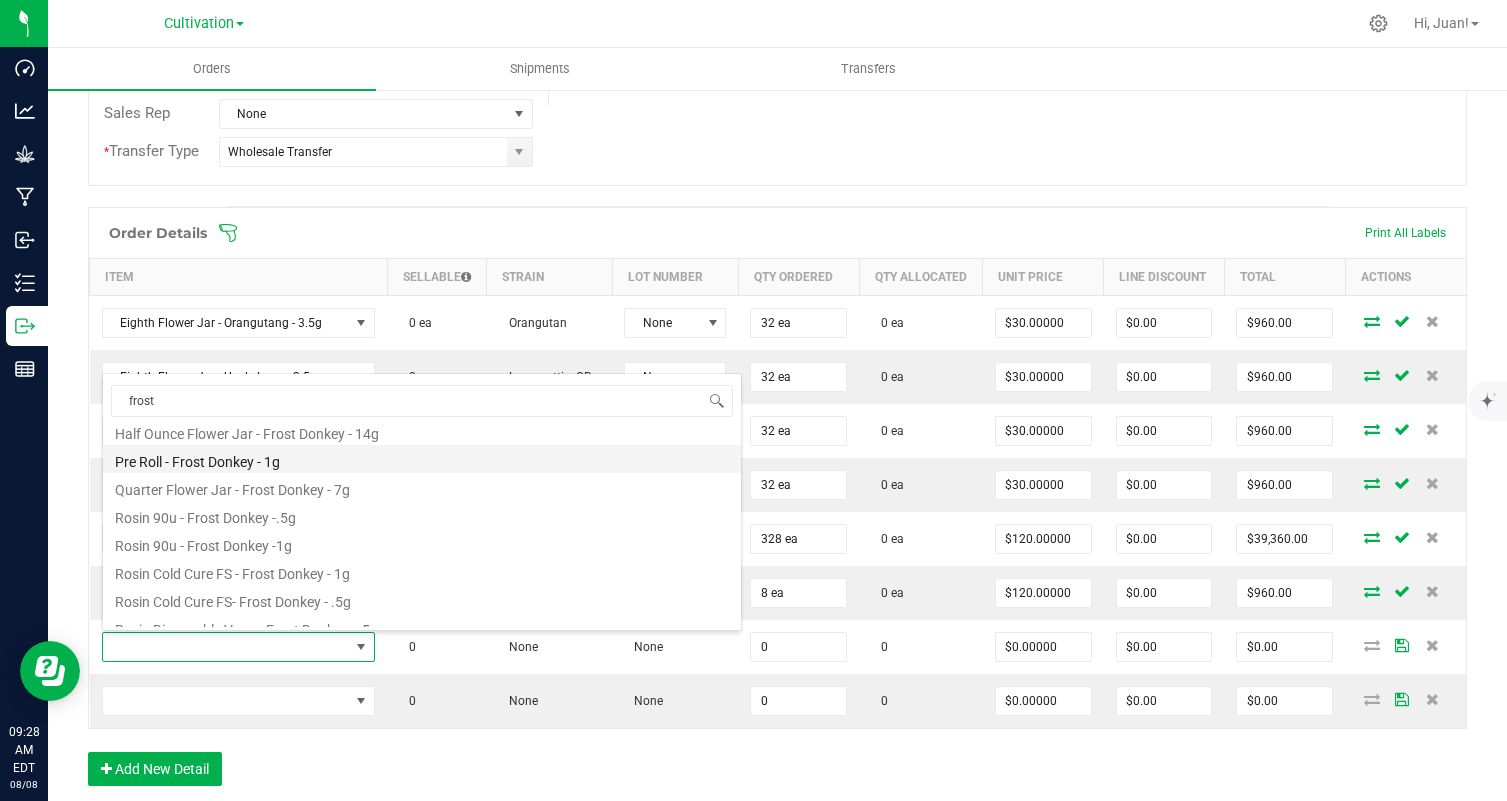 click on "Pre Roll - Frost Donkey - 1g" at bounding box center (422, 459) 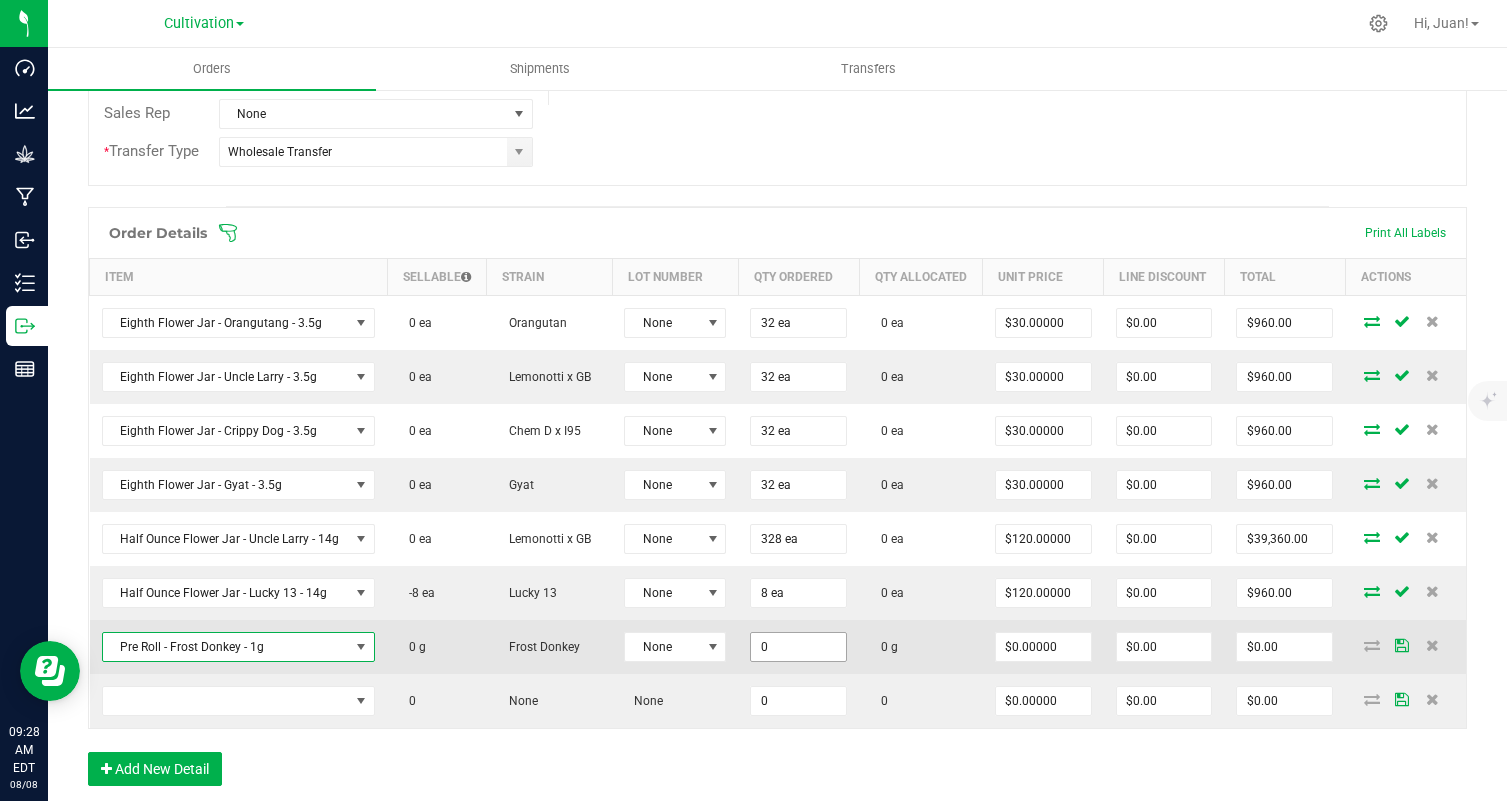 click on "0" at bounding box center (798, 647) 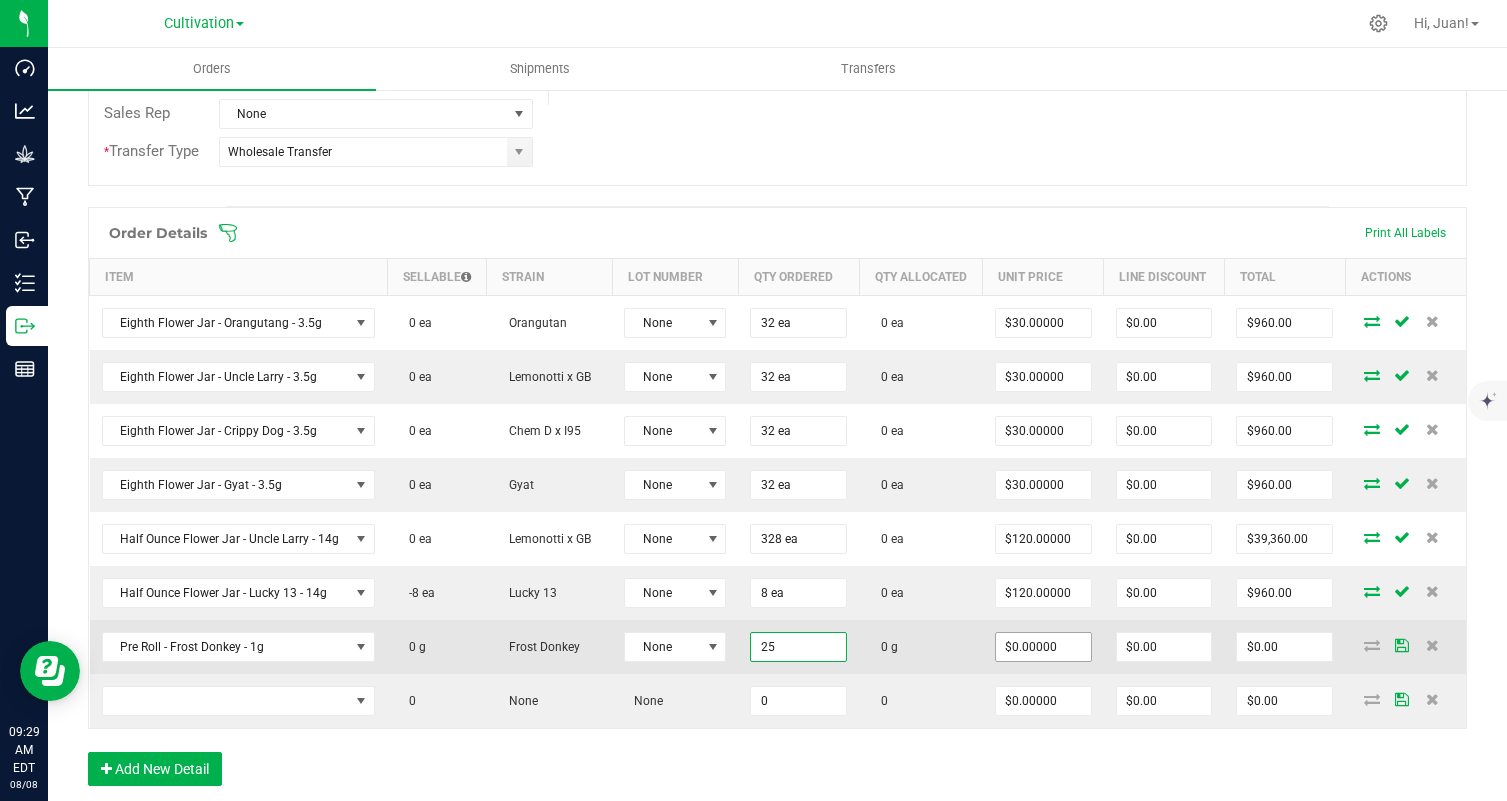 type on "25.0000 g" 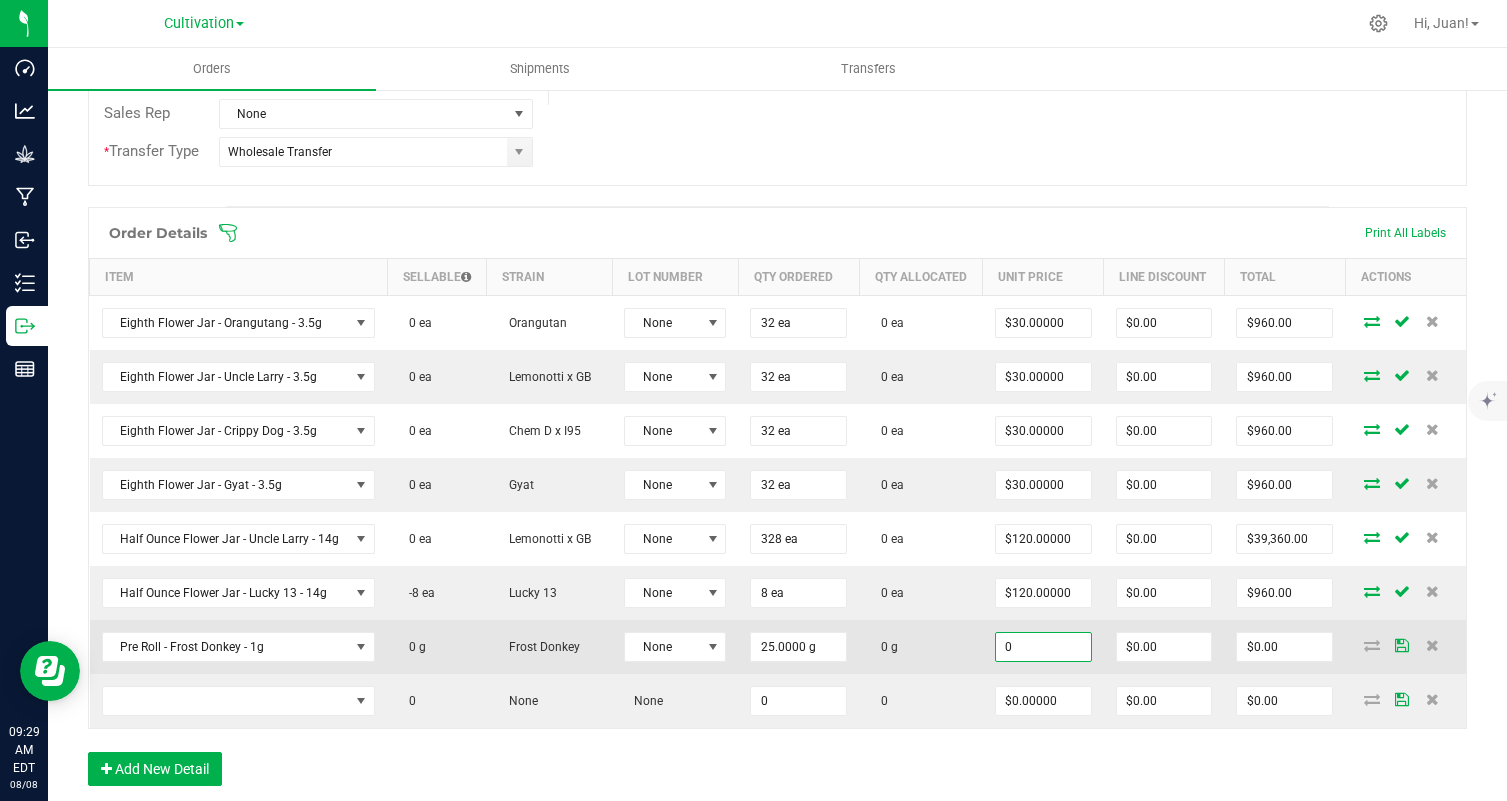 click on "0" at bounding box center (1043, 647) 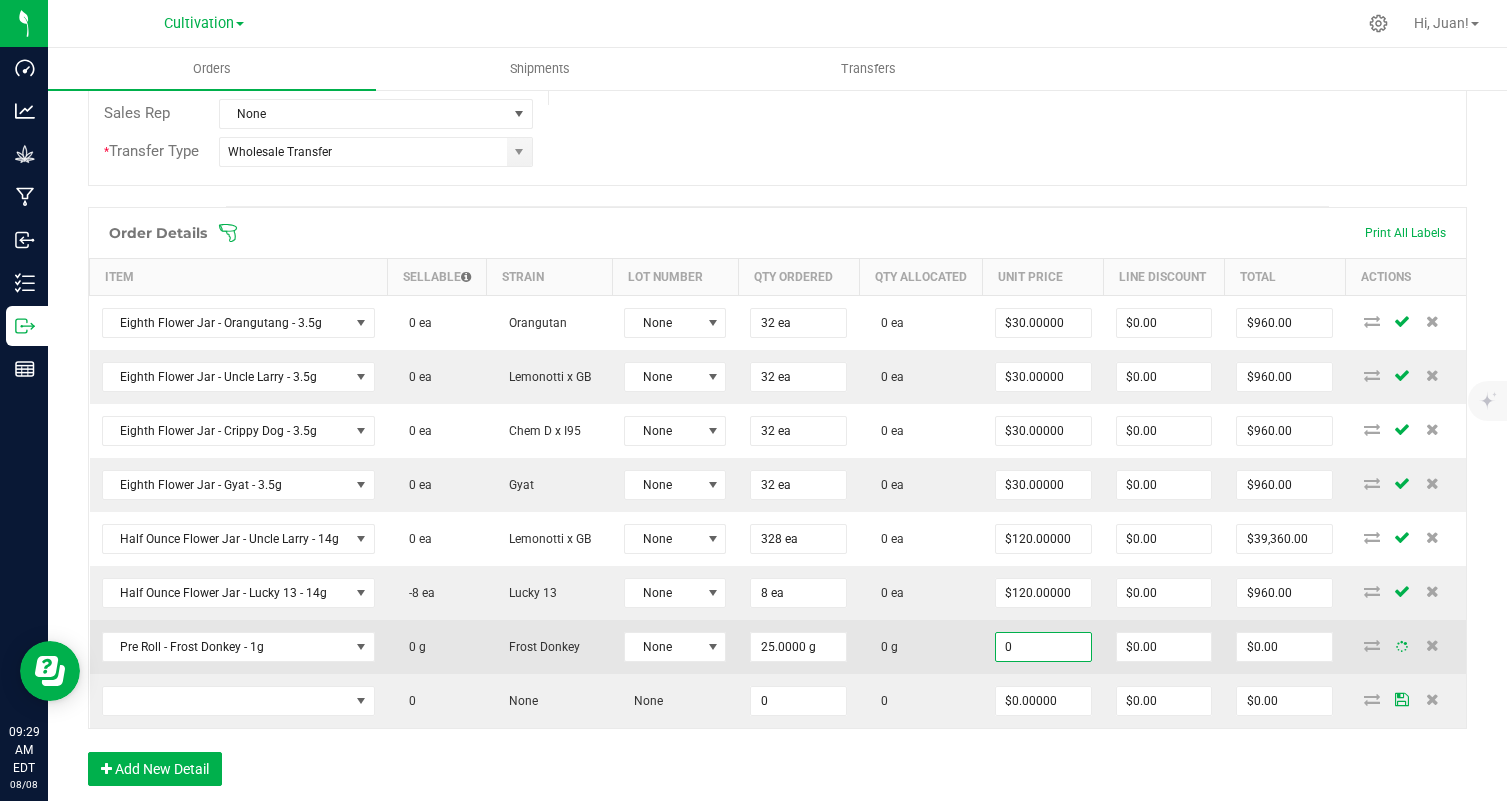 type on "1" 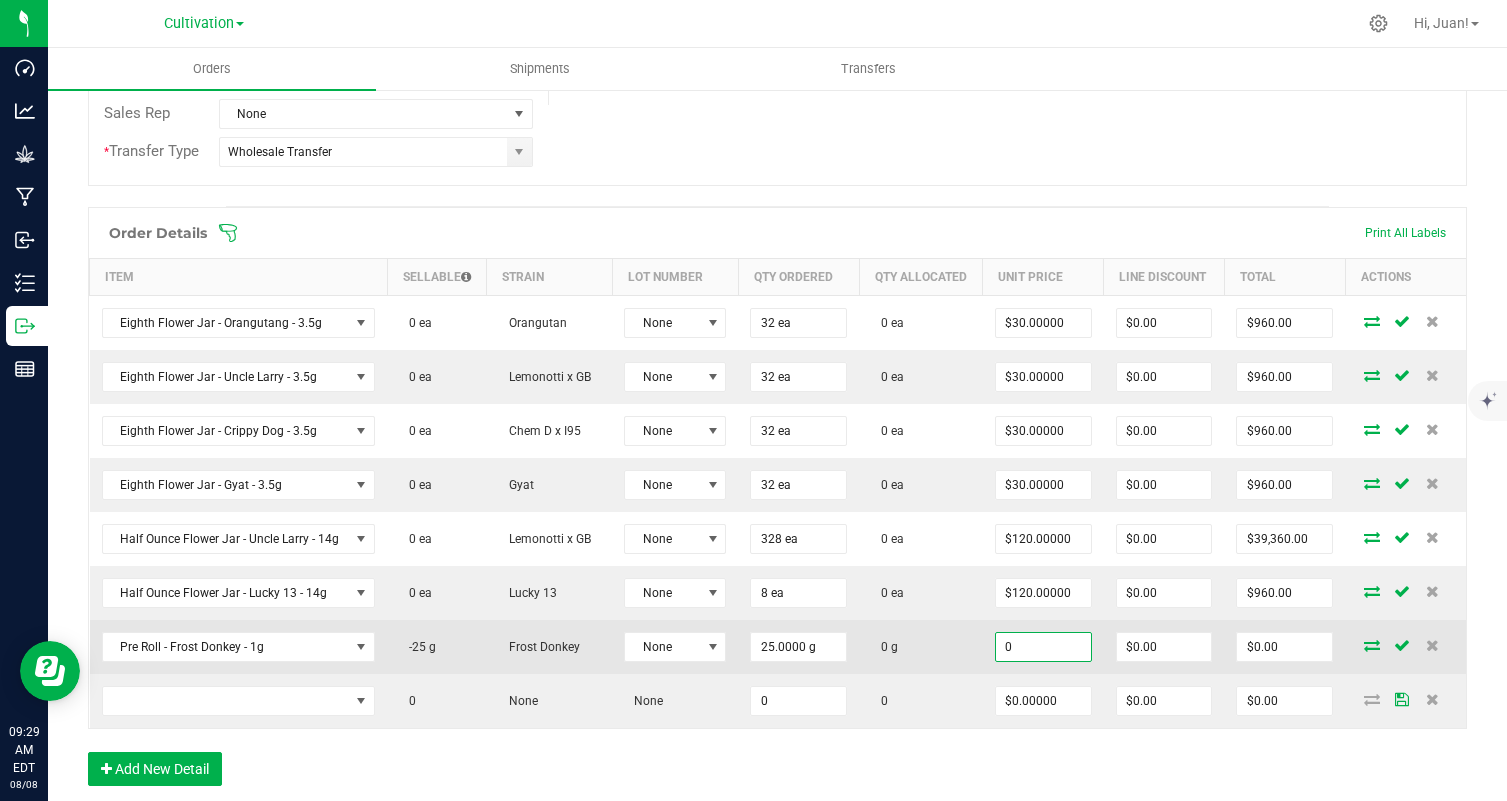 click on "0" at bounding box center (1043, 647) 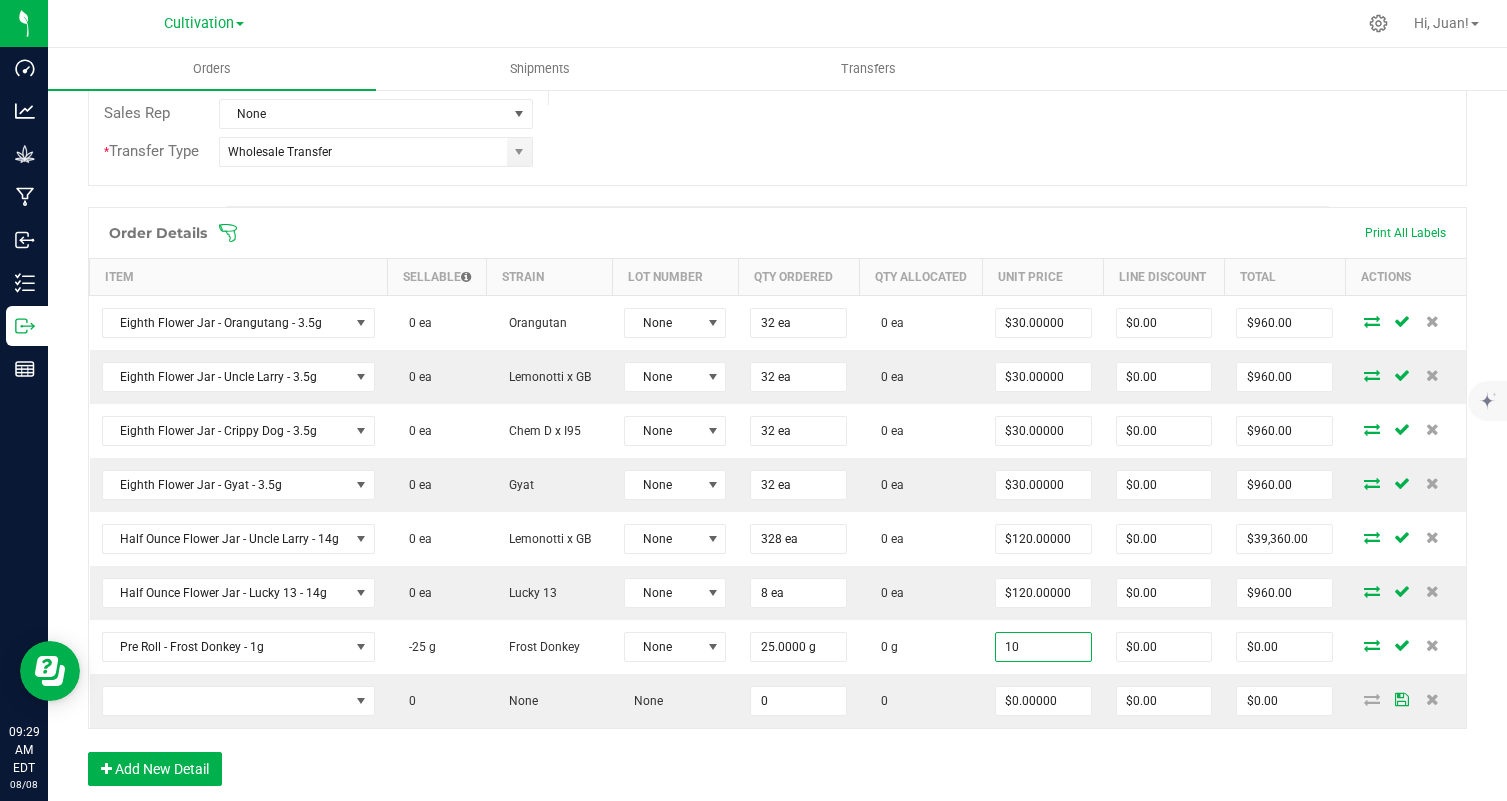type on "$10.00000" 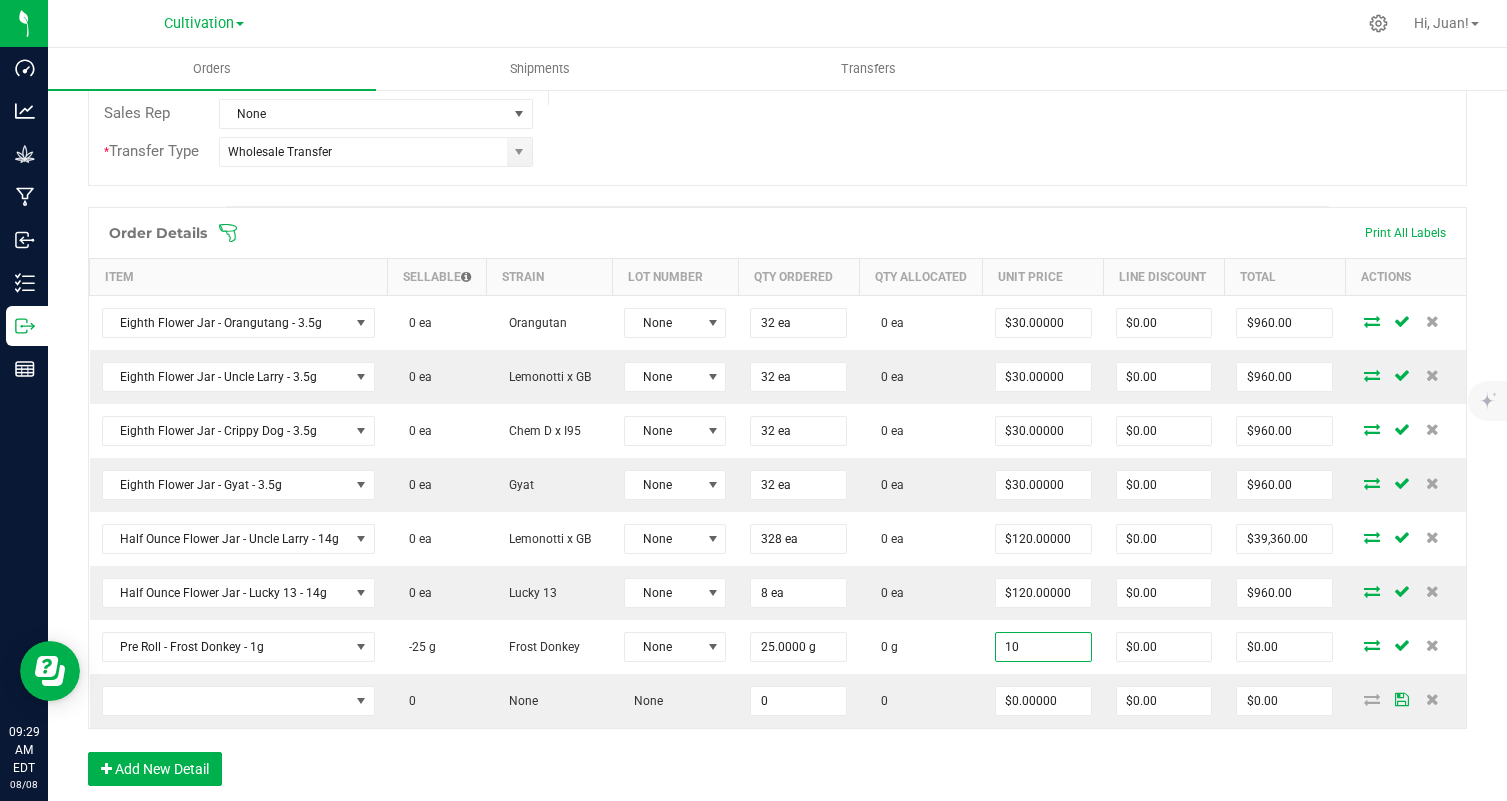 type on "$250.00" 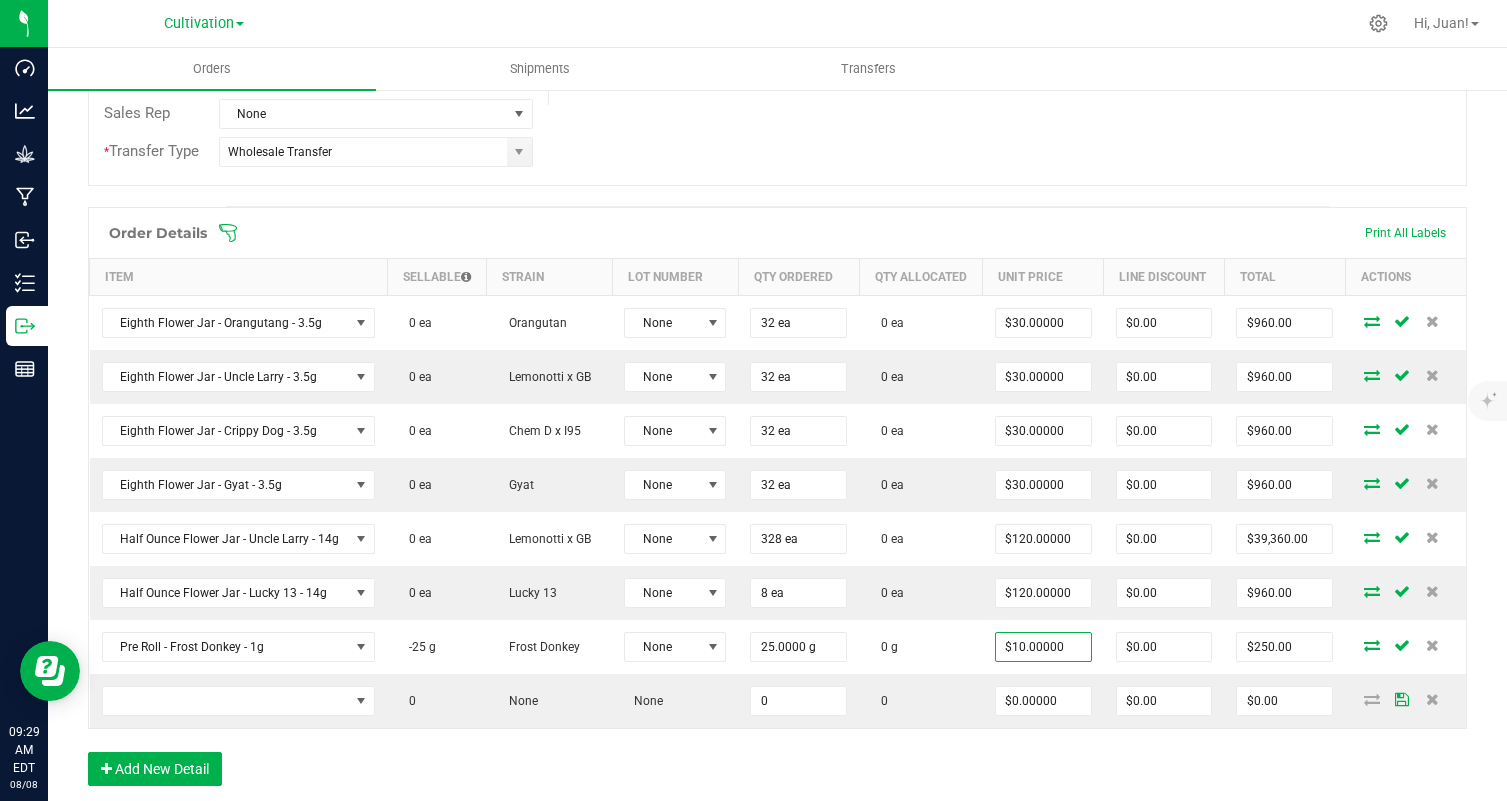click on "Order Details Print All Labels Item  Sellable  Strain  Lot Number  Qty Ordered Qty Allocated Unit Price Line Discount Total Actions Eighth Flower Jar - Orangutang - 3.5g  0 ea   Orangutan  None 32 ea  0 ea  $30.00000 $0.00 $960.00 Eighth Flower Jar - Uncle Larry - 3.5g  0 ea   Lemonotti x GB  None 32 ea  0 ea  $30.00000 $0.00 $960.00 Eighth Flower Jar - Crippy Dog - 3.5g  0 ea   Chem D x I95  None 32 ea  0 ea  $30.00000 $0.00 $960.00 Eighth Flower Jar - Gyat - 3.5g  0 ea   Gyat  None 32 ea  0 ea  $30.00000 $0.00 $960.00 Half Ounce Flower Jar - Uncle Larry - 14g  0 ea   Lemonotti x GB  None 328 ea  0 ea  $120.00000 $0.00 $39,360.00 Half Ounce Flower Jar - Lucky 13 - 14g  0 ea   Lucky 13  None 8 ea  0 ea  $120.00000 $0.00 $960.00 Pre Roll - Frost Donkey - 1g  -25 g   Frost Donkey  None 25.0000 g  0 g  $10.00000 $0.00 $250.00  0    None   None  0  0   $0.00000 $0.00 $0.00" at bounding box center [777, 506] 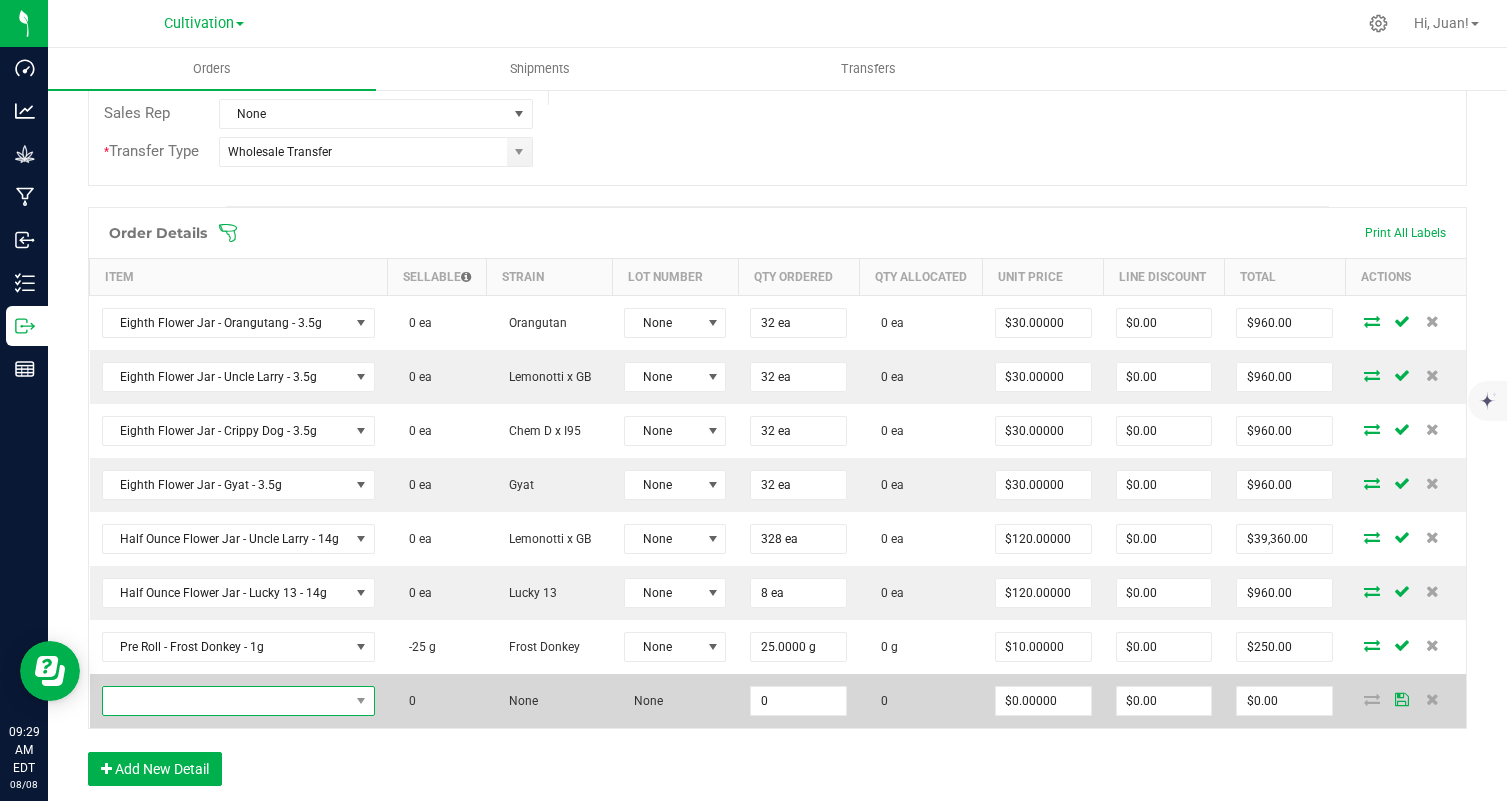 click at bounding box center (226, 701) 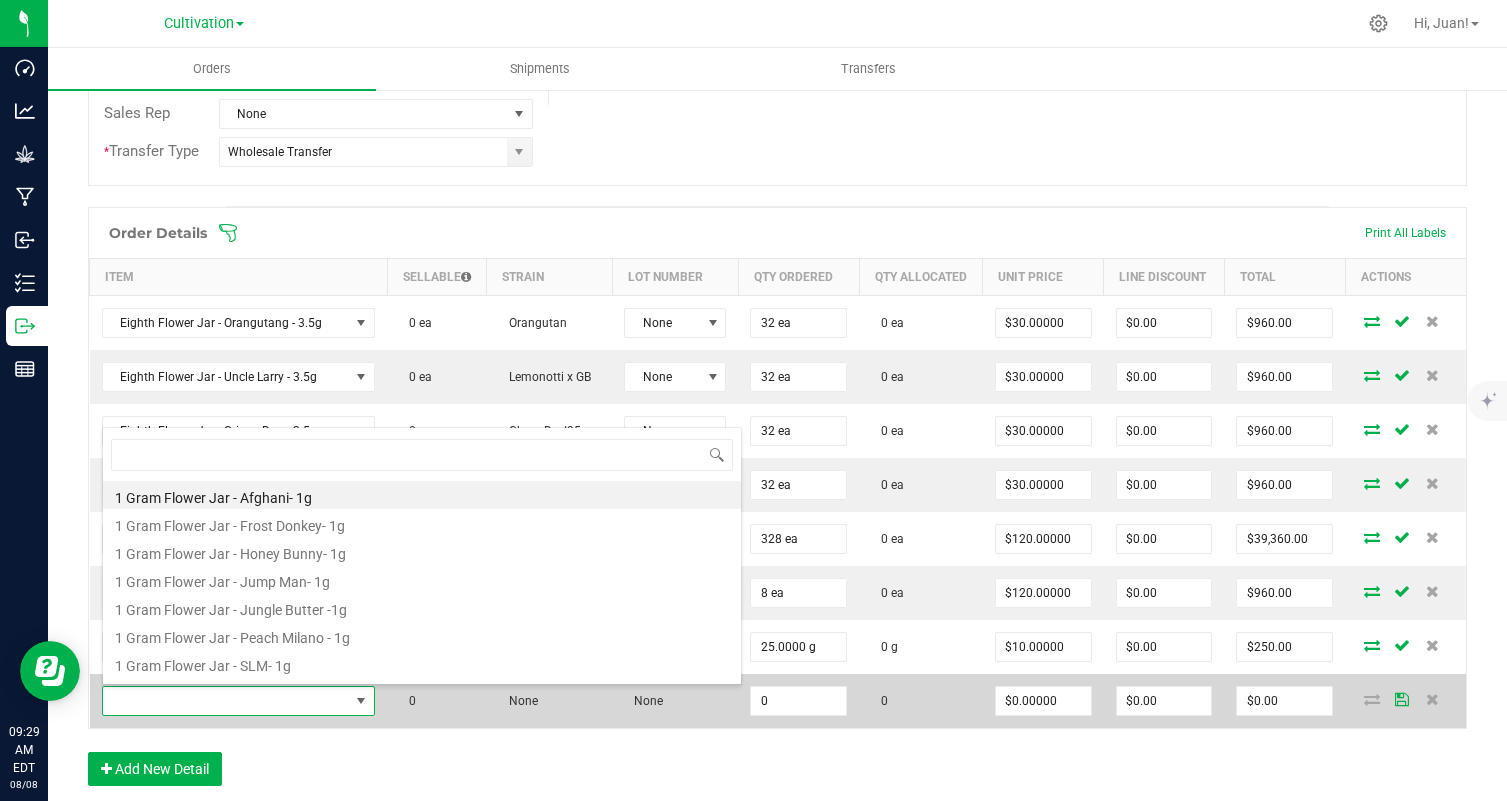 scroll, scrollTop: 99970, scrollLeft: 99728, axis: both 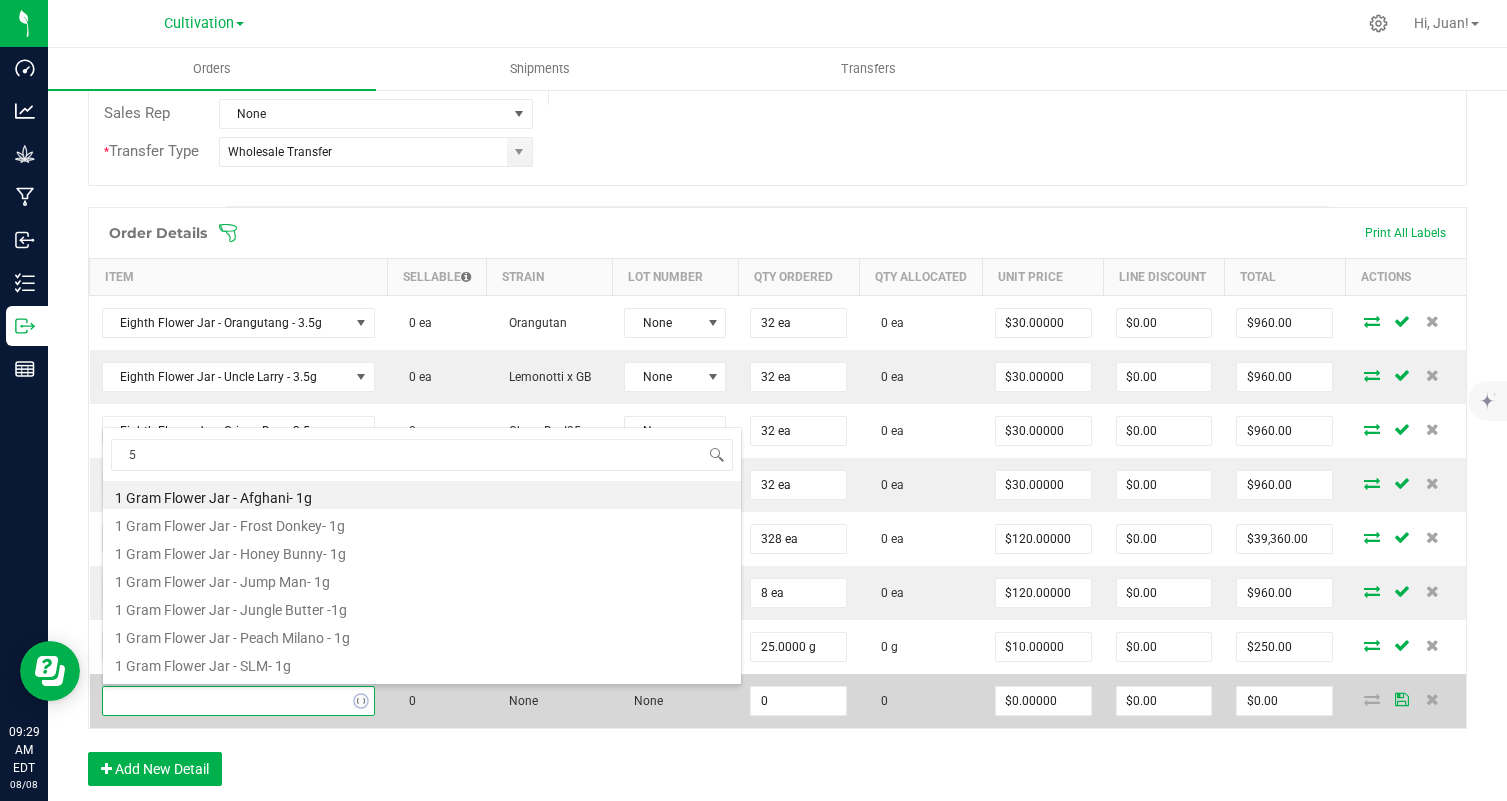 type on "5" 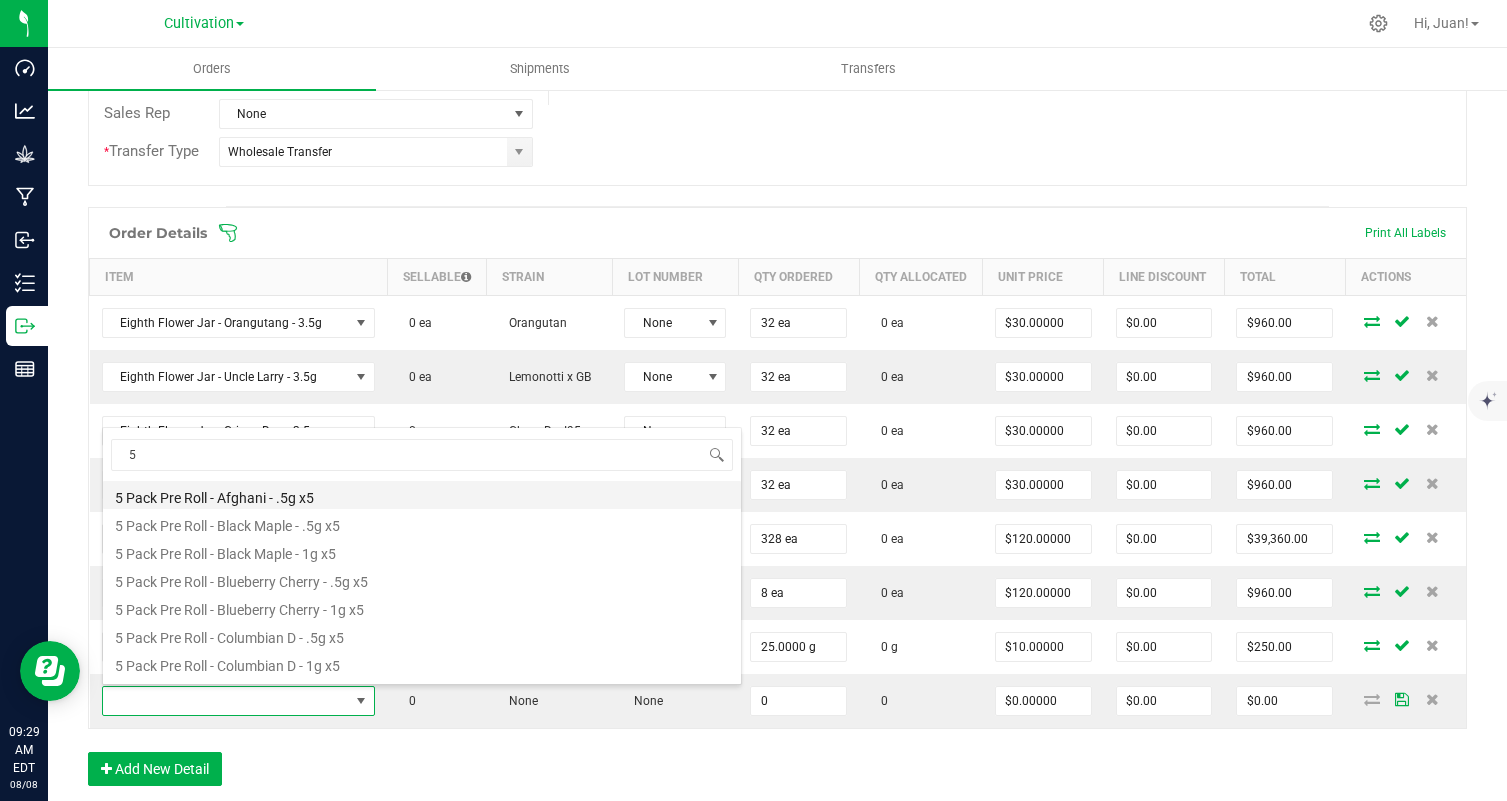 click on "[QUANTITY] Pack Pre Roll - [FLAVOR] - [SIZE] x[QUANTITY]" at bounding box center [422, 495] 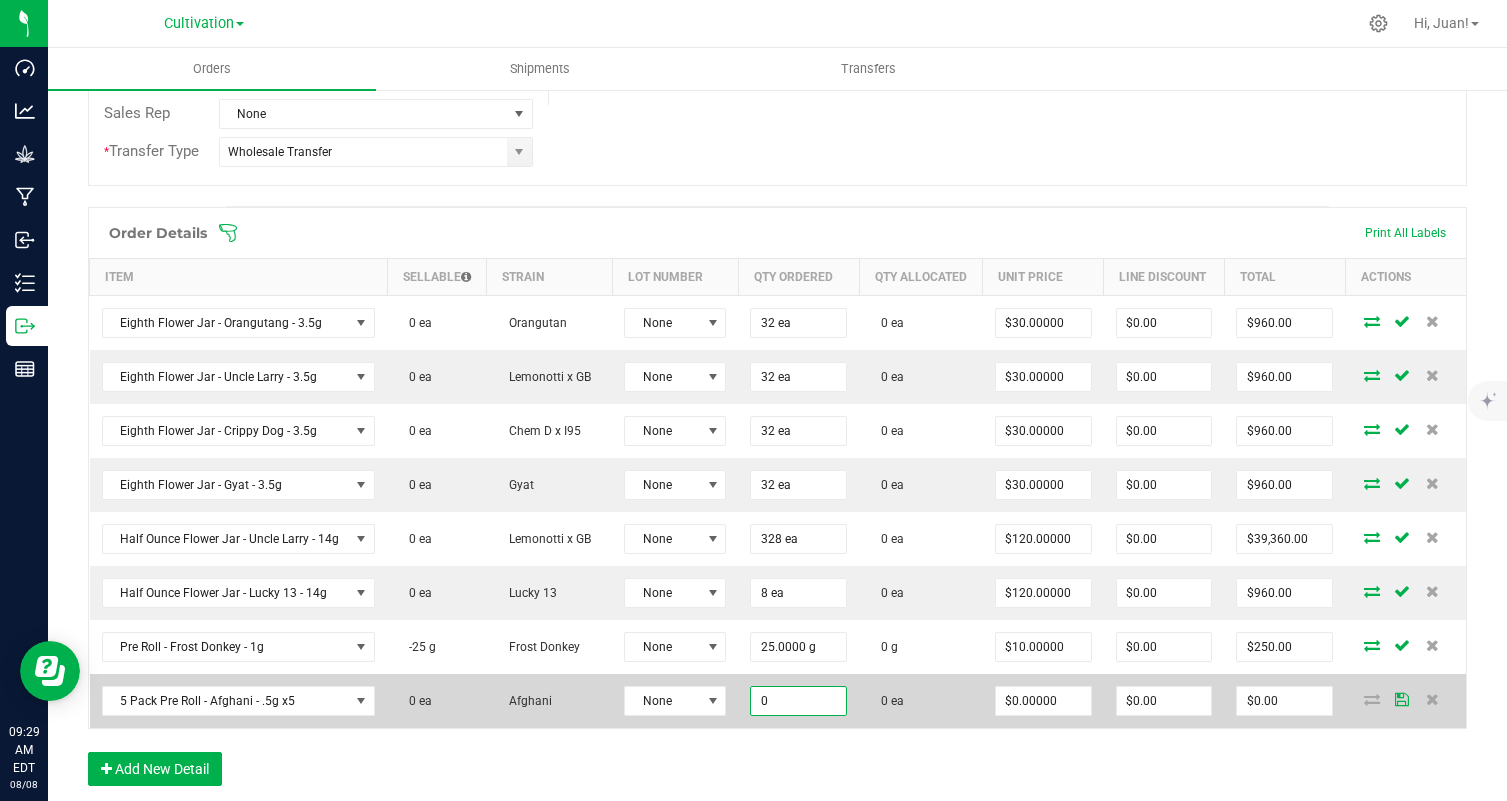 click on "0" at bounding box center (798, 701) 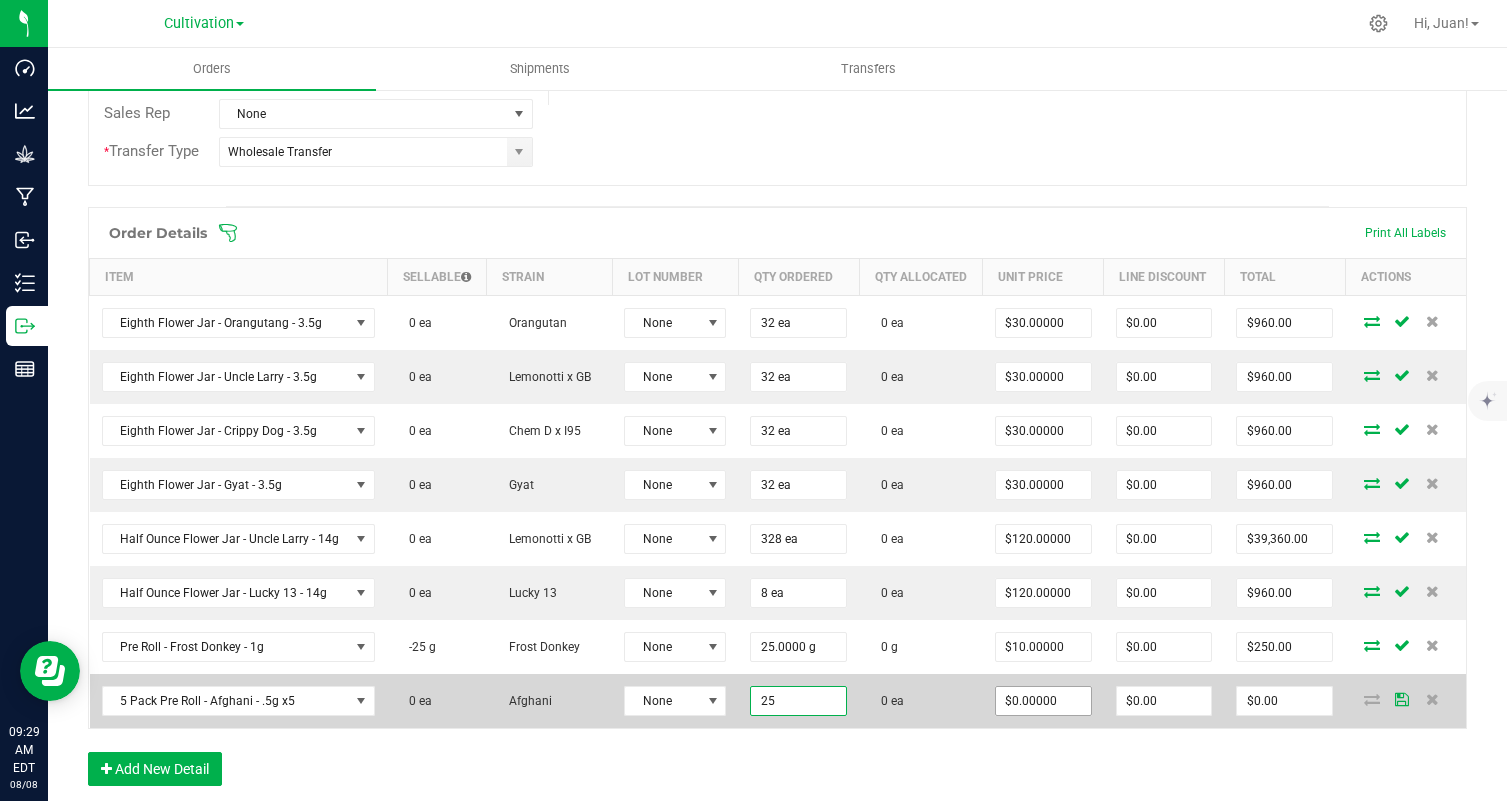 type on "25 ea" 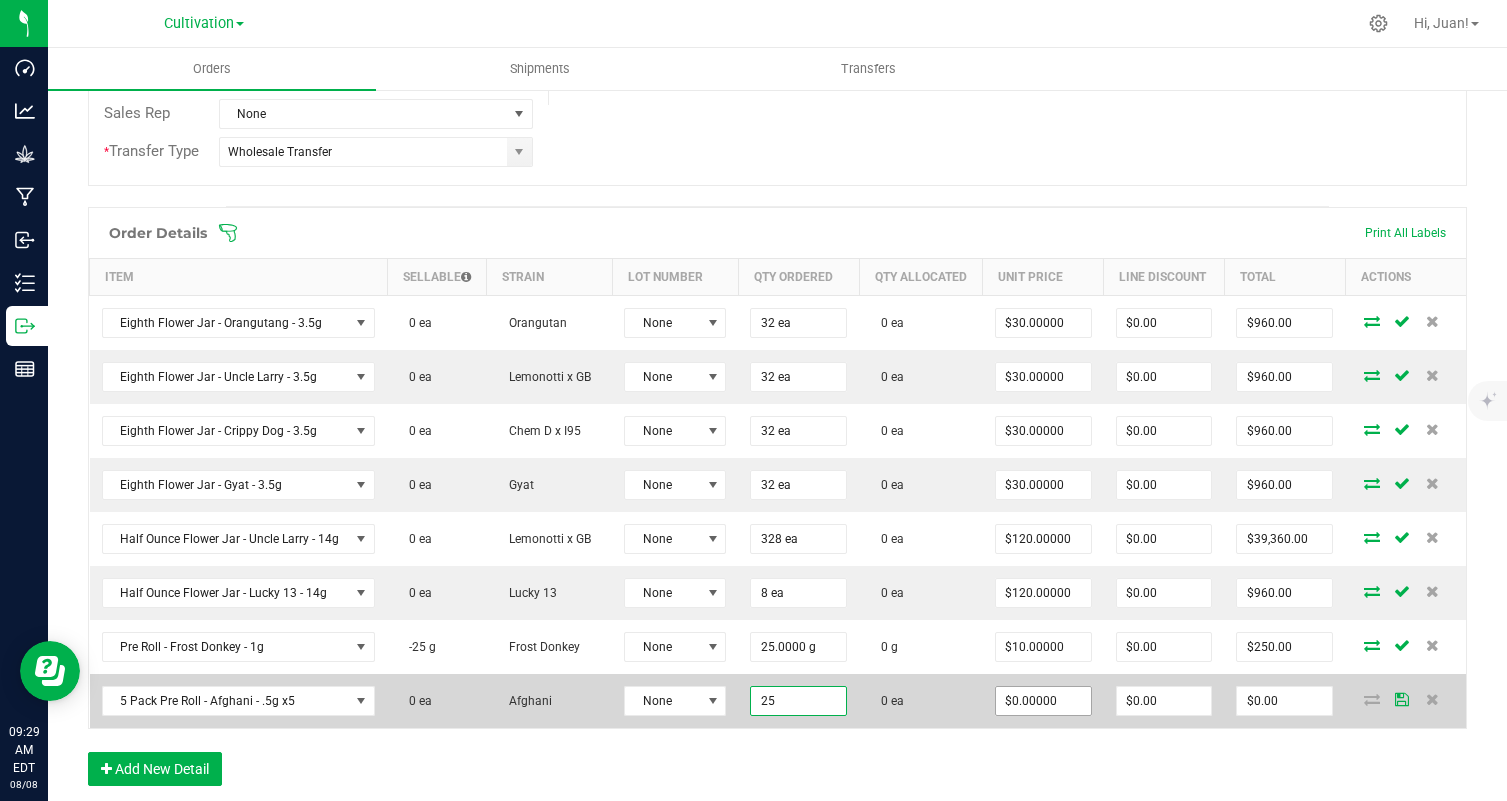 type on "0" 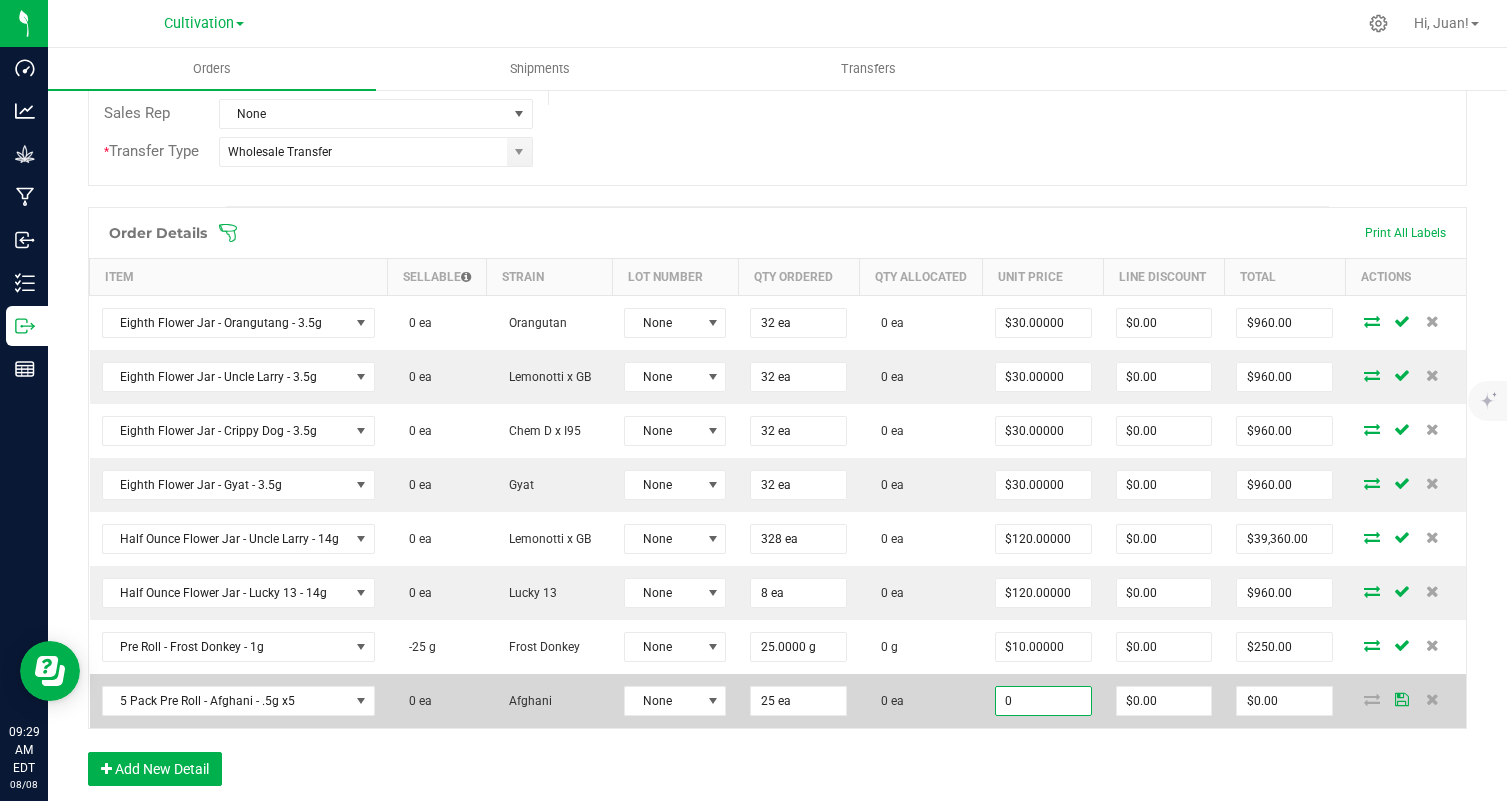 click on "0" at bounding box center [1043, 701] 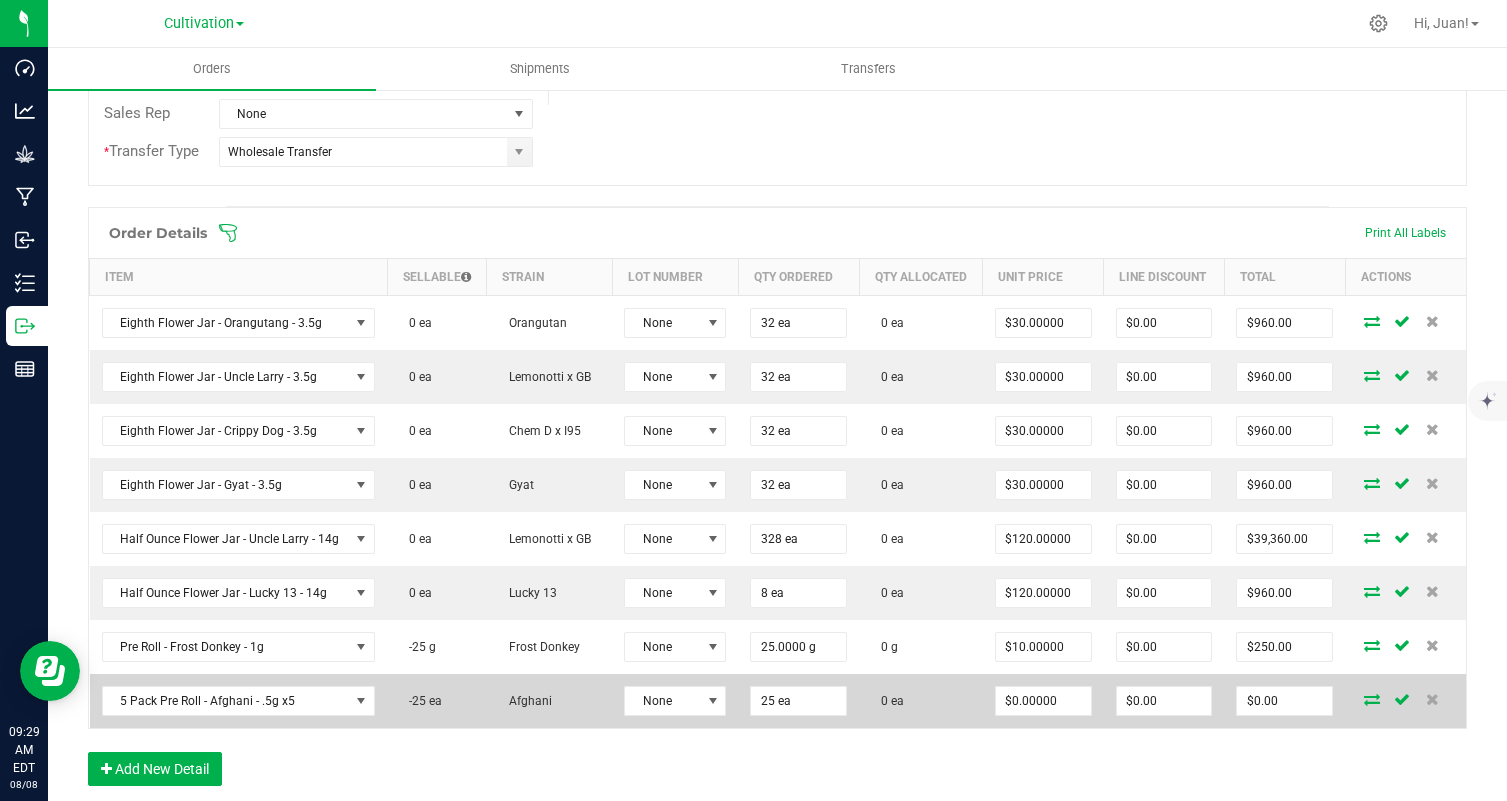 click on "$0.00000" at bounding box center [1043, 701] 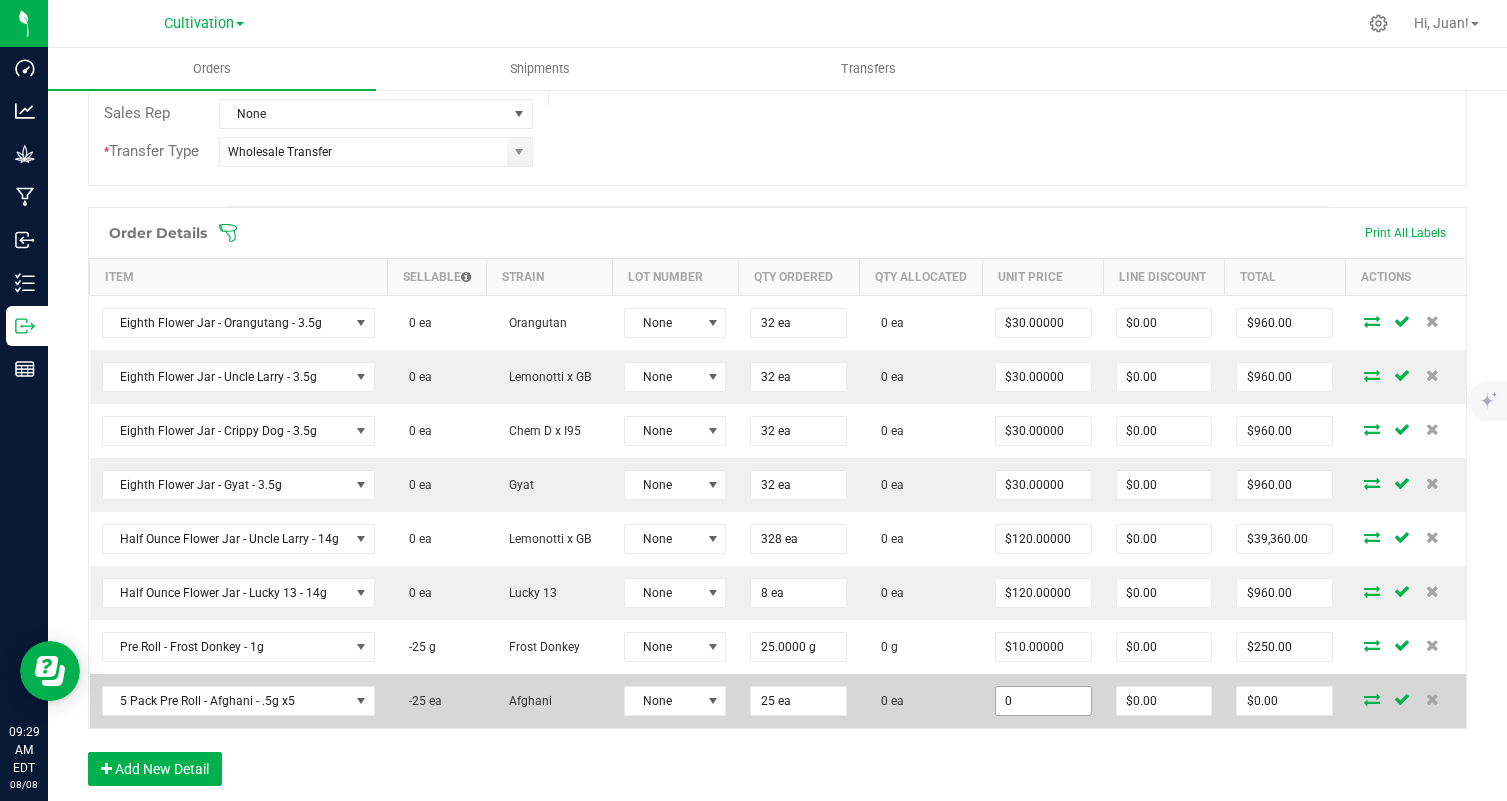 click on "0" at bounding box center (1043, 701) 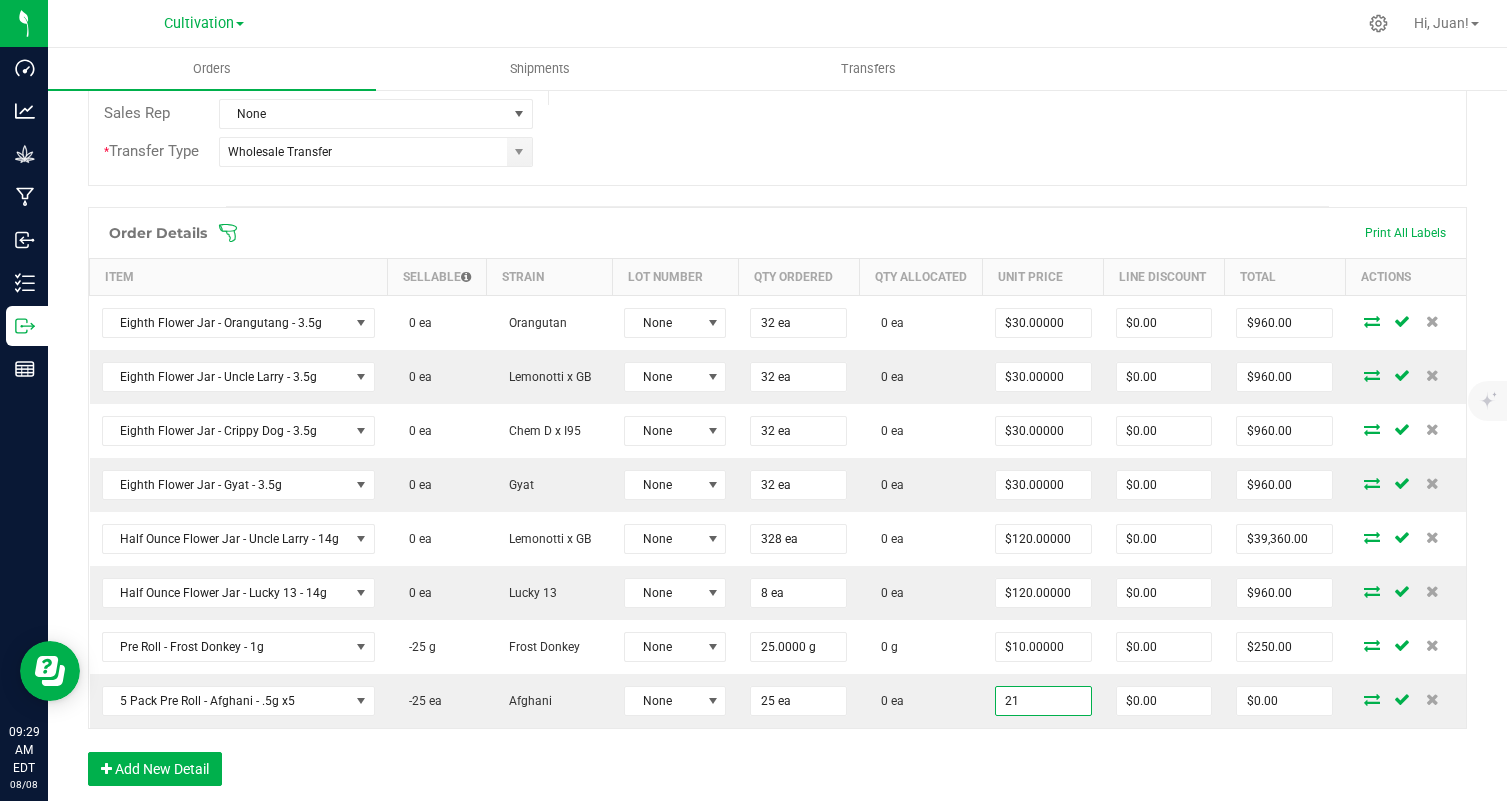 type on "$21.00000" 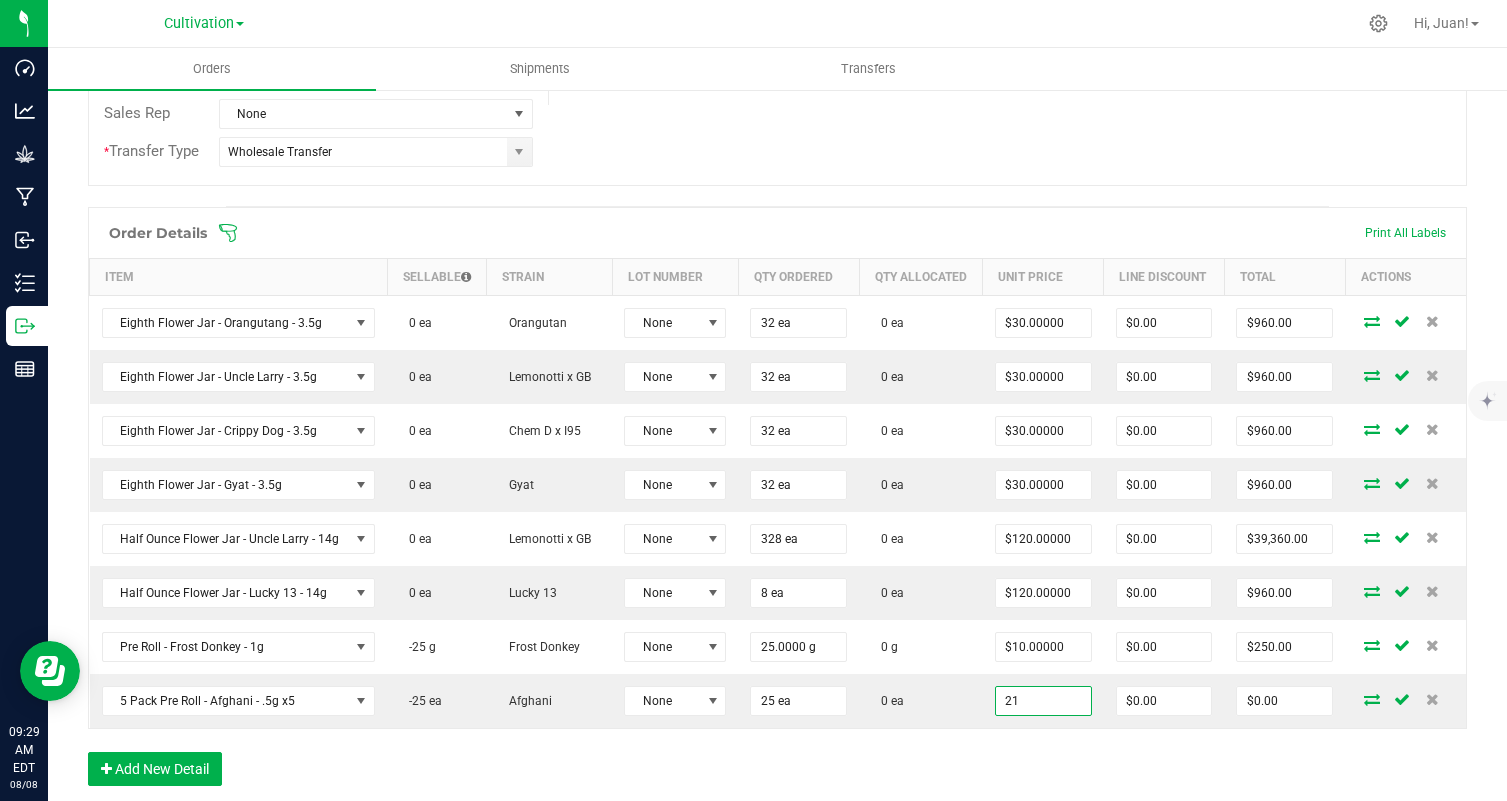 type on "$525.00" 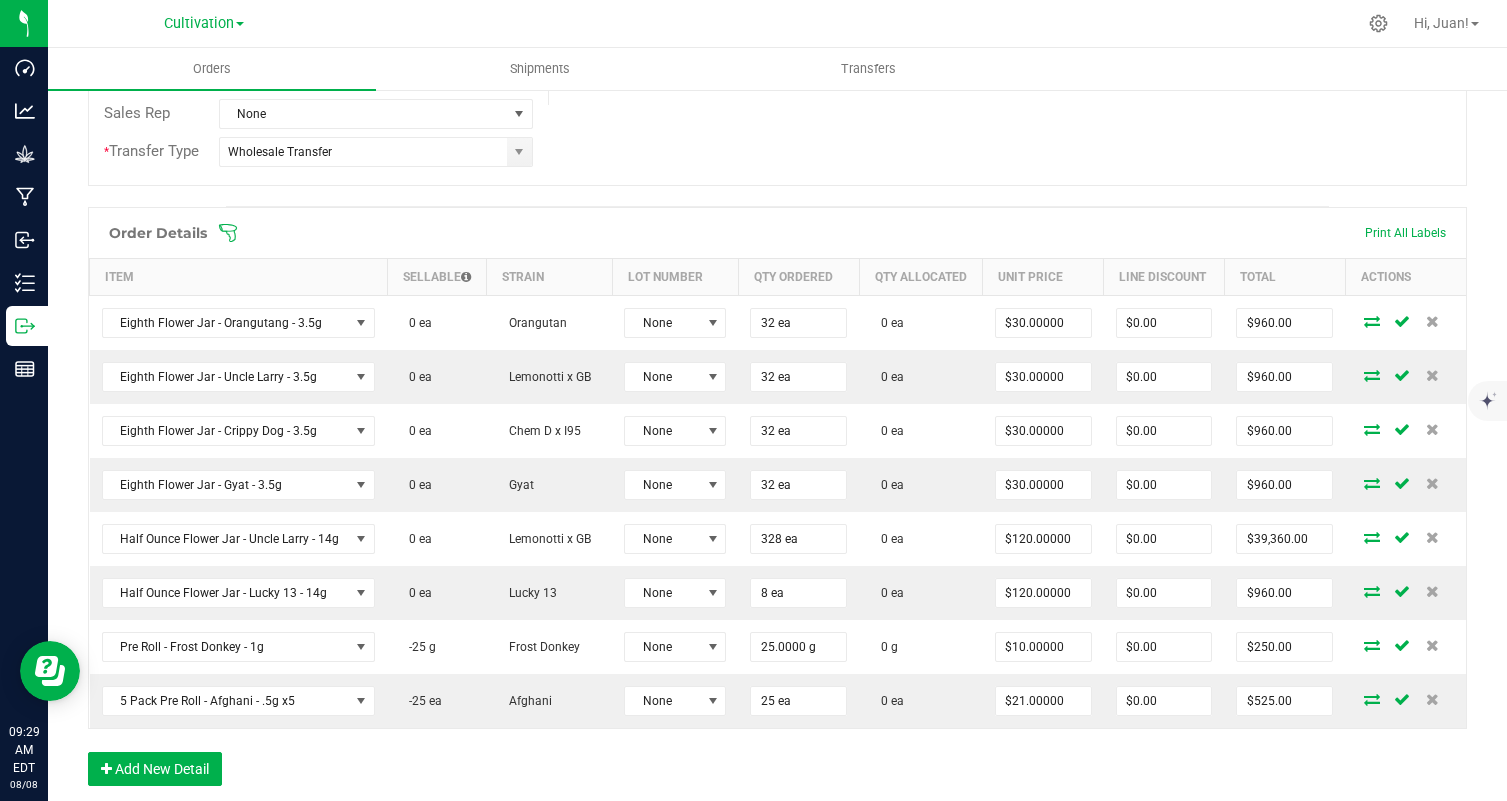click on "Order Details Print All Labels Item  Sellable  Strain  Lot Number  Qty Ordered Qty Allocated Unit Price Line Discount Total Actions Eighth Flower Jar - Orangutang - 3.5g  0 ea   Orangutan  None 32 ea  0 ea  $30.00000 $0.00 $960.00 Eighth Flower Jar - Uncle Larry - 3.5g  0 ea   Lemonotti x GB  None 32 ea  0 ea  $30.00000 $0.00 $960.00 Eighth Flower Jar - Crippy Dog - 3.5g  0 ea   Chem D x I95  None 32 ea  0 ea  $30.00000 $0.00 $960.00 Eighth Flower Jar - Gyat - 3.5g  0 ea   Gyat  None 32 ea  0 ea  $30.00000 $0.00 $960.00 Half Ounce Flower Jar - Uncle Larry - 14g  0 ea   Lemonotti x GB  None 328 ea  0 ea  $120.00000 $0.00 $39,360.00 Half Ounce Flower Jar - Lucky 13 - 14g  0 ea   Lucky 13  None 8 ea  0 ea  $120.00000 $0.00 $960.00 Pre Roll - Frost Donkey - 1g  -25 g   Frost Donkey  None 25.0000 g  0 g  $10.00000 $0.00 $250.00 5 Pack Pre Roll - Afghani - .5g x5  -25 ea   Afghani  None 25 ea  0 ea  $21.00000 $0.00 $525.00" at bounding box center [777, 506] 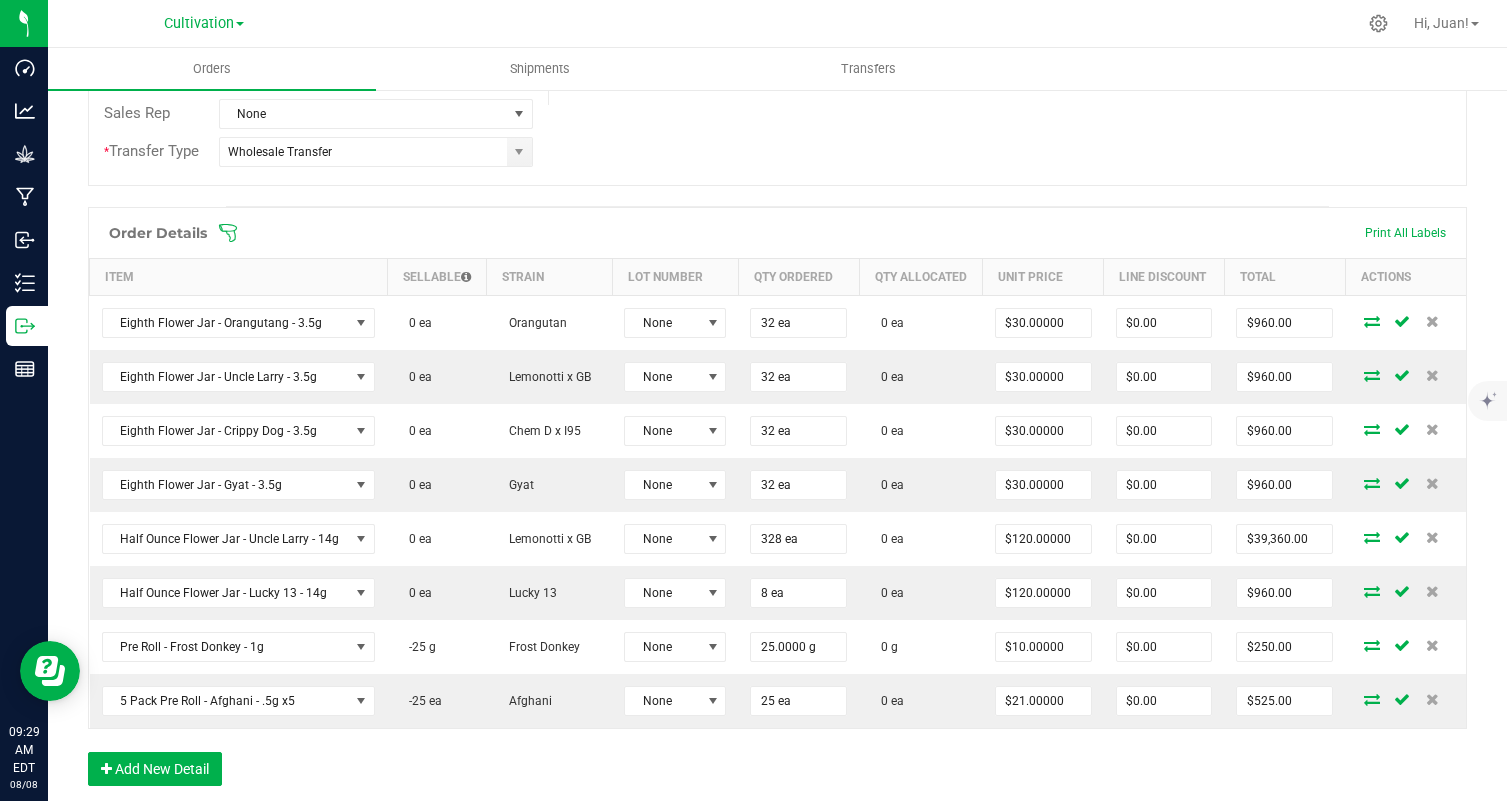 scroll, scrollTop: 0, scrollLeft: 0, axis: both 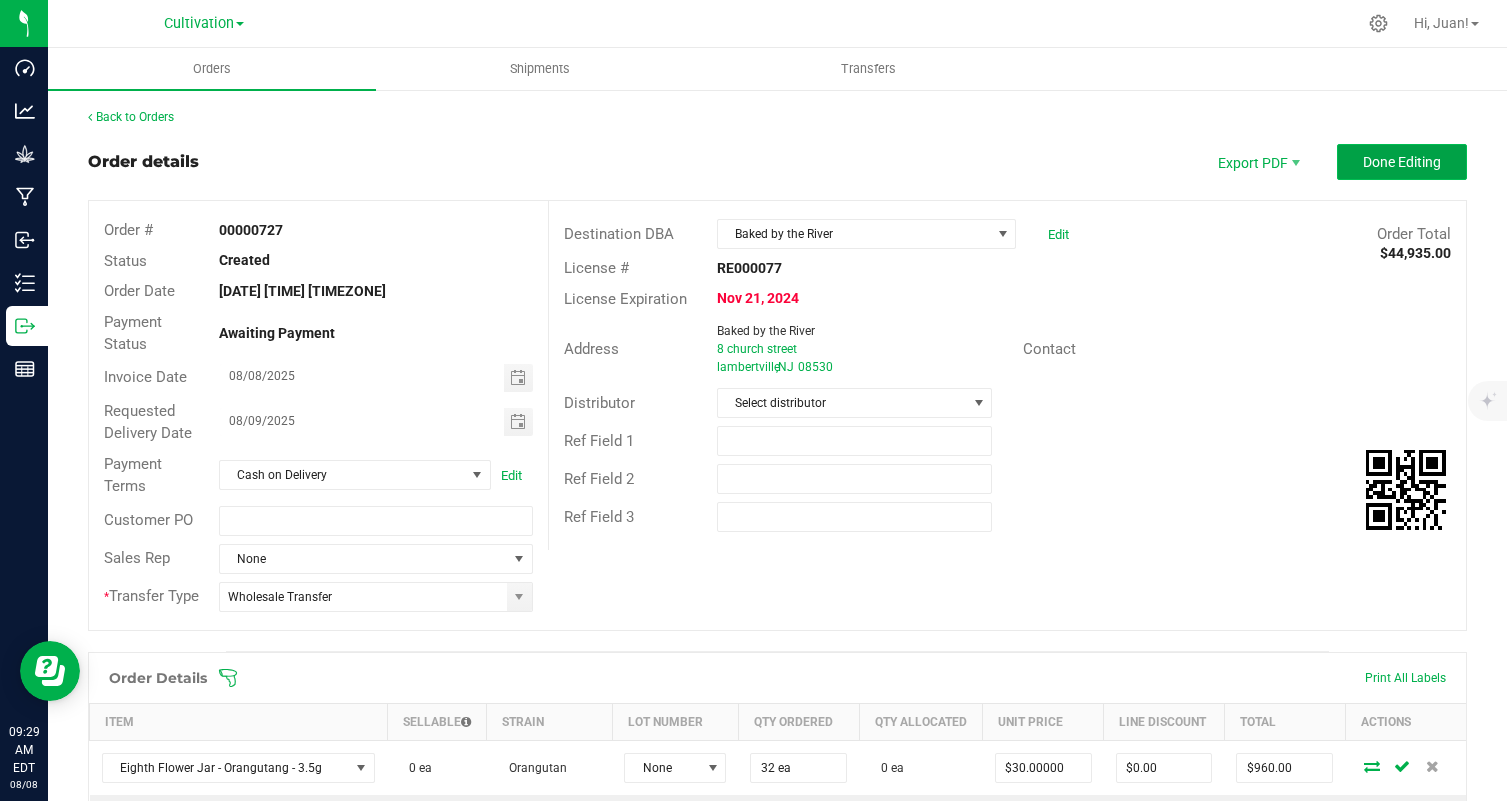 click on "Done Editing" at bounding box center [1402, 162] 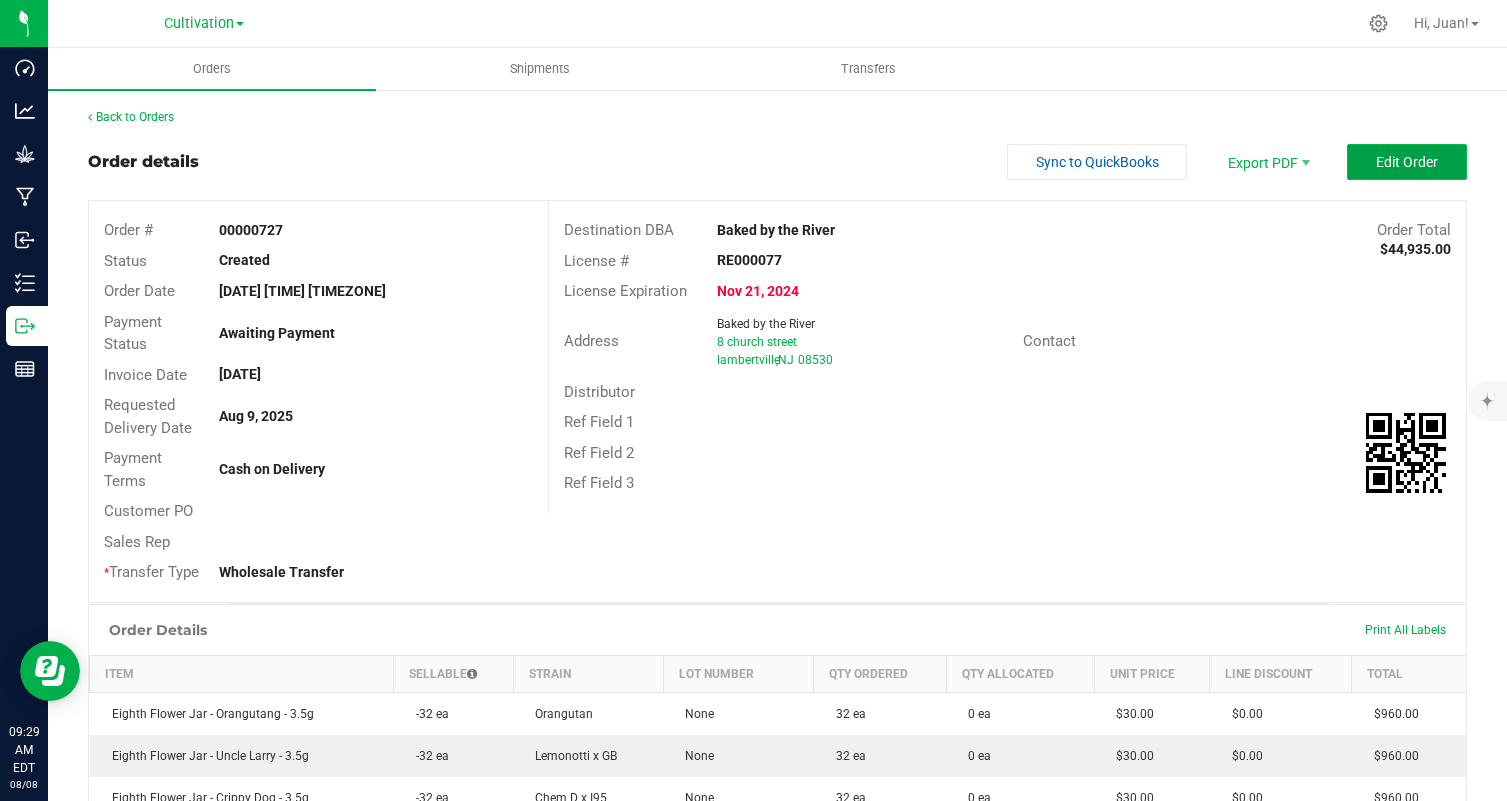 click on "Edit Order" at bounding box center [1407, 162] 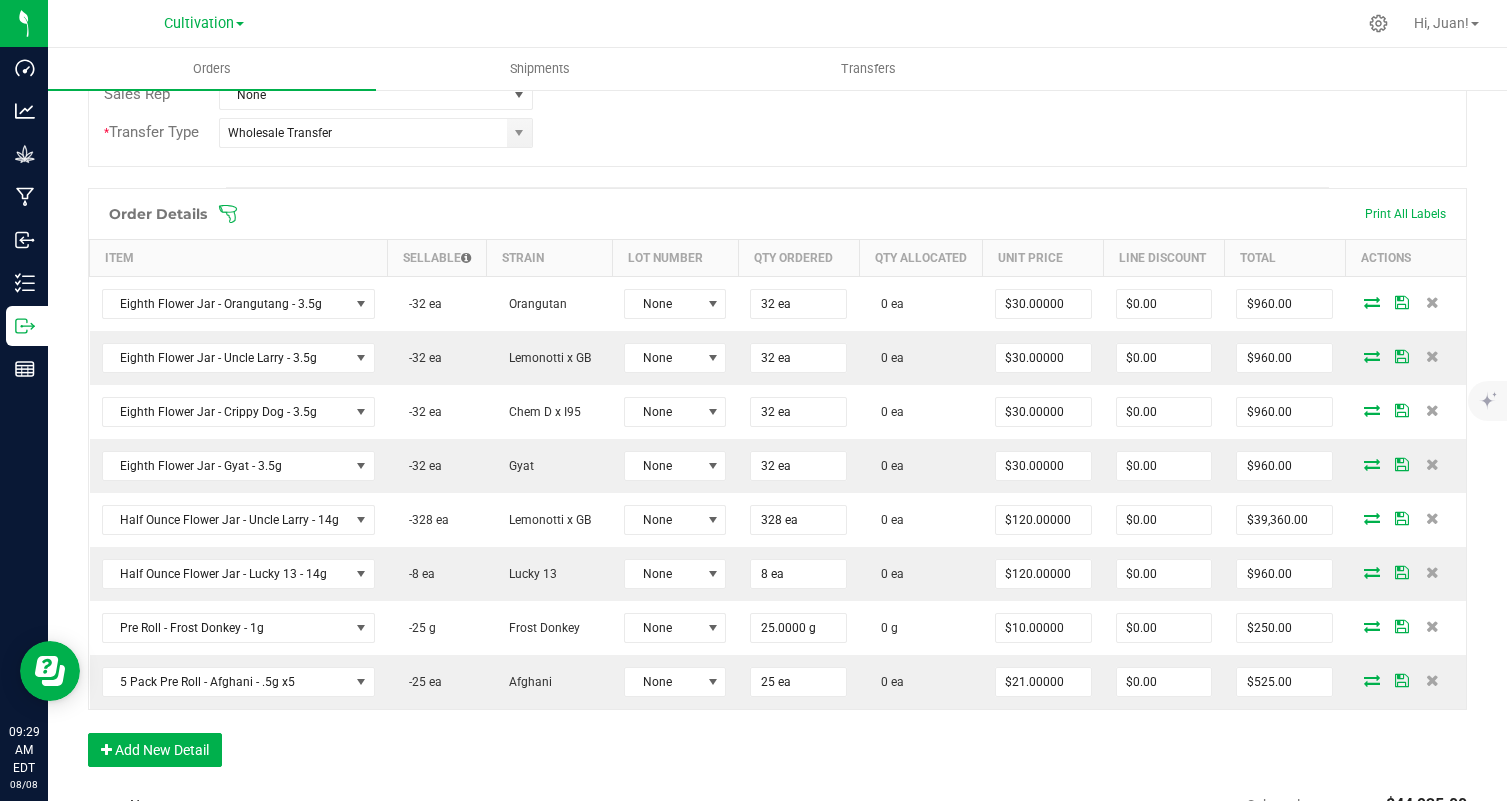 scroll, scrollTop: 466, scrollLeft: 0, axis: vertical 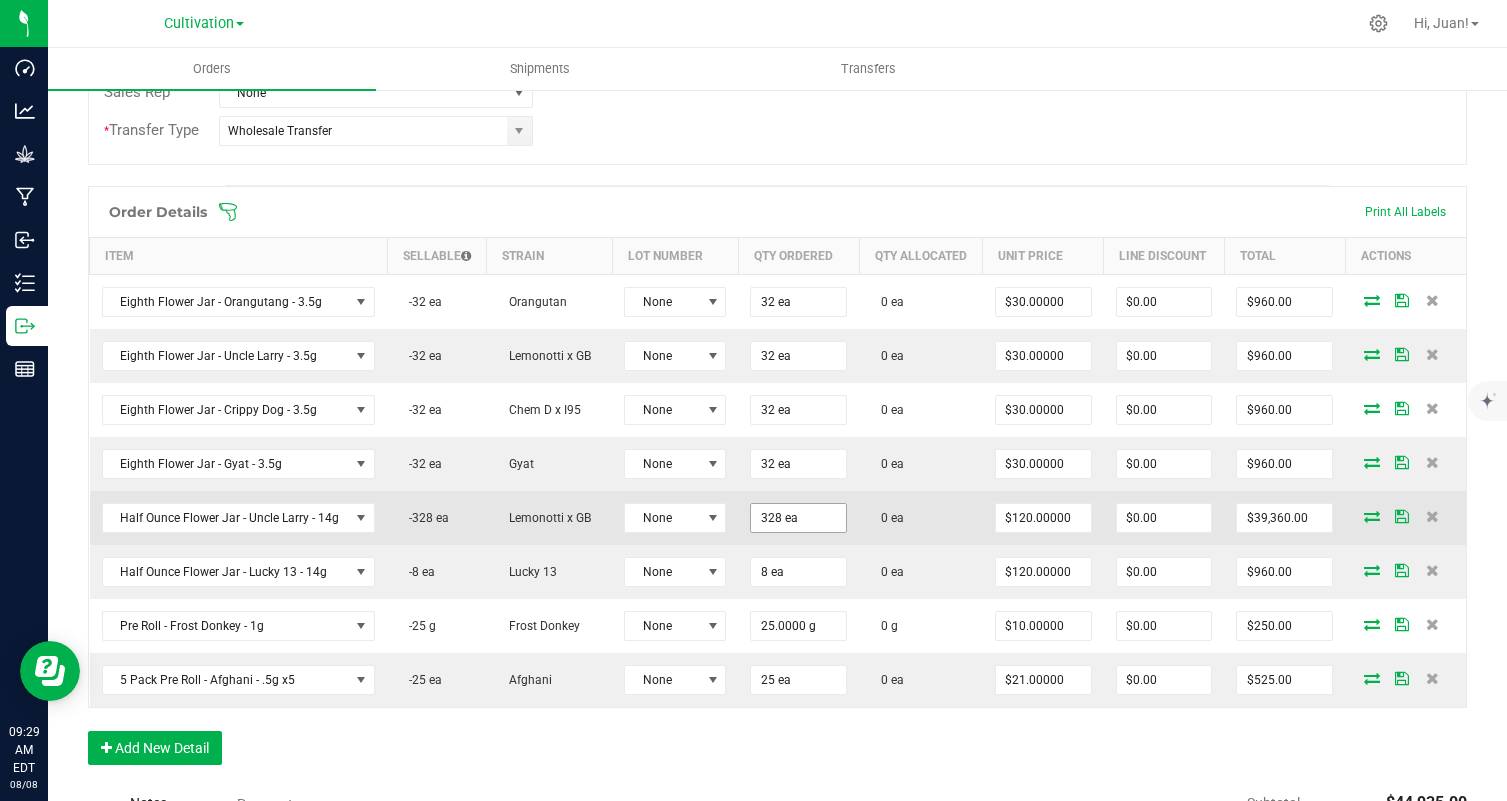 type on "328" 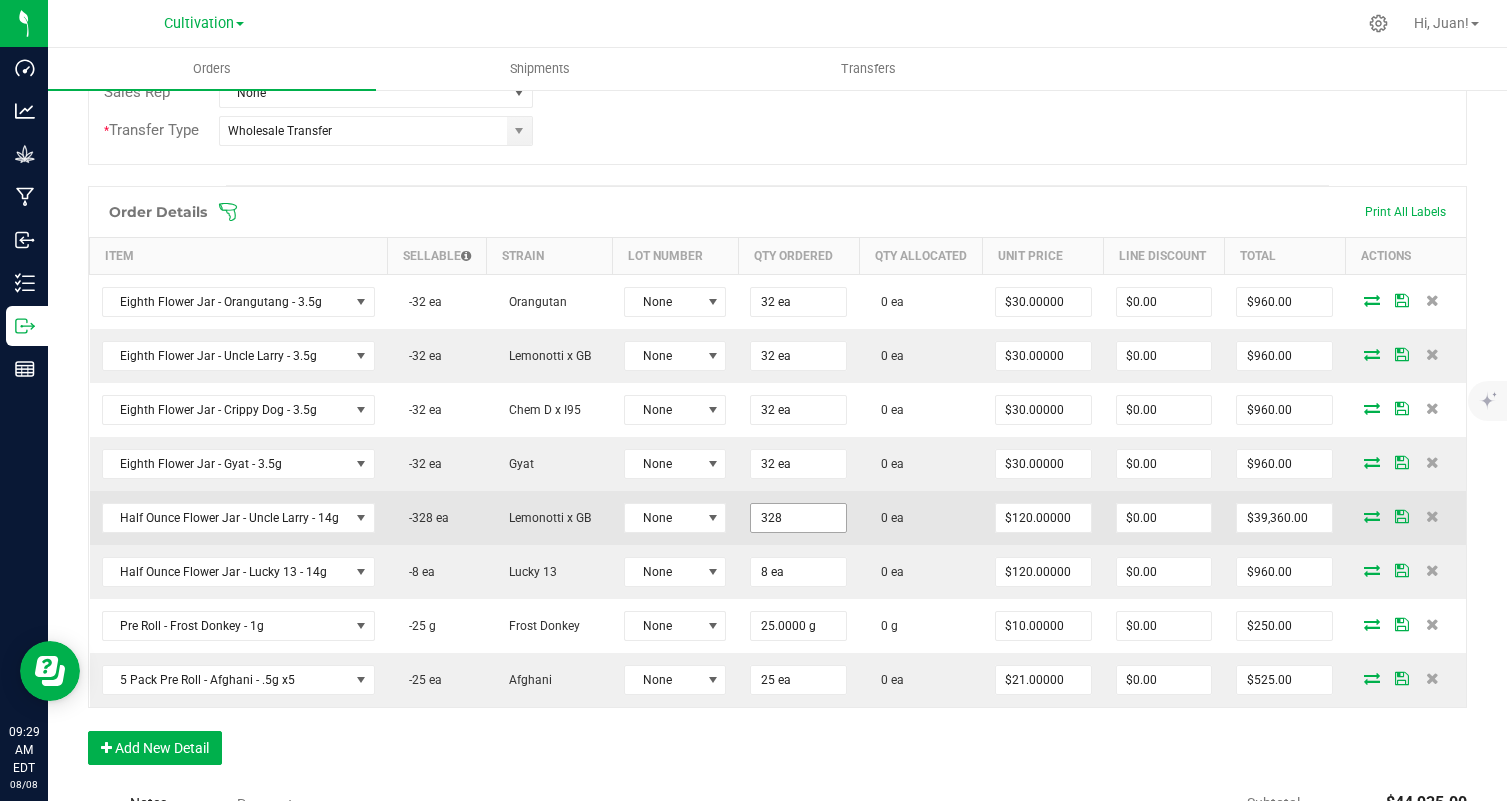 click on "328" at bounding box center (801, 518) 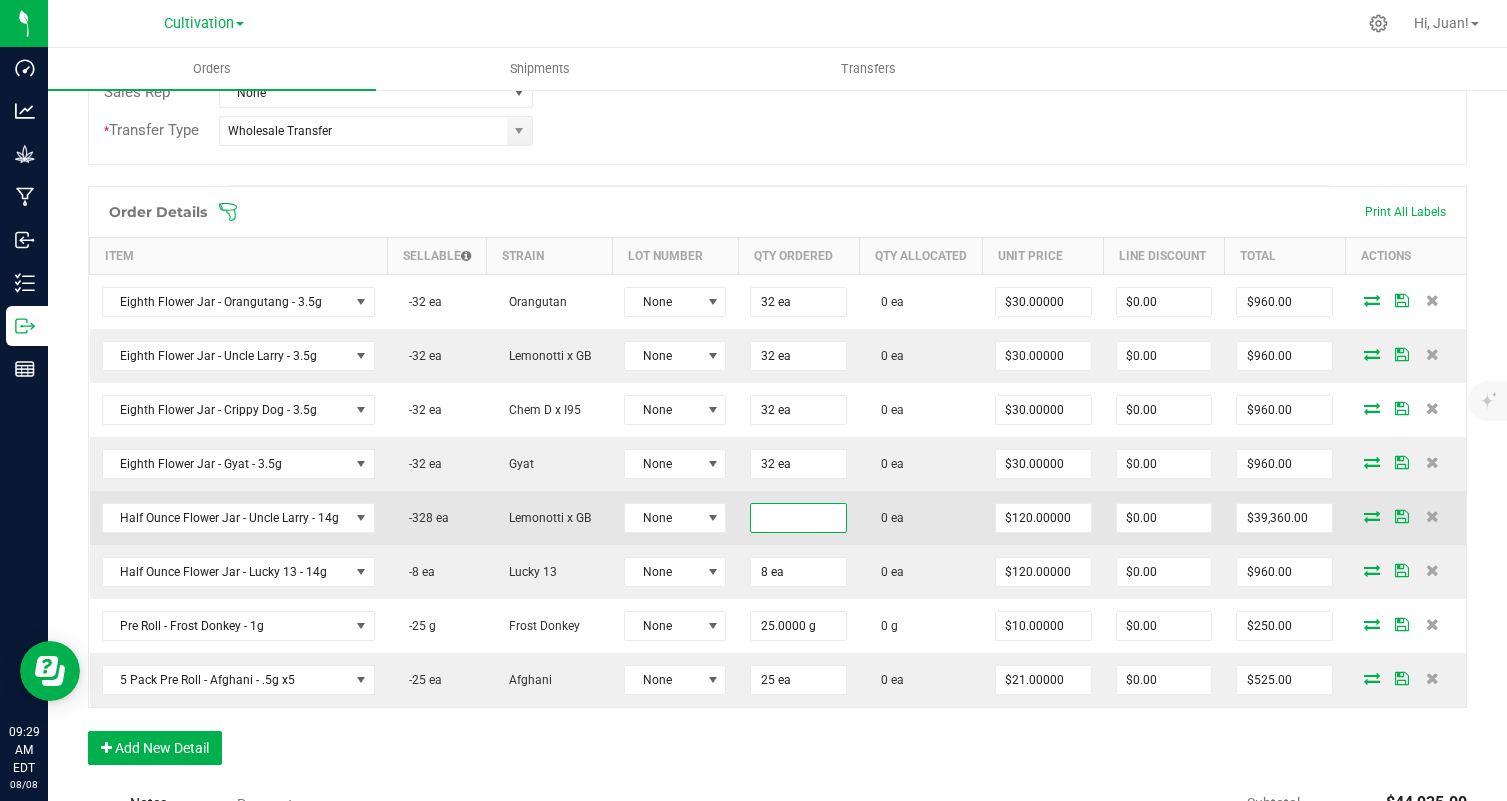 click at bounding box center (801, 518) 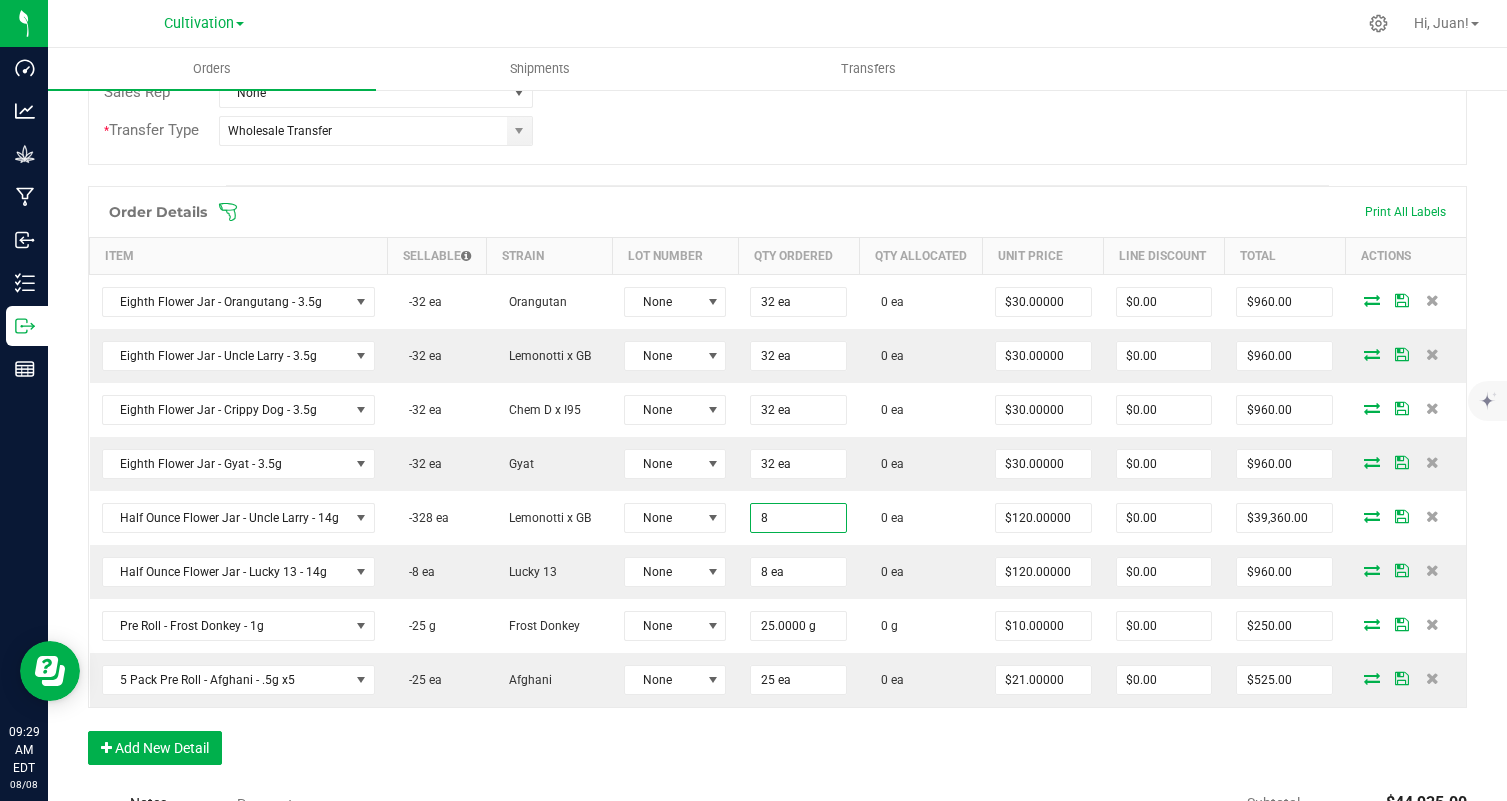 type on "8 ea" 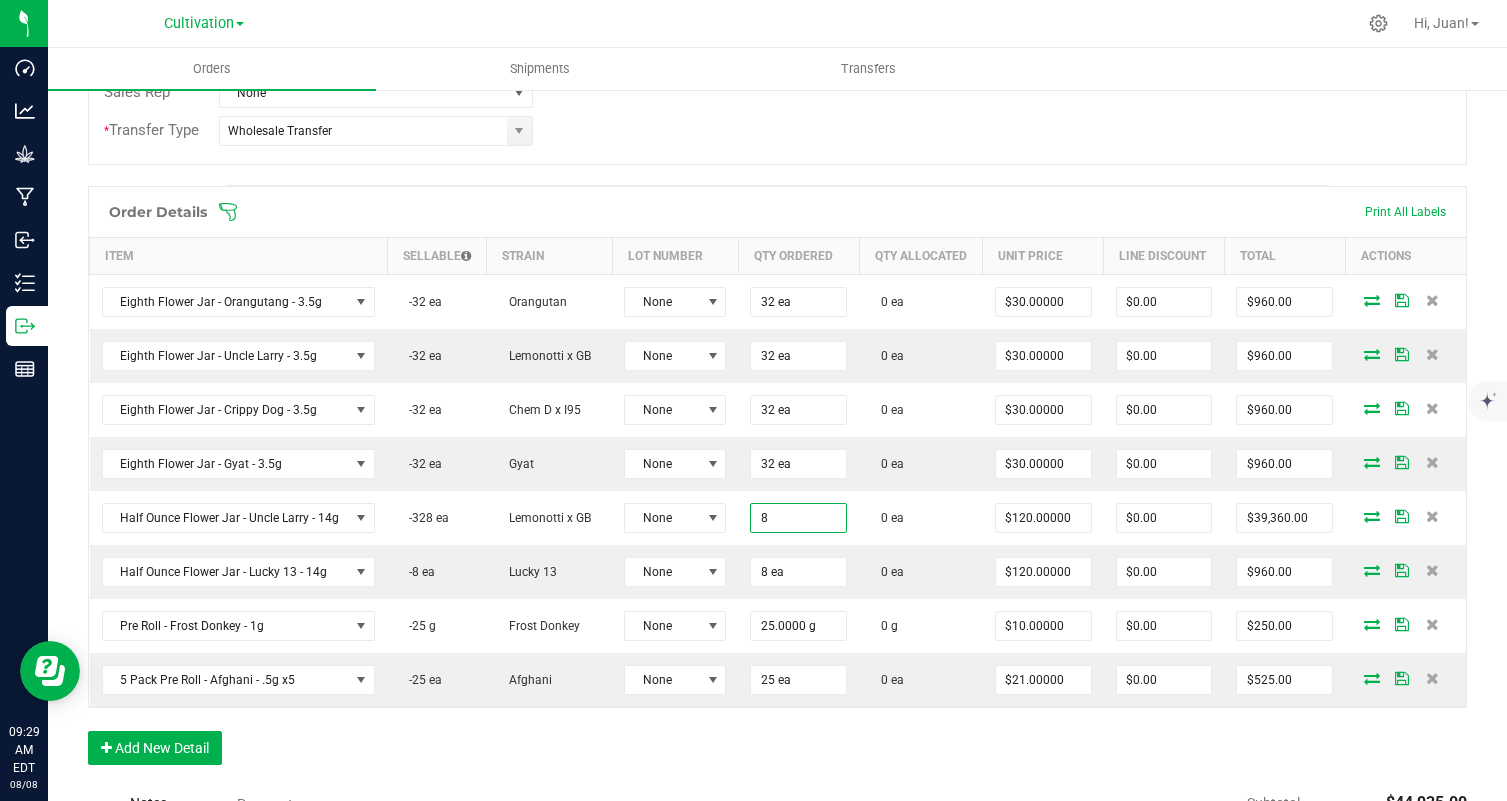 type on "$960.00" 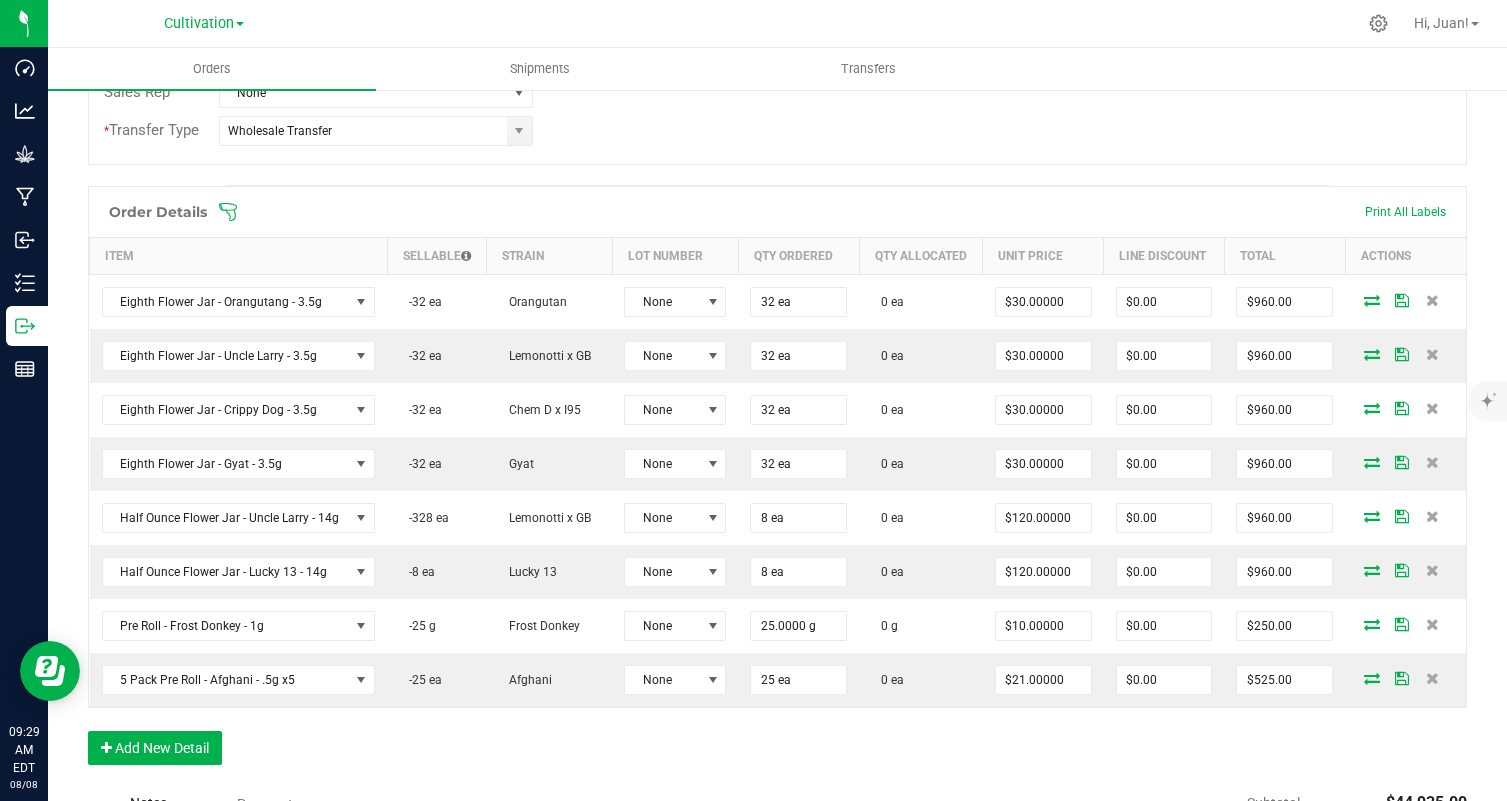 click on "Order Details Print All Labels Item  Sellable  Strain  Lot Number  Qty Ordered Qty Allocated Unit Price Line Discount Total Actions Eighth Flower Jar - Orangutang - 3.5g  -32 ea   Orangutan  None 32 ea  0 ea  $30.00000 $0.00 $960.00 Eighth Flower Jar - Uncle Larry - 3.5g  -32 ea   Lemonotti x GB  None 32 ea  0 ea  $30.00000 $0.00 $960.00 Eighth Flower Jar - Crippy Dog - 3.5g  -32 ea   Chem D x I95  None 32 ea  0 ea  $30.00000 $0.00 $960.00 Eighth Flower Jar - Gyat - 3.5g  -32 ea   Gyat  None 32 ea  0 ea  $30.00000 $0.00 $960.00 Half Ounce Flower Jar - Uncle Larry - 14g  -328 ea   Lemonotti x GB  None 8 ea  0 ea  $120.00000 $0.00 $960.00 Half Ounce Flower Jar - Lucky 13 - 14g  -8 ea   Lucky 13  None 8 ea  0 ea  $120.00000 $0.00 $960.00 Pre Roll - Frost Donkey - 1g  -25 g   Frost Donkey  None 25.0000 g  0 g  $10.00000 $0.00 $250.00 5 Pack Pre Roll - Afghani - .5g x5  -25 ea   Afghani  None 25 ea  0 ea  $21.00000 $0.00 $525.00" at bounding box center (777, 485) 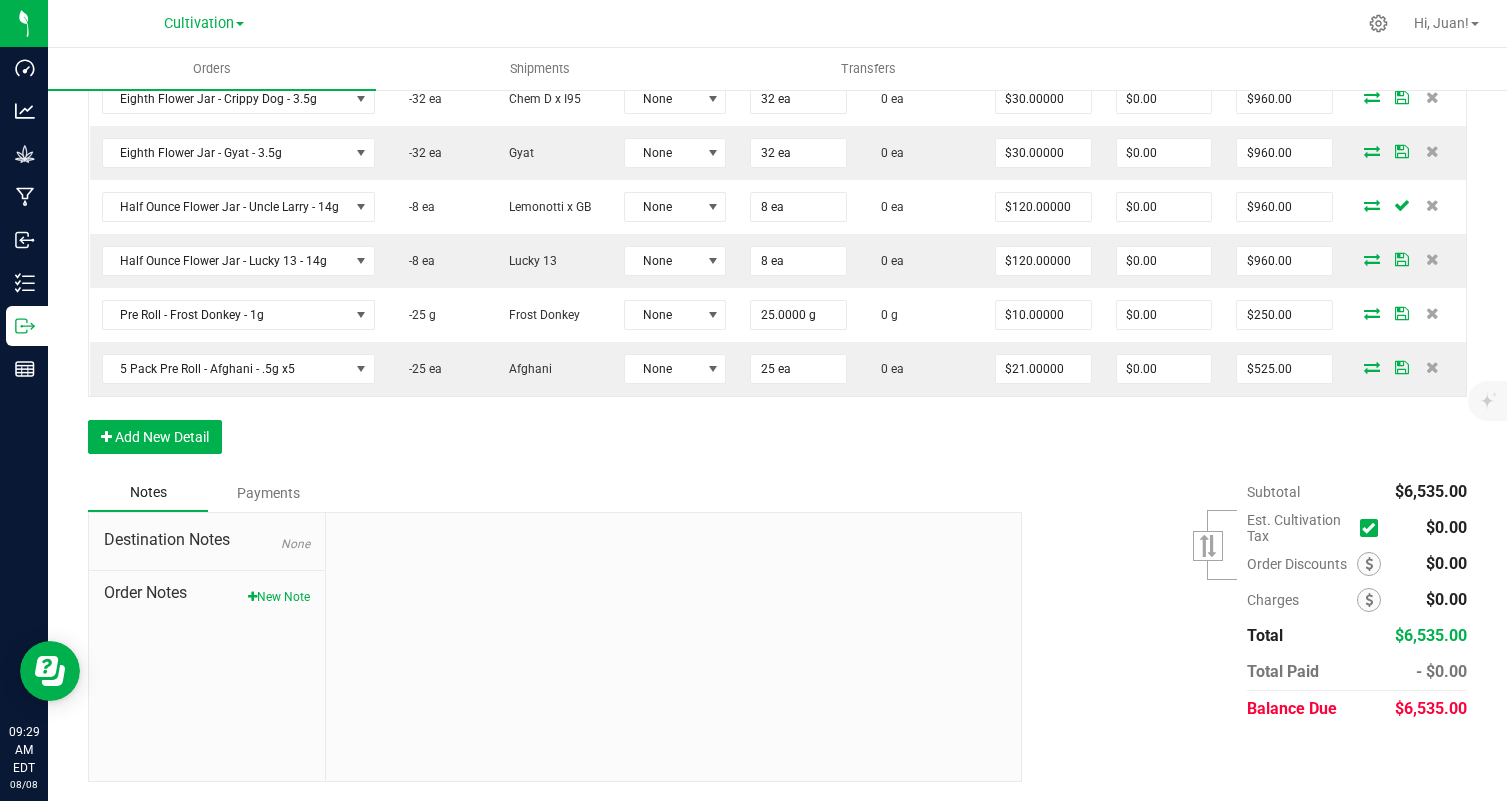scroll, scrollTop: 0, scrollLeft: 0, axis: both 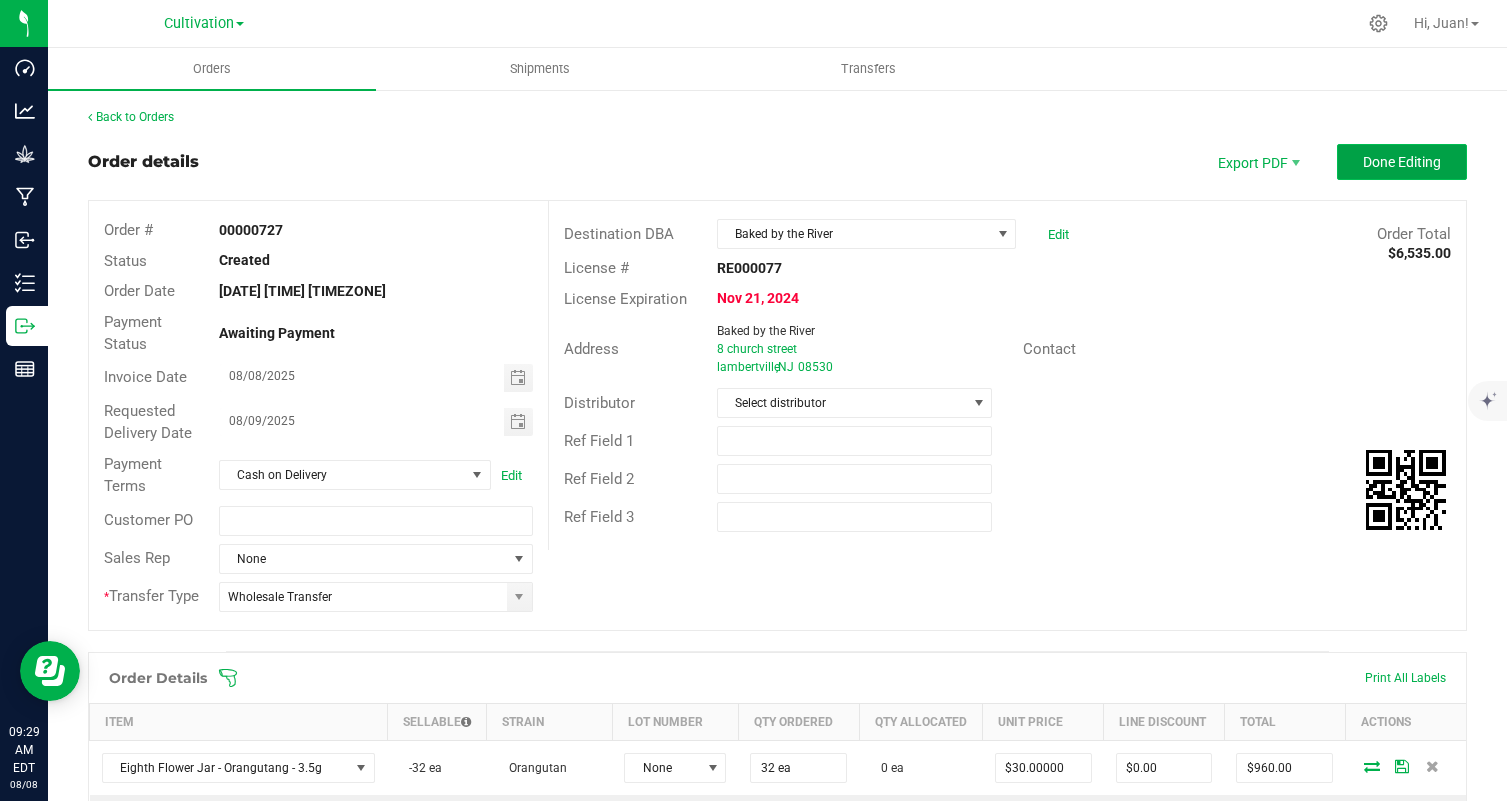 click on "Done Editing" at bounding box center (1402, 162) 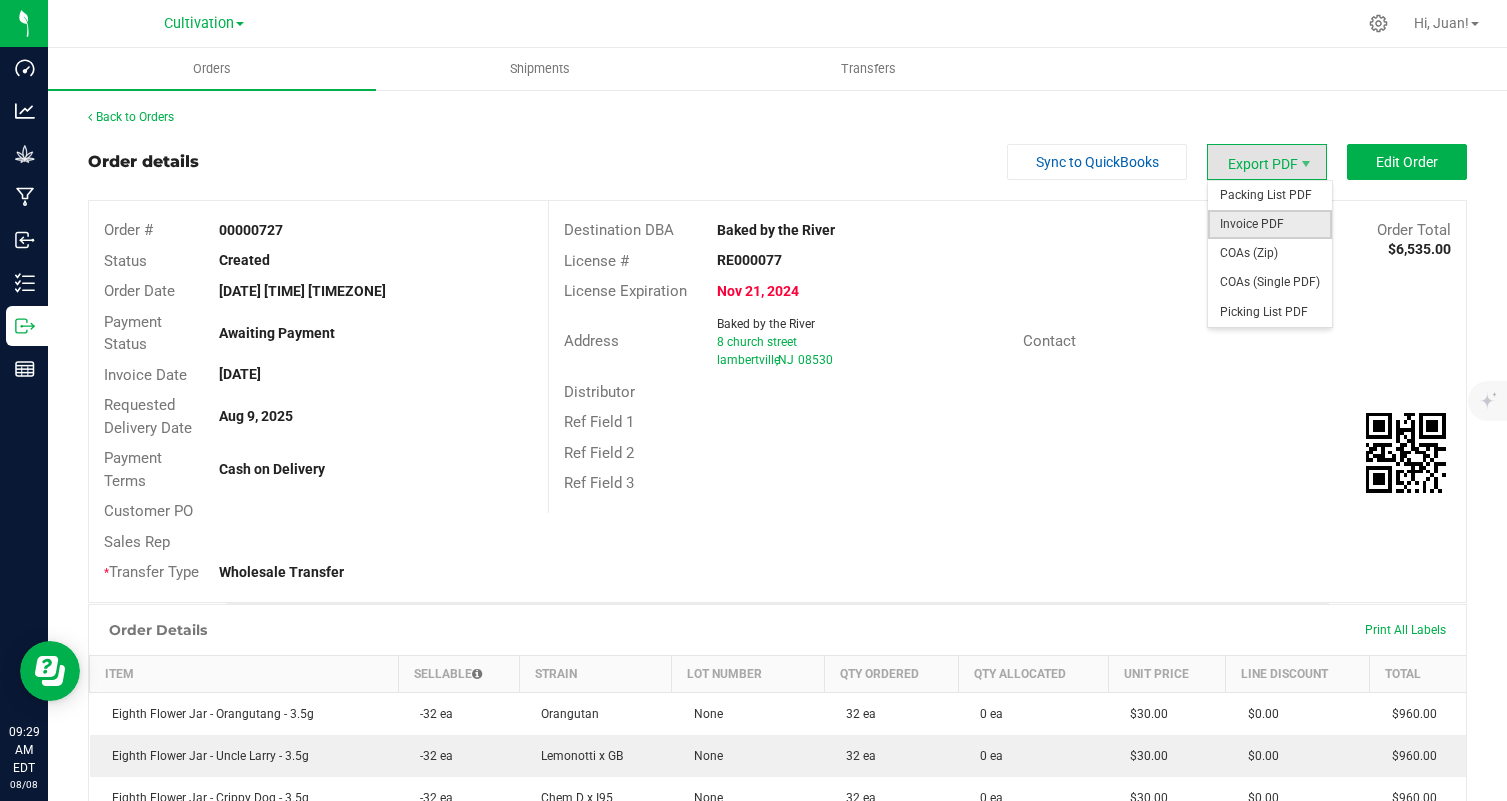 click on "Invoice PDF" at bounding box center (1270, 224) 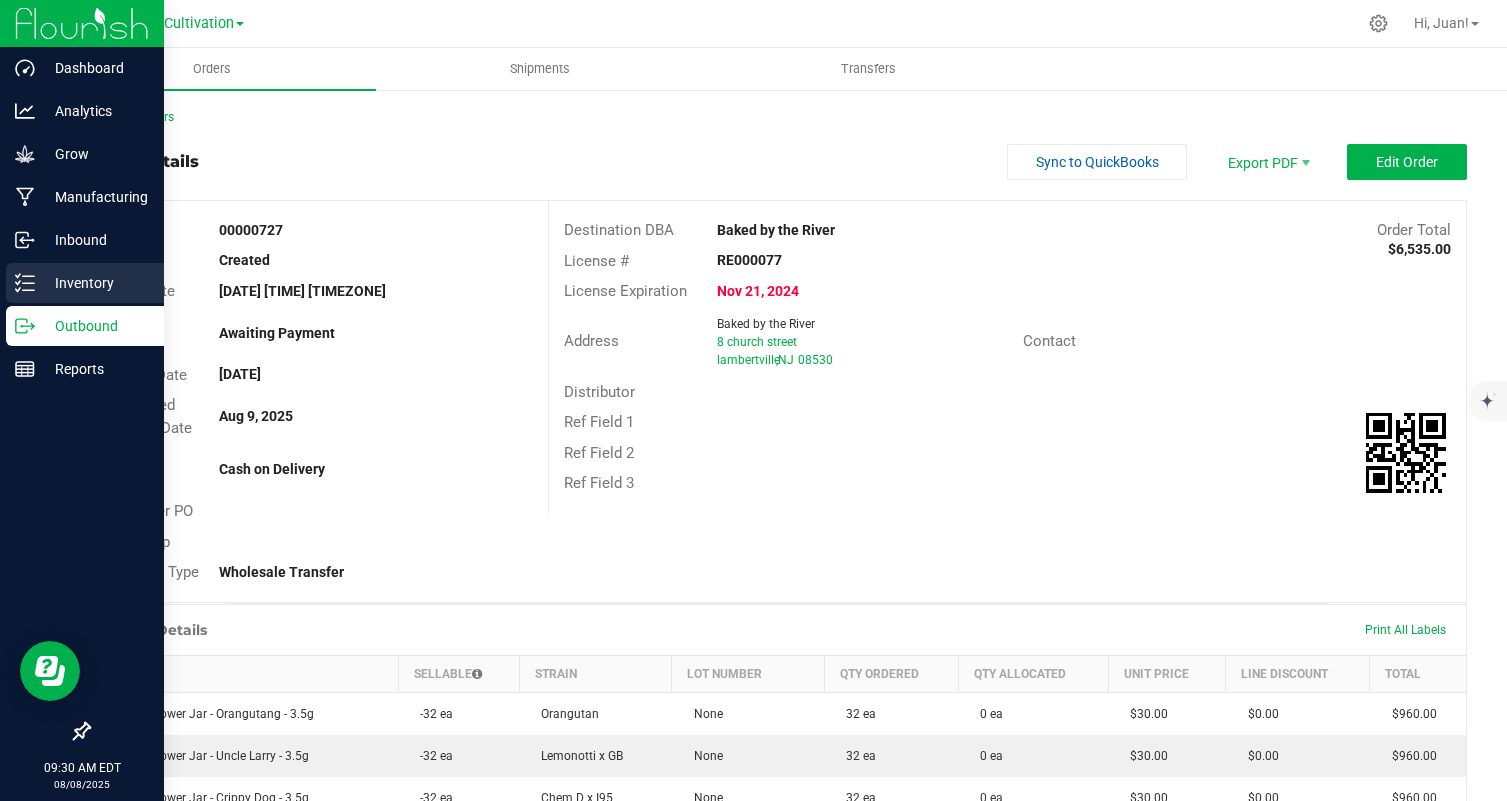 click on "Inventory" at bounding box center (95, 283) 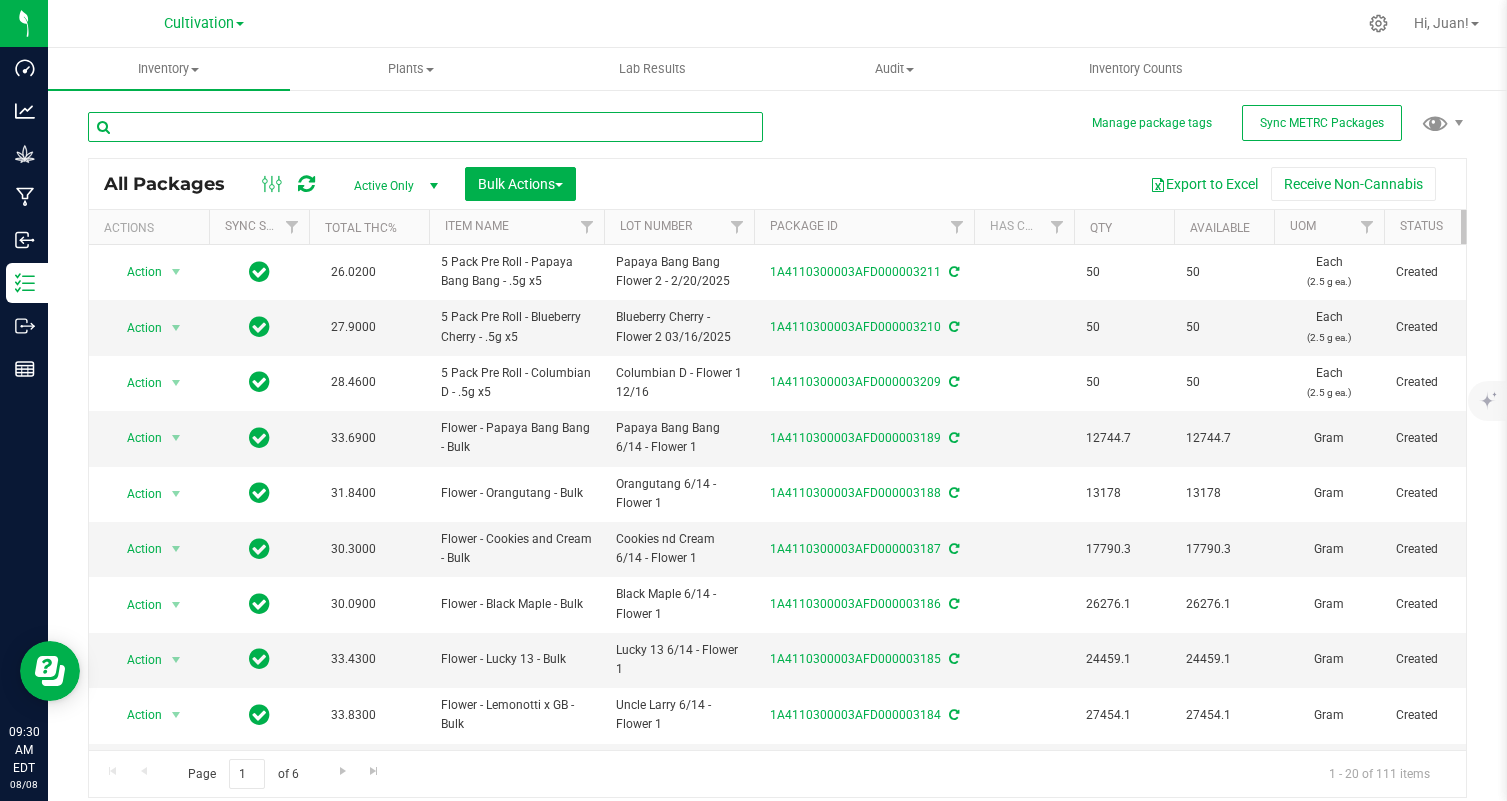 click at bounding box center [425, 127] 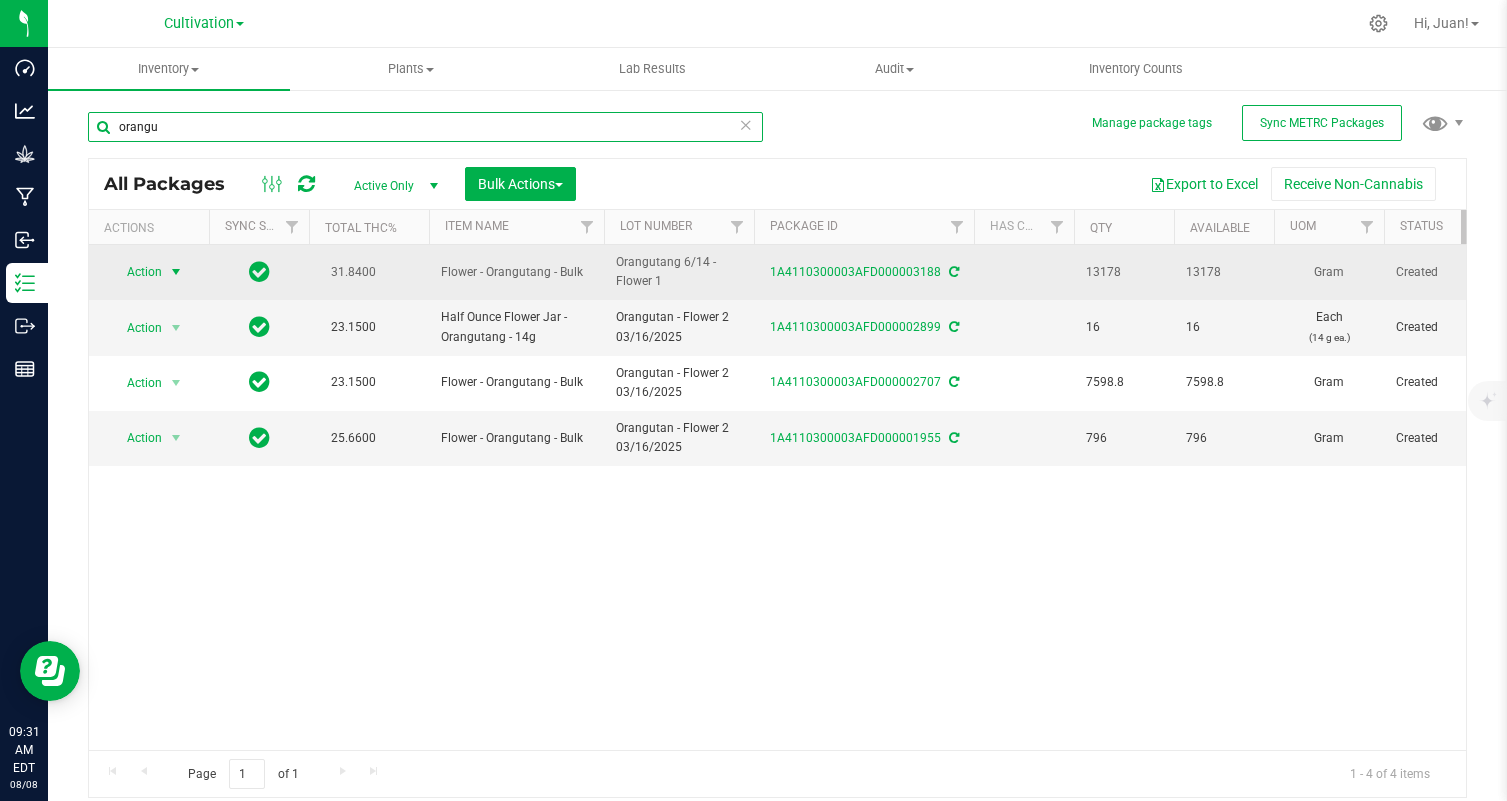 type on "orangu" 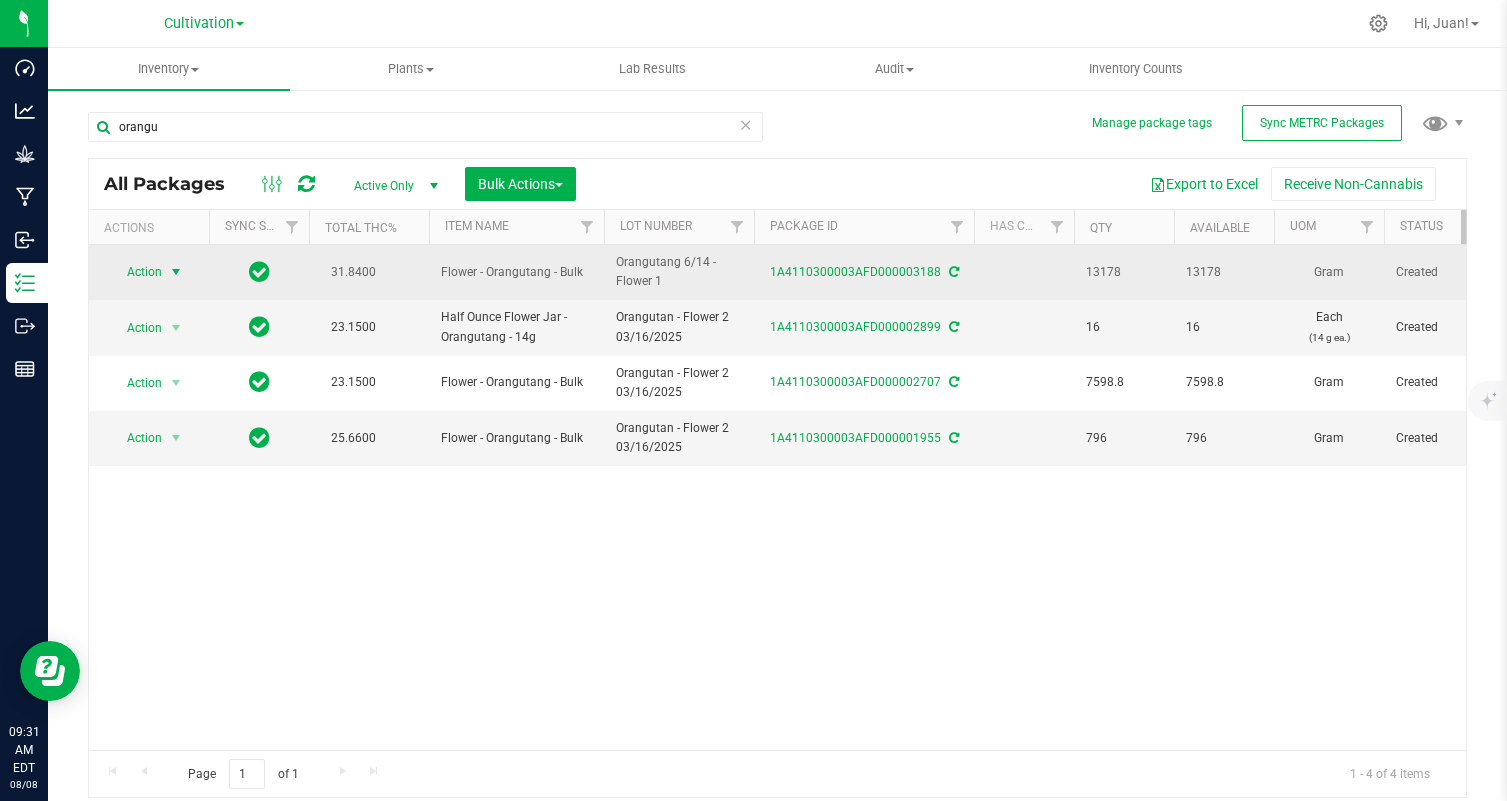 click on "Action" at bounding box center (136, 272) 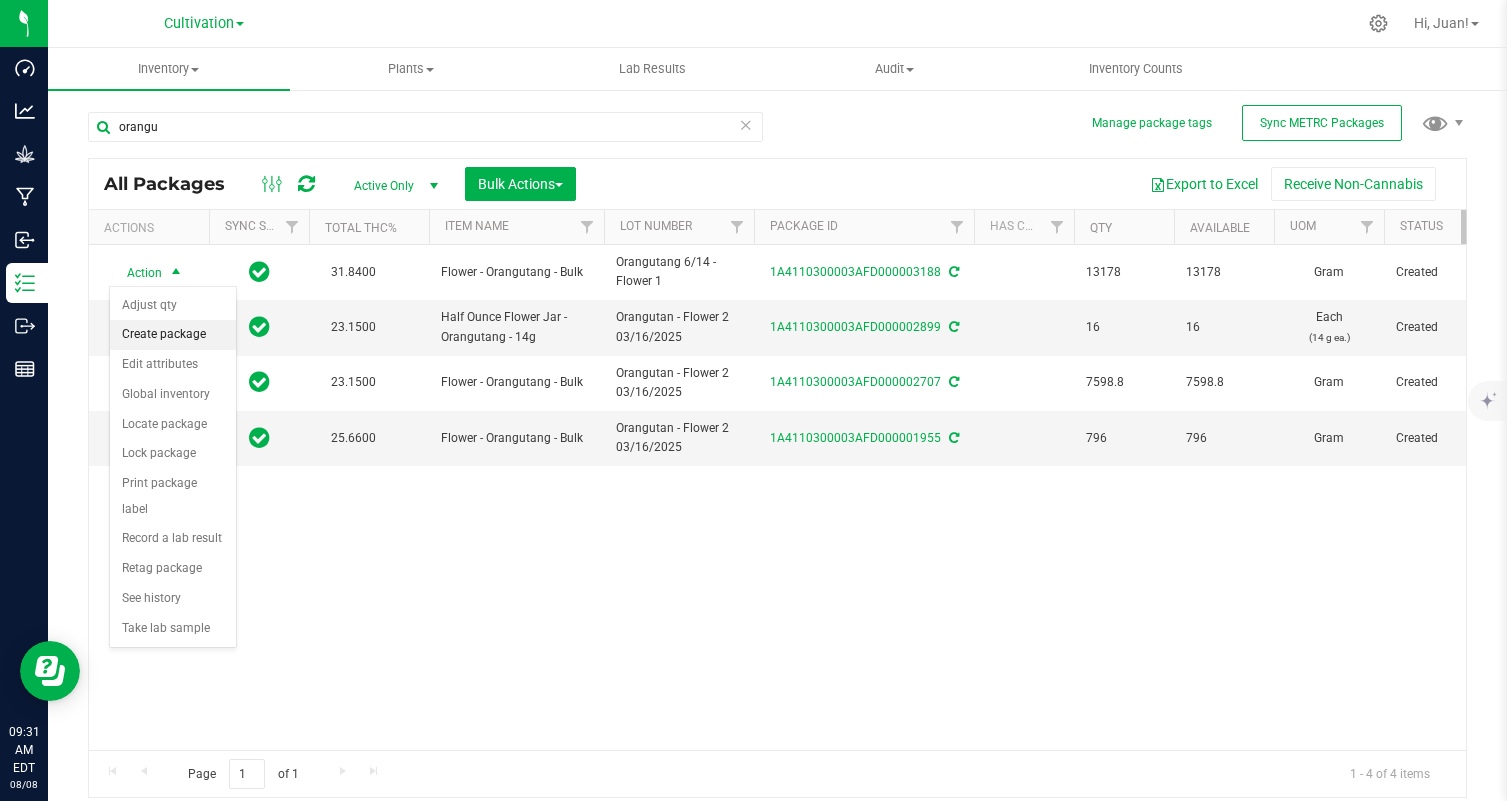 click on "Create package" at bounding box center [173, 335] 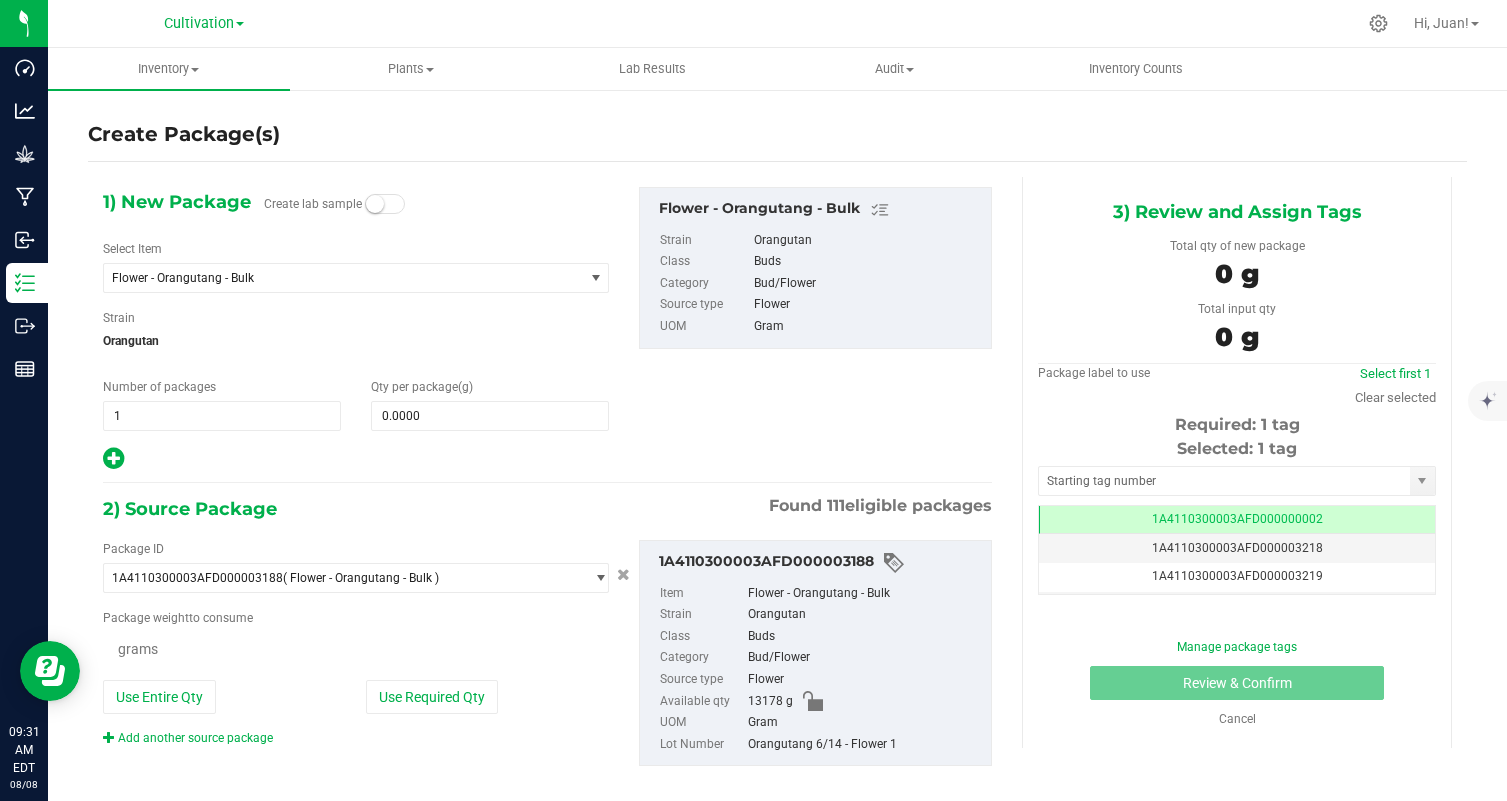 scroll, scrollTop: 0, scrollLeft: 0, axis: both 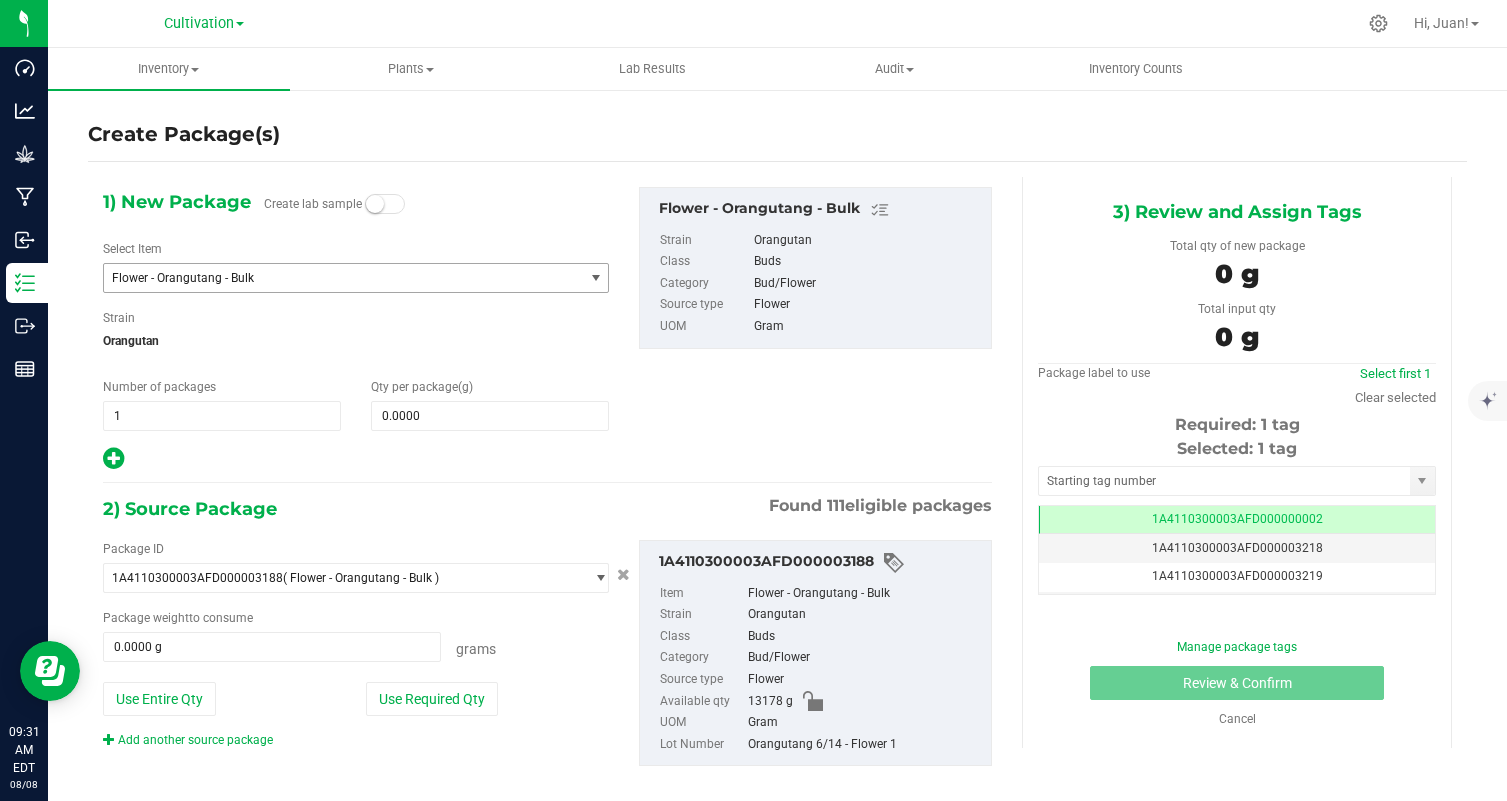 click on "Flower - Orangutang - Bulk" at bounding box center (334, 278) 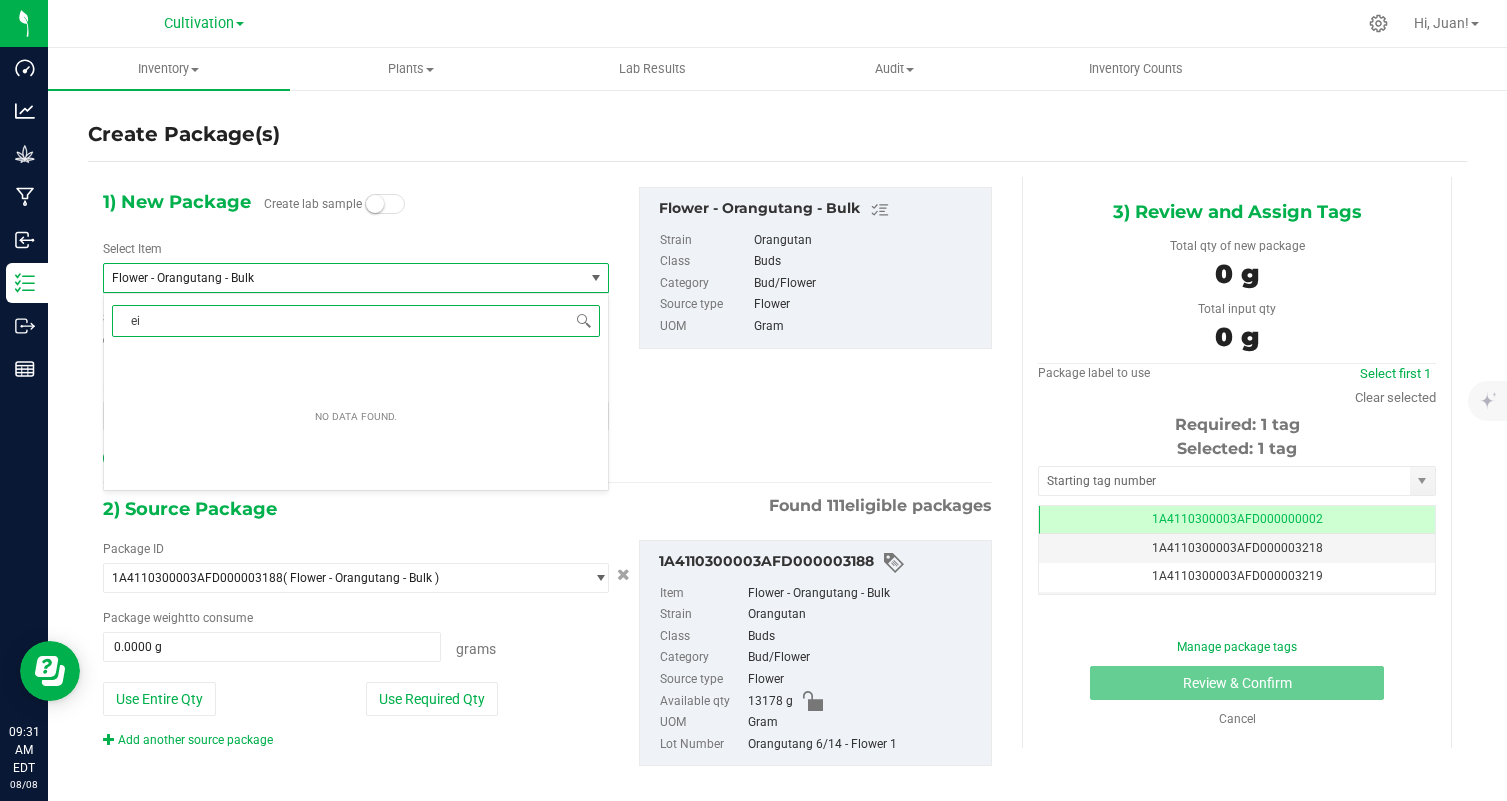 scroll, scrollTop: 0, scrollLeft: 0, axis: both 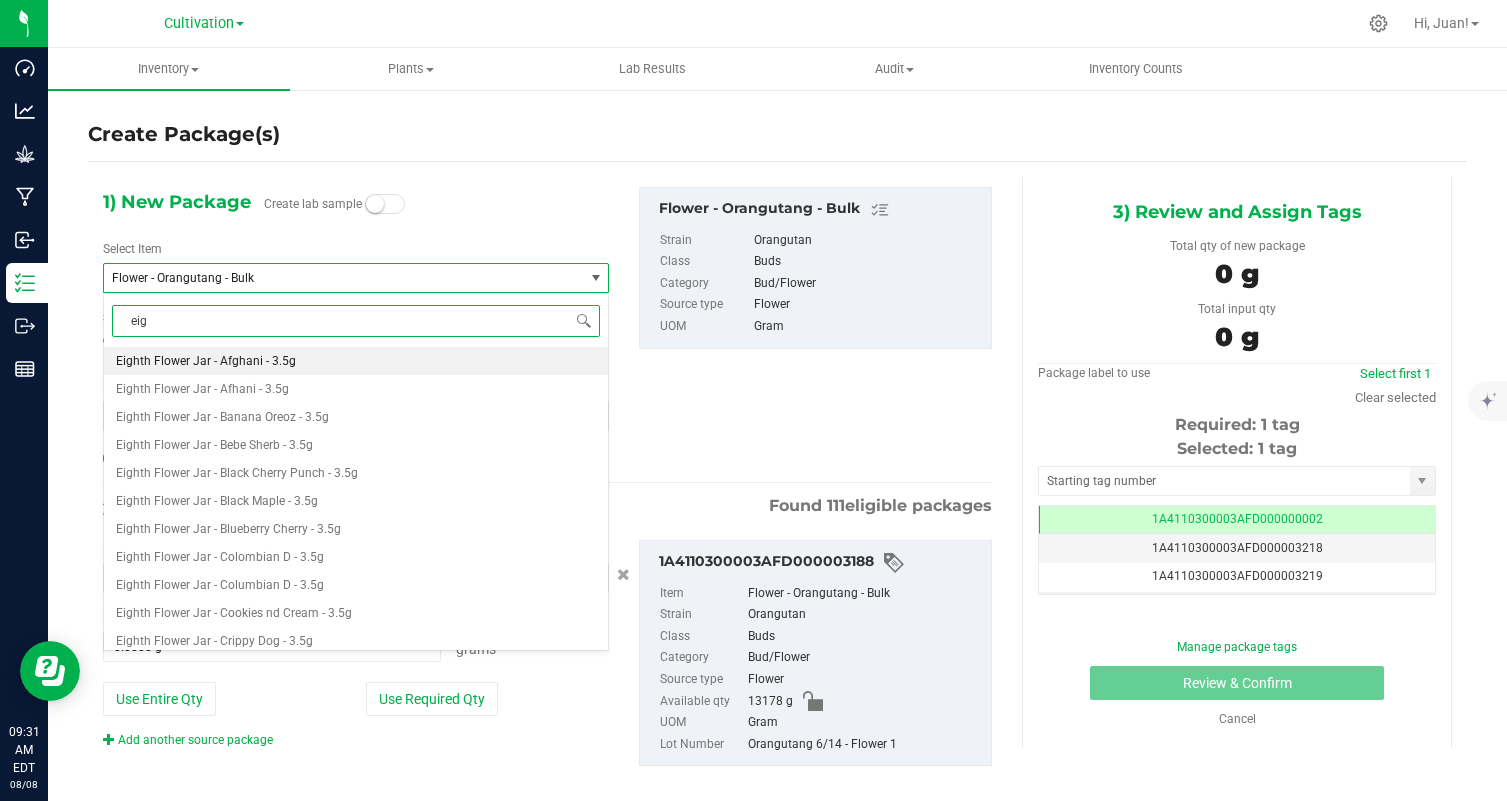 type on "eigh" 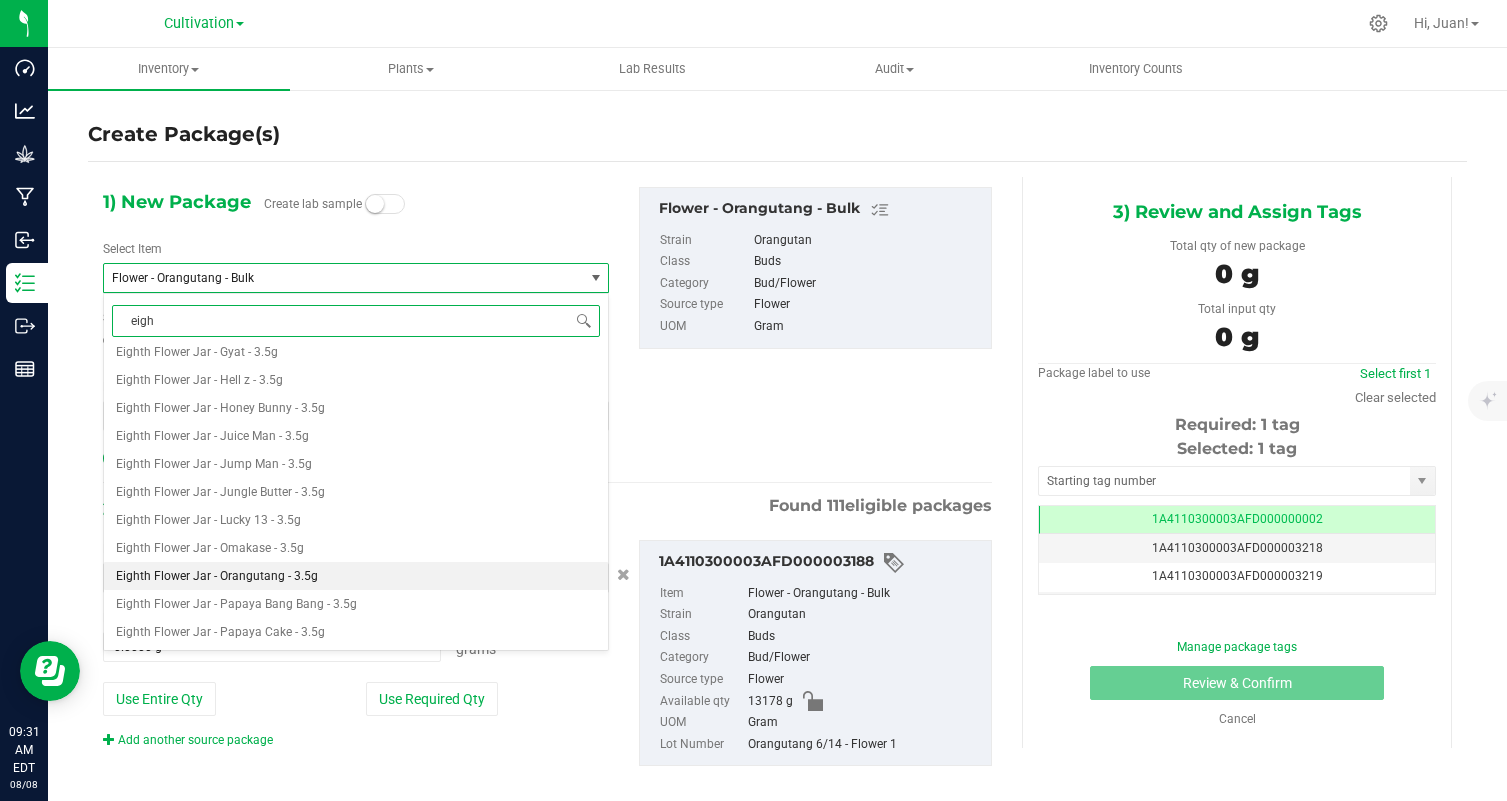 click on "Eighth Flower Jar - Orangutang - 3.5g" at bounding box center (356, 576) 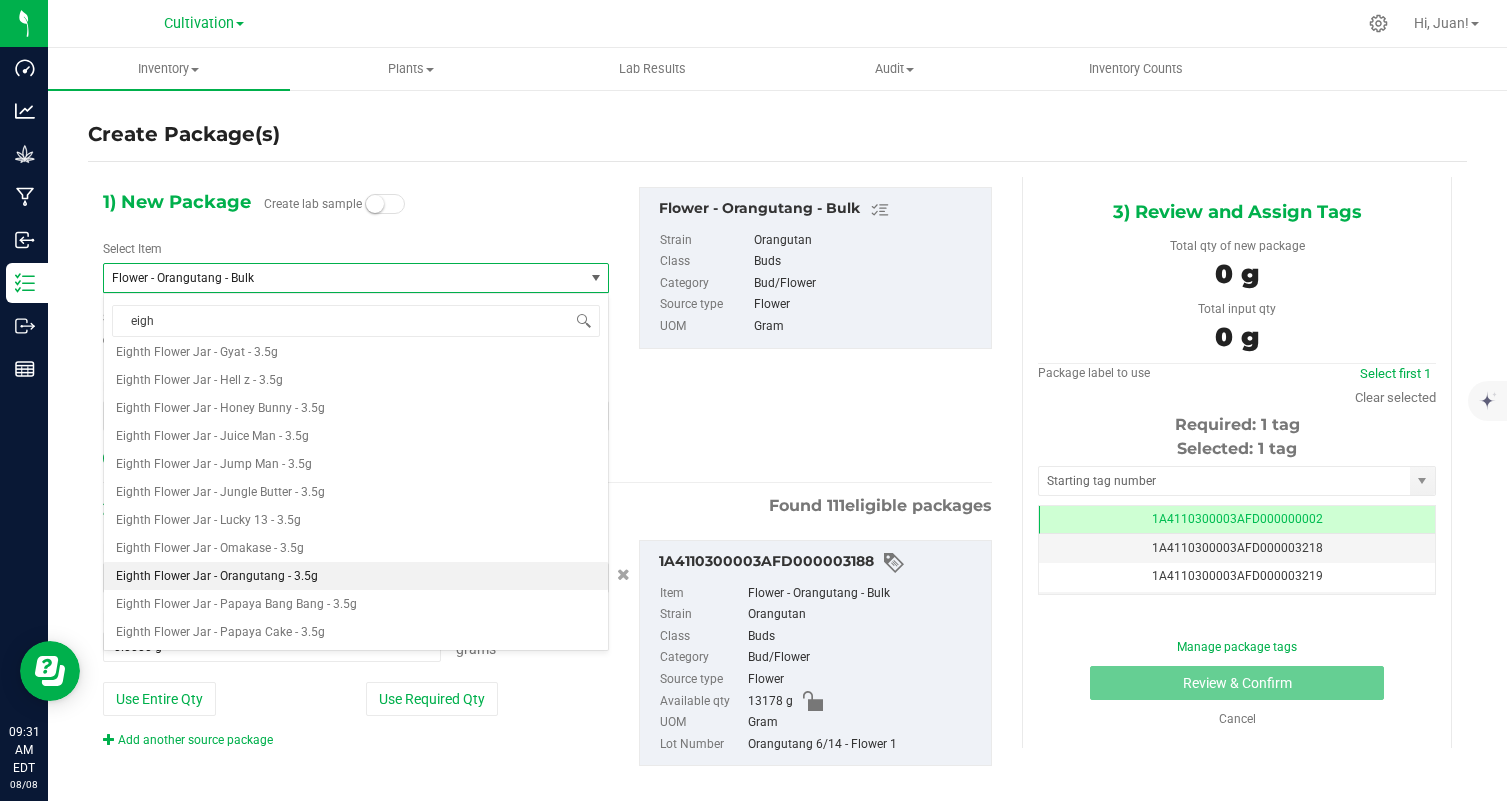 type 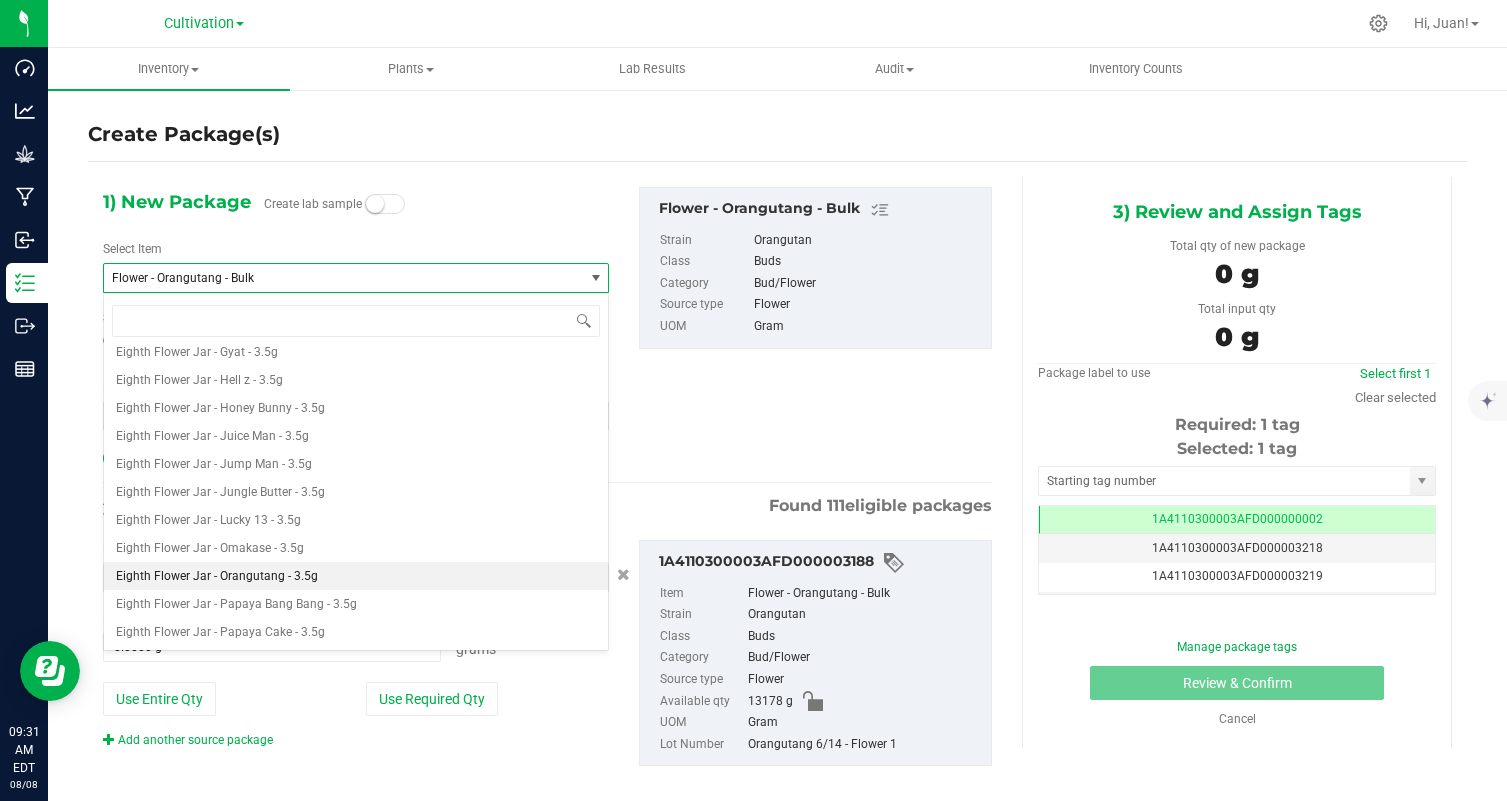 type on "0" 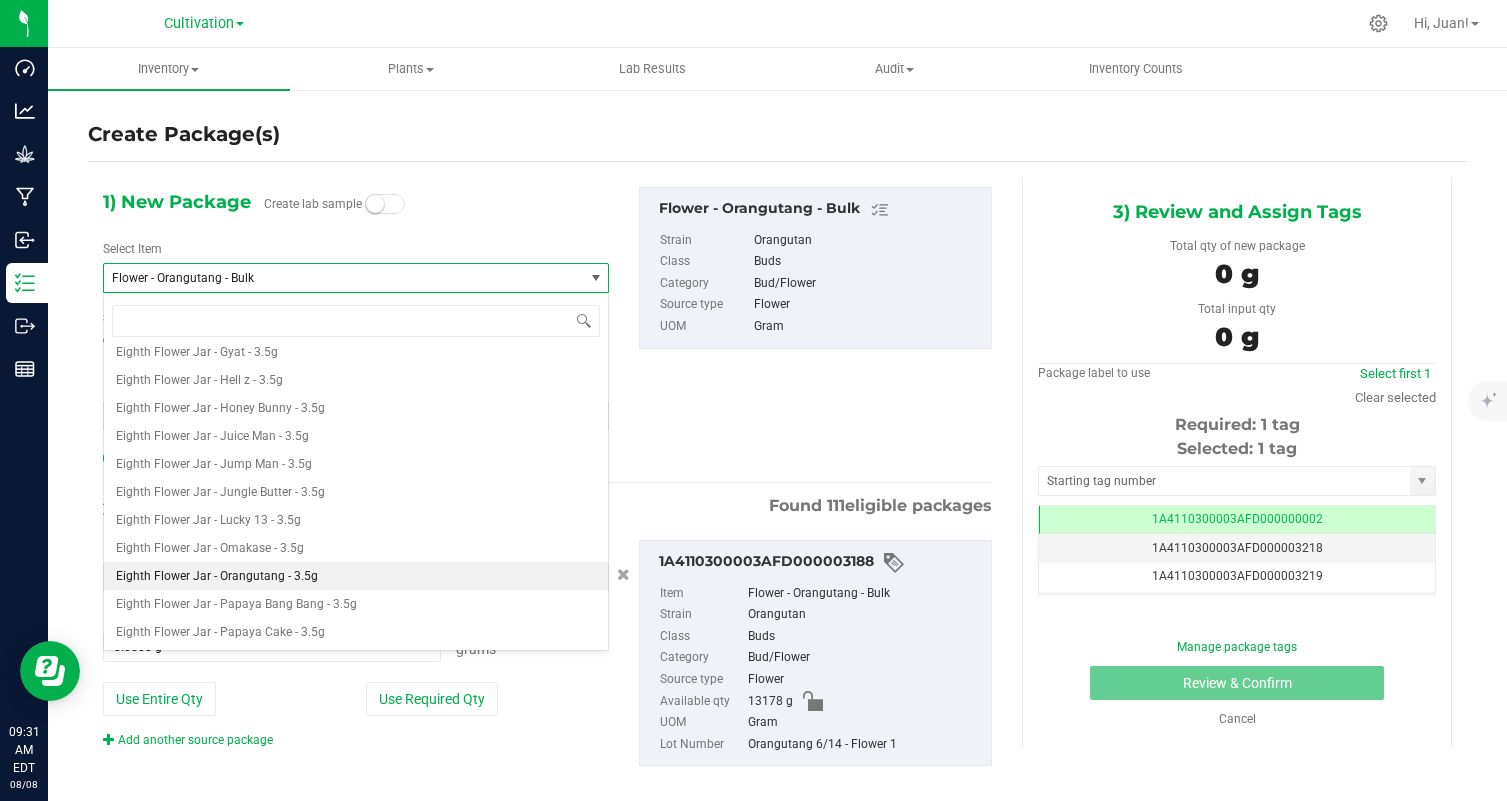 scroll, scrollTop: 4424, scrollLeft: 0, axis: vertical 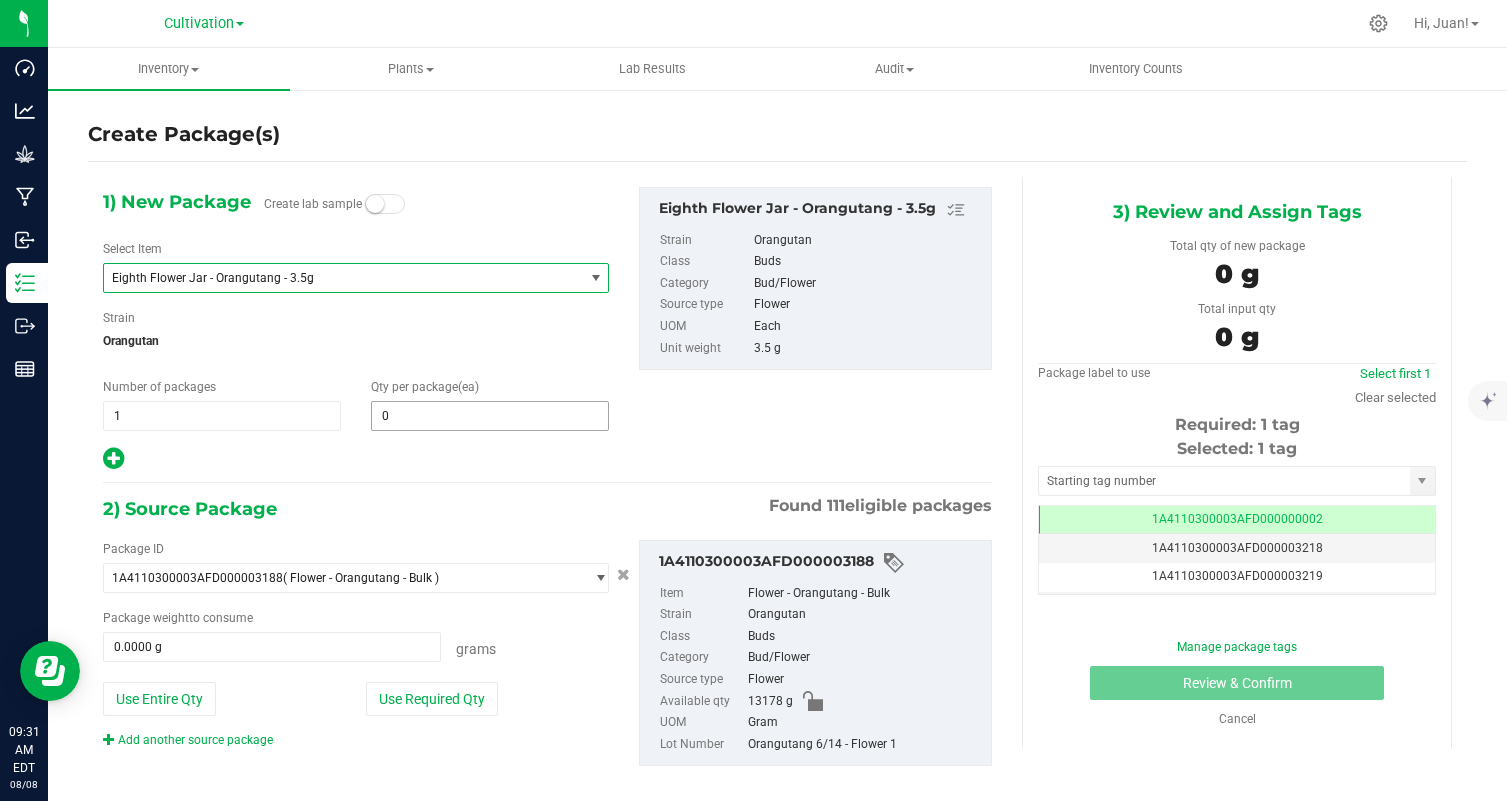 type 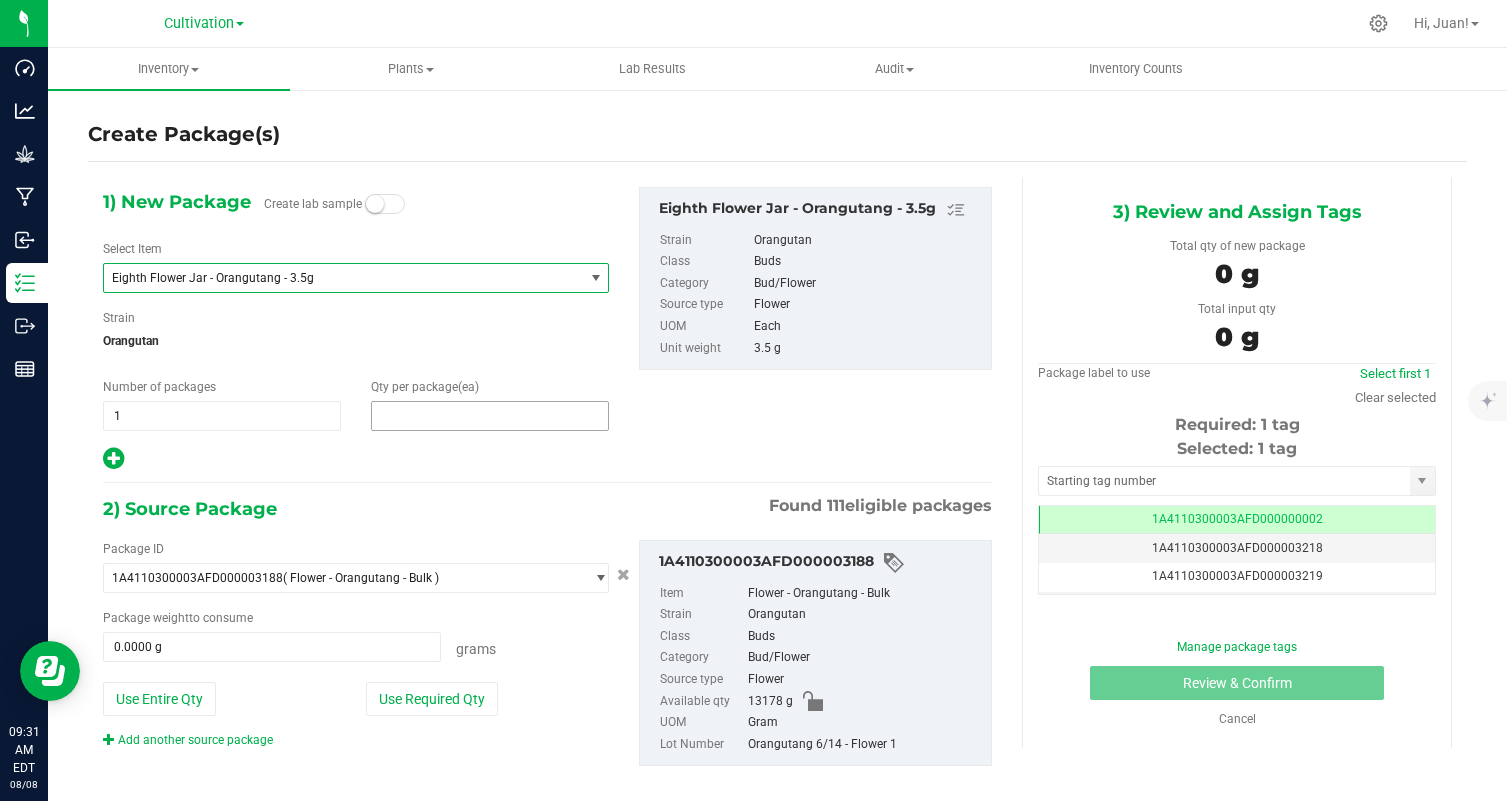 click at bounding box center [490, 416] 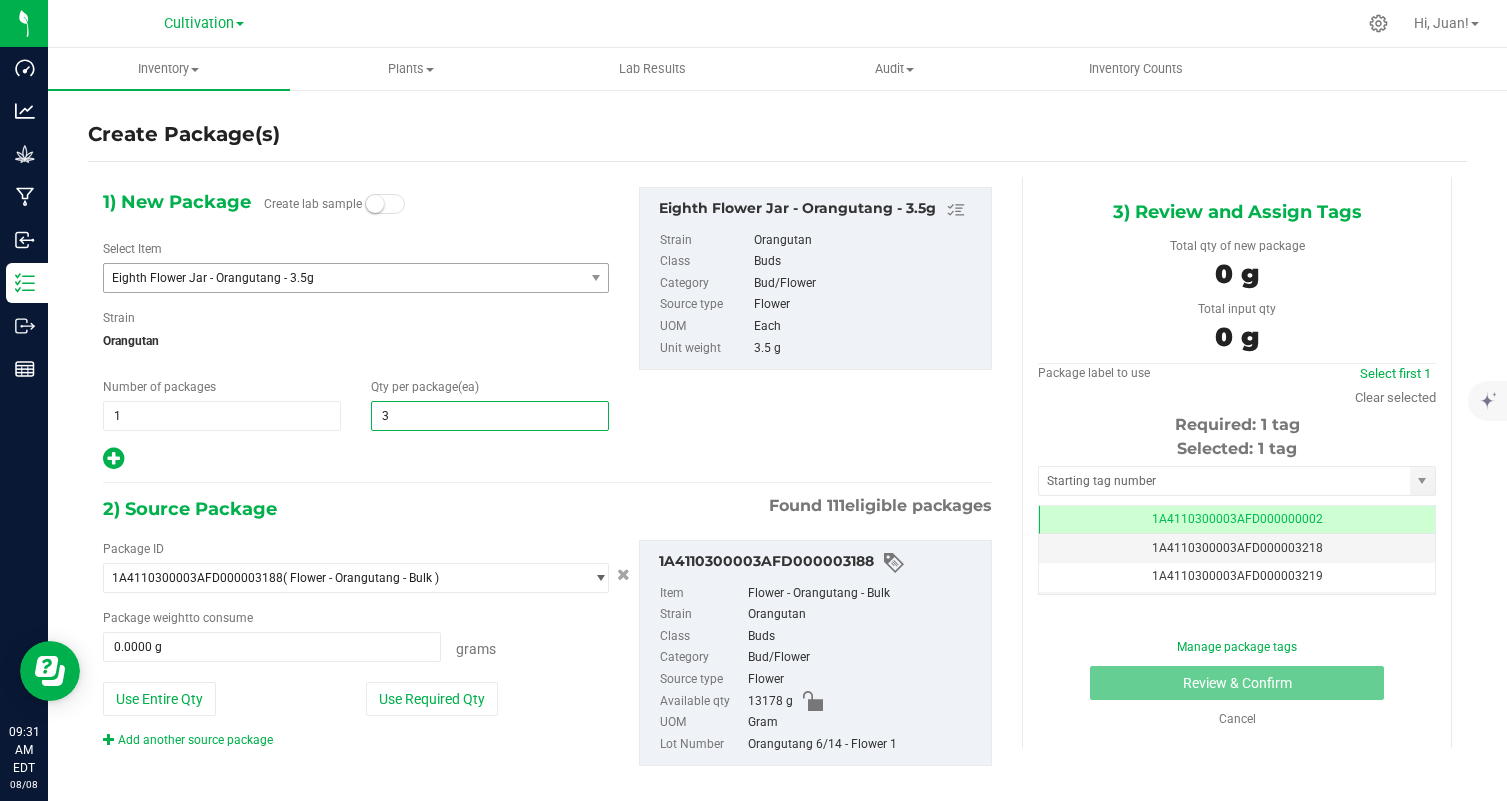 type on "32" 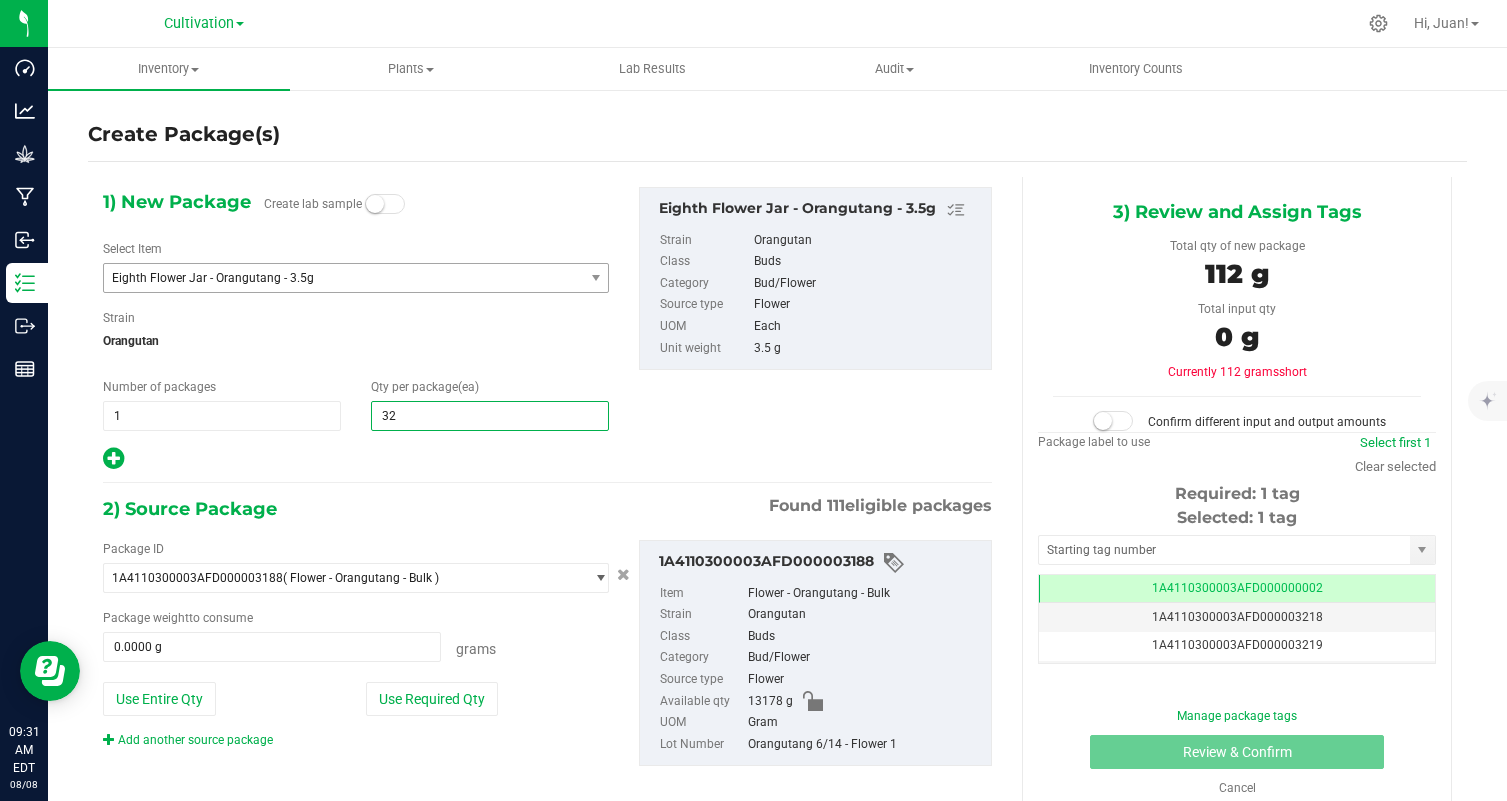 type on "32" 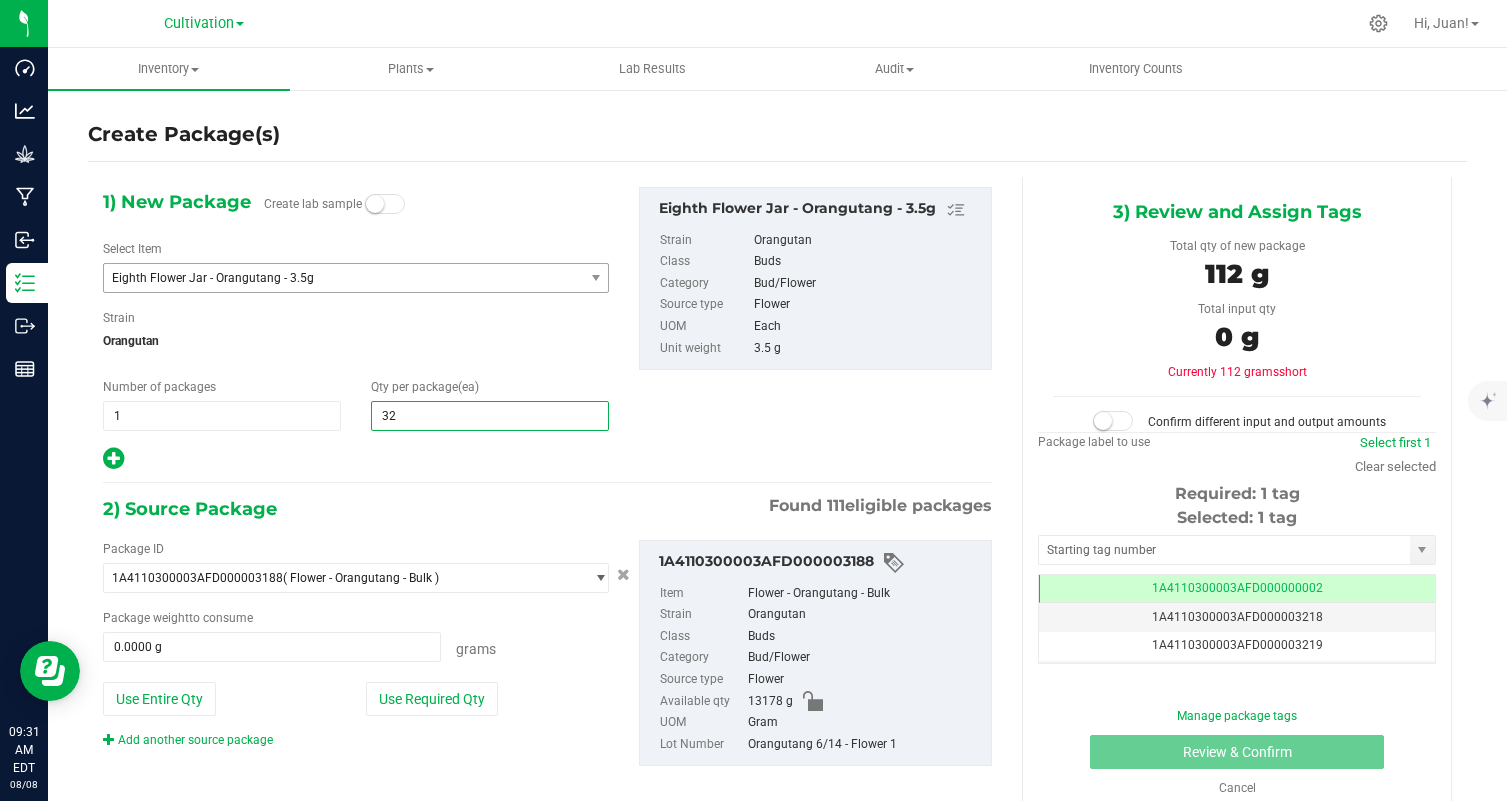 click at bounding box center (356, 459) 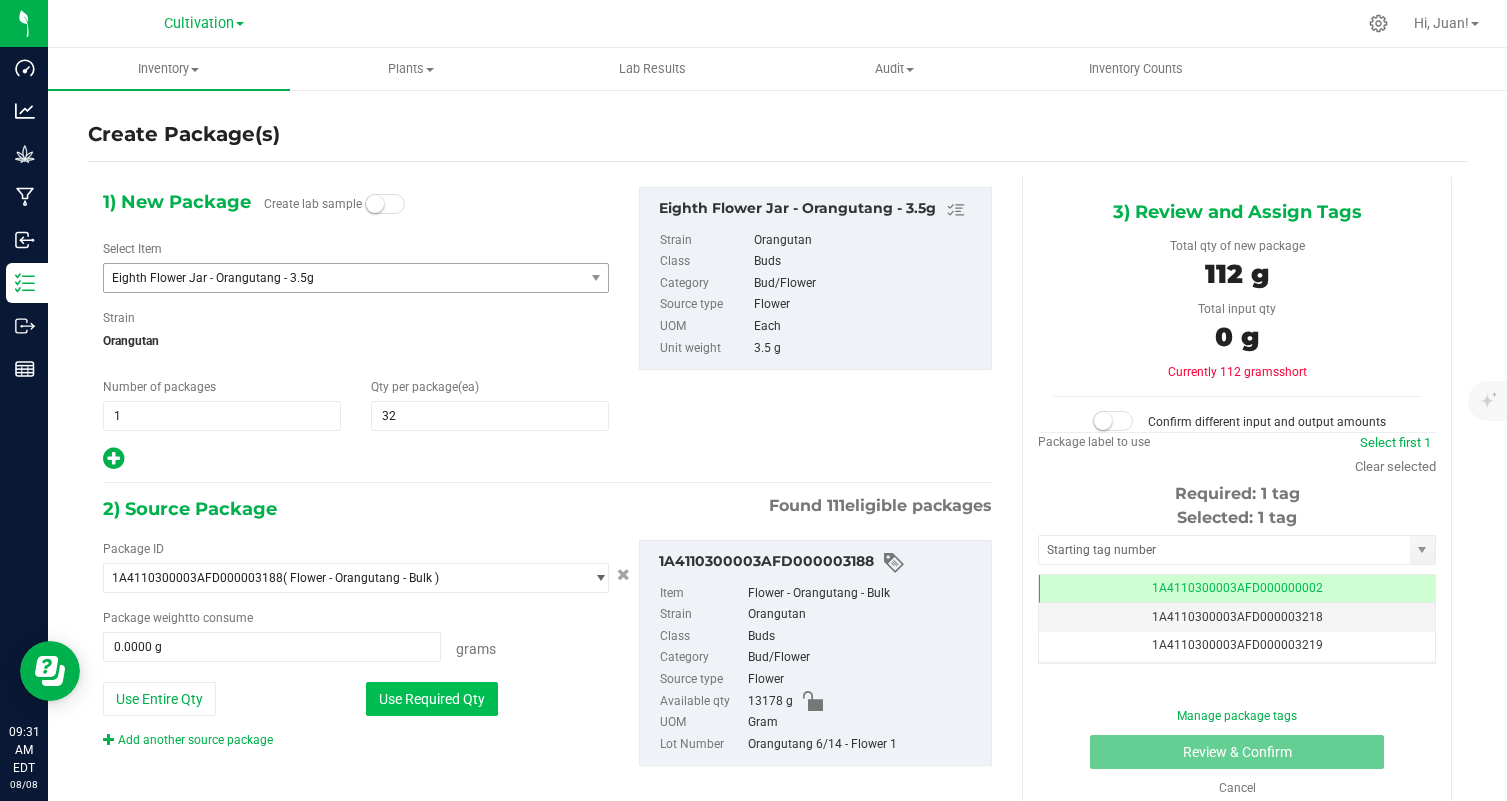 click on "Use Required Qty" at bounding box center (432, 699) 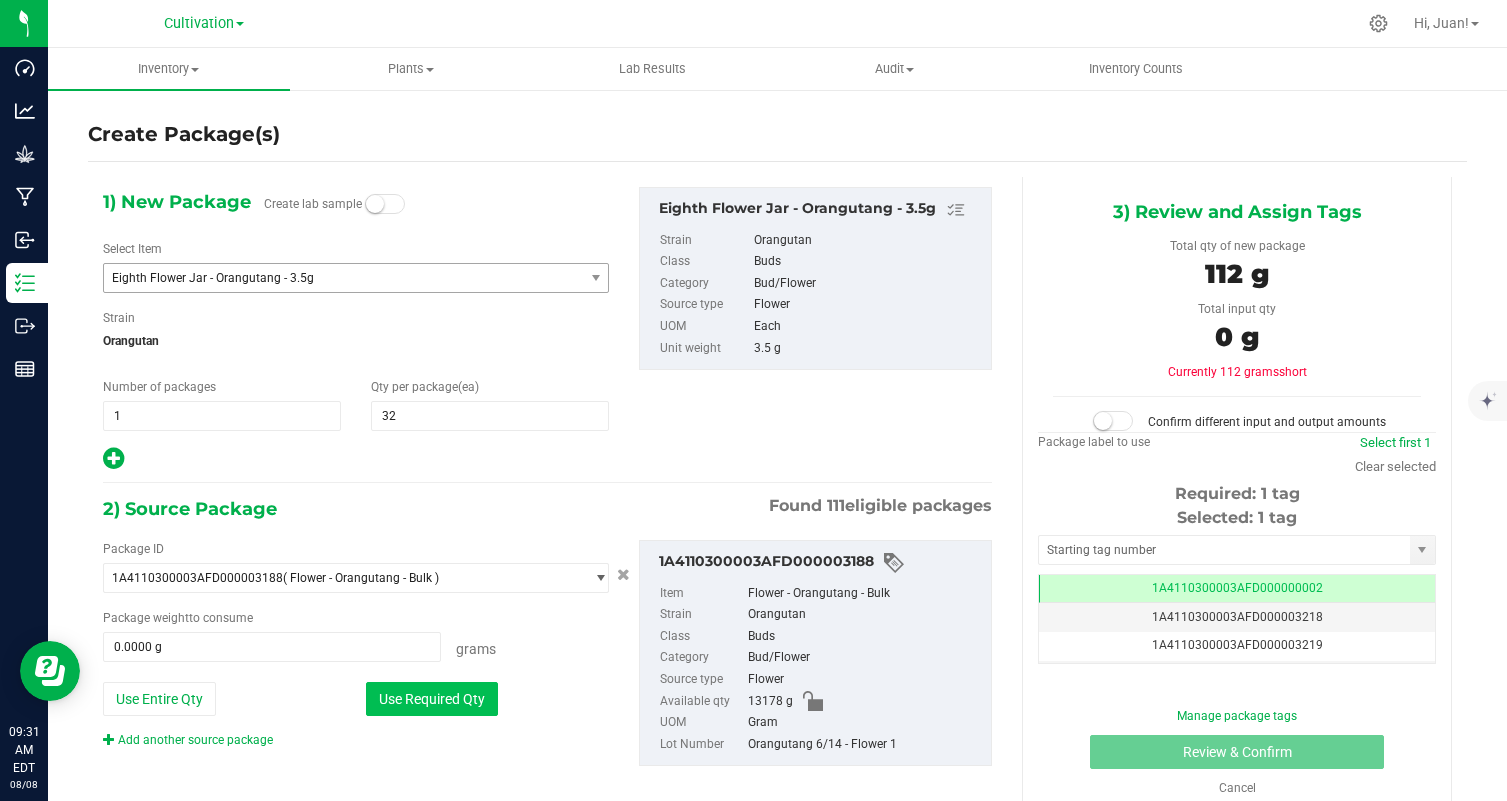 type on "112.0000 g" 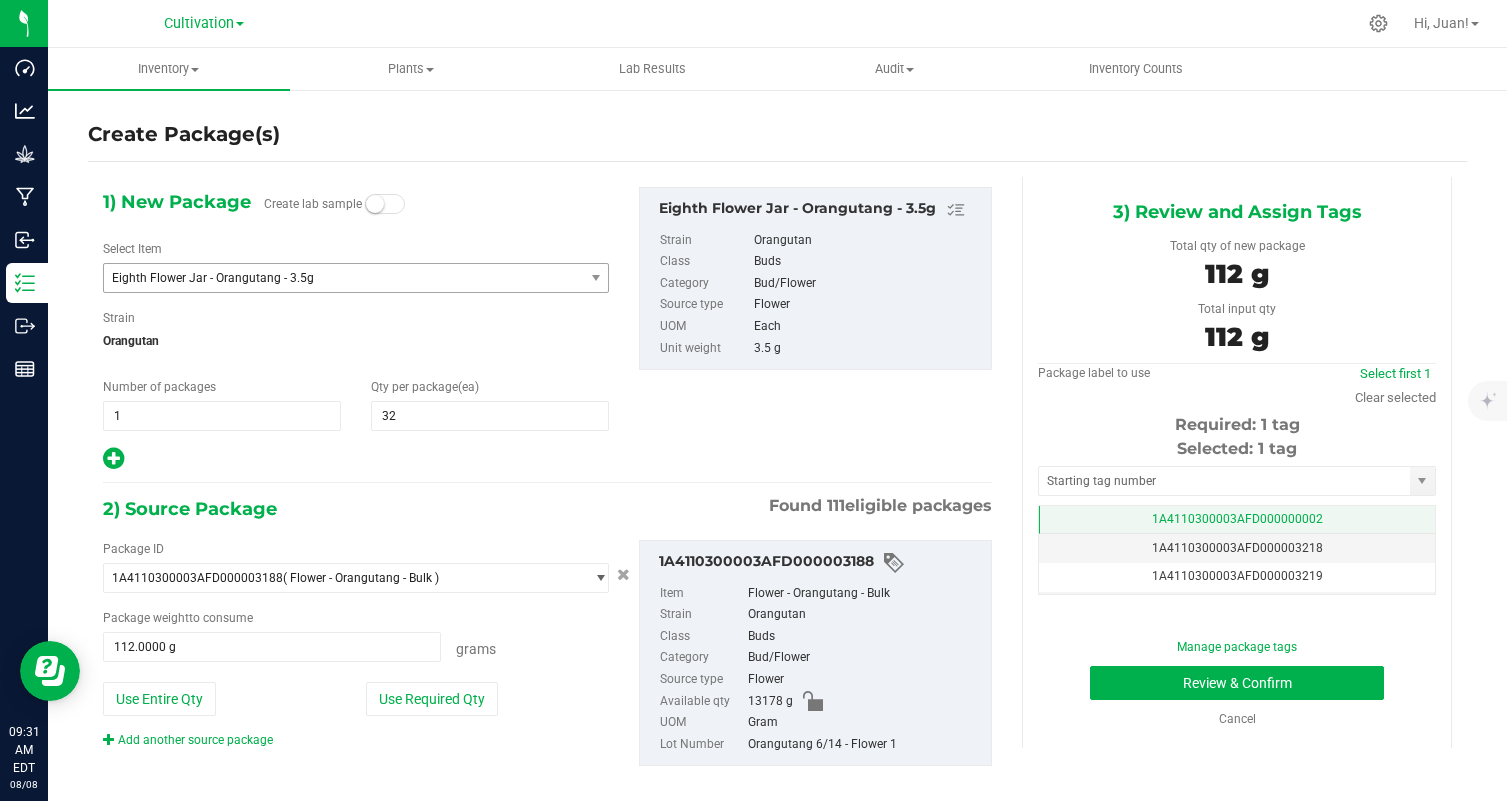 click on "1A4110300003AFD000000002" at bounding box center [1237, 520] 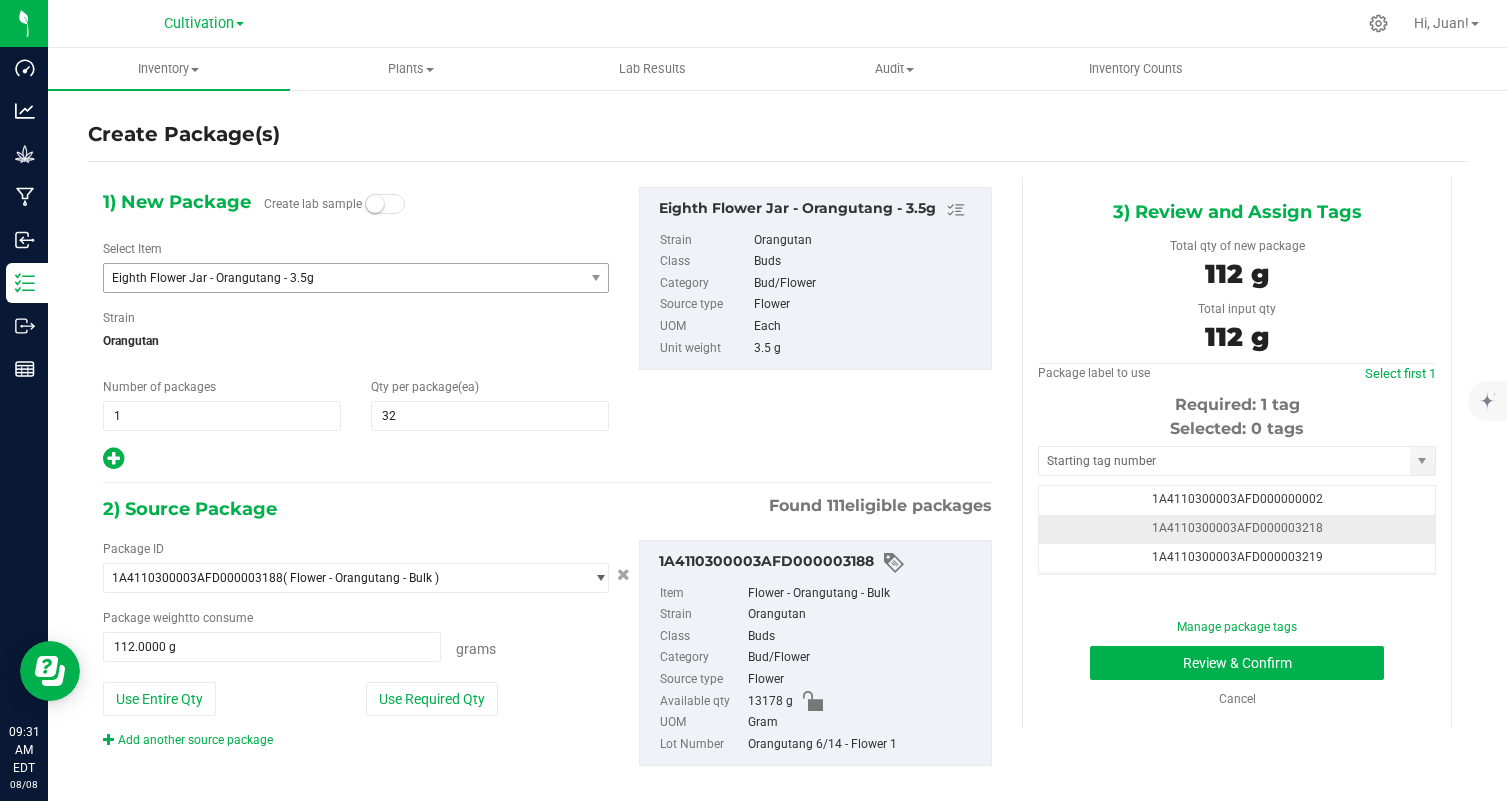click on "1A4110300003AFD000003218" at bounding box center [1237, 529] 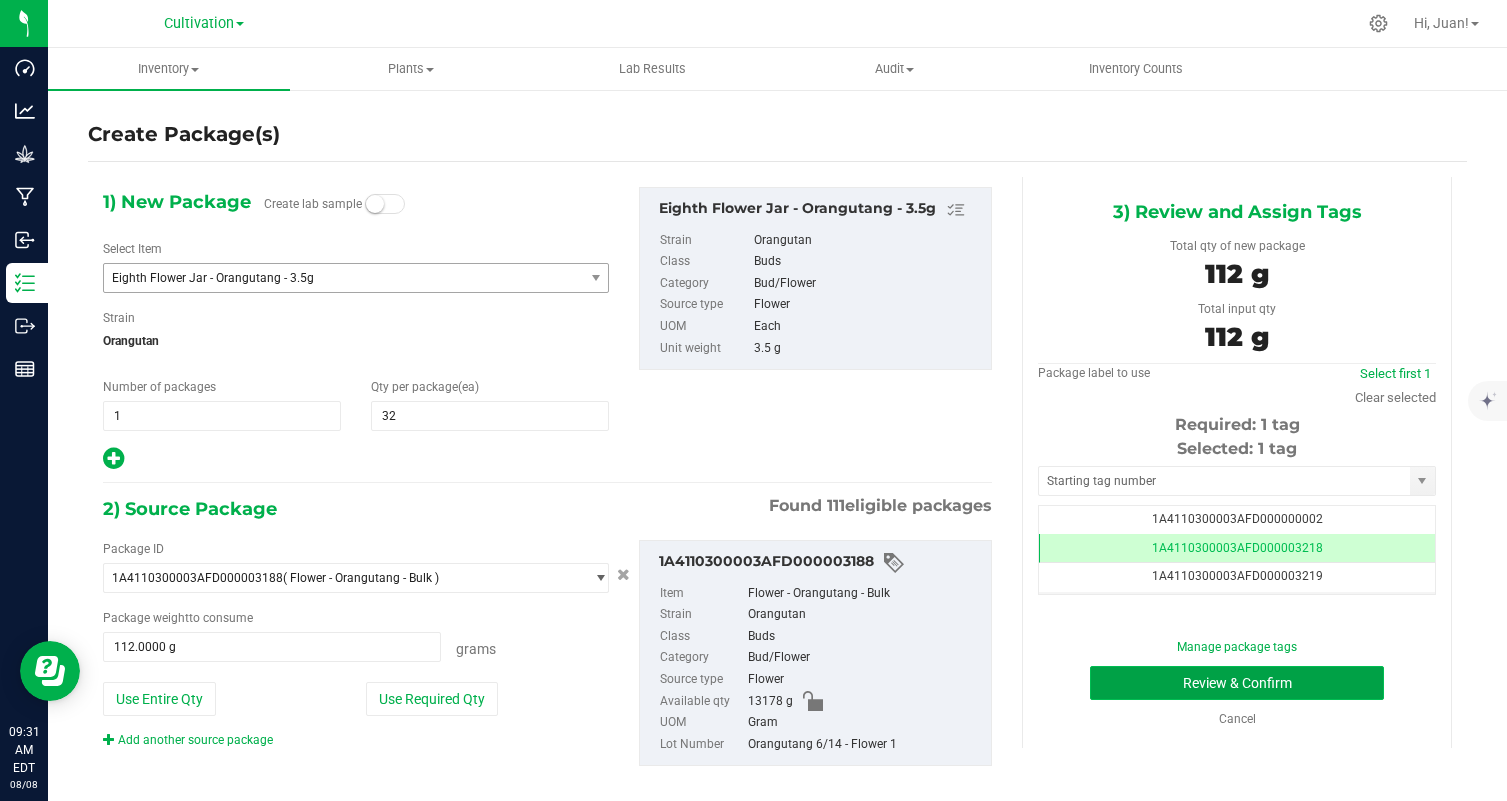 click on "Review & Confirm" at bounding box center (1237, 683) 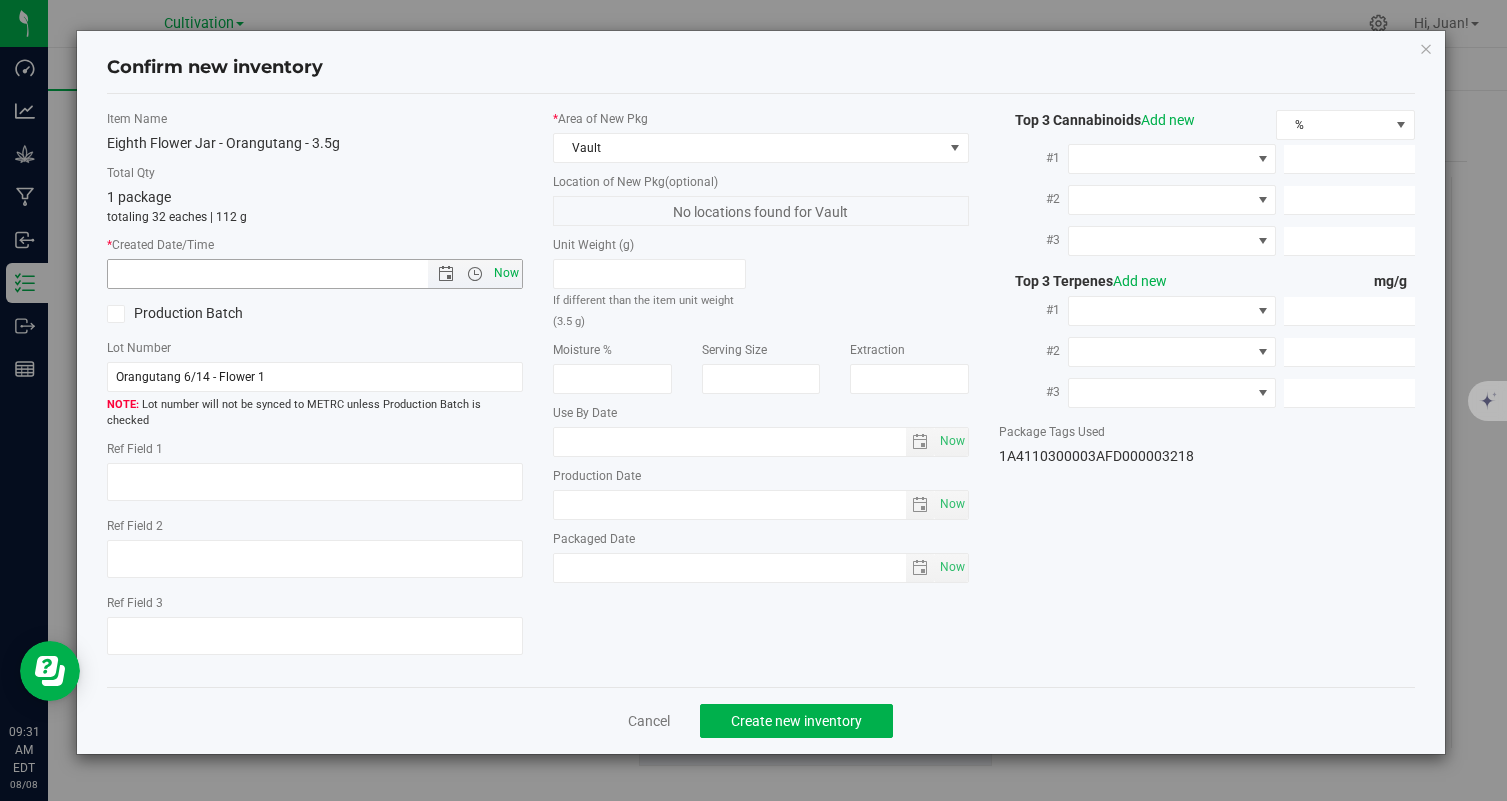 click on "Now" at bounding box center [507, 273] 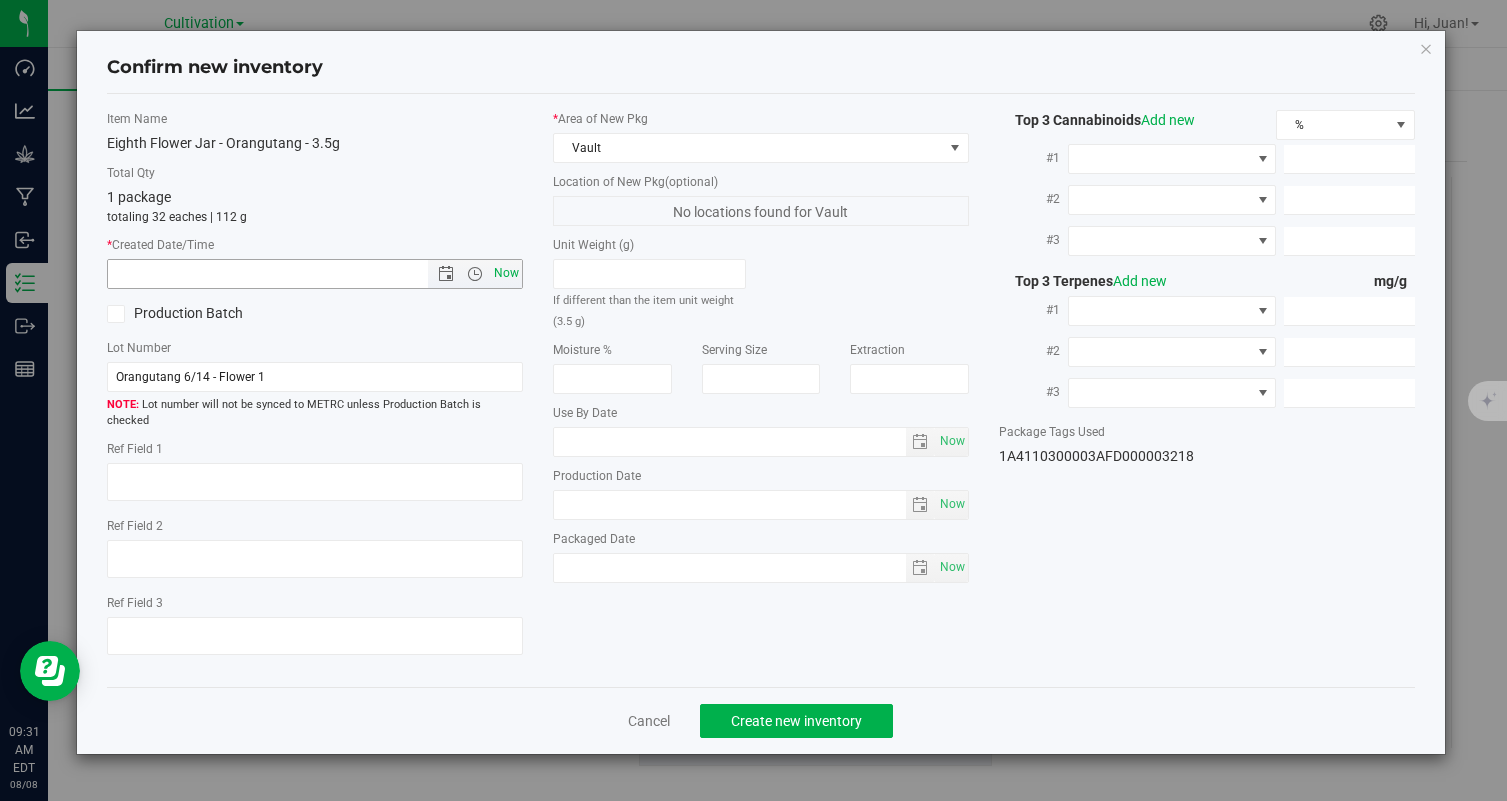 type on "8/8/2025 9:31 AM" 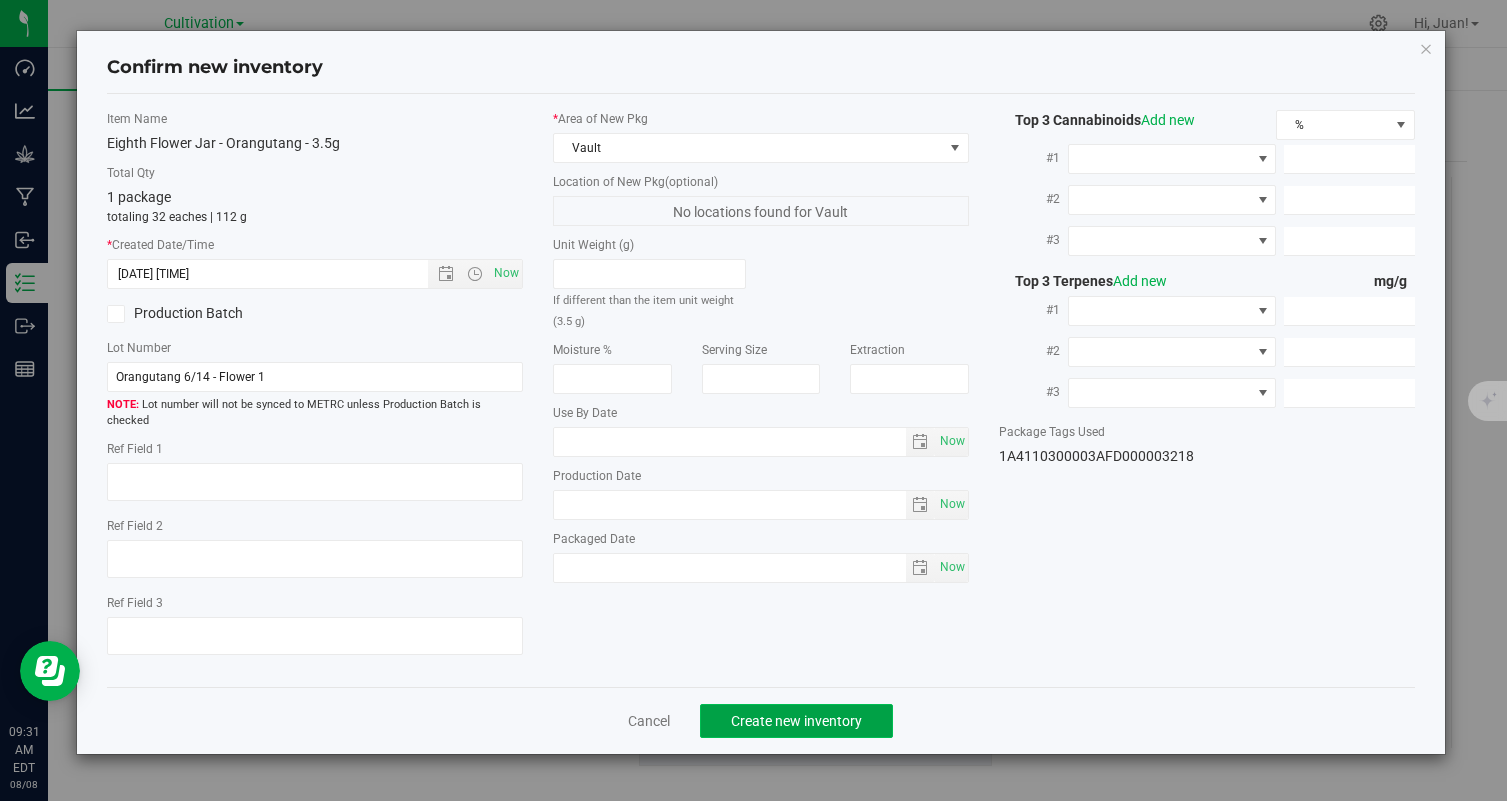 click on "Create new inventory" 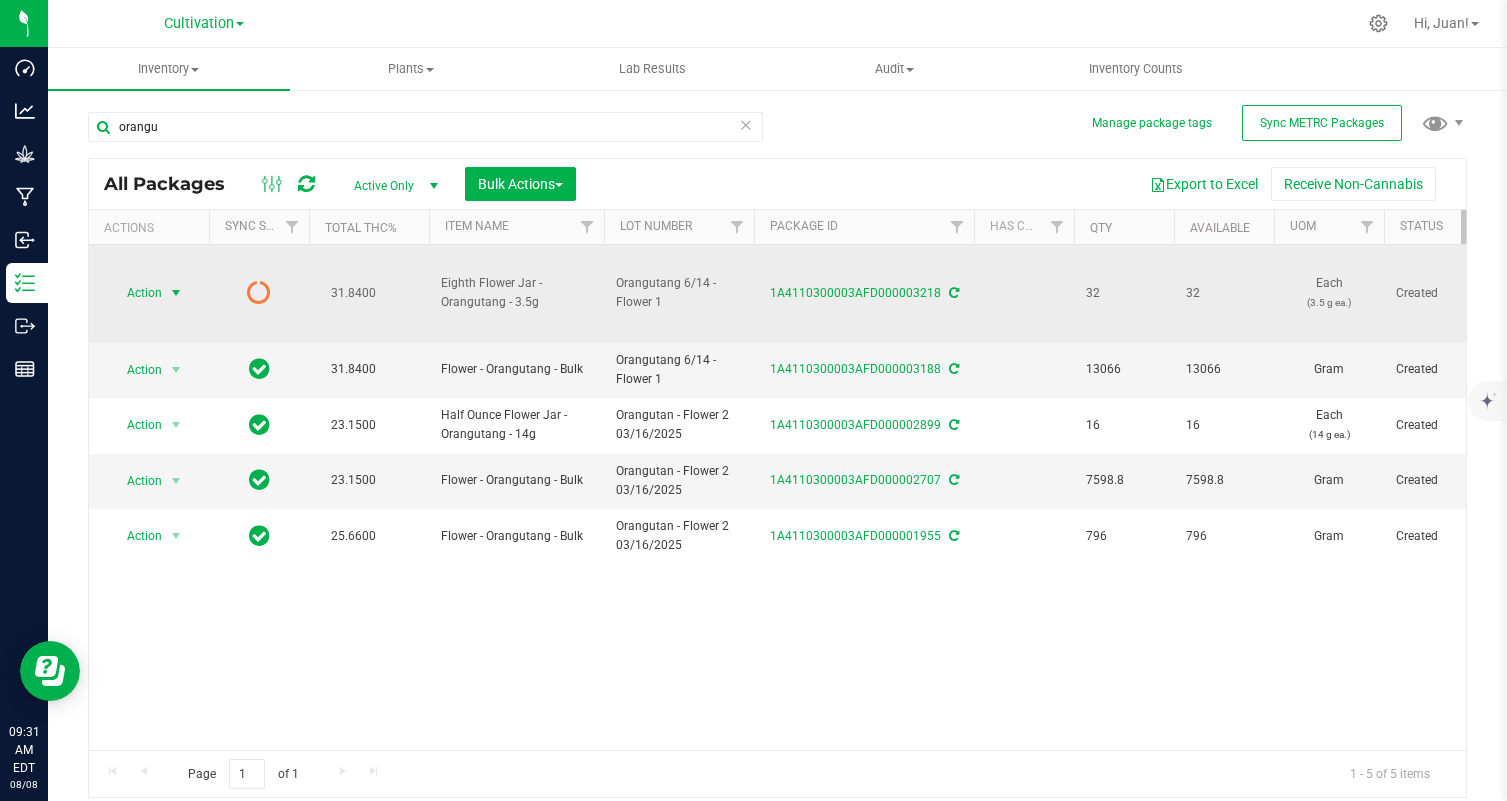 click on "Action" at bounding box center [136, 293] 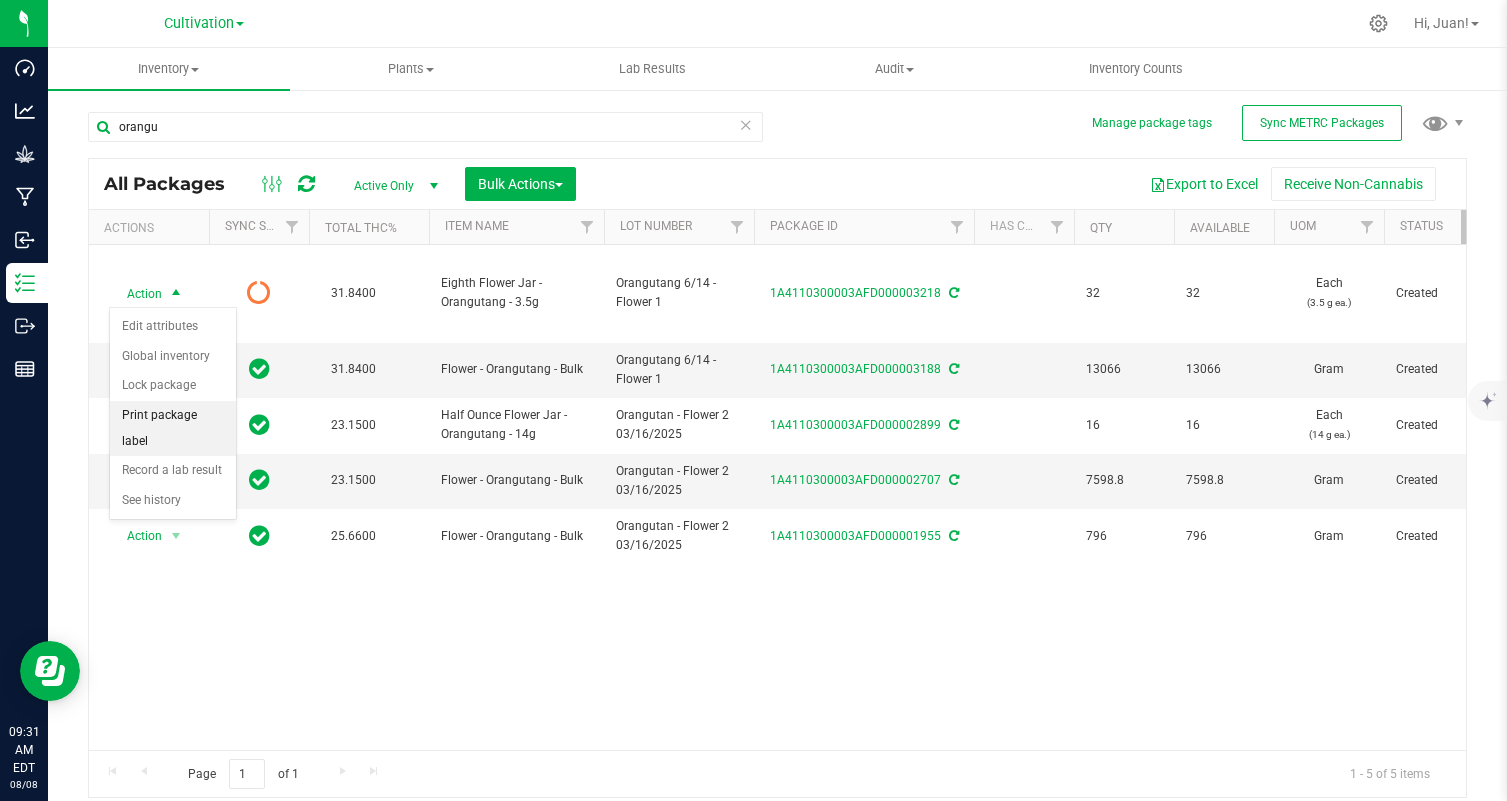 click on "Print package label" at bounding box center [173, 428] 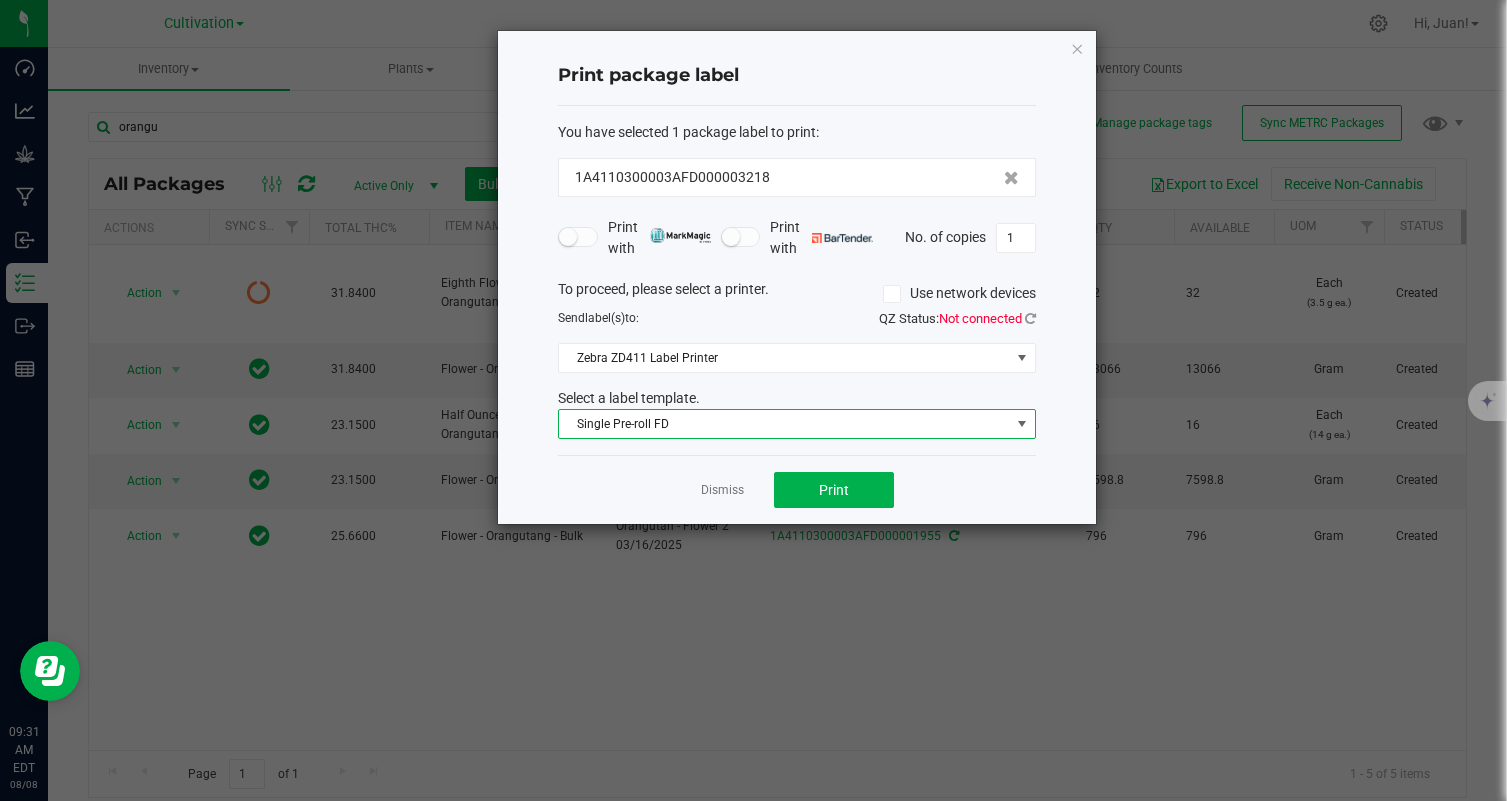 click on "Single Pre-roll FD" at bounding box center [784, 424] 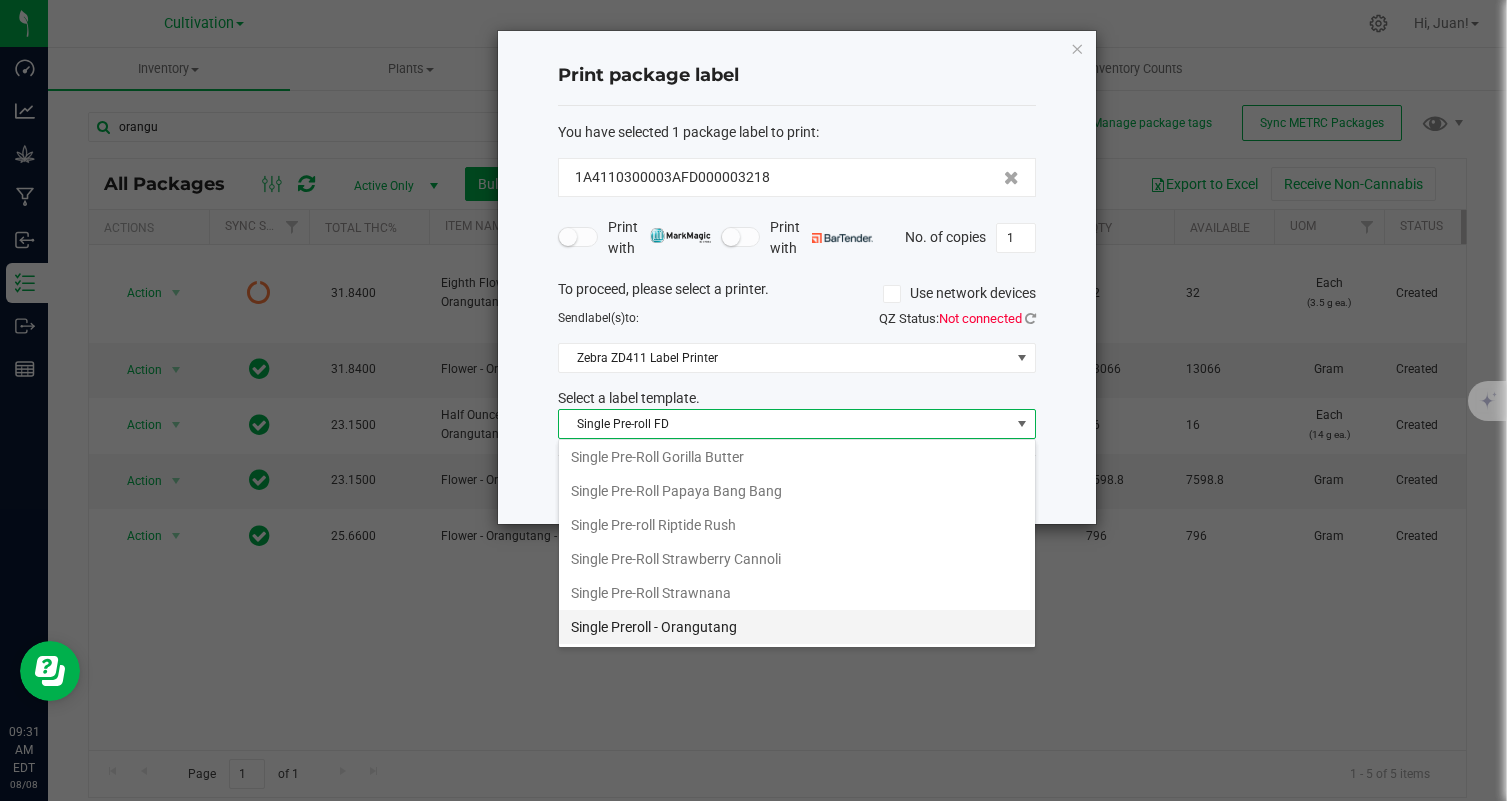 click on "Single Preroll - Orangutang" at bounding box center (797, 627) 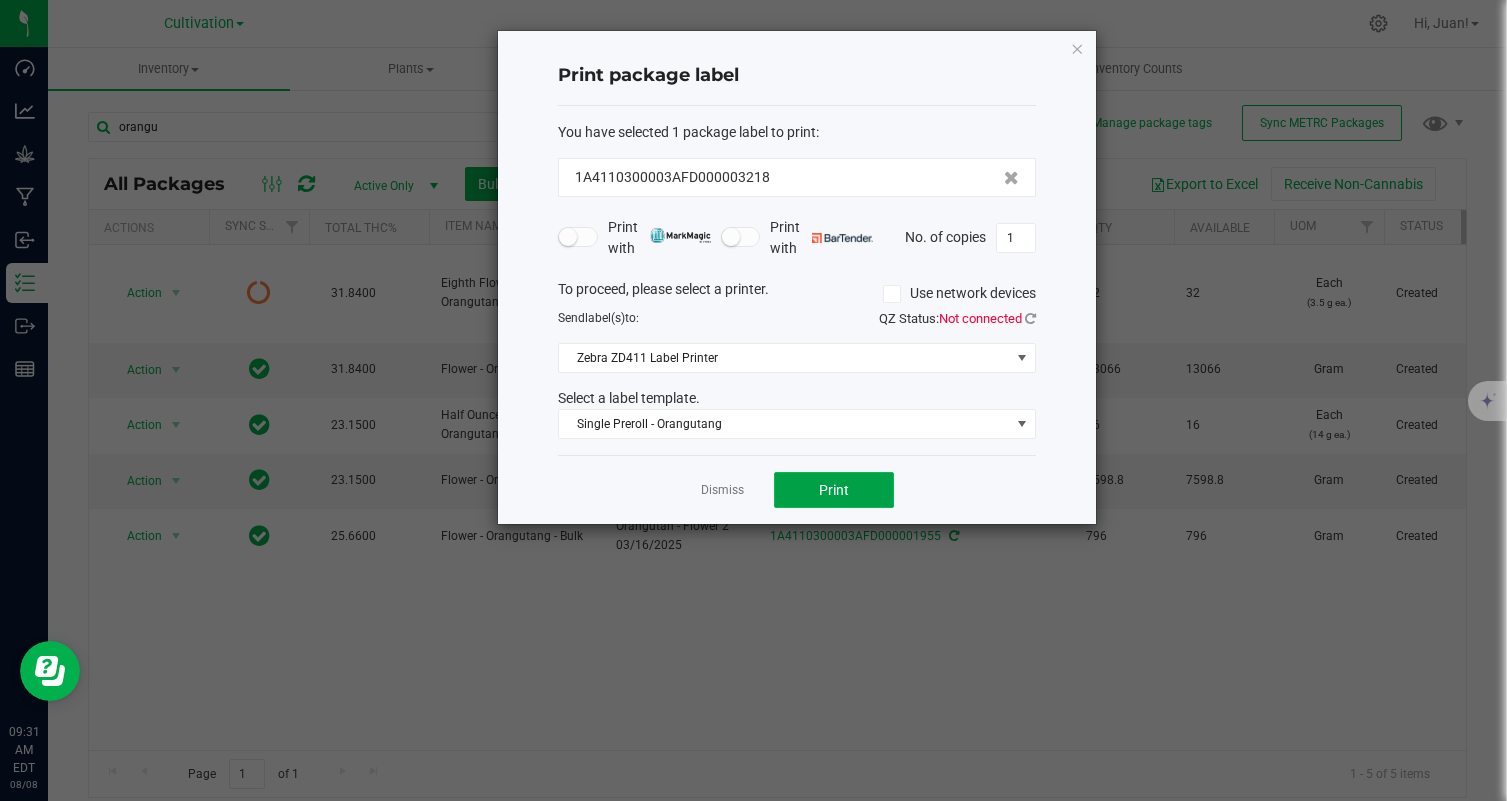 click on "Print" 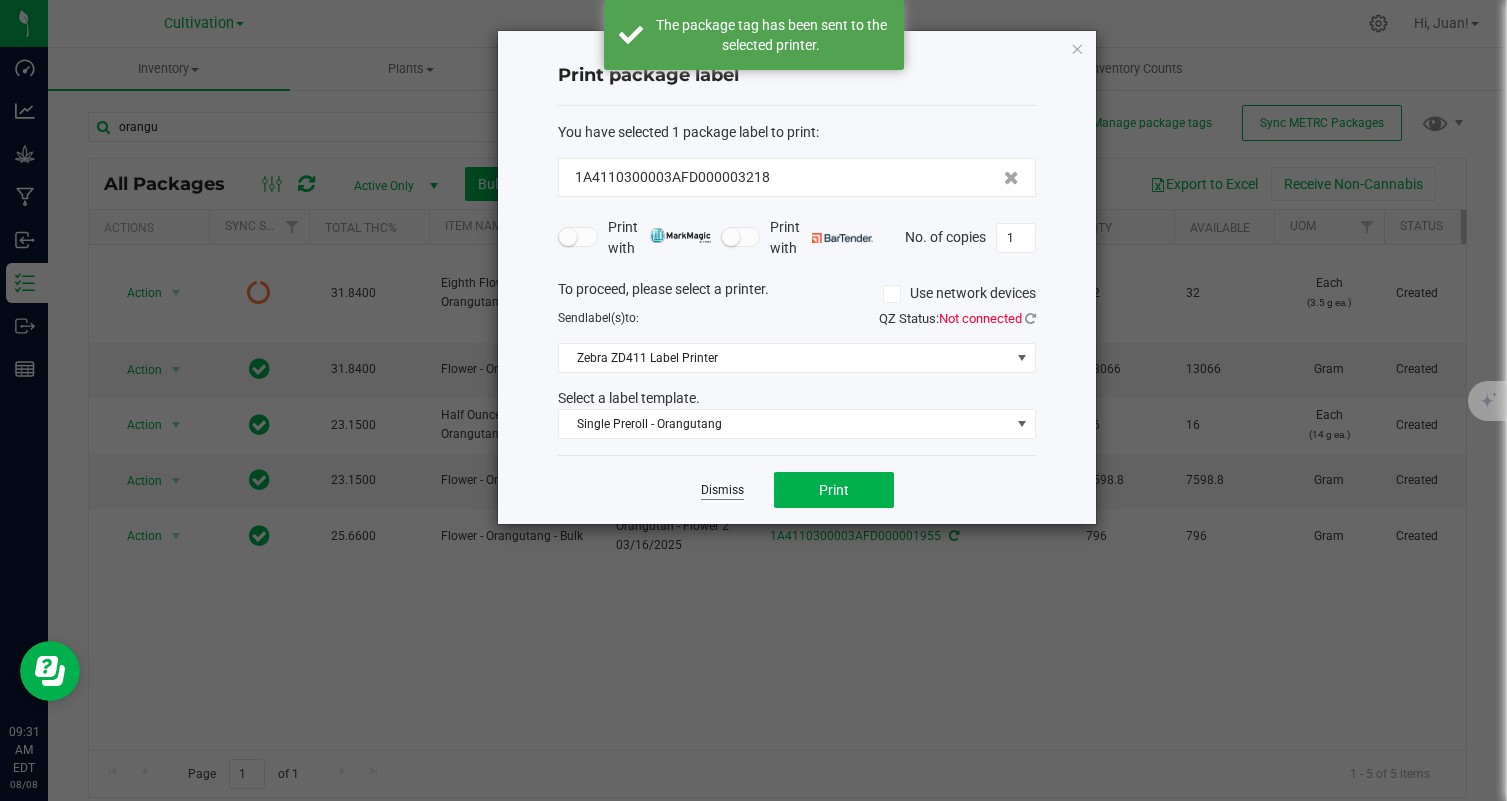 click on "Dismiss" 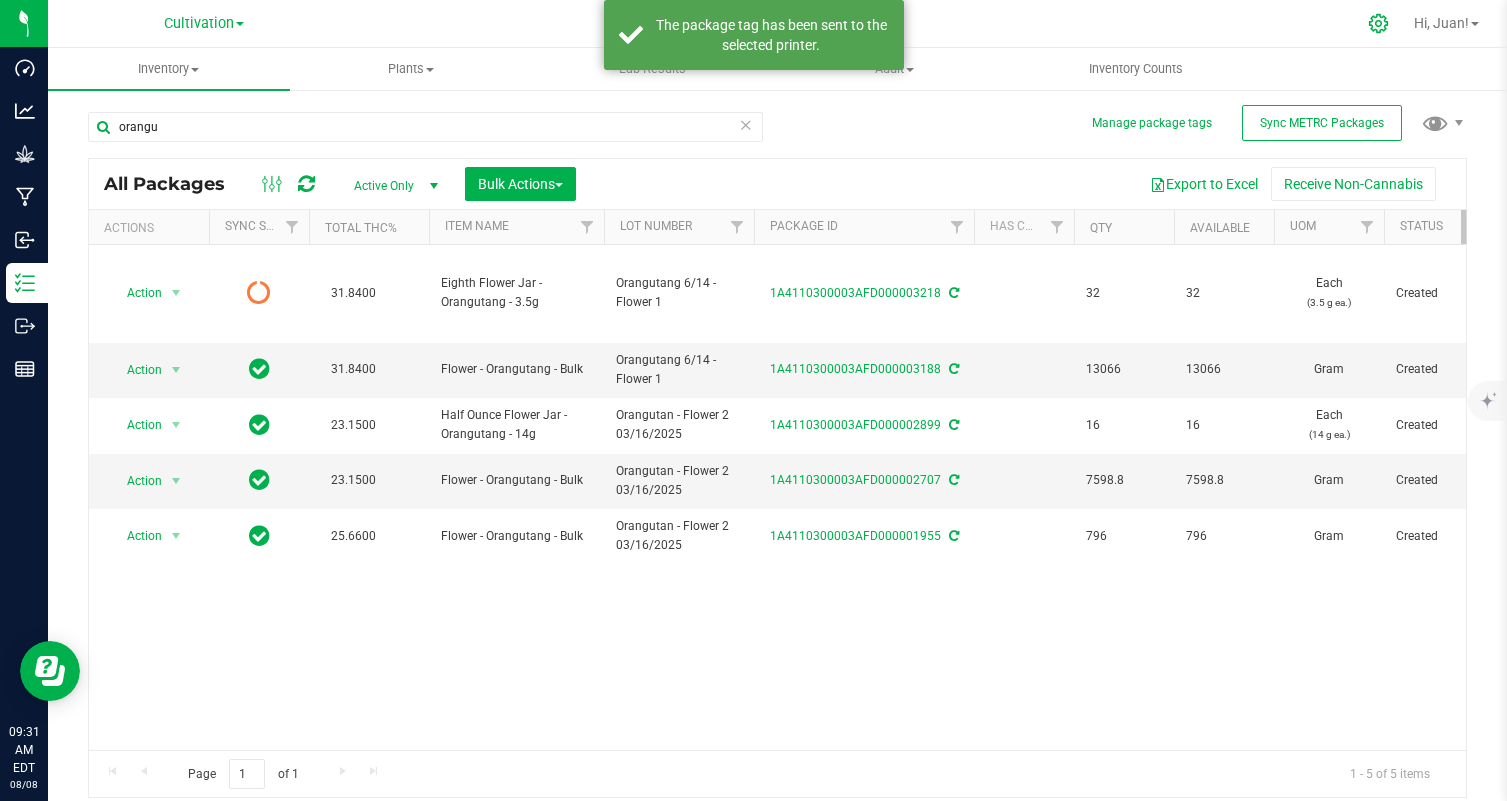 click at bounding box center (1349, 23) 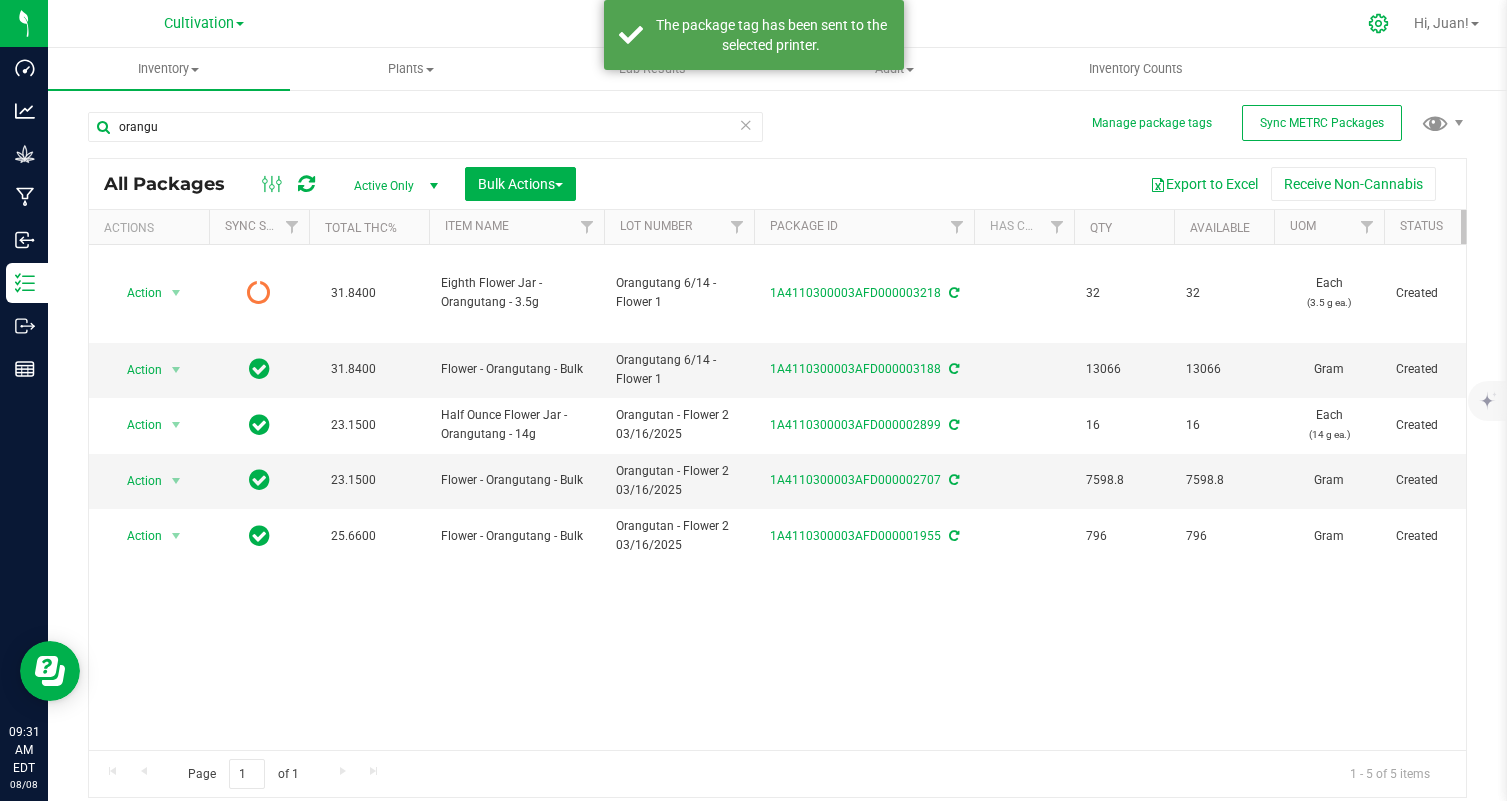 click 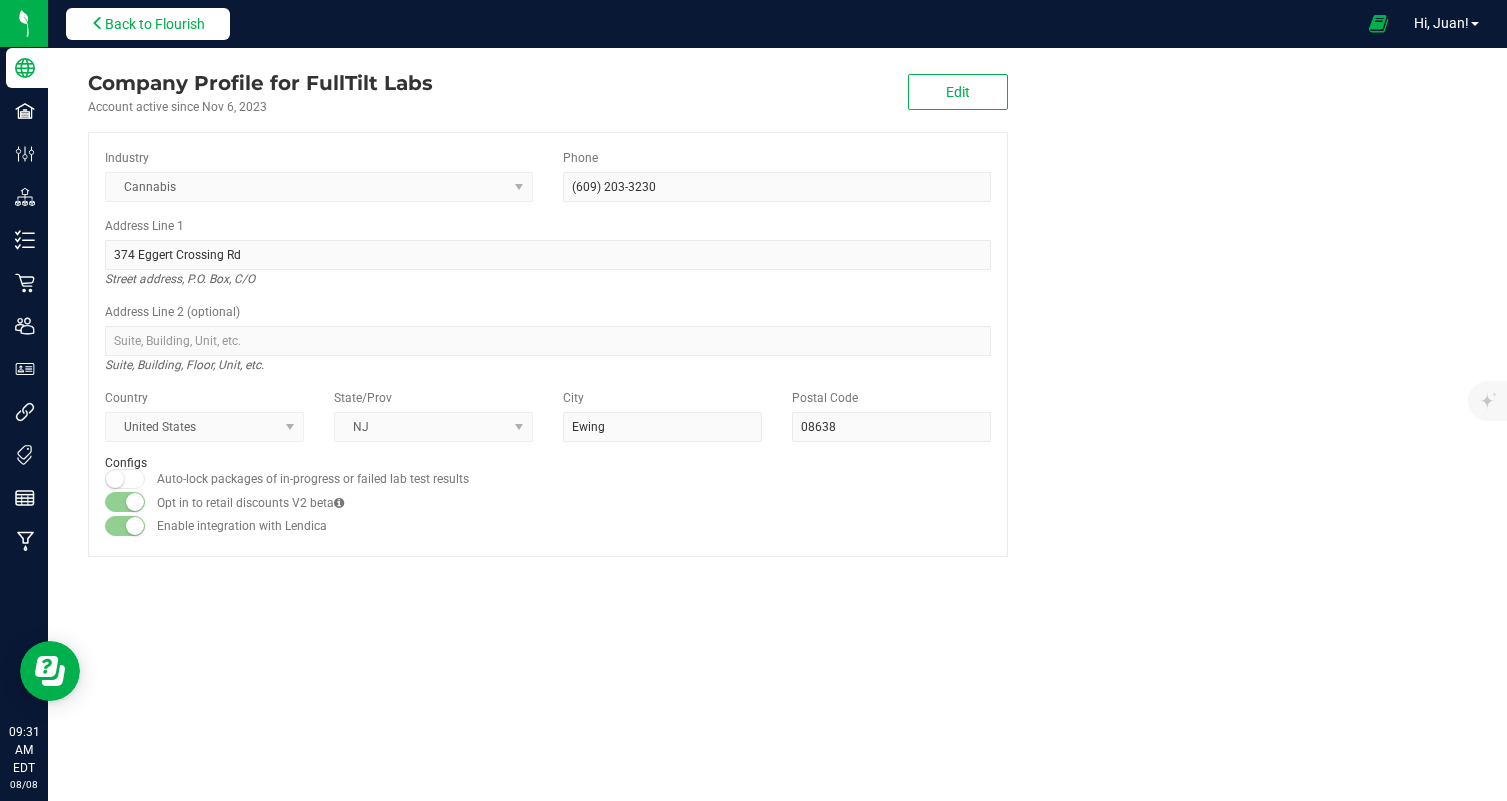 click on "Back to Flourish" at bounding box center [148, 24] 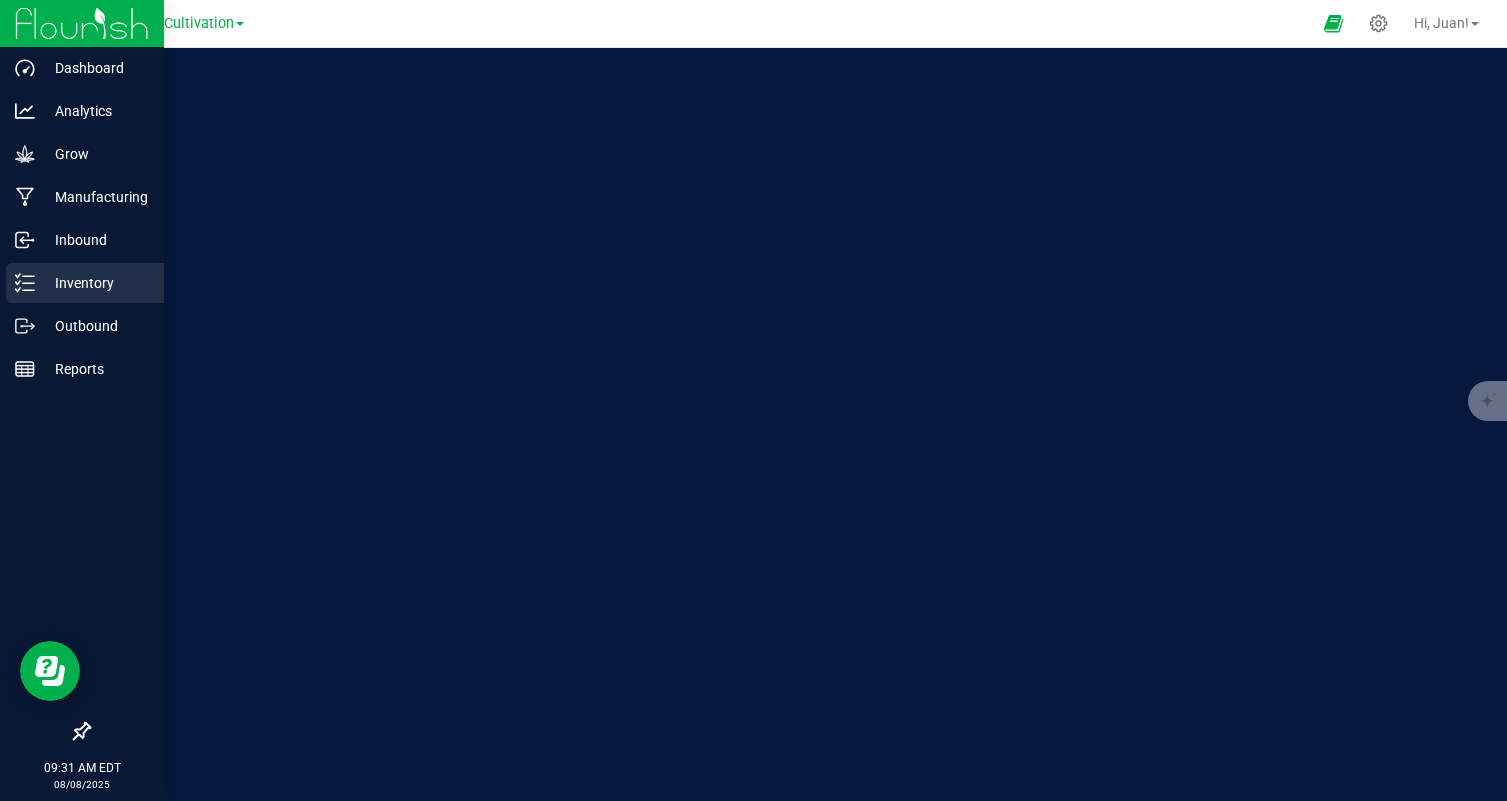 click on "Inventory" at bounding box center [95, 283] 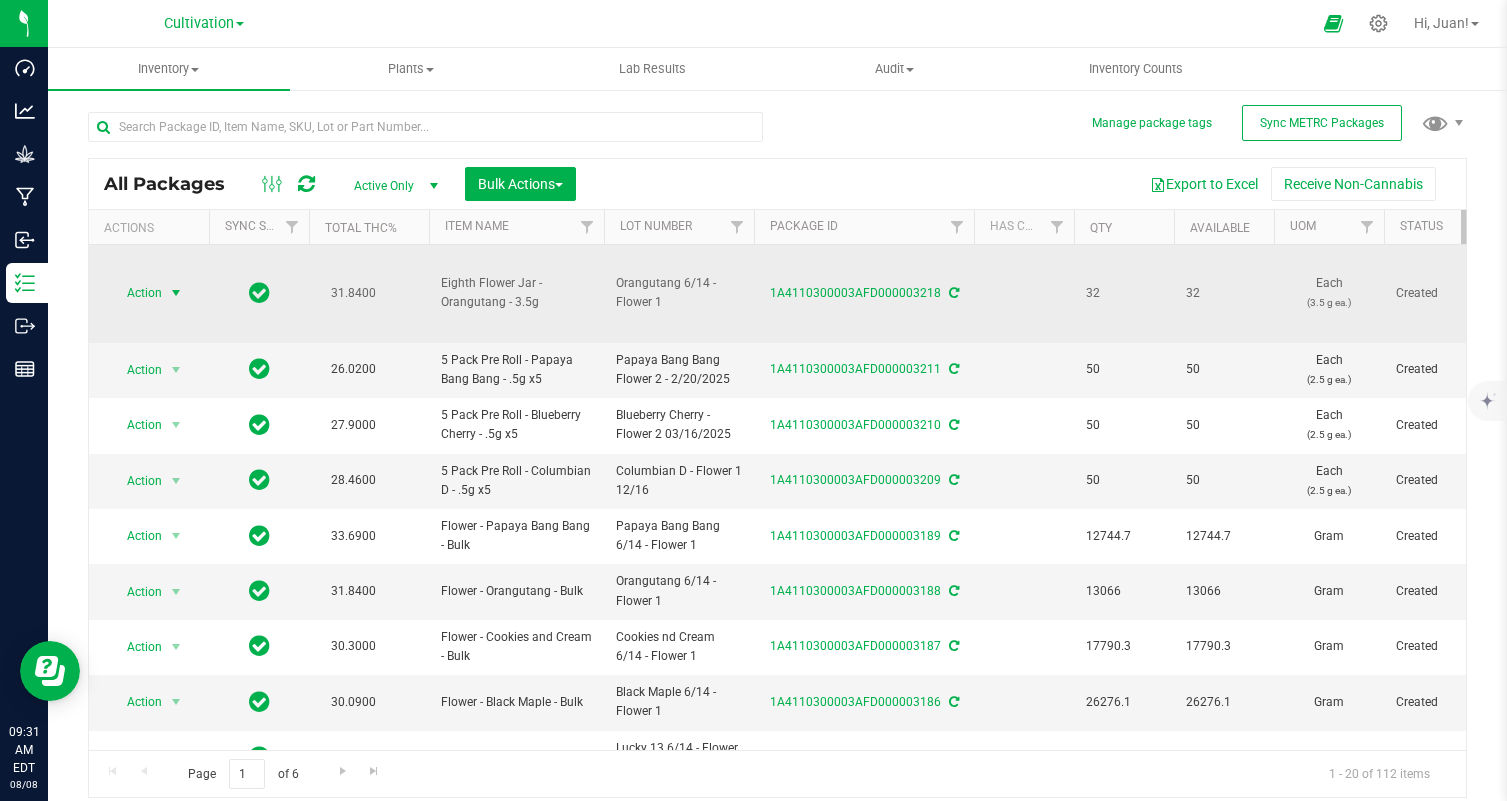 click on "Action" at bounding box center [136, 293] 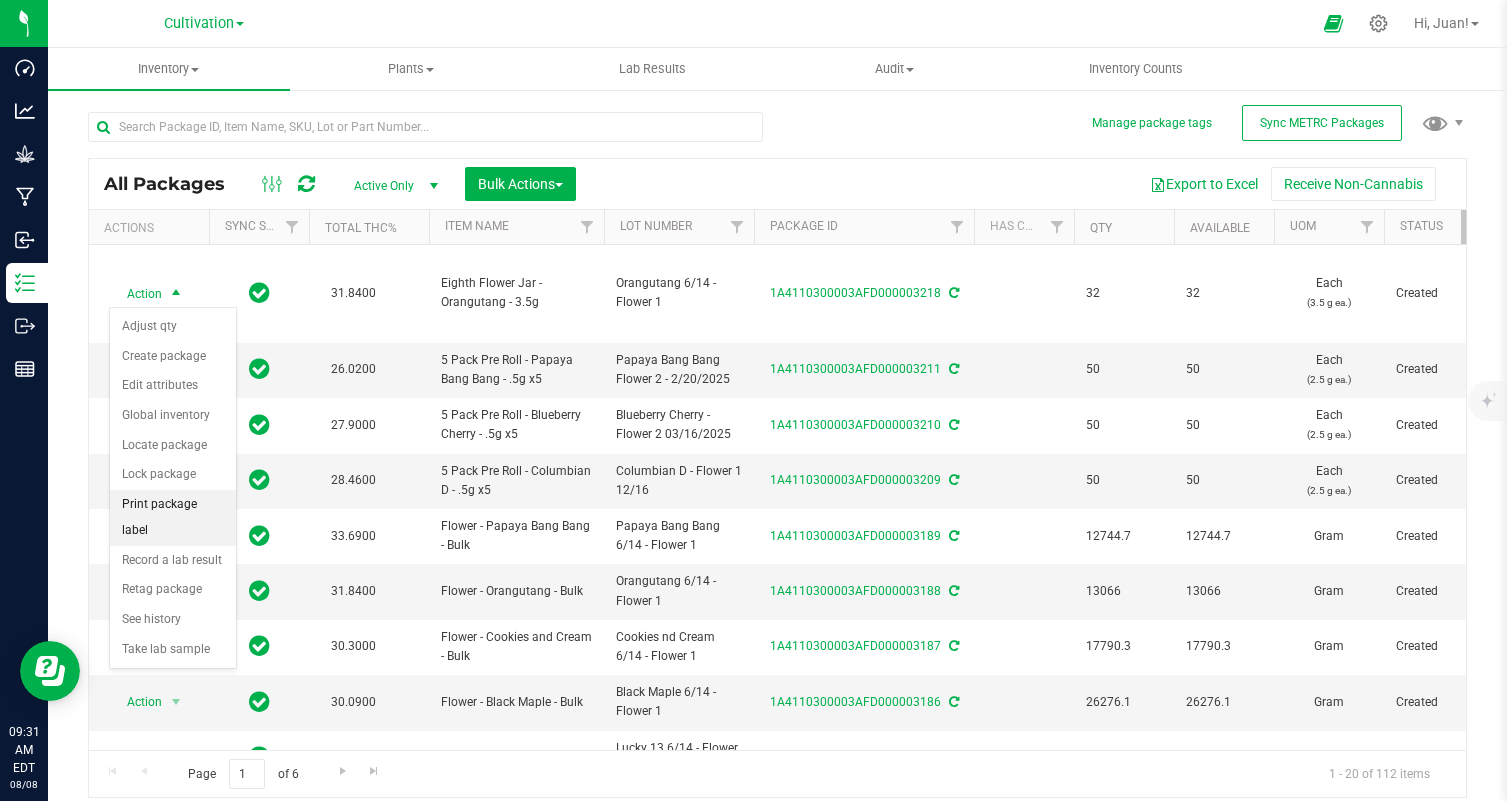 click on "Print package label" at bounding box center [173, 517] 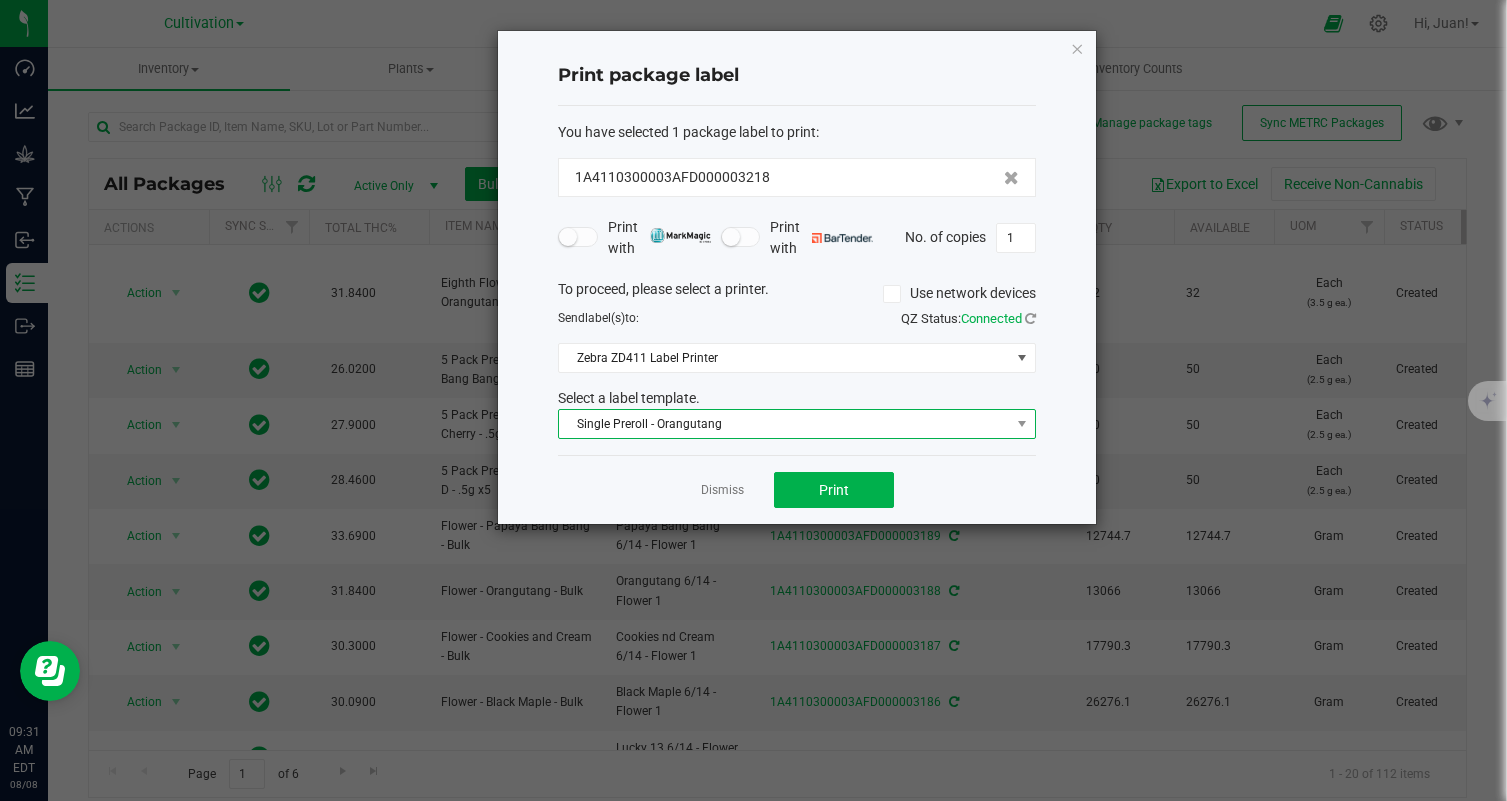 click on "Single Preroll - Orangutang" at bounding box center [784, 424] 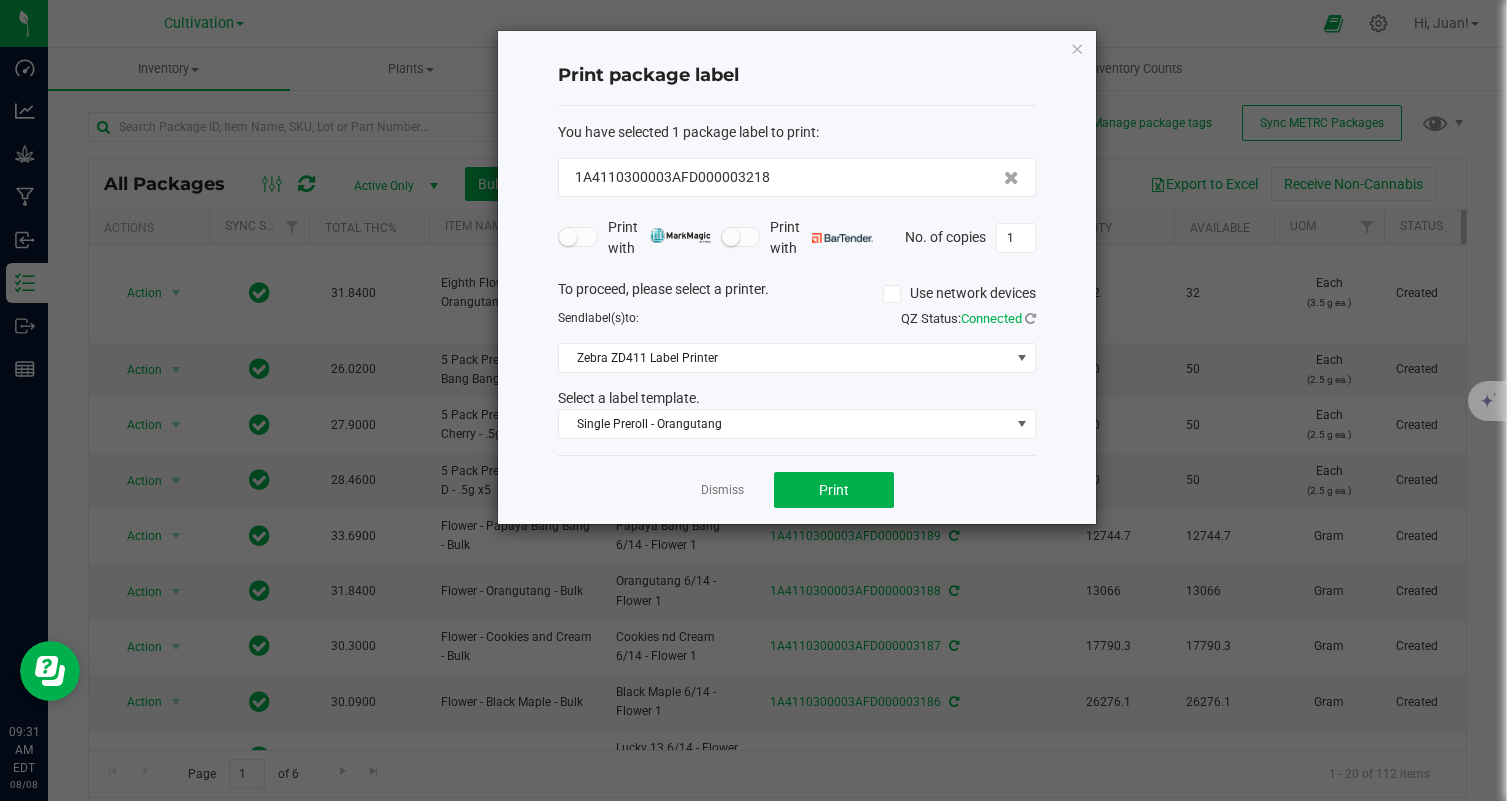 click on "Print package label  You have selected 1 package label to print  :   1A4110300003AFD000003218   Print with   Print with   No. of copies  1  To proceed, please select a printer.   Use network devices  Send  label(s)  to:  QZ Status:   Connected  Zebra ZD411 Label Printer  Select a label template.  Single Preroll - Orangutang  Dismiss   Print" 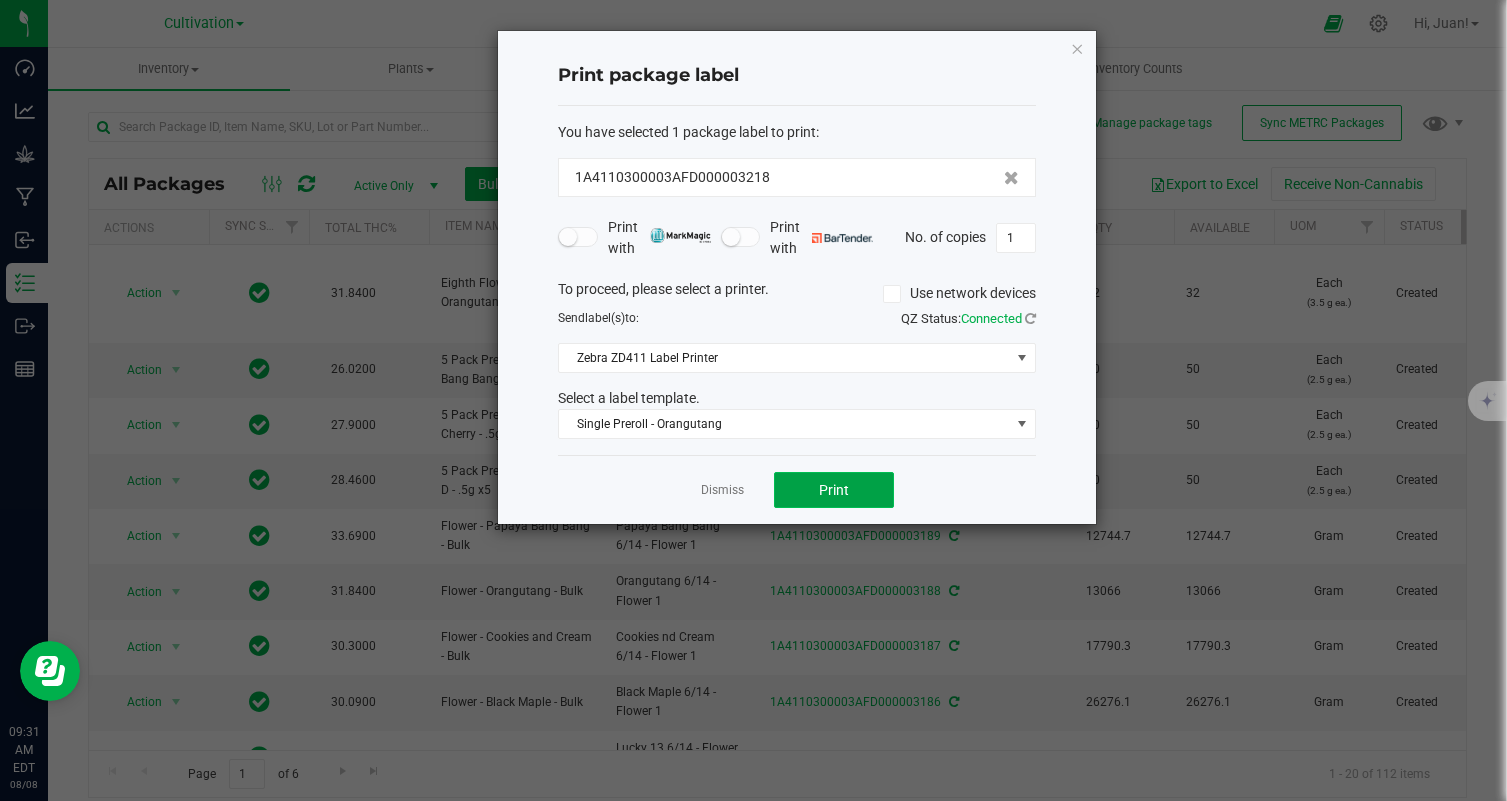 click on "Print" 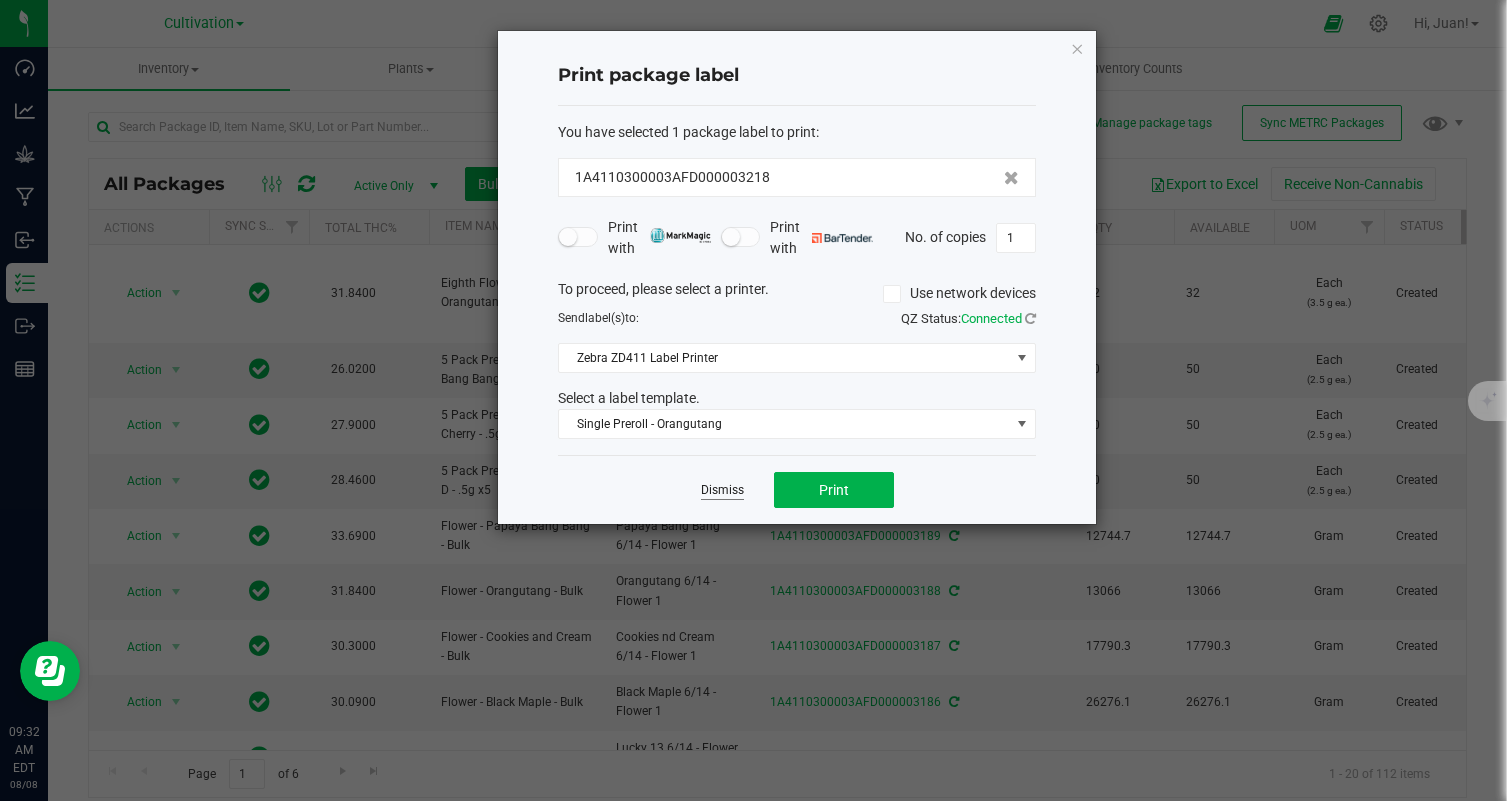 click on "Dismiss" 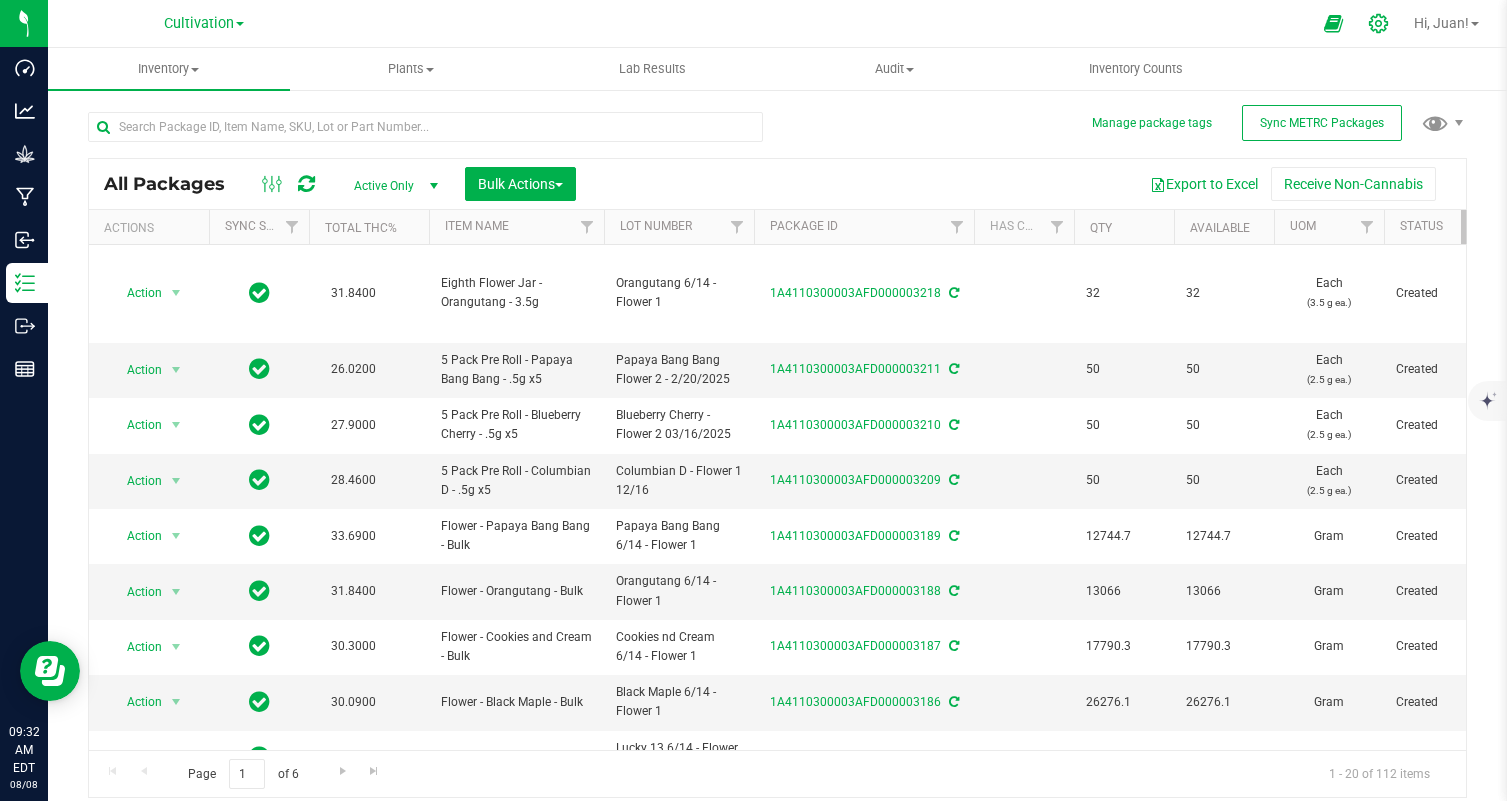 click 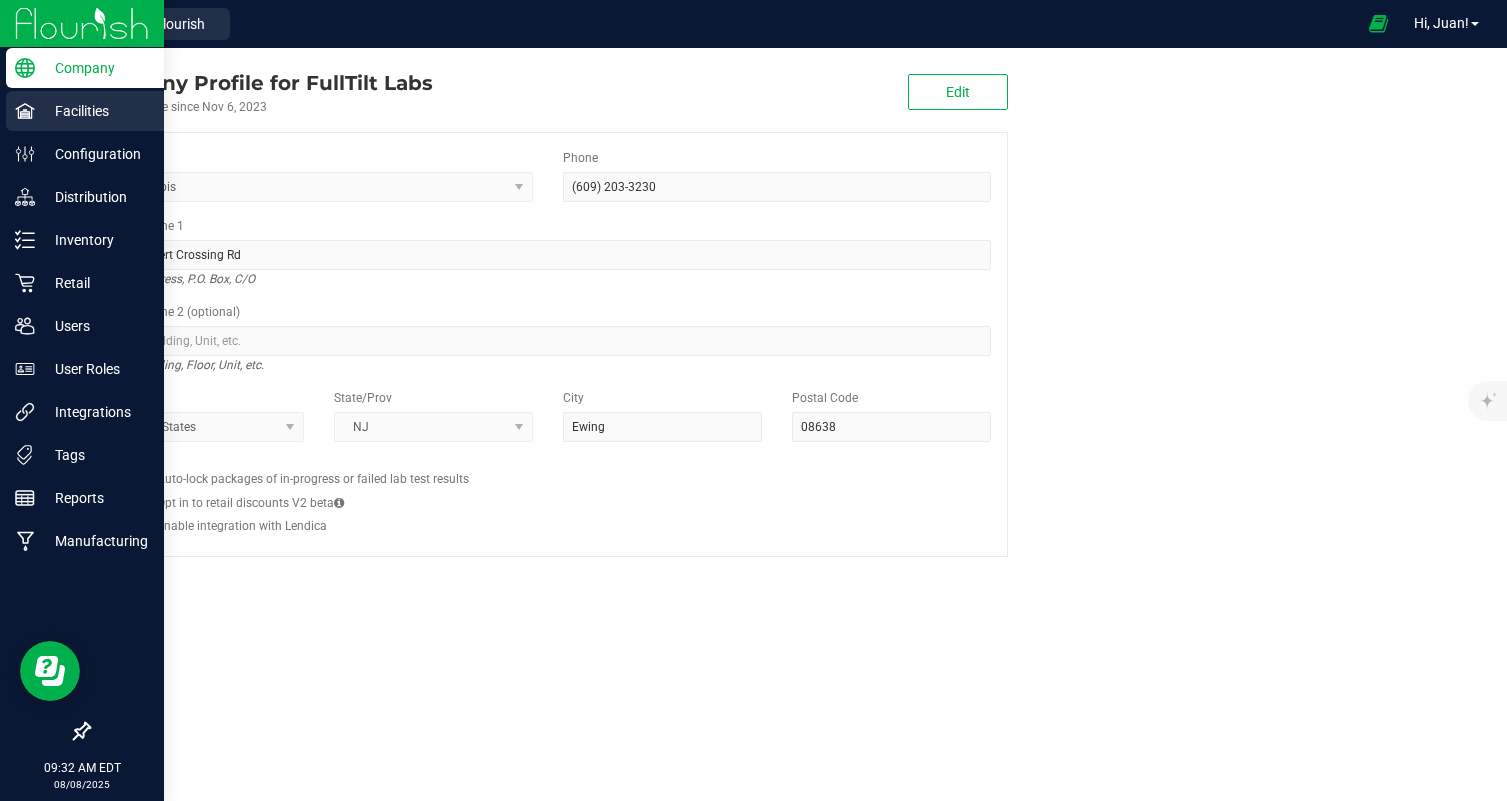 click 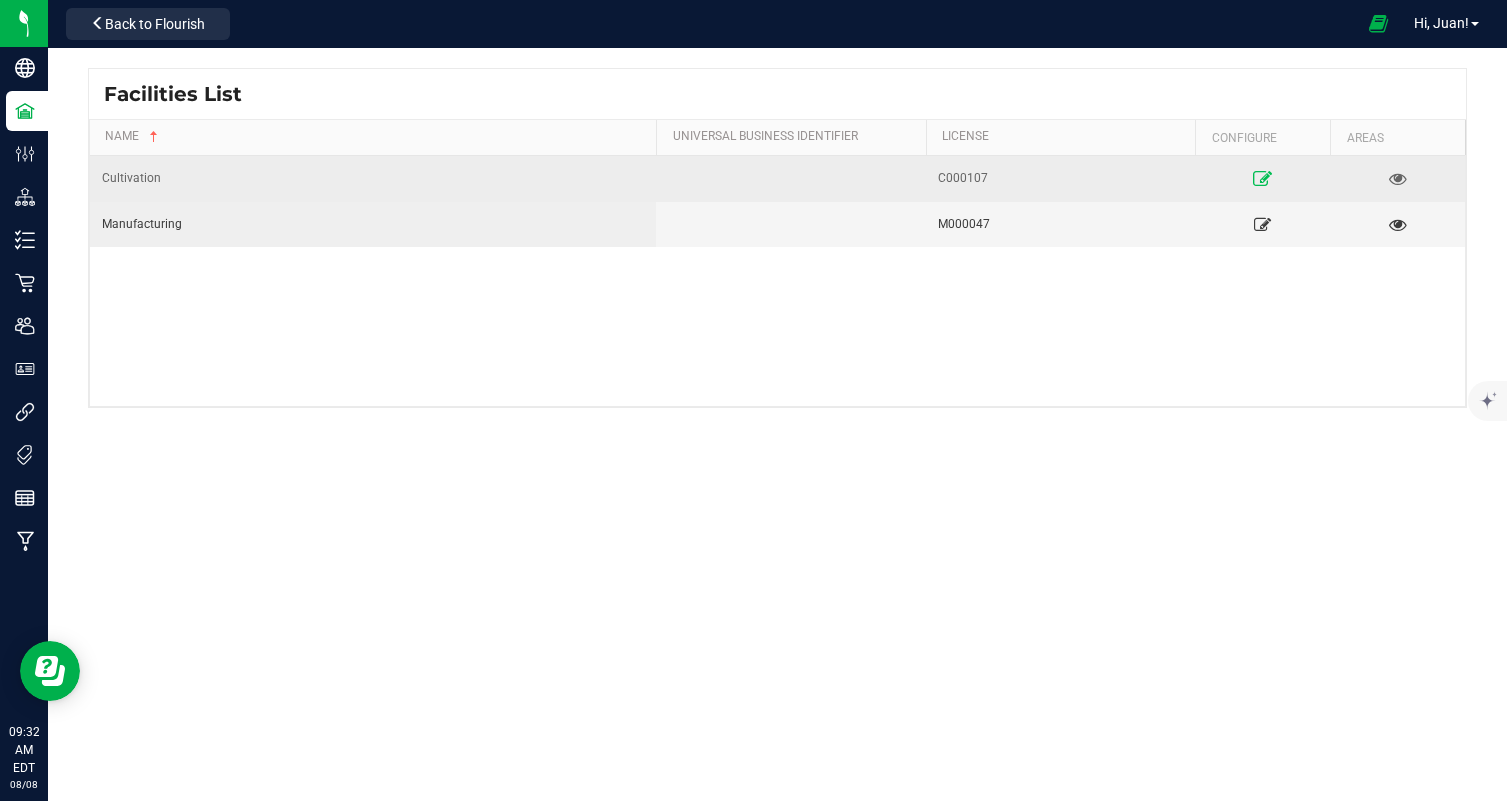 click at bounding box center [1262, 178] 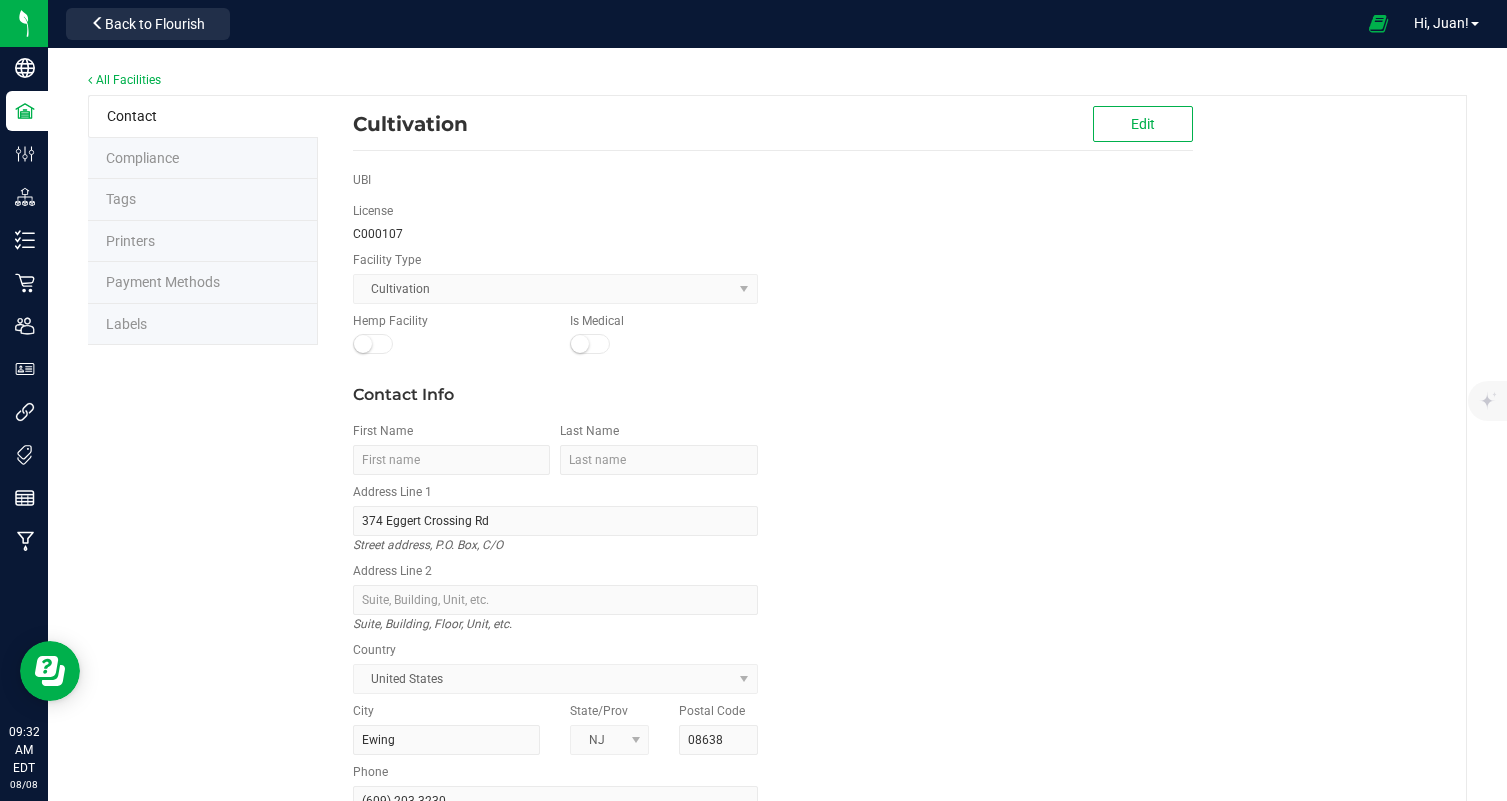 click on "Labels" at bounding box center (203, 325) 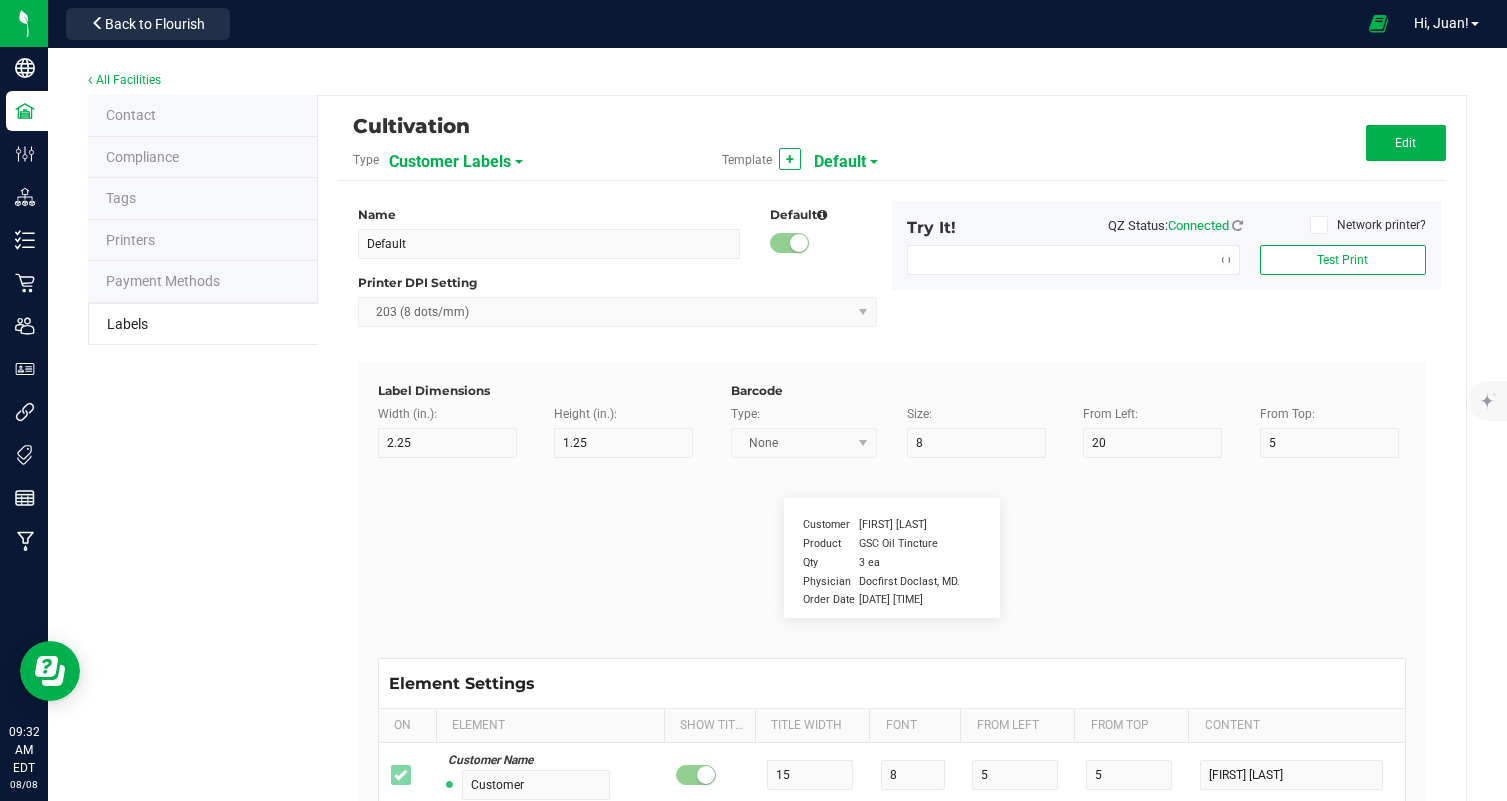 click on "Customer Labels" at bounding box center [450, 162] 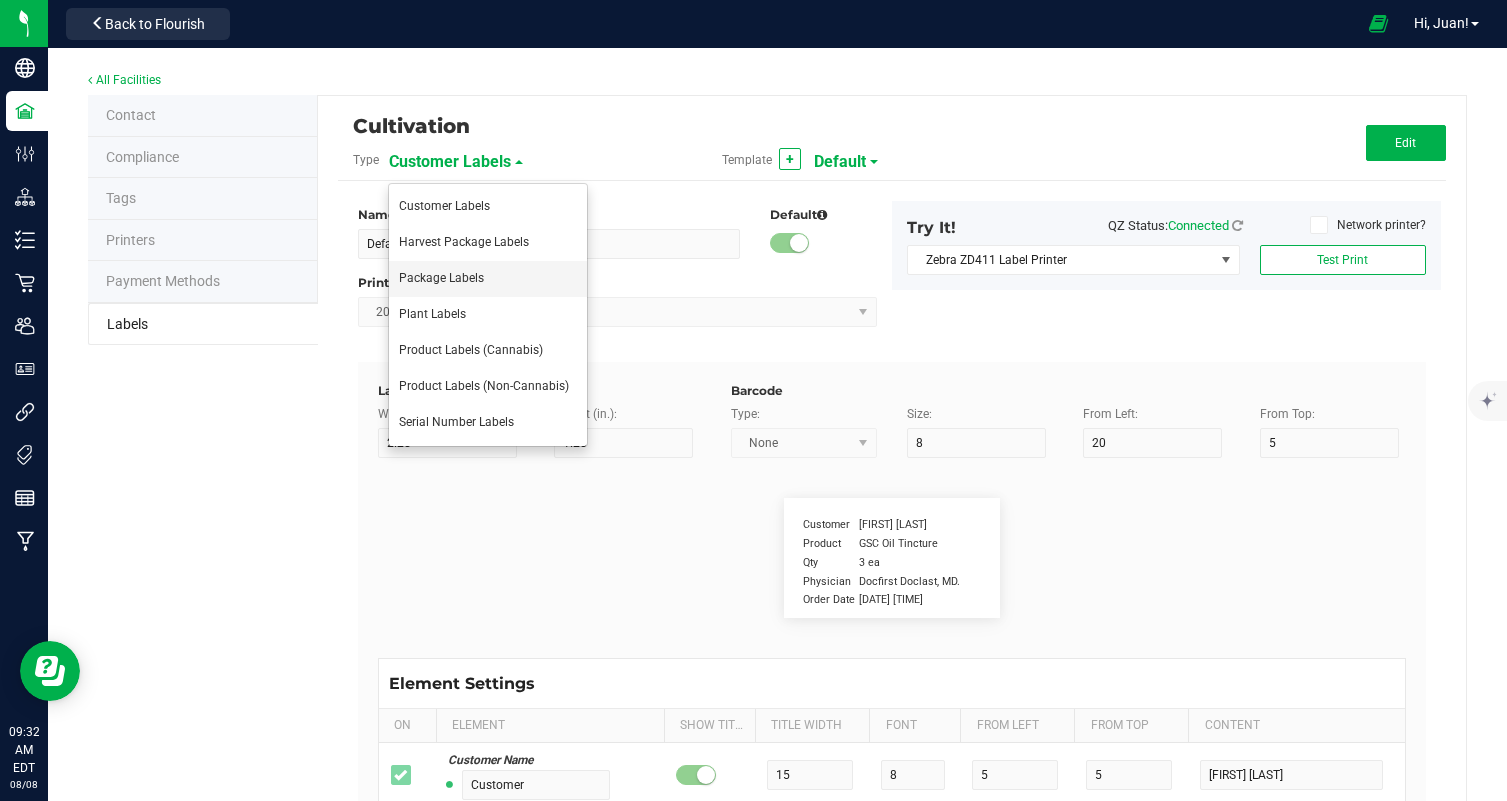 click on "Package Labels" at bounding box center (488, 279) 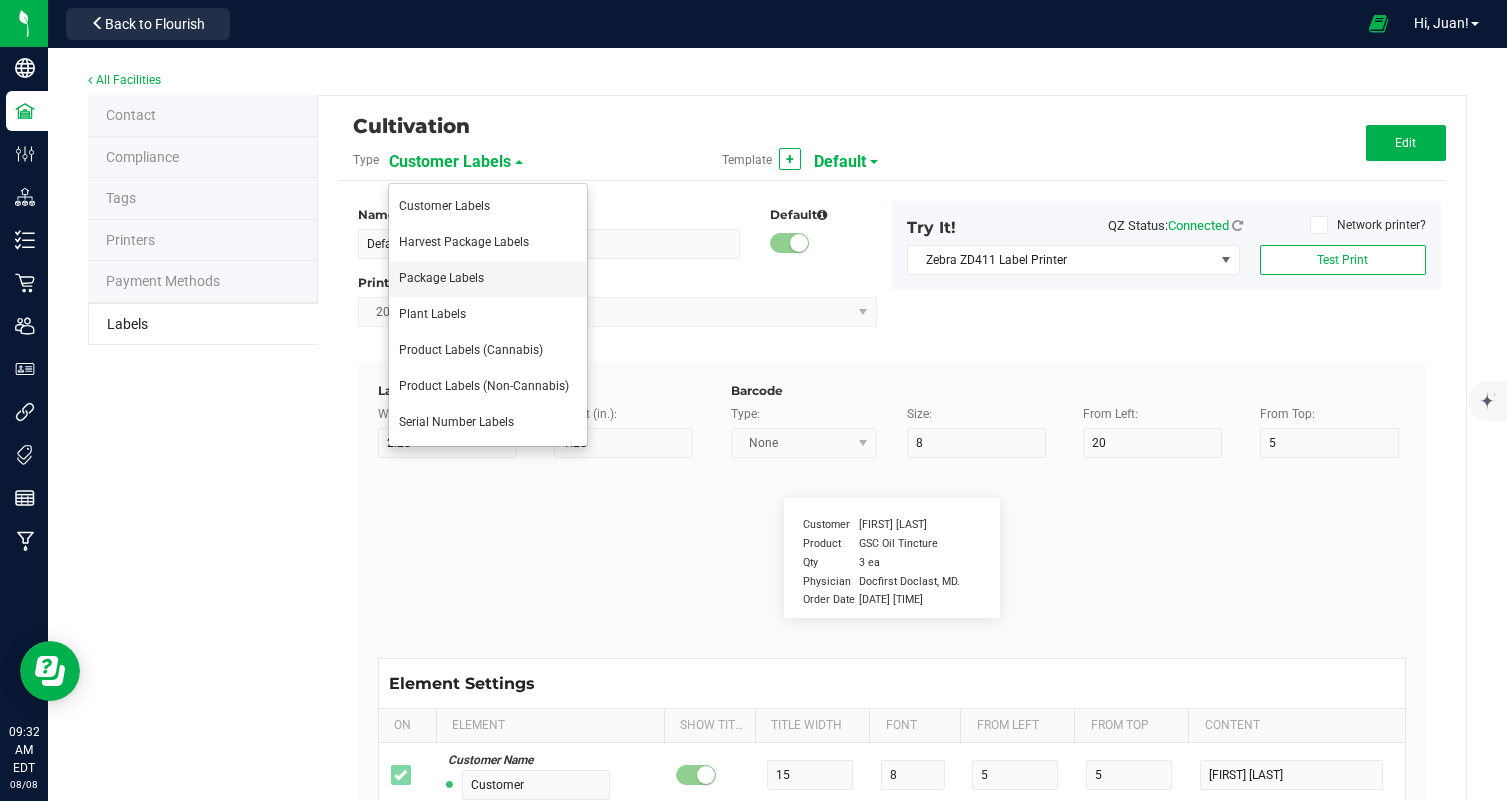 type on "3.5g Flower Jar Frost Donkey" 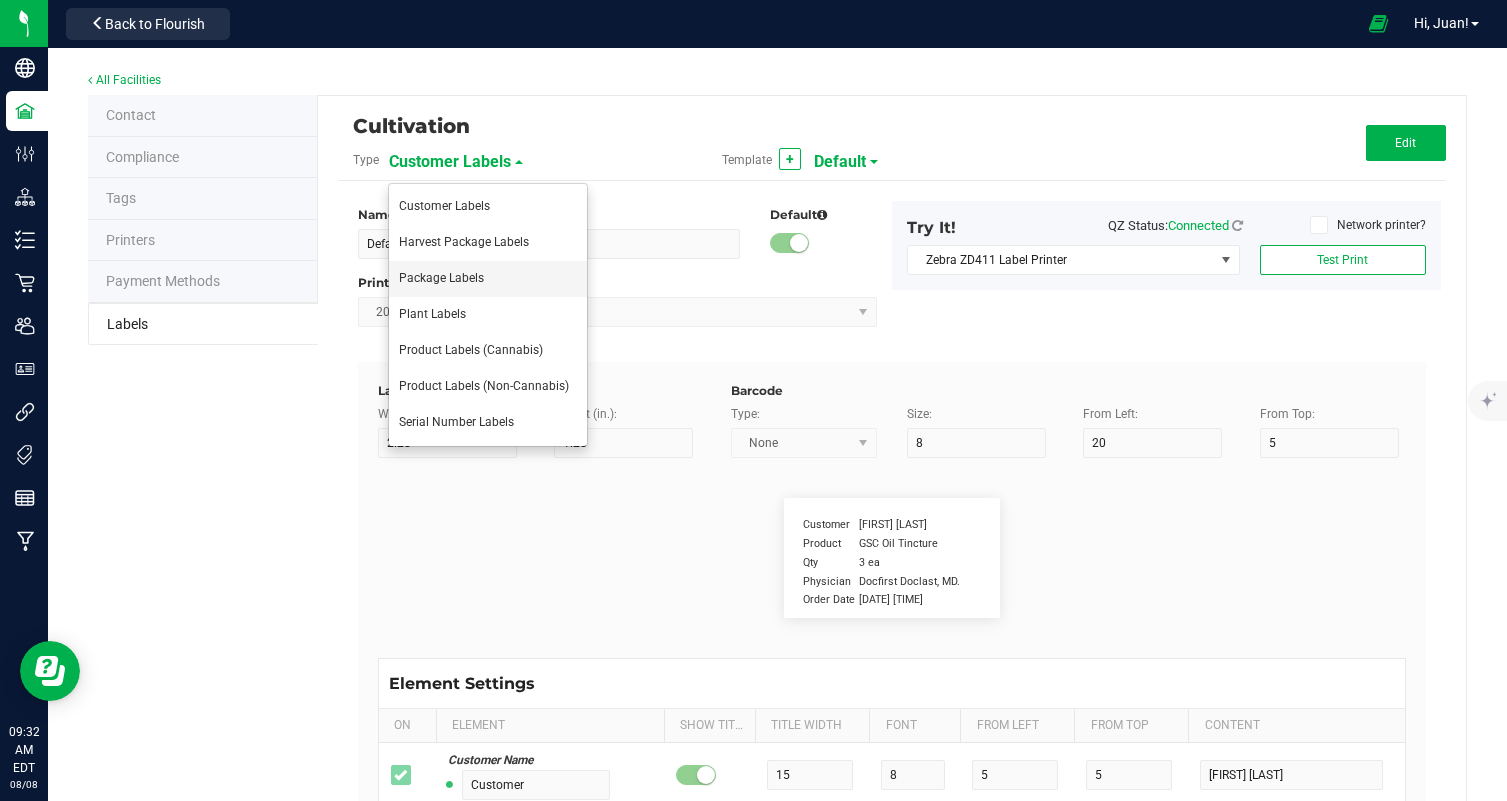 type on "2" 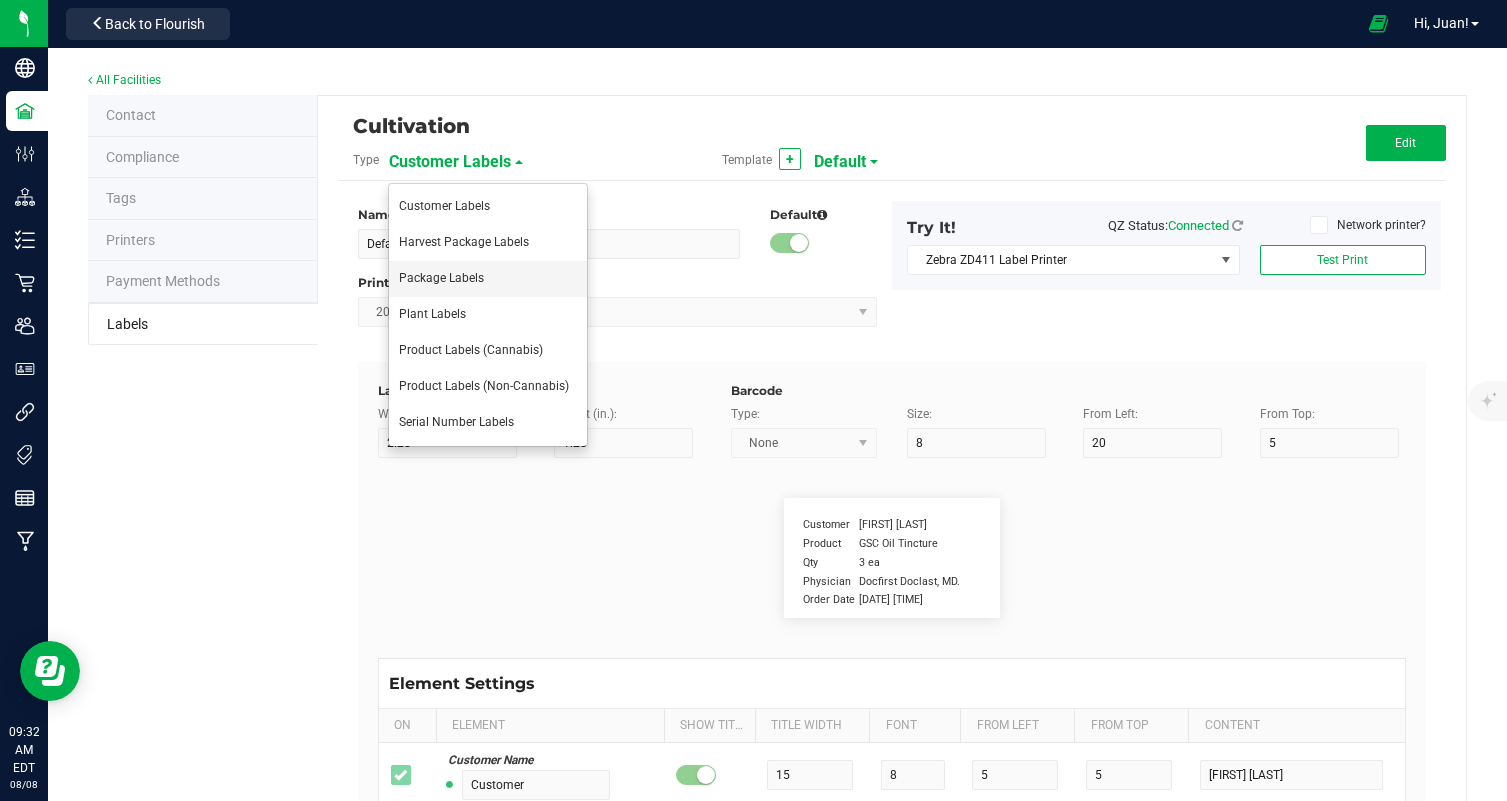 type on "3" 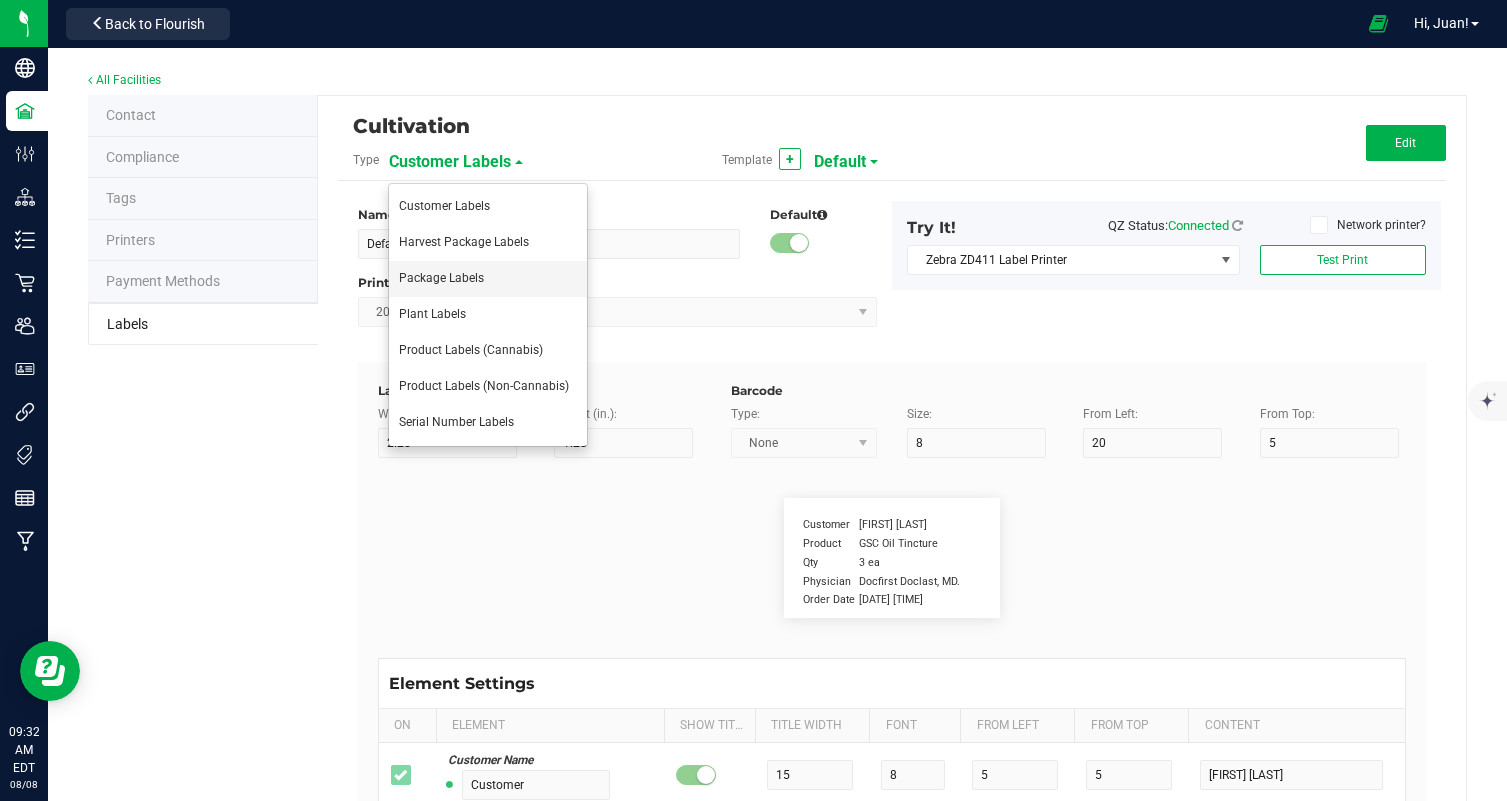 type on "11" 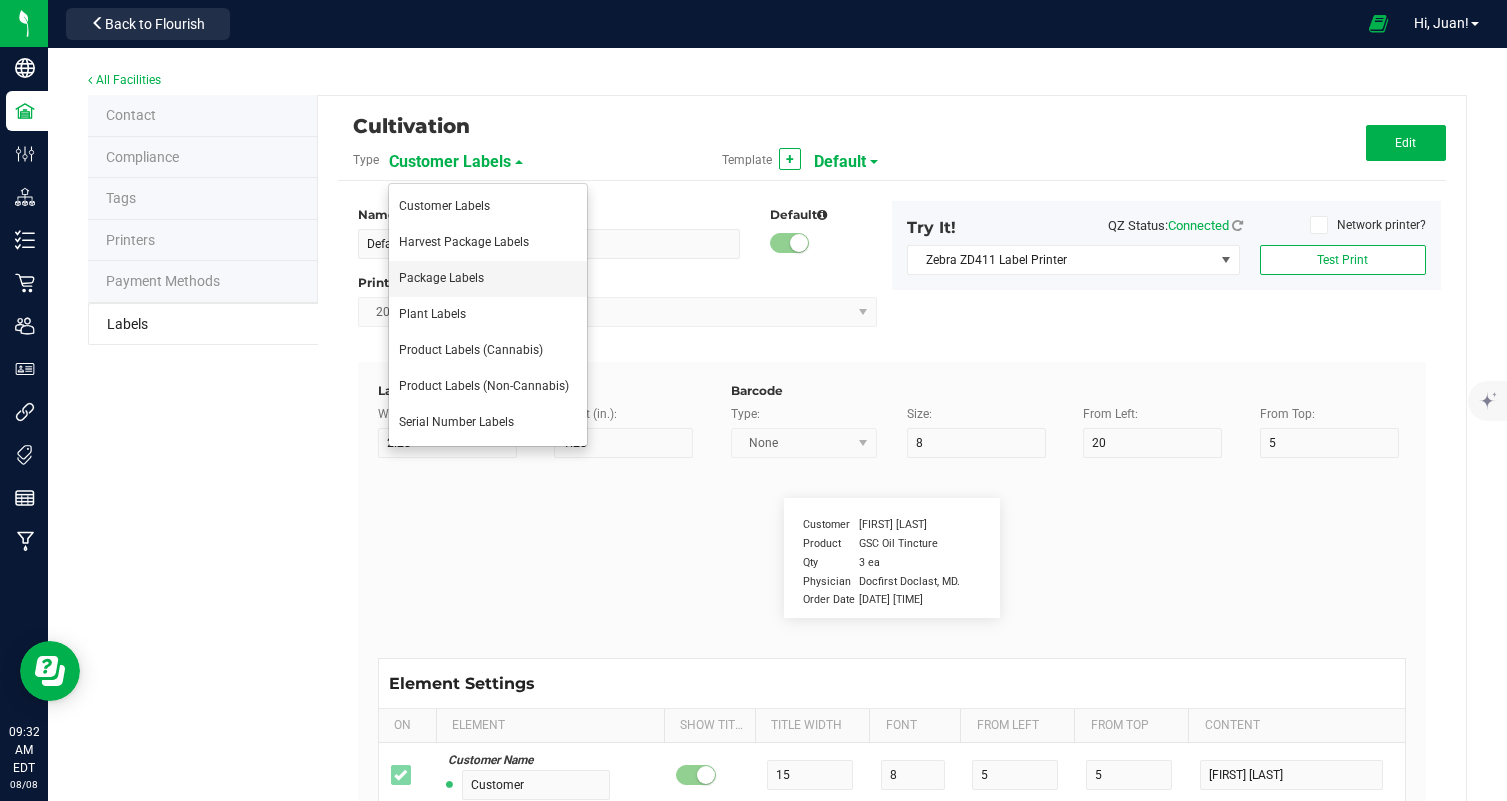 type on "5" 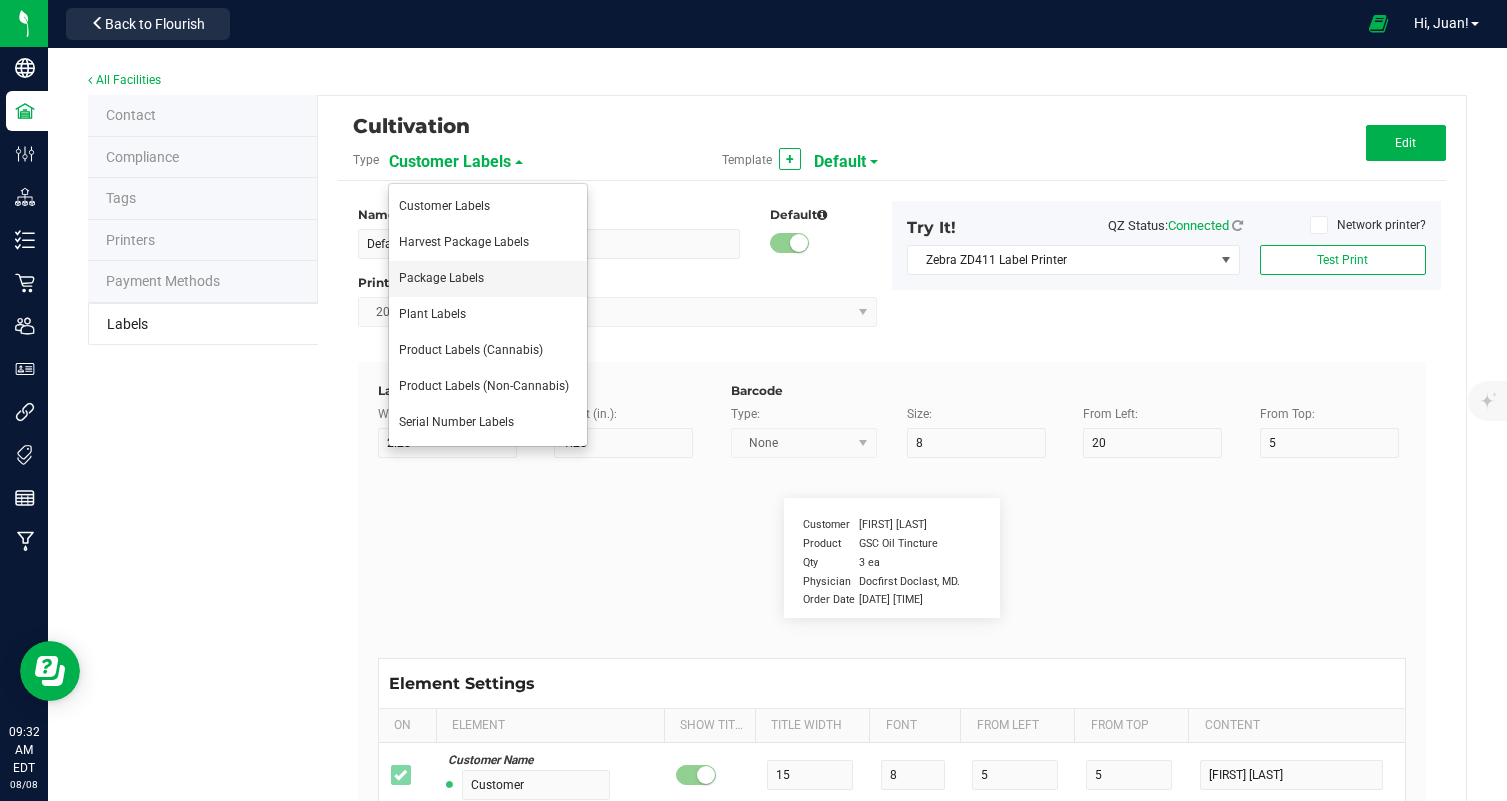 type on "60" 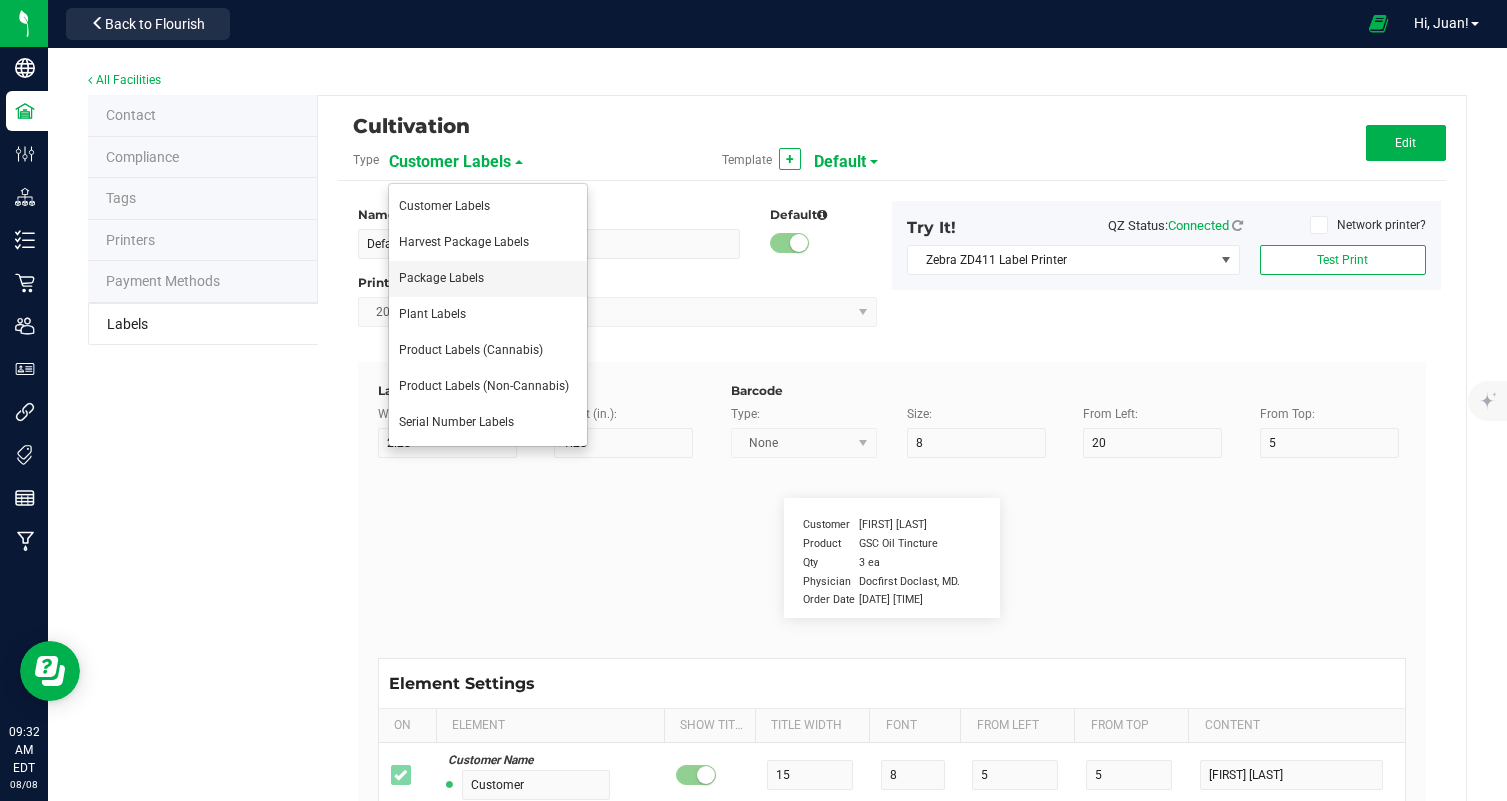 type on "Total Cannabinoids:" 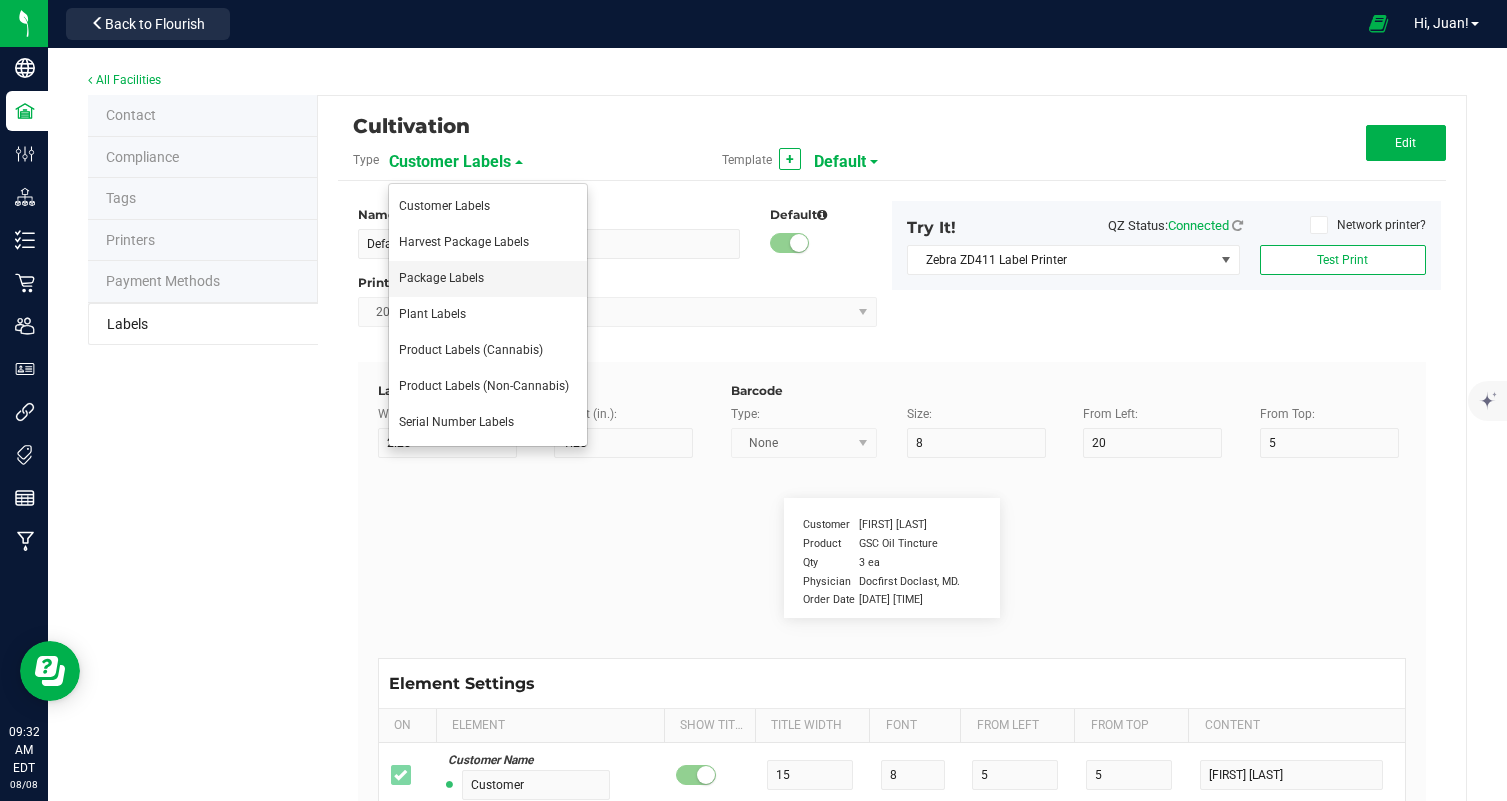 type on "19" 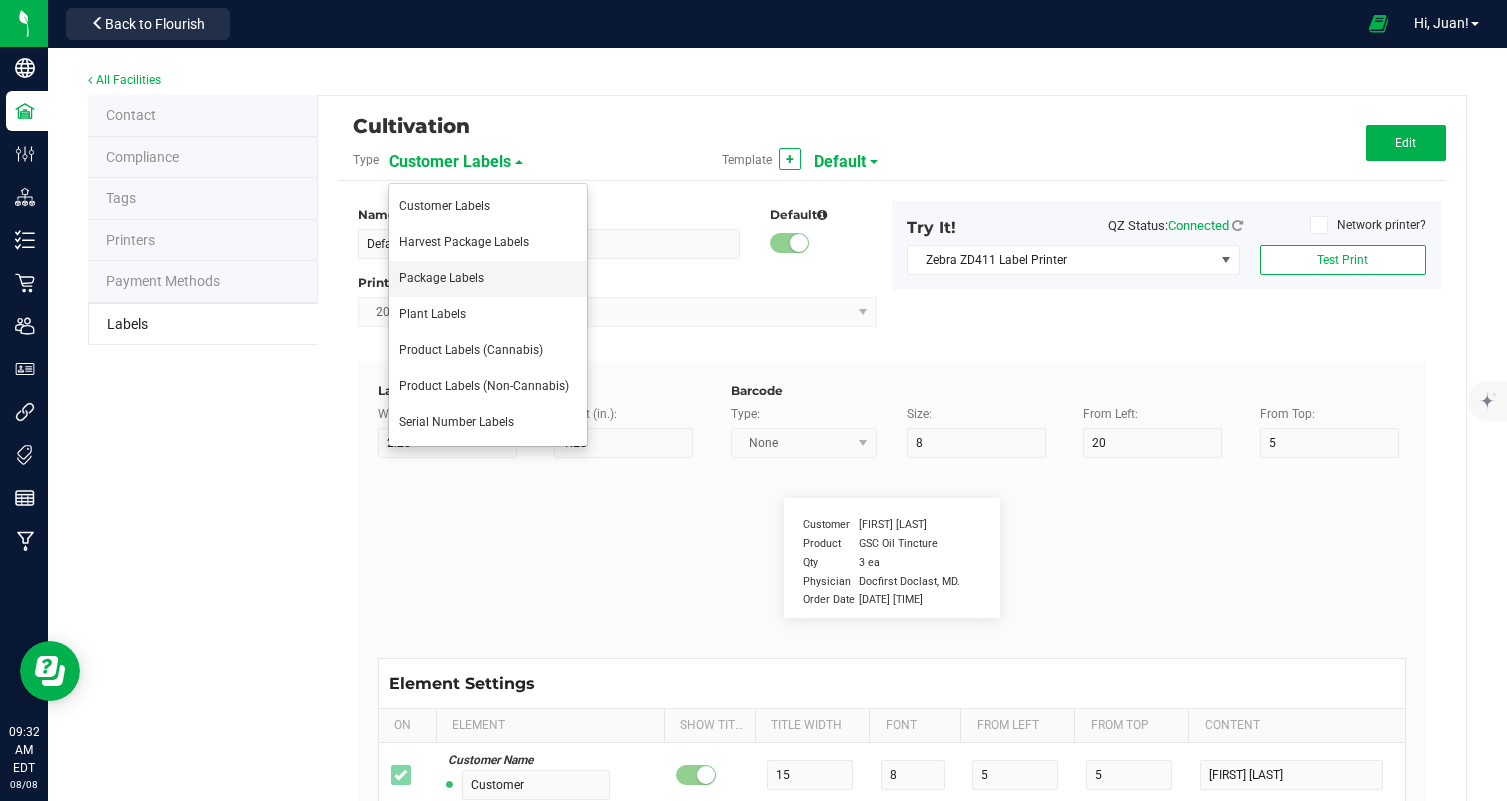 type on "6" 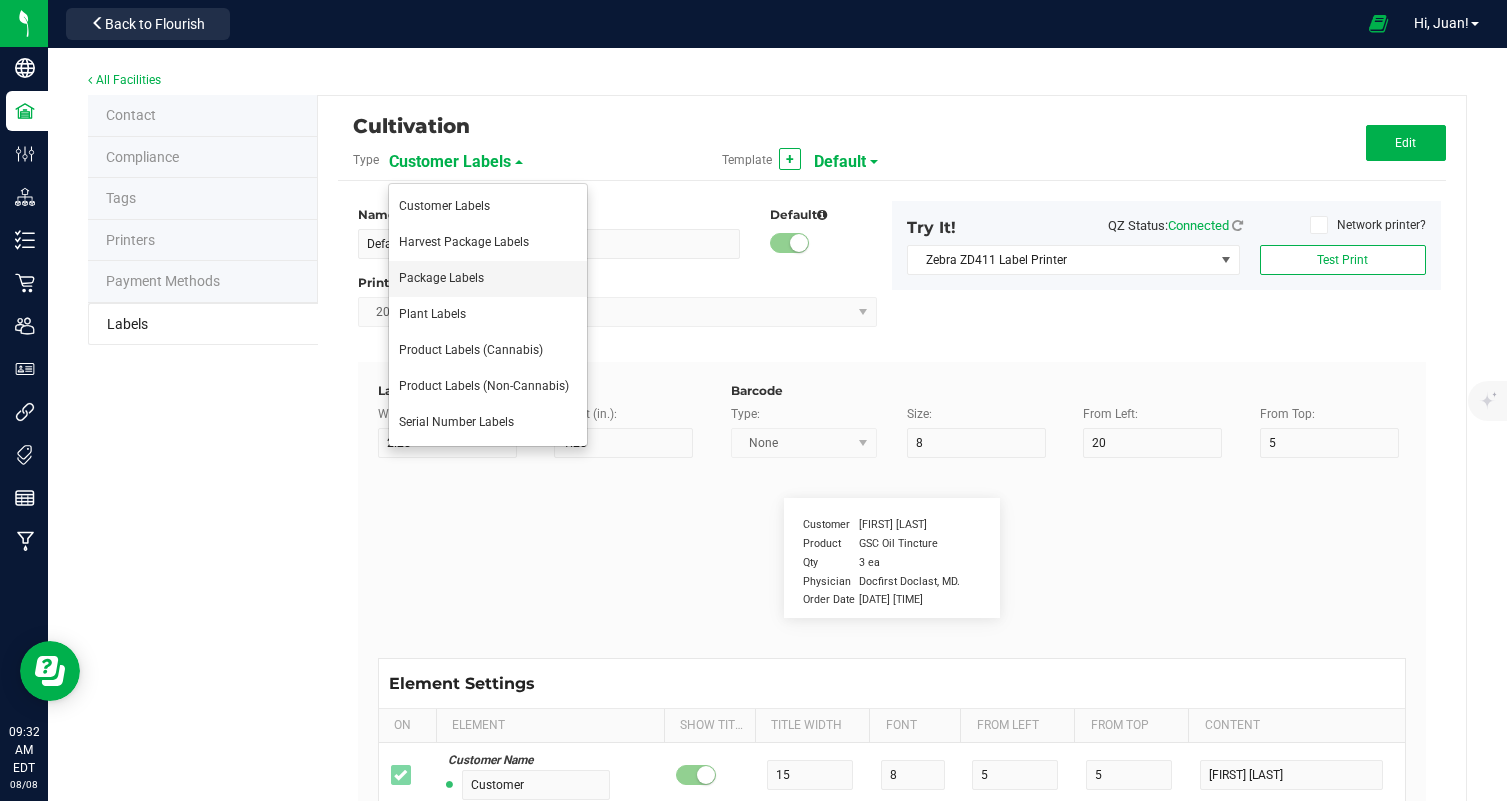 type on "4" 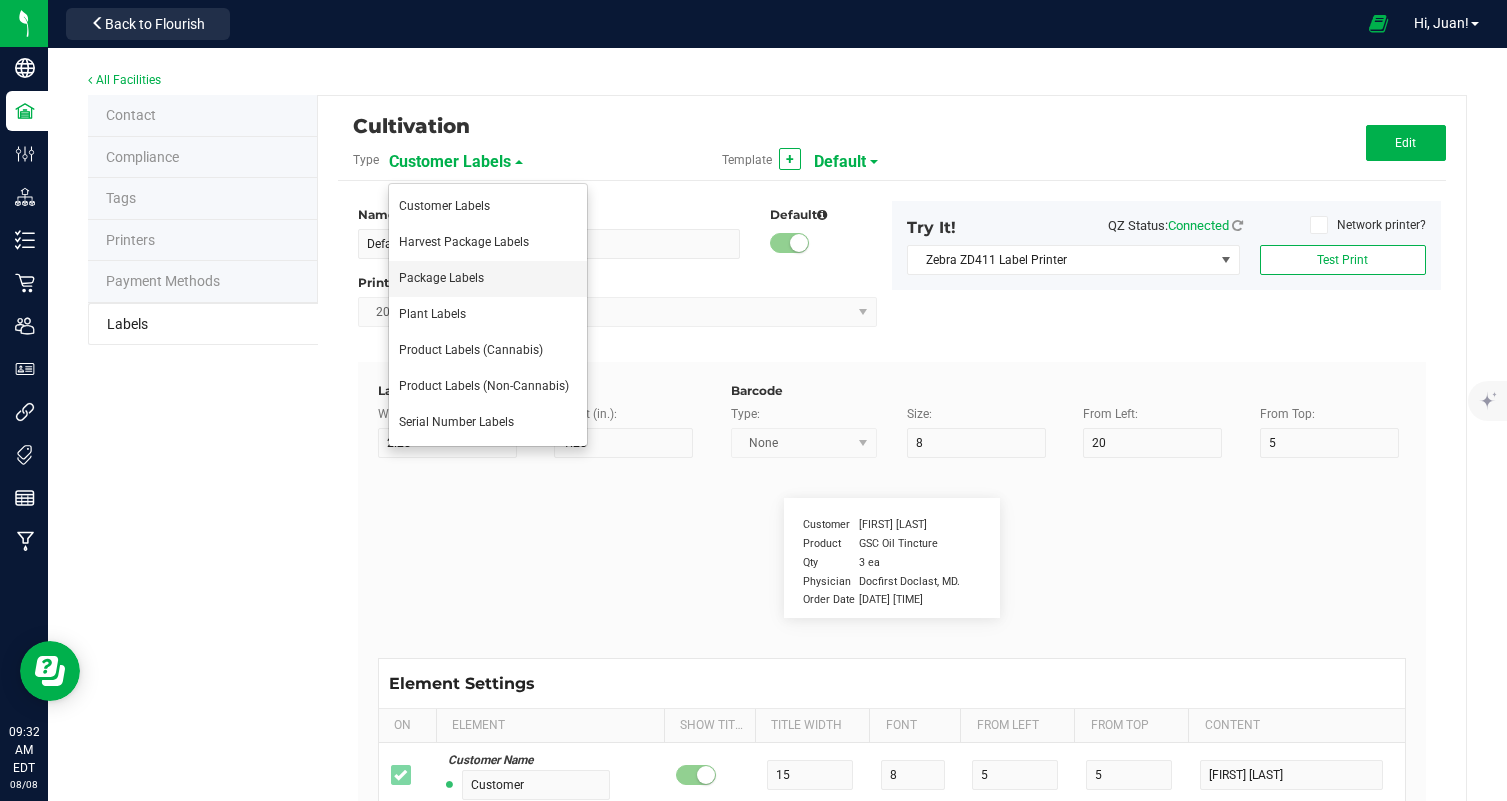 type on "15" 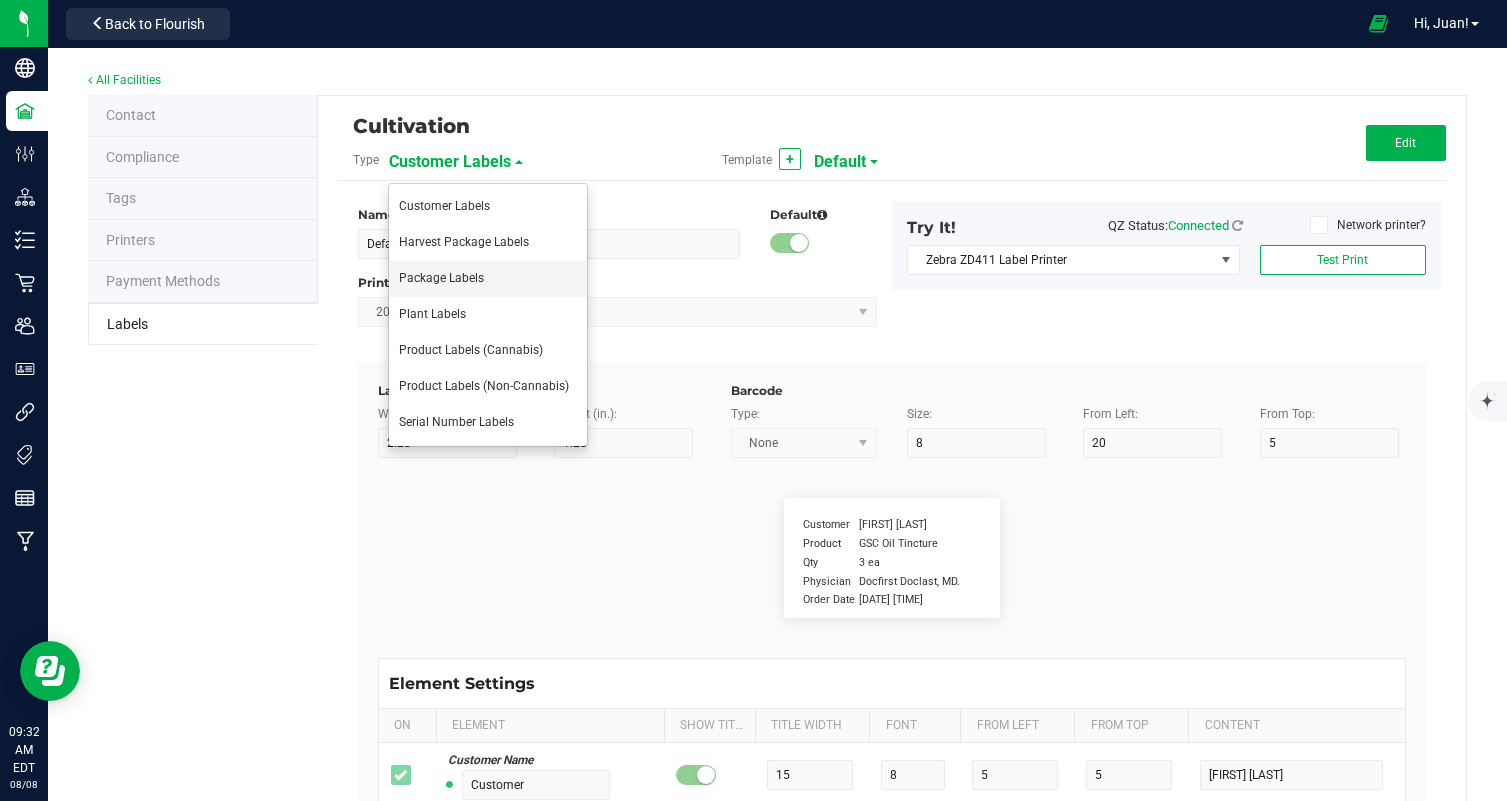 type on "33.13%" 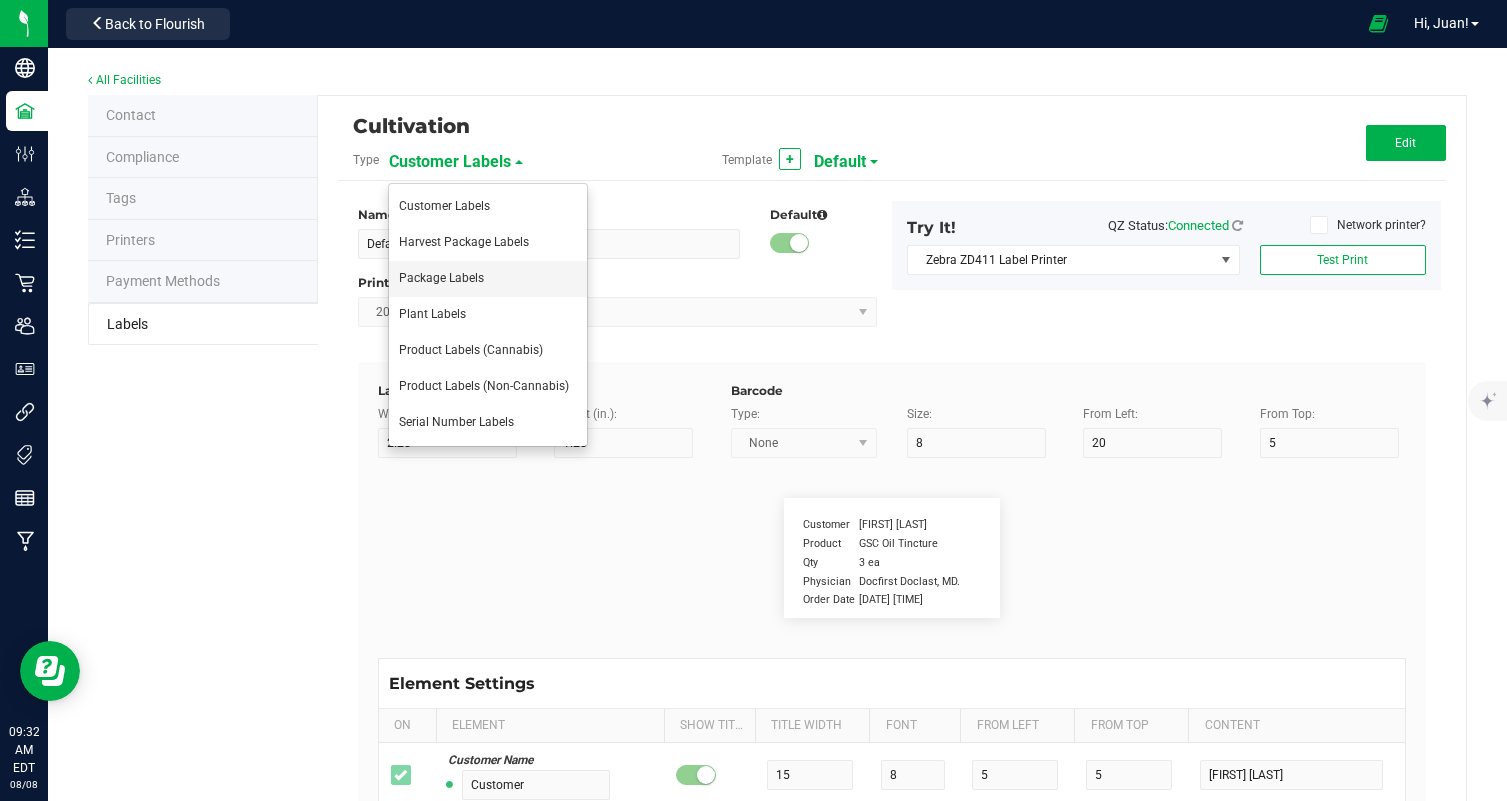 type on "Total Terpenes:" 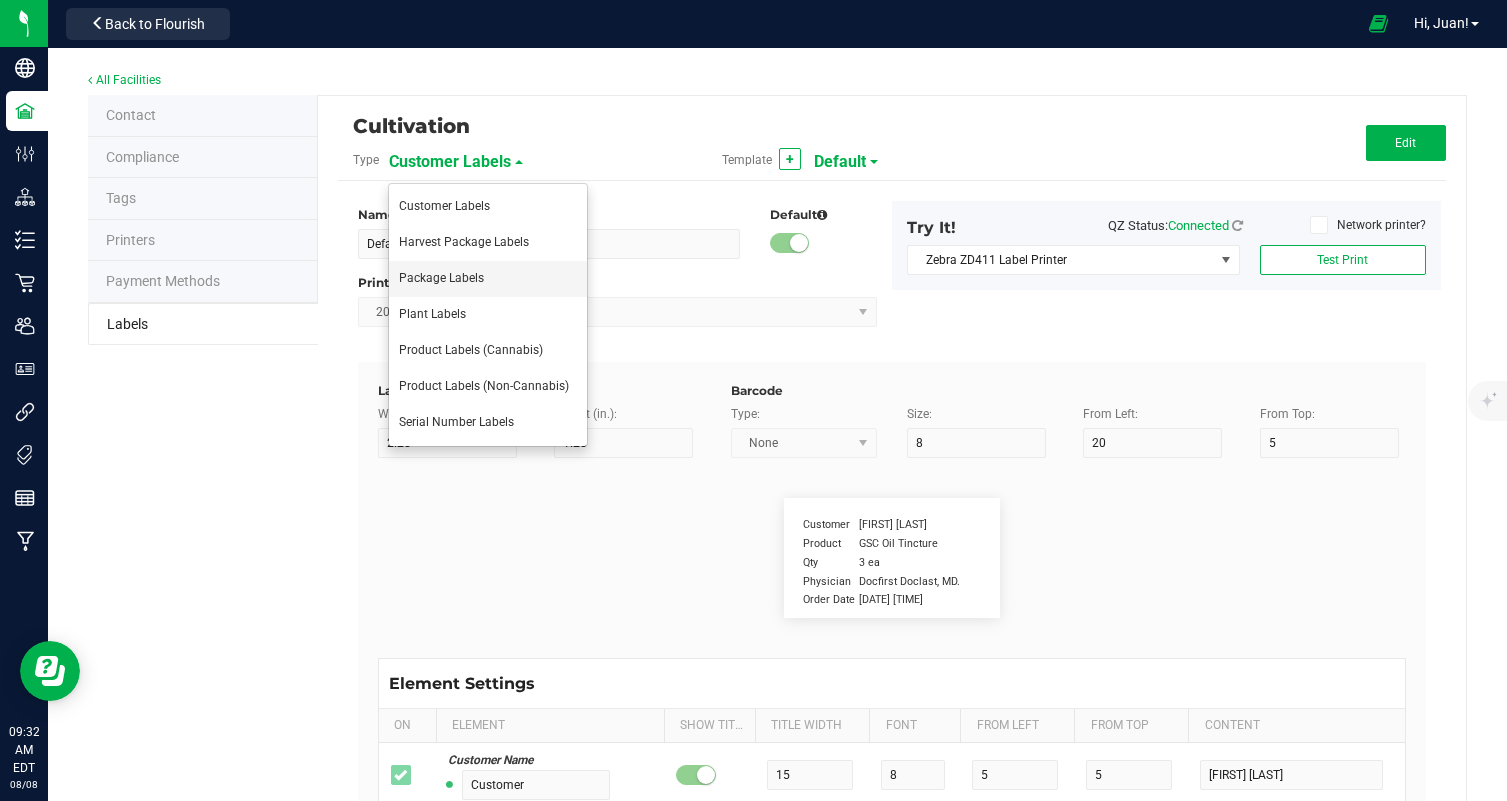 type on "6" 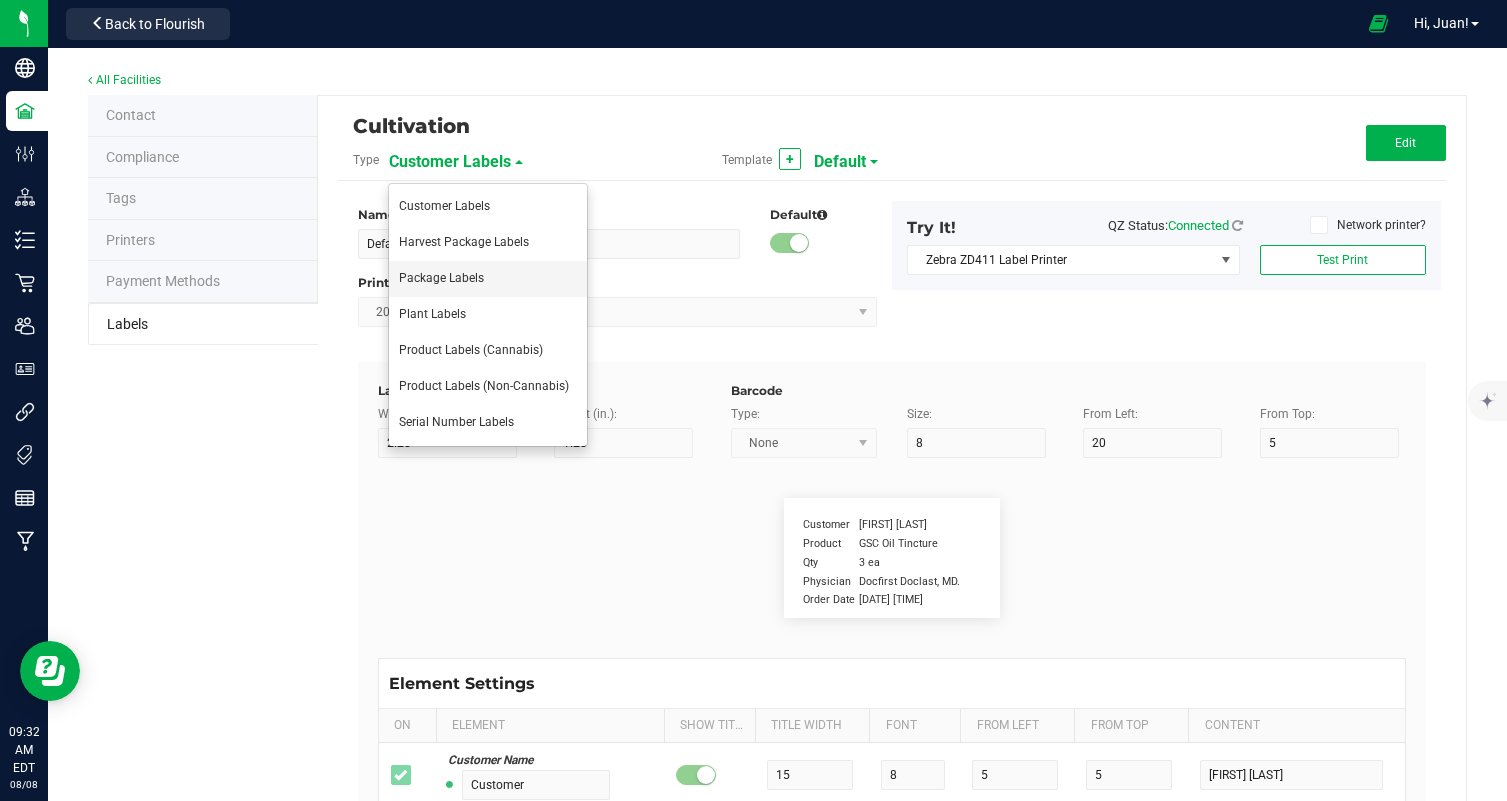 type on "29" 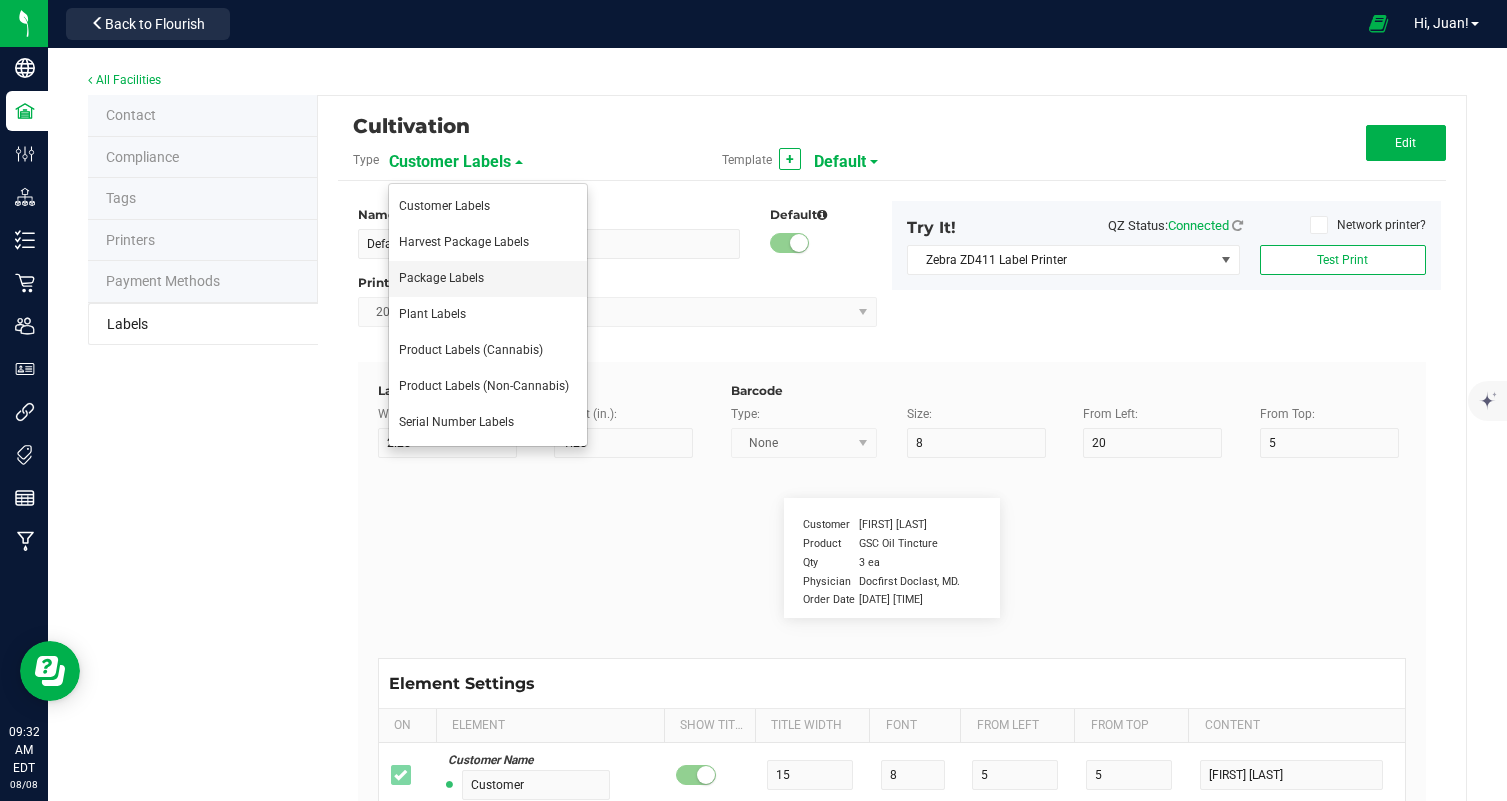 type on "15" 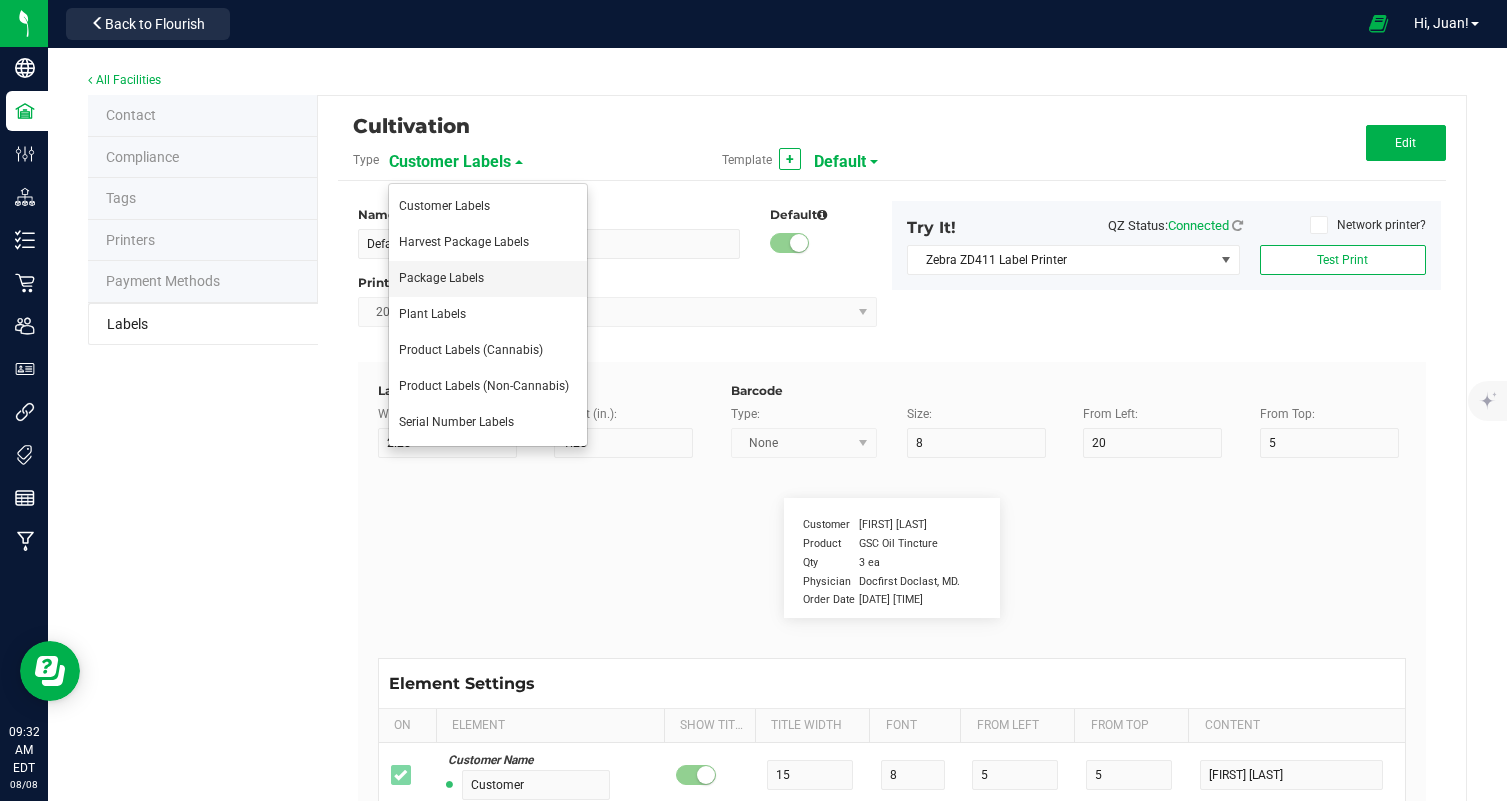 type on "2.17%" 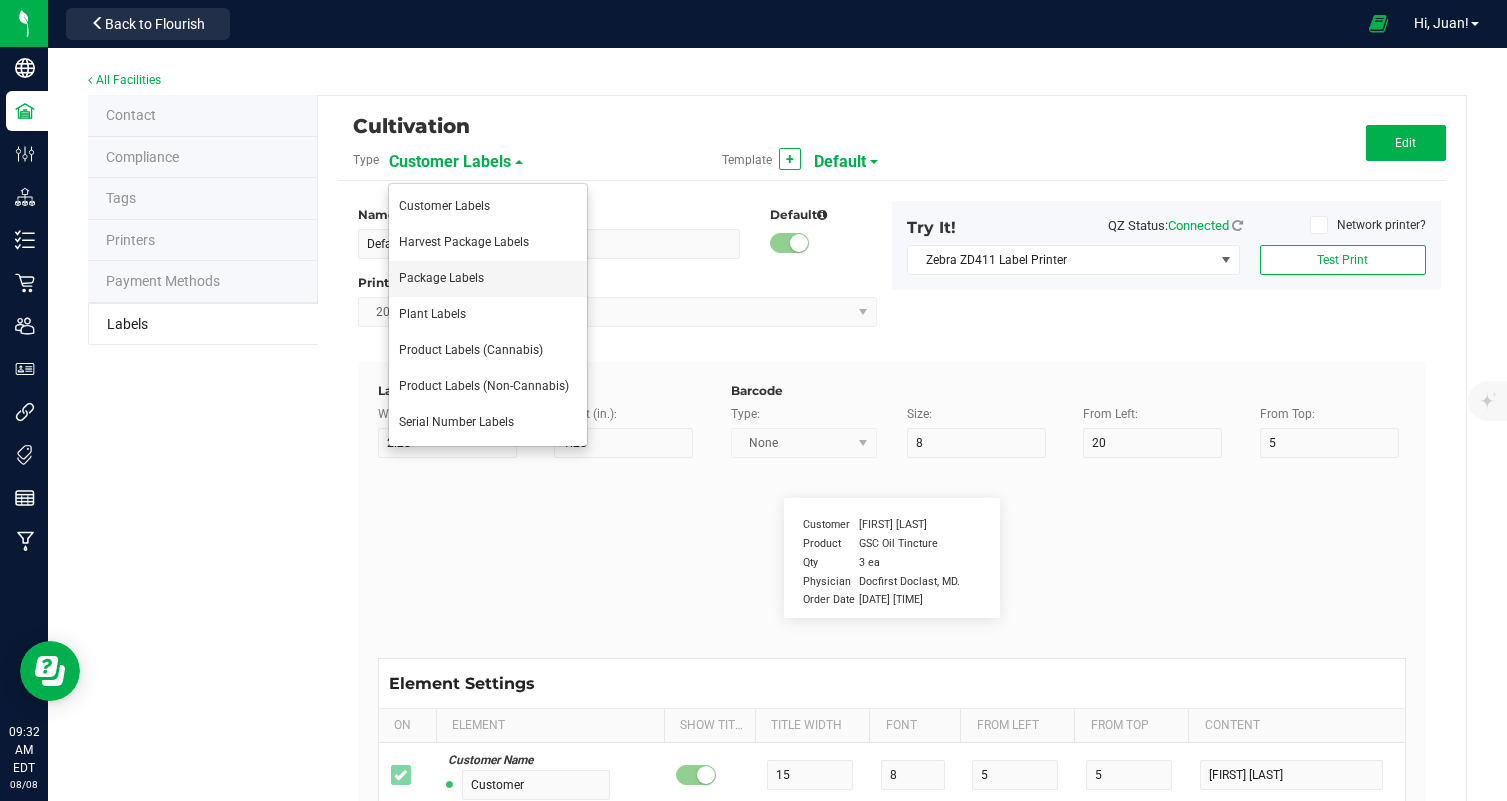 type on "Type" 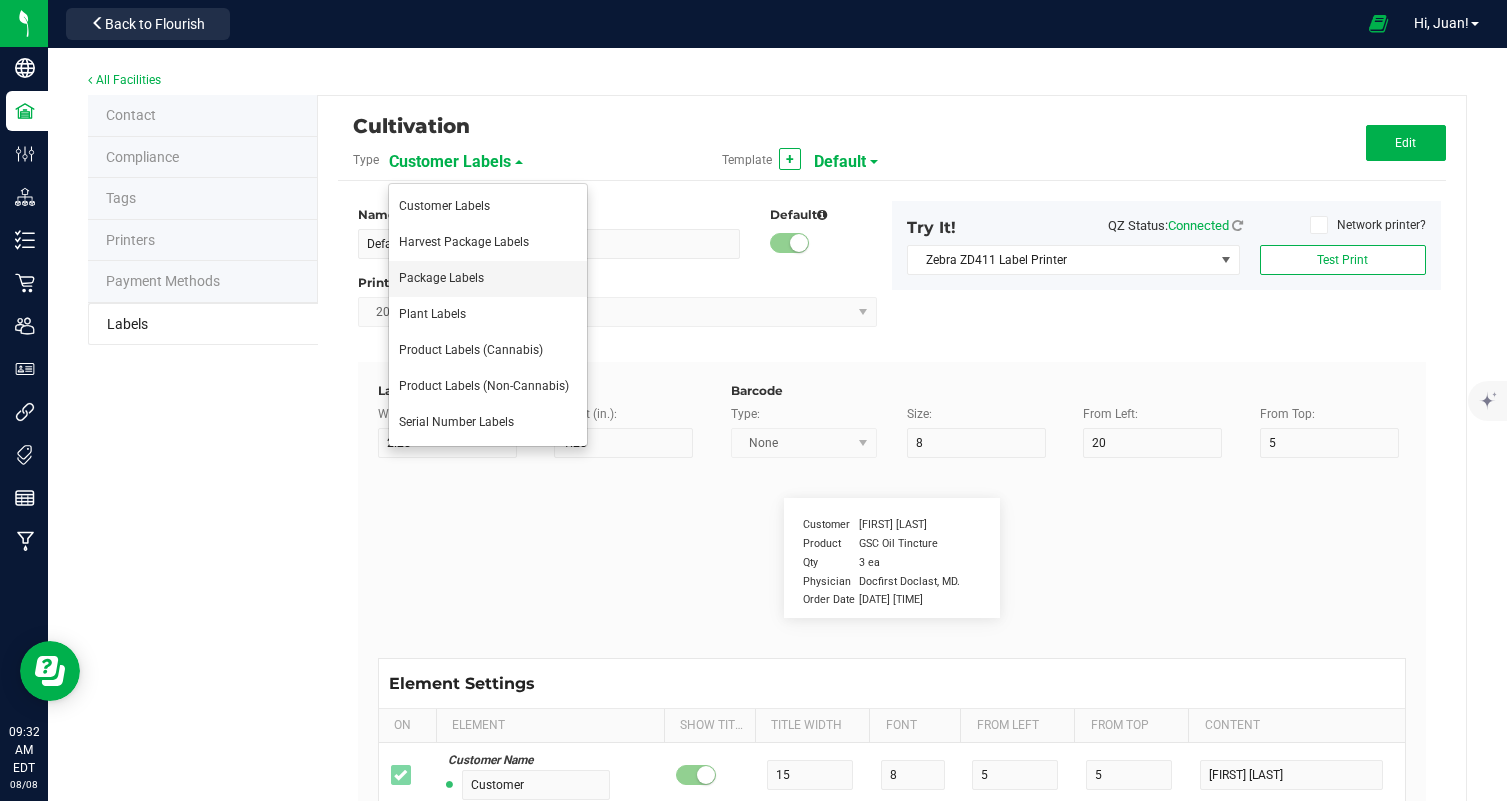 type on "10" 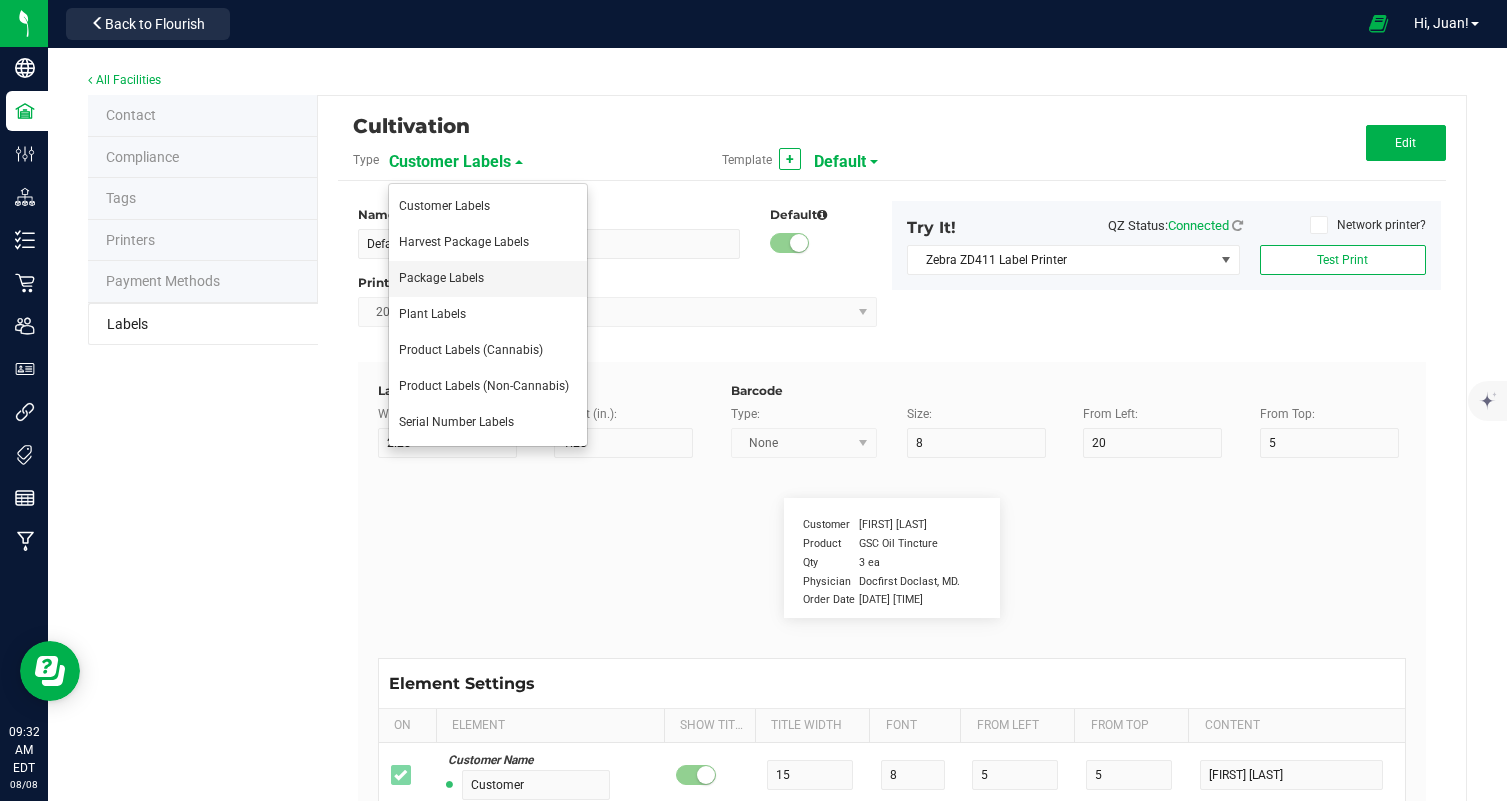 type on "6" 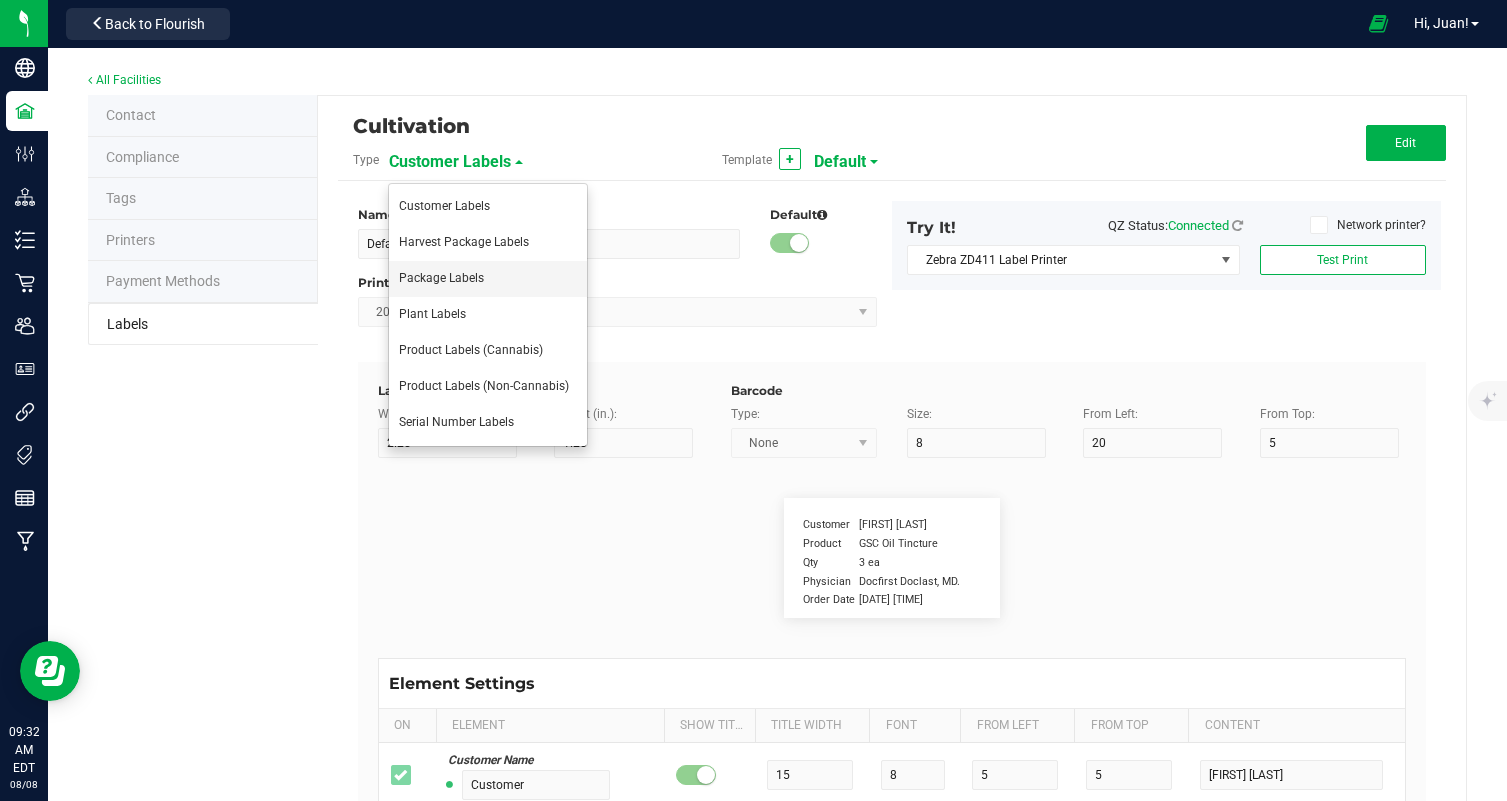 type on "4" 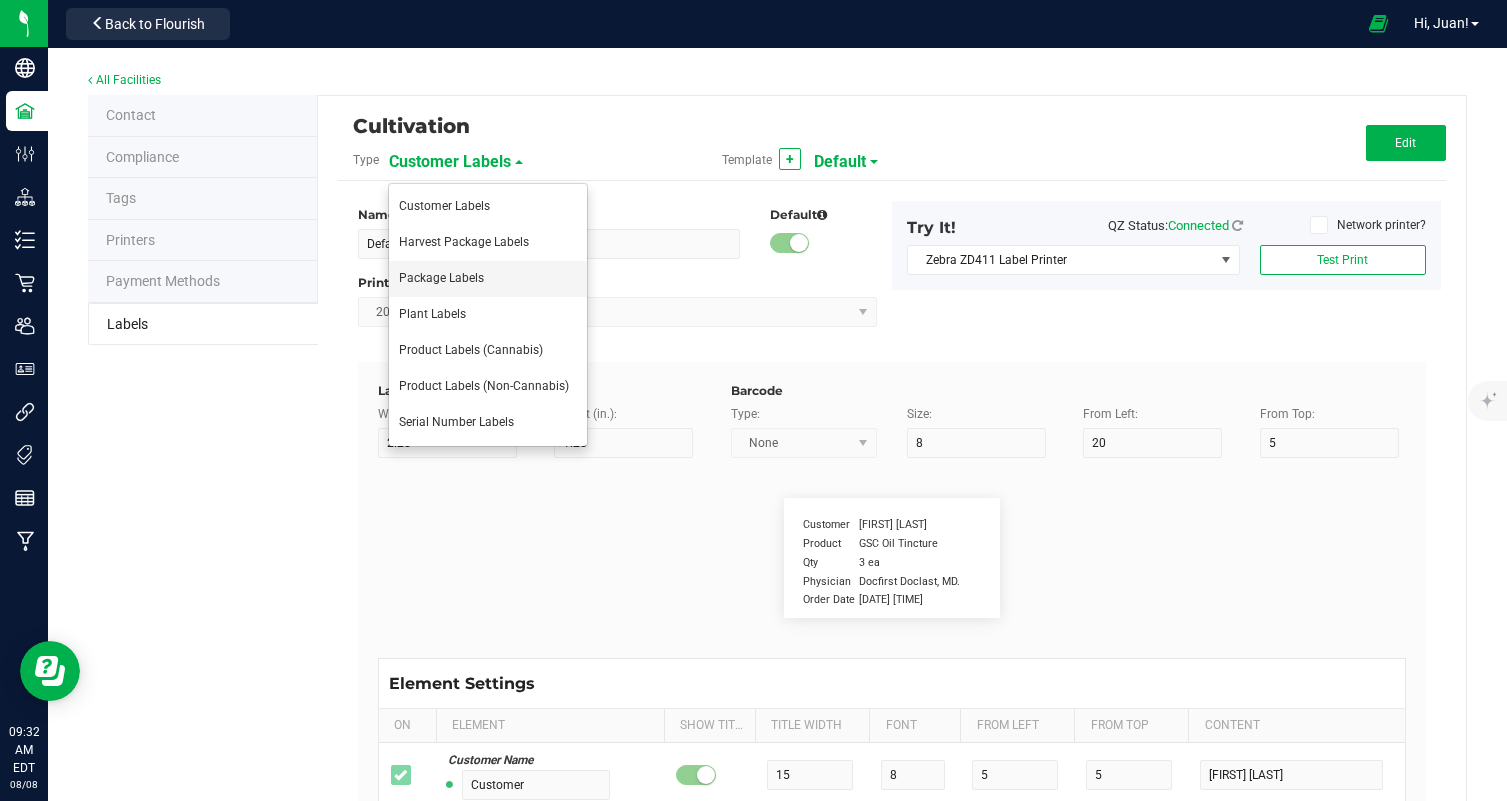 type on "10" 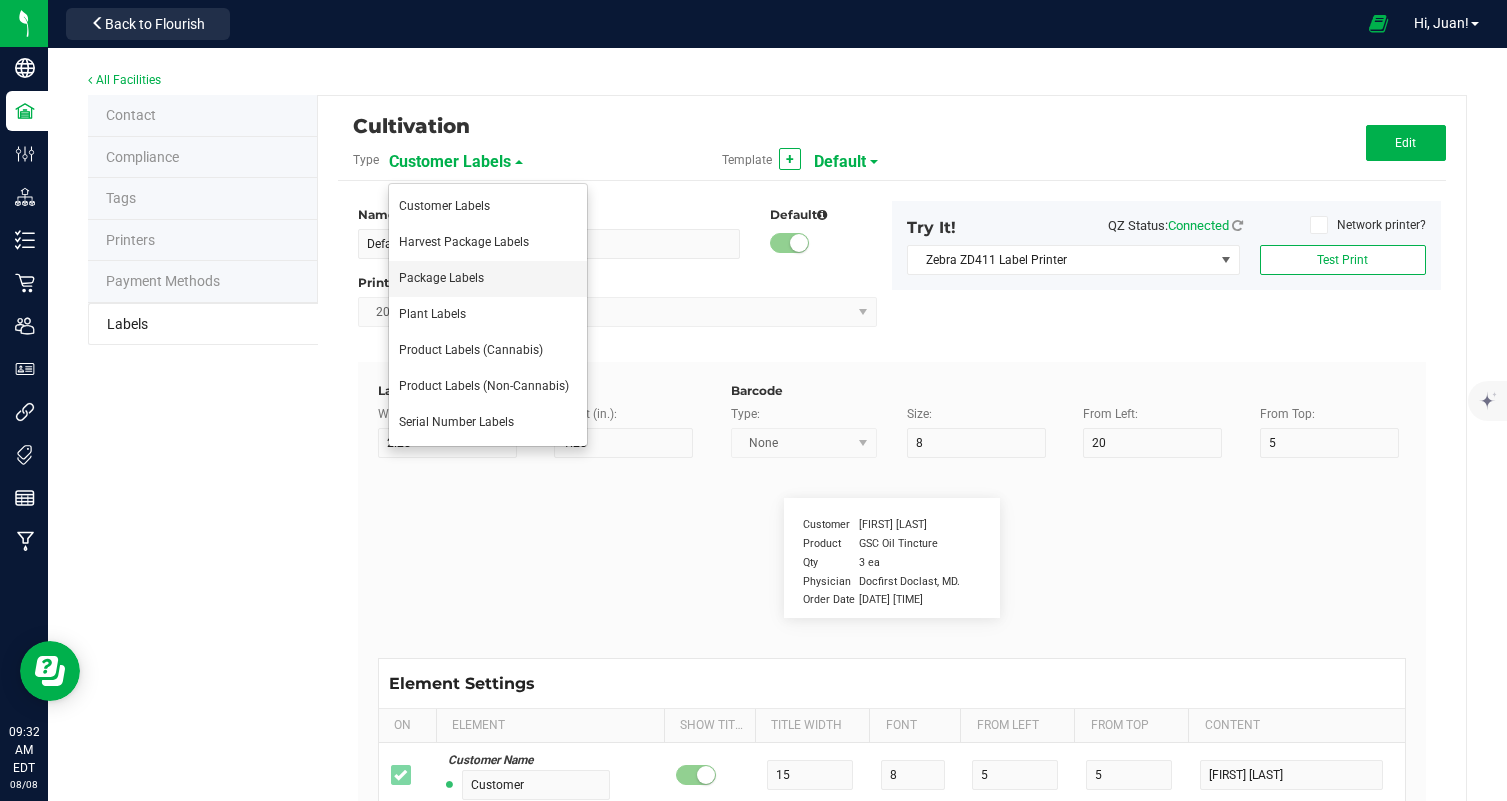 type on "Indica-Leaning" 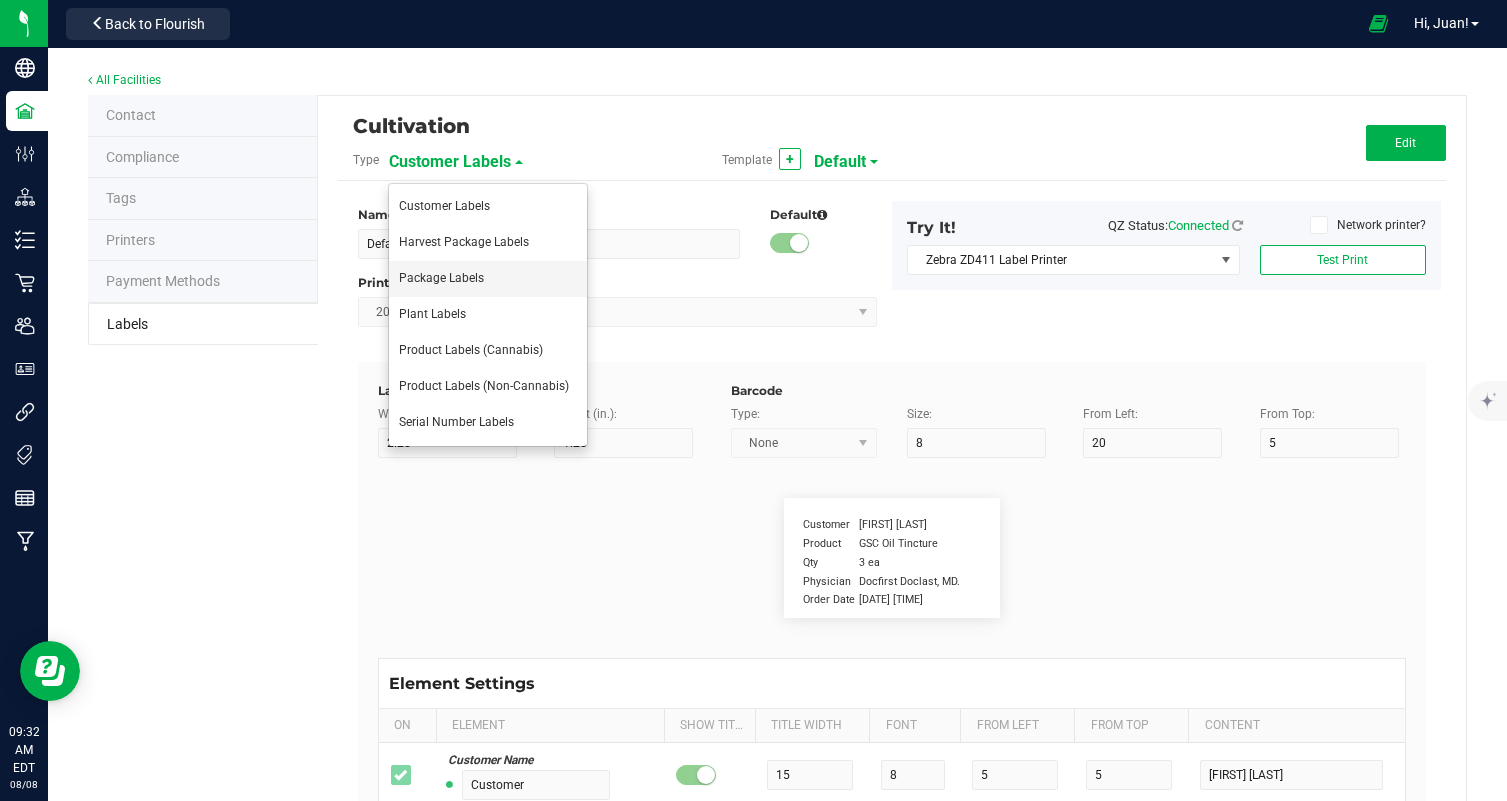 type on "Chemotype:" 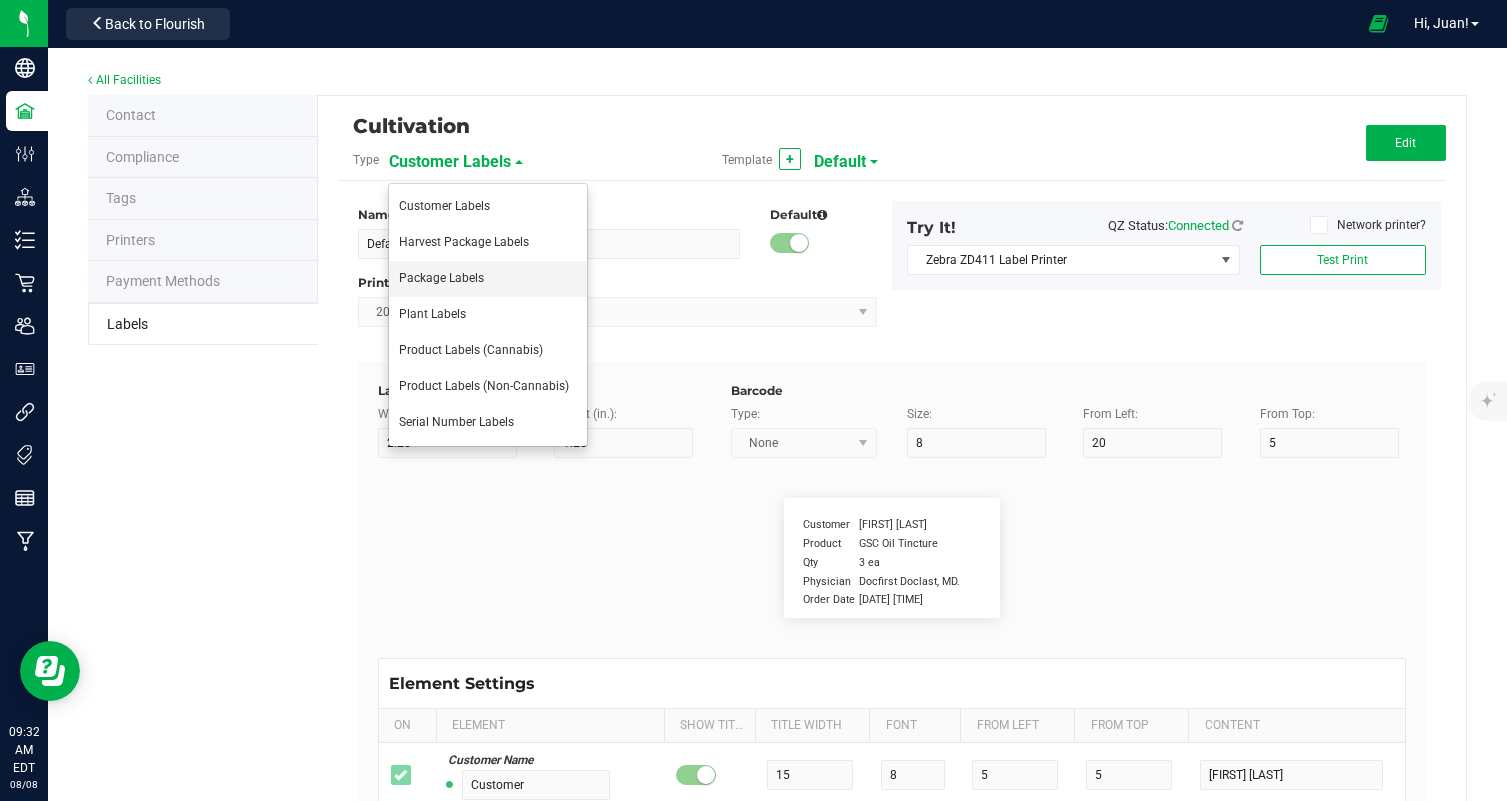 type on "12" 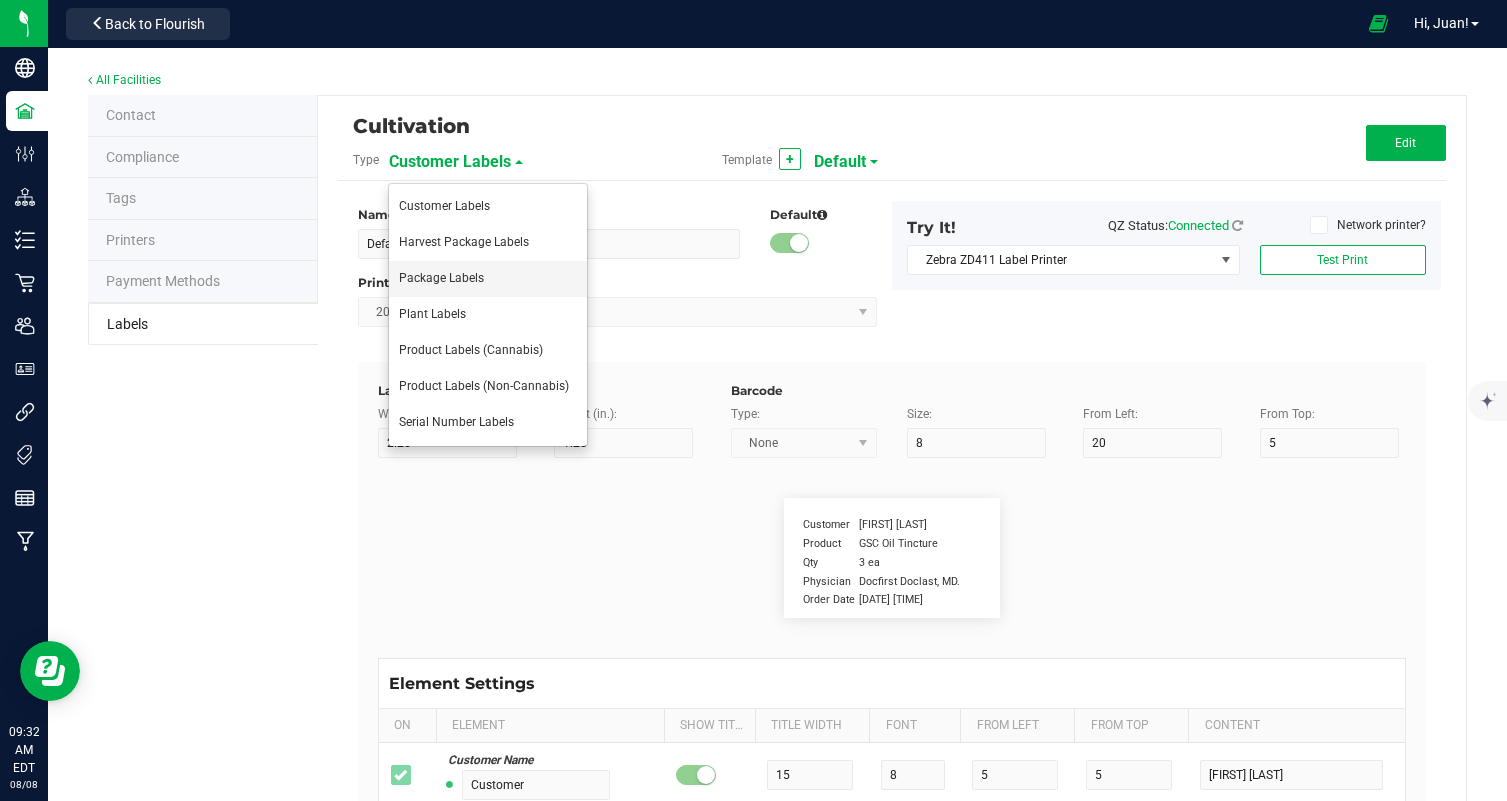 type on "6" 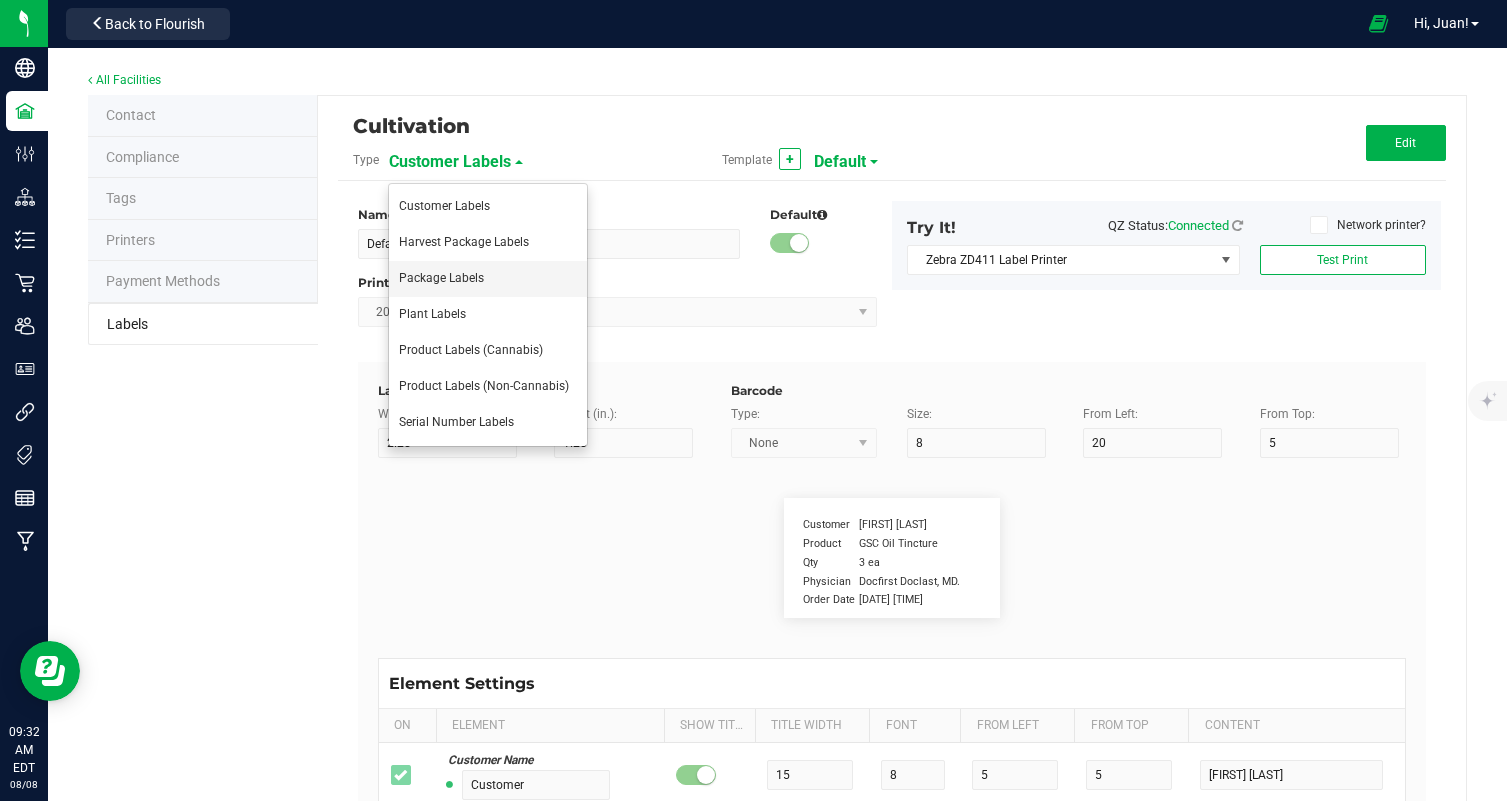 type on "4" 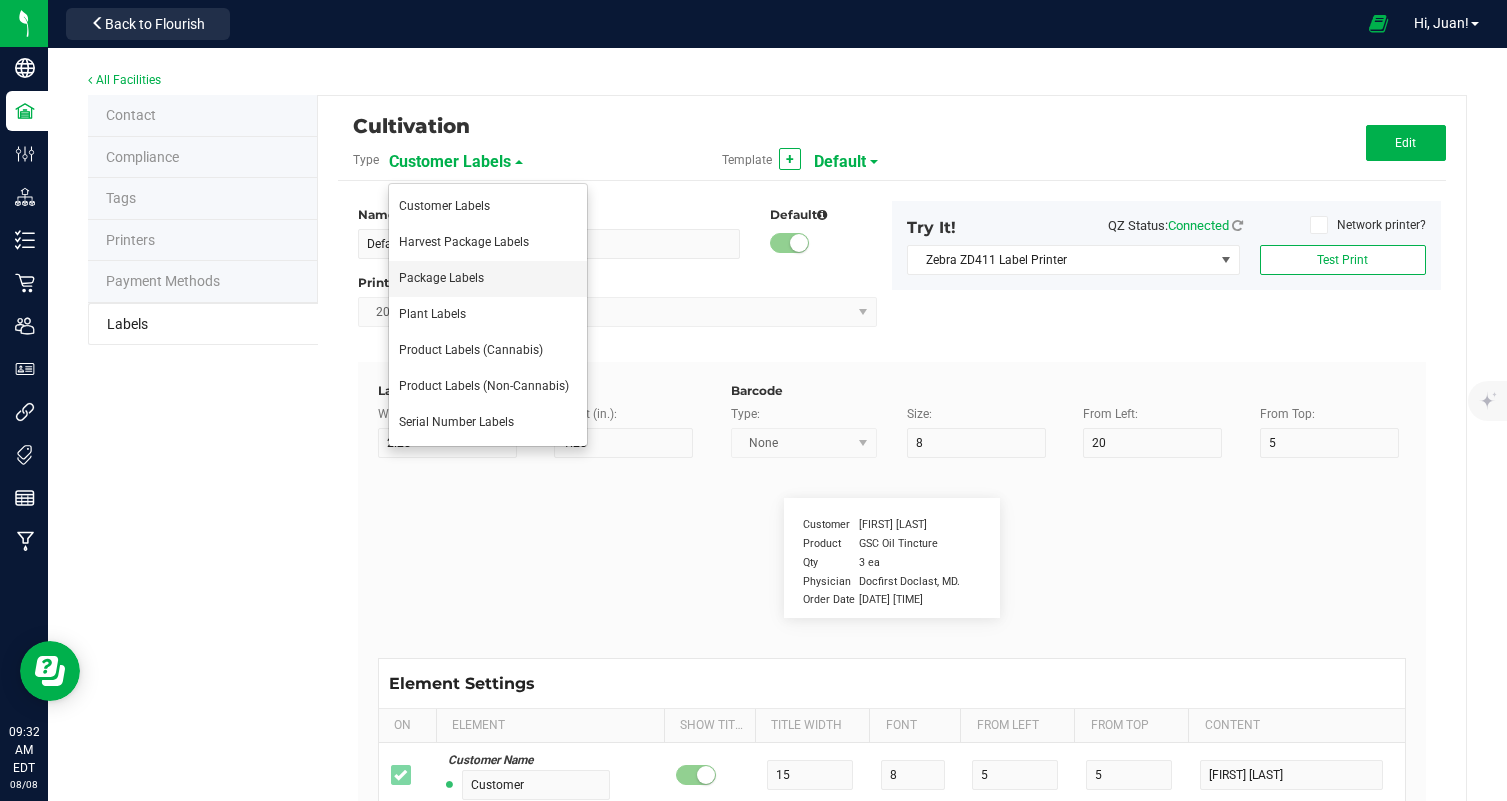 type on "12" 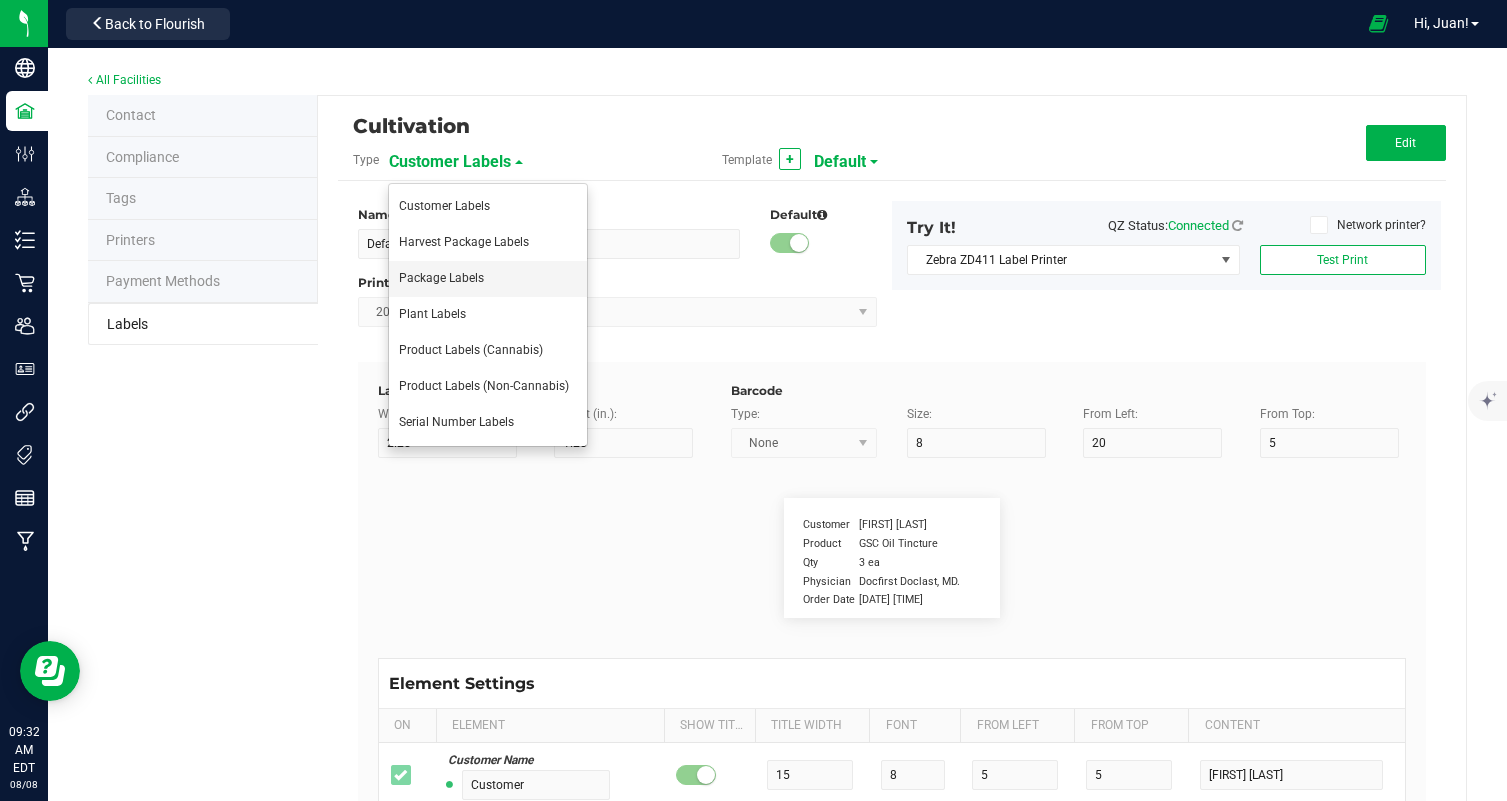 type on "High THC, Low CBD" 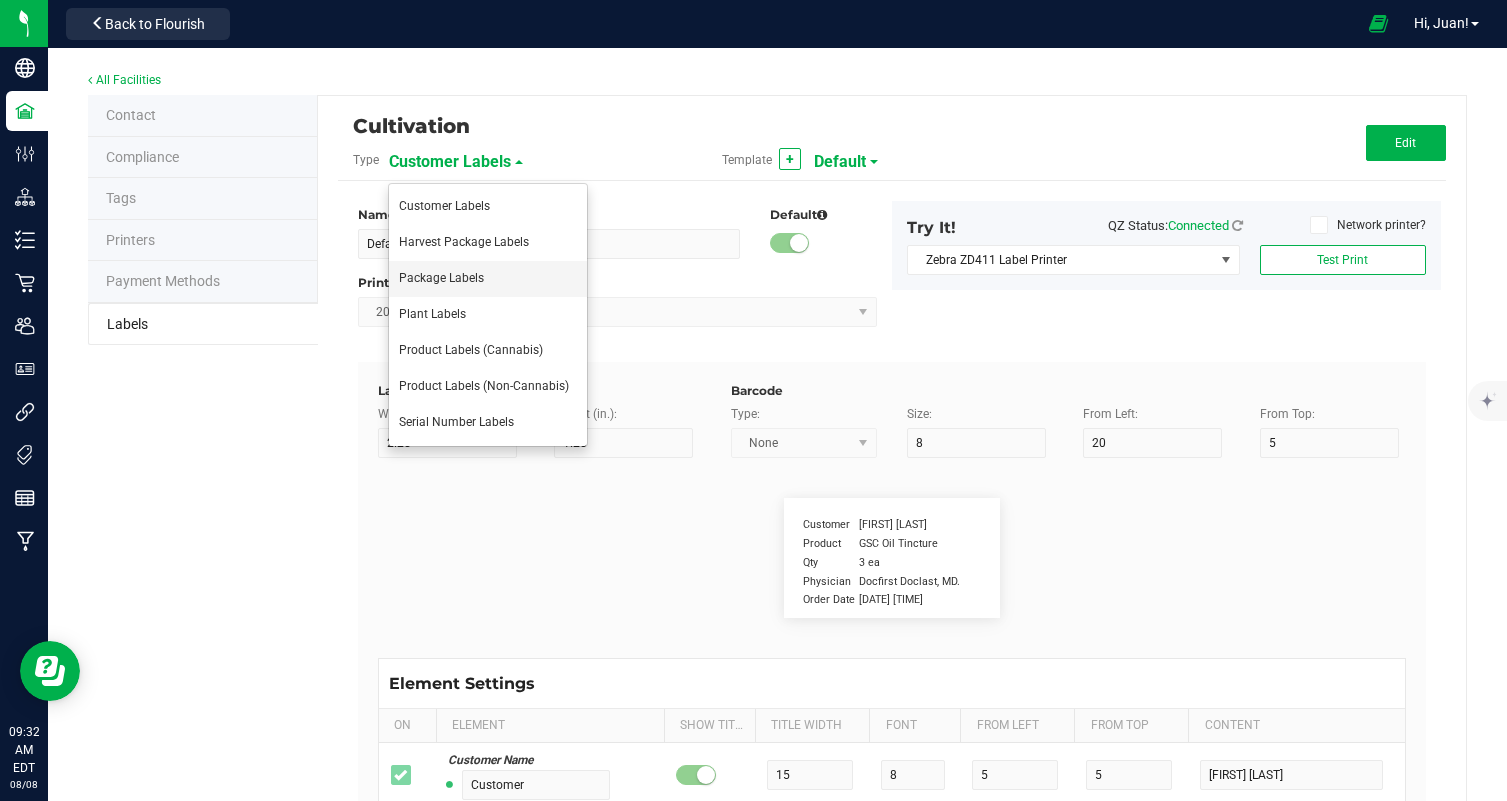 type on "Packaging" 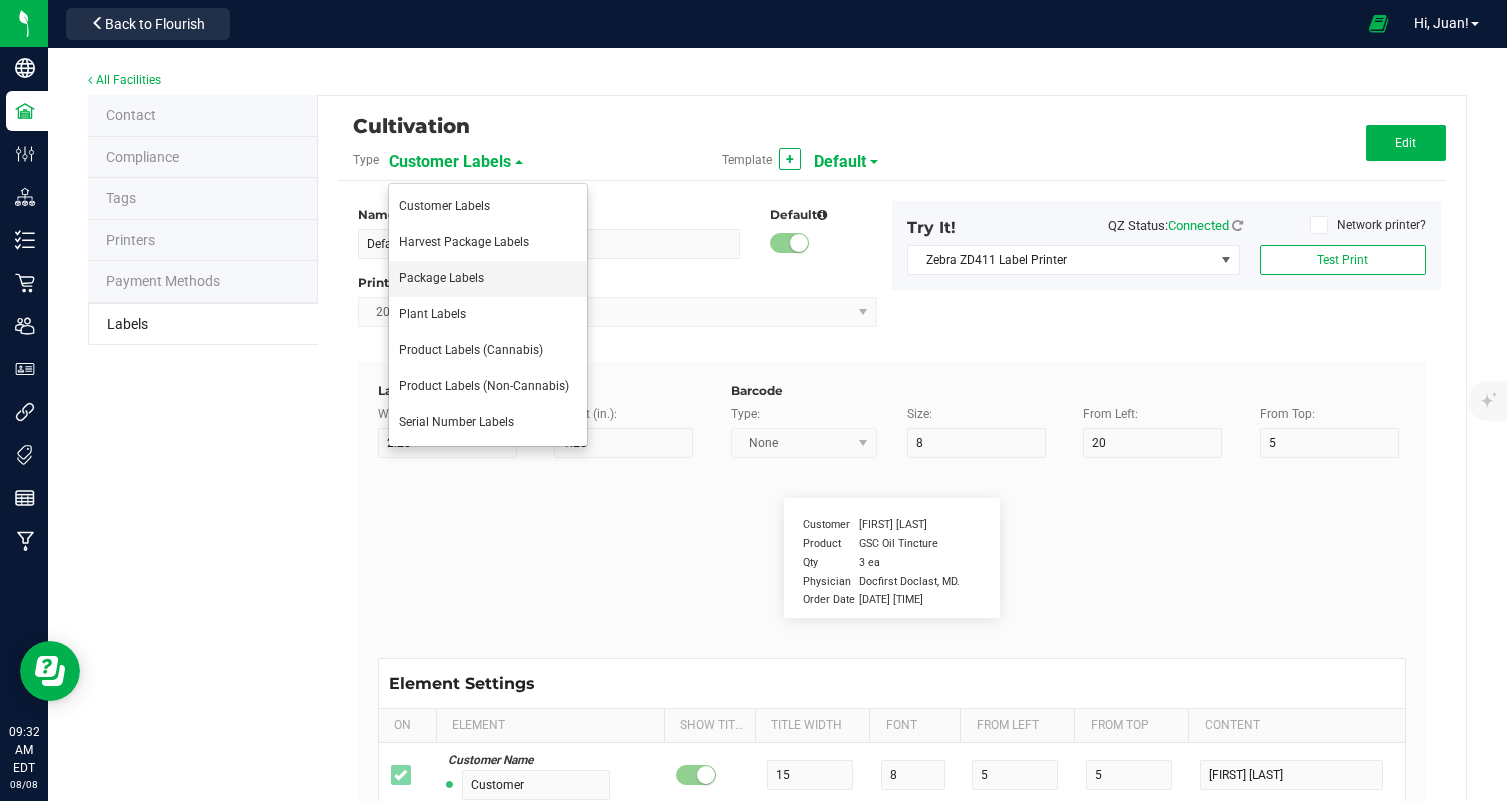 type on "10" 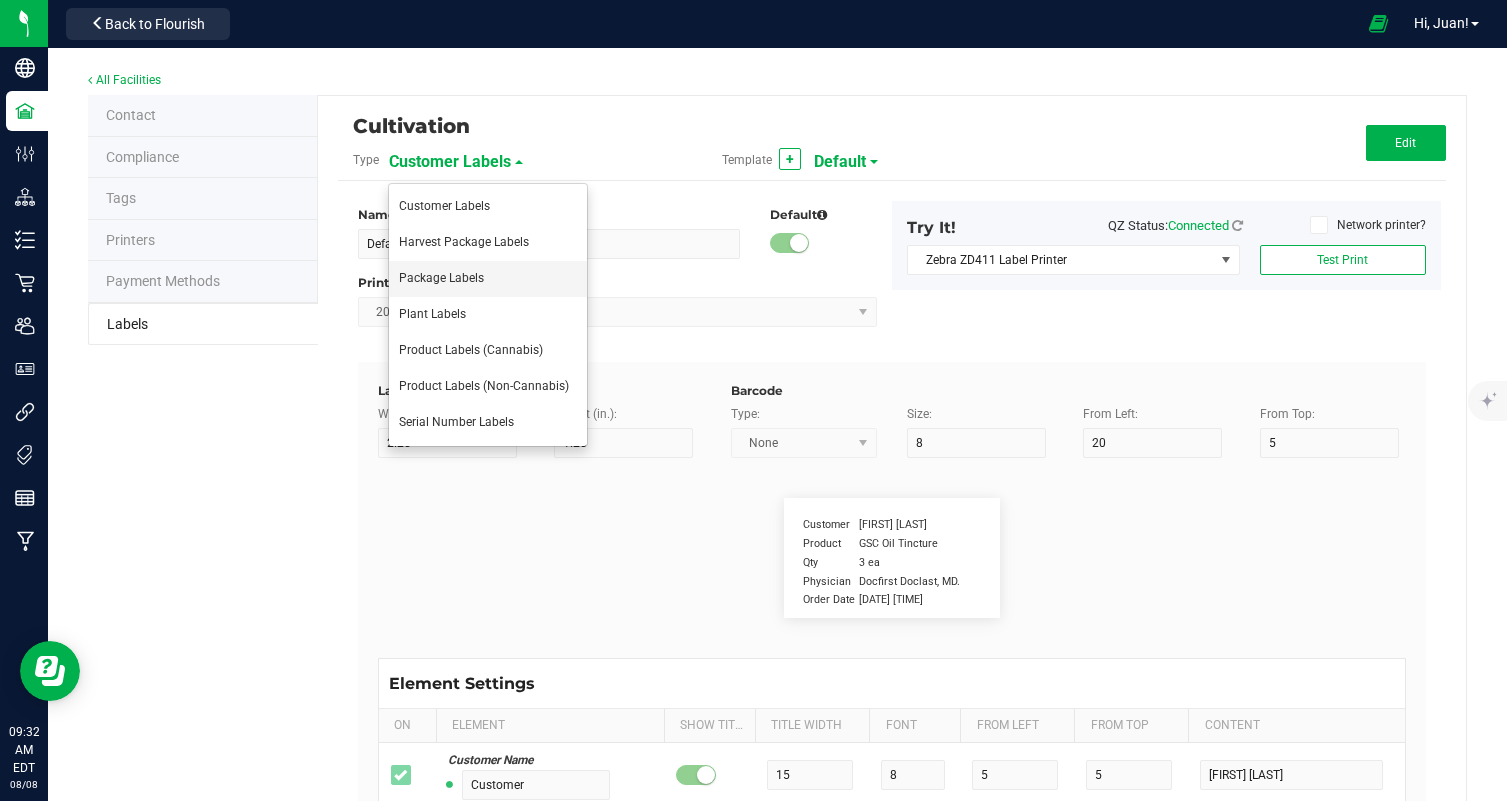 type on "6" 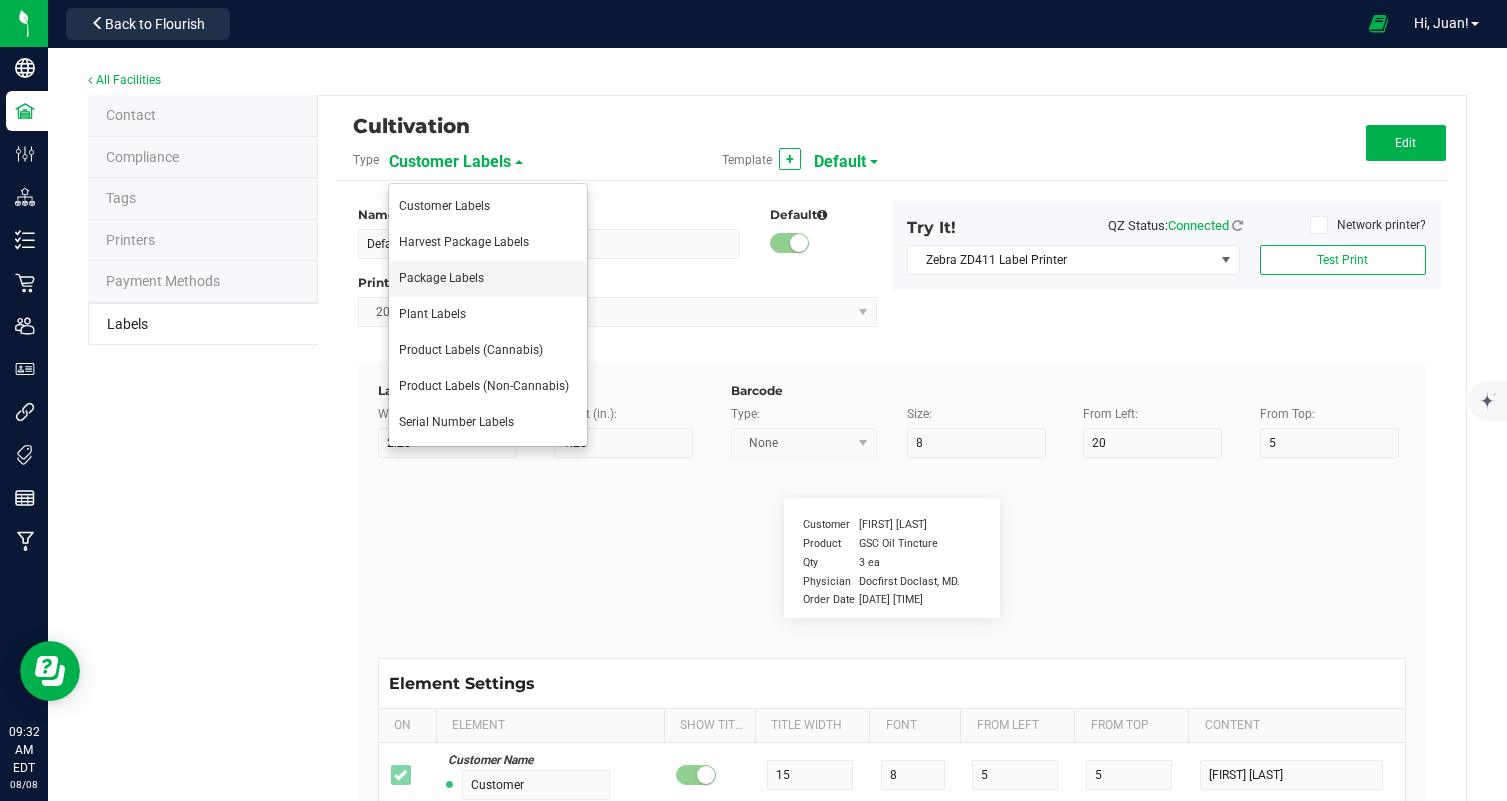 type on "4" 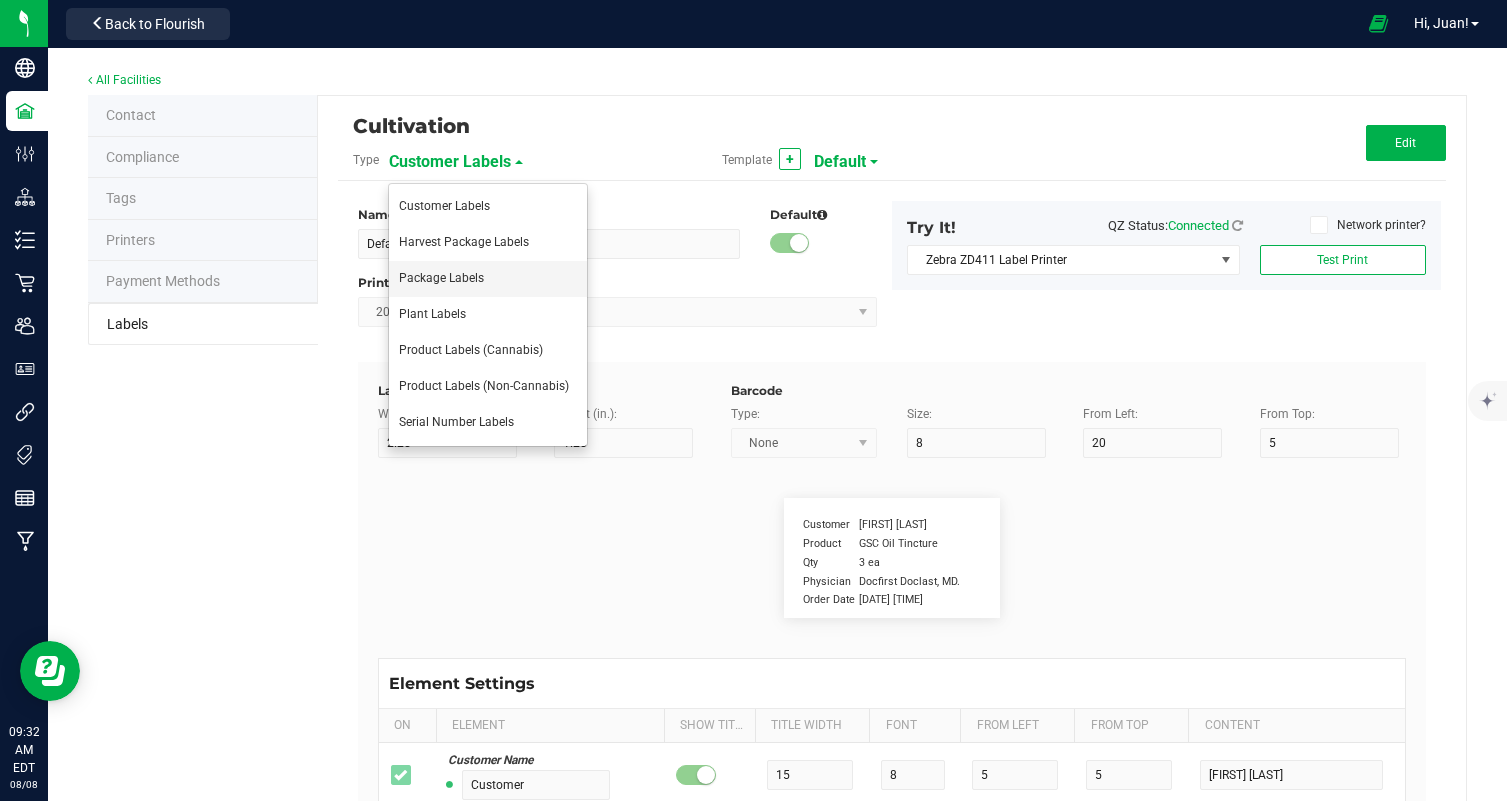 type on "44" 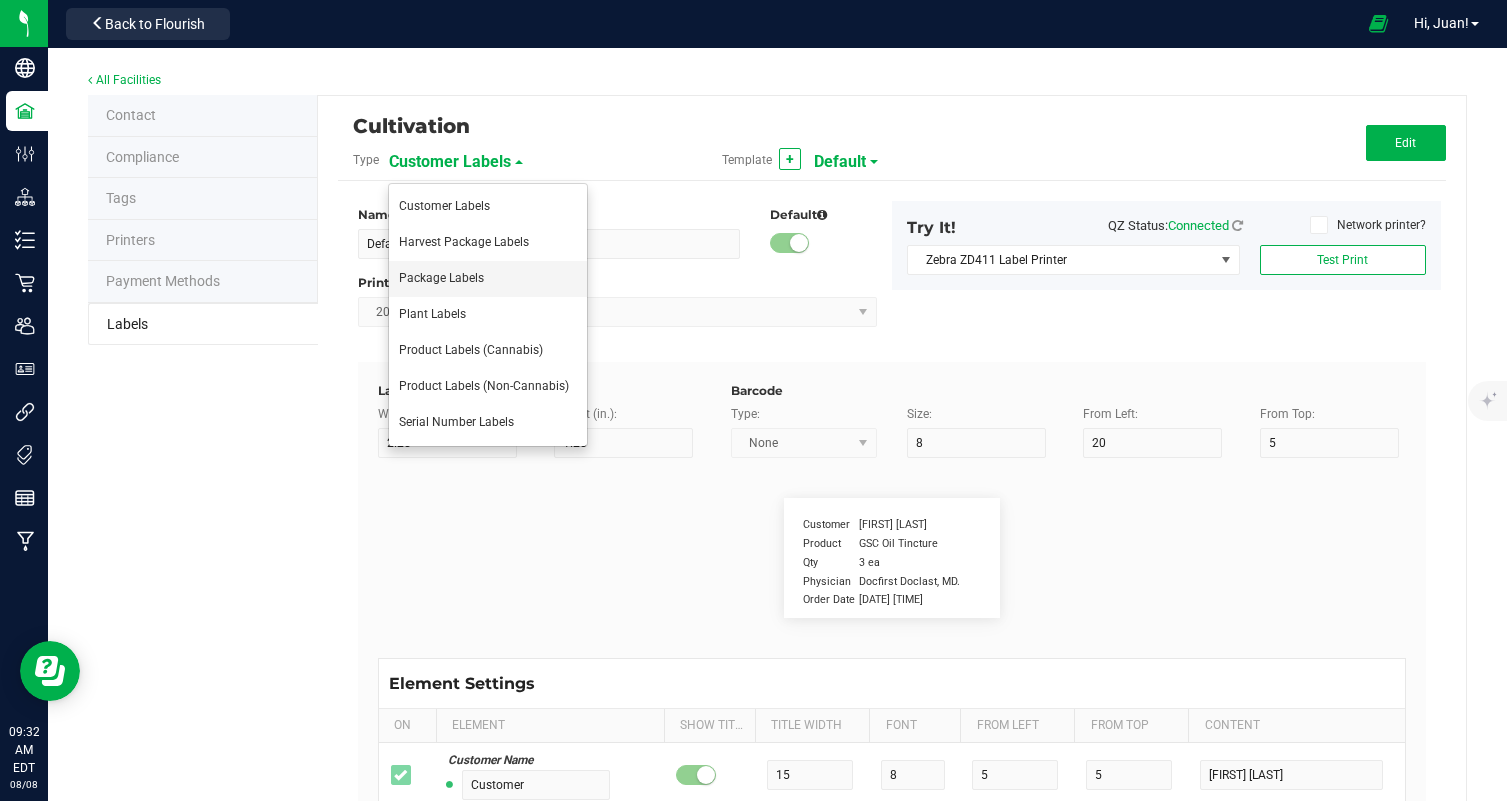 type on "Produced and packaged by FullTilt Labs LLC" 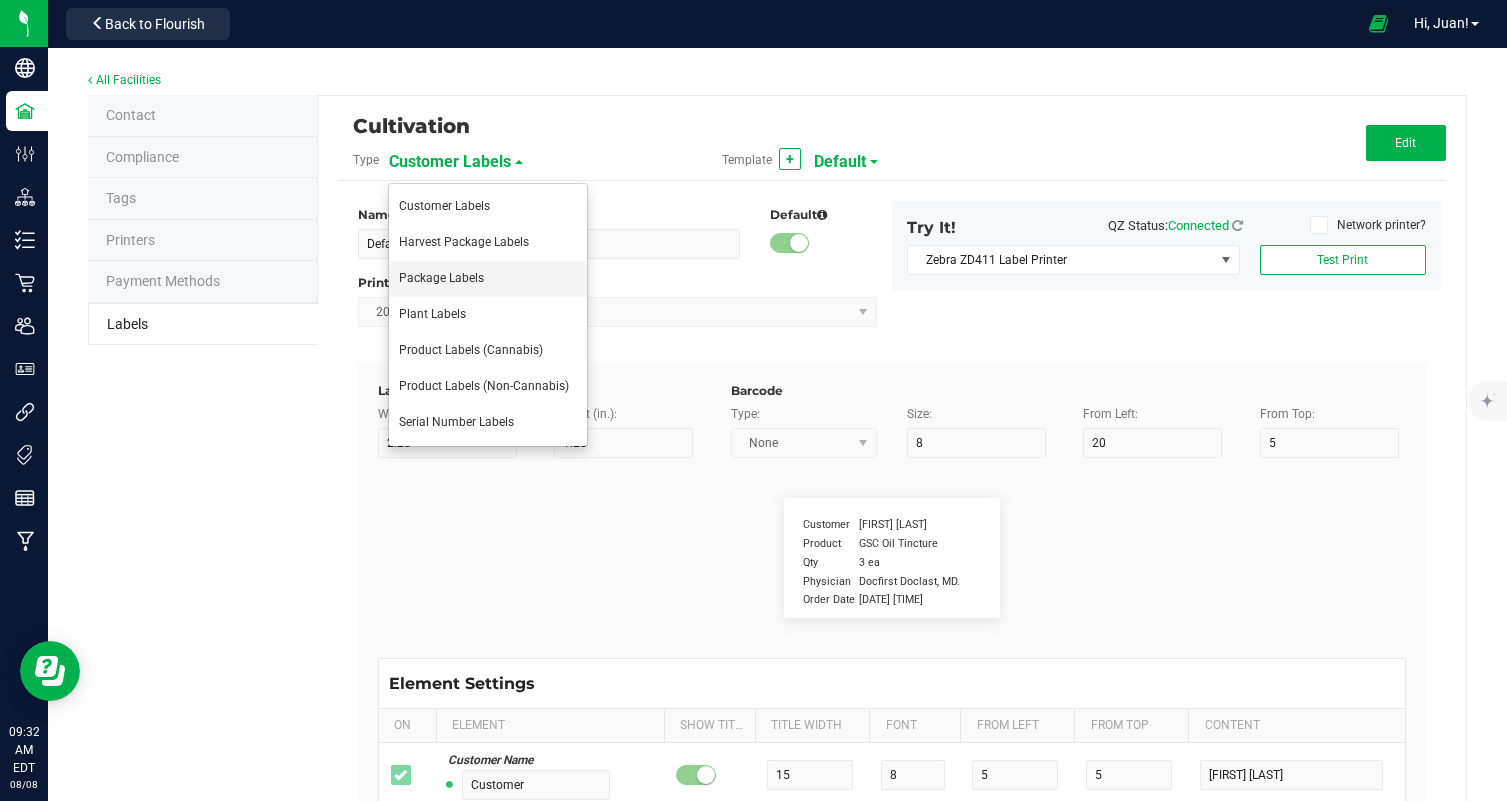 type on "Storage" 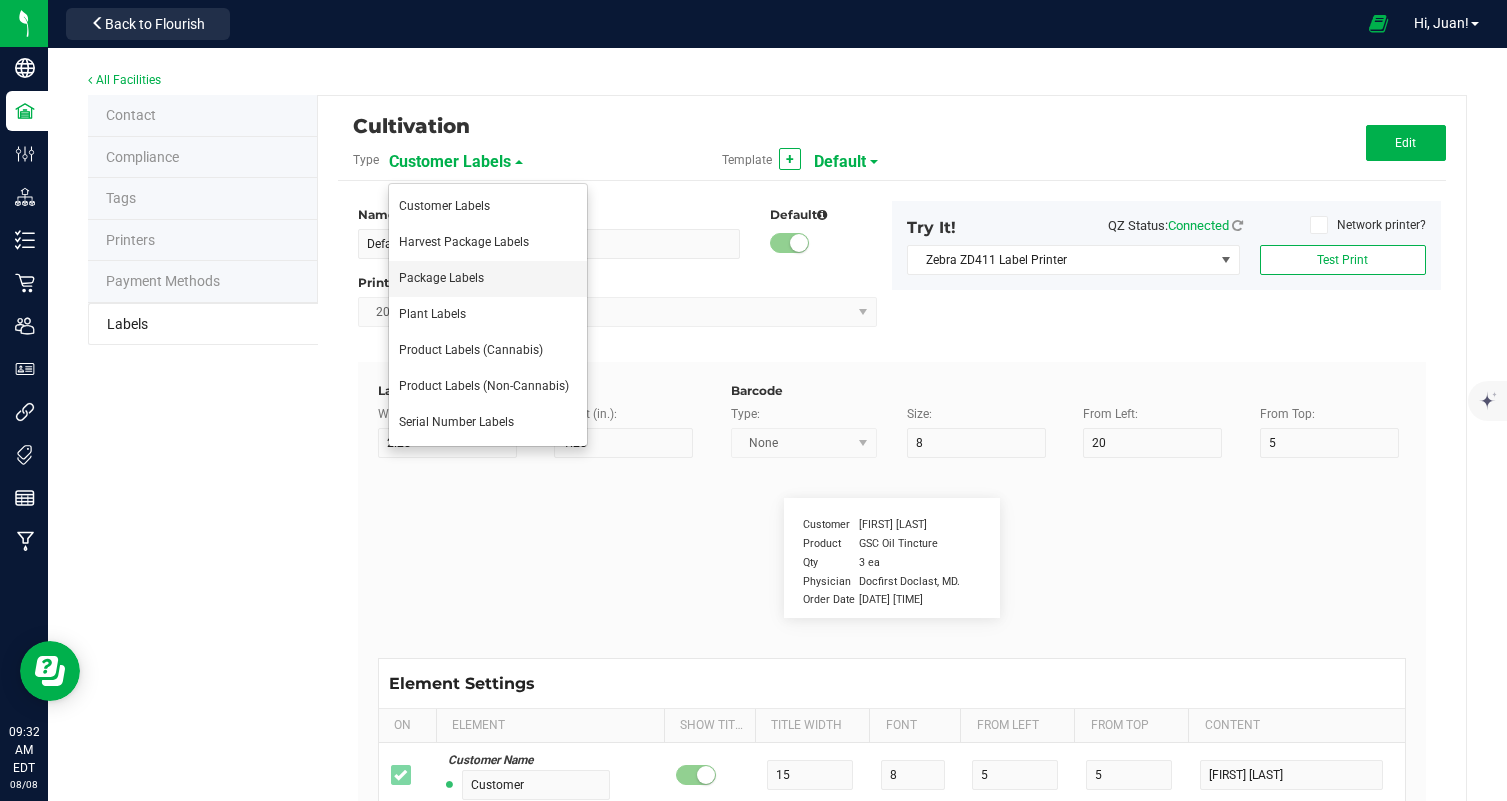 type on "0" 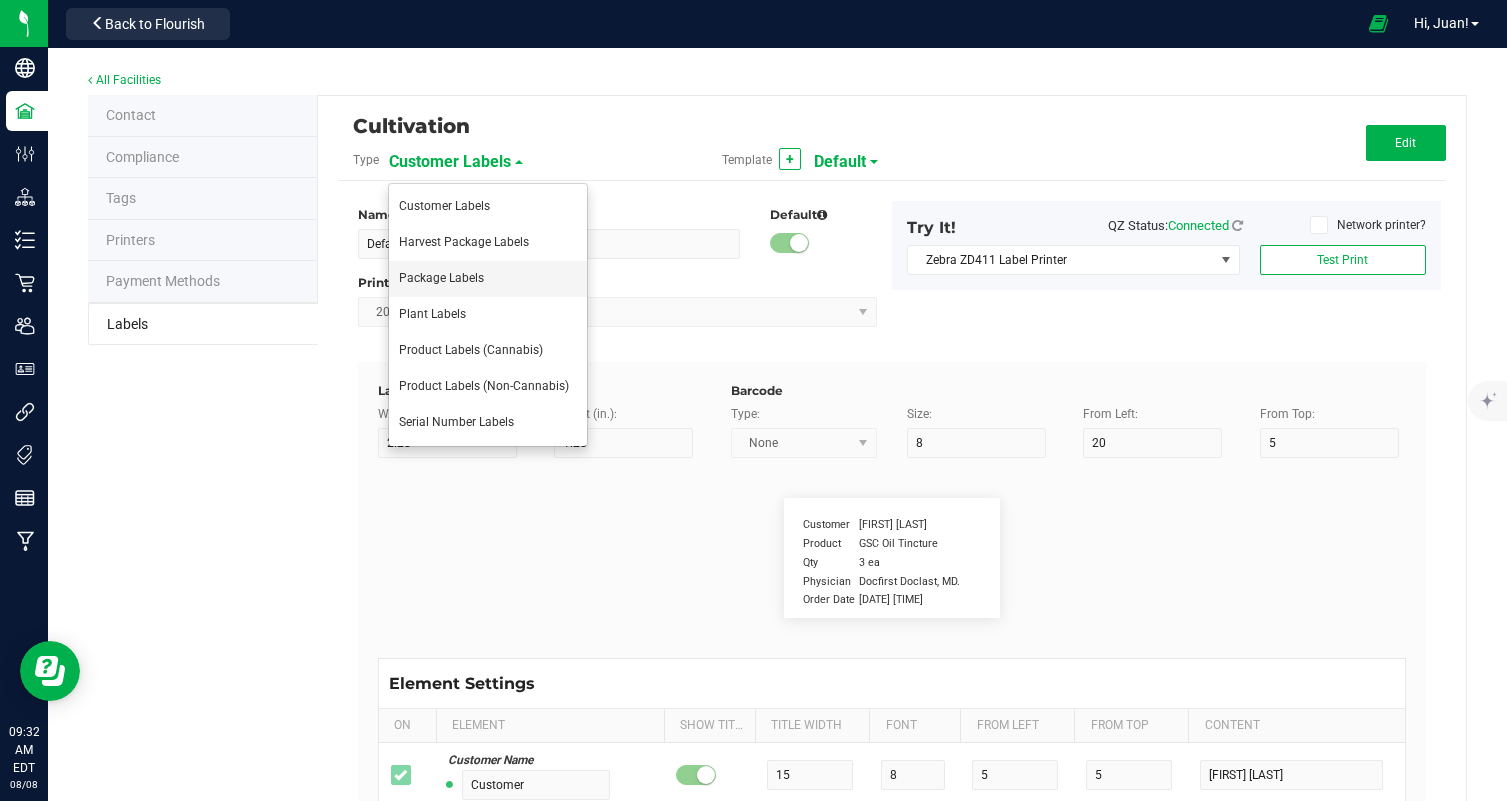 type on "6" 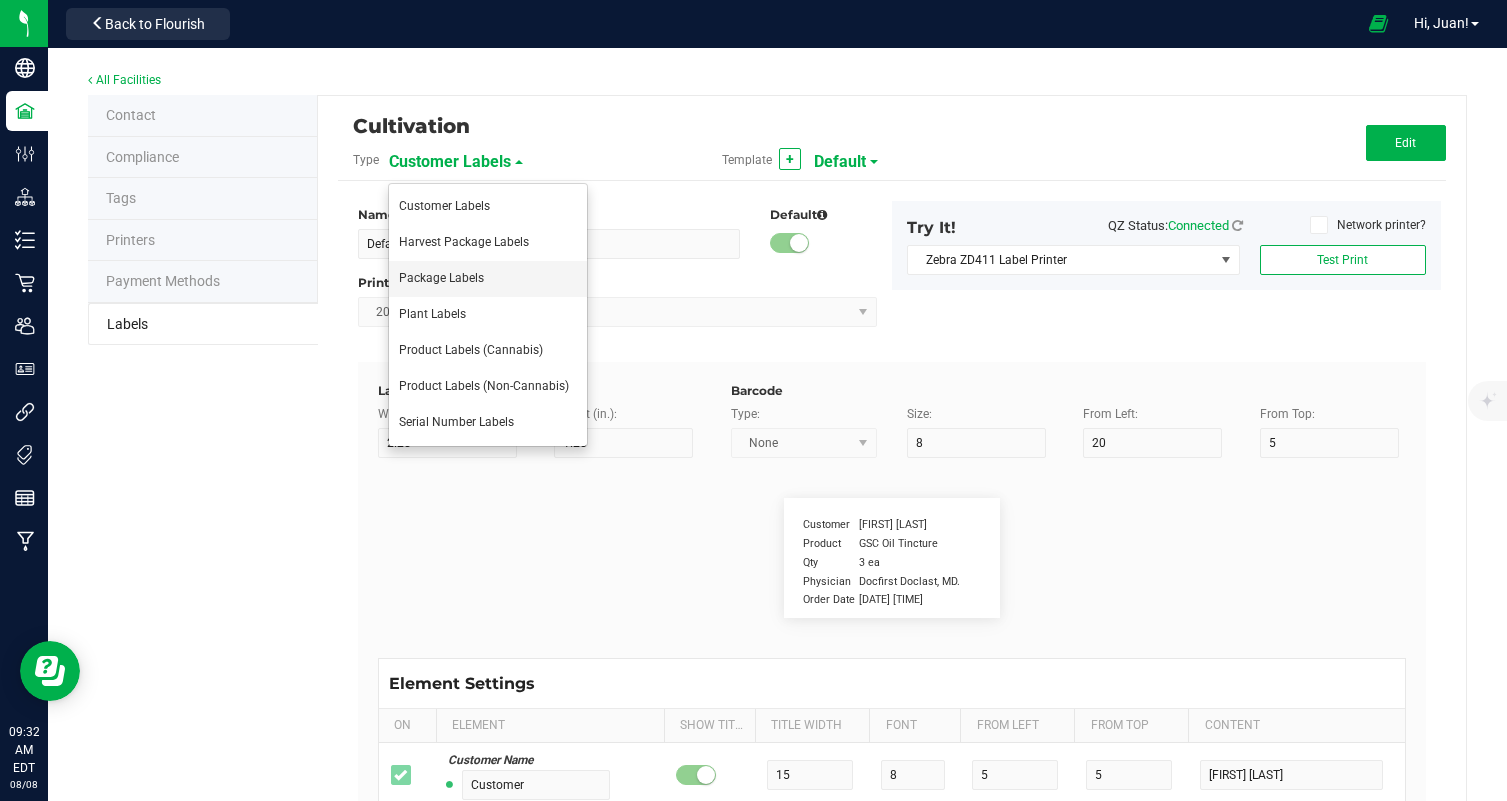 type on "4" 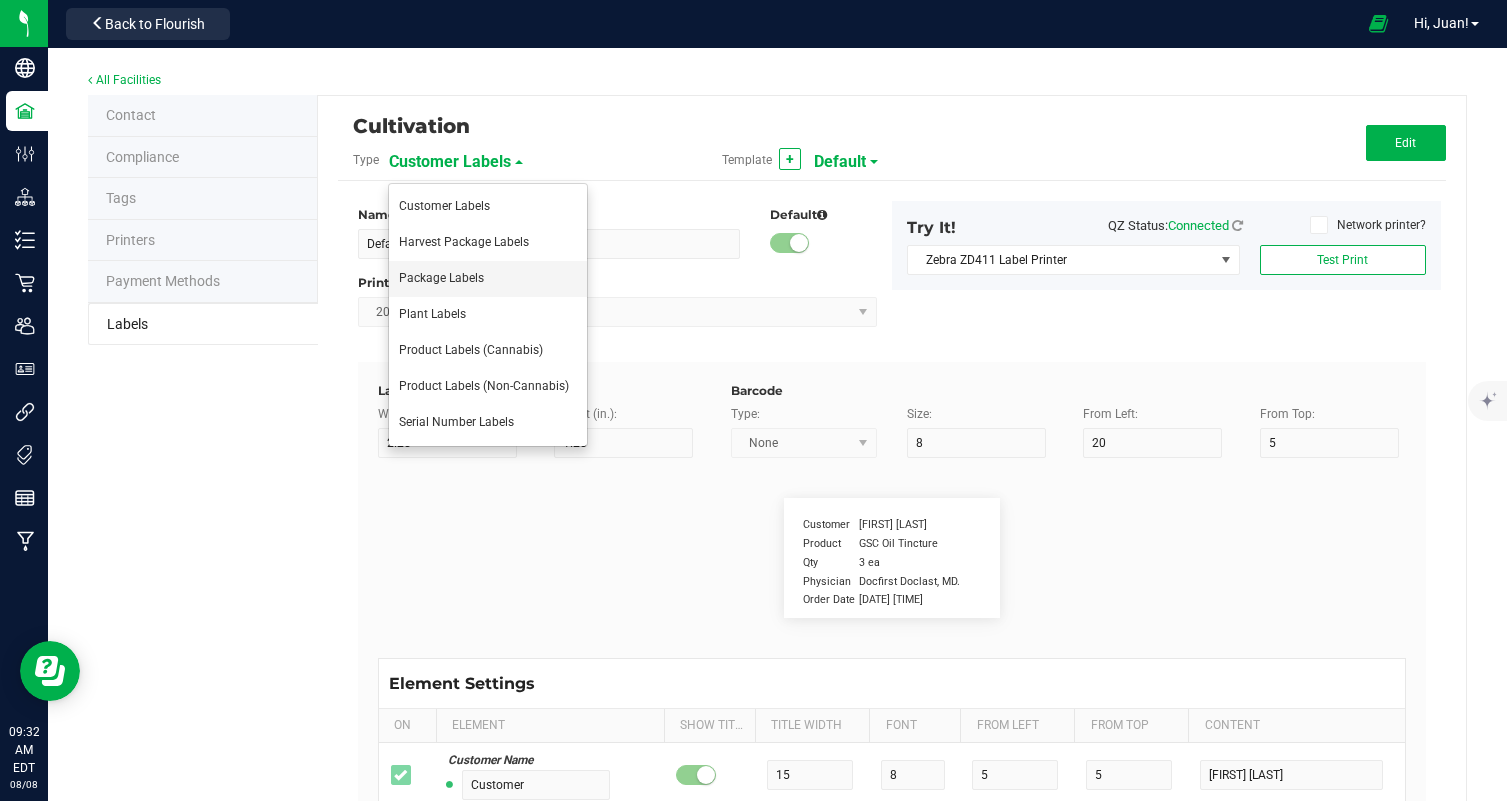 type on "39" 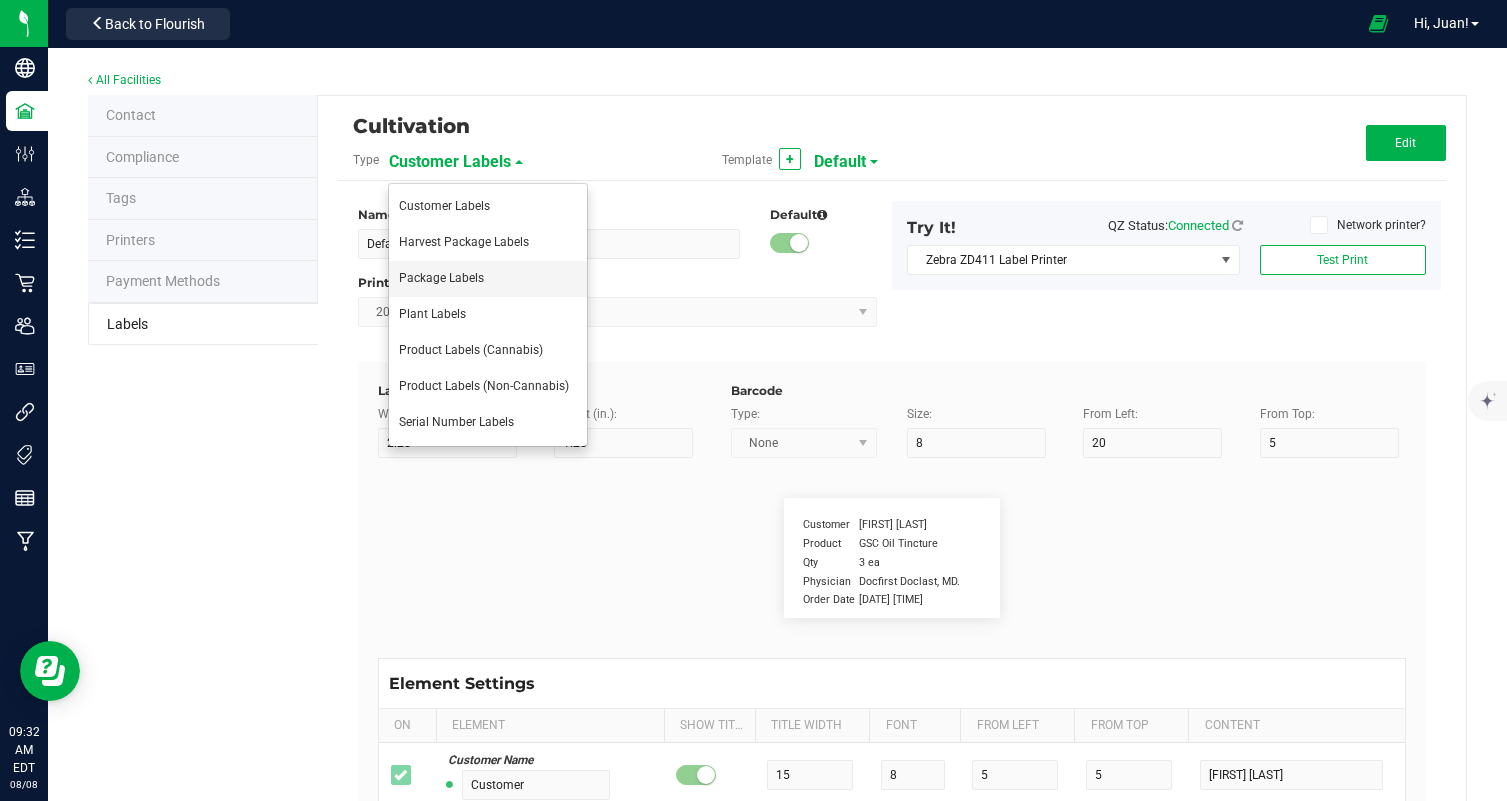 type on "Store in a cool, dry place. Refrigeration not required." 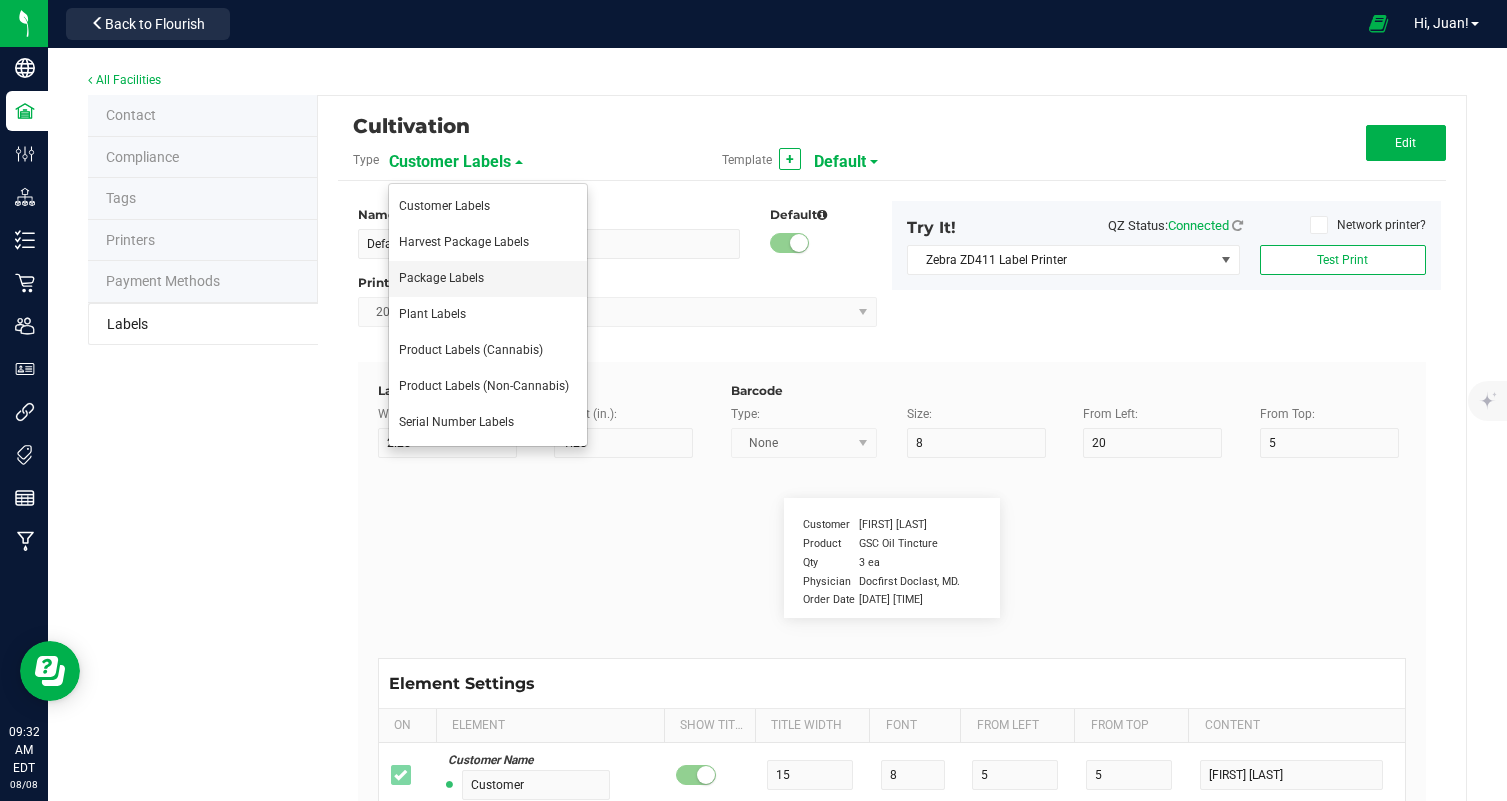 type on "Instructions:" 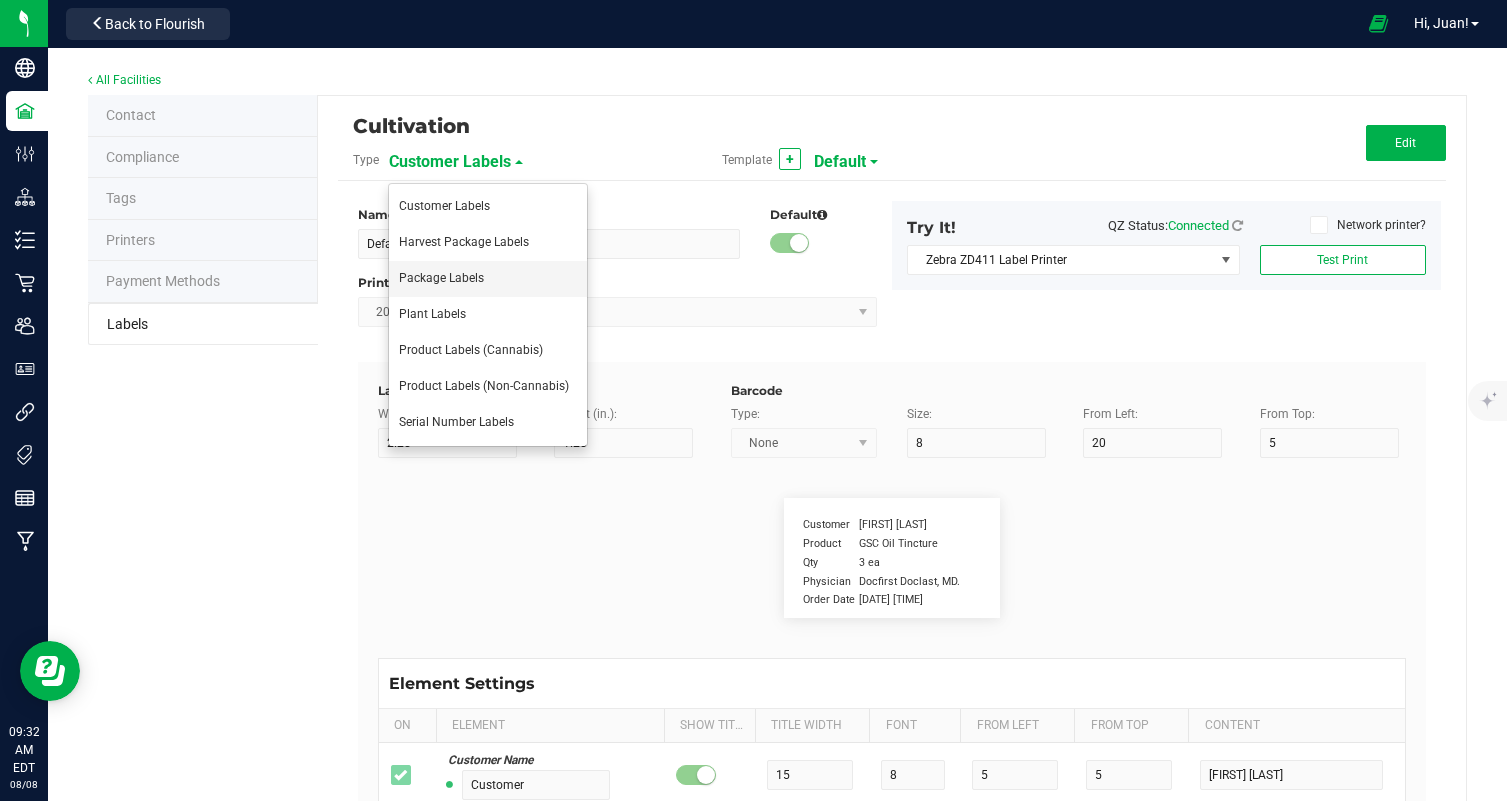type on "25" 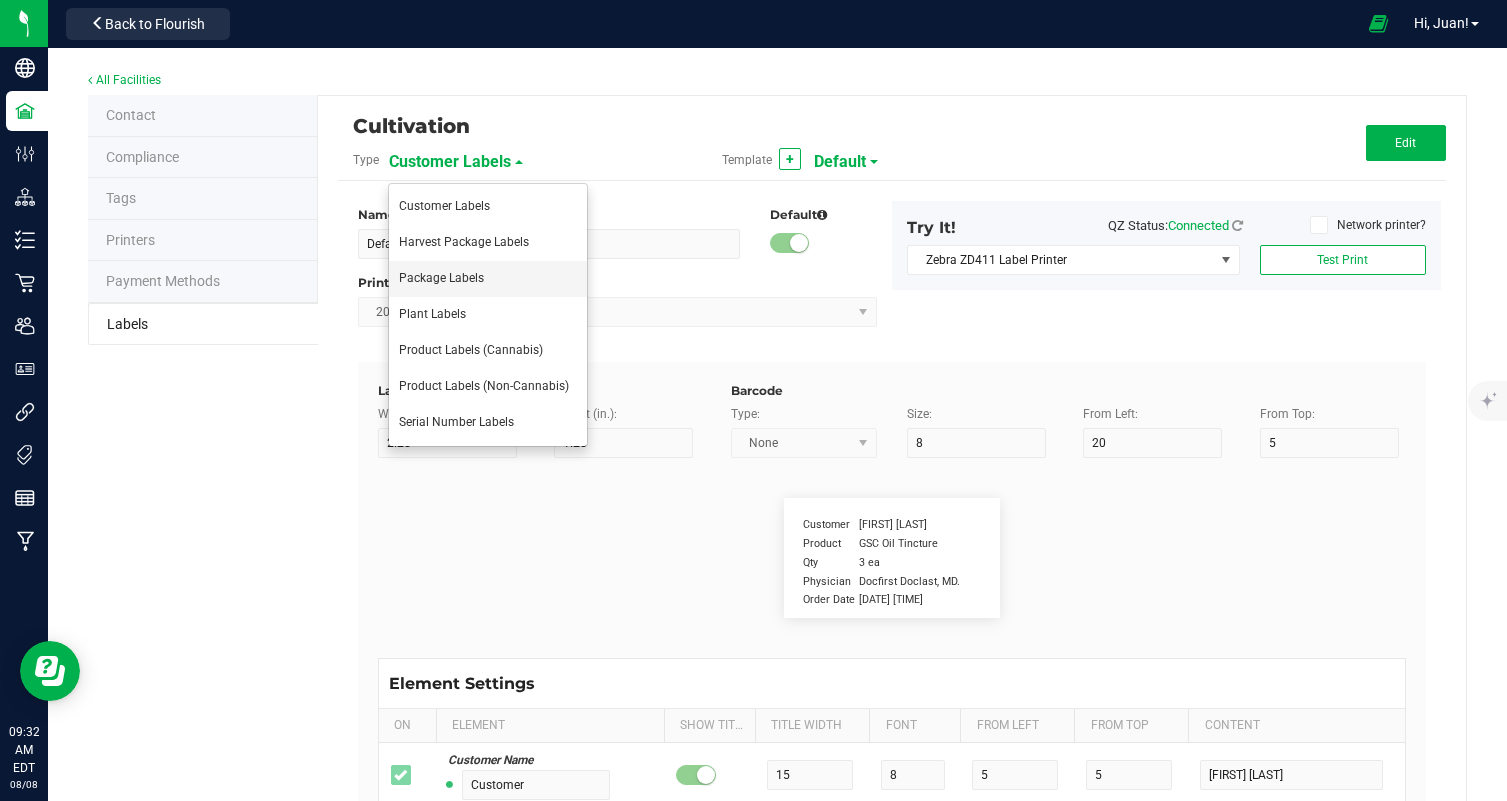 type on "6" 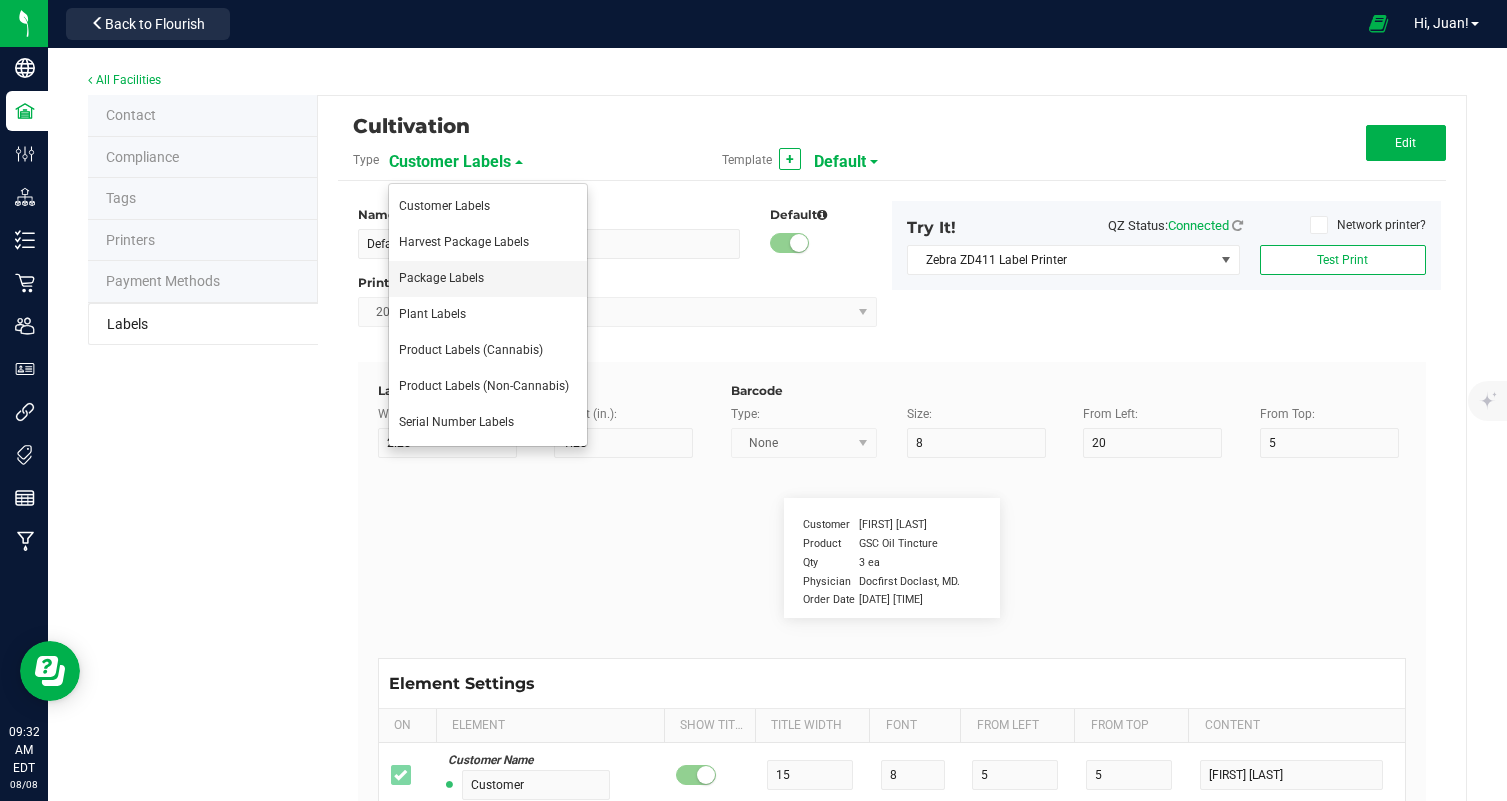 type on "4" 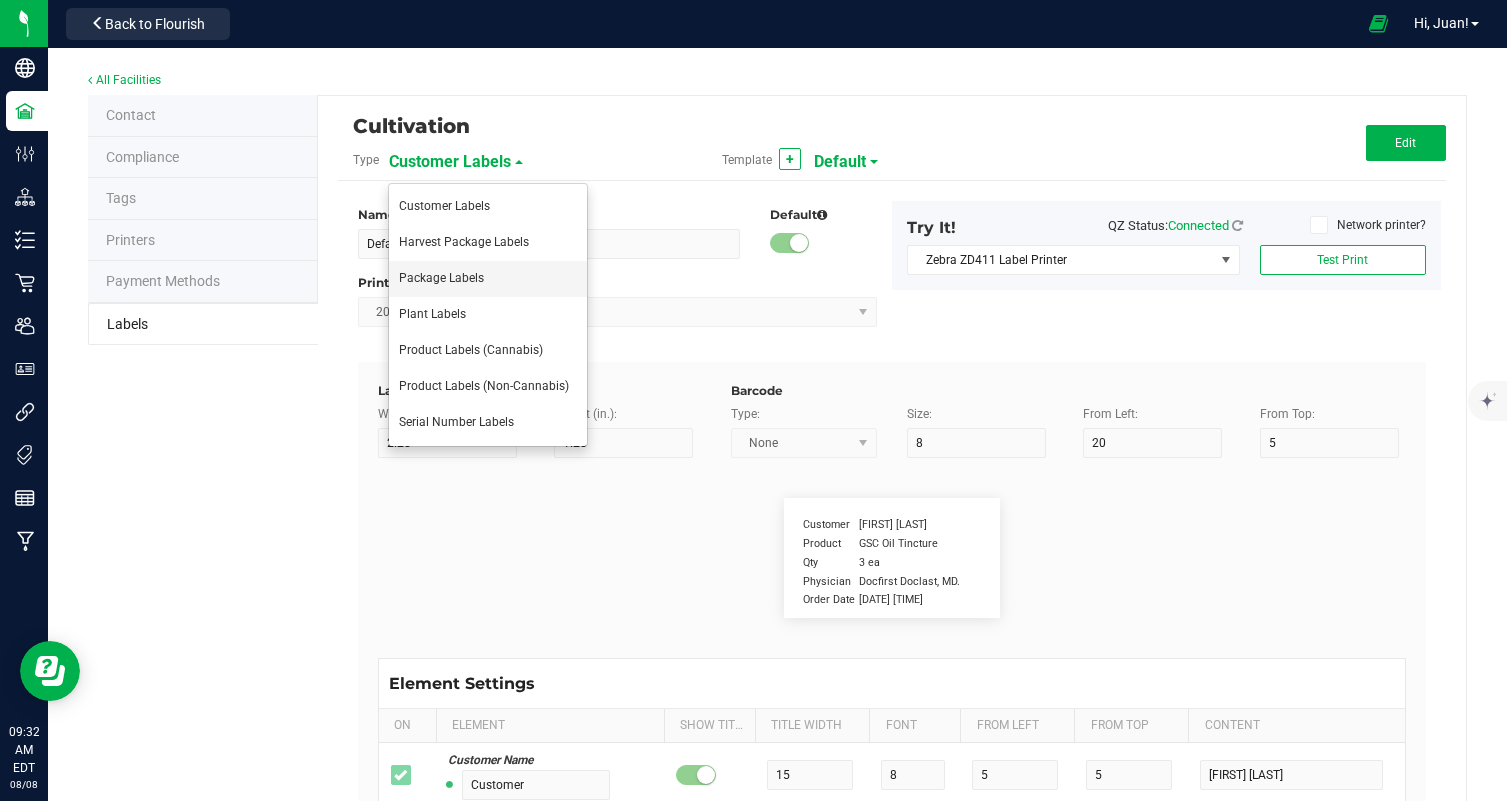 type on "35" 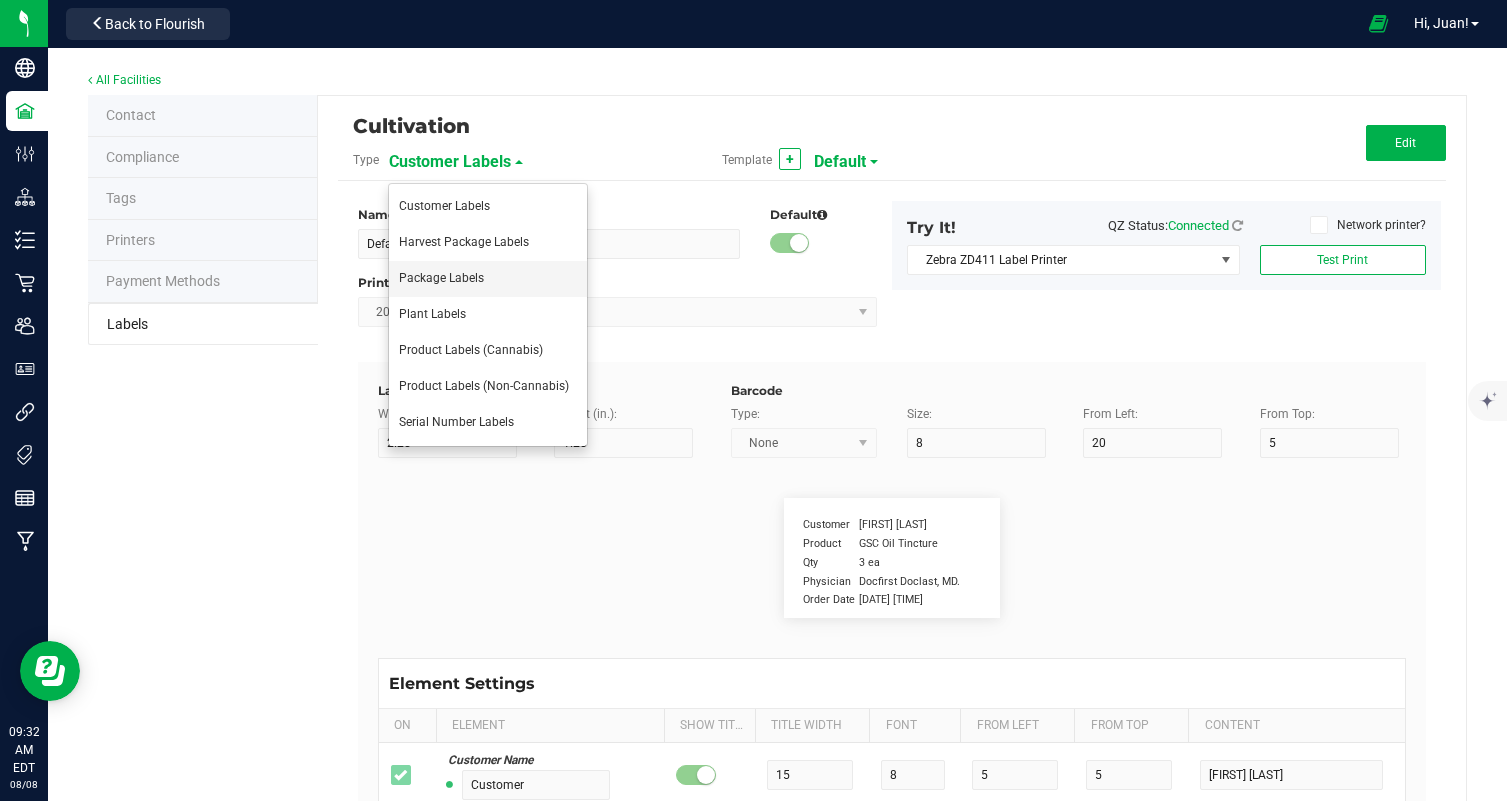 type 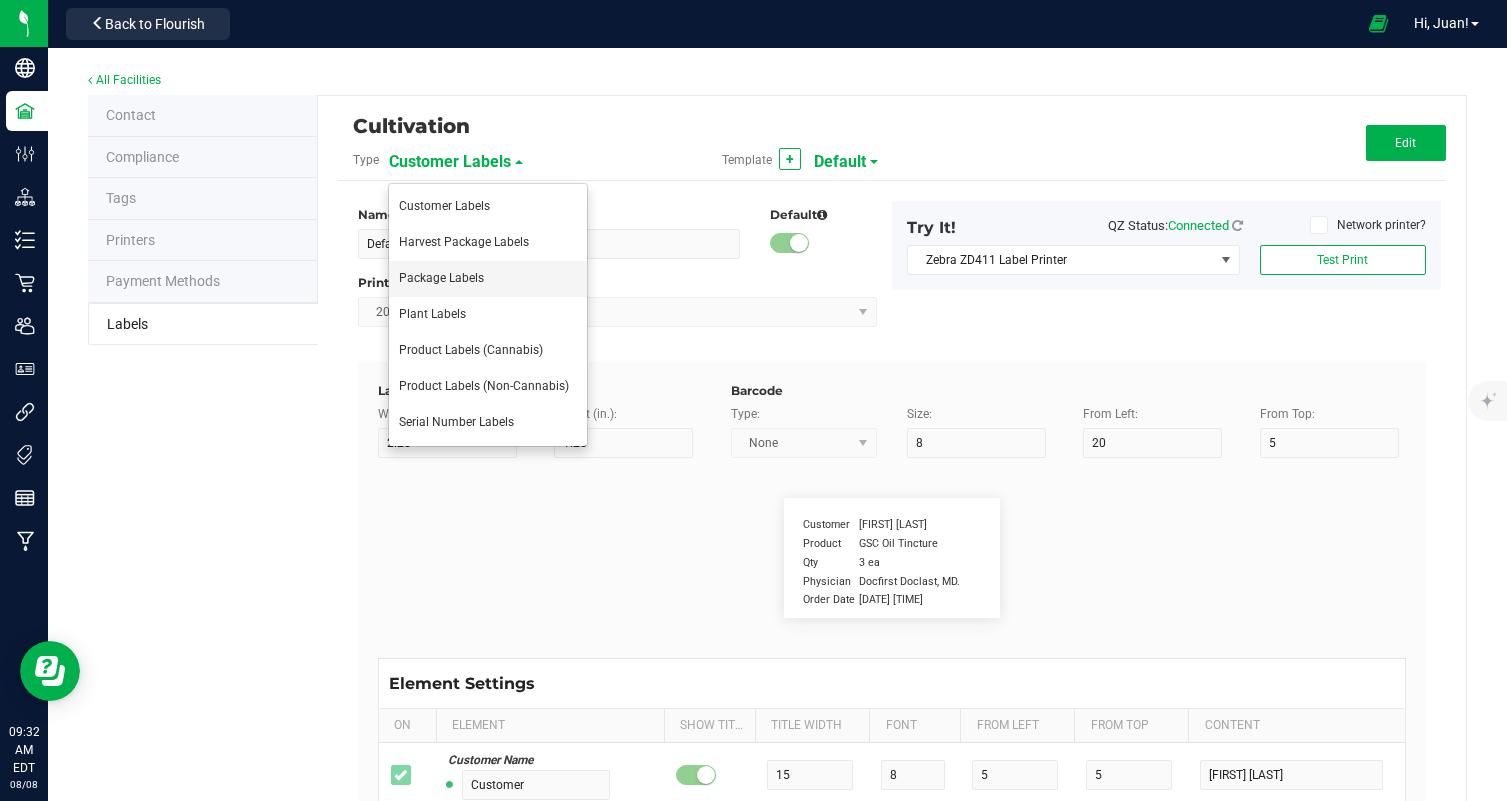 type on "instructions cont." 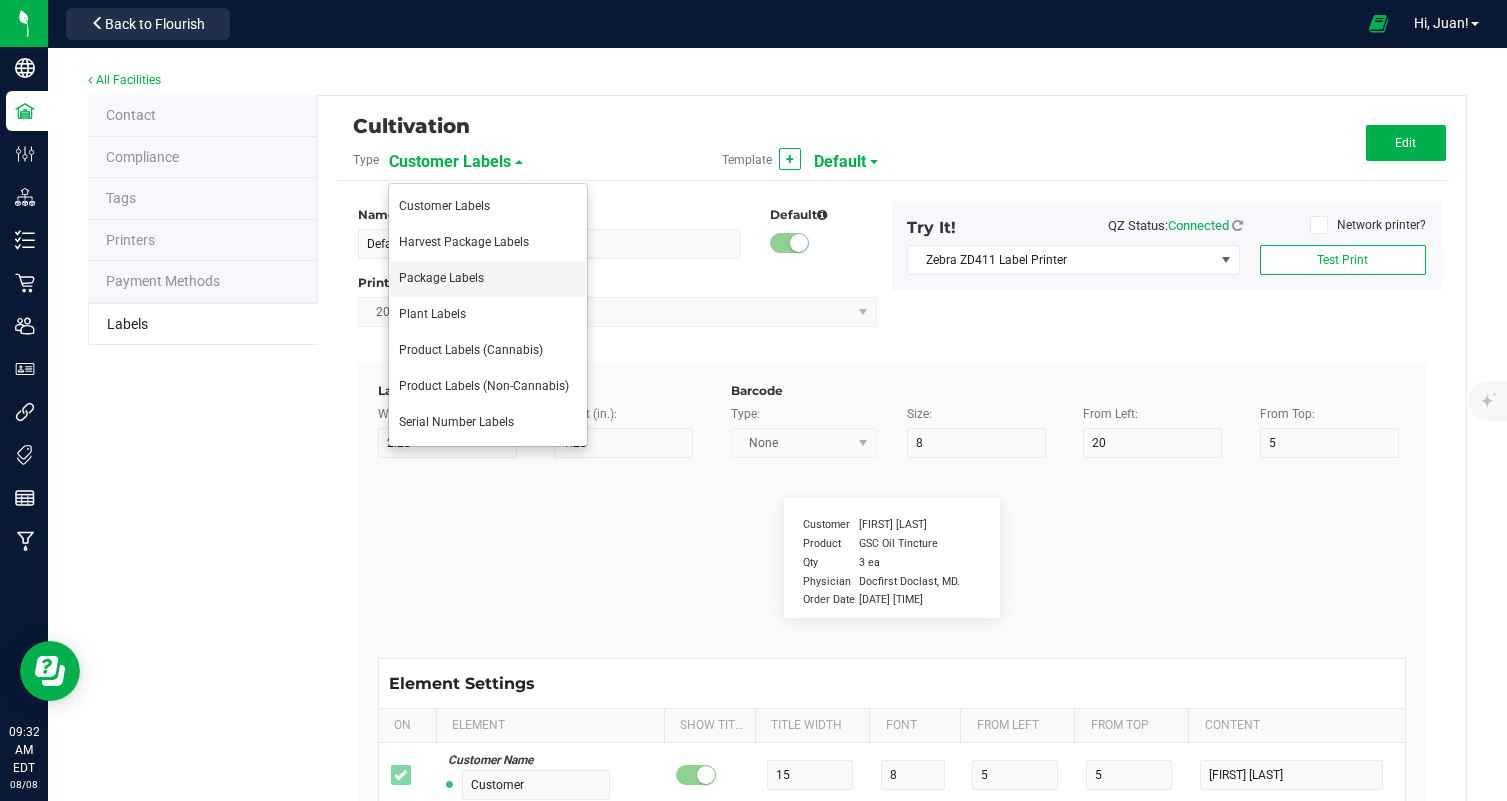 type on "10" 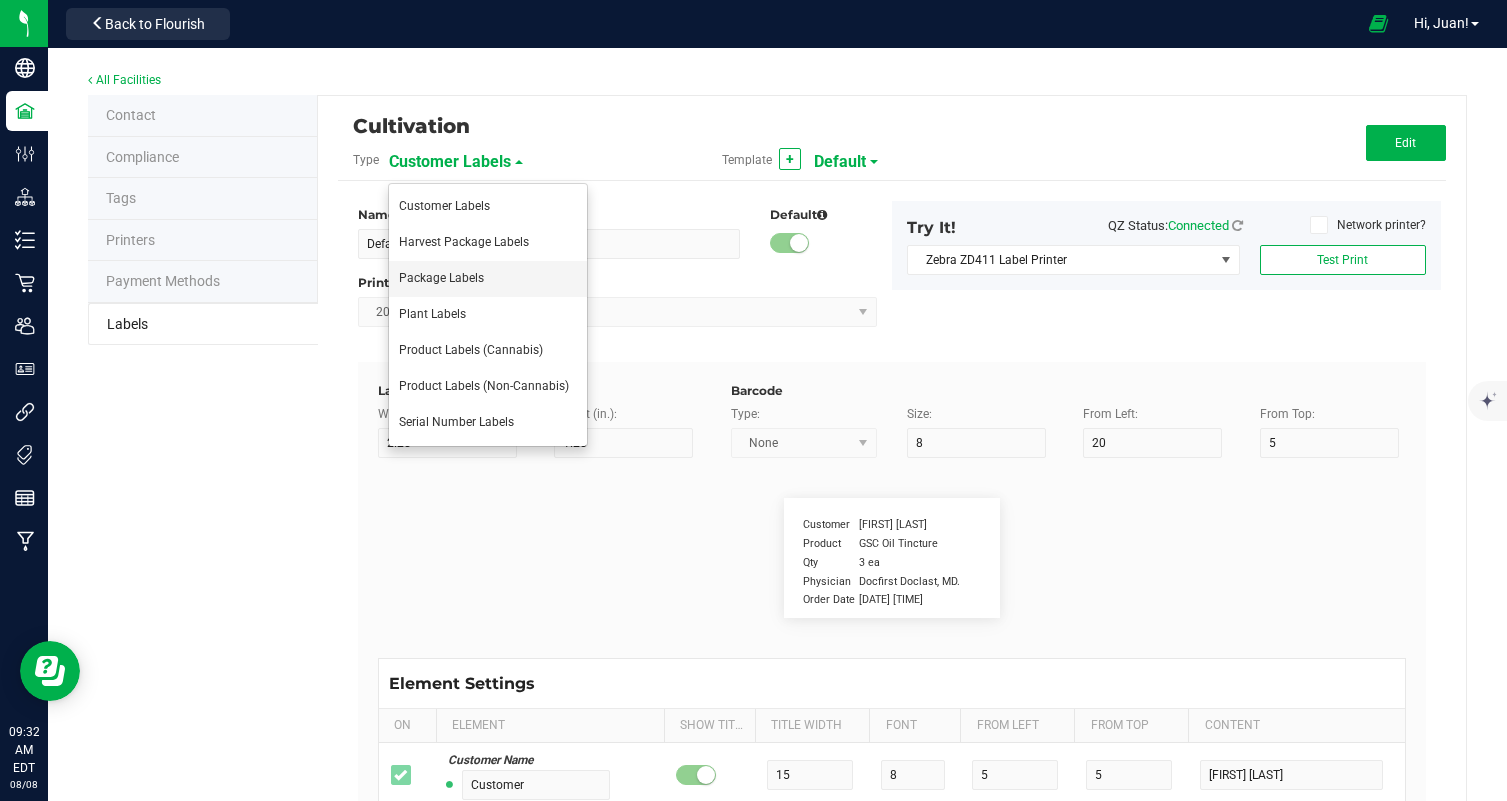 type on "6" 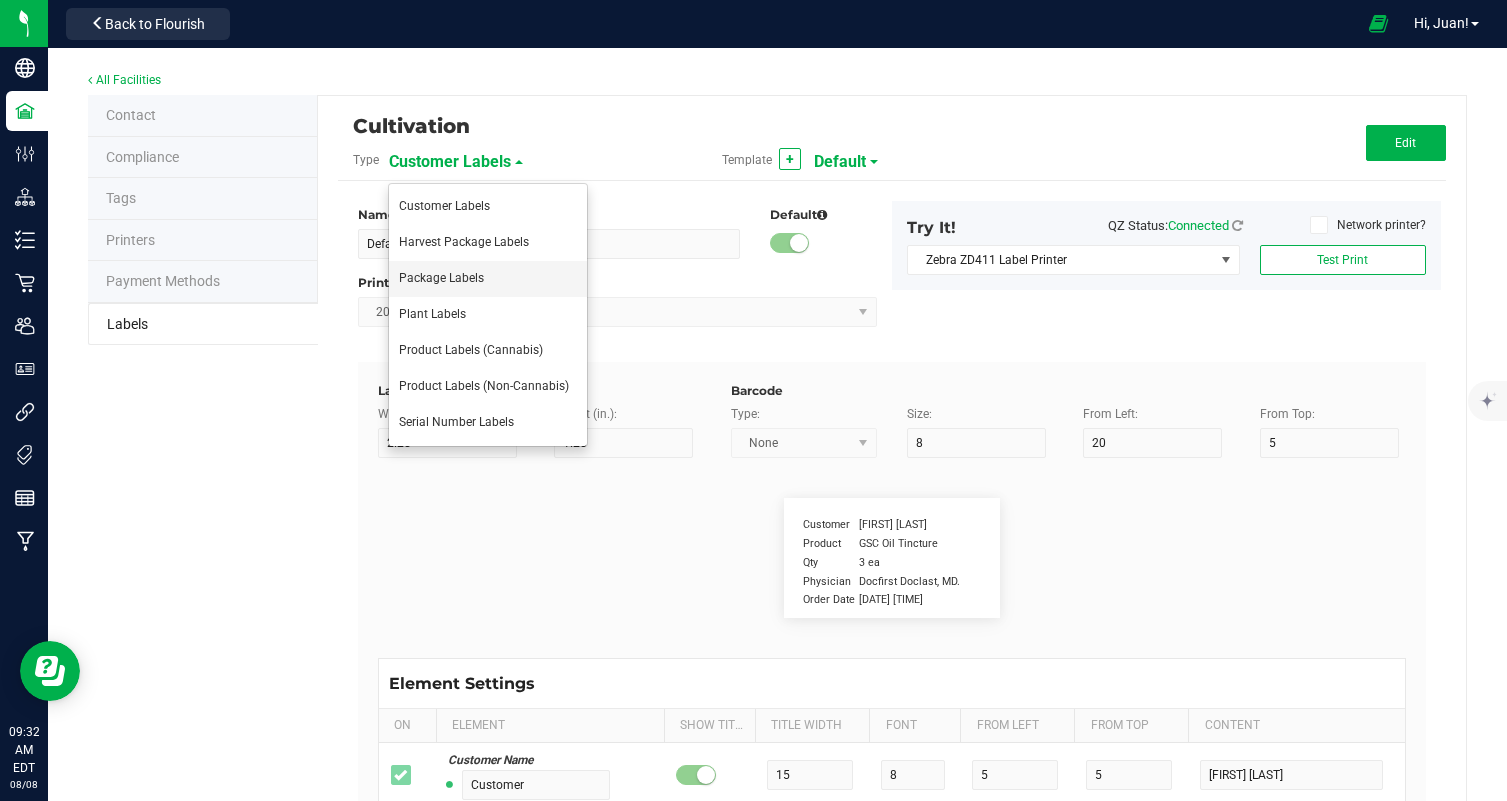 type on "4" 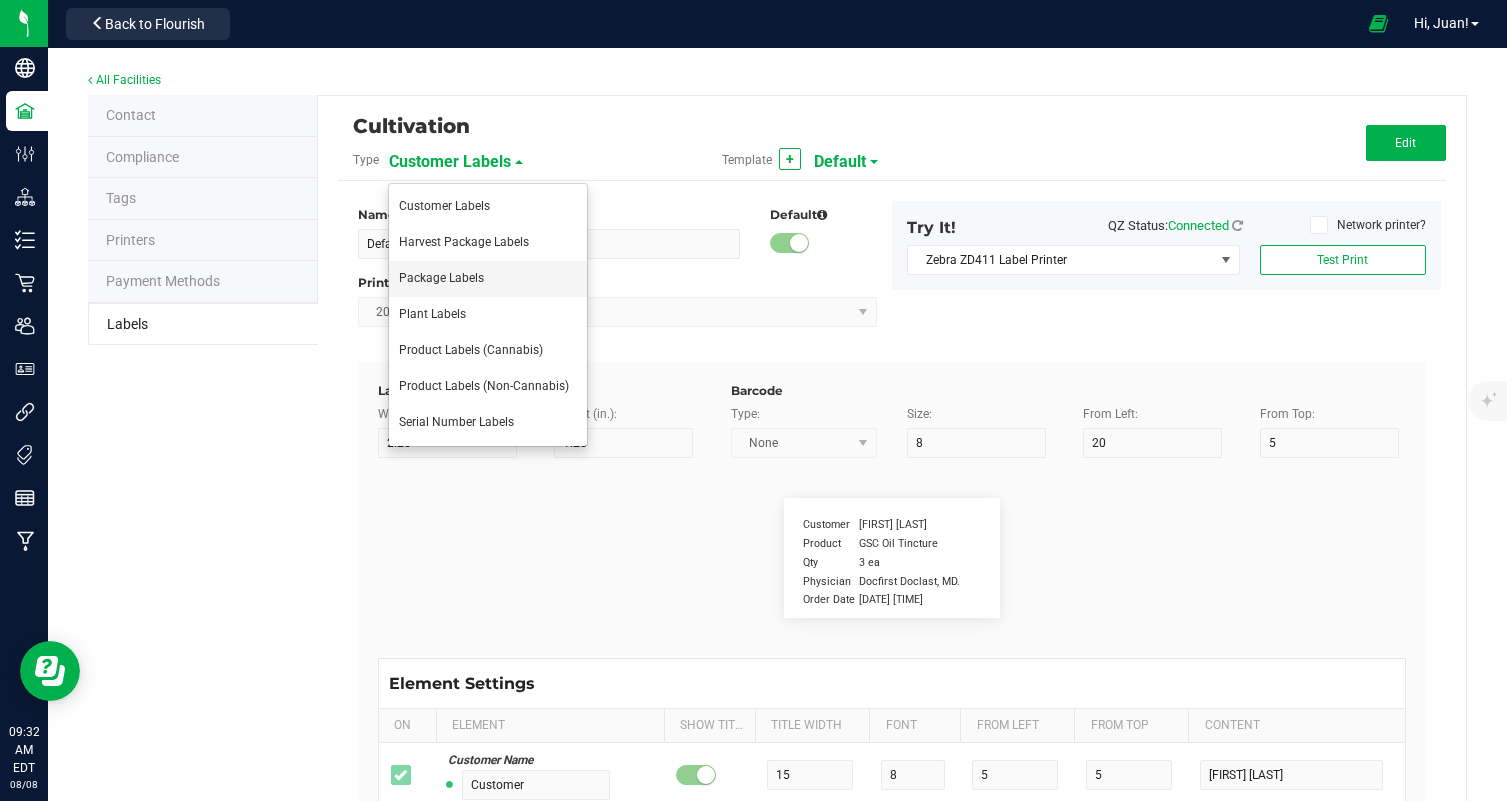type on "37" 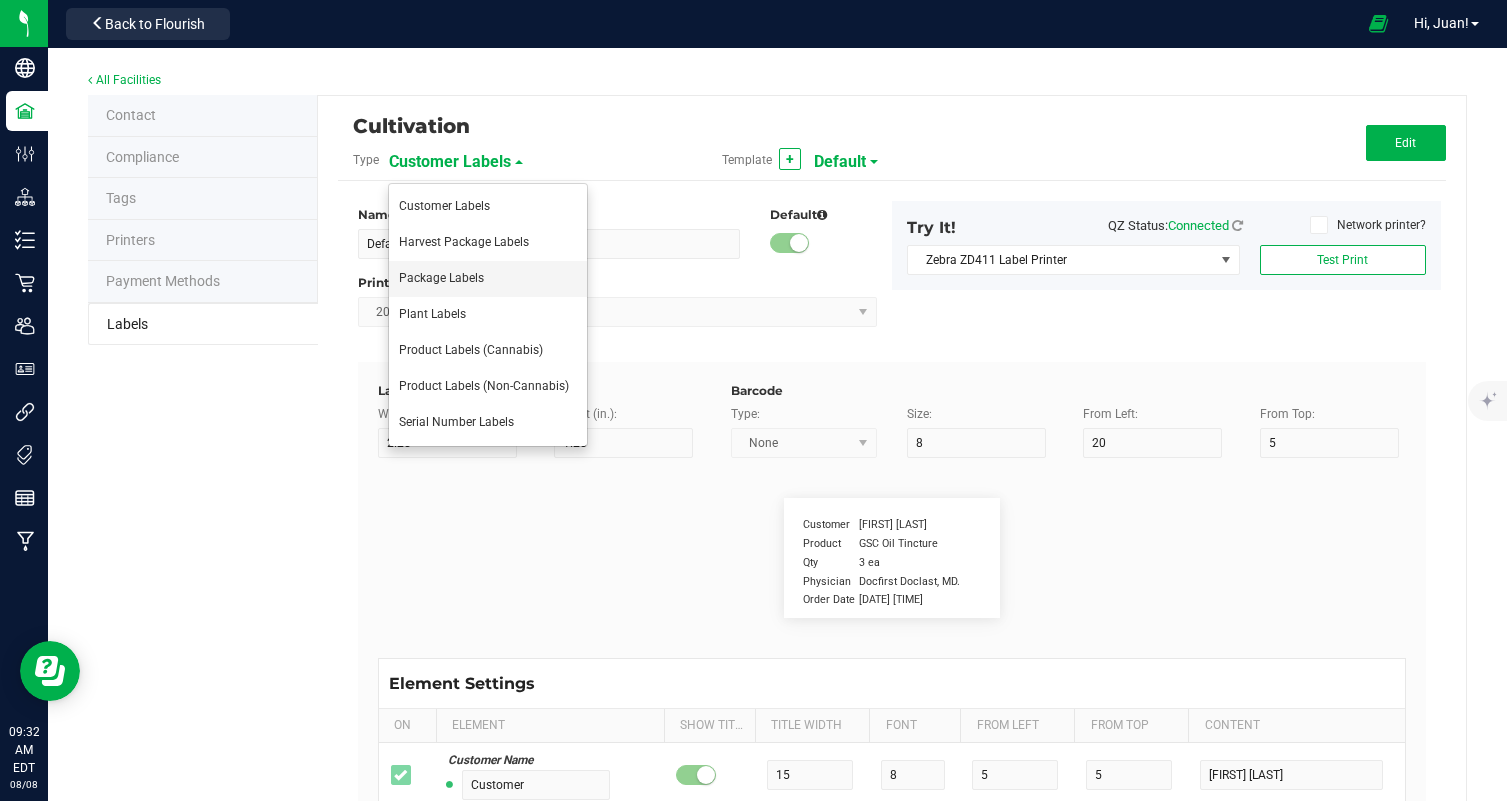 type on "Can be used for inhalation and vaporization." 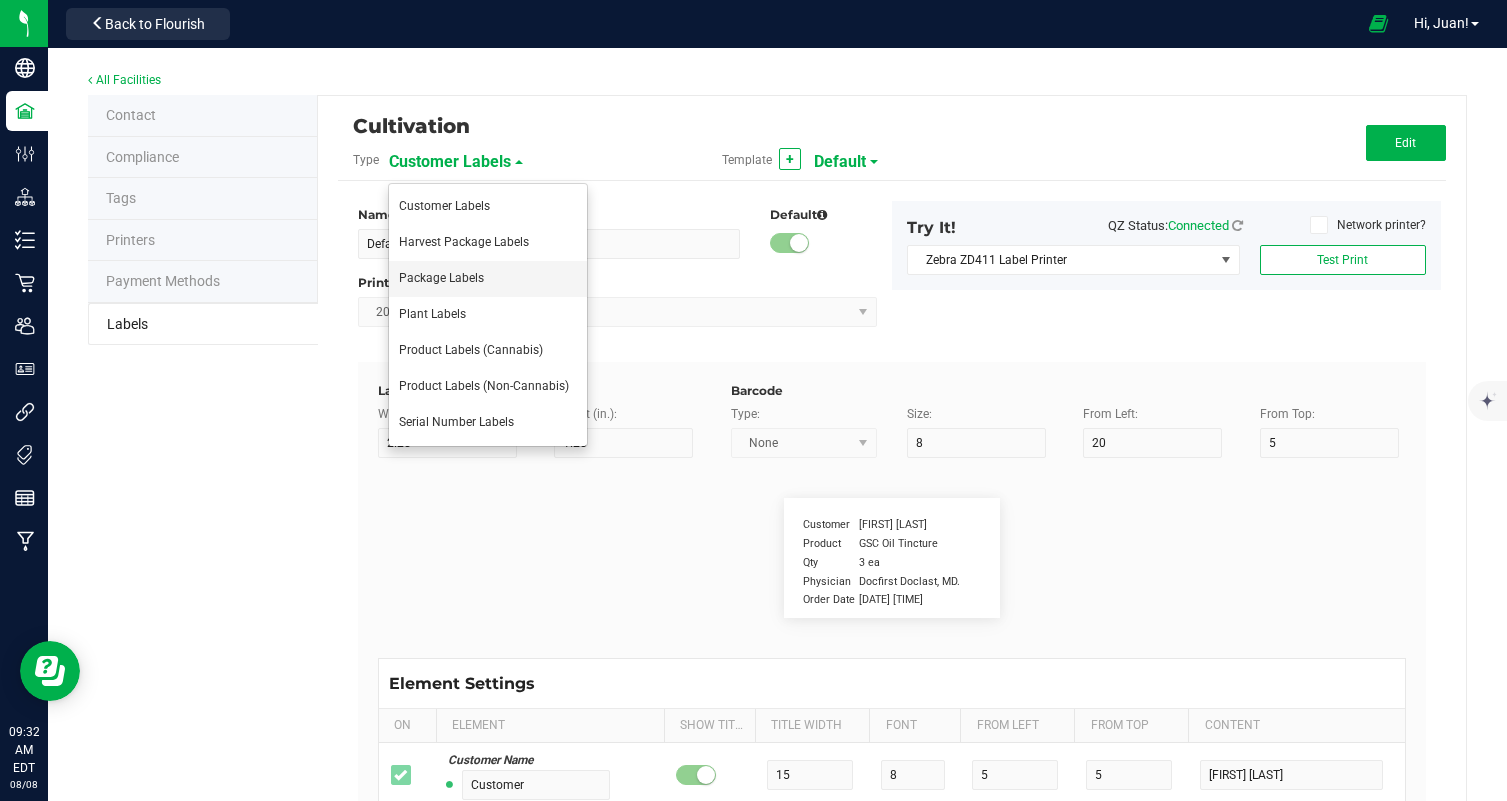 type on "Method:" 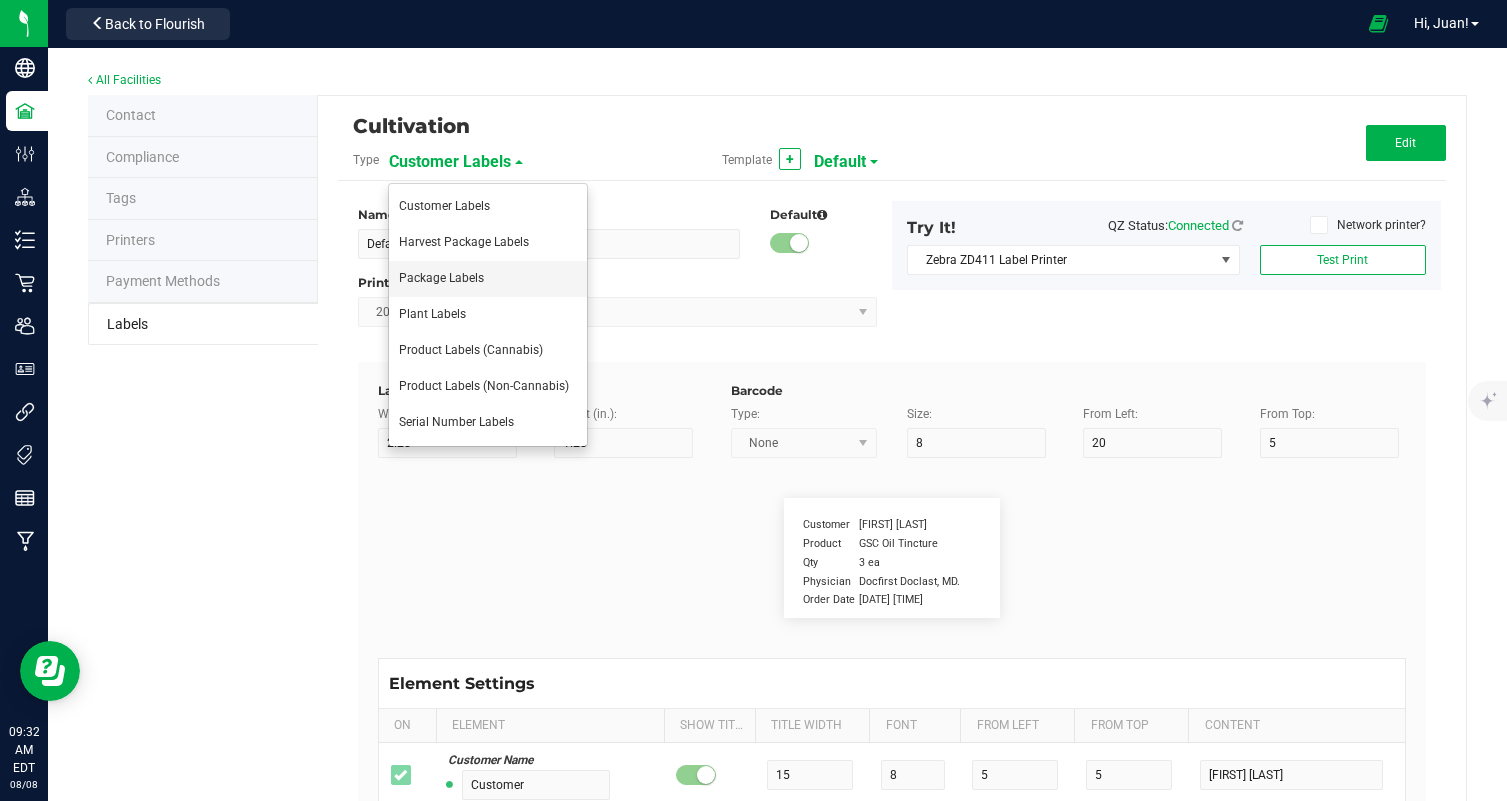 type on "8" 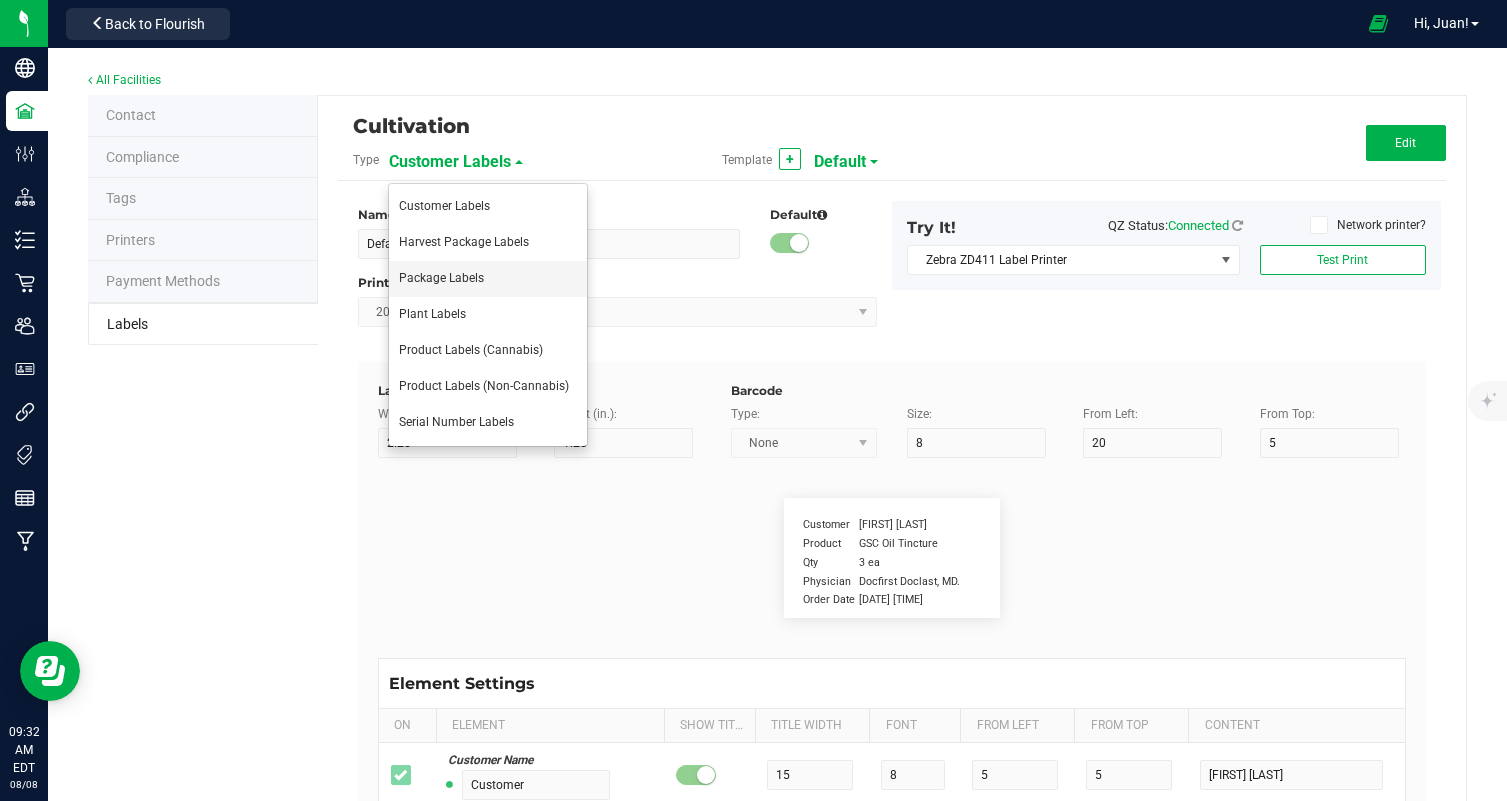type on "6" 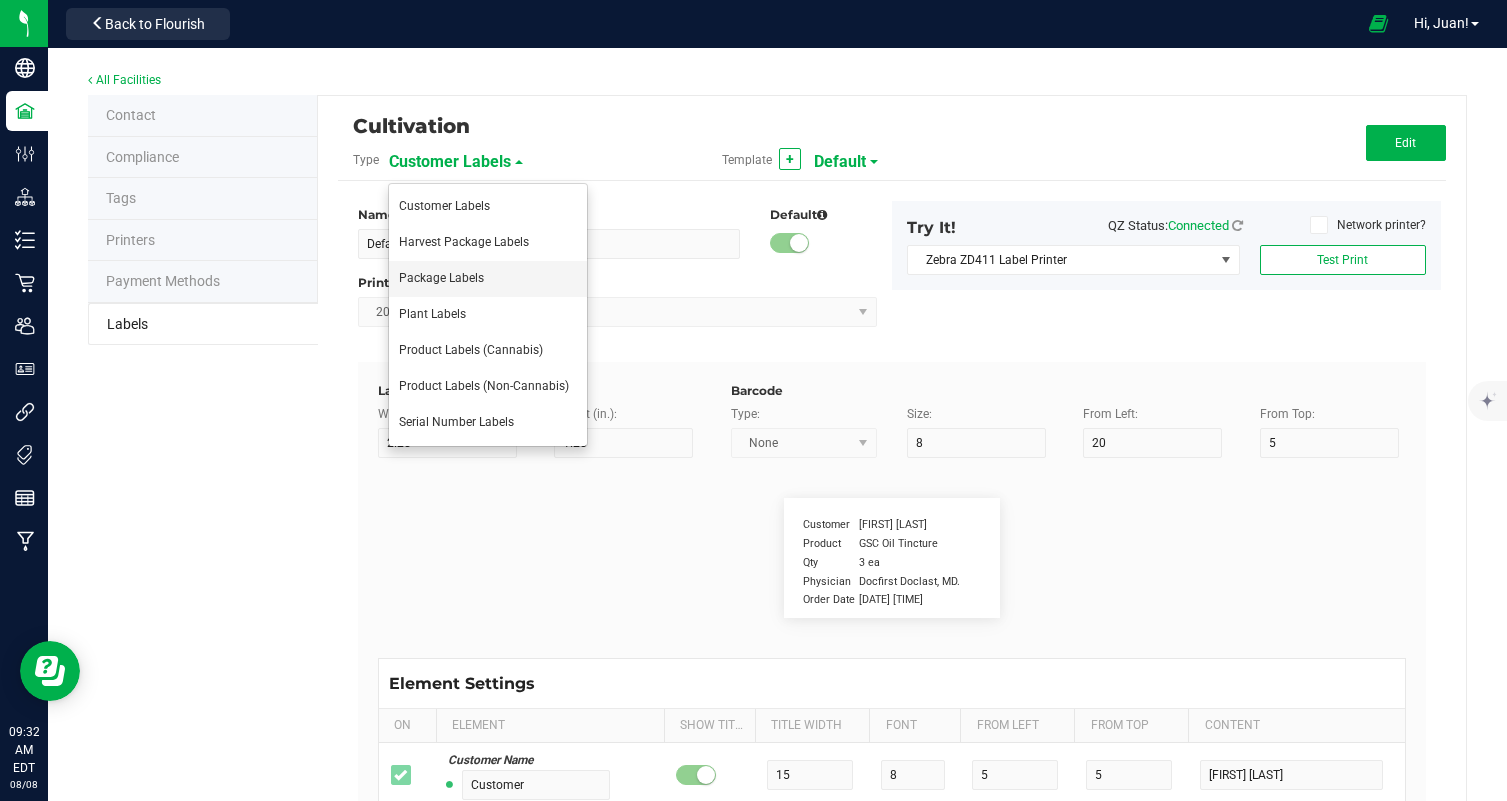 type on "4" 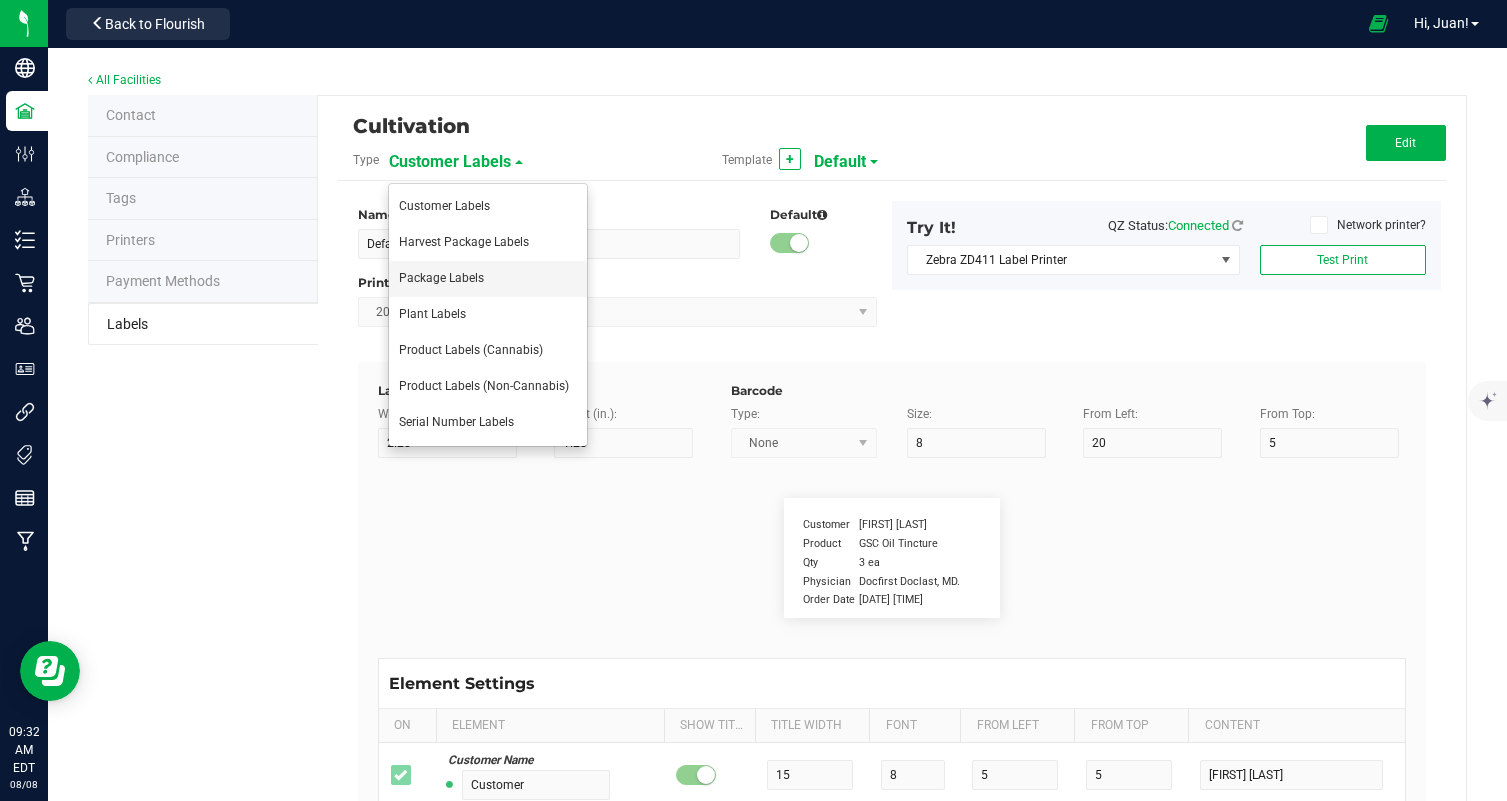 type on "28" 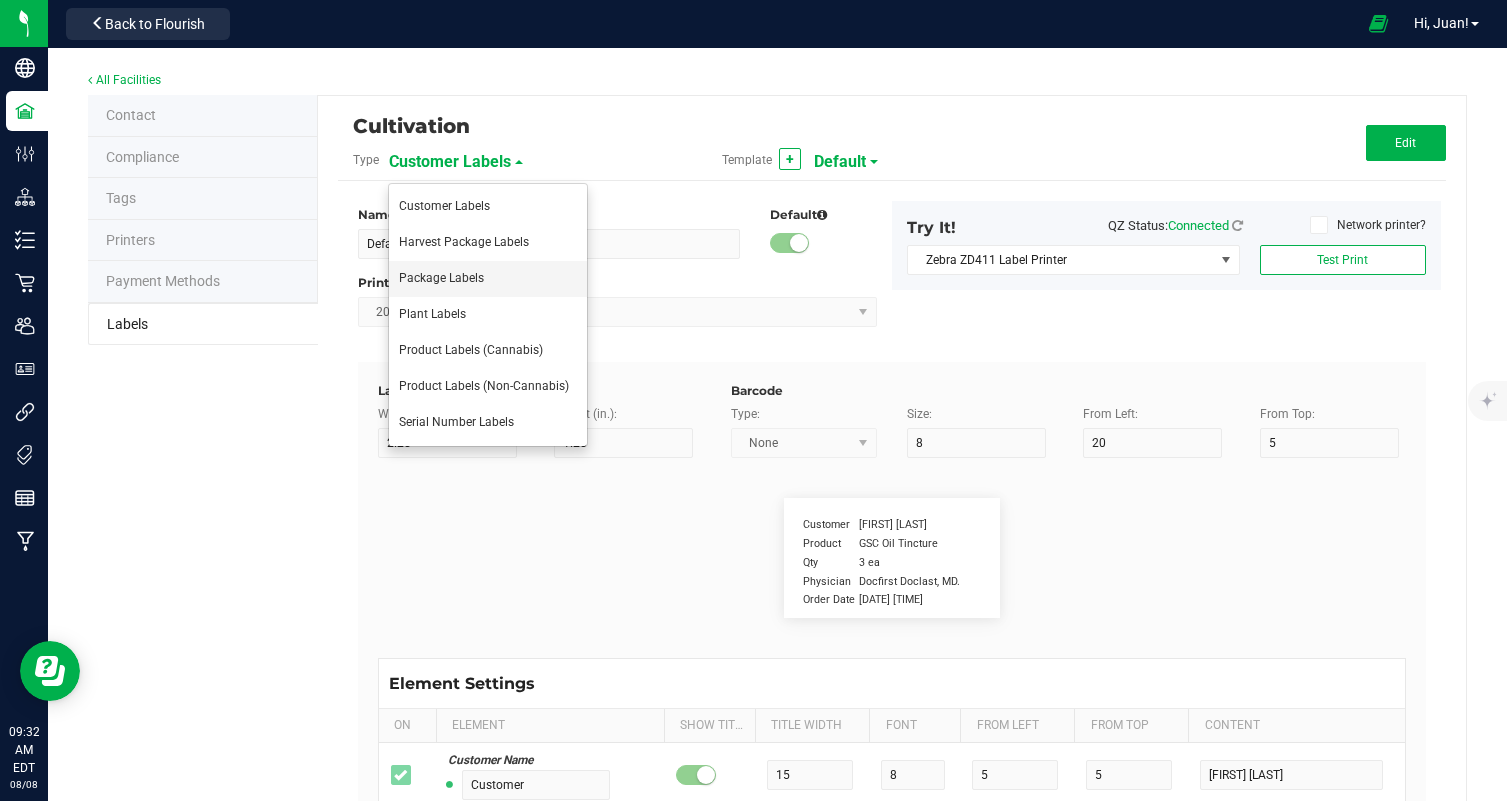type on "Grown indoors with organic inputs" 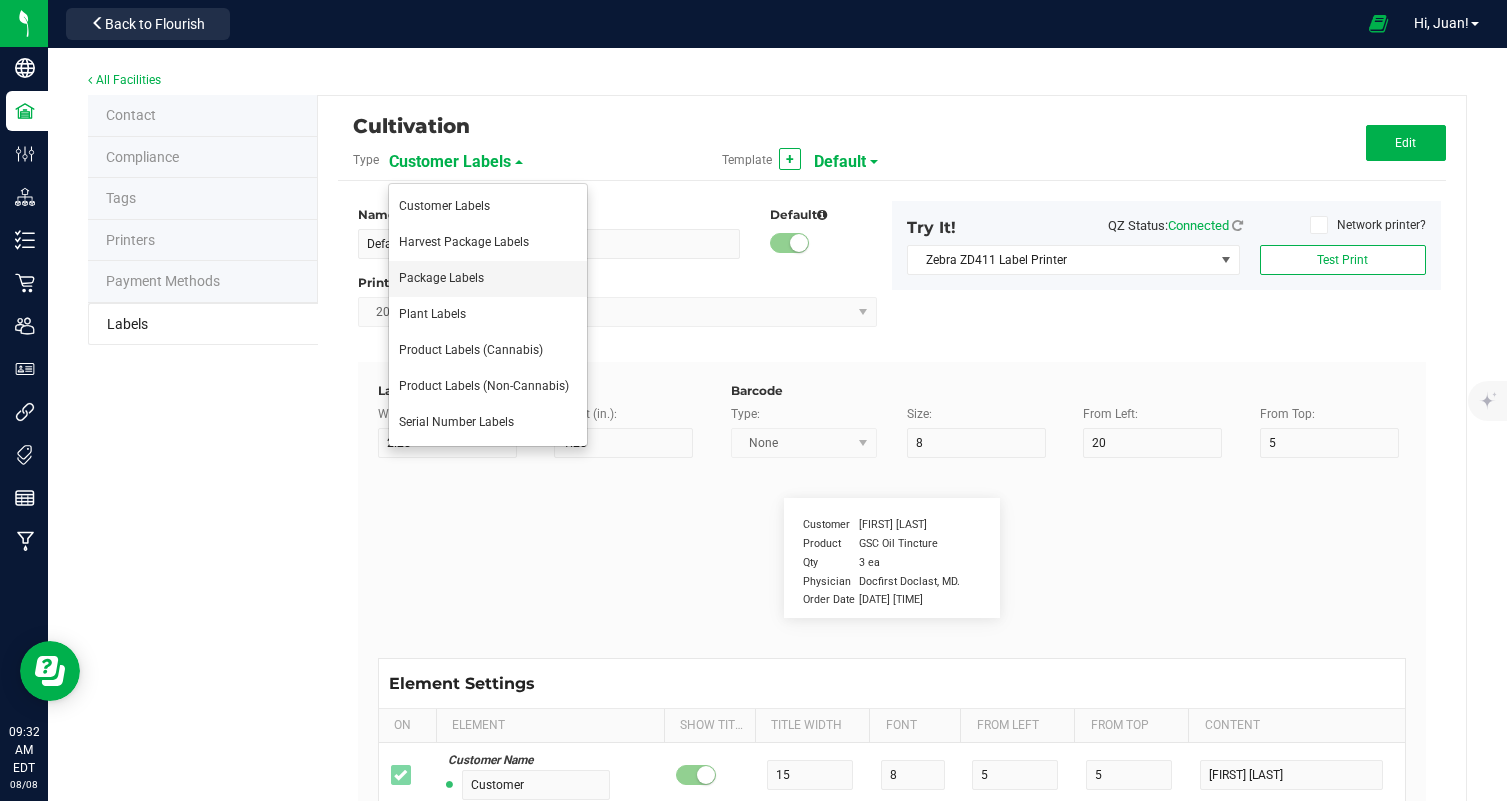 type on "Pesticides:" 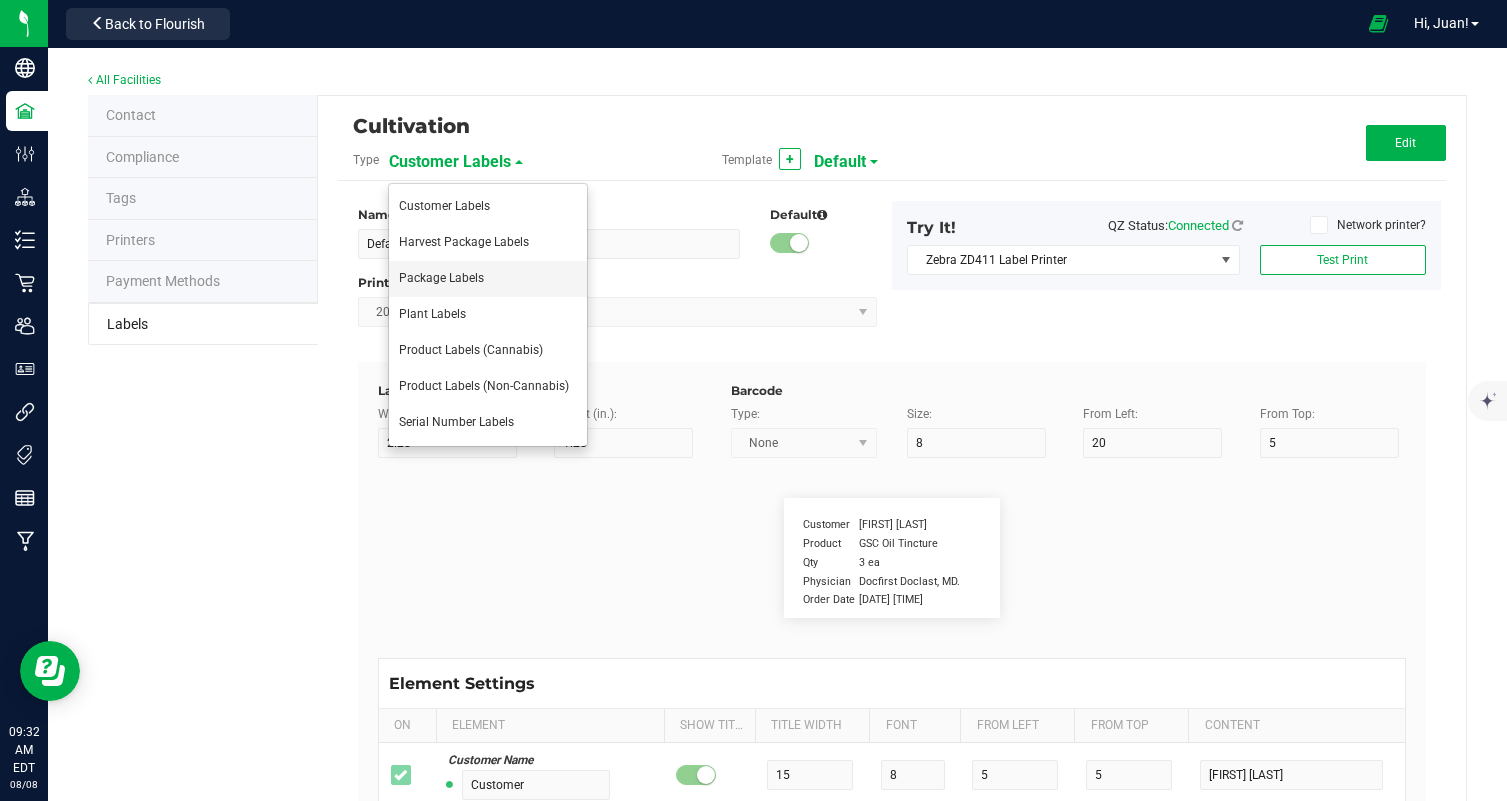 type on "11" 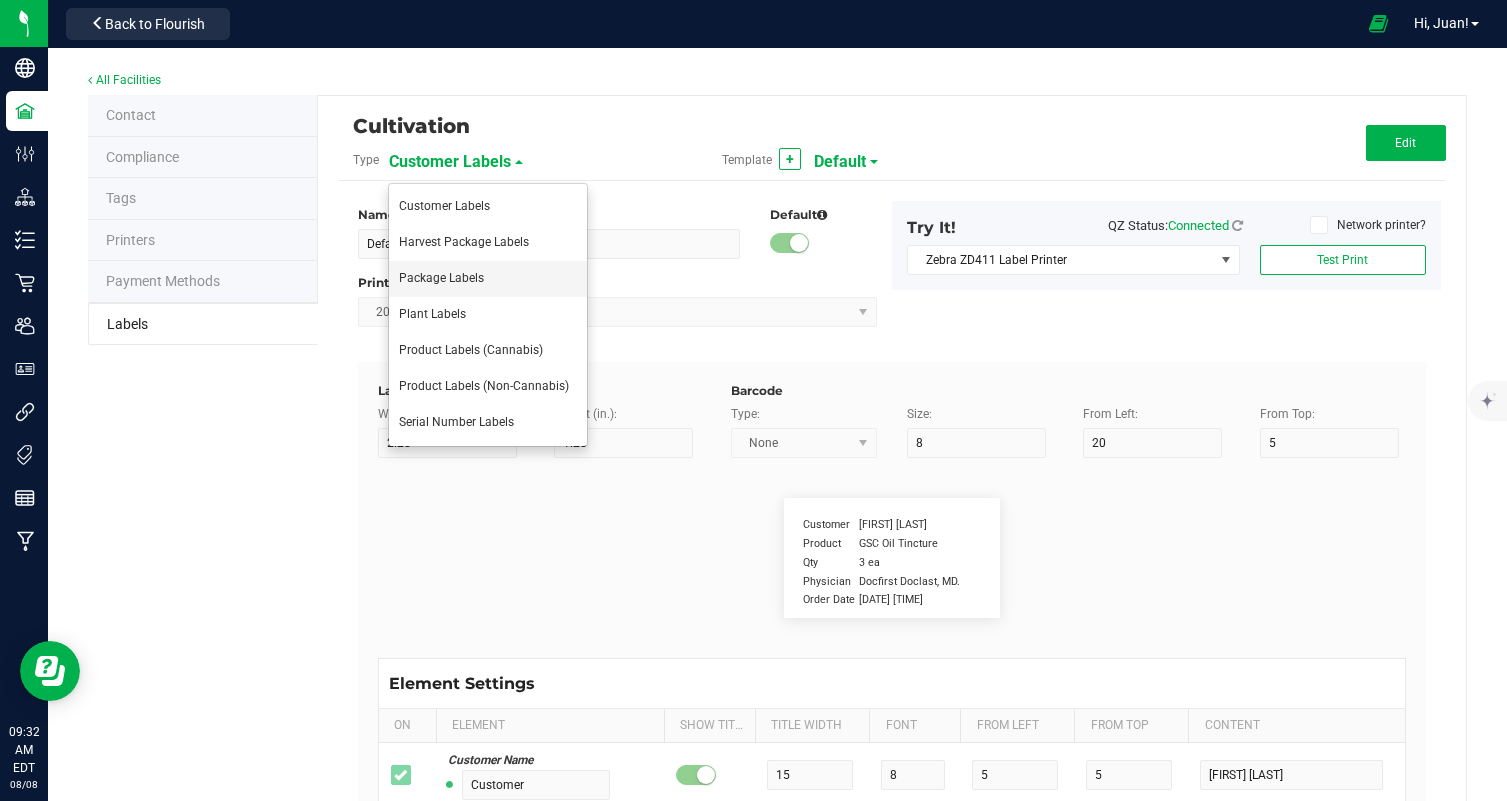 type on "6" 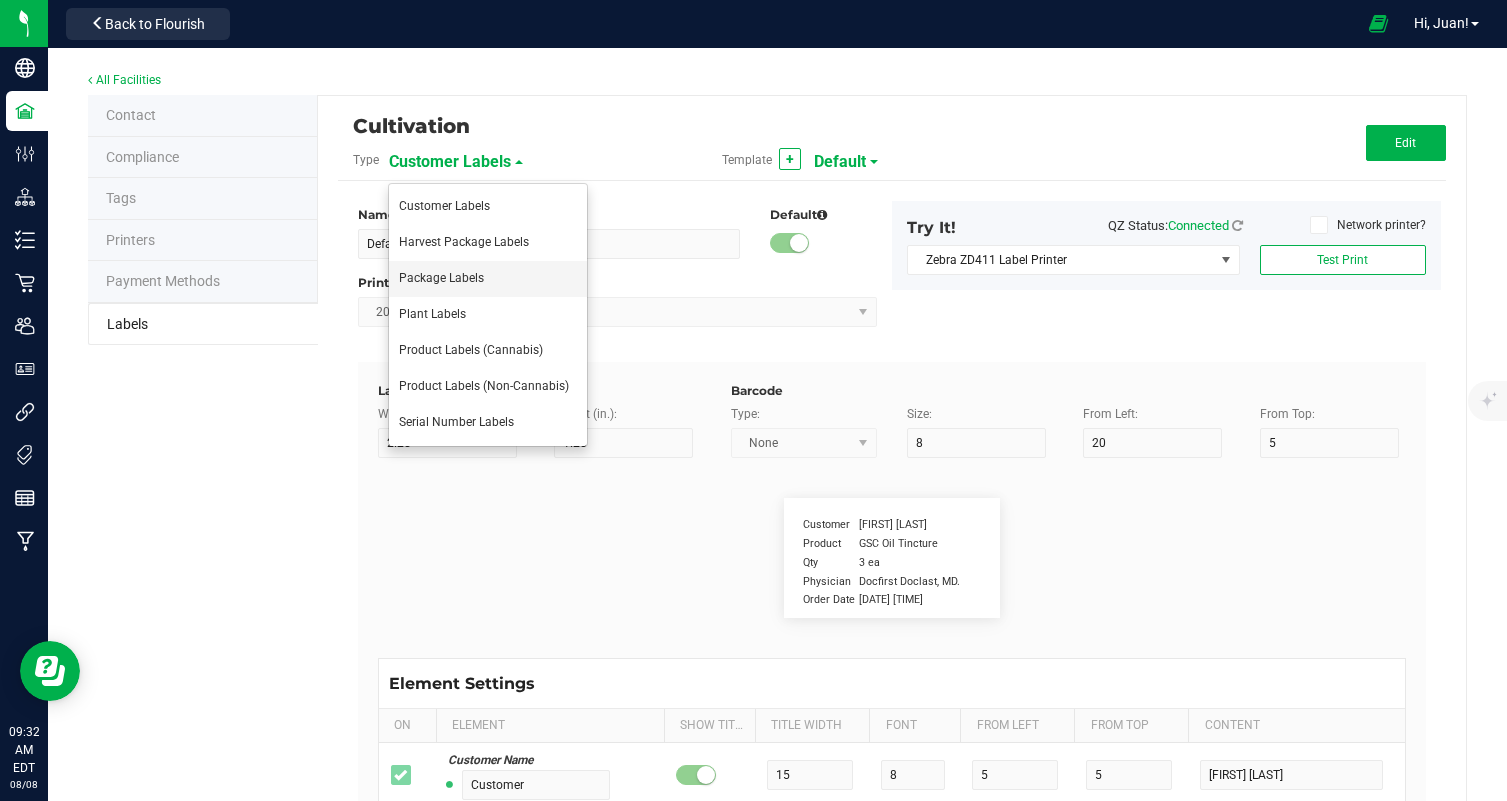 type on "4" 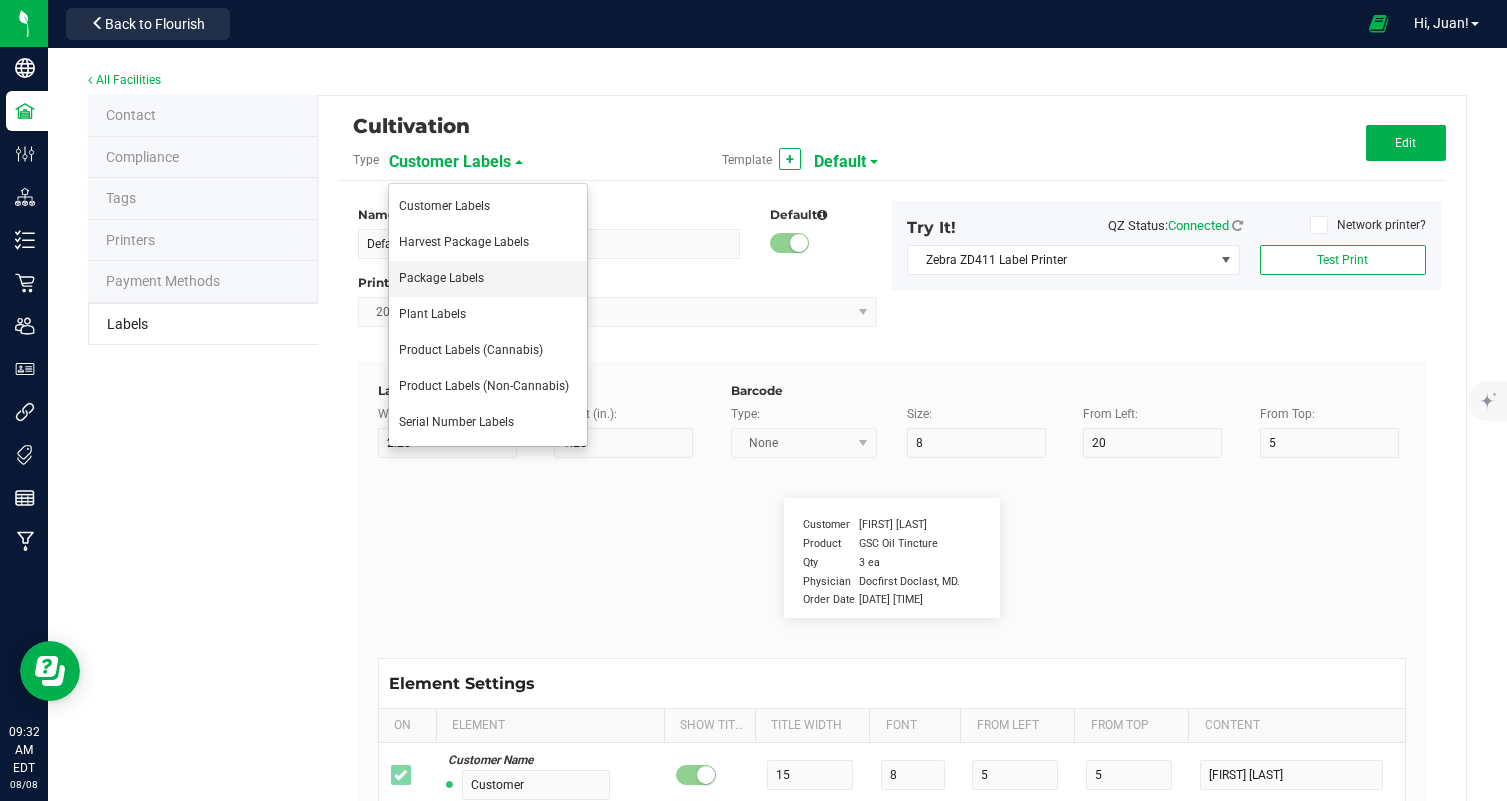 type on "NONE" 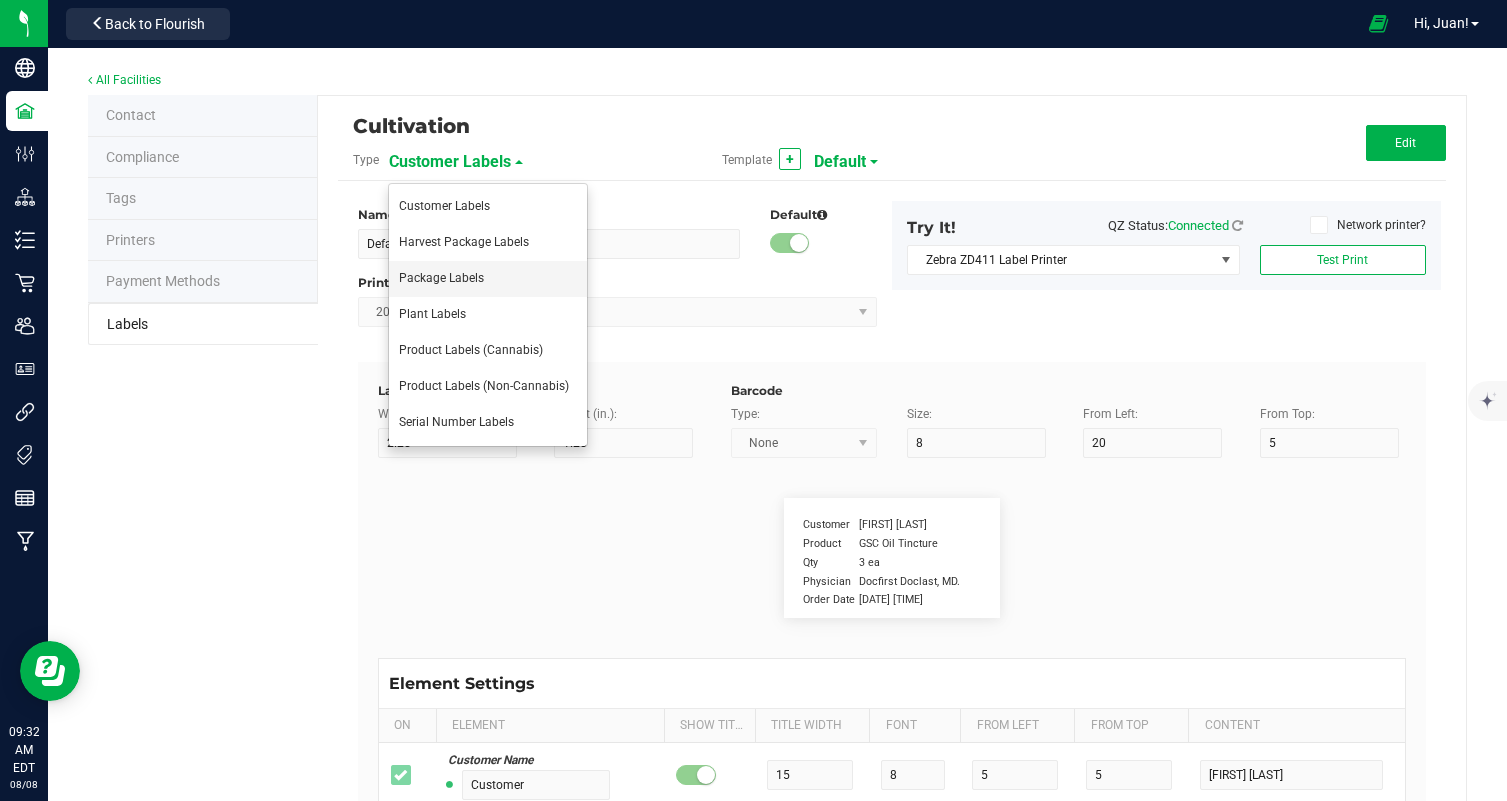 type on "Phone Number" 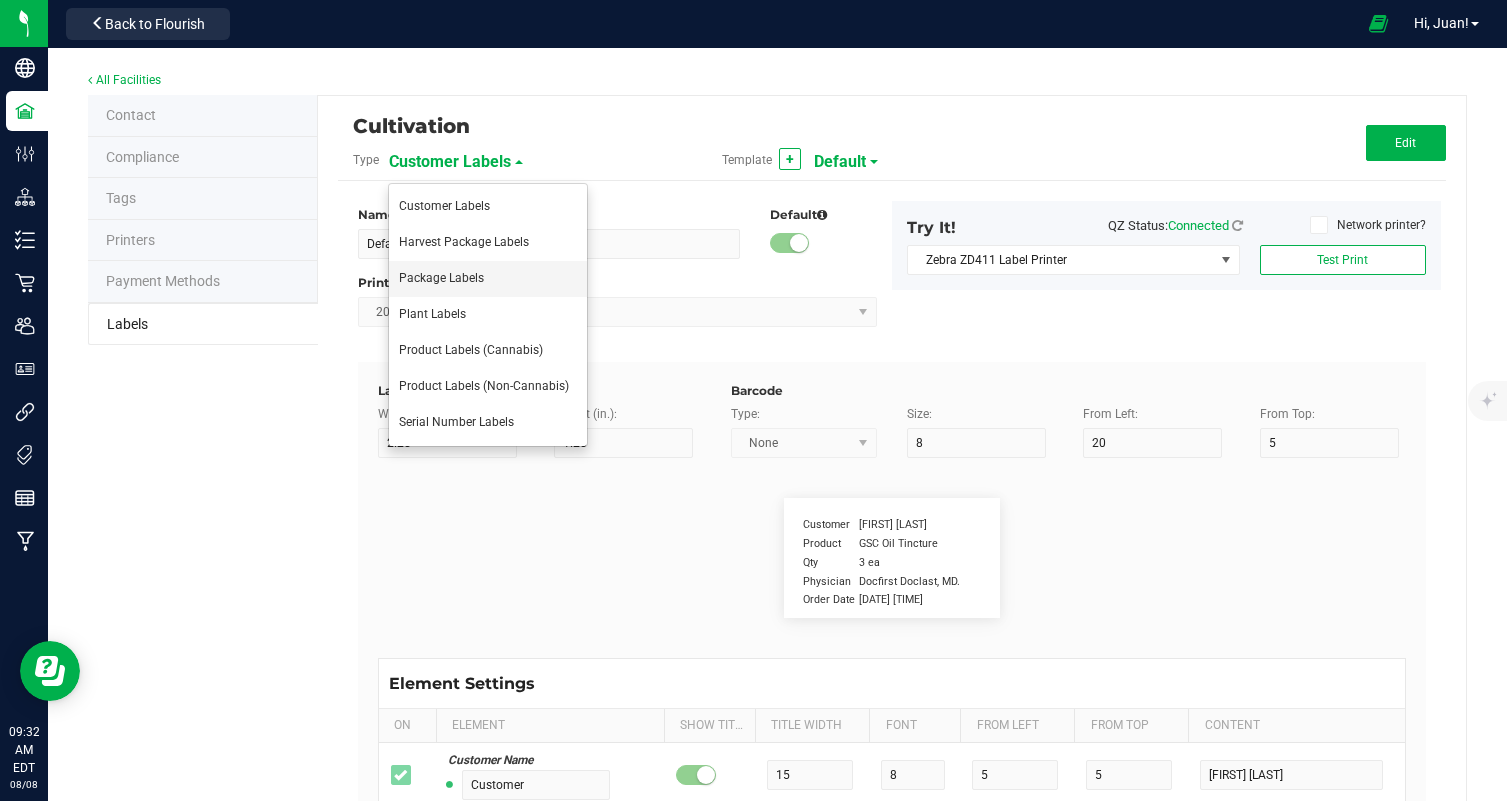 type on "10" 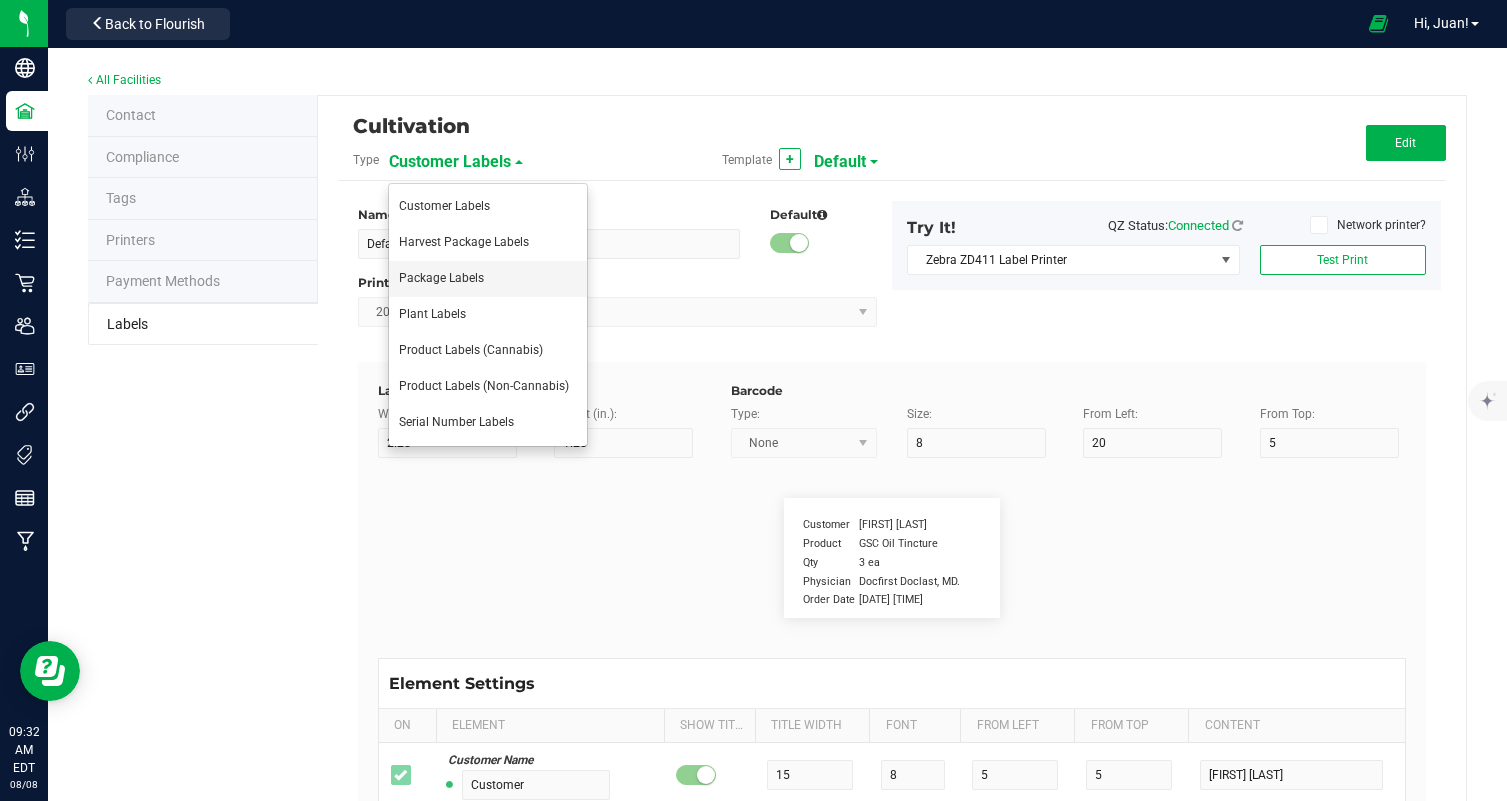 type on "6" 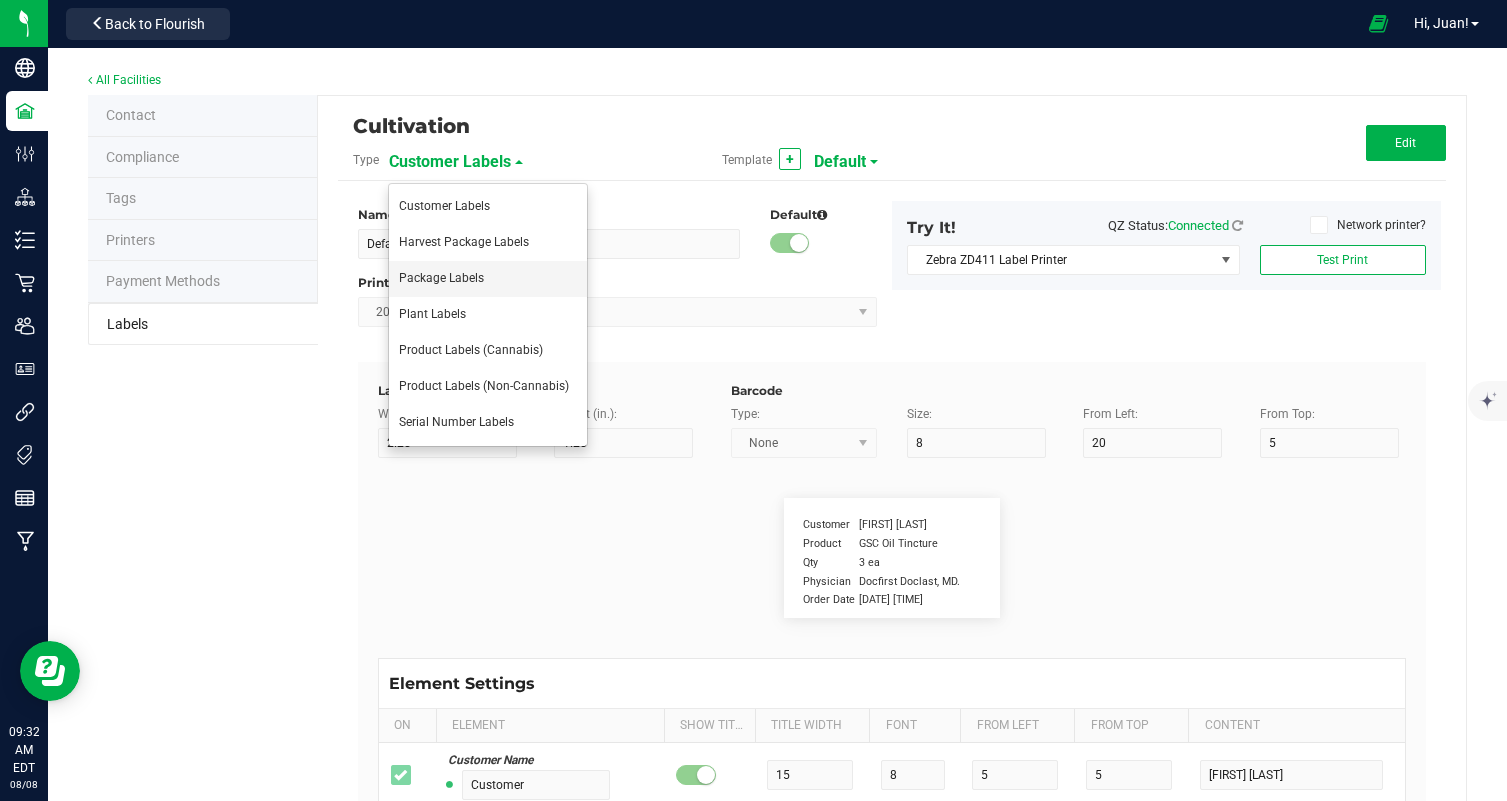 type on "4" 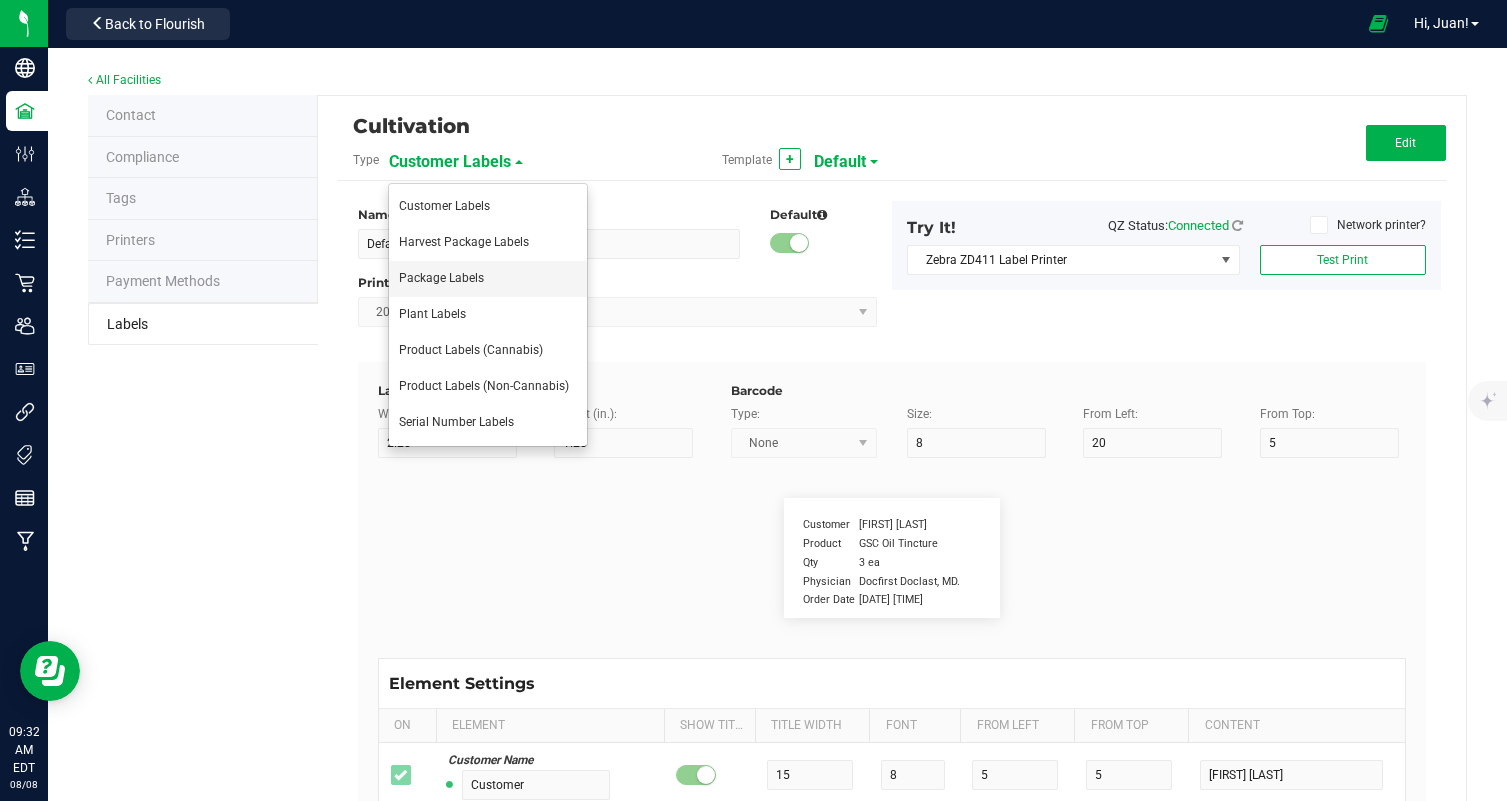 type on "46" 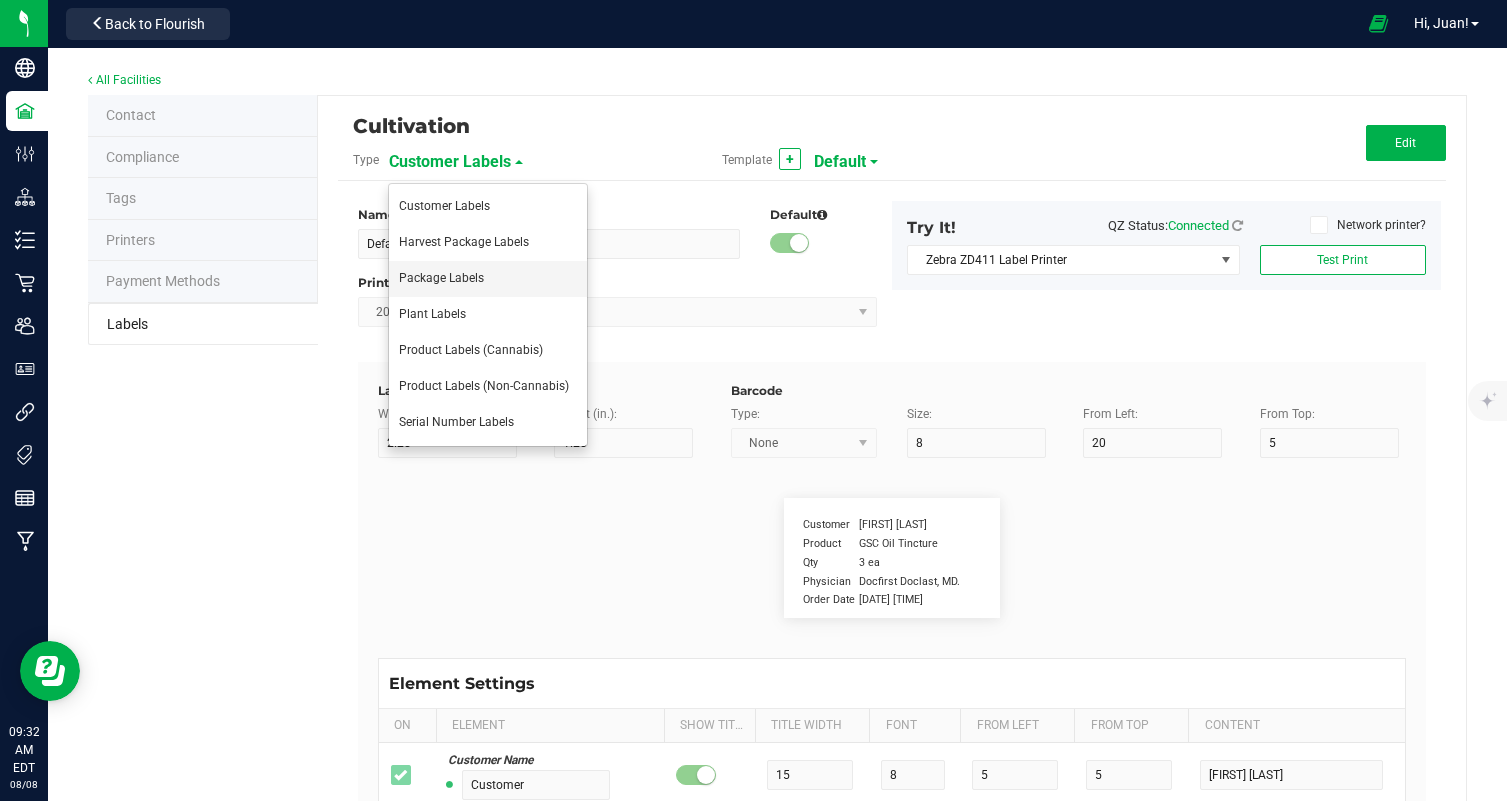 type on "(609) 895-6678" 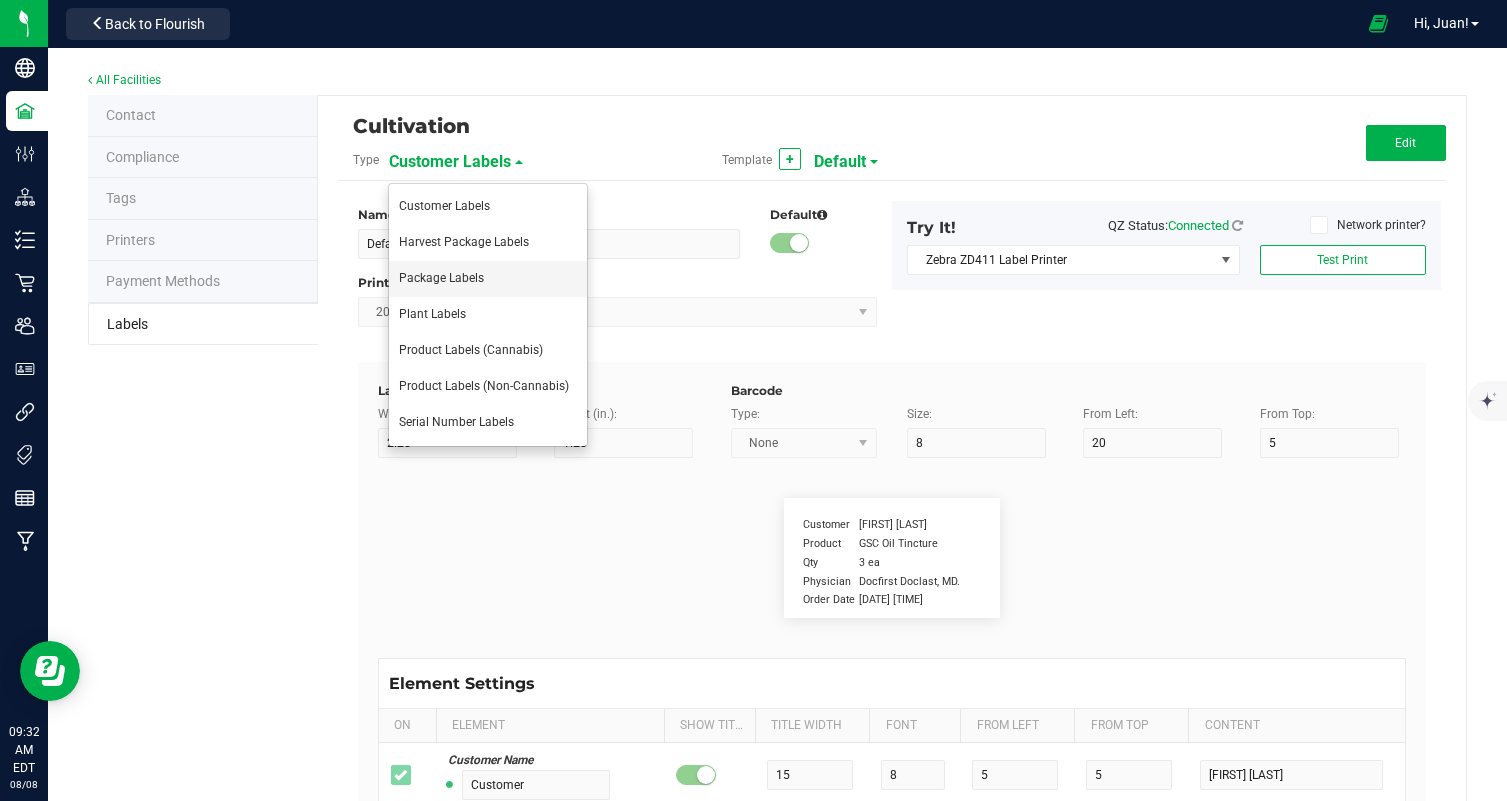 type on "LIC #:C000107" 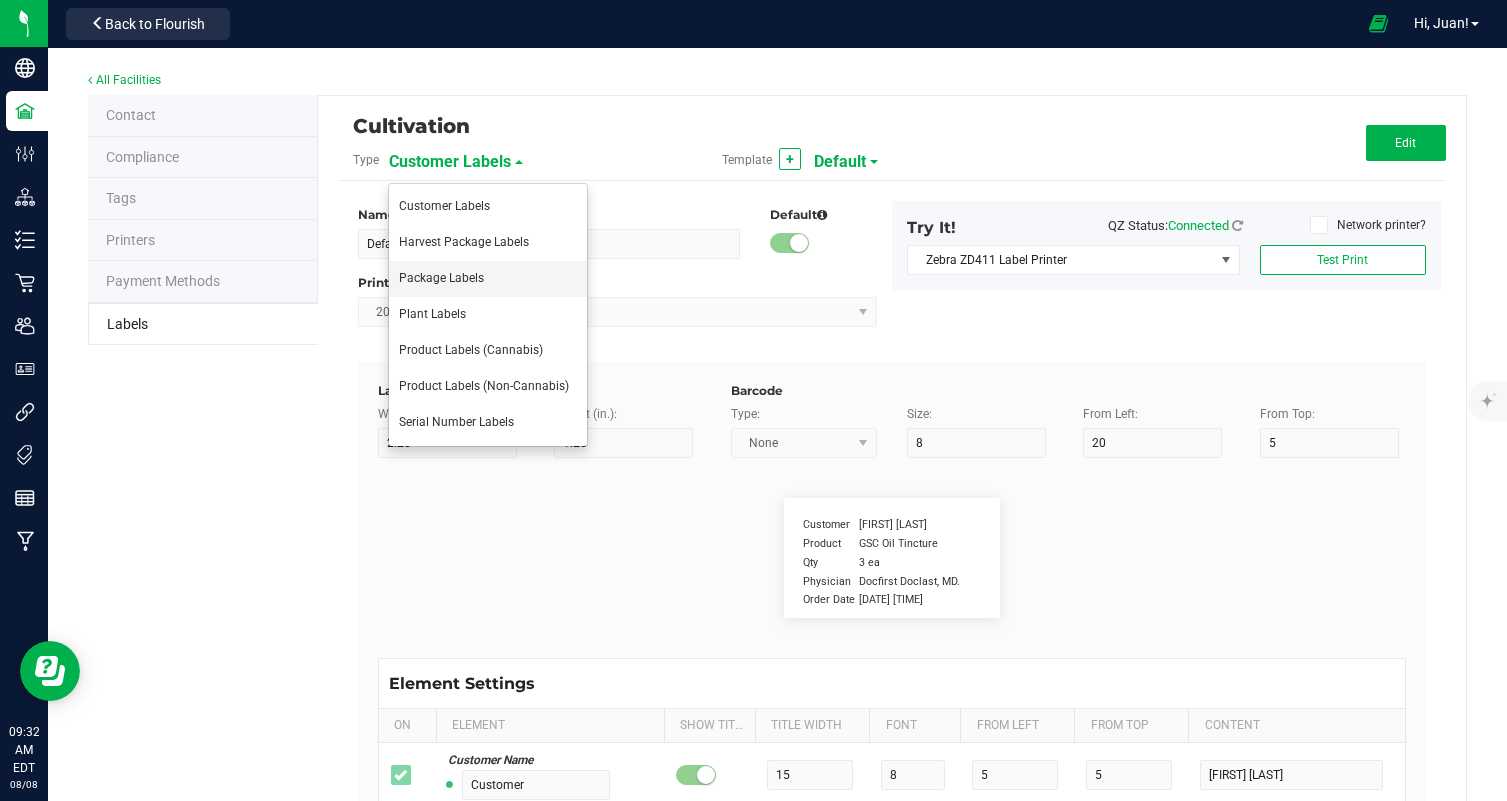 type on "17" 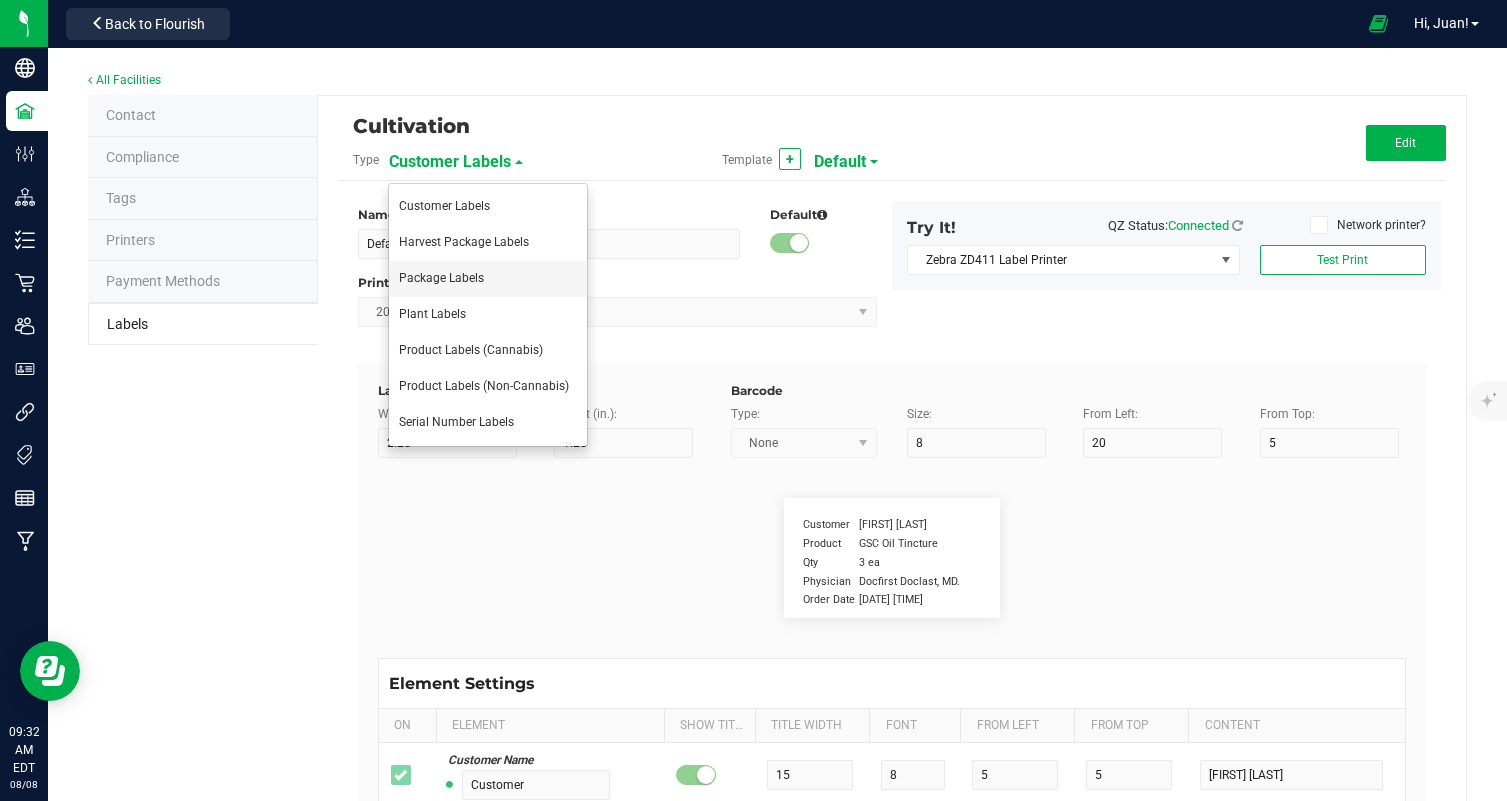 type on "6" 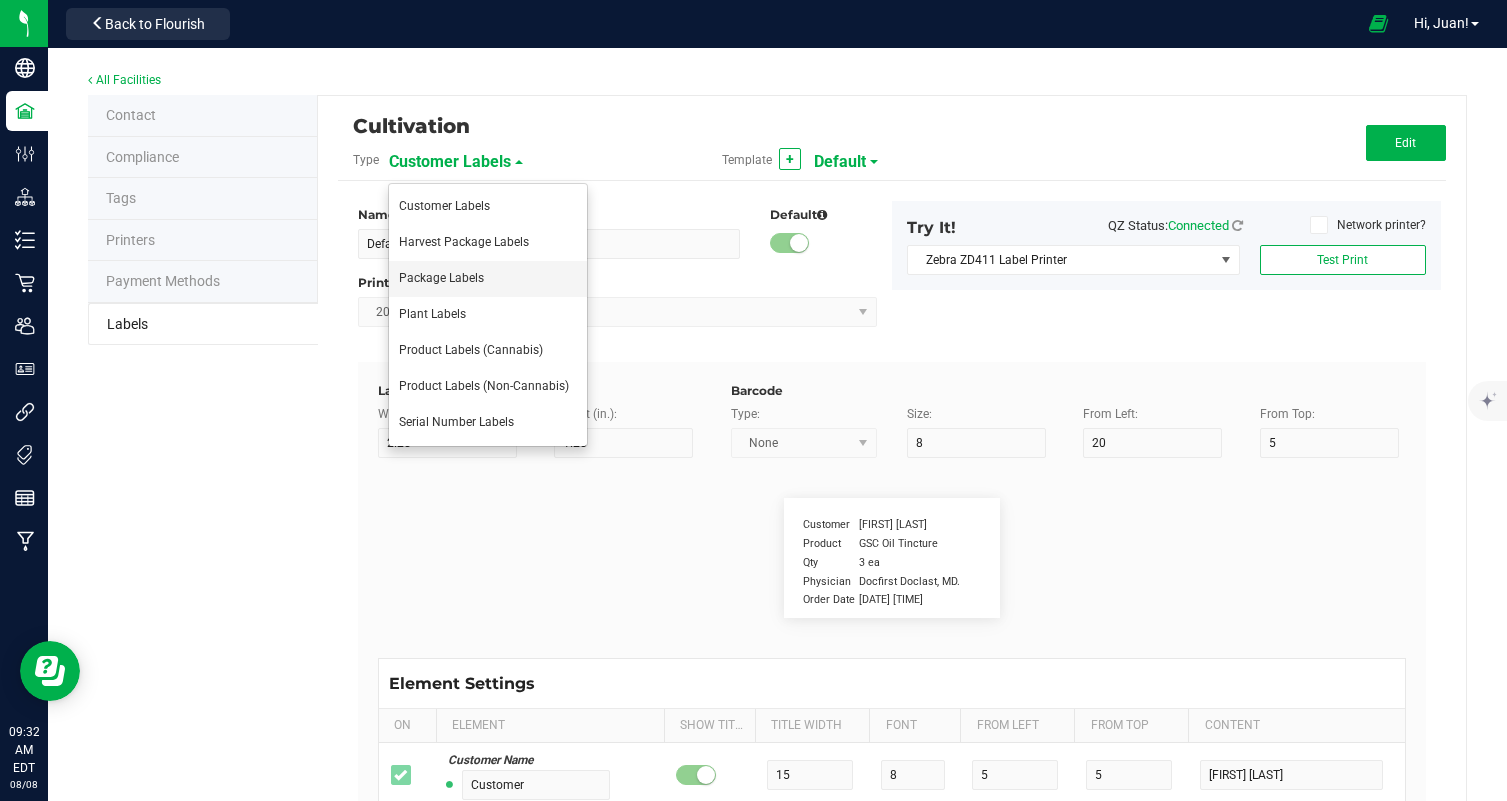 type on "4" 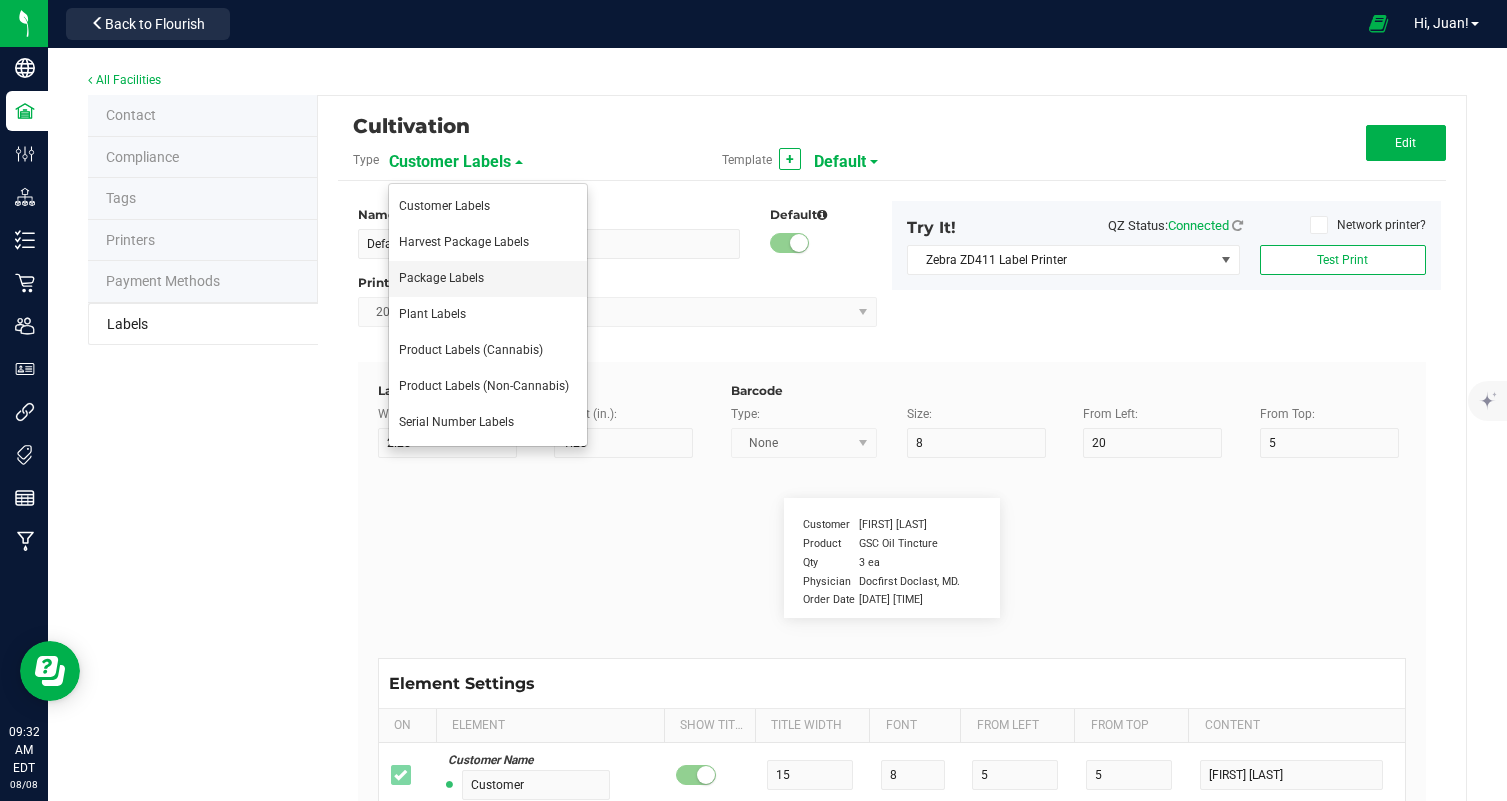 type on "50" 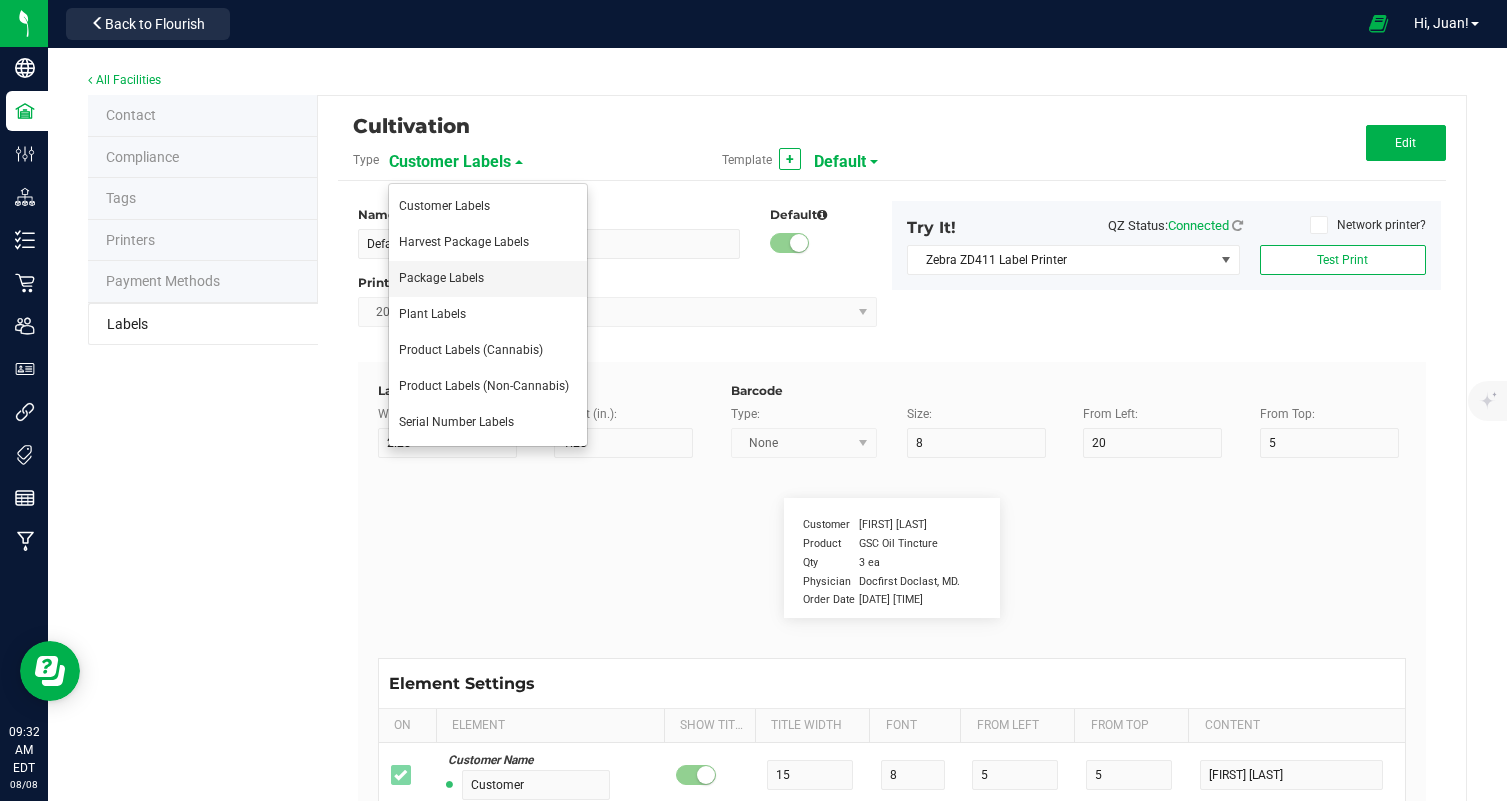 type 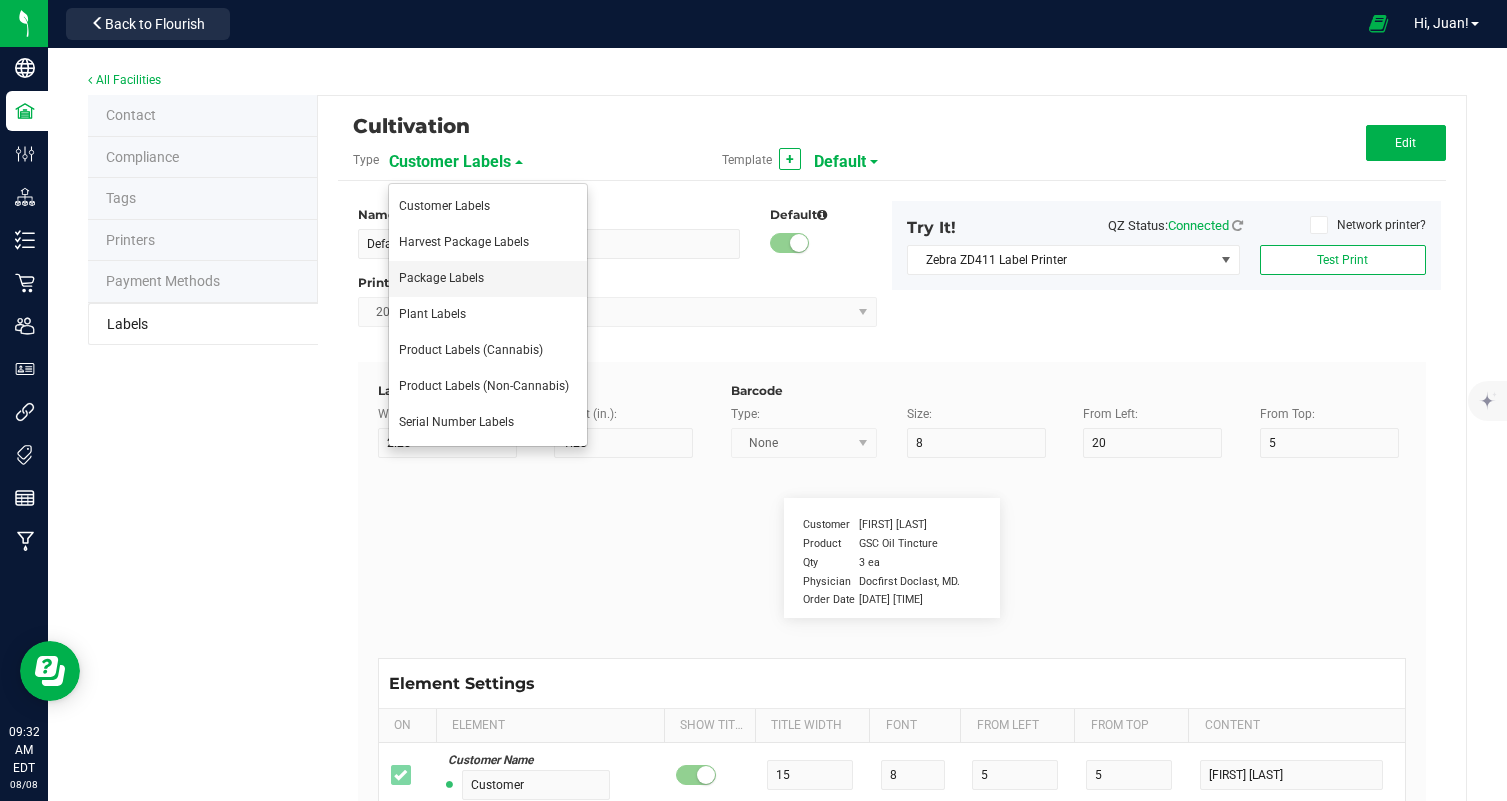 type on "Terpene 1" 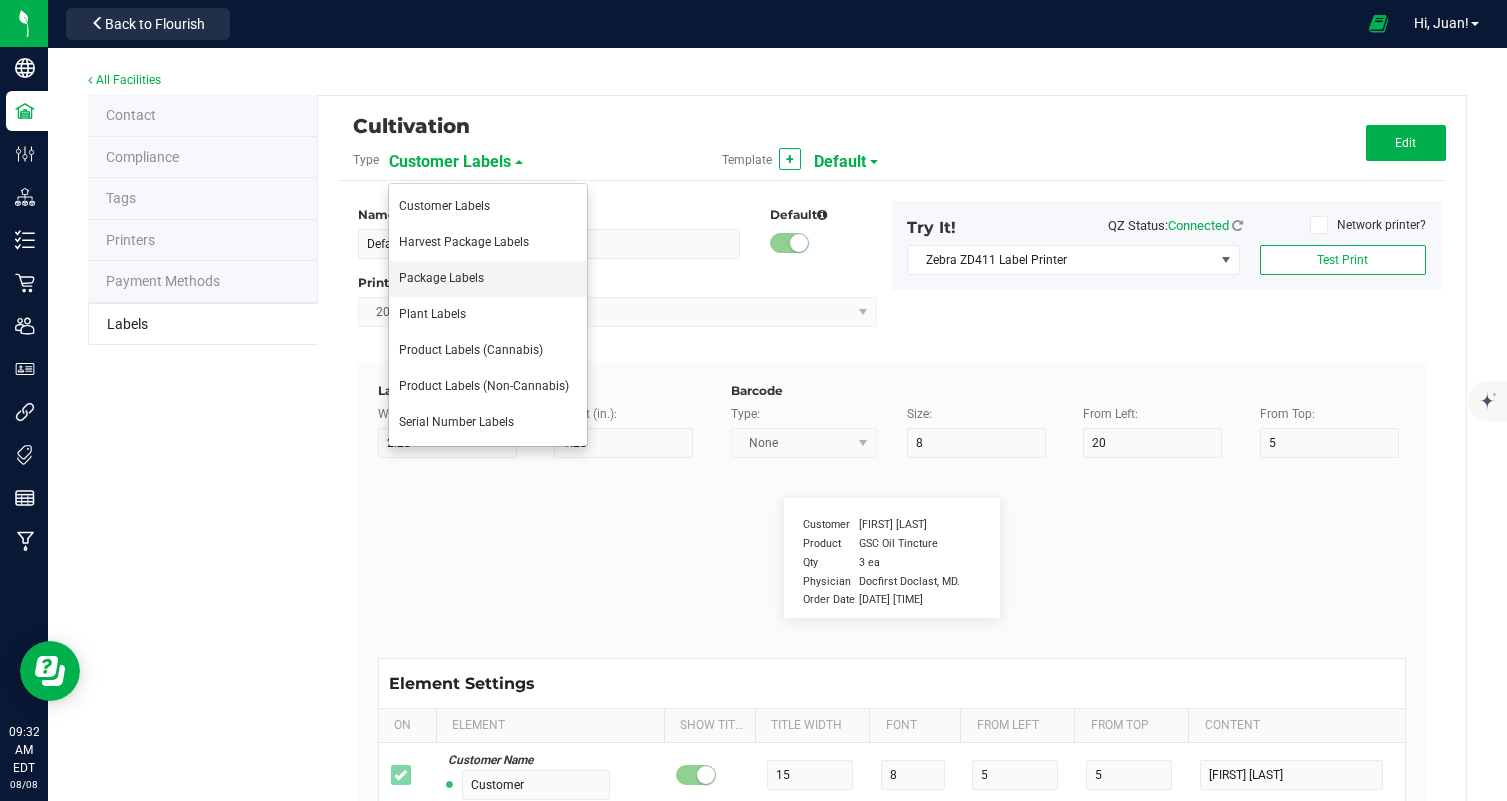 type on "35" 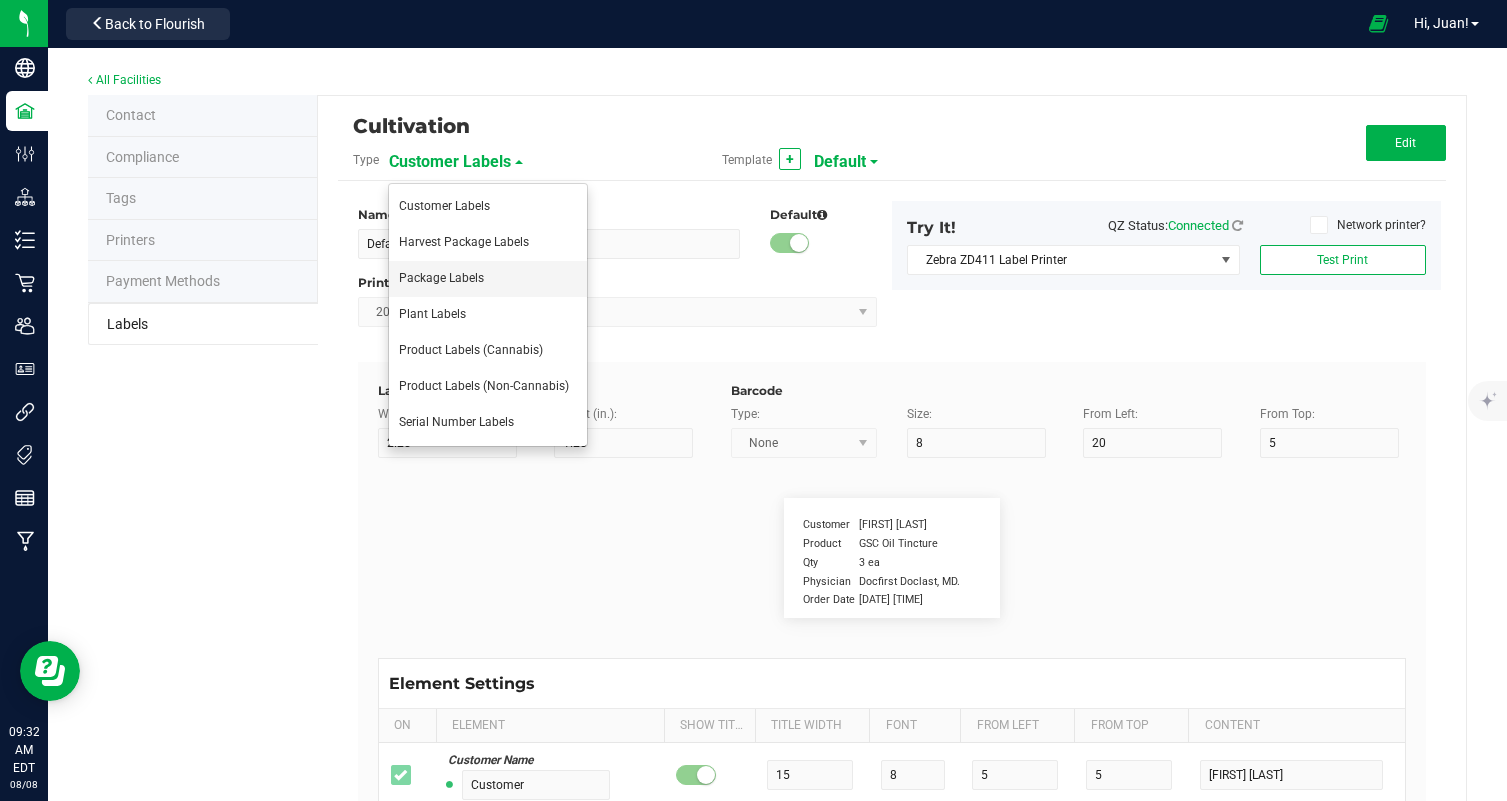 type on "6" 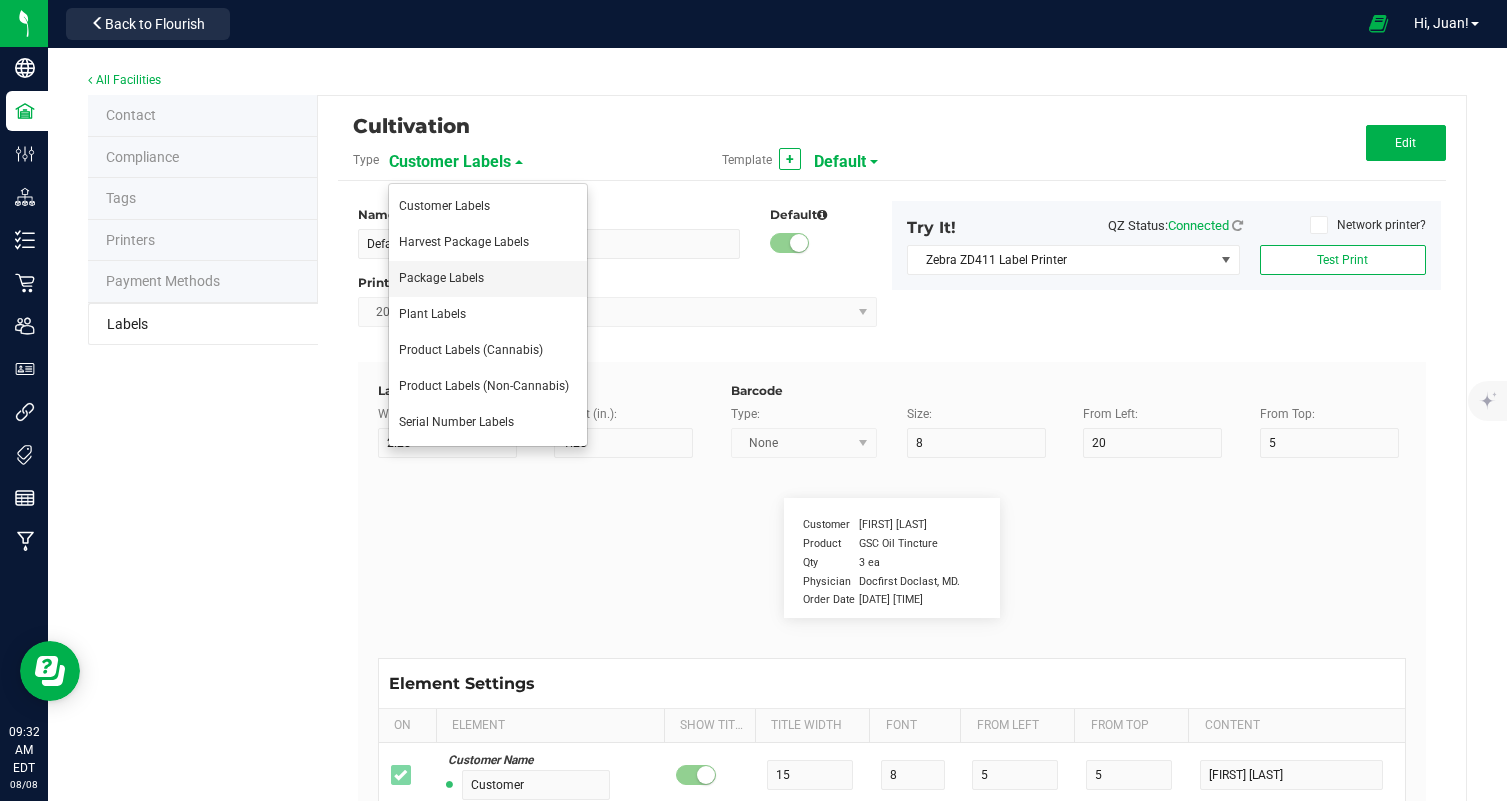 type on "29" 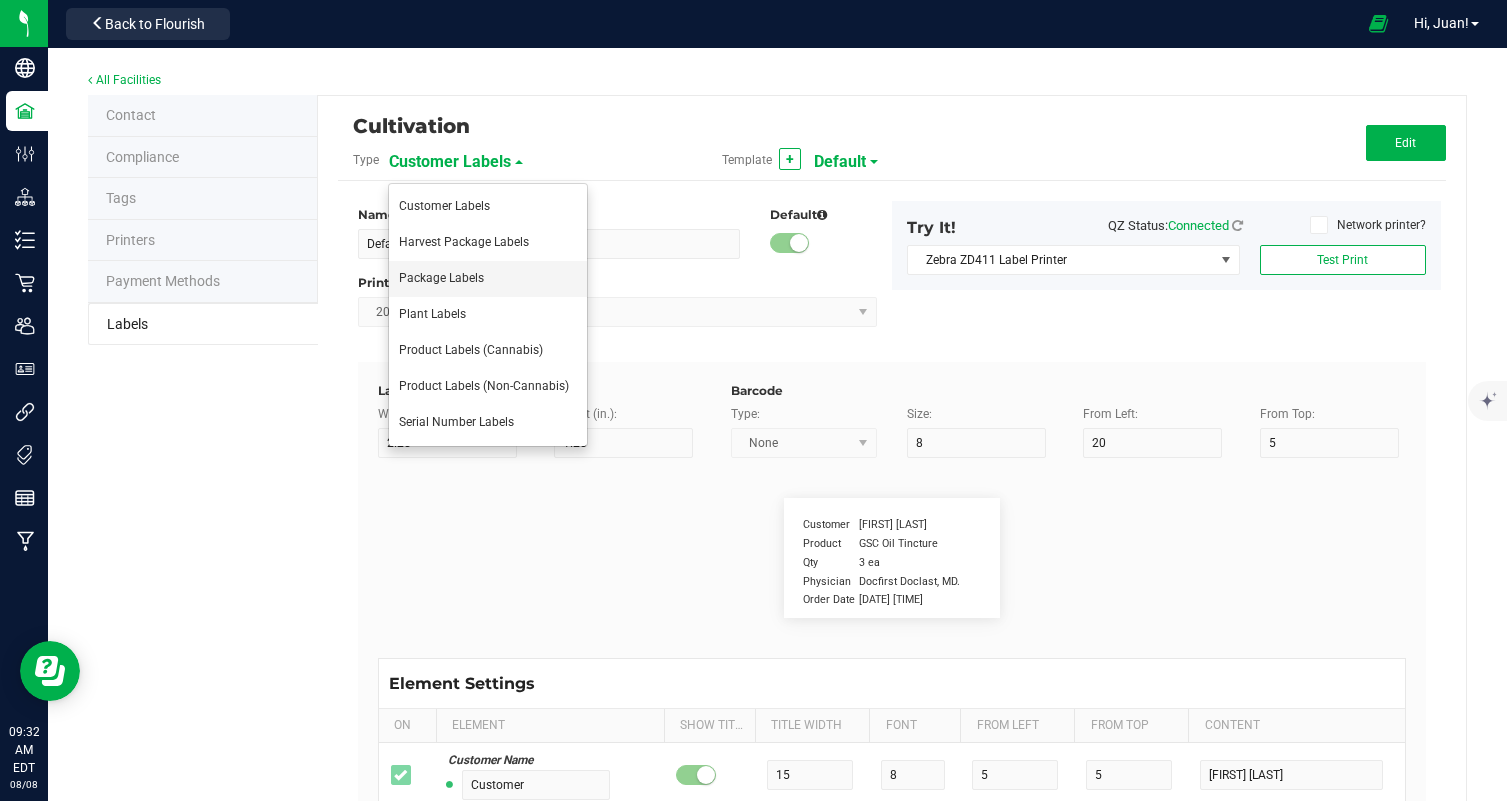 type on "17" 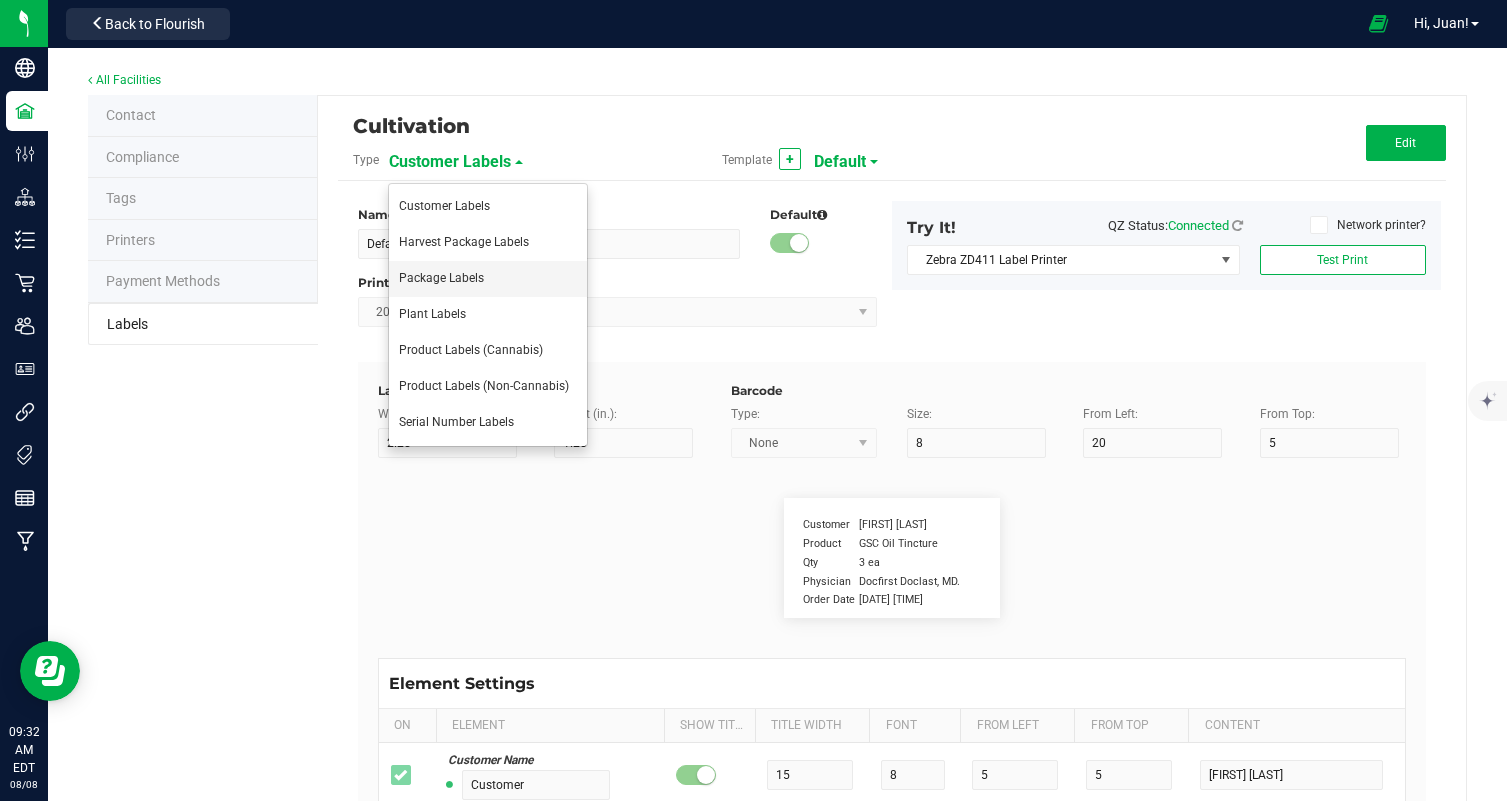 type on "Limonene:" 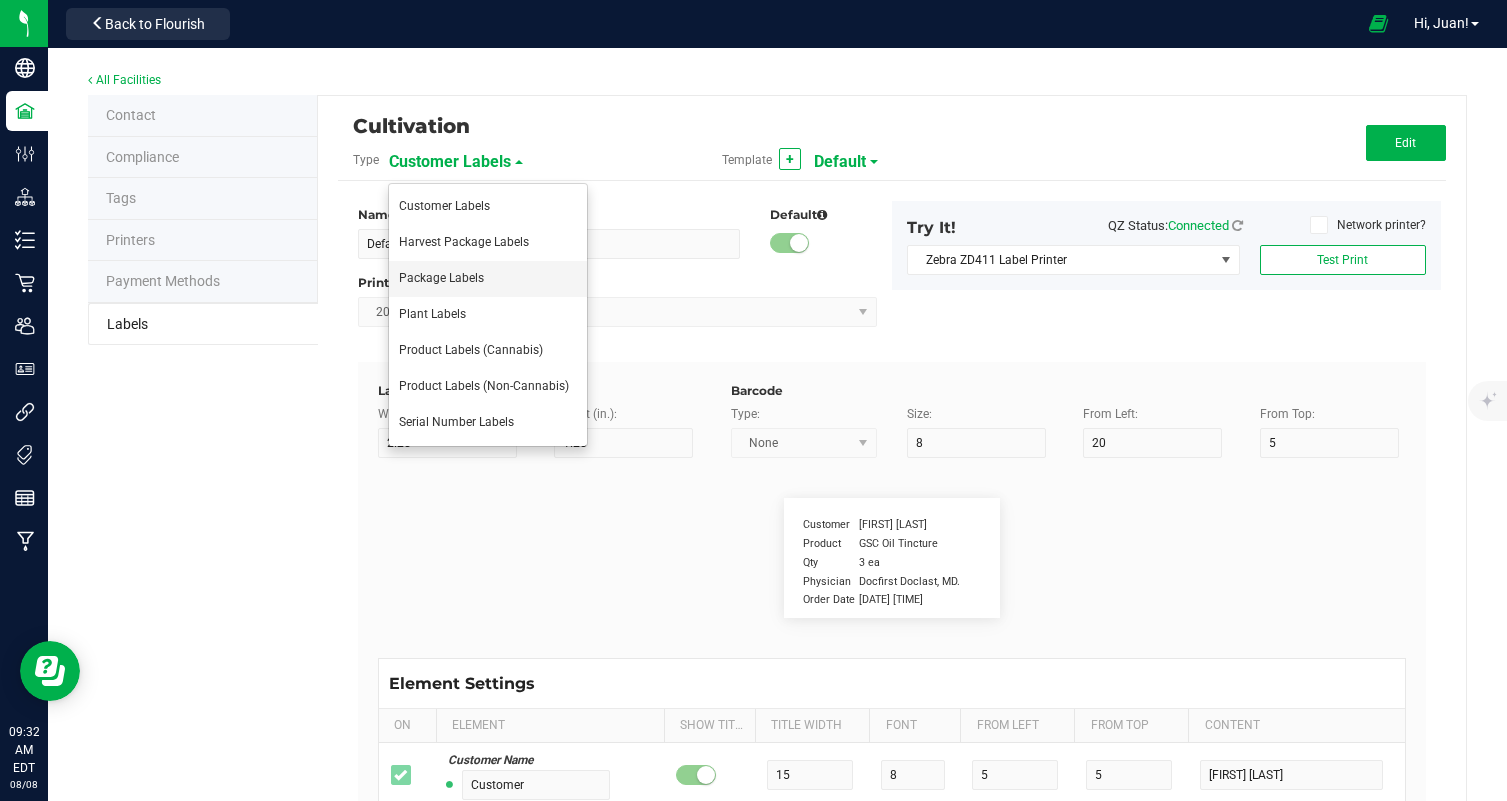 type on "Terpene Value" 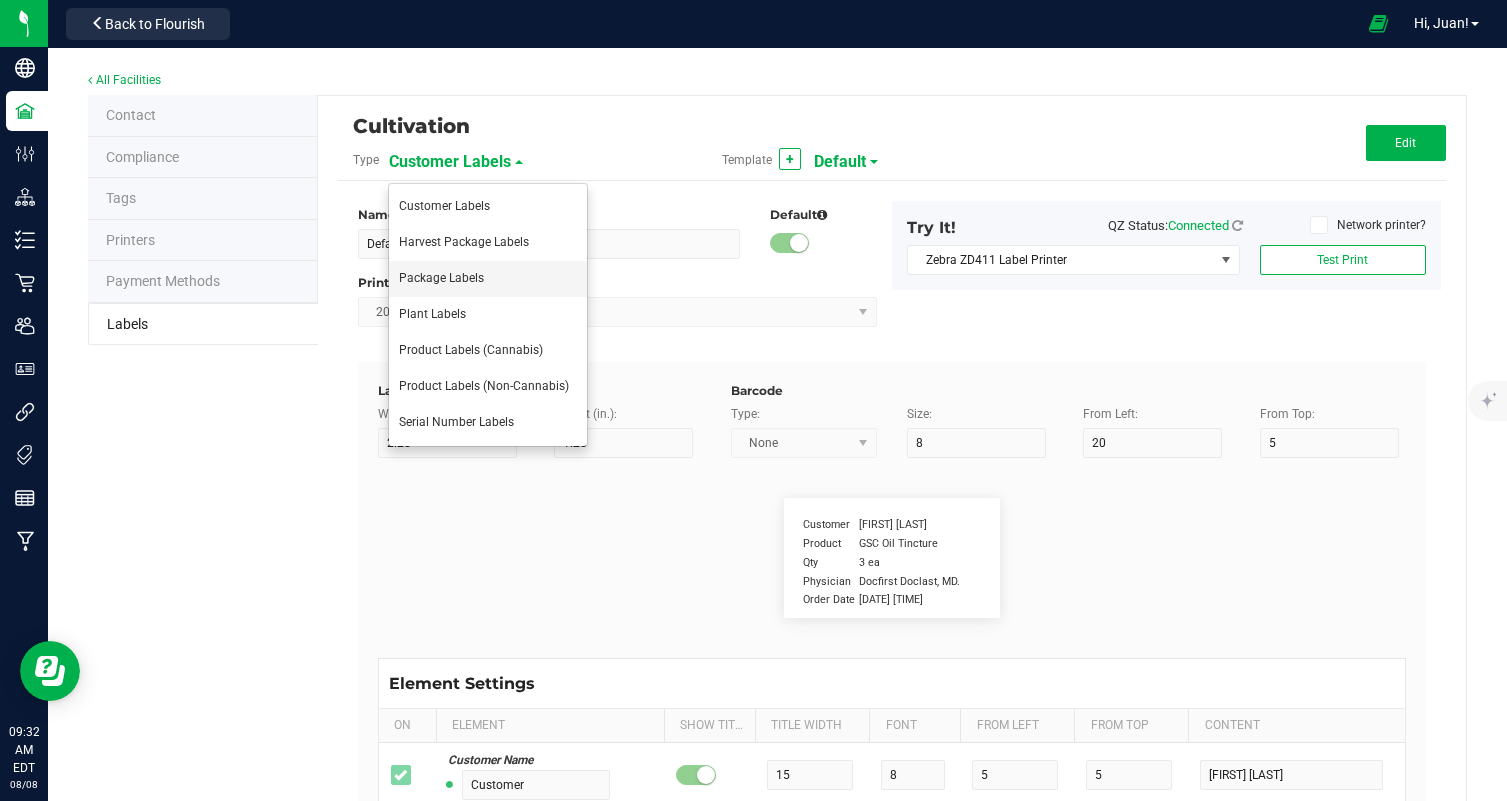 type on "35" 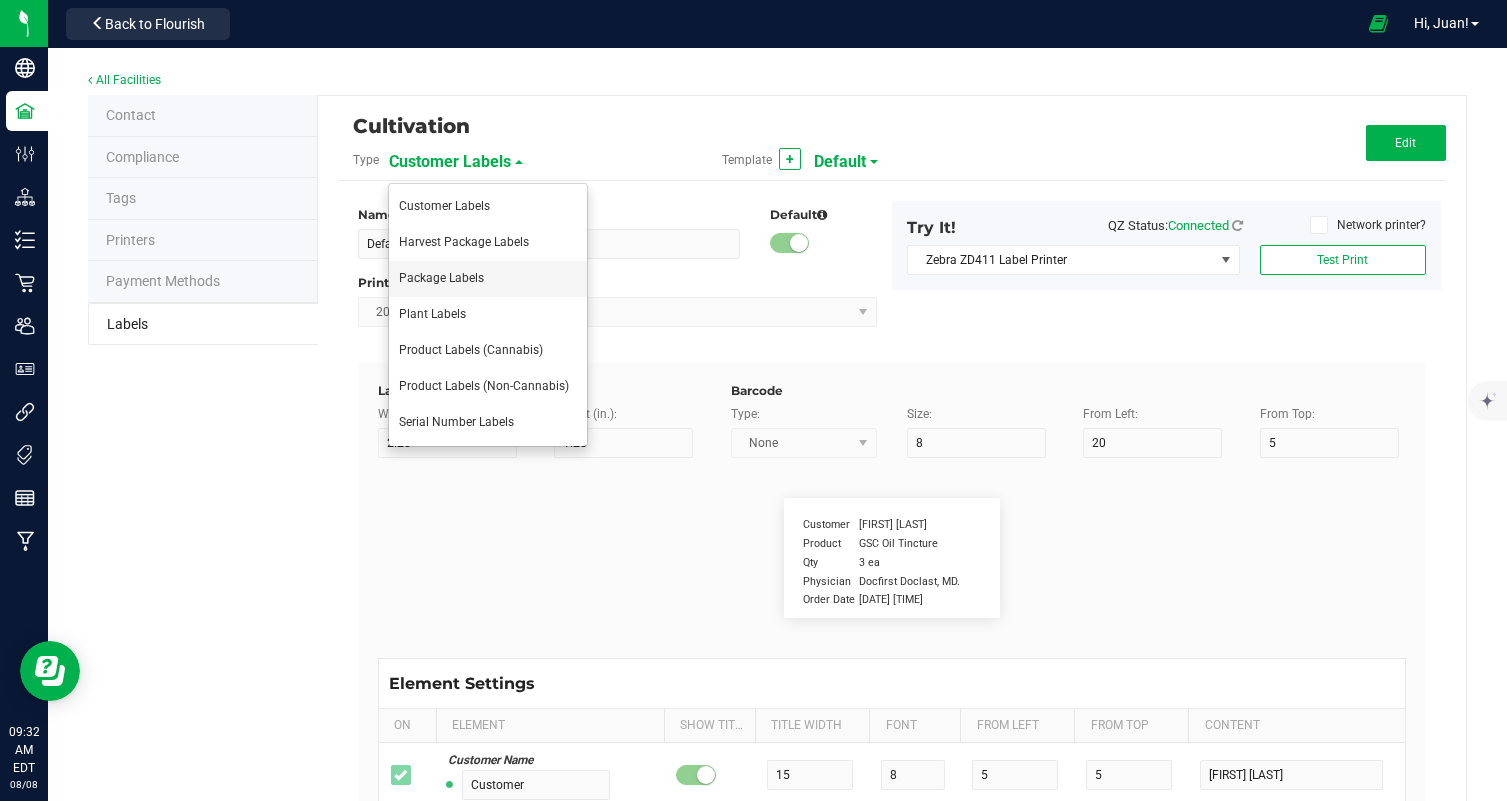 type on "6" 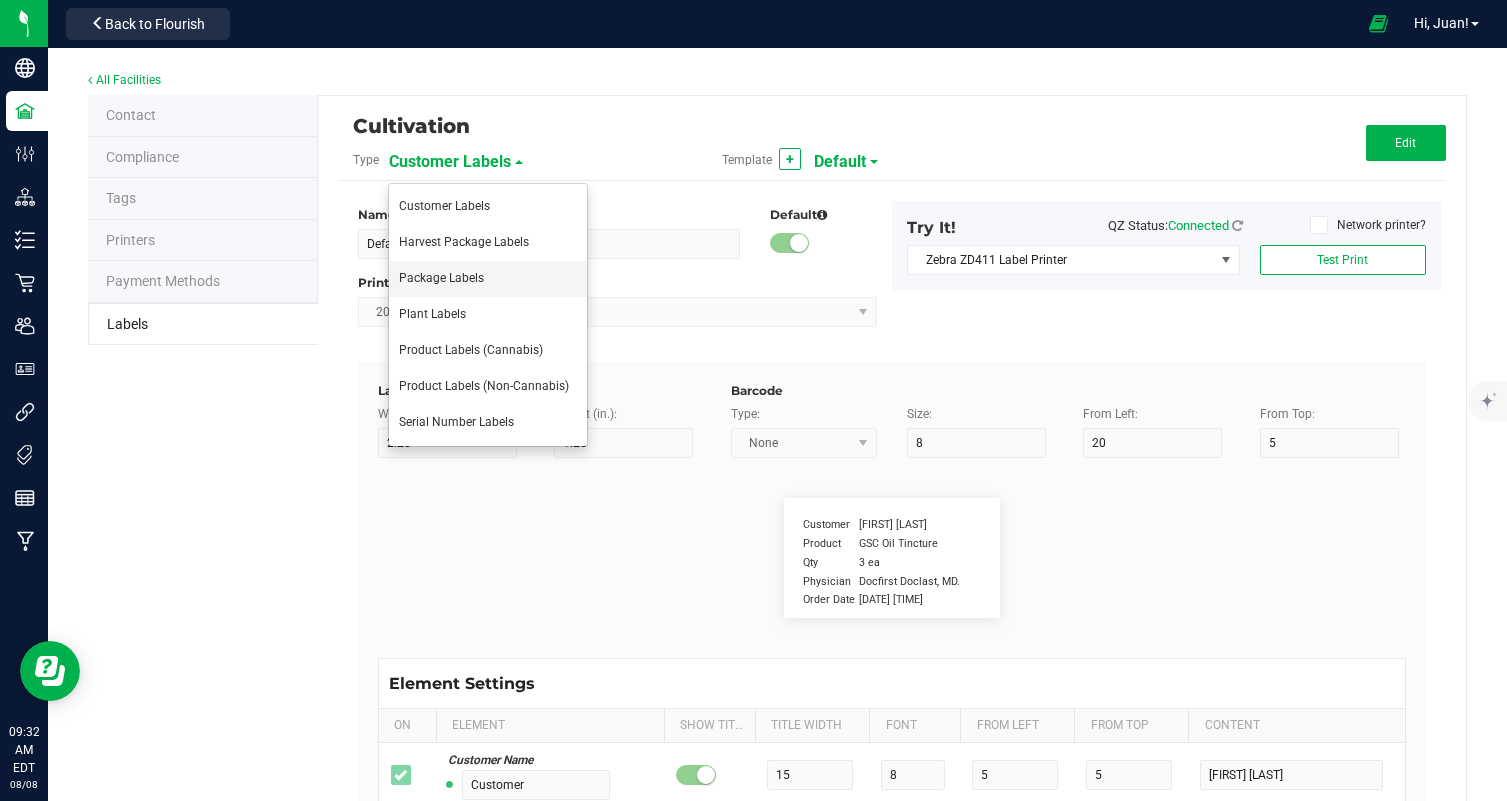 type on "44" 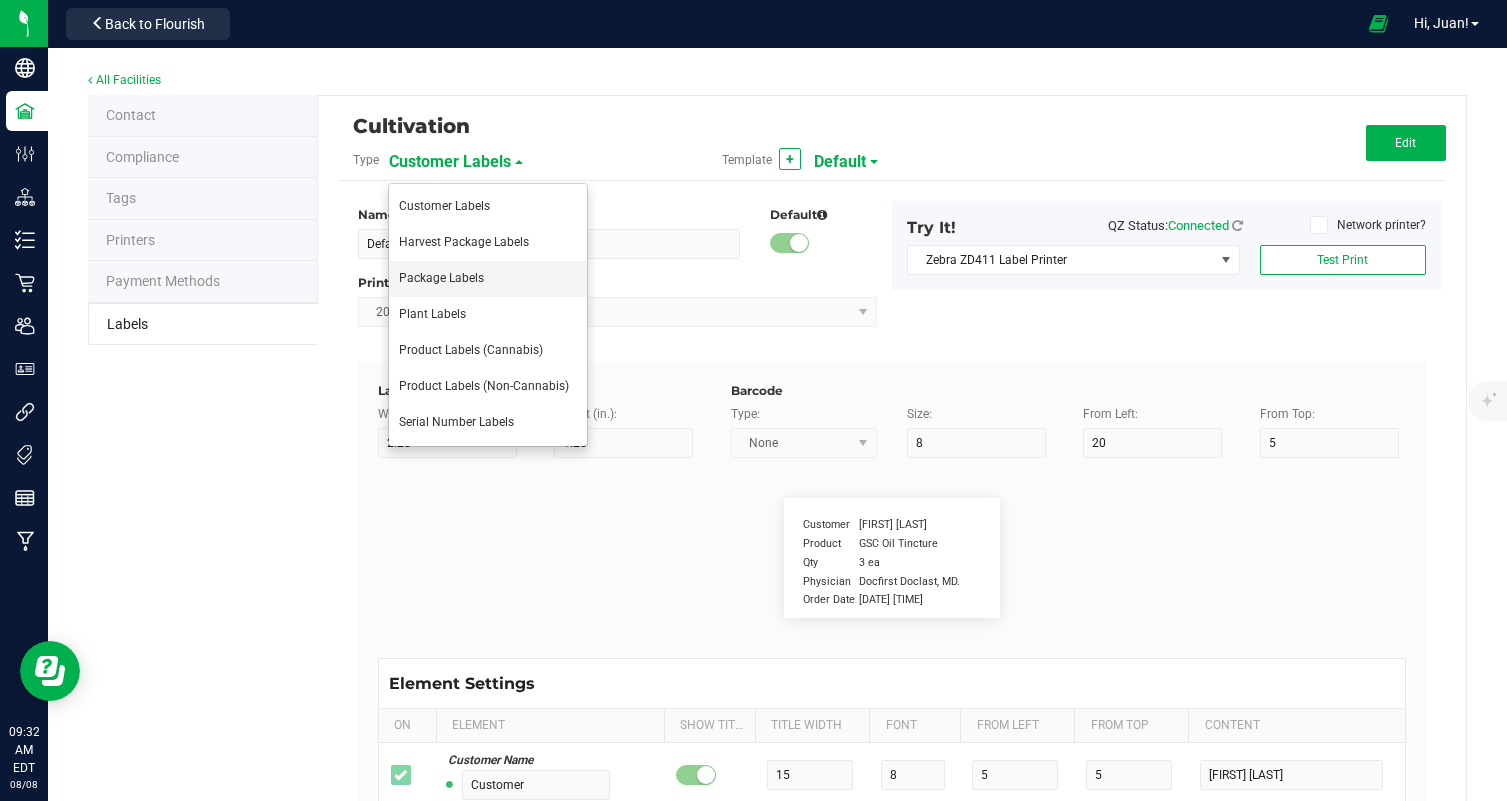type on "17" 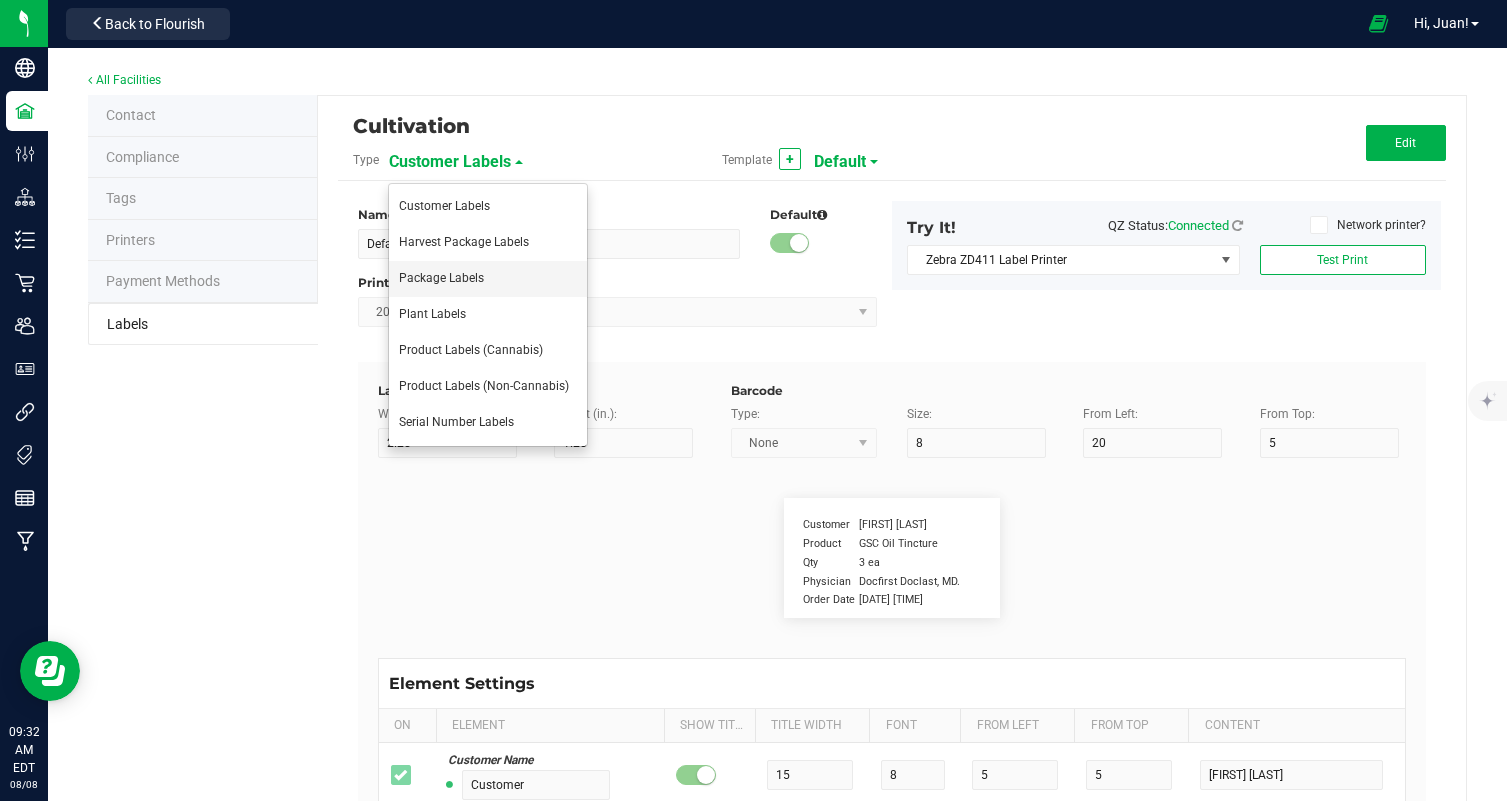 type on "0.91%" 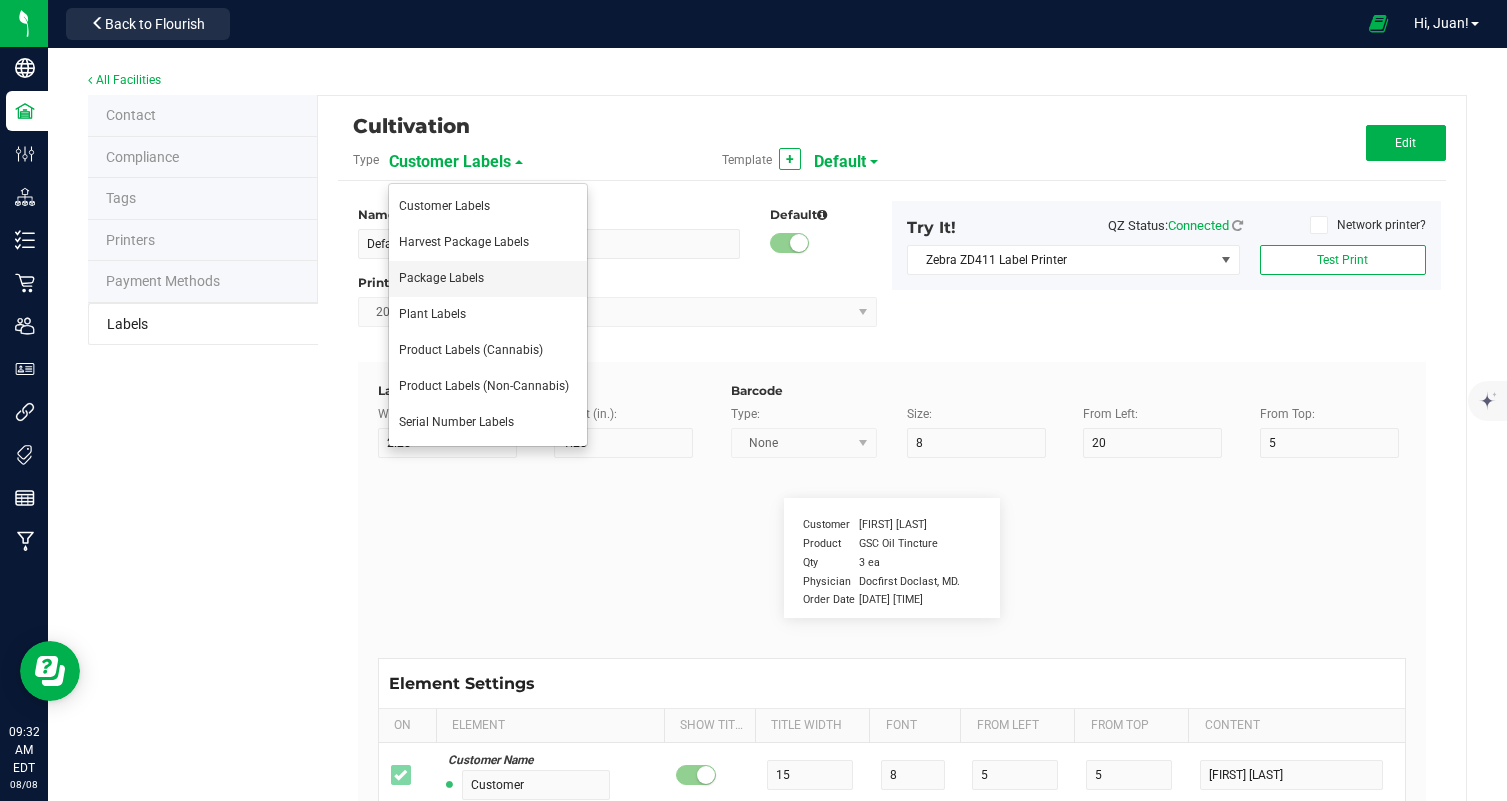 type on "Terpene 2" 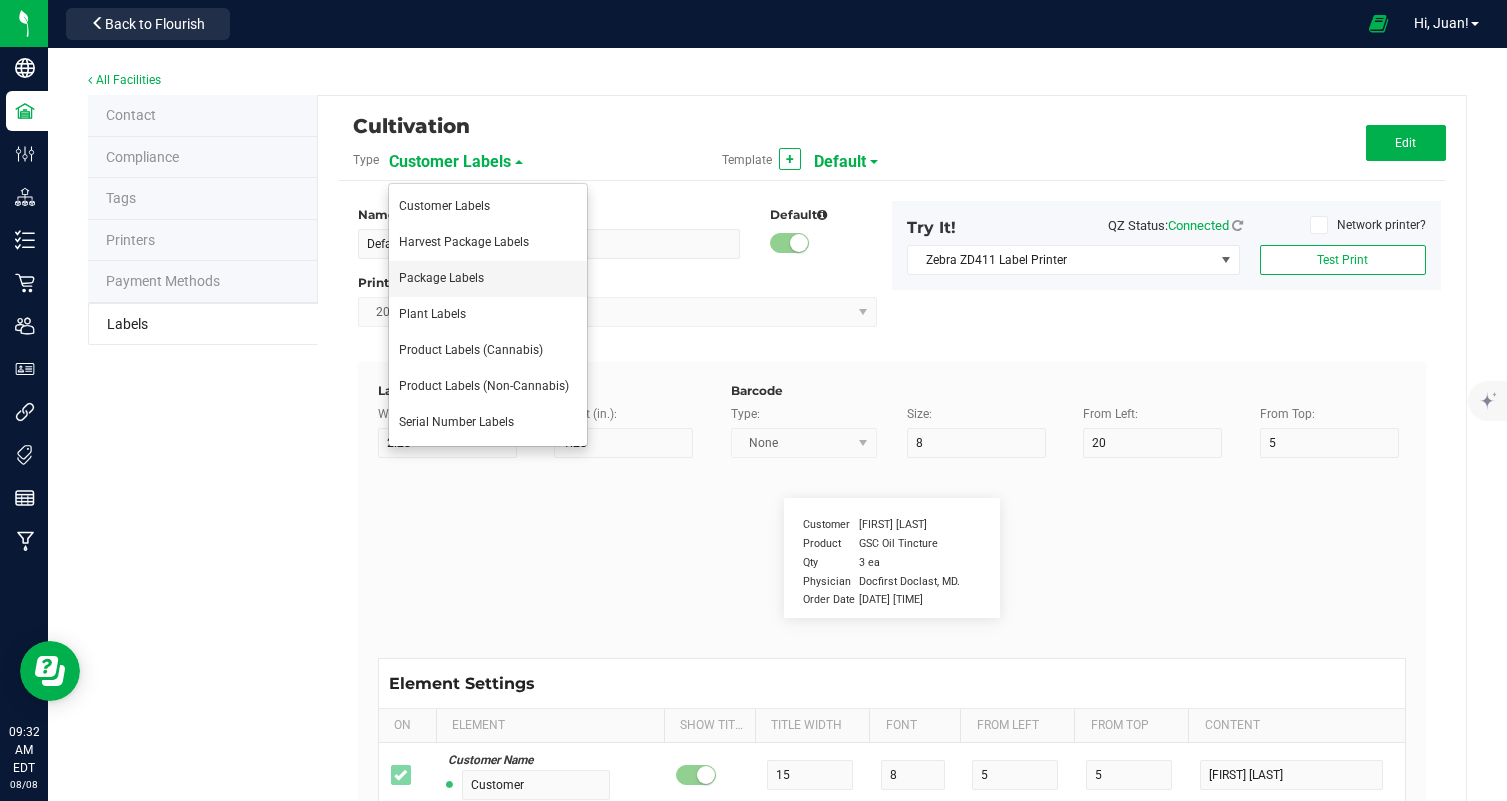 type on "35" 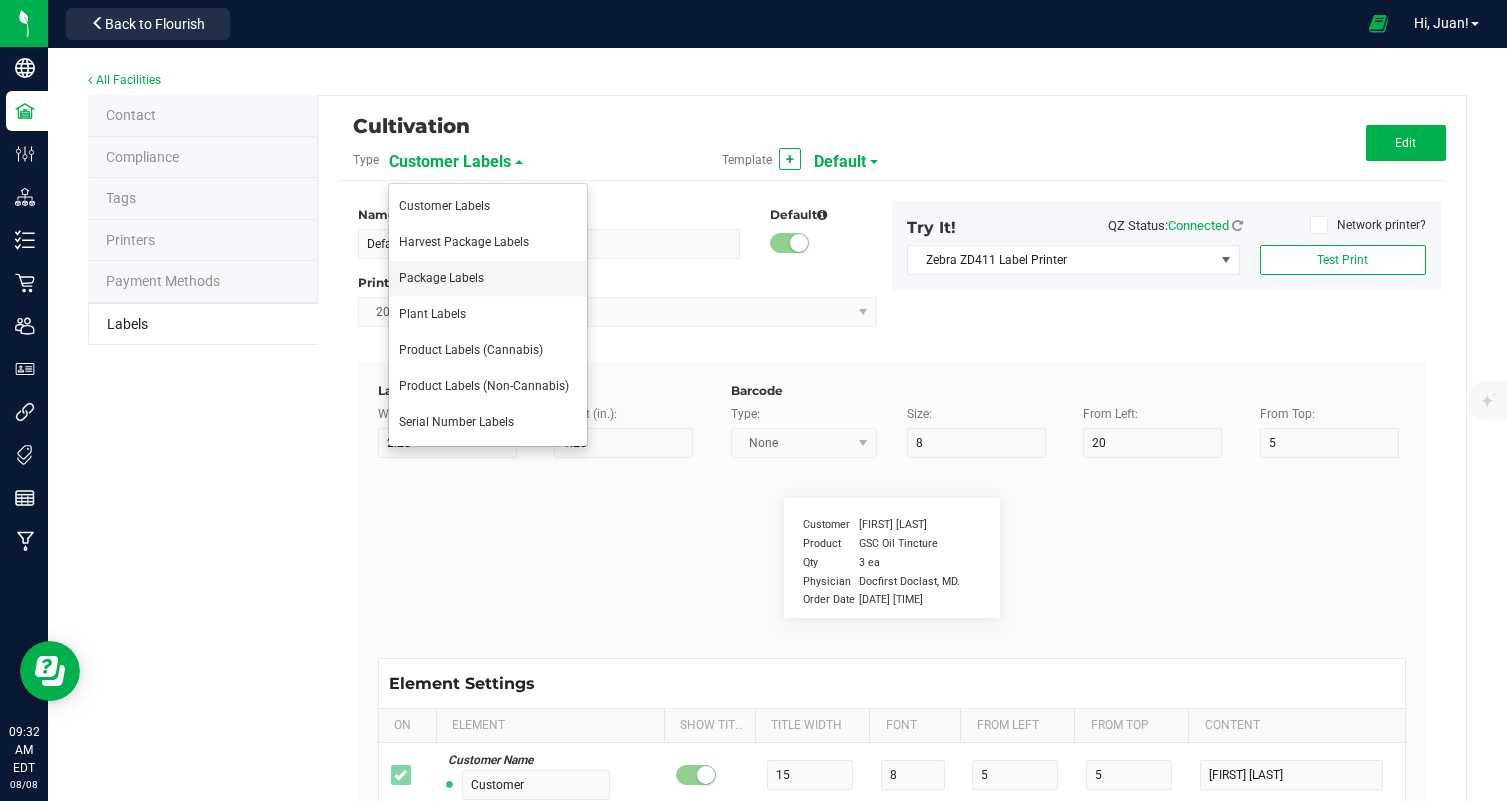 type on "6" 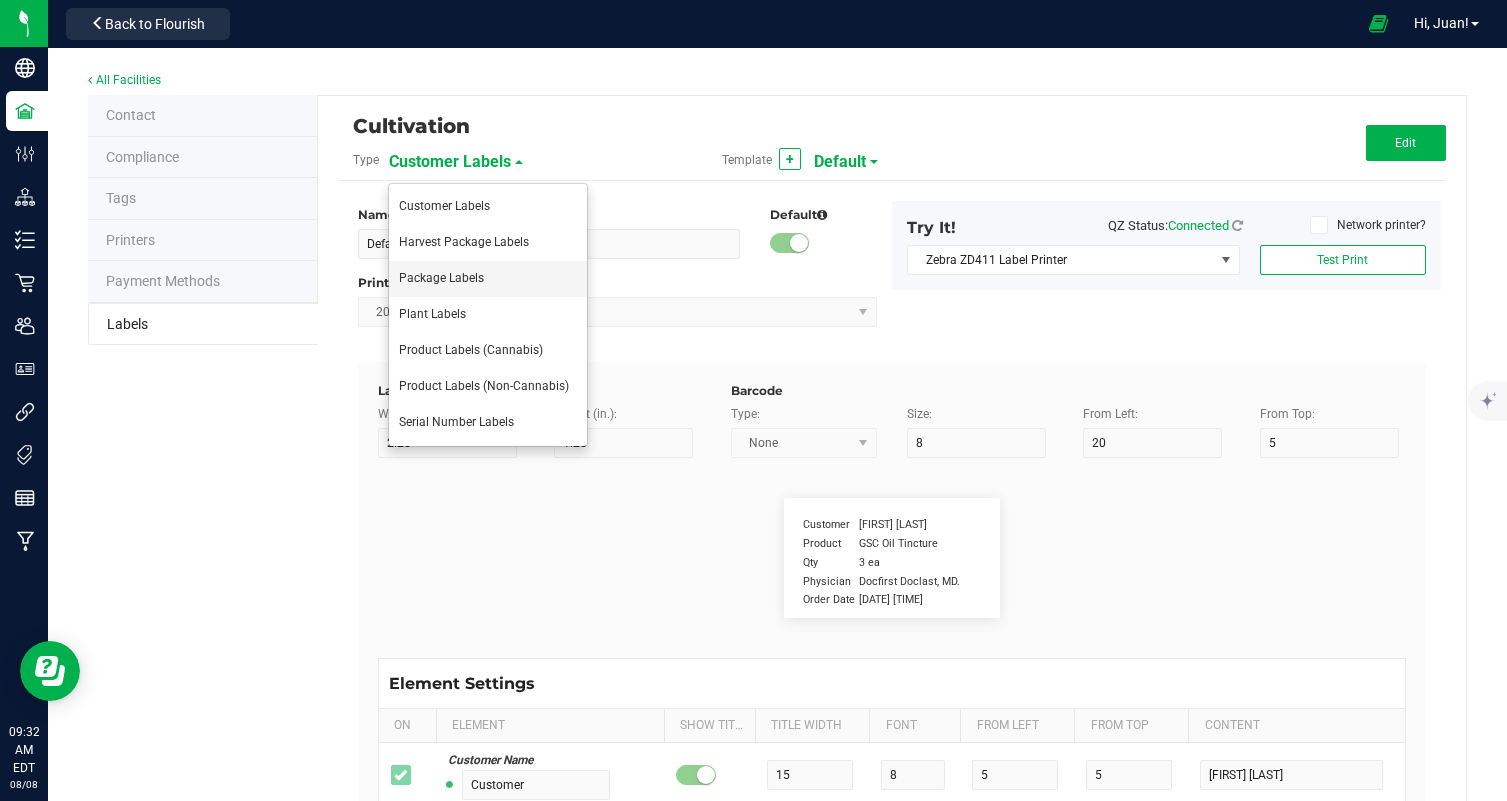 type on "29" 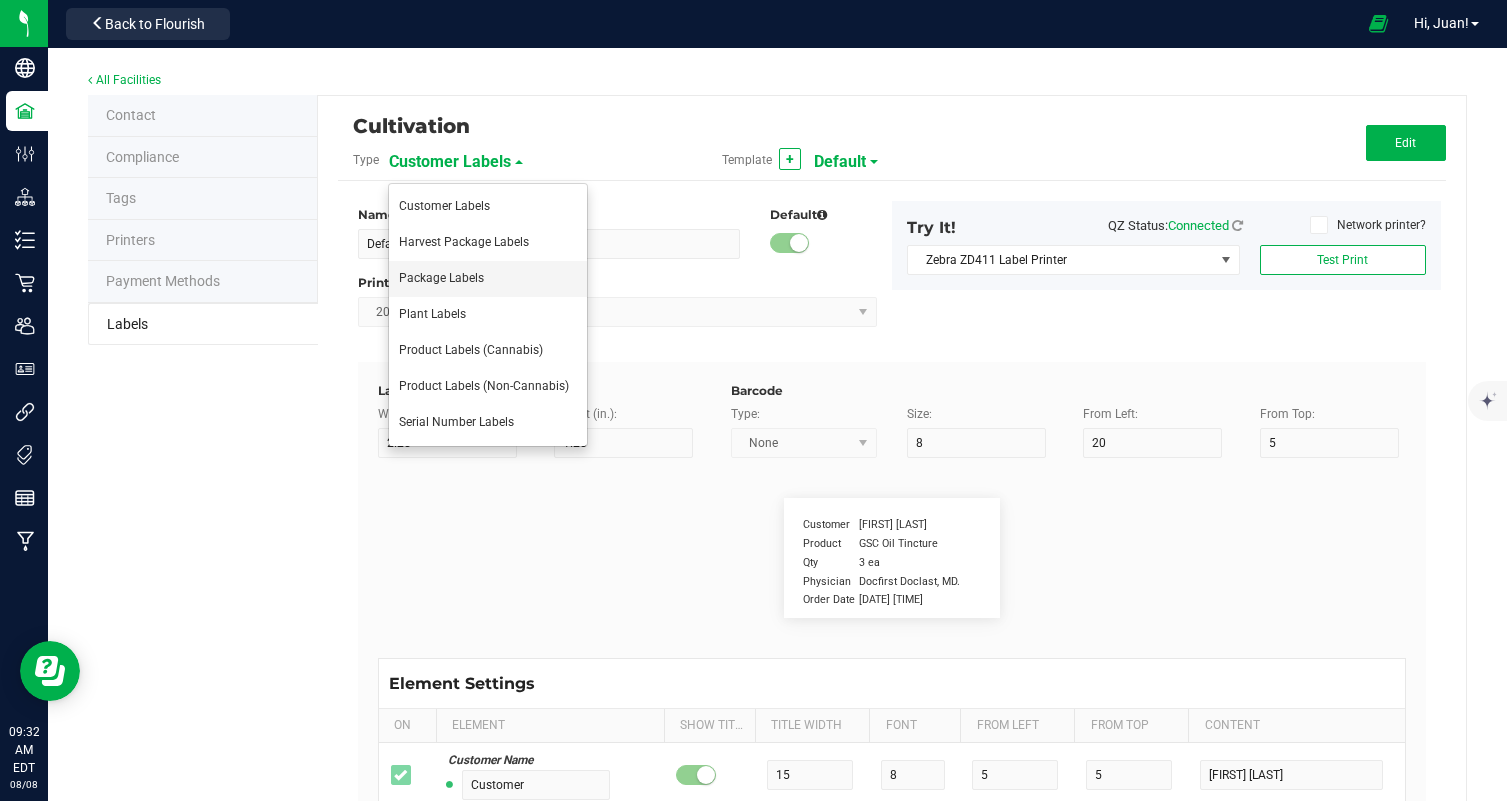 type on "19" 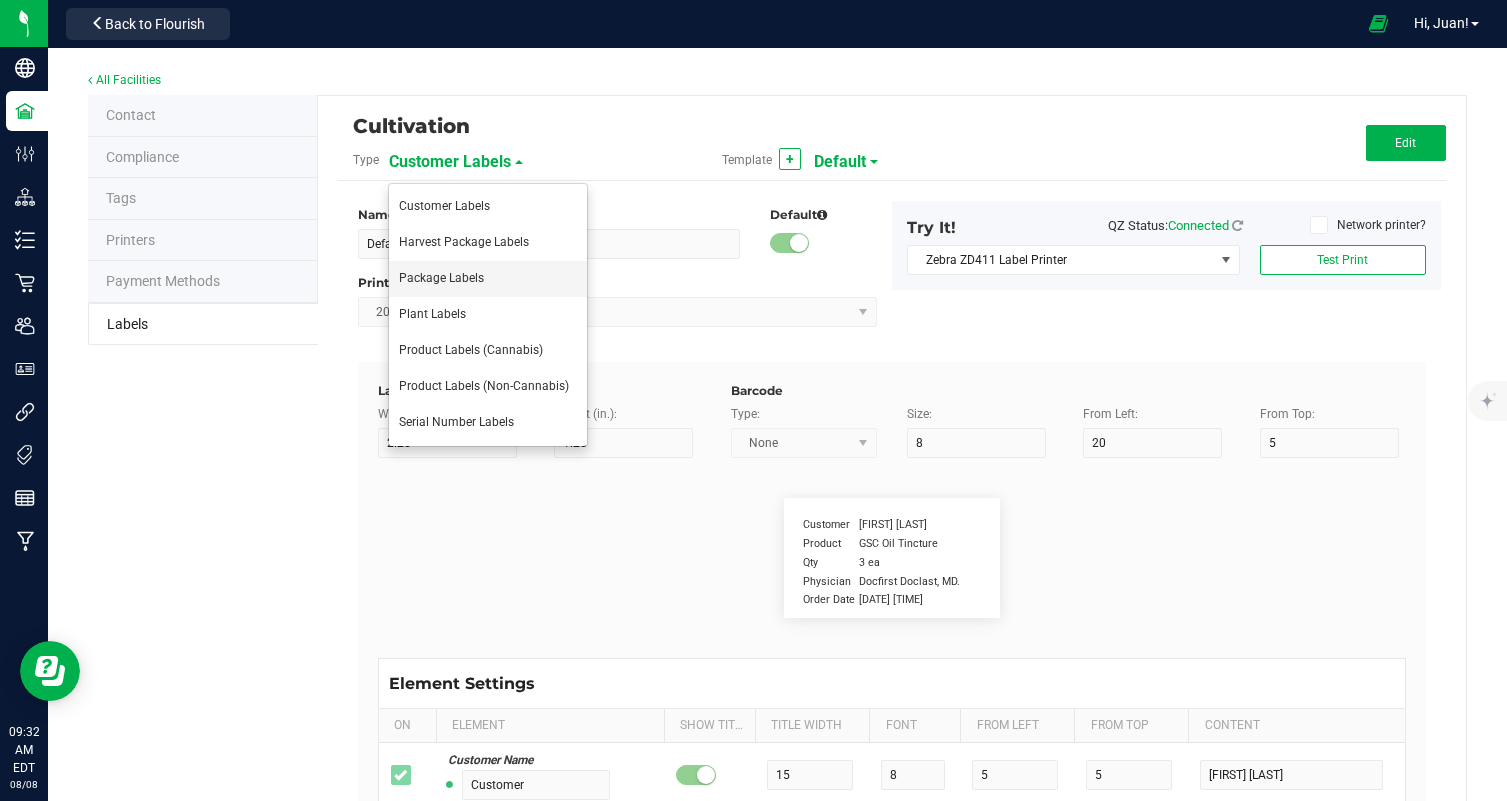 type on "Carophyllene:" 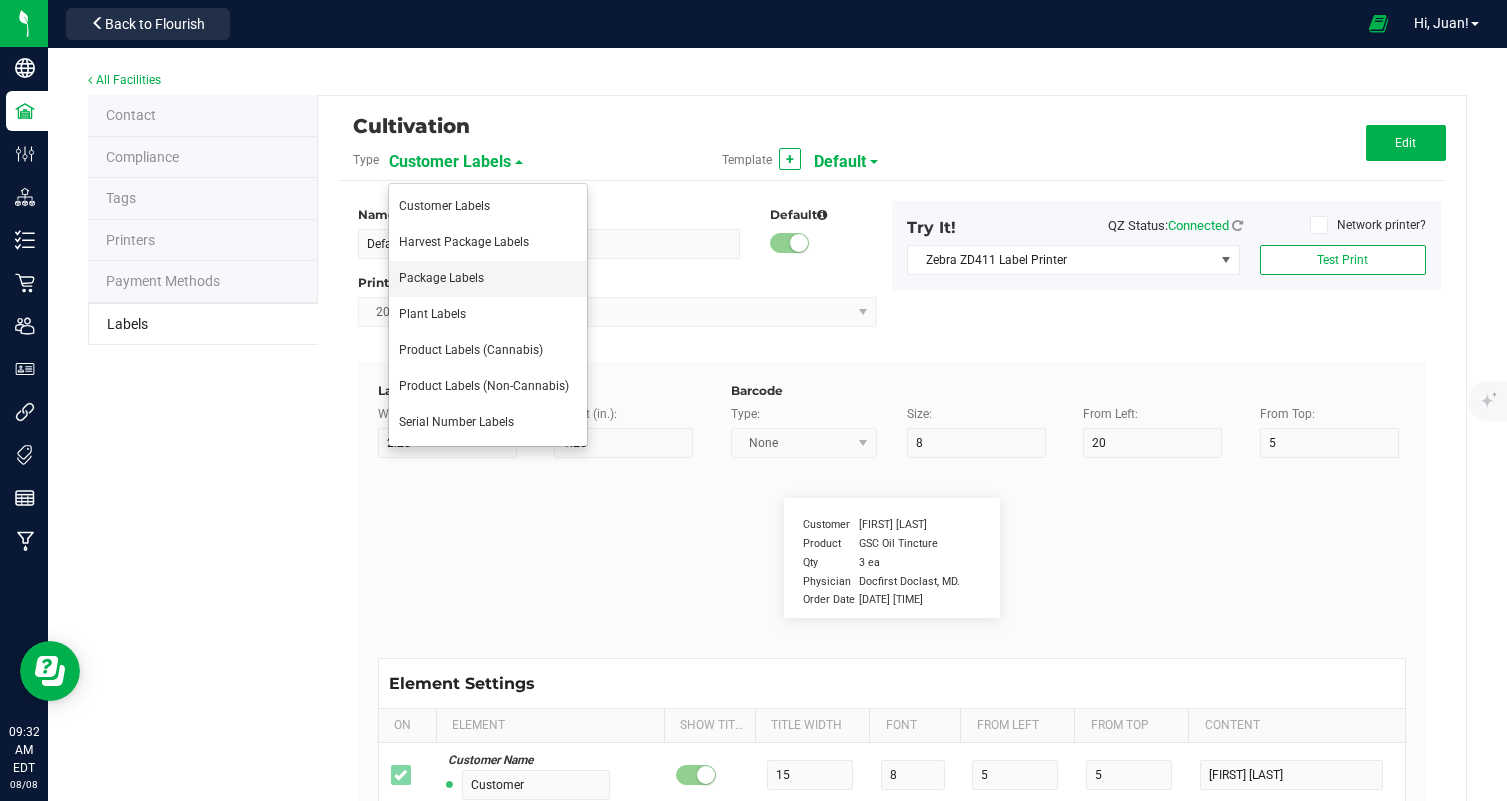type on "Terpene Value" 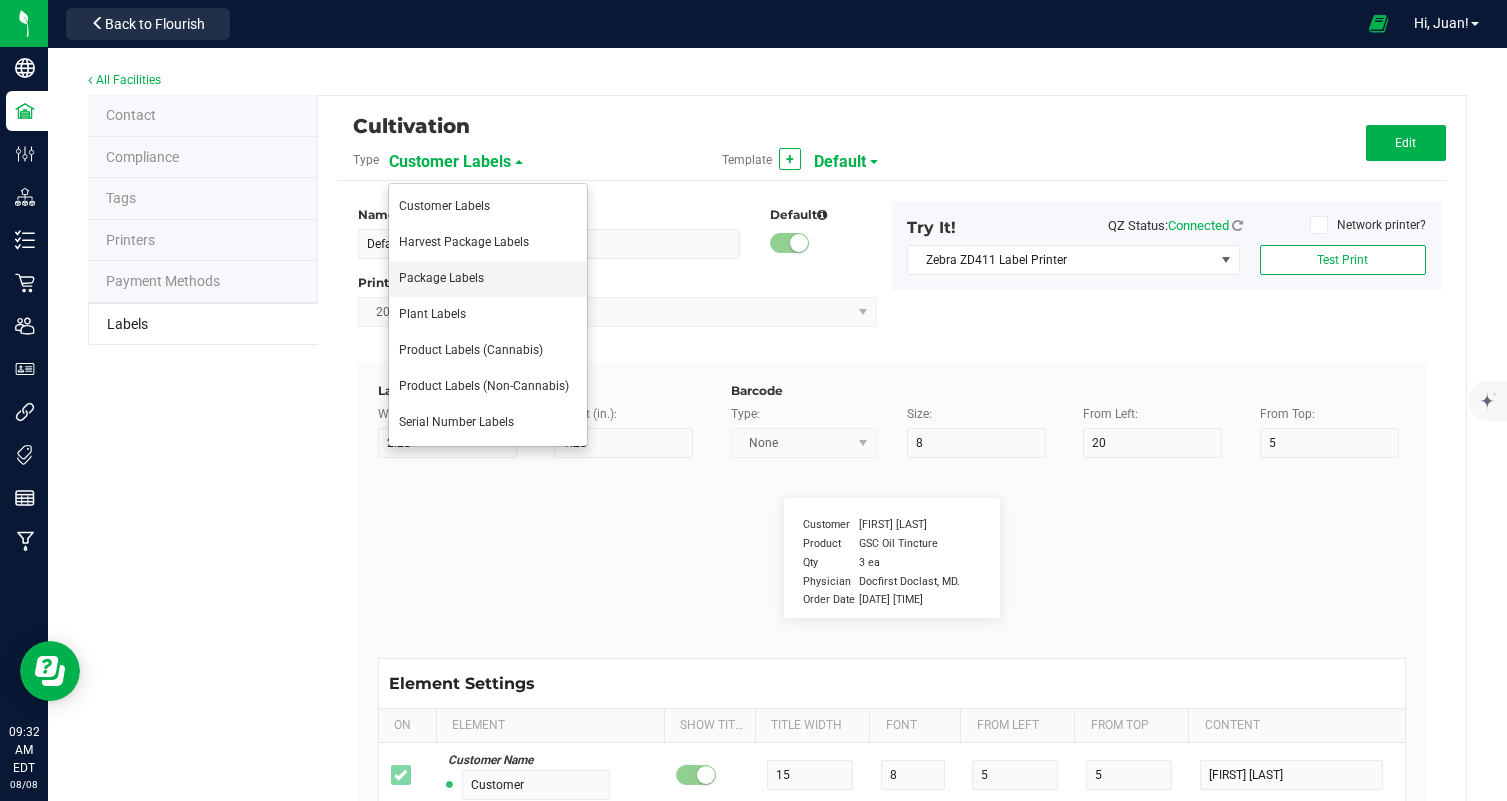 type on "35" 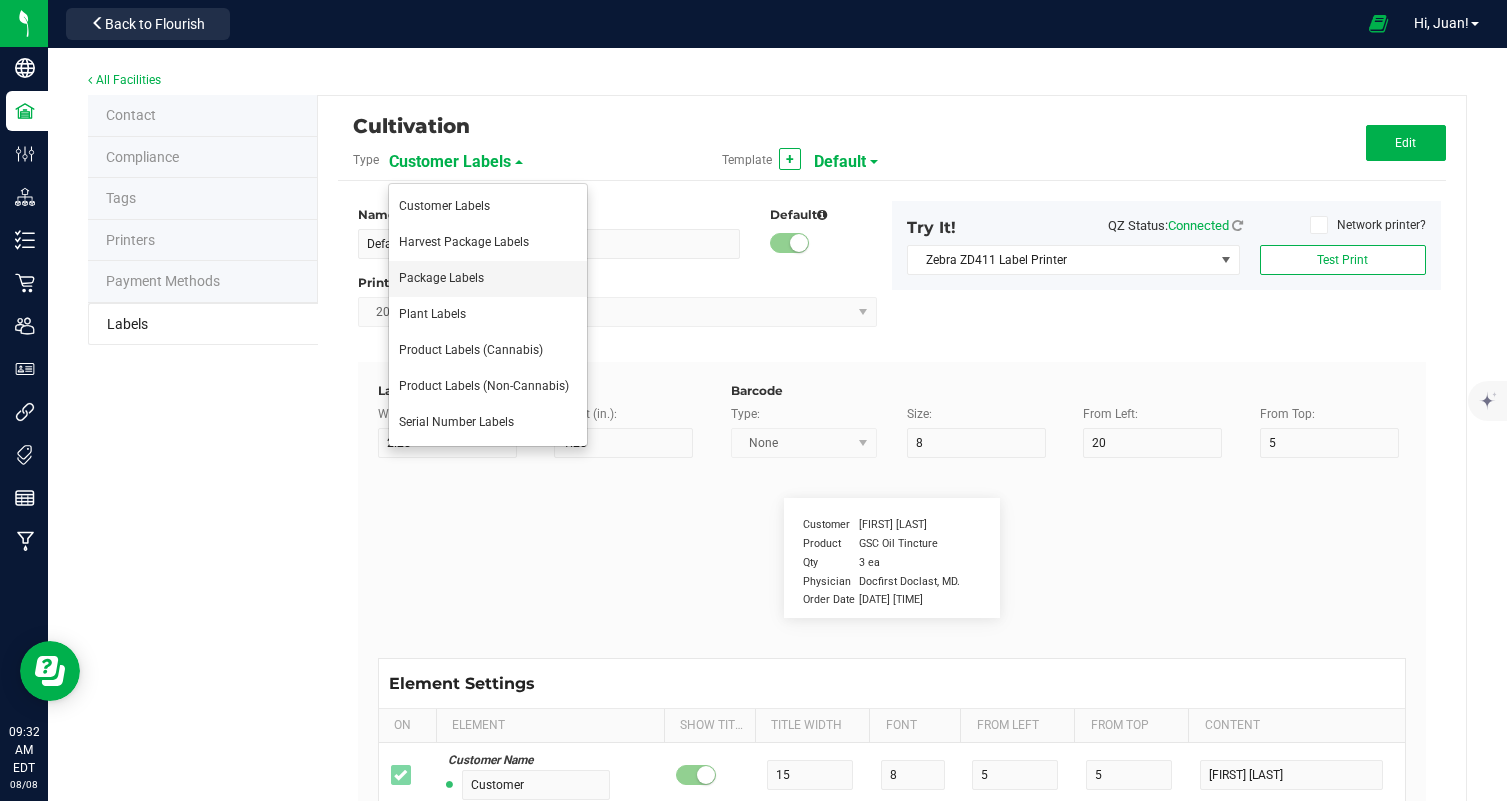 type on "6" 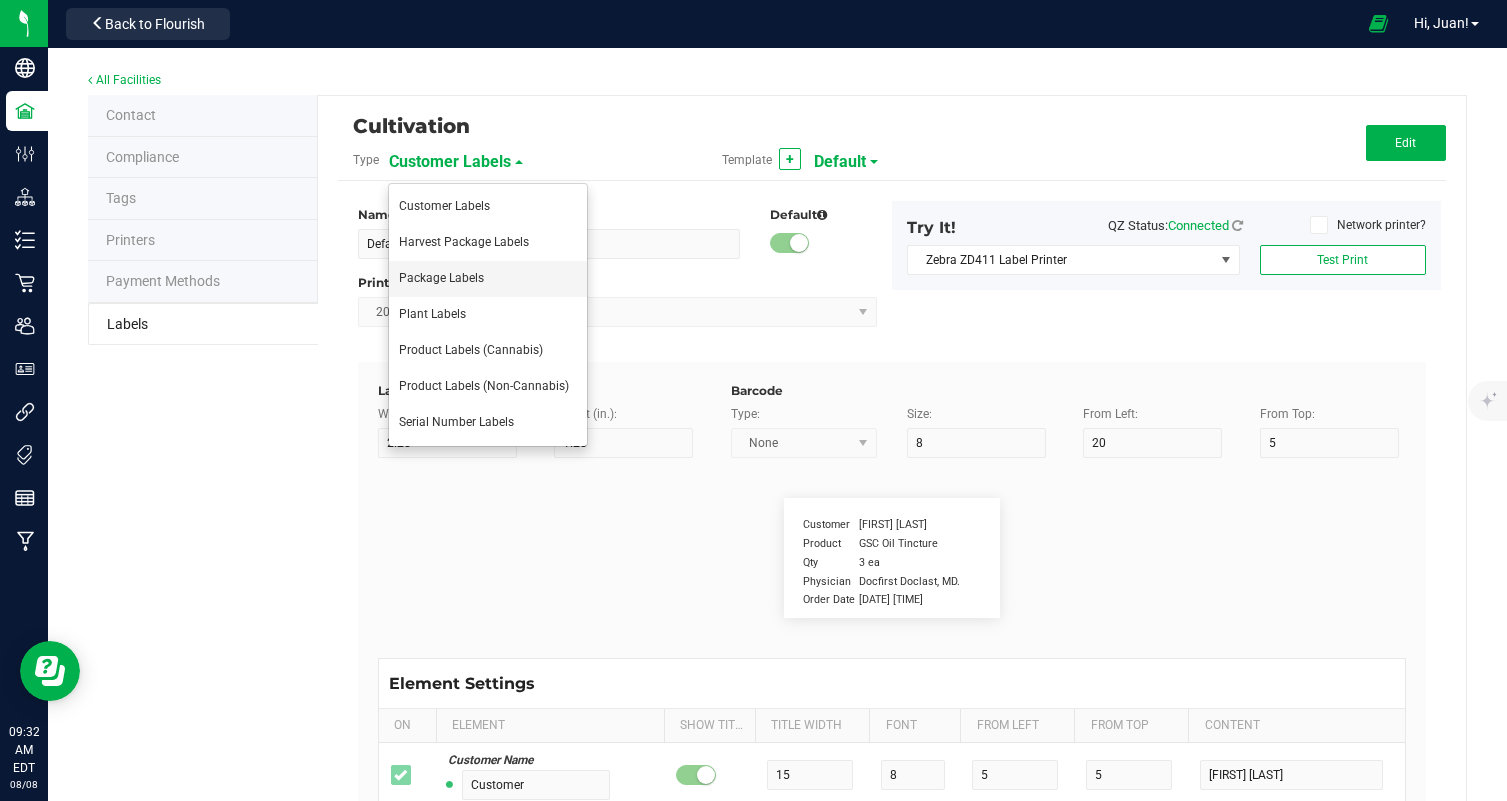 type on "44" 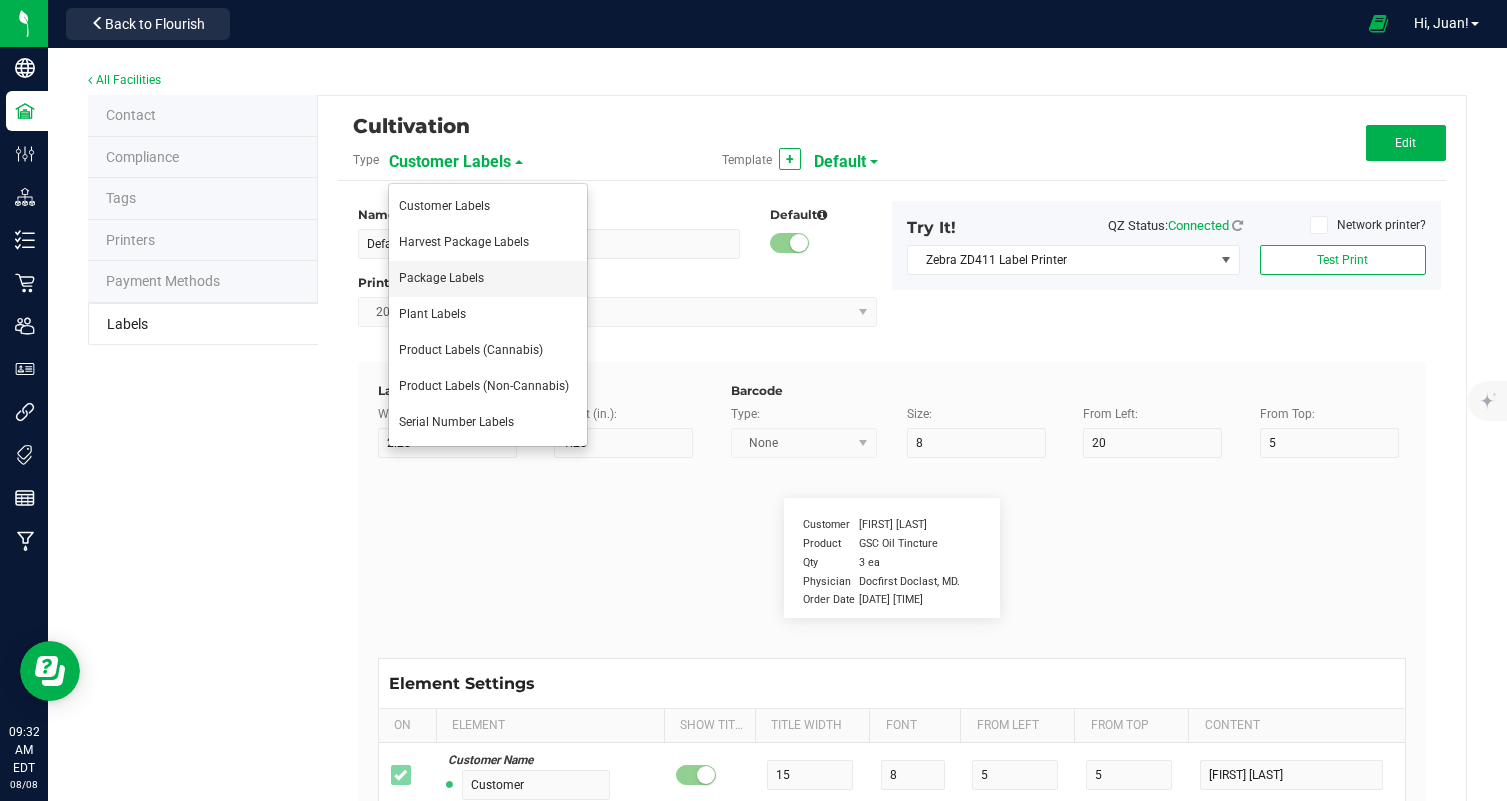 type on "19" 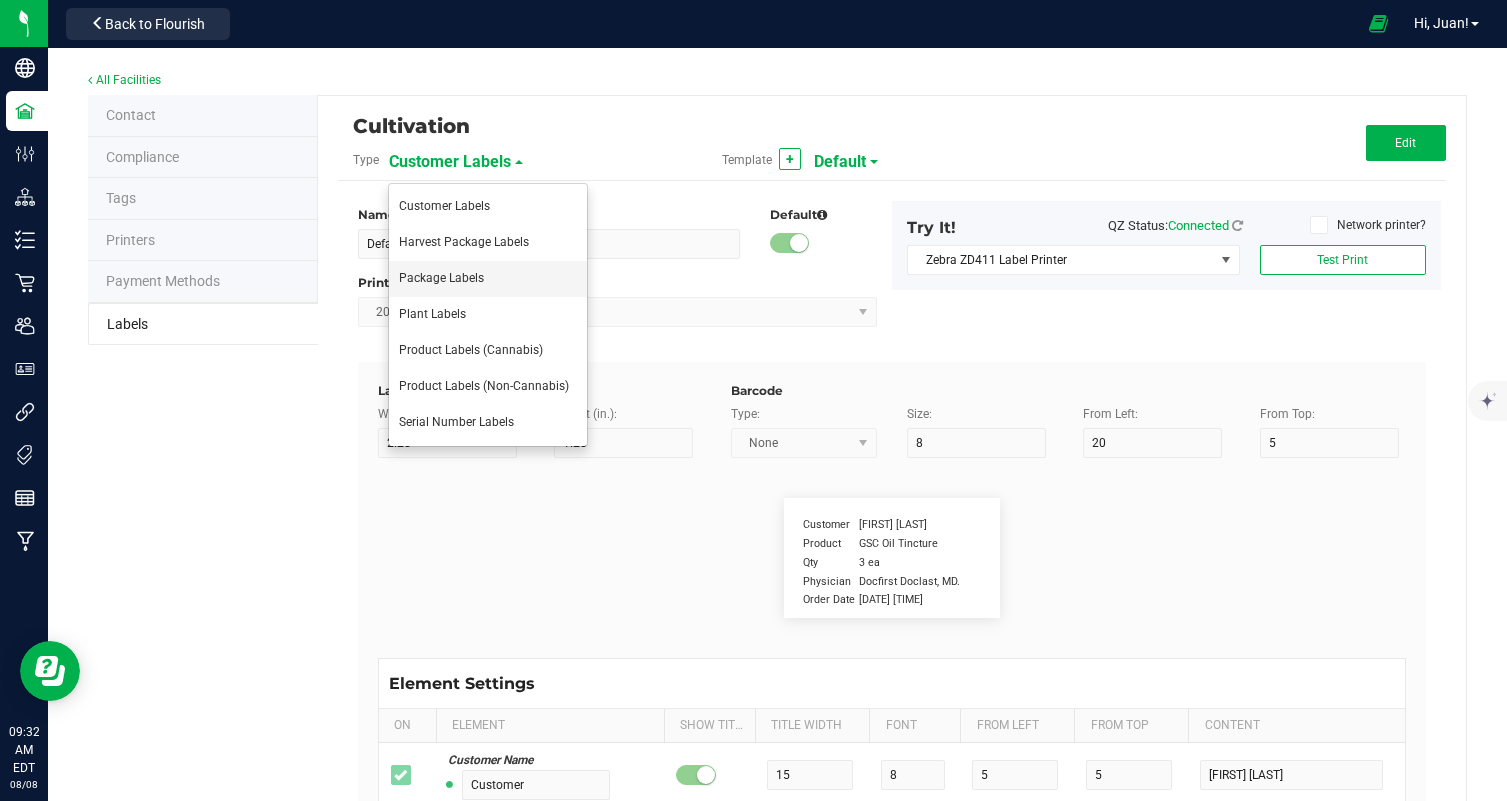 type on "0.34%" 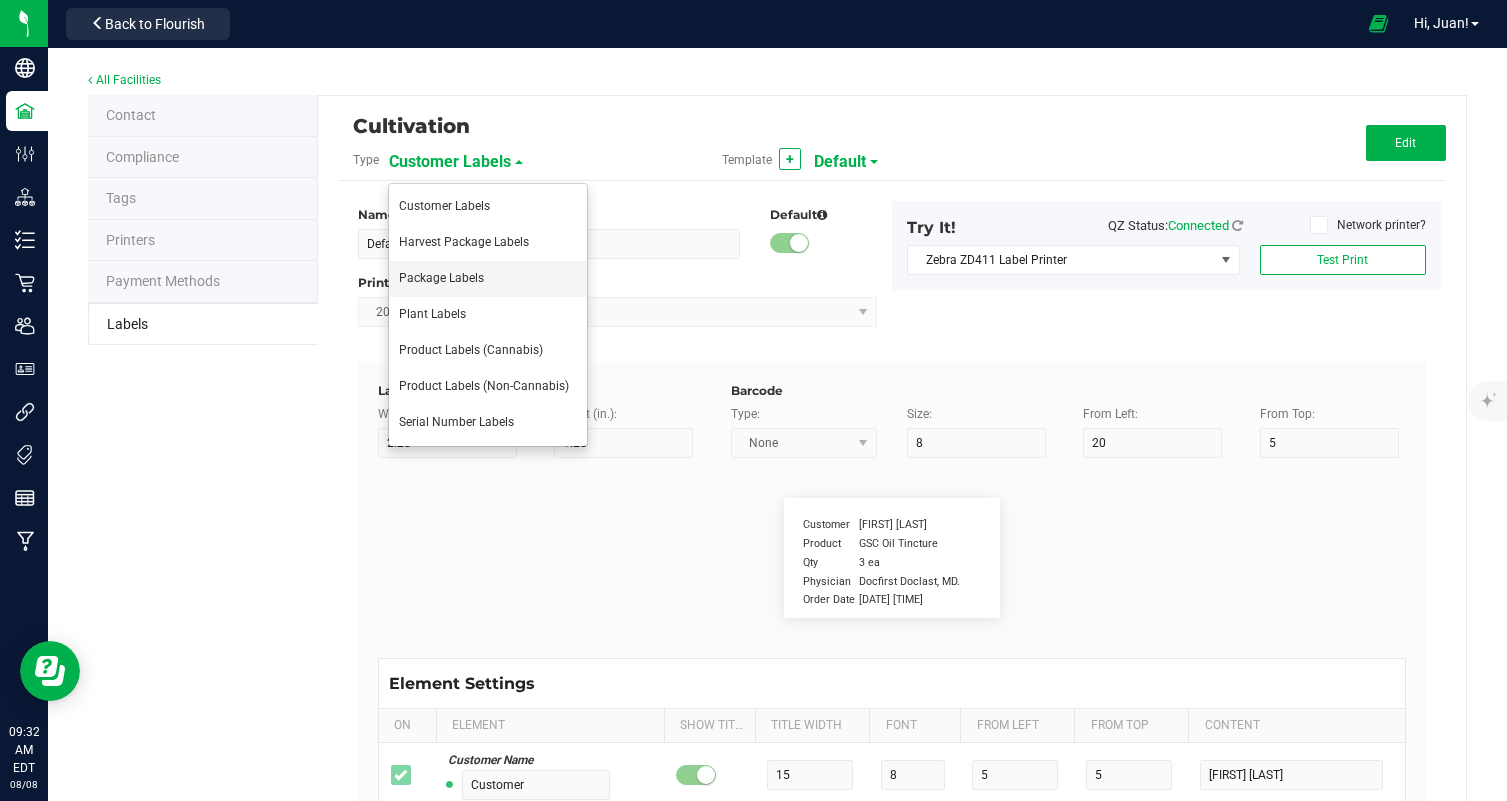 type on "Terpene 3" 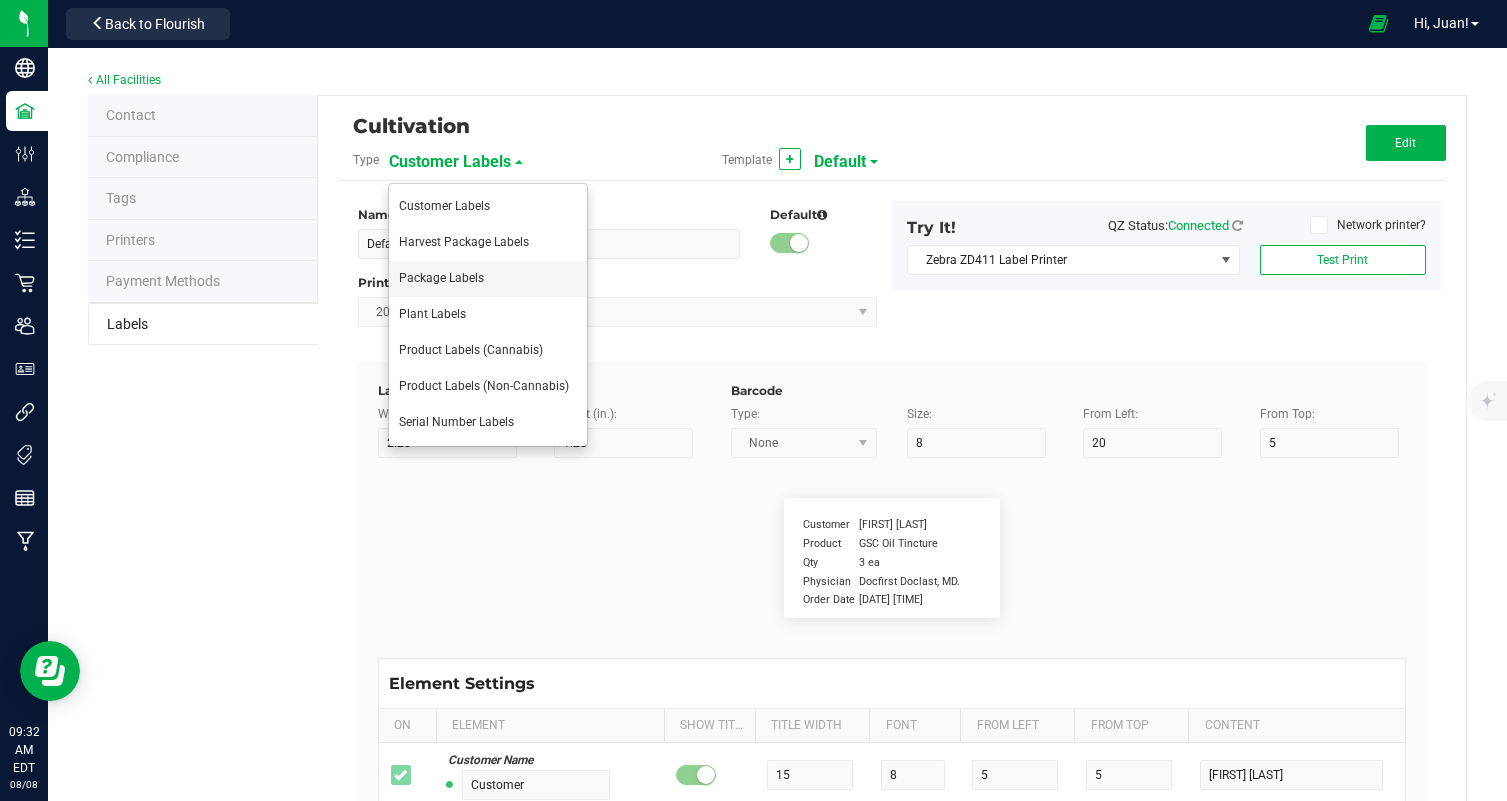 type on "35" 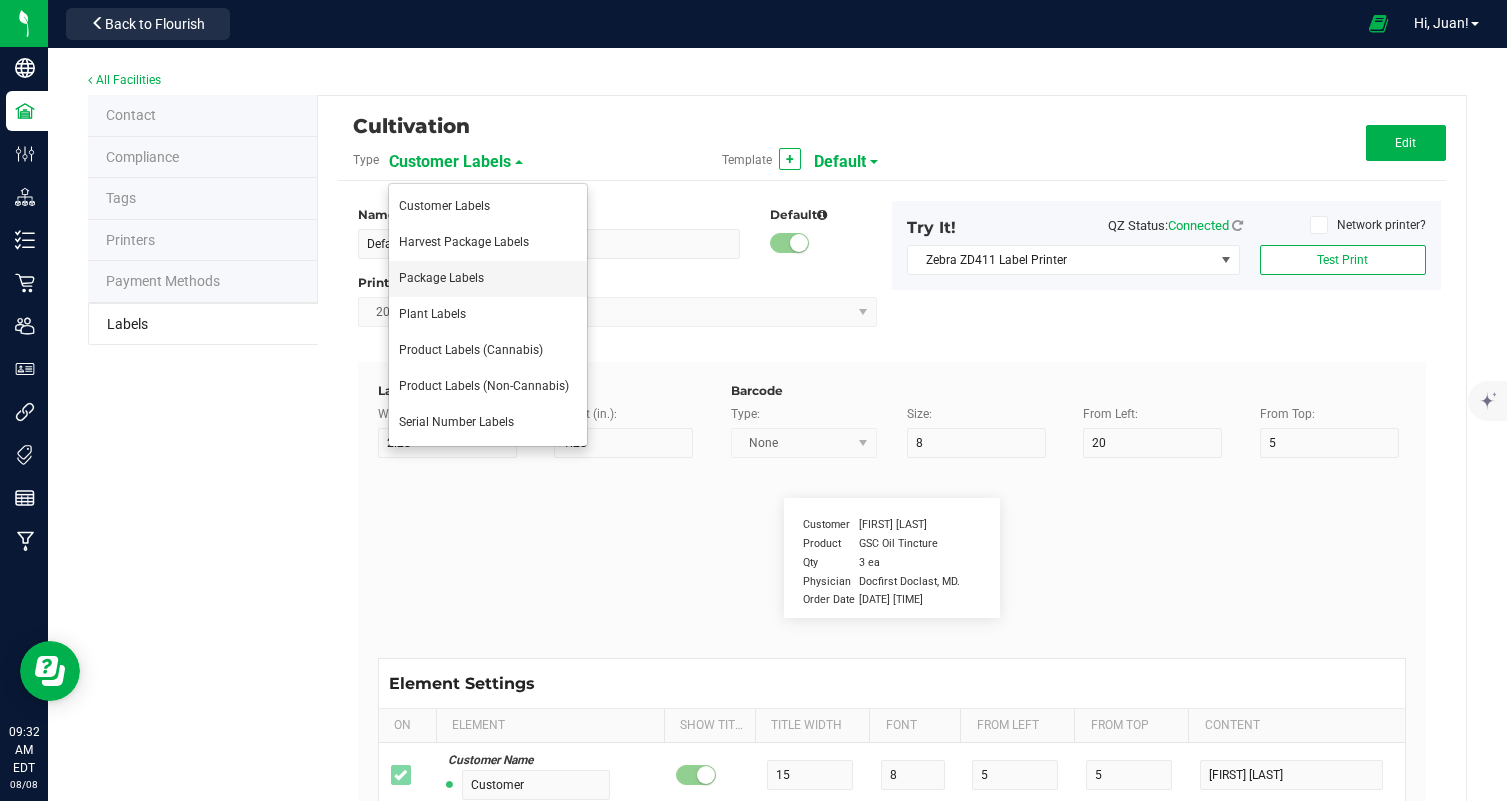 type on "6" 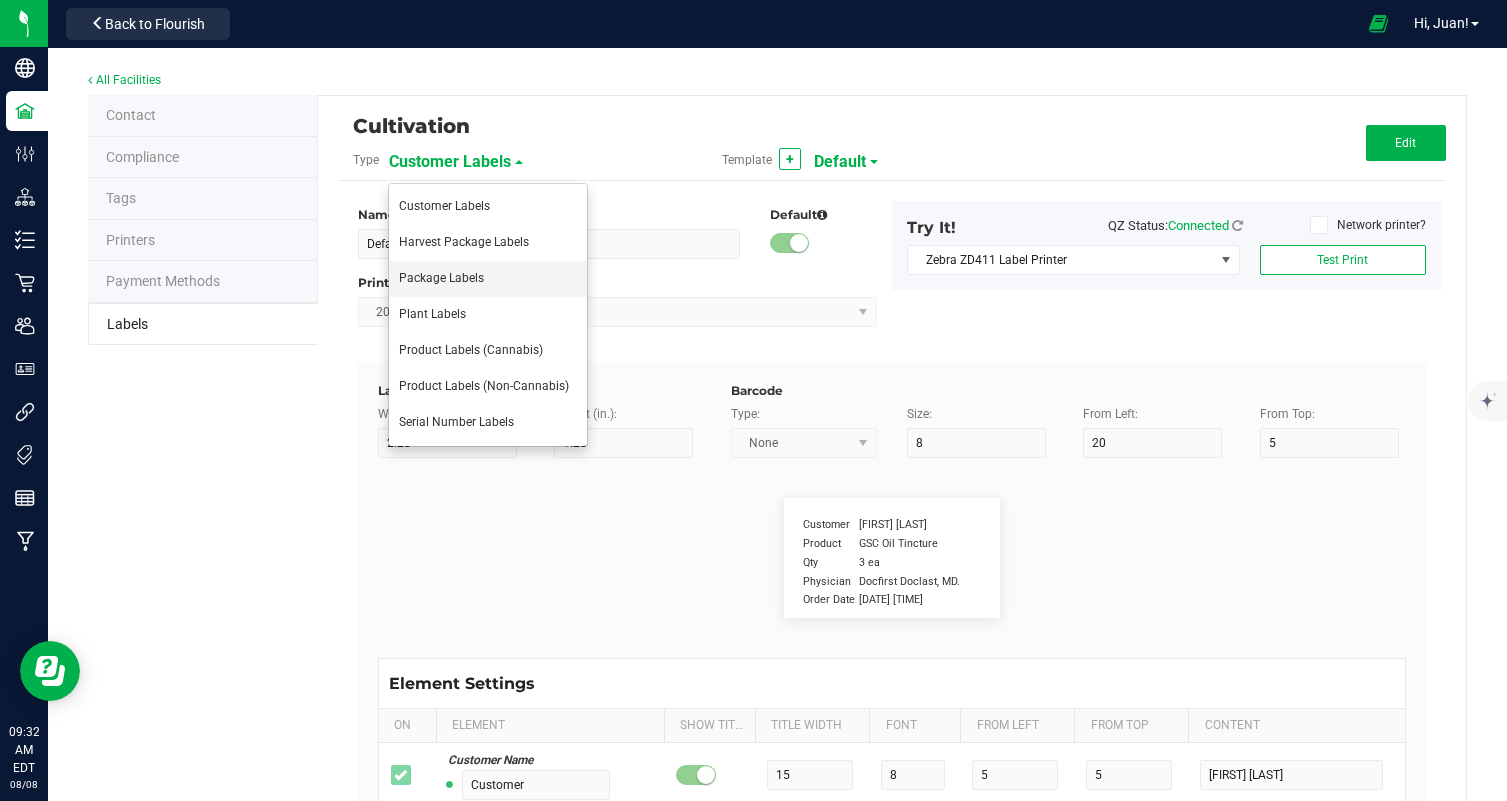 type on "29" 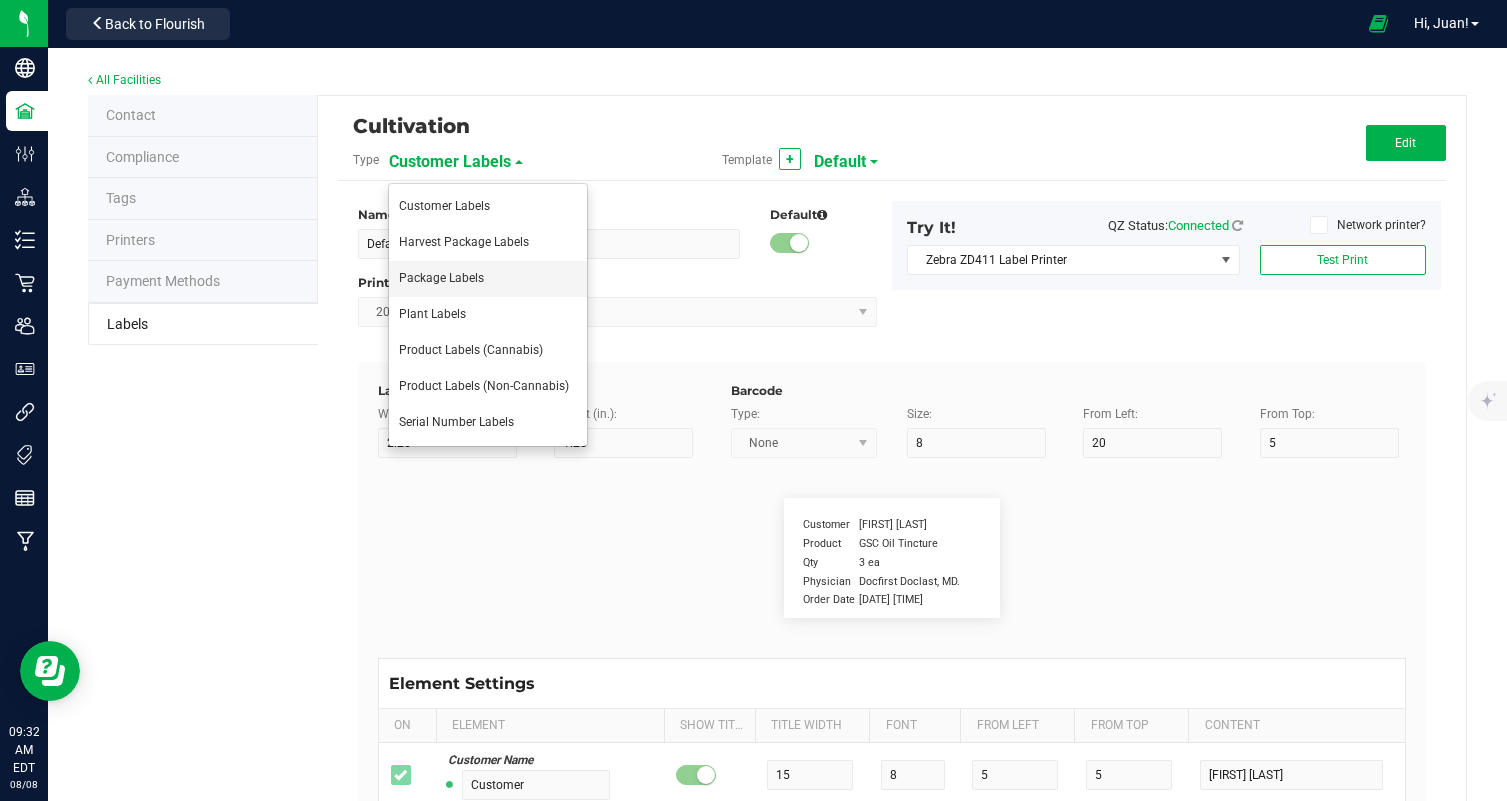 type on "21" 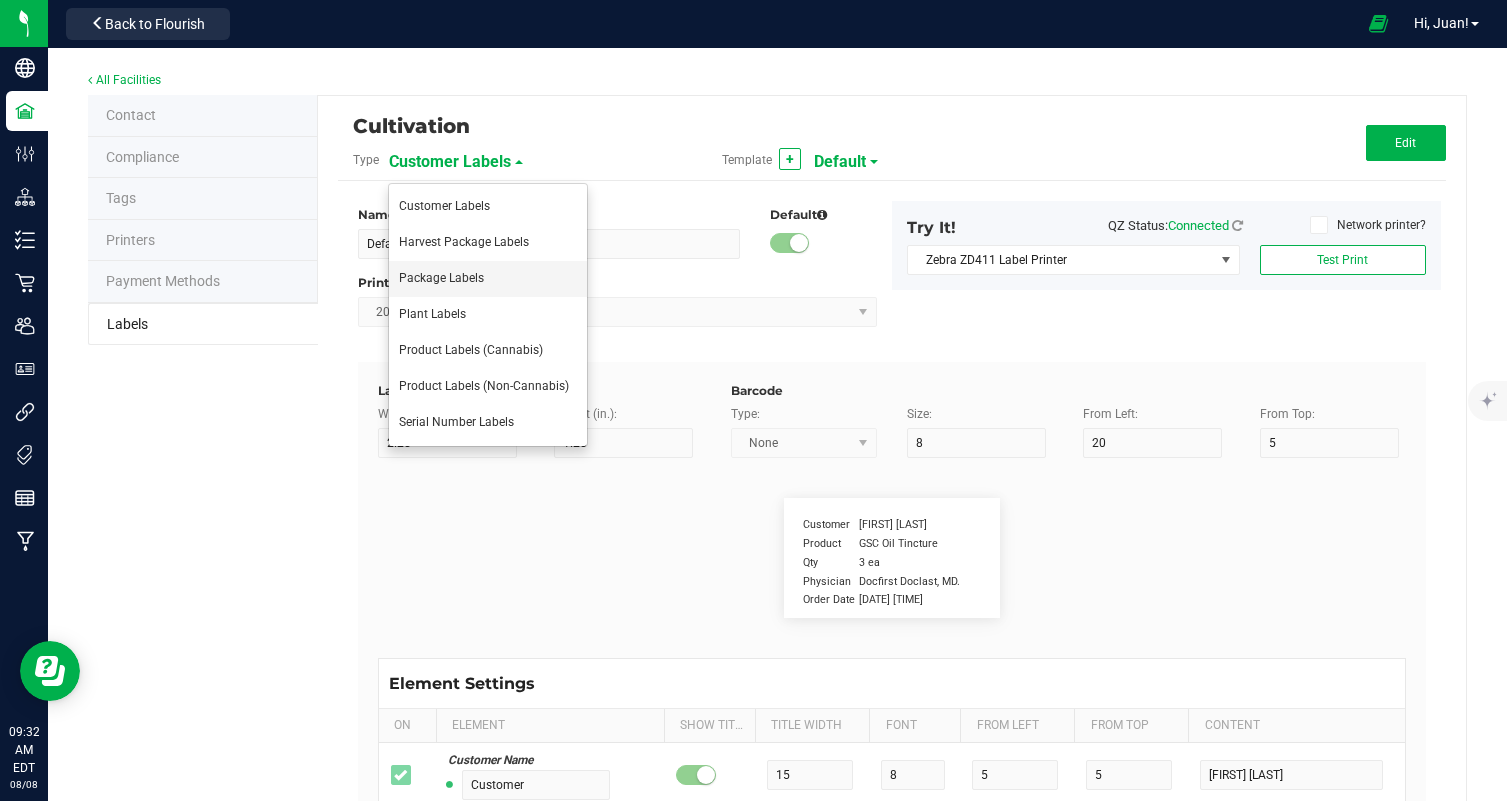 type on "Myrecene:" 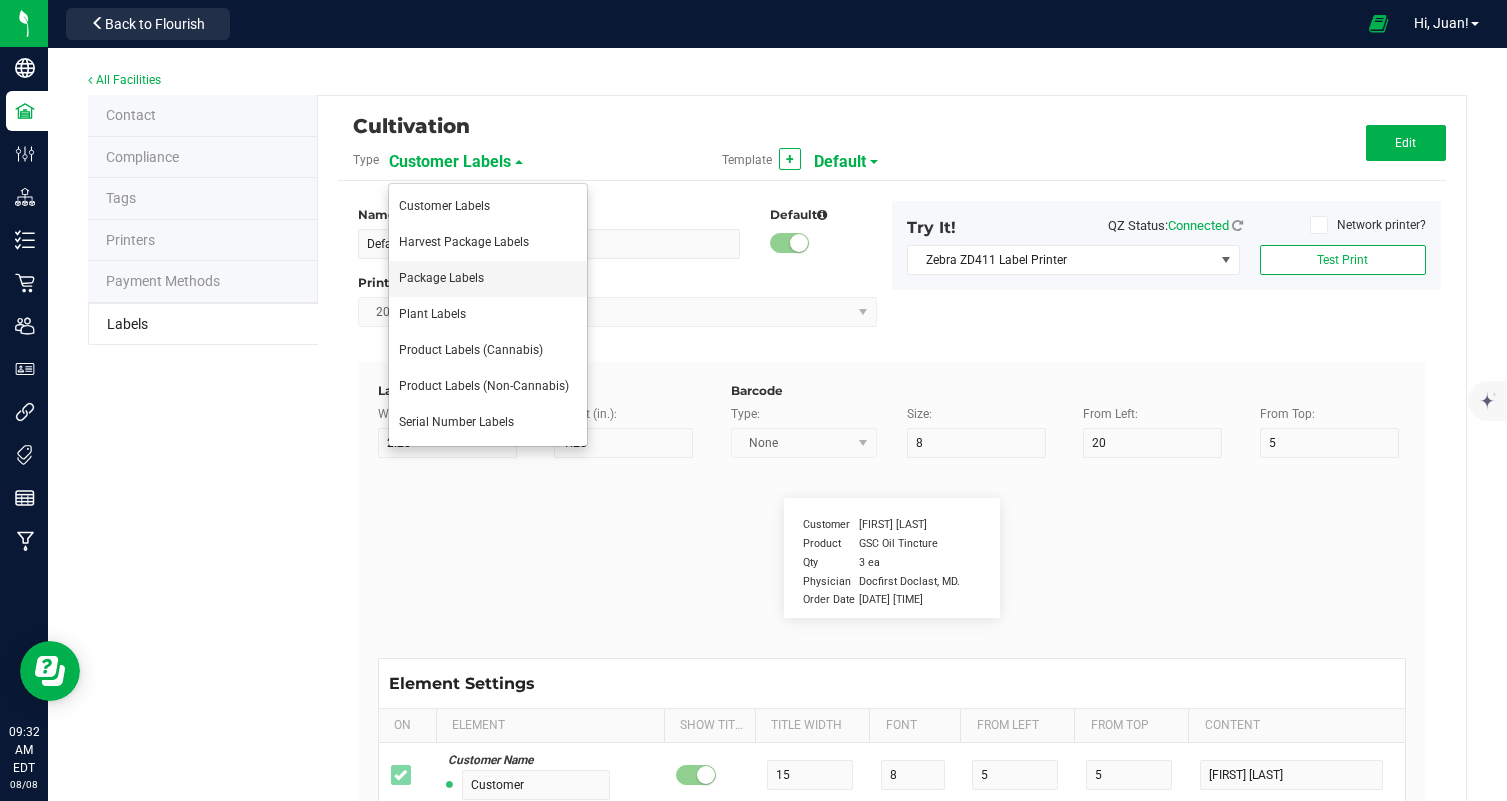 type on "Terpene Value" 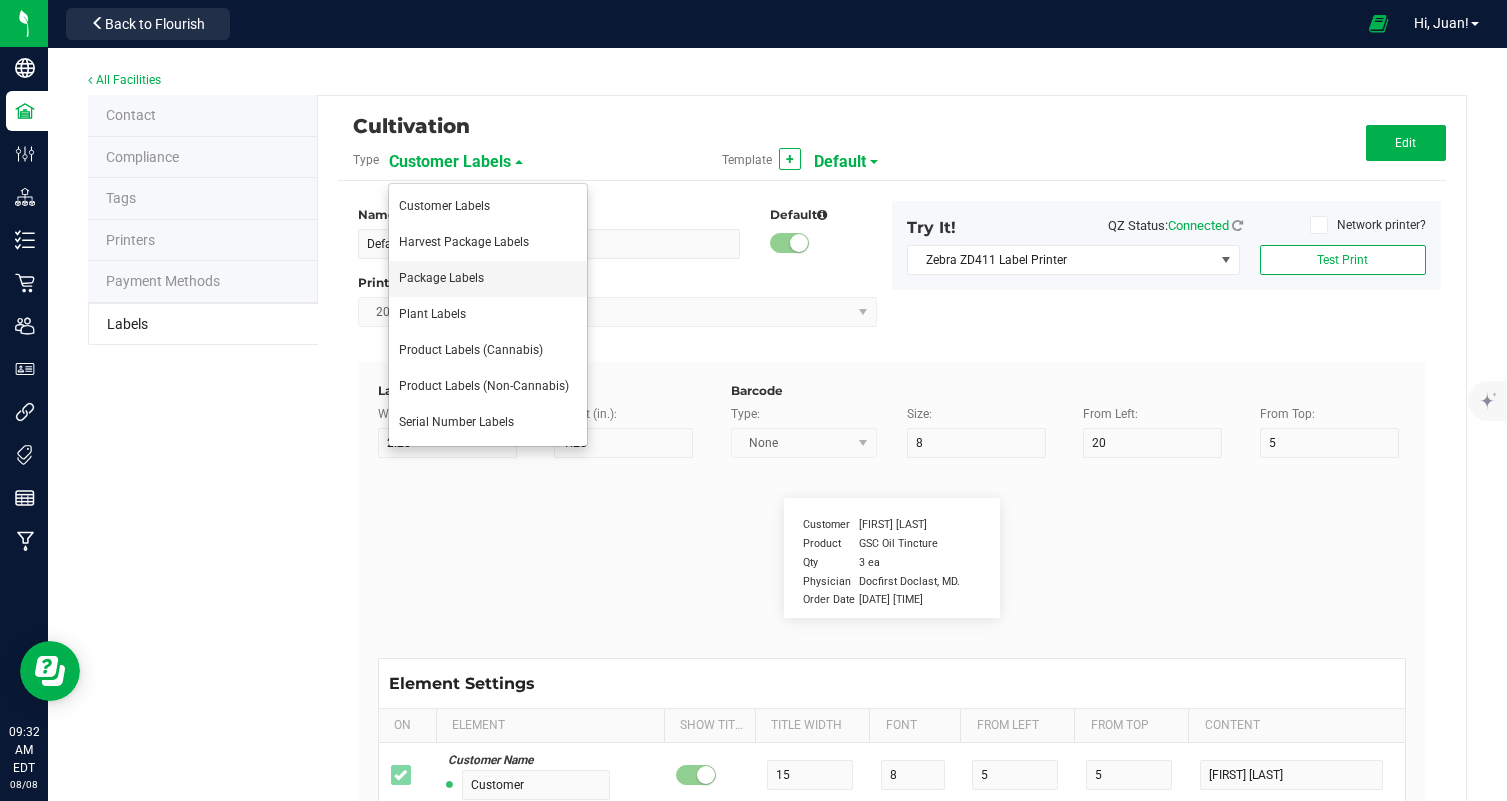 type on "35" 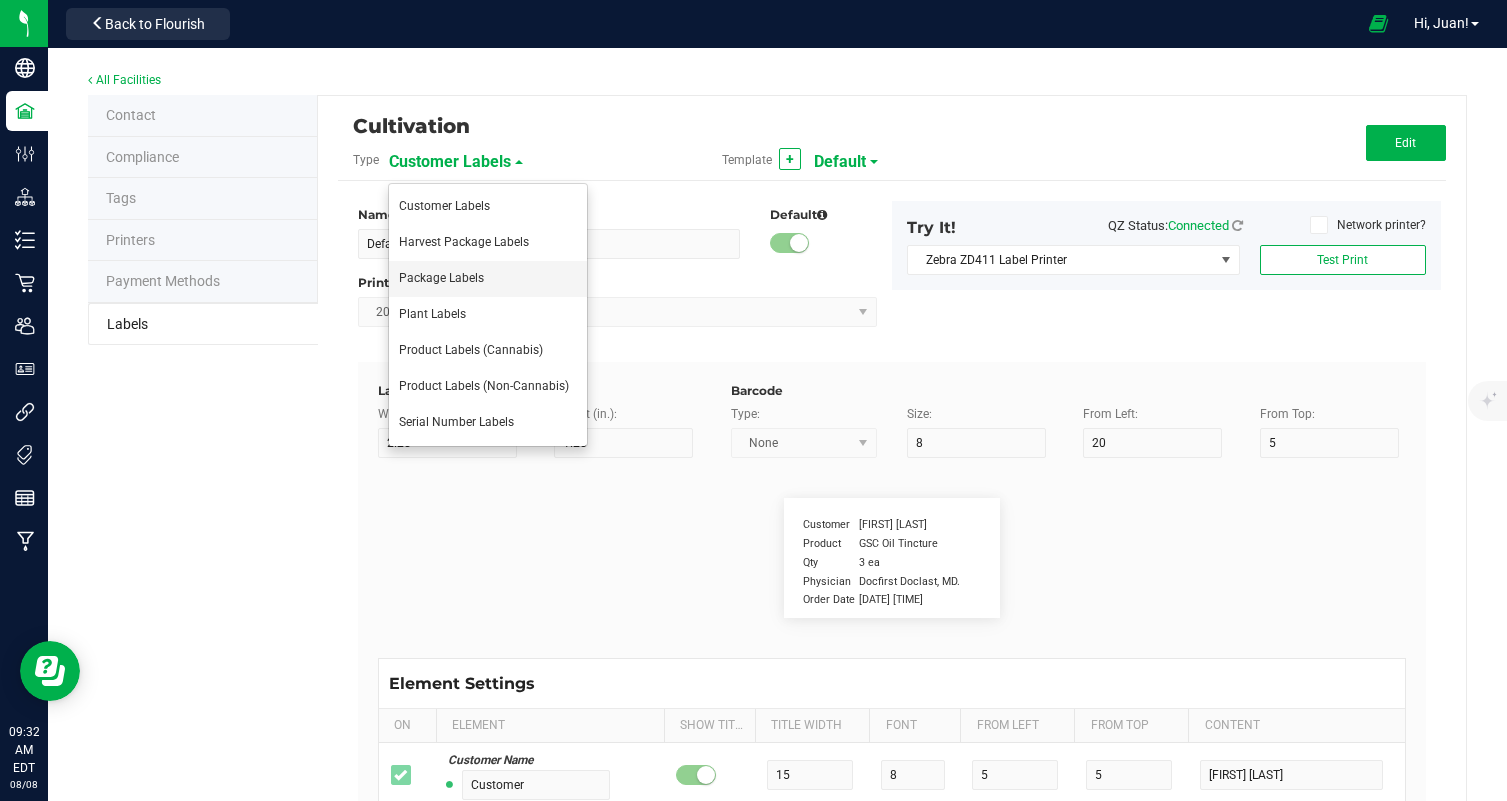 type on "6" 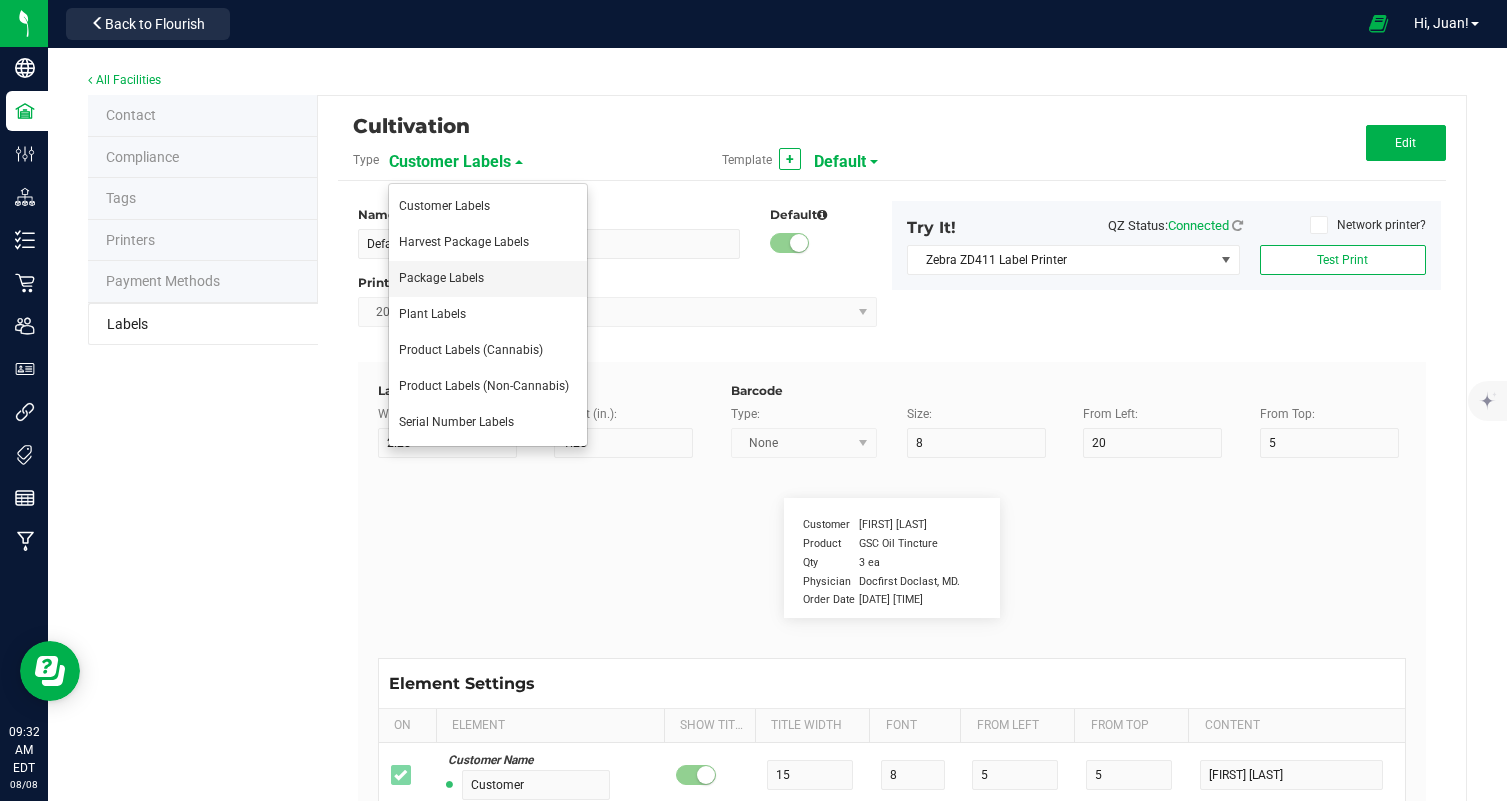 type on "44" 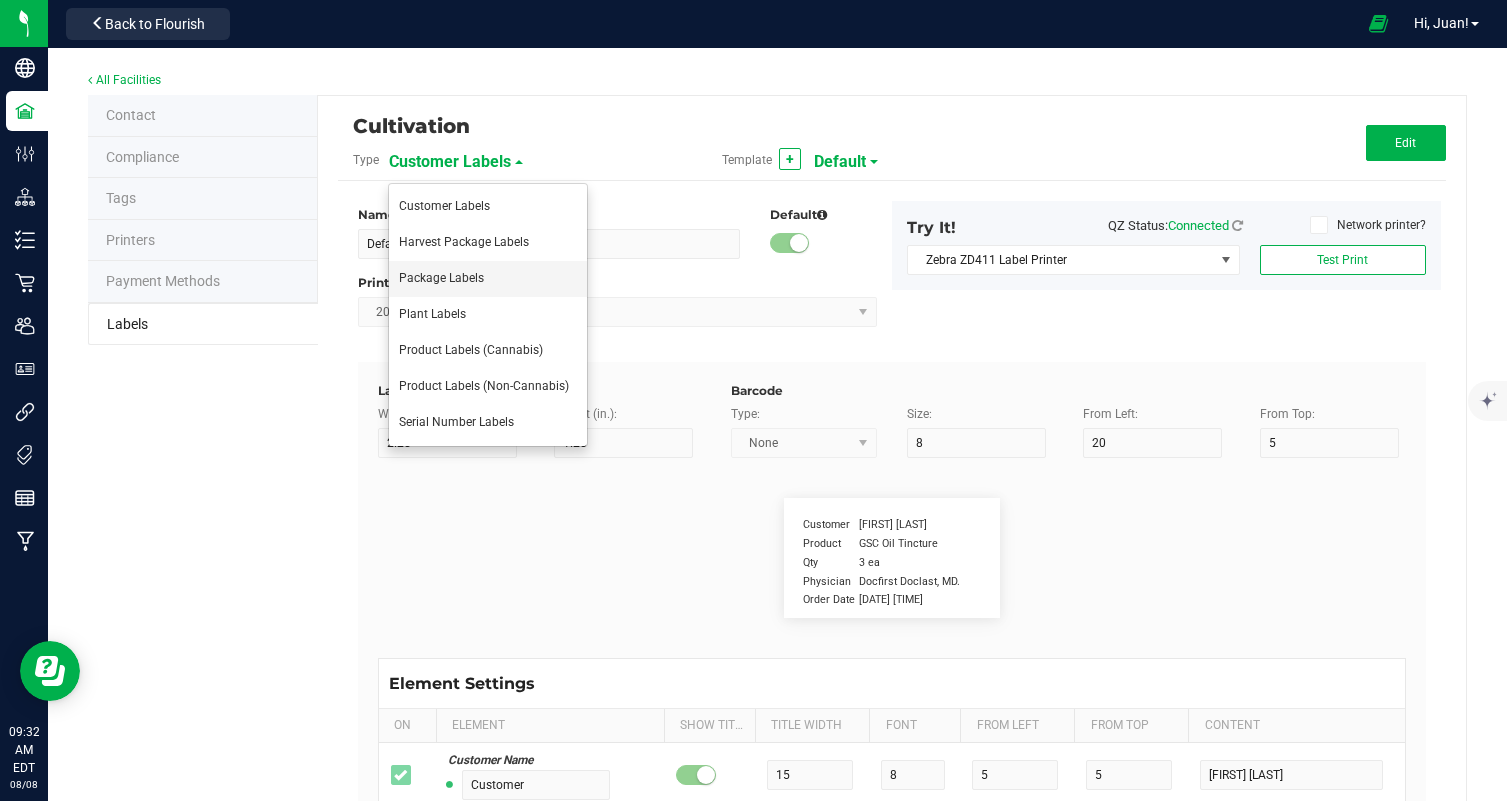 type on "21" 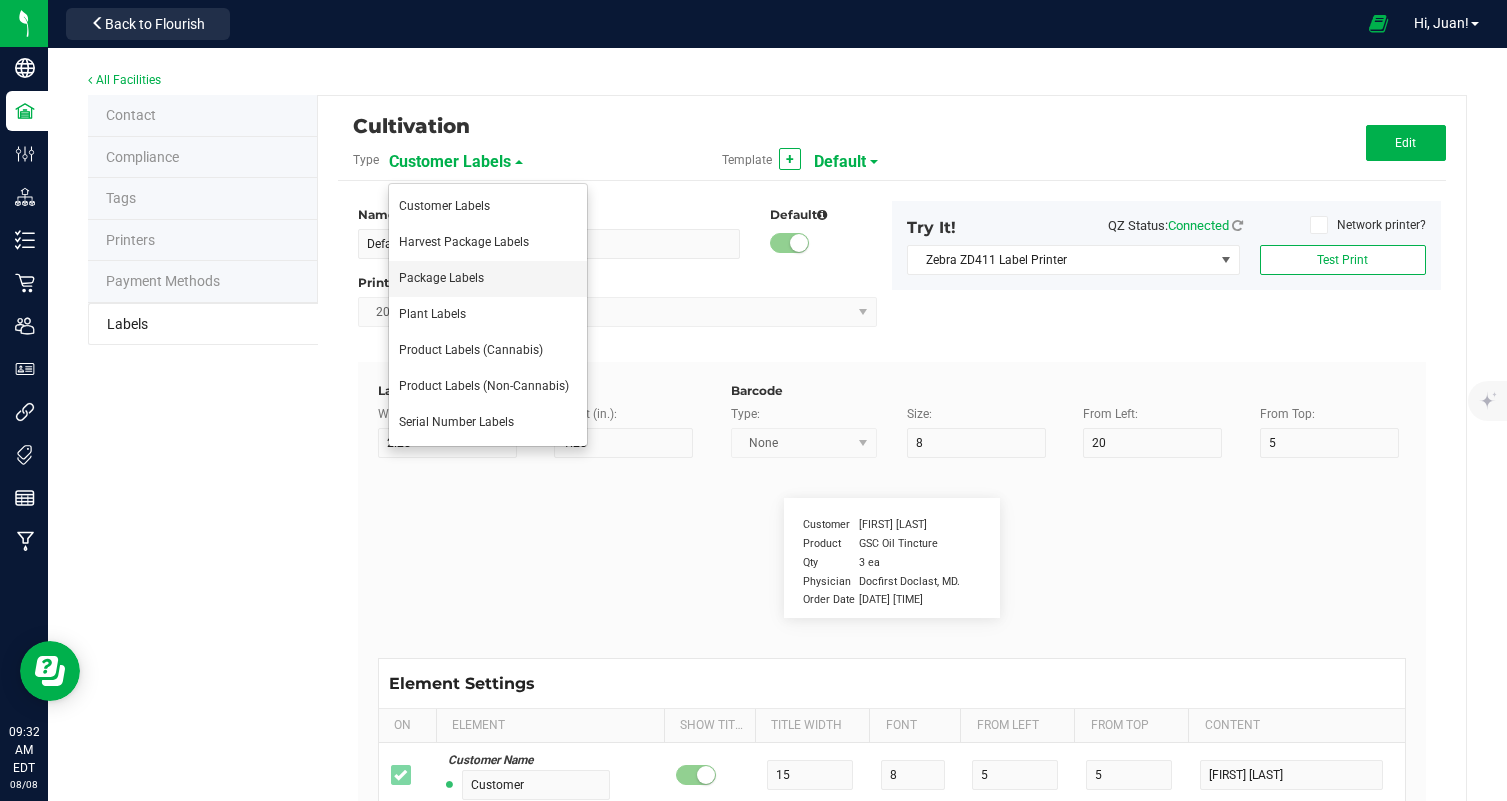 type on "0.15%" 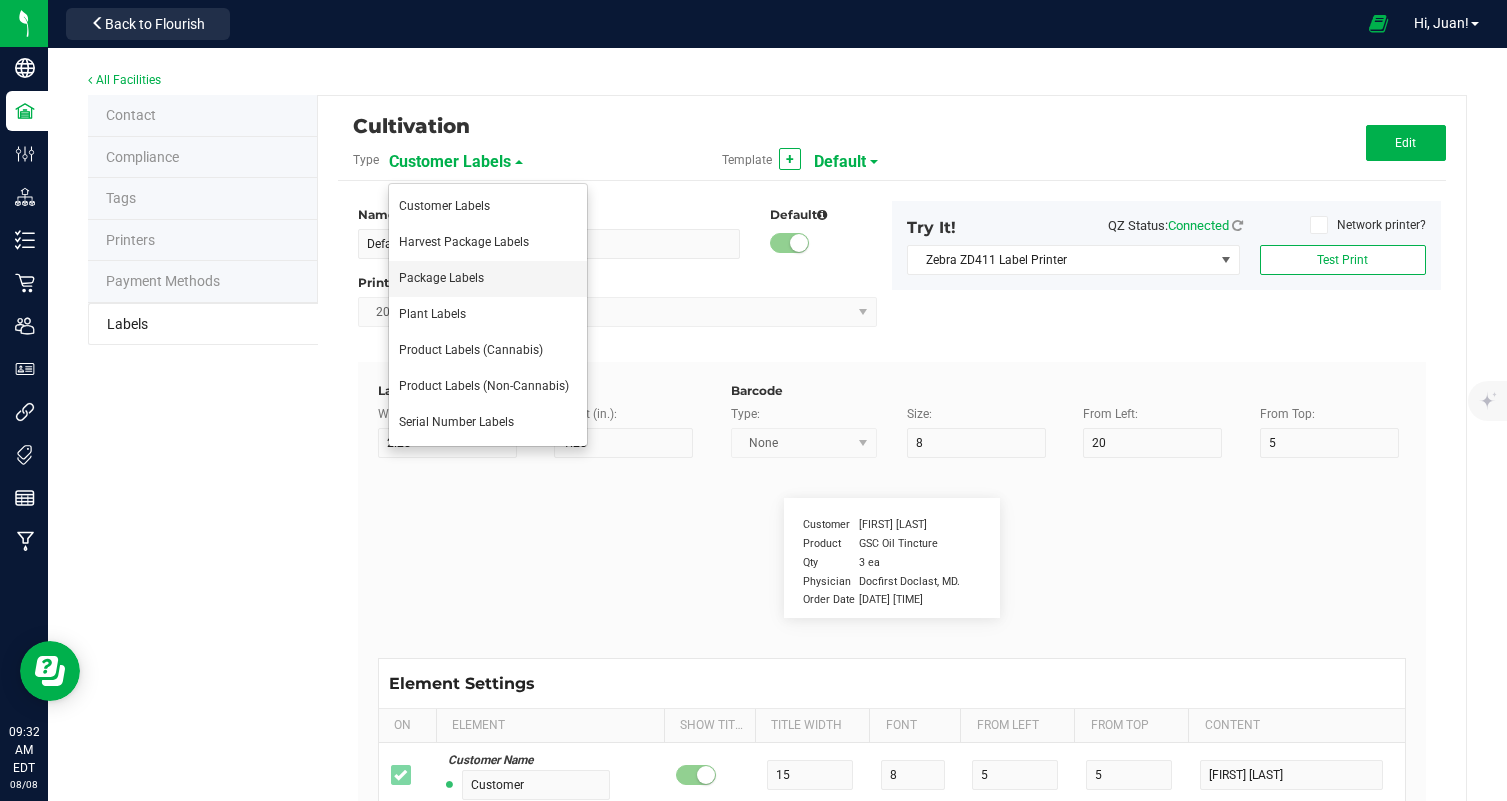 type on "name" 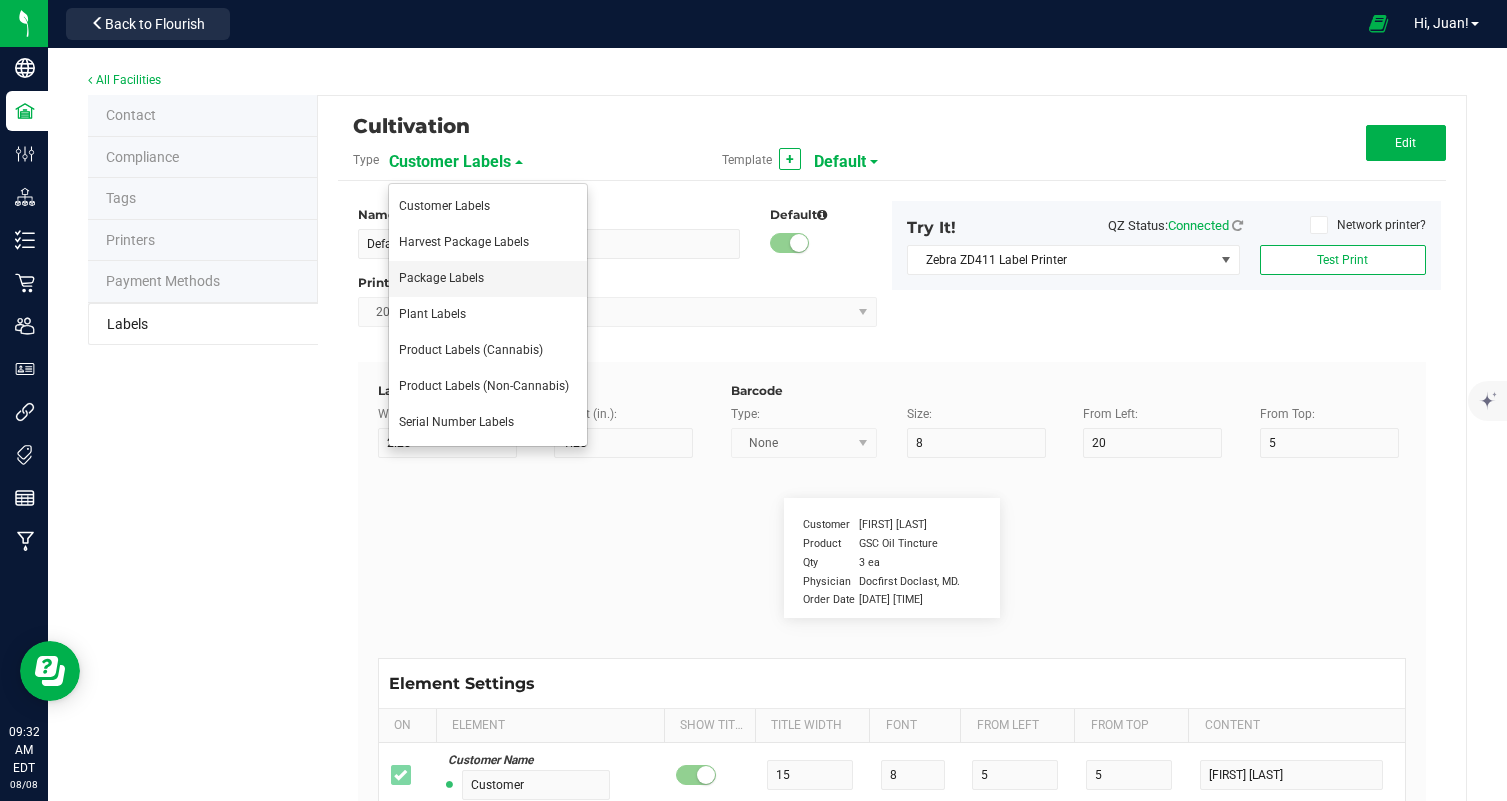 type on "10" 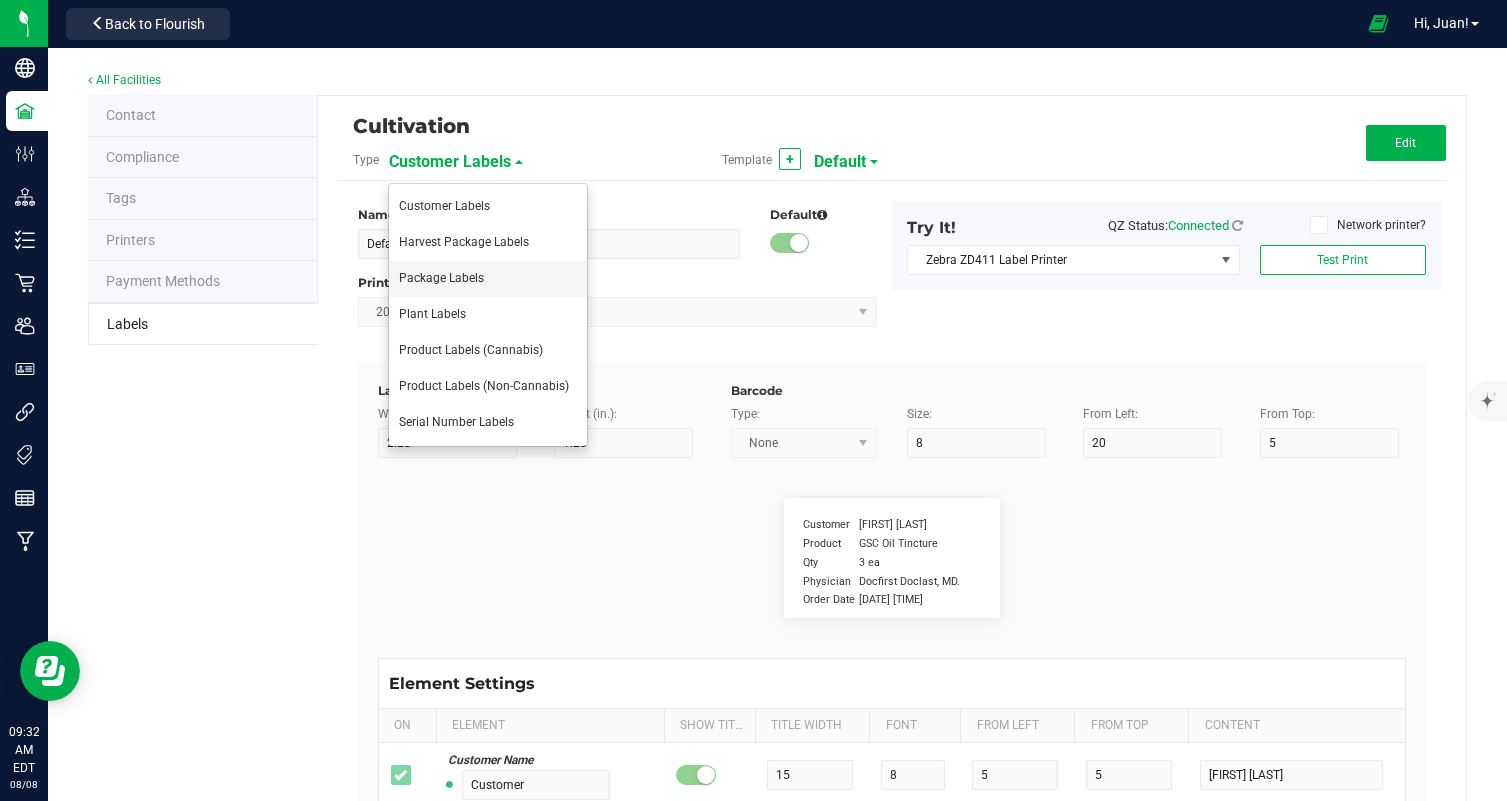 type on "4" 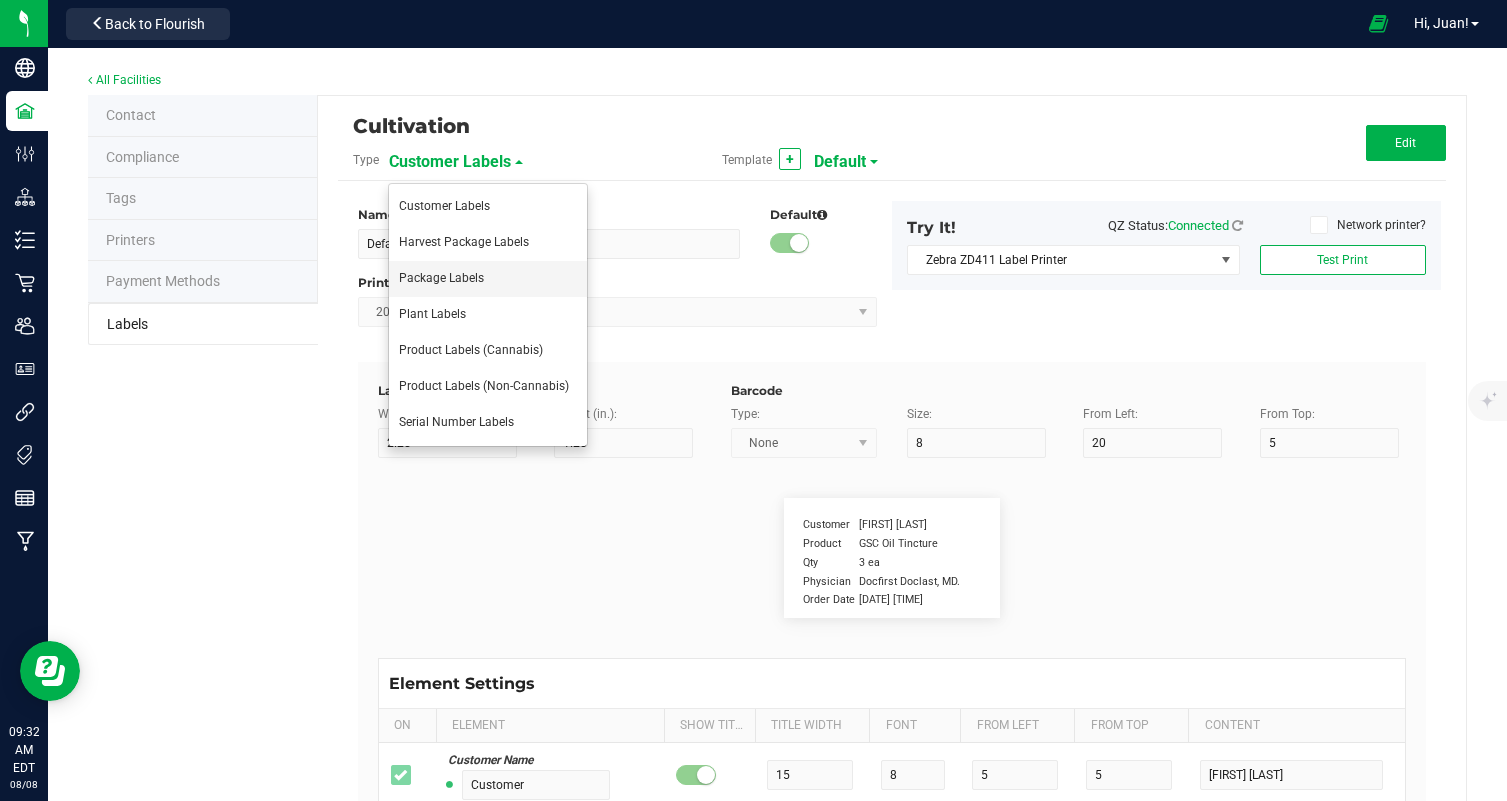 type on "4" 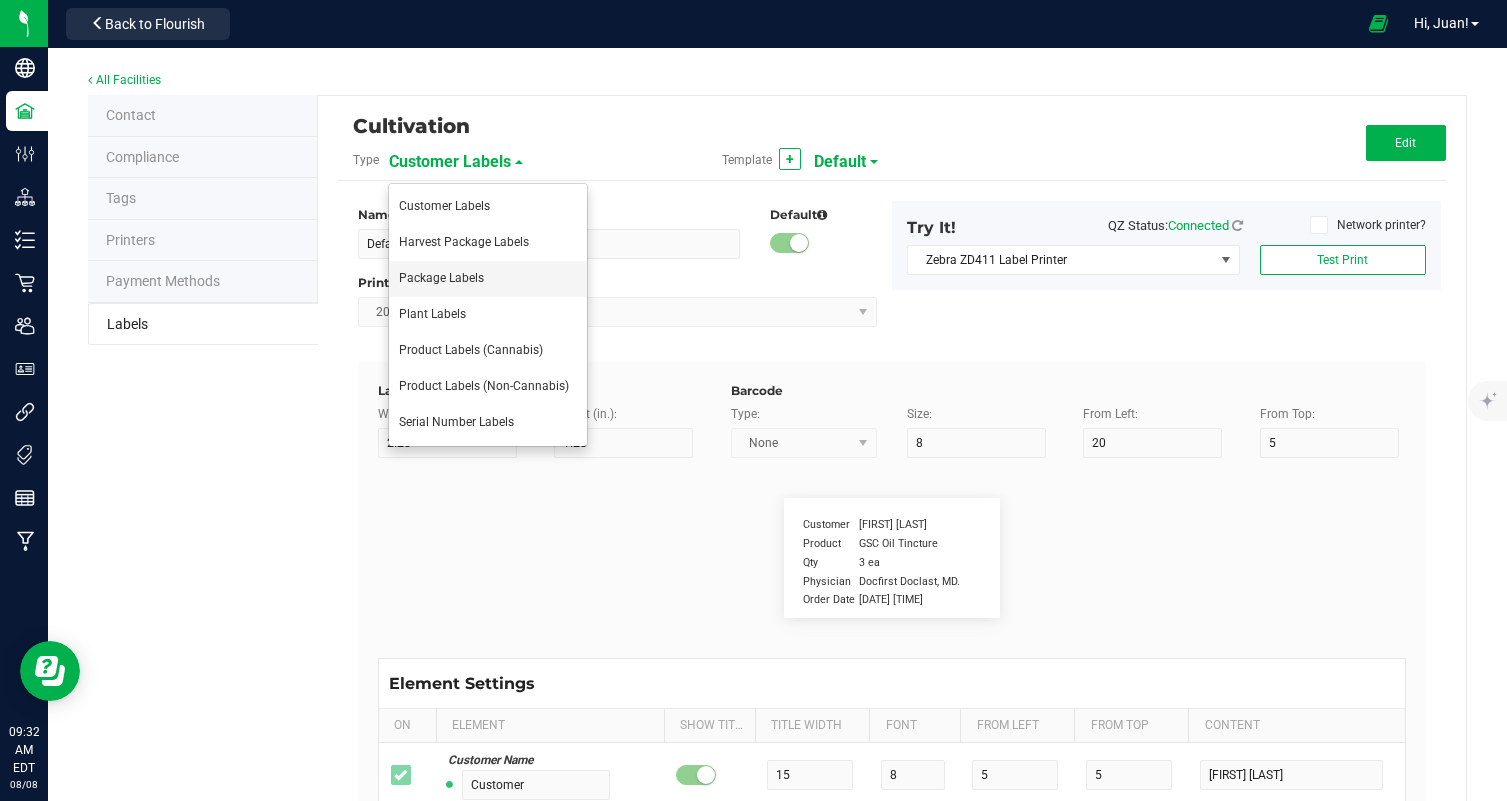 type on "Frost Donkey" 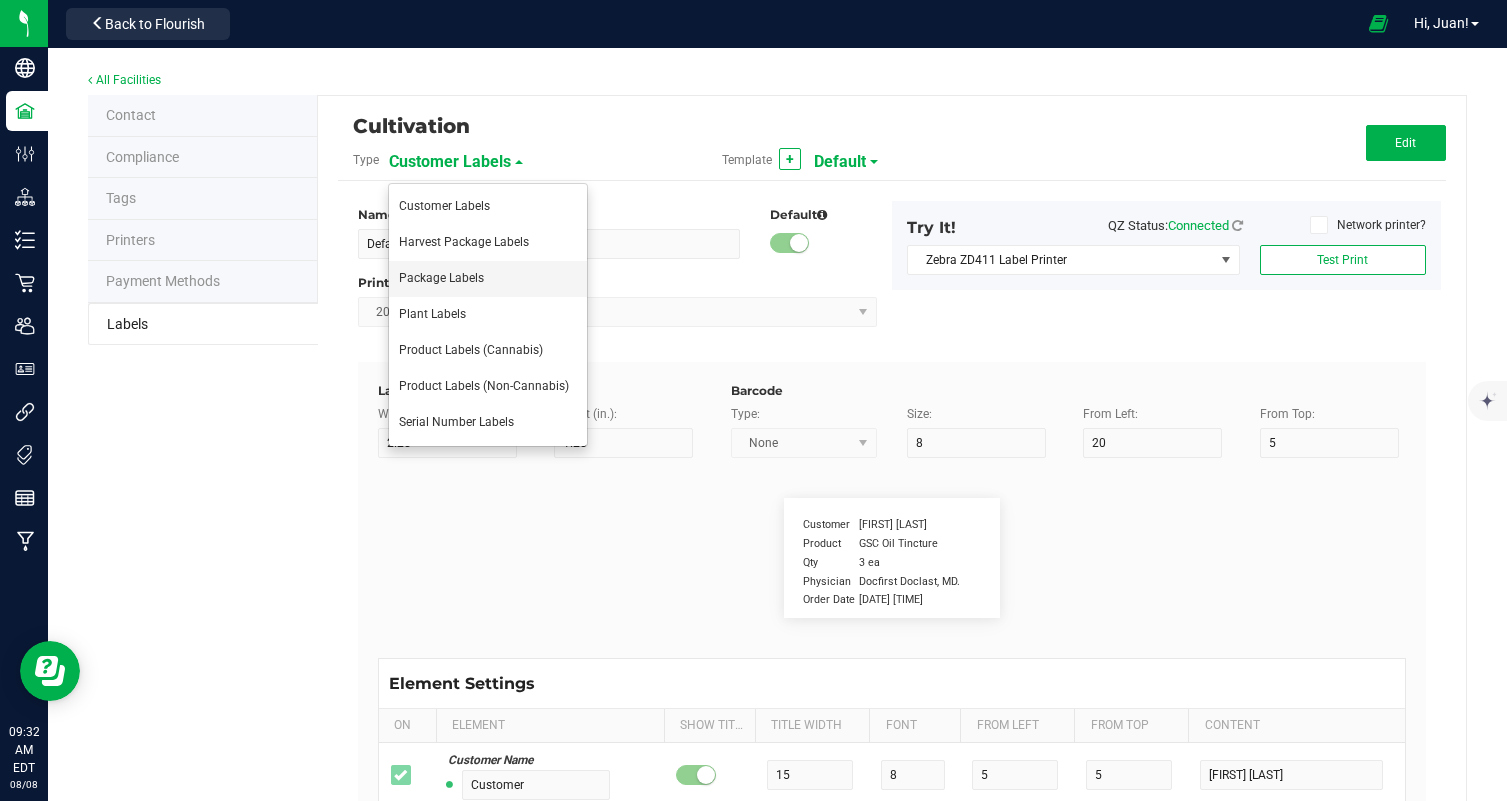 type on "Package Date:" 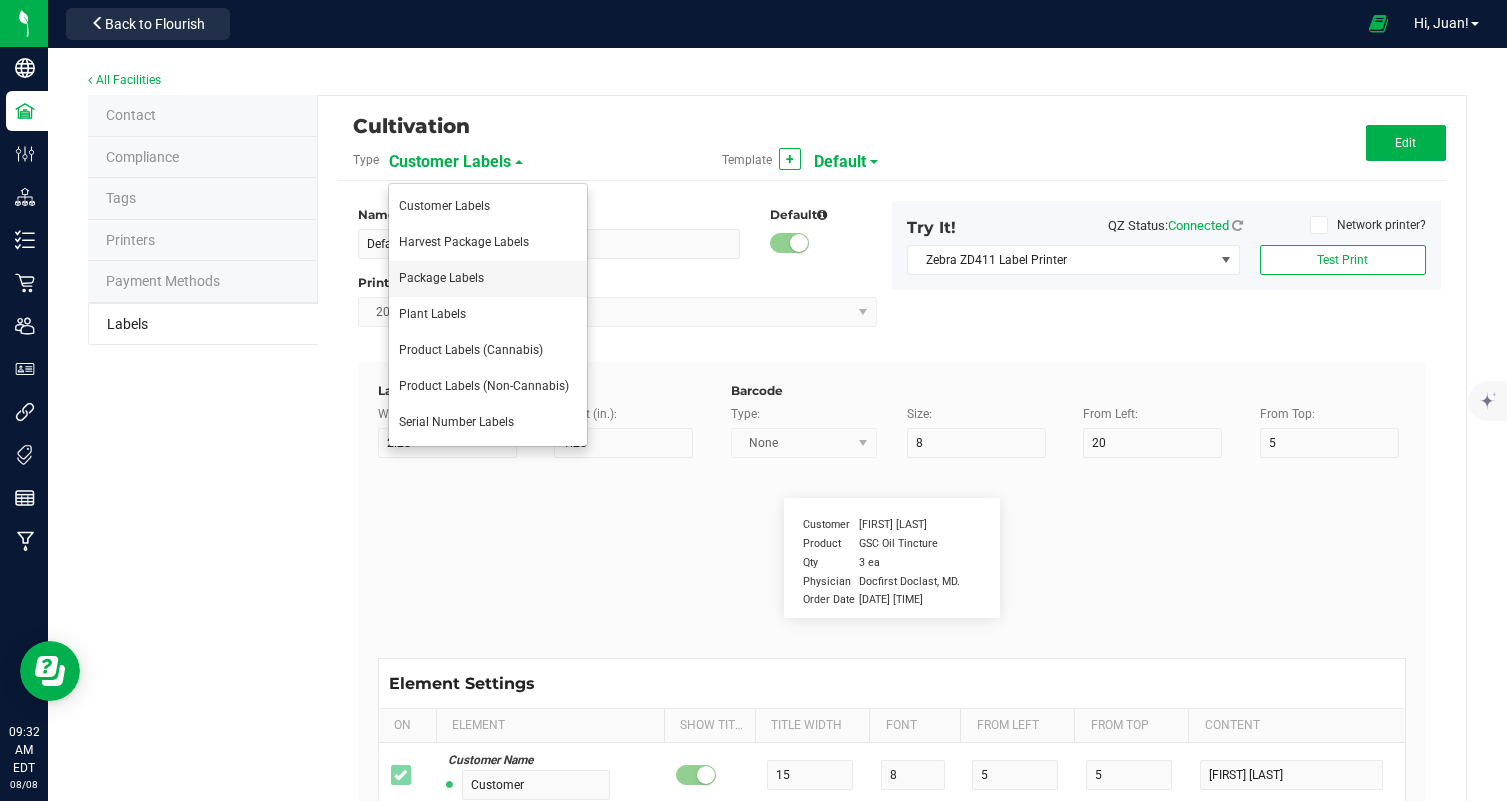 type on "14" 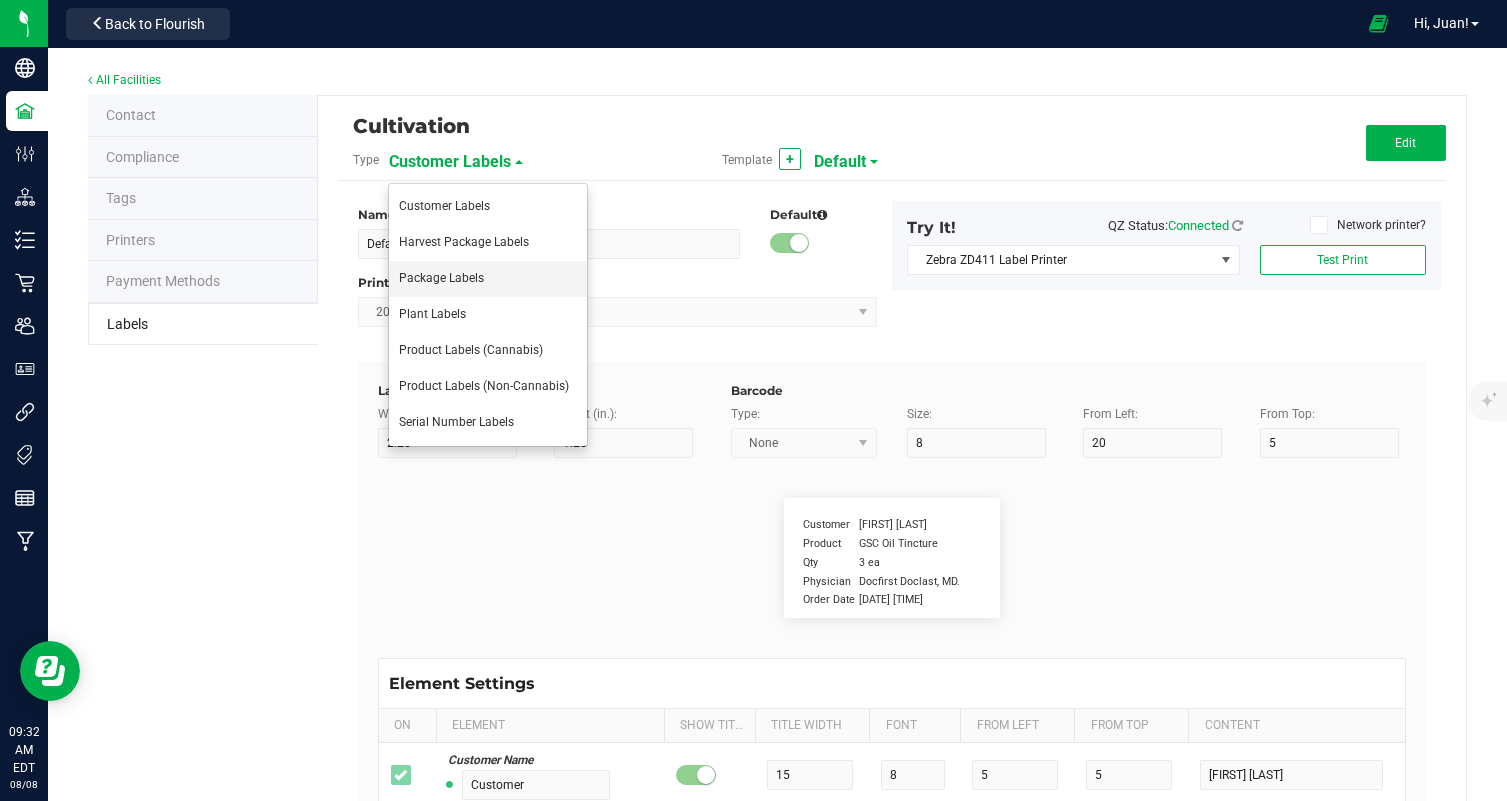 type on "6" 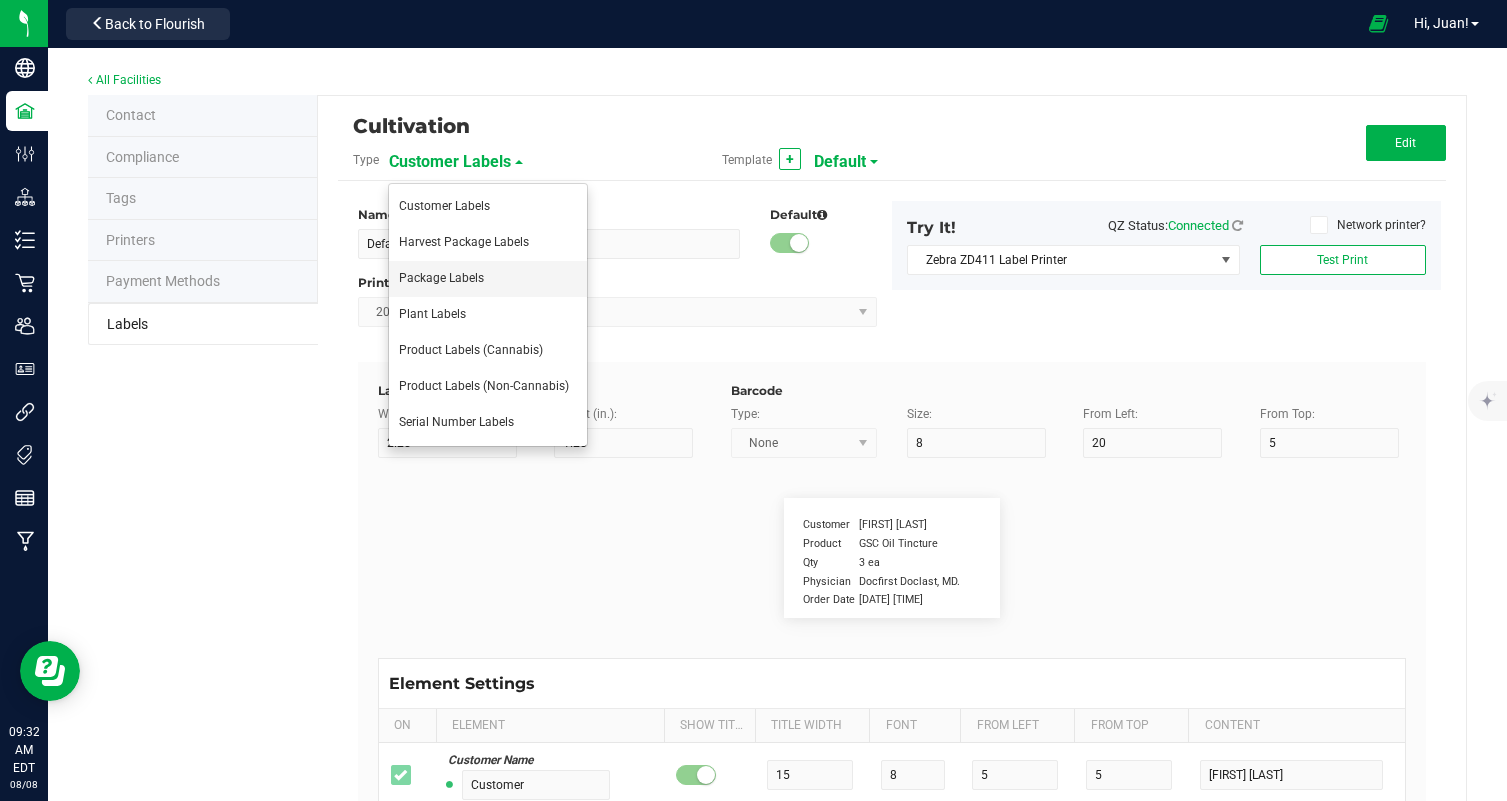 type on "4" 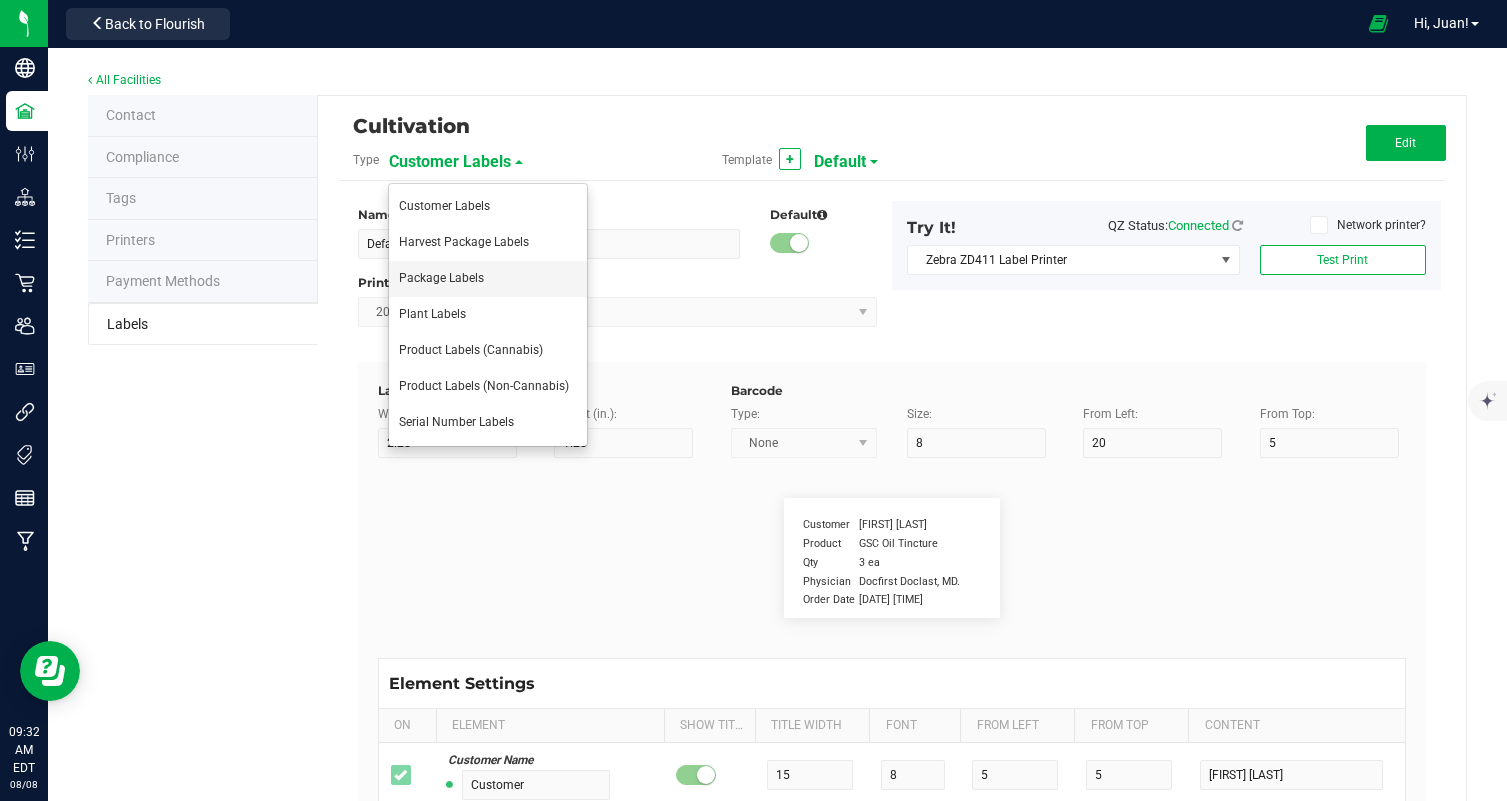 type on "48" 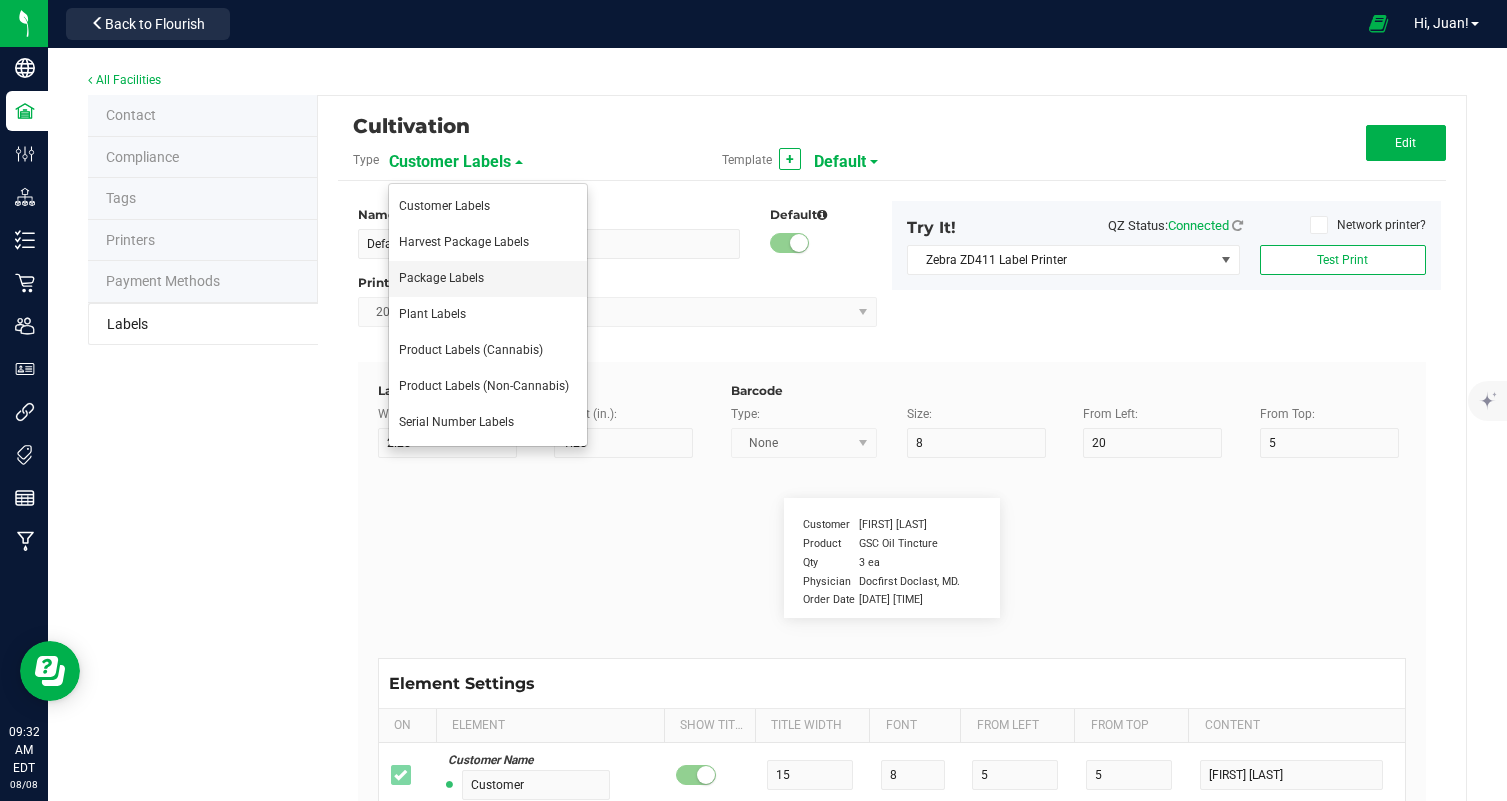 type on "07/30/25" 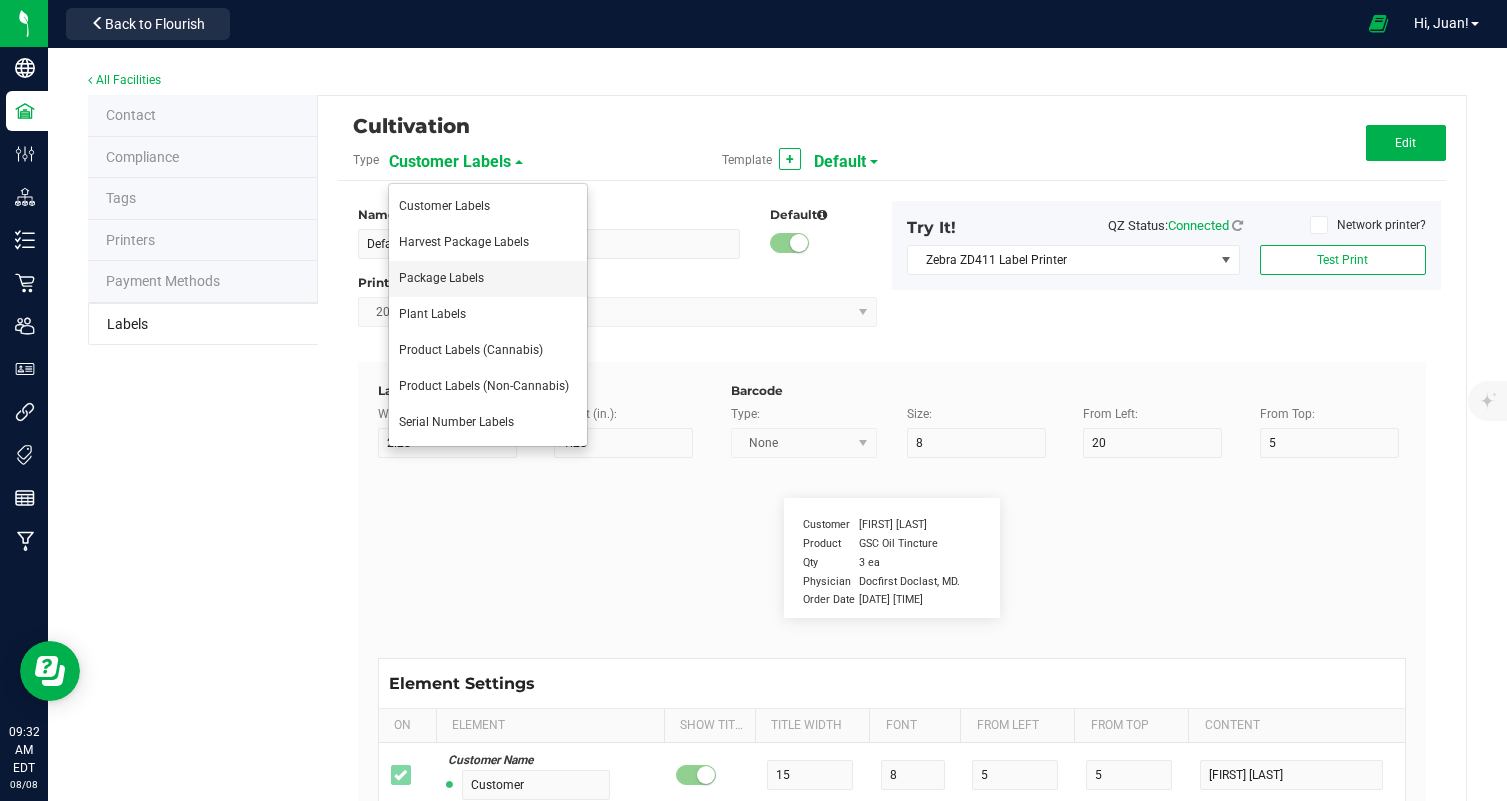 type on "Use By Date:" 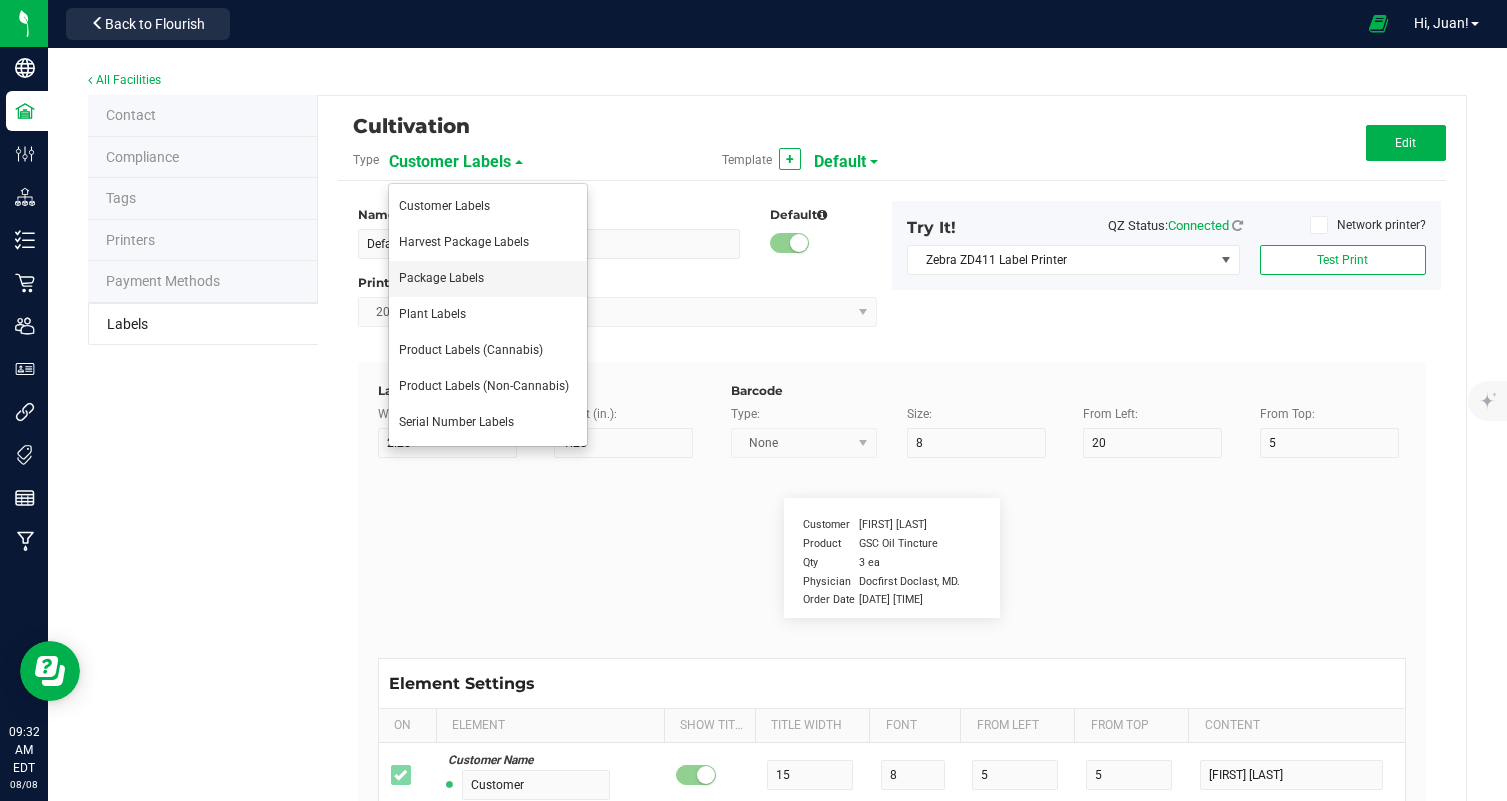 type on "13" 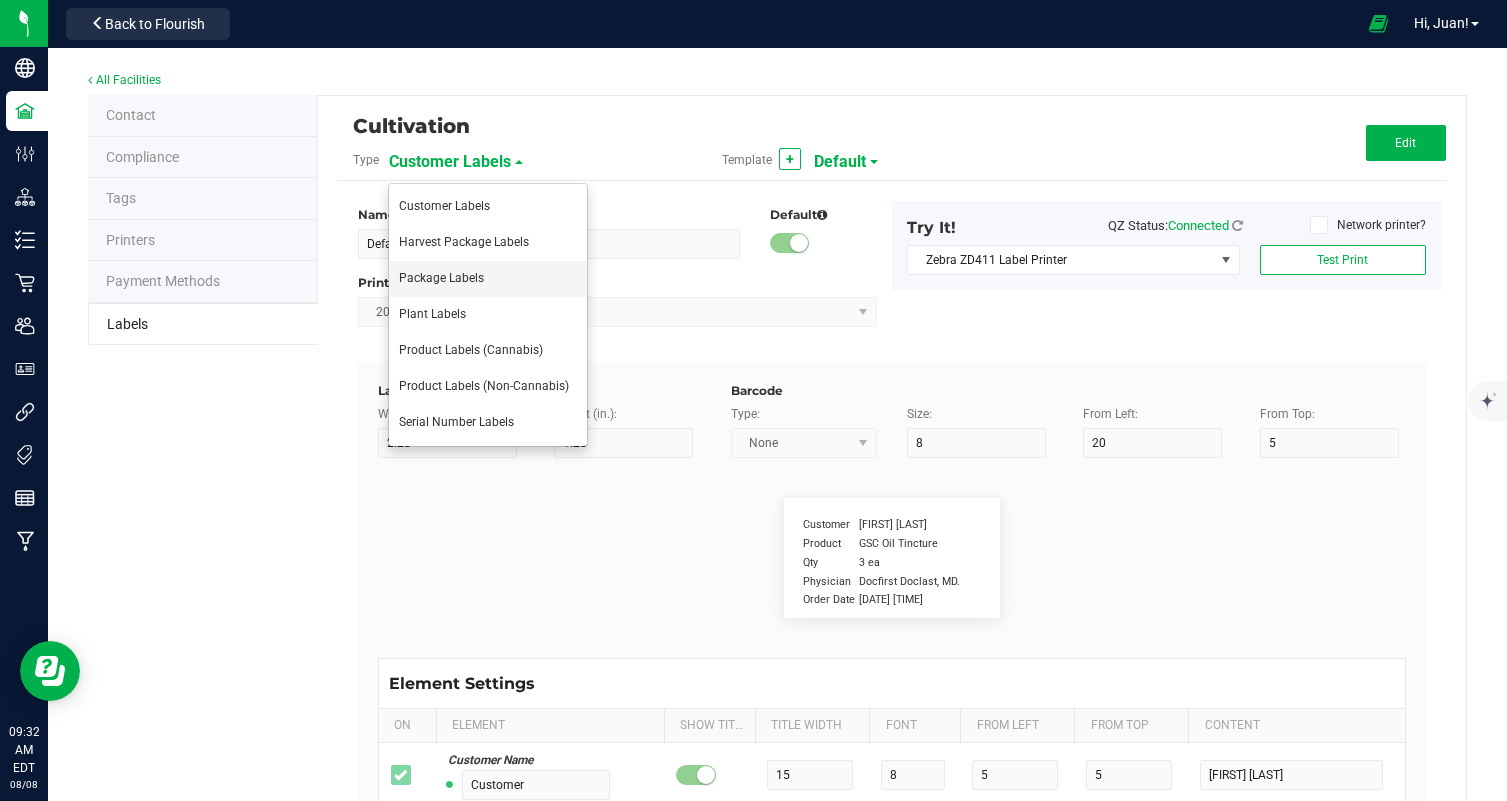 type on "6" 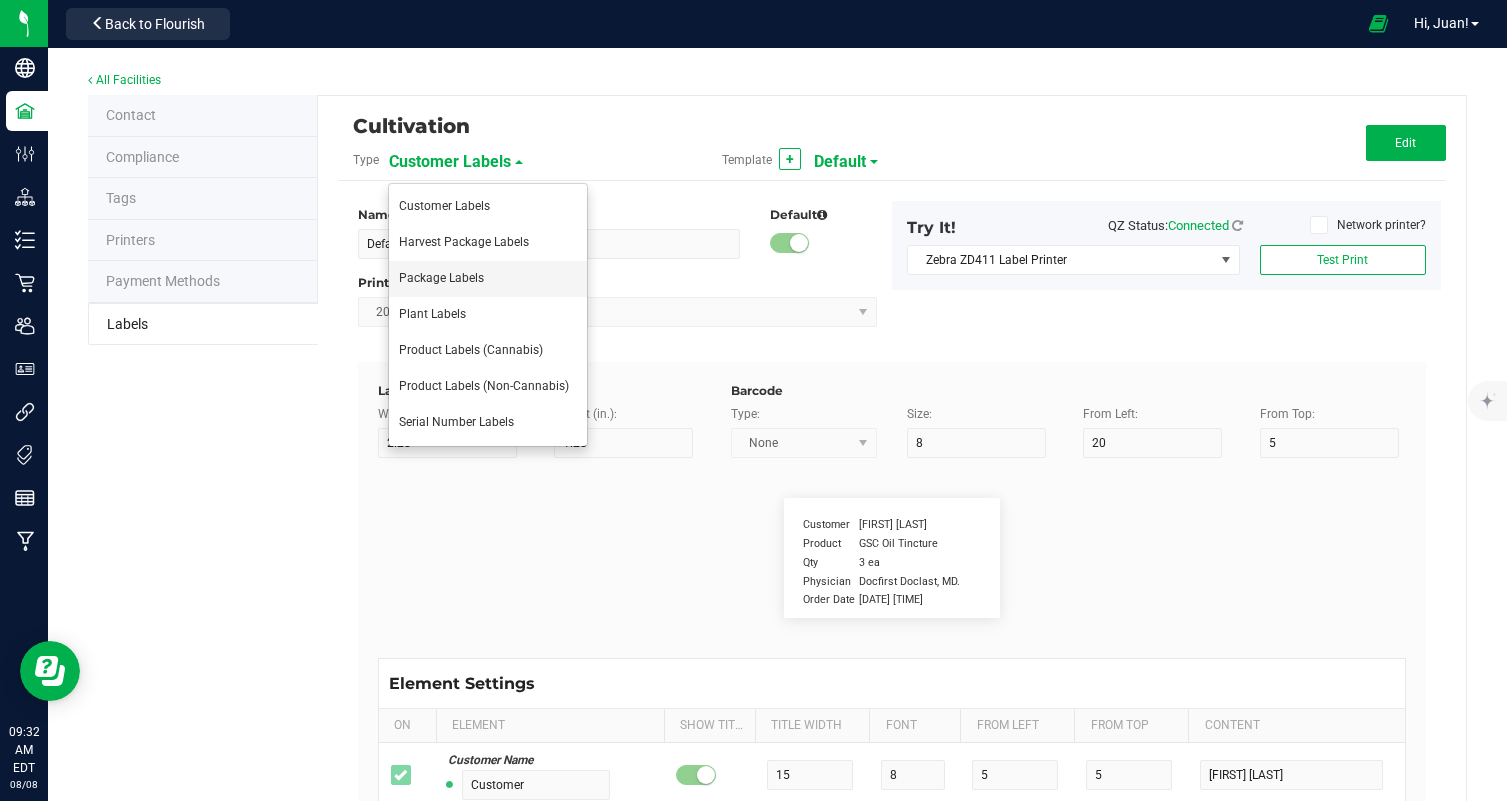 type on "29" 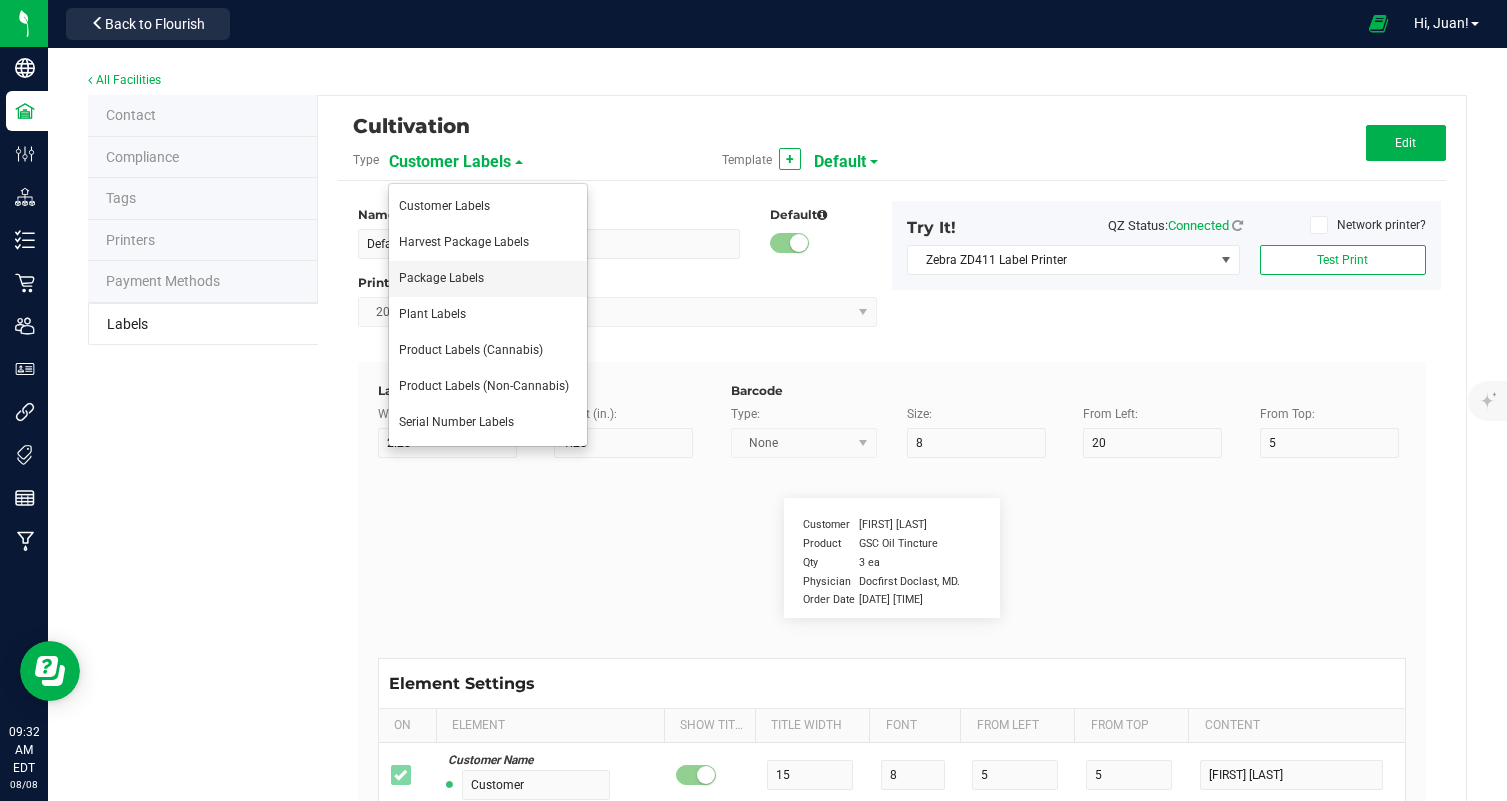 type on "48" 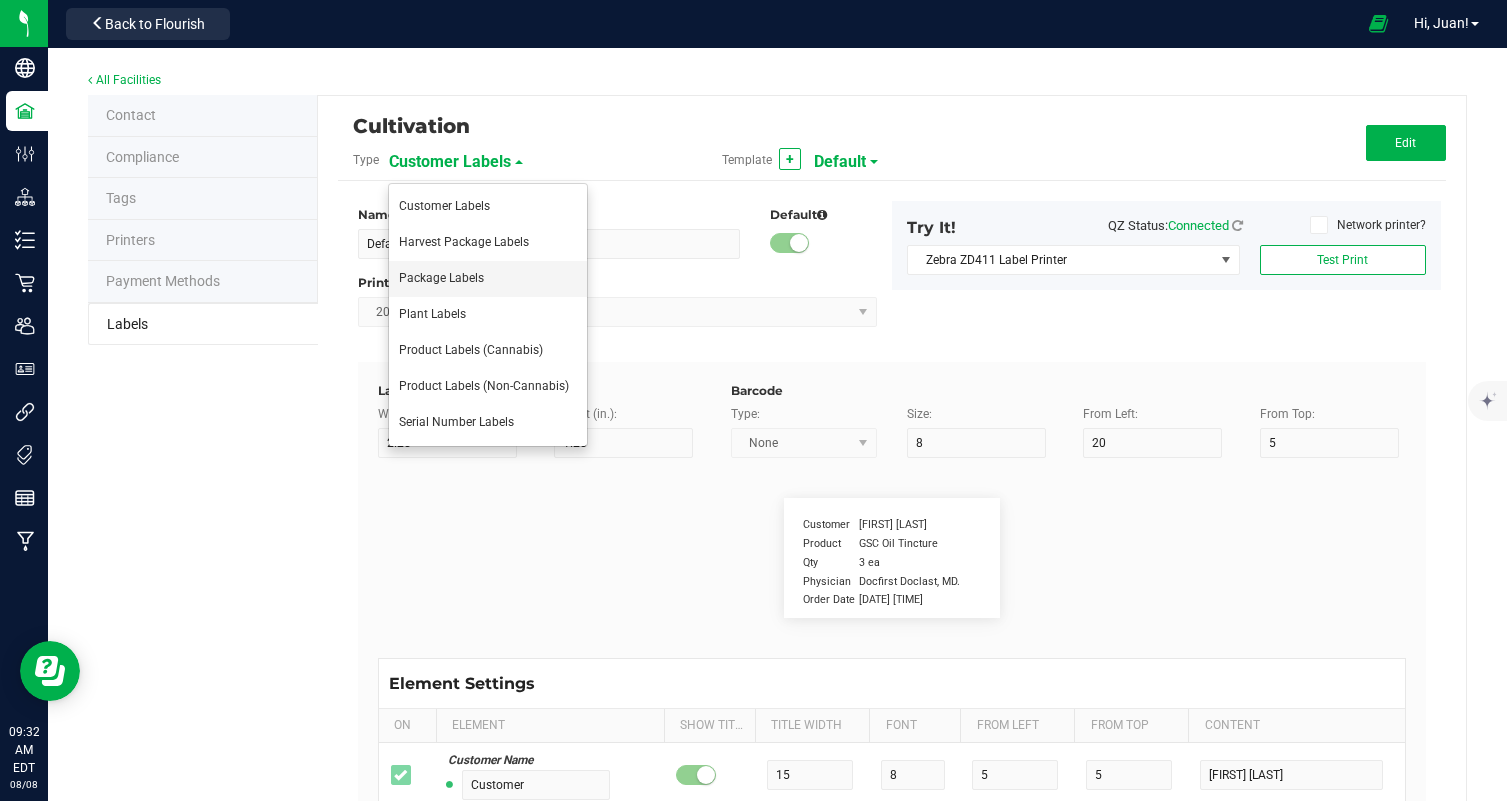 type on "01/30/26" 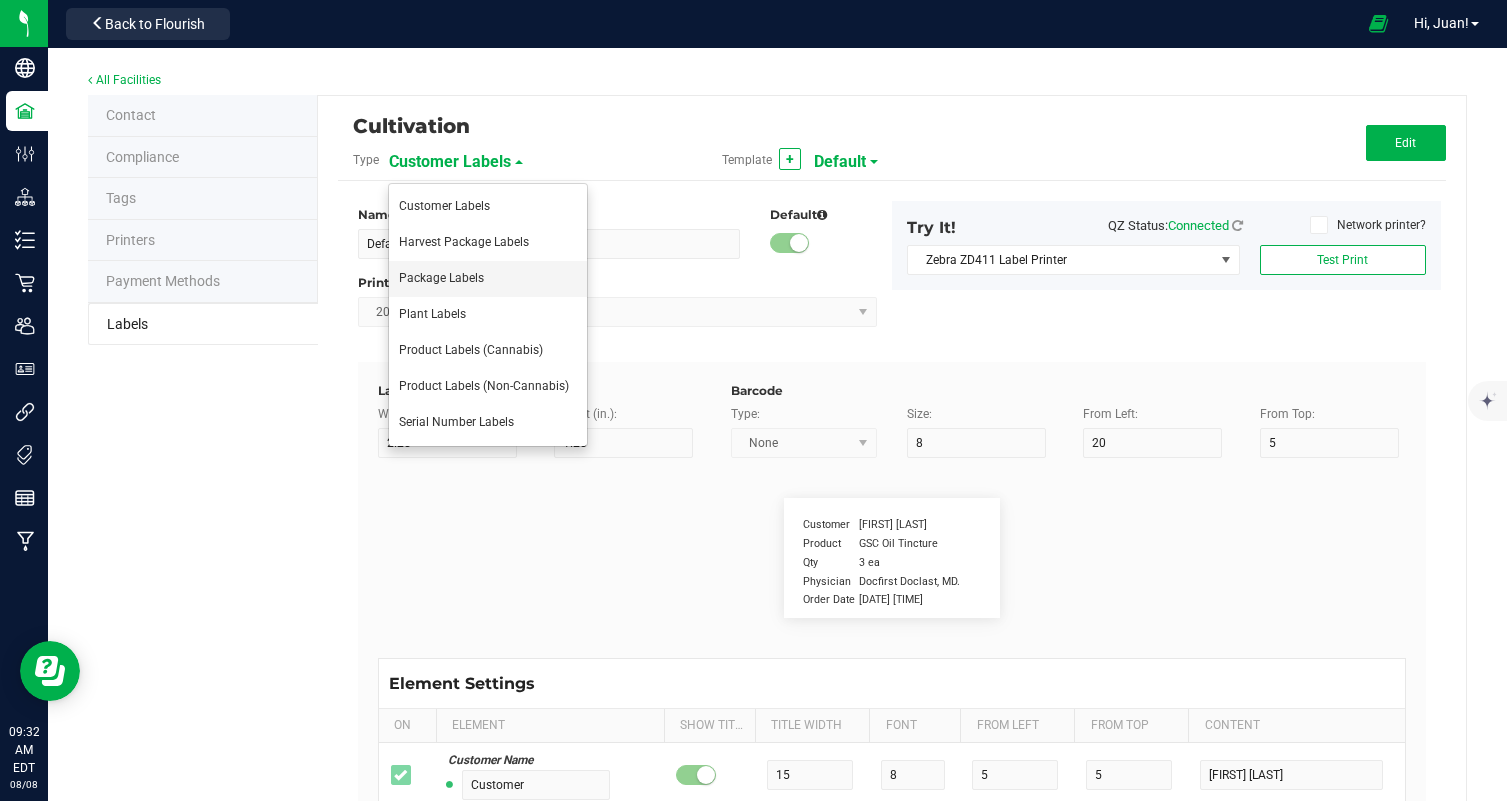 type on "Total THC:" 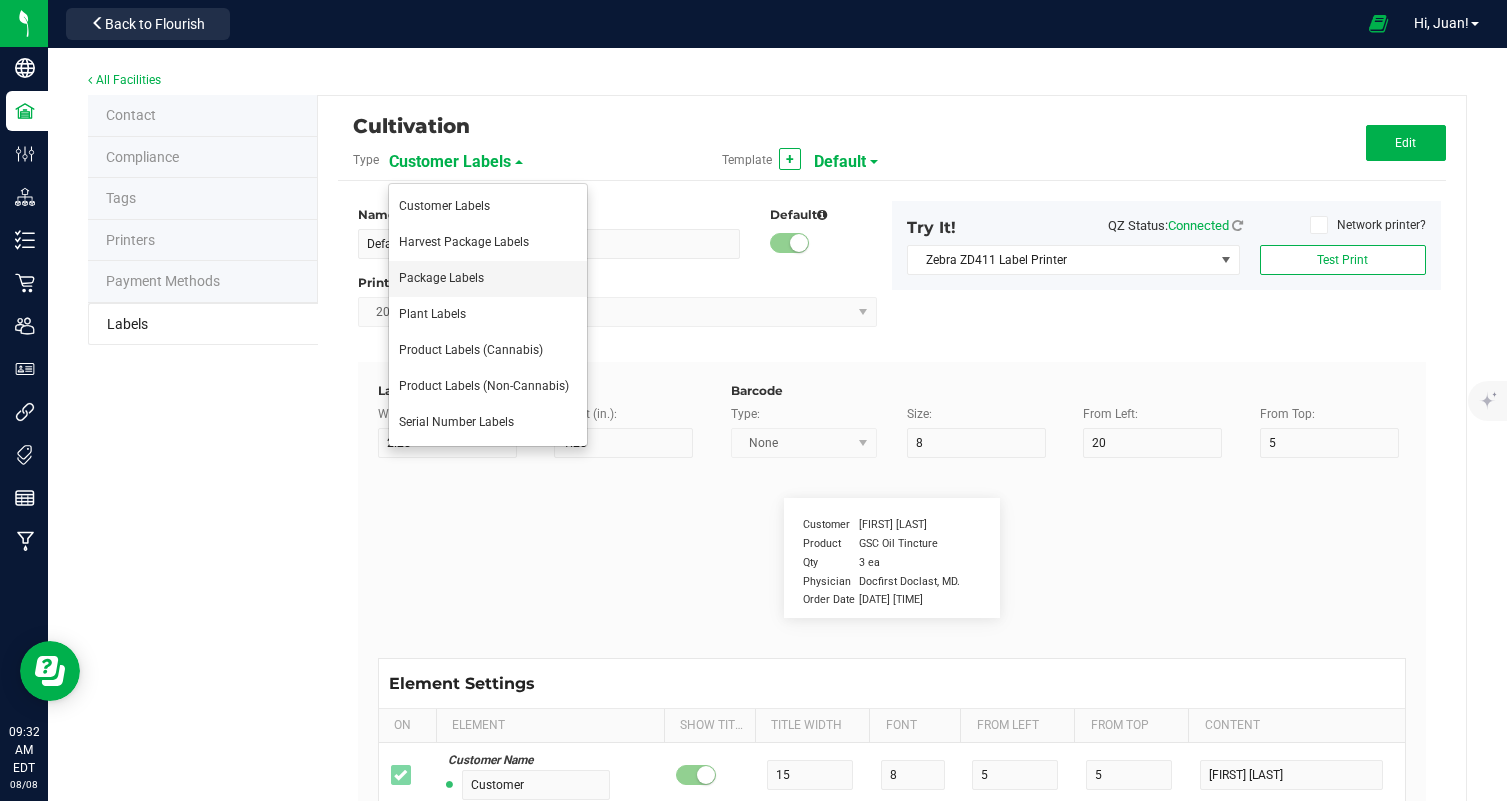 type on "10" 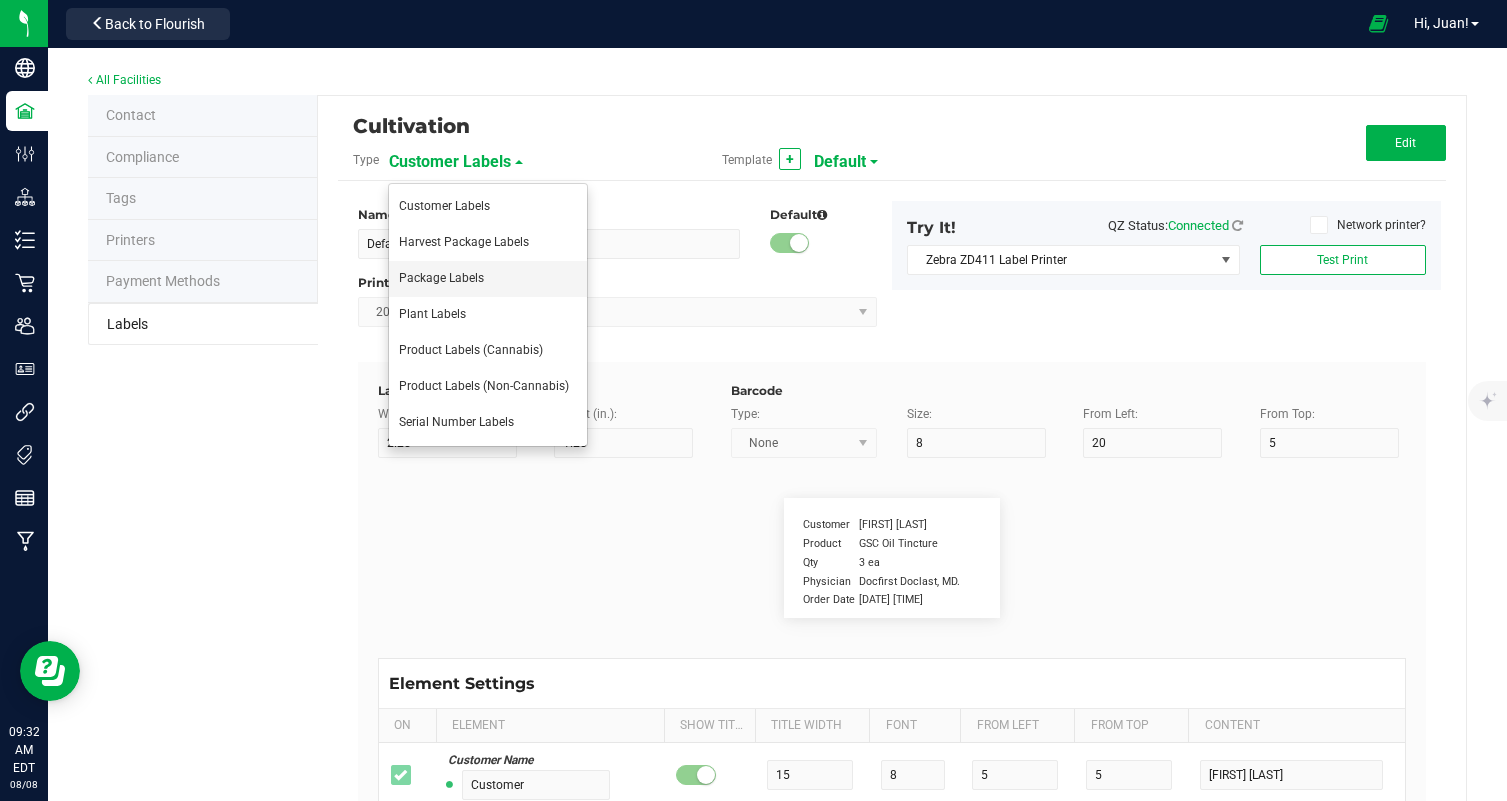 type on "6" 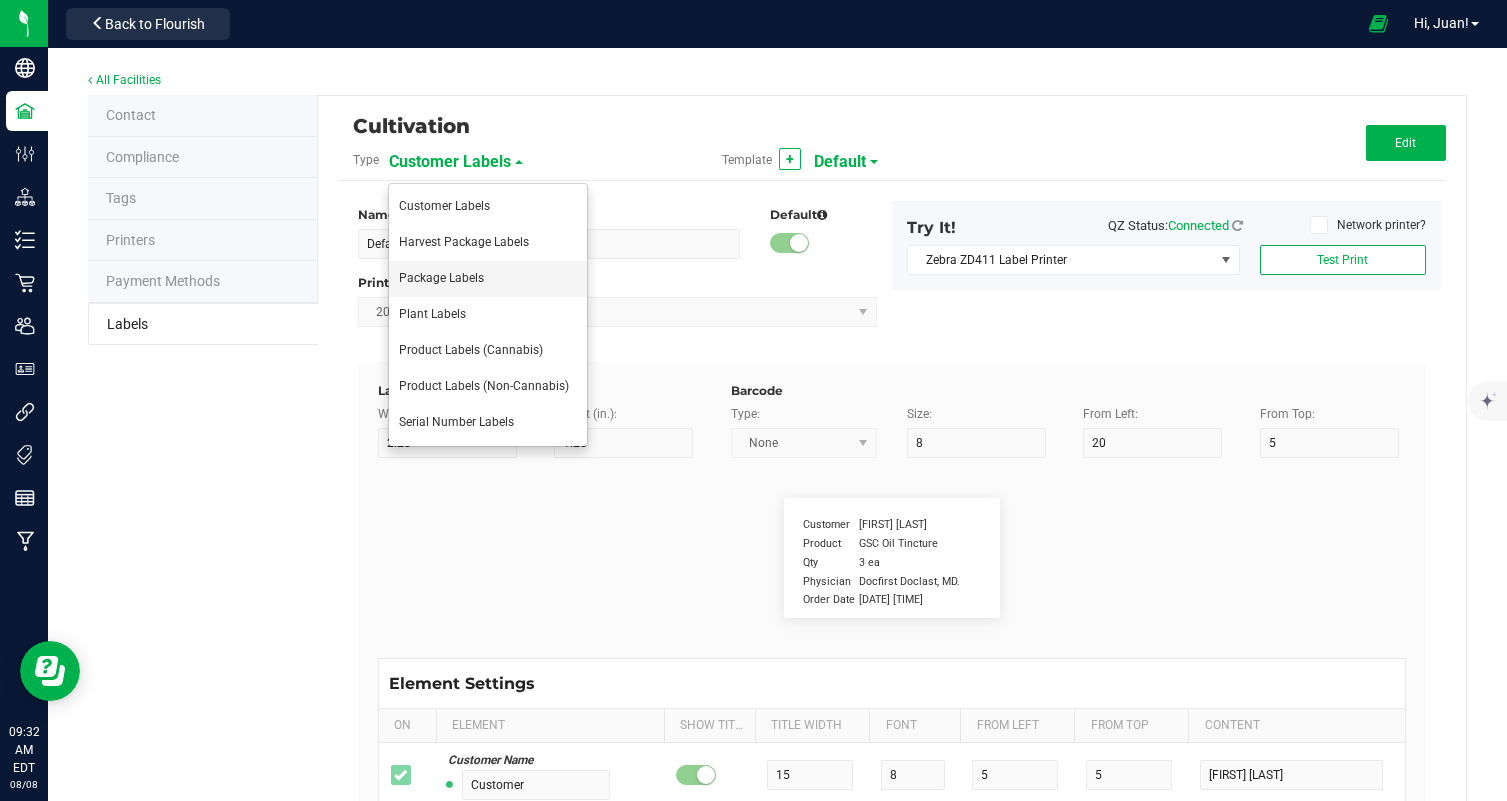 type on "4" 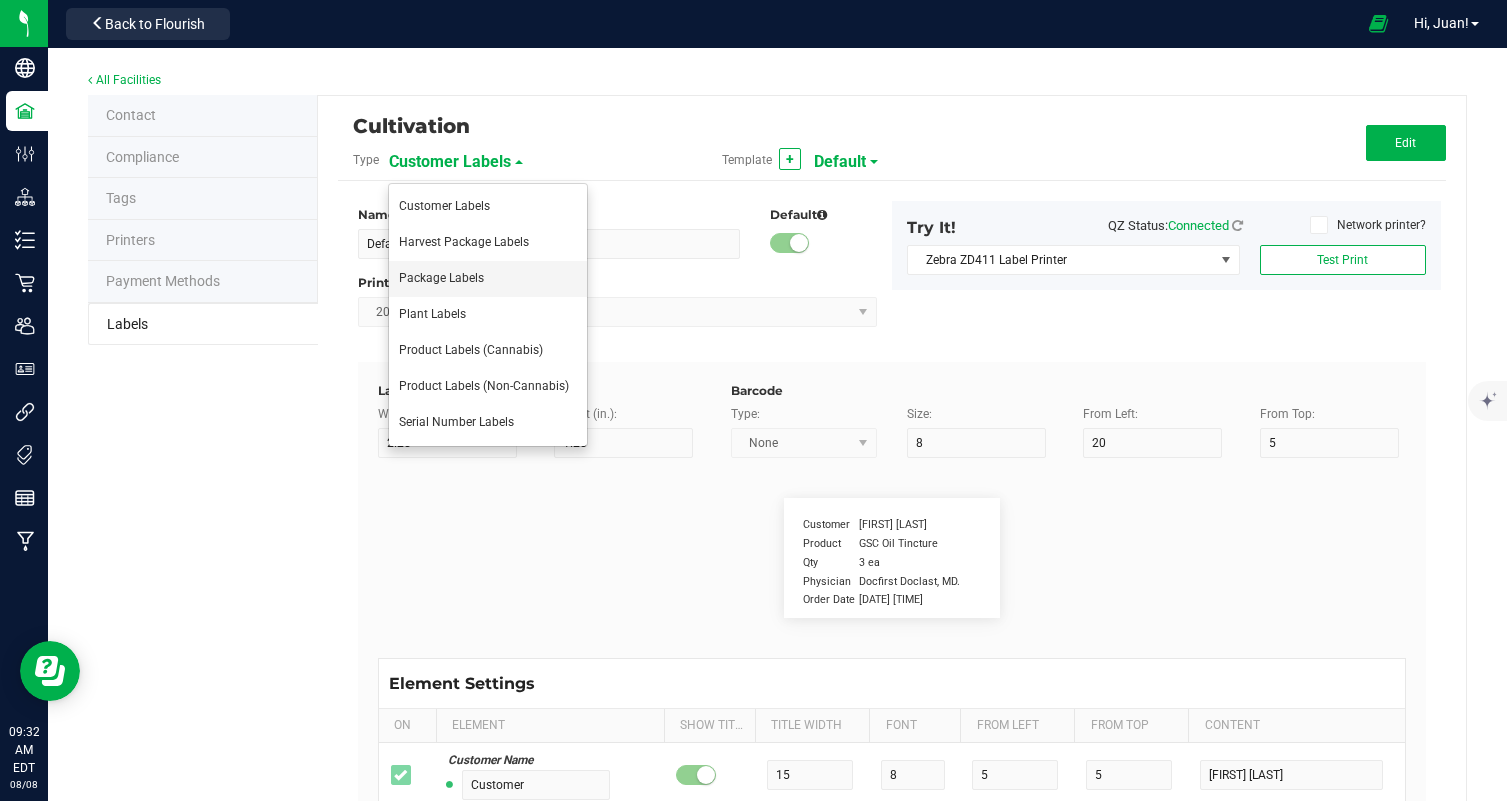 type on "17" 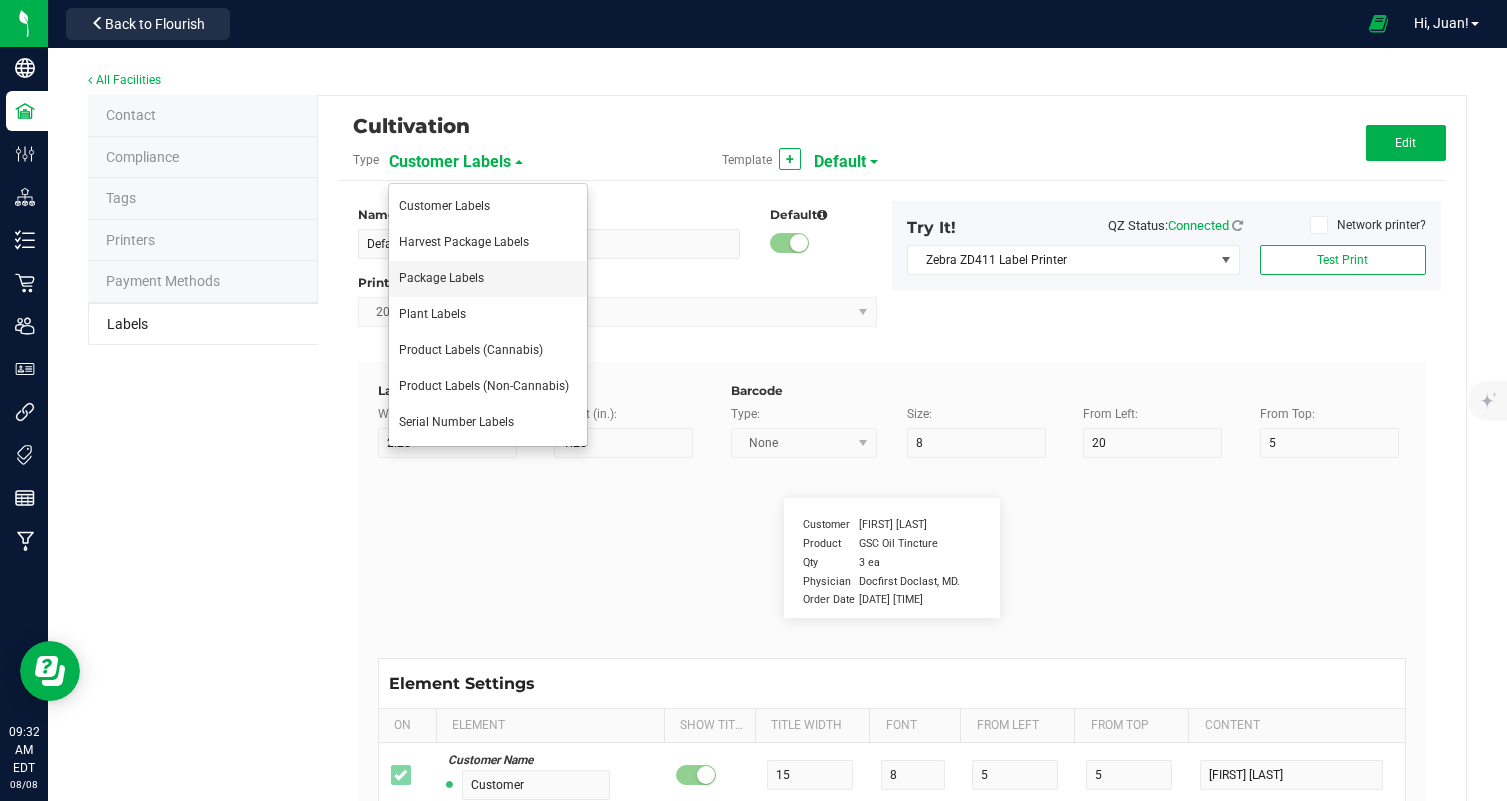 type on "28.34%" 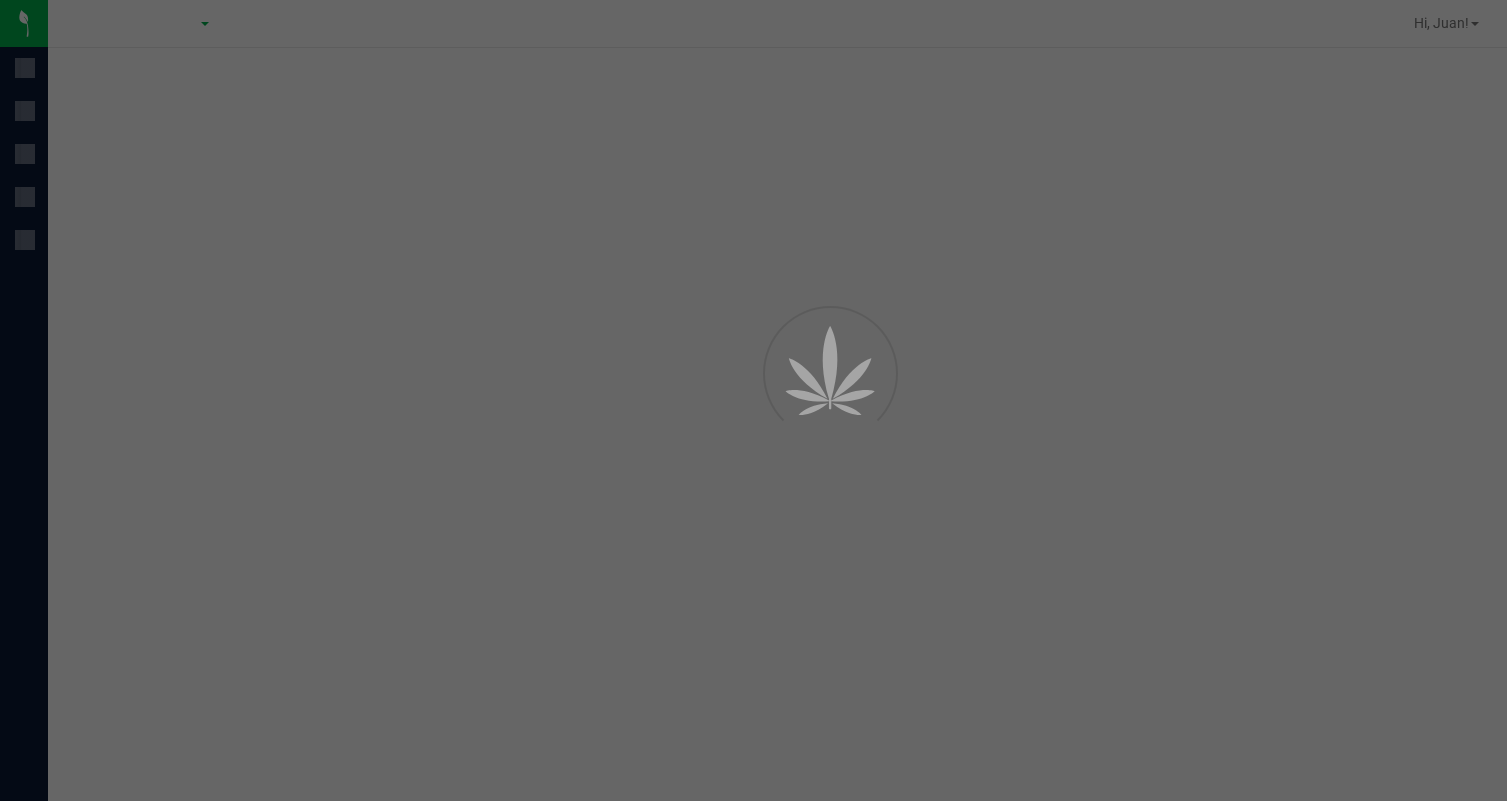 scroll, scrollTop: 0, scrollLeft: 0, axis: both 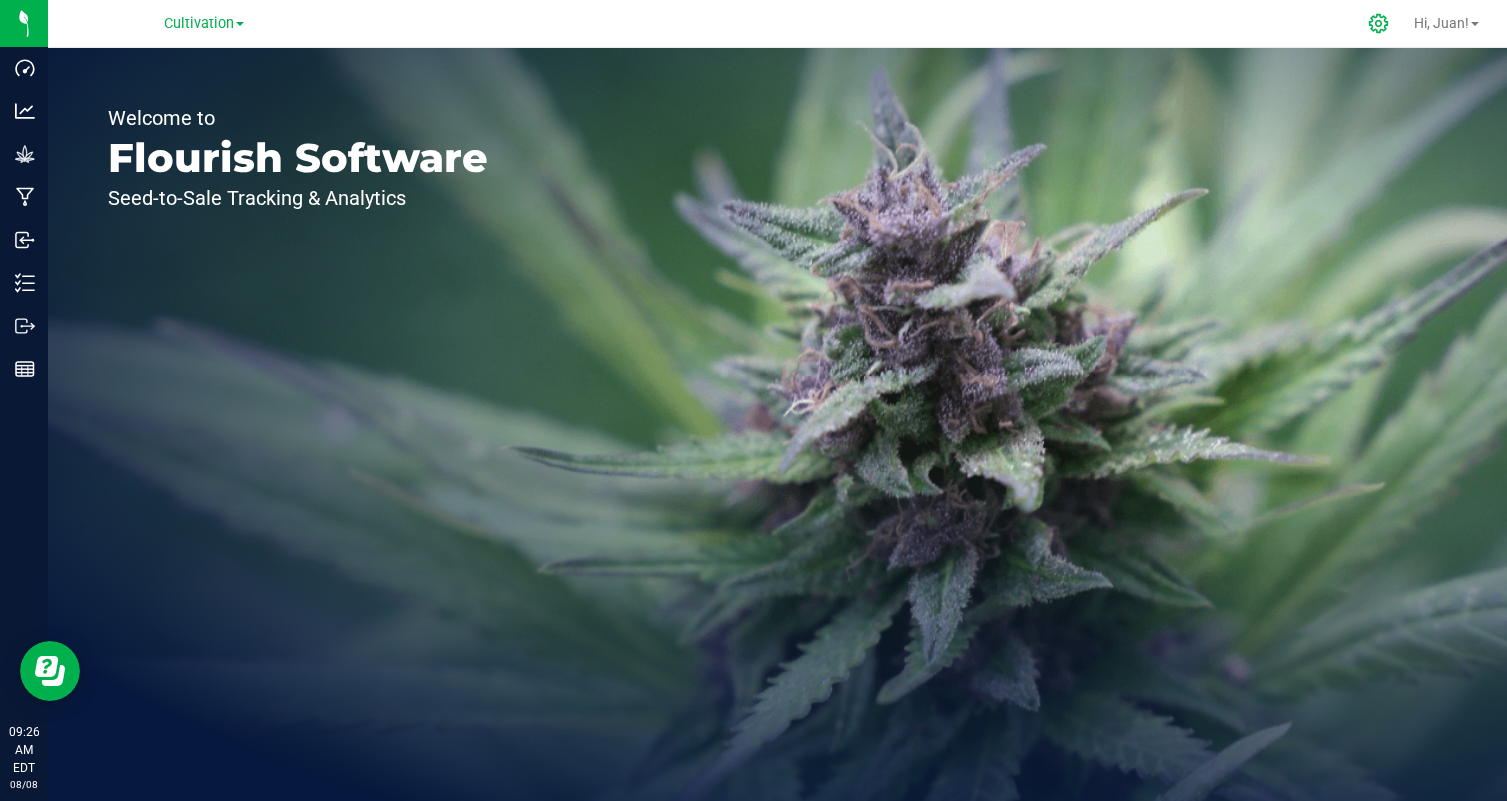 click 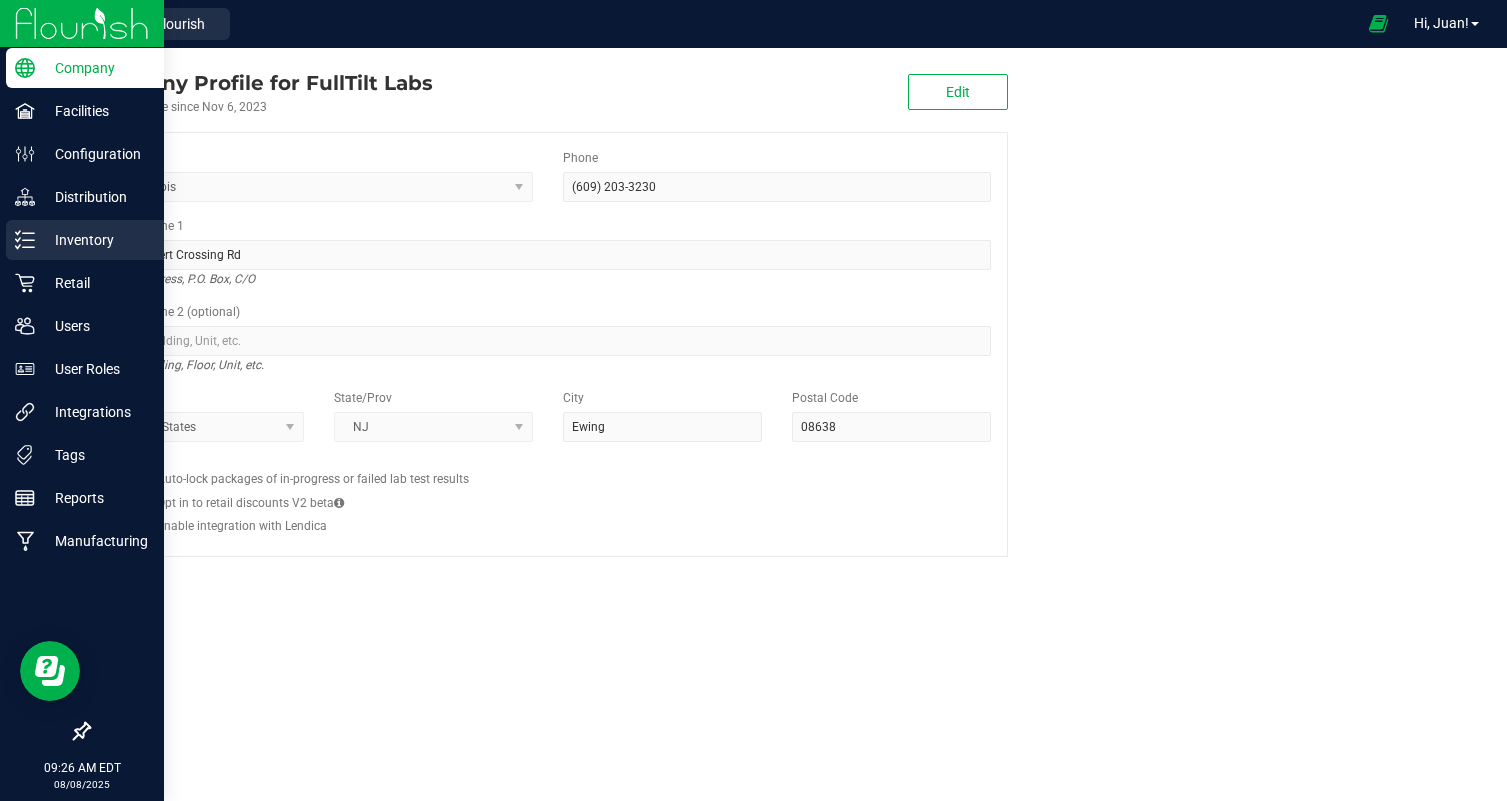 click on "Inventory" at bounding box center [95, 240] 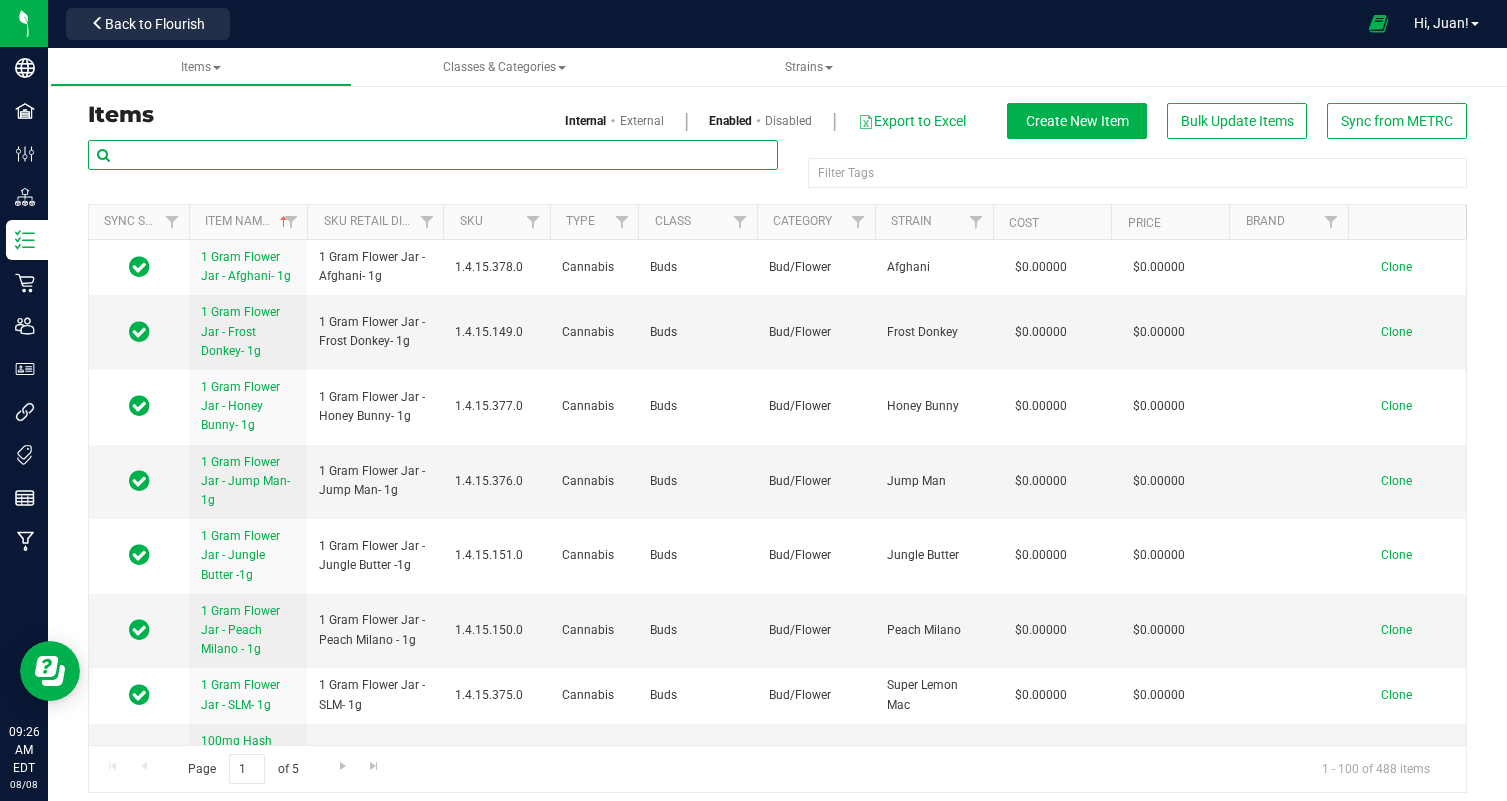 click at bounding box center [433, 155] 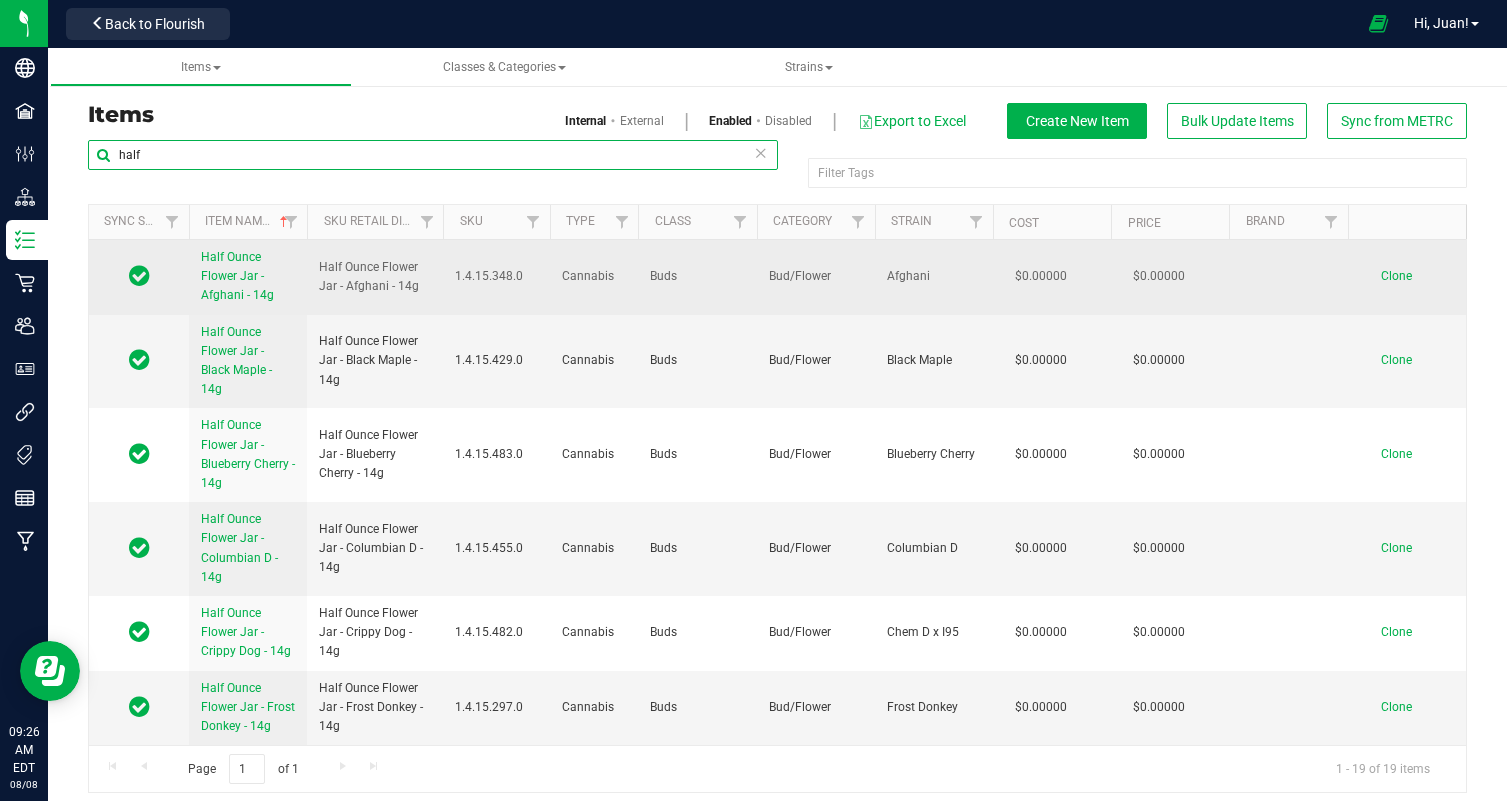type on "half" 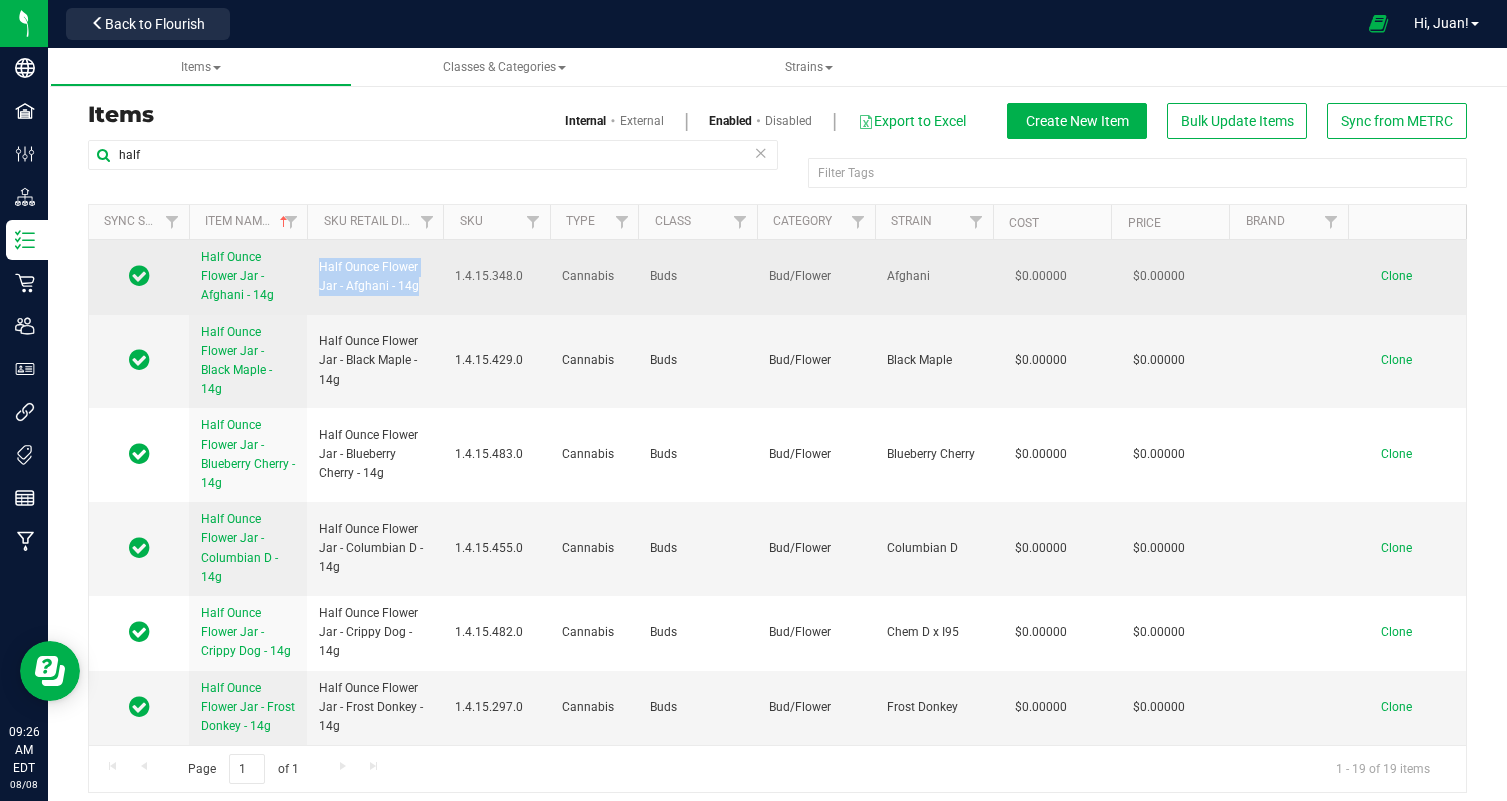 drag, startPoint x: 417, startPoint y: 287, endPoint x: 318, endPoint y: 263, distance: 101.86756 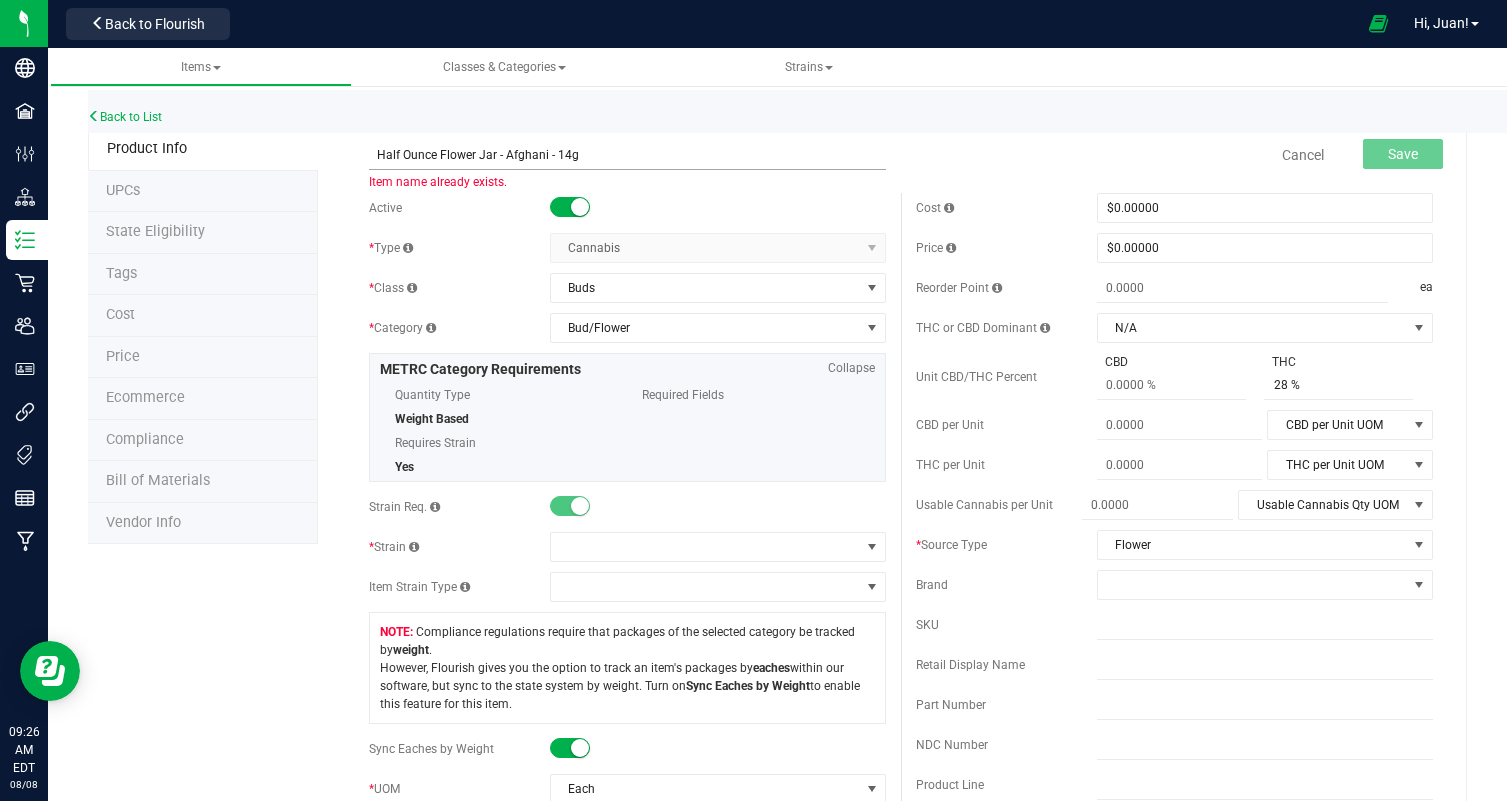click on "Half Ounce Flower Jar - Afghani - 14g" at bounding box center [627, 155] 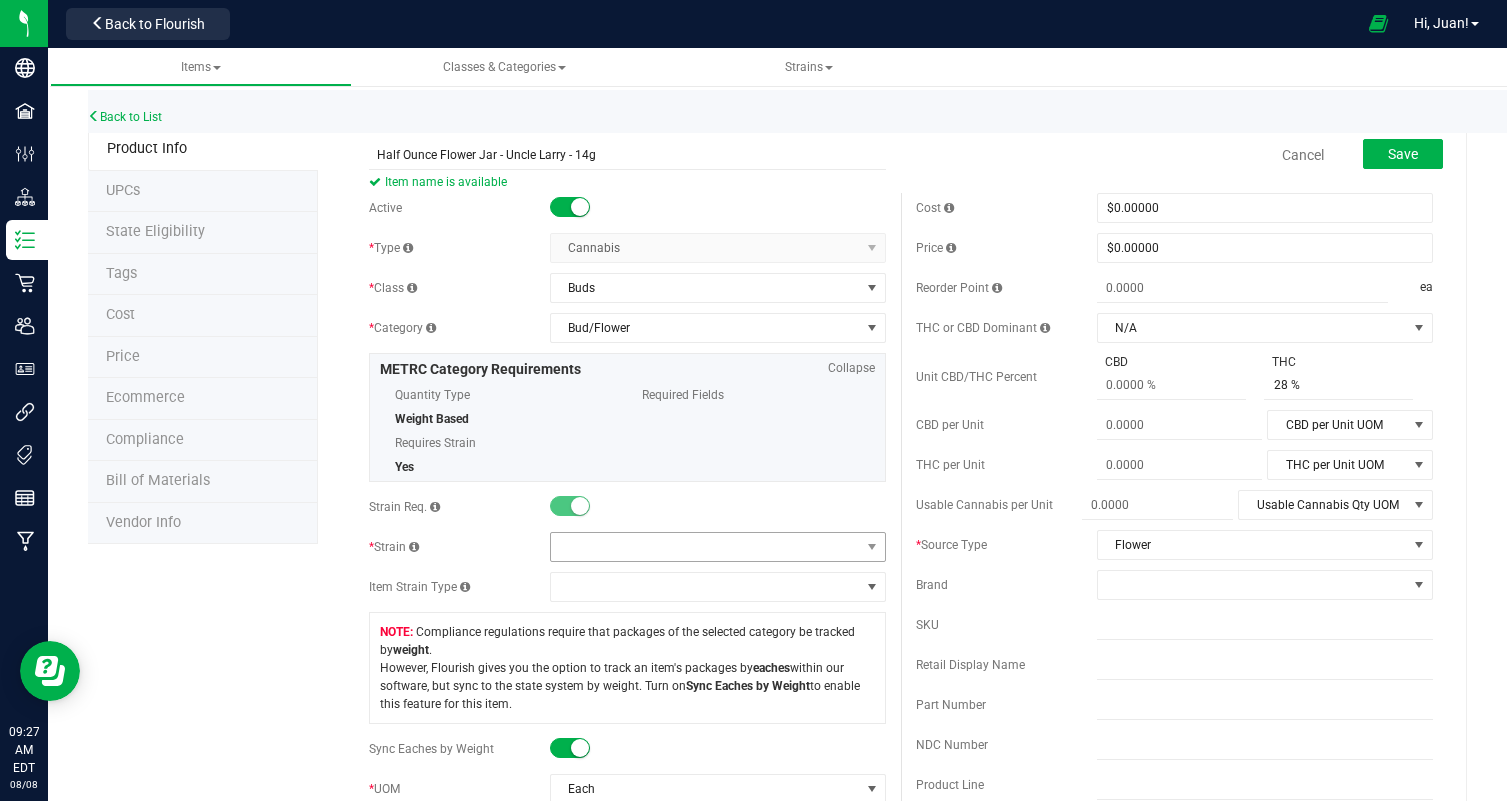 type on "Half Ounce Flower Jar - Uncle Larry - 14g" 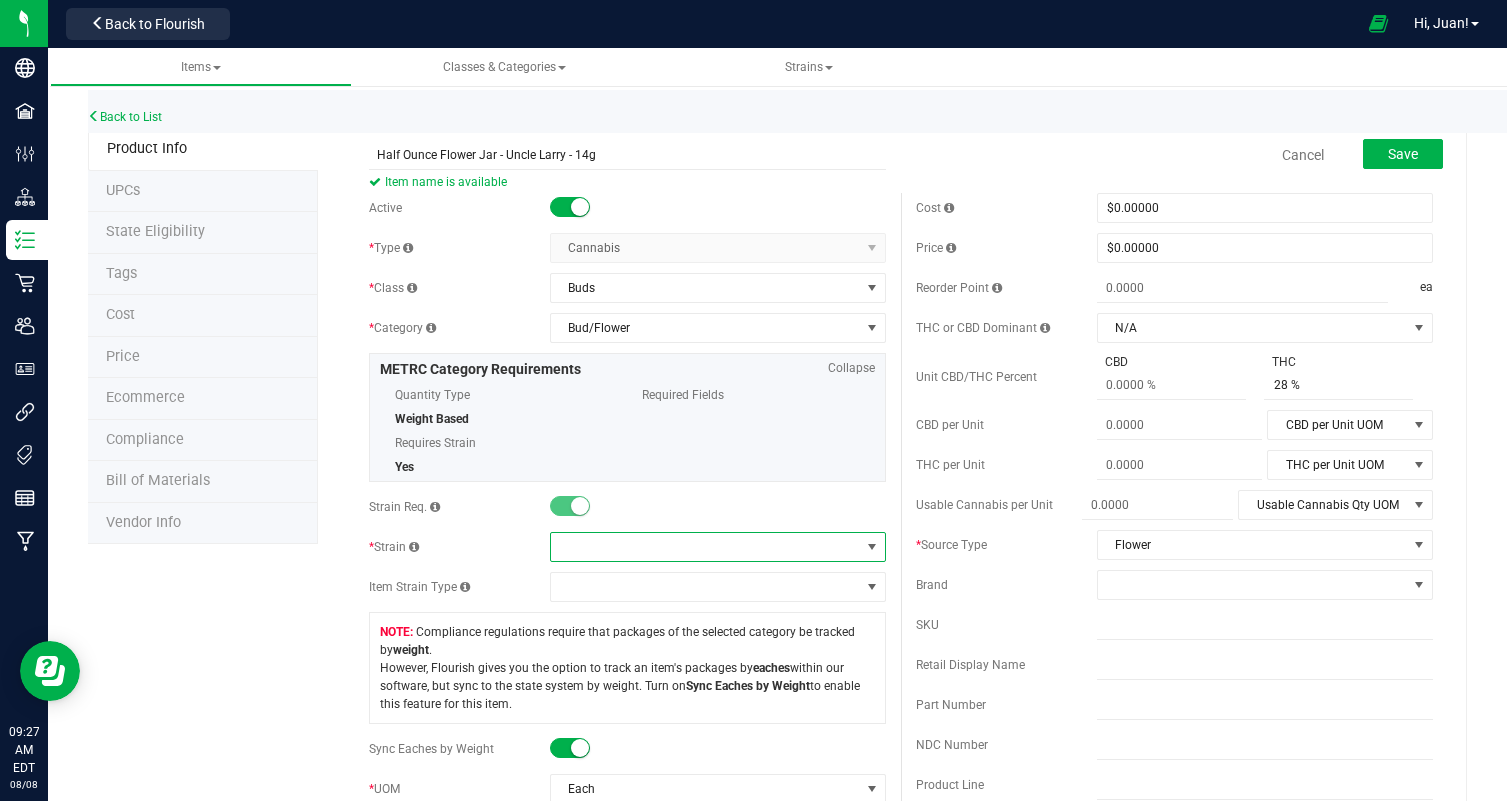 click at bounding box center [705, 547] 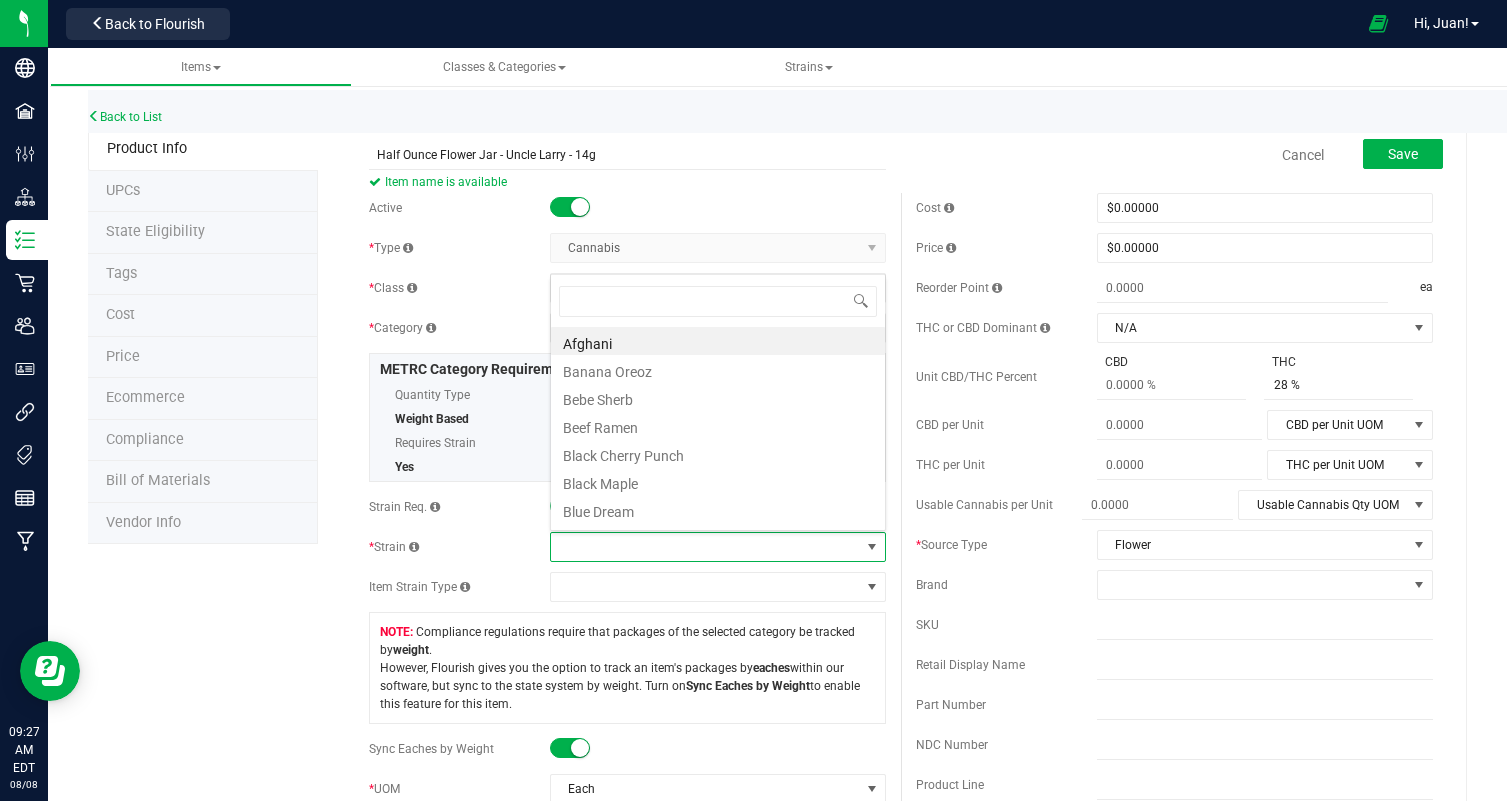 scroll, scrollTop: 99970, scrollLeft: 99663, axis: both 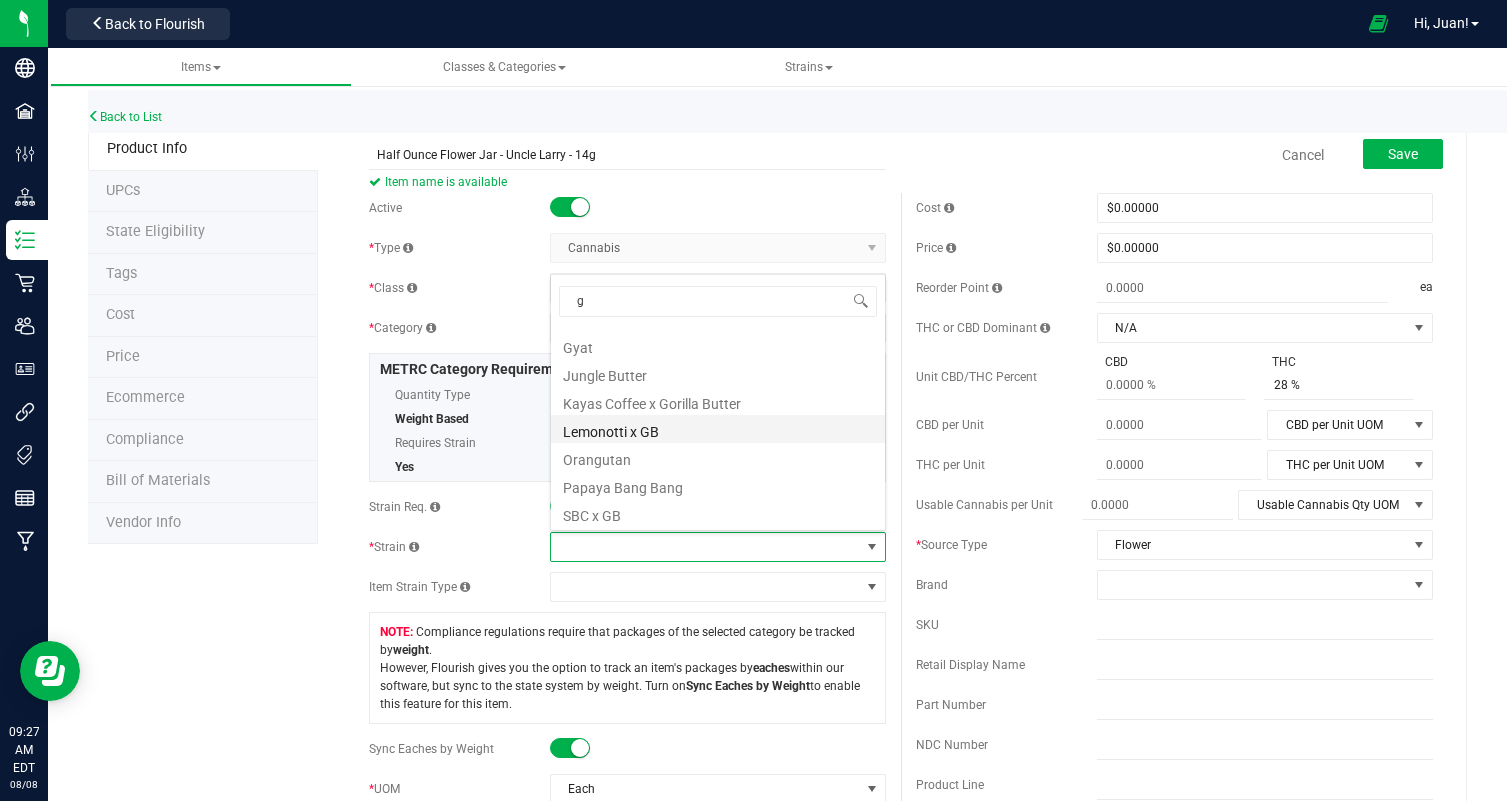 click on "Lemonotti x GB" at bounding box center (718, 429) 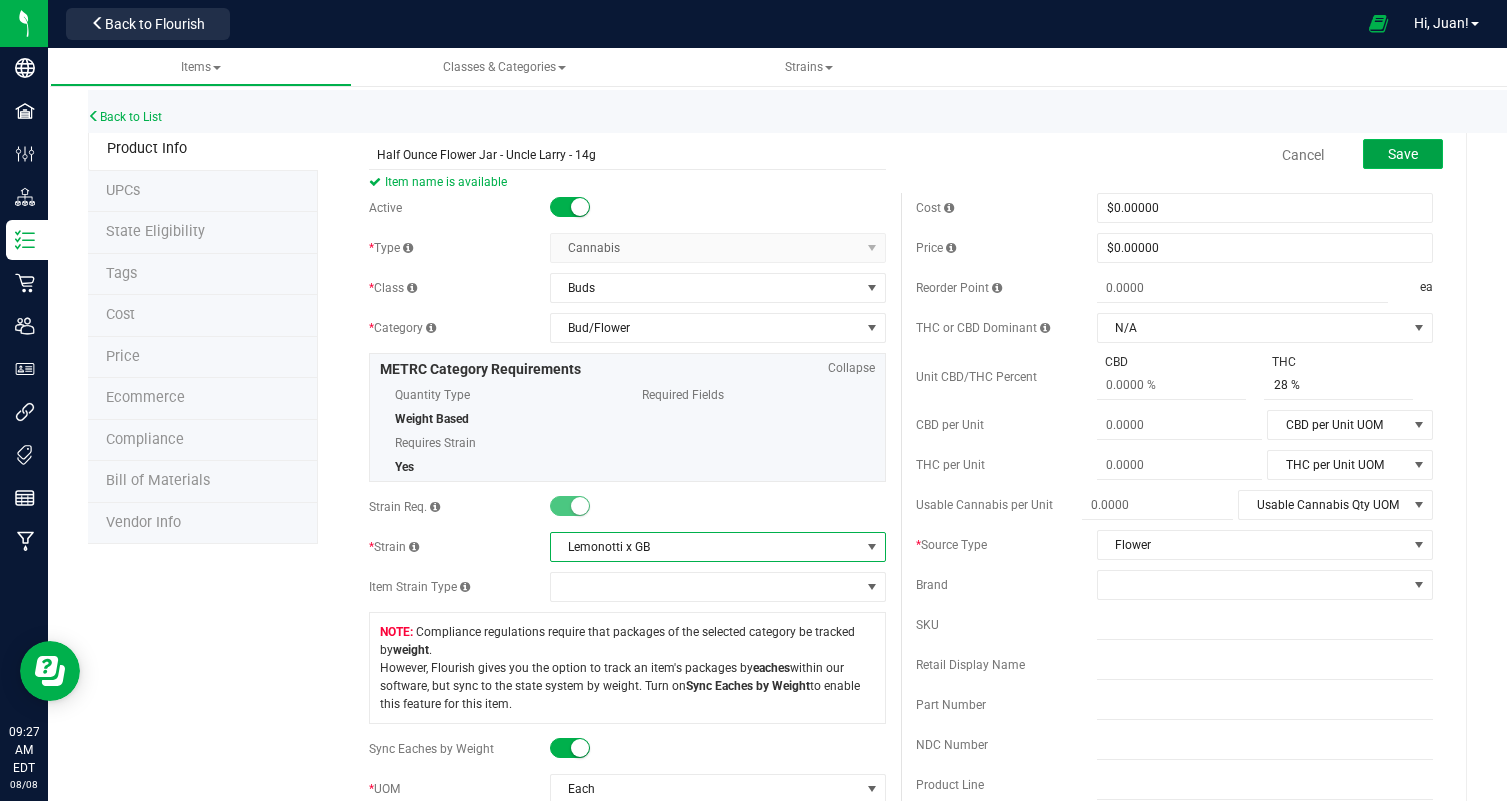click on "Save" at bounding box center (1403, 154) 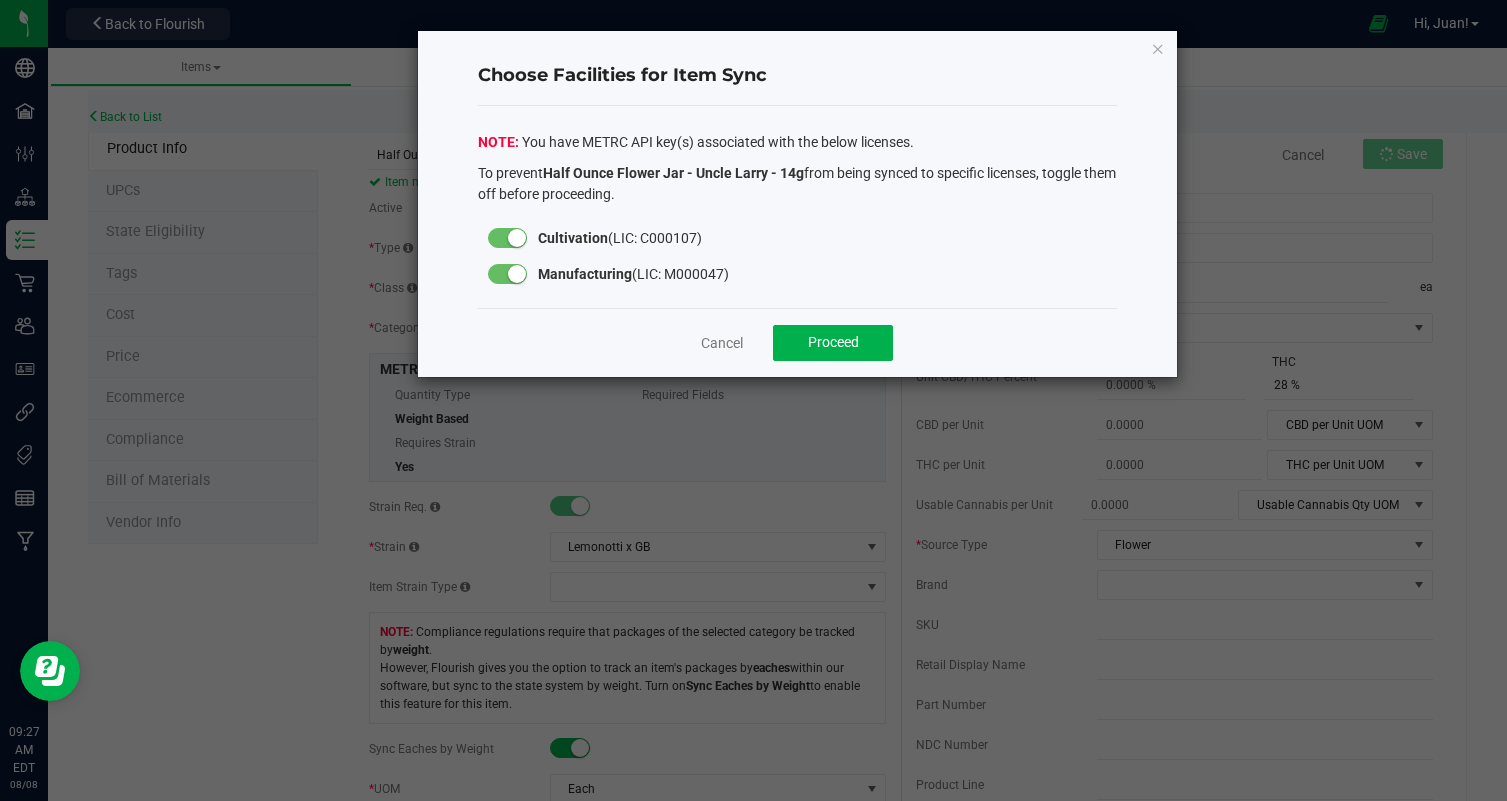 click 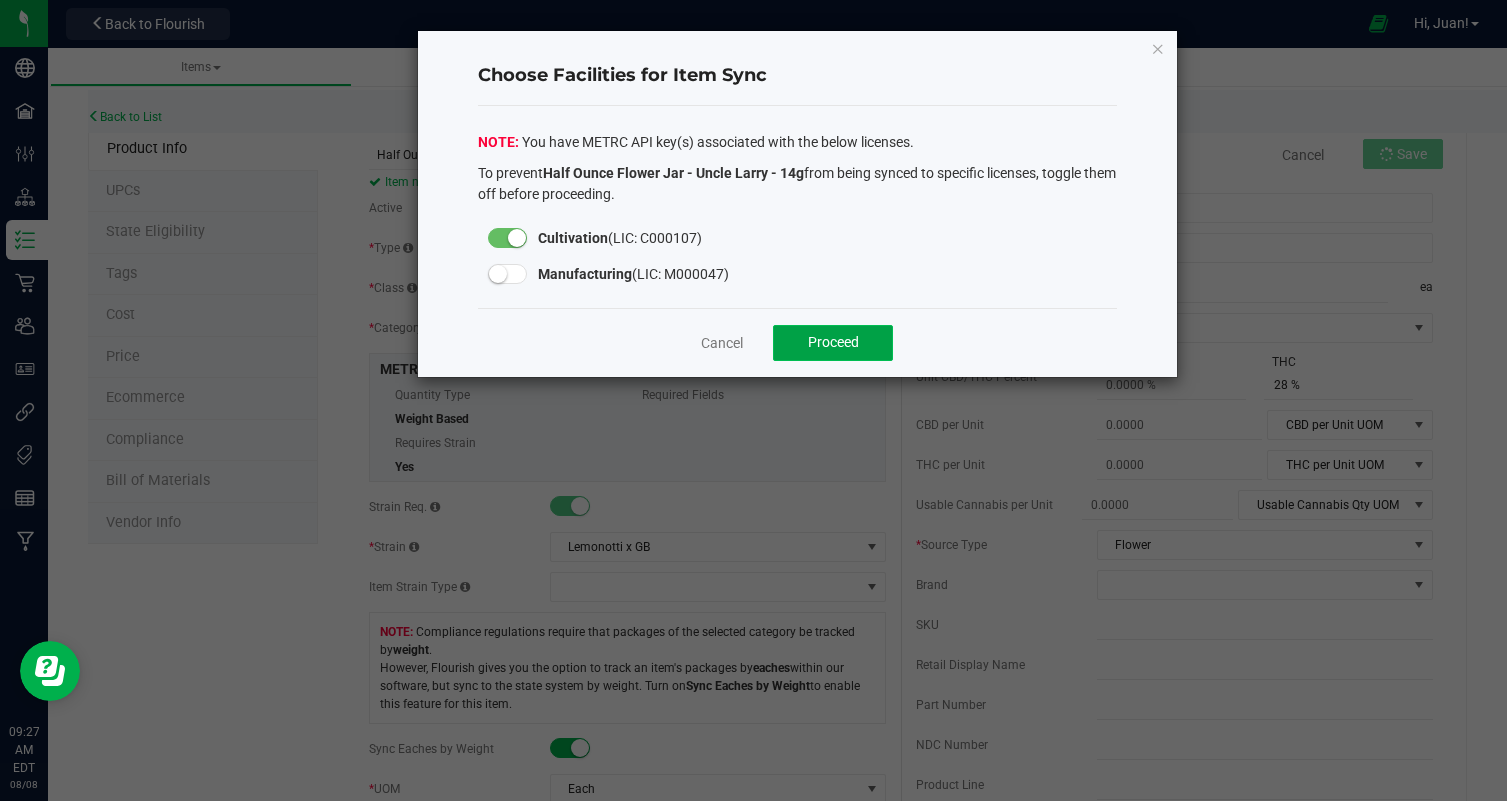 click on "Proceed" 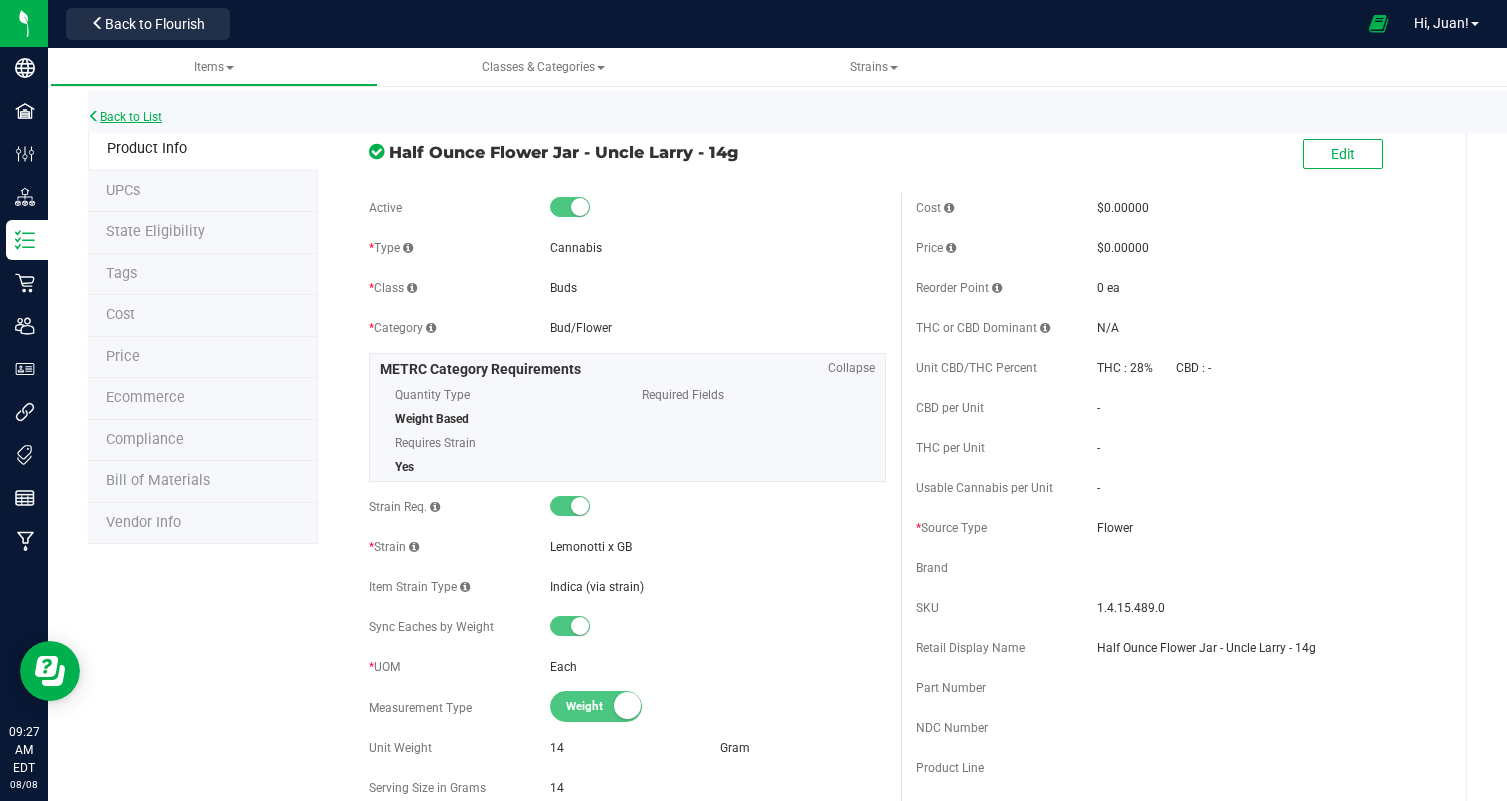 click on "Back to List" at bounding box center (125, 117) 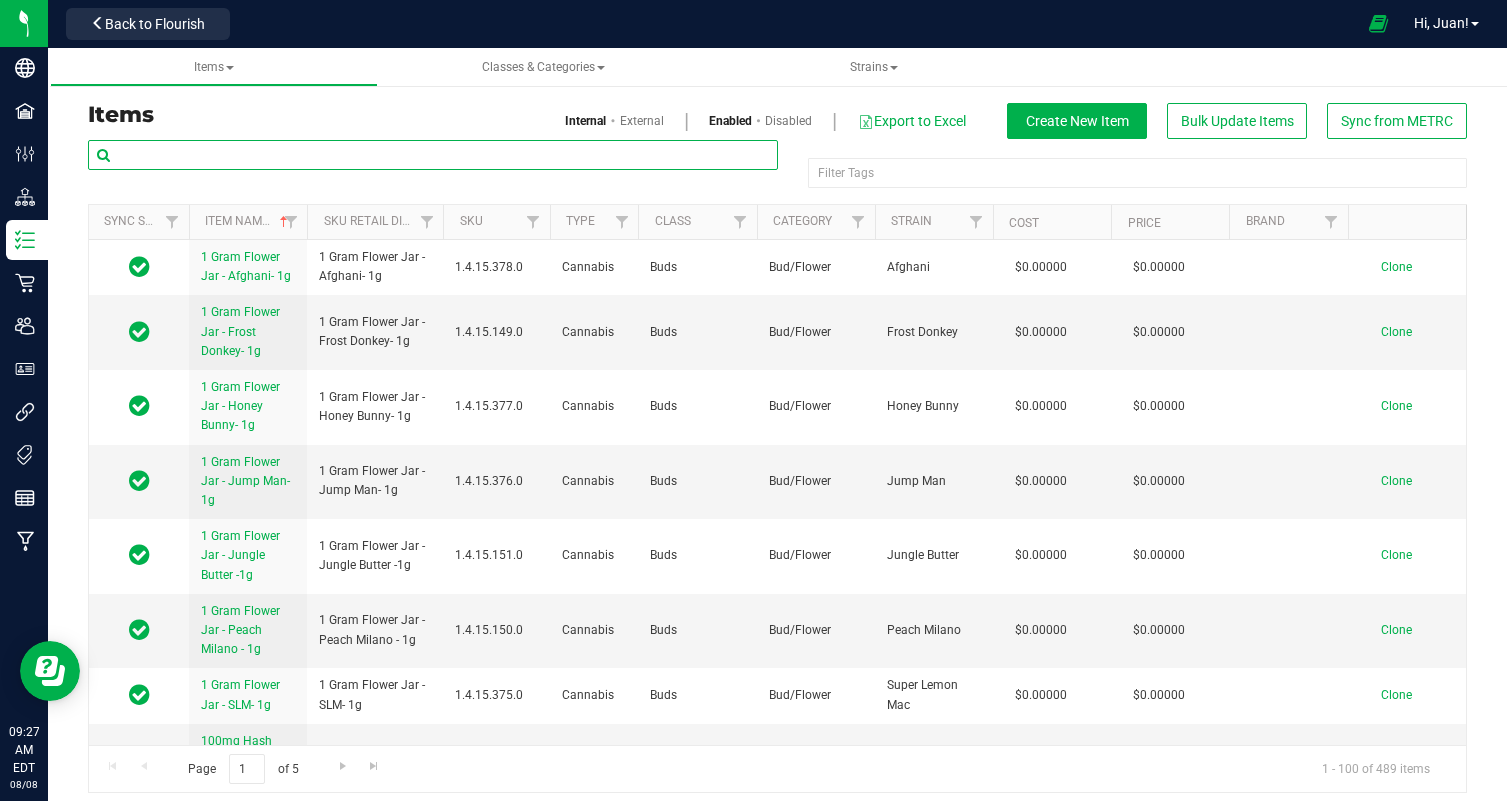 click at bounding box center (433, 155) 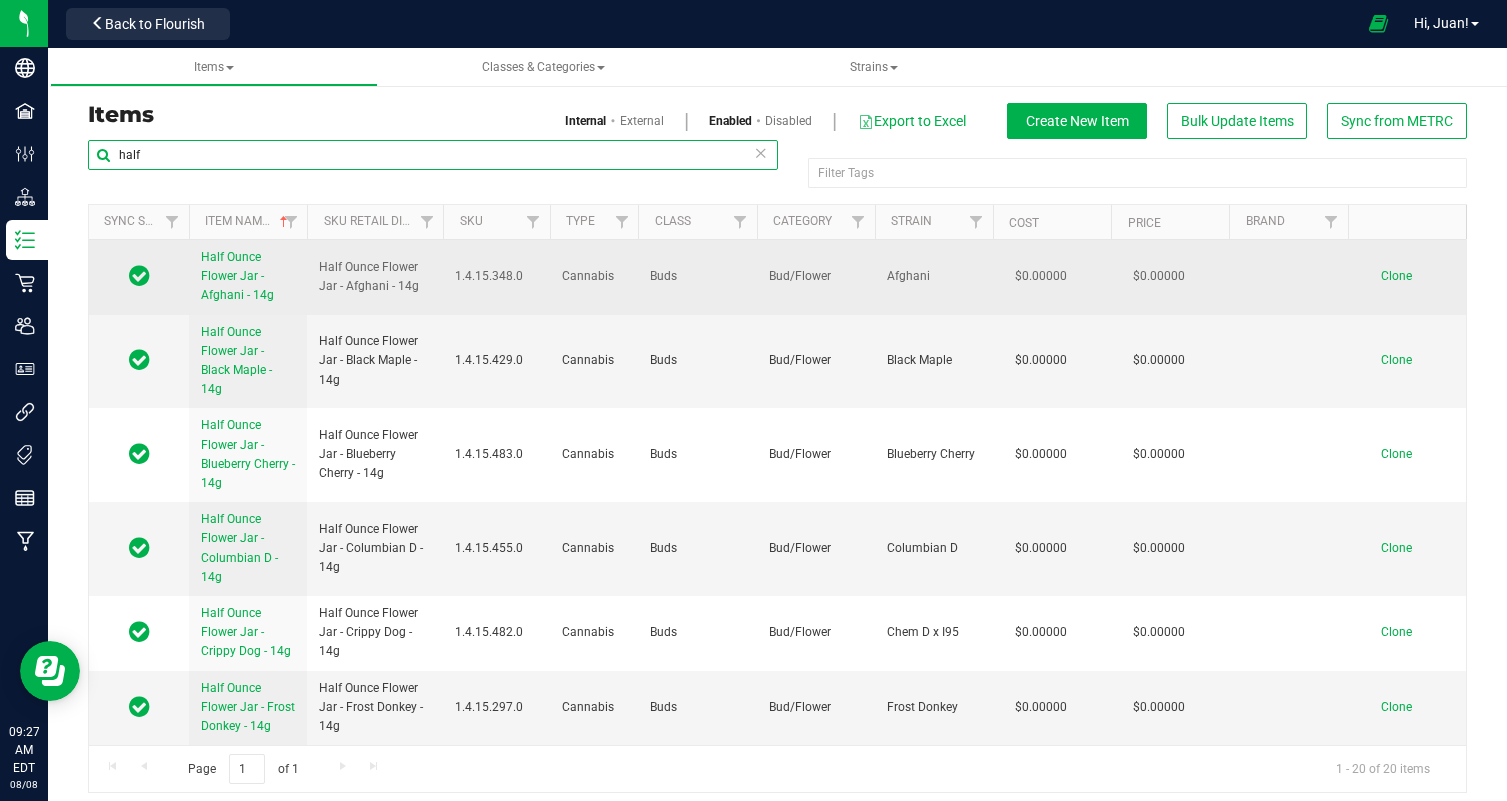 type on "half" 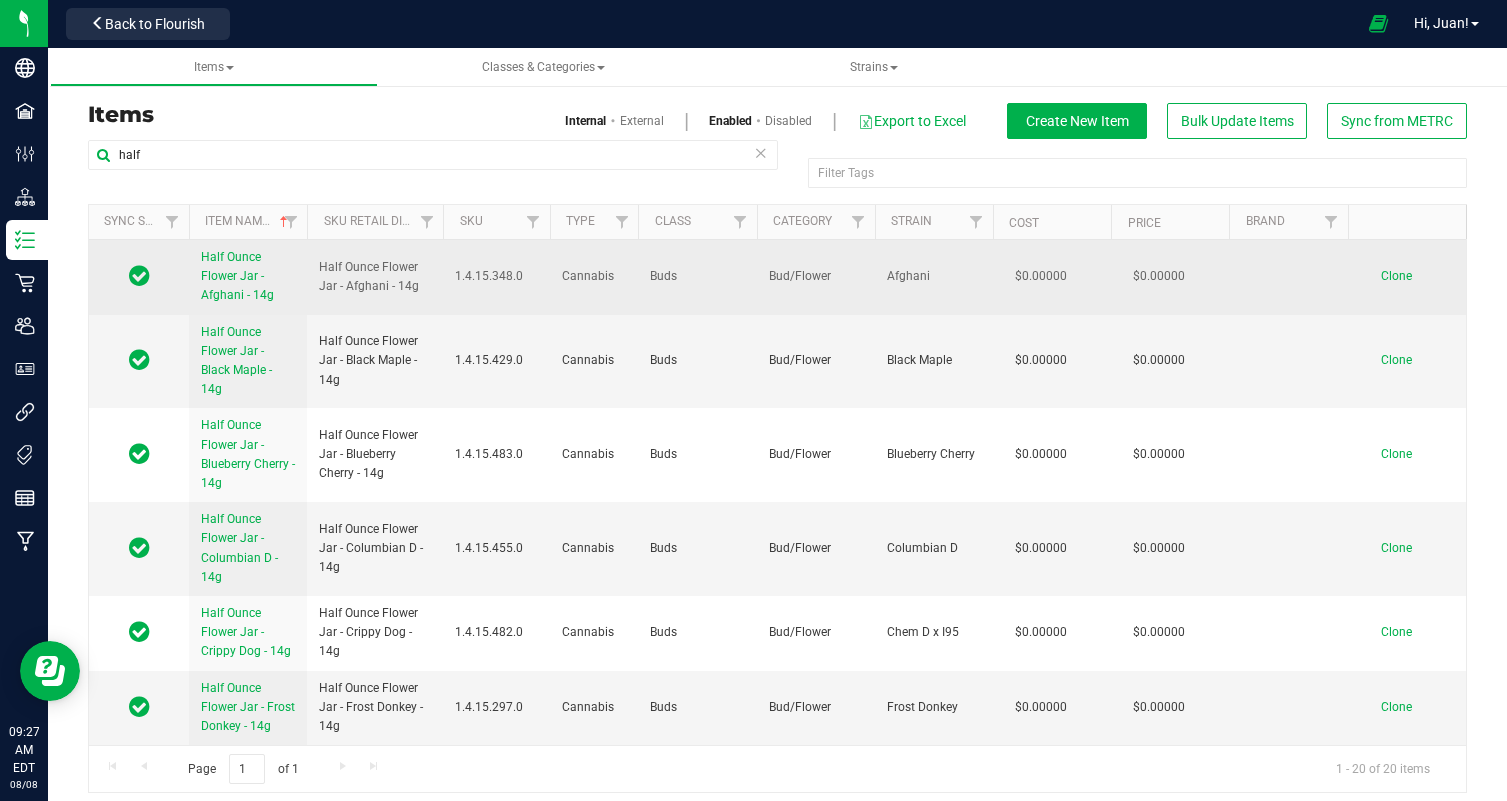 click on "Clone" at bounding box center (1396, 276) 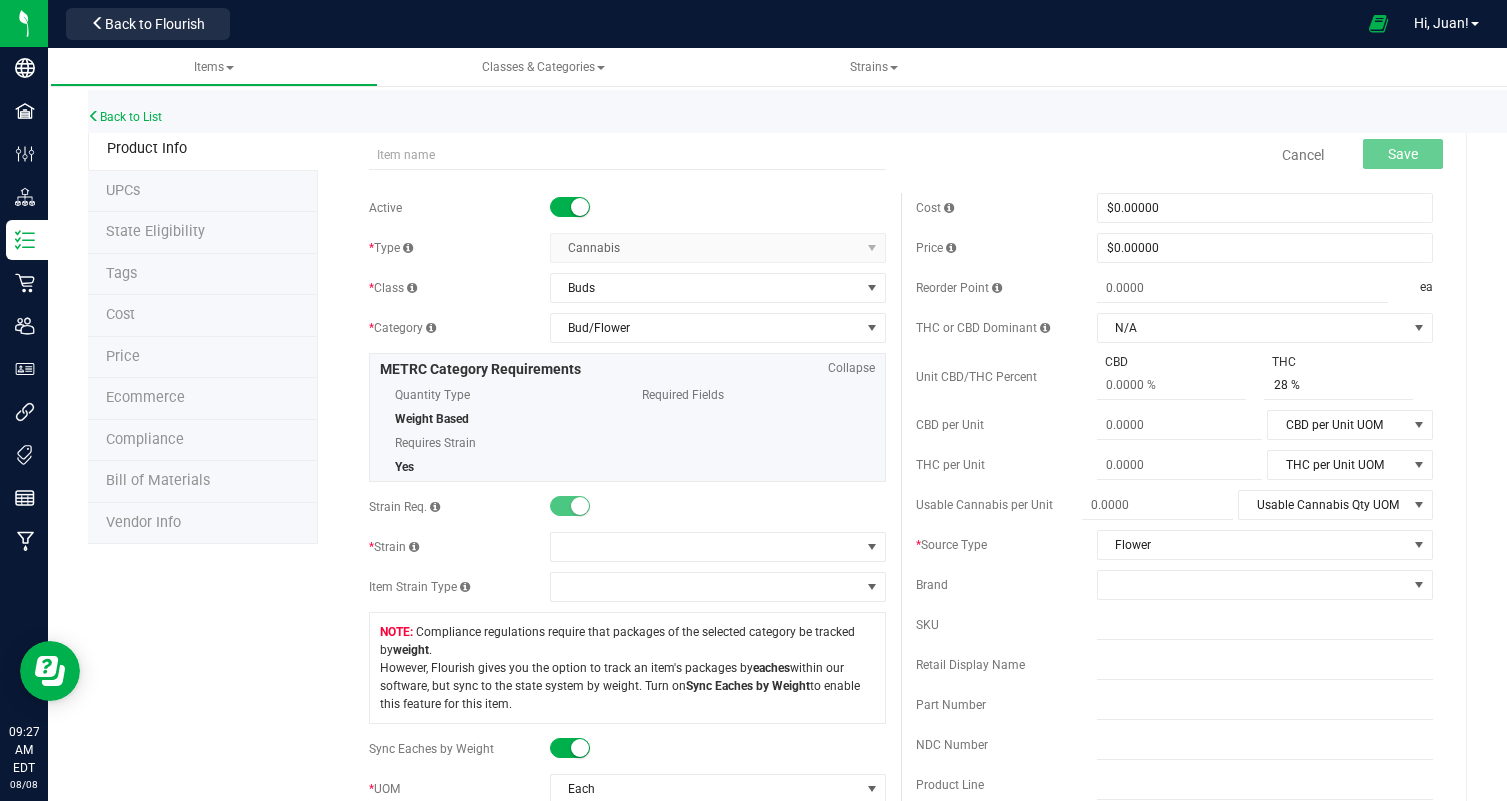 type on "v" 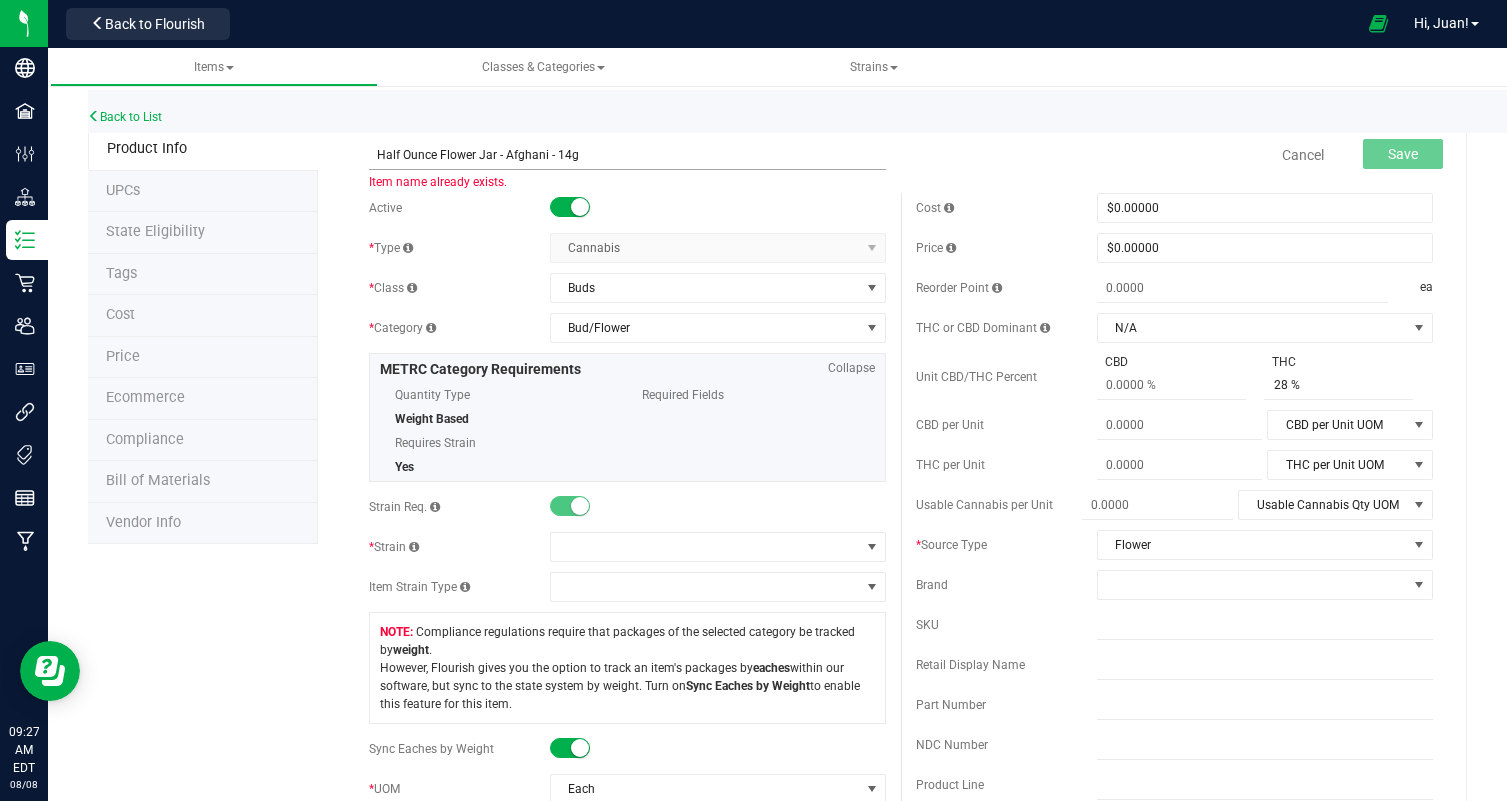 click on "Half Ounce Flower Jar - Afghani - 14g" at bounding box center (627, 155) 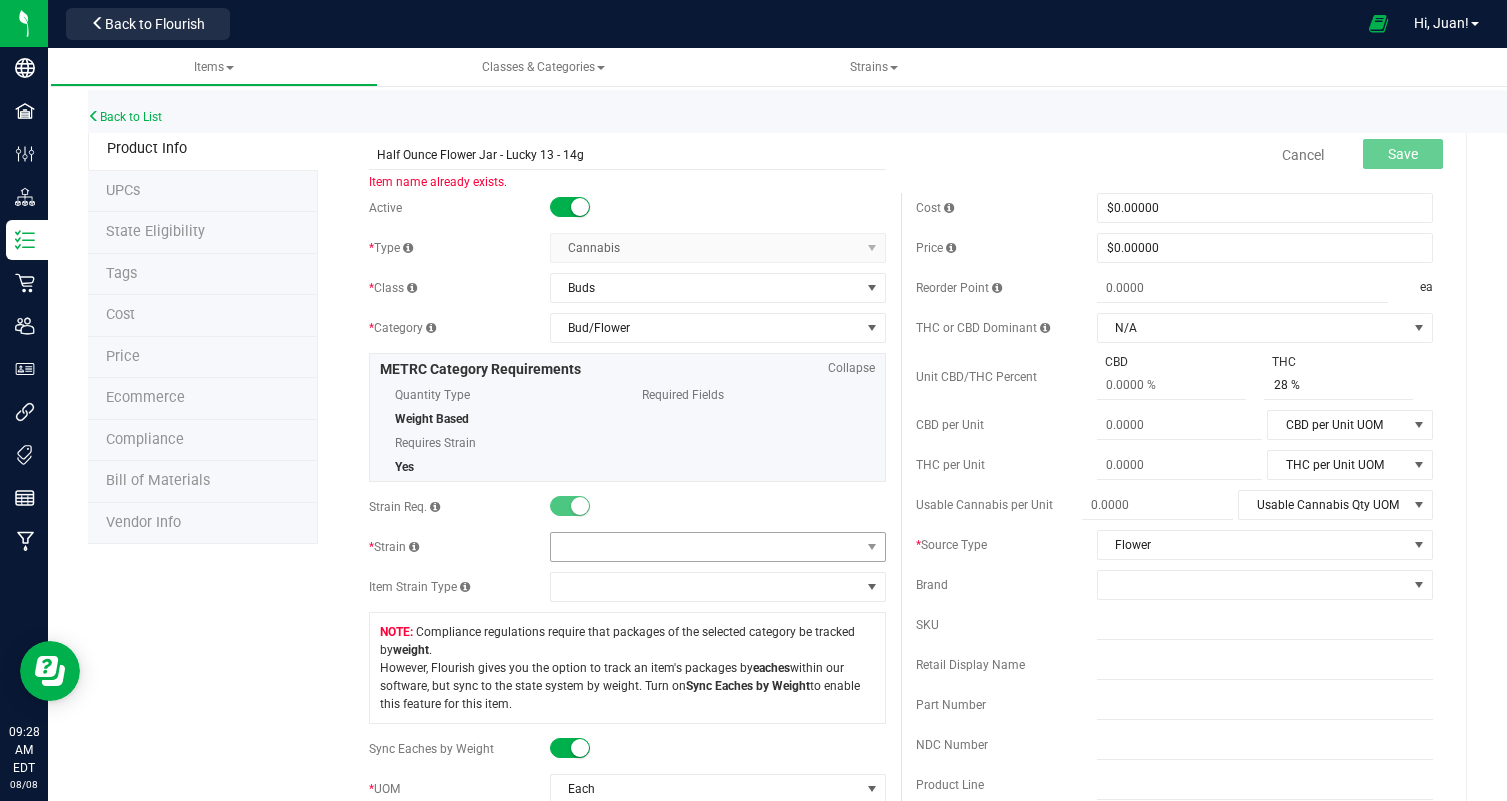 type on "Half Ounce Flower Jar - Lucky 13 - 14g" 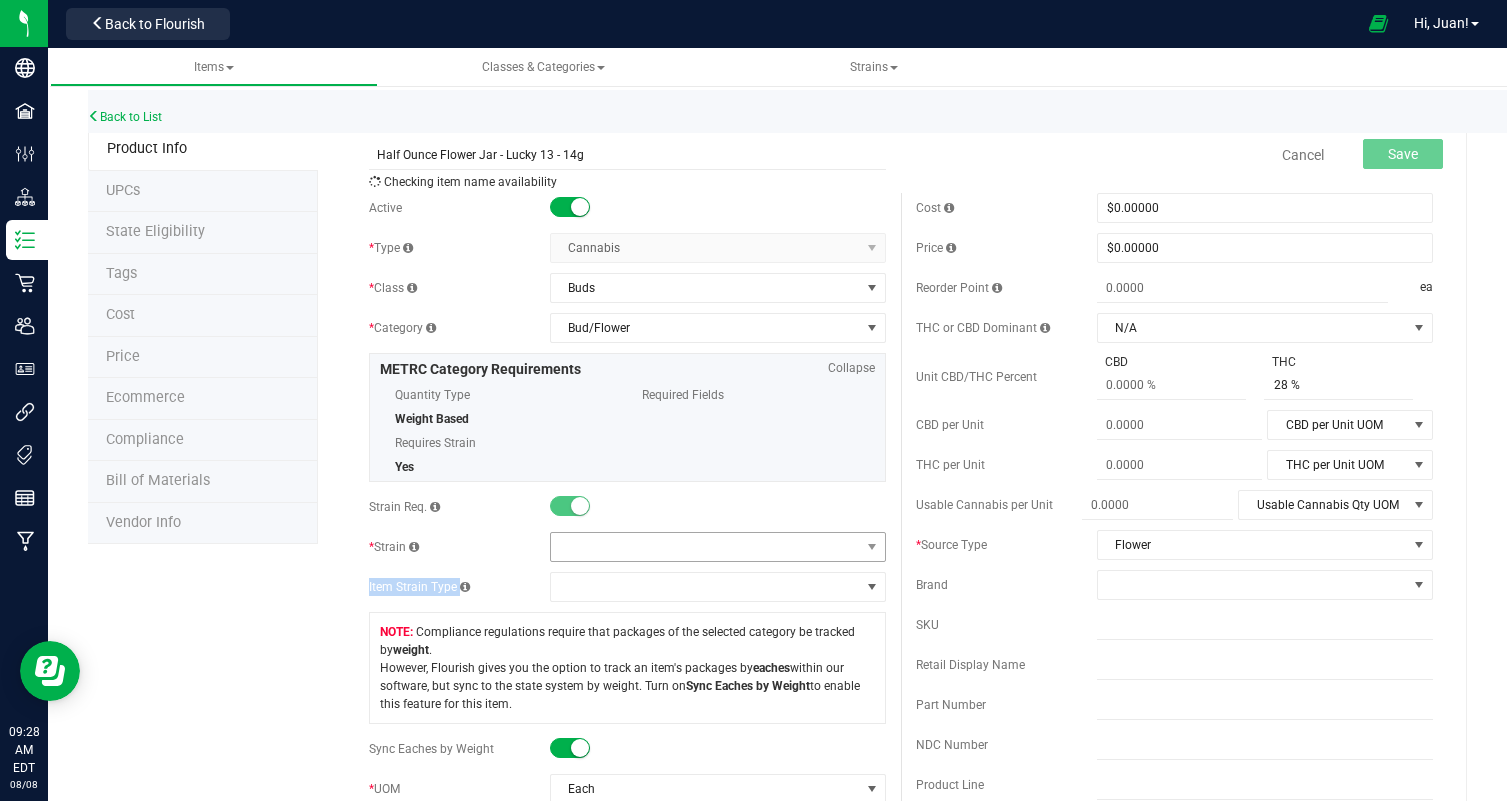 click on "Active
*
Type
Cannabis Select type Cannabis Non-Inventory Raw Materials Supplies
*
Class
Buds Select item class Buds Concentrate InfusedEdible InfusedNonEdible Plants ShakeTrim
Test" at bounding box center [627, 684] 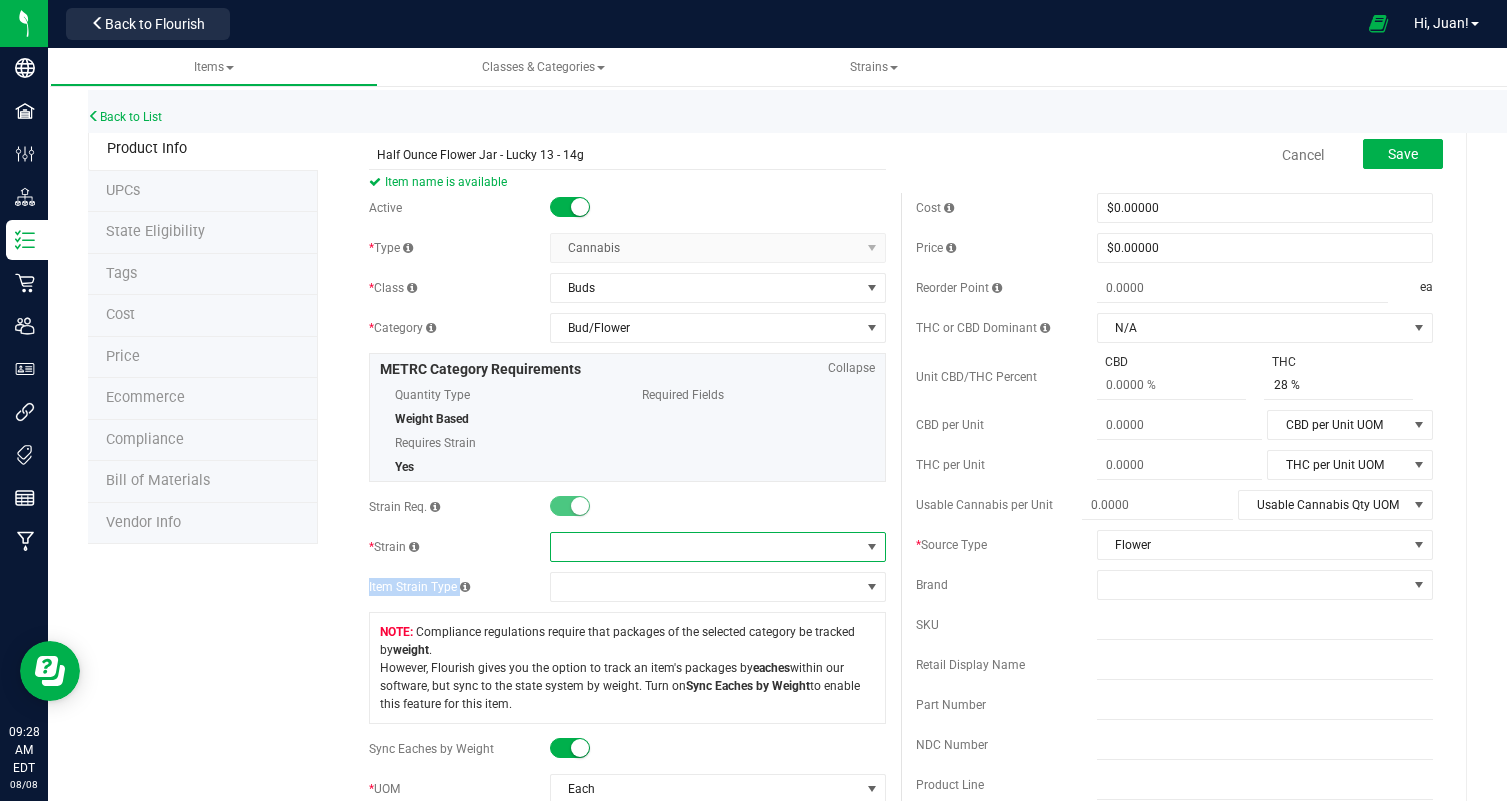 click at bounding box center [705, 547] 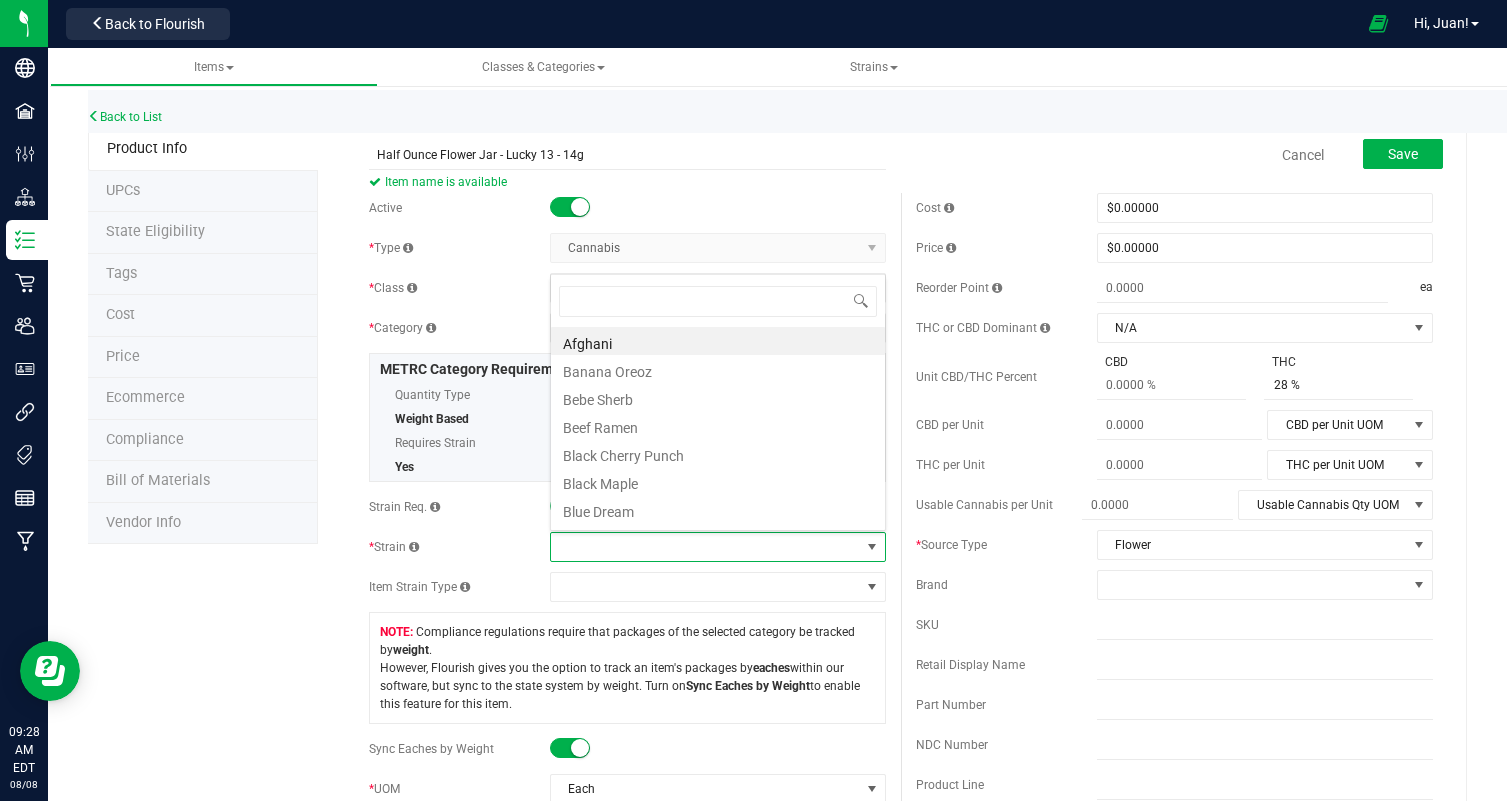 scroll, scrollTop: 99970, scrollLeft: 99663, axis: both 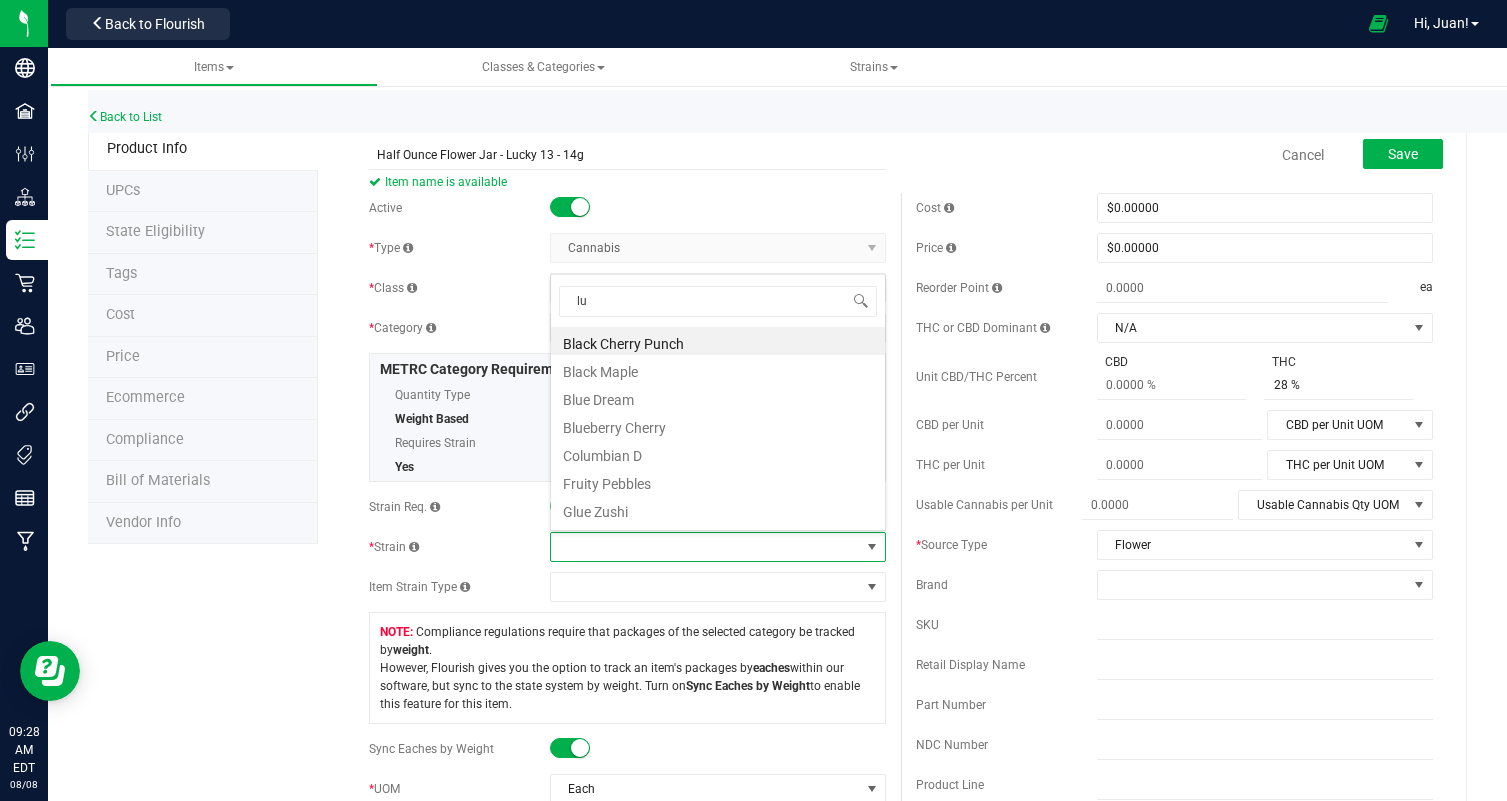 type on "luc" 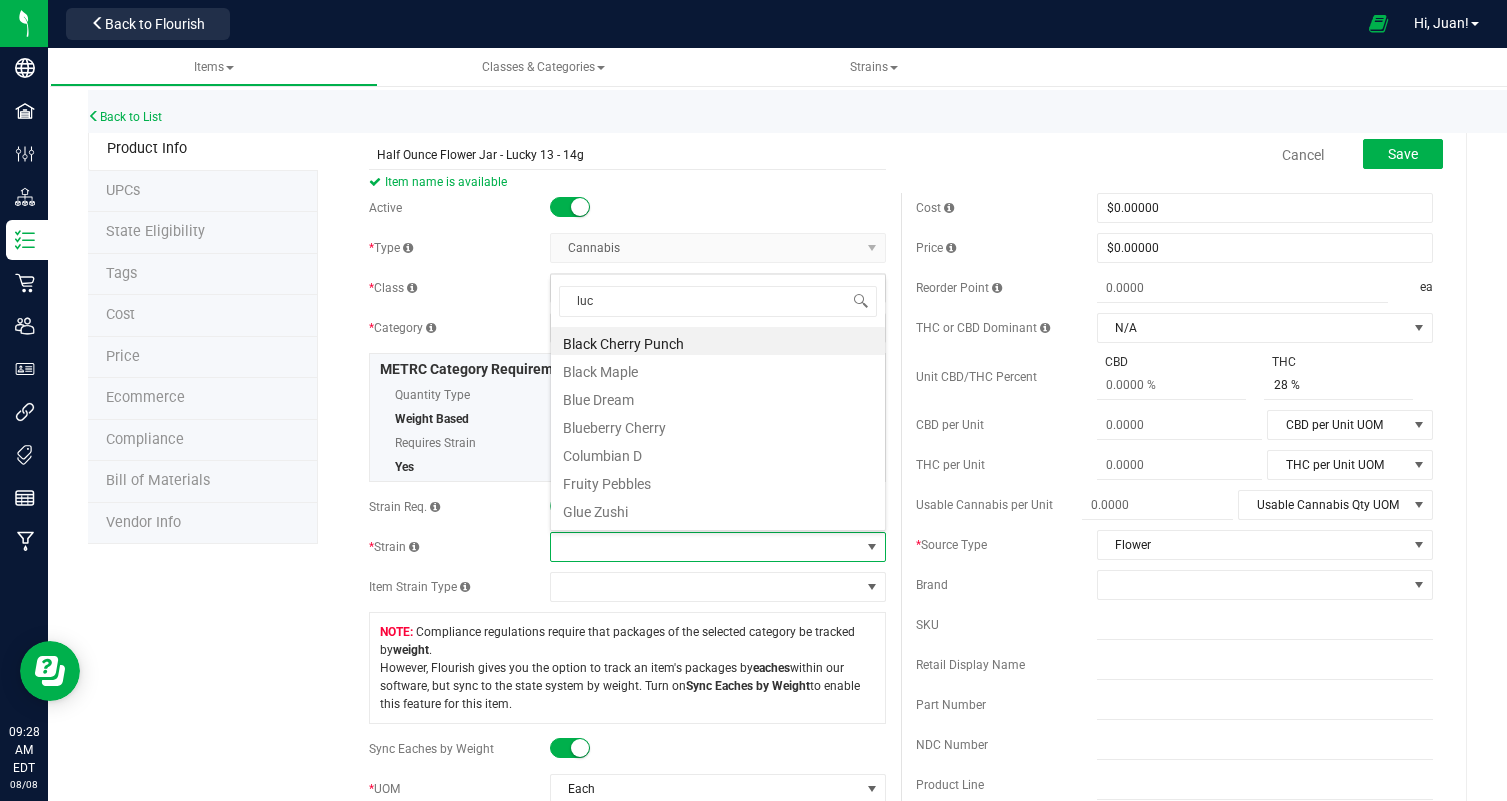 scroll, scrollTop: 0, scrollLeft: 0, axis: both 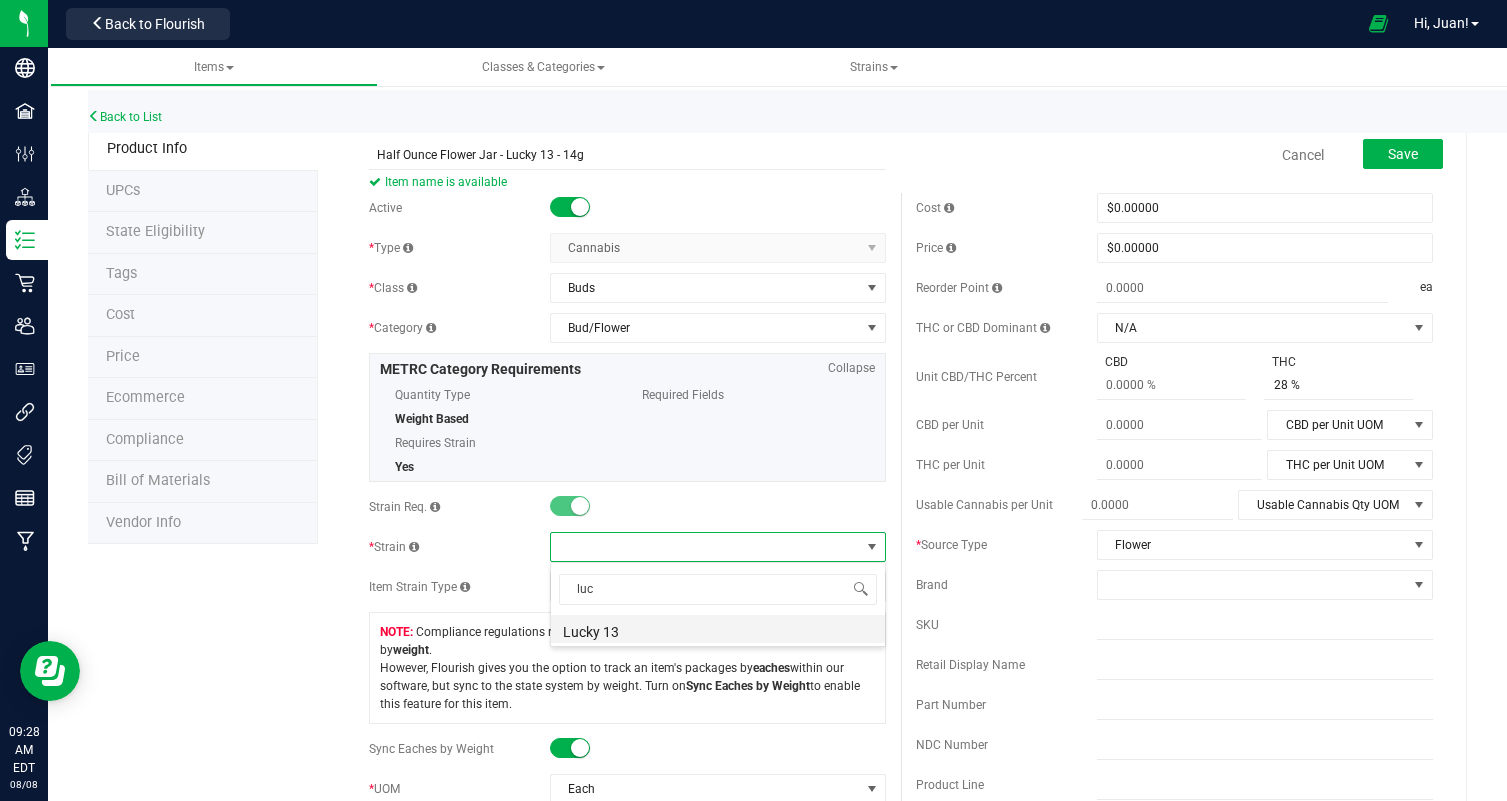 click on "Lucky 13" at bounding box center (718, 629) 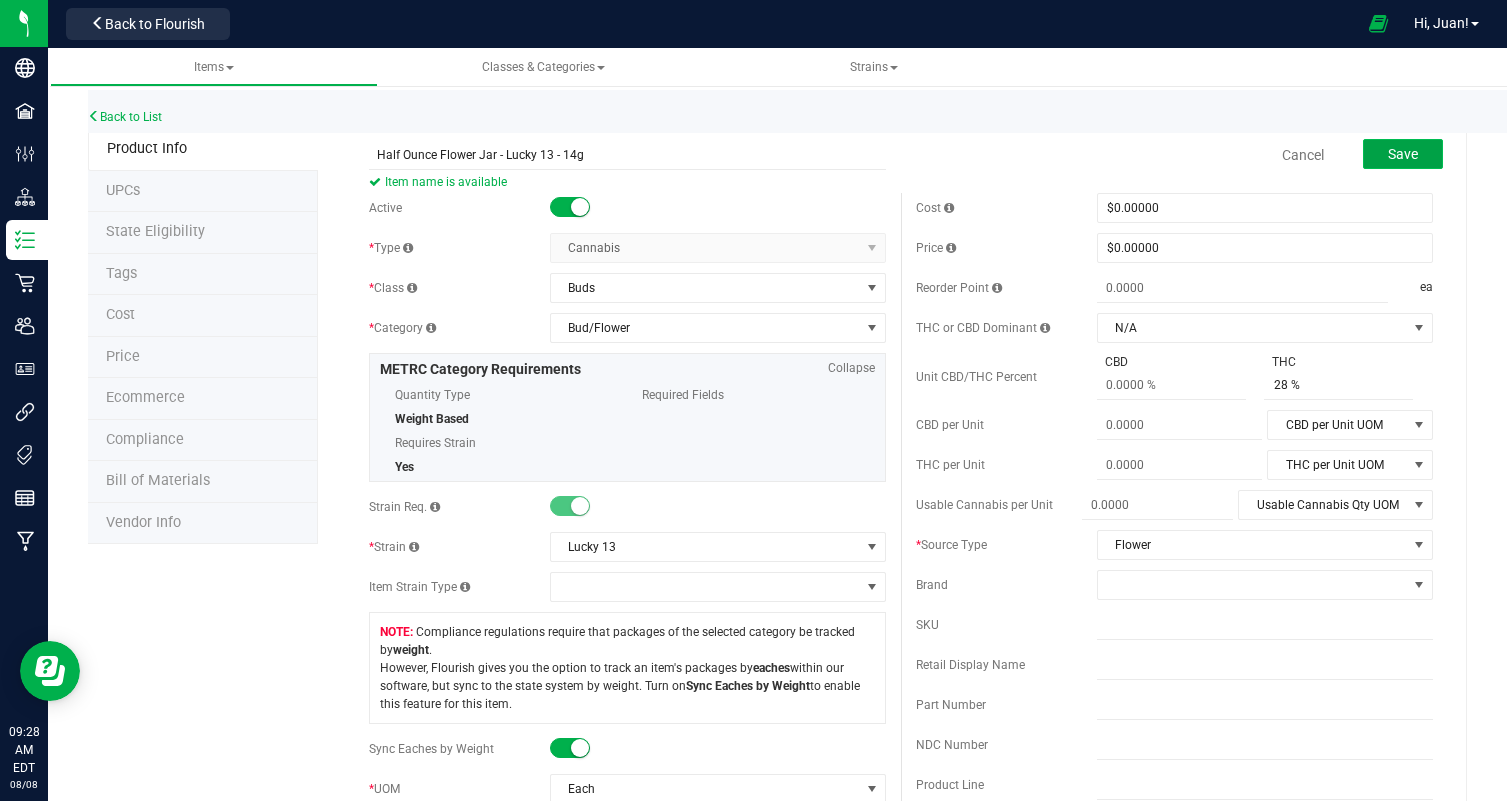 click on "Save" at bounding box center (1403, 154) 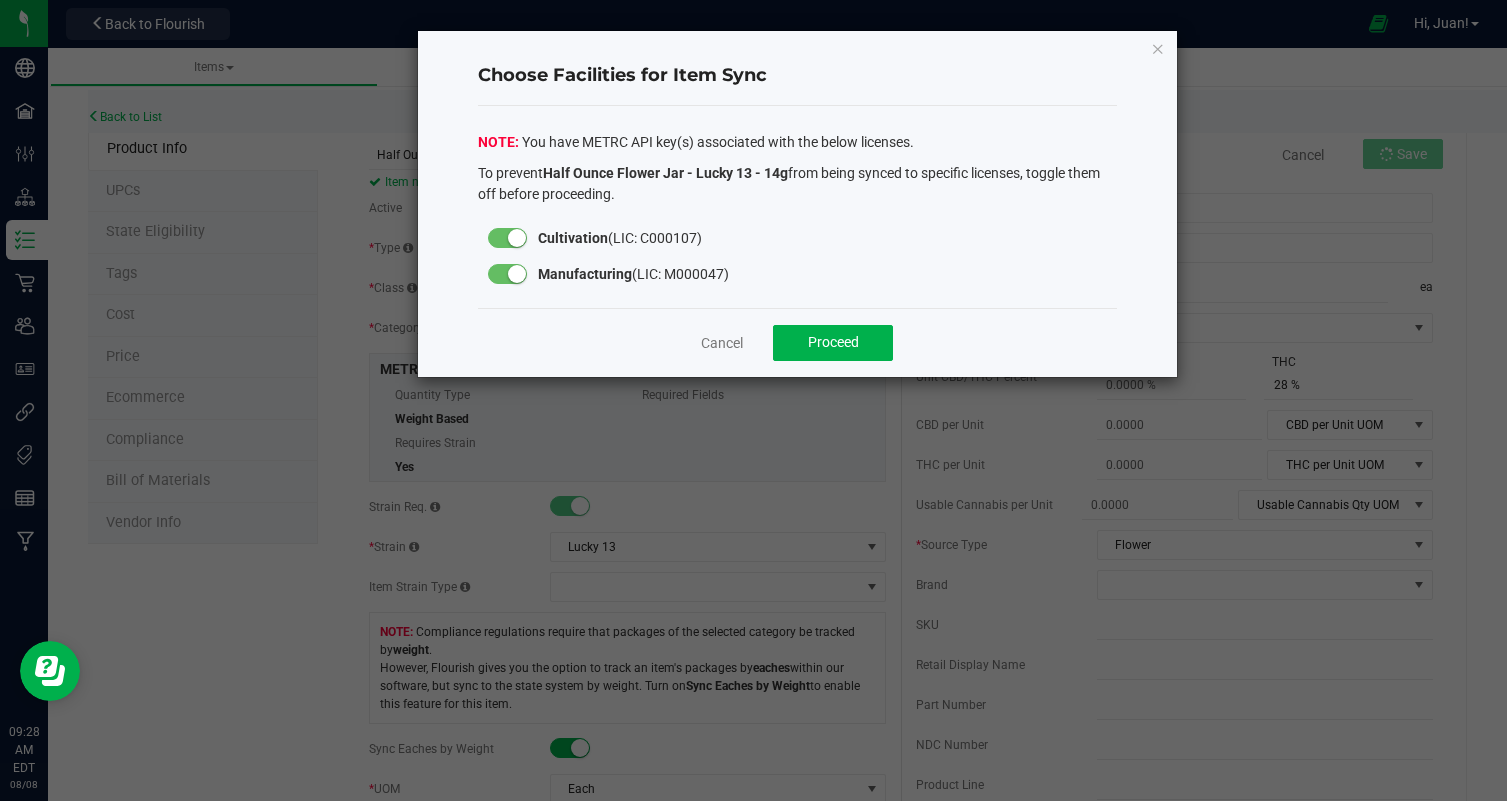 click 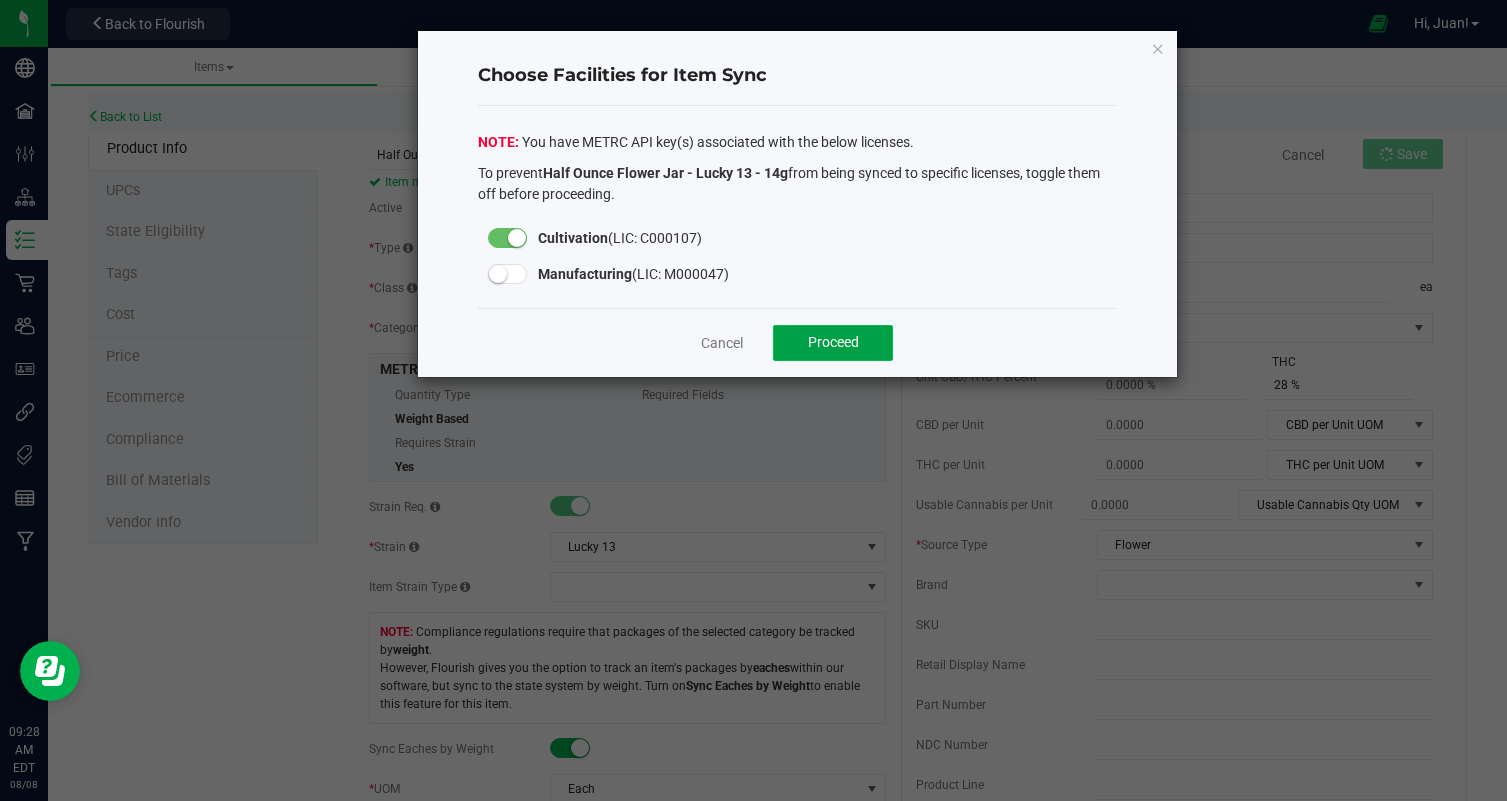 click on "Proceed" 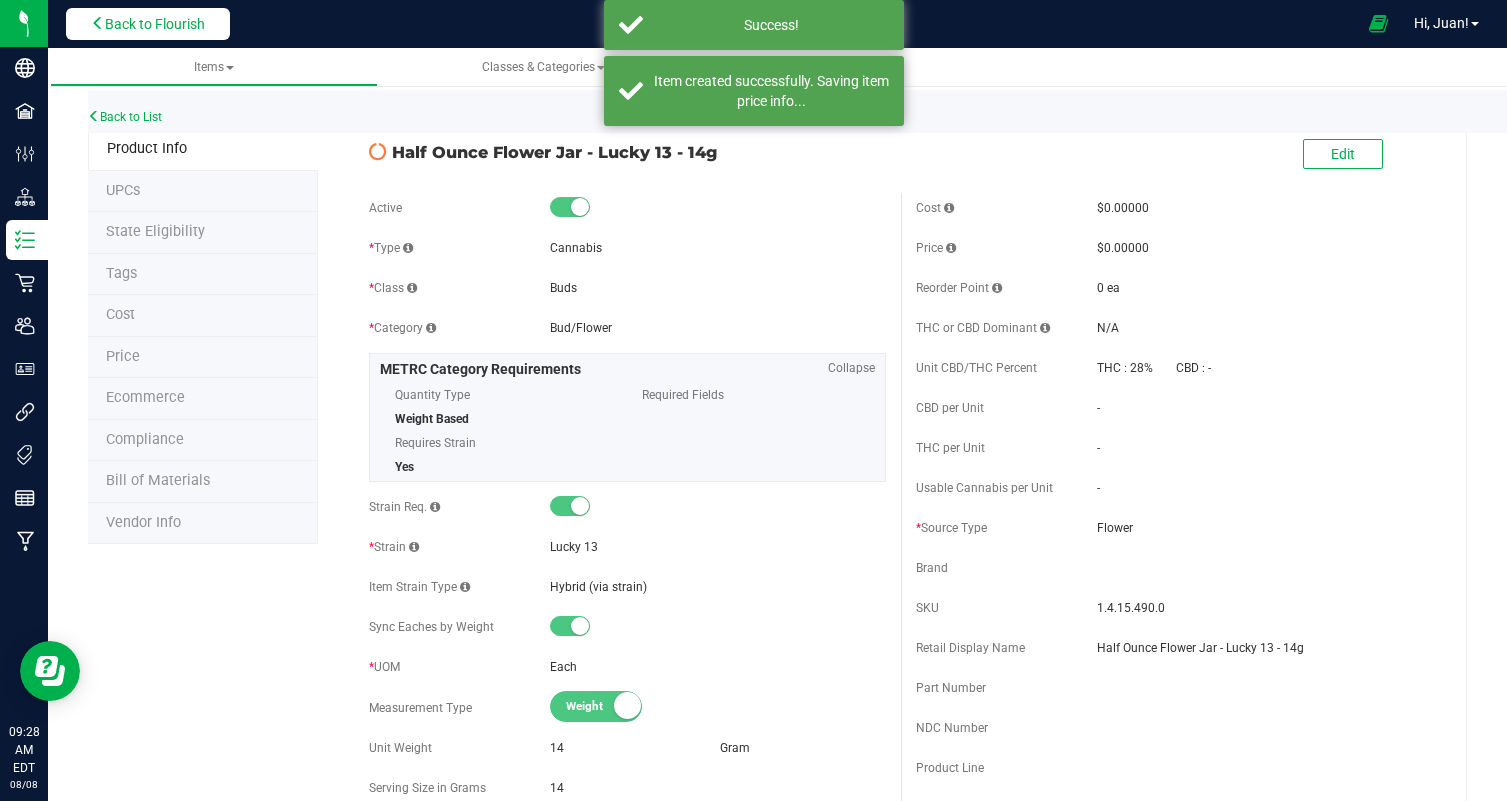 click on "Back to Flourish" at bounding box center (155, 24) 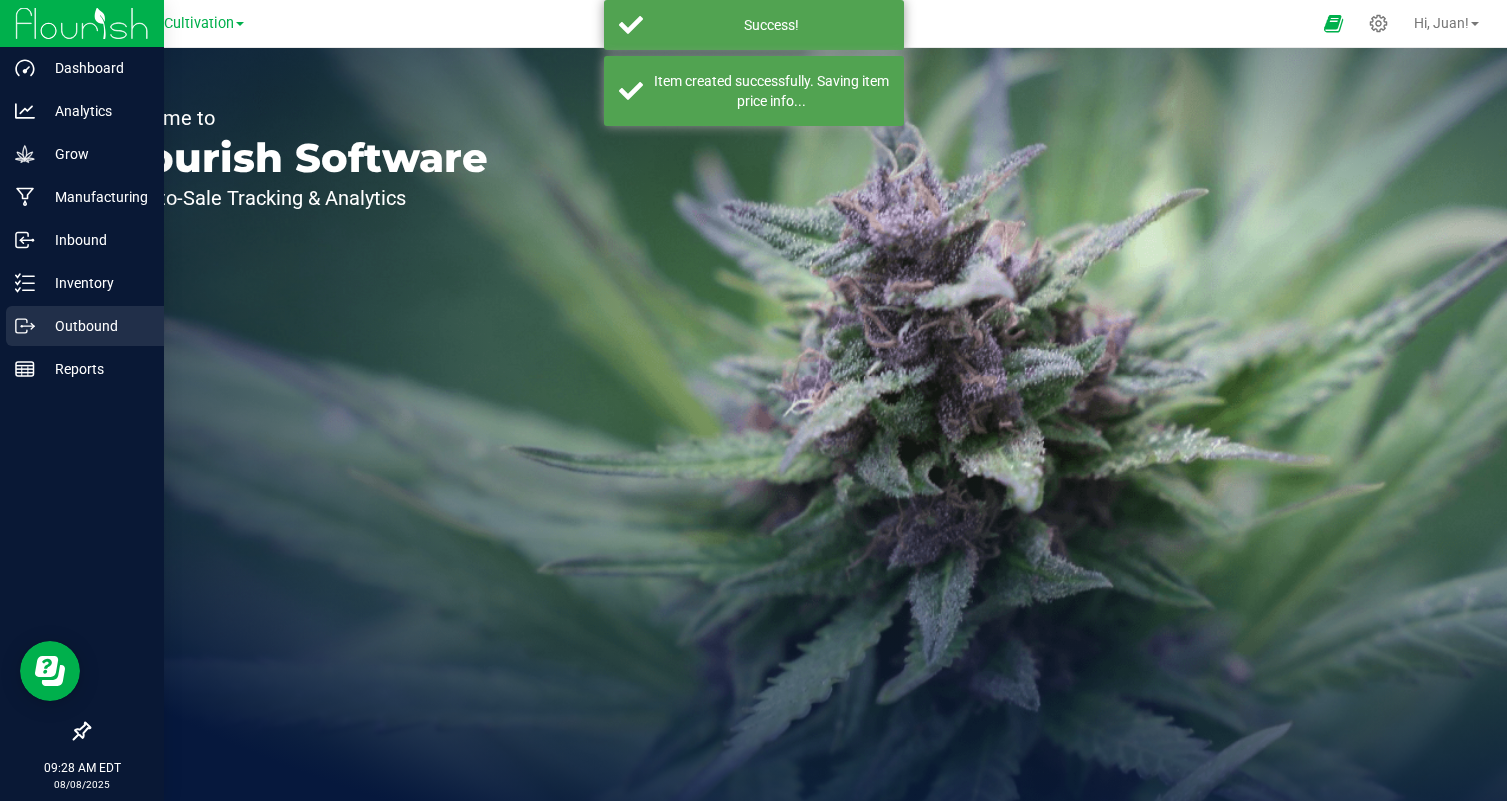 click on "Outbound" at bounding box center [95, 326] 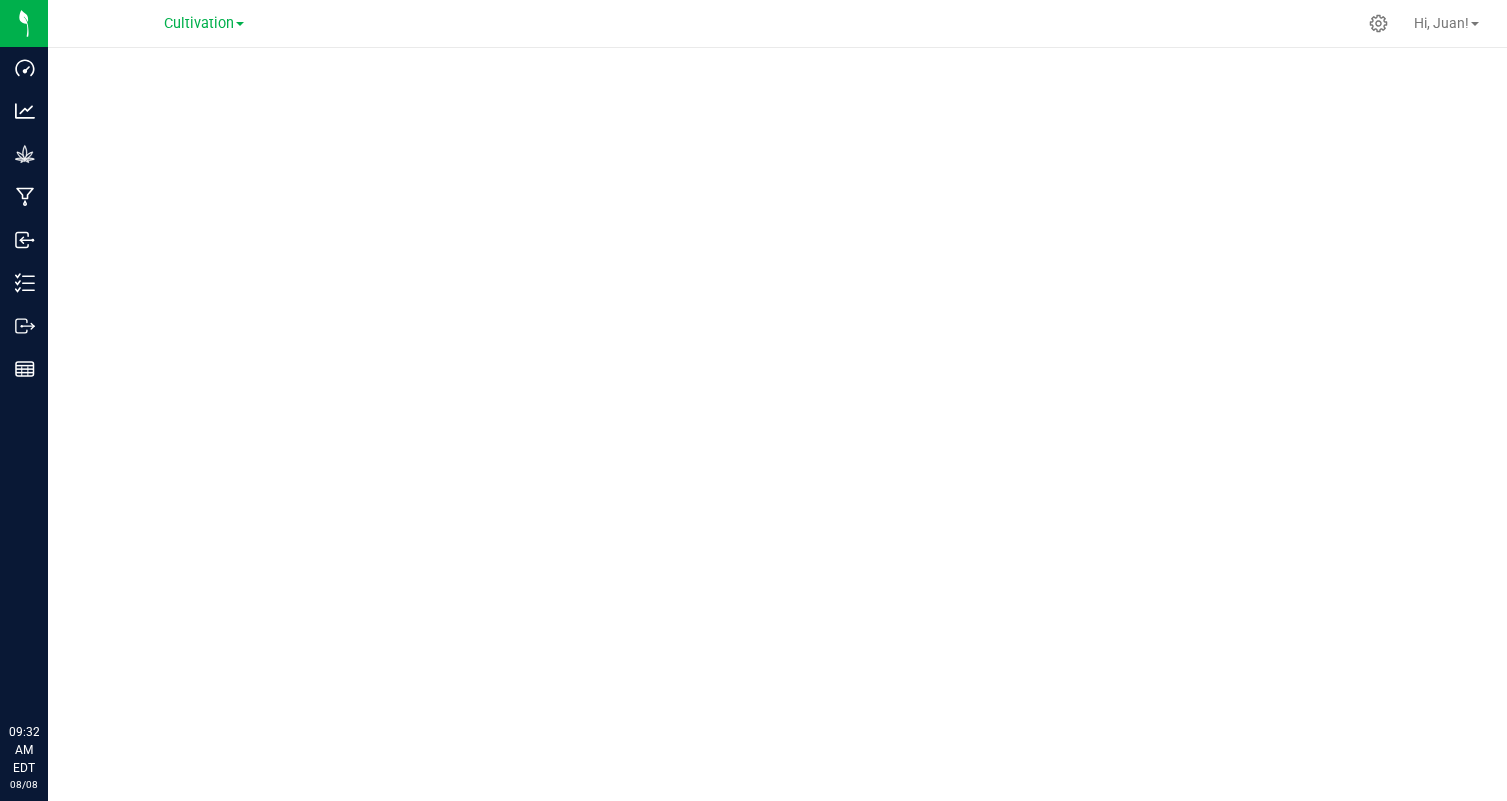 scroll, scrollTop: 0, scrollLeft: 0, axis: both 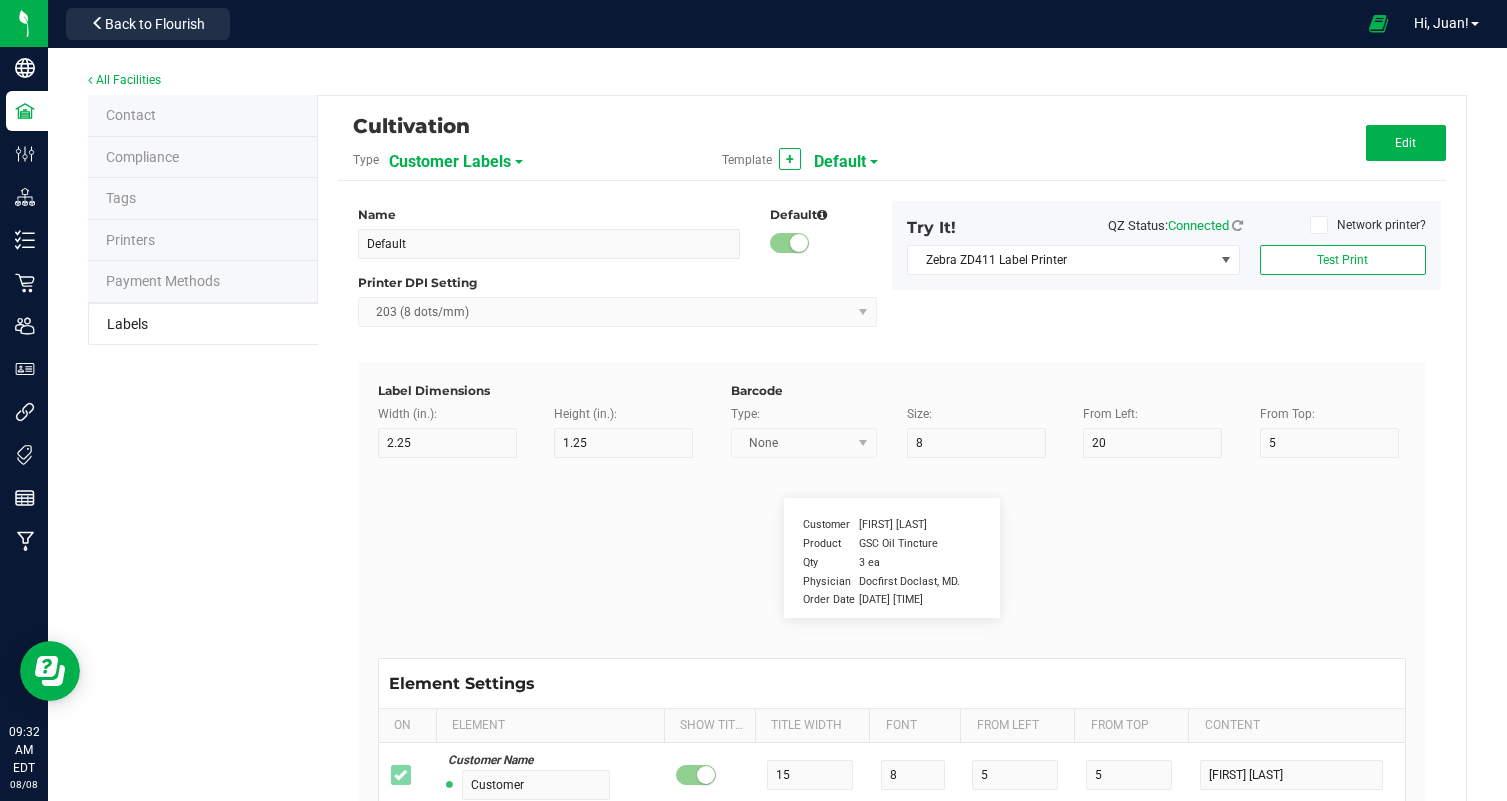 click on "Customer Labels" at bounding box center (450, 162) 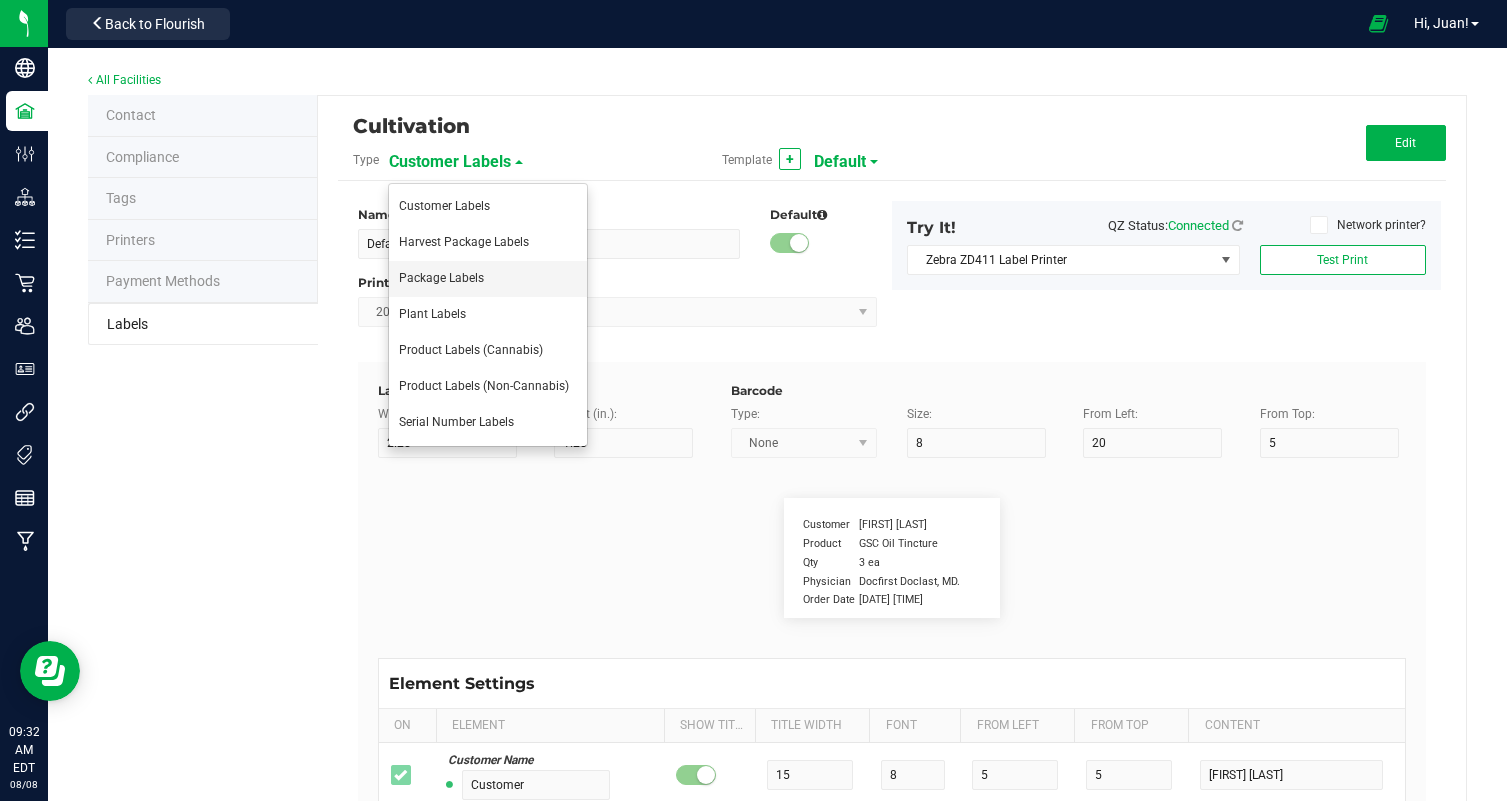 click on "Package Labels" at bounding box center (488, 279) 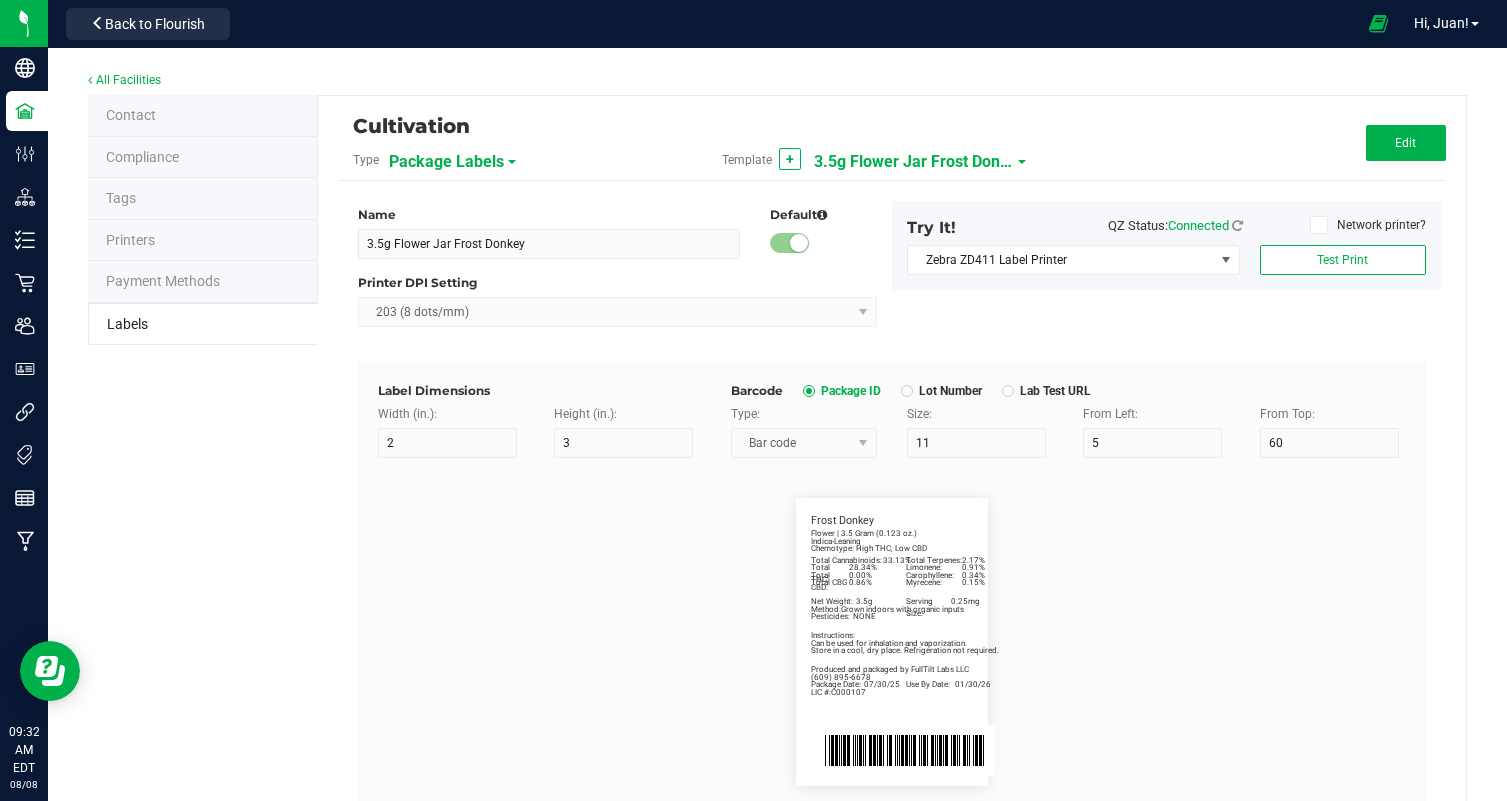 click on "3.5g Flower Jar Frost Donkey" at bounding box center [914, 162] 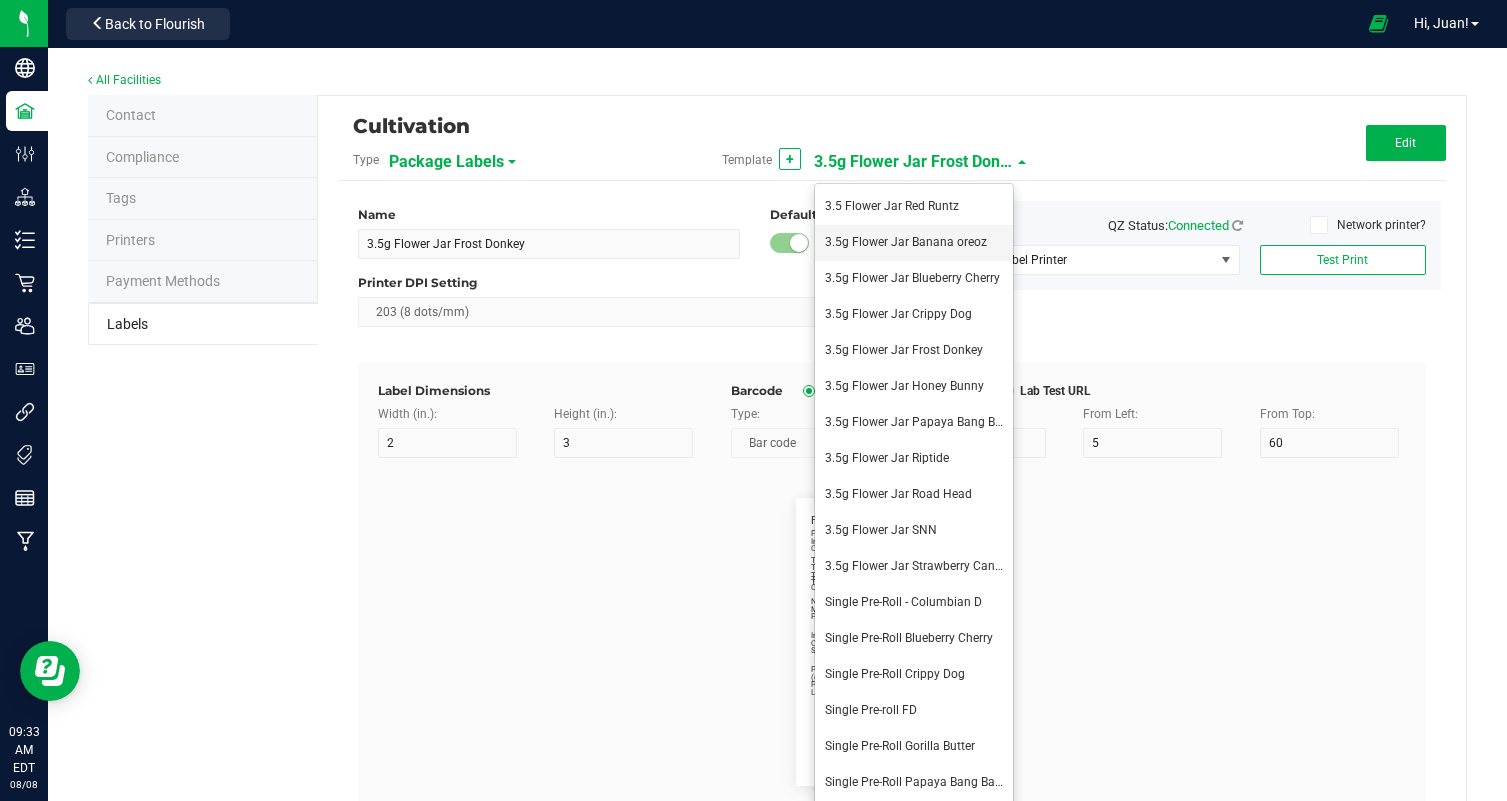 click on "3.5g Flower Jar Banana oreoz" at bounding box center [914, 243] 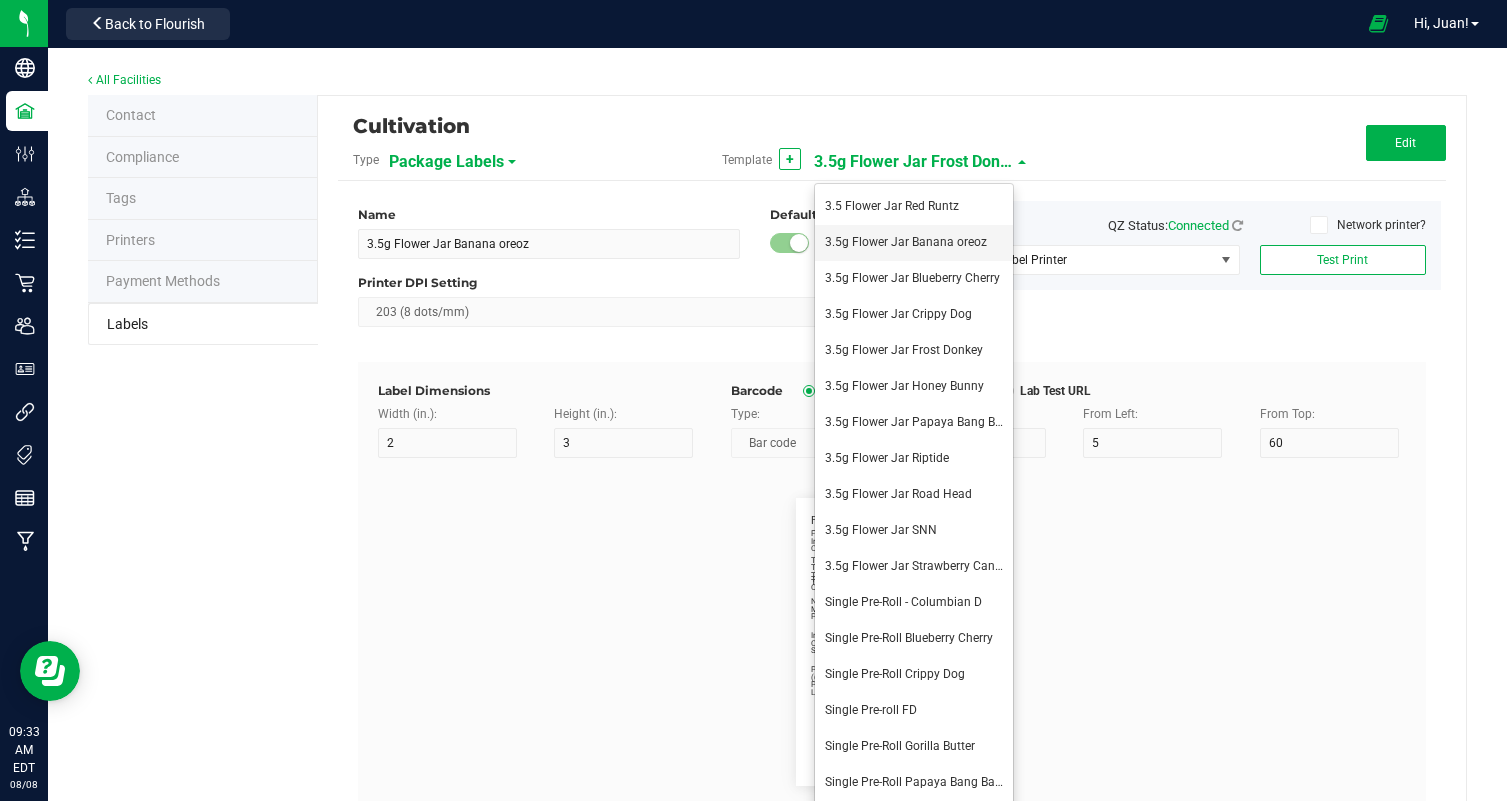 type on "Total Terpenes:" 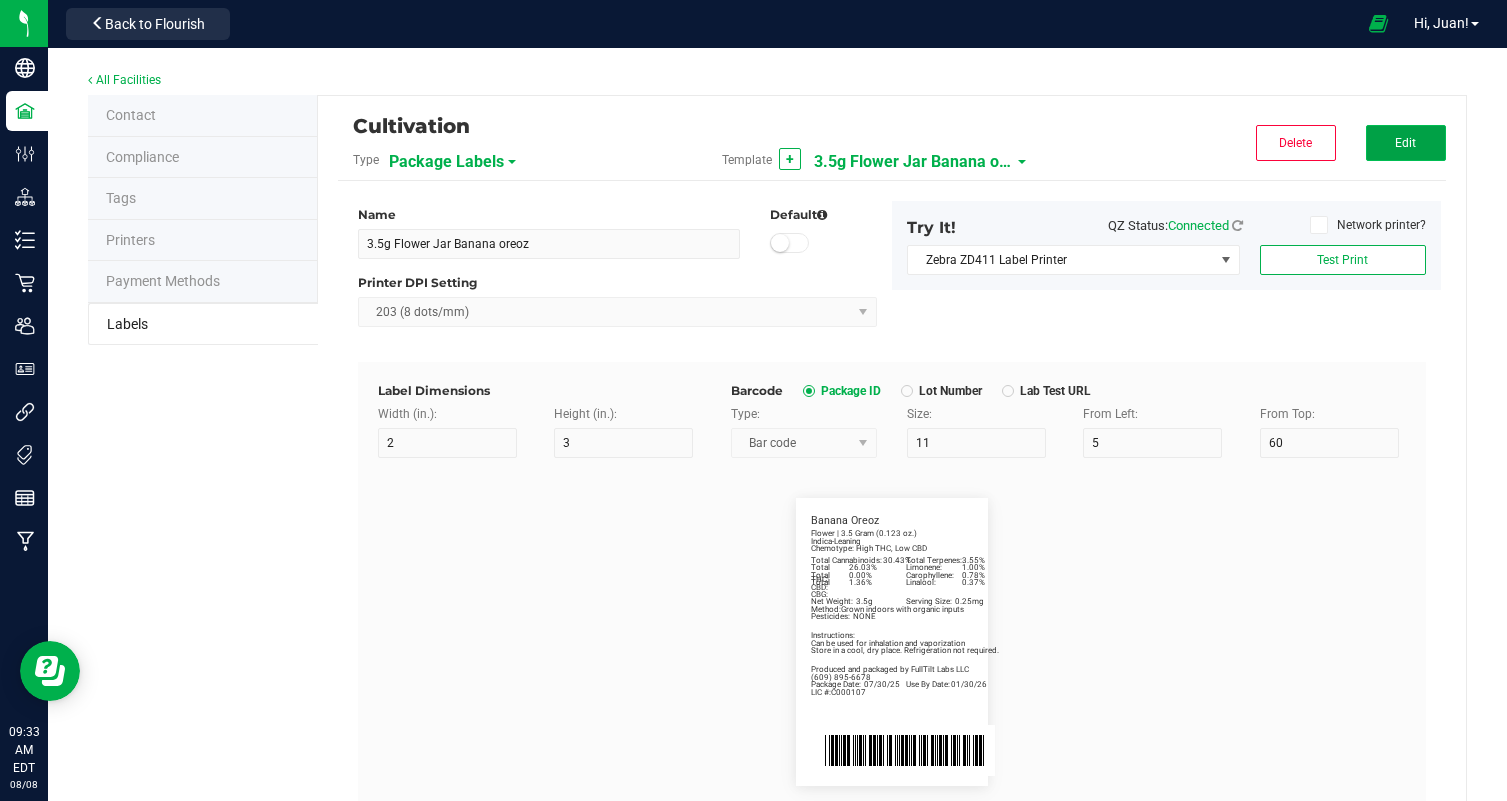 click on "Edit" at bounding box center (1406, 143) 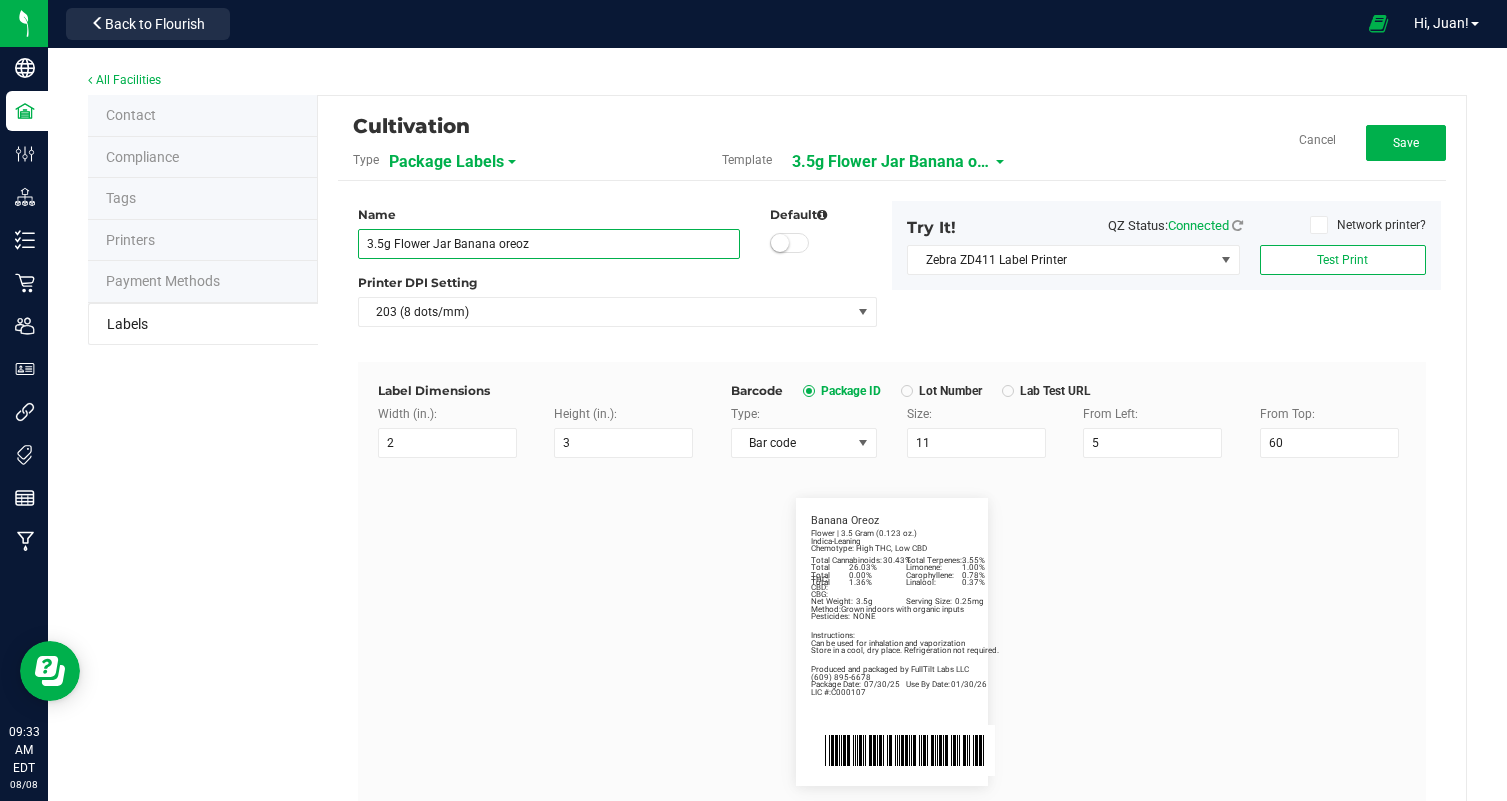click on "3.5g Flower Jar Banana oreoz" at bounding box center (549, 244) 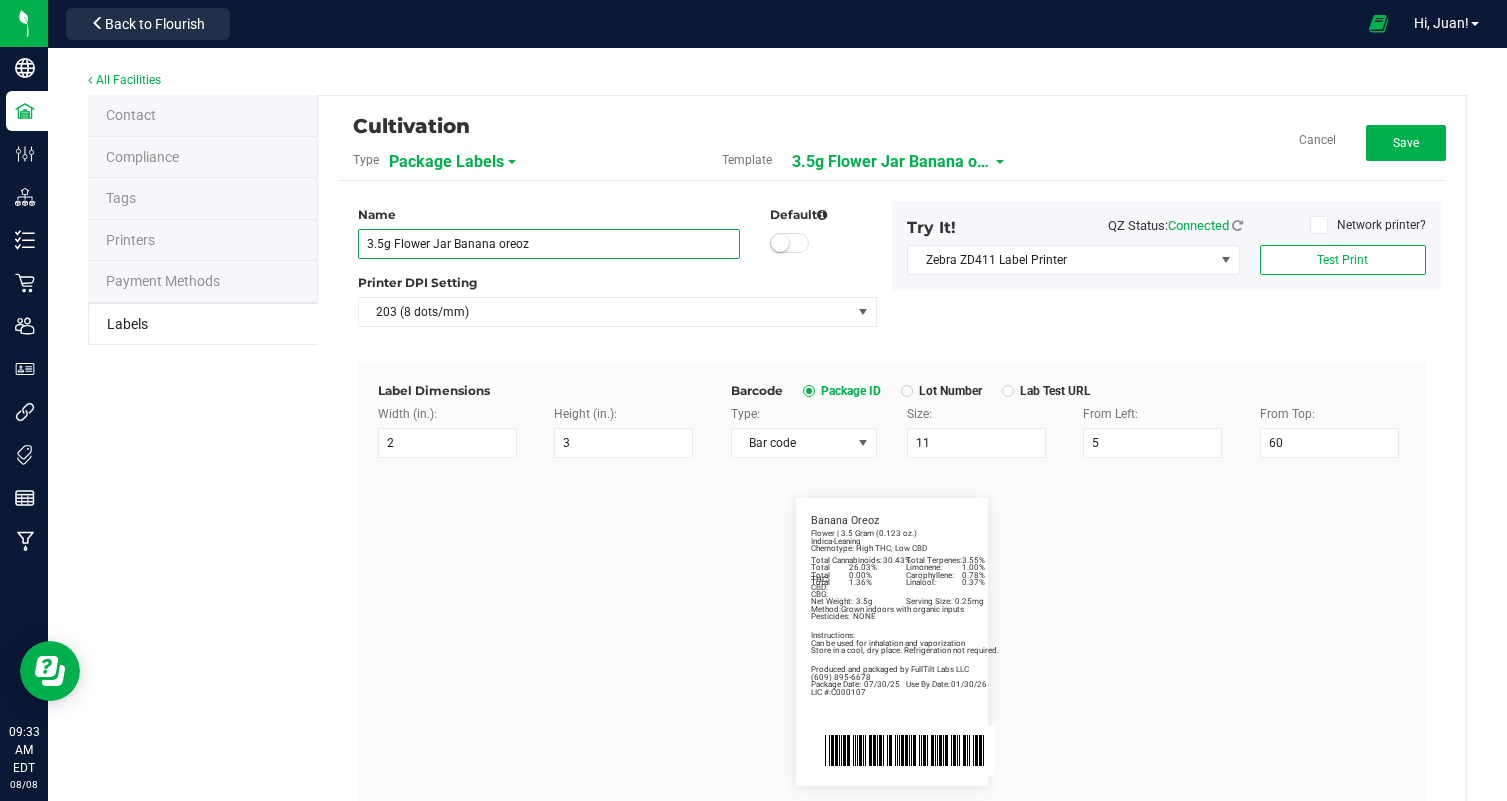 click on "3.5g Flower Jar Banana oreoz" at bounding box center (549, 244) 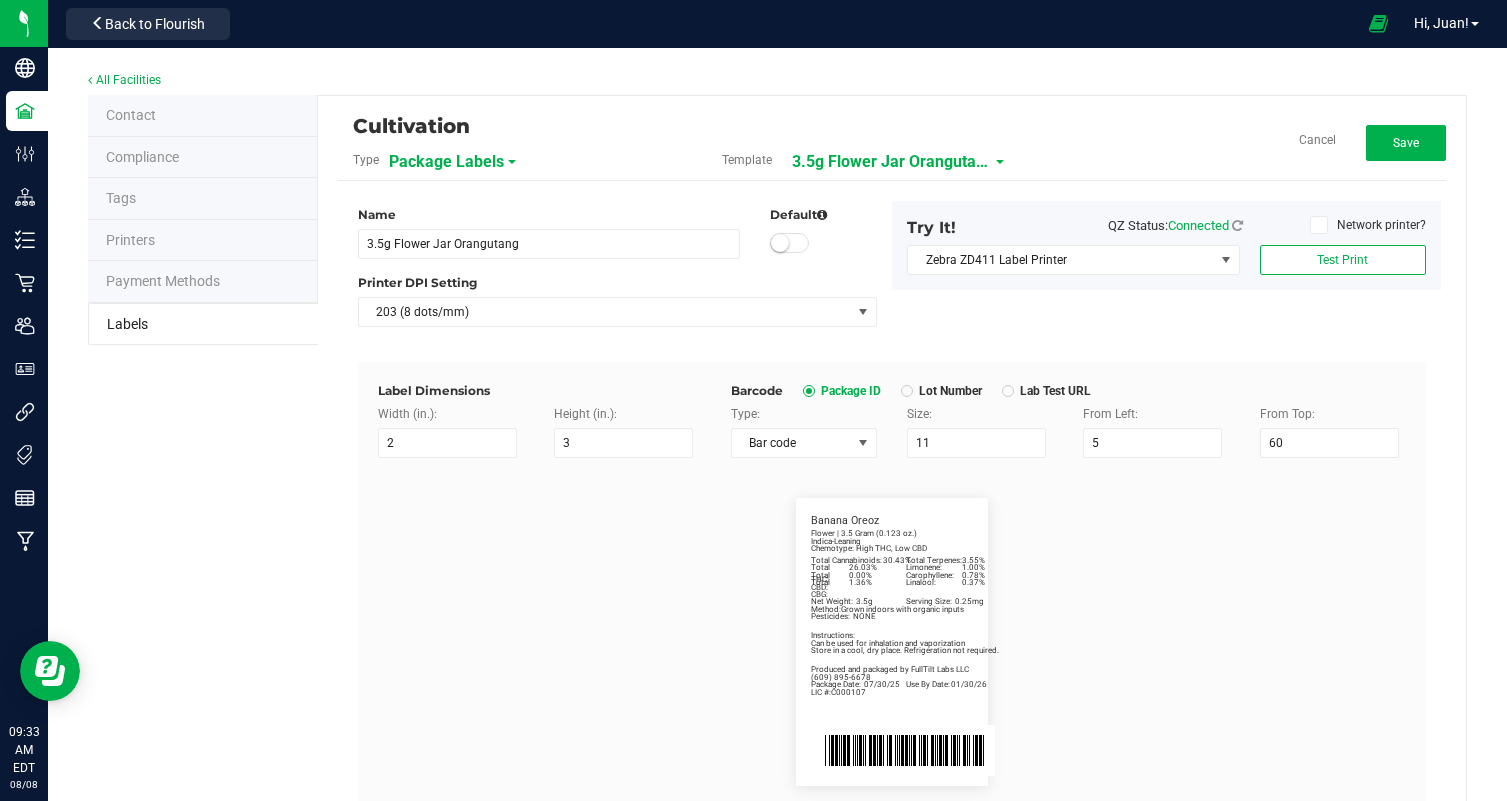 click on "Package Date:   07/30/25   Use By Date:   01/30/26   Limonene:   1.00%   Carophyllene:   0.78%   Linalool:   0.37%   Total Cannabinoids:   30.43%   Total Terpenes:   3.55%   Total THC:   26.03%   Total CBD:   0.00%   Total CBG:   1.36%   Banana Oreoz   Indica-Leaning   Chemotype:   High THC, Low CBD   Net Weight:   3.5g   Serving Size:   0.25mg   Flower | 3.5 Gram (0.123 oz.)      Produced and packaged by FullTilt Labs LLC   Instructions:      Can be used for inhalation and vaporization   Method:   Grown indoors with organic inputs   Pesticides:   NONE   (609) 895-6678   LIC #:C000107      Store in a cool, dry place. Refrigeration not required." at bounding box center [892, 642] 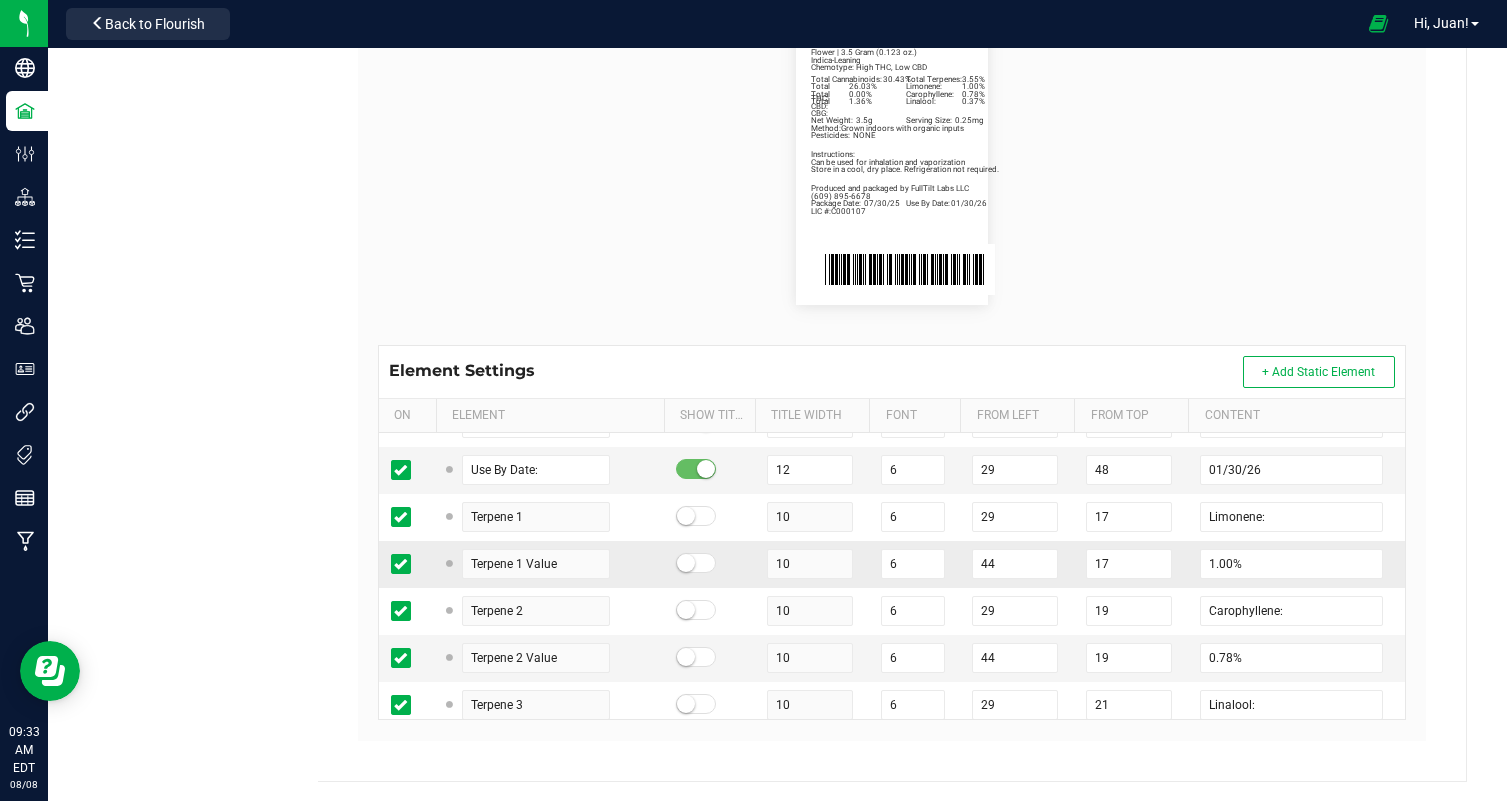 scroll, scrollTop: 0, scrollLeft: 0, axis: both 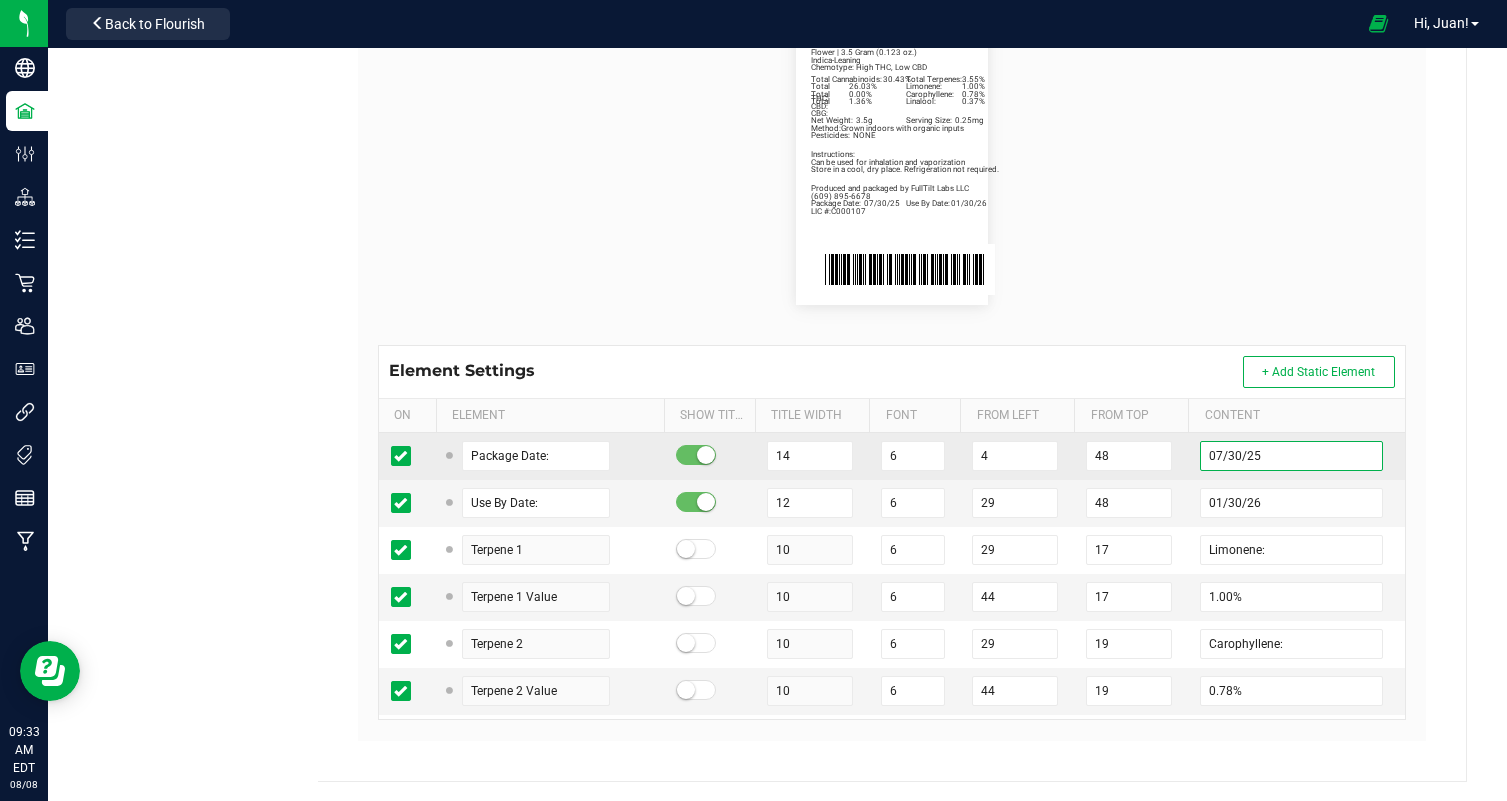 click on "07/30/25" at bounding box center (1291, 456) 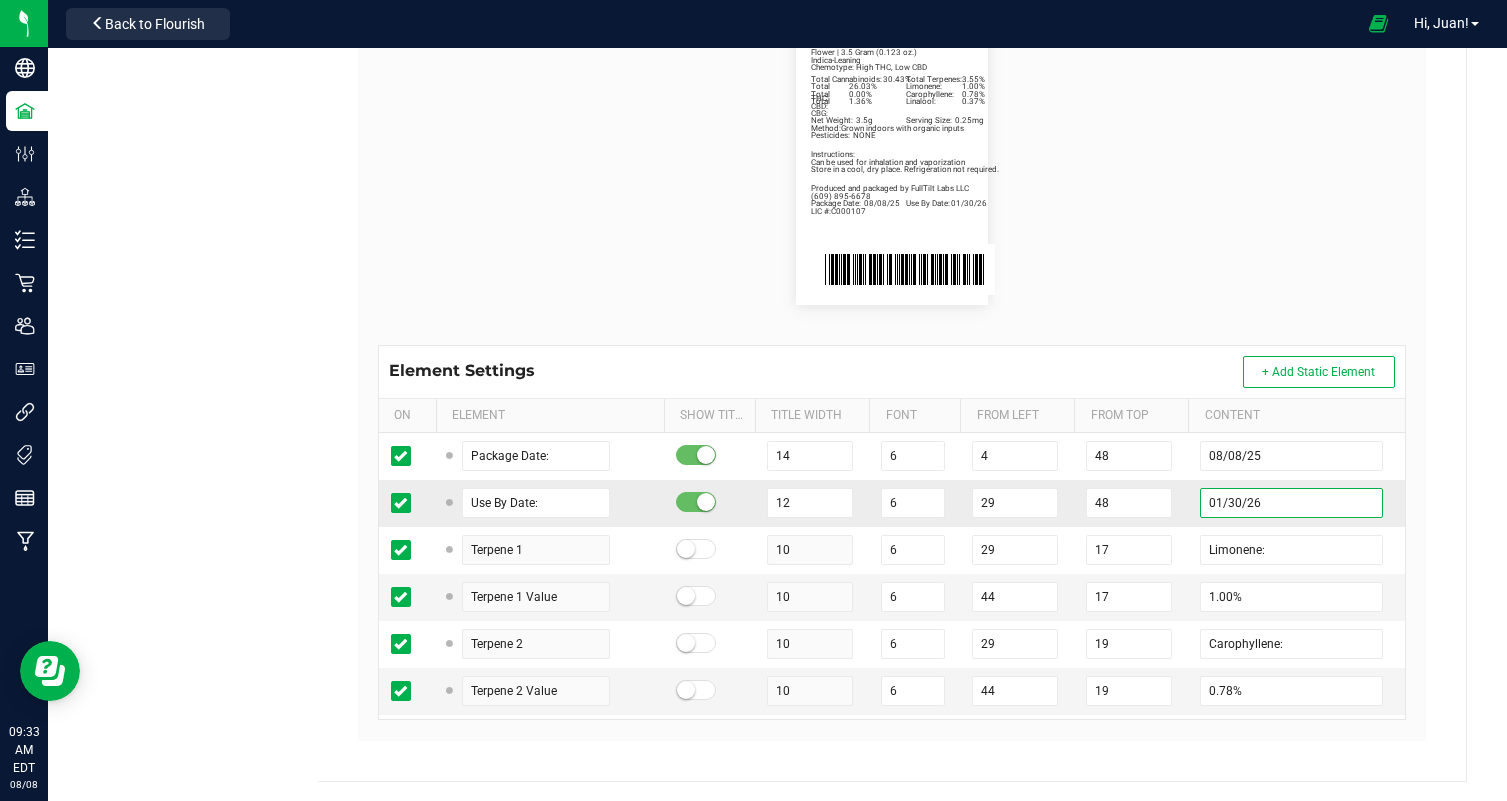 click on "01/30/26" at bounding box center [1291, 503] 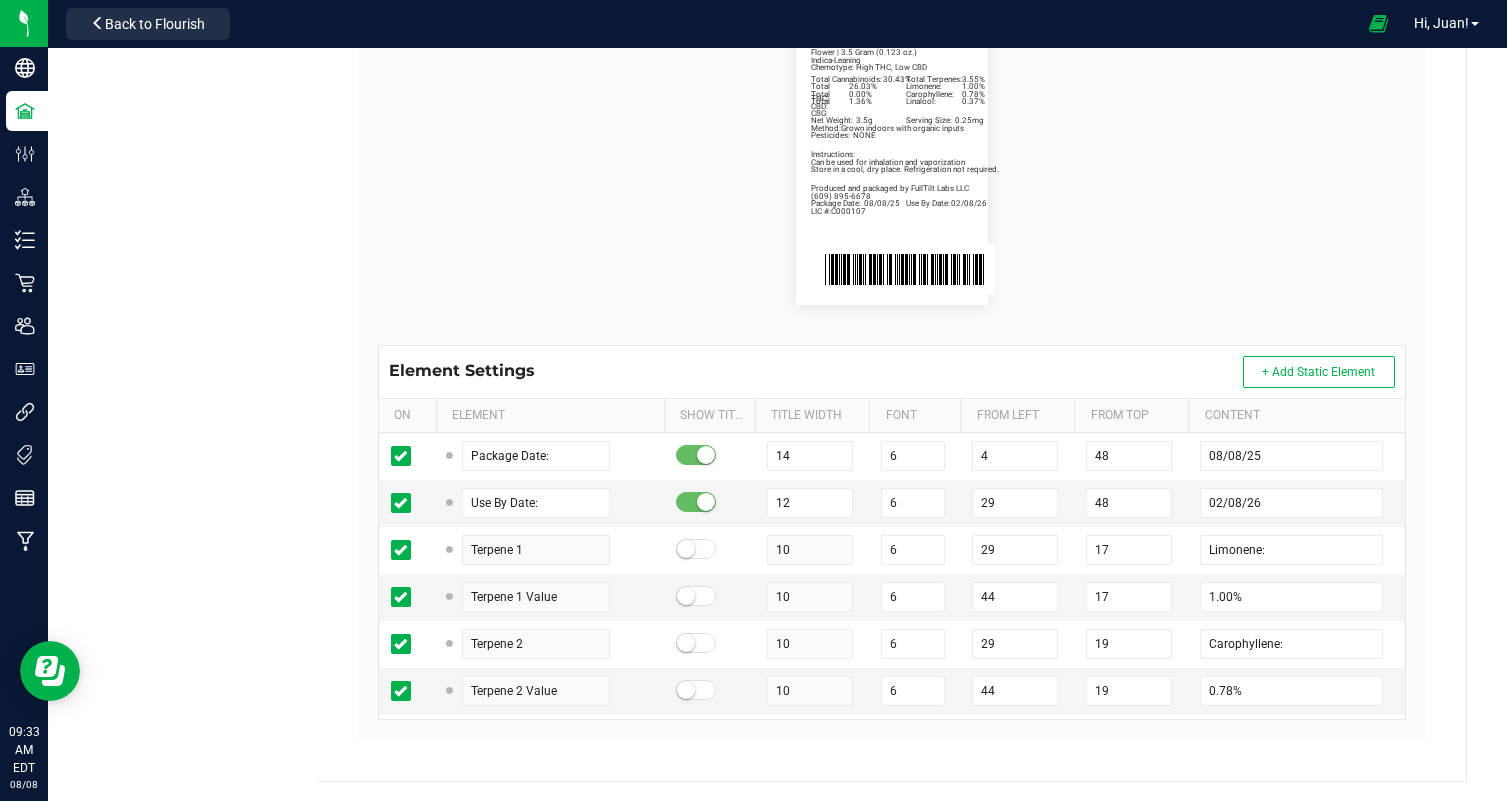 click on "Package Date:   08/08/25   Use By Date:   02/08/26   Limonene:   1.00%   Carophyllene:   0.78%   Linalool:   0.37%   Total Cannabinoids:   30.43%   Total Terpenes:   3.55%   Total THC:   26.03%   Total CBD:   0.00%   Total CBG:   1.36%   Banana Oreoz   Indica-Leaning   Chemotype:   High THC, Low CBD   Net Weight:   3.5g   Serving Size:   0.25mg   Flower | 3.5 Gram (0.123 oz.)      Produced and packaged by FullTilt Labs LLC   Instructions:      Can be used for inhalation and vaporization   Method:   Grown indoors with organic inputs   Pesticides:   NONE   (609) 895-6678   LIC #:C000107      Store in a cool, dry place. Refrigeration not required." at bounding box center (892, 161) 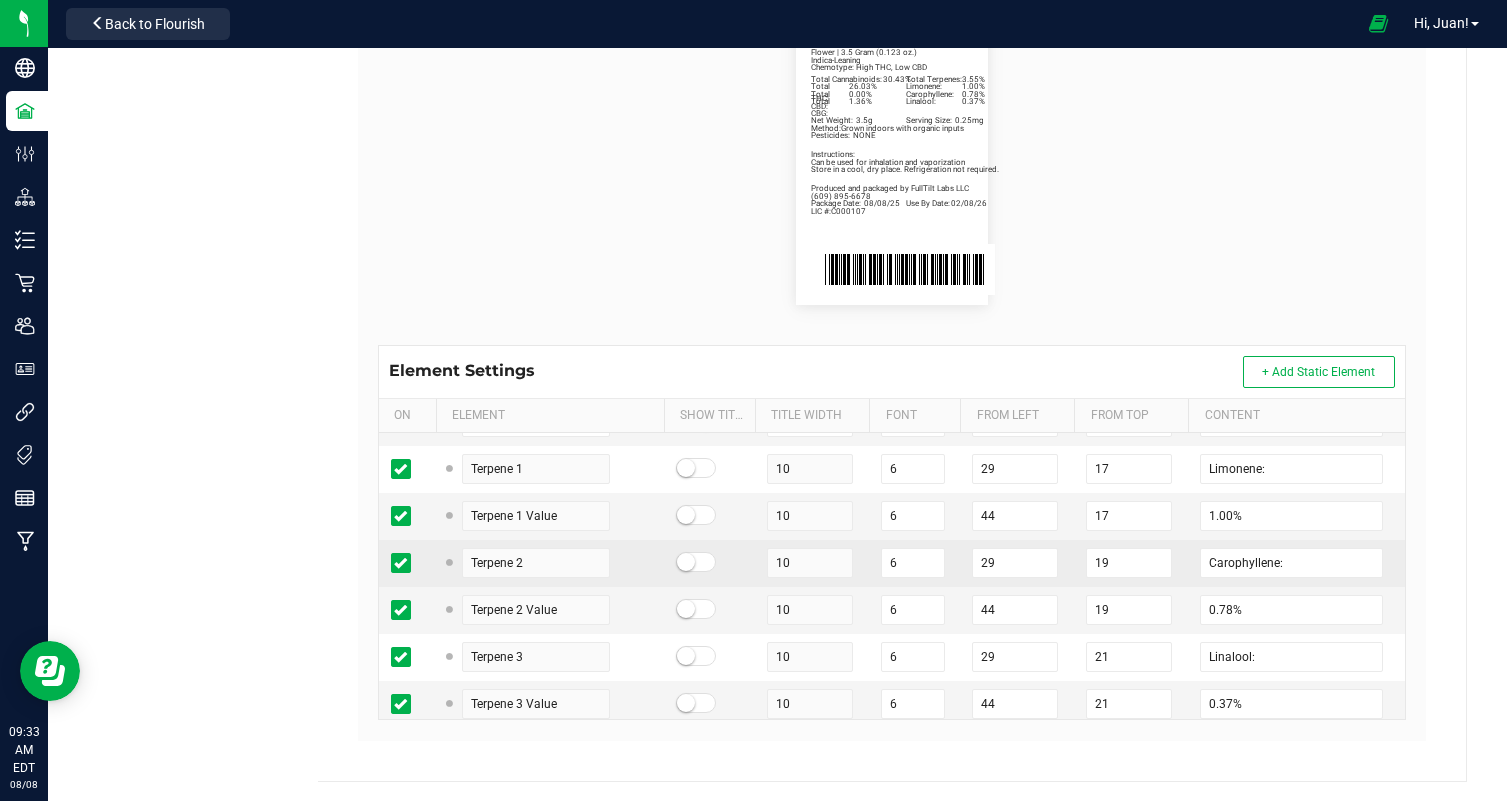scroll, scrollTop: 83, scrollLeft: 0, axis: vertical 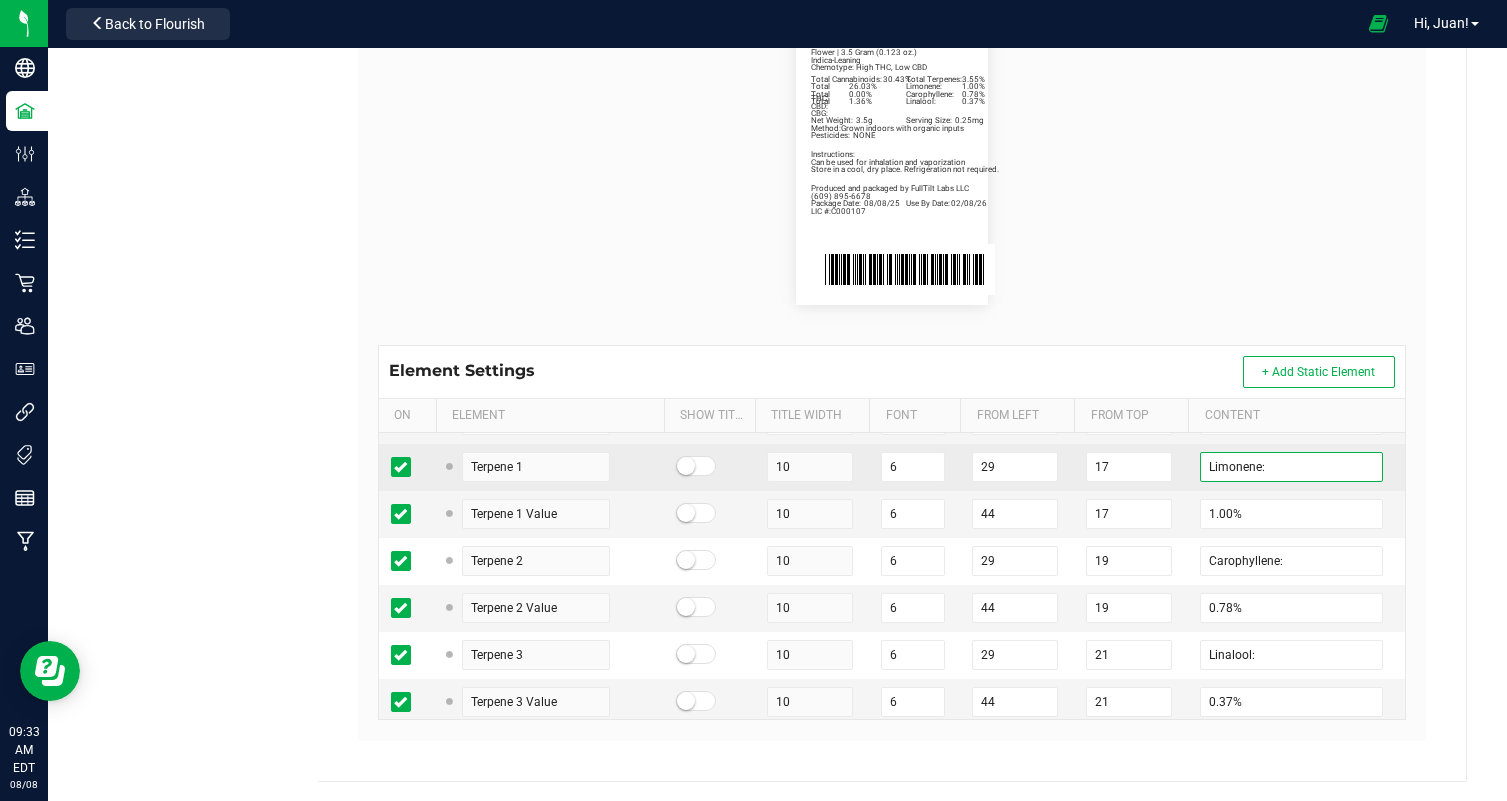 click on "Limonene:" at bounding box center (1291, 467) 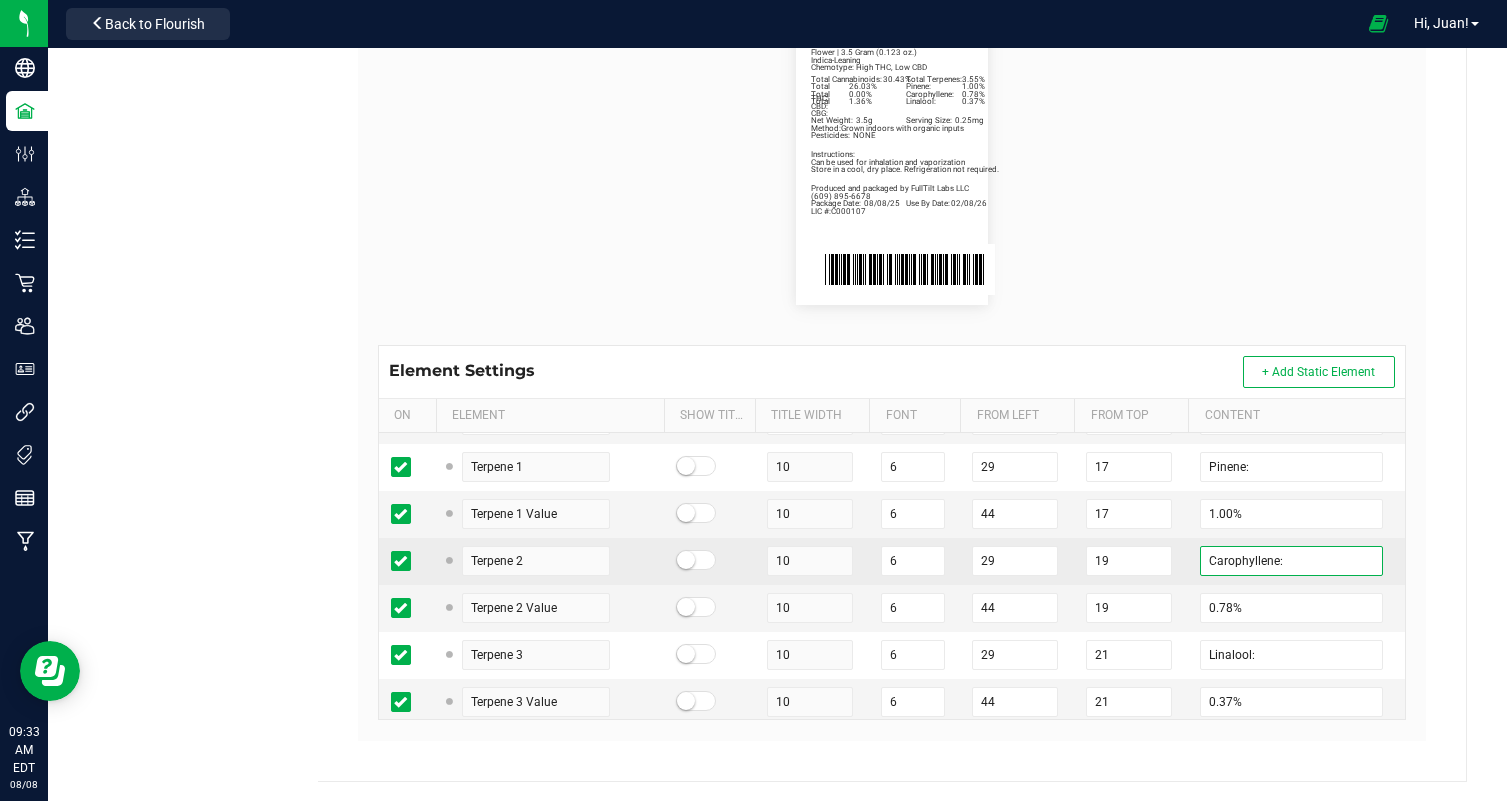 click on "Carophyllene:" at bounding box center (1291, 561) 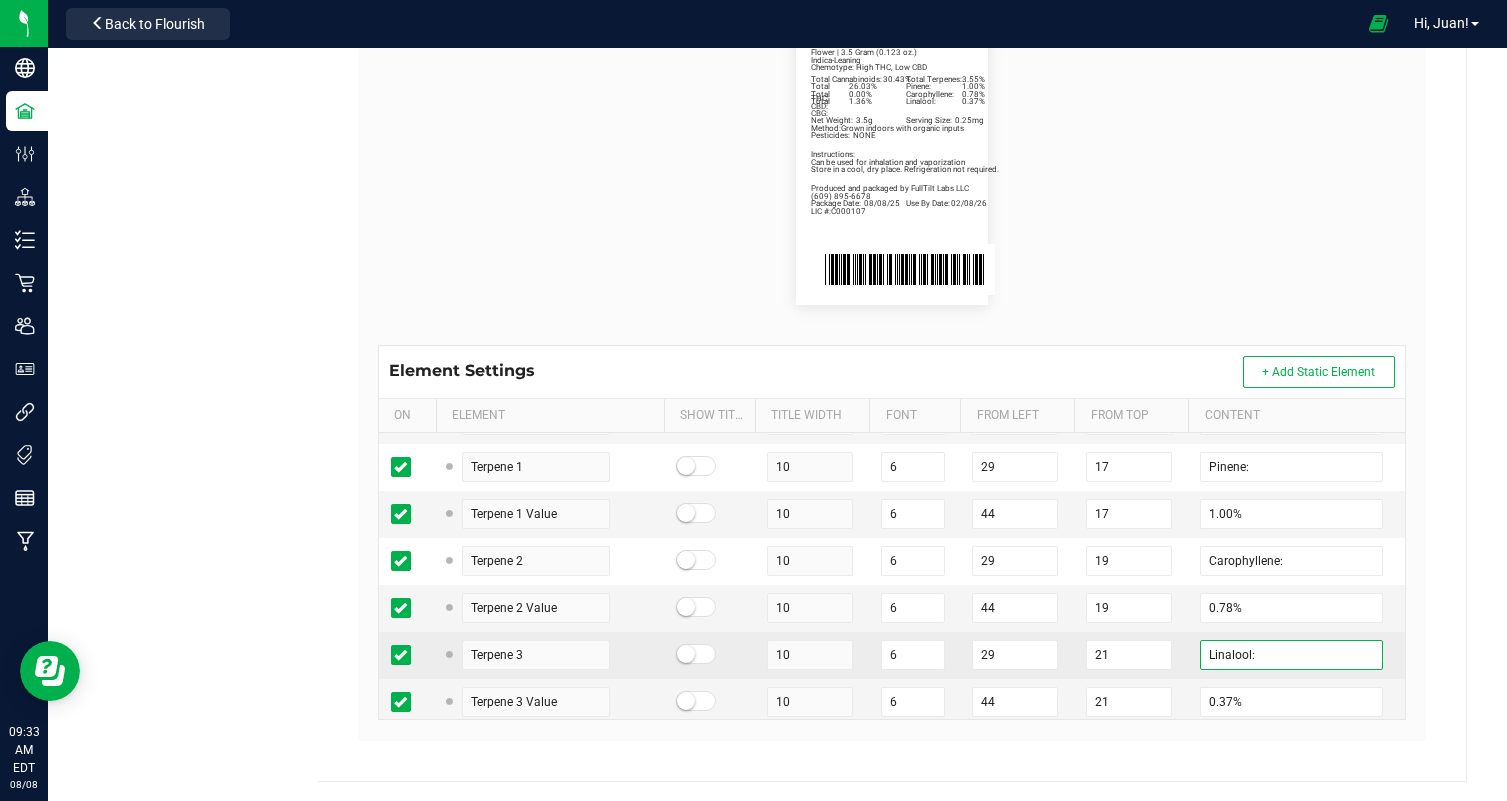 click on "Linalool:" at bounding box center (1291, 655) 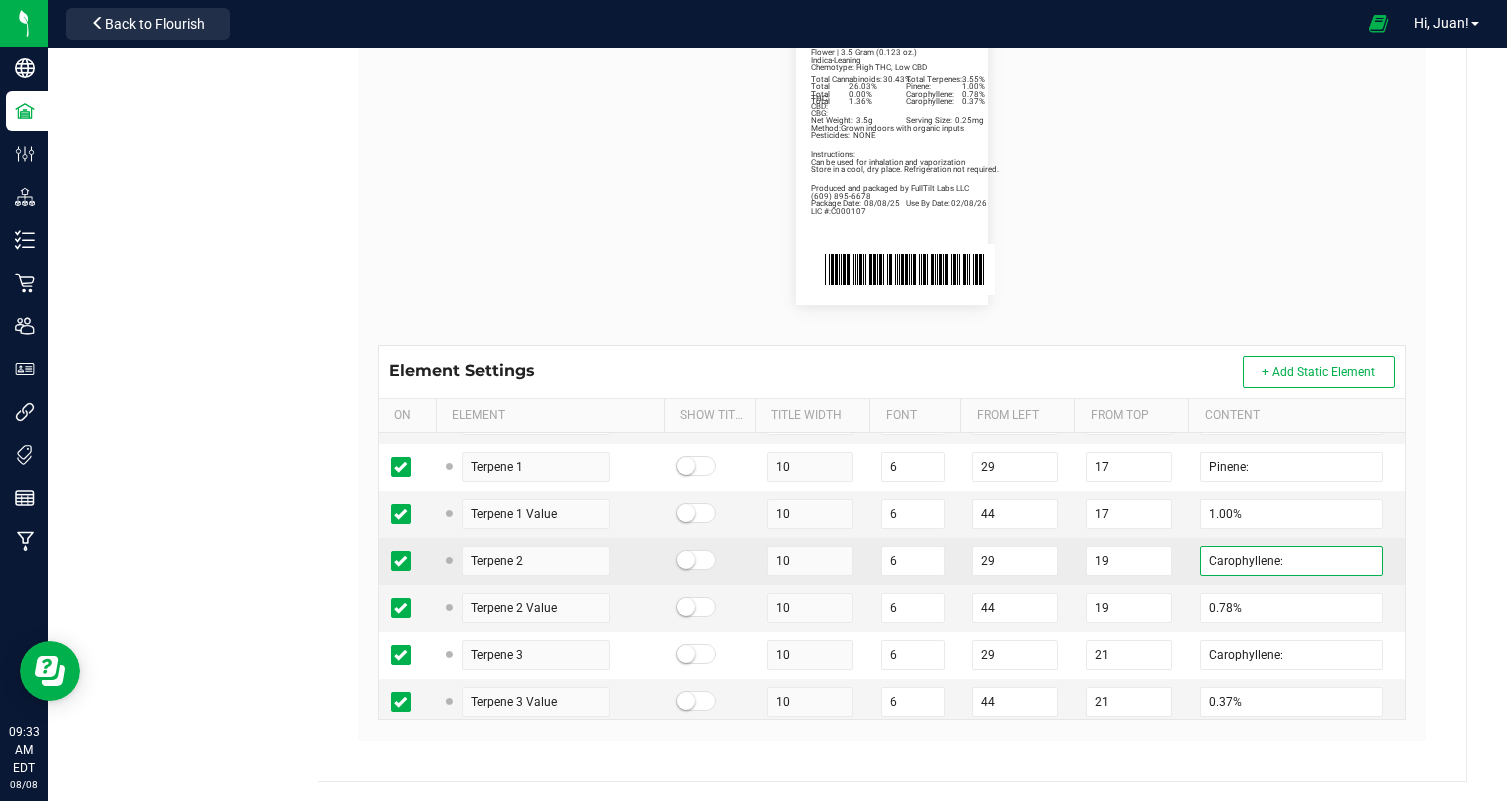 click on "Carophyllene:" at bounding box center (1291, 561) 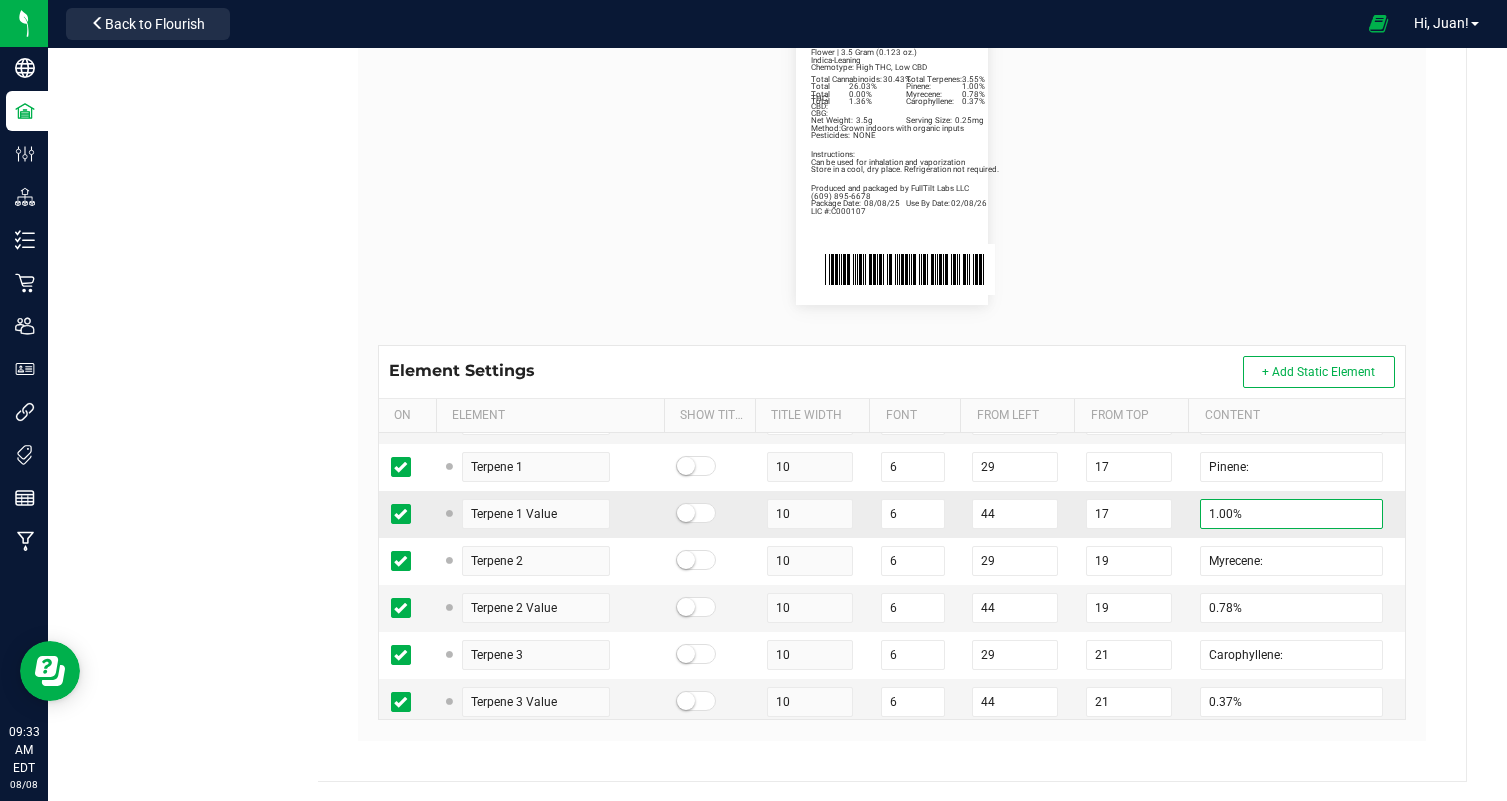 click on "1.00%" at bounding box center (1291, 514) 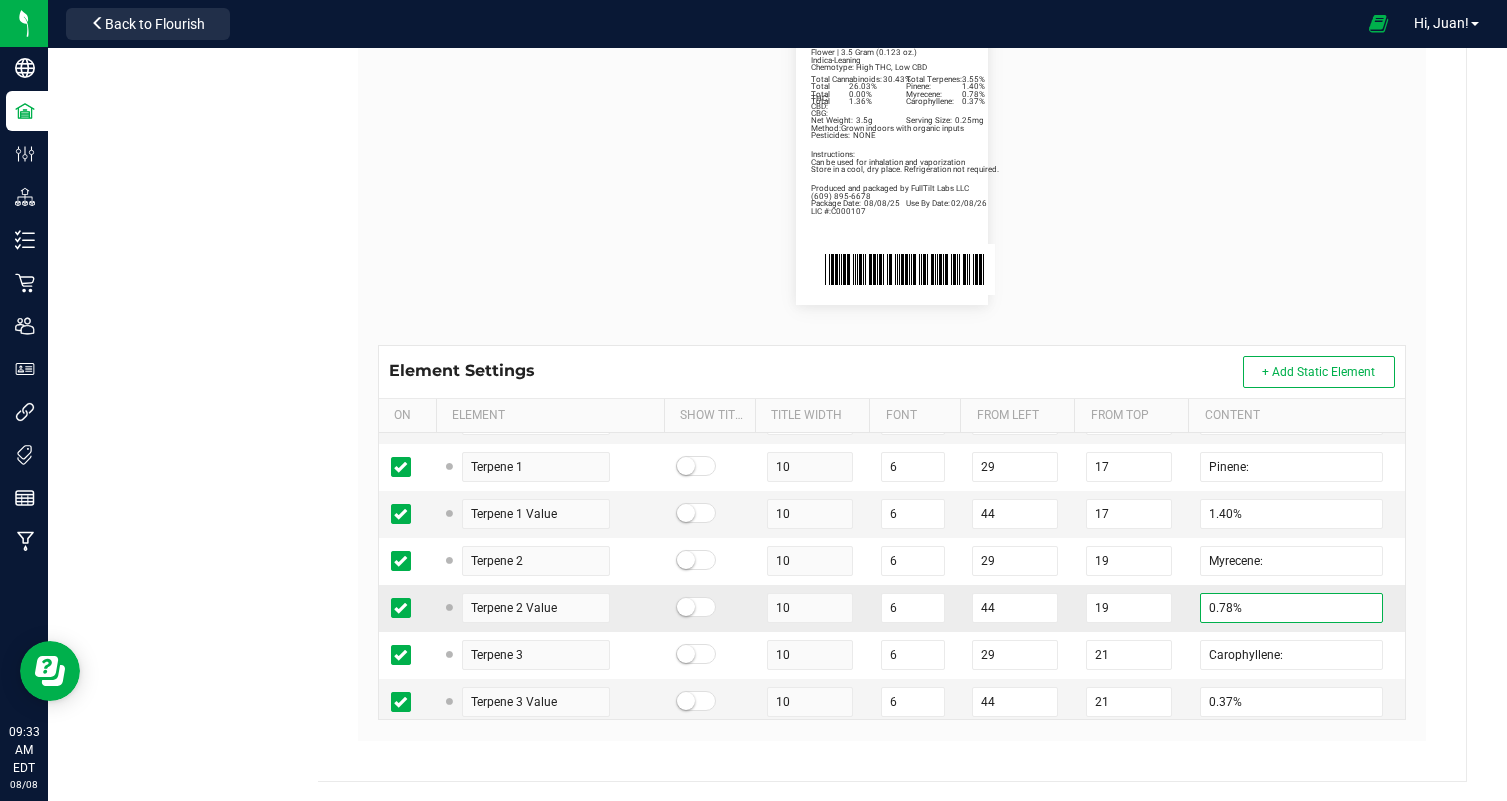 click on "0.78%" at bounding box center [1291, 608] 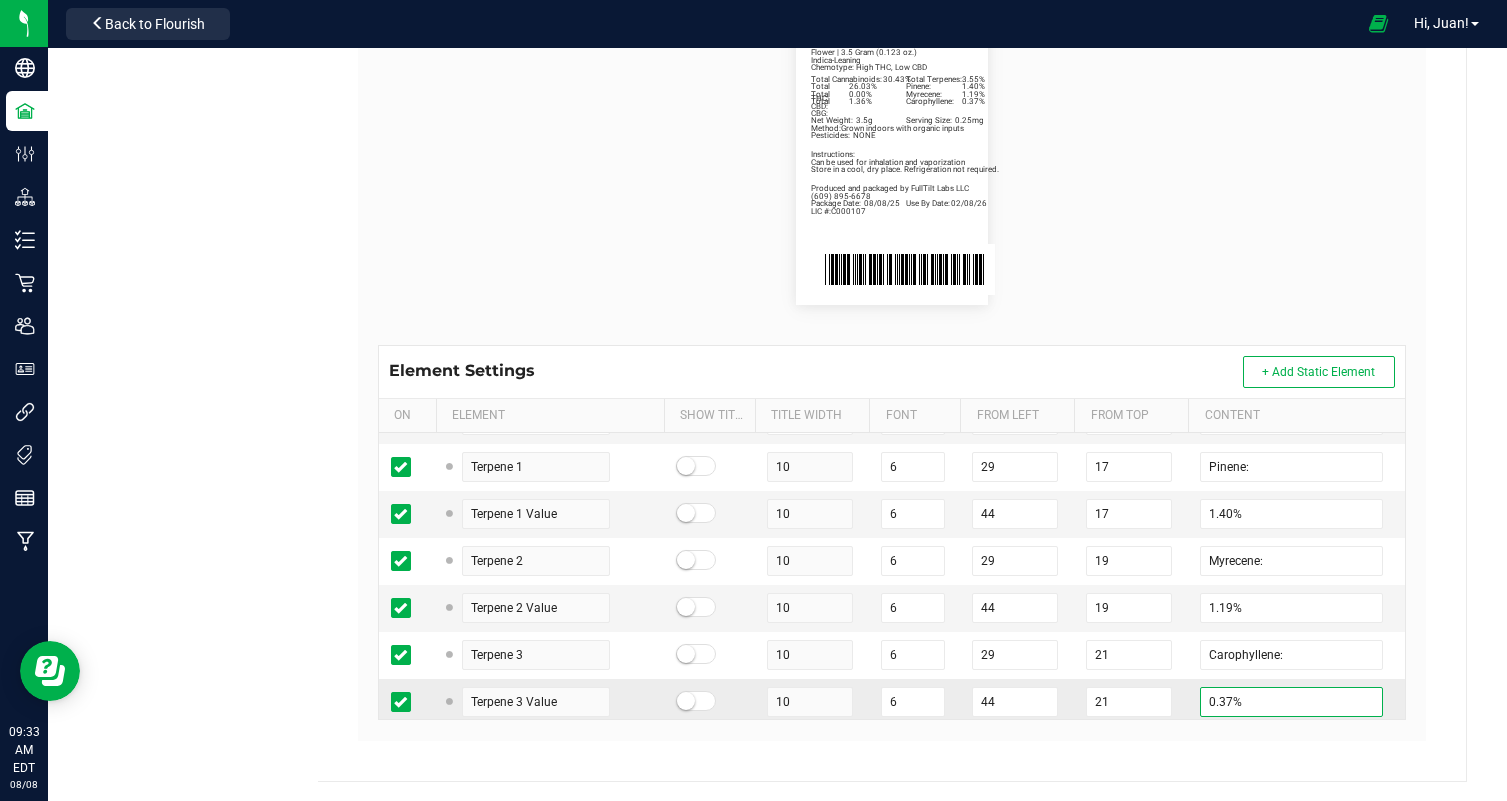 click on "0.37%" at bounding box center [1291, 702] 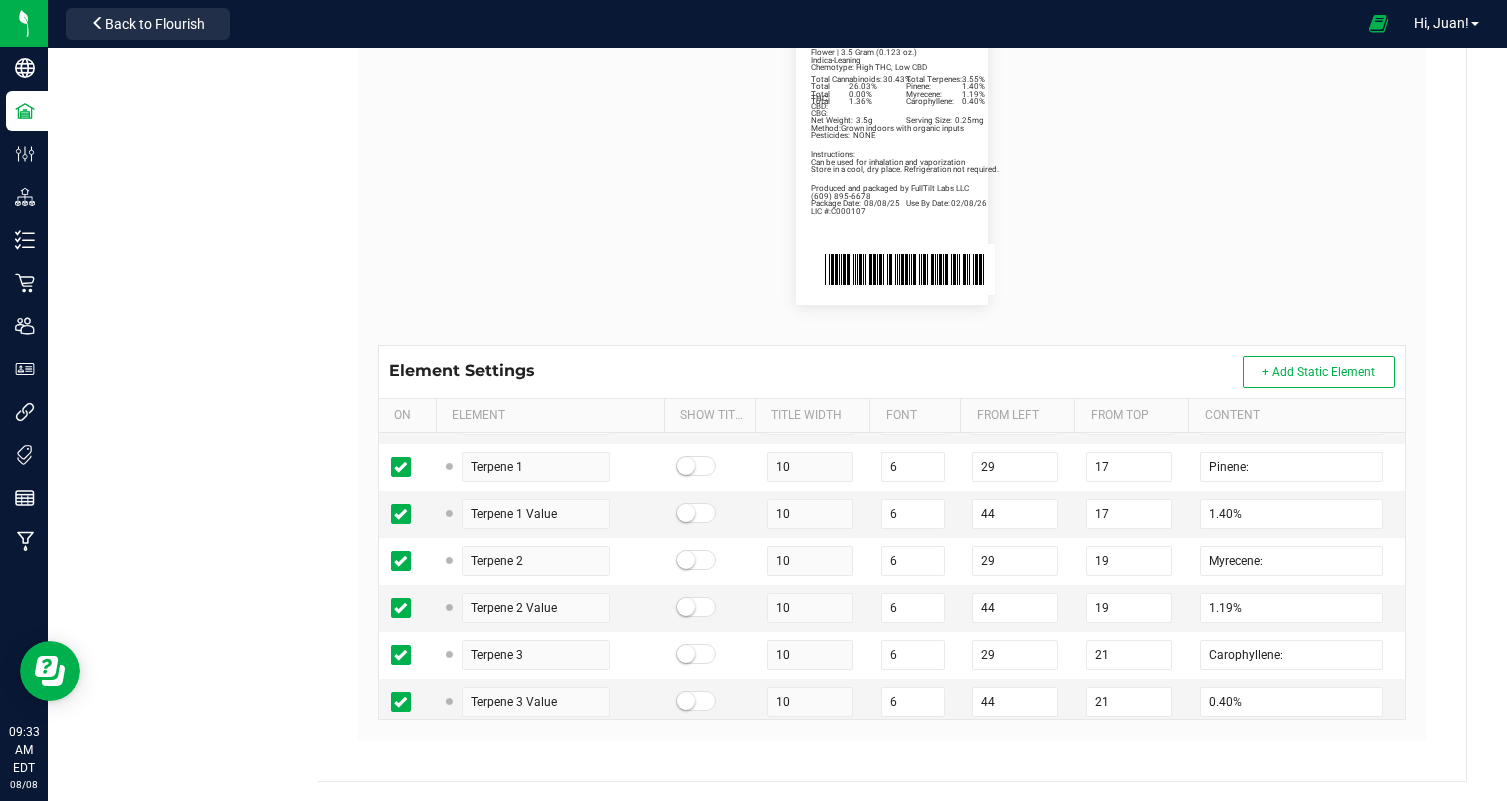 click on "Package Date:   08/08/25   Use By Date:   02/08/26   Pinene:   1.40%   Myrecene:   1.19%   Carophyllene:   0.40%   Total Cannabinoids:   30.43%   Total Terpenes:   3.55%   Total THC:   26.03%   Total CBD:   0.00%   Total CBG:   1.36%   Banana Oreoz   Indica-Leaning   Chemotype:   High THC, Low CBD   Net Weight:   3.5g   Serving Size:   0.25mg   Flower | 3.5 Gram (0.123 oz.)      Produced and packaged by FullTilt Labs LLC   Instructions:      Can be used for inhalation and vaporization   Method:   Grown indoors with organic inputs   Pesticides:   NONE   (609) 895-6678   LIC #:C000107      Store in a cool, dry place. Refrigeration not required." at bounding box center (892, 161) 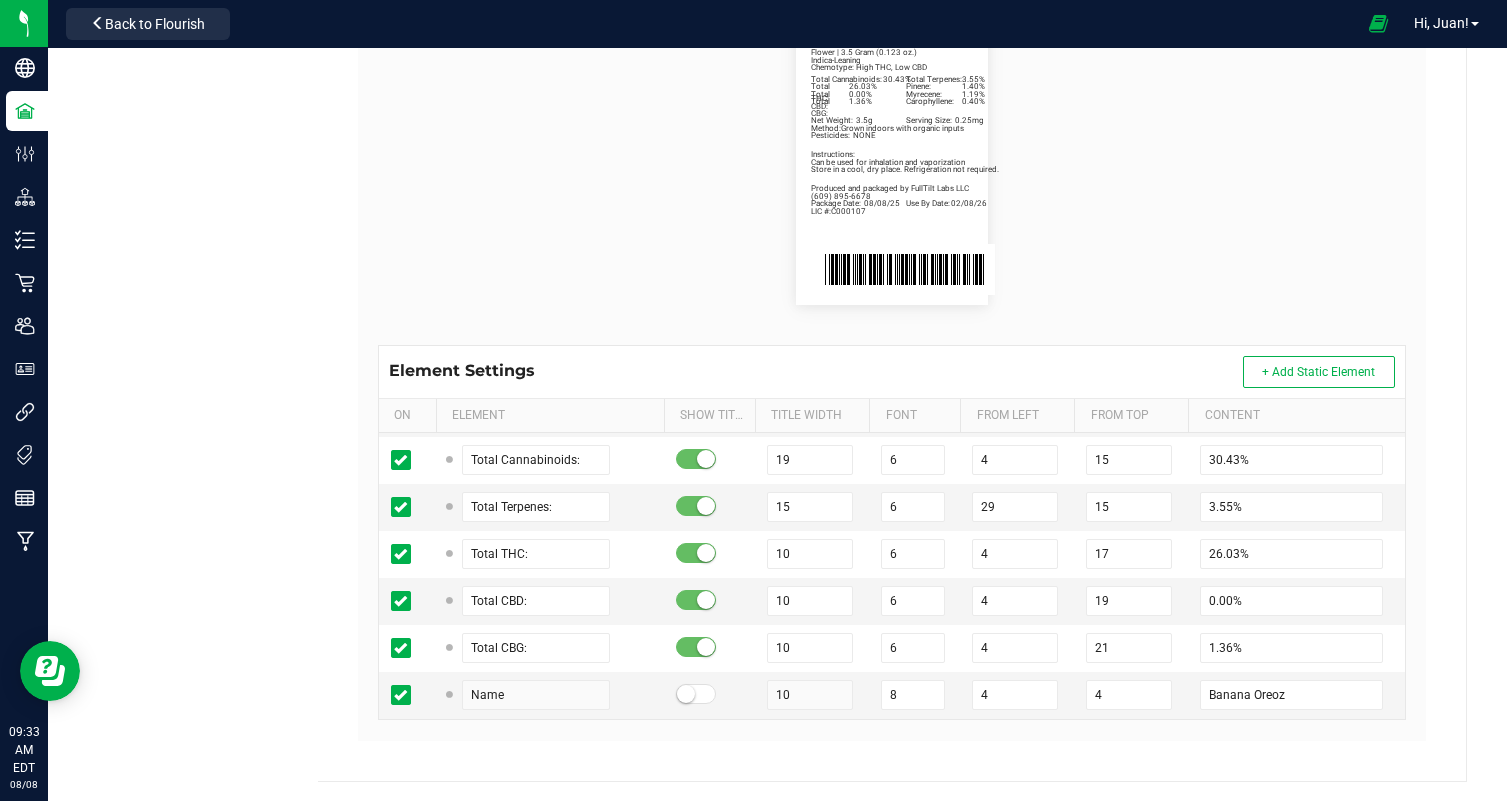 scroll, scrollTop: 371, scrollLeft: 0, axis: vertical 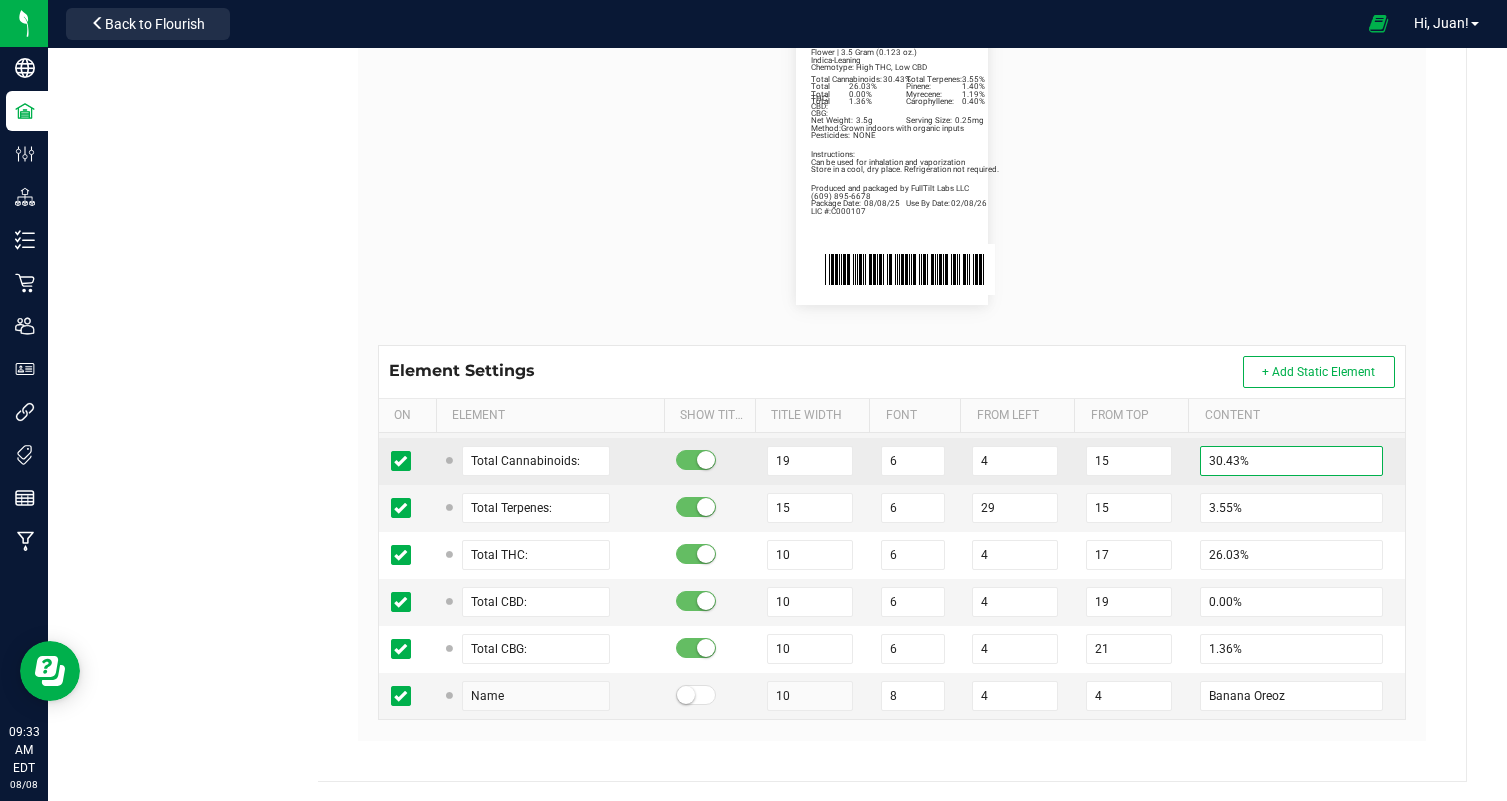 click on "30.43%" at bounding box center [1291, 461] 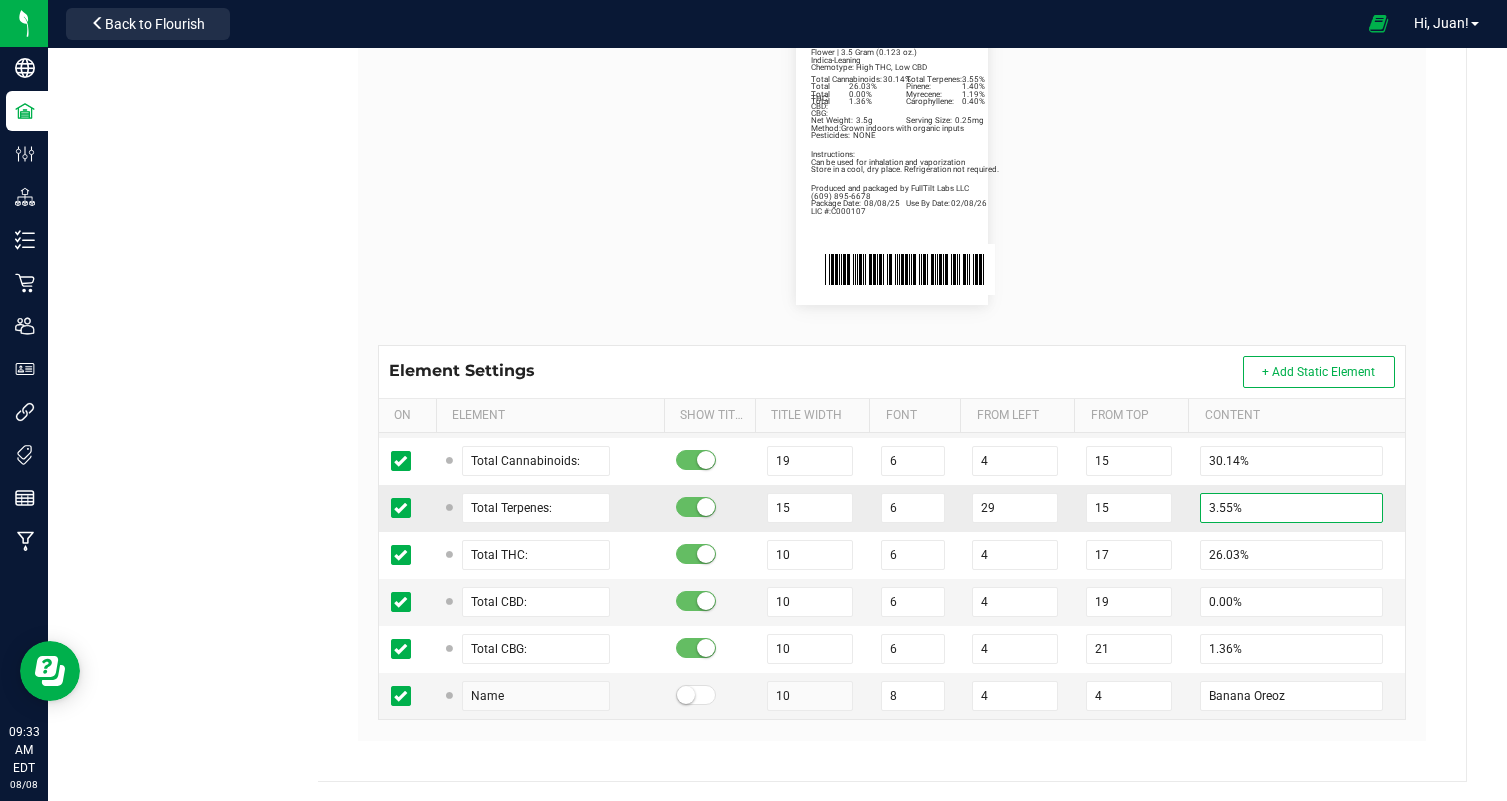 click on "3.55%" at bounding box center [1291, 508] 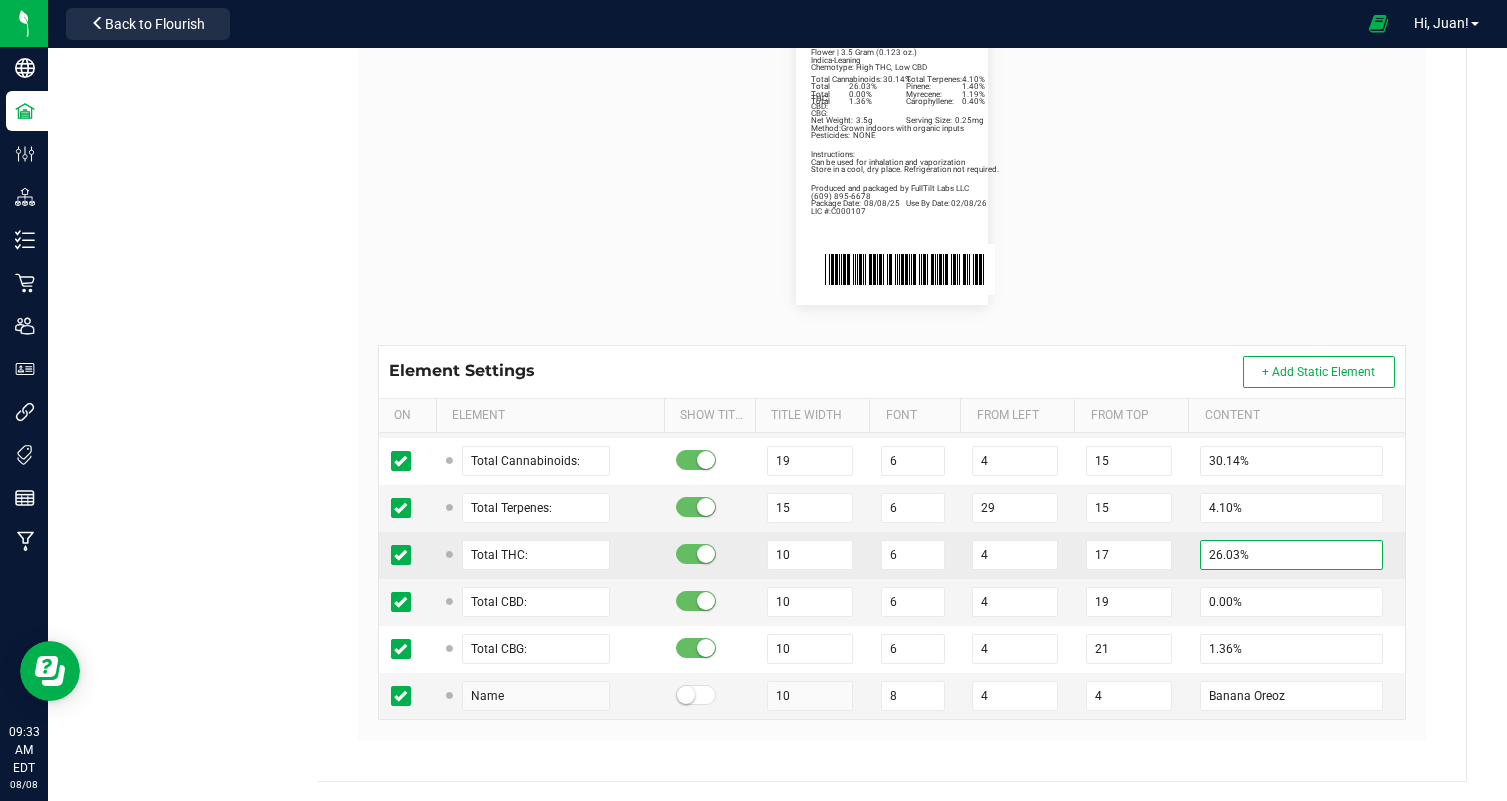 click on "26.03%" at bounding box center (1291, 555) 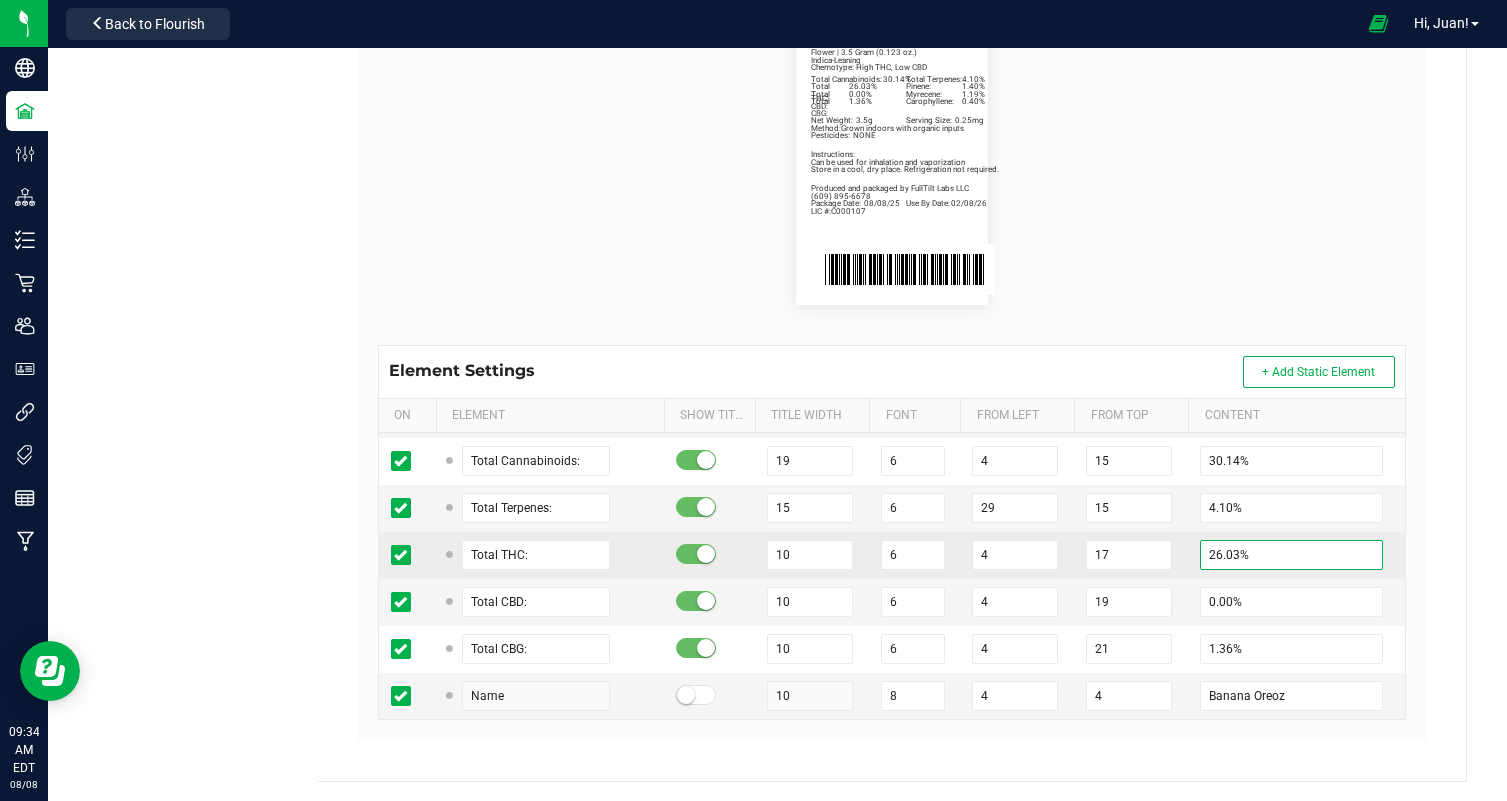 click on "26.03%" at bounding box center [1291, 555] 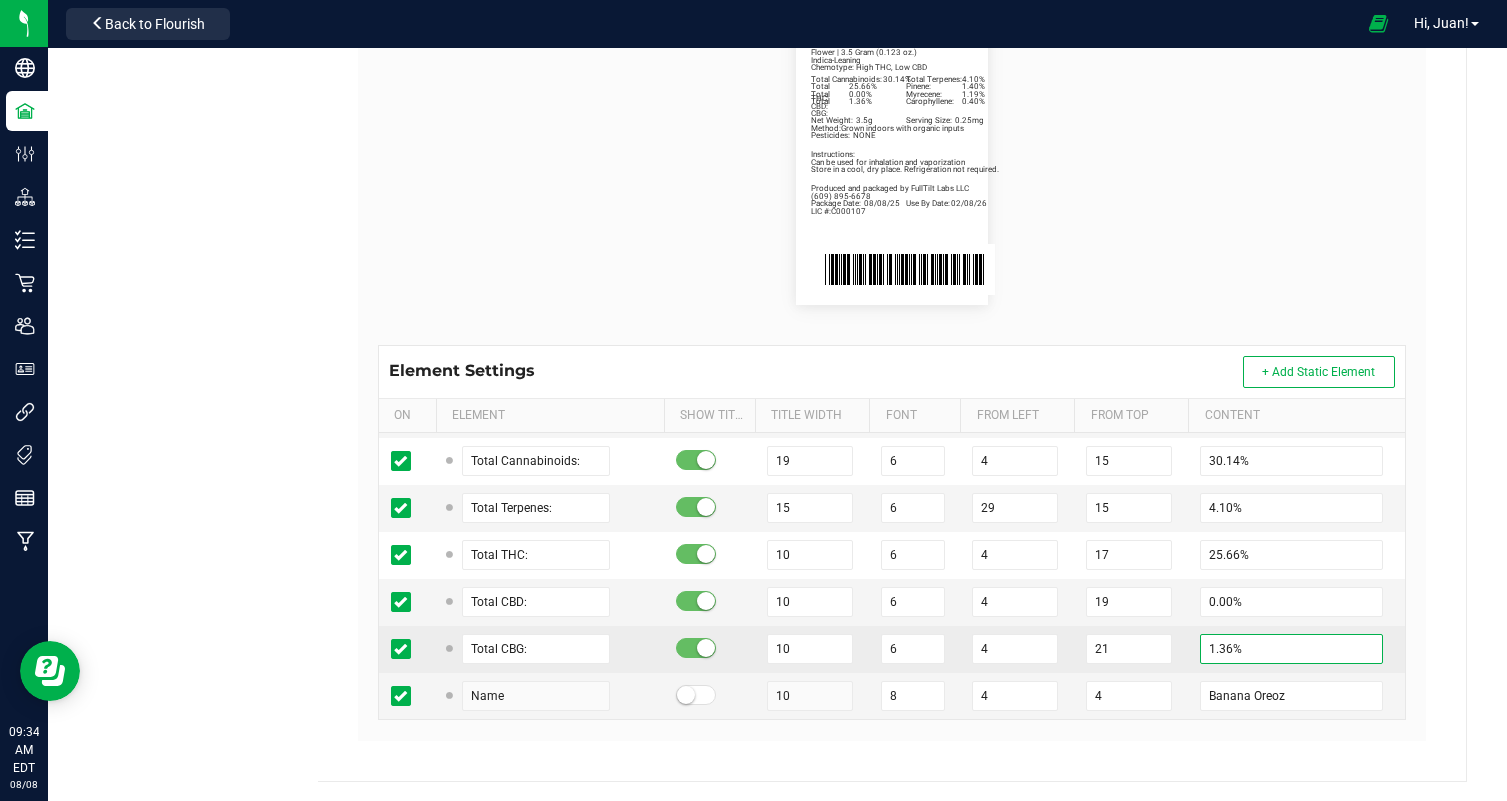 click on "1.36%" at bounding box center (1291, 649) 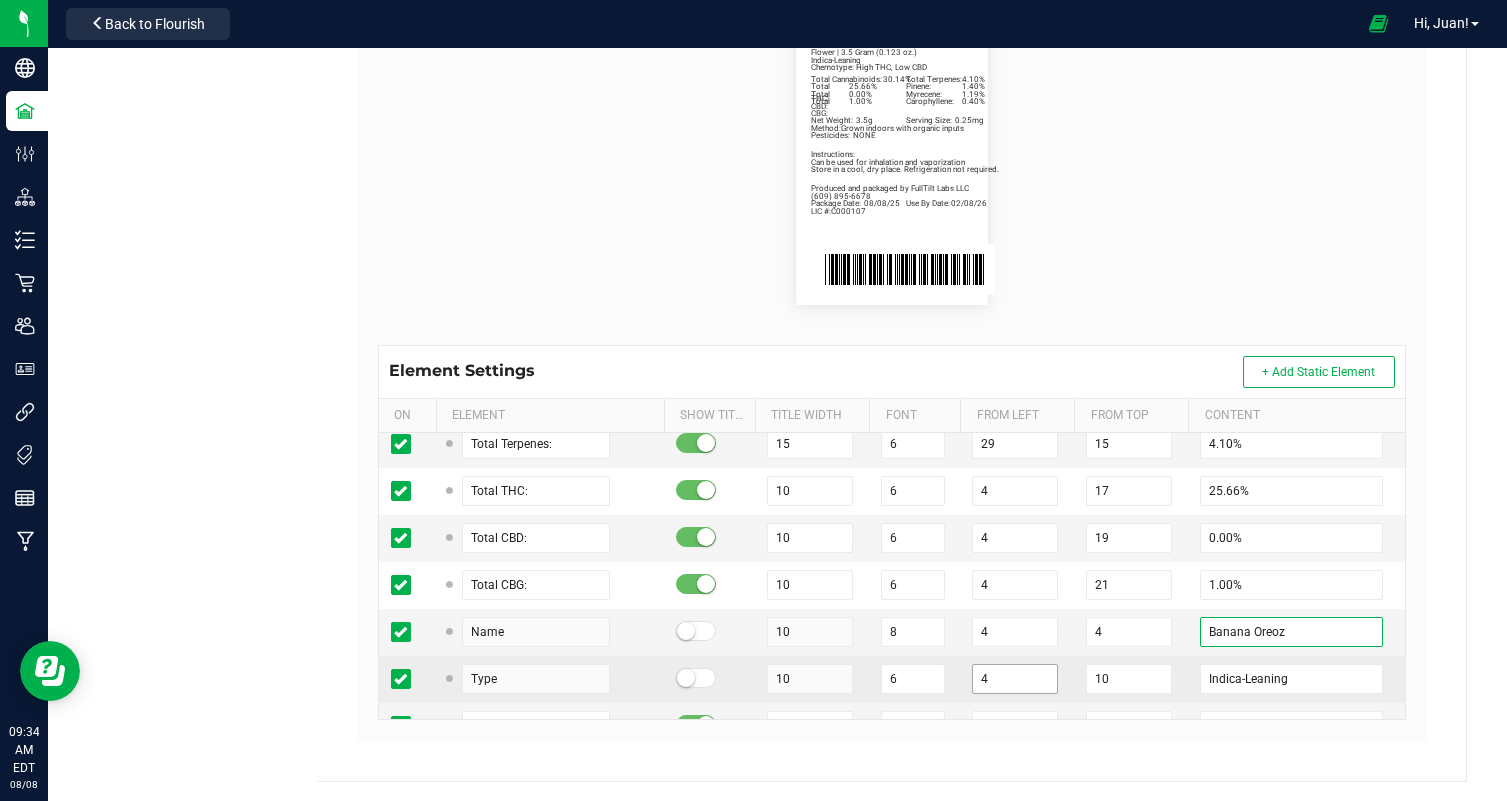 drag, startPoint x: 1331, startPoint y: 697, endPoint x: 1031, endPoint y: 716, distance: 300.60107 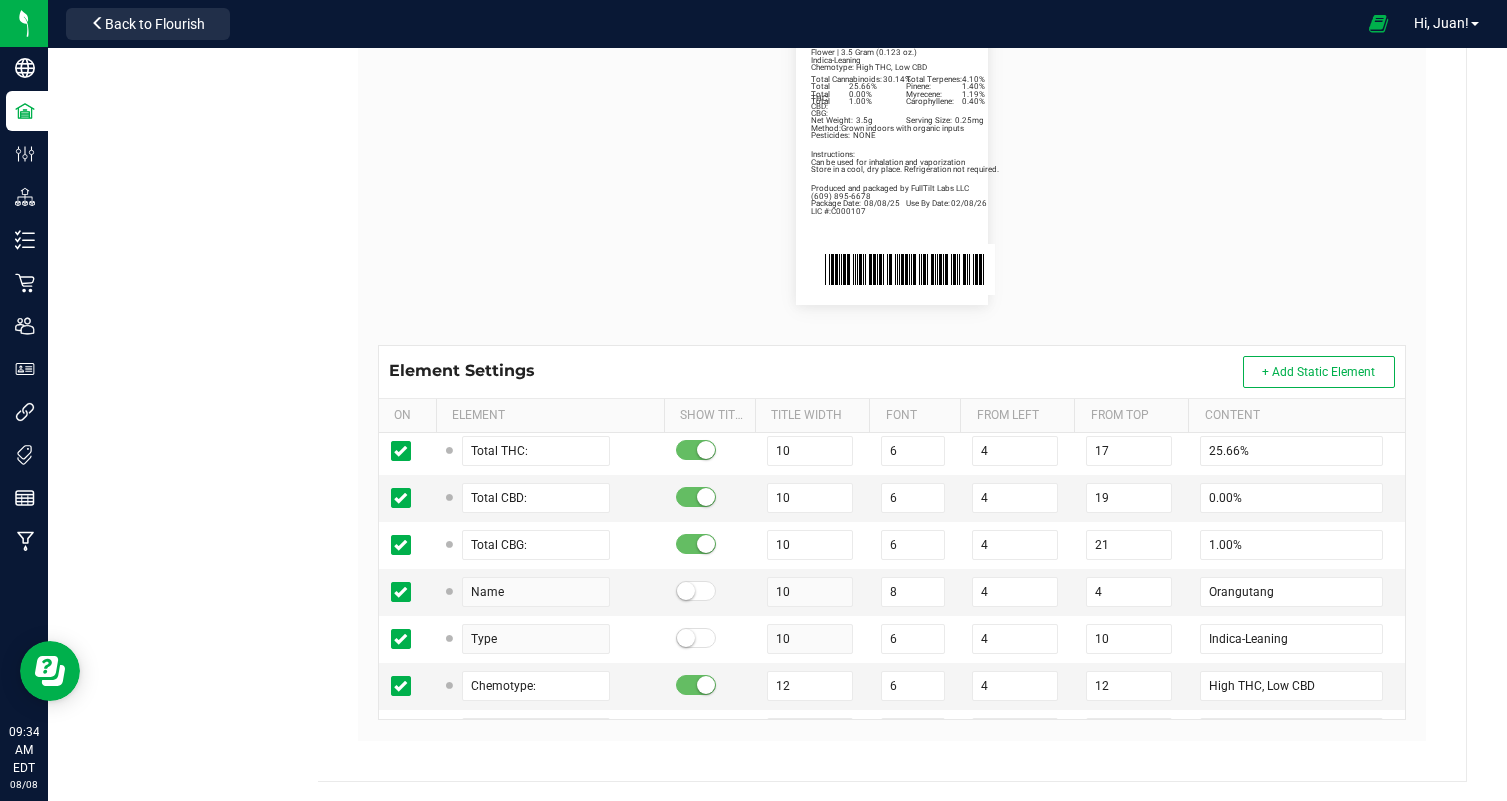 click on "Package Date:   08/08/25   Use By Date:   02/08/26   Pinene:   1.40%   Myrecene:   1.19%   Carophyllene:   0.40%   Total Cannabinoids:   30.14%   Total Terpenes:   4.10%   Total THC:   25.66%   Total CBD:   0.00%   Total CBG:   1.00%   Orangutang   Indica-Leaning   Chemotype:   High THC, Low CBD   Net Weight:   3.5g   Serving Size:   0.25mg   Flower | 3.5 Gram (0.123 oz.)      Produced and packaged by FullTilt Labs LLC   Instructions:      Can be used for inhalation and vaporization   Method:   Grown indoors with organic inputs   Pesticides:   NONE   (609) 895-6678   LIC #:C000107      Store in a cool, dry place. Refrigeration not required." at bounding box center (892, 161) 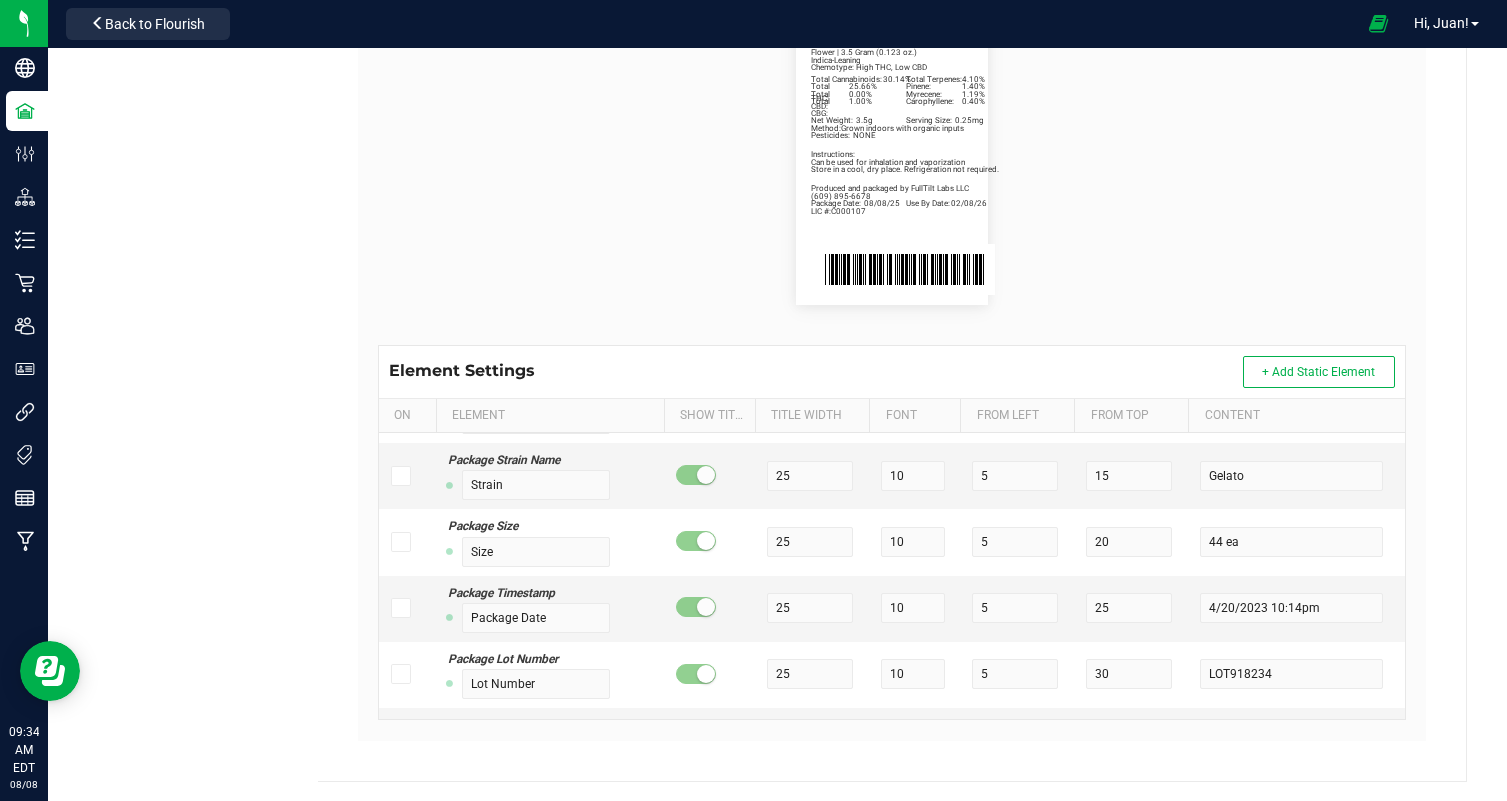 scroll, scrollTop: 1416, scrollLeft: 0, axis: vertical 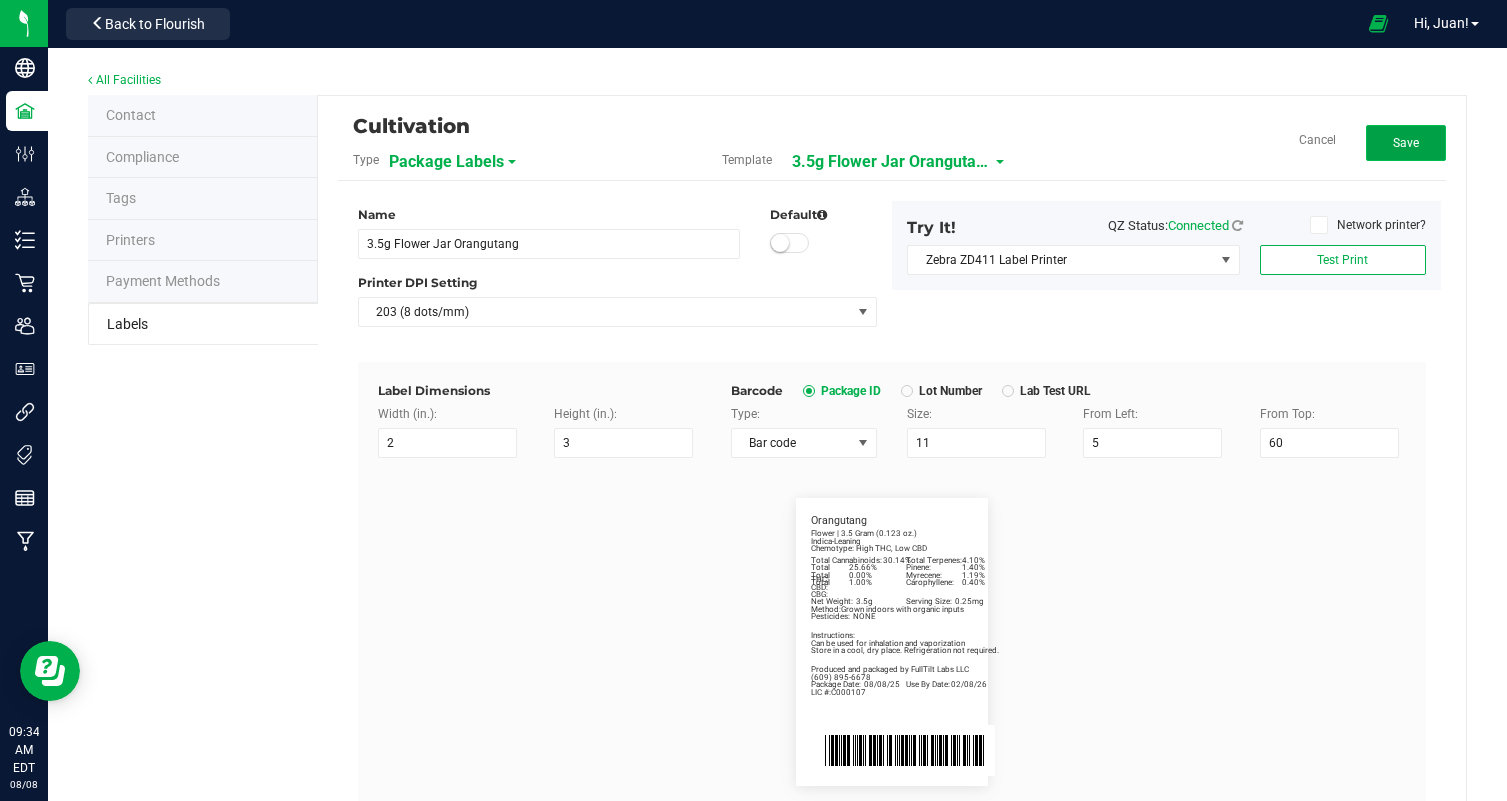 click on "Save" at bounding box center (1406, 143) 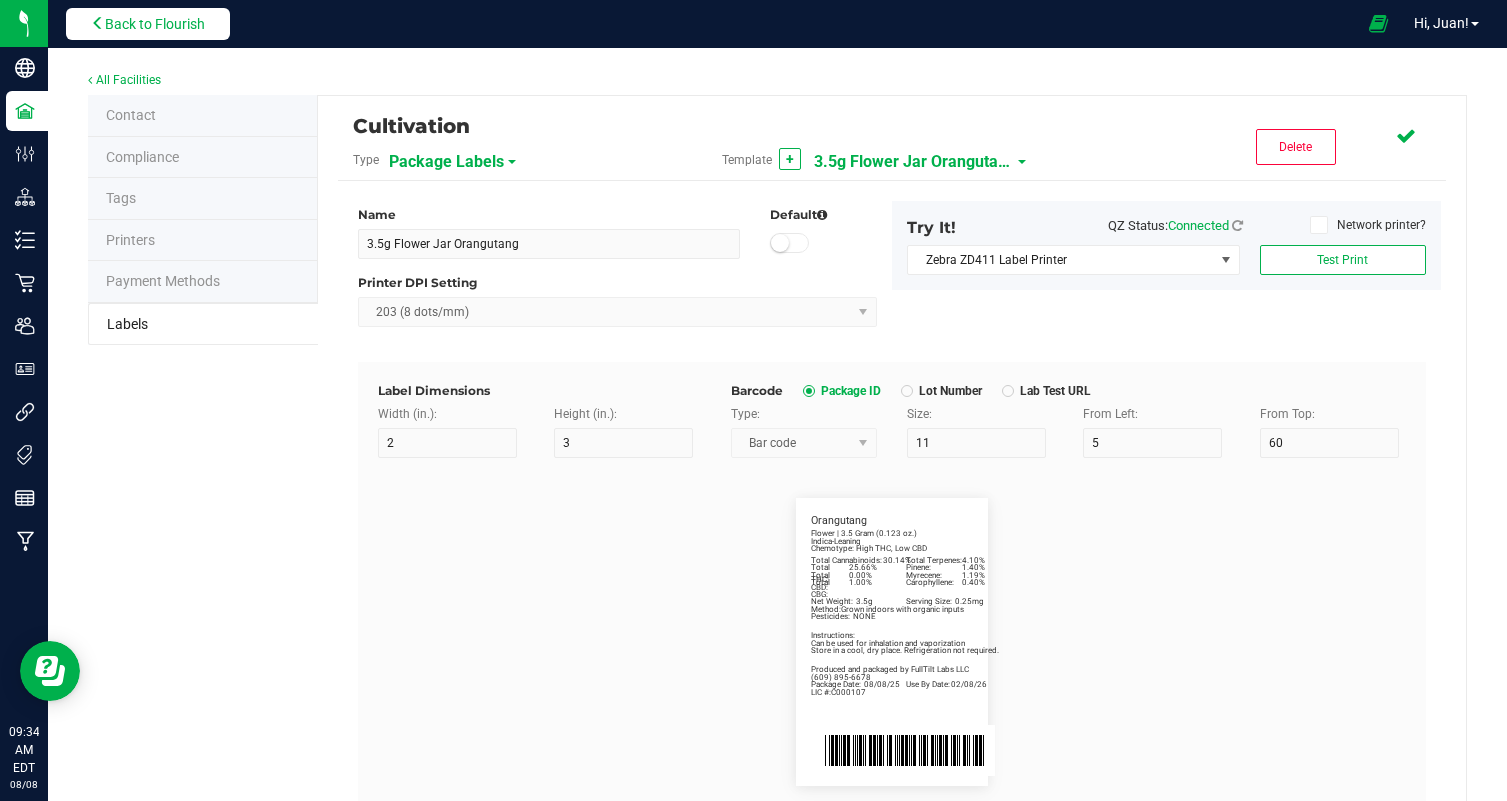 click on "Back to Flourish" at bounding box center (155, 24) 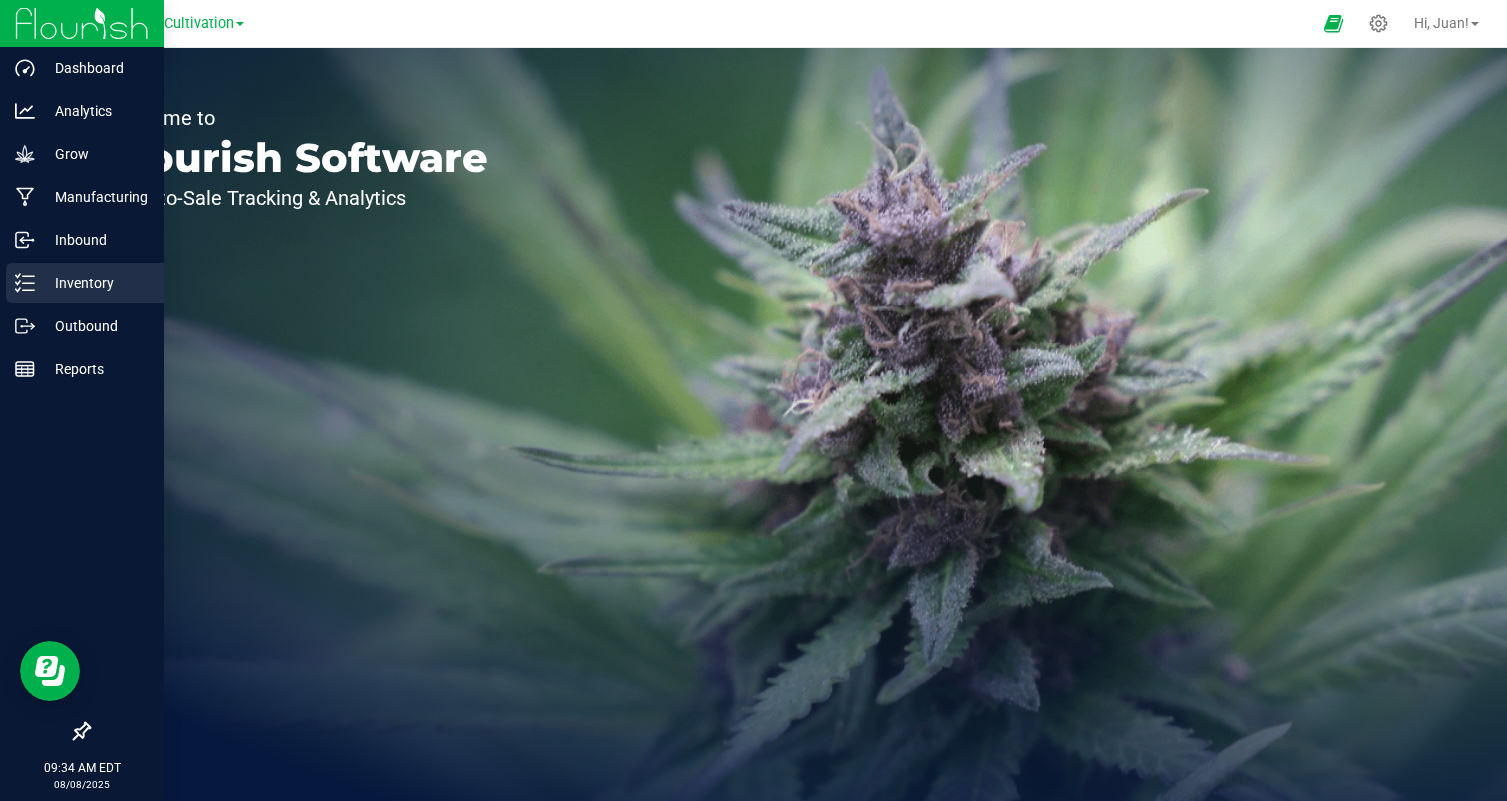 click on "Inventory" at bounding box center [85, 283] 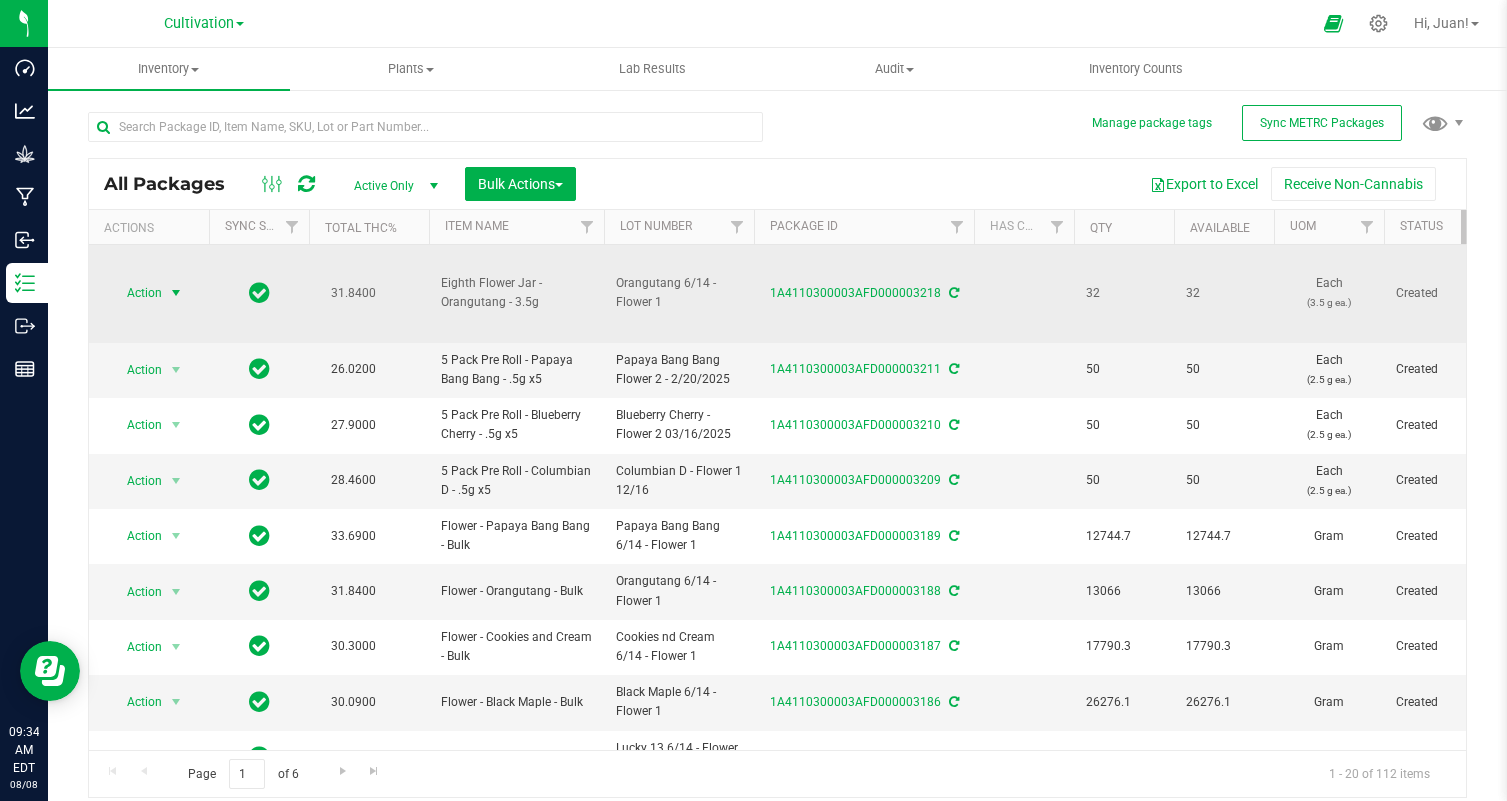 click at bounding box center [176, 293] 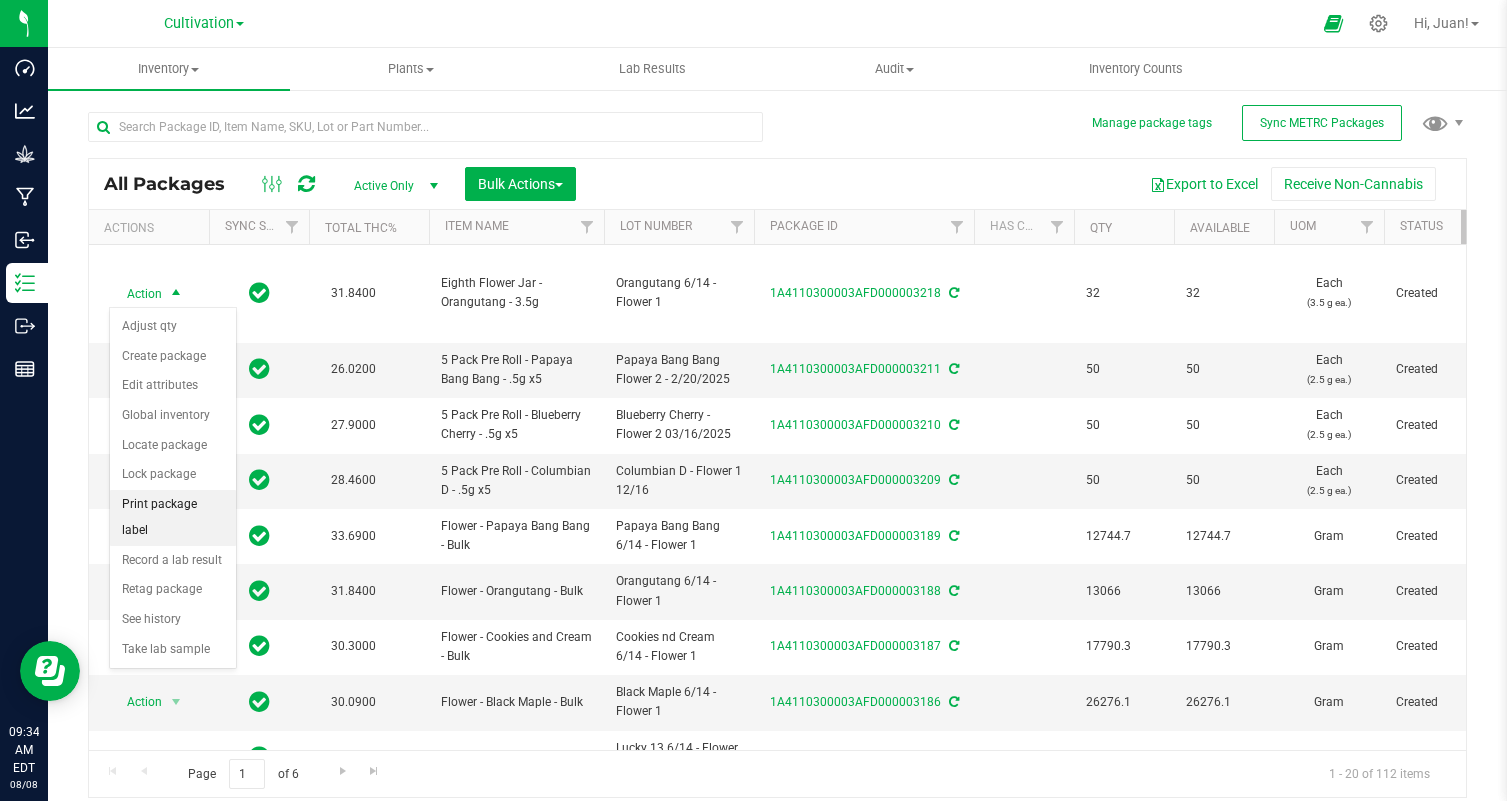 click on "Print package label" at bounding box center (173, 517) 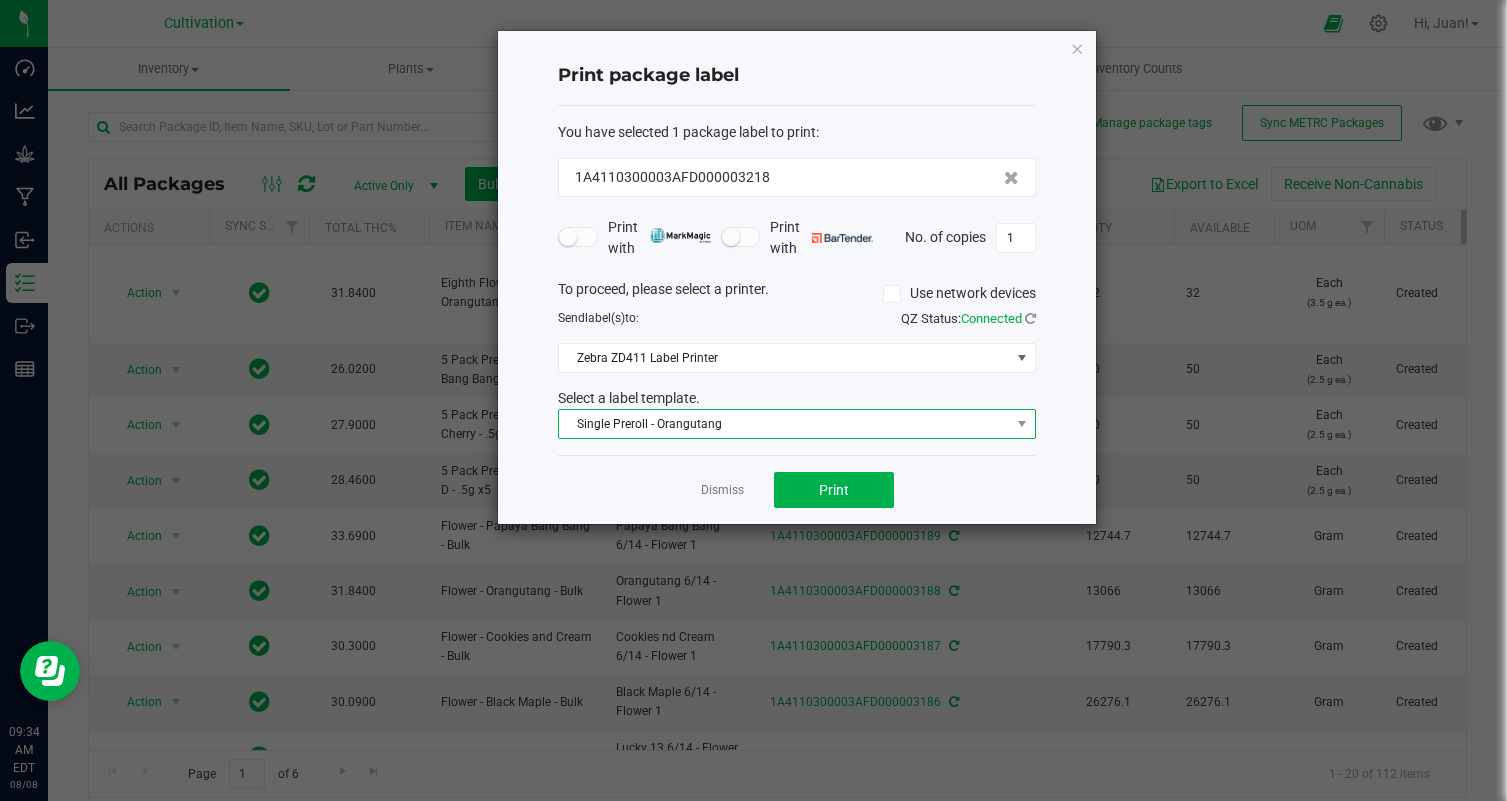 click on "Single Preroll - Orangutang" at bounding box center [784, 424] 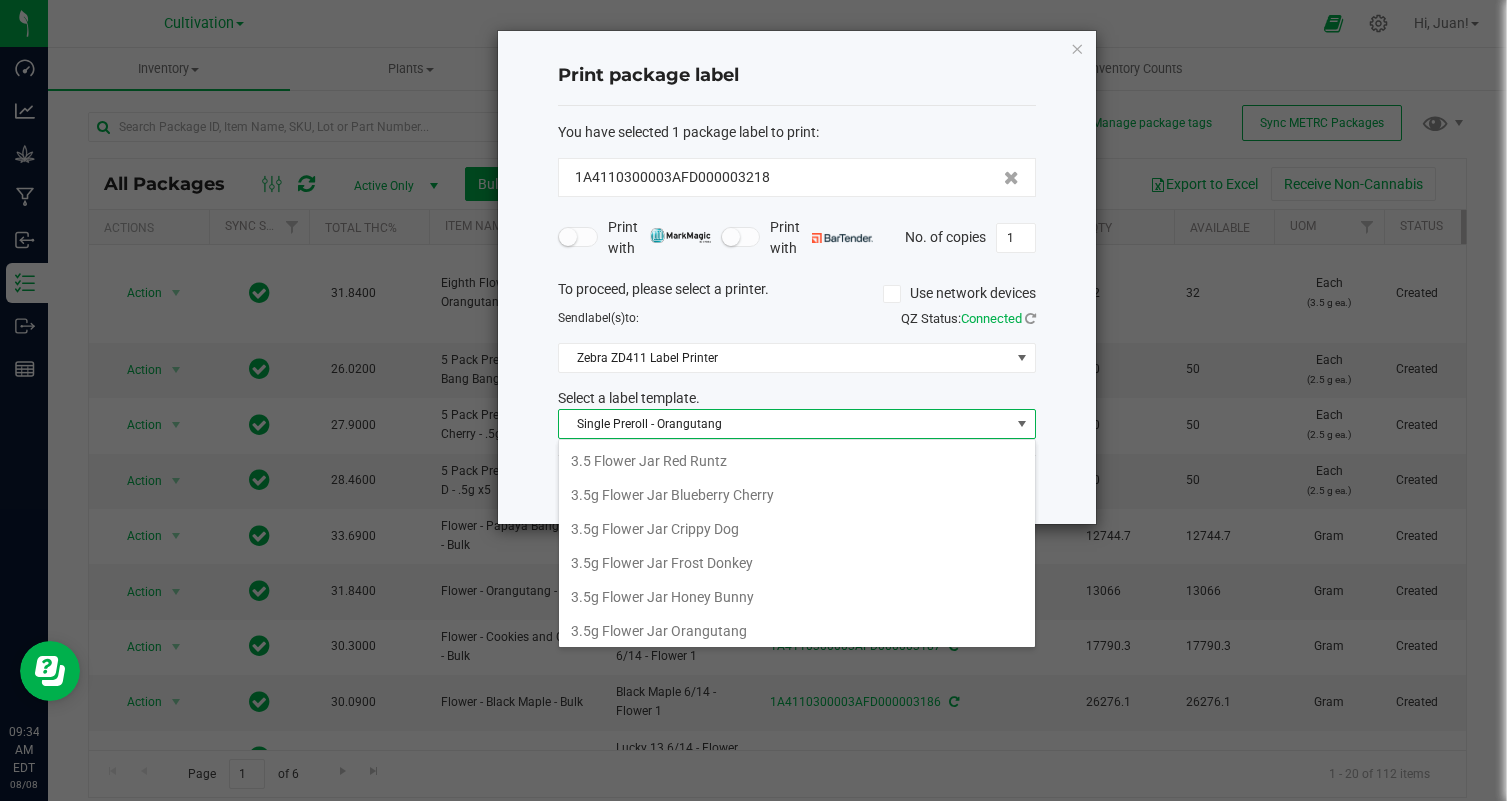 scroll, scrollTop: 514, scrollLeft: 0, axis: vertical 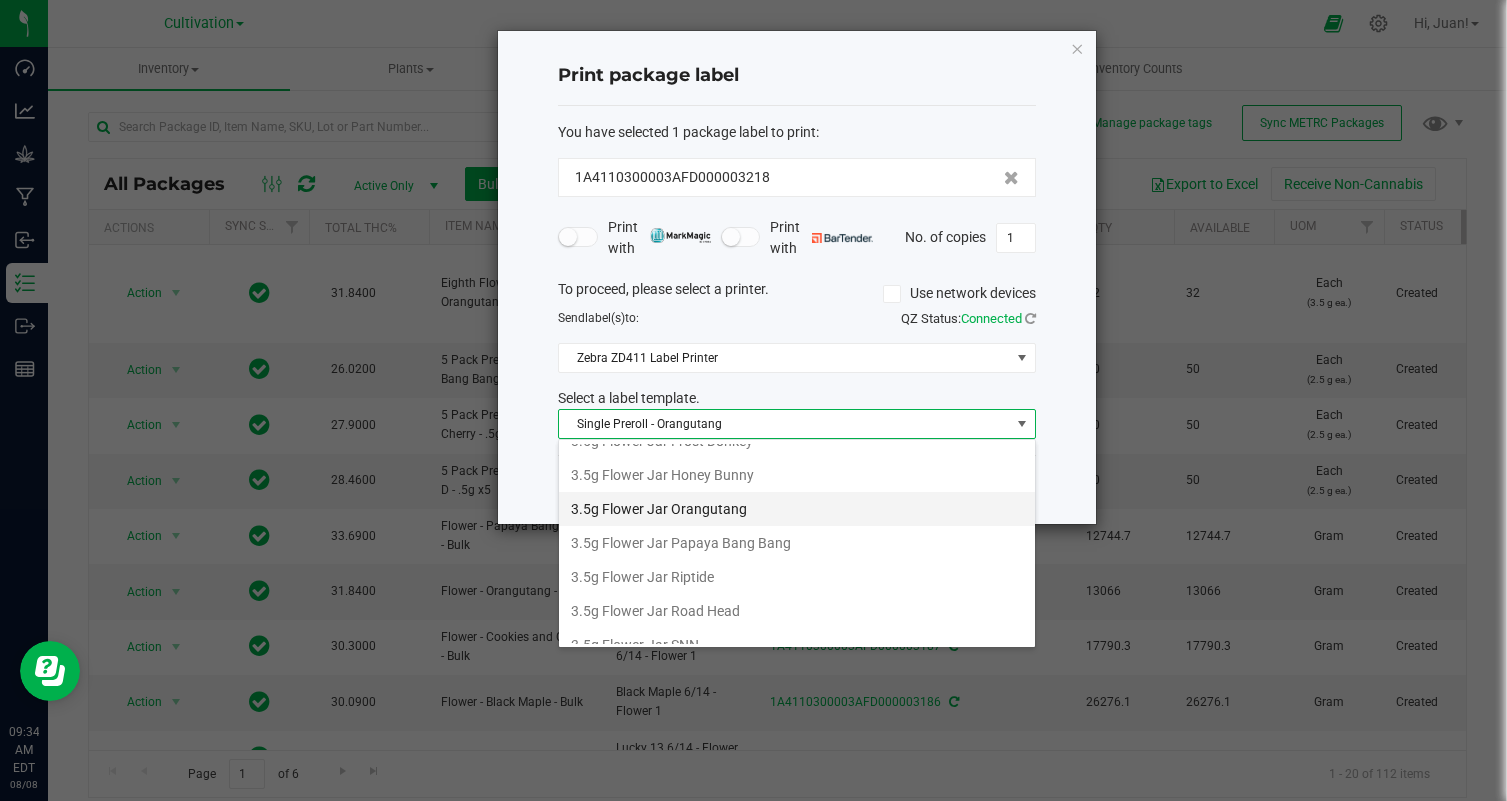 click on "3.5g Flower Jar Orangutang" at bounding box center [797, 509] 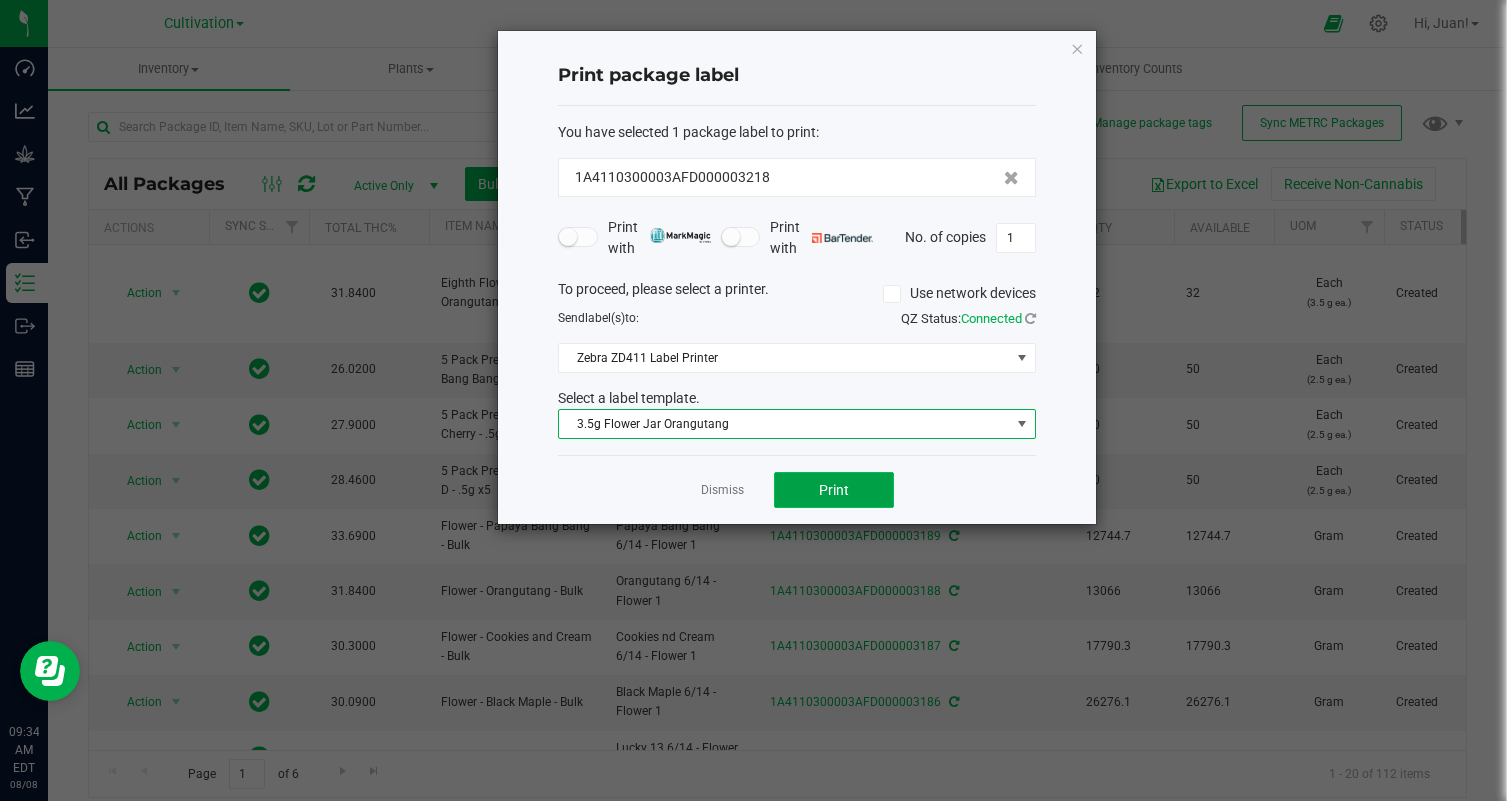 click on "Print" 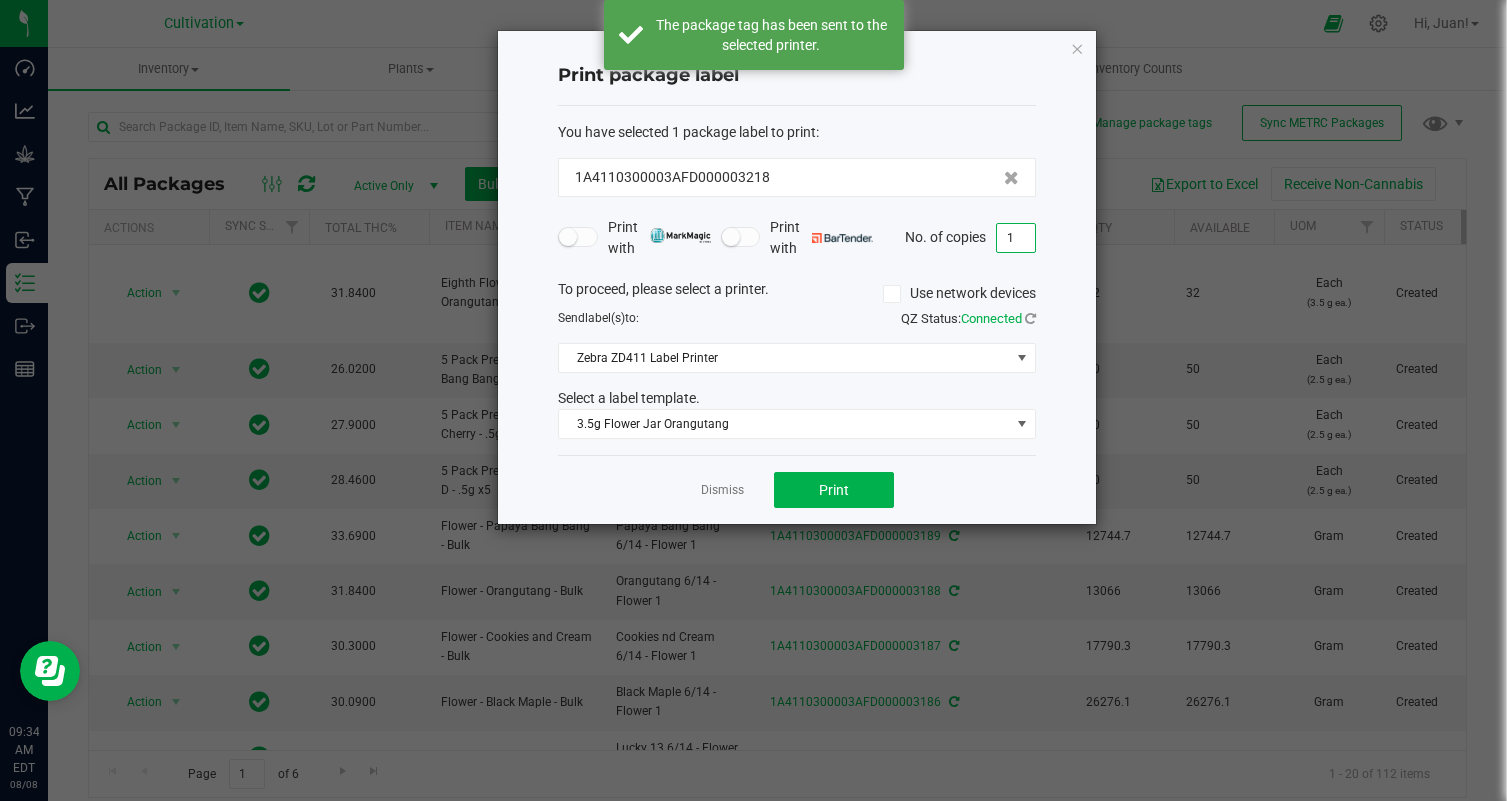 click on "1" at bounding box center (1016, 238) 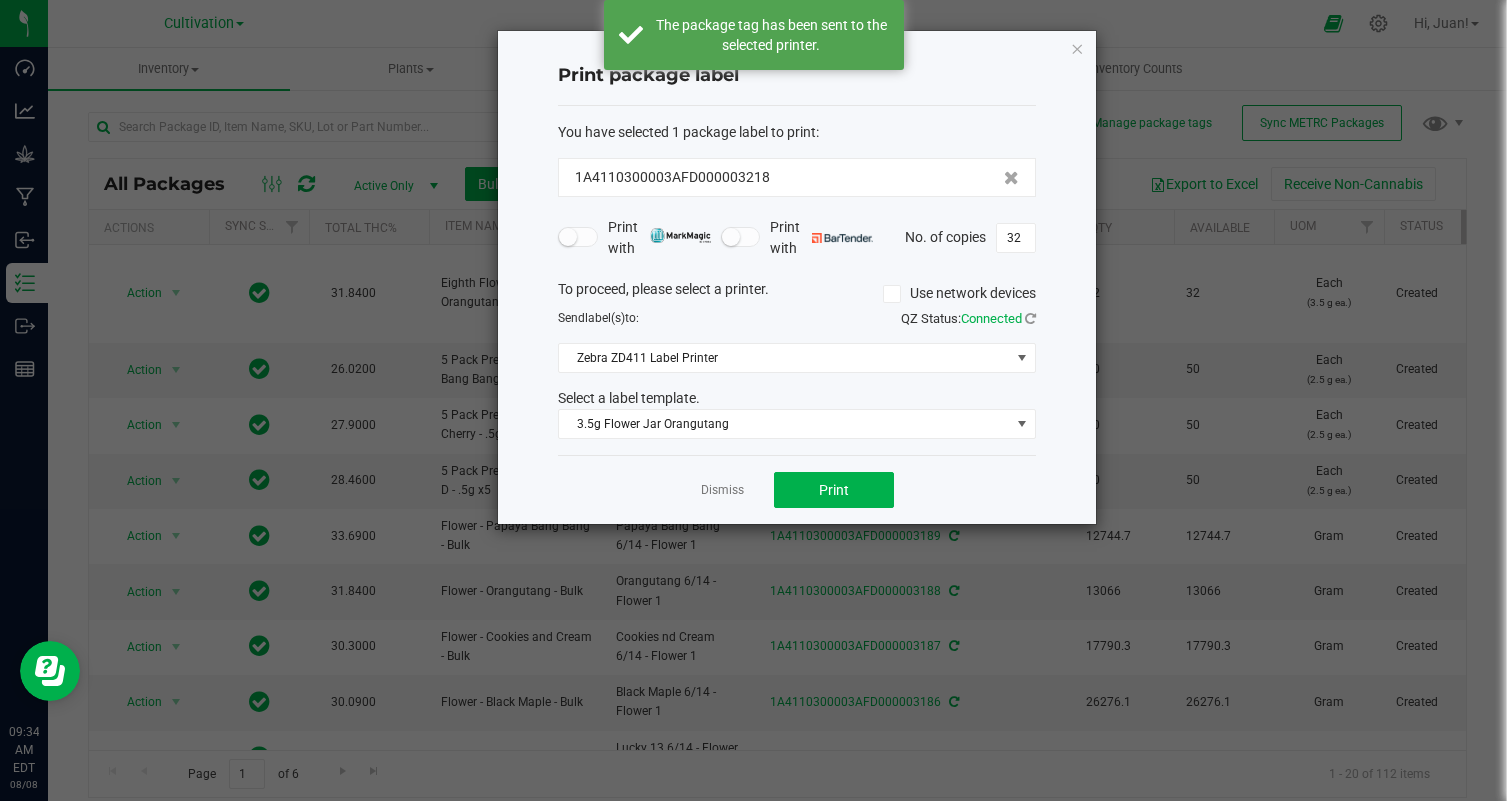 click on "Dismiss   Print" 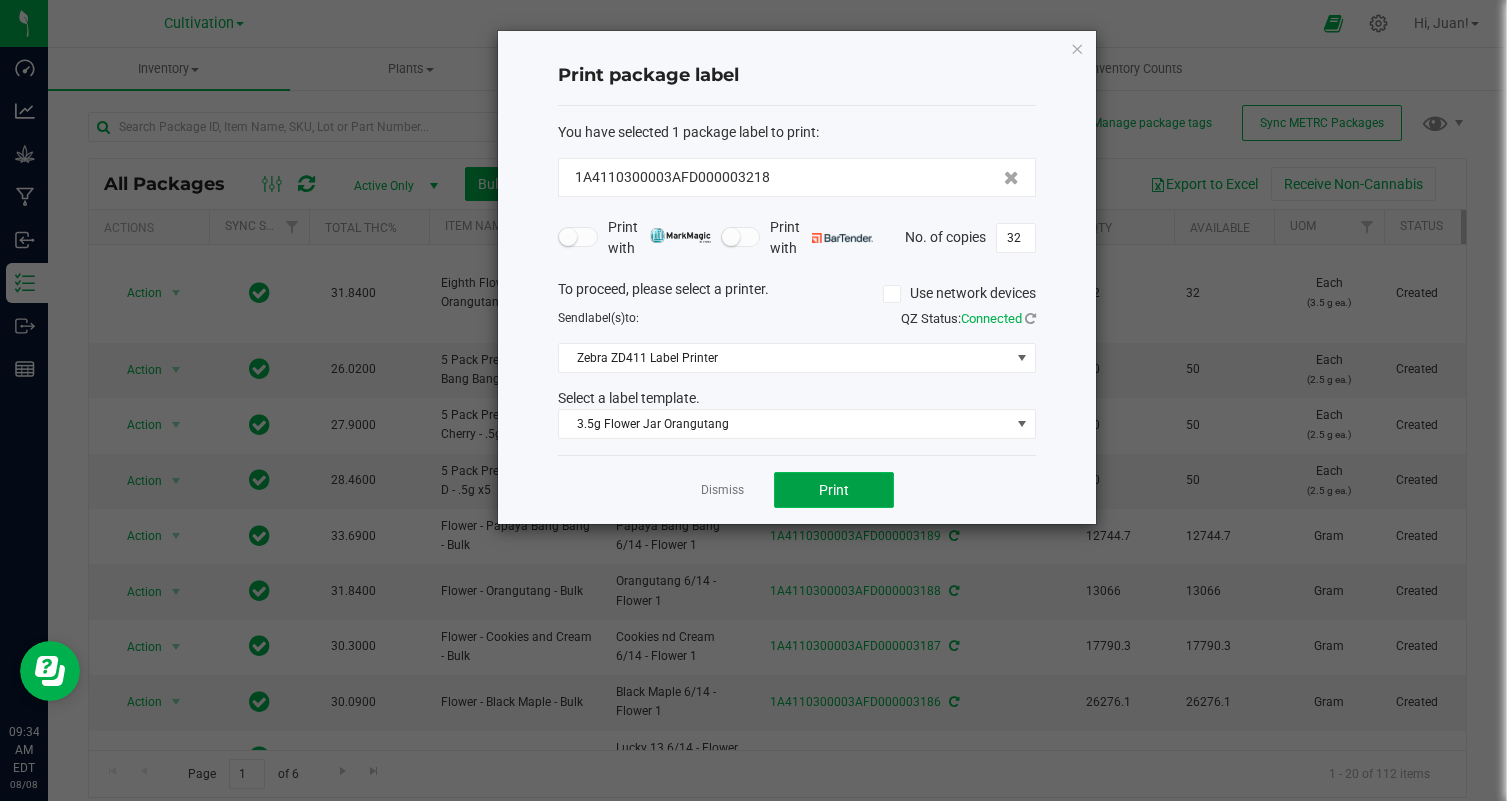 click on "Print" 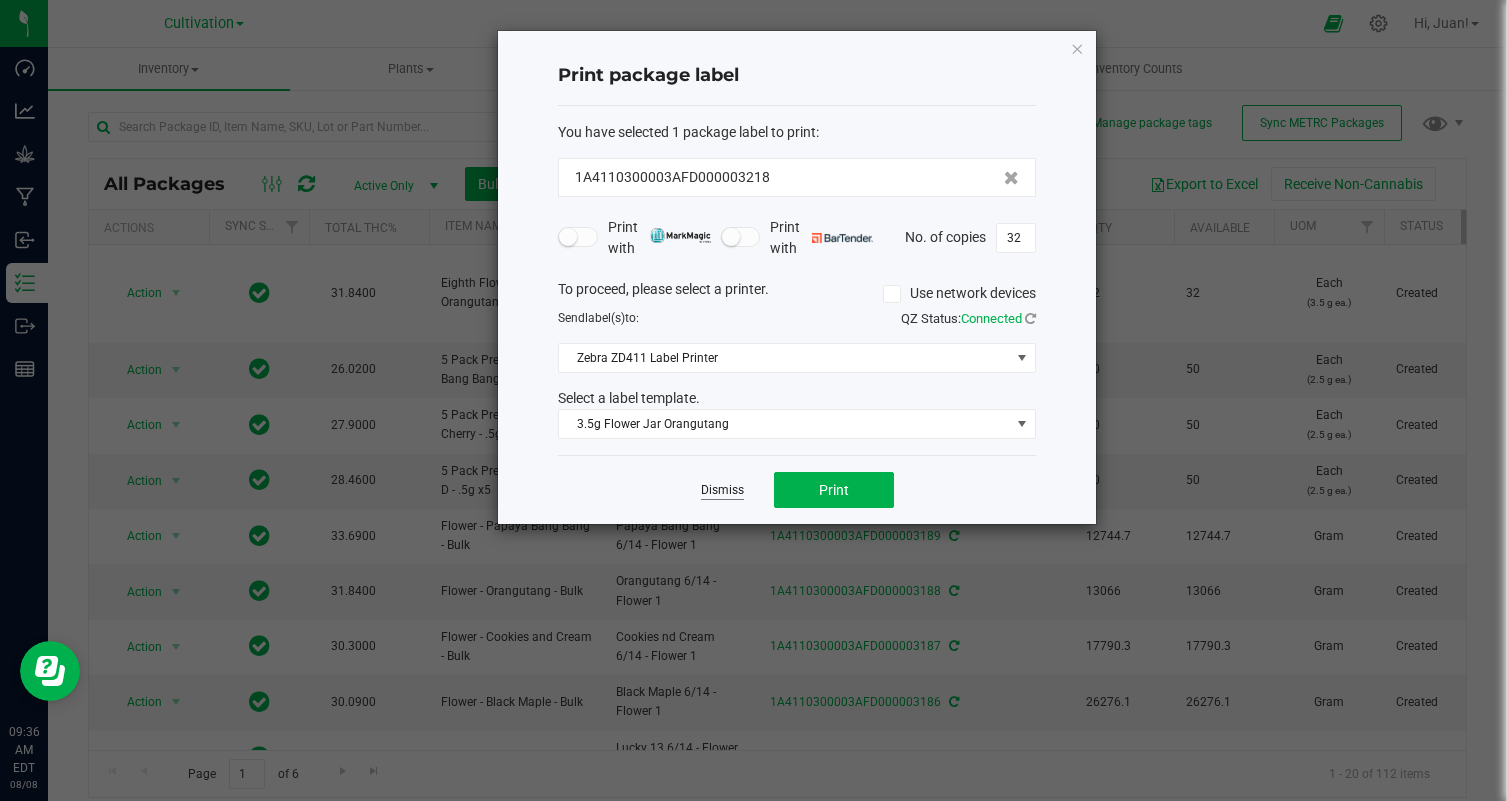 click on "Dismiss" 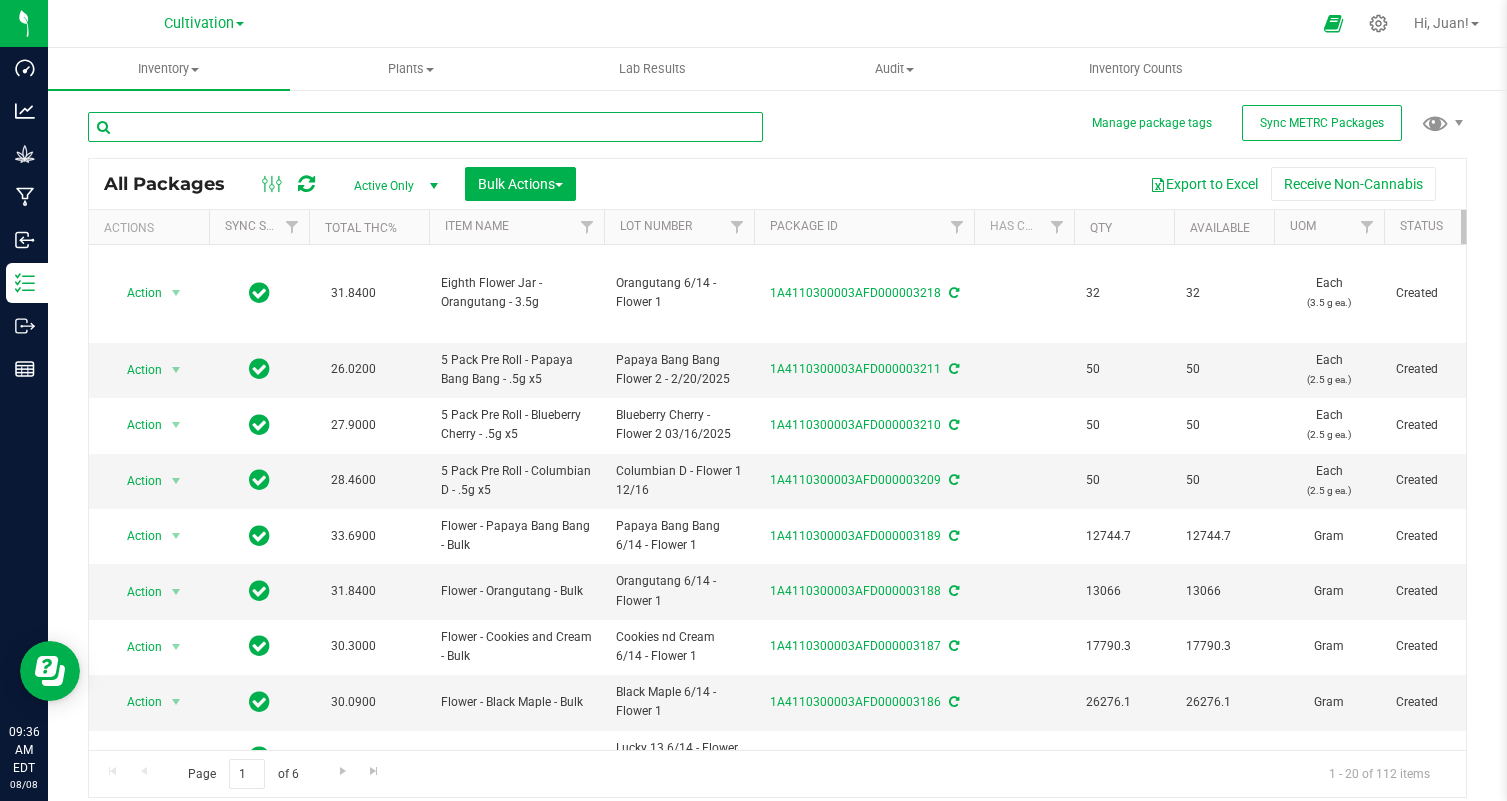 click at bounding box center (425, 127) 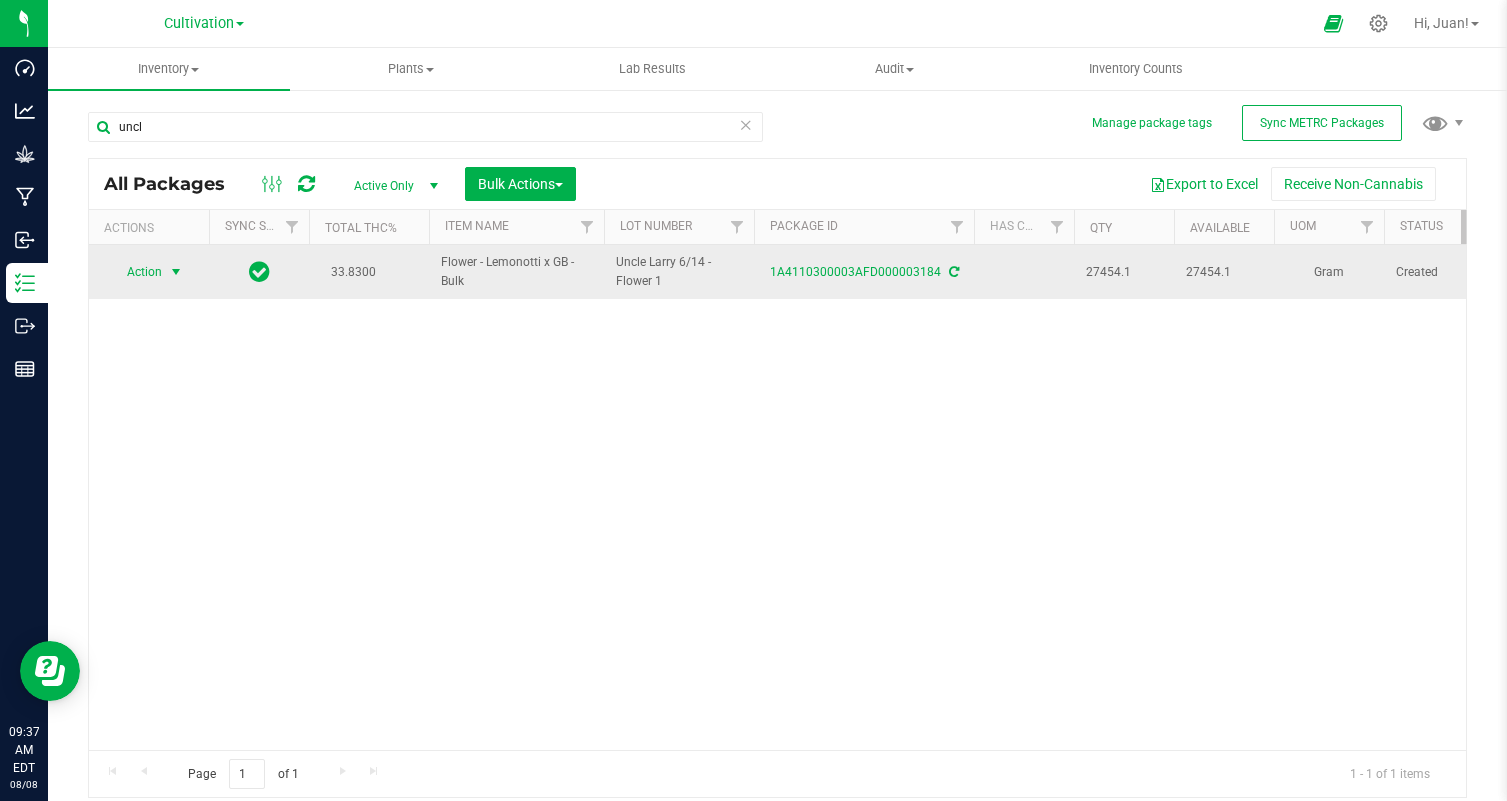 click on "Action" at bounding box center (136, 272) 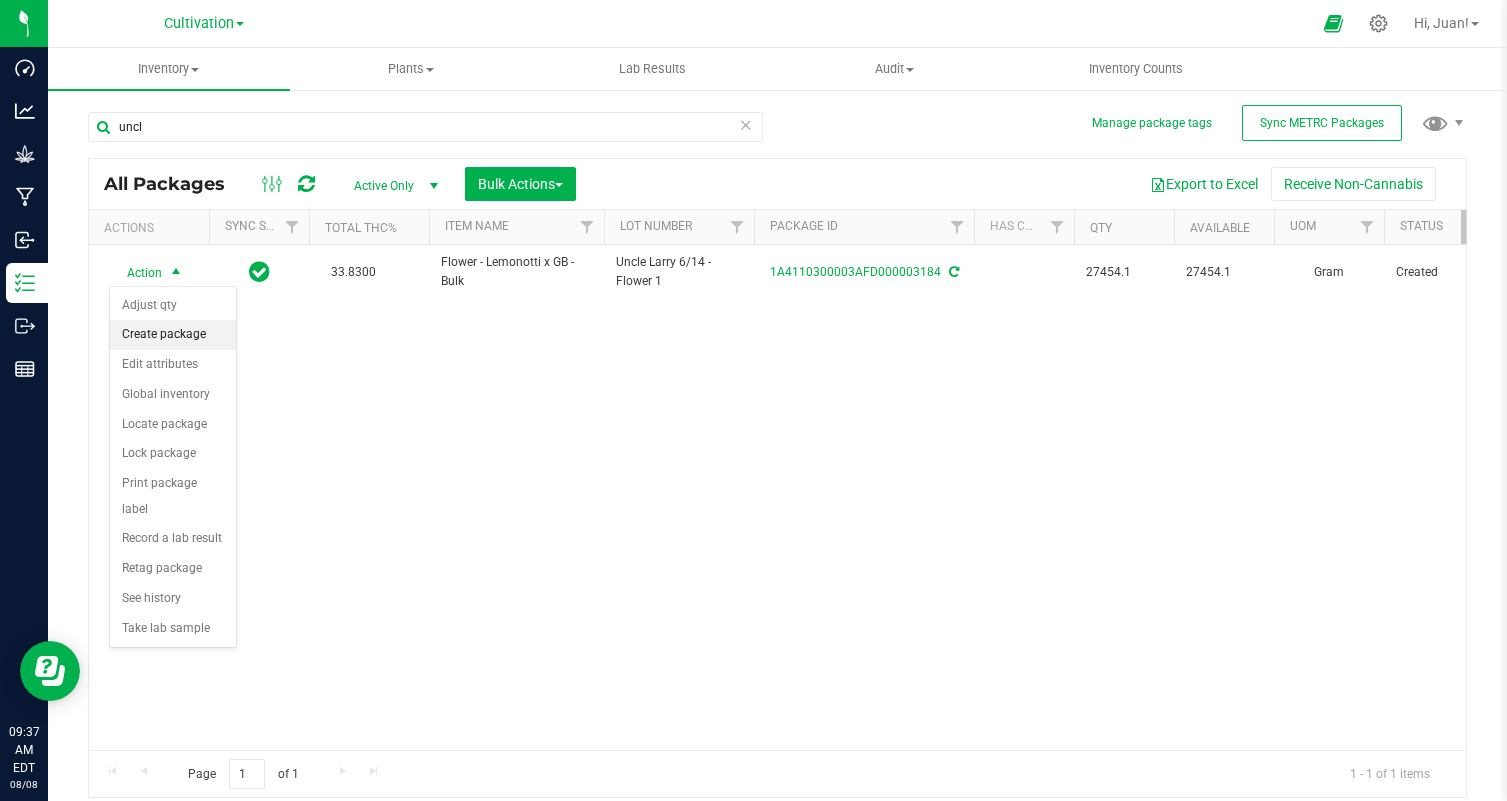 click on "Create package" at bounding box center (173, 335) 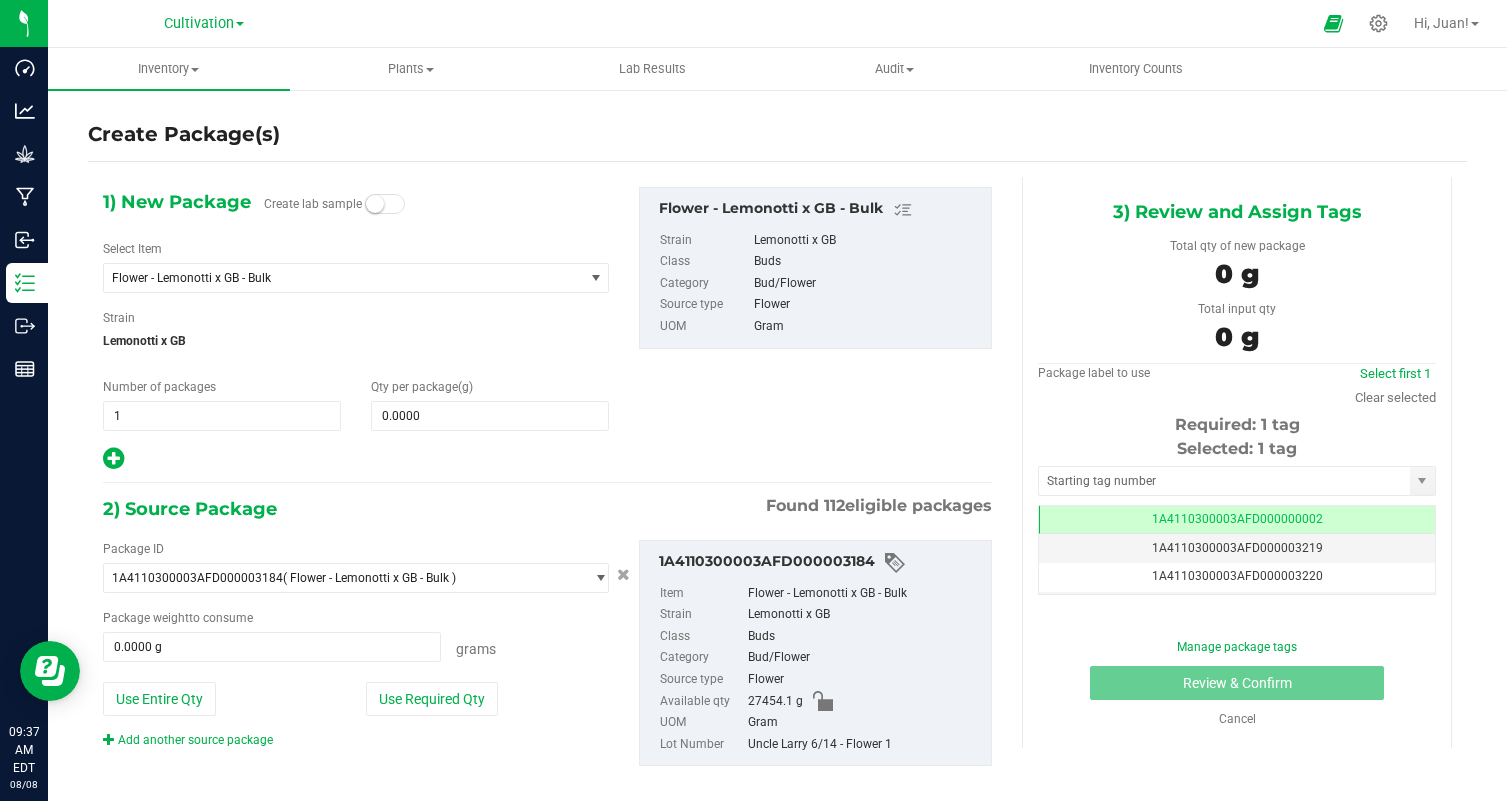 scroll, scrollTop: 0, scrollLeft: 0, axis: both 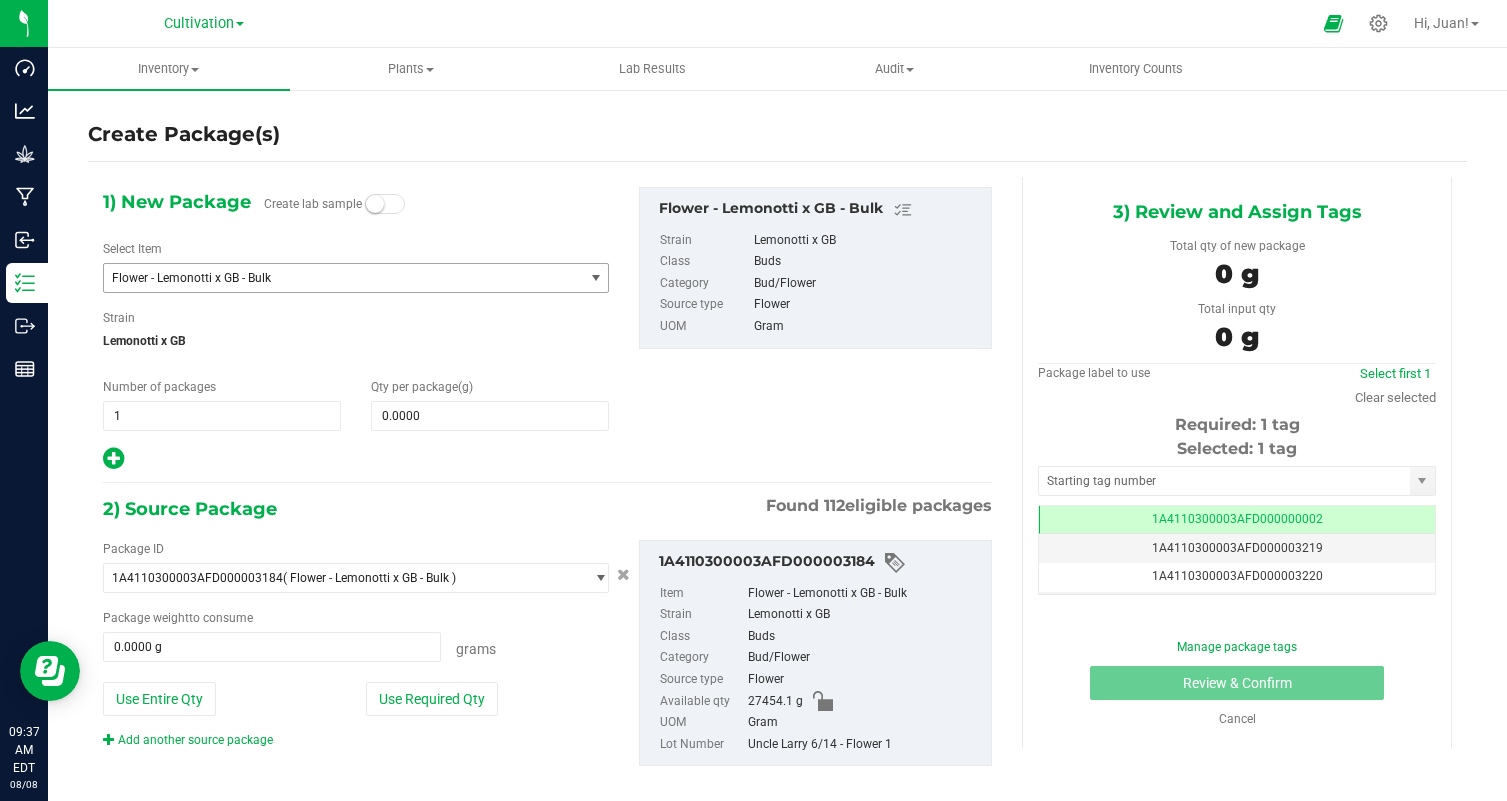 click on "Flower - Lemonotti x GB - Bulk" at bounding box center (343, 278) 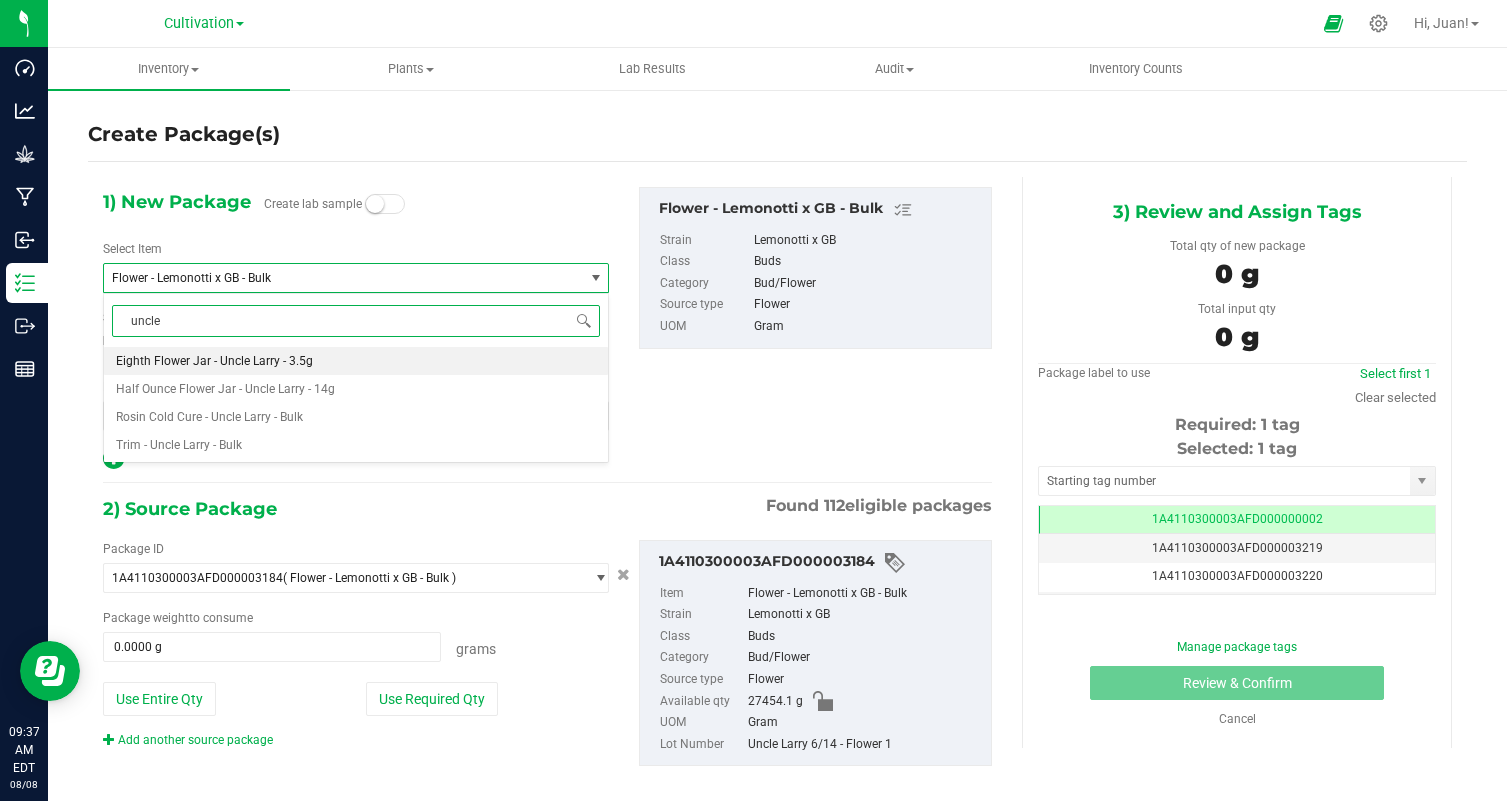 scroll, scrollTop: 0, scrollLeft: 0, axis: both 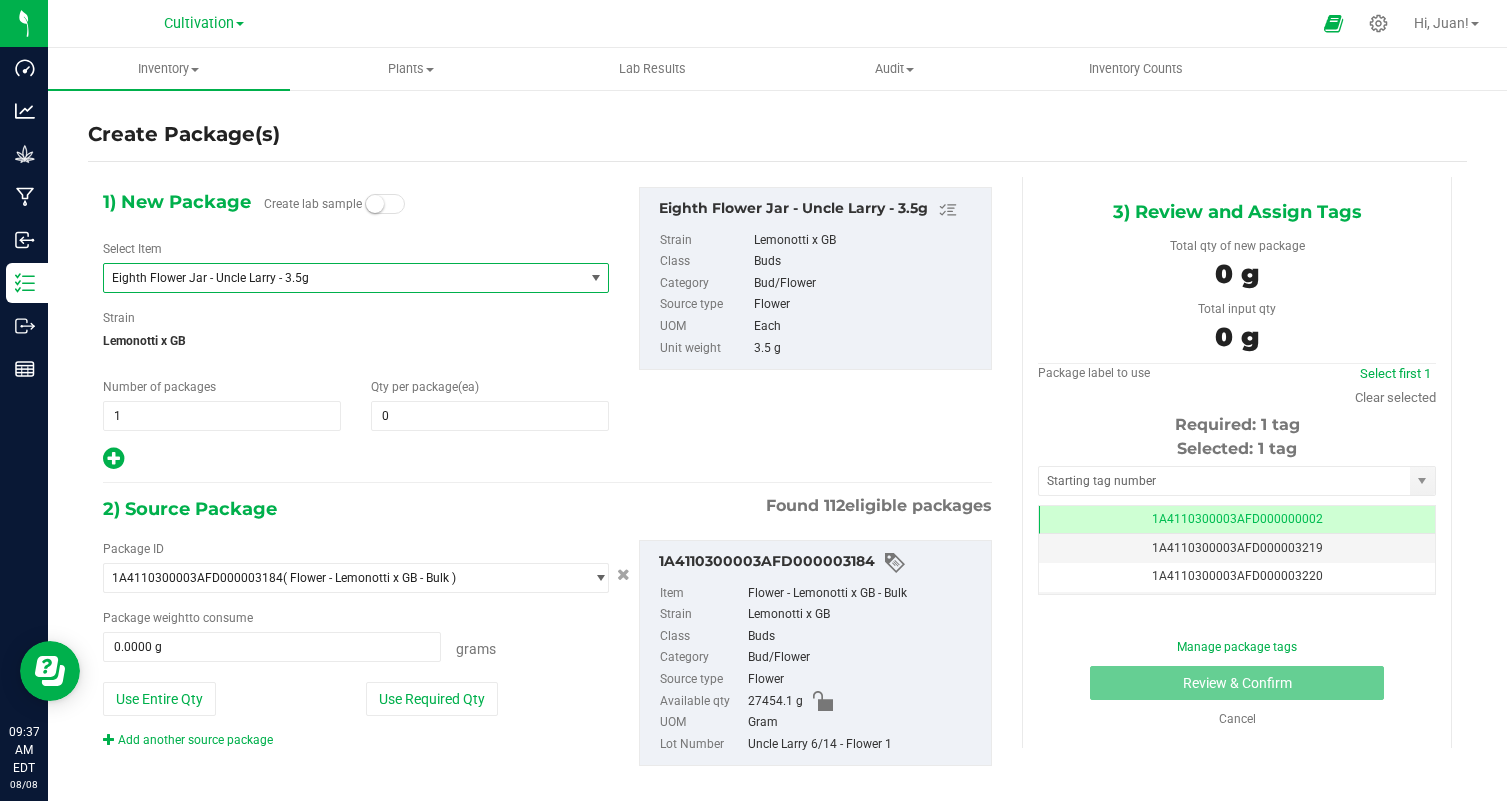 click on "Qty per package
(ea)
0 0" at bounding box center [490, 404] 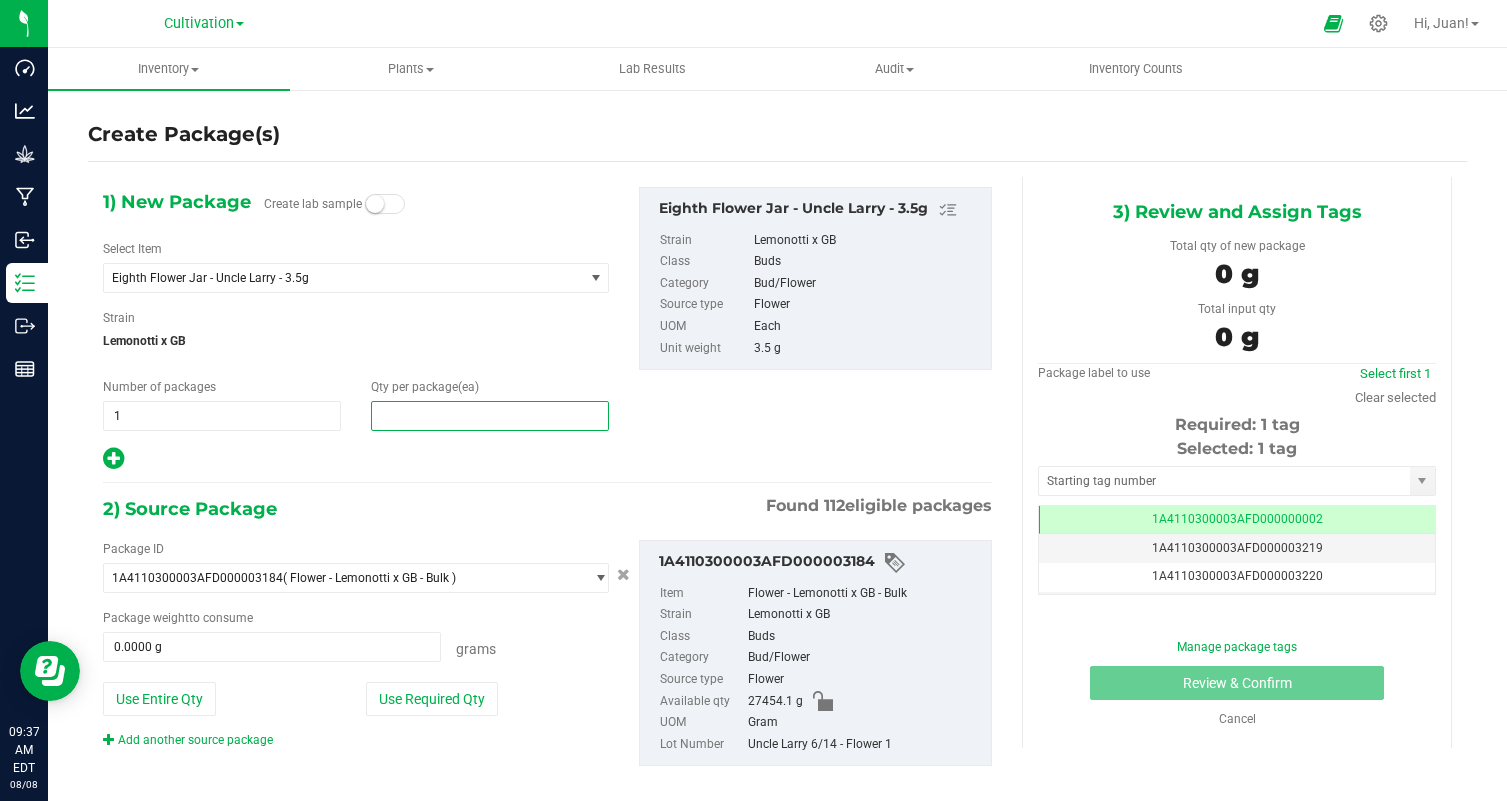 click at bounding box center [490, 416] 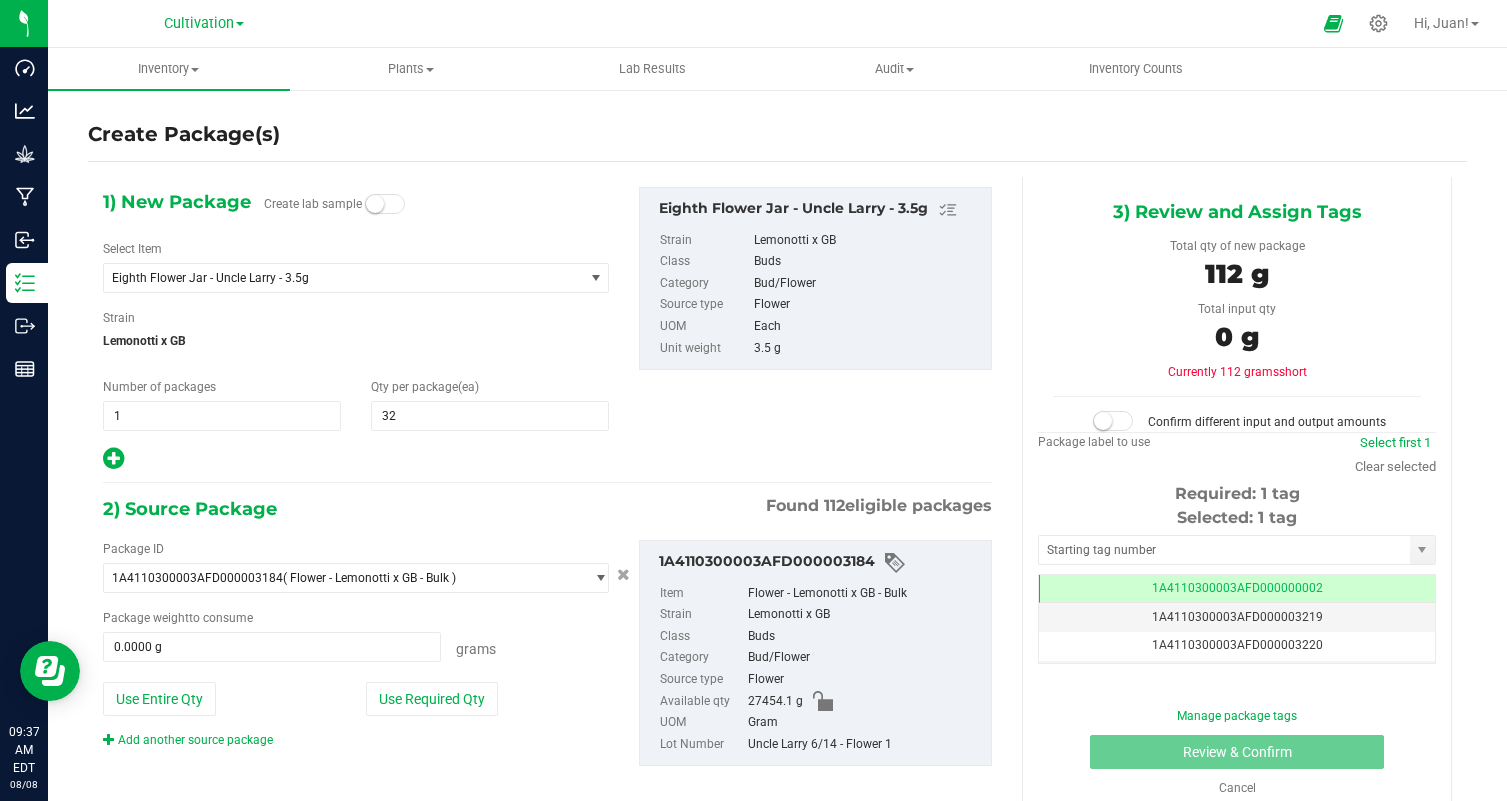 click on "1) New Package
Create lab sample
Select Item
Eighth Flower Jar - Uncle Larry - 3.5g
Eighth Flower Jar - Peanut Butter Breath - 3.5g Eighth Flower Jar - Pineapple Express - 3.5g Eighth Flower Jar - Red Runtz - 3.5g Eighth Flower Jar - Riptide Rush - 3.5g Eighth Flower Jar - Road Head - 3.5g Eighth Flower Jar - Sour Diesel - 3.5g Eighth Flower Jar - Strawberry Cannoli - 3.5g Eighth Flower Jar - Strawberry Cannoli - 3.5g* Eighth Flower Jar - Strawnana - 3.5g Eighth Flower Jar - Strawrilla - 3.5g Eighth Flower Jar - Super Lemon Mac - 3.5g Flower - Afghani - Bulk" at bounding box center (356, 329) 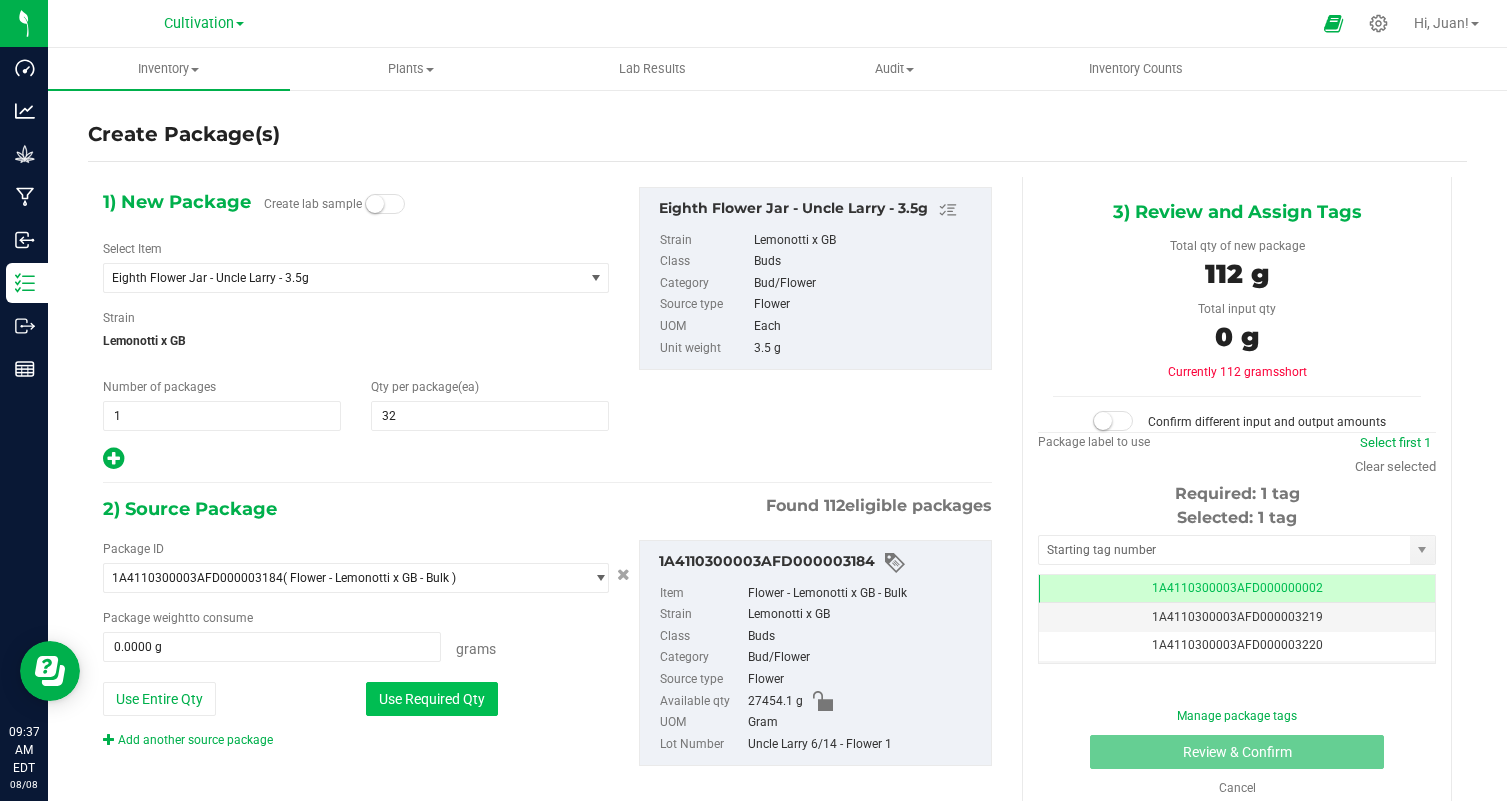 click on "Use Required Qty" at bounding box center (432, 699) 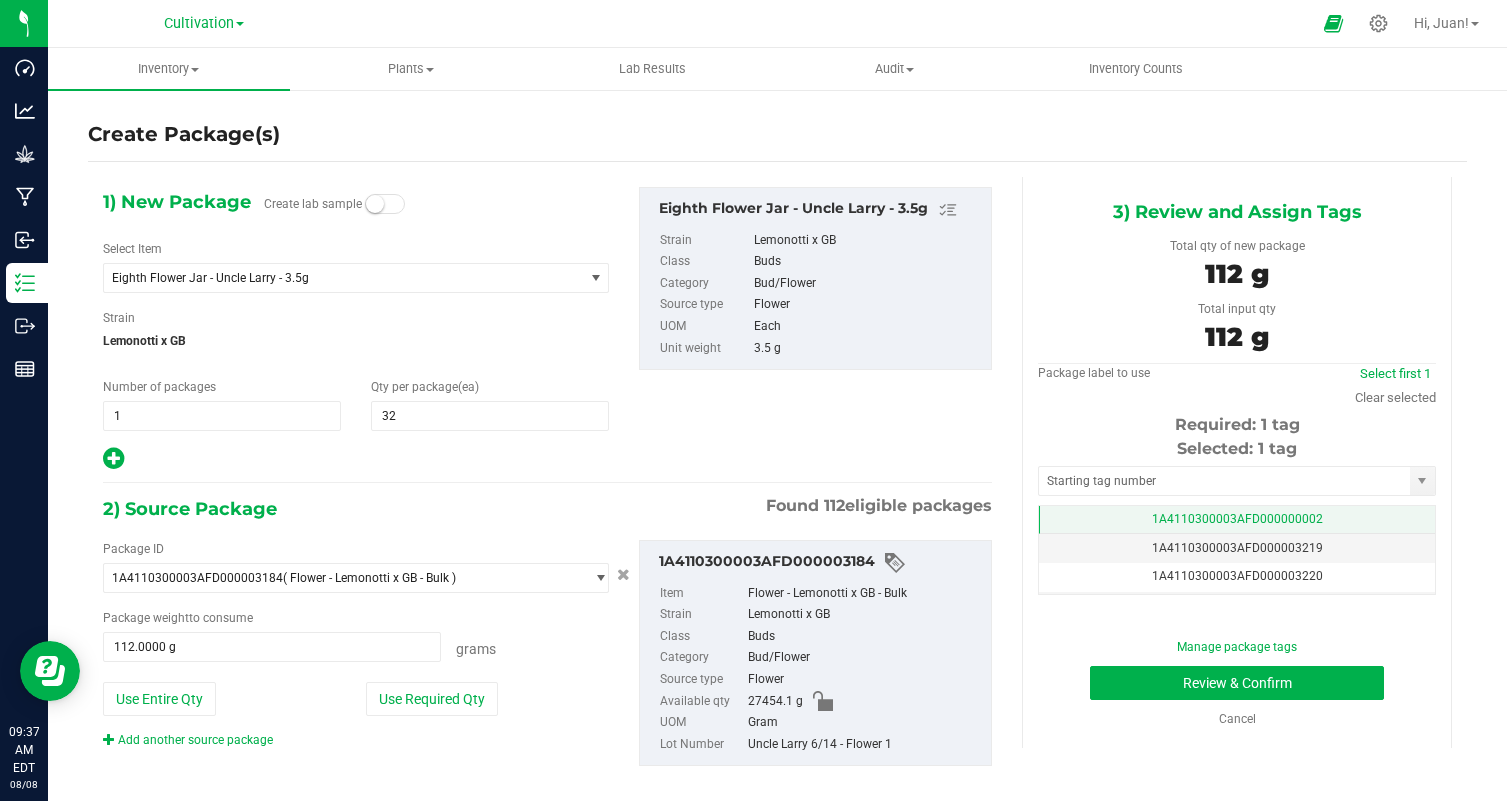 click on "1A4110300003AFD000000002" at bounding box center (1237, 520) 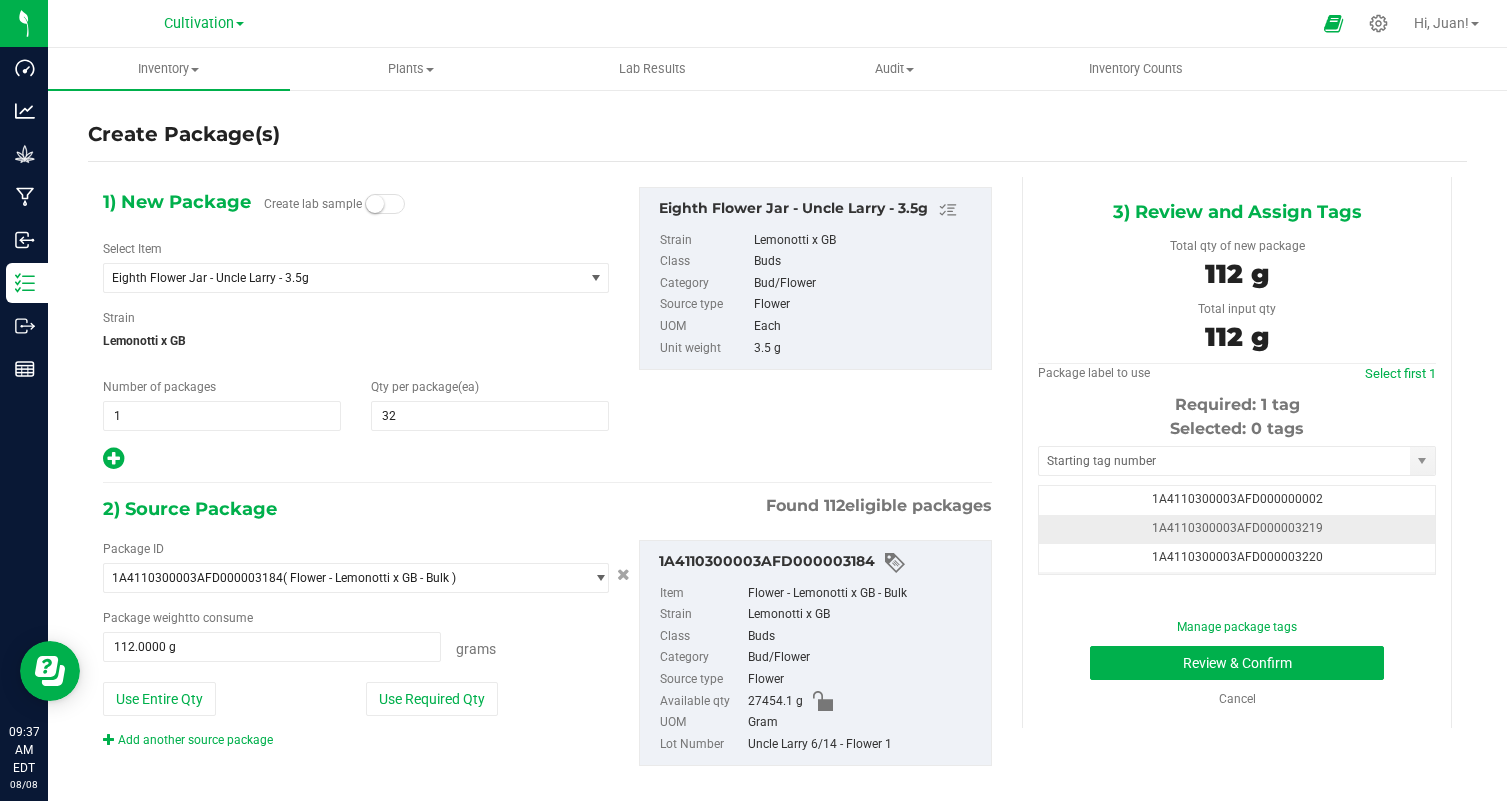 click on "1A4110300003AFD000003219" at bounding box center (1237, 529) 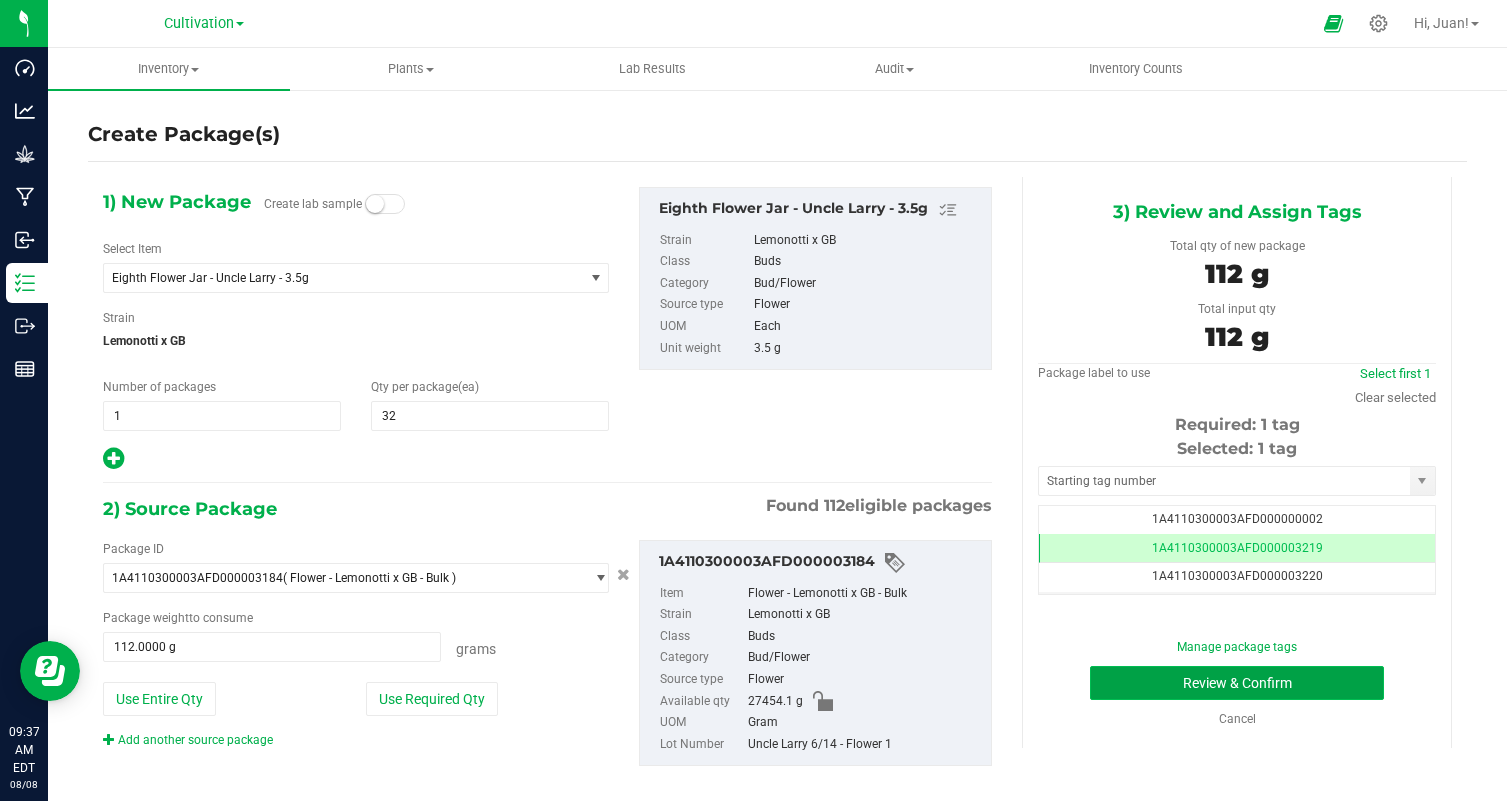 click on "Review & Confirm" at bounding box center (1237, 683) 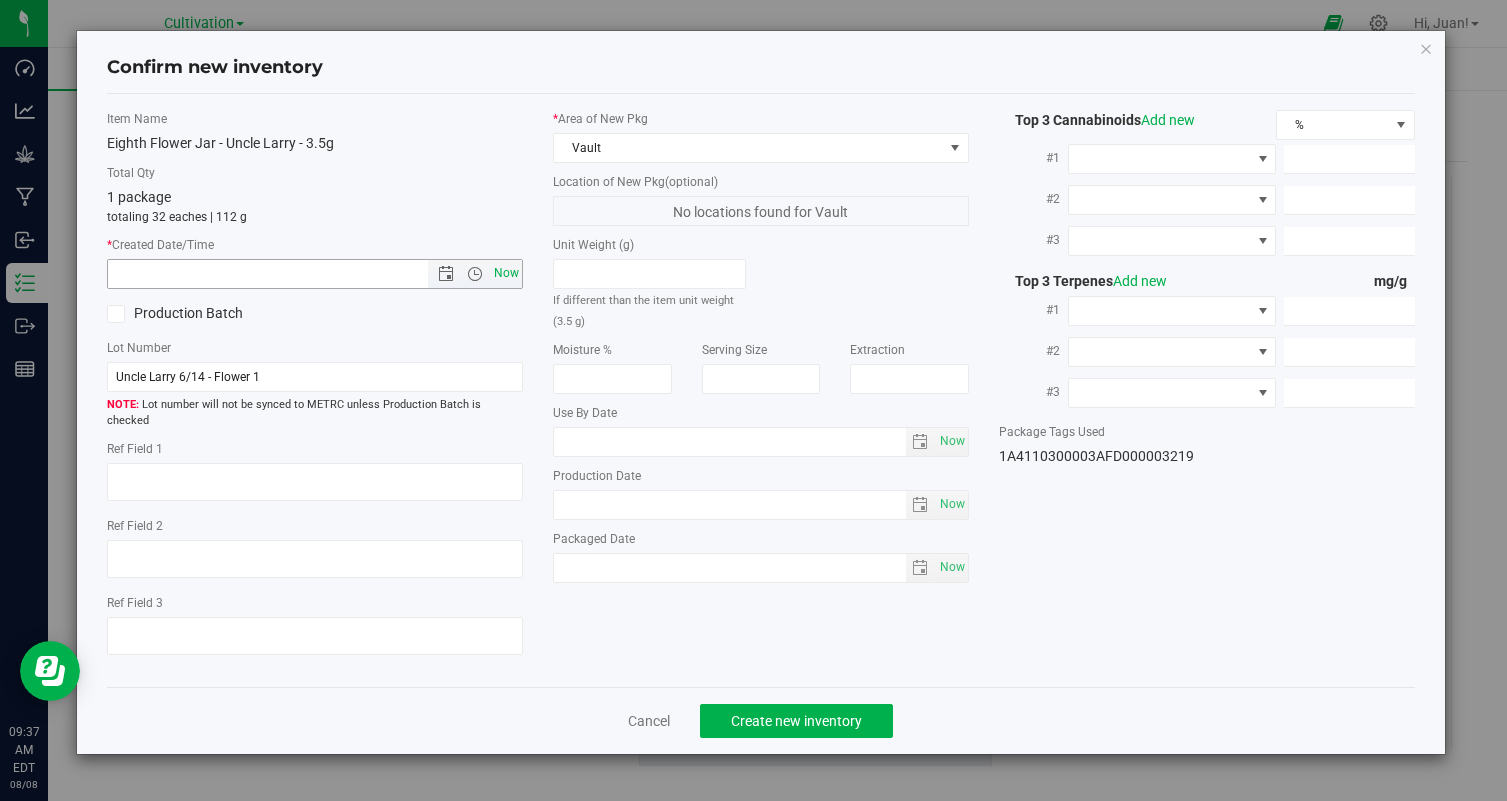 click on "Now" at bounding box center (507, 273) 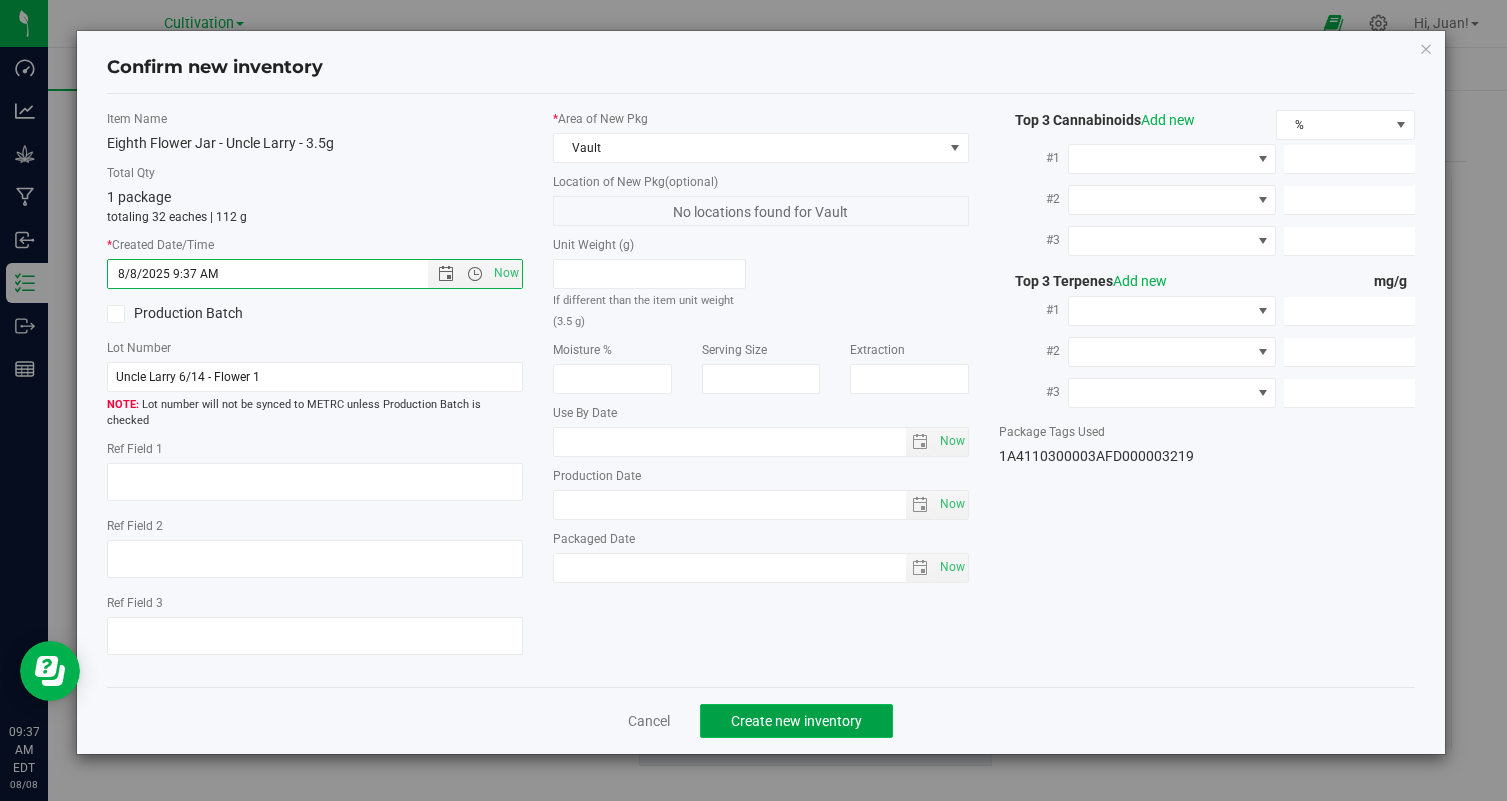 click on "Create new inventory" 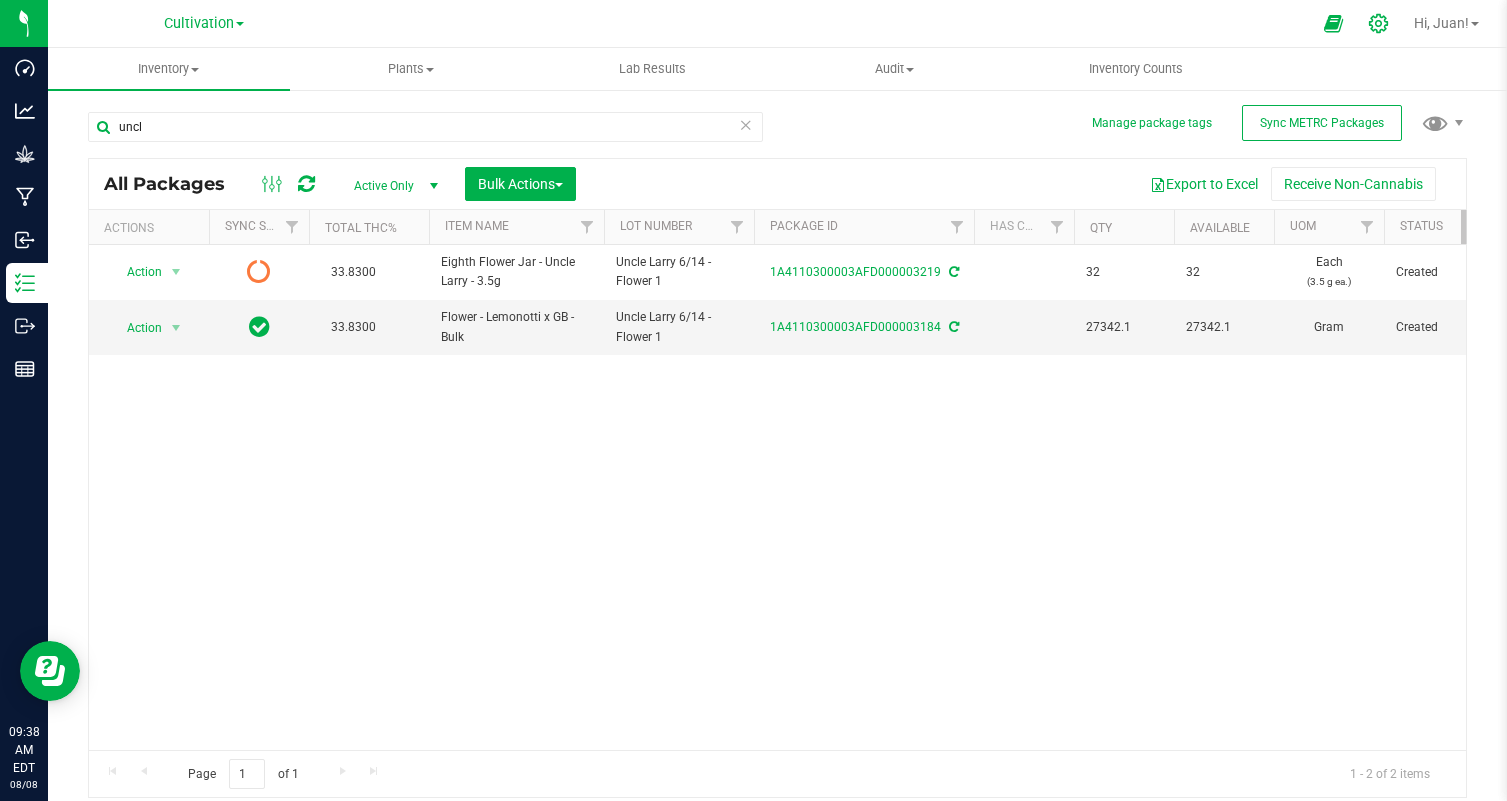 click 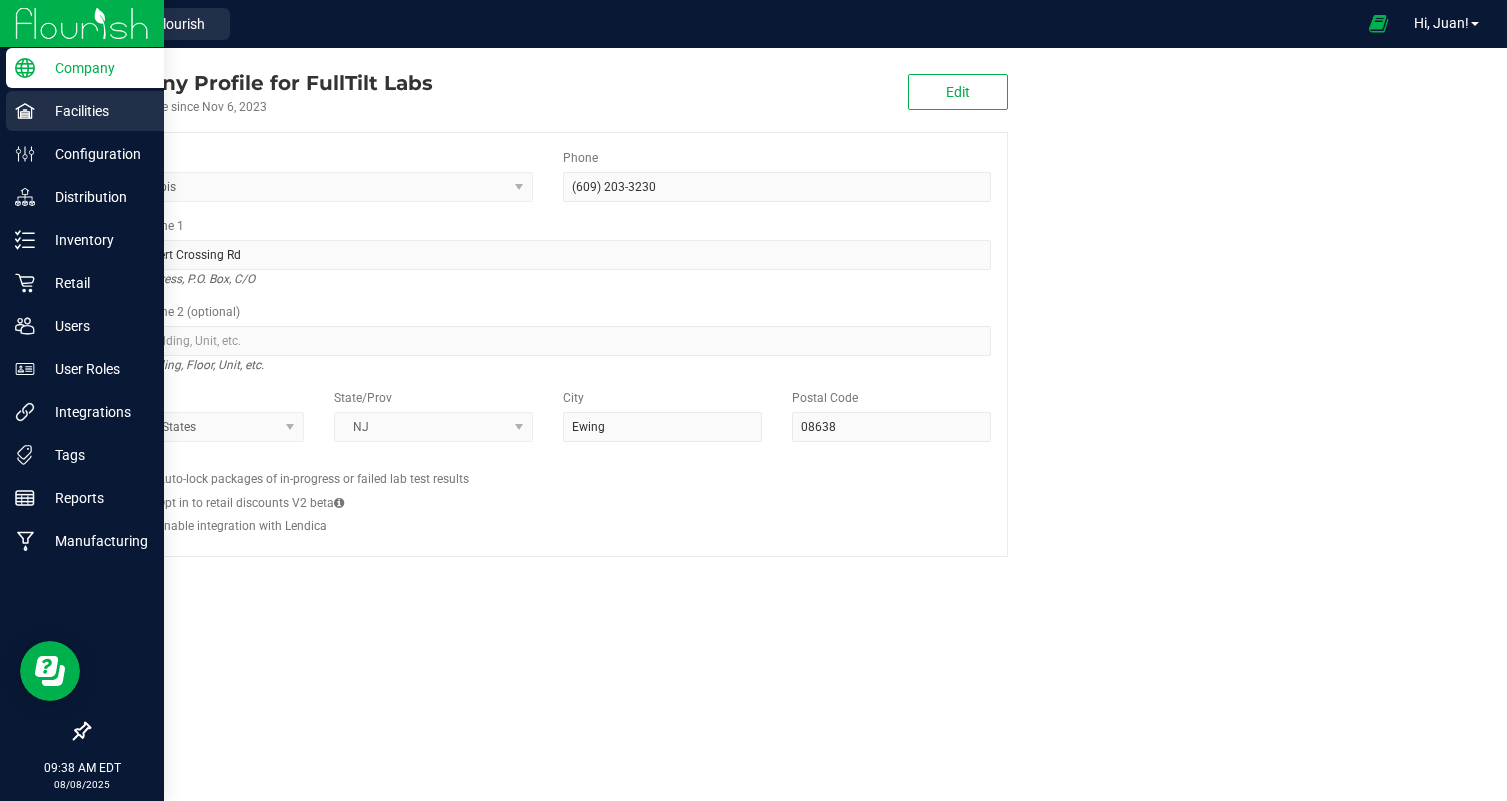 click on "Facilities" at bounding box center (95, 111) 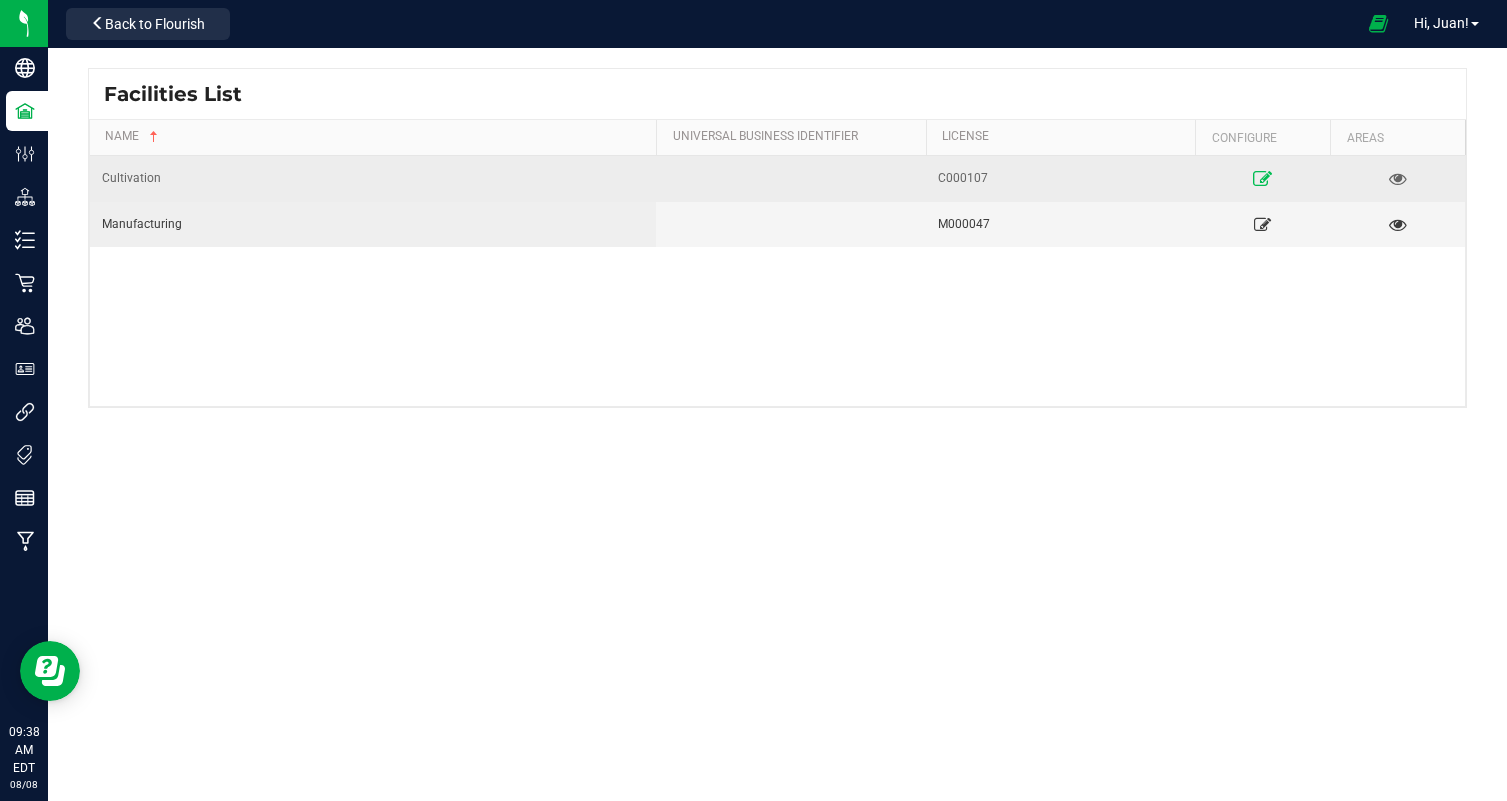 click at bounding box center [1262, 178] 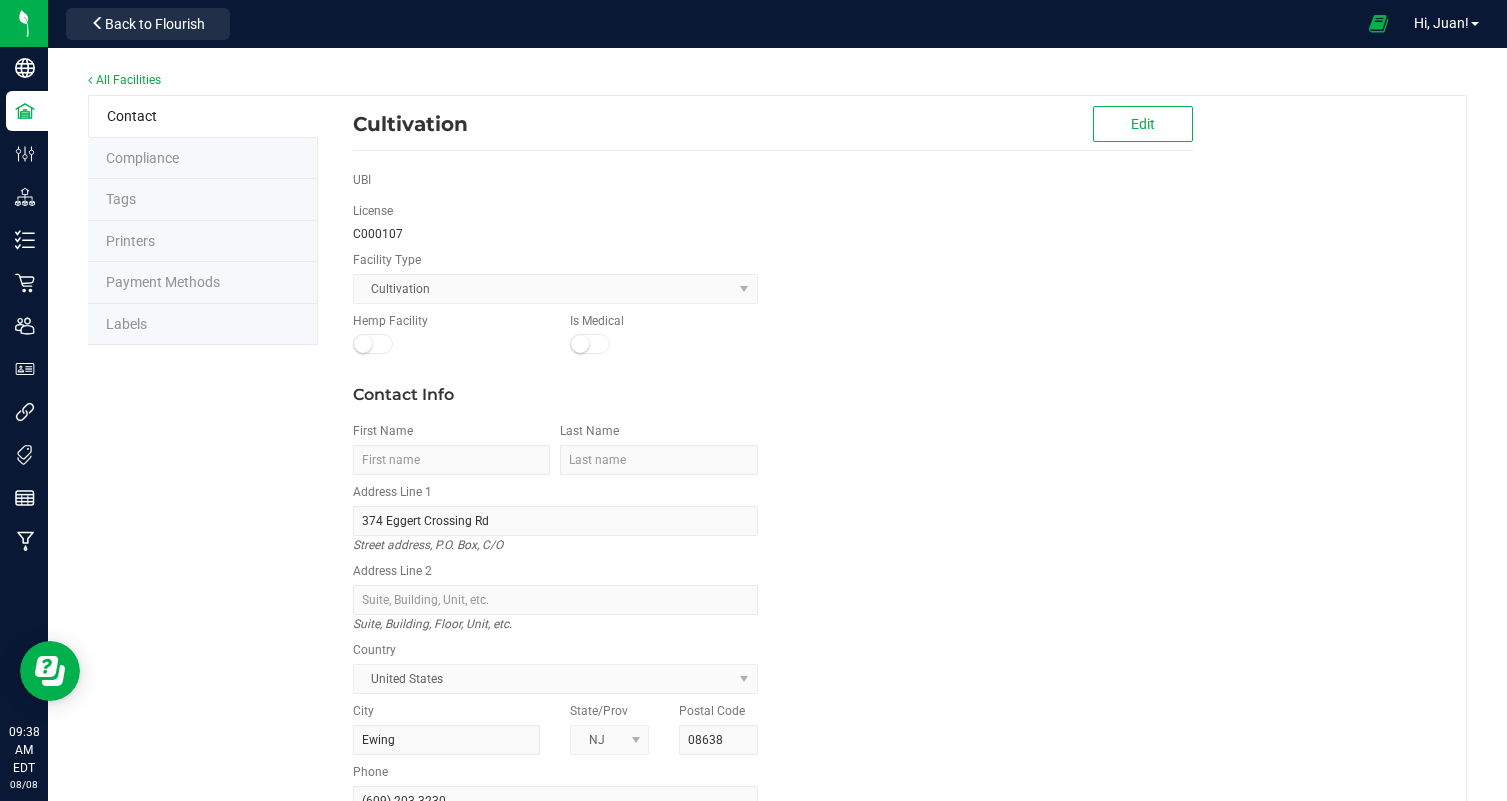 click on "Labels" at bounding box center (203, 325) 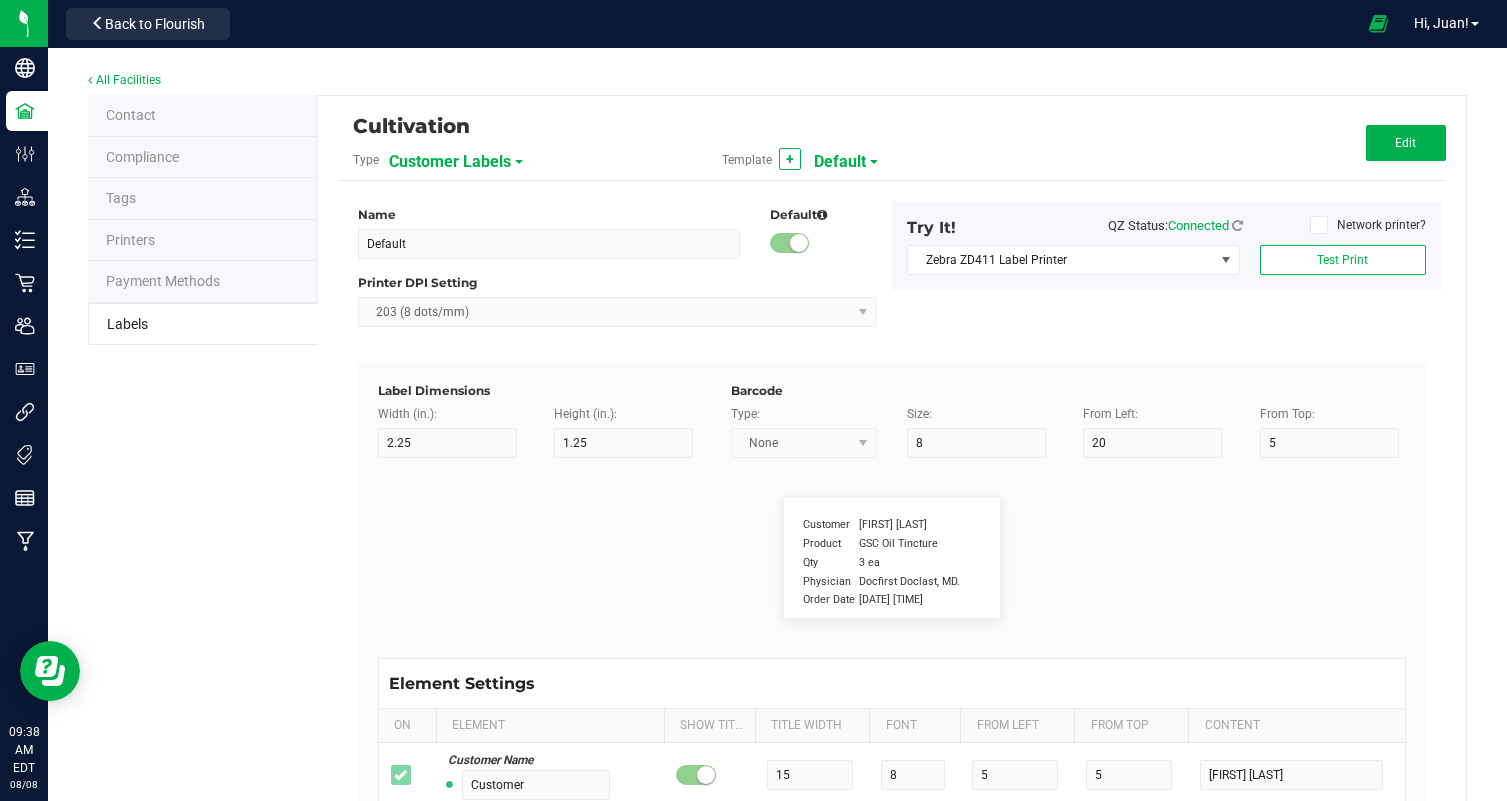click on "Customer Labels" at bounding box center (450, 162) 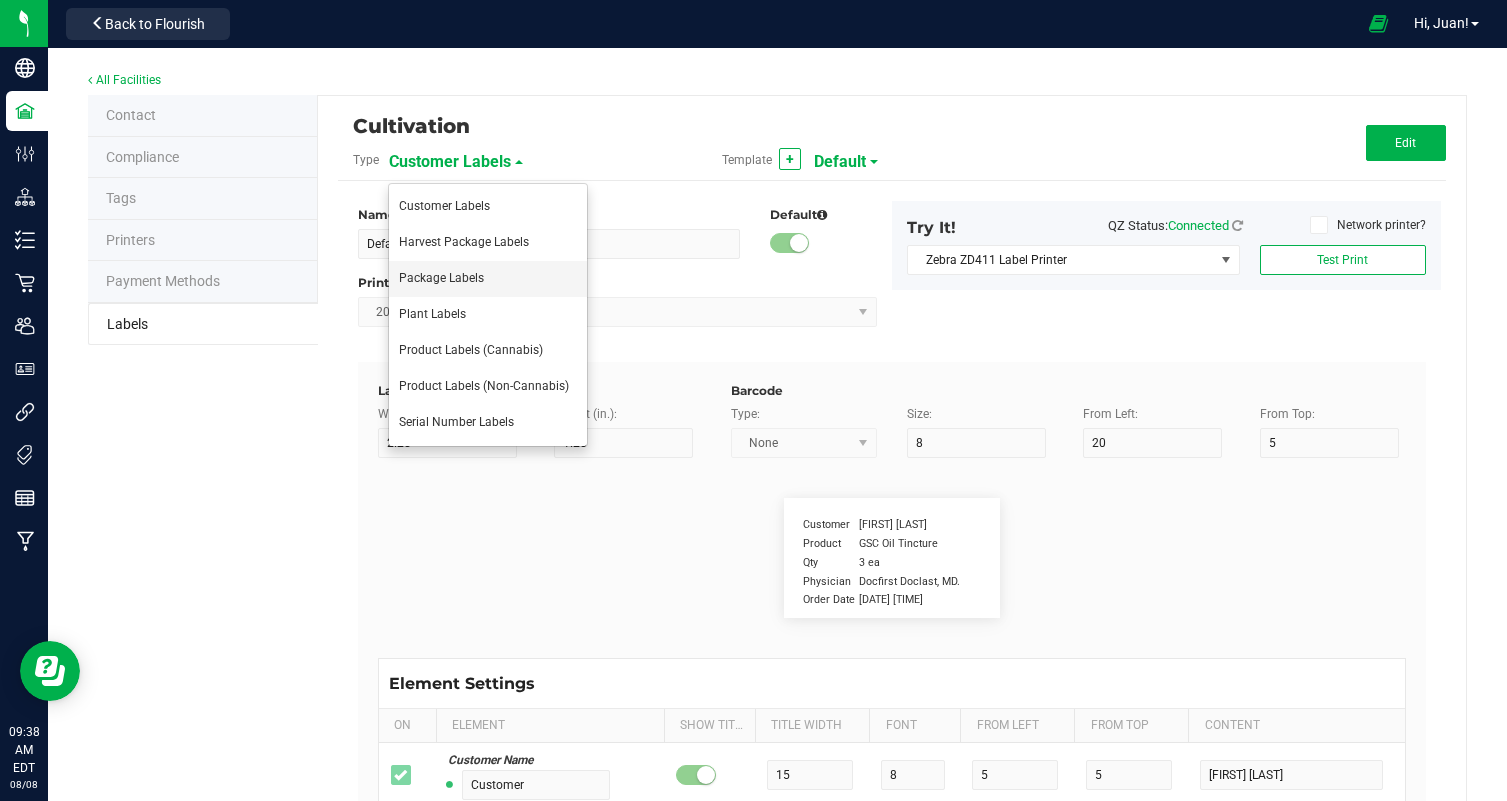 click on "Package Labels" at bounding box center [488, 279] 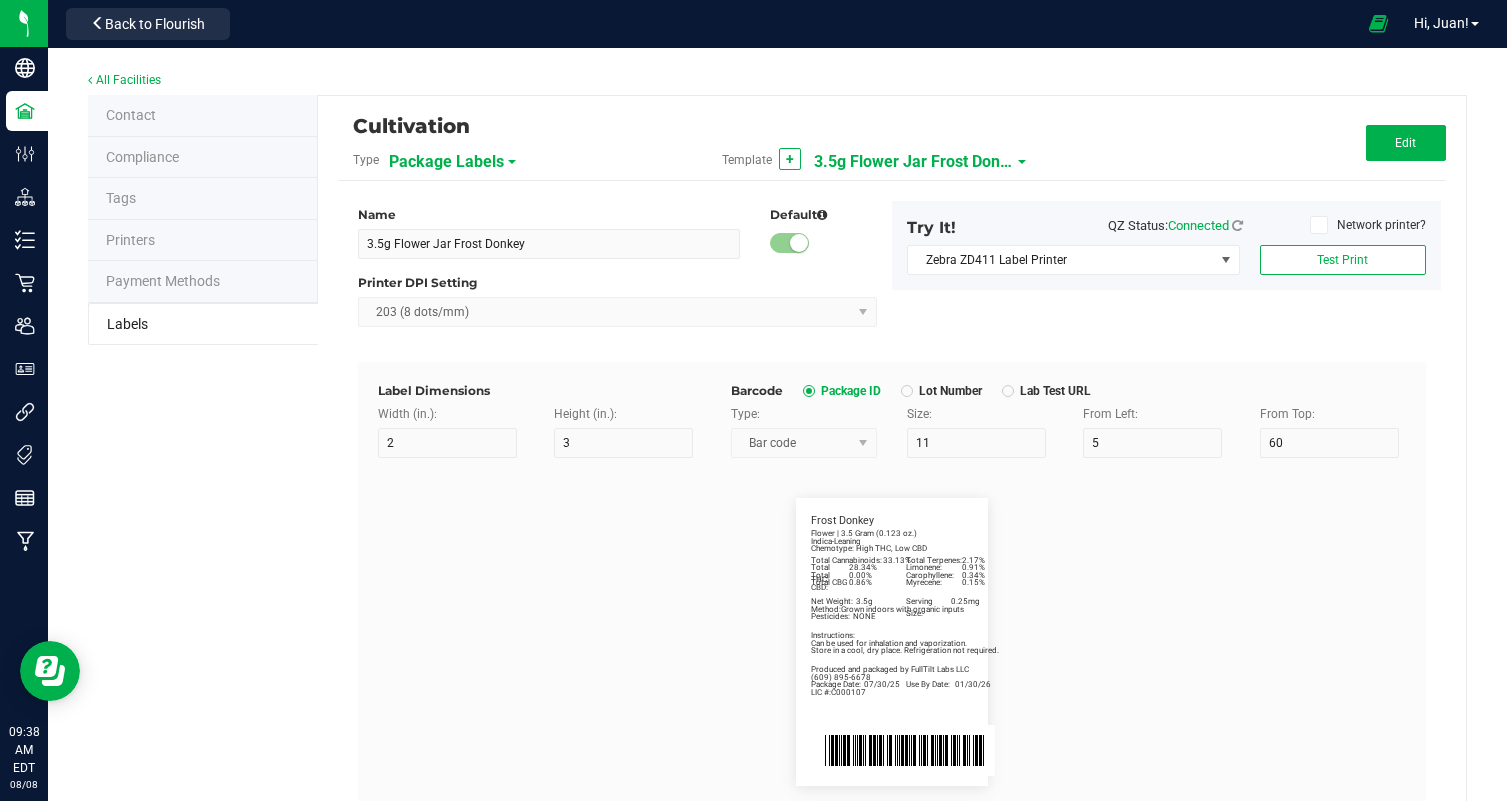 click on "3.5g Flower Jar Frost Donkey" at bounding box center [914, 162] 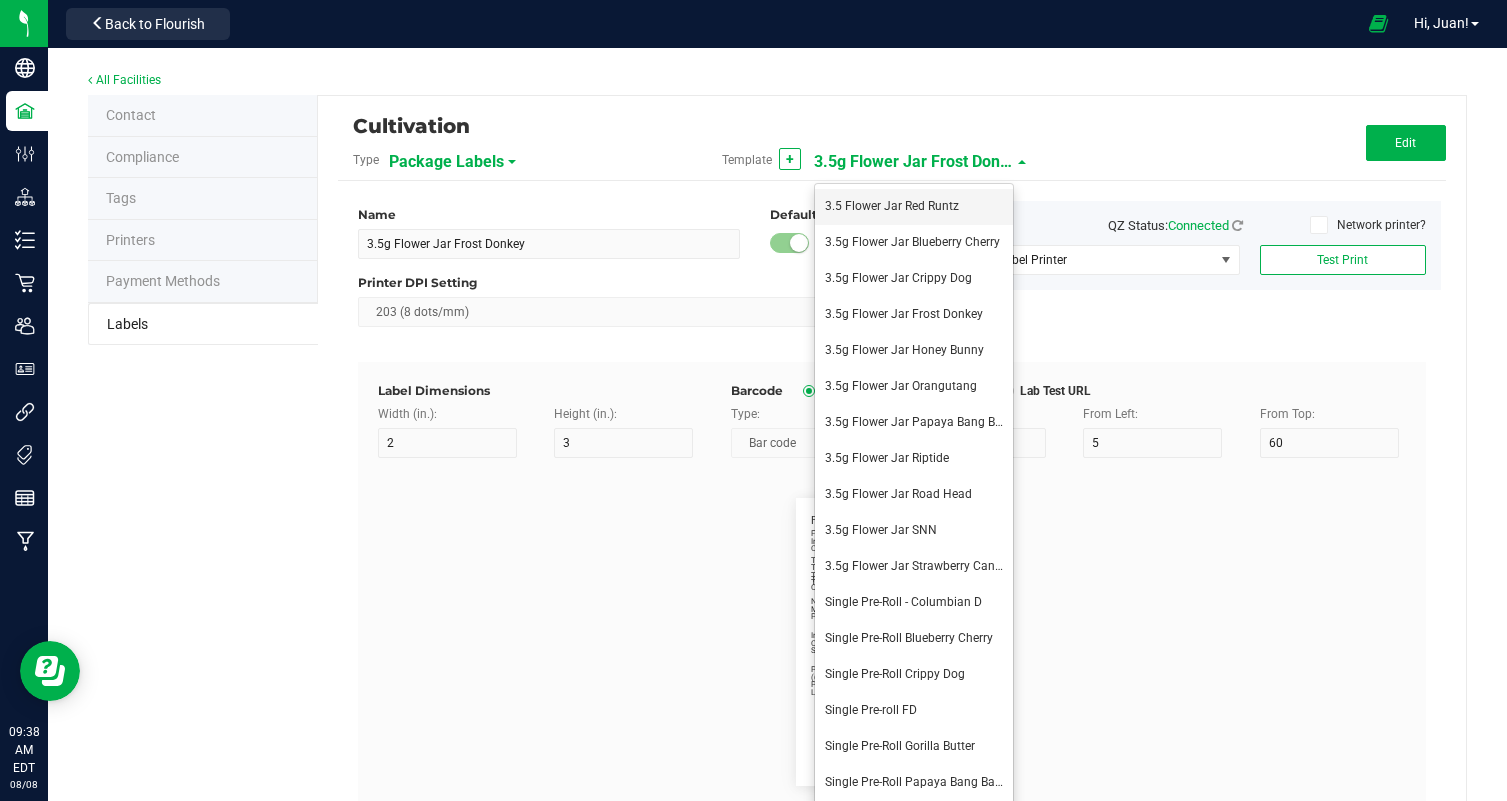 click on "3.5 Flower Jar Red Runtz" at bounding box center (892, 206) 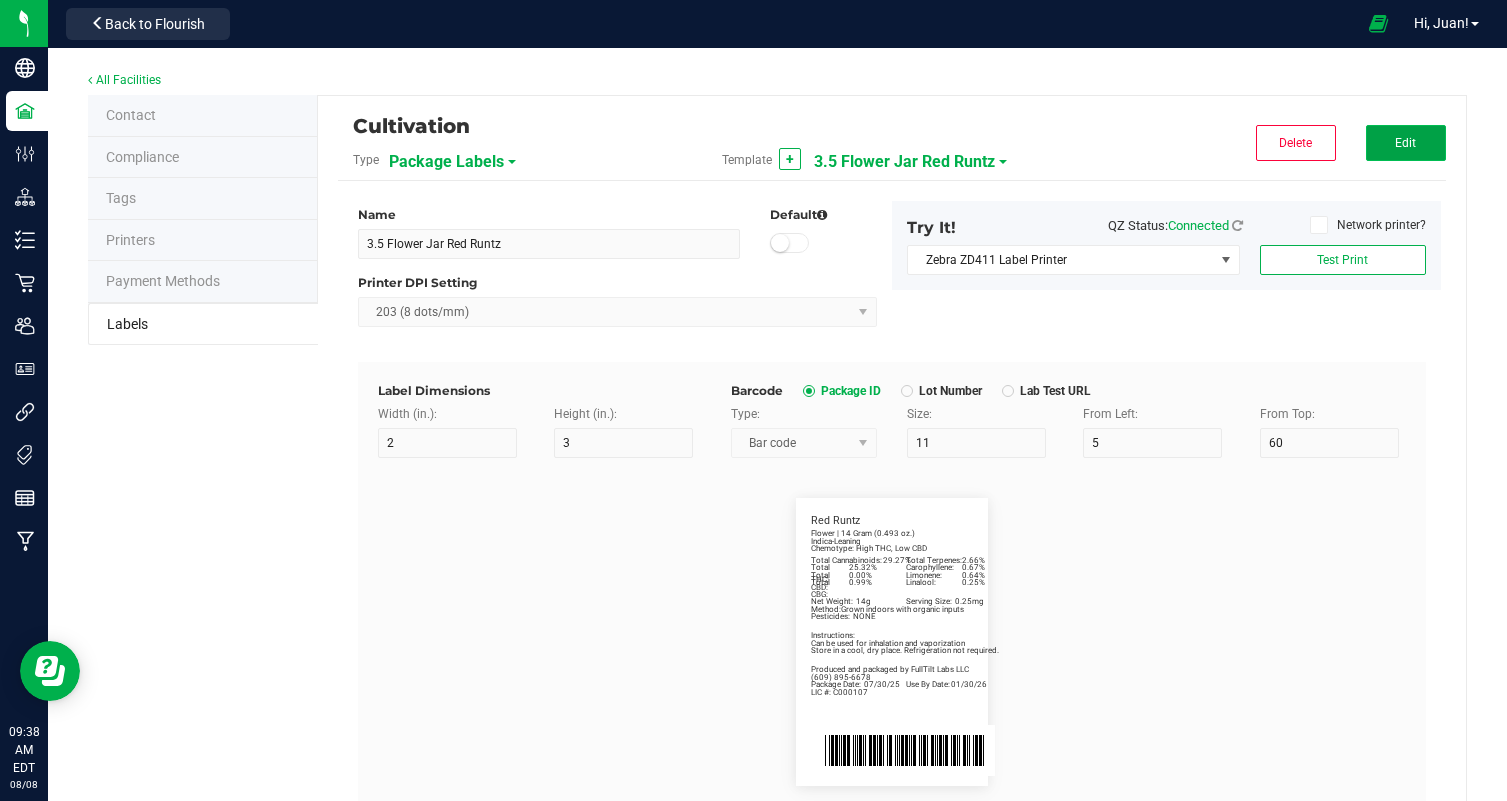 click on "Edit" at bounding box center (1405, 143) 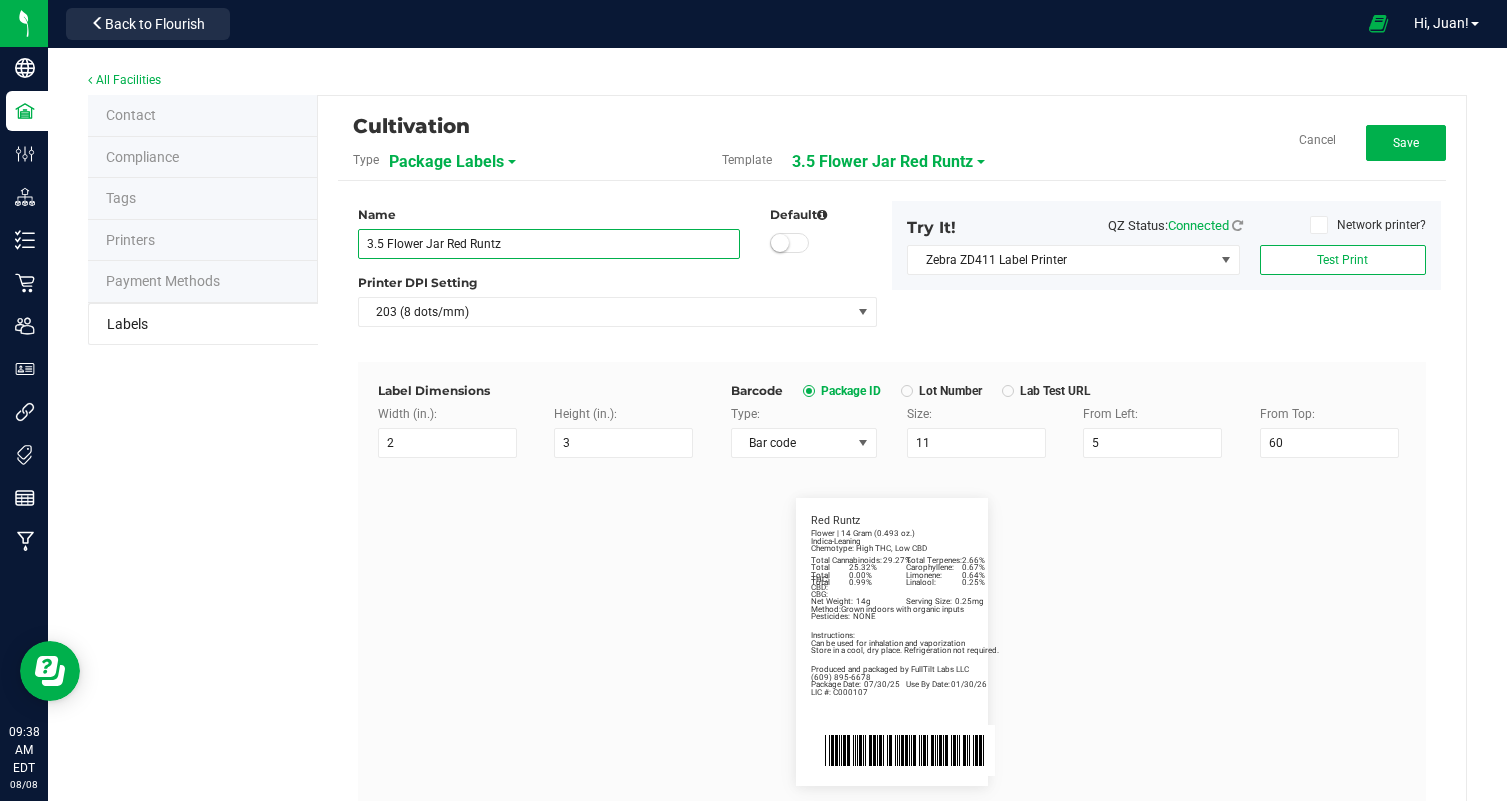 click on "3.5 Flower Jar Red Runtz" at bounding box center [549, 244] 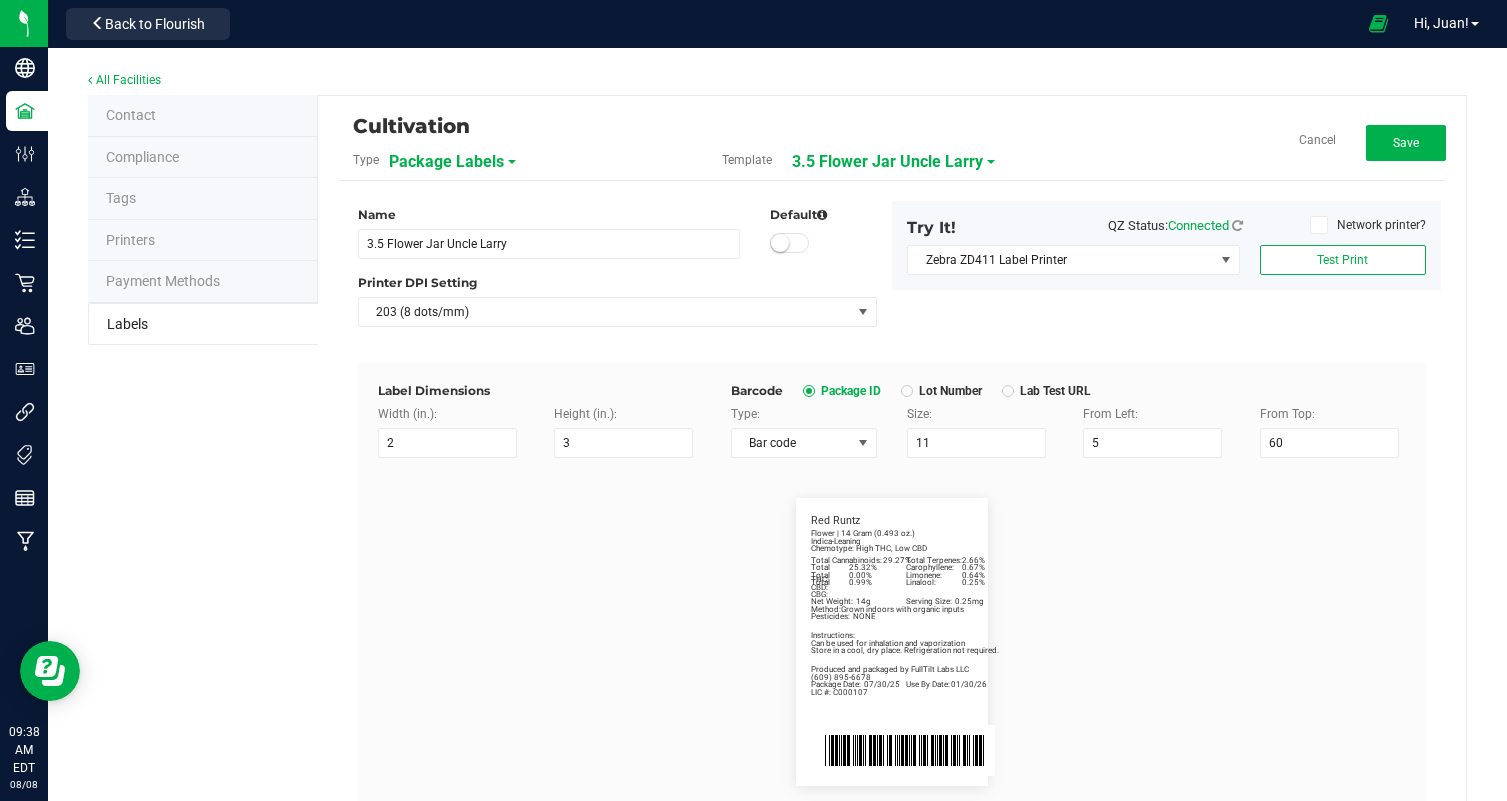 click on "Package Date:   07/30/25   Use By Date:   01/30/26   Carophyllene:   0.67%   Limonene:   0.64%   Linalool:   0.25%   Total Cannabinoids:   29.27%   Total Terpenes:   2.66%   Total THC:    25.32%   Total CBD:   0.00%   Total CBG:   0.99%   Red Runtz   Indica-Leaning   Chemotype:   High THC, Low CBD   Net Weight:   14g   Serving Size:   0.25mg   Flower | 14 Gram (0.493 oz.)      Produced and packaged by FullTilt Labs LLC   Instructions:      Can be used for inhalation and vaporization   Method:   Grown indoors with organic inputs   Pesticides:   NONE   (609) 895-6678   LIC #: C000107      Store in a cool, dry place. Refrigeration not required." at bounding box center (892, 642) 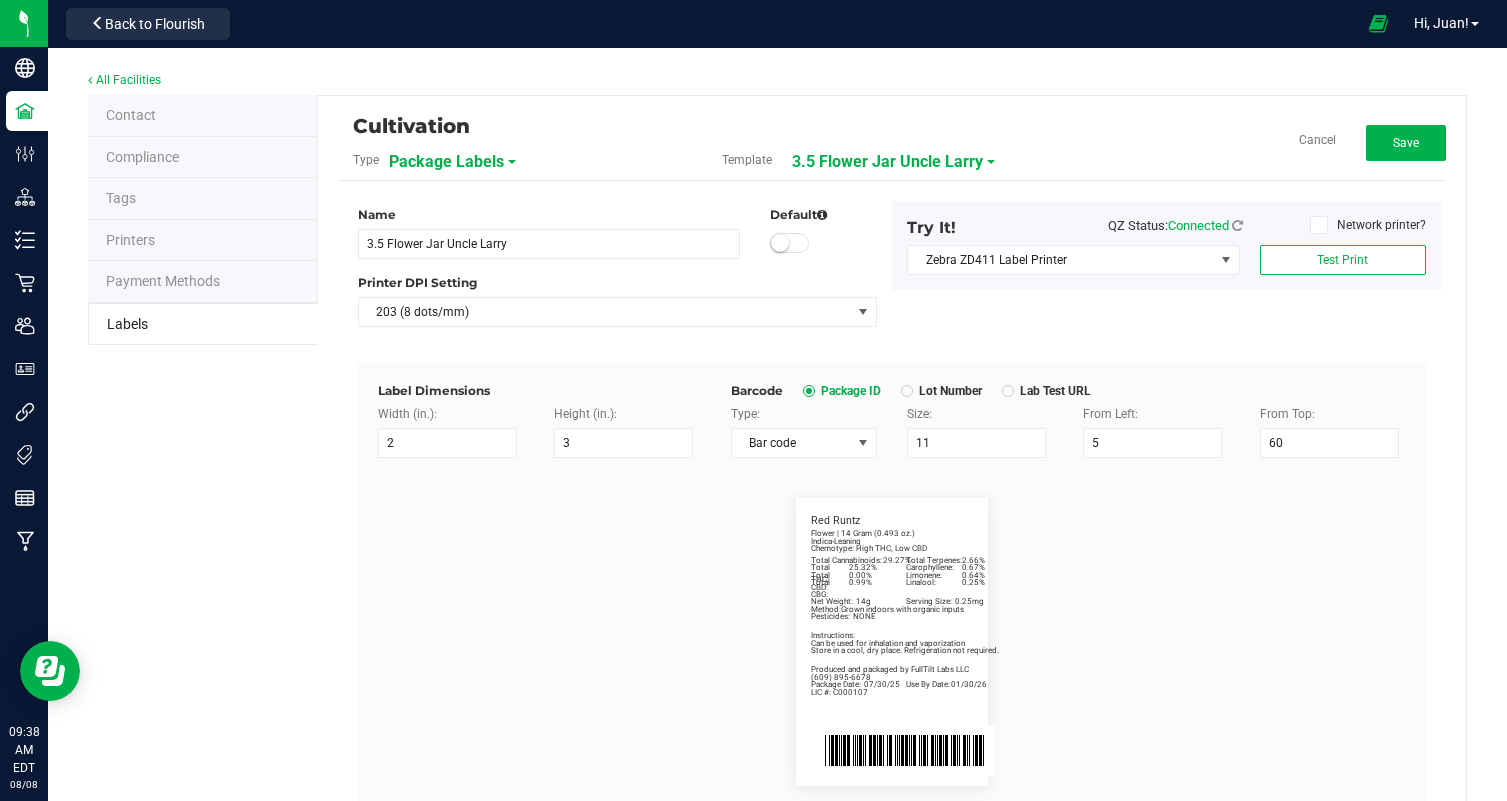 scroll, scrollTop: 481, scrollLeft: 0, axis: vertical 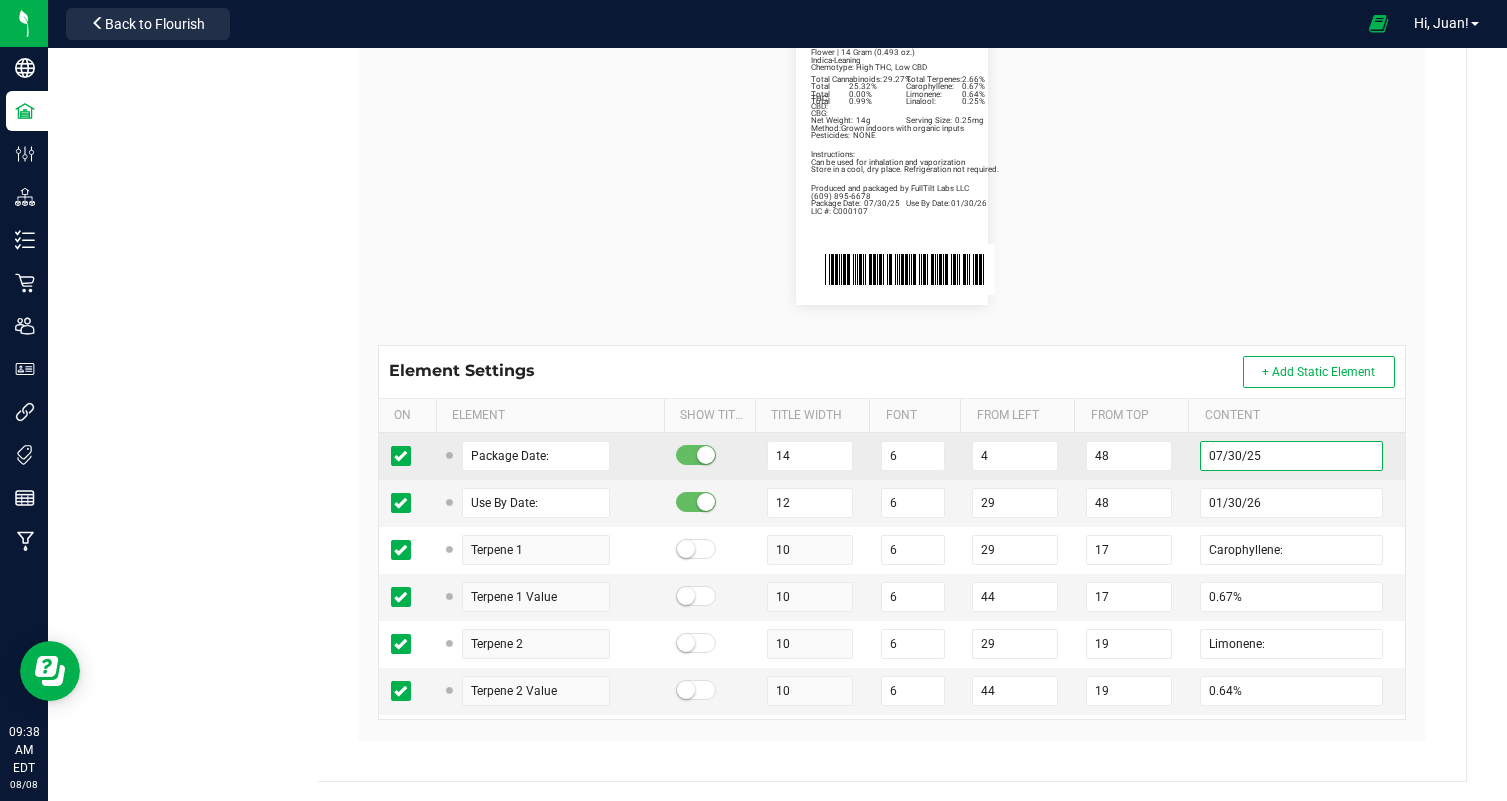click on "07/30/25" at bounding box center [1291, 456] 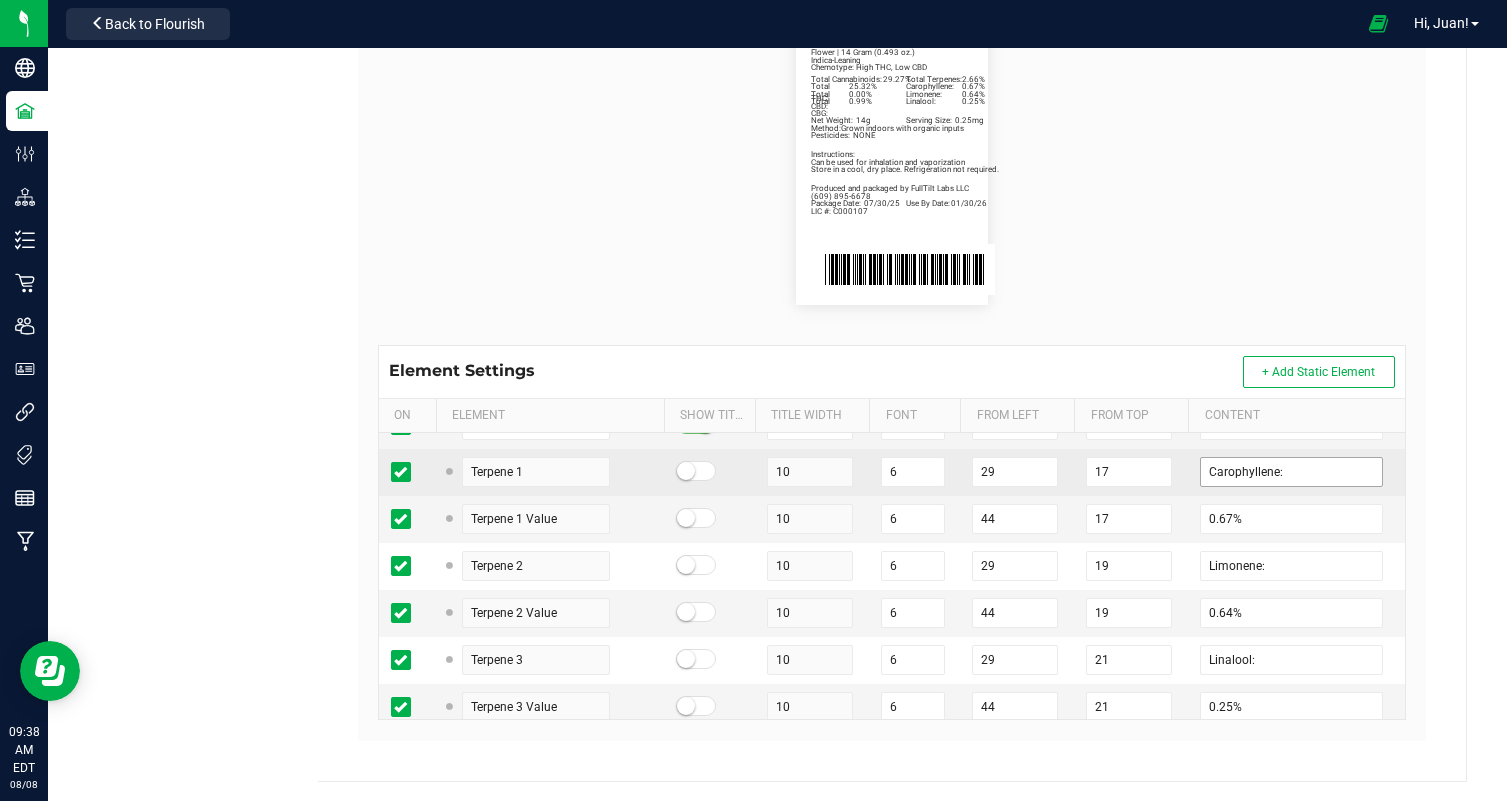 scroll, scrollTop: 88, scrollLeft: 0, axis: vertical 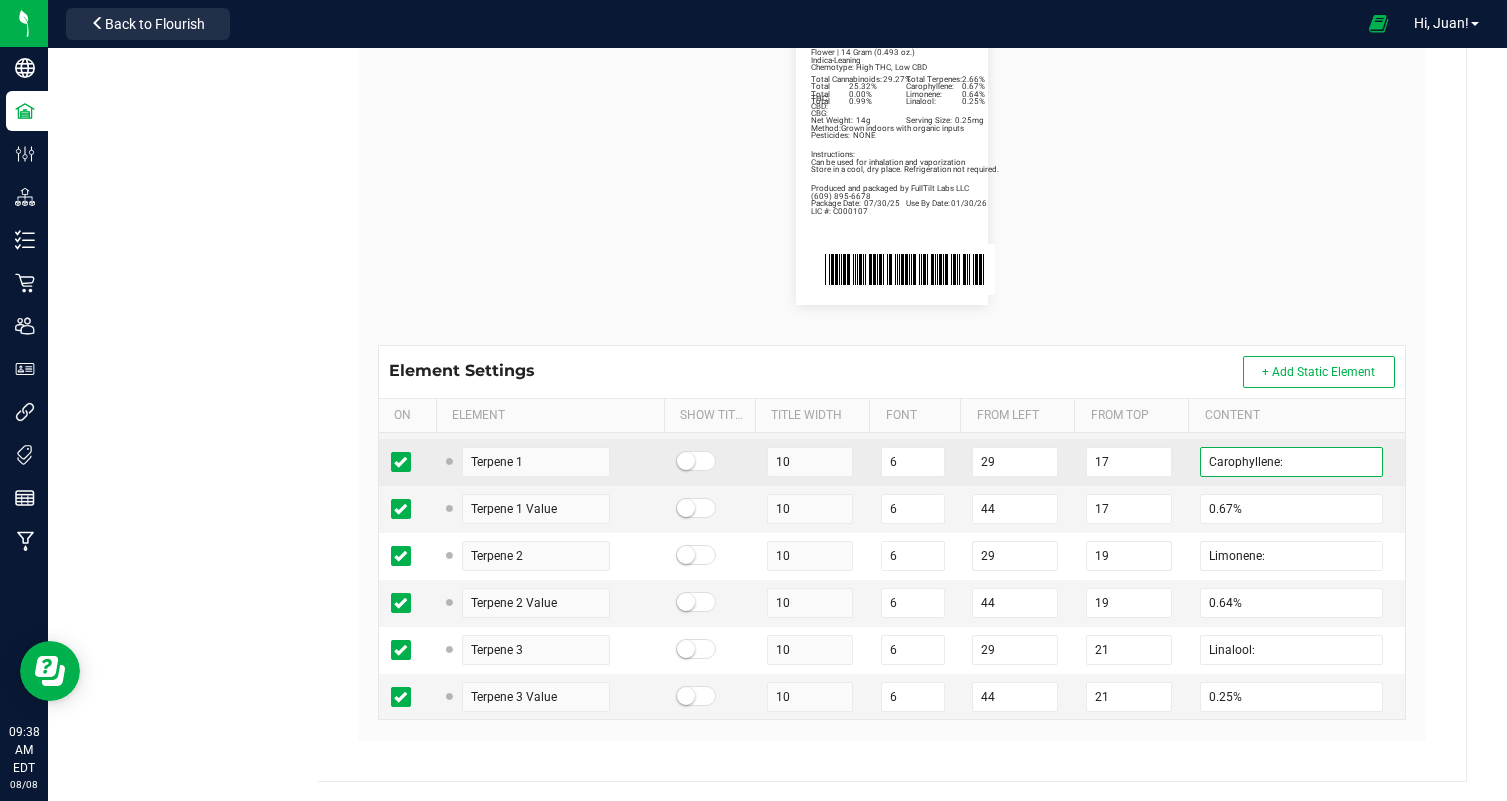 click on "Carophyllene:" at bounding box center (1291, 462) 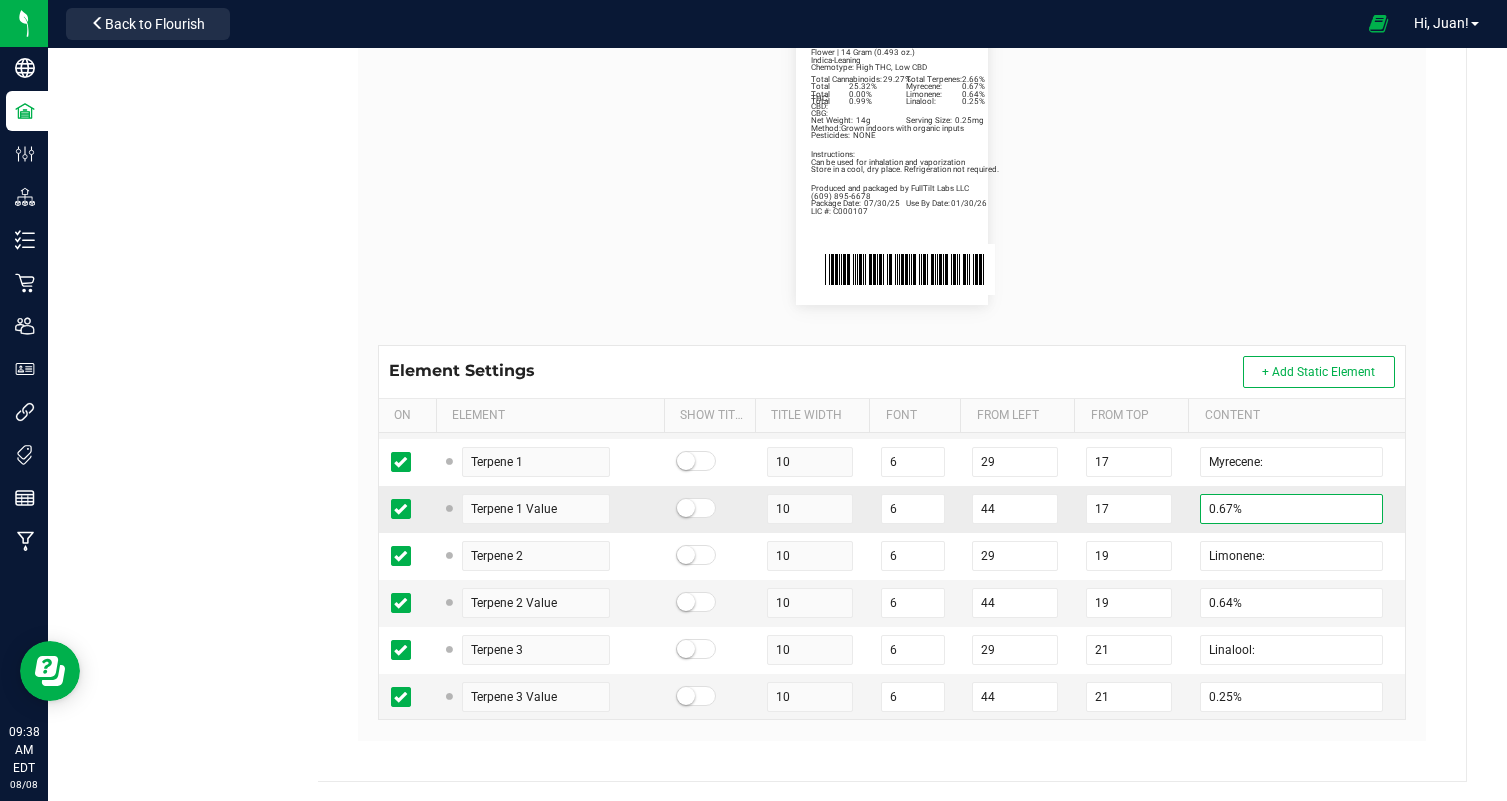 click on "0.67%" at bounding box center [1291, 509] 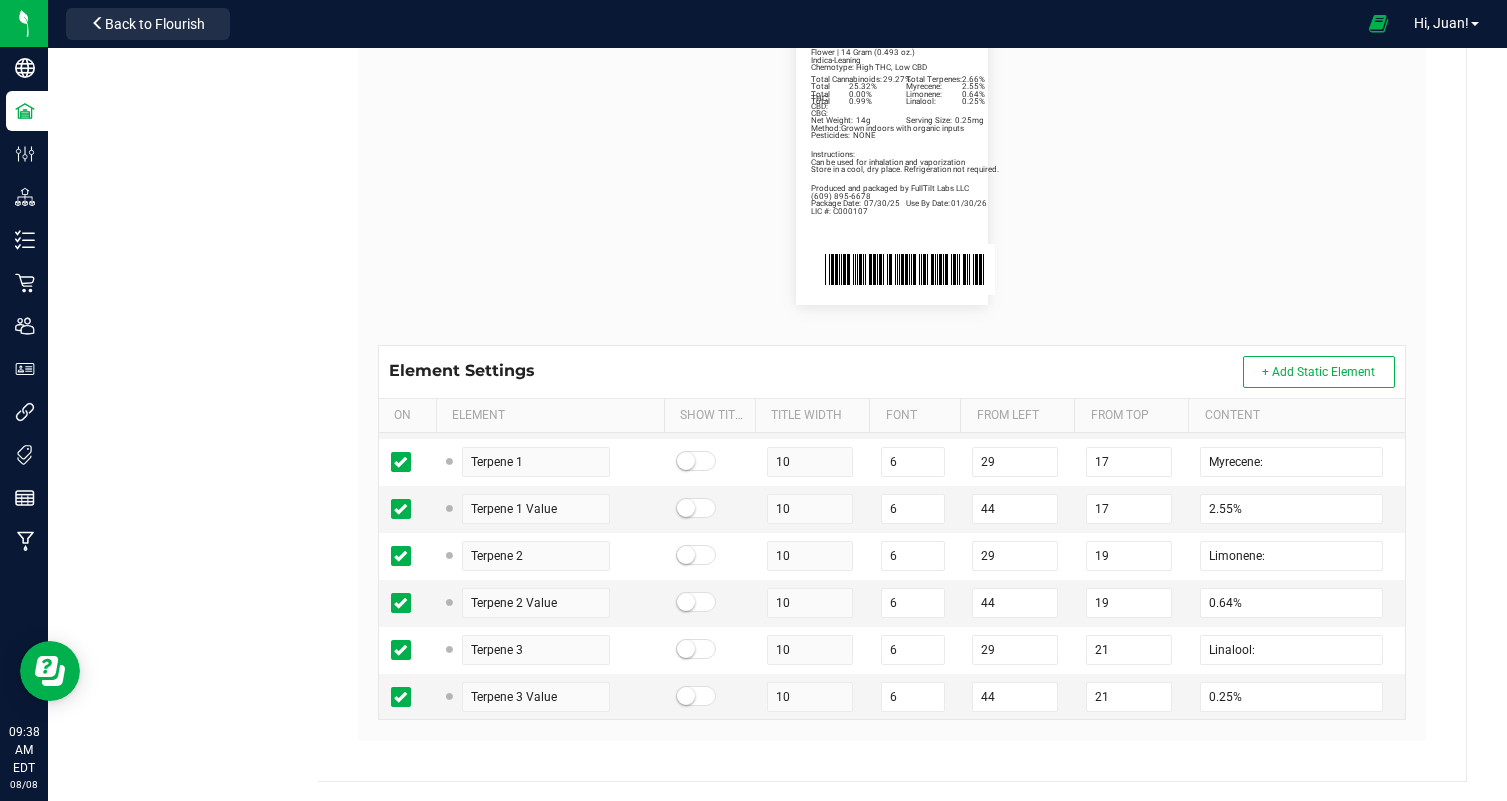 click on "Package Date:   07/30/25   Use By Date:   01/30/26   Myrecene:   2.55%   Limonene:   0.64%   Linalool:   0.25%   Total Cannabinoids:   29.27%   Total Terpenes:   2.66%   Total THC:    25.32%   Total CBD:   0.00%   Total CBG:   0.99%   Red Runtz   Indica-Leaning   Chemotype:   High THC, Low CBD   Net Weight:   14g   Serving Size:   0.25mg   Flower | 14 Gram (0.493 oz.)      Produced and packaged by FullTilt Labs LLC   Instructions:      Can be used for inhalation and vaporization   Method:   Grown indoors with organic inputs   Pesticides:   NONE   (609) 895-6678   LIC #: C000107      Store in a cool, dry place. Refrigeration not required." at bounding box center [892, 161] 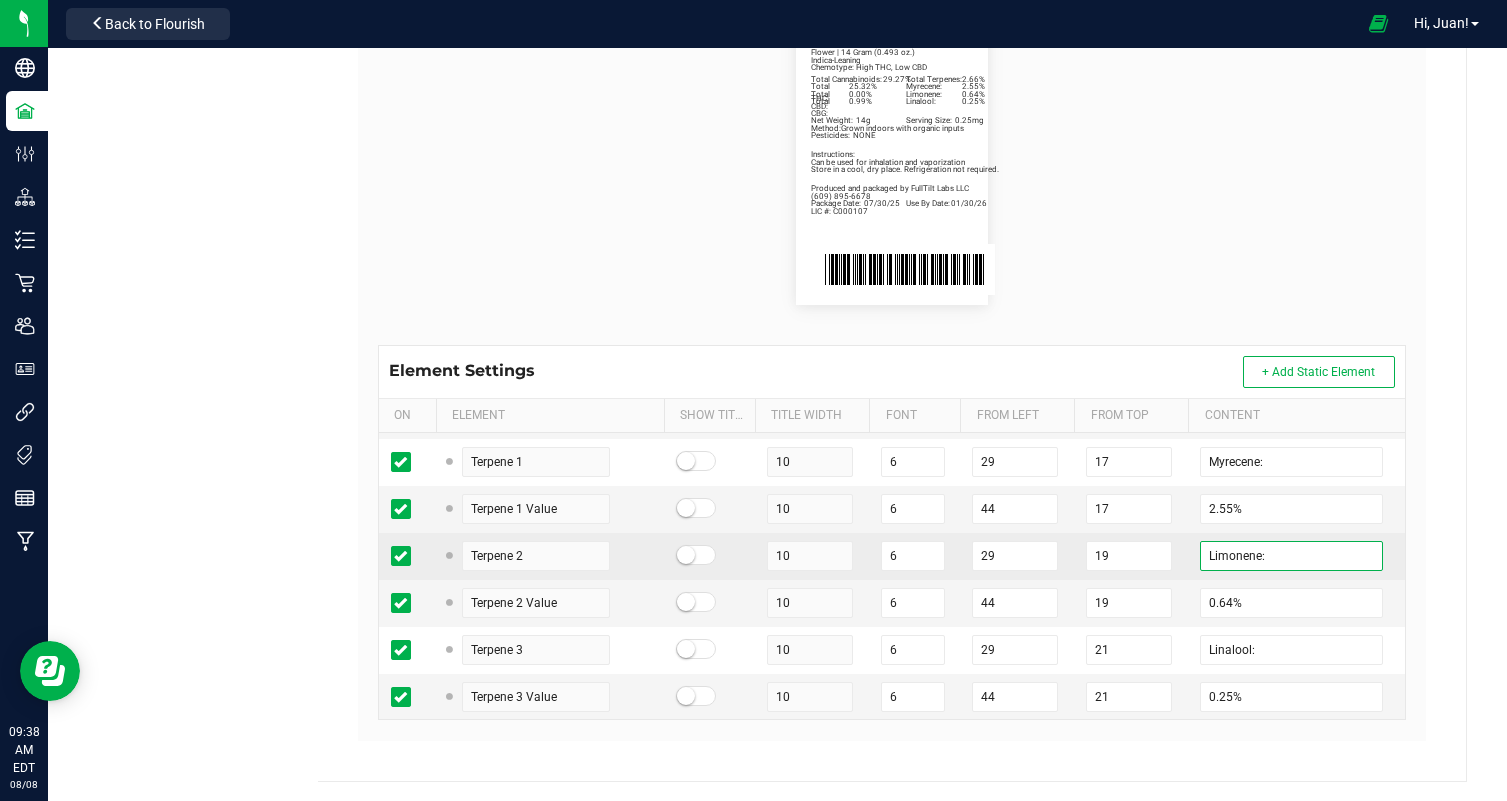 click on "Limonene:" at bounding box center [1291, 556] 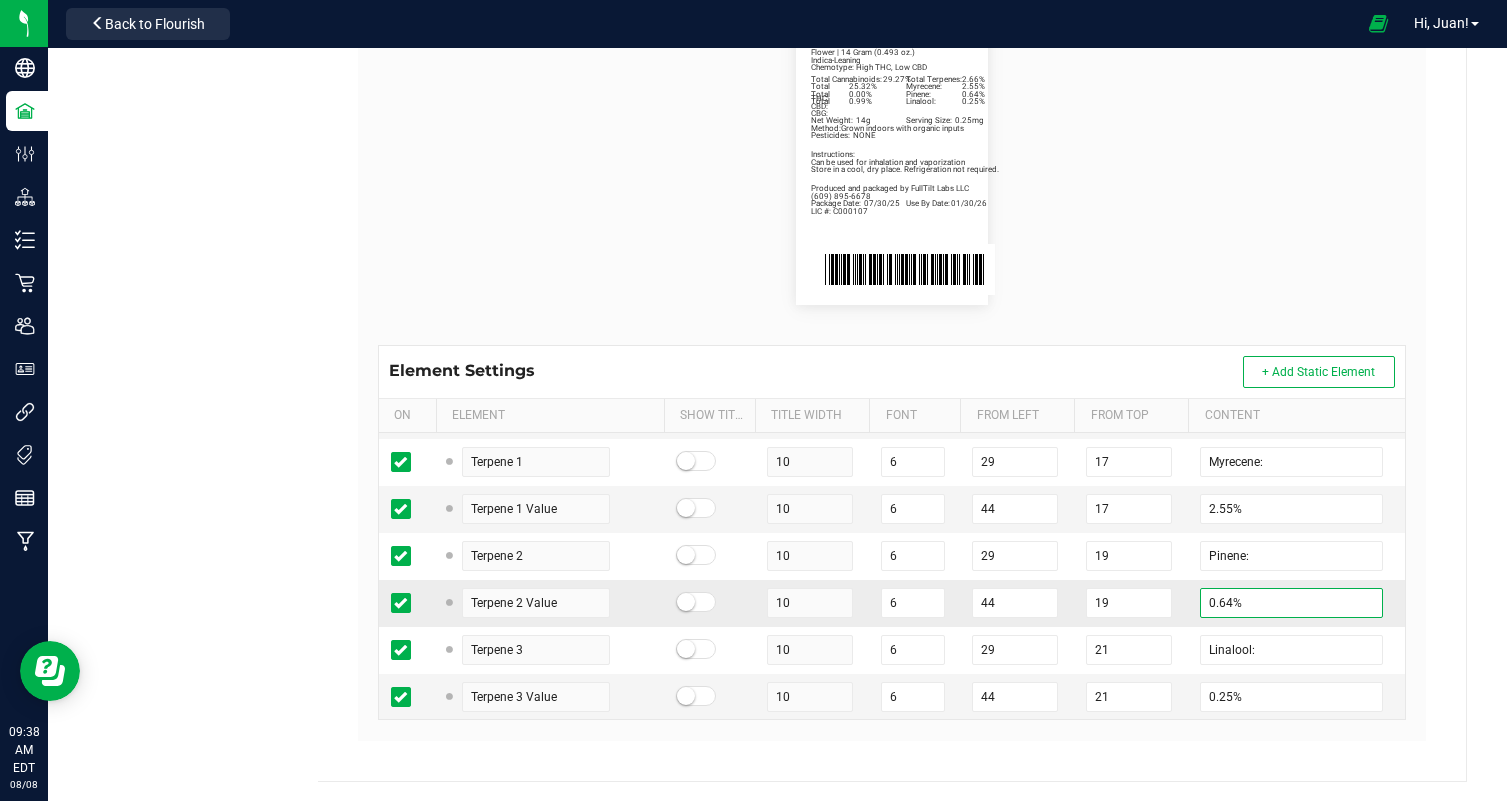 click on "0.64%" at bounding box center [1291, 603] 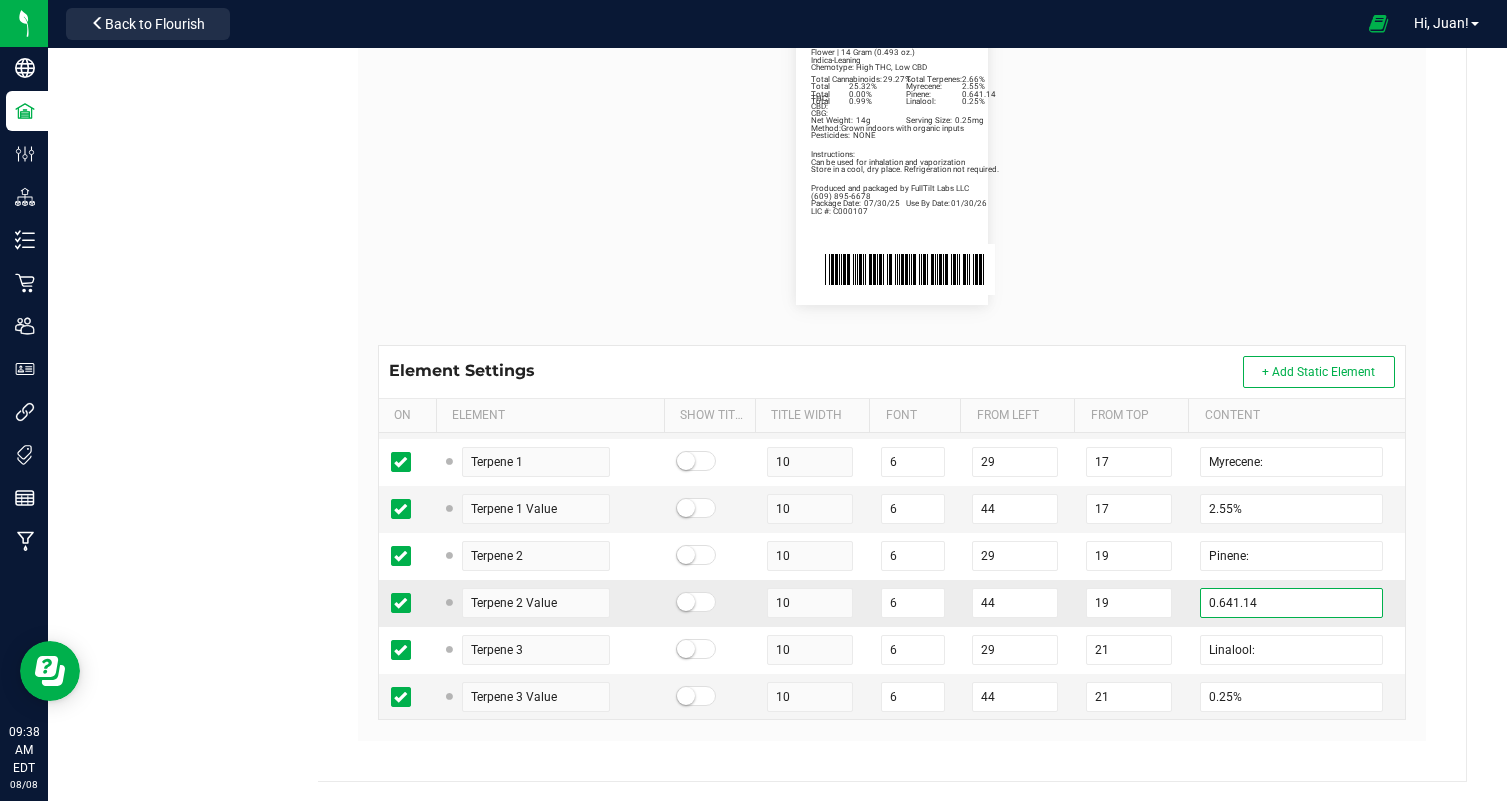 click on "0.641.14" at bounding box center [1291, 603] 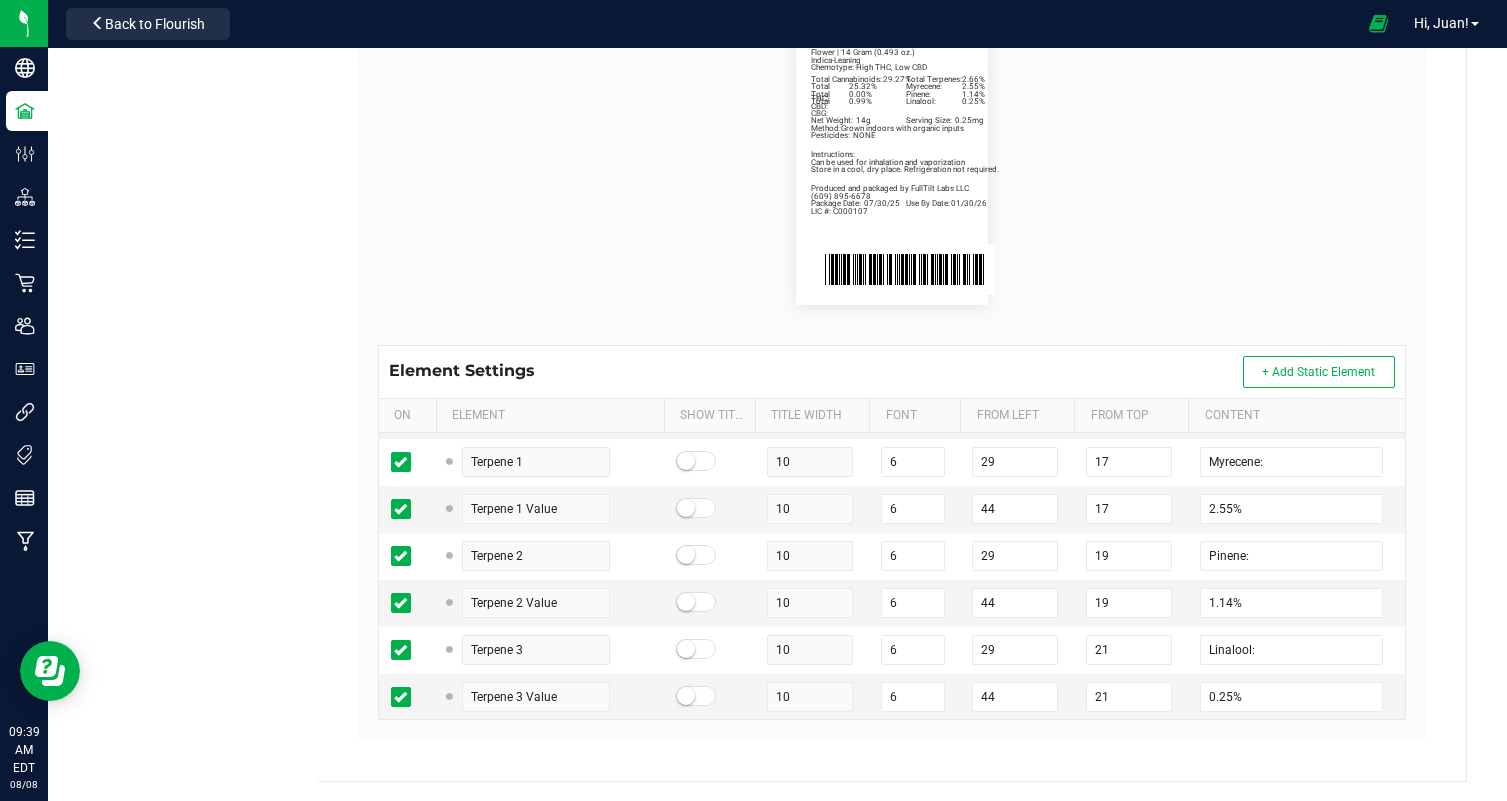 click on "Package Date:   07/30/25   Use By Date:   01/30/26   Myrecene:   2.55%   Pinene:   1.14%   Linalool:   0.25%   Total Cannabinoids:   29.27%   Total Terpenes:   2.66%   Total THC:    25.32%   Total CBD:   0.00%   Total CBG:   0.99%   Red Runtz   Indica-Leaning   Chemotype:   High THC, Low CBD   Net Weight:   14g   Serving Size:   0.25mg   Flower | 14 Gram (0.493 oz.)      Produced and packaged by FullTilt Labs LLC   Instructions:      Can be used for inhalation and vaporization   Method:   Grown indoors with organic inputs   Pesticides:   NONE   (609) 895-6678   LIC #: C000107      Store in a cool, dry place. Refrigeration not required." at bounding box center [892, 161] 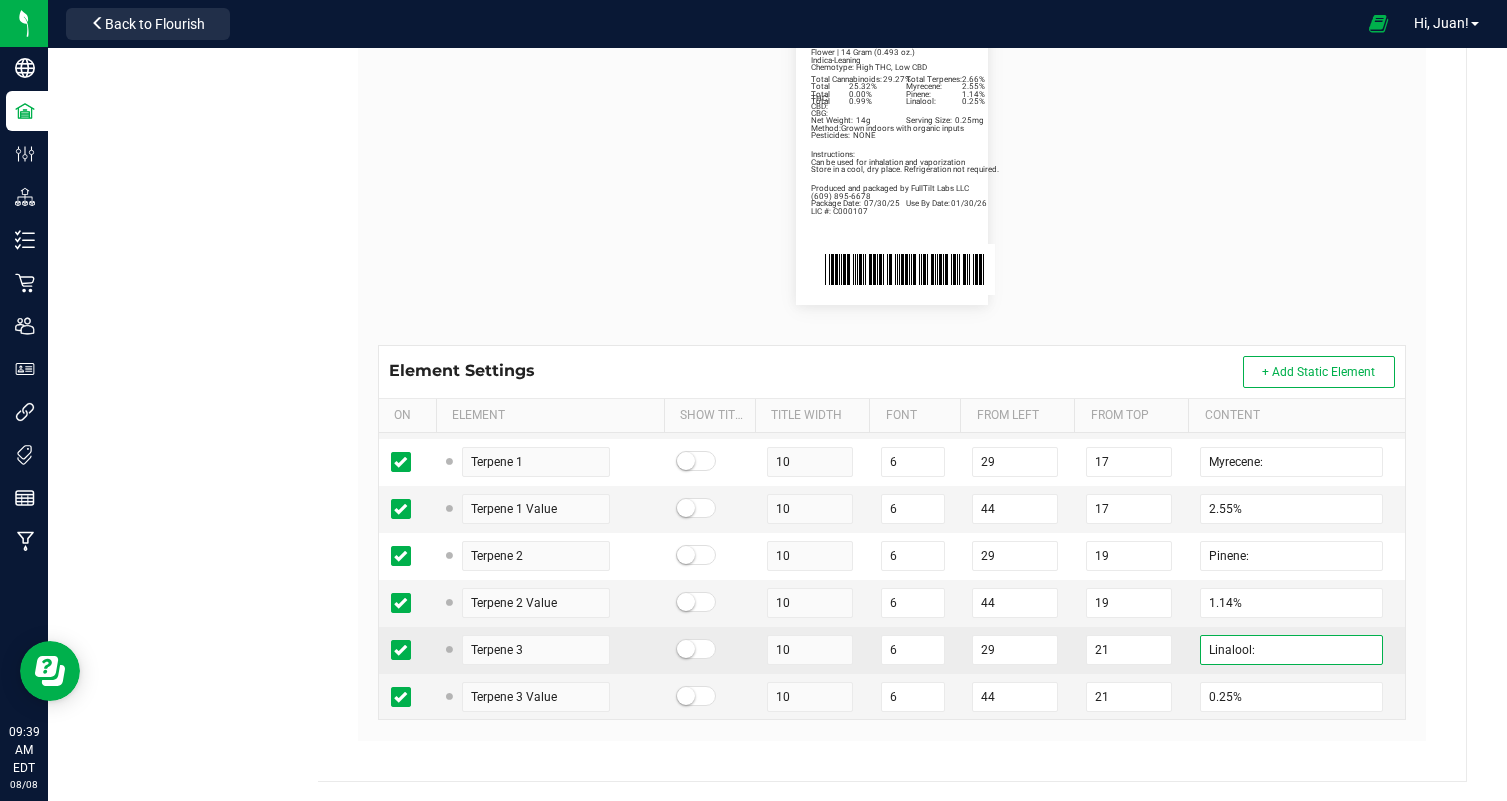 click on "Linalool:" at bounding box center [1291, 650] 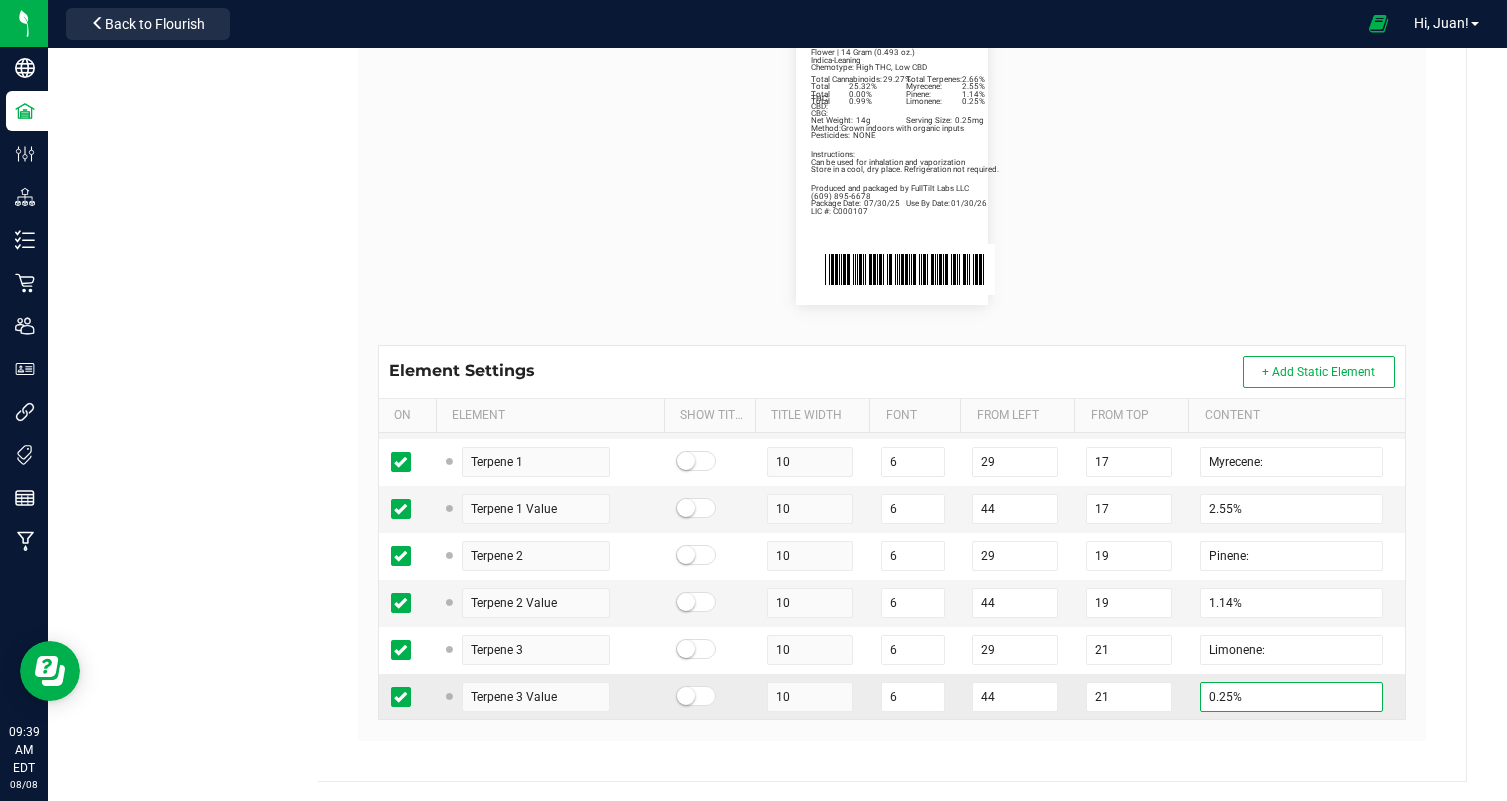 click on "0.25%" at bounding box center [1291, 697] 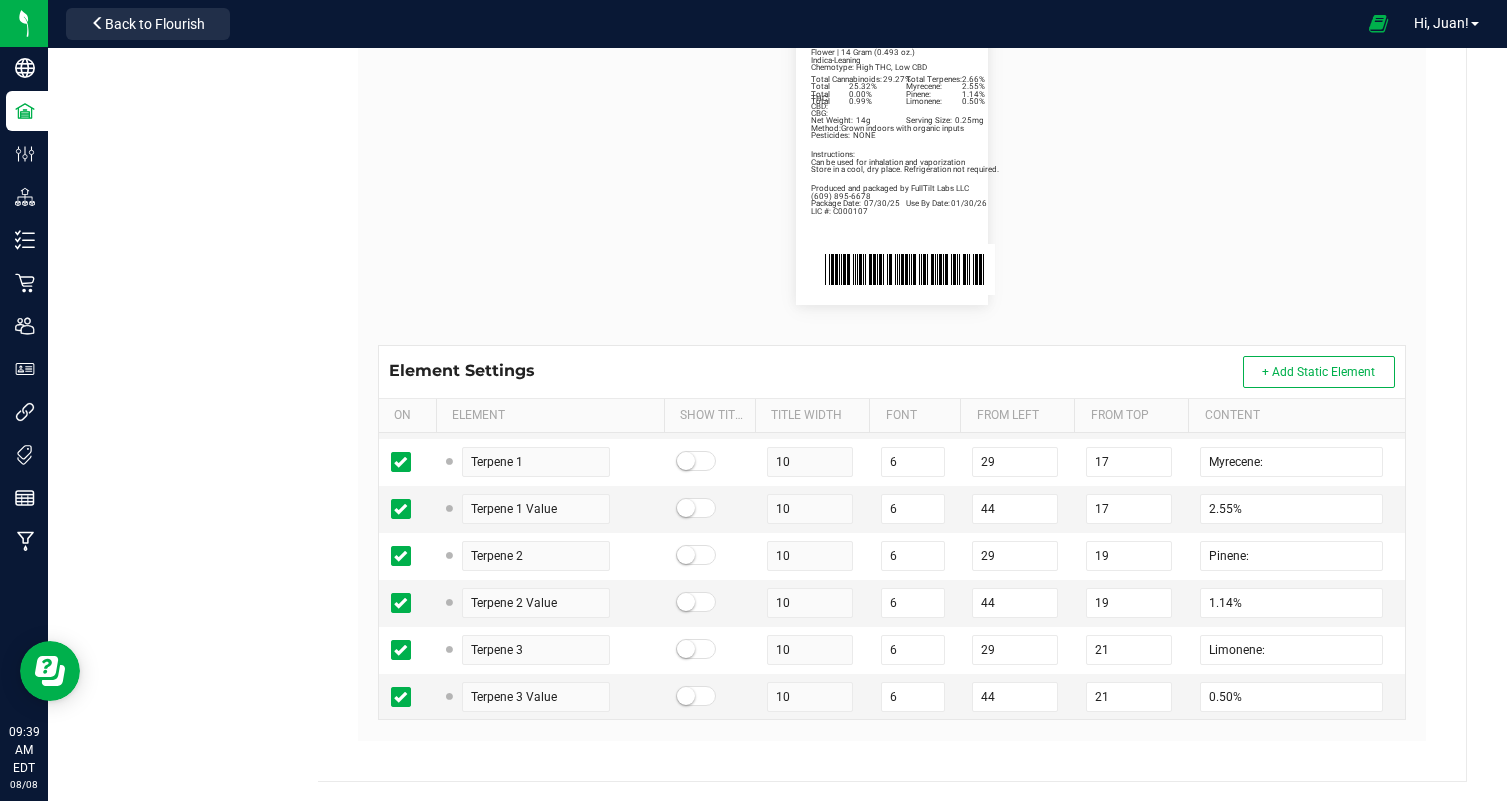 click on "Package Date:   07/30/25   Use By Date:   01/30/26   Myrecene:   2.55%   Pinene:   1.14%   Limonene:   0.50%   Total Cannabinoids:   29.27%   Total Terpenes:   2.66%   Total THC:    25.32%   Total CBD:   0.00%   Total CBG:   0.99%   Red Runtz   Indica-Leaning   Chemotype:   High THC, Low CBD   Net Weight:   14g   Serving Size:   0.25mg   Flower | 14 Gram (0.493 oz.)      Produced and packaged by FullTilt Labs LLC   Instructions:      Can be used for inhalation and vaporization   Method:   Grown indoors with organic inputs   Pesticides:   NONE   (609) 895-6678   LIC #: C000107      Store in a cool, dry place. Refrigeration not required." at bounding box center (892, 161) 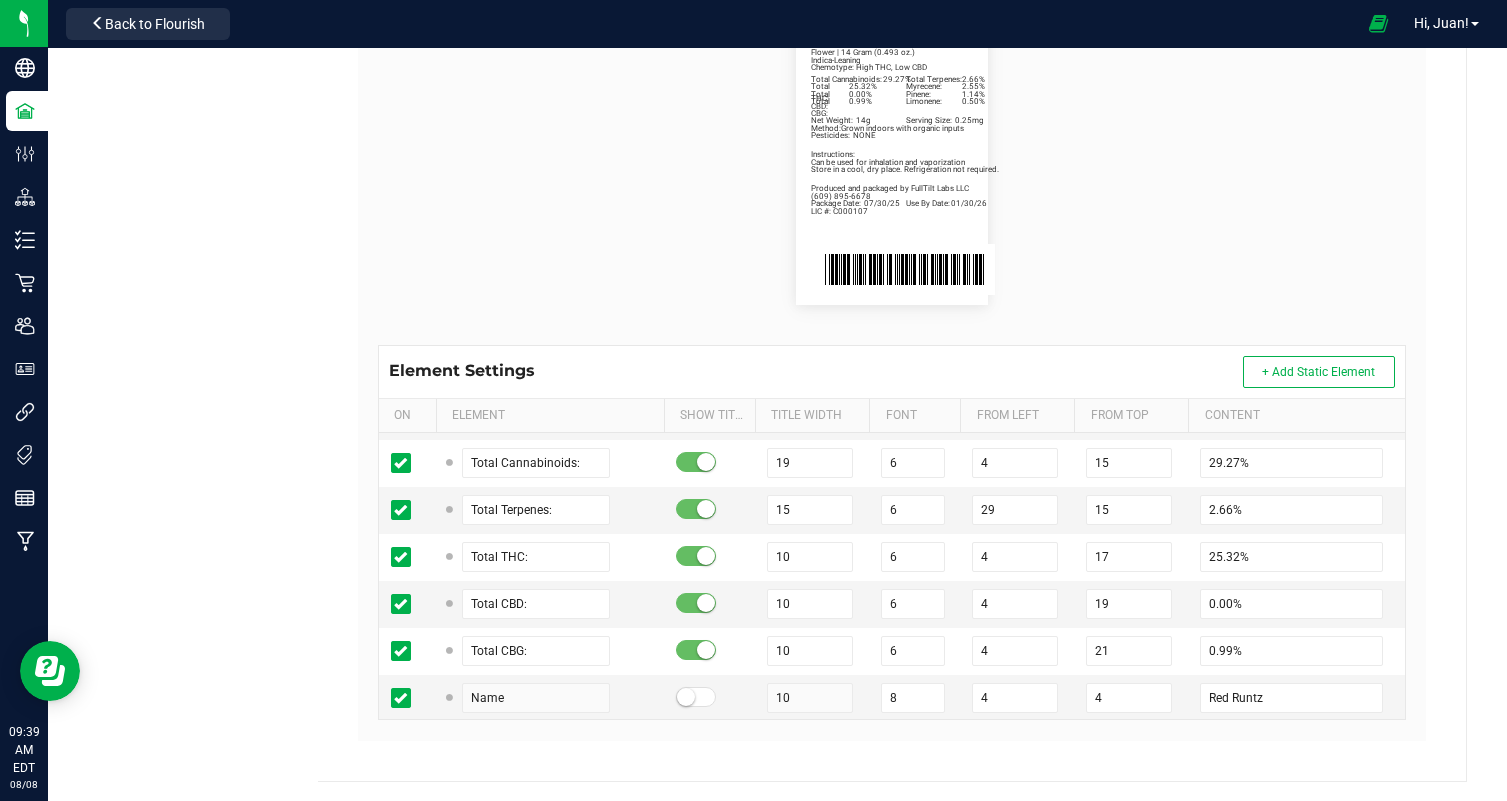scroll, scrollTop: 374, scrollLeft: 0, axis: vertical 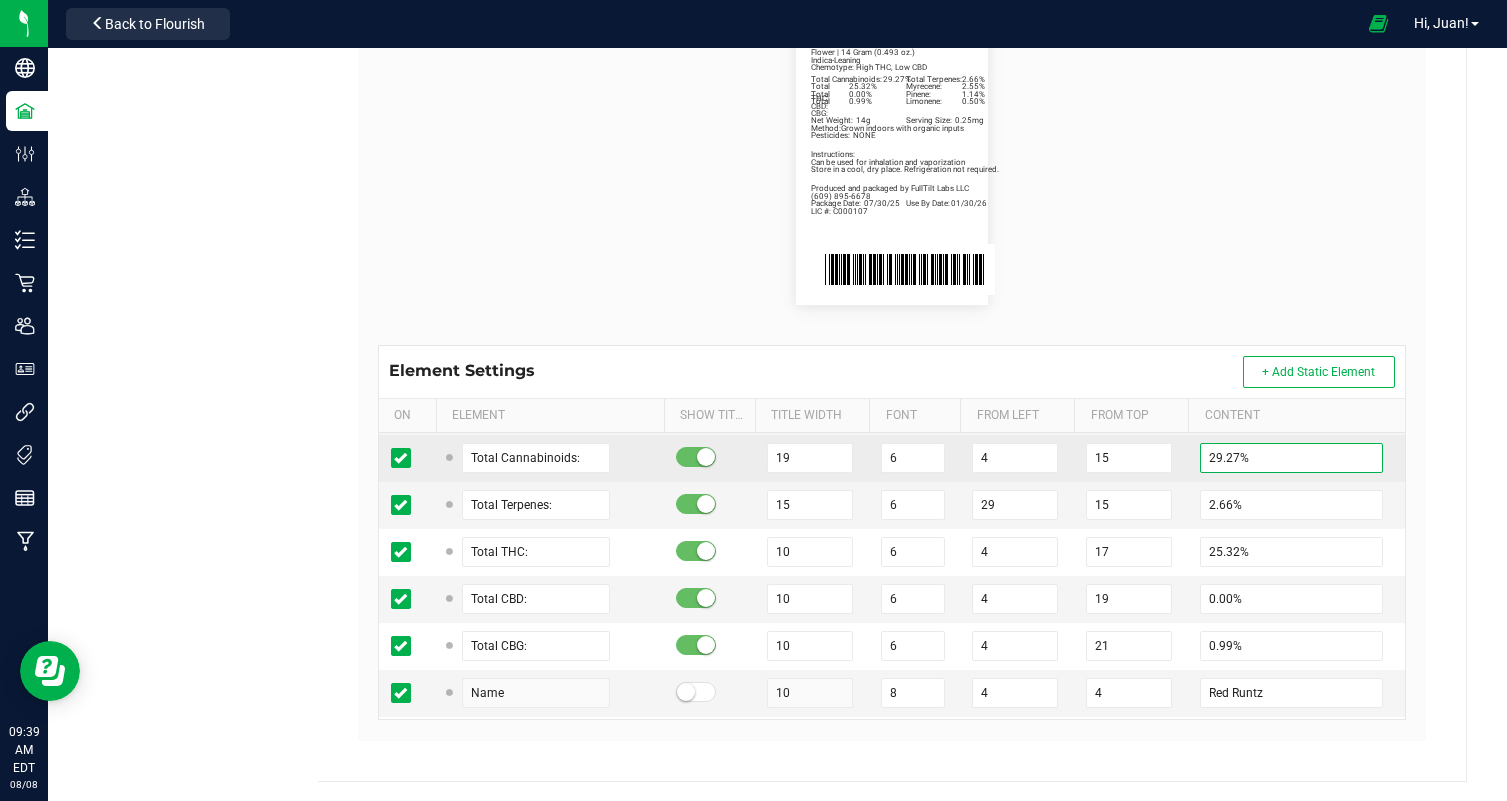 click on "29.27%" at bounding box center [1291, 458] 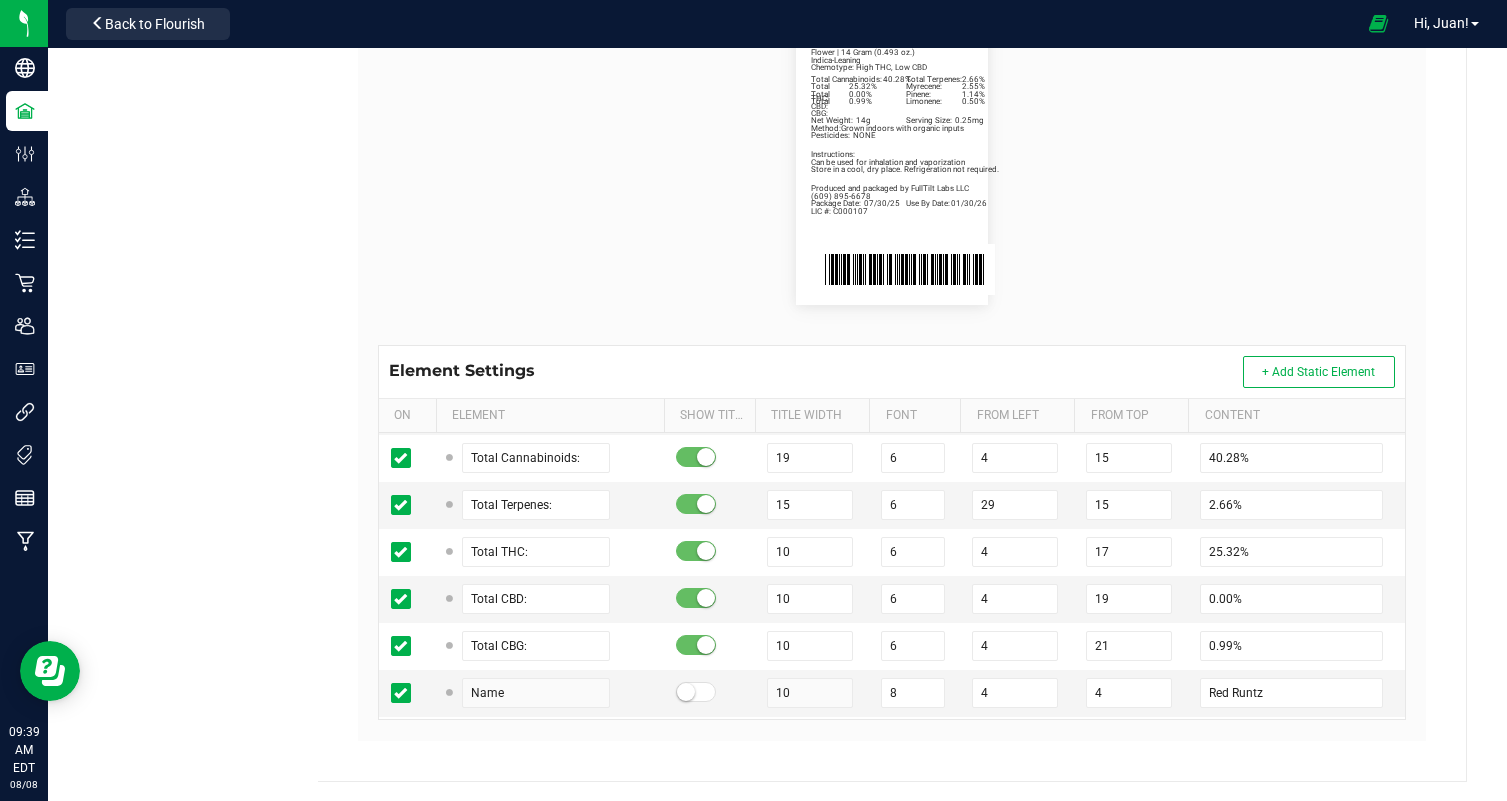 click on "Package Date:   07/30/25   Use By Date:   01/30/26   Myrecene:   2.55%   Pinene:   1.14%   Limonene:   0.50%   Total Cannabinoids:   40.28%   Total Terpenes:   2.66%   Total THC:    25.32%   Total CBD:   0.00%   Total CBG:   0.99%   Red Runtz   Indica-Leaning   Chemotype:   High THC, Low CBD   Net Weight:   14g   Serving Size:   0.25mg   Flower | 14 Gram (0.493 oz.)      Produced and packaged by FullTilt Labs LLC   Instructions:      Can be used for inhalation and vaporization   Method:   Grown indoors with organic inputs   Pesticides:   NONE   (609) 895-6678   LIC #: C000107      Store in a cool, dry place. Refrigeration not required." at bounding box center [892, 161] 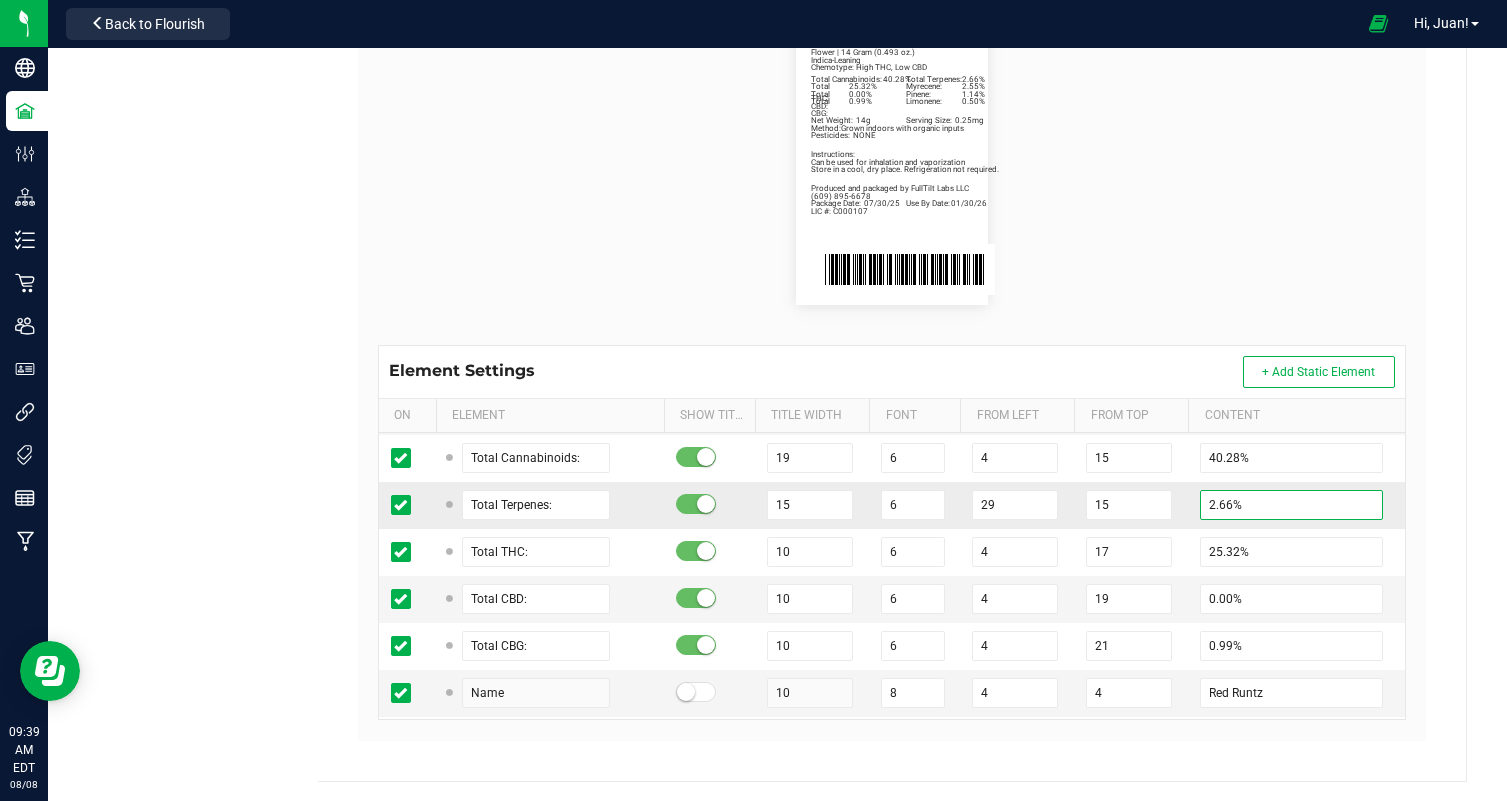 click on "2.66%" at bounding box center [1291, 505] 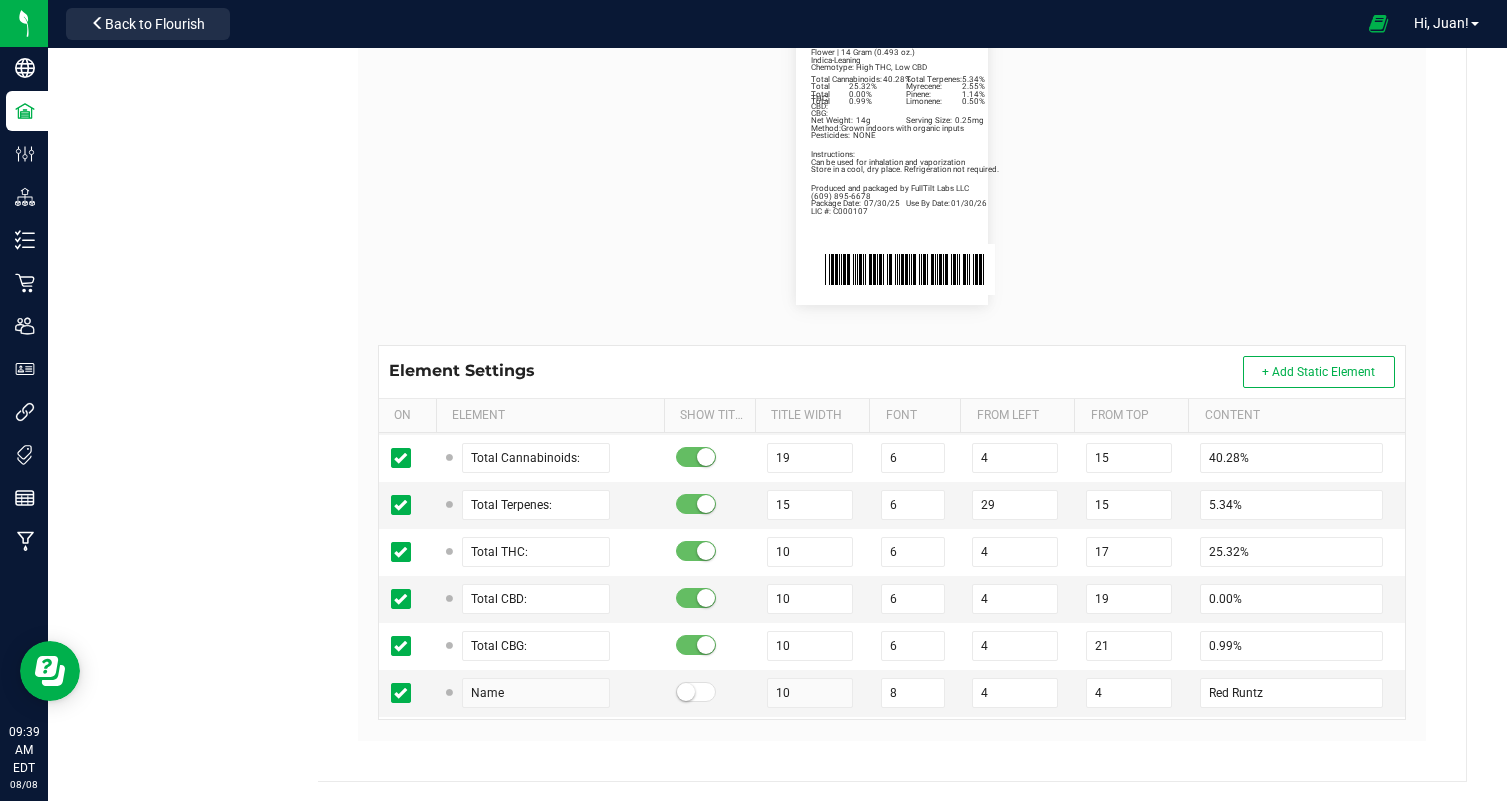 click on "Package Date:   07/30/25   Use By Date:   01/30/26   Myrecene:   2.55%   Pinene:   1.14%   Limonene:   0.50%   Total Cannabinoids:   40.28%   Total Terpenes:   5.34%   Total THC:    25.32%   Total CBD:   0.00%   Total CBG:   0.99%   Red Runtz   Indica-Leaning   Chemotype:   High THC, Low CBD   Net Weight:   14g   Serving Size:   0.25mg   Flower | 14 Gram (0.493 oz.)      Produced and packaged by FullTilt Labs LLC   Instructions:      Can be used for inhalation and vaporization   Method:   Grown indoors with organic inputs   Pesticides:   NONE   (609) 895-6678   LIC #: C000107      Store in a cool, dry place. Refrigeration not required." at bounding box center (892, 161) 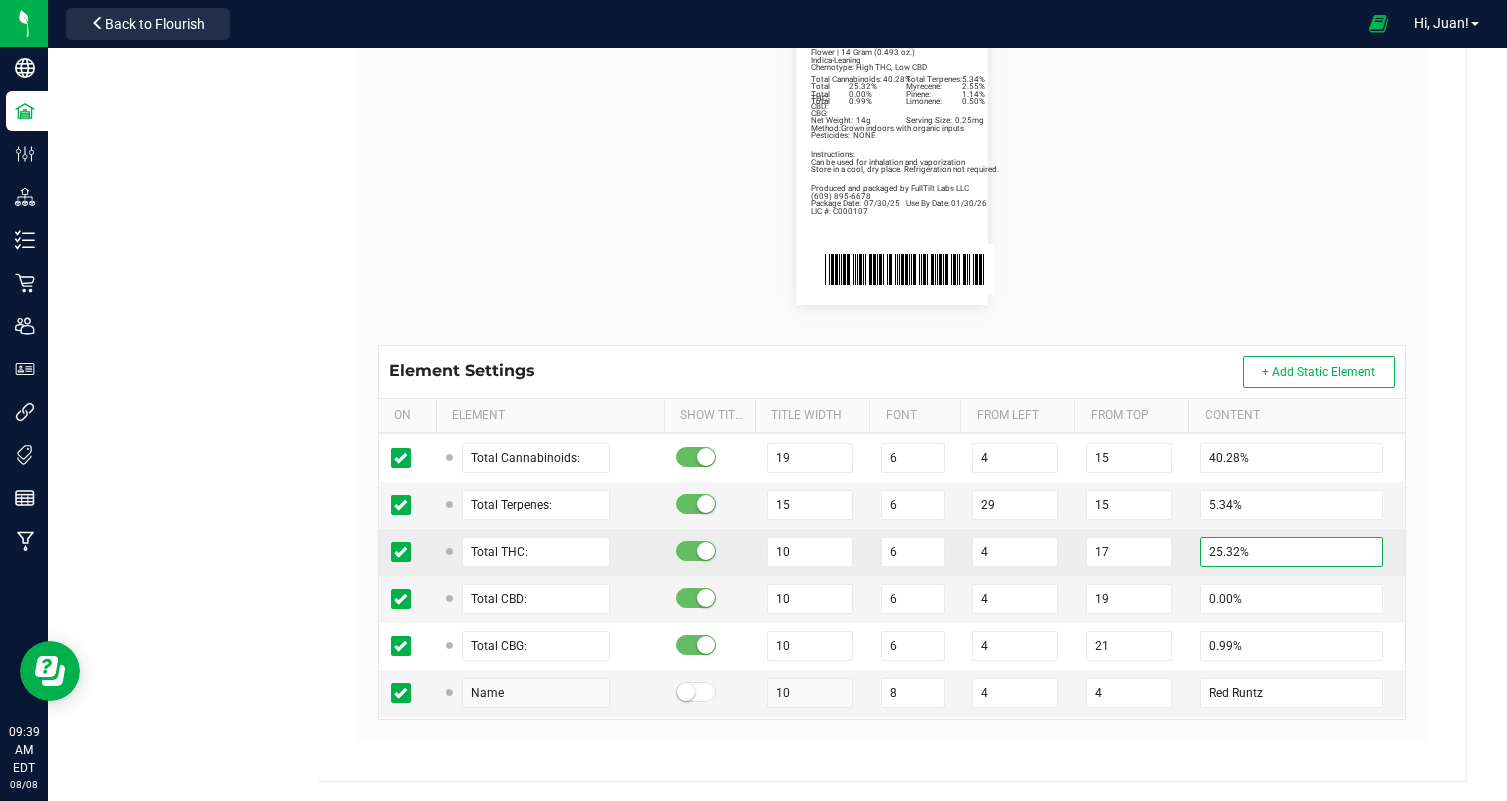 click on "25.32%" at bounding box center (1291, 552) 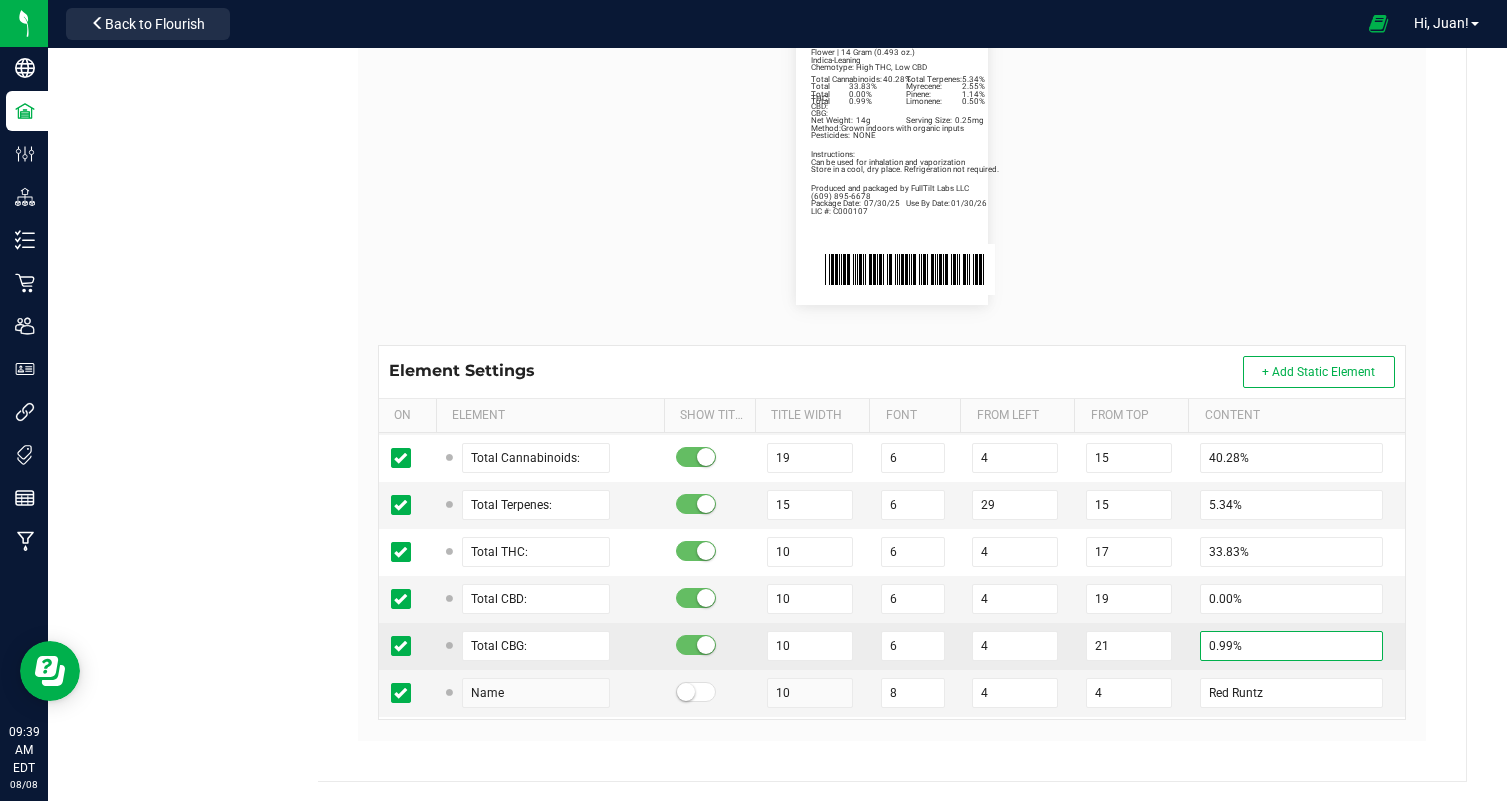 click on "0.99%" at bounding box center [1291, 646] 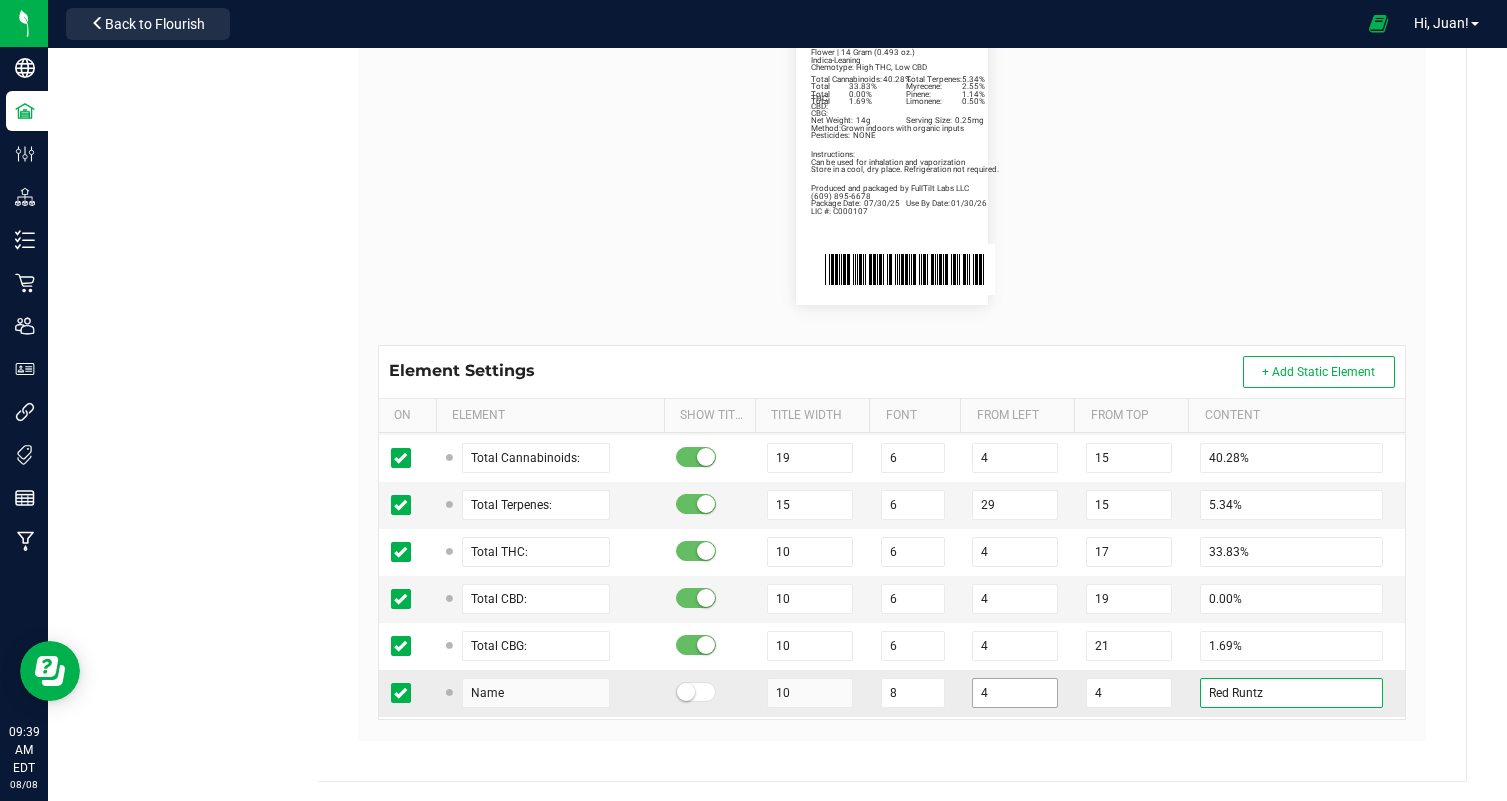 drag, startPoint x: 1303, startPoint y: 690, endPoint x: 1032, endPoint y: 704, distance: 271.3614 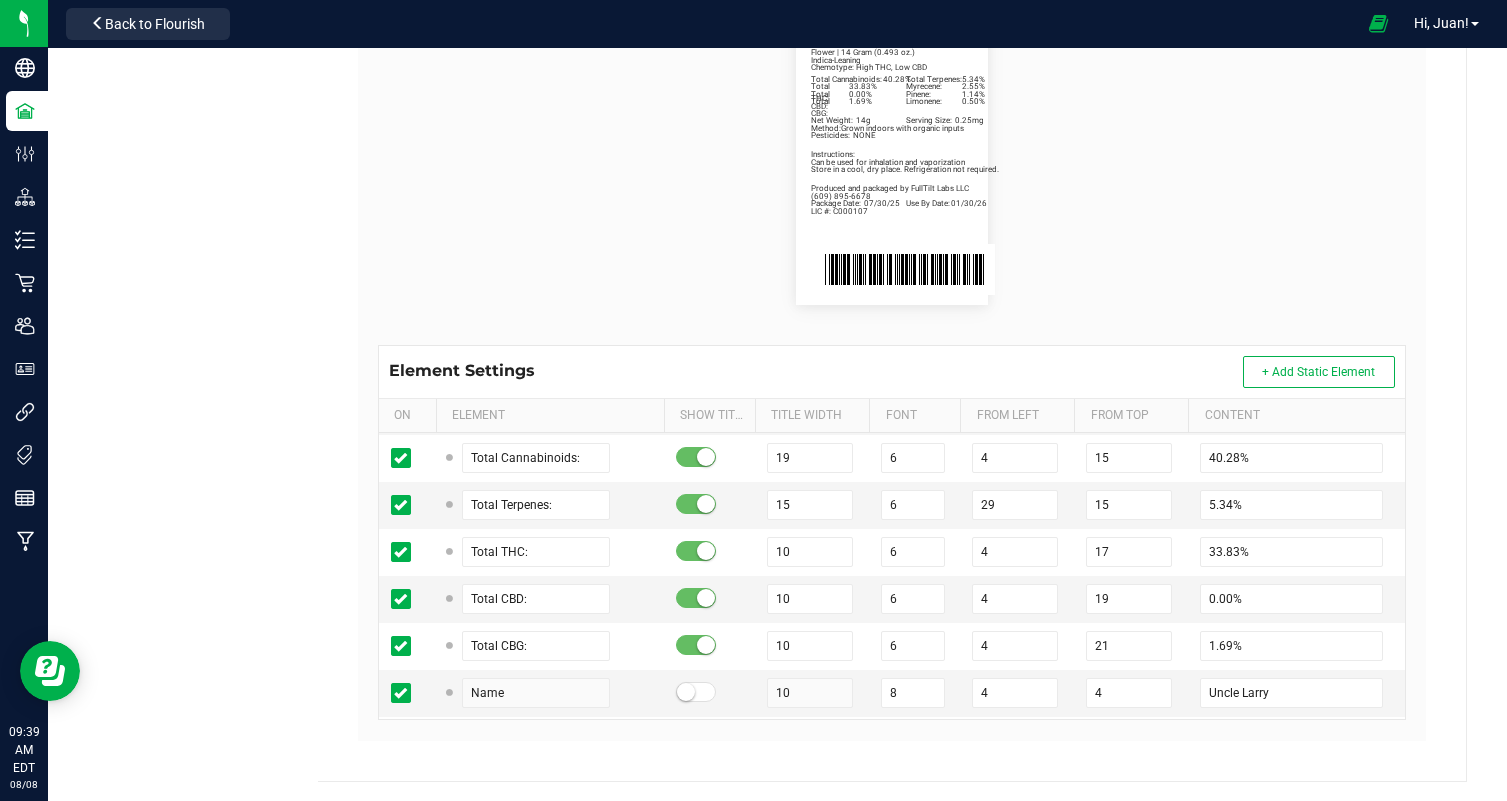click on "Package Date:   07/30/25   Use By Date:   01/30/26   Myrecene:   2.55%   Pinene:   1.14%   Limonene:   0.50%   Total Cannabinoids:   40.28%   Total Terpenes:   5.34%   Total THC:    33.83%   Total CBD:   0.00%   Total CBG:   1.69%   Uncle Larry   Indica-Leaning   Chemotype:   High THC, Low CBD   Net Weight:   14g   Serving Size:   0.25mg   Flower | 14 Gram (0.493 oz.)      Produced and packaged by FullTilt Labs LLC   Instructions:      Can be used for inhalation and vaporization   Method:   Grown indoors with organic inputs   Pesticides:   NONE   (609) 895-6678   LIC #: C000107      Store in a cool, dry place. Refrigeration not required." at bounding box center [892, 161] 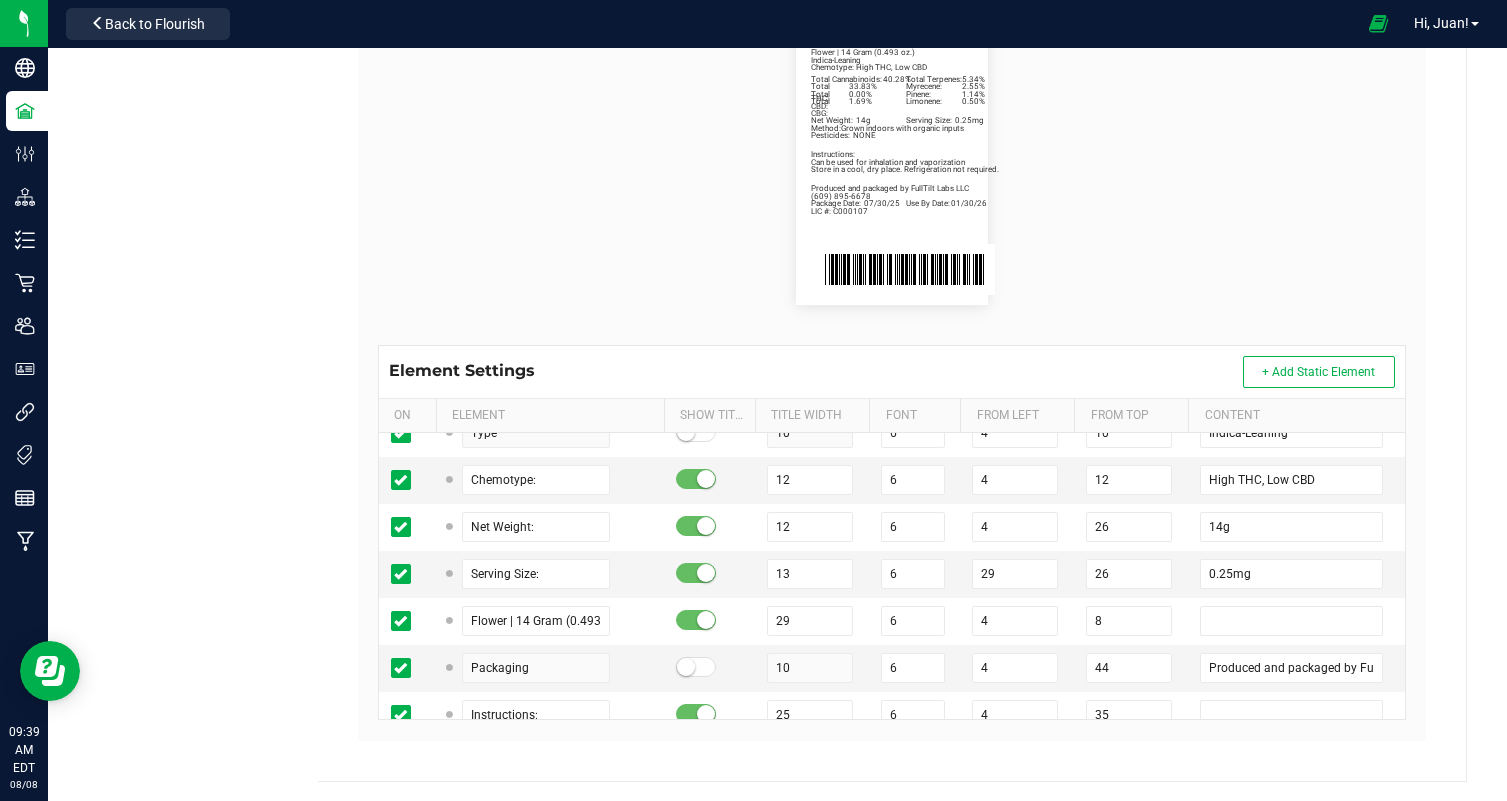 scroll, scrollTop: 678, scrollLeft: 0, axis: vertical 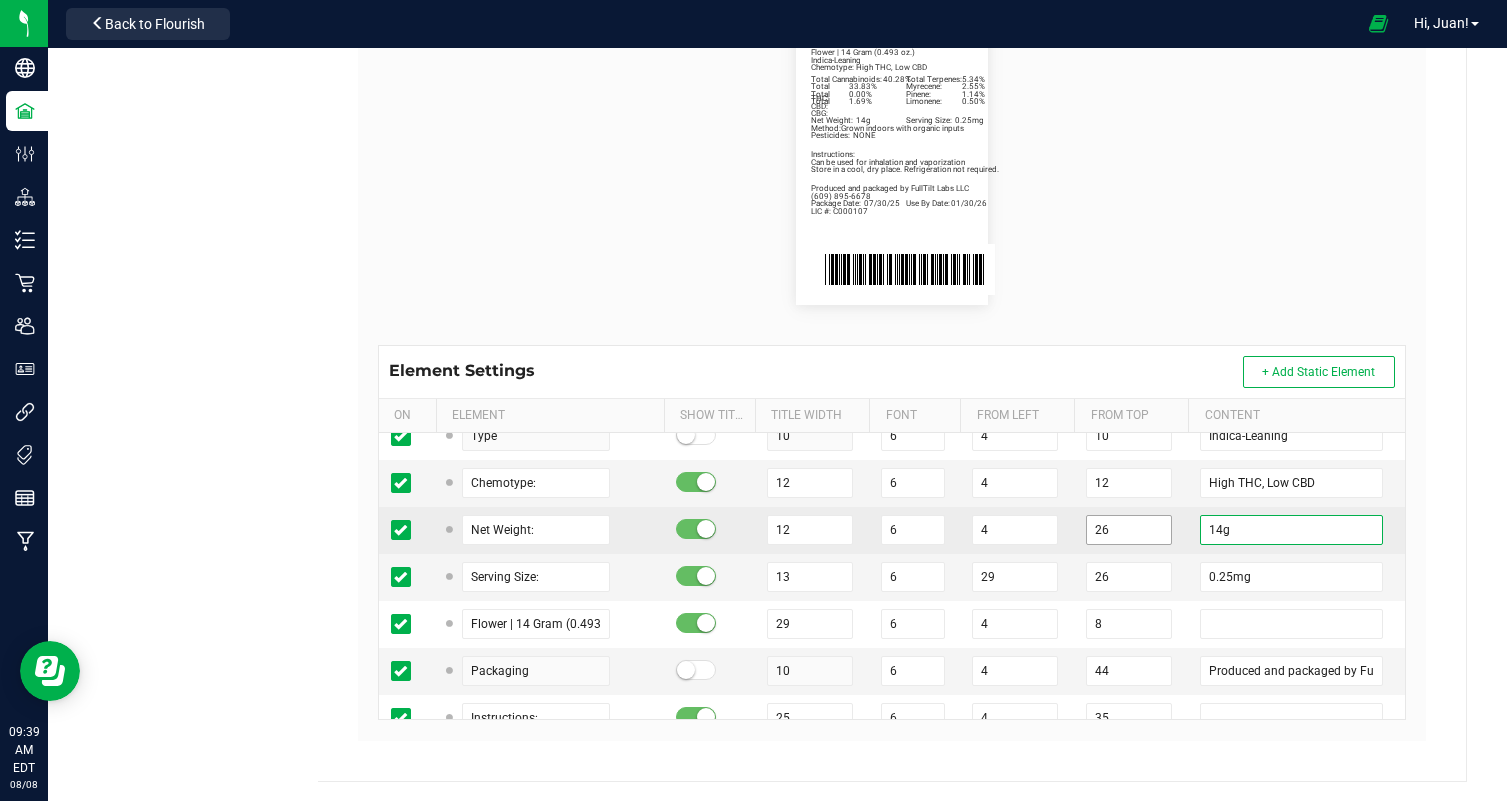 drag, startPoint x: 1224, startPoint y: 530, endPoint x: 1102, endPoint y: 520, distance: 122.40915 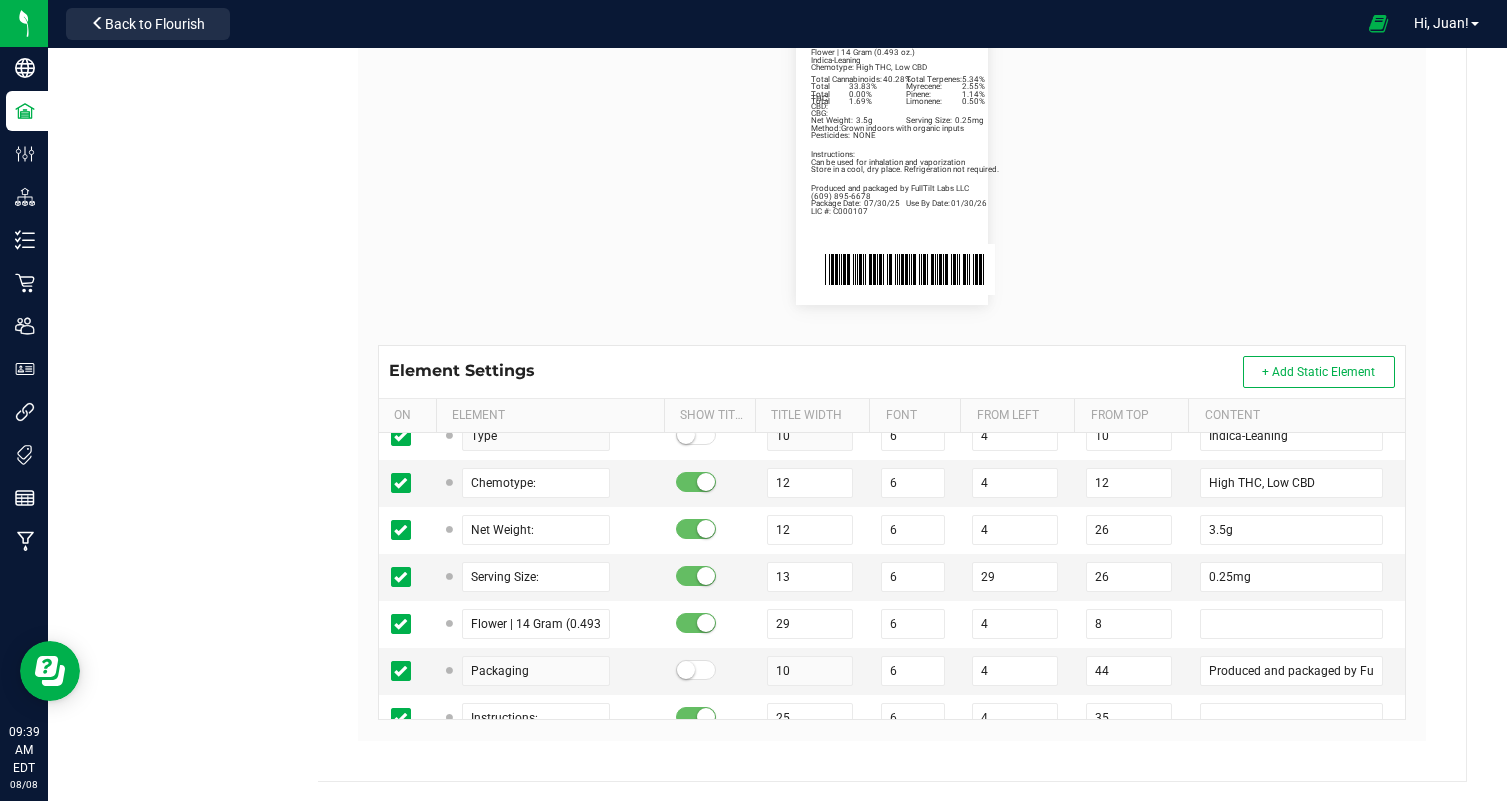 click on "Package Date:   07/30/25   Use By Date:   01/30/26   Myrecene:   2.55%   Pinene:   1.14%   Limonene:   0.50%   Total Cannabinoids:   40.28%   Total Terpenes:   5.34%   Total THC:    33.83%   Total CBD:   0.00%   Total CBG:   1.69%   Uncle Larry   Indica-Leaning   Chemotype:   High THC, Low CBD   Net Weight:   3.5g   Serving Size:   0.25mg   Flower | 14 Gram (0.493 oz.)      Produced and packaged by FullTilt Labs LLC   Instructions:      Can be used for inhalation and vaporization   Method:   Grown indoors with organic inputs   Pesticides:   NONE   (609) 895-6678   LIC #: C000107      Store in a cool, dry place. Refrigeration not required." at bounding box center [892, 161] 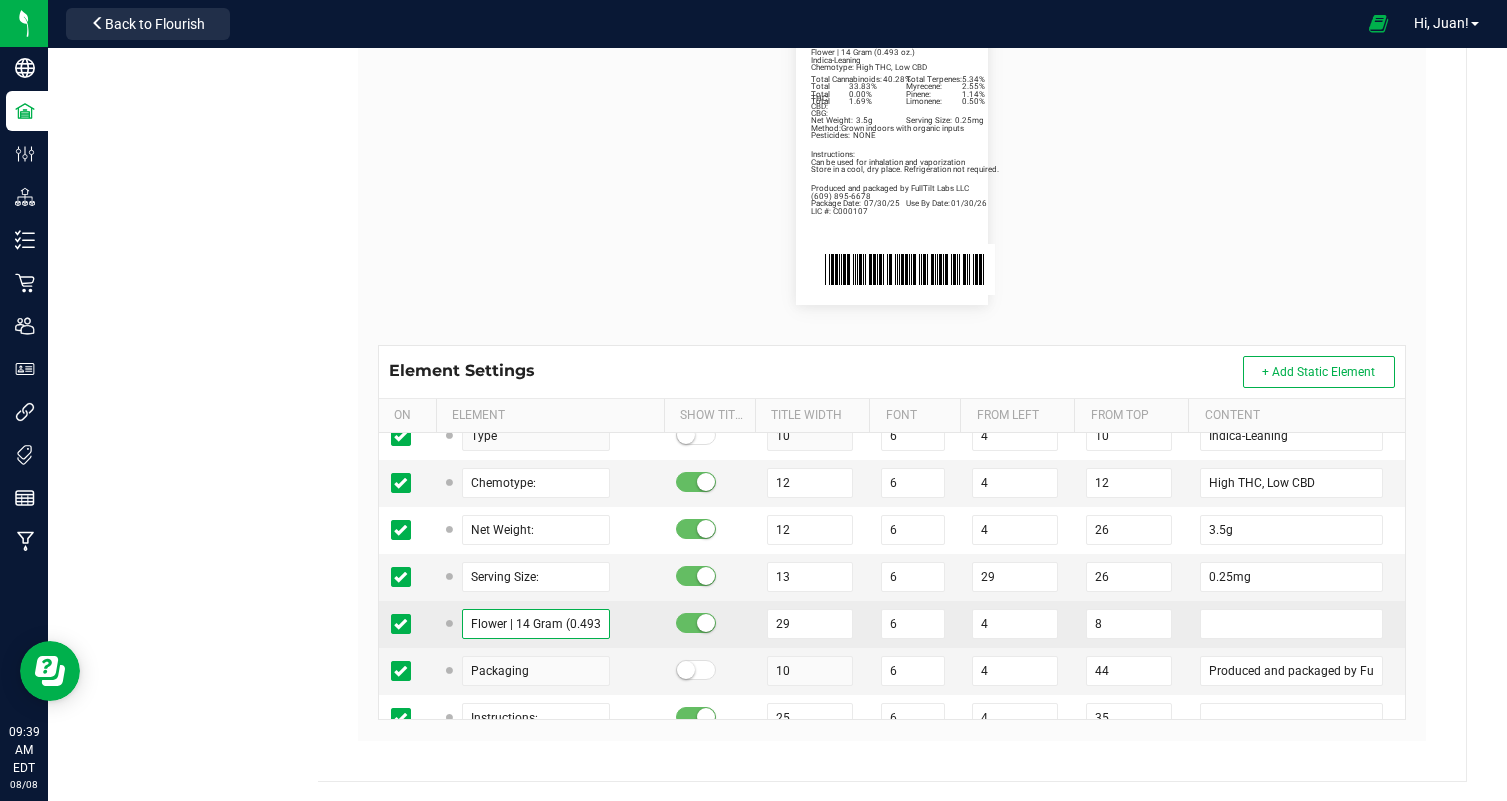 click on "Flower | 14 Gram (0.493 oz.)" at bounding box center [536, 624] 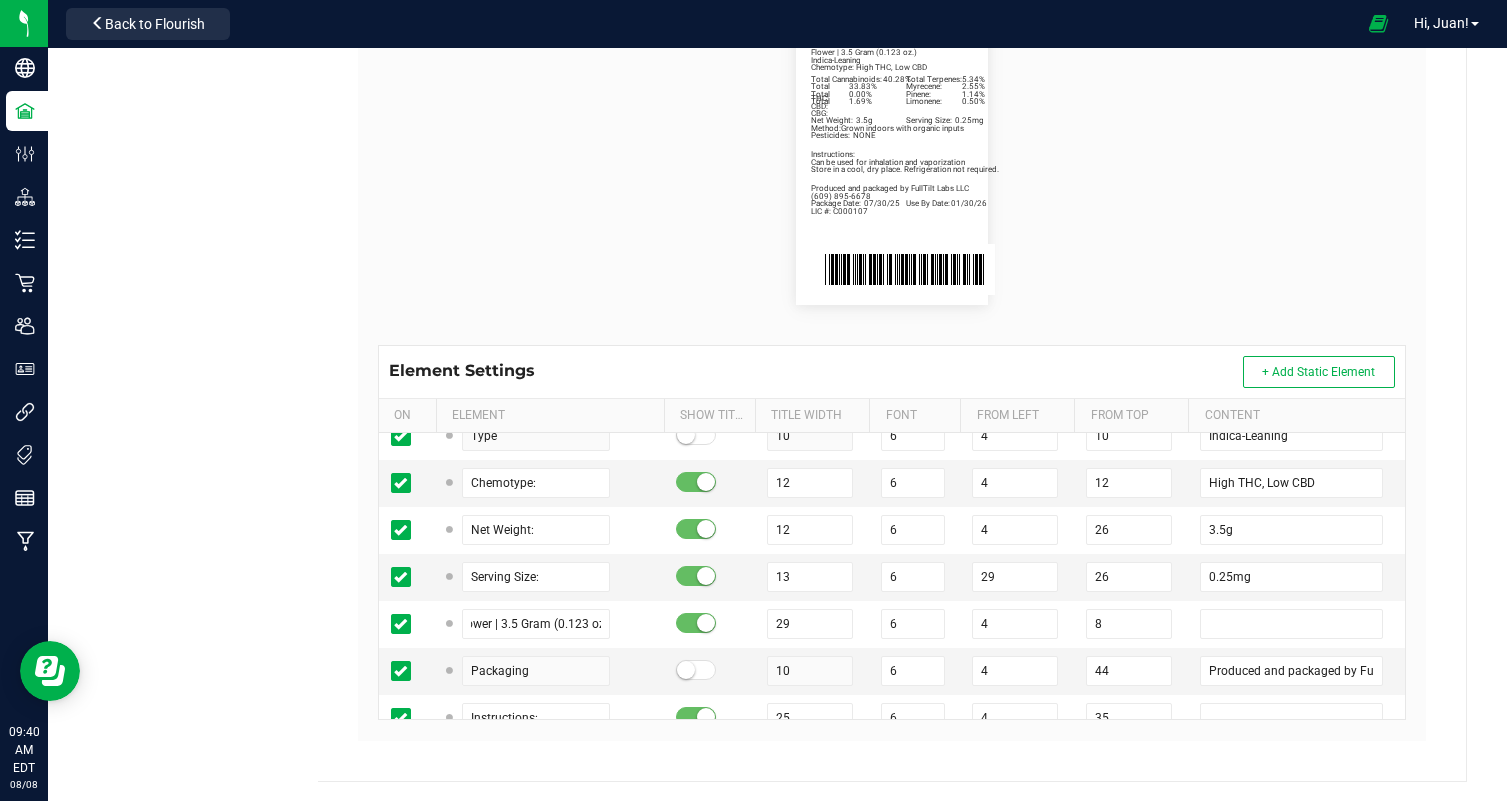scroll, scrollTop: 0, scrollLeft: 0, axis: both 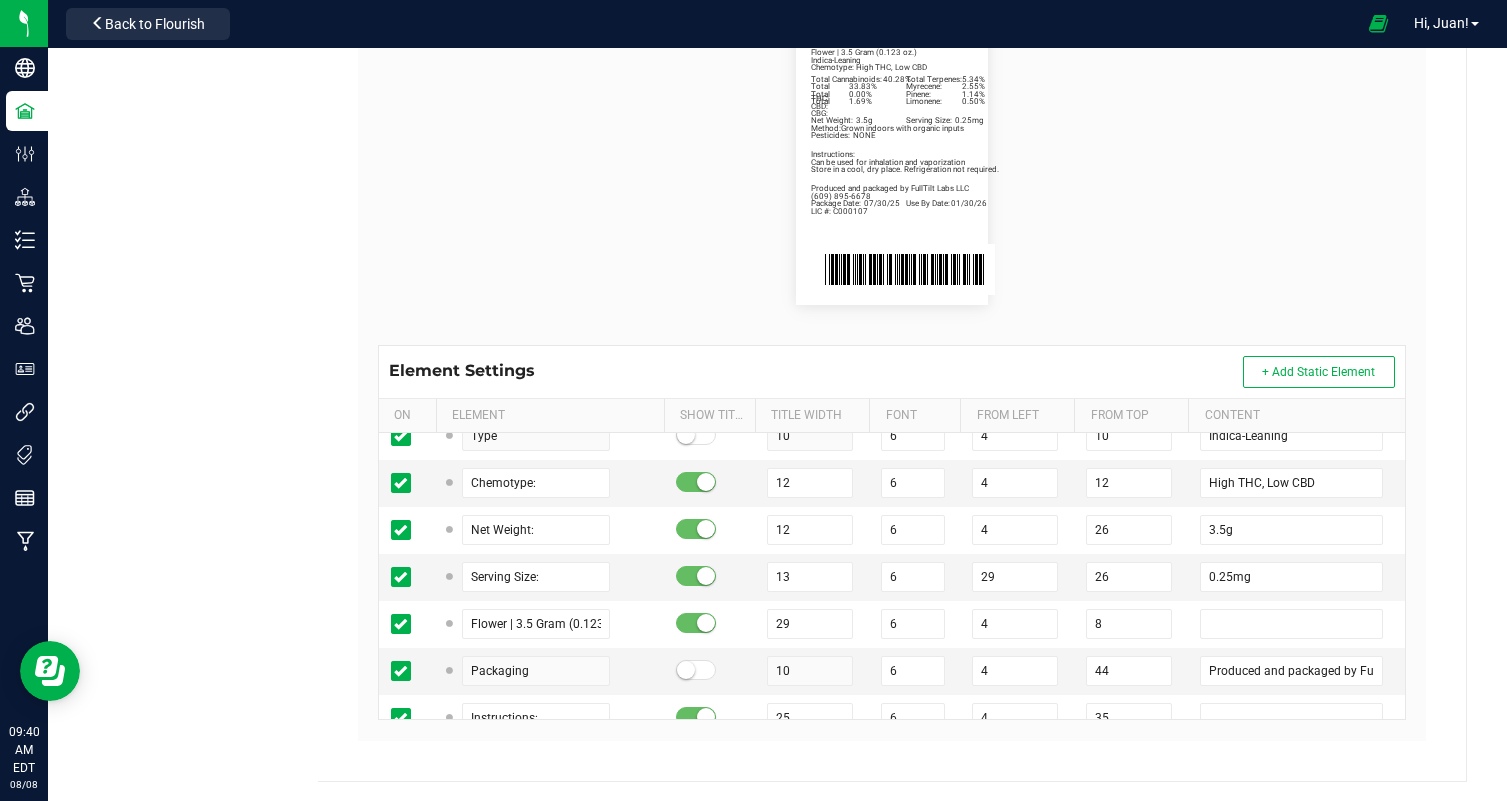 click on "Package Date:   07/30/25   Use By Date:   01/30/26   Myrecene:   2.55%   Pinene:   1.14%   Limonene:   0.50%   Total Cannabinoids:   40.28%   Total Terpenes:   5.34%   Total THC:    33.83%   Total CBD:   0.00%   Total CBG:   1.69%   Uncle Larry   Indica-Leaning   Chemotype:   High THC, Low CBD   Net Weight:   3.5g   Serving Size:   0.25mg   Flower | 3.5 Gram (0.123 oz.)      Produced and packaged by FullTilt Labs LLC   Instructions:      Can be used for inhalation and vaporization   Method:   Grown indoors with organic inputs   Pesticides:   NONE   (609) 895-6678   LIC #: C000107      Store in a cool, dry place. Refrigeration not required." at bounding box center (892, 161) 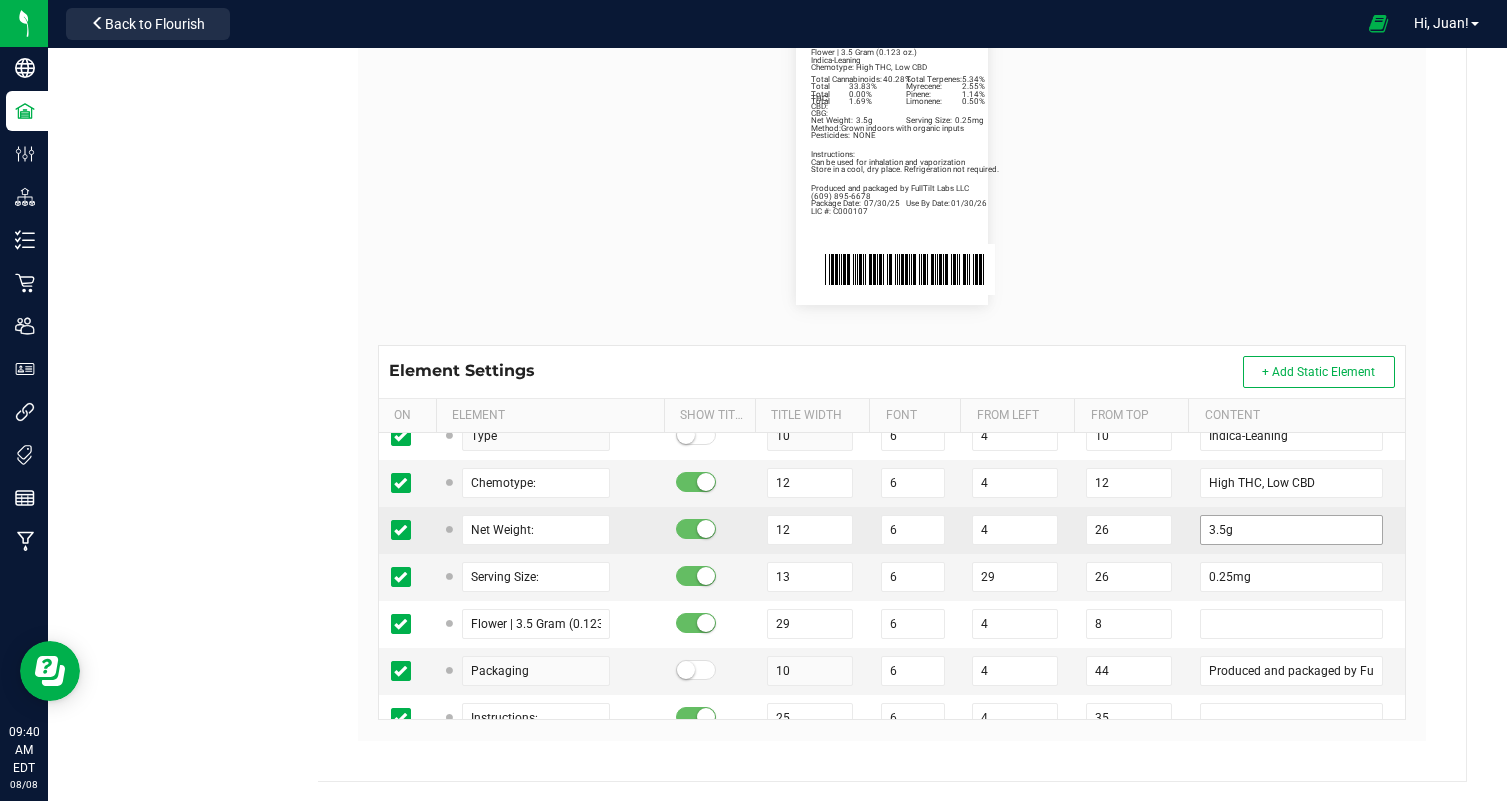 scroll, scrollTop: 0, scrollLeft: 0, axis: both 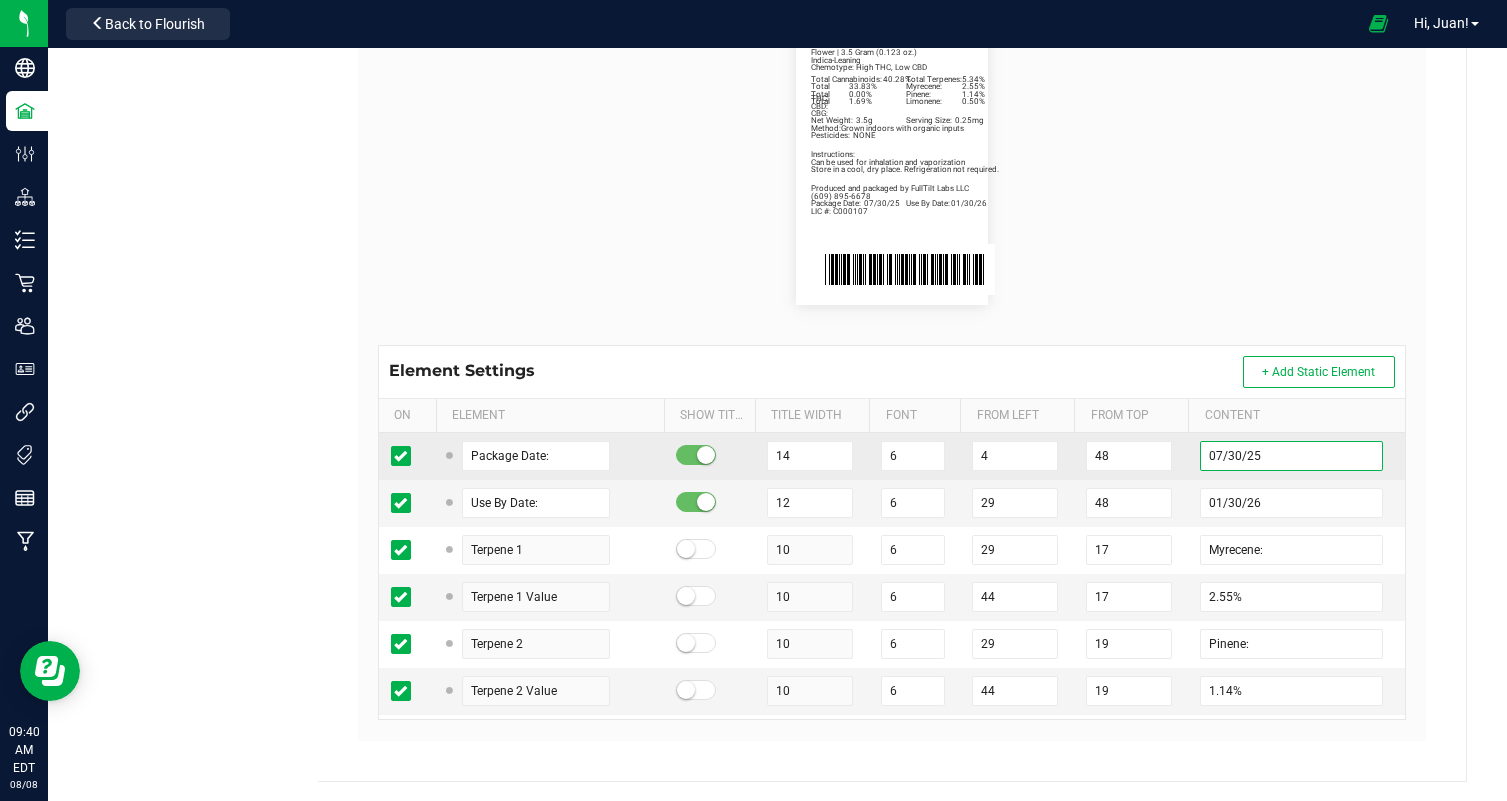 click on "07/30/25" at bounding box center (1291, 456) 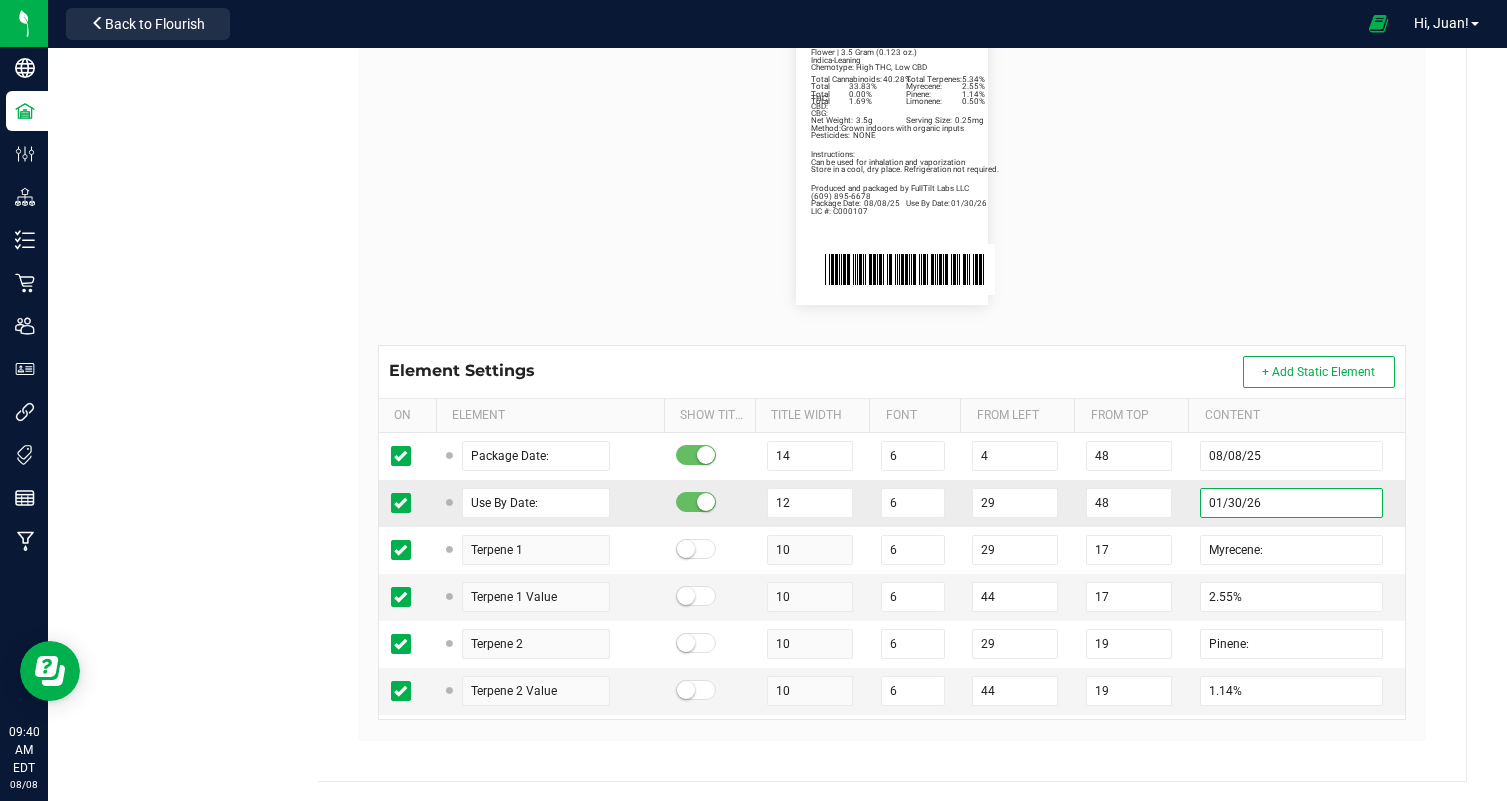 click on "01/30/26" at bounding box center (1291, 503) 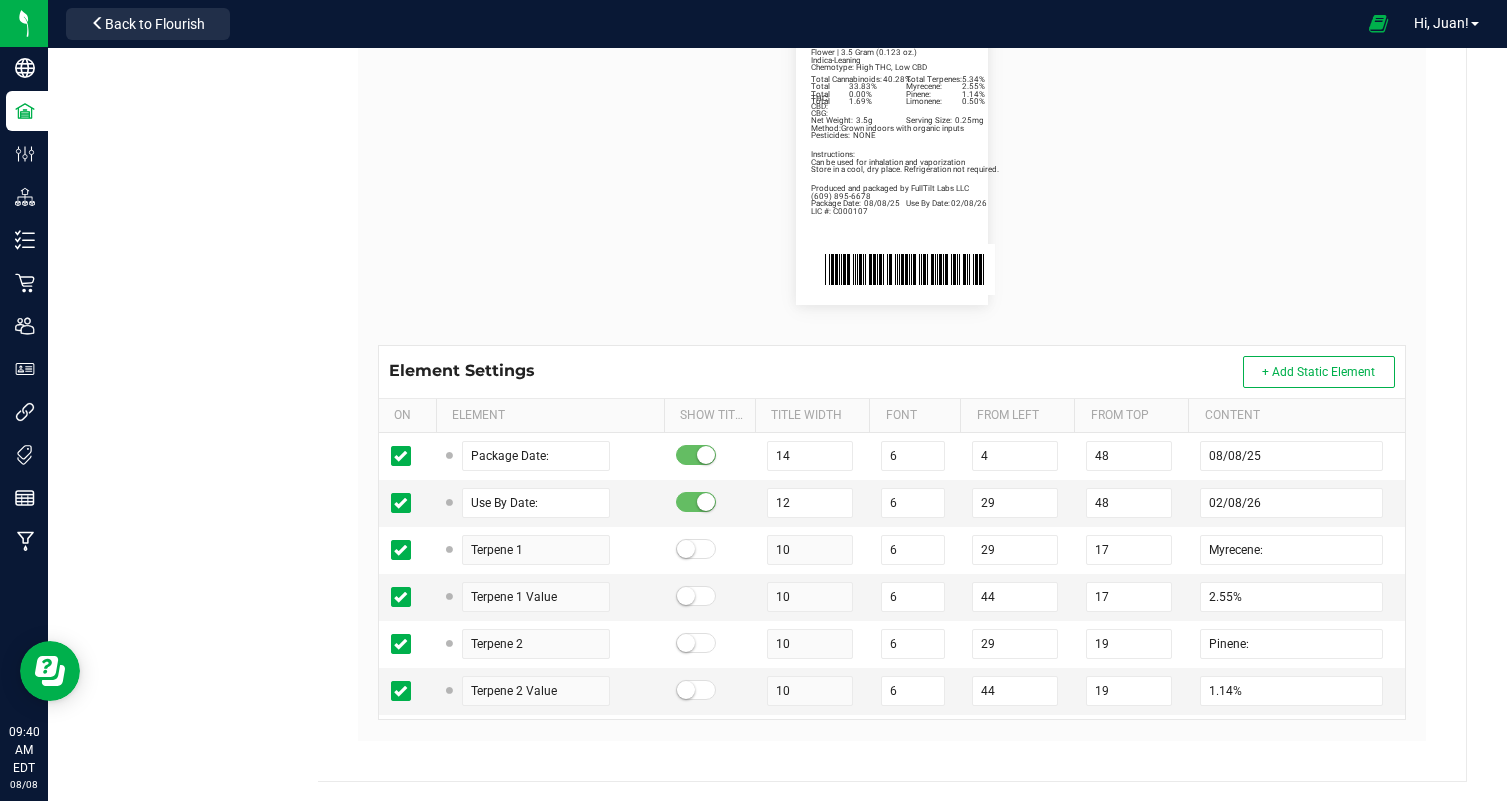 click on "Package Date:   08/08/25   Use By Date:   02/08/26   Myrecene:   2.55%   Pinene:   1.14%   Limonene:   0.50%   Total Cannabinoids:   40.28%   Total Terpenes:   5.34%   Total THC:    33.83%   Total CBD:   0.00%   Total CBG:   1.69%   Uncle Larry   Indica-Leaning   Chemotype:   High THC, Low CBD   Net Weight:   3.5g   Serving Size:   0.25mg   Flower | 3.5 Gram (0.123 oz.)      Produced and packaged by FullTilt Labs LLC   Instructions:      Can be used for inhalation and vaporization   Method:   Grown indoors with organic inputs   Pesticides:   NONE   (609) 895-6678   LIC #: C000107      Store in a cool, dry place. Refrigeration not required." at bounding box center [892, 161] 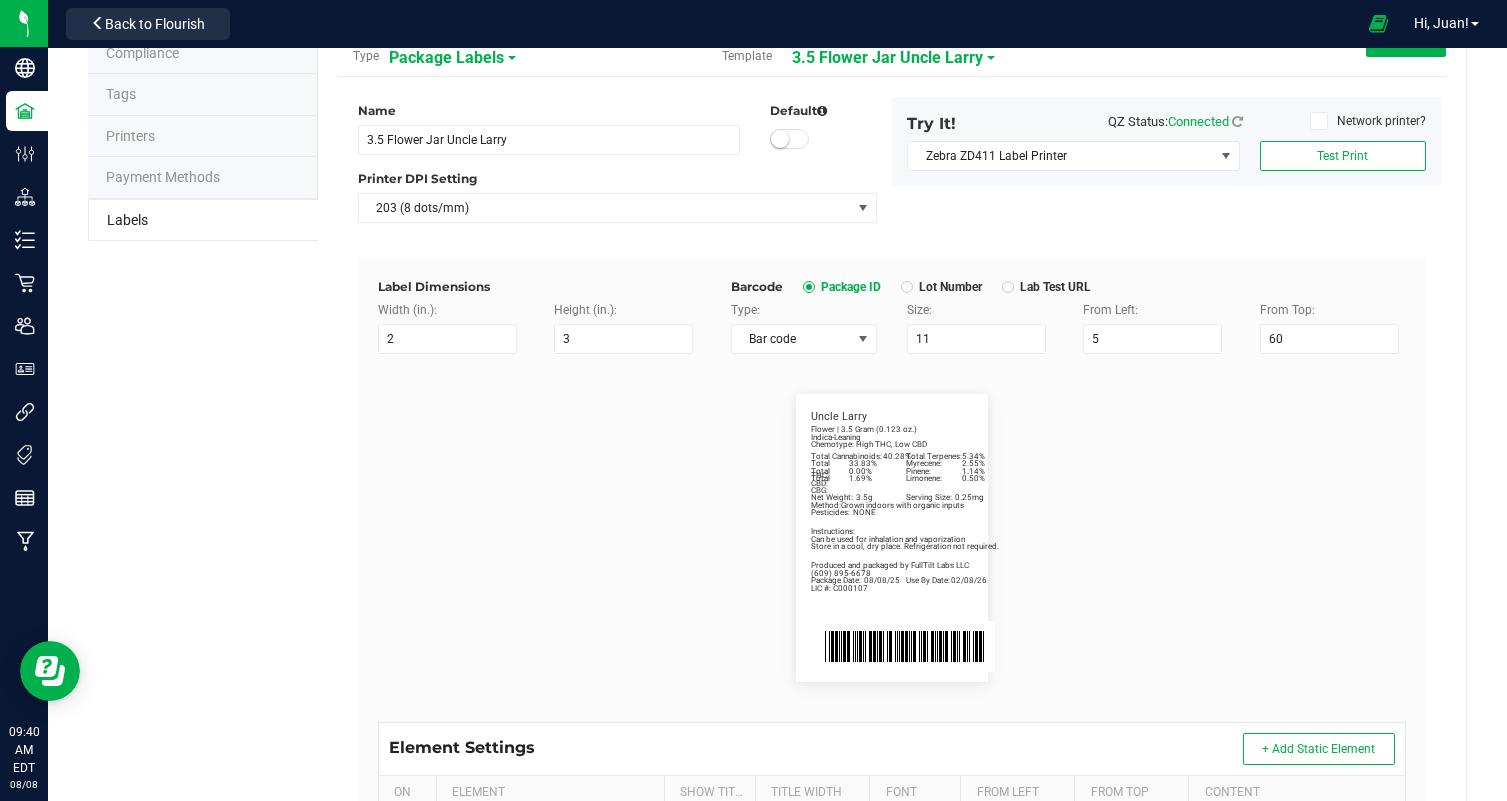 scroll, scrollTop: 0, scrollLeft: 0, axis: both 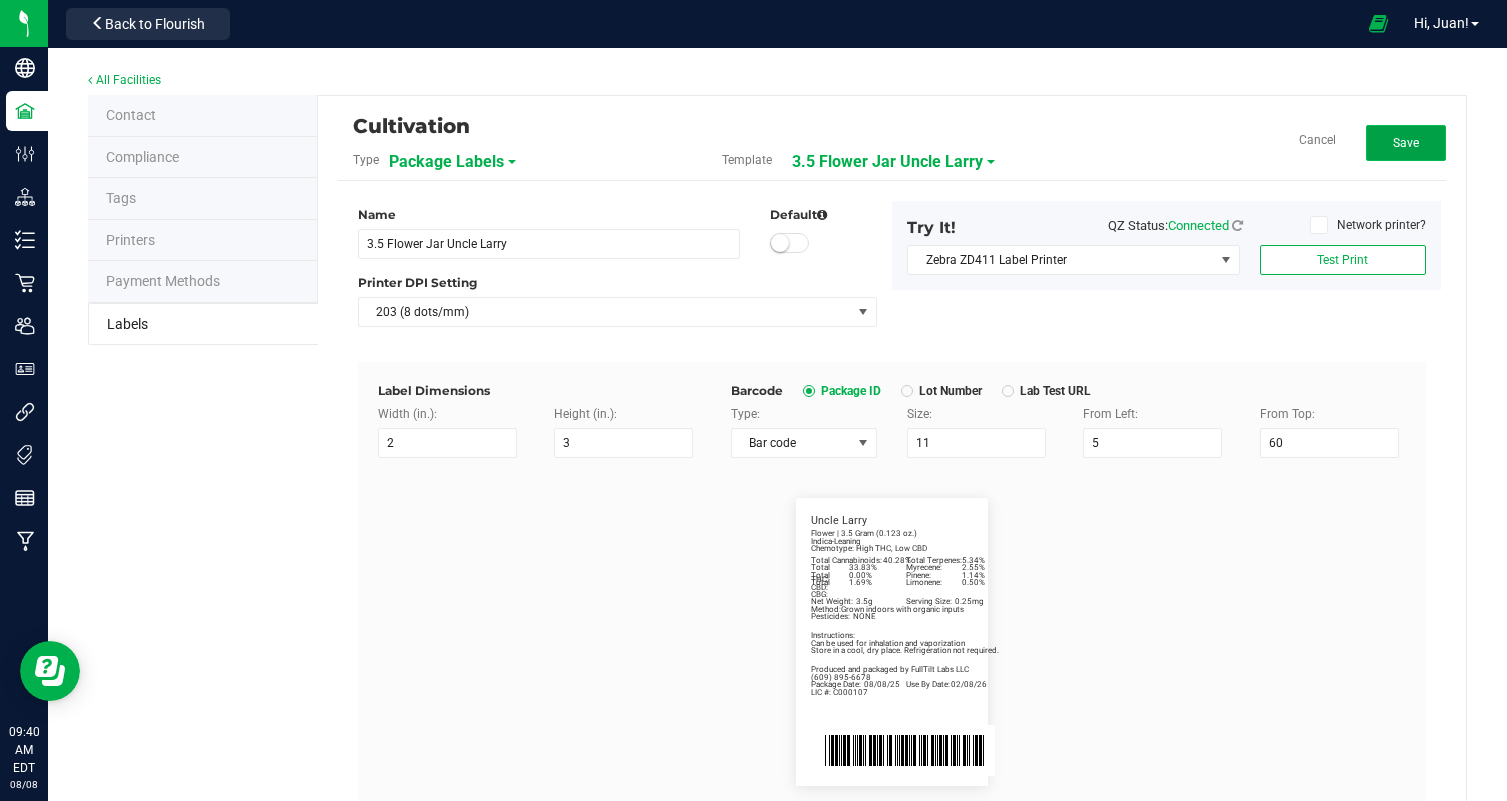 click on "Save" at bounding box center (1406, 143) 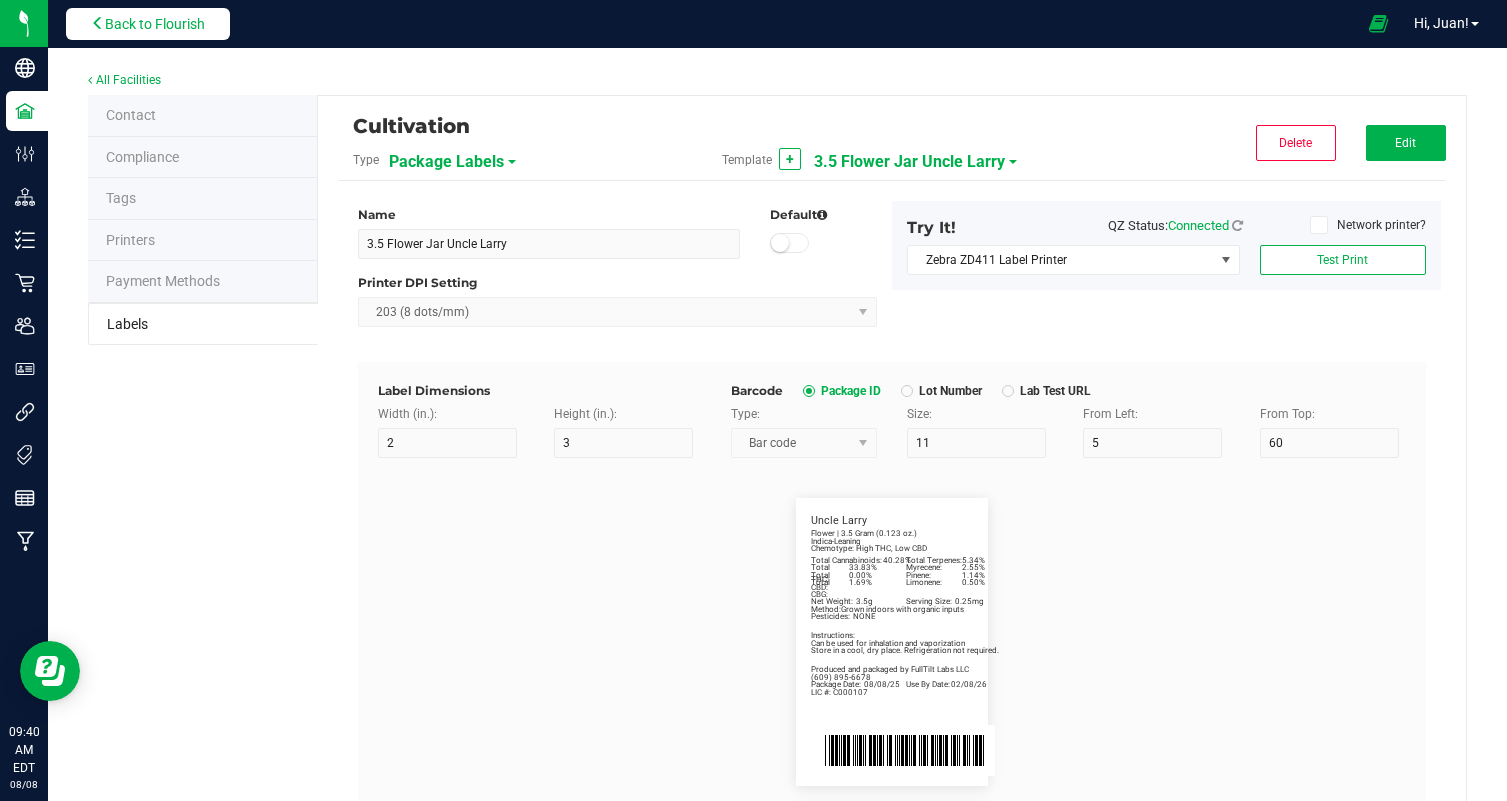 click on "Back to Flourish" at bounding box center [155, 24] 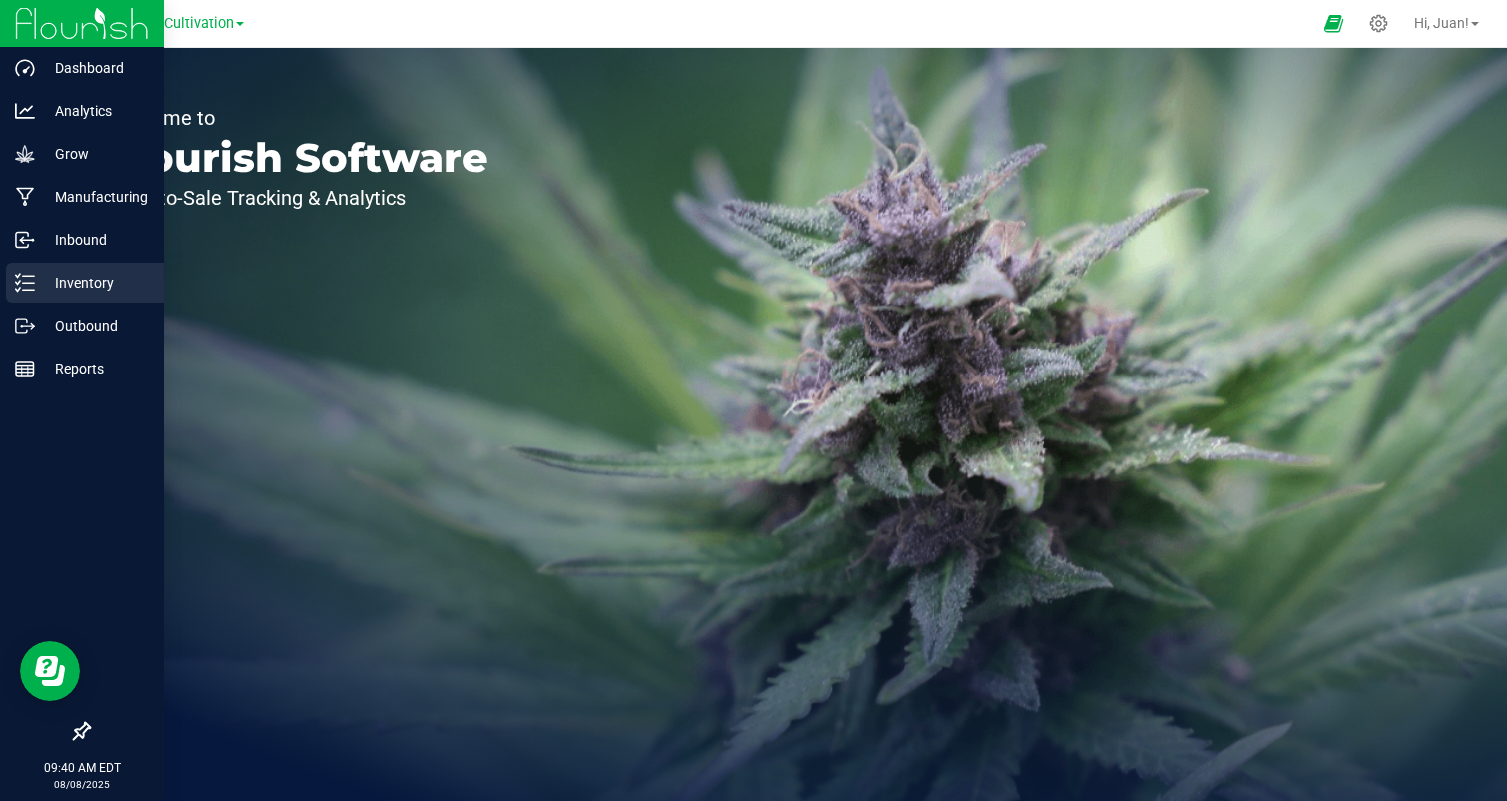 click 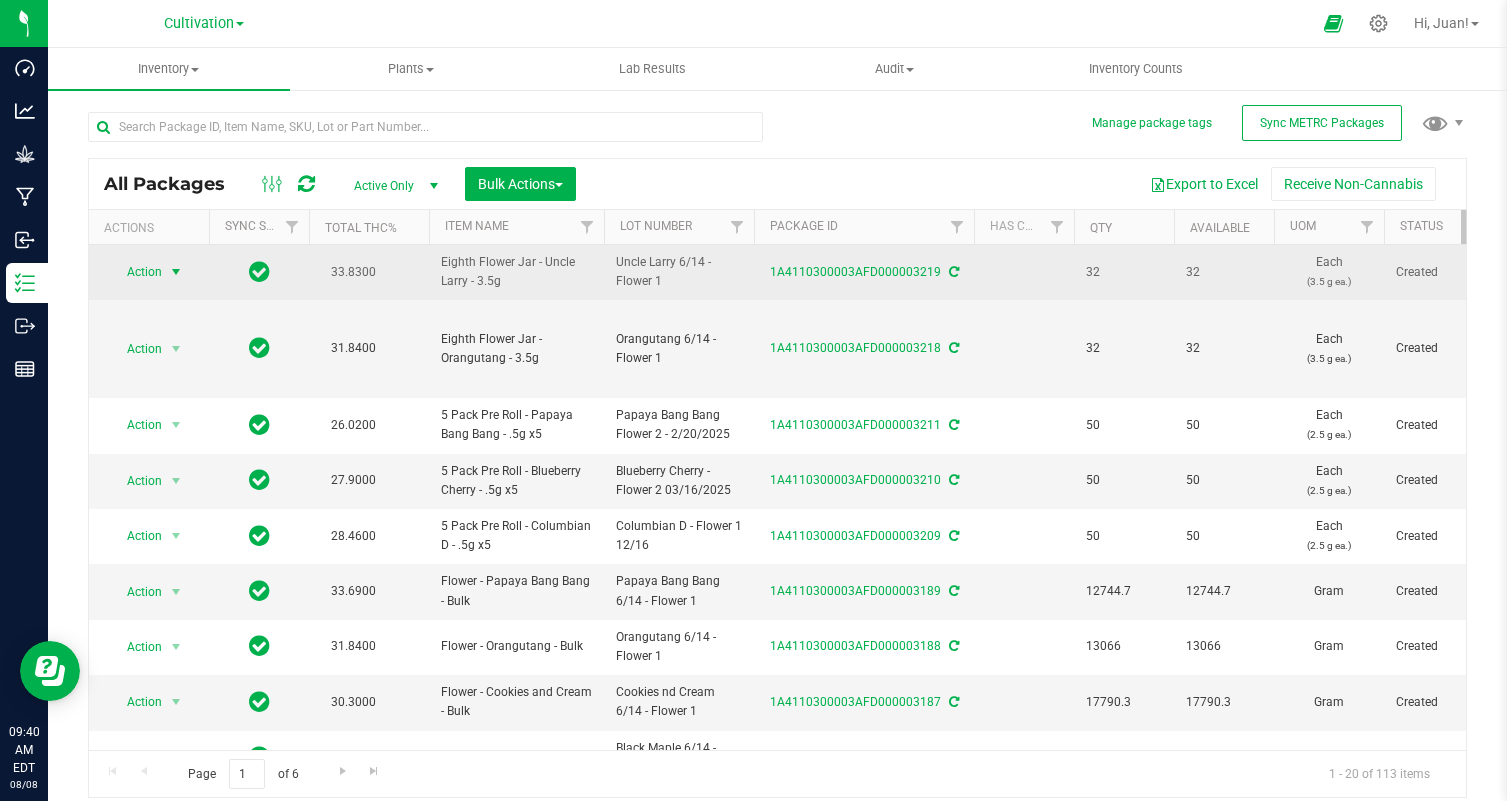 click on "Action" at bounding box center (136, 272) 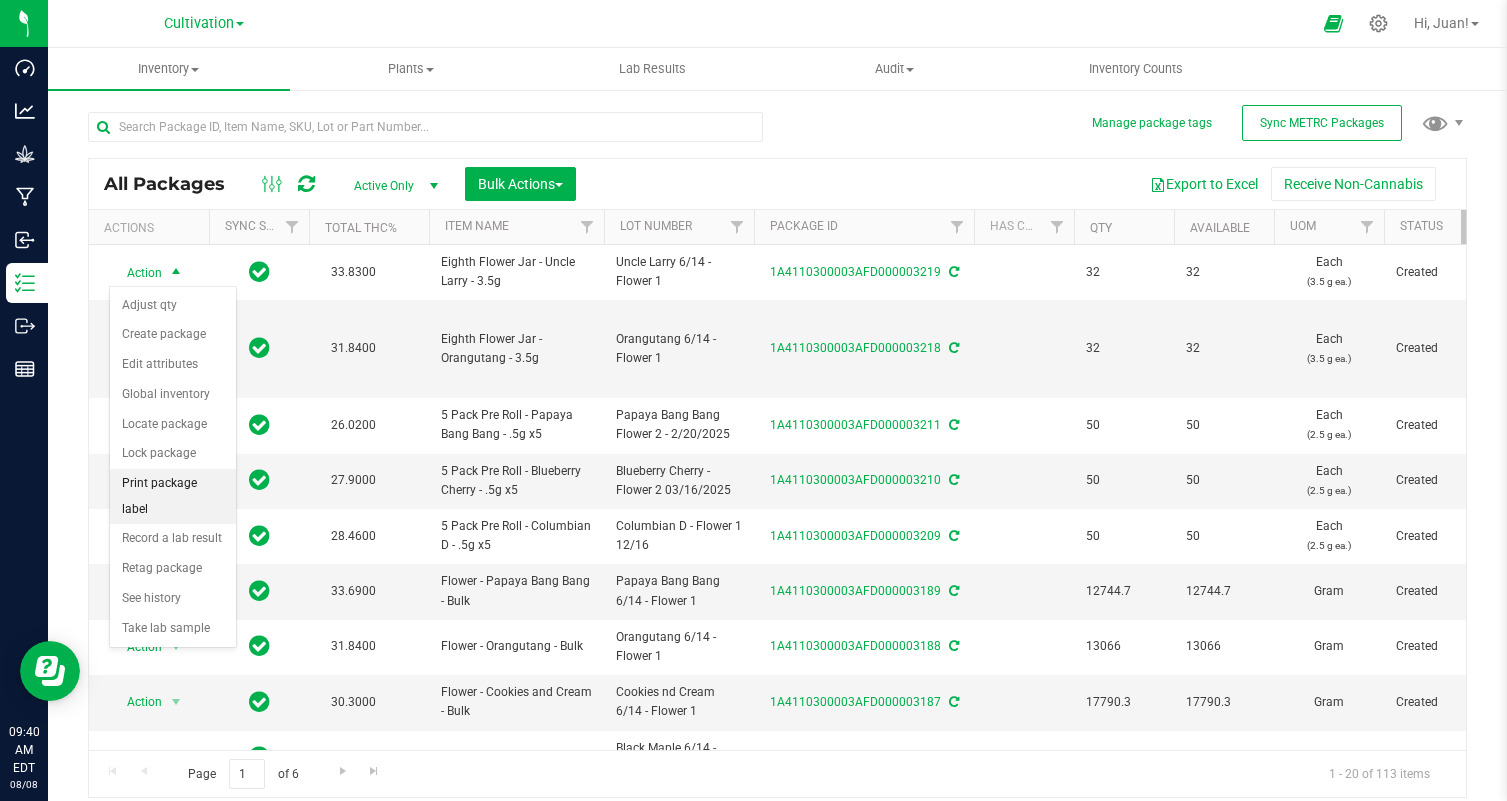click on "Print package label" at bounding box center (173, 496) 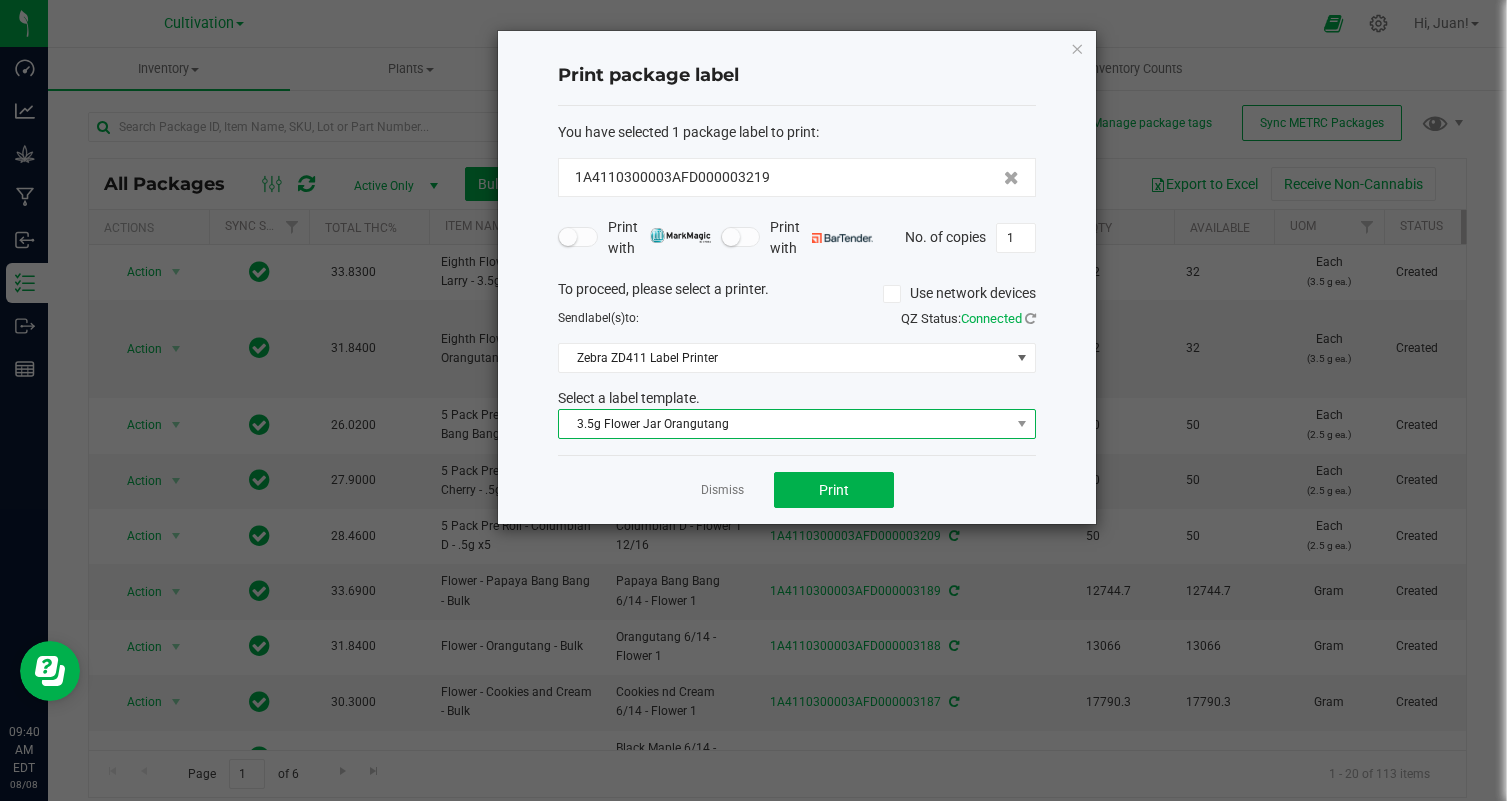 click on "3.5g Flower Jar Orangutang" at bounding box center [784, 424] 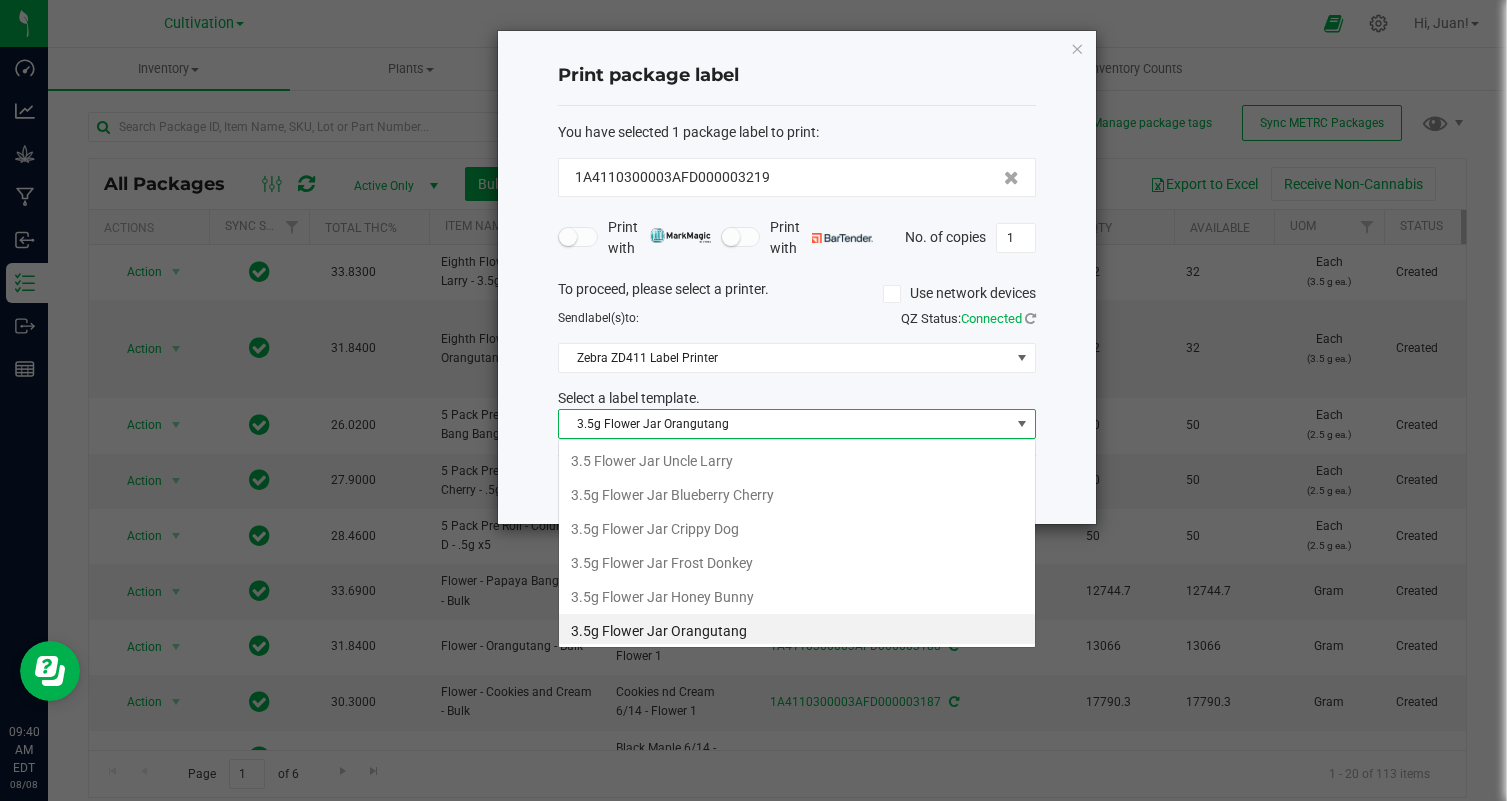 scroll, scrollTop: 99970, scrollLeft: 99522, axis: both 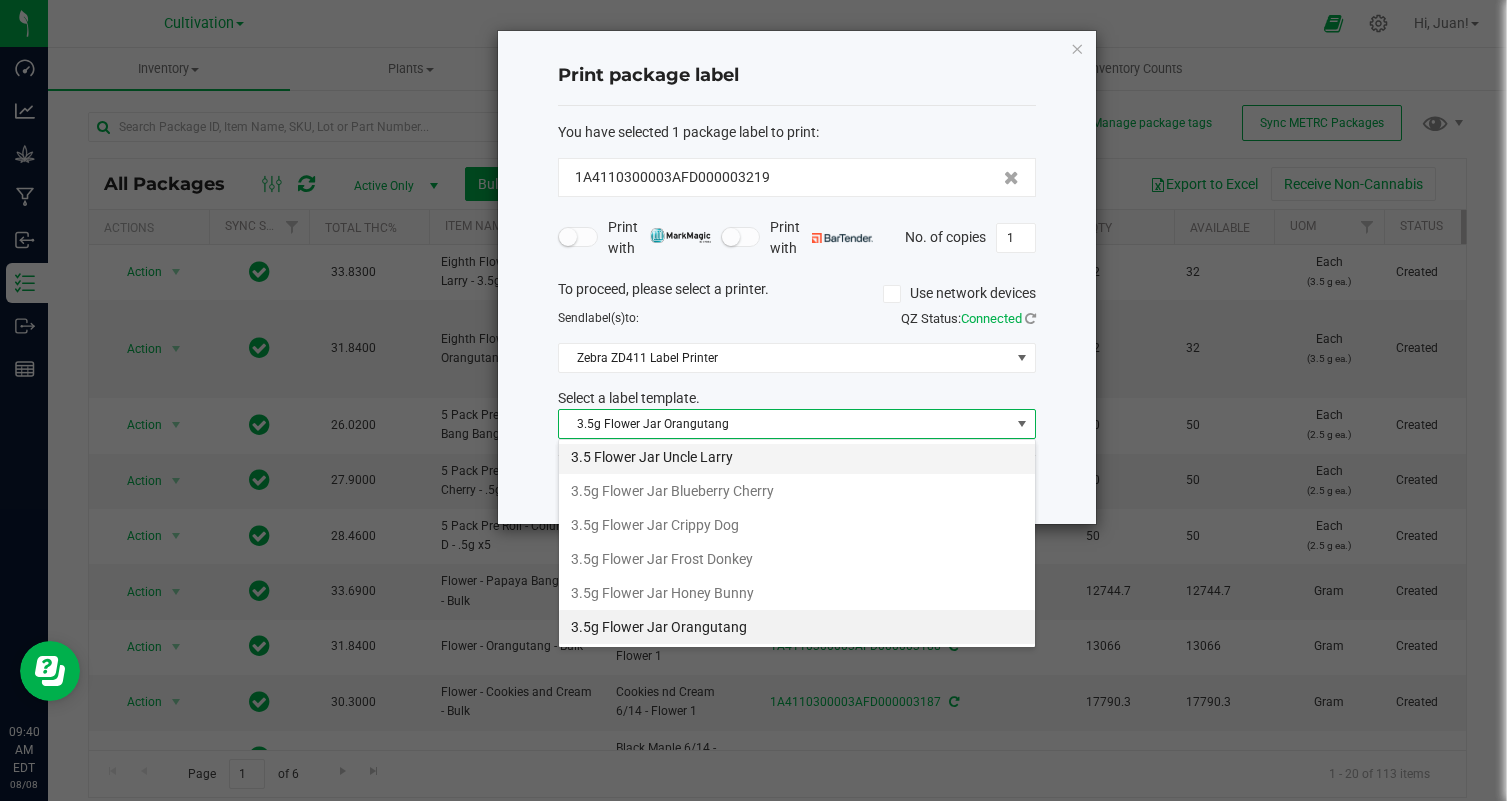 click on "3.5 Flower Jar Uncle Larry" at bounding box center [797, 457] 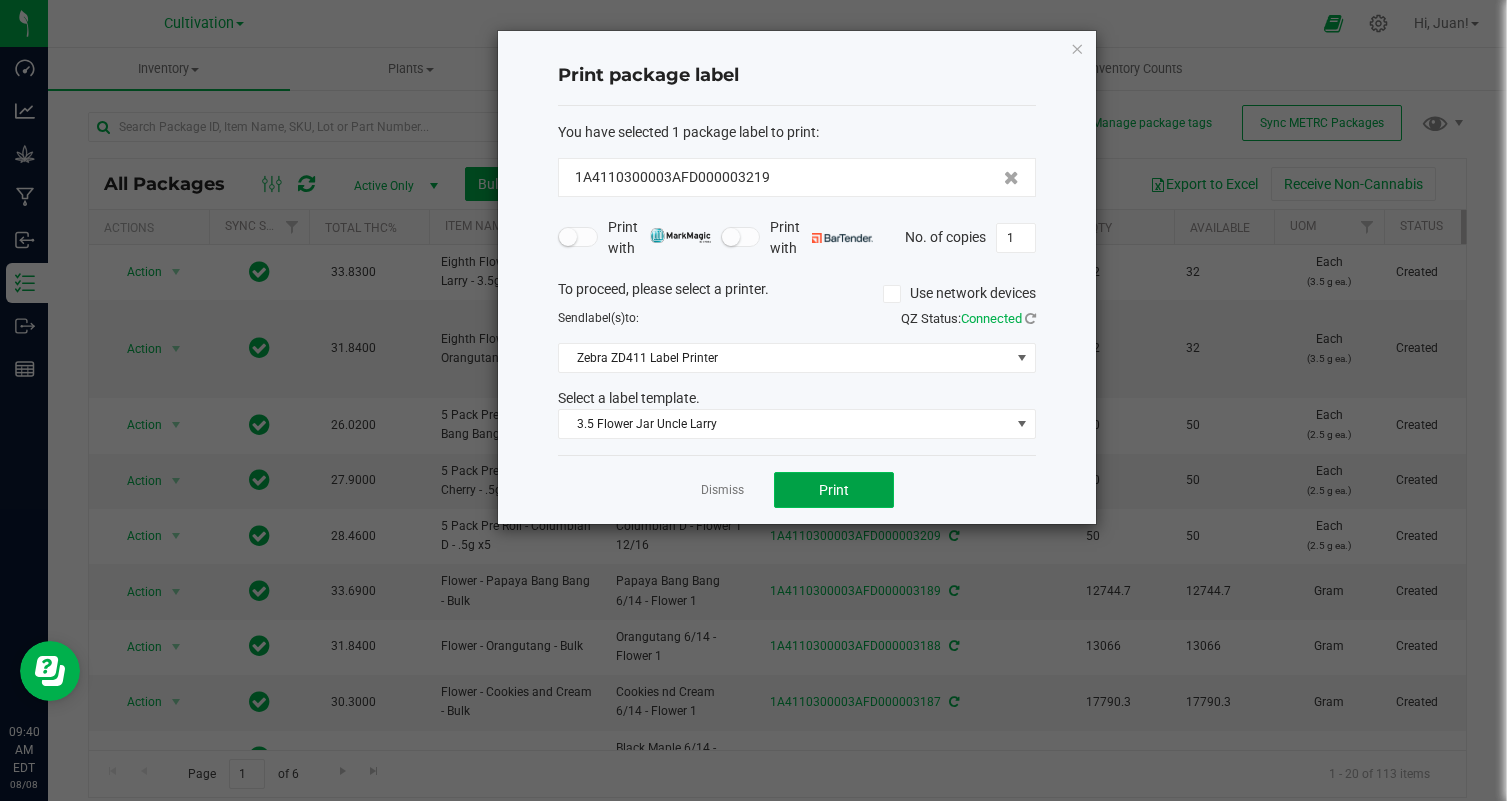 click on "Print" 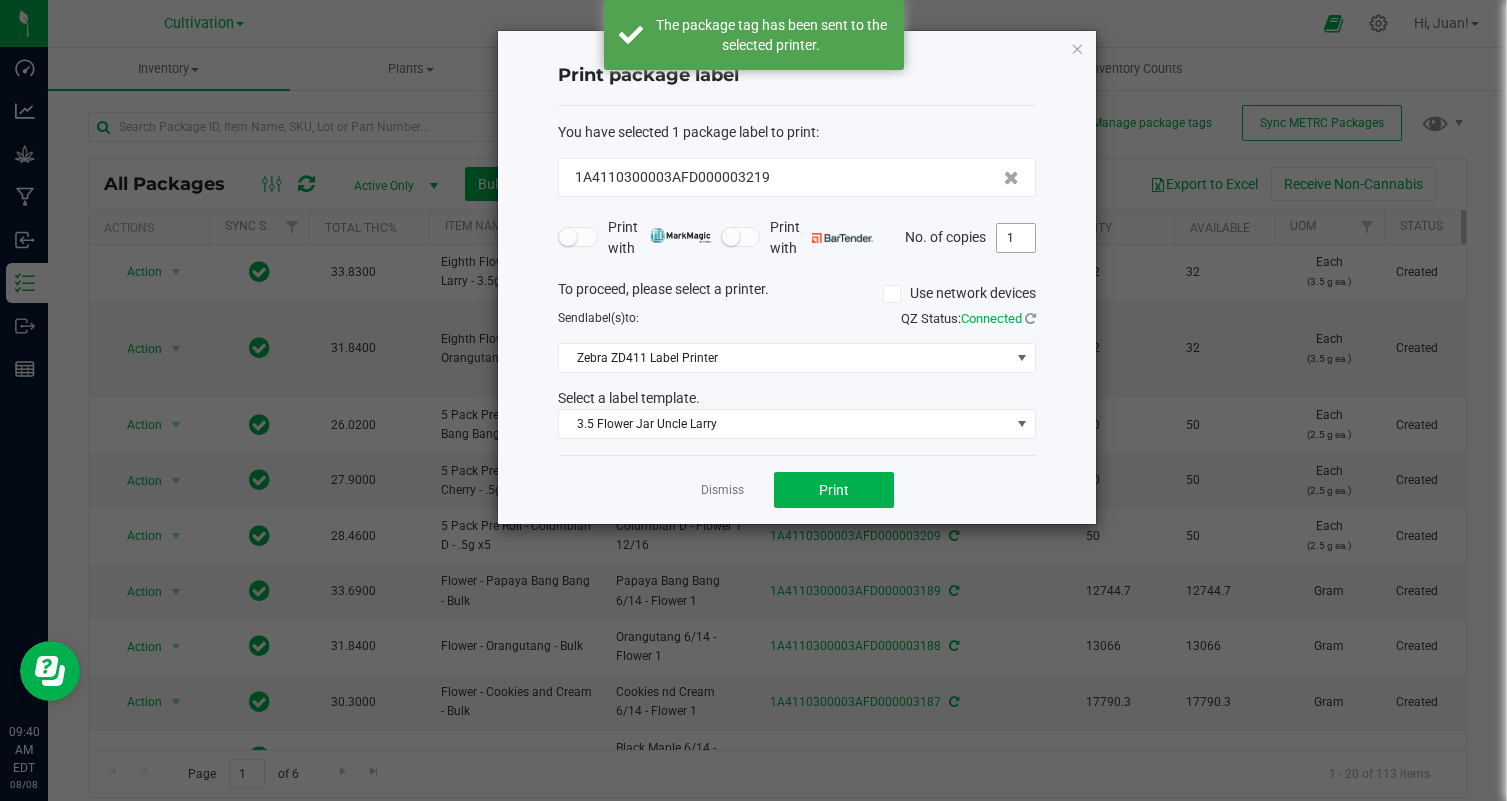 click on "1" at bounding box center (1016, 238) 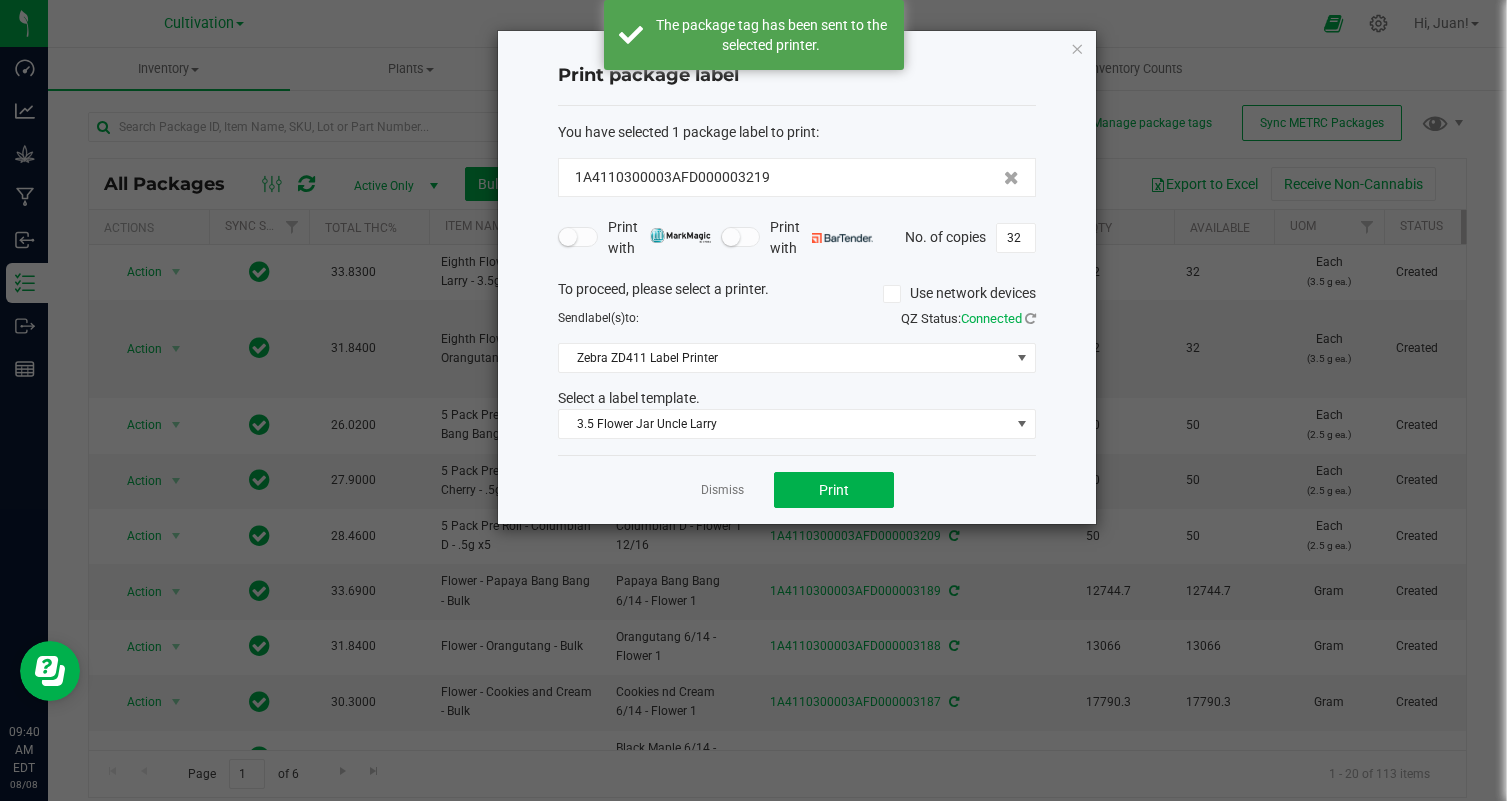 click on "Dismiss   Print" 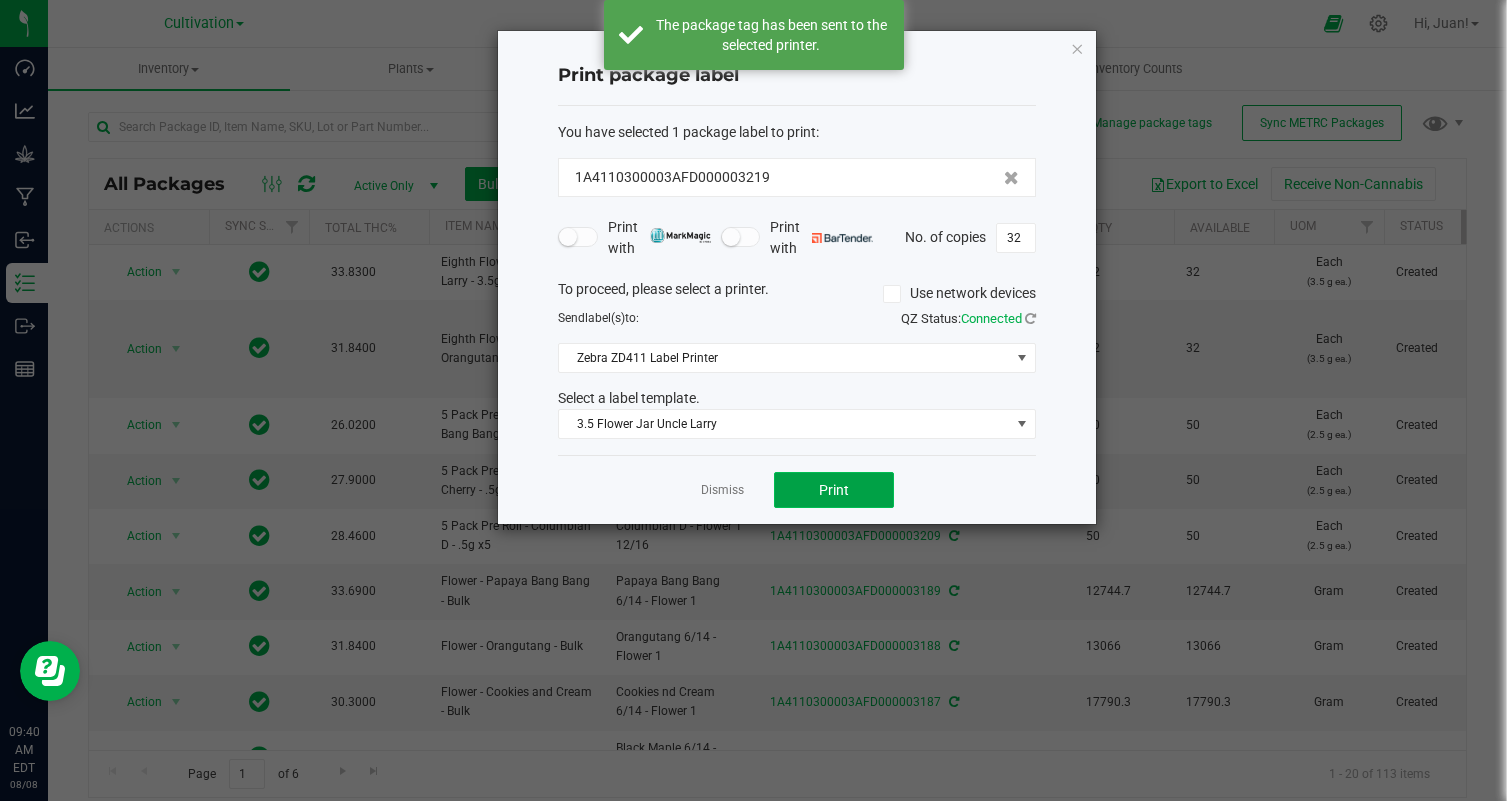 click on "Print" 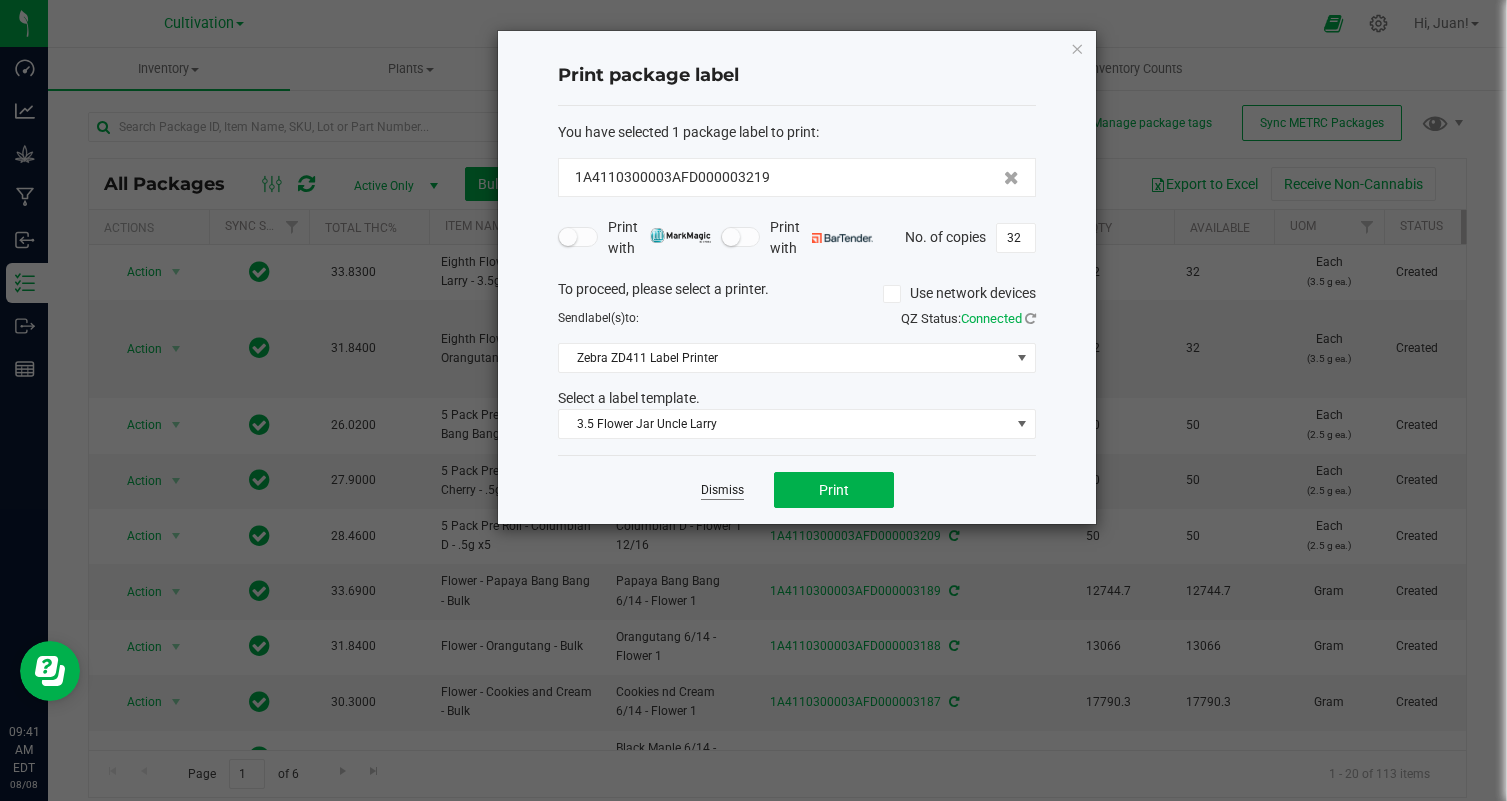 click on "Dismiss" 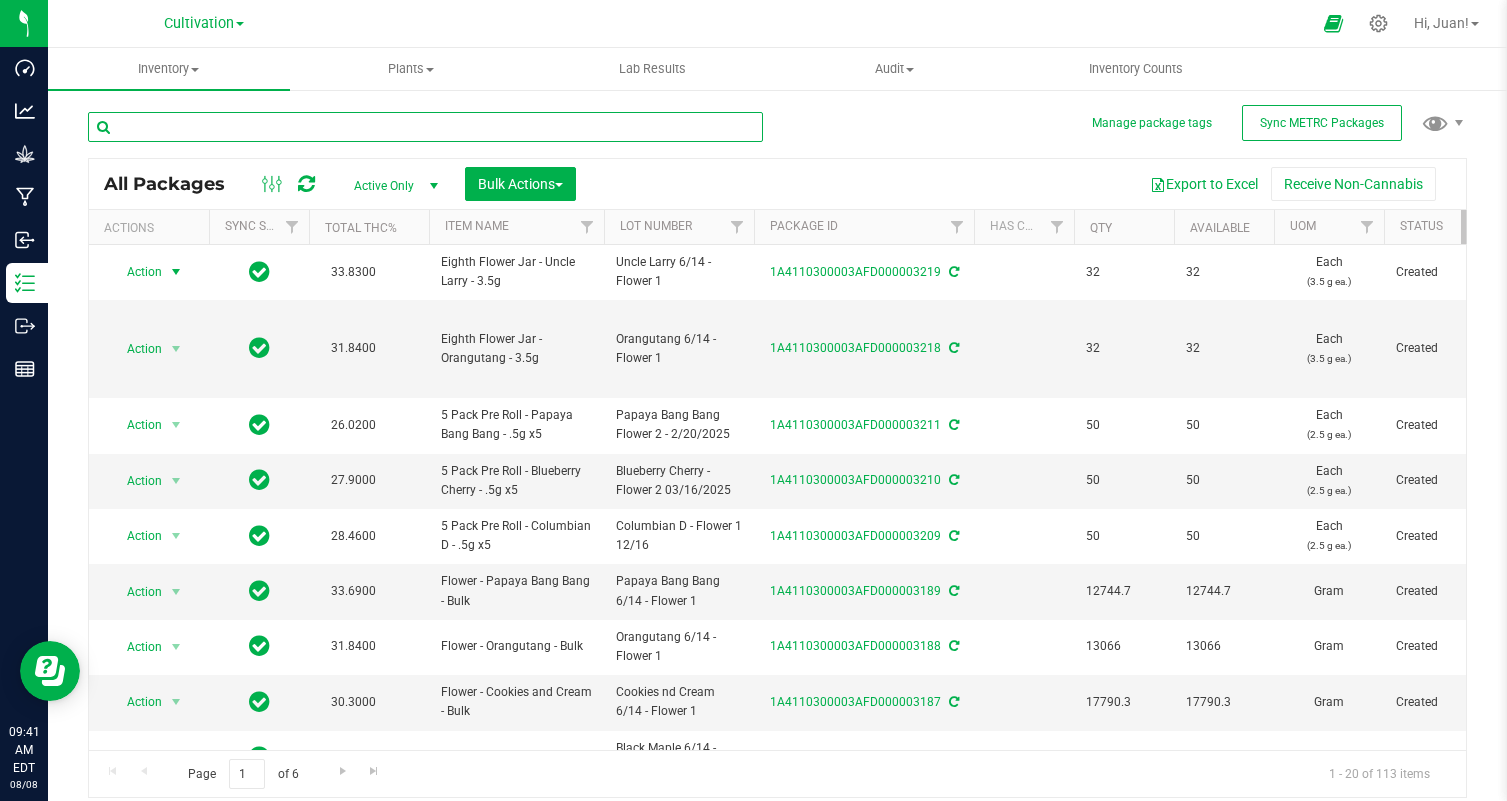 click at bounding box center [425, 127] 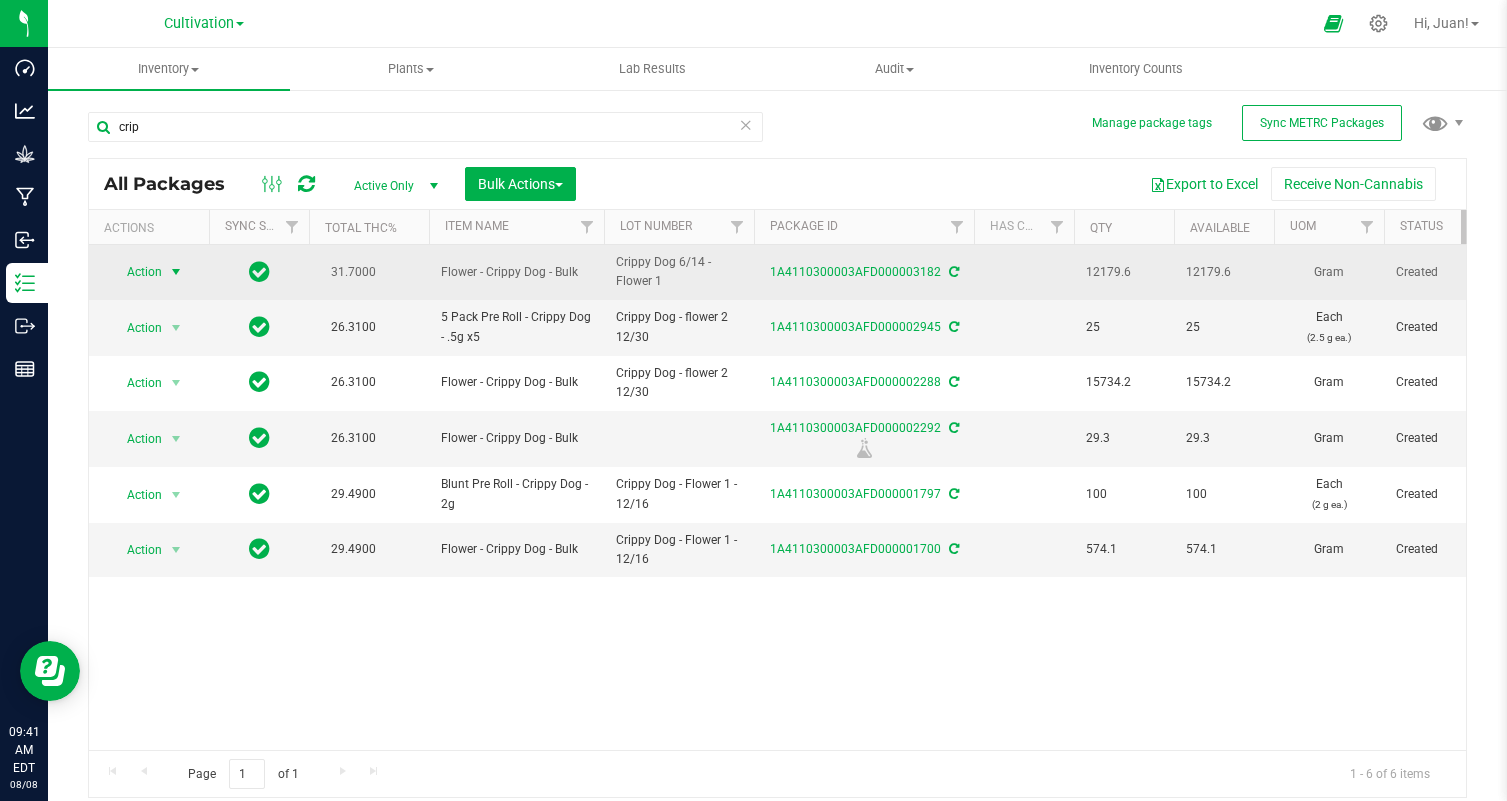 click on "Action" at bounding box center (136, 272) 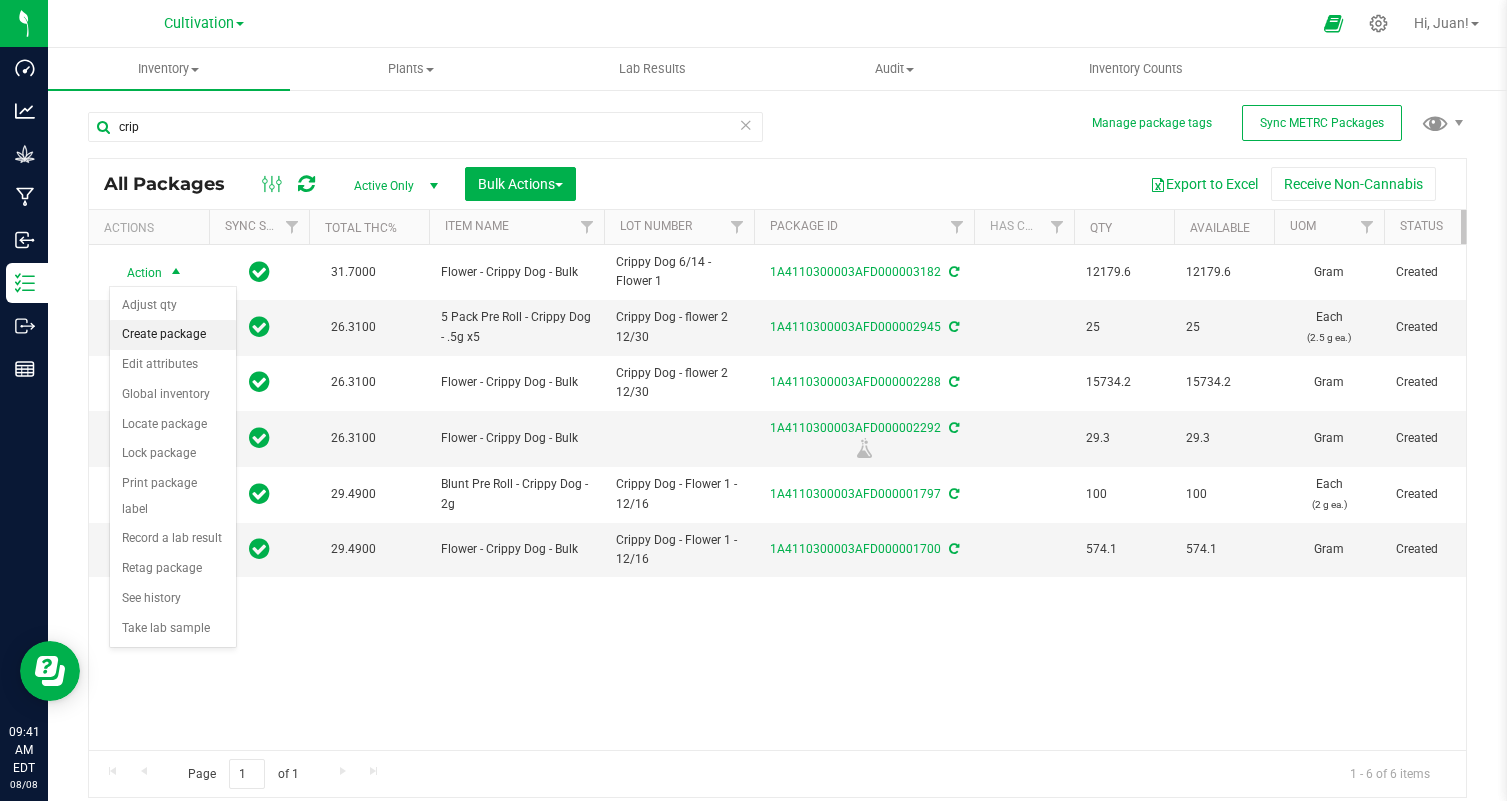 click on "Create package" at bounding box center [173, 335] 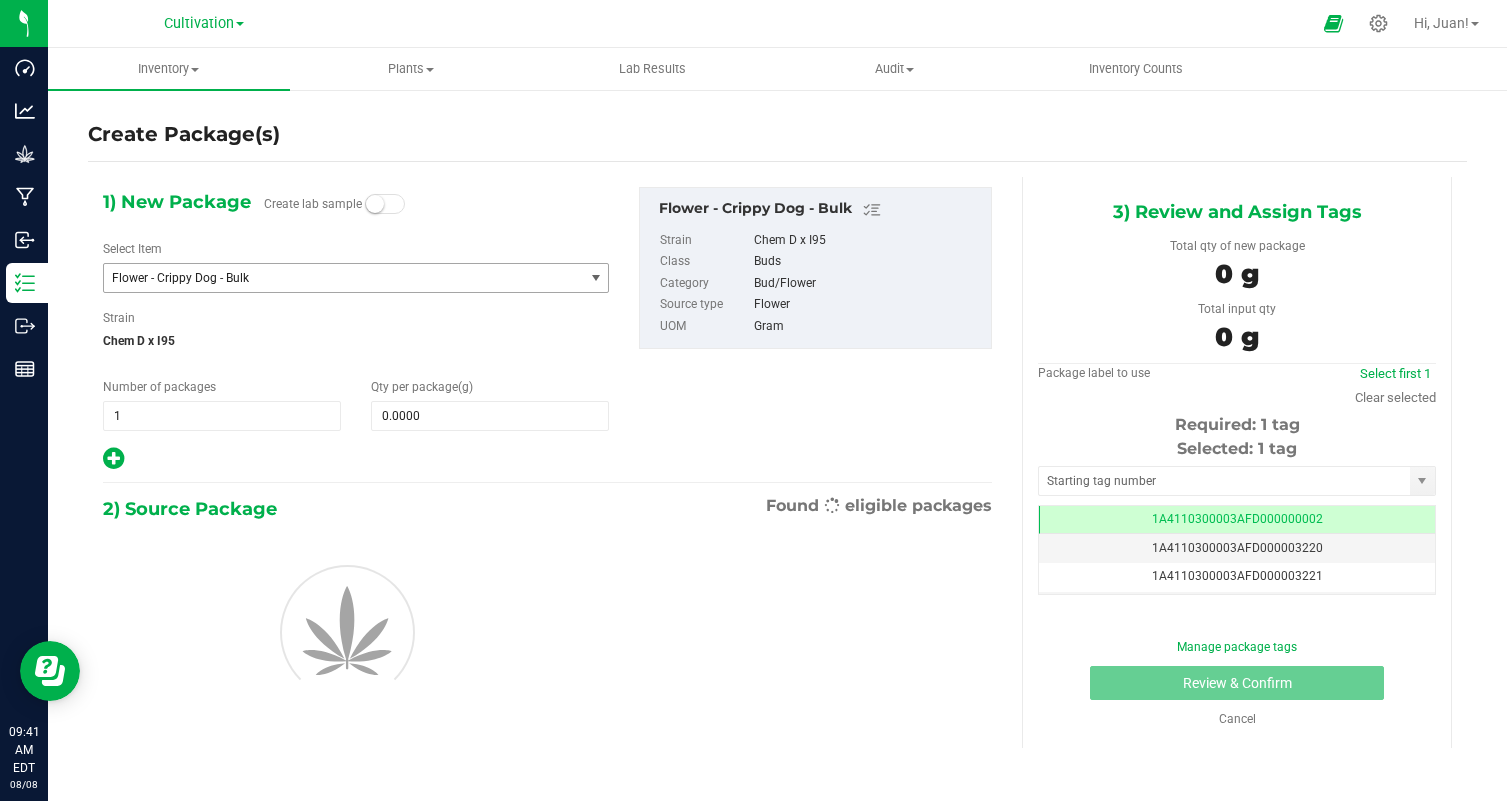 scroll, scrollTop: 0, scrollLeft: 0, axis: both 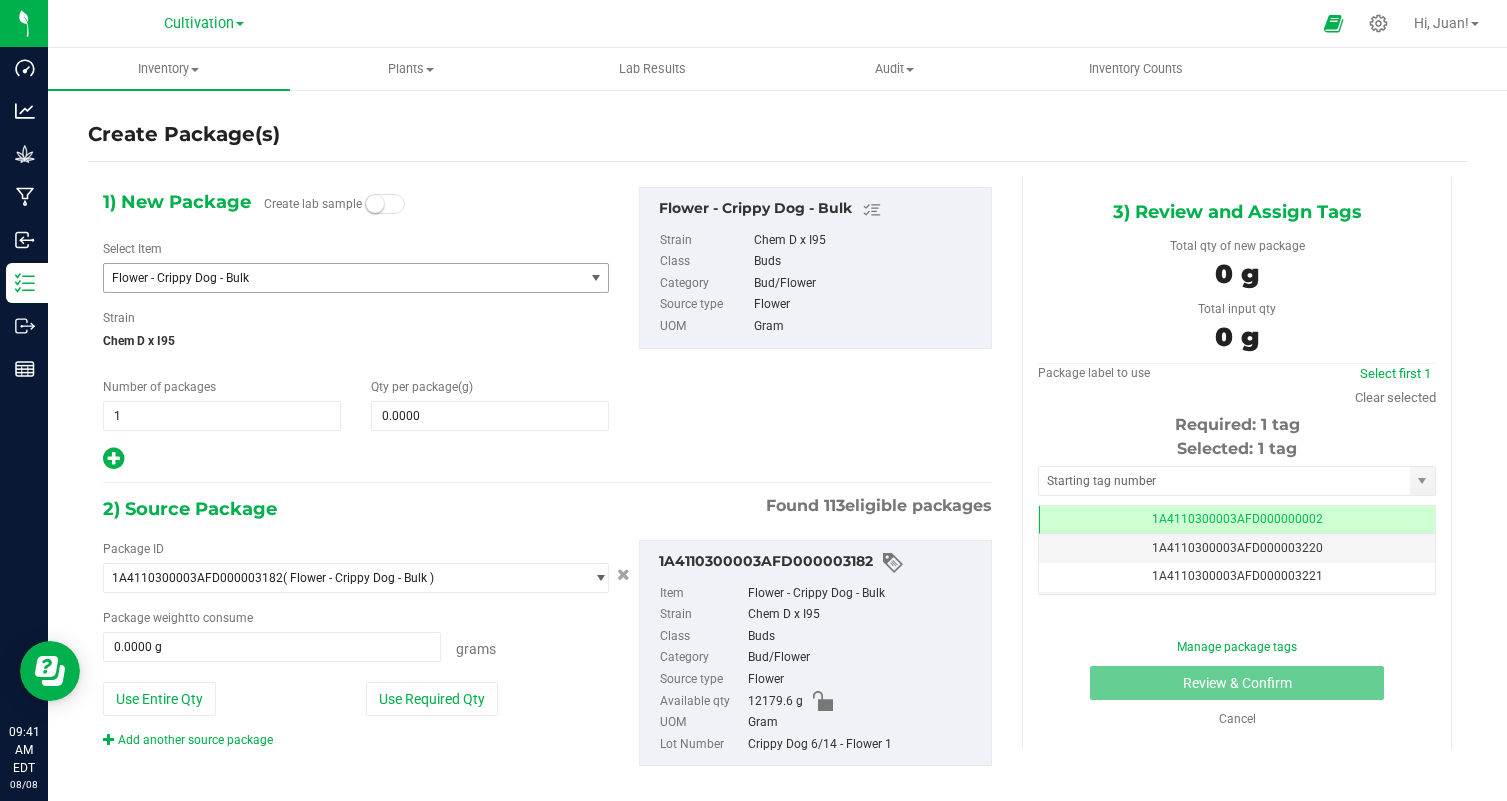 click on "Flower - Crippy Dog - Bulk" at bounding box center (334, 278) 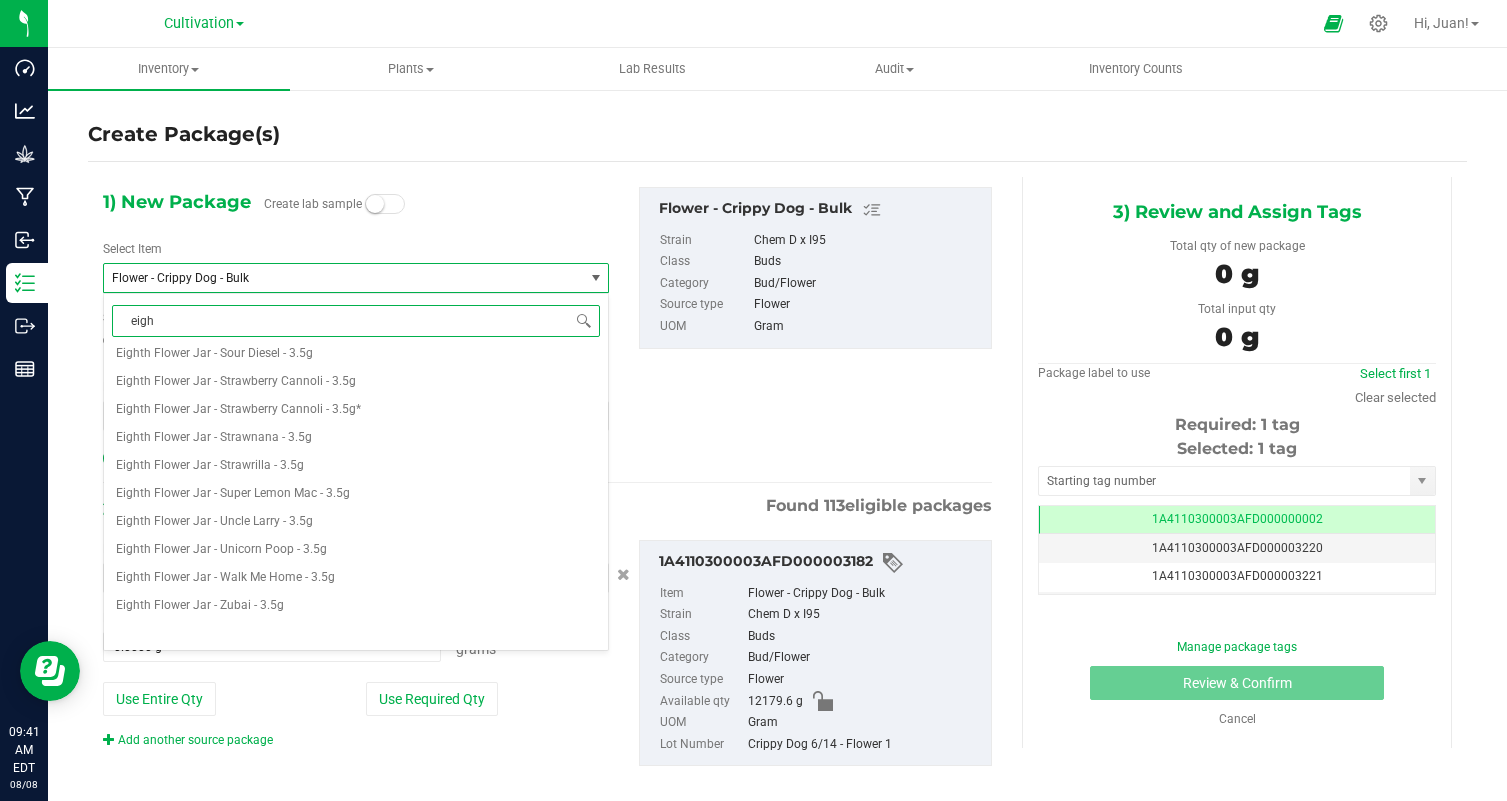scroll, scrollTop: 0, scrollLeft: 0, axis: both 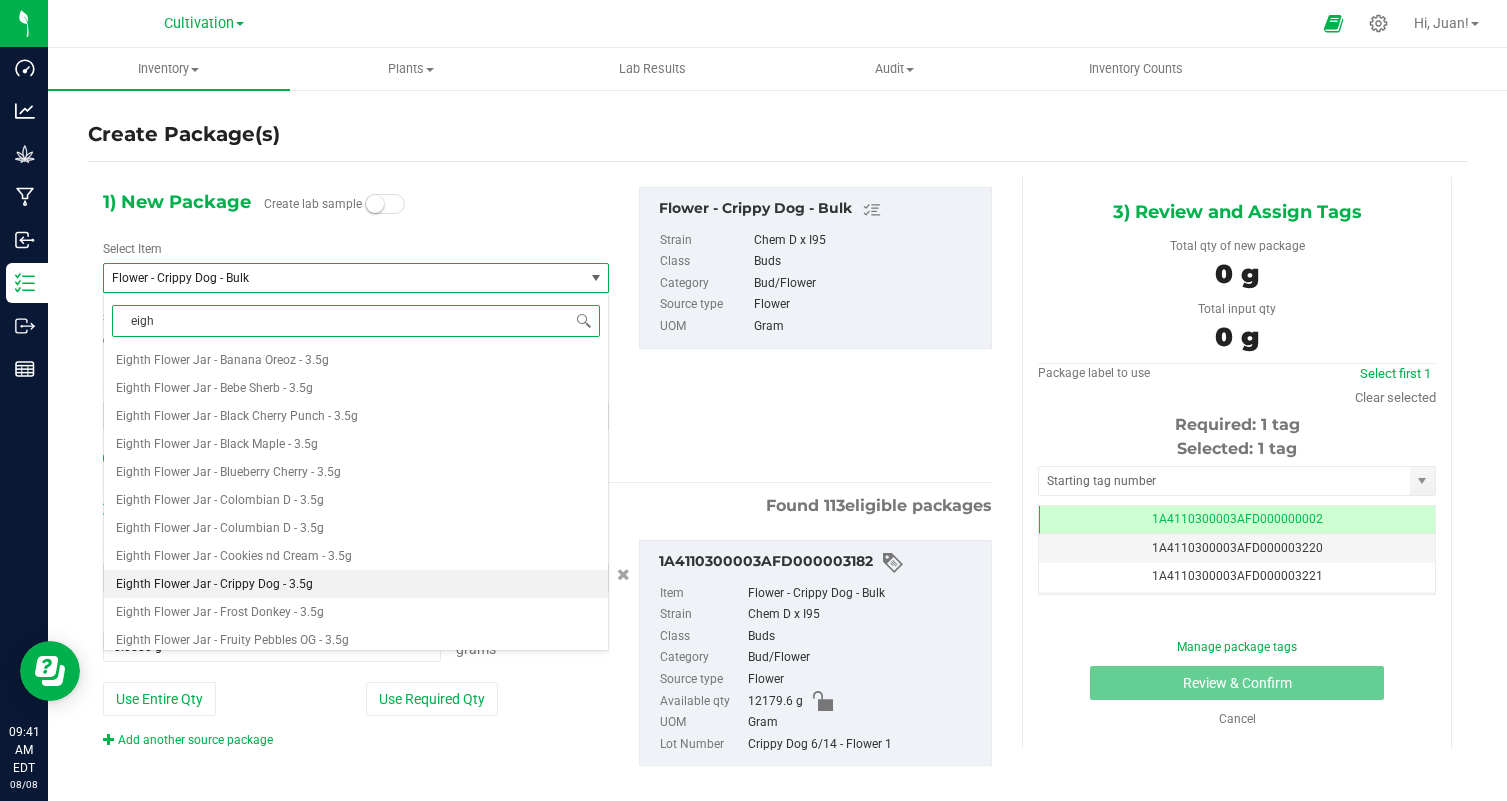click on "Eighth Flower Jar - Crippy Dog - 3.5g" at bounding box center [356, 584] 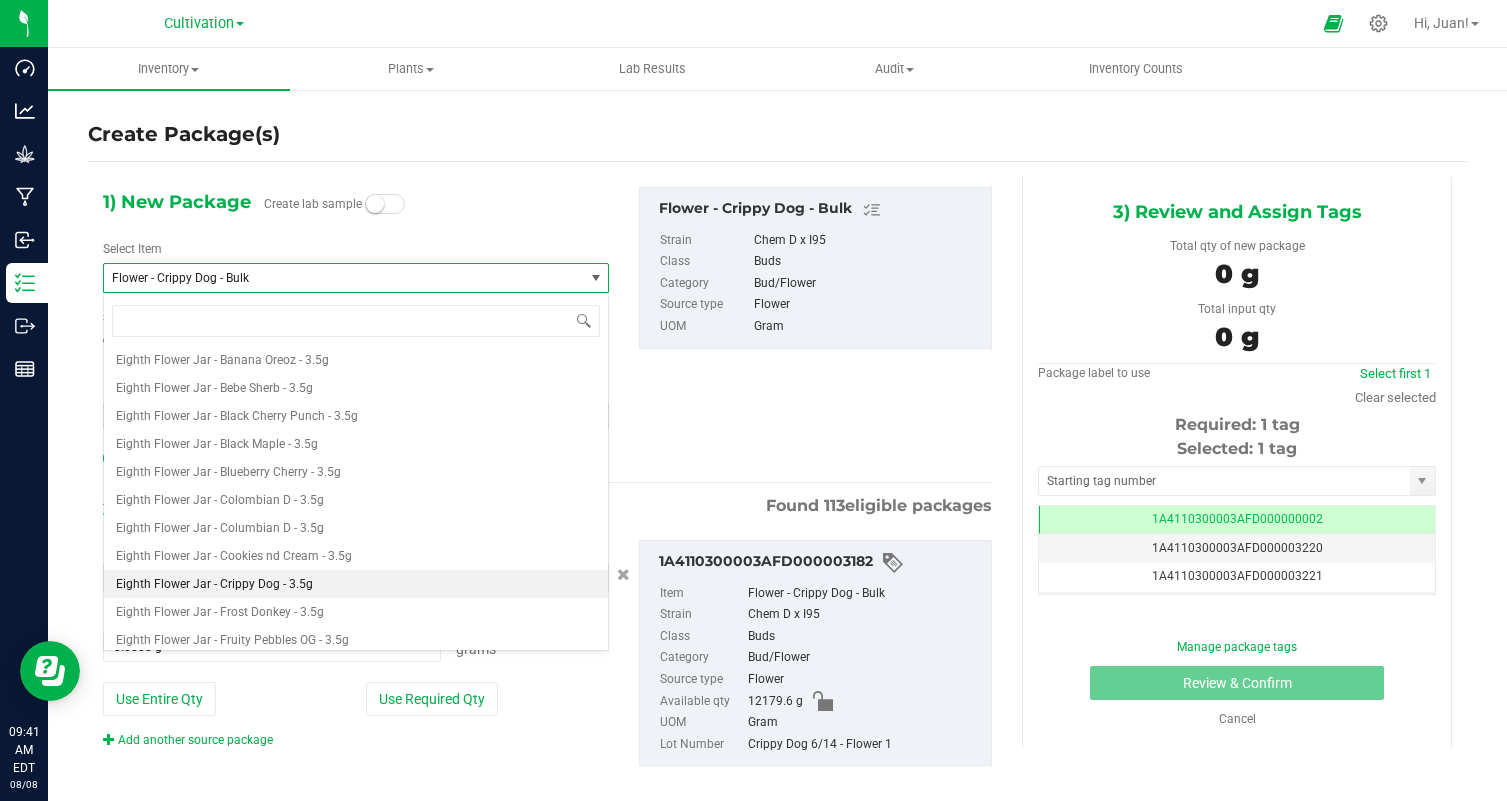 scroll, scrollTop: 4032, scrollLeft: 0, axis: vertical 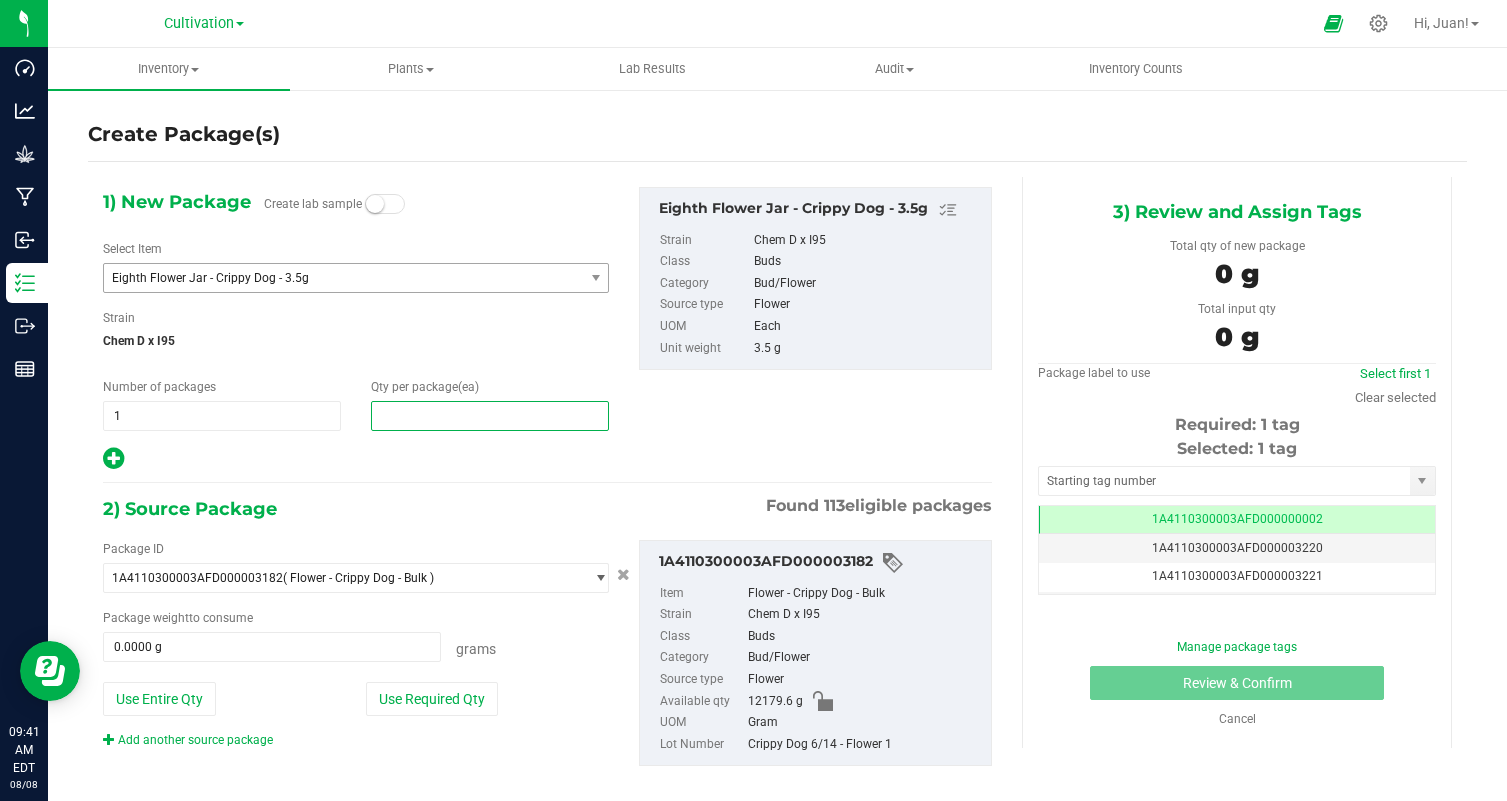 click at bounding box center [490, 416] 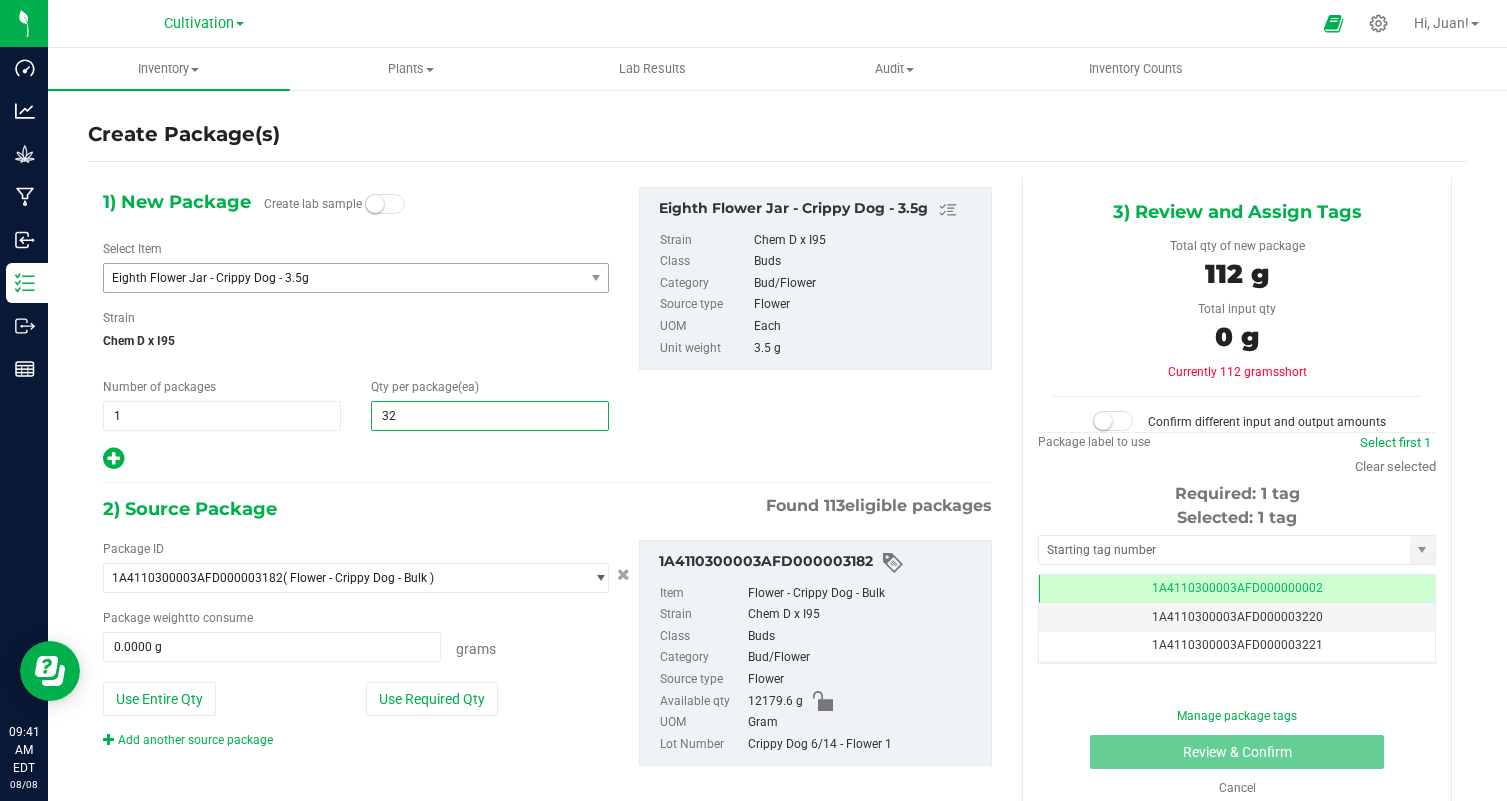 click on "1) New Package
Create lab sample
Select Item
Eighth Flower Jar - Crippy Dog - 3.5g
Distillate Vape - Strawnana - 1g Eighth Flower Jar - Afghani - 3.5g Eighth Flower Jar - Afhani - 3.5g Eighth Flower Jar - Banana Oreoz - 3.5g Eighth Flower Jar - Bebe Sherb - 3.5g Eighth Flower Jar - Black Cherry Punch - 3.5g Eighth Flower Jar - Black Maple - 3.5g Eighth Flower Jar - Blueberry Cherry - 3.5g Eighth Flower Jar - Colombian D - 3.5g Eighth Flower Jar - Columbian D - 3.5g Eighth Flower Jar - Cookies nd Cream - 3.5g
1 1" at bounding box center (547, 493) 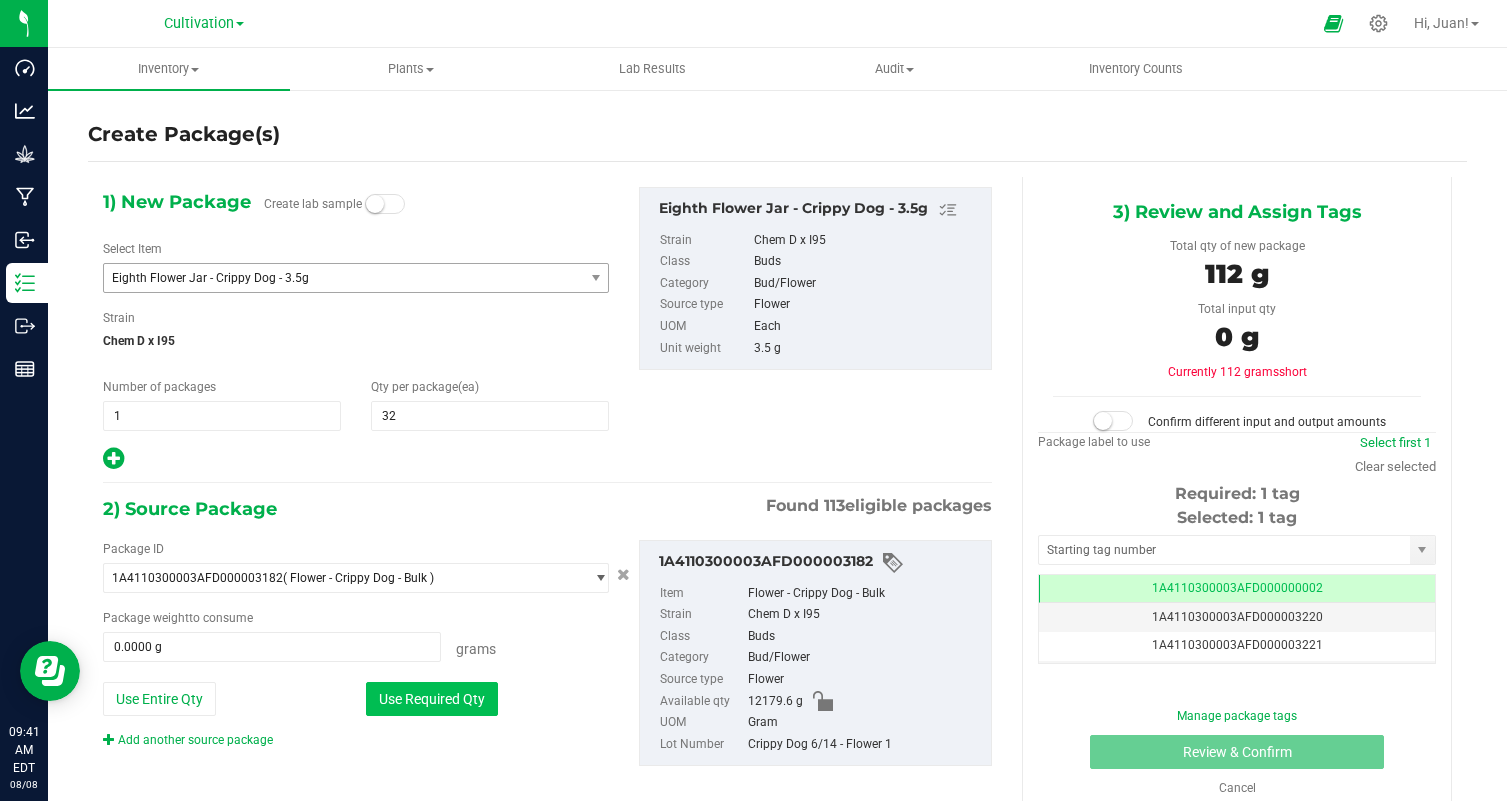 click on "Use Required Qty" at bounding box center (432, 699) 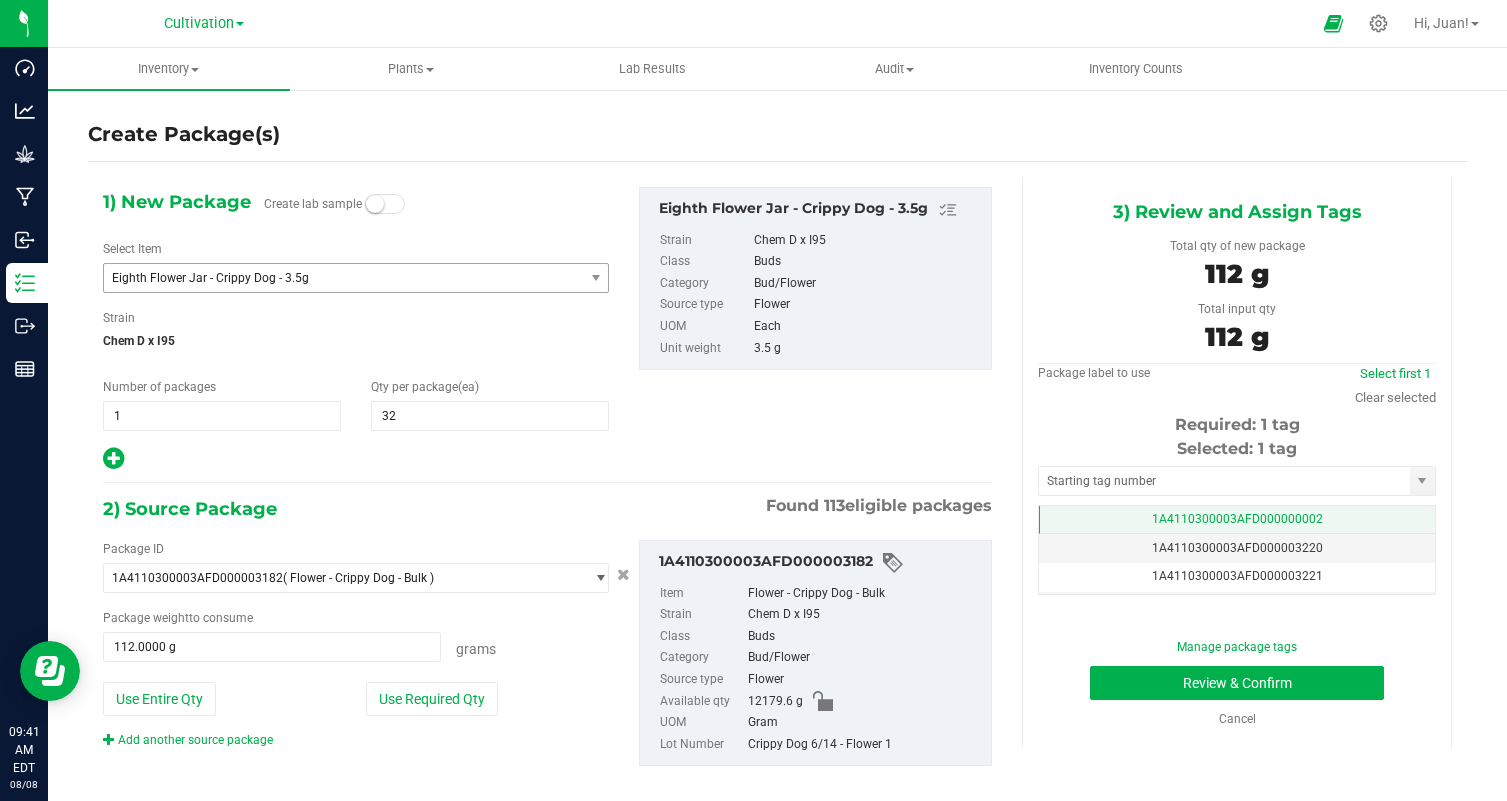 click on "1A4110300003AFD000000002" at bounding box center [1237, 520] 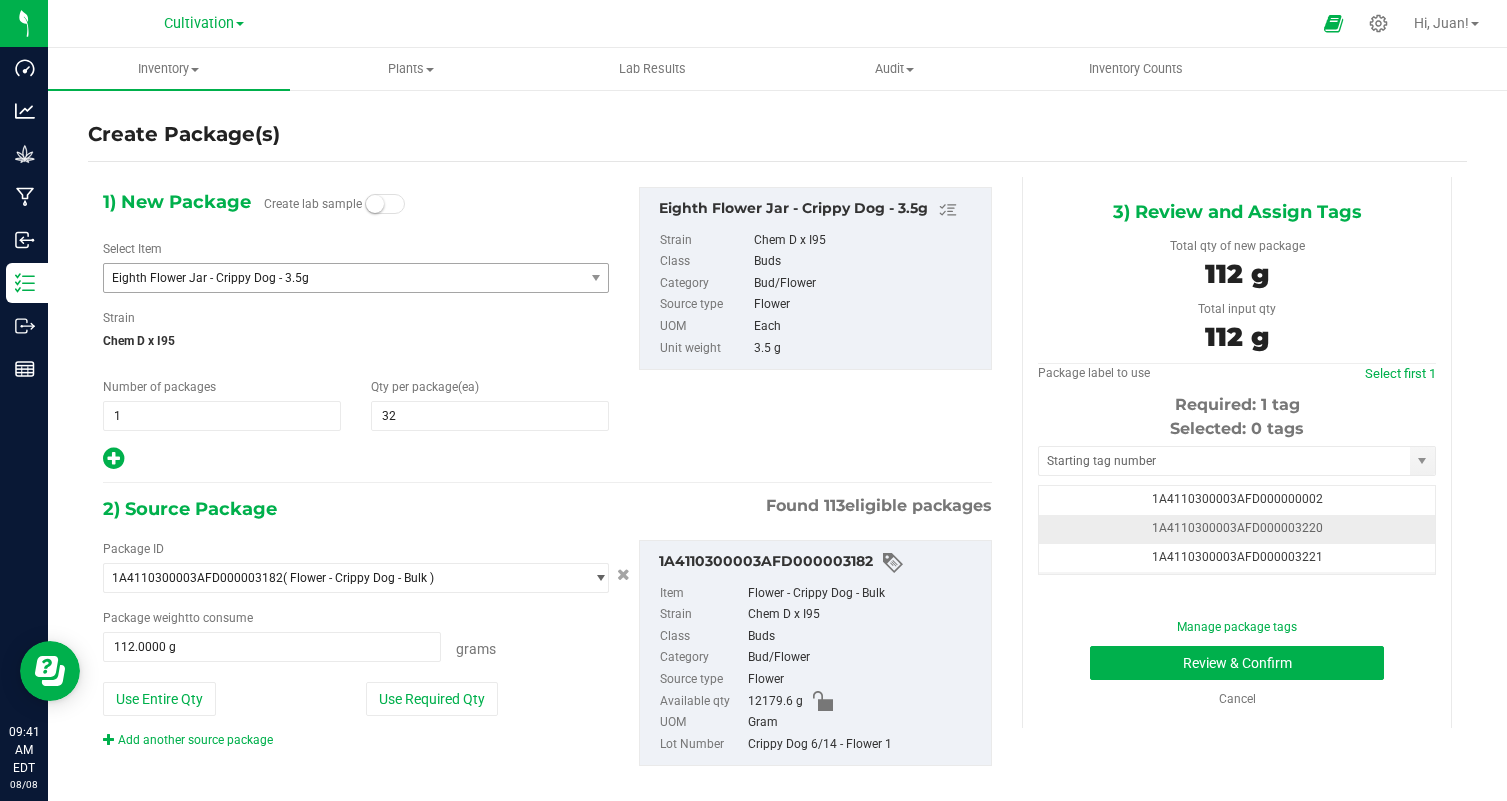 click on "1A4110300003AFD000003220" at bounding box center (1237, 529) 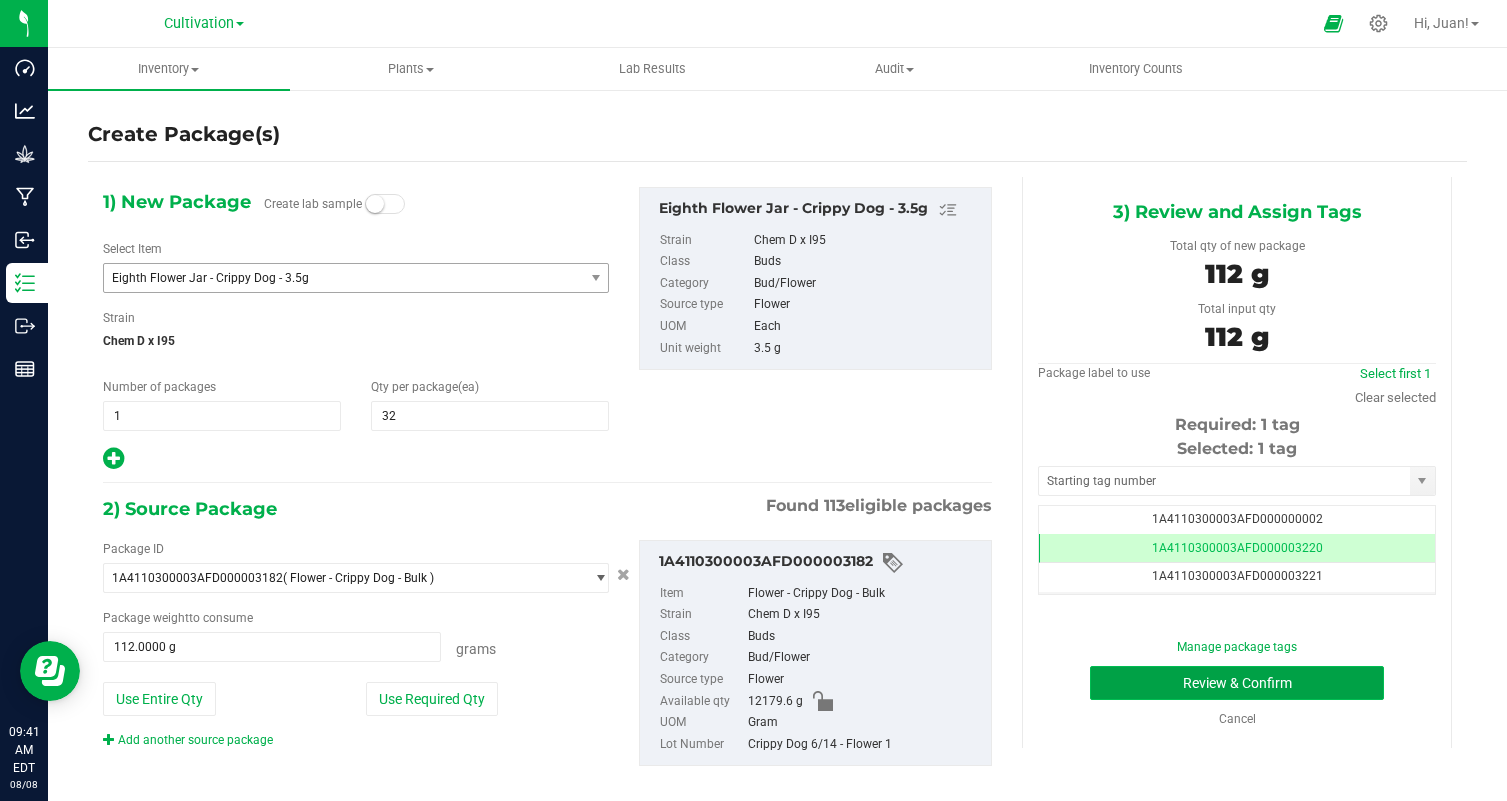 click on "Review & Confirm" at bounding box center [1237, 683] 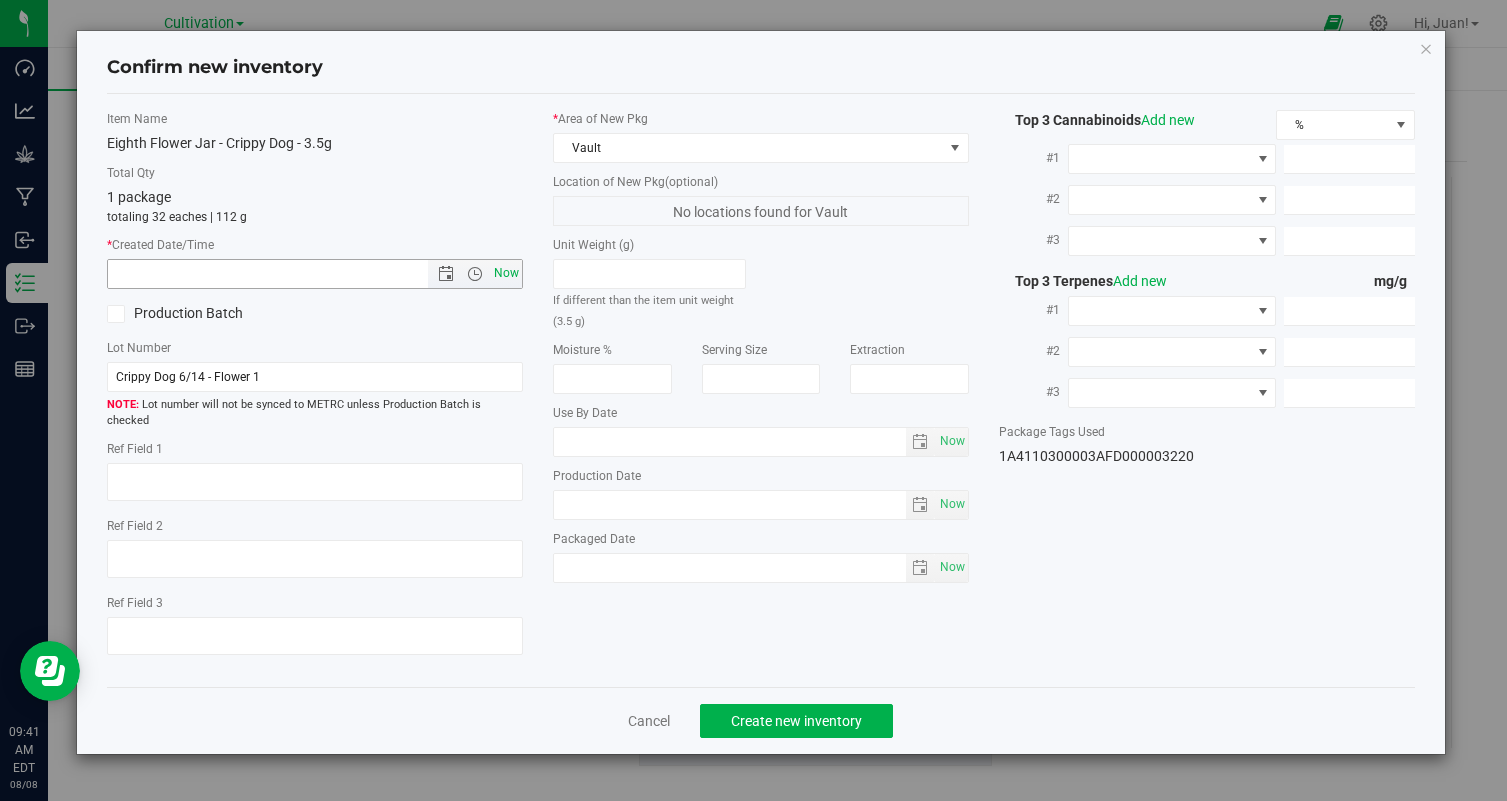 click on "Now" at bounding box center (507, 273) 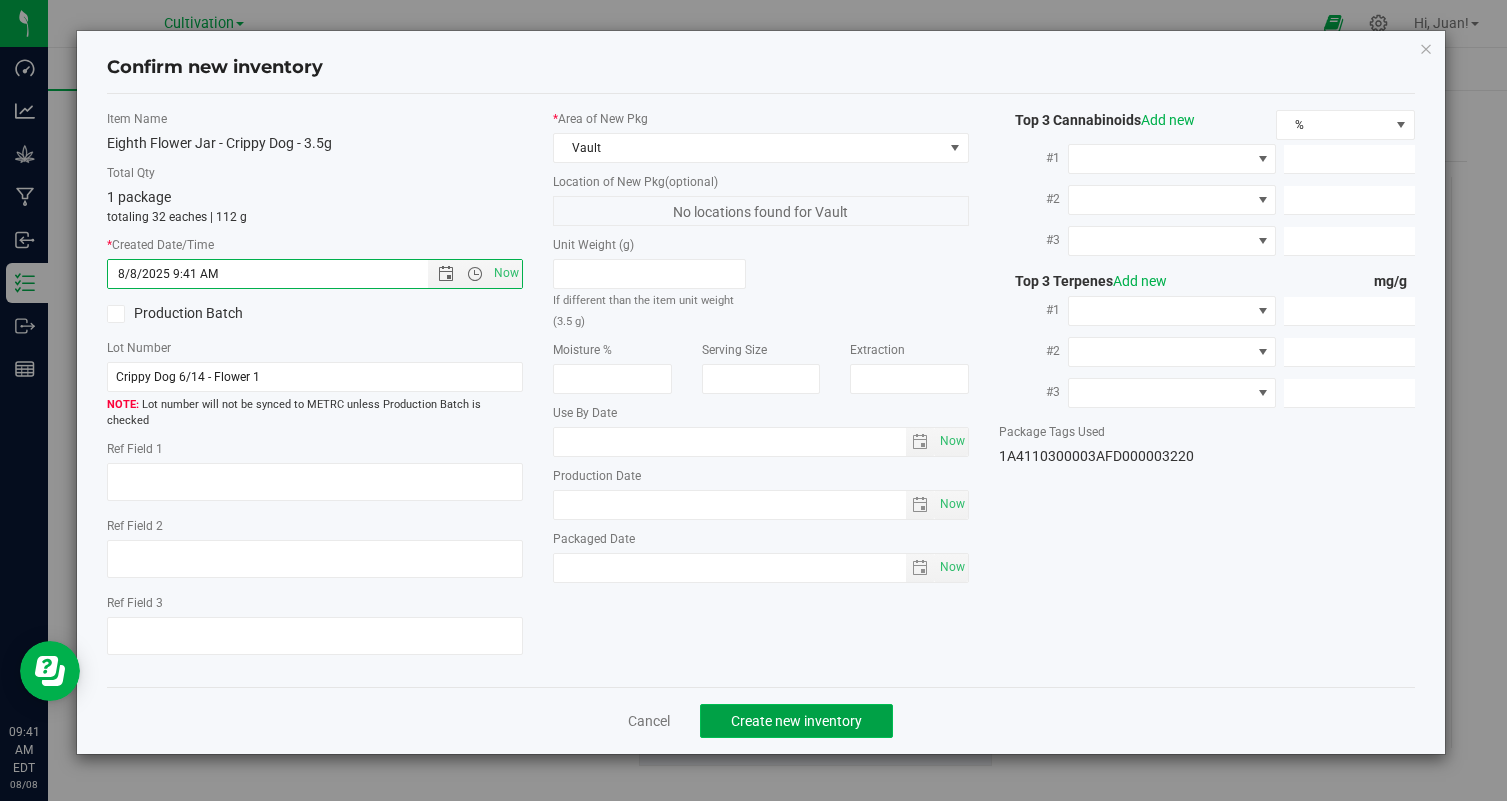 click on "Create new inventory" 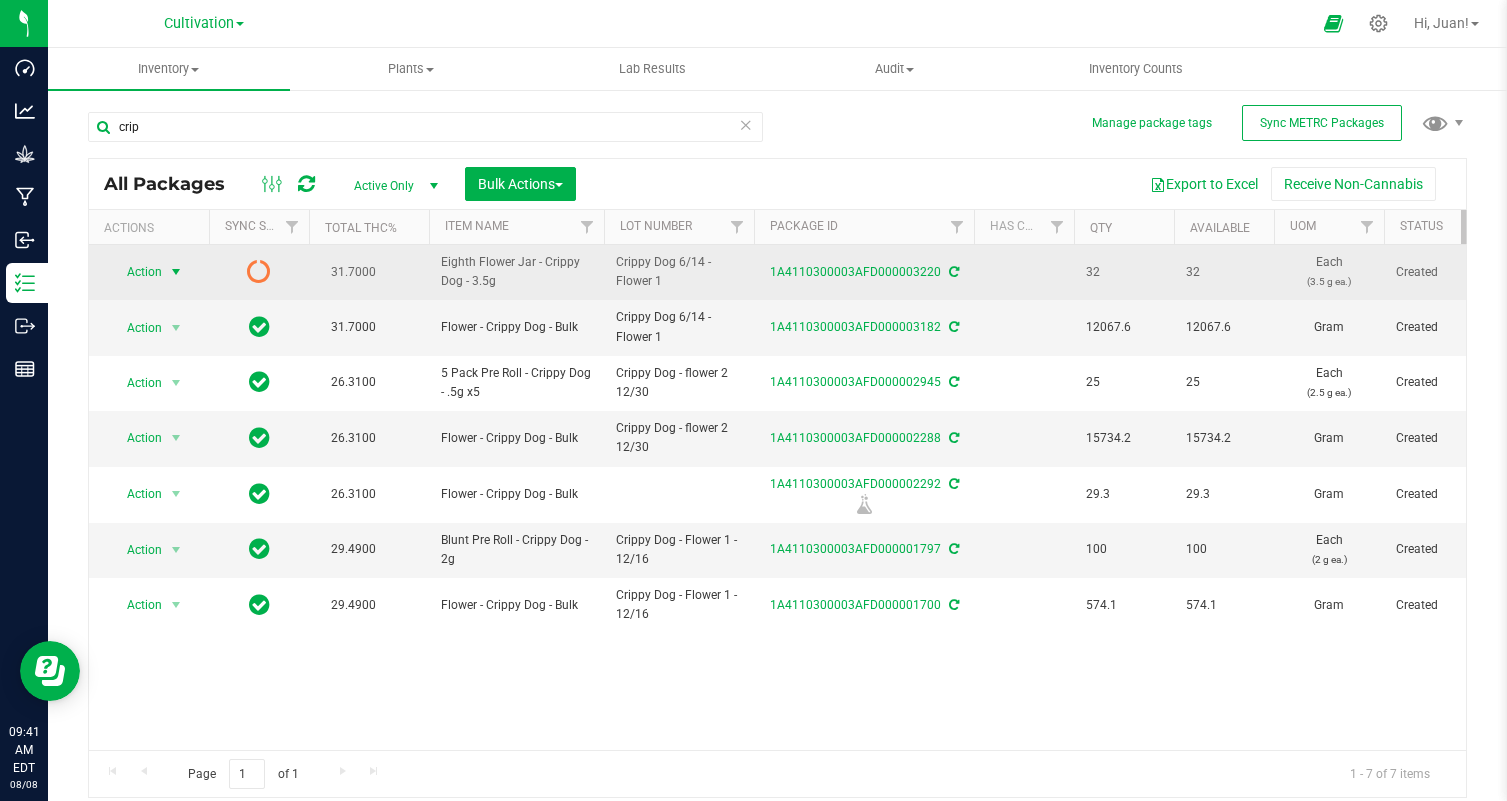 click on "Action" at bounding box center (136, 272) 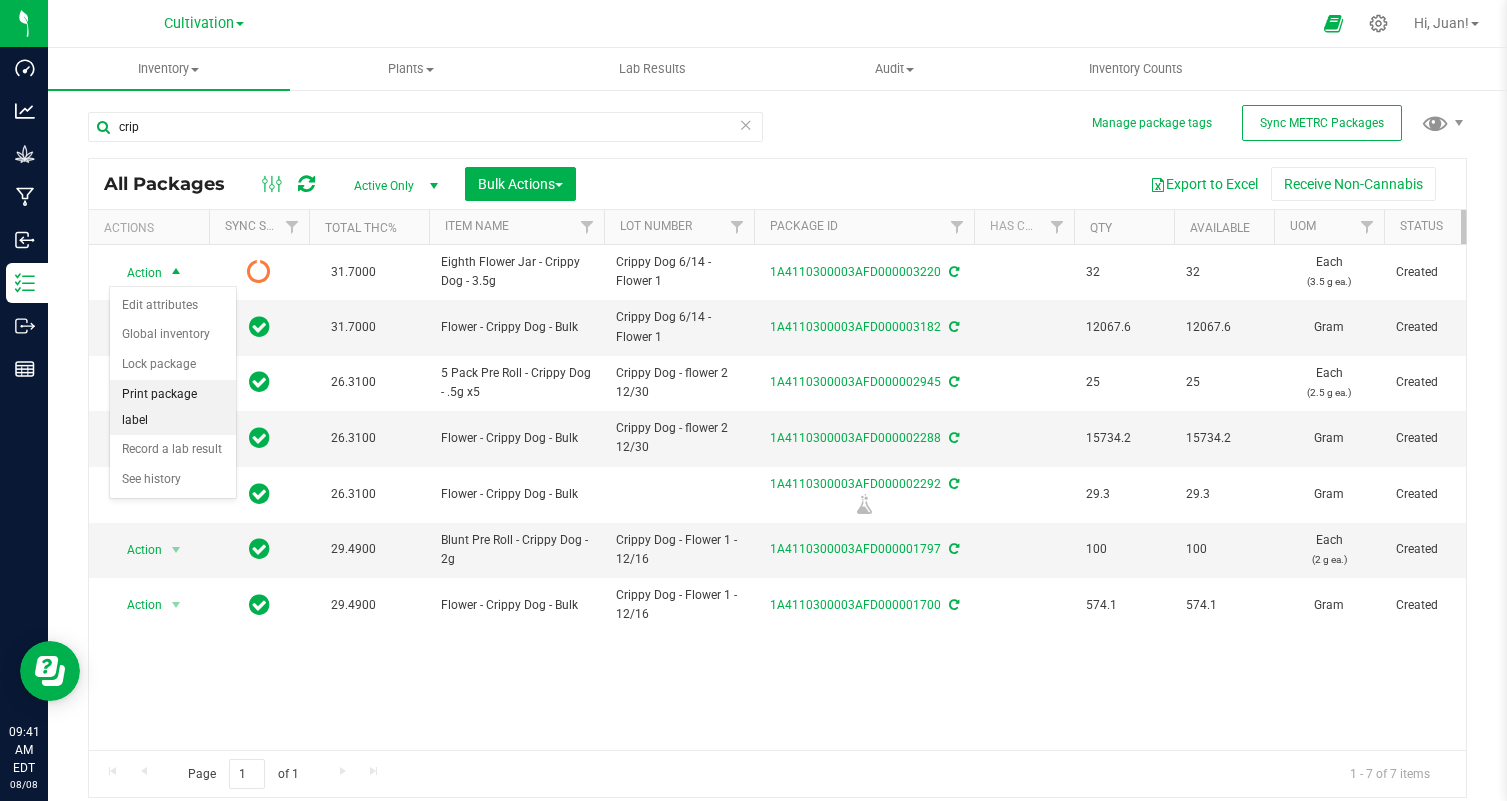 click on "Print package label" at bounding box center (173, 407) 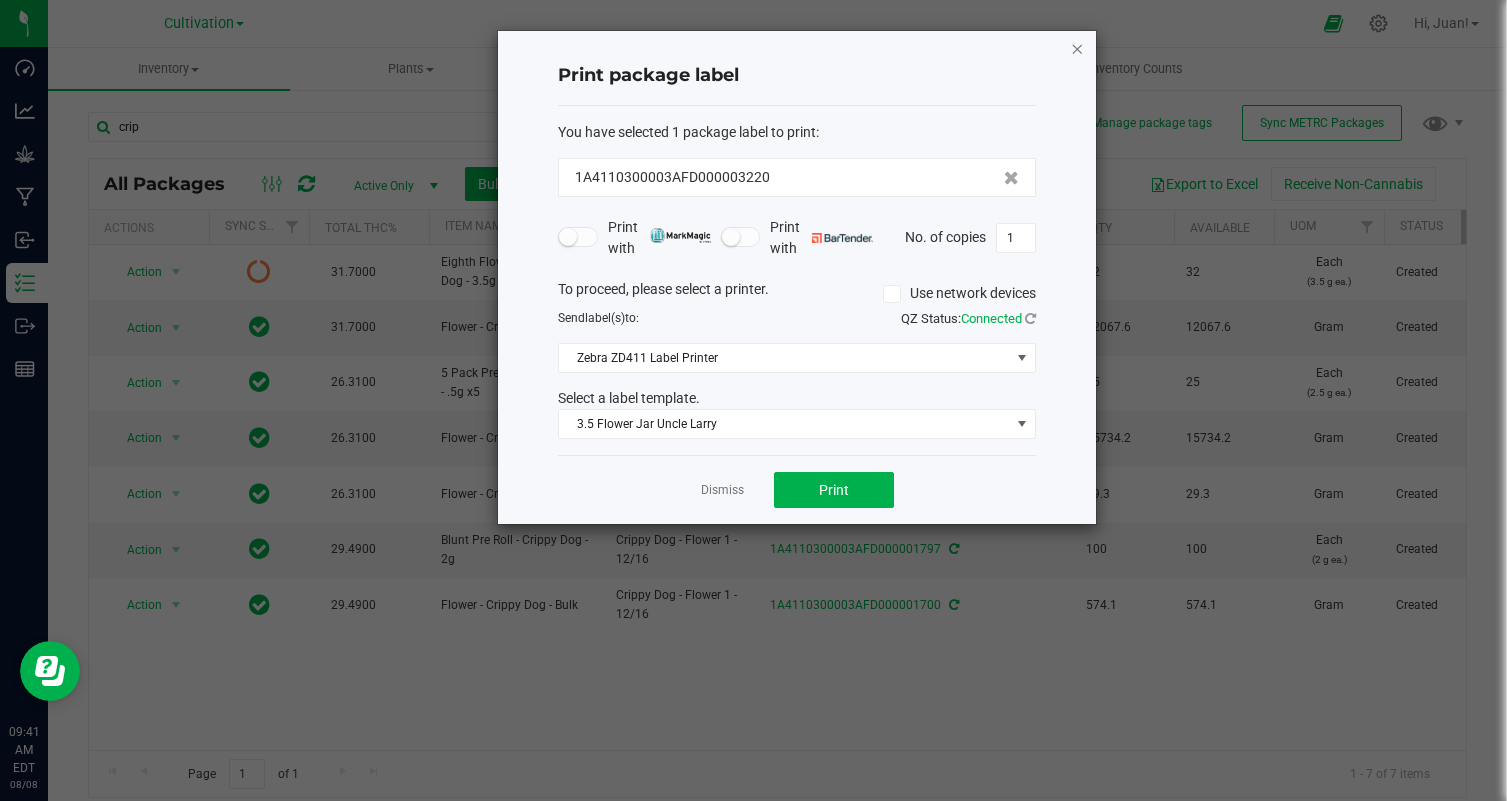 click 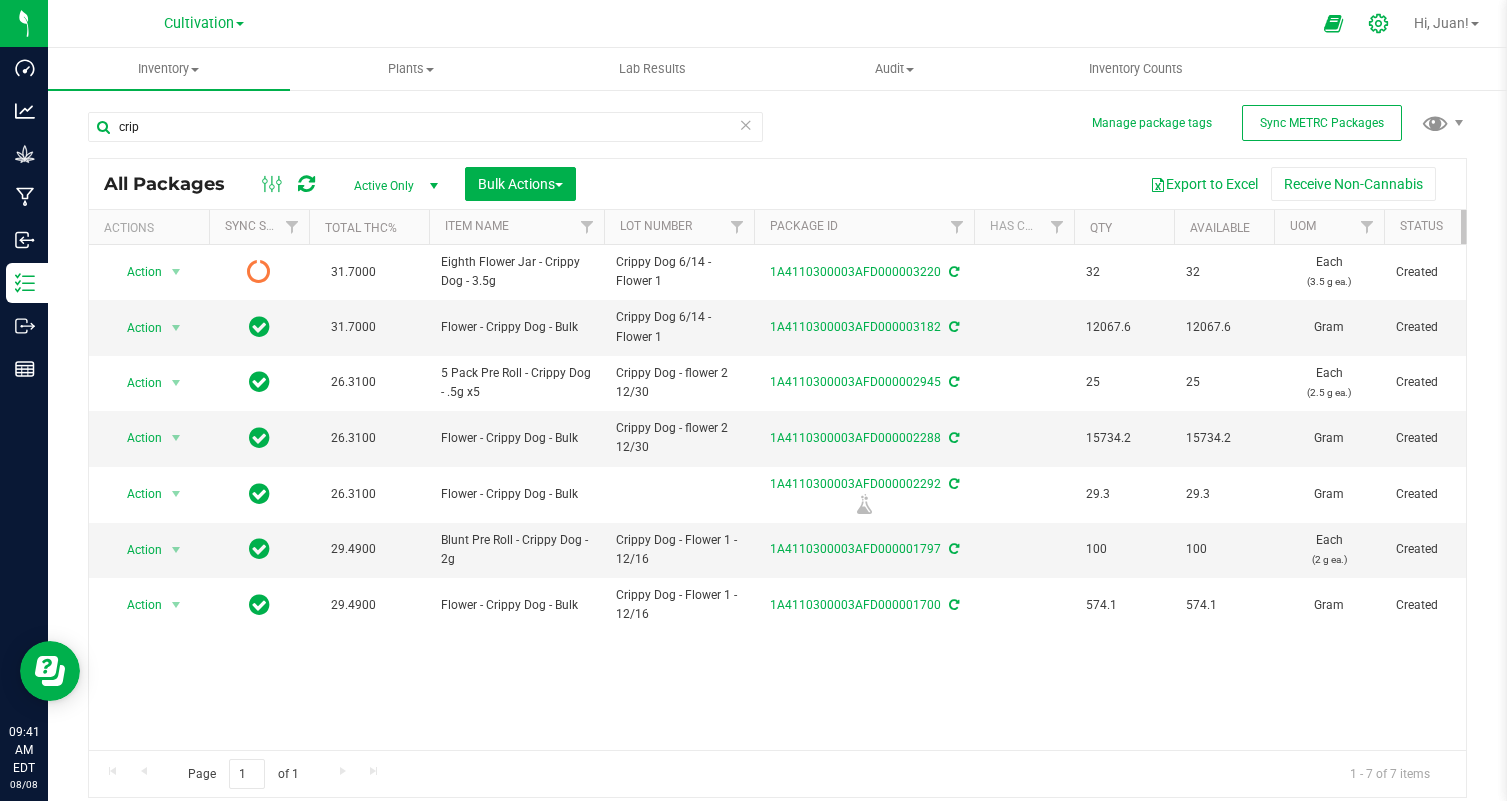 click 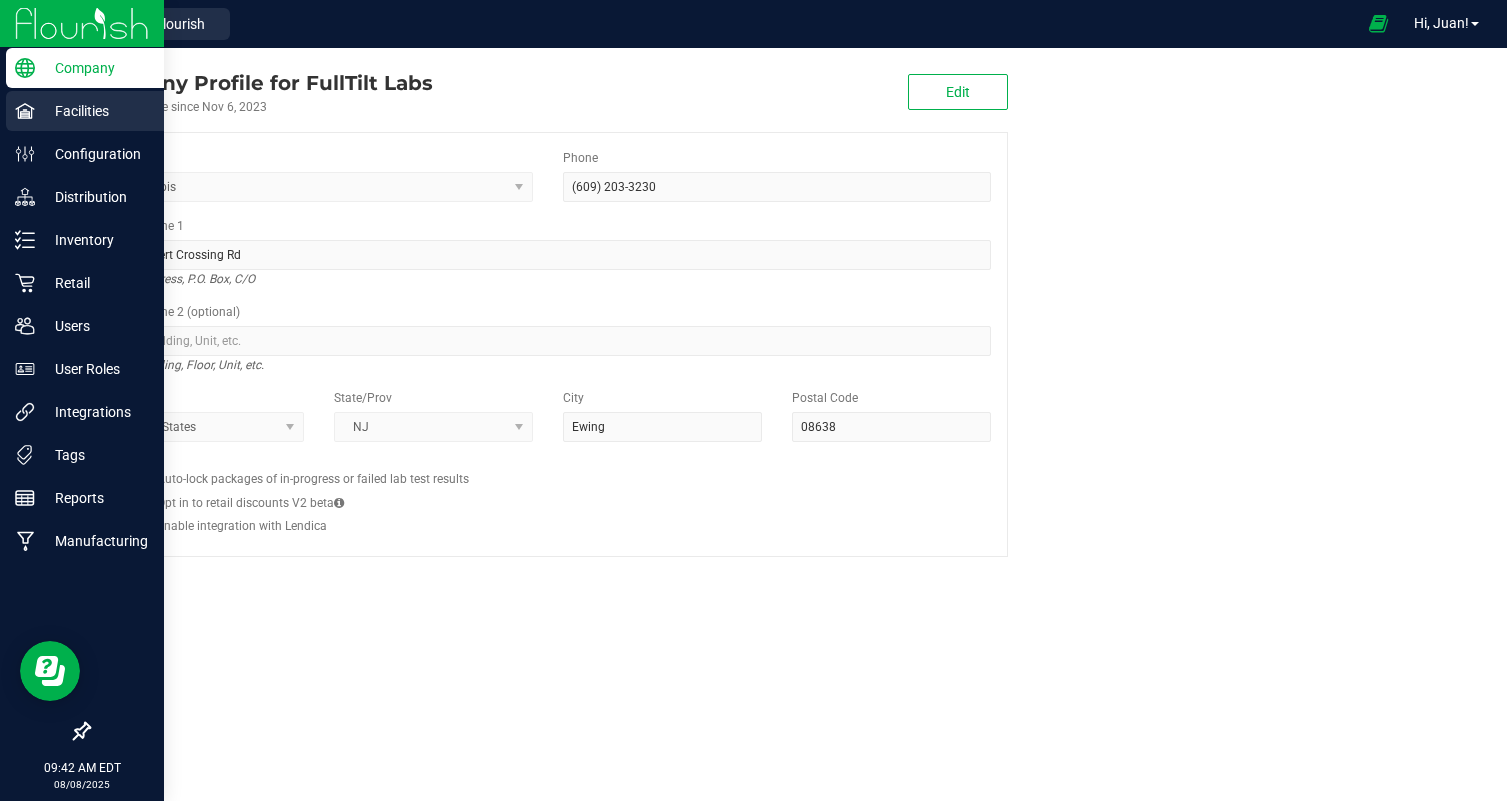 click 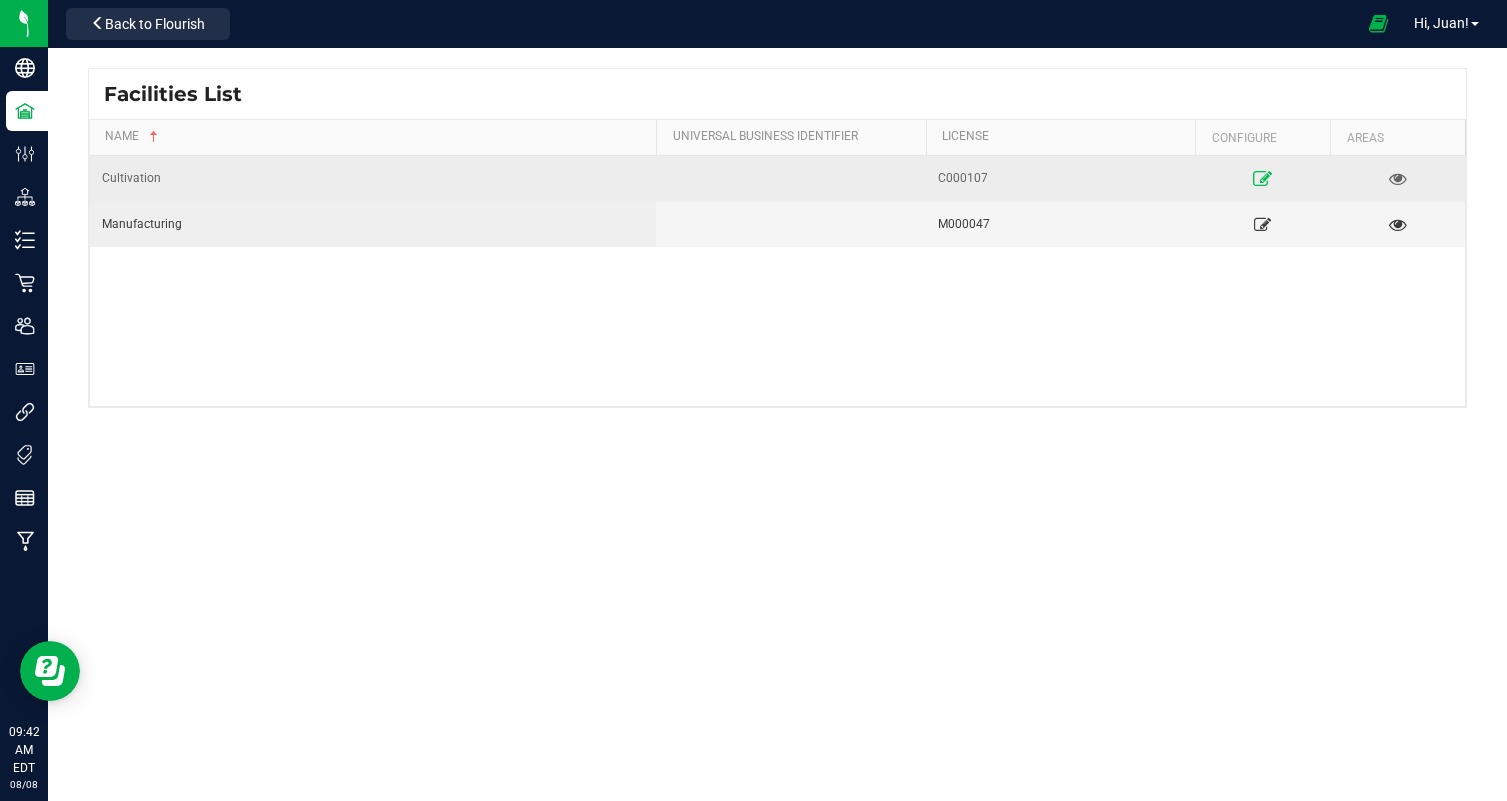 click at bounding box center [1262, 178] 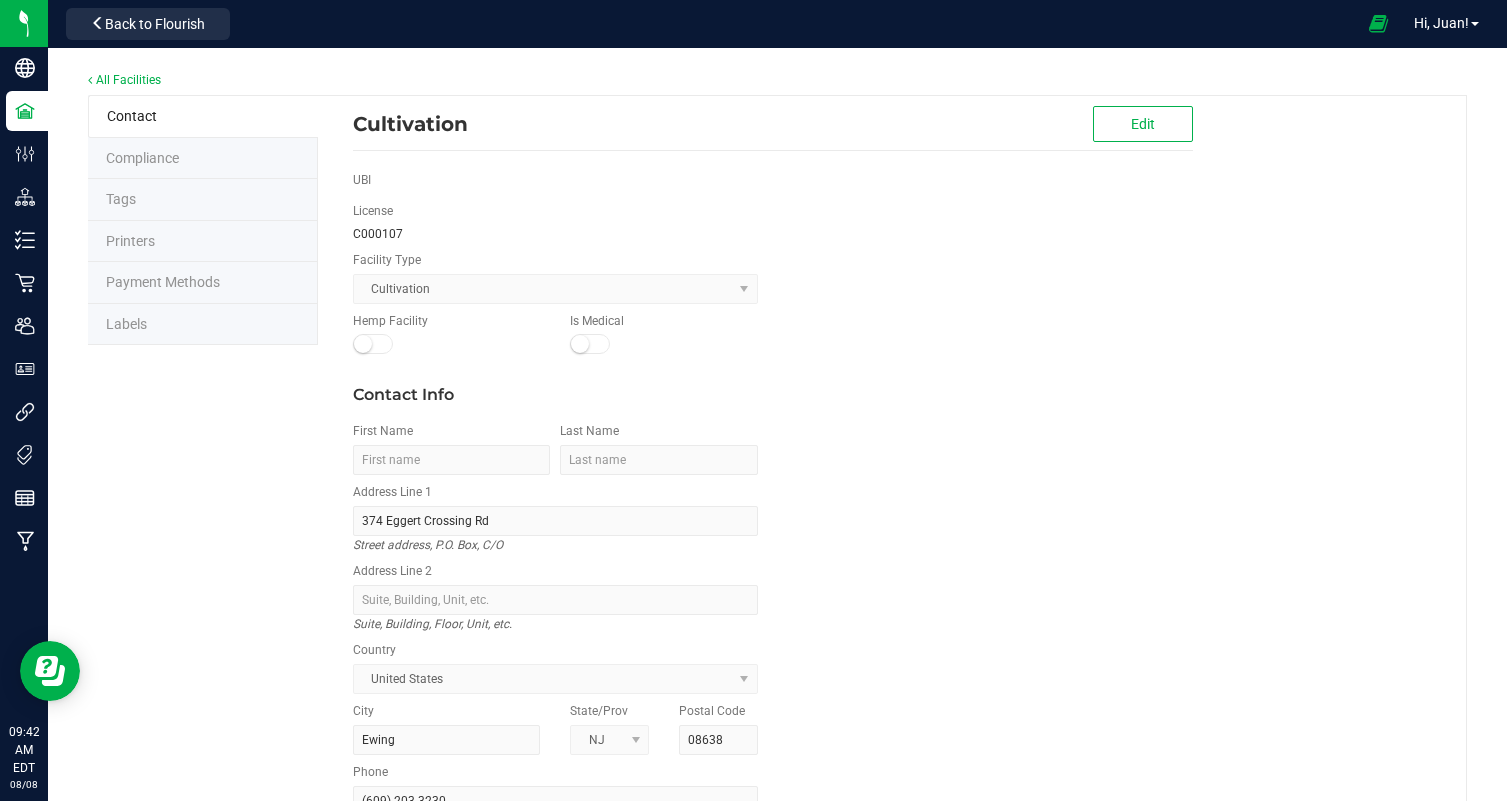 click on "Labels" at bounding box center [203, 325] 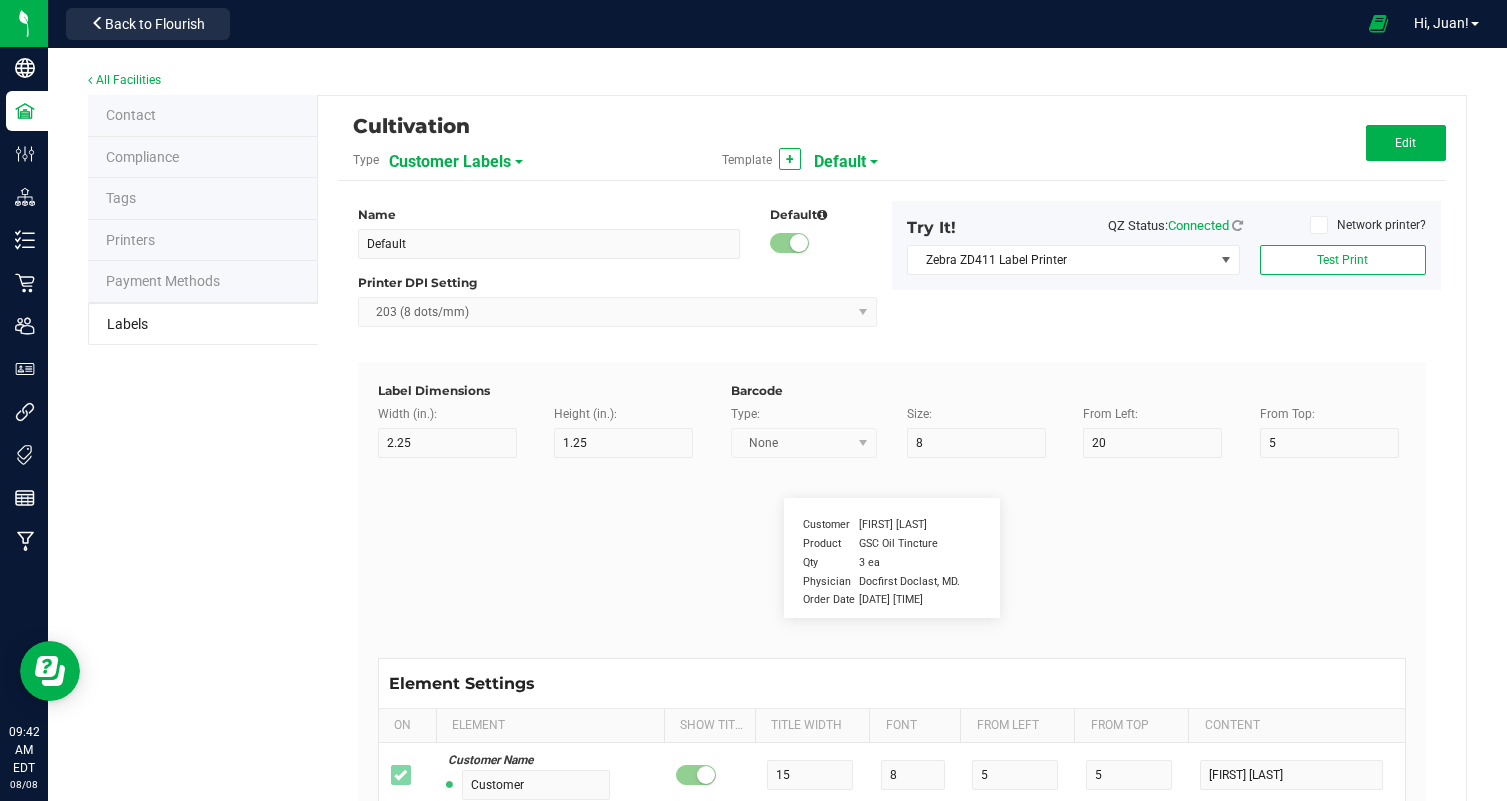 click on "Customer Labels" at bounding box center [450, 162] 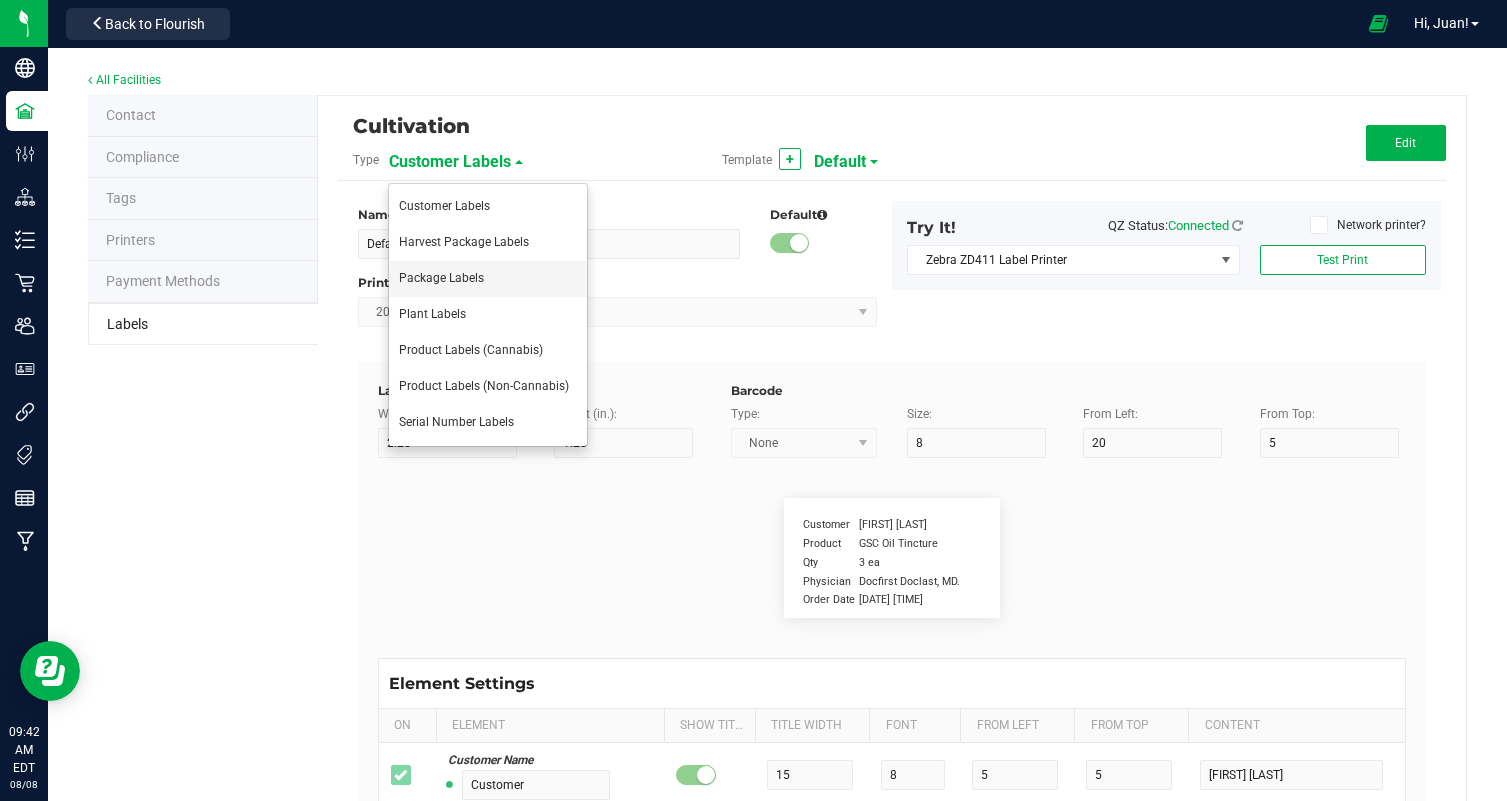click on "Package Labels" at bounding box center (488, 279) 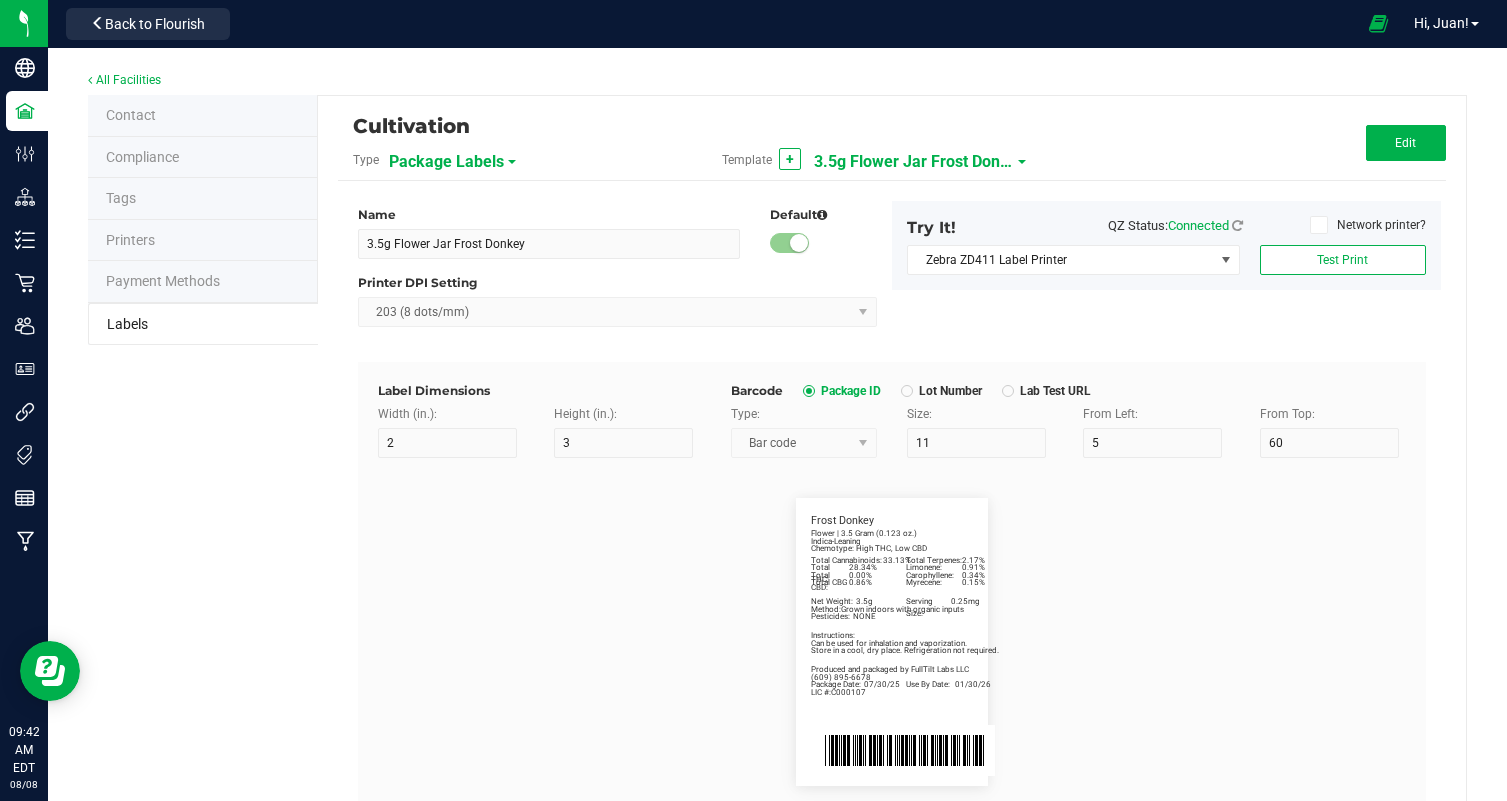 click on "3.5g Flower Jar Frost Donkey" at bounding box center [914, 162] 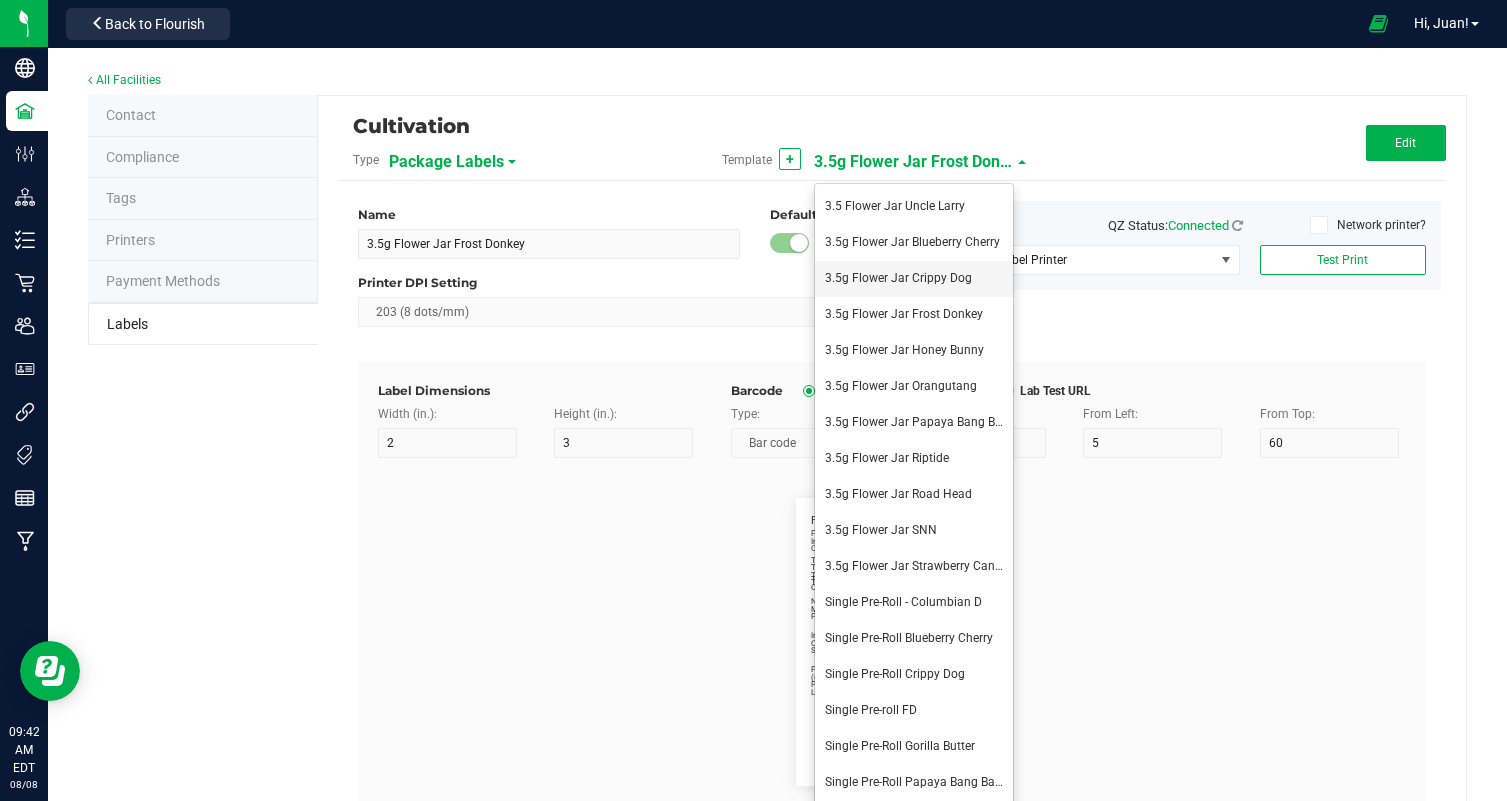 click on "3.5g Flower Jar Crippy Dog" at bounding box center [898, 278] 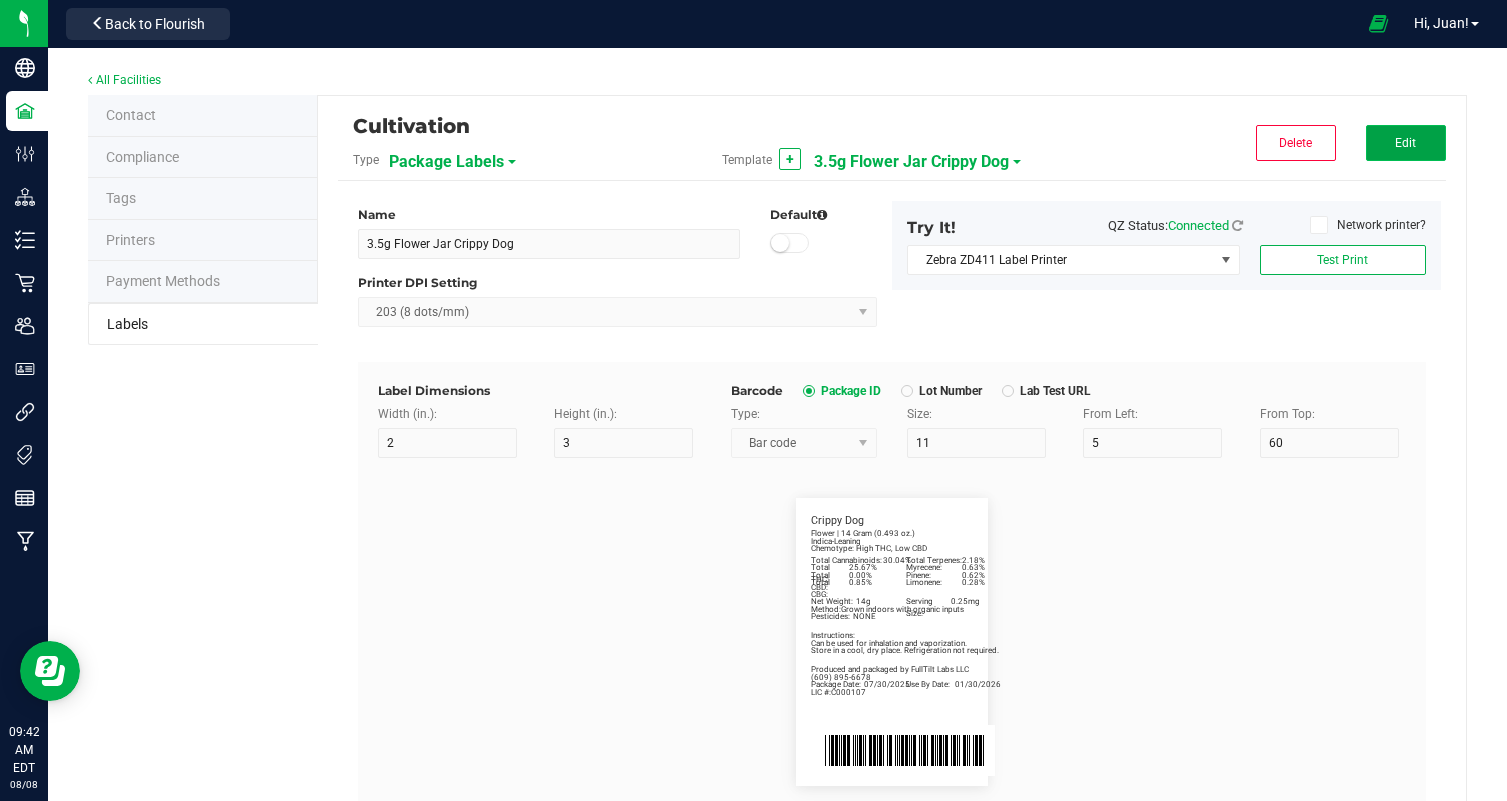 click on "Edit" at bounding box center [1406, 143] 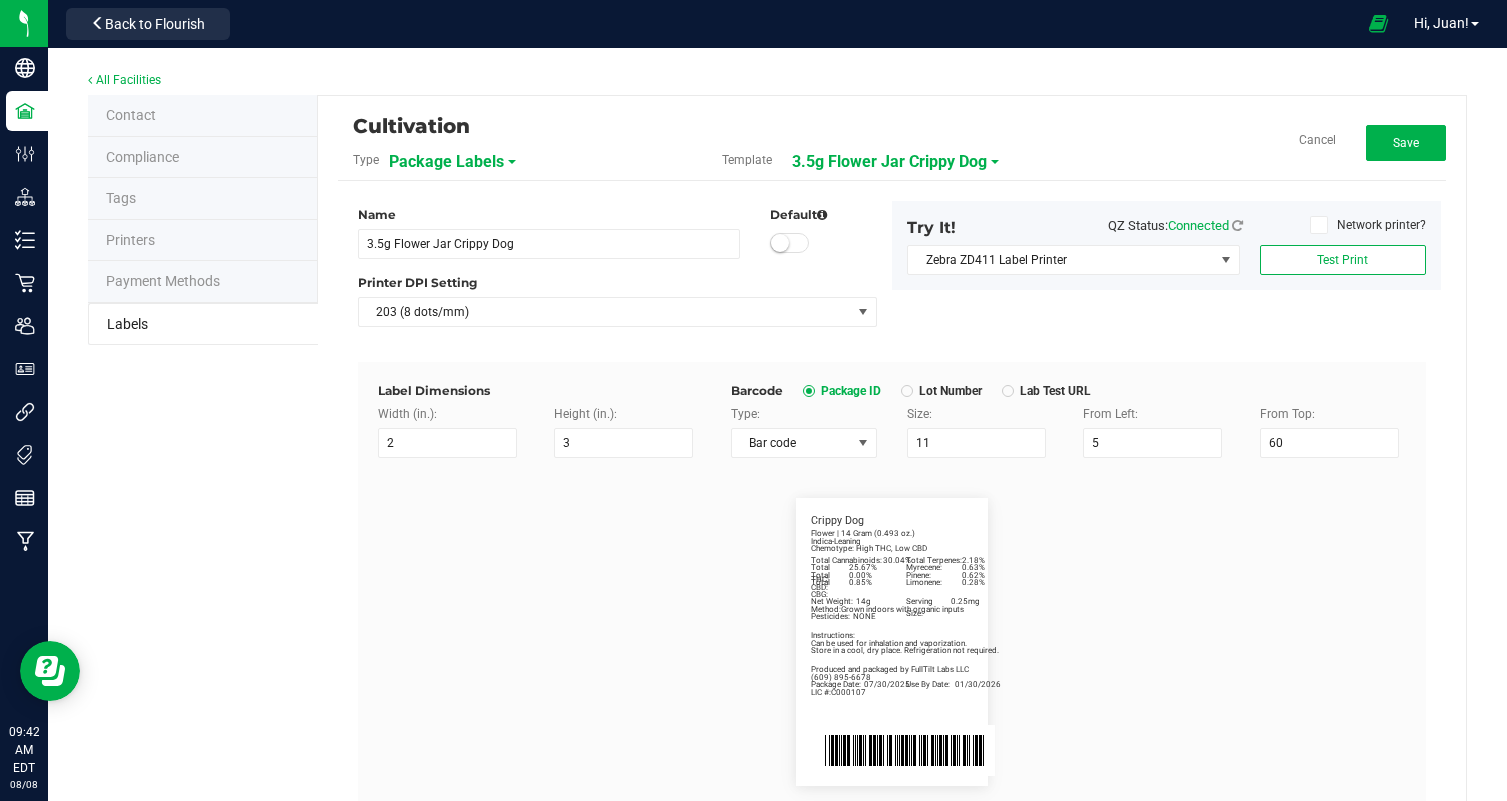 scroll, scrollTop: 481, scrollLeft: 0, axis: vertical 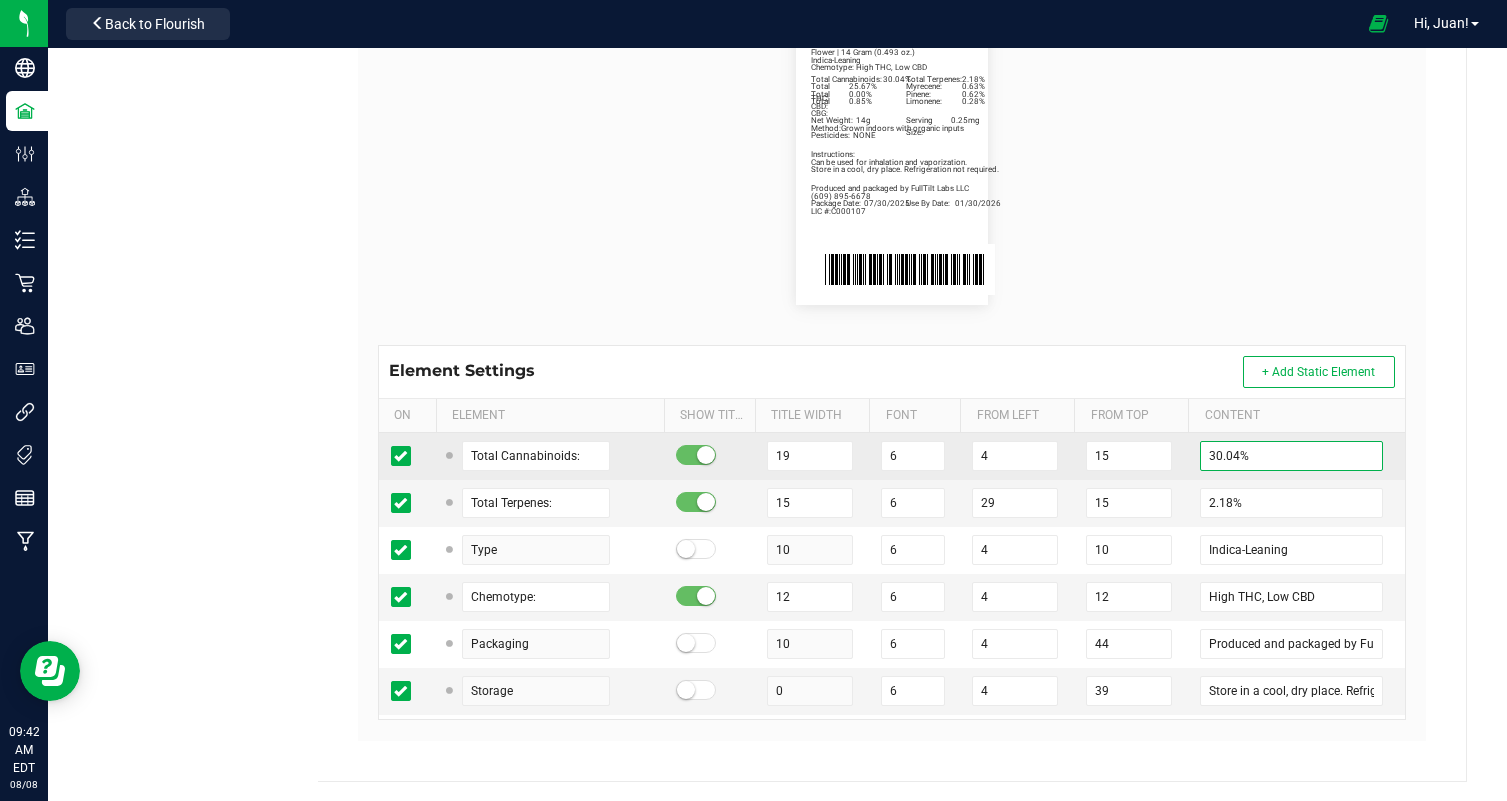 click on "30.04%" at bounding box center (1291, 456) 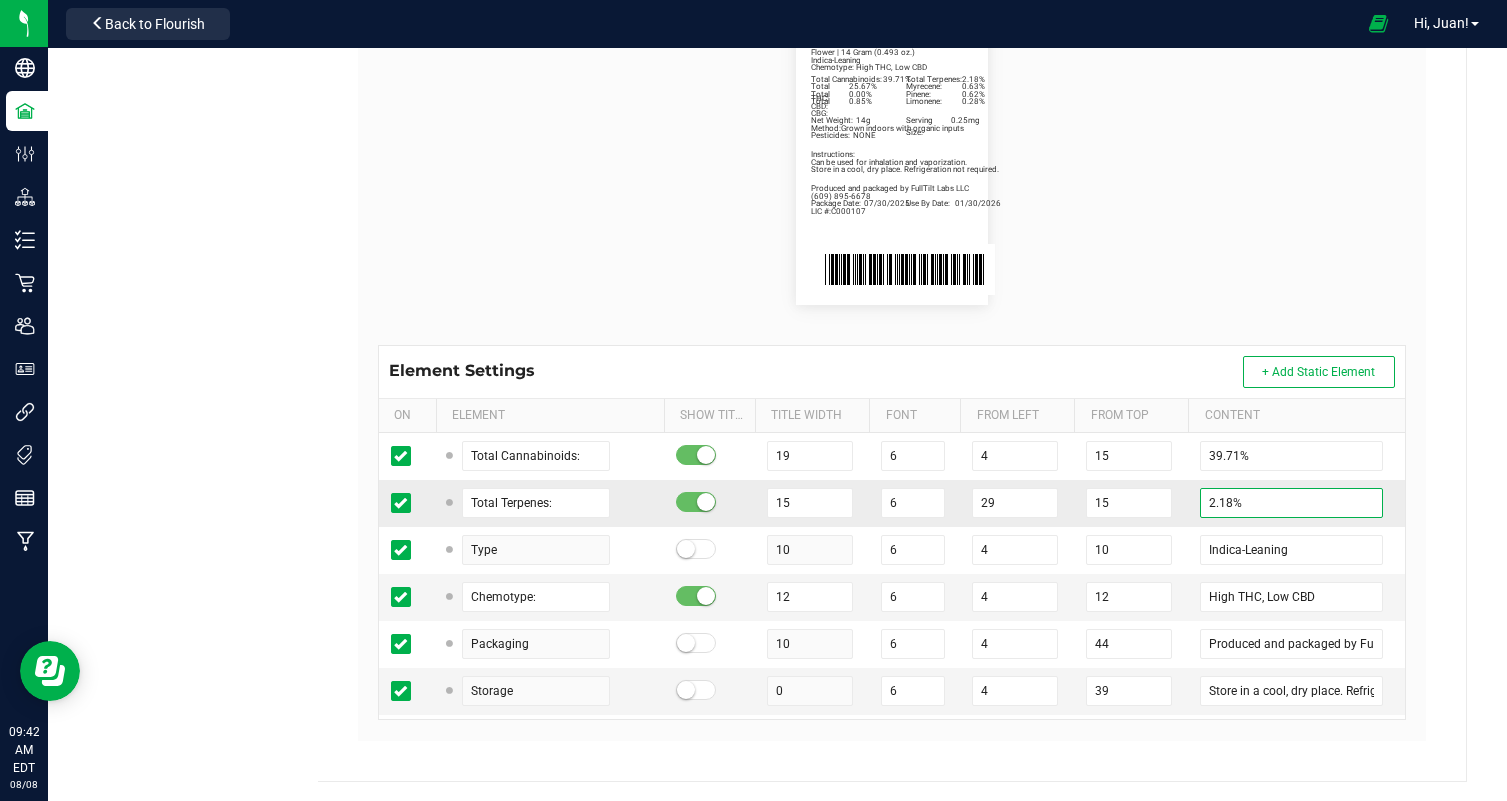 click on "2.18%" at bounding box center (1291, 503) 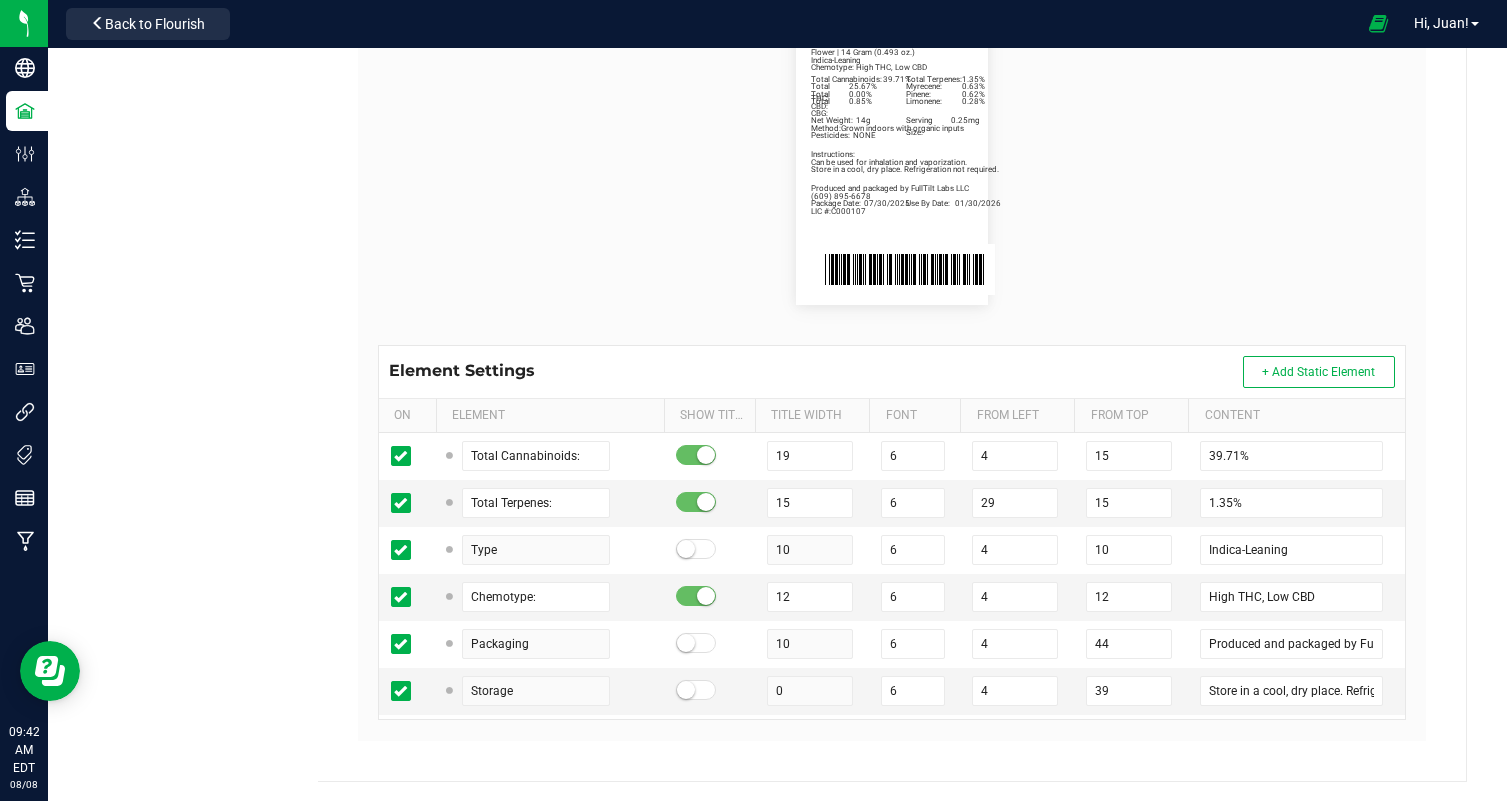 click on "Total Cannabinoids:   39.71%   Total Terpenes:   1.35%   Indica-Leaning   Chemotype:   High THC, Low CBD   Produced and packaged by FullTilt Labs LLC   Store in a cool, dry place. Refrigeration not required.   Instructions:      Can be used for inhalation and vaporization.   Method:   Grown indoors with organic inputs   Pesticides:   NONE   (609) 895-6678   LIC #:C000107      Myrecene:   0.63%   Pinene:   0.62%   Limonene:   0.28%   Crippy Dog   Package Date:   07/30/2025   Use By Date:    01/30/2026   Total THC:   25.67%    Total CBD:   0.00%    Total CBG:   0.85%   Net Weight:   14g   Serving Size:   0.25mg   Flower | 14 Gram (0.493 oz.)" at bounding box center [892, 161] 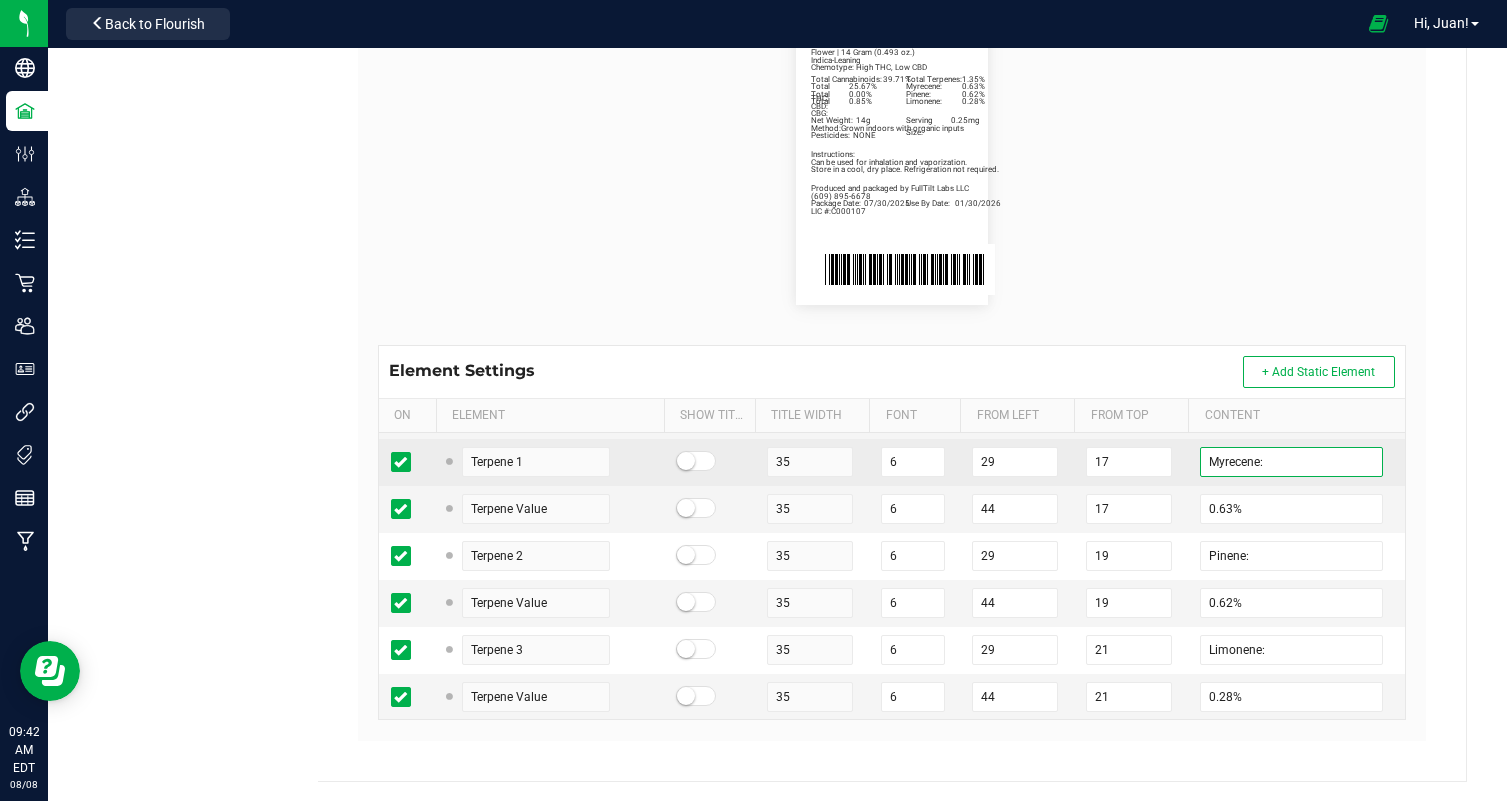 click on "Myrecene:" at bounding box center (1291, 462) 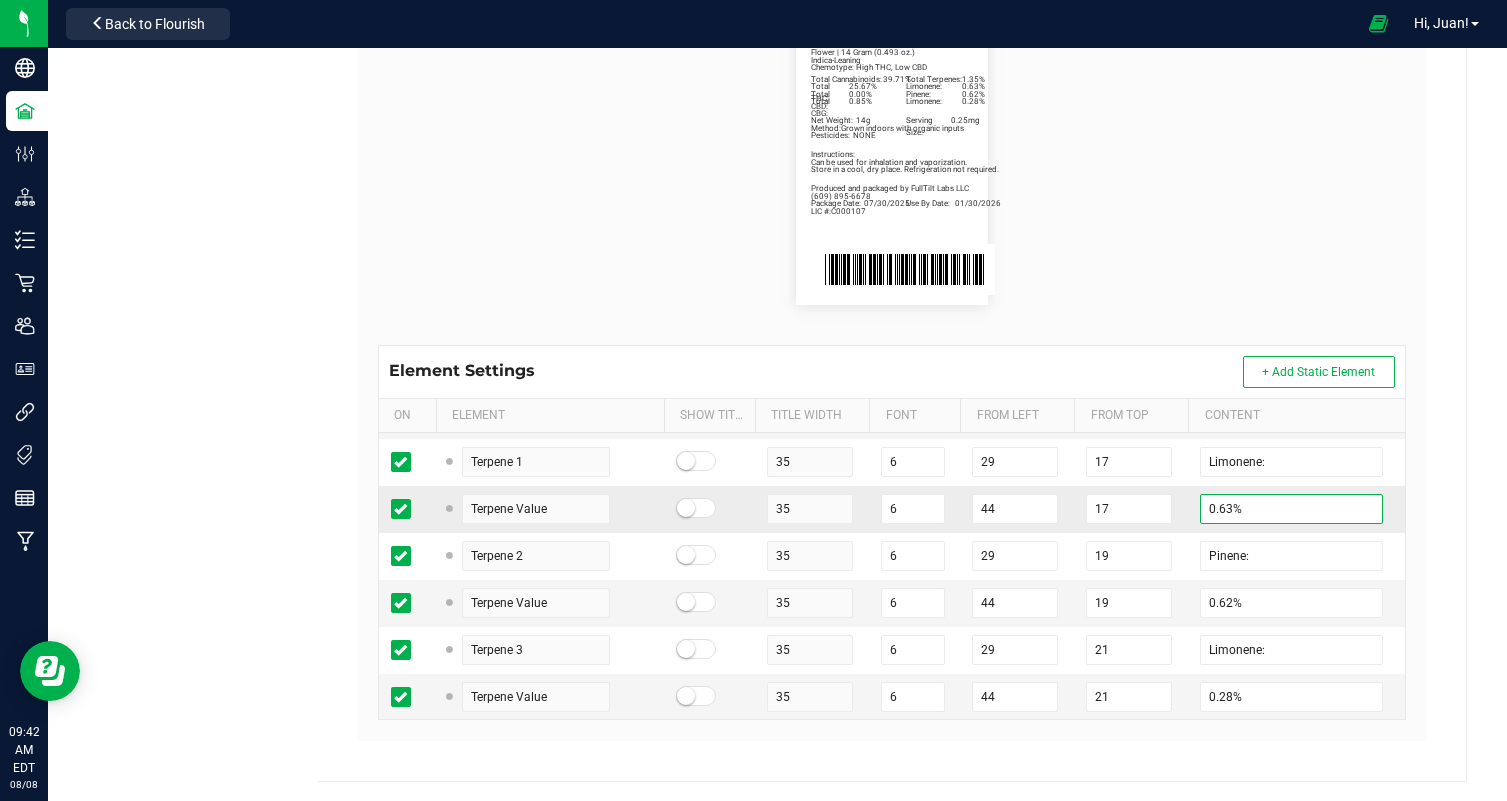 click on "0.63%" at bounding box center (1291, 509) 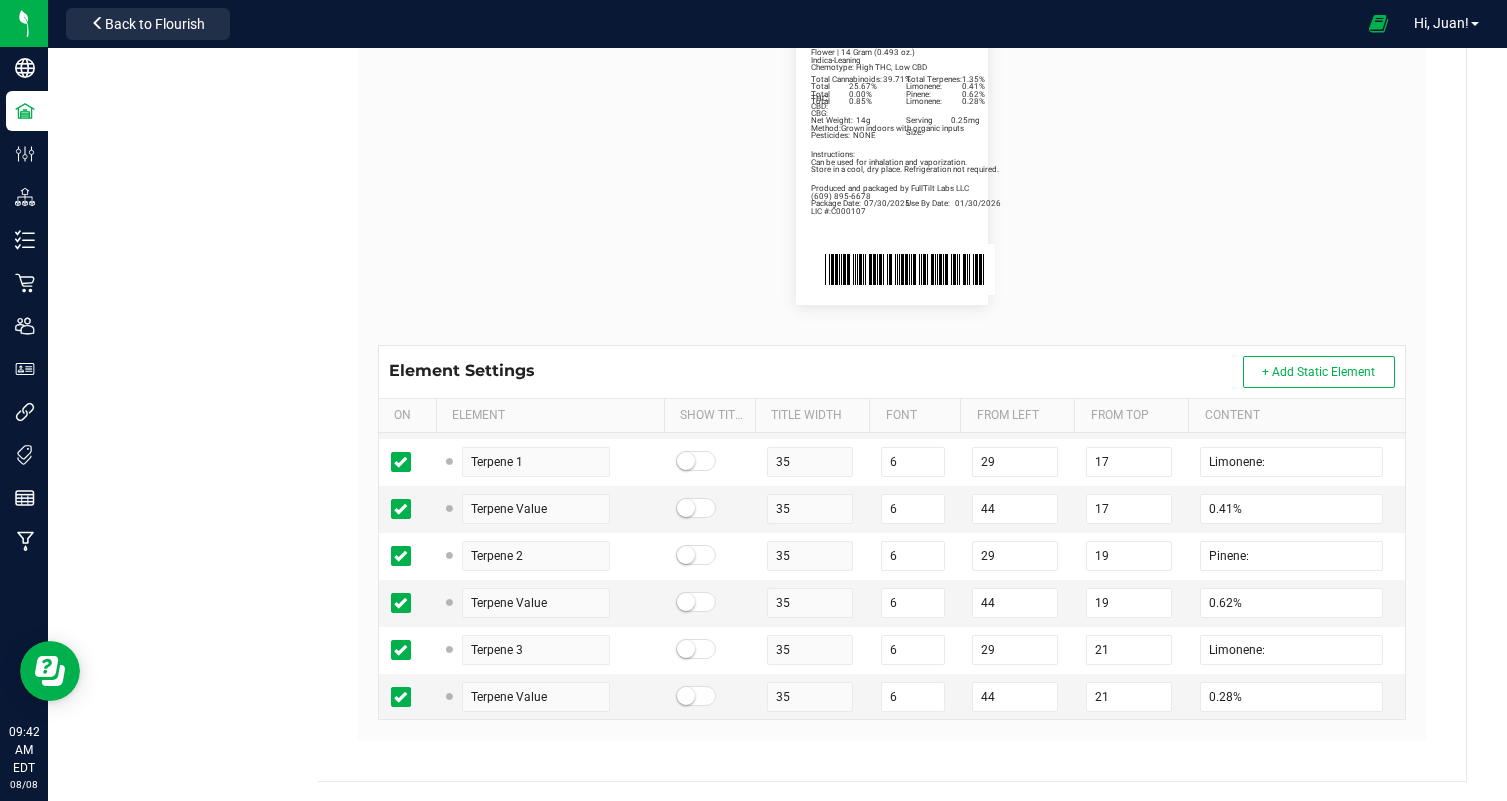 click on "Total Cannabinoids:   39.71%   Total Terpenes:   1.35%   Indica-Leaning   Chemotype:   High THC, Low CBD   Produced and packaged by FullTilt Labs LLC   Store in a cool, dry place. Refrigeration not required.   Instructions:      Can be used for inhalation and vaporization.   Method:   Grown indoors with organic inputs   Pesticides:   NONE   (609) 895-6678   LIC #:C000107      Limonene:   0.41%   Pinene:   0.62%   Limonene:   0.28%   Crippy Dog   Package Date:   07/30/2025   Use By Date:    01/30/2026   Total THC:   25.67%    Total CBD:   0.00%    Total CBG:   0.85%   Net Weight:   14g   Serving Size:   0.25mg   Flower | 14 Gram (0.493 oz.)" at bounding box center [892, 161] 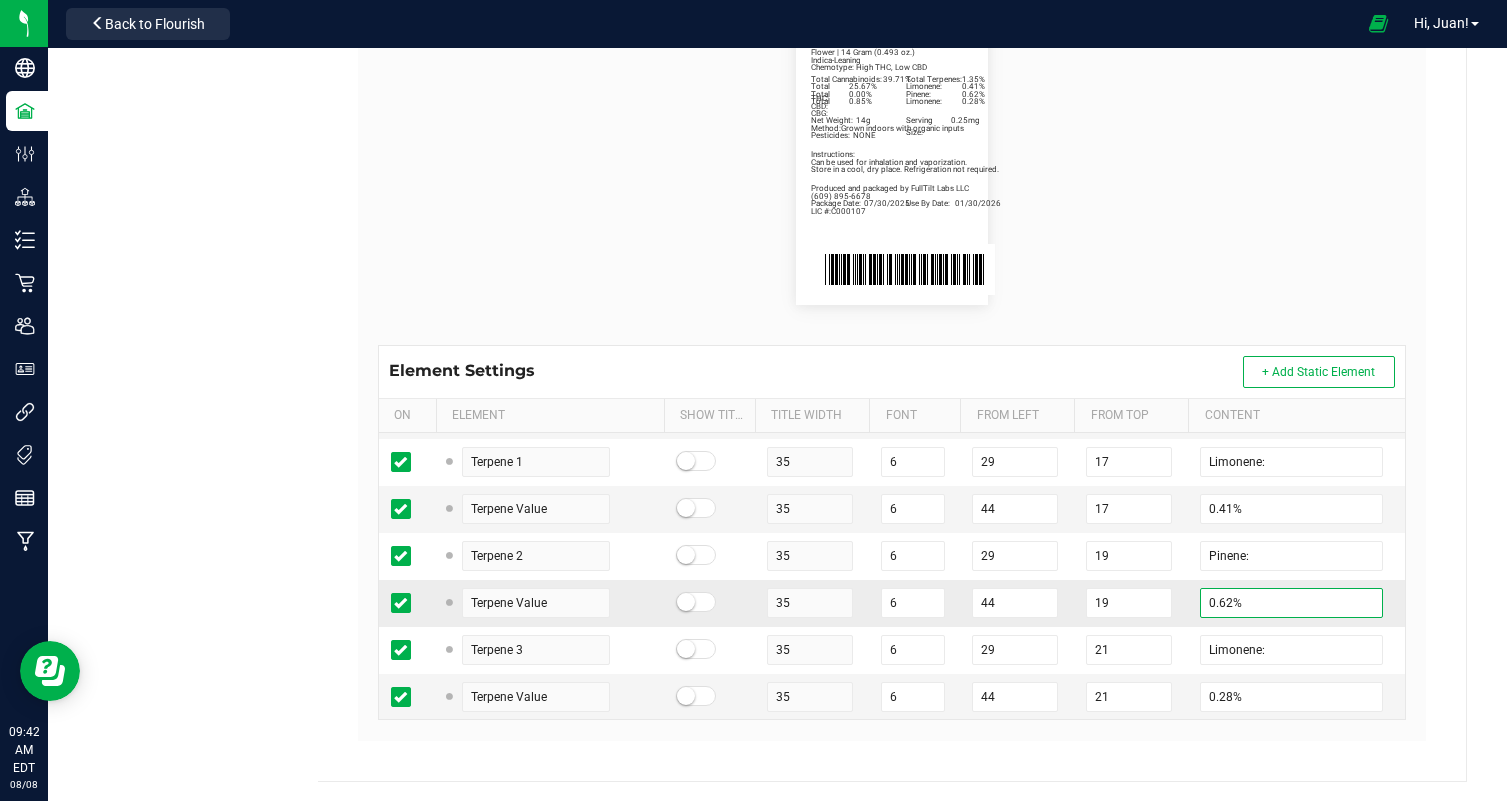 click on "0.62%" at bounding box center (1291, 603) 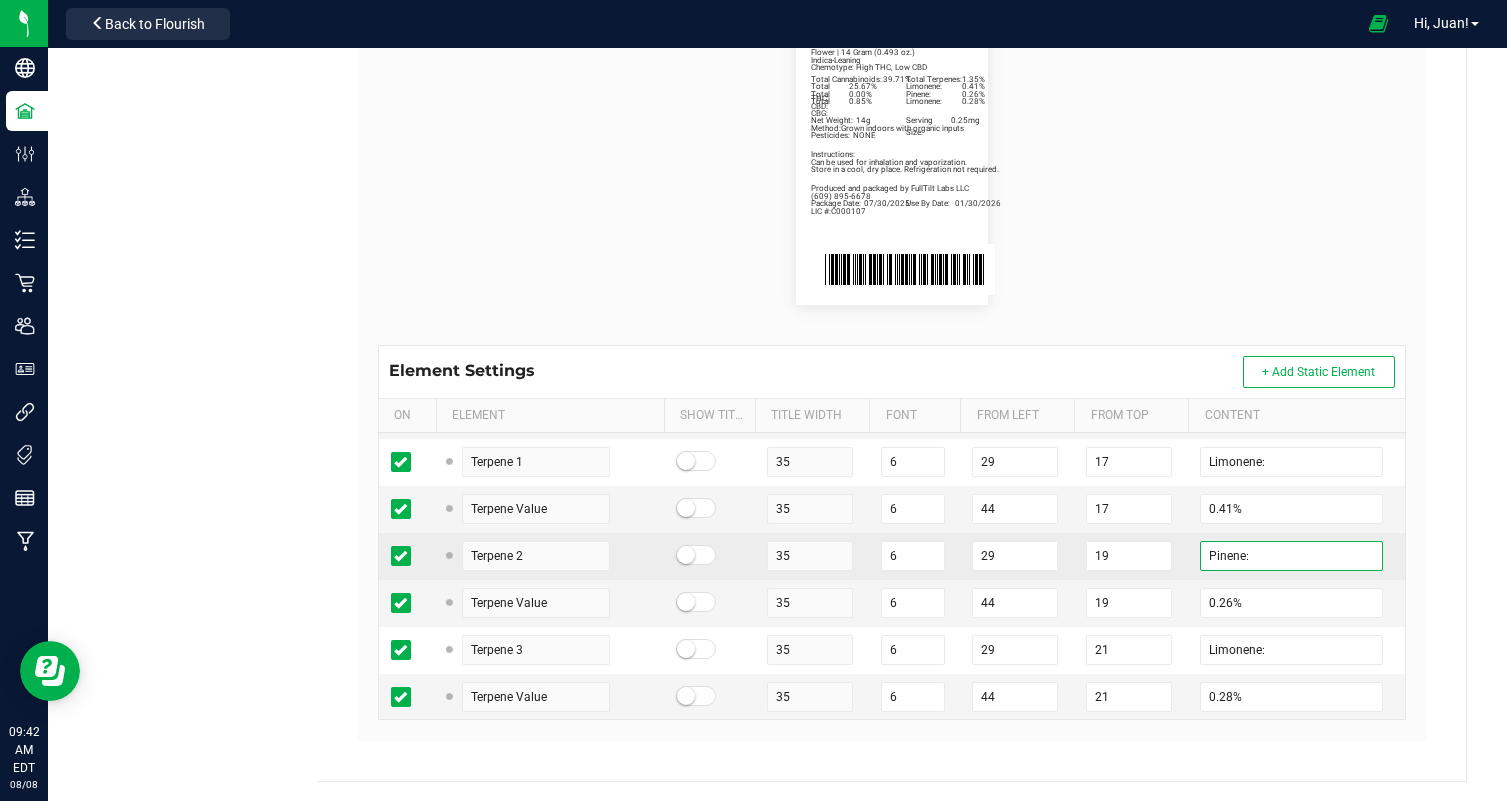 click on "Pinene:" at bounding box center [1291, 556] 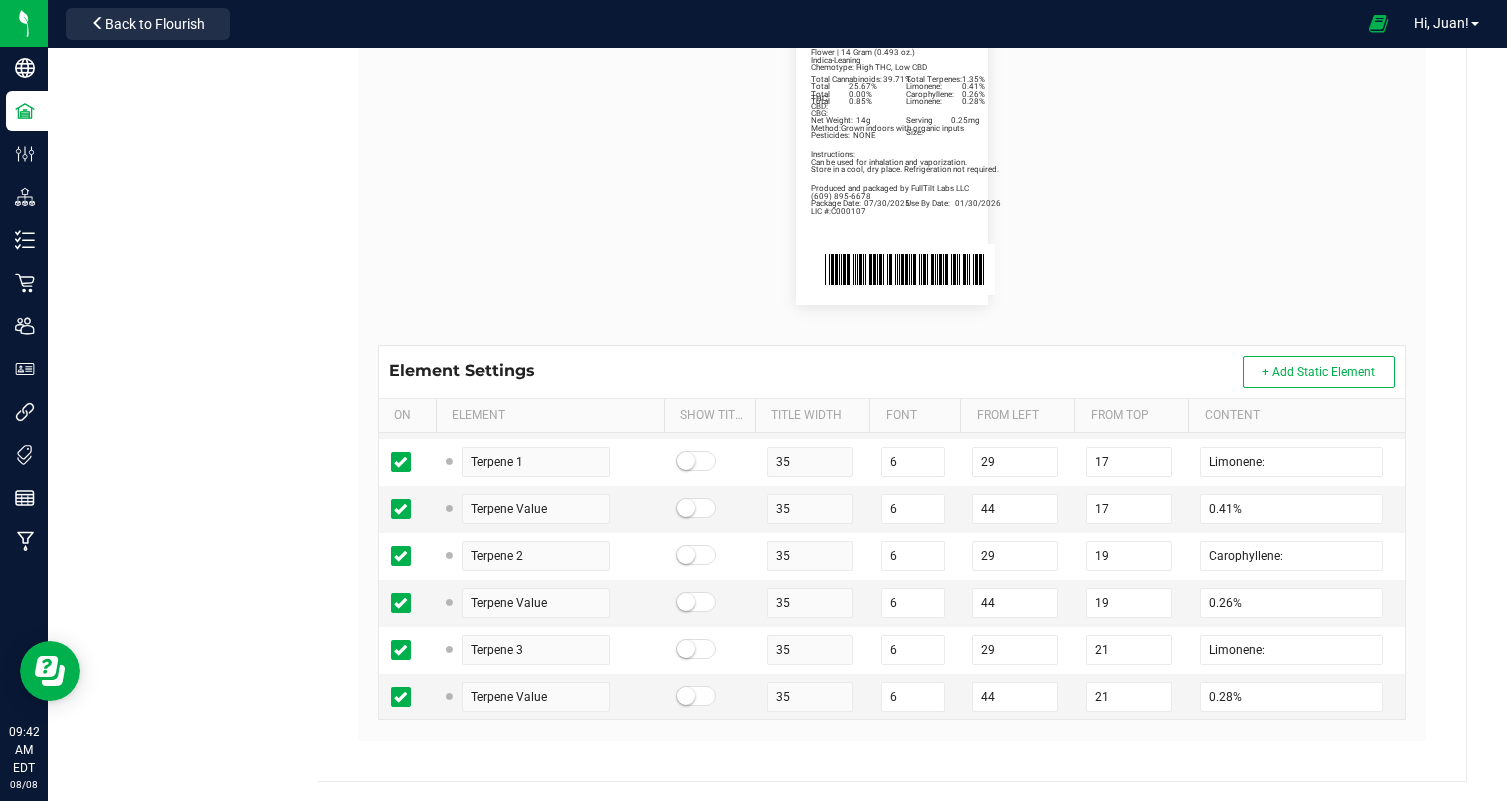 click on "Total Cannabinoids:   39.71%   Total Terpenes:   1.35%   Indica-Leaning   Chemotype:   High THC, Low CBD   Produced and packaged by FullTilt Labs LLC   Store in a cool, dry place. Refrigeration not required.   Instructions:      Can be used for inhalation and vaporization.   Method:   Grown indoors with organic inputs   Pesticides:   NONE   (609) 895-6678   LIC #:C000107      Limonene:   0.41%   Carophyllene:   0.26%   Limonene:   0.28%   Crippy Dog   Package Date:   07/30/2025   Use By Date:    01/30/2026   Total THC:   25.67%    Total CBD:   0.00%    Total CBG:   0.85%   Net Weight:   14g   Serving Size:   0.25mg   Flower | 14 Gram (0.493 oz.)" at bounding box center (892, 161) 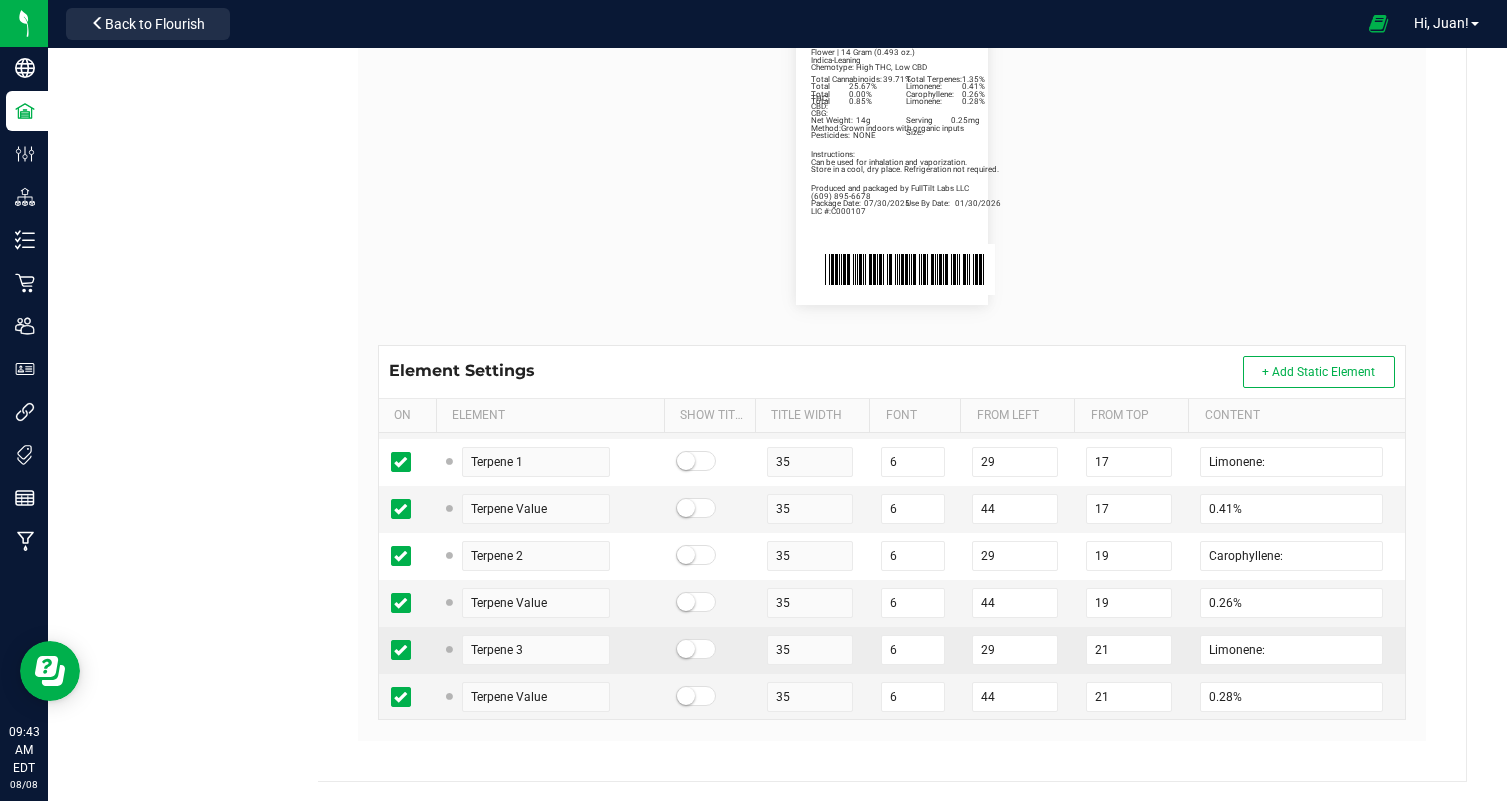 click on "Limonene:" at bounding box center [1296, 650] 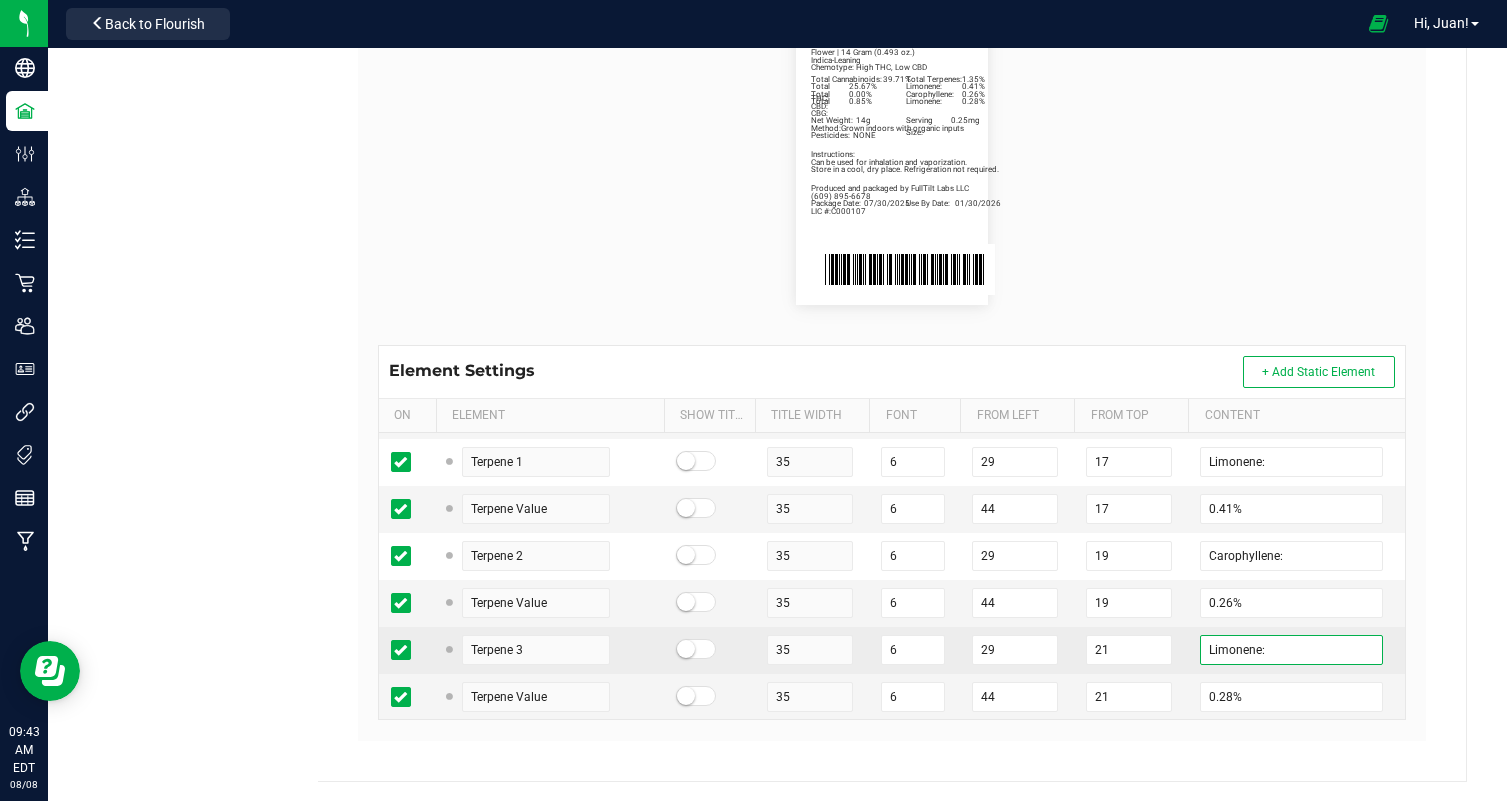 click on "Limonene:" at bounding box center [1291, 650] 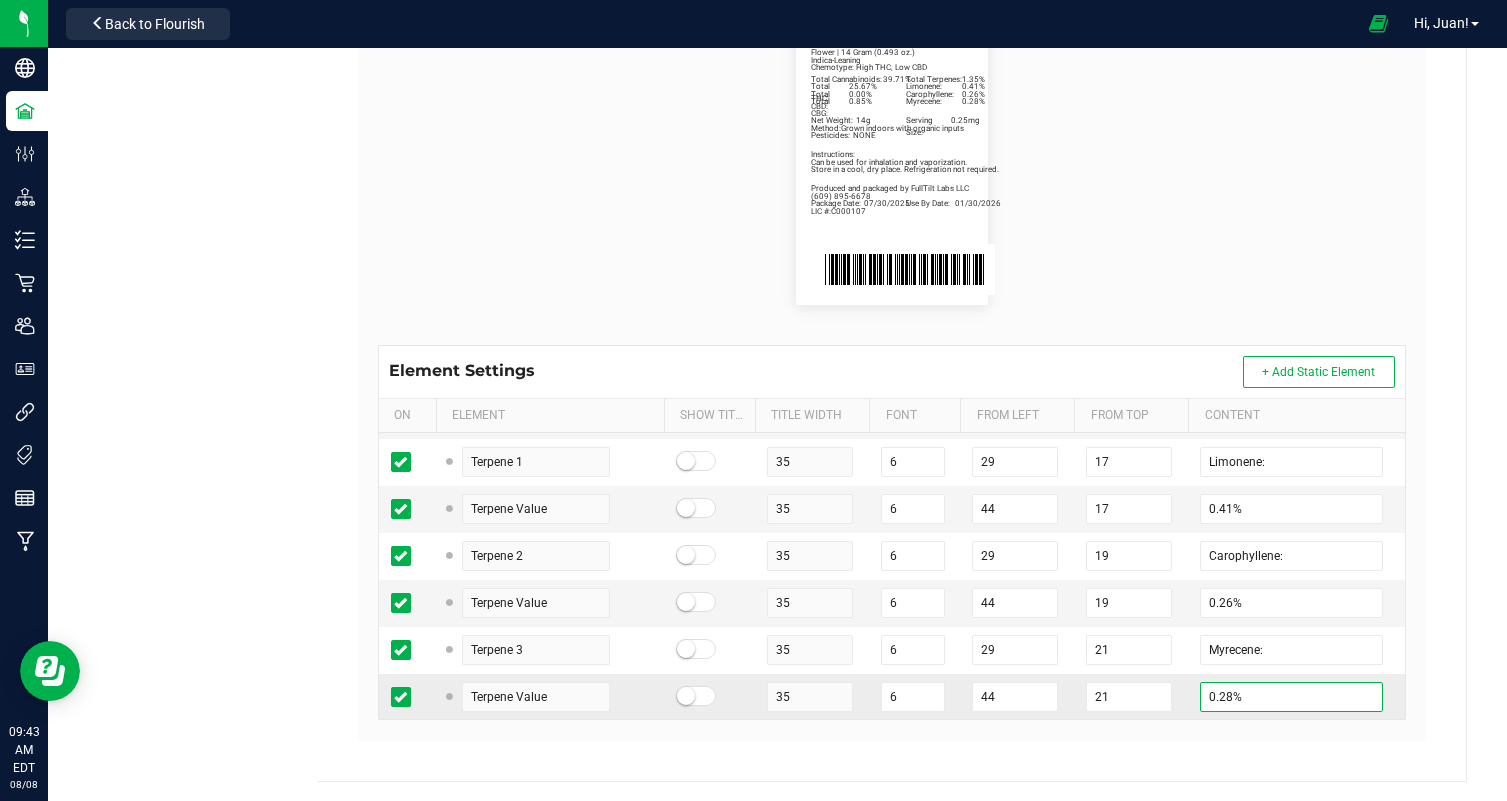click on "0.28%" at bounding box center (1291, 697) 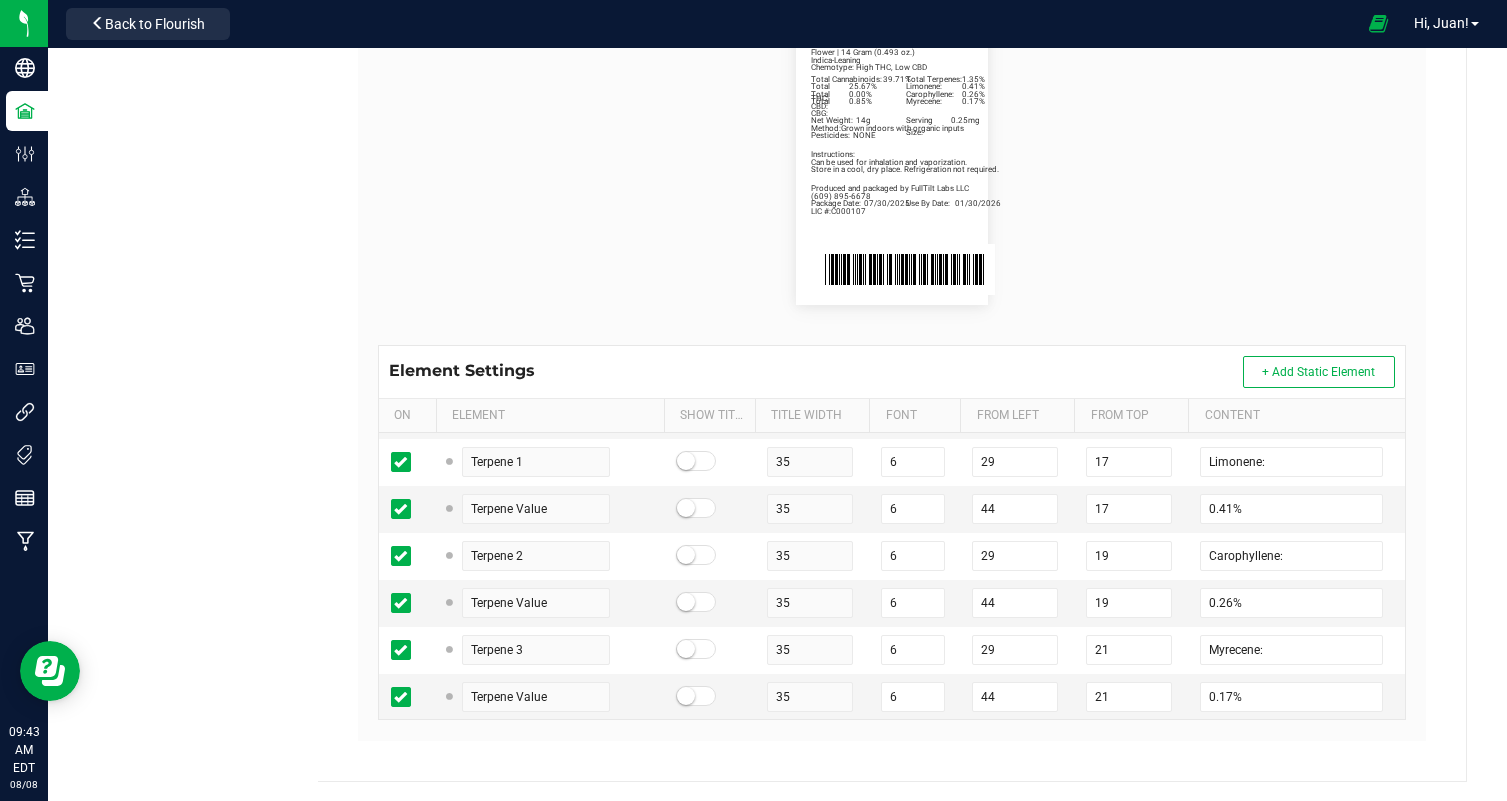 click on "Total Cannabinoids:   39.71%   Total Terpenes:   1.35%   Indica-Leaning   Chemotype:   High THC, Low CBD   Produced and packaged by FullTilt Labs LLC   Store in a cool, dry place. Refrigeration not required.   Instructions:      Can be used for inhalation and vaporization.   Method:   Grown indoors with organic inputs   Pesticides:   NONE   (609) 895-6678   LIC #:C000107      Limonene:   0.41%   Carophyllene:   0.26%   Myrecene:   0.17%   Crippy Dog   Package Date:   07/30/2025   Use By Date:    01/30/2026   Total THC:   25.67%    Total CBD:   0.00%    Total CBG:   0.85%   Net Weight:   14g   Serving Size:   0.25mg   Flower | 14 Gram (0.493 oz.)" at bounding box center (892, 161) 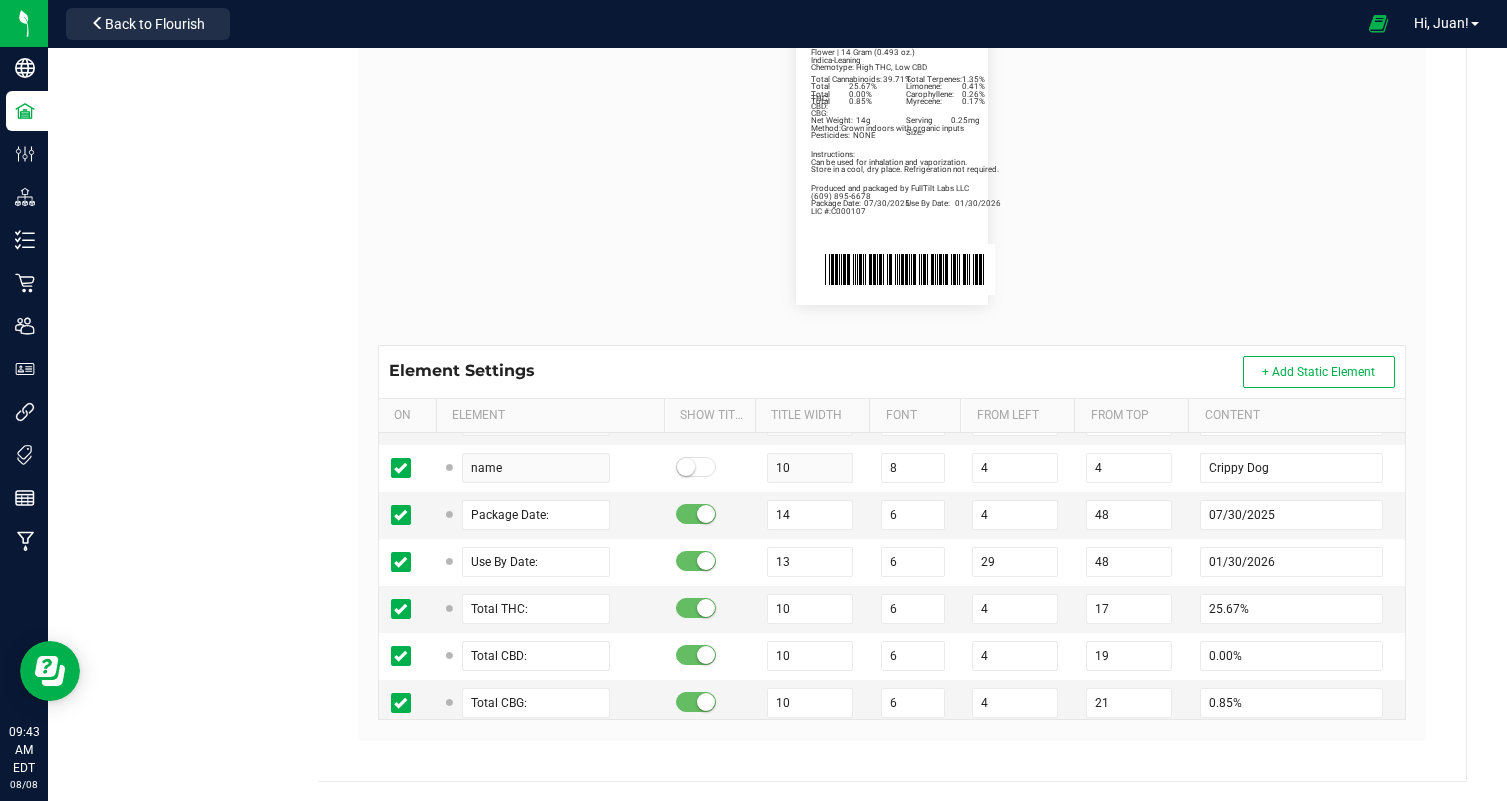 scroll, scrollTop: 854, scrollLeft: 0, axis: vertical 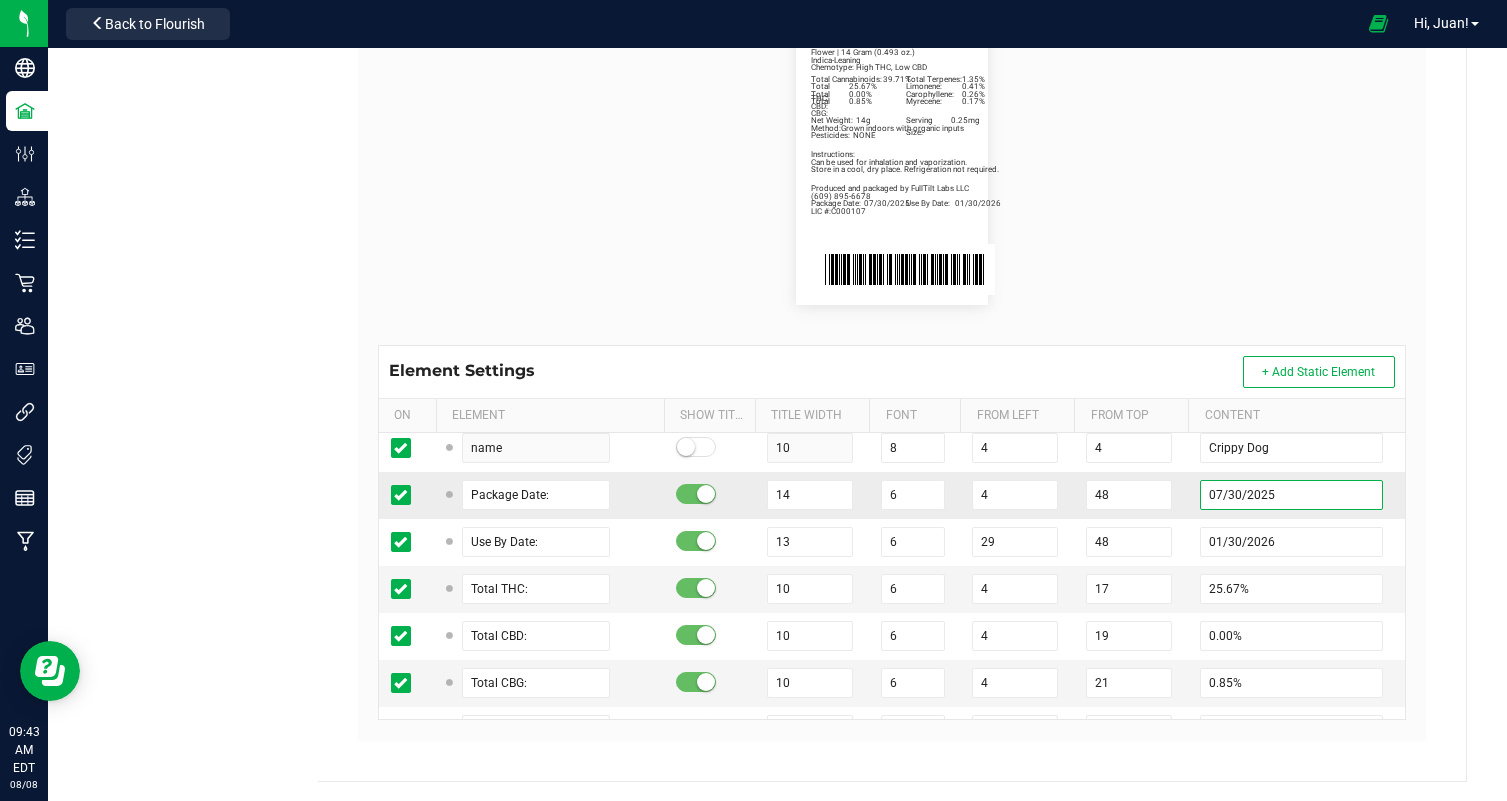 click on "07/30/2025" at bounding box center (1291, 495) 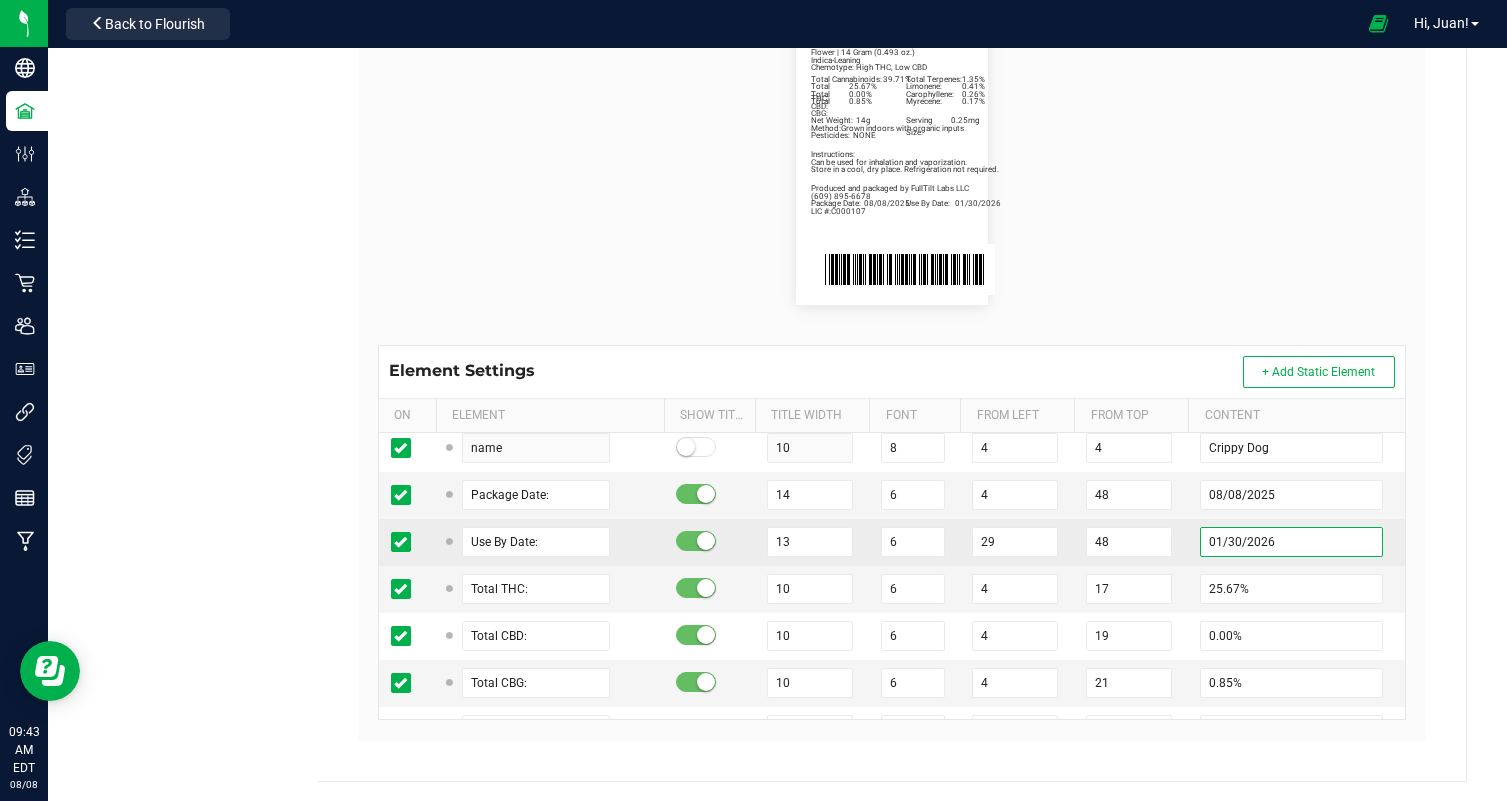 click on "01/30/2026" at bounding box center (1291, 542) 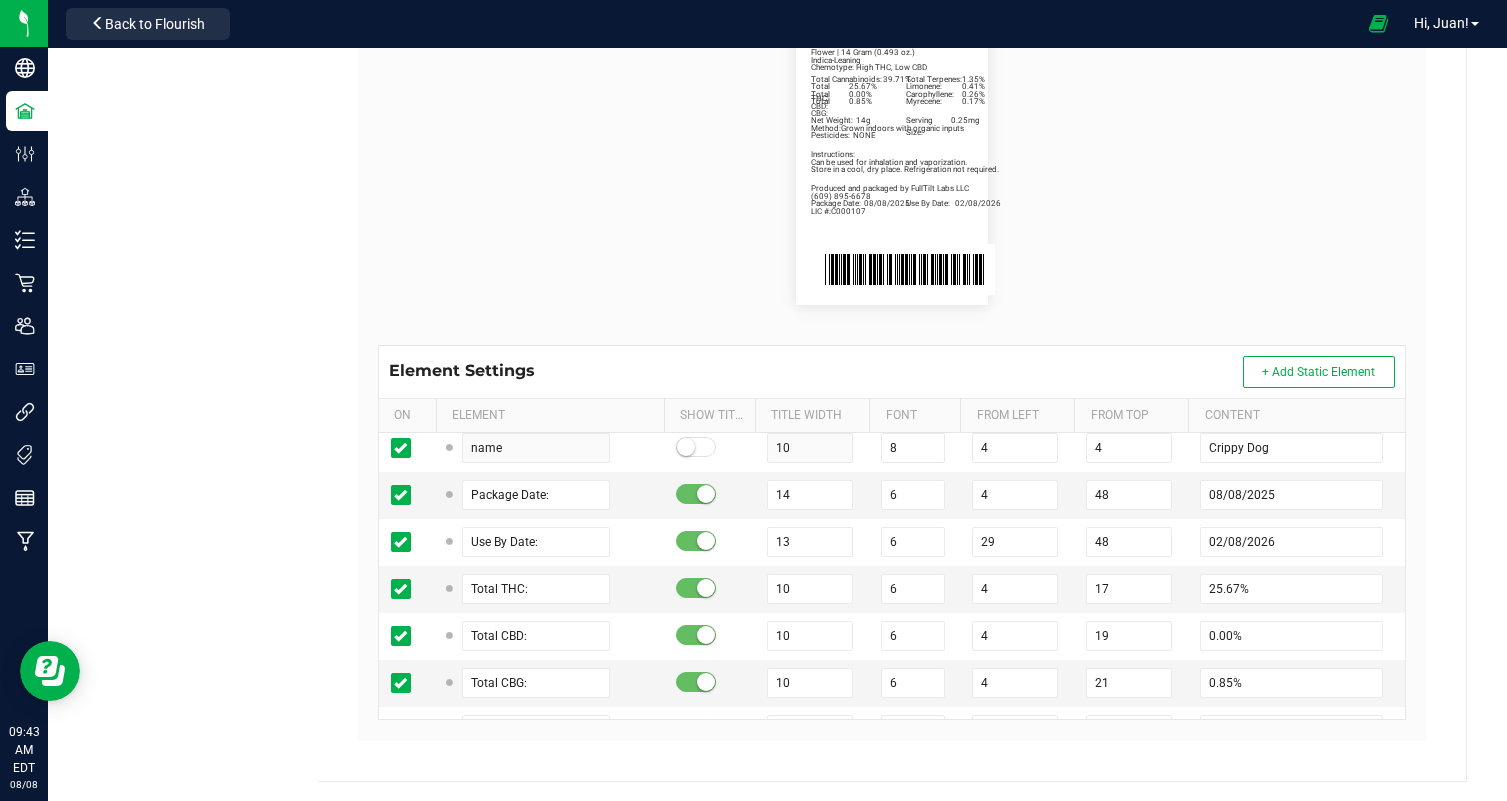 click on "Total Cannabinoids:   39.71%   Total Terpenes:   1.35%   Indica-Leaning   Chemotype:   High THC, Low CBD   Produced and packaged by FullTilt Labs LLC   Store in a cool, dry place. Refrigeration not required.   Instructions:      Can be used for inhalation and vaporization.   Method:   Grown indoors with organic inputs   Pesticides:   NONE   (609) 895-6678   LIC #:C000107      Limonene:   0.41%   Carophyllene:   0.26%   Myrecene:   0.17%   Crippy Dog   Package Date:   08/08/2025   Use By Date:    02/08/2026   Total THC:   25.67%    Total CBD:   0.00%    Total CBG:   0.85%   Net Weight:   14g   Serving Size:   0.25mg   Flower | 14 Gram (0.493 oz.)" at bounding box center (892, 161) 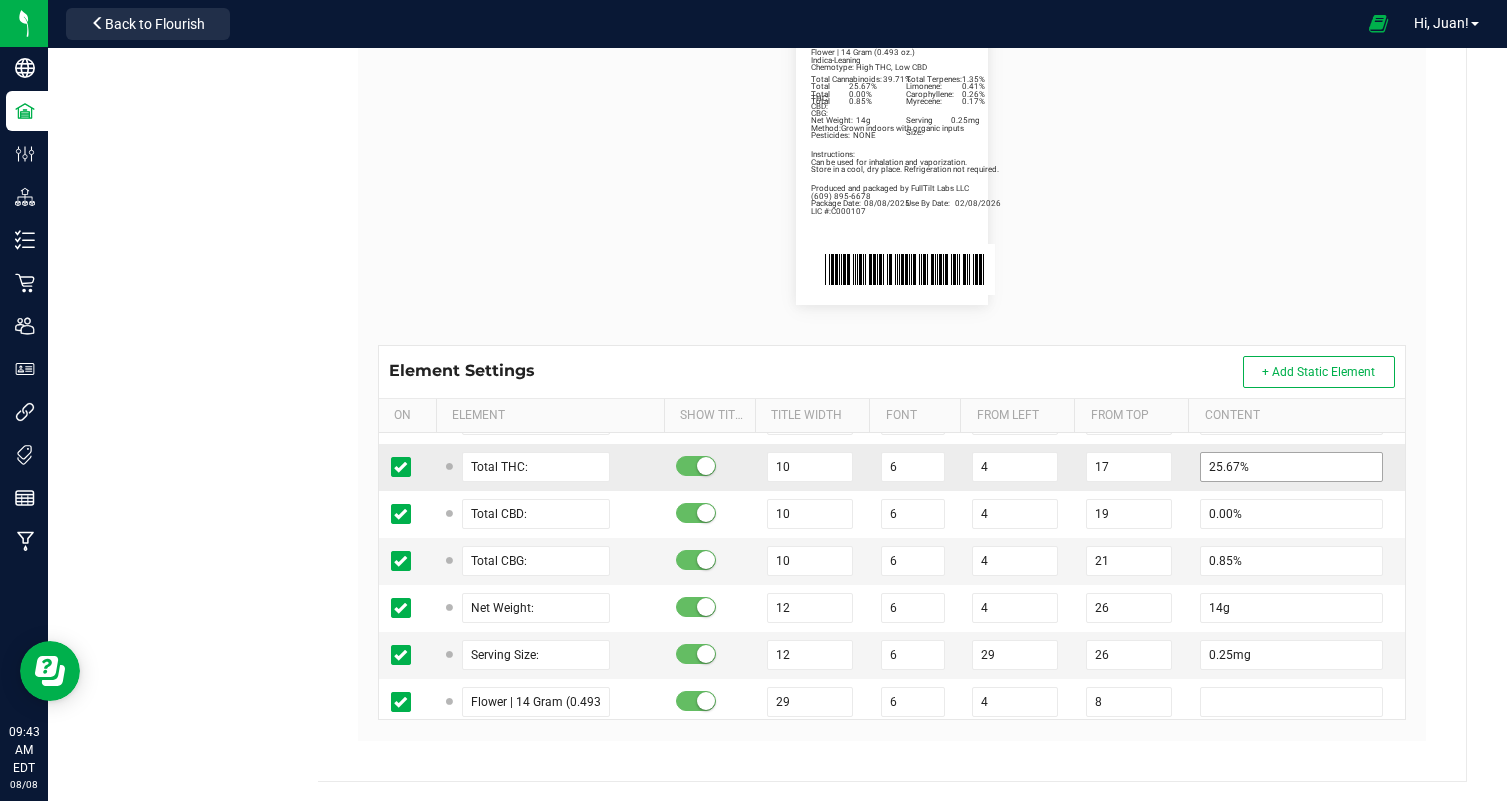 scroll, scrollTop: 990, scrollLeft: 0, axis: vertical 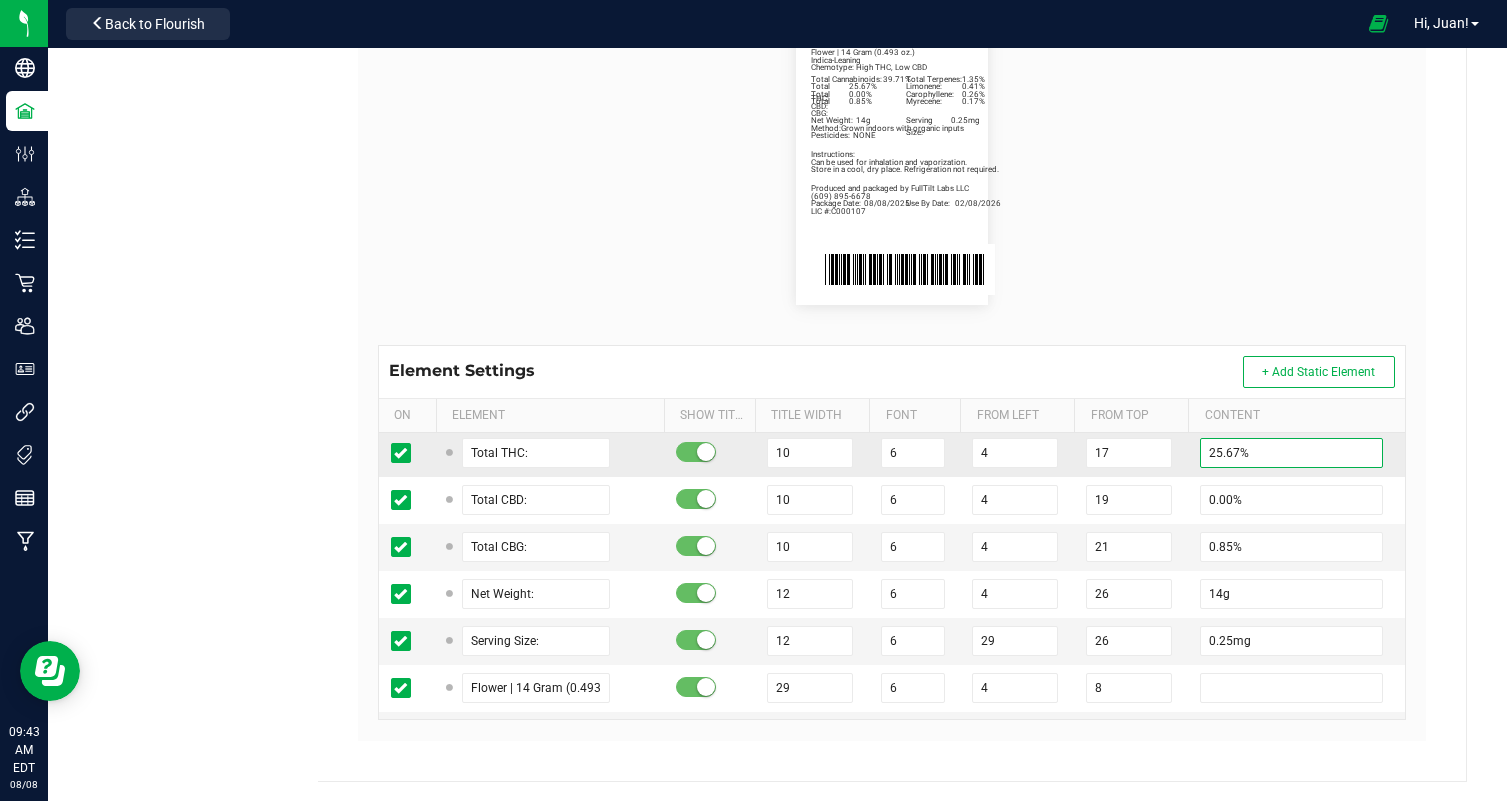 click on "25.67%" at bounding box center (1291, 453) 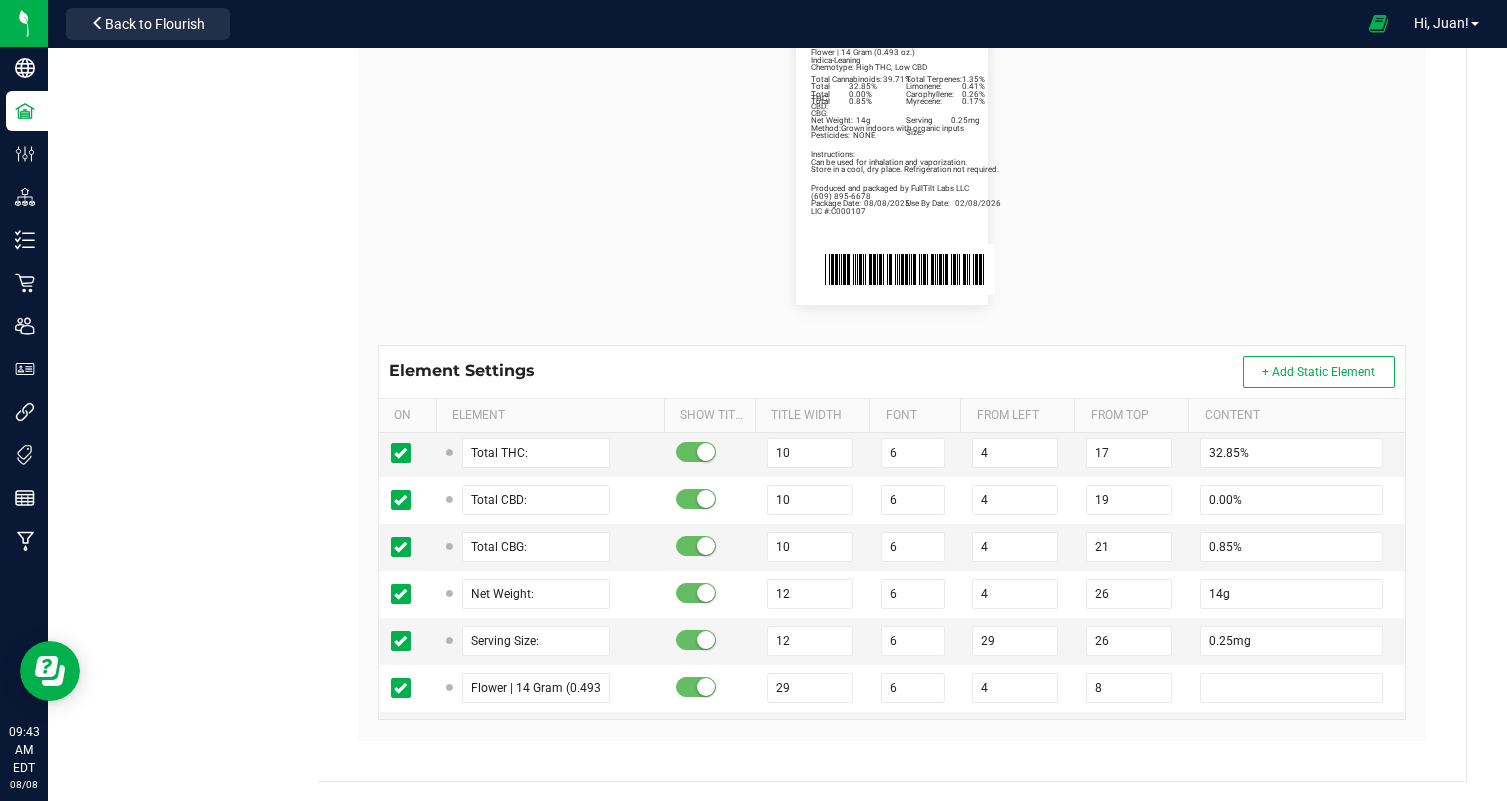 click on "Total Cannabinoids:   39.71%   Total Terpenes:   1.35%   Indica-Leaning   Chemotype:   High THC, Low CBD   Produced and packaged by FullTilt Labs LLC   Store in a cool, dry place. Refrigeration not required.   Instructions:      Can be used for inhalation and vaporization.   Method:   Grown indoors with organic inputs   Pesticides:   NONE   (609) 895-6678   LIC #:C000107      Limonene:   0.41%   Carophyllene:   0.26%   Myrecene:   0.17%   Crippy Dog   Package Date:   08/08/2025   Use By Date:    02/08/2026   Total THC:   32.85%    Total CBD:   0.00%    Total CBG:   0.85%   Net Weight:   14g   Serving Size:   0.25mg   Flower | 14 Gram (0.493 oz.)" at bounding box center [892, 161] 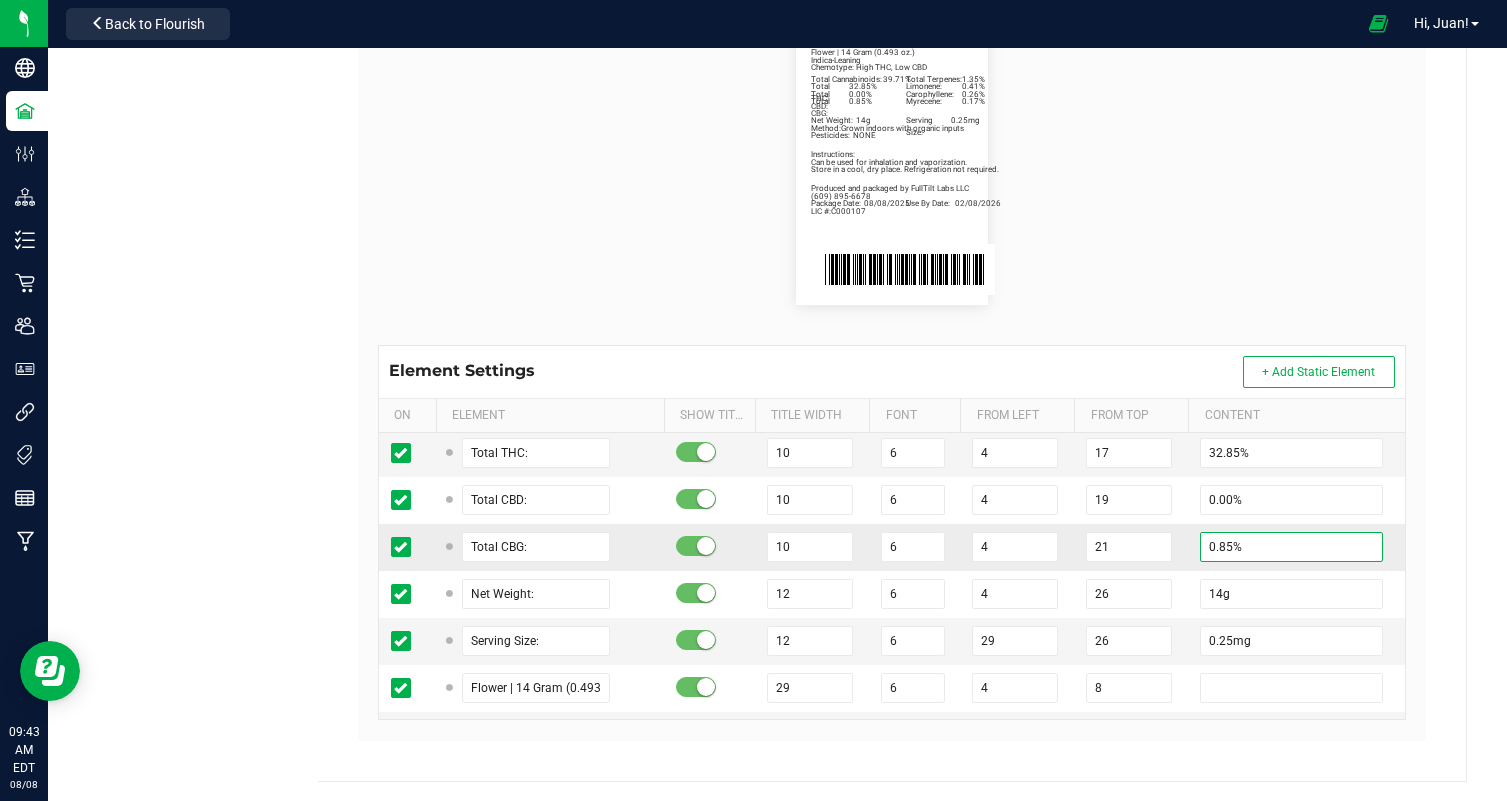 click on "0.85%" at bounding box center (1291, 547) 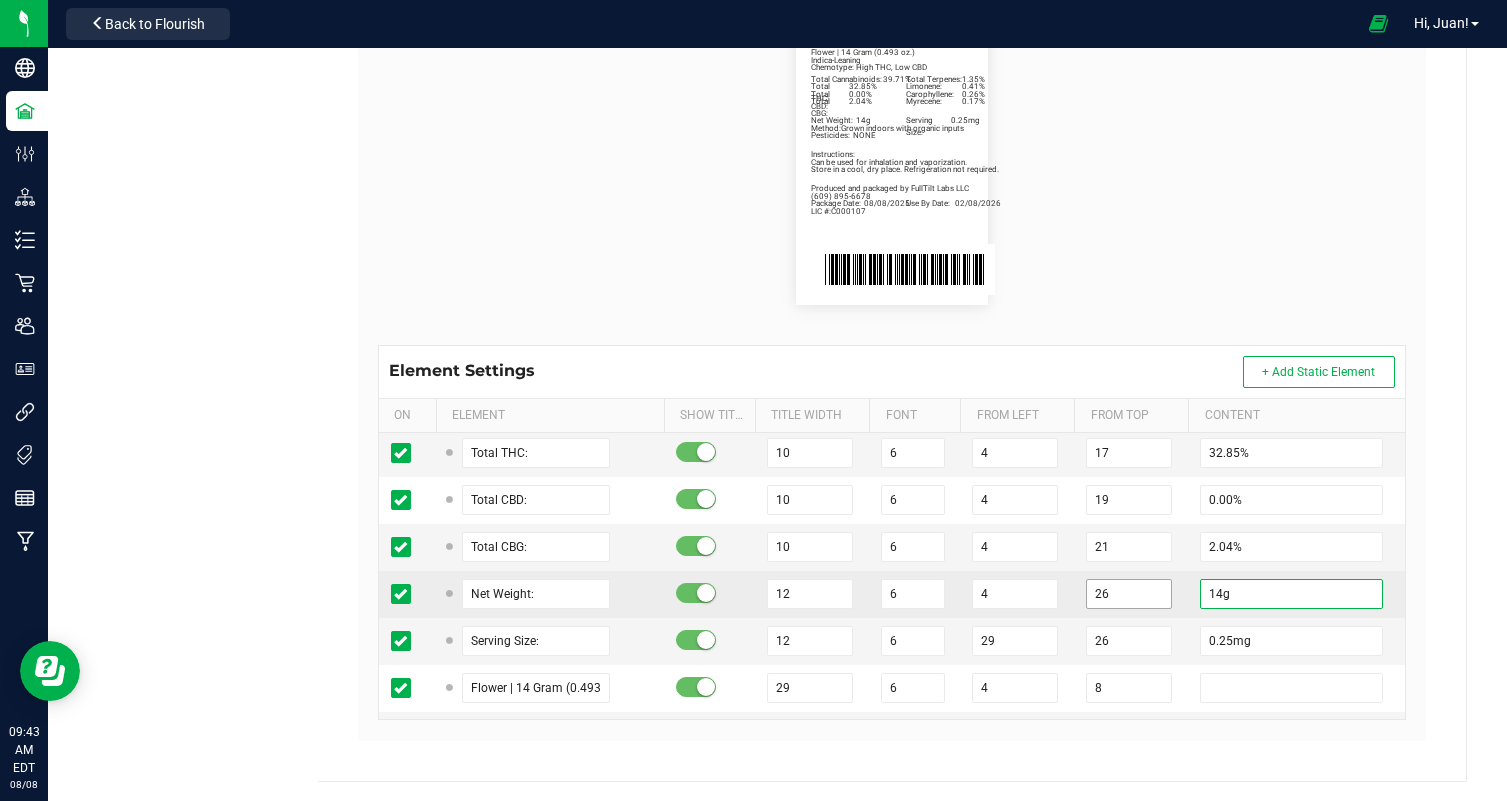 drag, startPoint x: 1224, startPoint y: 594, endPoint x: 1141, endPoint y: 585, distance: 83.48653 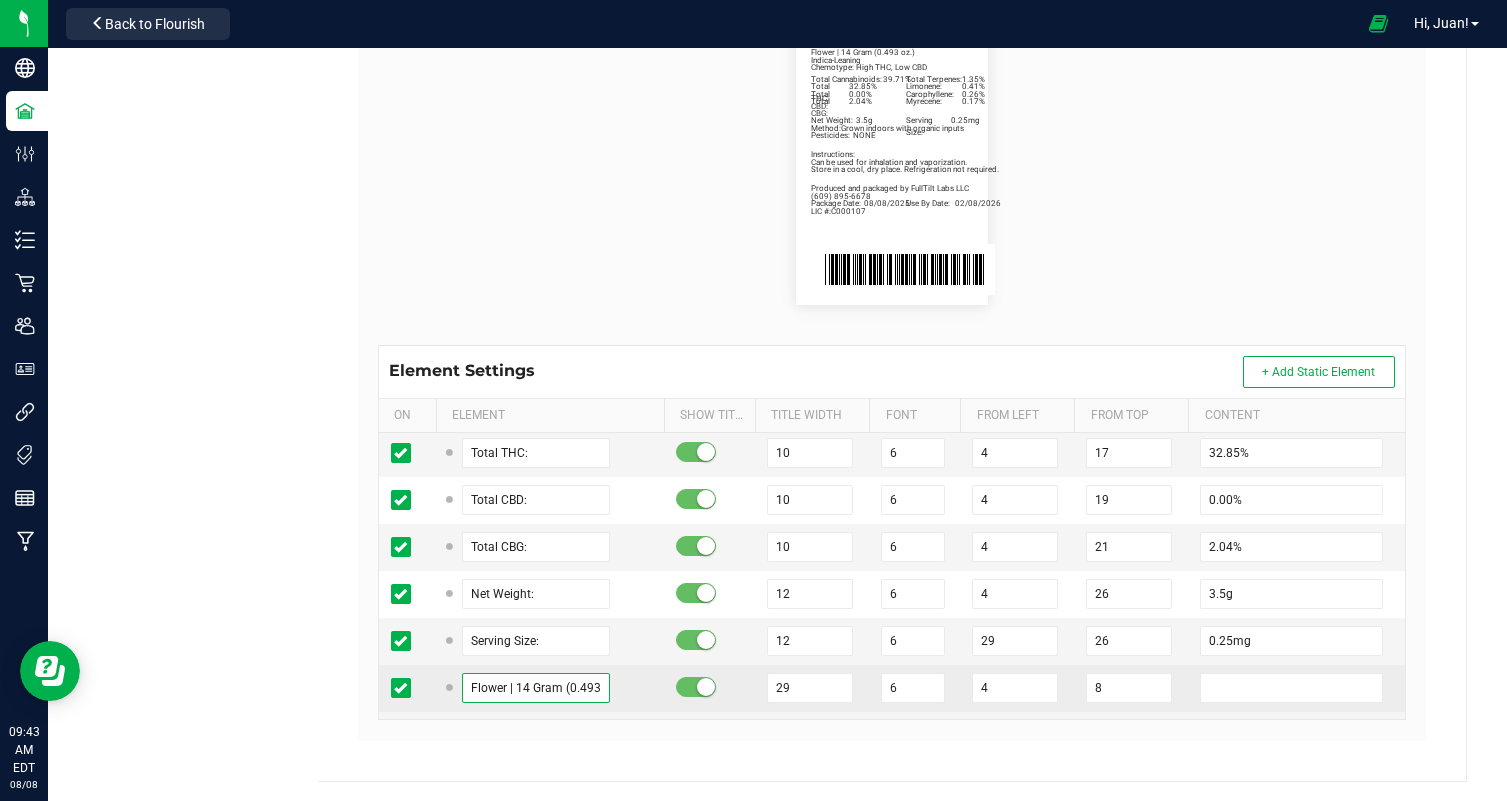 click on "Flower | 14 Gram (0.493 oz.)" at bounding box center (536, 688) 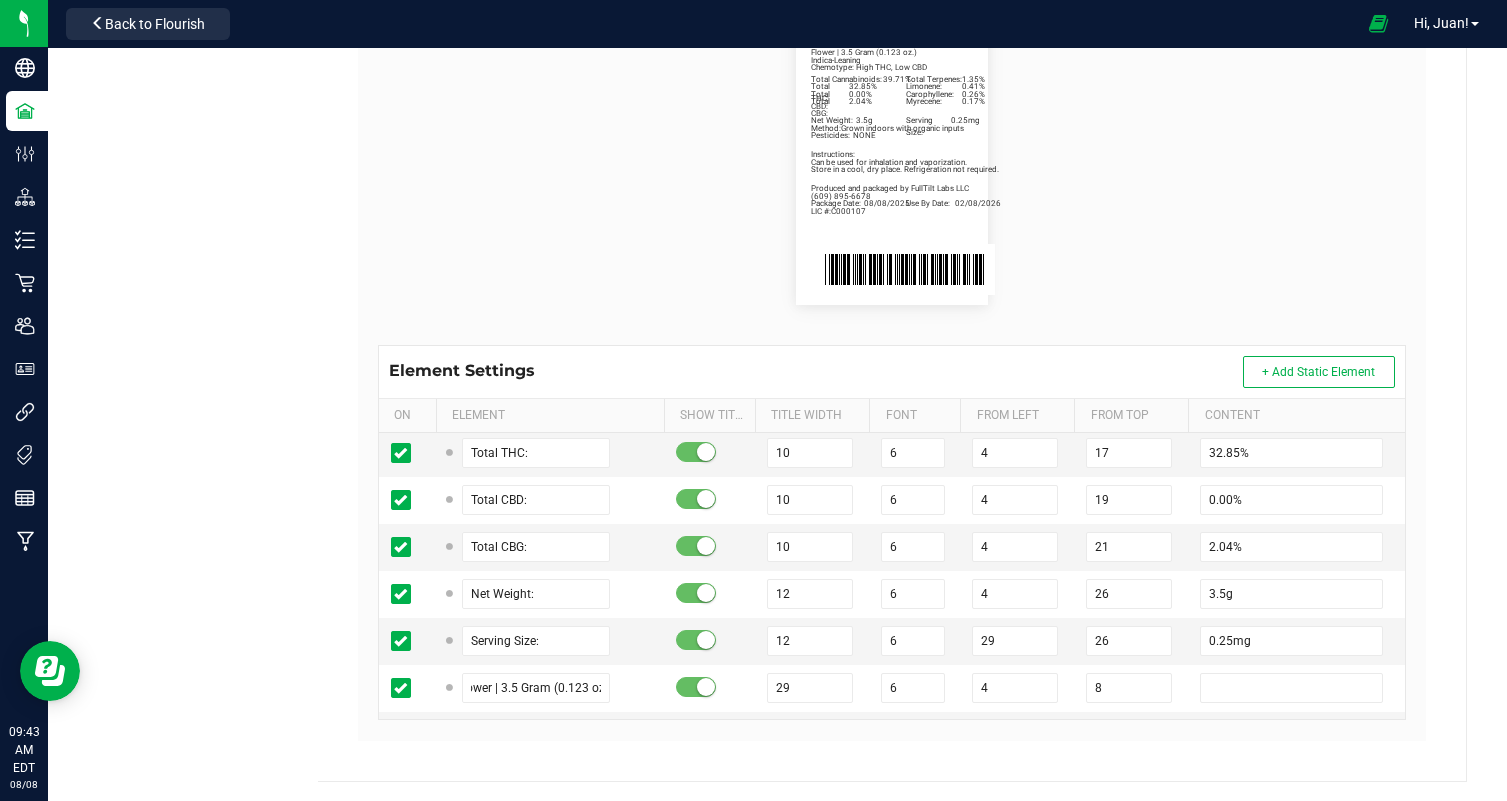 scroll, scrollTop: 0, scrollLeft: 0, axis: both 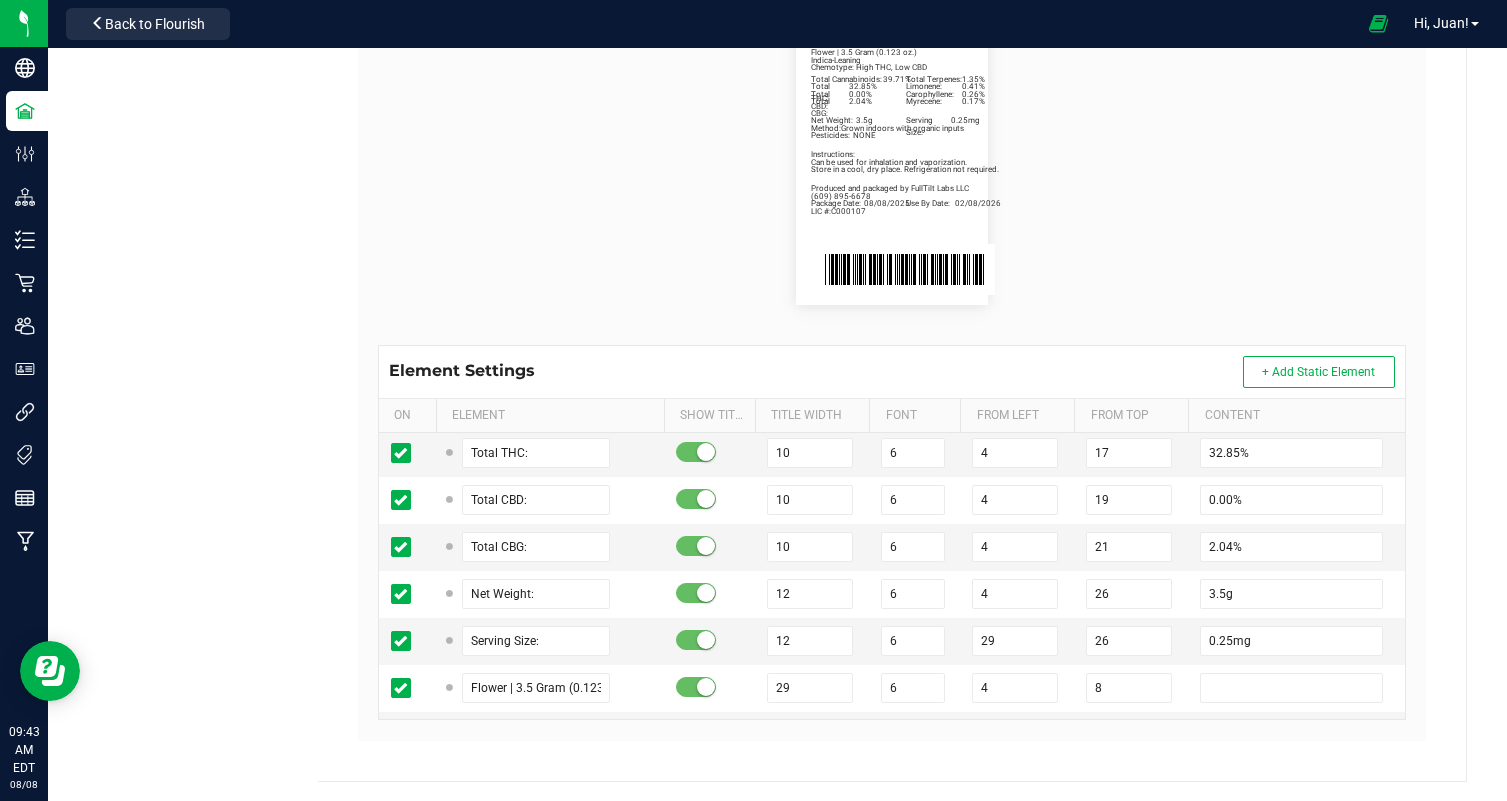 click on "Total Cannabinoids:   39.71%   Total Terpenes:   1.35%   Indica-Leaning   Chemotype:   High THC, Low CBD   Produced and packaged by FullTilt Labs LLC   Store in a cool, dry place. Refrigeration not required.   Instructions:      Can be used for inhalation and vaporization.   Method:   Grown indoors with organic inputs   Pesticides:   NONE   (609) 895-6678   LIC #:C000107      Limonene:   0.41%   Carophyllene:   0.26%   Myrecene:   0.17%   Crippy Dog   Package Date:   08/08/2025   Use By Date:    02/08/2026   Total THC:   32.85%    Total CBD:   0.00%    Total CBG:   2.04%   Net Weight:   3.5g   Serving Size:   0.25mg   Flower | 3.5 Gram (0.123 oz.)" at bounding box center (892, 161) 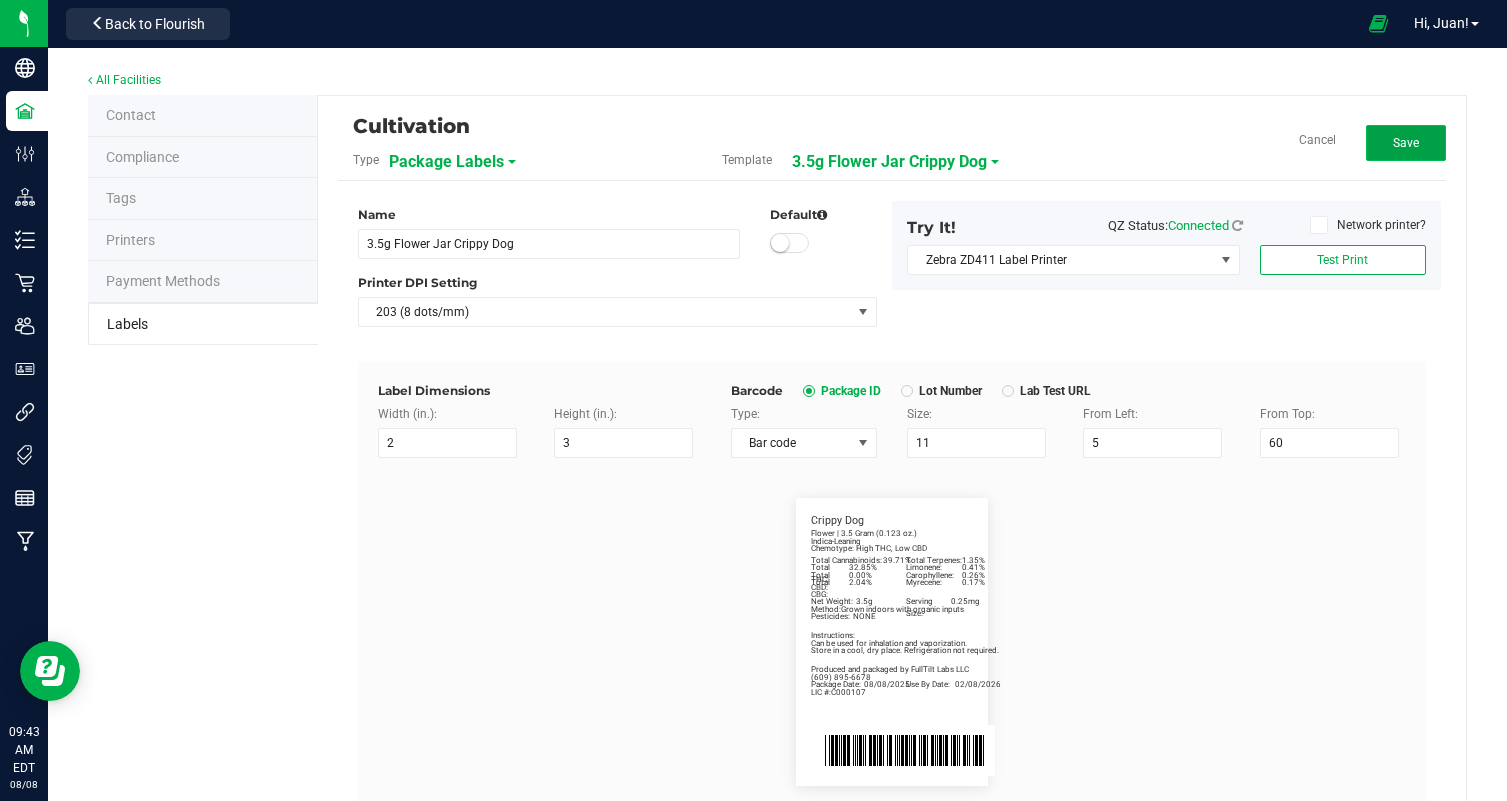 click on "Save" at bounding box center (1406, 143) 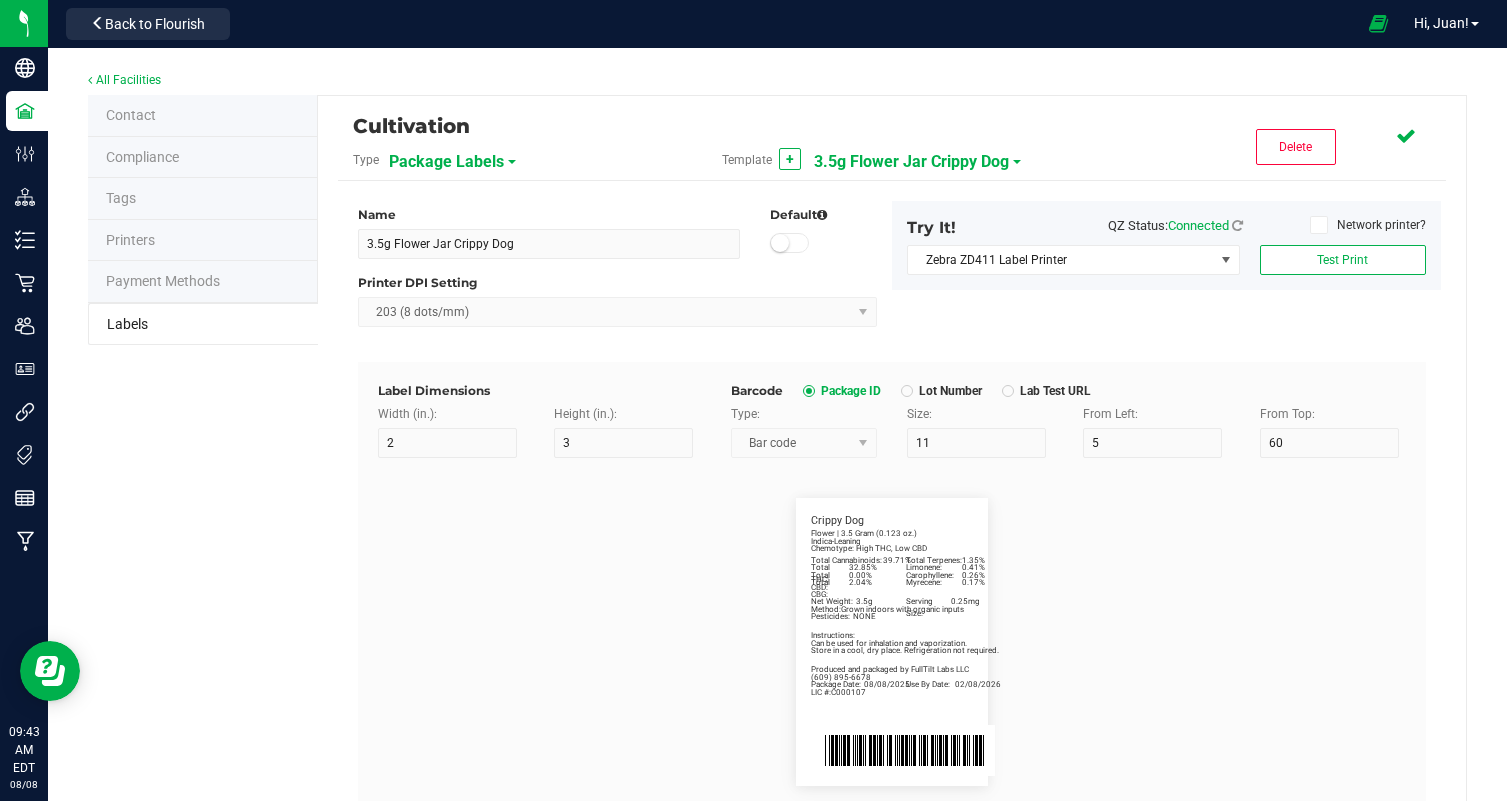 scroll, scrollTop: 481, scrollLeft: 0, axis: vertical 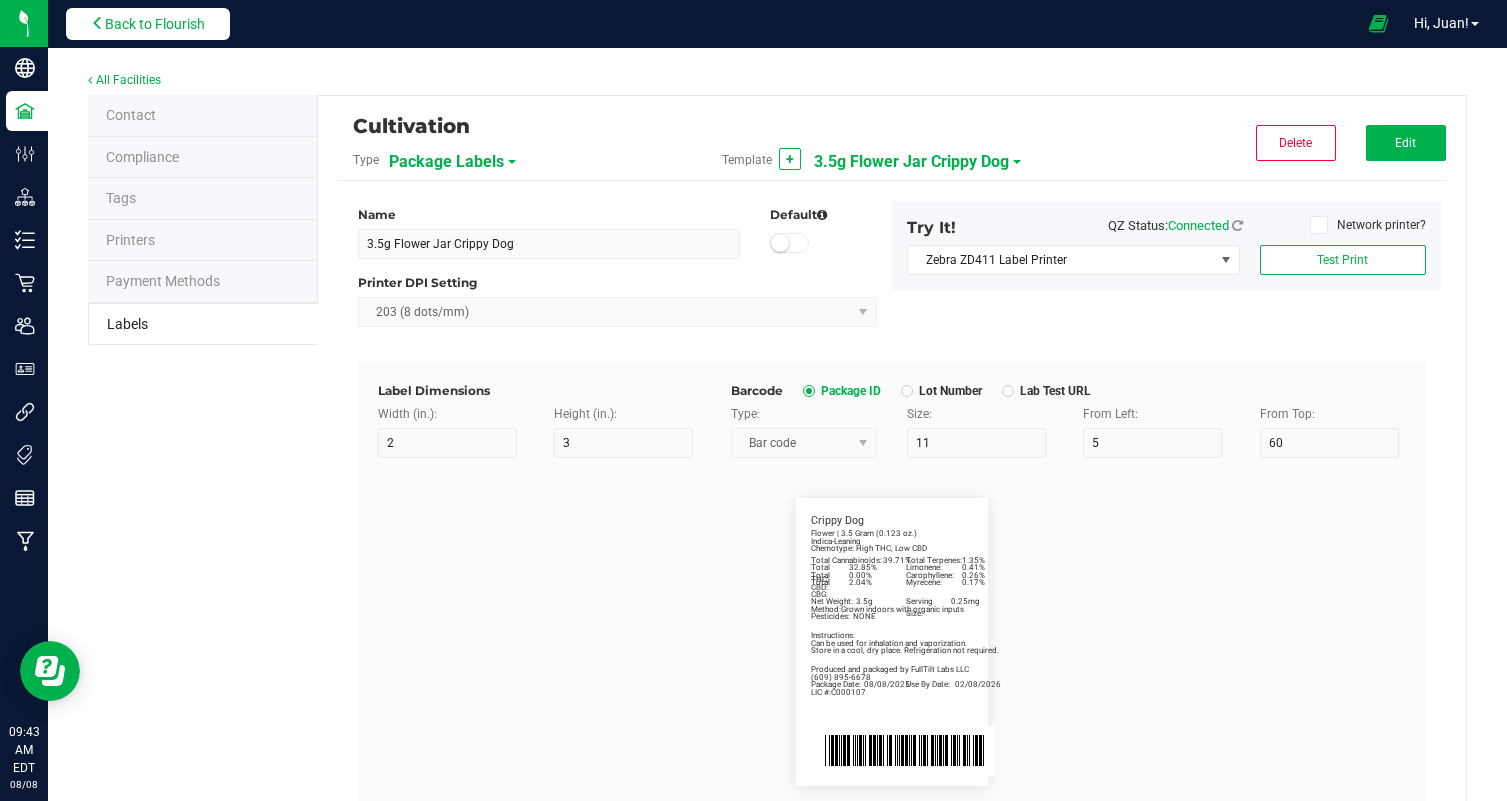click on "Back to Flourish" at bounding box center [148, 24] 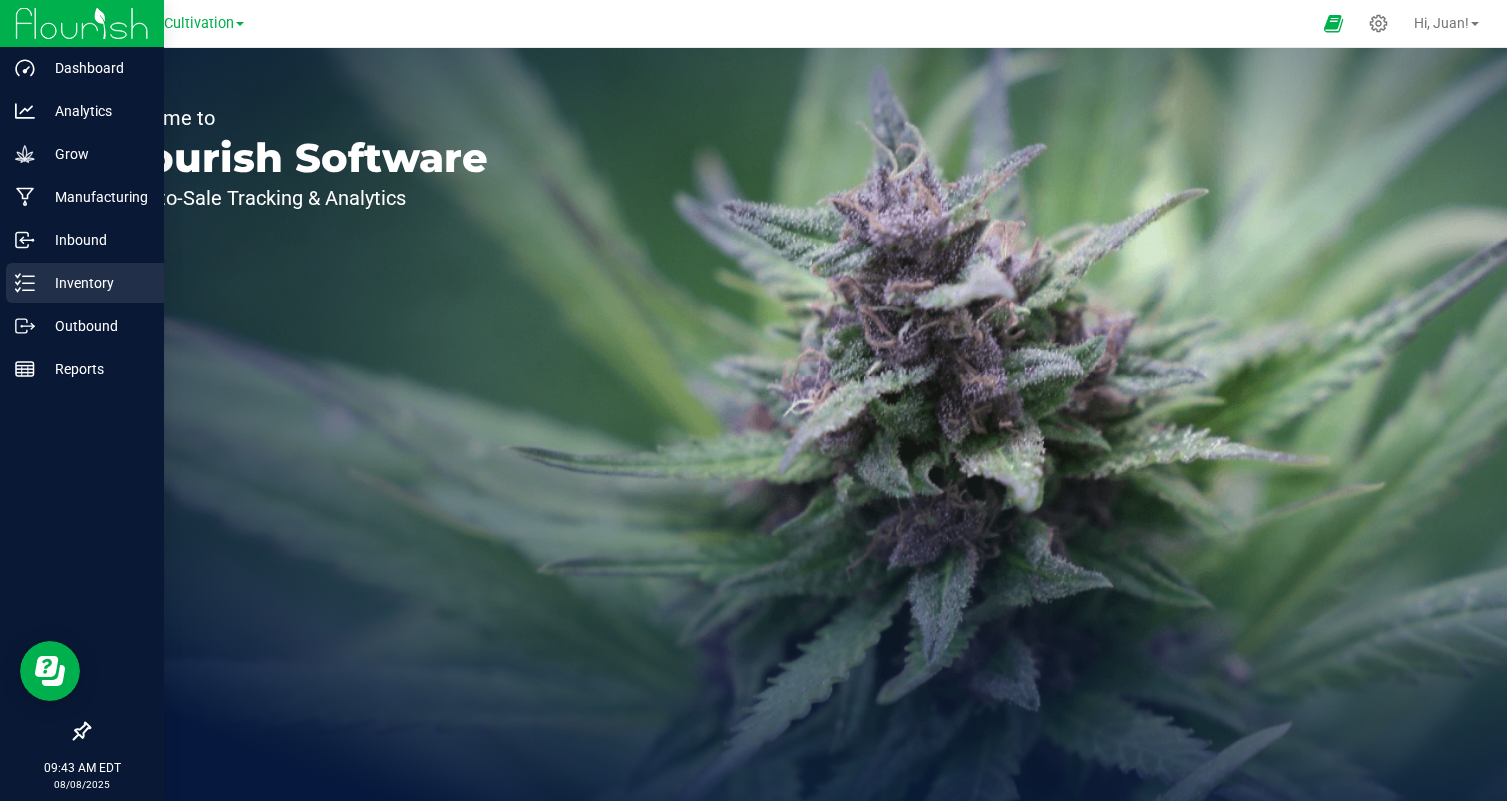 click 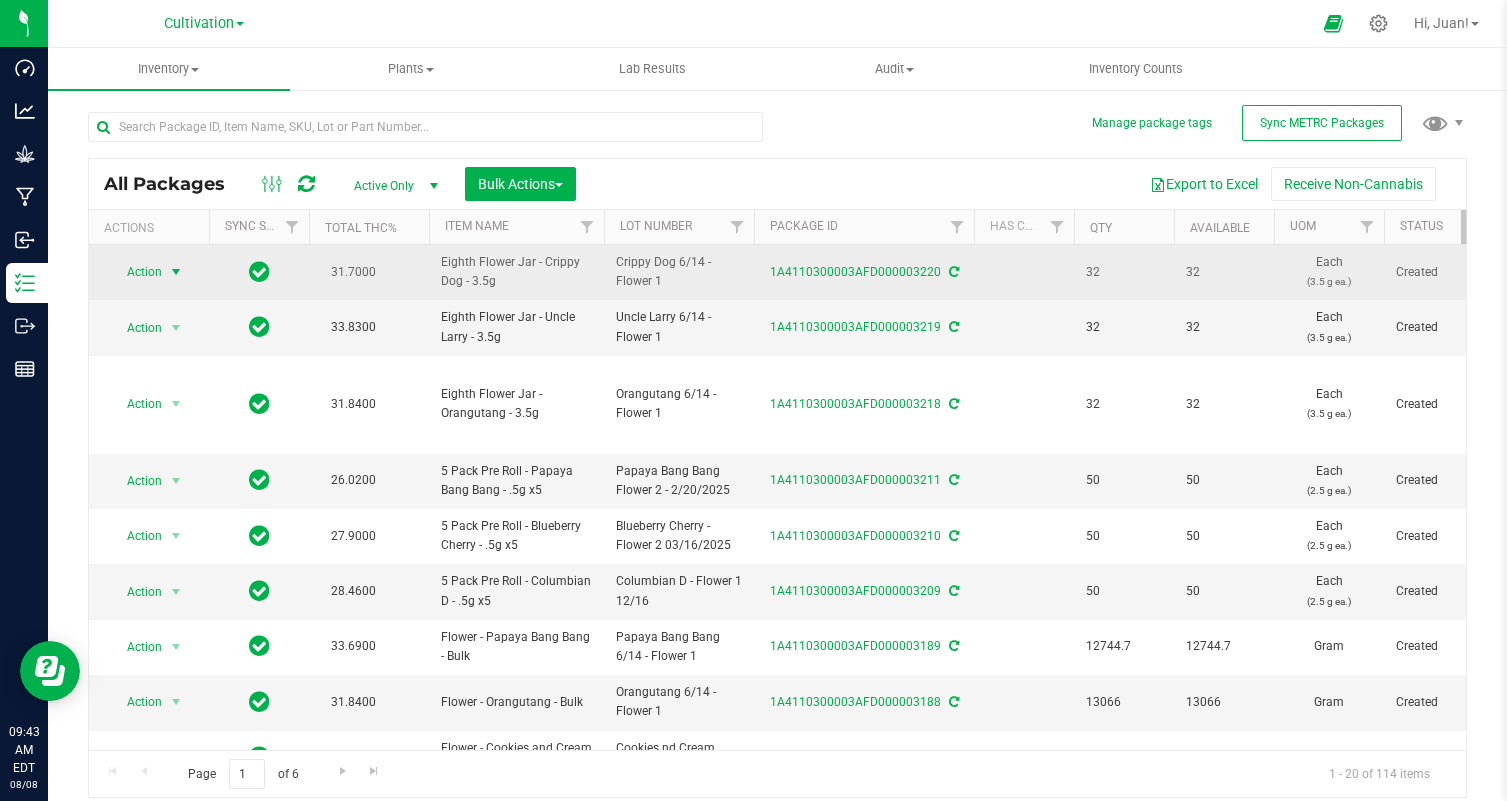 click at bounding box center (176, 272) 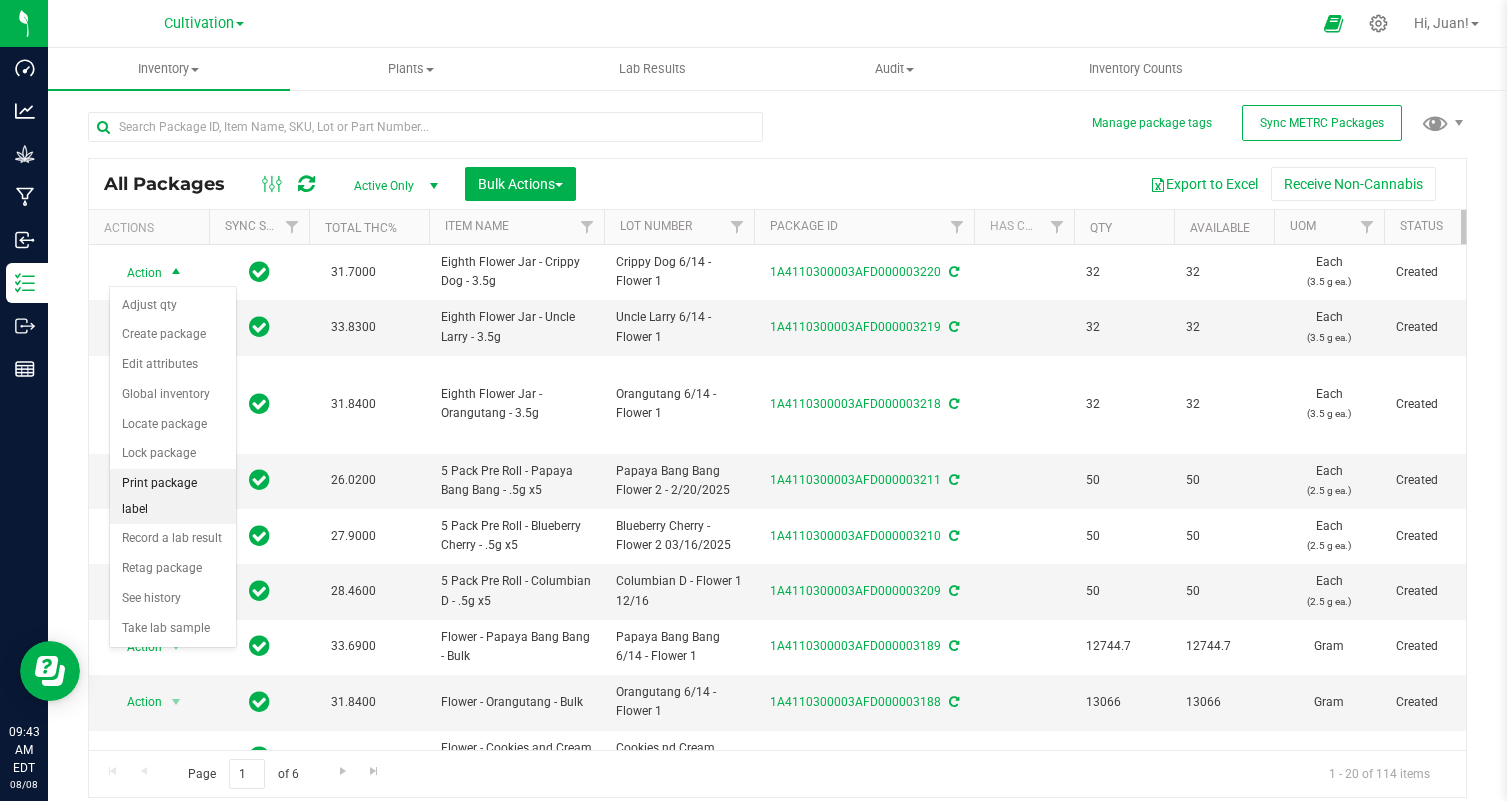click on "Print package label" at bounding box center (173, 496) 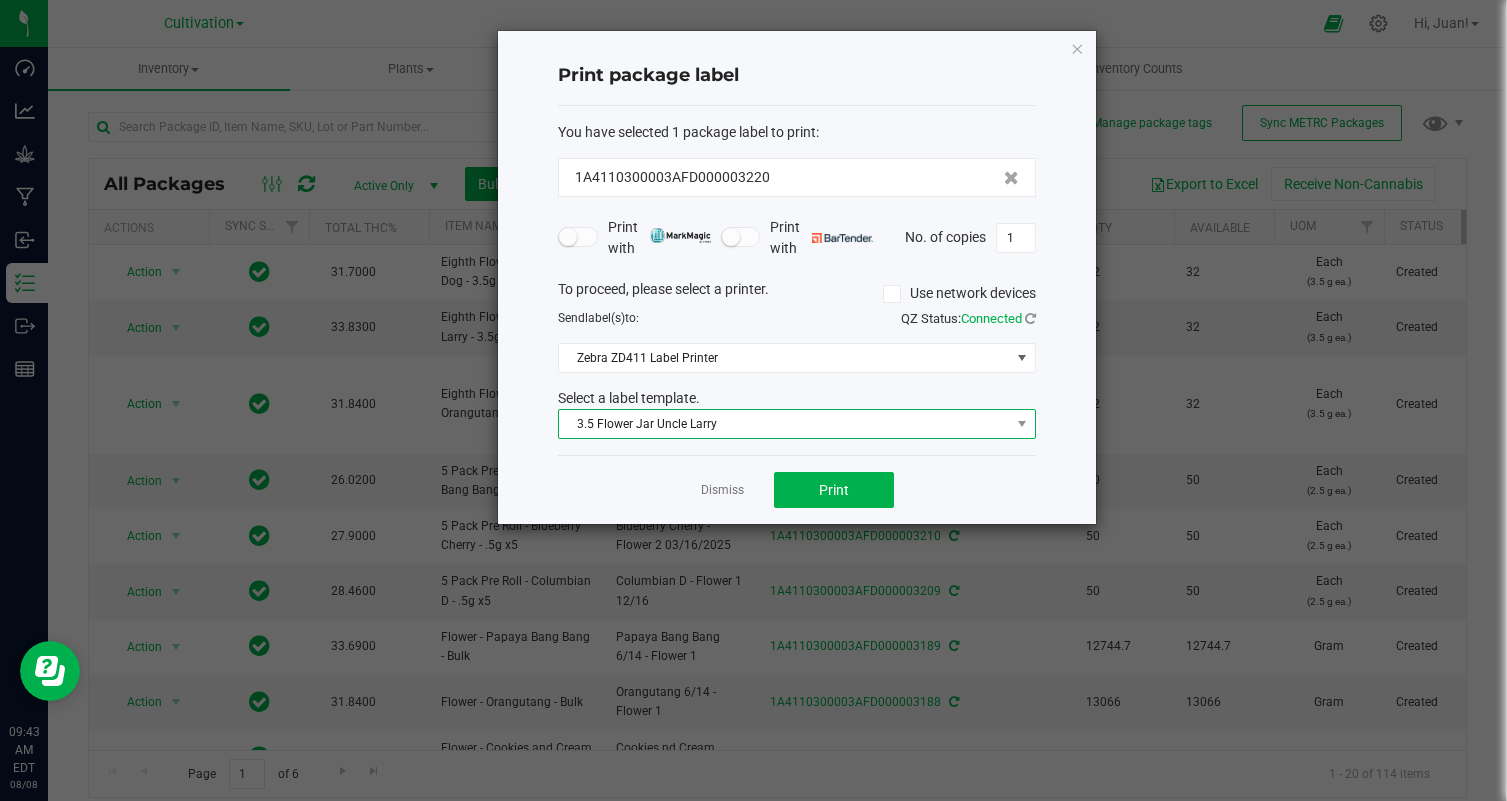 click on "3.5 Flower Jar Uncle Larry" at bounding box center [784, 424] 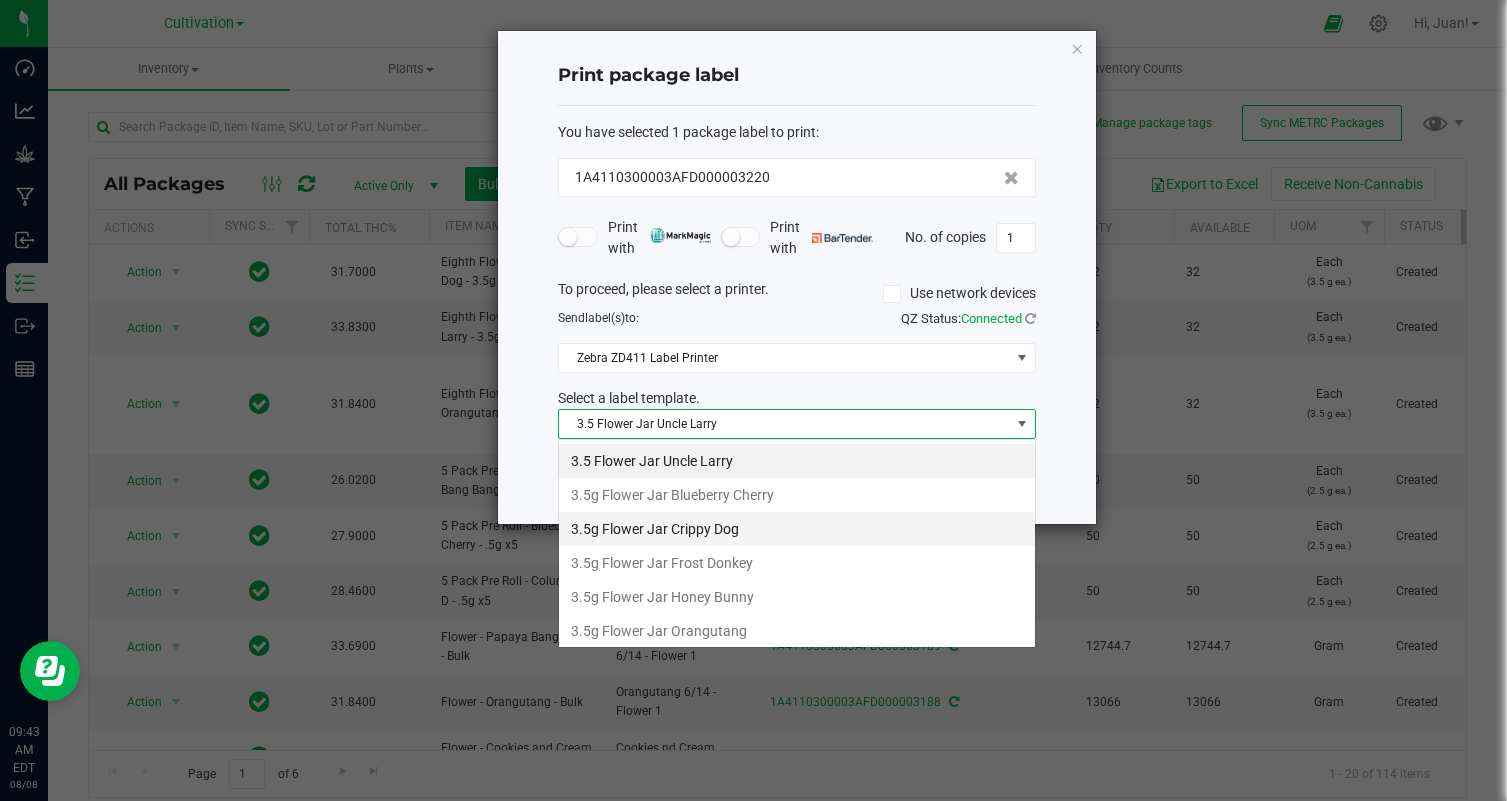scroll, scrollTop: 99970, scrollLeft: 99522, axis: both 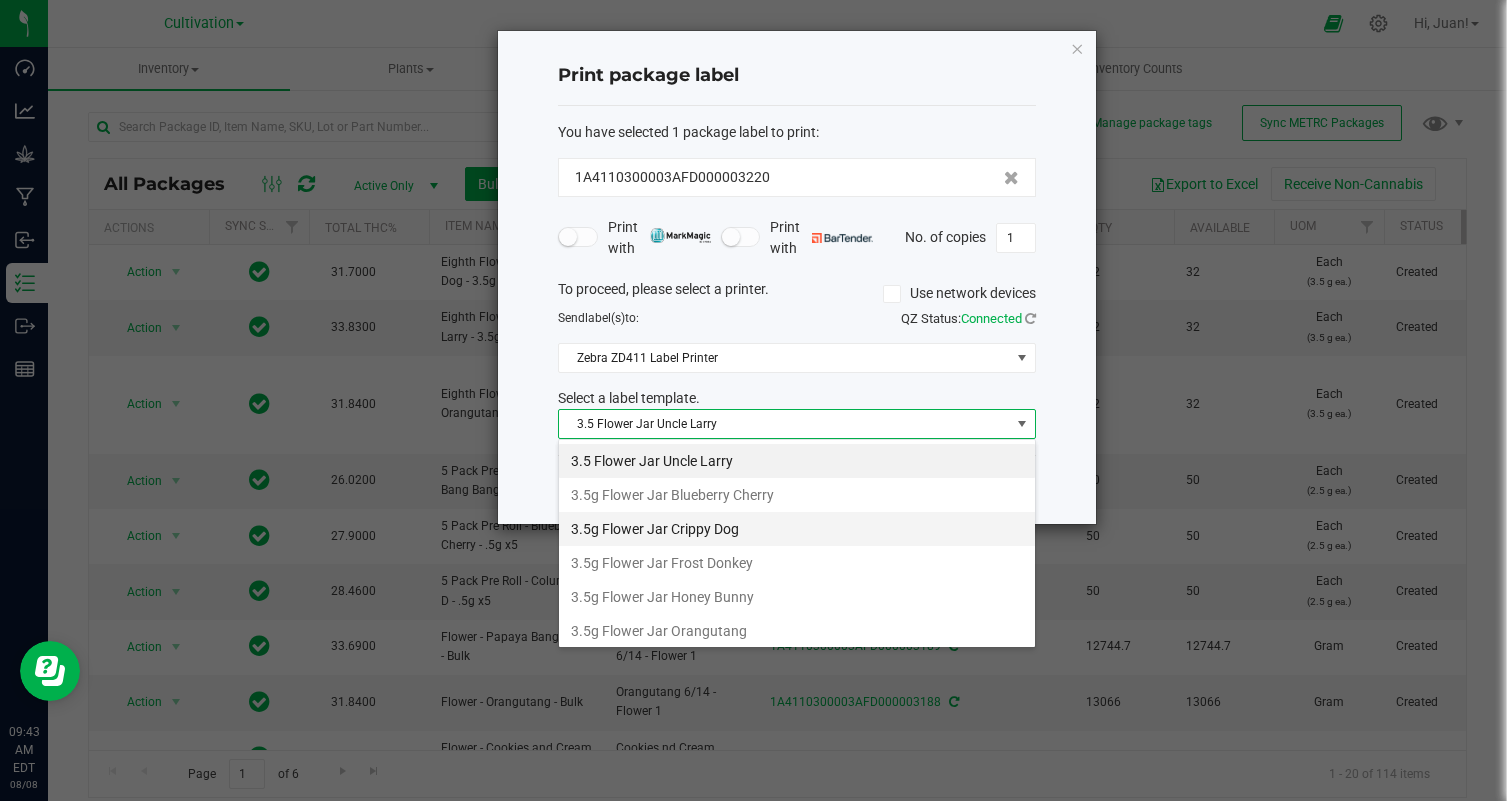 click on "3.5g Flower Jar Crippy Dog" at bounding box center [797, 529] 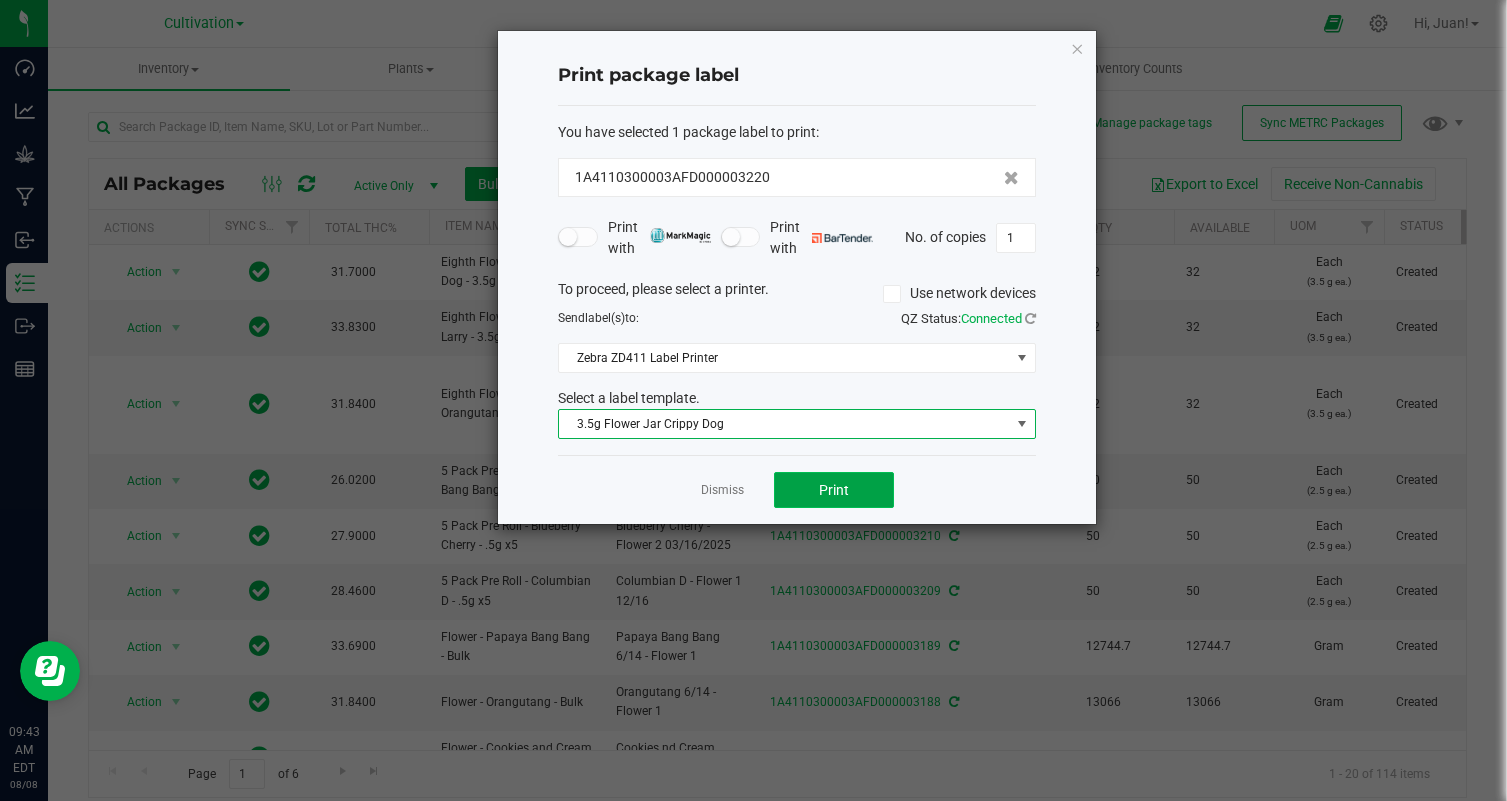 click on "Print" 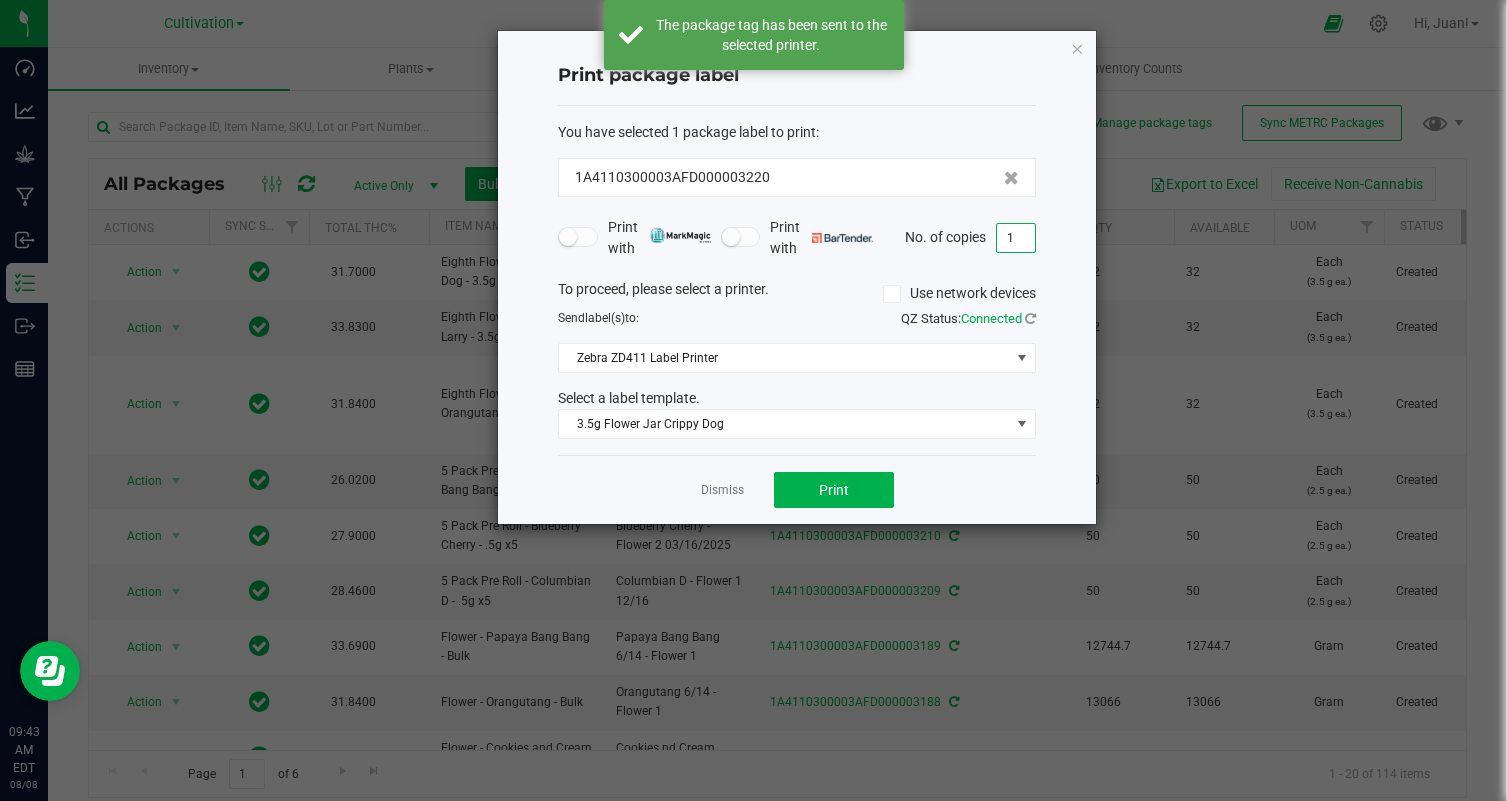click on "1" at bounding box center [1016, 238] 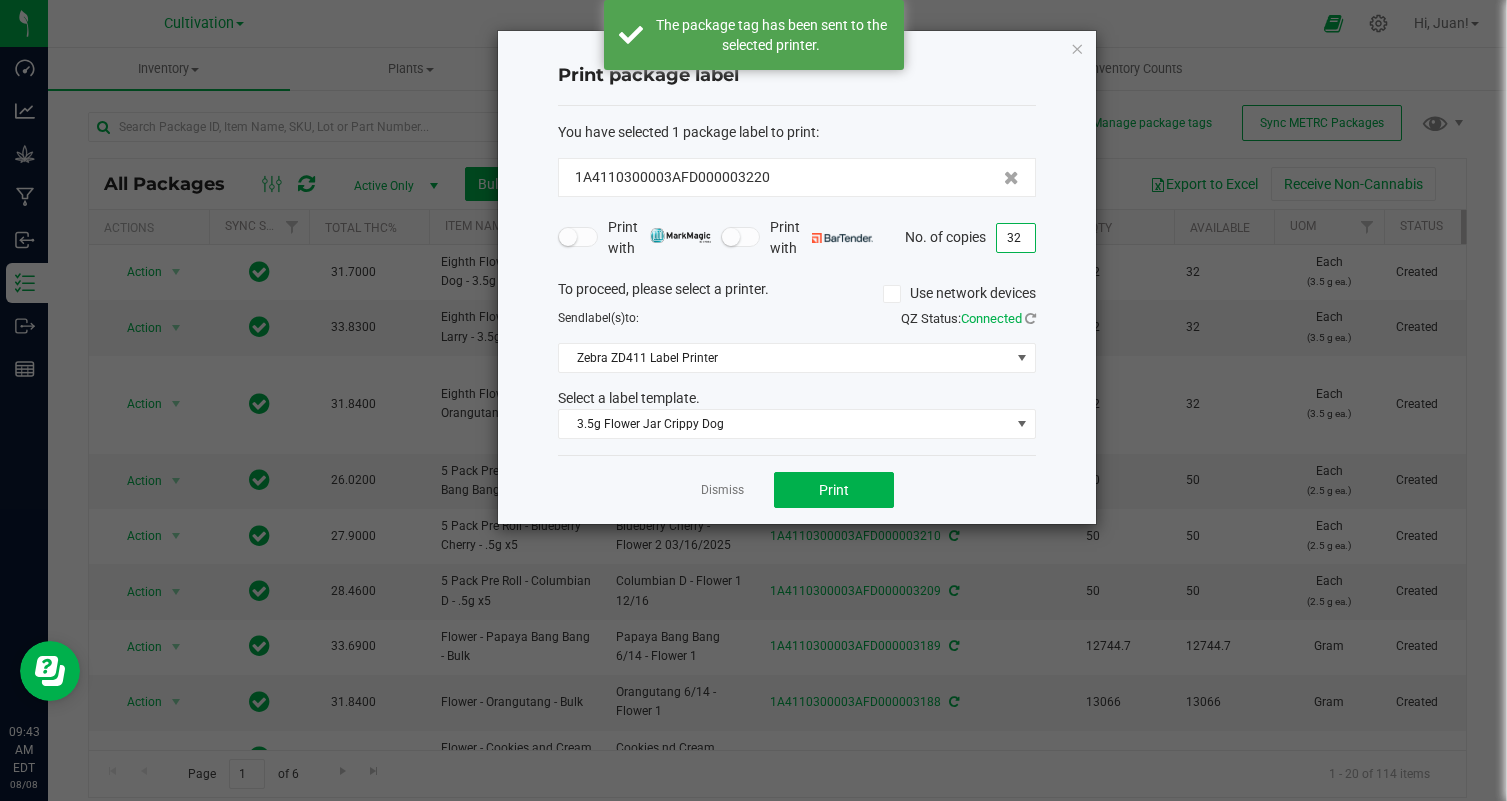 click on "Dismiss   Print" 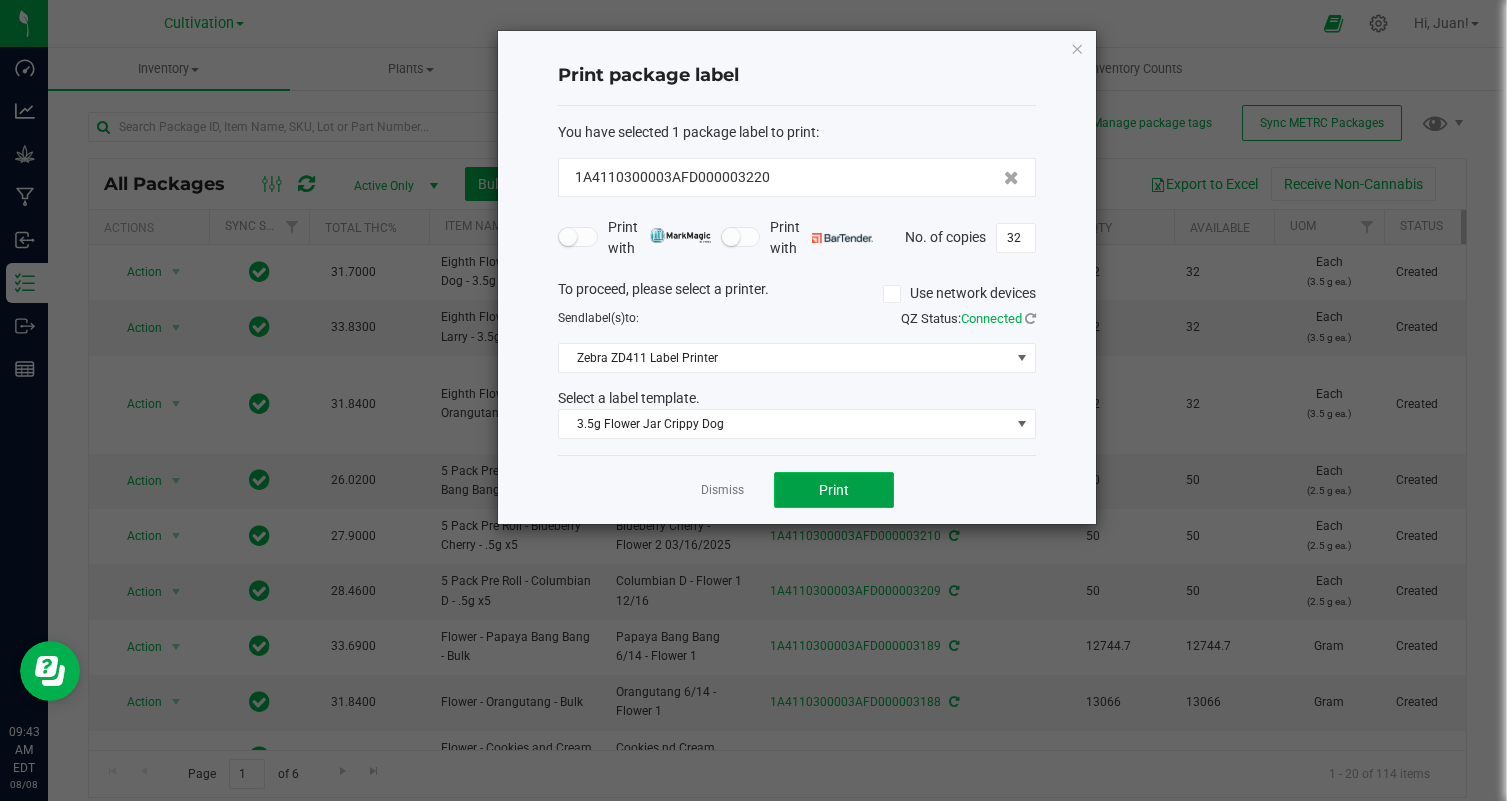 click on "Print" 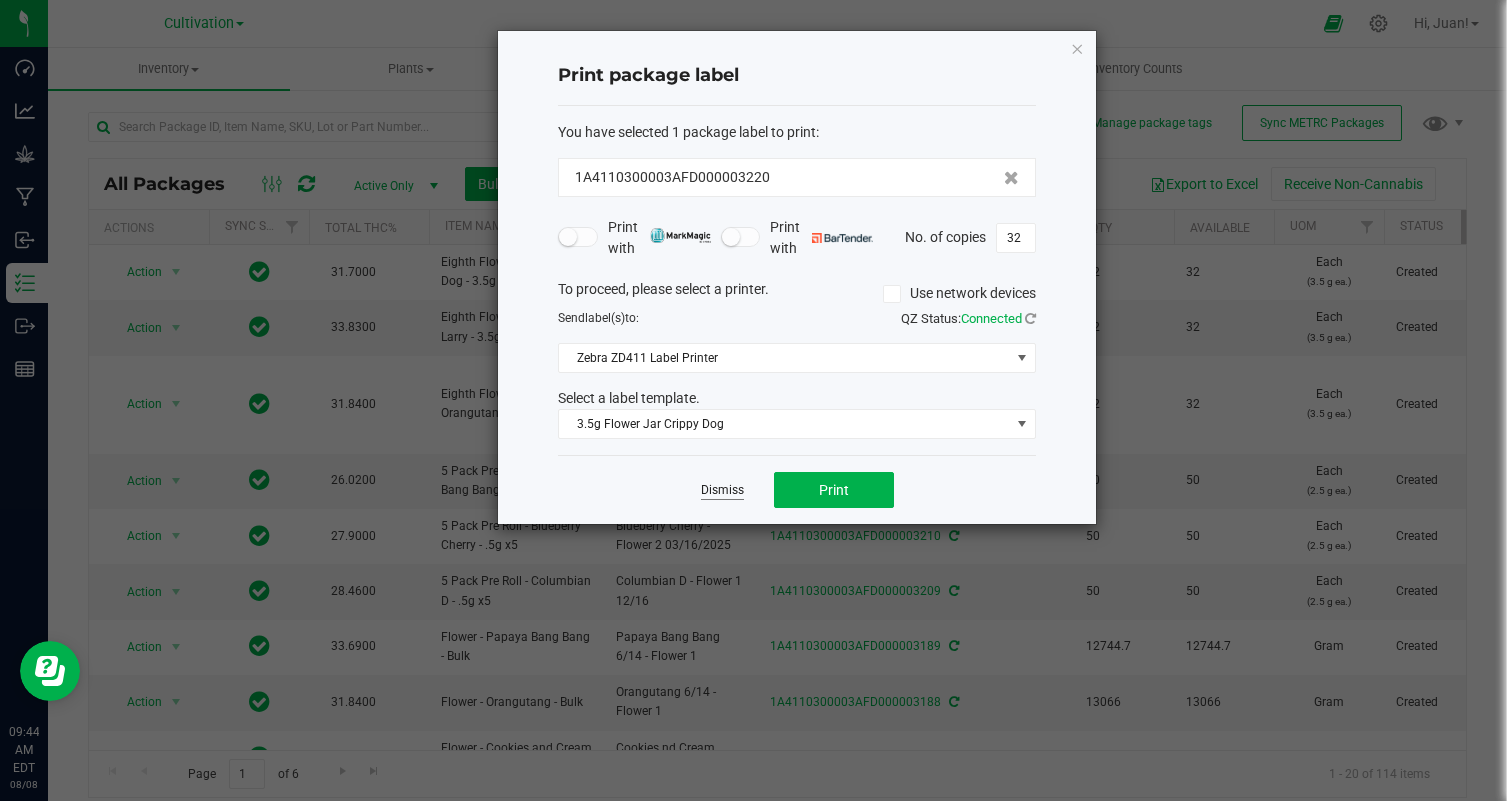 click on "Dismiss" 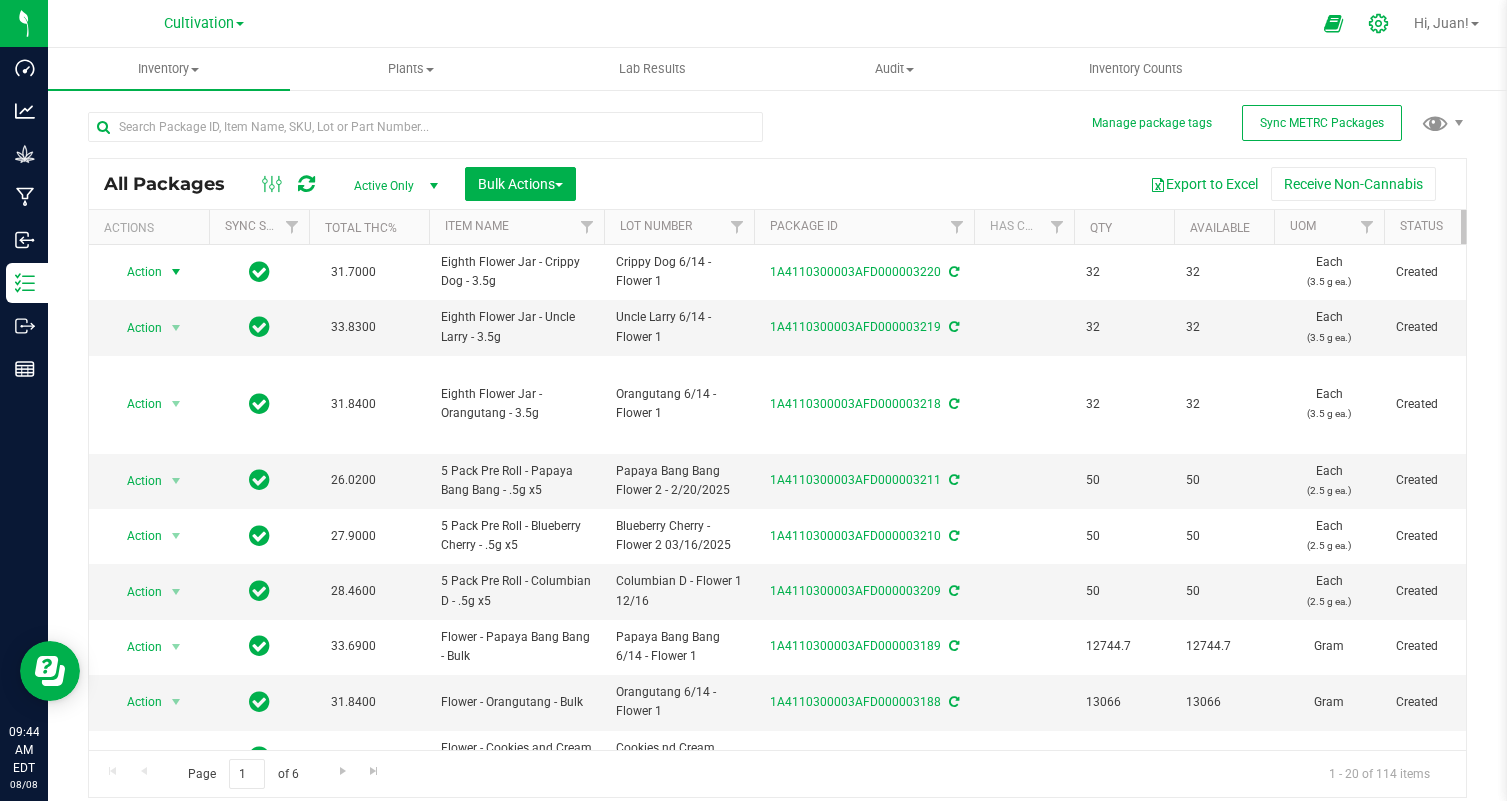 click at bounding box center (1379, 23) 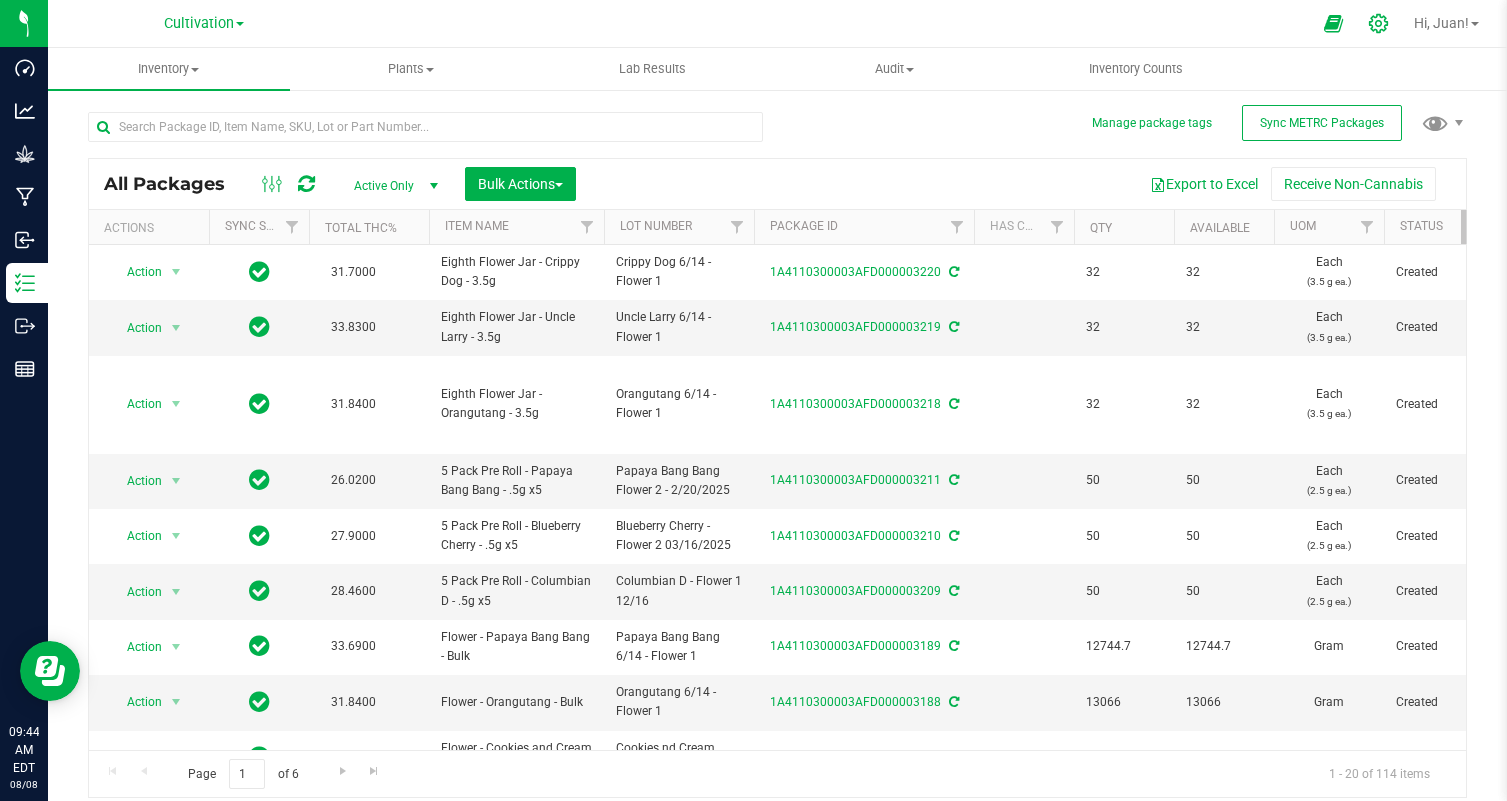 click 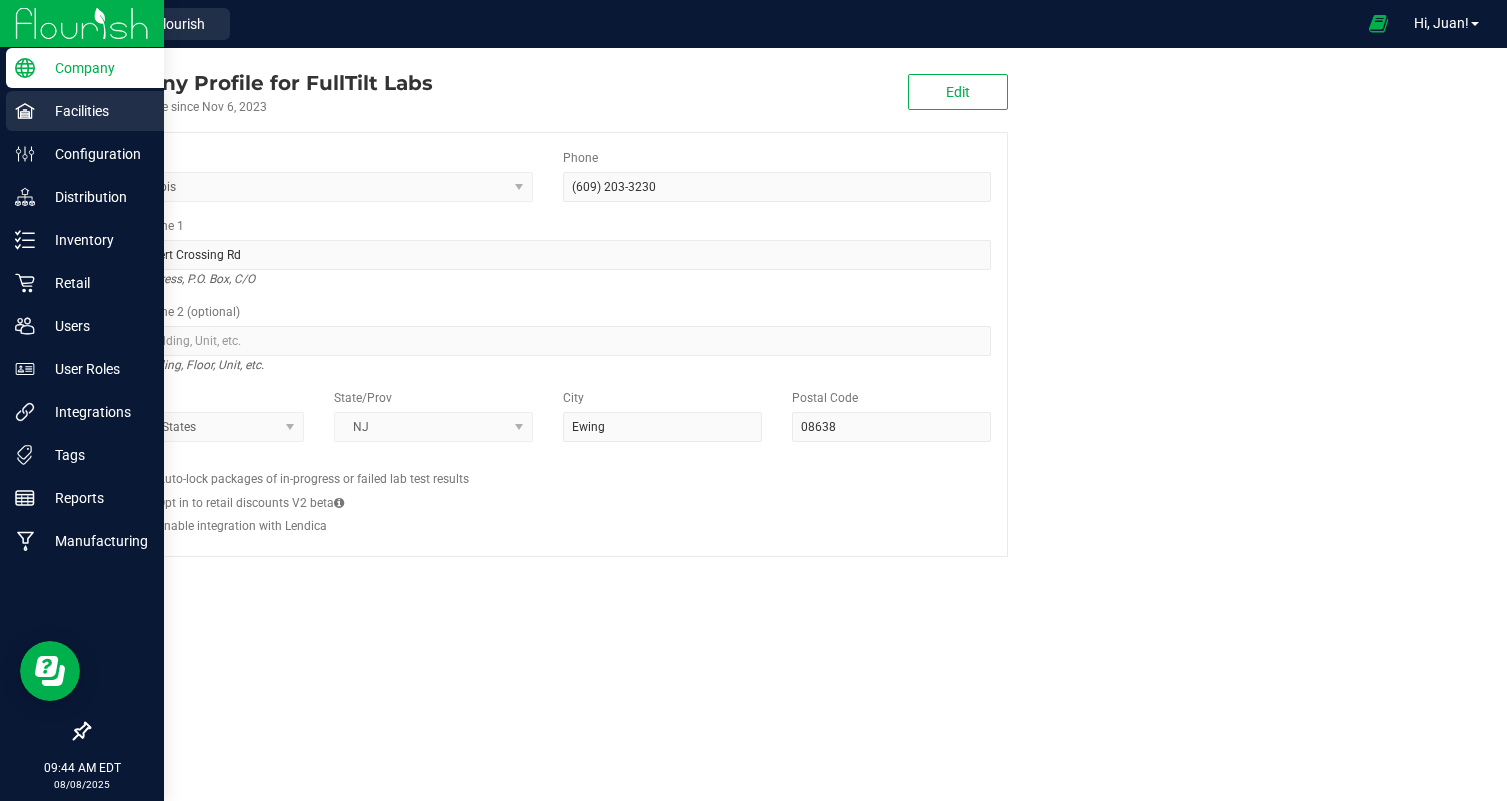click on "Facilities" at bounding box center (85, 111) 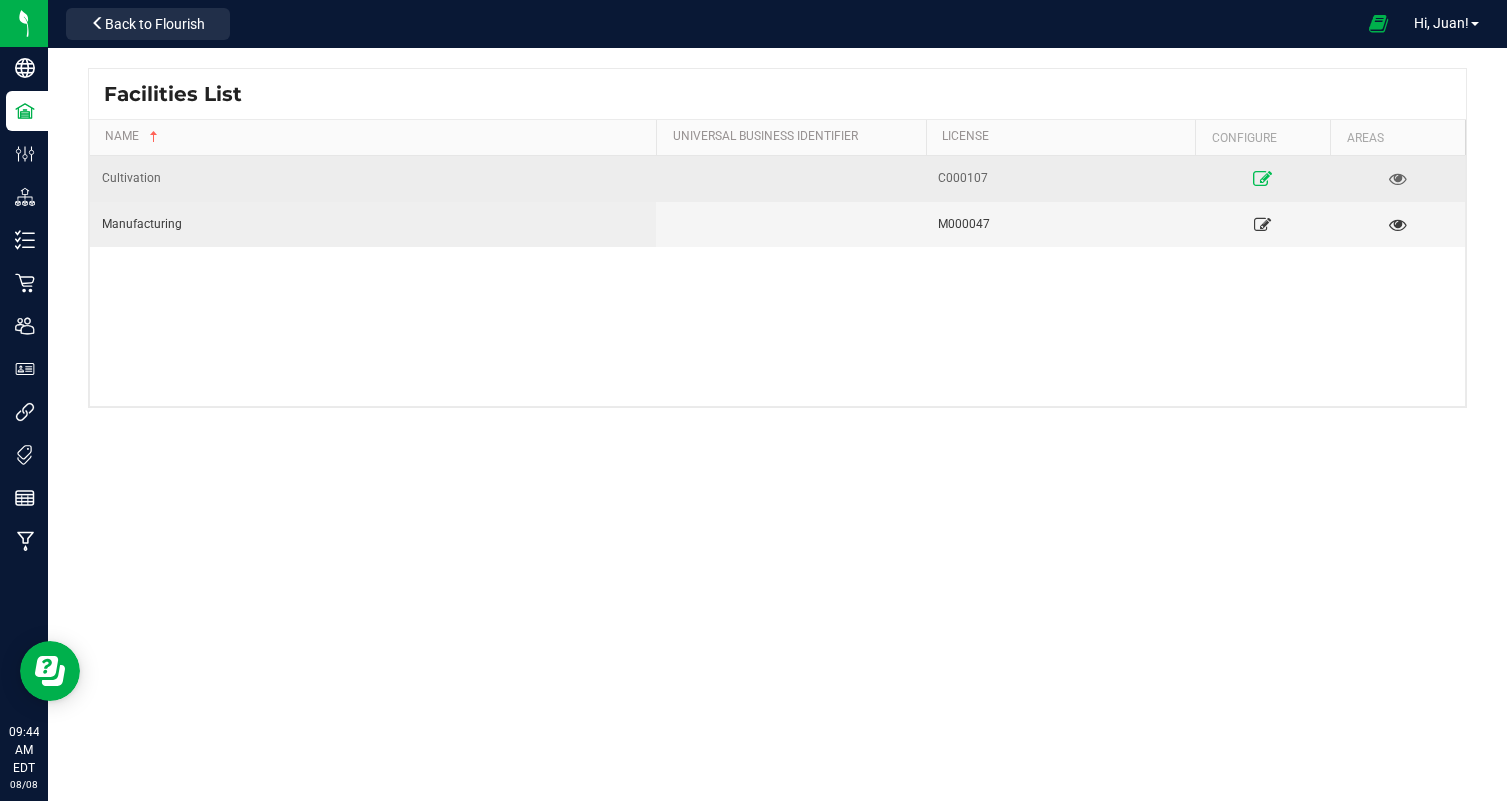 click at bounding box center (1263, 178) 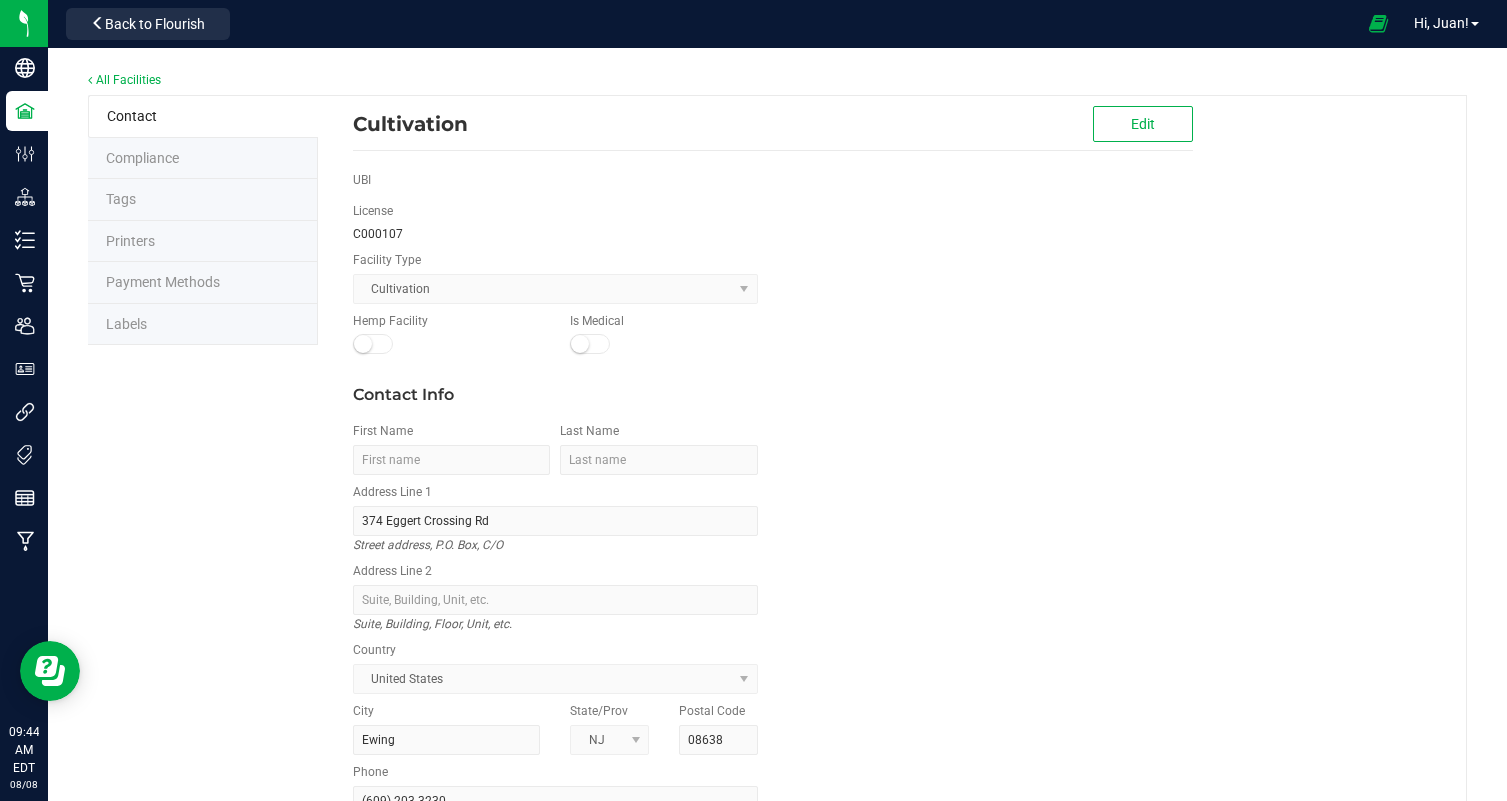 click on "Labels" at bounding box center (203, 325) 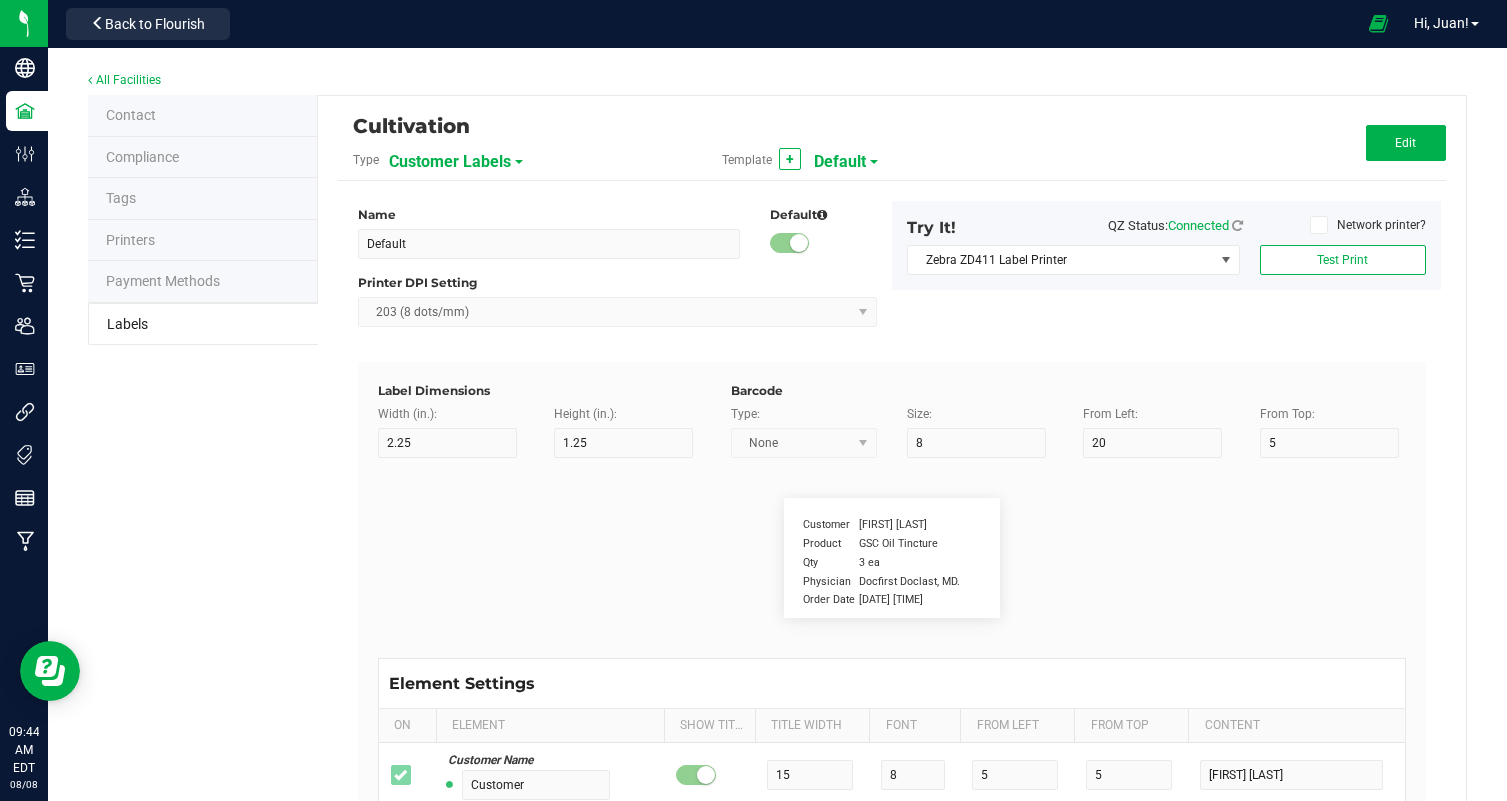 click on "Customer Labels" at bounding box center [450, 162] 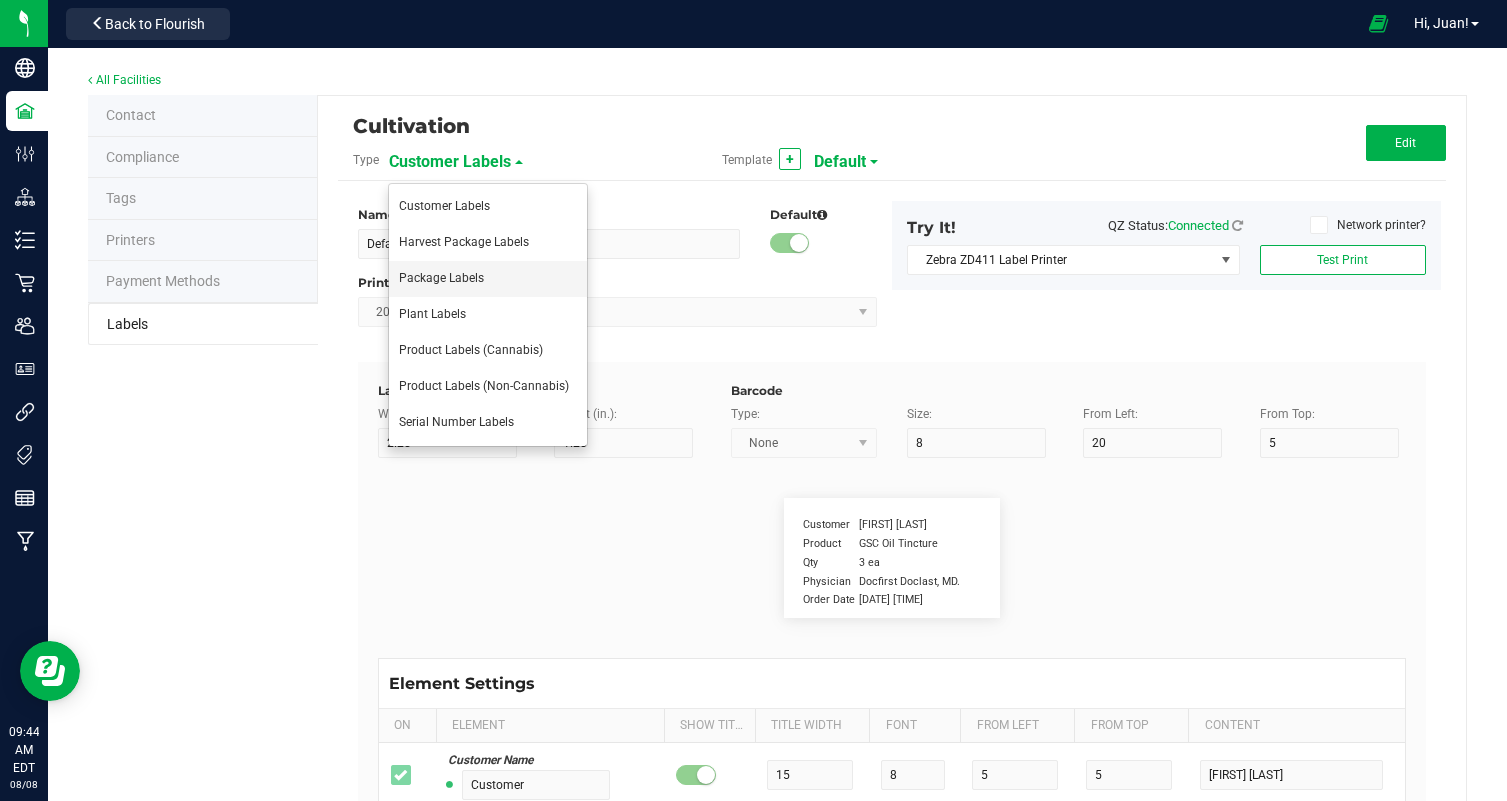 click on "Package Labels" at bounding box center [488, 279] 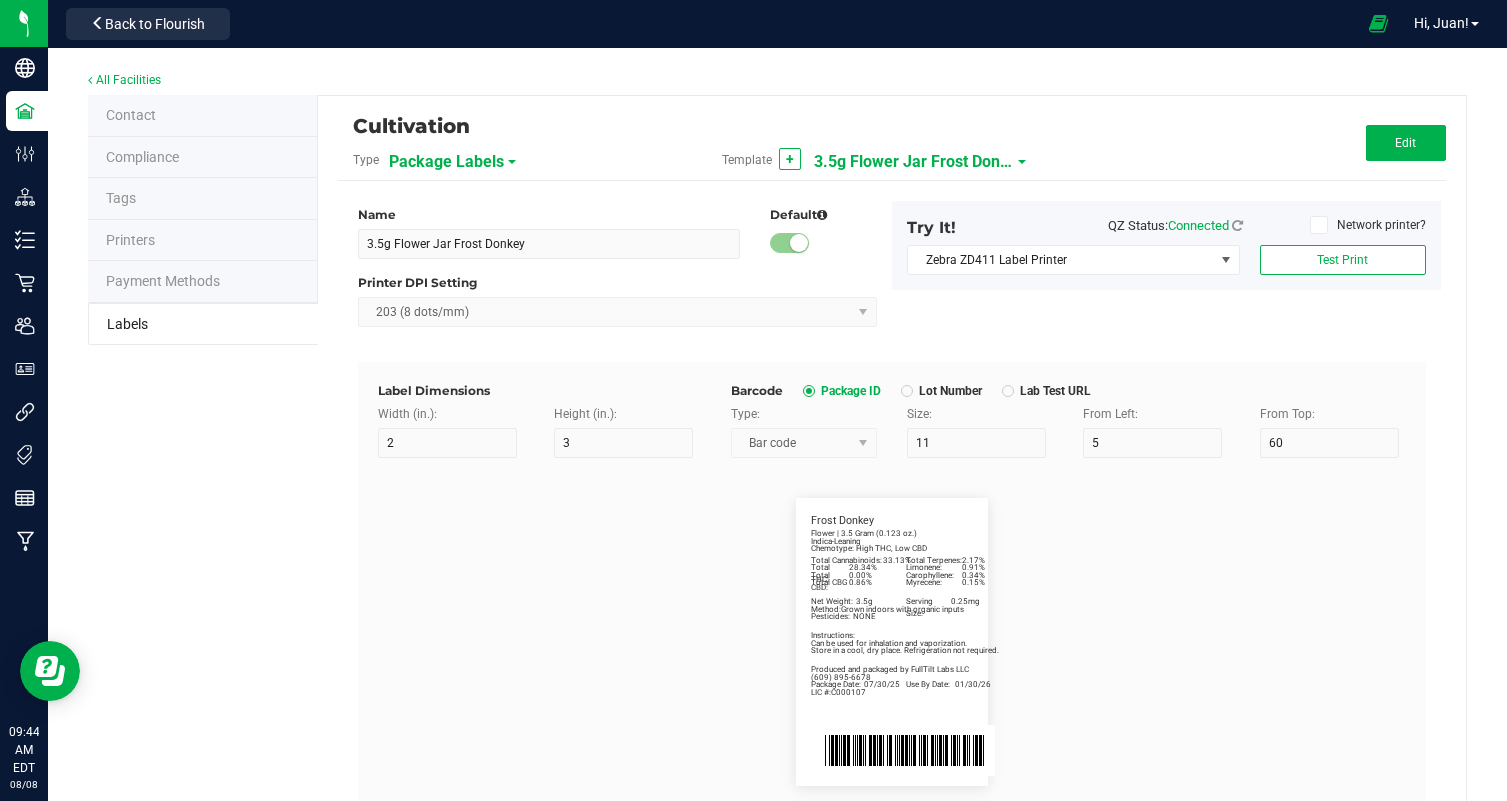 click on "3.5g Flower Jar Frost Donkey" at bounding box center (914, 162) 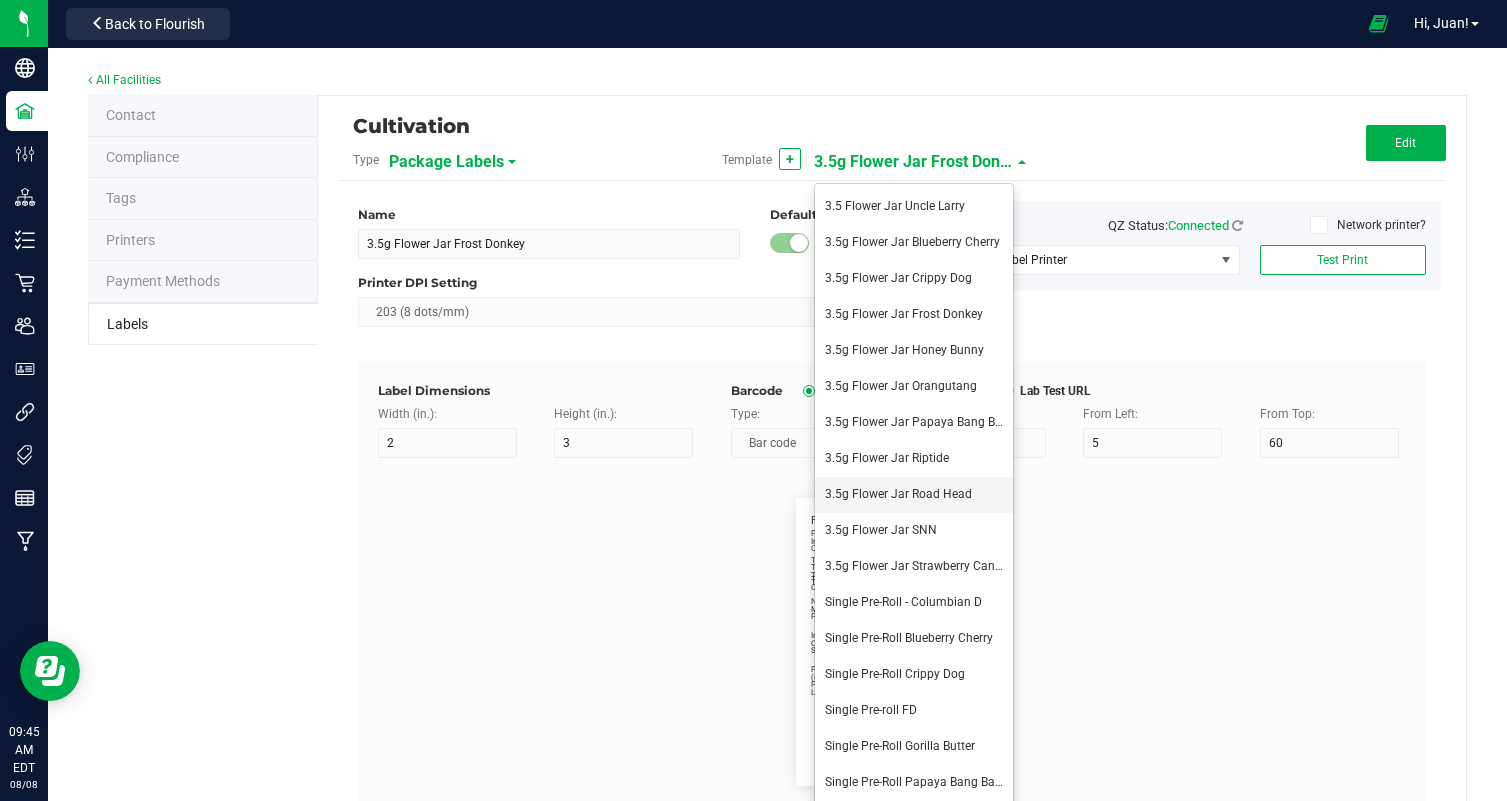 click on "3.5g Flower Jar Road Head" at bounding box center [898, 494] 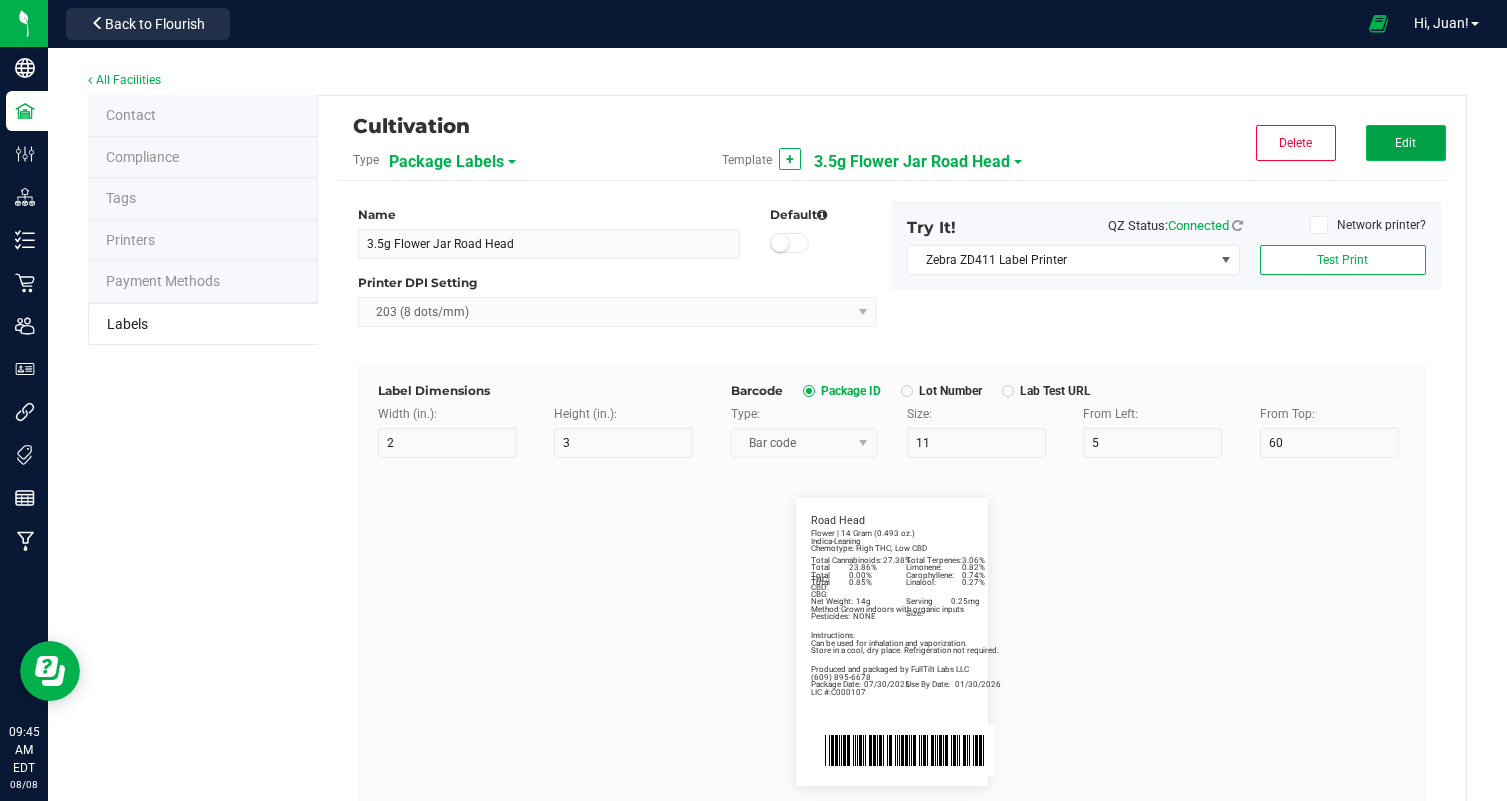 click on "Edit" at bounding box center (1406, 143) 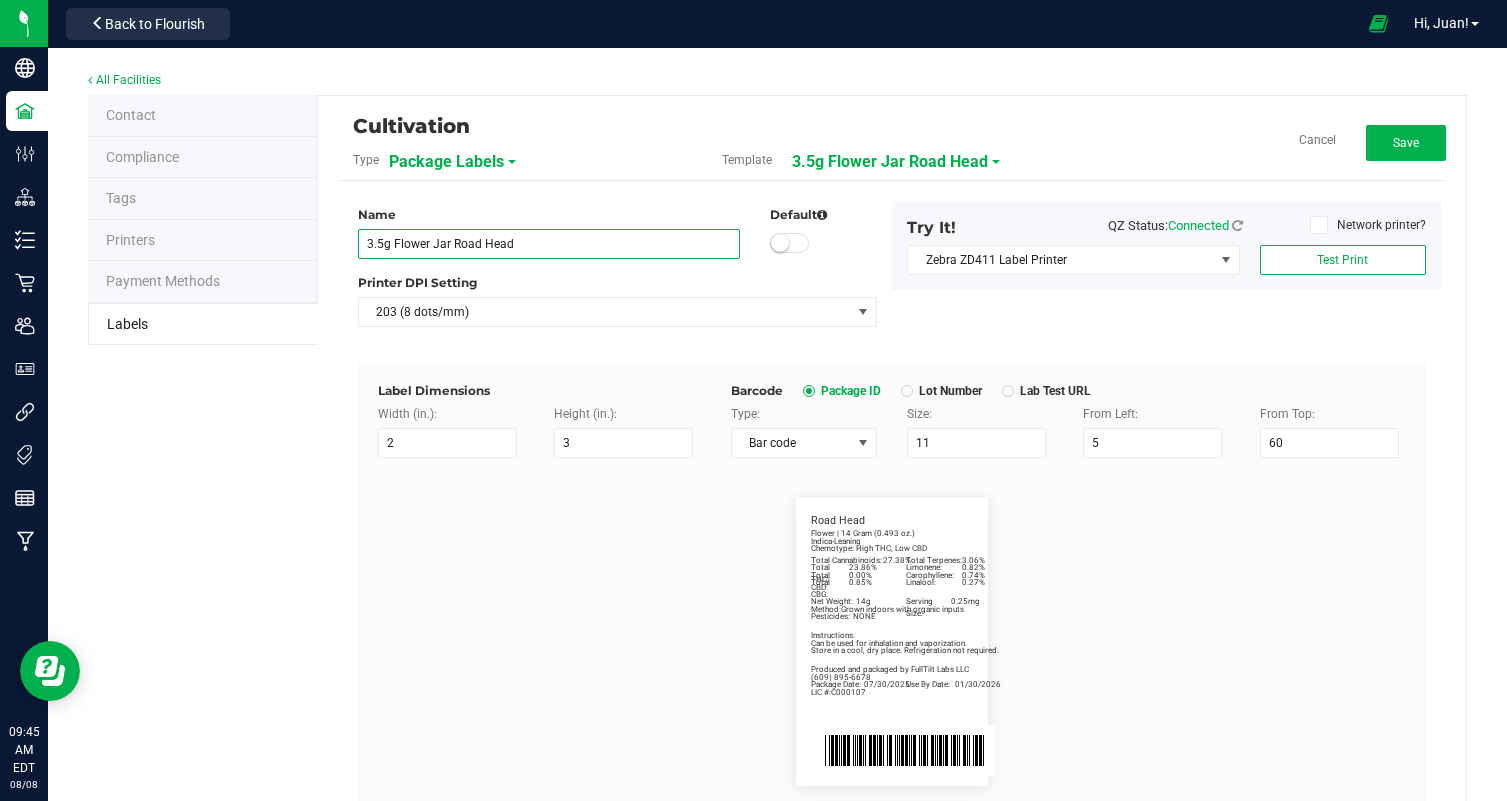 drag, startPoint x: 531, startPoint y: 249, endPoint x: 454, endPoint y: 243, distance: 77.23341 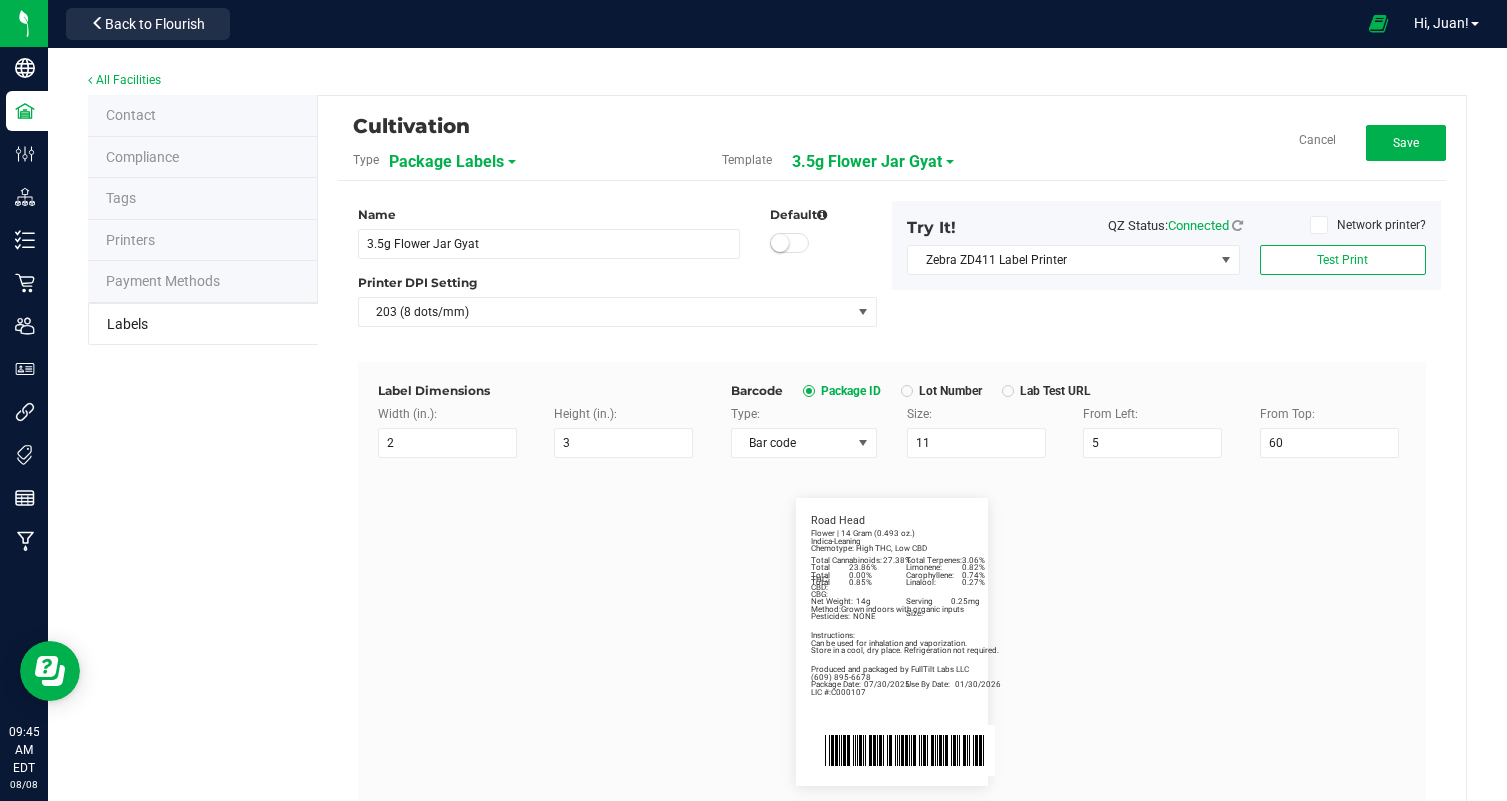 click on "Total Cannabinoids:   27.38%    Total Terpenes:   3.06%   Indica-Leaning   Chemotype:   High THC, Low CBD   Produced and packaged by FullTilt Labs LLC   Store in a cool, dry place. Refrigeration not required.   Instructions:      Can be used for inhalation and vaporization.   Method:   Grown indoors with organic inputs   Pesticides:   NONE   (609) 895-6678   LIC #:C000107      Limonene:   0.82%   Carophyllene:   0.74%   Linalool:   0.27%   Road Head   Package Date:   07/30/2025   Use By Date:    01/30/2026   Total THC:   23.86%    Total CBD:   0.00%    Total CBG:   0.85%    Net Weight:   14g   Serving Size:   0.25mg   Flower | 14 Gram (0.493 oz.)" at bounding box center [892, 642] 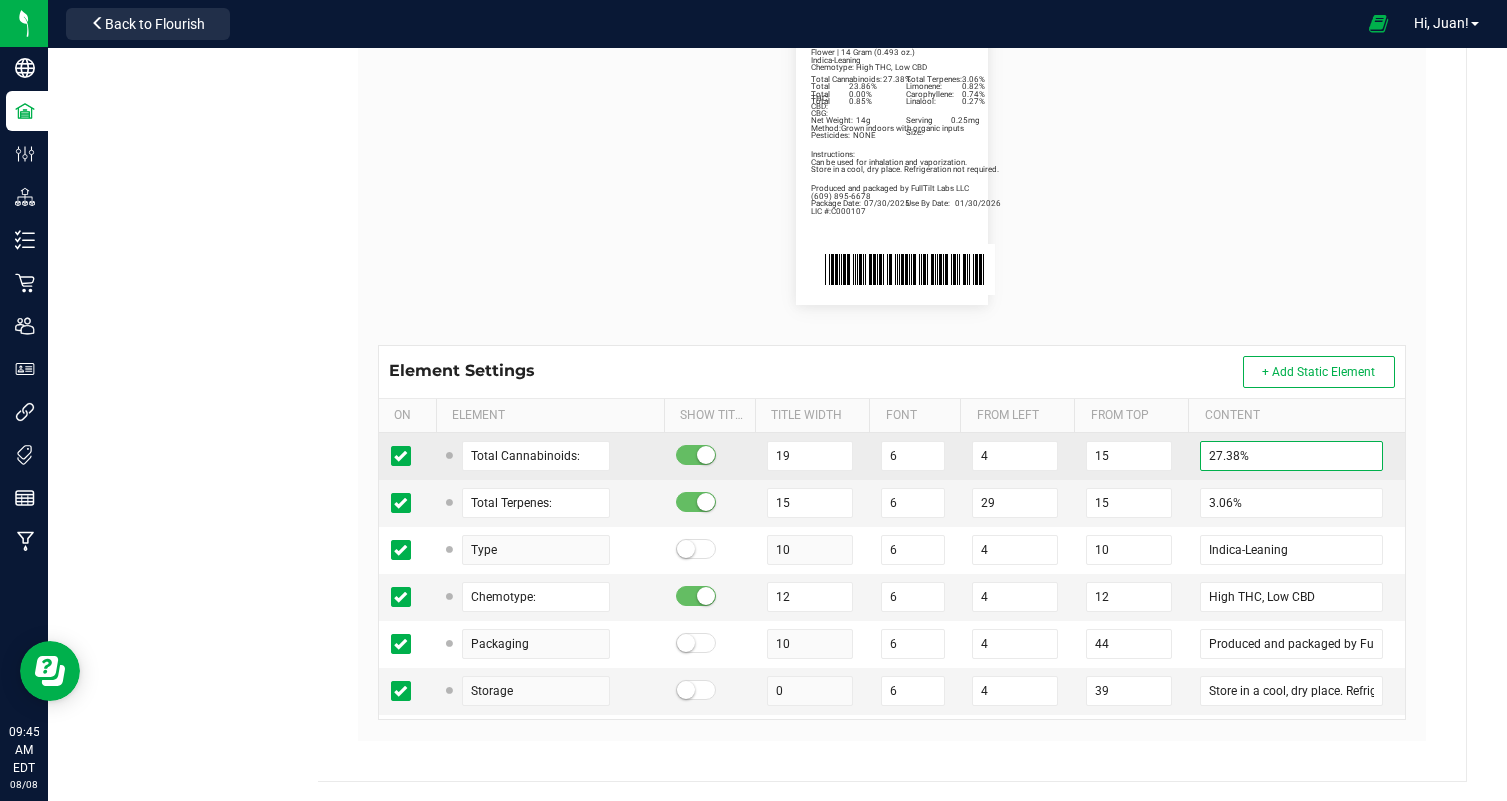 click on "27.38%" at bounding box center [1291, 456] 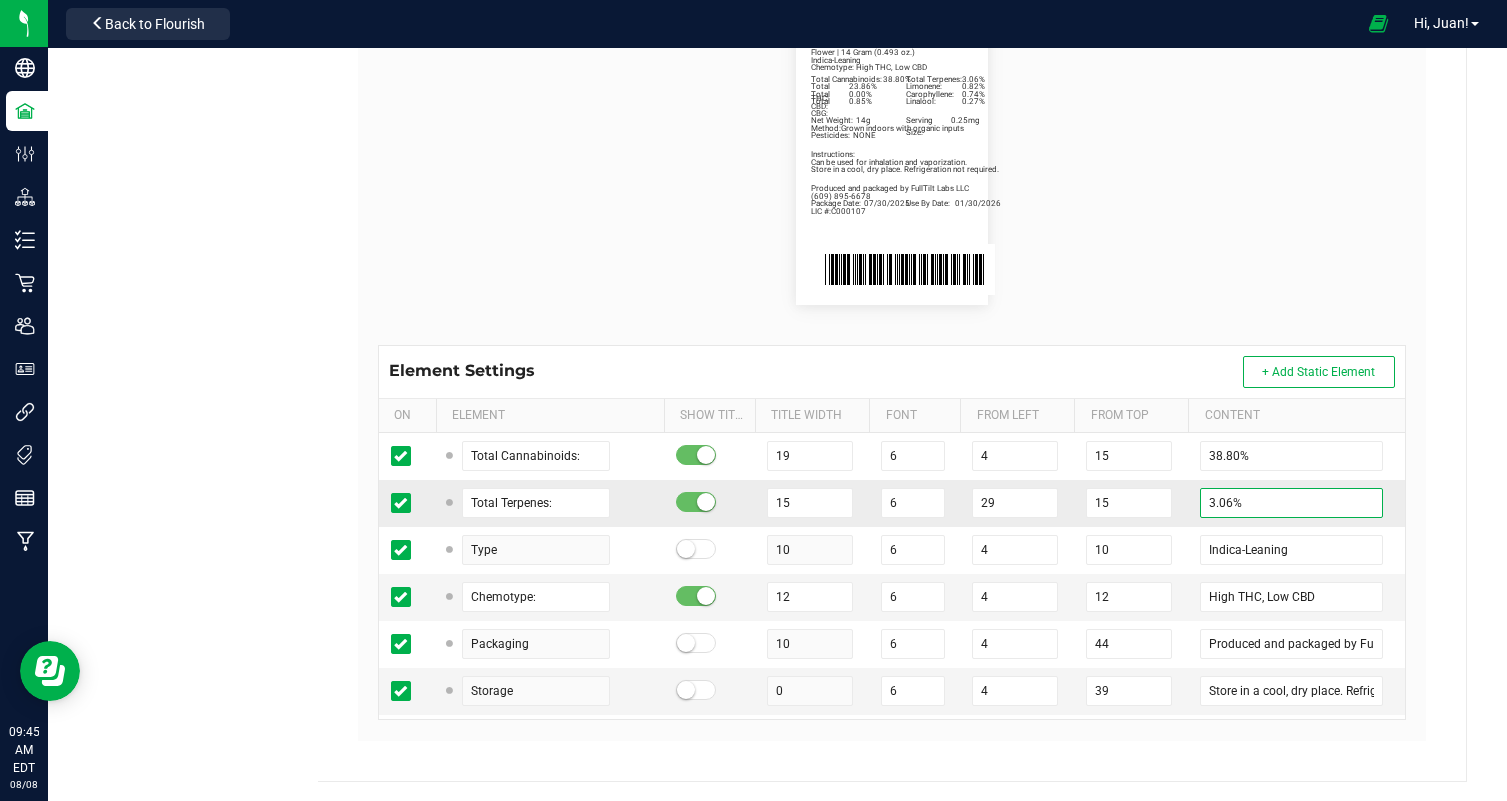 click on "3.06%" at bounding box center (1291, 503) 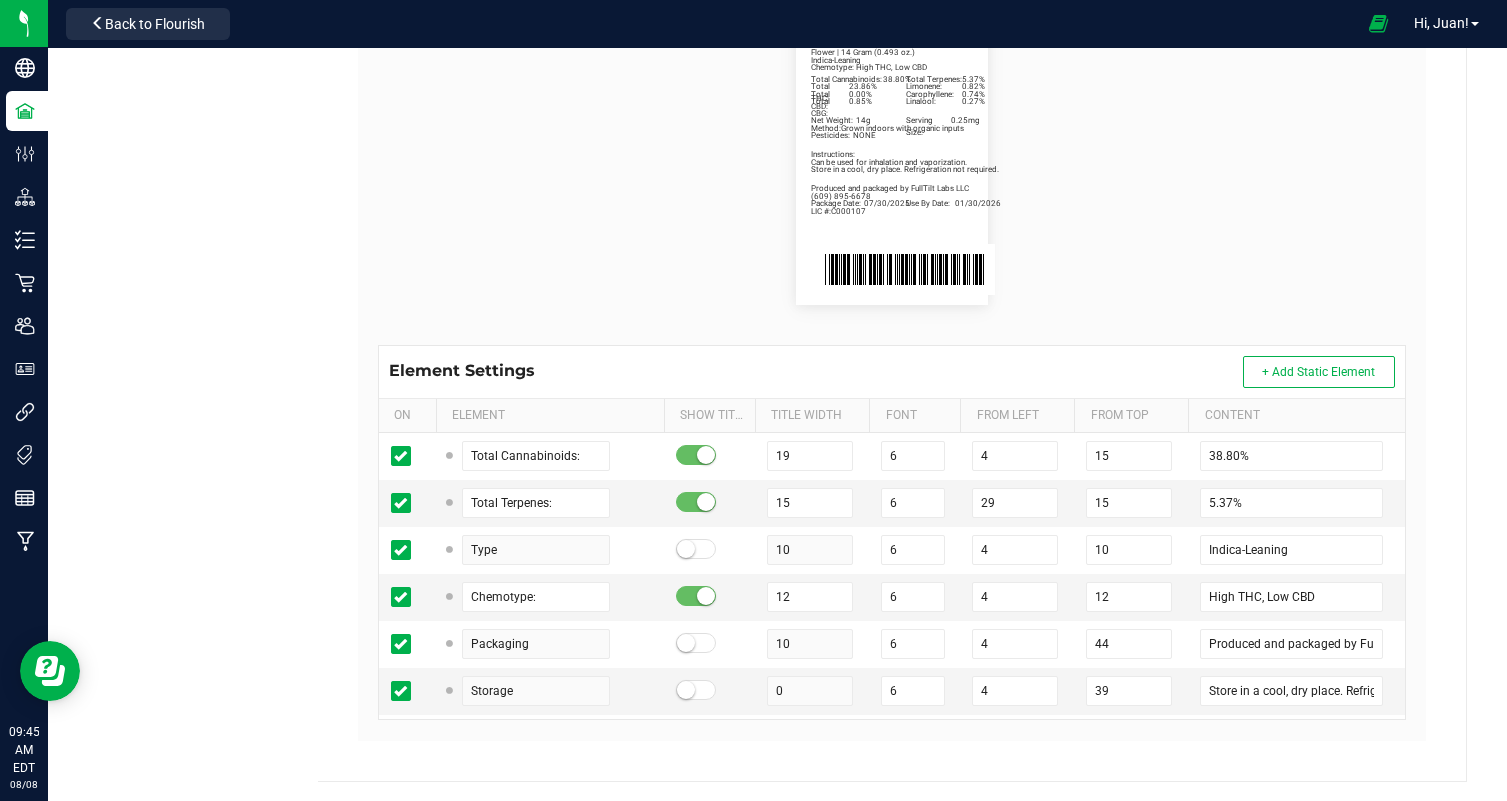 click on "Total Cannabinoids:   38.80%    Total Terpenes:   5.37%   Indica-Leaning   Chemotype:   High THC, Low CBD   Produced and packaged by FullTilt Labs LLC   Store in a cool, dry place. Refrigeration not required.   Instructions:      Can be used for inhalation and vaporization.   Method:   Grown indoors with organic inputs   Pesticides:   NONE   (609) 895-6678   LIC #:C000107      Limonene:   0.82%   Carophyllene:   0.74%   Linalool:   0.27%   Road Head   Package Date:   07/30/2025   Use By Date:    01/30/2026   Total THC:   23.86%    Total CBD:   0.00%    Total CBG:   0.85%    Net Weight:   14g   Serving Size:   0.25mg   Flower | 14 Gram (0.493 oz.)" at bounding box center (892, 161) 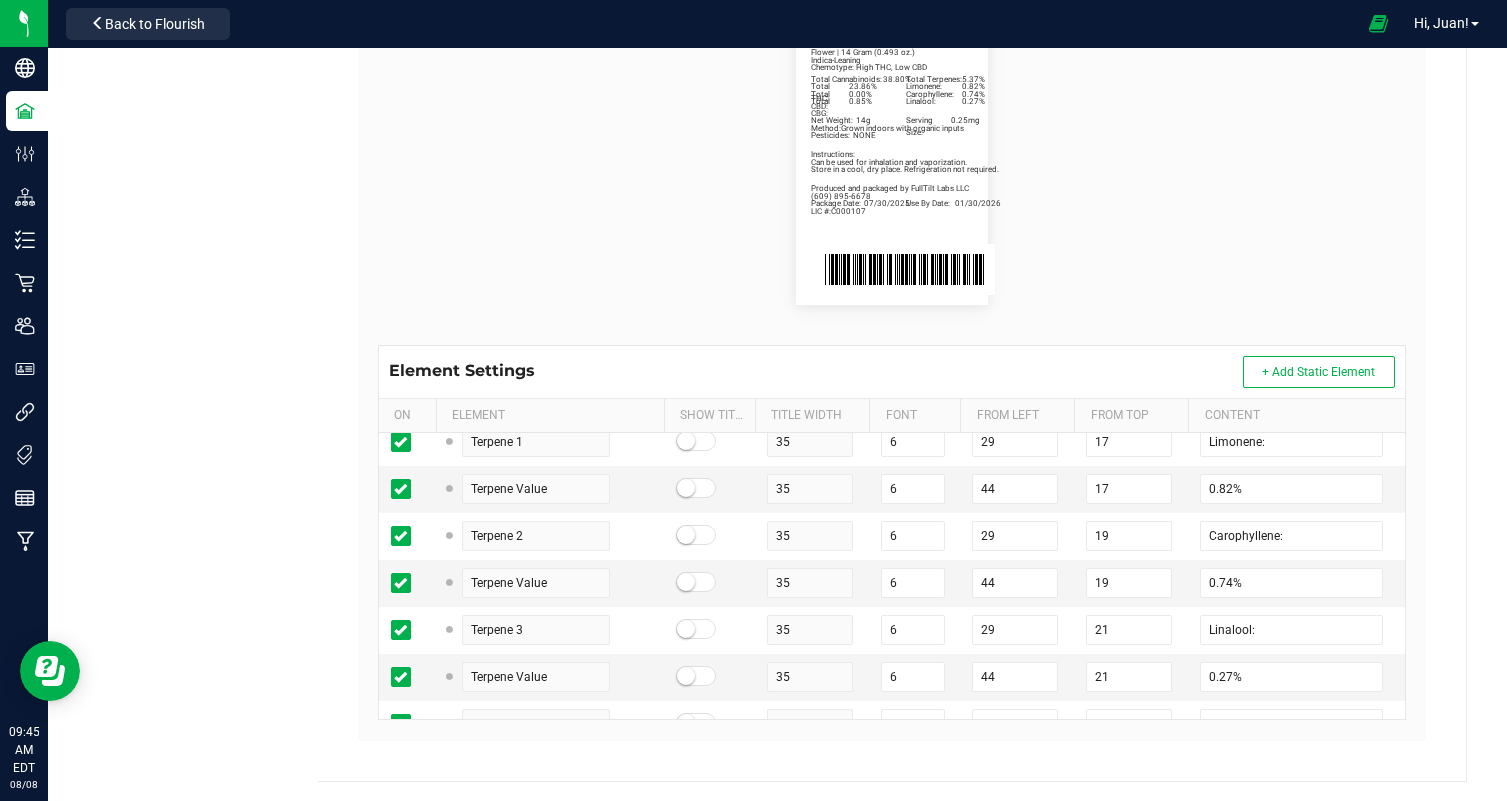 scroll, scrollTop: 554, scrollLeft: 0, axis: vertical 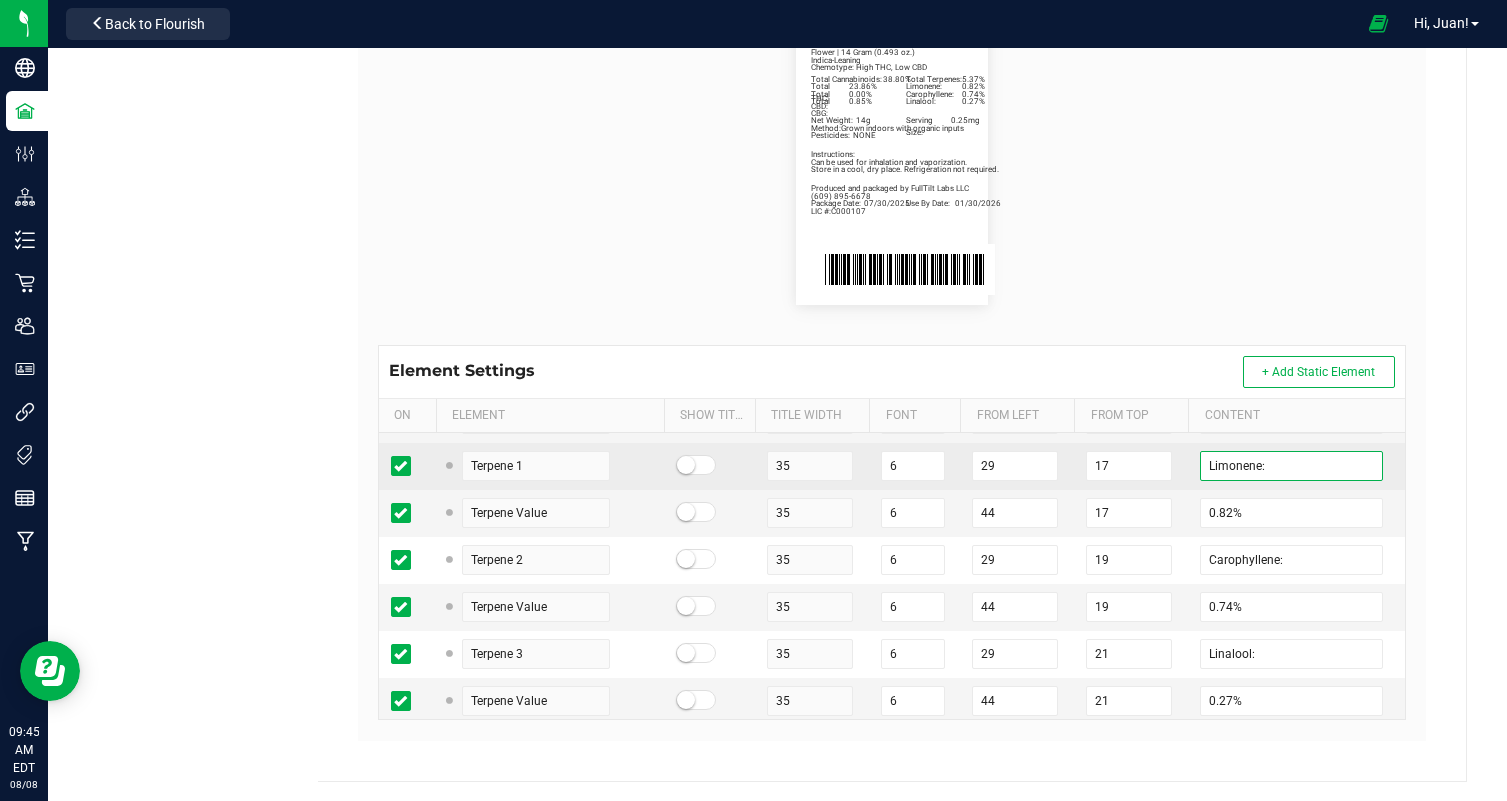 click on "Limonene:" at bounding box center (1291, 466) 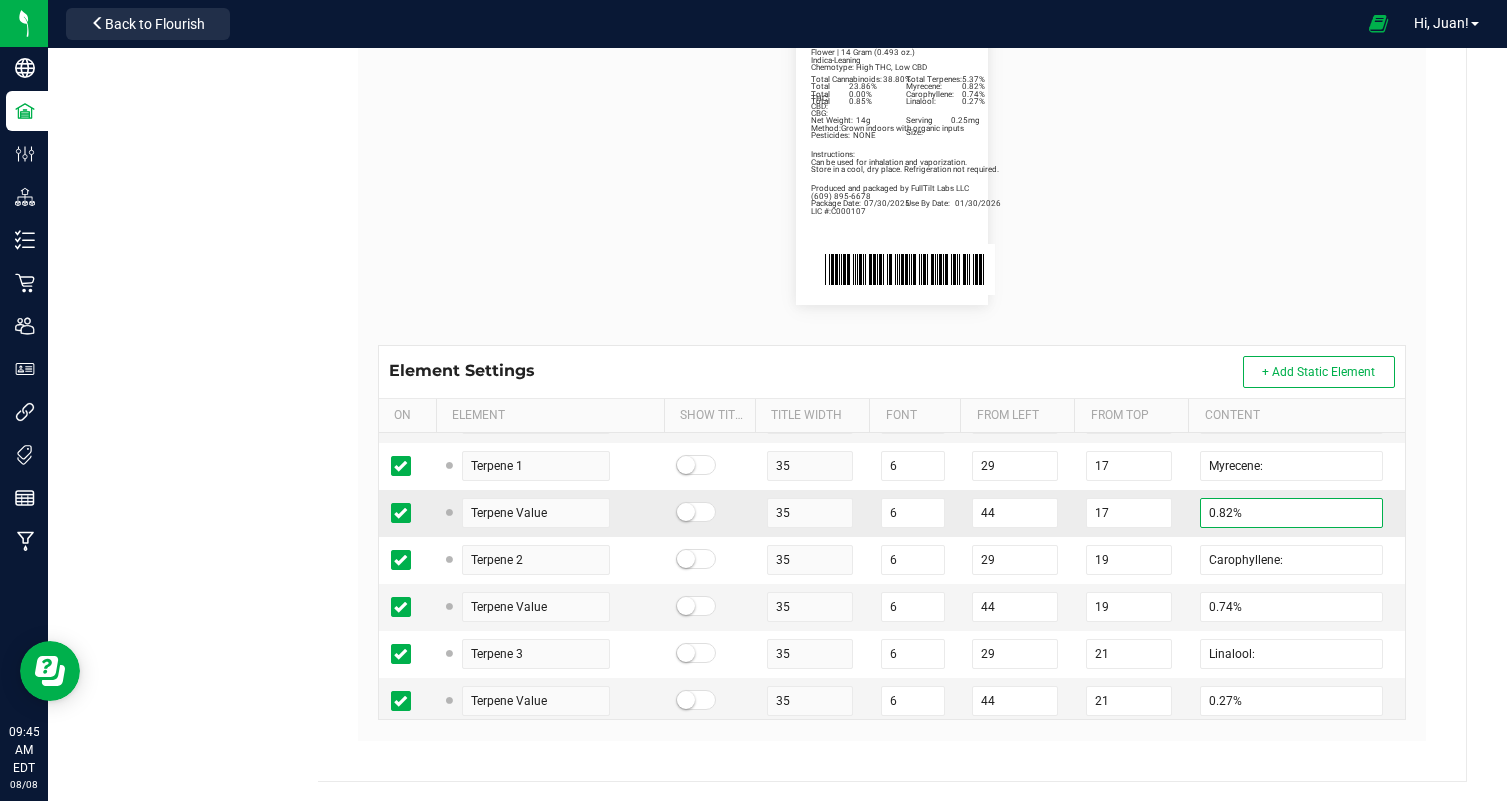 click on "0.82%" at bounding box center [1291, 513] 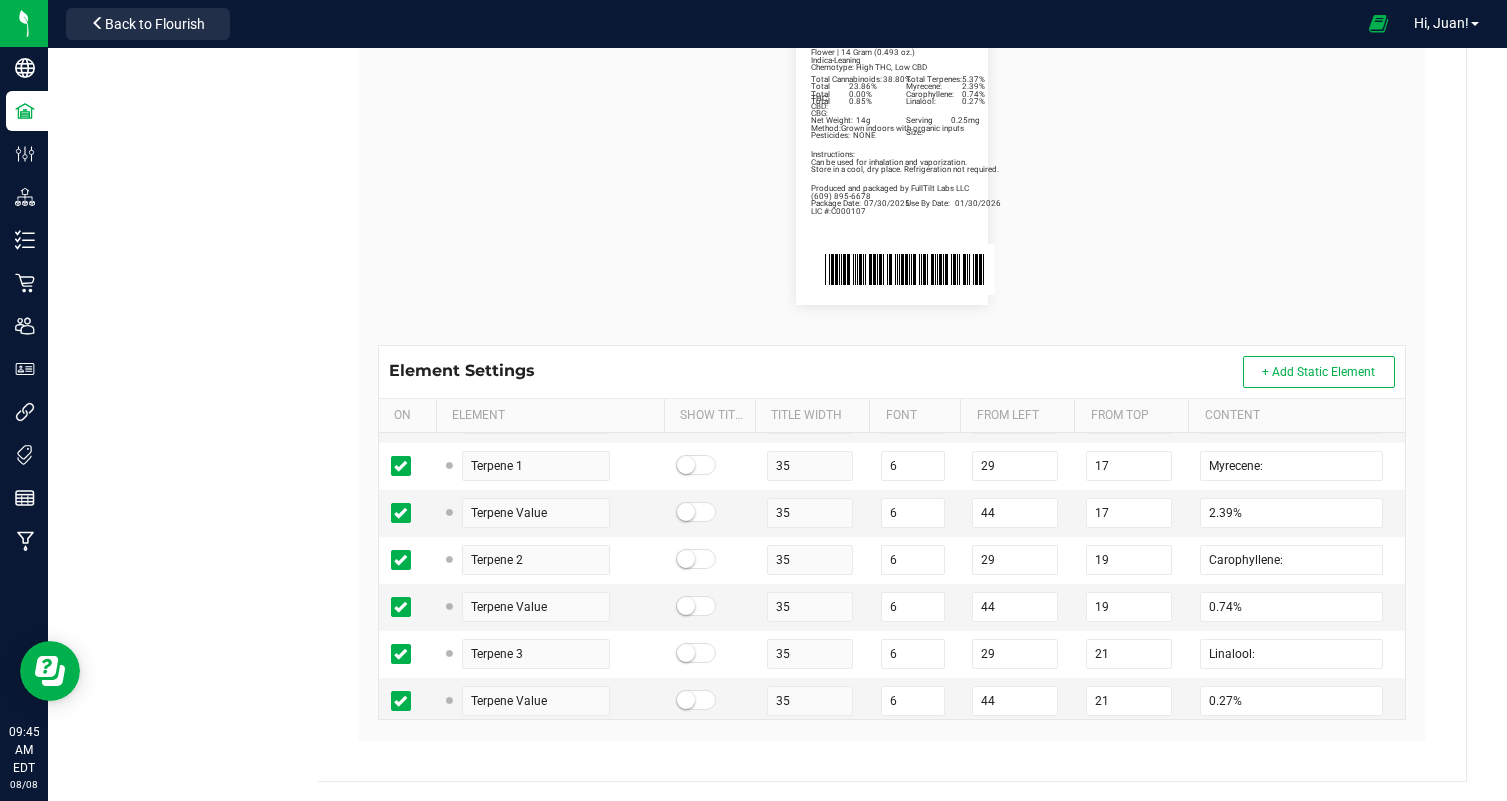 click on "Total Cannabinoids:   38.80%    Total Terpenes:   5.37%   Indica-Leaning   Chemotype:   High THC, Low CBD   Produced and packaged by FullTilt Labs LLC   Store in a cool, dry place. Refrigeration not required.   Instructions:      Can be used for inhalation and vaporization.   Method:   Grown indoors with organic inputs   Pesticides:   NONE   (609) 895-6678   LIC #:C000107      Myrecene:   2.39%   Carophyllene:   0.74%   Linalool:   0.27%   Road Head   Package Date:   07/30/2025   Use By Date:    01/30/2026   Total THC:   23.86%    Total CBD:   0.00%    Total CBG:   0.85%    Net Weight:   14g   Serving Size:   0.25mg   Flower | 14 Gram (0.493 oz.)" at bounding box center (892, 161) 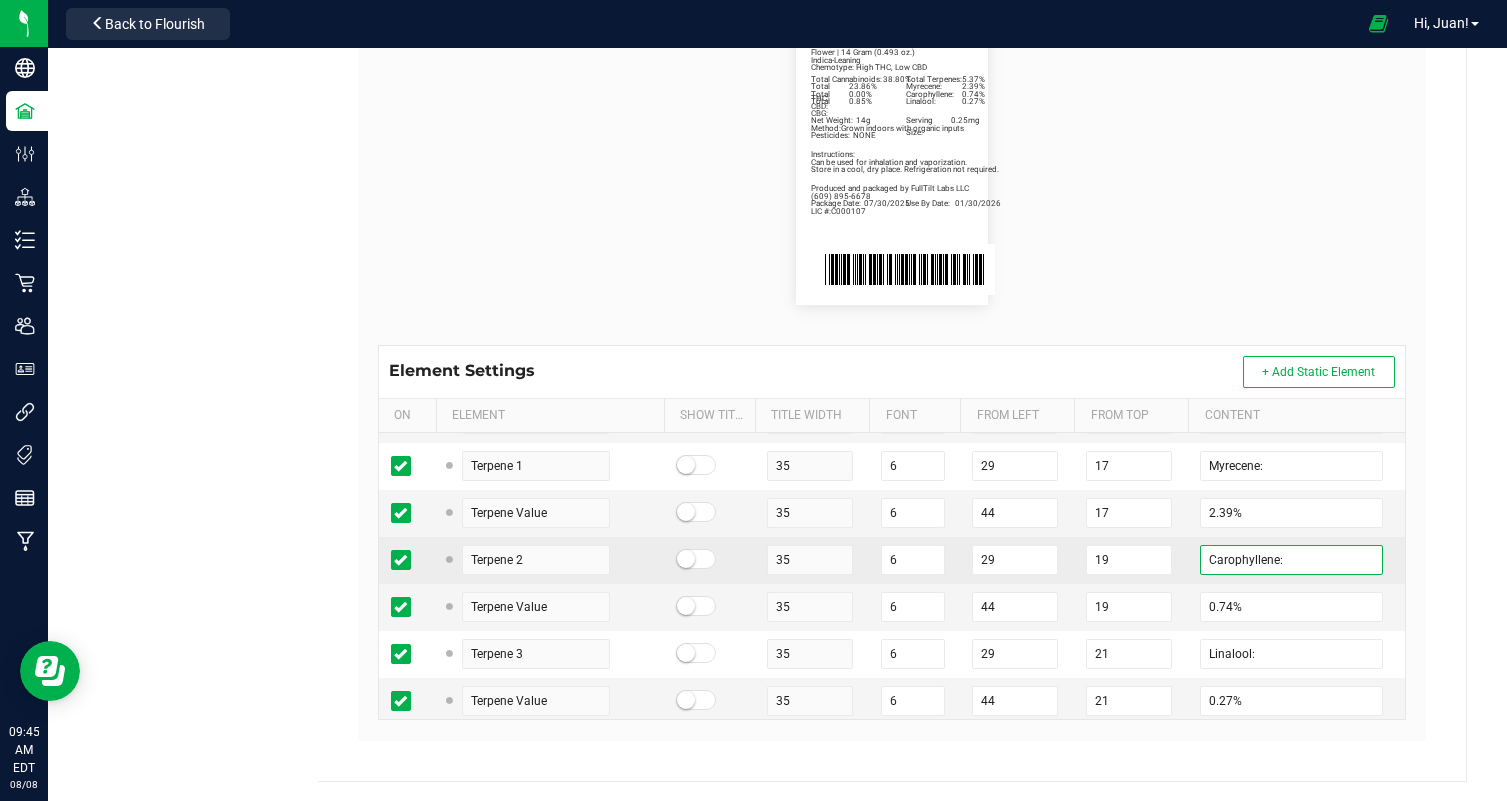 click on "Carophyllene:" at bounding box center (1291, 560) 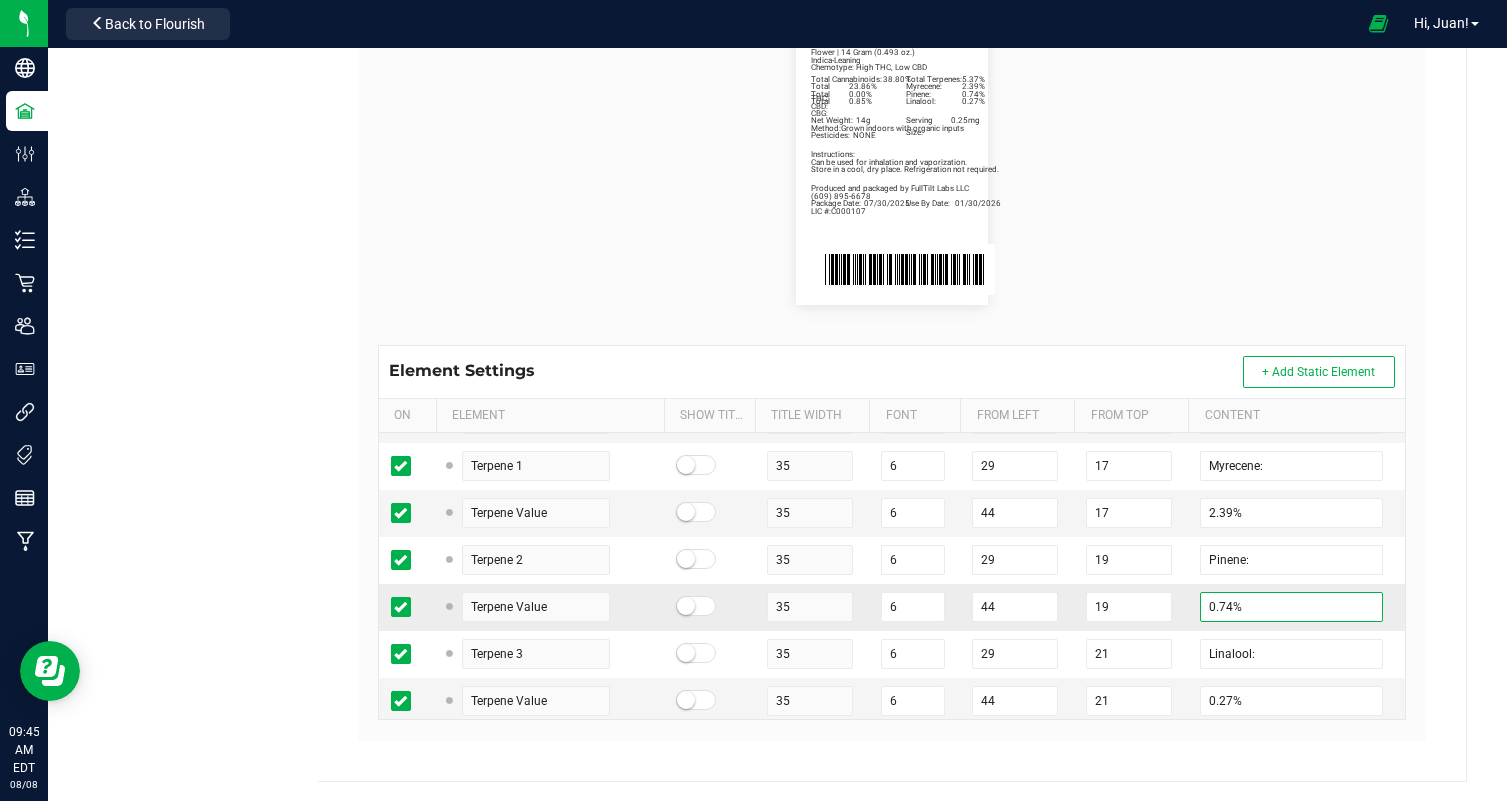 click on "0.74%" at bounding box center [1291, 607] 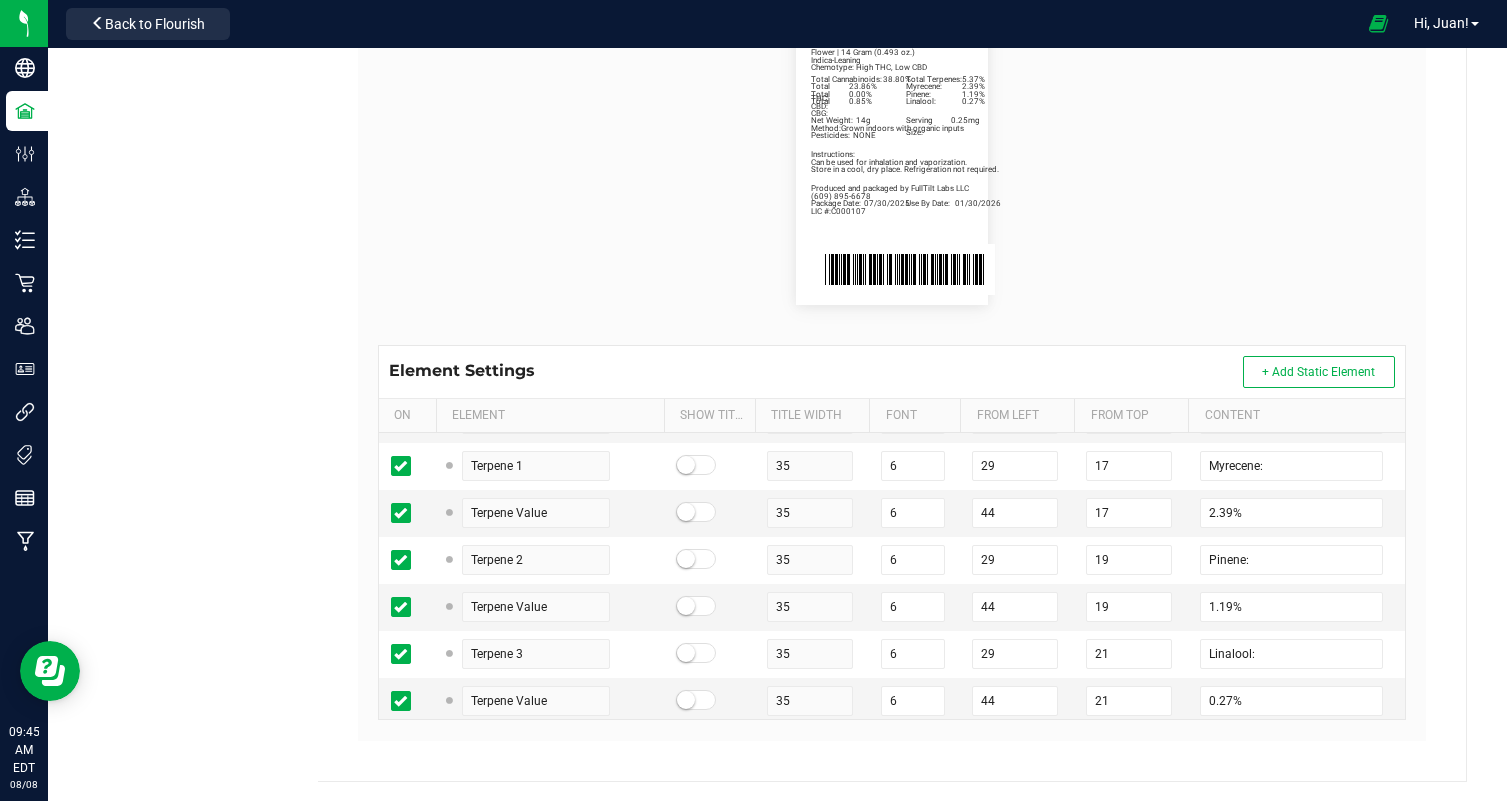 click on "Total Cannabinoids:   38.80%    Total Terpenes:   5.37%   Indica-Leaning   Chemotype:   High THC, Low CBD   Produced and packaged by FullTilt Labs LLC   Store in a cool, dry place. Refrigeration not required.   Instructions:      Can be used for inhalation and vaporization.   Method:   Grown indoors with organic inputs   Pesticides:   NONE   (609) 895-6678   LIC #:C000107      Myrecene:   2.39%   Pinene:   1.19%   Linalool:   0.27%   Road Head   Package Date:   07/30/2025   Use By Date:    01/30/2026   Total THC:   23.86%    Total CBD:   0.00%    Total CBG:   0.85%    Net Weight:   14g   Serving Size:   0.25mg   Flower | 14 Gram (0.493 oz.)" at bounding box center (892, 161) 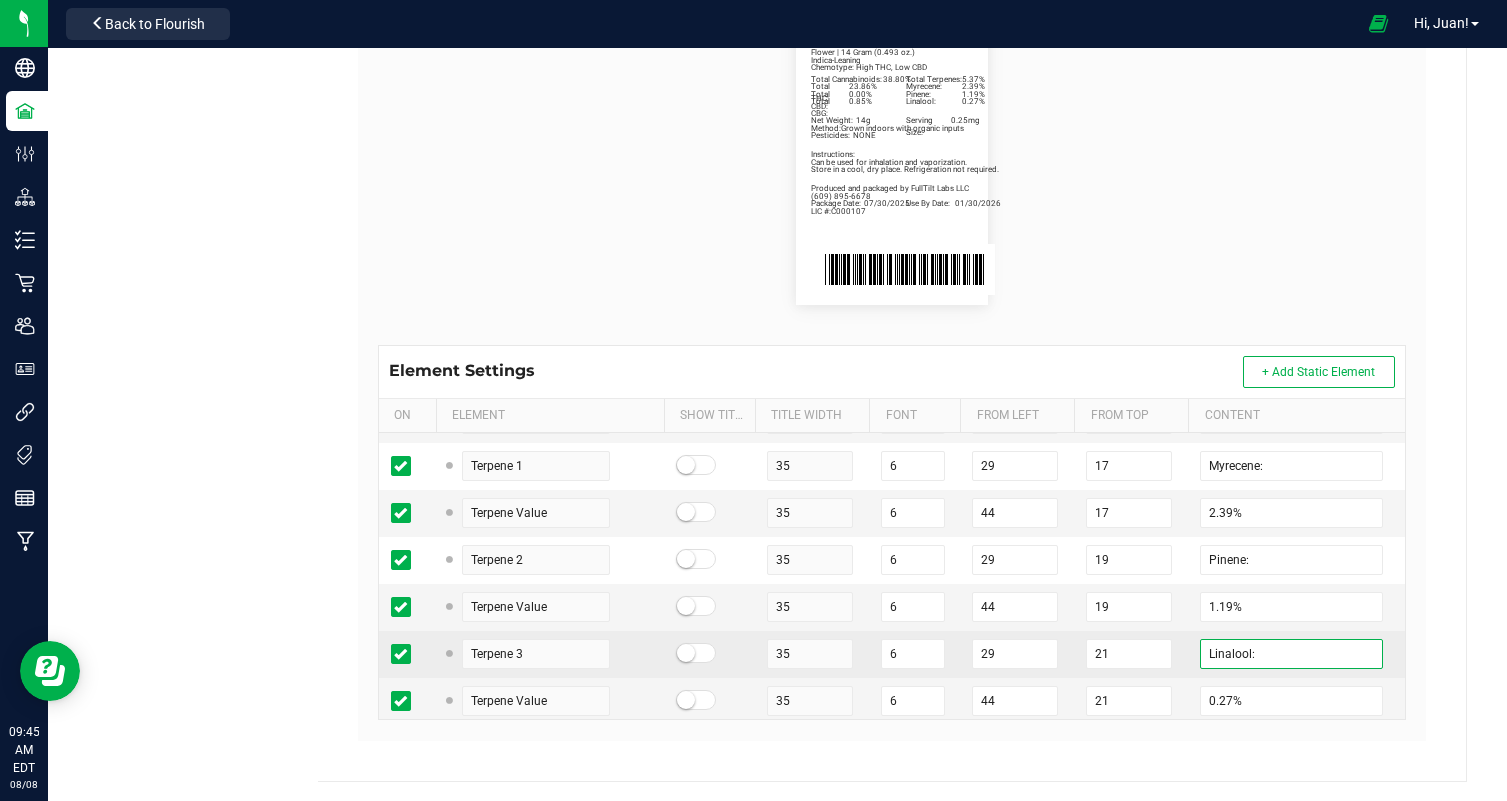 click on "Linalool:" at bounding box center [1291, 654] 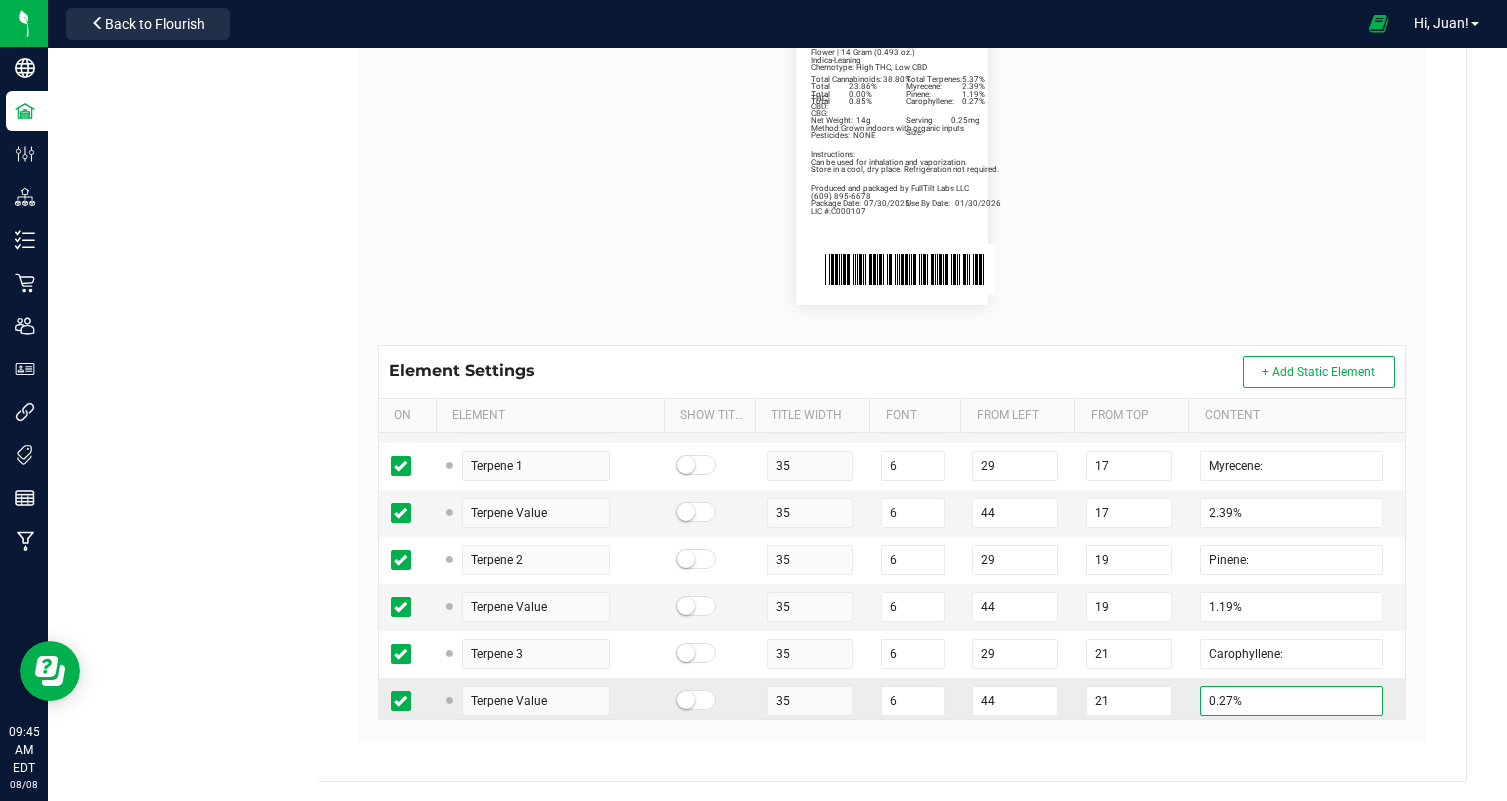 click on "0.27%" at bounding box center [1291, 701] 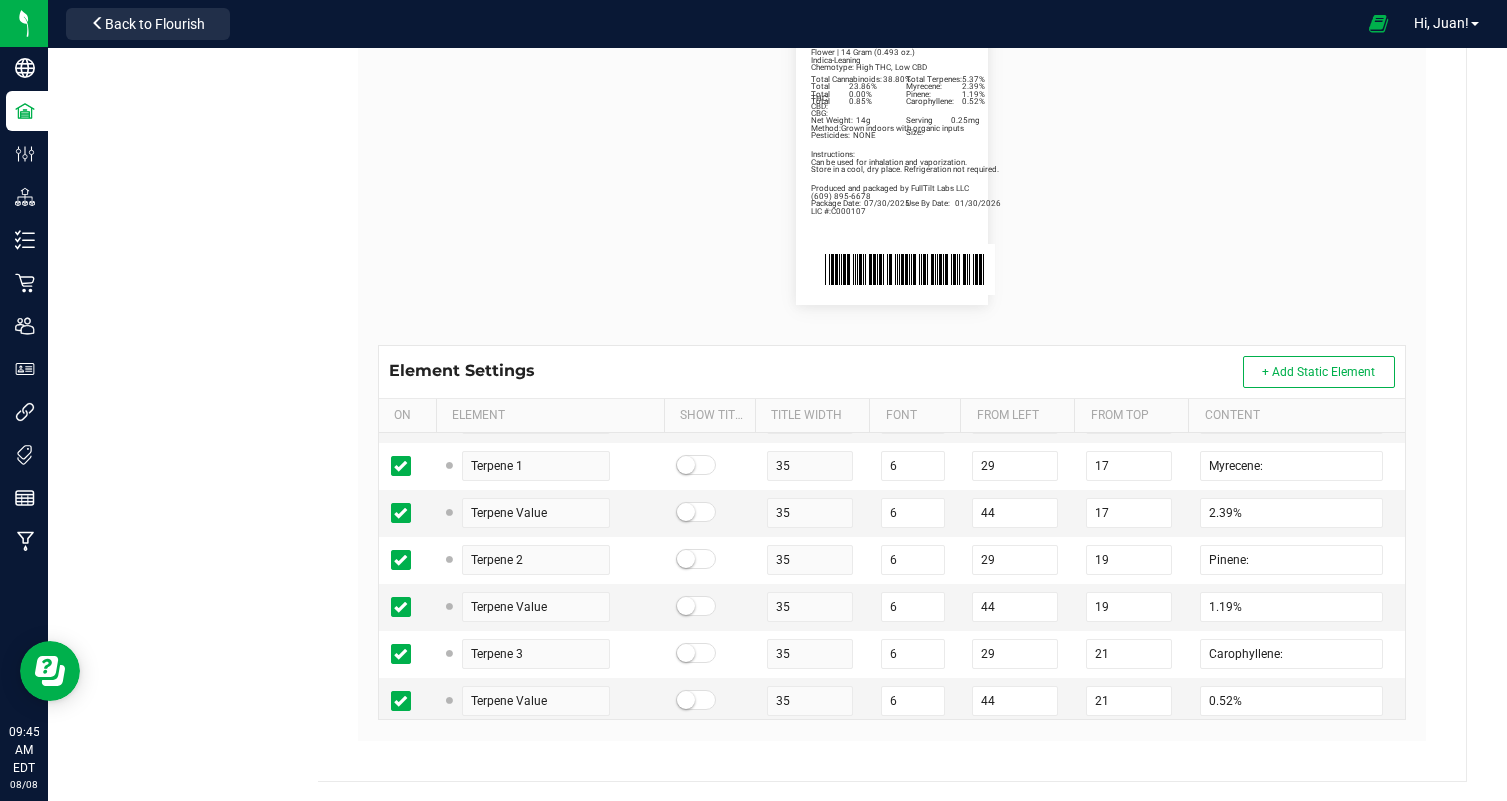 click on "Total Cannabinoids:   38.80%    Total Terpenes:   5.37%   Indica-Leaning   Chemotype:   High THC, Low CBD   Produced and packaged by FullTilt Labs LLC   Store in a cool, dry place. Refrigeration not required.   Instructions:      Can be used for inhalation and vaporization.   Method:   Grown indoors with organic inputs   Pesticides:   NONE   (609) 895-6678   LIC #:C000107      Myrecene:   2.39%   Pinene:   1.19%   Carophyllene:   0.52%   Road Head   Package Date:   07/30/2025   Use By Date:    01/30/2026   Total THC:   23.86%    Total CBD:   0.00%    Total CBG:   0.85%    Net Weight:   14g   Serving Size:   0.25mg   Flower | 14 Gram (0.493 oz.)" at bounding box center [892, 161] 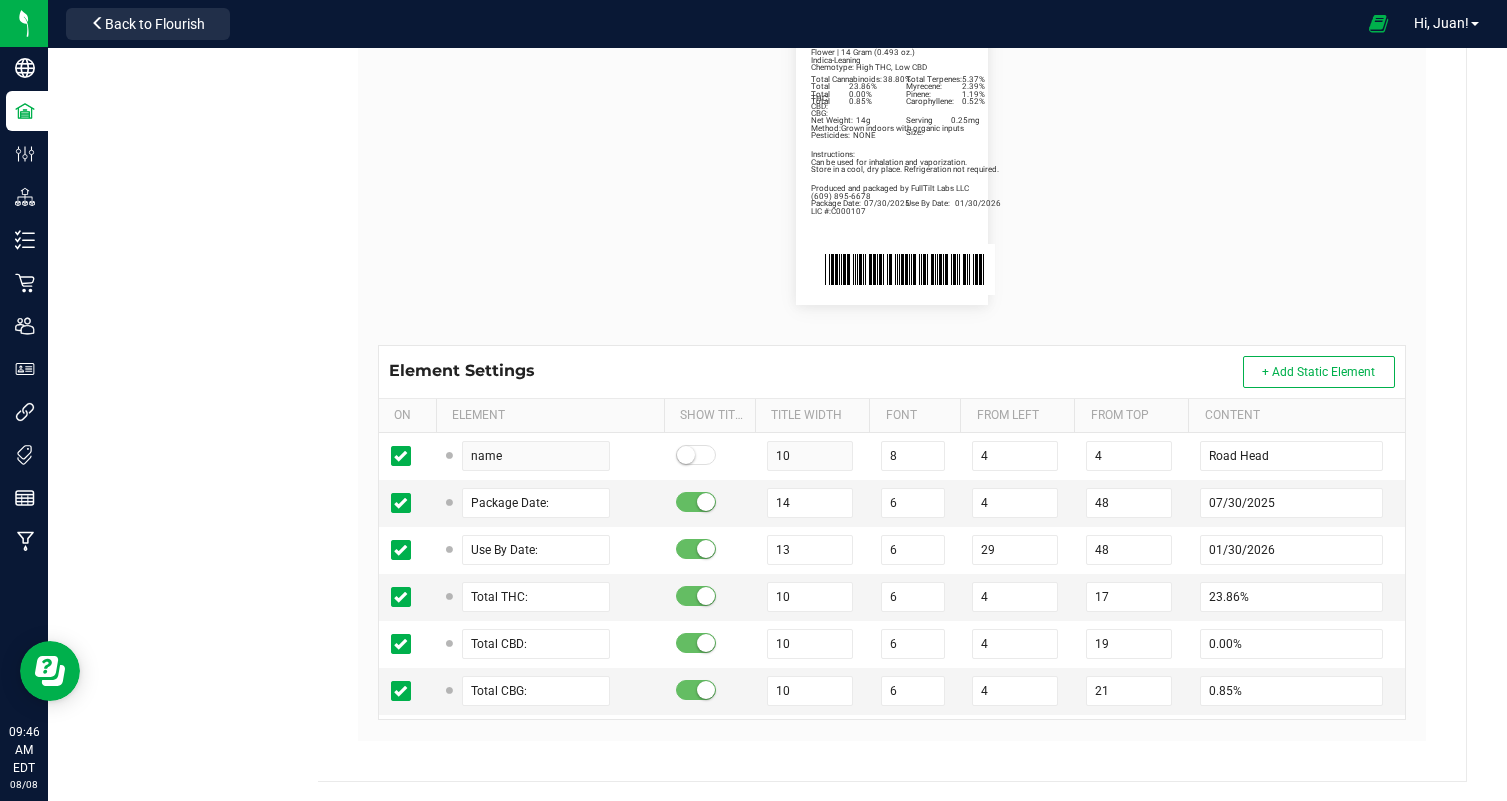 scroll, scrollTop: 843, scrollLeft: 0, axis: vertical 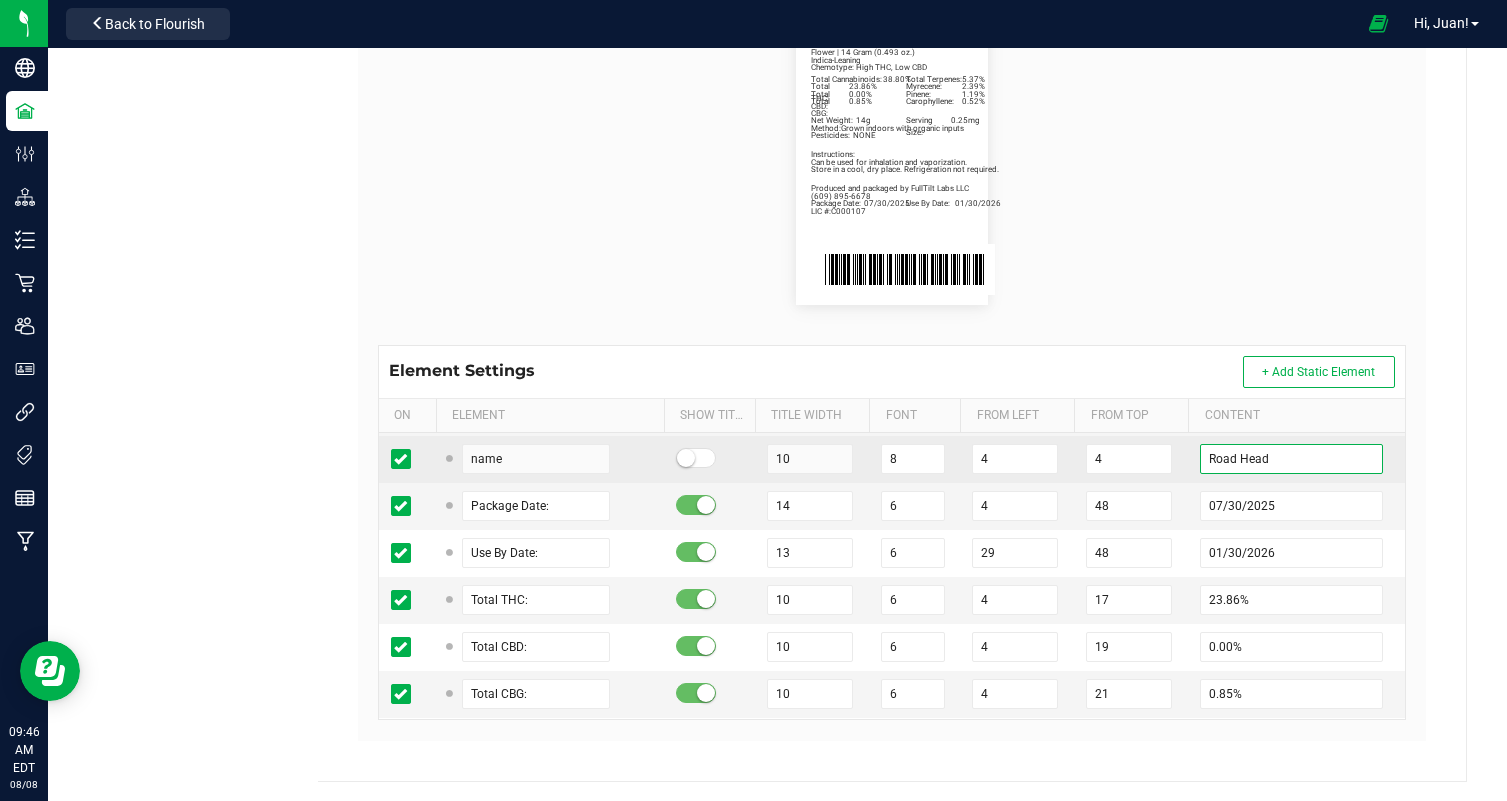 click on "Road Head" at bounding box center [1291, 459] 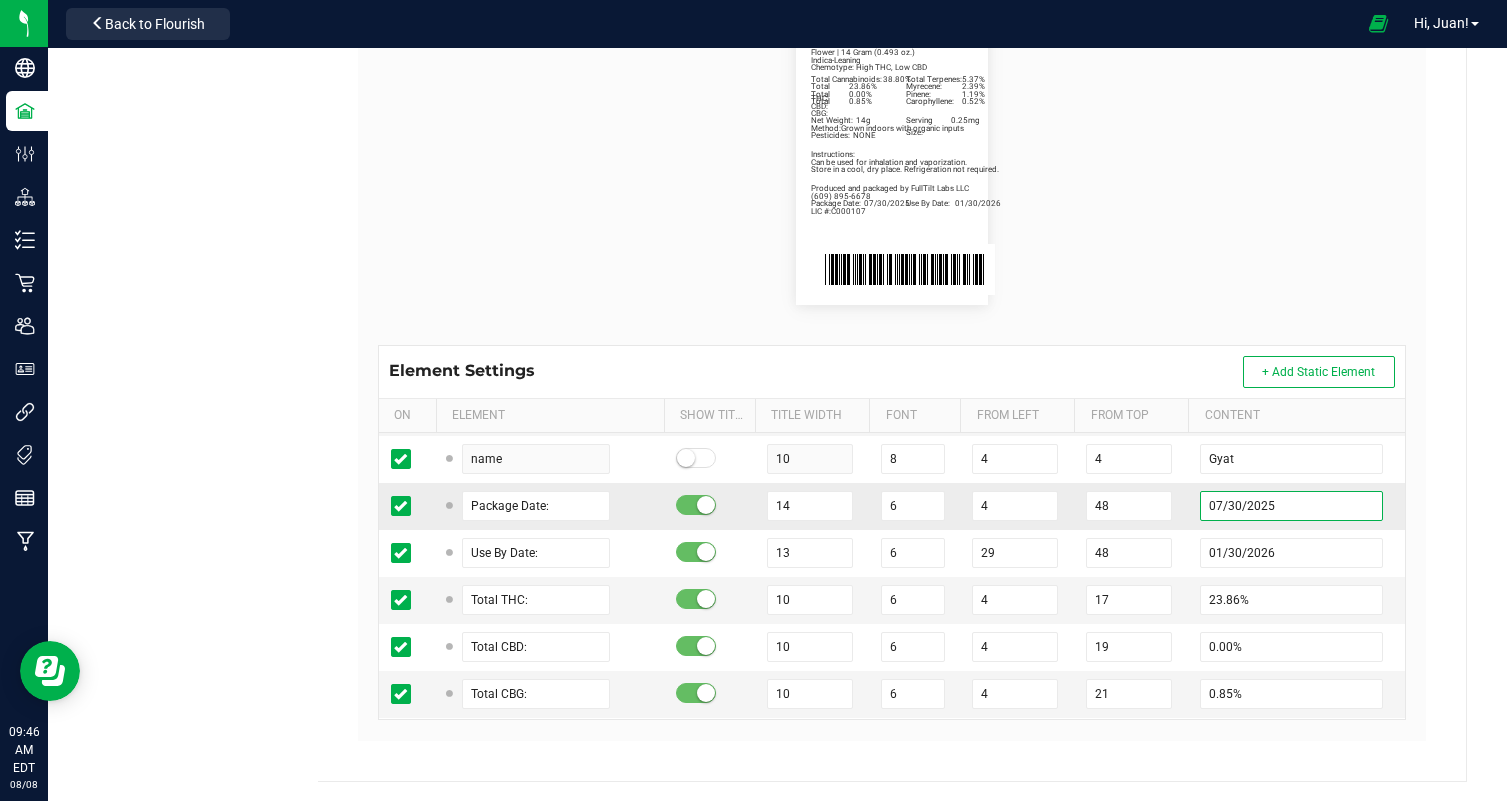 click on "07/30/2025" at bounding box center (1291, 506) 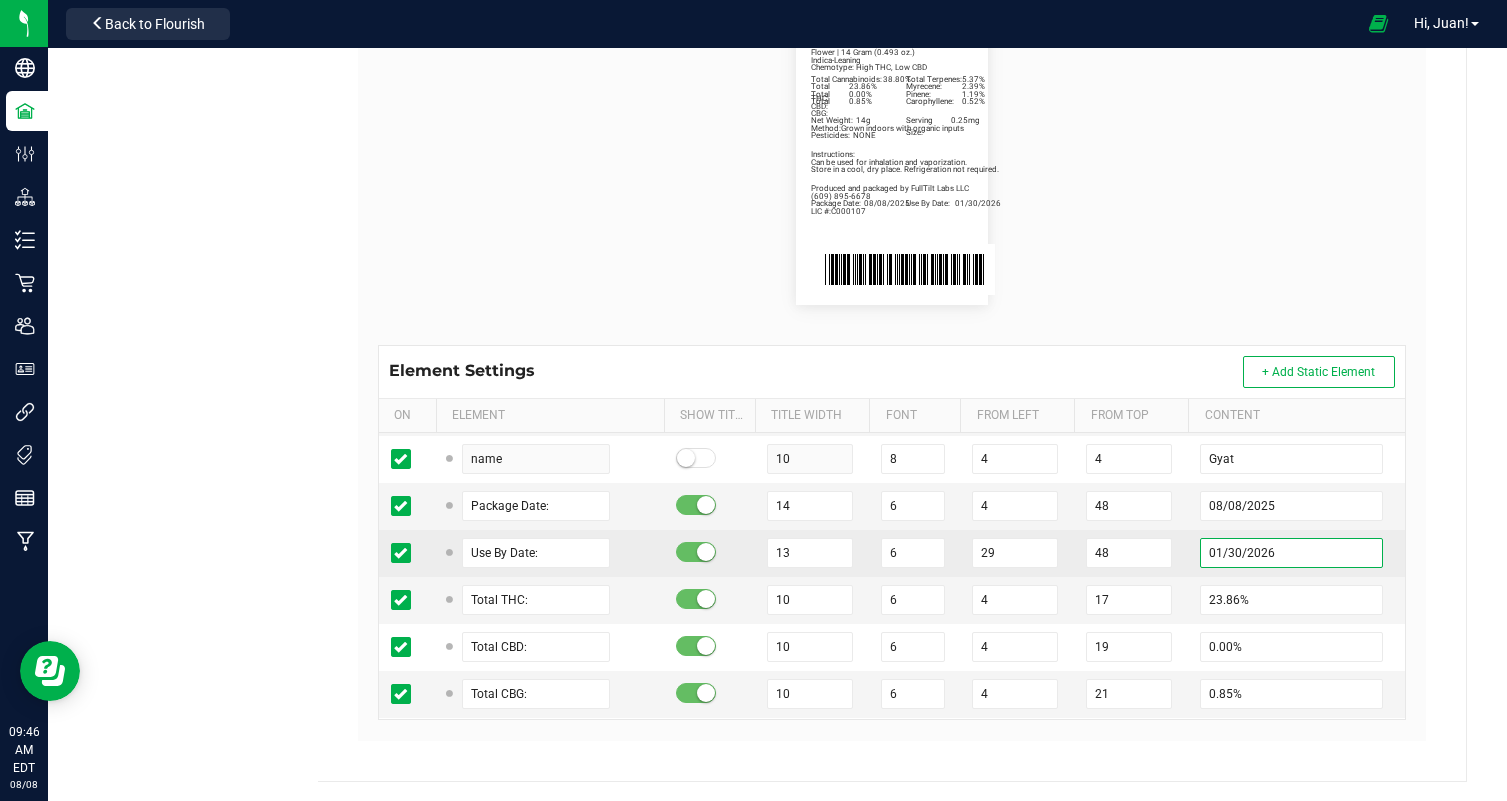 click on "01/30/2026" at bounding box center (1291, 553) 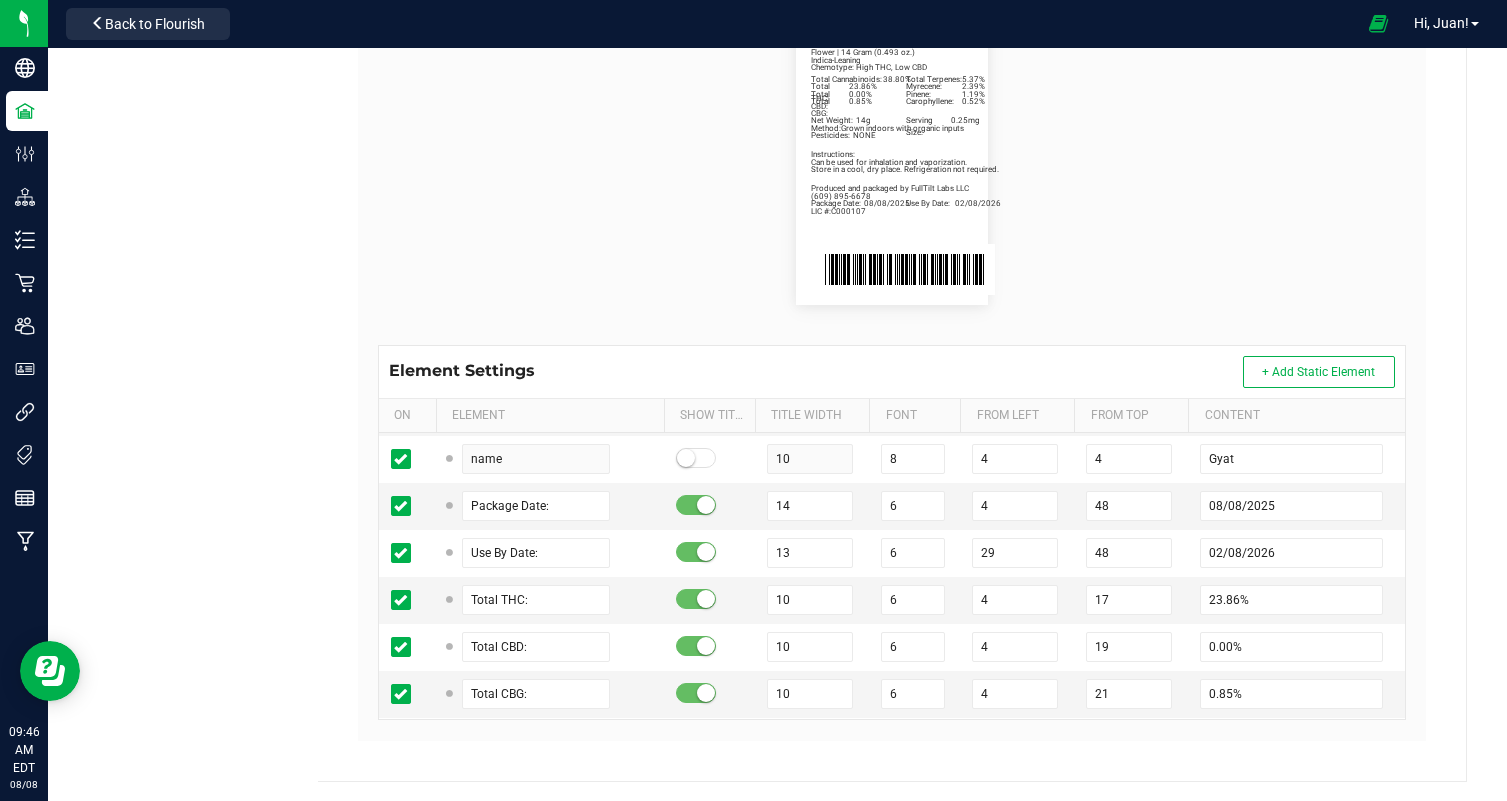 click on "Total Cannabinoids:   38.80%    Total Terpenes:   5.37%   Indica-Leaning   Chemotype:   High THC, Low CBD   Produced and packaged by FullTilt Labs LLC   Store in a cool, dry place. Refrigeration not required.   Instructions:      Can be used for inhalation and vaporization.   Method:   Grown indoors with organic inputs   Pesticides:   NONE   (609) 895-6678   LIC #:C000107      Myrecene:   2.39%   Pinene:   1.19%   Carophyllene:   0.52%   Gyat   Package Date:   08/08/2025   Use By Date:    02/08/2026   Total THC:   23.86%    Total CBD:   0.00%    Total CBG:   0.85%    Net Weight:   14g   Serving Size:   0.25mg   Flower | 14 Gram (0.493 oz.)" at bounding box center (892, 161) 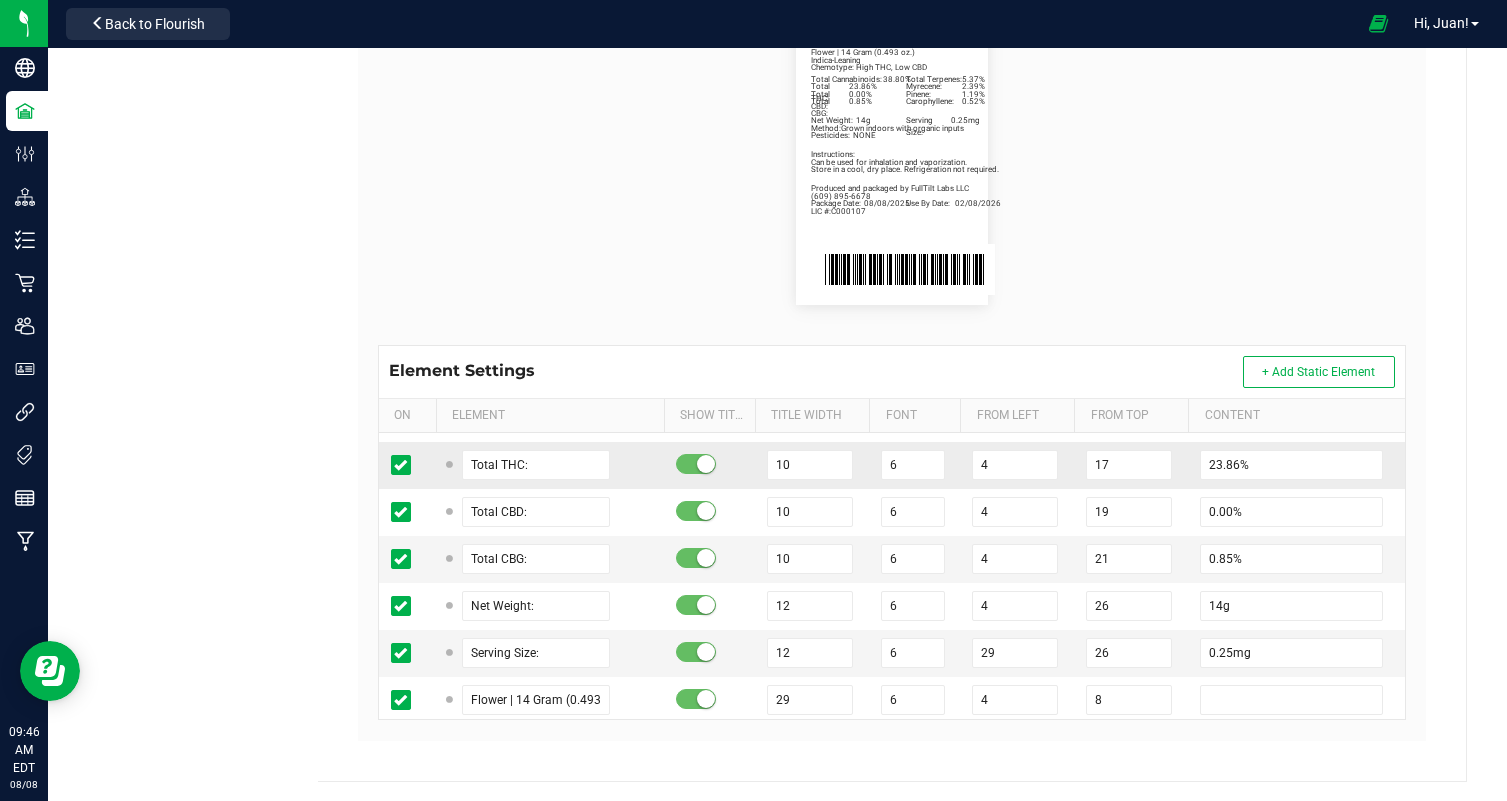 scroll, scrollTop: 986, scrollLeft: 0, axis: vertical 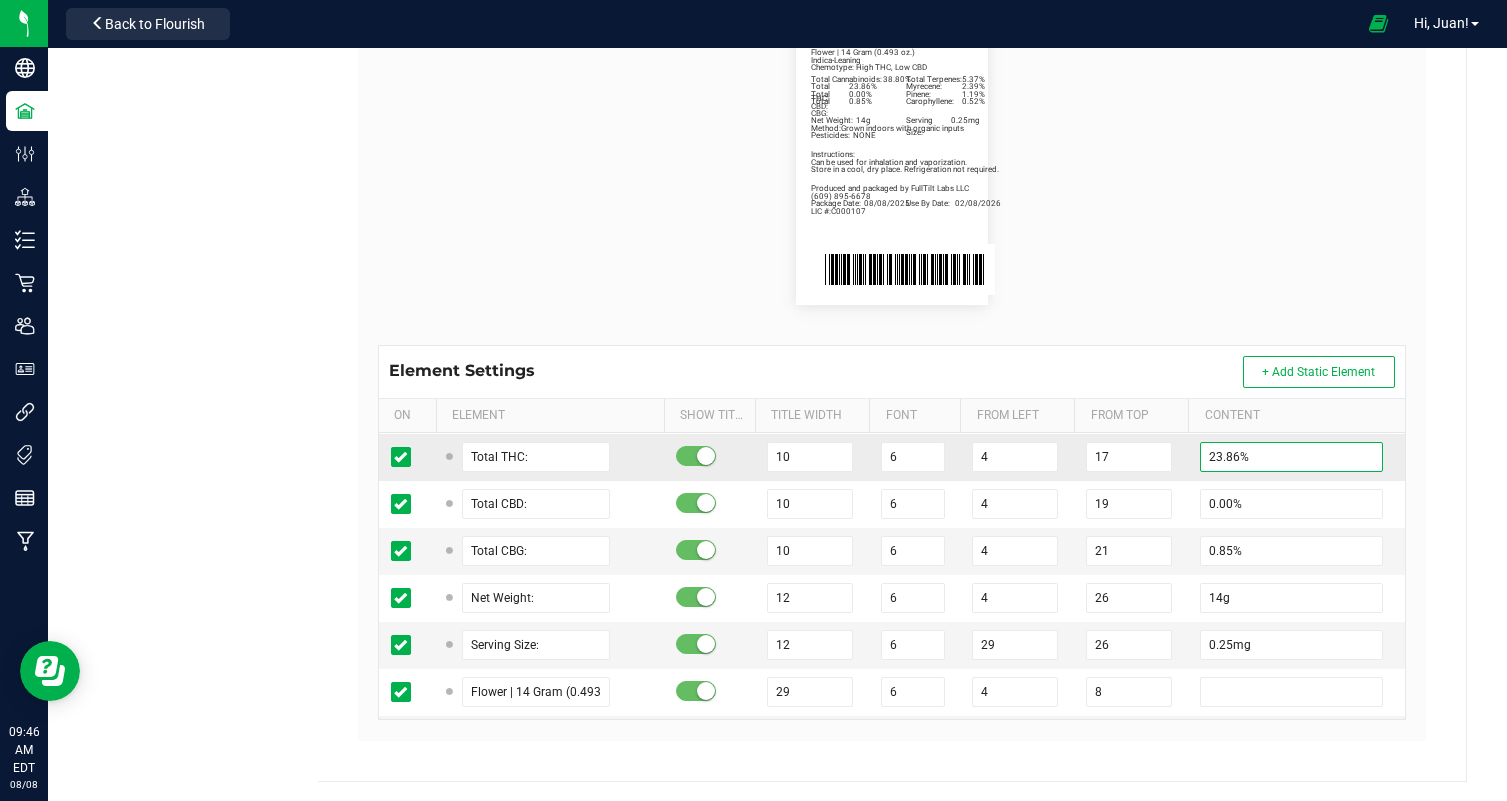 click on "23.86%" at bounding box center [1291, 457] 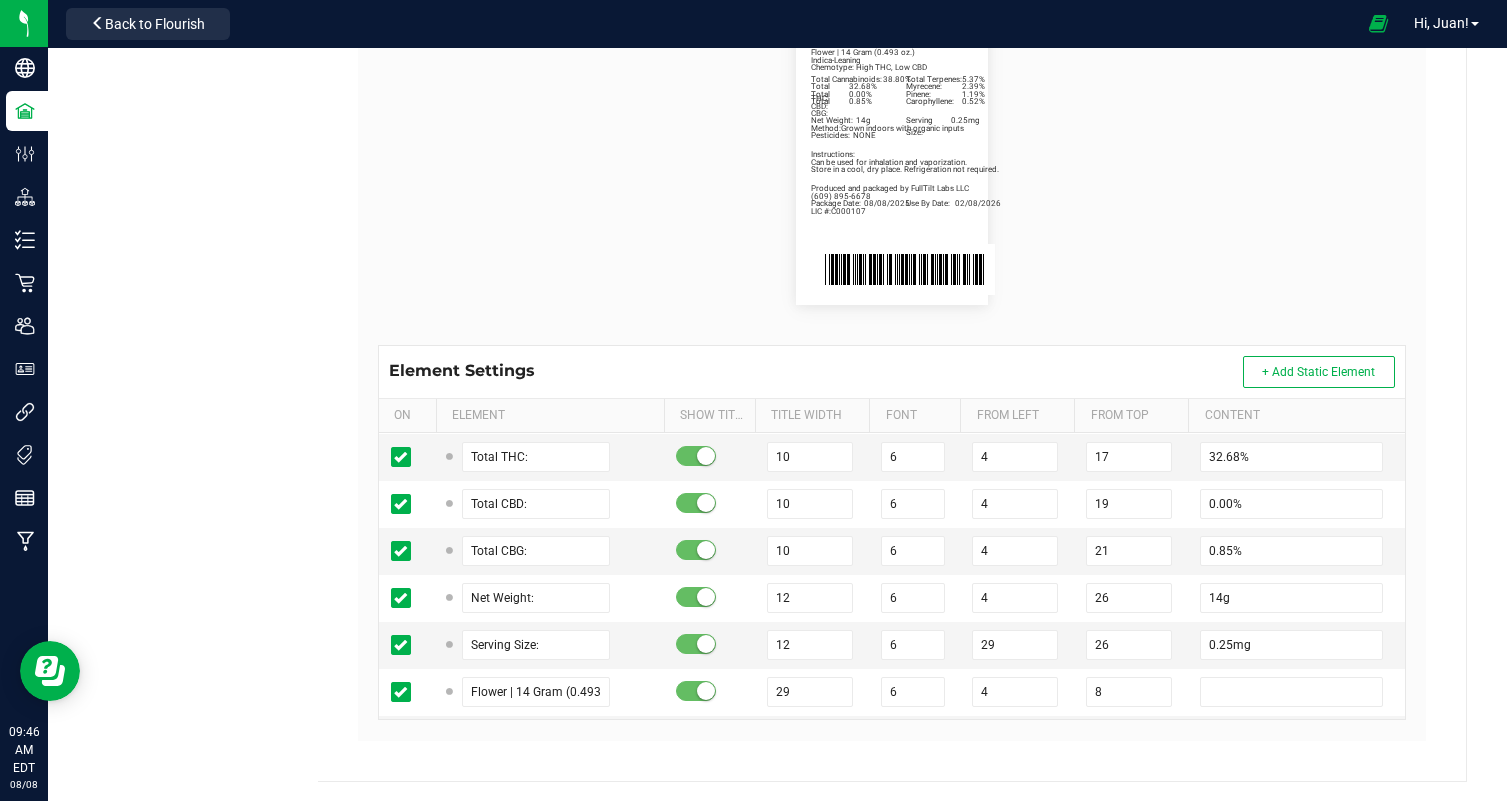 click on "Total Cannabinoids:   38.80%    Total Terpenes:   5.37%   Indica-Leaning   Chemotype:   High THC, Low CBD   Produced and packaged by FullTilt Labs LLC   Store in a cool, dry place. Refrigeration not required.   Instructions:      Can be used for inhalation and vaporization.   Method:   Grown indoors with organic inputs   Pesticides:   NONE   (609) 895-6678   LIC #:C000107      Myrecene:   2.39%   Pinene:   1.19%   Carophyllene:   0.52%   Gyat   Package Date:   08/08/2025   Use By Date:    02/08/2026   Total THC:   32.68%    Total CBD:   0.00%    Total CBG:   0.85%    Net Weight:   14g   Serving Size:   0.25mg   Flower | 14 Gram (0.493 oz.)" at bounding box center (892, 161) 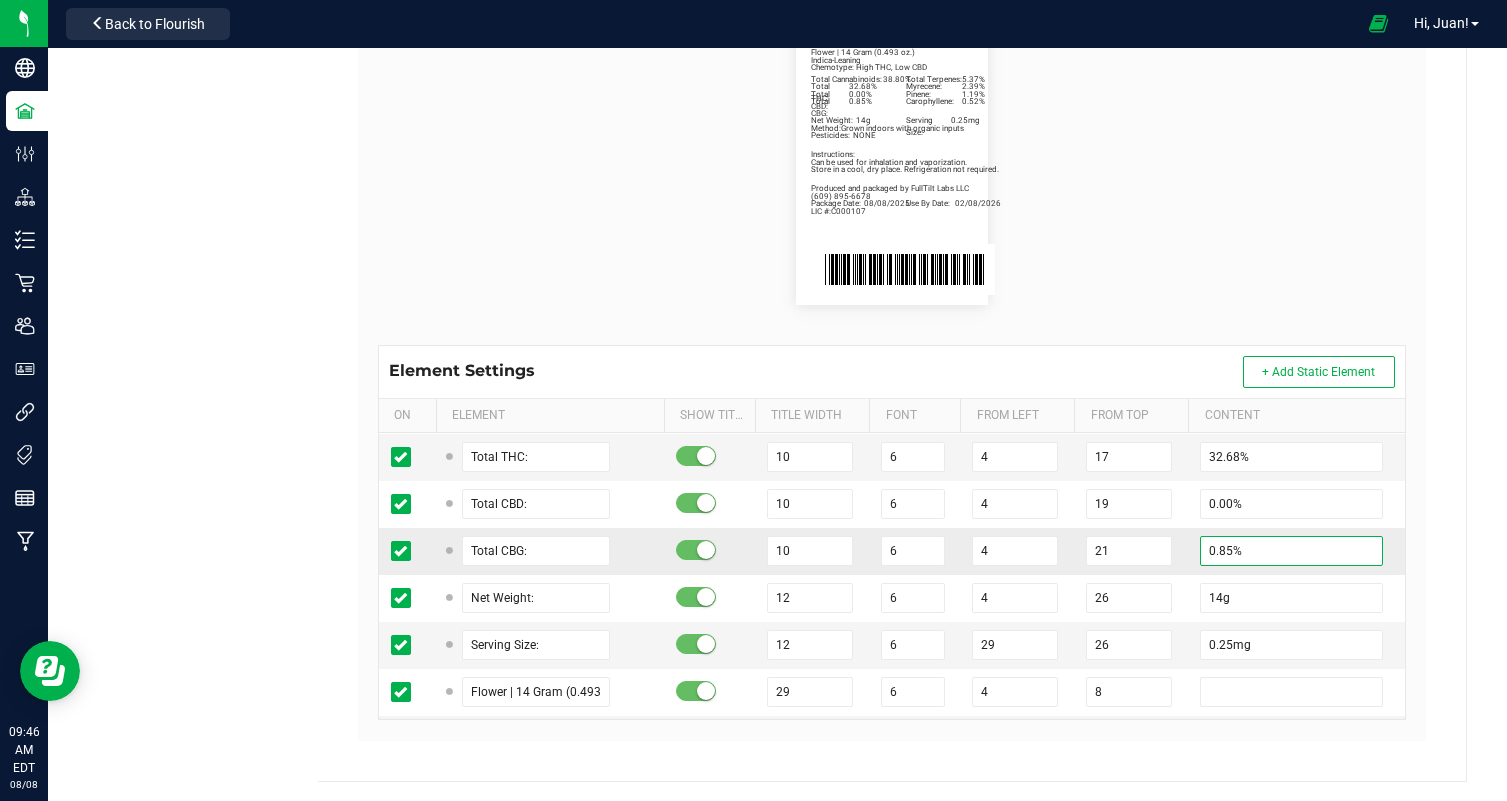 click on "0.85%" at bounding box center (1291, 551) 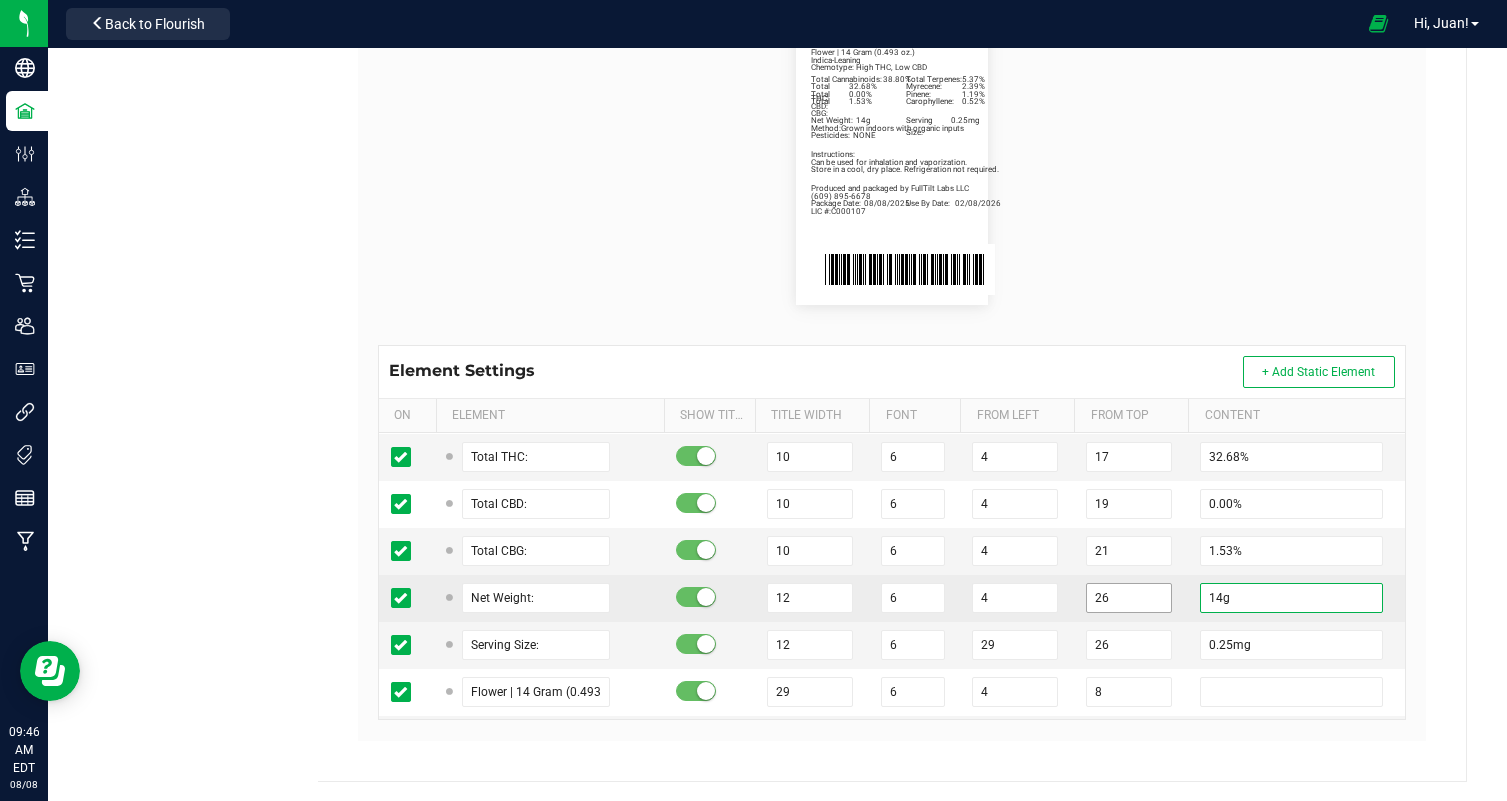 drag, startPoint x: 1225, startPoint y: 599, endPoint x: 1149, endPoint y: 599, distance: 76 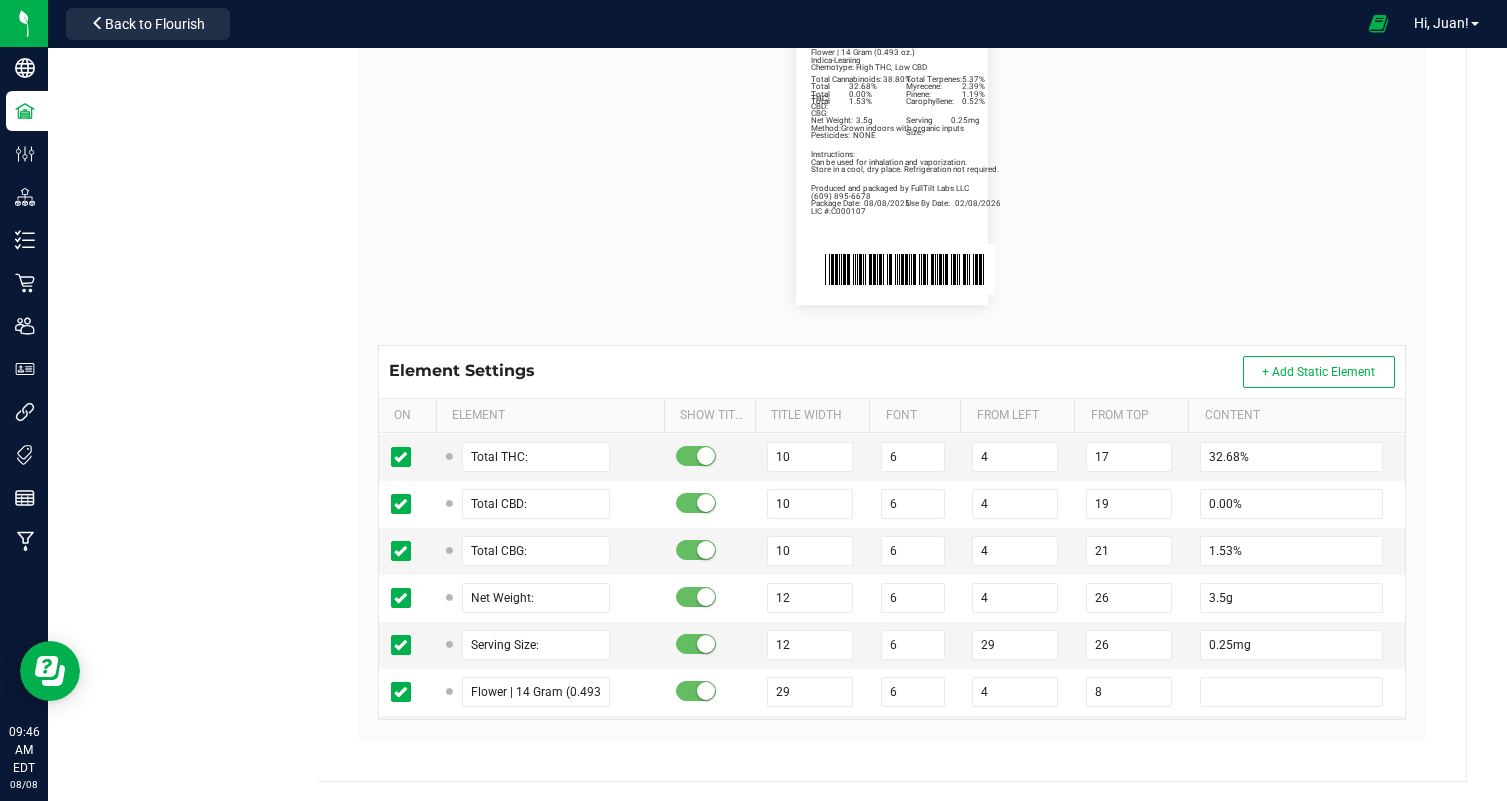 click on "Total Cannabinoids:   38.80%    Total Terpenes:   5.37%   Indica-Leaning   Chemotype:   High THC, Low CBD   Produced and packaged by FullTilt Labs LLC   Store in a cool, dry place. Refrigeration not required.   Instructions:      Can be used for inhalation and vaporization.   Method:   Grown indoors with organic inputs   Pesticides:   NONE   (609) 895-6678   LIC #:C000107      Myrecene:   2.39%   Pinene:   1.19%   Carophyllene:   0.52%   Gyat   Package Date:   08/08/2025   Use By Date:    02/08/2026   Total THC:   32.68%    Total CBD:   0.00%    Total CBG:   1.53%    Net Weight:   3.5g   Serving Size:   0.25mg   Flower | 14 Gram (0.493 oz.)" at bounding box center (892, 161) 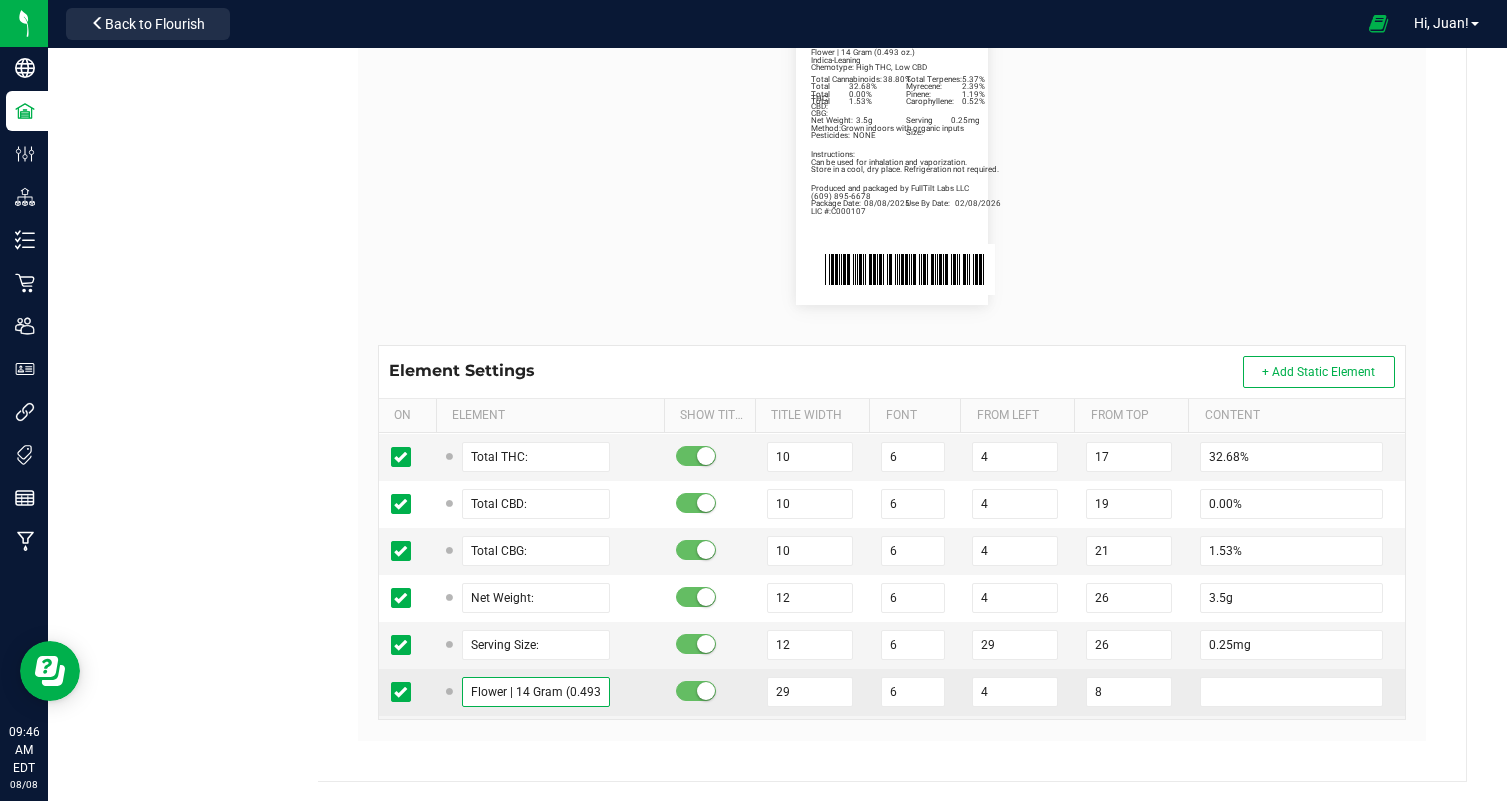 click on "Flower | 14 Gram (0.493 oz.)" at bounding box center (536, 692) 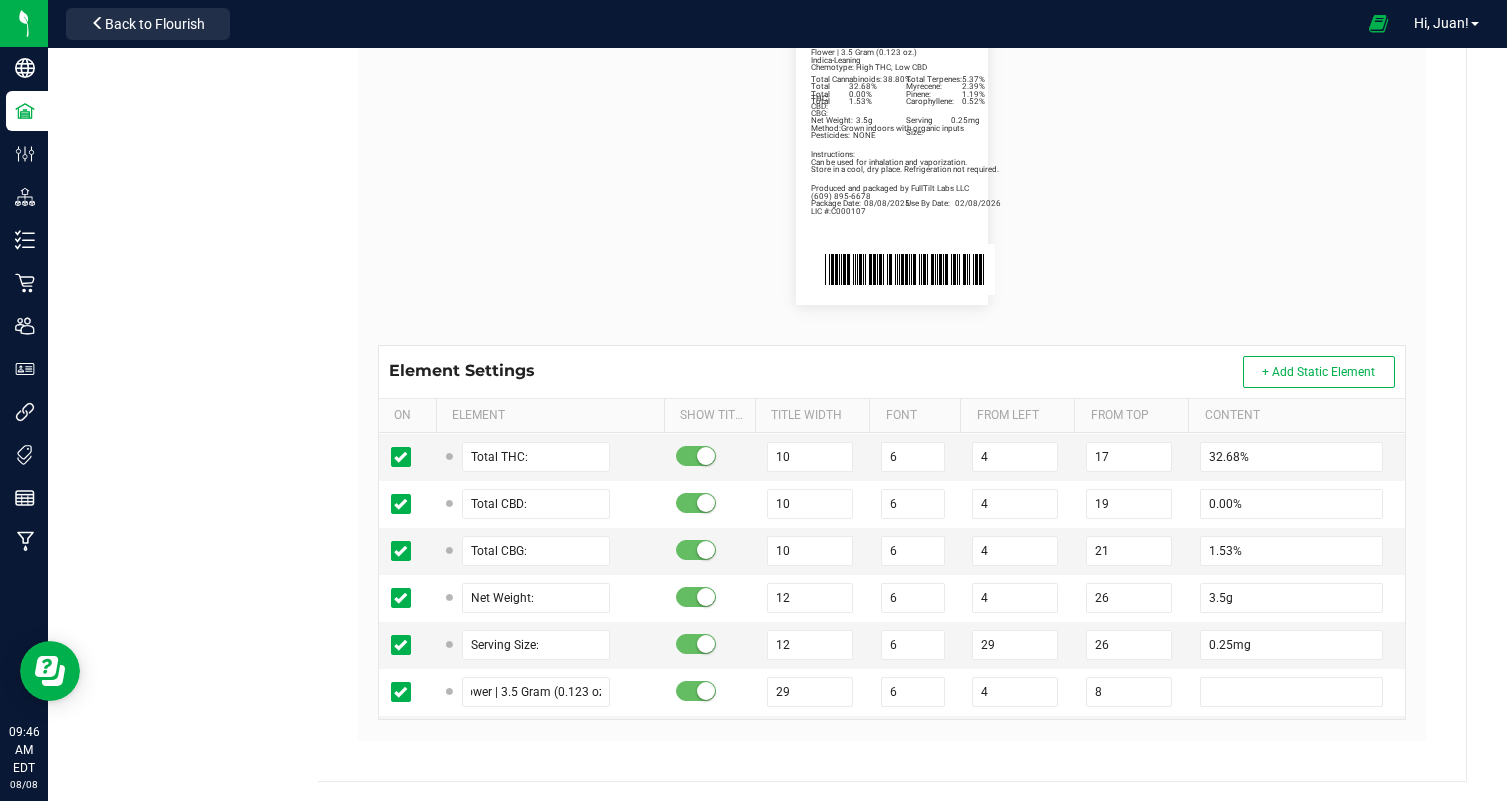 scroll, scrollTop: 0, scrollLeft: 0, axis: both 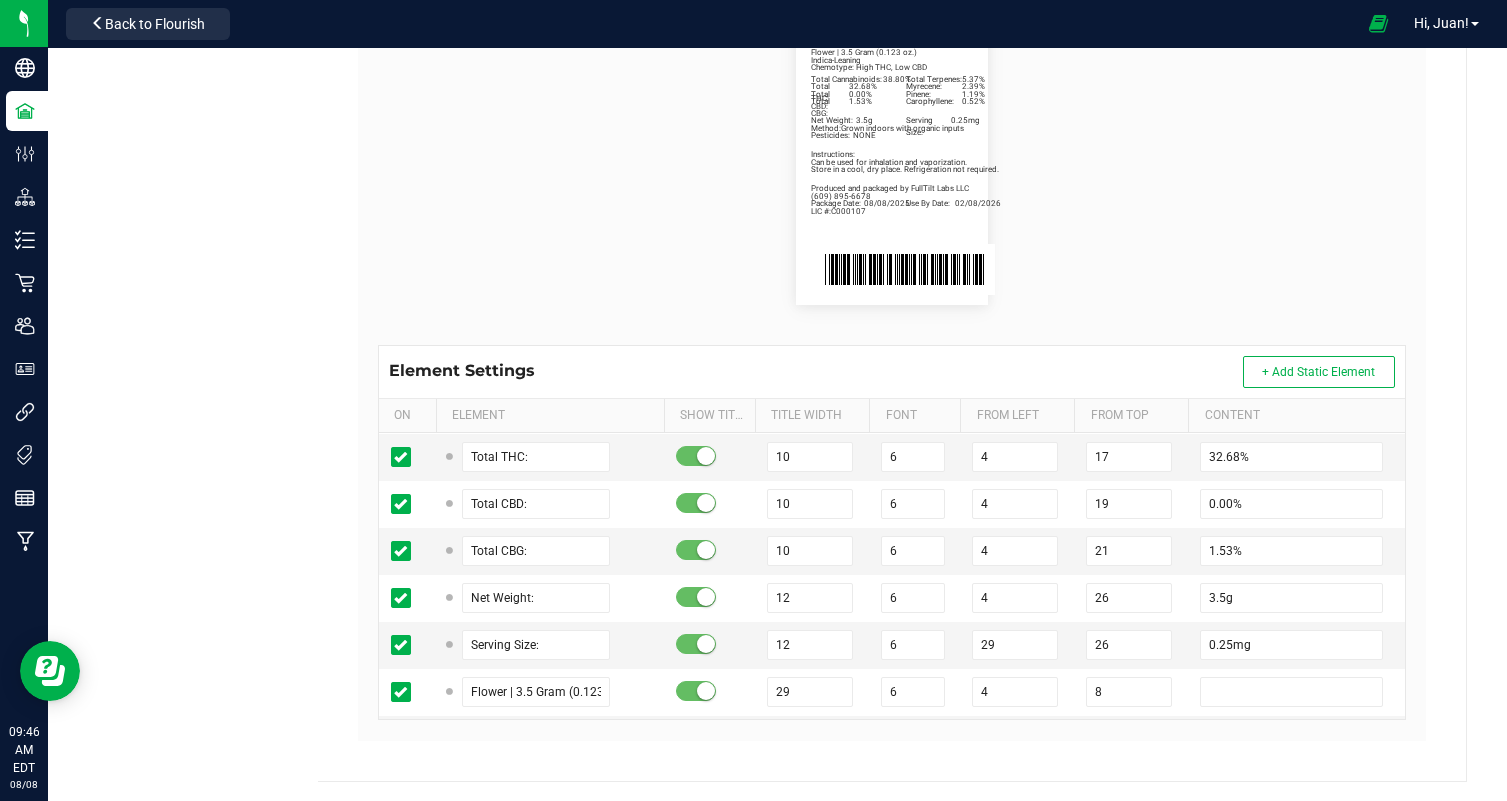 click on "Total Cannabinoids:   38.80%    Total Terpenes:   5.37%   Indica-Leaning   Chemotype:   High THC, Low CBD   Produced and packaged by FullTilt Labs LLC   Store in a cool, dry place. Refrigeration not required.   Instructions:      Can be used for inhalation and vaporization.   Method:   Grown indoors with organic inputs   Pesticides:   NONE   (609) 895-6678   LIC #:C000107      Myrecene:   2.39%   Pinene:   1.19%   Carophyllene:   0.52%   Gyat   Package Date:   08/08/2025   Use By Date:    02/08/2026   Total THC:   32.68%    Total CBD:   0.00%    Total CBG:   1.53%    Net Weight:   3.5g   Serving Size:   0.25mg   Flower | 3.5 Gram (0.123 oz.)" at bounding box center [892, 161] 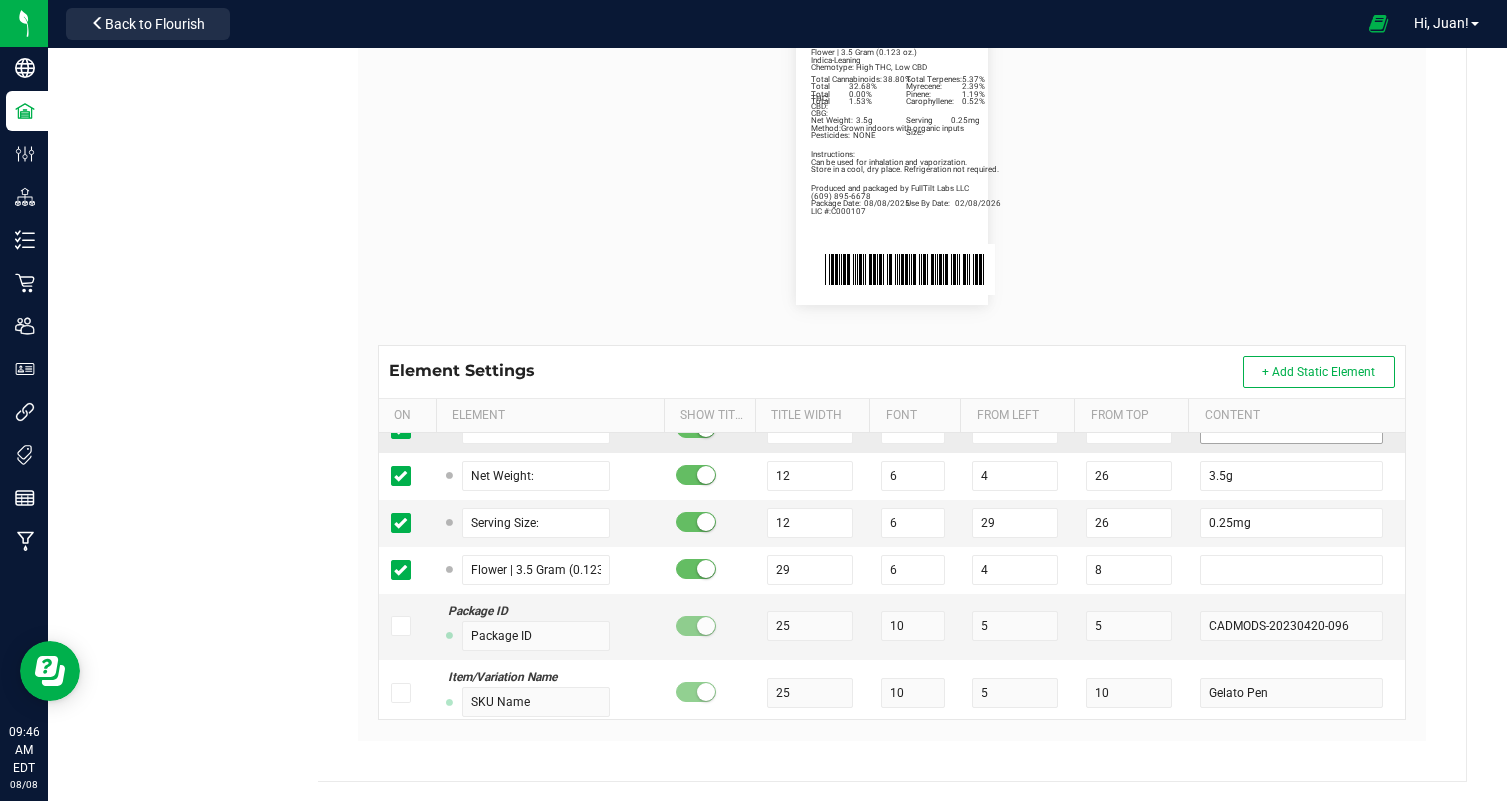 scroll, scrollTop: 1140, scrollLeft: 0, axis: vertical 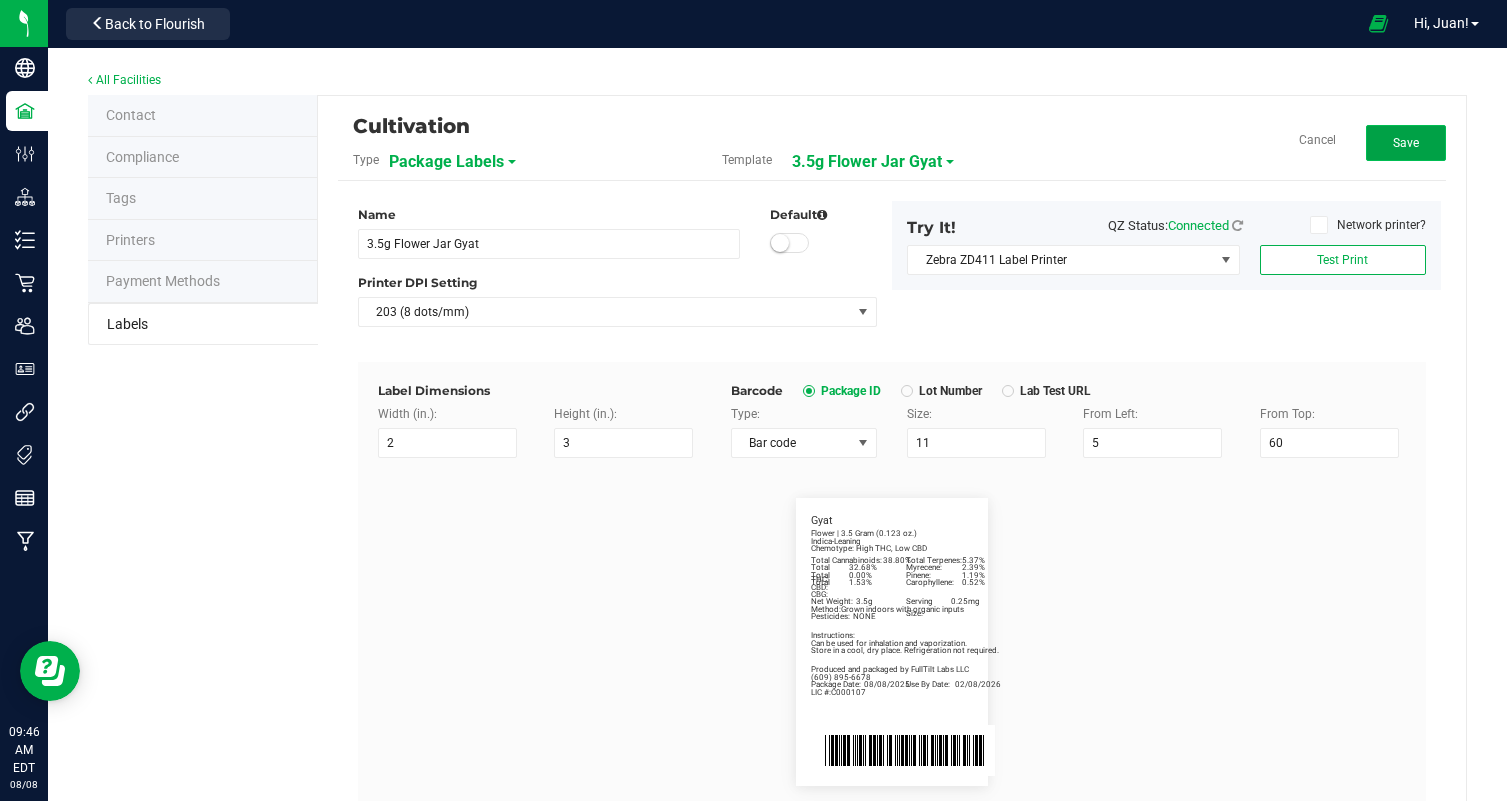 click on "Save" at bounding box center [1406, 143] 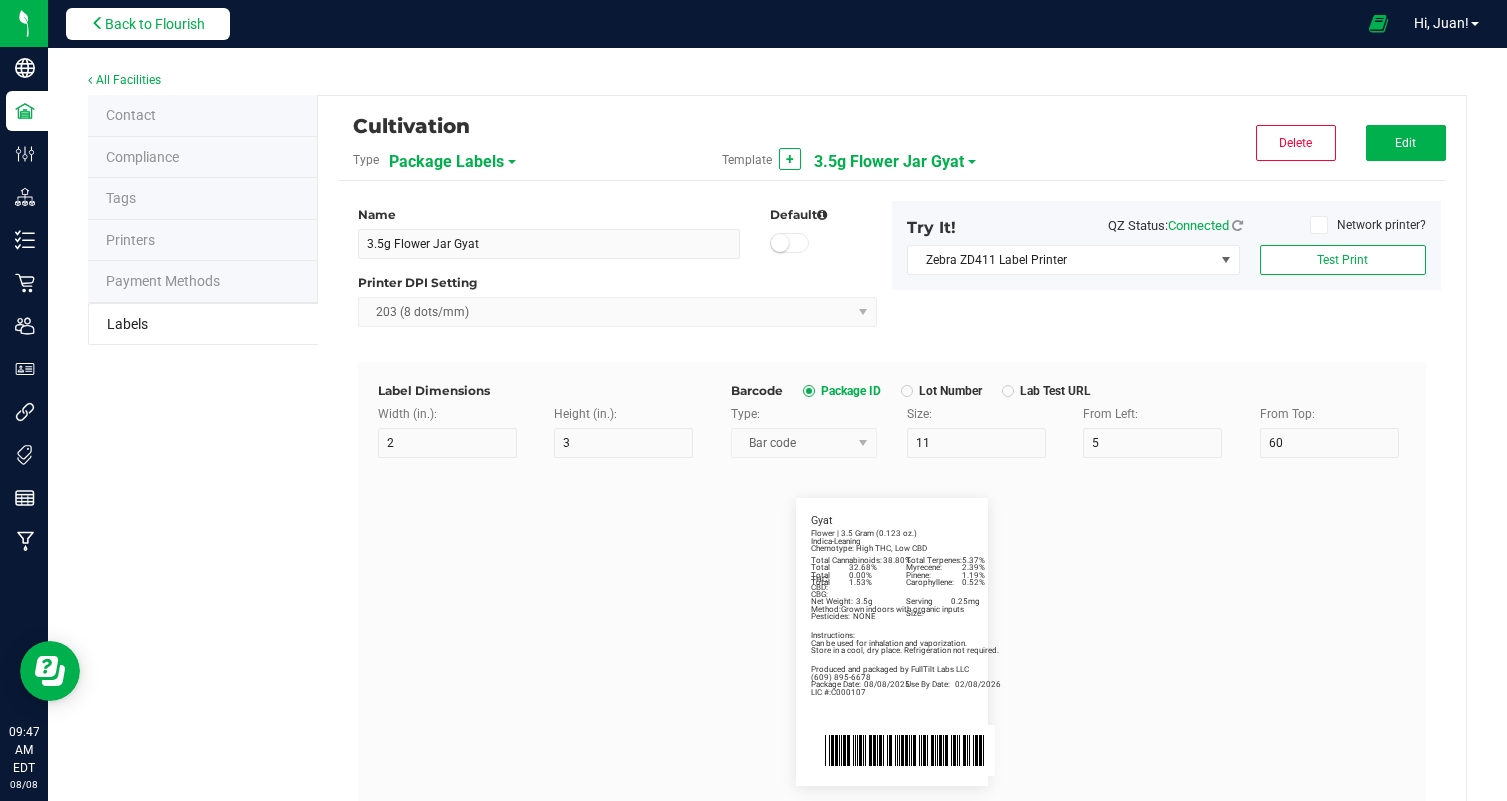 click on "Back to Flourish" at bounding box center (155, 24) 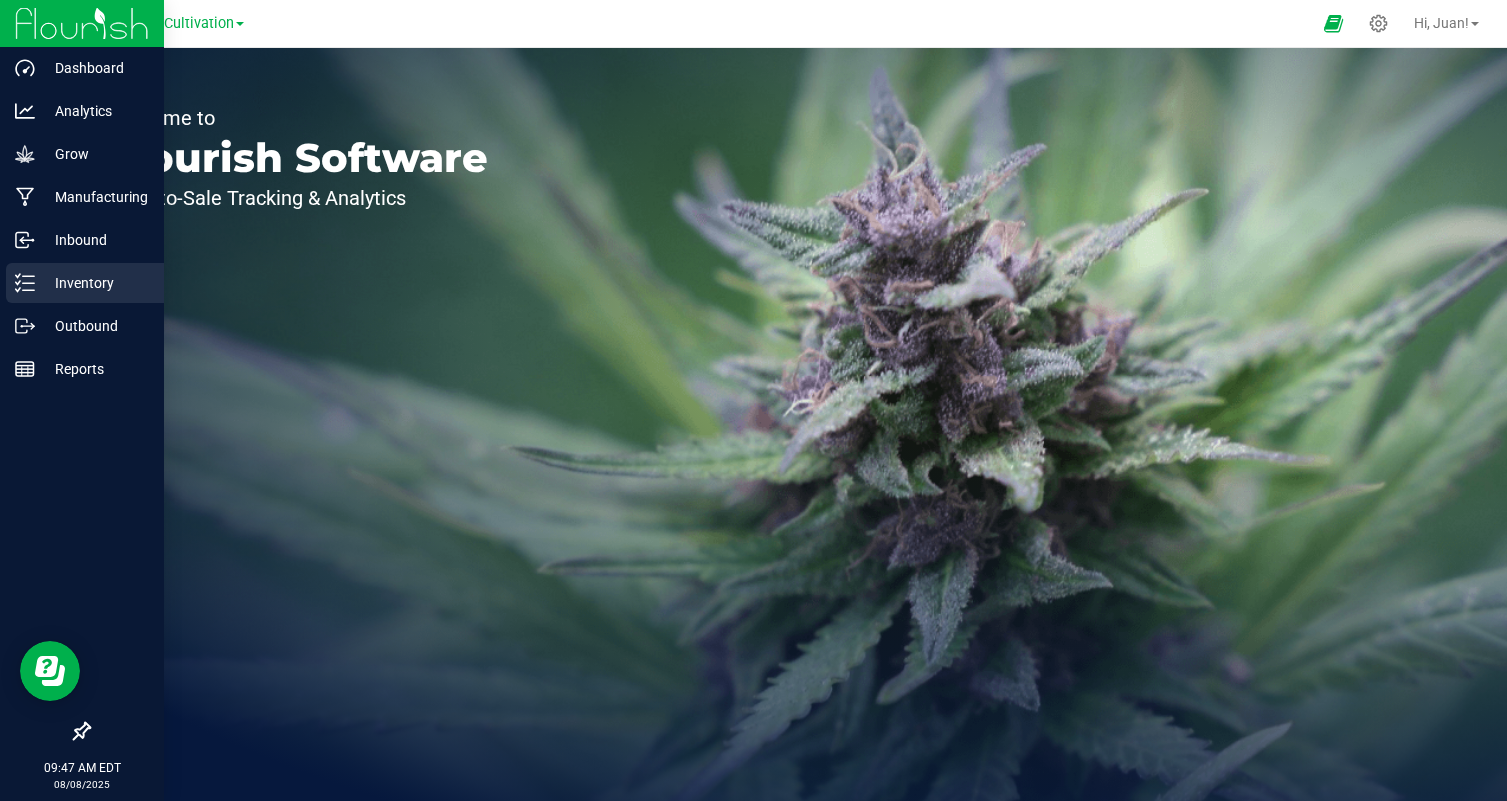 click on "Inventory" at bounding box center [82, 284] 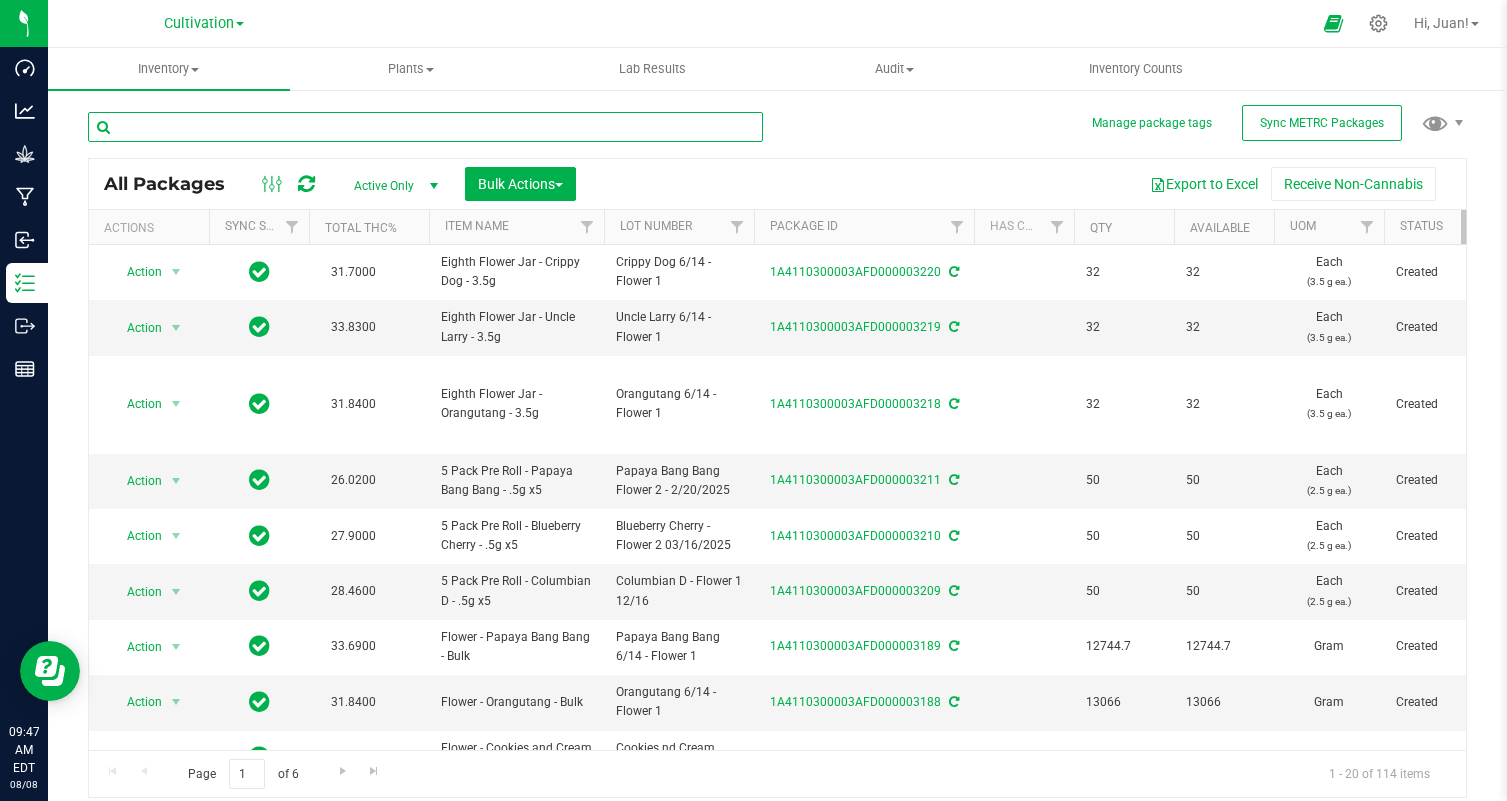 click at bounding box center [425, 127] 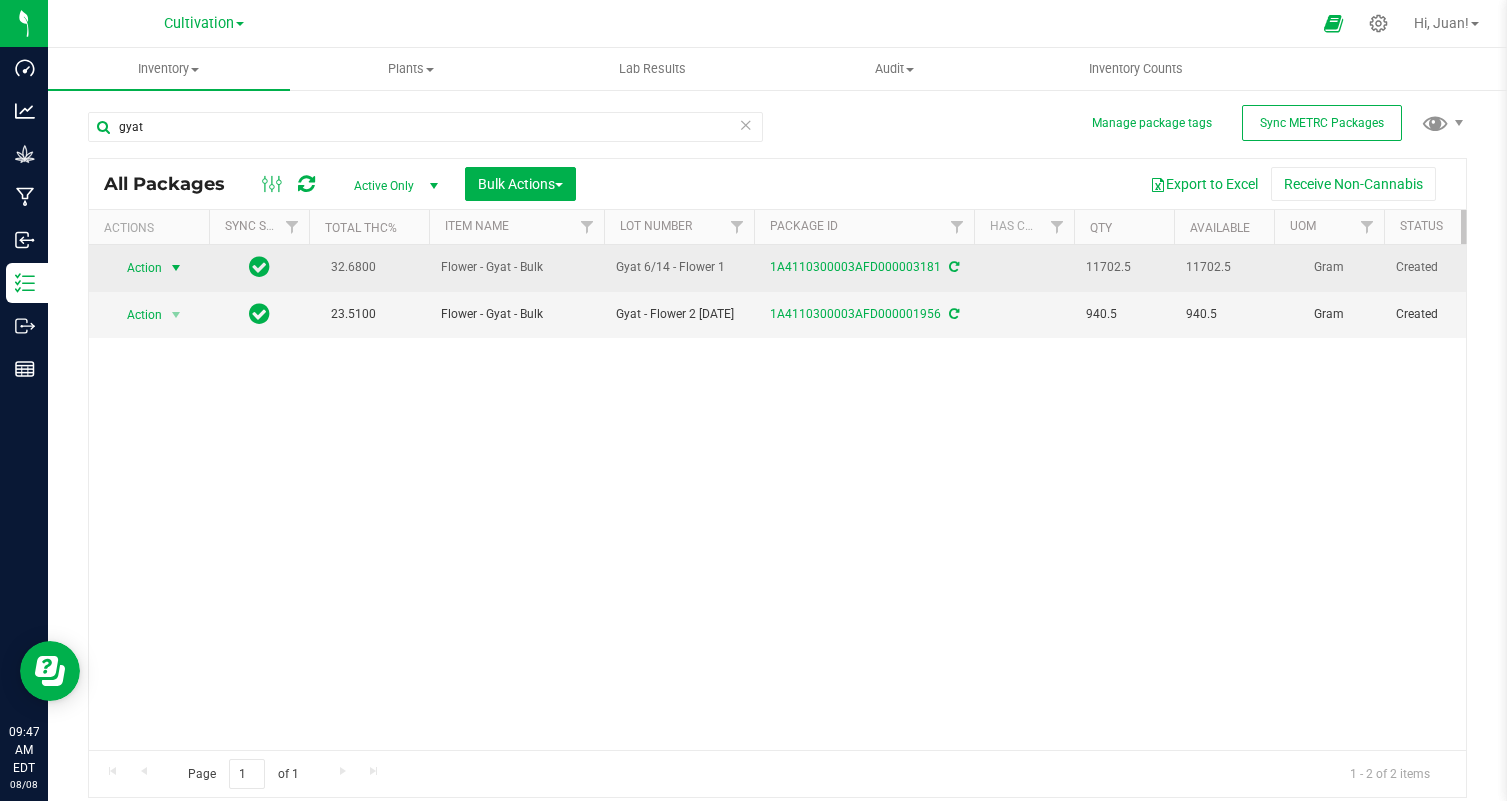 click on "Action" at bounding box center (136, 268) 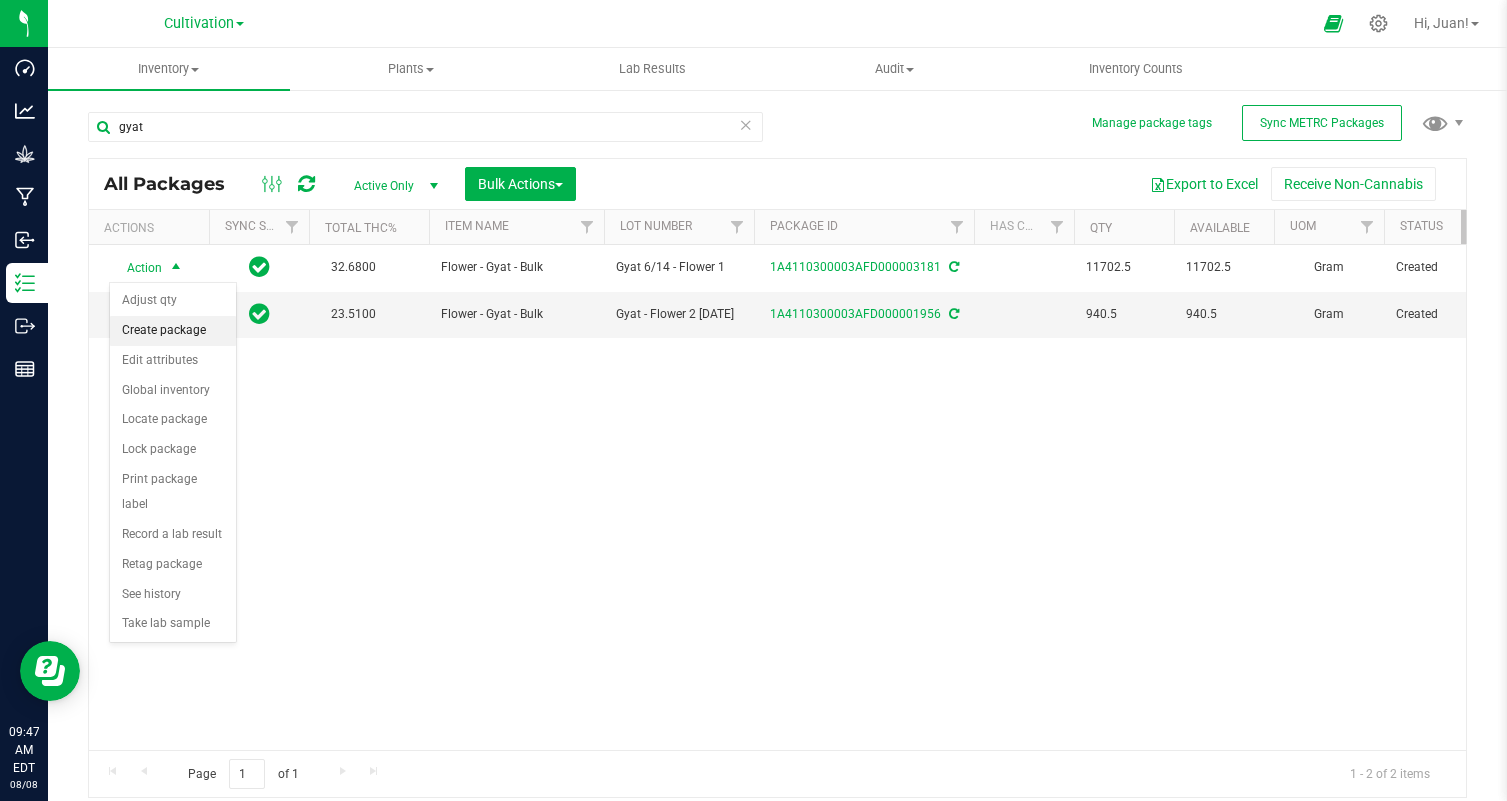 click on "Create package" at bounding box center (173, 331) 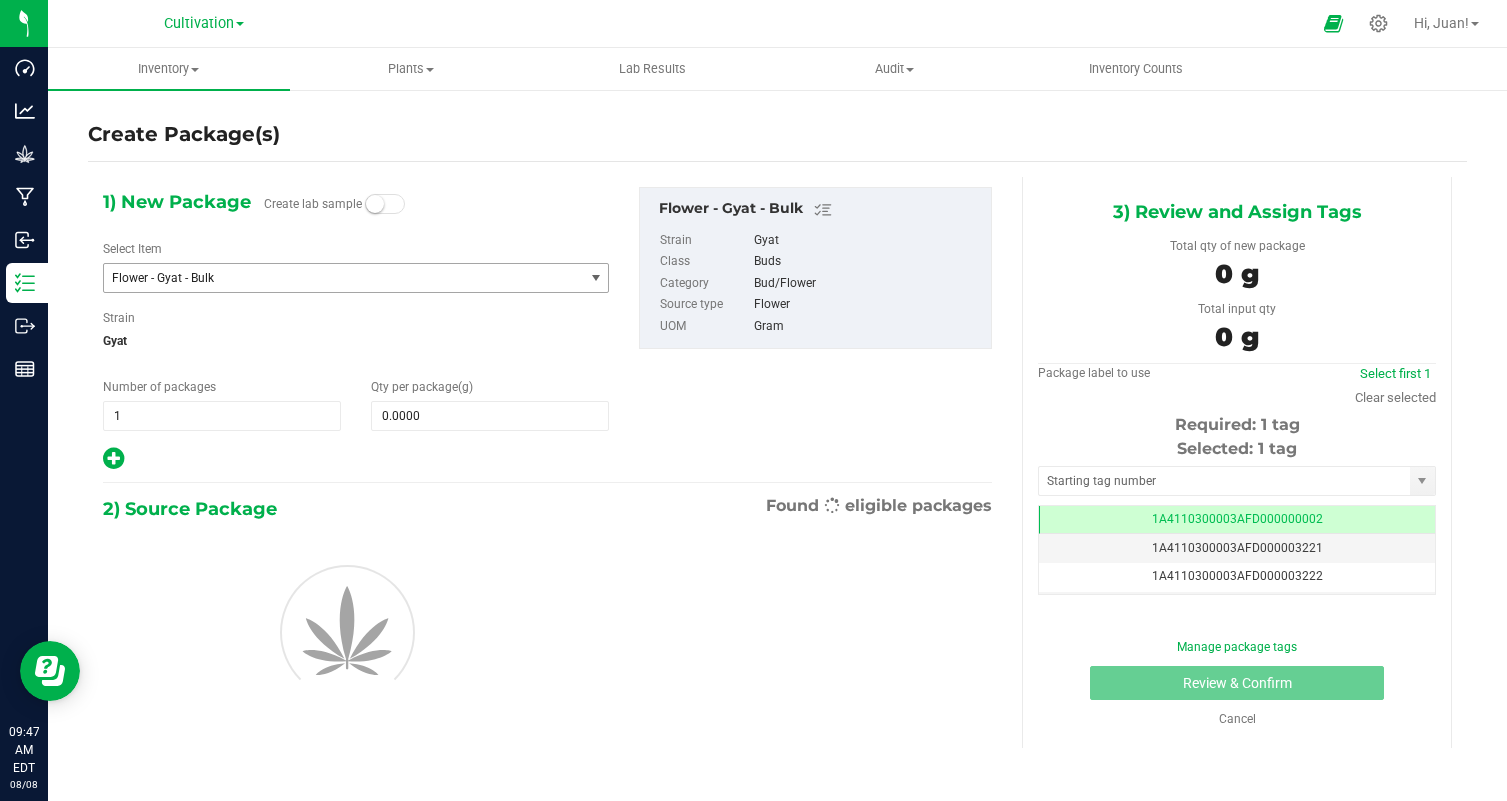 scroll, scrollTop: 0, scrollLeft: 0, axis: both 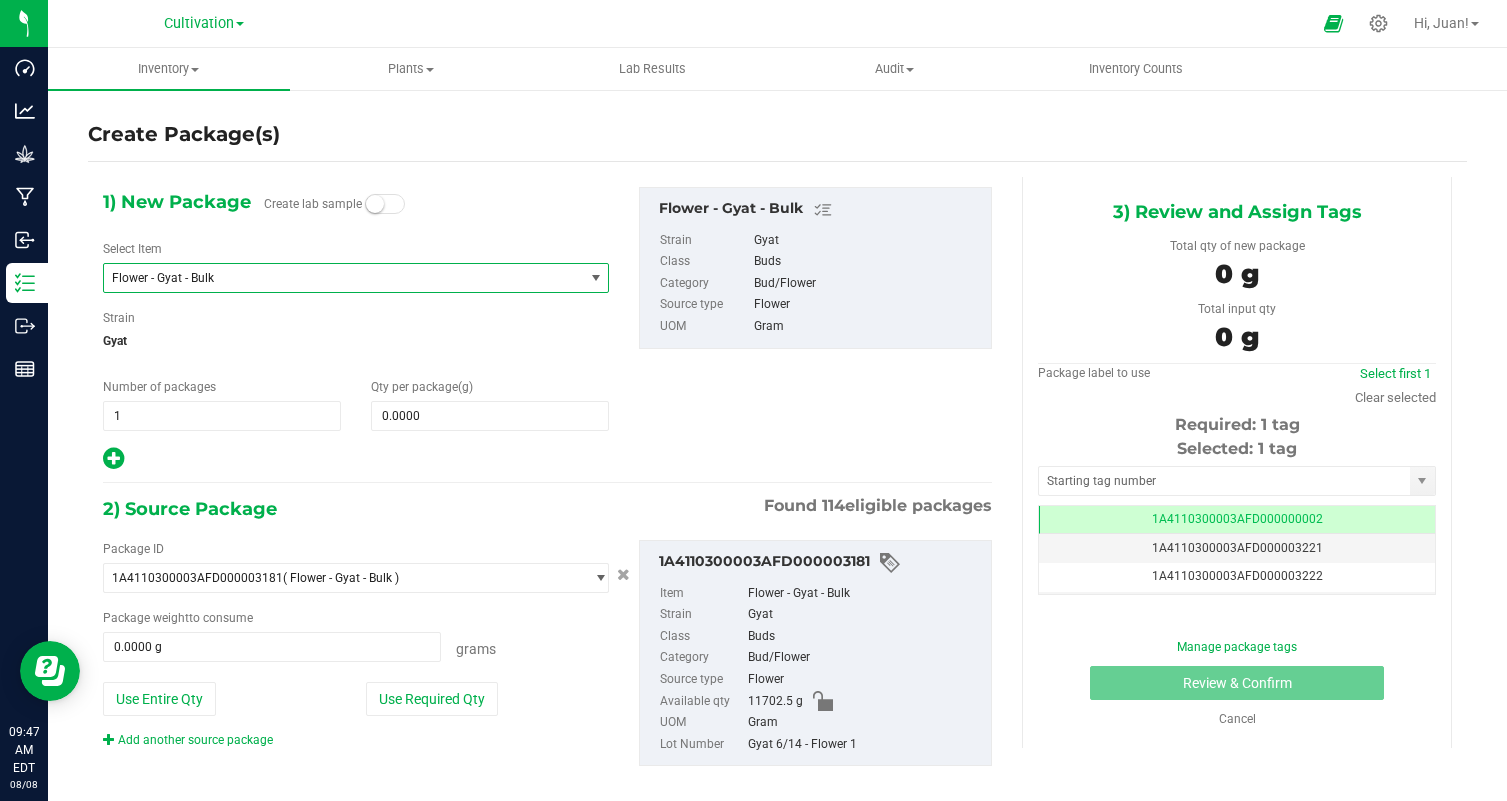 click on "Flower - Gyat - Bulk" at bounding box center (334, 278) 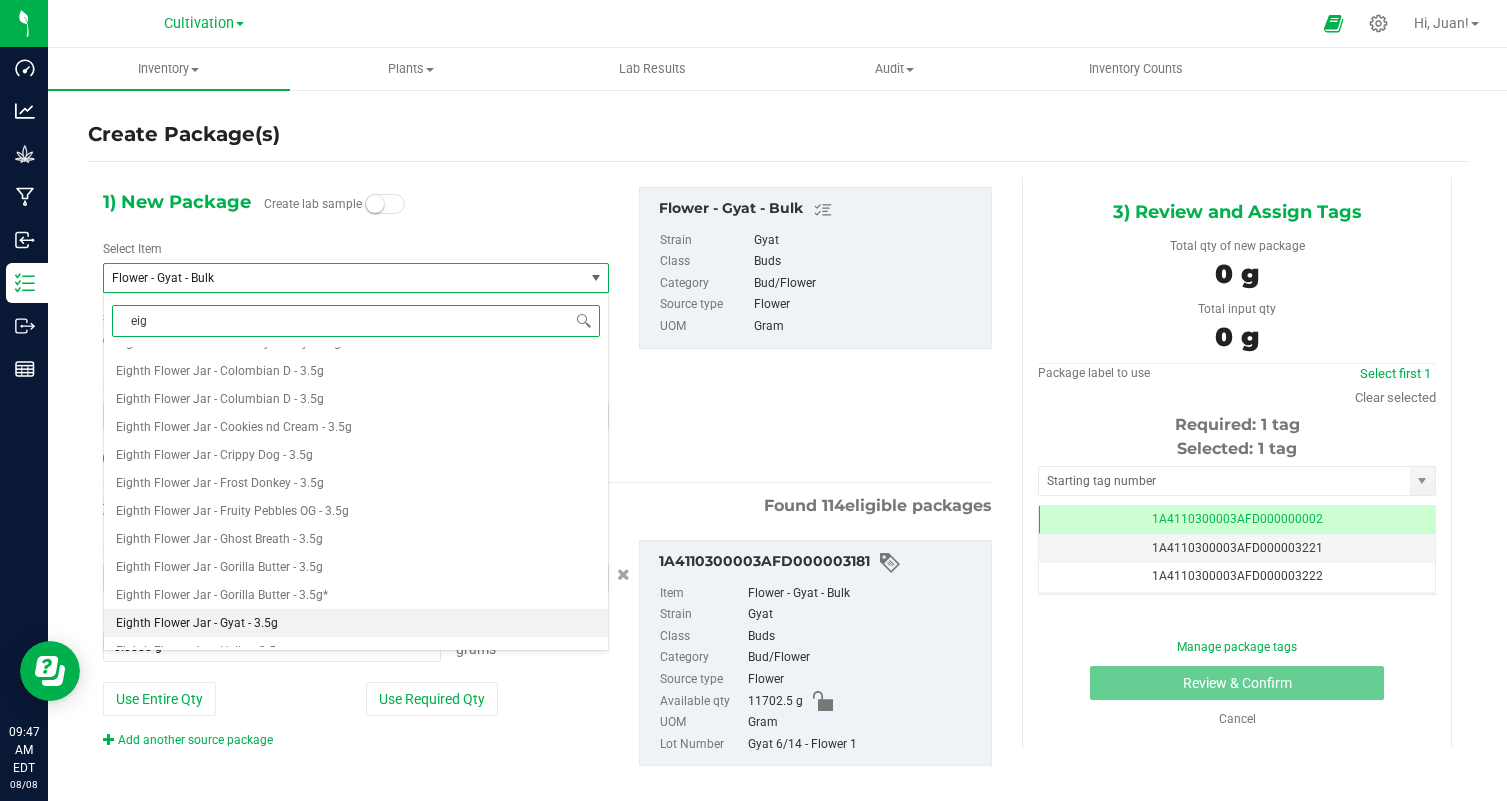 click on "Eighth Flower Jar - Gyat - 3.5g" at bounding box center [356, 623] 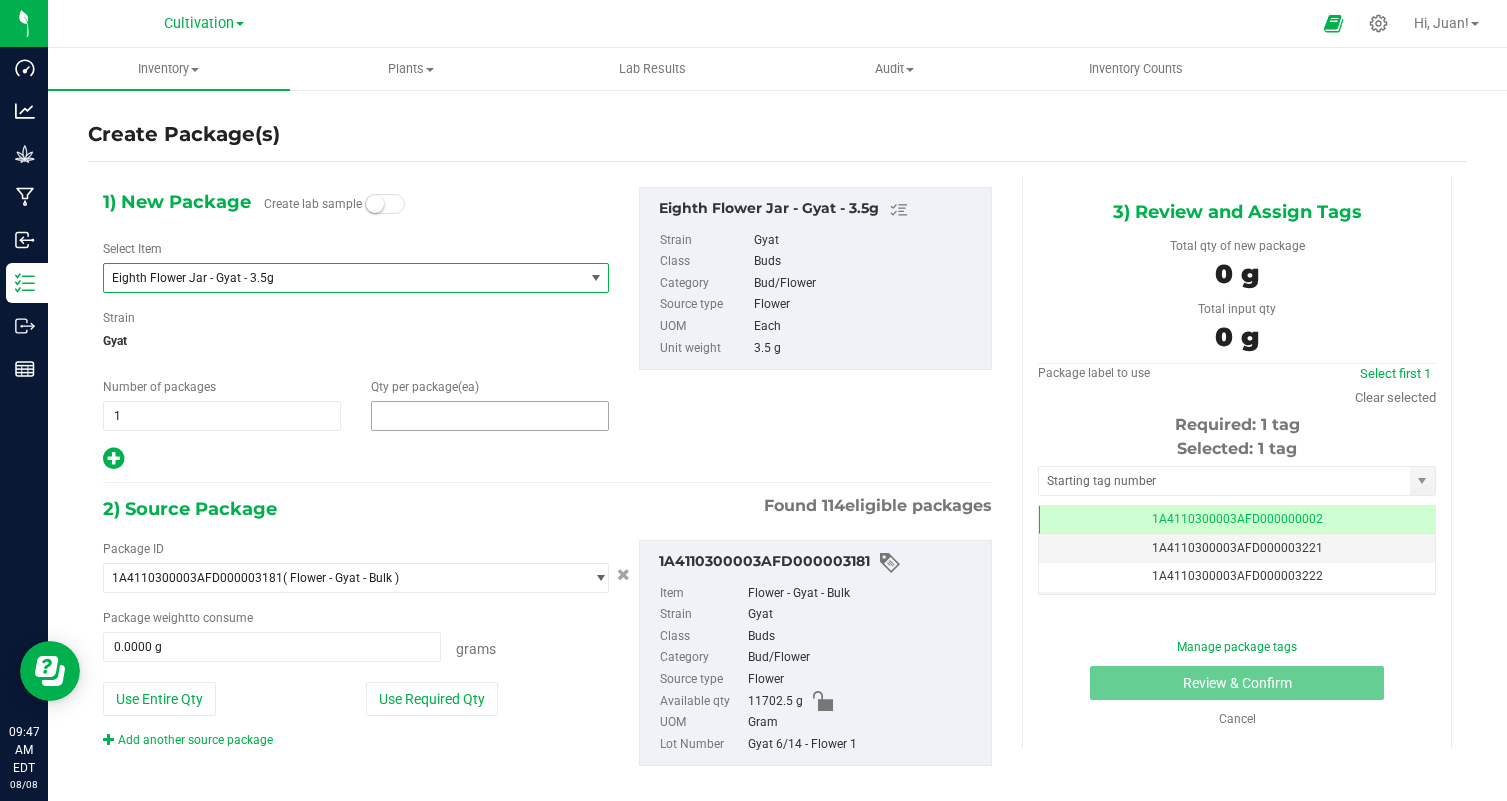 click at bounding box center [490, 416] 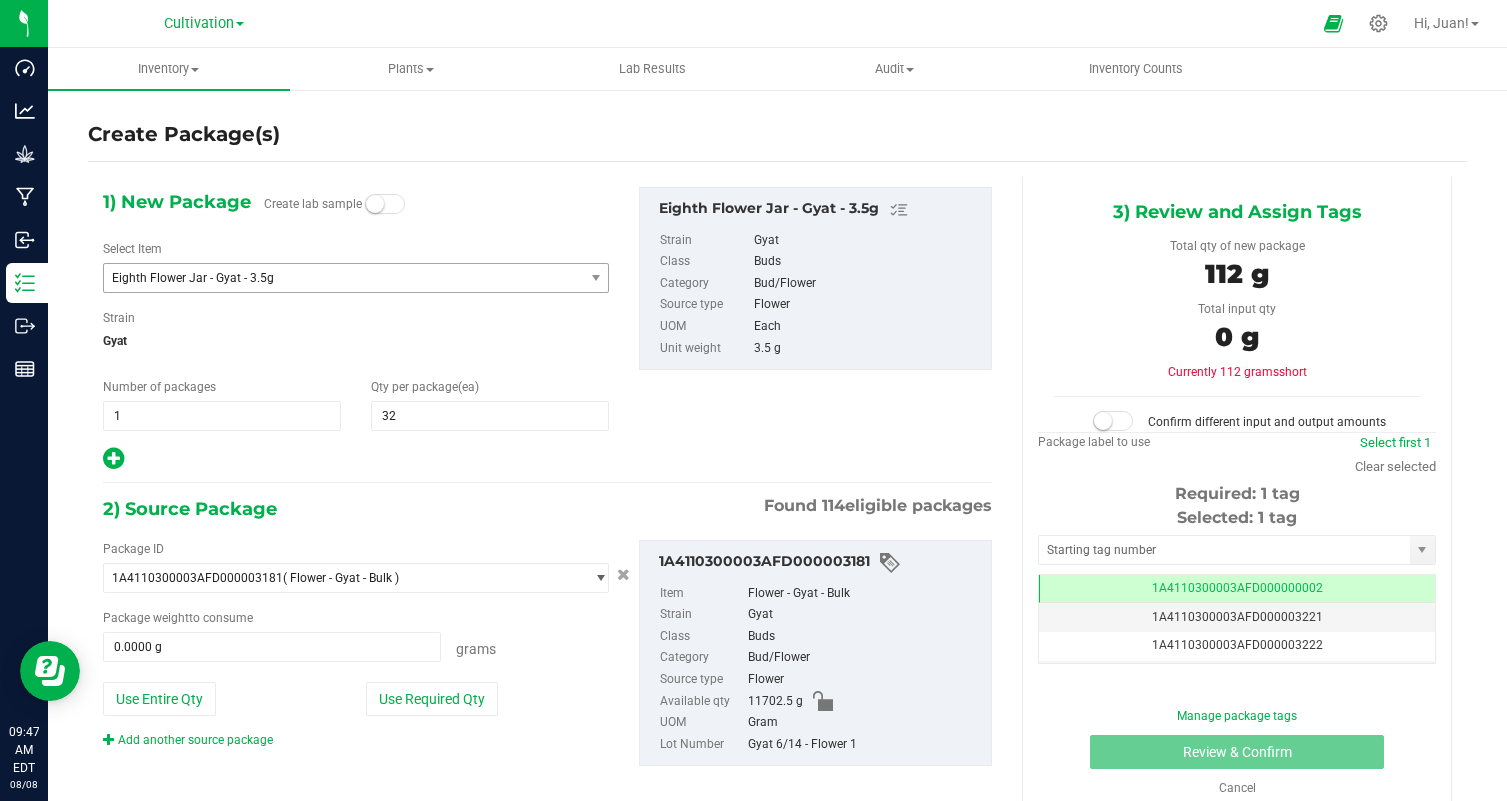 click at bounding box center [356, 459] 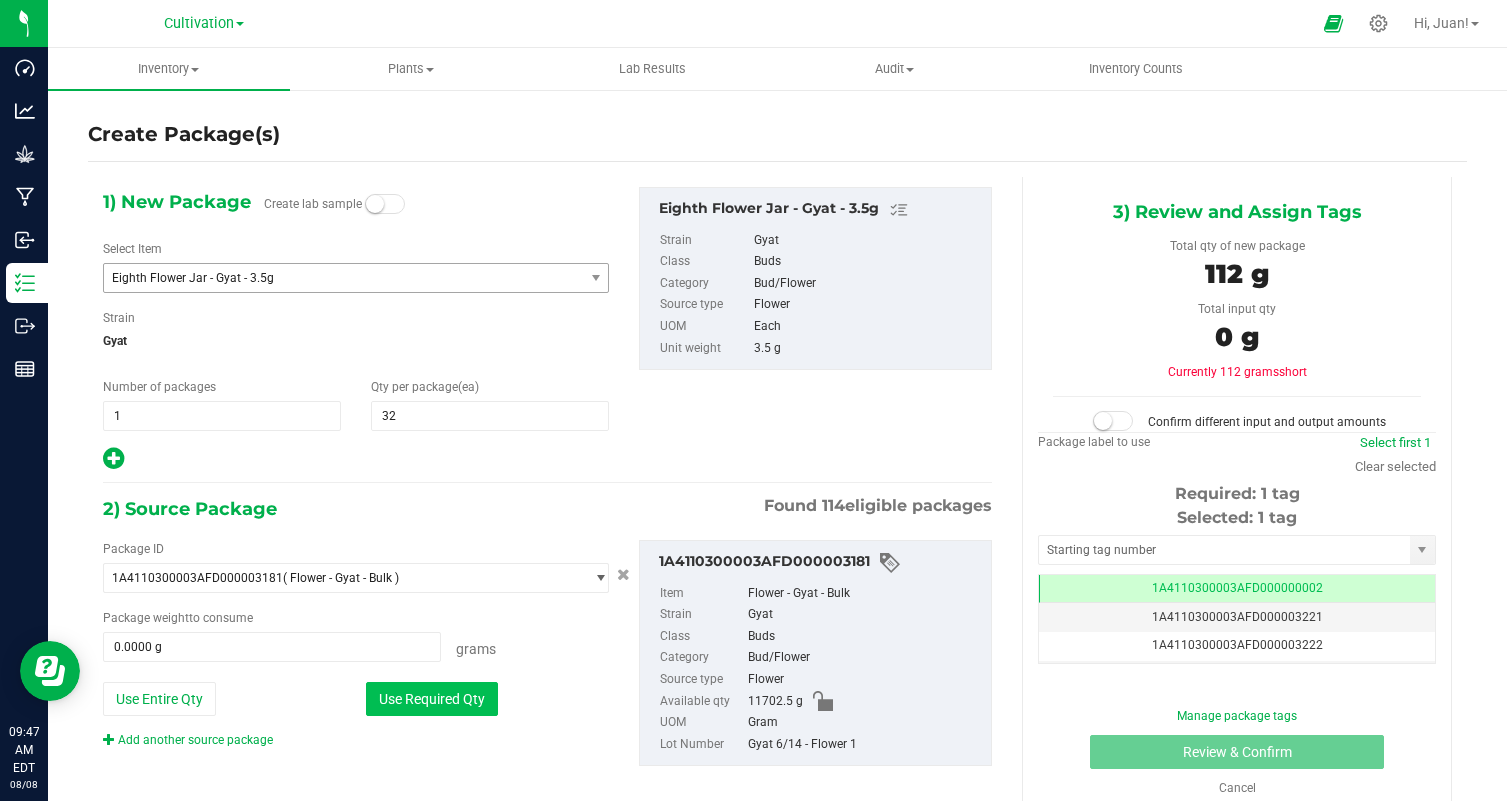 click on "Use Required Qty" at bounding box center (432, 699) 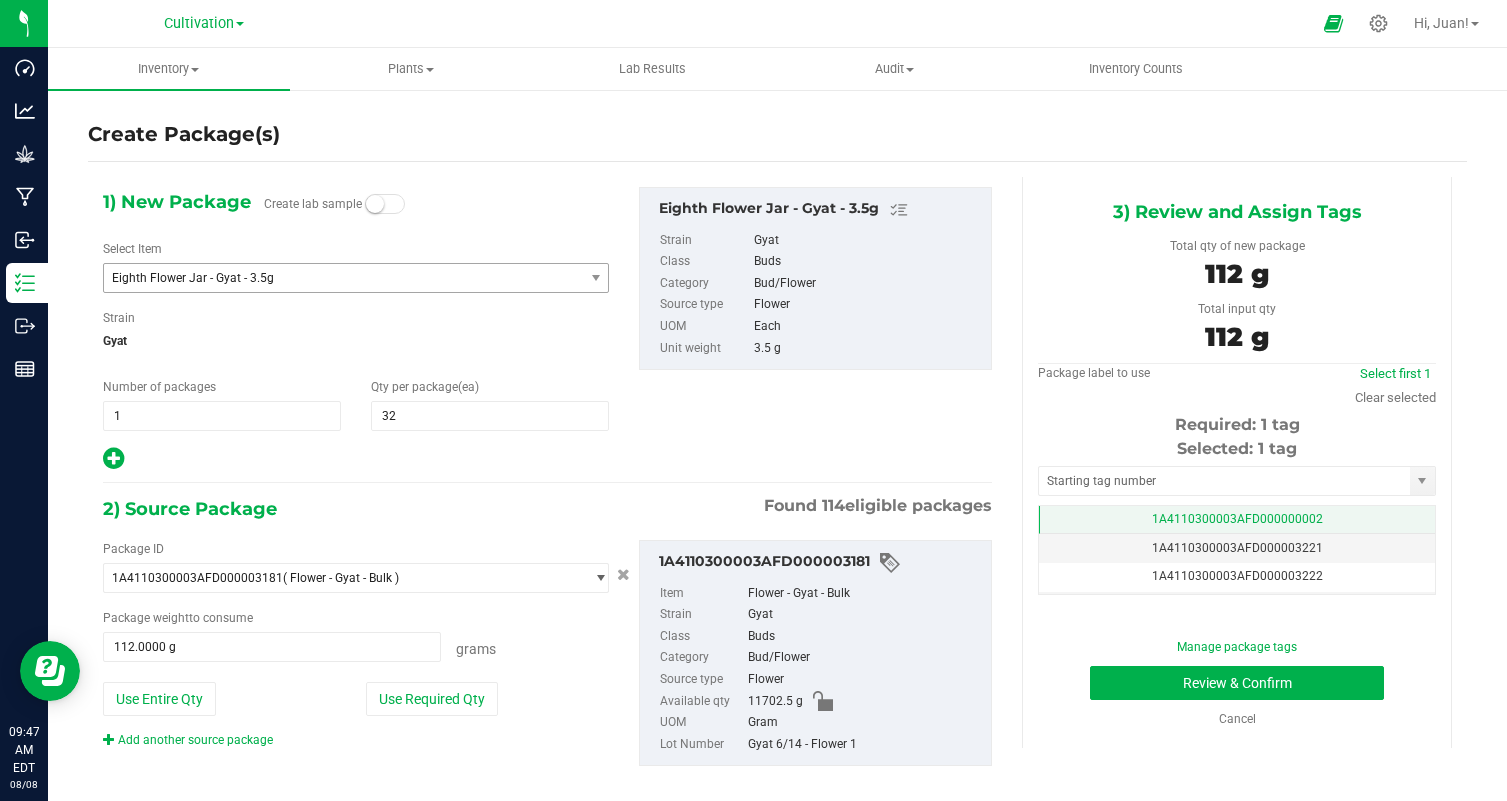 click on "1A4110300003AFD000000002" at bounding box center (1237, 520) 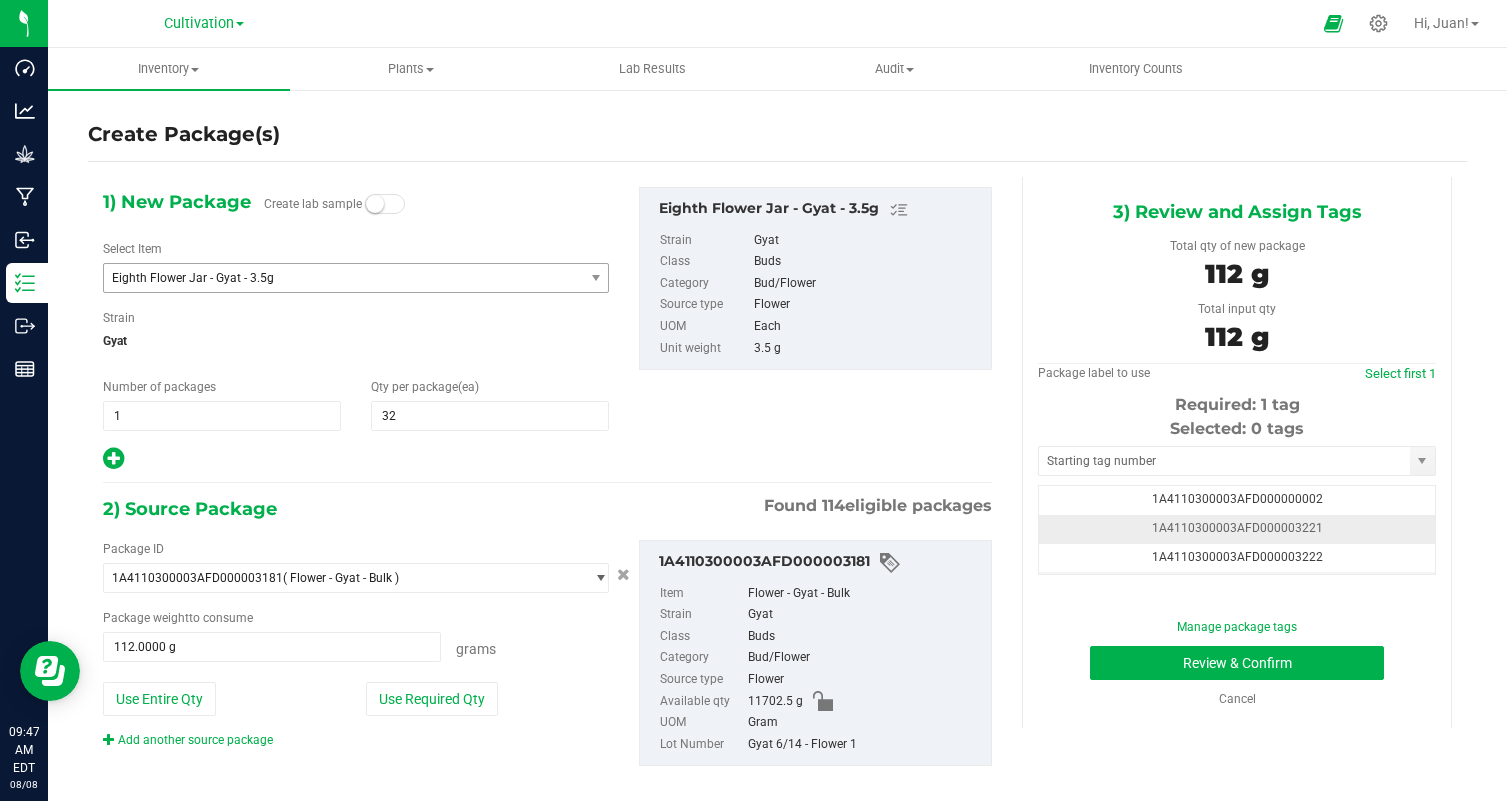 click on "1A4110300003AFD000003221" at bounding box center [1237, 529] 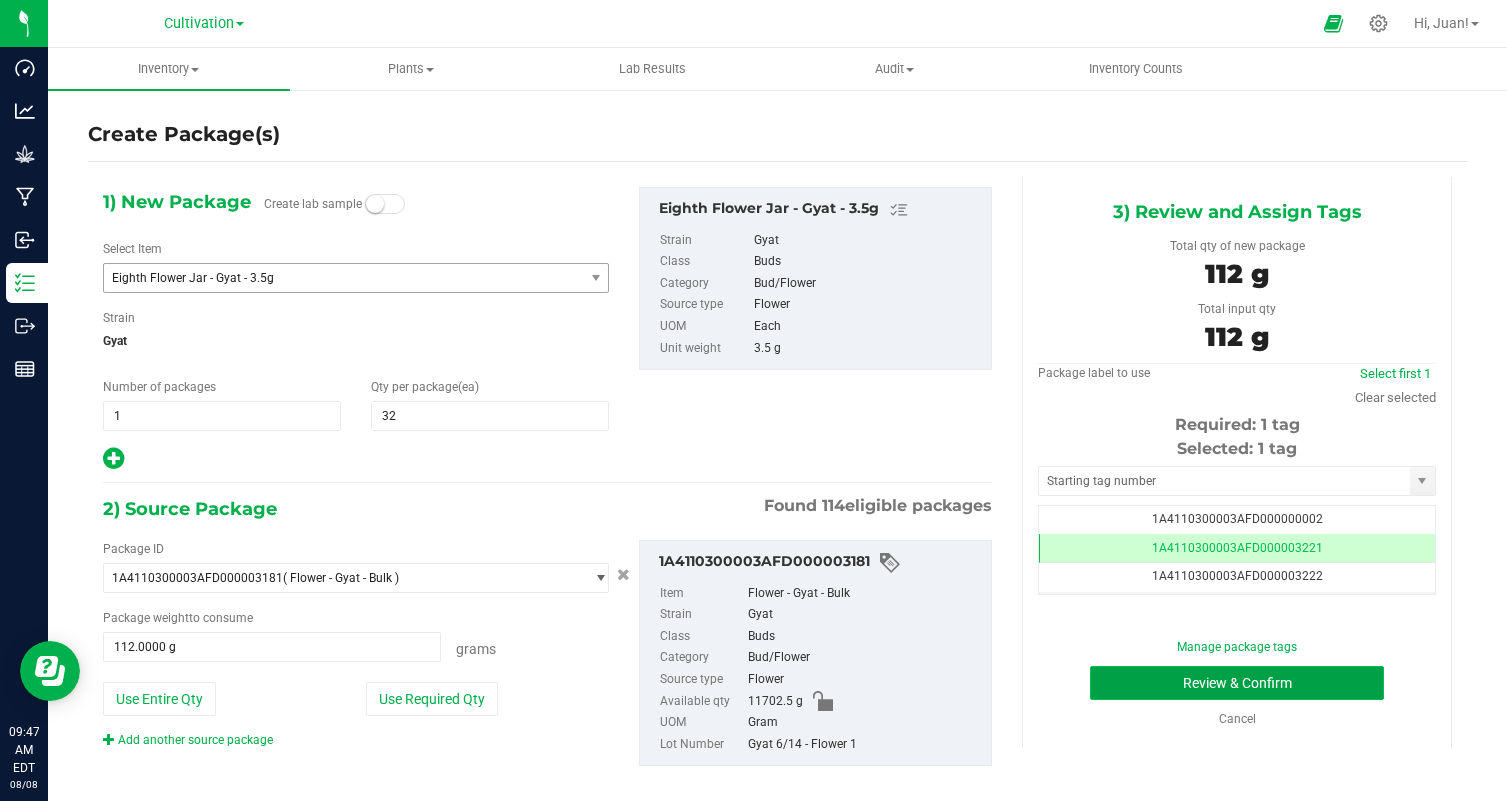 click on "Review & Confirm" at bounding box center (1237, 683) 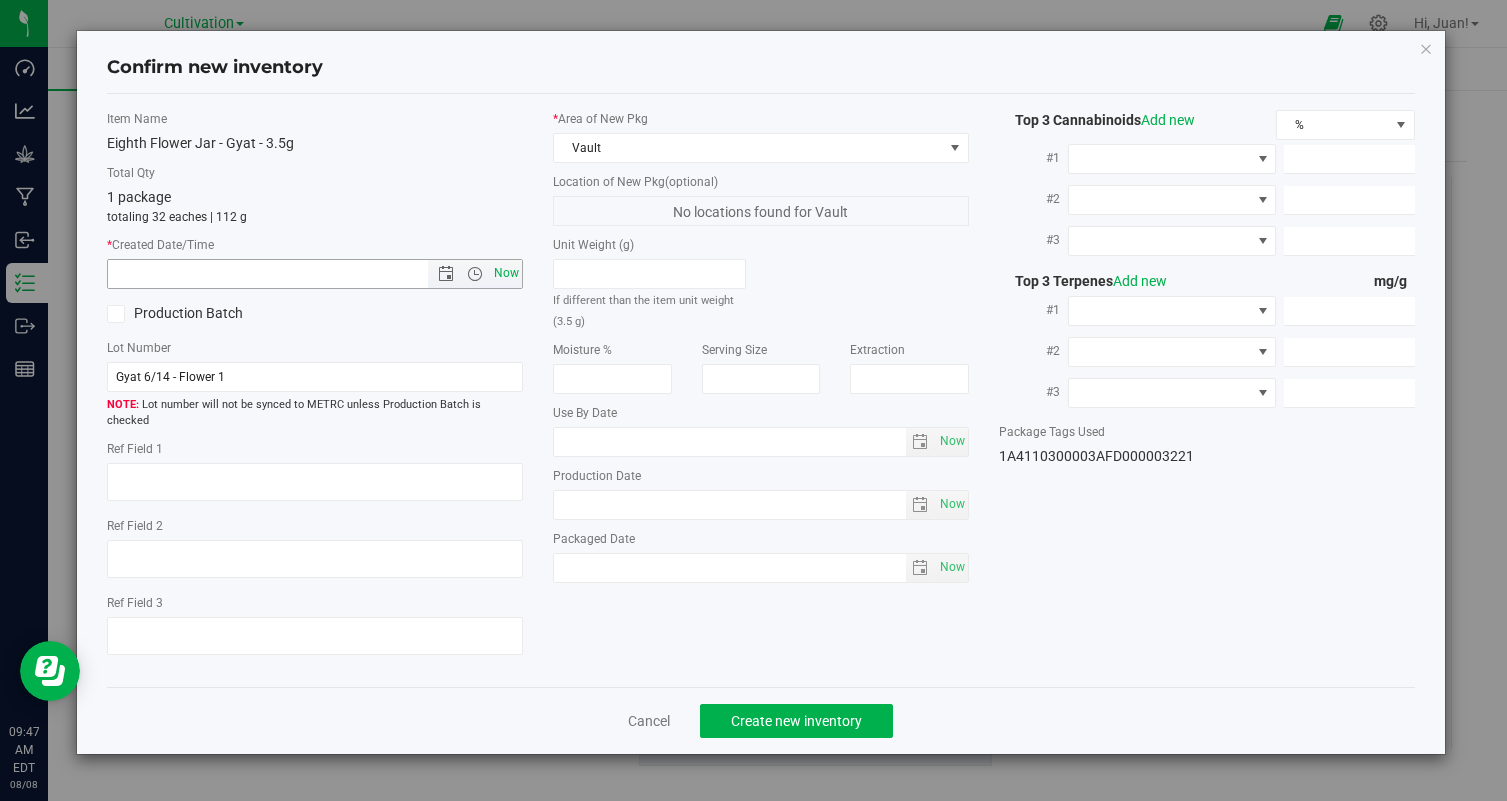 click on "Now" at bounding box center (507, 273) 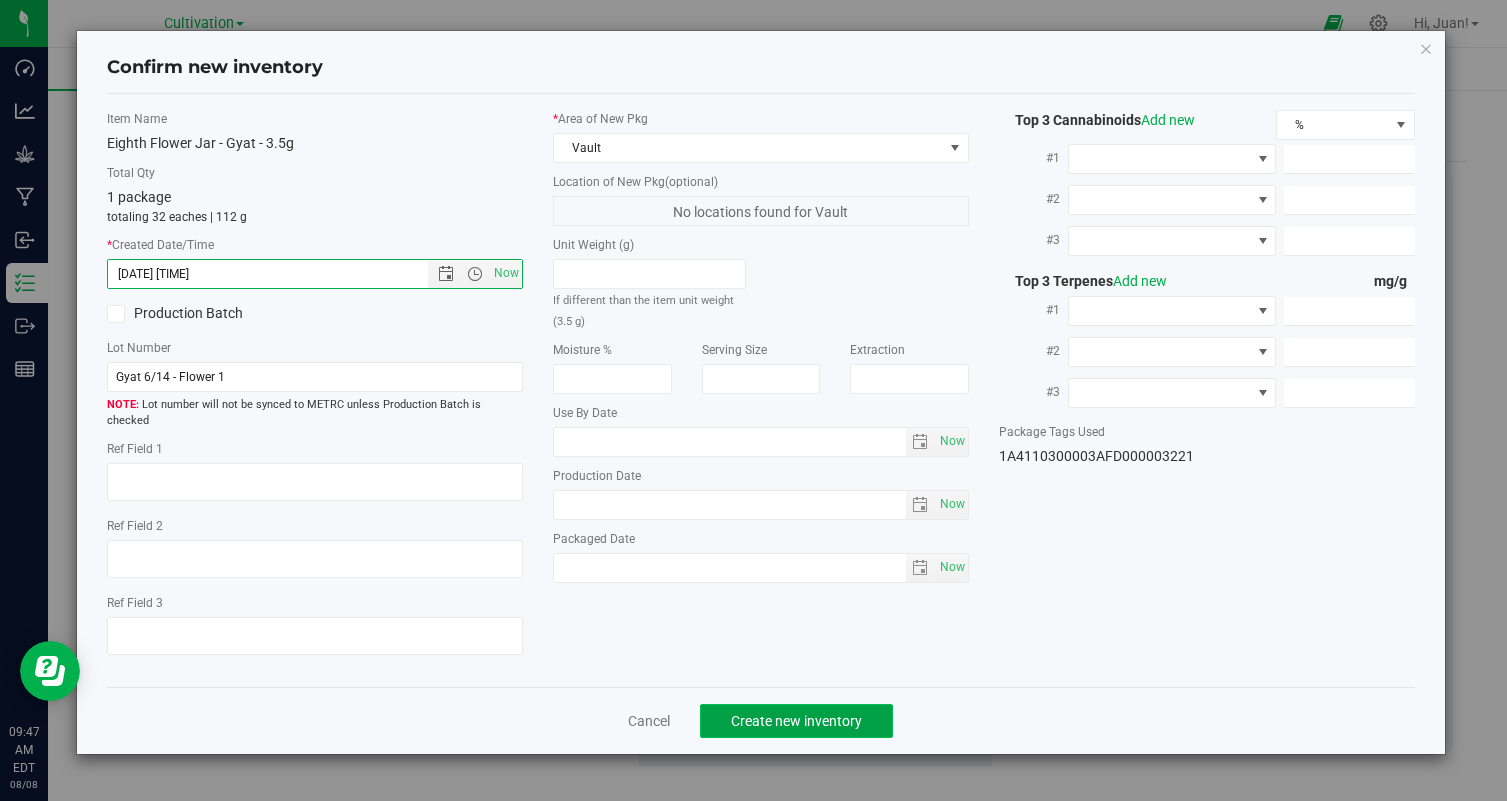 click on "Create new inventory" 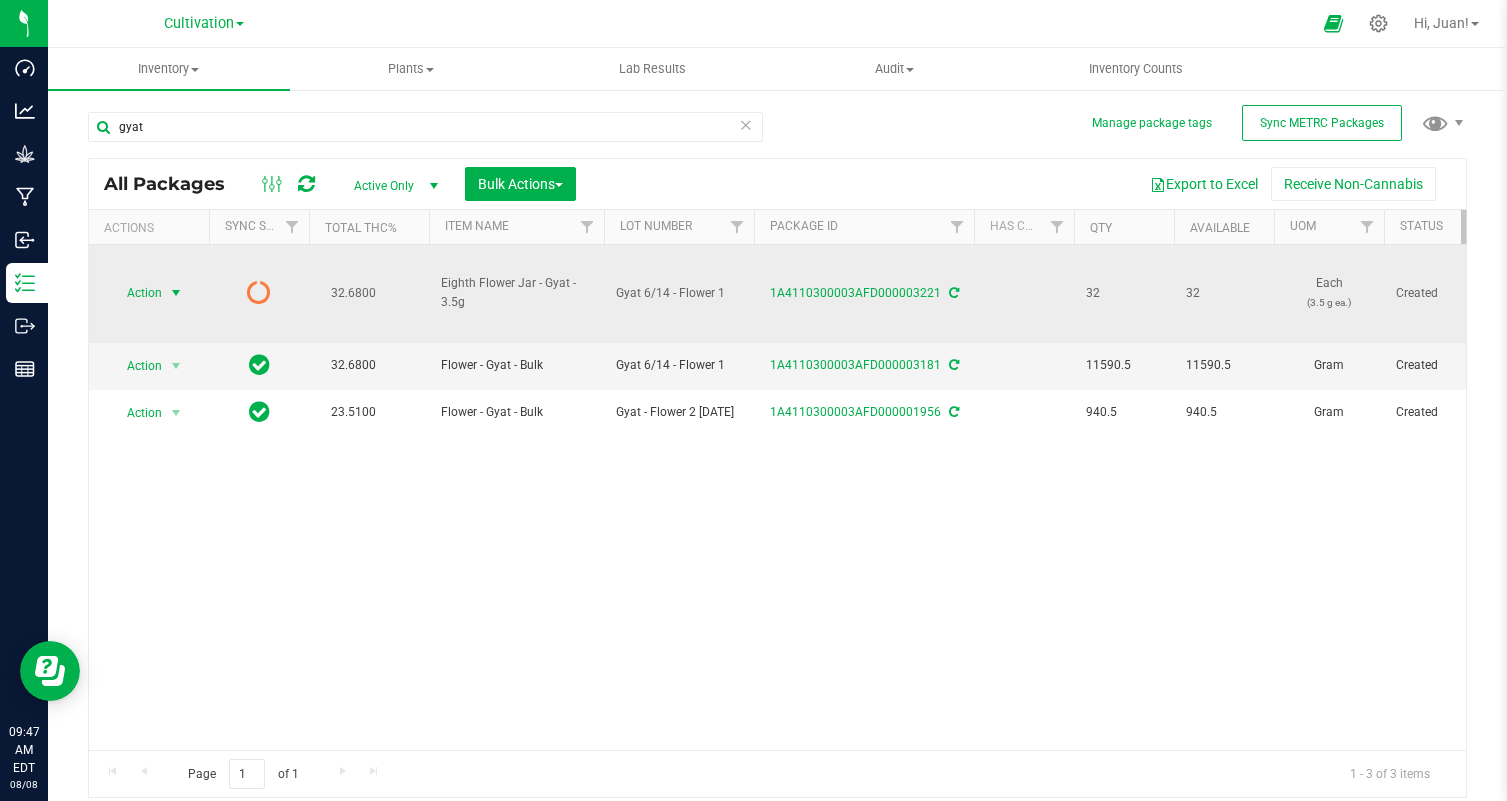 click on "Action" at bounding box center [136, 293] 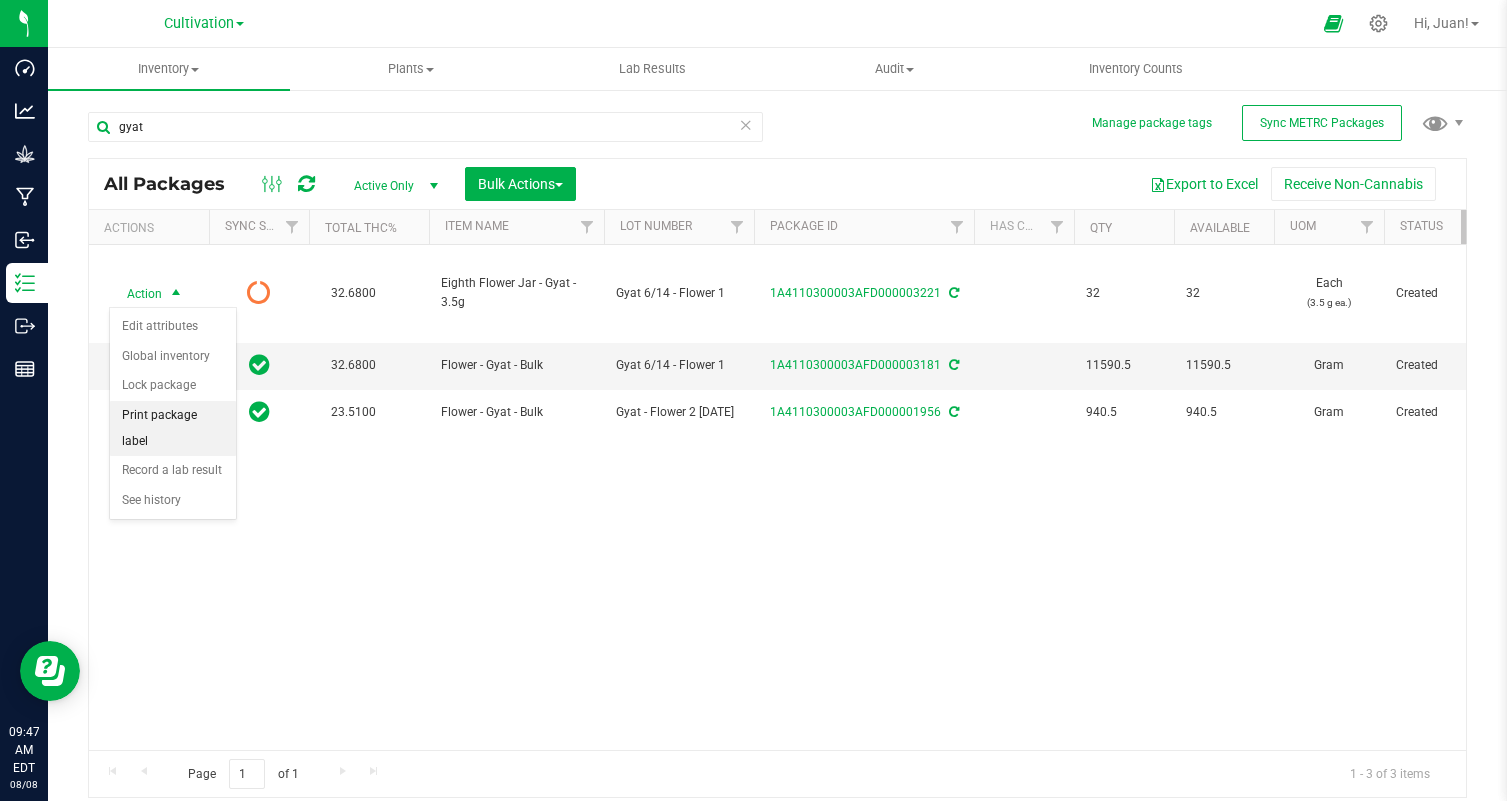 click on "Print package label" at bounding box center (173, 428) 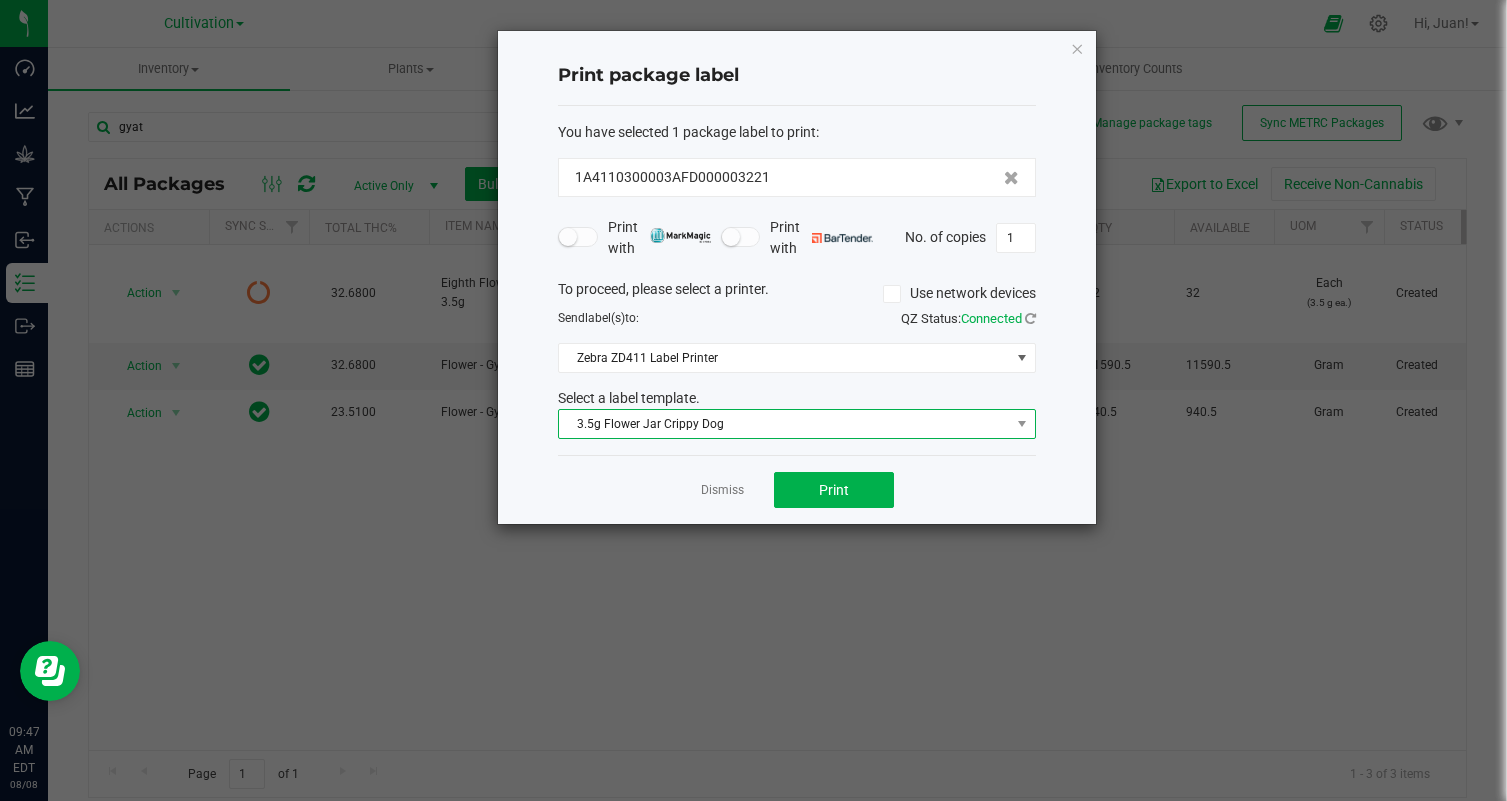 click on "3.5g Flower Jar Crippy Dog" at bounding box center (784, 424) 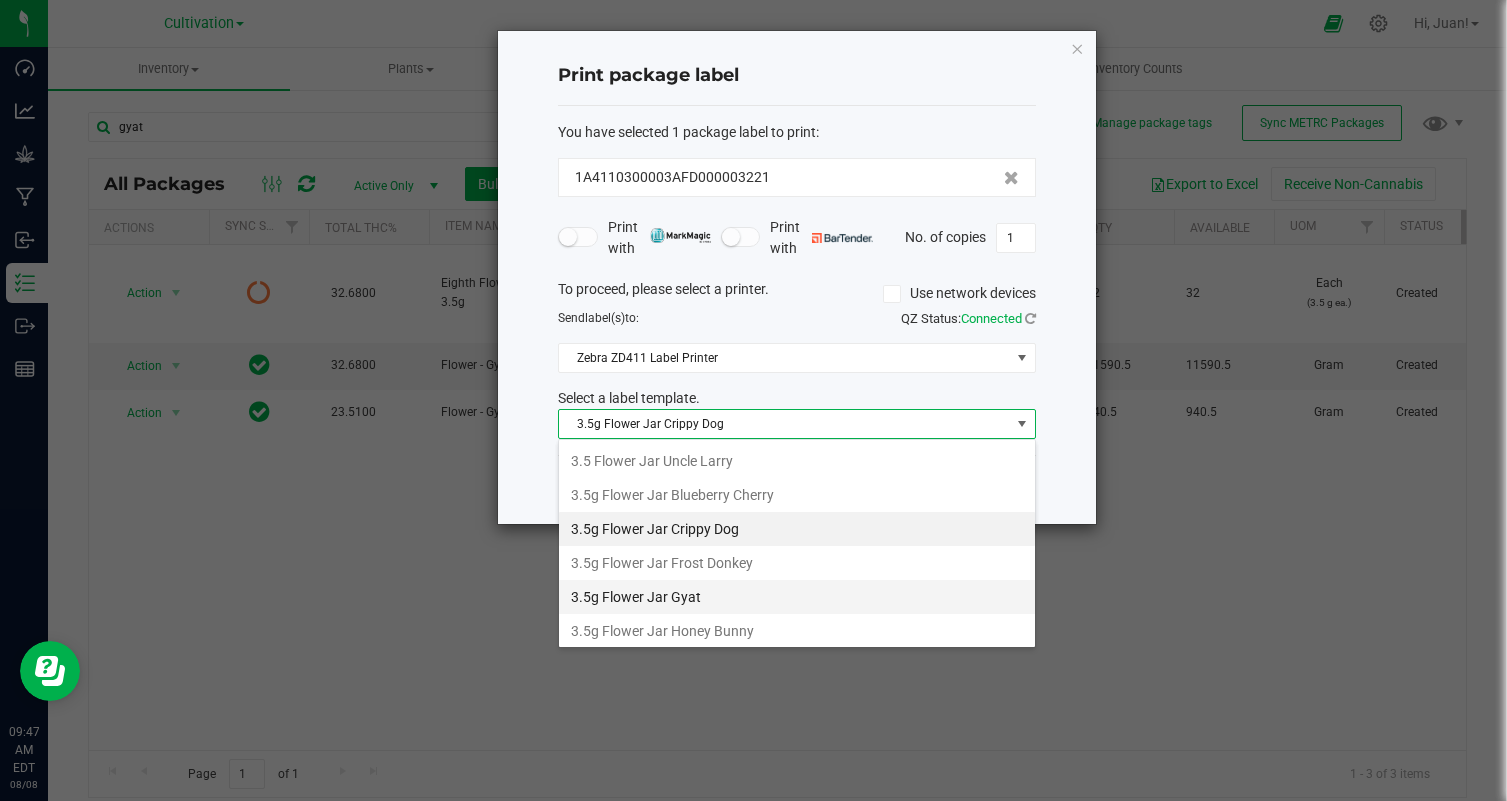 click on "3.5g Flower Jar Gyat" at bounding box center [797, 597] 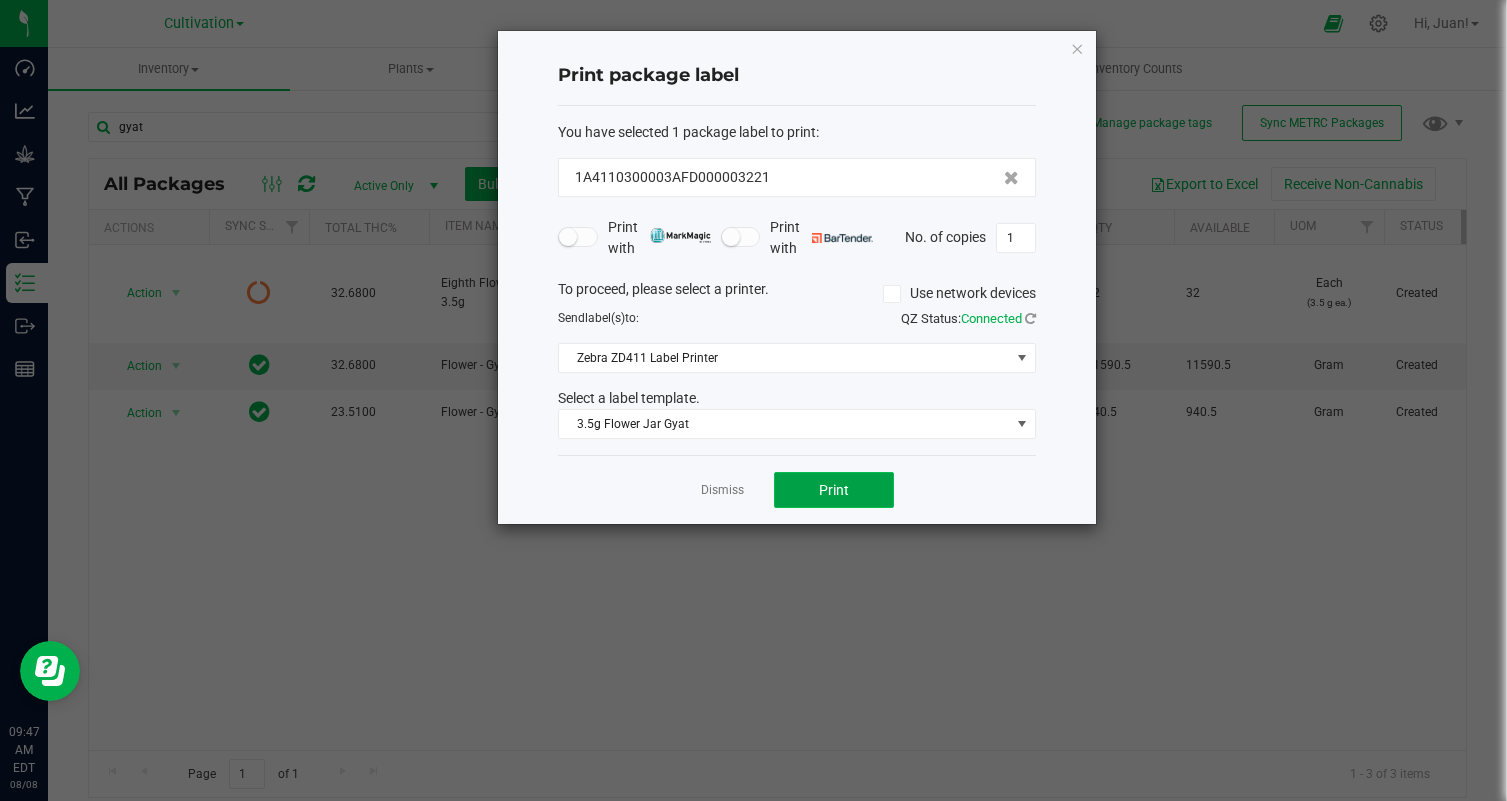 click on "Print" 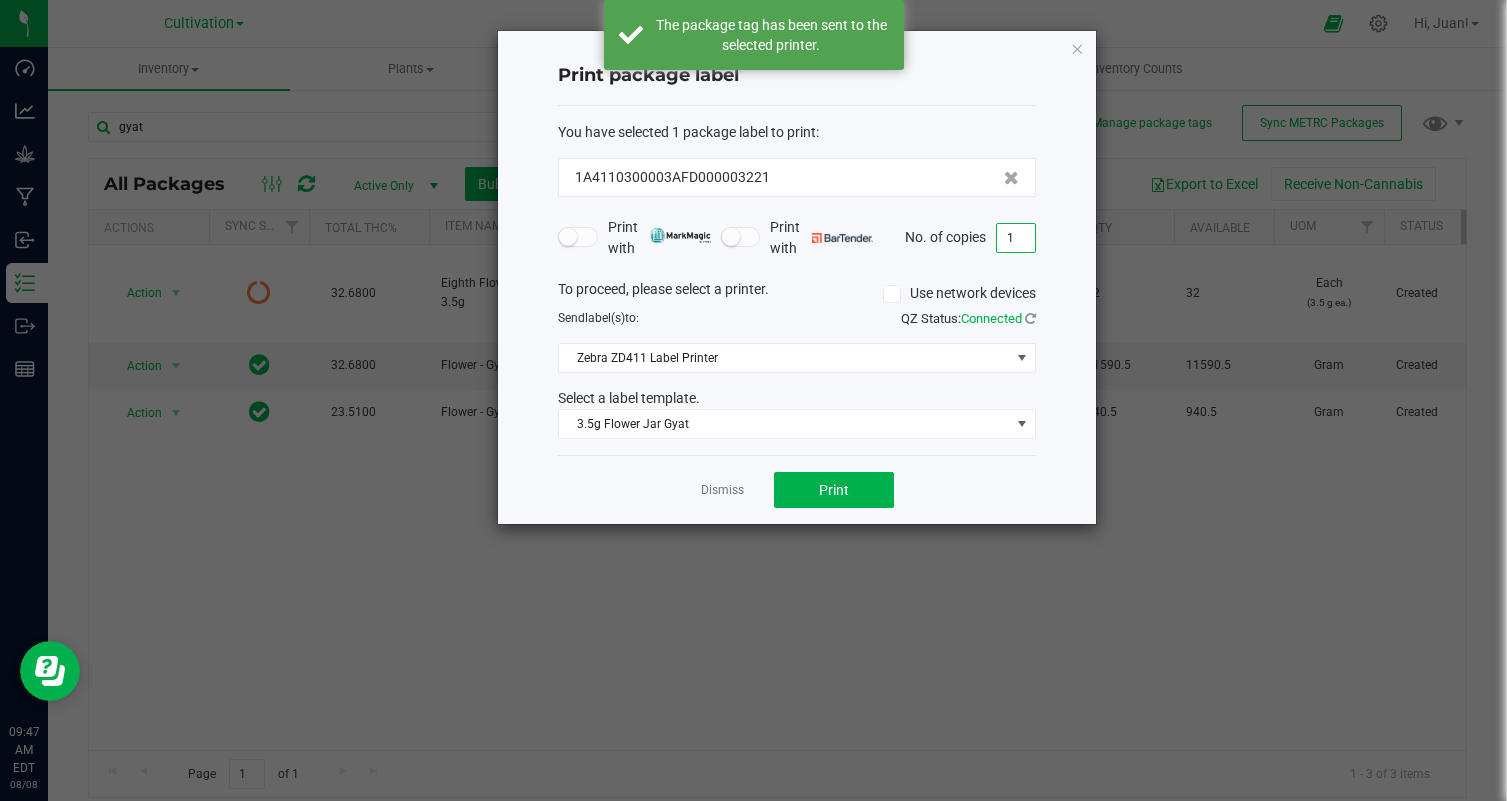 click on "1" at bounding box center [1016, 238] 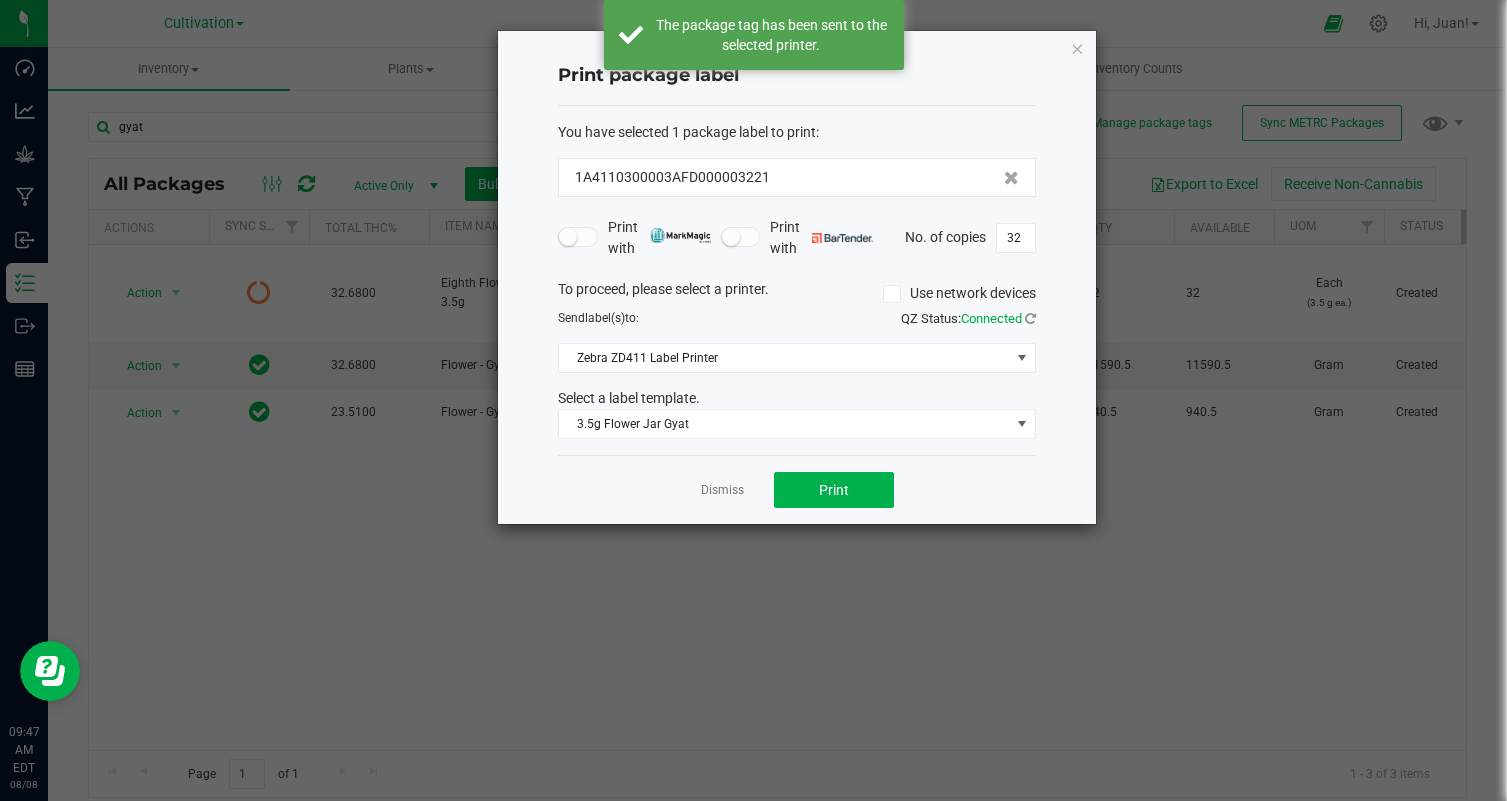 click on "Dismiss   Print" 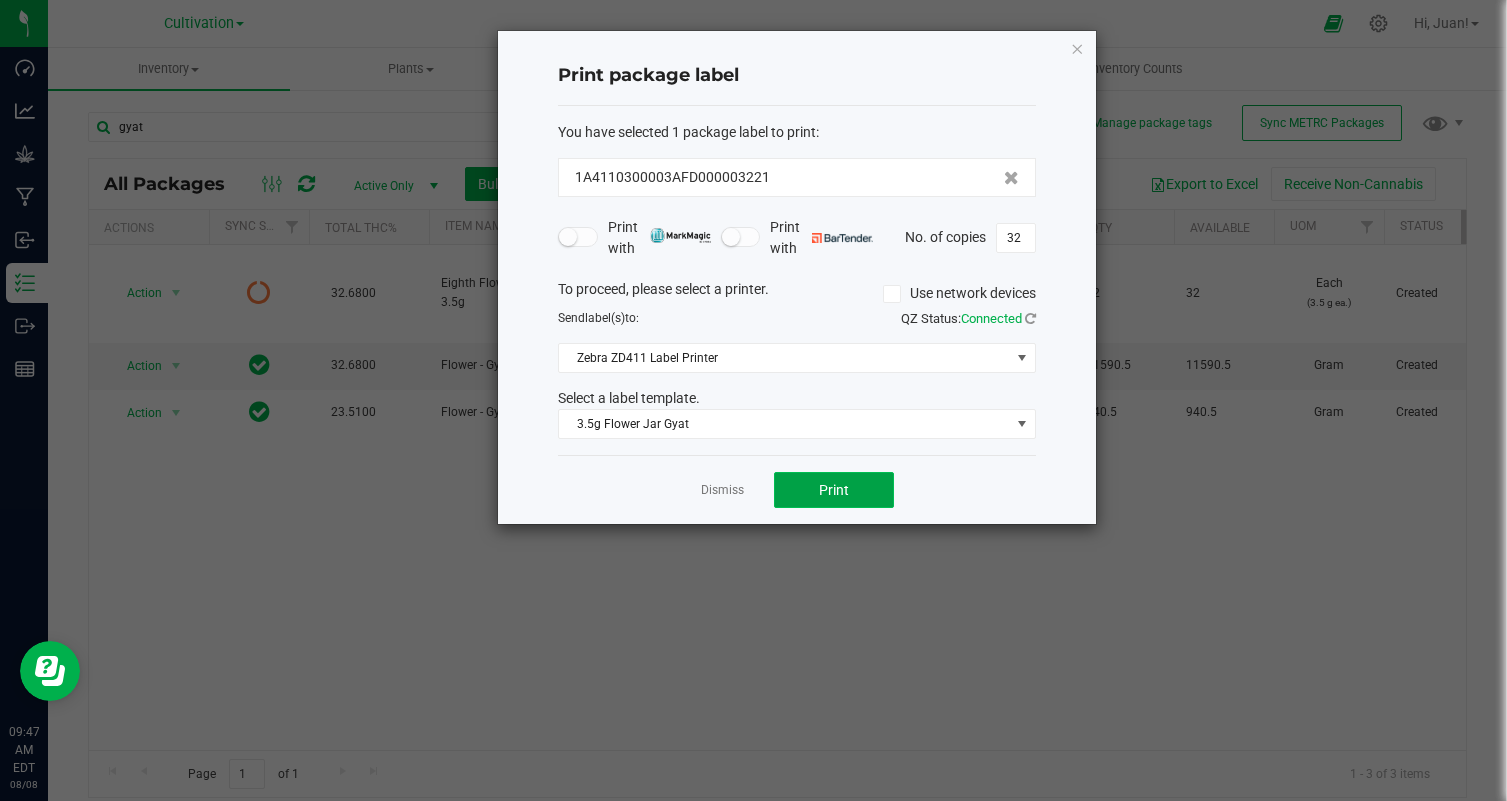 click on "Print" 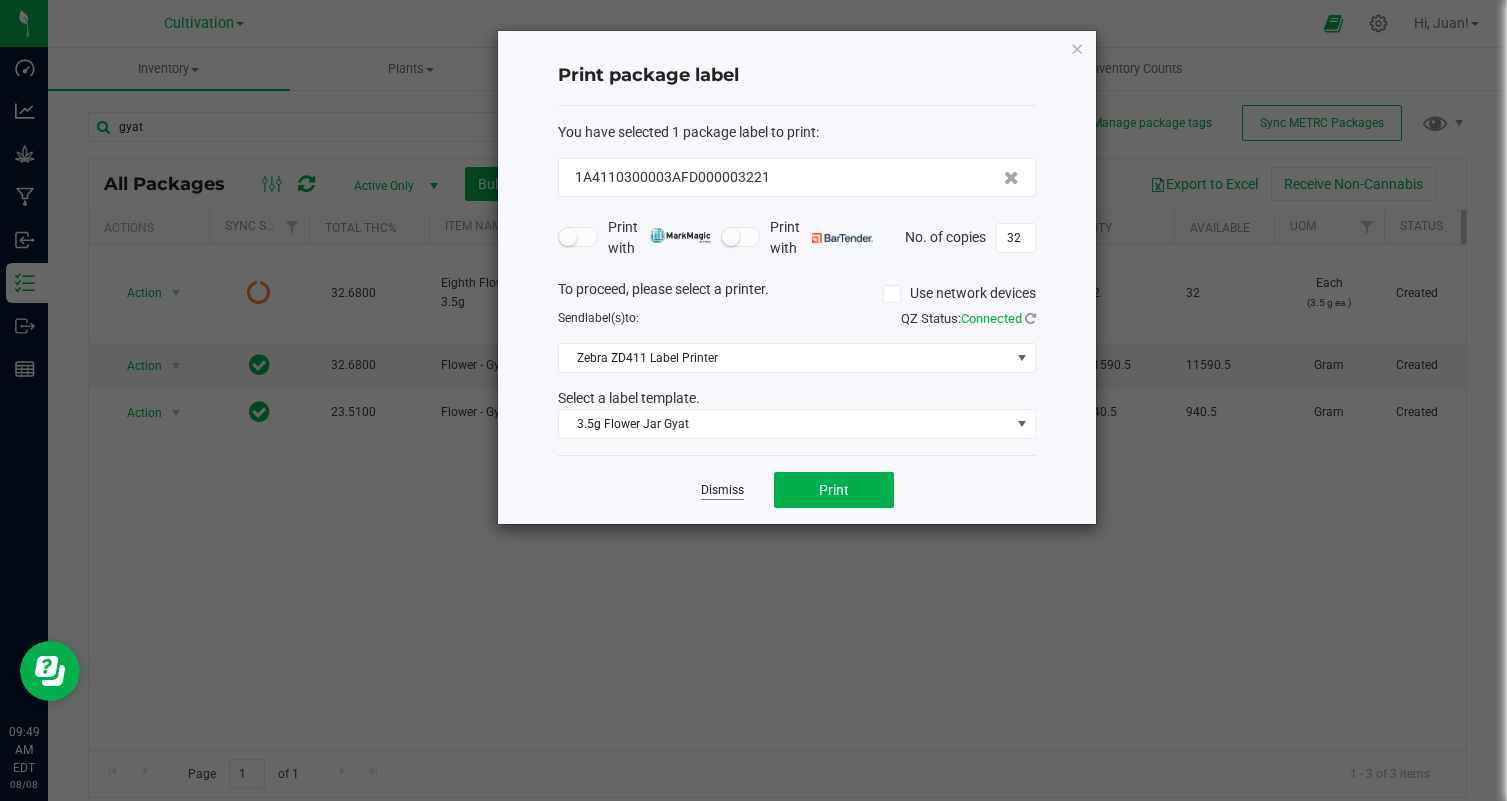 click on "Dismiss" 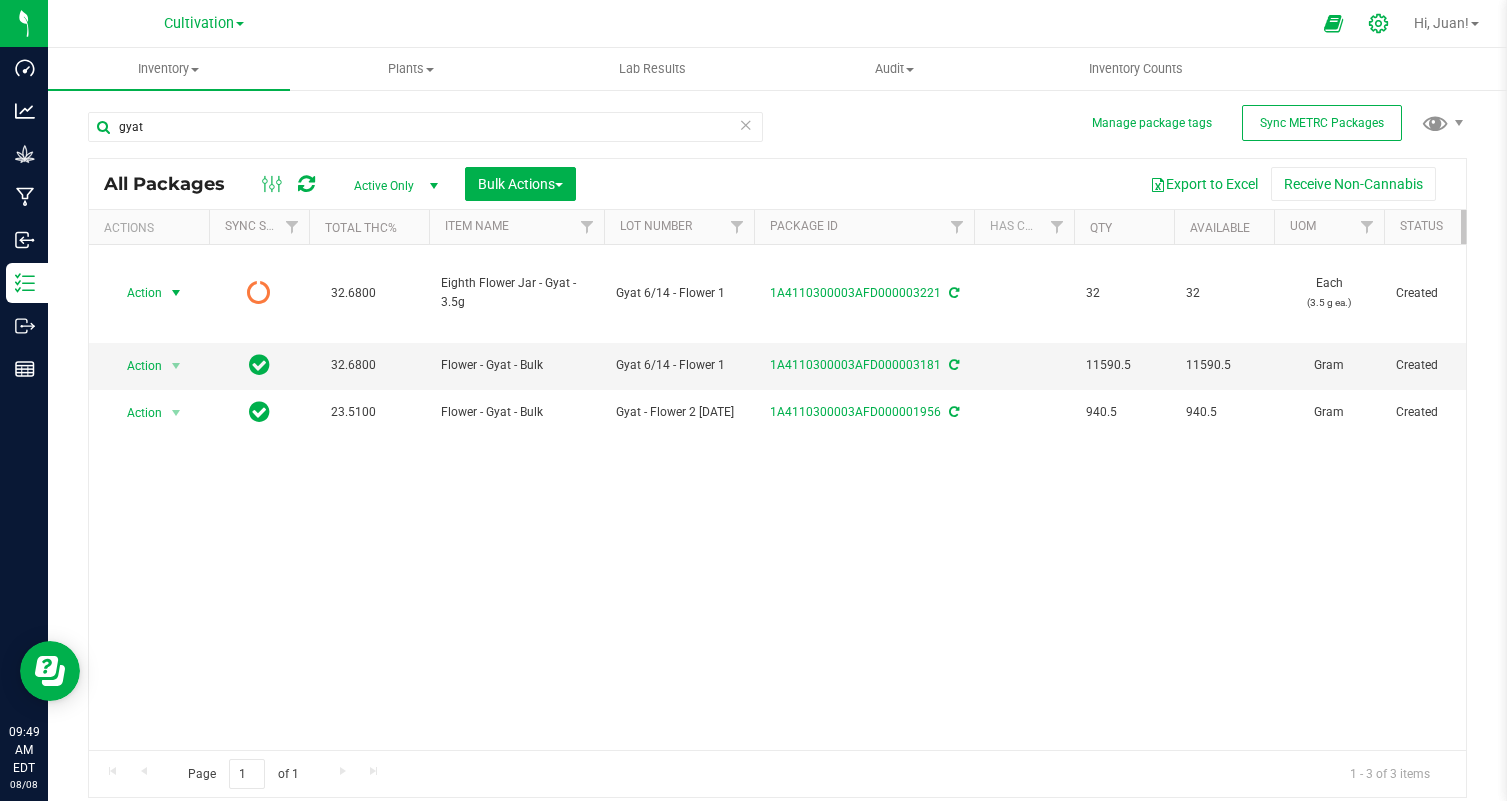 click at bounding box center [1379, 23] 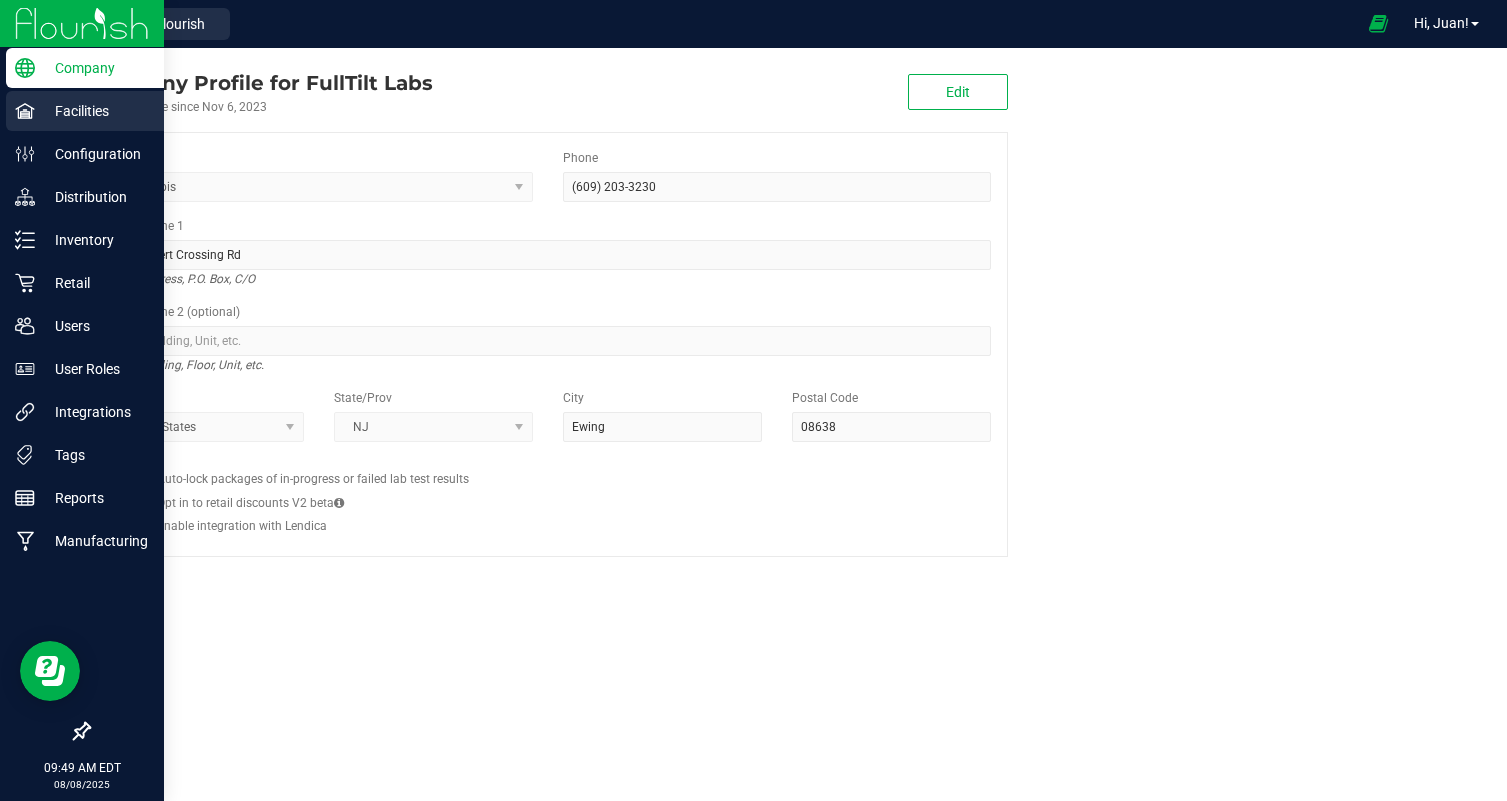 click on "Facilities" at bounding box center [95, 111] 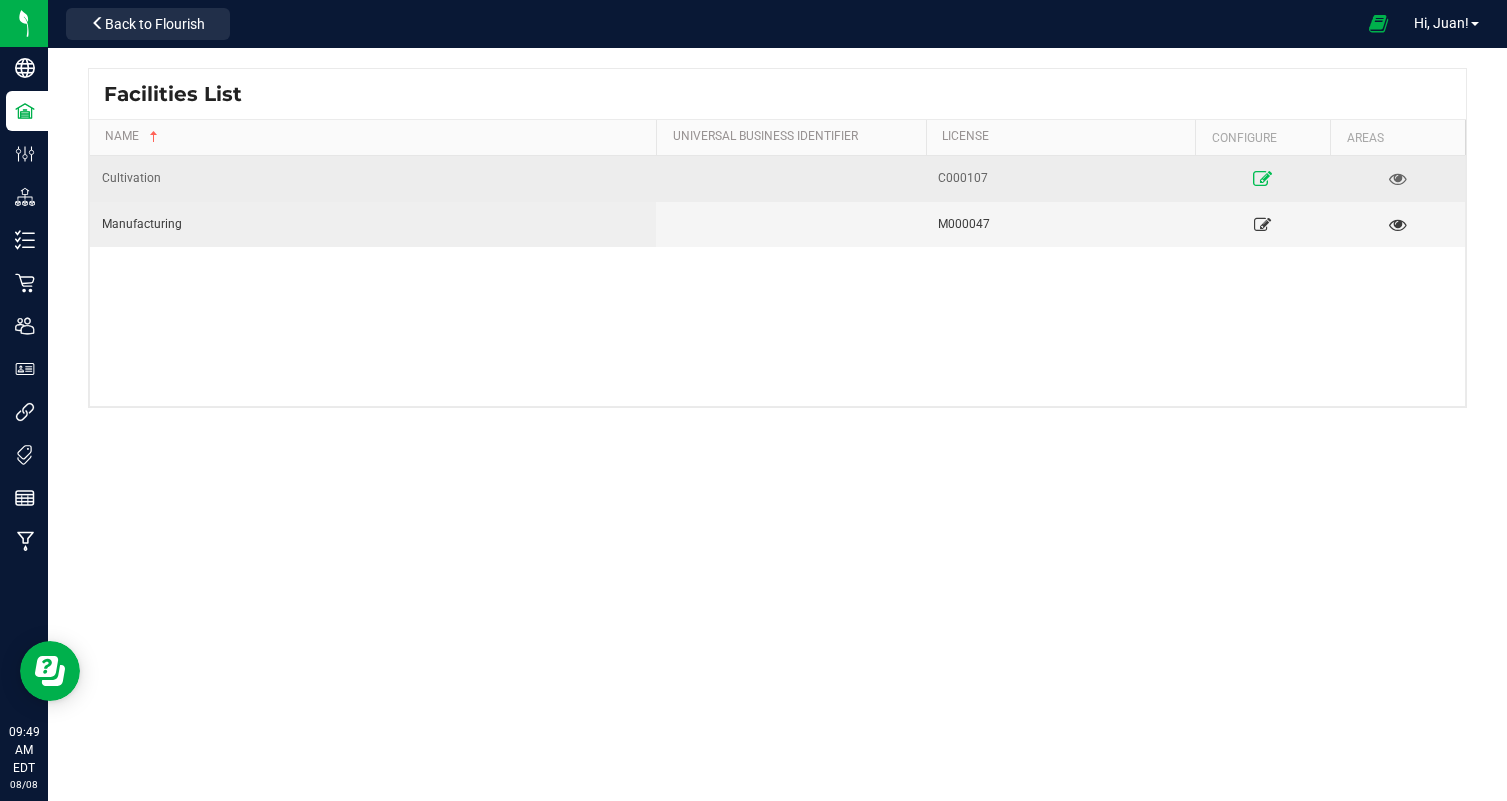 click at bounding box center (1262, 178) 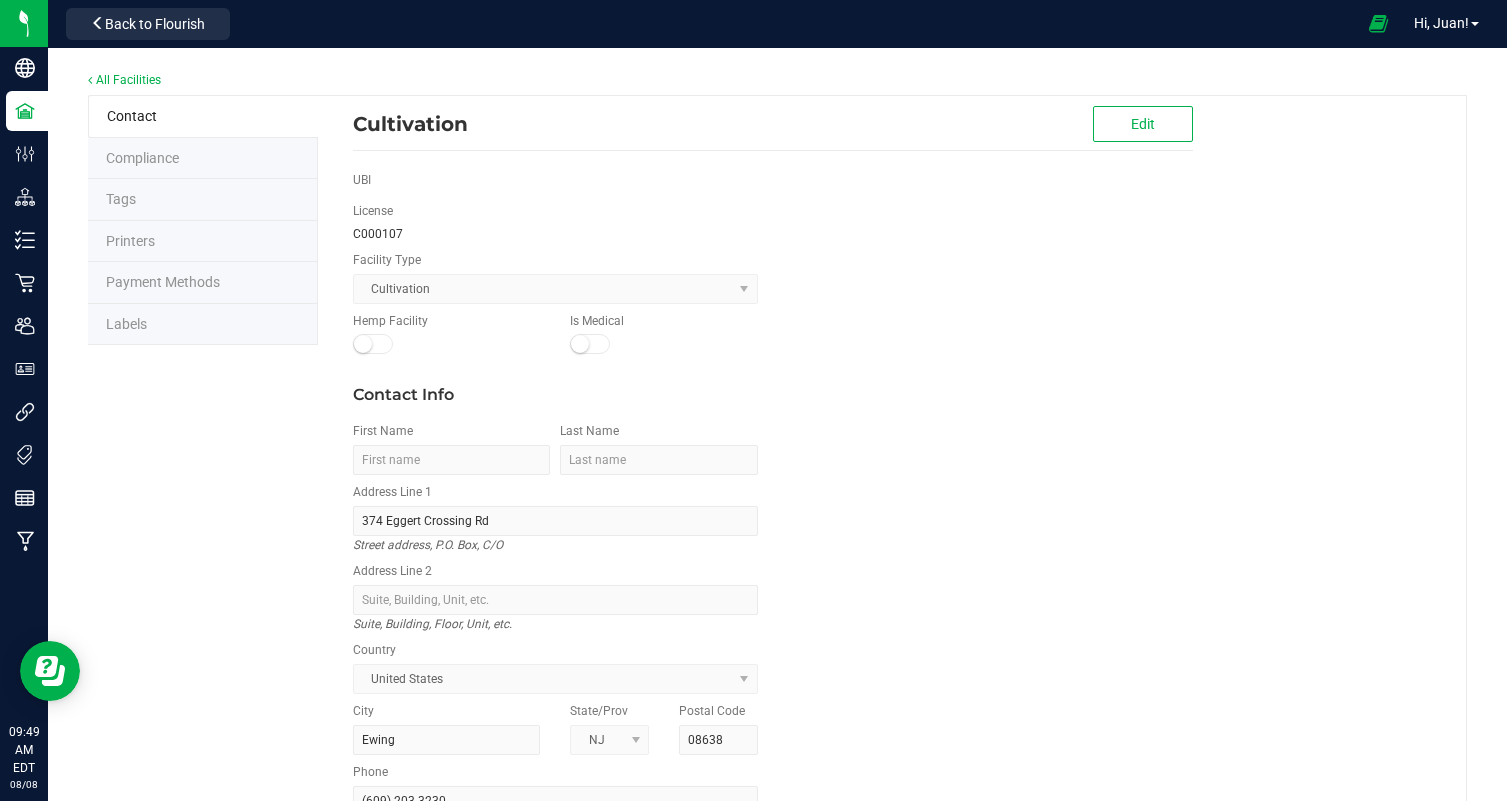 click on "Labels" at bounding box center [203, 325] 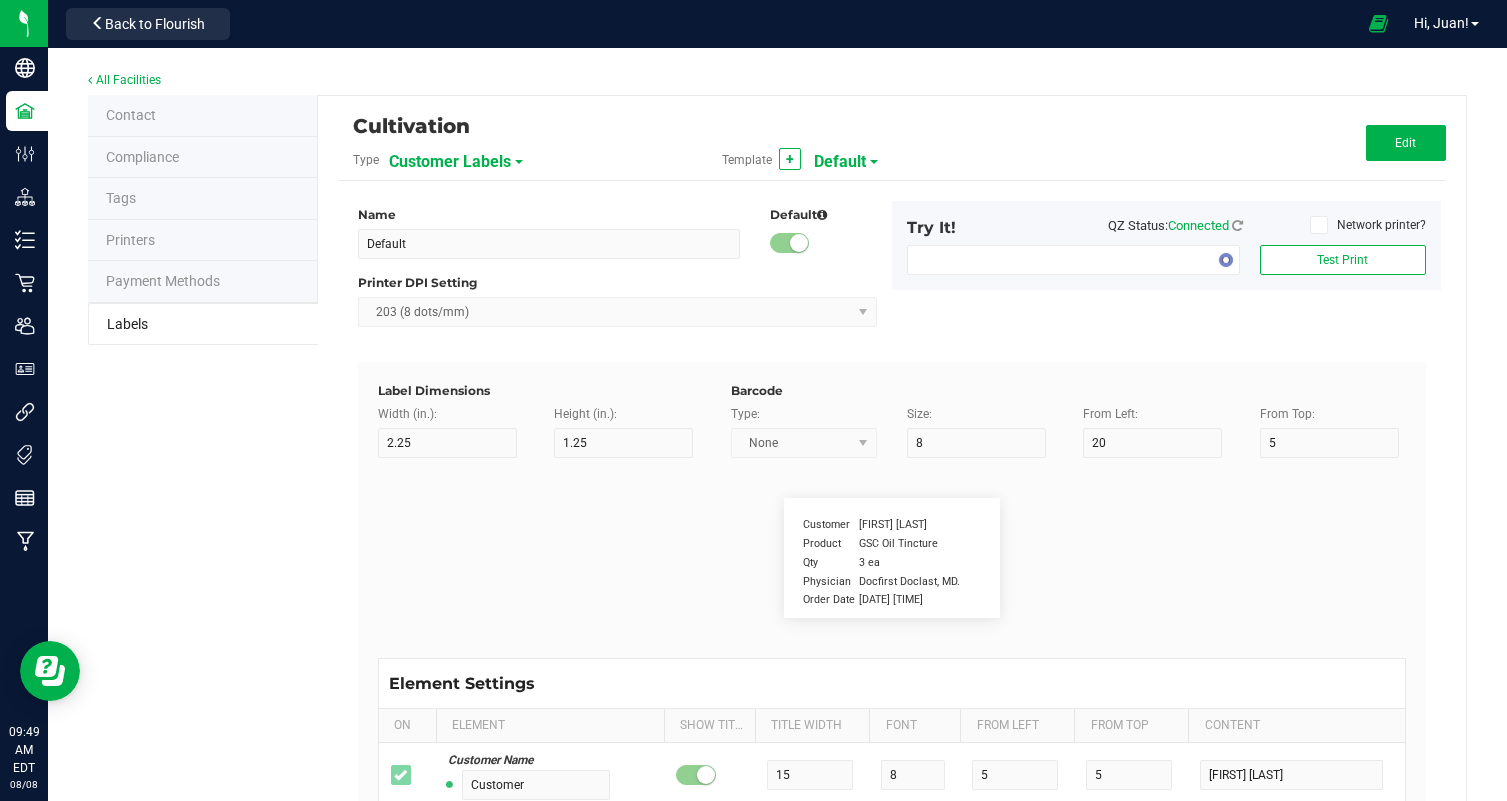 click on "Customer Labels" at bounding box center [450, 162] 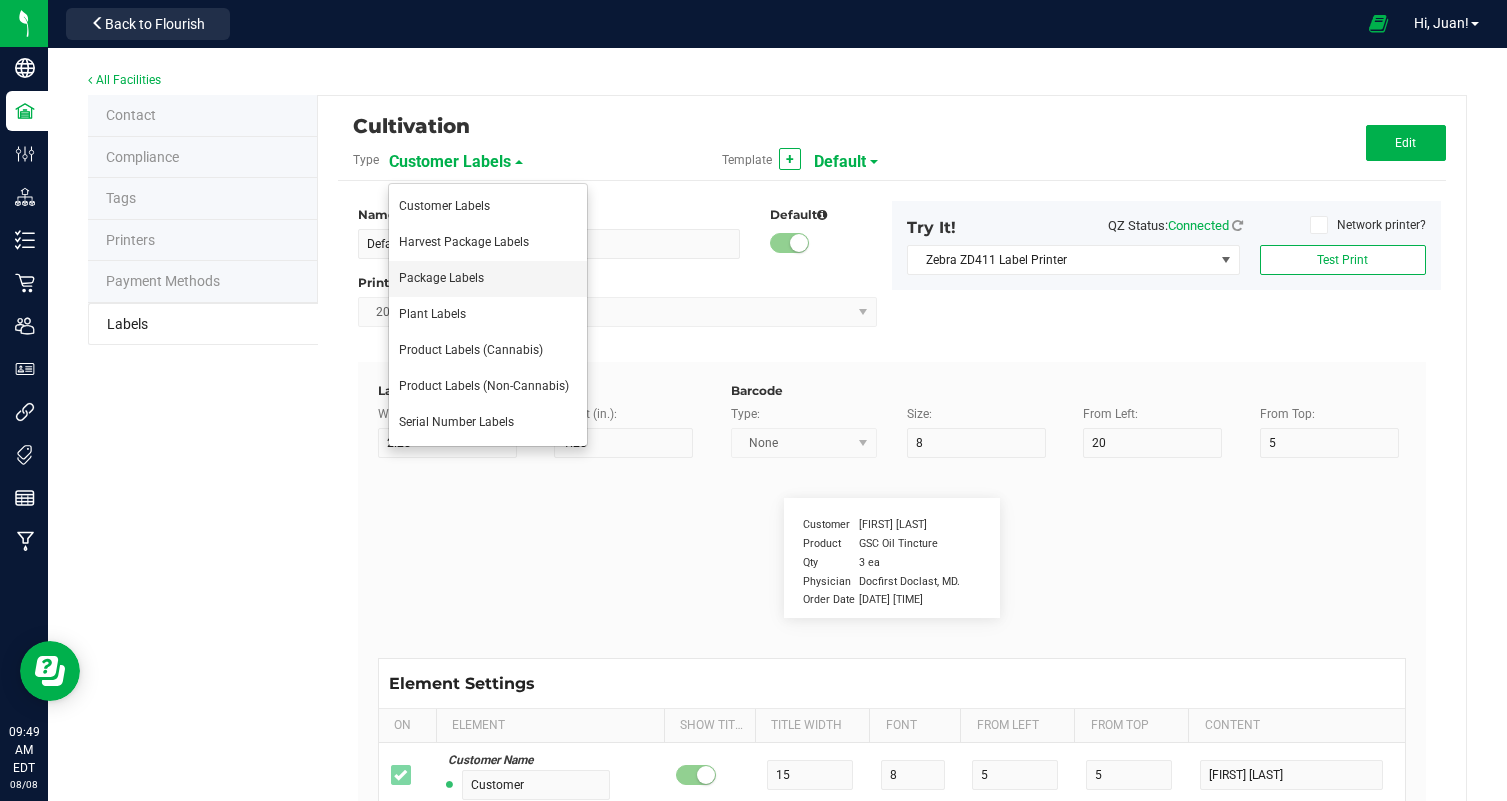 click on "Package Labels" at bounding box center (488, 279) 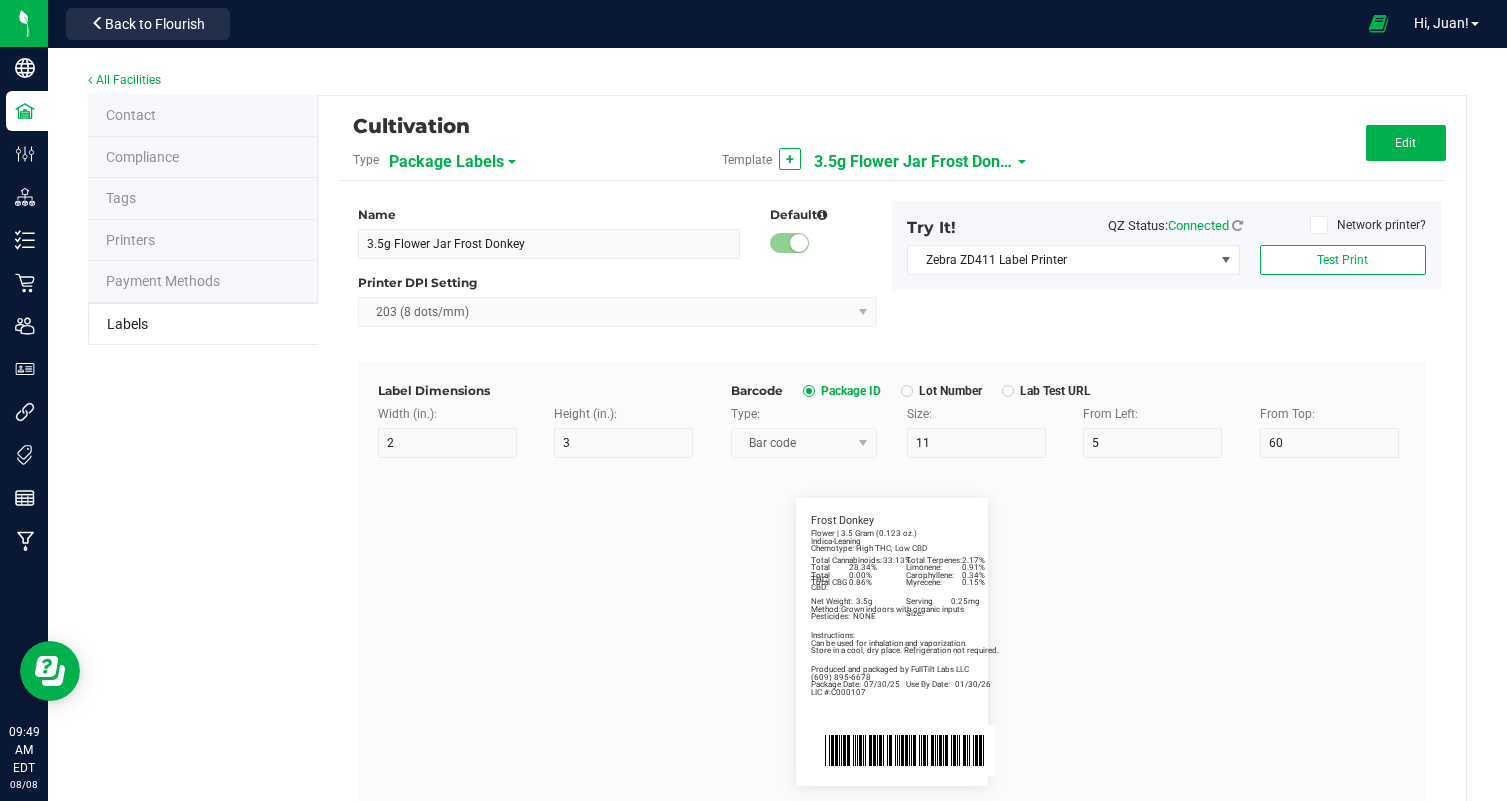 click on "3.5g Flower Jar Frost Donkey" at bounding box center [914, 162] 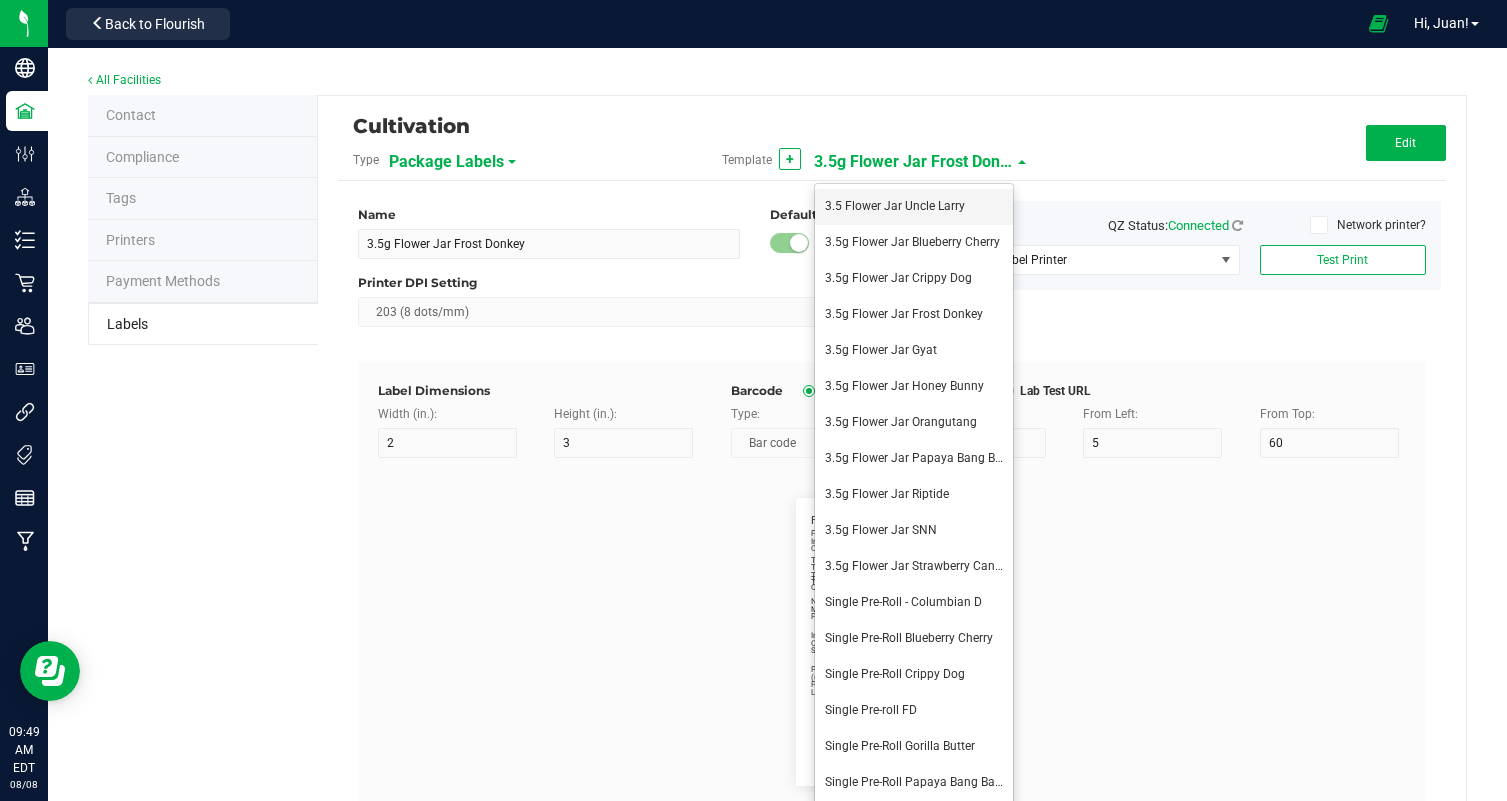 click on "3.5 Flower Jar Uncle Larry" at bounding box center [895, 206] 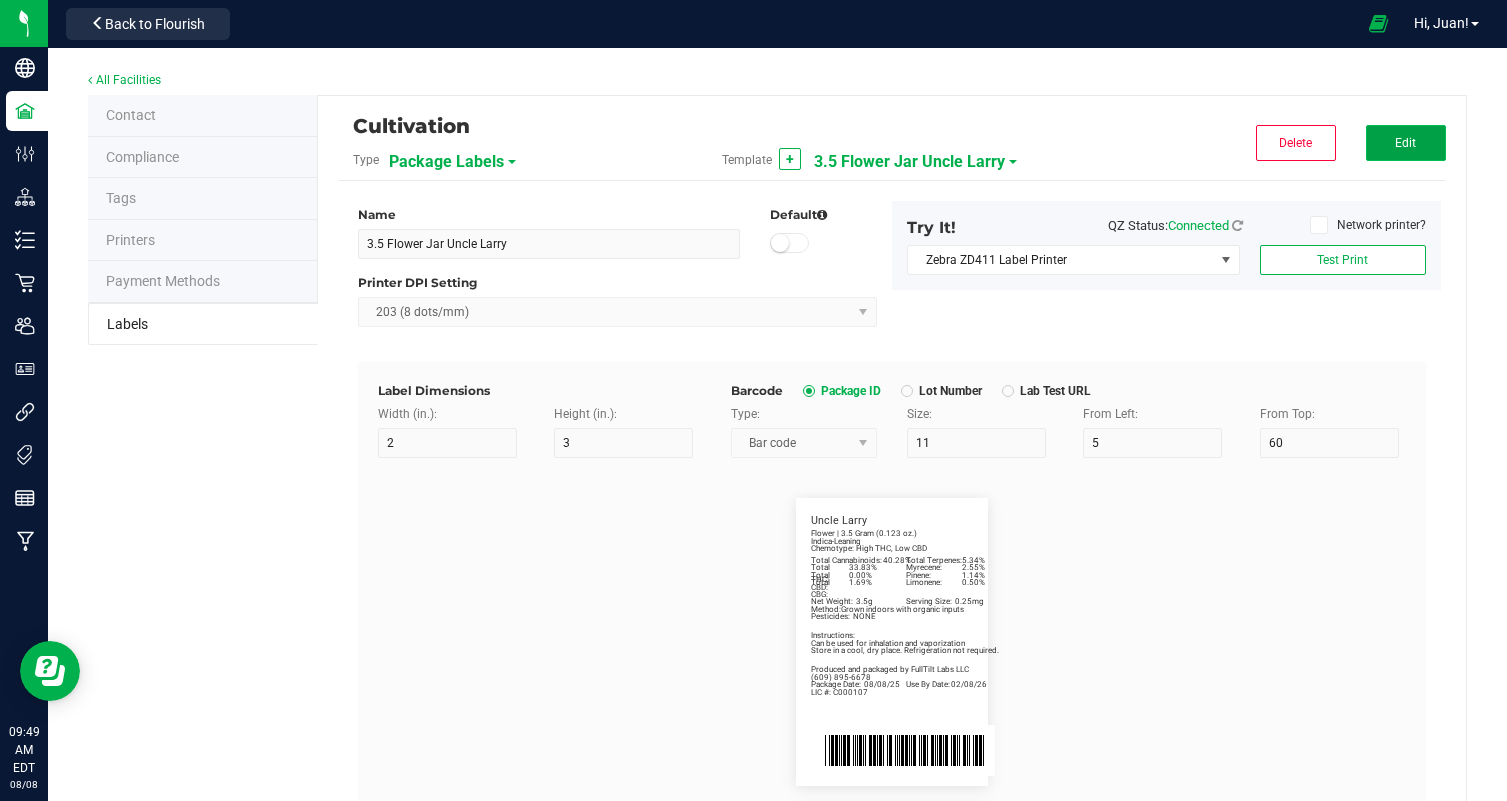 click on "Edit" at bounding box center (1405, 143) 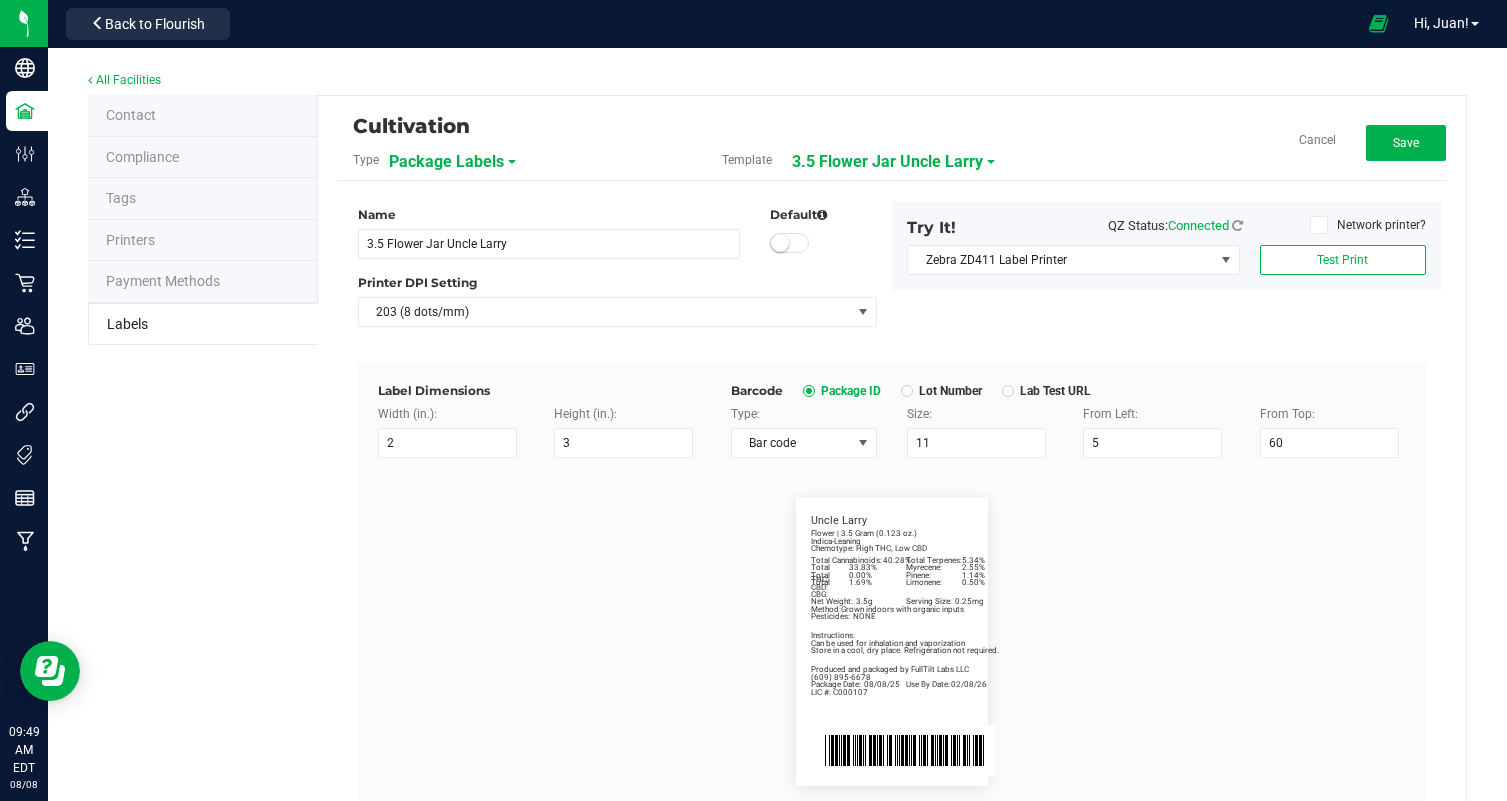 scroll, scrollTop: 481, scrollLeft: 0, axis: vertical 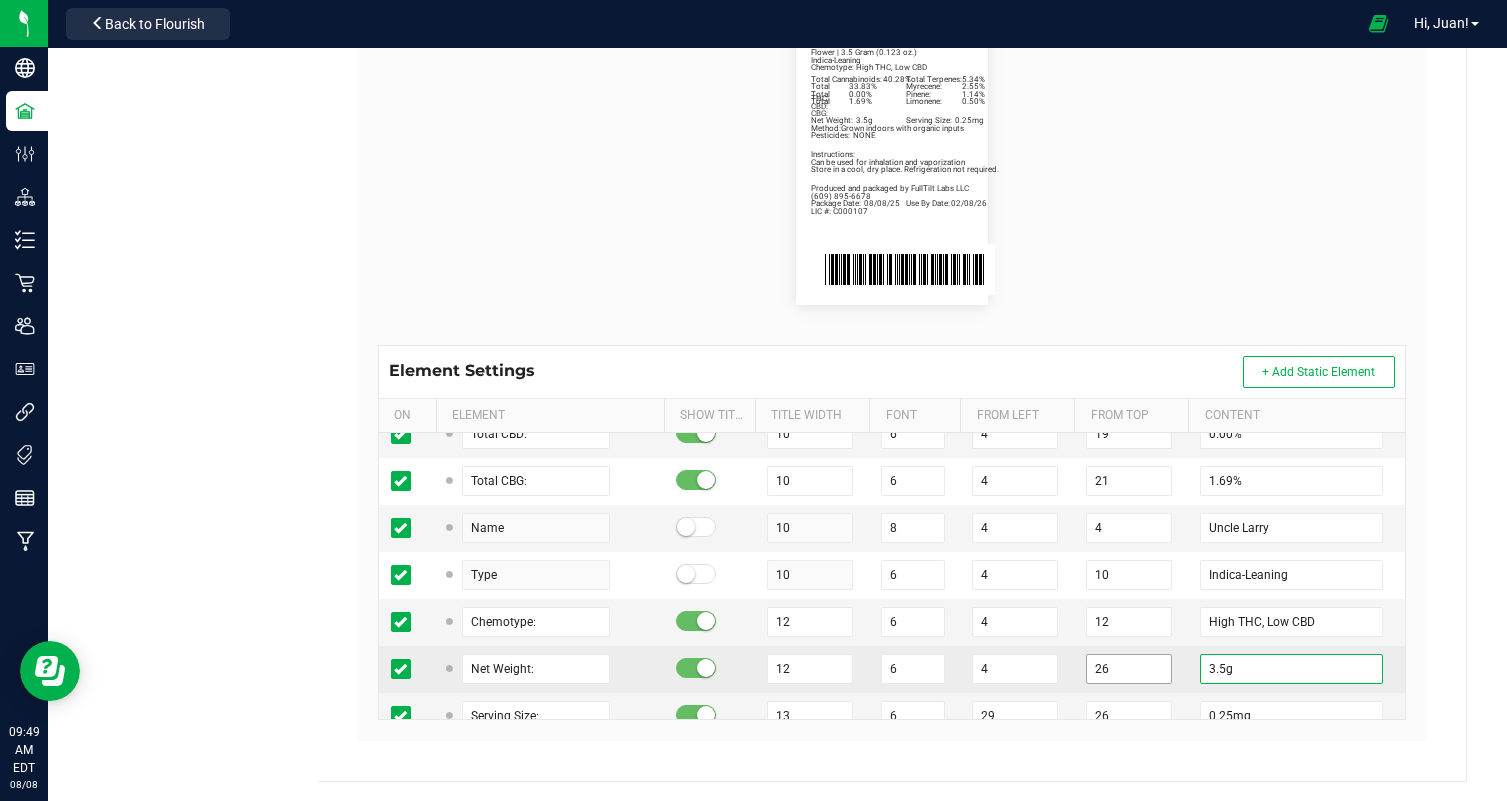 drag, startPoint x: 1227, startPoint y: 668, endPoint x: 1113, endPoint y: 666, distance: 114.01754 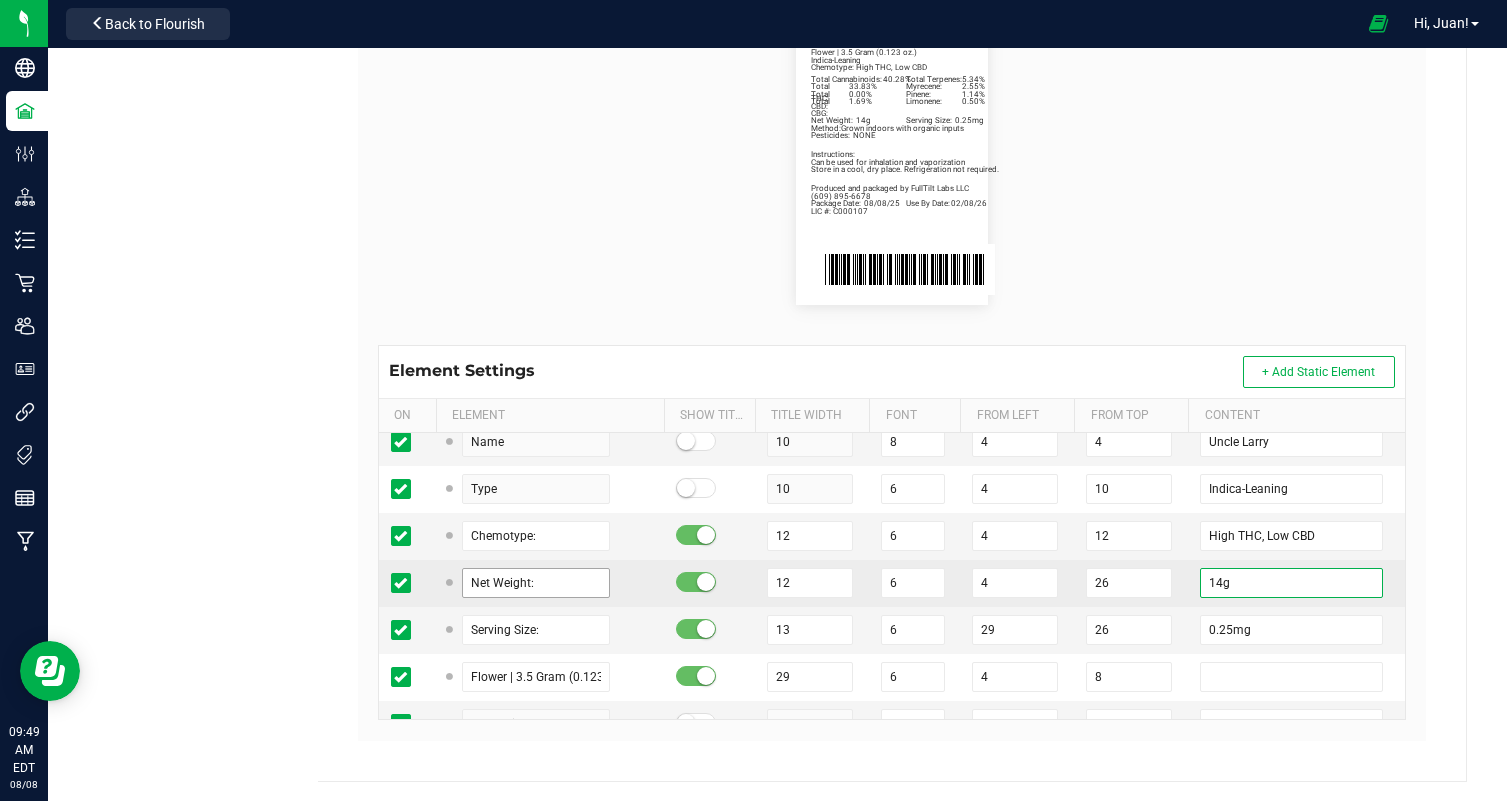 scroll, scrollTop: 629, scrollLeft: 0, axis: vertical 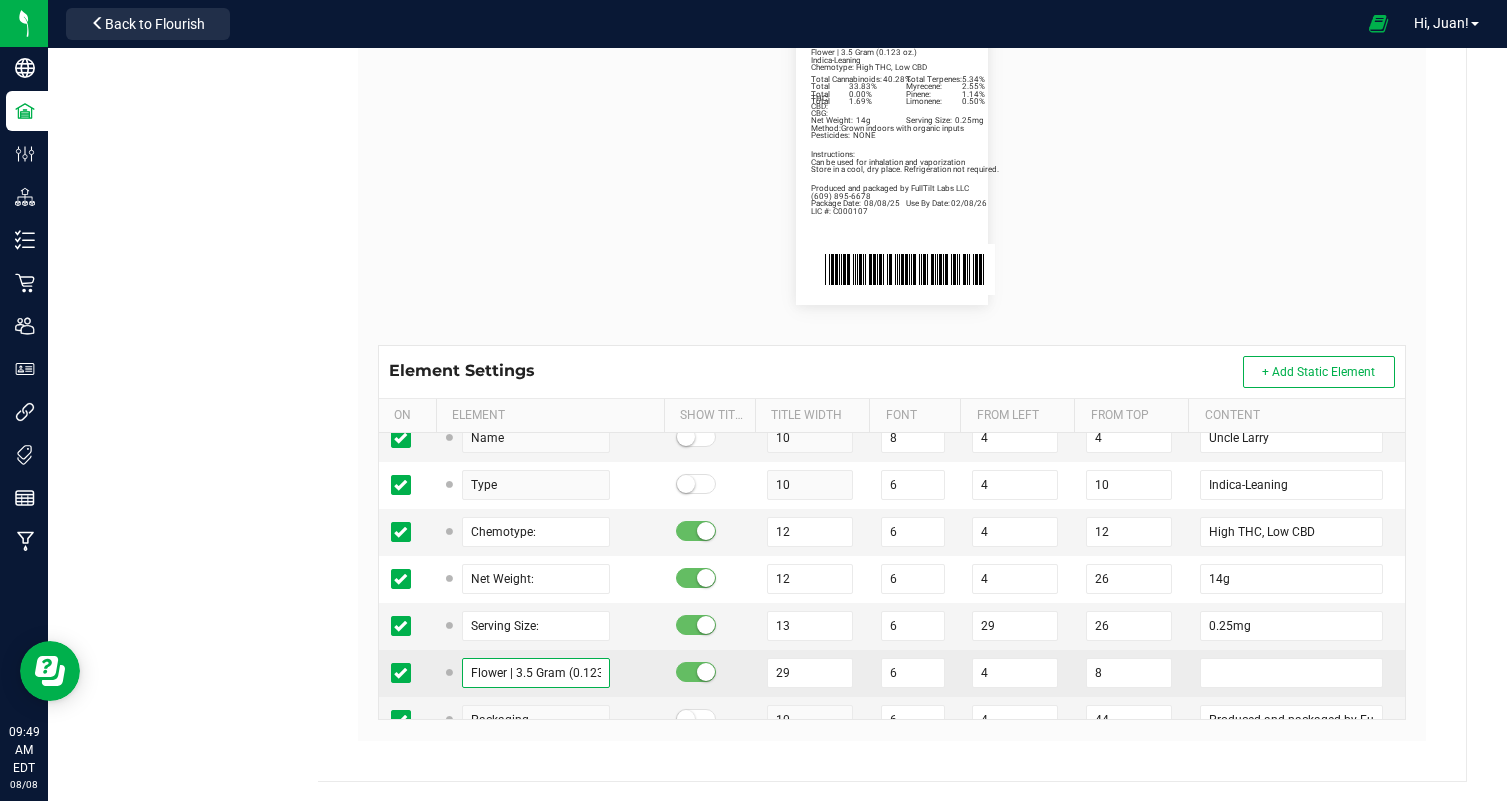 click on "Flower | 3.5 Gram (0.123 oz.)" at bounding box center [536, 673] 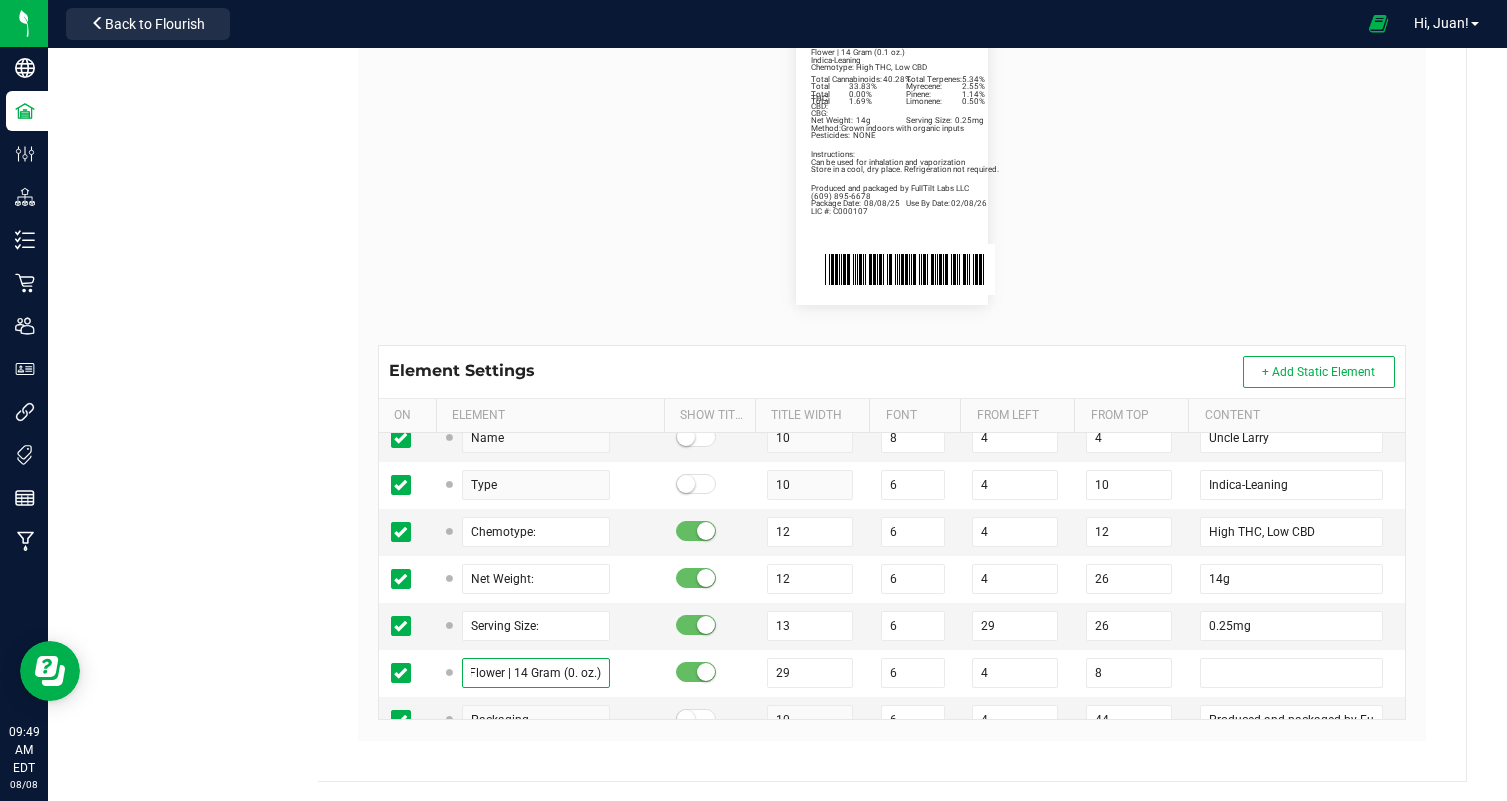 scroll, scrollTop: 0, scrollLeft: 12, axis: horizontal 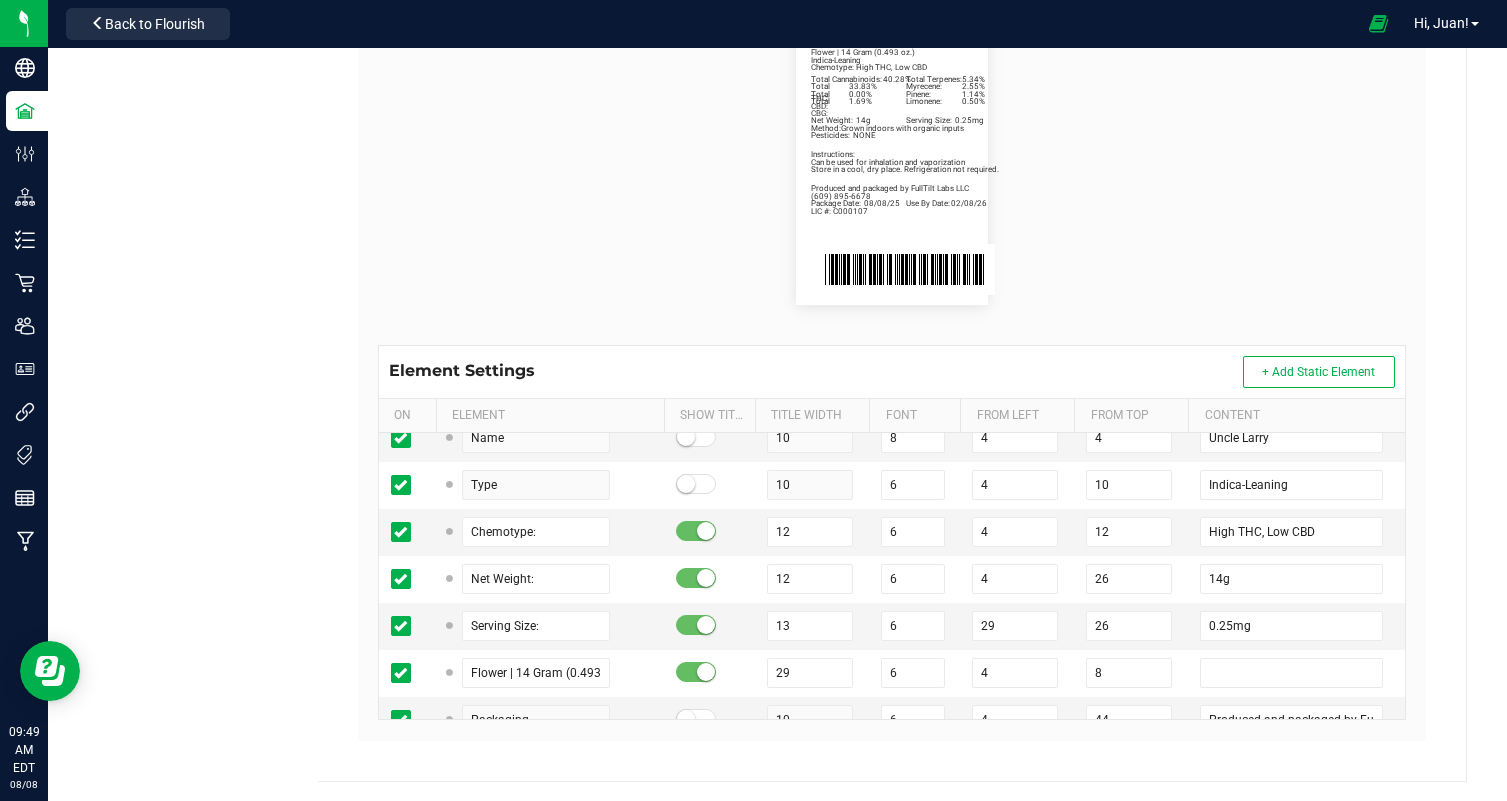 click on "Package Date:   08/08/25   Use By Date:   02/08/26   Myrecene:   2.55%   Pinene:   1.14%   Limonene:   0.50%   Total Cannabinoids:   40.28%   Total Terpenes:   5.34%   Total THC:    33.83%   Total CBD:   0.00%   Total CBG:   1.69%   Uncle Larry   Indica-Leaning   Chemotype:   High THC, Low CBD   Net Weight:   14g   Serving Size:   0.25mg   Flower | 14 Gram (0.493 oz.)      Produced and packaged by FullTilt Labs LLC   Instructions:      Can be used for inhalation and vaporization   Method:   Grown indoors with organic inputs   Pesticides:   NONE   (609) 895-6678   LIC #: C000107      Store in a cool, dry place. Refrigeration not required." at bounding box center [892, 161] 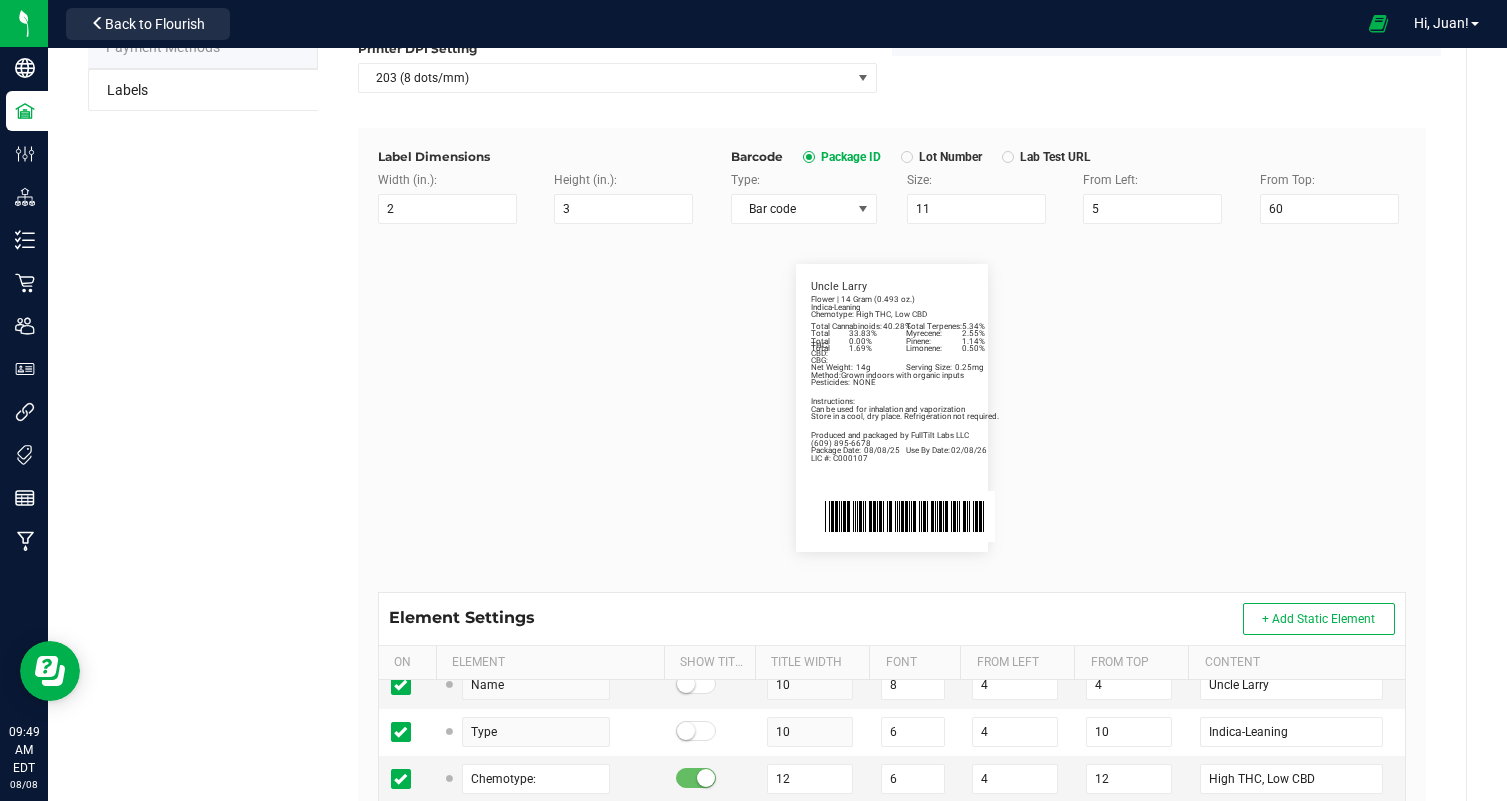 scroll, scrollTop: 0, scrollLeft: 0, axis: both 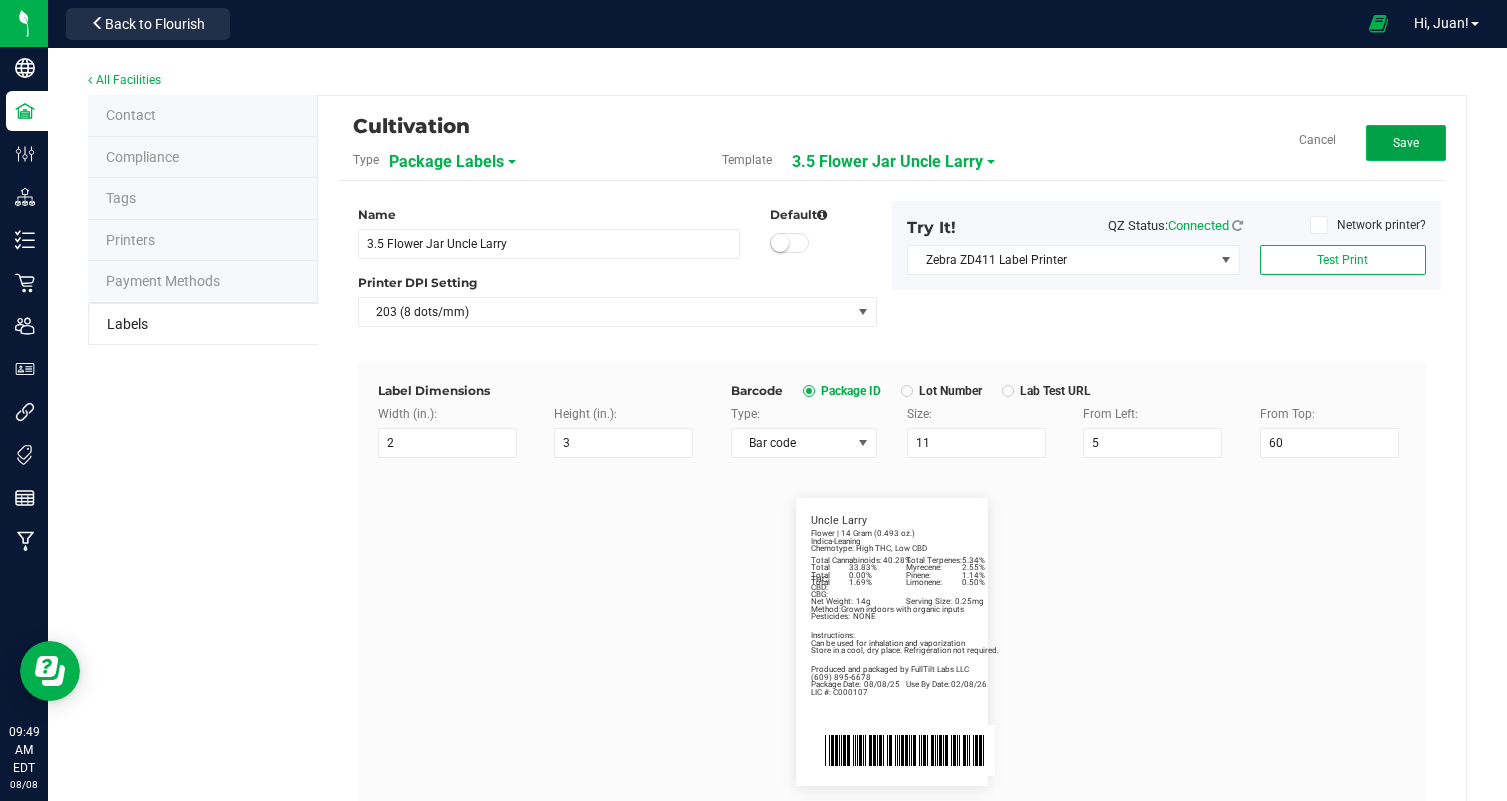 click on "Save" at bounding box center (1406, 143) 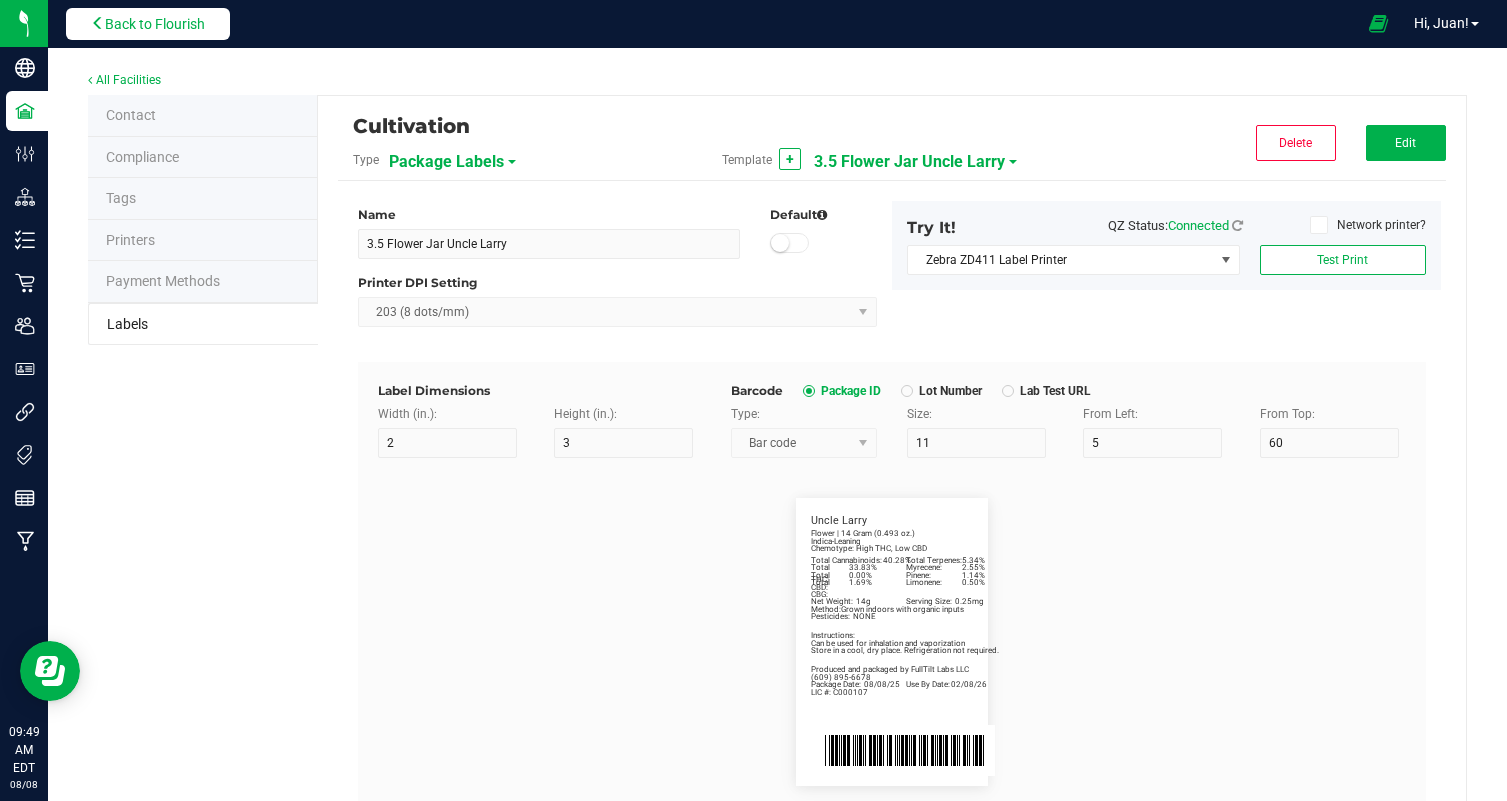 click on "Back to Flourish" at bounding box center [155, 24] 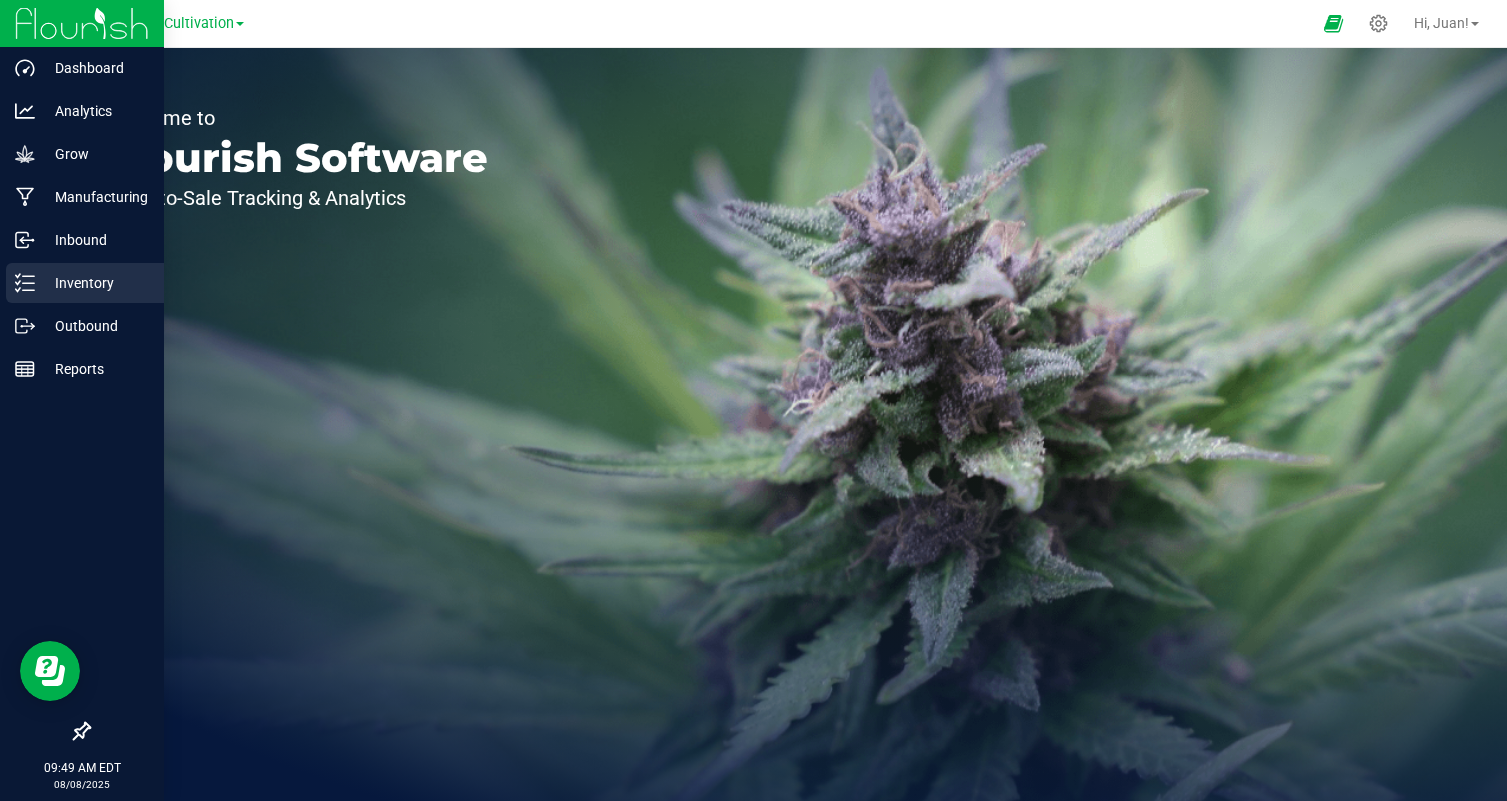 click on "Inventory" at bounding box center [95, 283] 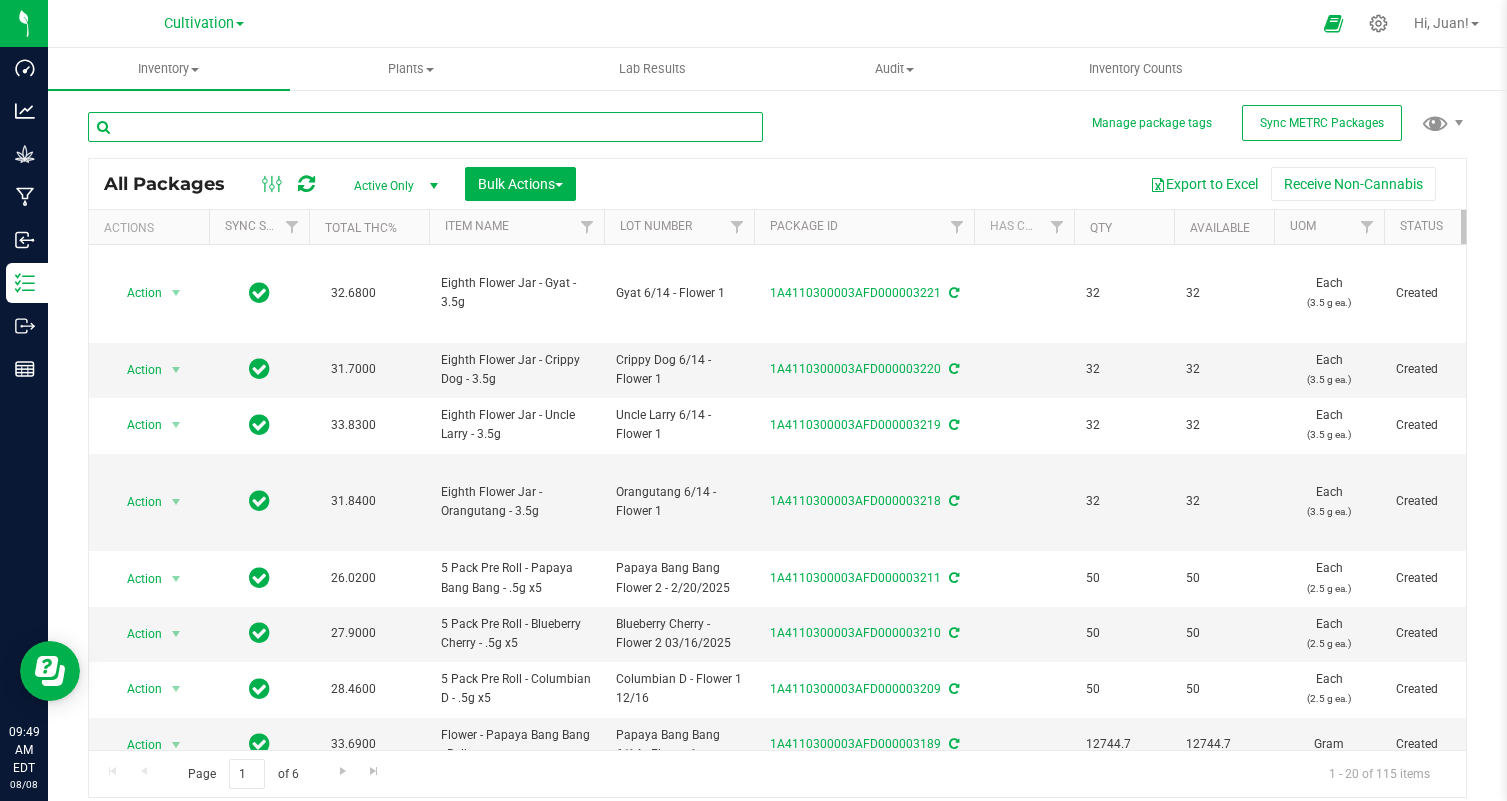 click at bounding box center [425, 127] 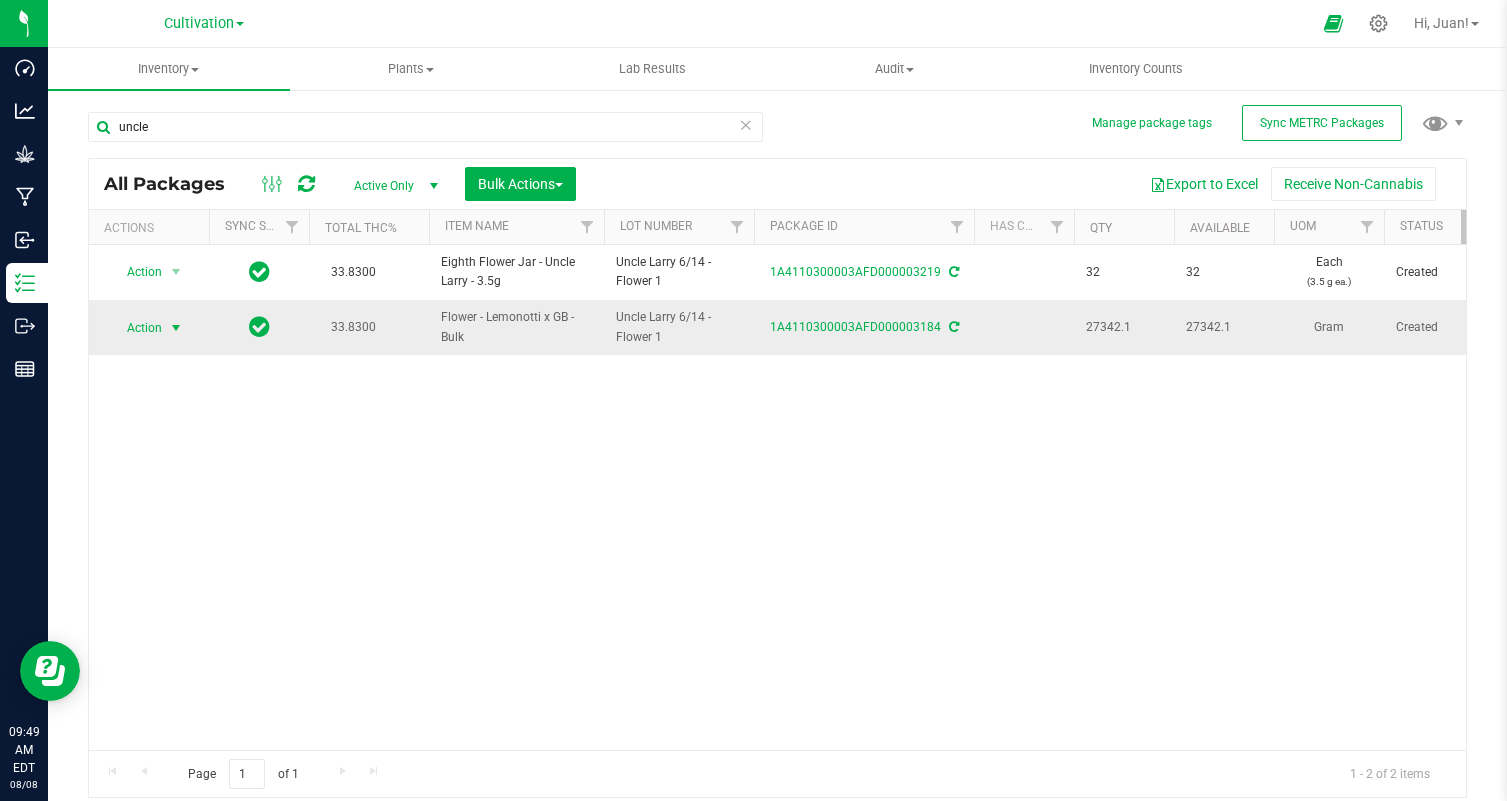 click on "Action" at bounding box center [136, 328] 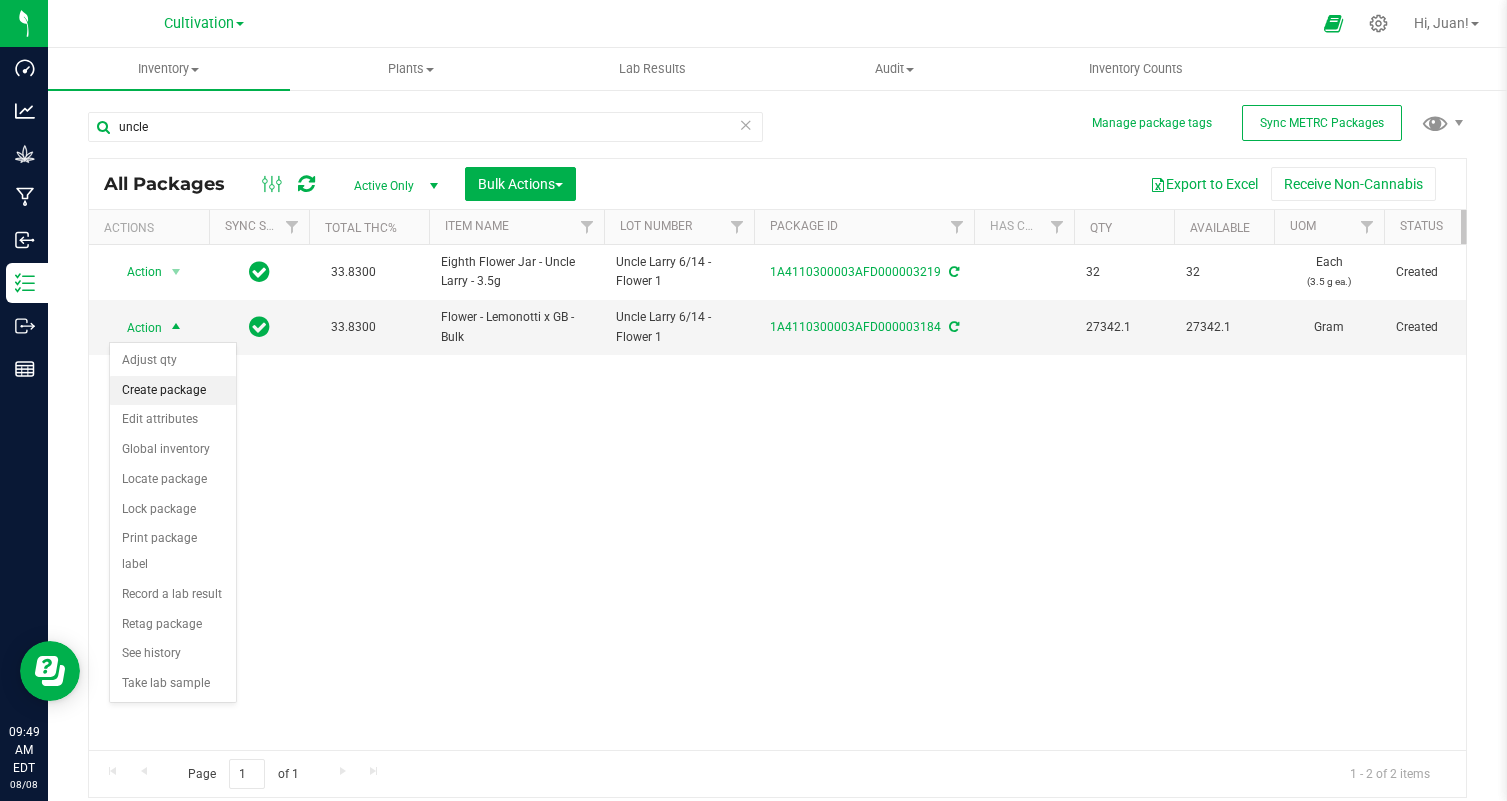 click on "Create package" at bounding box center (173, 391) 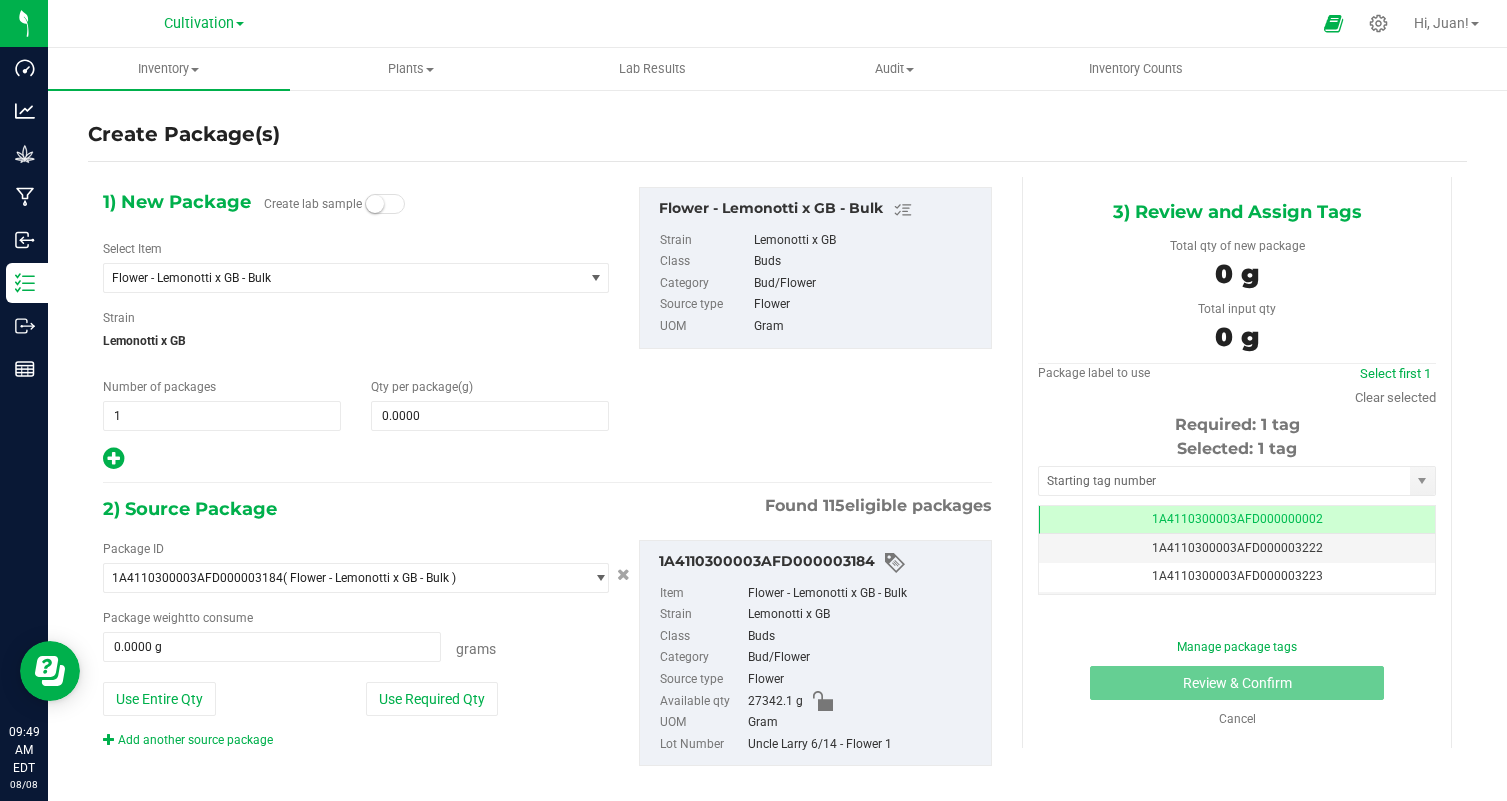 scroll, scrollTop: 0, scrollLeft: 0, axis: both 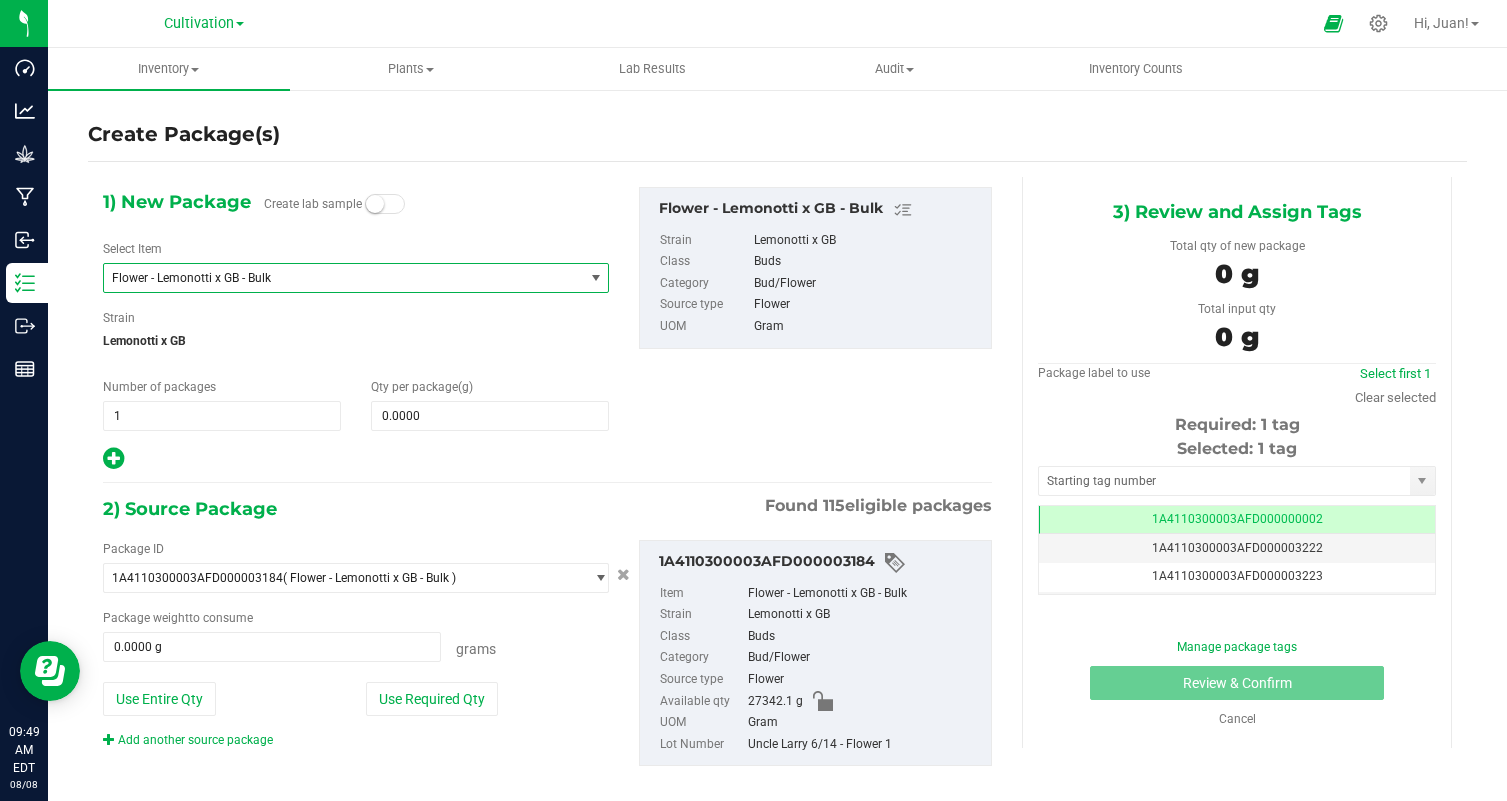 click on "Flower - Lemonotti x GB - Bulk" at bounding box center (343, 278) 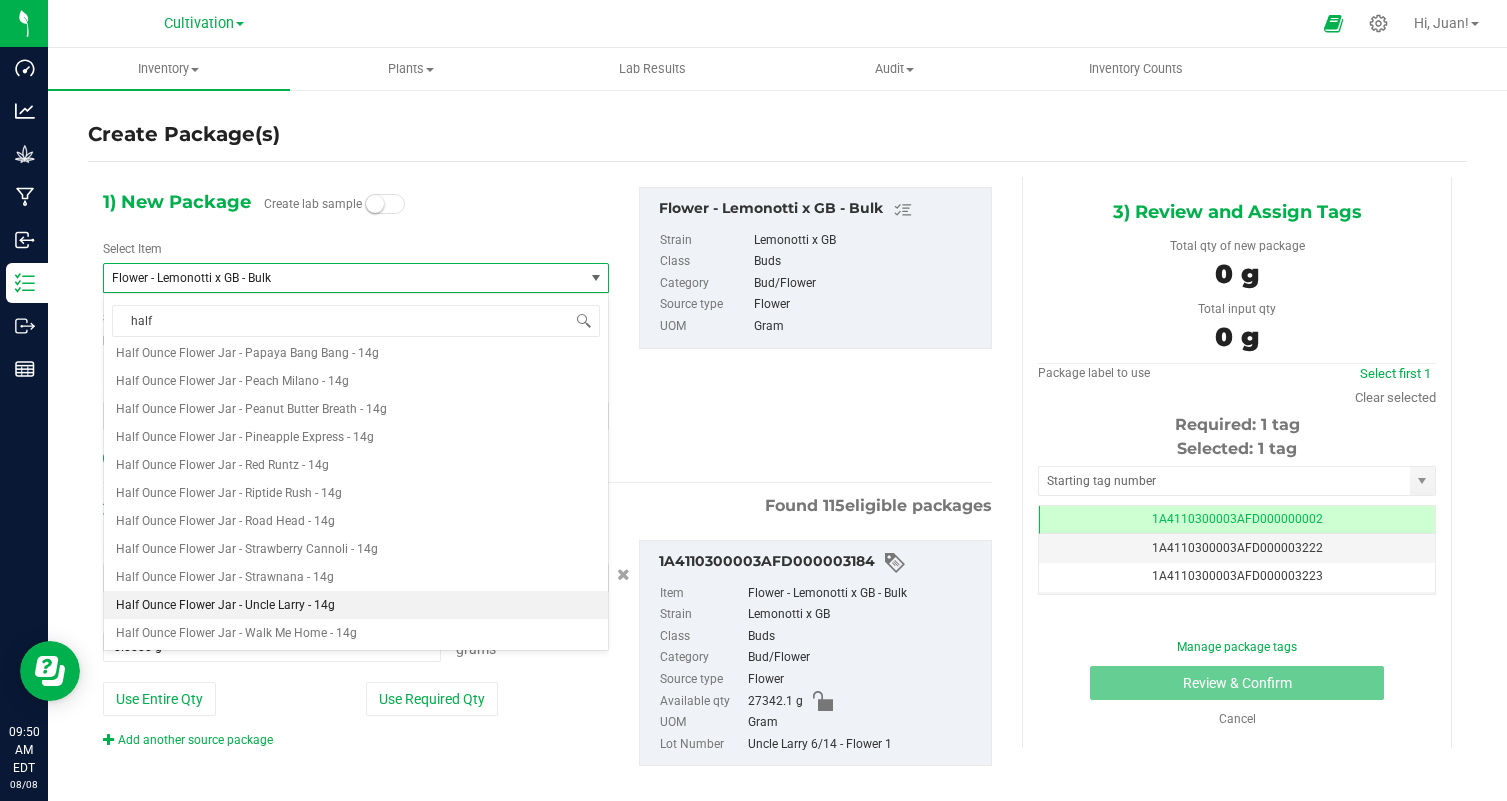 click on "Half Ounce Flower Jar - Uncle Larry - 14g" at bounding box center (225, 605) 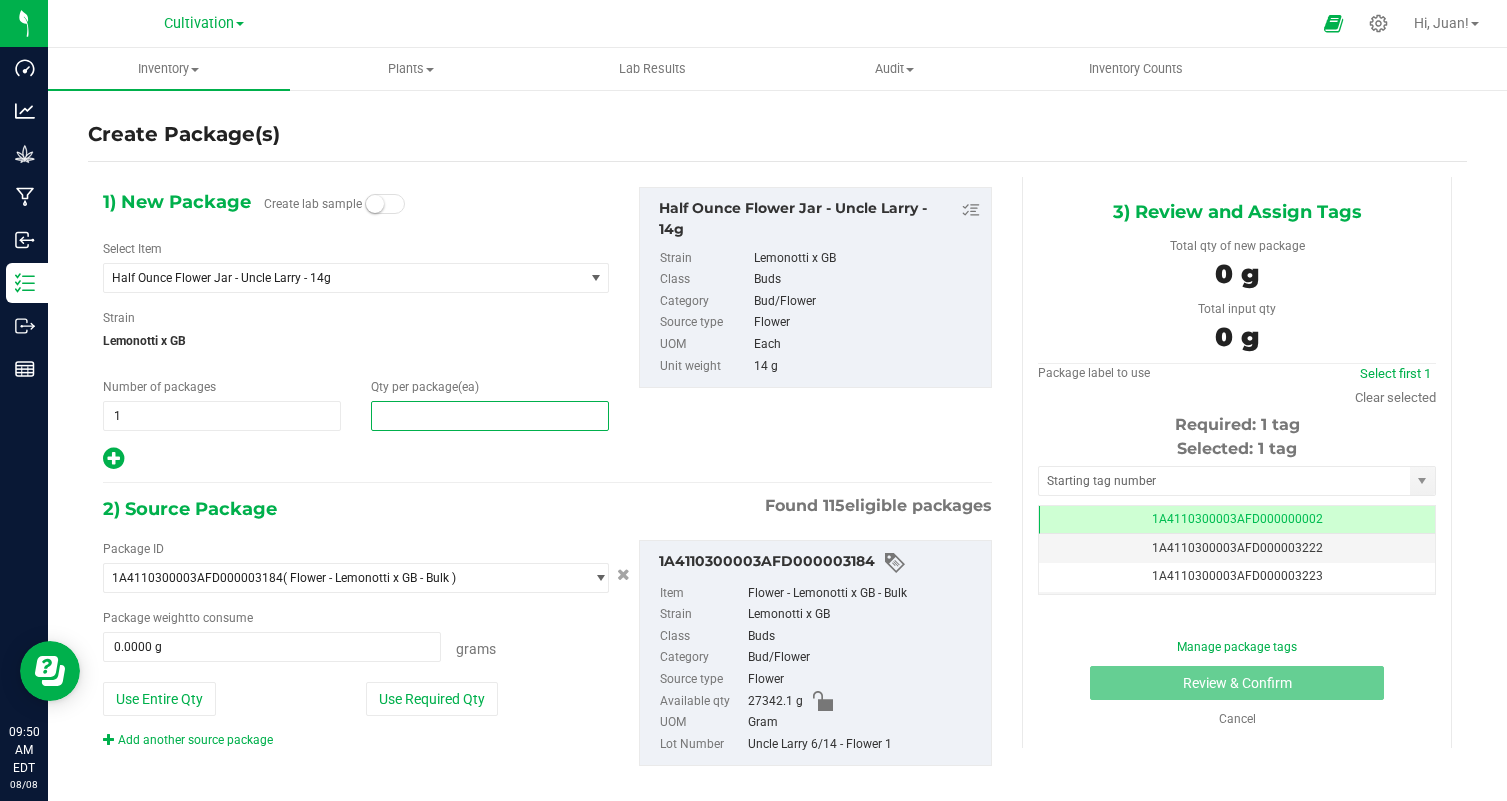 click at bounding box center [490, 416] 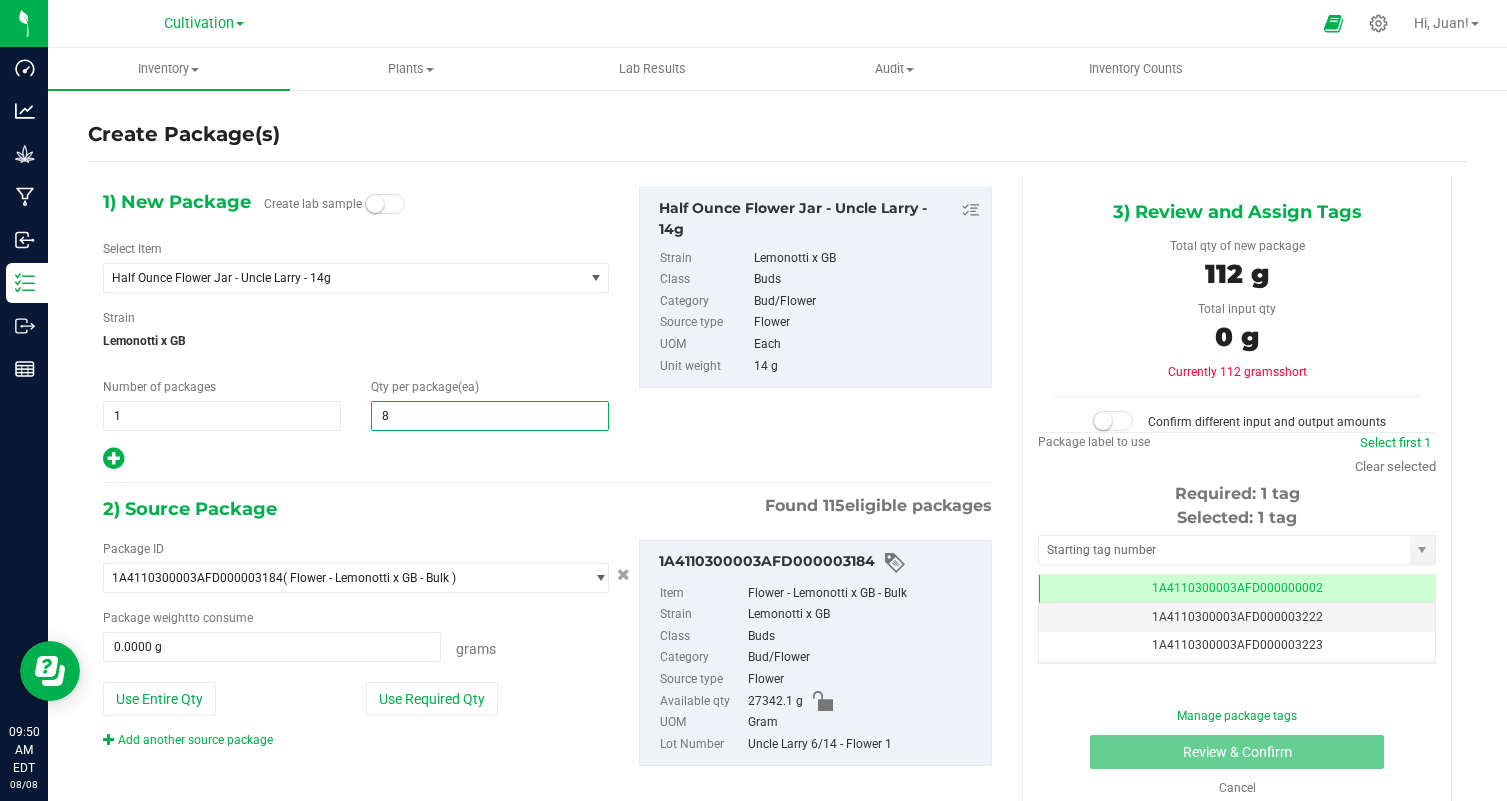 click at bounding box center (356, 459) 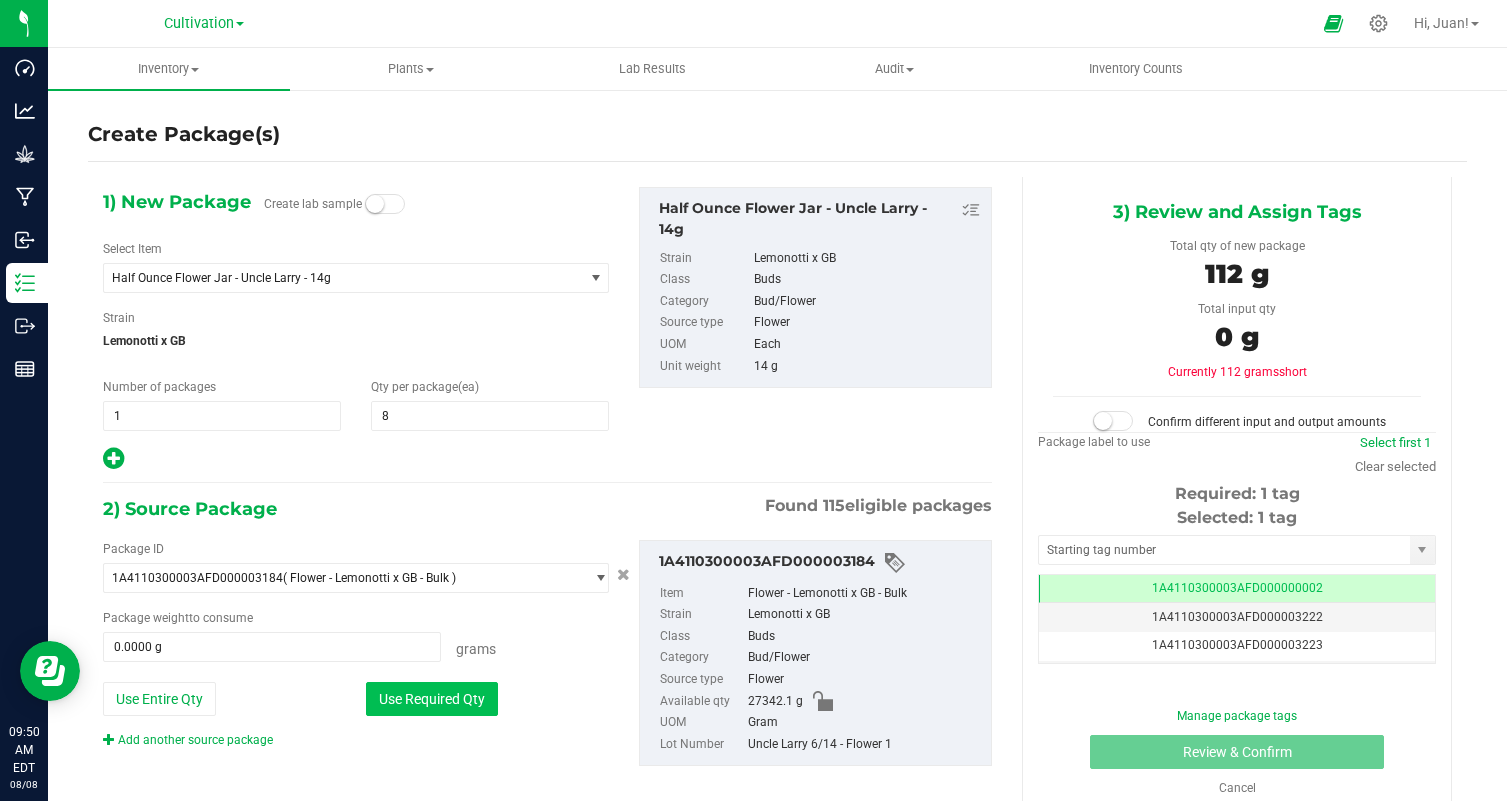 click on "Use Required Qty" at bounding box center [432, 699] 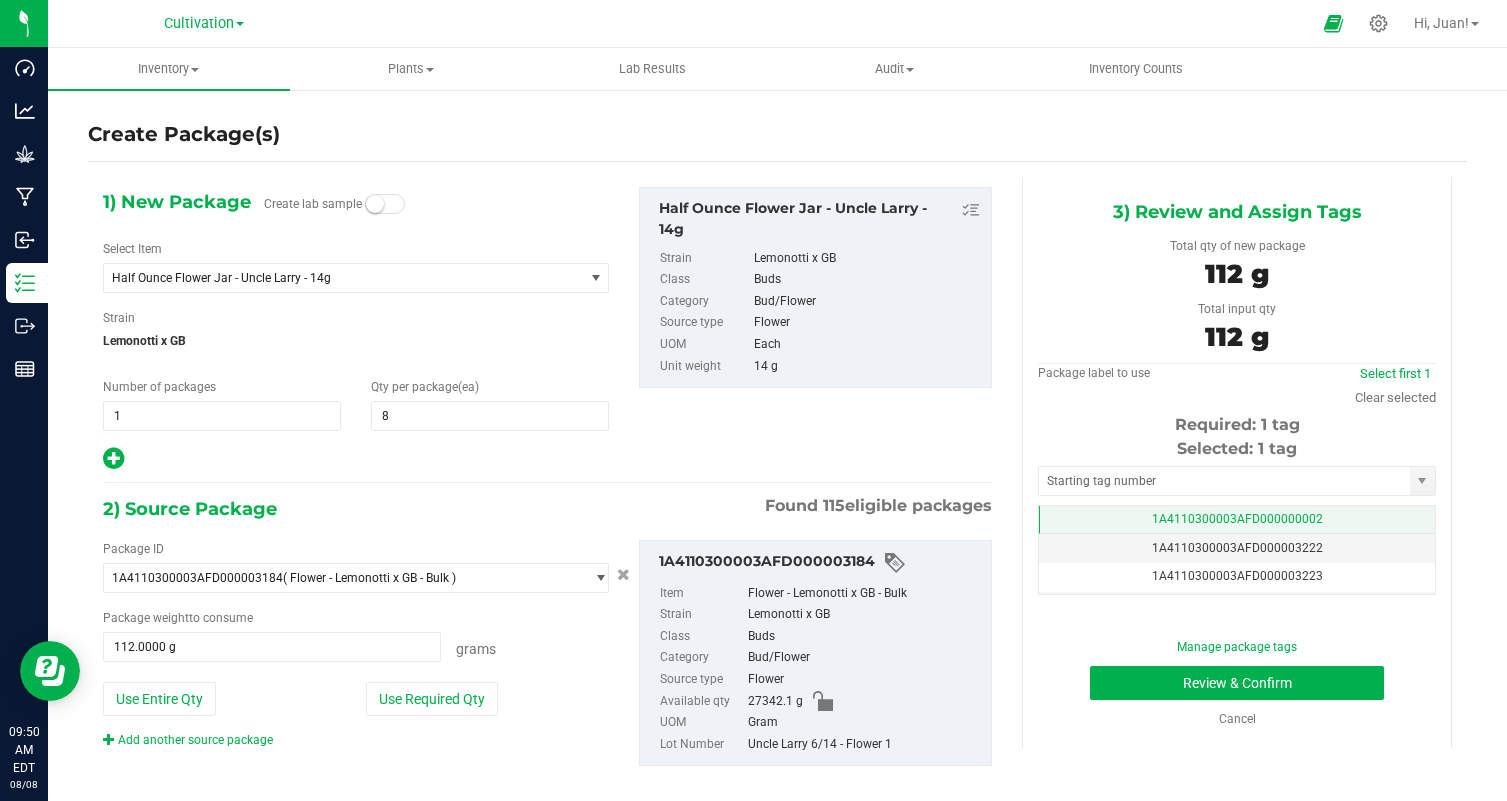 click on "1A4110300003AFD000000002" at bounding box center (1237, 520) 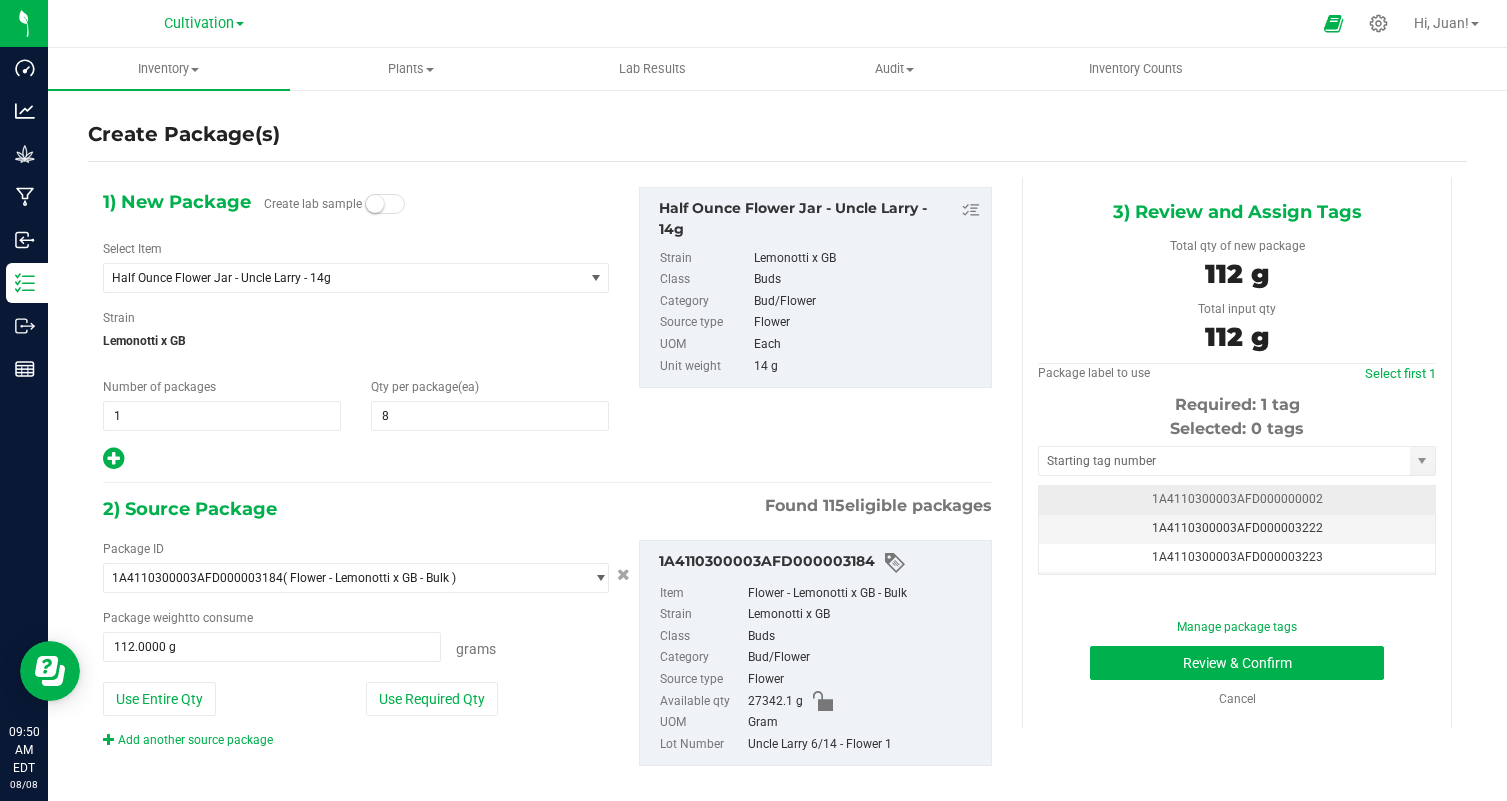 click on "1A4110300003AFD000003222" at bounding box center (1237, 528) 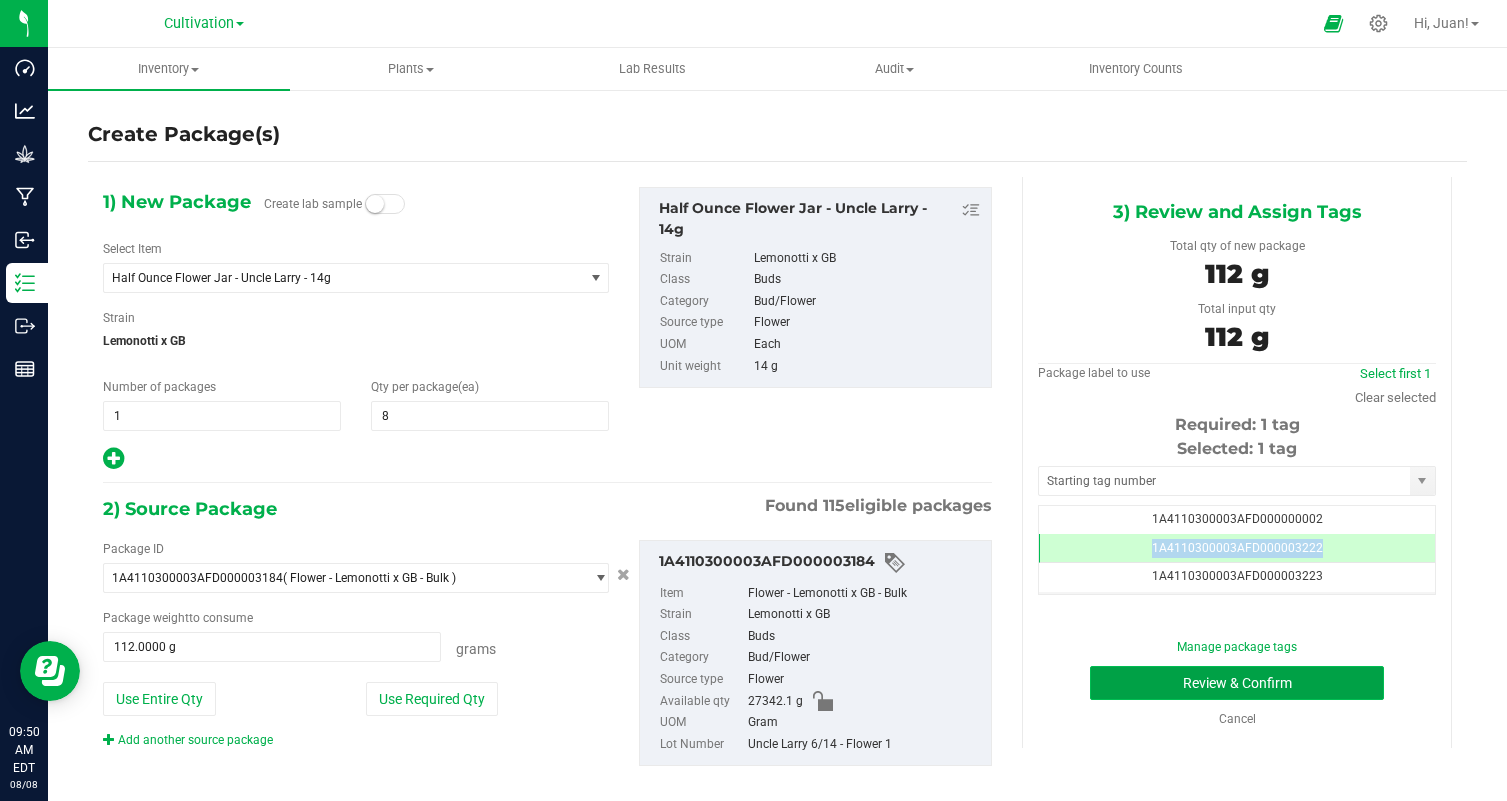 click on "Review & Confirm" at bounding box center [1237, 683] 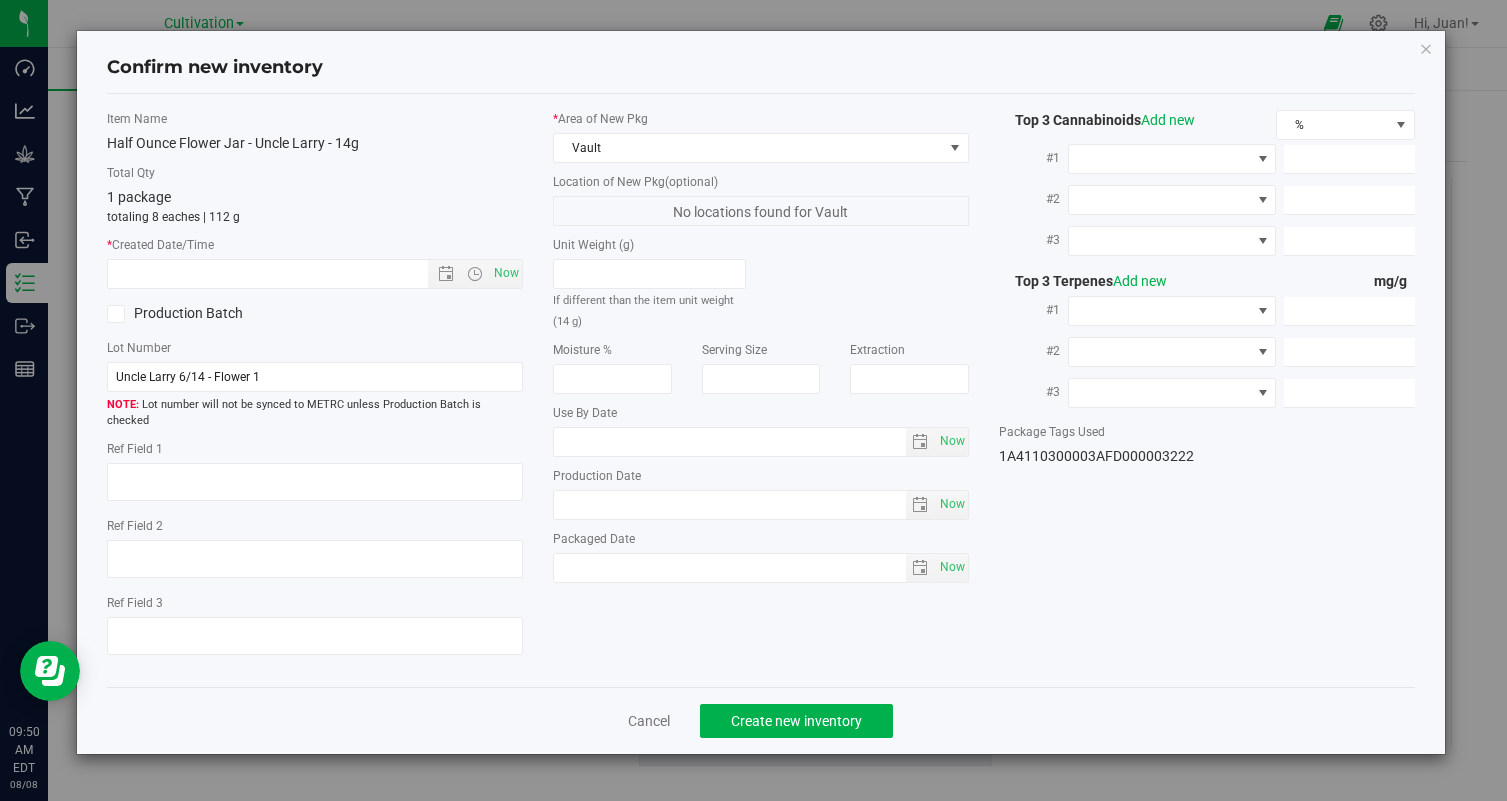 click on "*
Created Date/Time
Now" at bounding box center [315, 262] 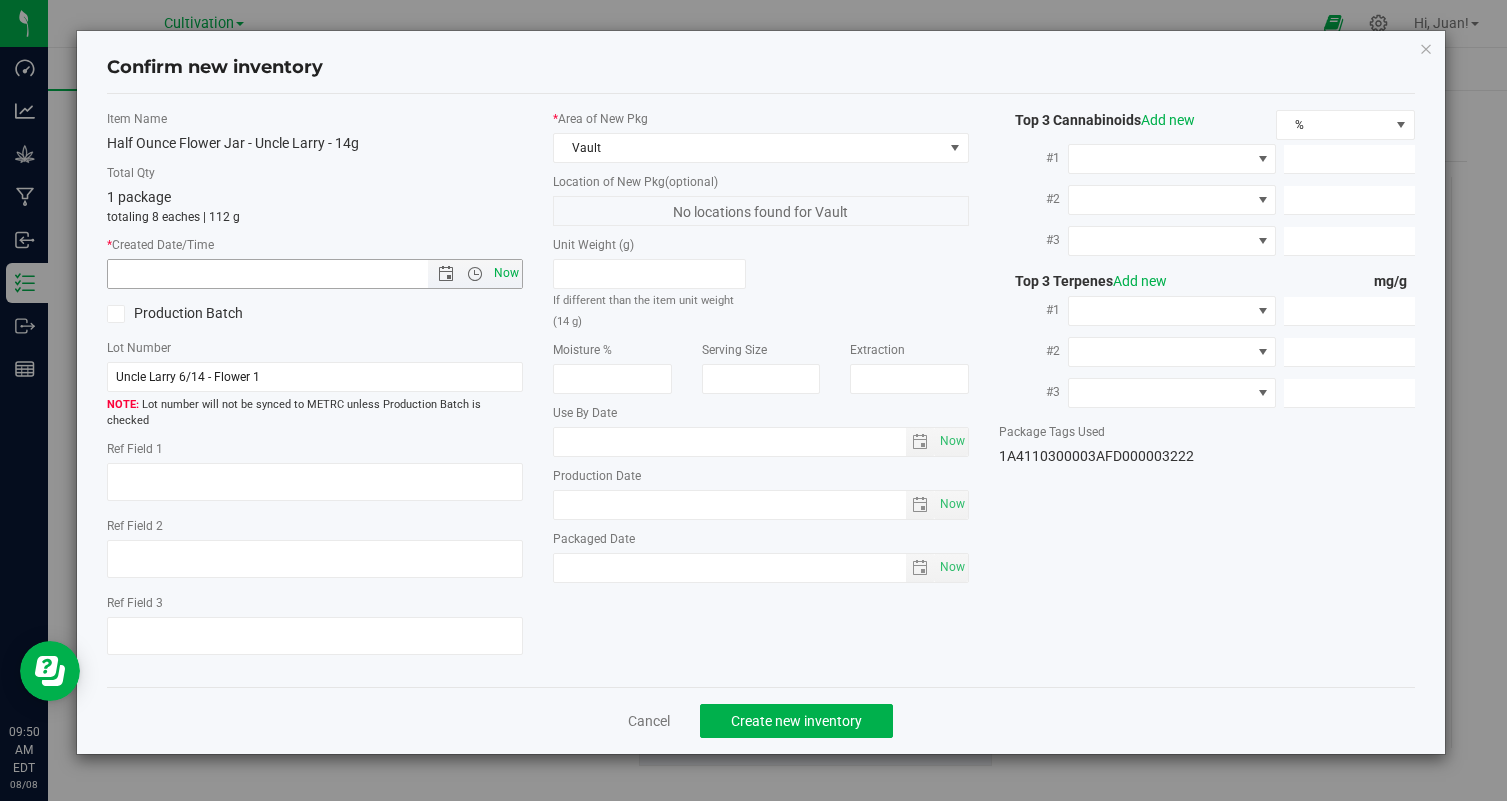 click on "Now" at bounding box center [507, 273] 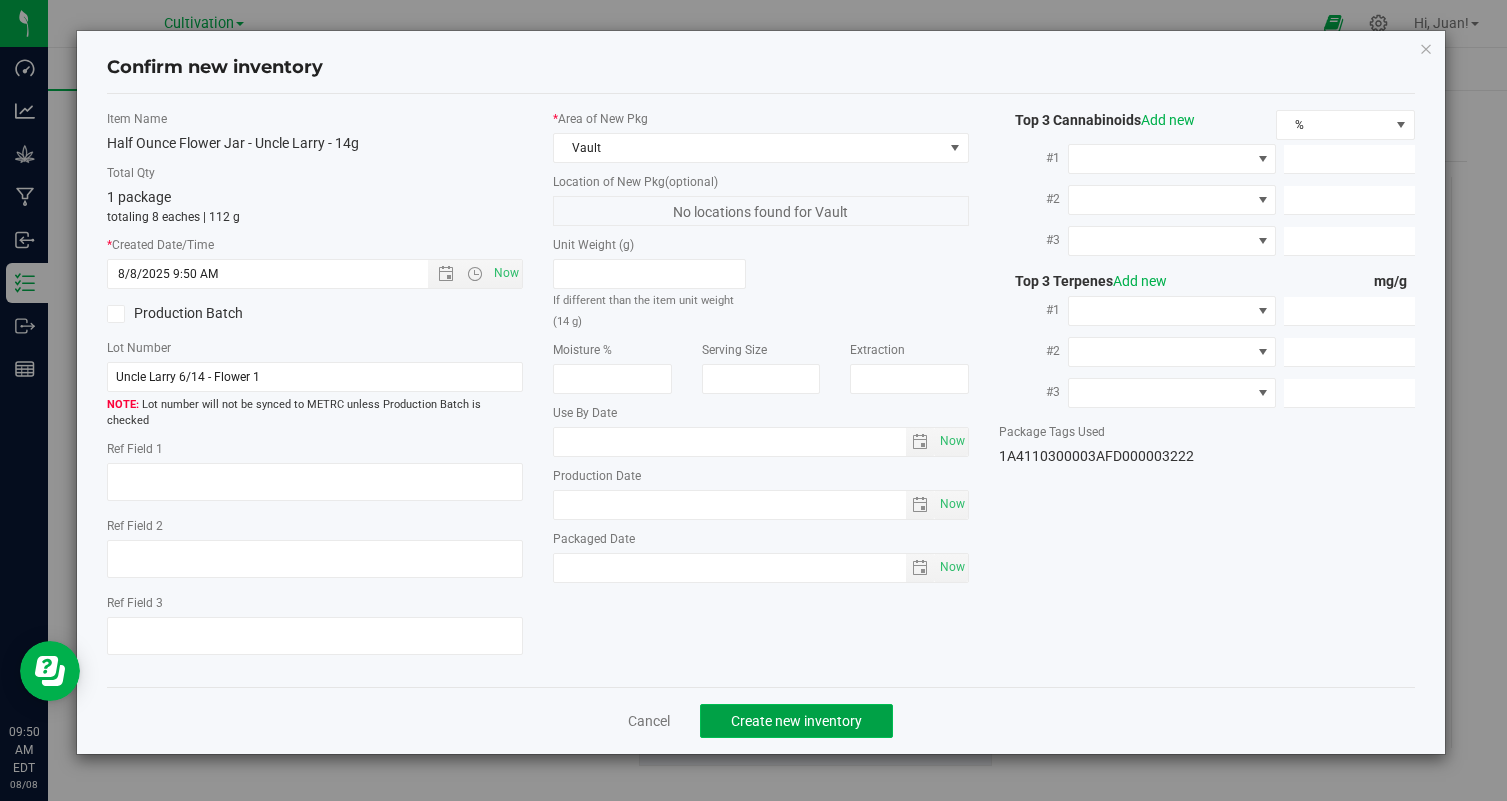 click on "Create new inventory" 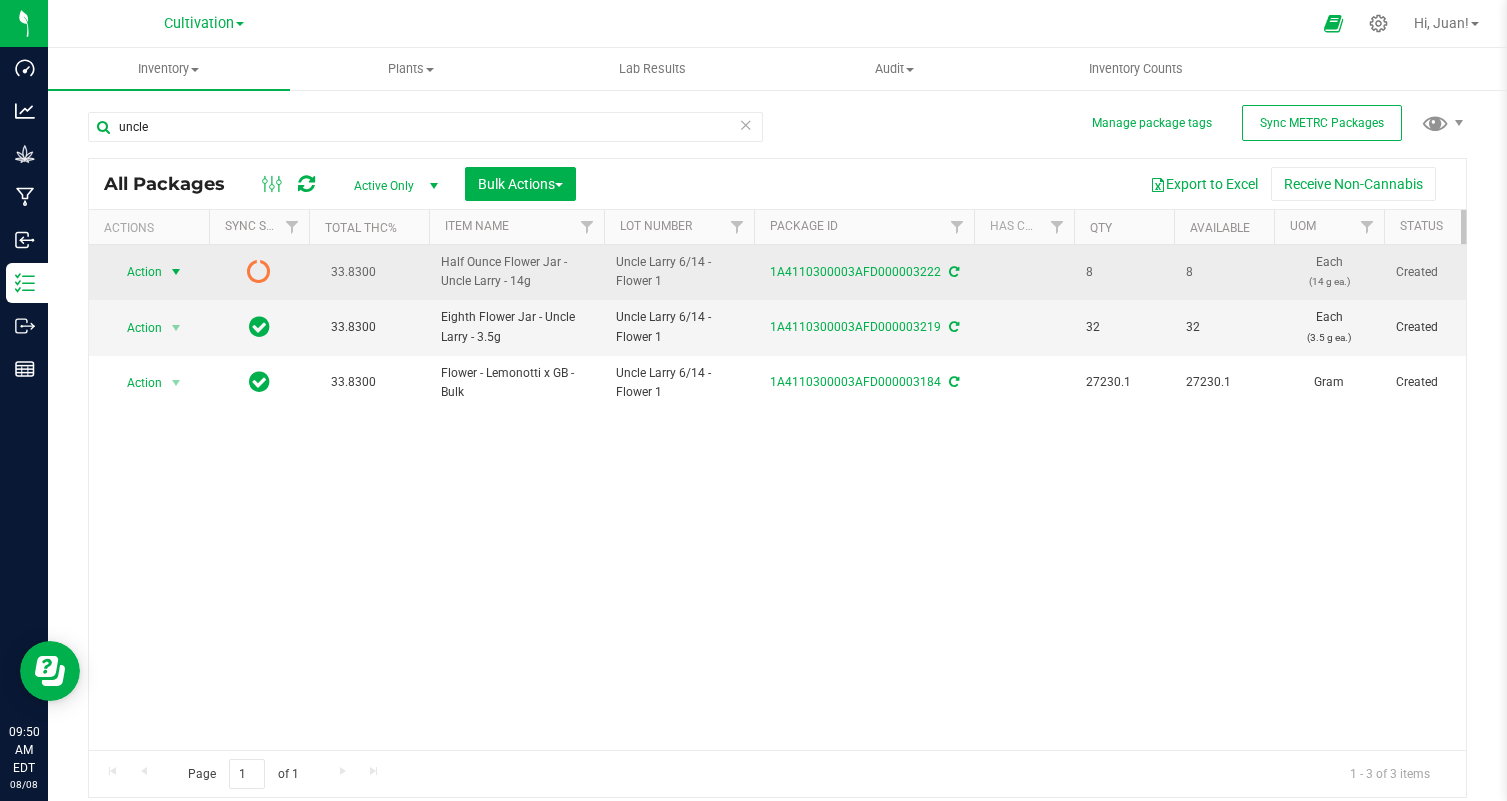 click on "Action" at bounding box center (136, 272) 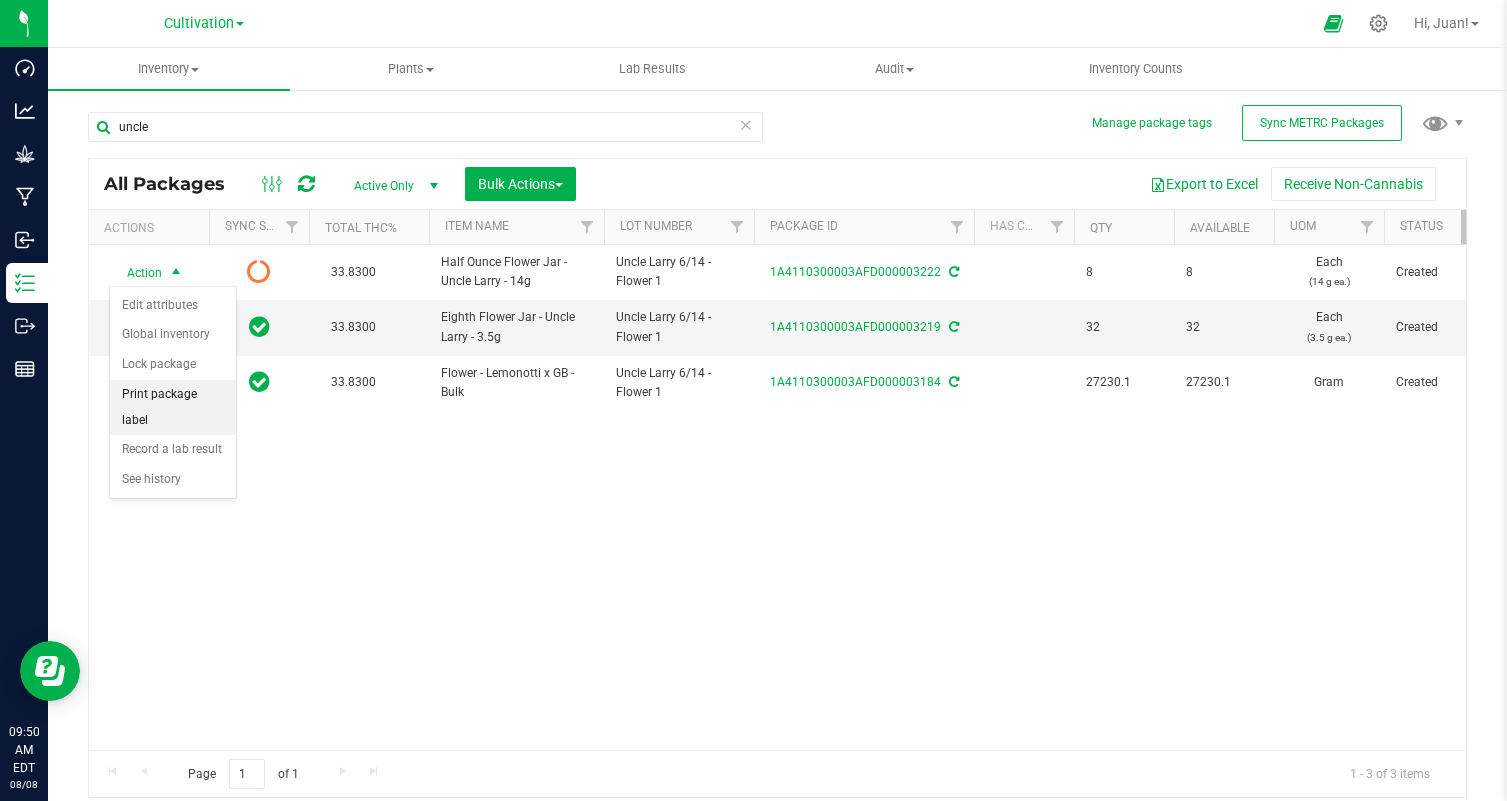 click on "Print package label" at bounding box center (173, 407) 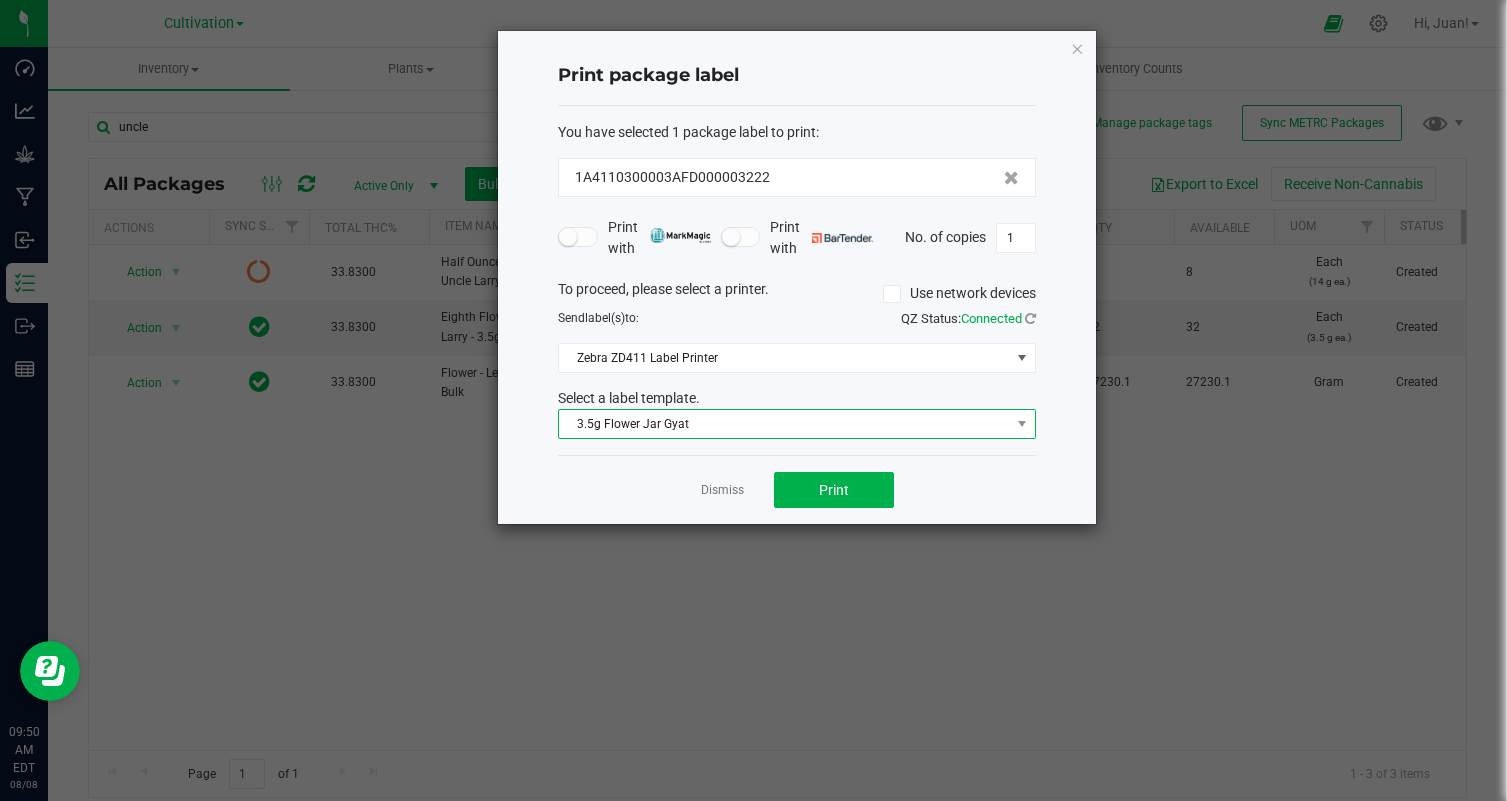 click on "3.5g Flower Jar Gyat" at bounding box center [784, 424] 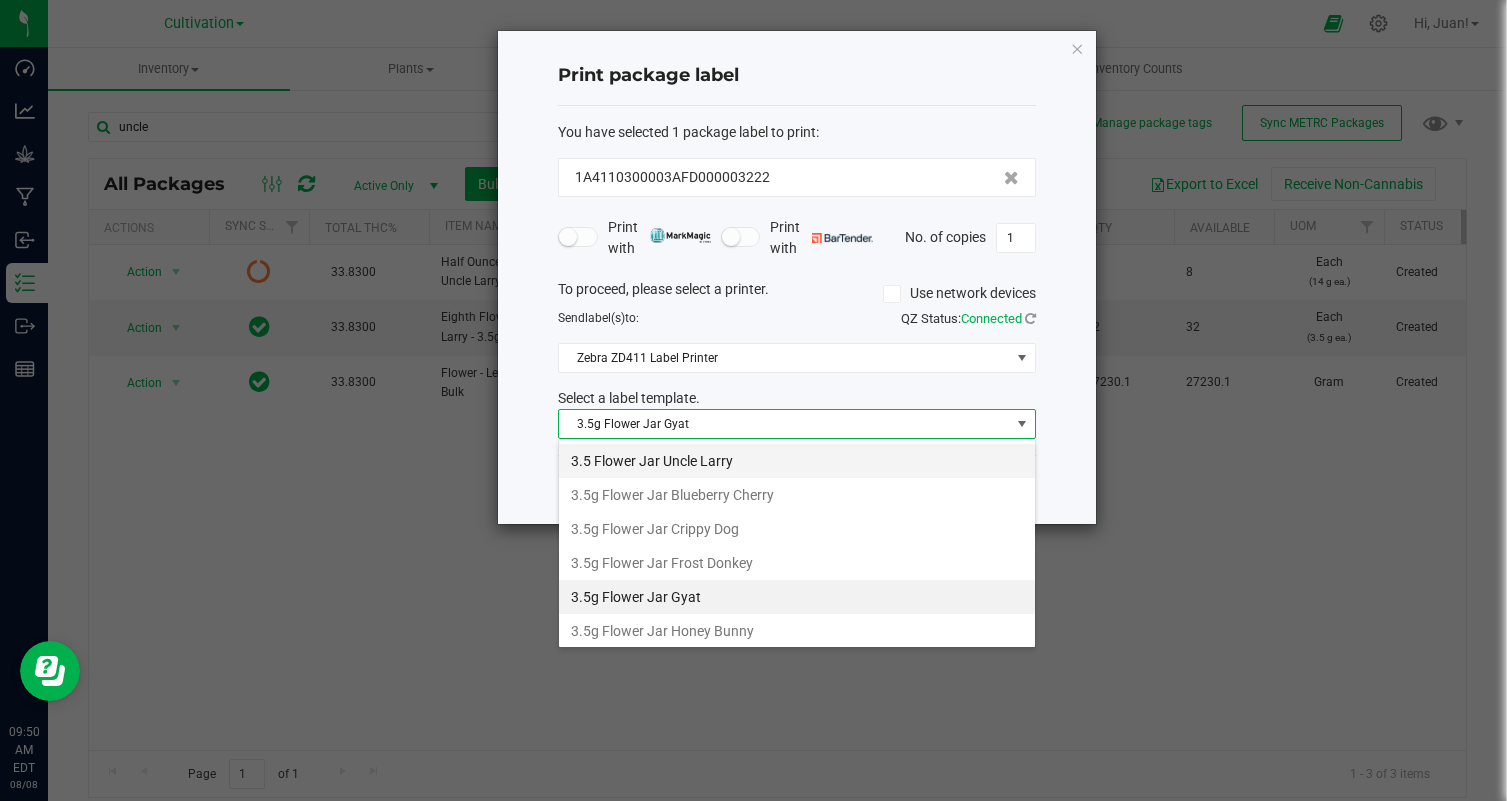 click on "3.5 Flower Jar Uncle Larry" at bounding box center (797, 461) 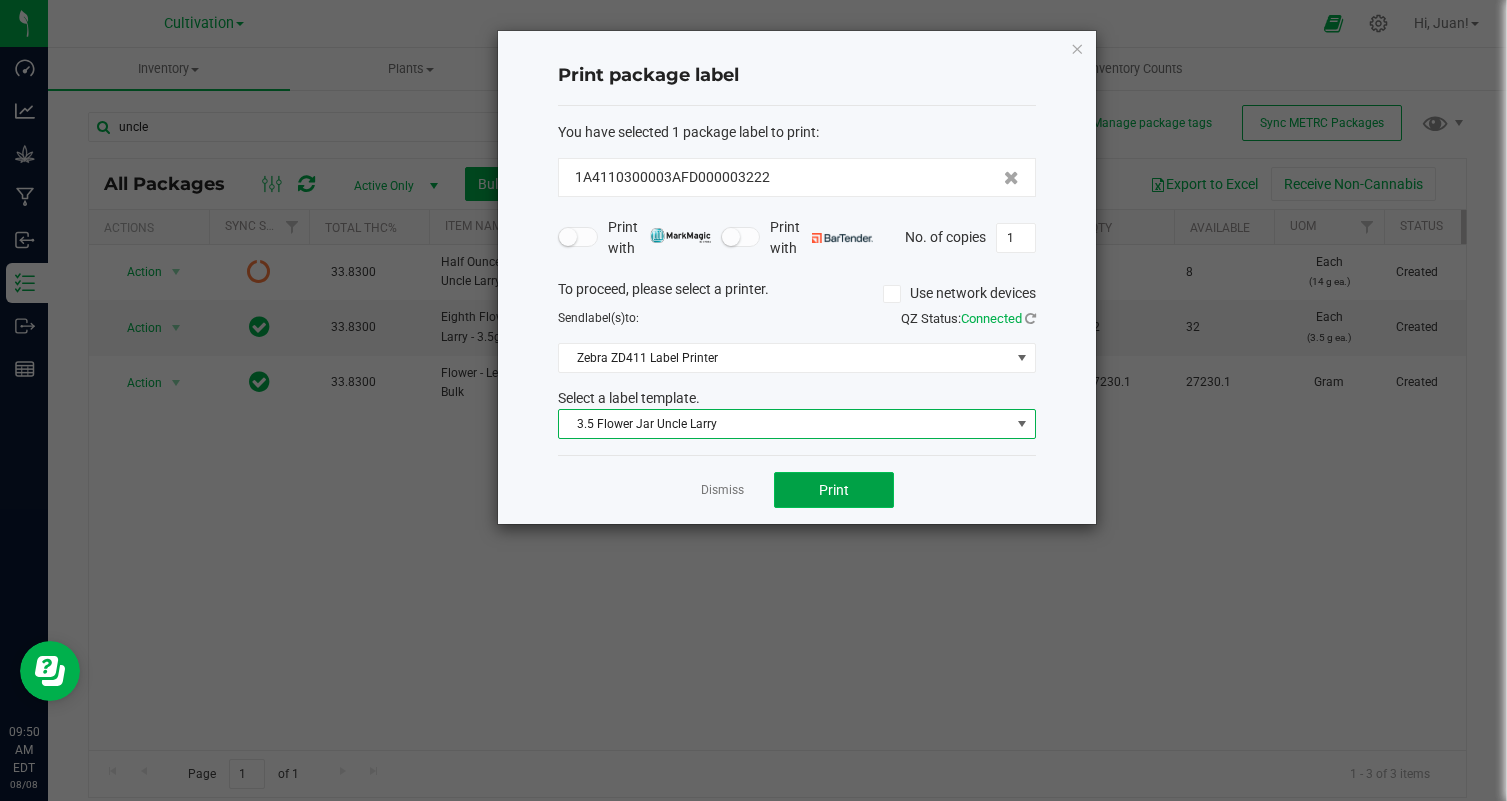 click on "Print" 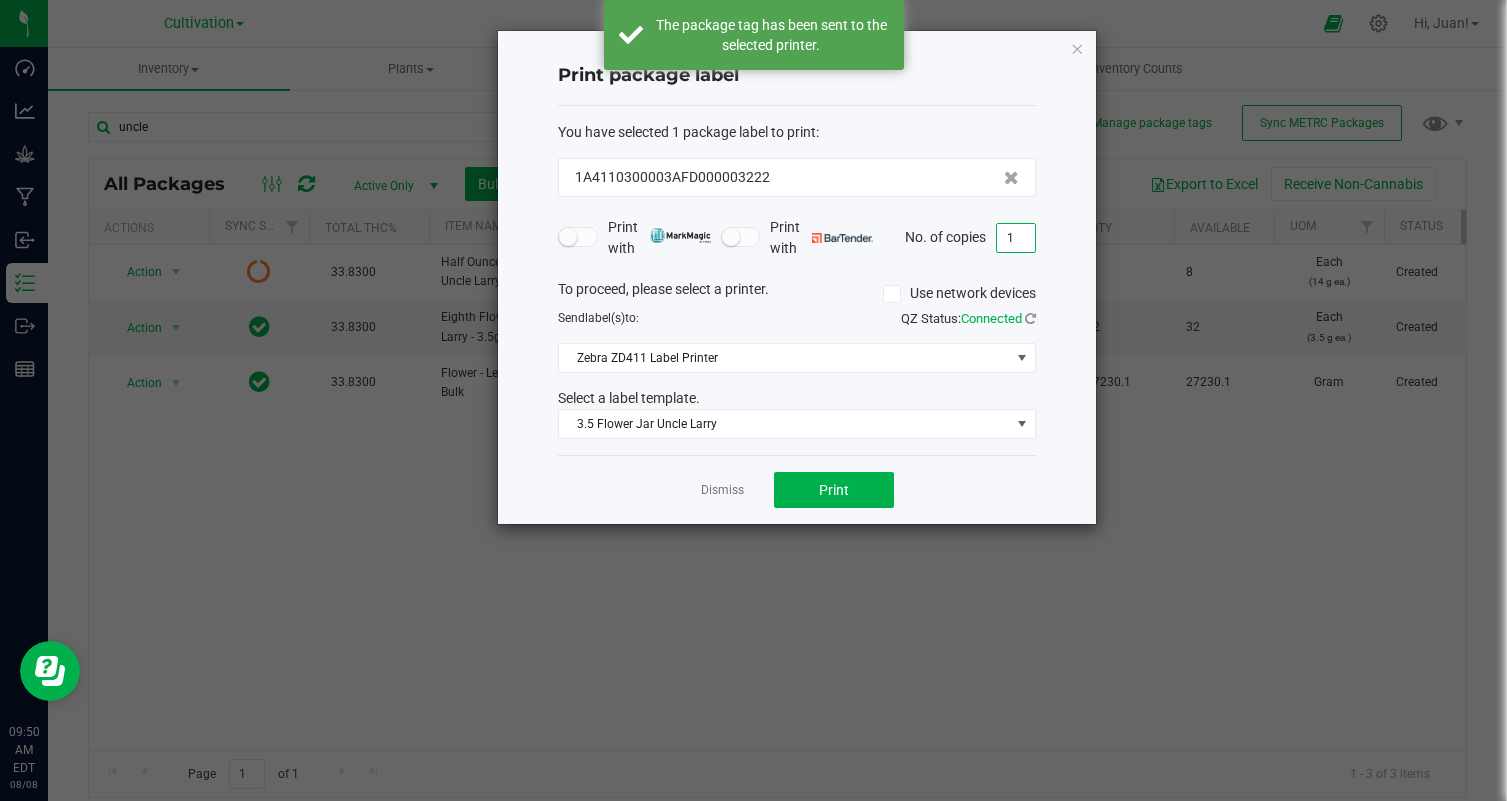 click on "1" at bounding box center [1016, 238] 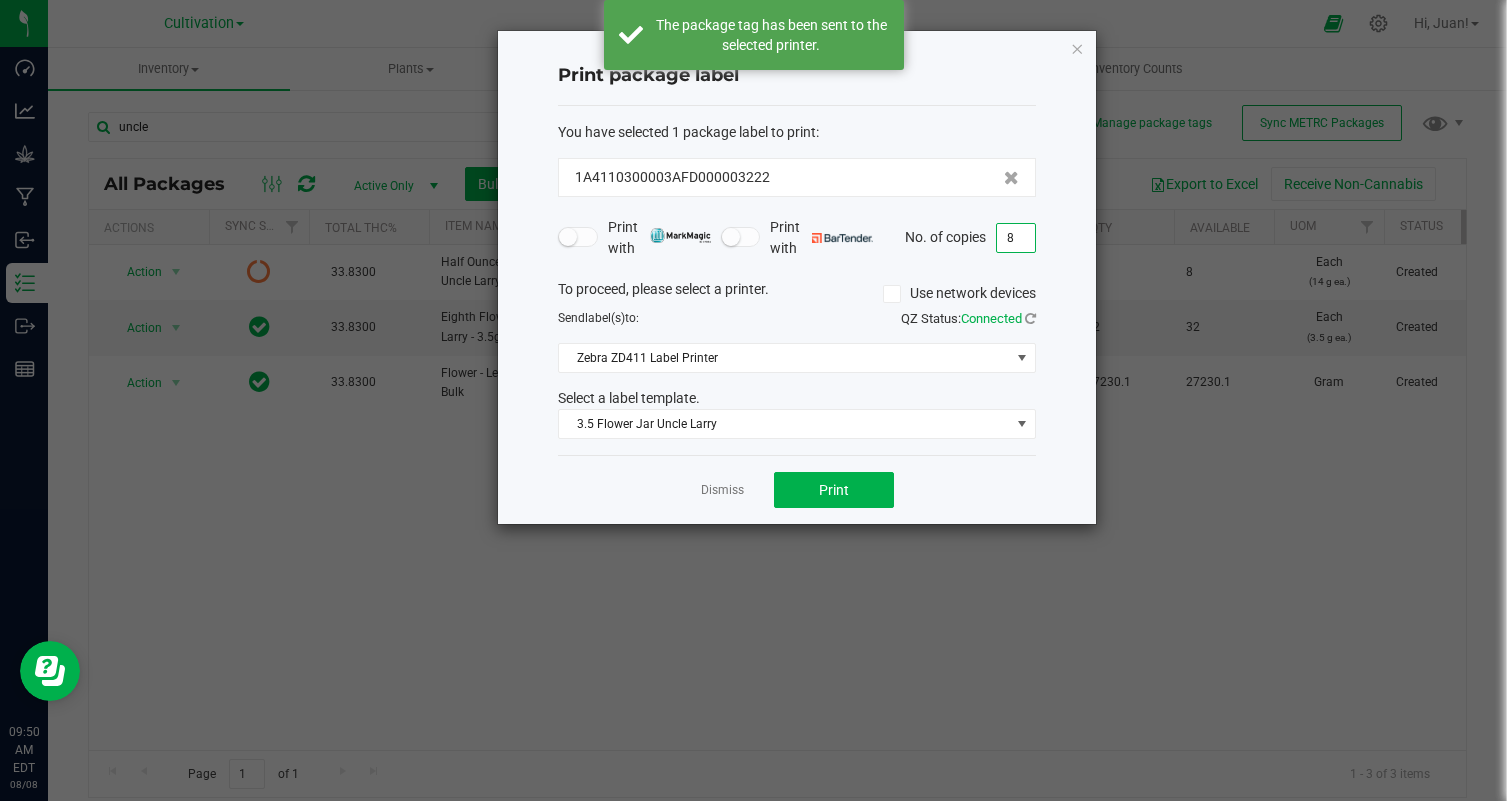 click on "Dismiss   Print" 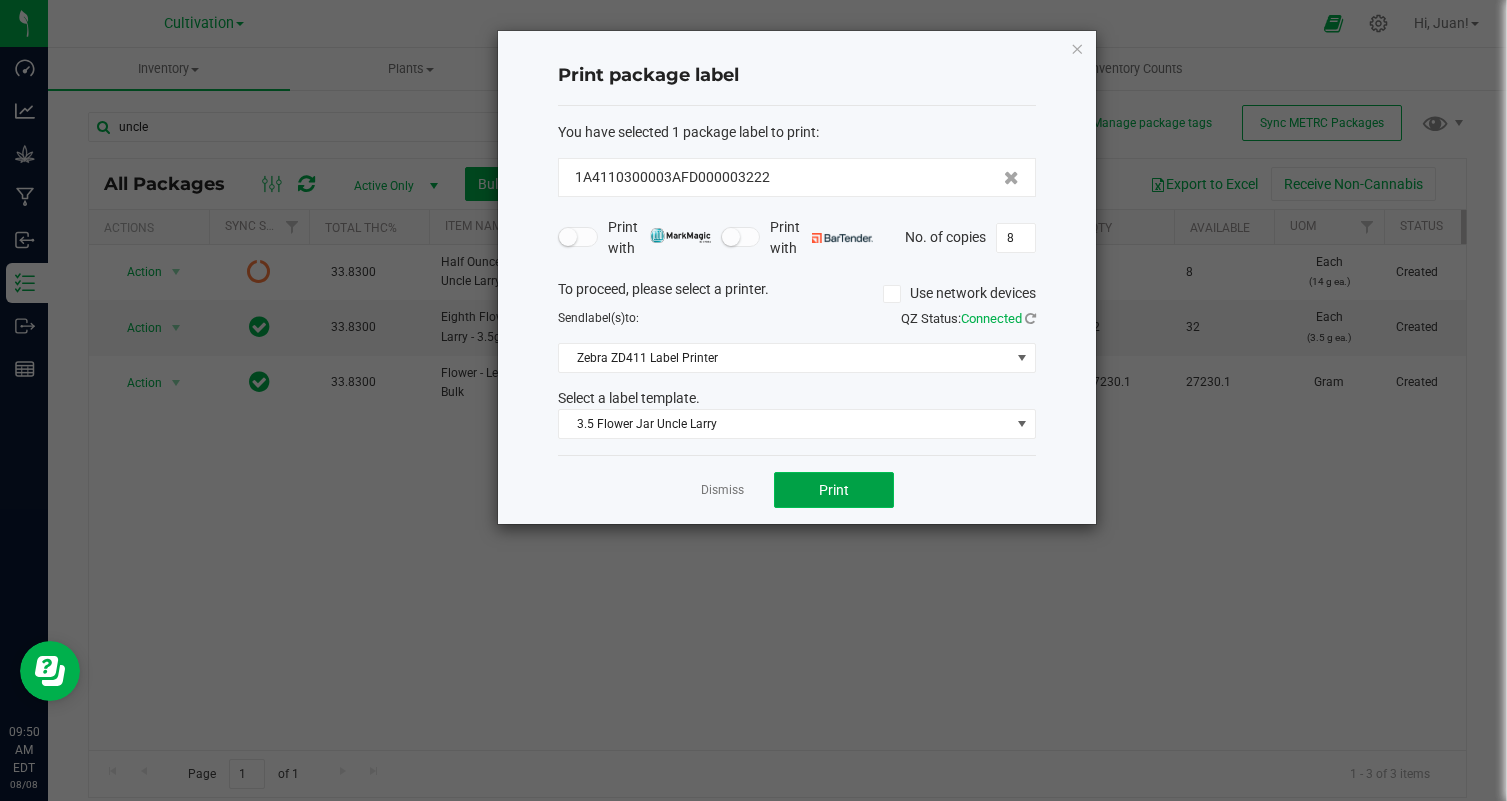 click on "Print" 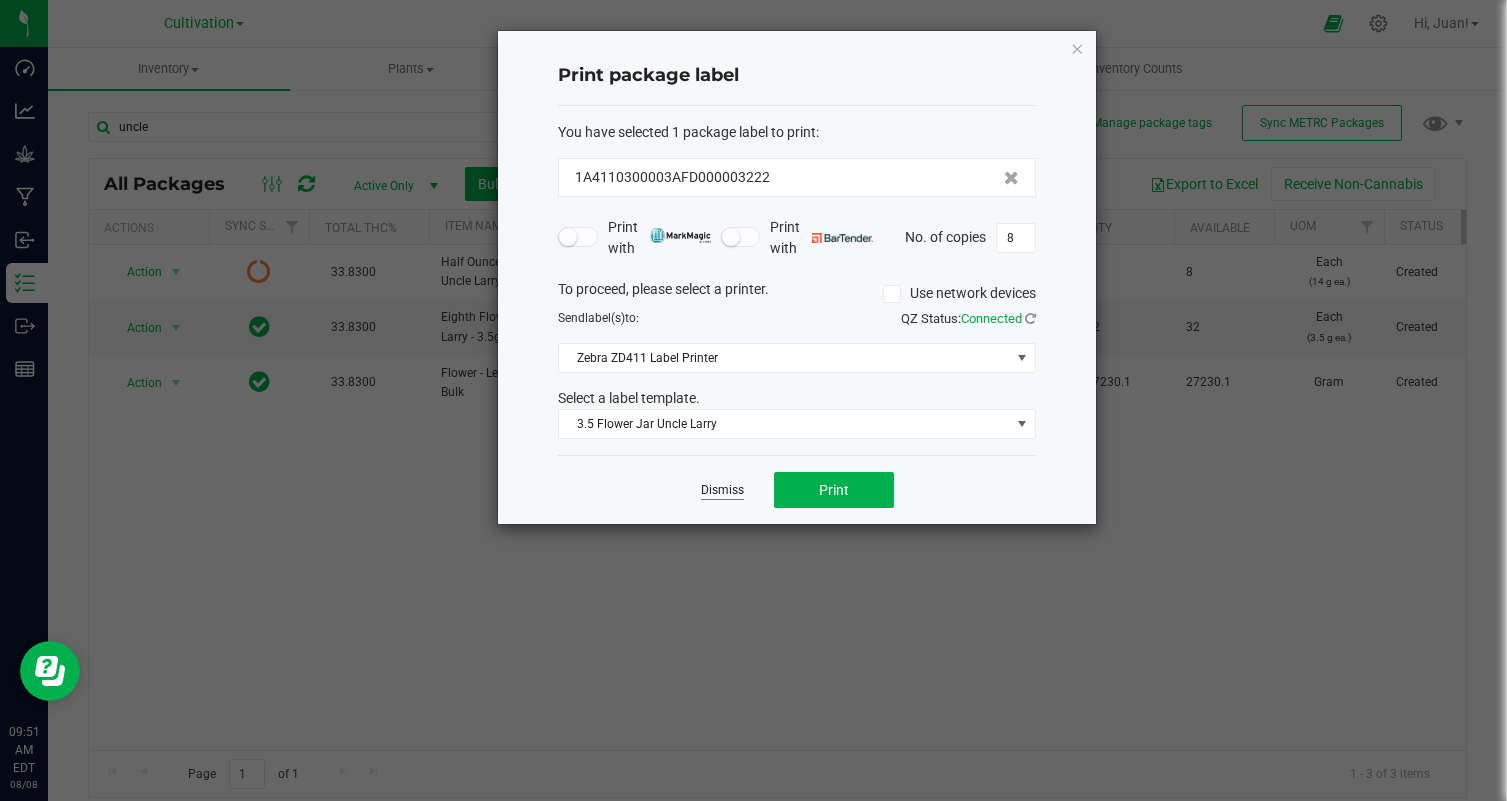 click on "Dismiss" 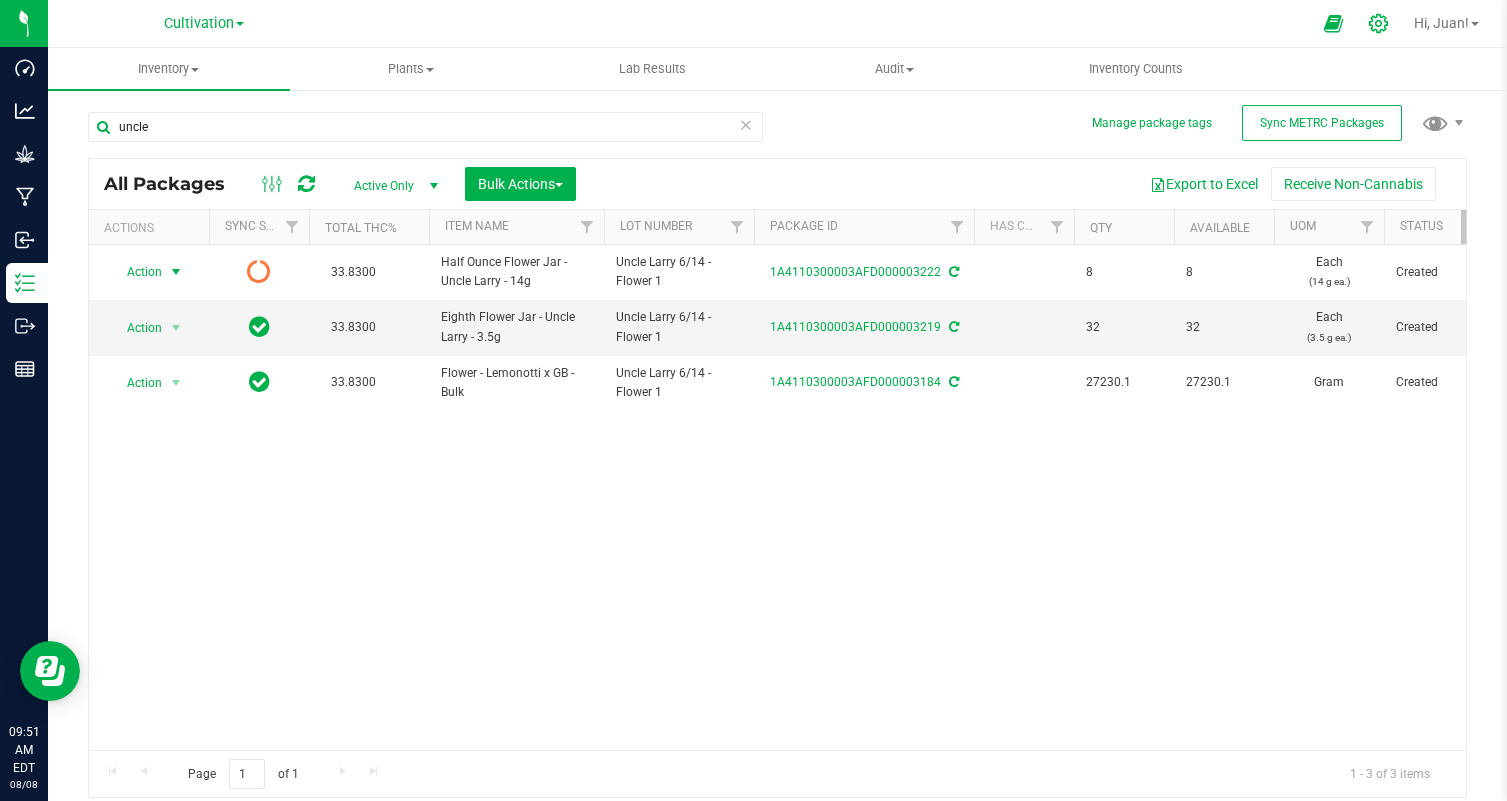 click 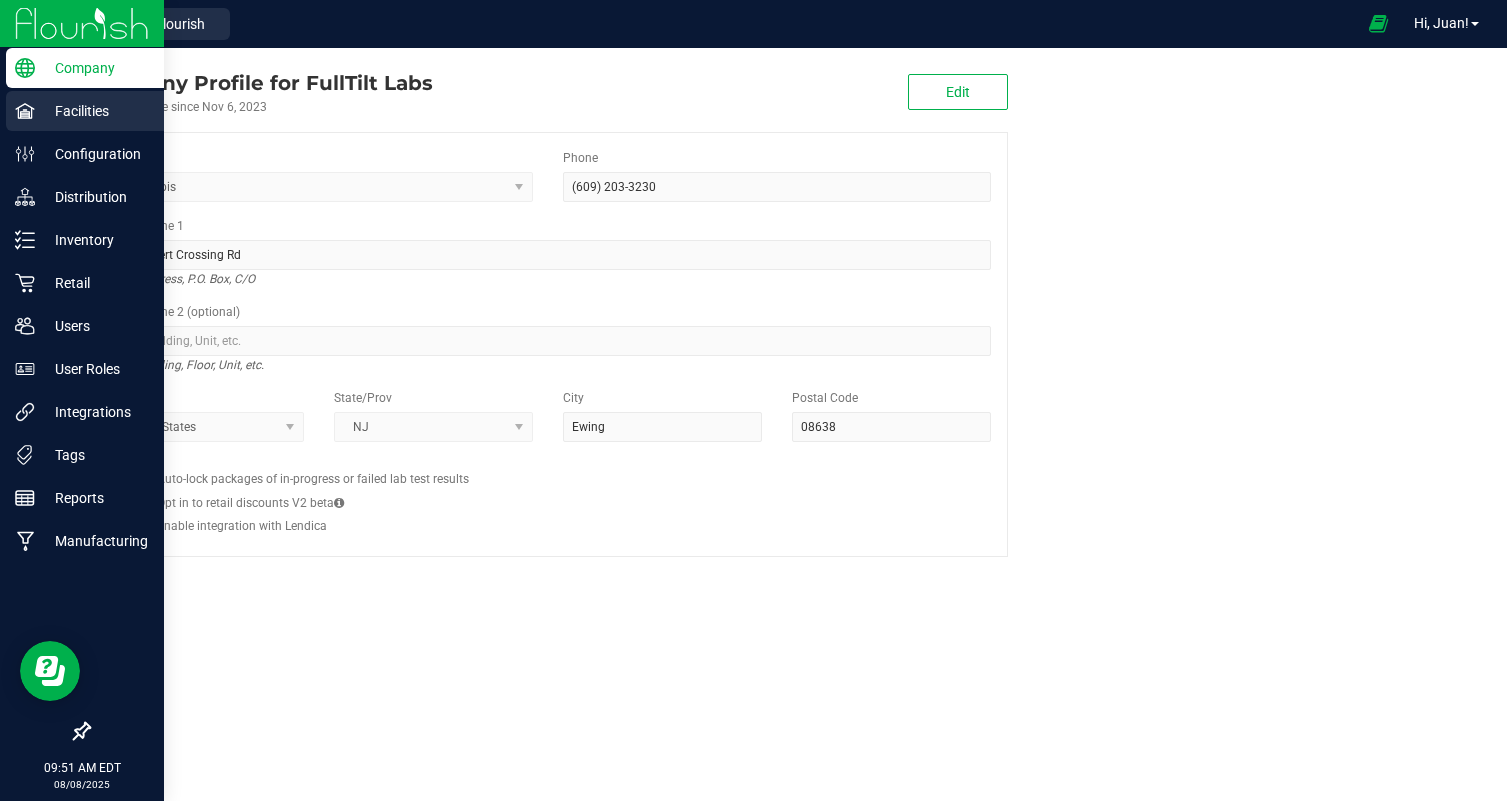 click on "Facilities" at bounding box center [95, 111] 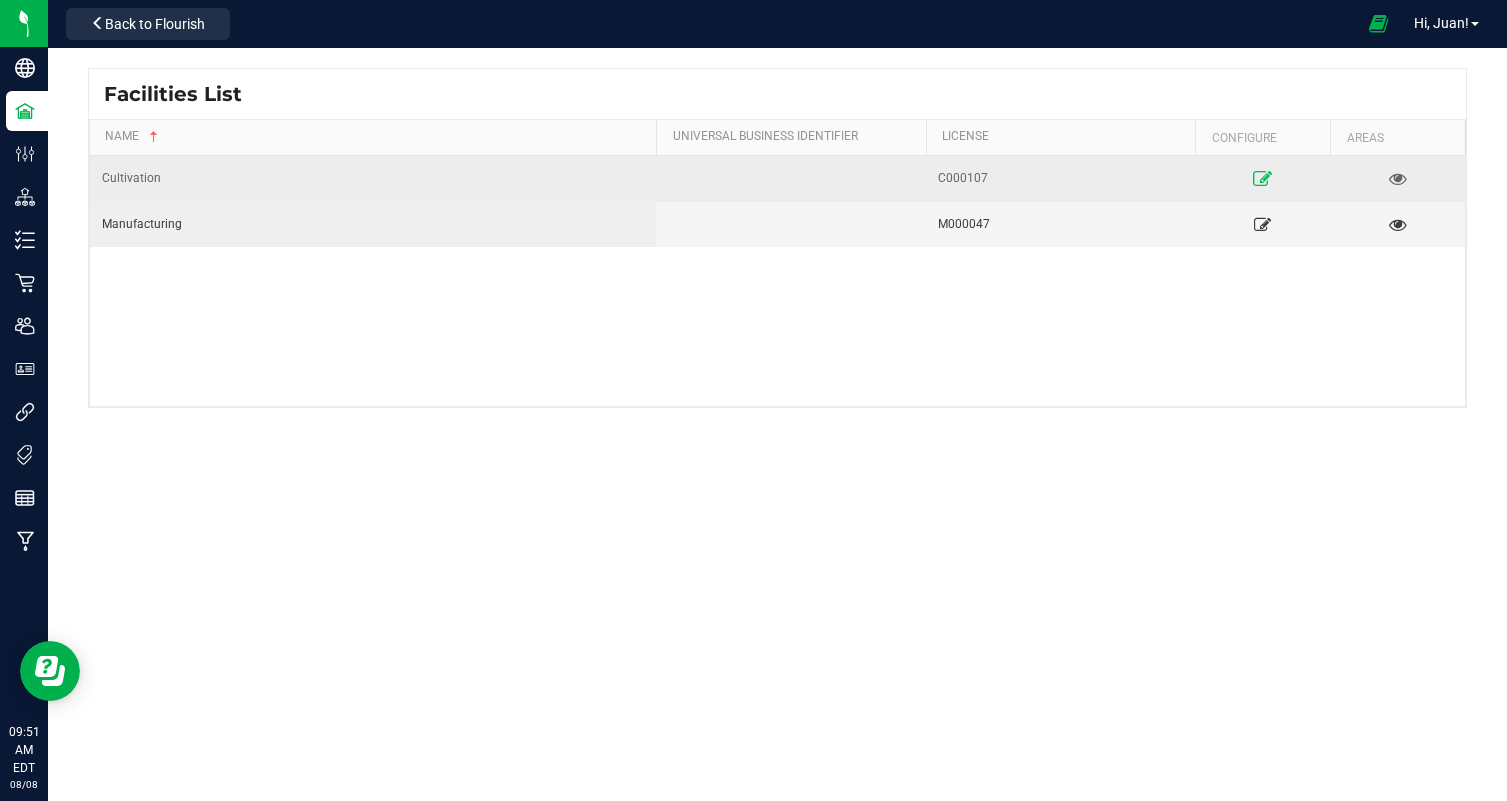 click at bounding box center [1262, 178] 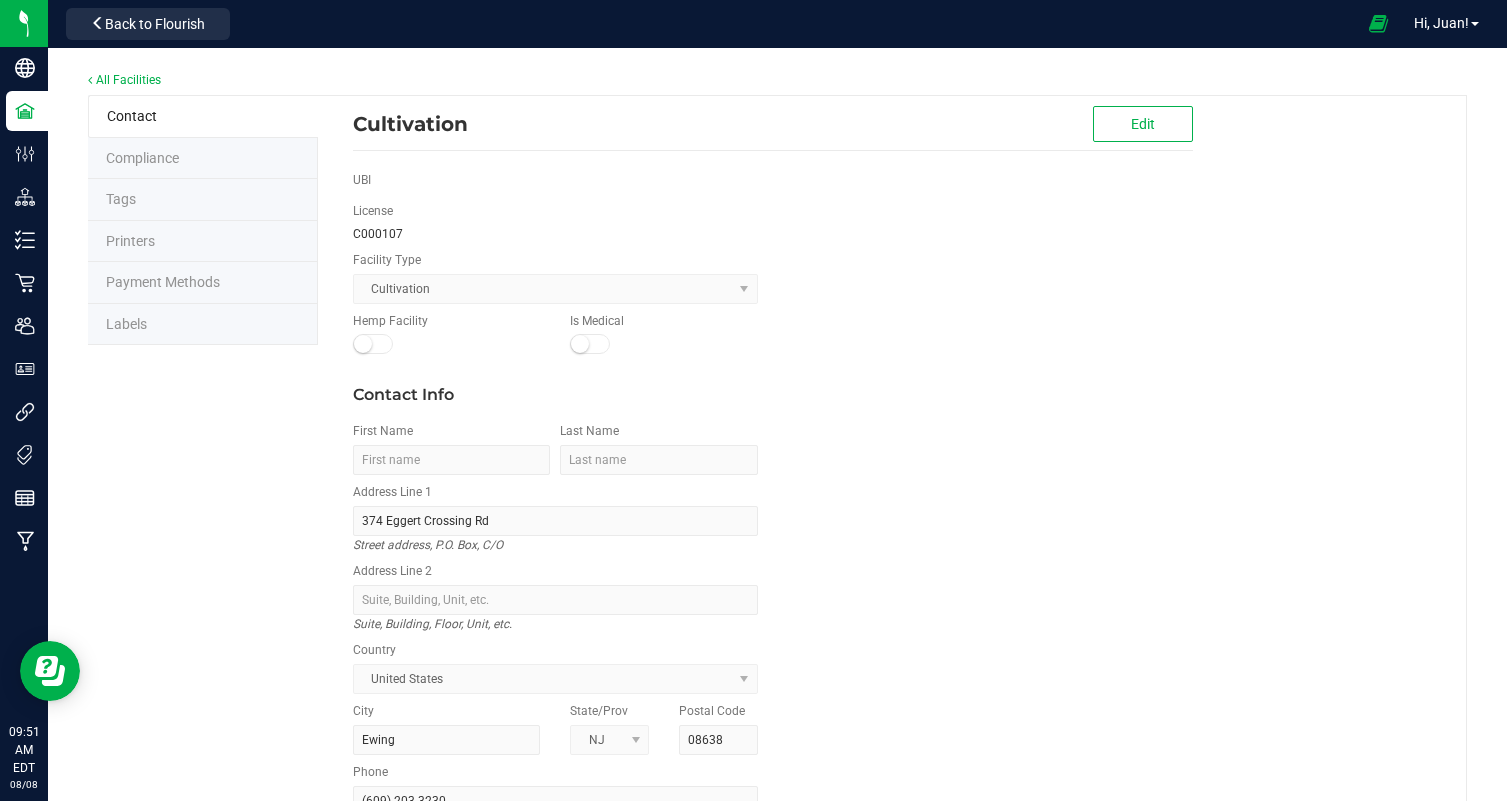 click on "Labels" at bounding box center (126, 324) 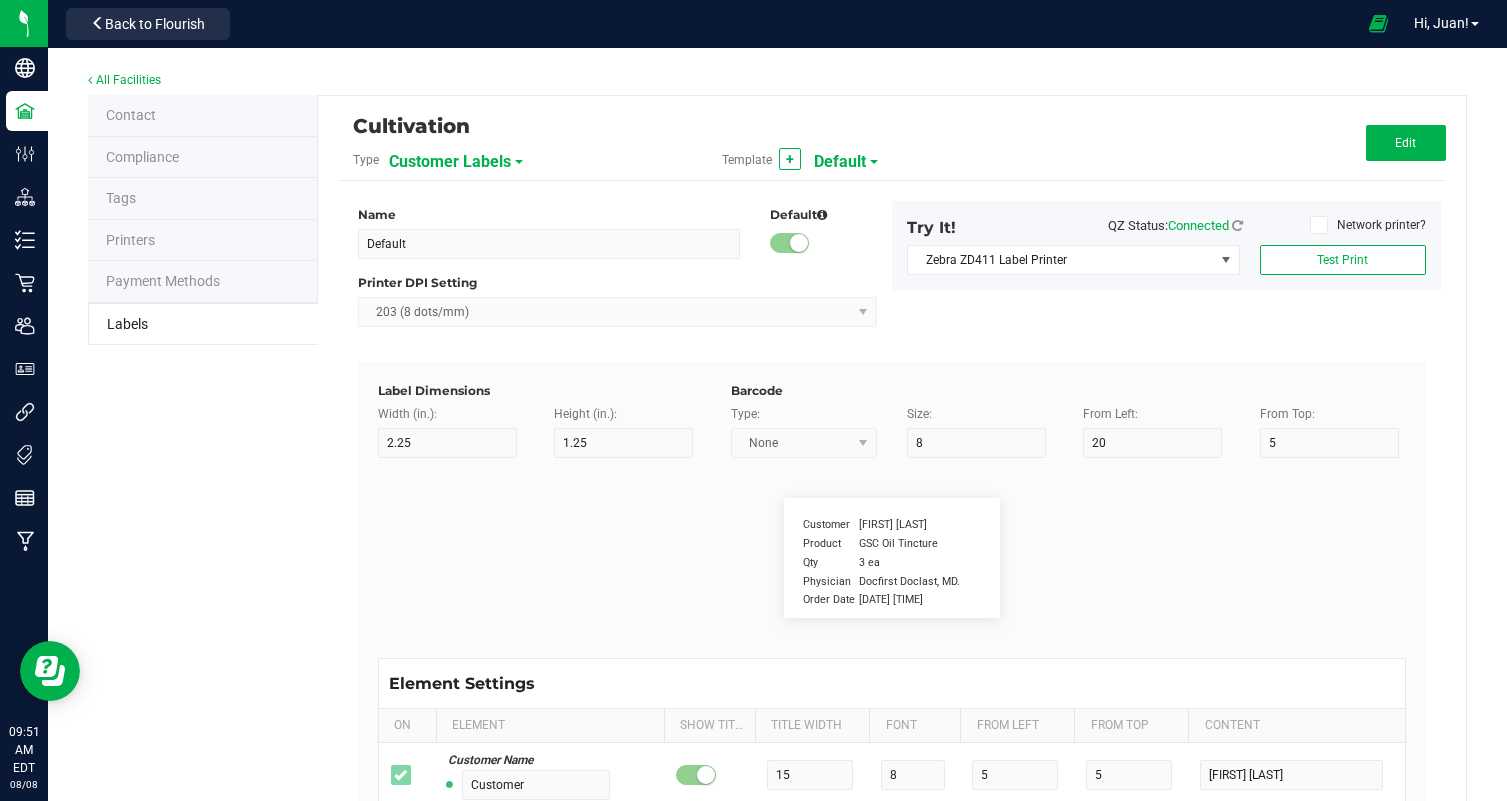 click on "Cultivation" at bounding box center [707, 126] 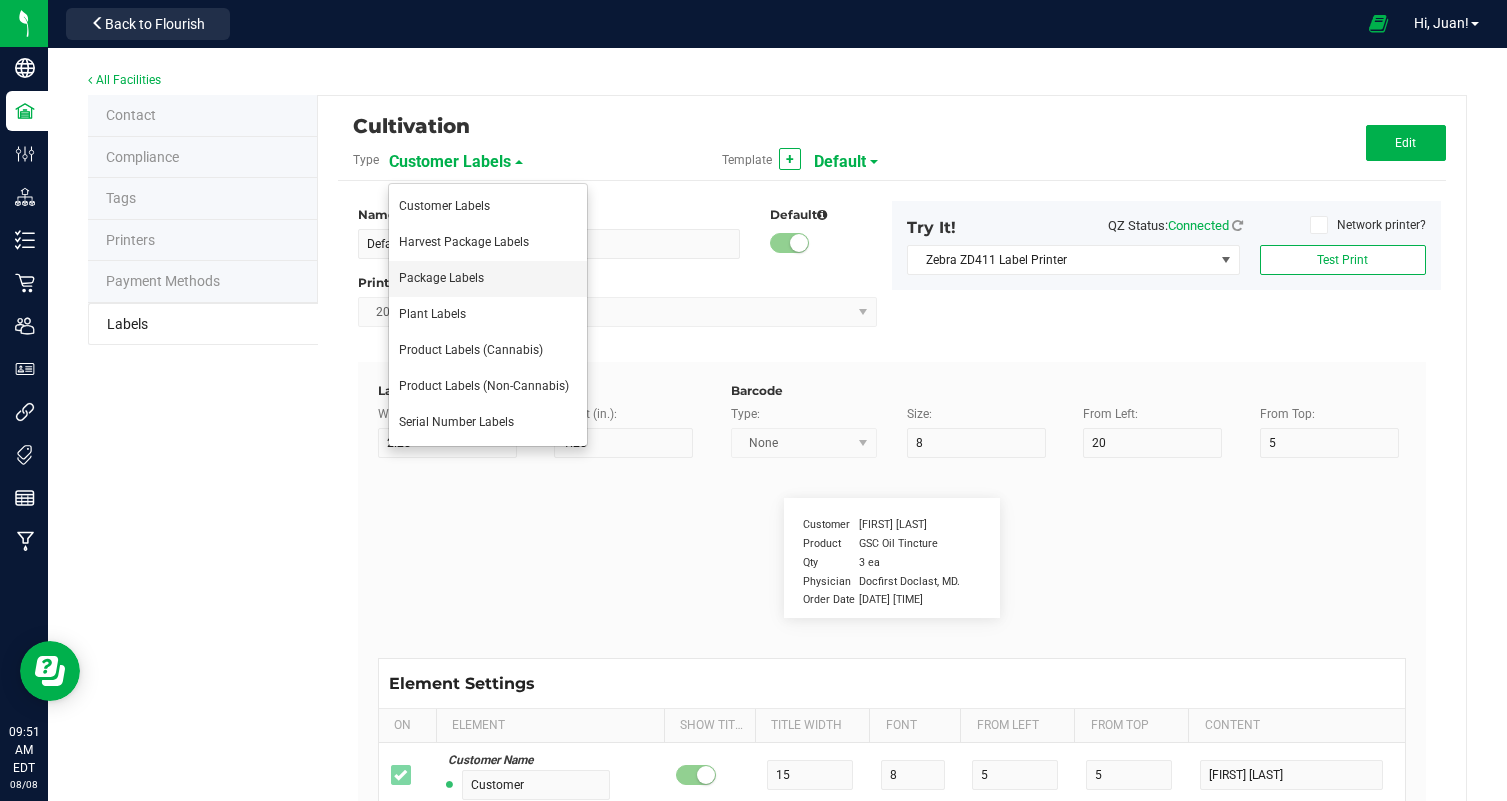click on "Package Labels" at bounding box center [488, 279] 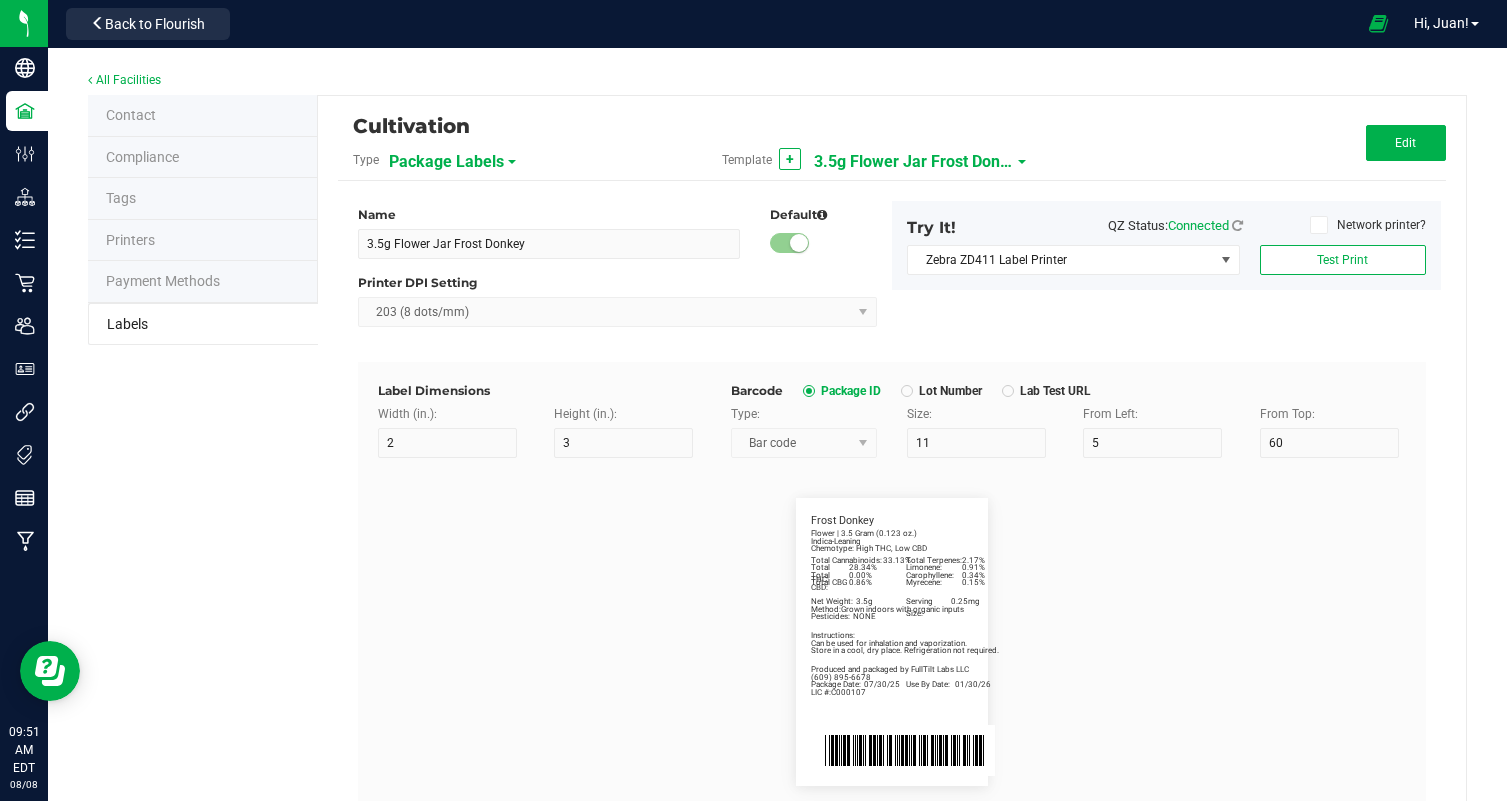 click on "3.5g Flower Jar Frost Donkey" at bounding box center (914, 162) 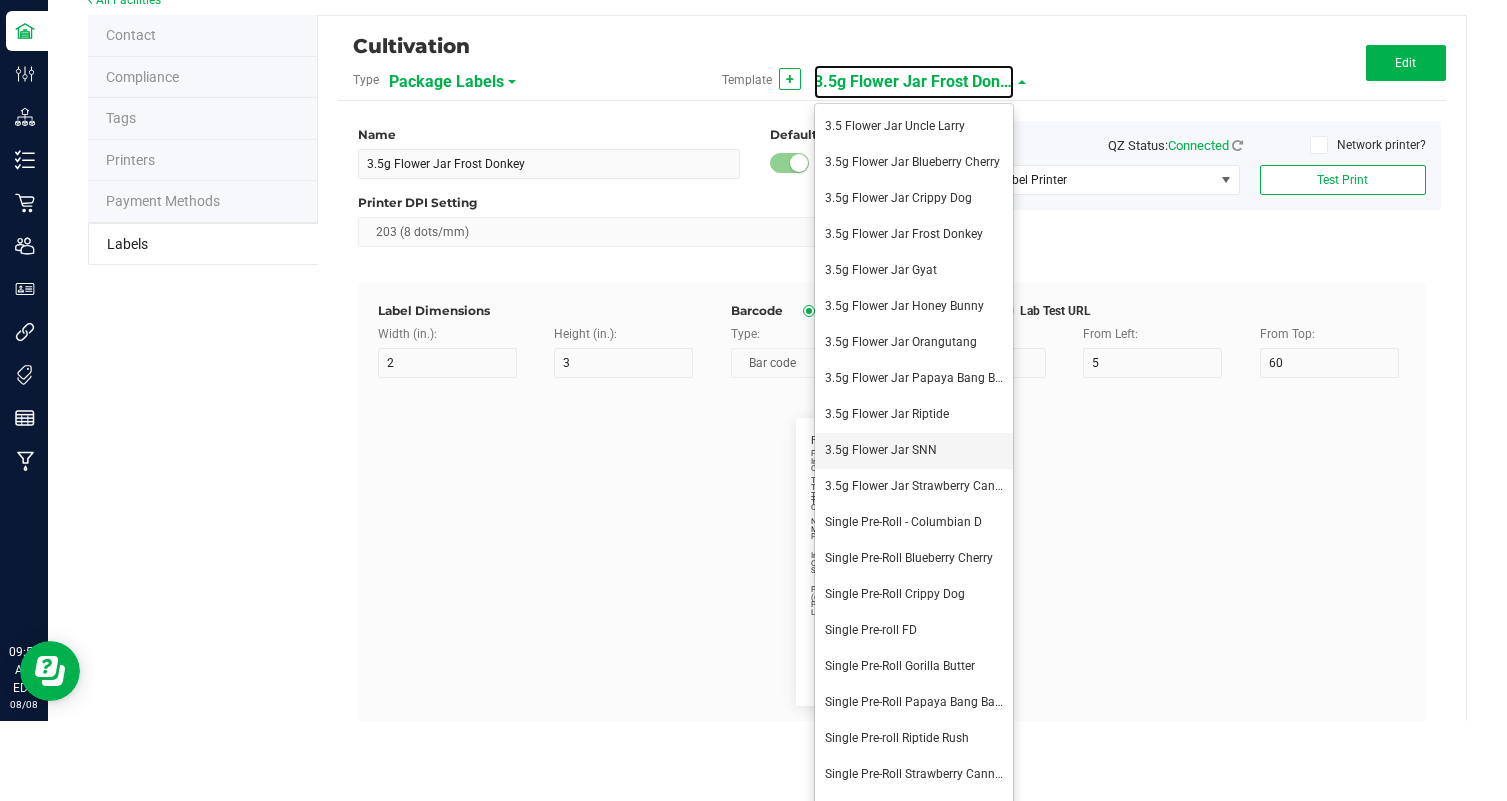 scroll, scrollTop: 78, scrollLeft: 0, axis: vertical 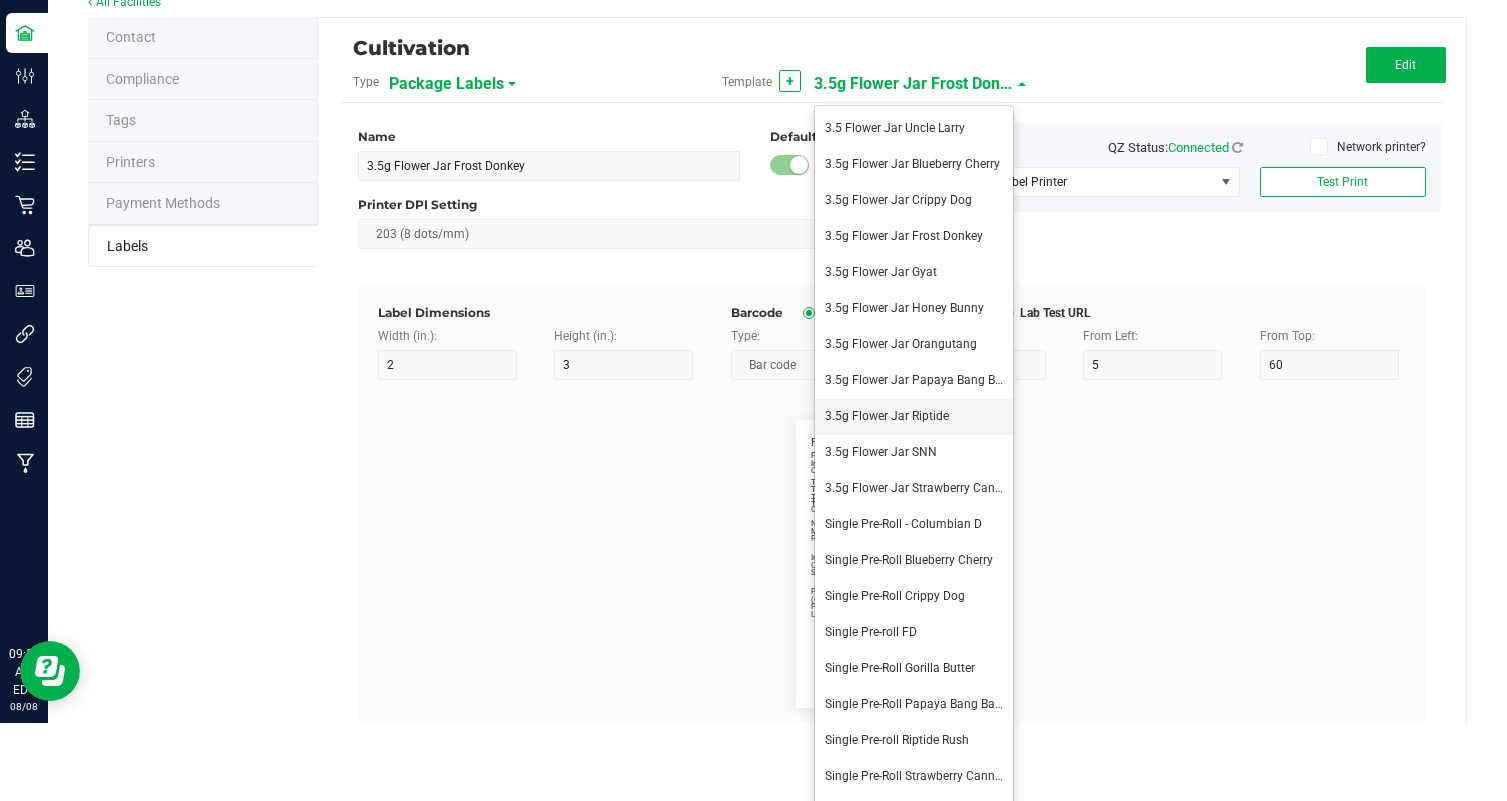click on "3.5g Flower Jar Riptide" at bounding box center [914, 417] 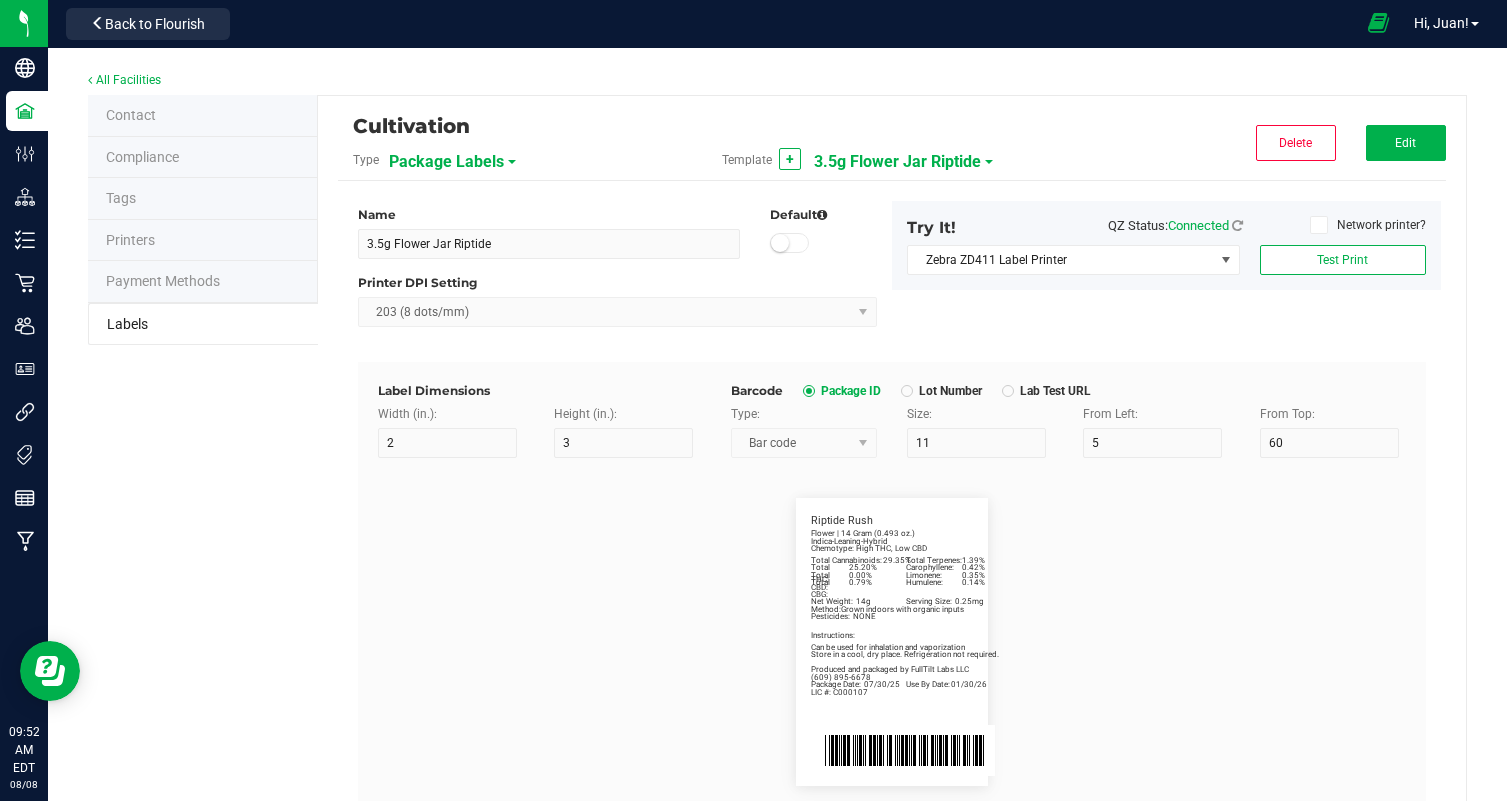 scroll, scrollTop: 0, scrollLeft: 0, axis: both 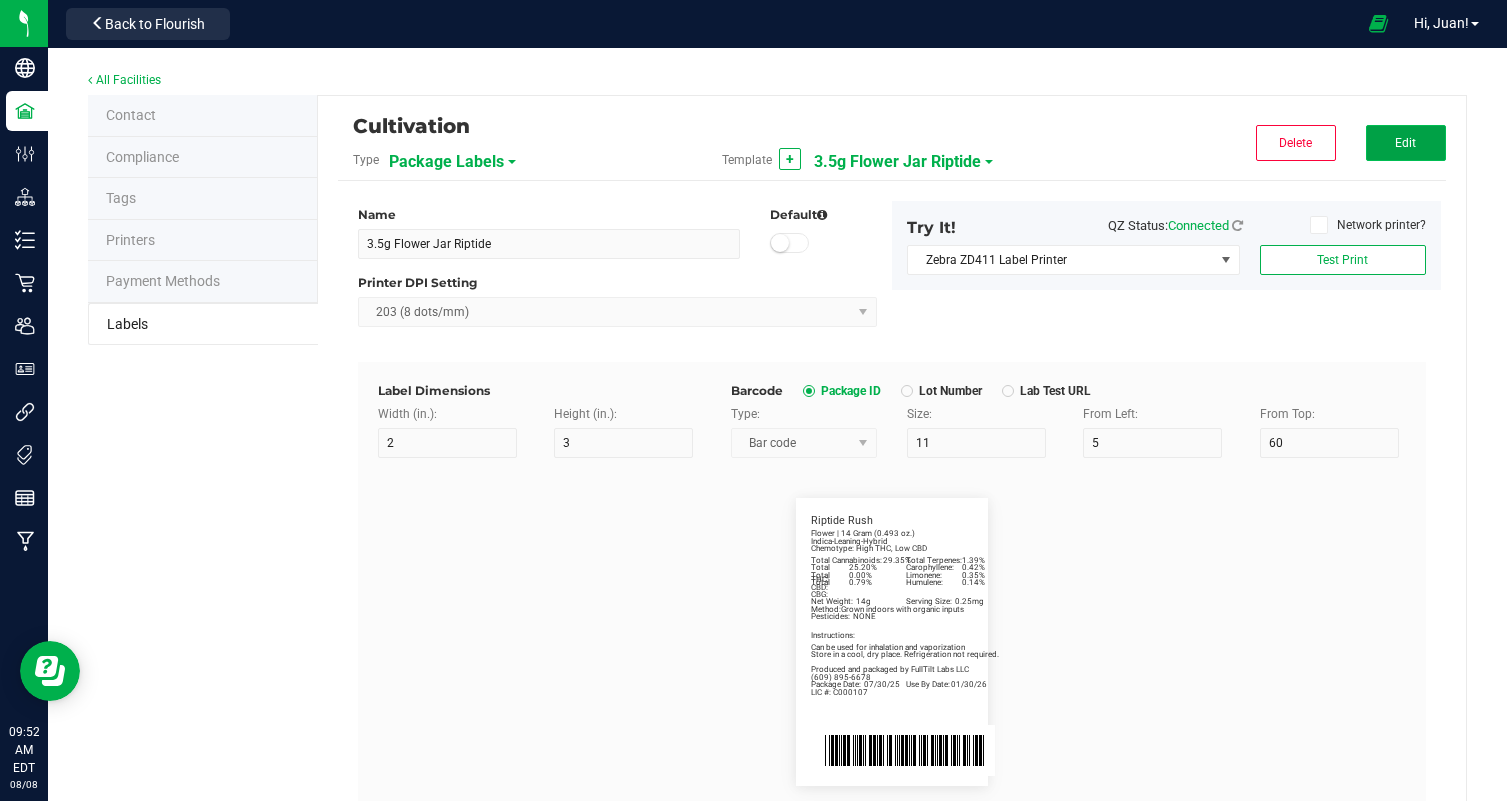 click on "Edit" at bounding box center (1406, 143) 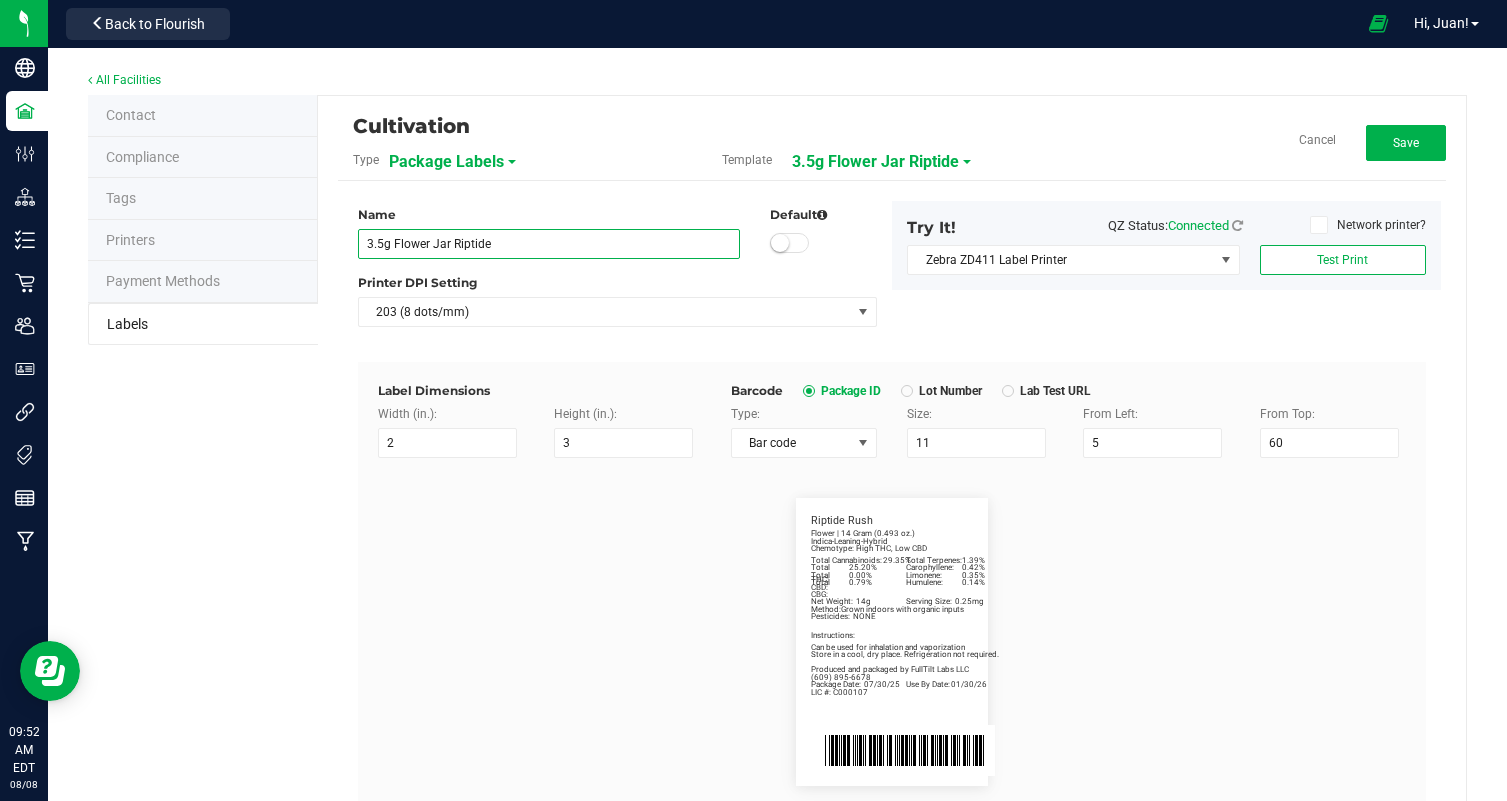click on "3.5g Flower Jar Riptide" at bounding box center [549, 244] 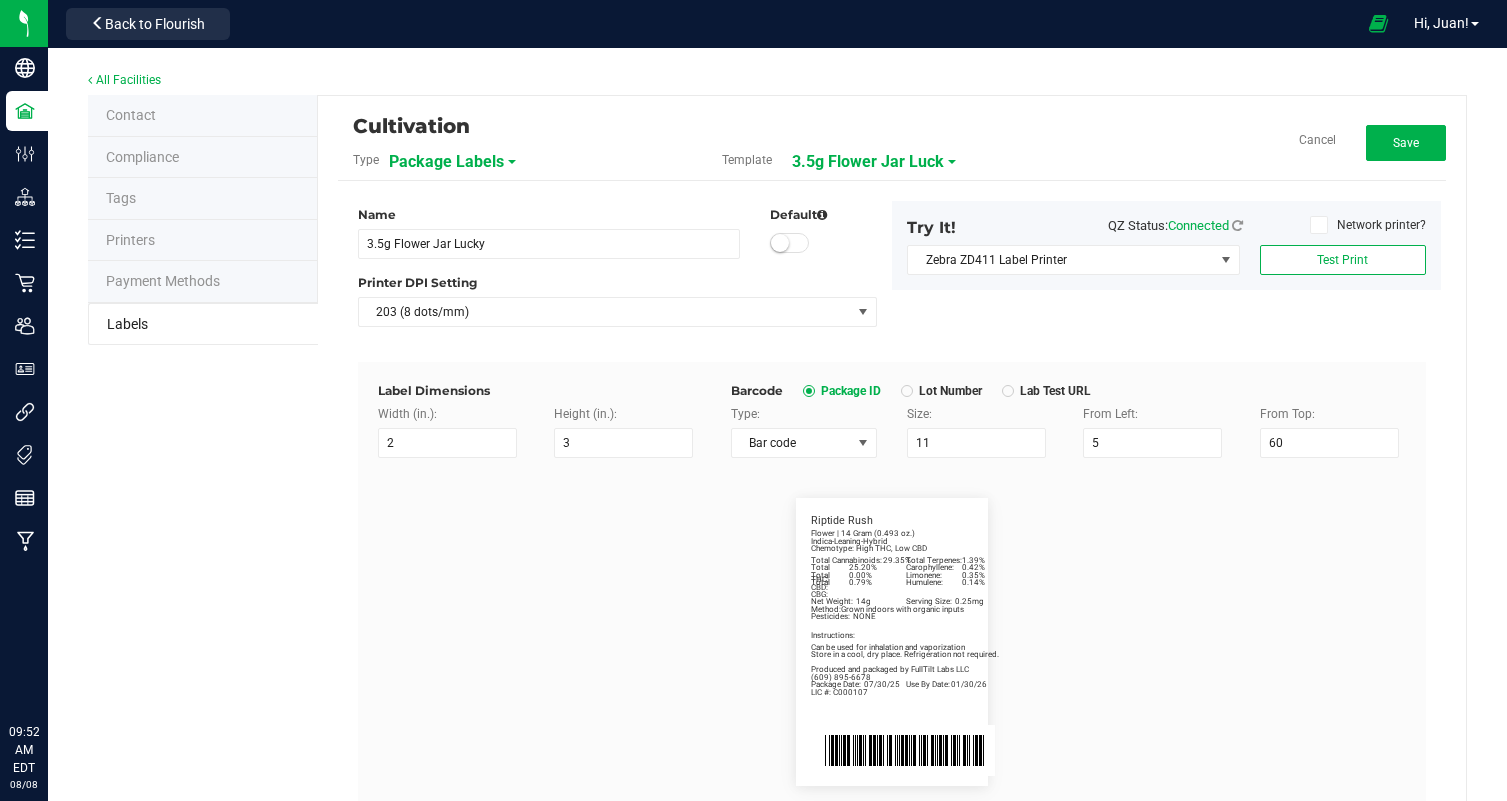 scroll, scrollTop: 0, scrollLeft: 0, axis: both 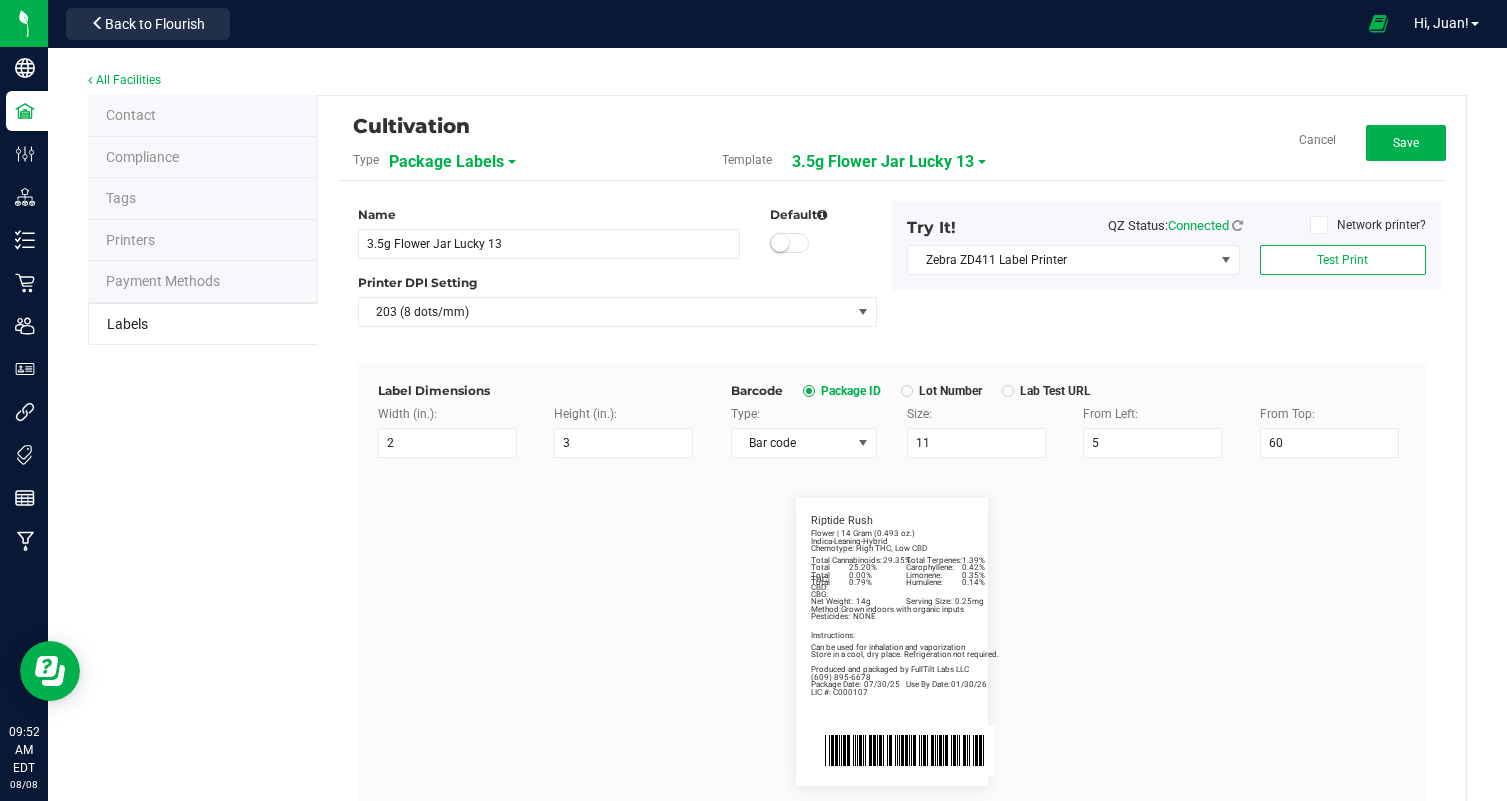 type on "3.5g Flower Jar Lucky 13" 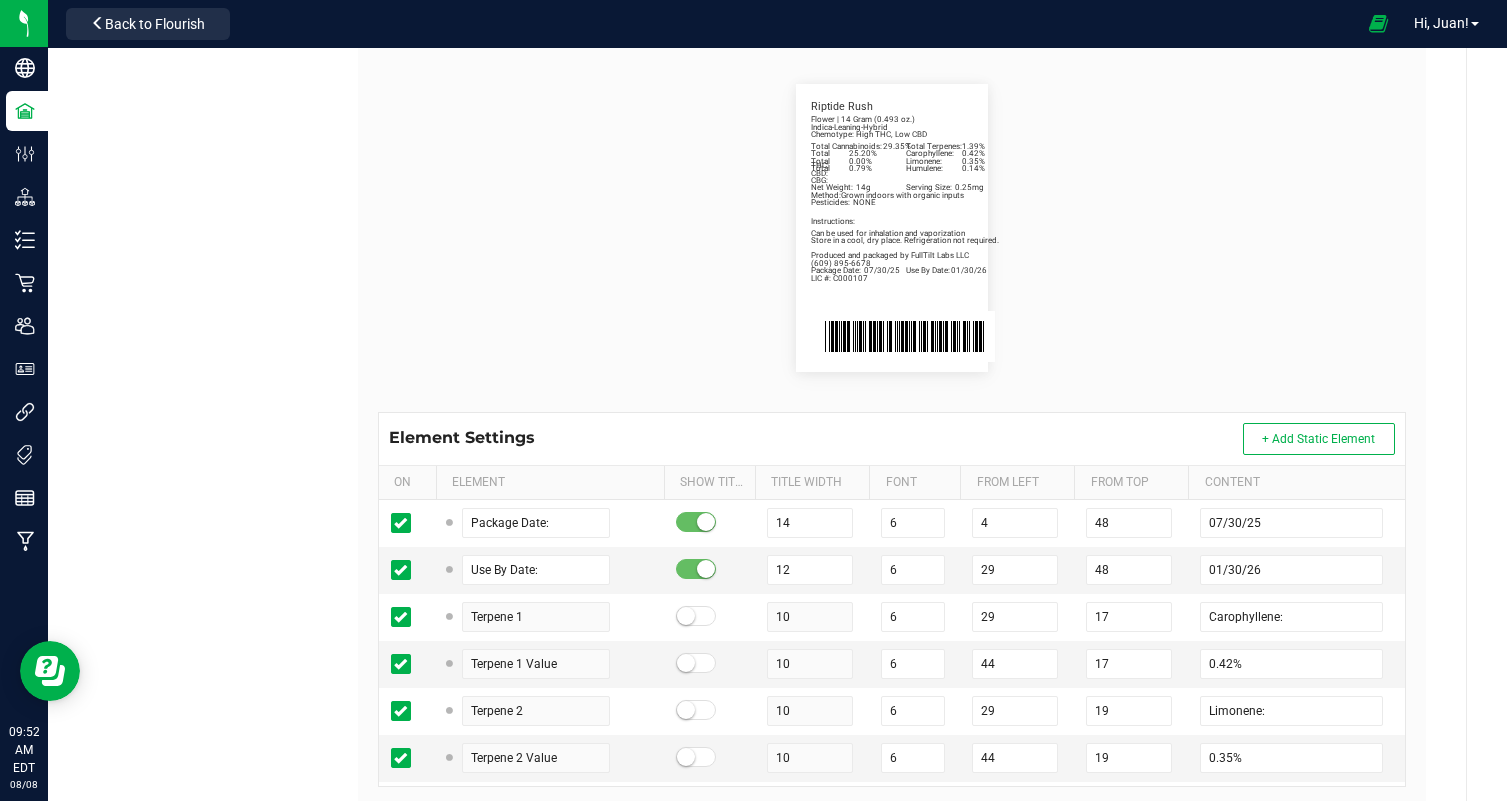 scroll, scrollTop: 481, scrollLeft: 0, axis: vertical 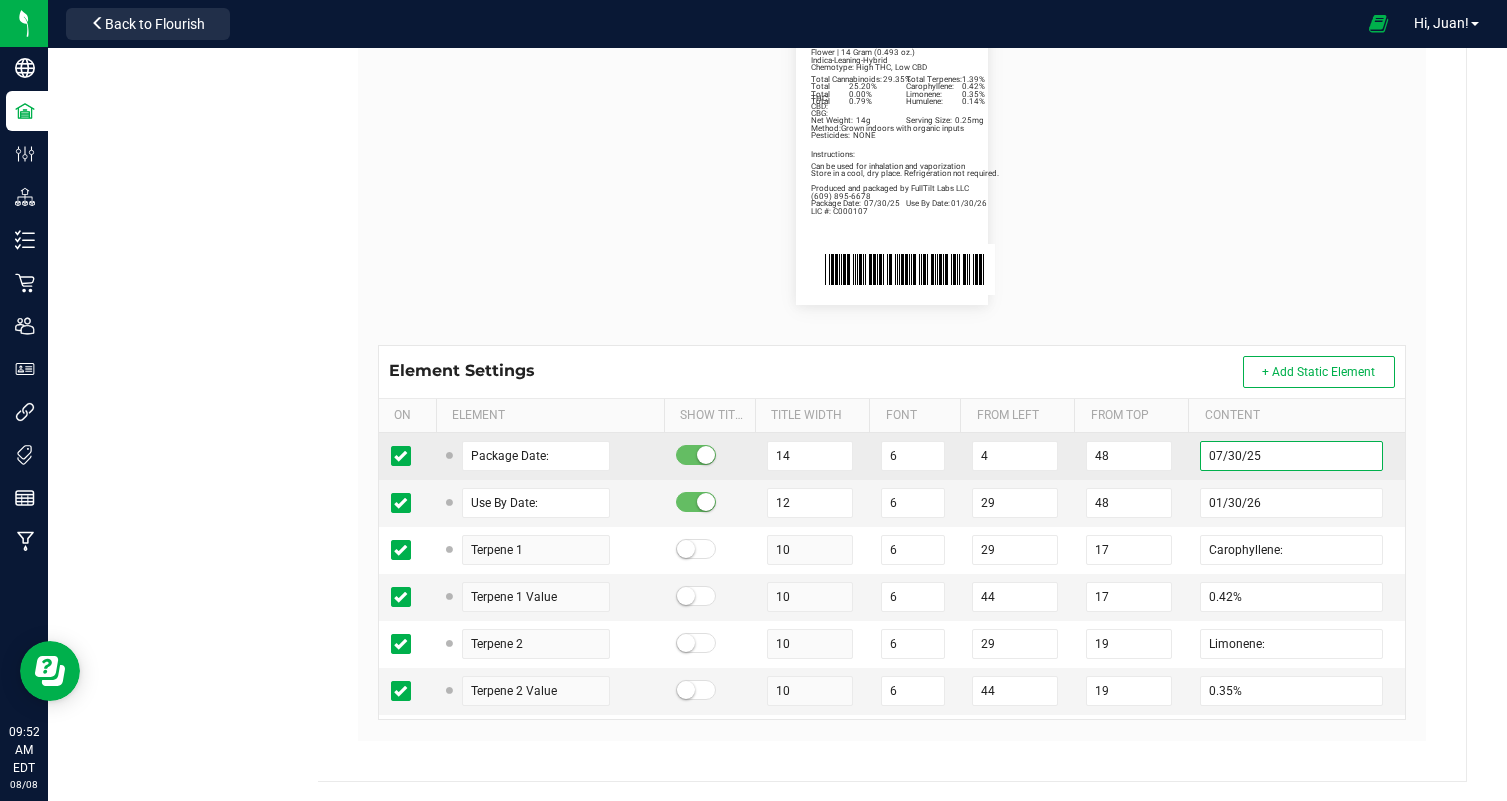 click on "07/30/25" at bounding box center [1291, 456] 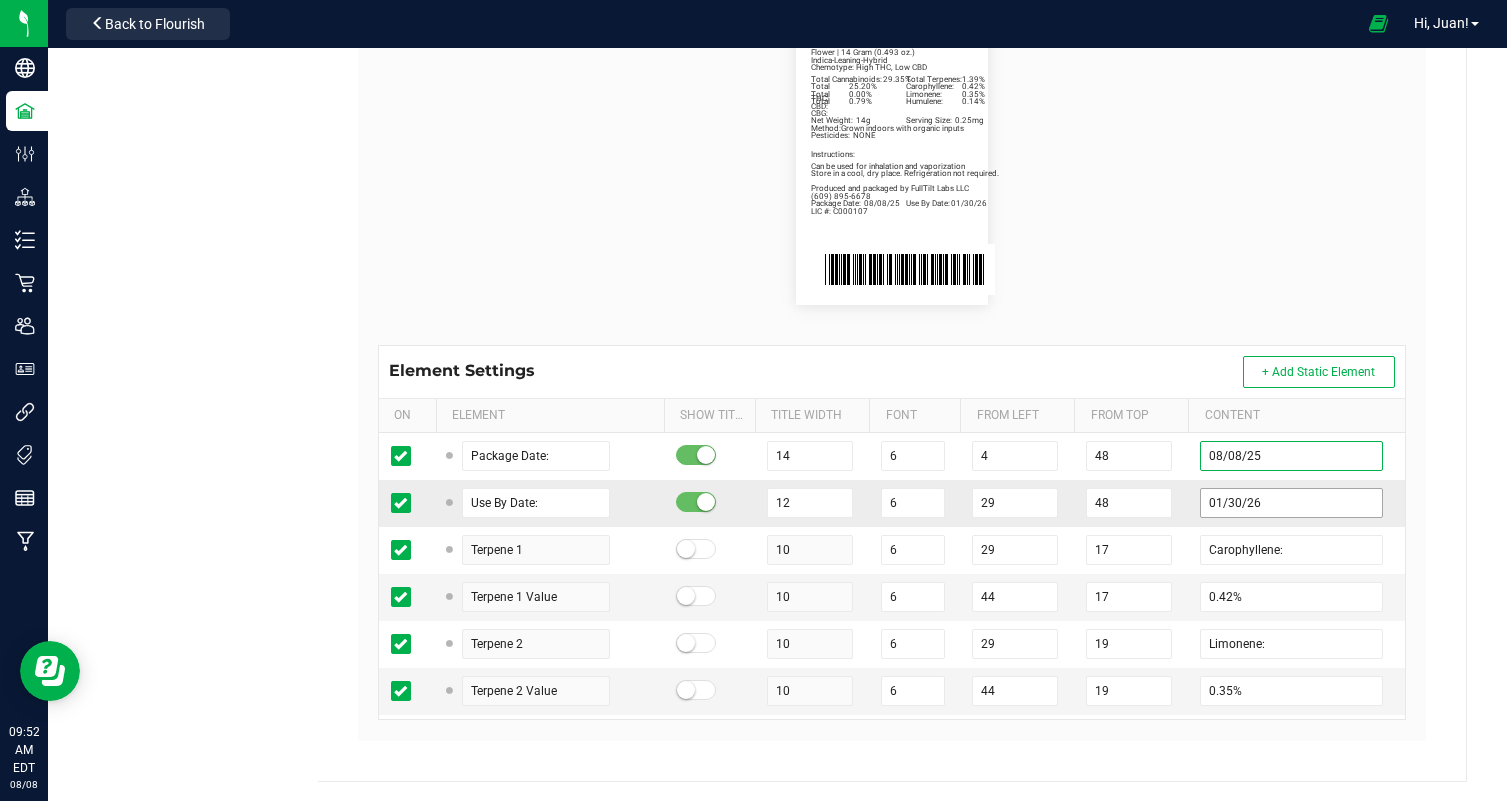 type on "08/08/25" 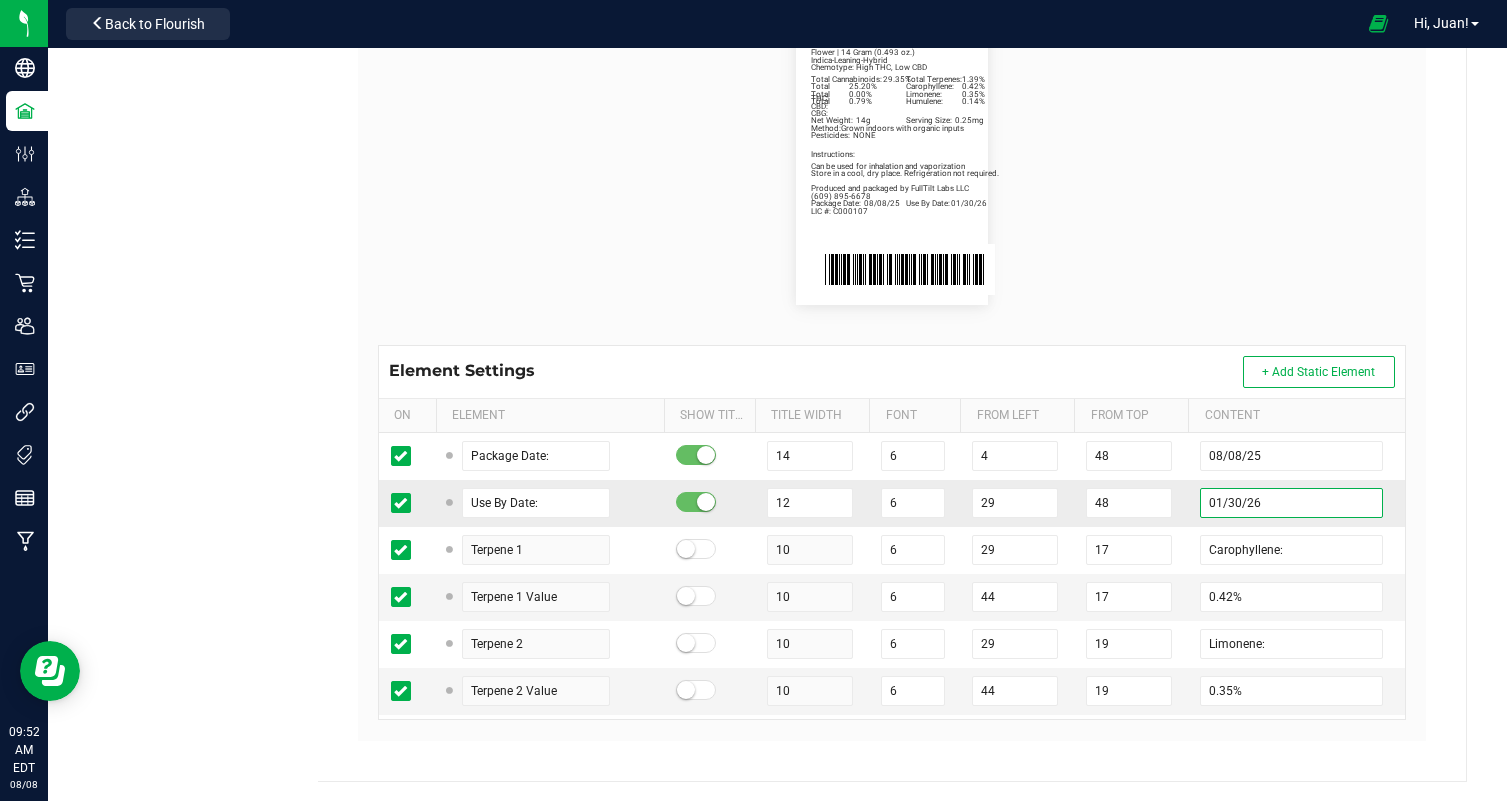 click on "01/30/26" at bounding box center [1291, 503] 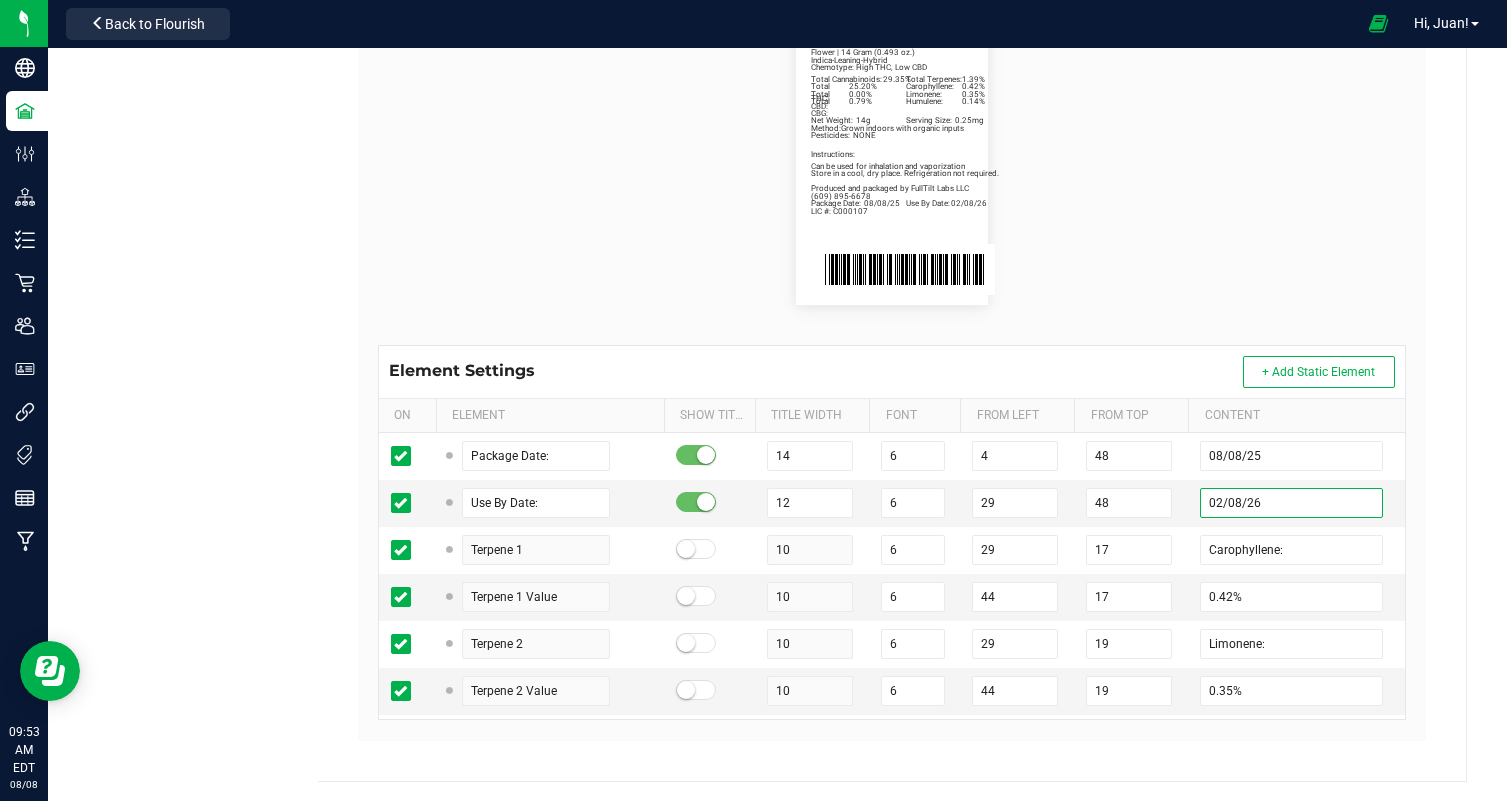 type on "02/08/26" 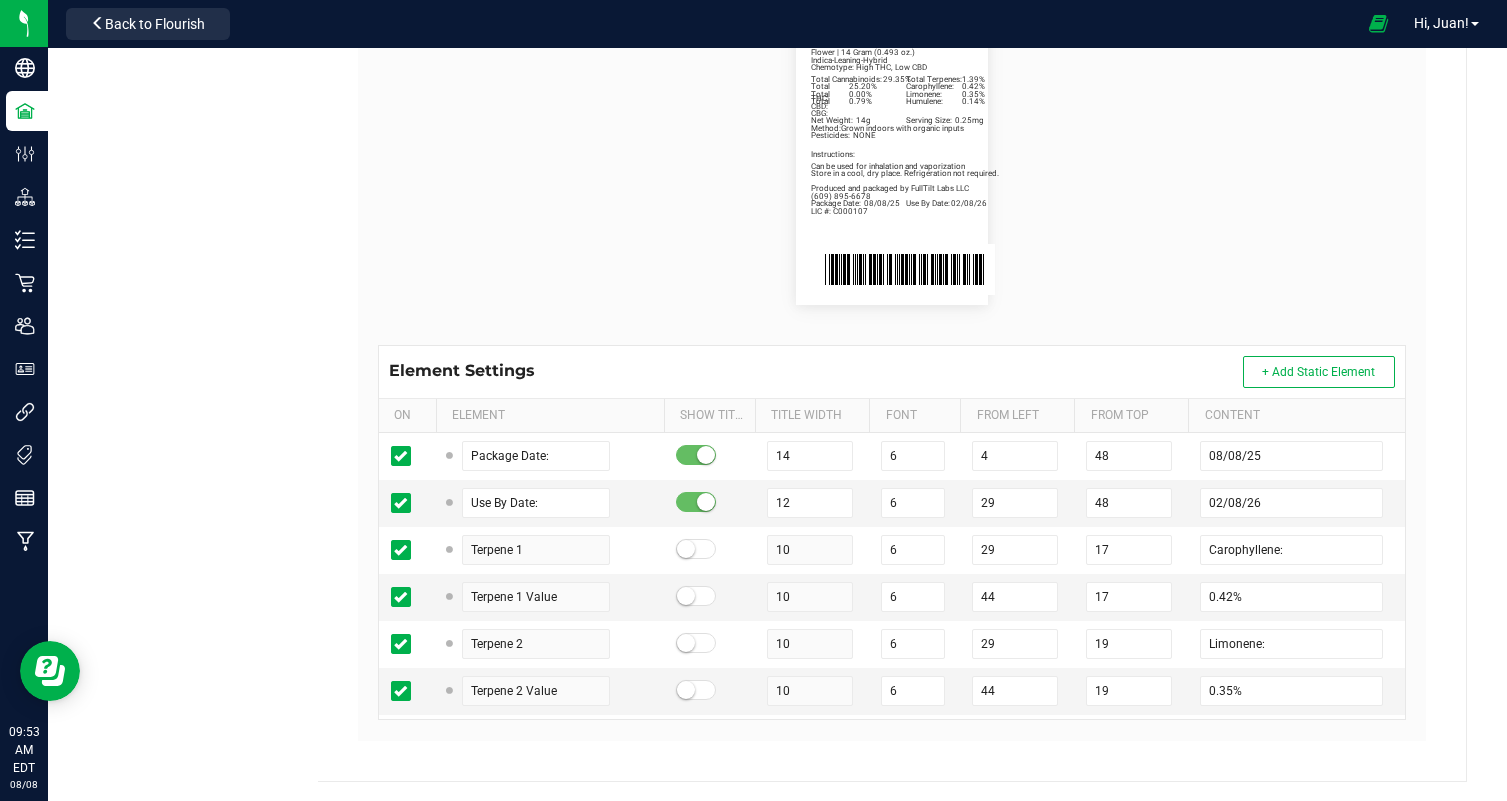 click on "Package Date:   [DATE]   Use By Date:   [DATE]   Carophyllene:   0.42%   Limonene:   0.35%   Humulene:   0.14%   Total Cannabinoids:   29.35%   Total Terpenes:   1.39%   Total THC:    25.20%   Total CBD:   0.00%   Total CBG:   0.79%   Riptide Rush   Indica-Leaning-Hybrid   Chemotype:   High THC, Low CBD   Net Weight:   14g   Serving Size:   0.25mg   Flower | 14 Gram (0.493 oz.)        Produced and packaged by FullTilt Labs LLC   Instructions:        Can be used for inhalation and vaporization   Method:   Grown indoors with organic inputs   Pesticides:   NONE   [PHONE]   LIC #: C000107        Store in a cool, dry place. Refrigeration not required." at bounding box center [892, 161] 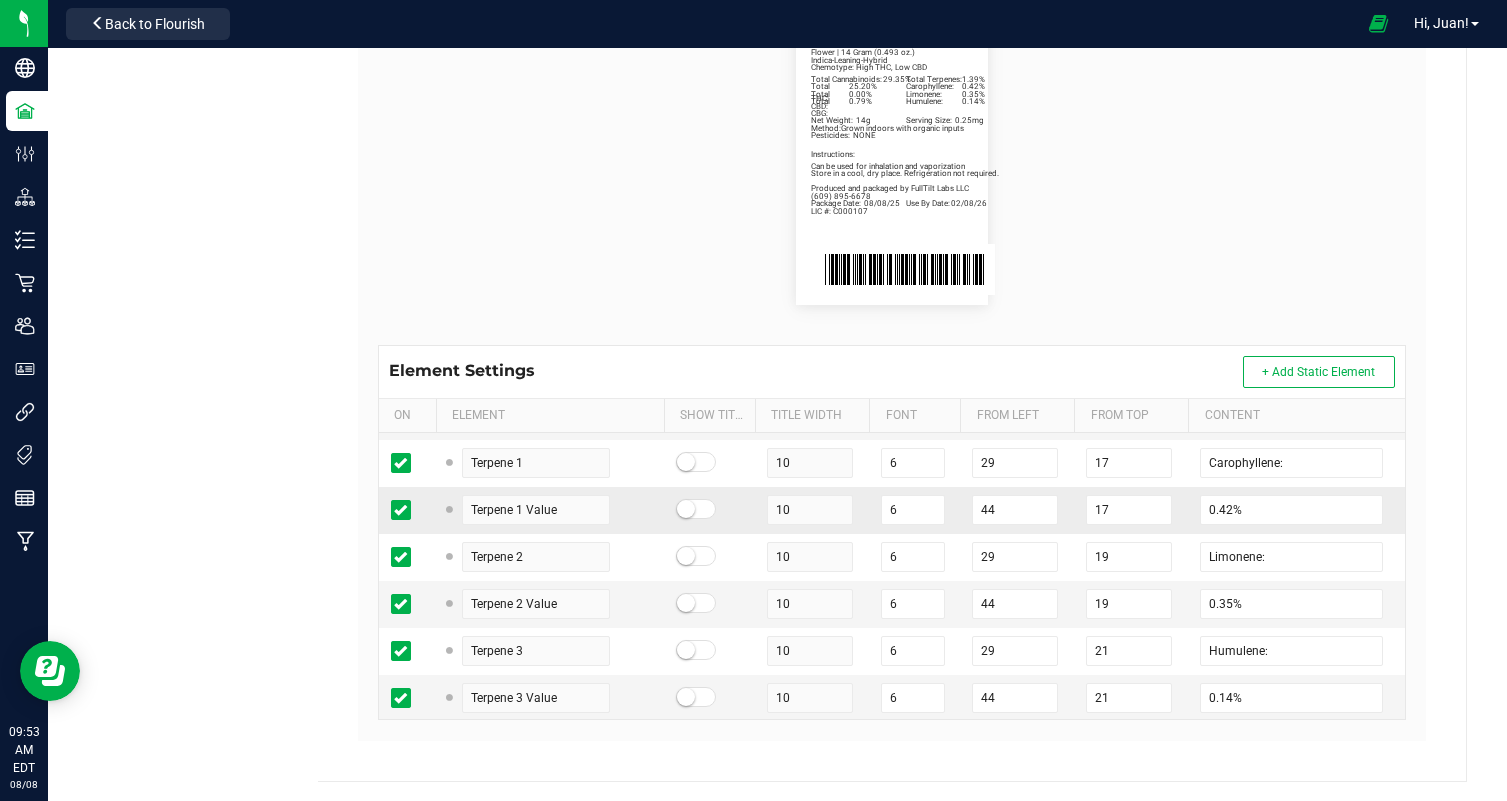 scroll, scrollTop: 90, scrollLeft: 0, axis: vertical 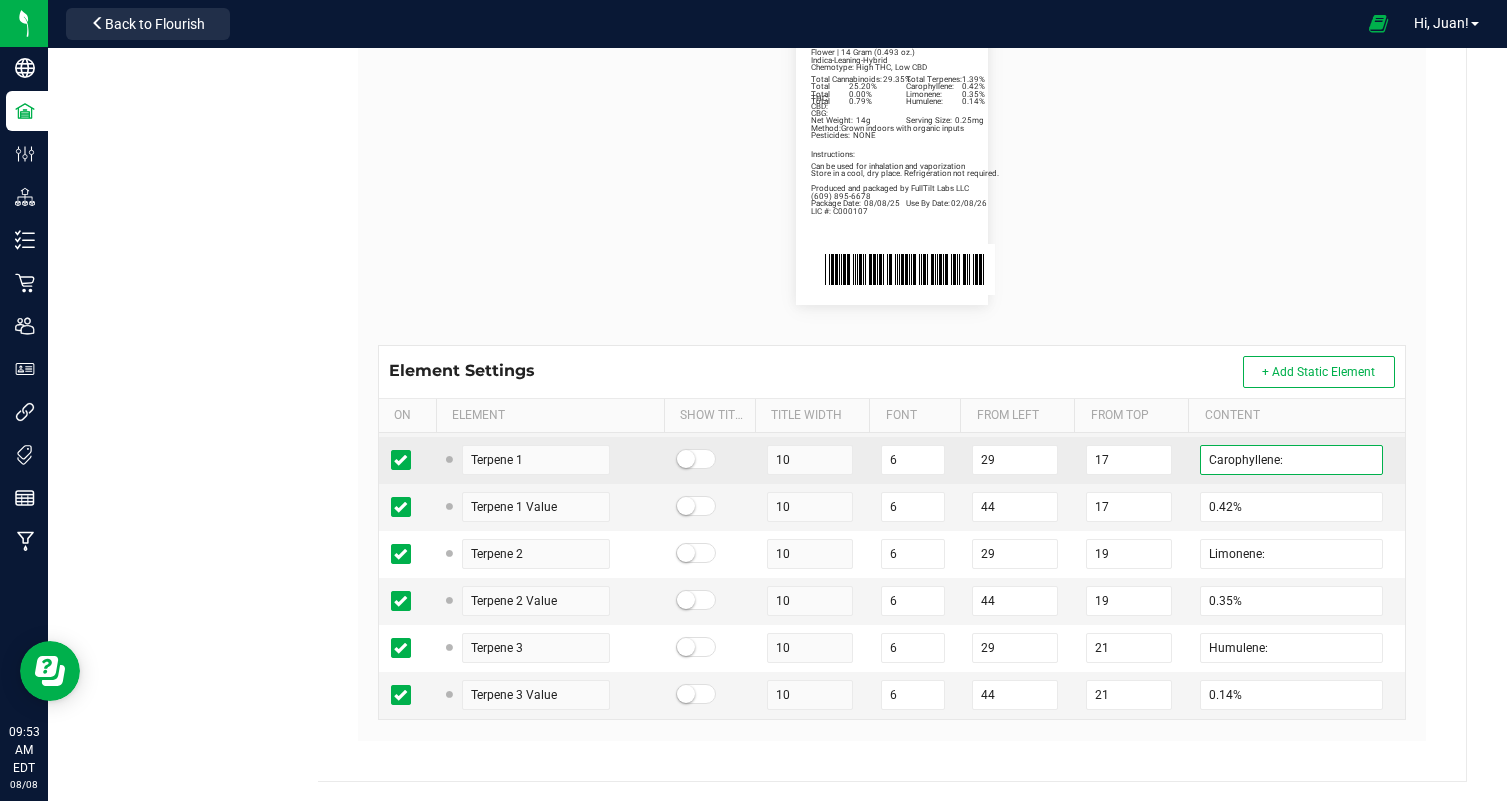 click on "Carophyllene:" at bounding box center [1291, 460] 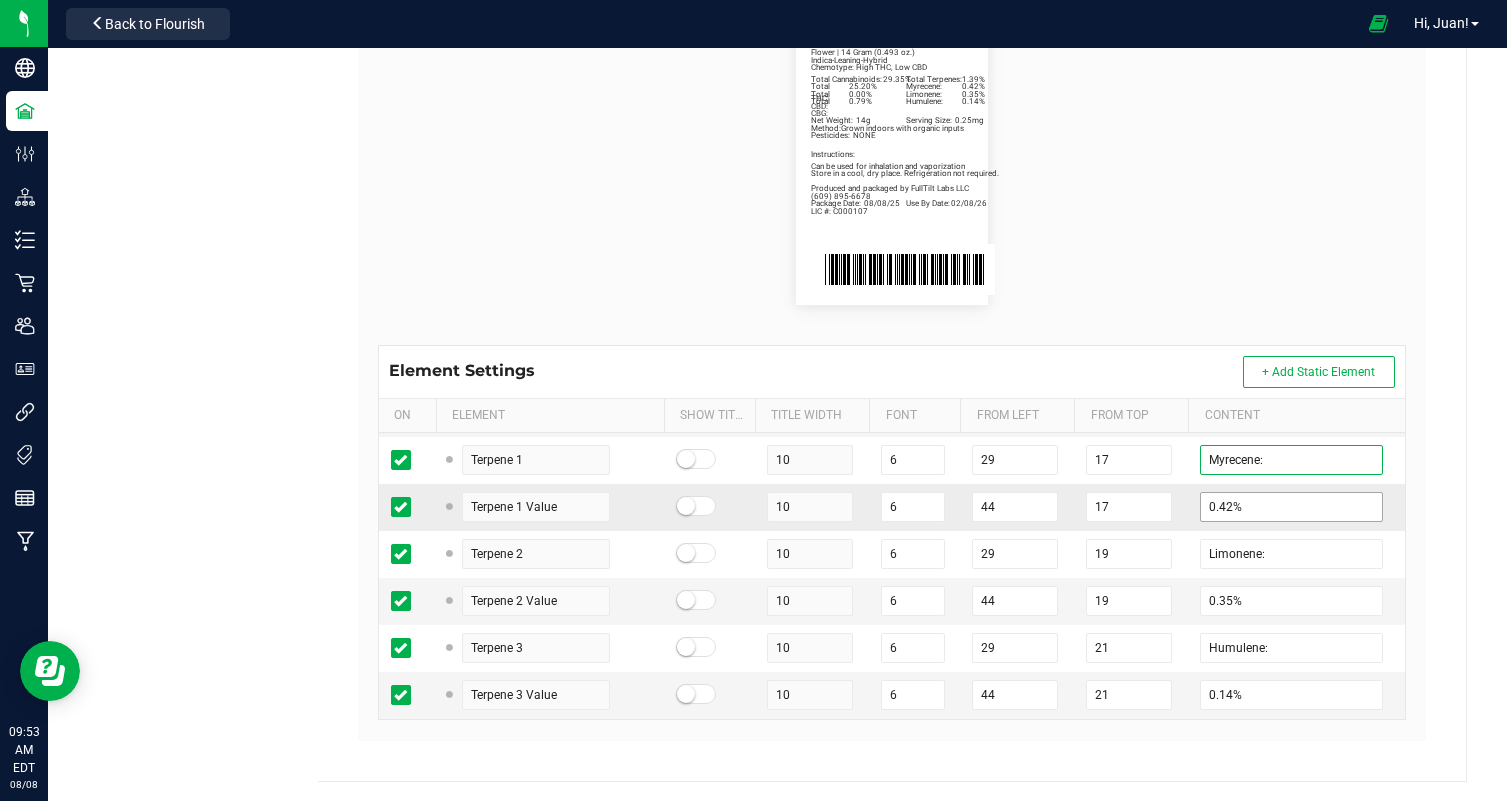 type on "Myrecene:" 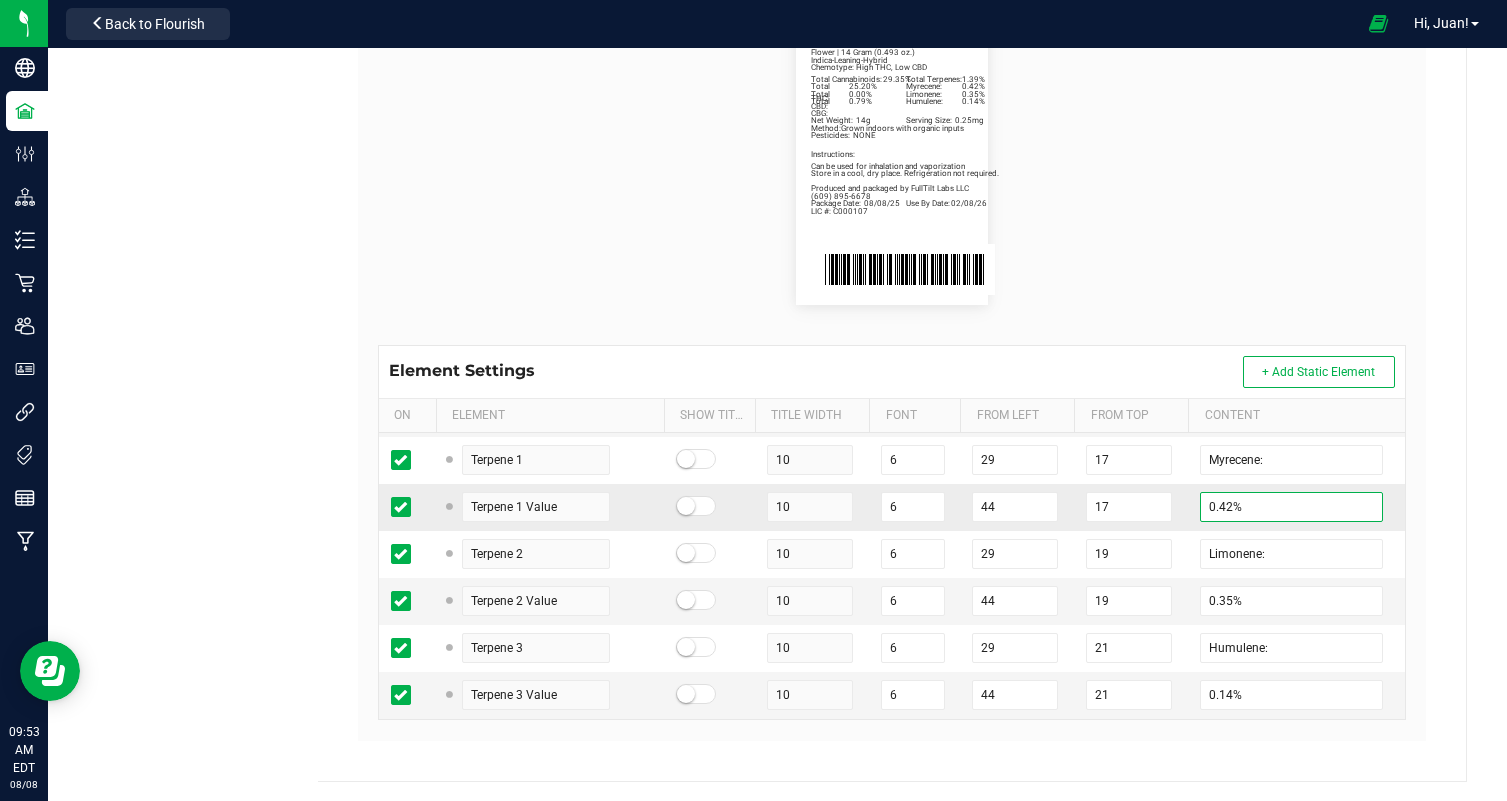 click on "0.42%" at bounding box center [1291, 507] 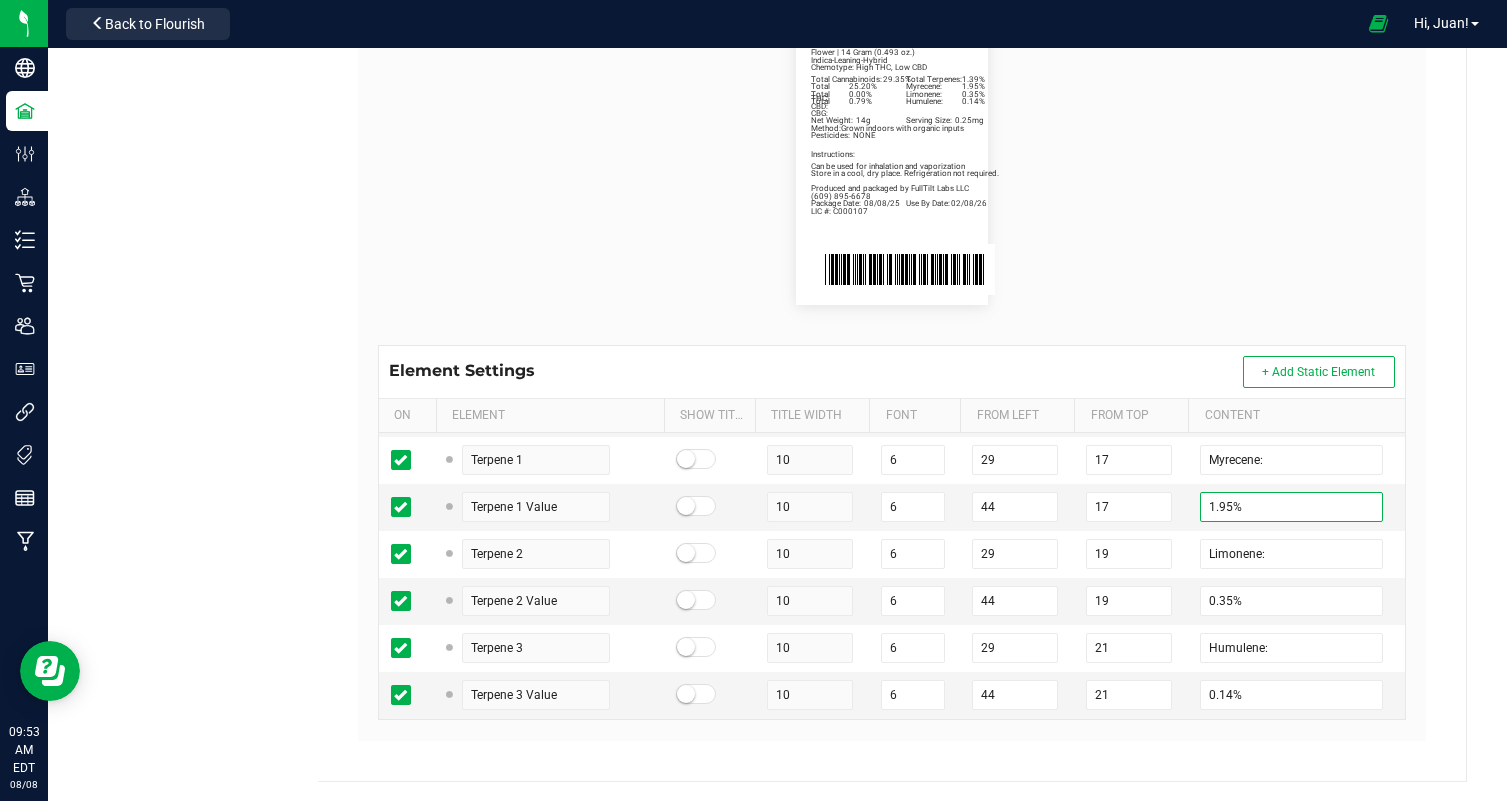 type on "1.95%" 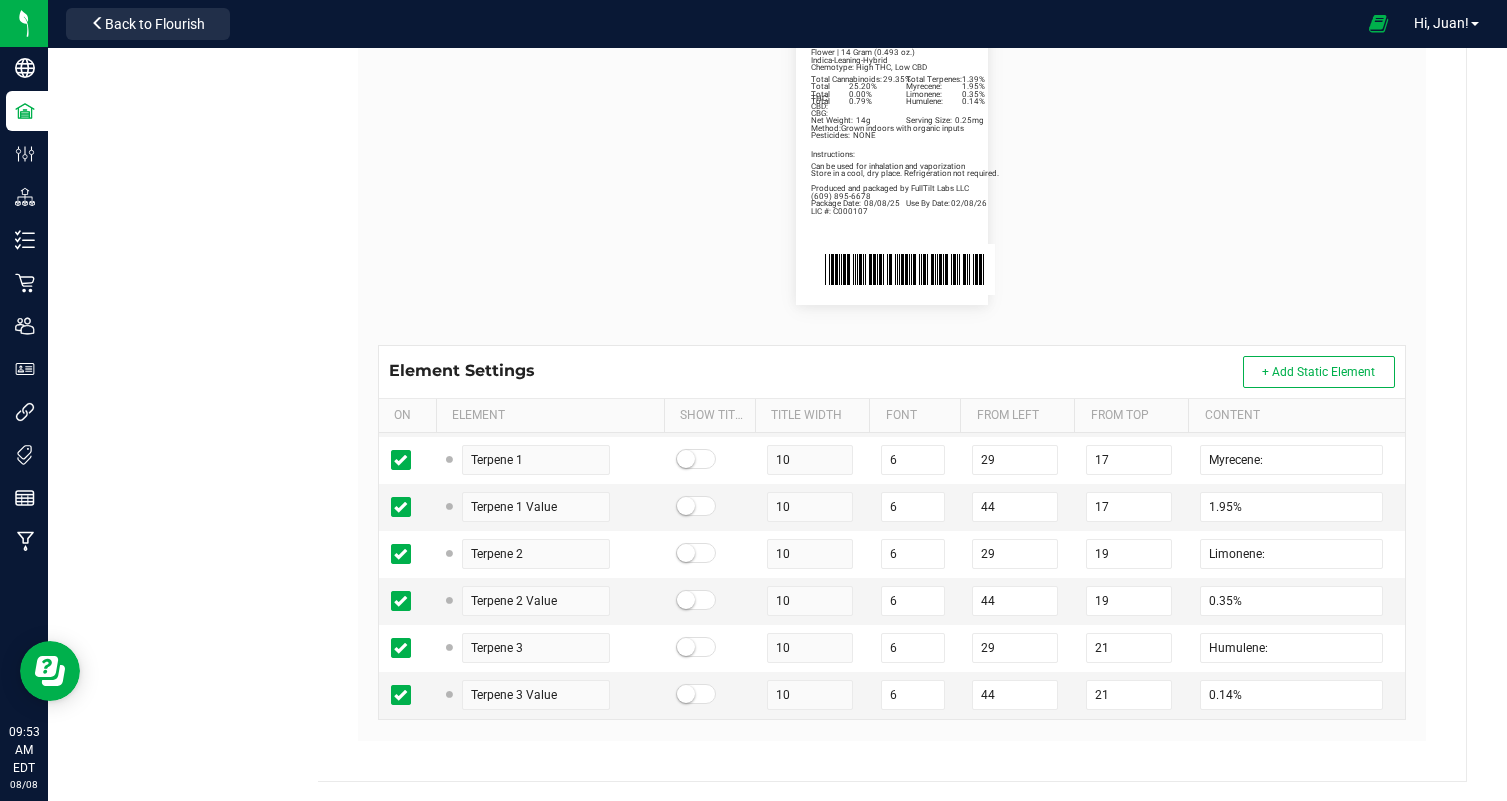 click on "Package Date:   [MONTH]/[DAY]/[YEAR]   Use By Date:   [MONTH]/[DAY]/[YEAR]   Myrecene:   [PERCENT]   Limonene:   [PERCENT]   Humulene:   [PERCENT]   Total Cannabinoids:   [PERCENT]   Total Terpenes:   [PERCENT]   Total THC:    [PERCENT]   Total CBD:   [PERCENT]   Total CBG:   [PERCENT]   [BRAND]   [STRAIN_TYPE]   Chemotype:   [CHEMO_TYPE]   Net Weight:   [WEIGHT]   Serving Size:   [SIZE]   Flower | [WEIGHT] ([OUNCES])        Produced and packaged by [COMPANY_NAME]   Instructions:        Can be used for inhalation and vaporization   Method:   Grown indoors with organic inputs   Pesticides:   NONE   ([PHONE])   LIC #: [LICENSE_NUMBER]        Store in a cool, dry place. Refrigeration not required." at bounding box center [892, 161] 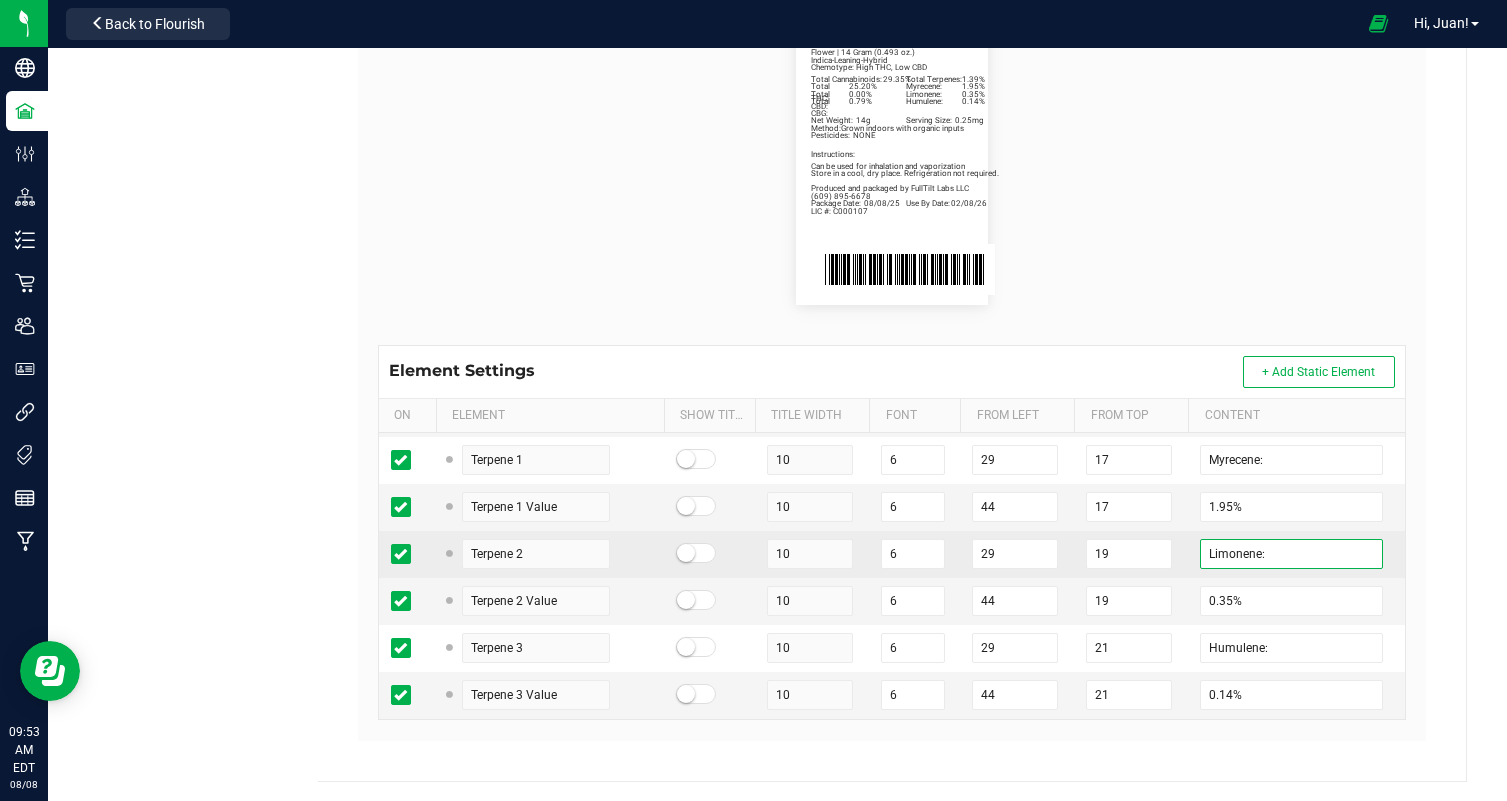 click on "Limonene:" at bounding box center [1291, 554] 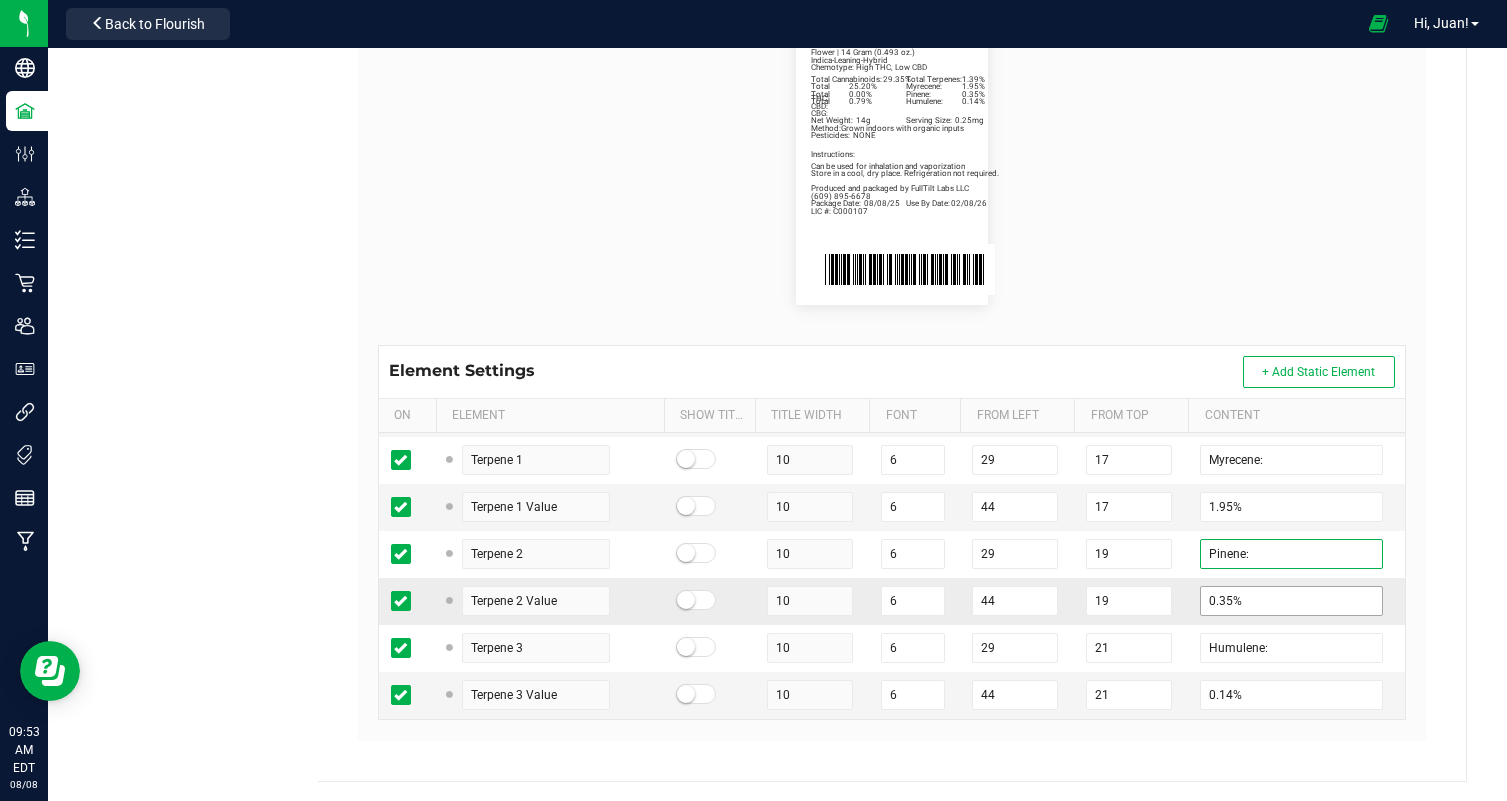type on "Pinene:" 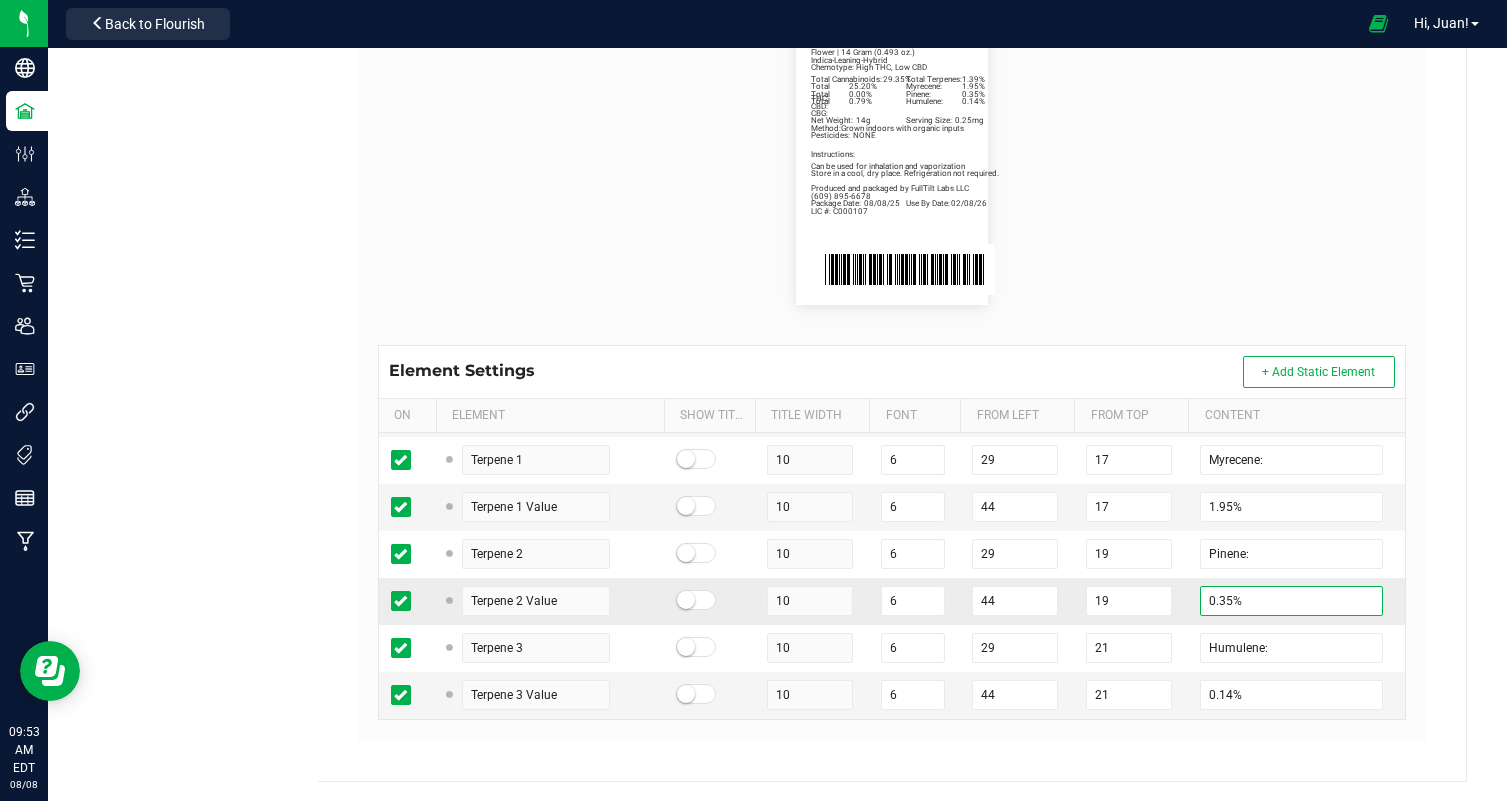click on "0.35%" at bounding box center (1291, 601) 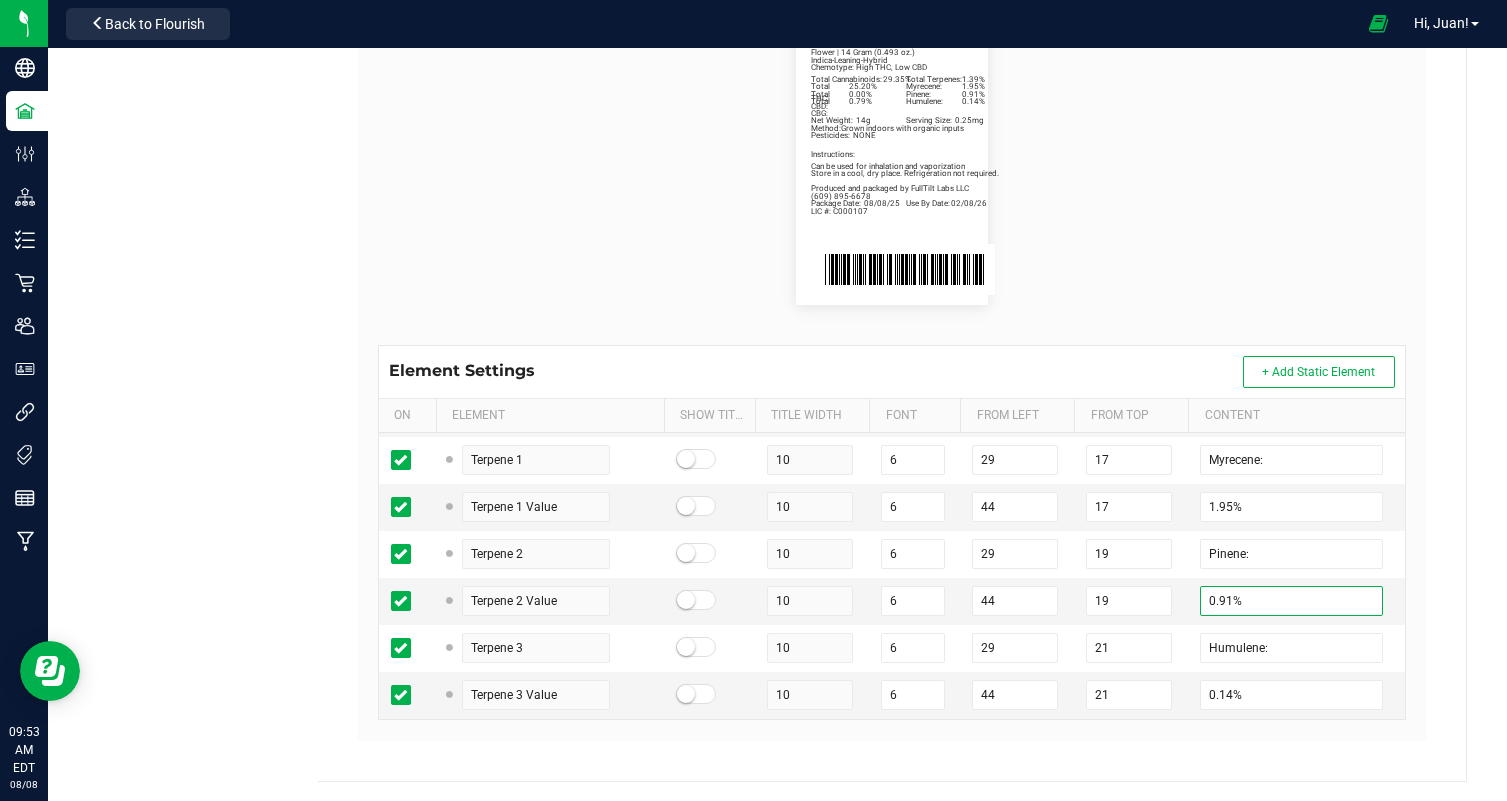 type on "0.91%" 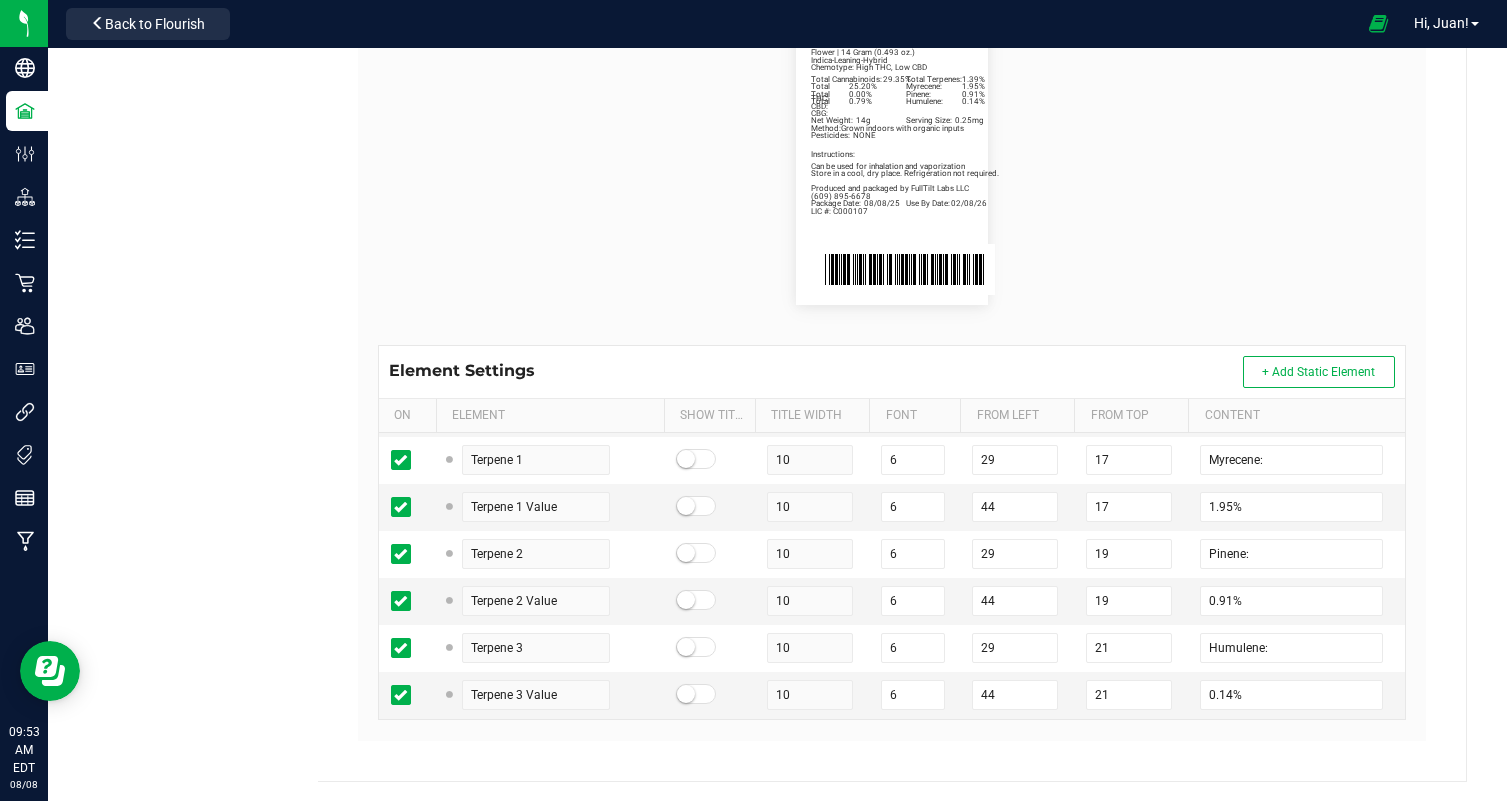 click on "Package Date:   08/08/25   Use By Date:   02/08/26   Myrecene:   1.95%   Pinene:   0.91%   Humulene:   0.14%   Total Cannabinoids:   29.35%   Total Terpenes:   1.39%   Total THC:   25.20%   Total CBD:   0.00%   Total CBG:   0.79%   Riptide Rush   Indica-Leaning-Hybrid   Chemotype:   High THC, Low CBD   Net Weight:   14g   Serving Size:   0.25mg   Flower | 14 Gram (0.493 oz.)        Produced and packaged by FullTilt Labs LLC   Instructions:        Can be used for inhalation and vaporization   Method:   Grown indoors with organic inputs   Pesticides:   NONE   [PHONE]   LIC #: C000107        Store in a cool, dry place. Refrigeration not required." at bounding box center [892, 161] 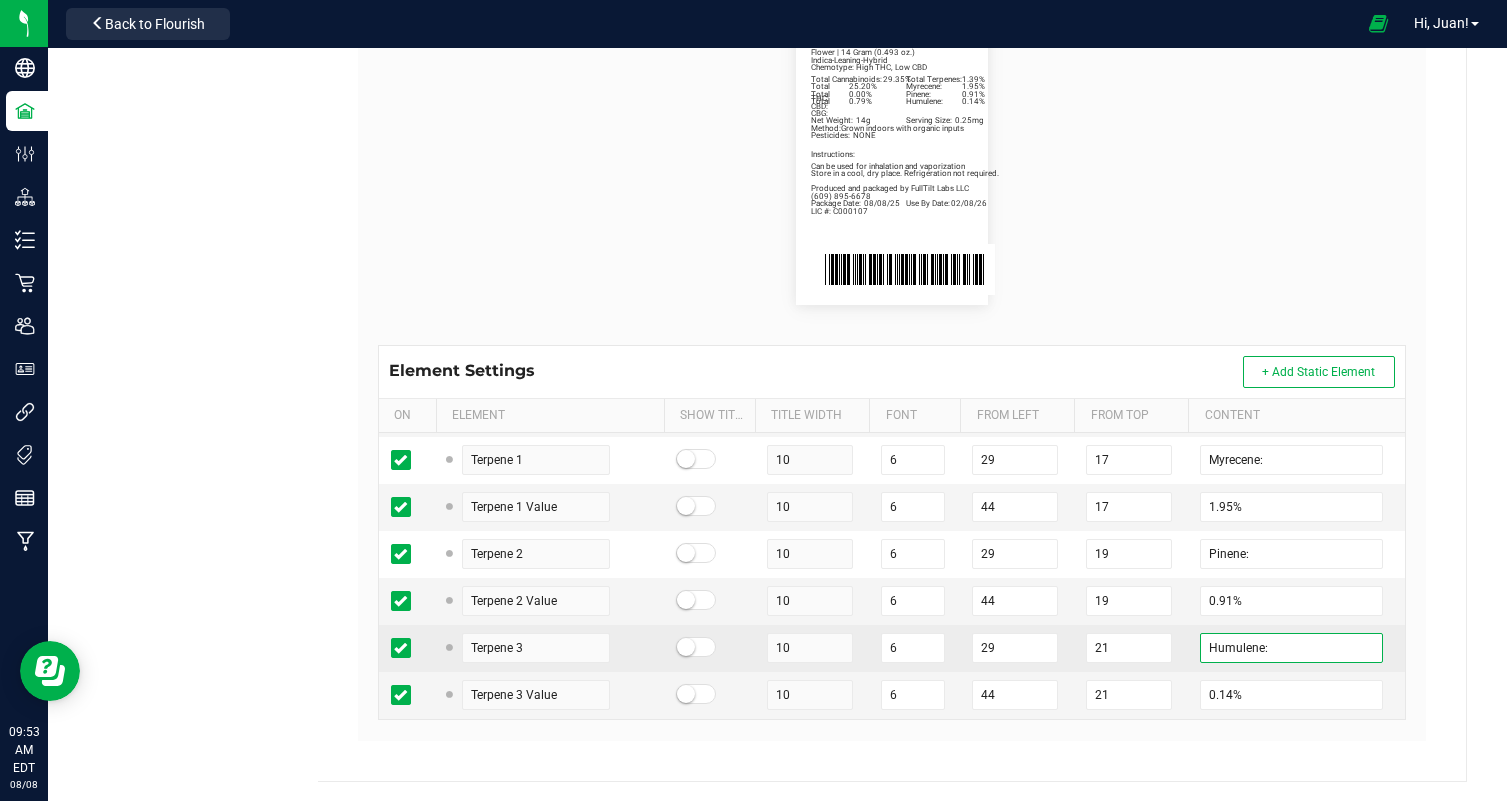 click on "Humulene:" at bounding box center (1291, 648) 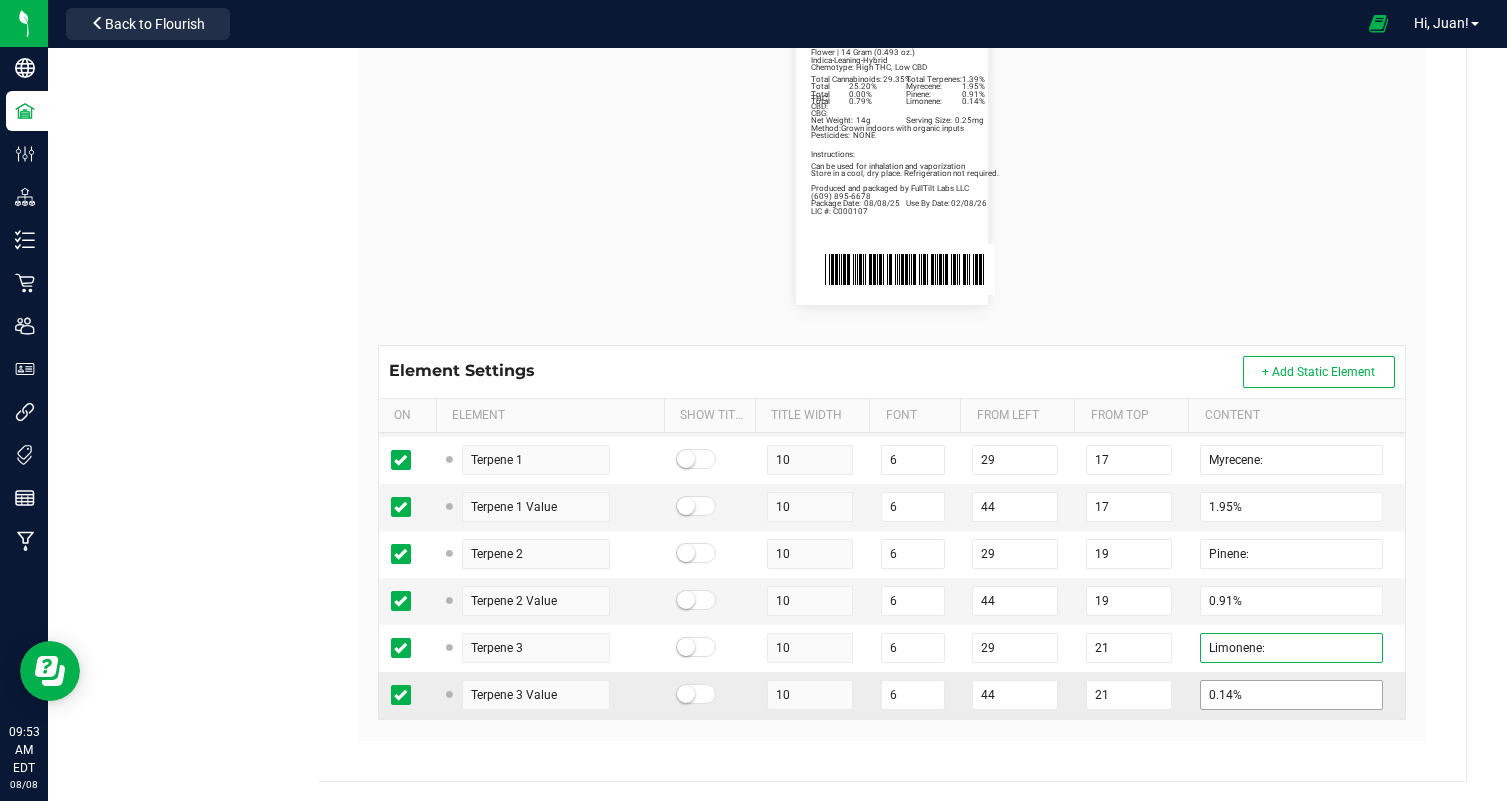 type on "Limonene:" 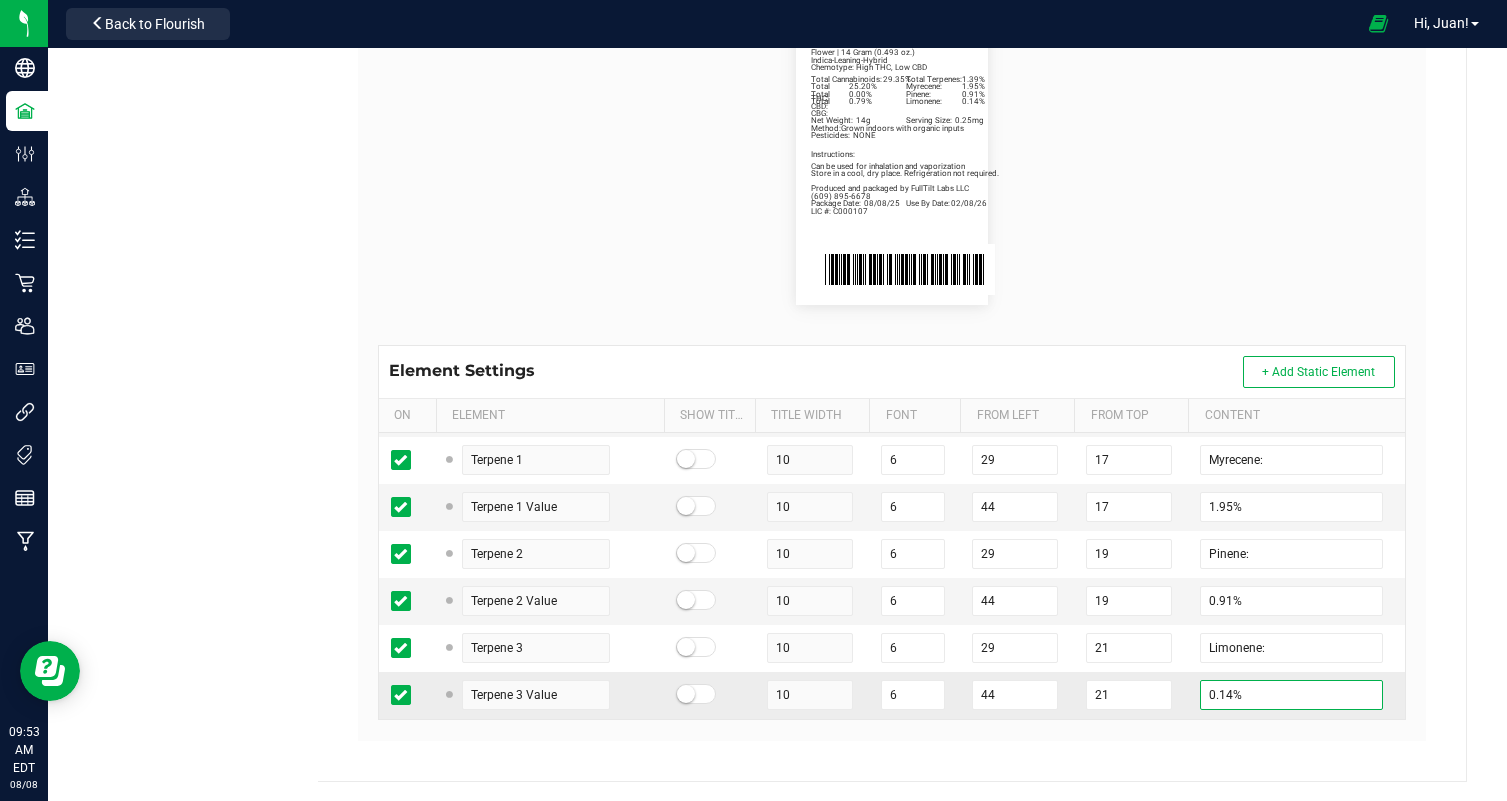click on "0.14%" at bounding box center [1291, 695] 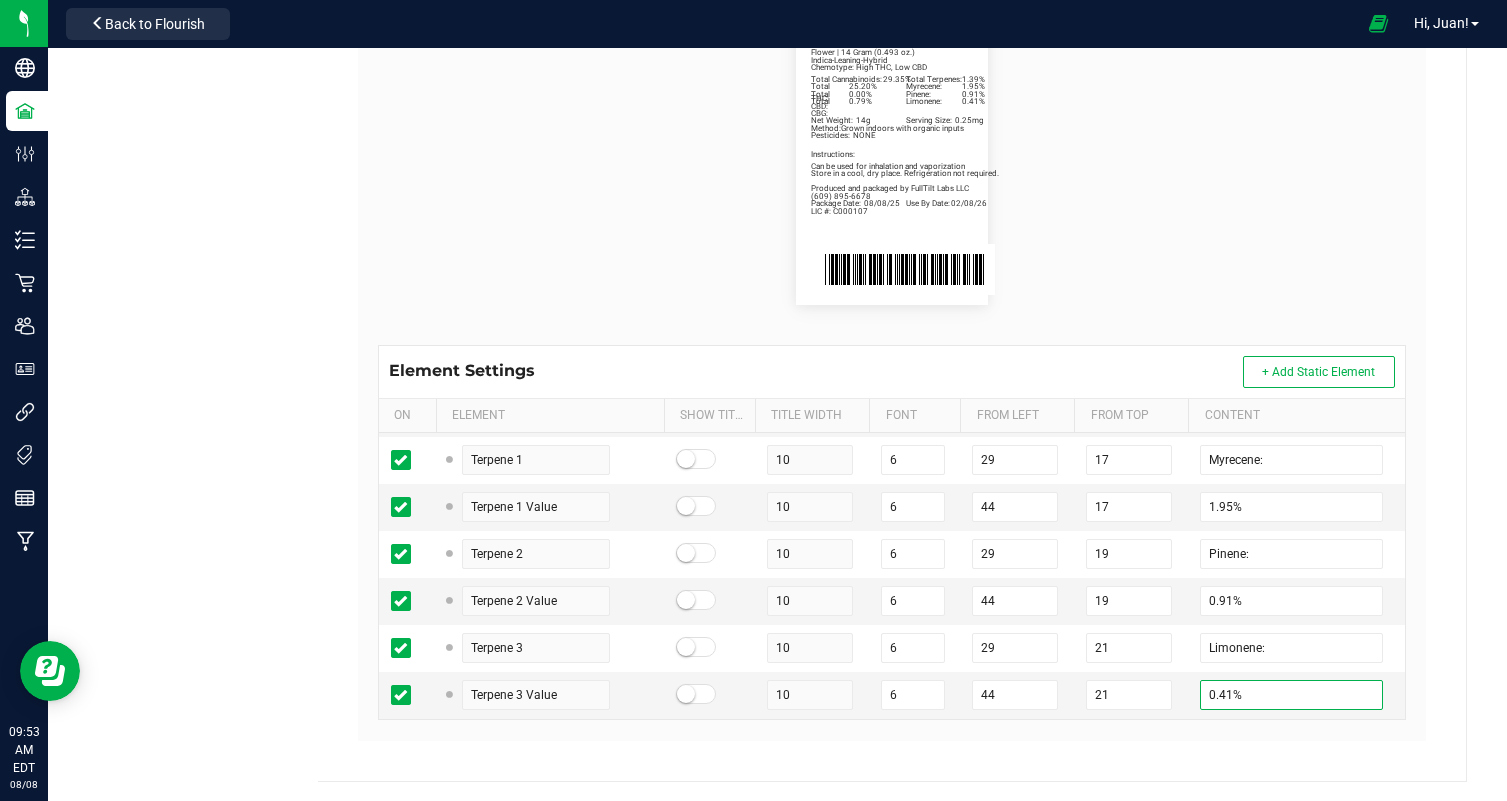 type on "0.41%" 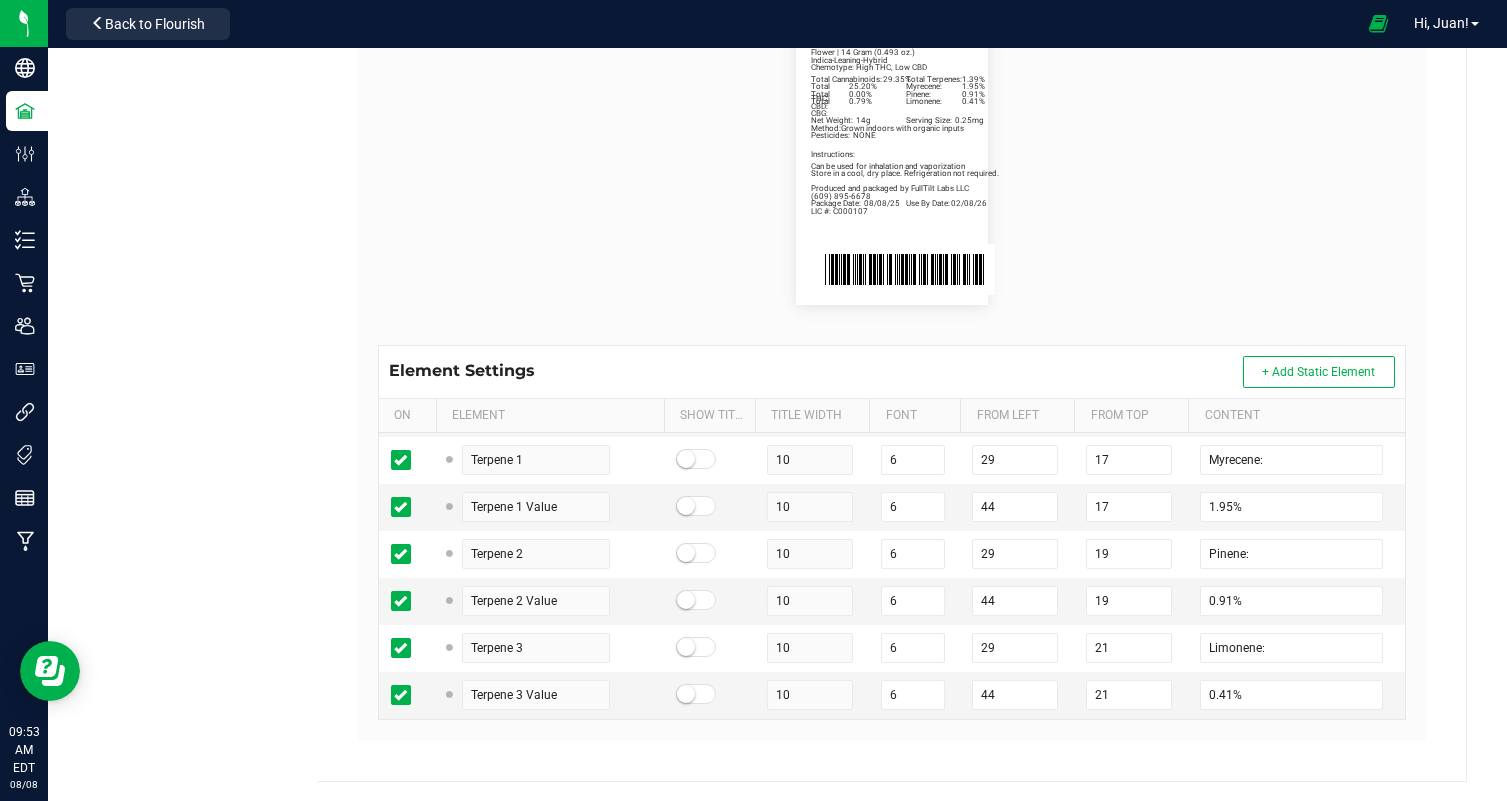 click on "Package Date:   08/08/25   Use By Date:   02/08/26   Myrecene:   1.95%   Pinene:   0.91%   Limonene:   0.41%   Total Cannabinoids:   29.35%   Total Terpenes:   1.39%   Total THC:    25.20%   Total CBD:   0.00%   Total CBG:   0.79%   Riptide Rush   Indica-Leaning-Hybrid   Chemotype:   High THC, Low CBD   Net Weight:   14g   Serving Size:   0.25mg   Flower | 14 Gram (0.493 oz.)        Produced and packaged by FullTilt Labs LLC   Instructions:        Can be used for inhalation and vaporization   Method:   Grown indoors with organic inputs   Pesticides:   NONE   (609) 895-6678   LIC #: C000107        Store in a cool, dry place. Refrigeration not required." at bounding box center (892, 161) 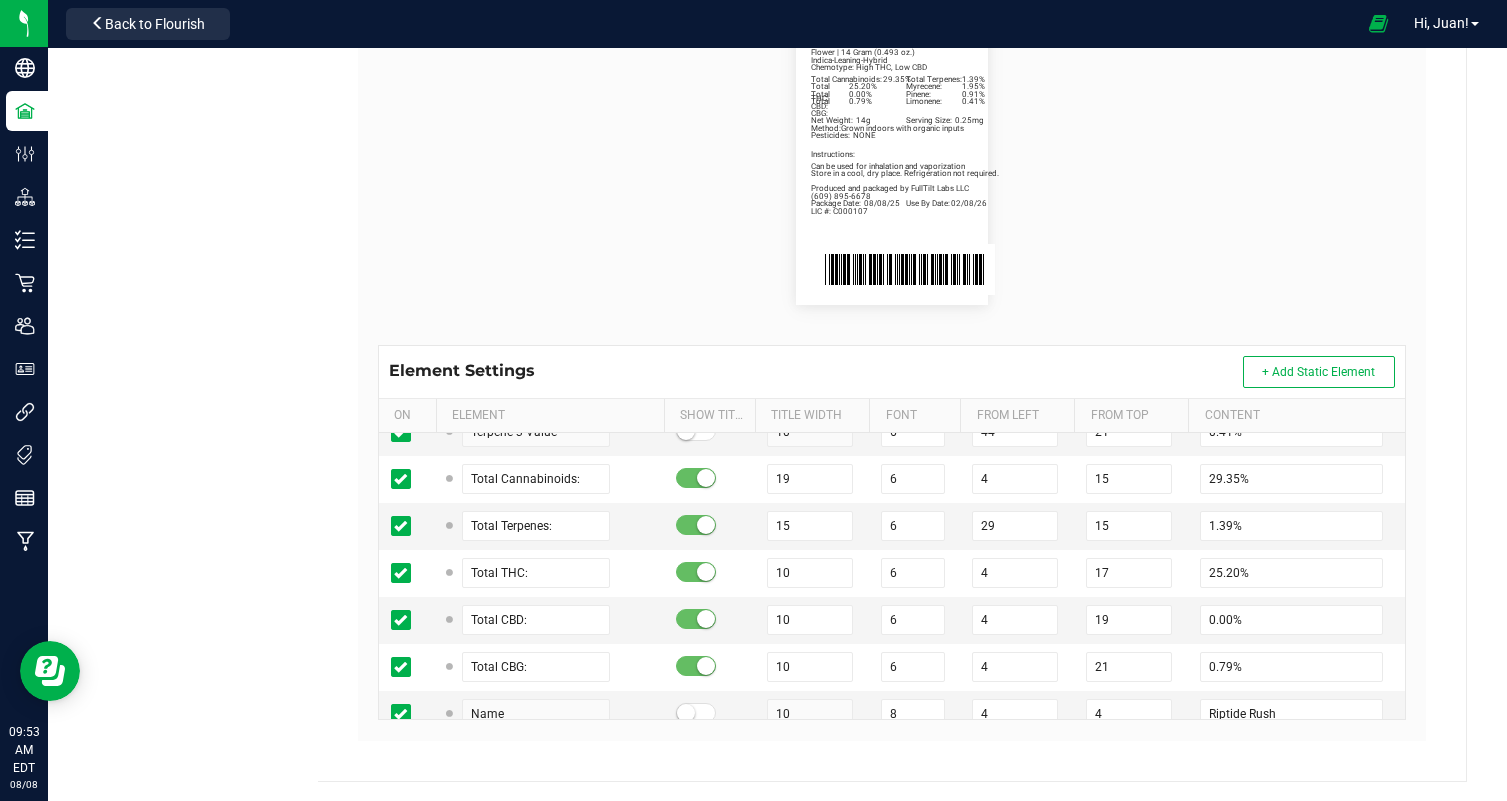 scroll, scrollTop: 381, scrollLeft: 0, axis: vertical 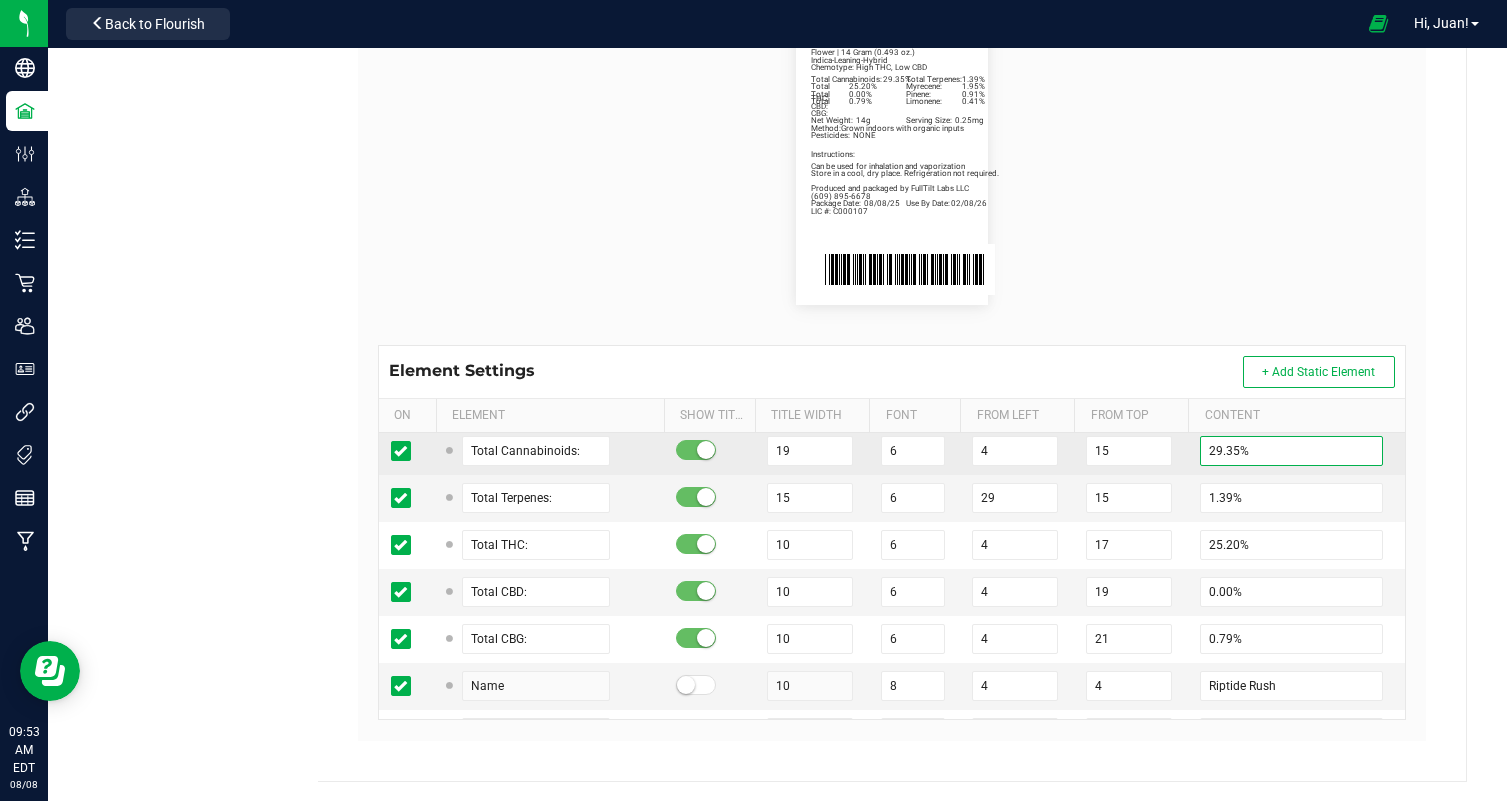 click on "29.35%" at bounding box center [1291, 451] 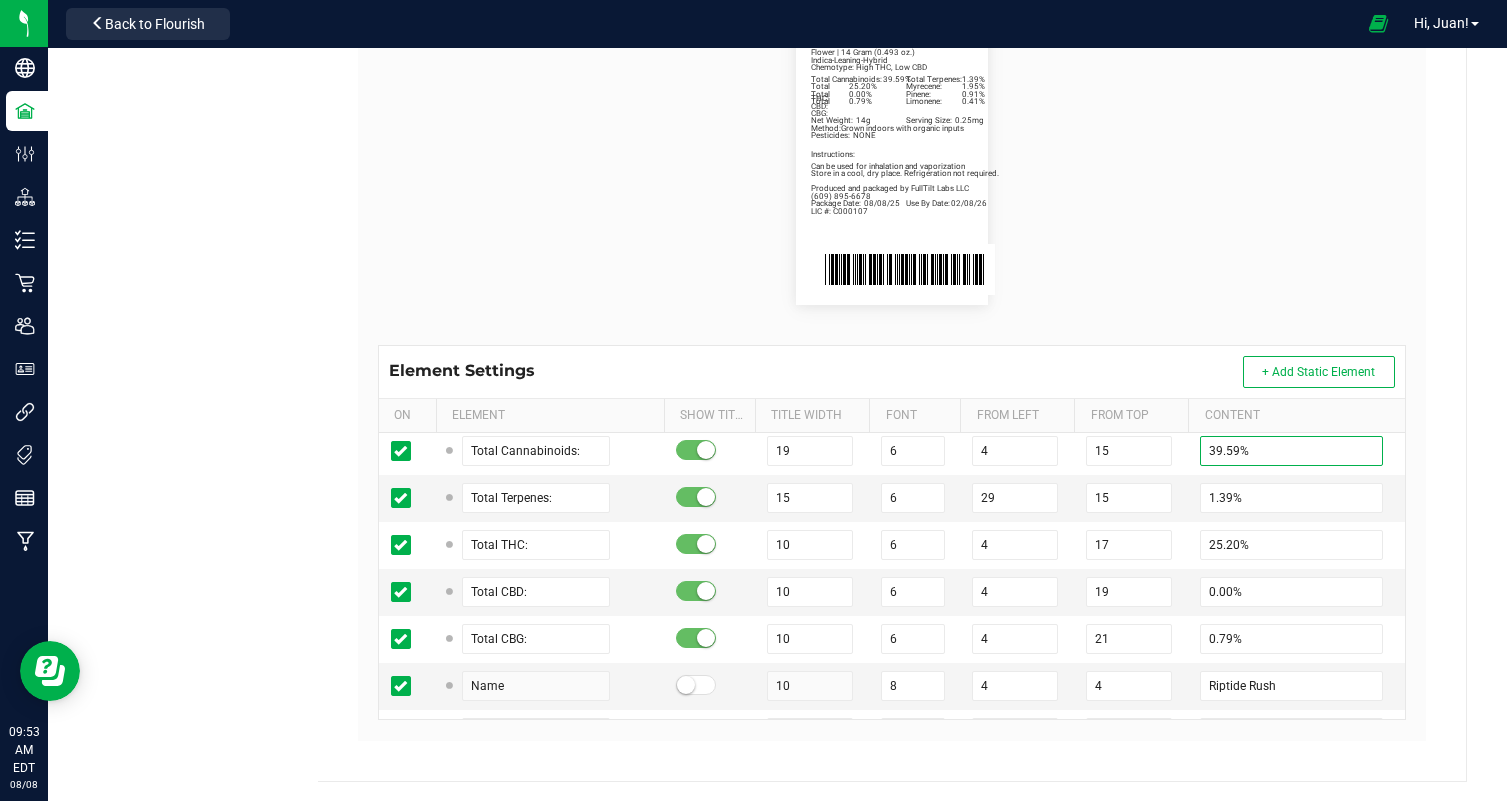 type on "39.59%" 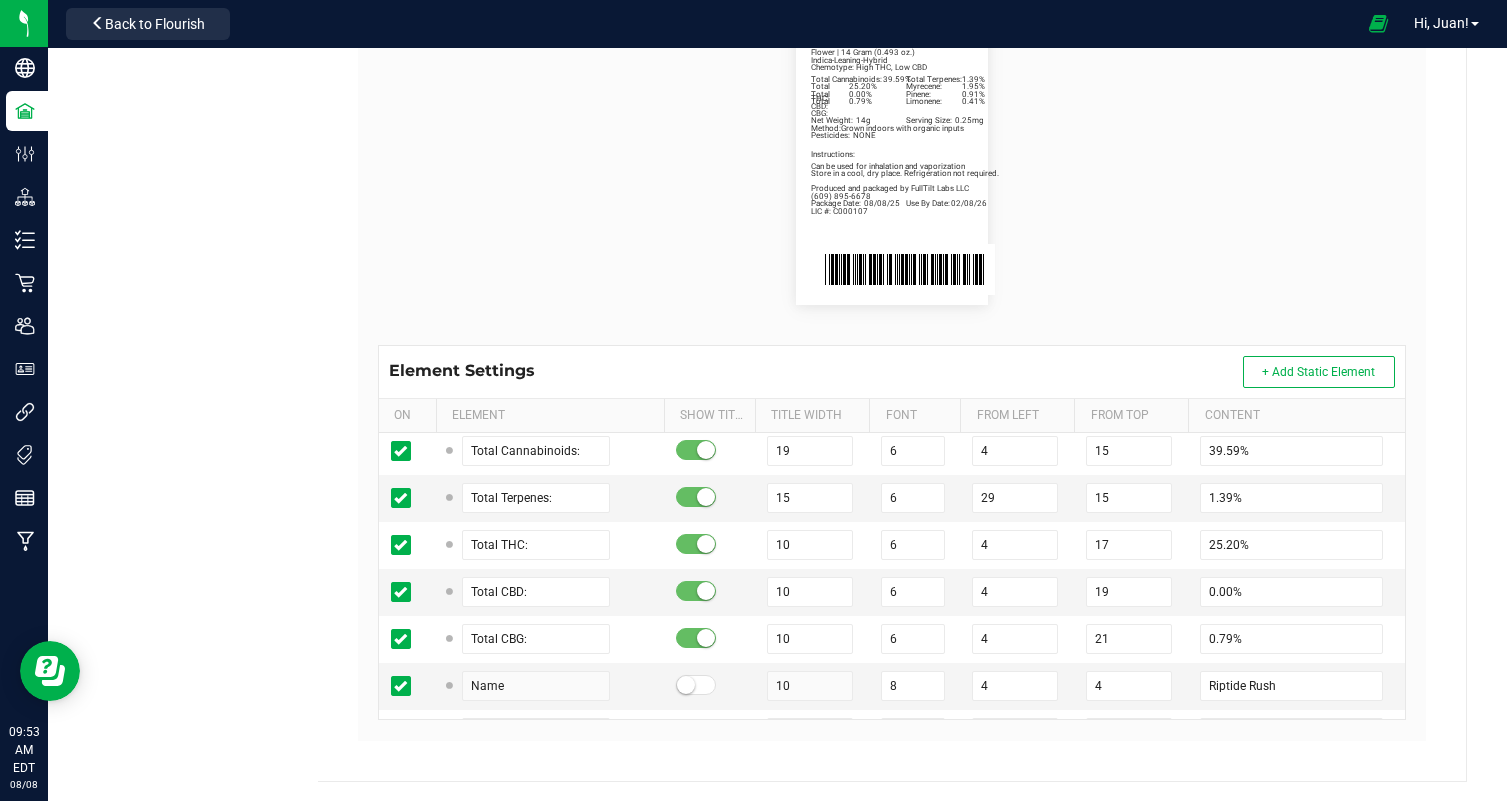 click on "Package Date:   08/08/25   Use By Date:   02/08/26   Myrecene:   1.95%   Pinene:   0.91%   Limonene:   0.41%   Total Cannabinoids:   39.59%   Total Terpenes:   1.39%   Total THC:    25.20%   Total CBD:   0.00%   Total CBG:   0.79%   Riptide Rush   Indica-Leaning-Hybrid   Chemotype:   High THC, Low CBD   Net Weight:   14g   Serving Size:   0.25mg   Flower | 14 Gram (0.493 oz.)        Produced and packaged by FullTilt Labs LLC   Instructions:        Can be used for inhalation and vaporization   Method:   Grown indoors with organic inputs   Pesticides:   NONE   (609) 895-6678   LIC #: C000107        Store in a cool, dry place. Refrigeration not required." at bounding box center (892, 161) 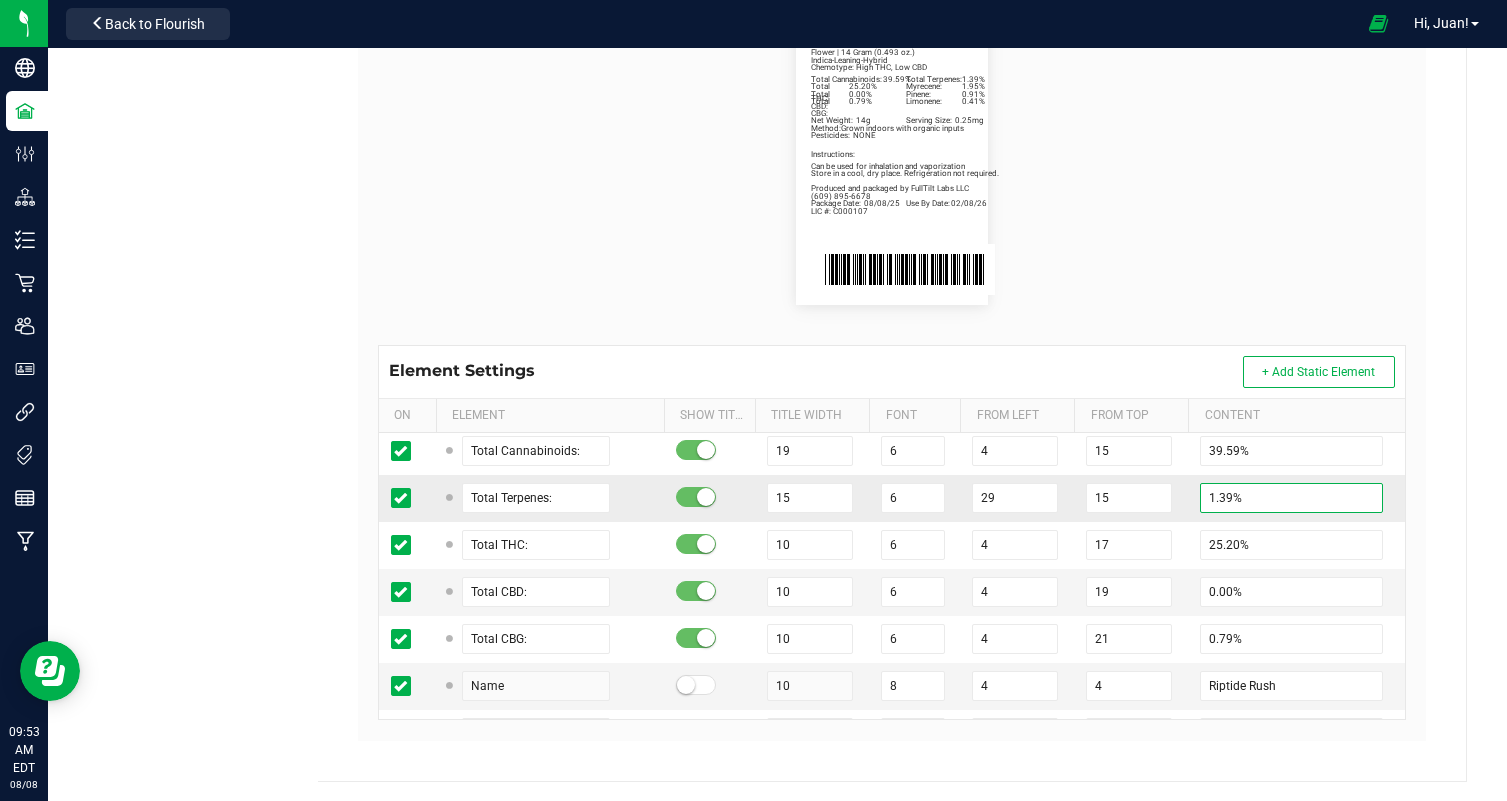 click on "1.39%" at bounding box center (1291, 498) 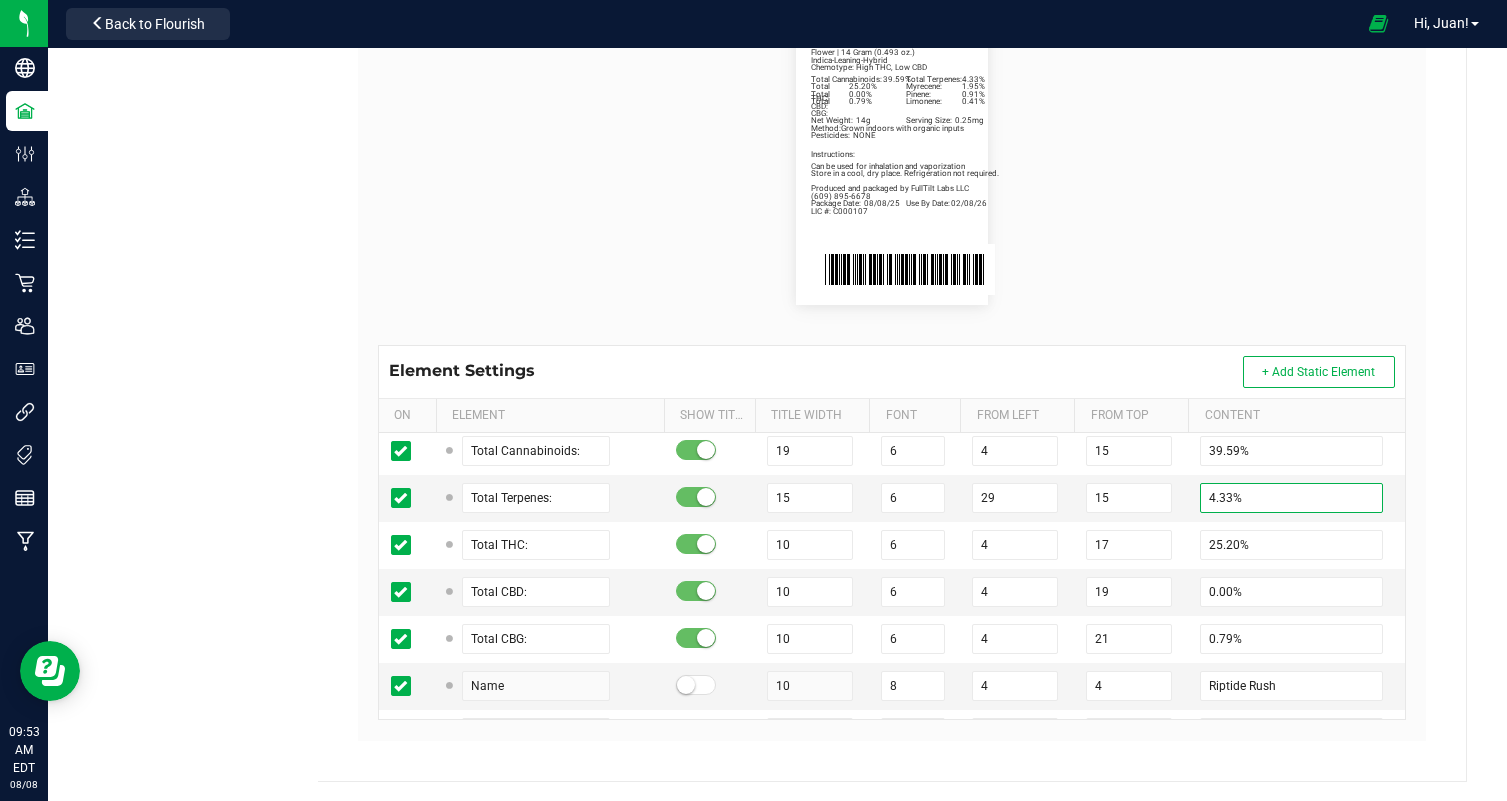 type on "4.33%" 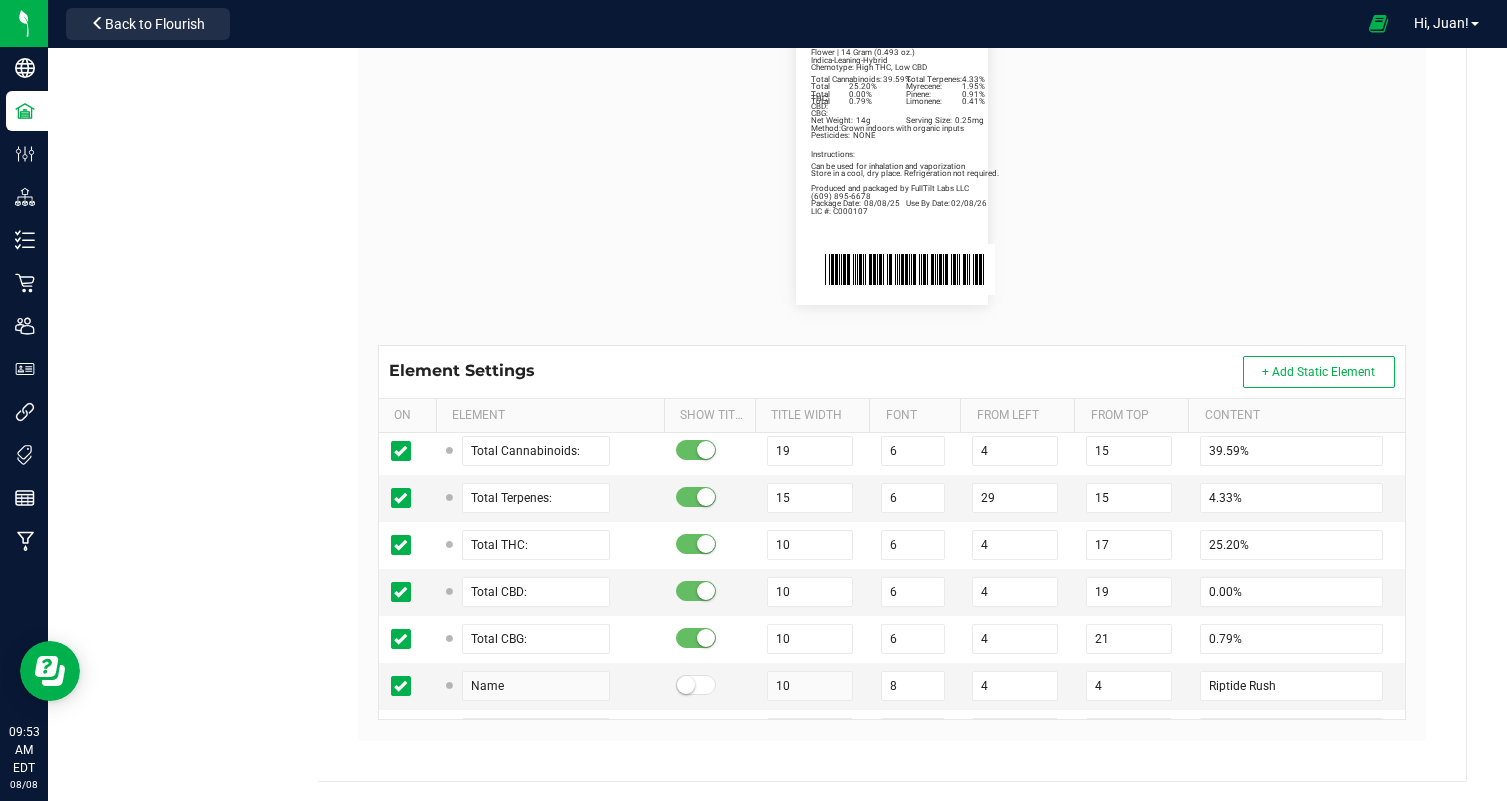 click on "Package Date:   08/08/25   Use By Date:   02/08/26   Myrecene:   1.95%   Pinene:   0.91%   Limonene:   0.41%   Total Cannabinoids:   39.59%   Total Terpenes:   4.33%   Total THC:    25.20%   Total CBD:   0.00%   Total CBG:   0.79%   Riptide Rush   Indica-Leaning-Hybrid   Chemotype:   High THC, Low CBD   Net Weight:   14g   Serving Size:   0.25mg   Flower | 14 Gram (0.493 oz.)        Produced and packaged by FullTilt Labs LLC   Instructions:        Can be used for inhalation and vaporization   Method:   Grown indoors with organic inputs   Pesticides:   NONE   (609) 895-6678   LIC #: C000107        Store in a cool, dry place. Refrigeration not required." at bounding box center [892, 161] 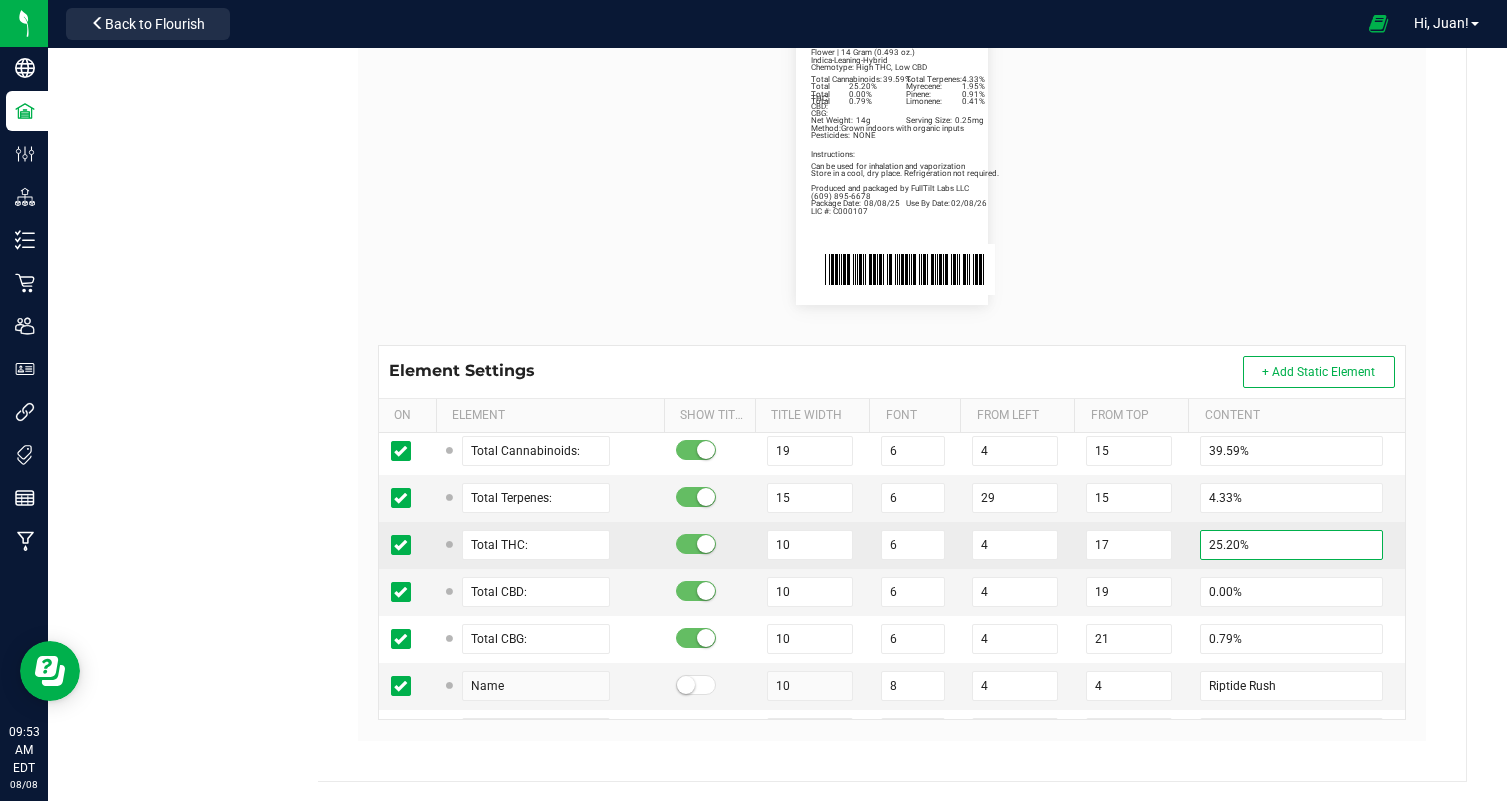 click on "25.20%" at bounding box center [1291, 545] 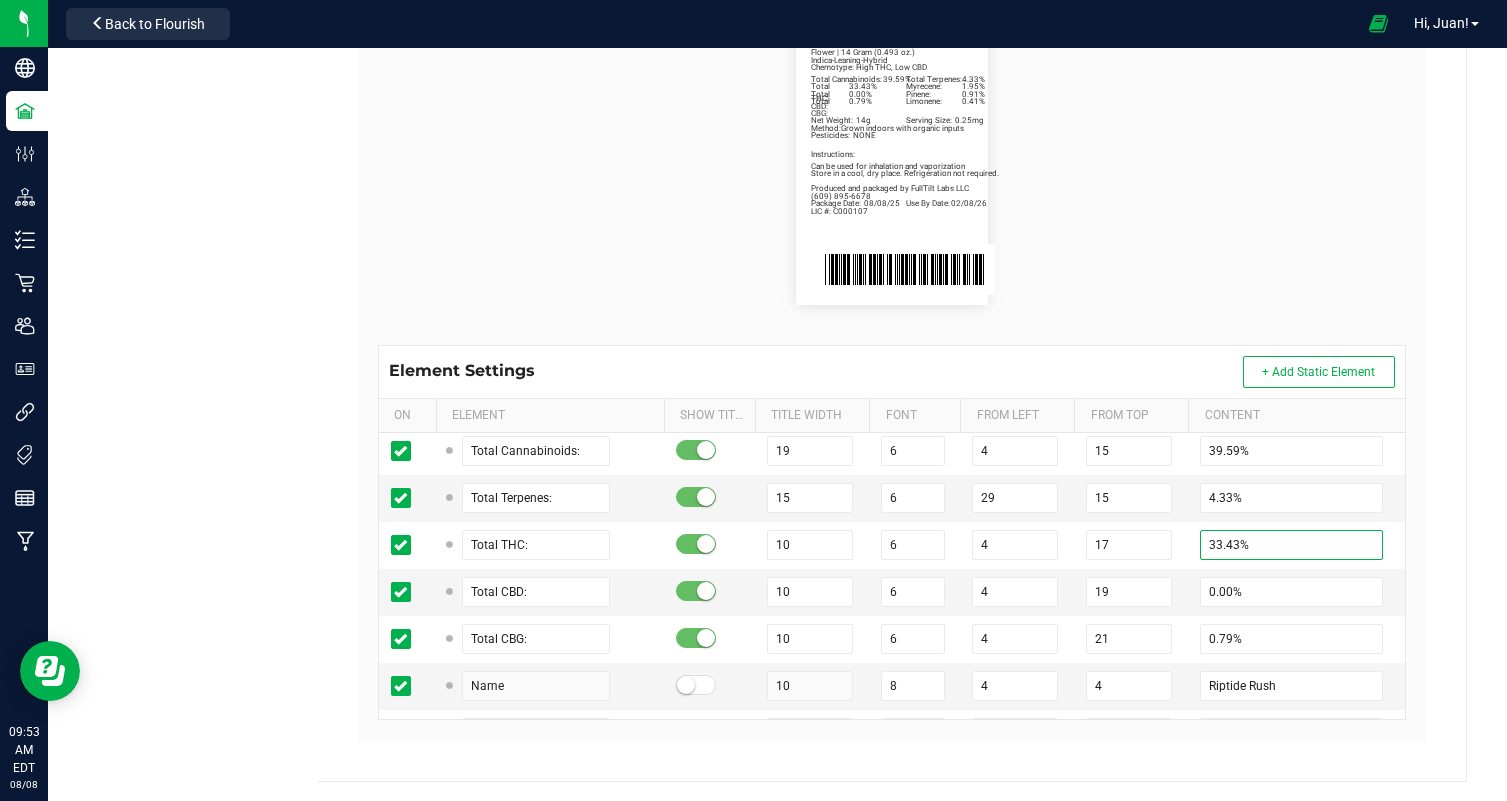 type on "33.43%" 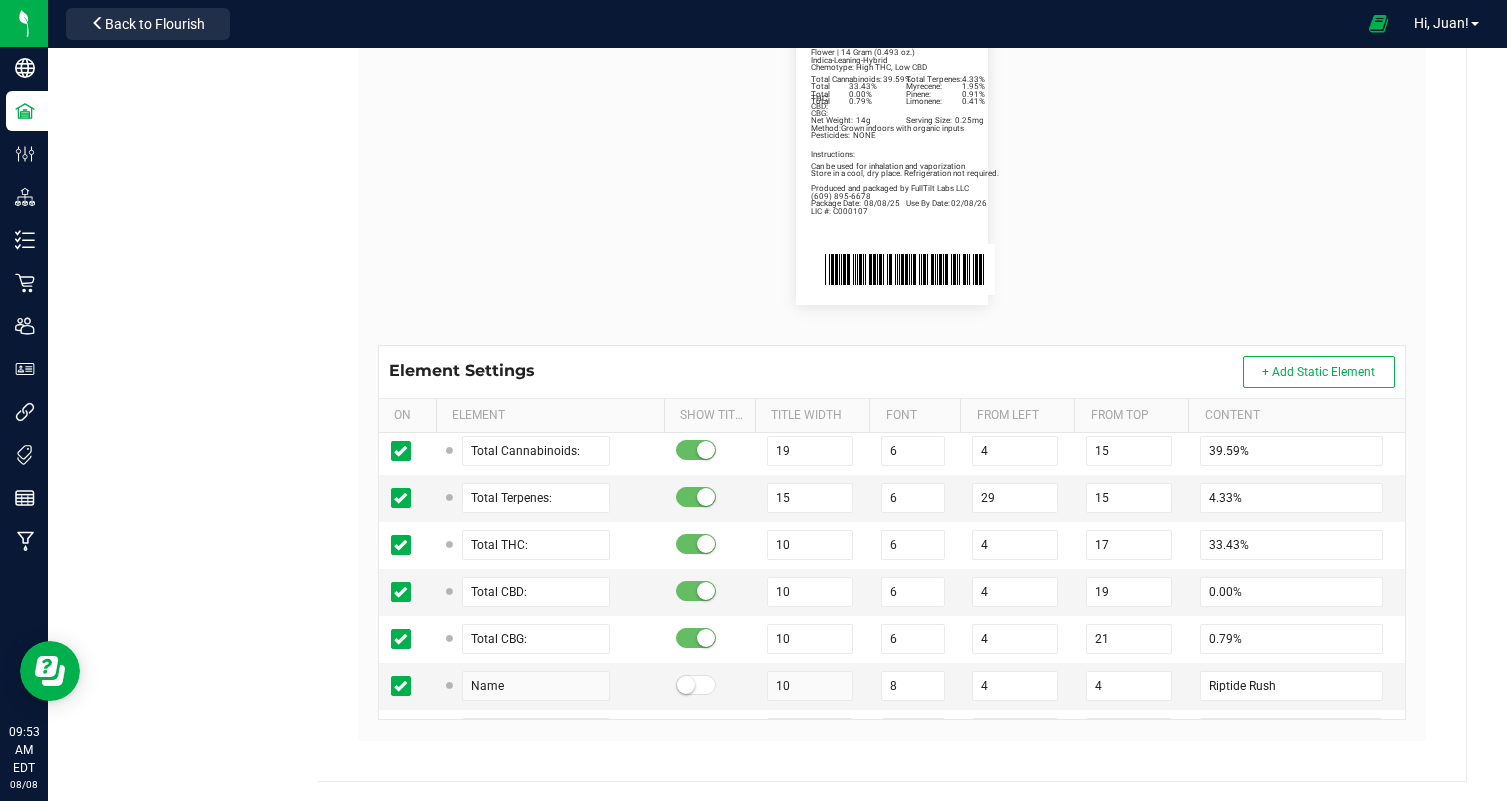 click on "Package Date:   08/08/25   Use By Date:   02/08/26   Myrecene:   1.95%   Pinene:   0.91%   Limonene:   0.41%   Total Cannabinoids:   39.59%   Total Terpenes:   4.33%   Total THC:    33.43%   Total CBD:   0.00%   Total CBG:   0.79%   Riptide Rush   Indica-Leaning-Hybrid   Chemotype:   High THC, Low CBD   Net Weight:   14g   Serving Size:   0.25mg   Flower | 14 Gram (0.493 oz.)        Produced and packaged by FullTilt Labs LLC   Instructions:        Can be used for inhalation and vaporization   Method:   Grown indoors with organic inputs   Pesticides:   NONE   (609) 895-6678   LIC #: C000107        Store in a cool, dry place. Refrigeration not required." at bounding box center [892, 161] 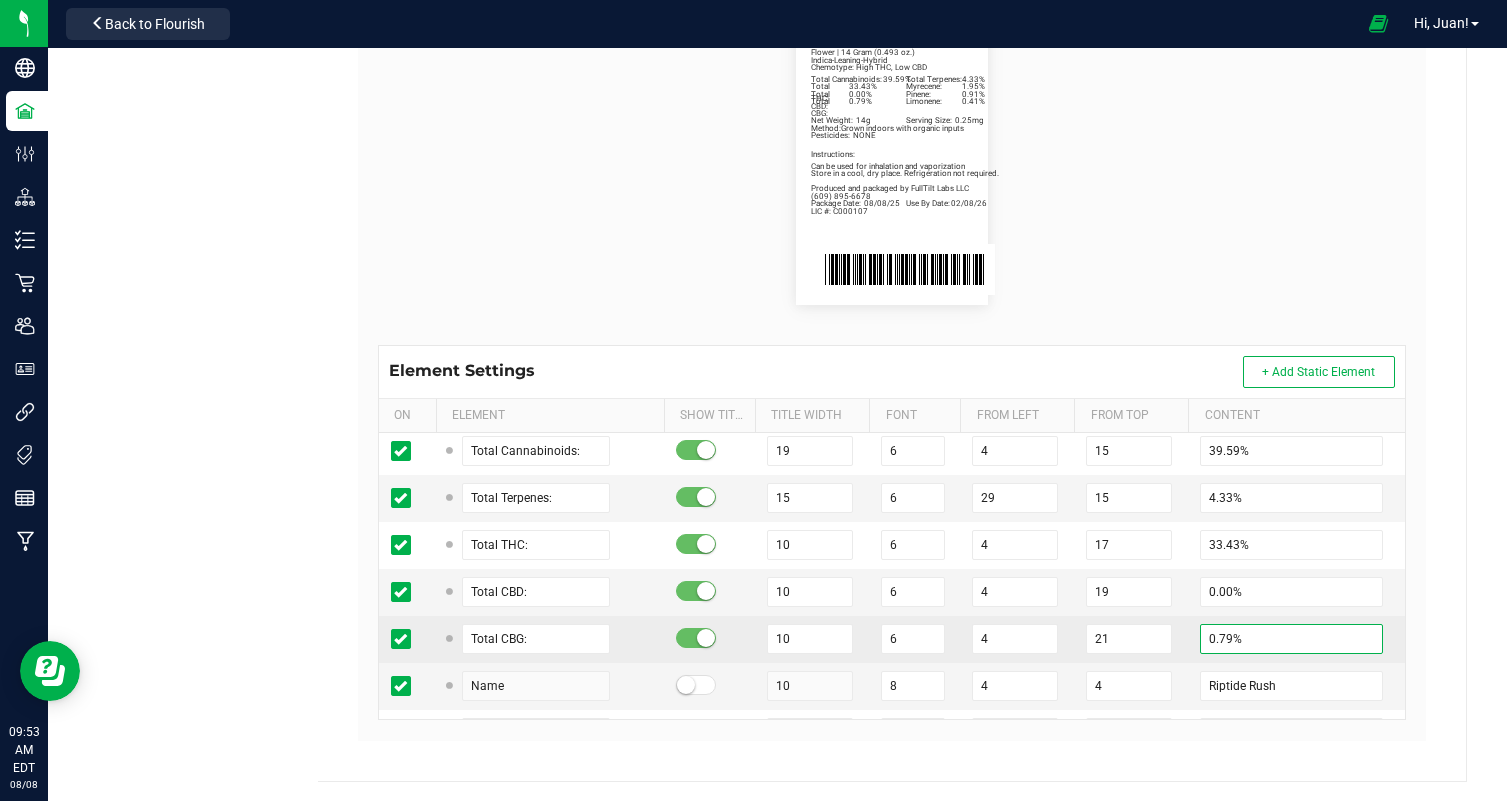 click on "0.79%" at bounding box center (1291, 639) 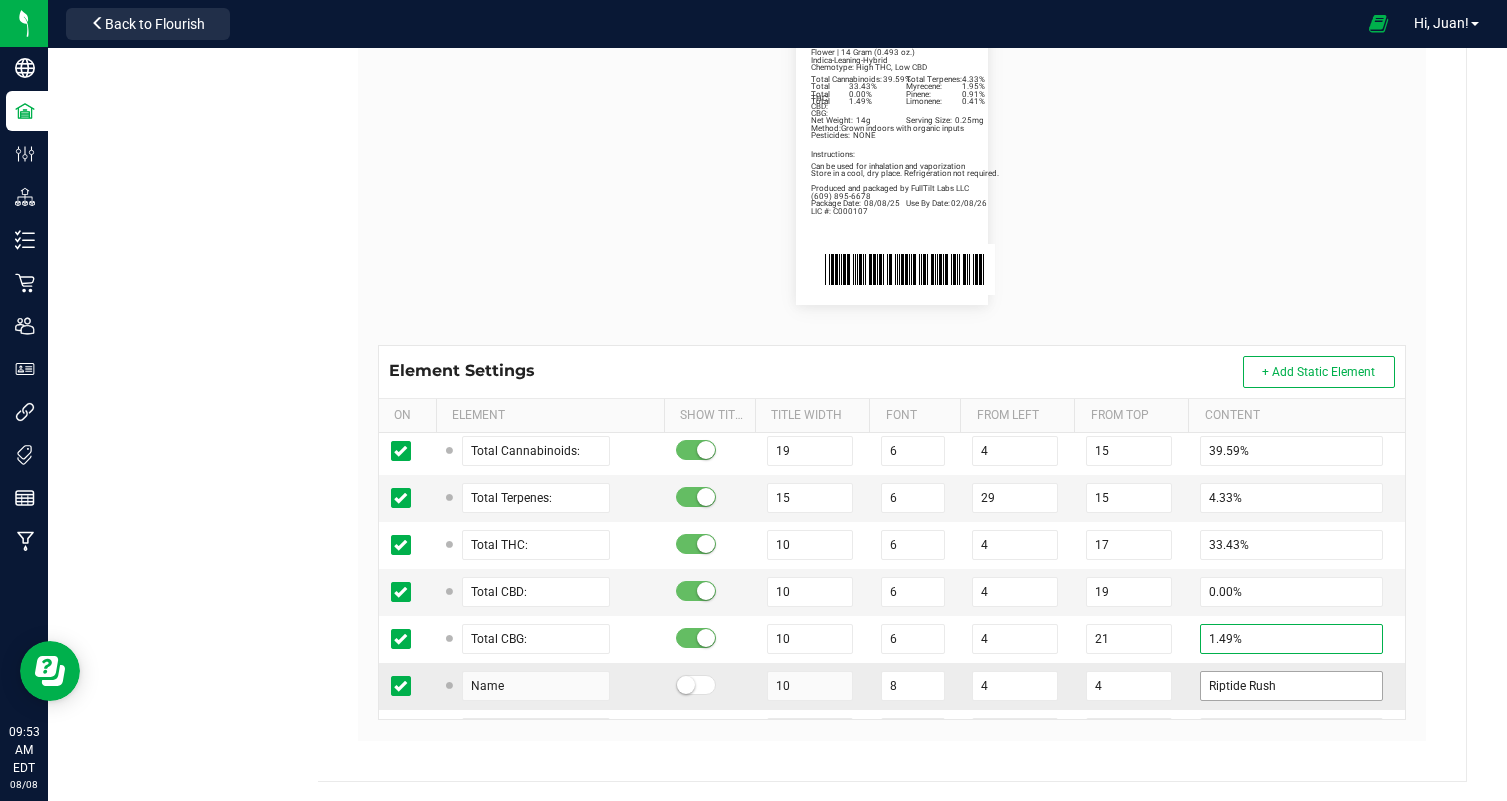 type on "1.49%" 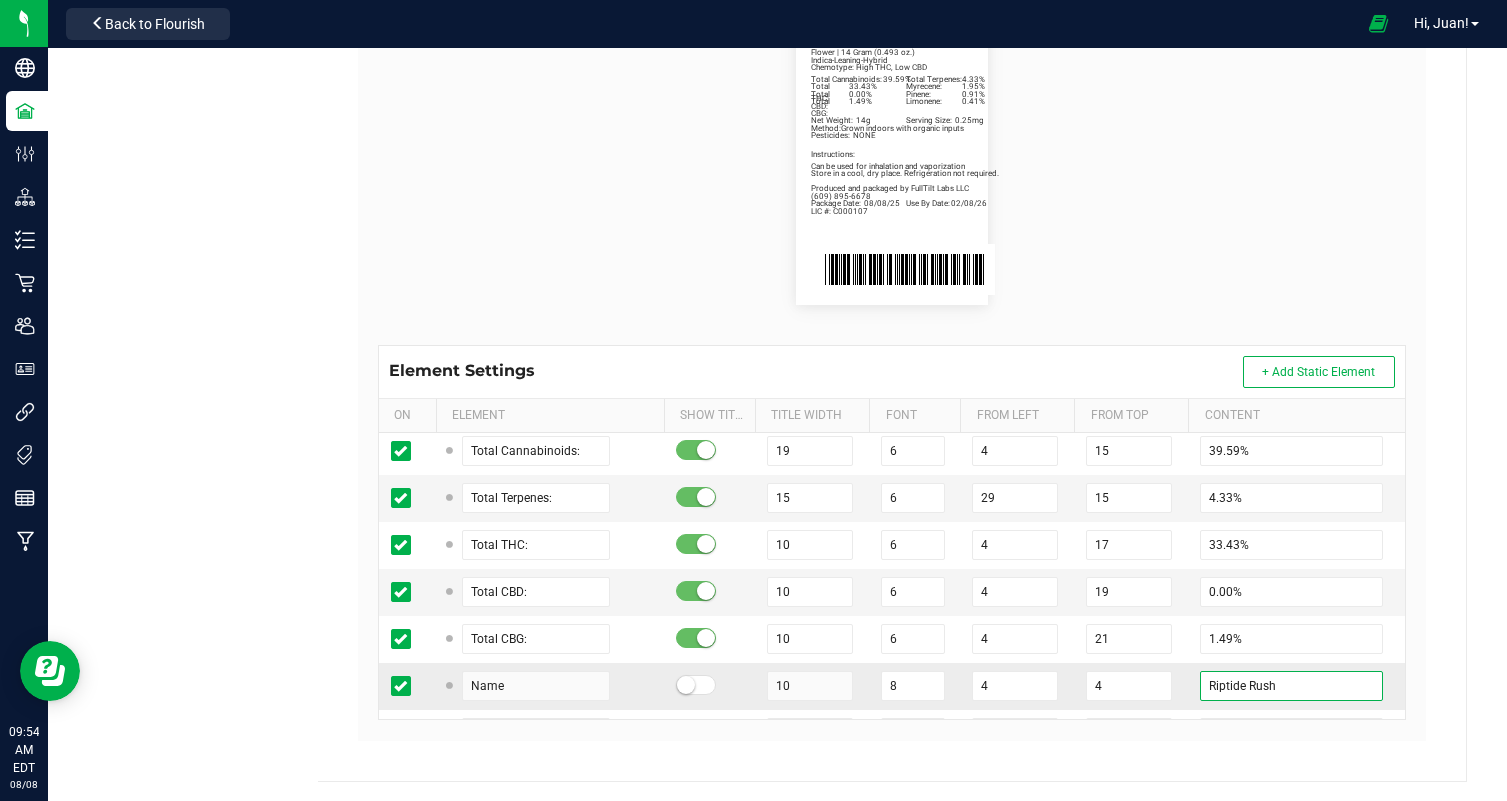 click on "Riptide Rush" at bounding box center [1291, 686] 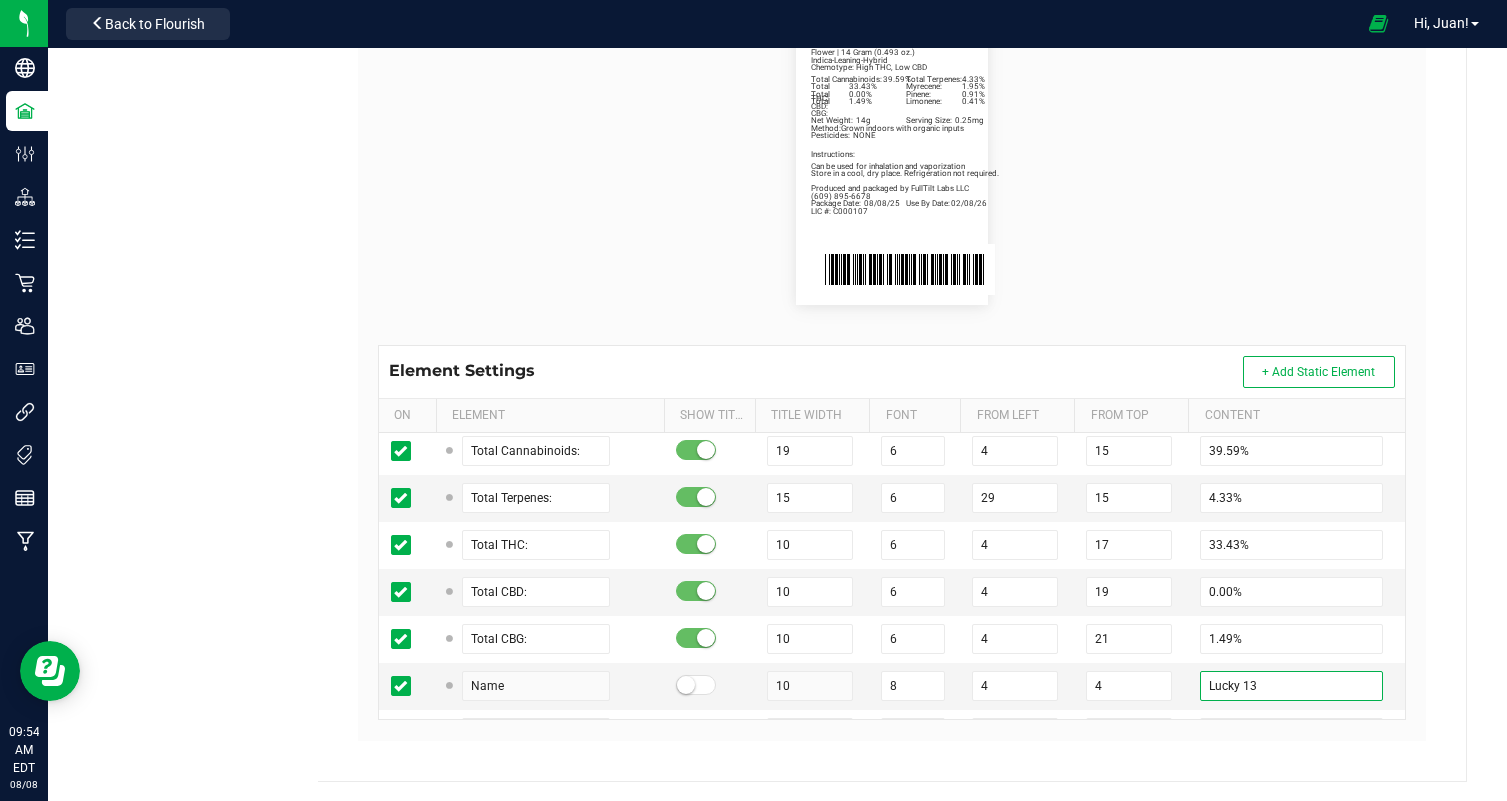 type on "Lucky 13" 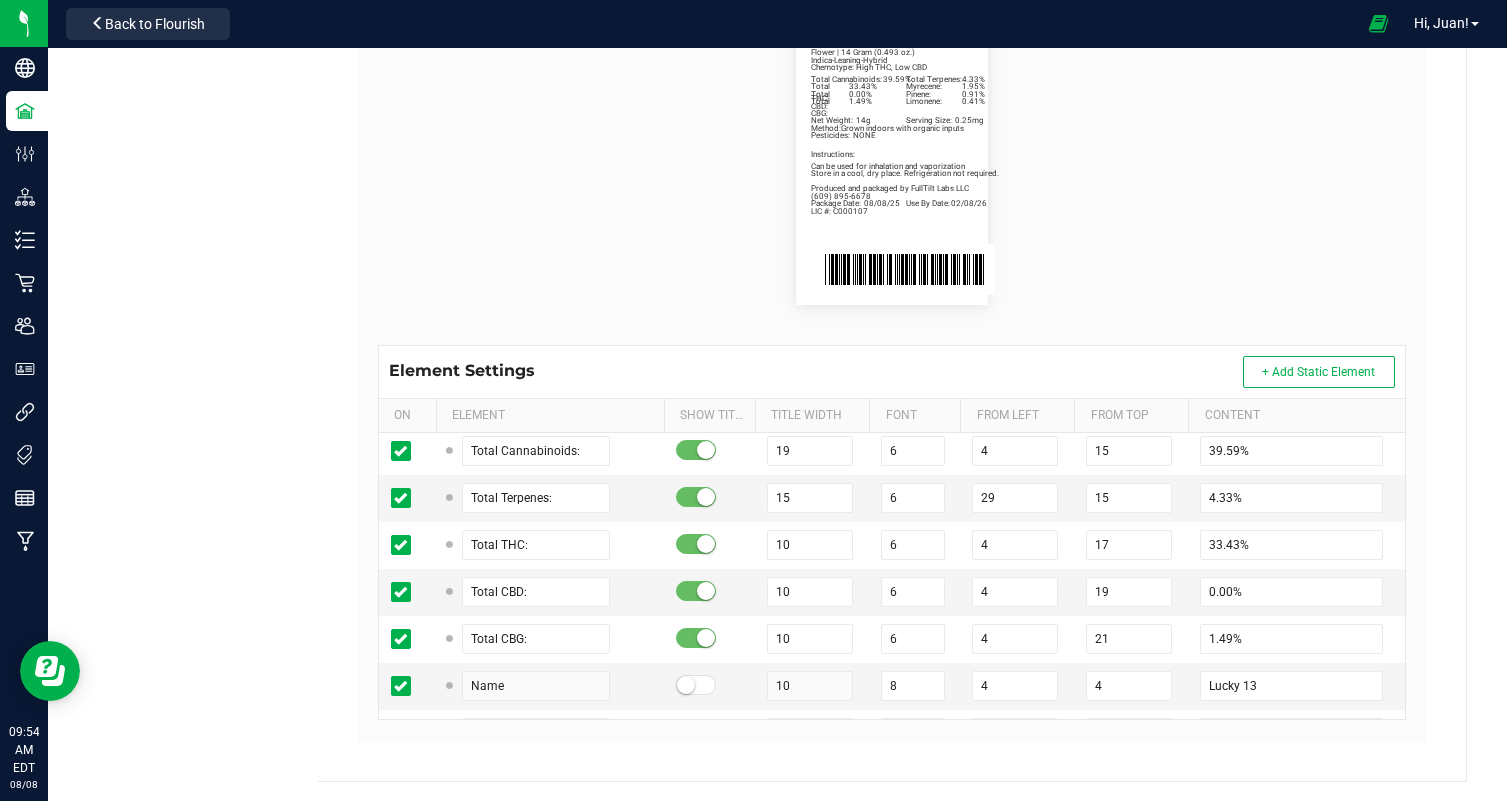 click on "Package Date:   08/08/25   Use By Date:   02/08/26   Myrecene:   1.95%   Pinene:   0.91%   Limonene:   0.41%   Total Cannabinoids:   39.59%   Total Terpenes:   4.33%   Total THC:    33.43%   Total CBD:   0.00%   Total CBG:   1.49%   Lucky 13   Indica-Leaning-Hybrid   Chemotype:   High THC, Low CBD   Net Weight:   14g   Serving Size:   0.25mg   Flower | 14 Gram (0.493 oz.)        Produced and packaged by FullTilt Labs LLC   Instructions:        Can be used for inhalation and vaporization   Method:   Grown indoors with organic inputs   Pesticides:   NONE   (609) 895-6678   LIC #: C000107        Store in a cool, dry place. Refrigeration not required." at bounding box center (892, 161) 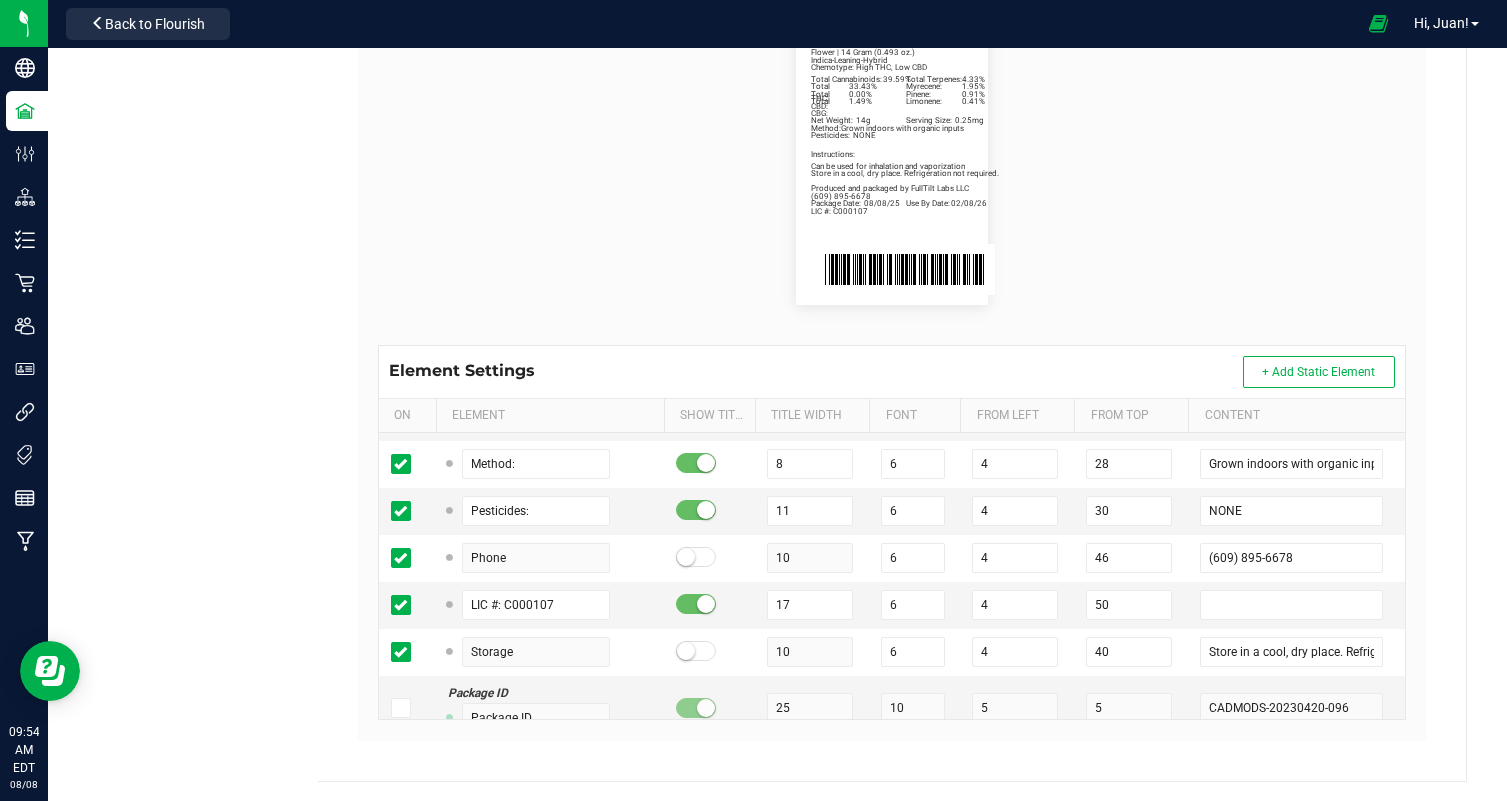 scroll, scrollTop: 1028, scrollLeft: 0, axis: vertical 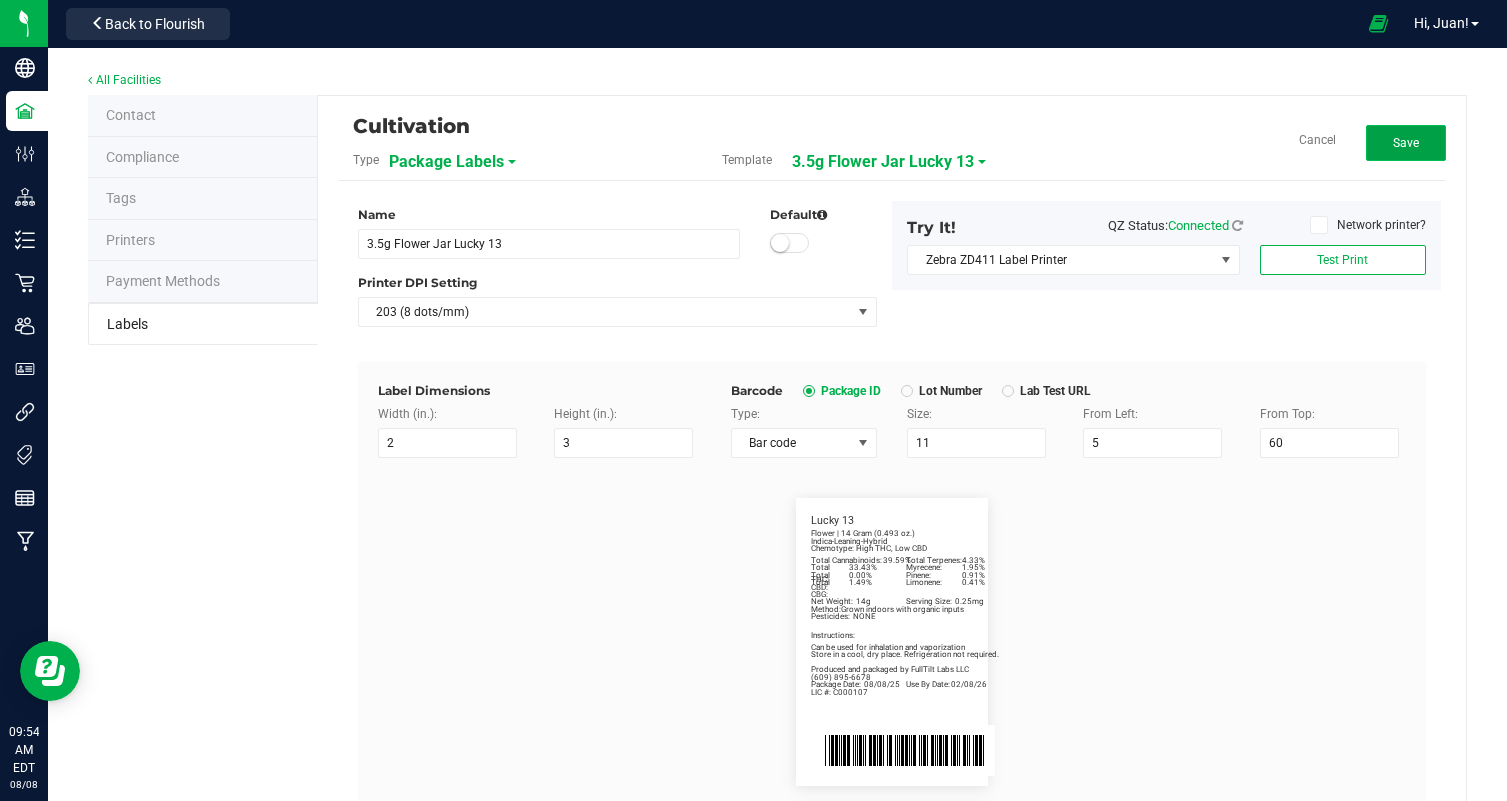 click on "Save" at bounding box center (1406, 143) 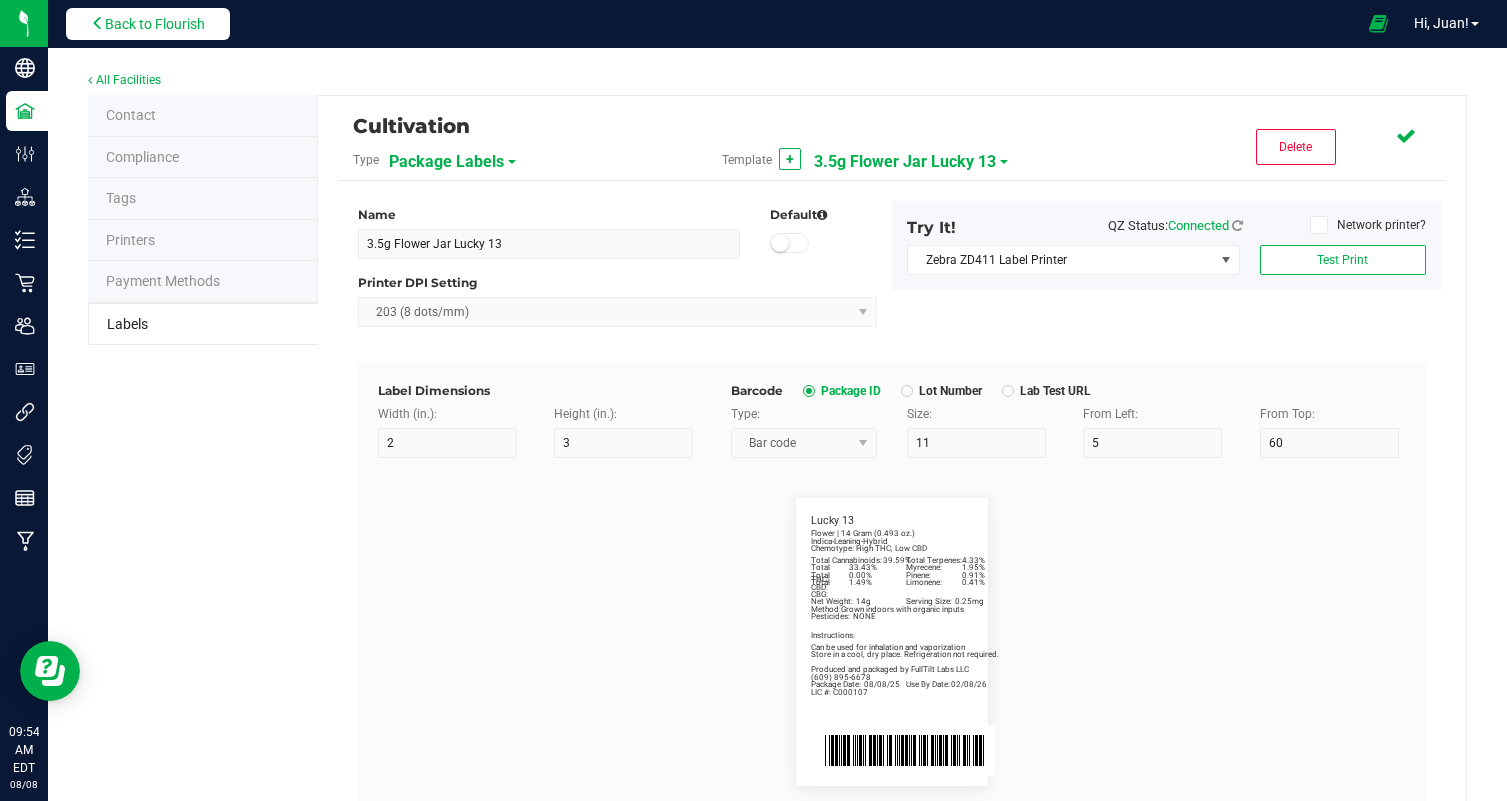 click on "Back to Flourish" at bounding box center [148, 24] 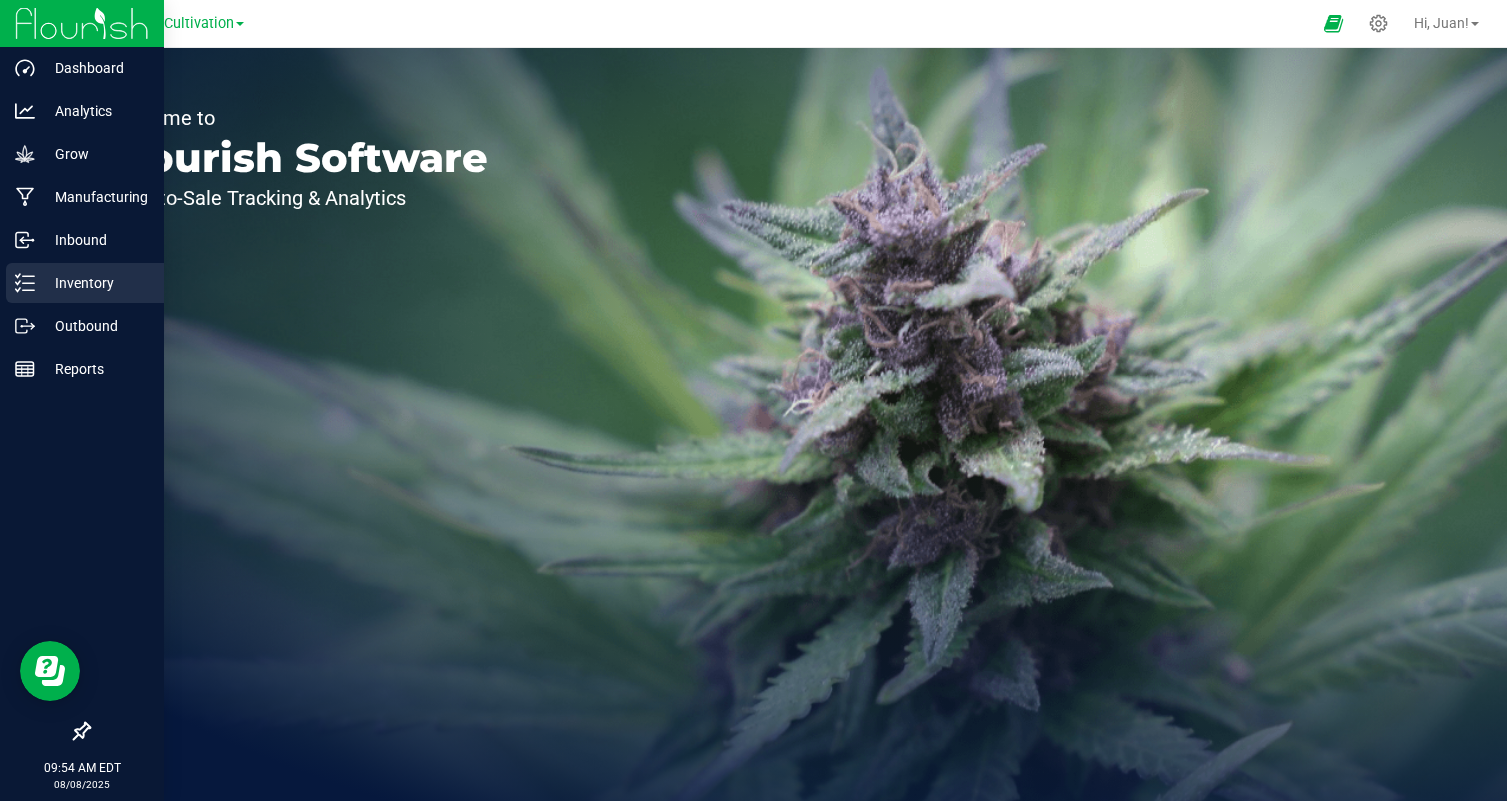 click on "Inventory" at bounding box center [95, 283] 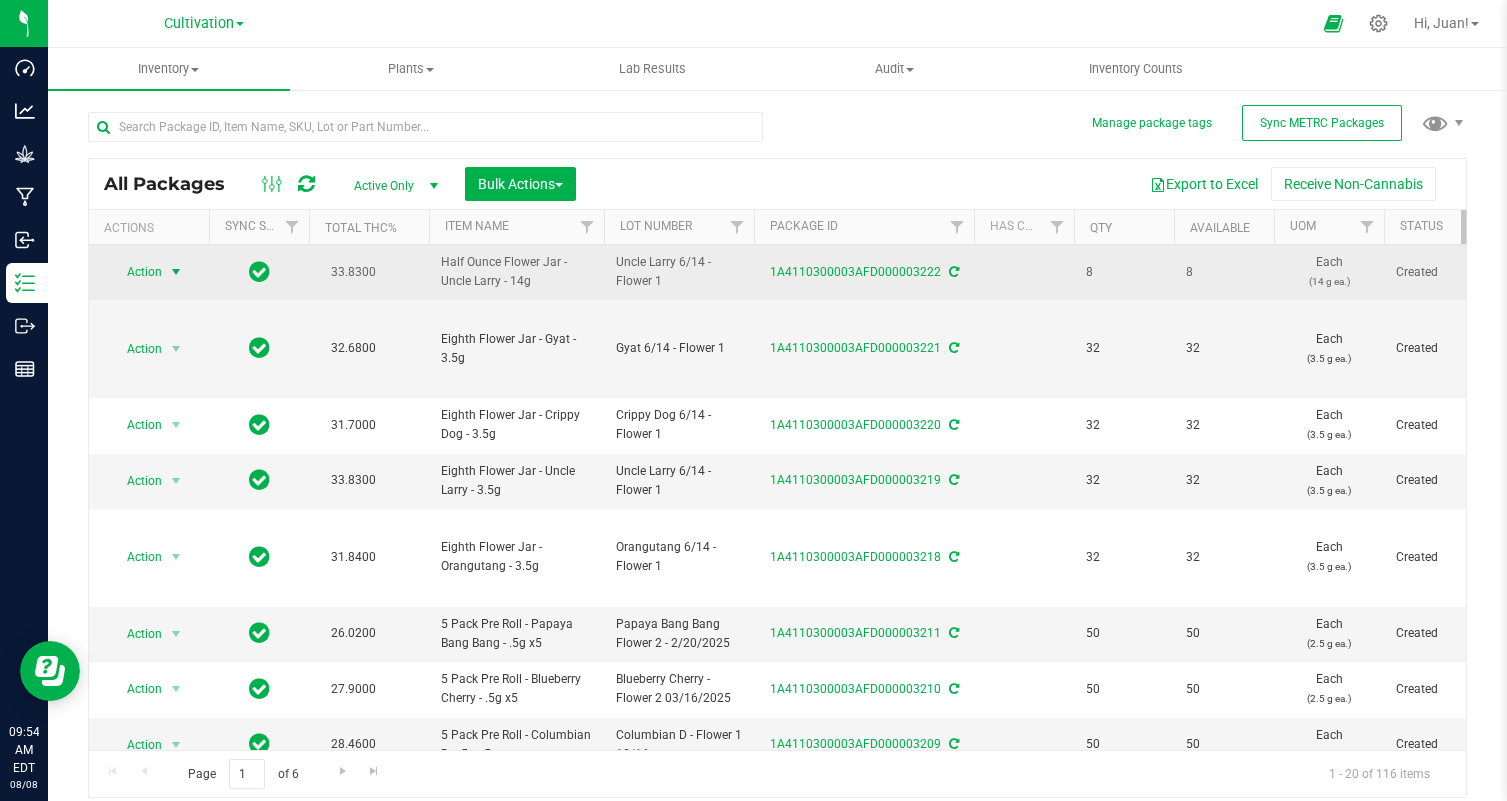 click on "Action" at bounding box center [136, 272] 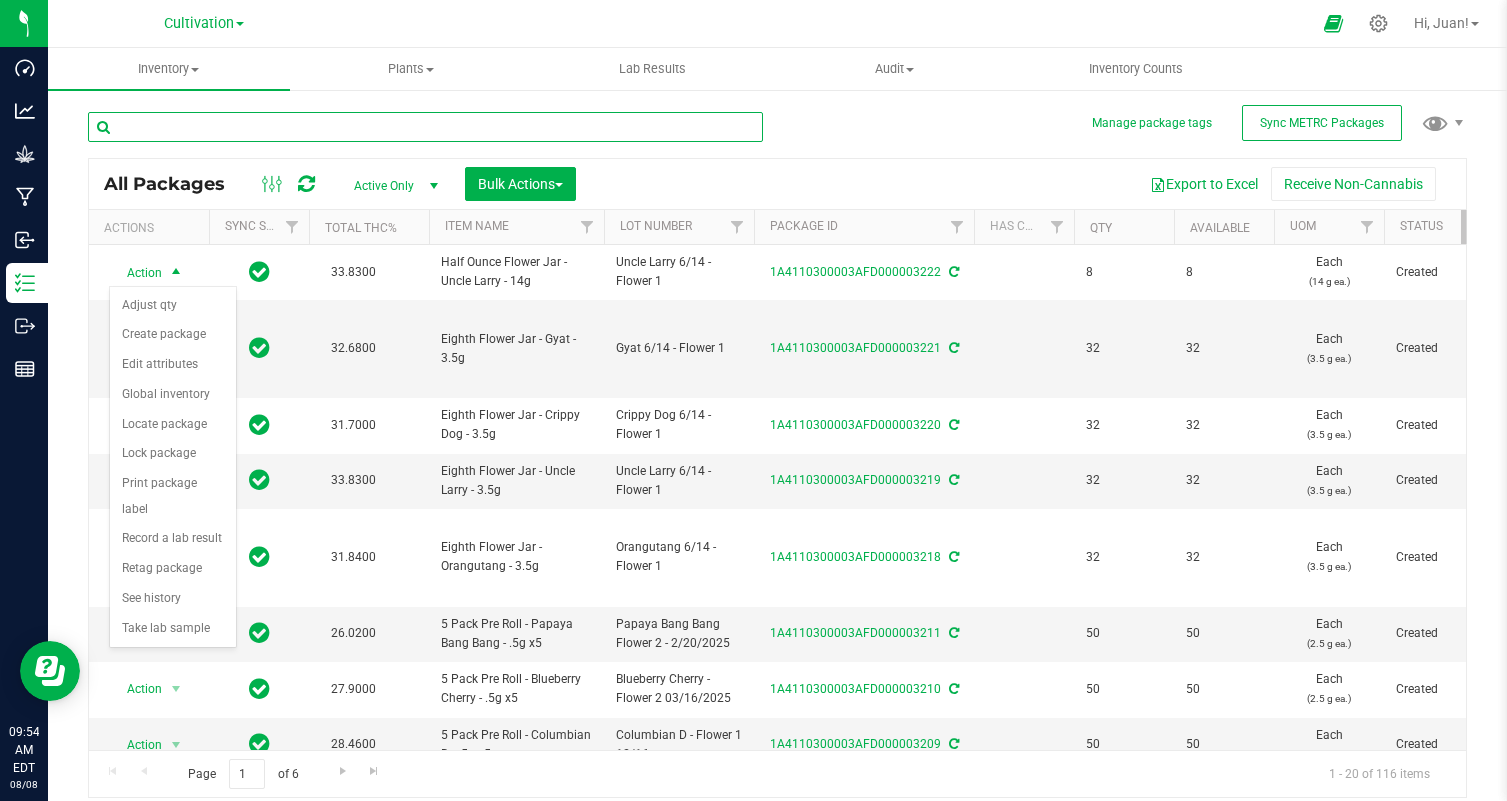 click at bounding box center [425, 127] 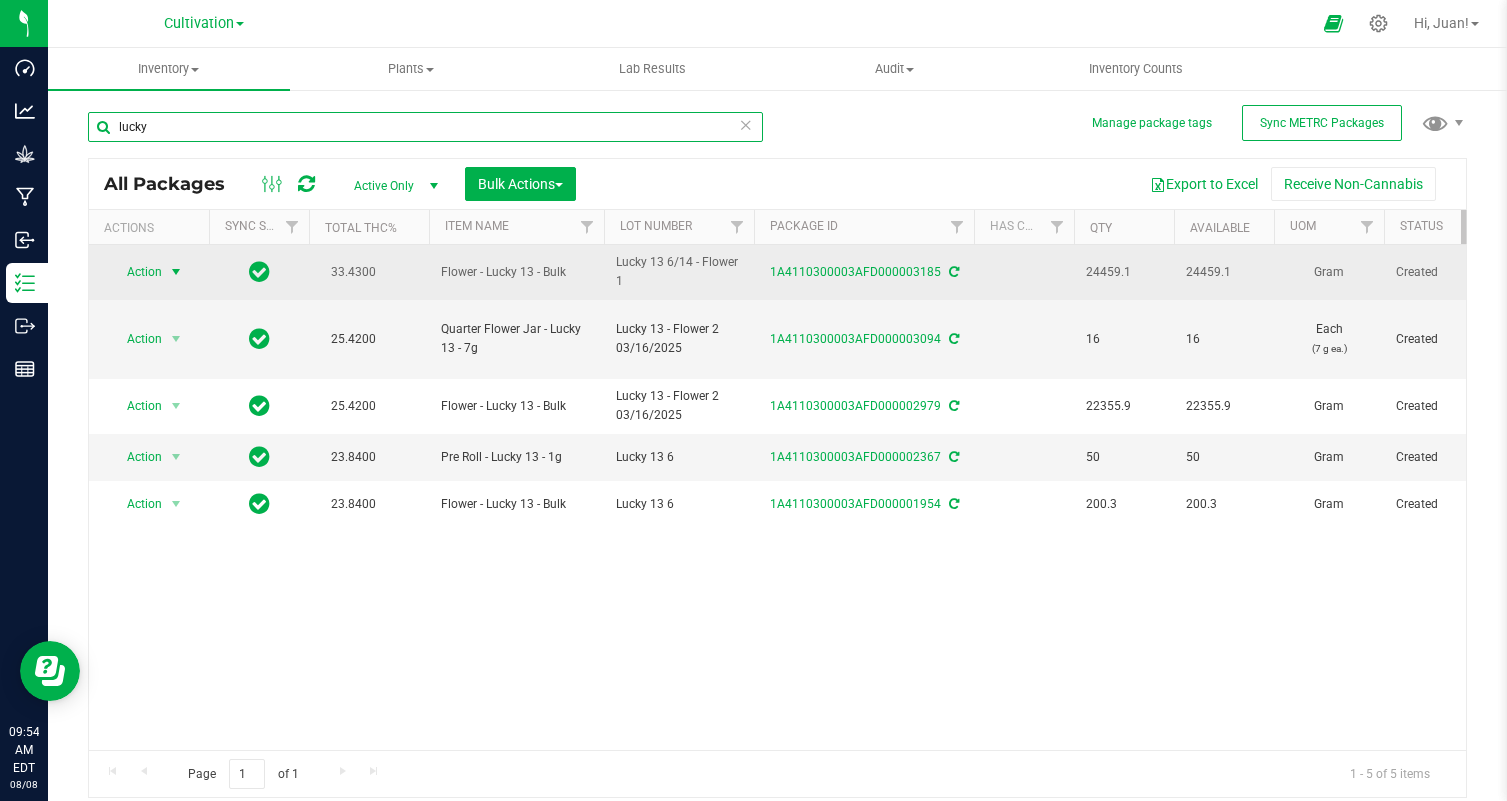 type on "lucky" 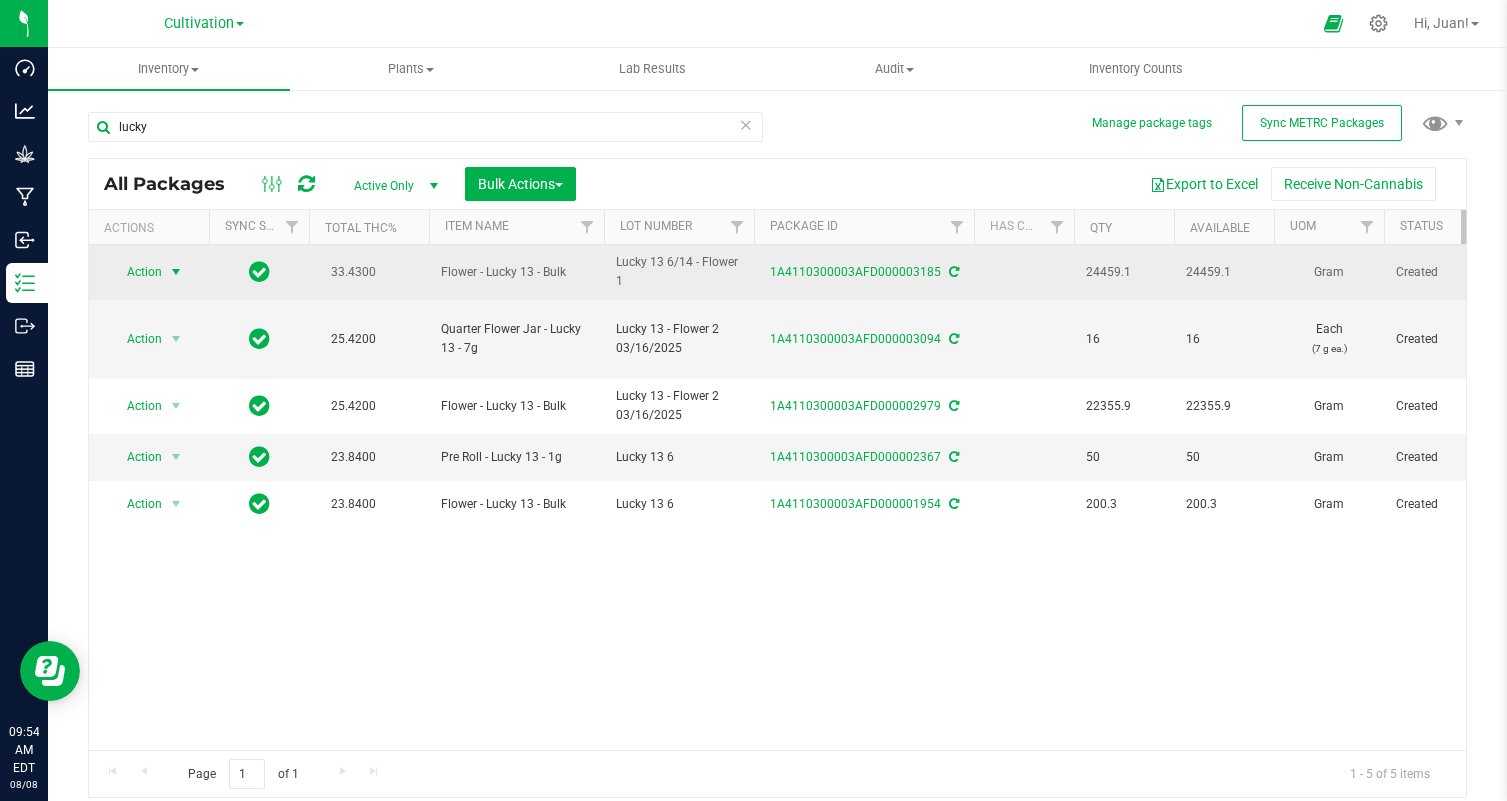 click on "Action" at bounding box center [136, 272] 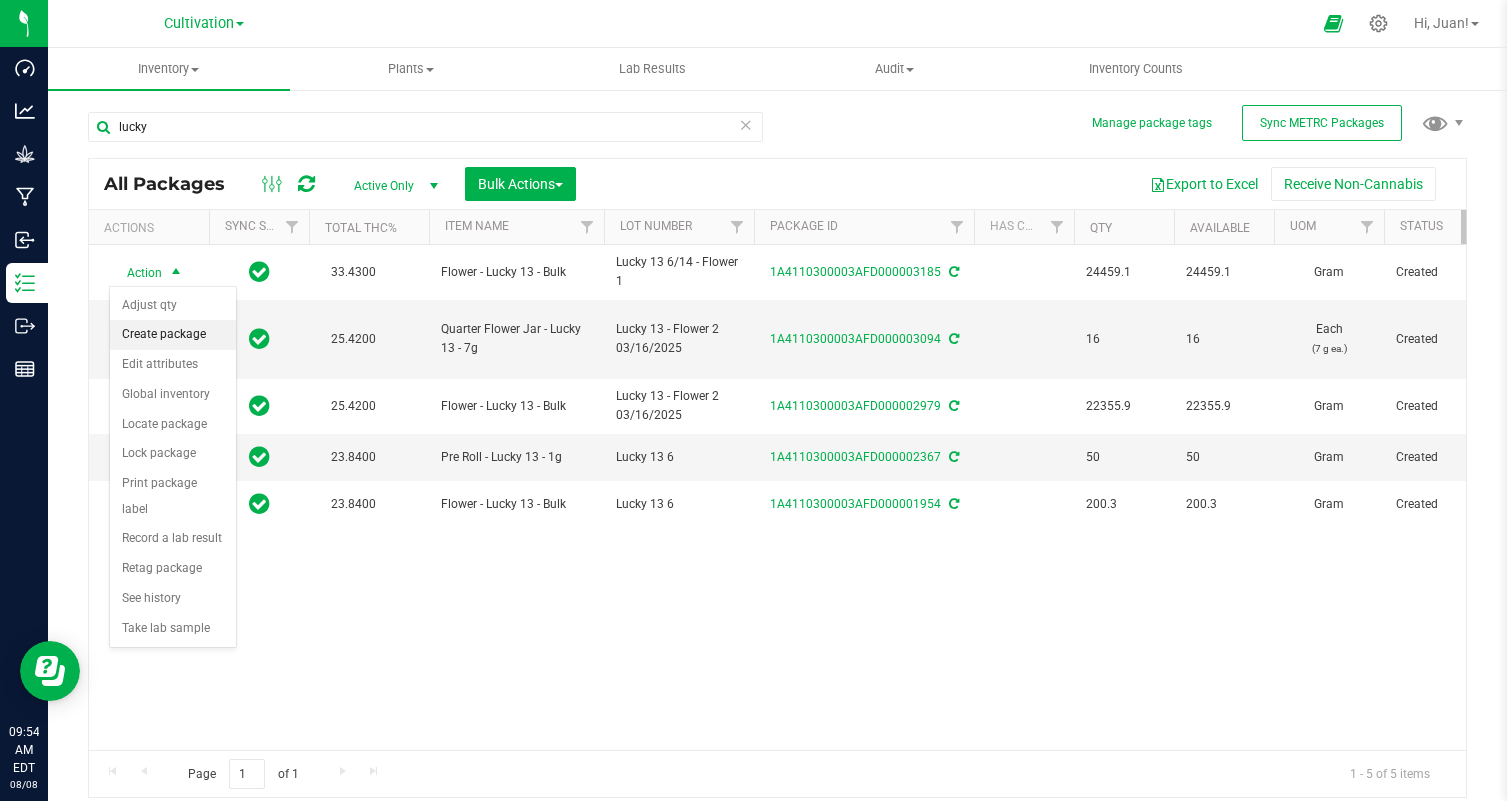 click on "Create package" at bounding box center [173, 335] 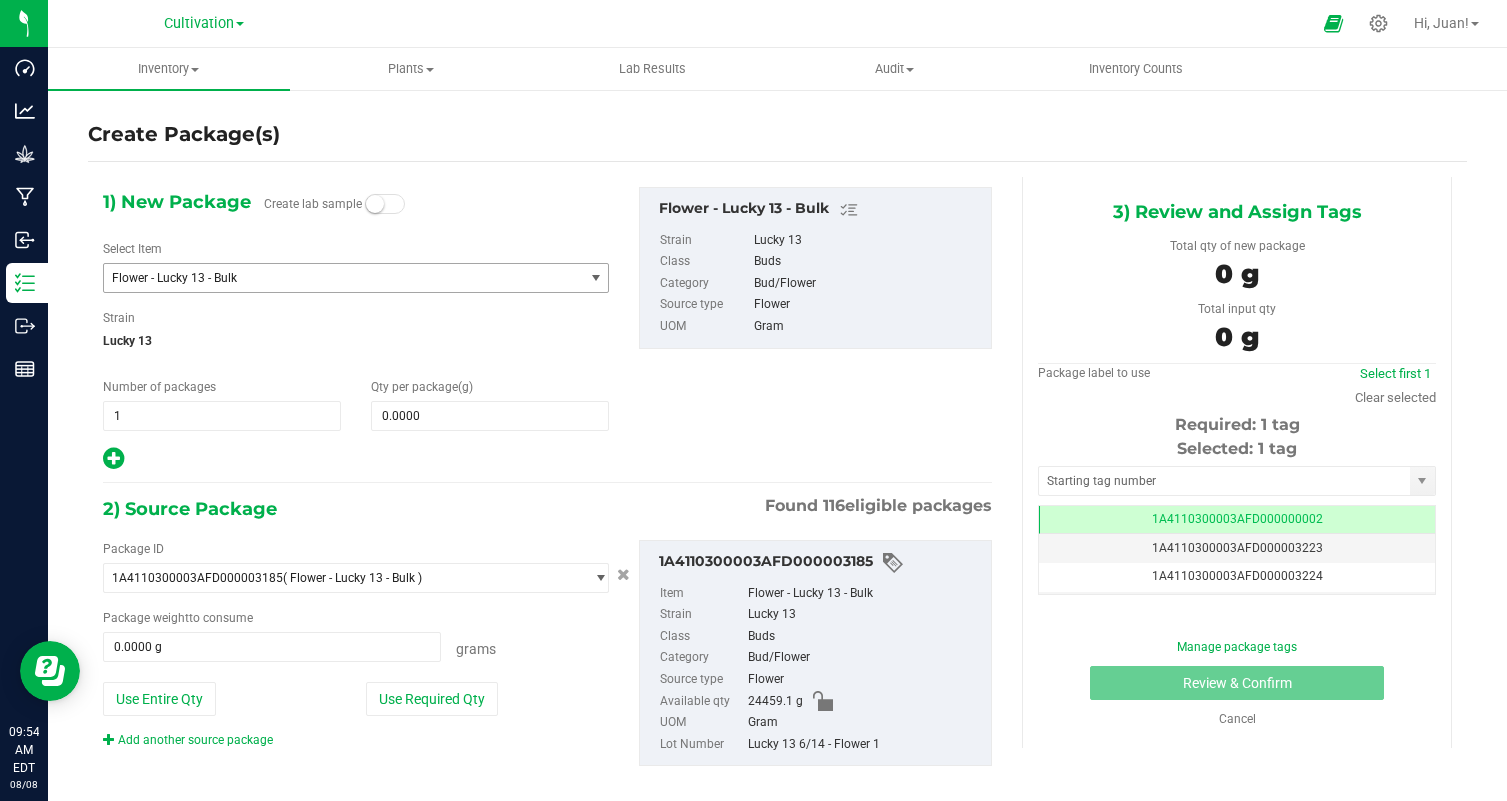scroll, scrollTop: 0, scrollLeft: 0, axis: both 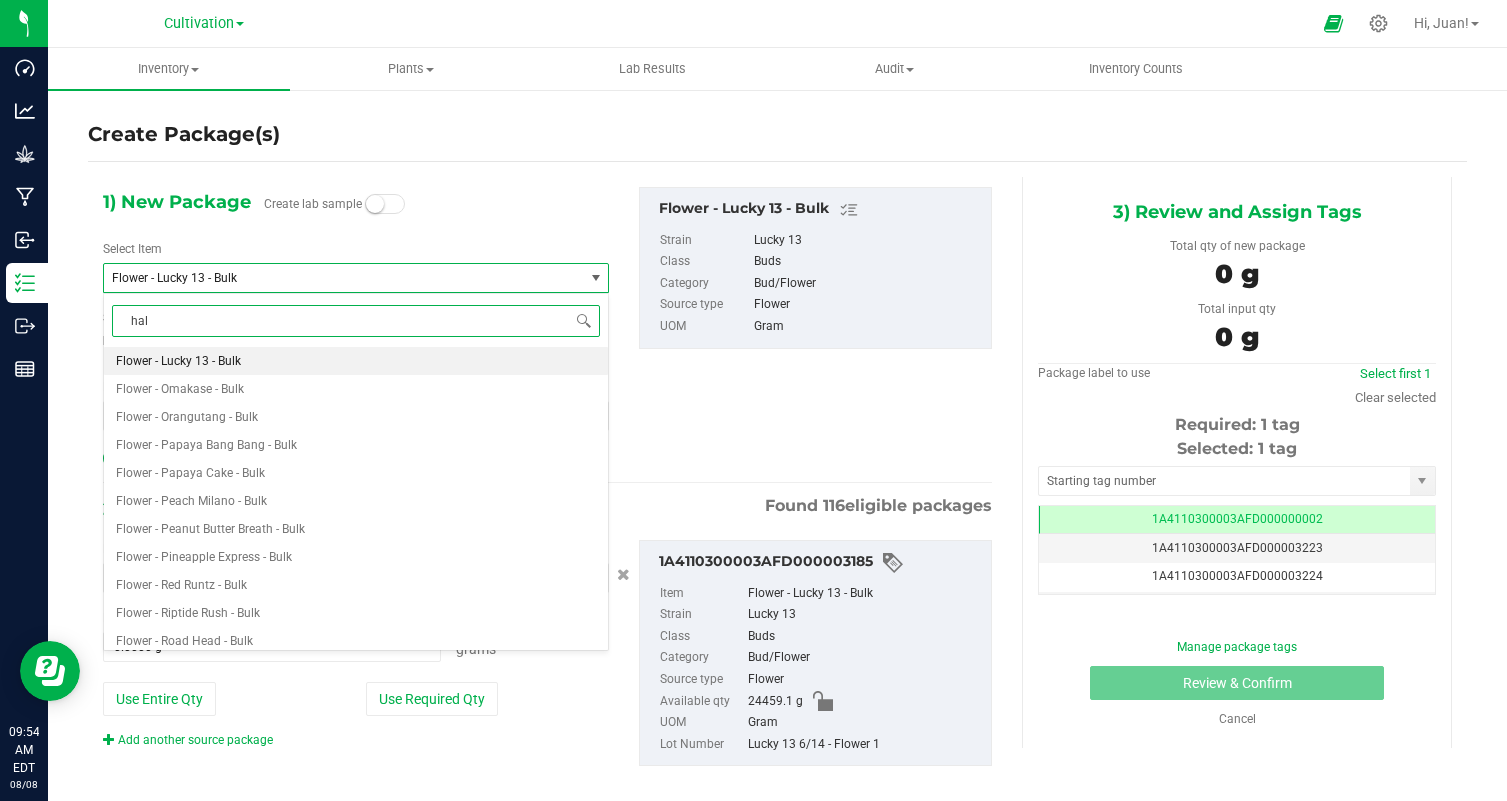 type on "half" 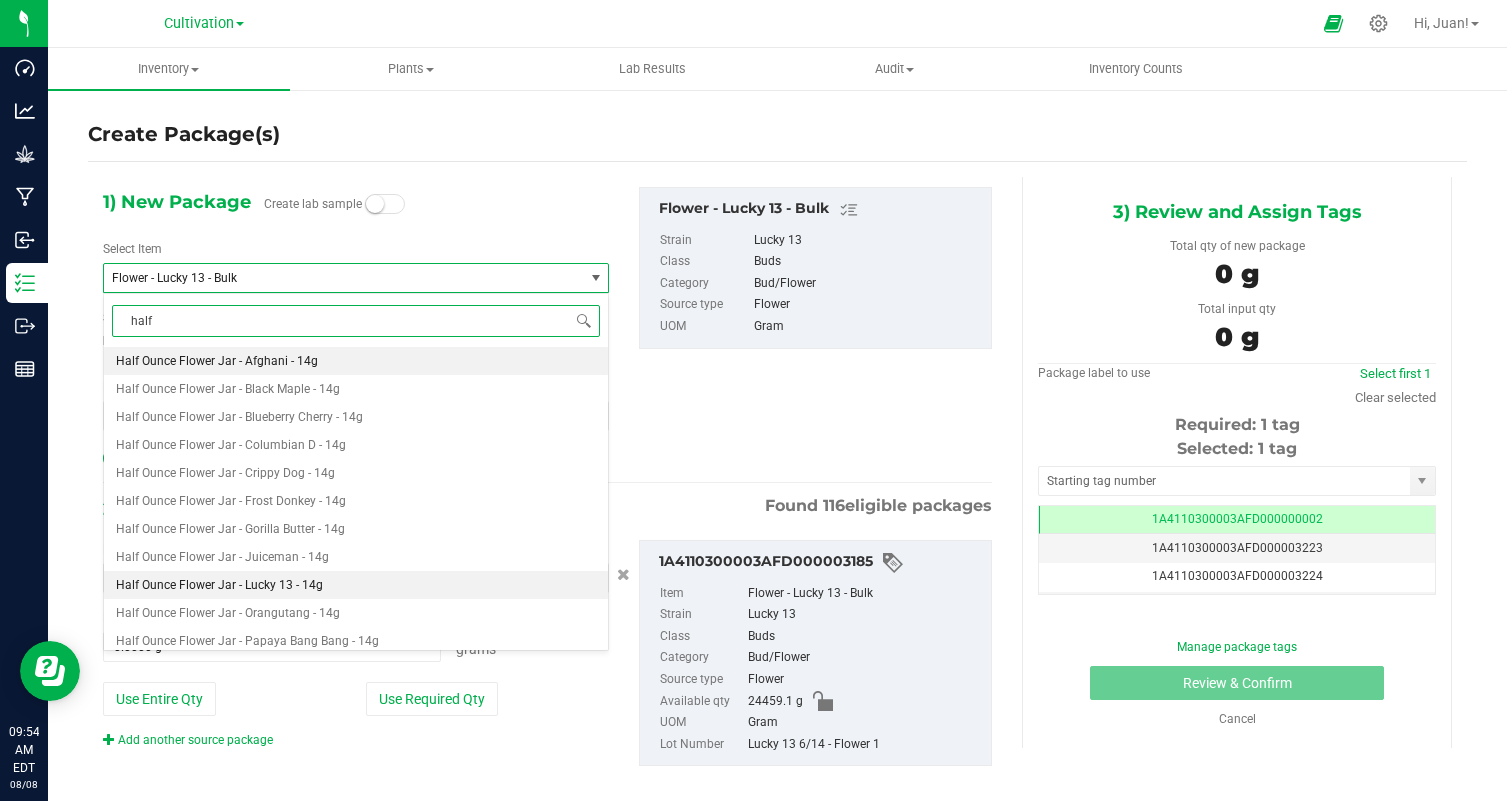click on "Half Ounce Flower Jar - Lucky 13 - 14g" at bounding box center [356, 585] 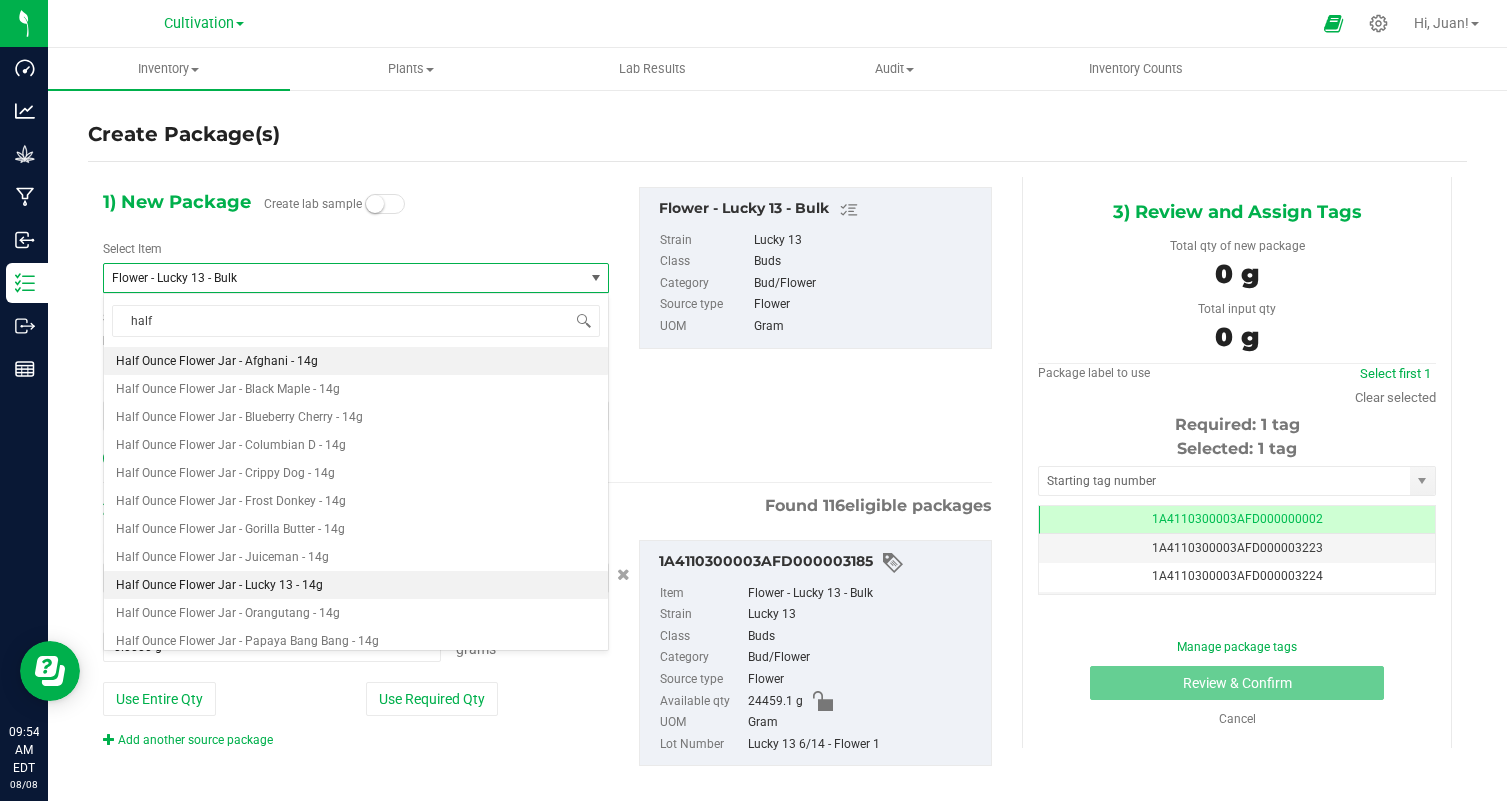 type 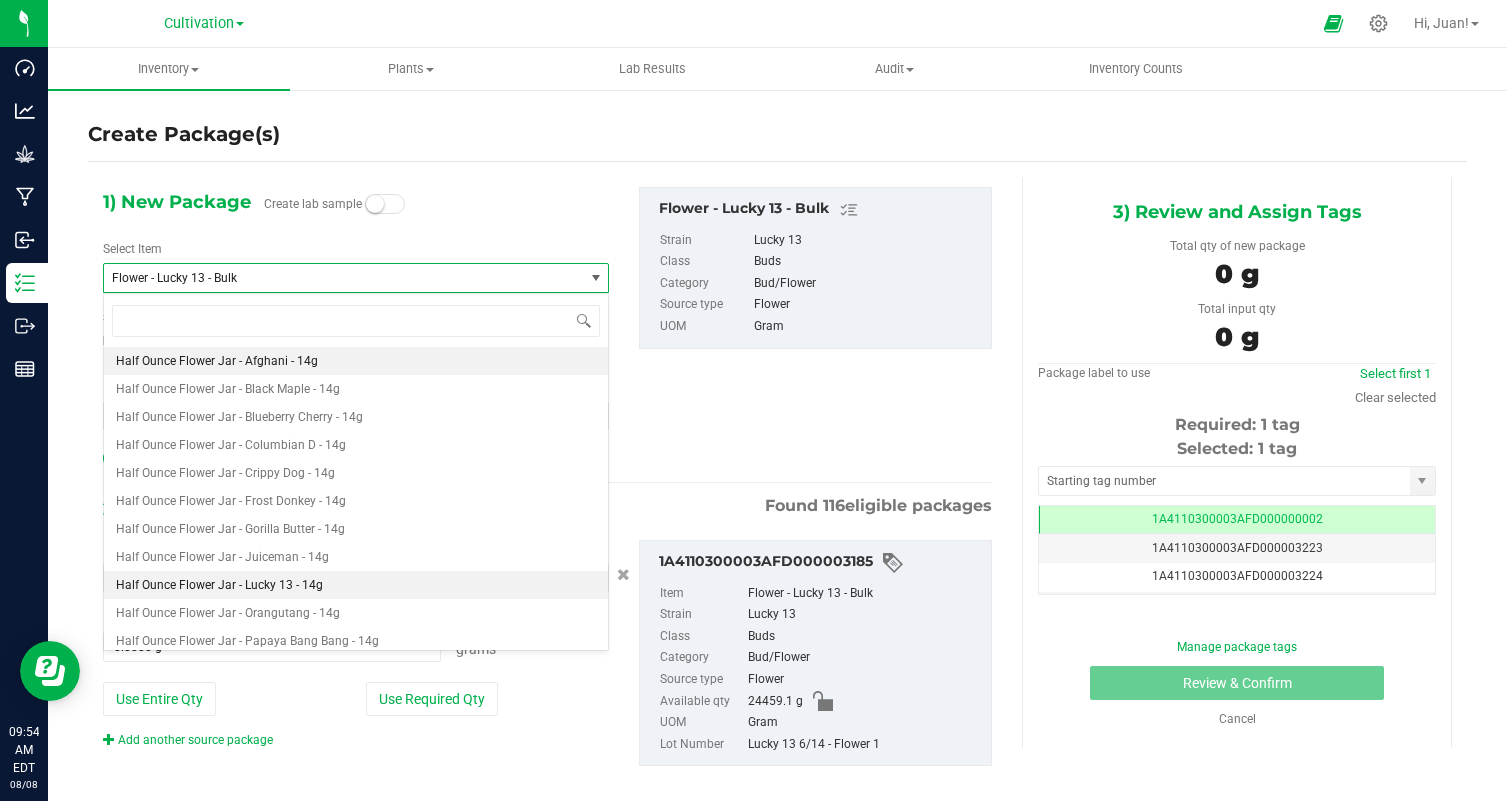type on "0" 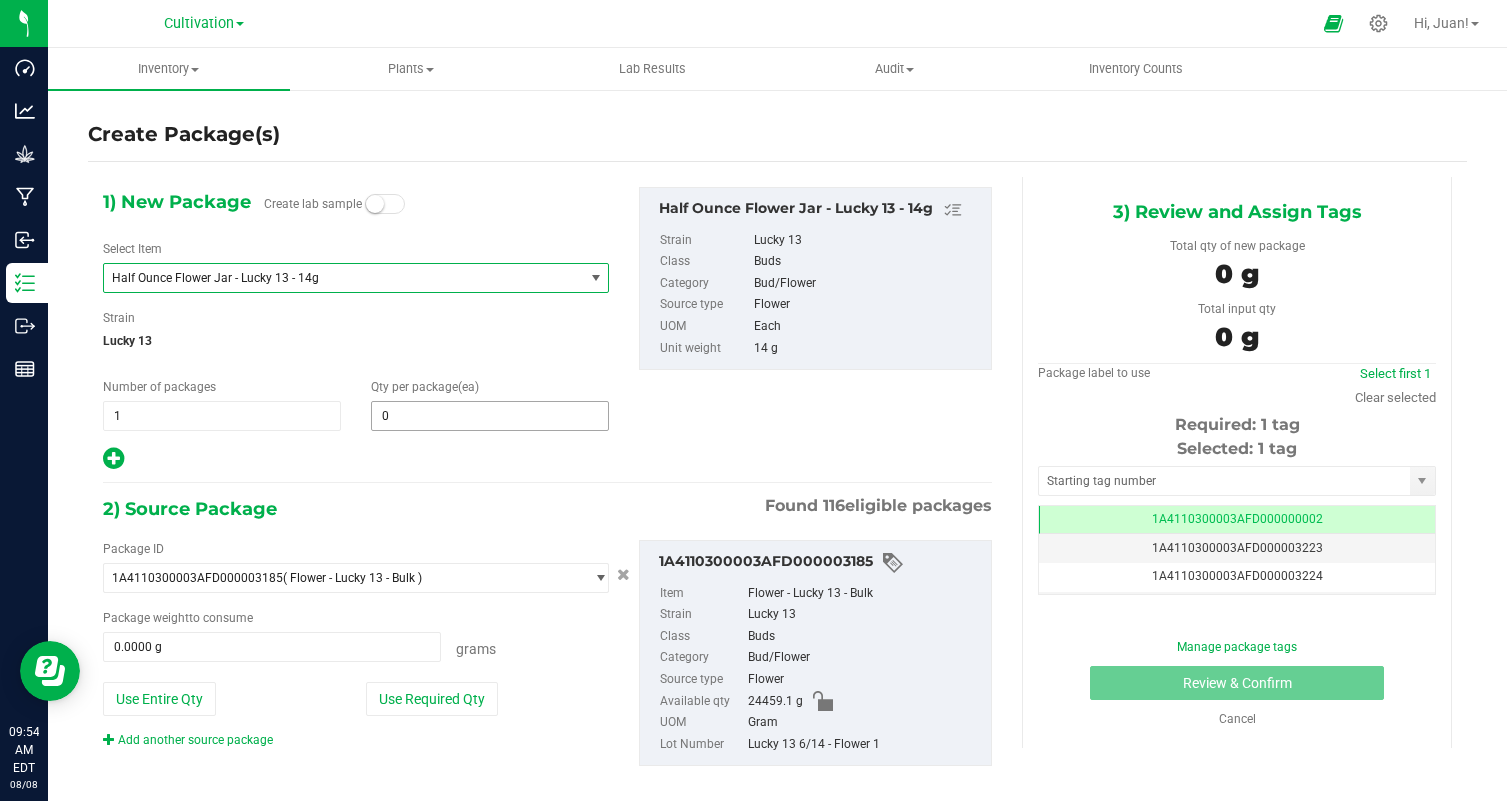 type 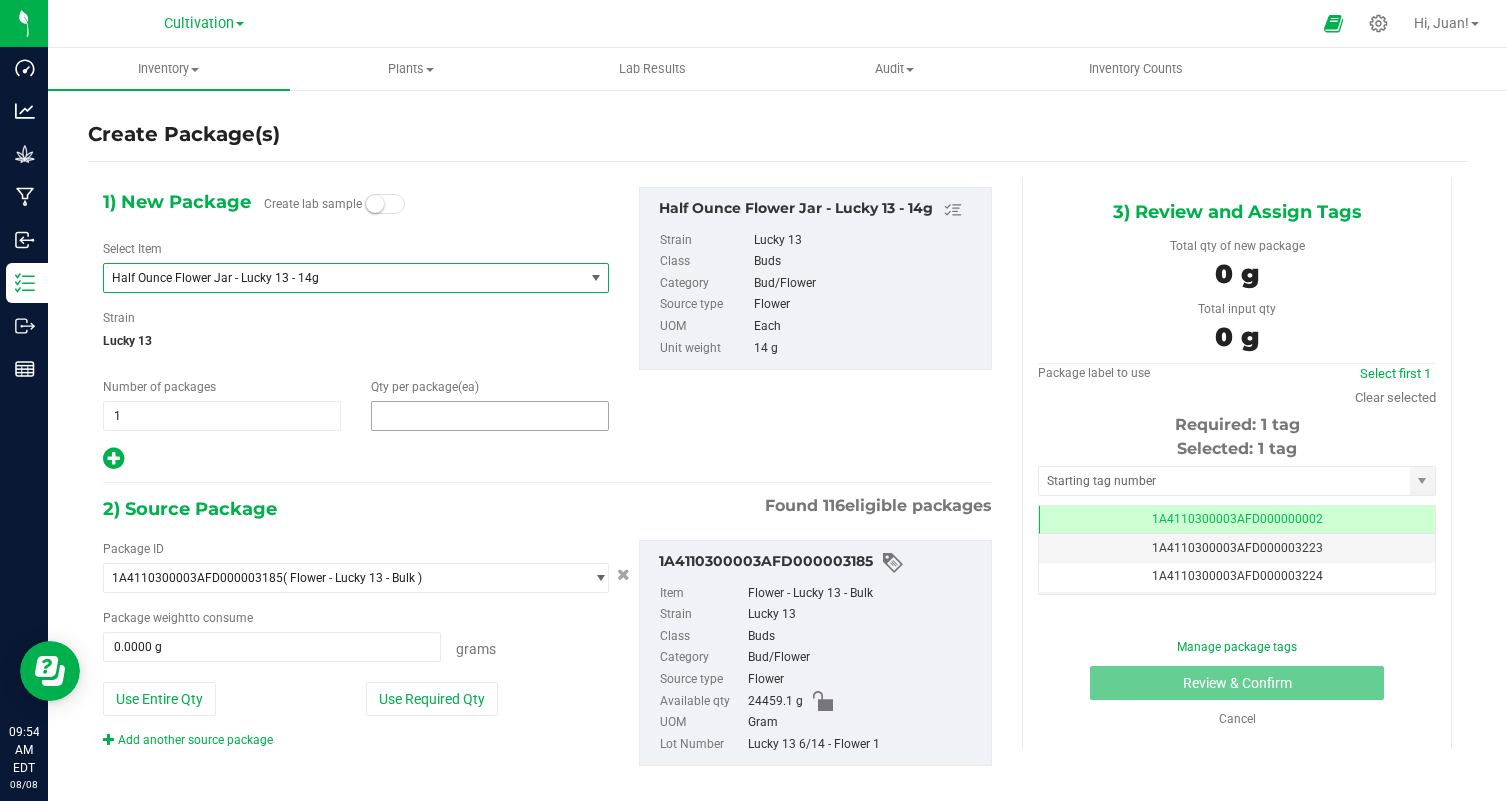 click at bounding box center [490, 416] 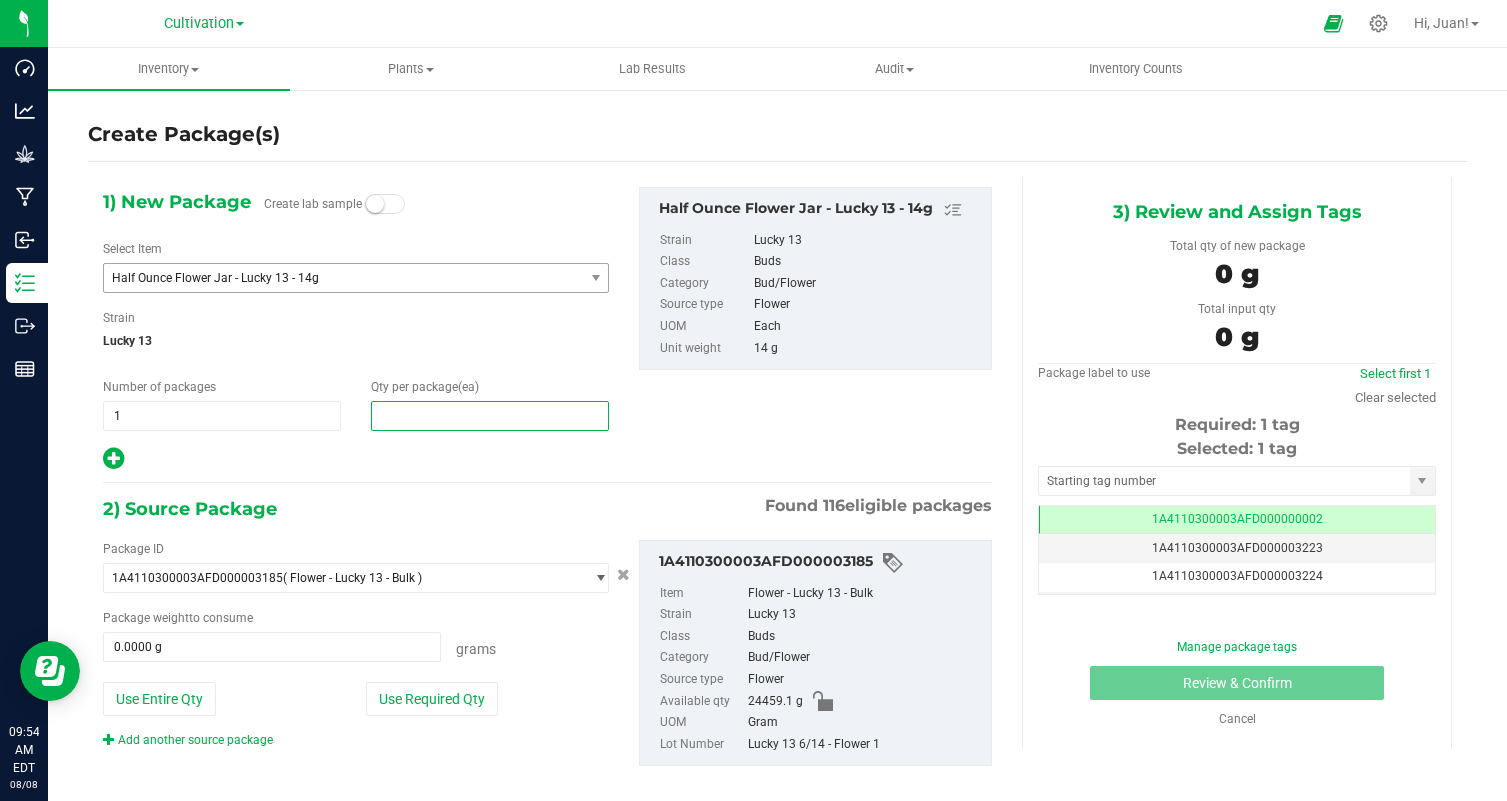 type on "8" 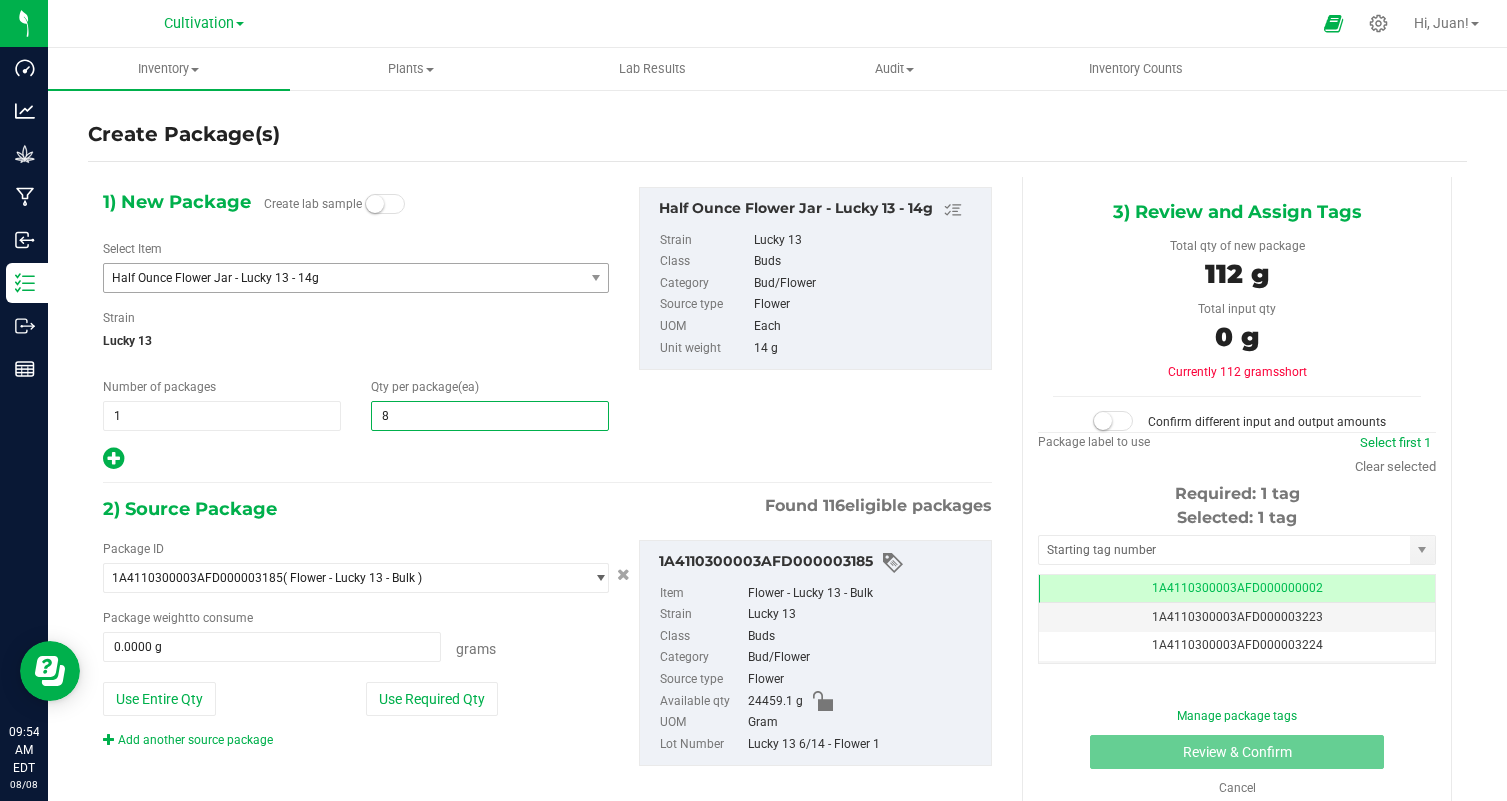 type on "8" 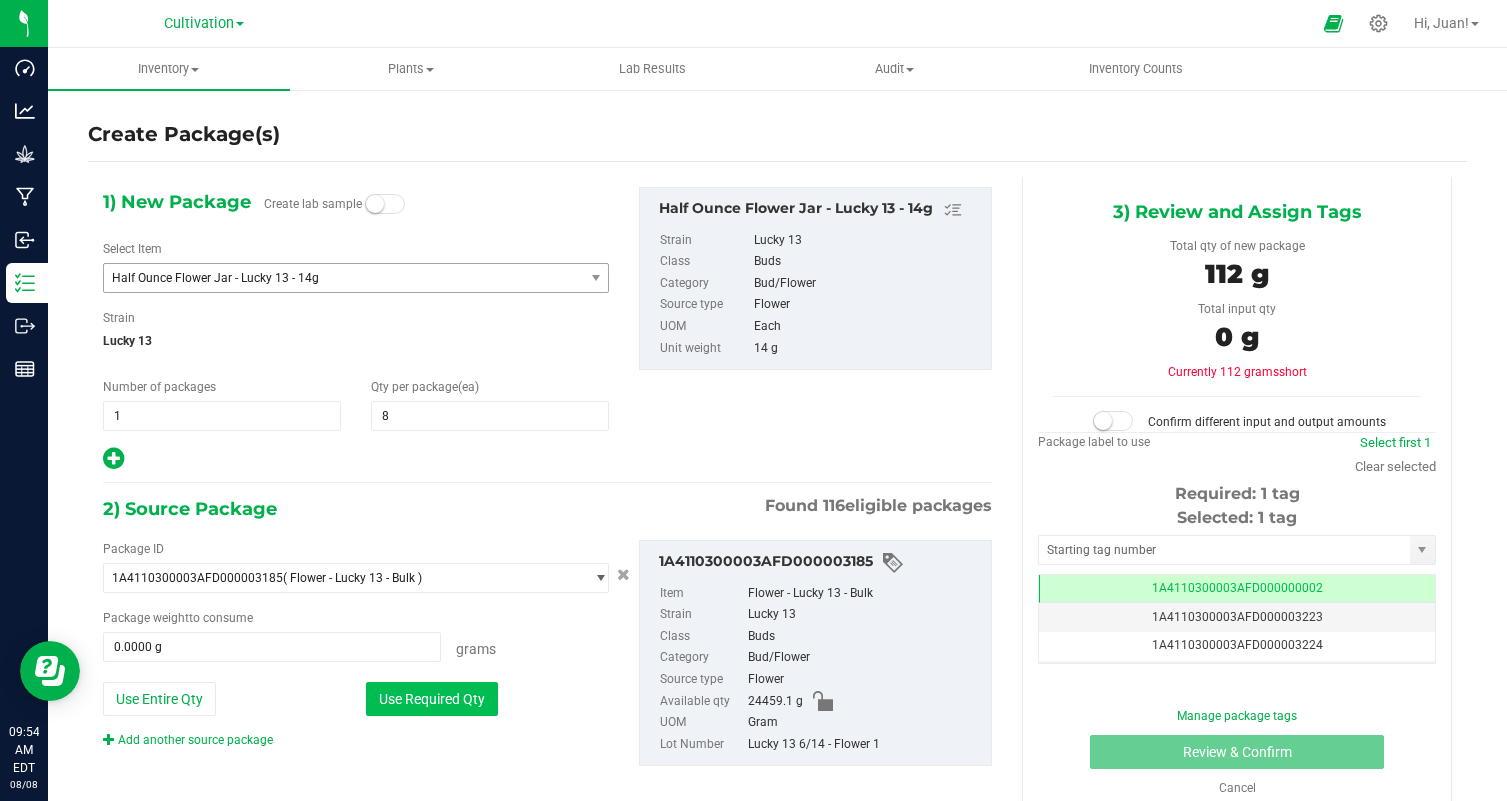 click on "Use Required Qty" at bounding box center [432, 699] 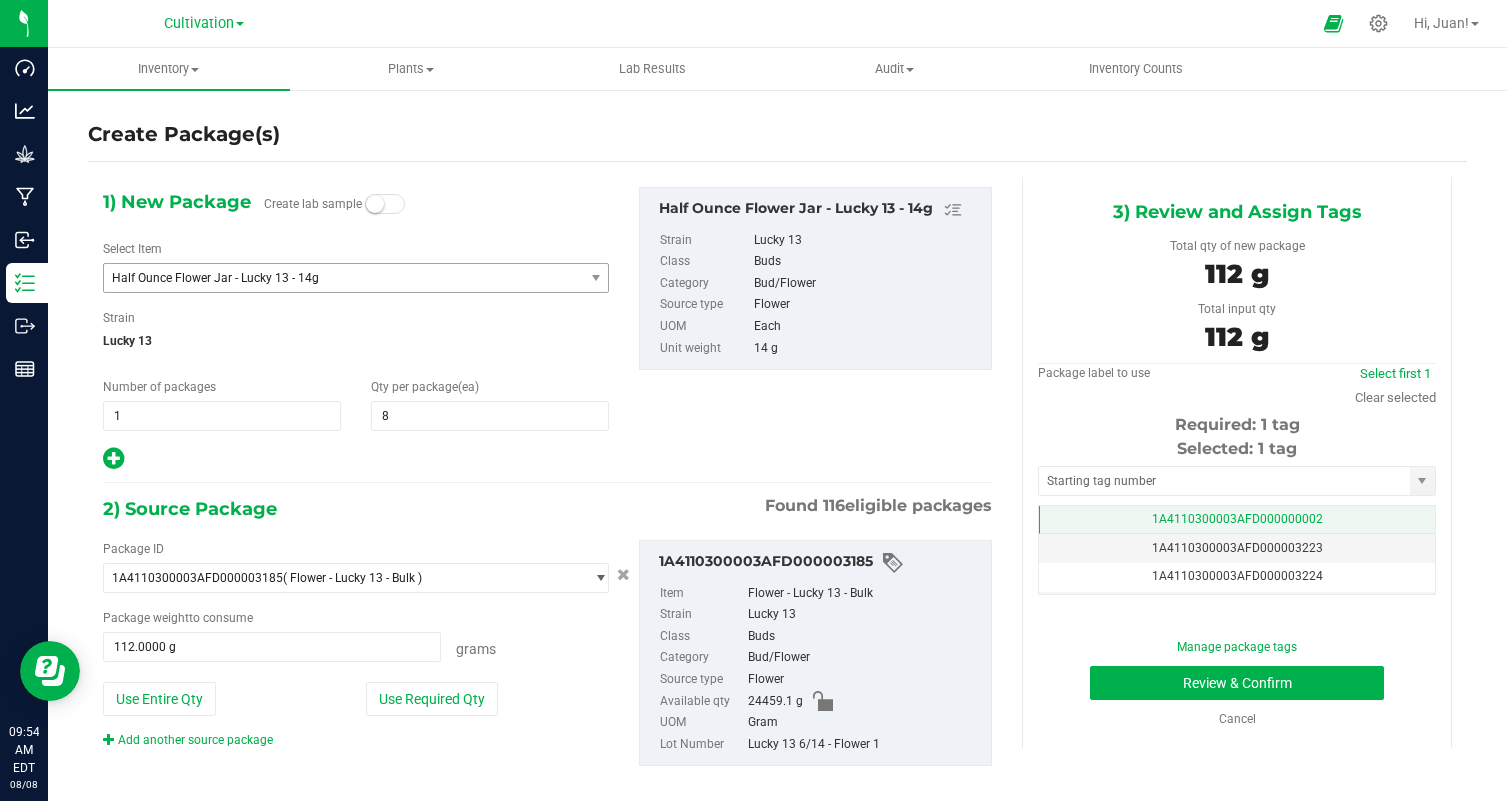 click on "1A4110300003AFD000000002" at bounding box center [1237, 519] 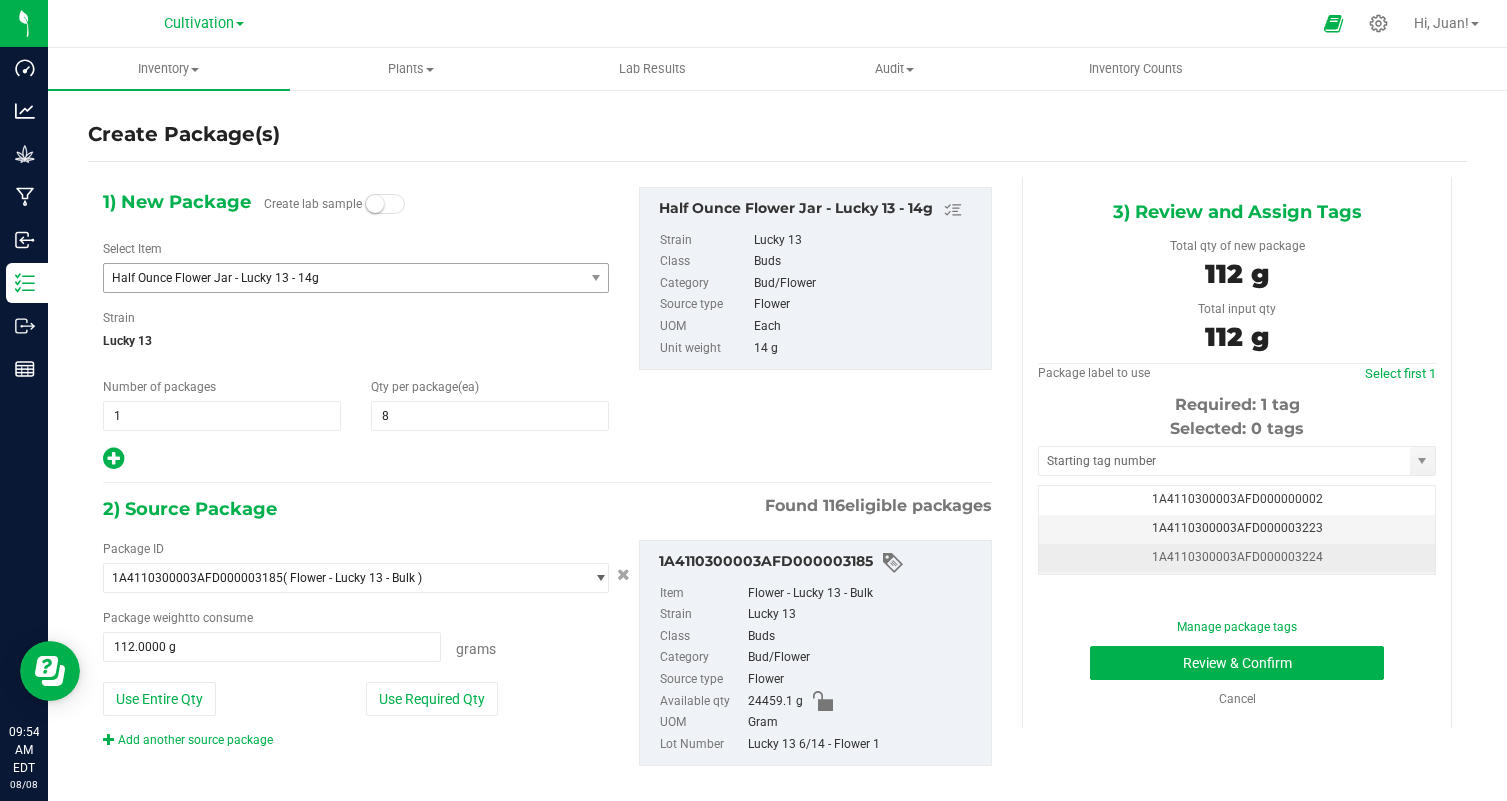 click on "1A4110300003AFD000003224" at bounding box center (1237, 558) 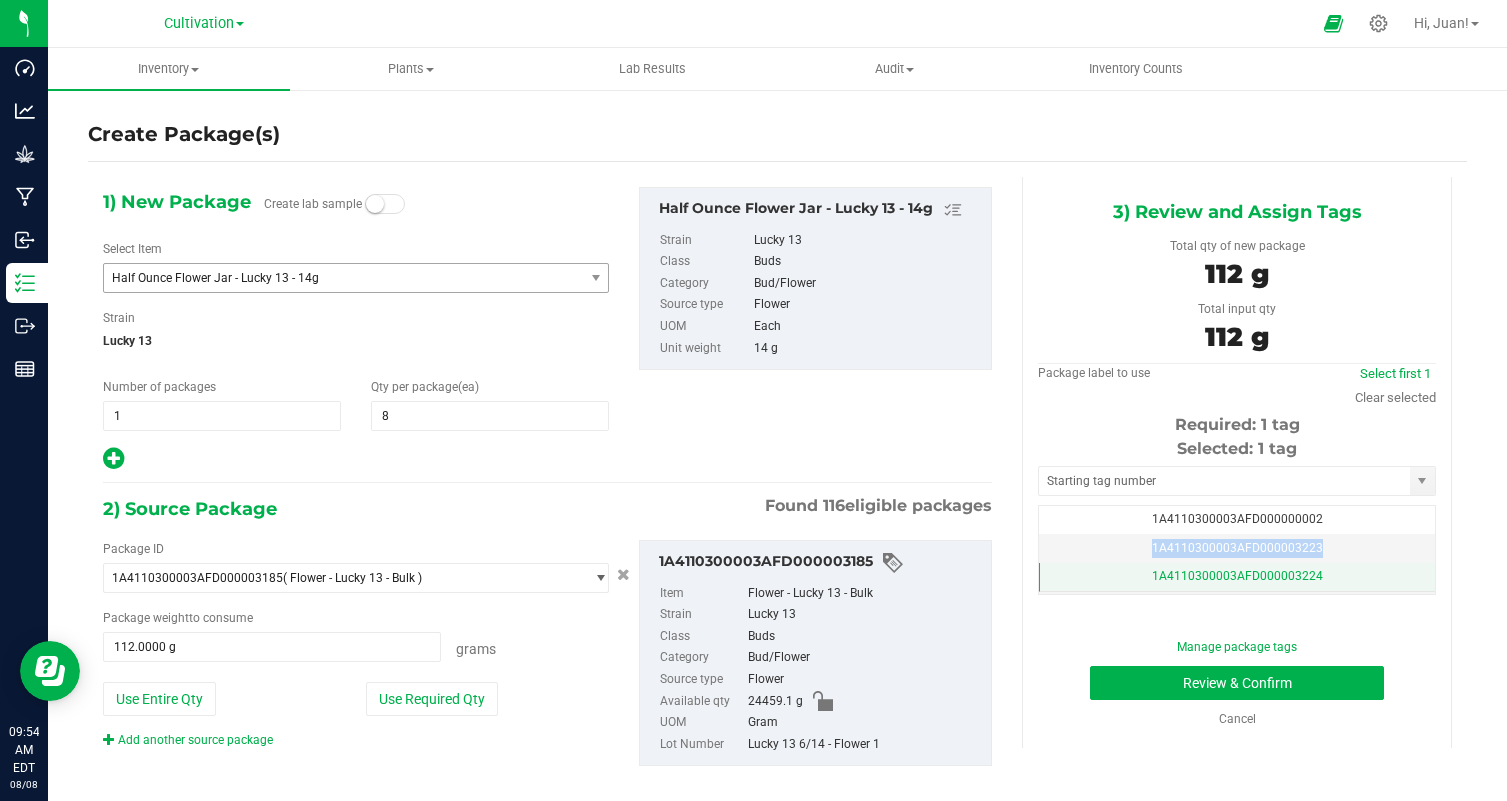 click on "1A4110300003AFD000003223" at bounding box center (1237, 548) 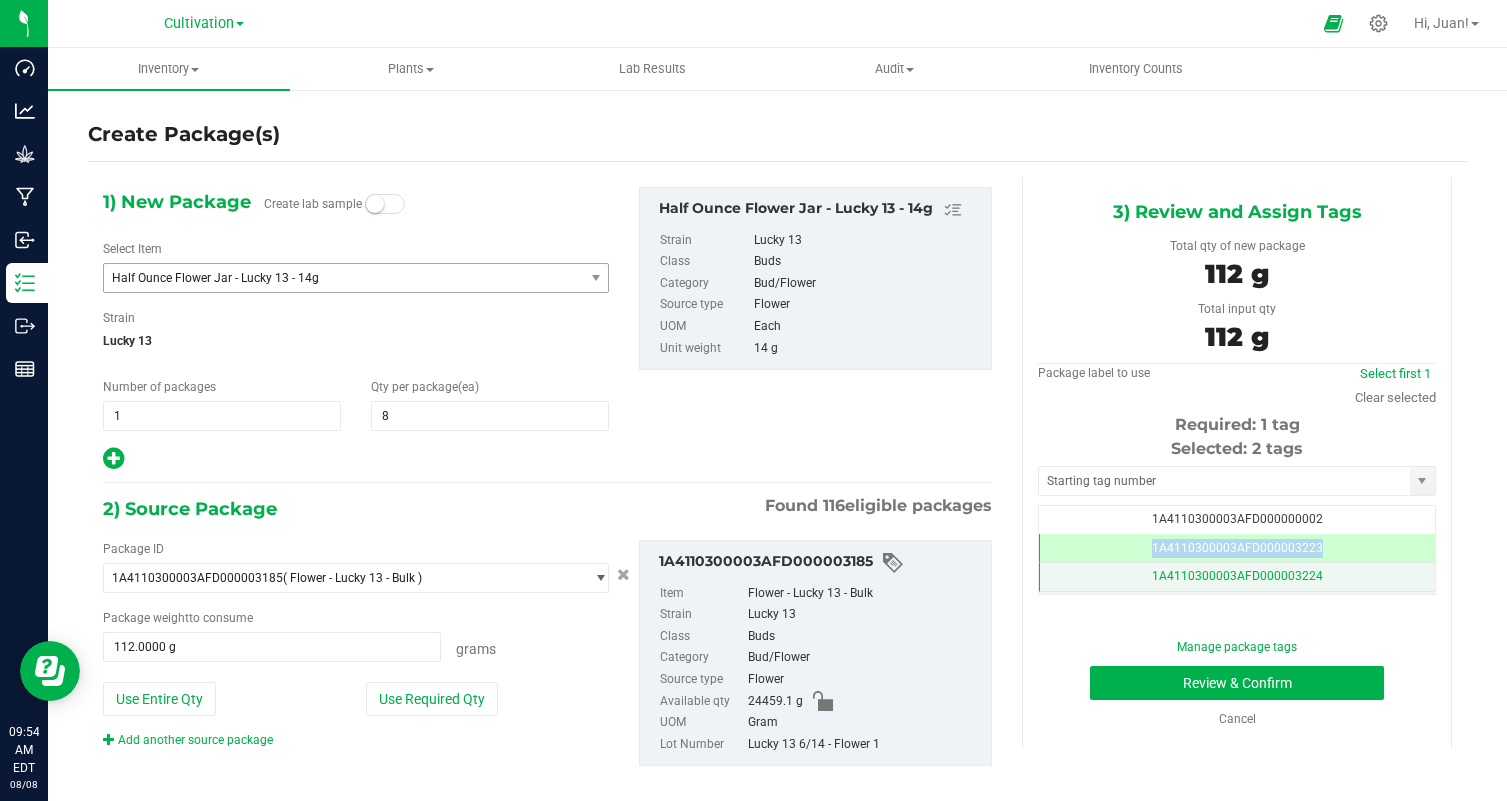 click on "1A4110300003AFD000003223" at bounding box center [1237, 548] 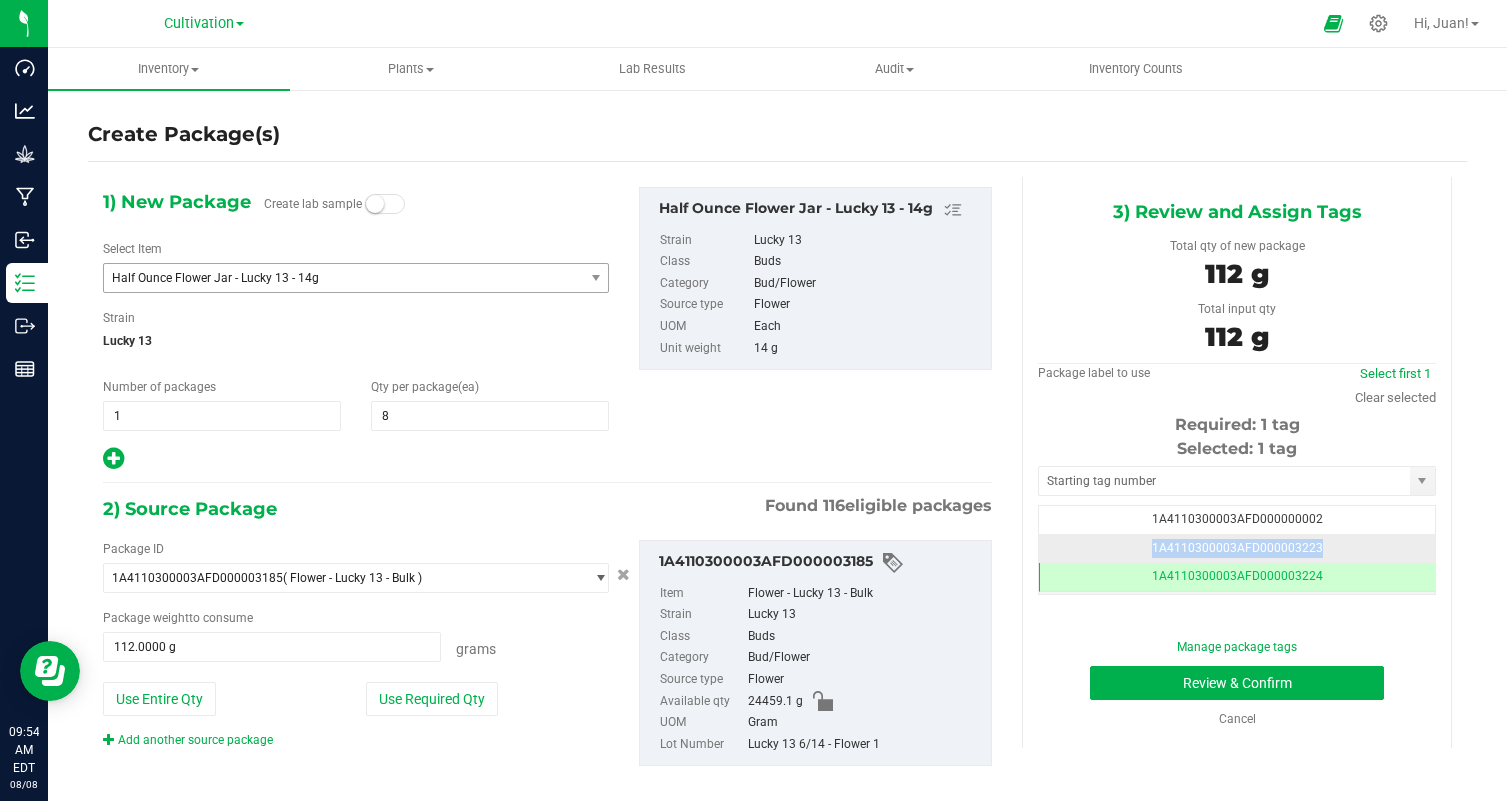 click on "1A4110300003AFD000003223" at bounding box center [1237, 548] 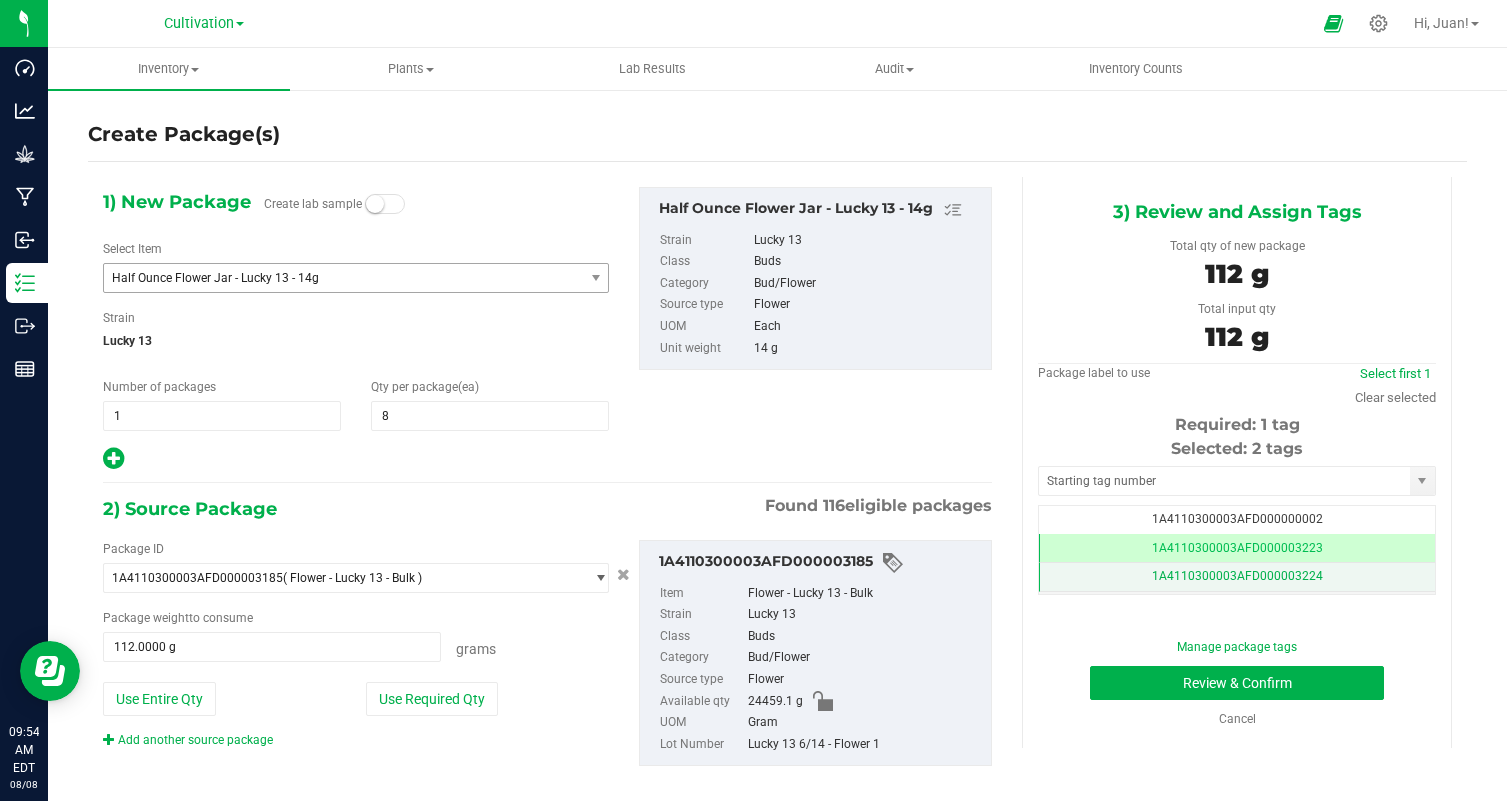 click on "1A4110300003AFD000003224" at bounding box center (1237, 577) 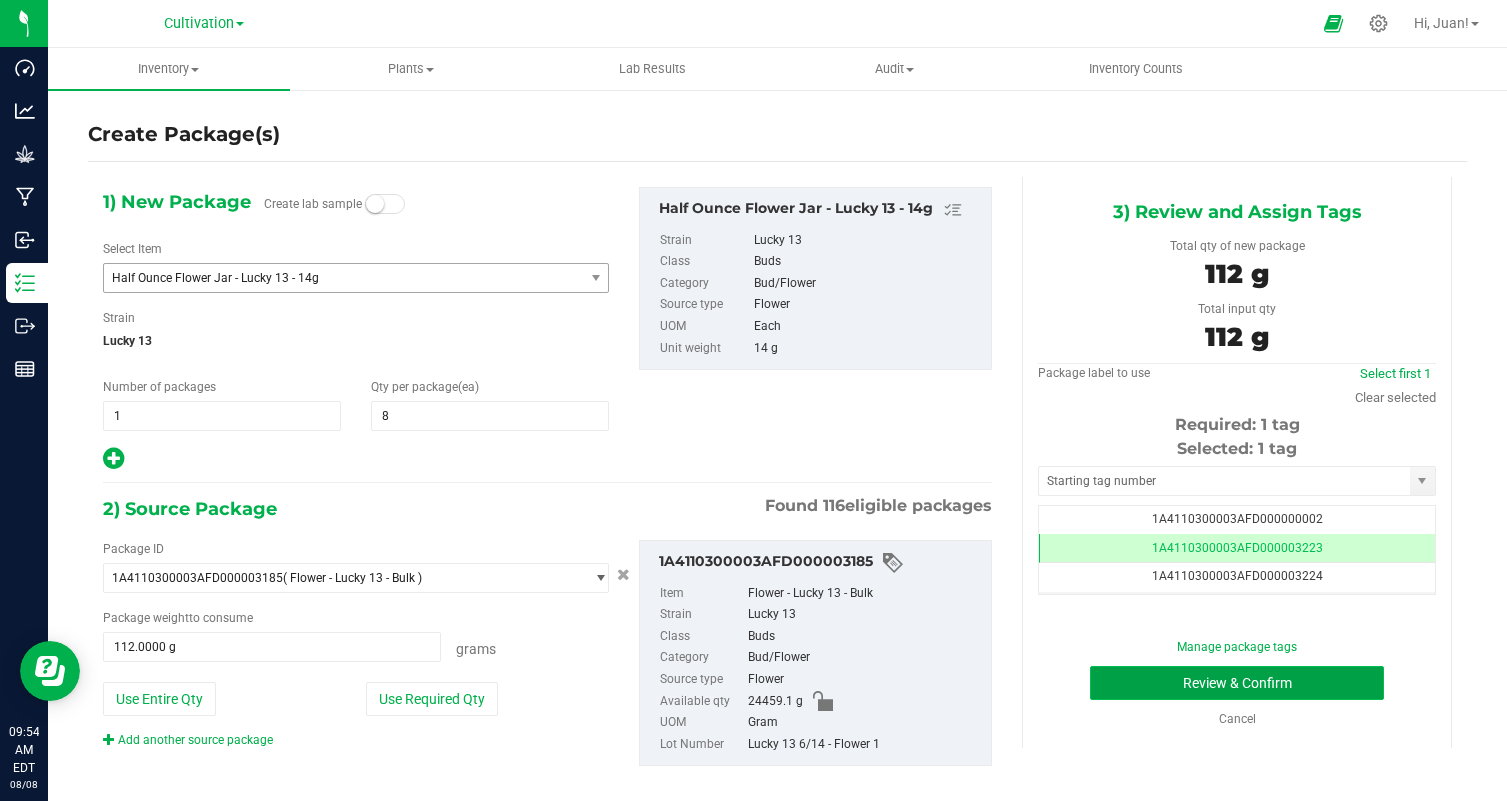 click on "Review & Confirm" at bounding box center (1237, 683) 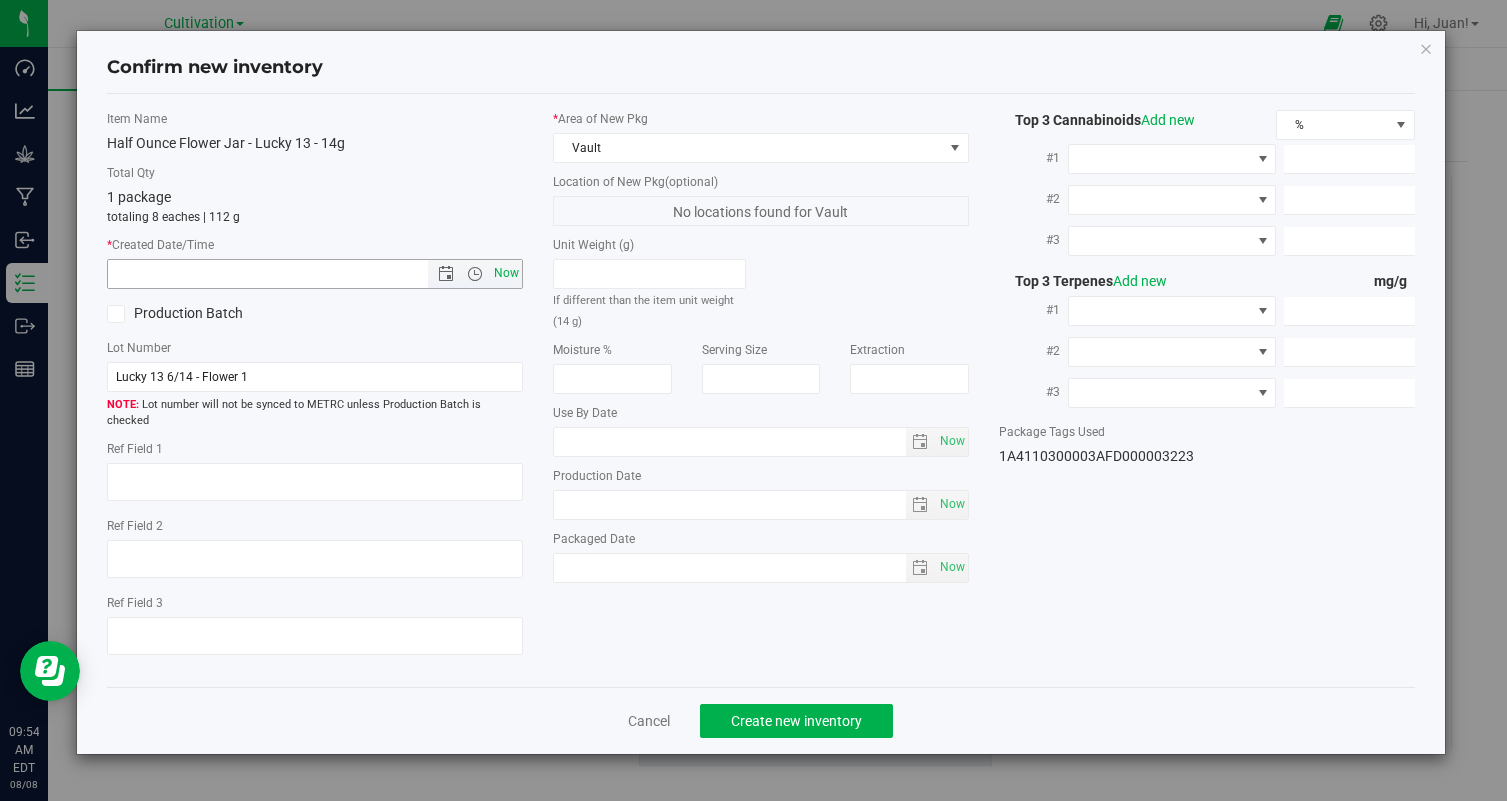 click on "Now" at bounding box center (507, 273) 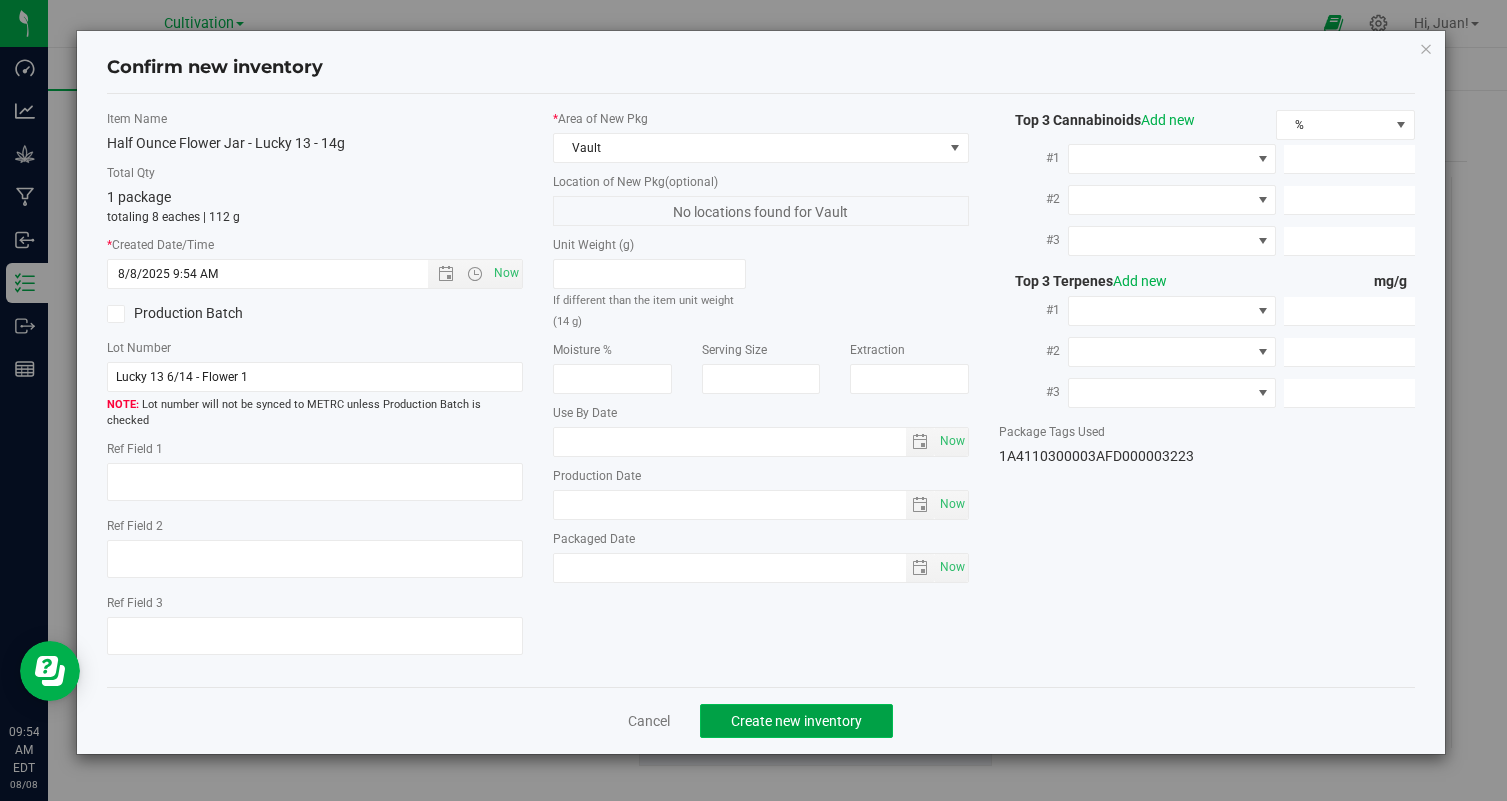 click on "Create new inventory" 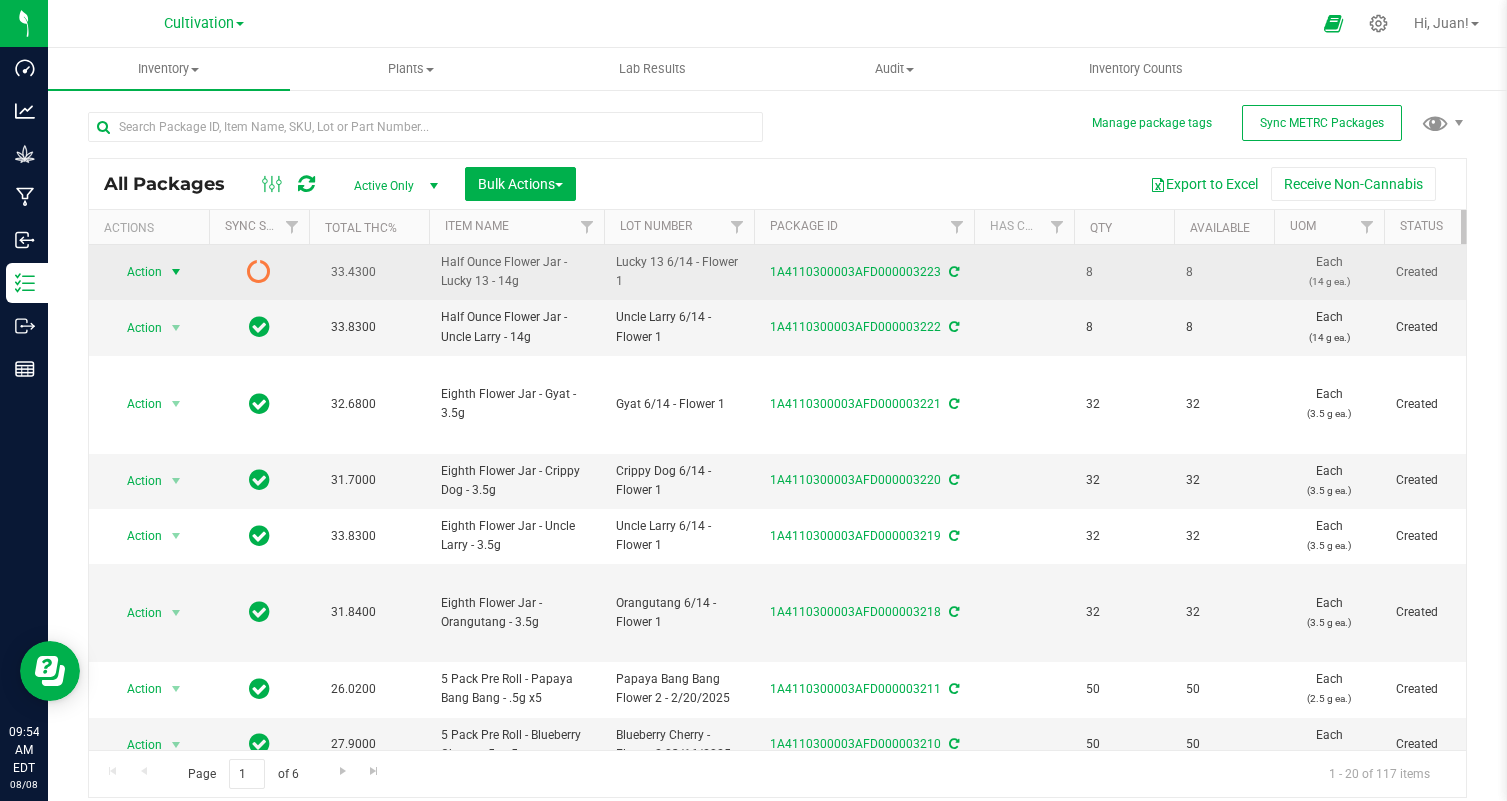 click on "Action" at bounding box center (136, 272) 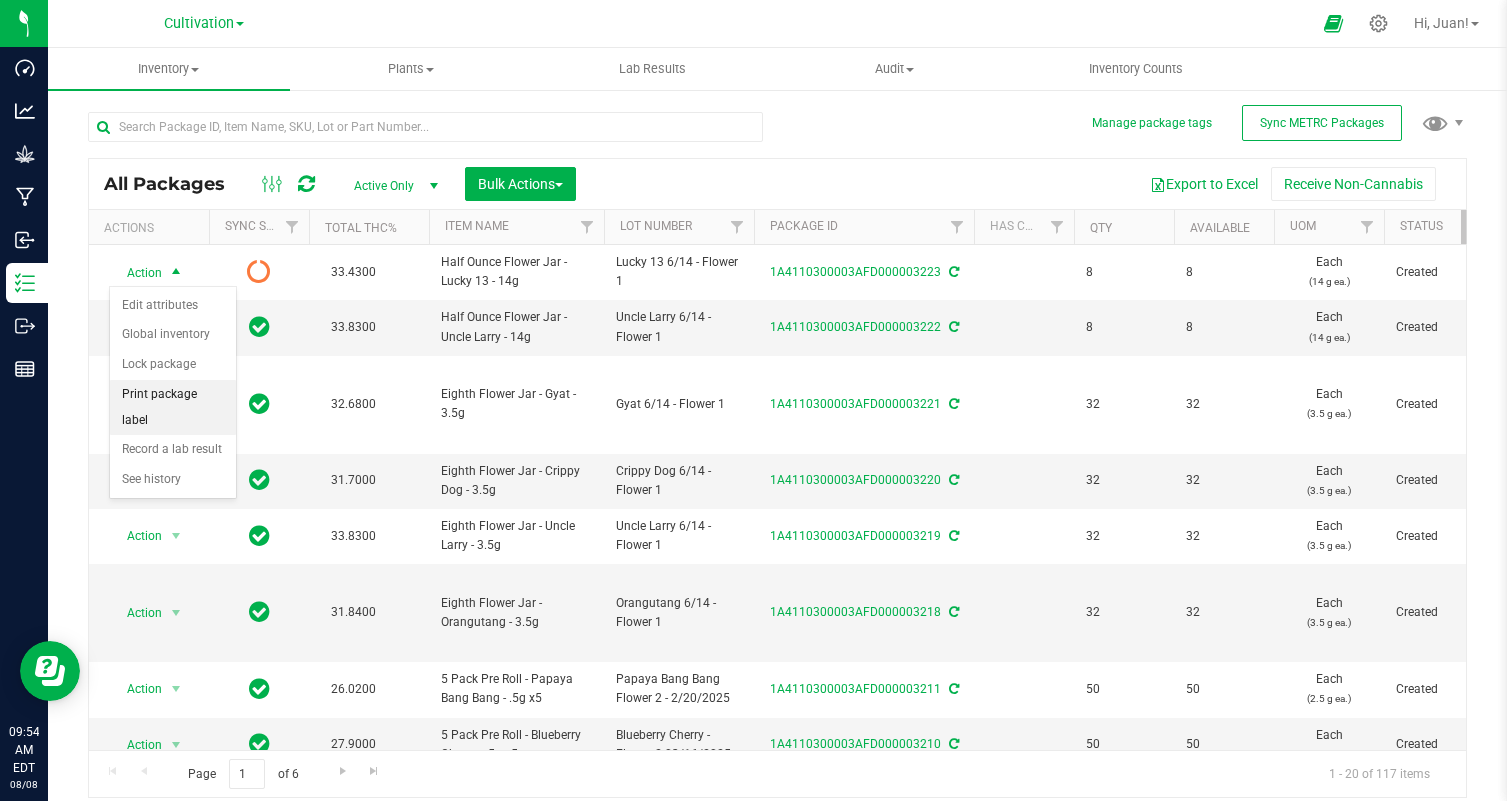 click on "Print package label" at bounding box center (173, 407) 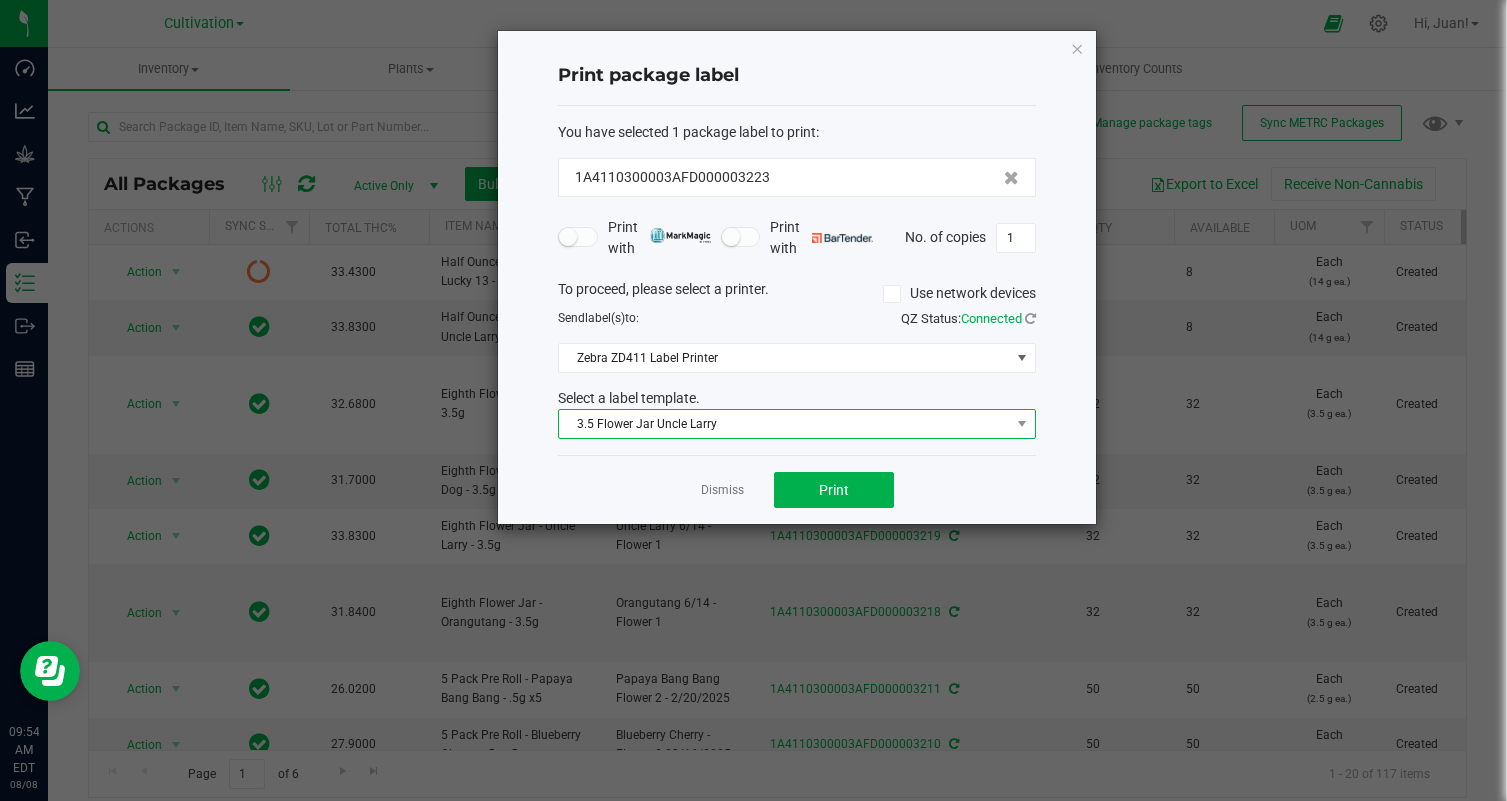 click on "3.5 Flower Jar Uncle Larry" at bounding box center (784, 424) 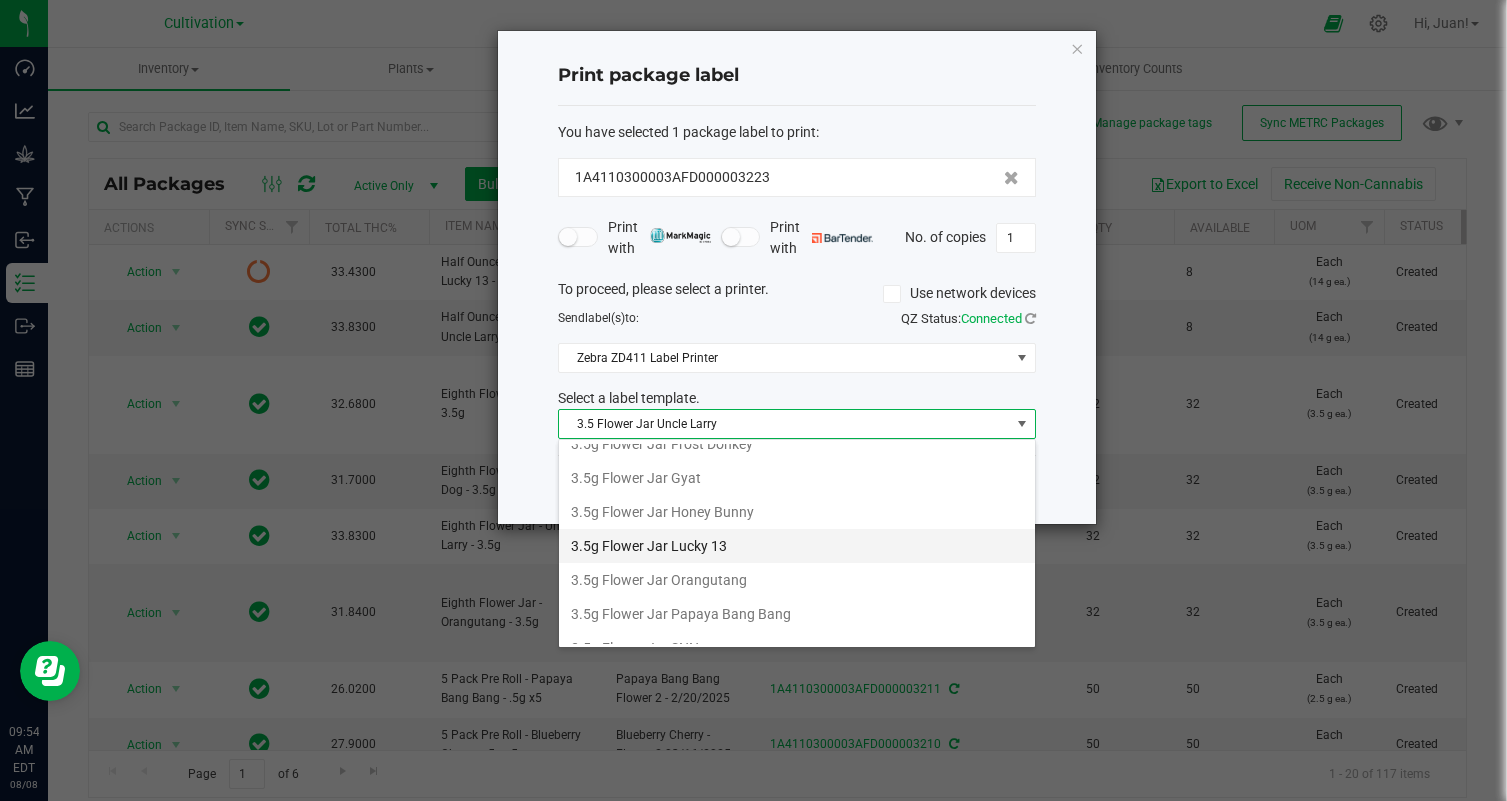 click on "3.5g Flower Jar Lucky 13" at bounding box center [797, 546] 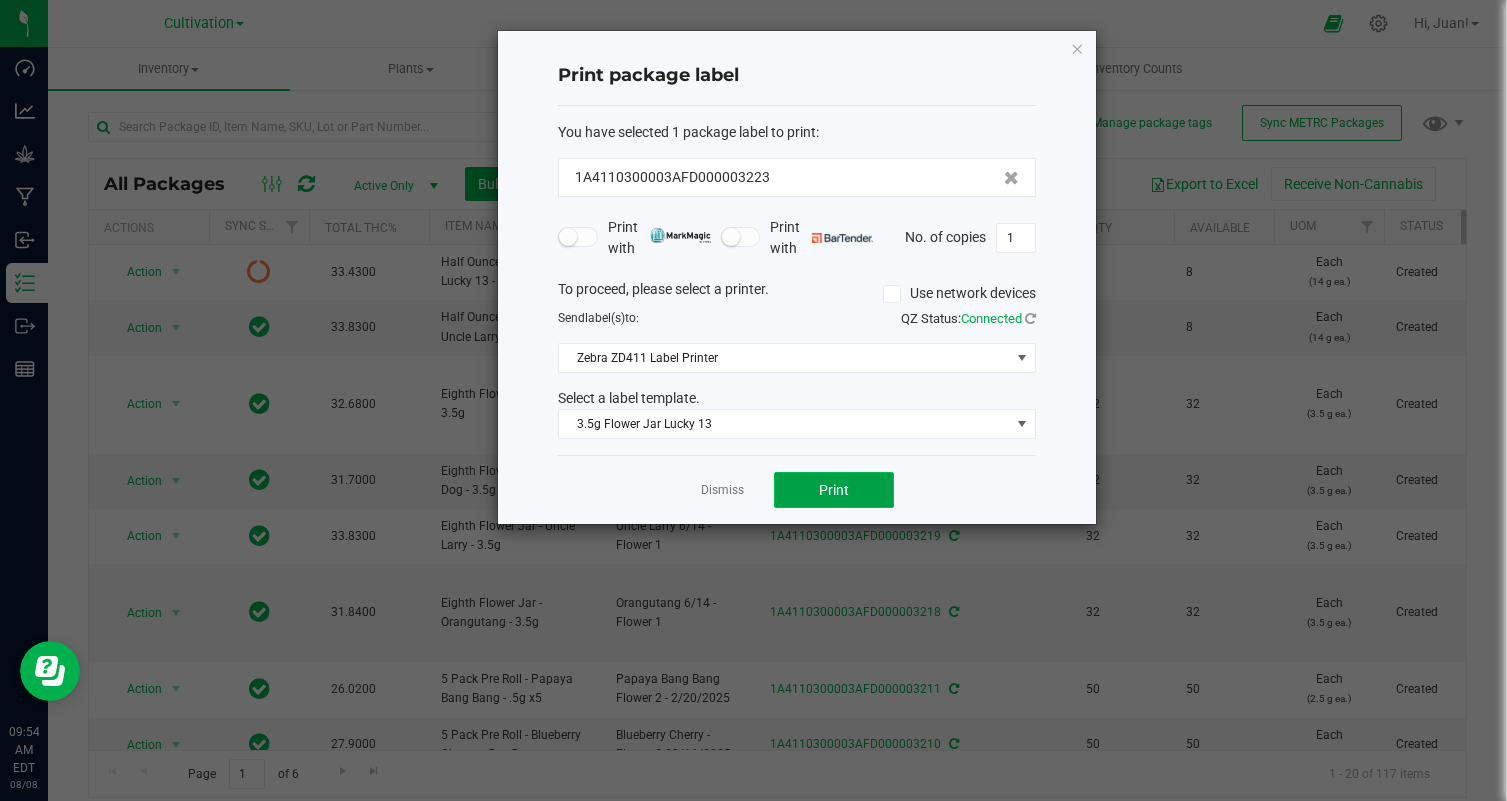 click on "Print" 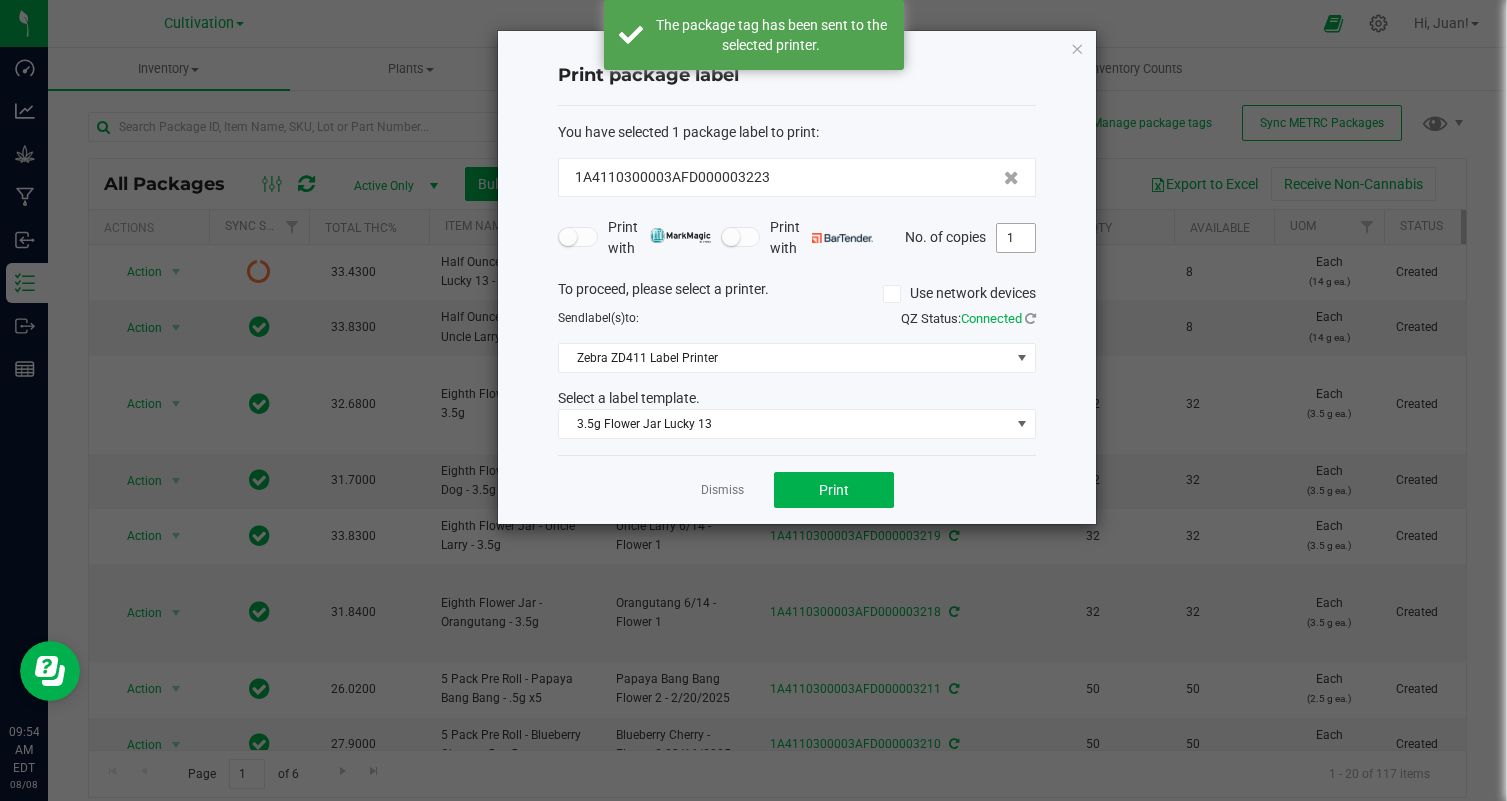 click on "1" at bounding box center [1016, 238] 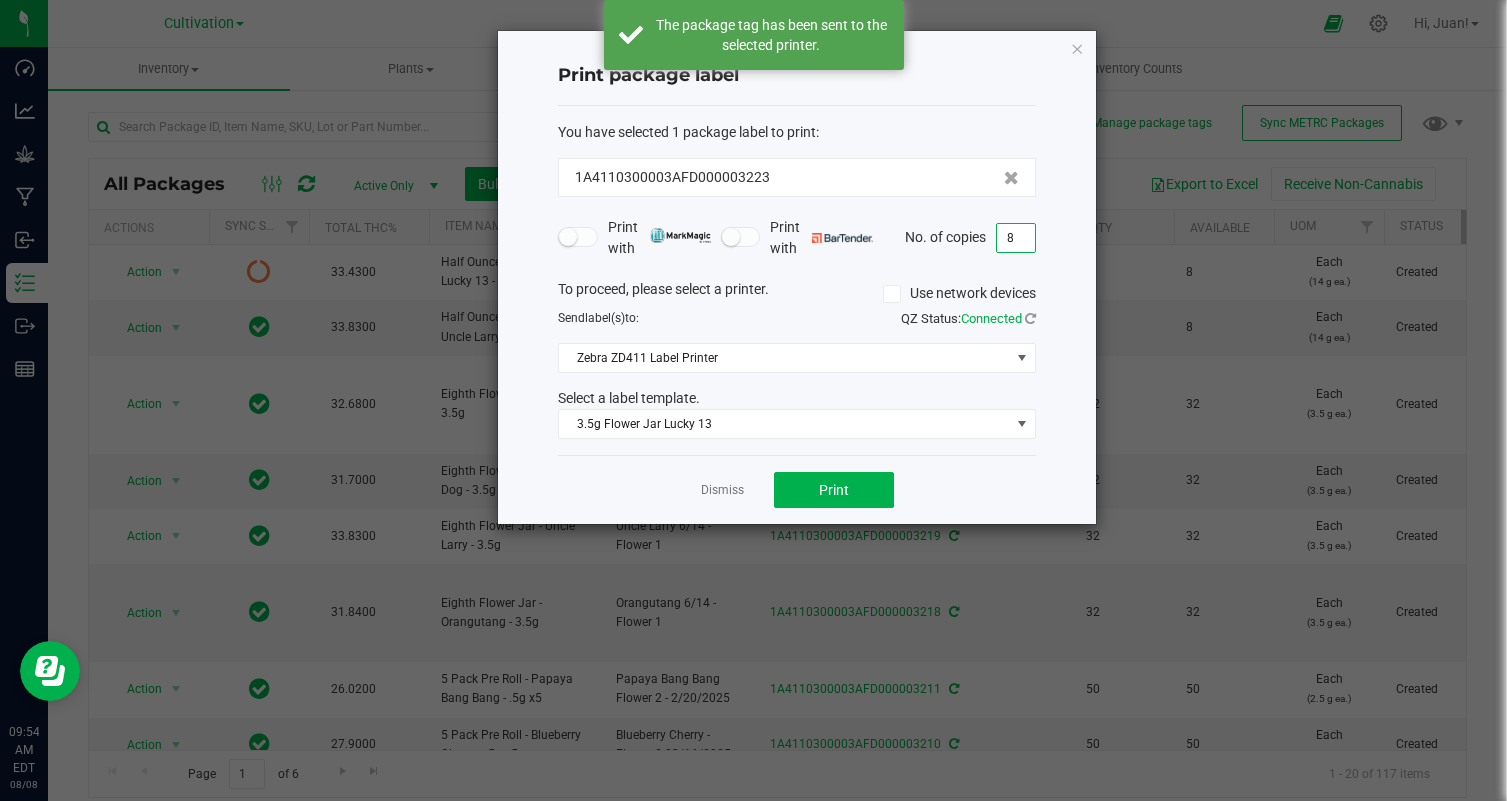type on "8" 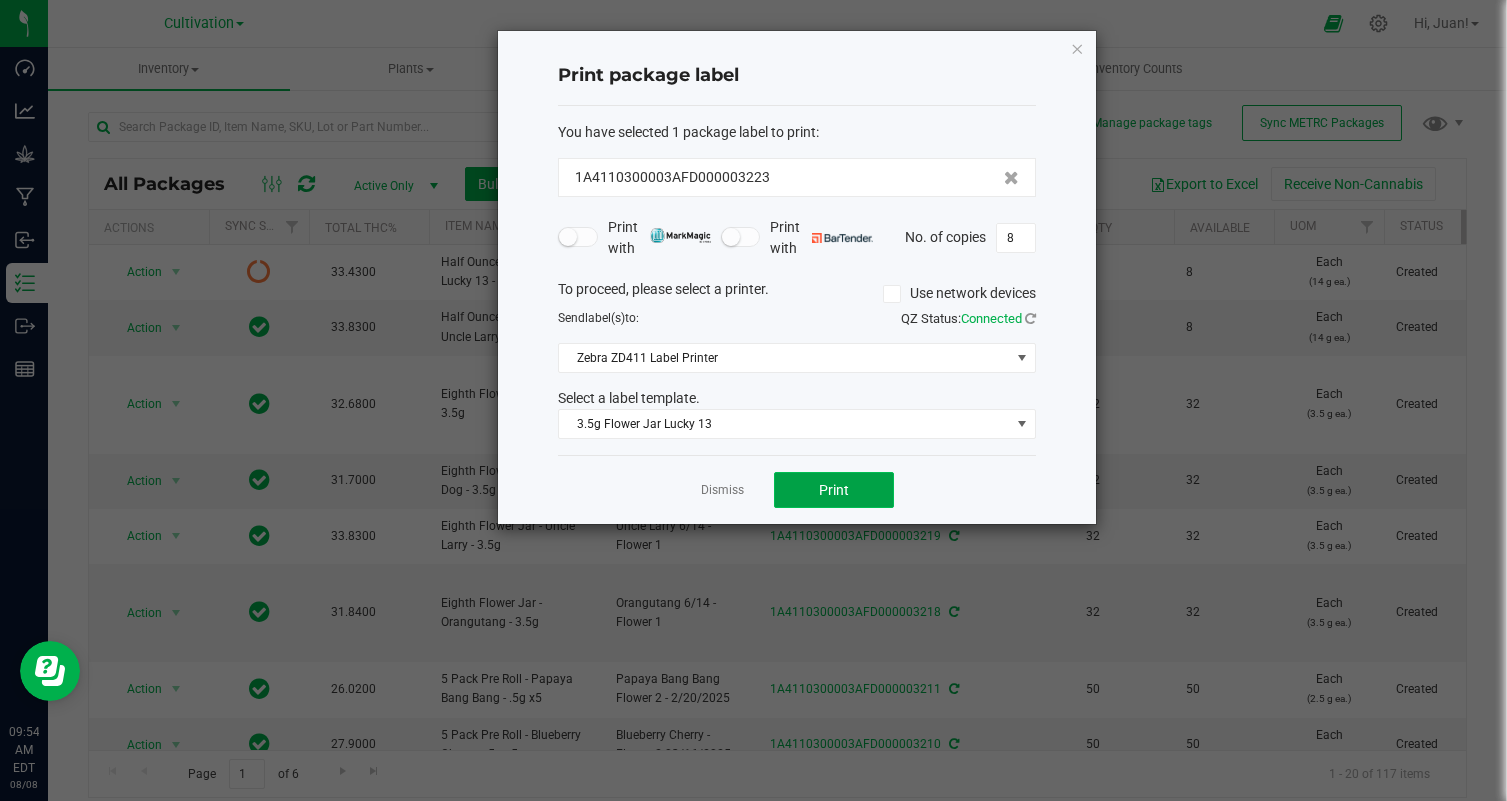 click on "Print" 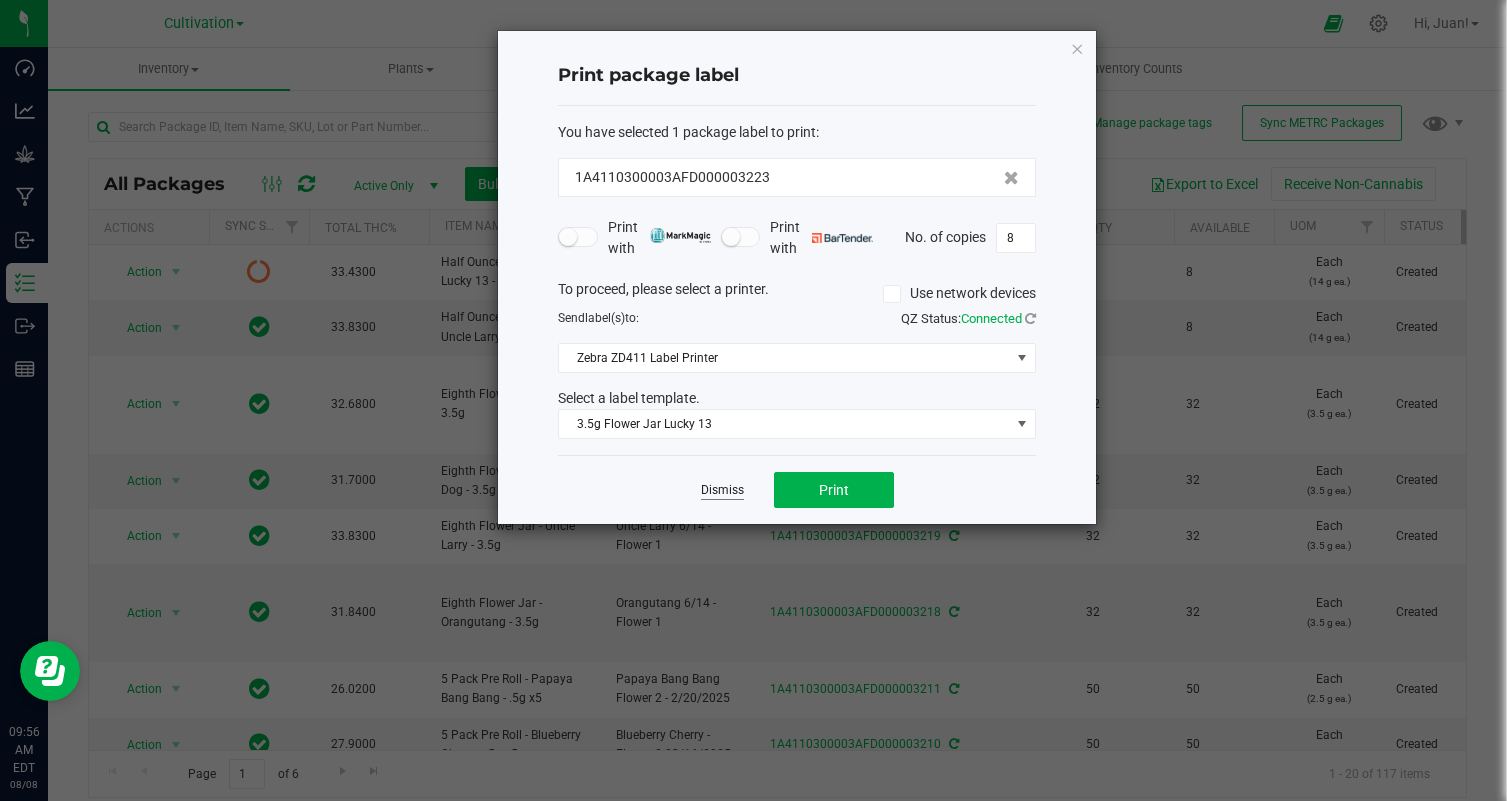 click on "Dismiss" 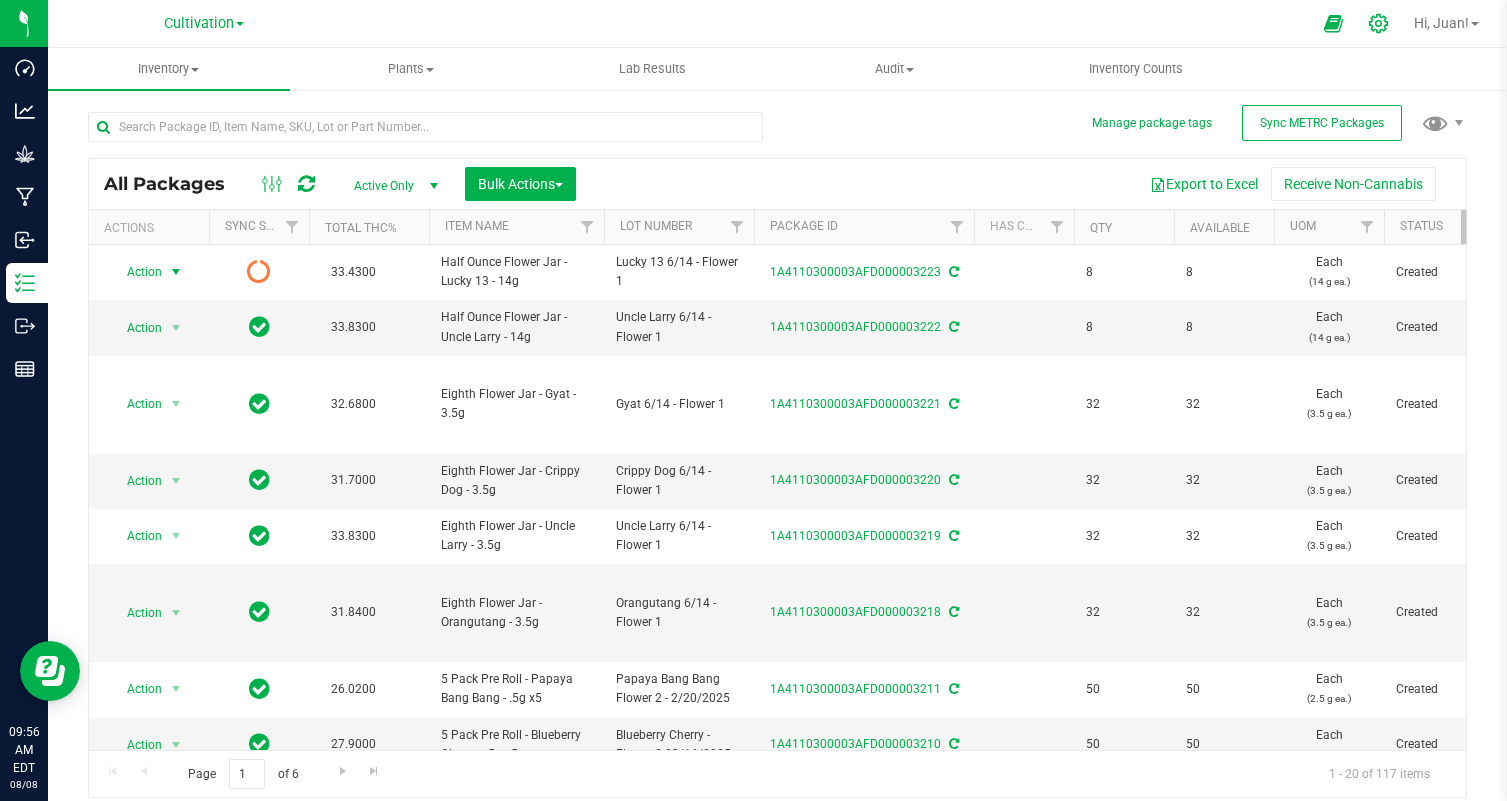 click 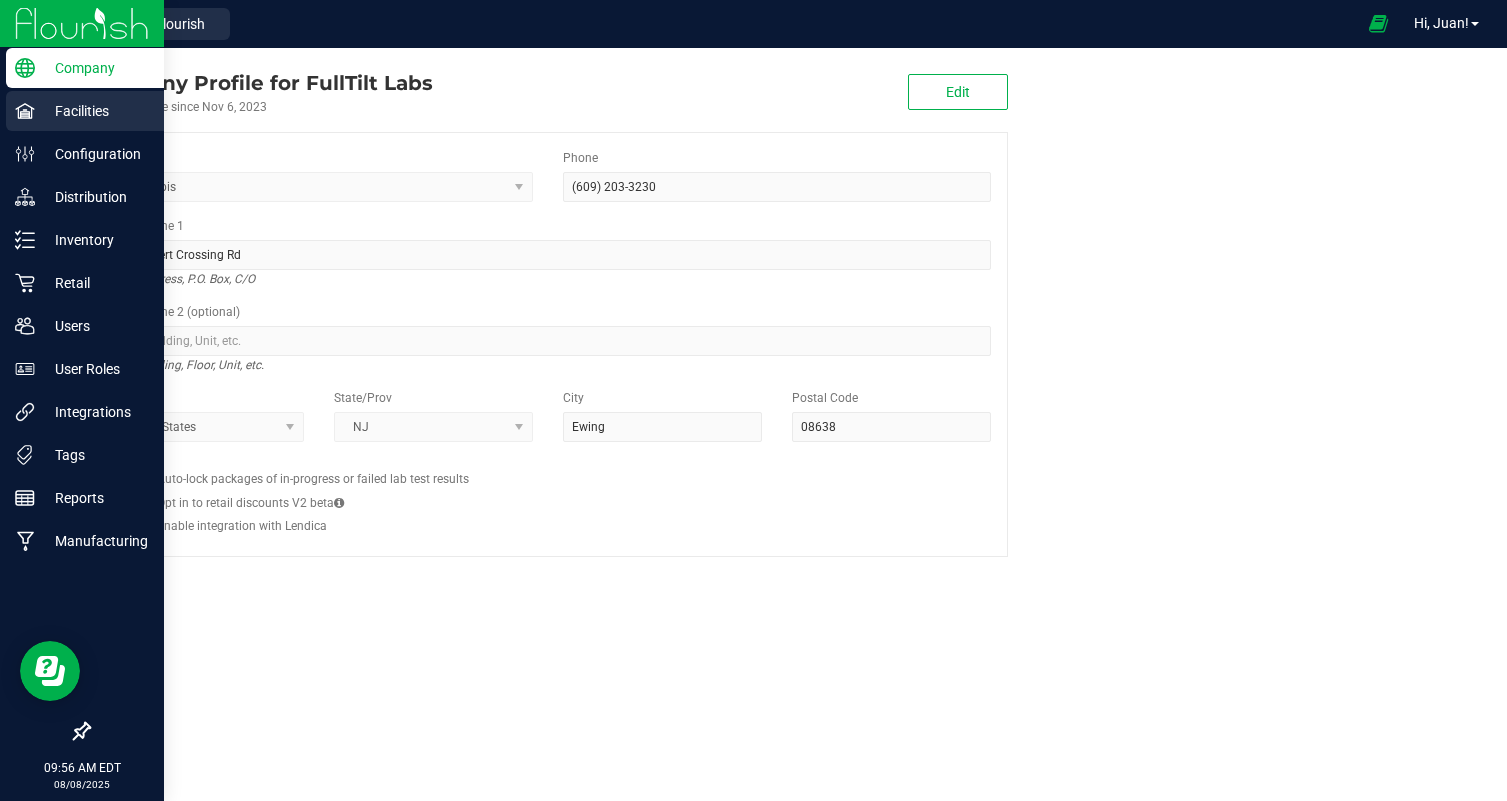 click on "Facilities" at bounding box center [95, 111] 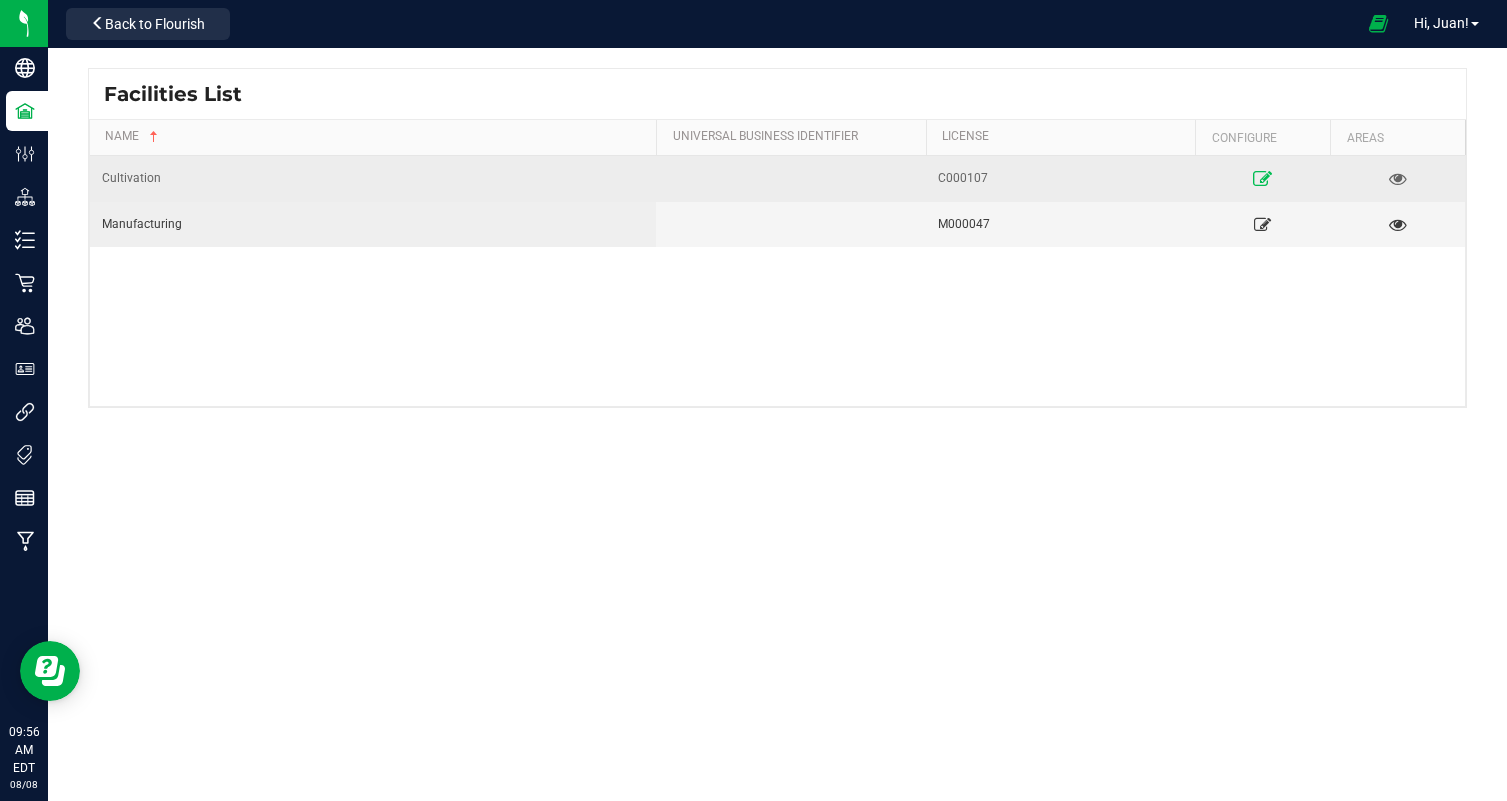 click at bounding box center (1262, 178) 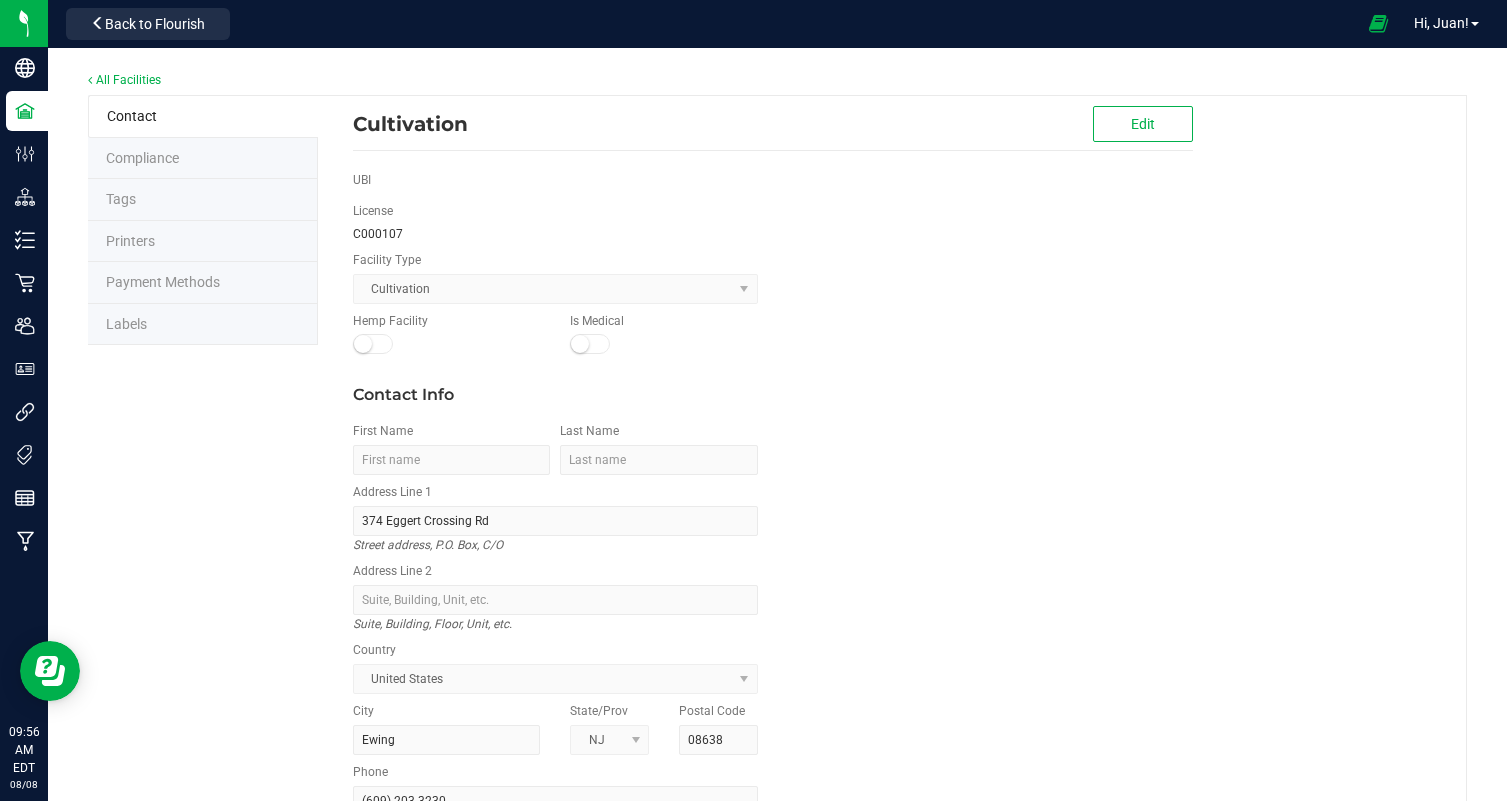 click on "Labels" at bounding box center [203, 325] 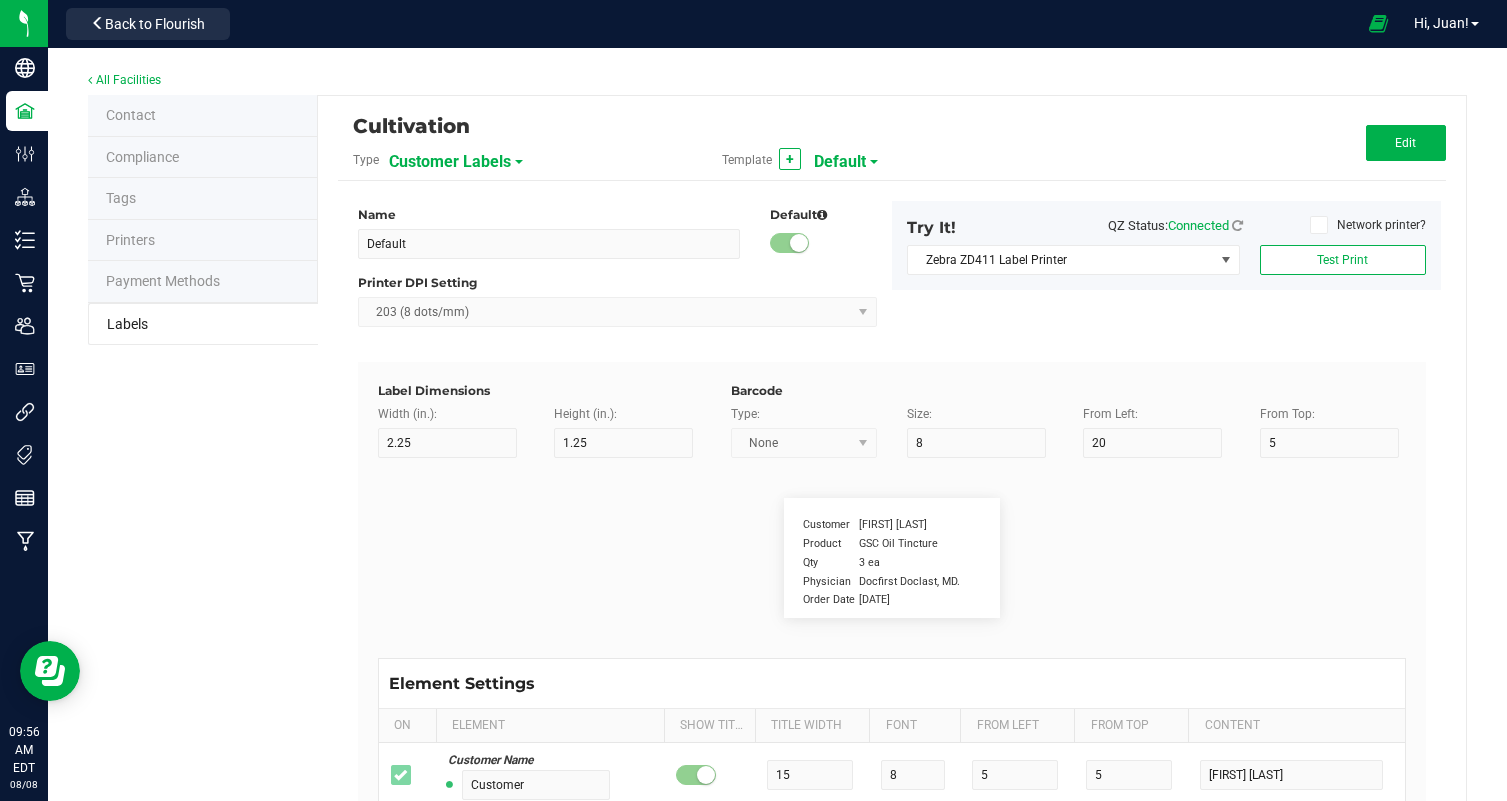 click on "Customer Labels" at bounding box center [450, 162] 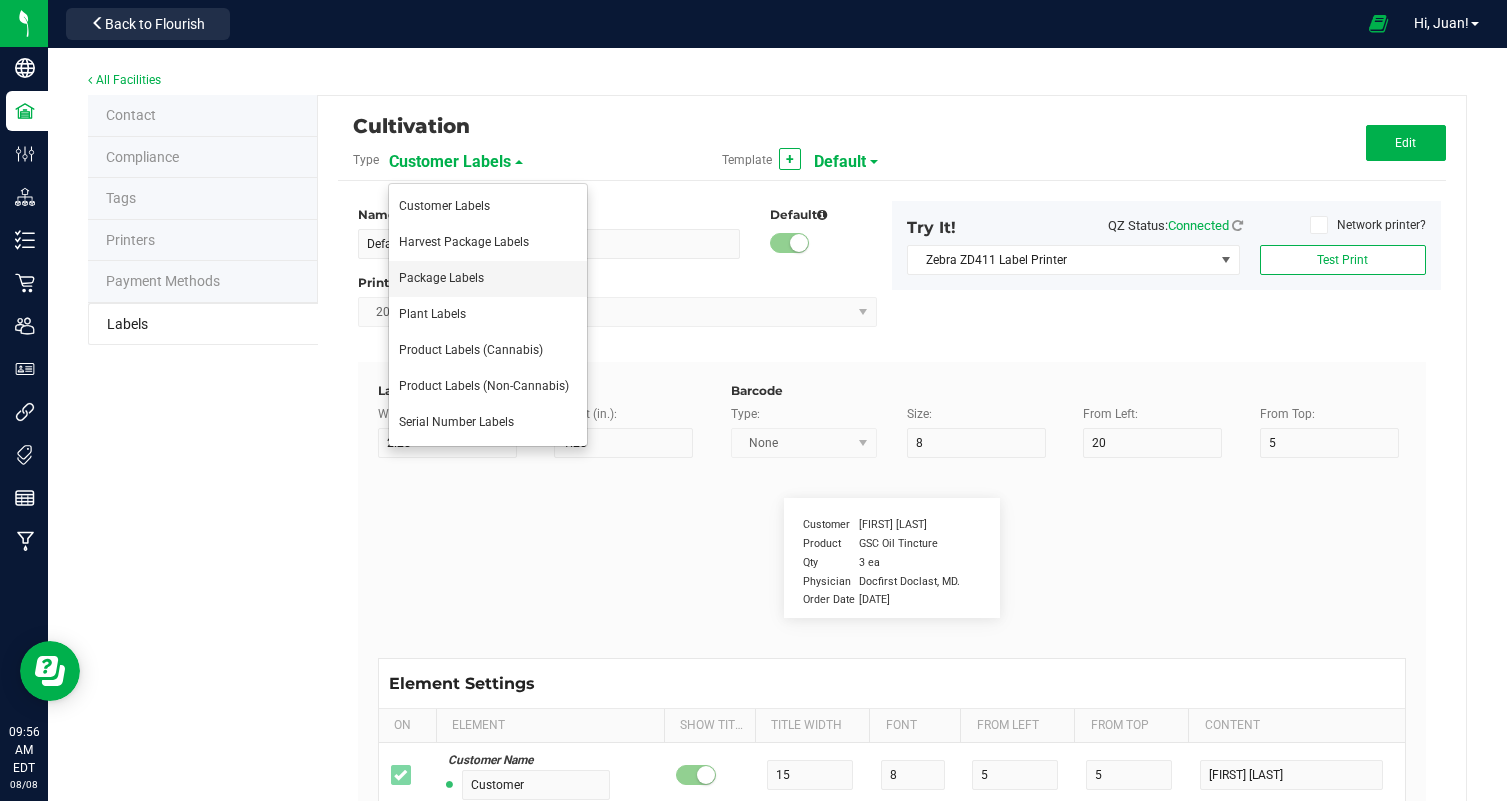 click on "Package Labels" at bounding box center [488, 279] 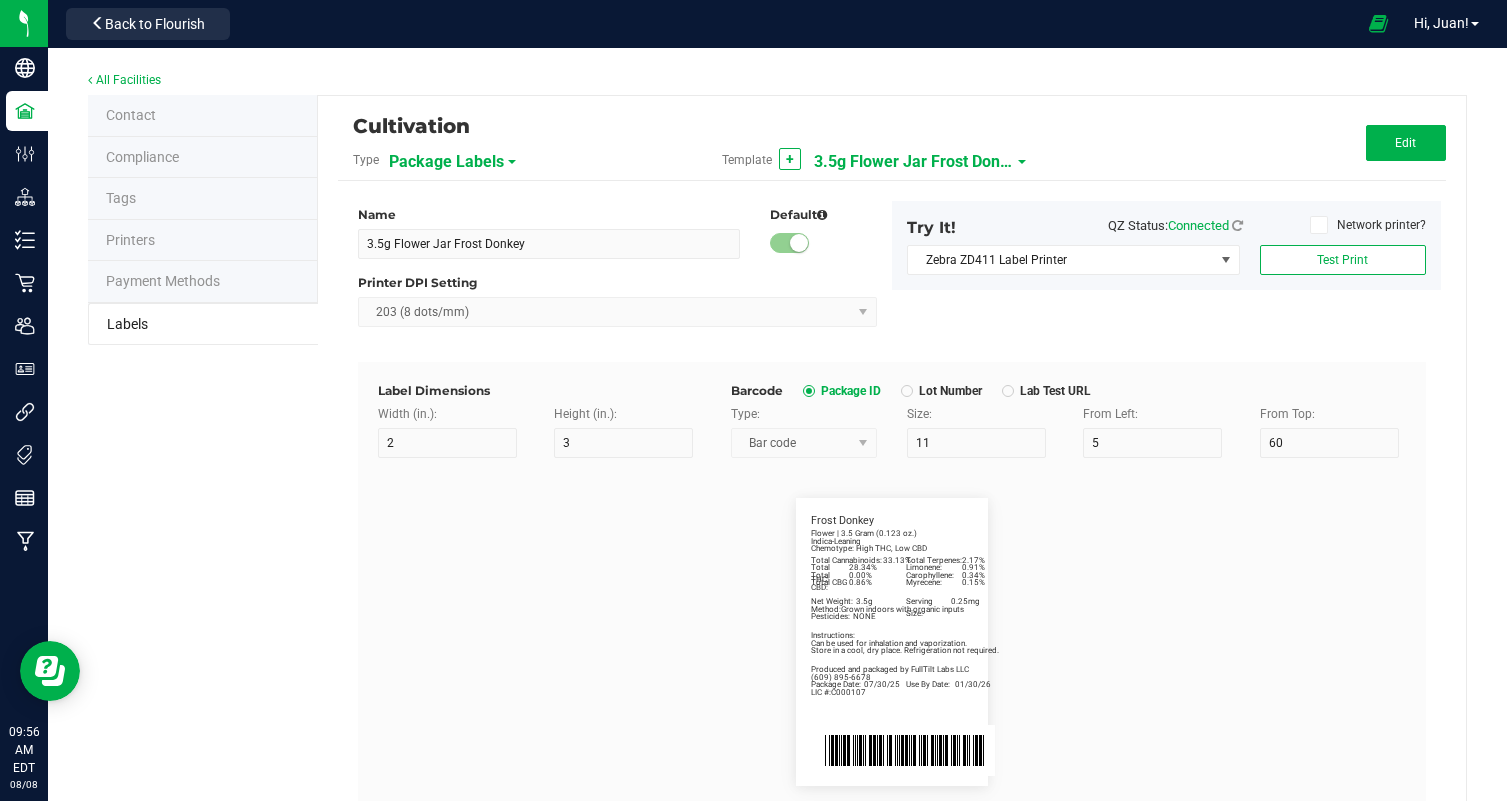 click on "3.5g Flower Jar Frost Donkey" at bounding box center [914, 162] 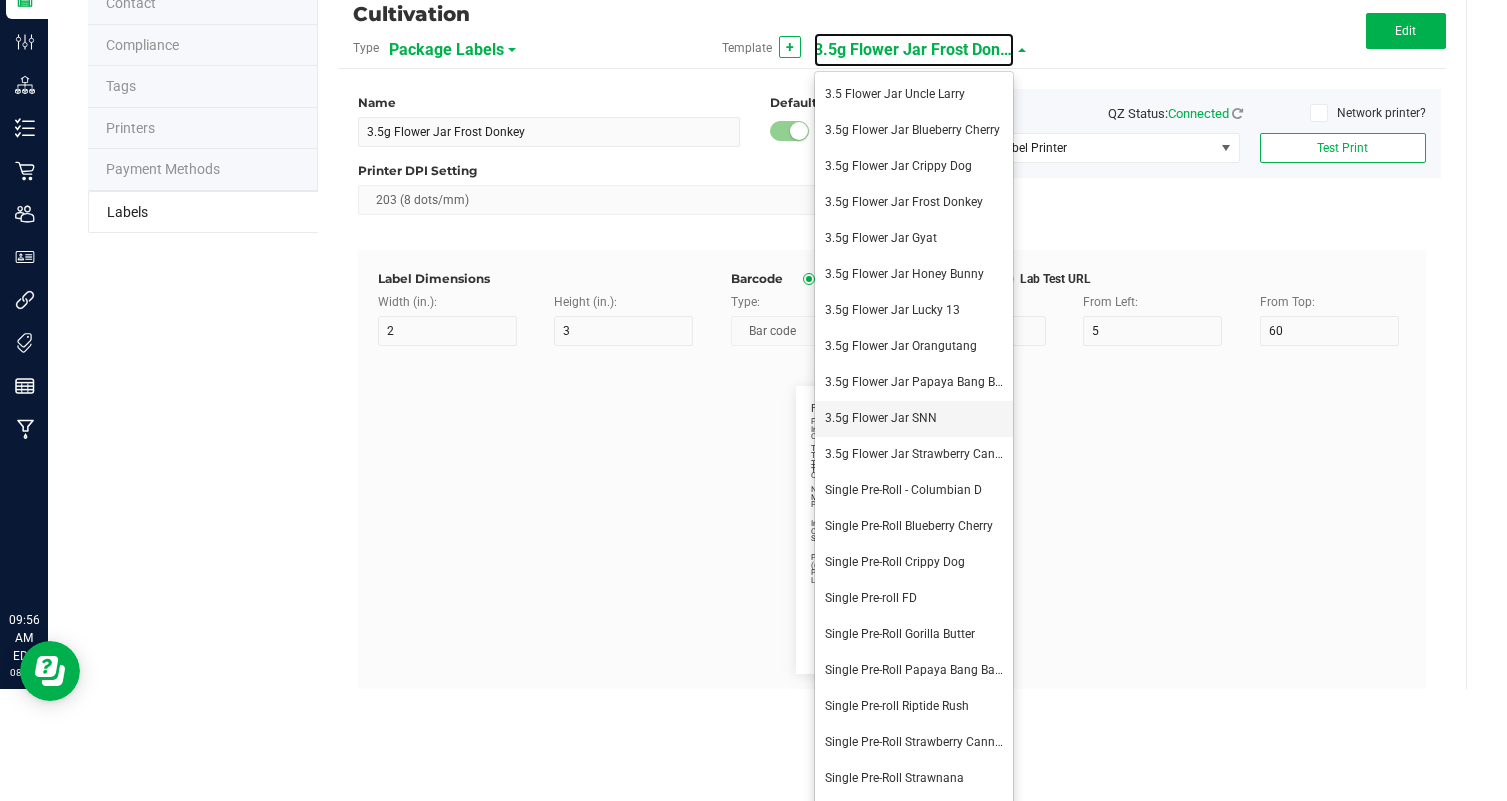 scroll, scrollTop: 117, scrollLeft: 0, axis: vertical 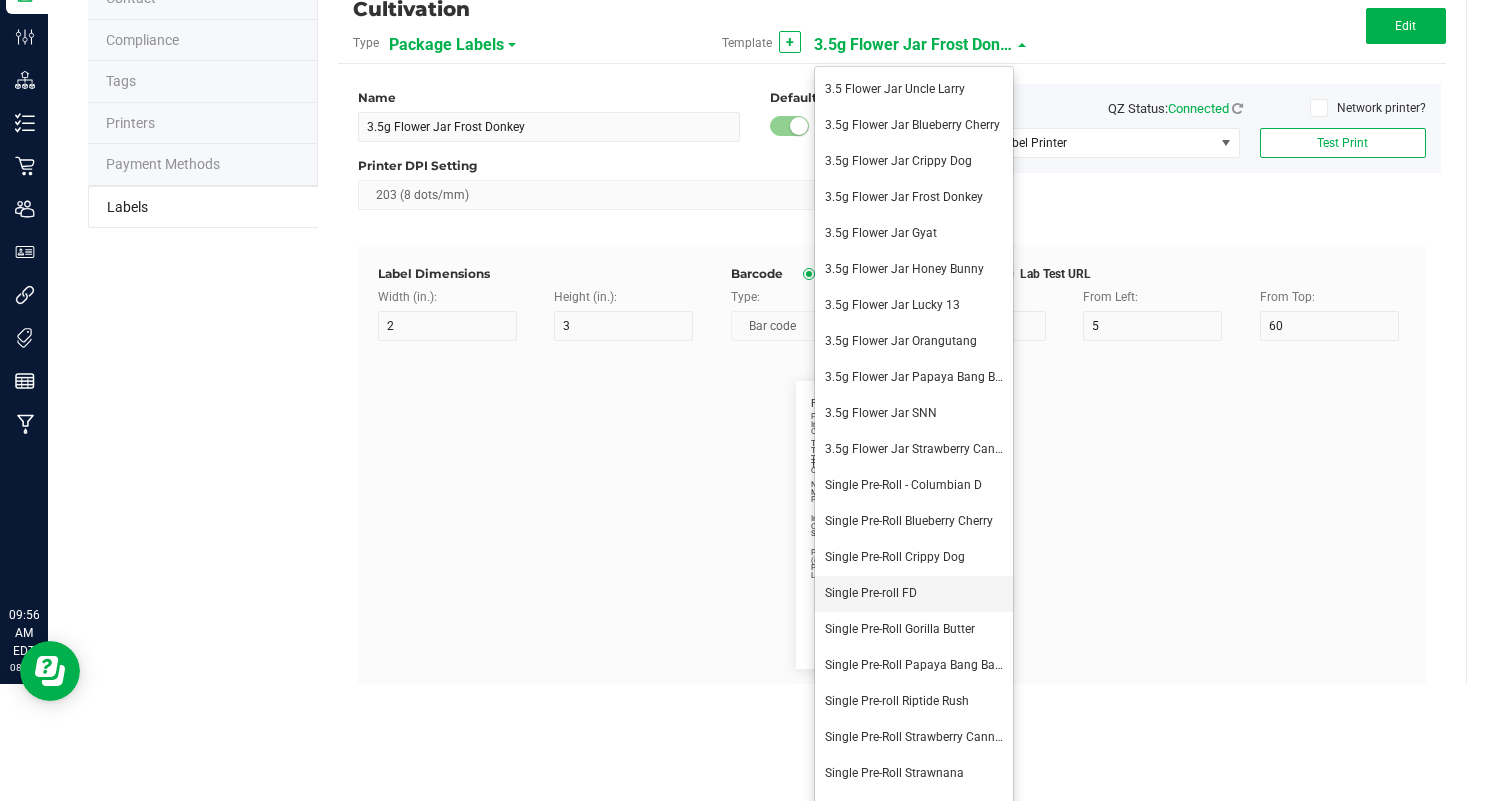 click on "Single Pre-roll FD" at bounding box center [871, 593] 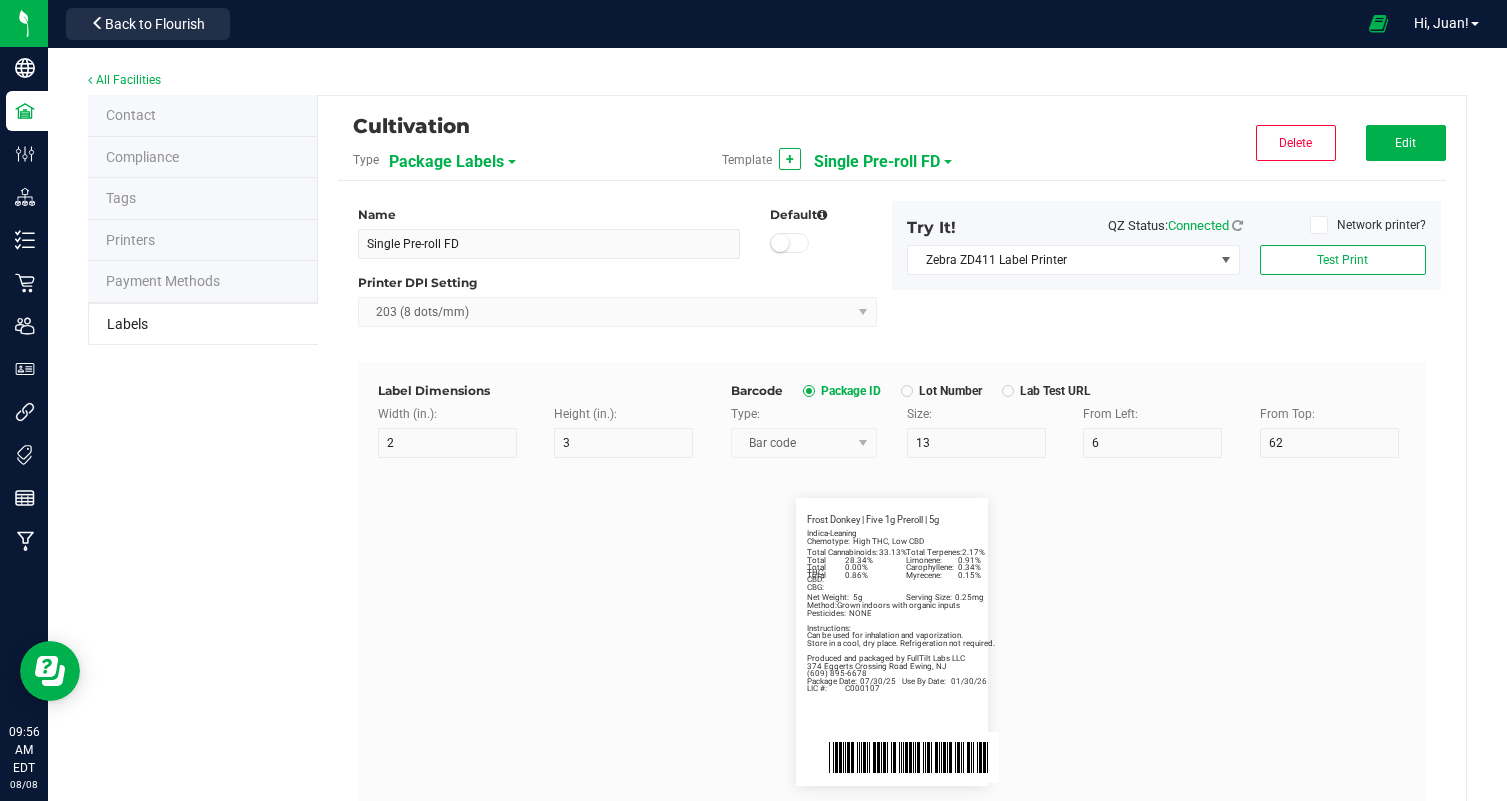scroll, scrollTop: 0, scrollLeft: 0, axis: both 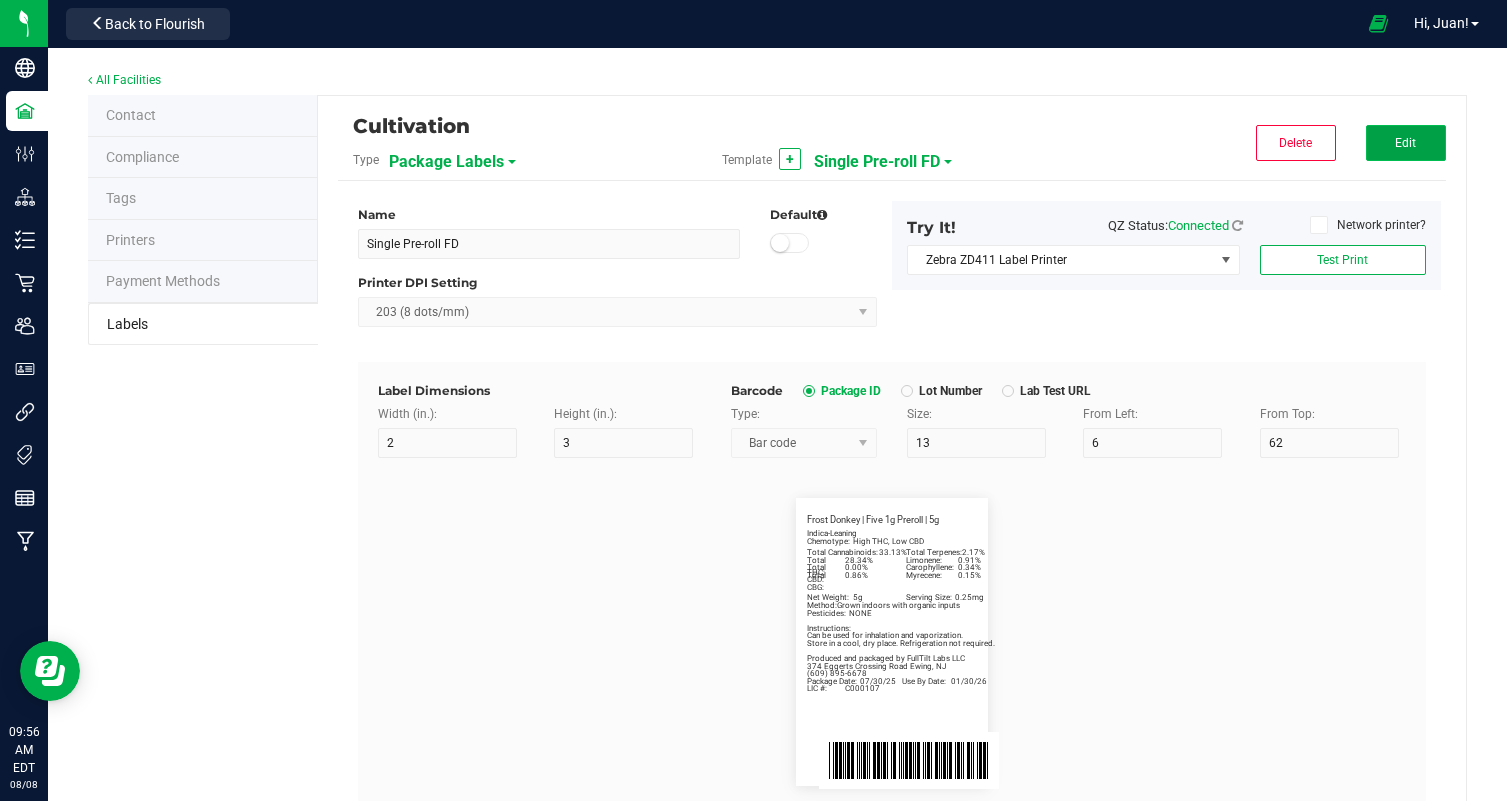 click on "Edit" at bounding box center [1405, 143] 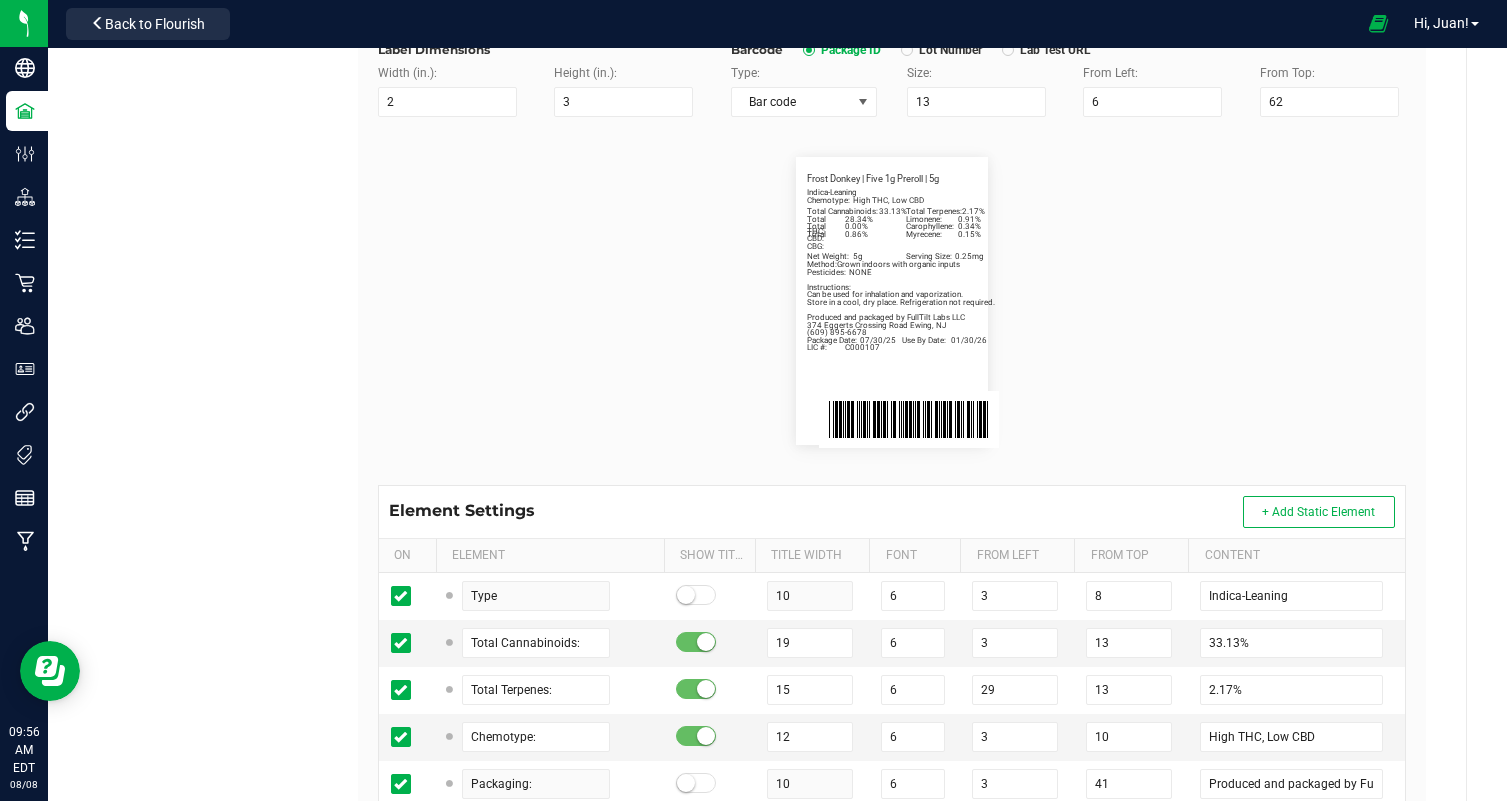 scroll, scrollTop: 481, scrollLeft: 0, axis: vertical 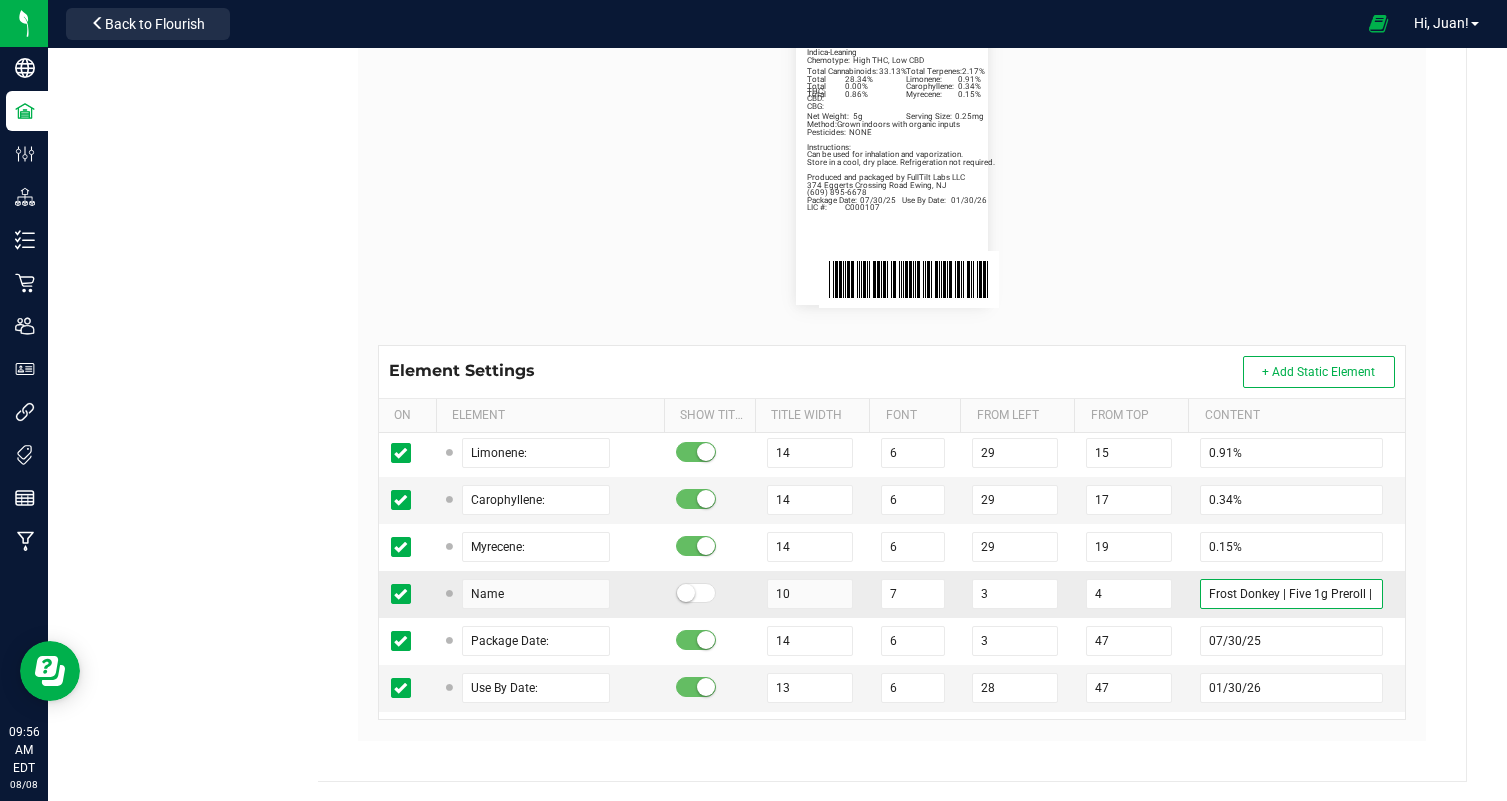 click on "Frost Donkey | Five 1g Preroll | 5g" at bounding box center (1291, 594) 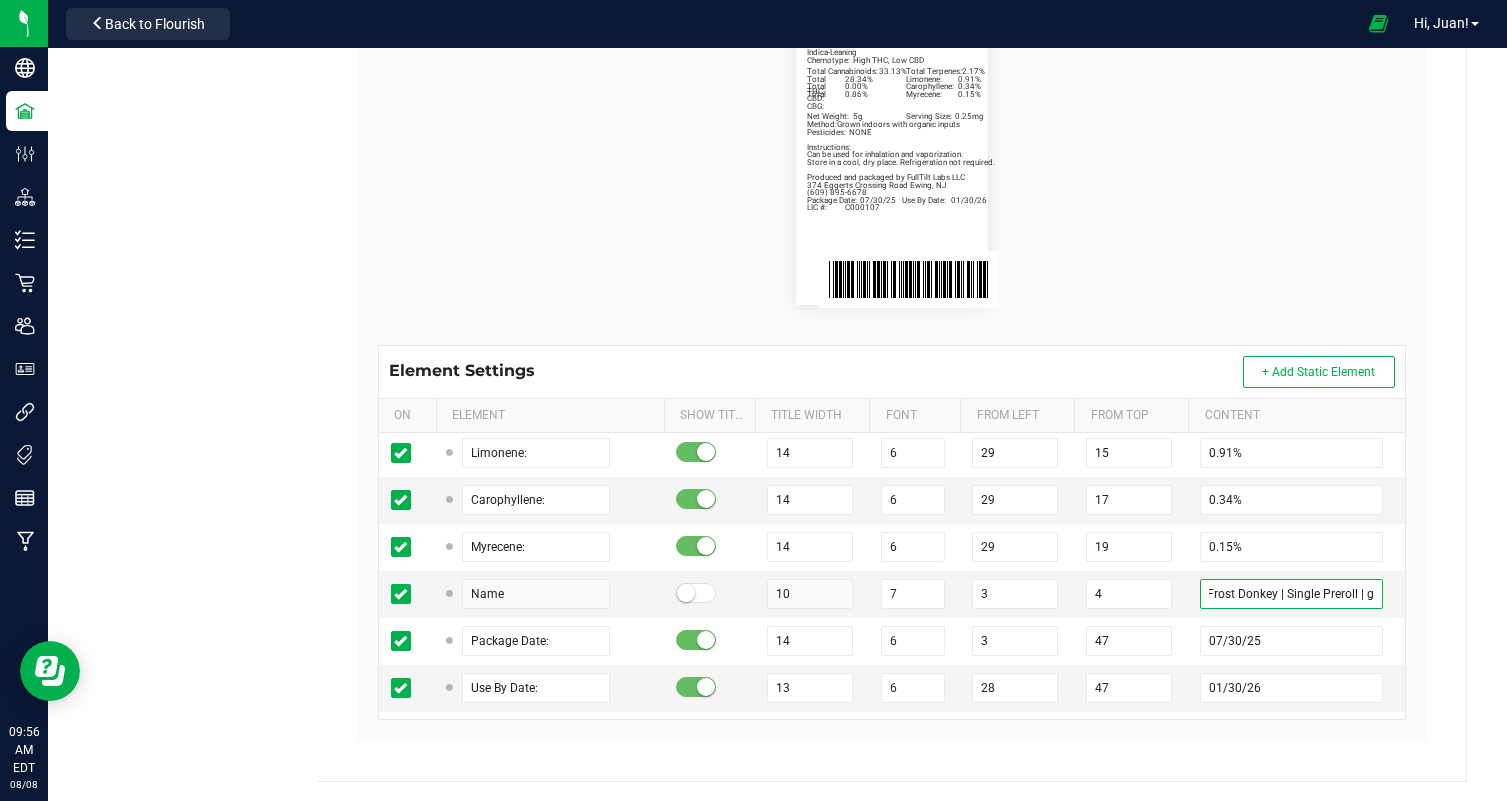 scroll, scrollTop: 0, scrollLeft: 0, axis: both 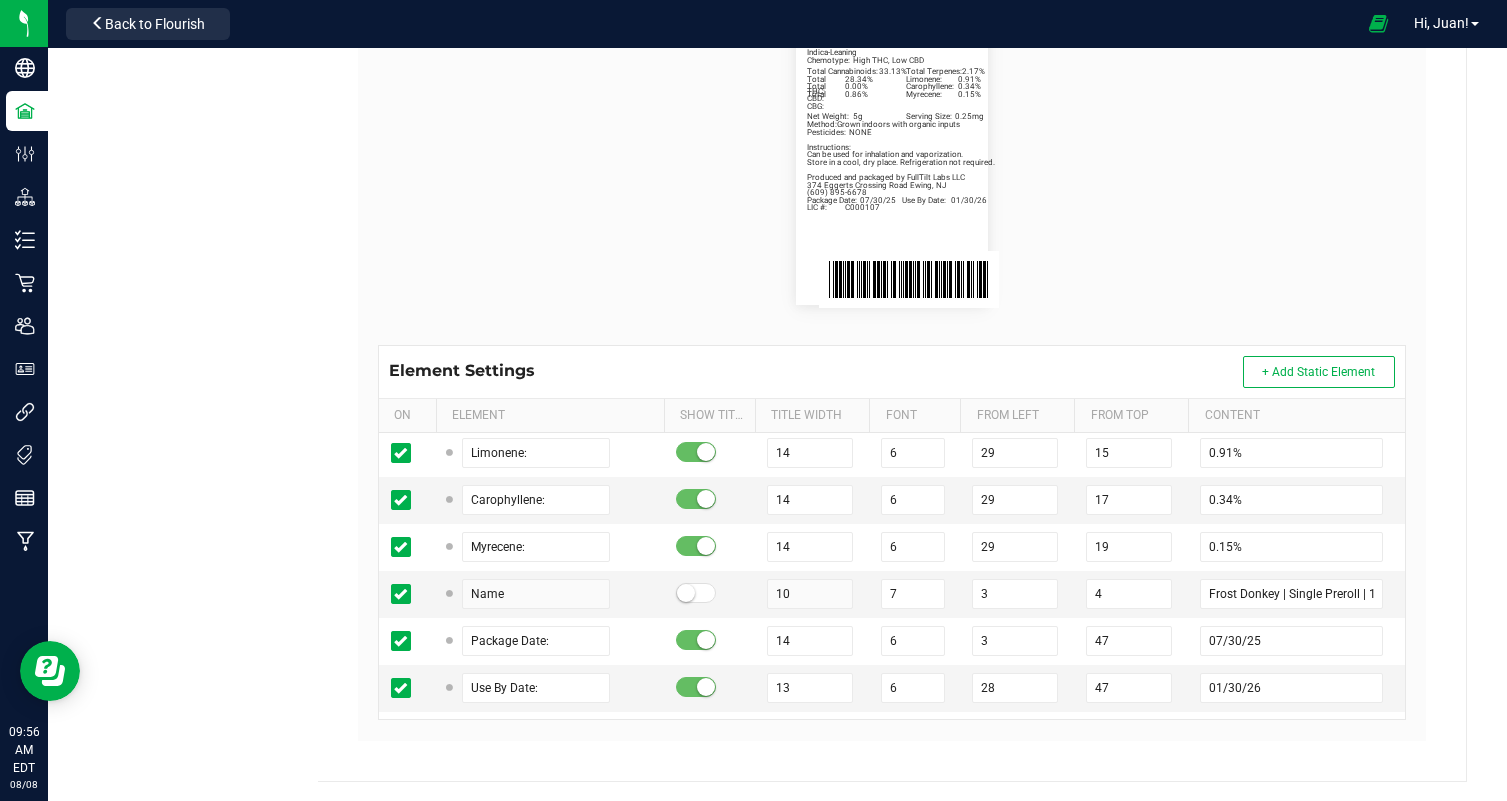 click on "Indica-Leaning   Total Cannabinoids:   33.13%    Total Terpenes:   2.17%   Chemotype:   High THC, Low CBD   Produced and packaged by FullTilt Labs LLC   Store in a cool, dry place. Refrigeration not required.   Instructions:      (609) 895-6678   Limonene:   0.91%   Carophyllene:   0.34%   Myrecene:   0.15%   Frost Donkey | Single Preroll | 1g   Package Date:   07/30/25   Use By Date:   01/30/26   Total THC:   28.34%    Total CBD:   0.00%    Total CBG:   0.86%    LIC #:   C000107   Method:   Grown indoors with organic inputs   Pesticides:   NONE    374 Eggerts Crossing Road Ewing, NJ   Can be used for inhalation and vaporization.   Net Weight:   5g   Serving Size:   0.25mg" at bounding box center [892, 161] 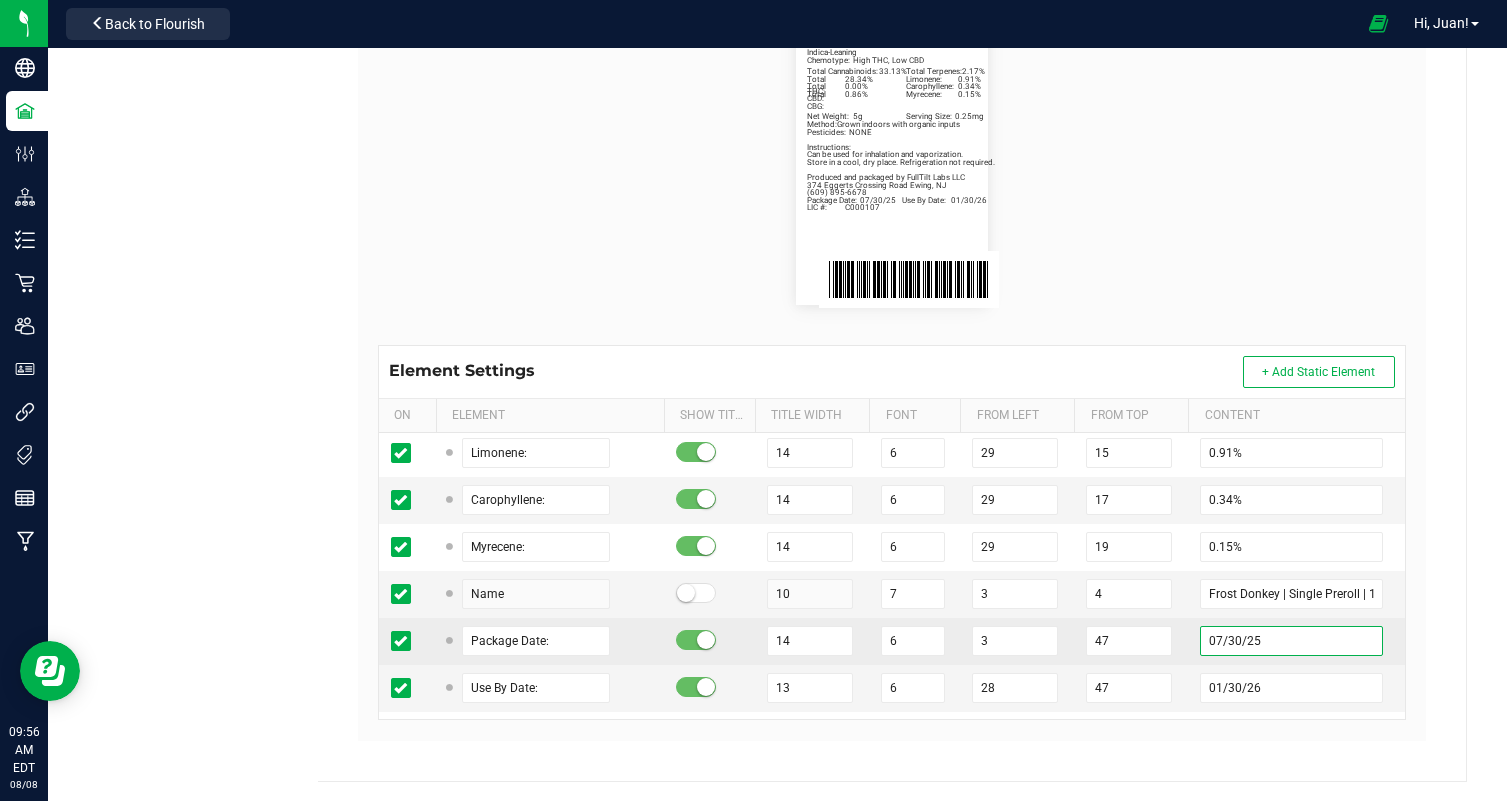 click on "07/30/25" at bounding box center [1291, 641] 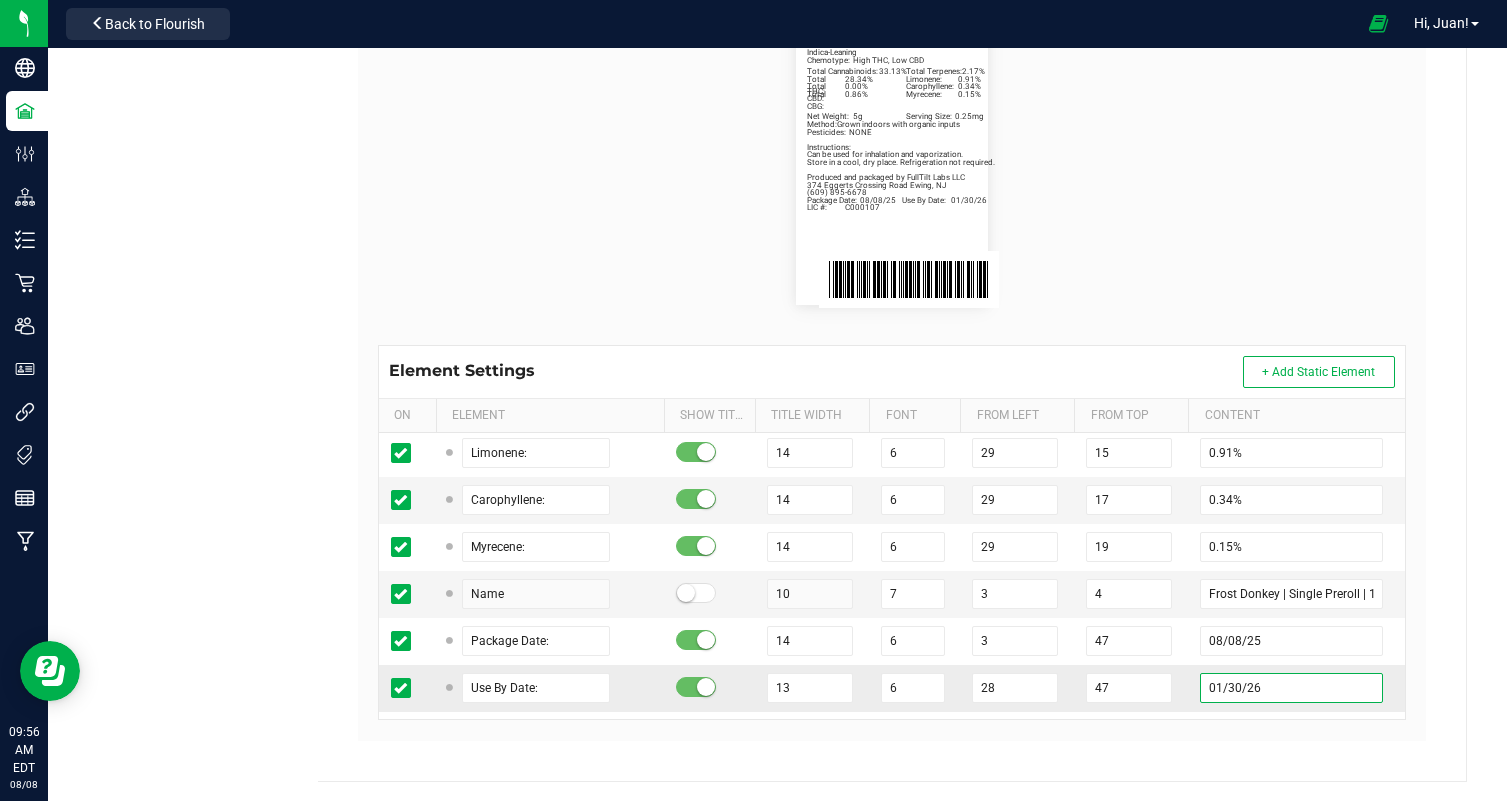click on "01/30/26" at bounding box center [1291, 688] 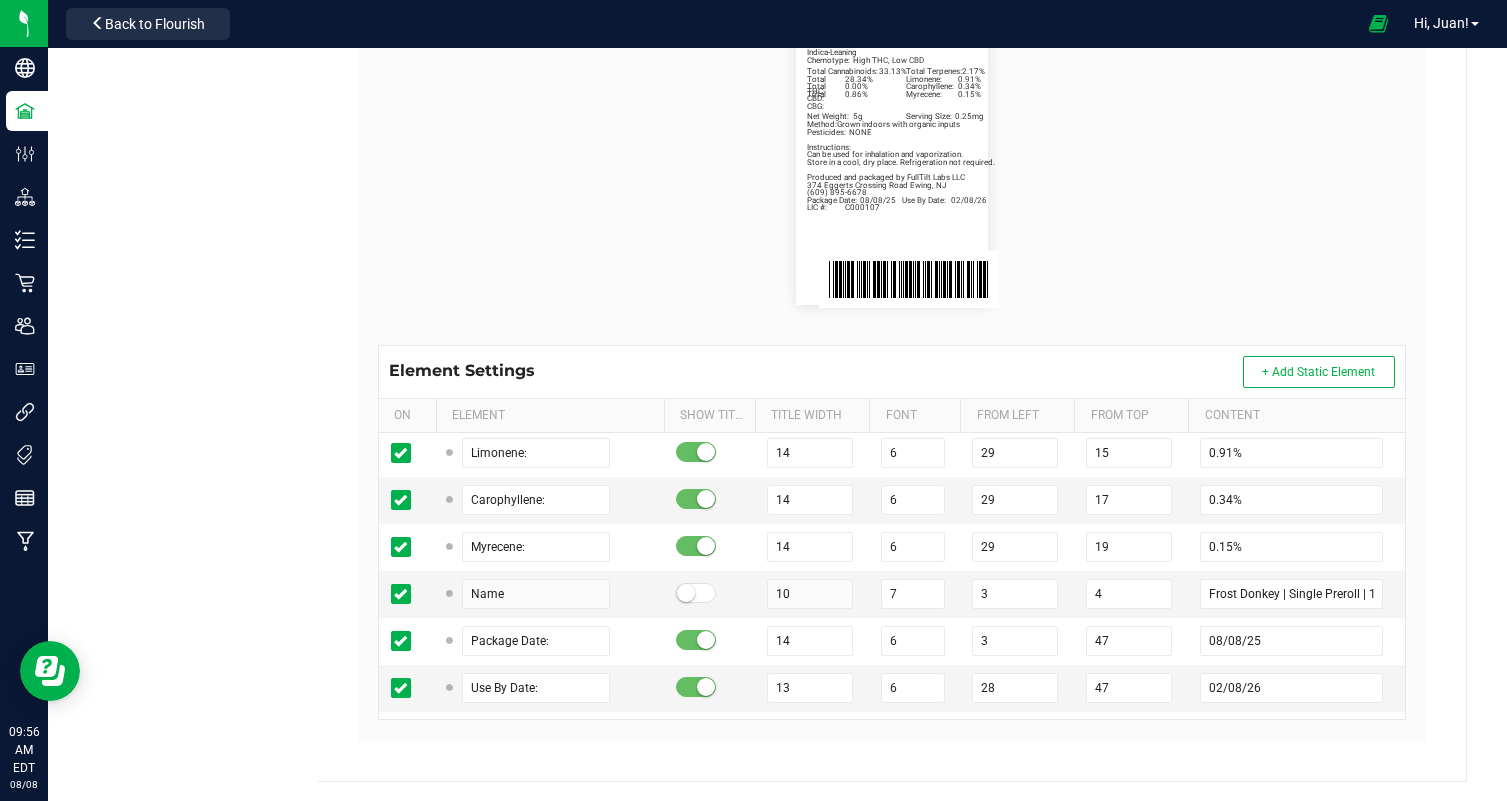 click on "Indica-Leaning   Total Cannabinoids:   33.13%    Total Terpenes:   2.17%   Chemotype:   High THC, Low CBD   Produced and packaged by FullTilt Labs LLC   Store in a cool, dry place. Refrigeration not required.   Instructions:      (609) 895-6678   Limonene:   0.91%   Carophyllene:   0.34%   Myrecene:   0.15%   Frost Donkey | Single Preroll | 1g   Package Date:   08/08/25   Use By Date:   02/08/26   Total THC:   28.34%    Total CBD:   0.00%    Total CBG:   0.86%    LIC #:   C000107   Method:   Grown indoors with organic inputs   Pesticides:   NONE    374 Eggerts Crossing Road Ewing, NJ   Can be used for inhalation and vaporization.   Net Weight:   5g   Serving Size:   0.25mg" at bounding box center [892, 161] 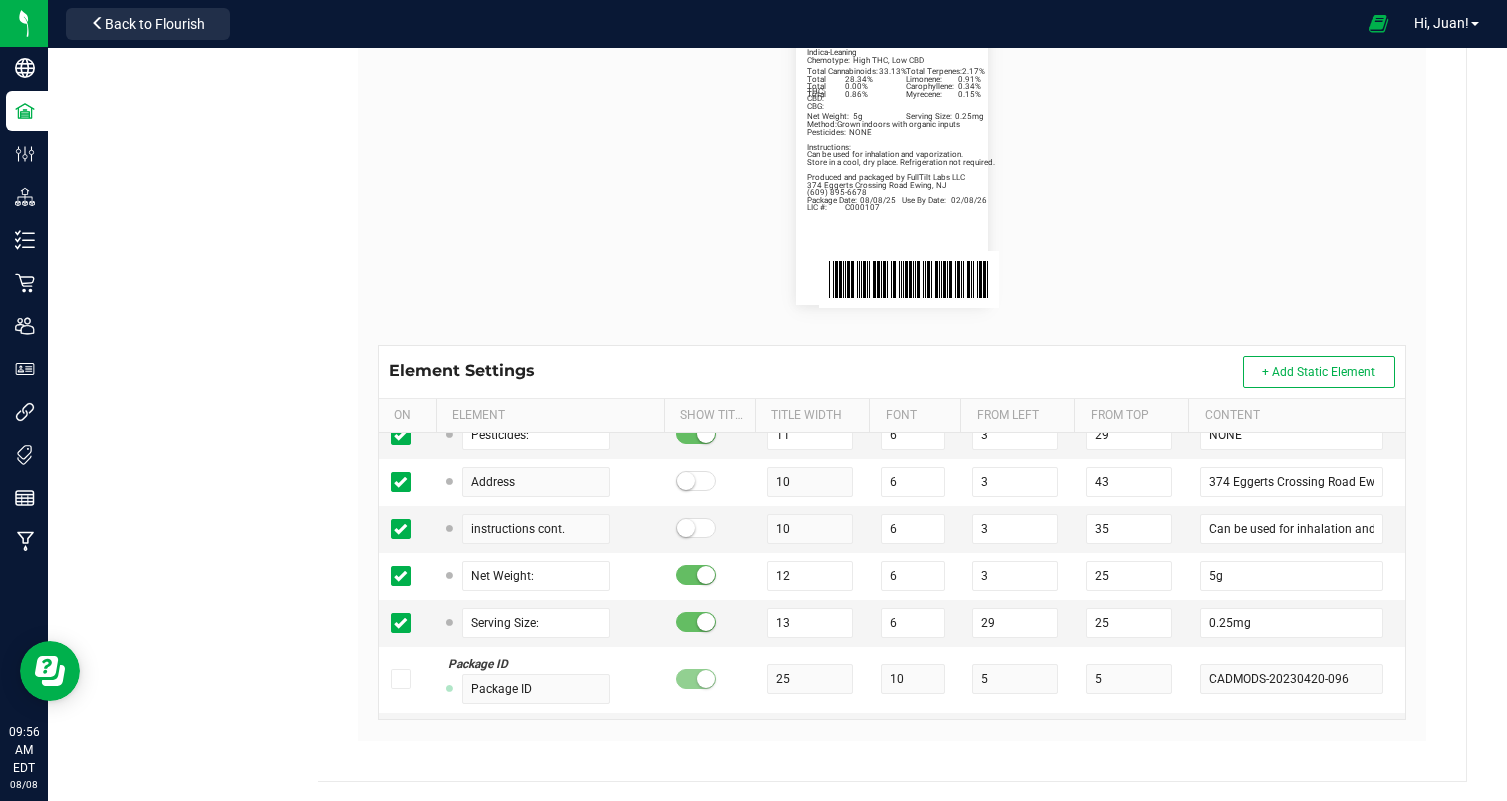 scroll, scrollTop: 1022, scrollLeft: 0, axis: vertical 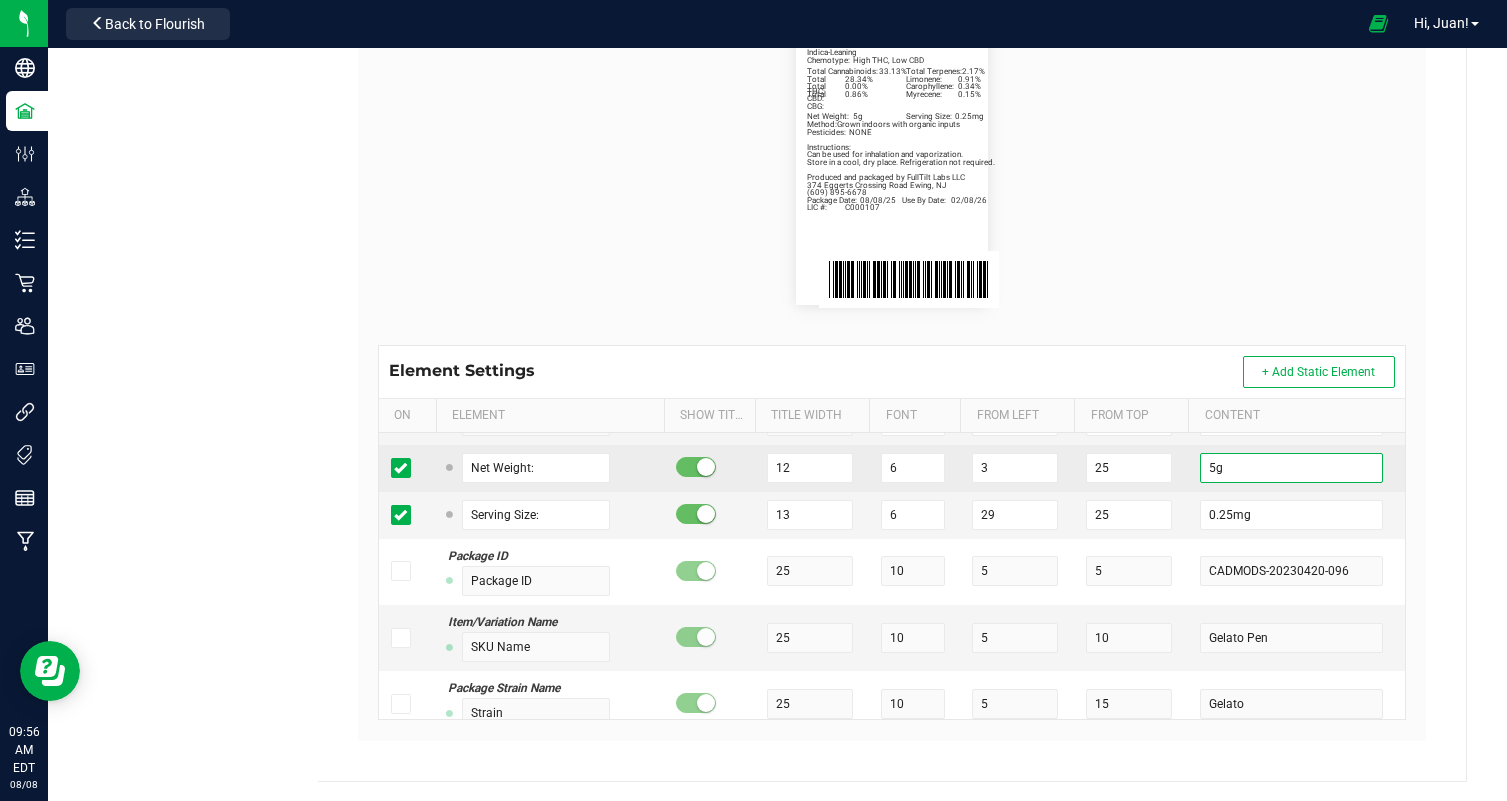 click on "5g" at bounding box center [1291, 468] 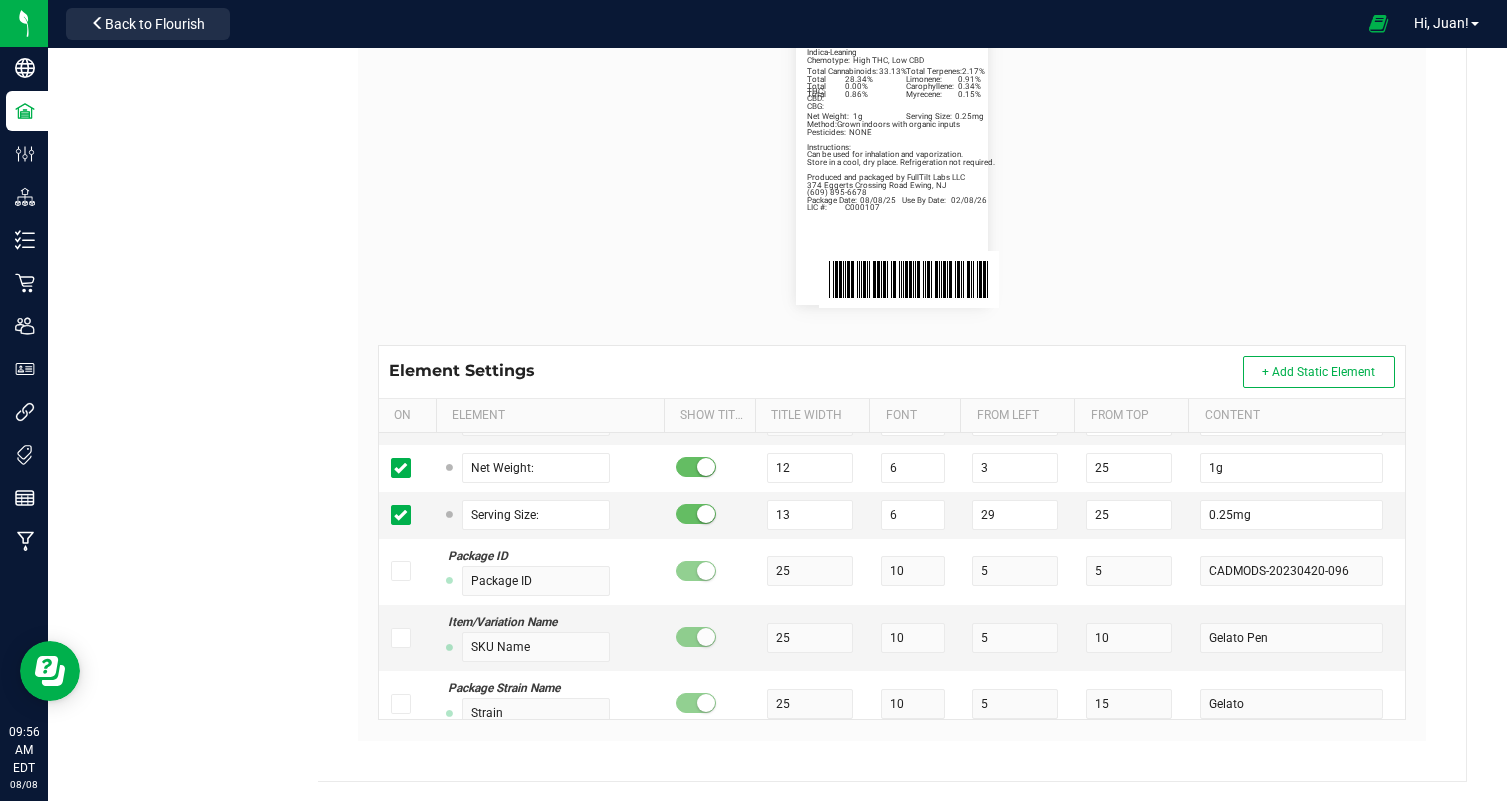 click on "Indica-Leaning   Total Cannabinoids:   33.13%    Total Terpenes:   2.17%   Chemotype:   High THC, Low CBD   Produced and packaged by FullTilt Labs LLC   Store in a cool, dry place. Refrigeration not required.   Instructions:      (609) 895-6678   Limonene:   0.91%   Carophyllene:   0.34%   Myrecene:   0.15%   Frost Donkey | Single Preroll | 1g   Package Date:   08/08/25   Use By Date:   02/08/26   Total THC:   28.34%    Total CBD:   0.00%    Total CBG:   0.86%    LIC #:   C000107   Method:   Grown indoors with organic inputs   Pesticides:   NONE    374 Eggerts Crossing Road Ewing, NJ   Can be used for inhalation and vaporization.   Net Weight:   1g   Serving Size:   0.25mg" at bounding box center (892, 161) 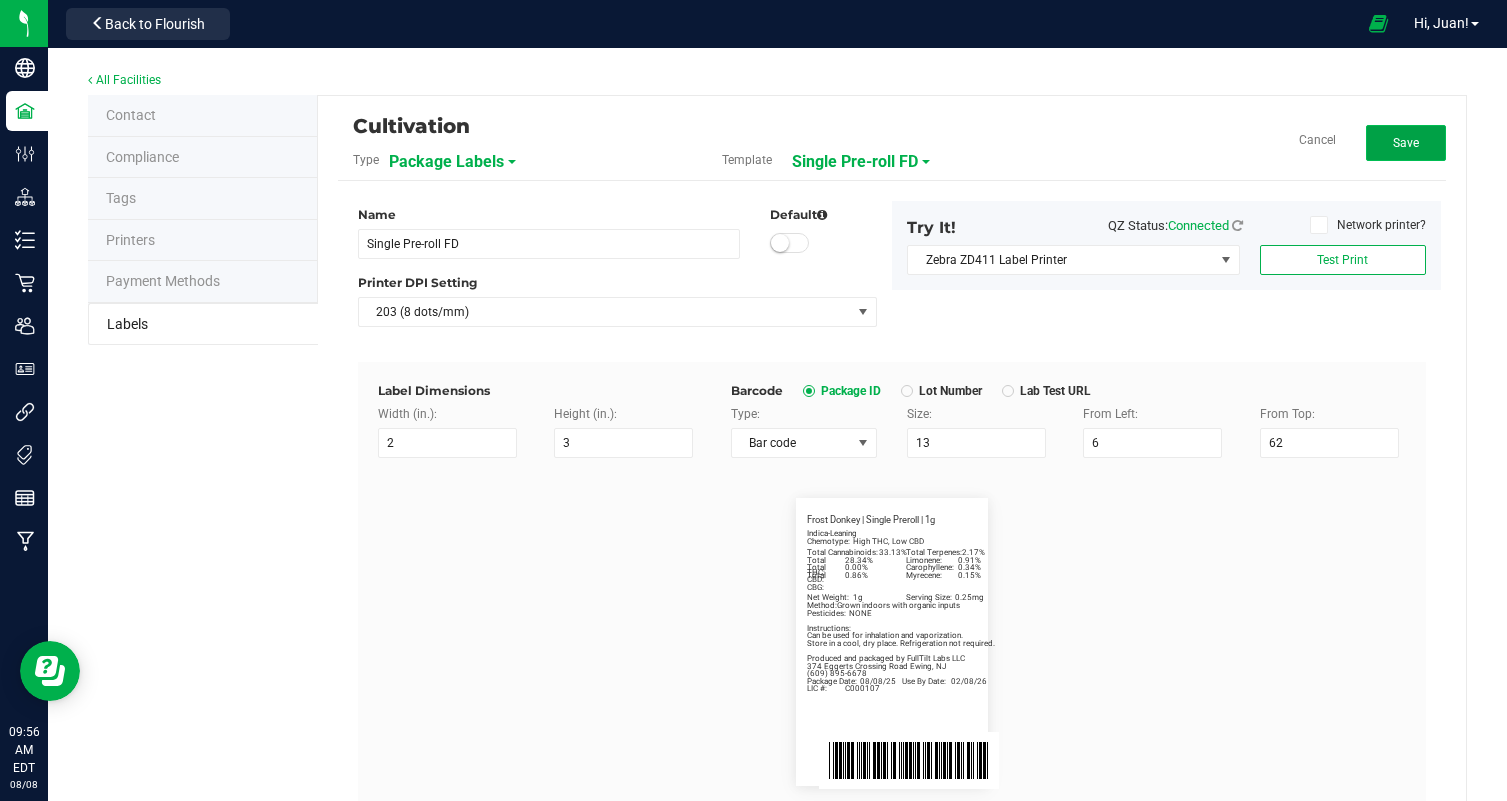 click on "Save" at bounding box center (1406, 143) 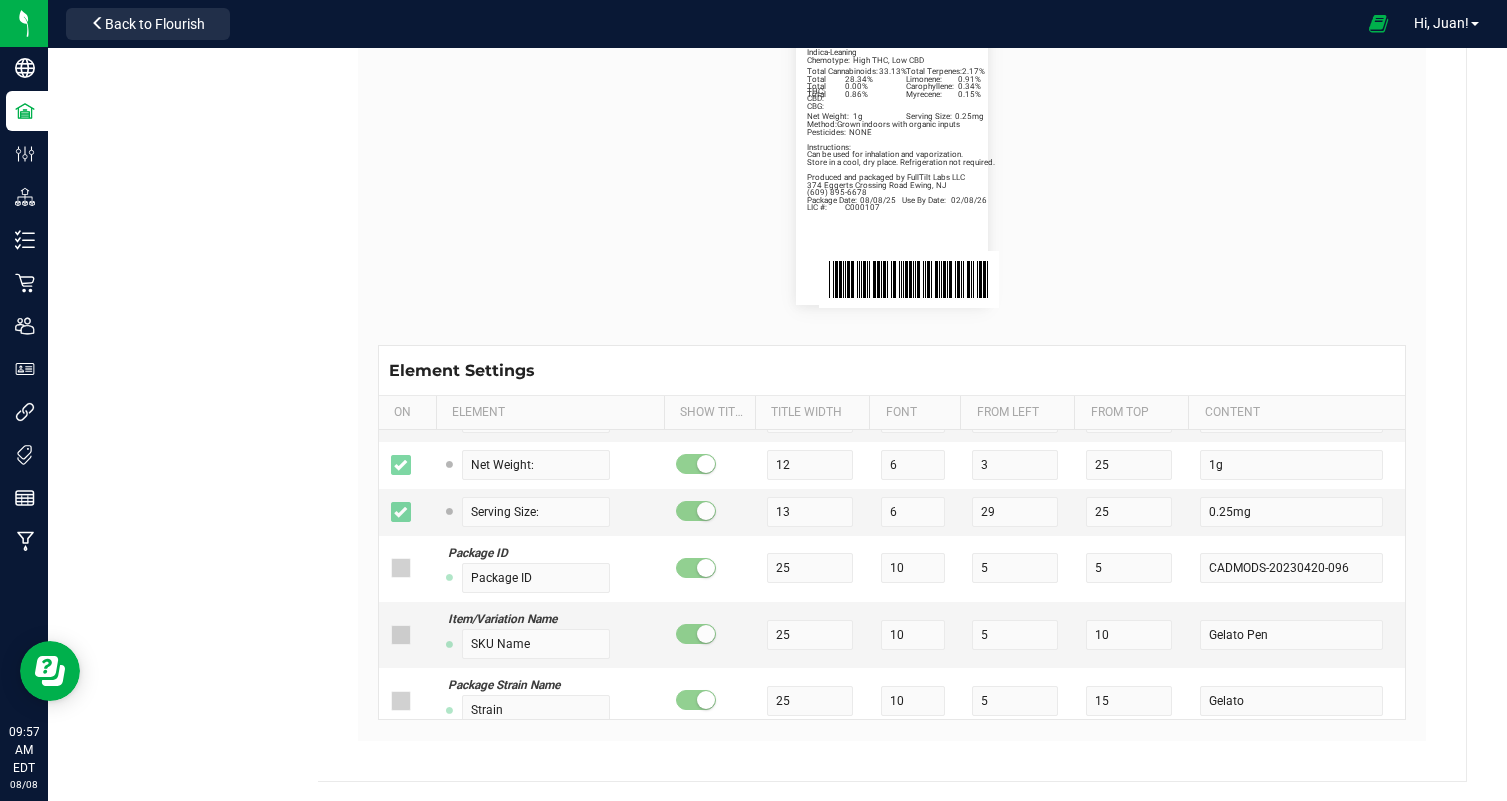 scroll, scrollTop: 0, scrollLeft: 0, axis: both 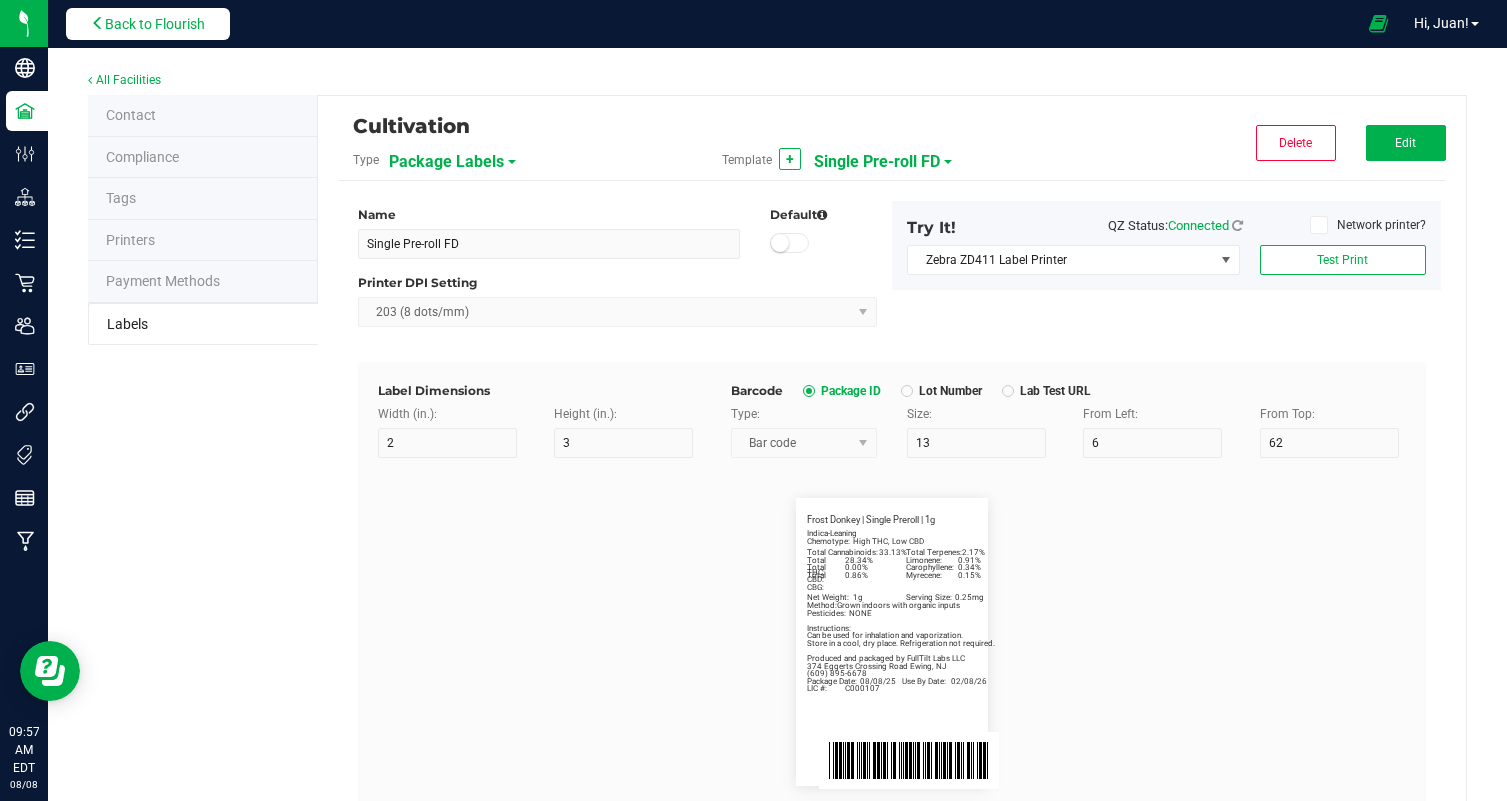click on "Back to Flourish" at bounding box center [155, 24] 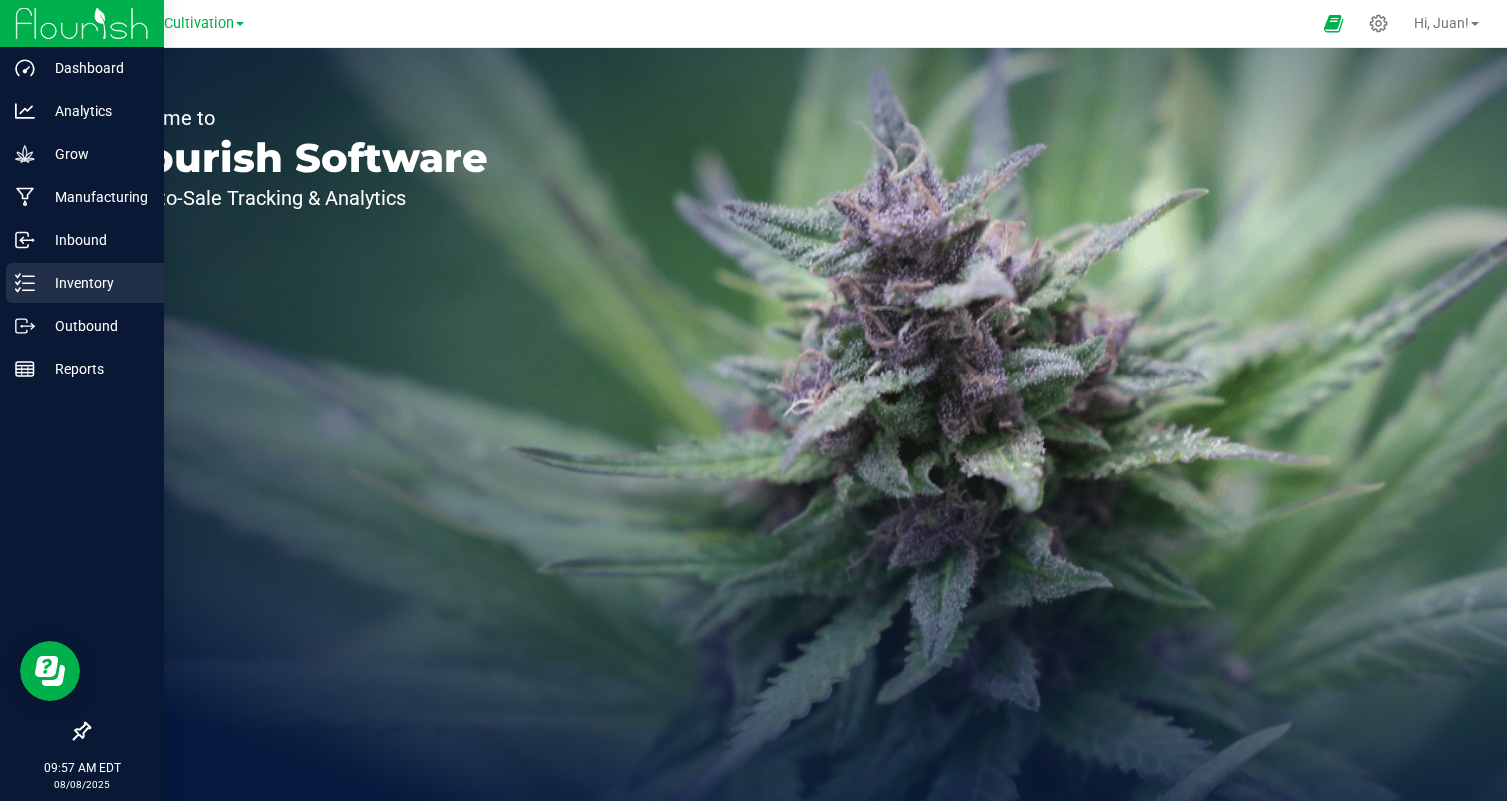 click 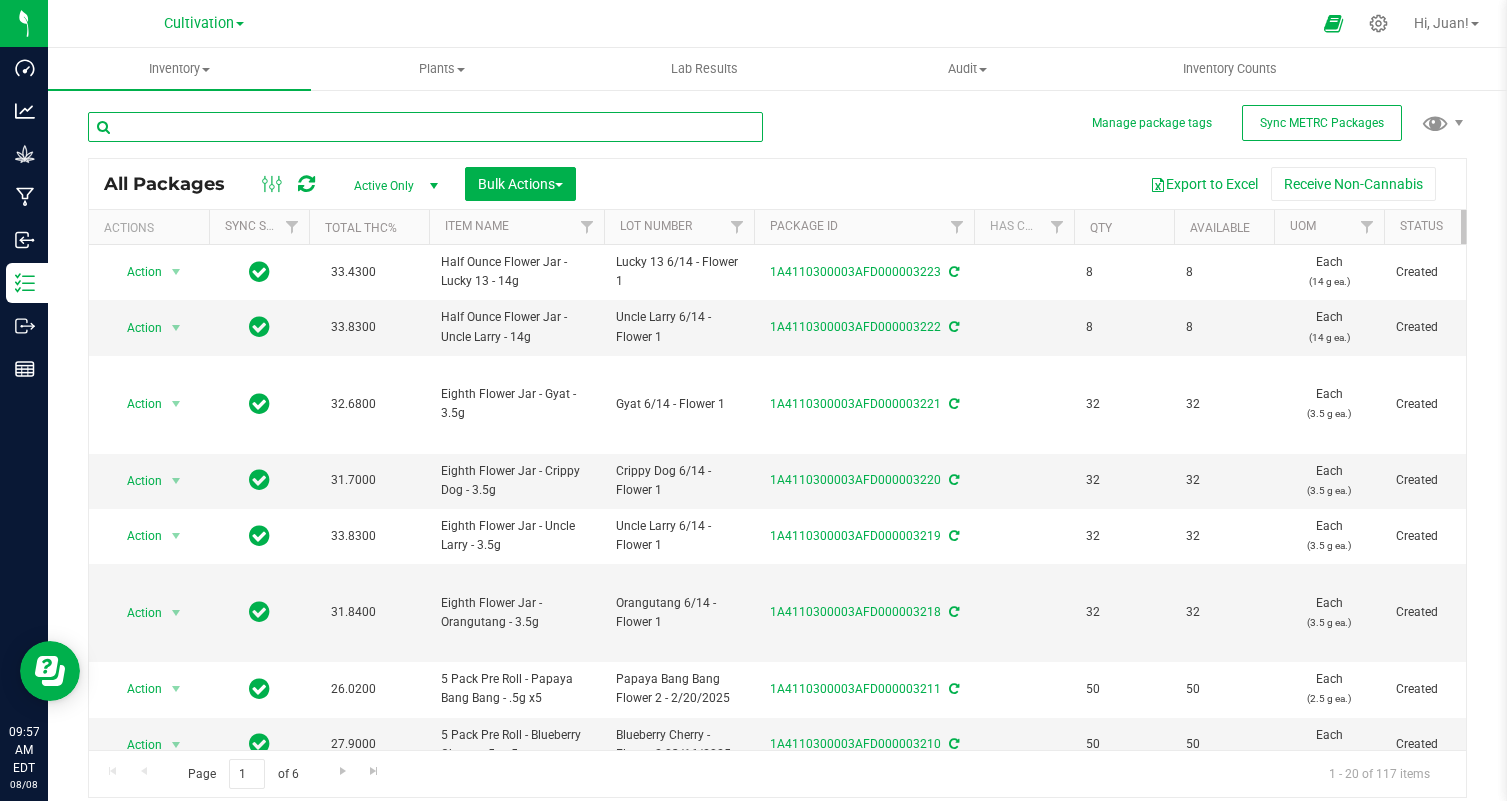 click at bounding box center (425, 127) 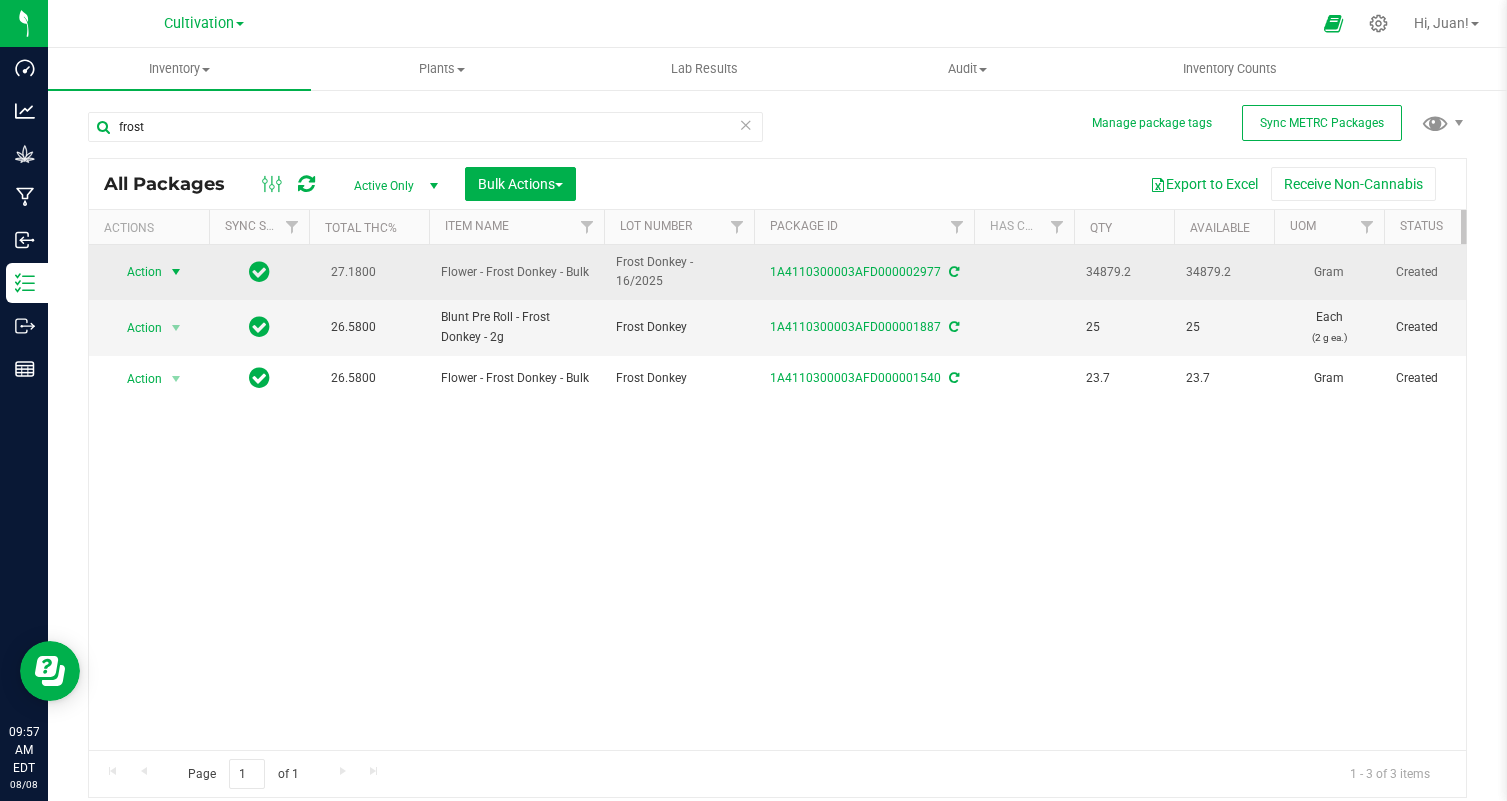 click at bounding box center (176, 272) 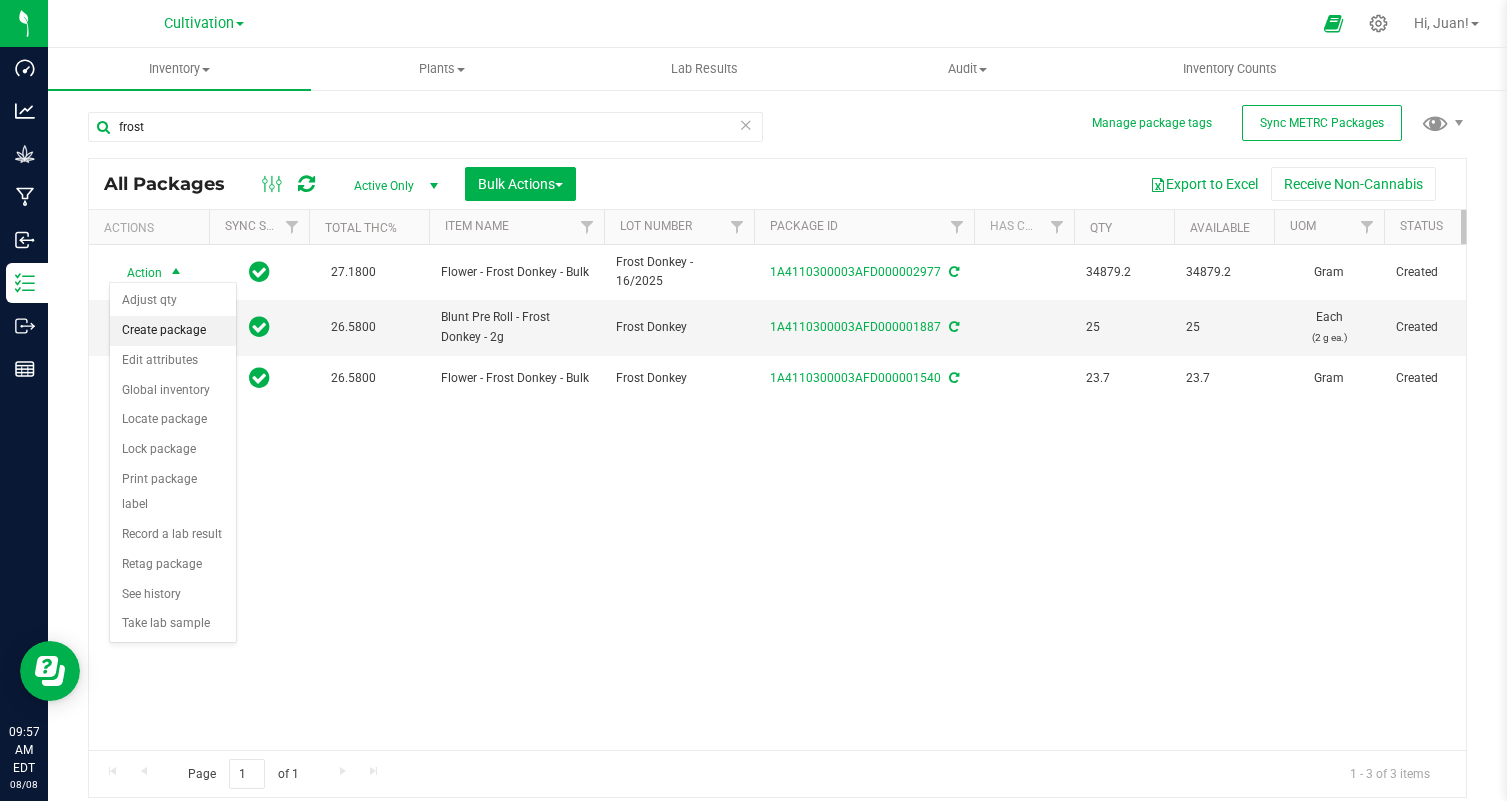 click on "Create package" at bounding box center [173, 331] 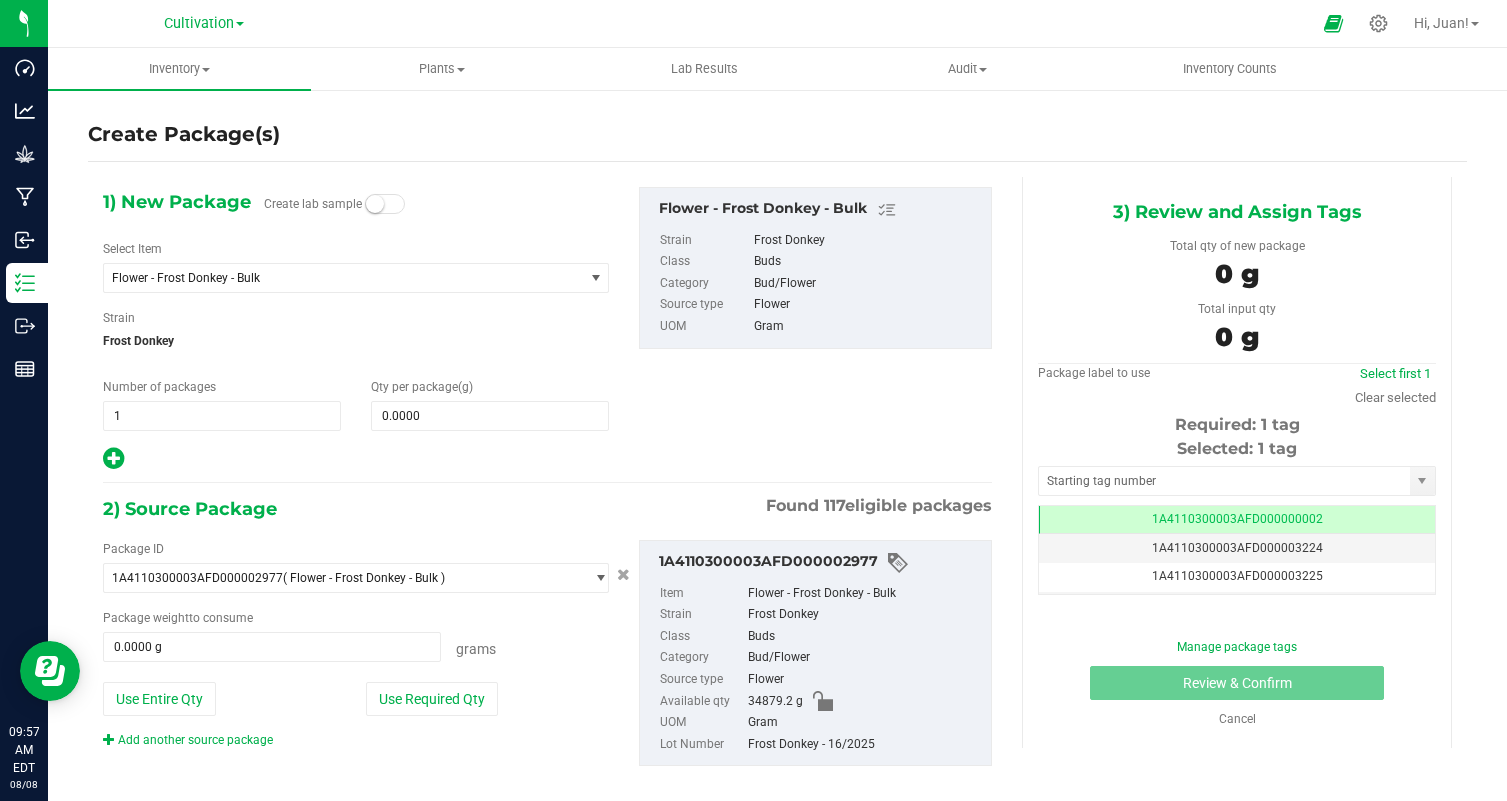 scroll, scrollTop: 0, scrollLeft: 0, axis: both 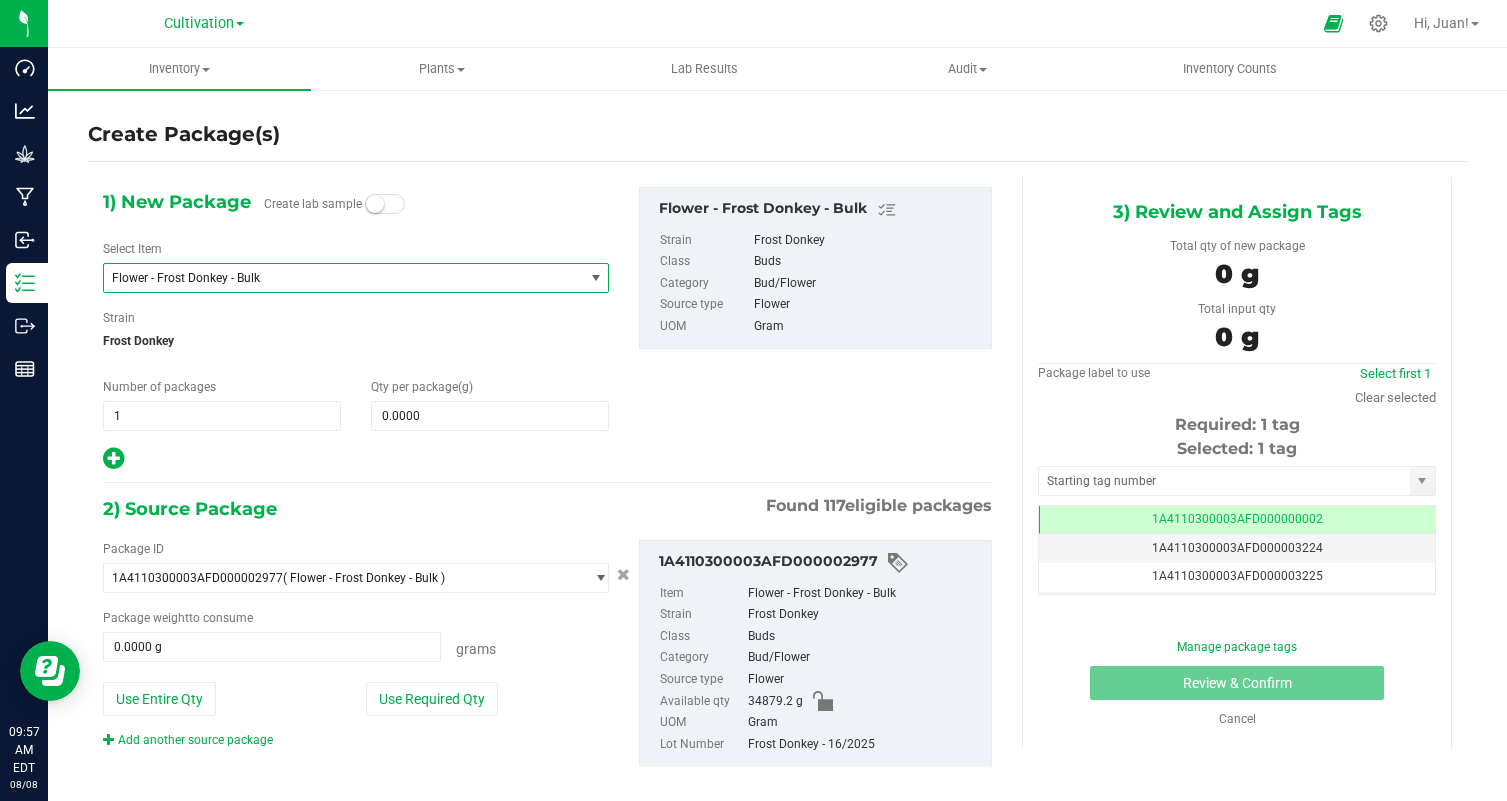 click on "Flower - Frost Donkey - Bulk" at bounding box center (334, 278) 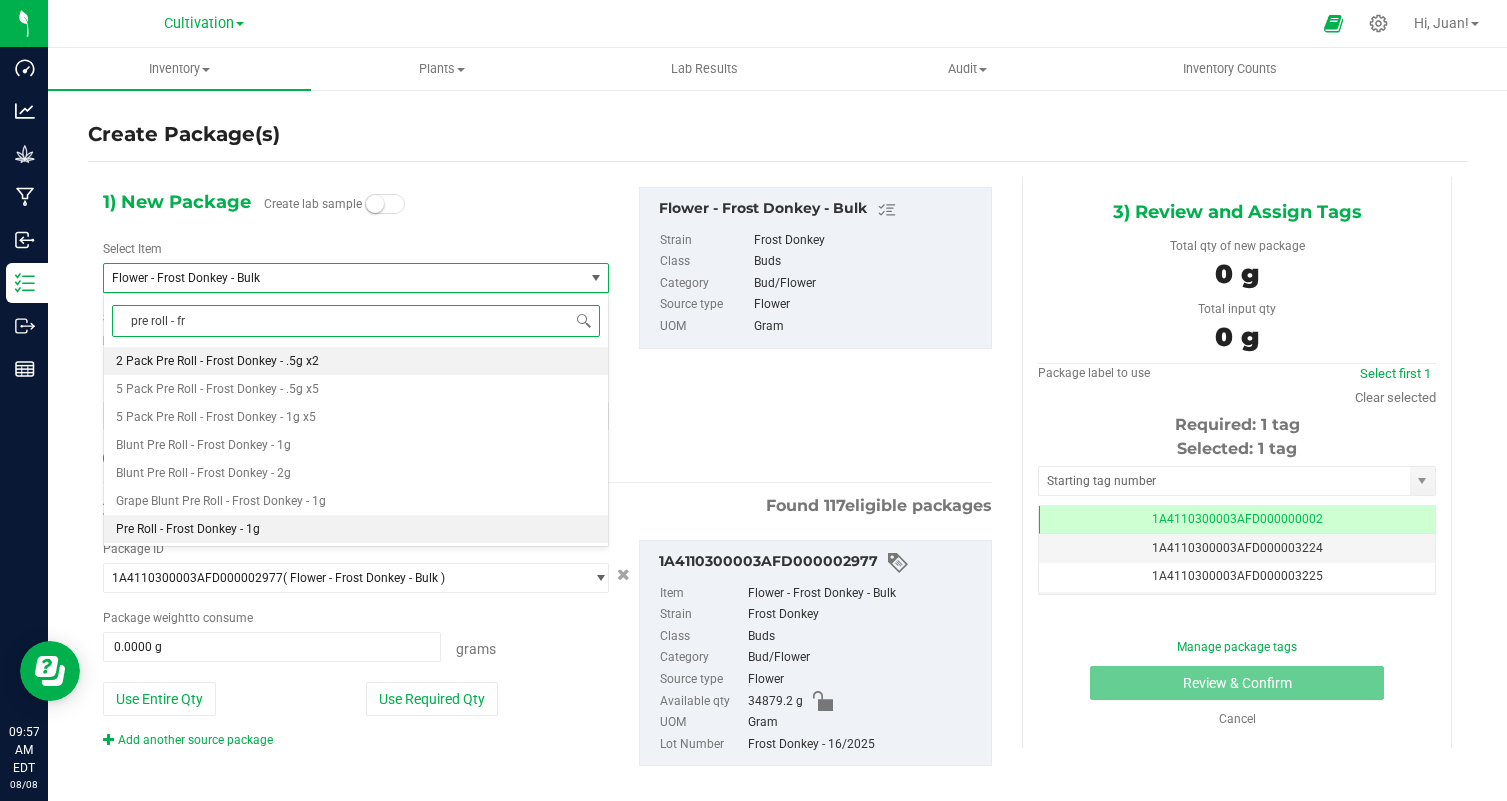 click on "Pre Roll - Frost Donkey - 1g" at bounding box center [356, 529] 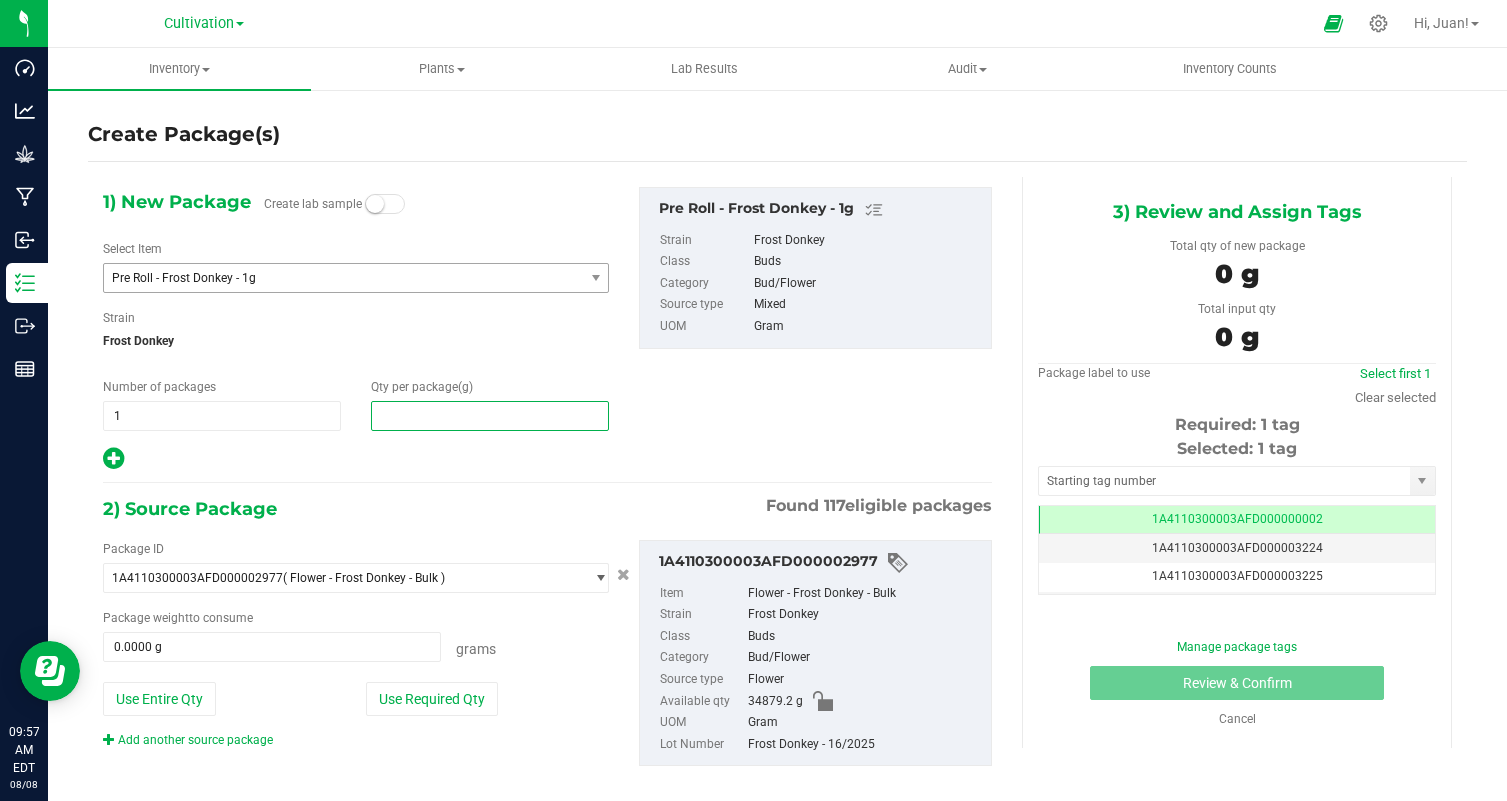 click at bounding box center (490, 416) 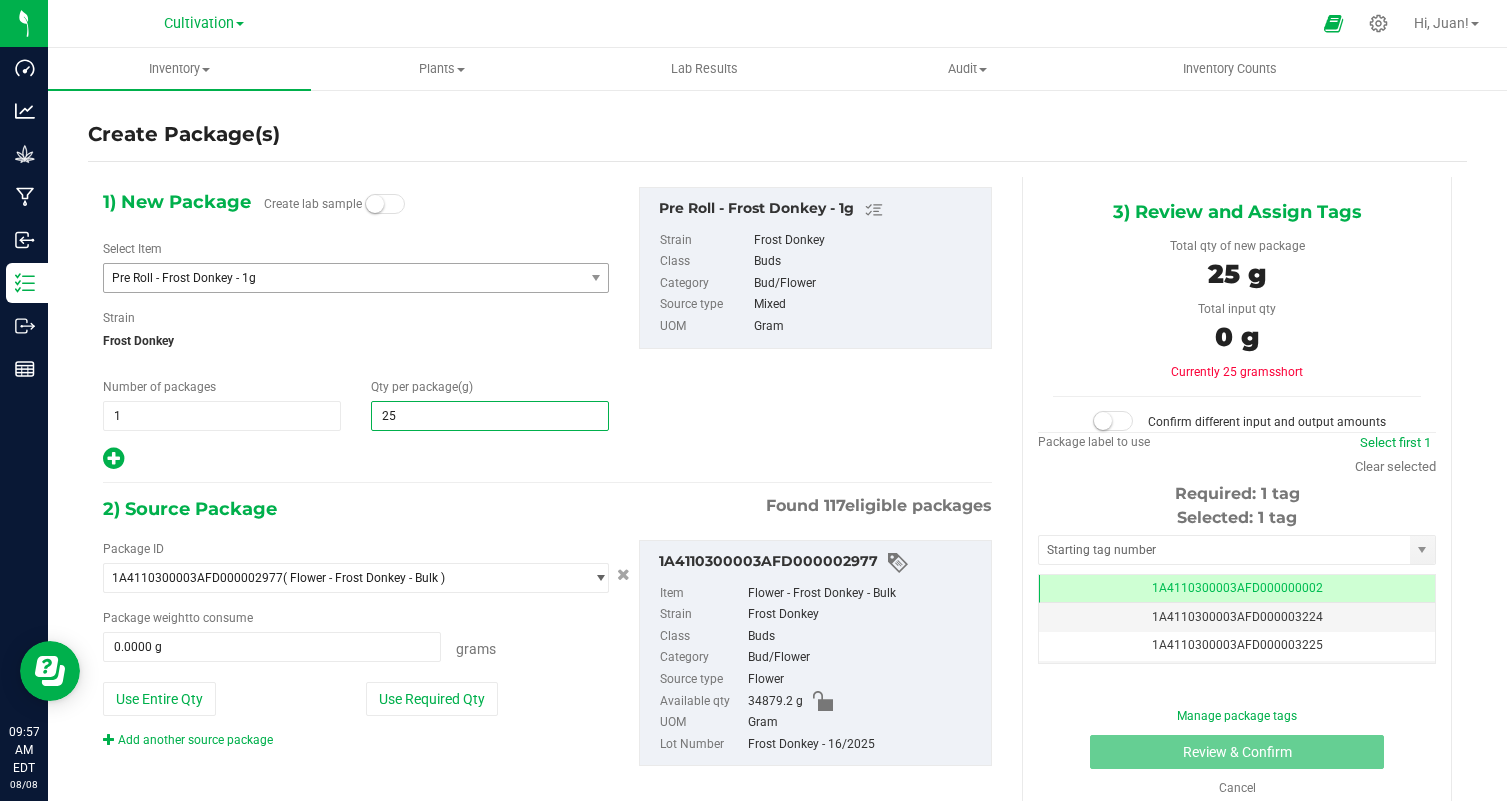 click at bounding box center [356, 459] 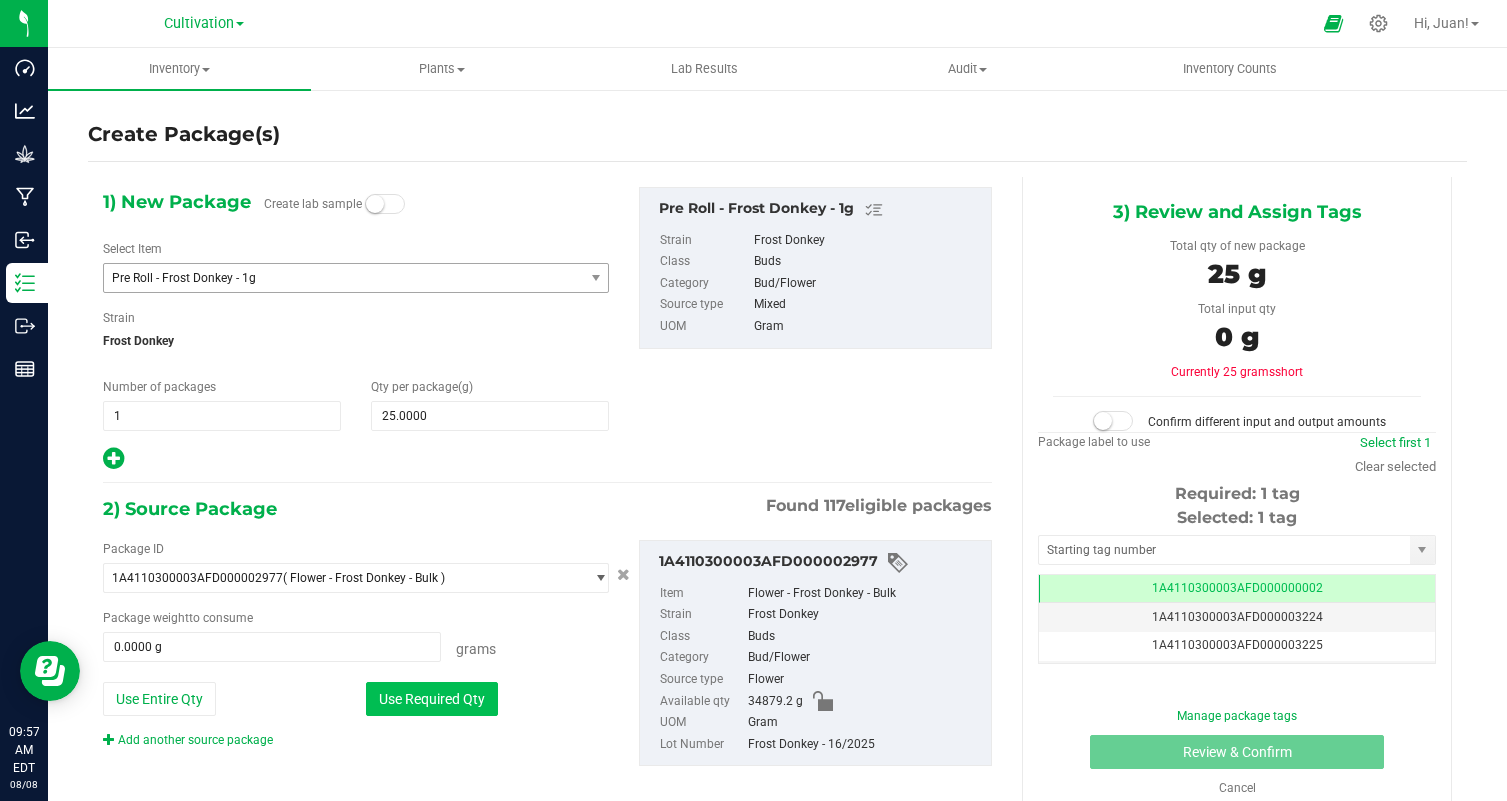 click on "Use Required Qty" at bounding box center (432, 699) 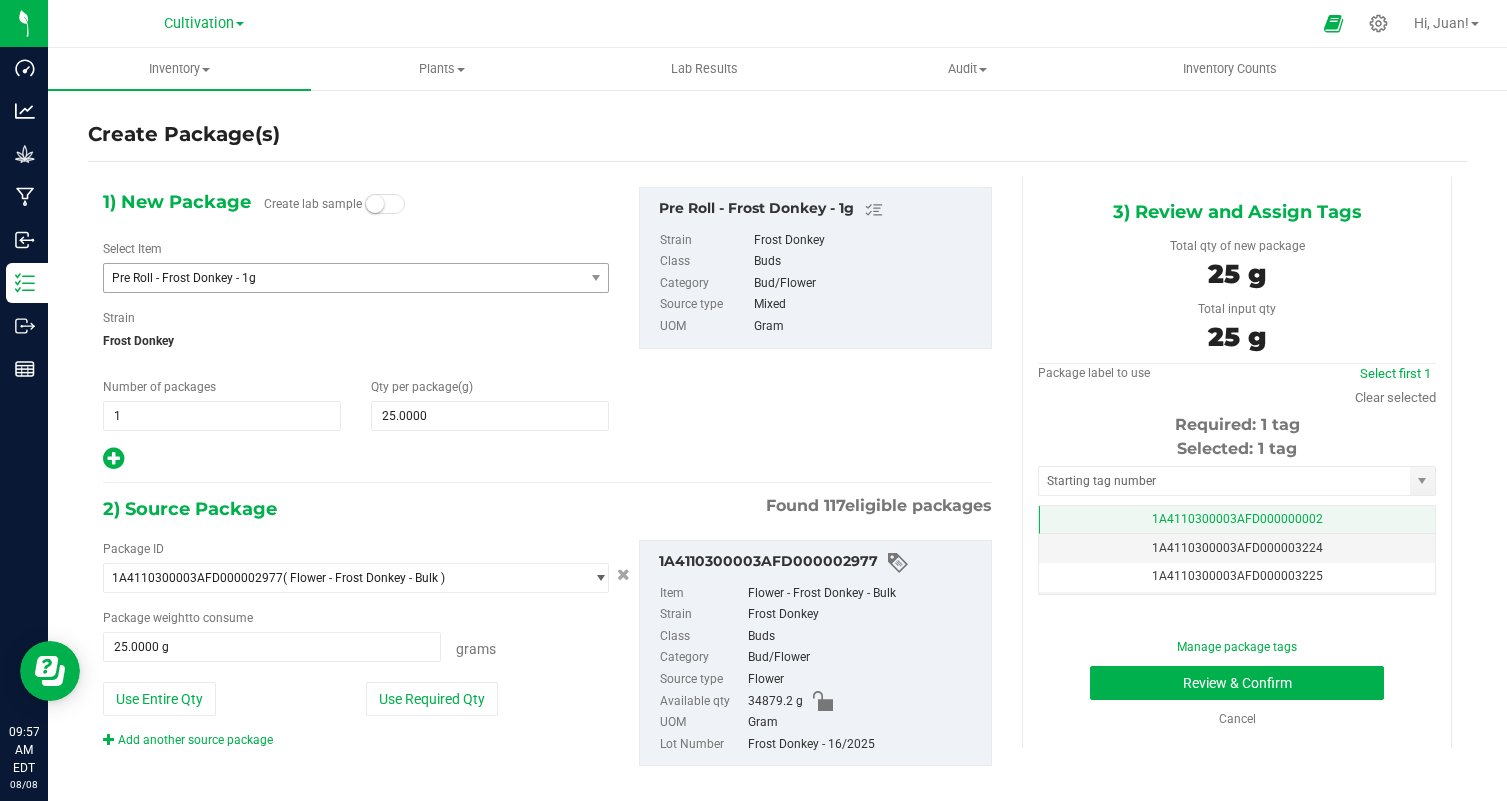 click on "1A4110300003AFD000000002" at bounding box center [1237, 520] 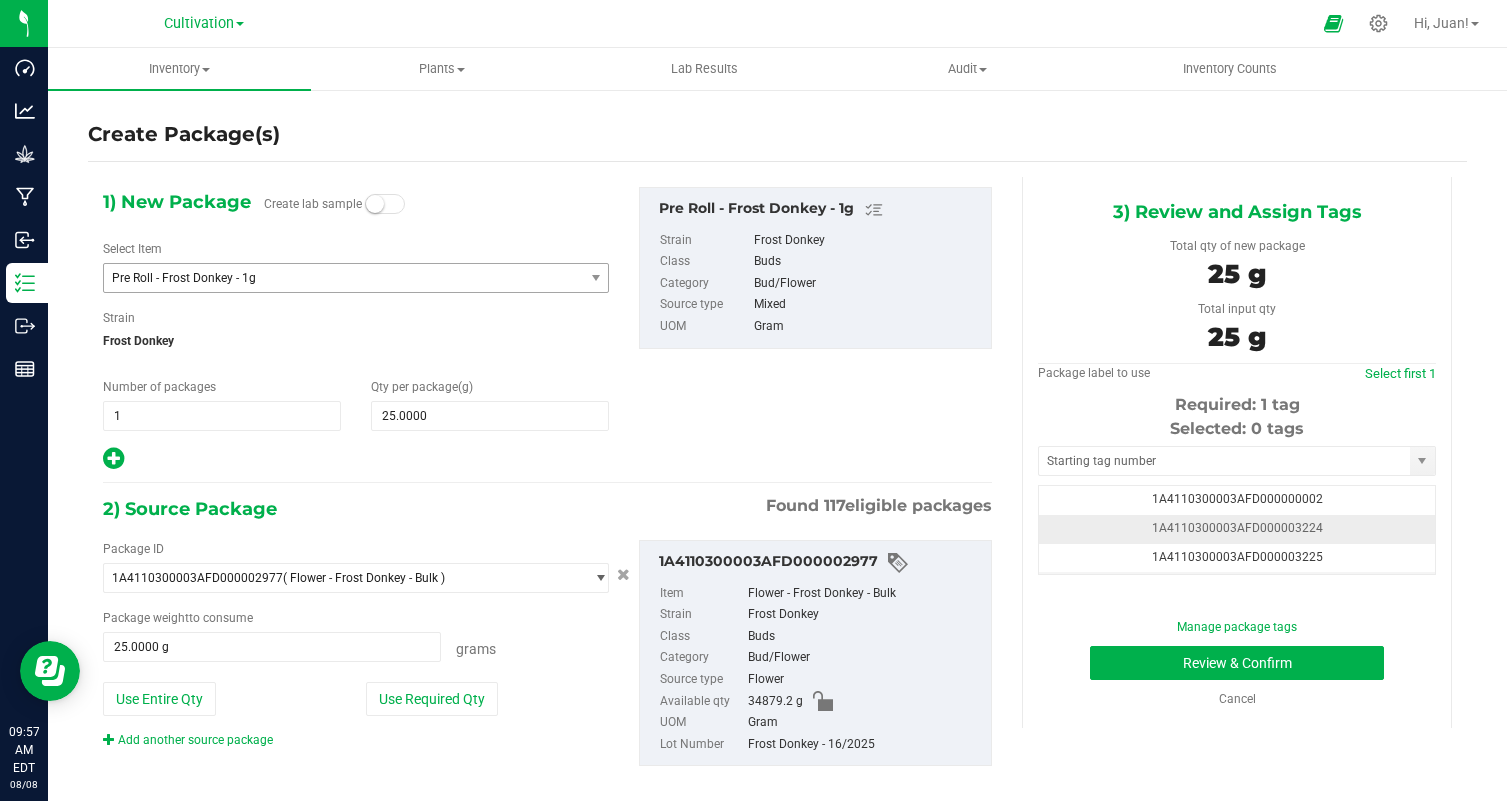 click on "1A4110300003AFD000003224" at bounding box center [1237, 529] 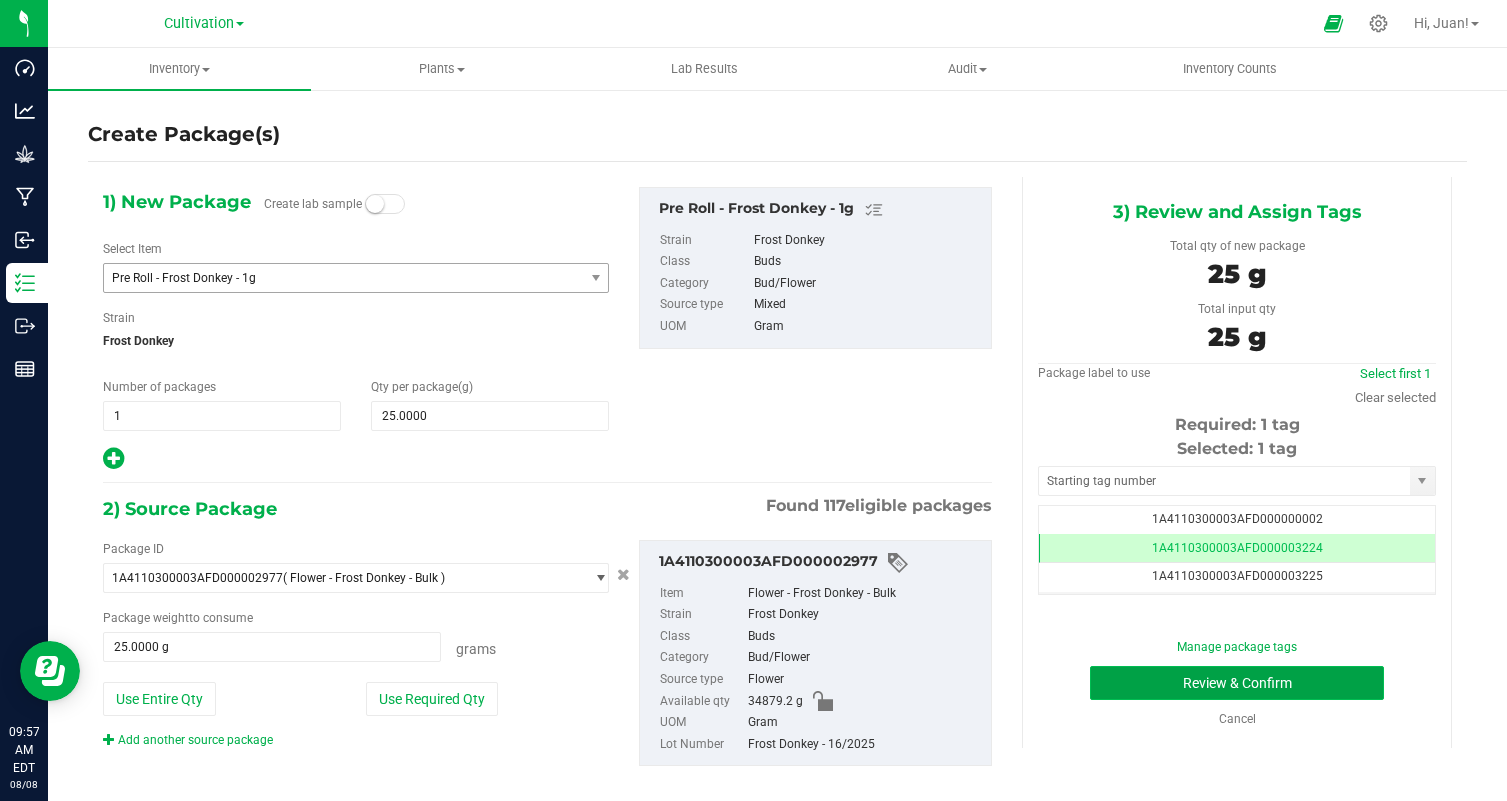 click on "Review & Confirm" at bounding box center [1237, 683] 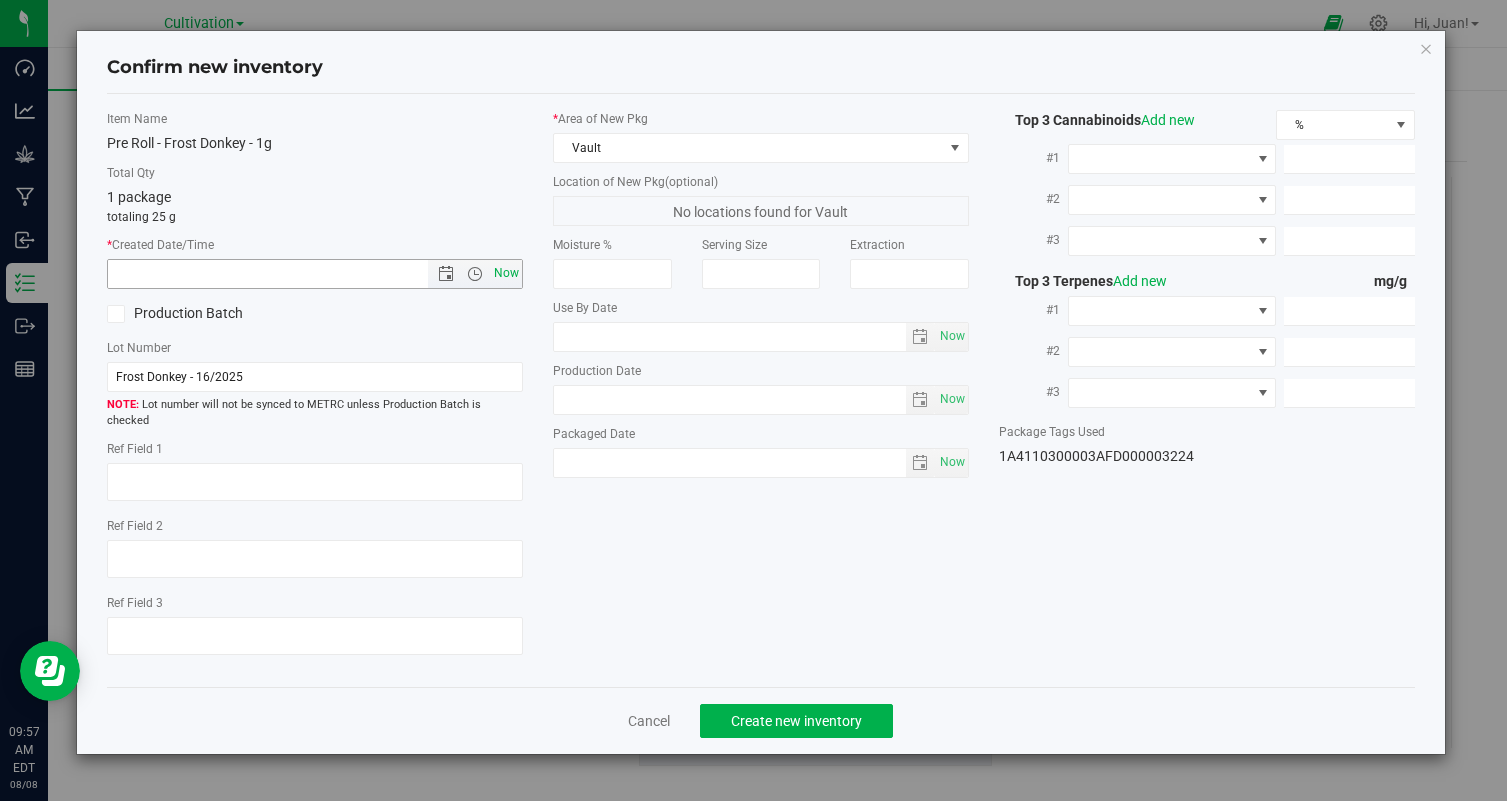 click on "Now" at bounding box center (507, 273) 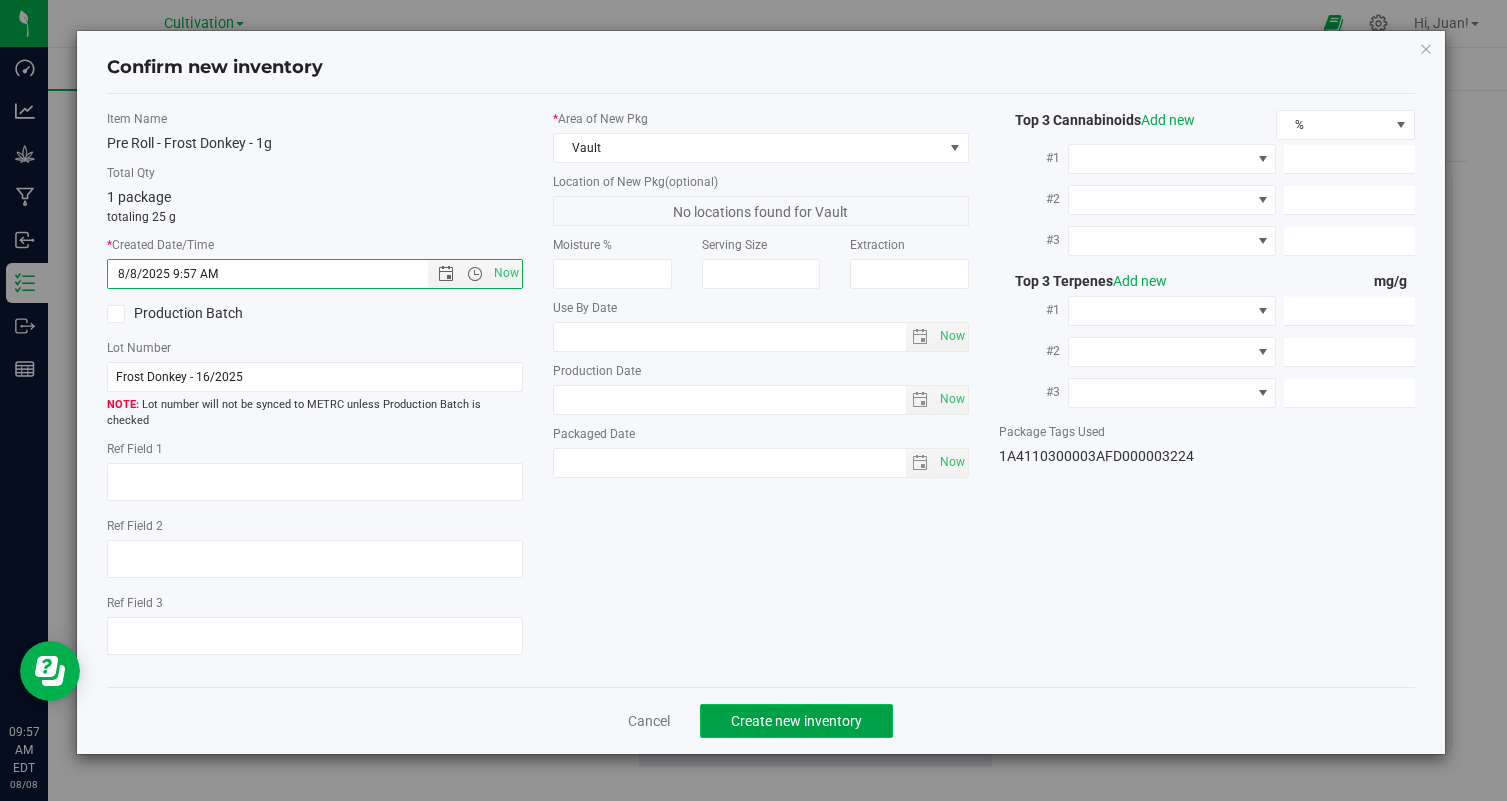 click on "Create new inventory" 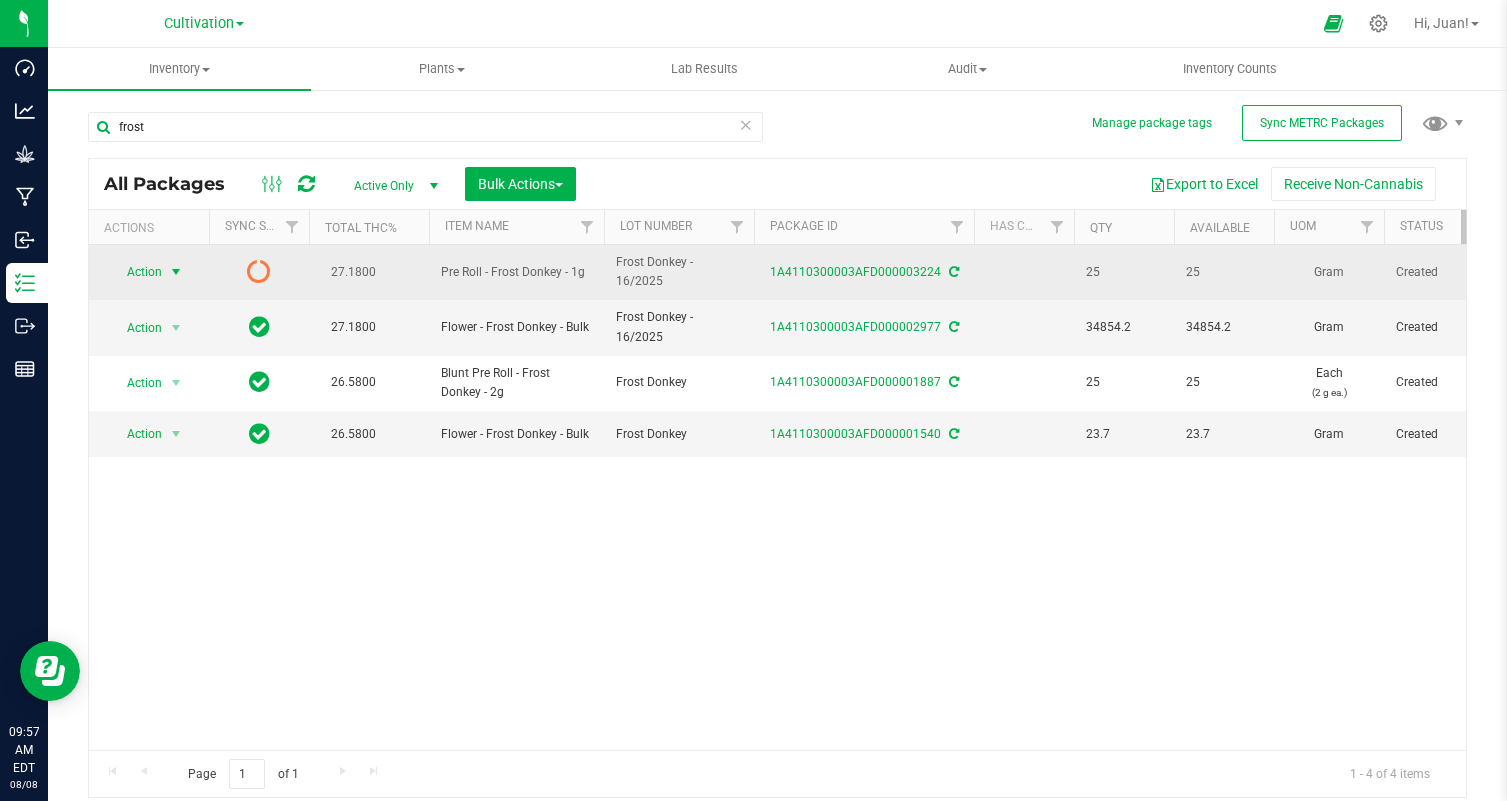click on "Action" at bounding box center [136, 272] 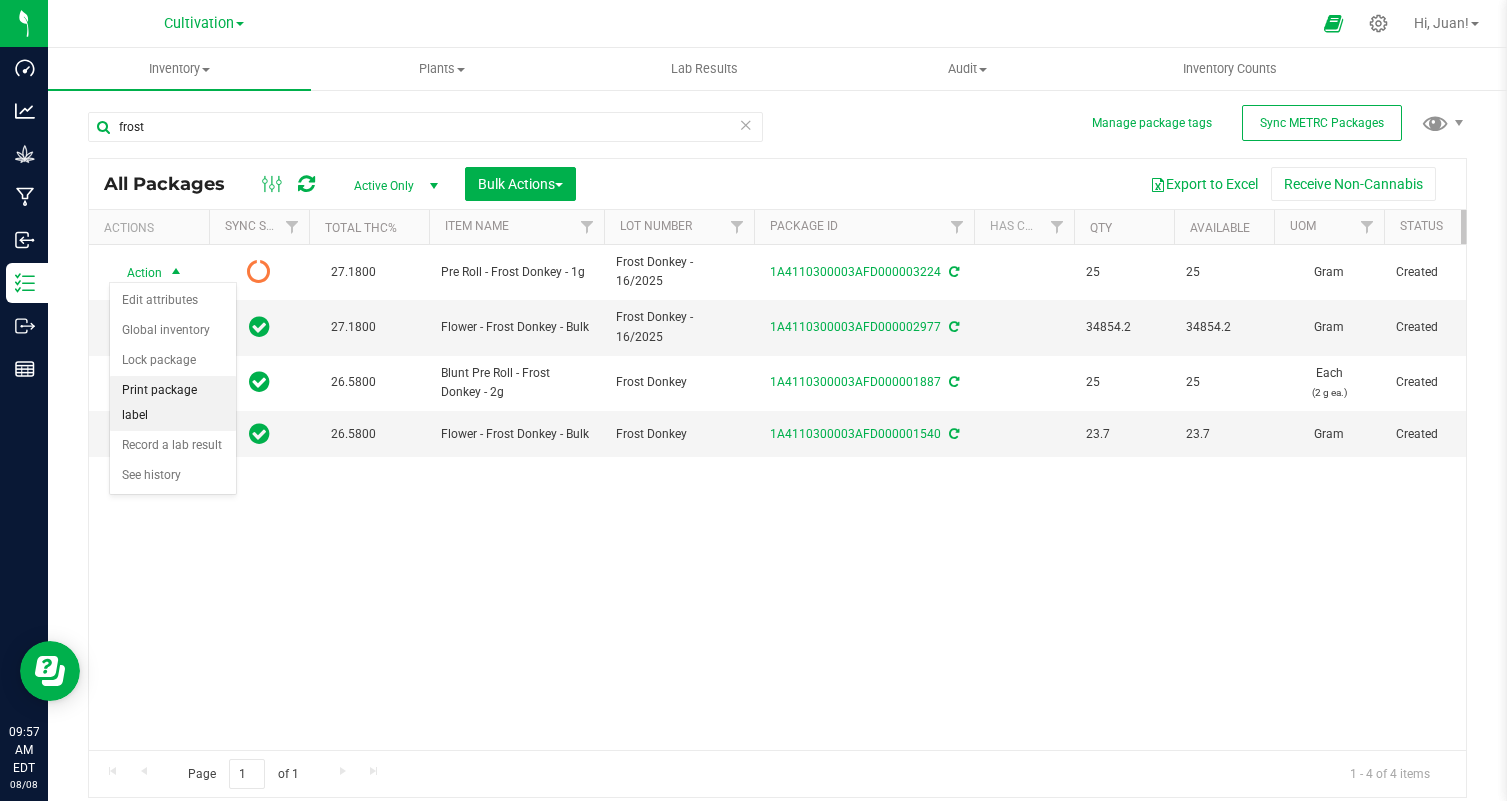 click on "Print package label" at bounding box center (173, 403) 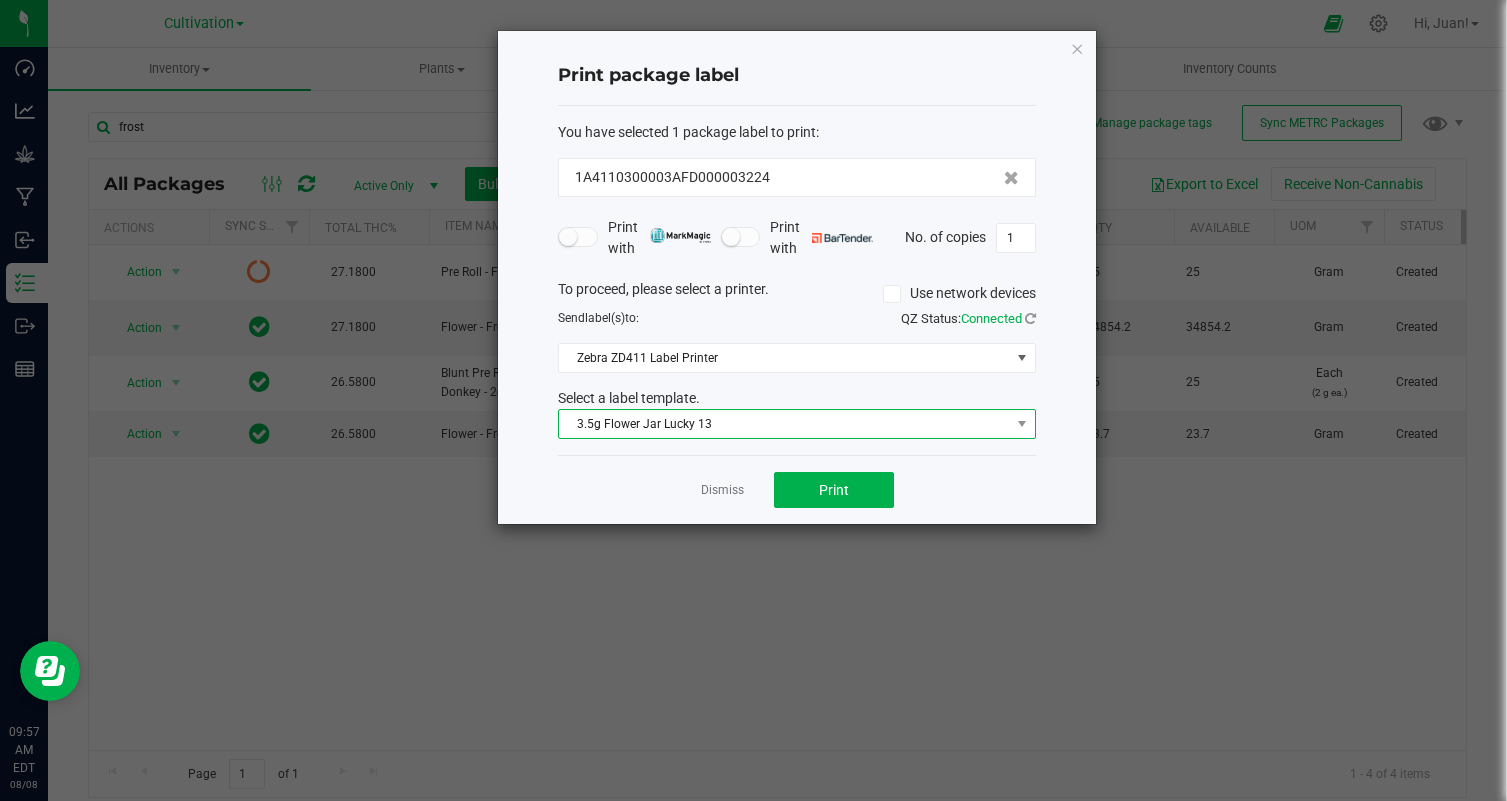 click on "3.5g Flower Jar Lucky 13" at bounding box center (784, 424) 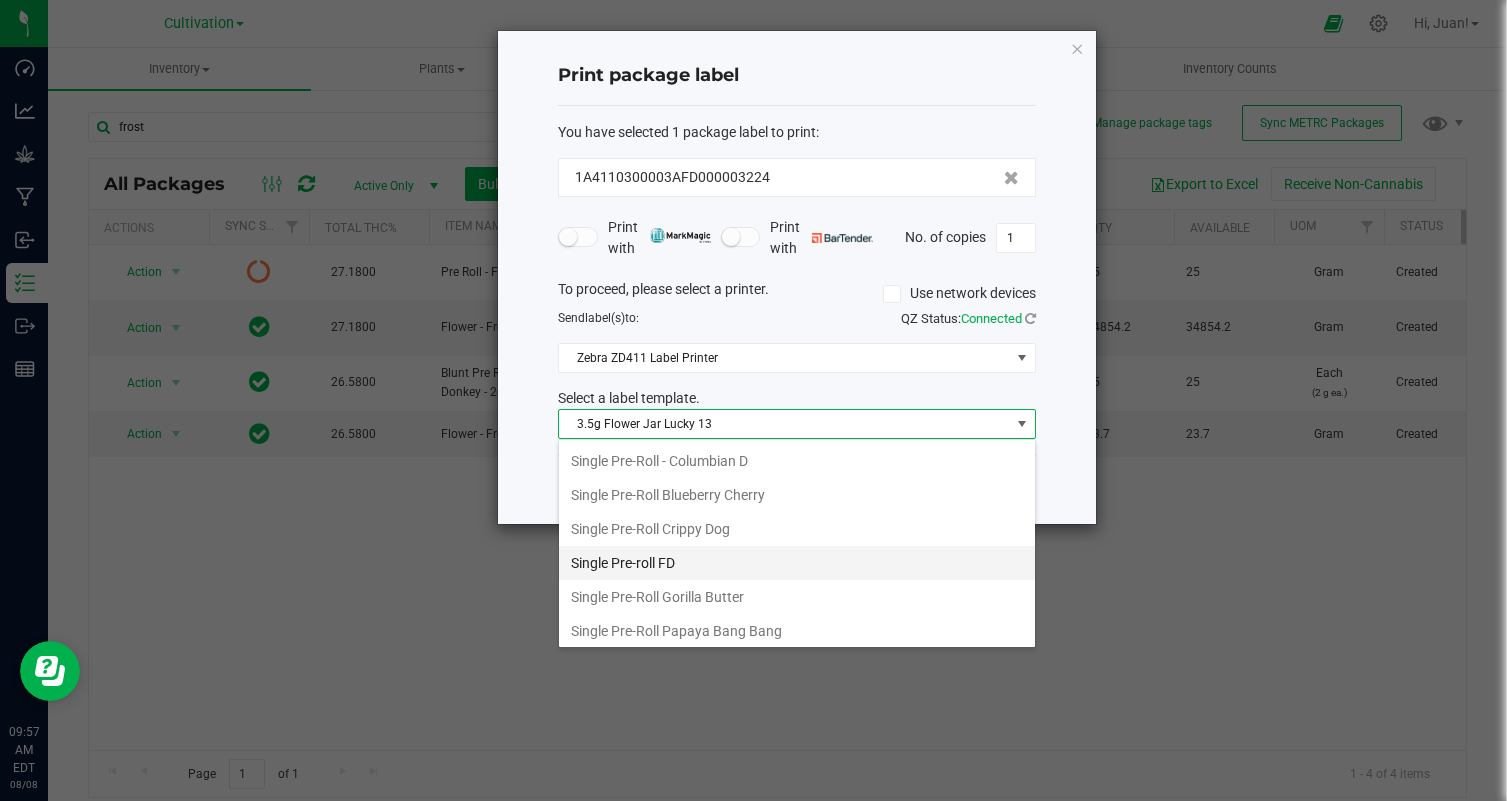 click on "Single Pre-roll FD" at bounding box center [797, 563] 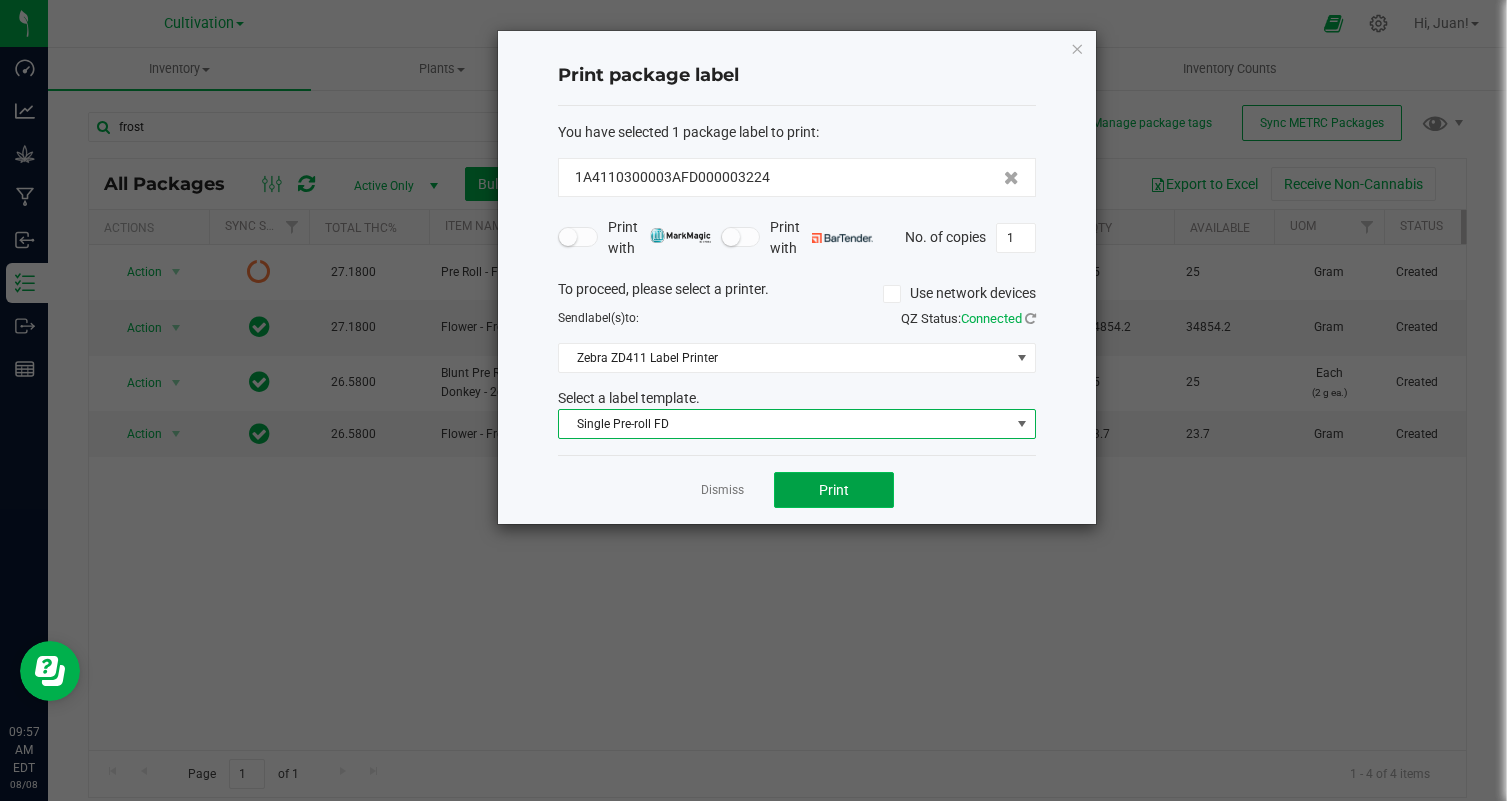 click on "Print" 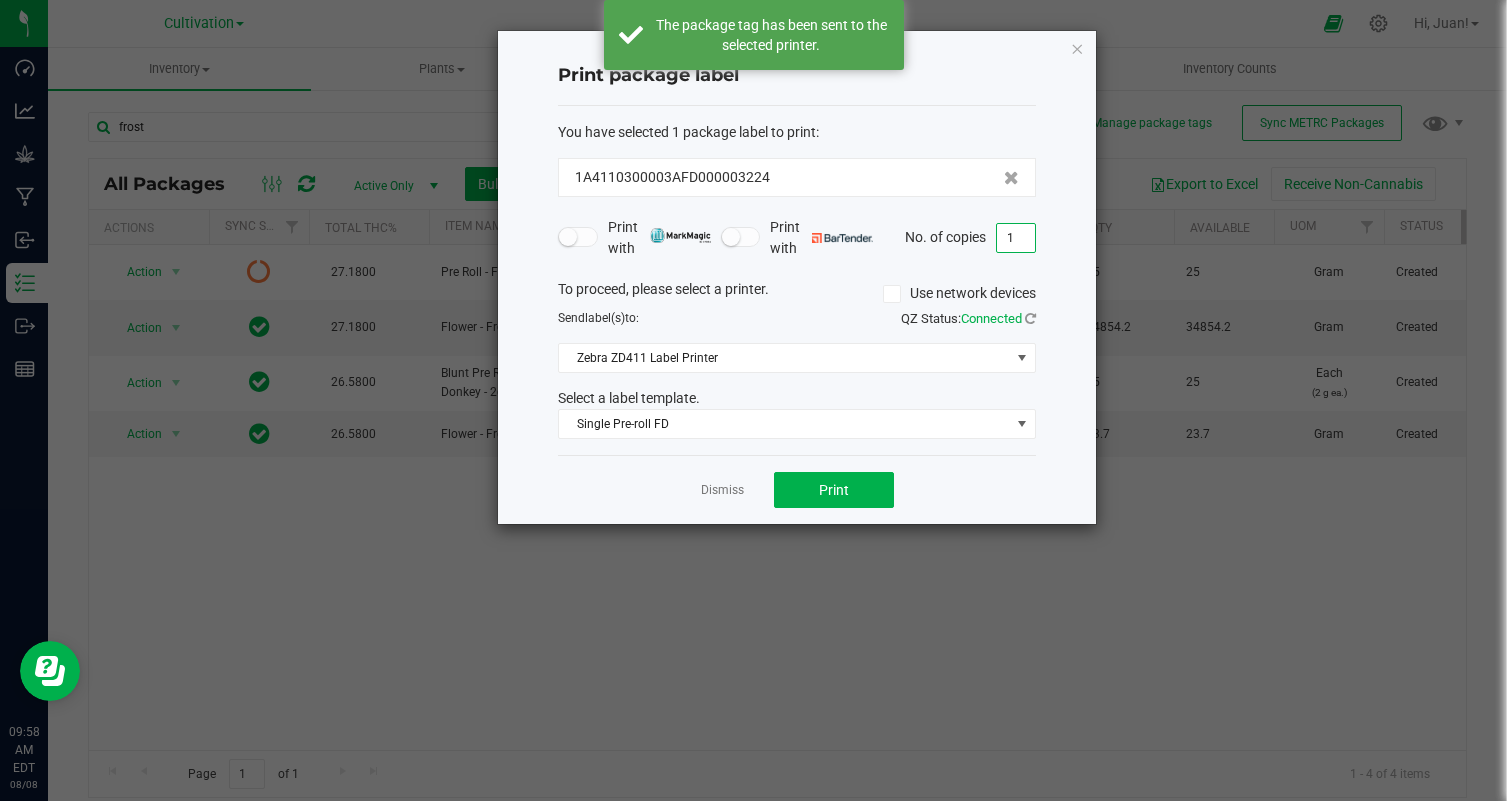 click on "1" at bounding box center [1016, 238] 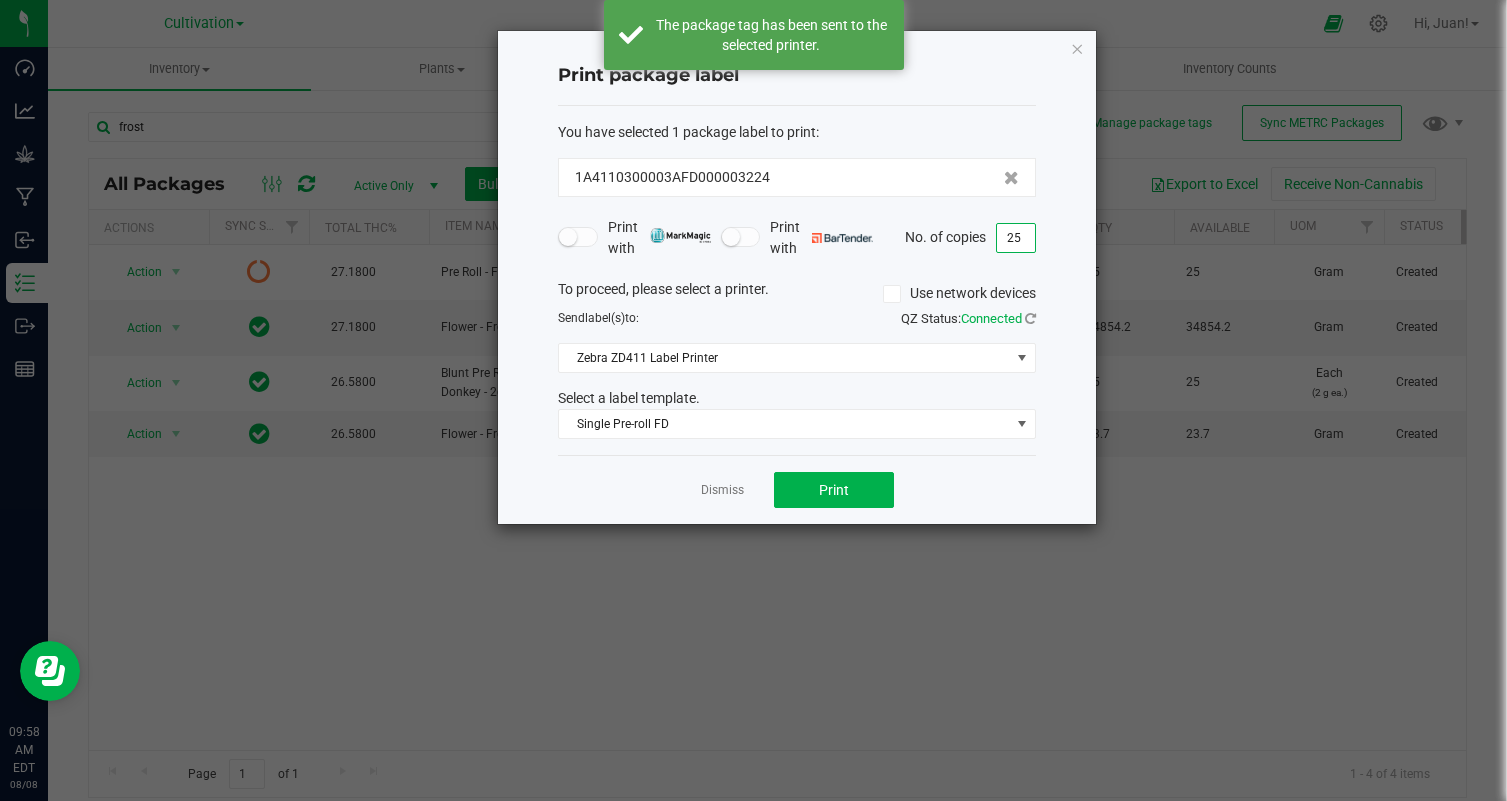 click on "Dismiss   Print" 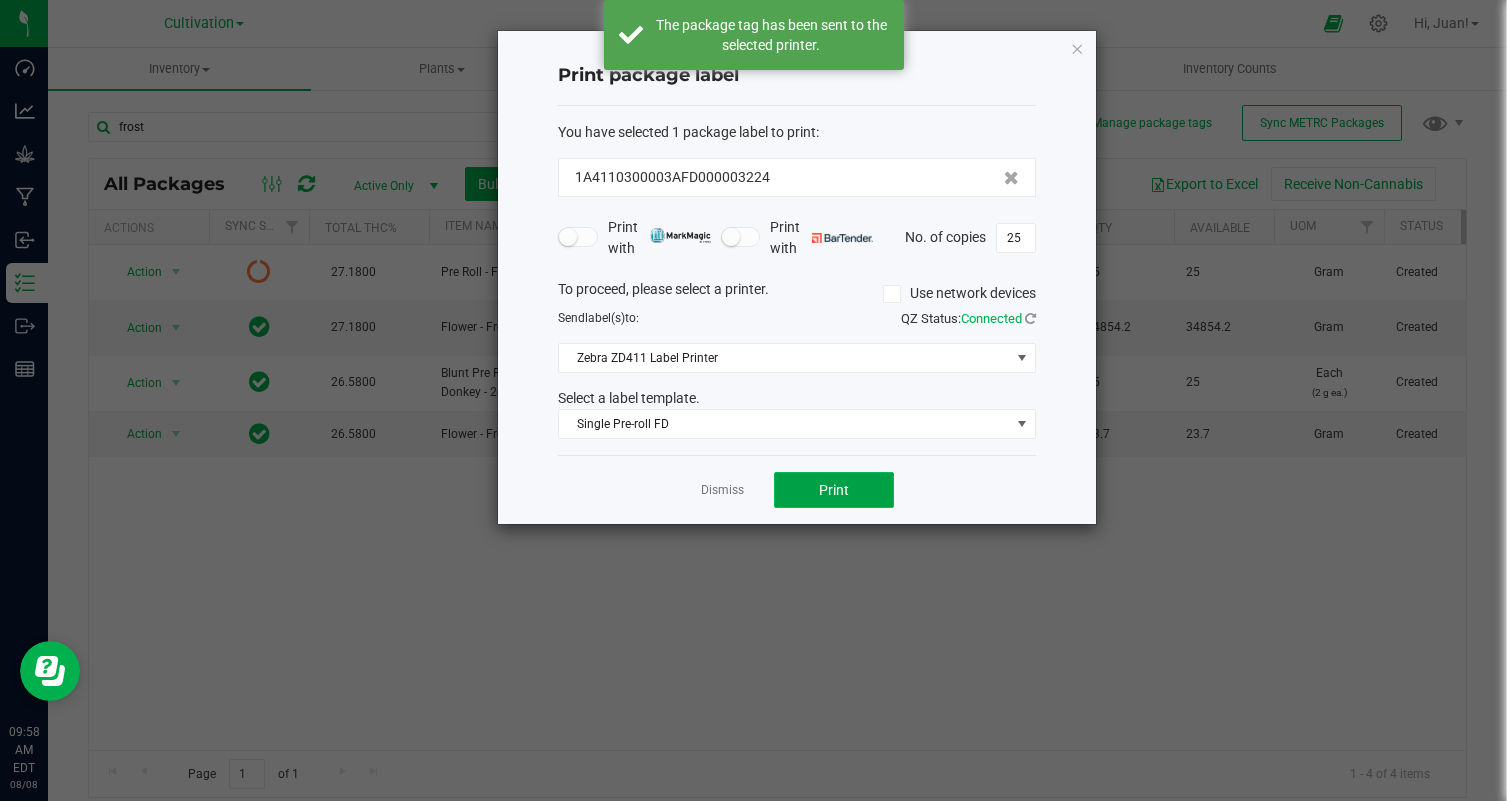 click on "Print" 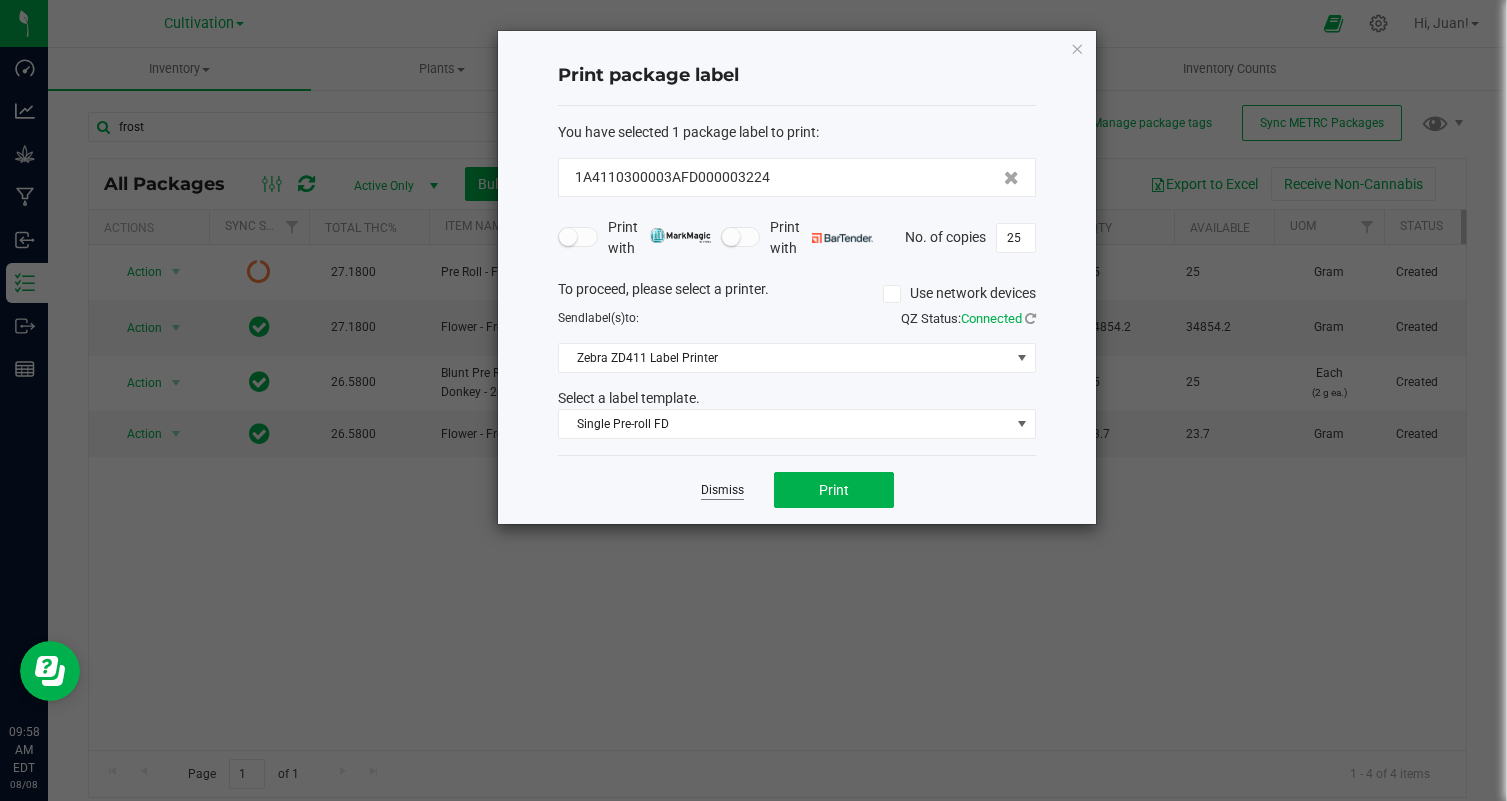 click on "Dismiss" 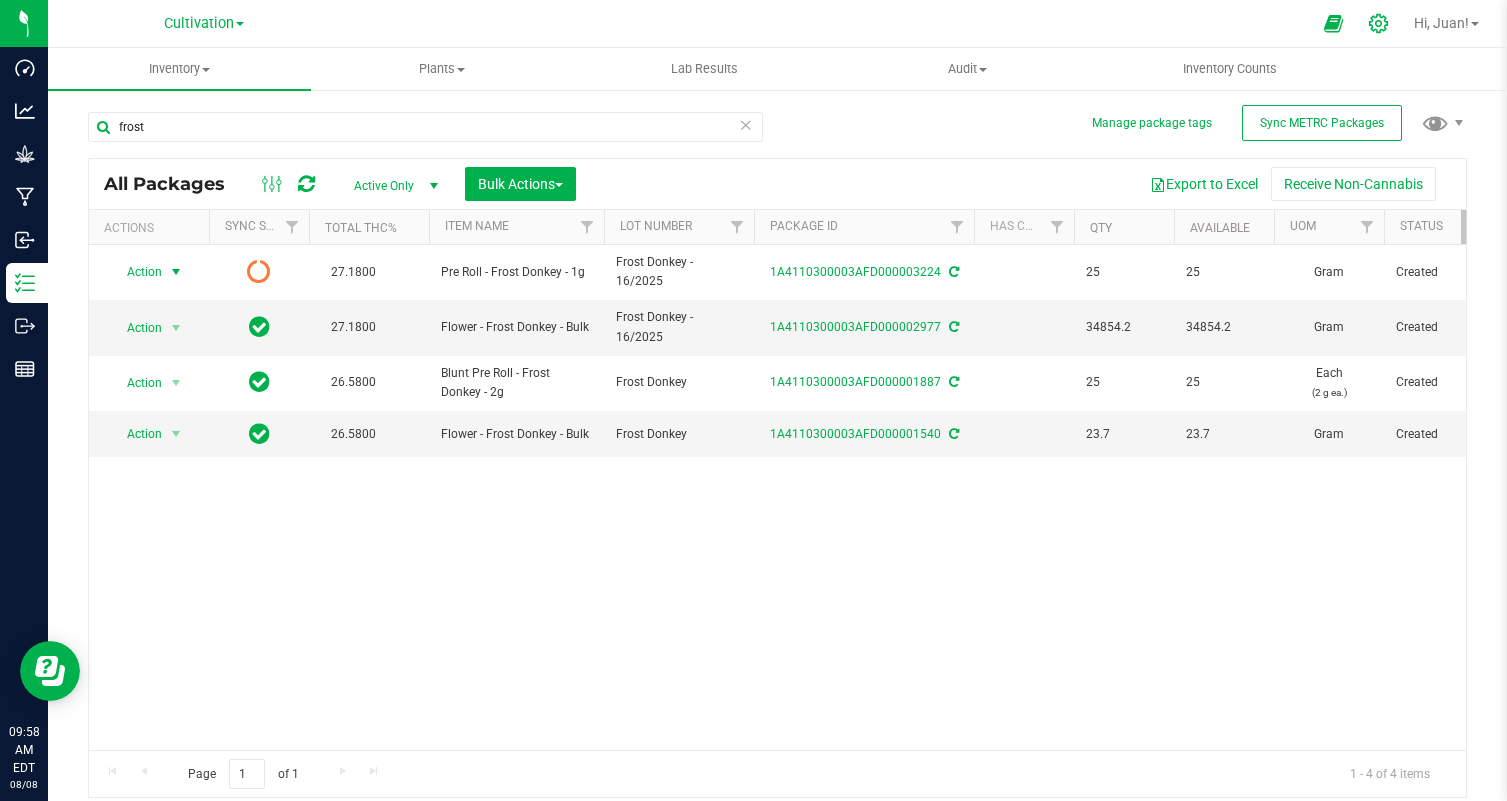 click 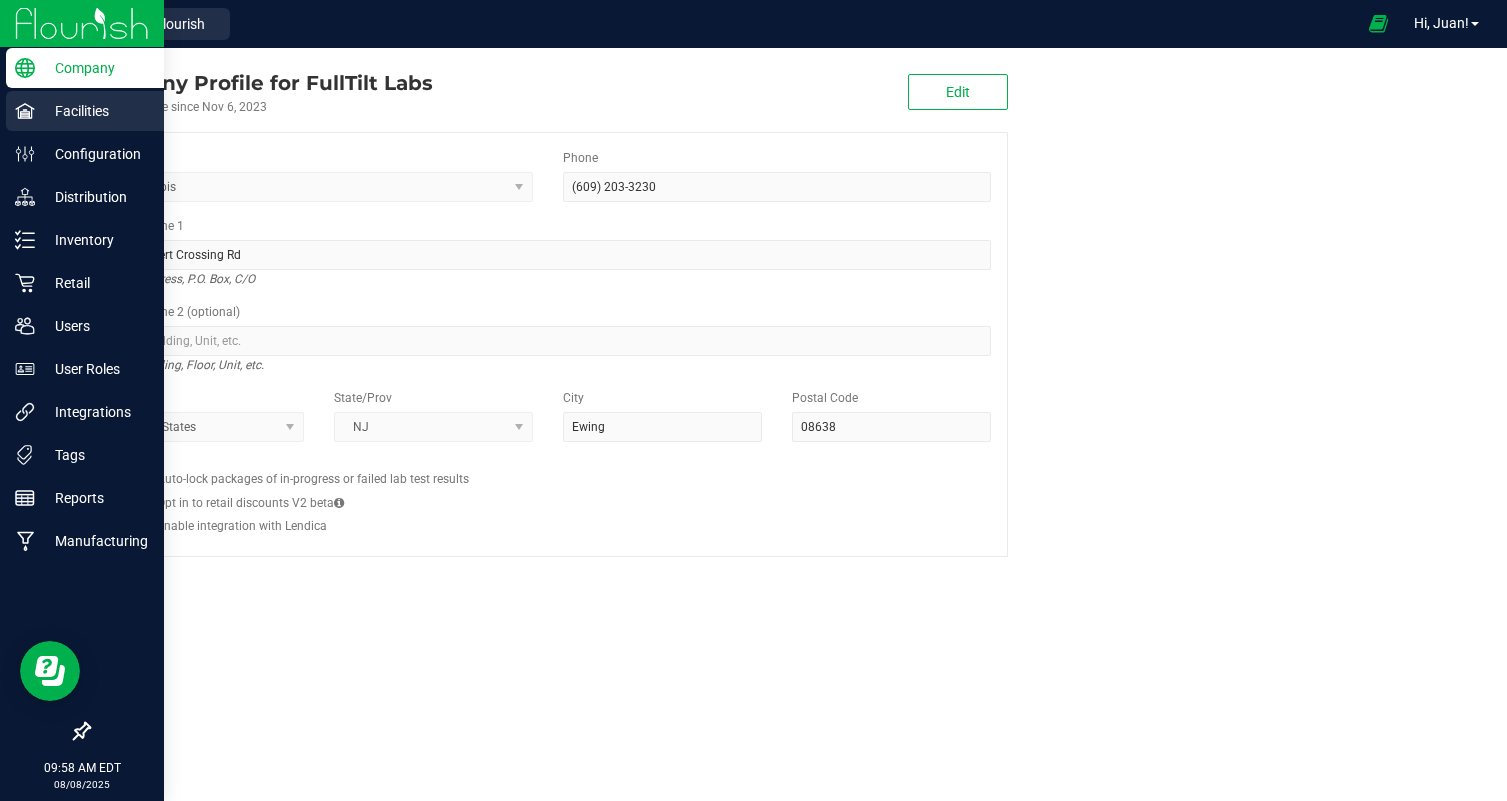 click on "Facilities" at bounding box center [82, 112] 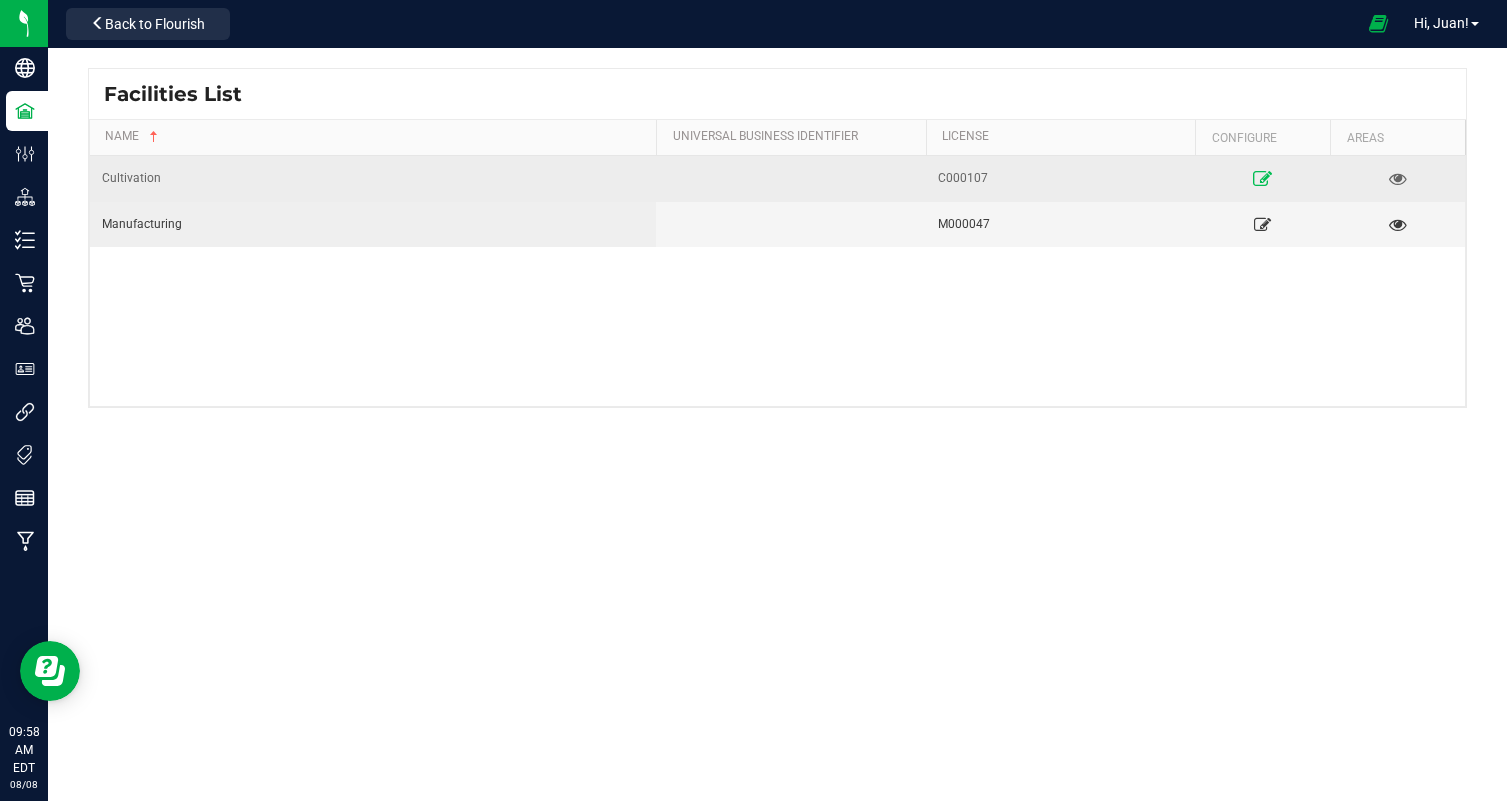 click at bounding box center [1262, 178] 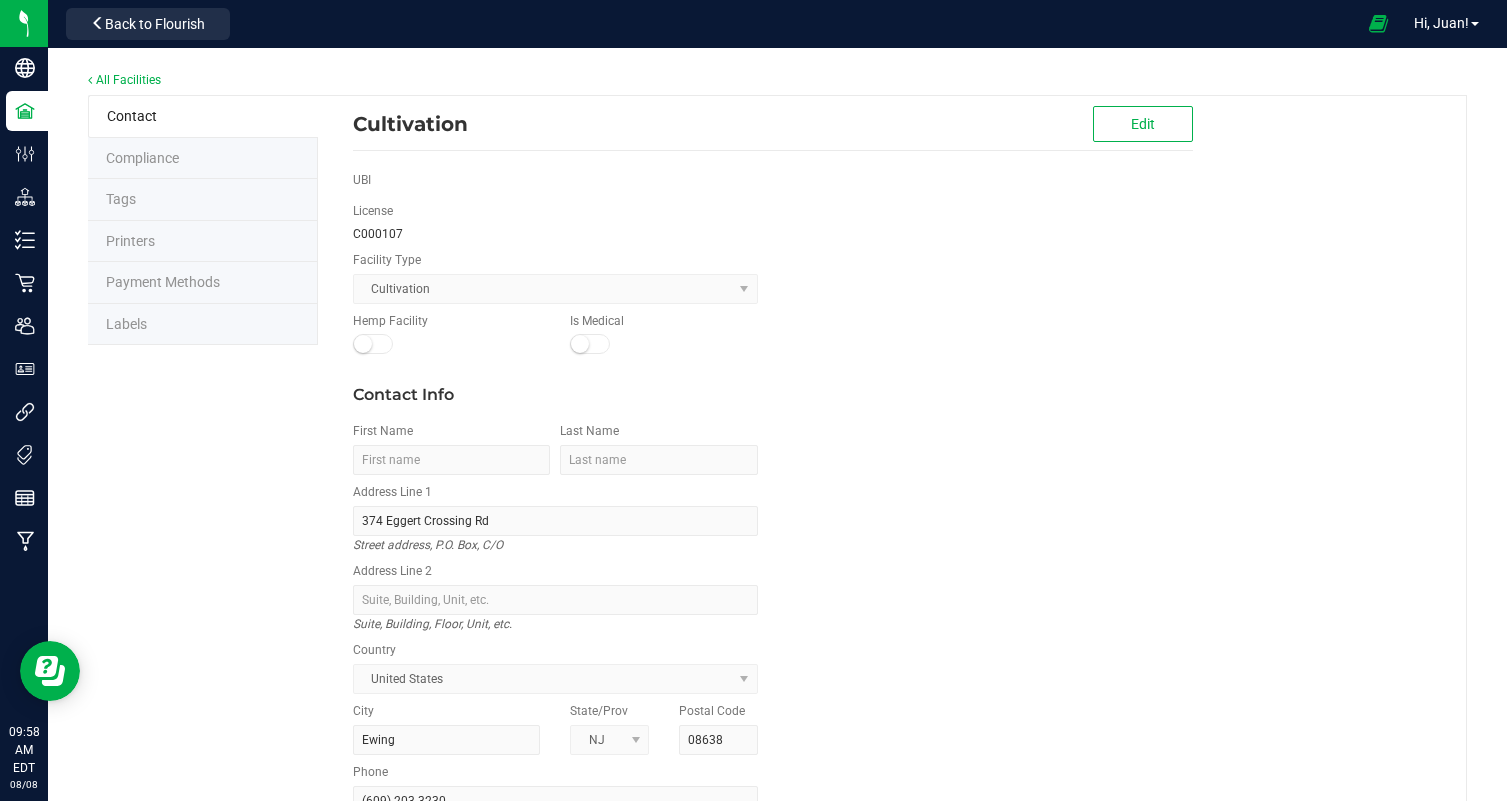 click on "Labels" at bounding box center [203, 325] 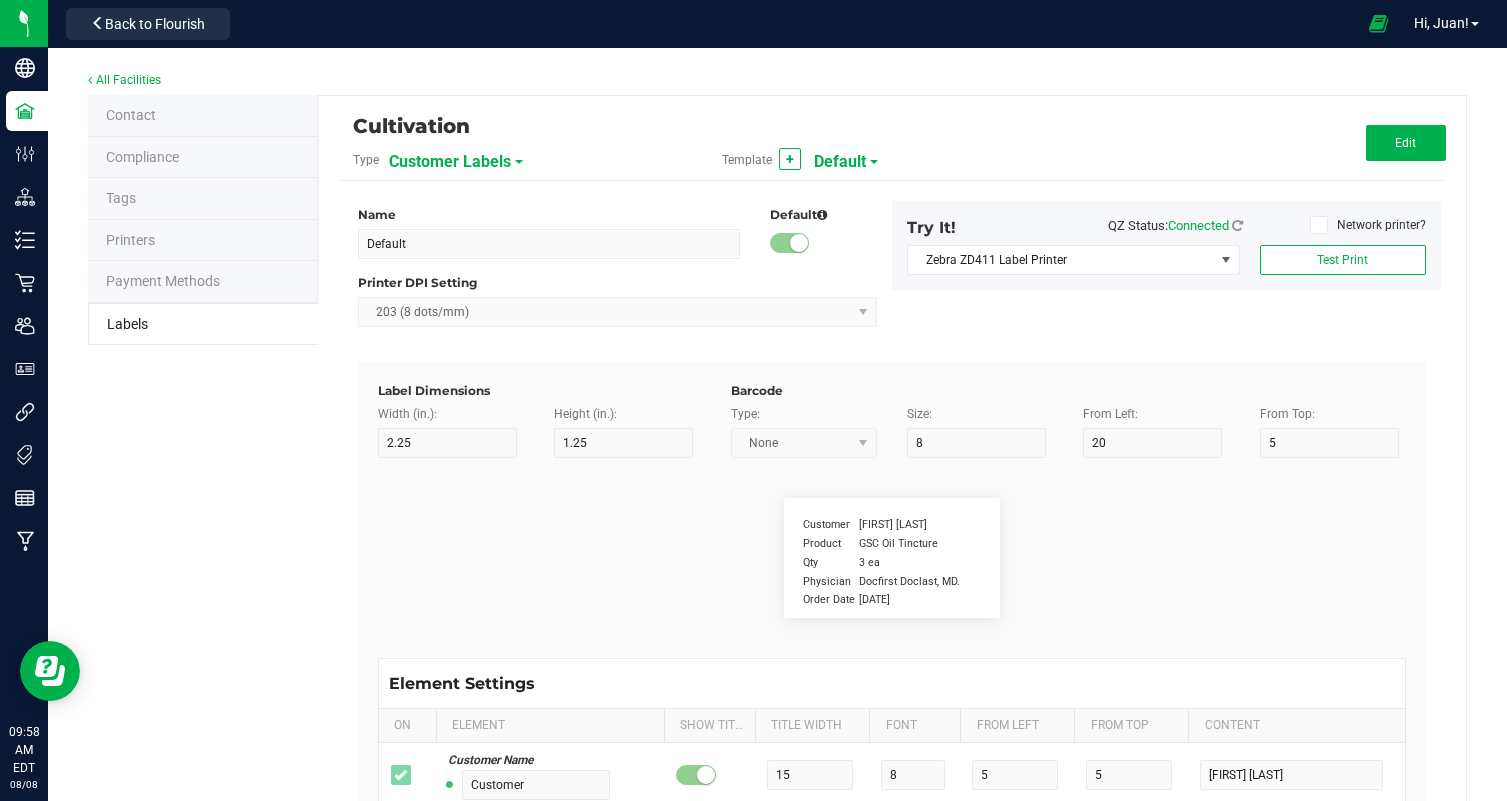 click on "Customer Labels" at bounding box center [450, 162] 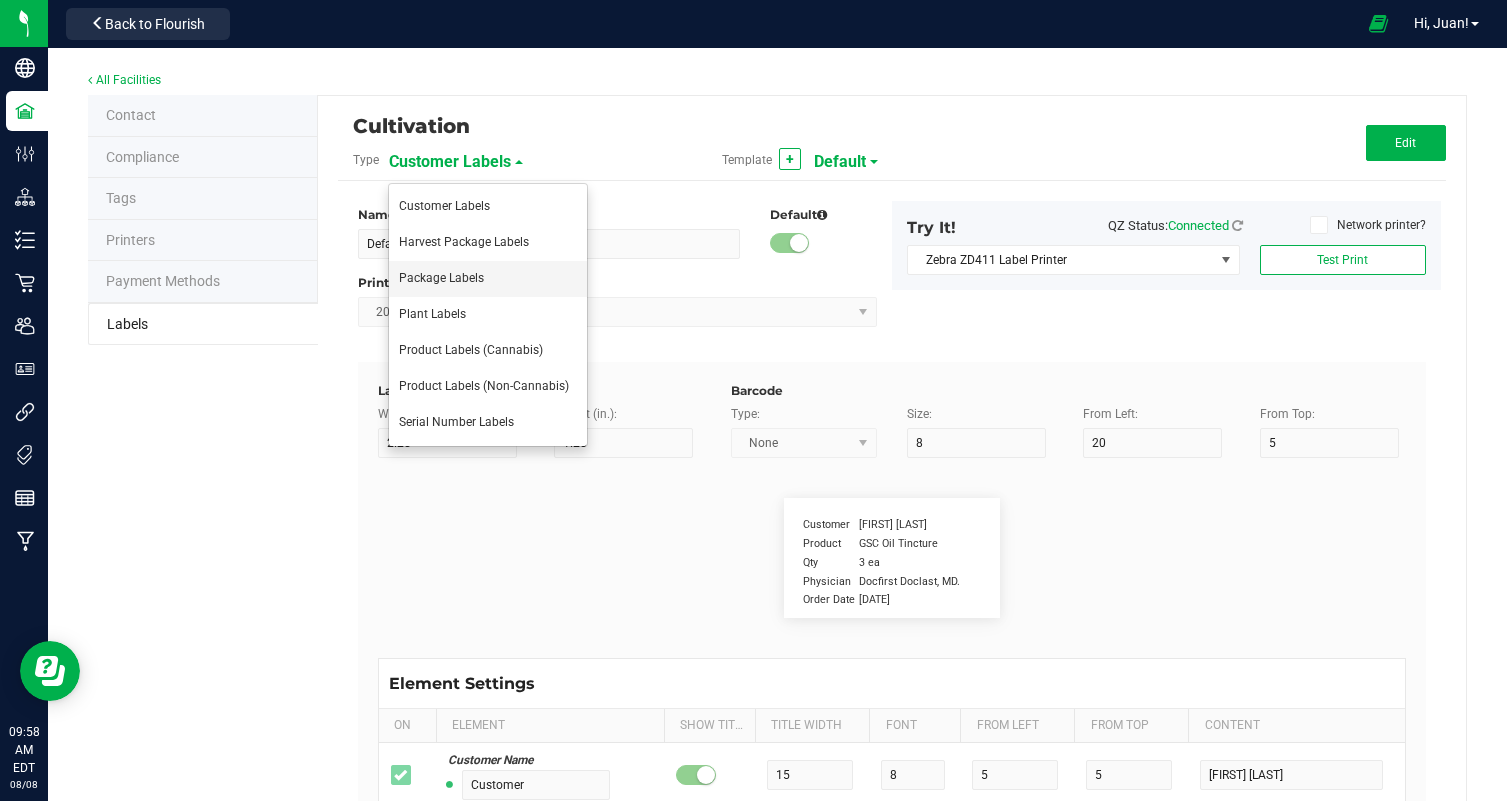 click on "Package Labels" at bounding box center [488, 279] 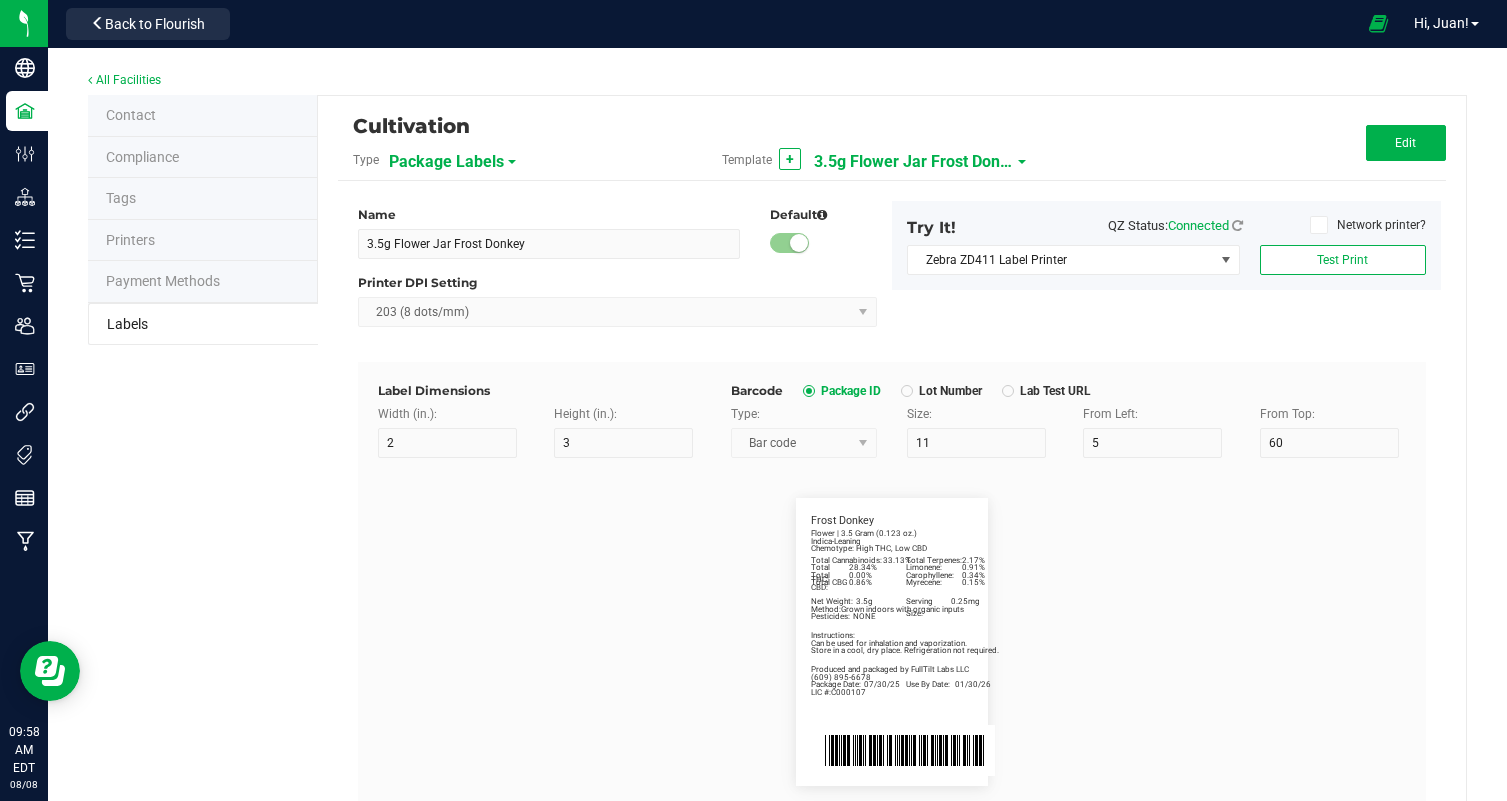 click on "3.5g Flower Jar Frost Donkey" at bounding box center [914, 162] 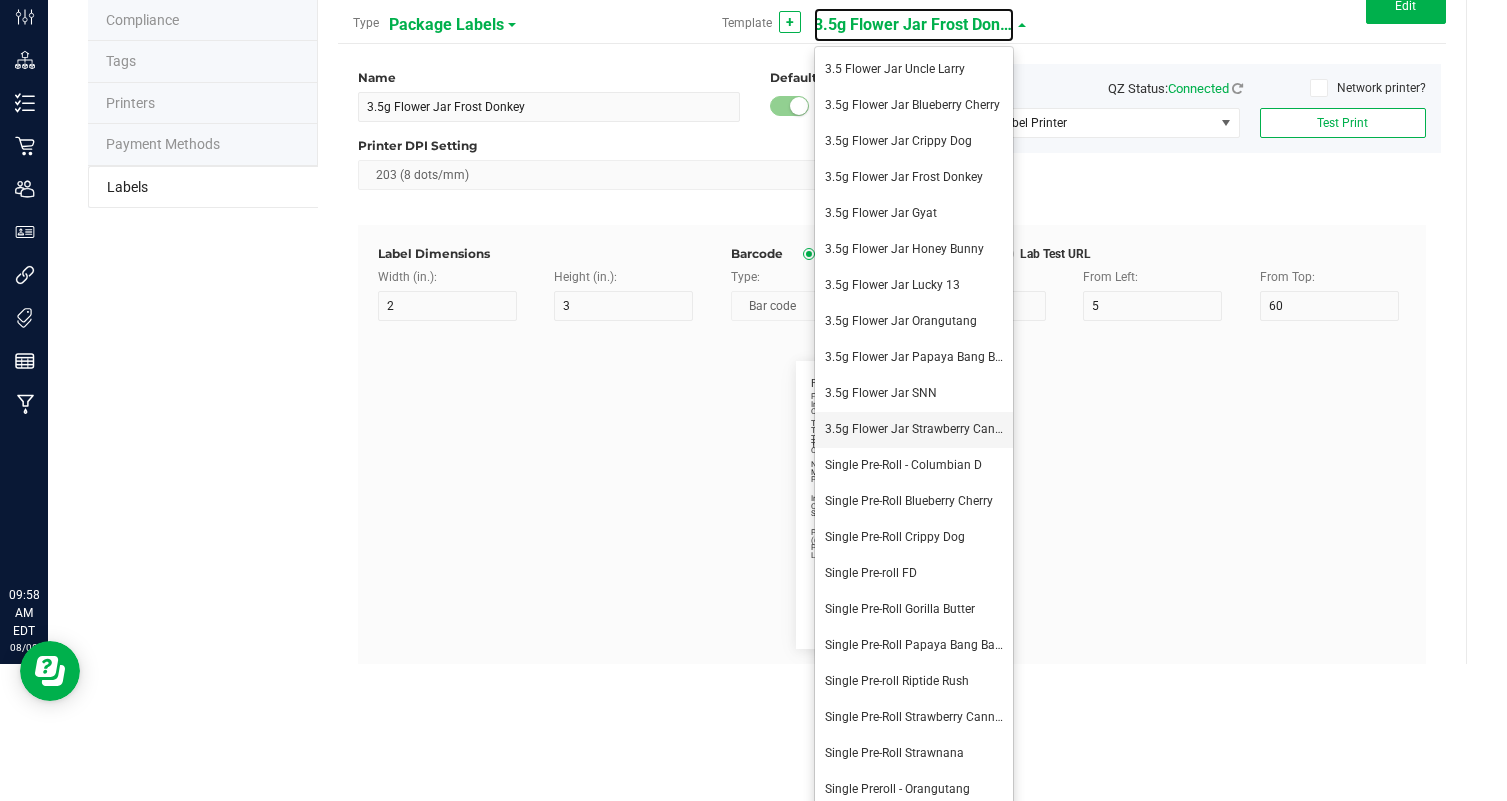 scroll, scrollTop: 150, scrollLeft: 0, axis: vertical 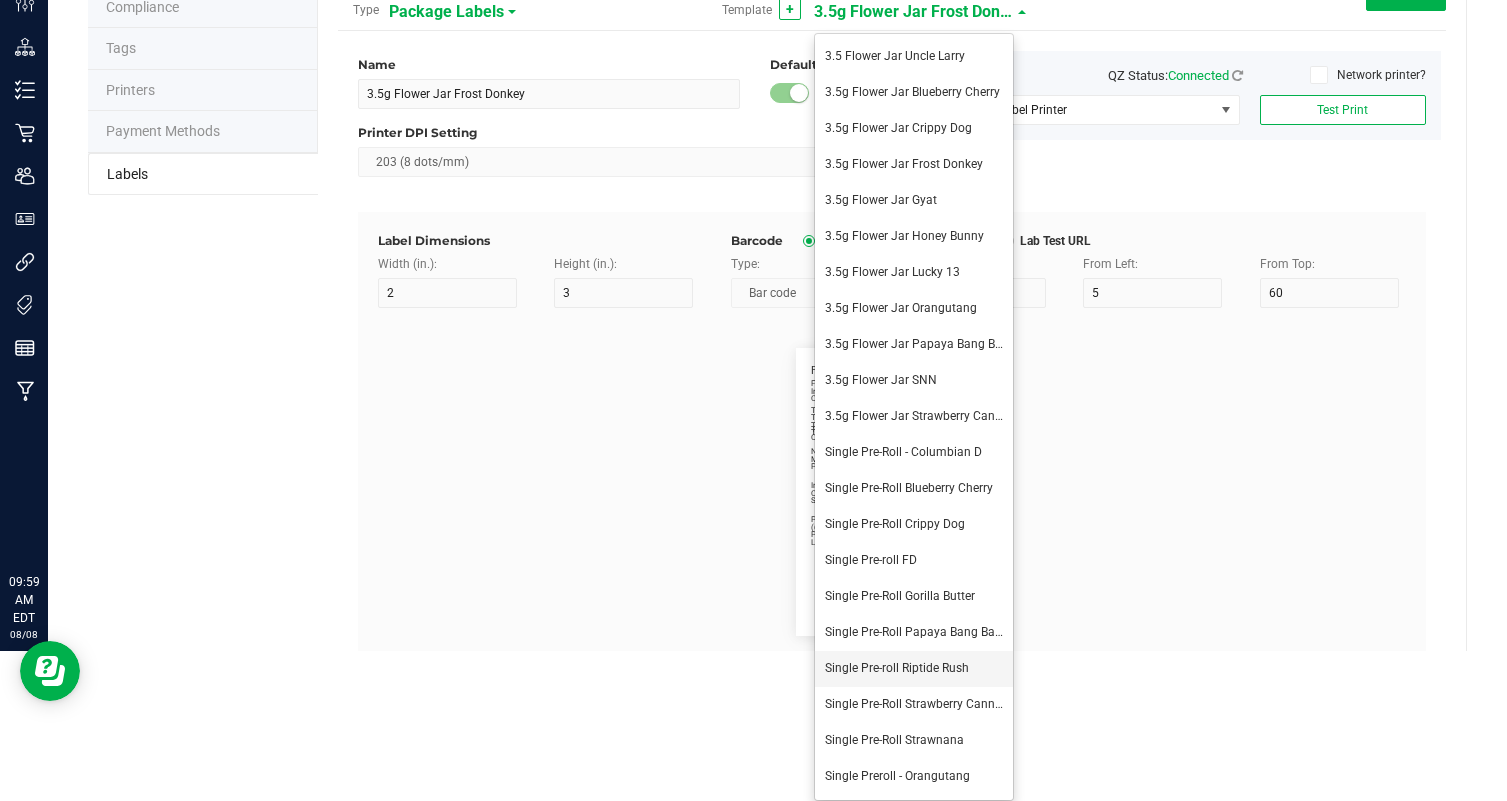 click on "Single Pre-roll Riptide Rush" at bounding box center (897, 668) 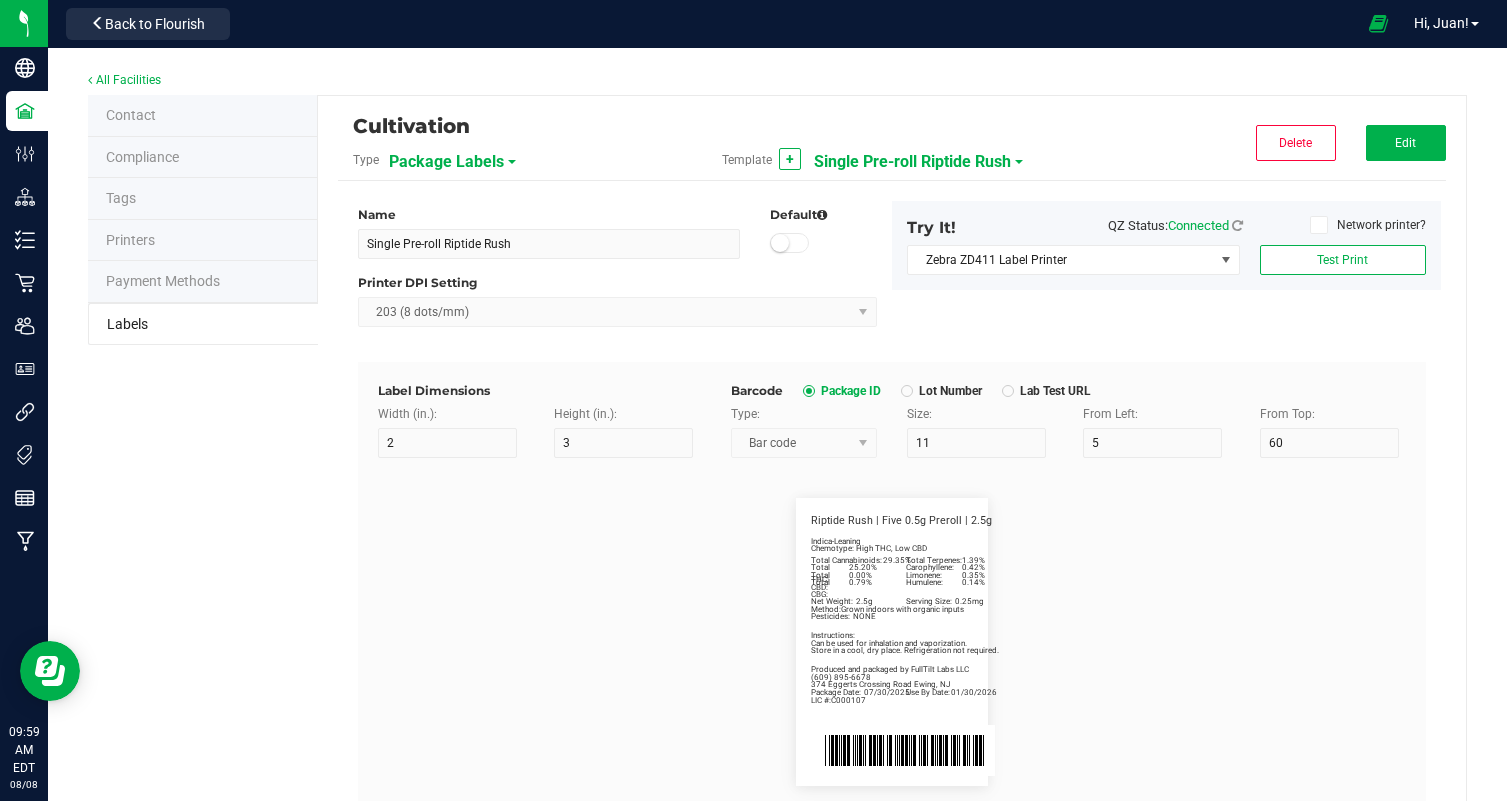 scroll, scrollTop: 0, scrollLeft: 0, axis: both 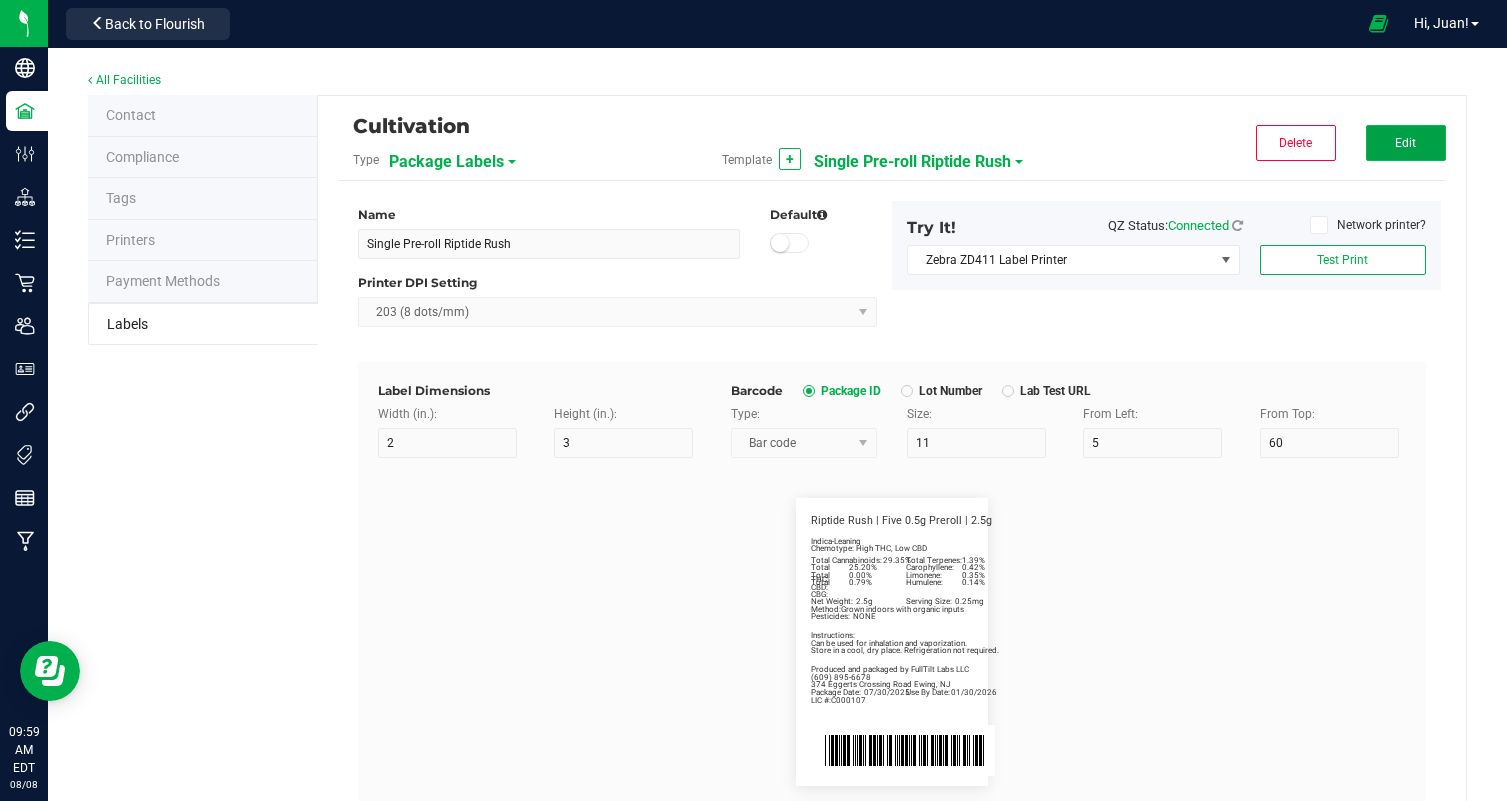click on "Edit" at bounding box center (1406, 143) 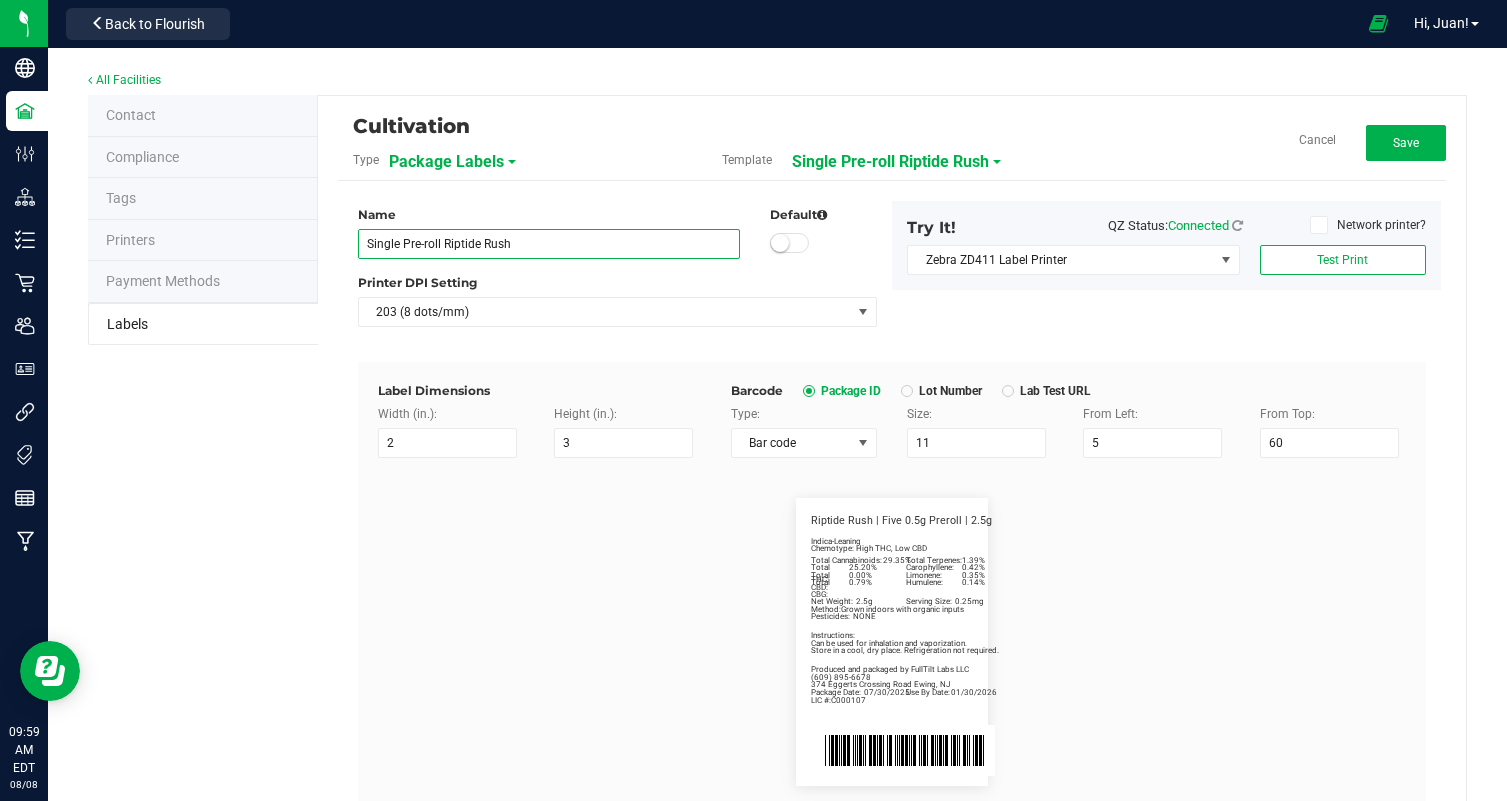 drag, startPoint x: 544, startPoint y: 254, endPoint x: 447, endPoint y: 244, distance: 97.5141 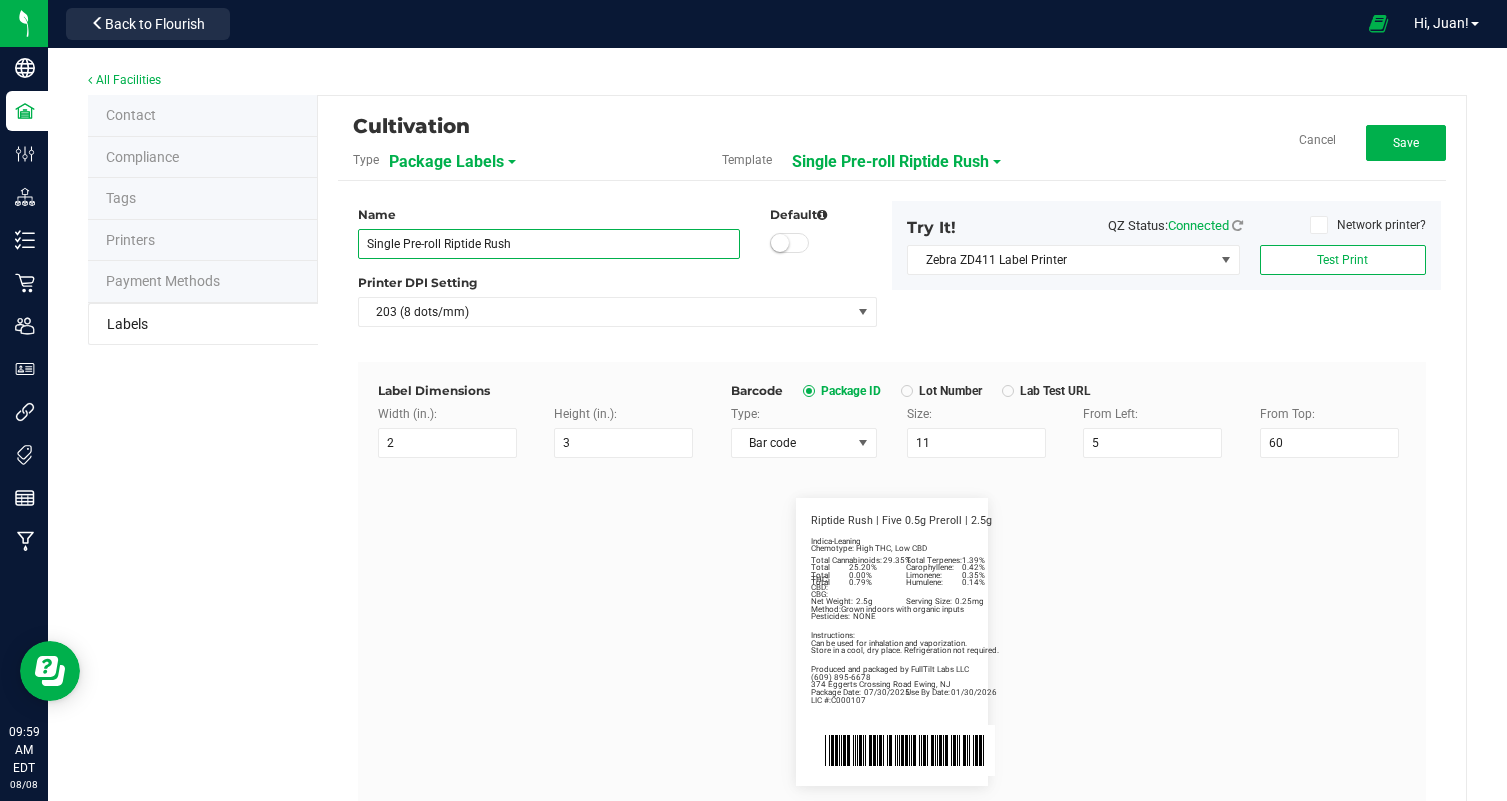 click on "Single Pre-roll Riptide Rush" at bounding box center (549, 244) 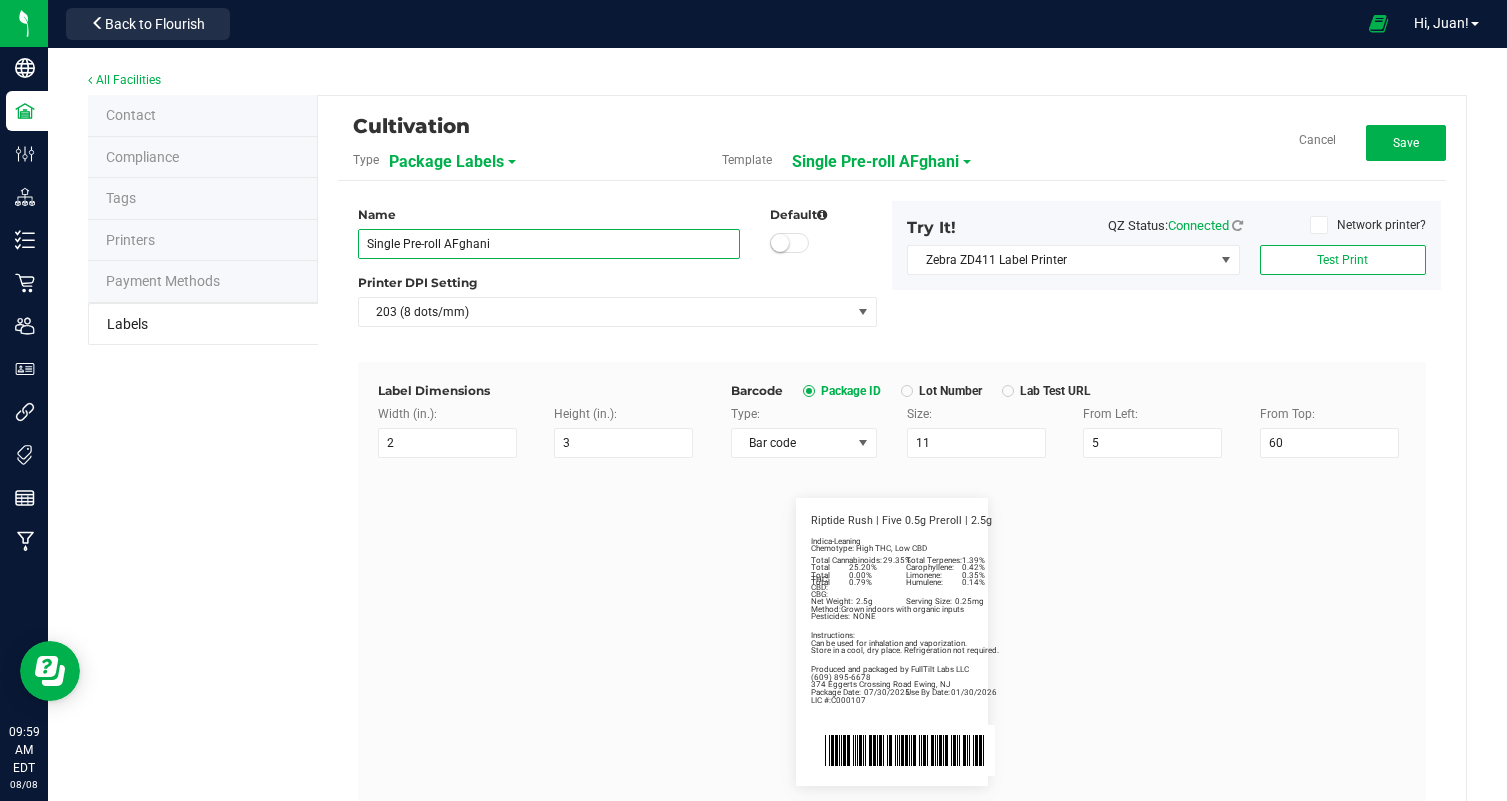 click on "Single Pre-roll AFghani" at bounding box center [549, 244] 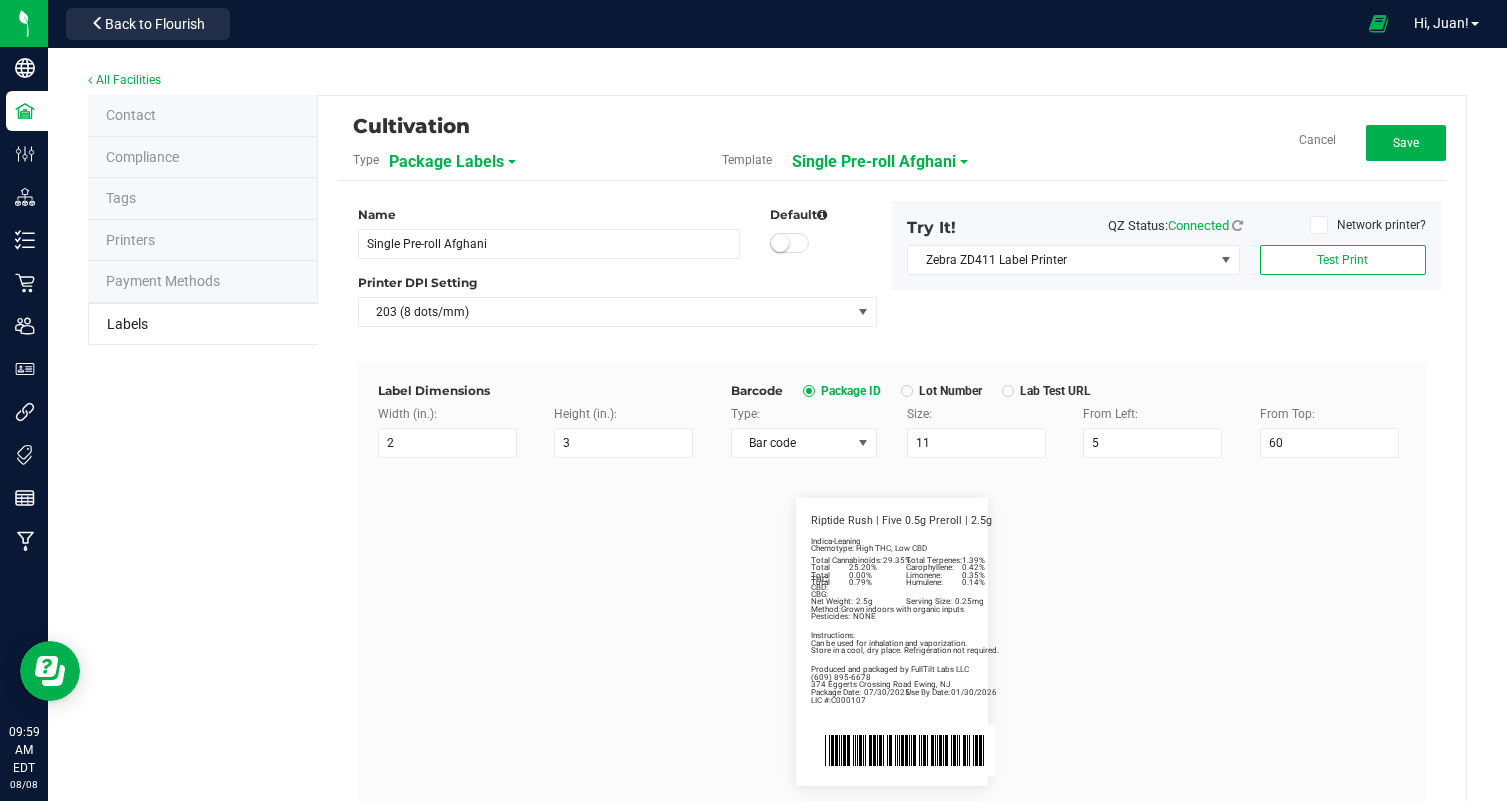 click on "Package Date:   07/30/2025   Use By Date:   01/30/2026   Carophyllene:   0.42%   Limonene:   0.35%   Humulene:   0.14%   Total Cannabinoids:   29.35%   Total Terpenes:   1.39%   Total THC:   25.20%   Total CBD:   0.00%    Total CBG:   0.79%   Riptide Rush | Five 0.5g Preroll | 2.5g   Indica-Leaning   Chemotype:   High THC, Low CBD   Net Weight:   2.5g   Serving Size:   0.25mg   Produced and packaged by FullTilt Labs LLC   Instructions:      Can be used for inhalation and vaporization.   Method:   Grown indoors with organic inputs   Pesticides:   NONE   (609) 895-6678   LIC #:C000107      Store in a cool, dry place. Refrigeration not required.   374 Eggerts Crossing Road Ewing, NJ" at bounding box center (892, 642) 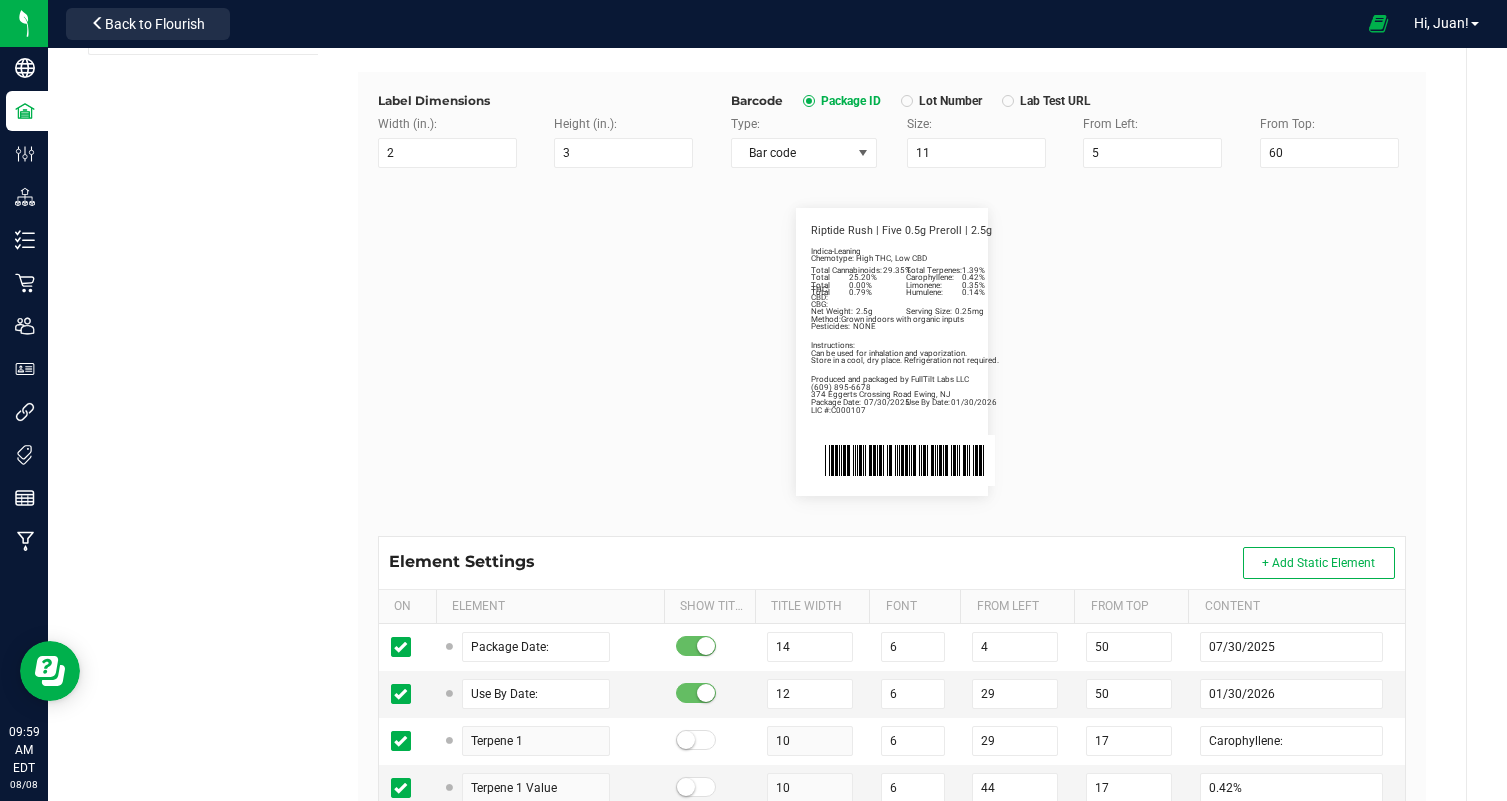 scroll, scrollTop: 481, scrollLeft: 0, axis: vertical 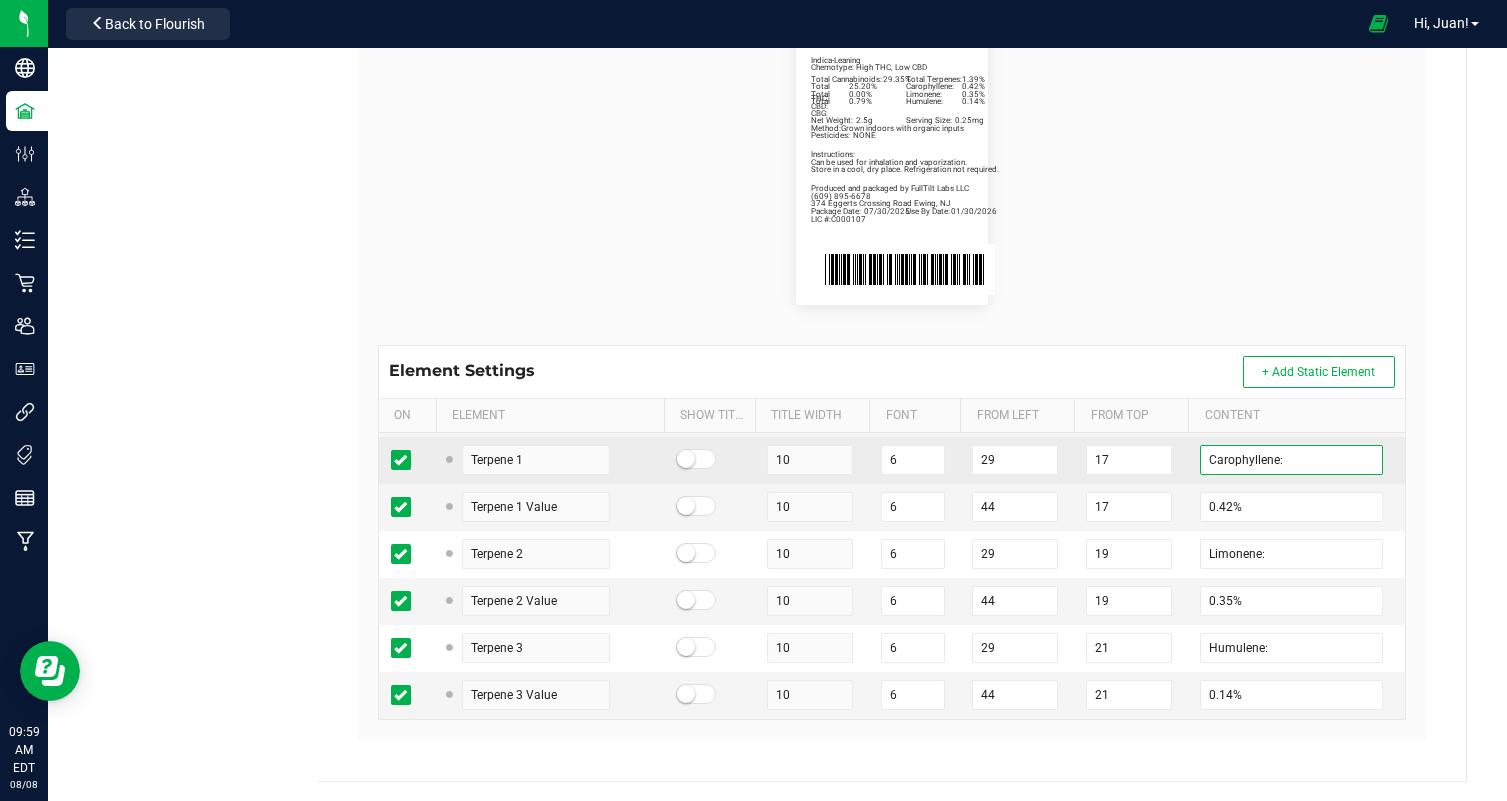 click on "Carophyllene:" at bounding box center (1291, 460) 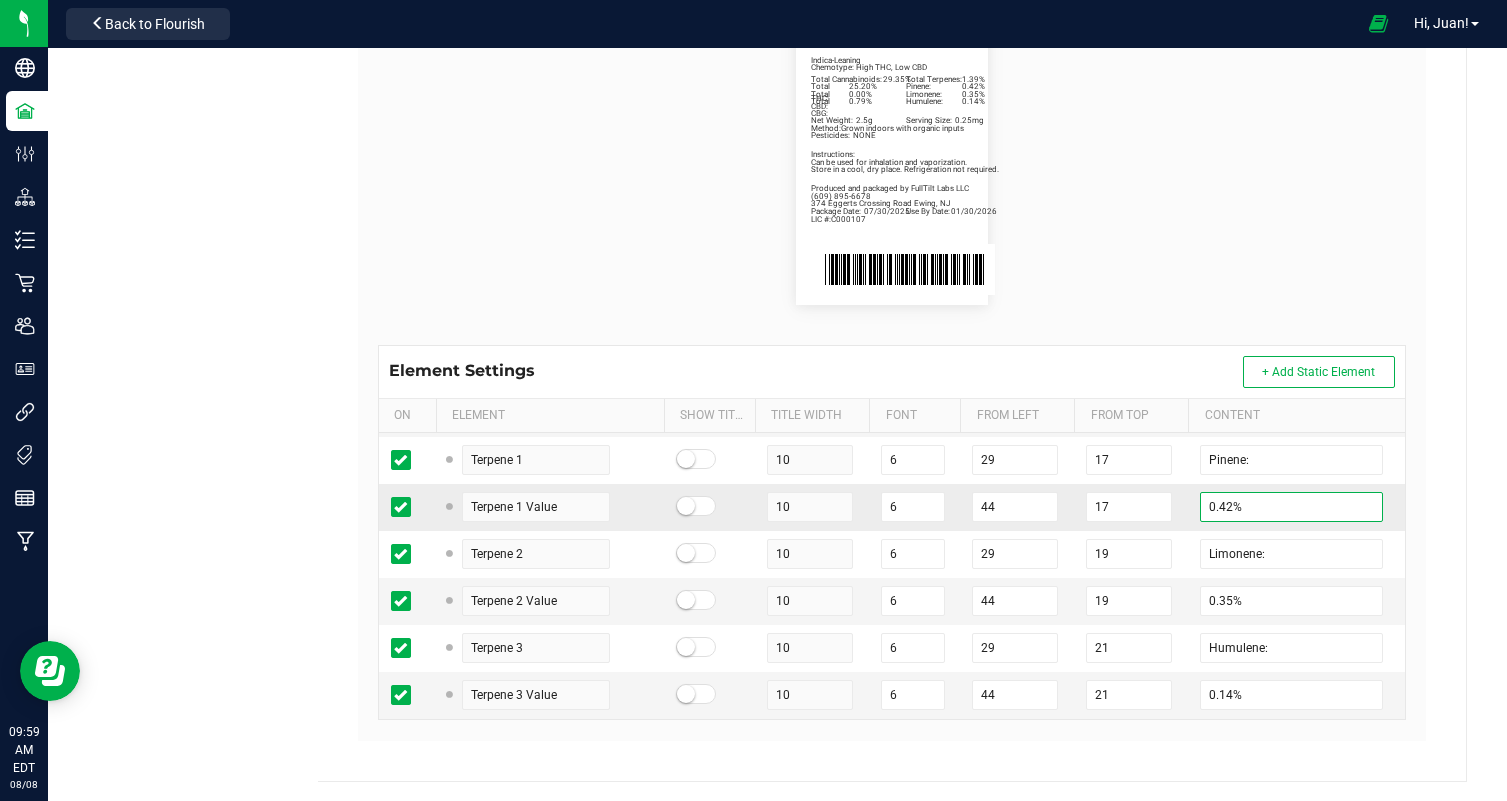 click on "0.42%" at bounding box center [1291, 507] 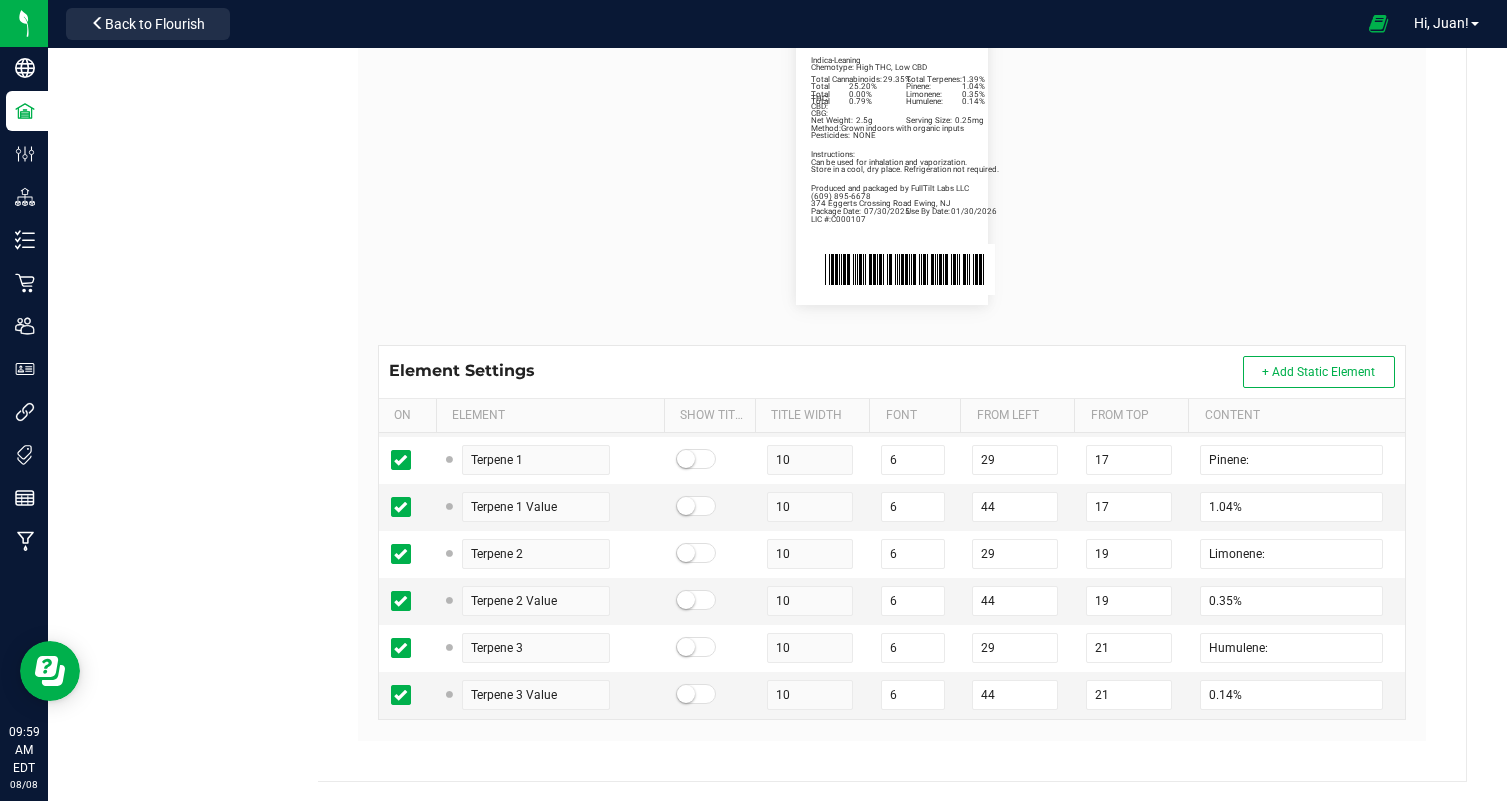 click on "Package Date:   07/30/2025   Use By Date:   01/30/2026   Pinene:   1.04%   Limonene:   0.35%   Humulene:   0.14%   Total Cannabinoids:   29.35%   Total Terpenes:   1.39%   Total THC:   25.20%   Total CBD:   0.00%    Total CBG:   0.79%   Riptide Rush | Five 0.5g Preroll | 2.5g   Indica-Leaning   Chemotype:   High THC, Low CBD   Net Weight:   2.5g   Serving Size:   0.25mg   Produced and packaged by FullTilt Labs LLC   Instructions:      Can be used for inhalation and vaporization.   Method:   Grown indoors with organic inputs   Pesticides:   NONE   (609) 895-6678   LIC #:C000107      Store in a cool, dry place. Refrigeration not required.   374 Eggerts Crossing Road Ewing, NJ" at bounding box center [892, 161] 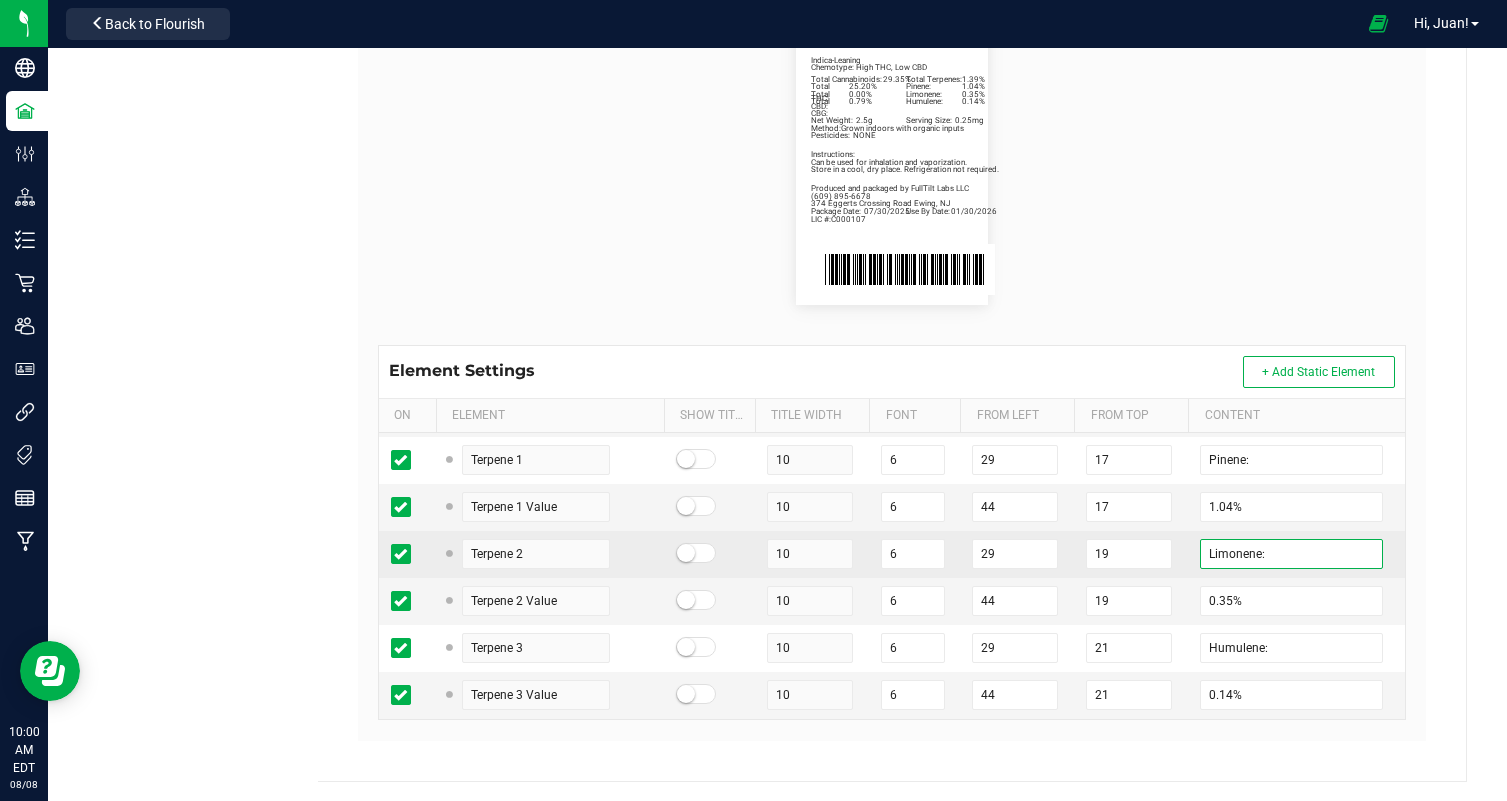 click on "Limonene:" at bounding box center [1291, 554] 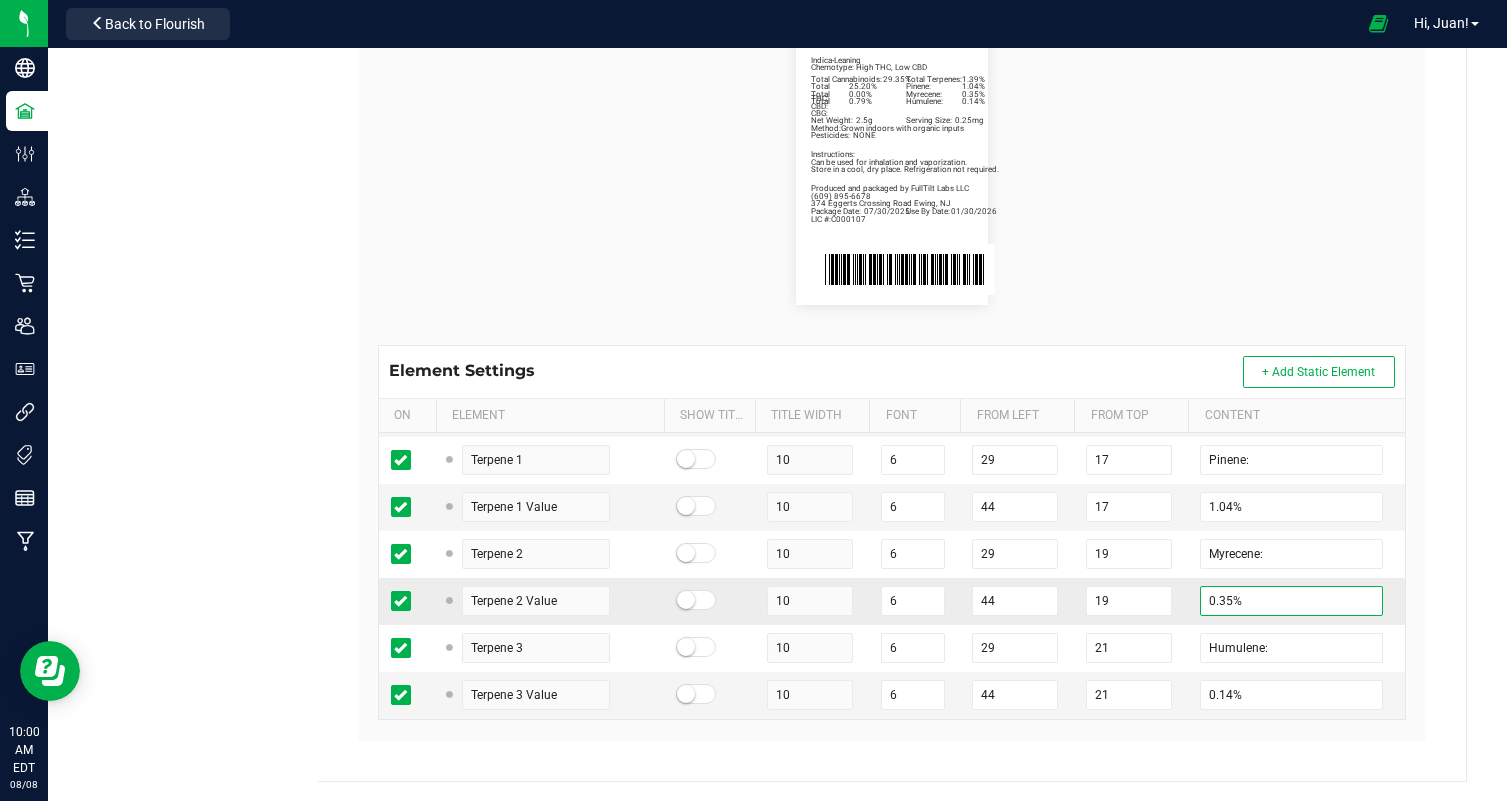 click on "0.35%" at bounding box center (1291, 601) 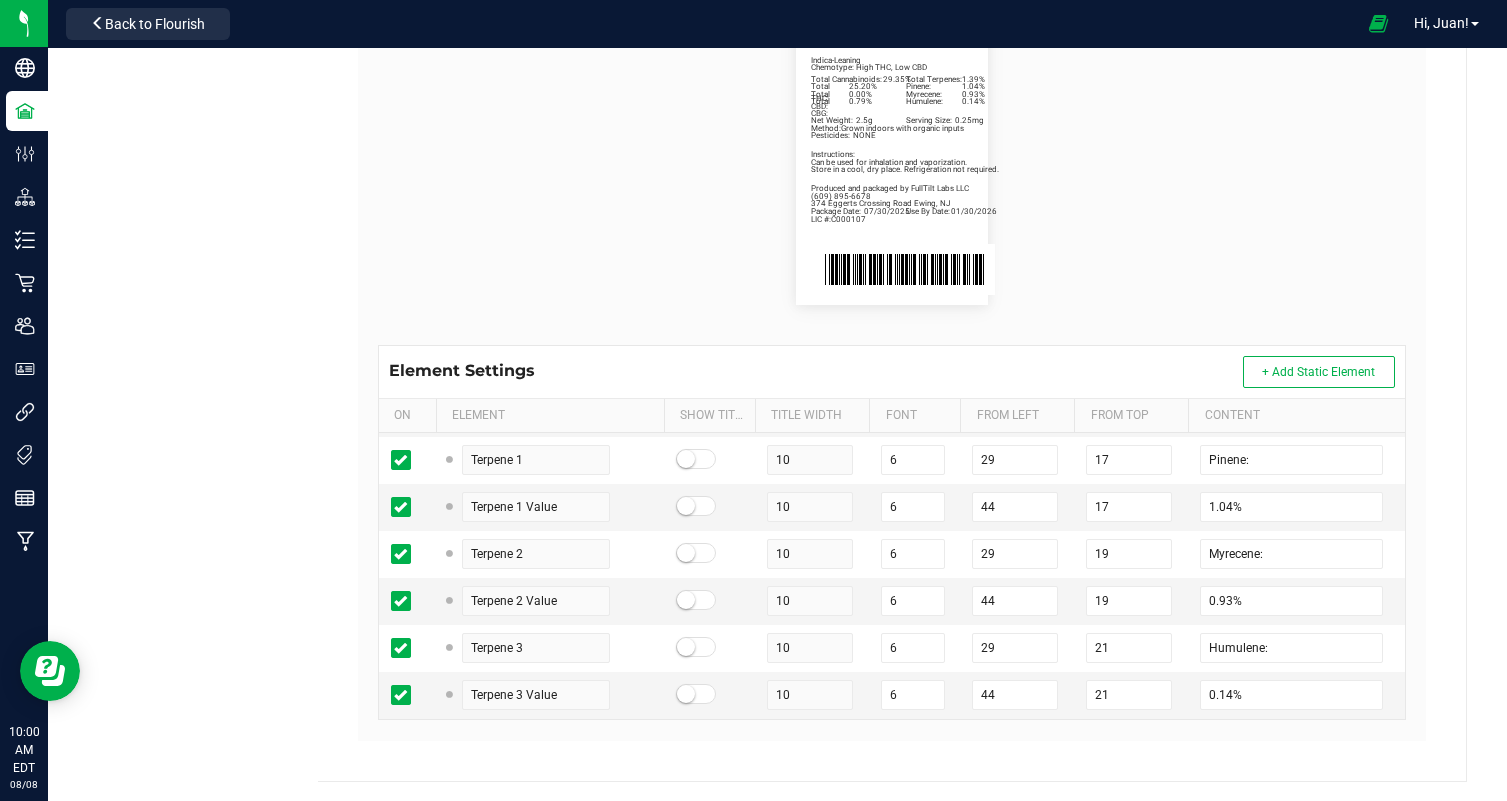 click on "Package Date:   07/30/2025   Use By Date:   01/30/2026   Pinene:   1.04%   Myrecene:   0.93%   Humulene:   0.14%   Total Cannabinoids:   29.35%   Total Terpenes:   1.39%   Total THC:   25.20%   Total CBD:   0.00%    Total CBG:   0.79%   Riptide Rush | Five 0.5g Preroll | 2.5g   Indica-Leaning   Chemotype:   High THC, Low CBD   Net Weight:   2.5g   Serving Size:   0.25mg   Produced and packaged by FullTilt Labs LLC   Instructions:      Can be used for inhalation and vaporization.   Method:   Grown indoors with organic inputs   Pesticides:   NONE   (609) 895-6678   LIC #:C000107      Store in a cool, dry place. Refrigeration not required.   374 Eggerts Crossing Road Ewing, NJ" at bounding box center [892, 161] 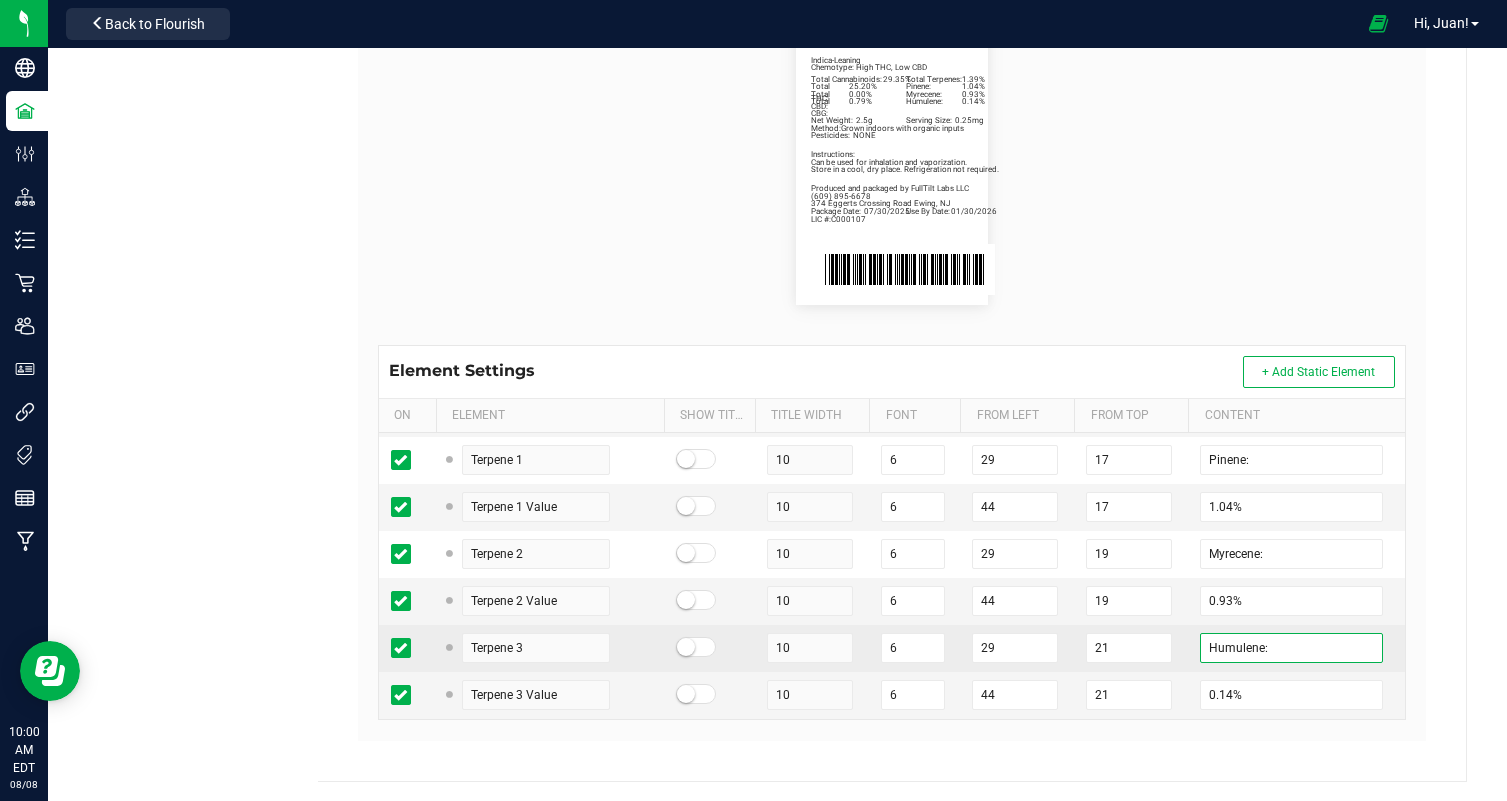 click on "Humulene:" at bounding box center (1291, 648) 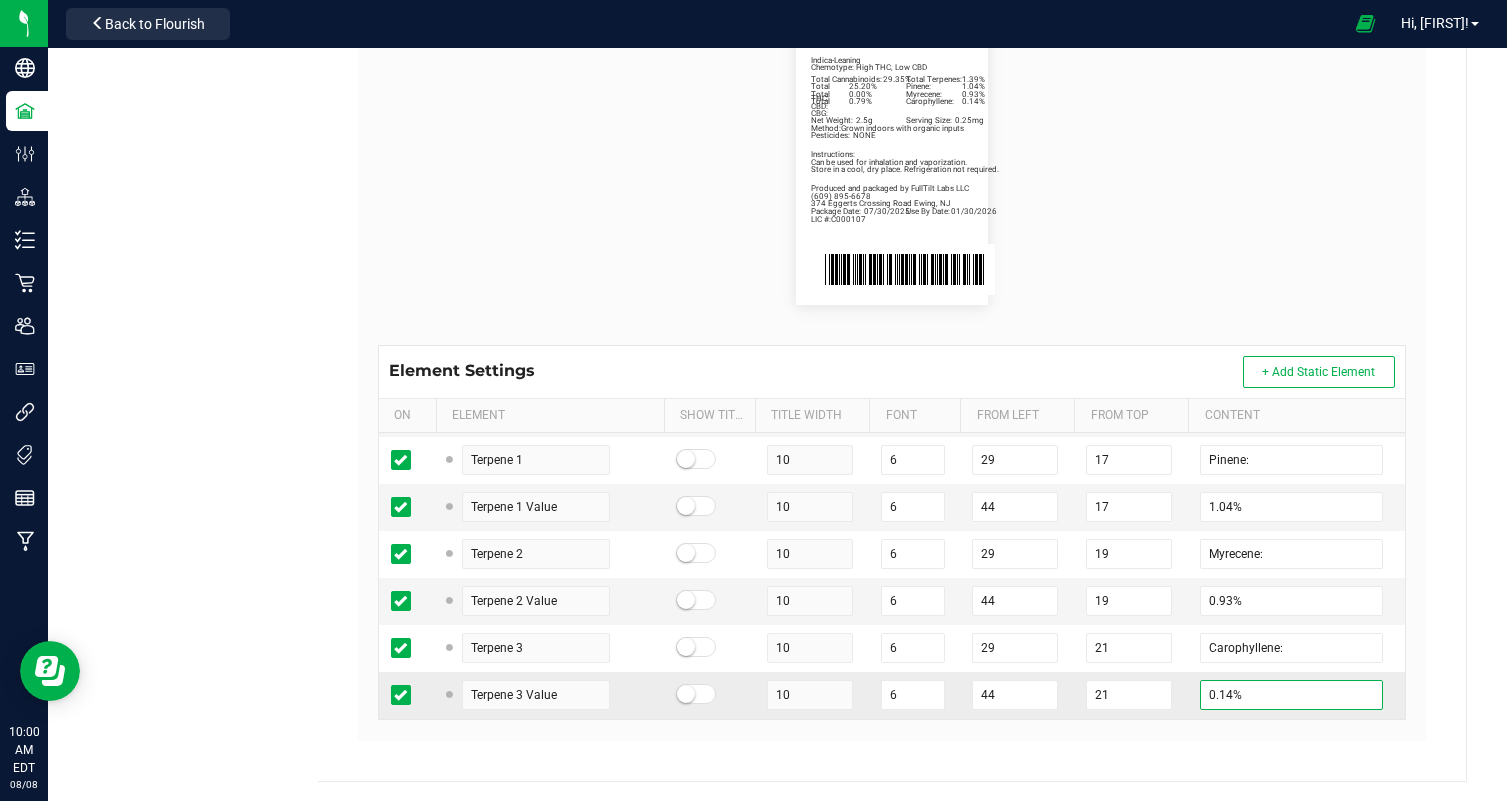 click on "0.14%" at bounding box center (1291, 695) 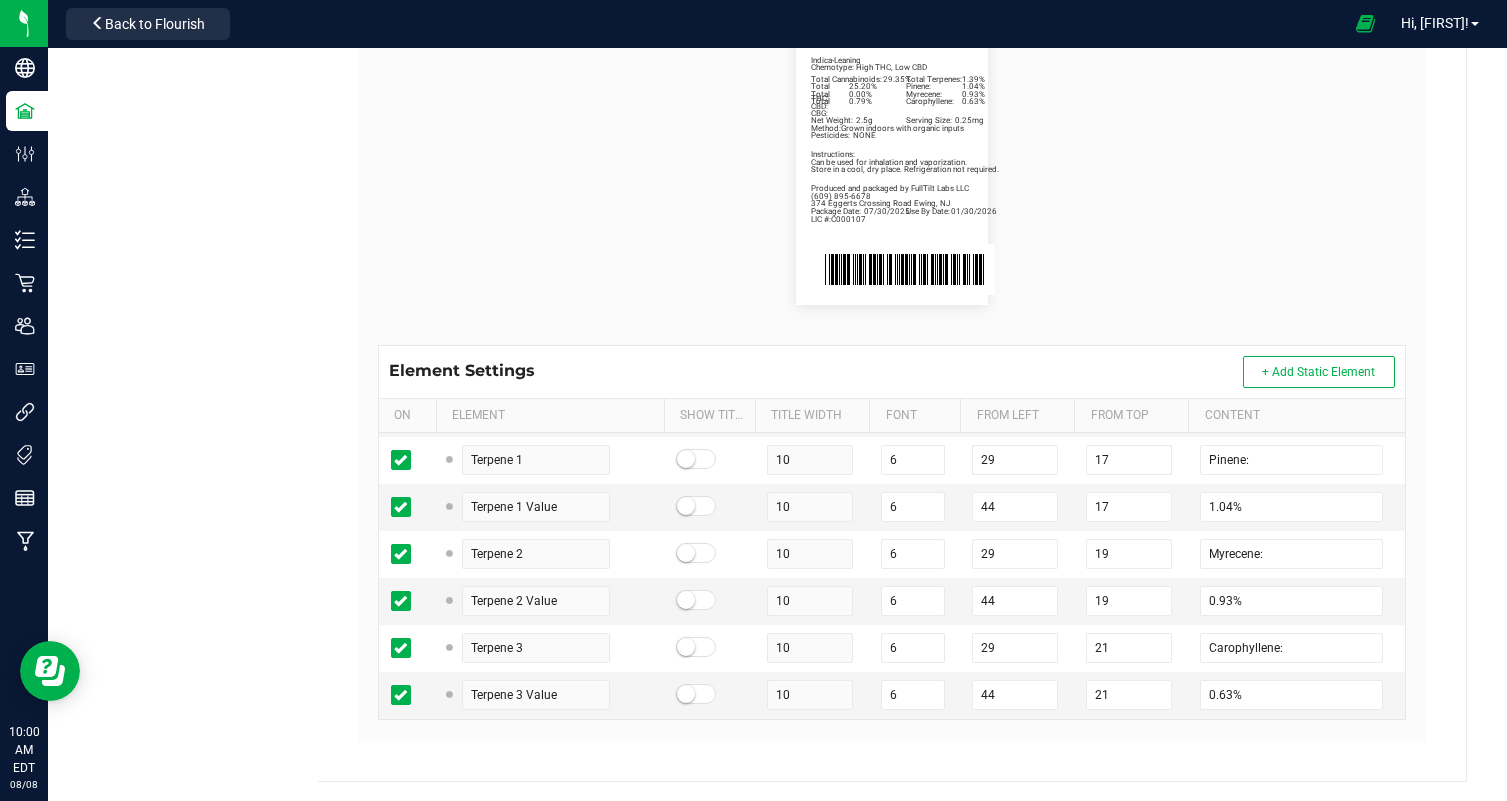 click on "Package Date:   07/30/2025   Use By Date:   01/30/2026   Pinene:   1.04%   Myrecene:   0.93%   Carophyllene:   0.63%   Total Cannabinoids:   29.35%   Total Terpenes:   1.39%   Total THC:   25.20%   Total CBD:   0.00%    Total CBG:   0.79%   Riptide Rush | Five 0.5g Preroll | 2.5g   Indica-Leaning   Chemotype:   High THC, Low CBD   Net Weight:   2.5g   Serving Size:   0.25mg   Produced and packaged by FullTilt Labs LLC   Instructions:      Can be used for inhalation and vaporization.   Method:   Grown indoors with organic inputs   Pesticides:   NONE   (609) 895-6678   LIC #:C000107      Store in a cool, dry place. Refrigeration not required.   374 Eggerts Crossing Road Ewing, NJ" at bounding box center [892, 161] 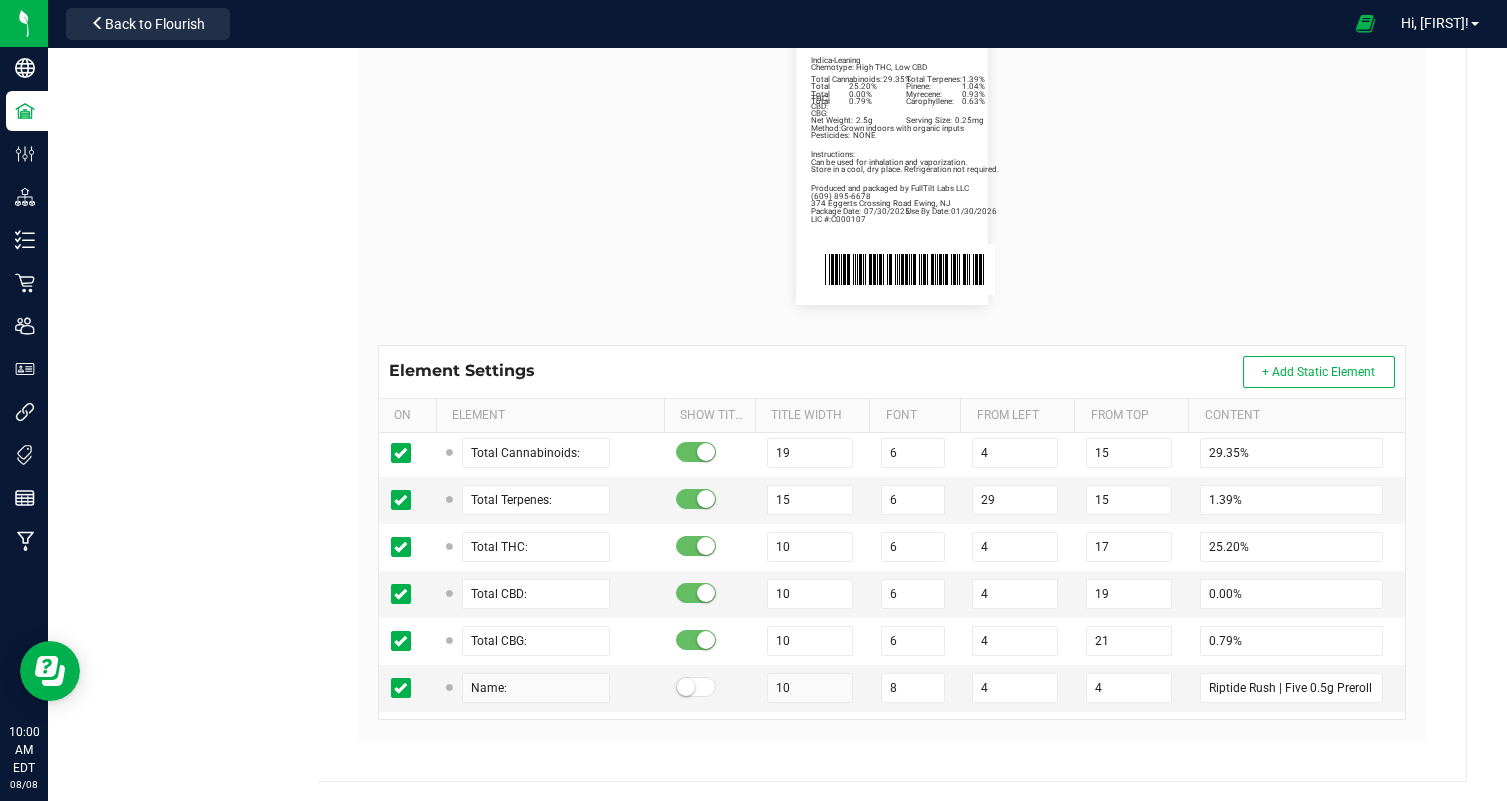 scroll, scrollTop: 375, scrollLeft: 0, axis: vertical 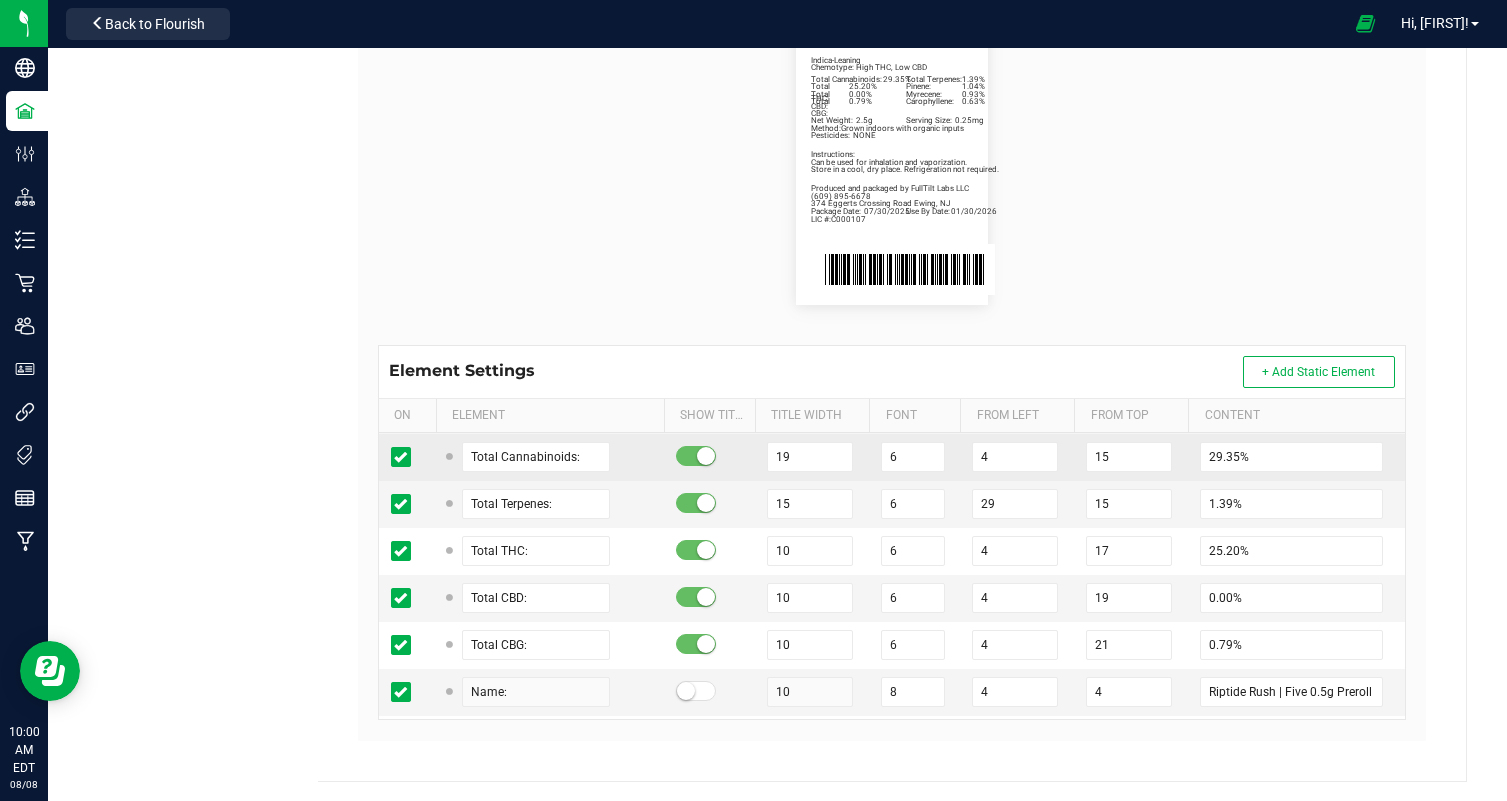 click on "29.35%" at bounding box center (1296, 457) 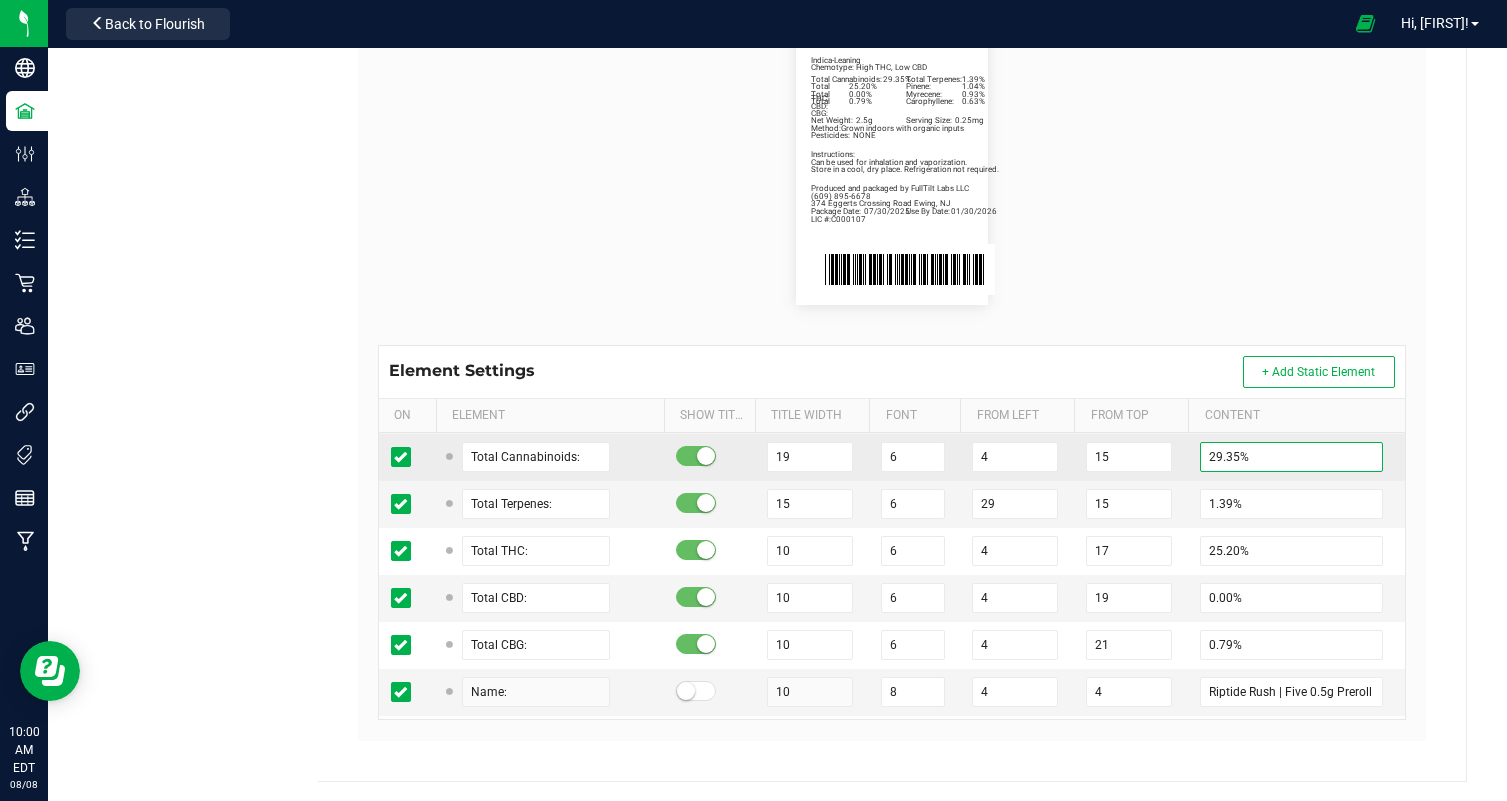 click on "29.35%" at bounding box center [1291, 457] 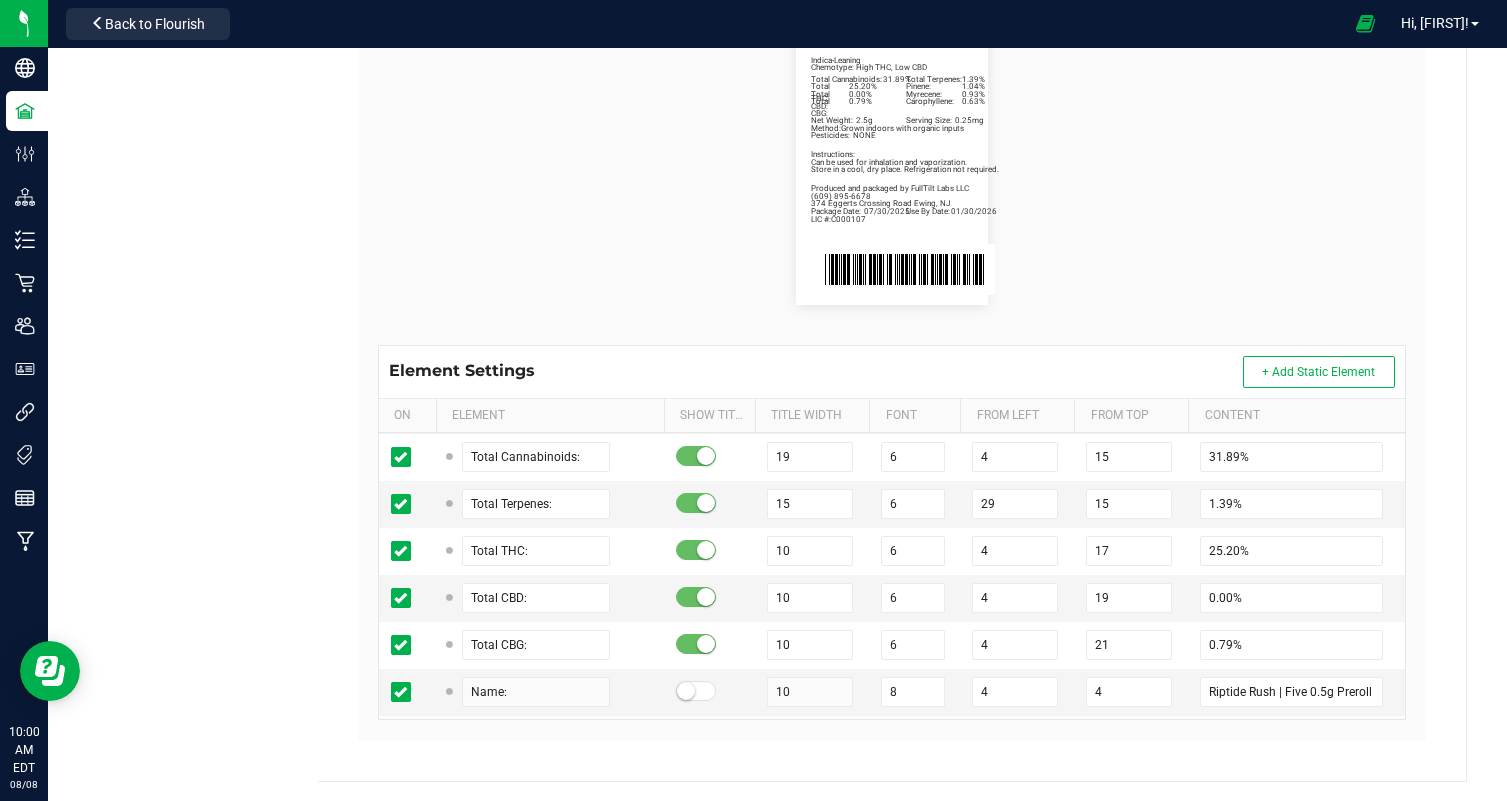 click on "Package Date:   07/30/2025   Use By Date:   01/30/2026   Pinene:   1.04%   Myrecene:   0.93%   Carophyllene:   0.63%   Total Cannabinoids:   31.89%   Total Terpenes:   1.39%   Total THC:   25.20%   Total CBD:   0.00%    Total CBG:   0.79%   Riptide Rush | Five 0.5g Preroll | 2.5g   Indica-Leaning   Chemotype:   High THC, Low CBD   Net Weight:   2.5g   Serving Size:   0.25mg   Produced and packaged by FullTilt Labs LLC   Instructions:      Can be used for inhalation and vaporization.   Method:   Grown indoors with organic inputs   Pesticides:   NONE   (609) 895-6678   LIC #:C000107      Store in a cool, dry place. Refrigeration not required.   374 Eggerts Crossing Road Ewing, NJ" at bounding box center [892, 161] 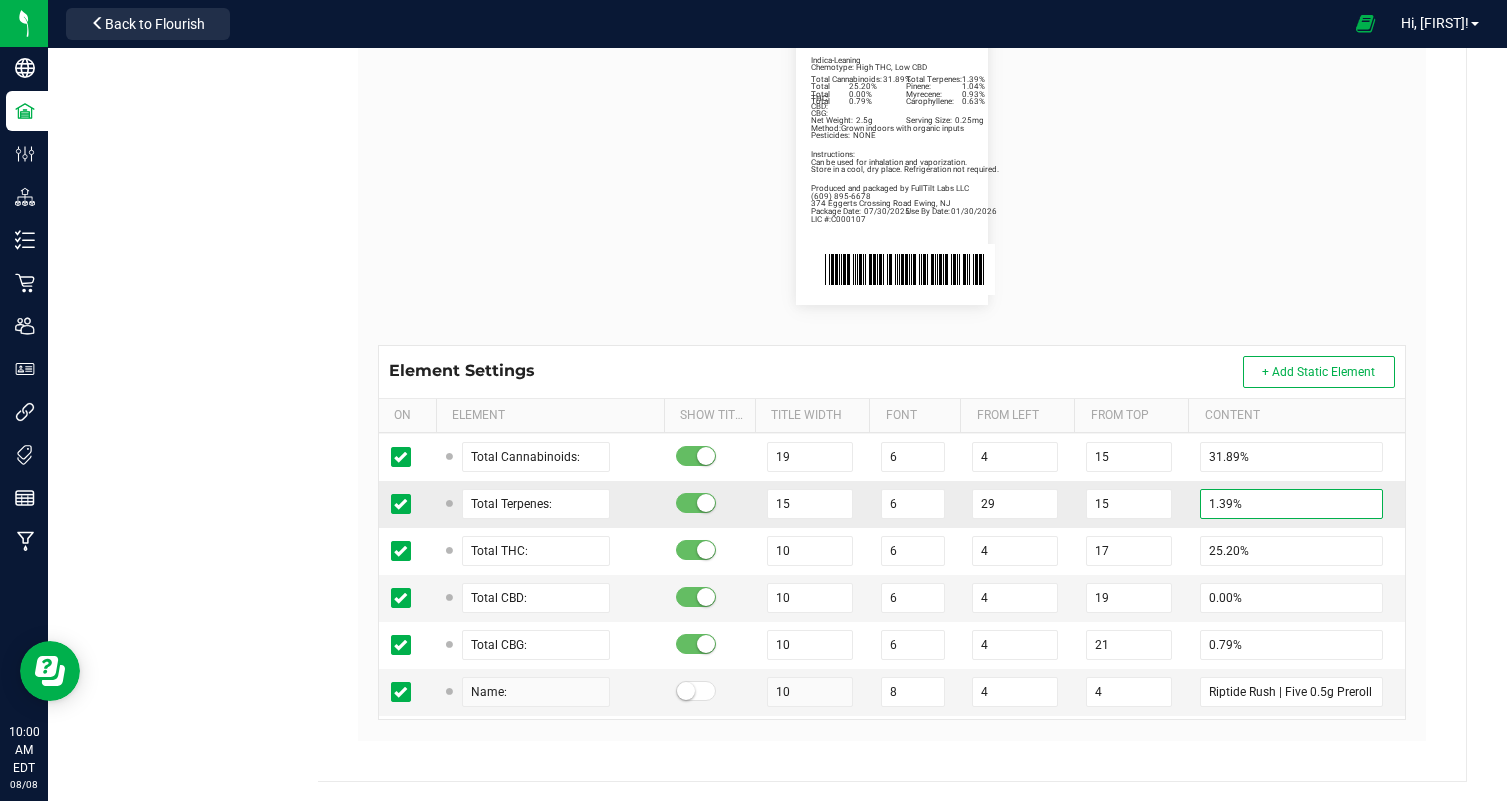 click on "1.39%" at bounding box center (1291, 504) 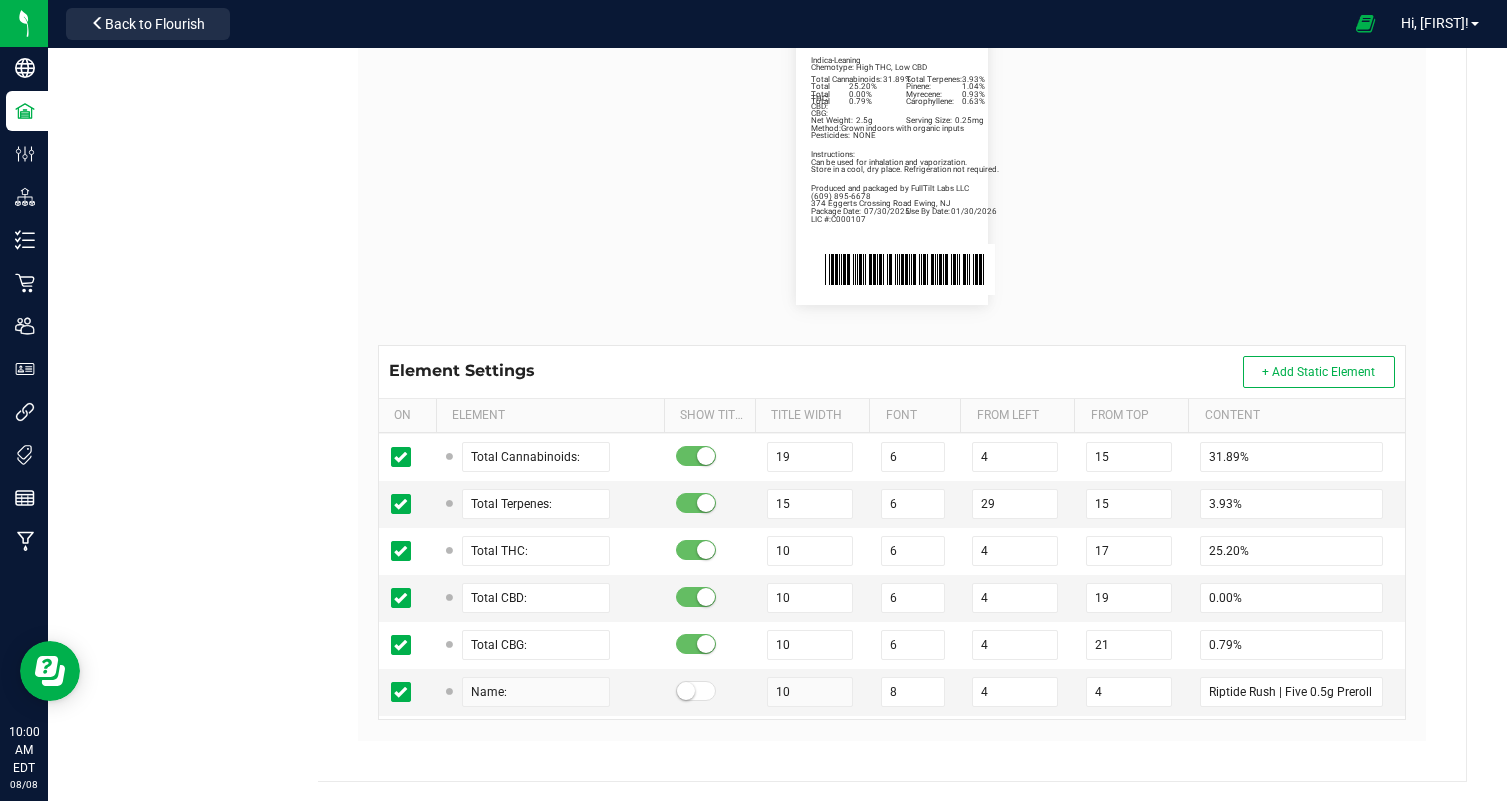 click on "Package Date:   07/30/2025   Use By Date:   01/30/2026   Pinene:   1.04%   Myrecene:   0.93%   Carophyllene:   0.63%   Total Cannabinoids:   31.89%   Total Terpenes:   3.93%   Total THC:   25.20%   Total CBD:   0.00%    Total CBG:   0.79%   Riptide Rush | Five 0.5g Preroll | 2.5g   Indica-Leaning   Chemotype:   High THC, Low CBD   Net Weight:   2.5g   Serving Size:   0.25mg   Produced and packaged by FullTilt Labs LLC   Instructions:      Can be used for inhalation and vaporization.   Method:   Grown indoors with organic inputs   Pesticides:   NONE   (609) 895-6678   LIC #:C000107      Store in a cool, dry place. Refrigeration not required.   374 Eggerts Crossing Road Ewing, NJ" at bounding box center [892, 161] 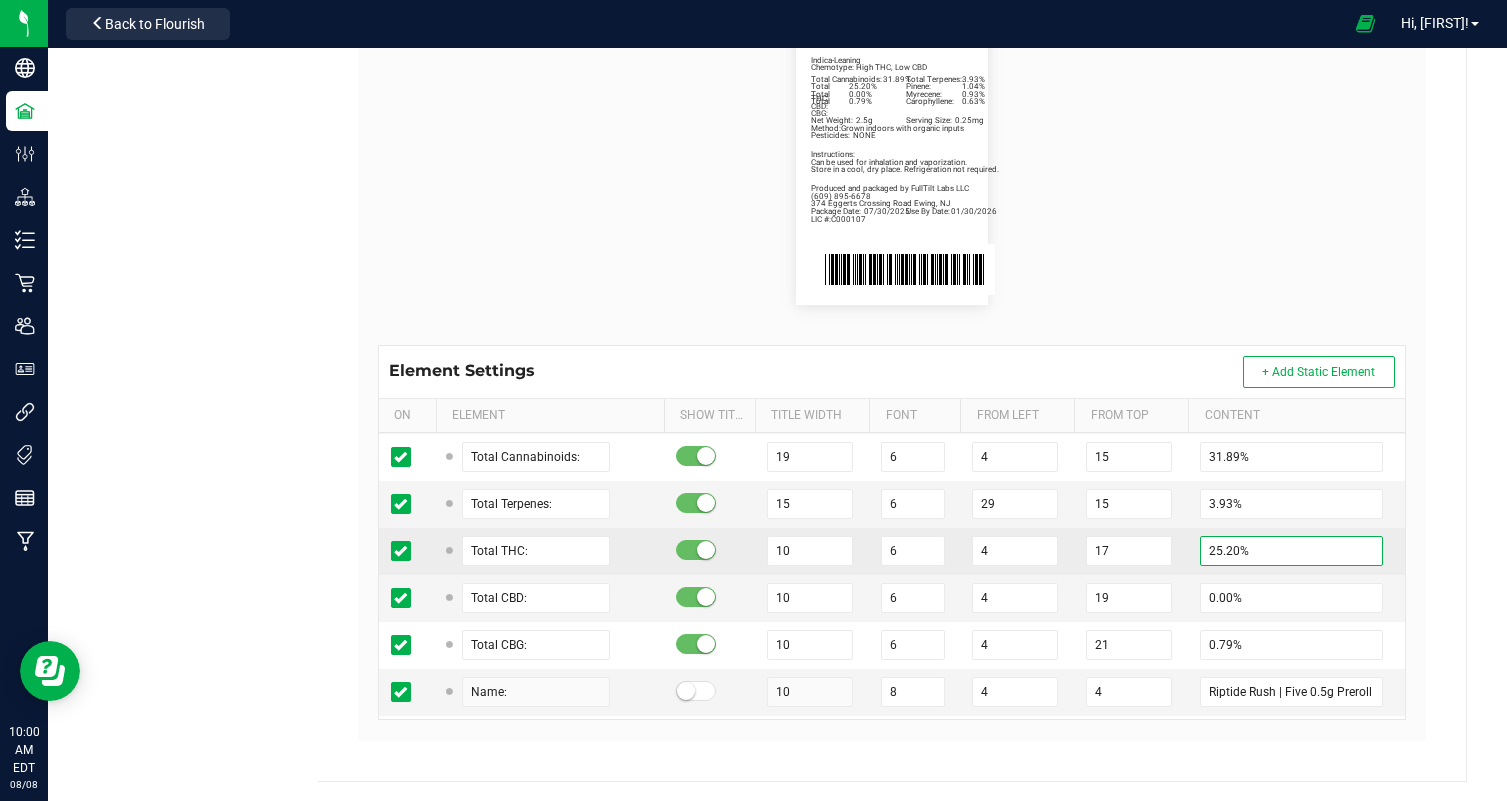 click on "25.20%" at bounding box center (1291, 551) 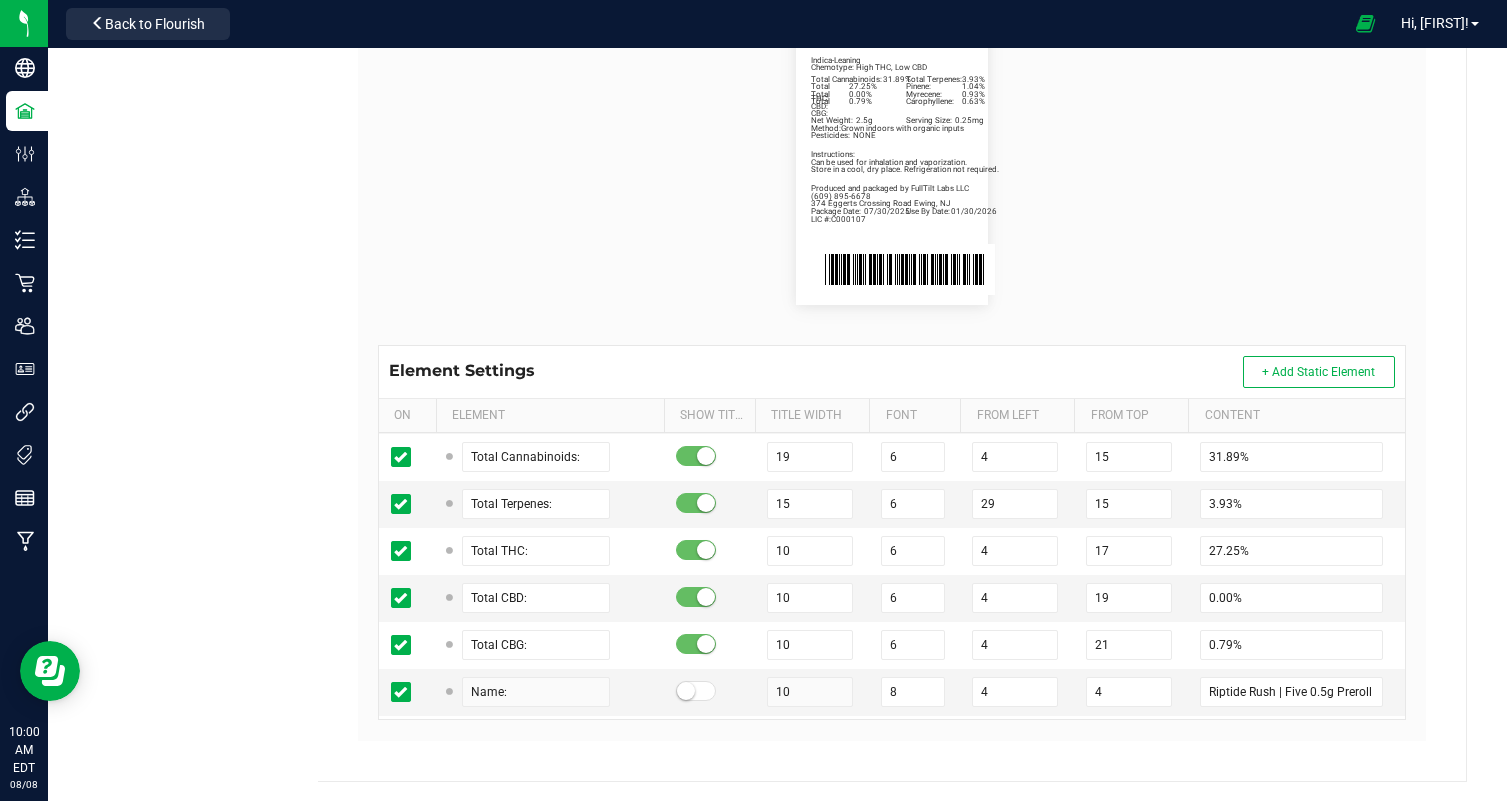 click on "Package Date:   07/30/2025   Use By Date:   01/30/2026   Pinene:   1.04%   Myrecene:   0.93%   Carophyllene:   0.63%   Total Cannabinoids:   31.89%   Total Terpenes:   3.93%   Total THC:   27.25%   Total CBD:   0.00%    Total CBG:   0.79%   Riptide Rush | Five 0.5g Preroll | 2.5g   Indica-Leaning   Chemotype:   High THC, Low CBD   Net Weight:   2.5g   Serving Size:   0.25mg   Produced and packaged by FullTilt Labs LLC   Instructions:      Can be used for inhalation and vaporization.   Method:   Grown indoors with organic inputs   Pesticides:   NONE   (609) 895-6678   LIC #:C000107      Store in a cool, dry place. Refrigeration not required.   374 Eggerts Crossing Road Ewing, NJ" at bounding box center (892, 161) 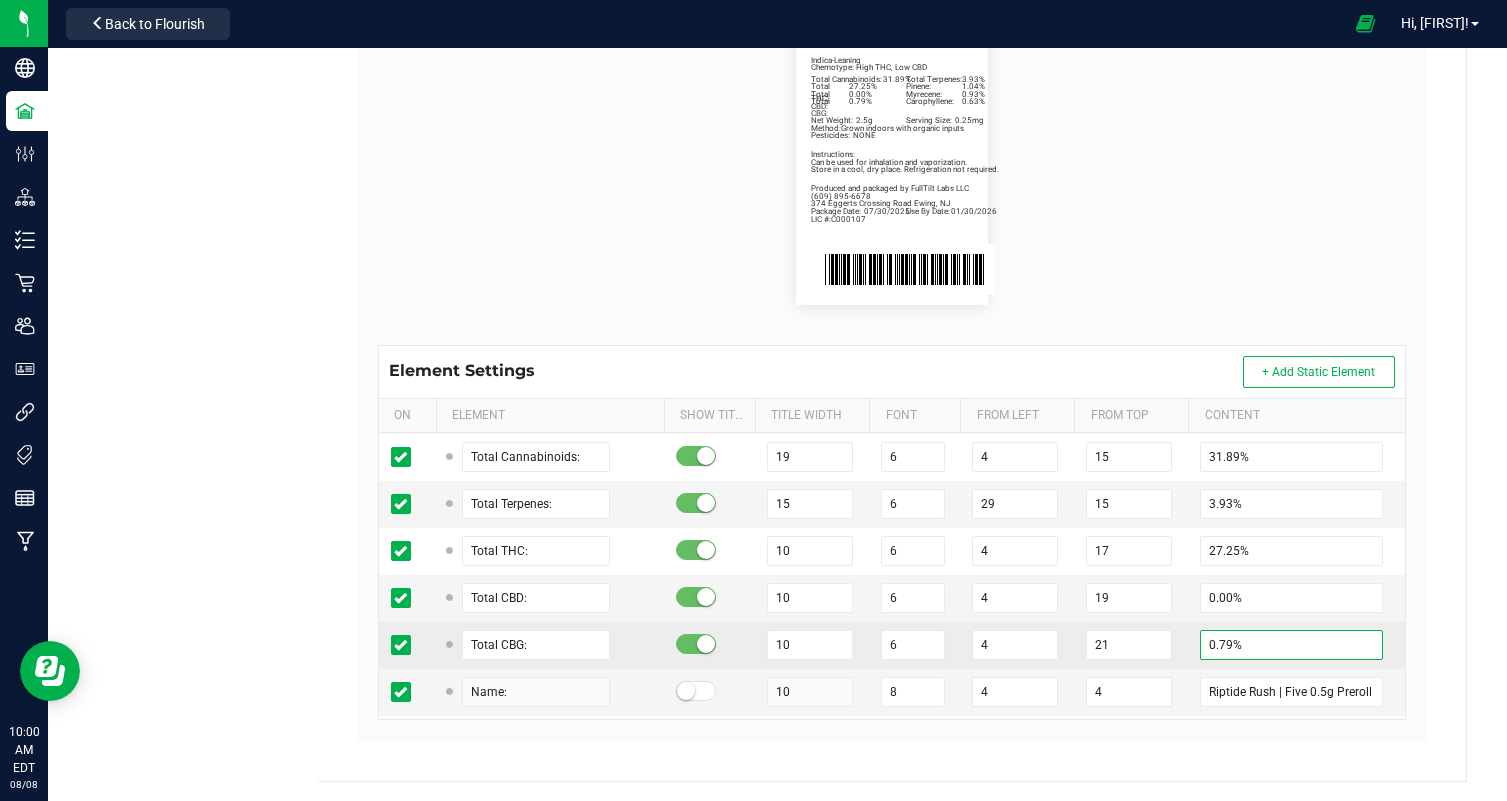 click on "0.79%" at bounding box center (1291, 645) 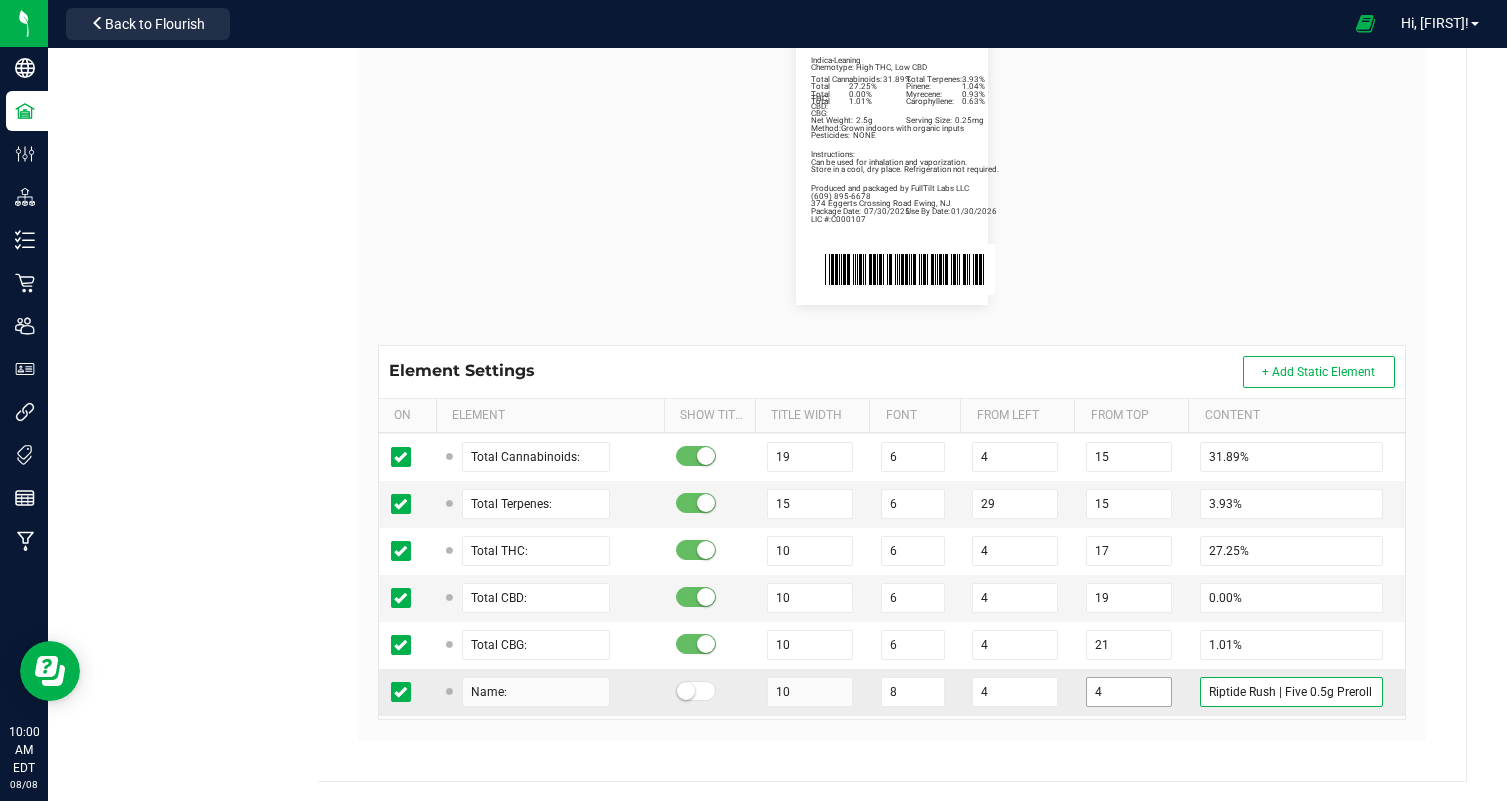 drag, startPoint x: 1274, startPoint y: 690, endPoint x: 1095, endPoint y: 690, distance: 179 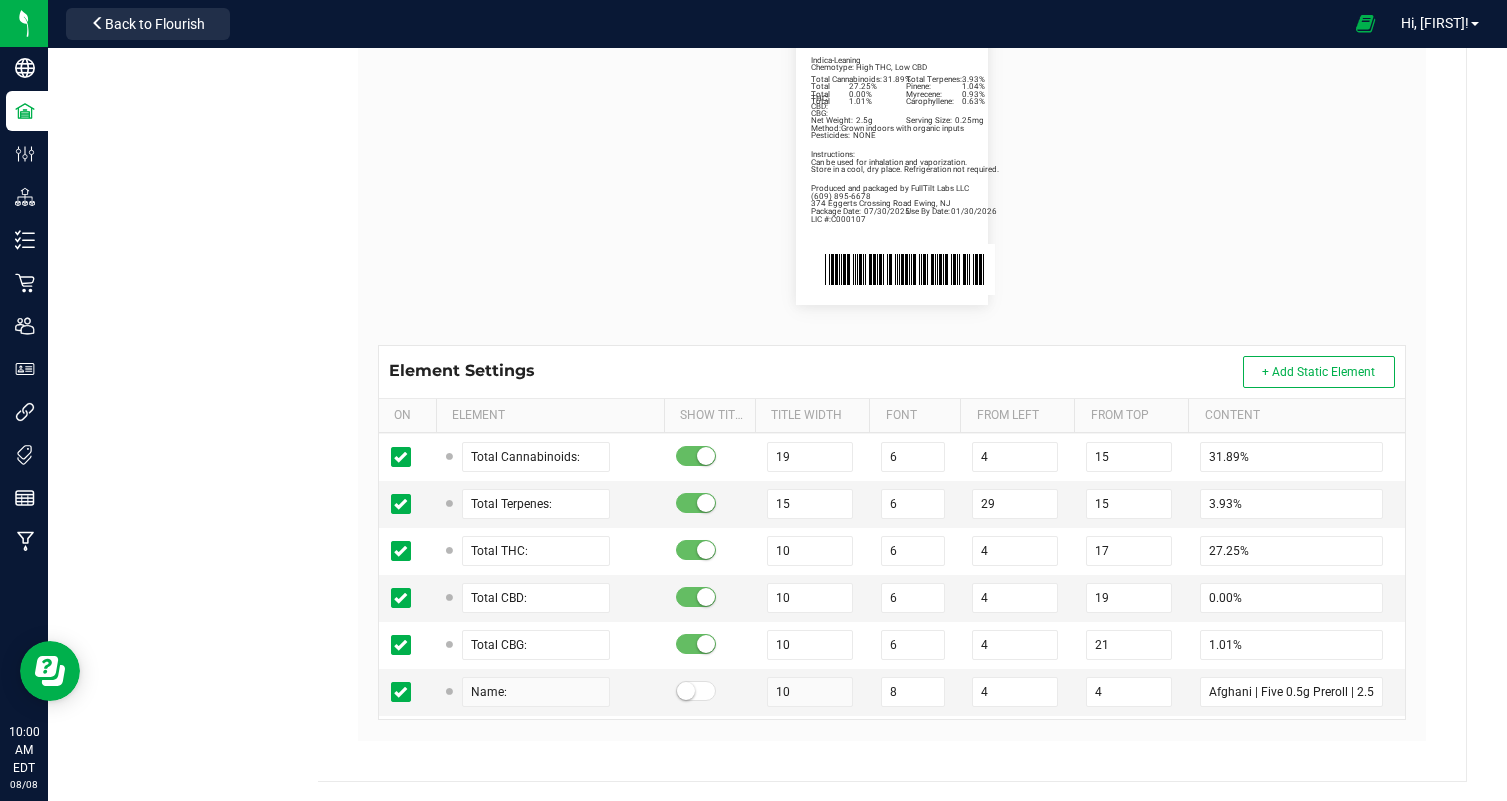 click on "Package Date:   07/30/2025   Use By Date:   01/30/2026   Pinene:   1.04%   Myrecene:   0.93%   Carophyllene:   0.63%   Total Cannabinoids:   31.89%   Total Terpenes:   3.93%   Total THC:   27.25%   Total CBD:   0.00%    Total CBG:   1.01%   Afghani | Five 0.5g Preroll | 2.5g   Indica-Leaning   Chemotype:   High THC, Low CBD   Net Weight:   2.5g   Serving Size:   0.25mg   Produced and packaged by FullTilt Labs LLC   Instructions:      Can be used for inhalation and vaporization.   Method:   Grown indoors with organic inputs   Pesticides:   NONE   (609) 895-6678   LIC #:C000107      Store in a cool, dry place. Refrigeration not required.   374 Eggerts Crossing Road Ewing, NJ" at bounding box center (892, 161) 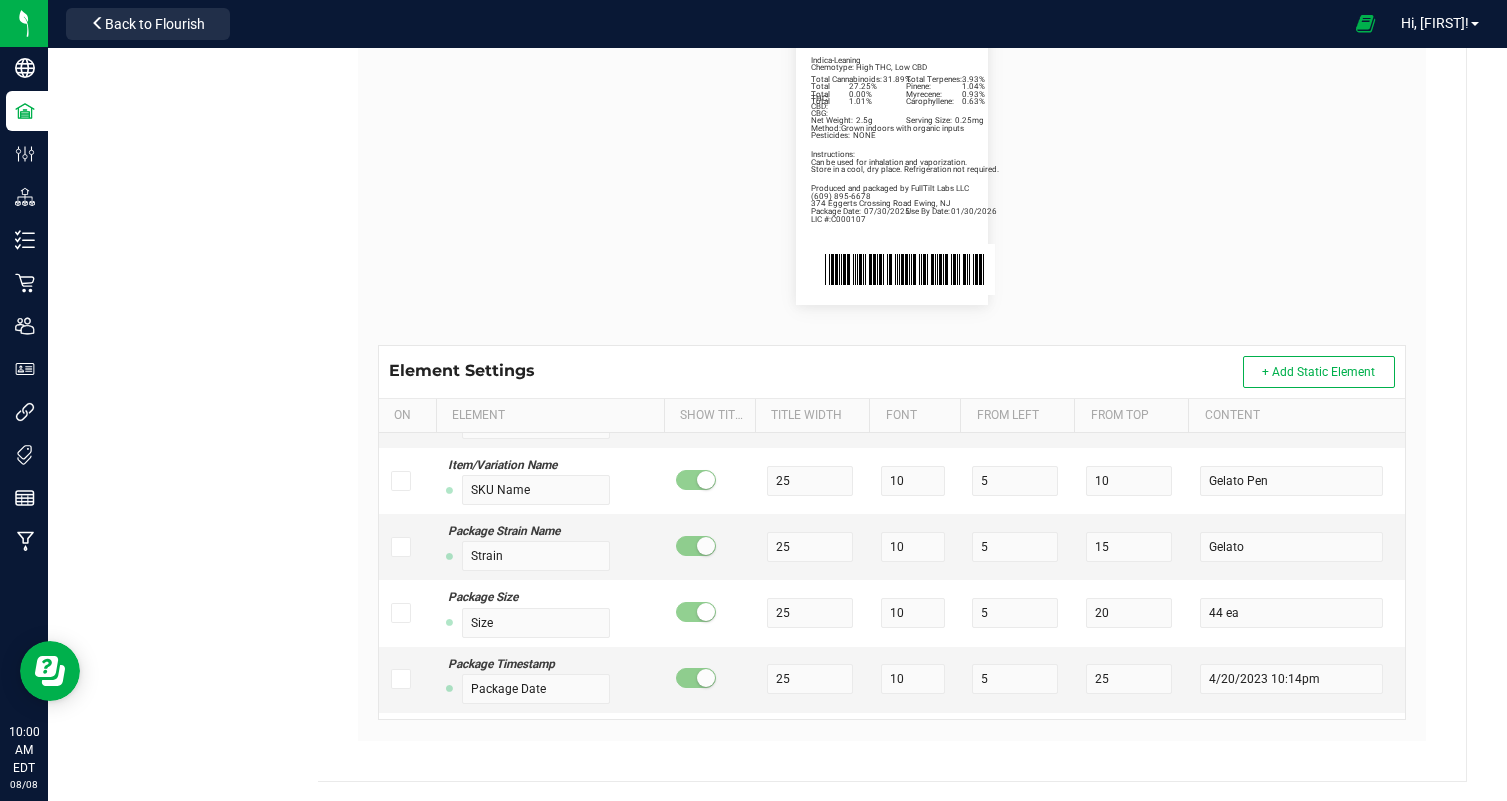 scroll, scrollTop: 1324, scrollLeft: 0, axis: vertical 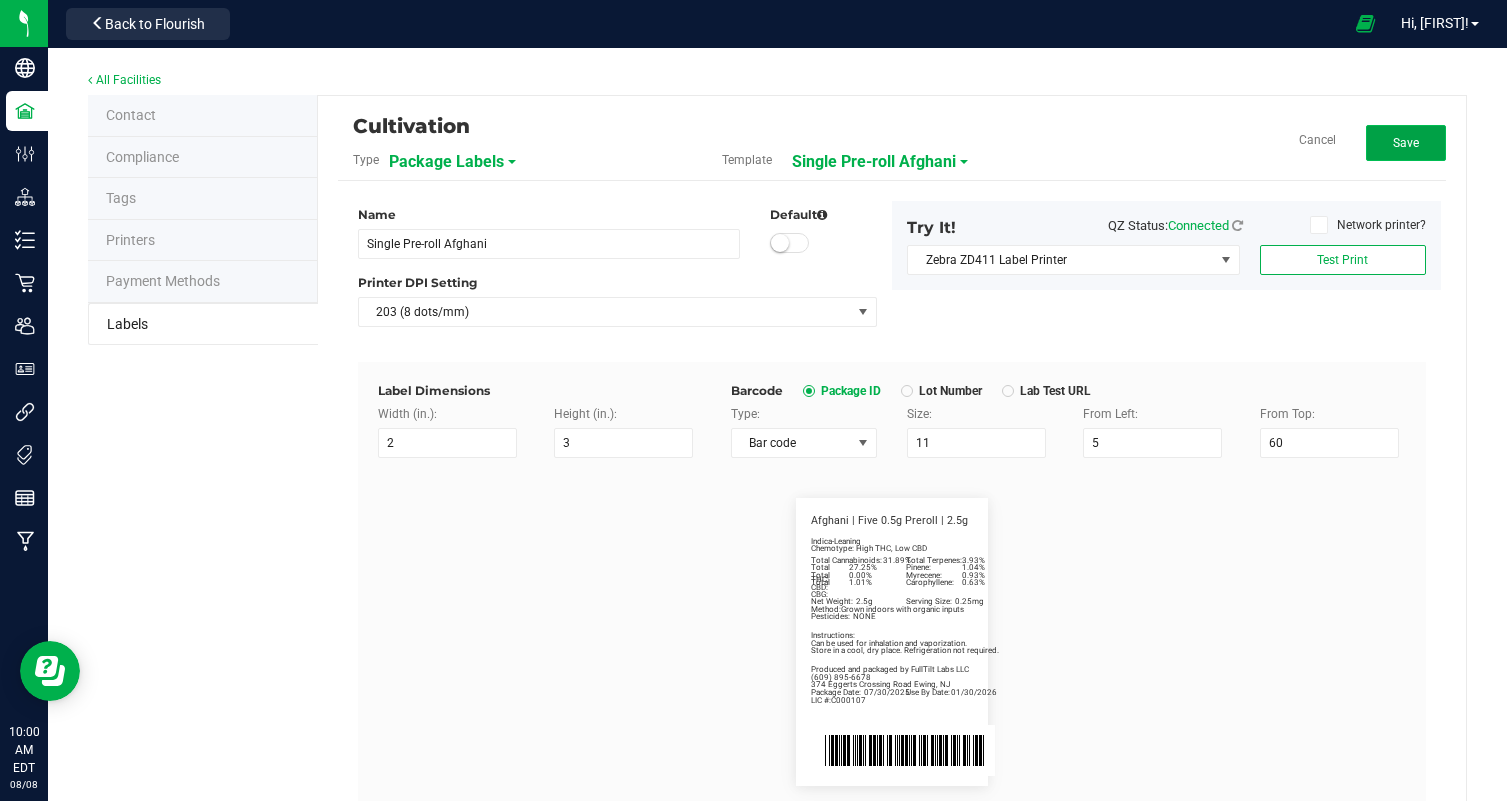 click on "Save" at bounding box center [1406, 143] 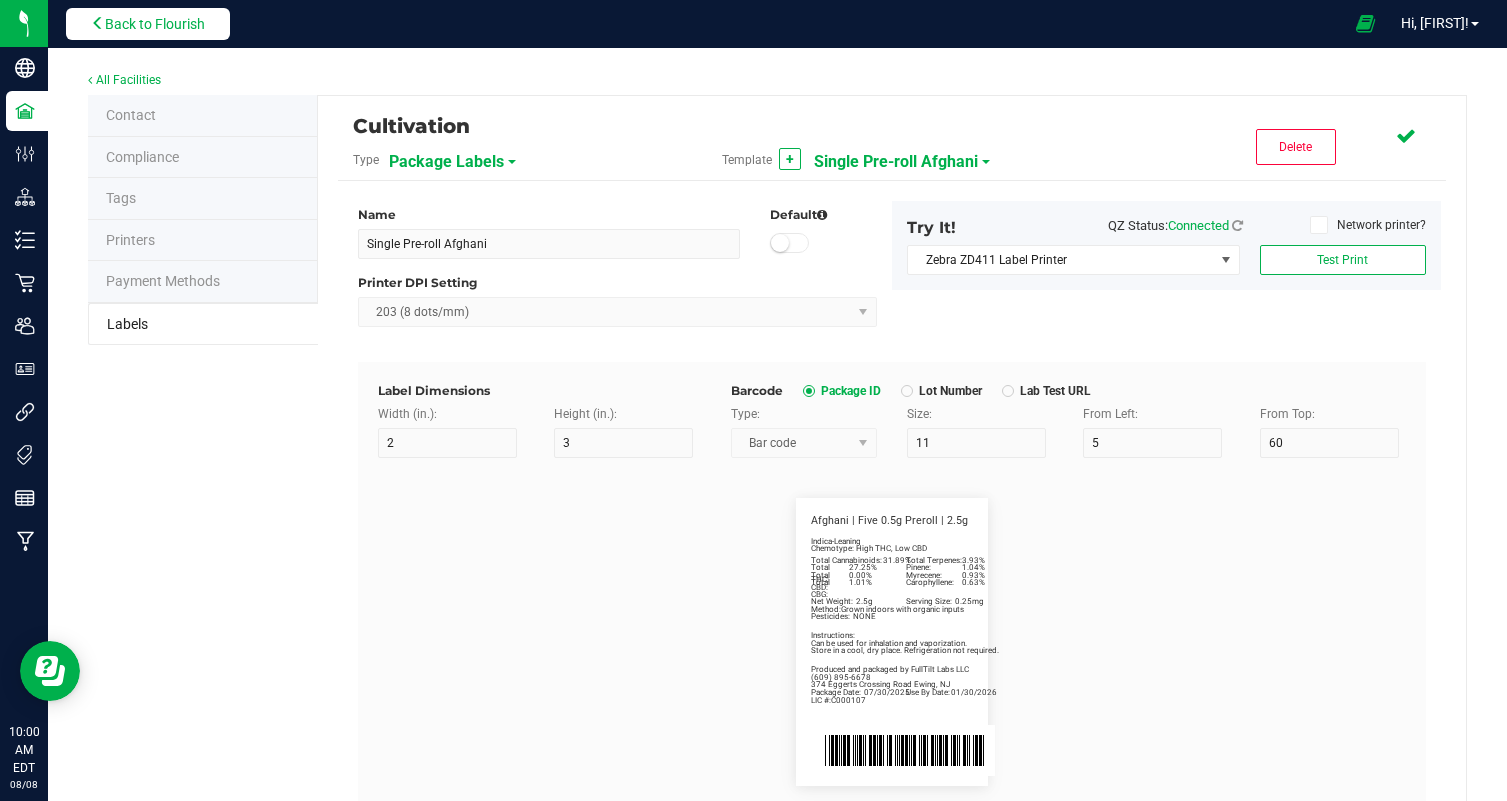 click on "Back to Flourish" at bounding box center (155, 24) 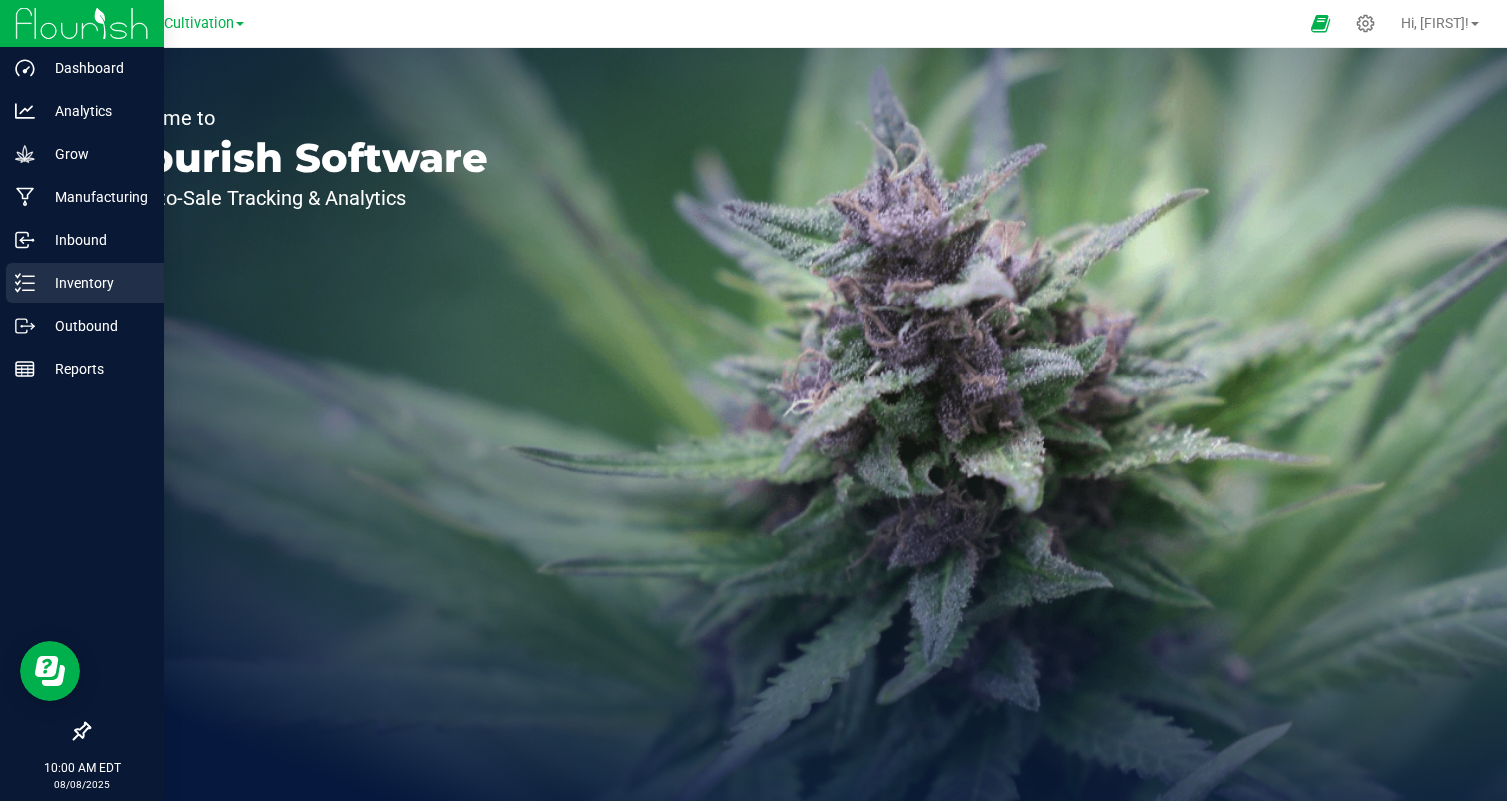 click on "Inventory" at bounding box center [95, 283] 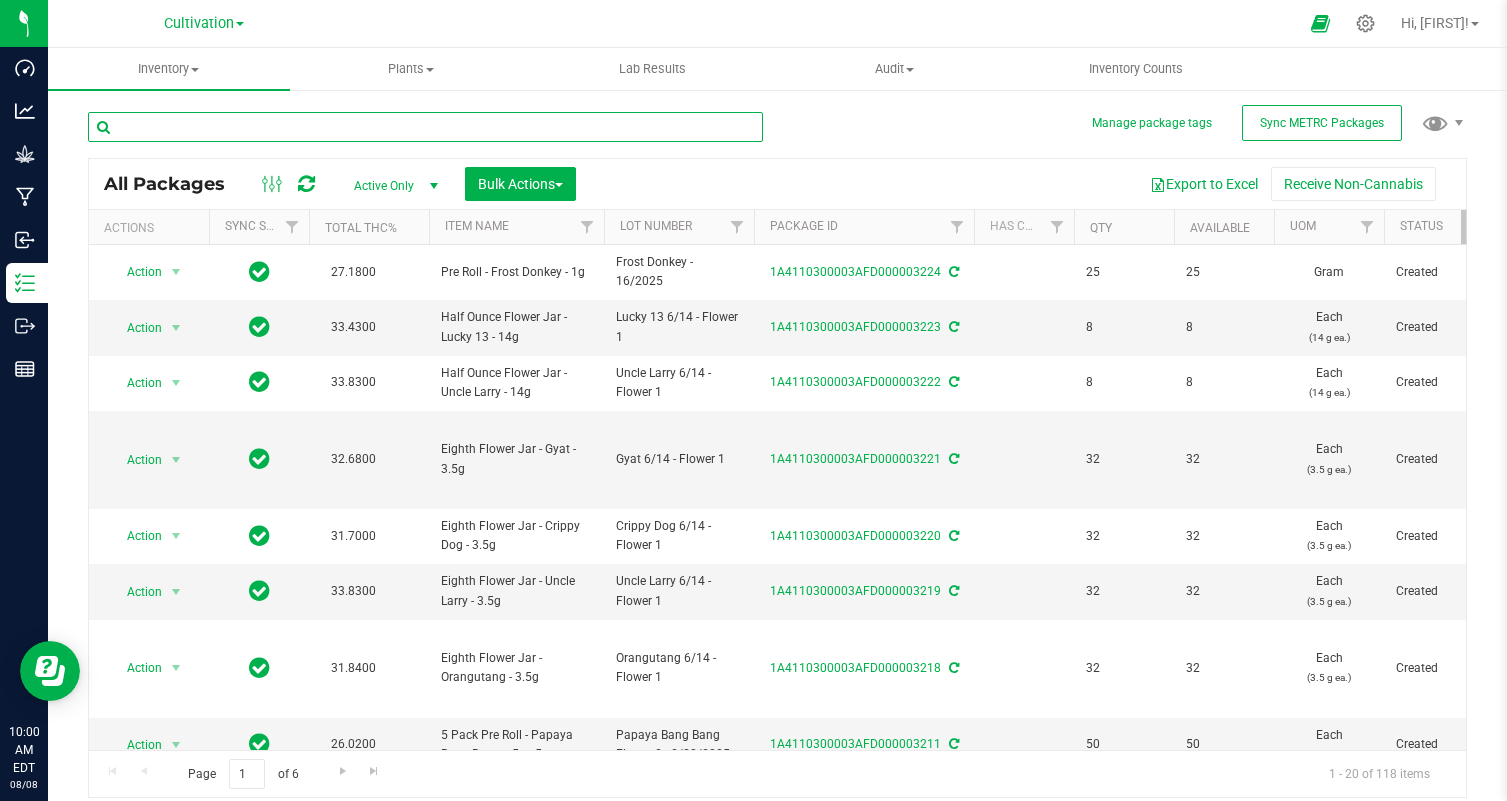 click at bounding box center [425, 127] 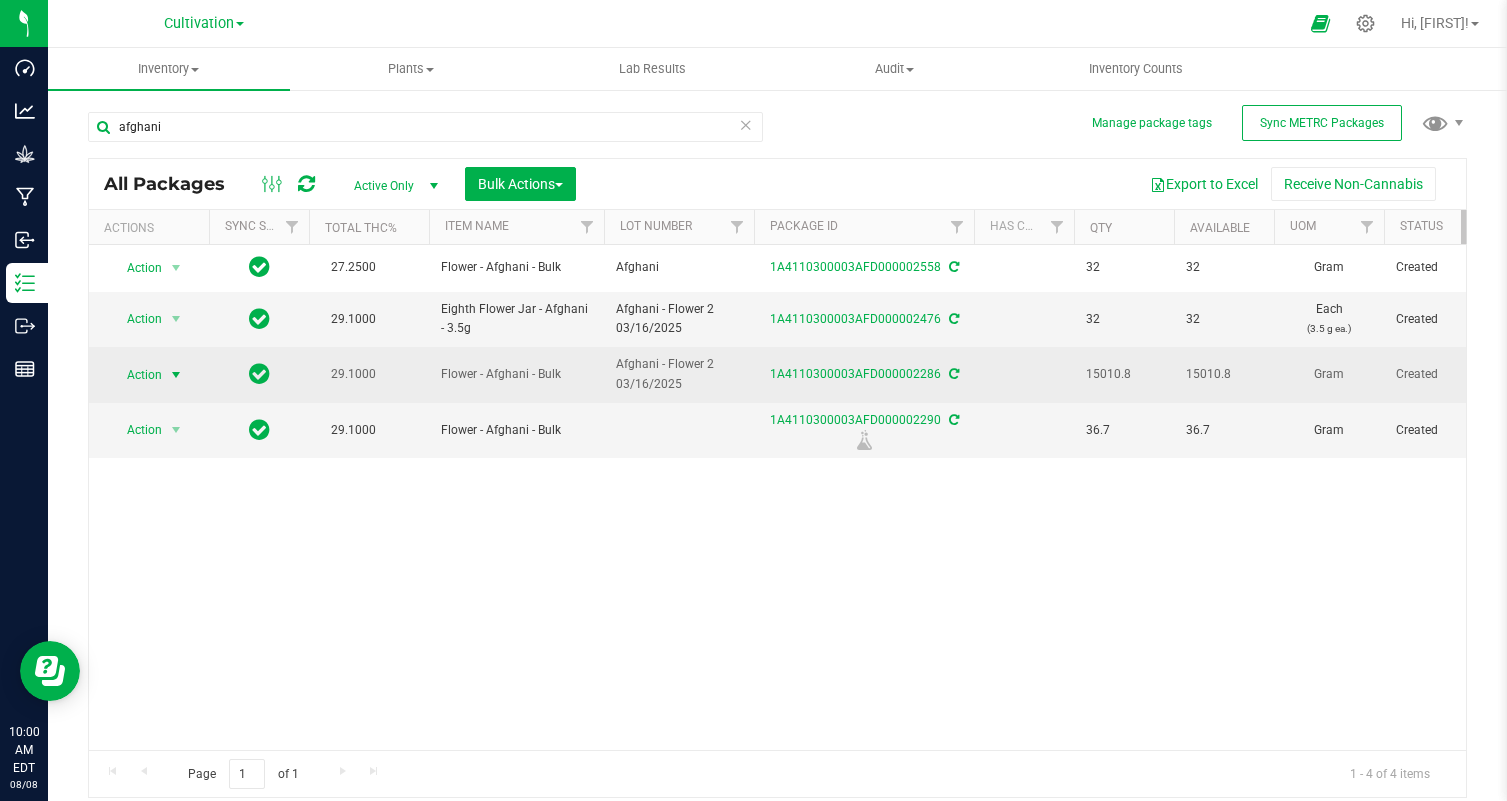 click at bounding box center [176, 375] 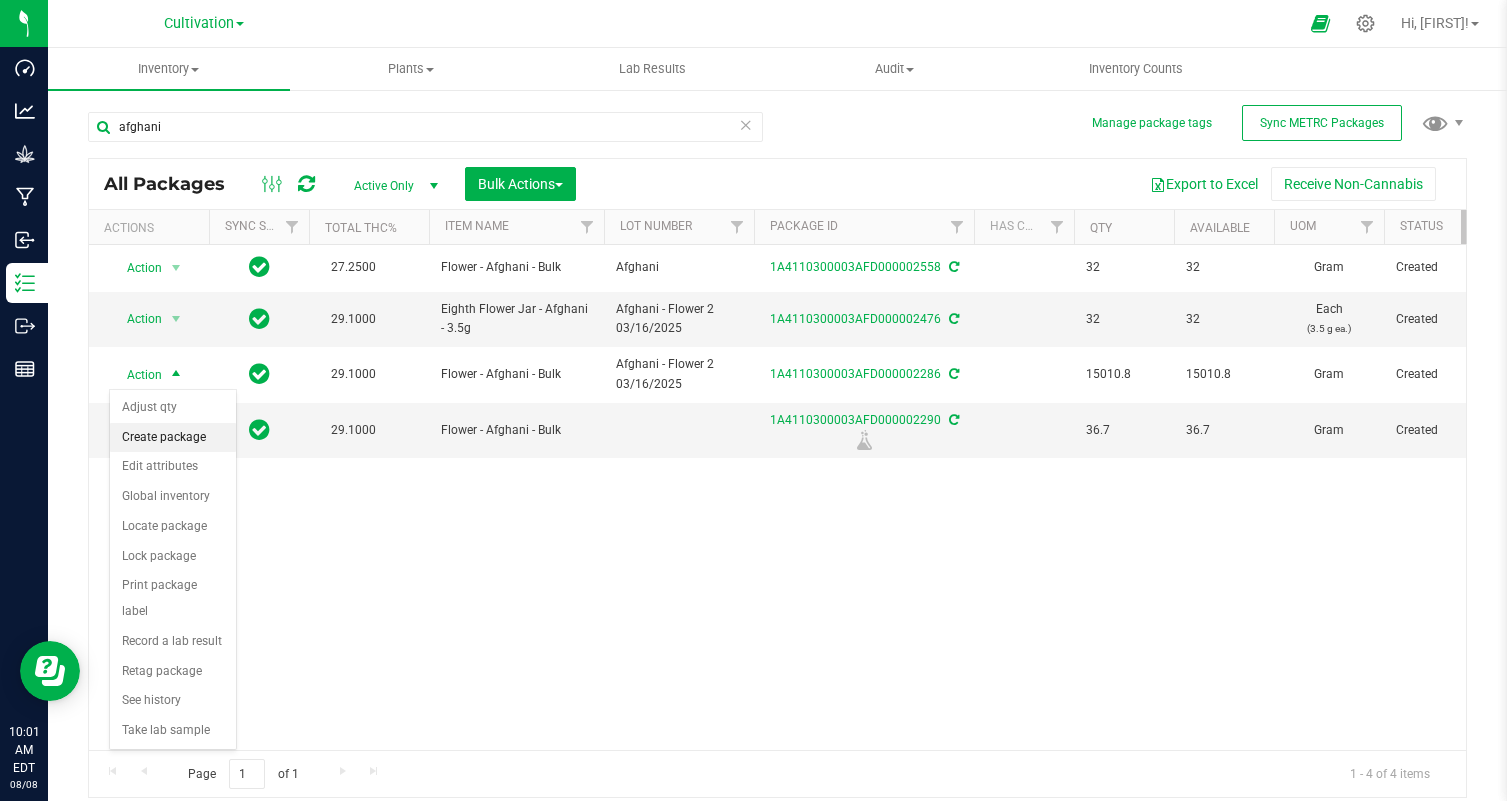 click on "Create package" at bounding box center [173, 438] 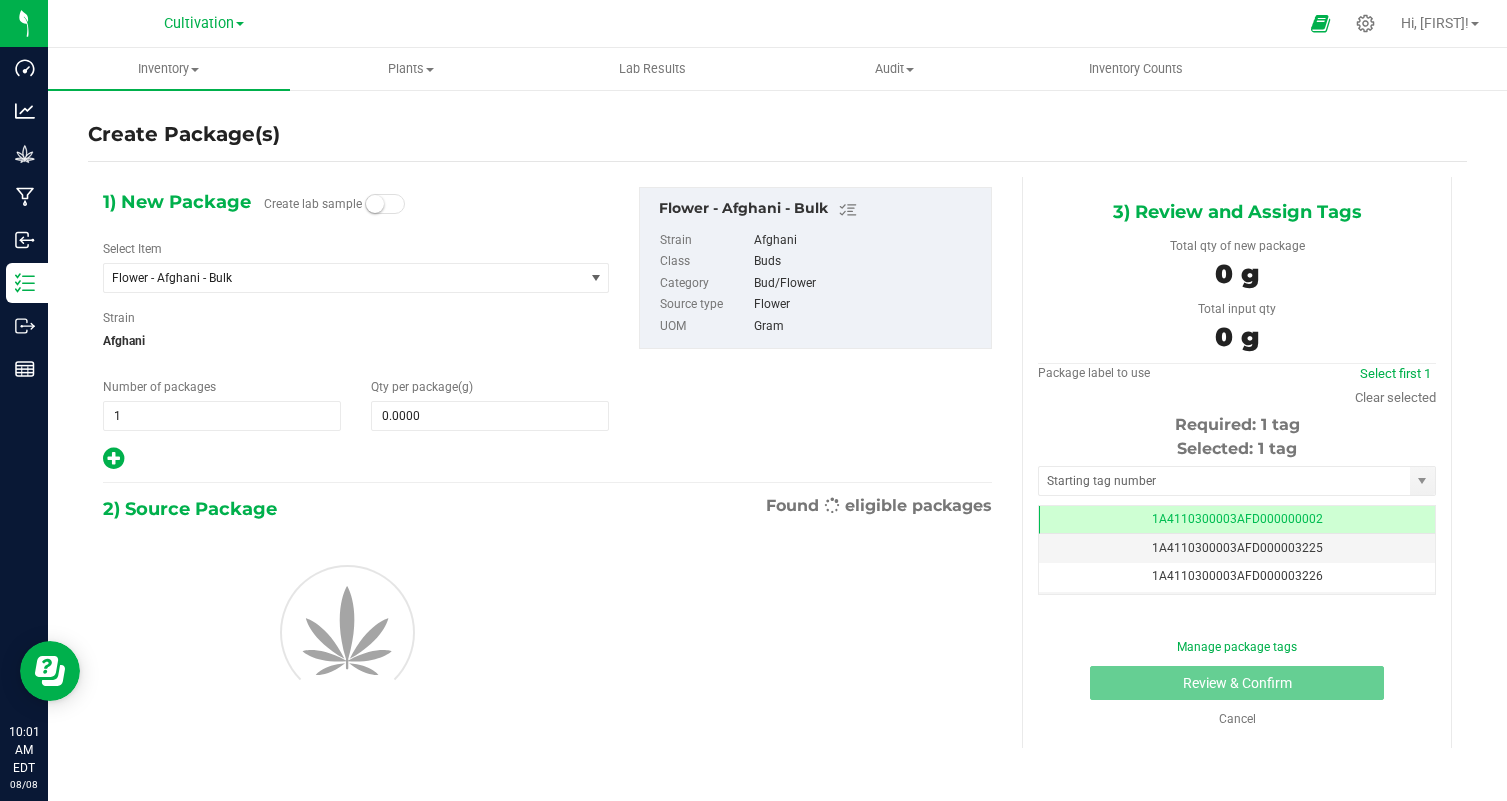 scroll, scrollTop: 0, scrollLeft: 0, axis: both 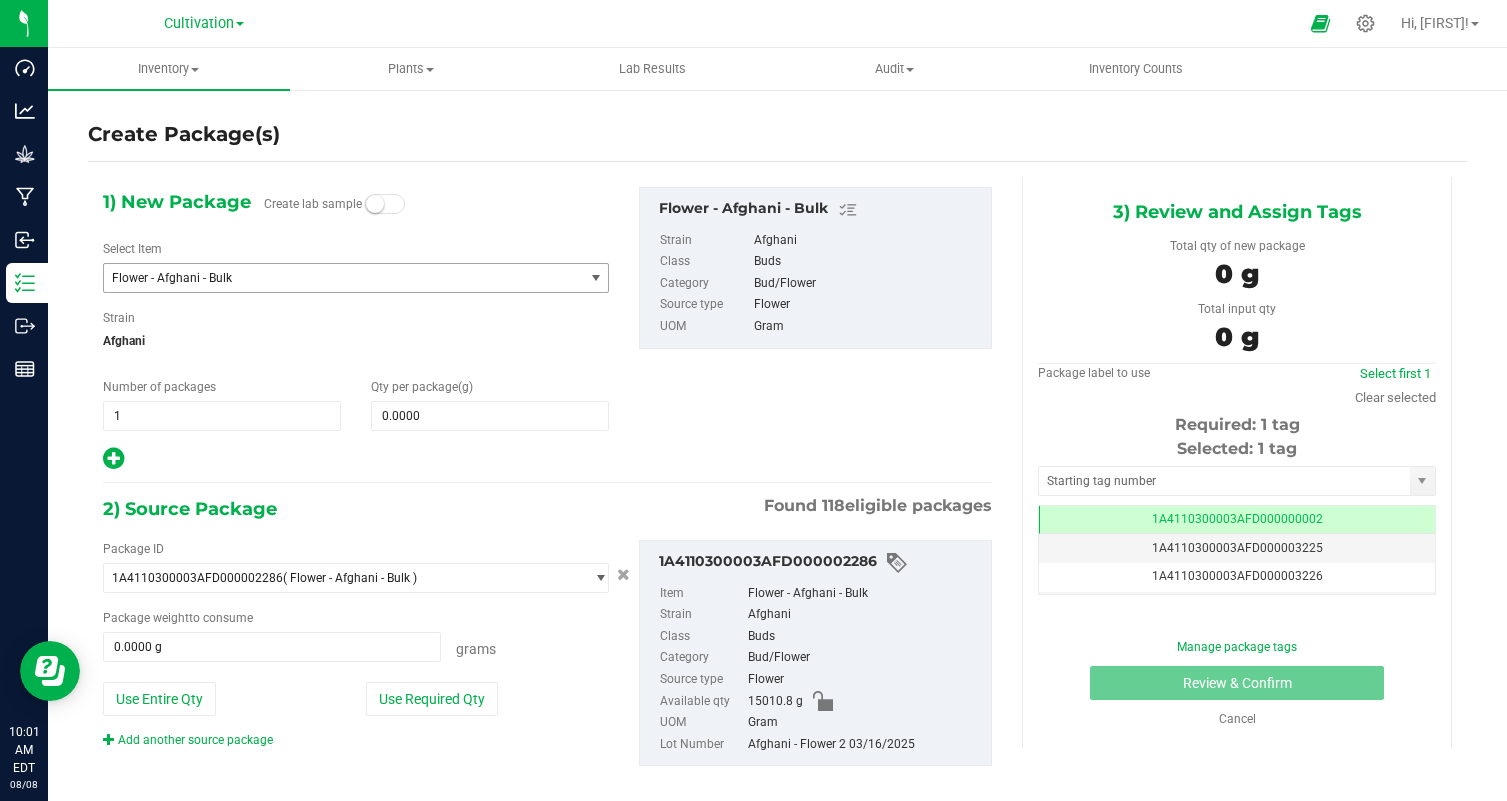 click on "Flower - Afghani - Bulk" at bounding box center [334, 278] 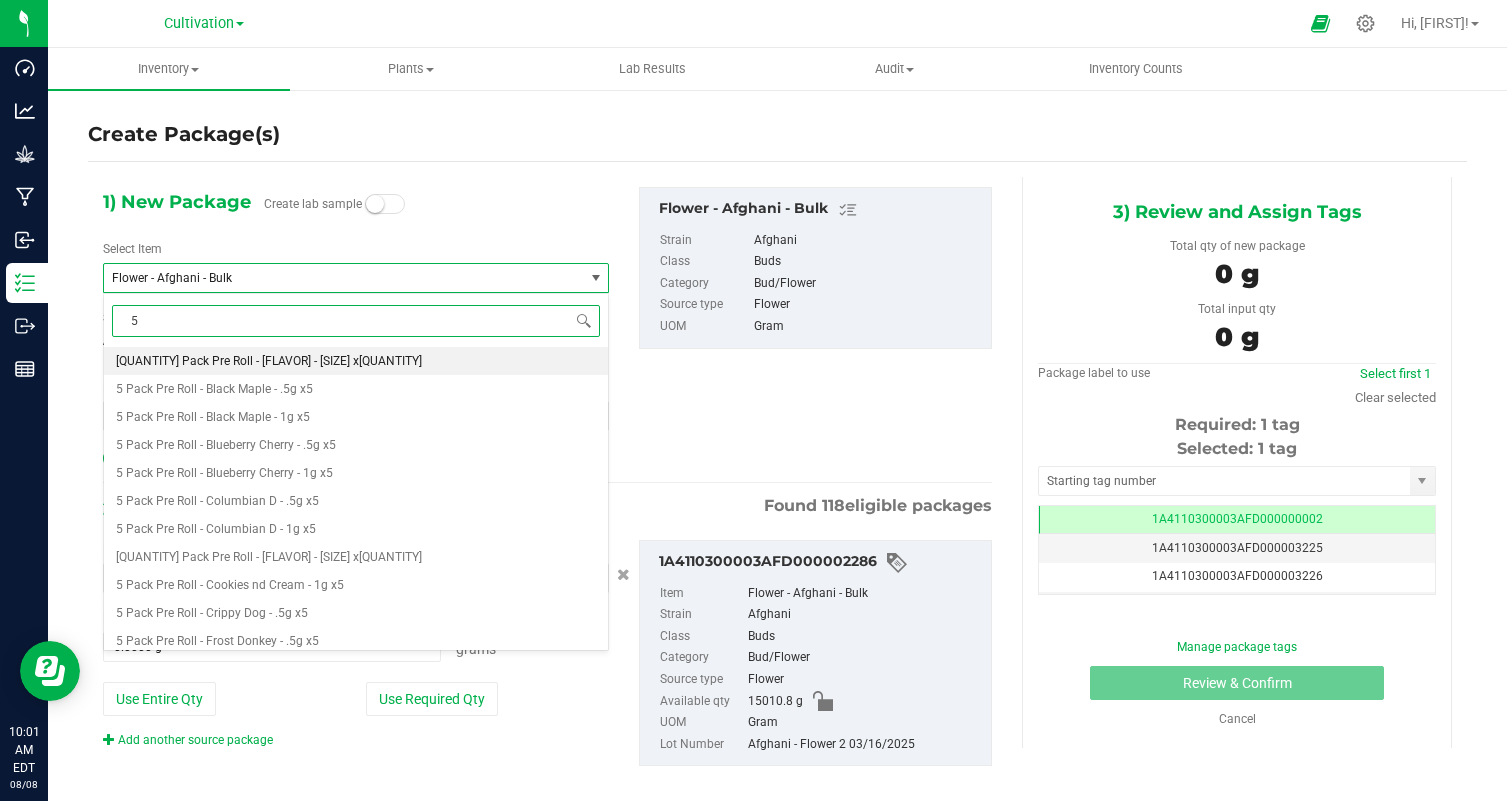 click on "5 Pack Pre Roll - Afghani - .5g x5" at bounding box center (269, 361) 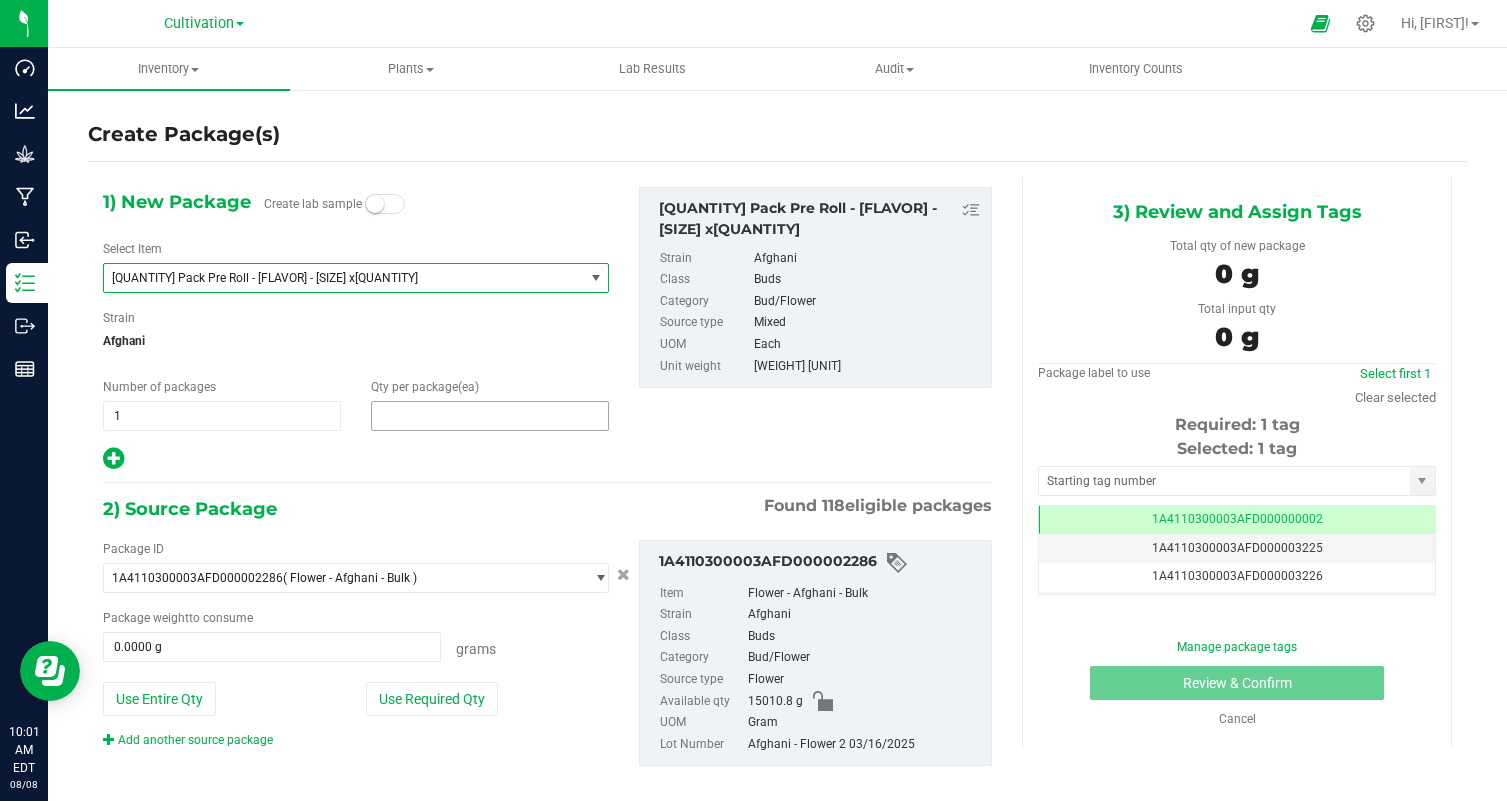 click at bounding box center (490, 416) 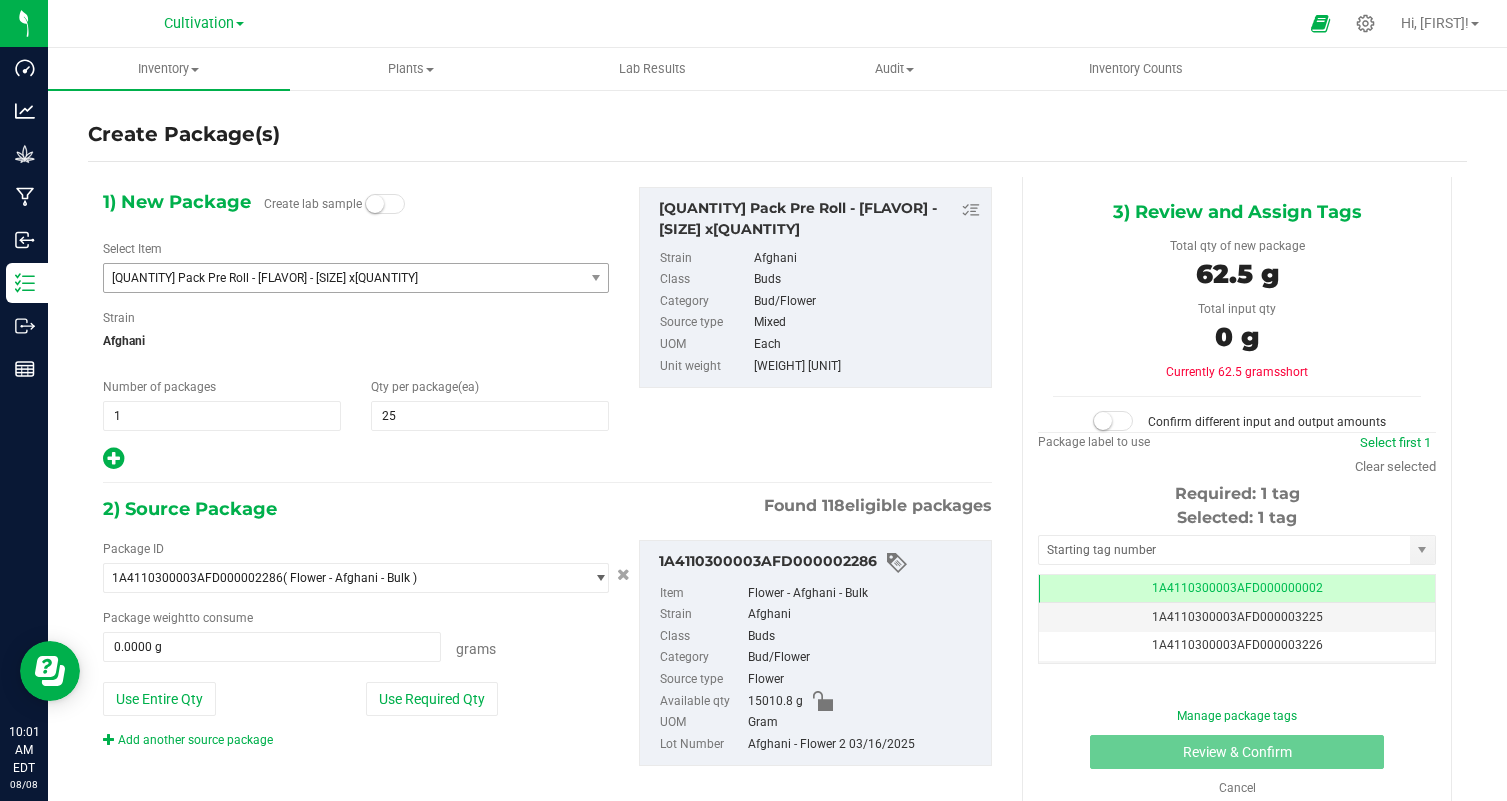 click at bounding box center [356, 459] 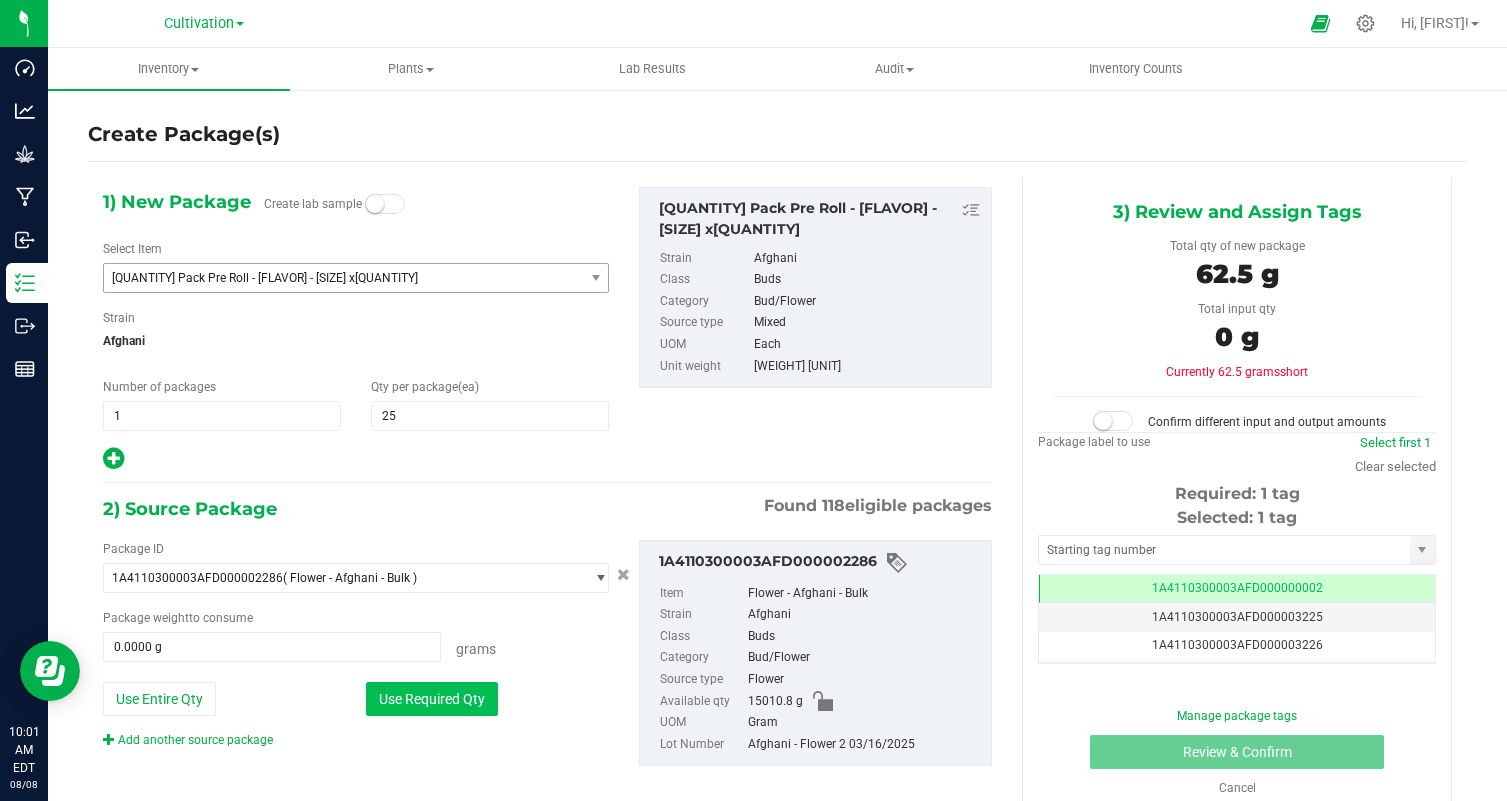 click on "Use Required Qty" at bounding box center (432, 699) 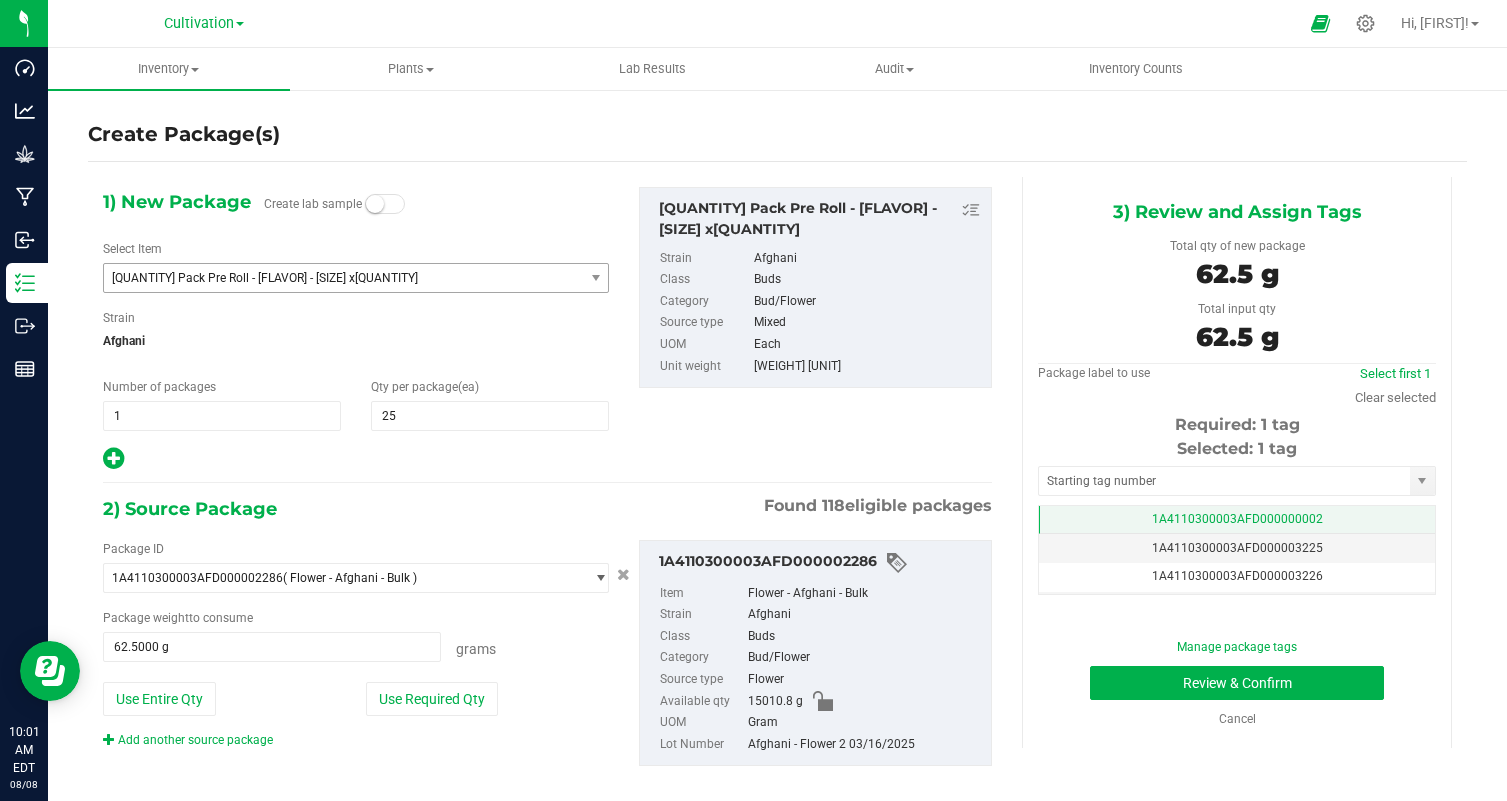 click on "1A4110300003AFD000000002" at bounding box center (1237, 519) 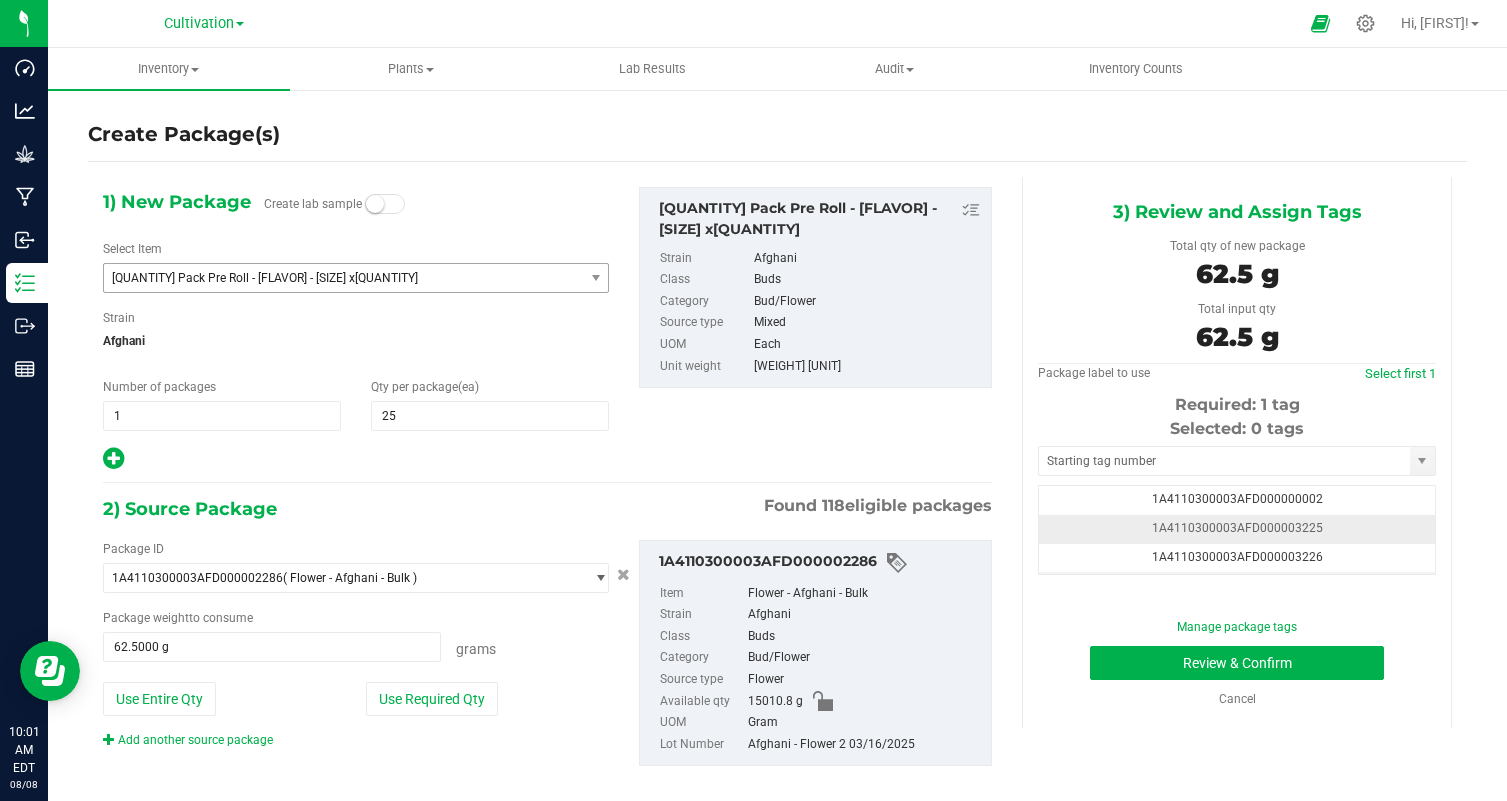 click on "1A4110300003AFD000003225" at bounding box center [1237, 528] 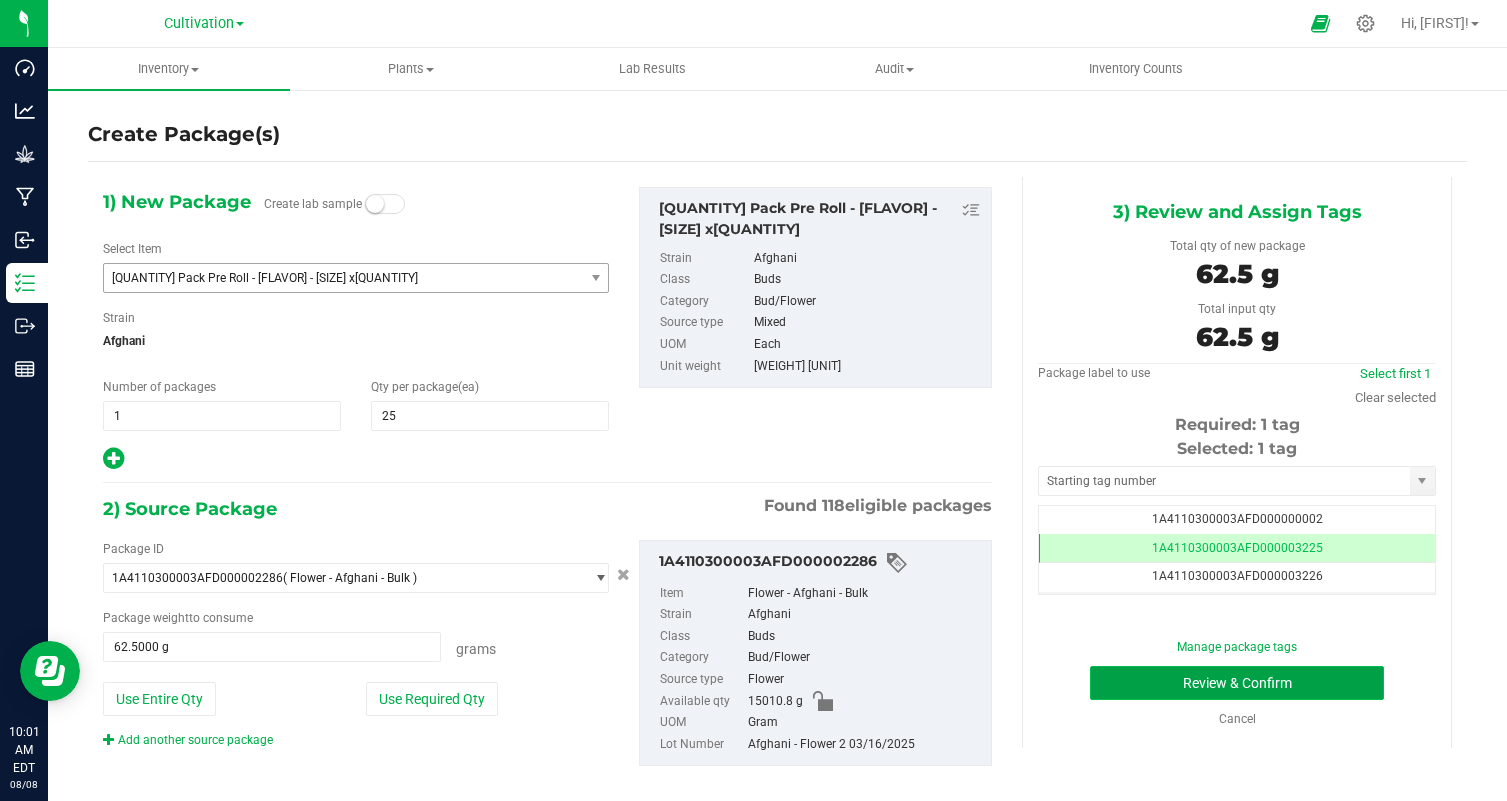 click on "Review & Confirm" at bounding box center (1237, 683) 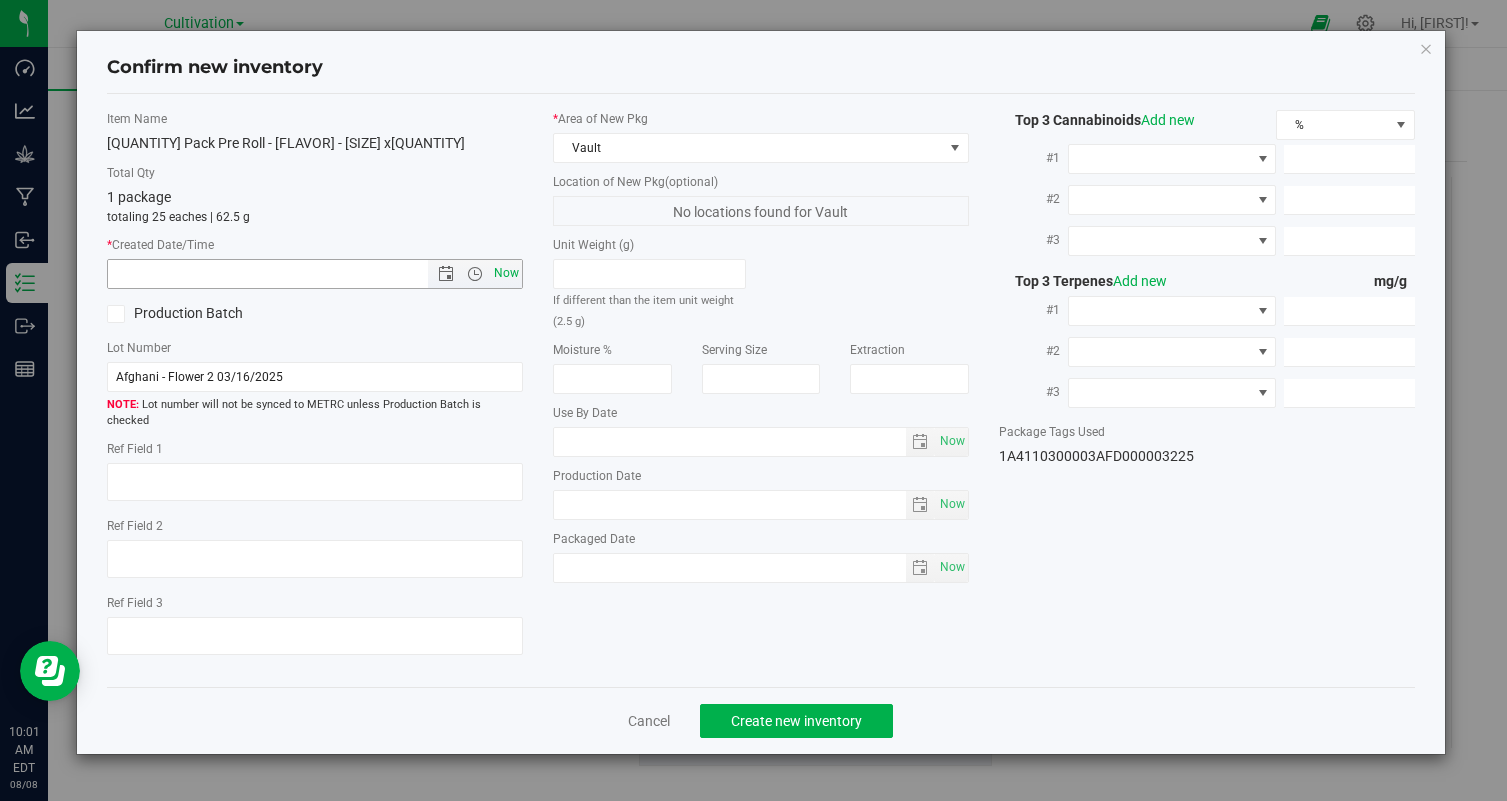 click on "Now" at bounding box center (507, 273) 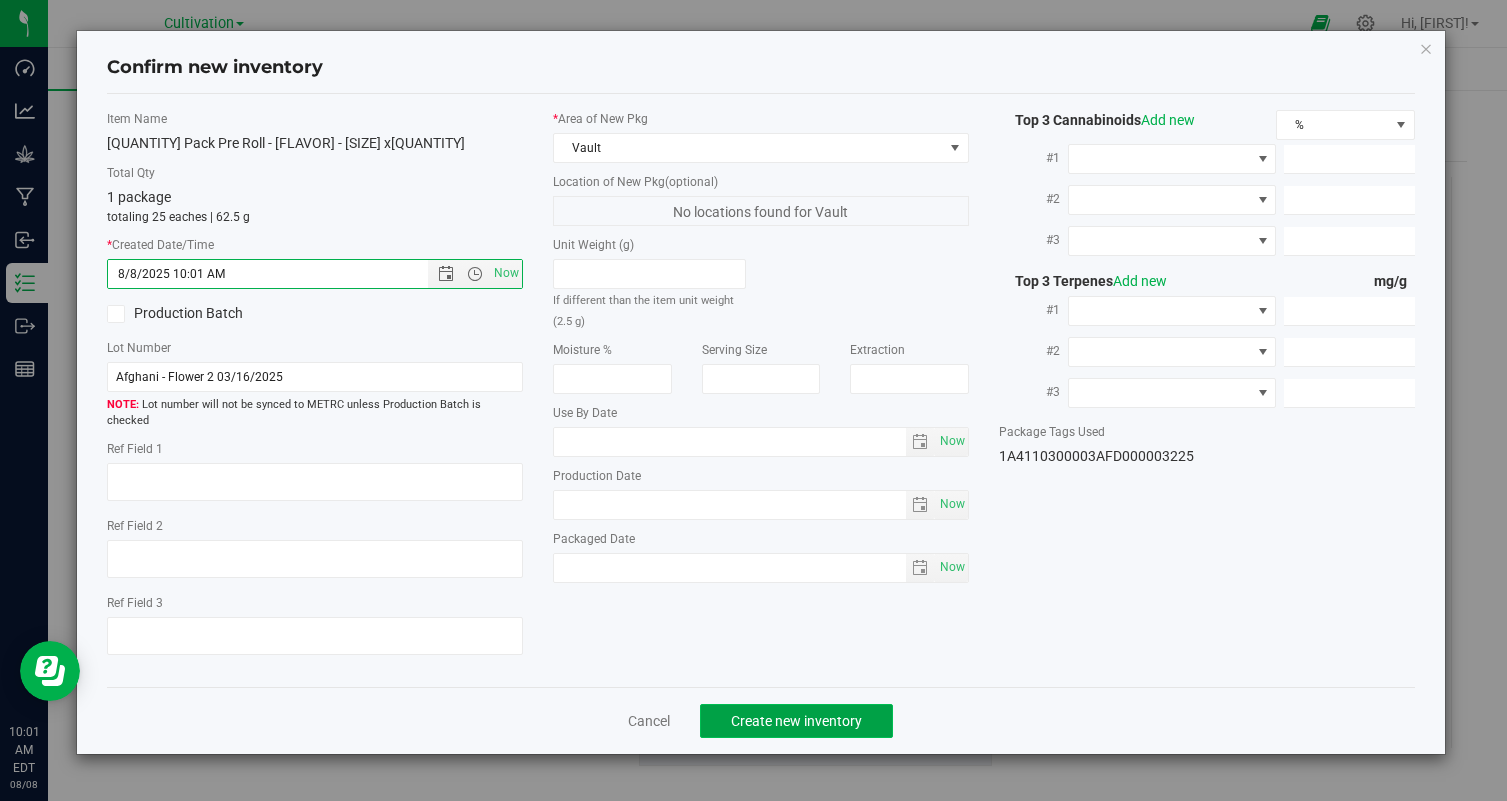 click on "Create new inventory" 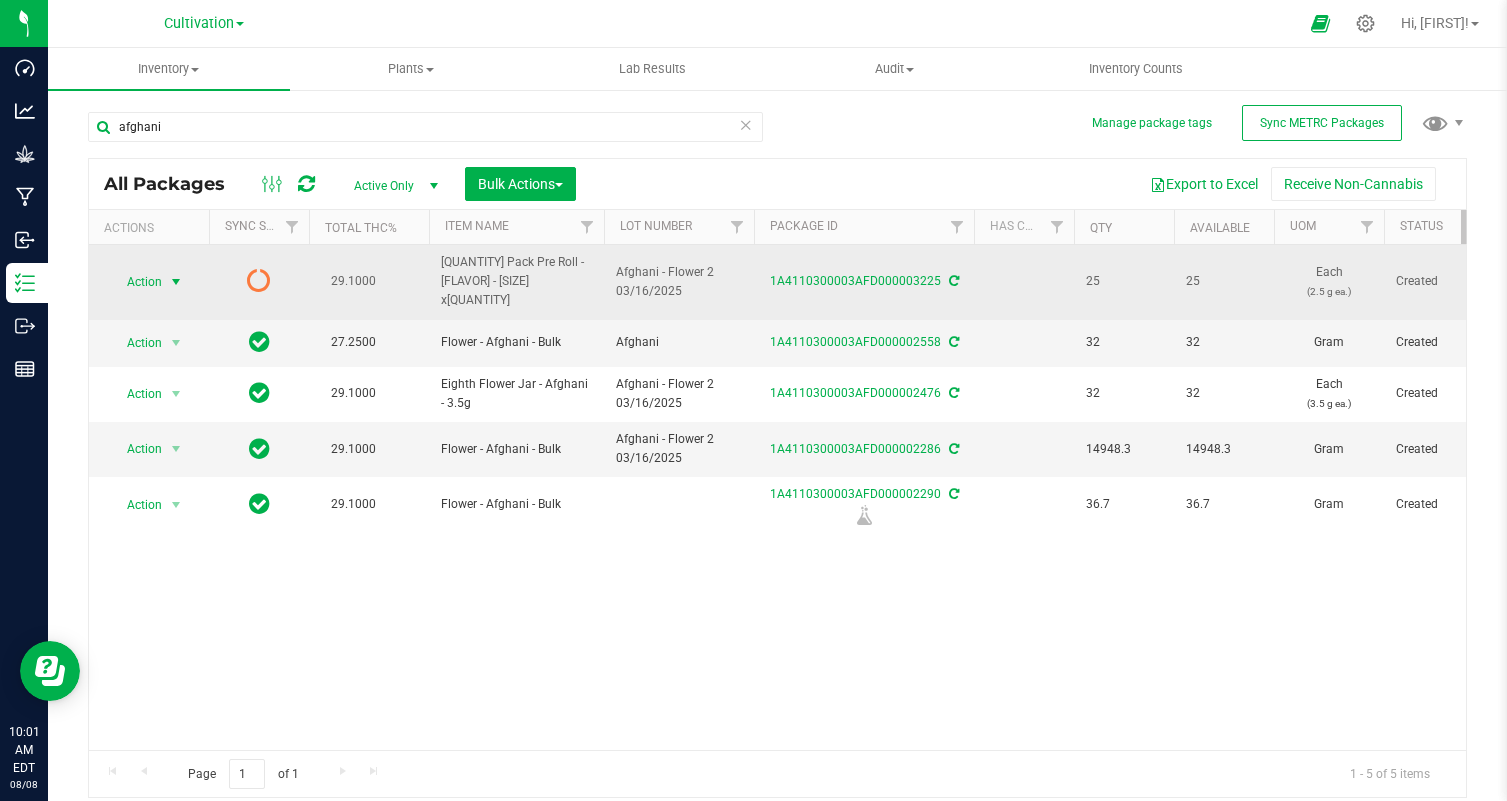 click on "Action" at bounding box center (136, 282) 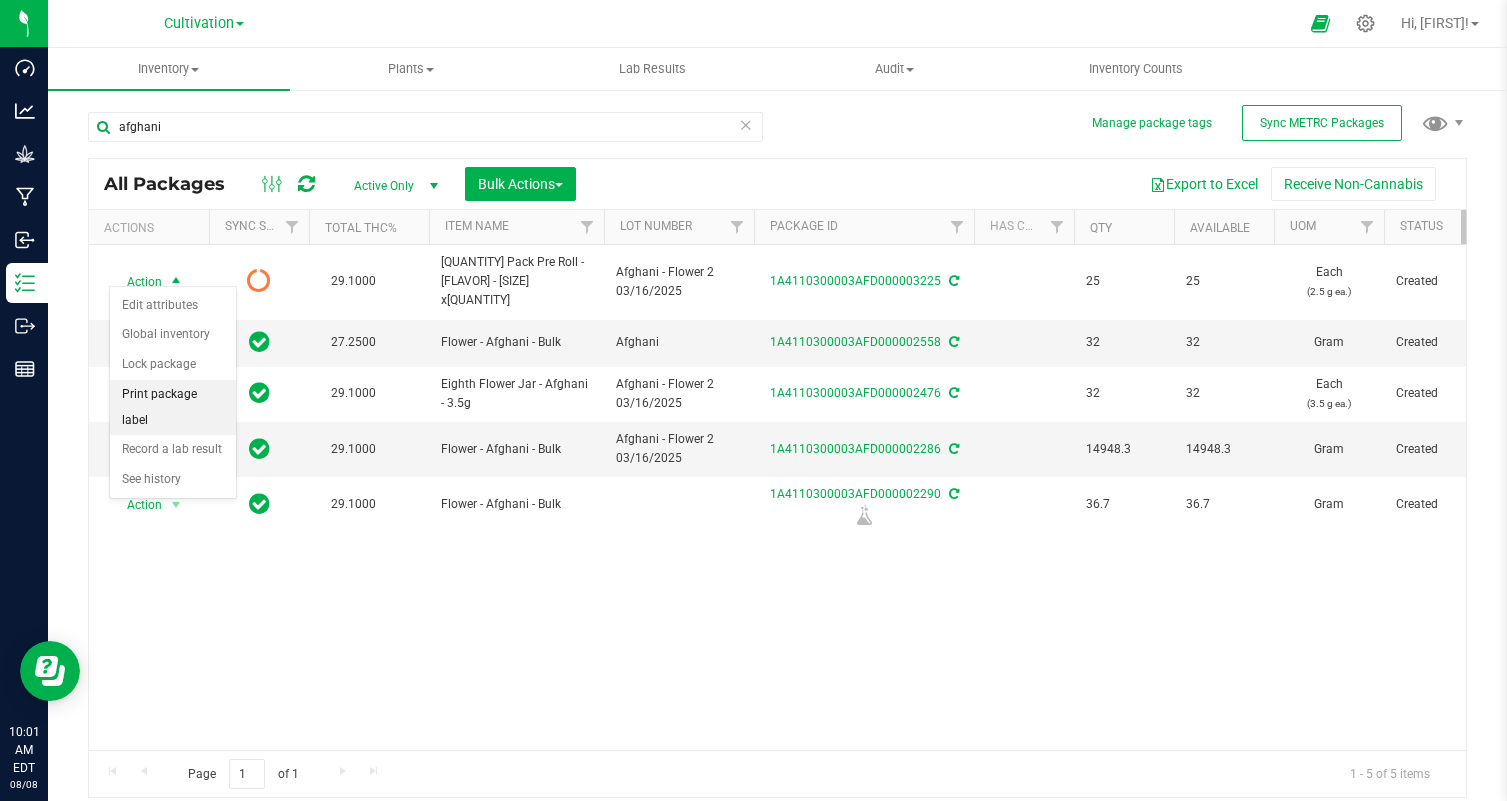 click on "Print package label" at bounding box center (173, 407) 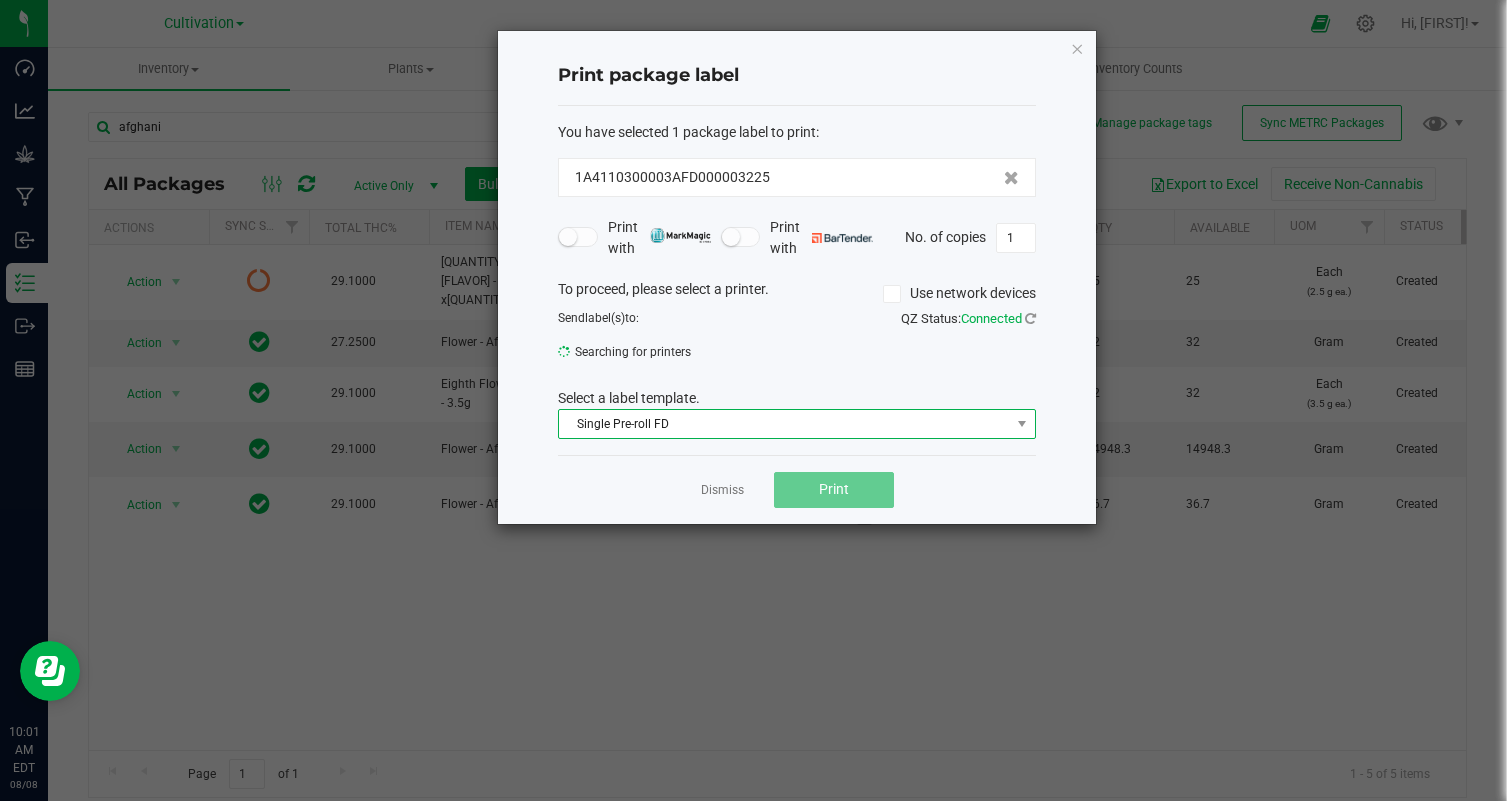 click on "Single Pre-roll FD" at bounding box center (784, 424) 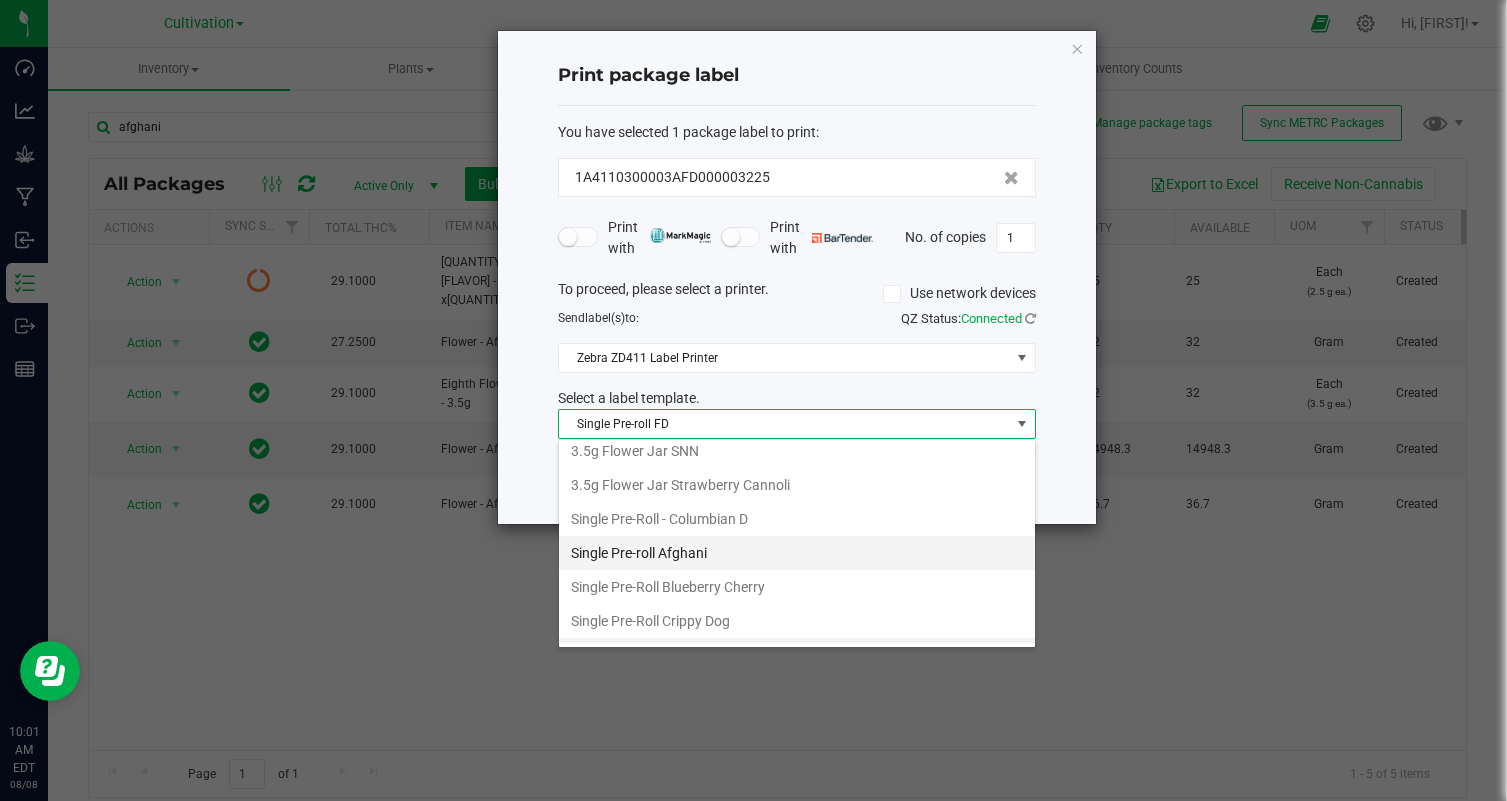 click on "Single Pre-roll Afghani" at bounding box center [797, 553] 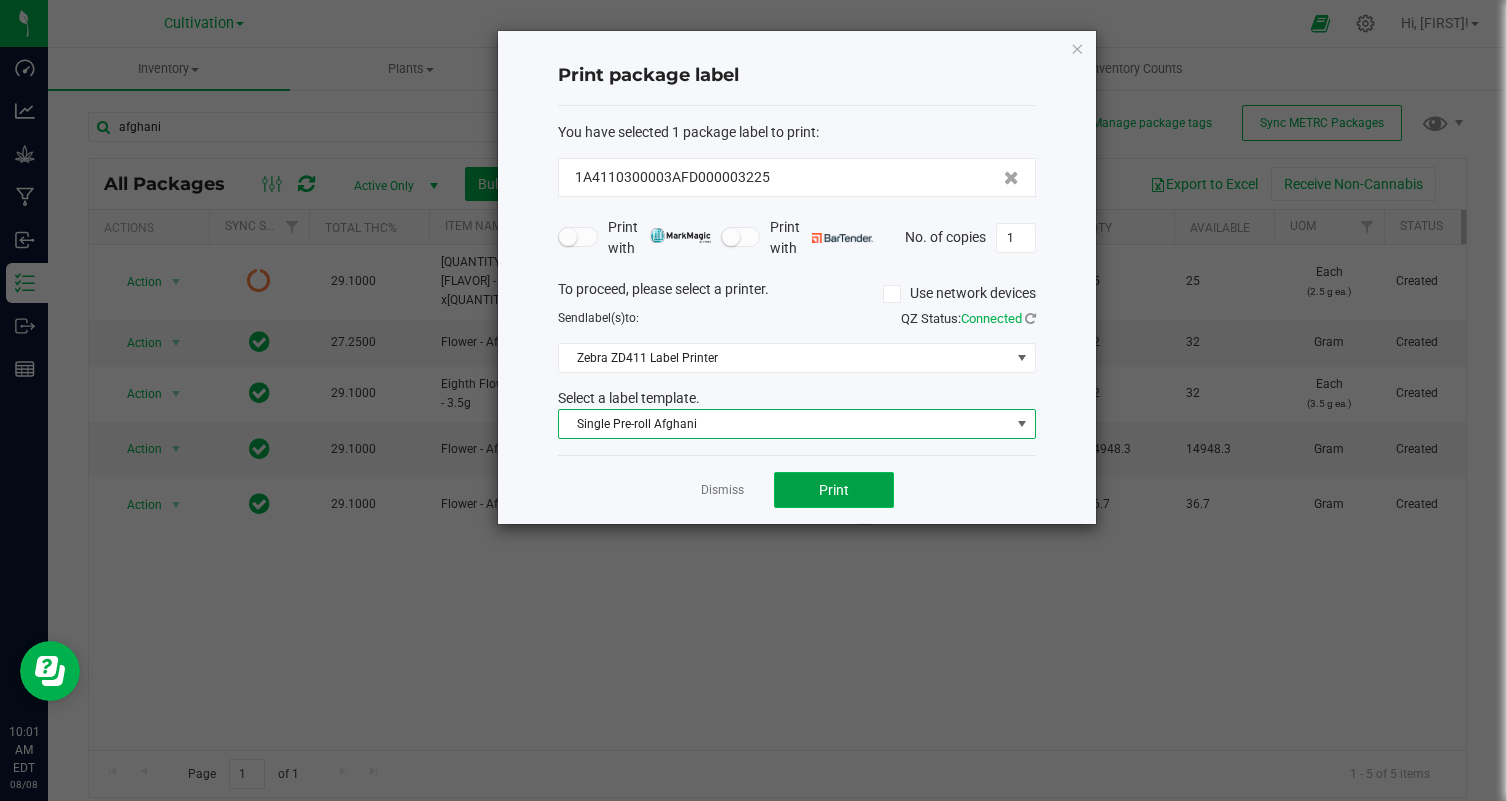 click on "Print" 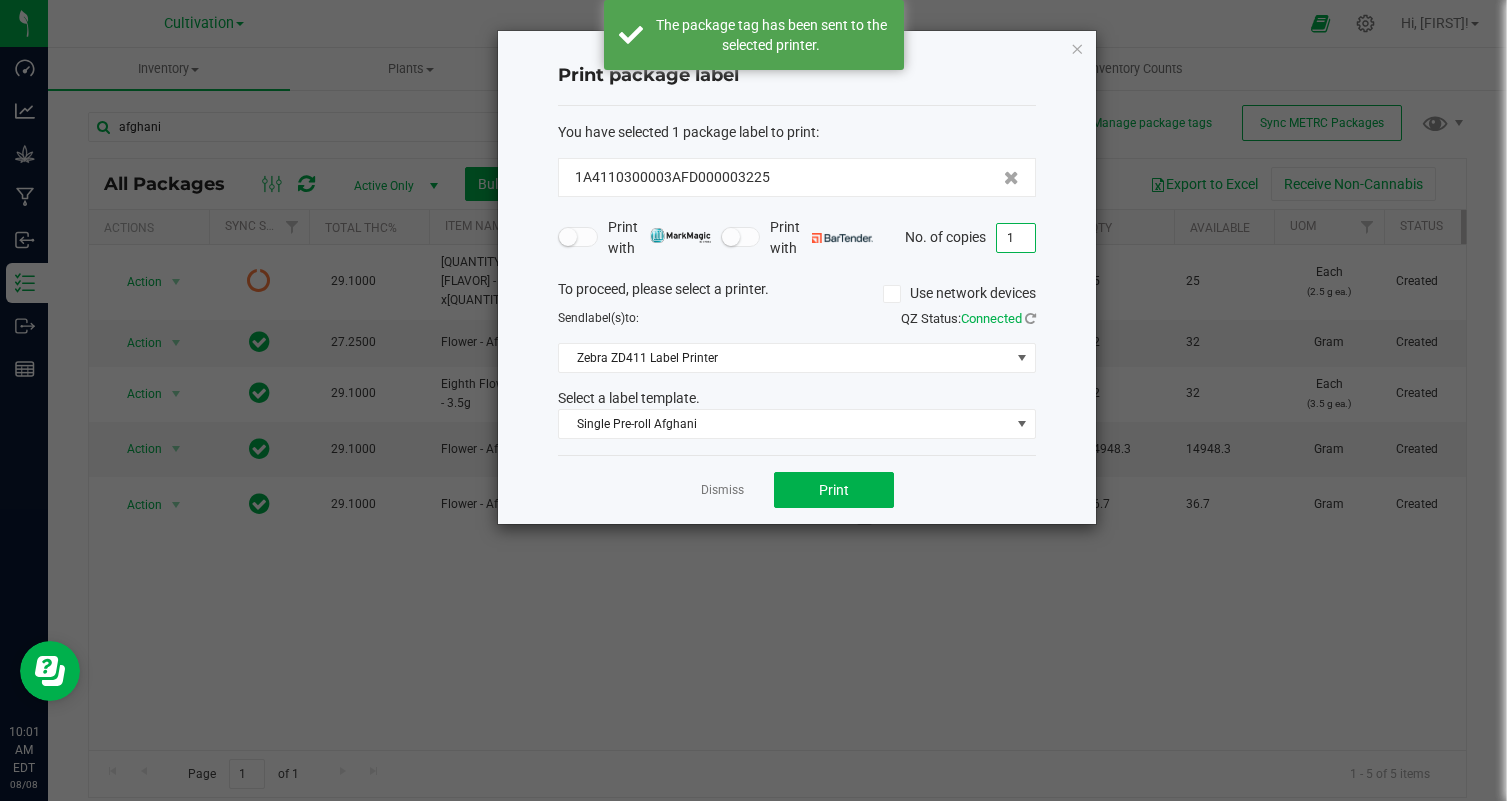 click on "1" at bounding box center [1016, 238] 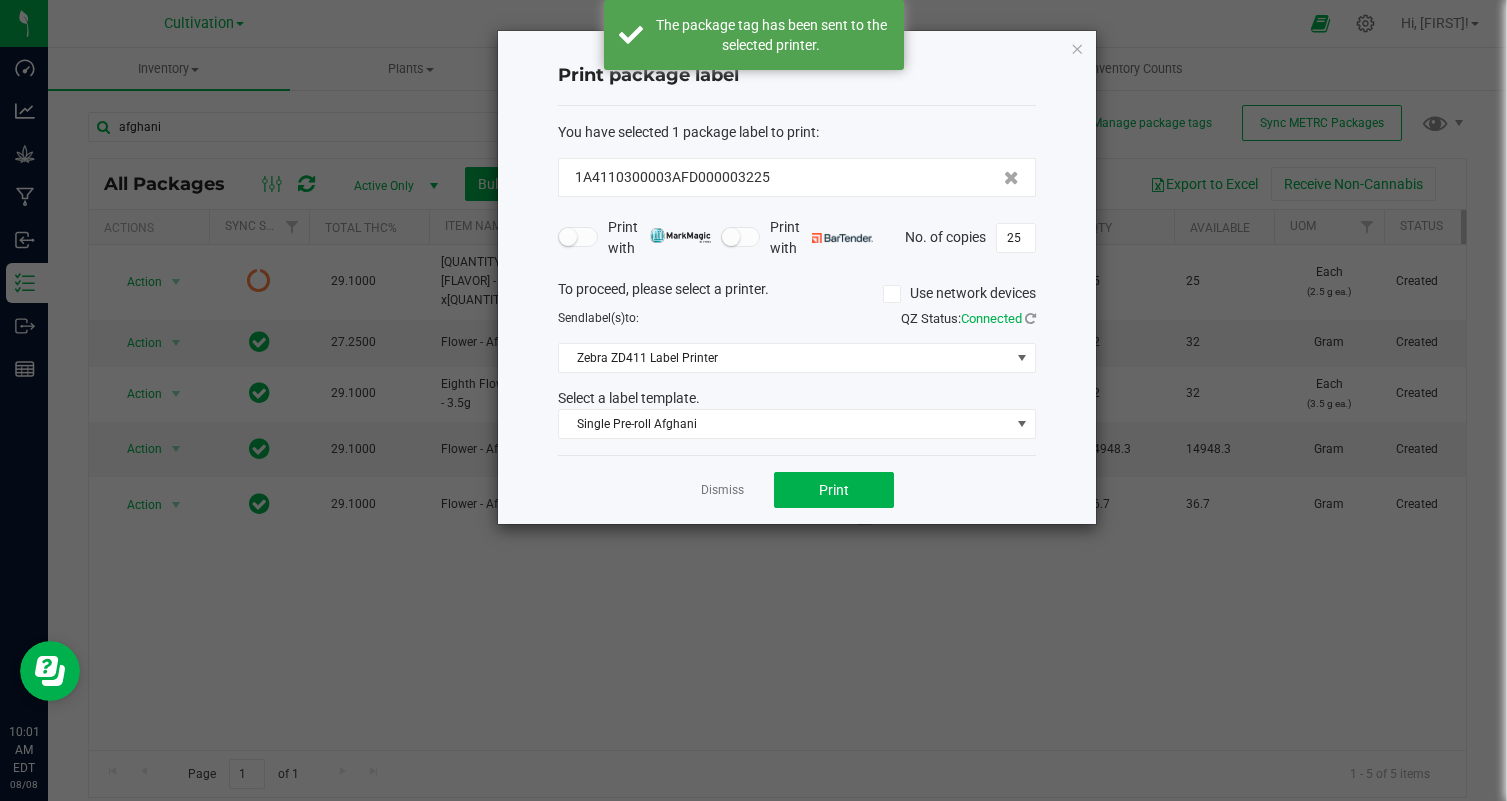 click on "Dismiss   Print" 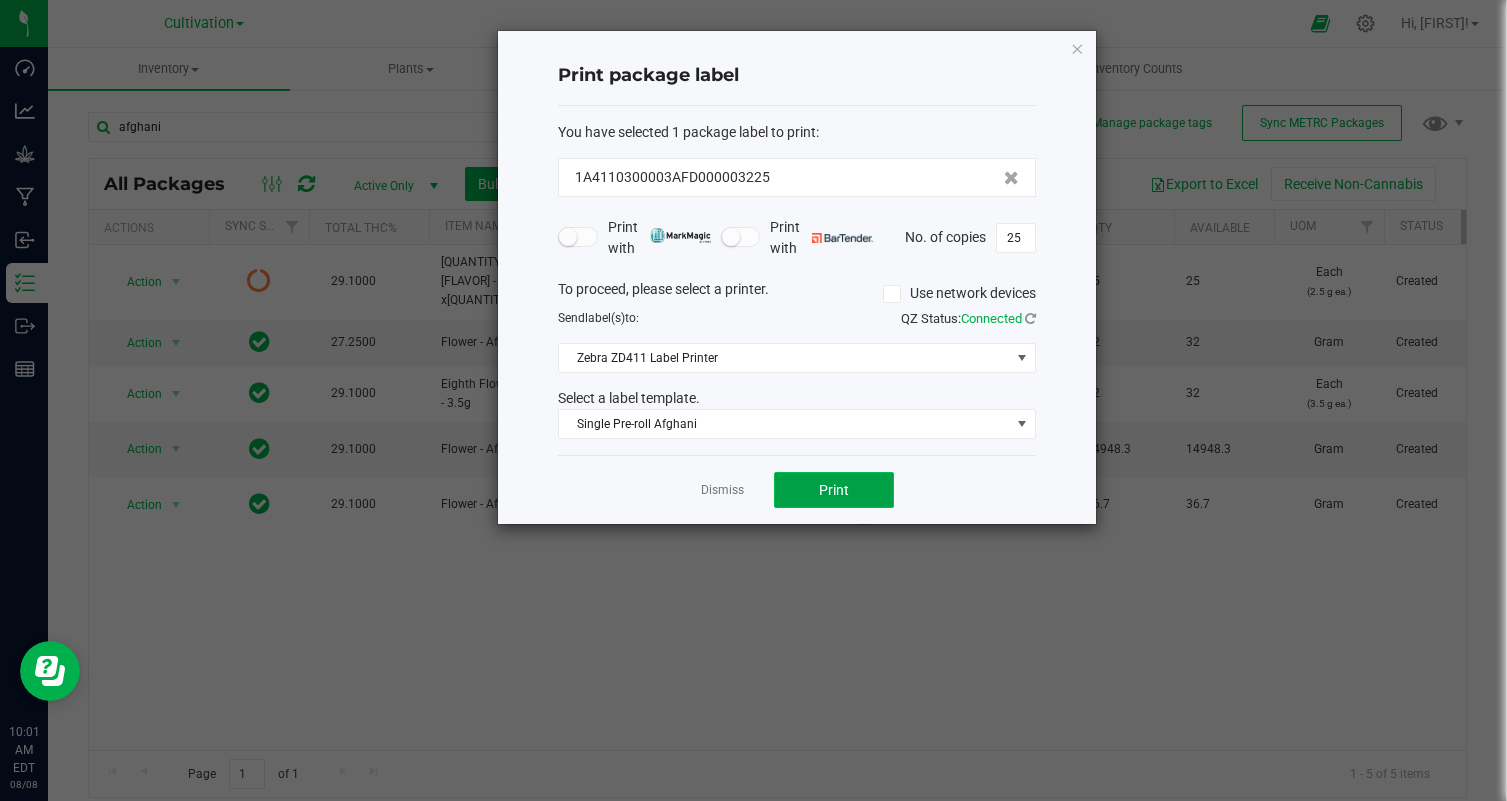click on "Print" 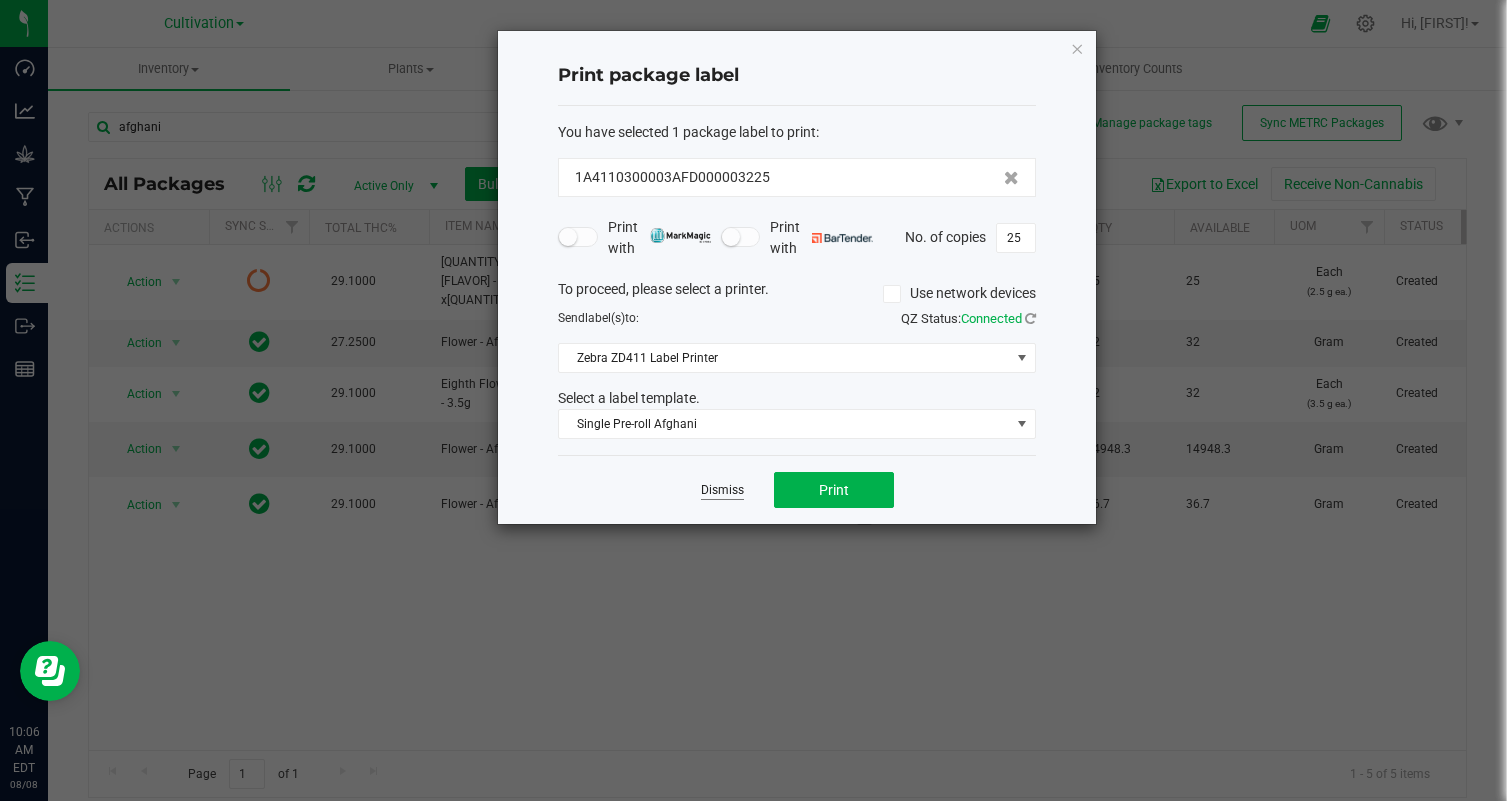 click on "Dismiss" 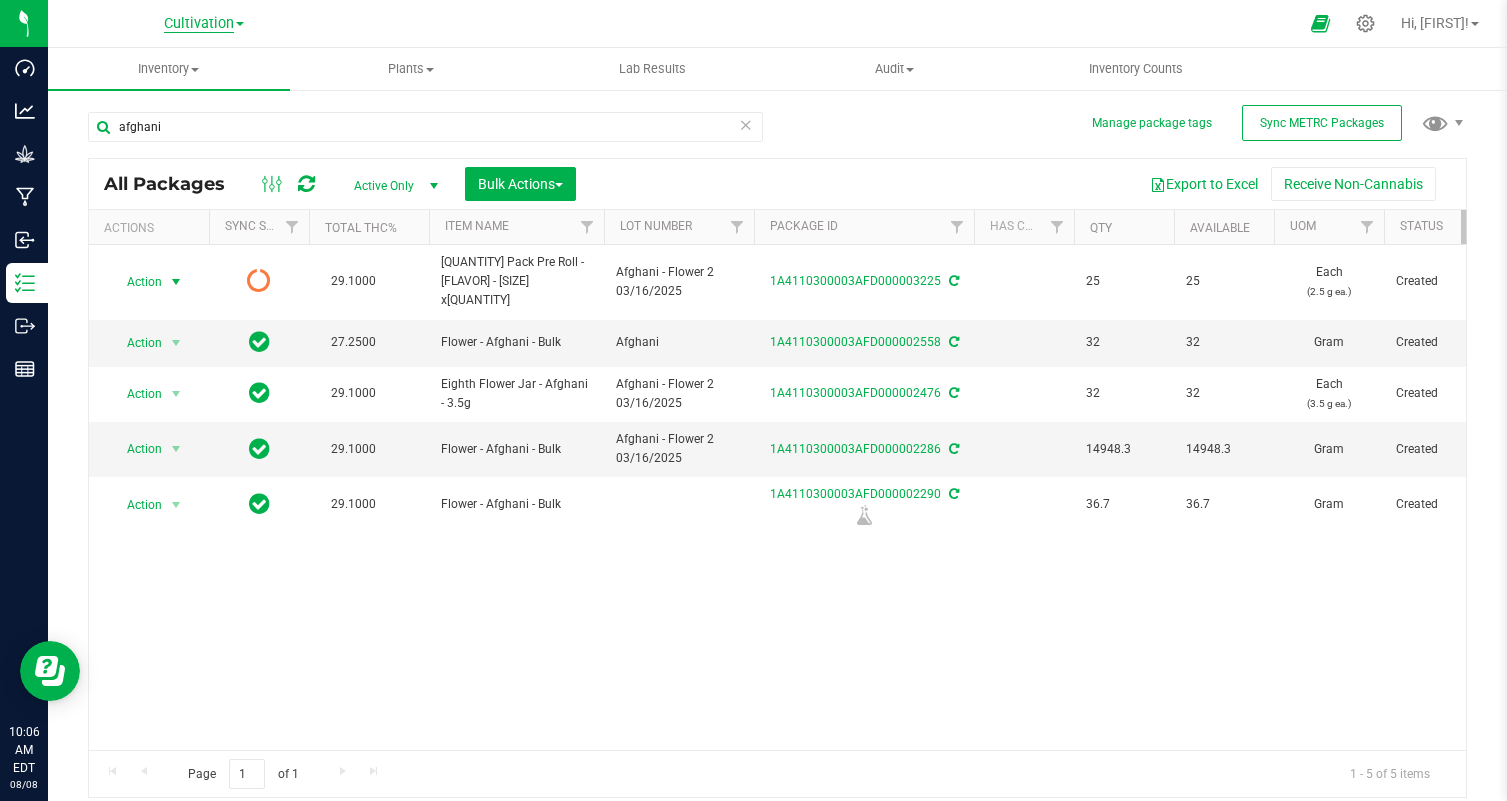 click on "Cultivation" at bounding box center (199, 24) 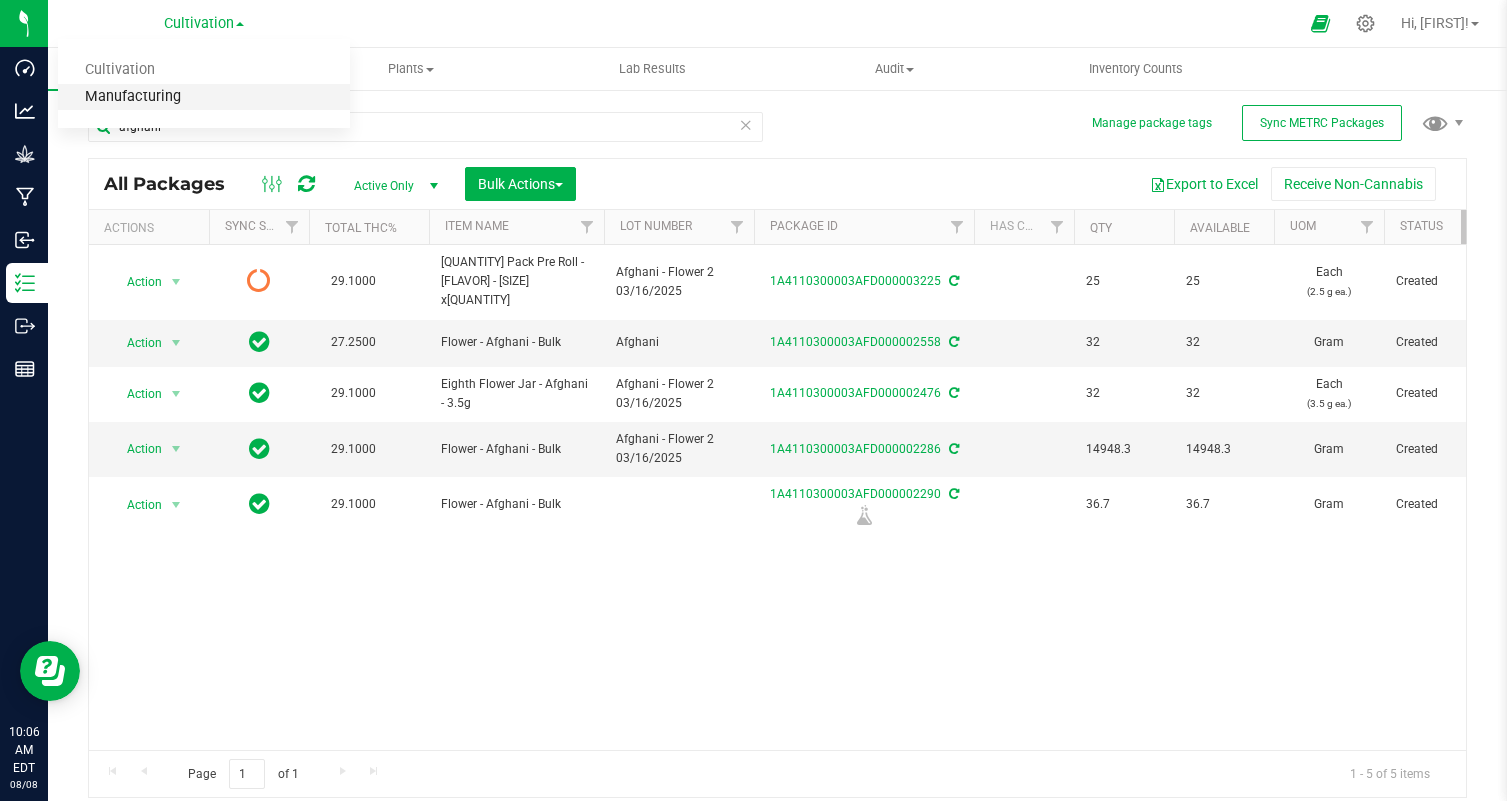 click on "Manufacturing" at bounding box center [204, 97] 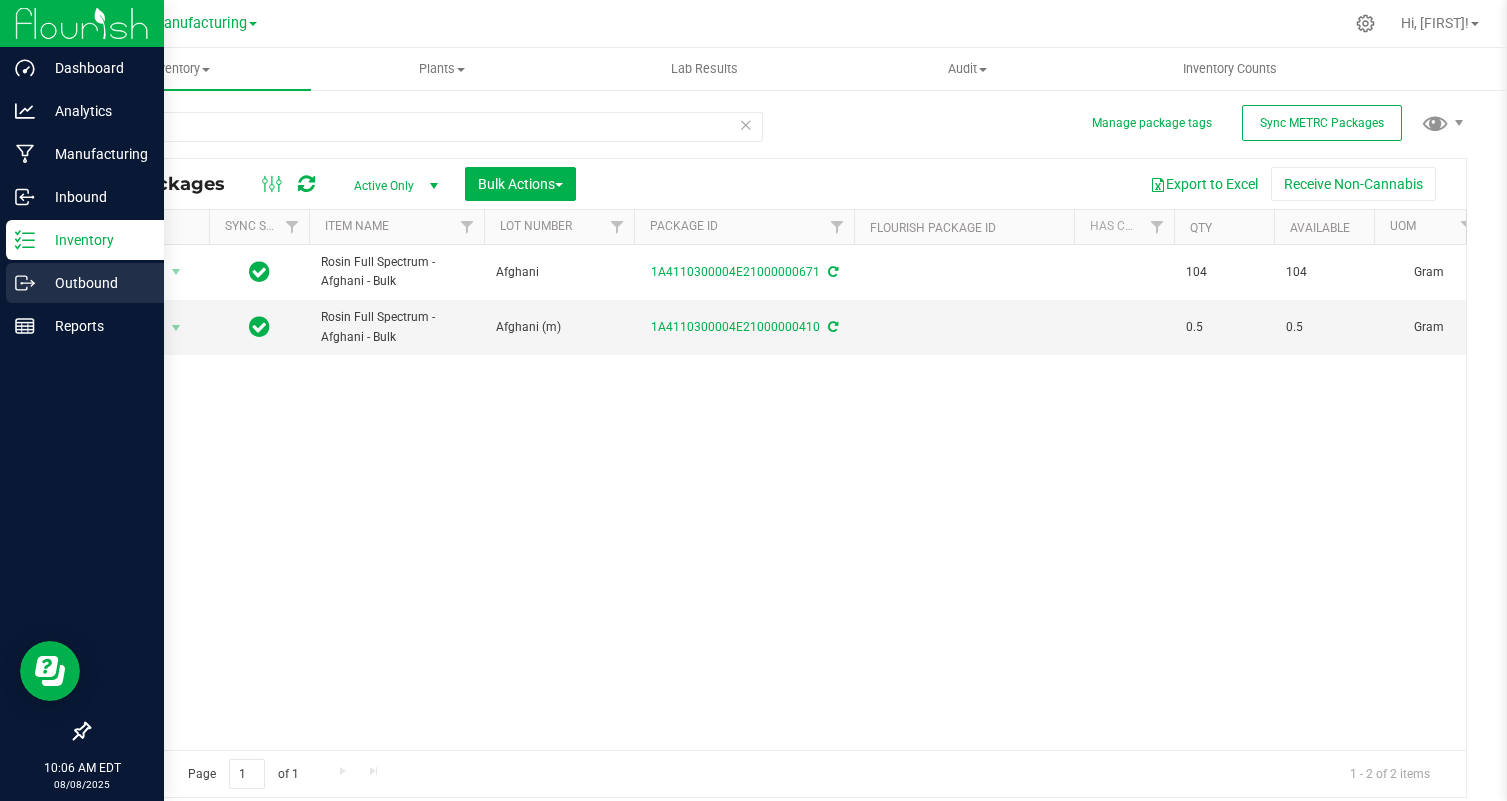 click on "Outbound" at bounding box center [95, 283] 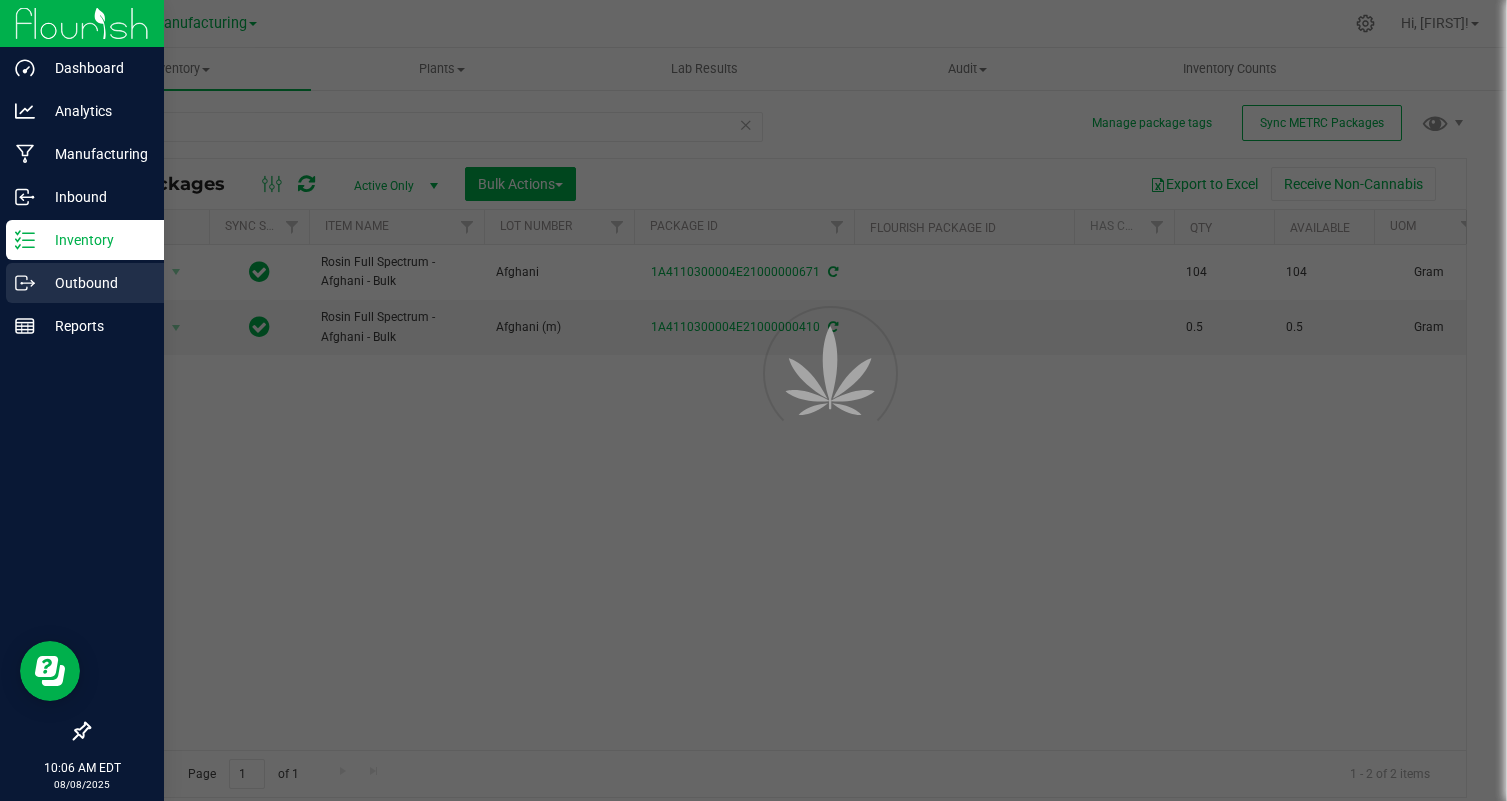 click on "Outbound" at bounding box center (95, 283) 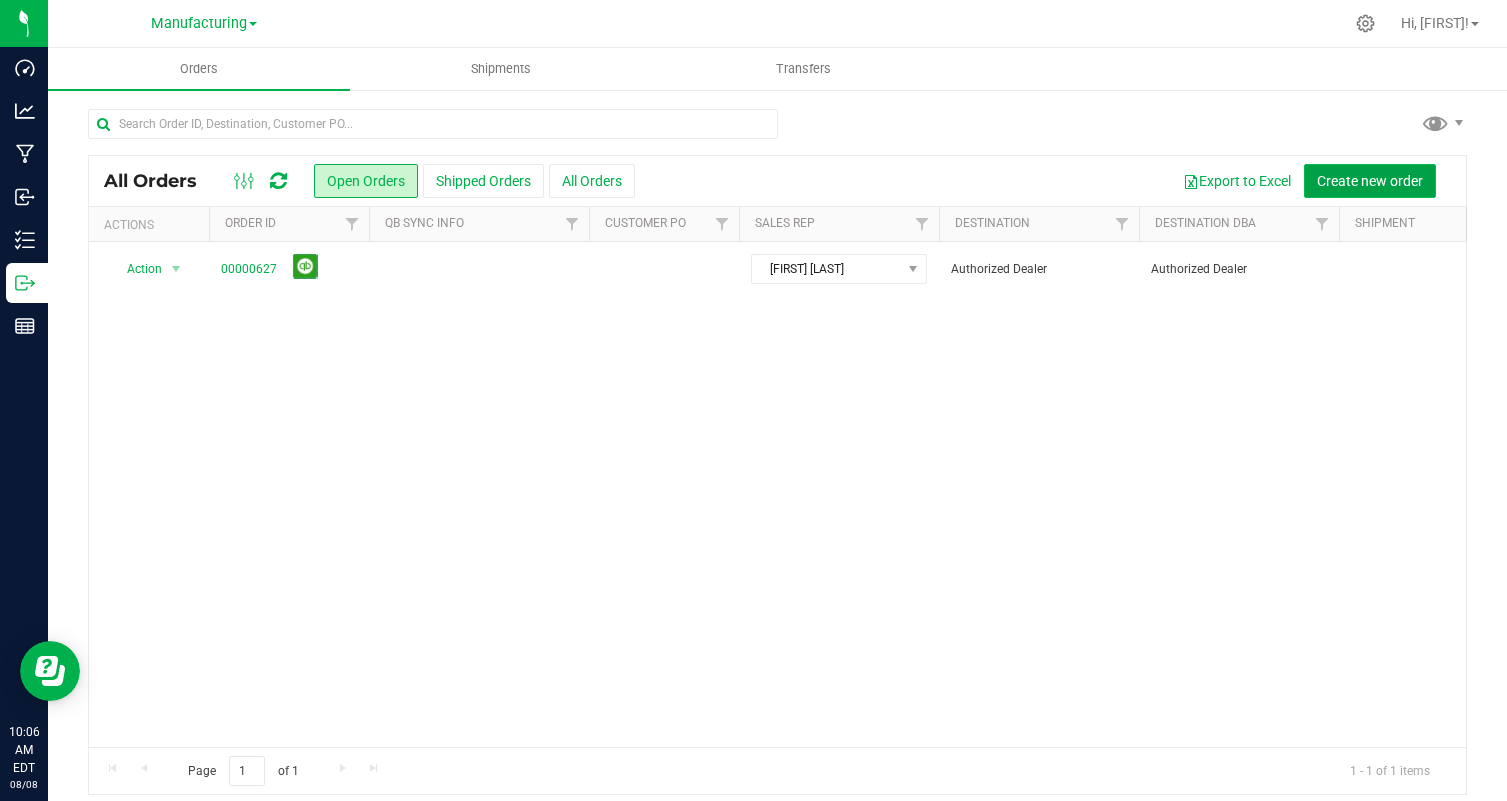 click on "Create new order" at bounding box center [1370, 181] 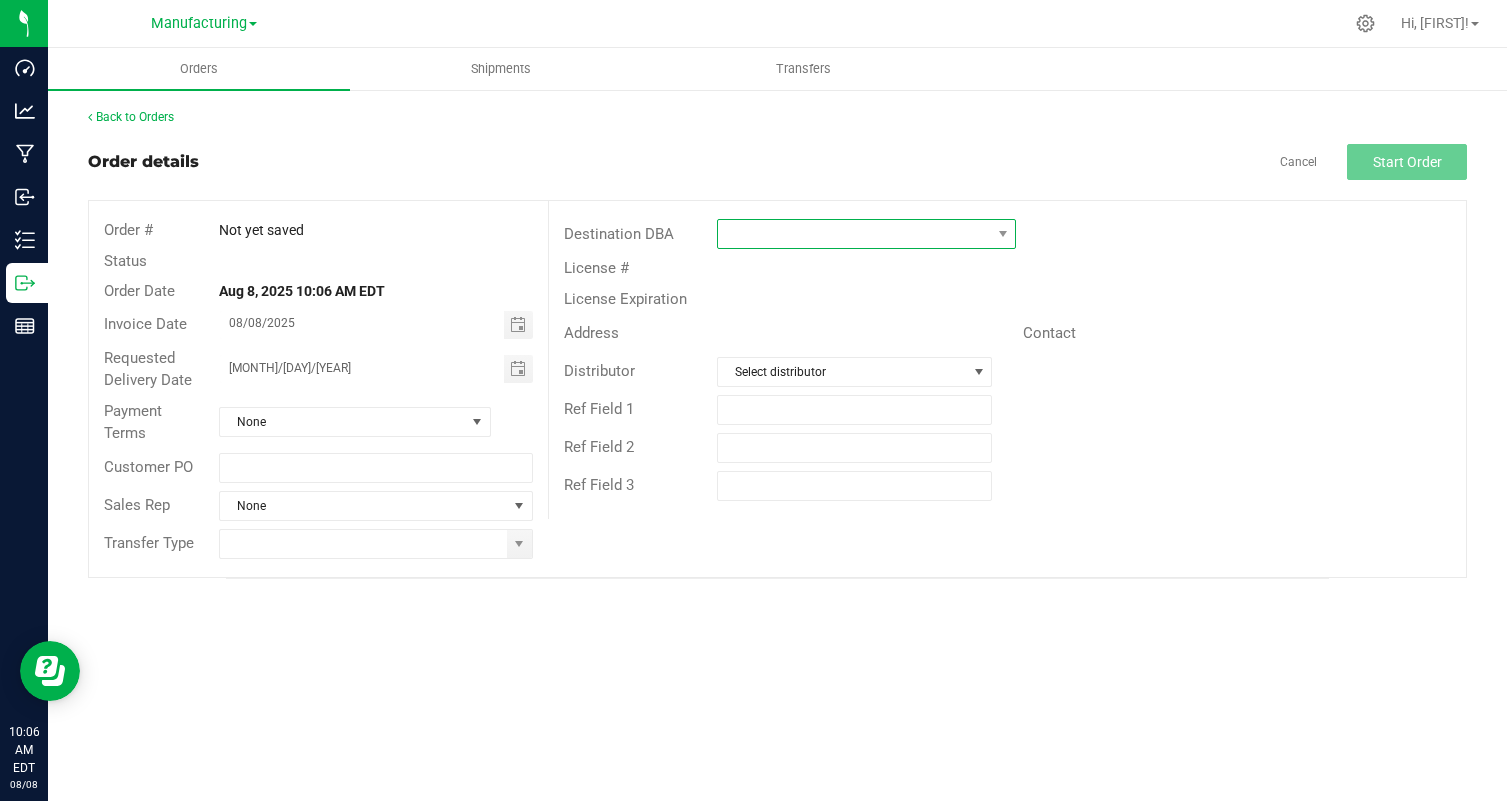 click at bounding box center [854, 234] 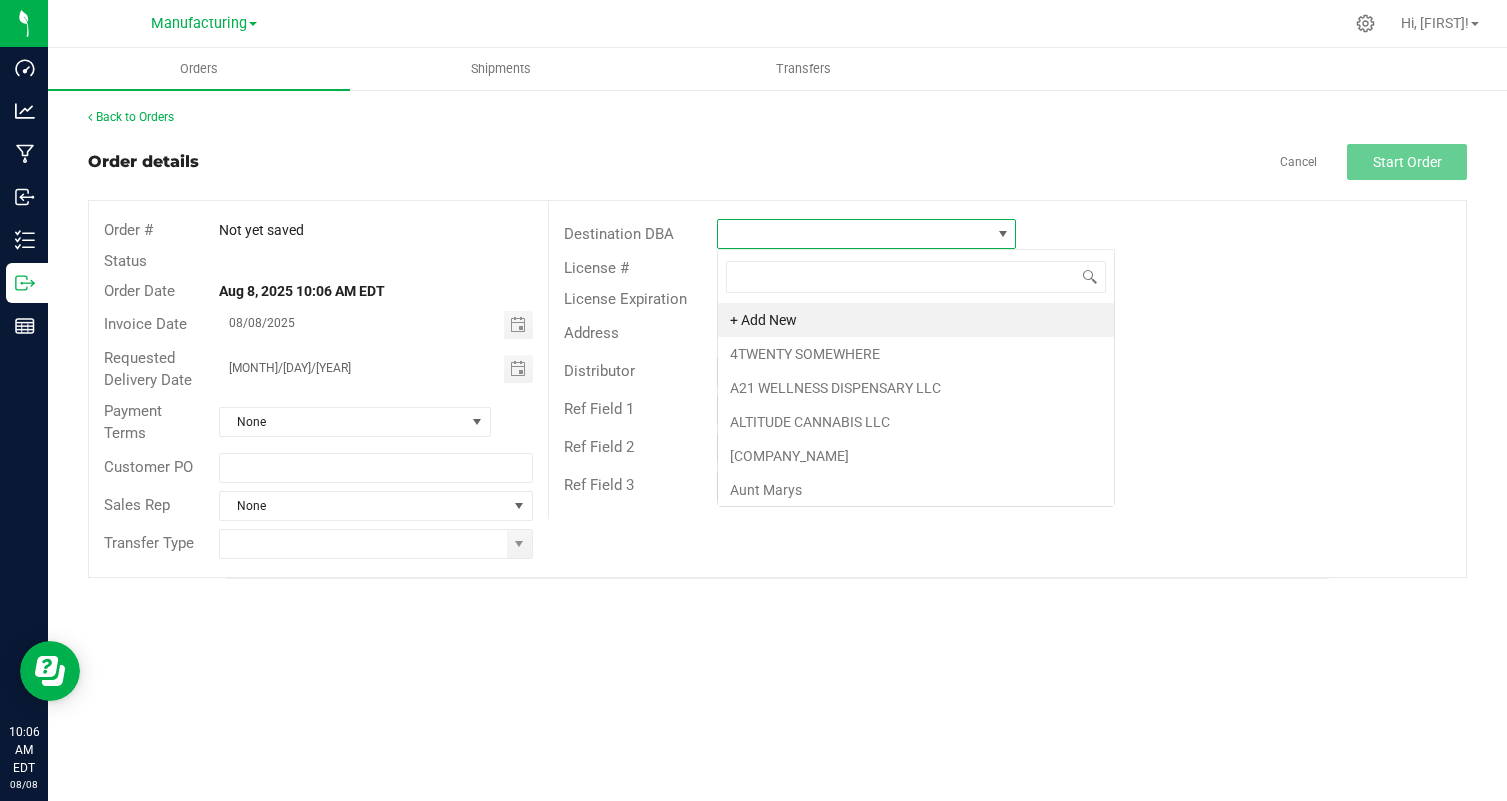 scroll, scrollTop: 99970, scrollLeft: 99700, axis: both 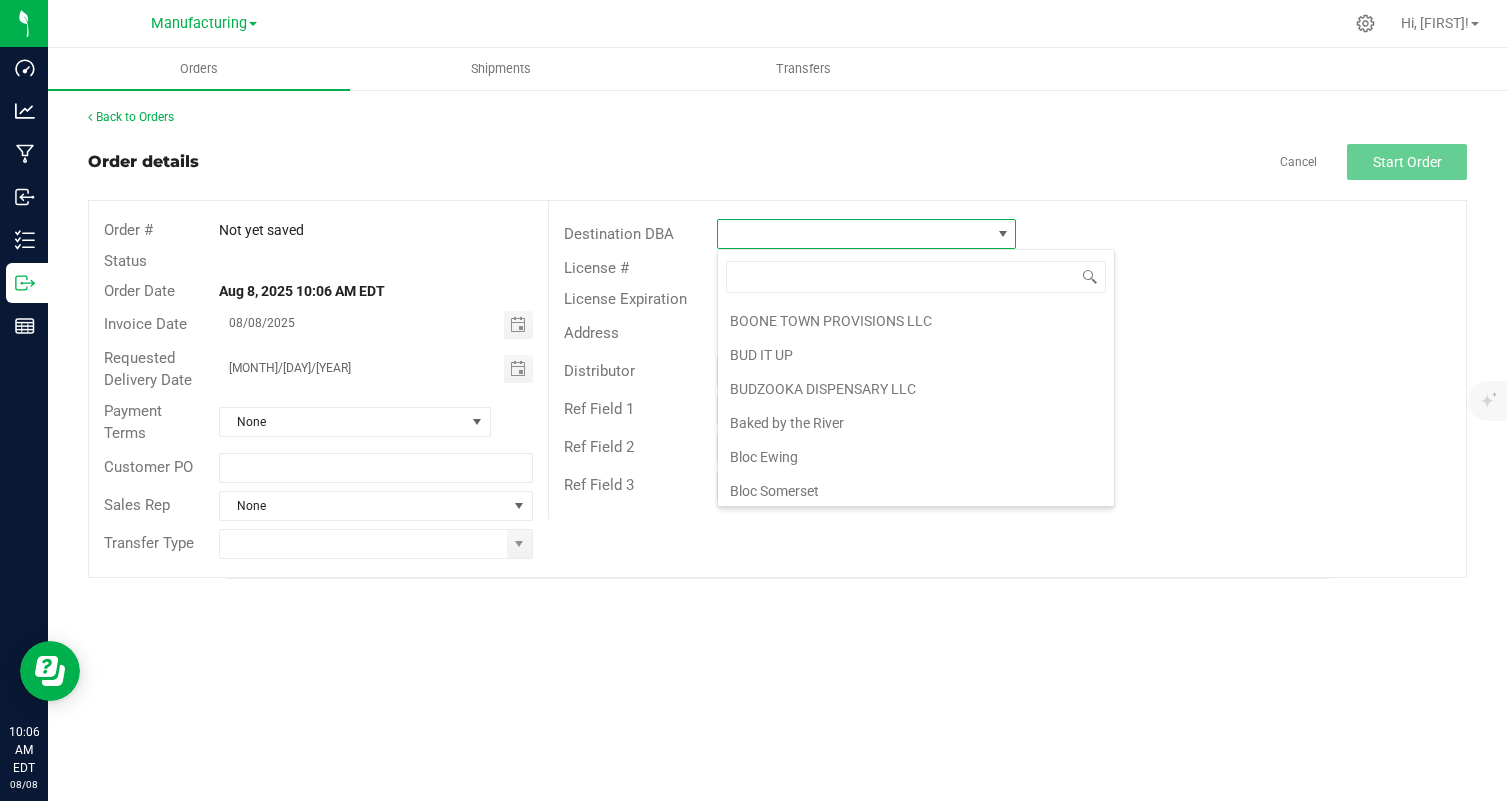 click on "Baked by the River" at bounding box center (916, 423) 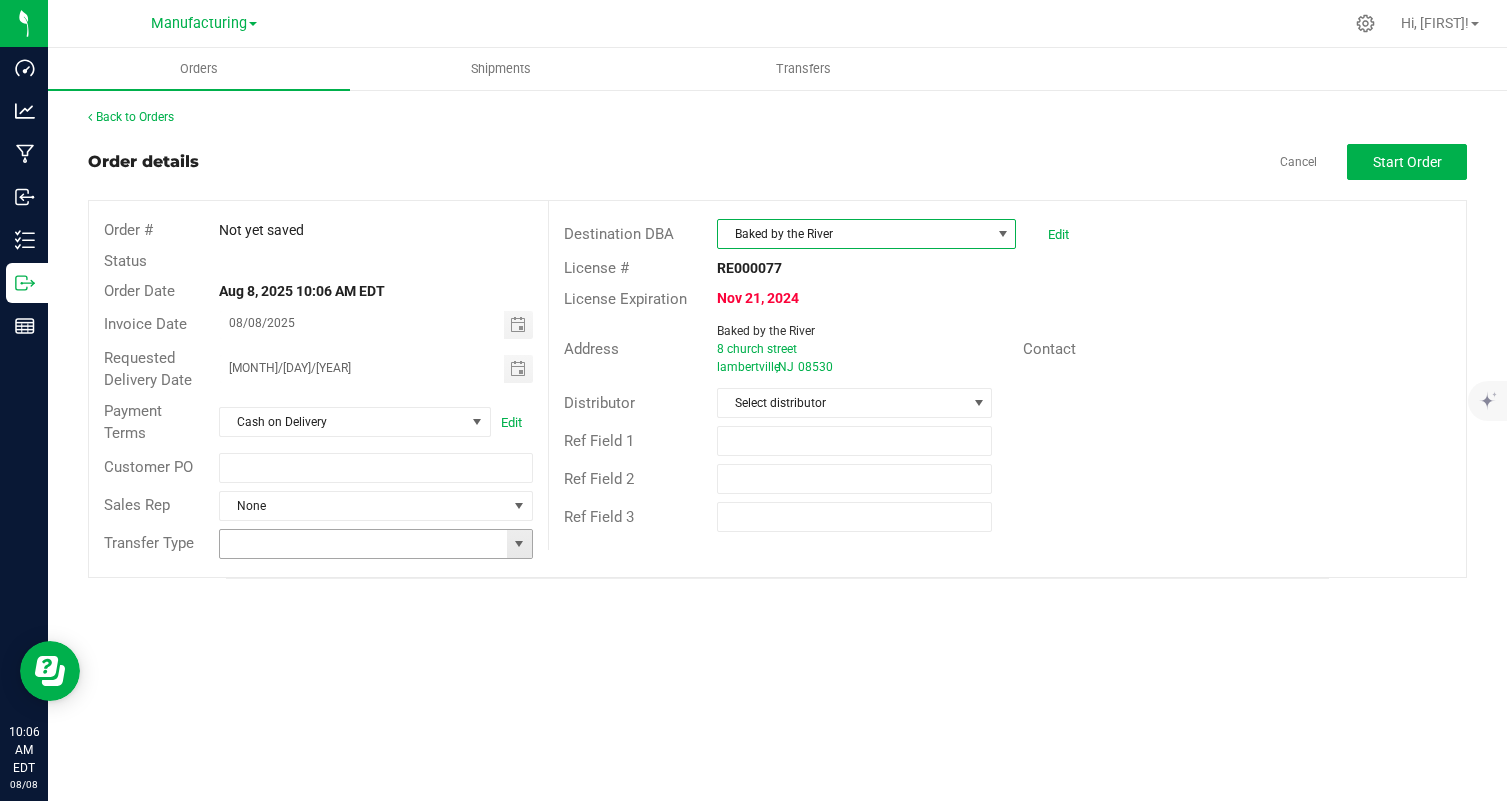 click at bounding box center (519, 544) 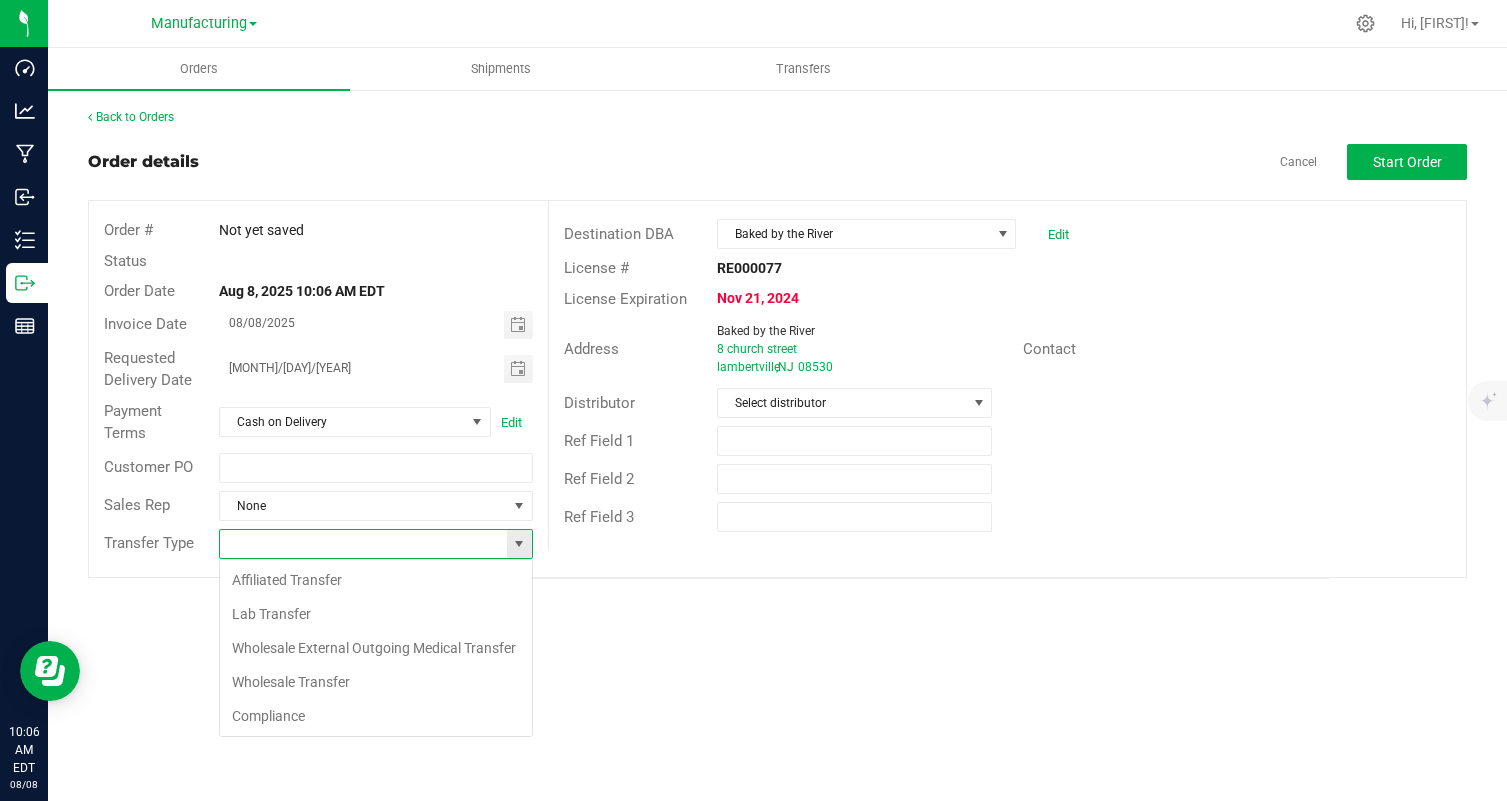 scroll, scrollTop: 99970, scrollLeft: 99685, axis: both 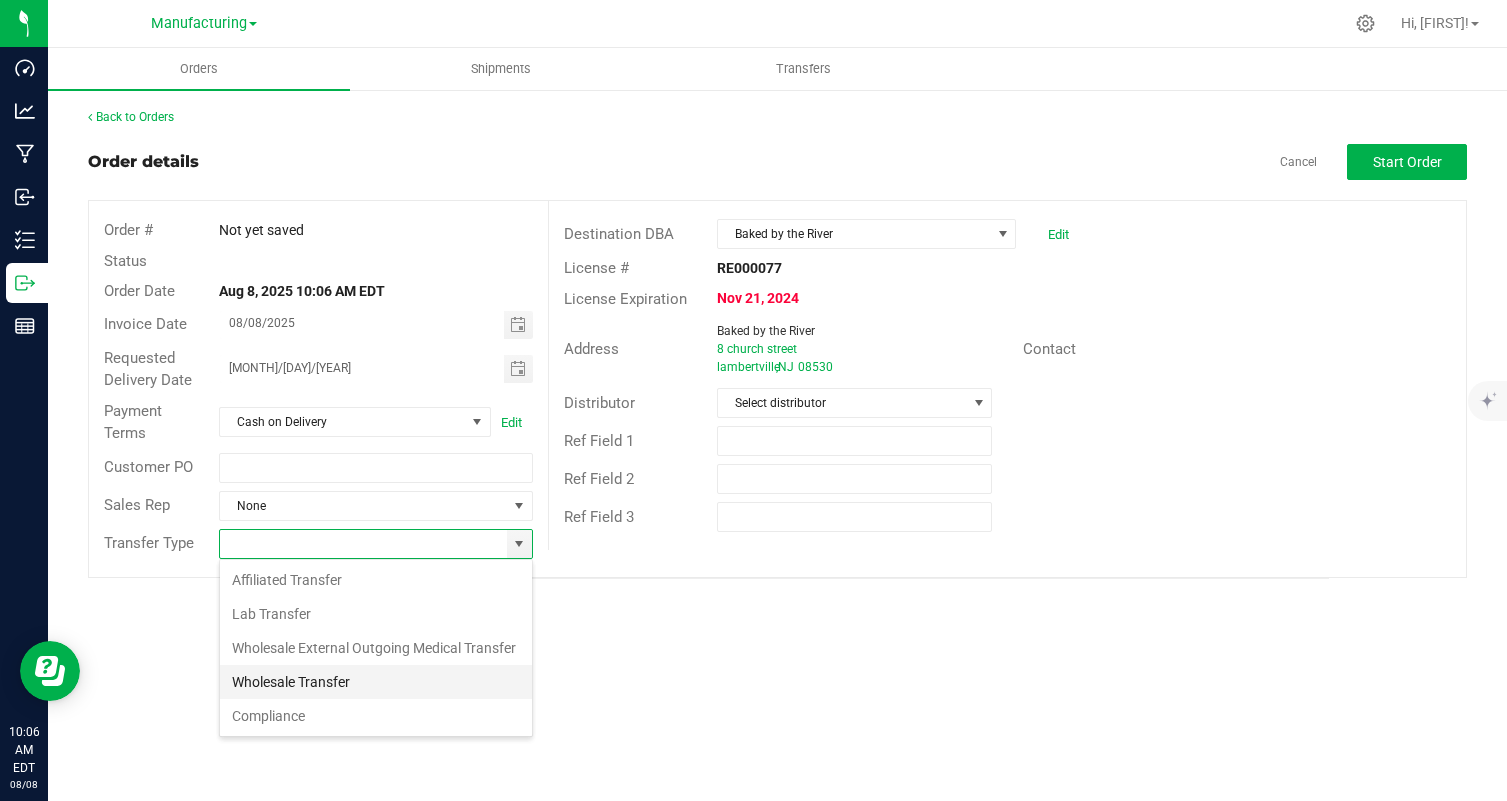 click on "Wholesale Transfer" at bounding box center [376, 682] 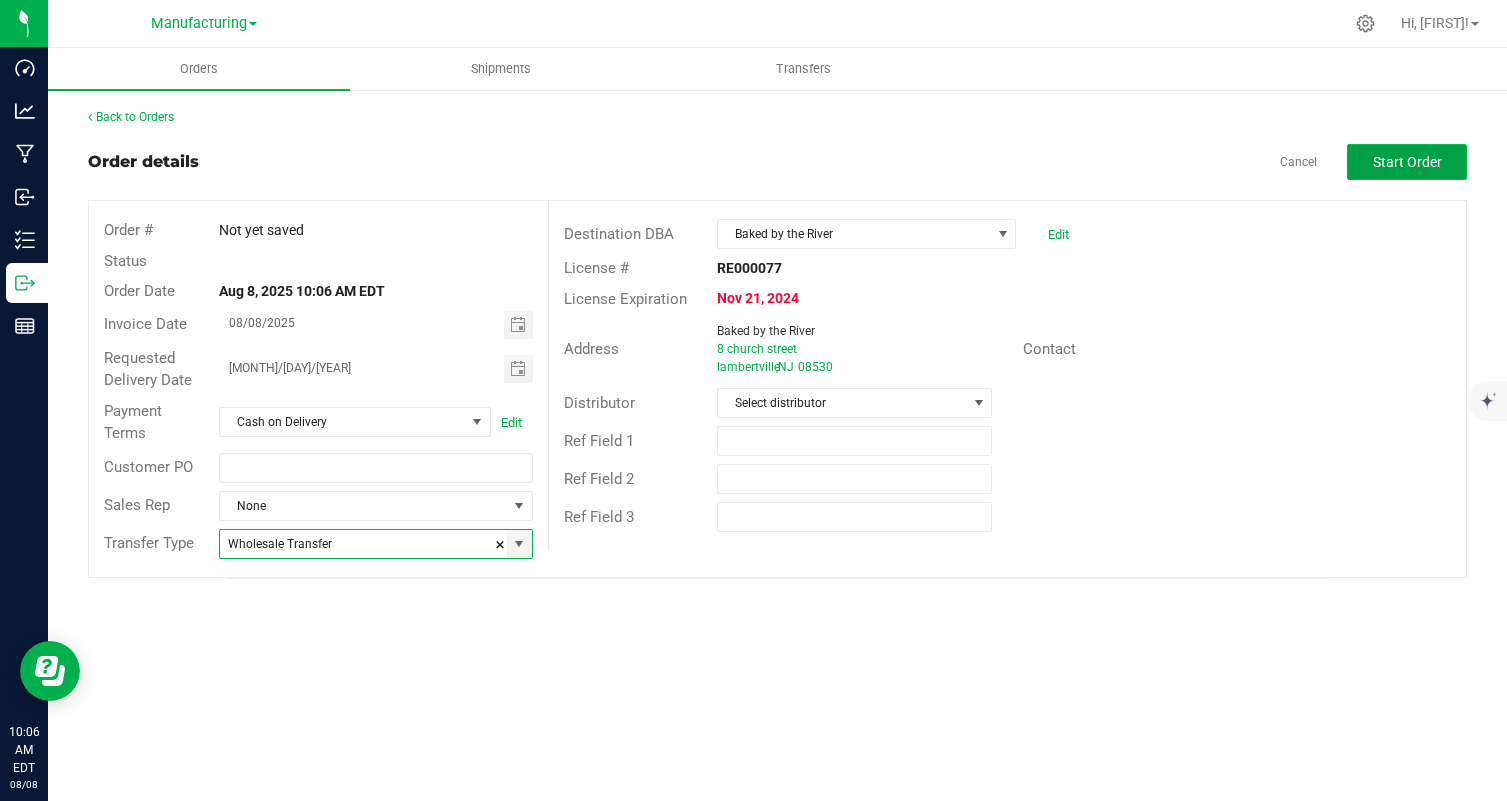 click on "Start Order" at bounding box center [1407, 162] 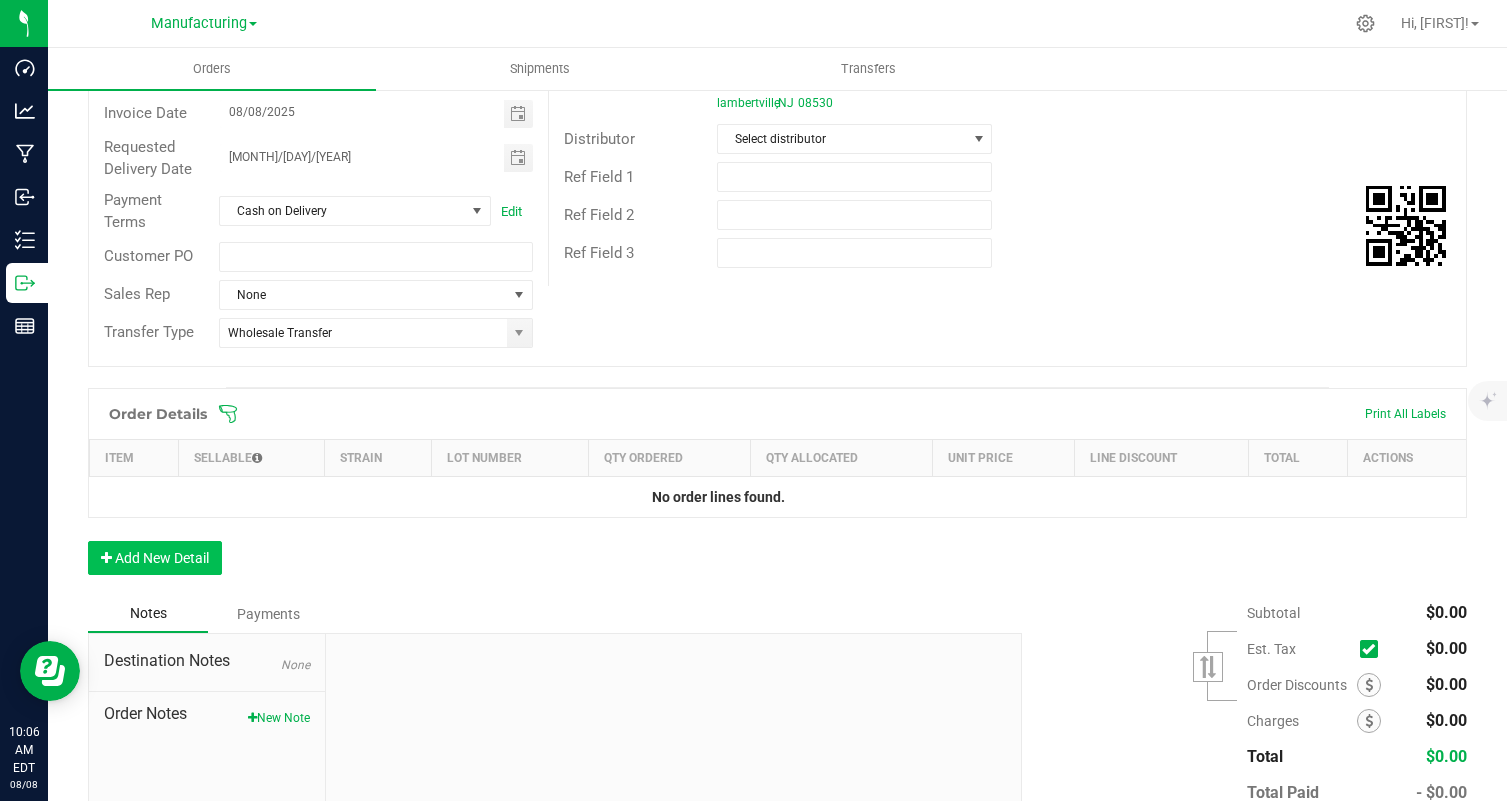 scroll, scrollTop: 265, scrollLeft: 0, axis: vertical 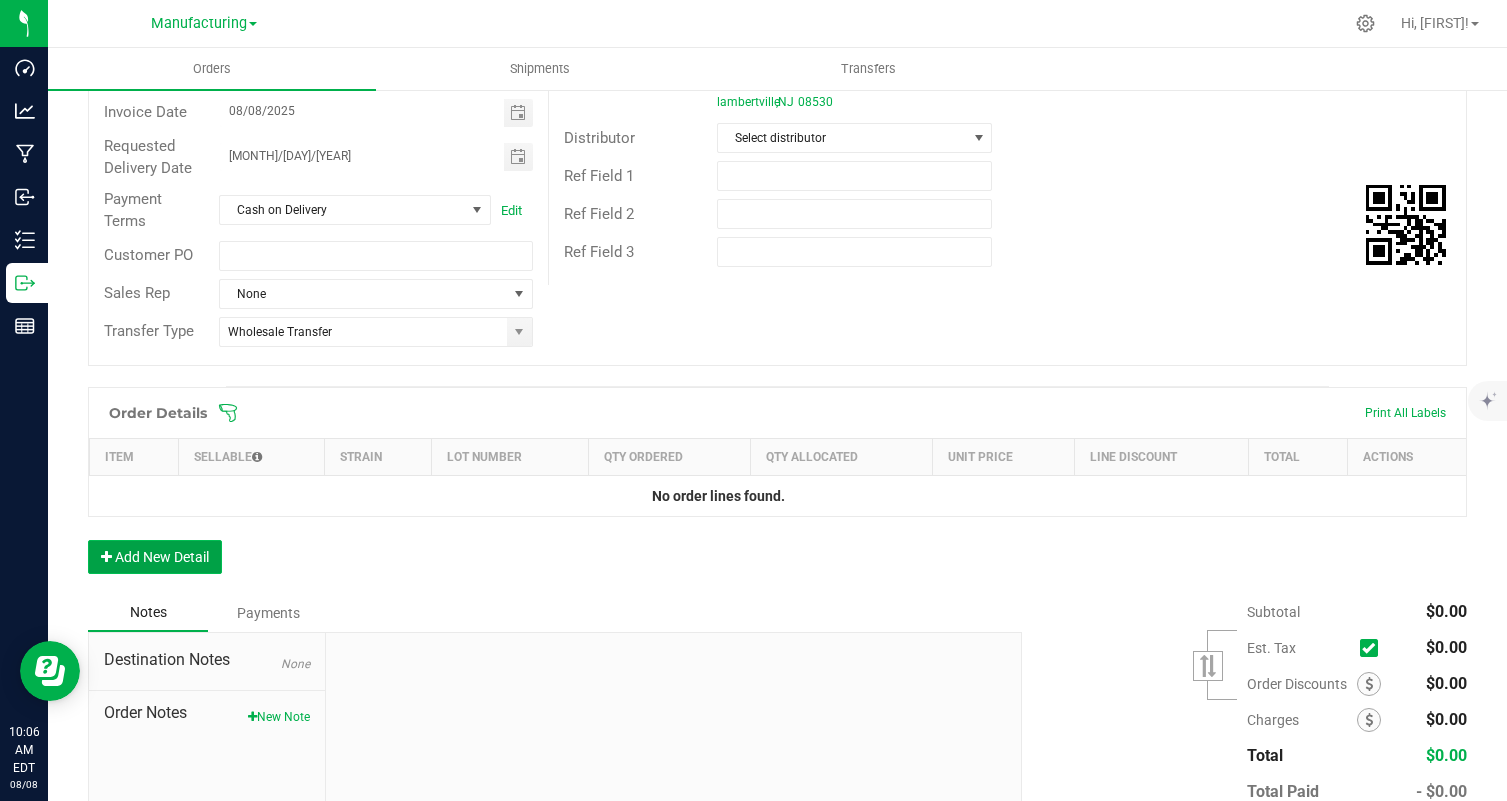 click on "Add New Detail" at bounding box center [155, 557] 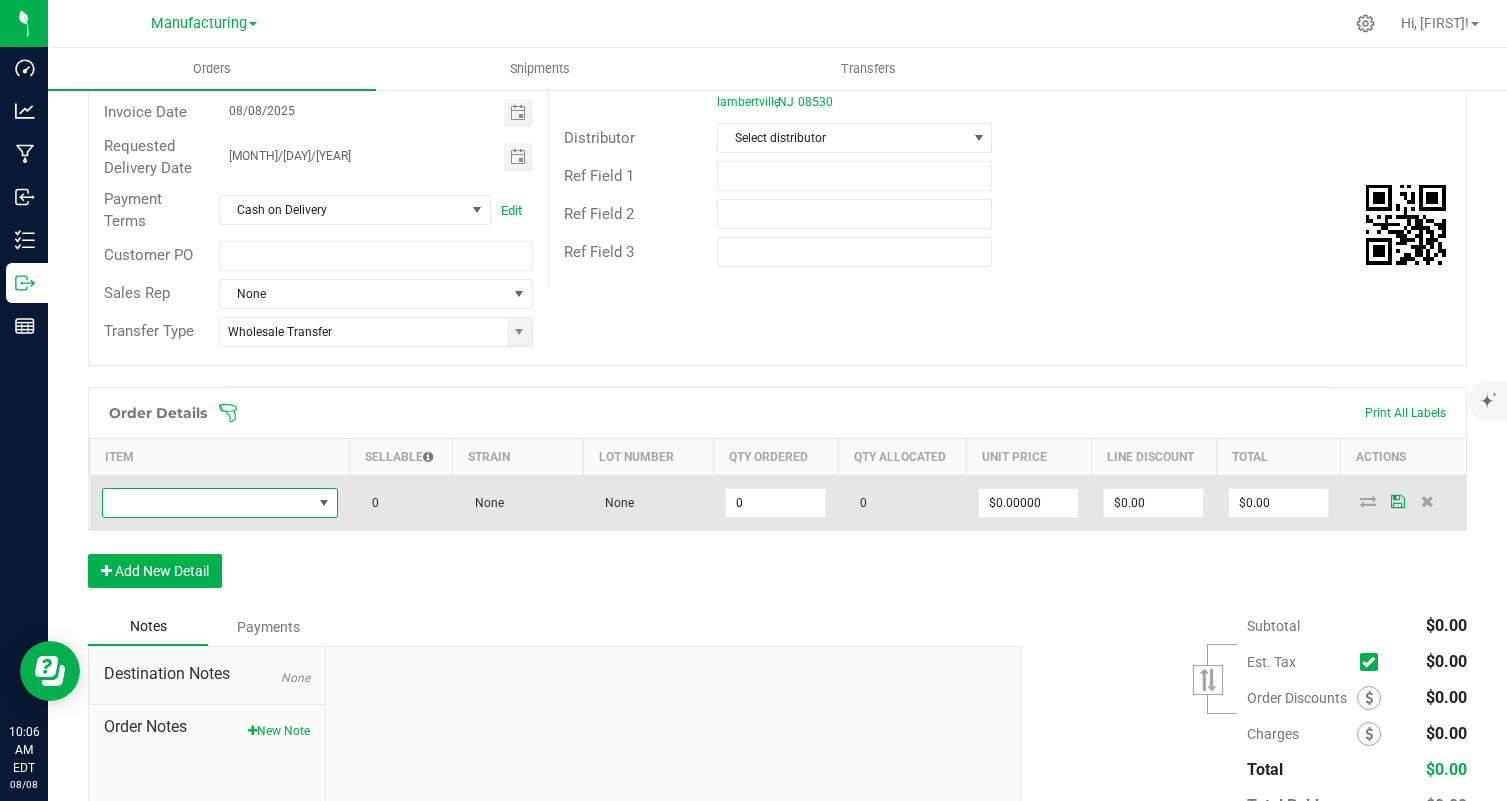 click at bounding box center (207, 503) 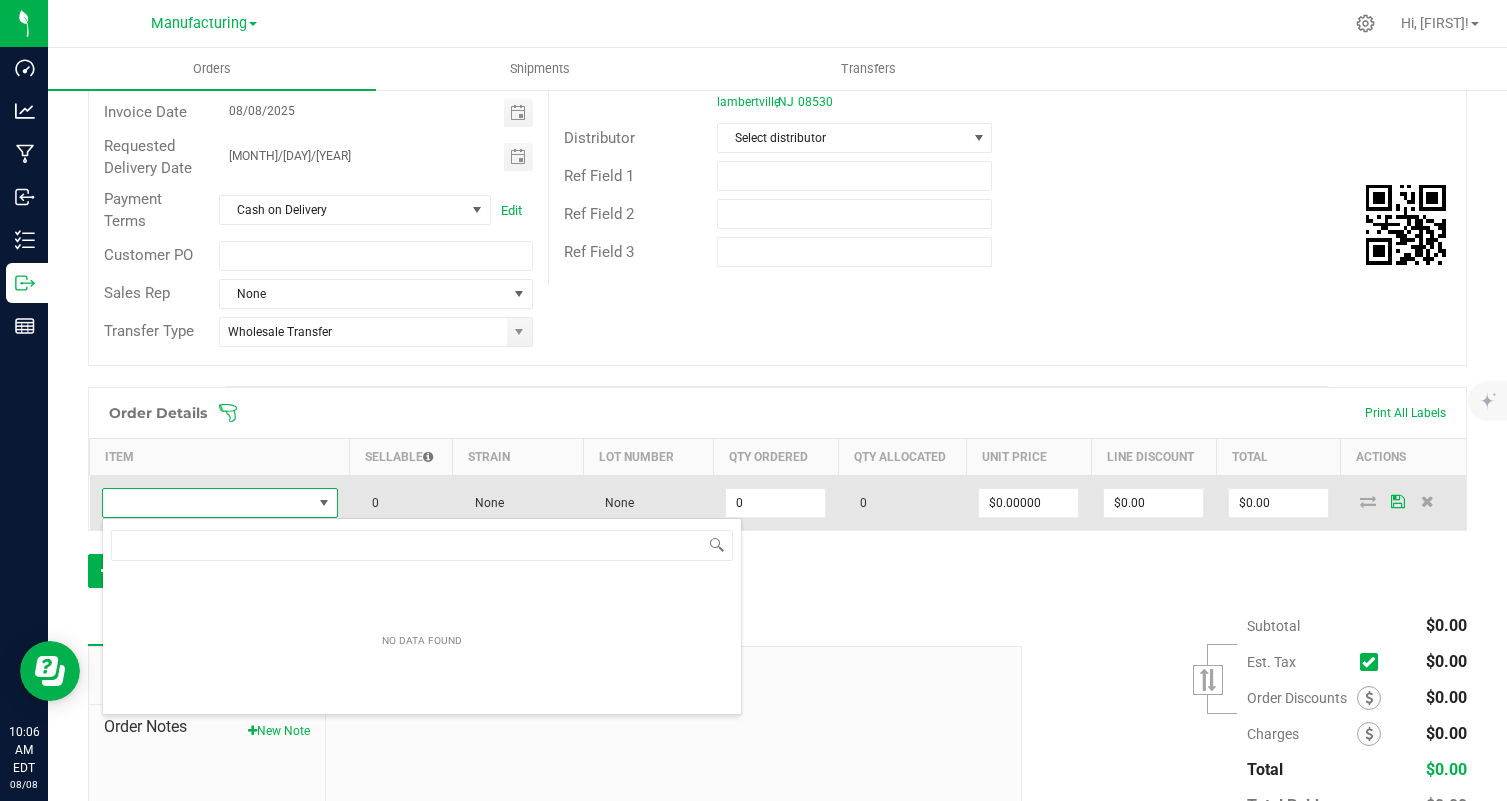 scroll, scrollTop: 99970, scrollLeft: 99764, axis: both 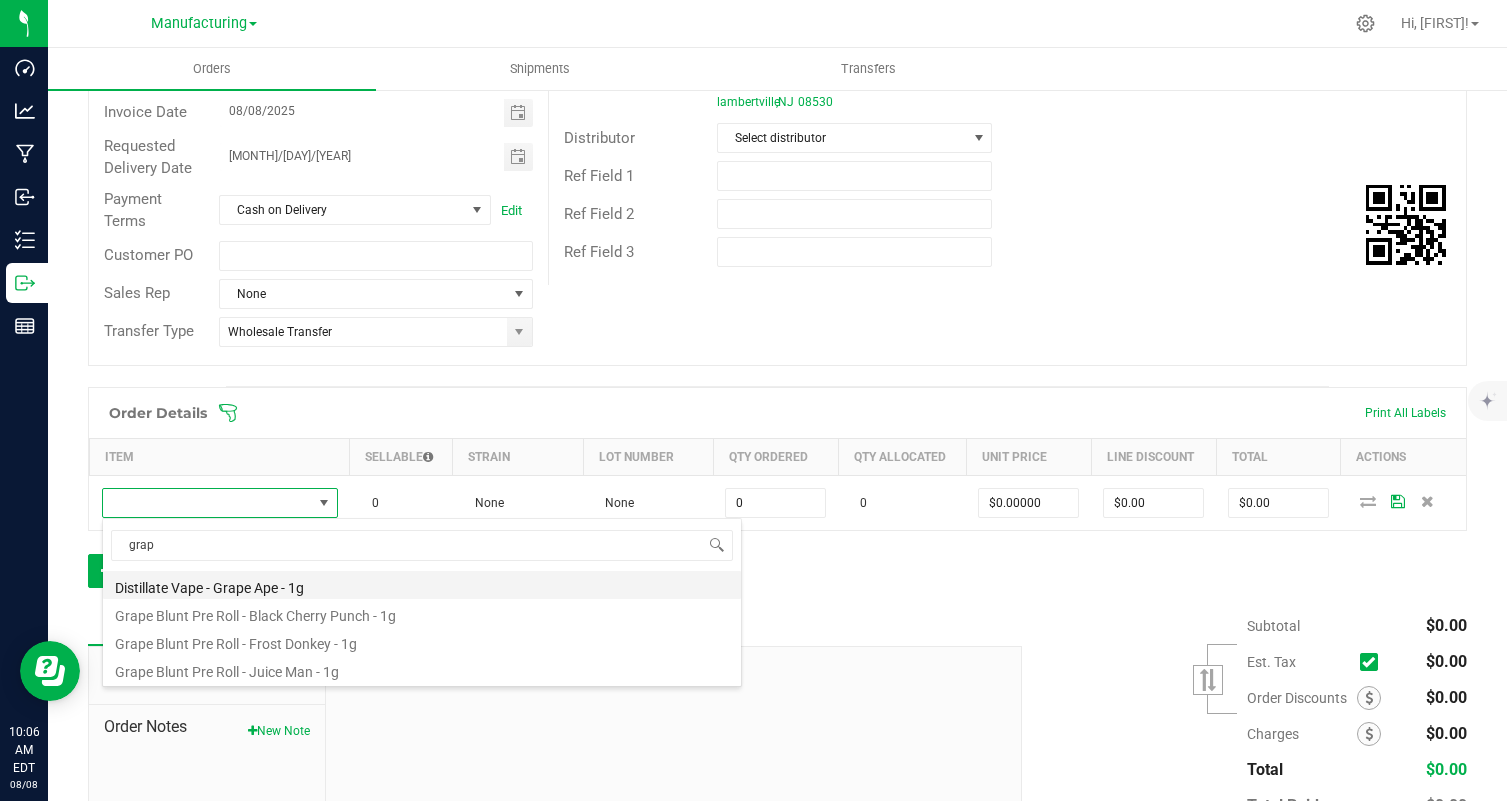 click on "Distillate Vape - Grape Ape - 1g" at bounding box center [422, 585] 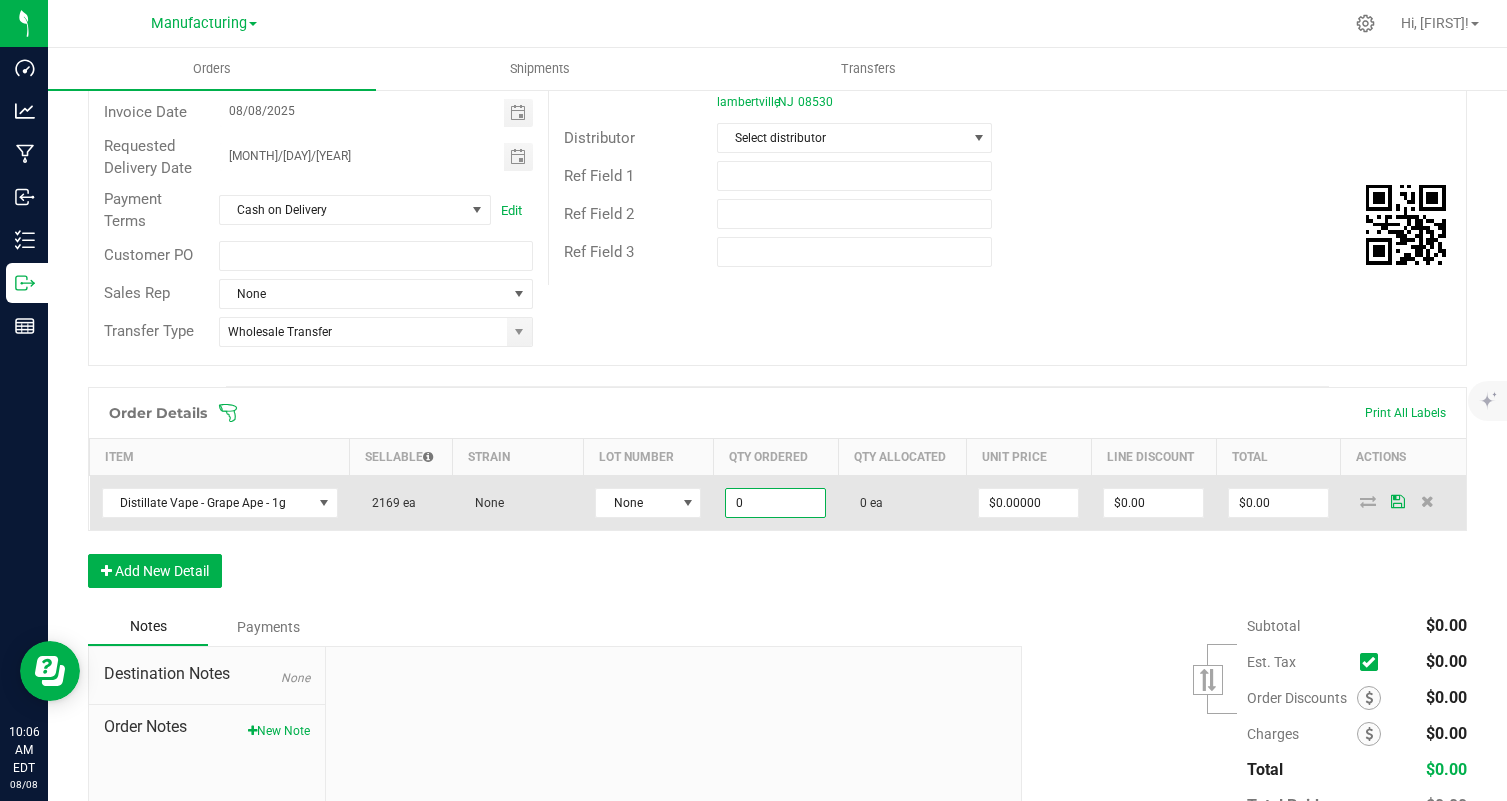 click on "0" at bounding box center (775, 503) 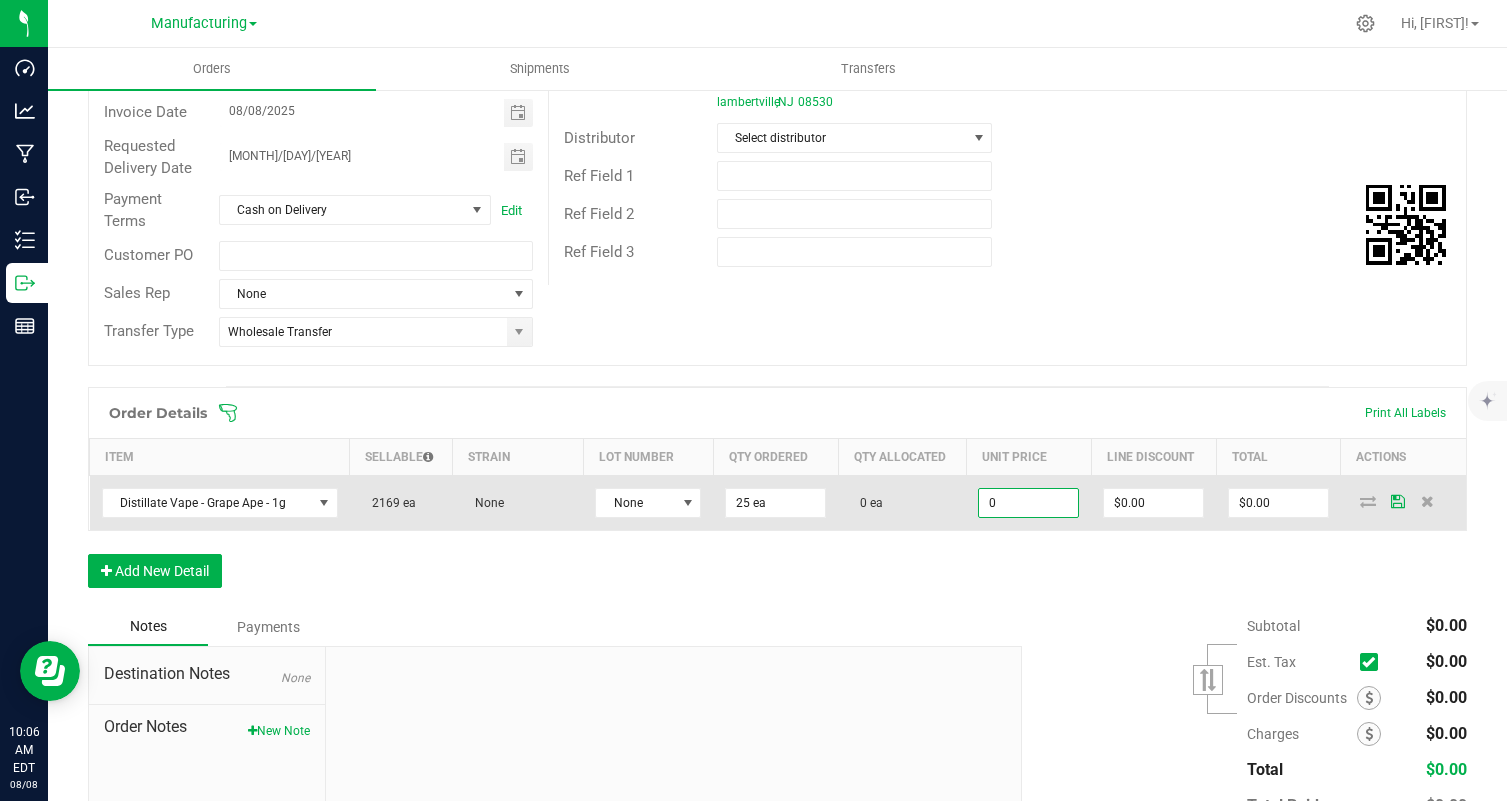 click on "0" at bounding box center (1028, 503) 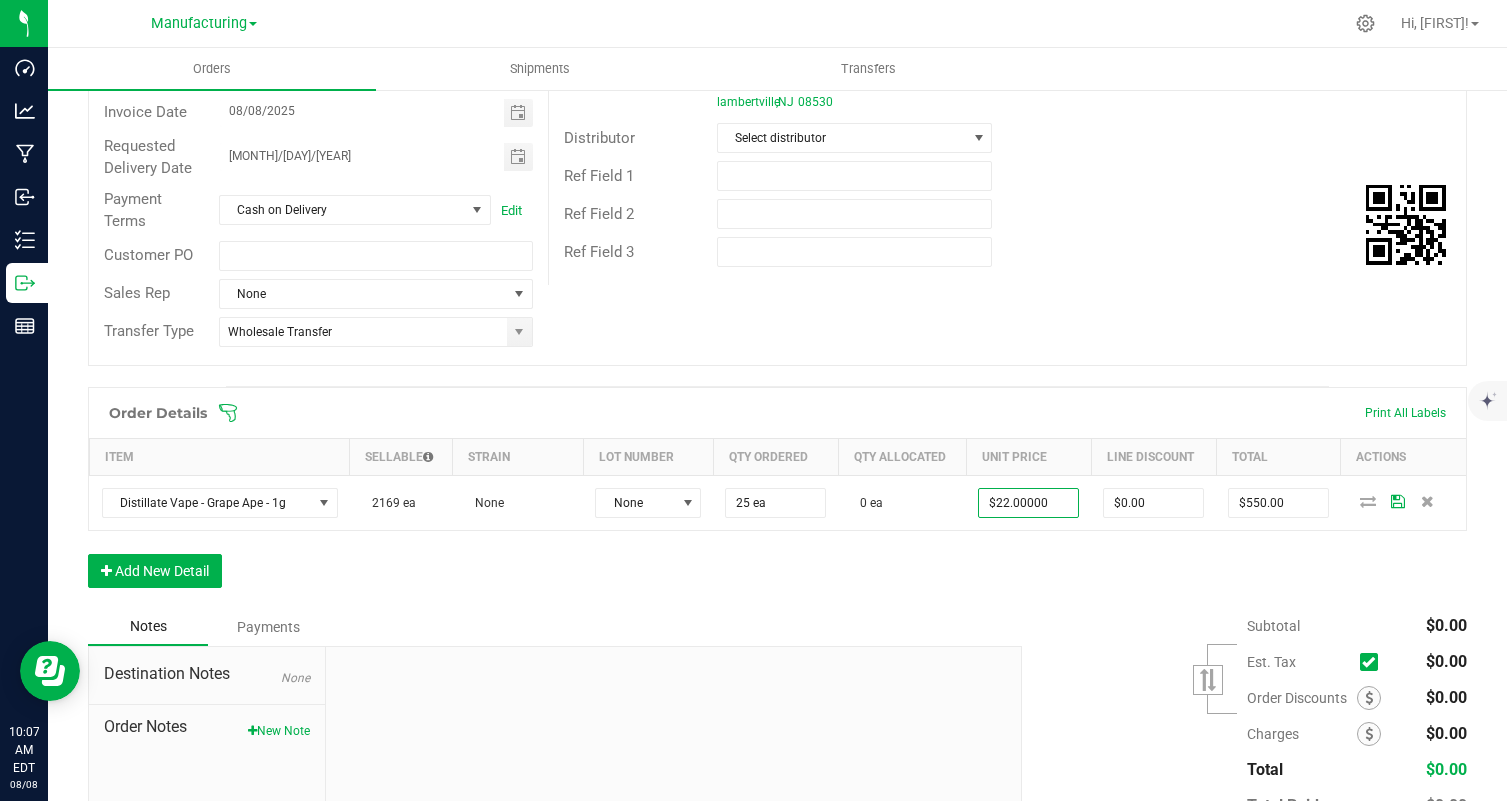 click on "Subtotal
$0.00
Est.  Tax" at bounding box center (1237, 734) 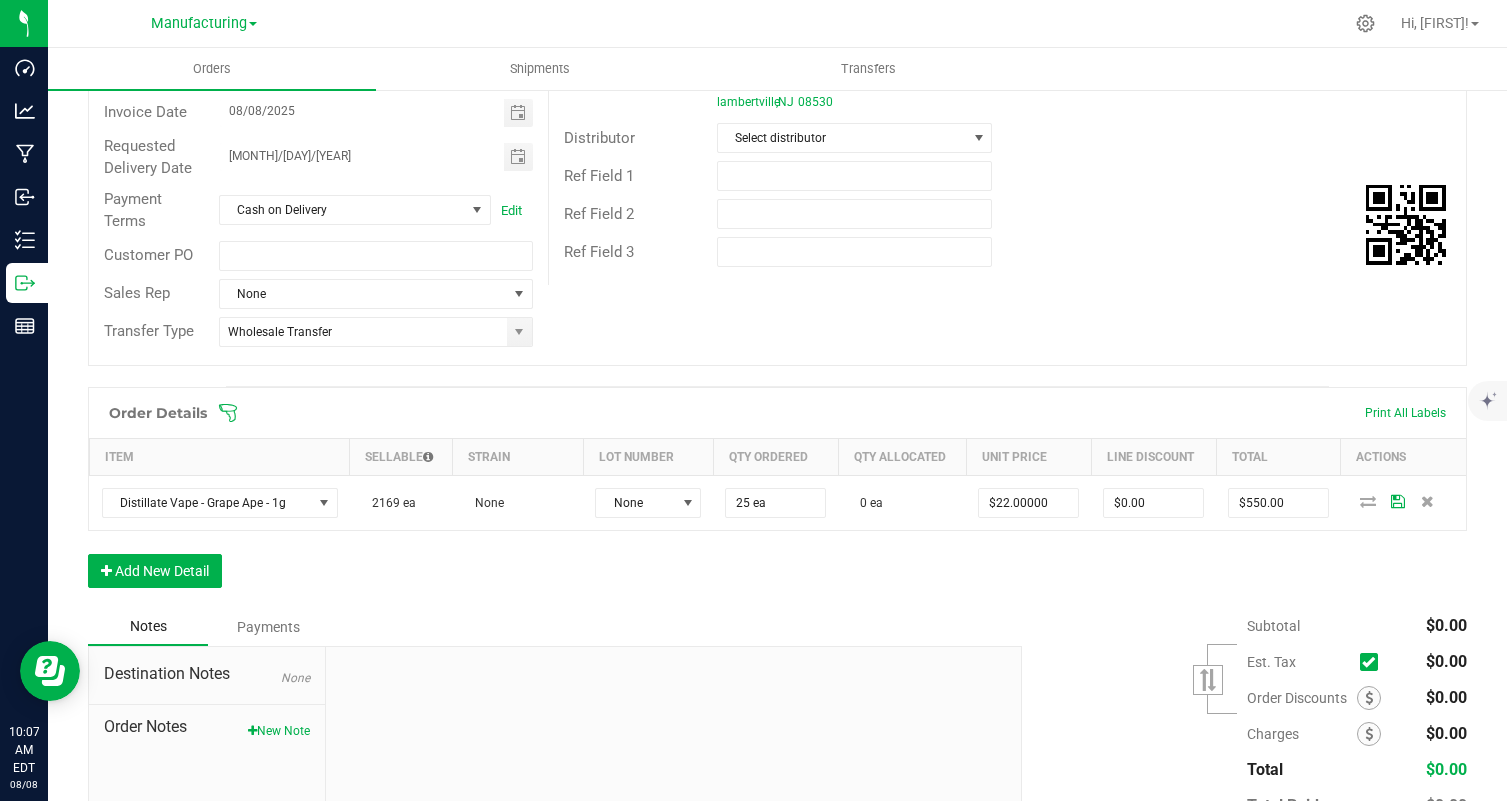 scroll, scrollTop: 0, scrollLeft: 0, axis: both 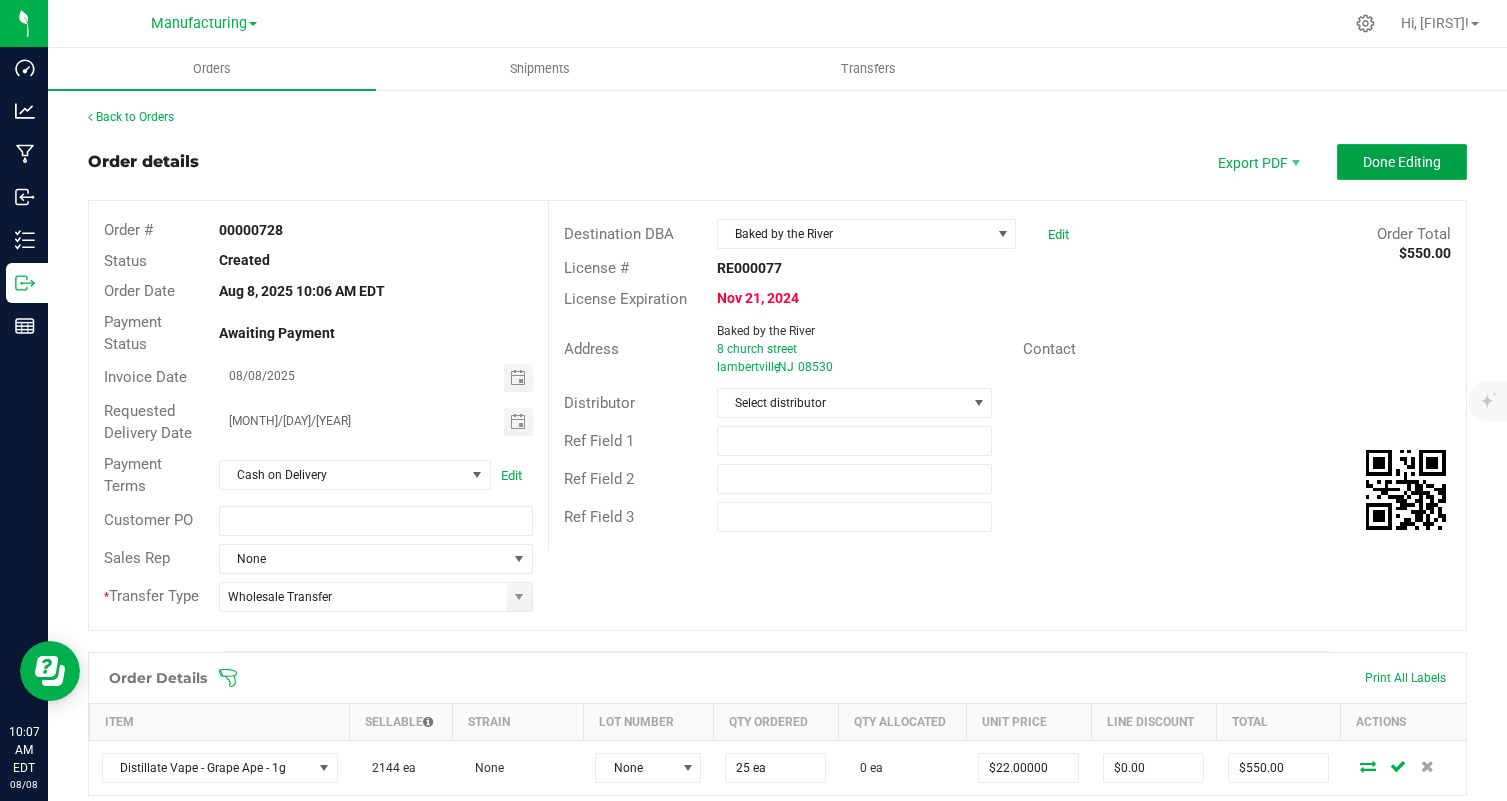 click on "Done Editing" at bounding box center [1402, 162] 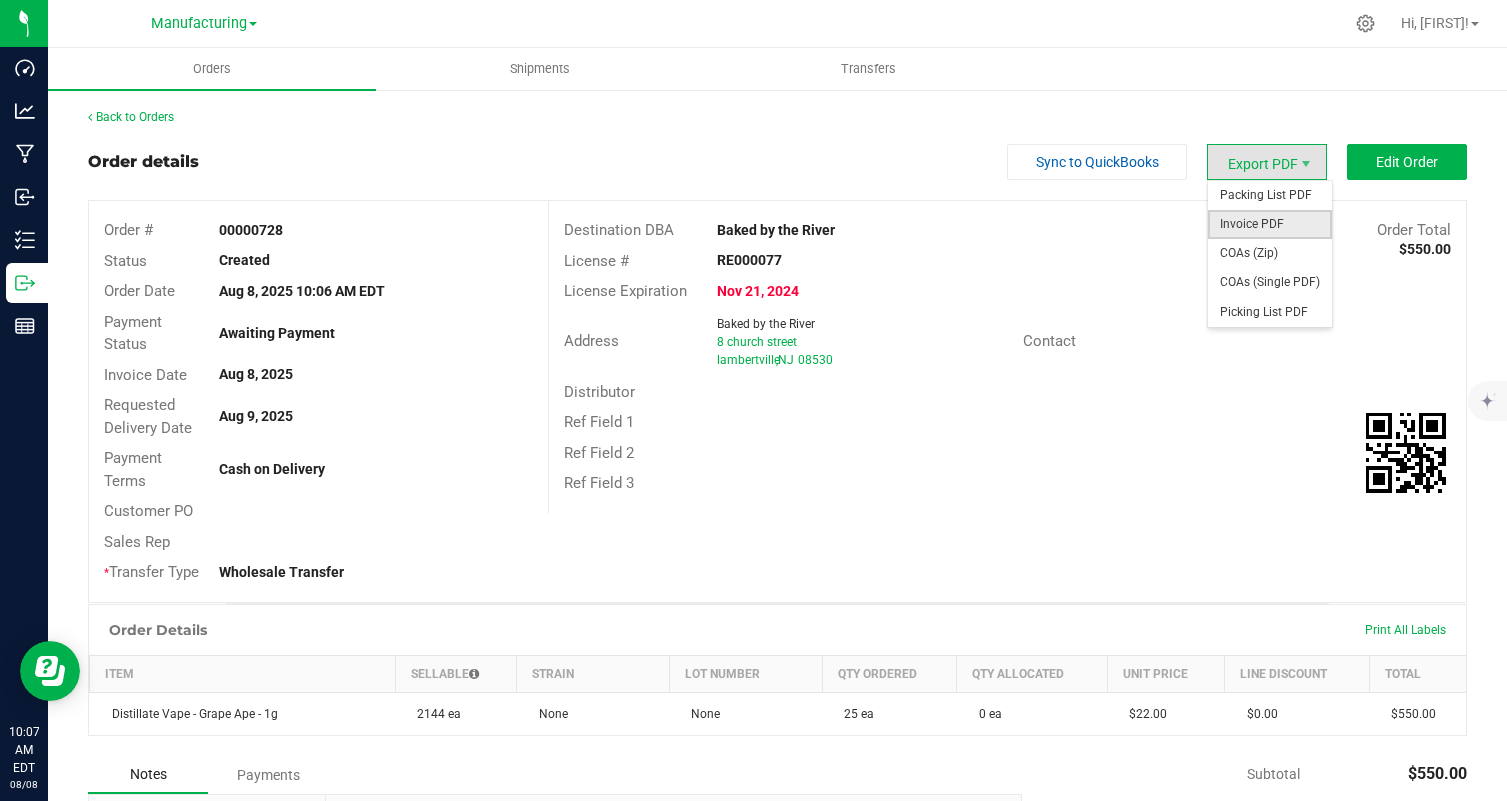click on "Invoice PDF" at bounding box center (1270, 224) 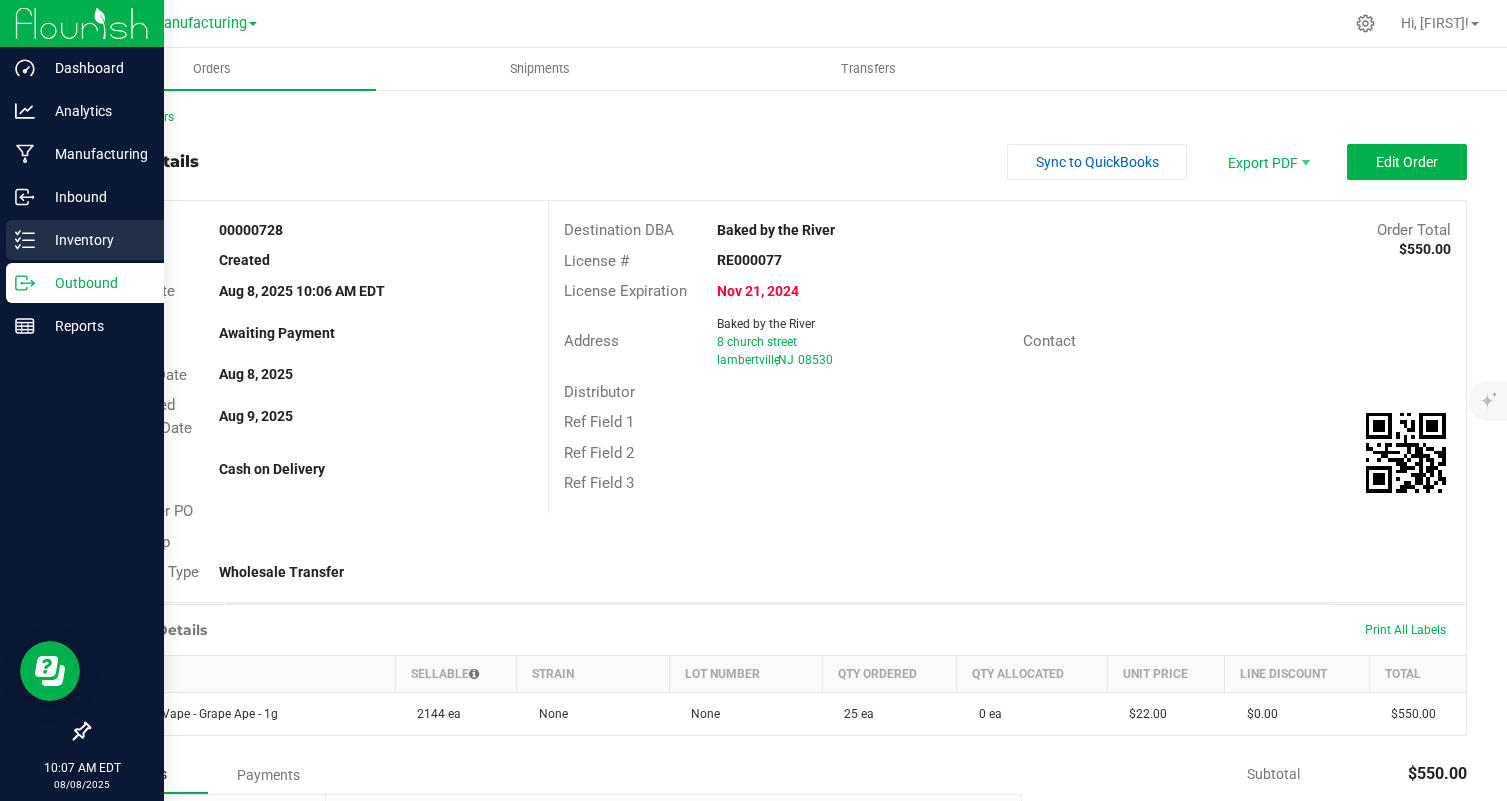click on "Inventory" at bounding box center [85, 240] 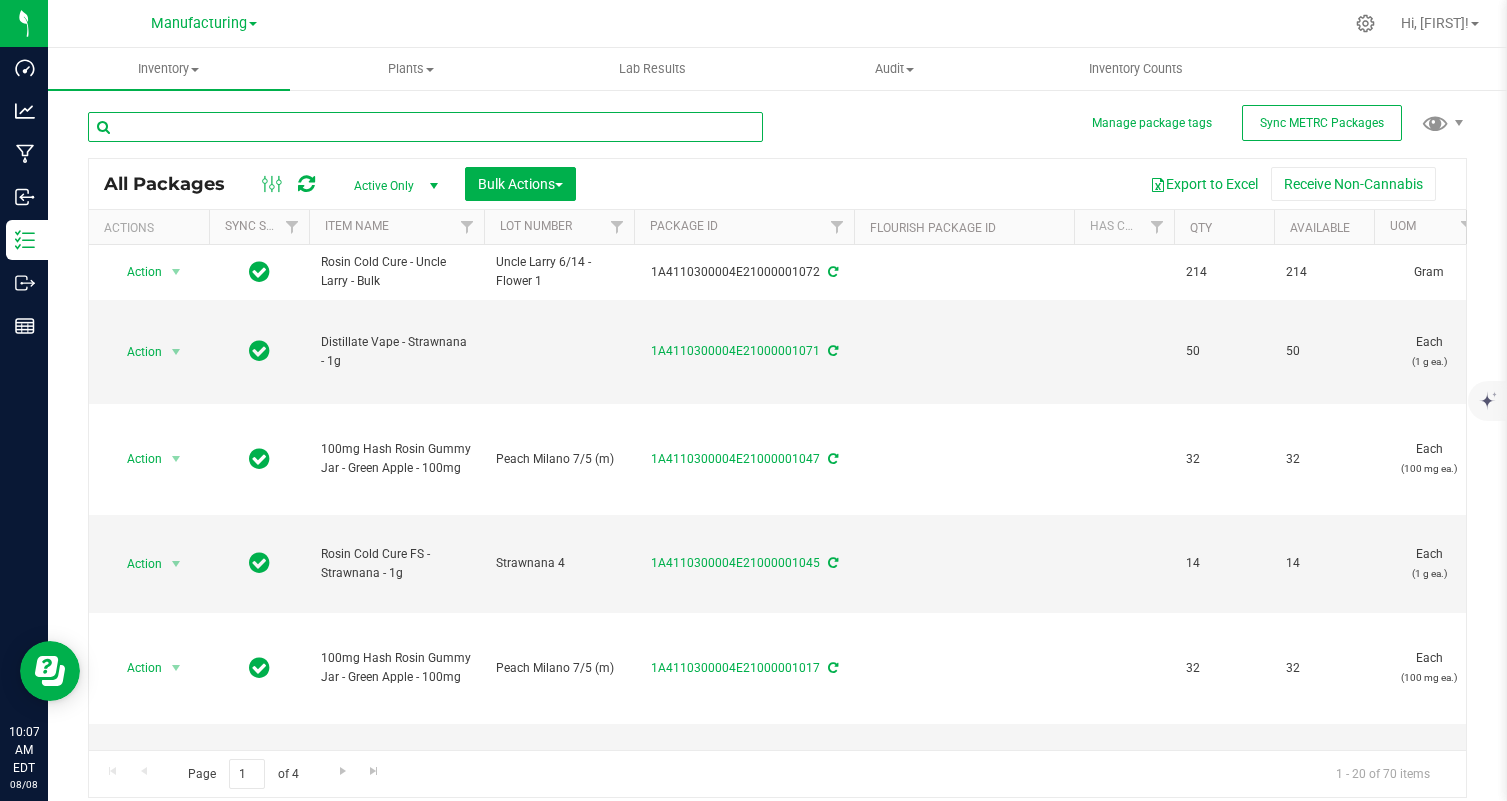 click at bounding box center (425, 127) 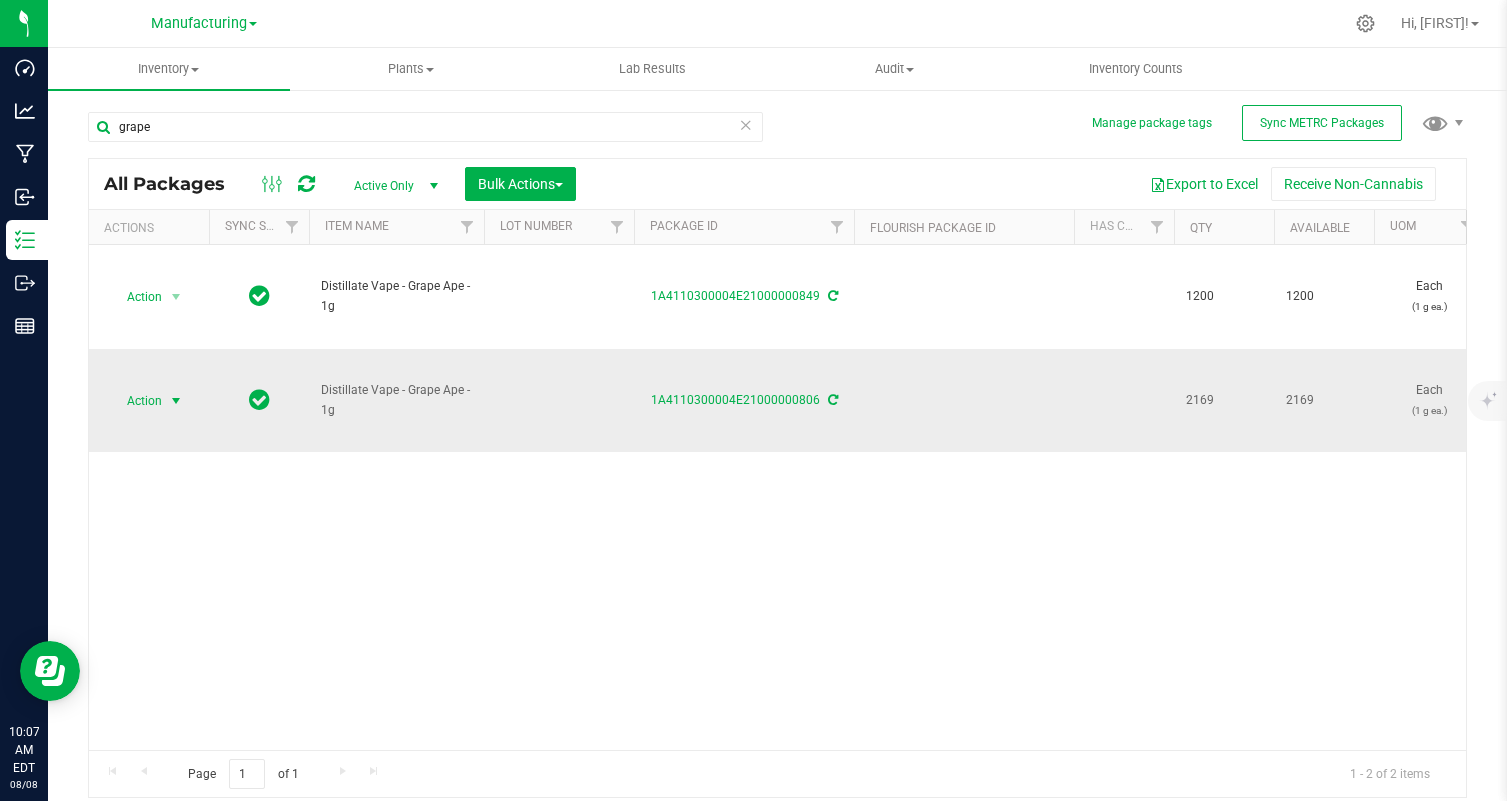 click on "Action" at bounding box center [136, 401] 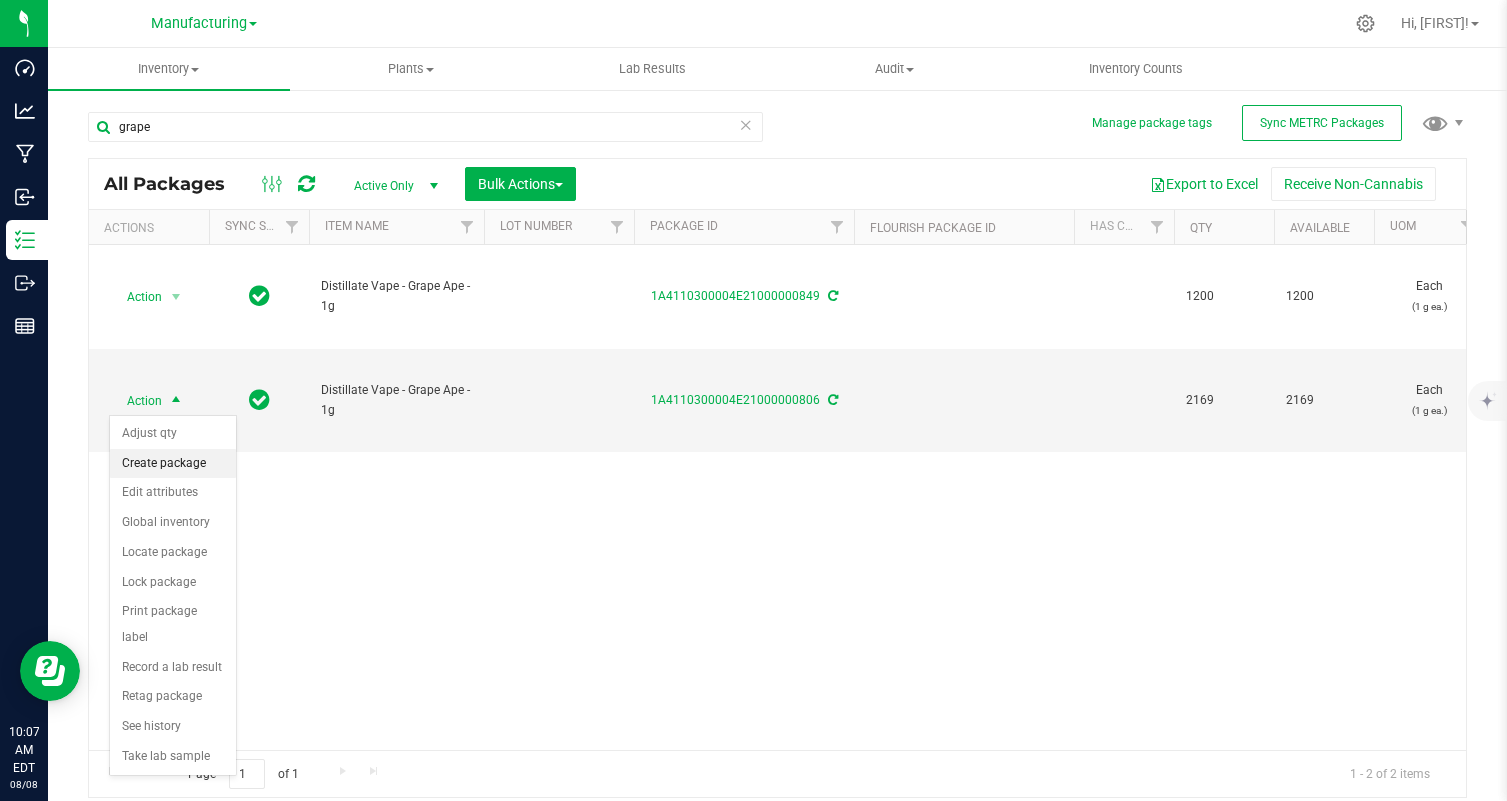 click on "Create package" at bounding box center (173, 464) 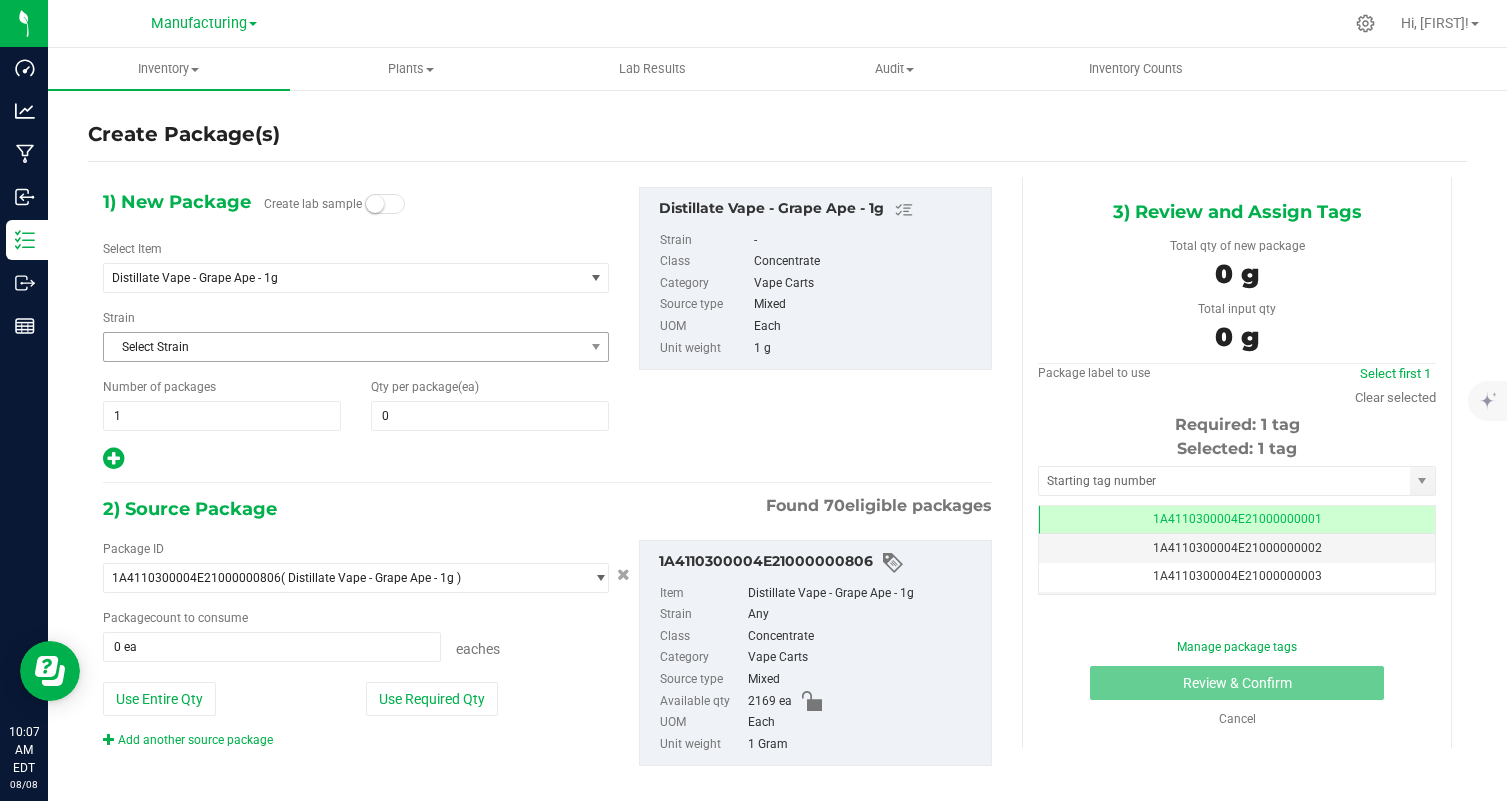 scroll, scrollTop: 0, scrollLeft: 0, axis: both 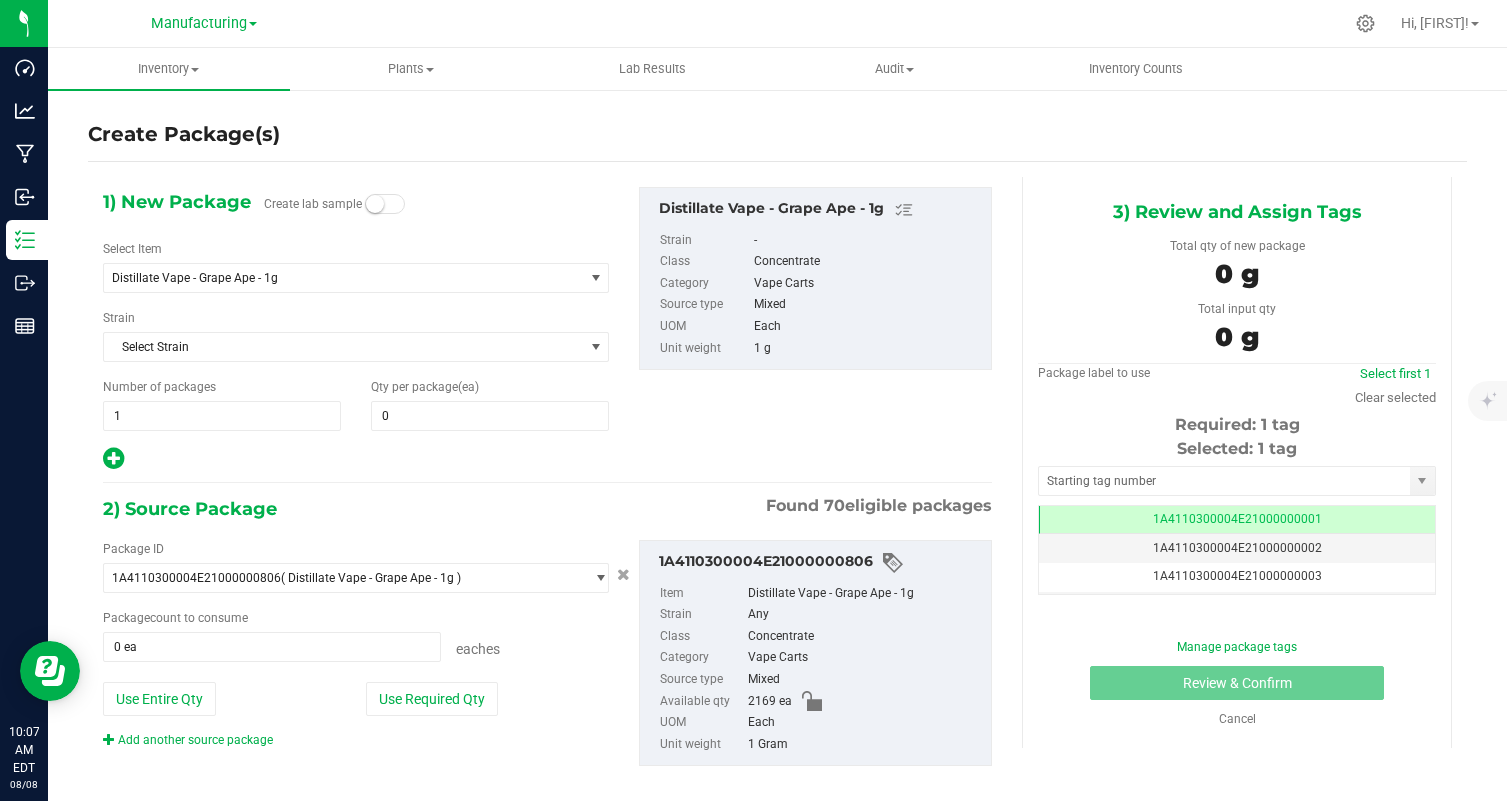click on "1) New Package
Create lab sample
Select Item
Distillate Vape - Grape Ape - 1g
1 Gram Flower Jar - Afghani- 1g 1 Gram Flower Jar - Frost Donkey- 1g 1 Gram Flower Jar - Honey Bunny- 1g 1 Gram Flower Jar - Jump Man- 1g 1 Gram Flower Jar - Jungle Butter -1g 1 Gram Flower Jar - Peach Milano - 1g 1 Gram Flower Jar - SLM- 1g 100mg Hash Rosin Gummy Jar - Blue Raspberry - 100mg 100mg Hash Rosin Gummy Jar - Green Apple - 100mg 100mg Hash Rosin Gummy Jar - Pineapple - 100mg 100mg Hash Rosin Gummy Jar - Pink Lemonade - 100mg 100mg Hash Rosin Gummy Jar - Watermelon - 100mg" at bounding box center (356, 329) 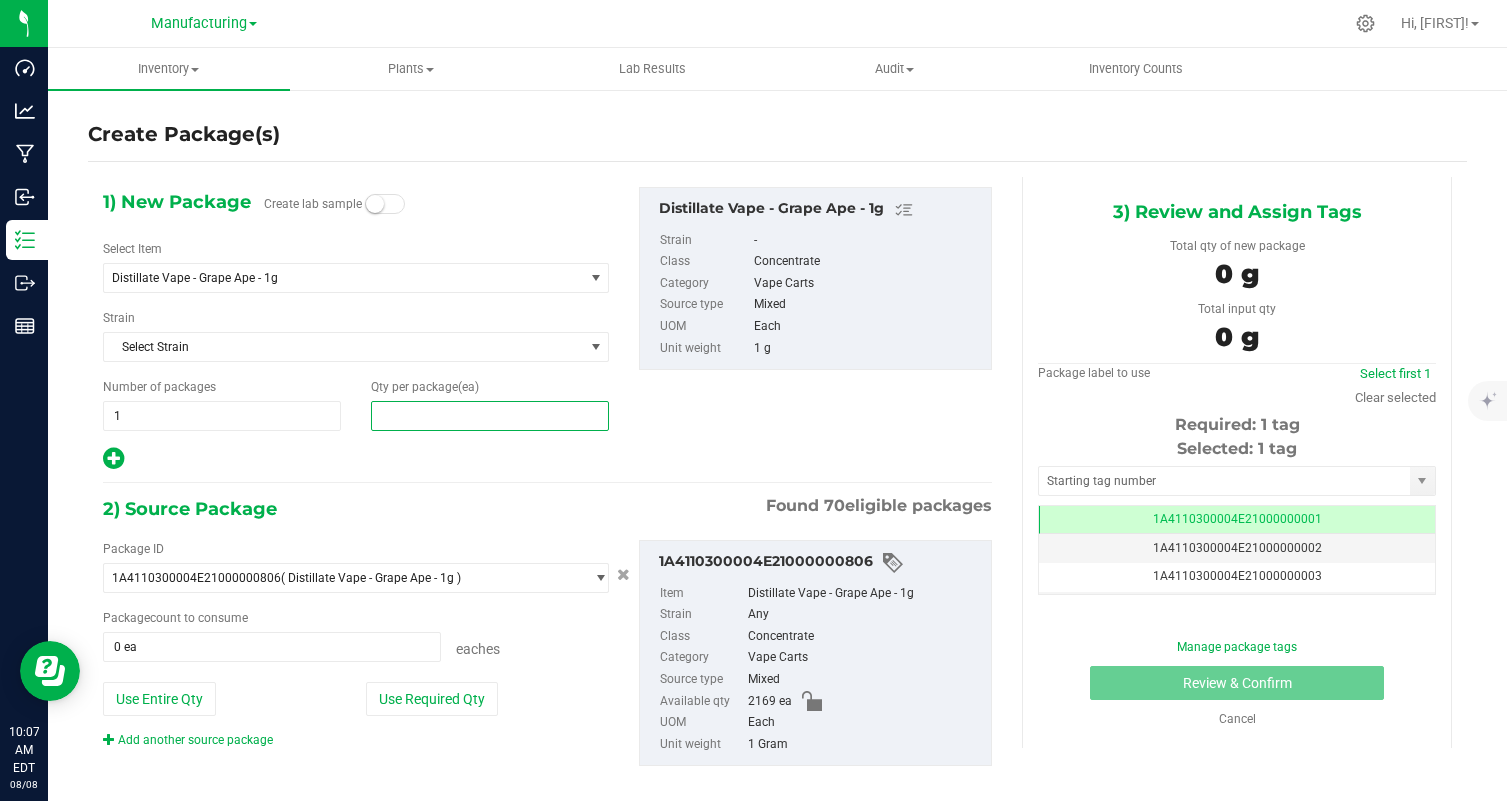 click at bounding box center (490, 416) 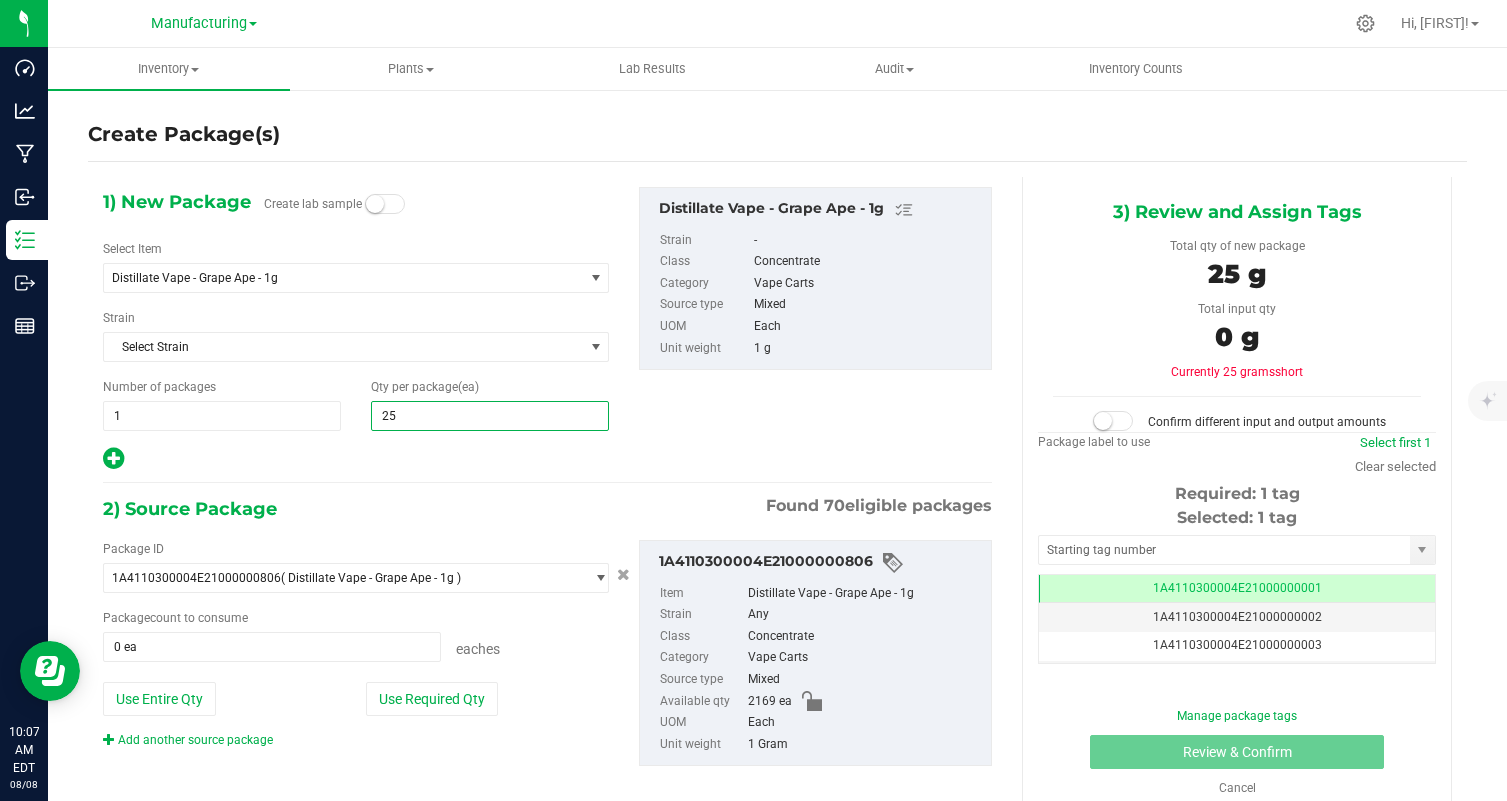 click at bounding box center (356, 459) 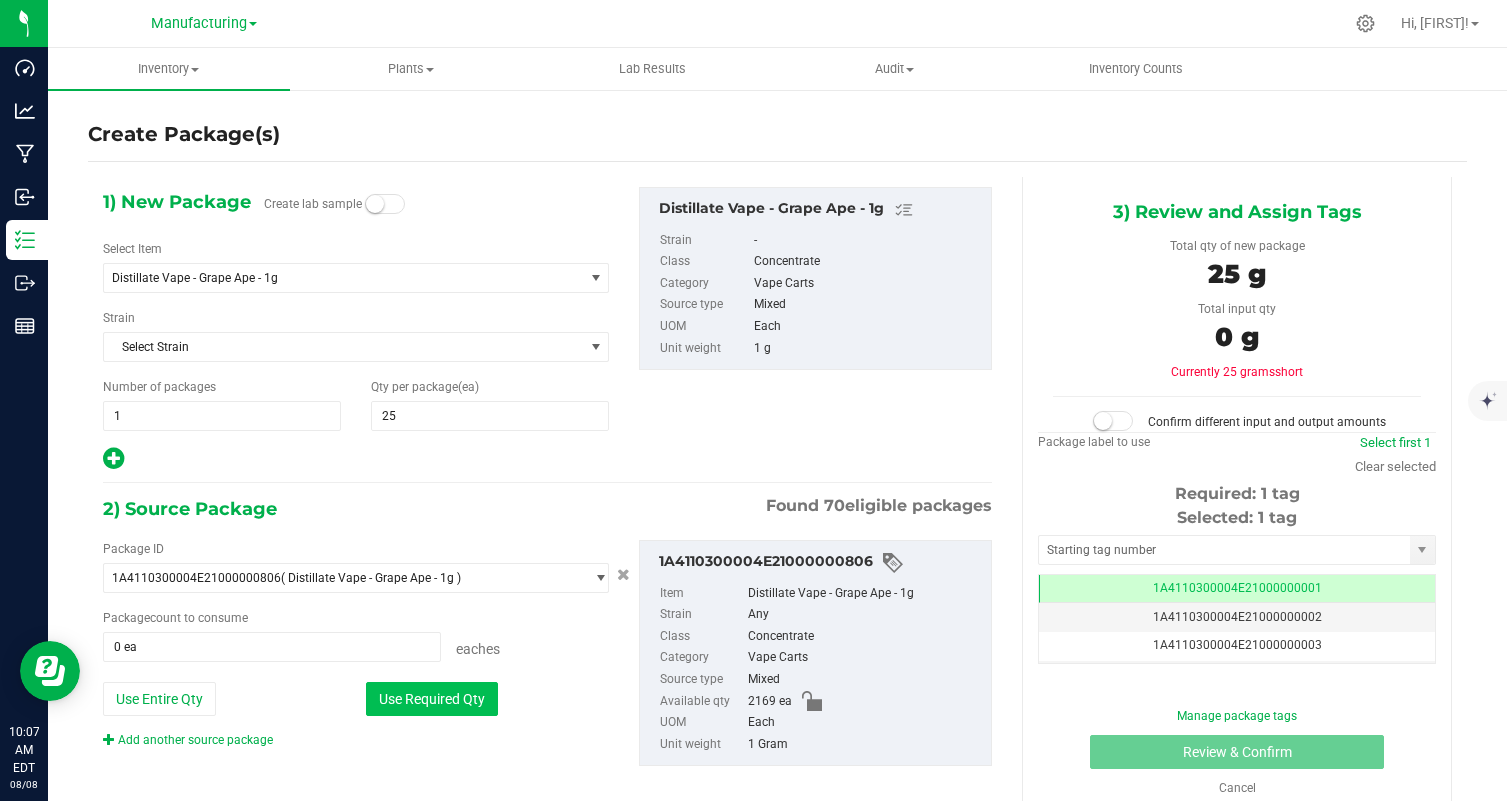 click on "Use Required Qty" at bounding box center [432, 699] 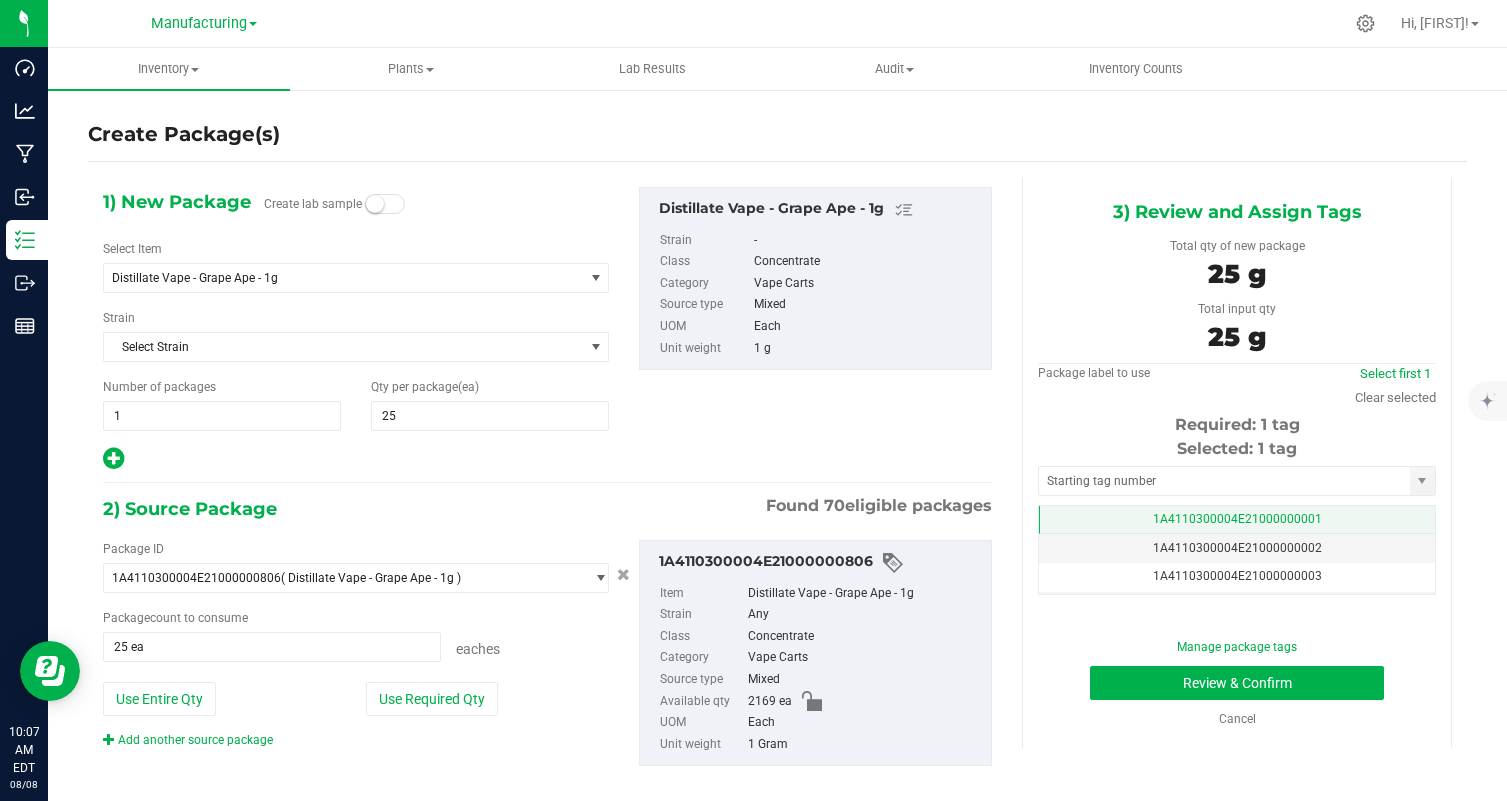 click on "1A4110300004E21000000001" at bounding box center (1237, 520) 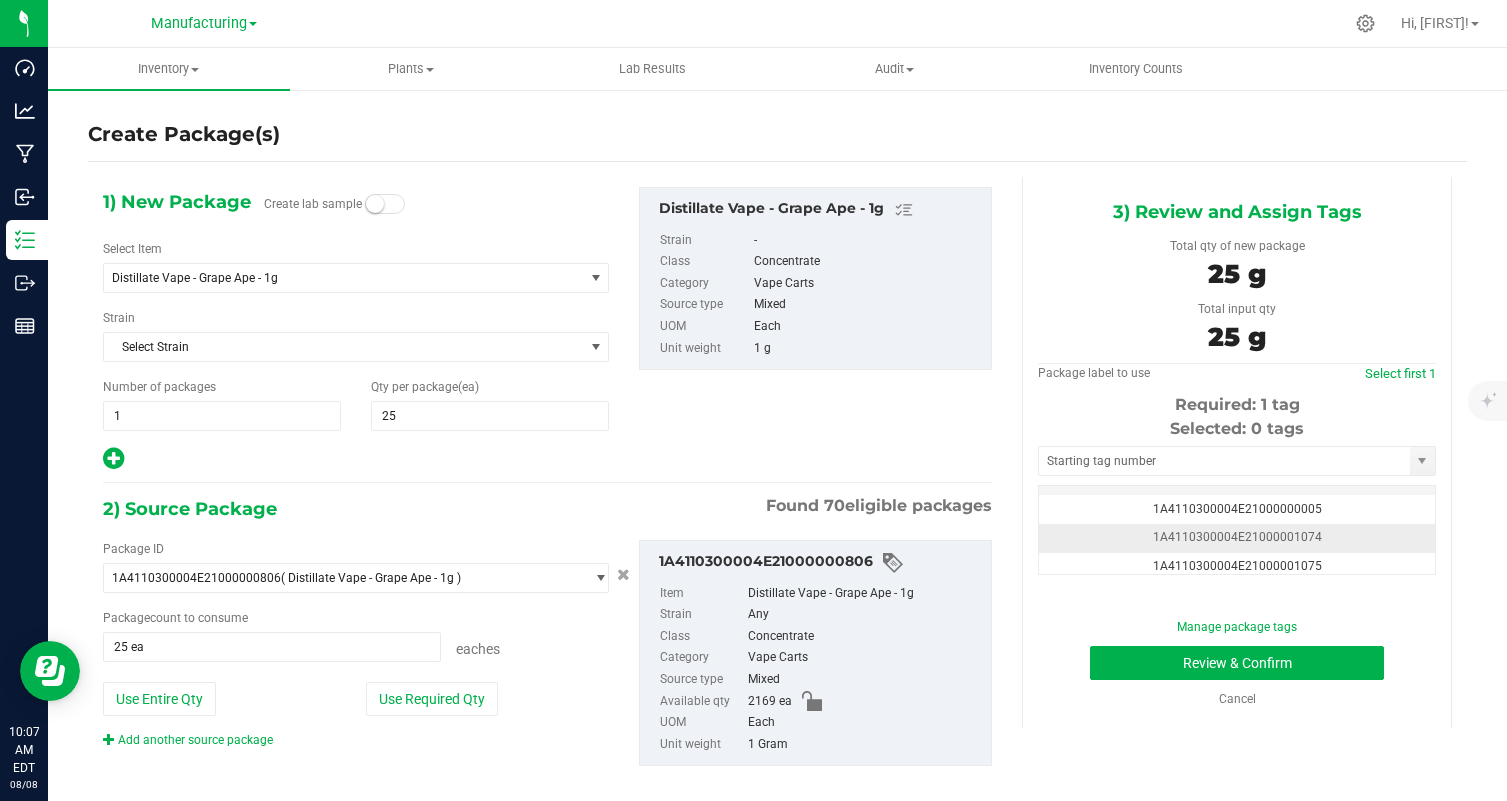 click on "1A4110300004E21000001074" at bounding box center [1237, 538] 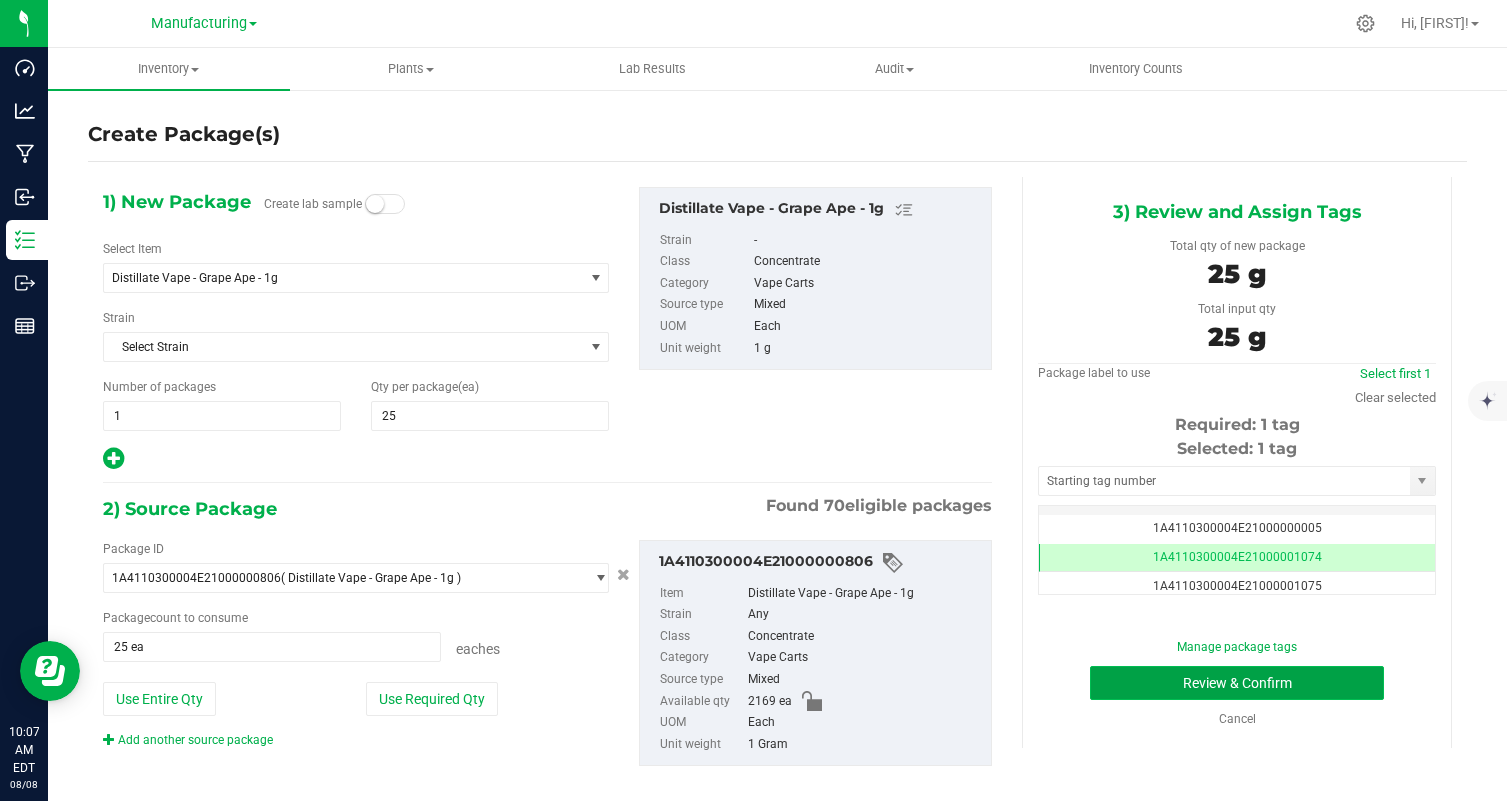 click on "Review & Confirm" at bounding box center [1237, 683] 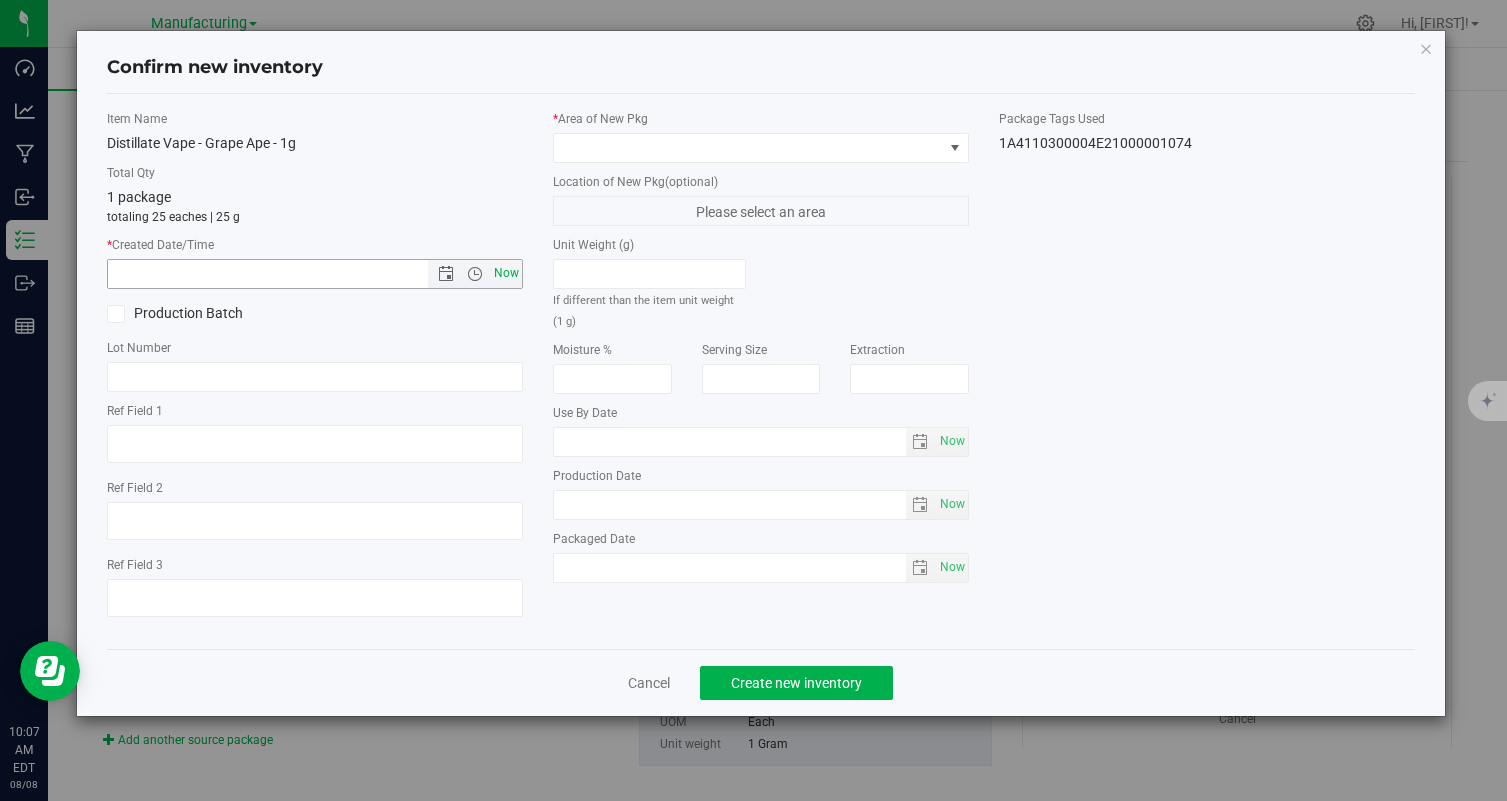 click on "Now" at bounding box center [507, 273] 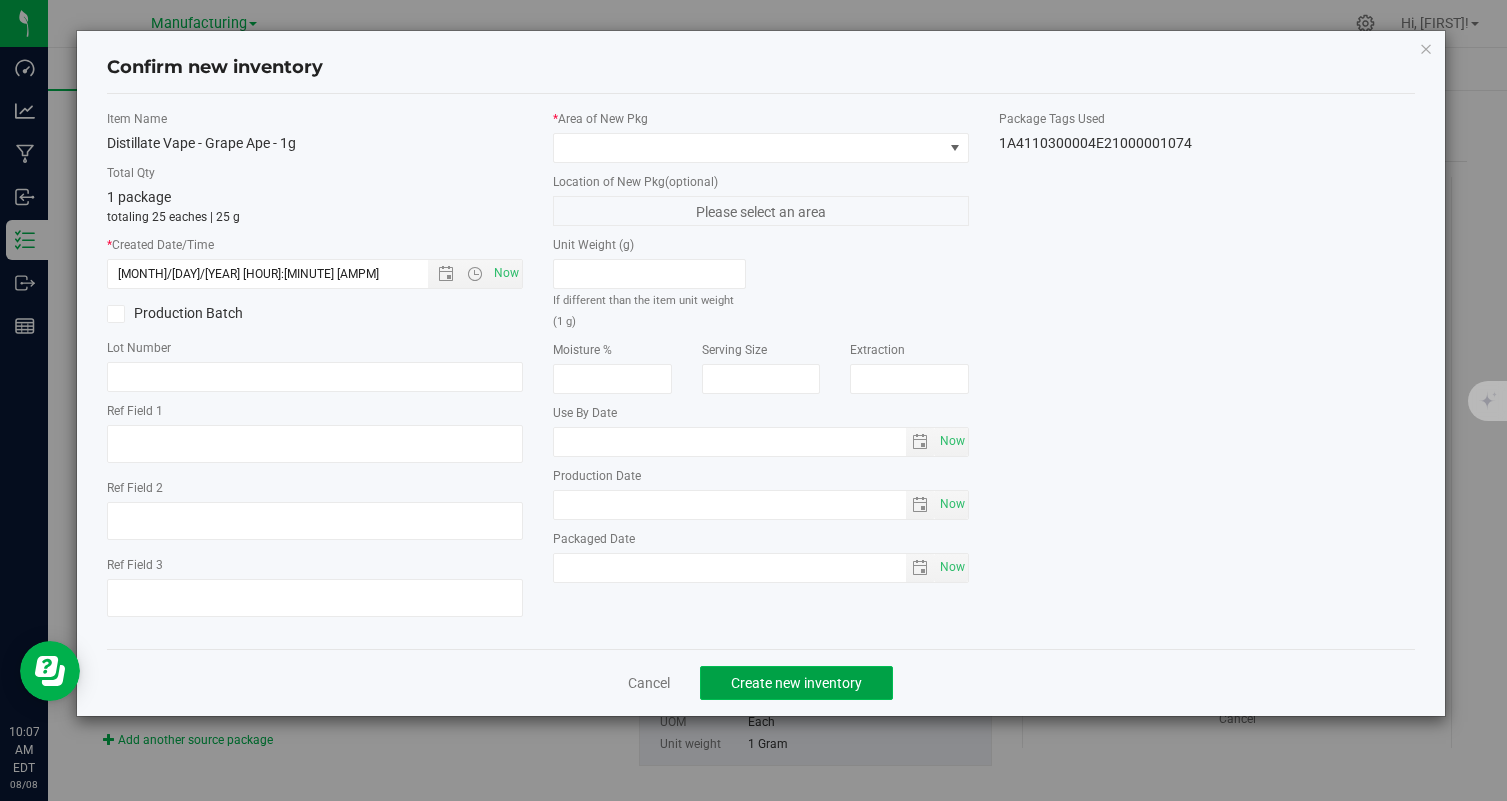 click on "Create new inventory" 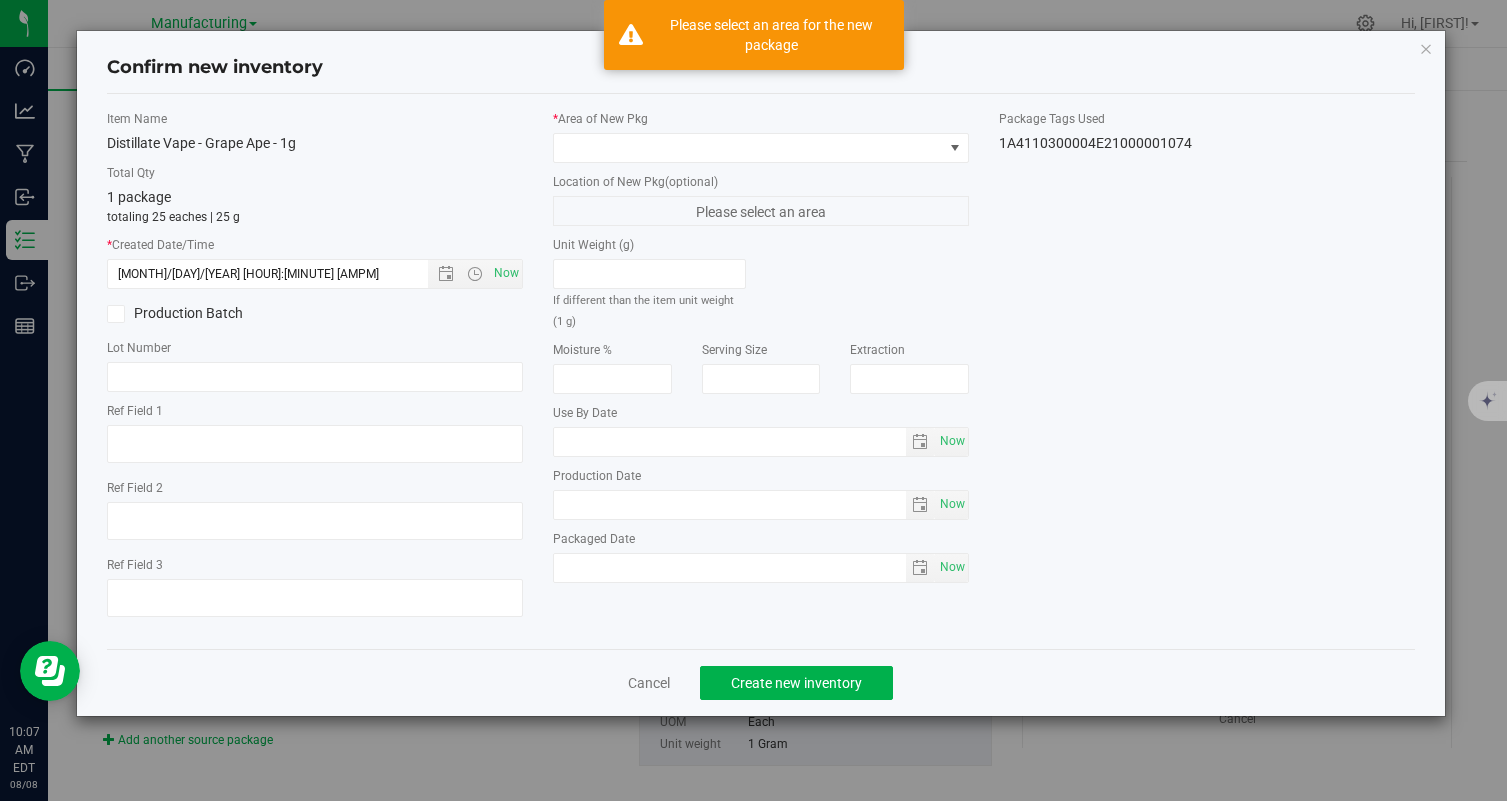 click on "*
Area of New Pkg" at bounding box center [761, 136] 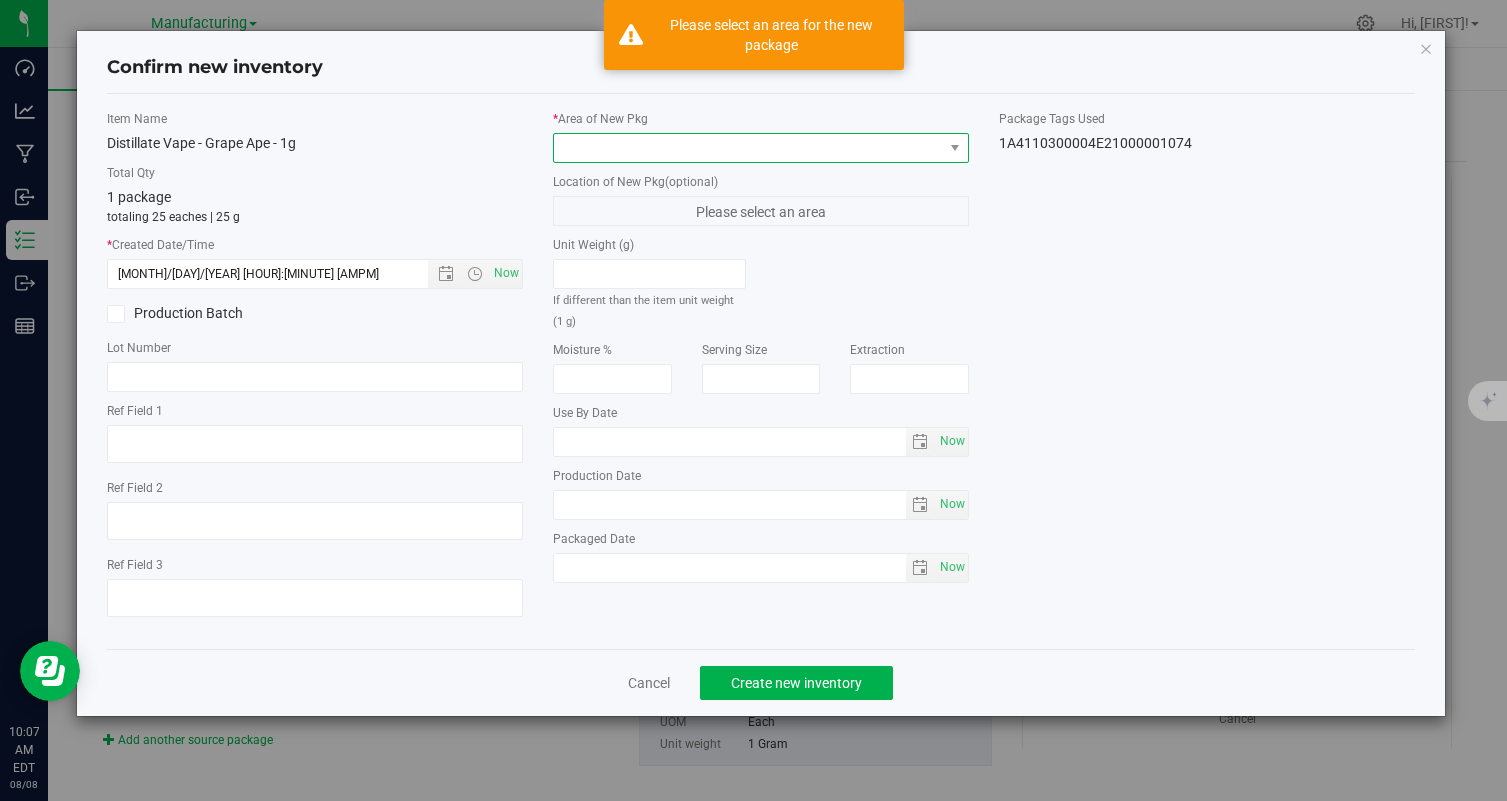 click at bounding box center [748, 148] 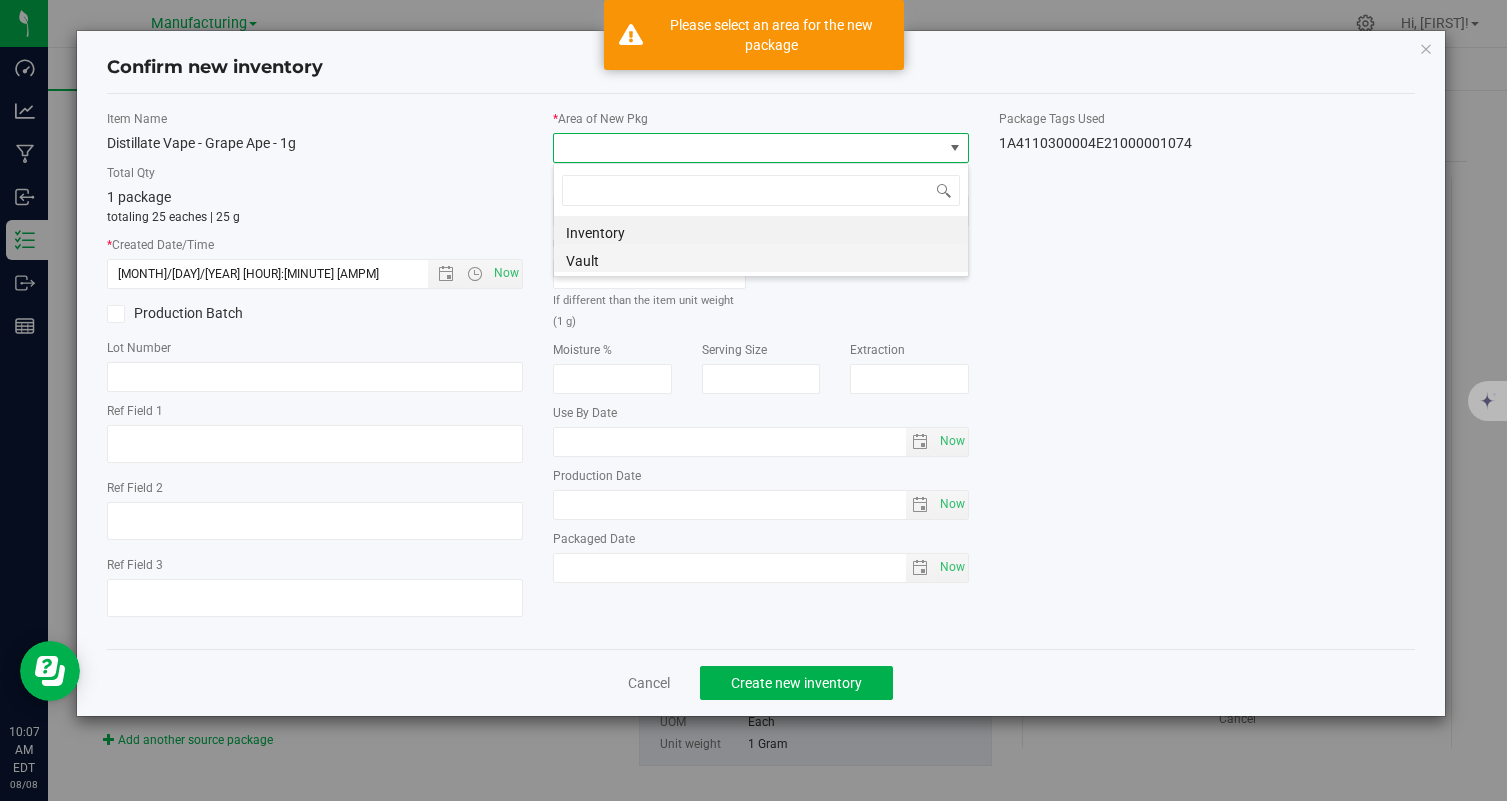 click on "Vault" at bounding box center [761, 258] 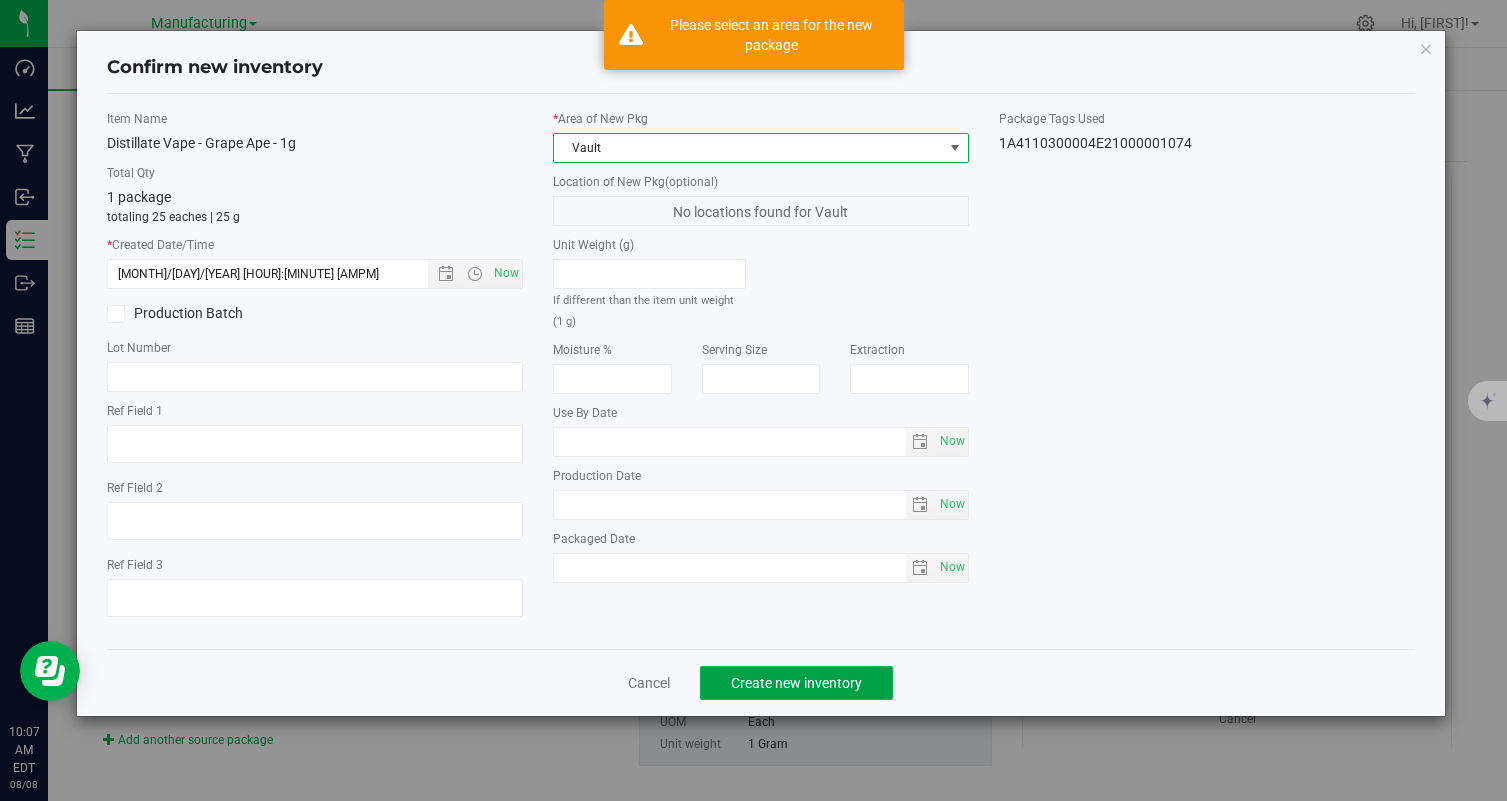 click on "Create new inventory" 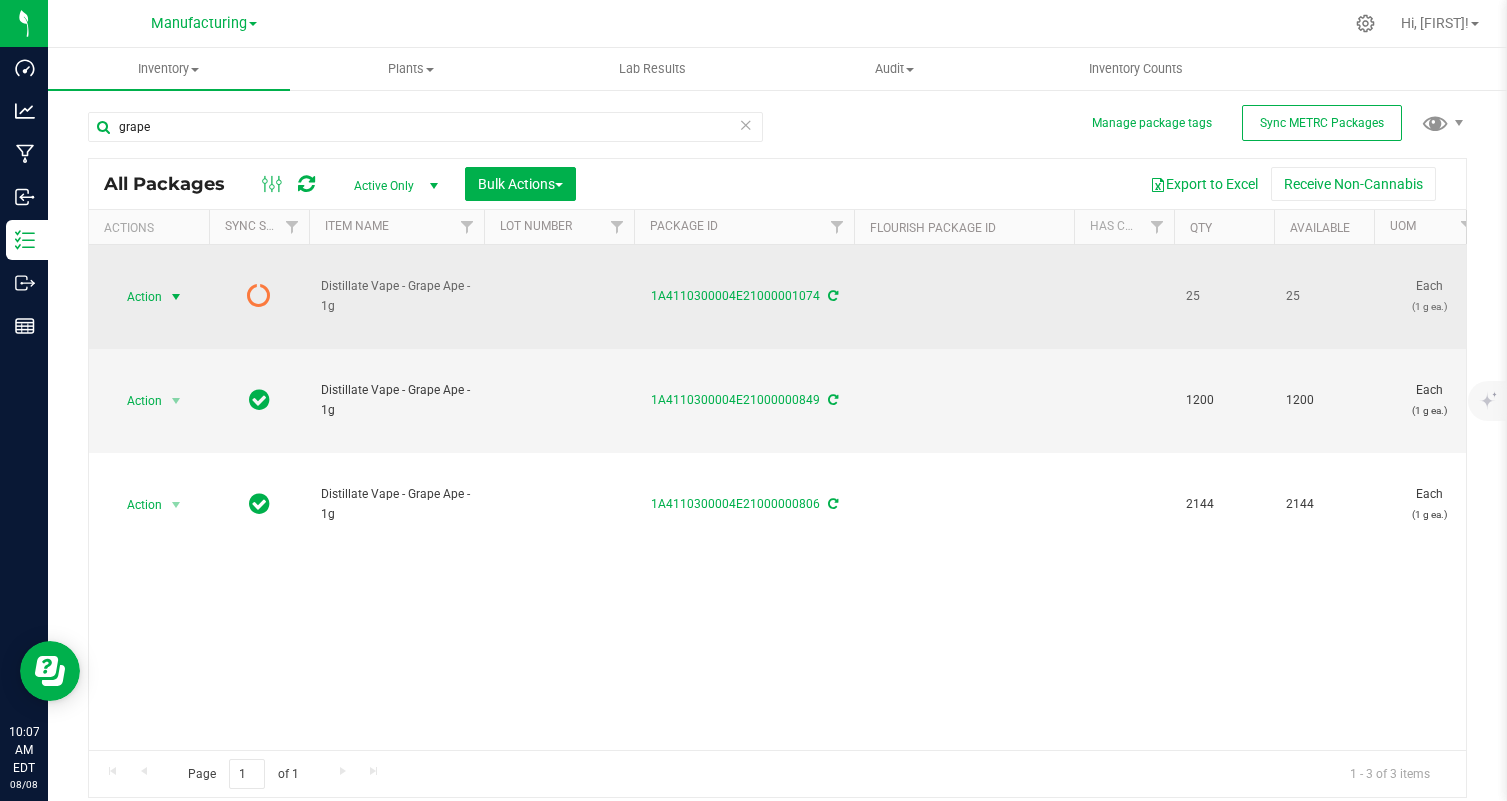 click at bounding box center [176, 297] 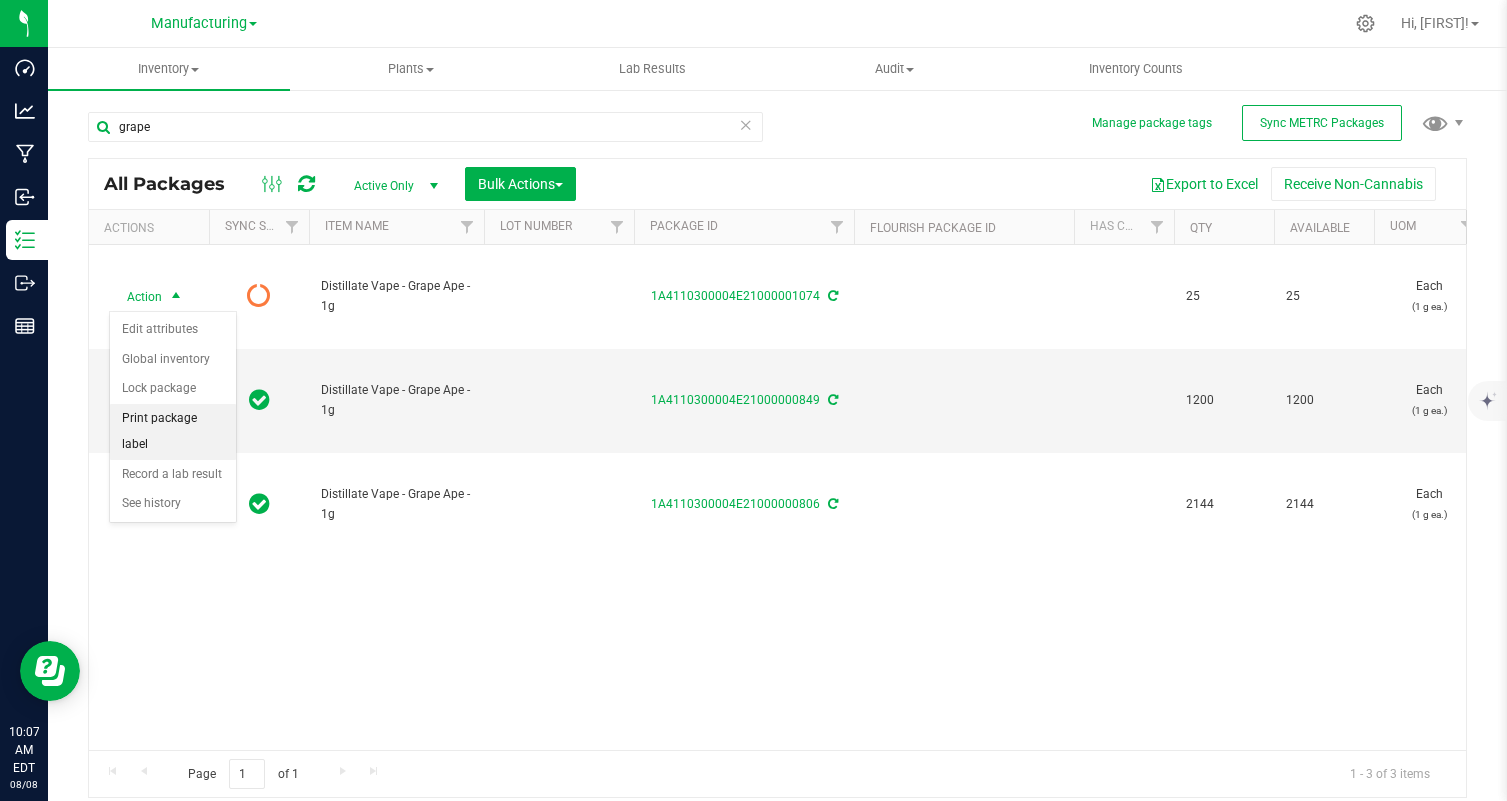 click on "Print package label" at bounding box center [173, 431] 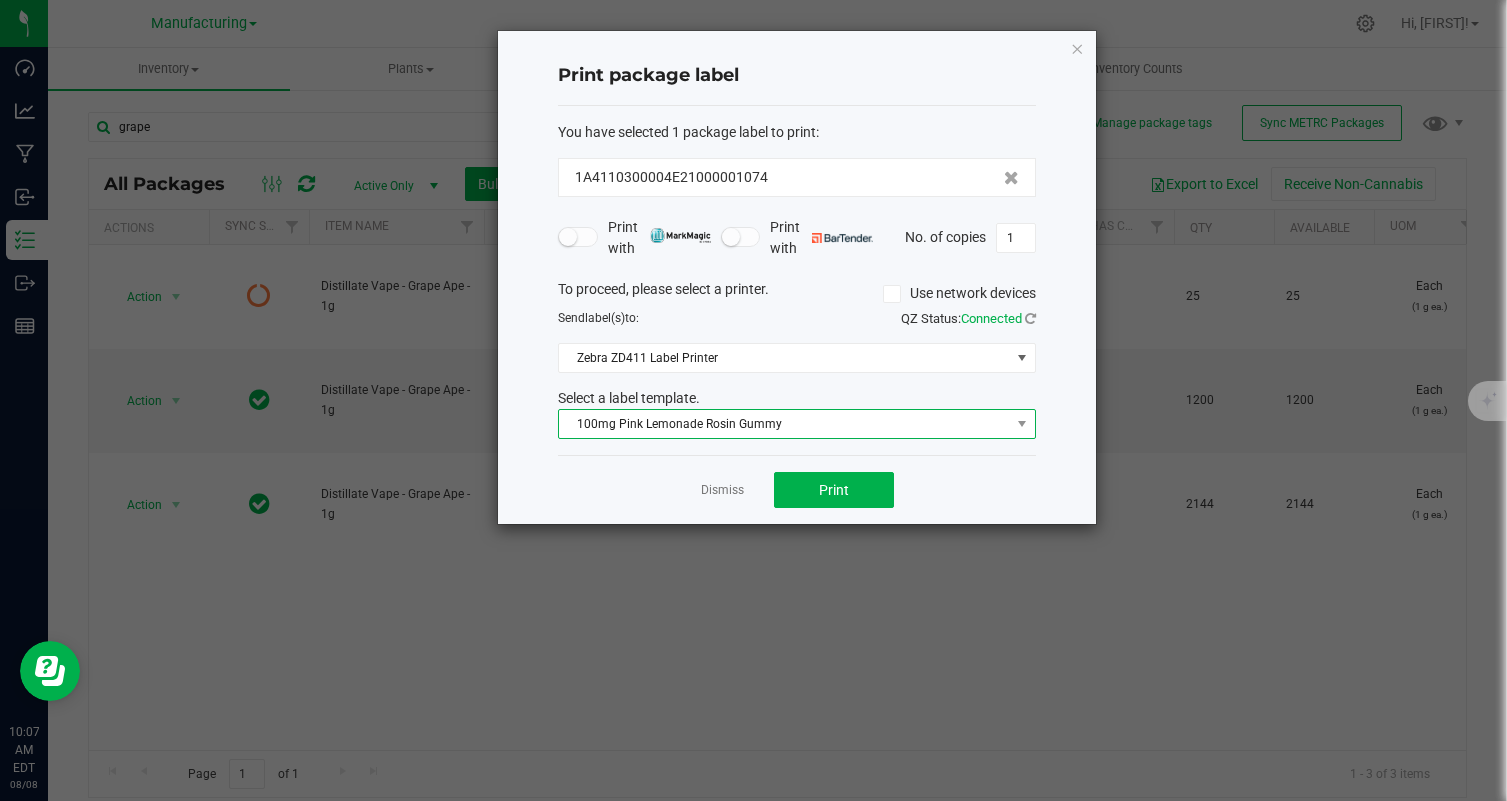 click on "100mg Pink Lemonade Rosin Gummy" at bounding box center [784, 424] 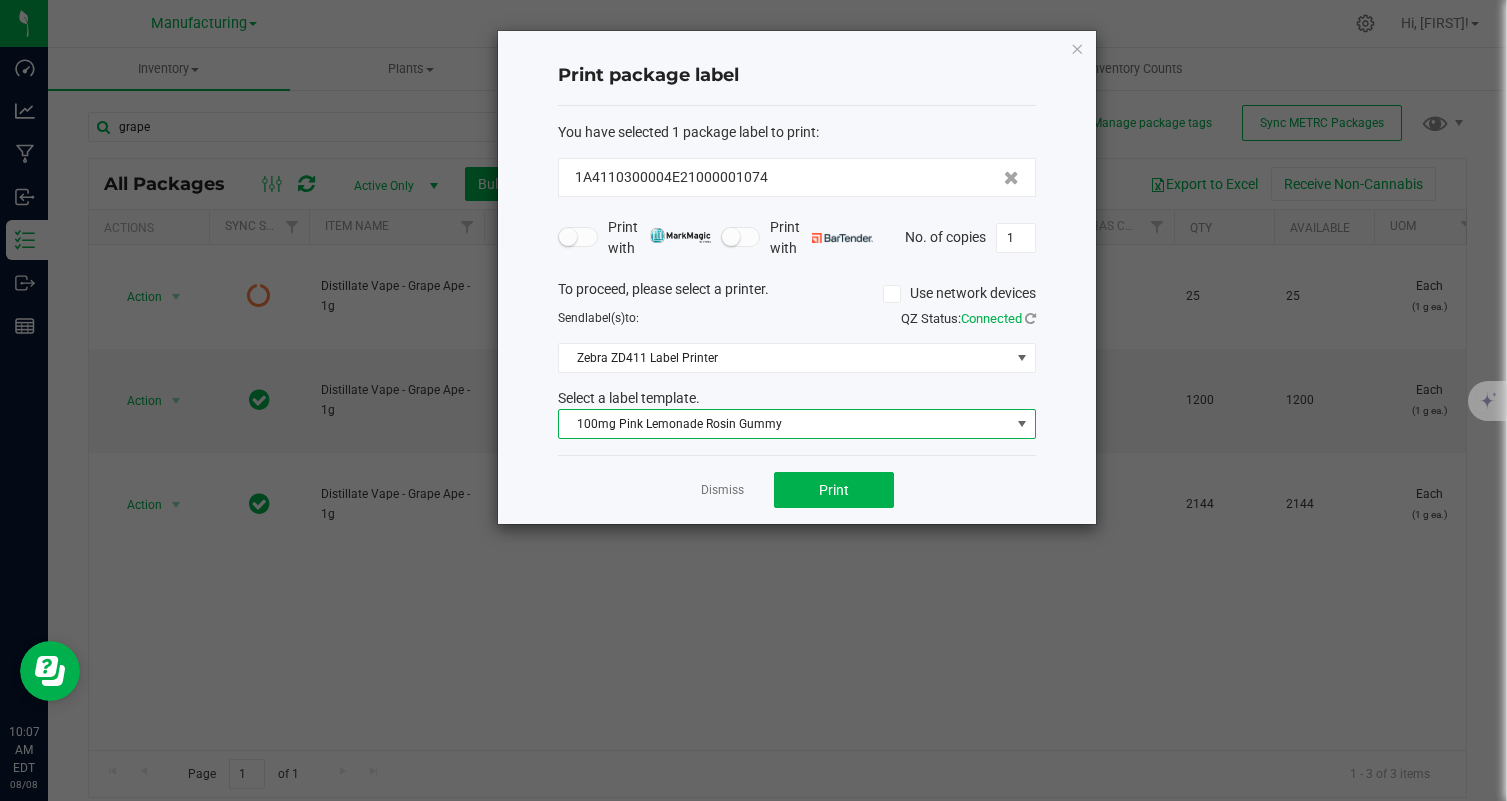 click on "100mg Pink Lemonade Rosin Gummy" at bounding box center [784, 424] 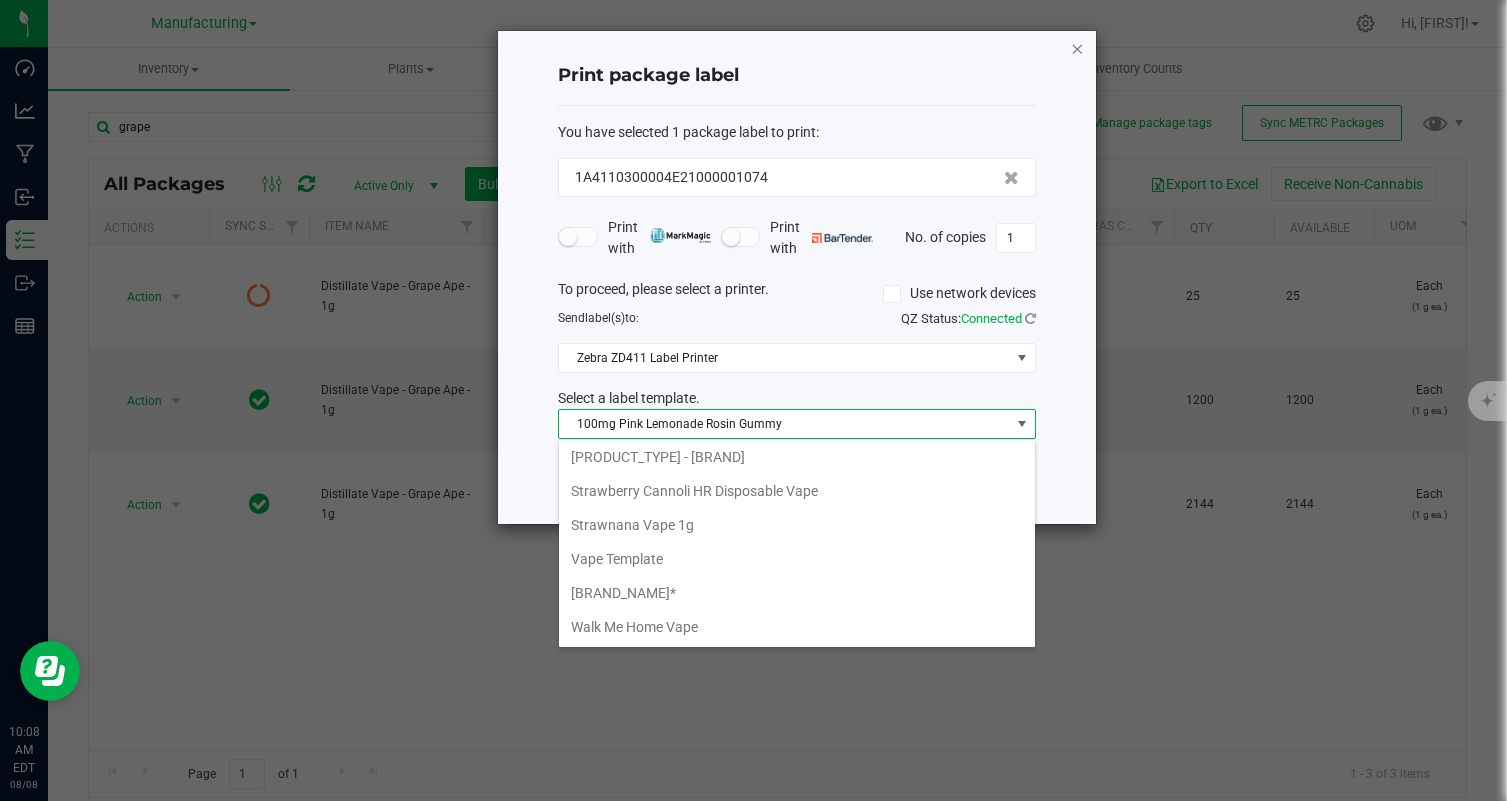 click 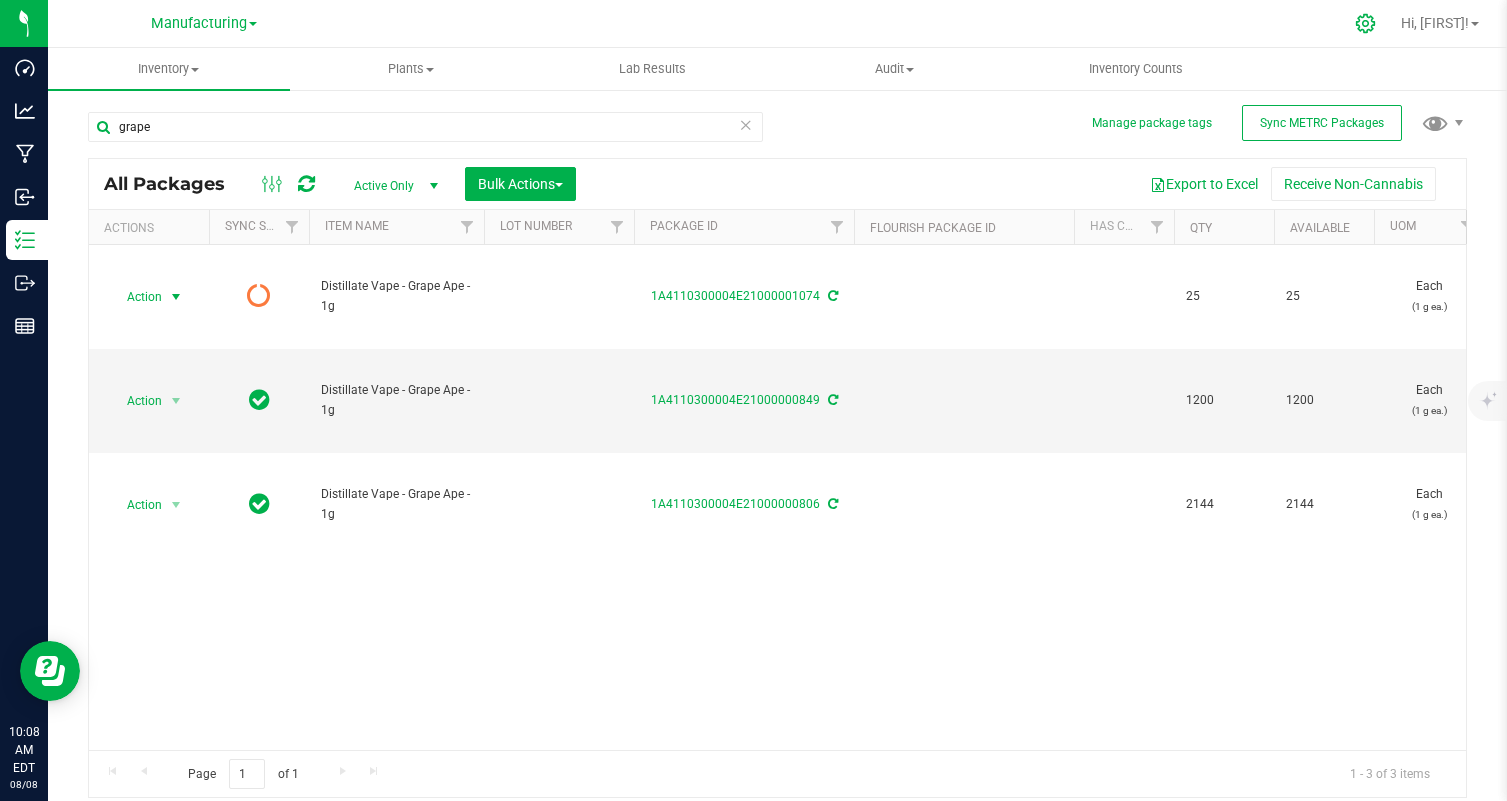 click 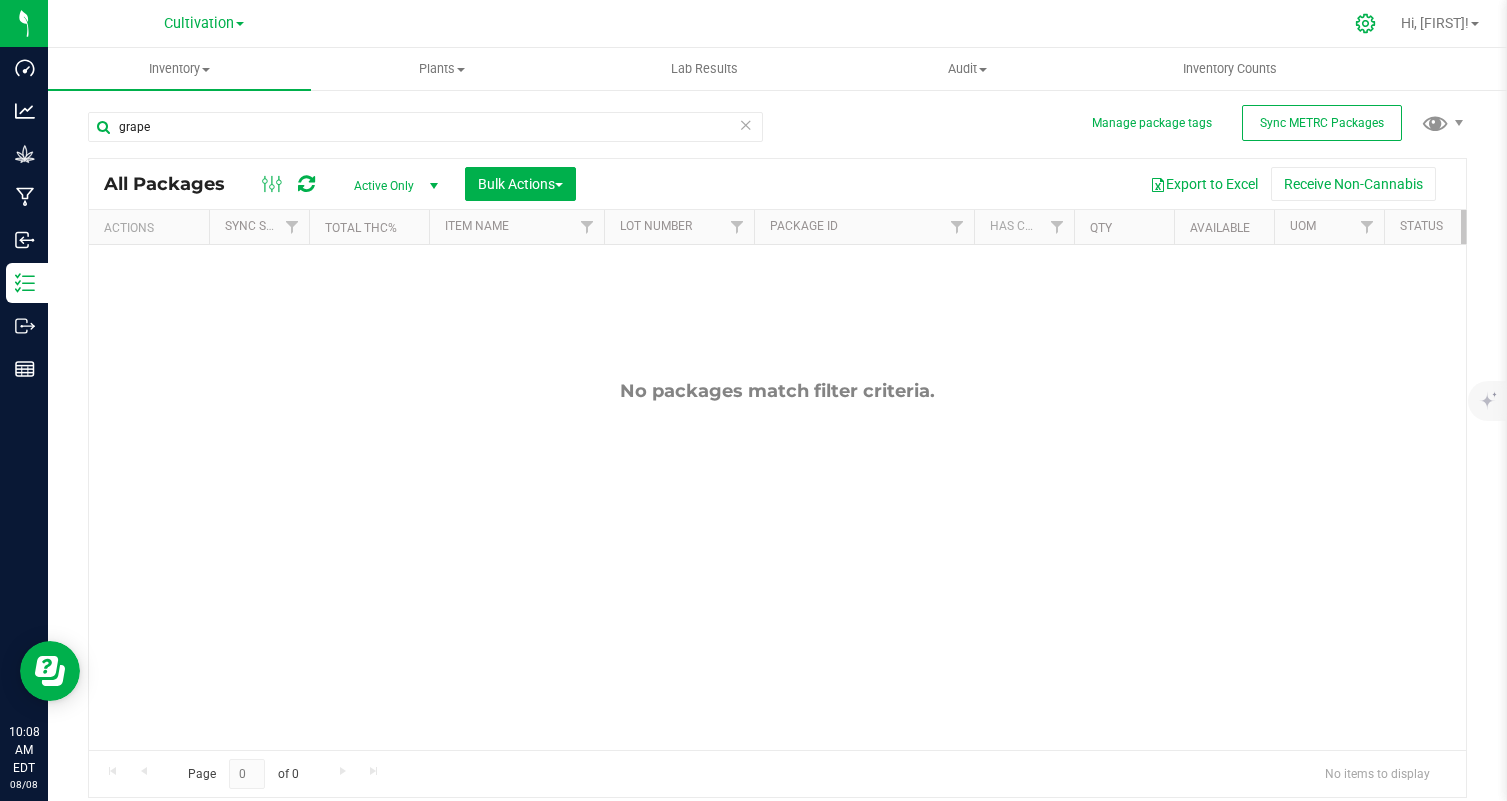 click 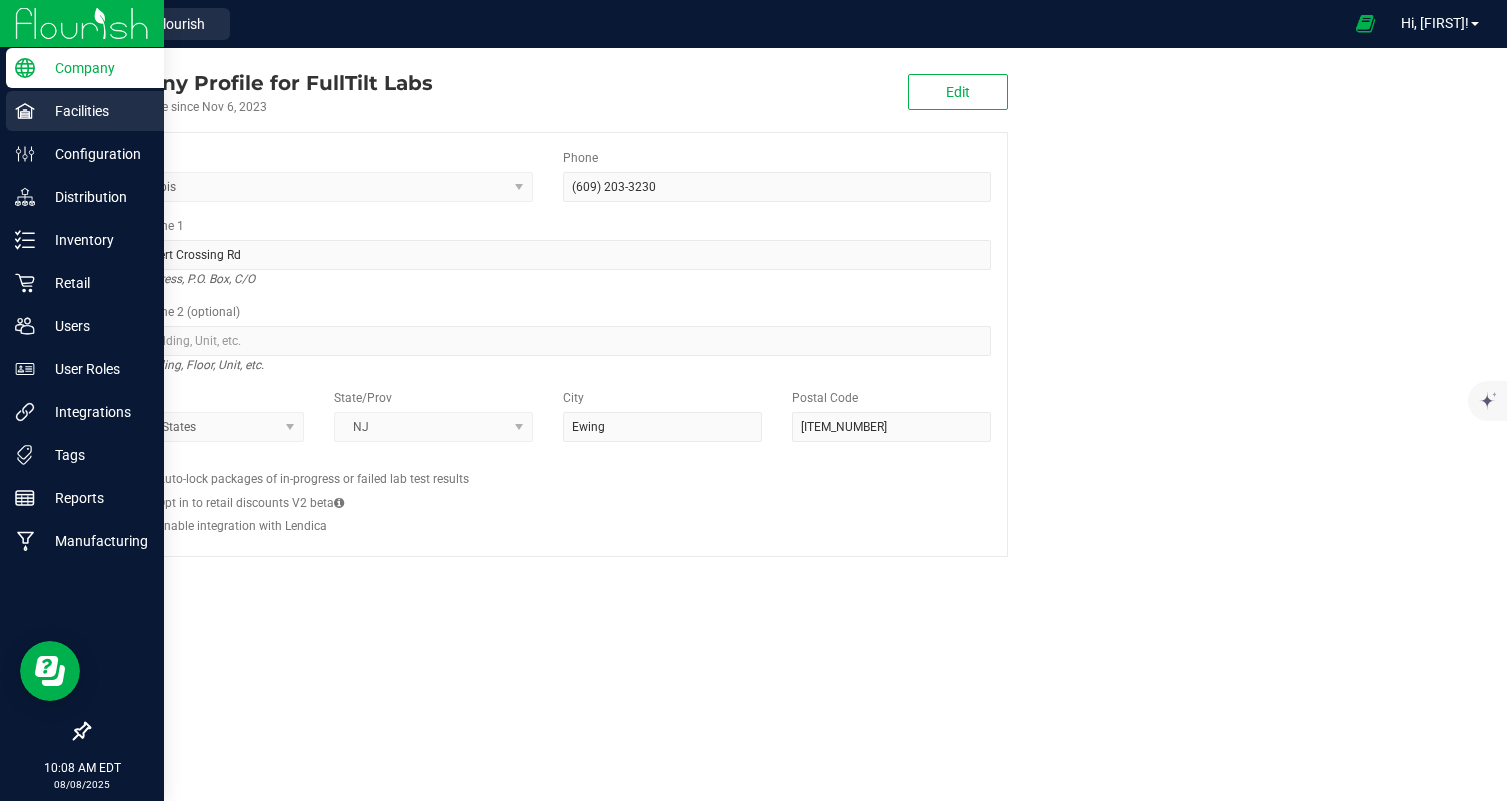 click on "Facilities" at bounding box center [95, 111] 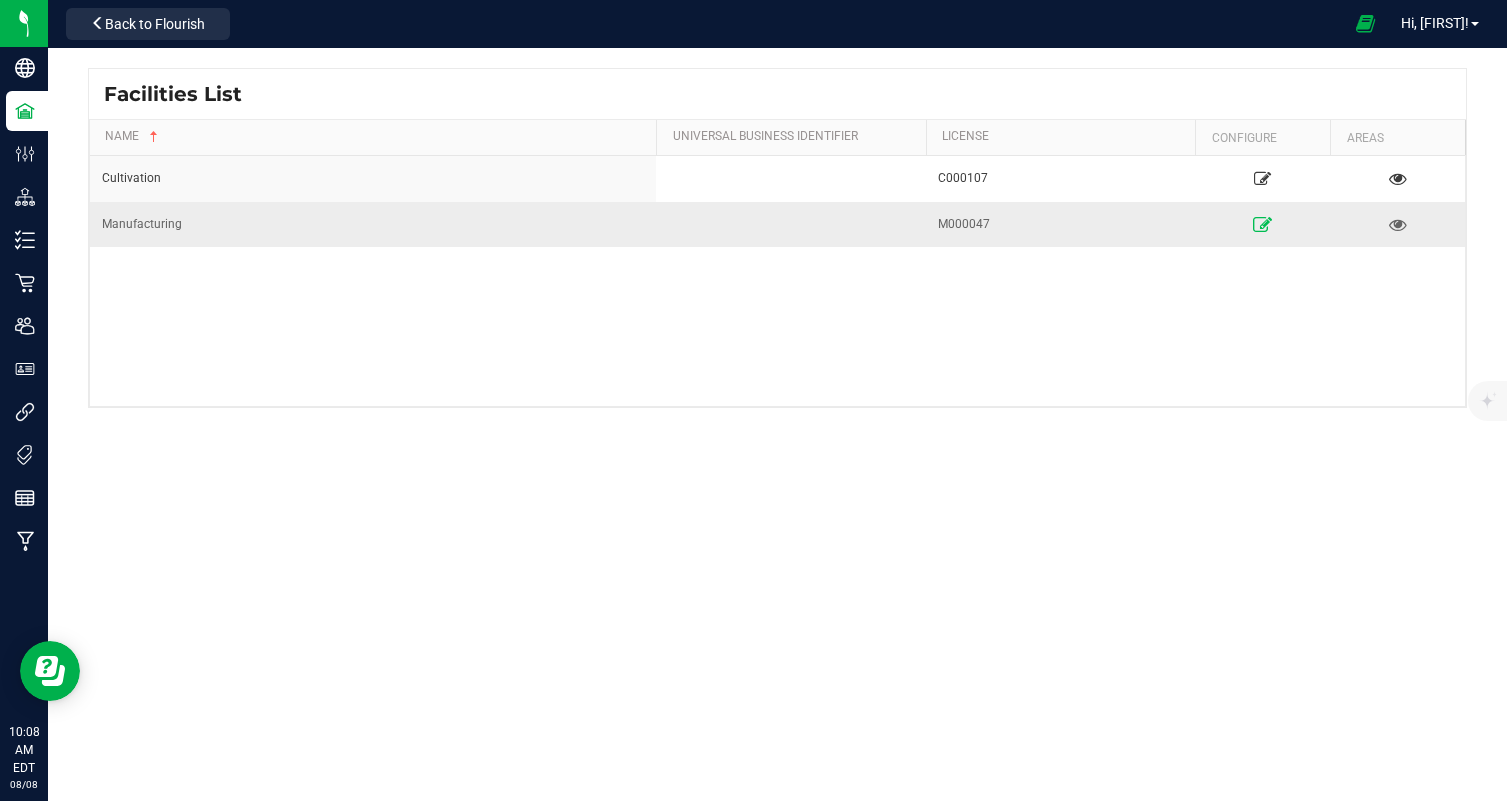 click at bounding box center (1263, 224) 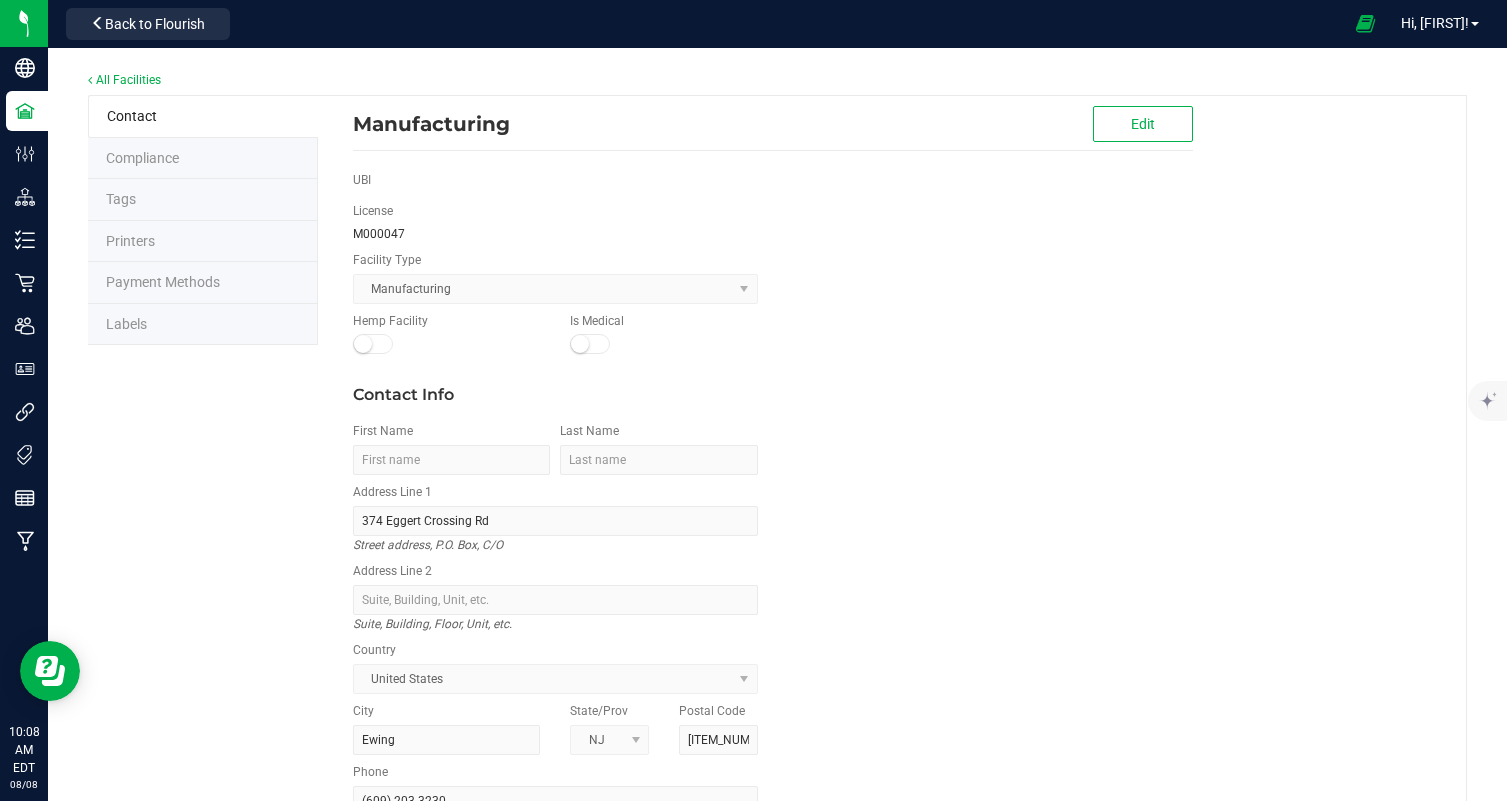 click on "Labels" at bounding box center (203, 325) 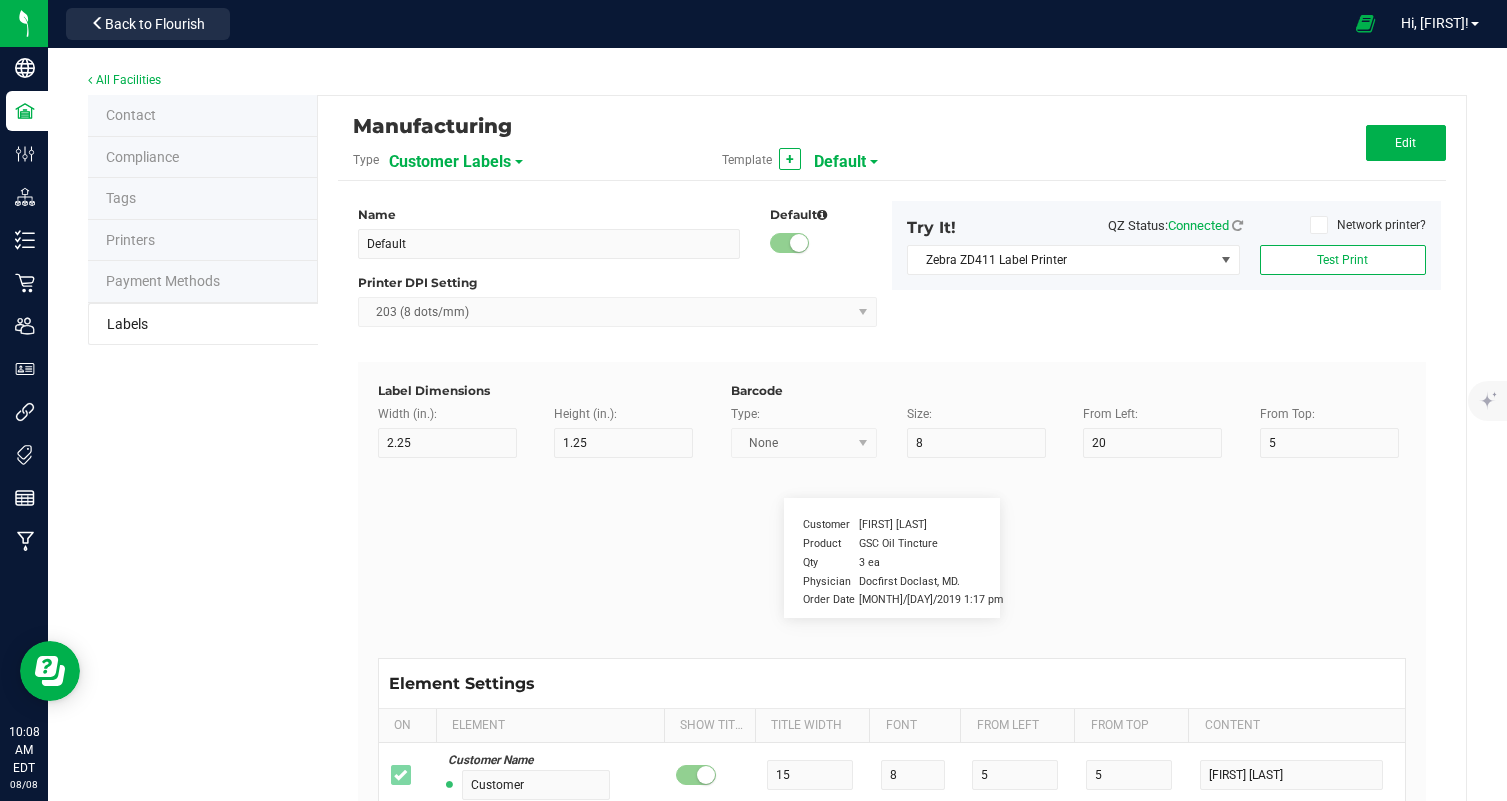 click on "Customer Labels" at bounding box center [450, 162] 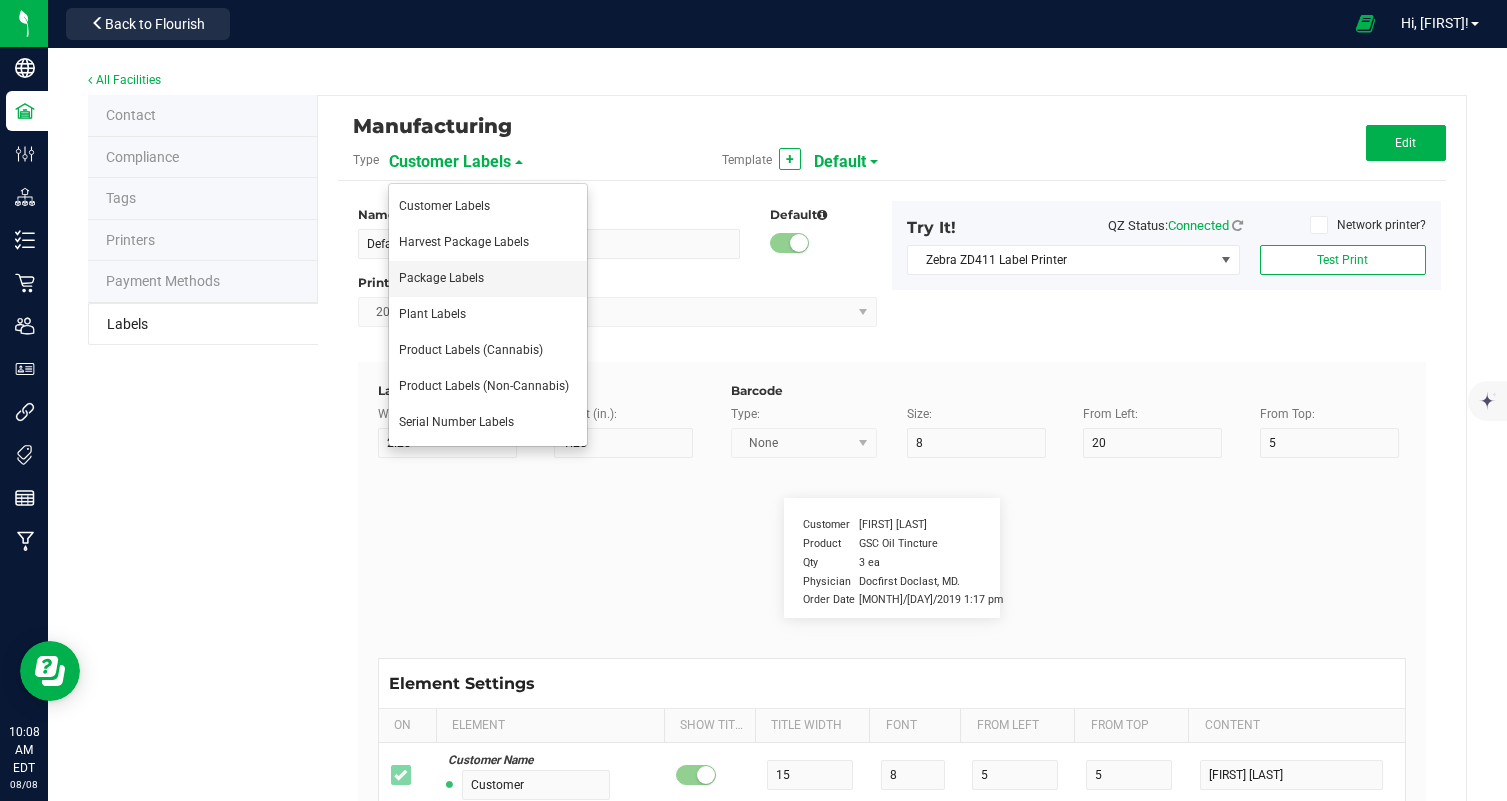 click on "Package Labels" at bounding box center [488, 279] 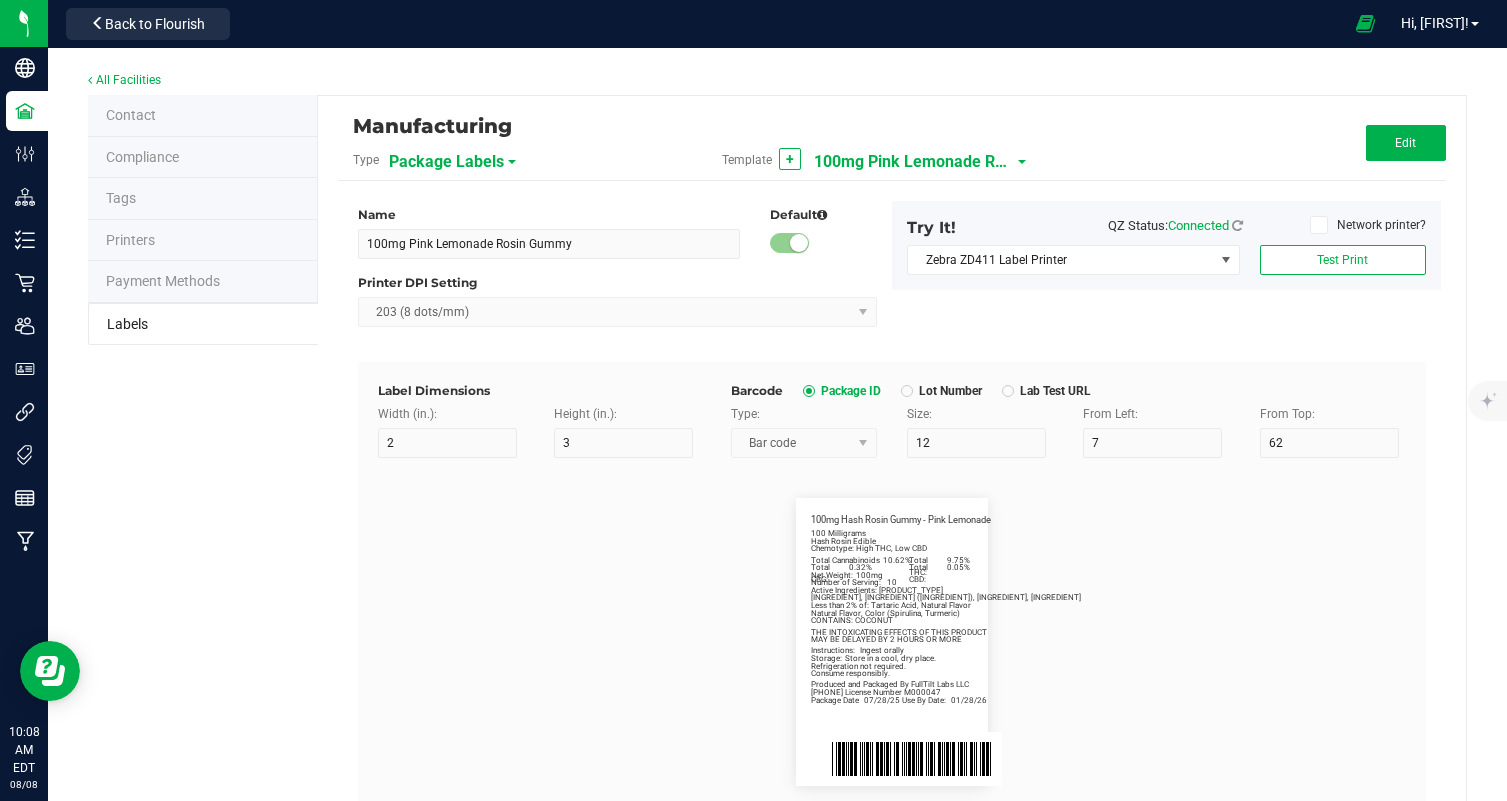 click on "100mg Pink Lemonade Rosin Gummy" at bounding box center (914, 162) 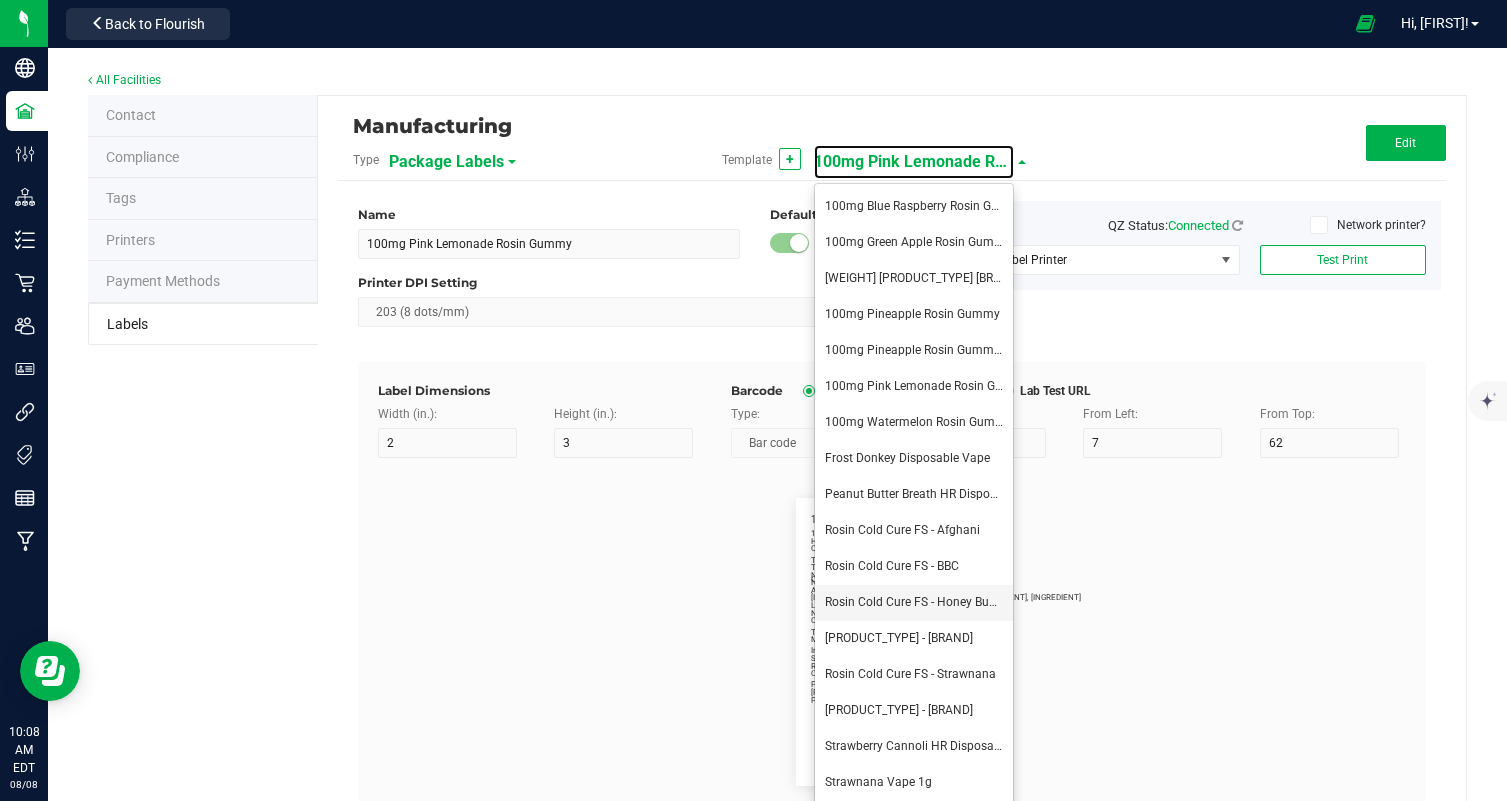 scroll, scrollTop: 114, scrollLeft: 0, axis: vertical 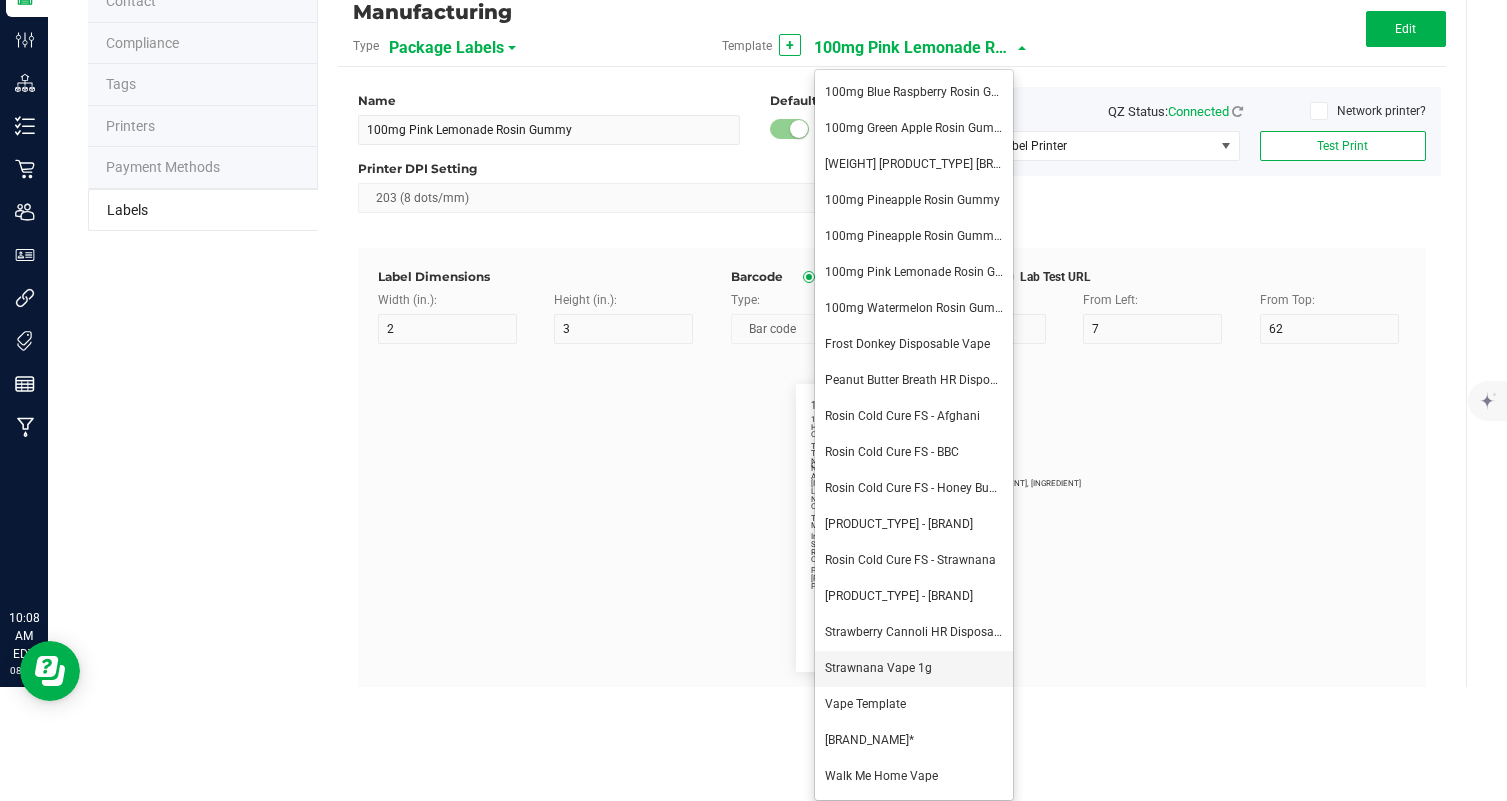 click on "Strawnana Vape 1g" at bounding box center (914, 669) 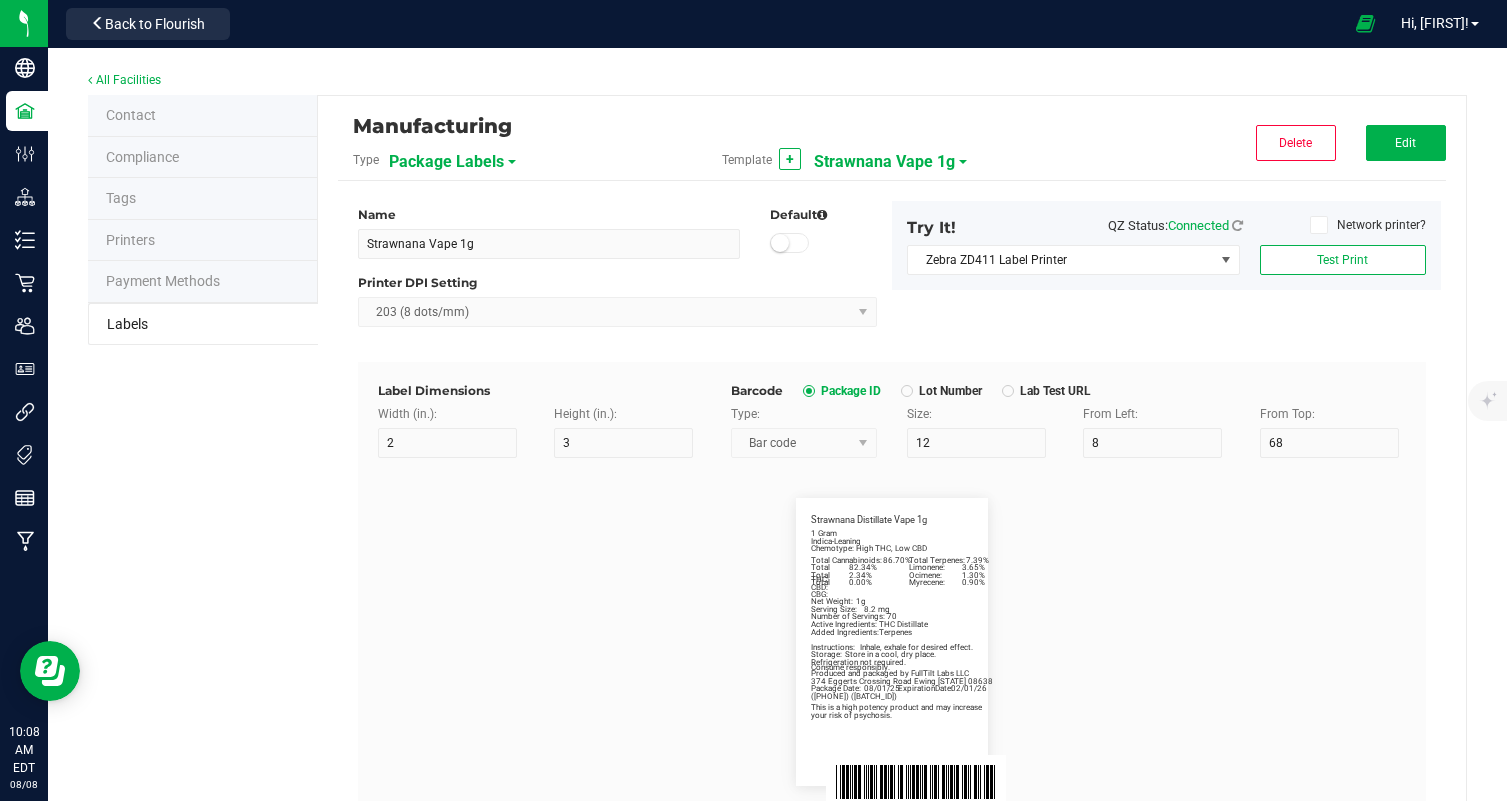 scroll, scrollTop: 0, scrollLeft: 0, axis: both 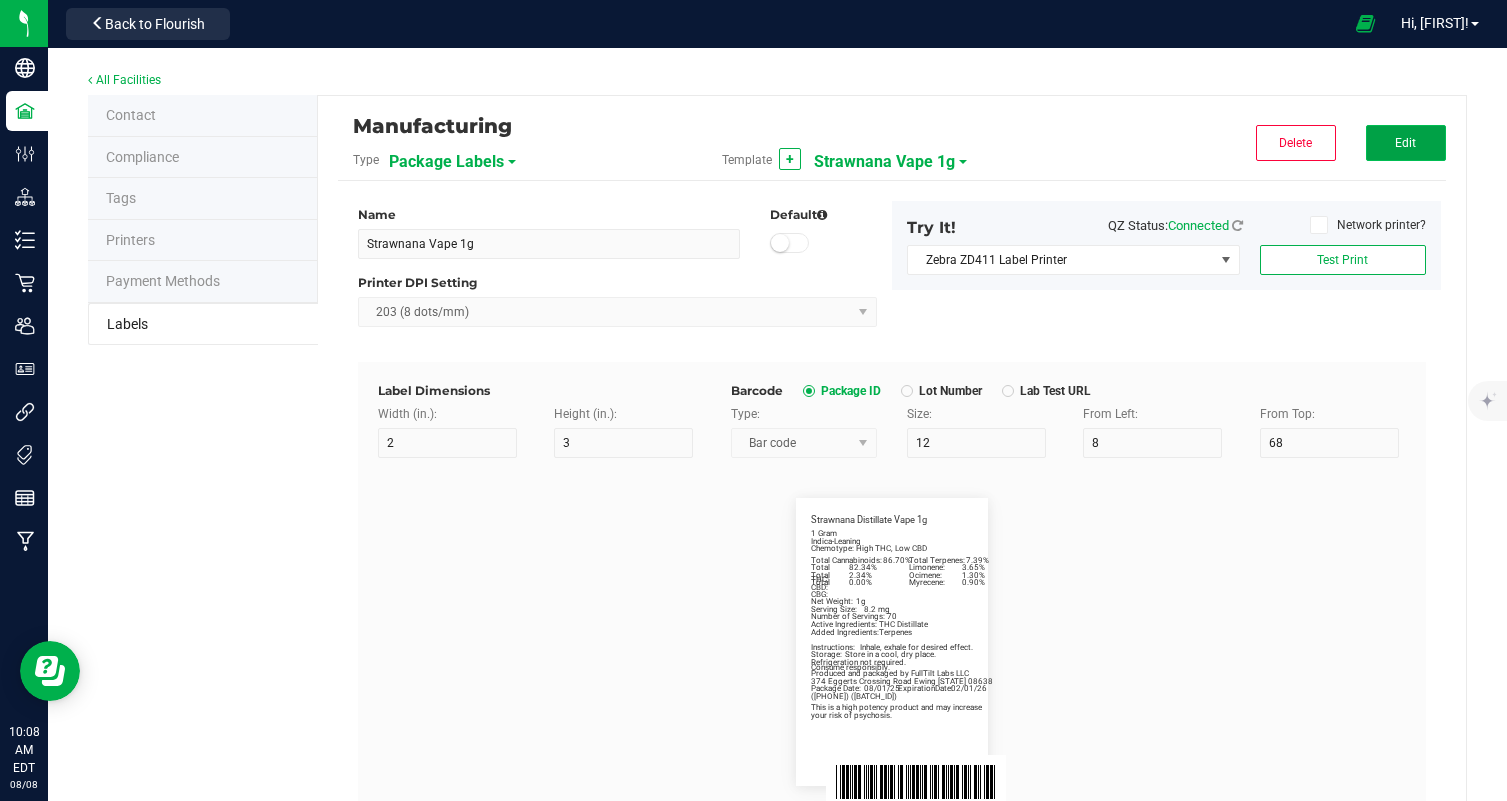 click on "Edit" at bounding box center [1406, 143] 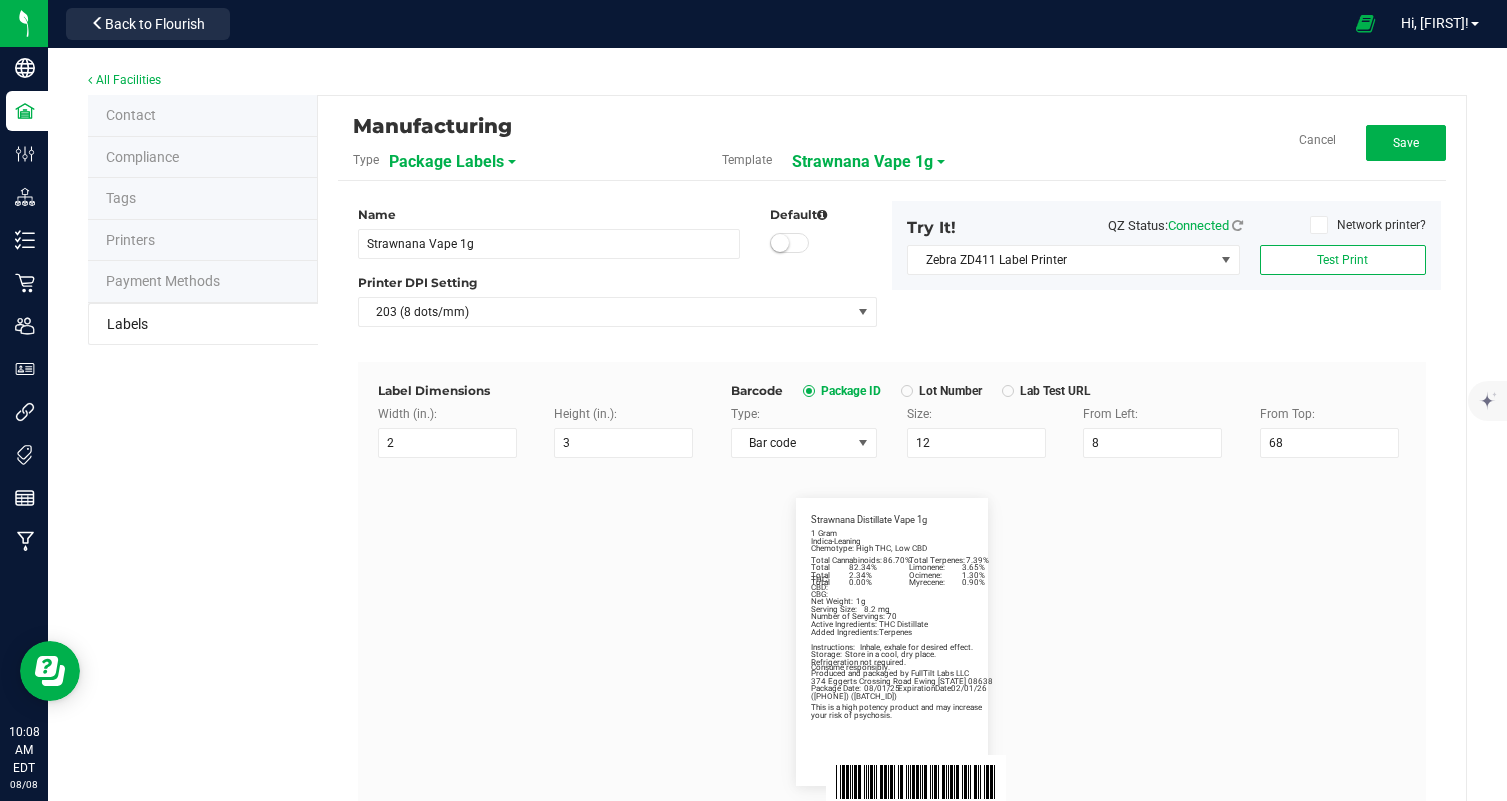 scroll, scrollTop: 481, scrollLeft: 0, axis: vertical 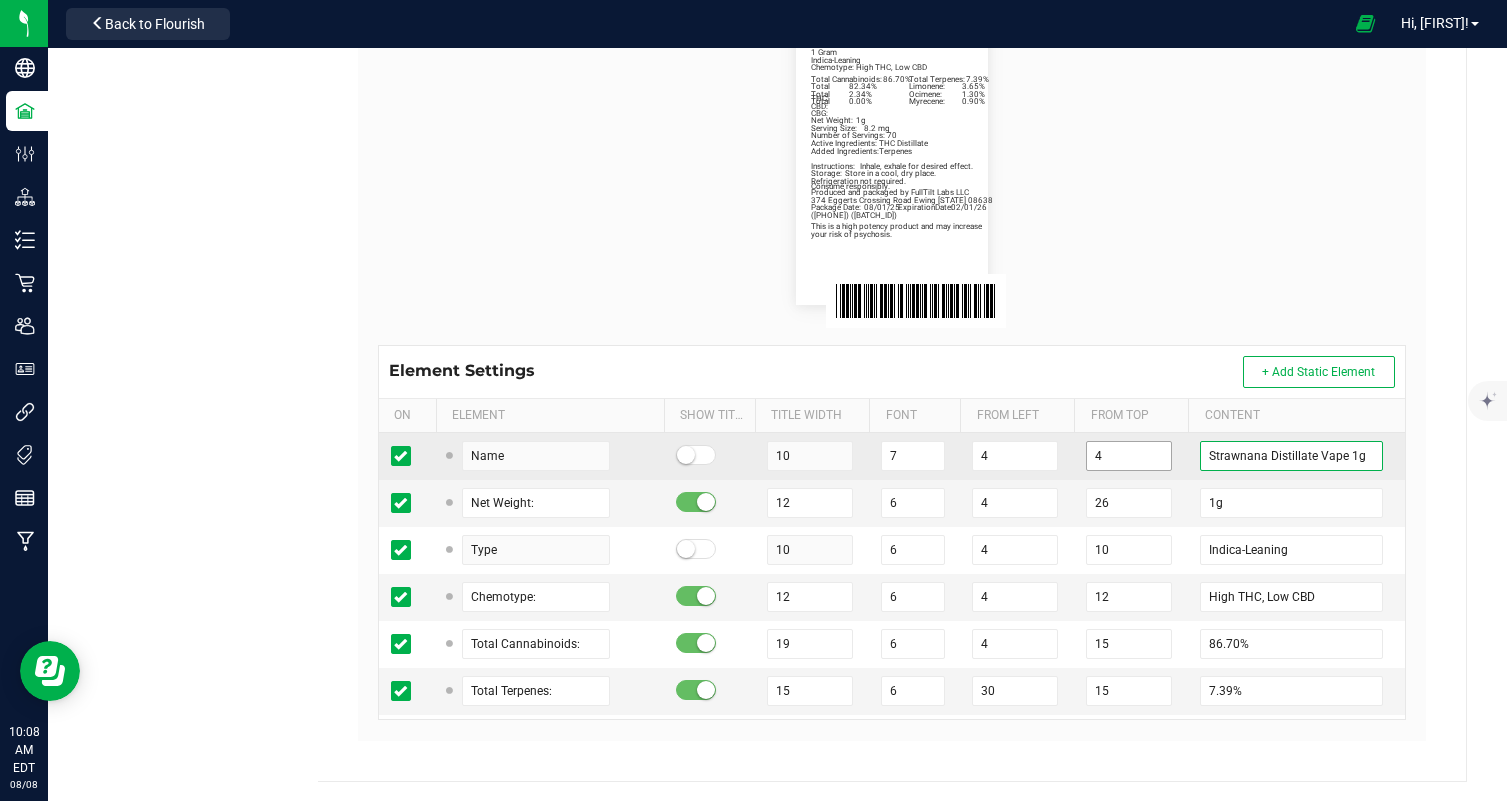 drag, startPoint x: 1267, startPoint y: 455, endPoint x: 1112, endPoint y: 448, distance: 155.15799 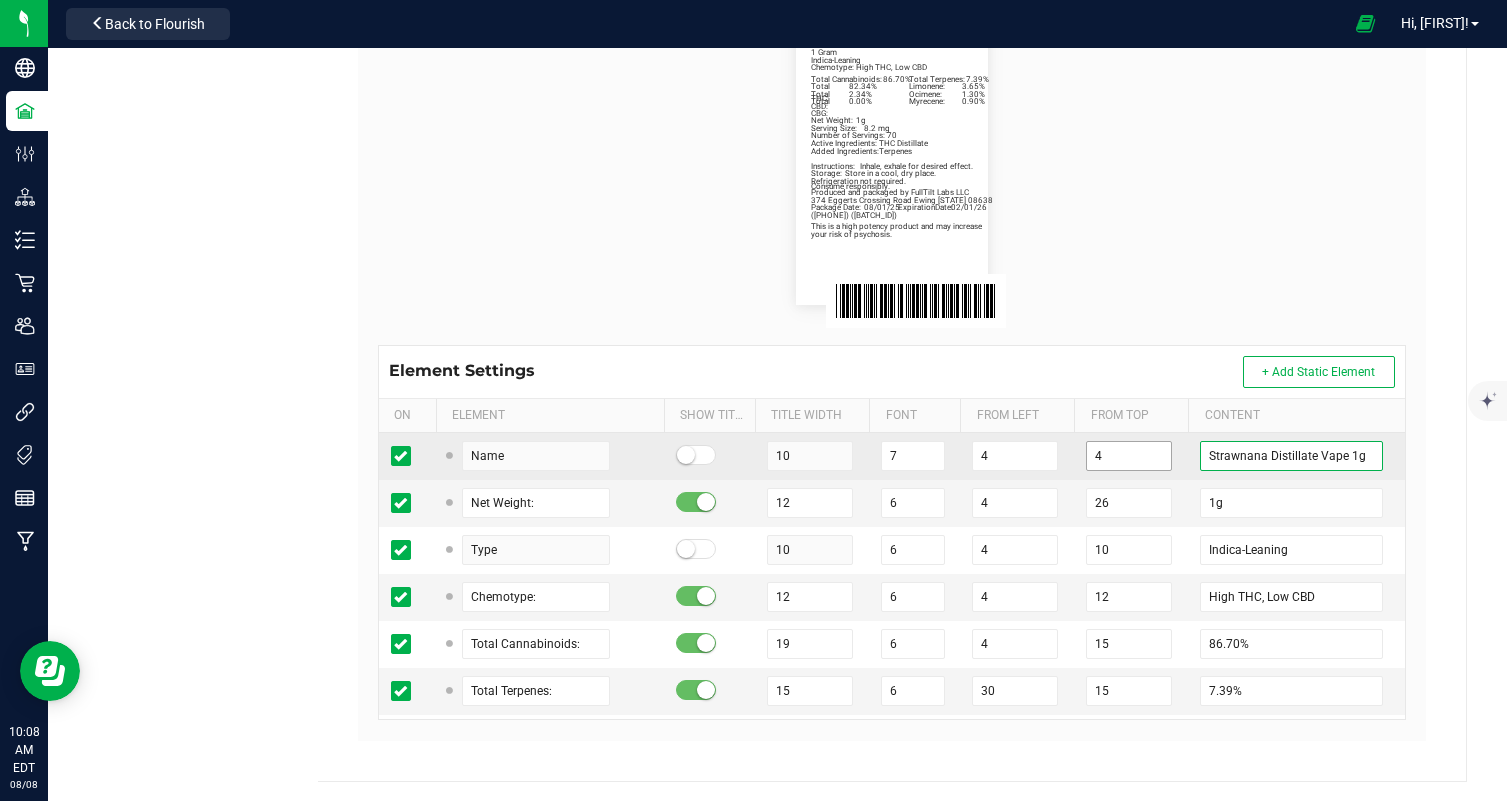 click on "Name 10 7 4 4 Strawnana Distillate Vape 1g" at bounding box center (892, 456) 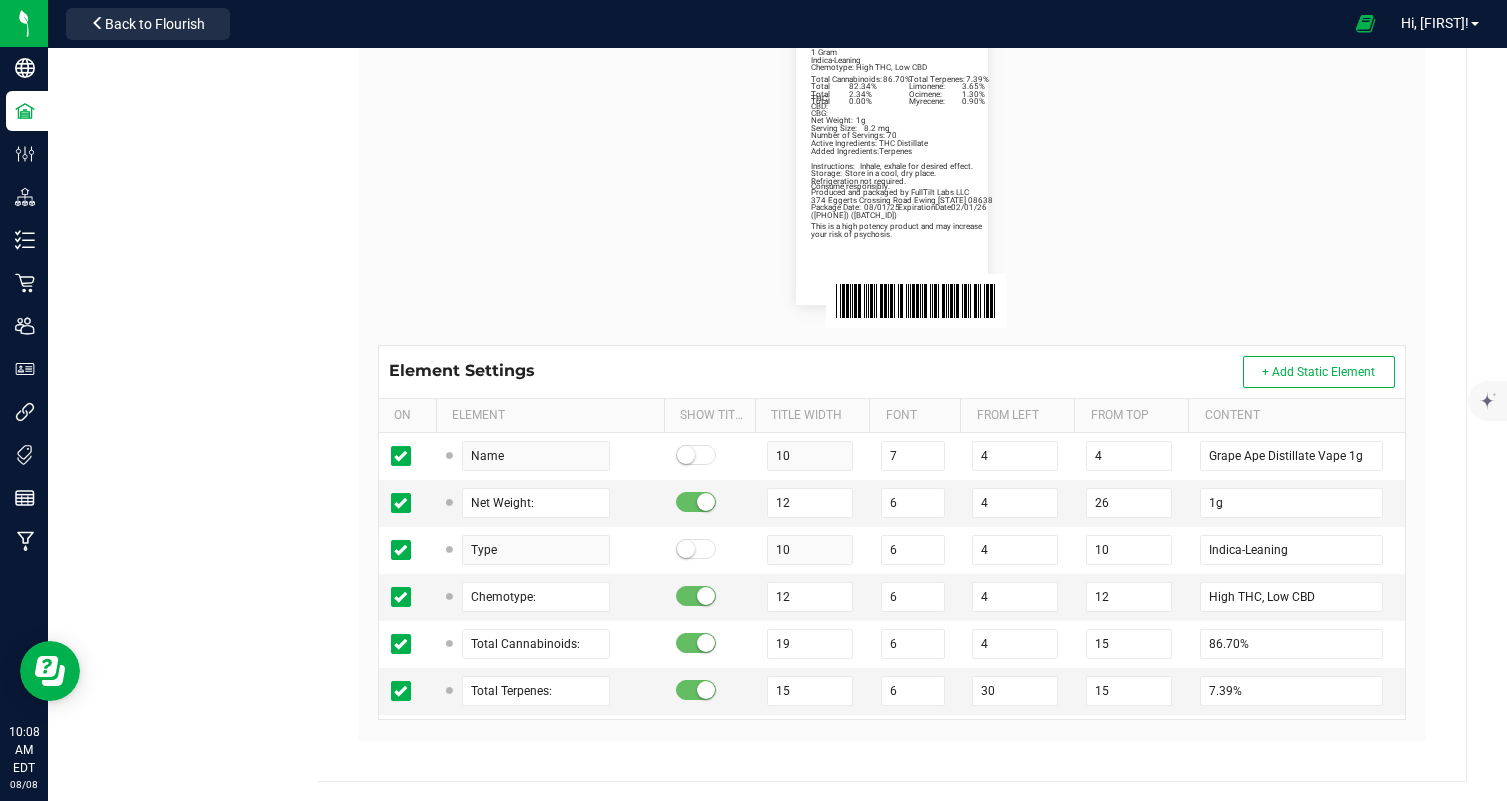 click on "Grape Ape Distillate Vape 1g   Net Weight:   1g   Indica-Leaning   Chemotype:   High THC, Low CBD   Total Cannabinoids:   86.70%   Total Terpenes:   7.39%   1 Gram      Number of Servings:   70   Serving Size:   8.2 mg   Produced and packaged by FullTilt Labs LLC    Storage:   Store in a cool, dry place.    Instructions:   Inhale, exhale for desired effect.   Refrigeration not required.   Package Date:   08/01/25   ExpirationDate:   02/01/26   Total THC:   82.34%   Total CBD:   2.34%   (609) 895-6678 (M000047)    Total CBG:   0.00%   Active Ingredients:   THC Distillate   Added Ingredients:   Terpenes   Consume responsibly.   Limonene:   3.65%   Ocimene:   1.30%   Myrecene:   0.90%   This is a high potency product and may increase       your risk of psychosis.       374 Eggerts Crossing Road Ewing NJ 08638" at bounding box center (892, 161) 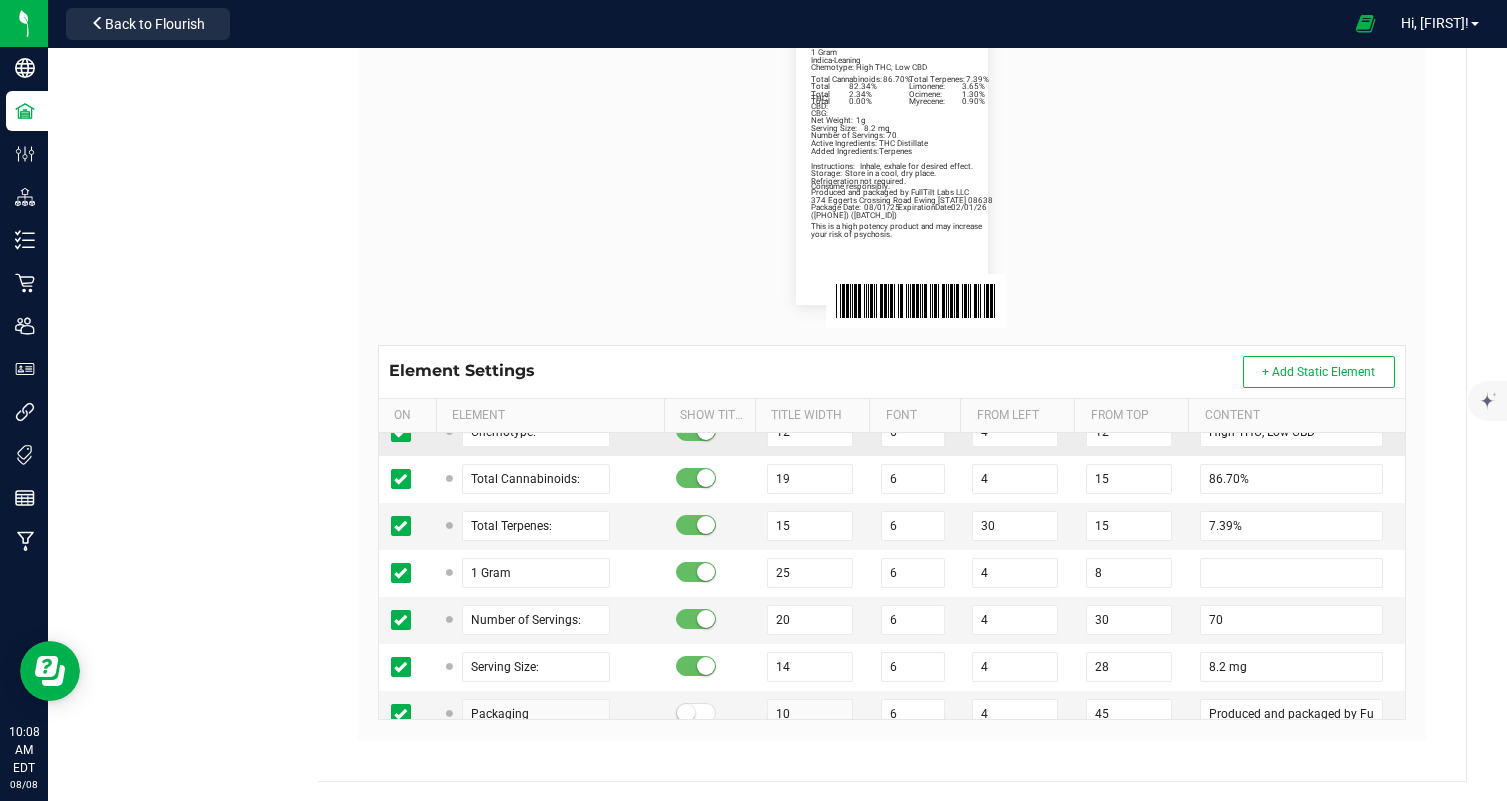 scroll, scrollTop: 167, scrollLeft: 0, axis: vertical 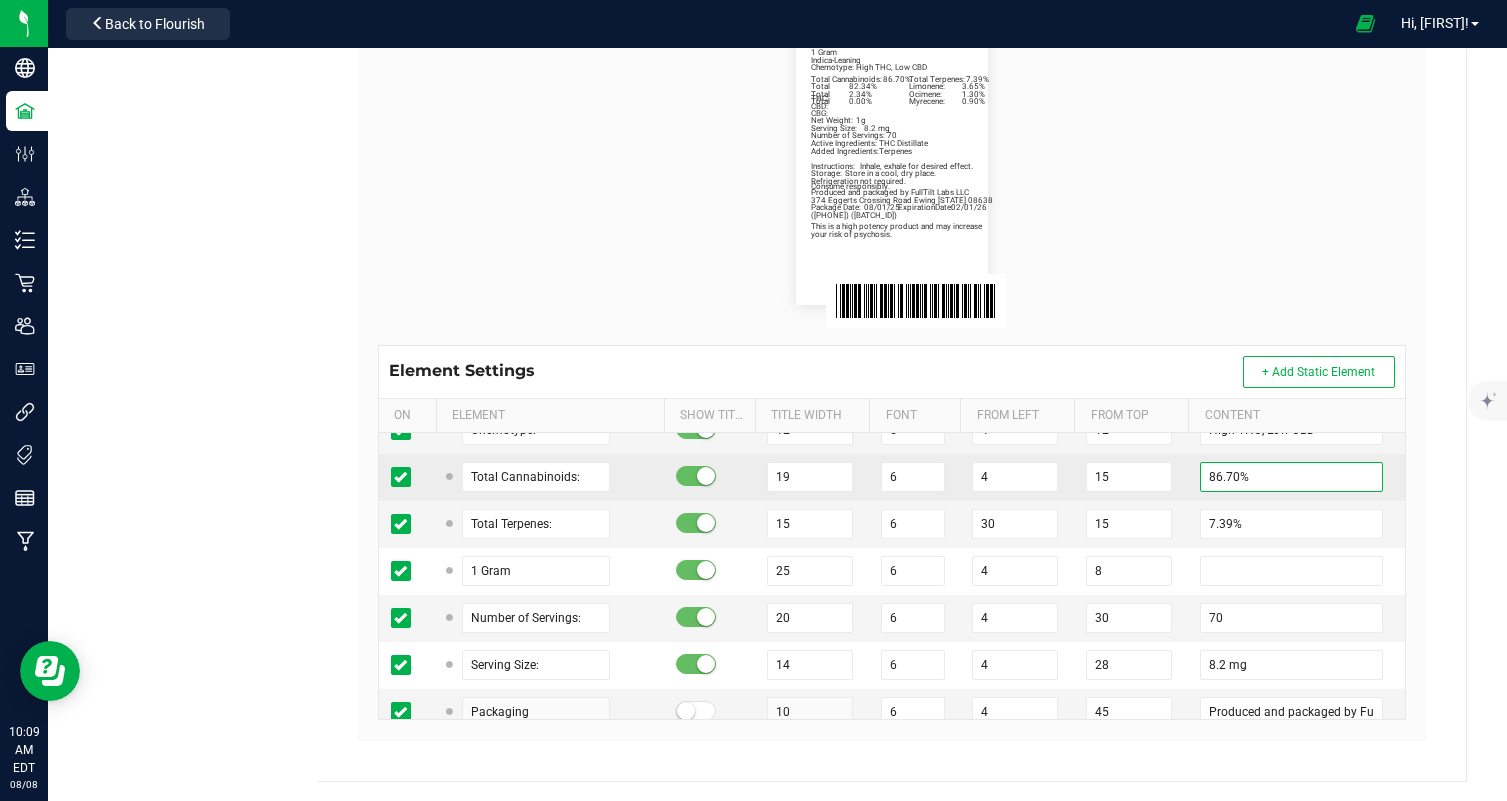 click on "86.70%" at bounding box center (1291, 477) 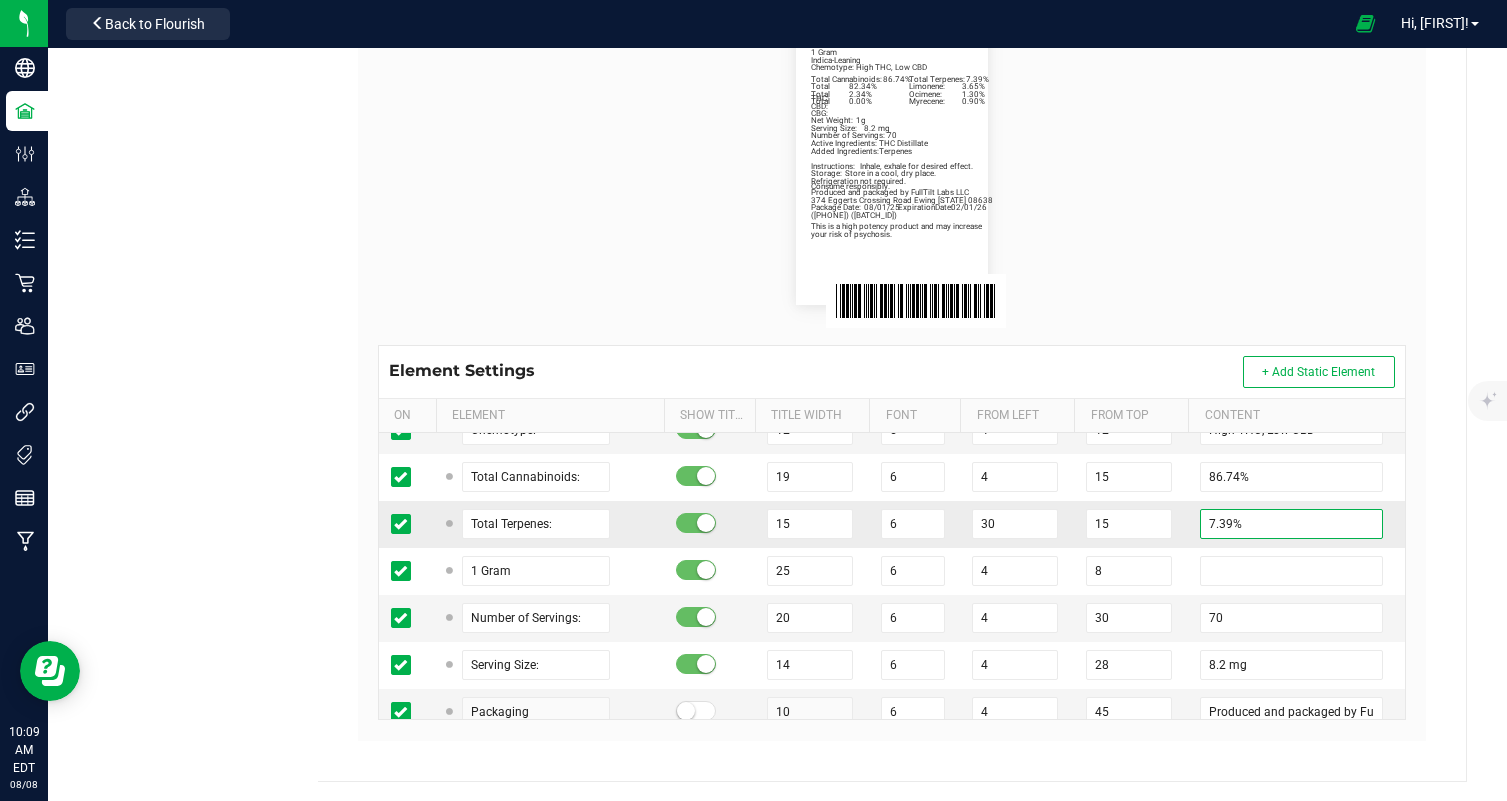 click on "7.39%" at bounding box center (1291, 524) 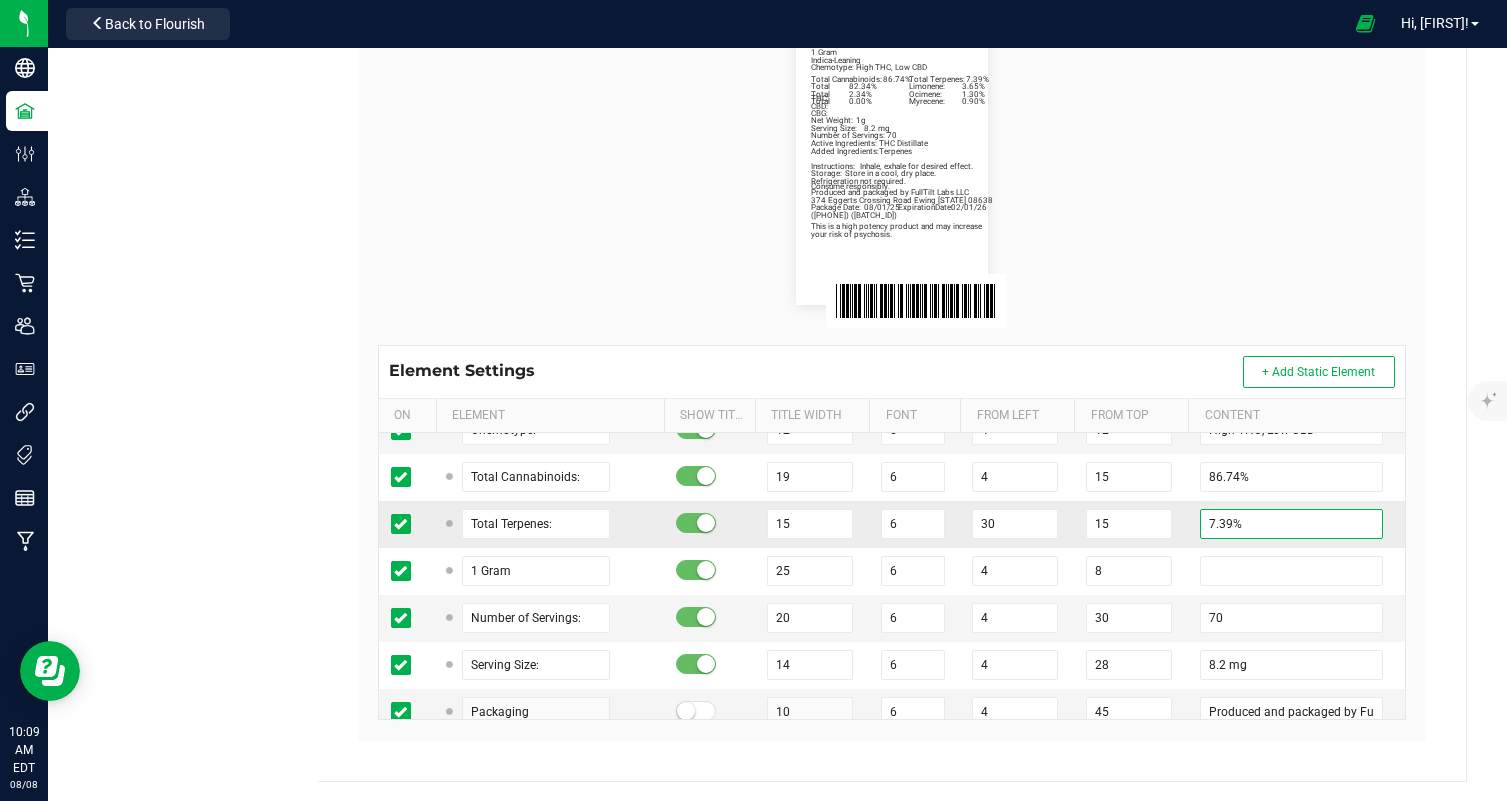 click on "7.39%" at bounding box center [1291, 524] 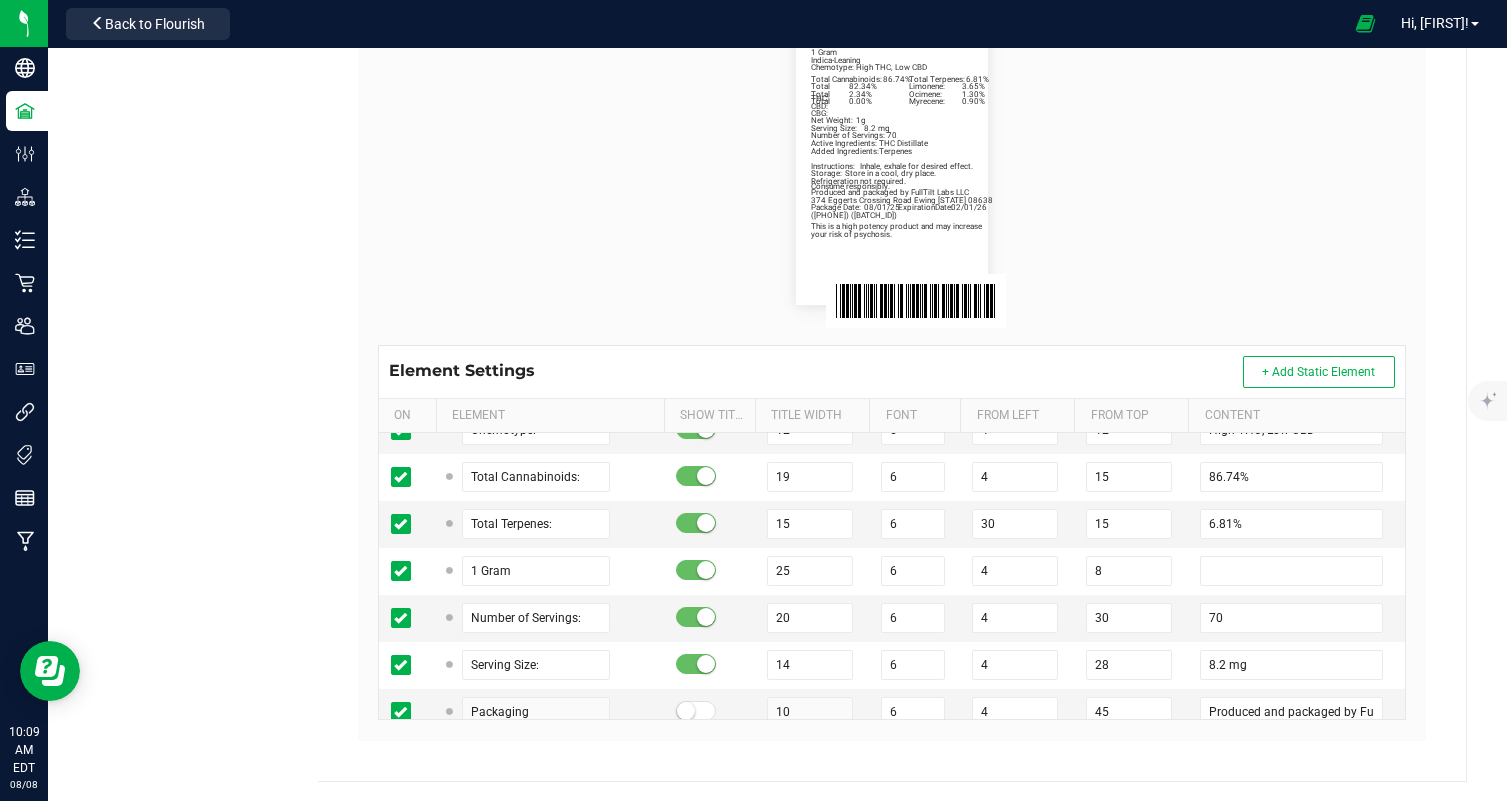 click on "Grape Ape Distillate Vape 1g   Net Weight:   1g   Indica-Leaning   Chemotype:   High THC, Low CBD   Total Cannabinoids:   86.74%   Total Terpenes:   6.81%   1 Gram      Number of Servings:   70   Serving Size:   8.2 mg   Produced and packaged by FullTilt Labs LLC    Storage:   Store in a cool, dry place.    Instructions:   Inhale, exhale for desired effect.   Refrigeration not required.   Package Date:   08/01/25   ExpirationDate:   02/01/26   Total THC:   82.34%   Total CBD:   2.34%   (609) 895-6678 (M000047)    Total CBG:   0.00%   Active Ingredients:   THC Distillate   Added Ingredients:   Terpenes   Consume responsibly.   Limonene:   3.65%   Ocimene:   1.30%   Myrecene:   0.90%   This is a high potency product and may increase       your risk of psychosis.       374 Eggerts Crossing Road Ewing NJ 08638" at bounding box center (892, 161) 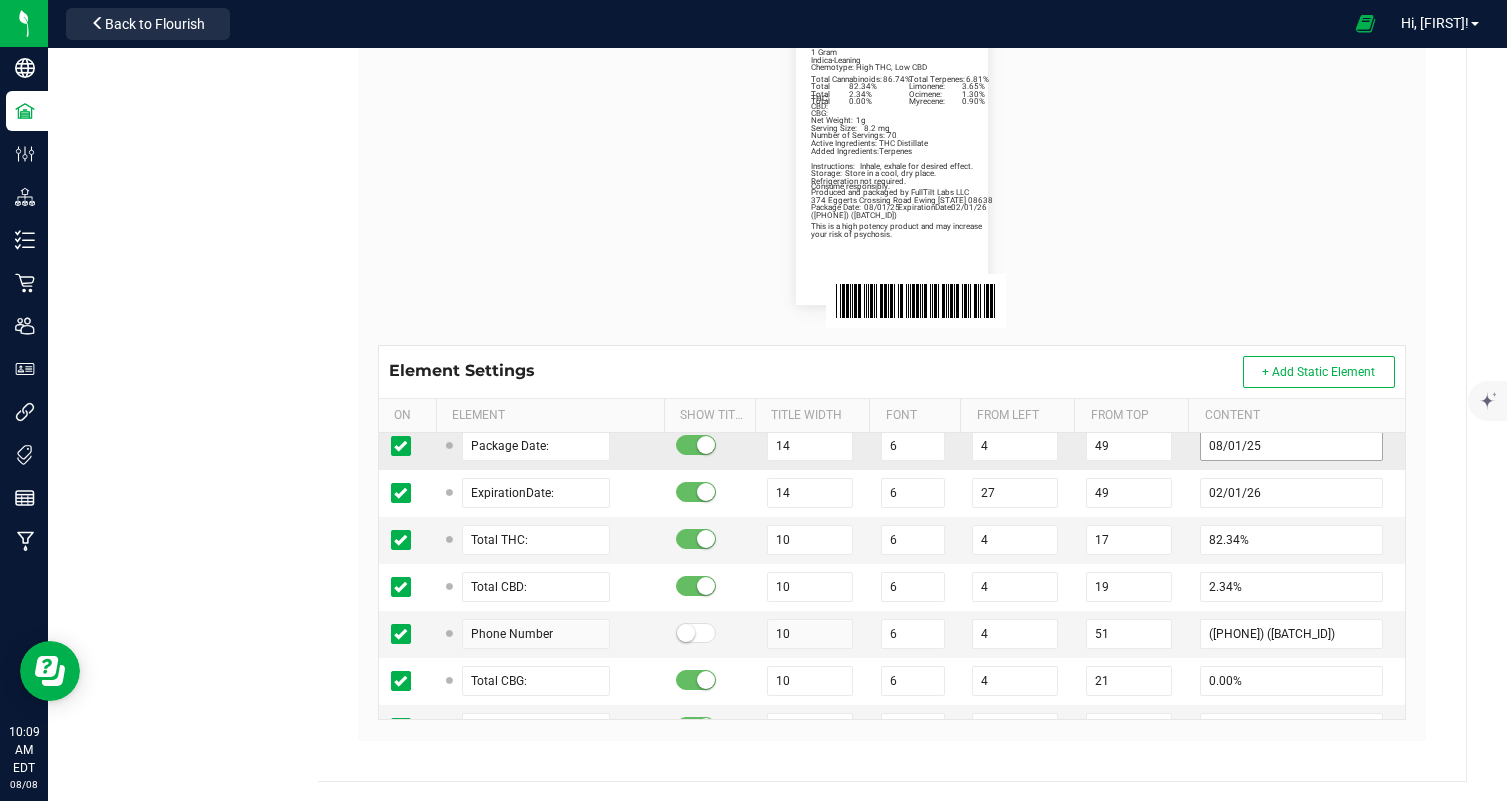 scroll, scrollTop: 600, scrollLeft: 0, axis: vertical 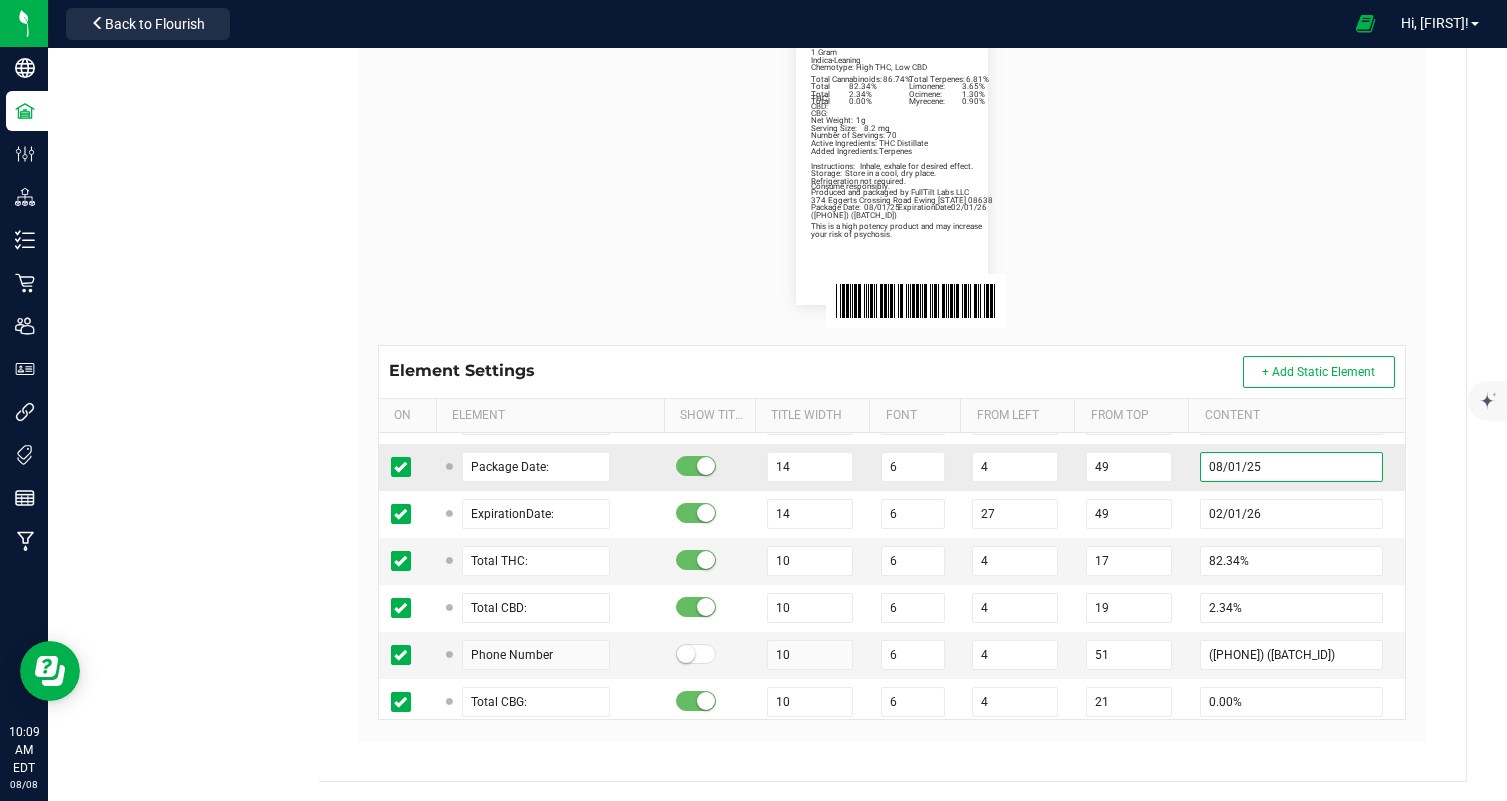 click on "08/01/25" at bounding box center (1291, 467) 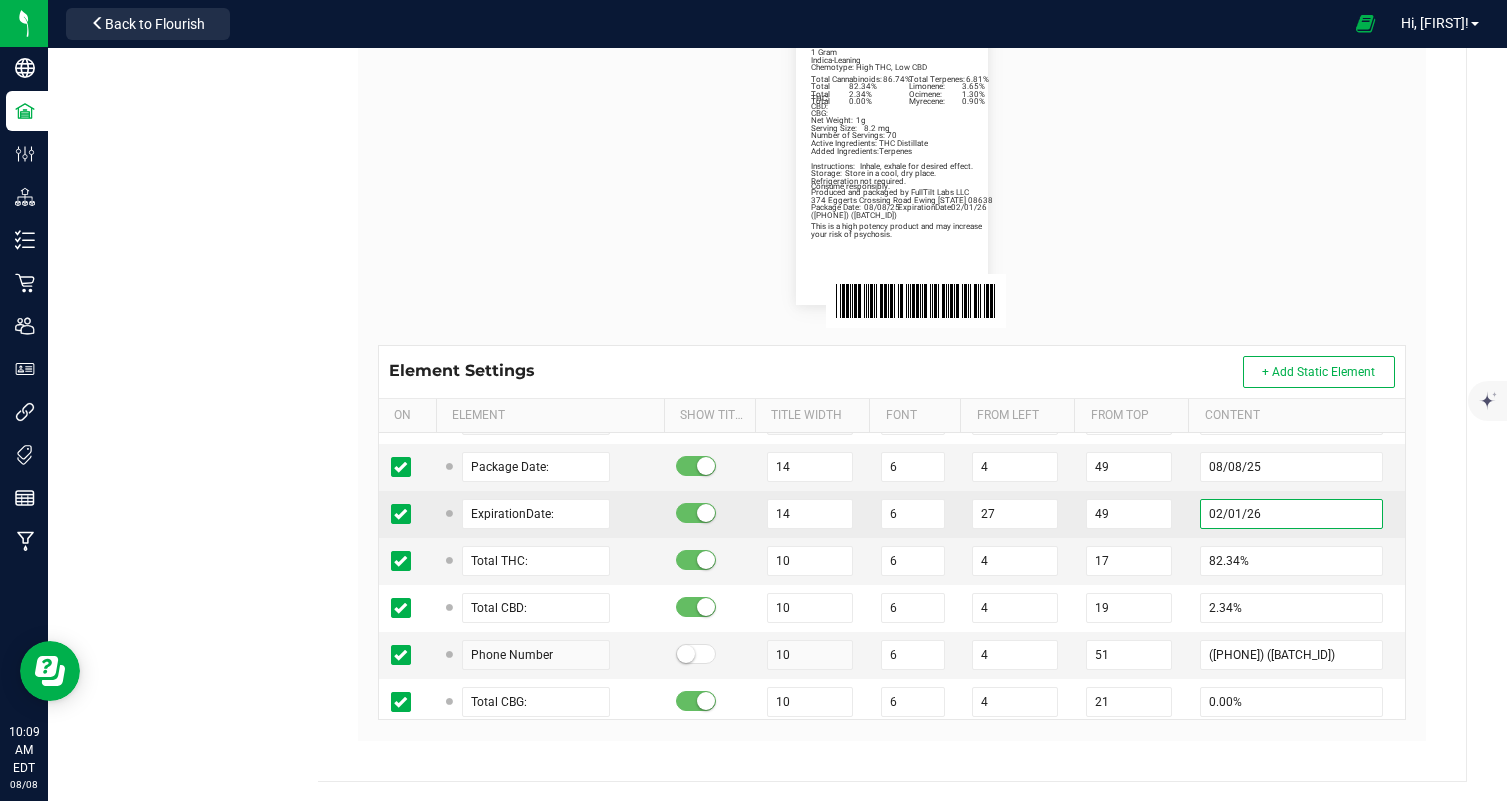 click on "02/01/26" at bounding box center [1291, 514] 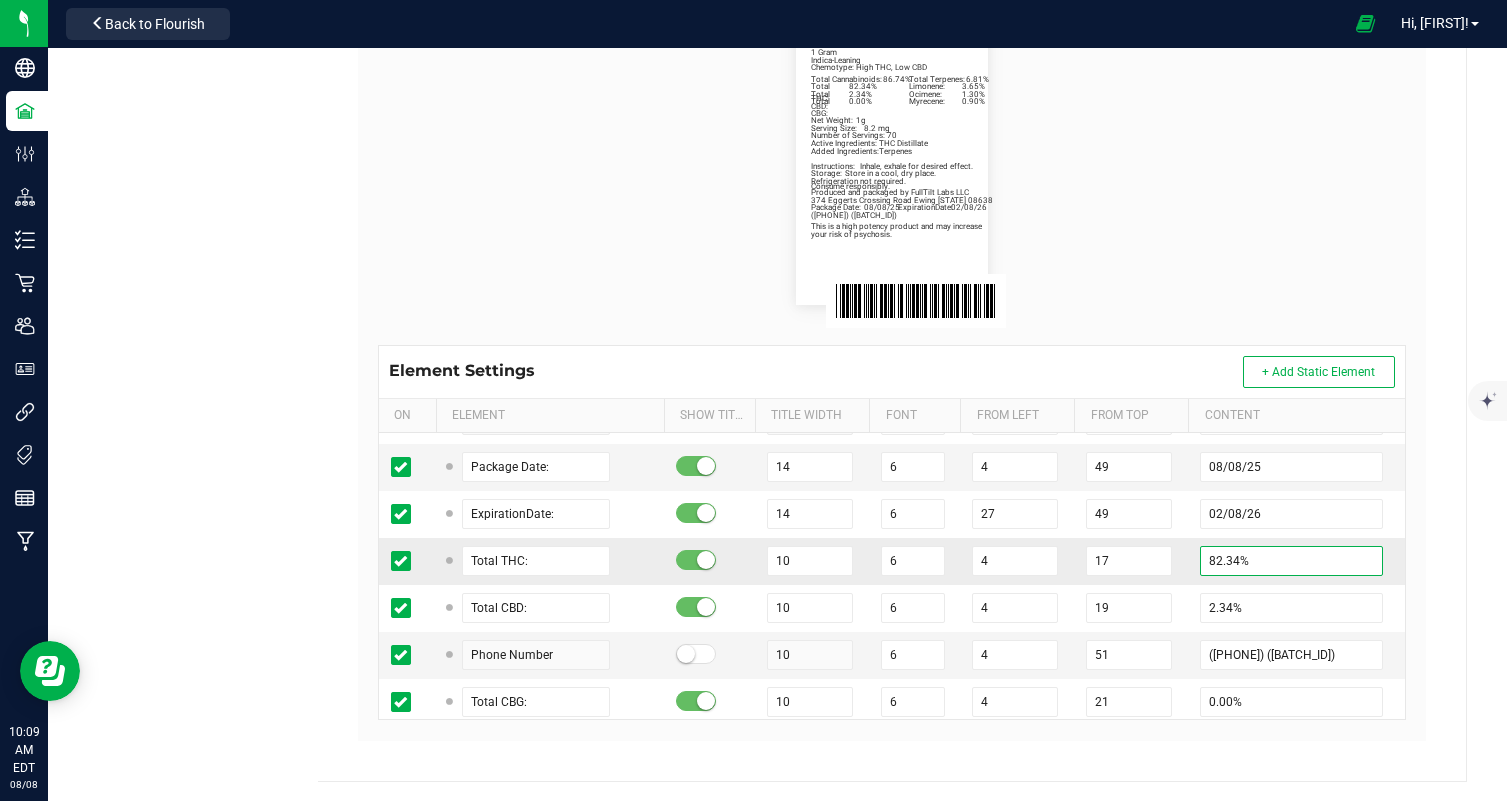 click on "82.34%" at bounding box center (1291, 561) 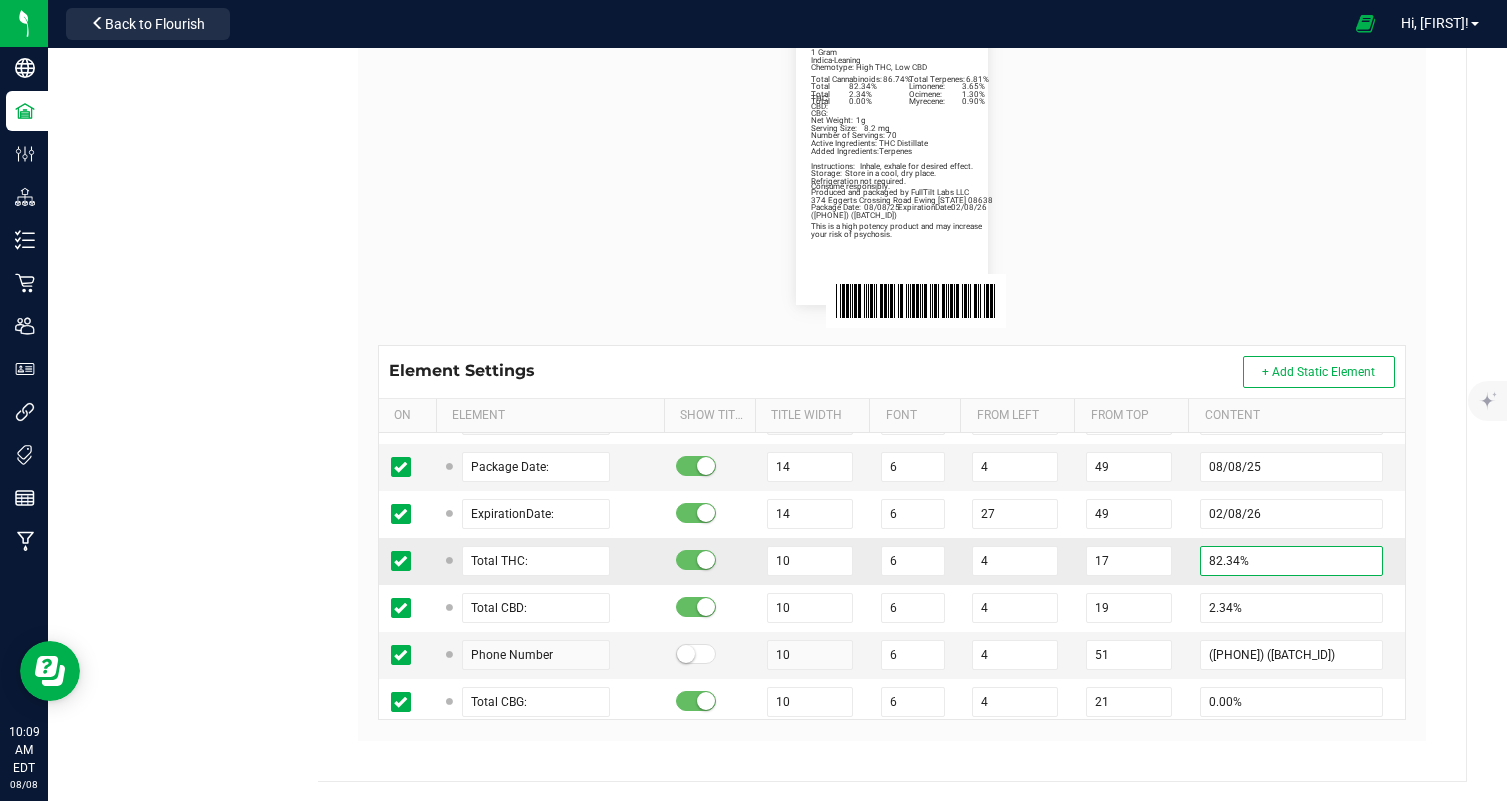 click on "82.34%" at bounding box center (1291, 561) 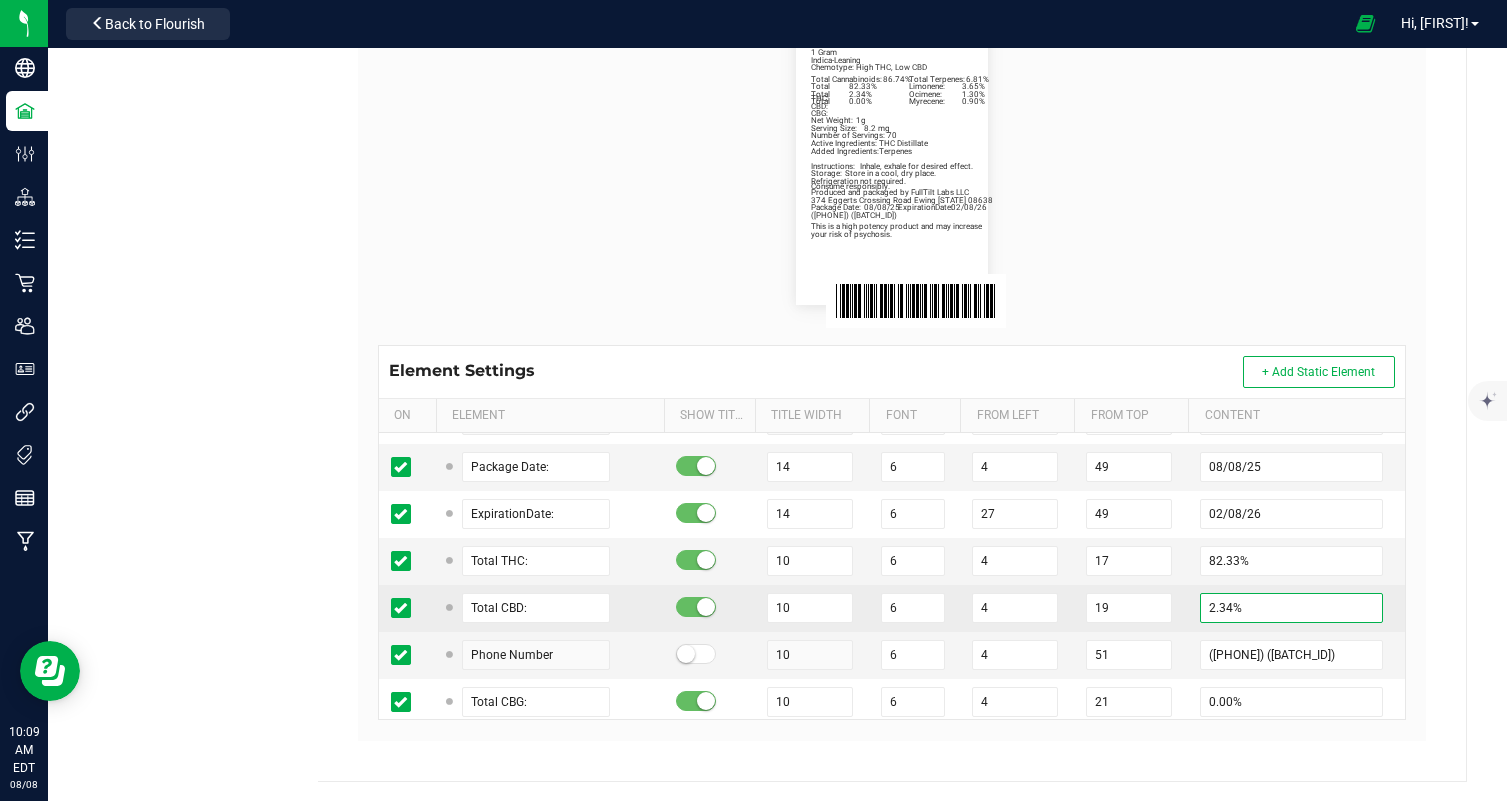 click on "2.34%" at bounding box center [1291, 608] 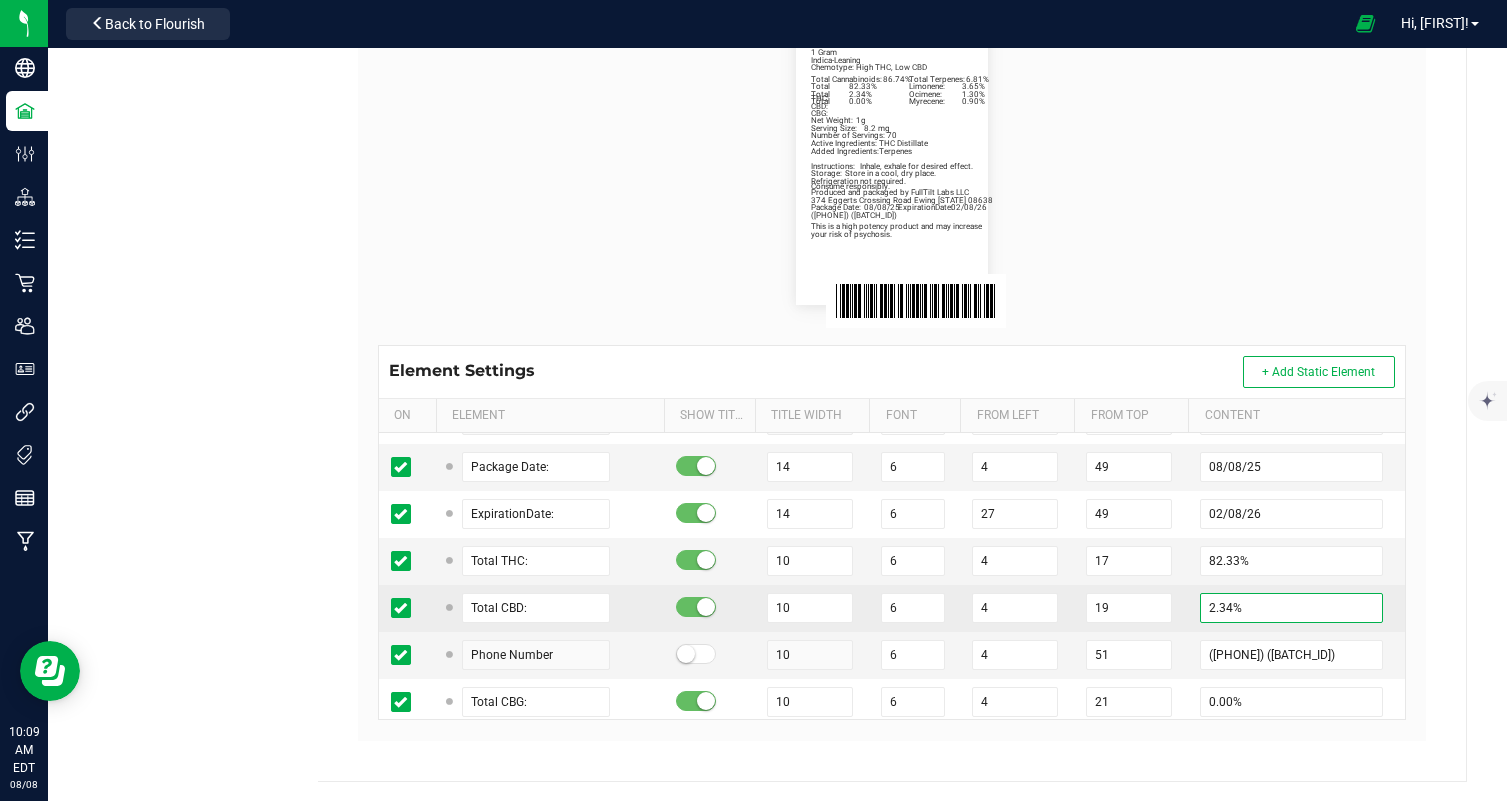 click on "2.34%" at bounding box center [1291, 608] 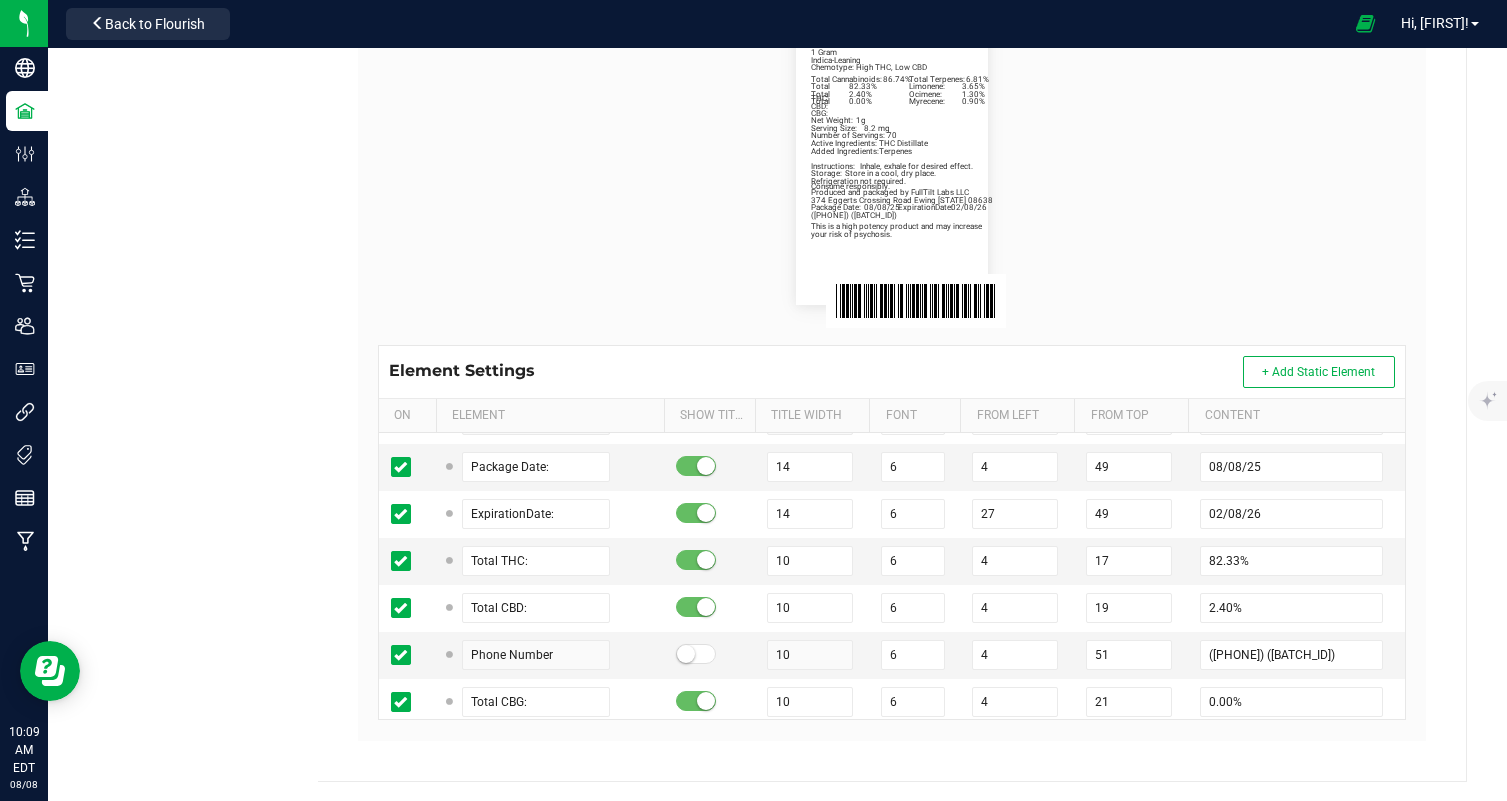 click on "Grape Ape Distillate Vape 1g   Net Weight:   1g   Indica-Leaning   Chemotype:   High THC, Low CBD   Total Cannabinoids:   86.74%   Total Terpenes:   6.81%   1 Gram      Number of Servings:   70   Serving Size:   8.2 mg   Produced and packaged by FullTilt Labs LLC    Storage:   Store in a cool, dry place.    Instructions:   Inhale, exhale for desired effect.   Refrigeration not required.   Package Date:   08/08/25   ExpirationDate:   02/08/26   Total THC:   82.33%   Total CBD:   2.40%   (609) 895-6678 (M000047)    Total CBG:   0.00%   Active Ingredients:   THC Distillate   Added Ingredients:   Terpenes   Consume responsibly.   Limonene:   3.65%   Ocimene:   1.30%   Myrecene:   0.90%   This is a high potency product and may increase       your risk of psychosis.       374 Eggerts Crossing Road Ewing NJ 08638" at bounding box center (892, 161) 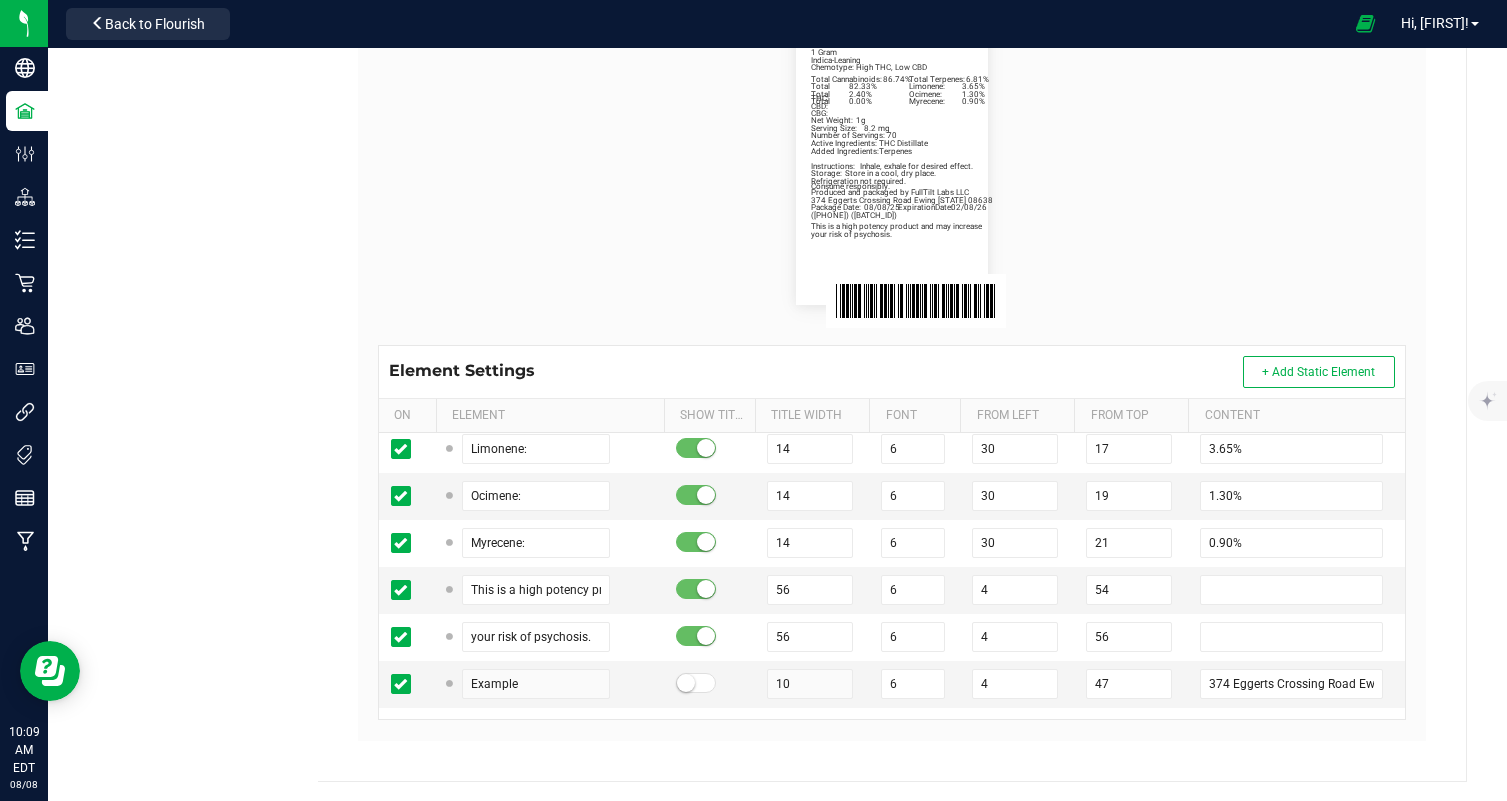 scroll, scrollTop: 1043, scrollLeft: 0, axis: vertical 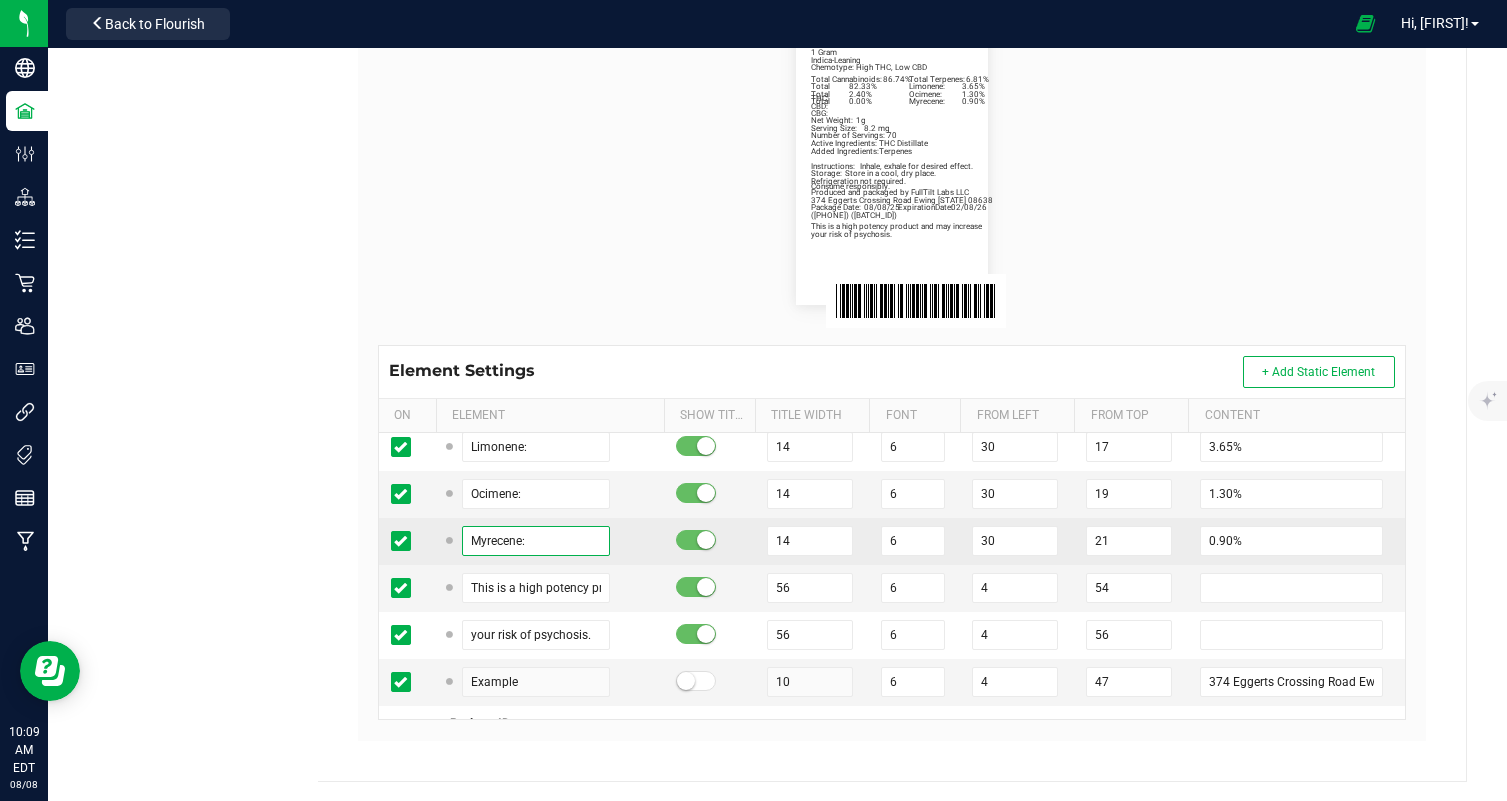 click on "Myrecene:" at bounding box center [536, 541] 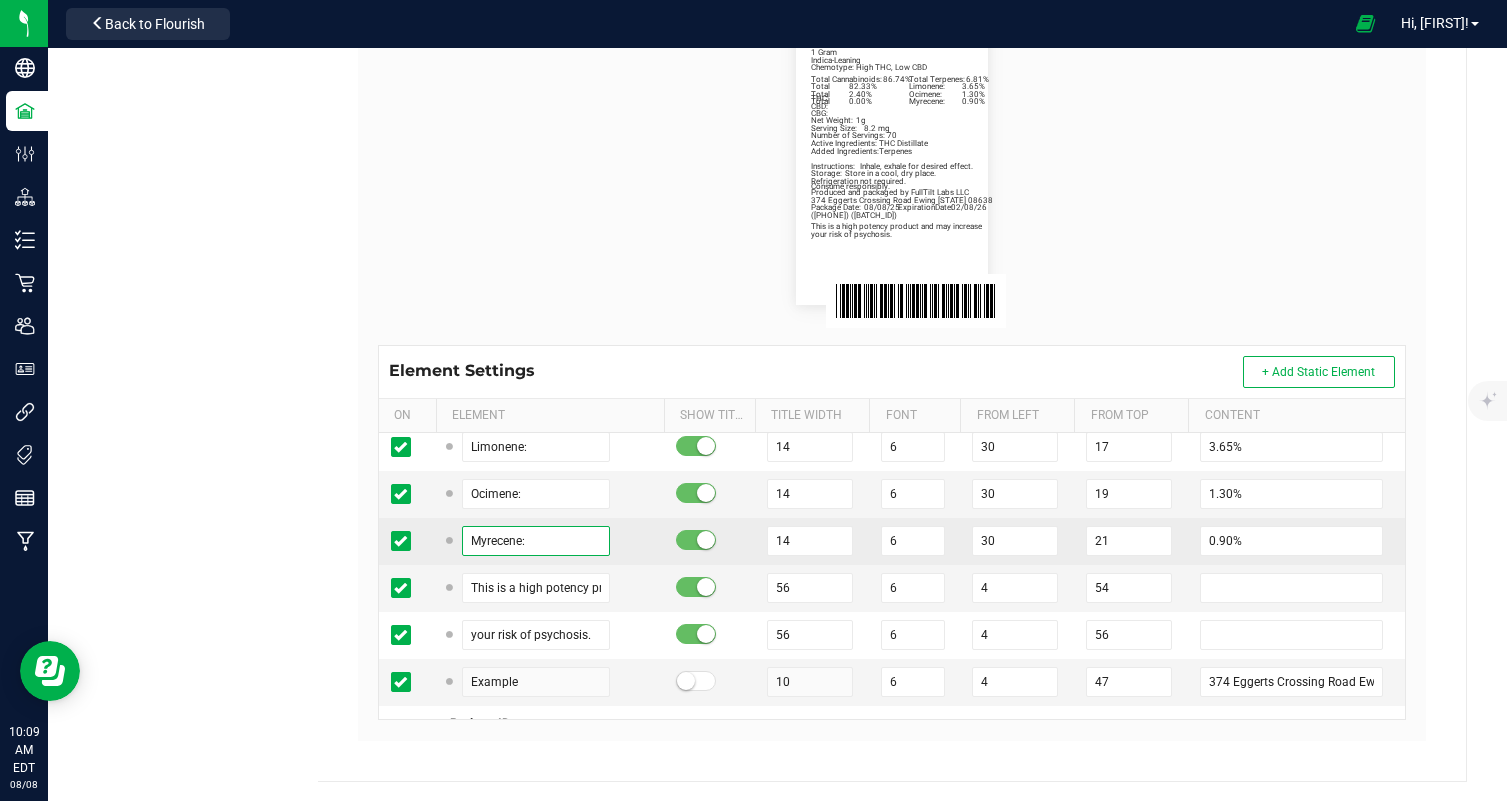 click on "Myrecene:" at bounding box center (536, 541) 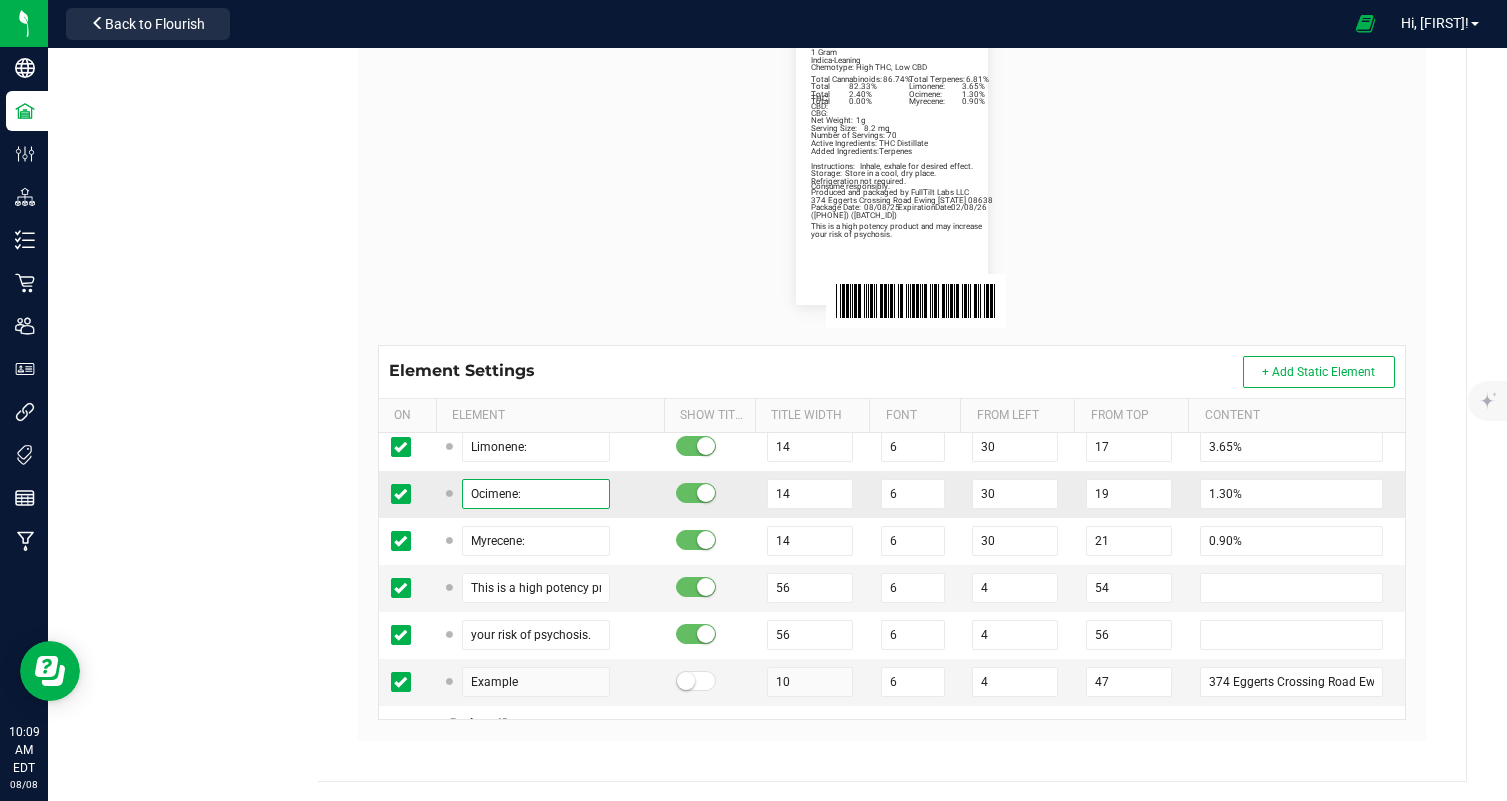 click on "Ocimene:" at bounding box center [536, 494] 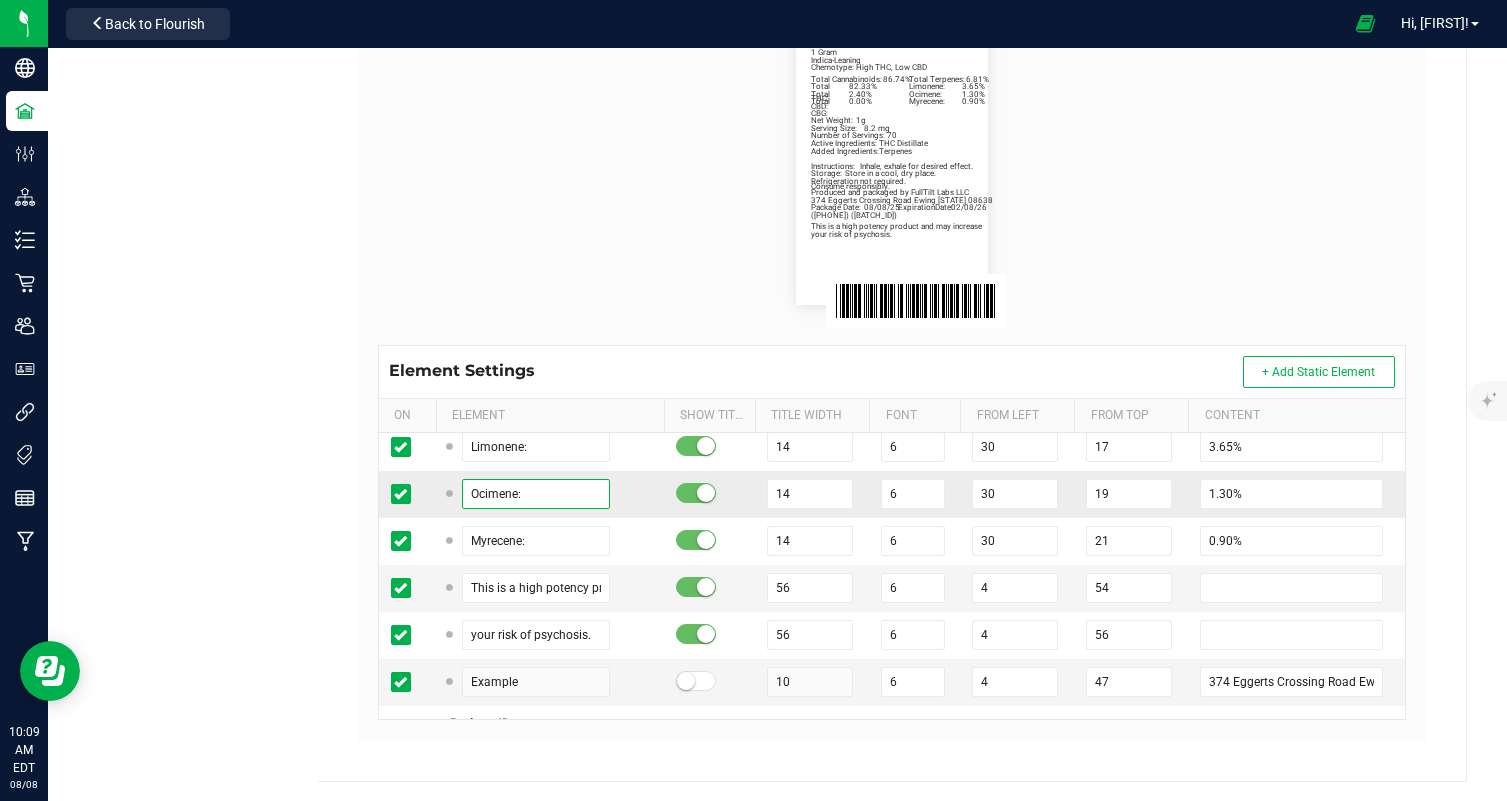click on "Ocimene:" at bounding box center [536, 494] 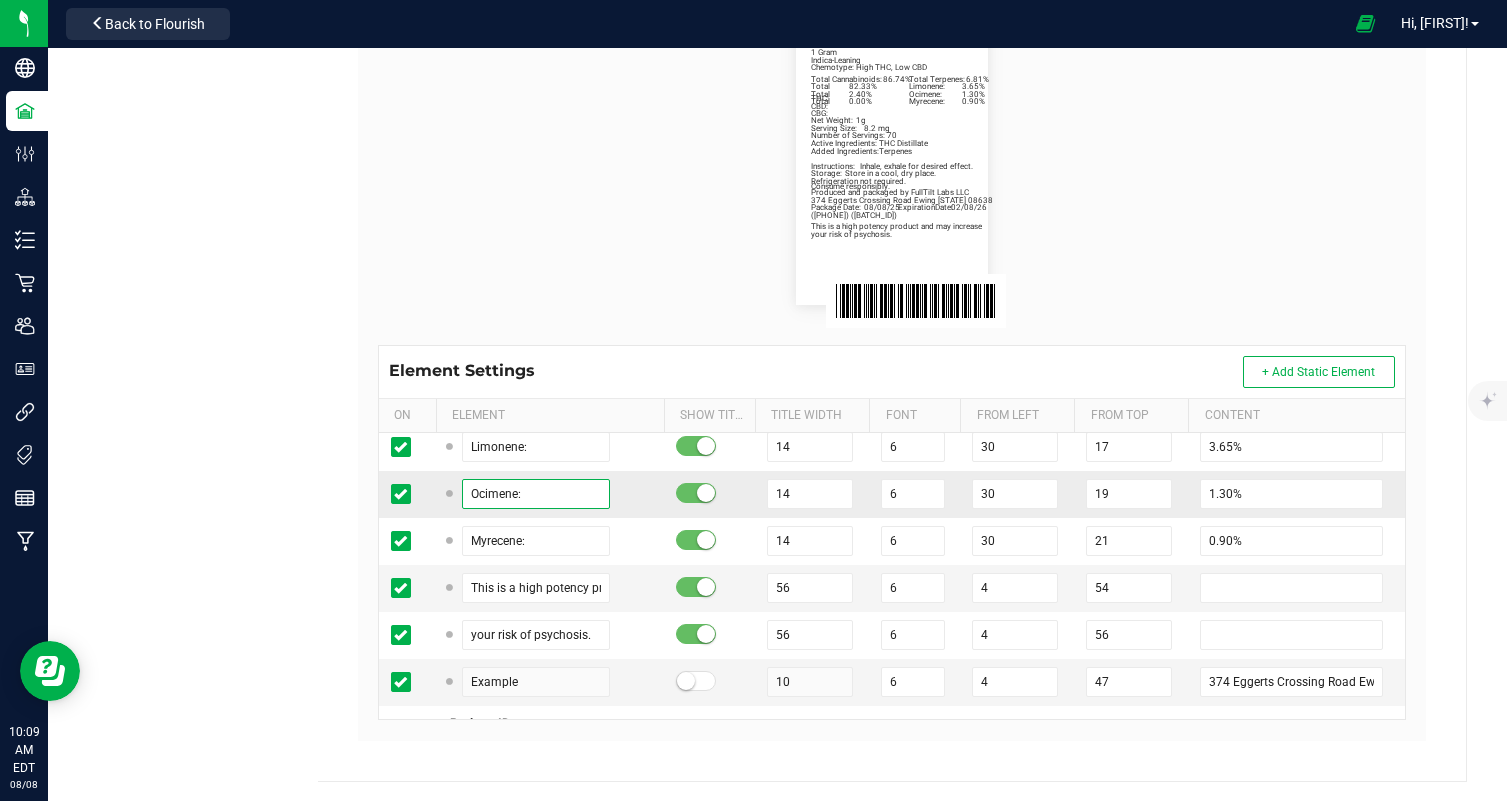 paste on "Myrec" 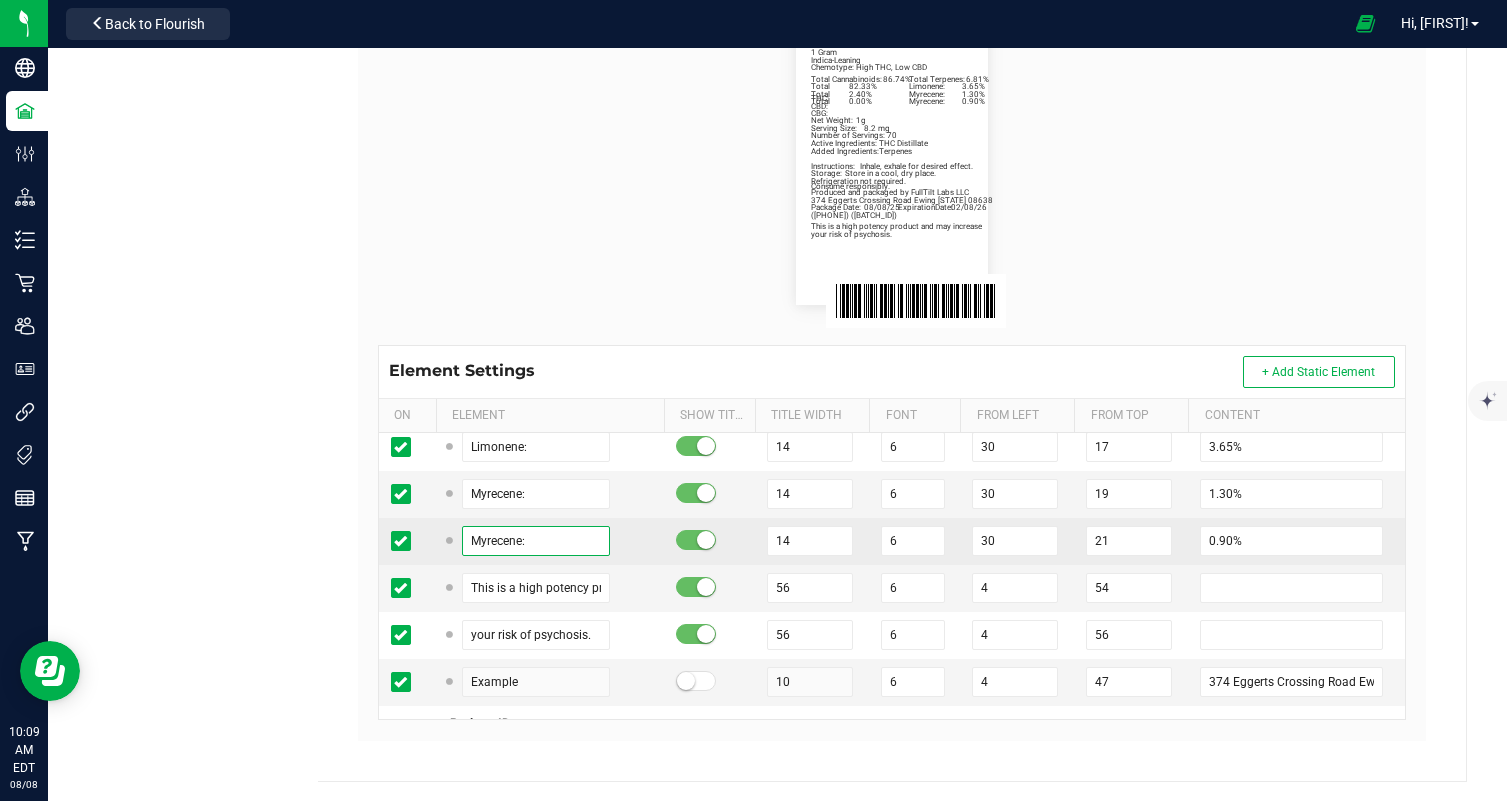 click on "Myrecene:" at bounding box center (536, 541) 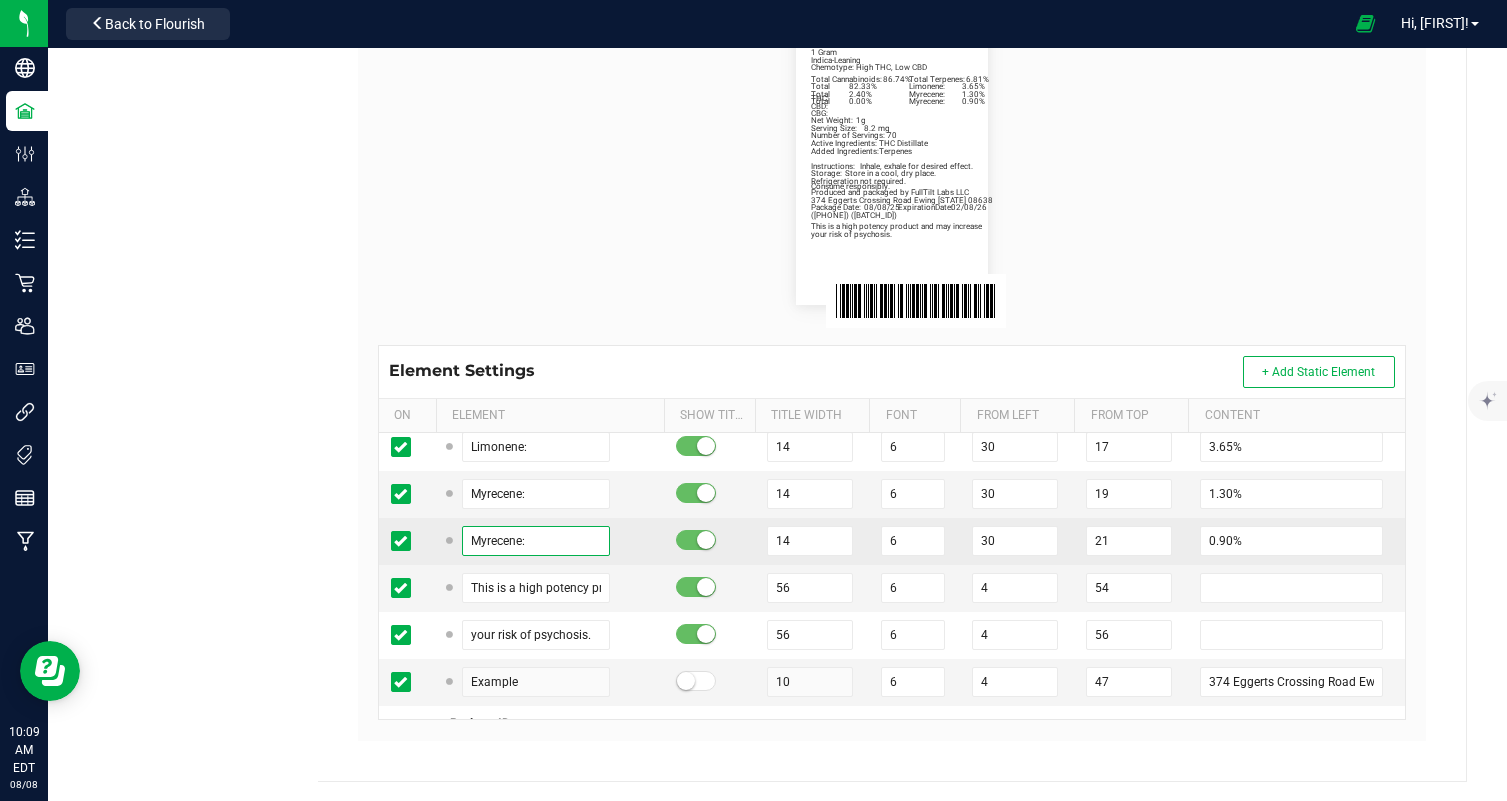 click on "Myrecene:" at bounding box center [536, 541] 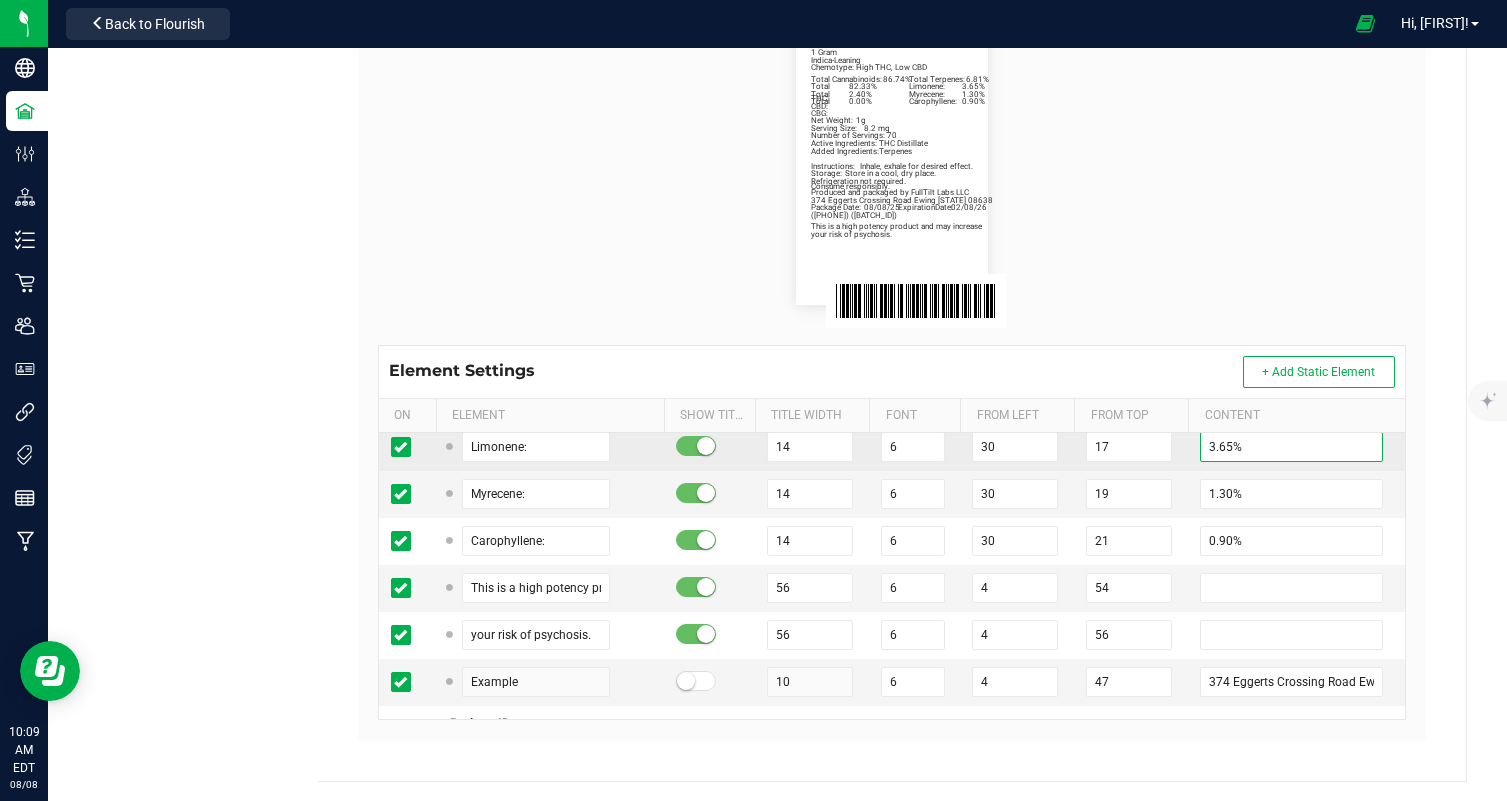 click on "3.65%" at bounding box center (1291, 447) 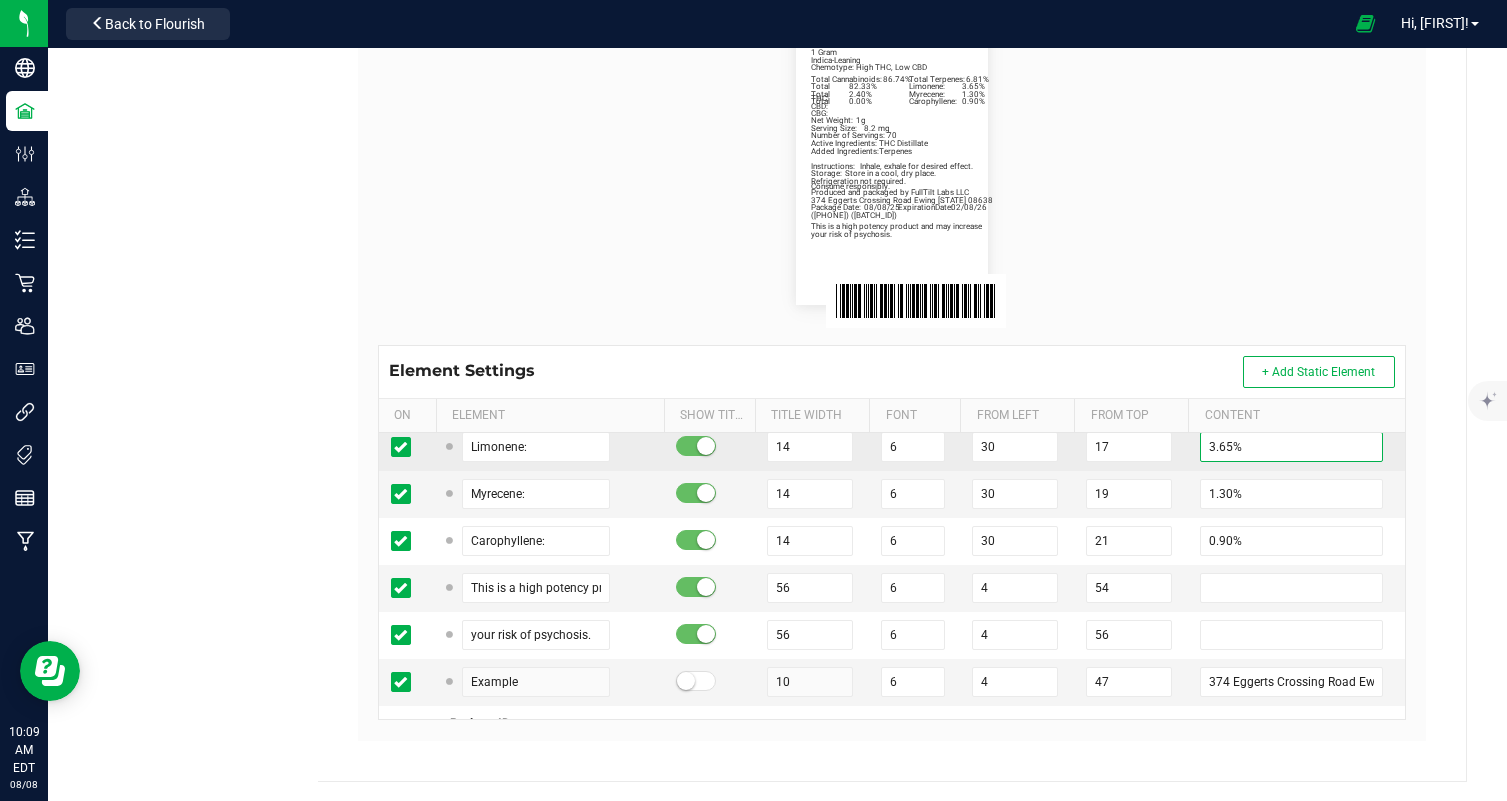 click on "3.65%" at bounding box center [1291, 447] 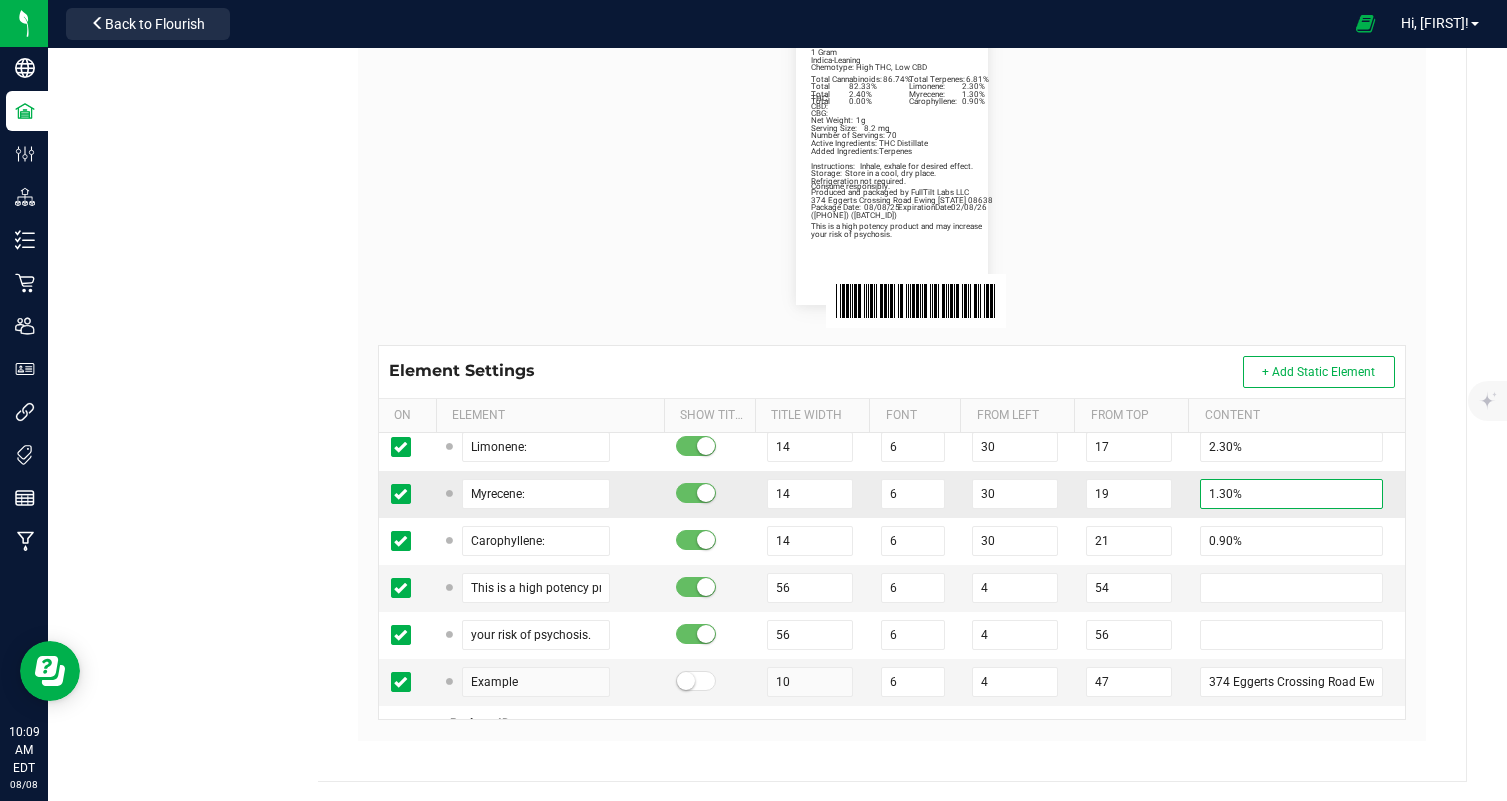 click on "1.30%" at bounding box center (1291, 494) 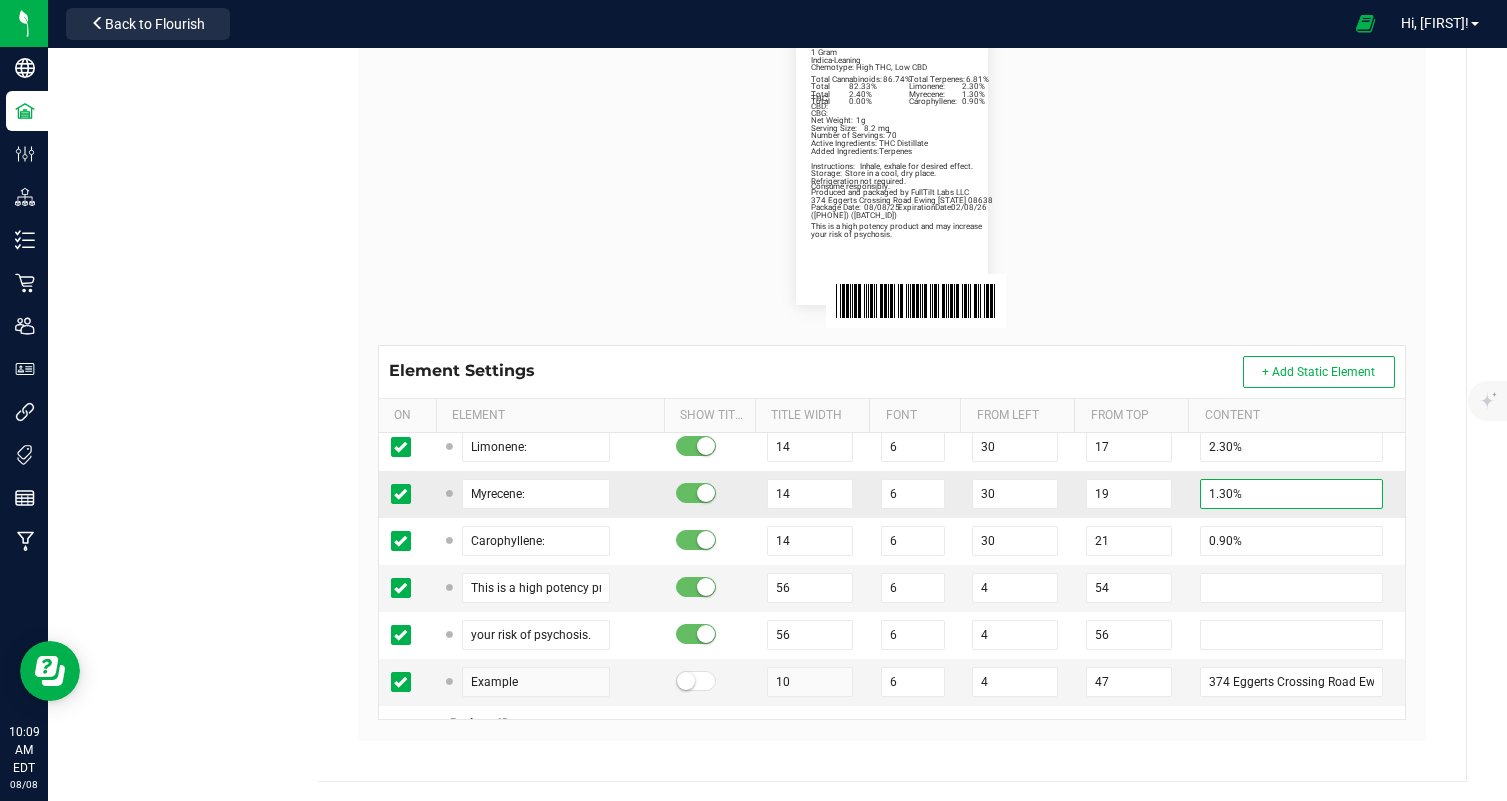 click on "1.30%" at bounding box center [1291, 494] 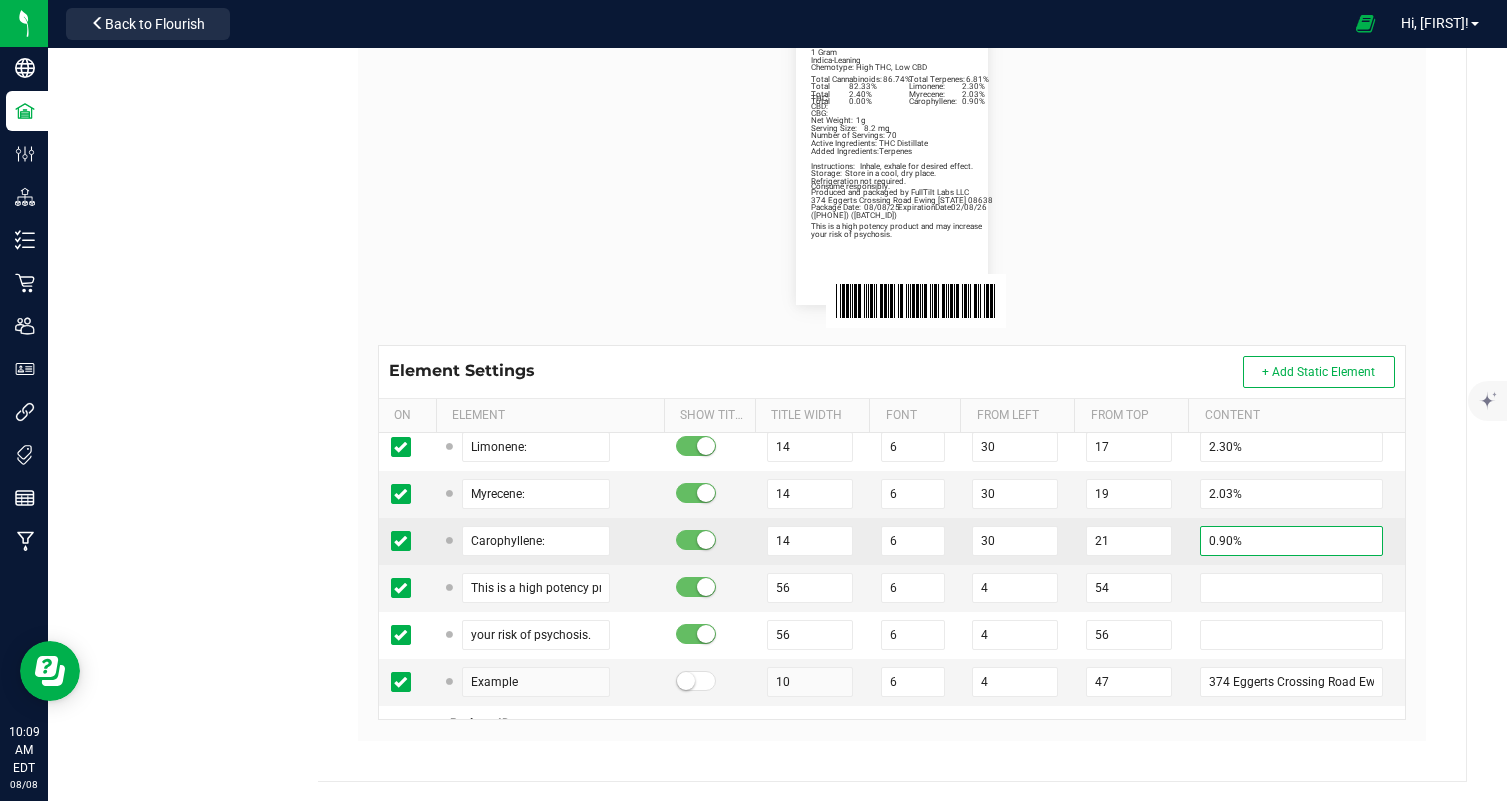 click on "0.90%" at bounding box center (1291, 541) 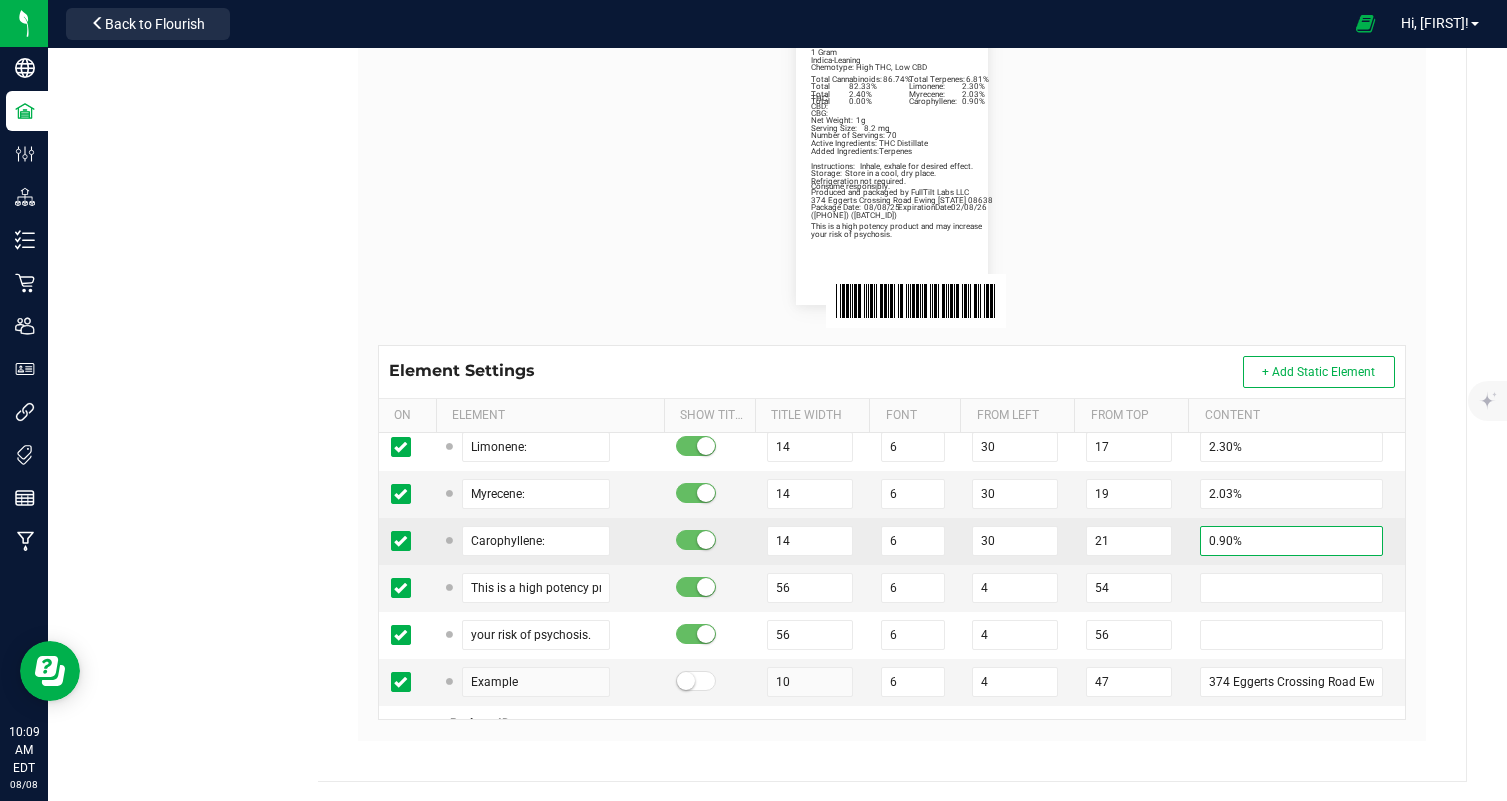 click on "0.90%" at bounding box center (1291, 541) 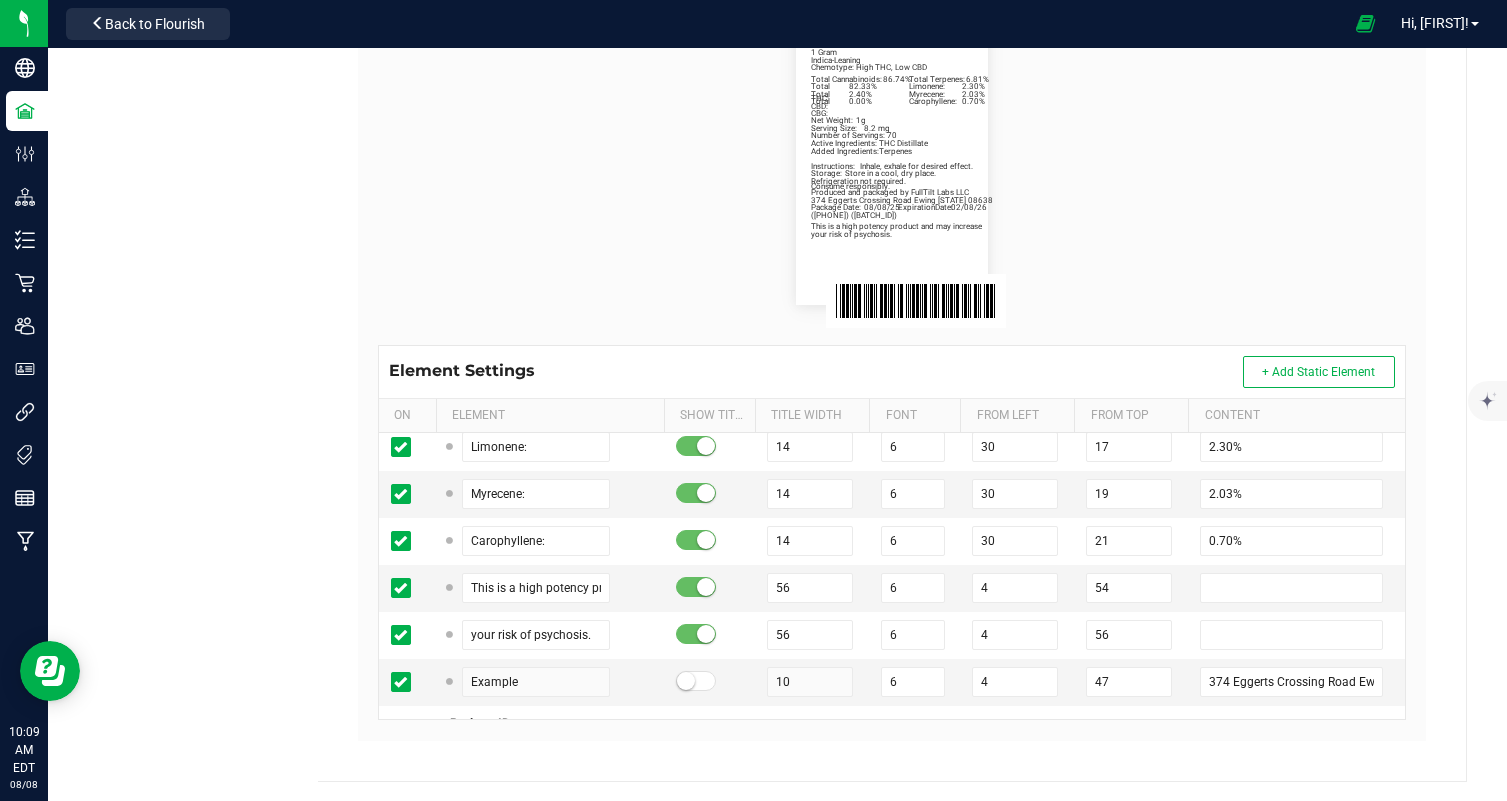 click on "Grape Ape Distillate Vape 1g   Net Weight:   1g   Indica-Leaning   Chemotype:   High THC, Low CBD   Total Cannabinoids:   86.74%   Total Terpenes:   6.81%   1 Gram      Number of Servings:   70   Serving Size:   8.2 mg   Produced and packaged by FullTilt Labs LLC    Storage:   Store in a cool, dry place.    Instructions:   Inhale, exhale for desired effect.   Refrigeration not required.   Package Date:   08/08/25   ExpirationDate:   02/08/26   Total THC:   82.33%   Total CBD:   2.40%   (609) 895-6678 (M000047)    Total CBG:   0.00%   Active Ingredients:   THC Distillate   Added Ingredients:   Terpenes   Consume responsibly.   Limonene:   2.30%   Myrecene:   2.03%   Carophyllene:   0.70%   This is a high potency product and may increase       your risk of psychosis.       374 Eggerts Crossing Road Ewing NJ 08638" at bounding box center (892, 161) 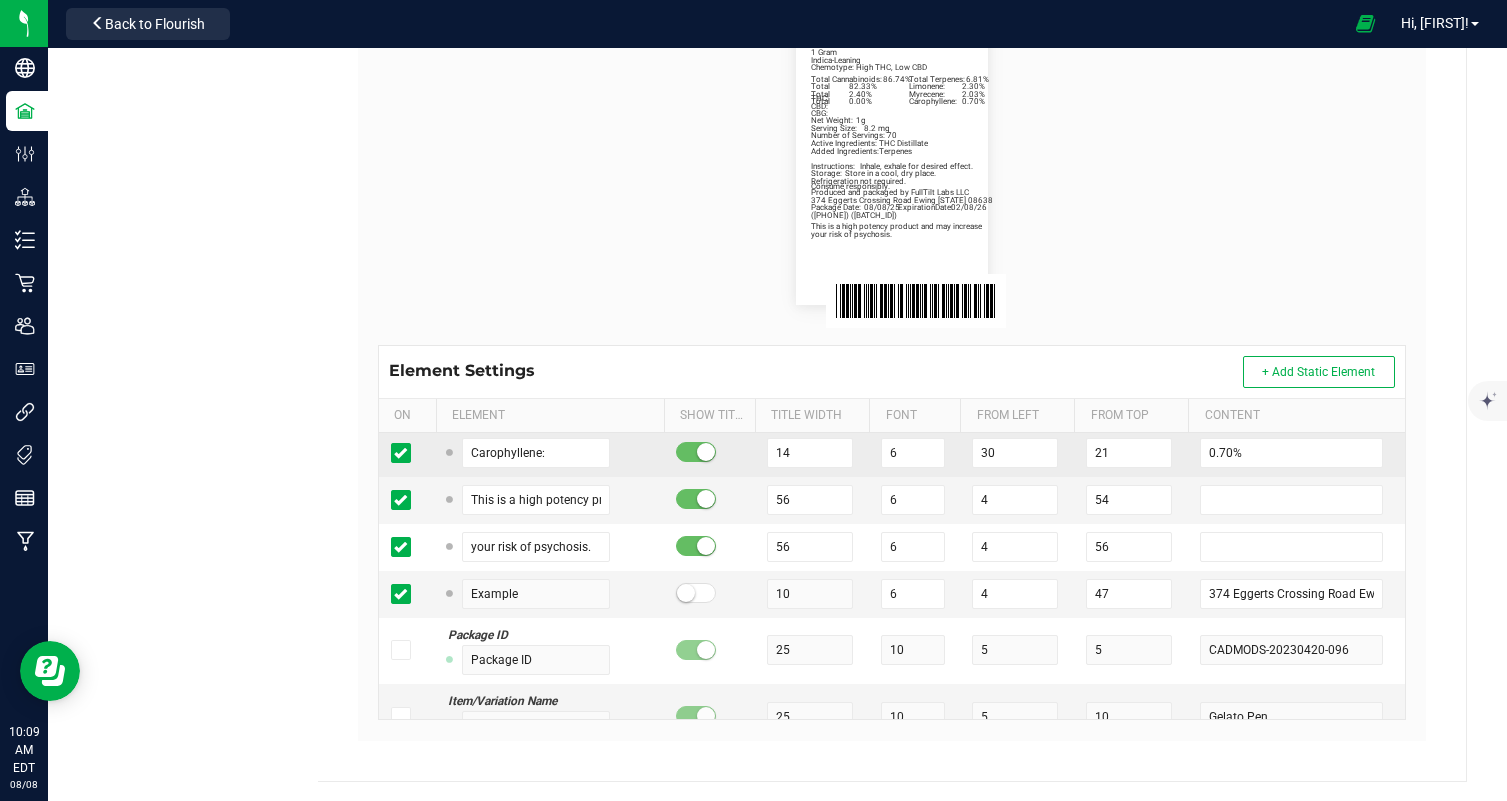 scroll, scrollTop: 1148, scrollLeft: 0, axis: vertical 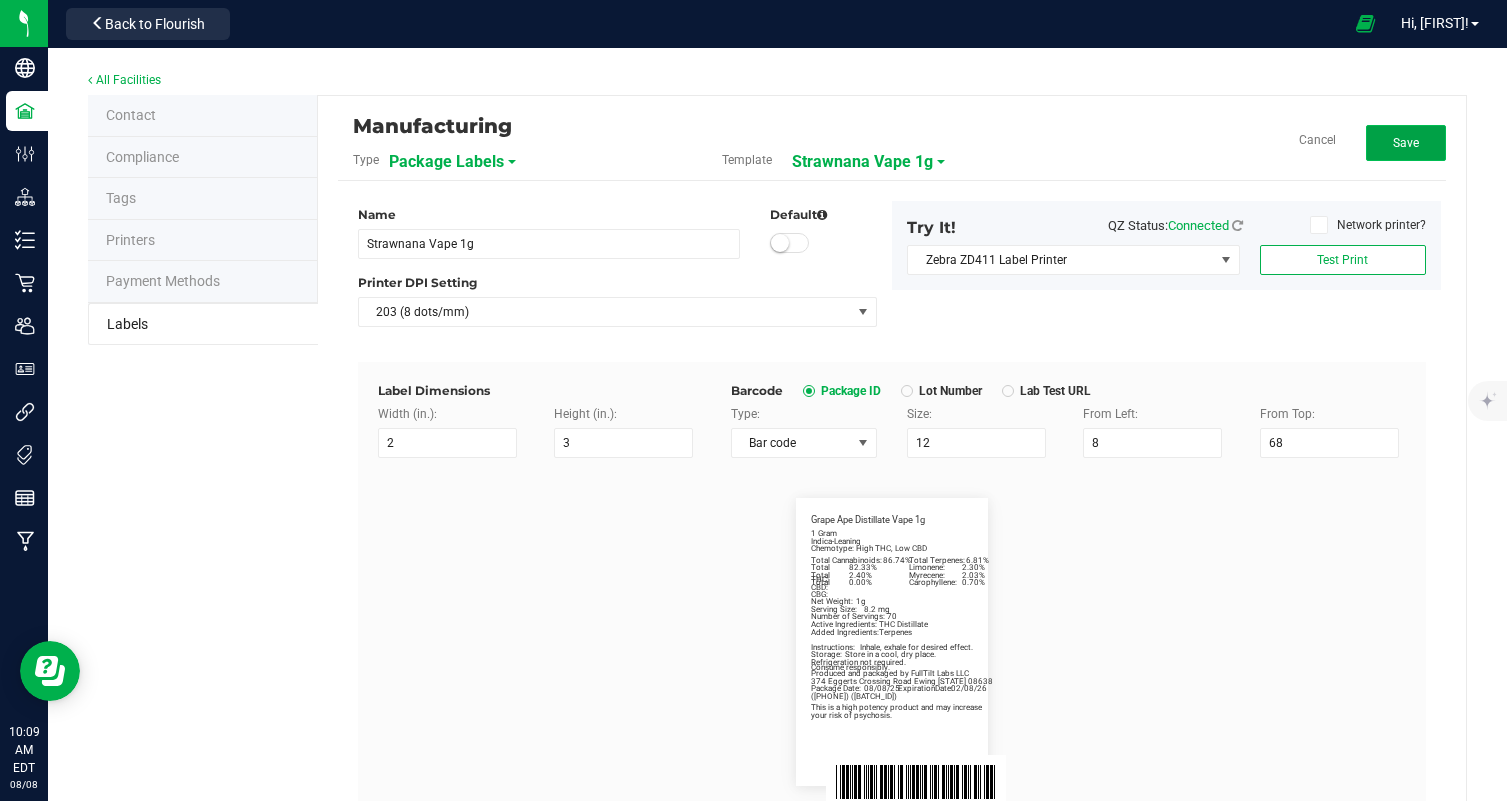 click on "Save" at bounding box center [1406, 143] 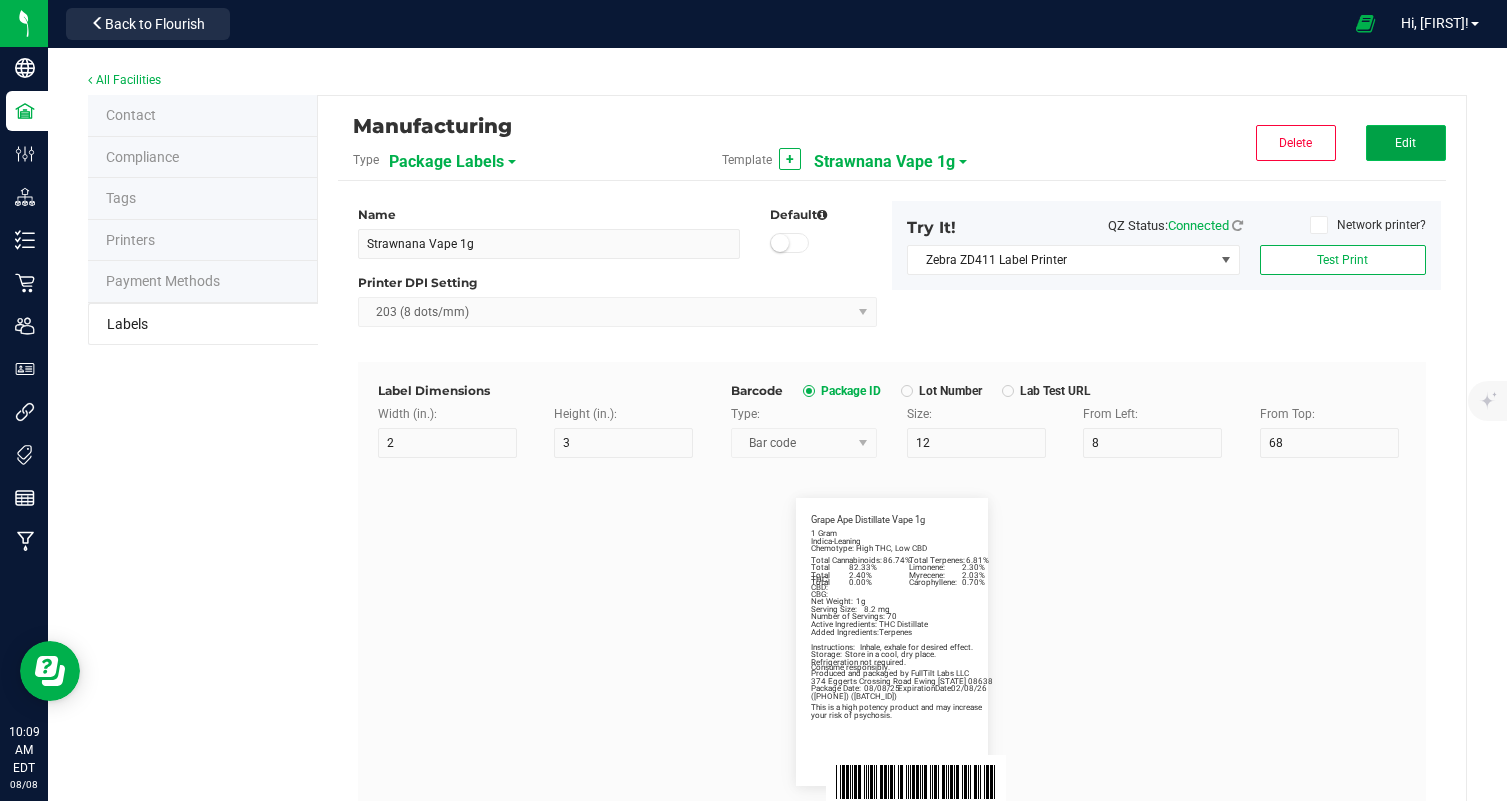 click on "Edit" at bounding box center [1406, 143] 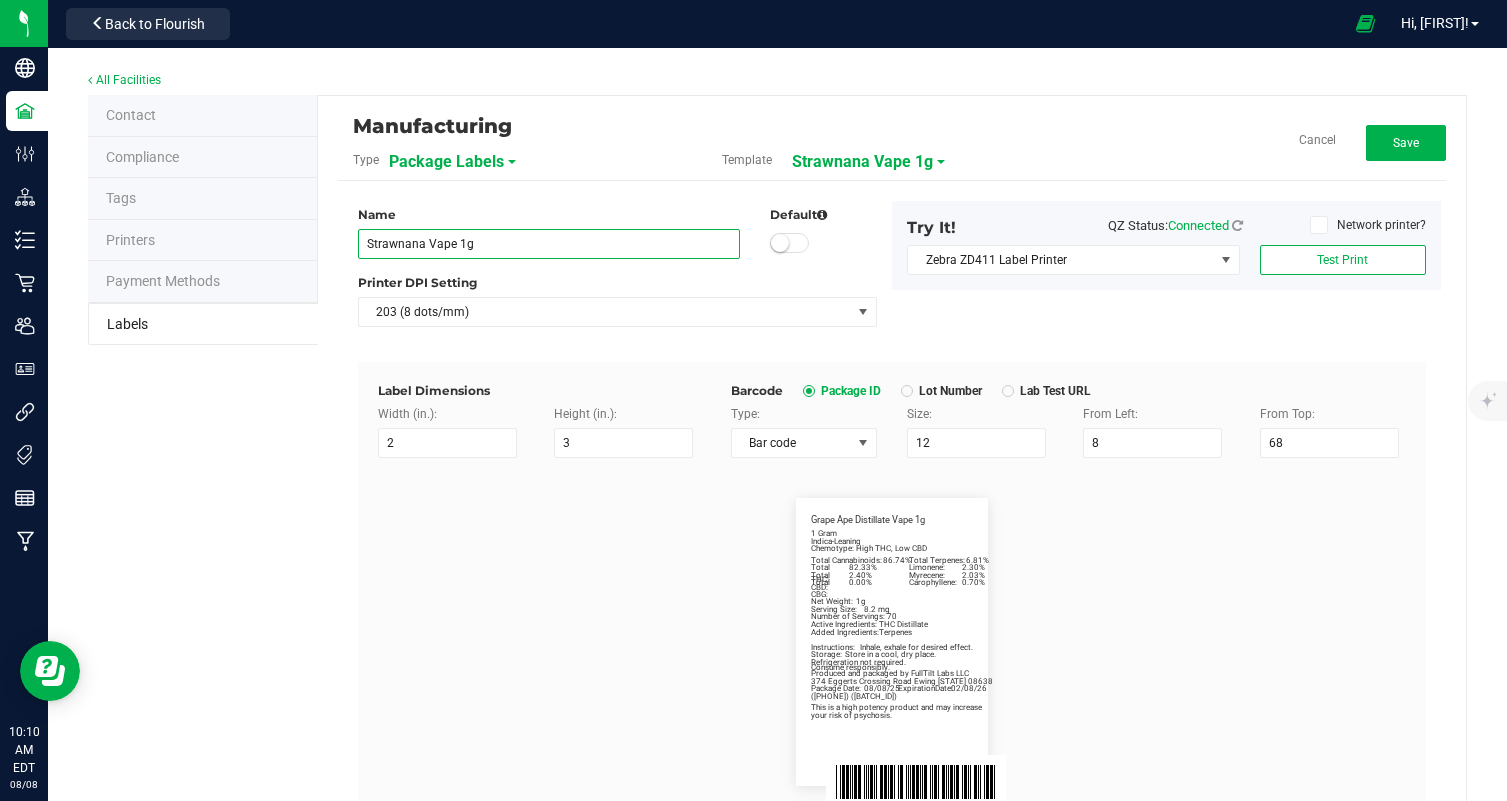 drag, startPoint x: 420, startPoint y: 243, endPoint x: 202, endPoint y: 249, distance: 218.08255 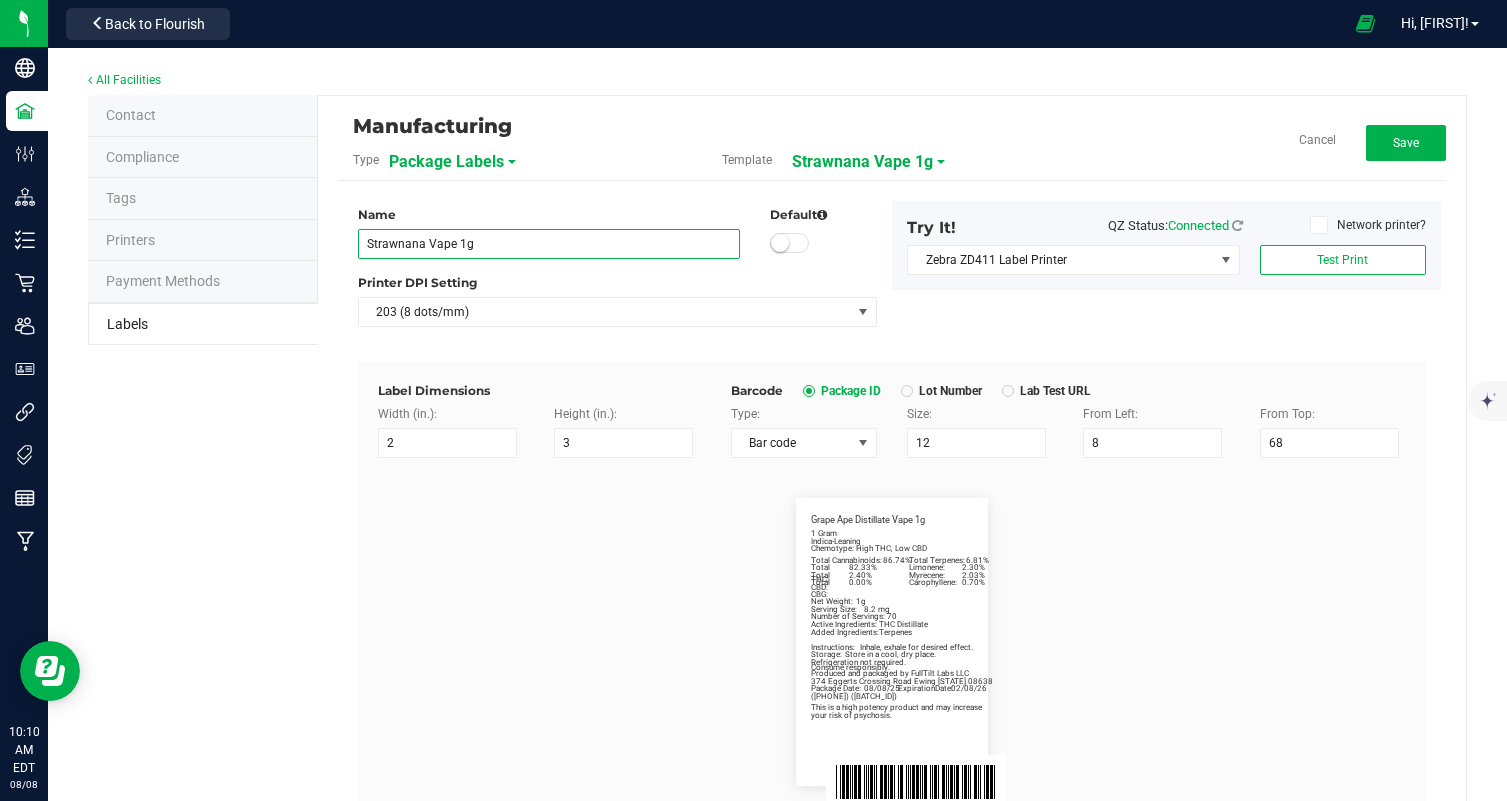 click on "Contact
Compliance
Tags
Printers
Payment Methods
Labels
Manufacturing   Type   Package Labels   Template   Strawnana Vape 1g   Cancel   Save   Name  Strawnana Vape 1g  Default   Printer DPI Setting  203 (8 dots/mm)  Try It!   QZ Status:   Connected   Network printer?  Zebra ZD411 Label Printer  Test Print   Label Dimensions   Width (in.):  2  Height (in.):  3  Barcode   Package ID   Lot Number   Lab Test URL   Type:  Bar code  Size:  12  From Left:  8  From Top:  68  Grape Ape Distillate Vape 1g   Net Weight:   1g   Indica-Leaning   Chemotype:   High THC, Low CBD   Total Cannabinoids:   86.74%   Total Terpenes:   6.81%   1 Gram      Number of Servings:   70   Serving Size:   8.2 mg   Storage:" at bounding box center [777, 679] 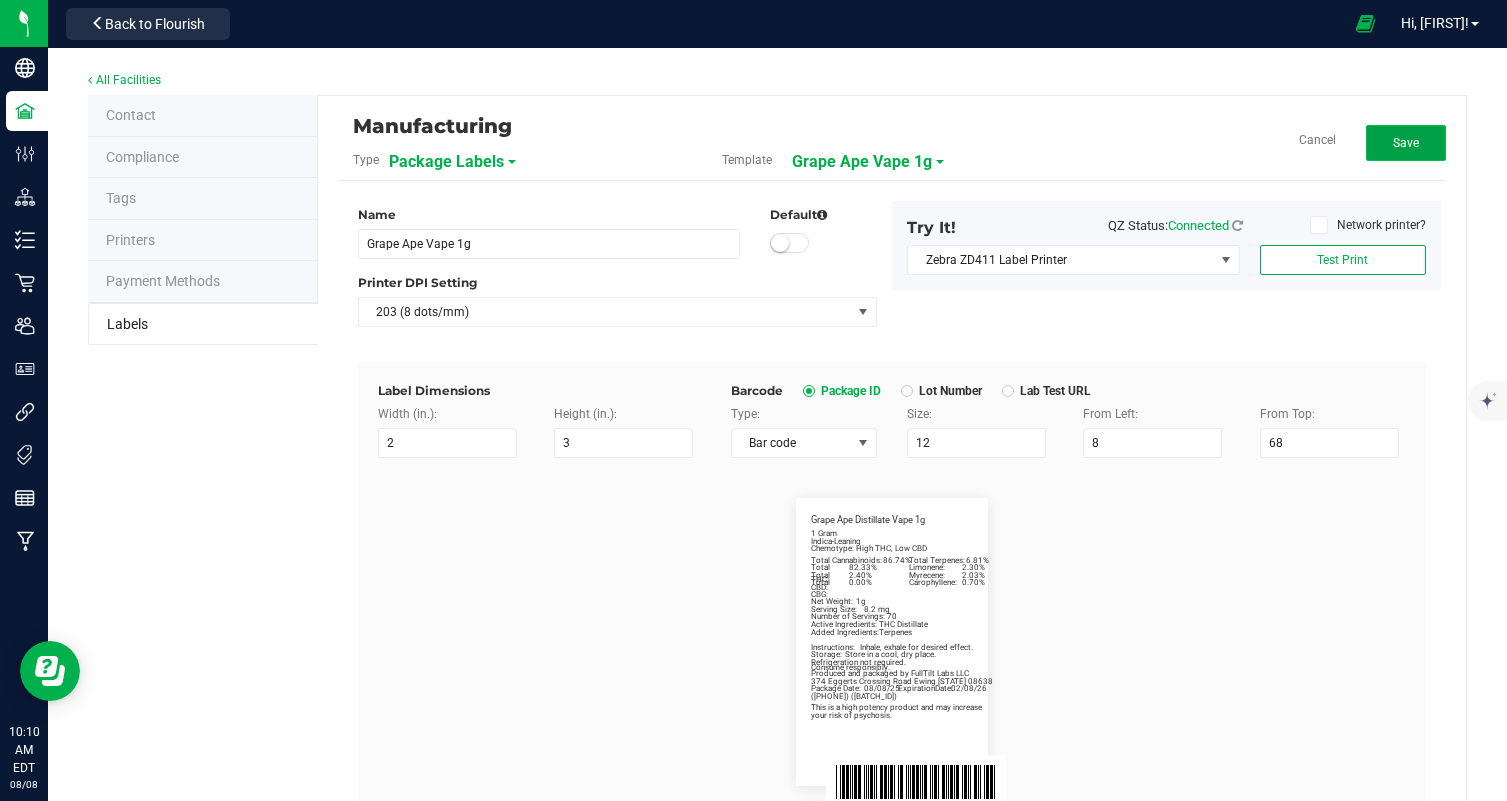 click on "Save" at bounding box center [1406, 143] 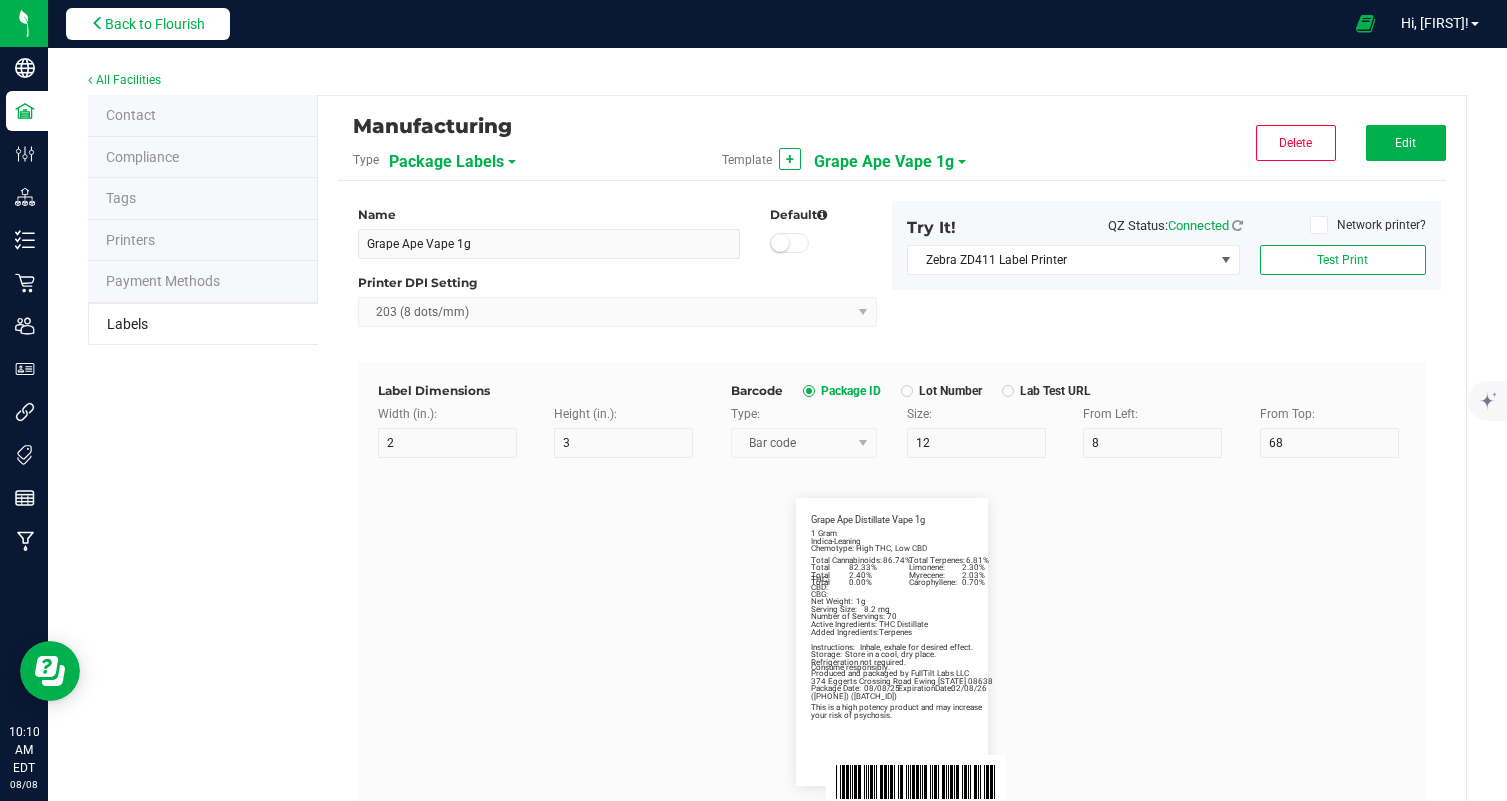 click on "Back to Flourish" at bounding box center [155, 24] 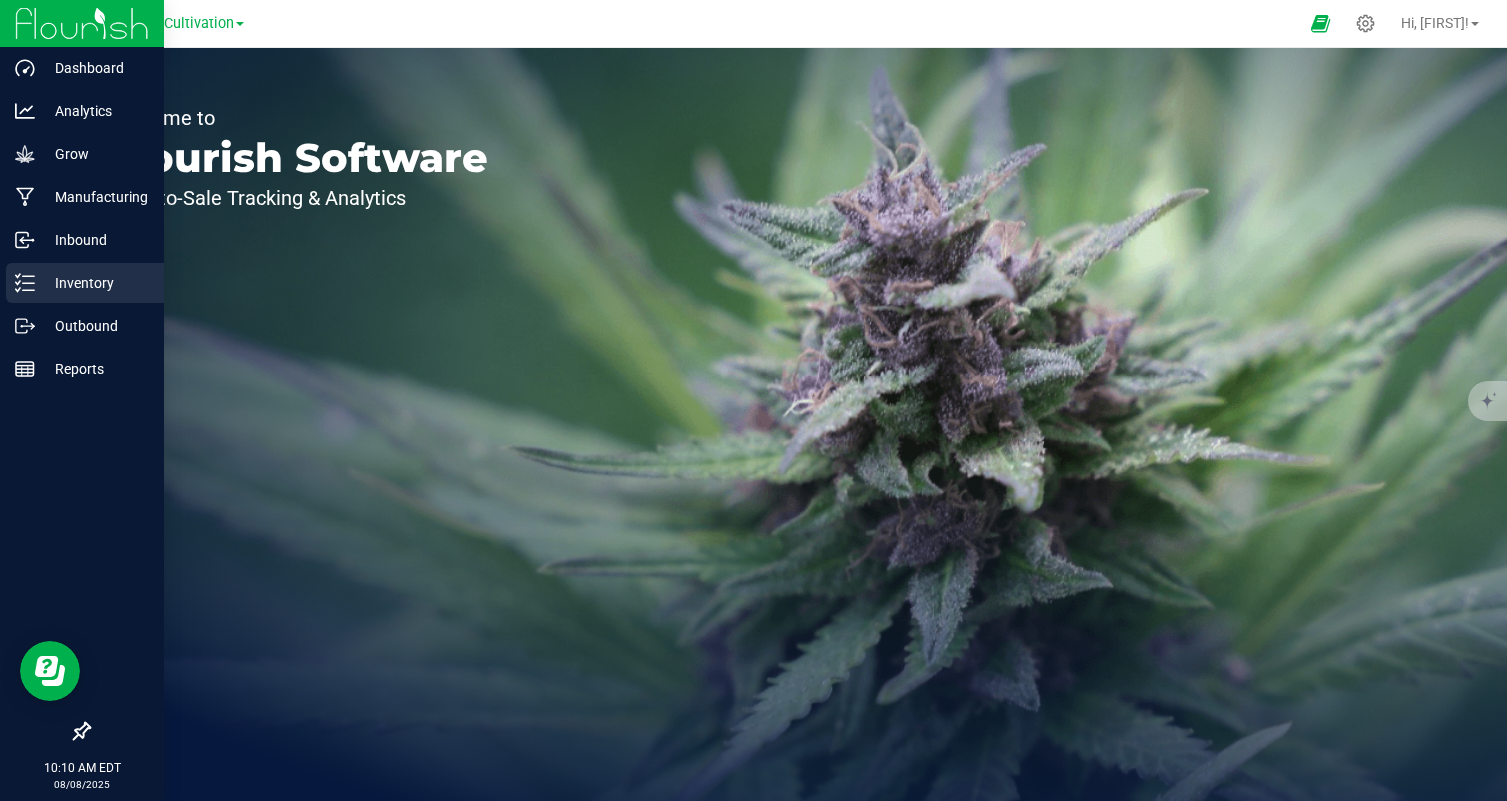 click on "Inventory" at bounding box center (95, 283) 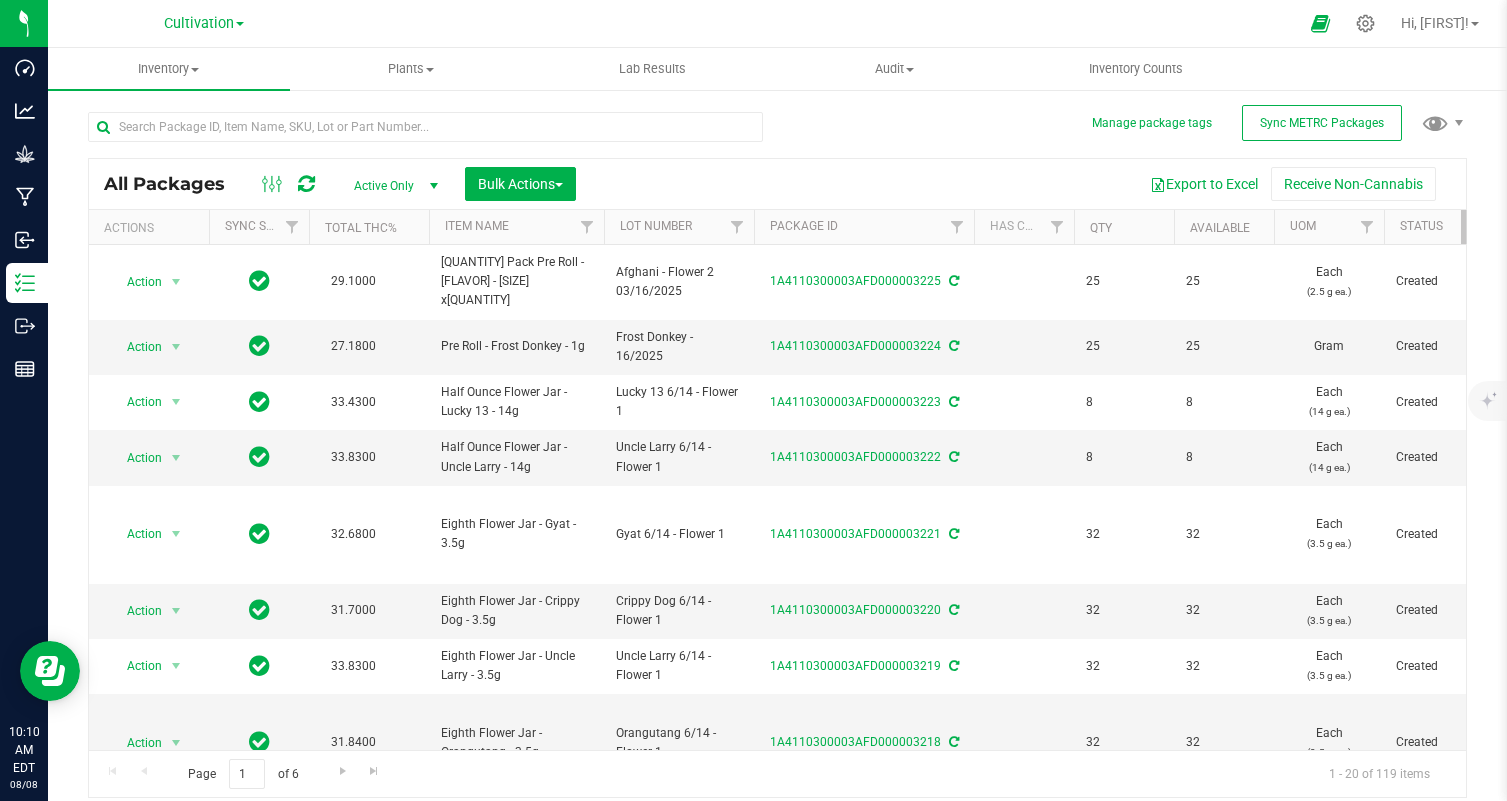click on "Cultivation" at bounding box center [204, 22] 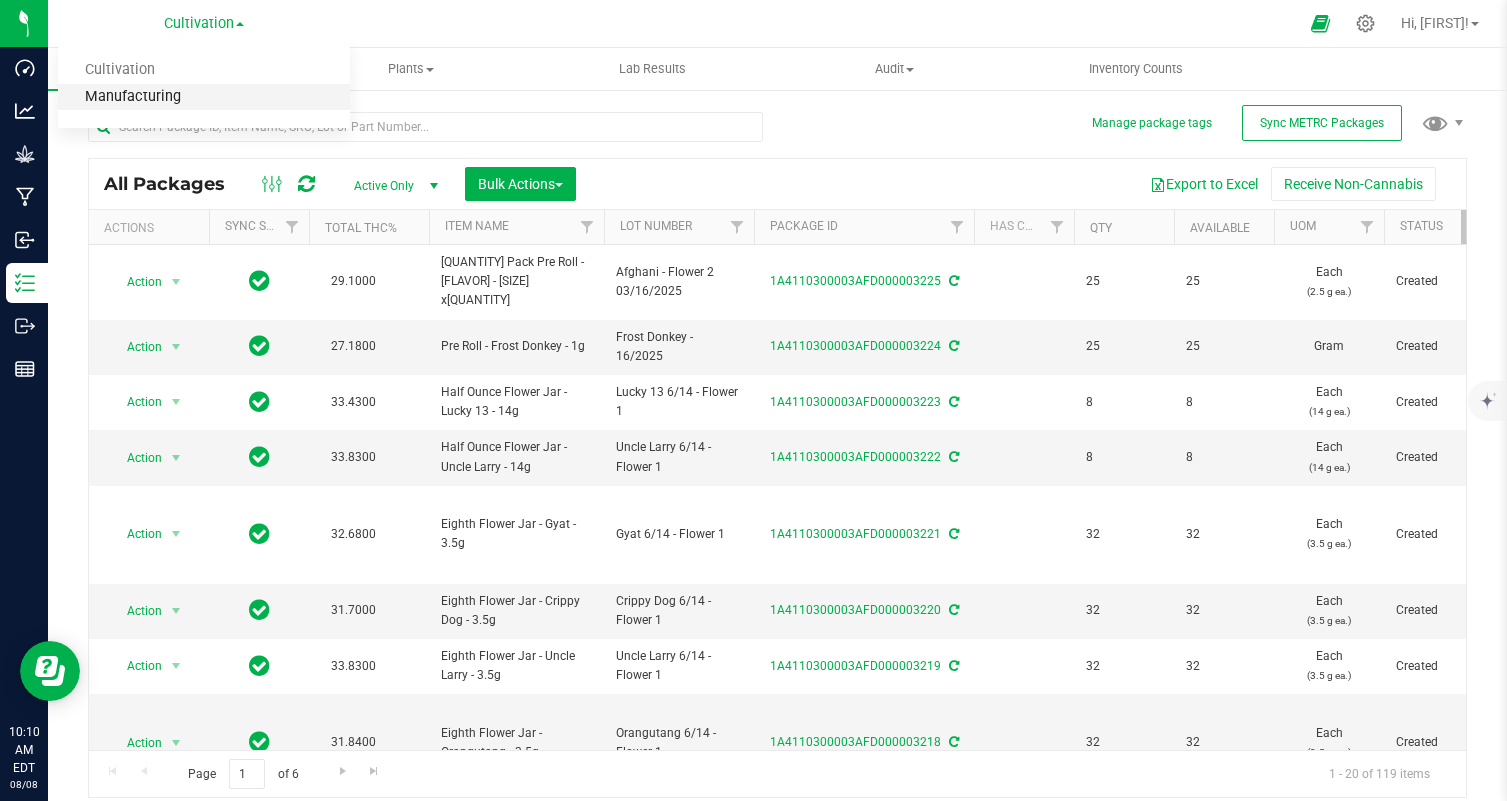 click on "Manufacturing" at bounding box center (204, 97) 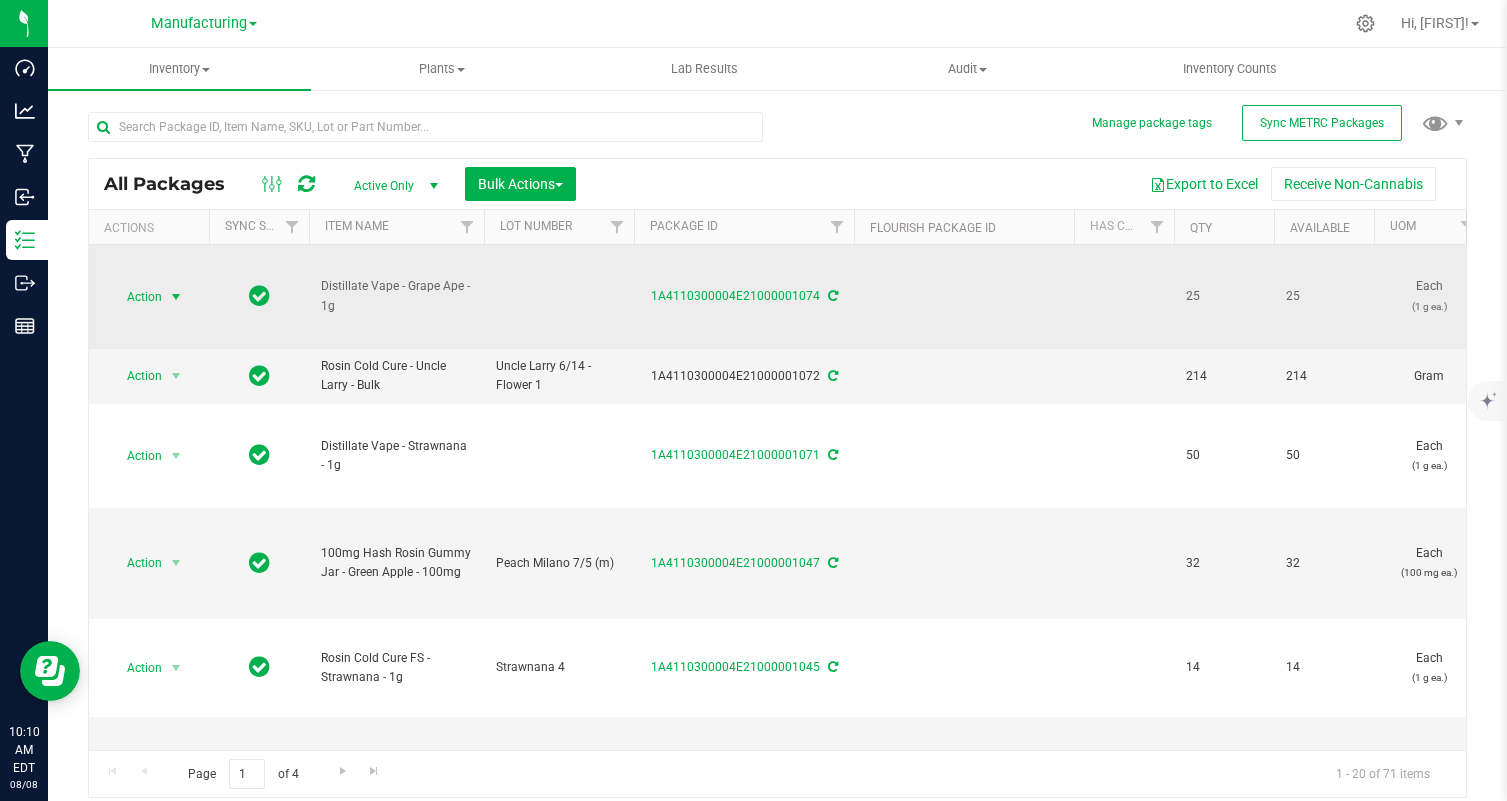 click on "Action" at bounding box center [136, 297] 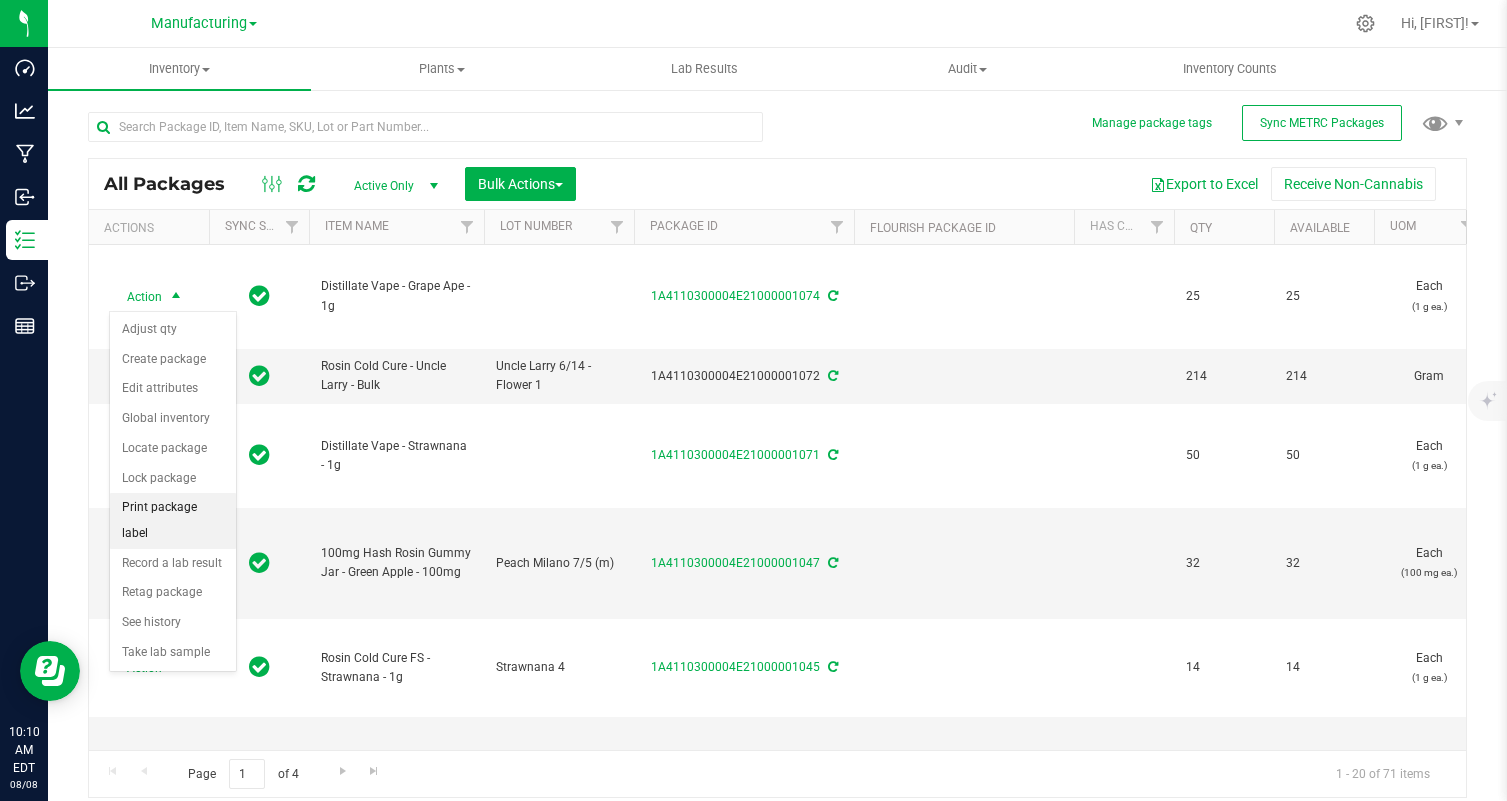 click on "Print package label" at bounding box center (173, 520) 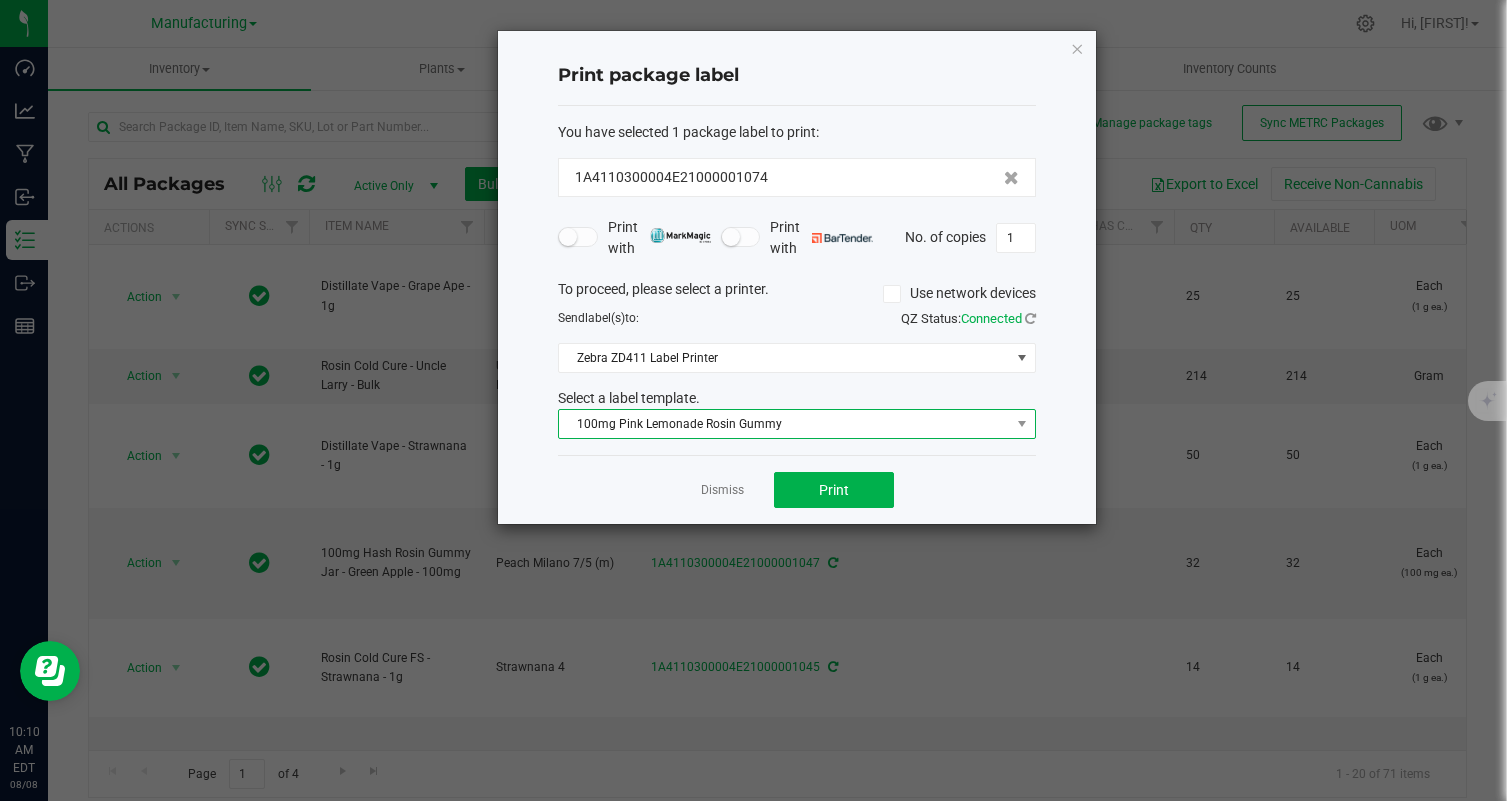 click on "100mg Pink Lemonade Rosin Gummy" at bounding box center [784, 424] 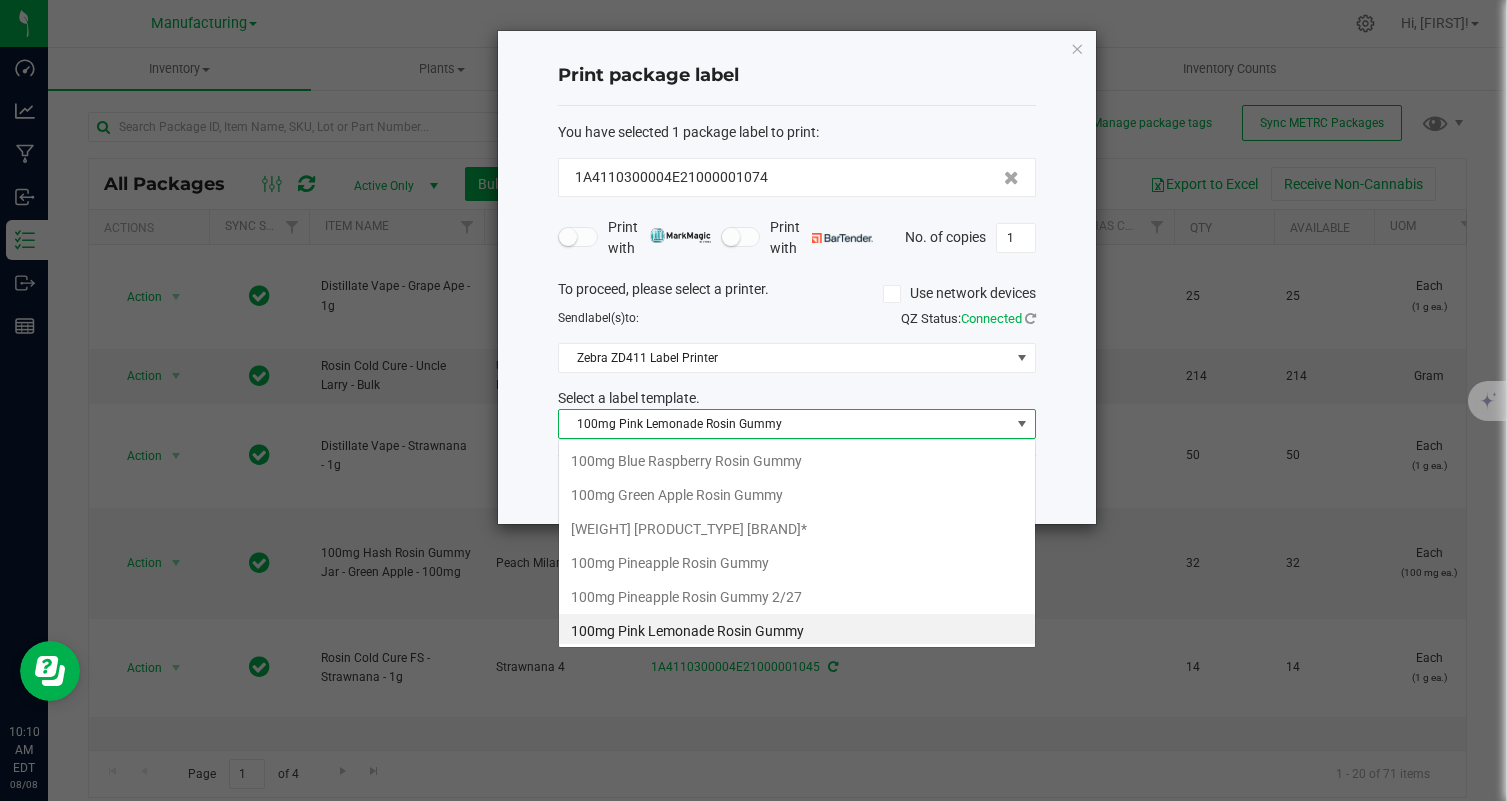 scroll, scrollTop: 99970, scrollLeft: 99522, axis: both 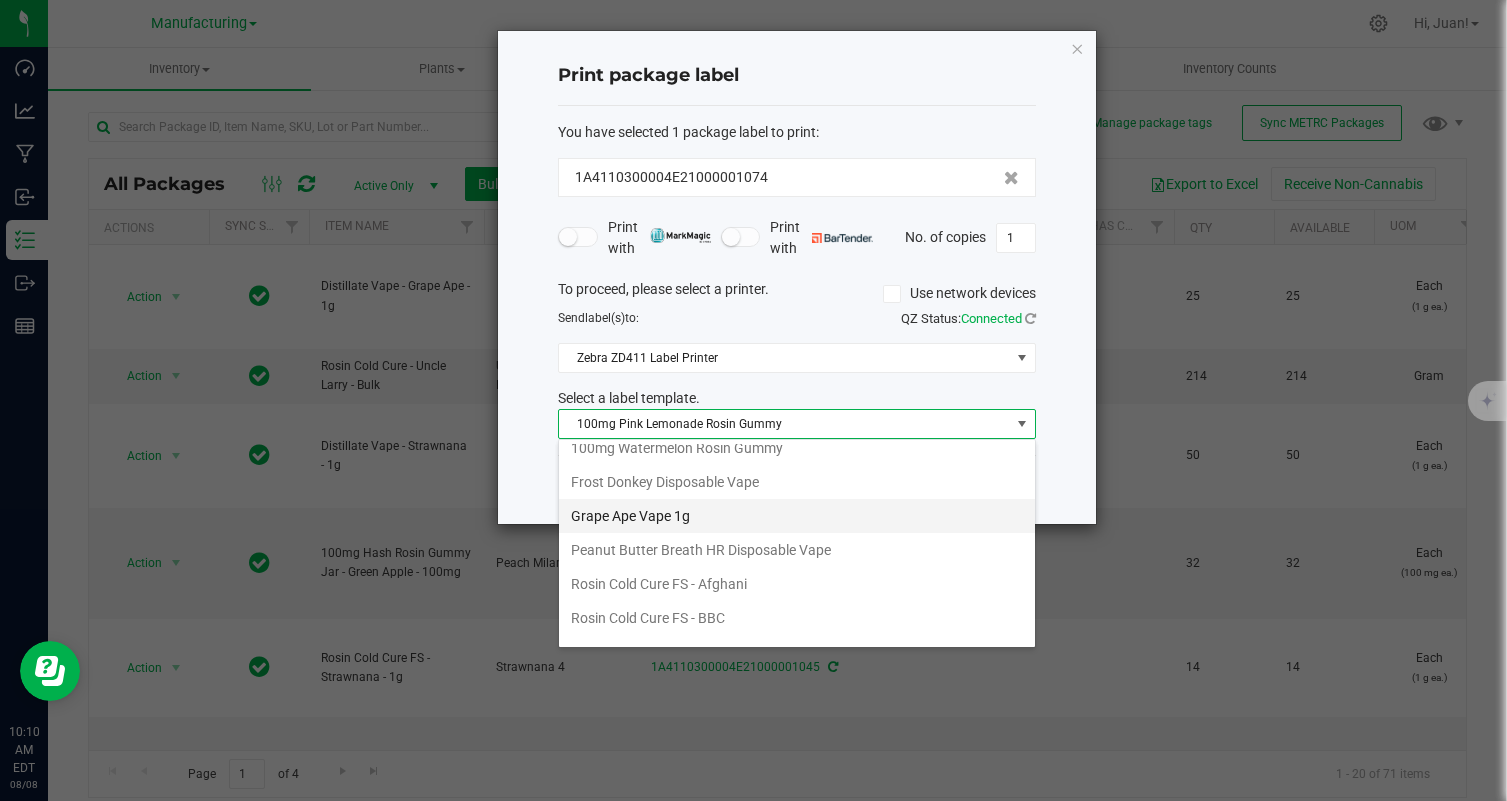 click on "Grape Ape Vape 1g" at bounding box center [797, 516] 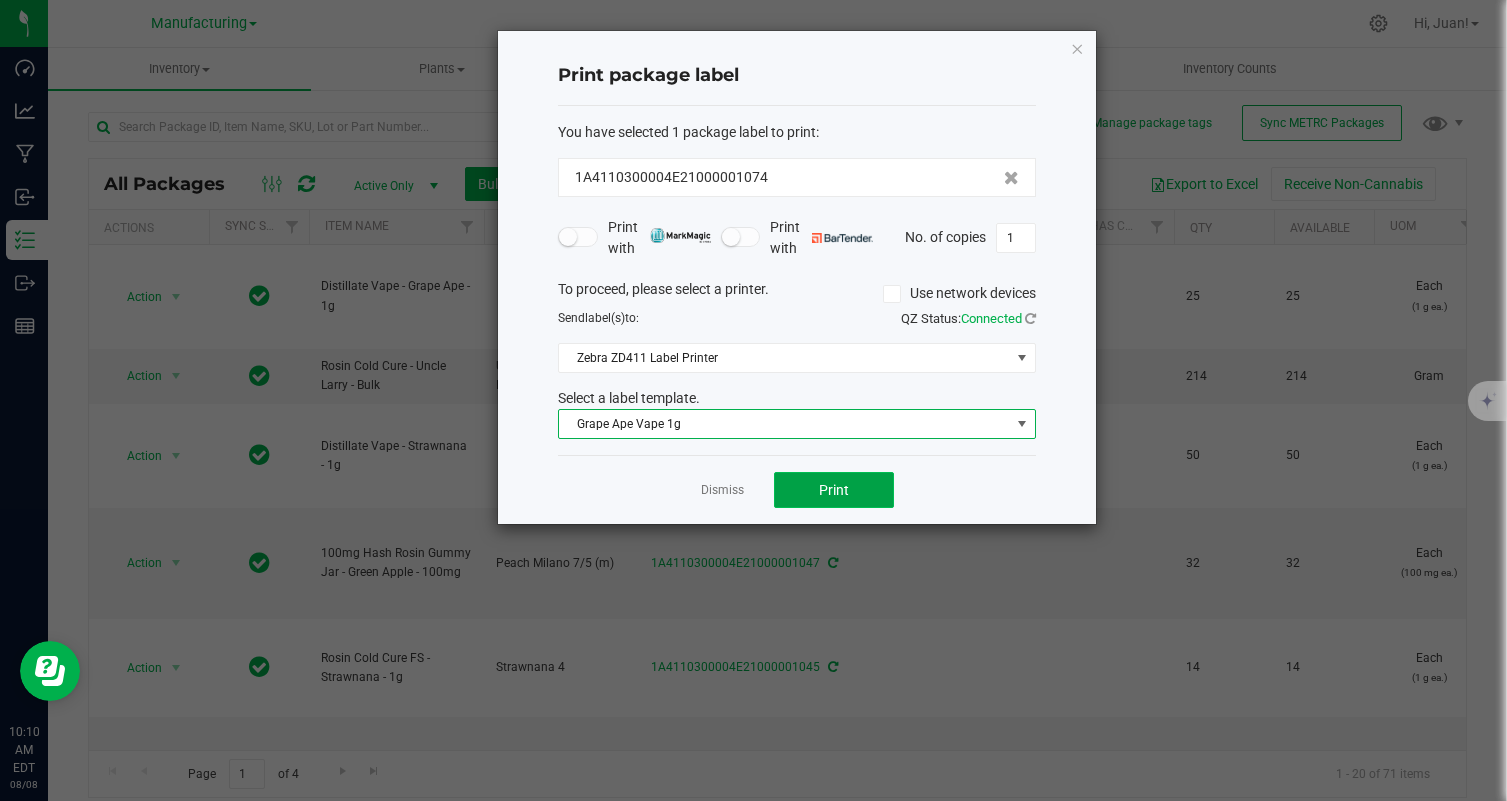 click on "Print" 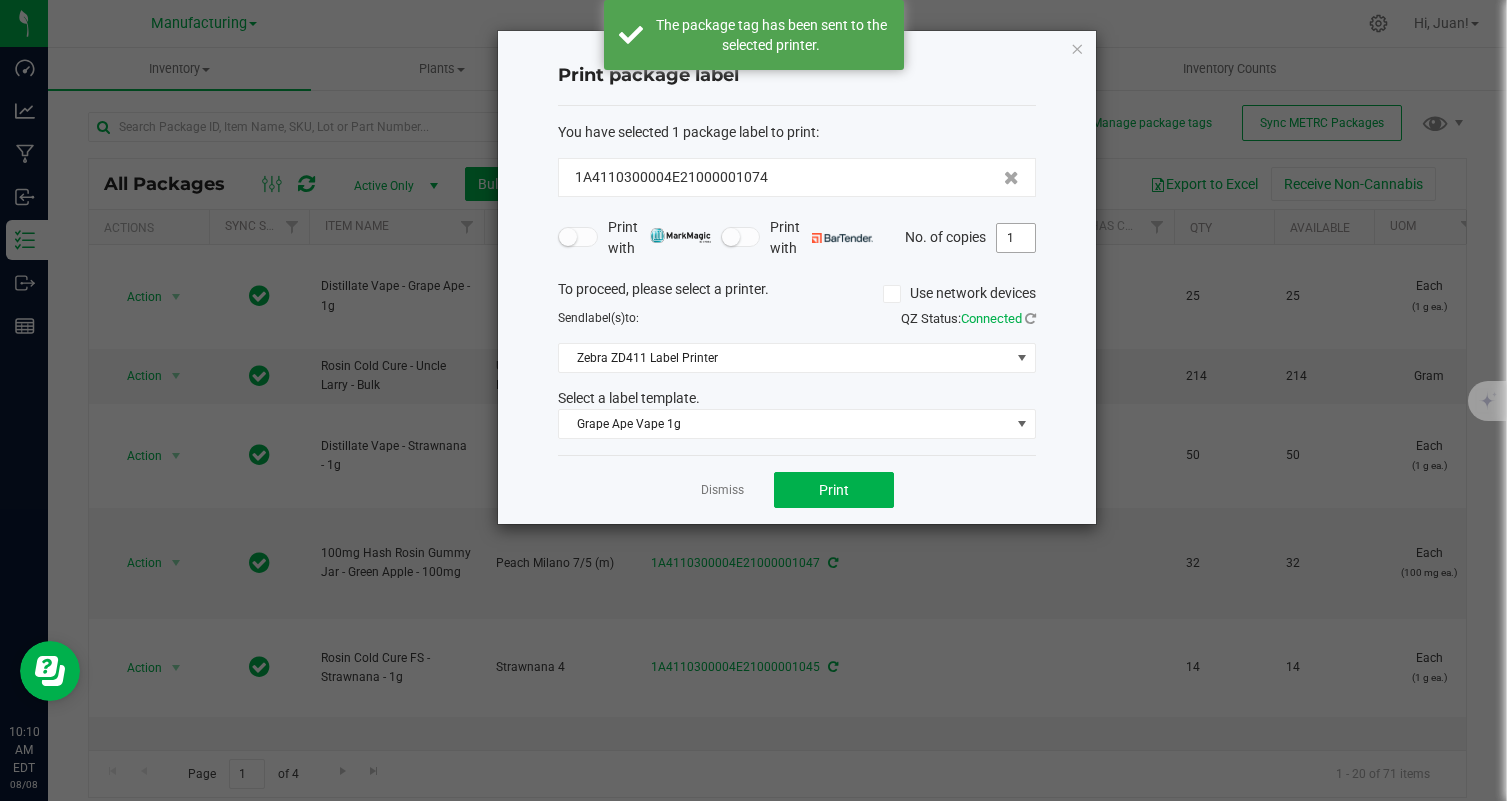 click on "1" at bounding box center (1016, 238) 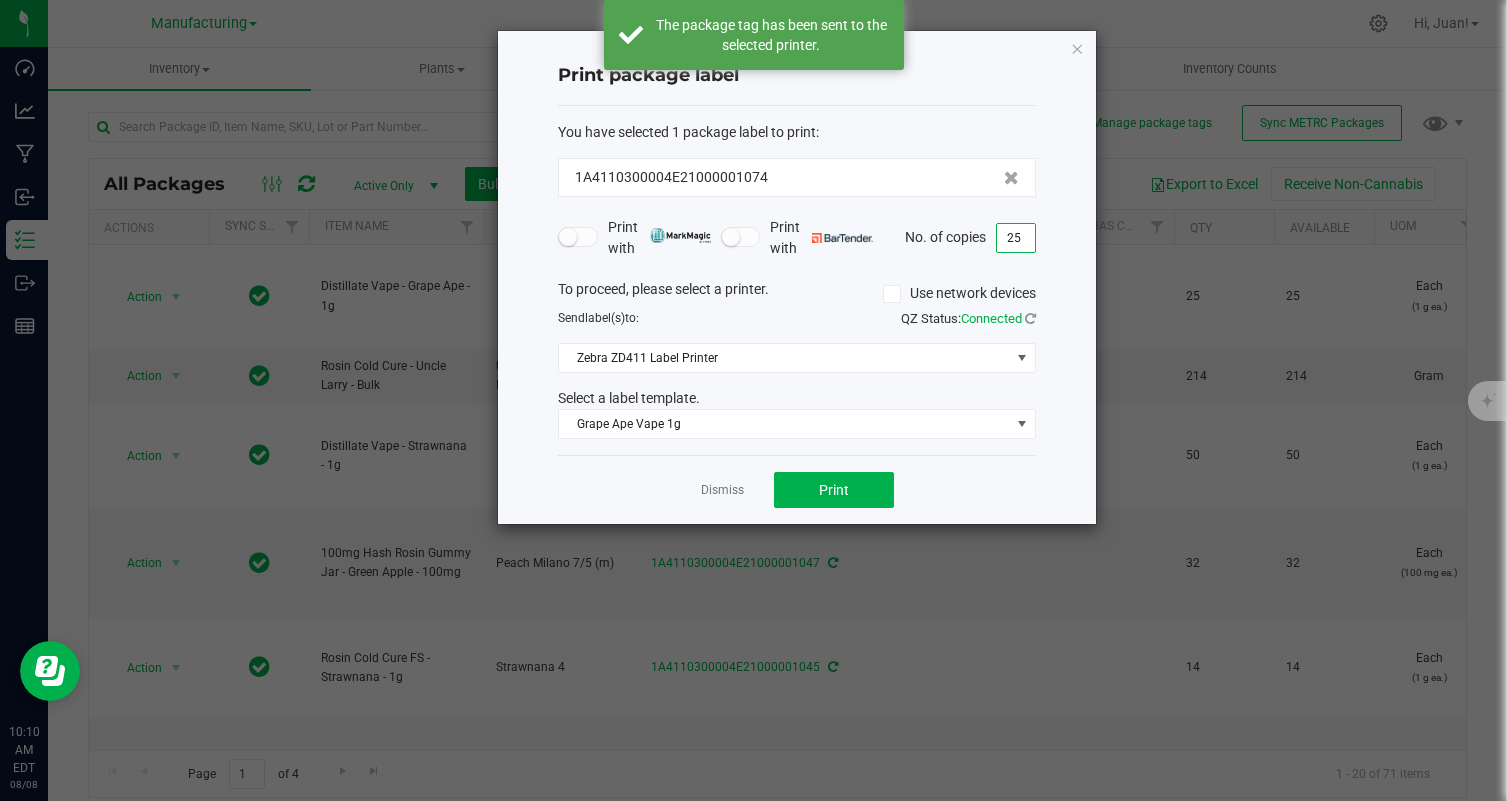 type on "25" 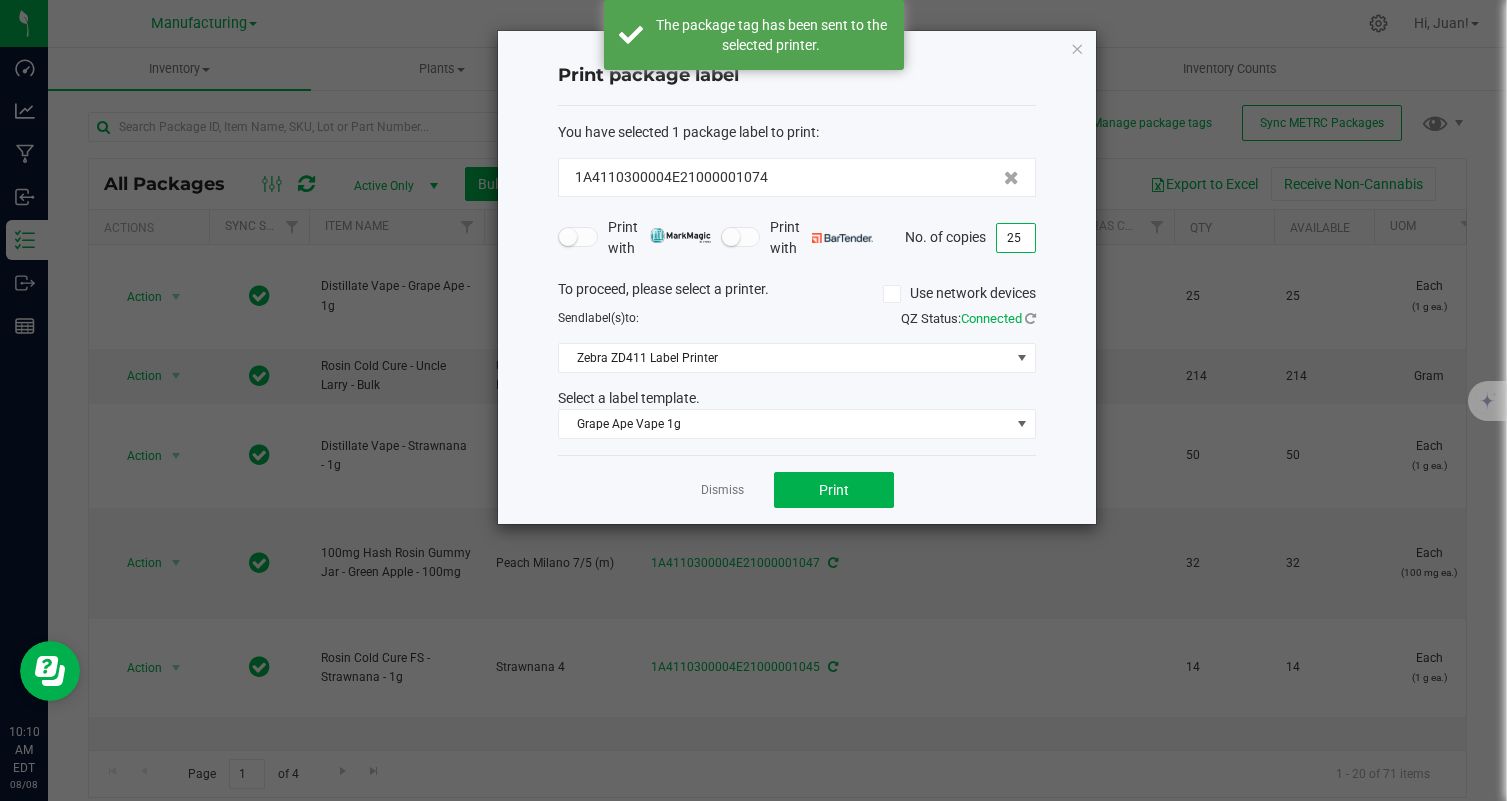 click on "Dismiss   Print" 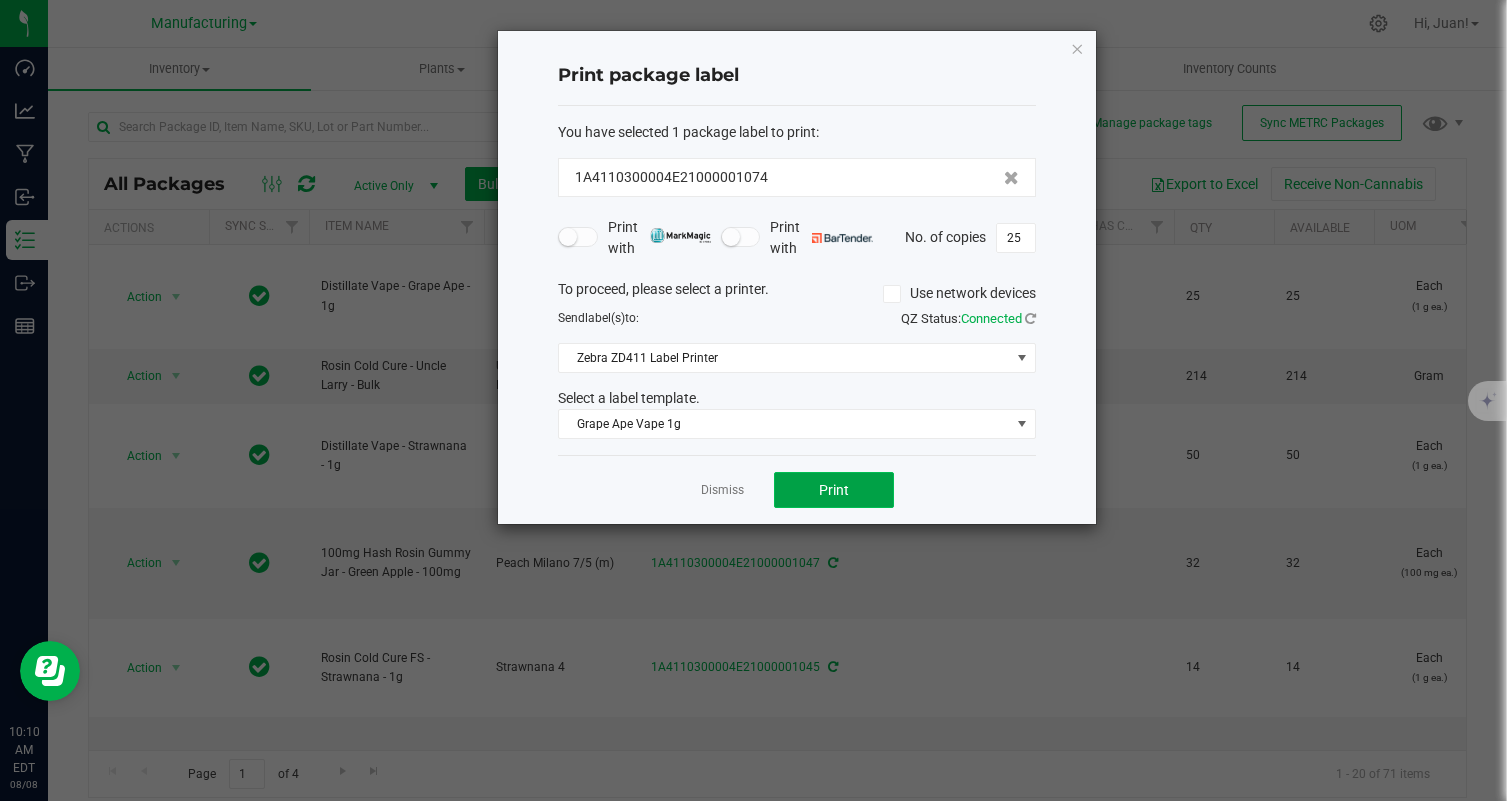 click on "Print" 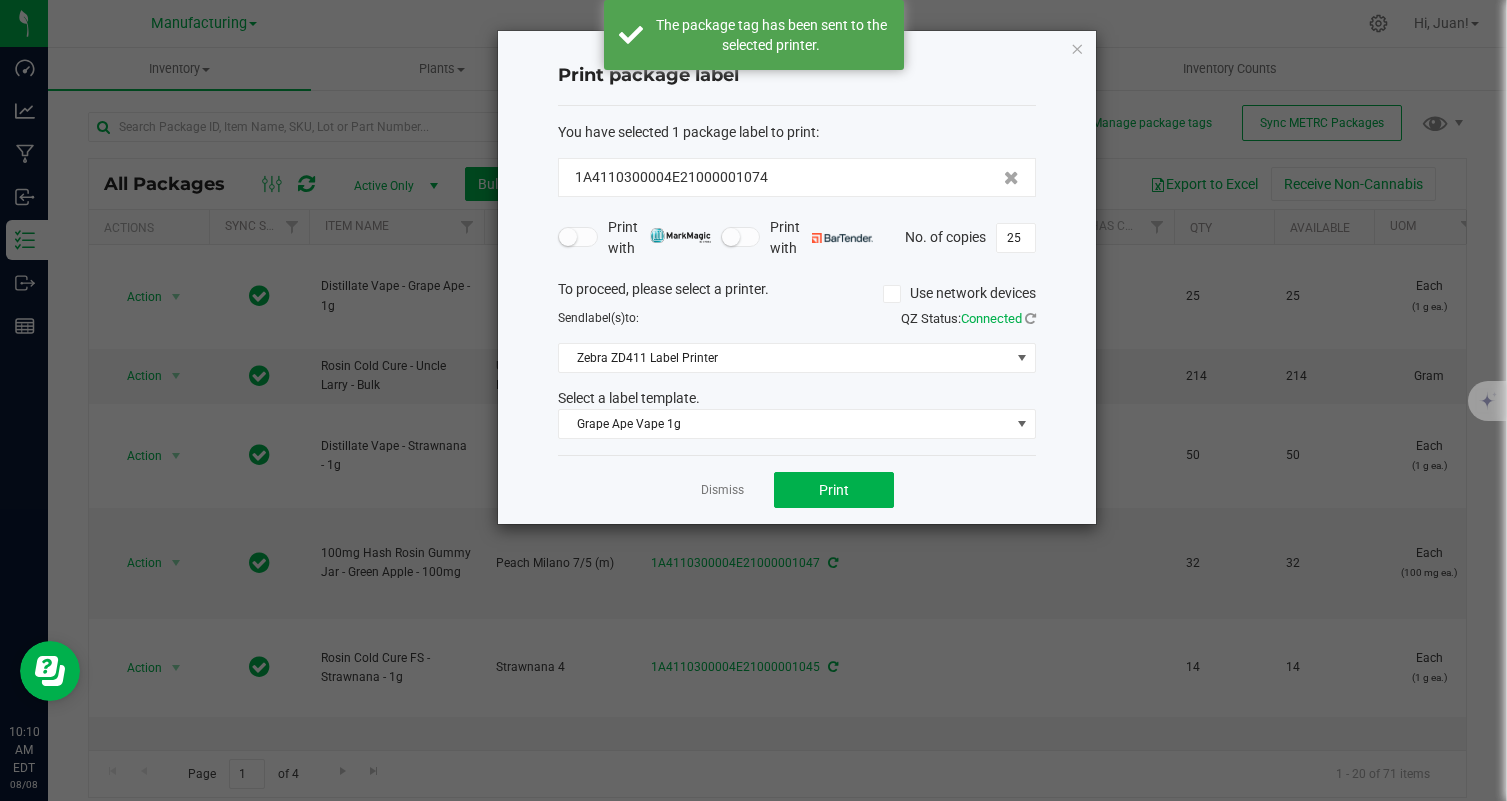 click on "Dismiss   Print" 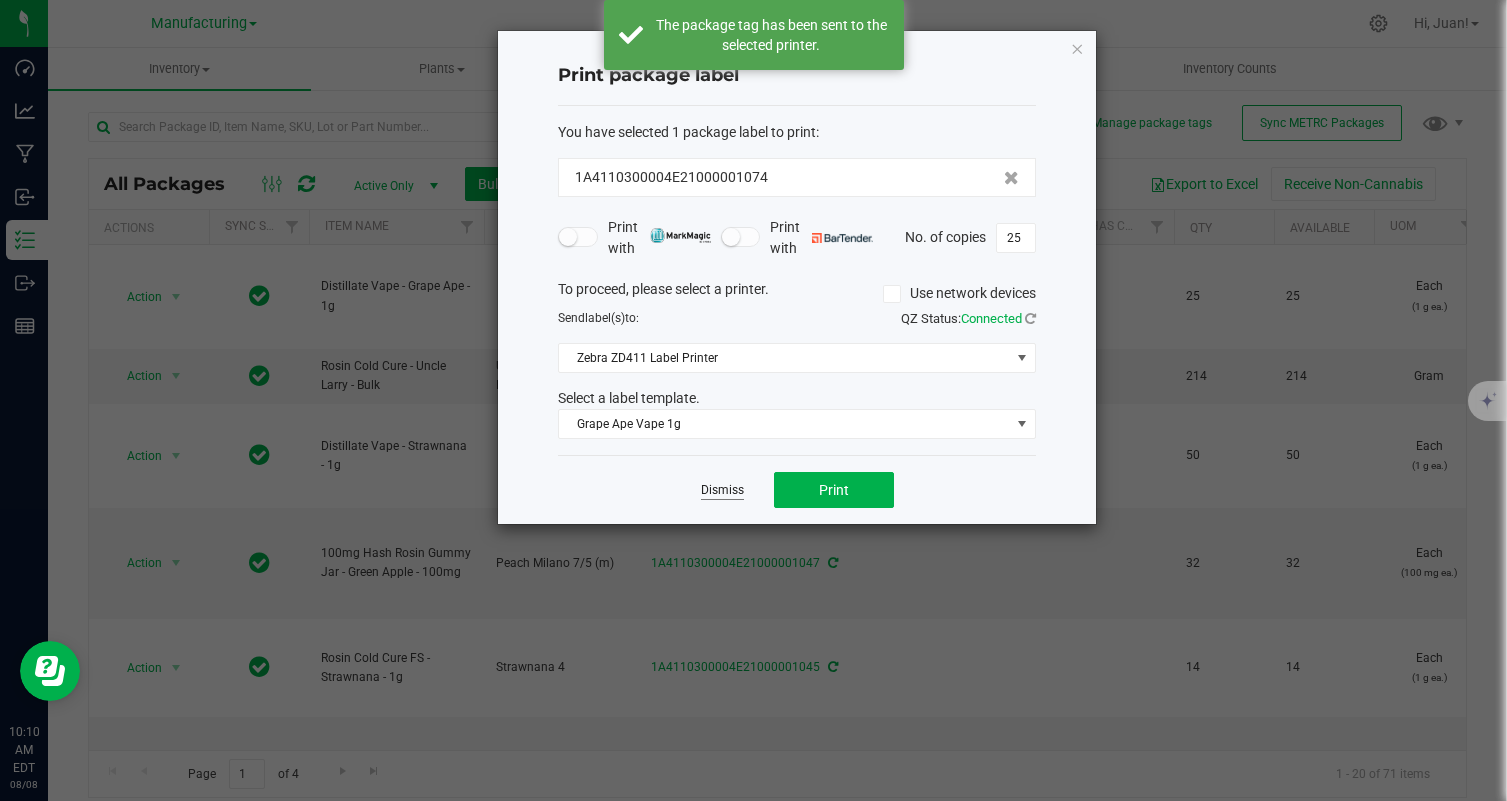 click on "Dismiss" 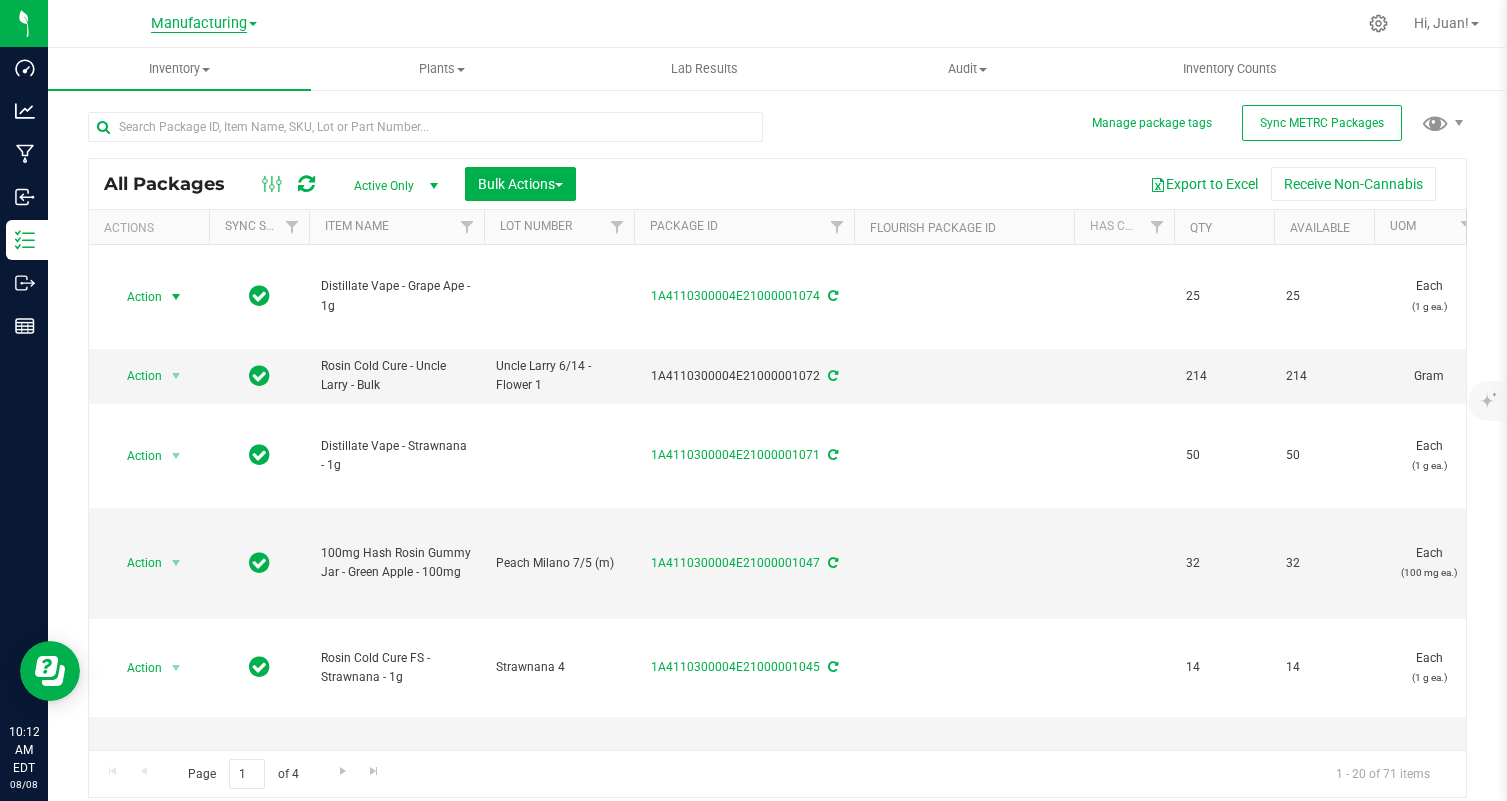 click on "Manufacturing" at bounding box center (199, 24) 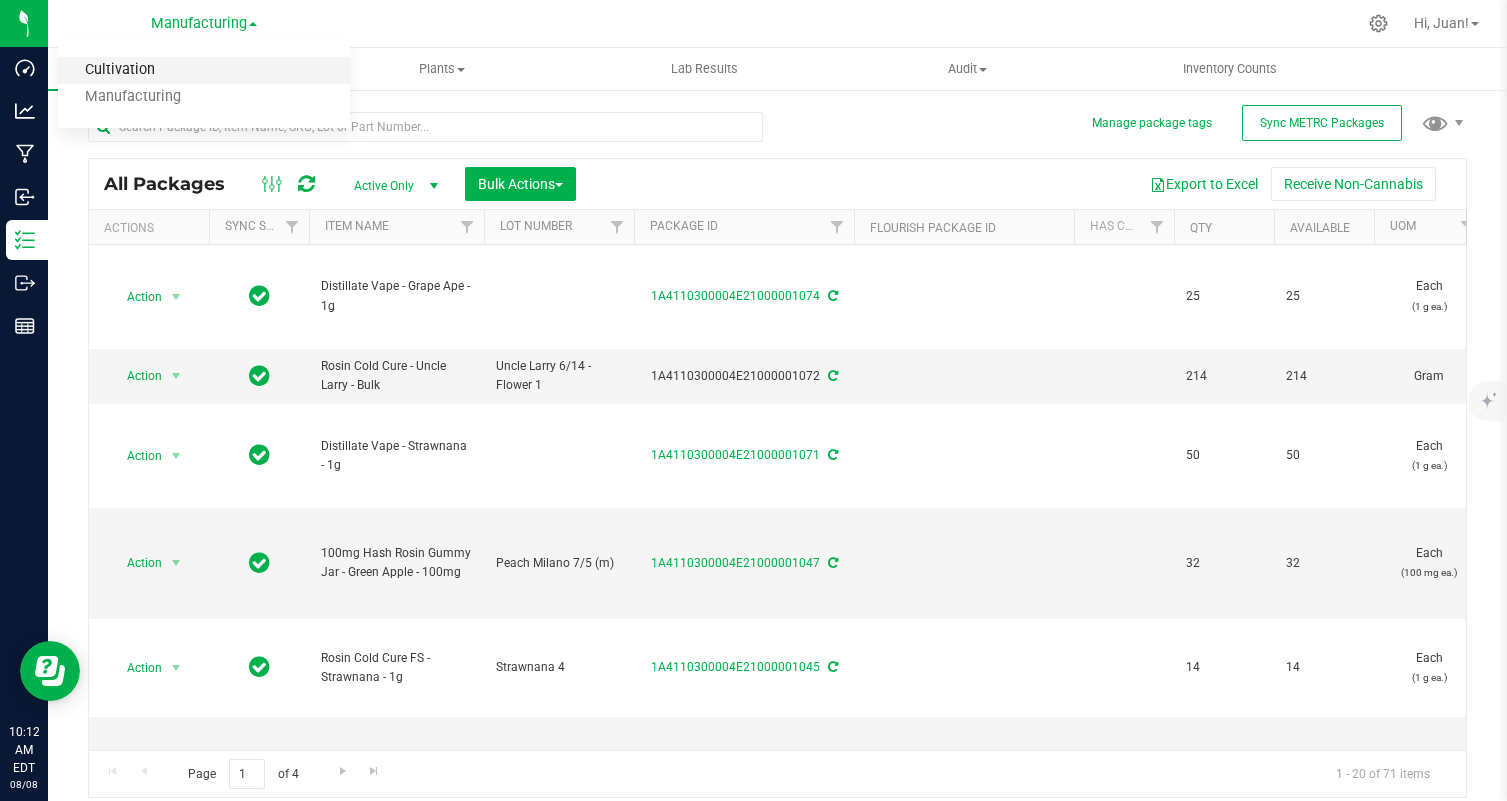 click on "Cultivation" at bounding box center [204, 70] 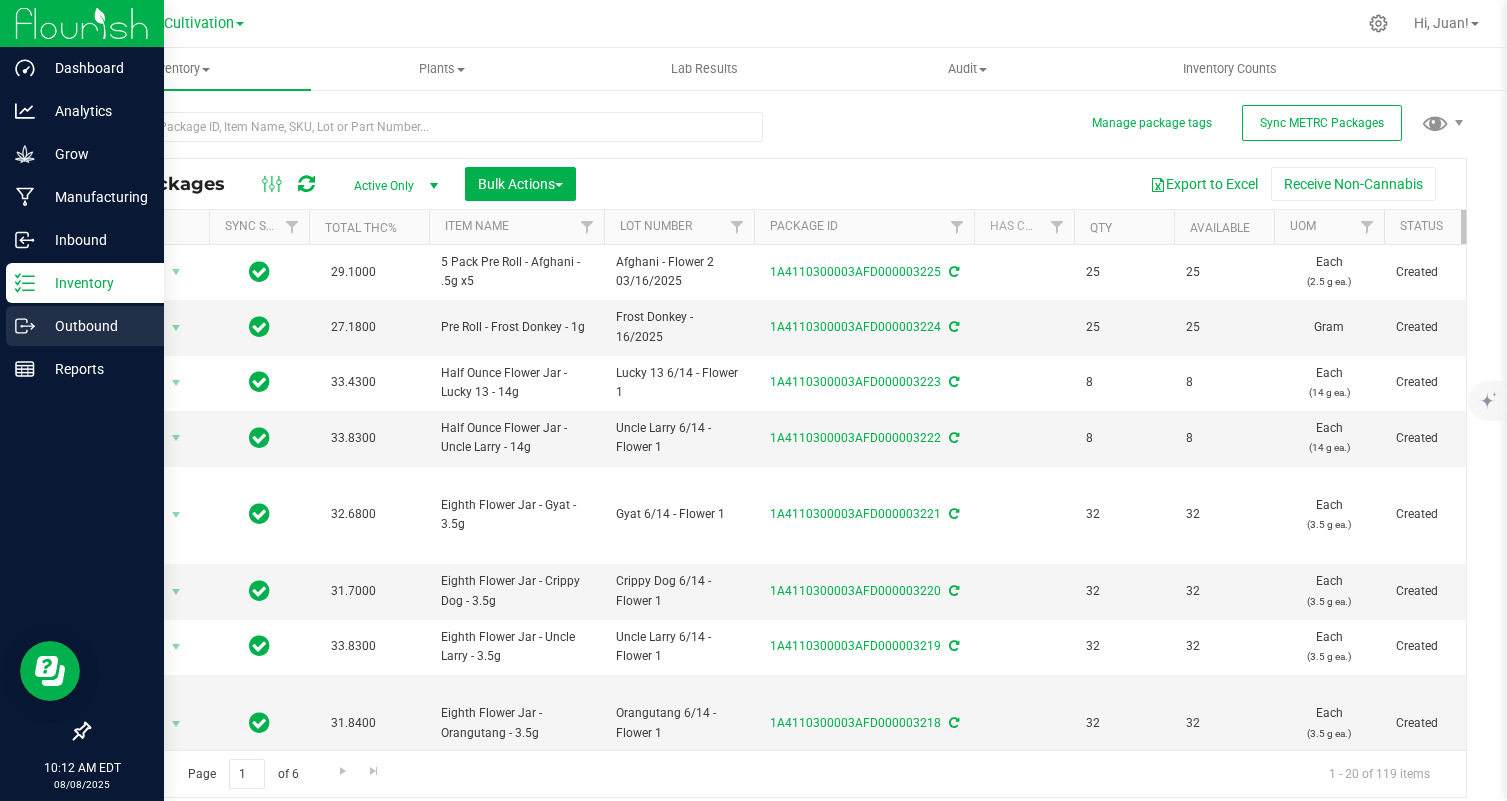 click on "Outbound" at bounding box center [85, 326] 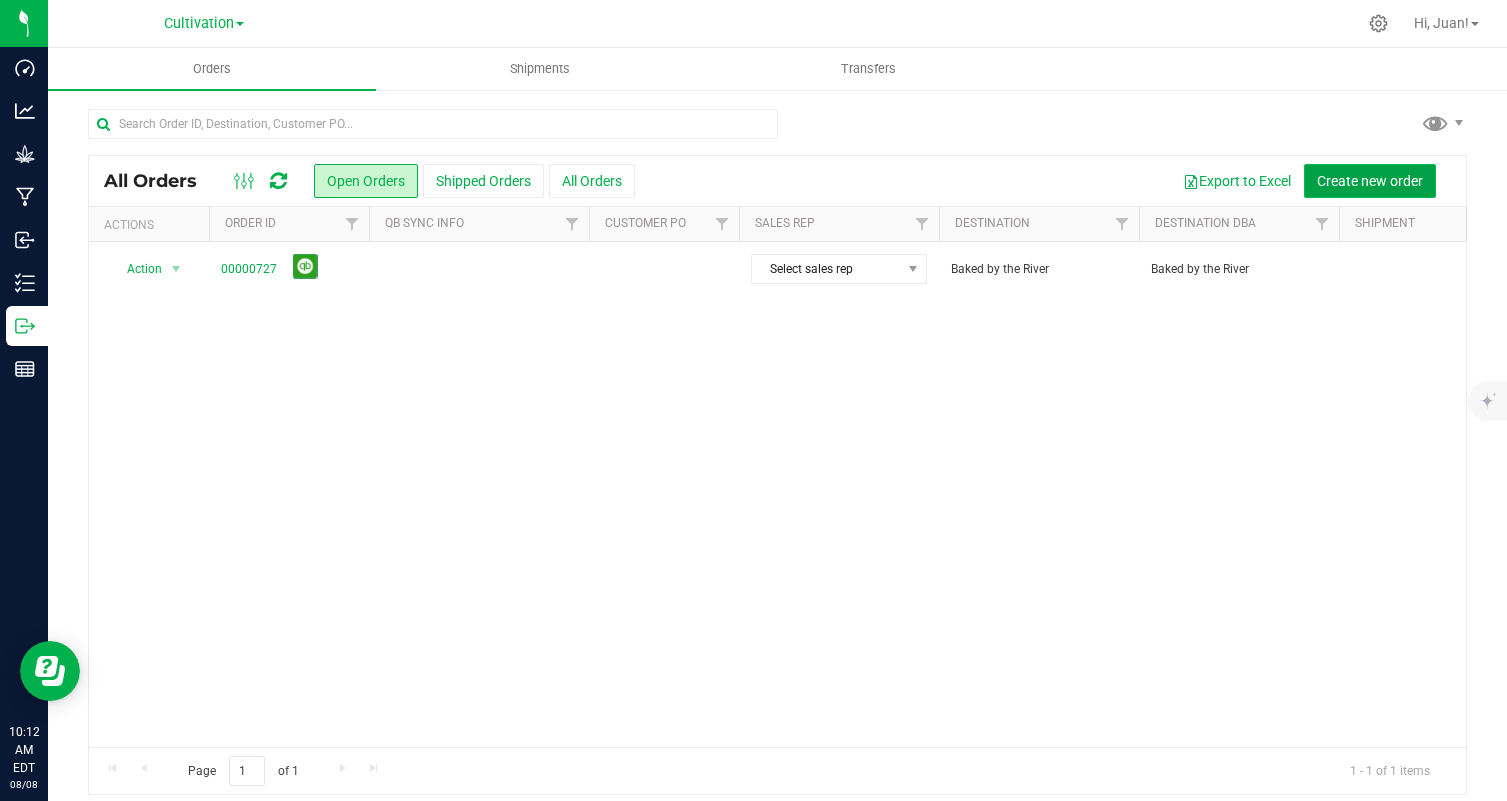 click on "Create new order" at bounding box center (1370, 181) 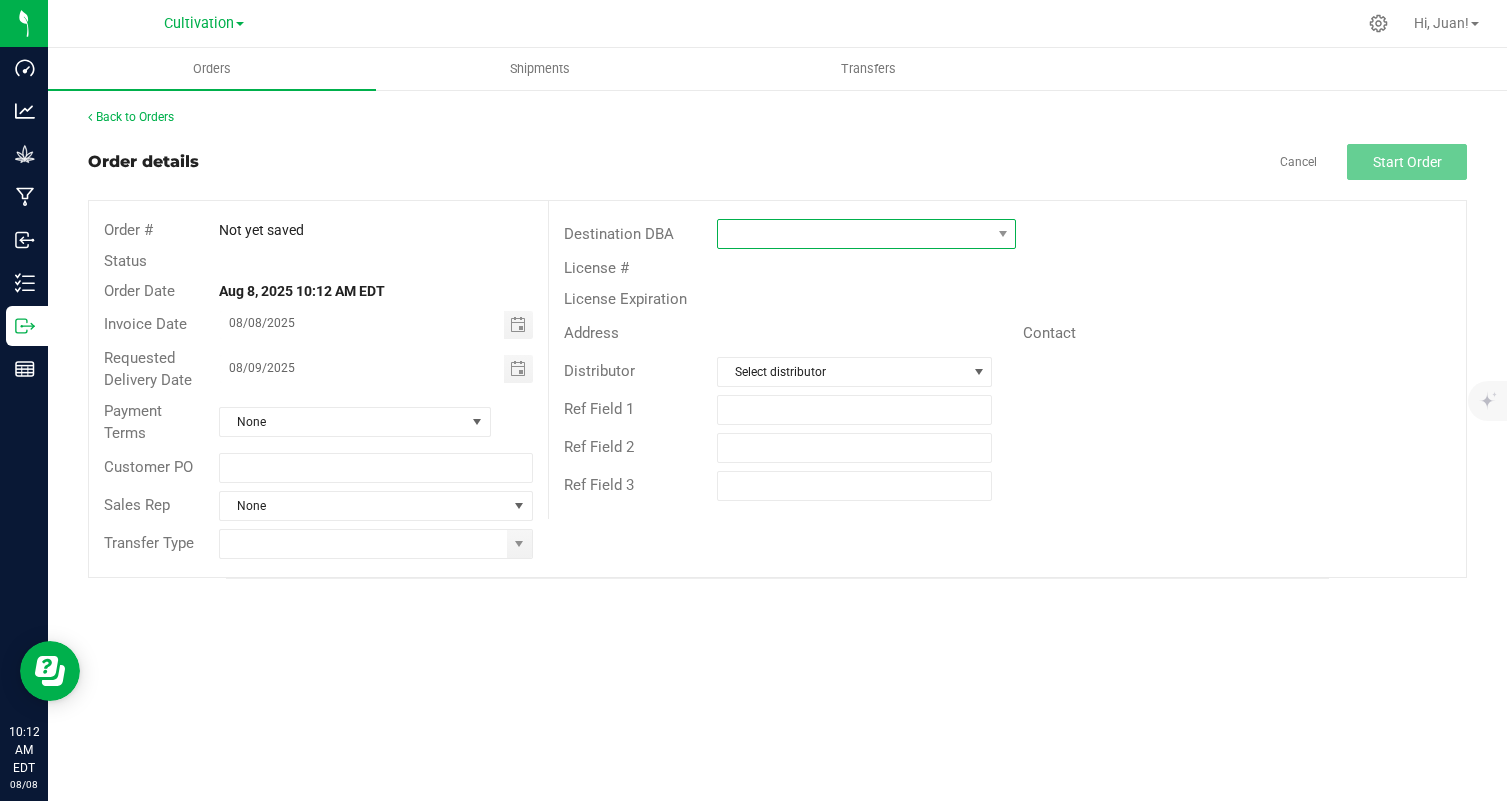click at bounding box center (854, 234) 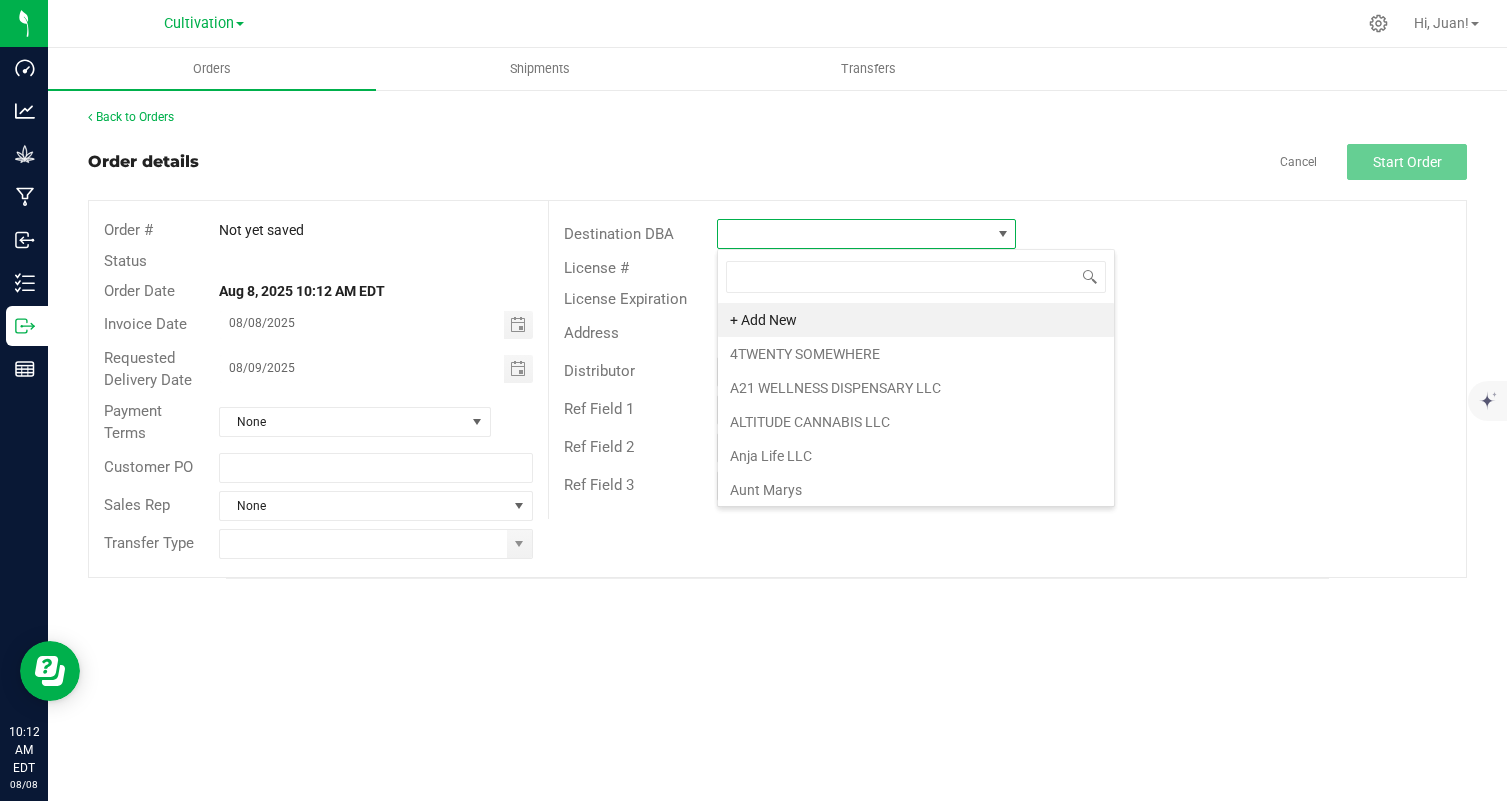 scroll, scrollTop: 99970, scrollLeft: 99700, axis: both 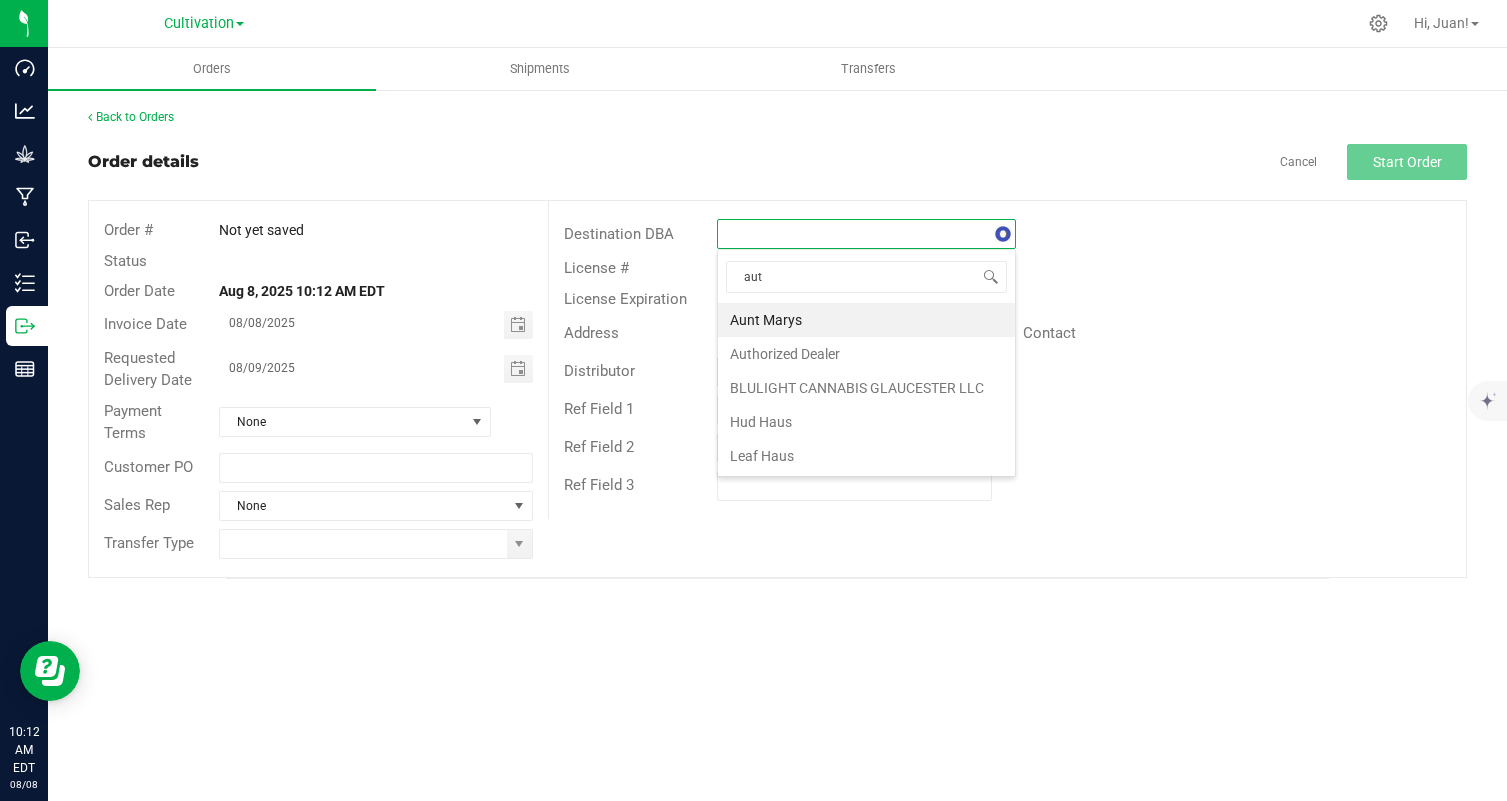 type on "auth" 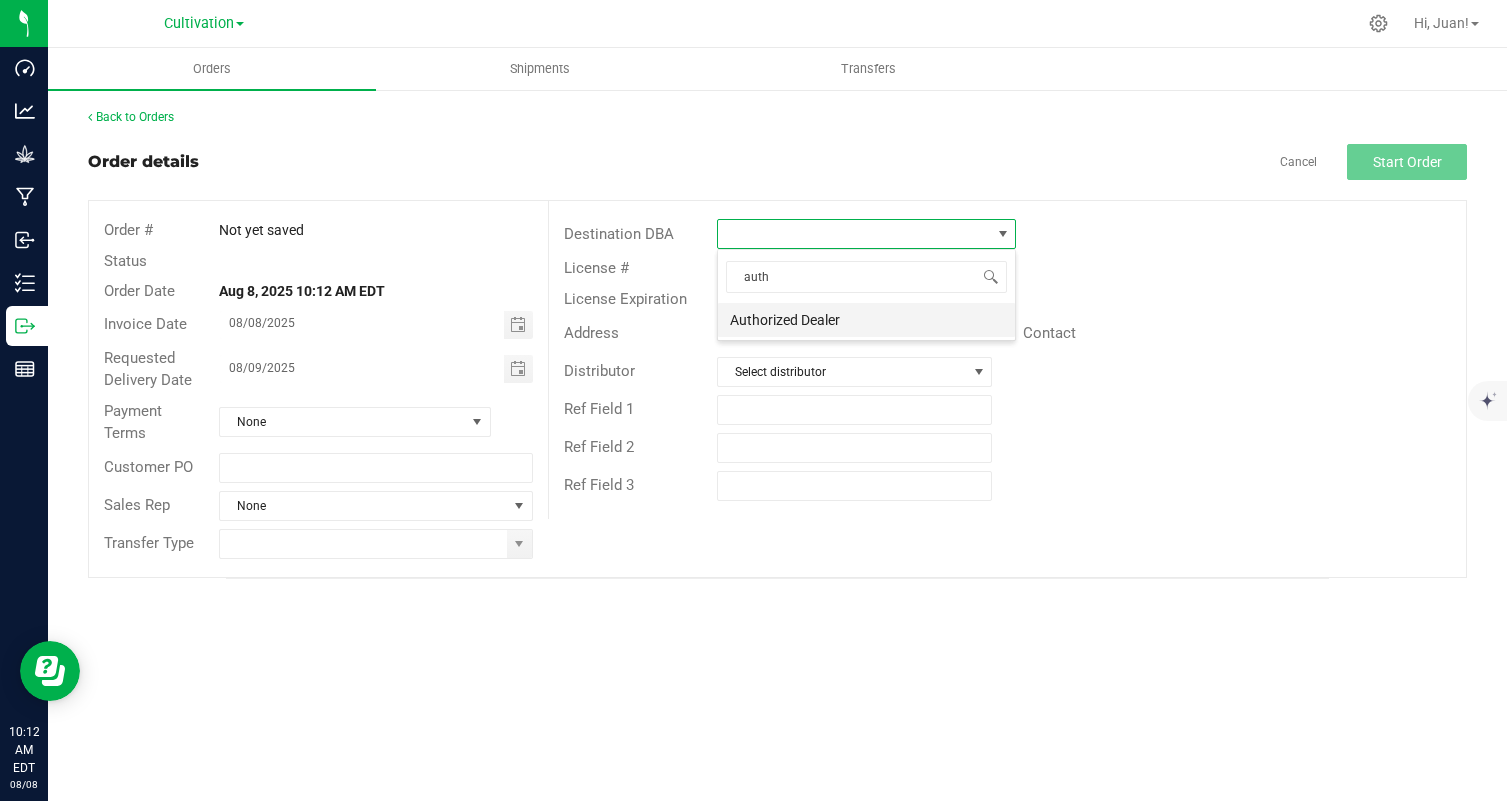 click on "Authorized Dealer" at bounding box center (866, 320) 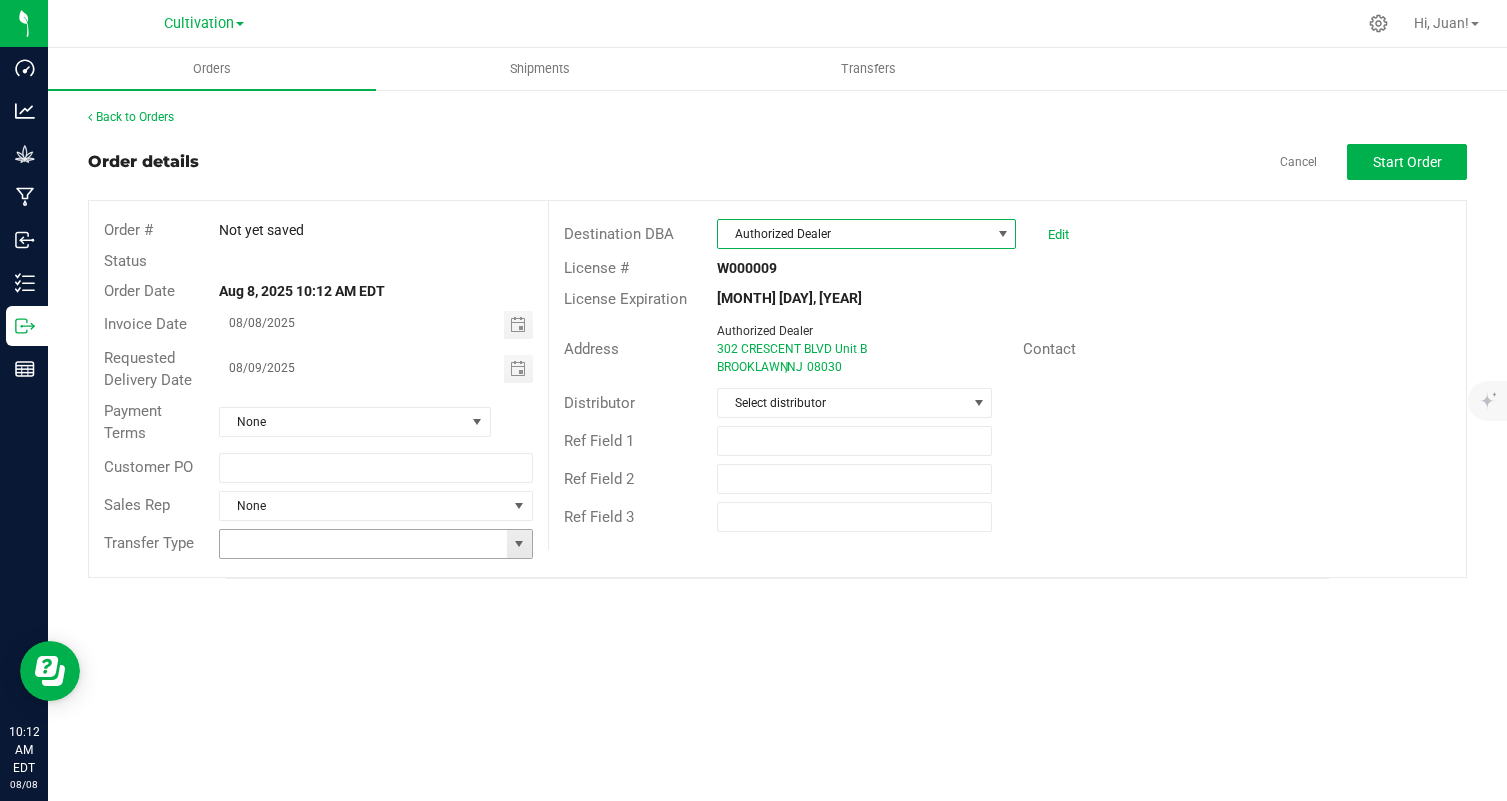 click at bounding box center (519, 544) 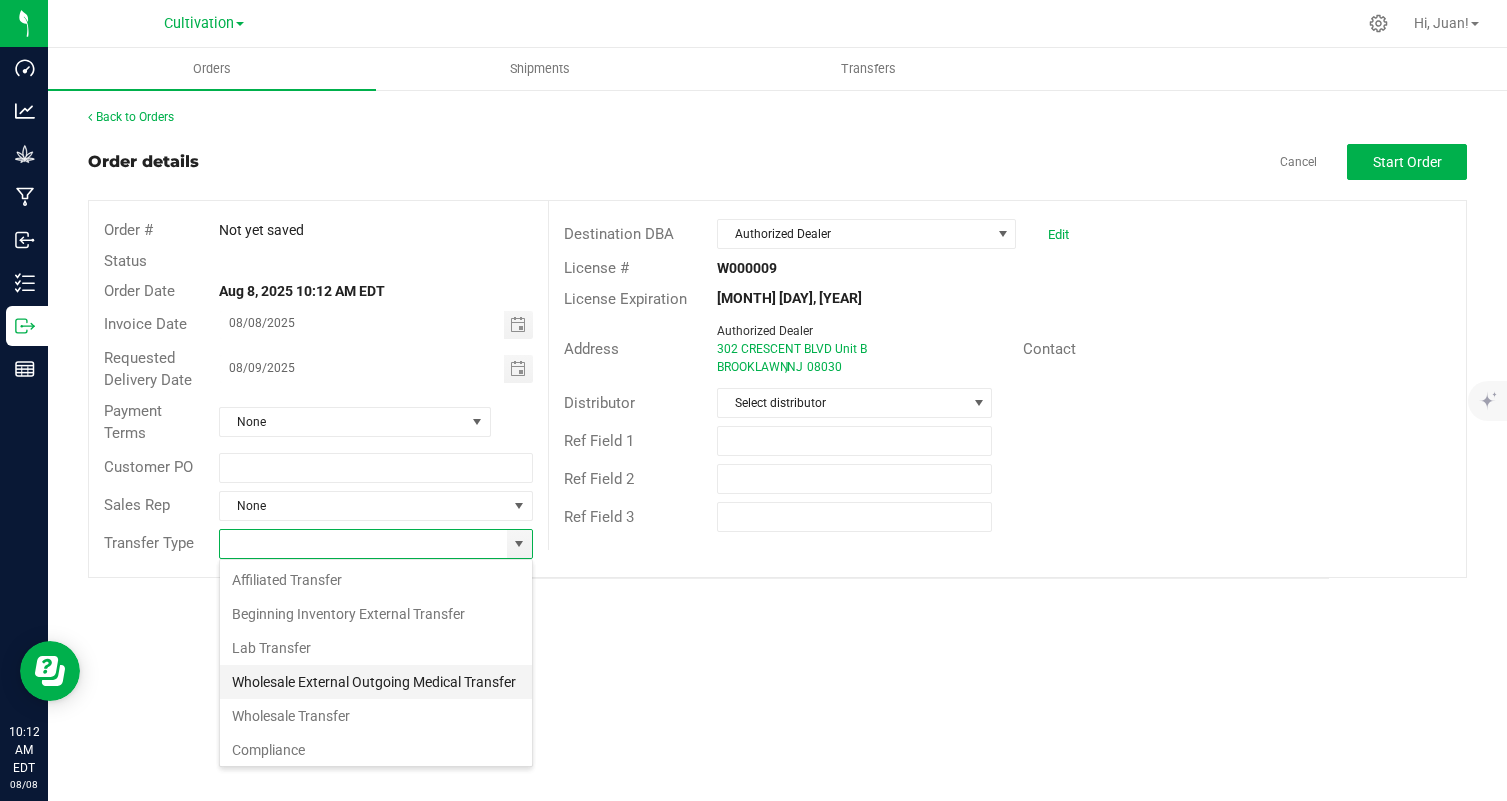 scroll, scrollTop: 99970, scrollLeft: 99685, axis: both 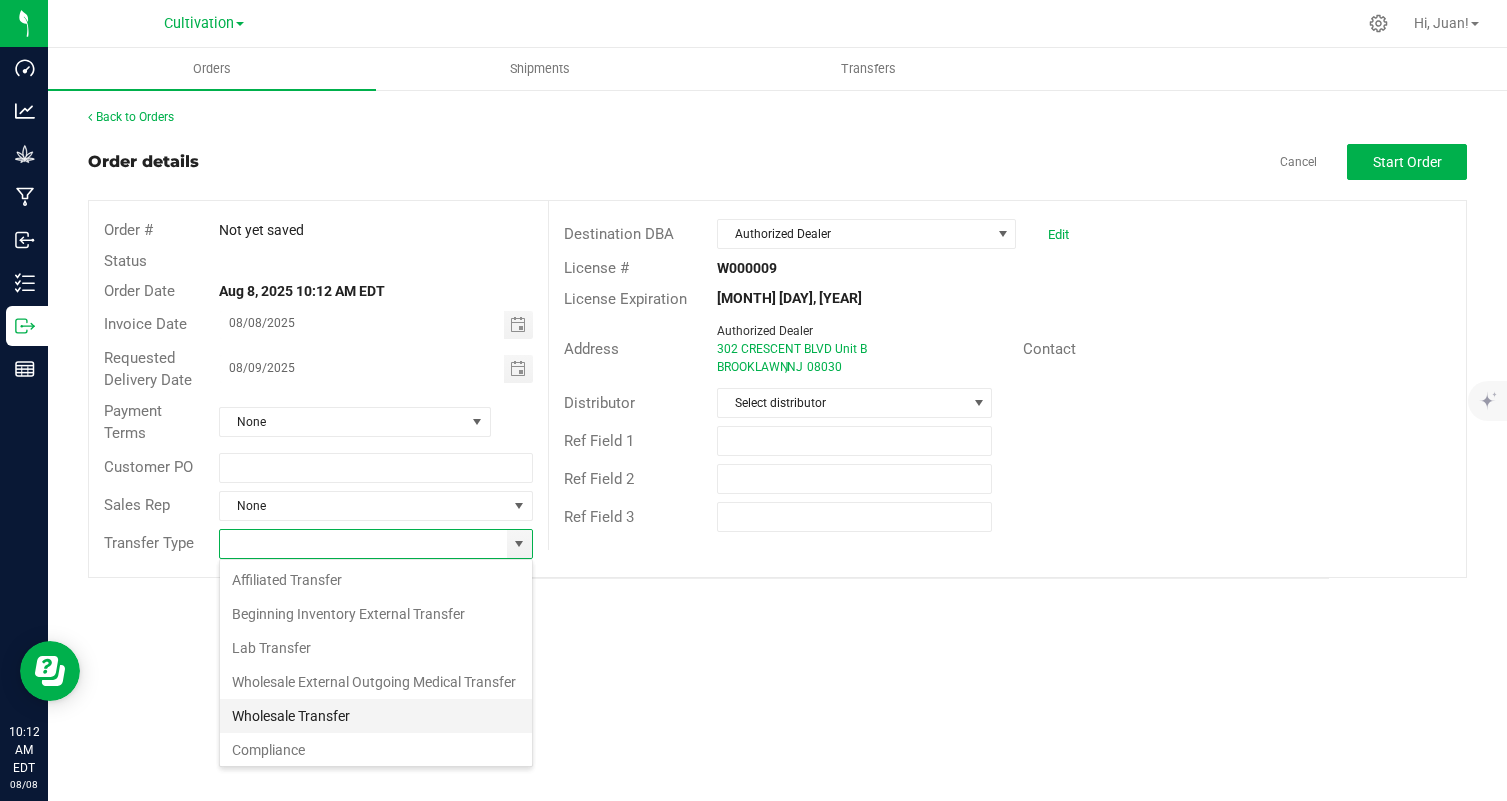 click on "Wholesale Transfer" at bounding box center (376, 716) 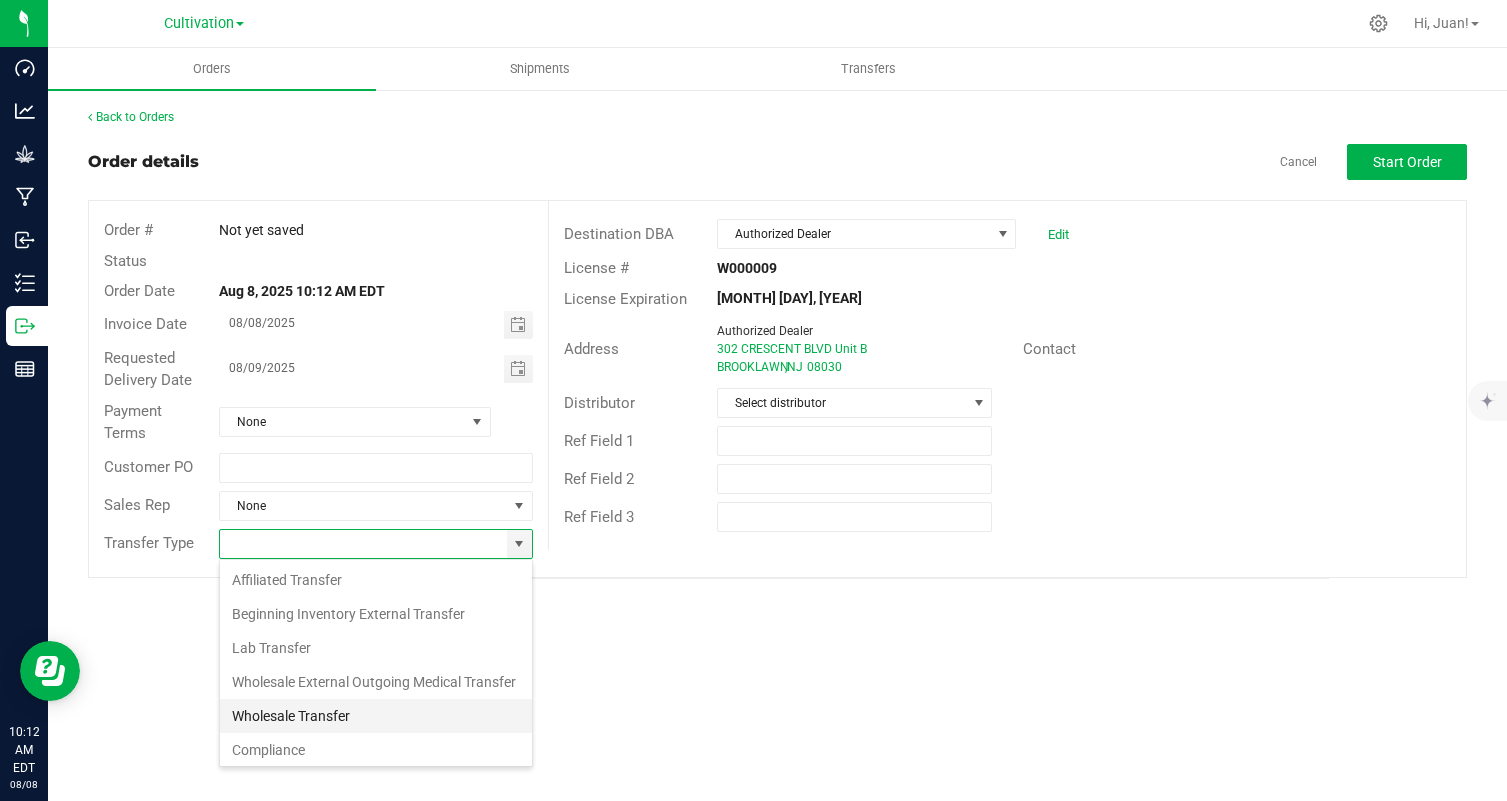 type on "Wholesale Transfer" 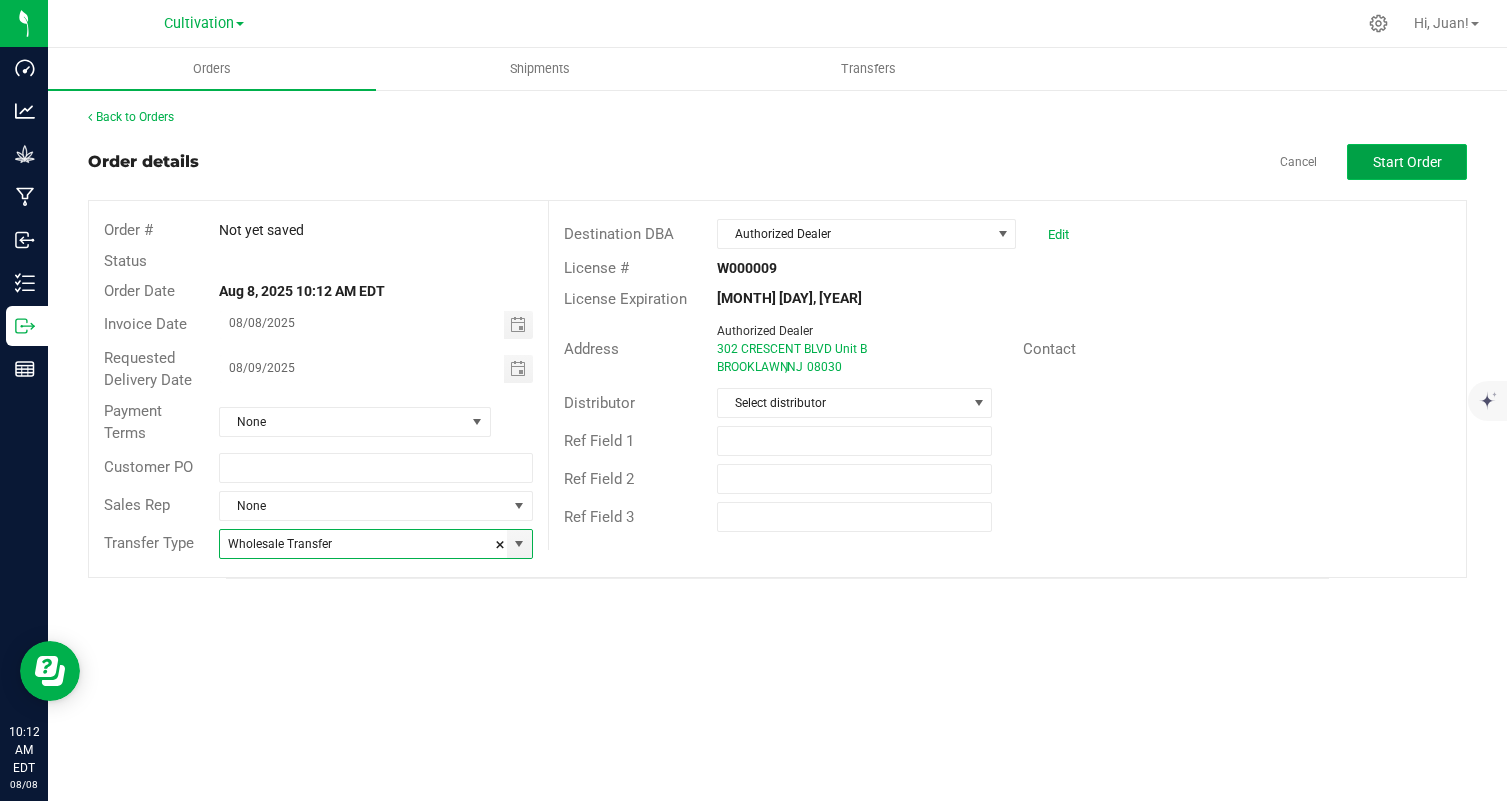 click on "Start Order" at bounding box center (1407, 162) 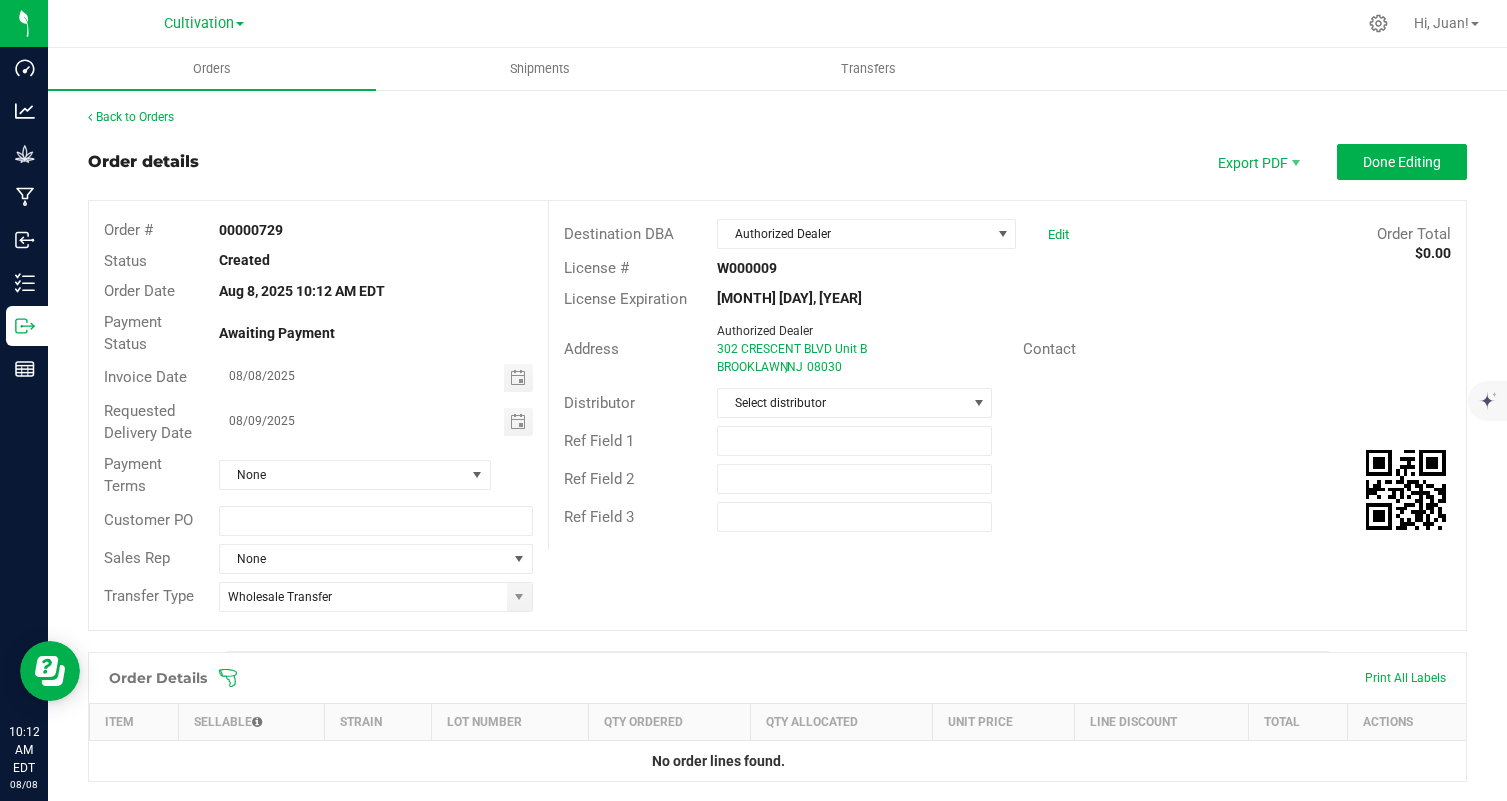 scroll, scrollTop: 385, scrollLeft: 0, axis: vertical 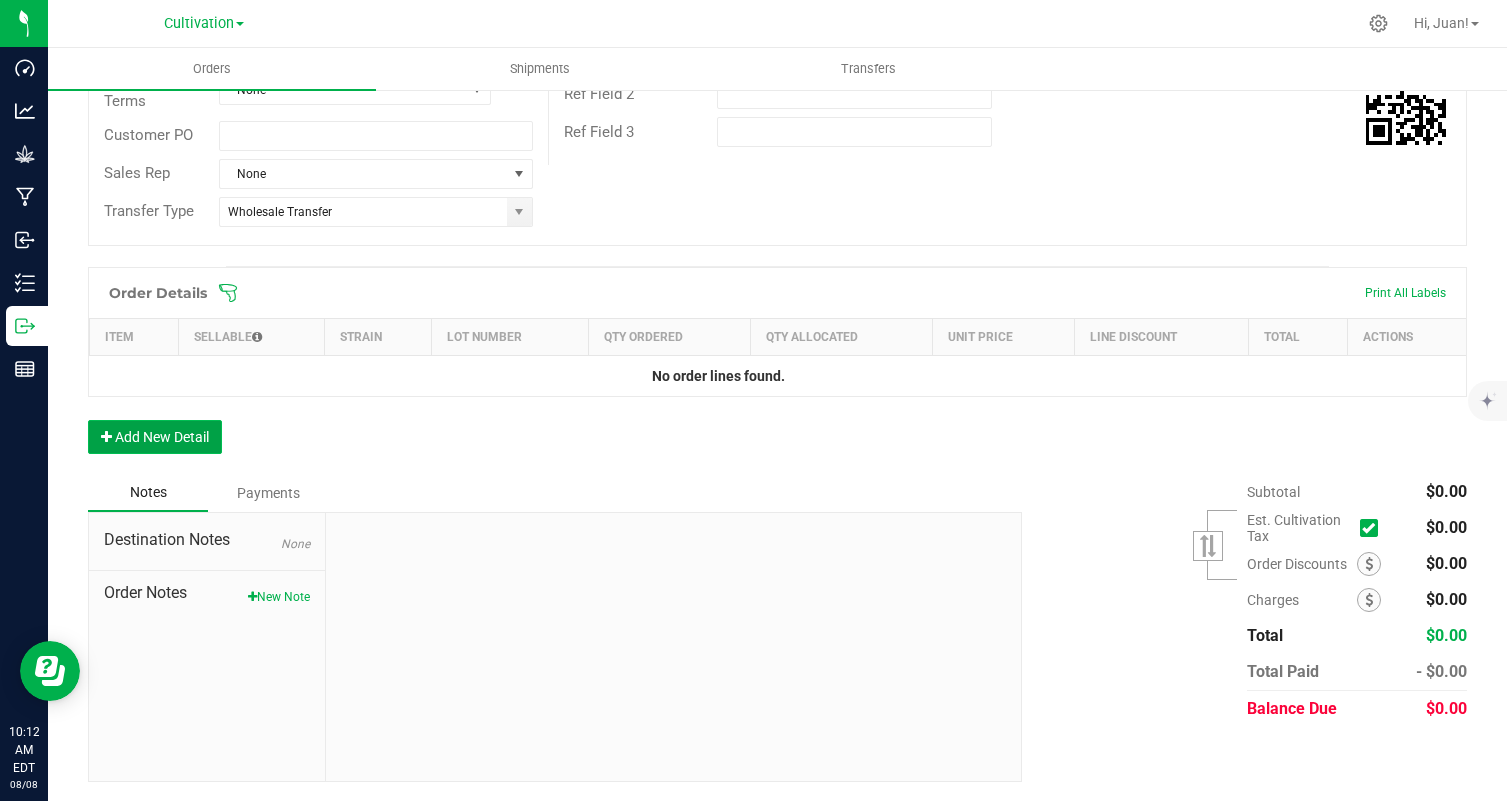 click on "Add New Detail" at bounding box center [155, 437] 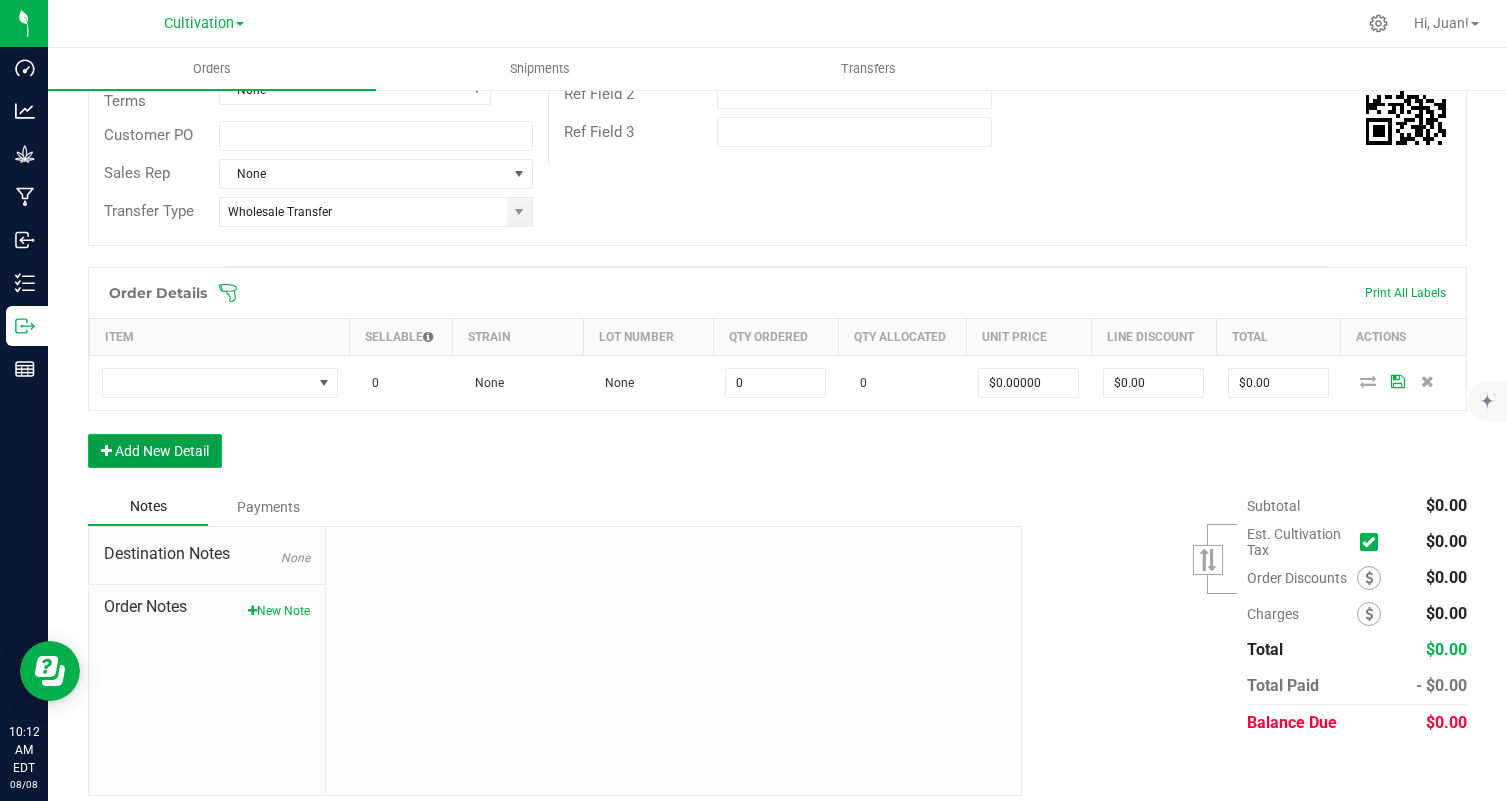 click on "Add New Detail" at bounding box center [155, 451] 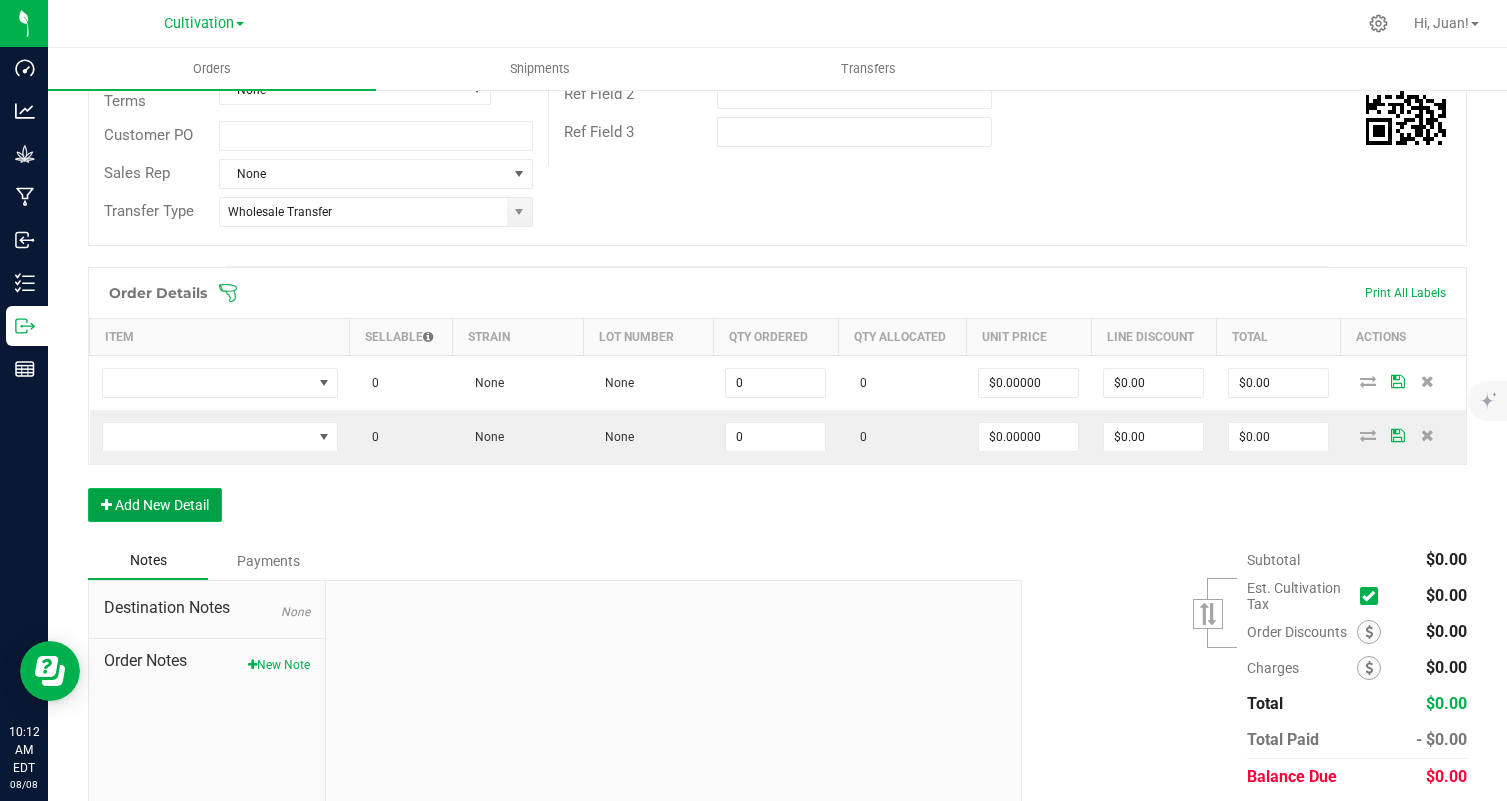 click on "Add New Detail" at bounding box center [155, 505] 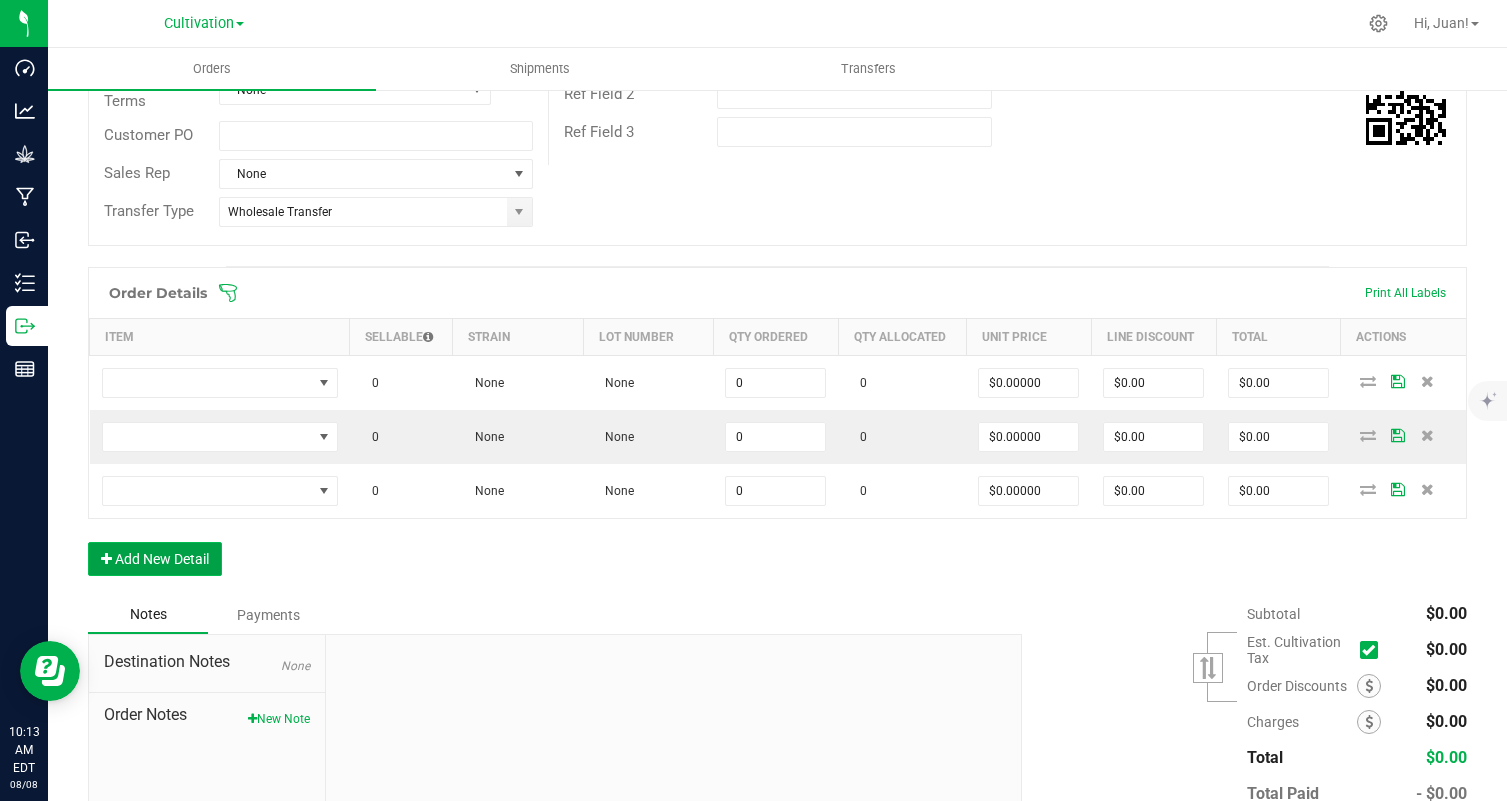 click on "Add New Detail" at bounding box center [155, 559] 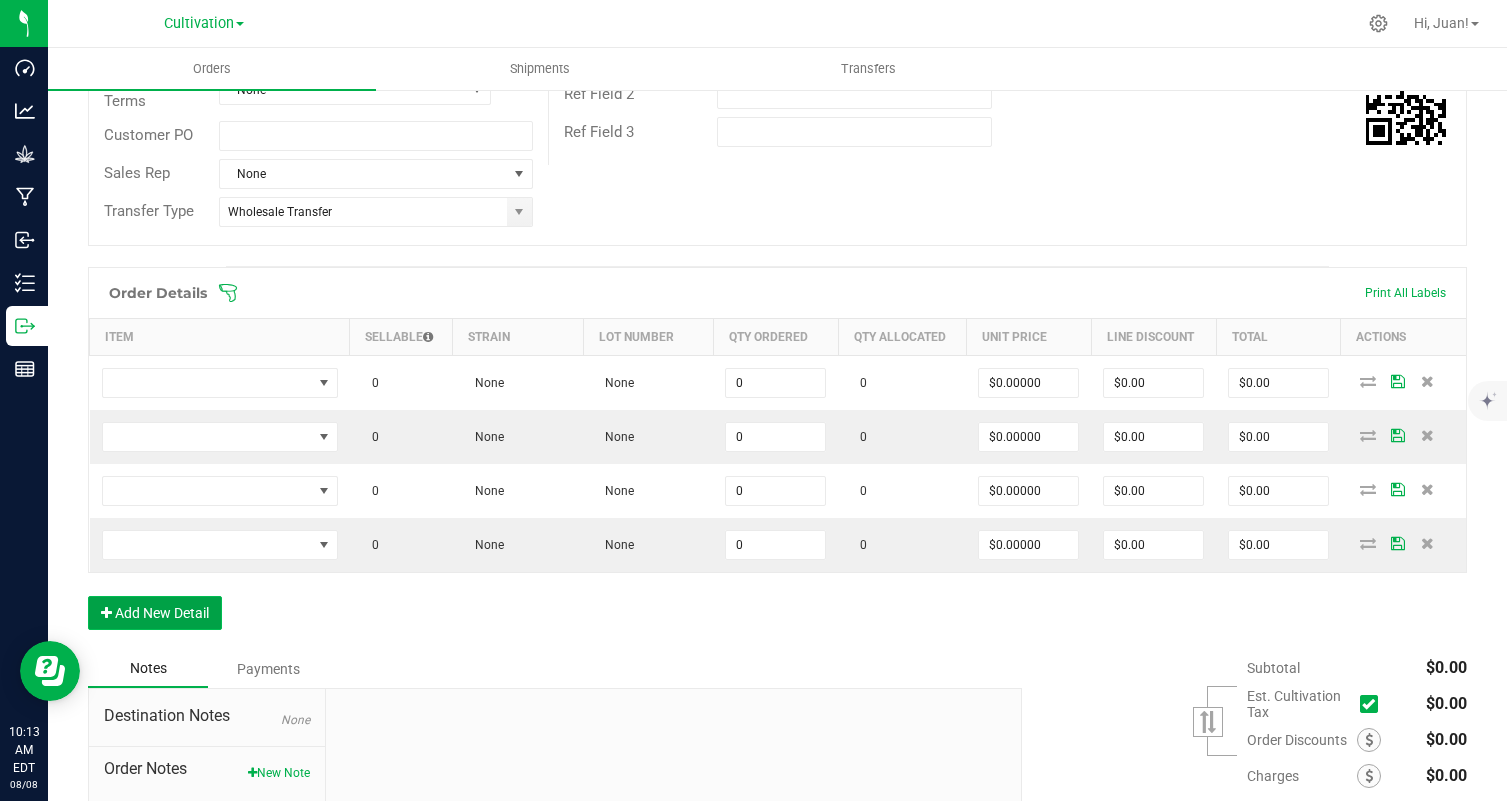 click on "Add New Detail" at bounding box center [155, 613] 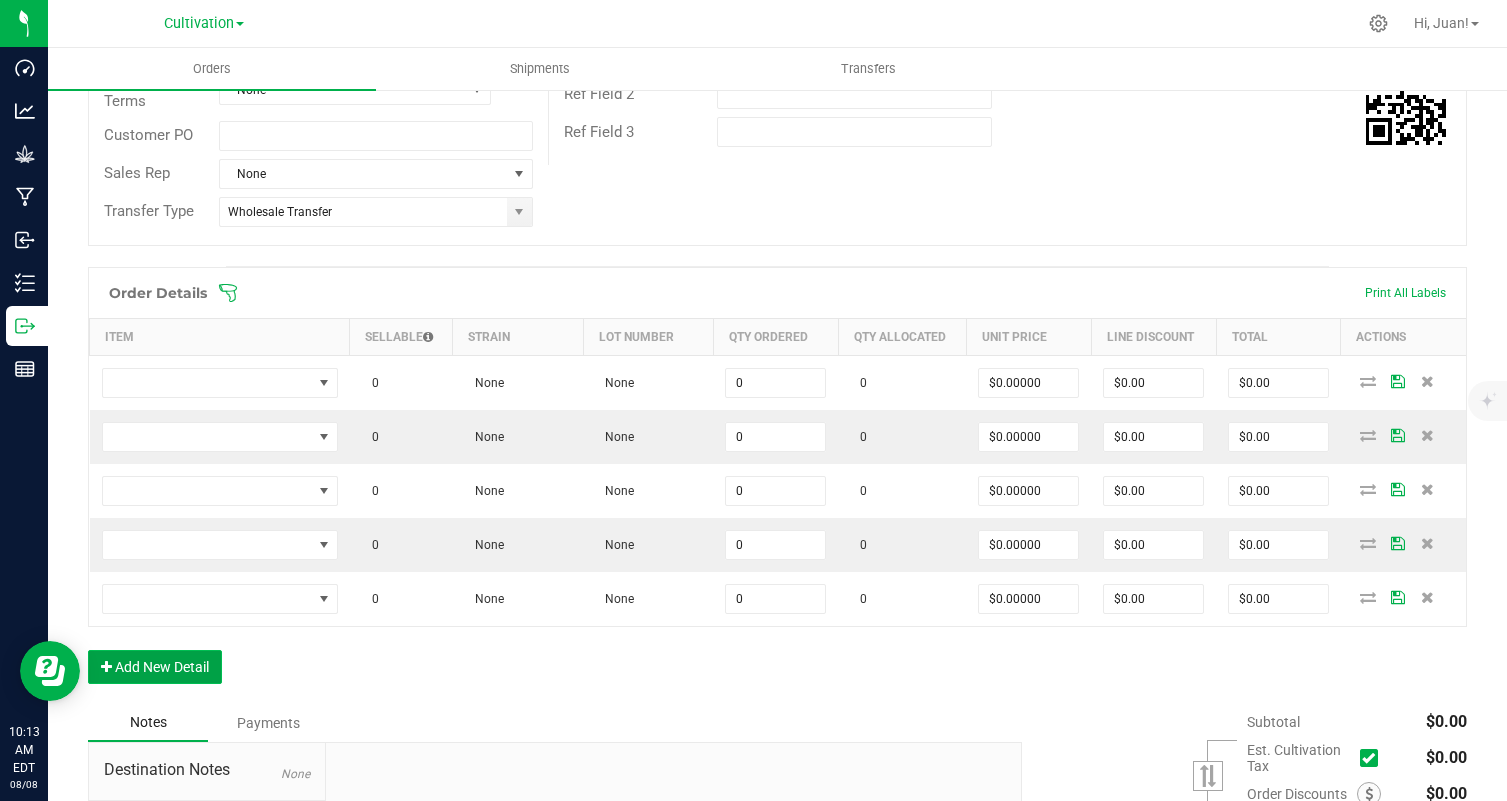 click on "Add New Detail" at bounding box center (155, 667) 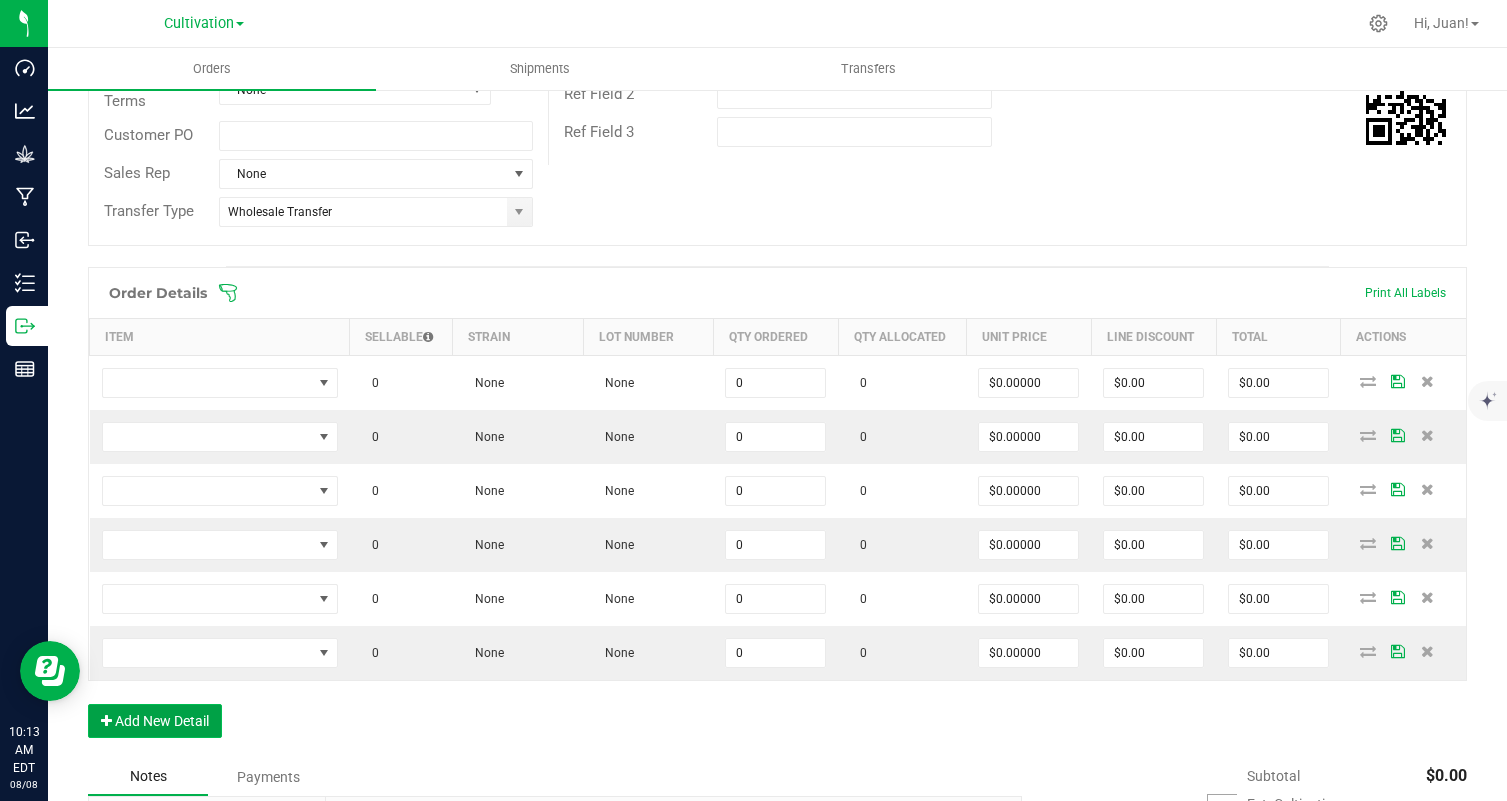 click on "Add New Detail" at bounding box center [155, 721] 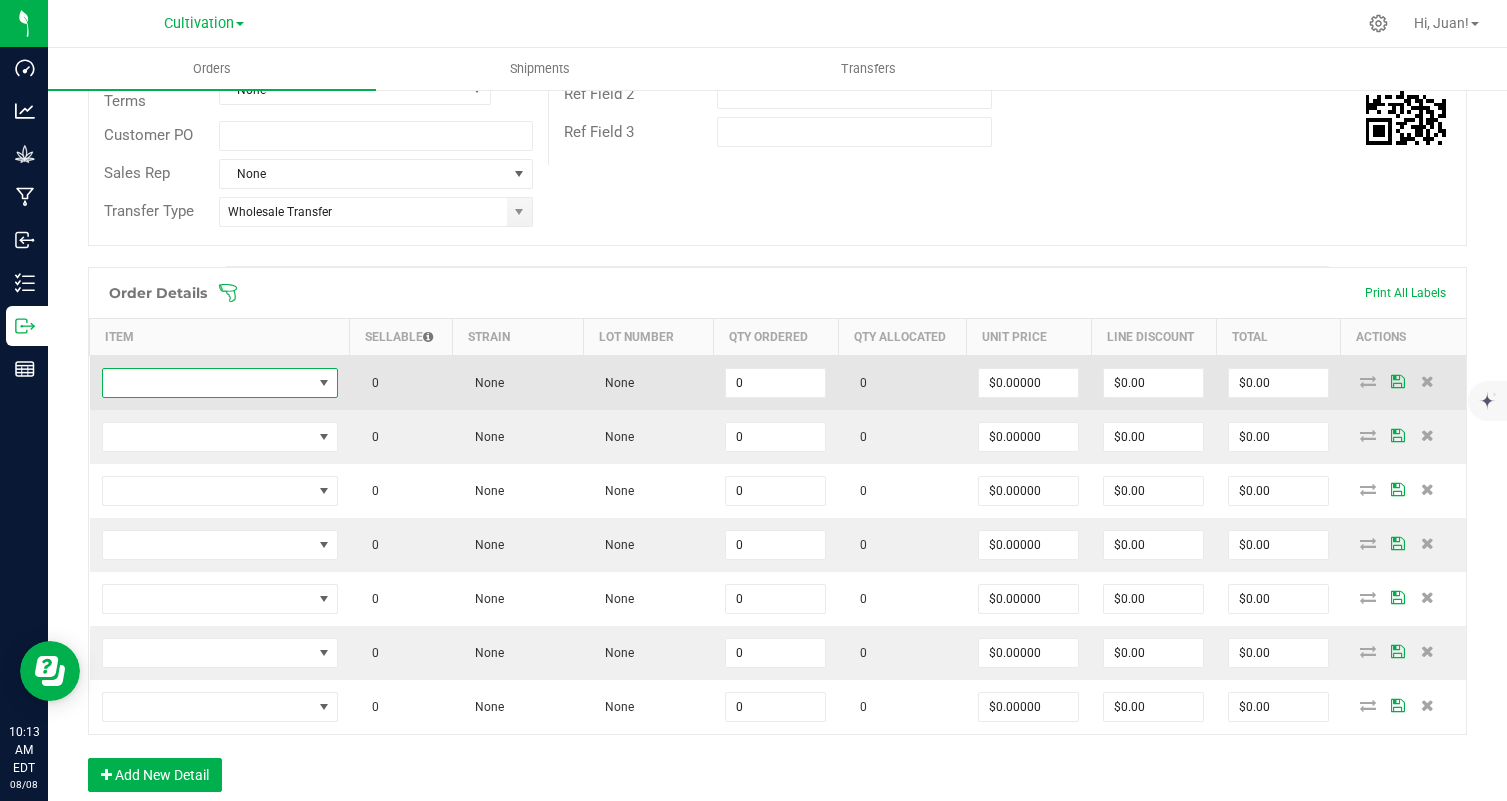 click at bounding box center (220, 383) 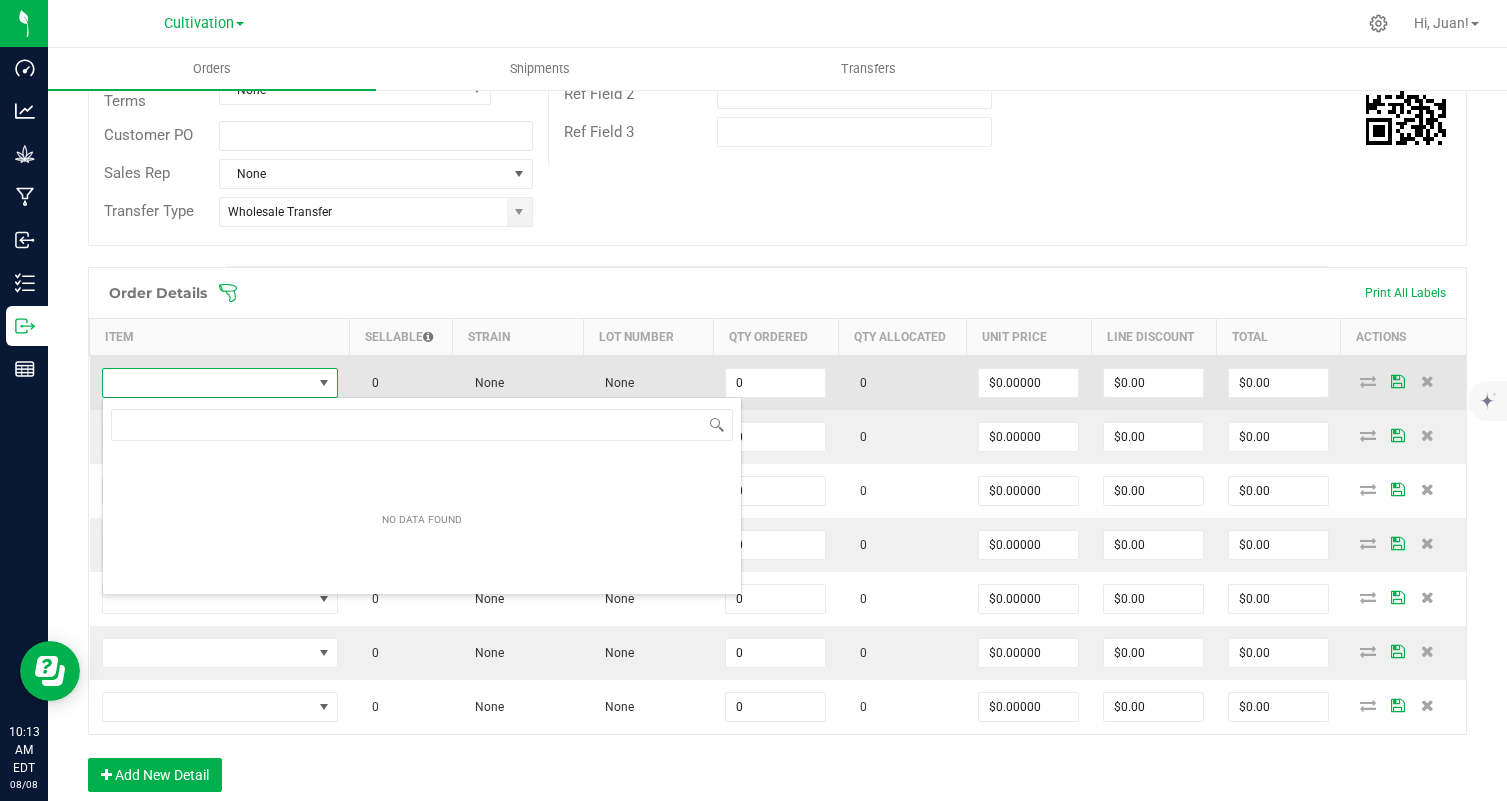 scroll, scrollTop: 99970, scrollLeft: 99764, axis: both 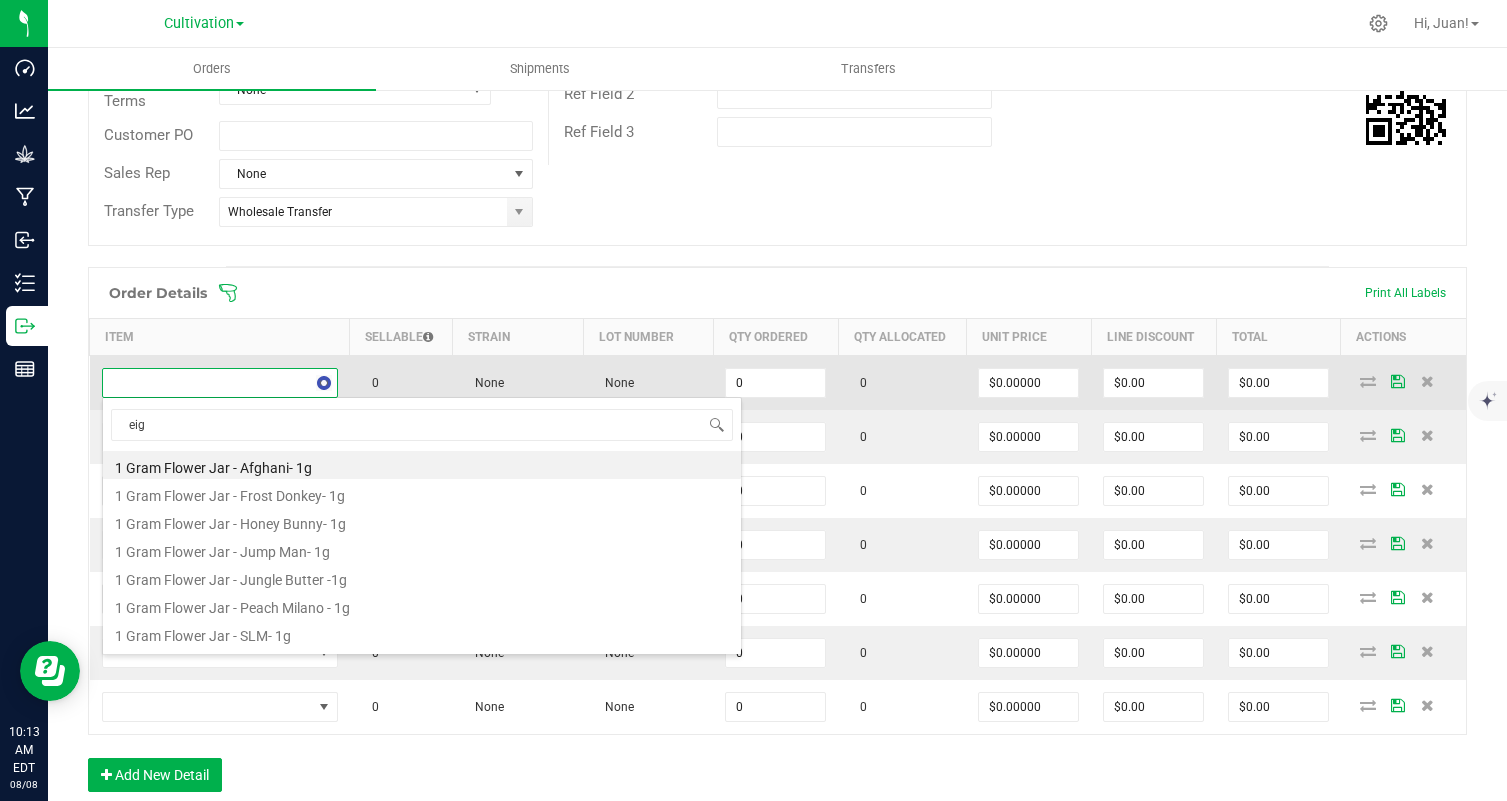 type on "eigh" 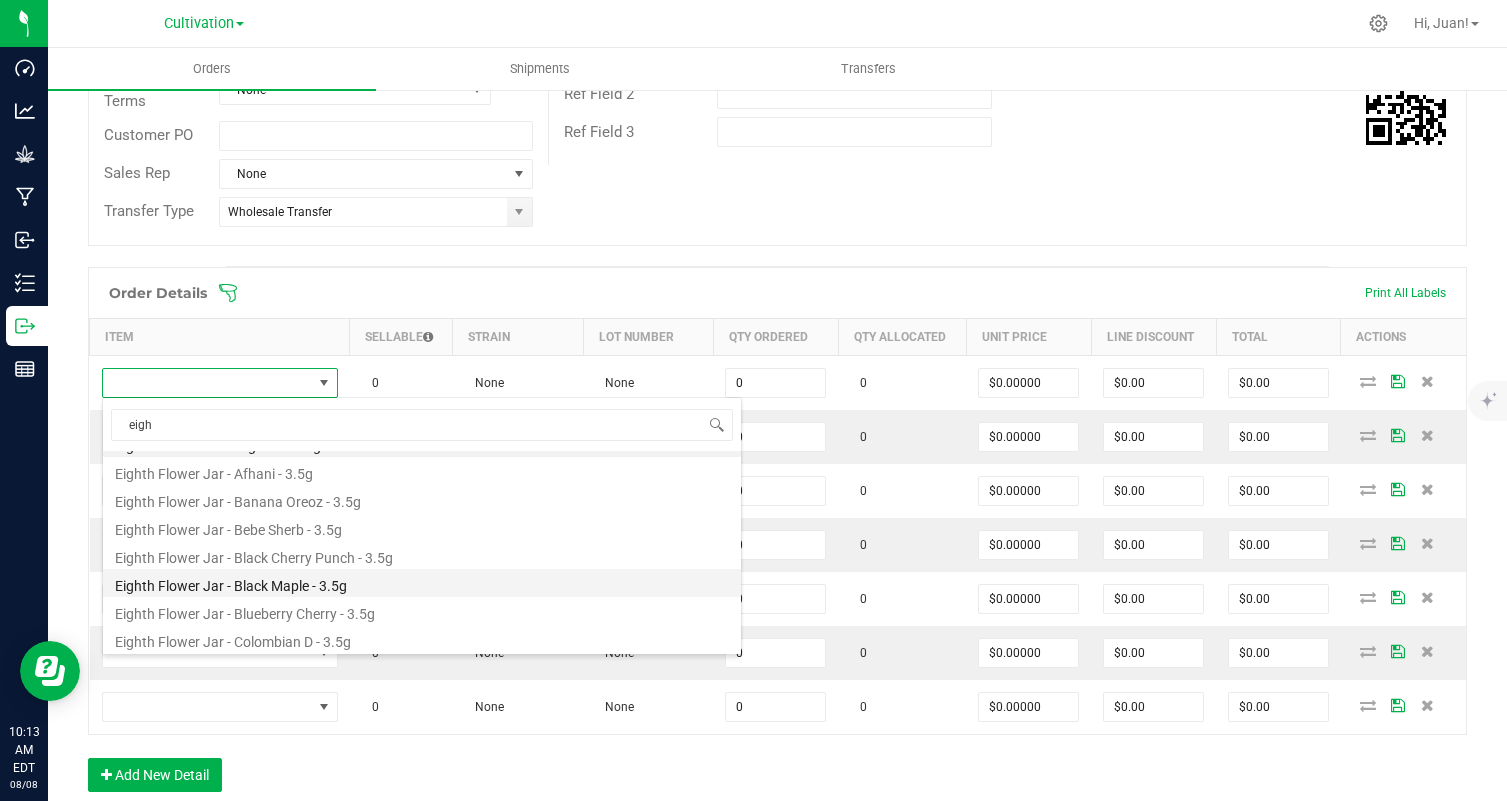 scroll, scrollTop: 31, scrollLeft: 0, axis: vertical 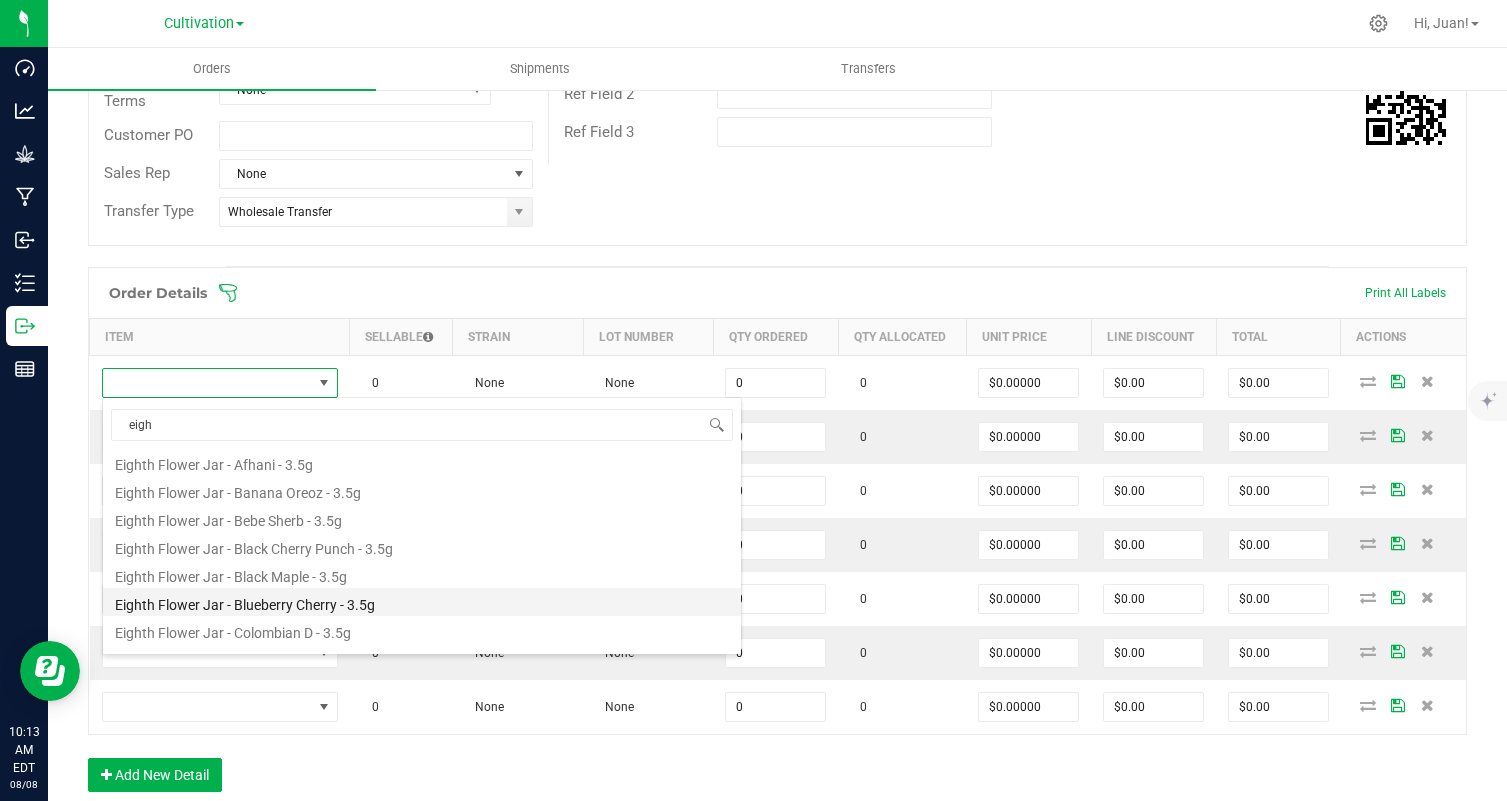 click on "Eighth Flower Jar - Blueberry Cherry - 3.5g" at bounding box center [422, 602] 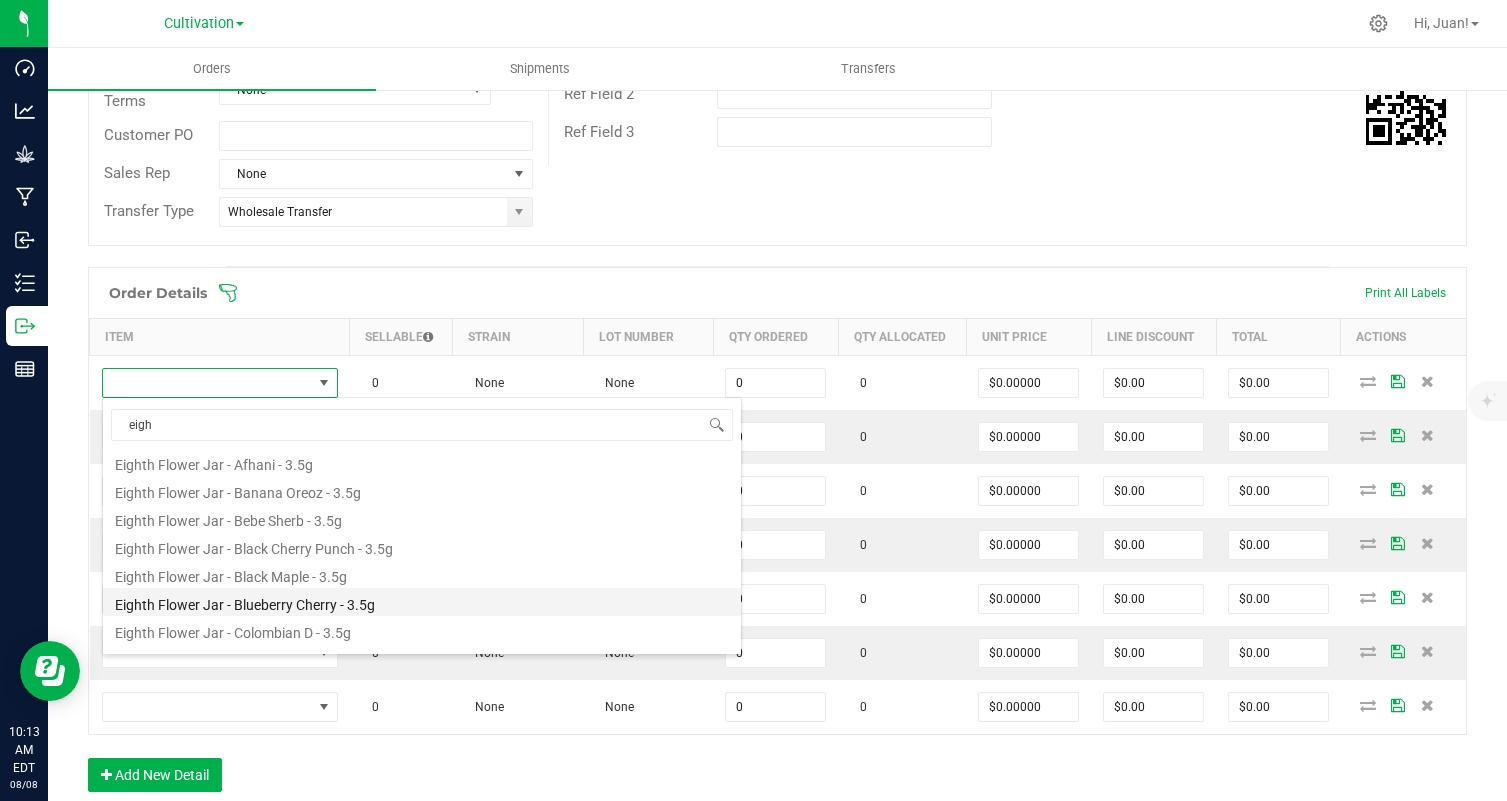 type on "0 ea" 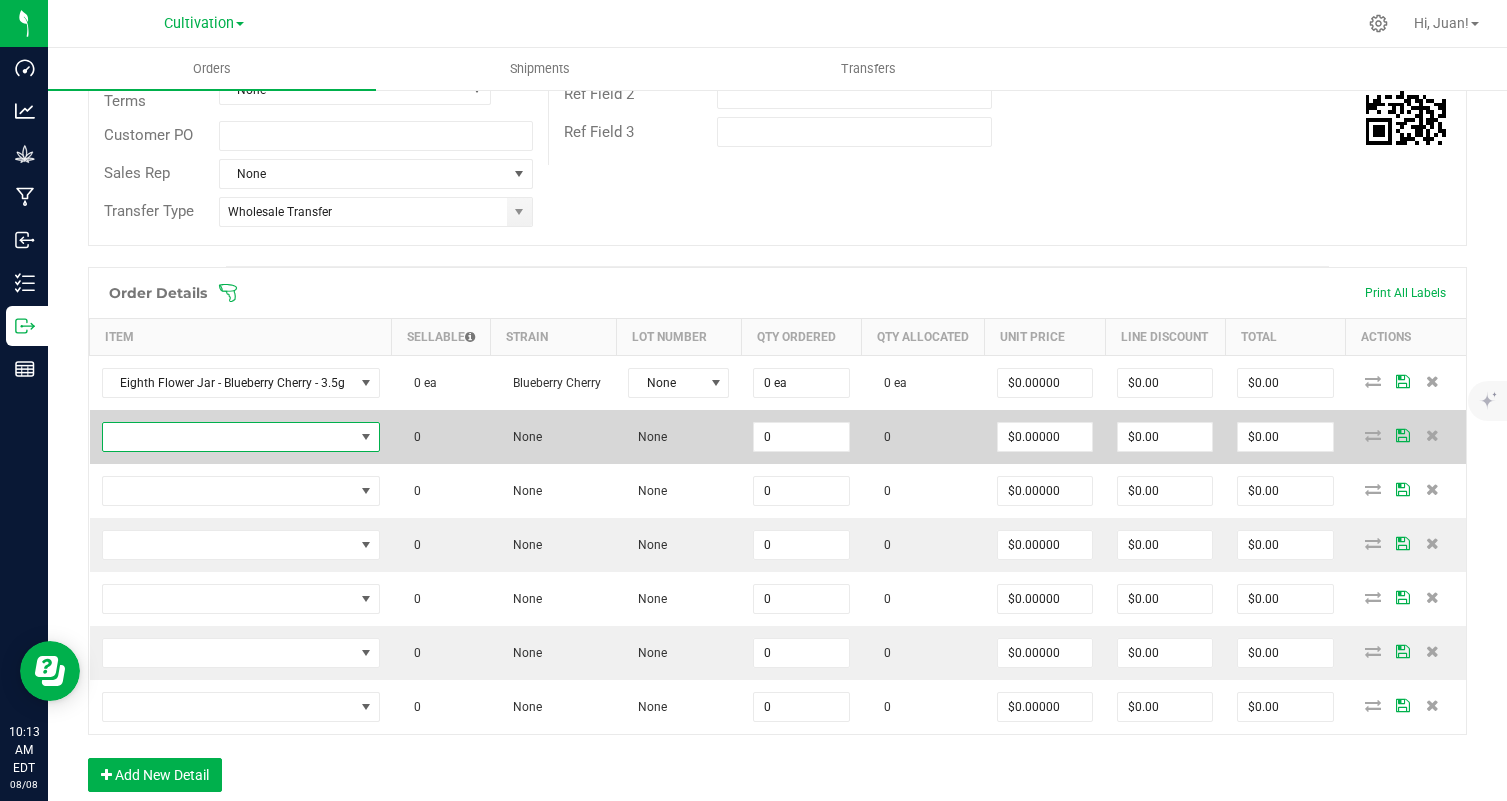 click at bounding box center [228, 437] 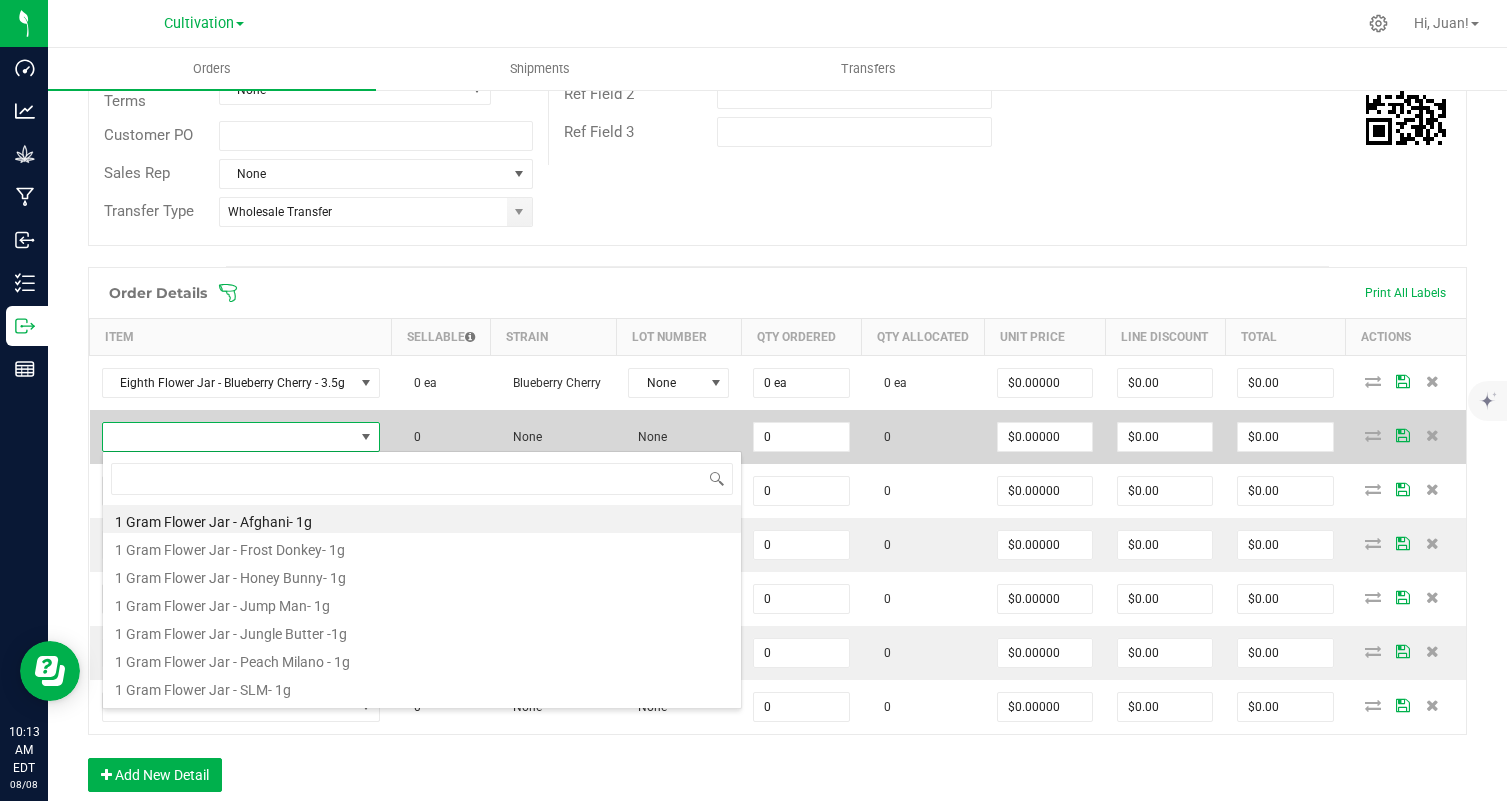 scroll, scrollTop: 99970, scrollLeft: 99724, axis: both 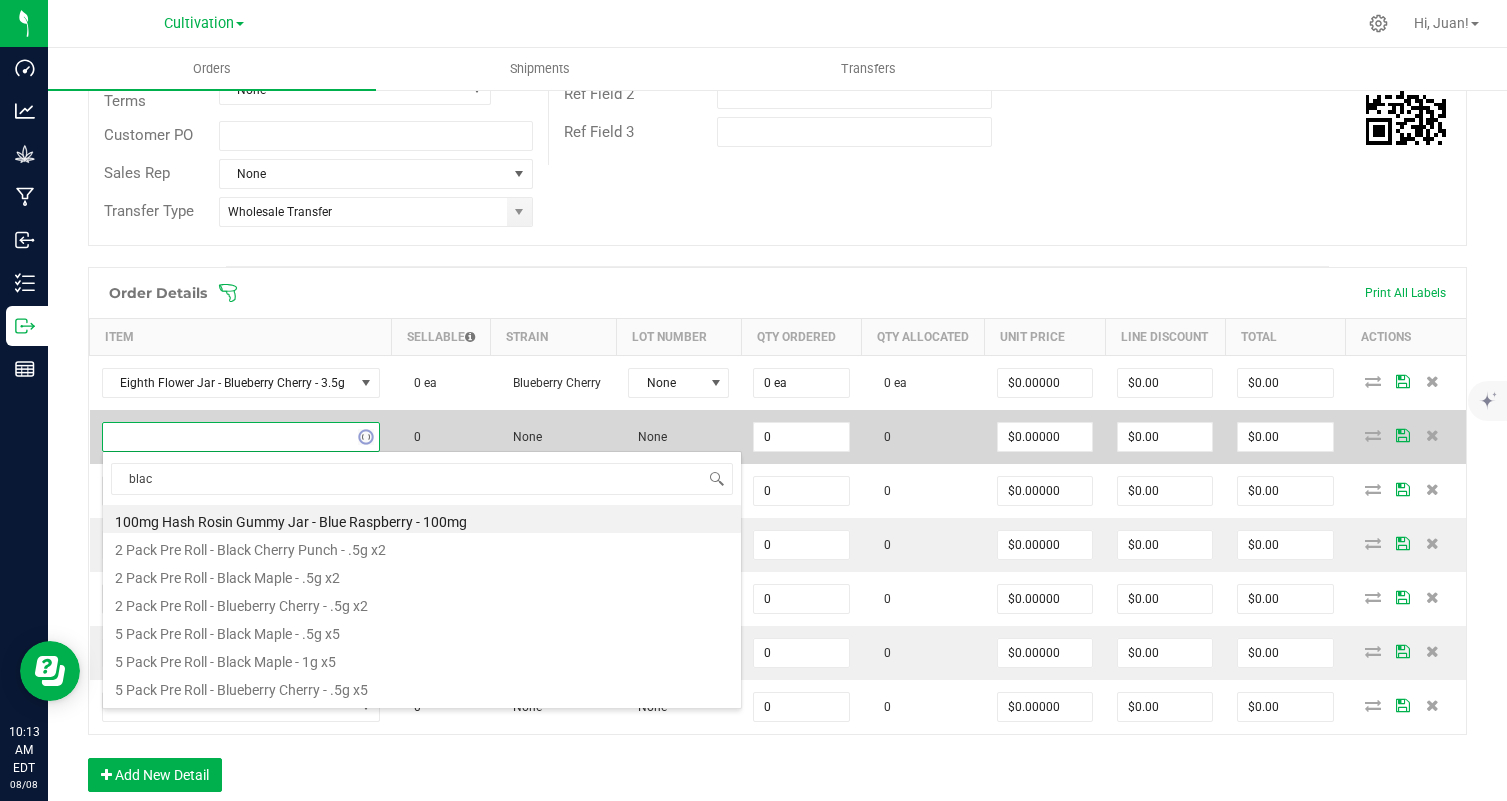 type on "black" 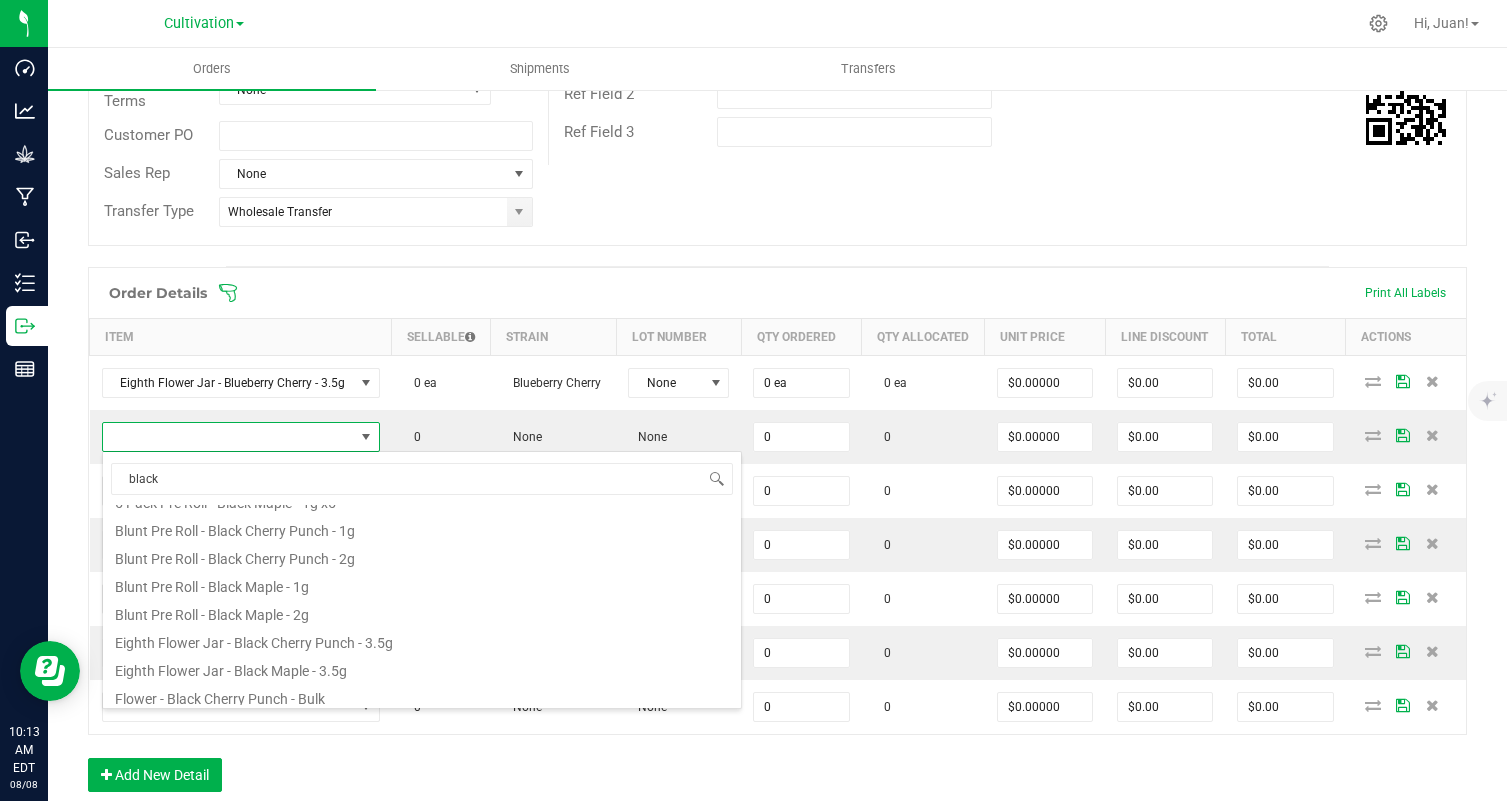 scroll, scrollTop: 120, scrollLeft: 0, axis: vertical 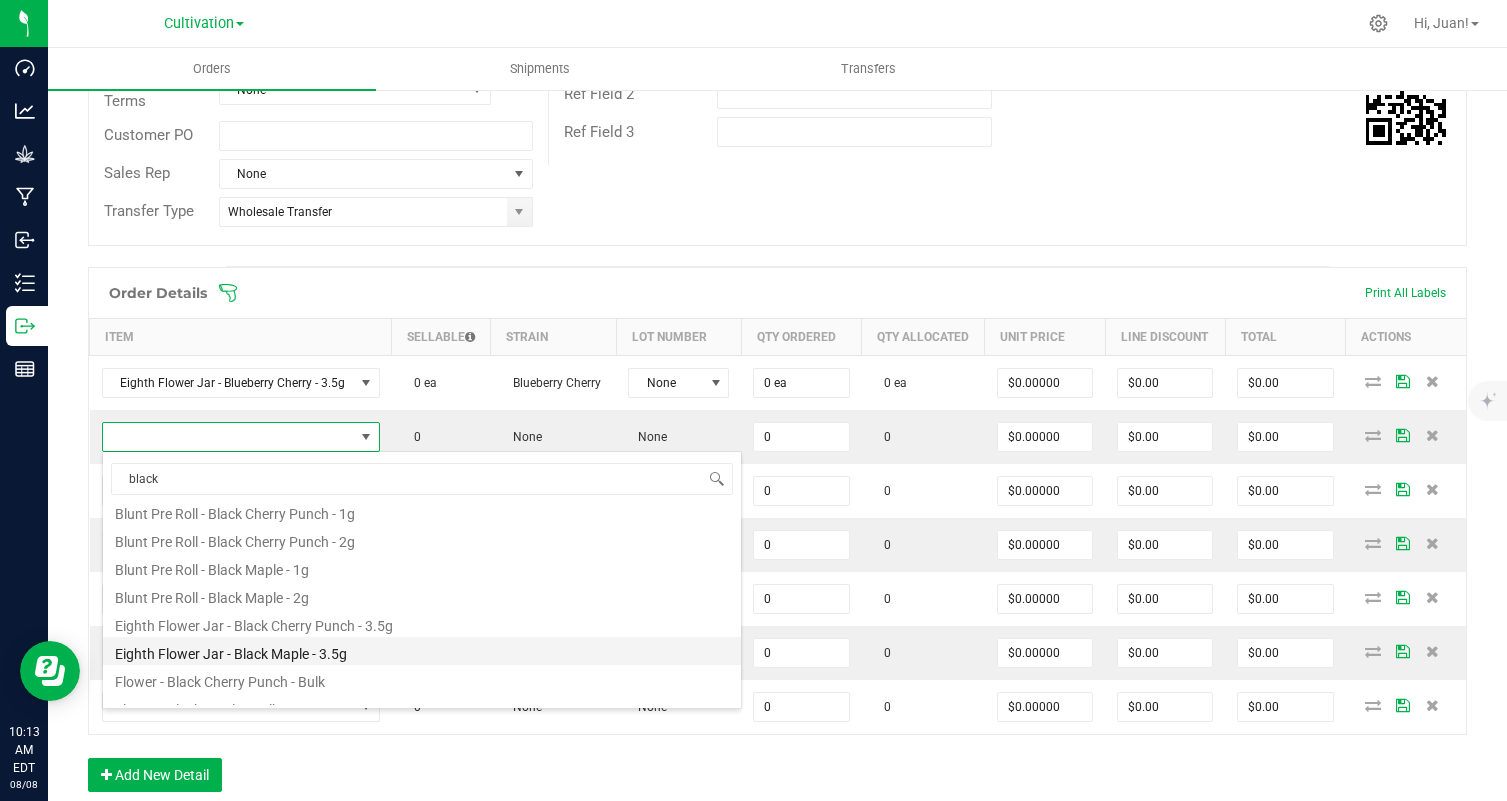 click on "Eighth Flower Jar - Black Maple - 3.5g" at bounding box center [422, 651] 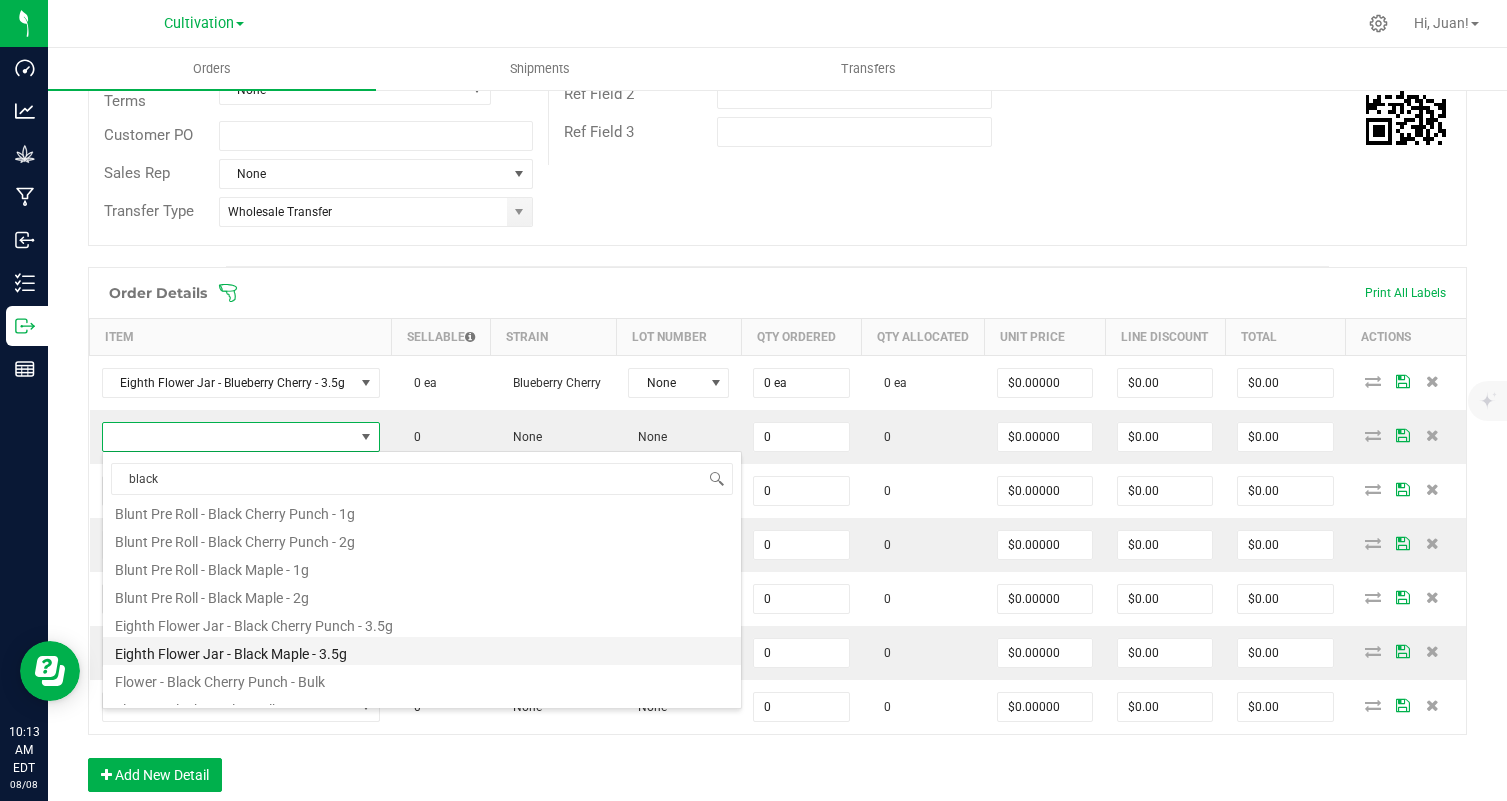 type on "0 ea" 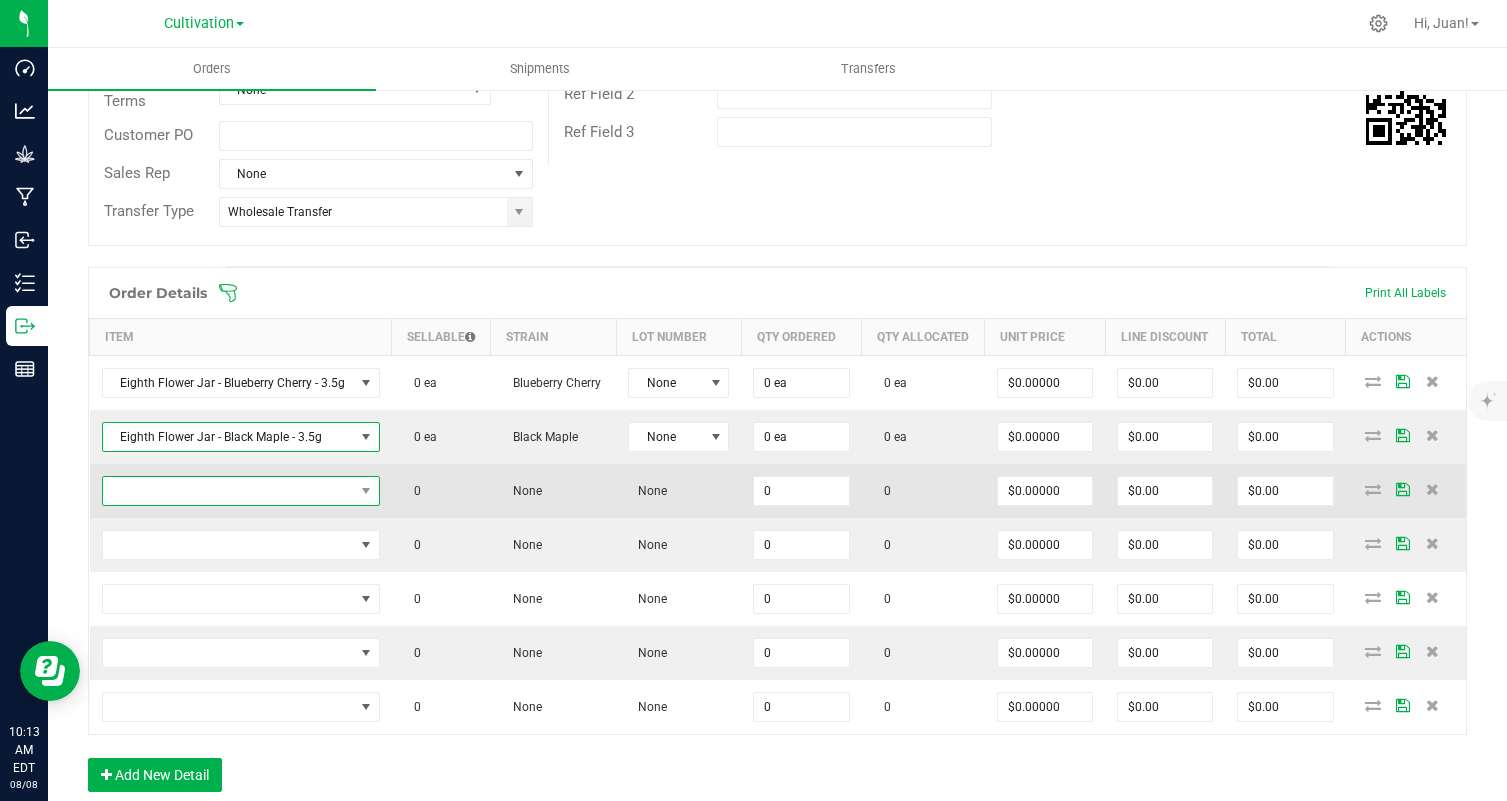 click at bounding box center (228, 491) 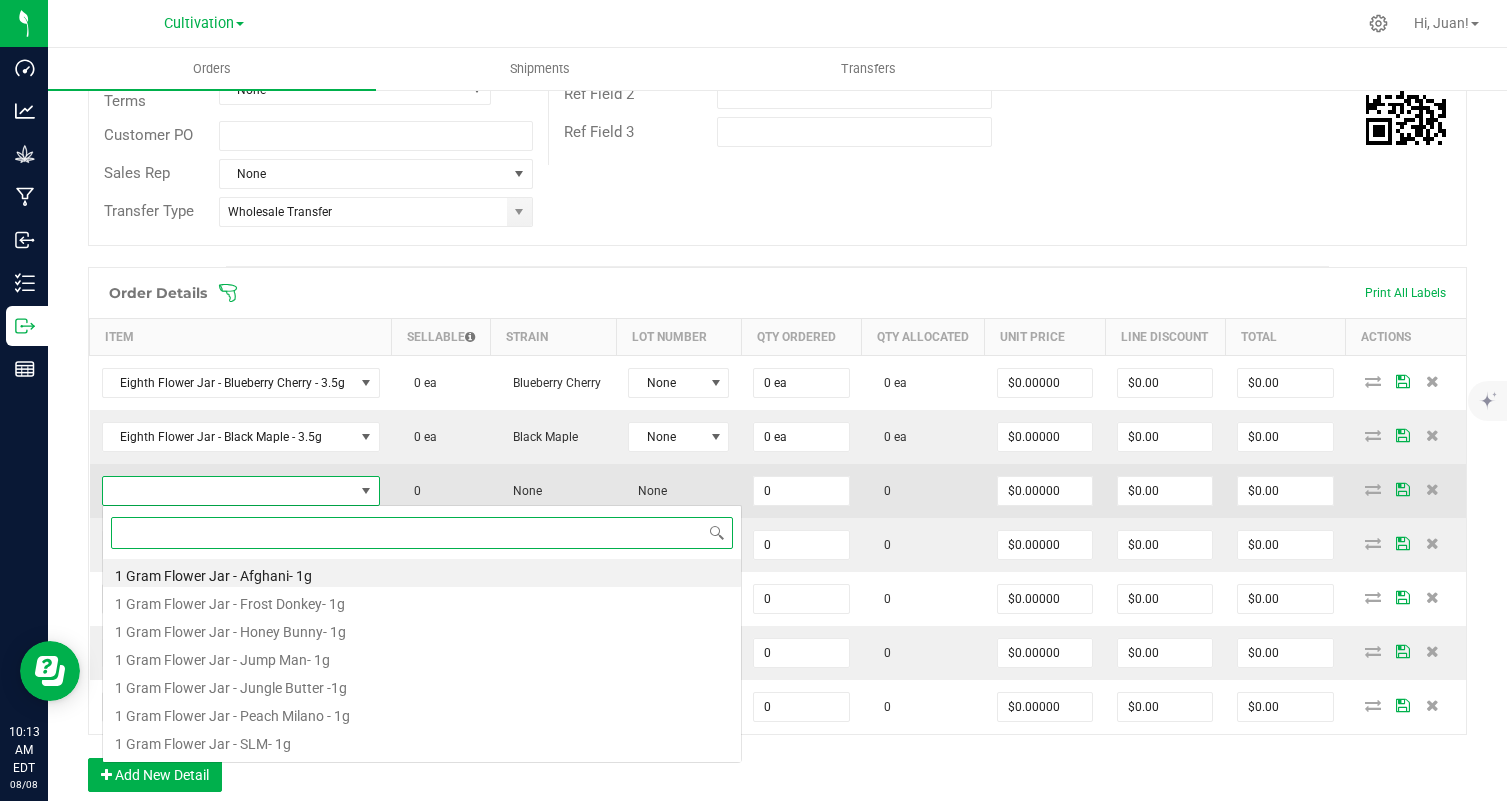 scroll, scrollTop: 99970, scrollLeft: 99724, axis: both 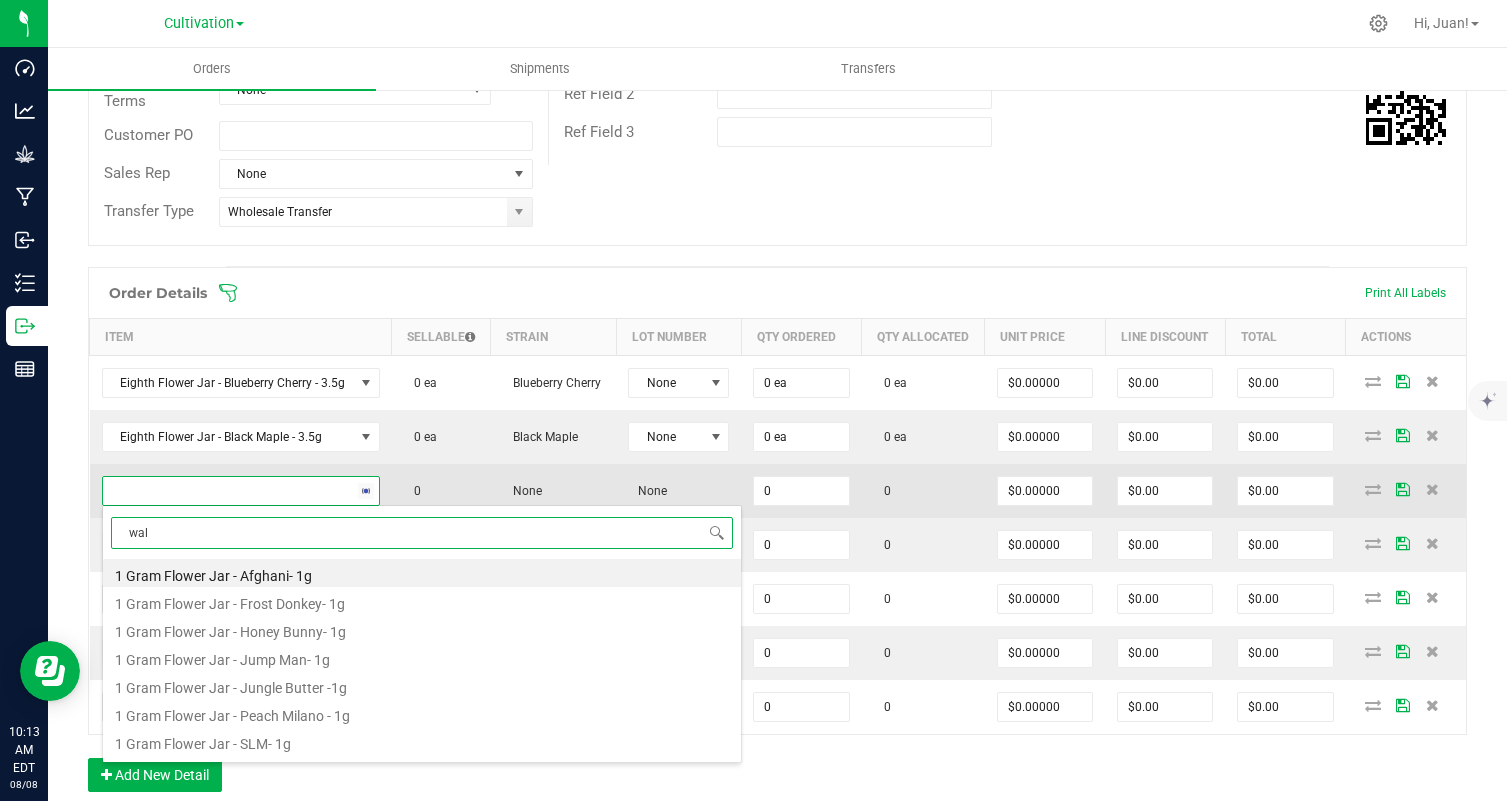 type on "walk" 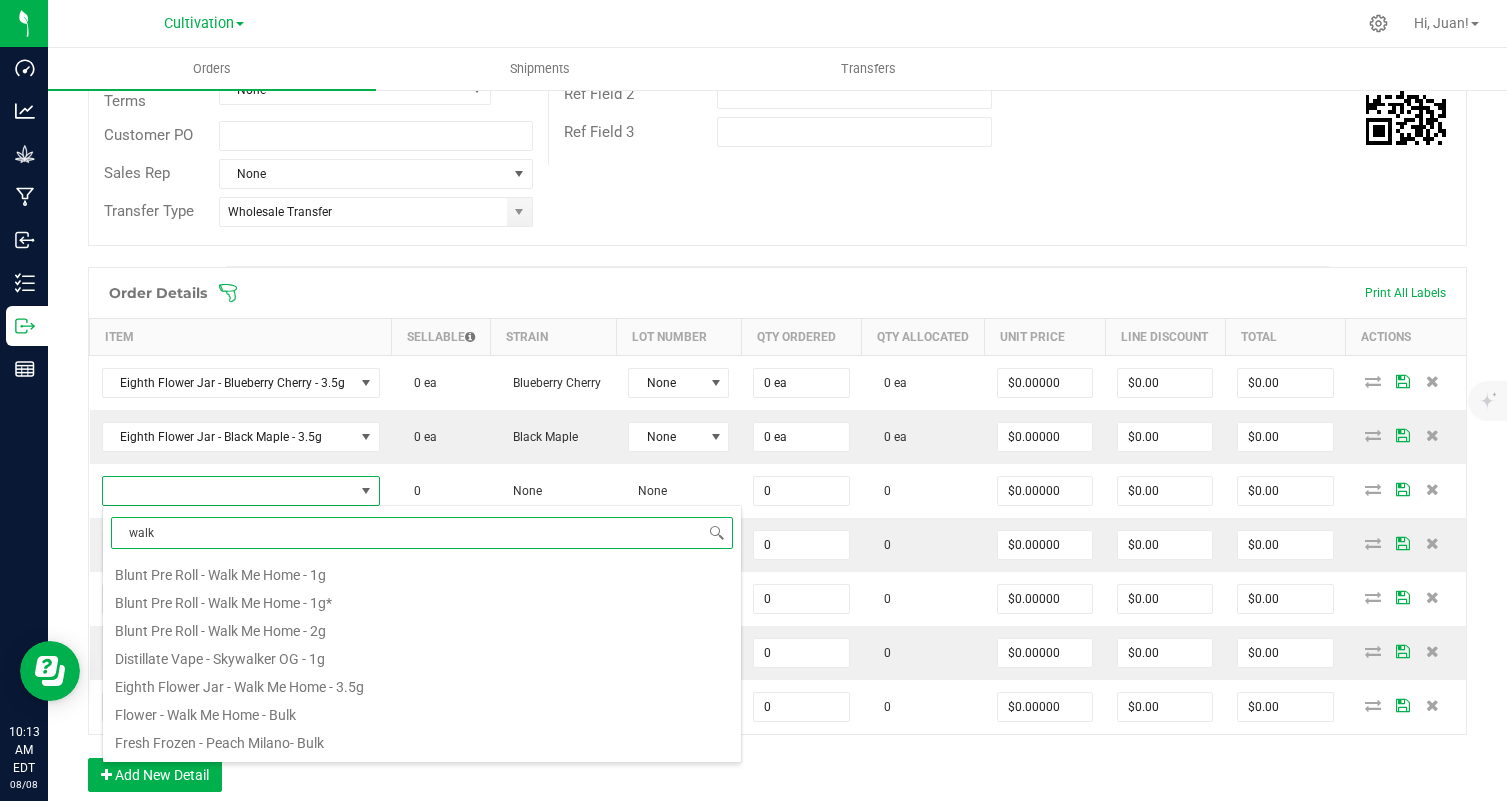 scroll, scrollTop: 93, scrollLeft: 0, axis: vertical 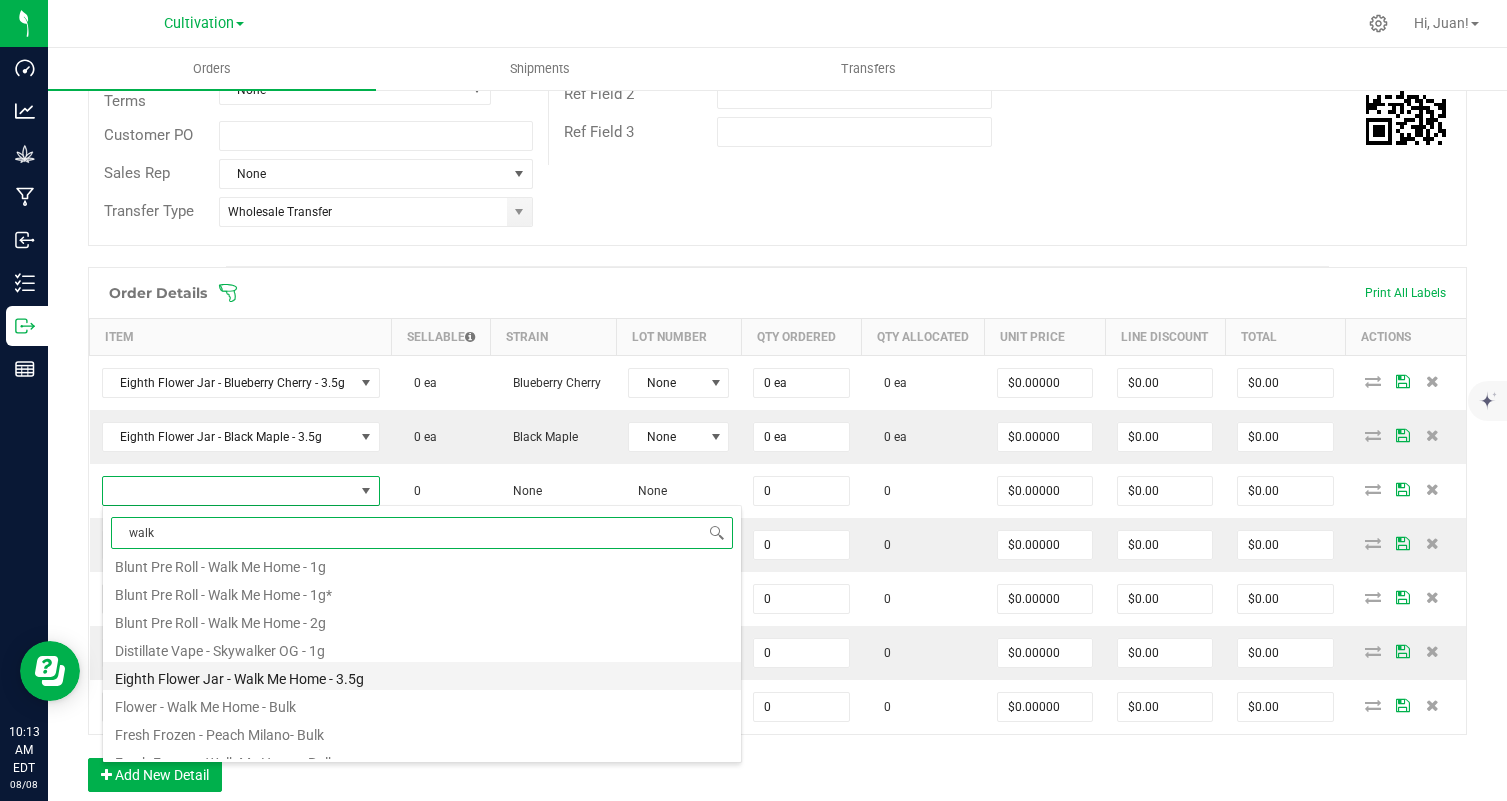click on "Eighth Flower Jar - Walk Me Home - 3.5g" at bounding box center [422, 676] 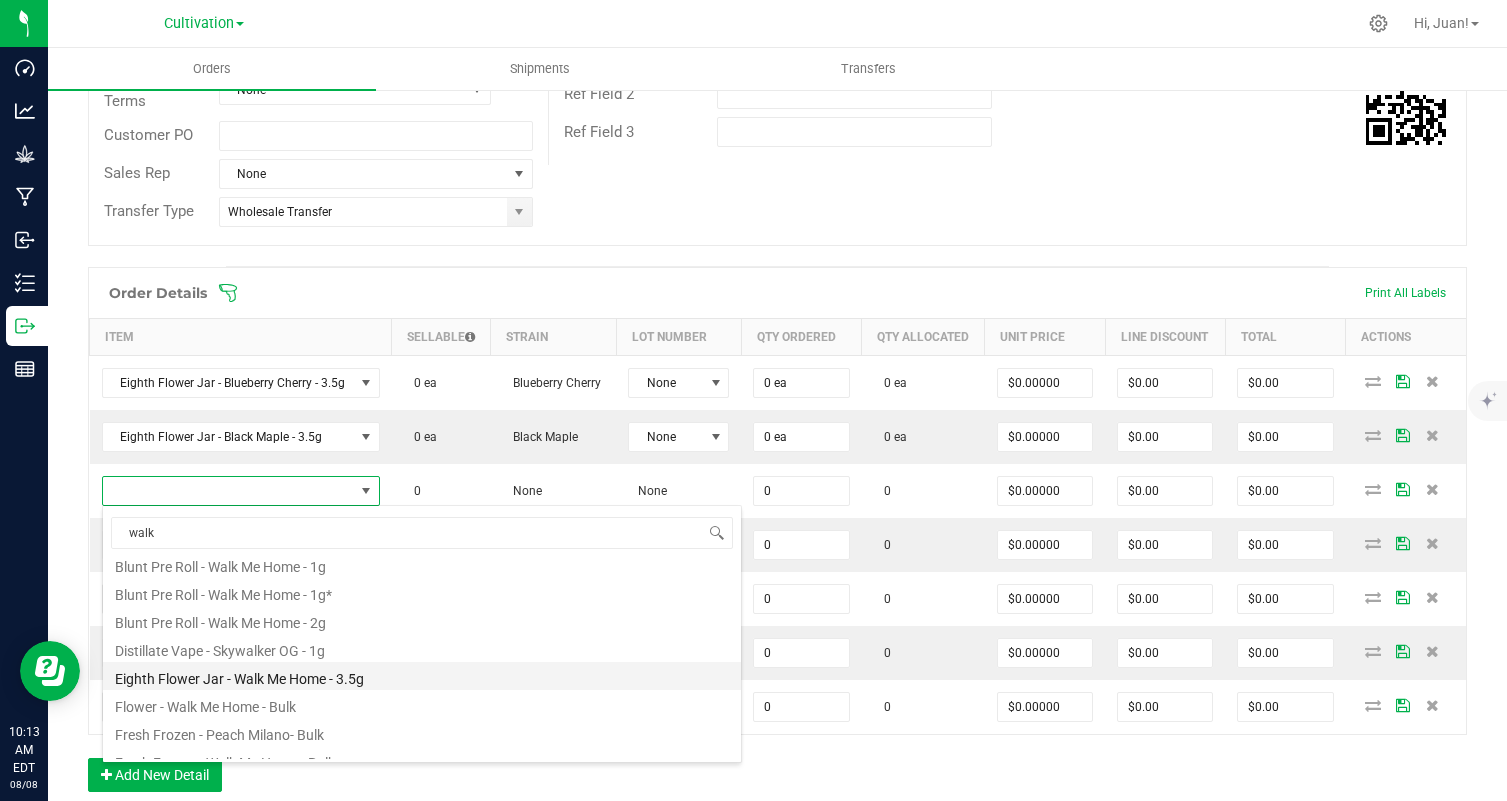 type on "0 ea" 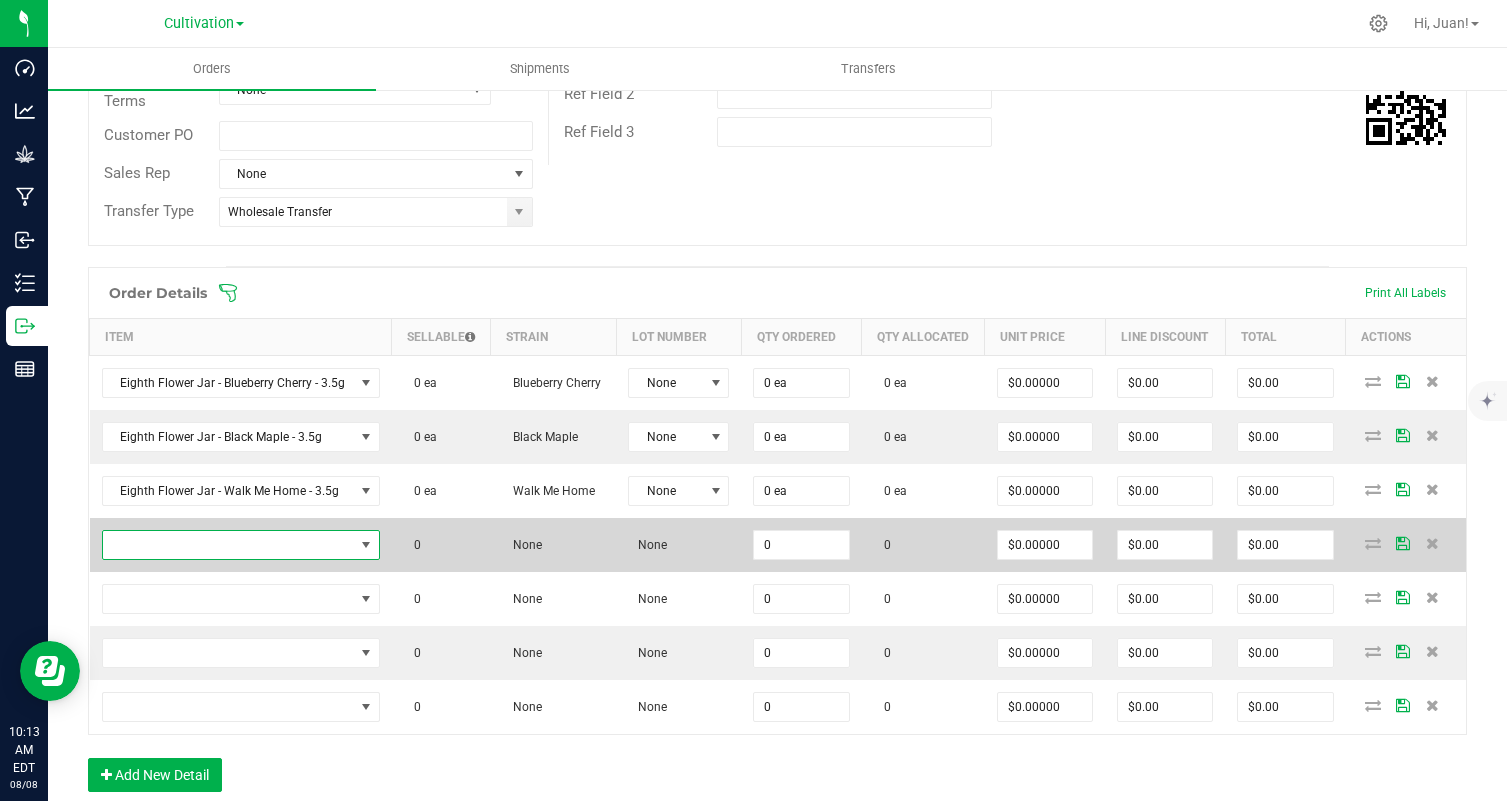 click at bounding box center [241, 545] 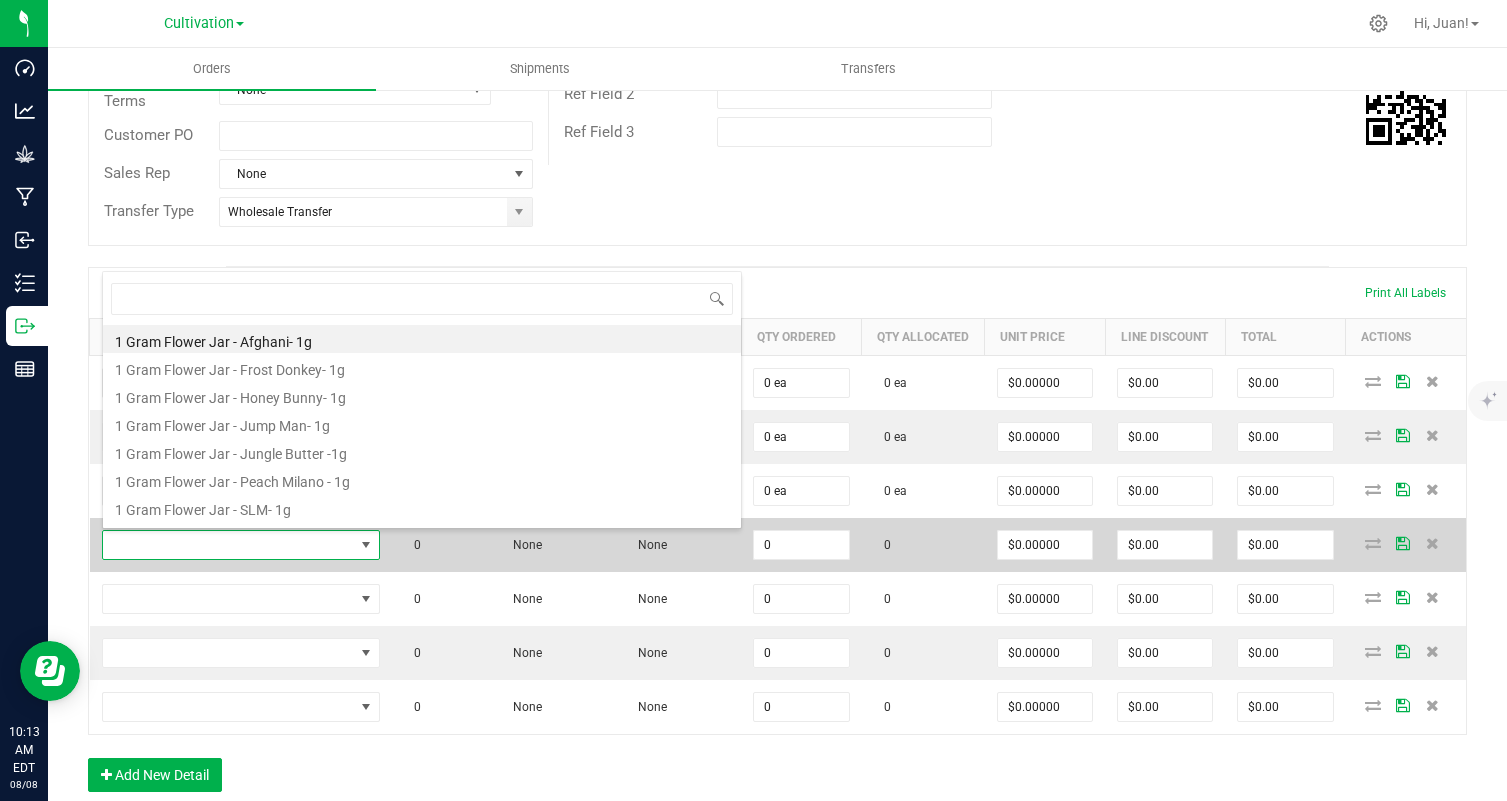 scroll, scrollTop: 99970, scrollLeft: 99724, axis: both 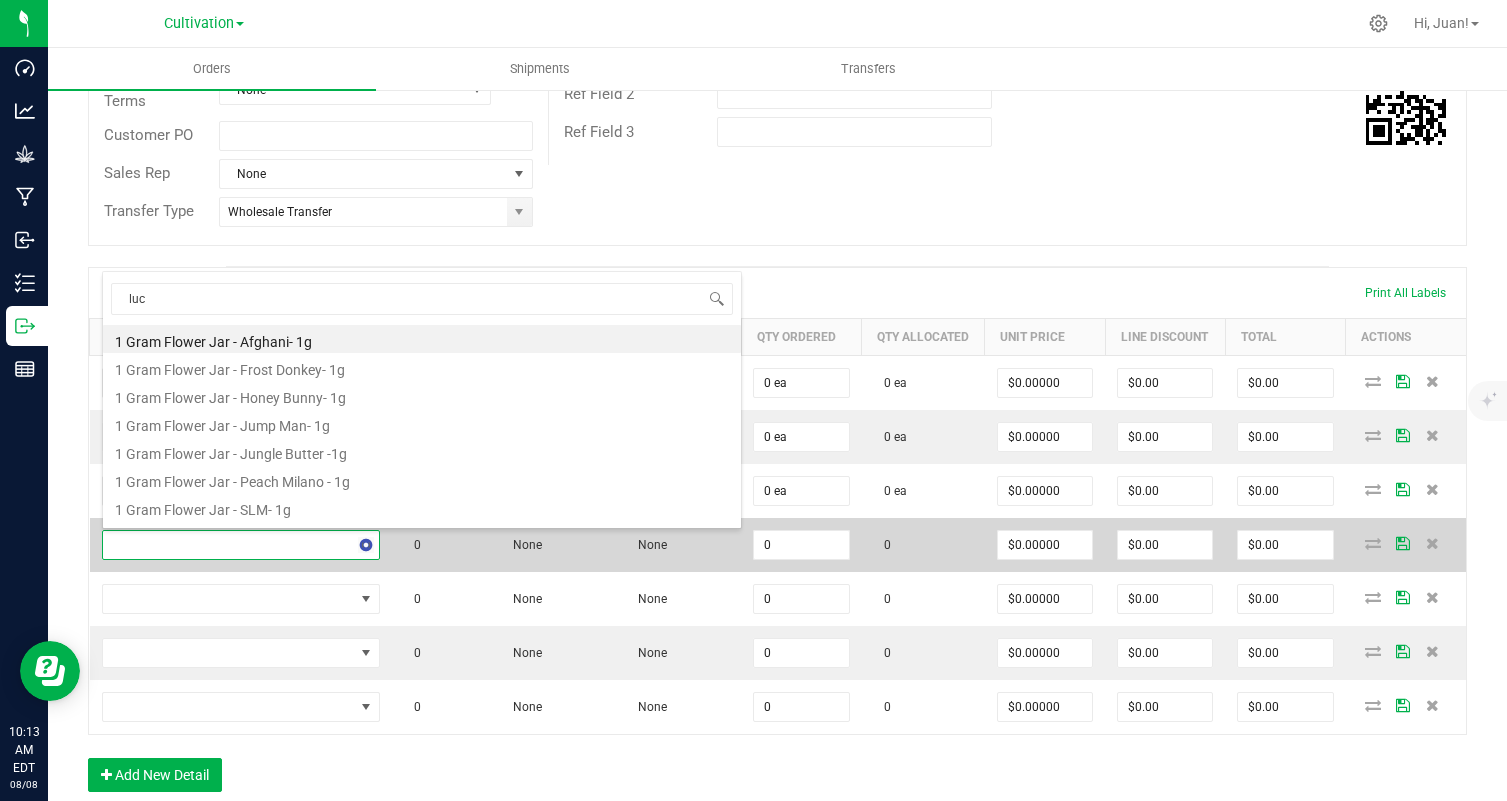 type on "luck" 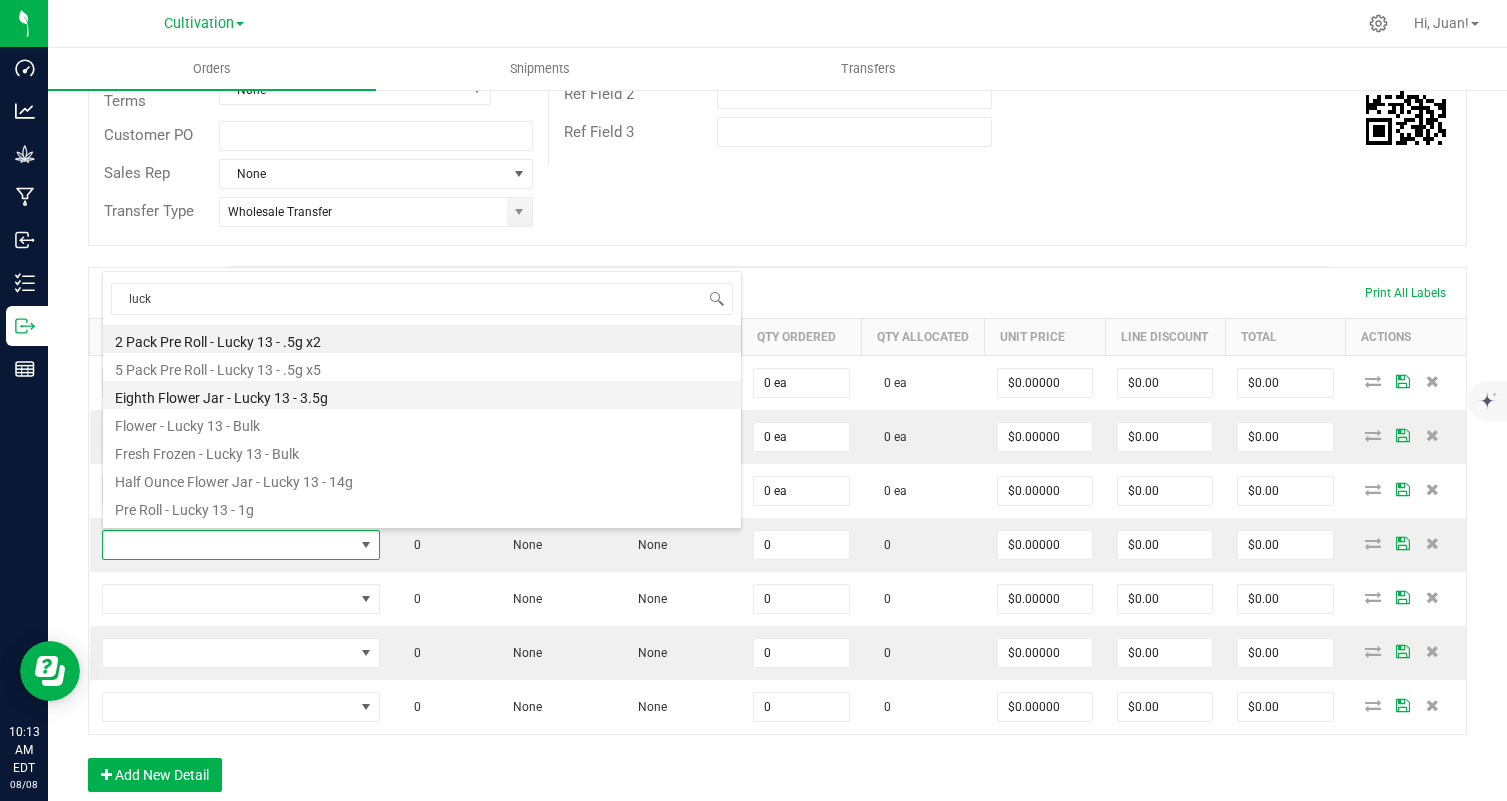click on "Eighth Flower Jar - Lucky 13 - 3.5g" at bounding box center (422, 395) 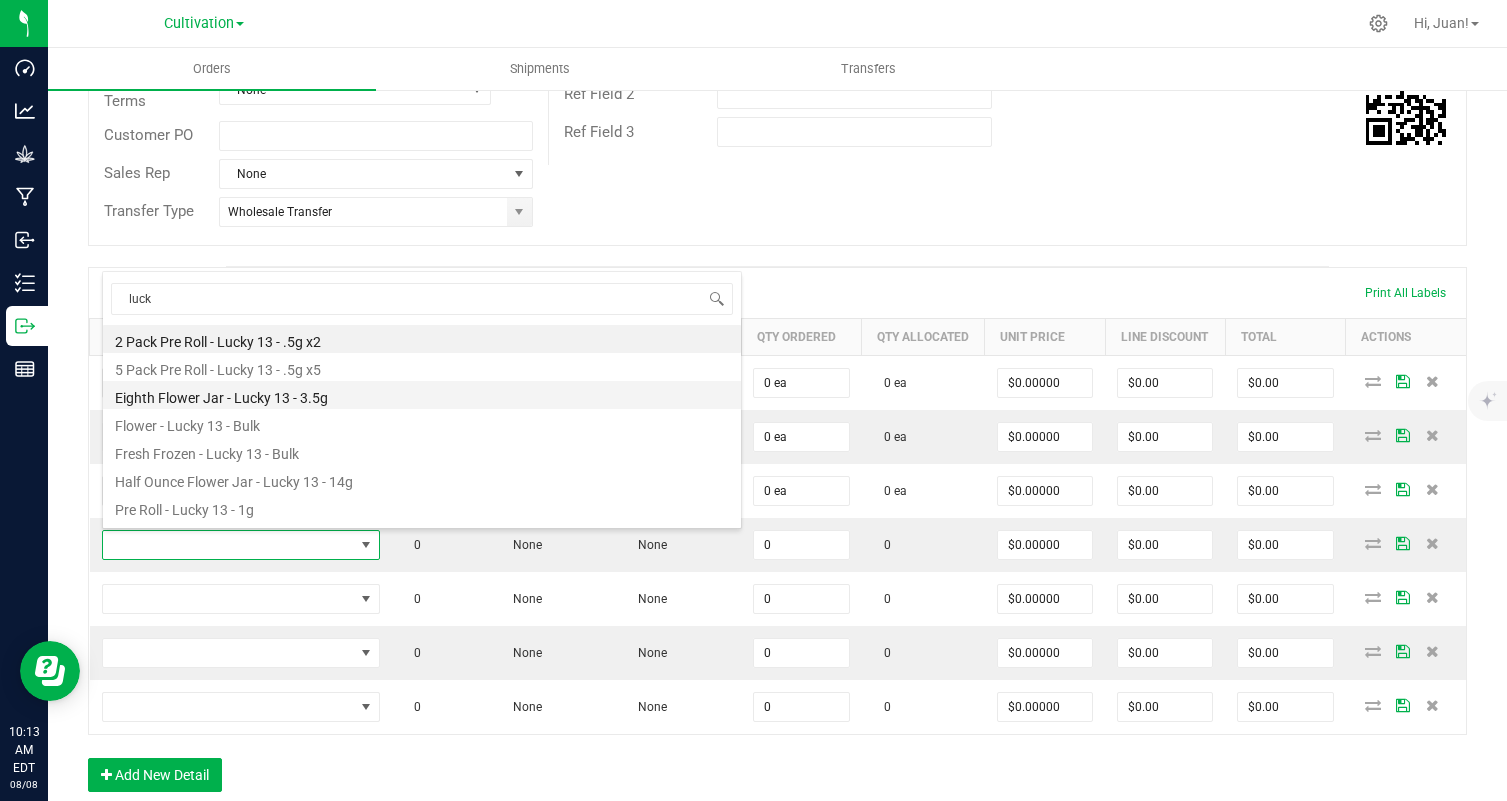 type on "0 ea" 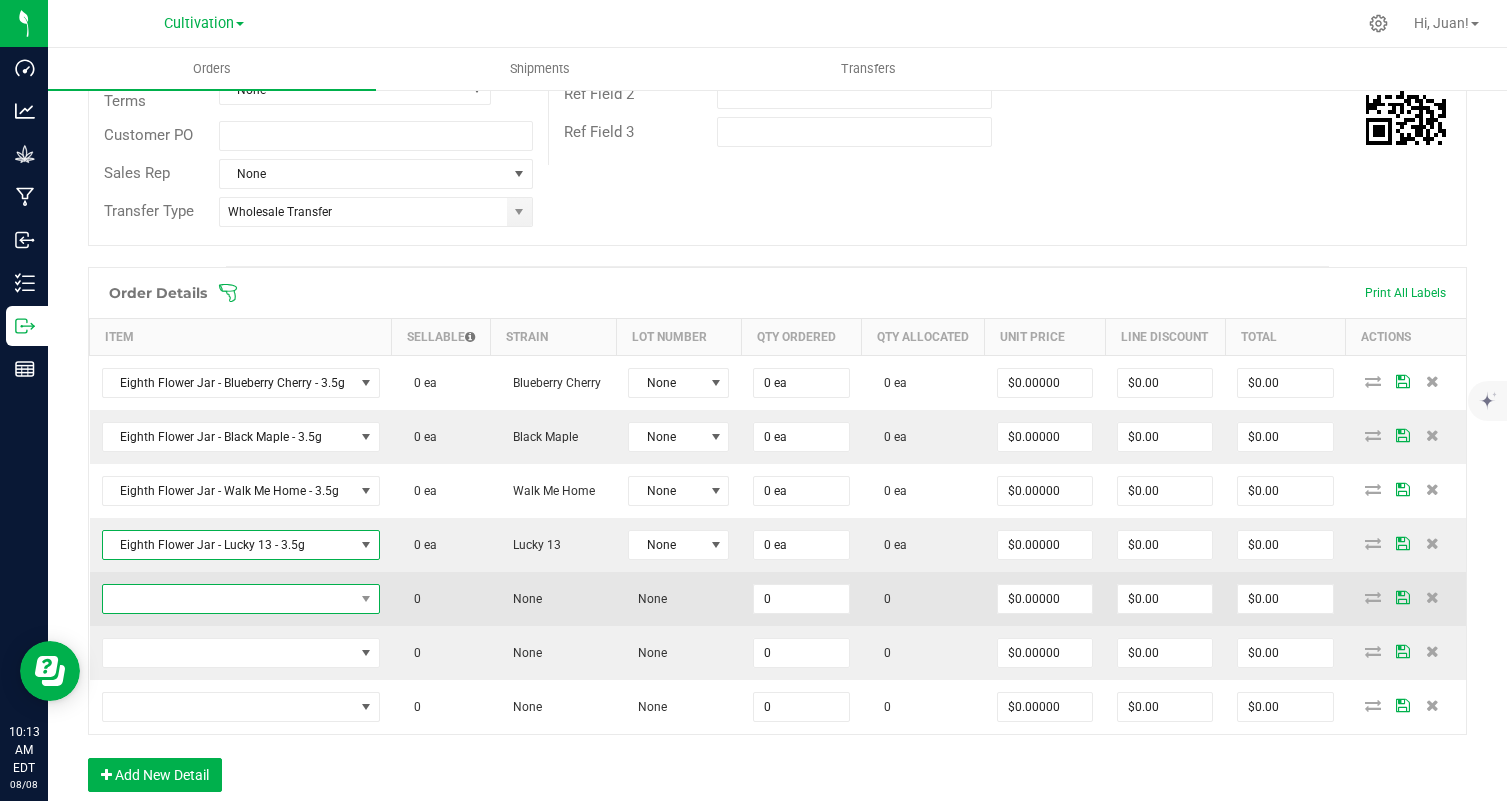 click at bounding box center (228, 599) 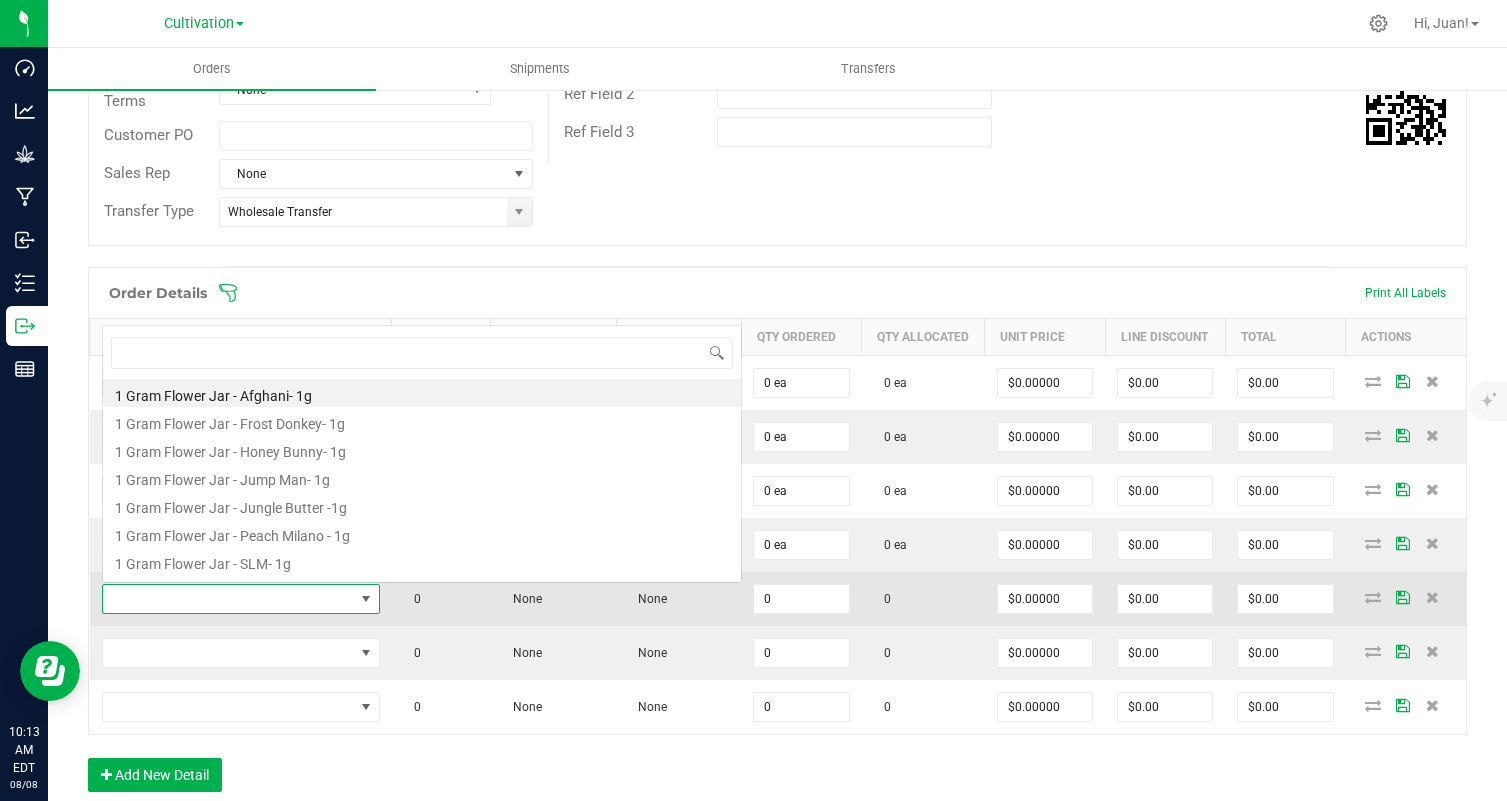 scroll, scrollTop: 0, scrollLeft: 0, axis: both 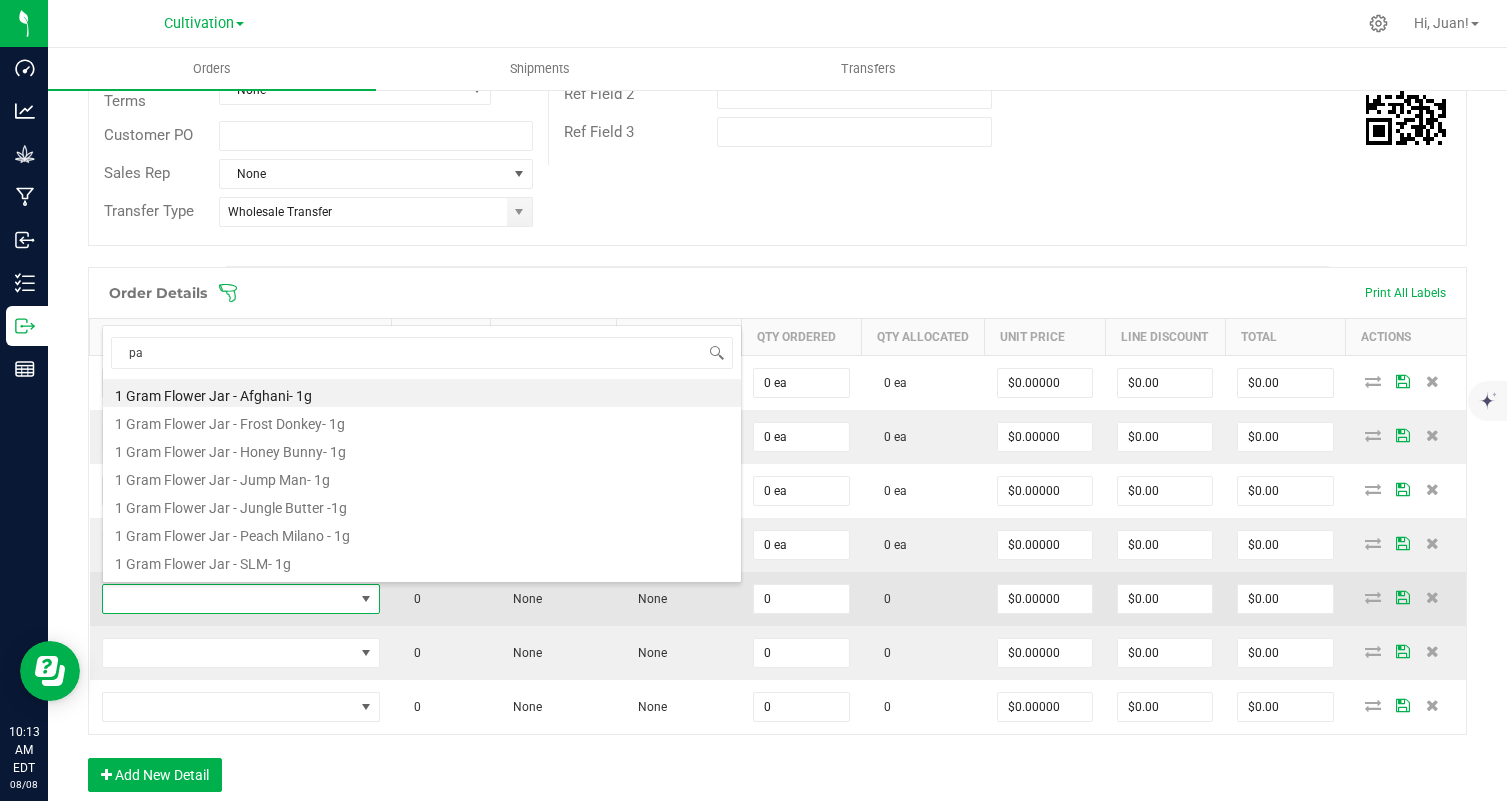 type on "pap" 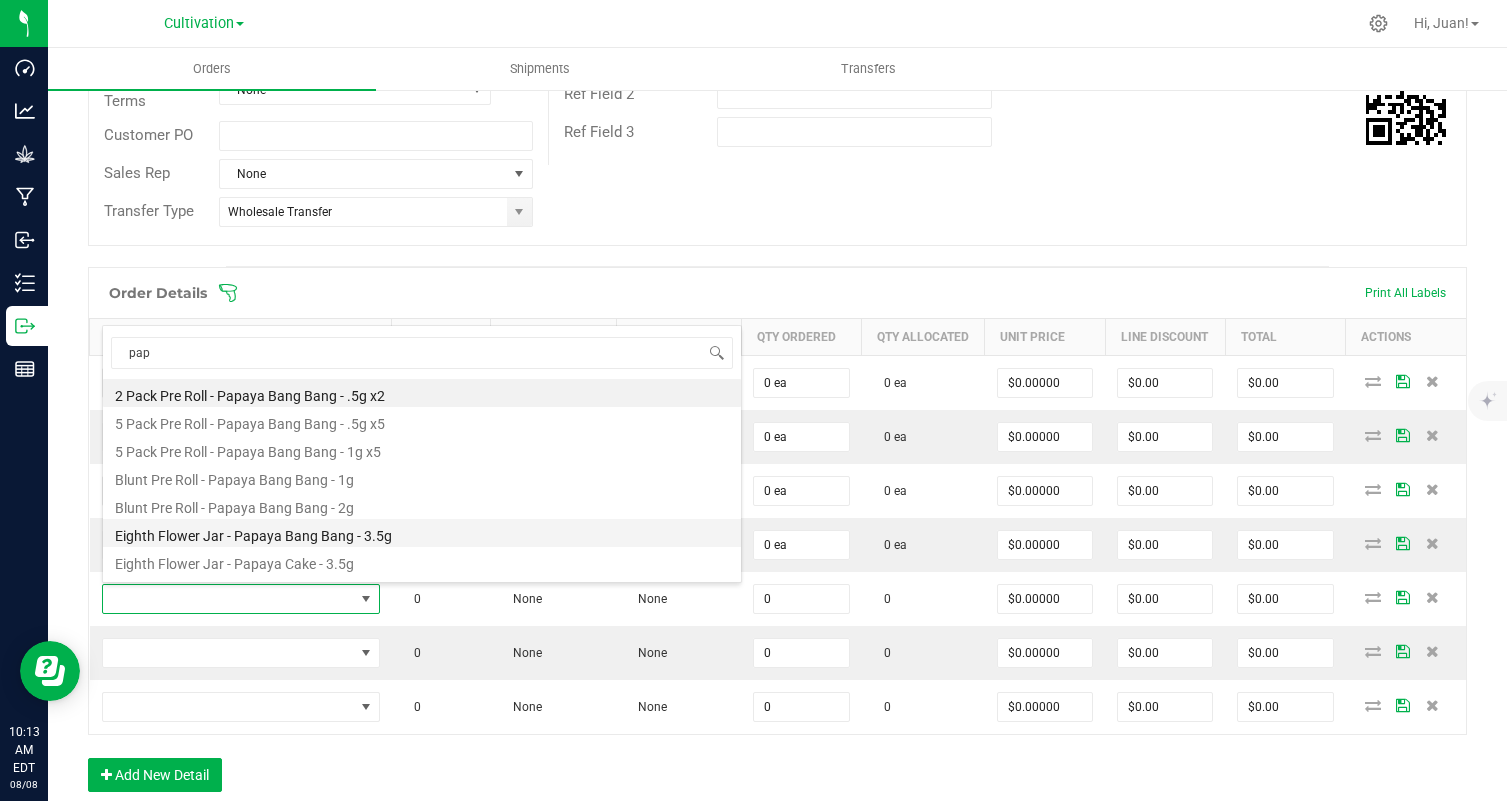 click on "Eighth Flower Jar - Papaya Bang Bang - 3.5g" at bounding box center (422, 533) 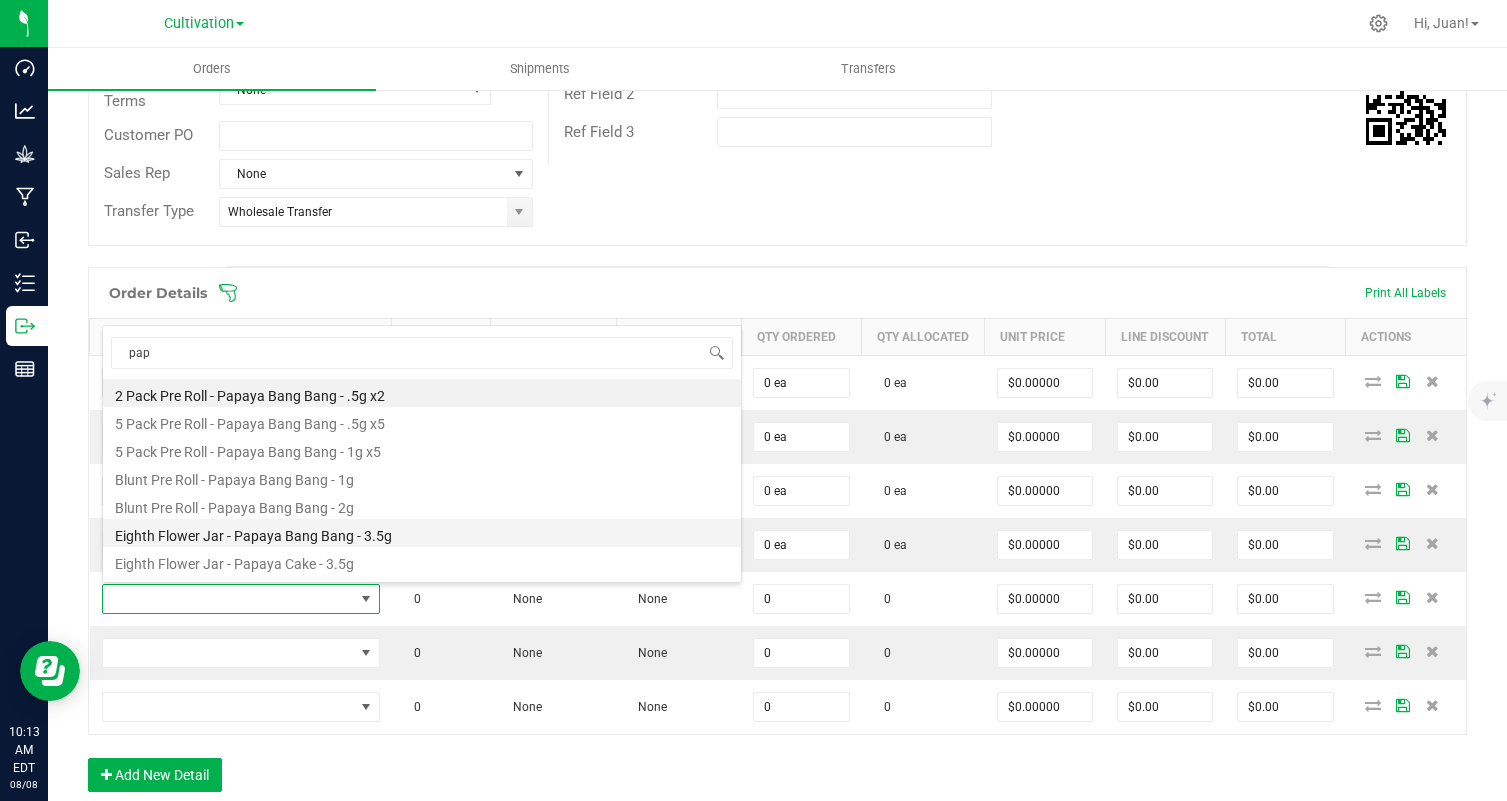 type on "0 ea" 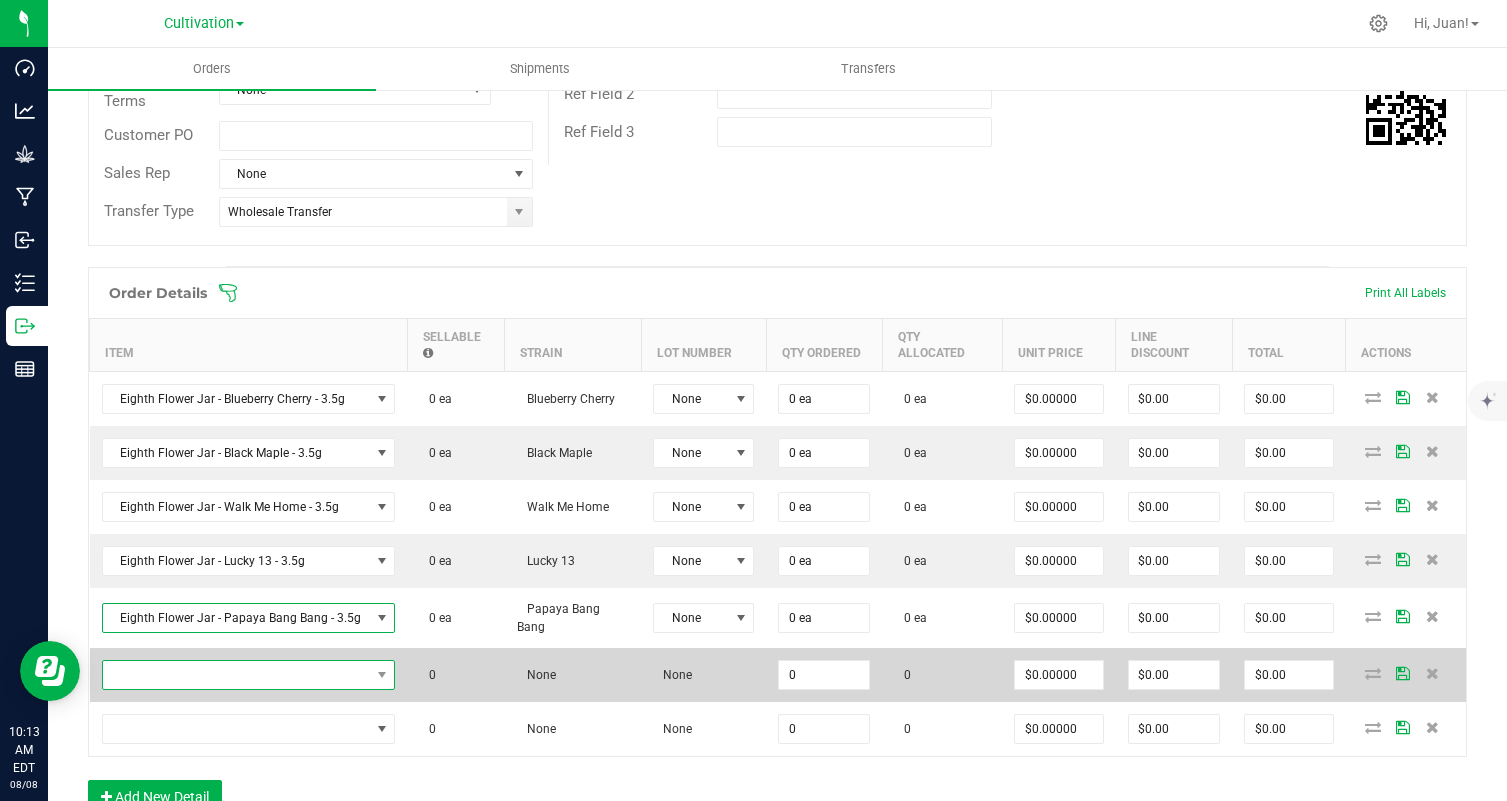 click at bounding box center [236, 675] 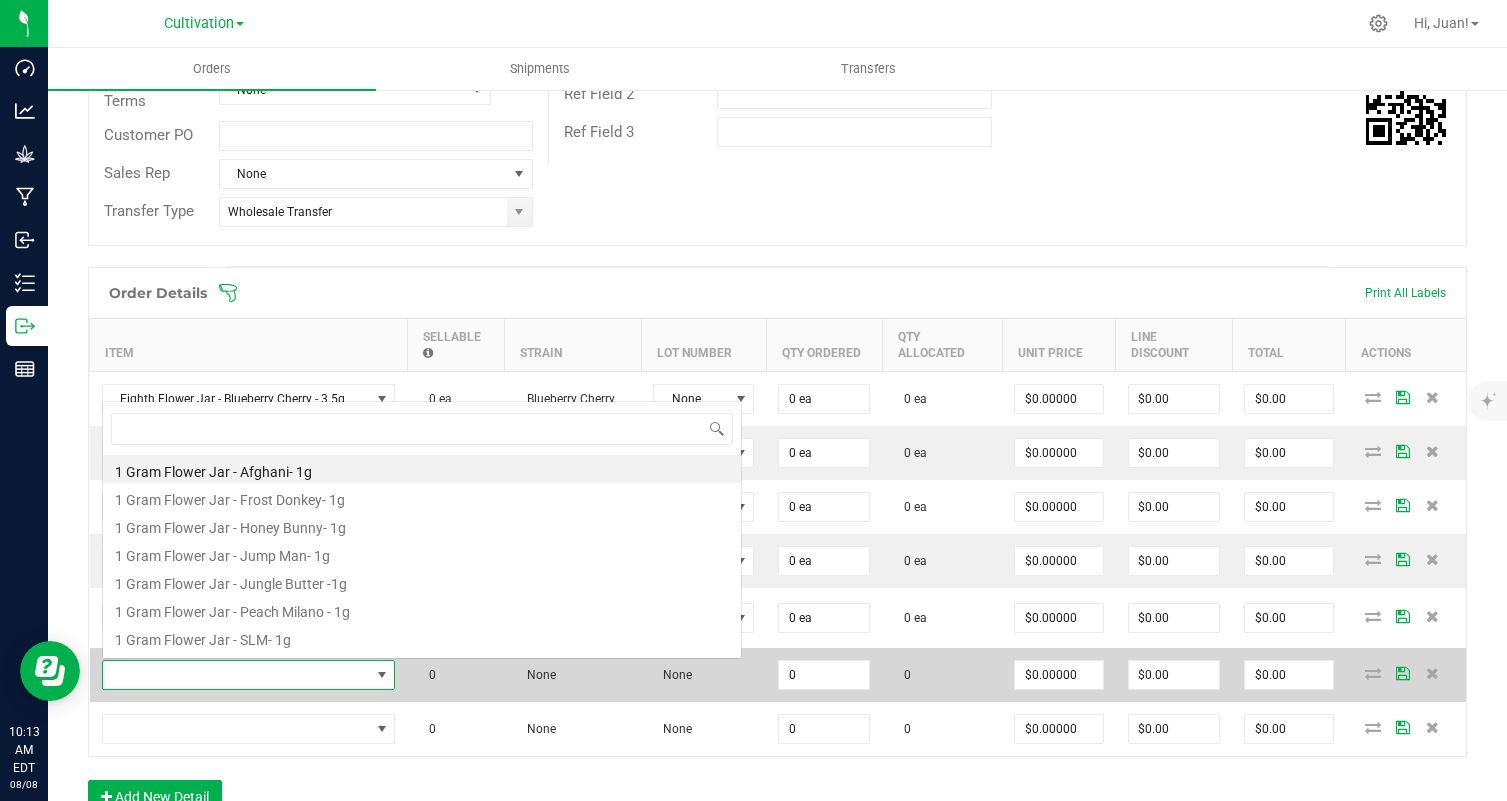 scroll, scrollTop: 0, scrollLeft: 0, axis: both 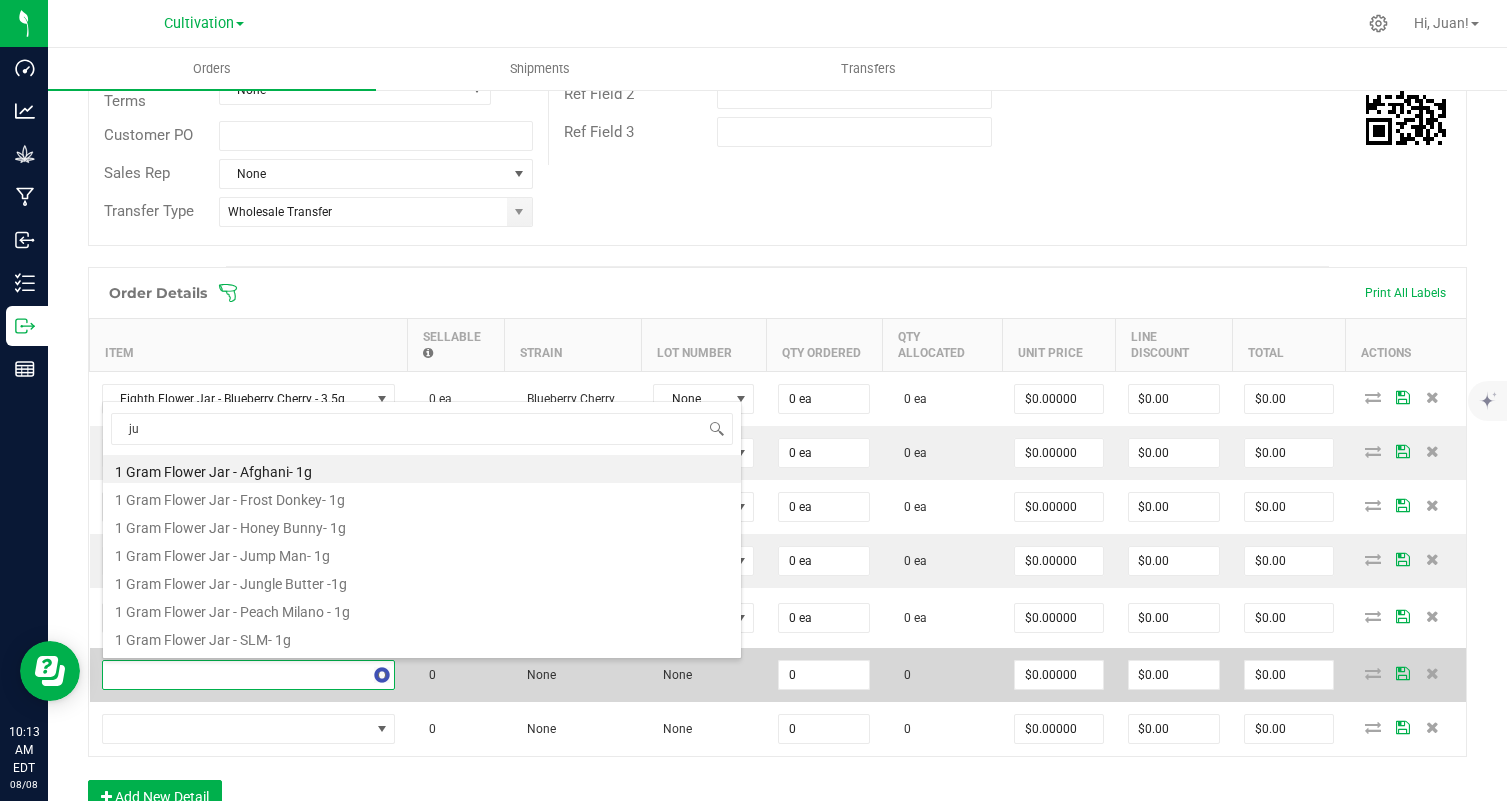 type on "jum" 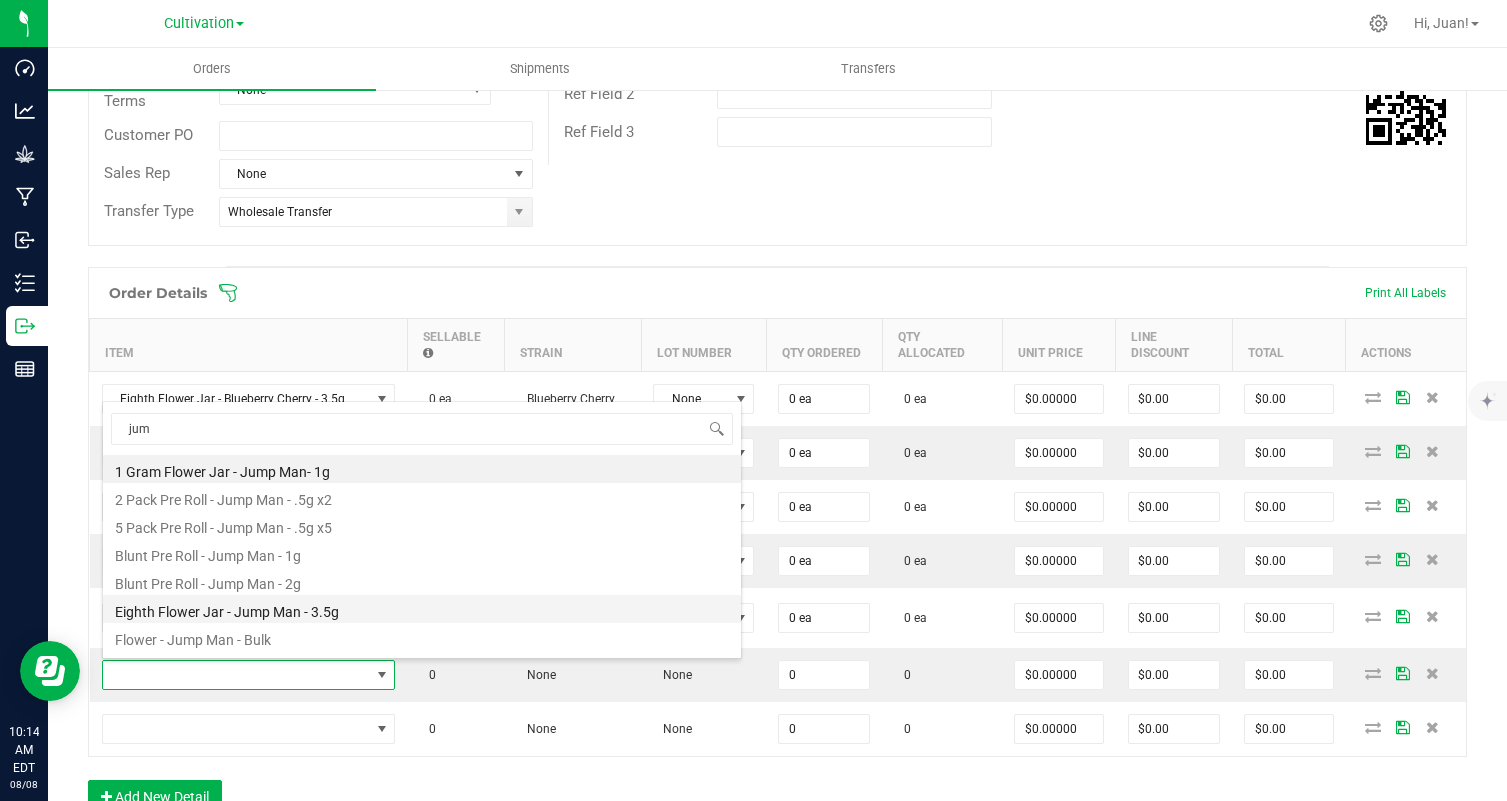 click on "Eighth Flower Jar - Jump Man - 3.5g" at bounding box center (422, 609) 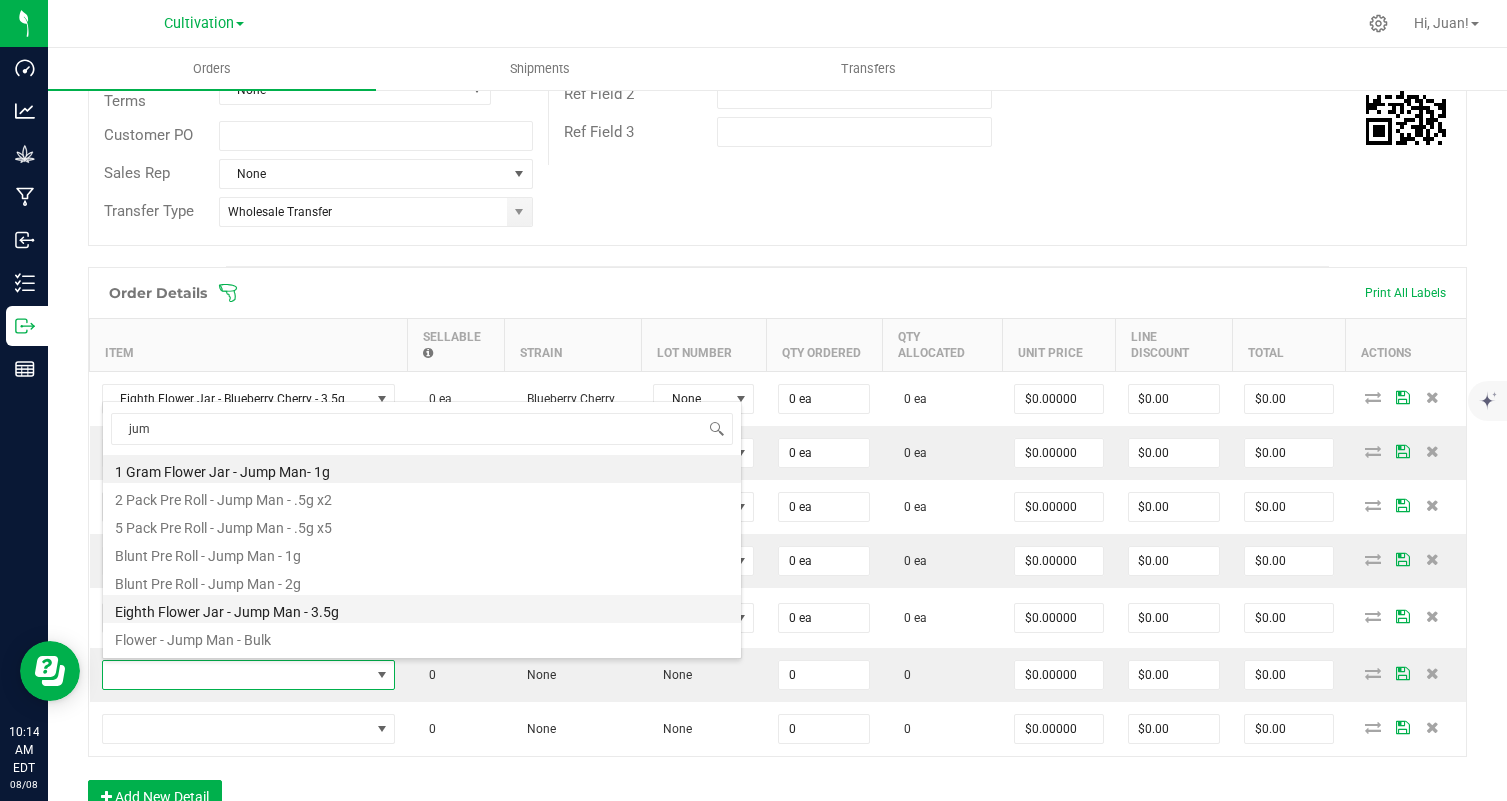 type on "0 ea" 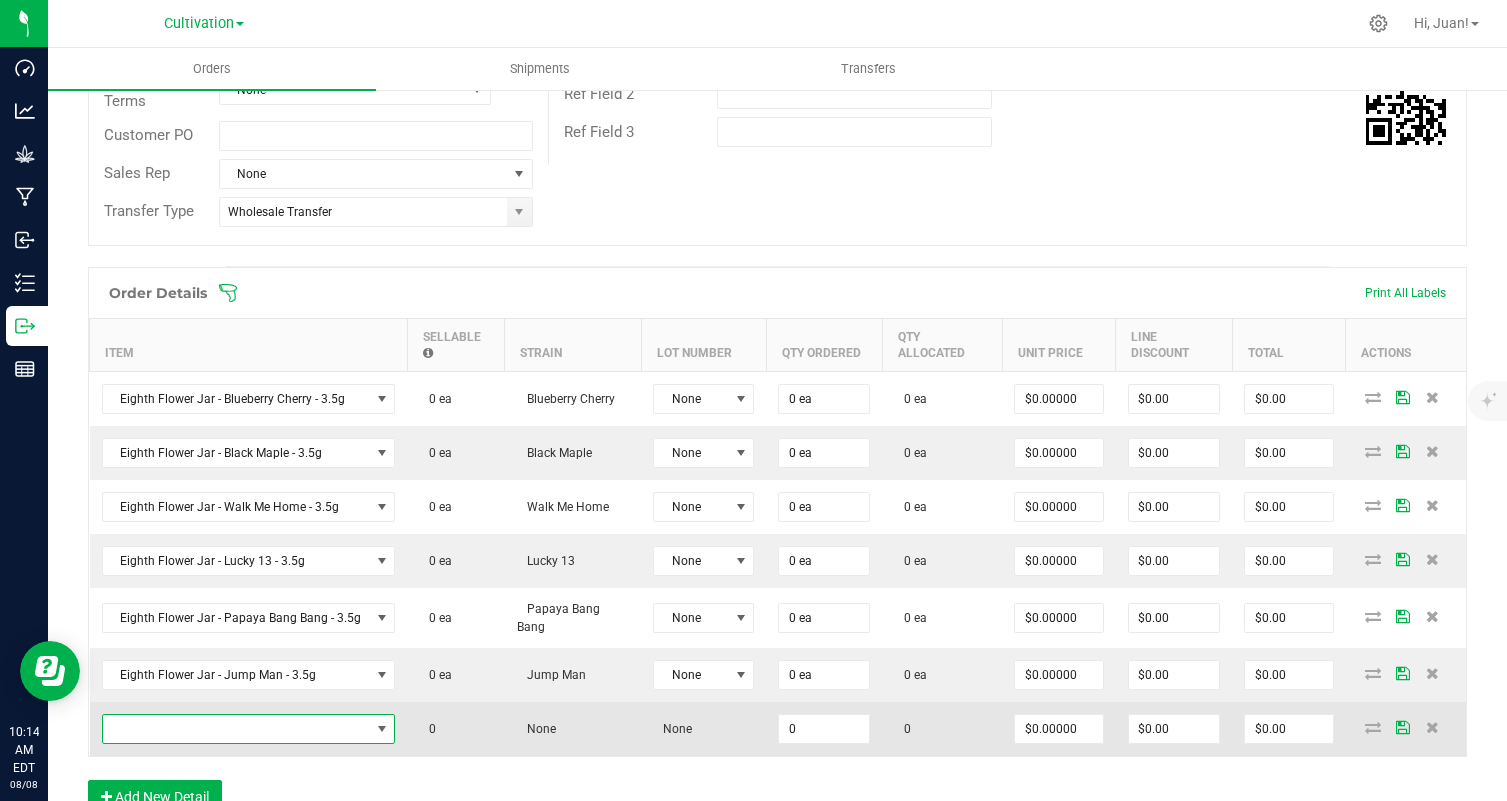 click at bounding box center [236, 729] 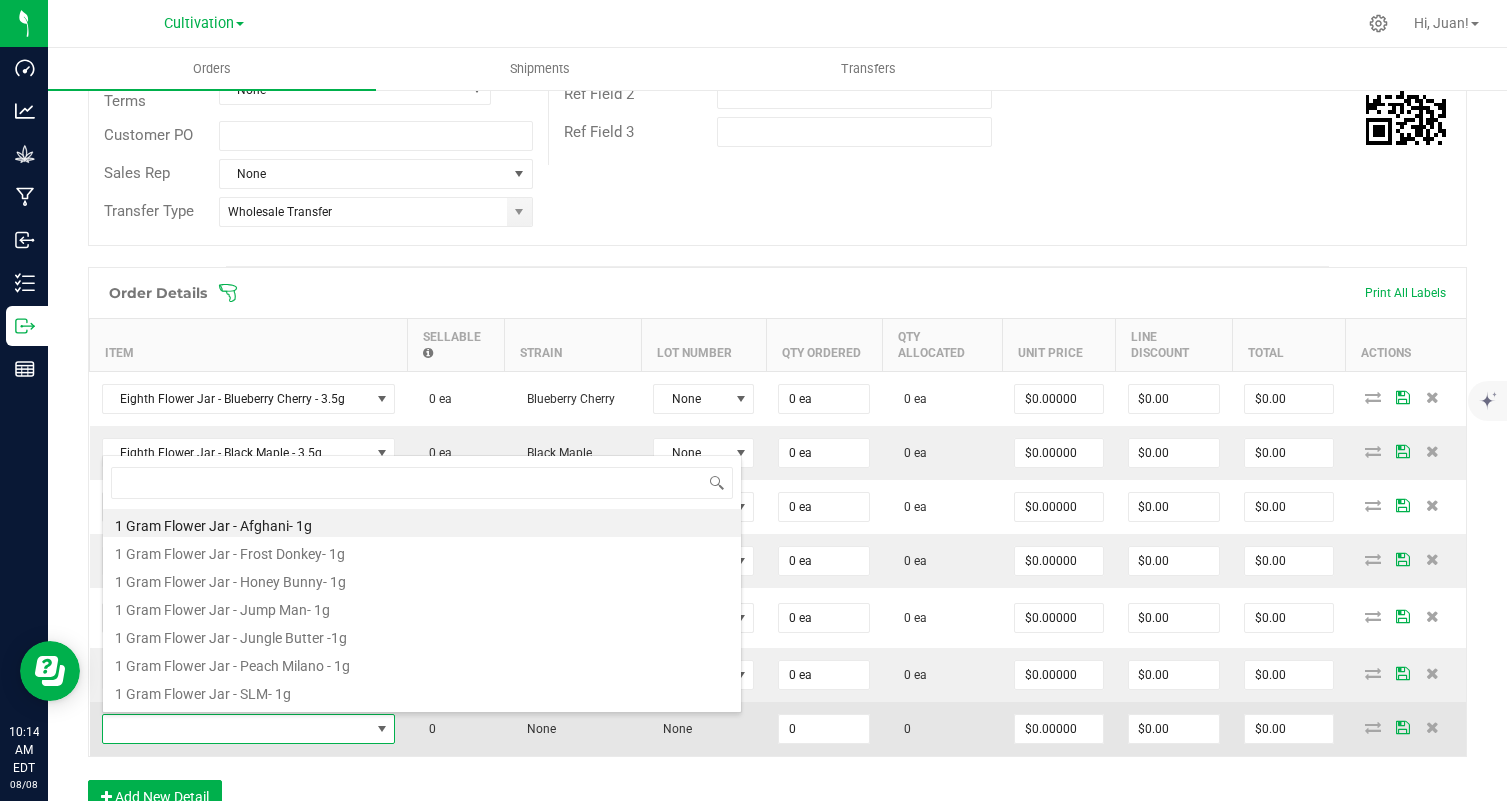 scroll, scrollTop: 99970, scrollLeft: 99713, axis: both 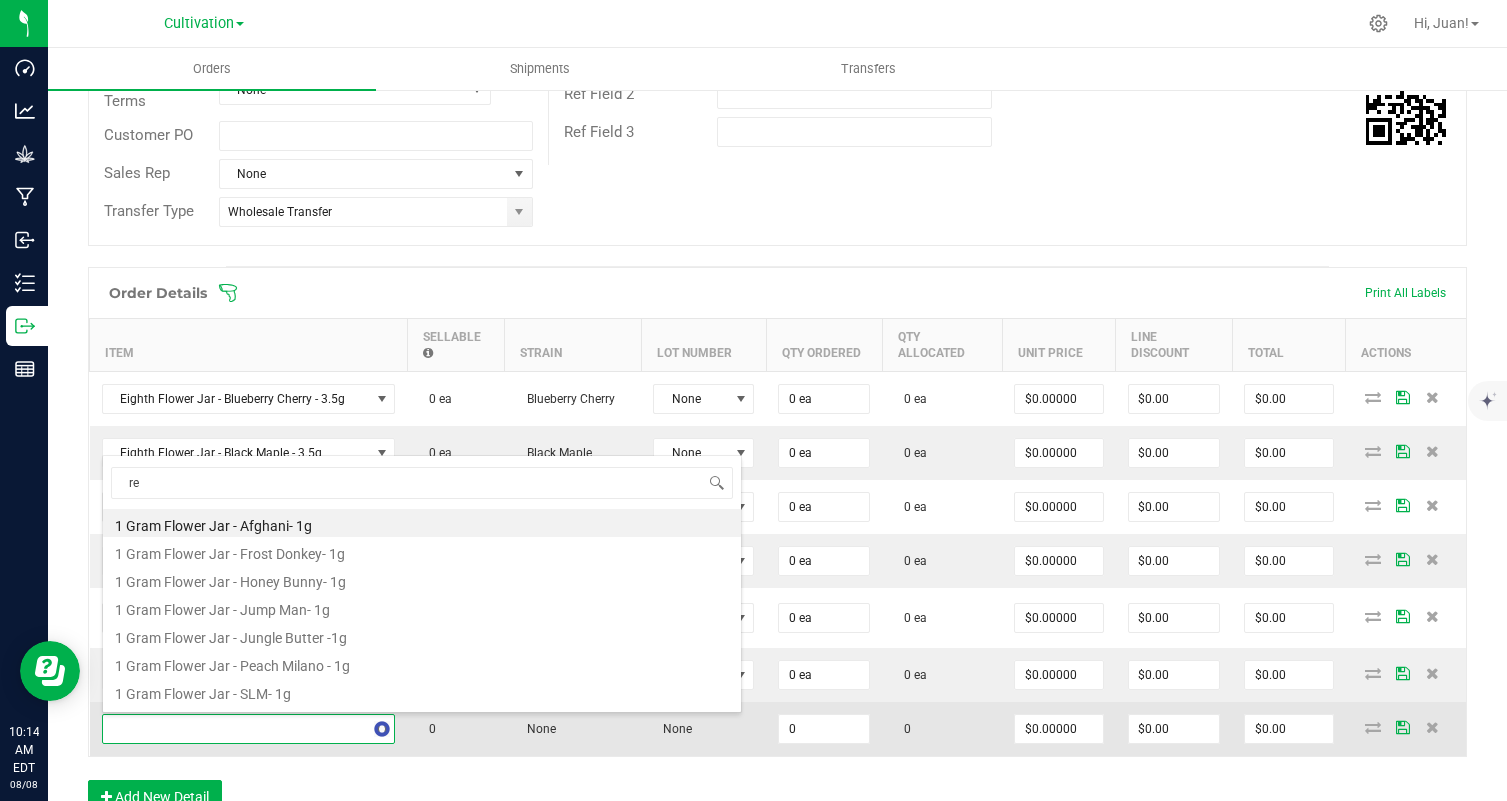 type on "red" 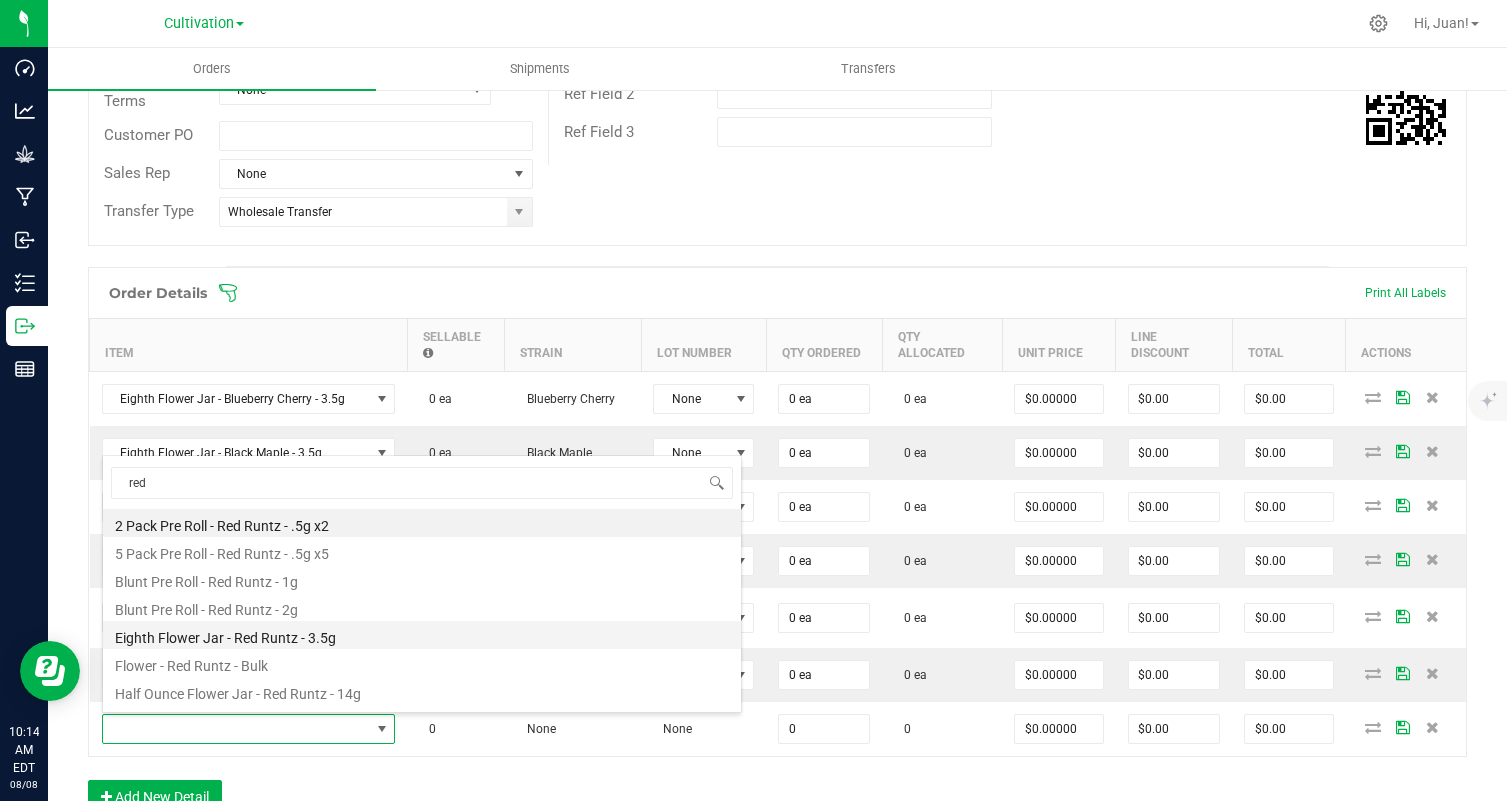 click on "Eighth Flower Jar - Red Runtz - 3.5g" at bounding box center (422, 635) 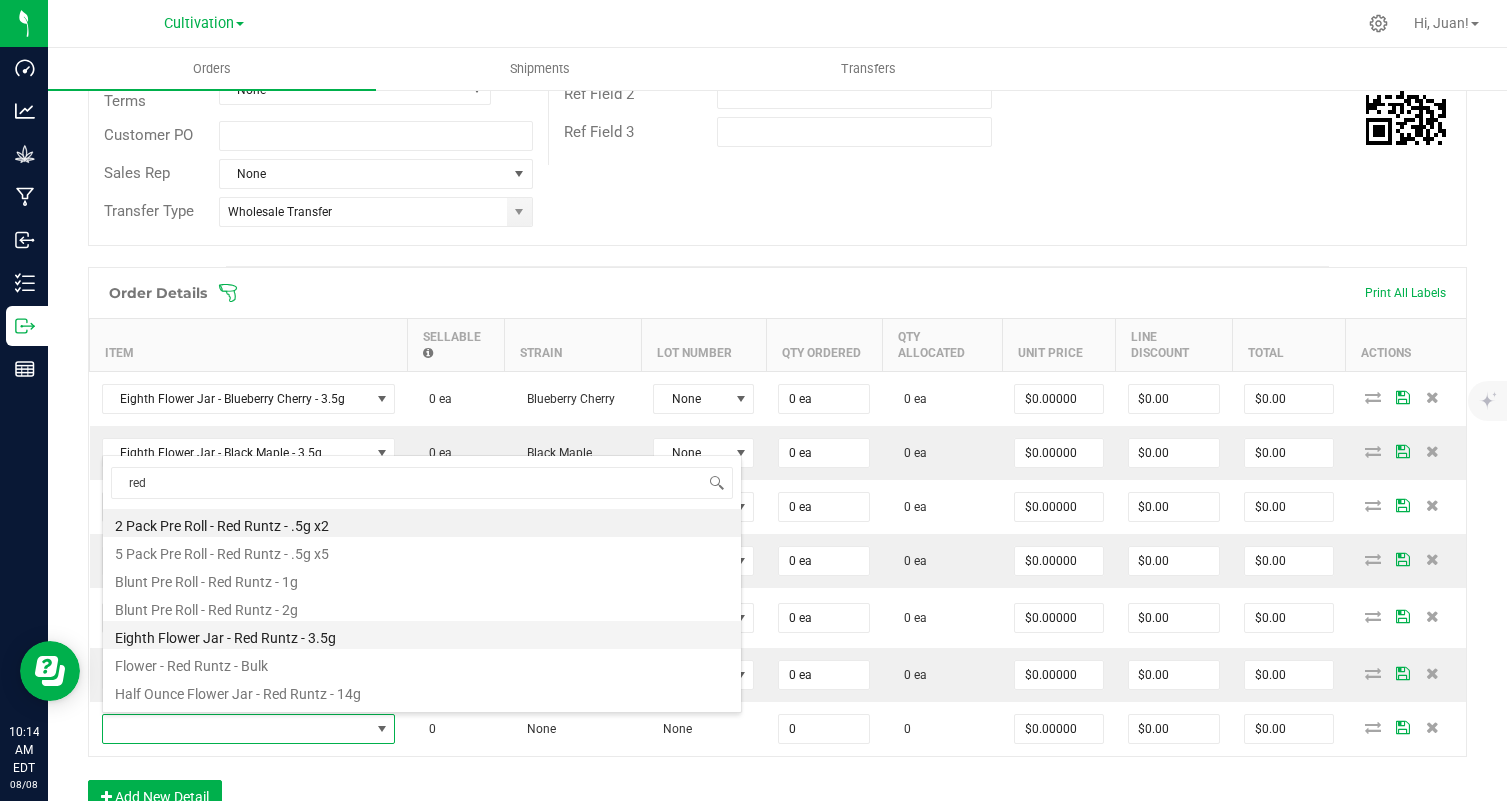 type on "0 ea" 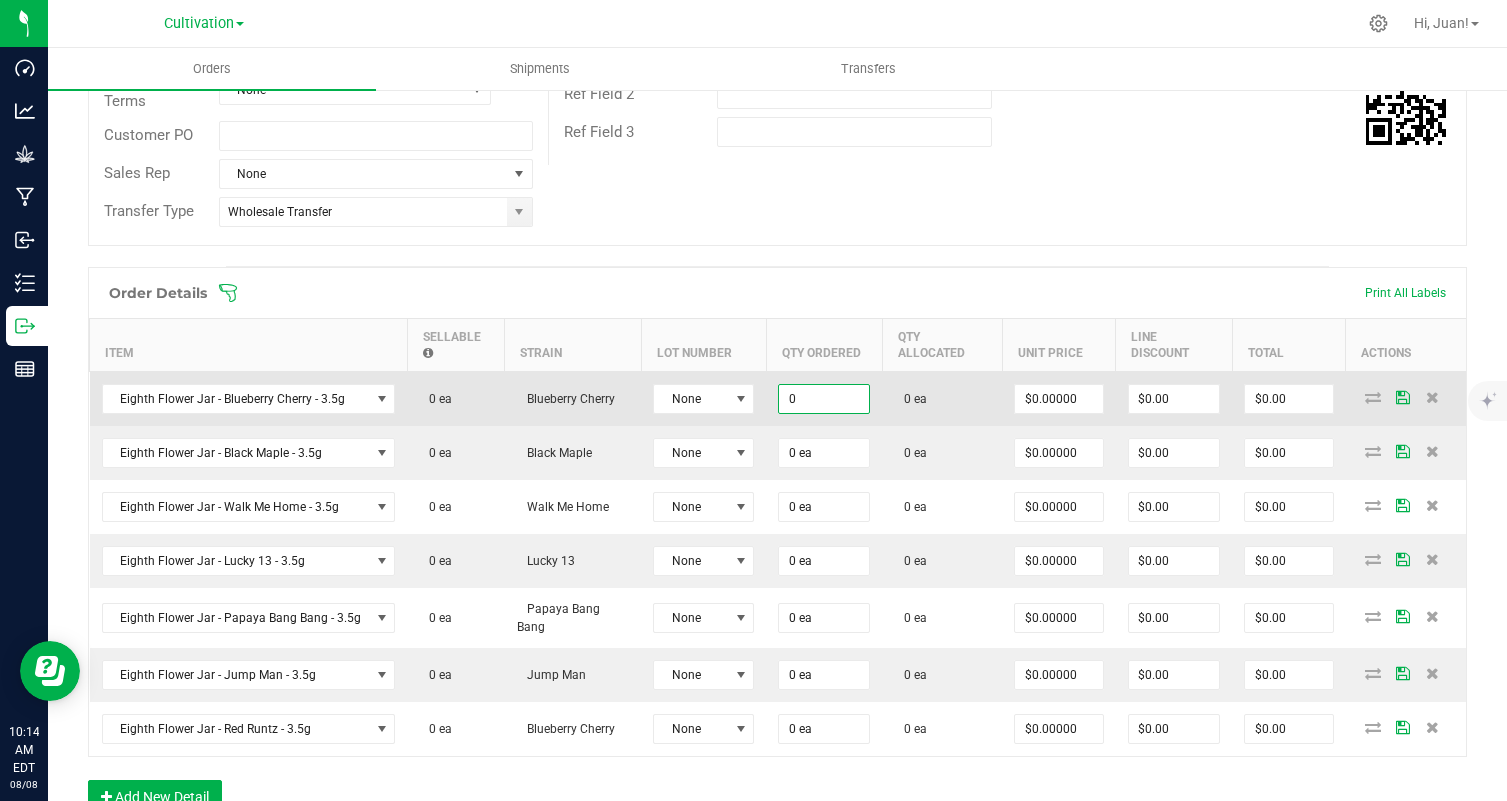 click on "0" at bounding box center [824, 399] 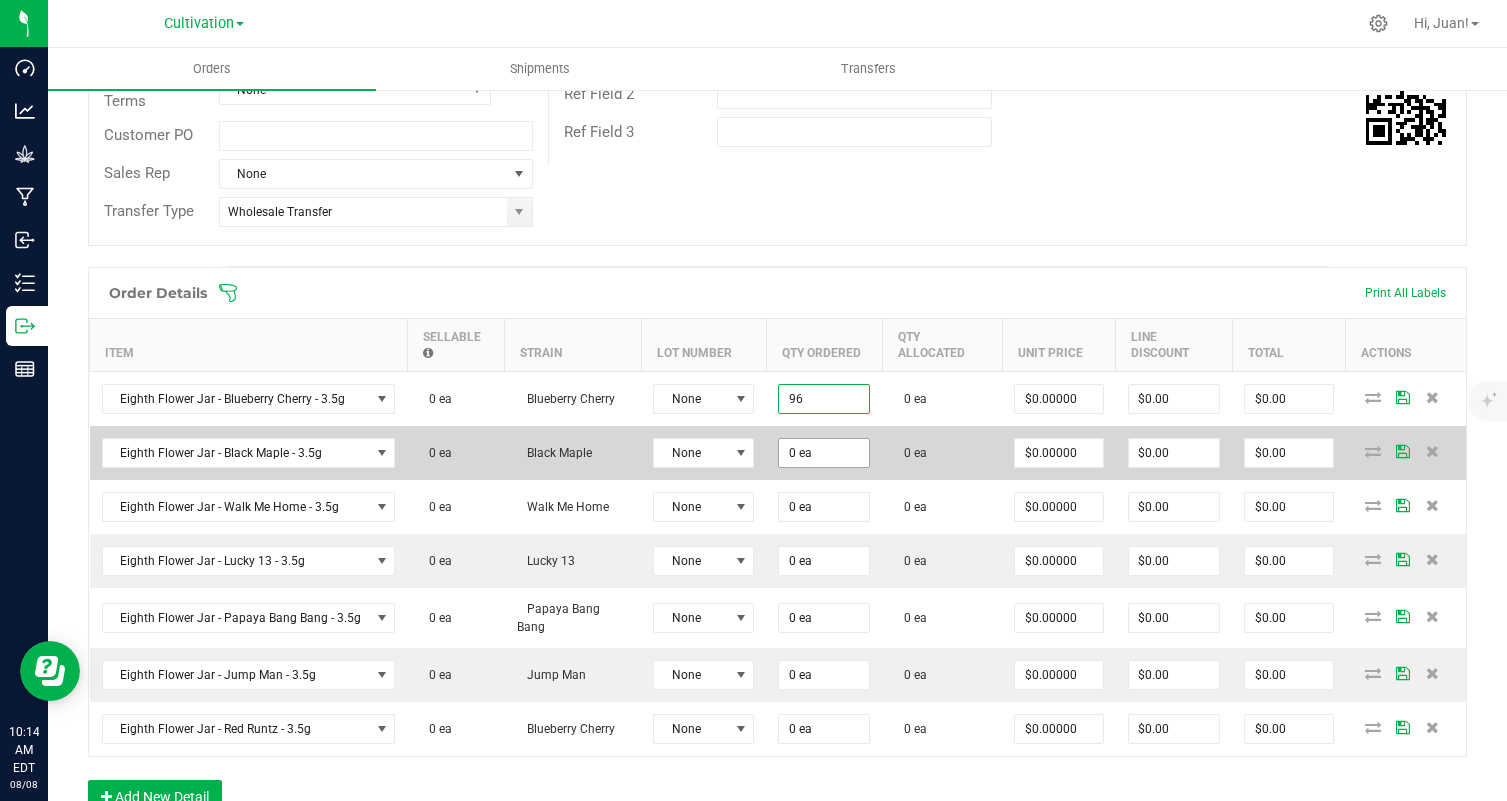 type on "96 ea" 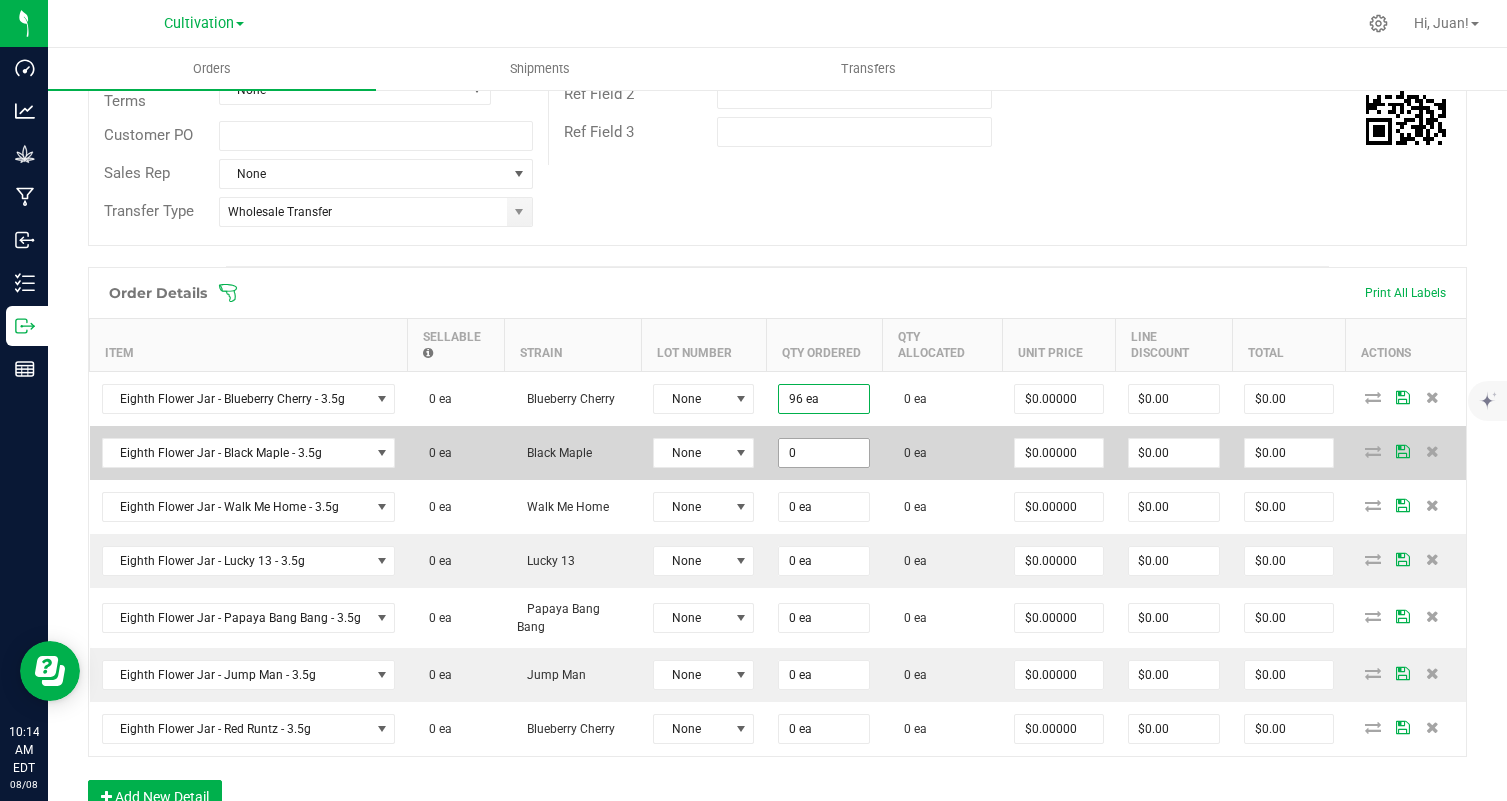 click on "0" at bounding box center (824, 453) 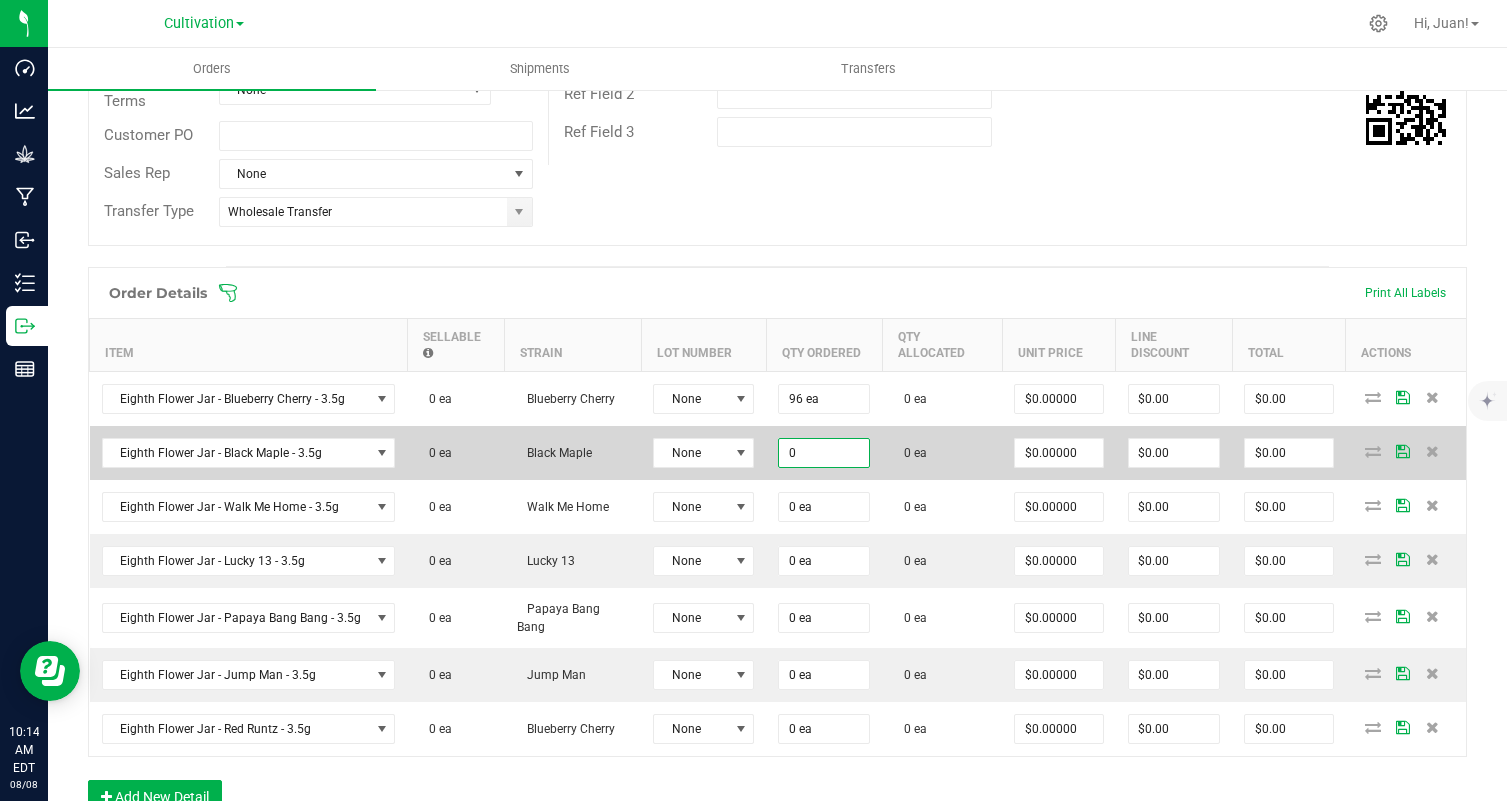 paste on "96" 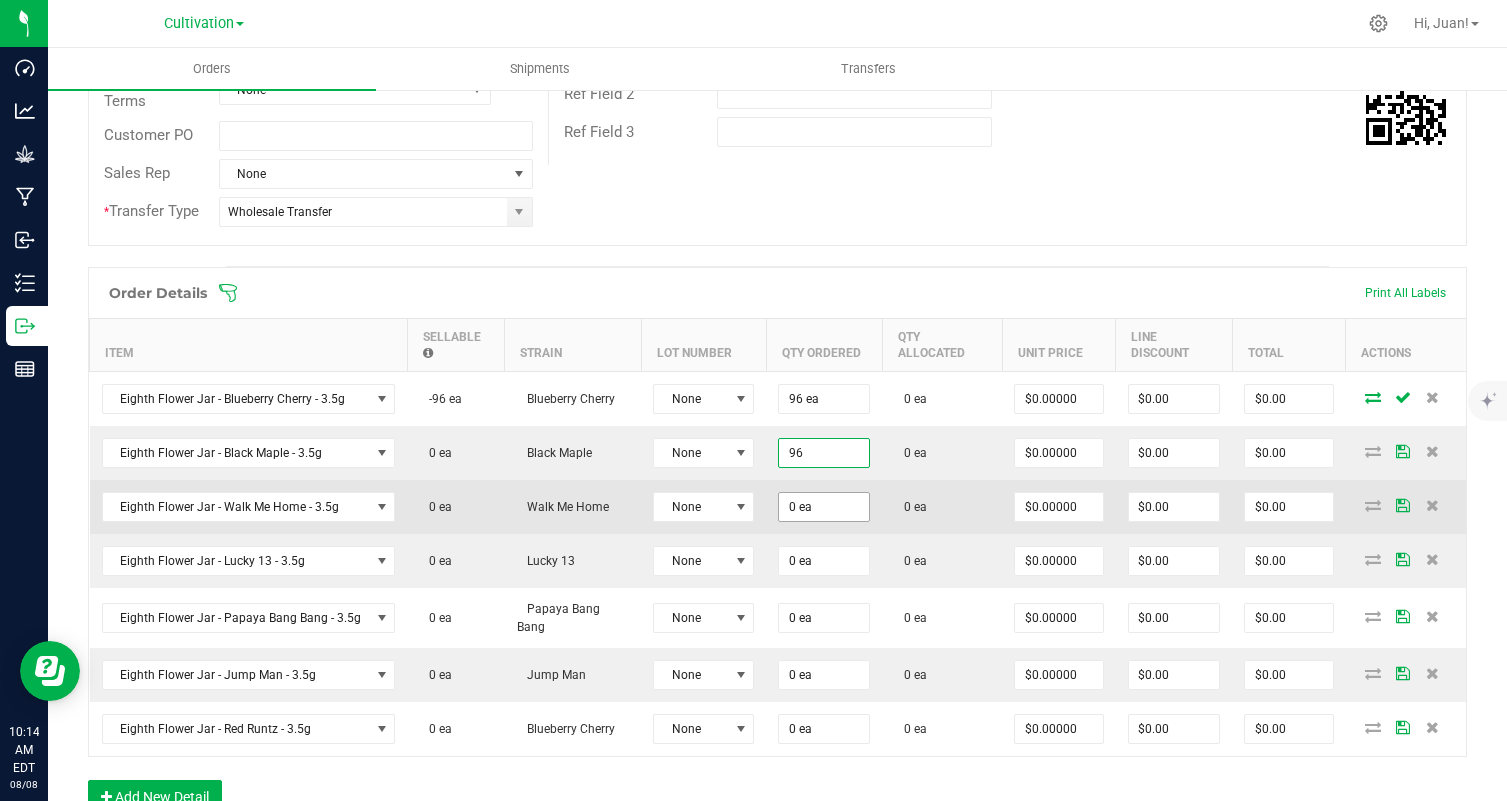type on "96 ea" 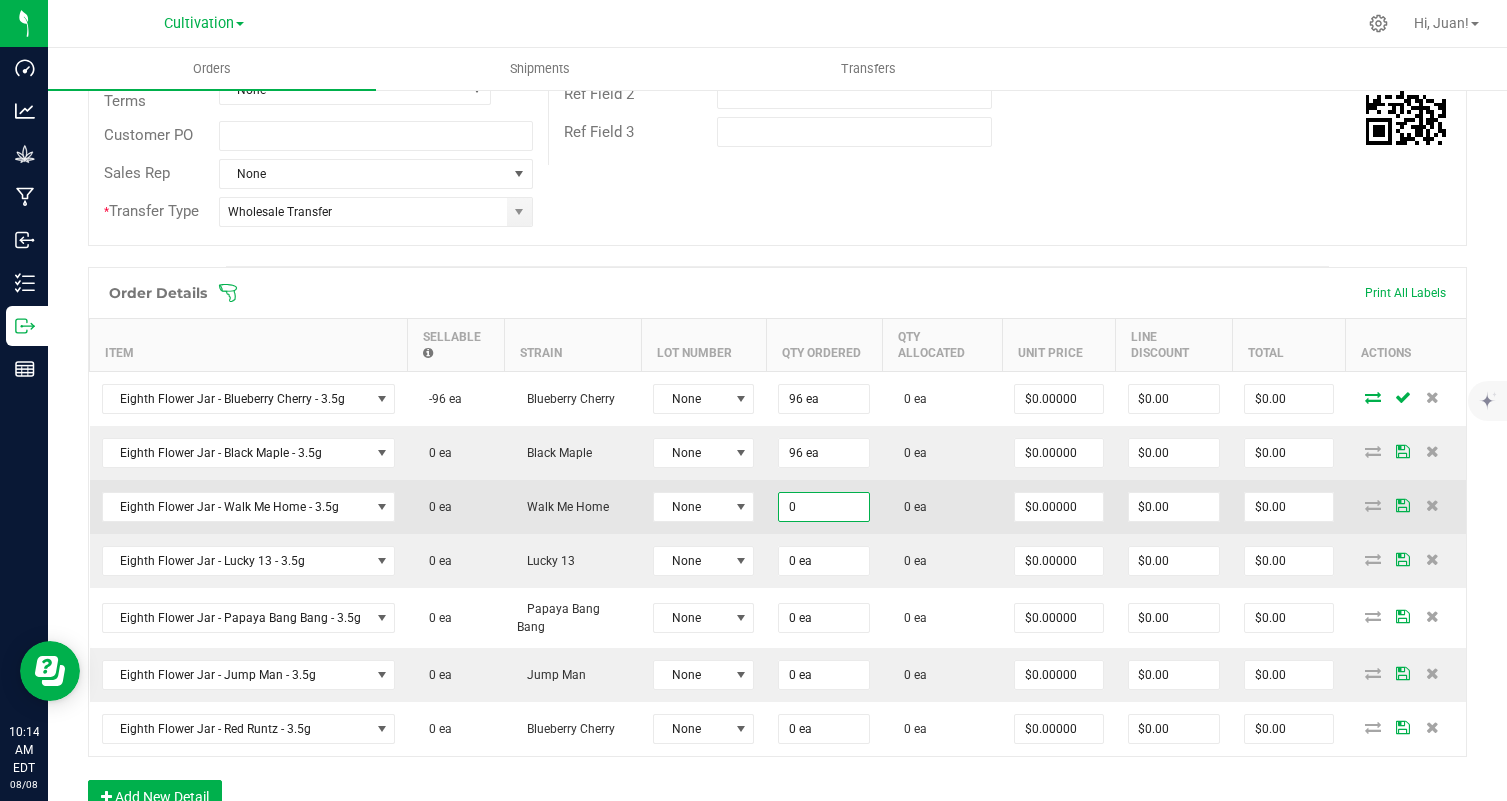 click on "0" at bounding box center [824, 507] 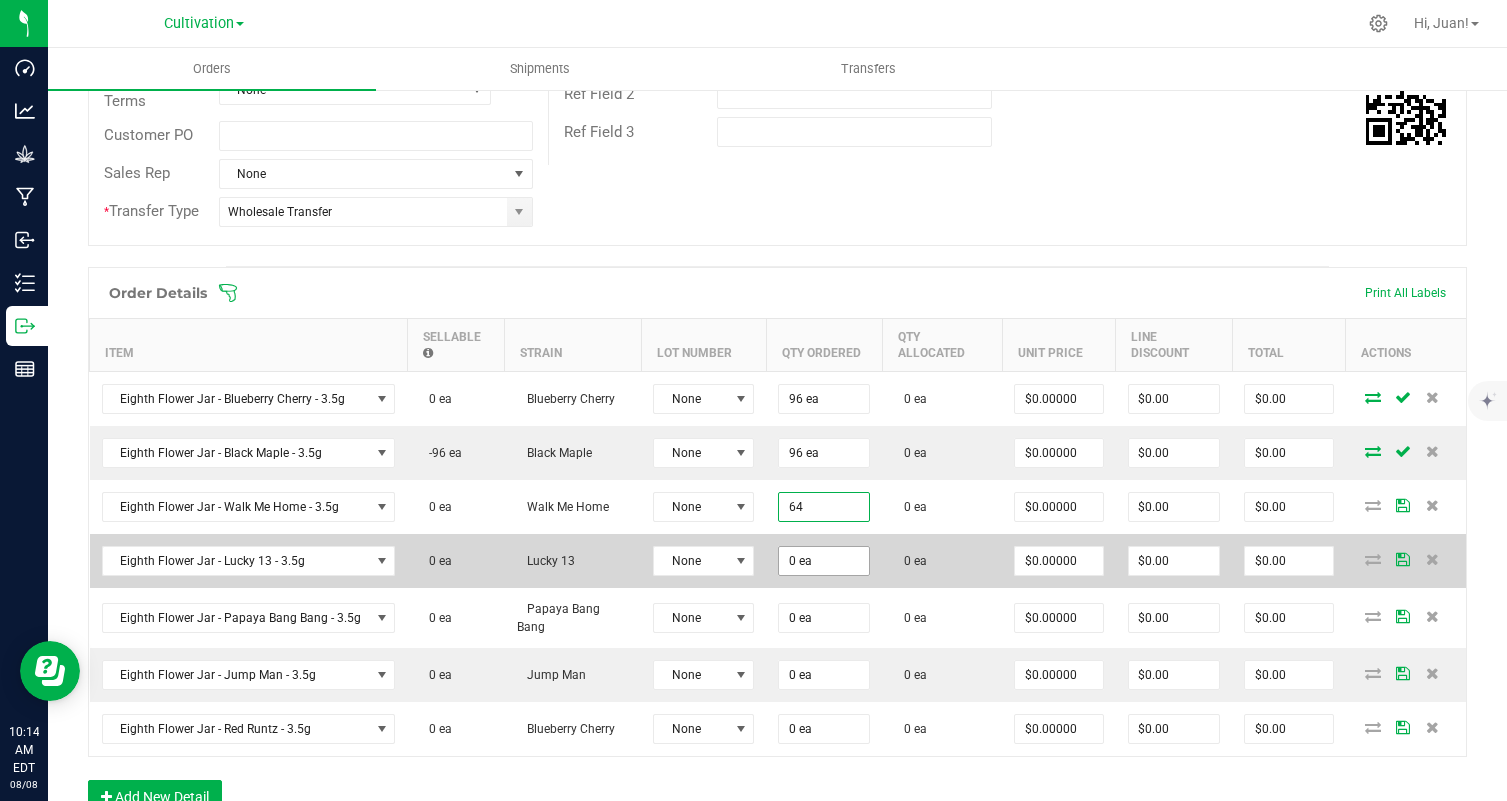 type on "64 ea" 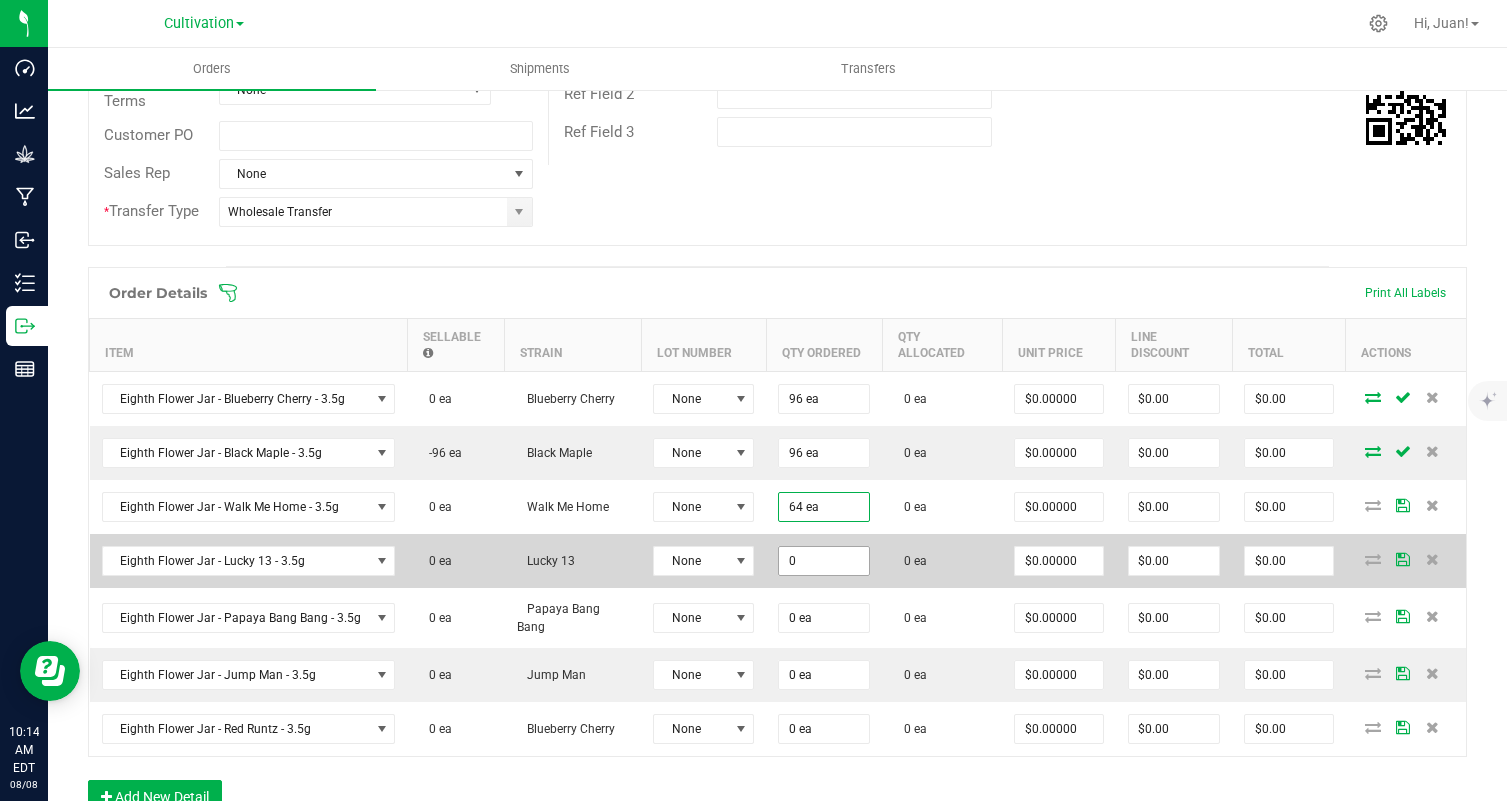 click on "0" at bounding box center [824, 561] 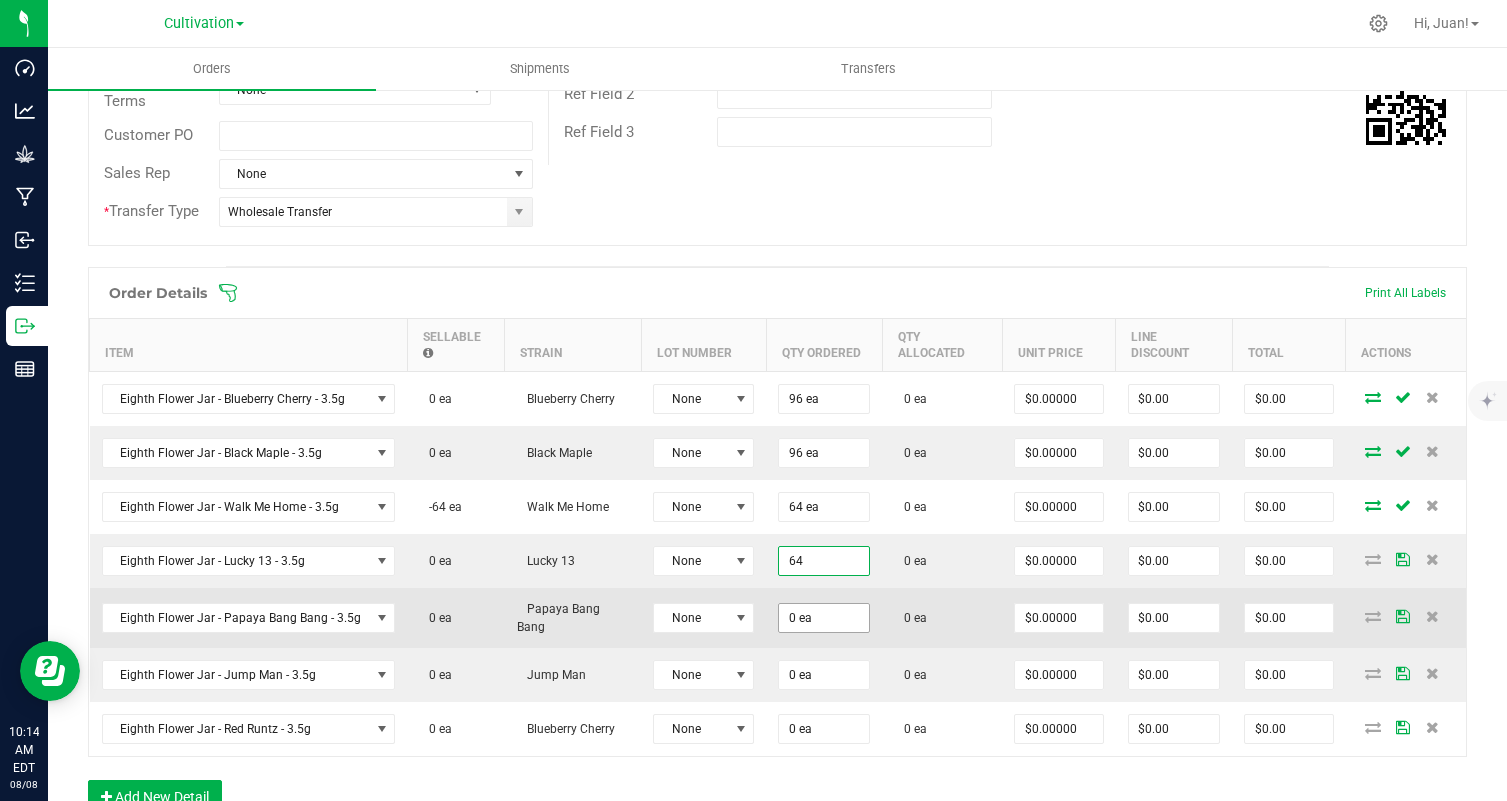 type on "64 ea" 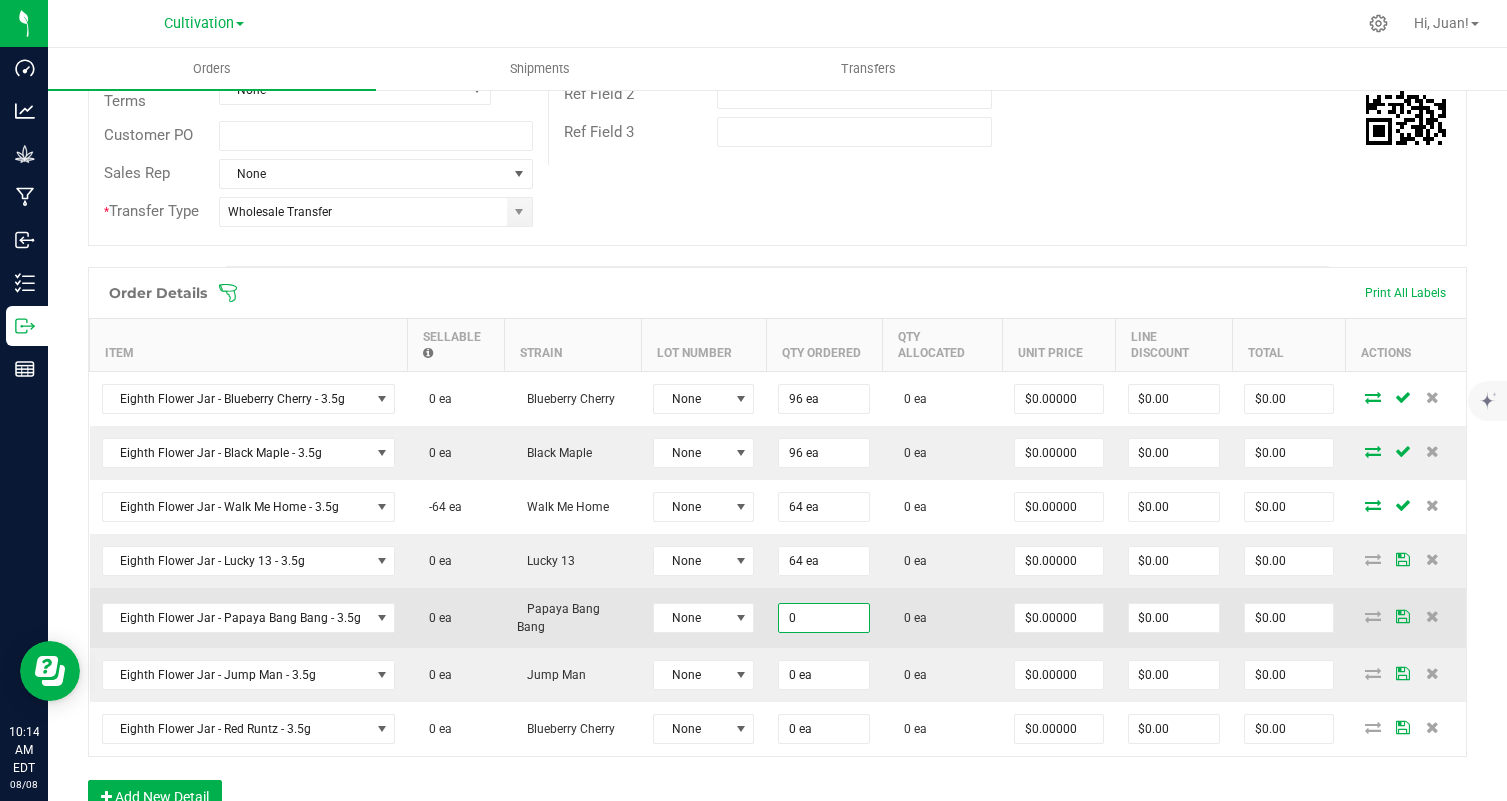click on "0" at bounding box center [824, 618] 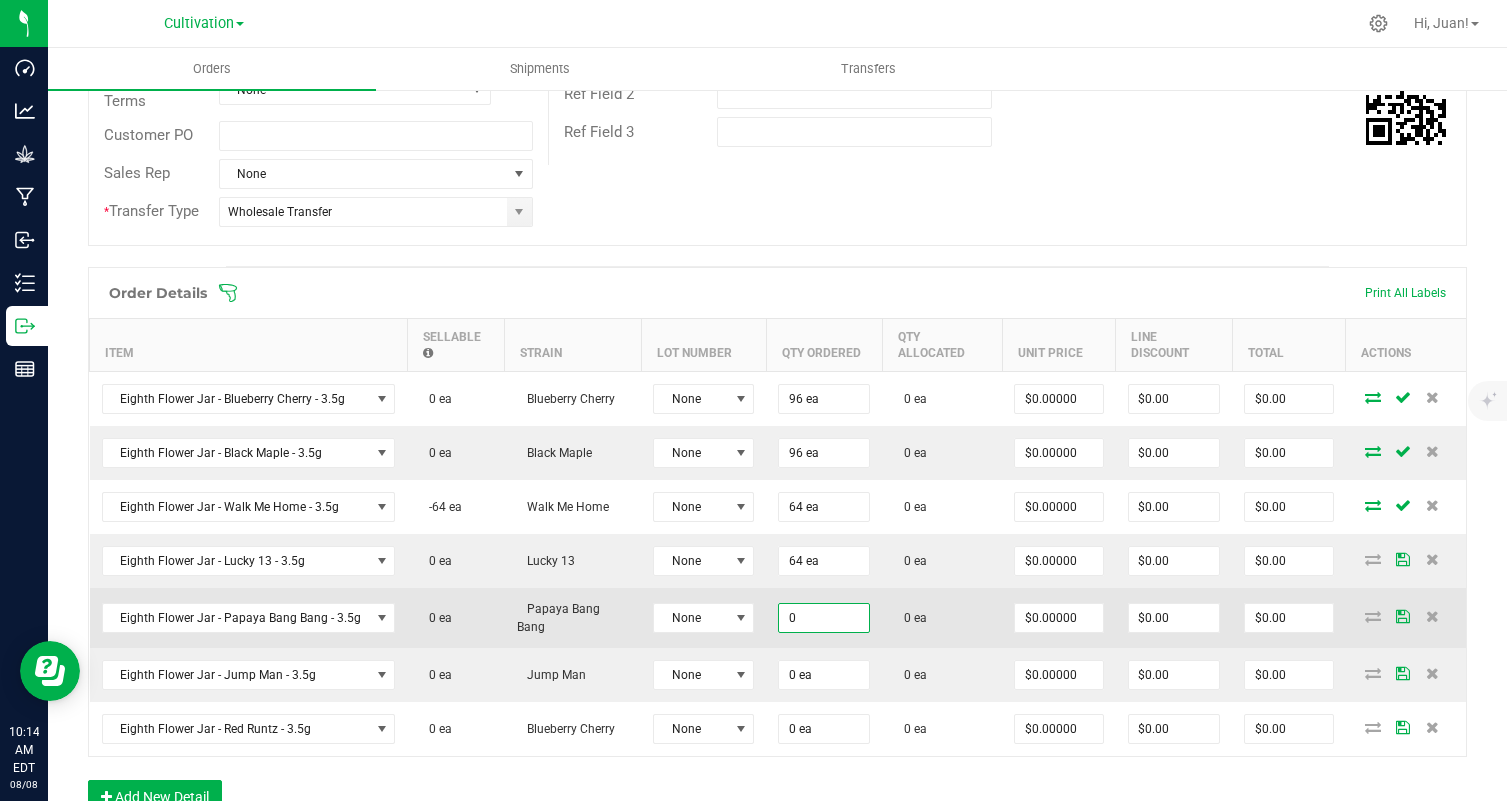 paste on "96" 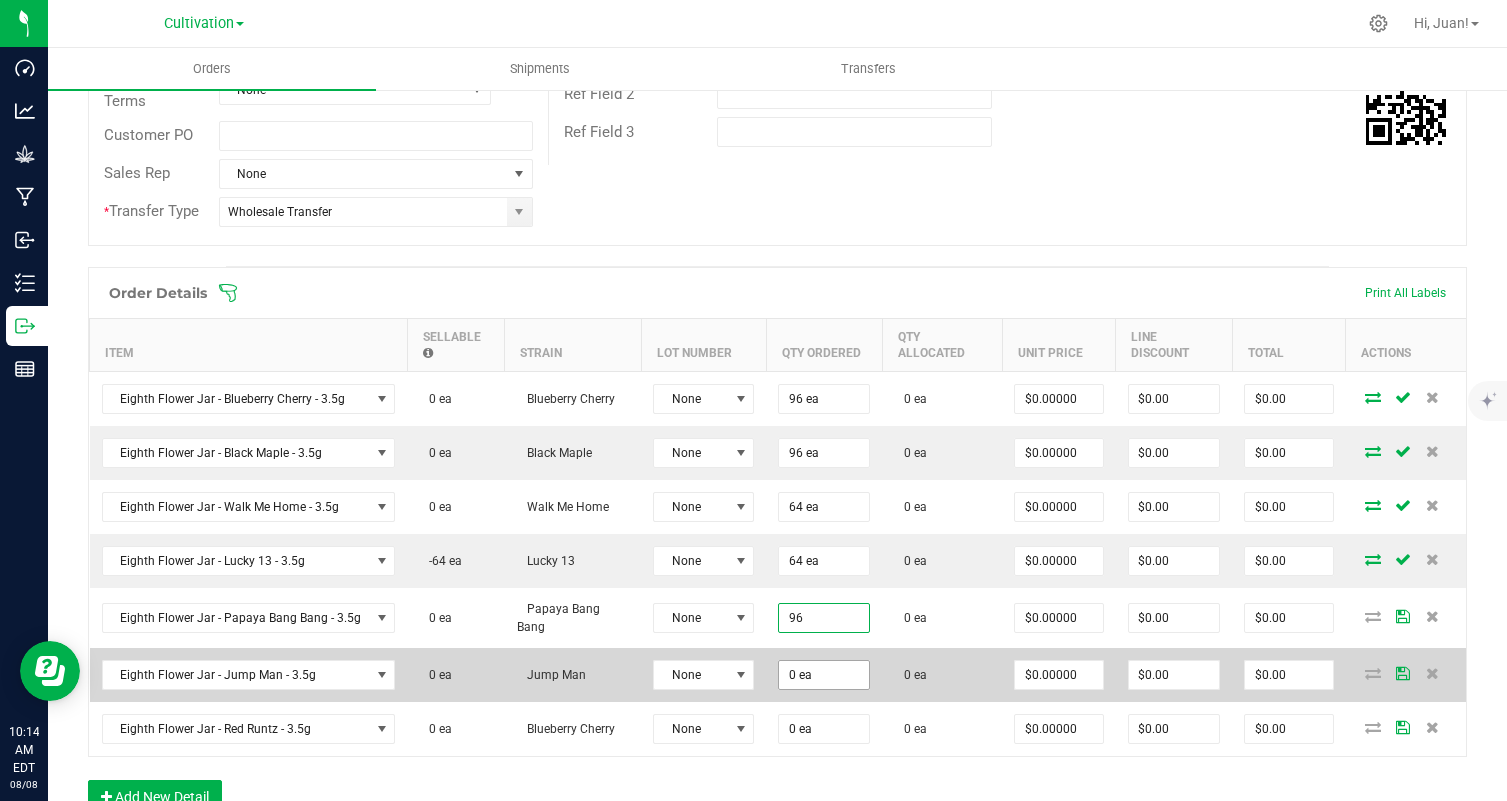 type on "96 ea" 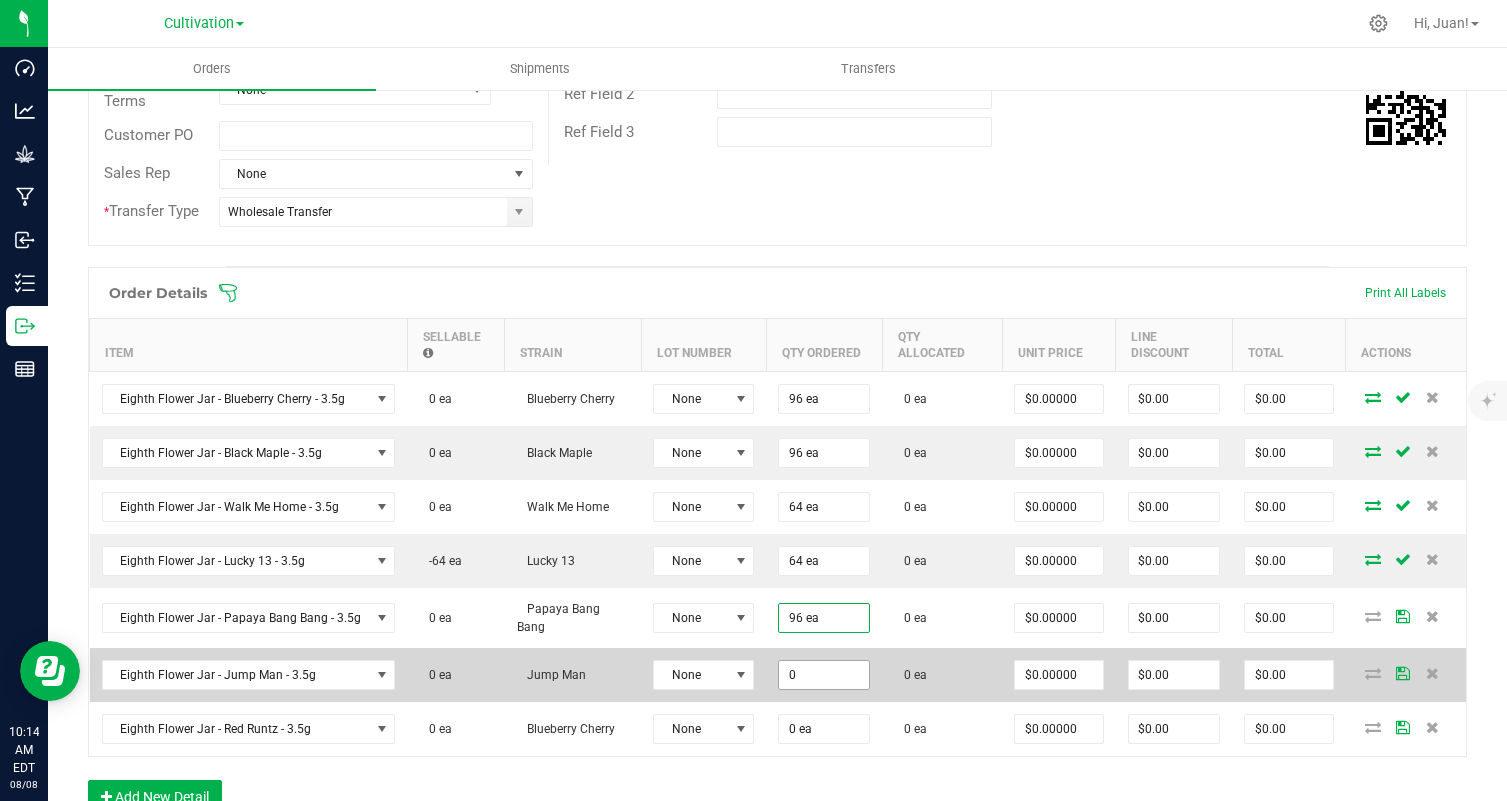 click on "0" at bounding box center (824, 675) 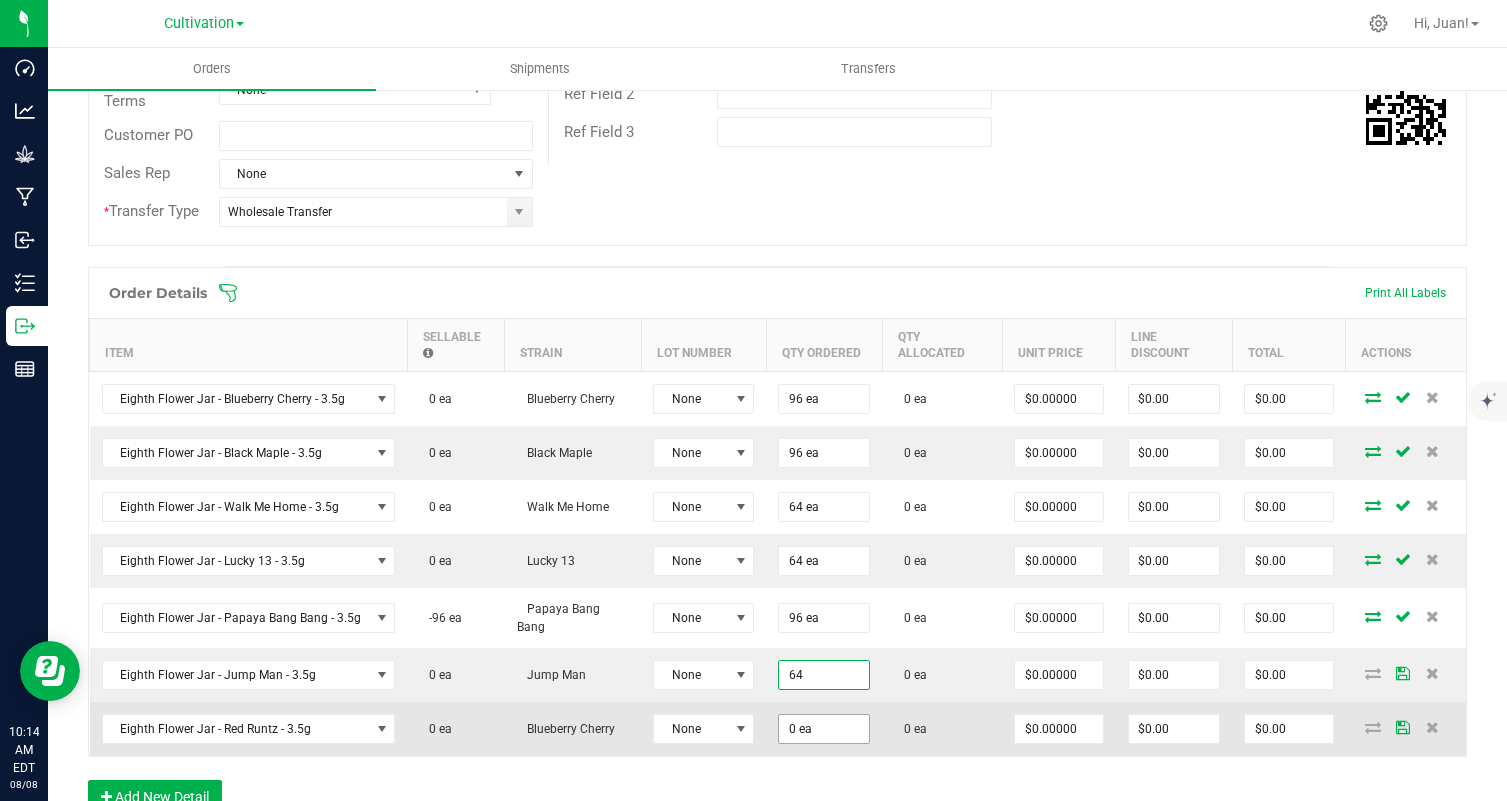 type on "64 ea" 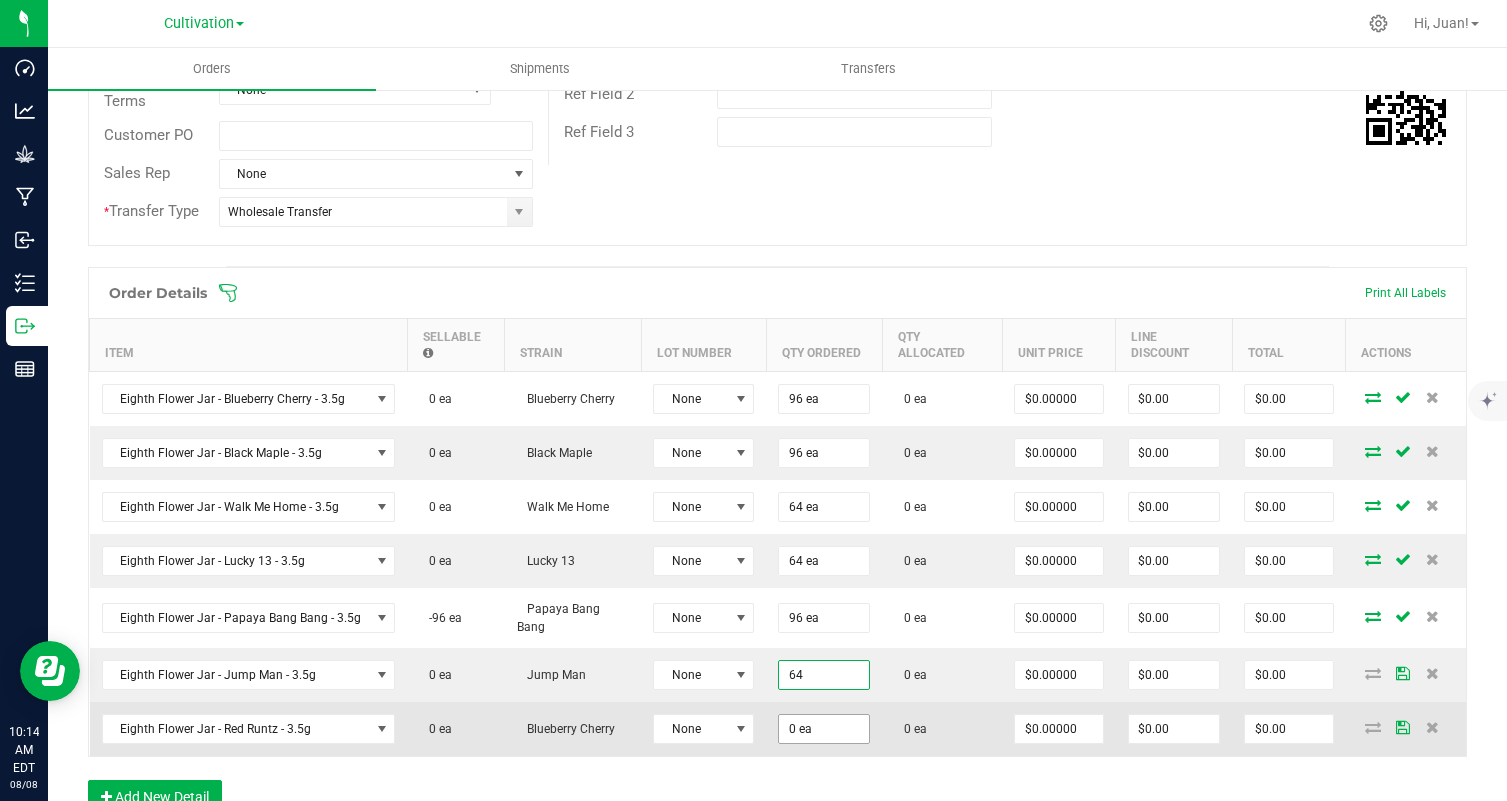 type on "0" 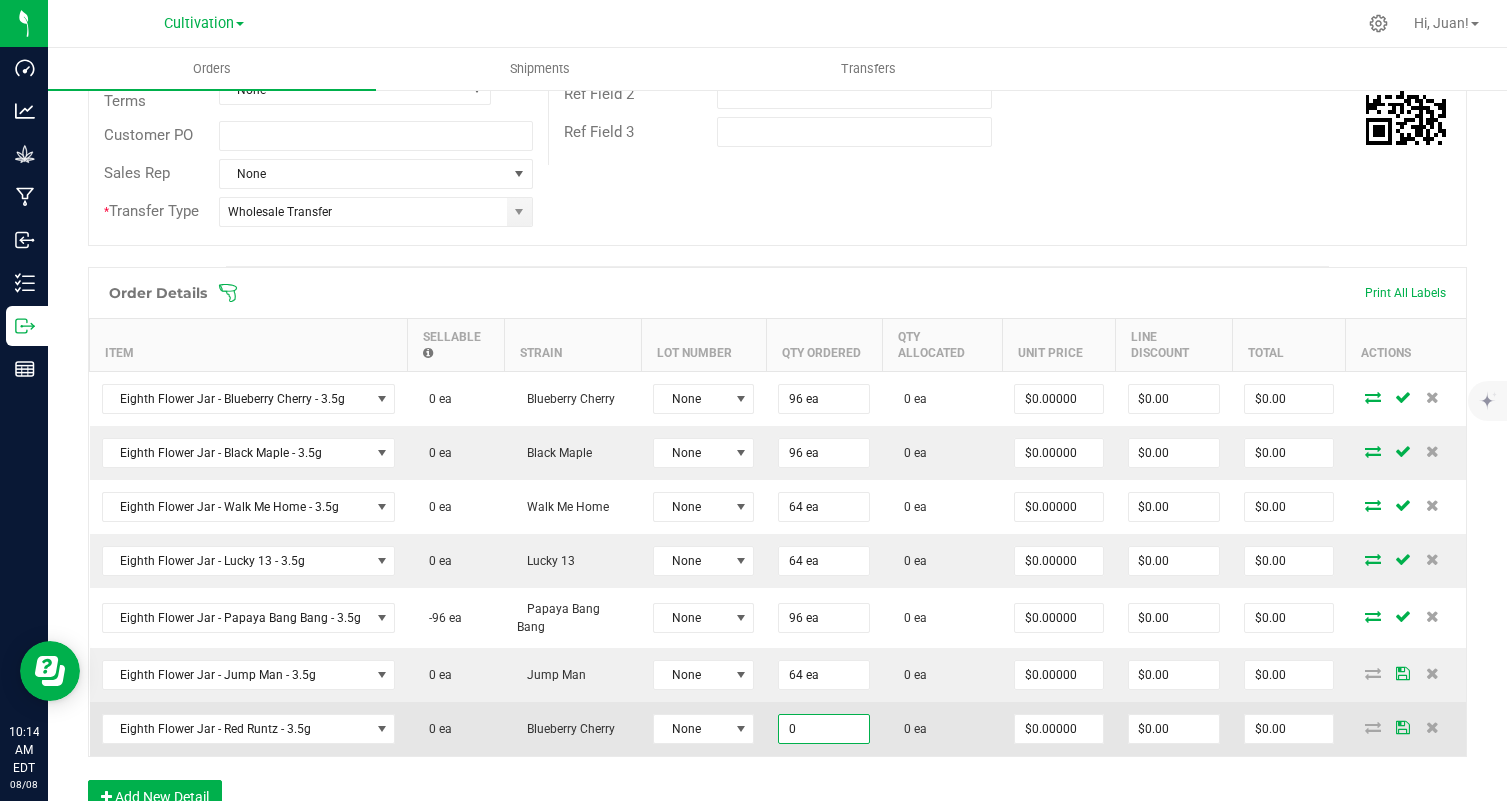 click on "0" at bounding box center [824, 729] 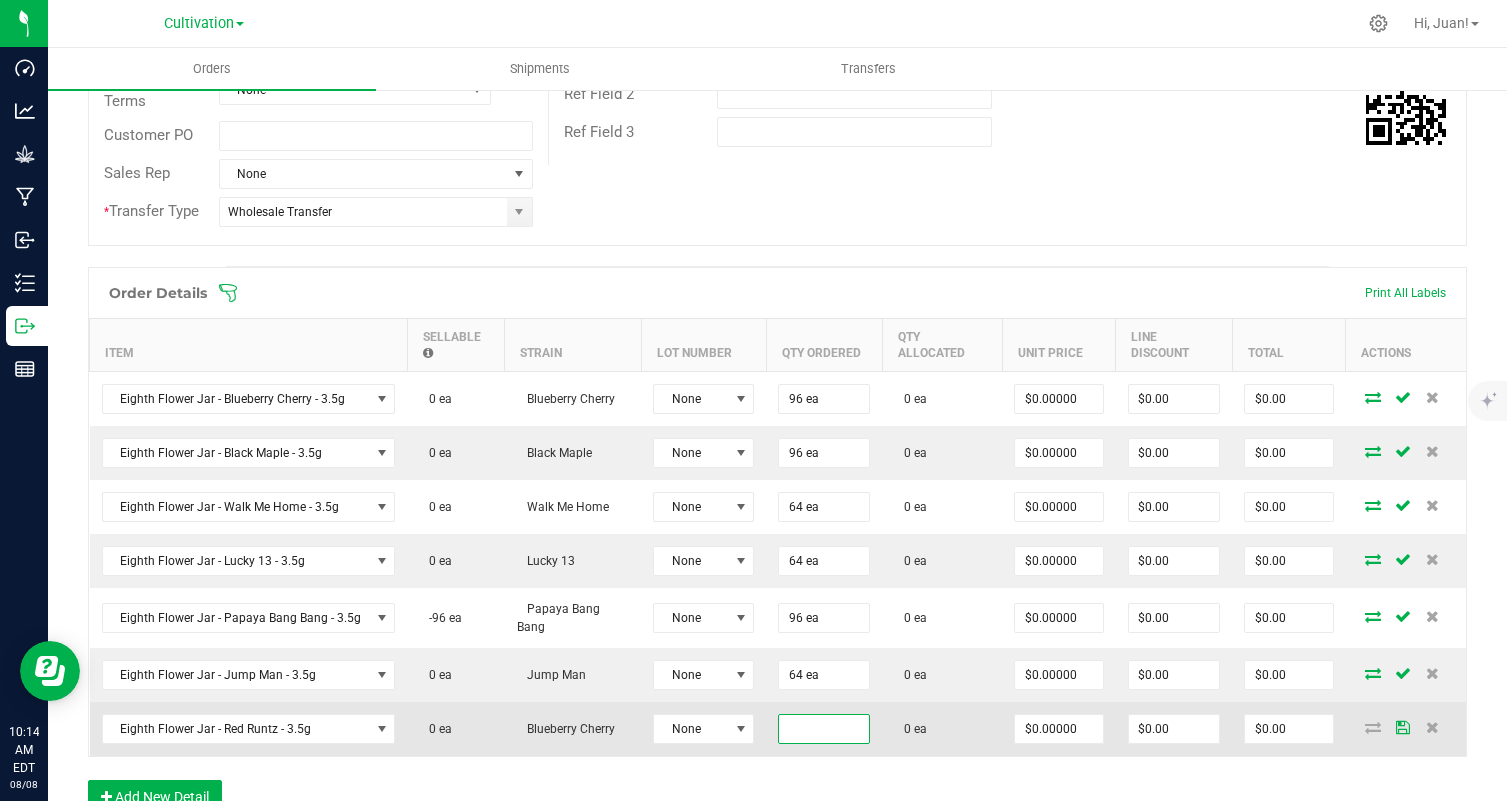 paste on "0" 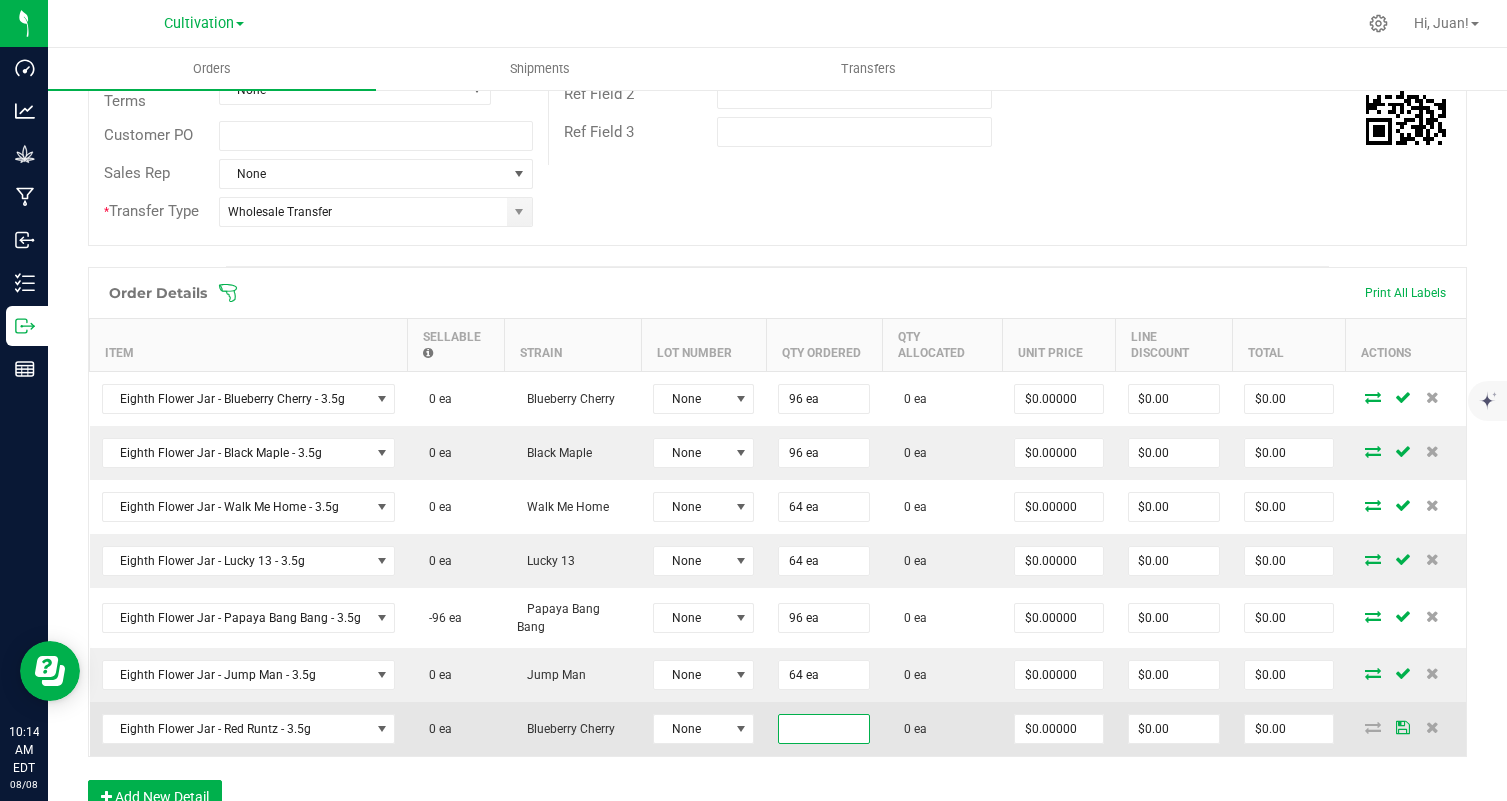 type on "0" 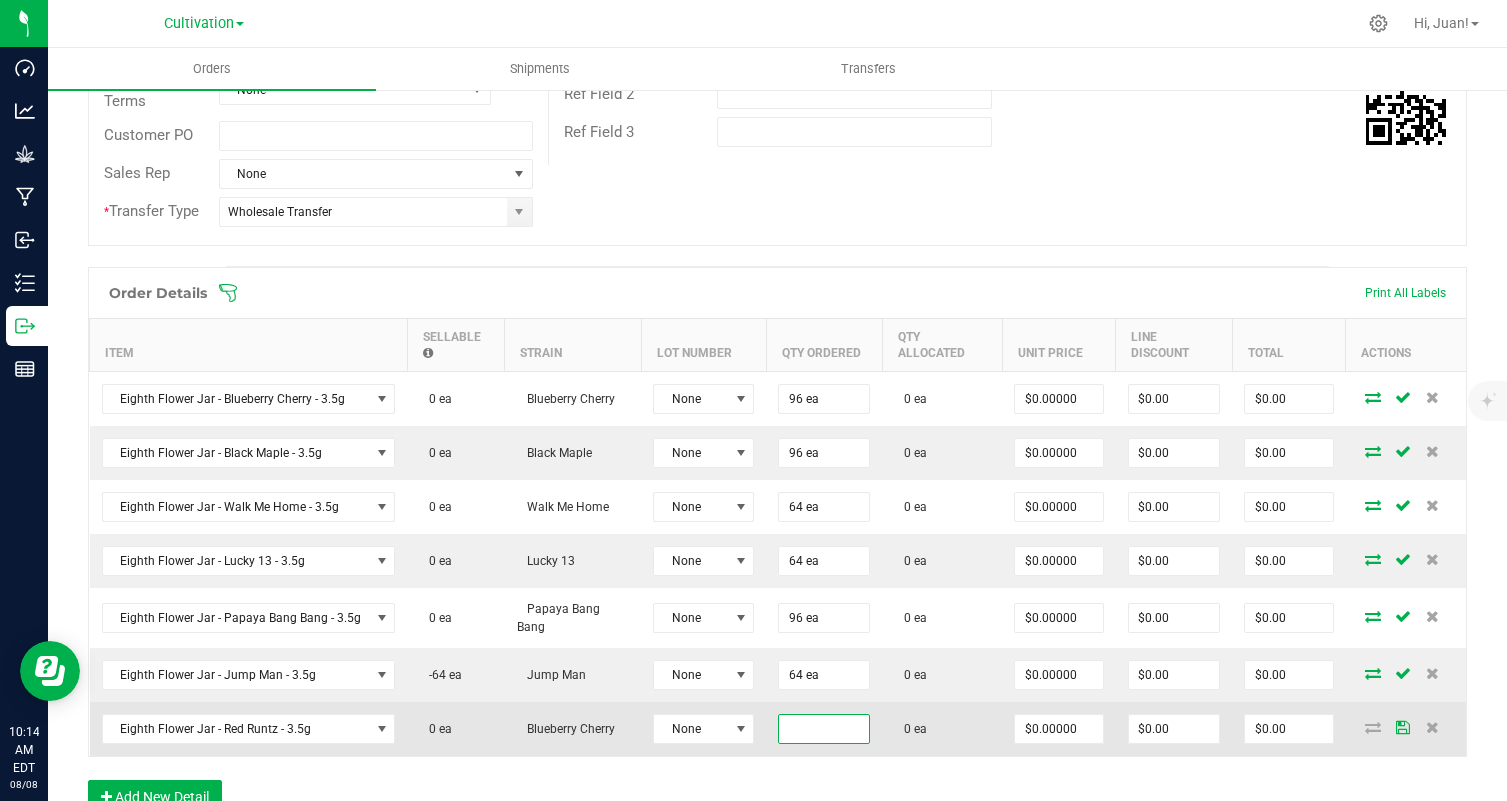 paste on "0" 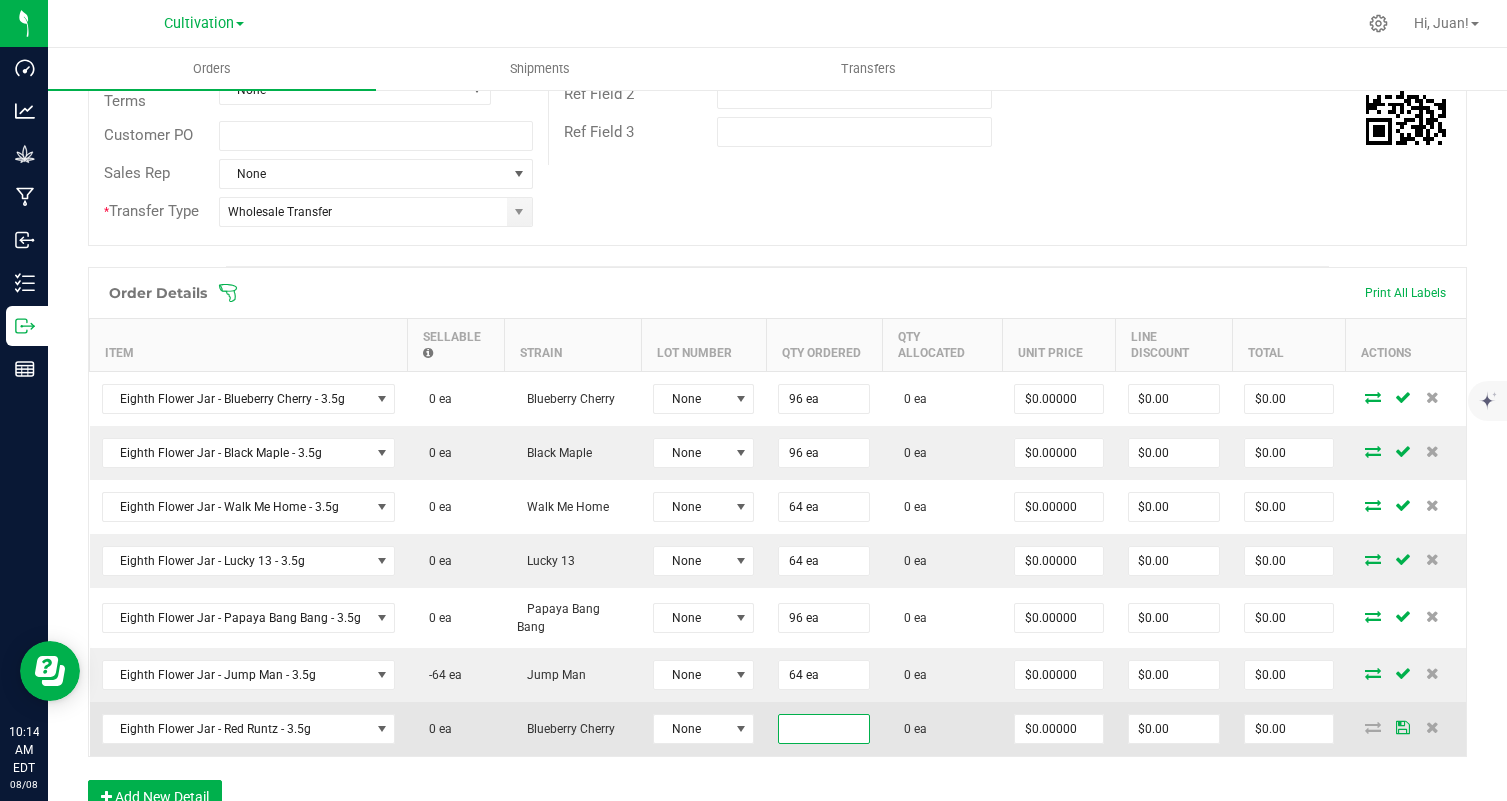 type on "0" 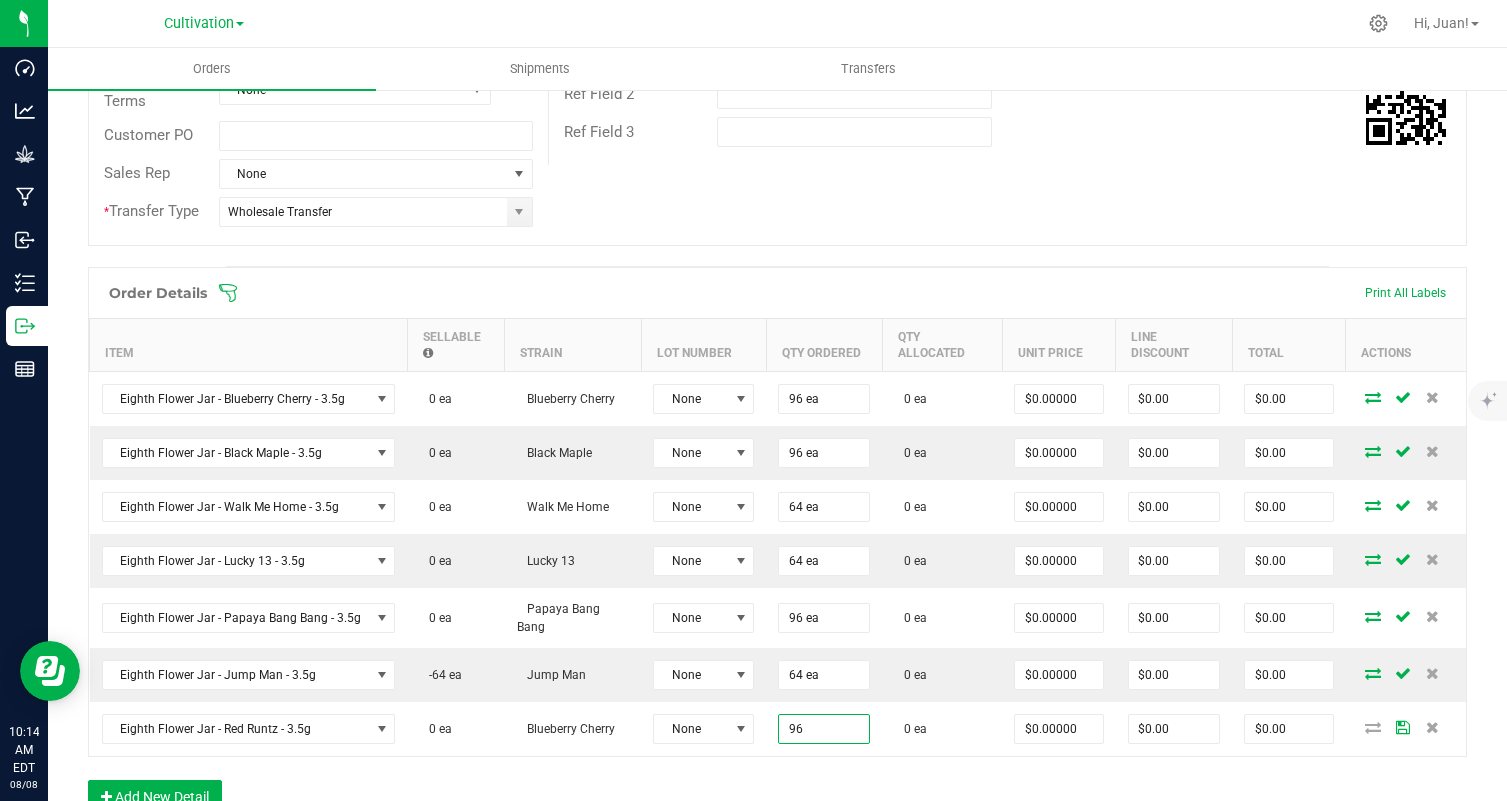 type on "96 ea" 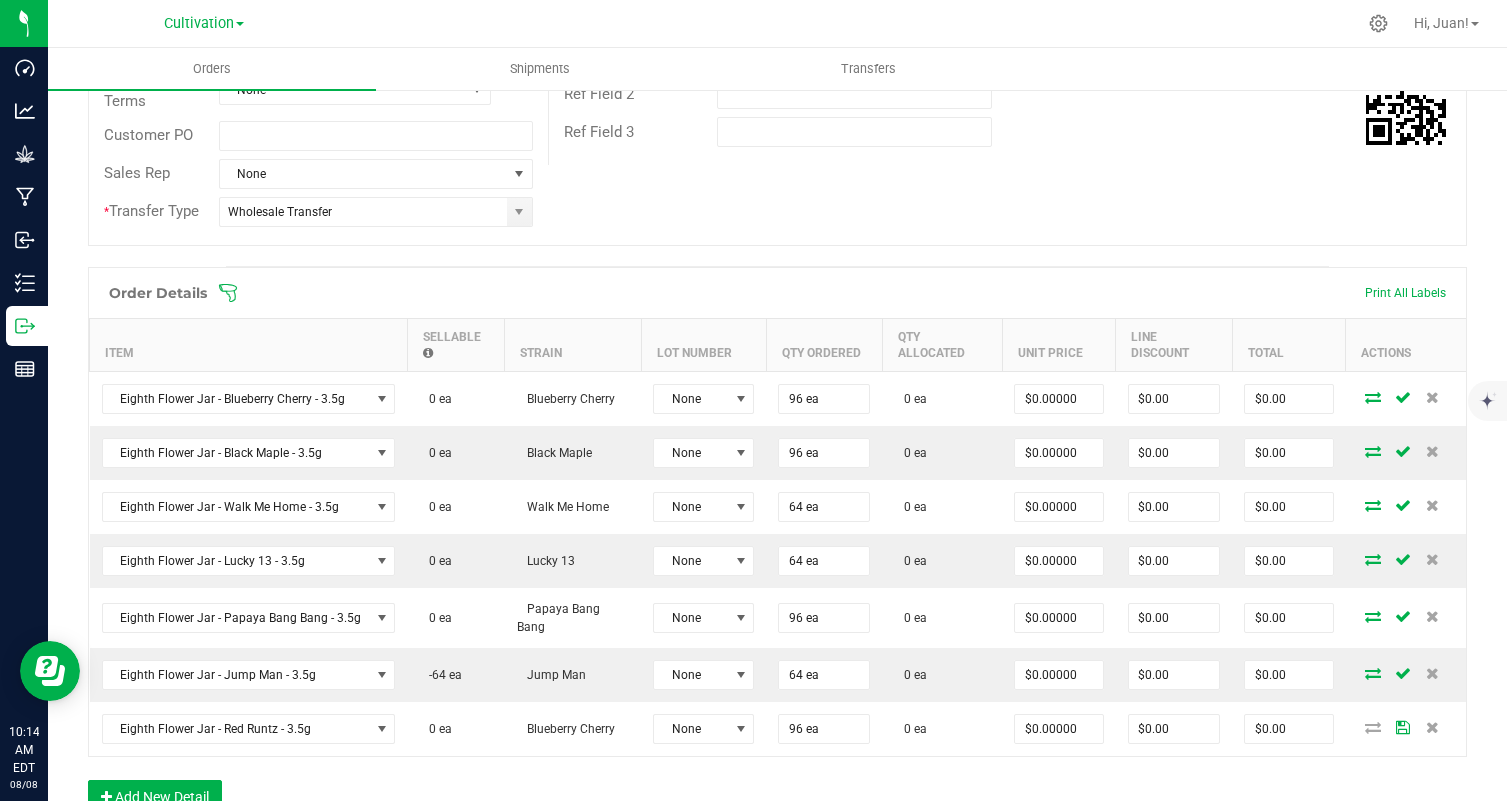 click on "Order #   00000729   Status   Created   Order Date   Aug 8, 2025 10:12 AM EDT   Payment Status   Awaiting Payment   Invoice Date  08/08/2025  Requested Delivery Date  08/09/2025  Payment Terms  None  Customer PO   Sales Rep  None *  Transfer Type  Wholesale Transfer  Destination DBA  Authorized Dealer  Edit   Order Total   $0.00   License #   W000009   License Expiration   Apr 24, 2026   Address  Authorized Dealer [NUMBER] [STREET] Unit B [CITY]  ,  [STATE] [ZIP]  Contact   Distributor  Select distributor  Ref Field 1   Ref Field 2   Ref Field 3" at bounding box center (777, 30) 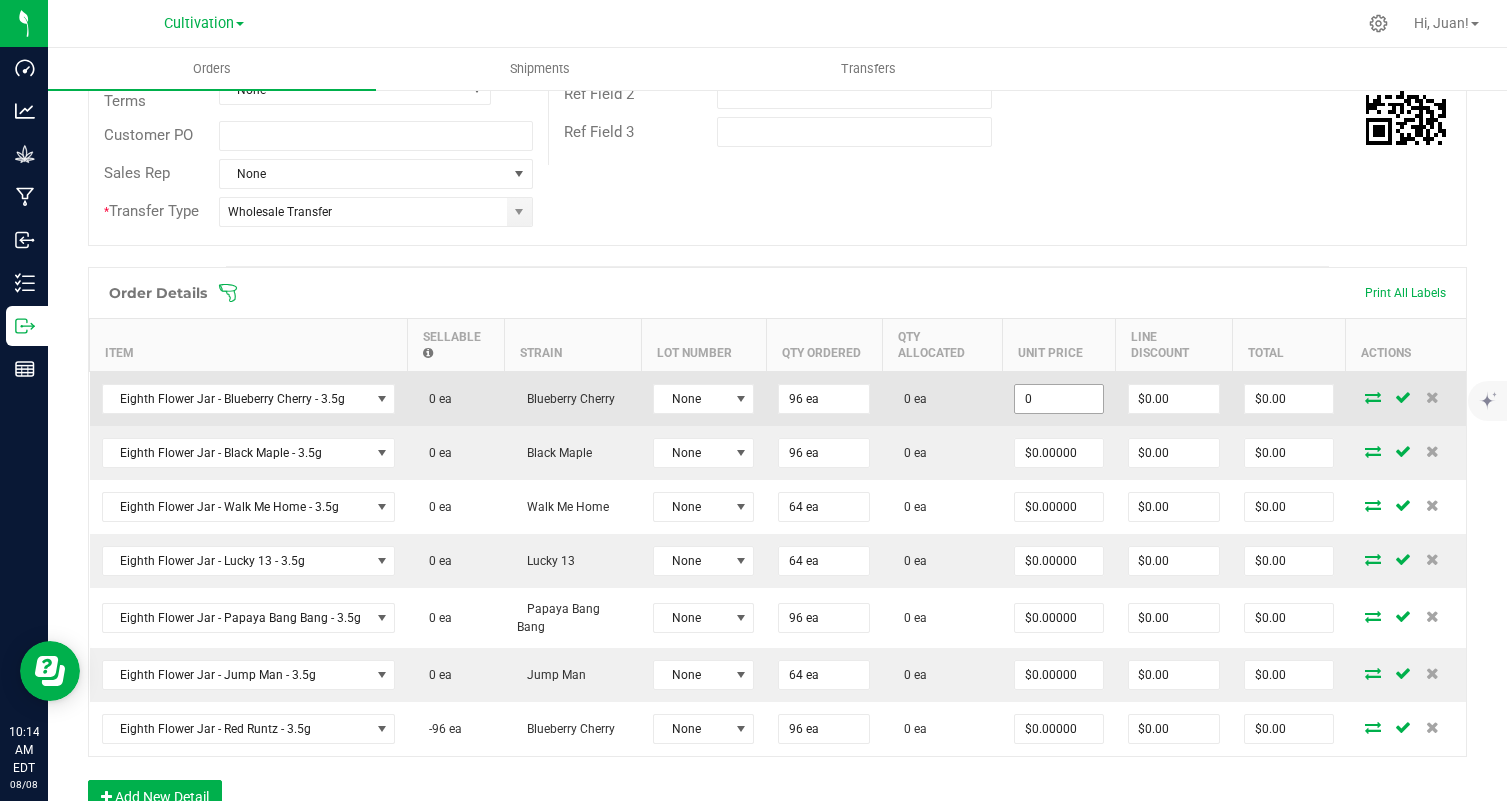 click on "0" at bounding box center (1059, 399) 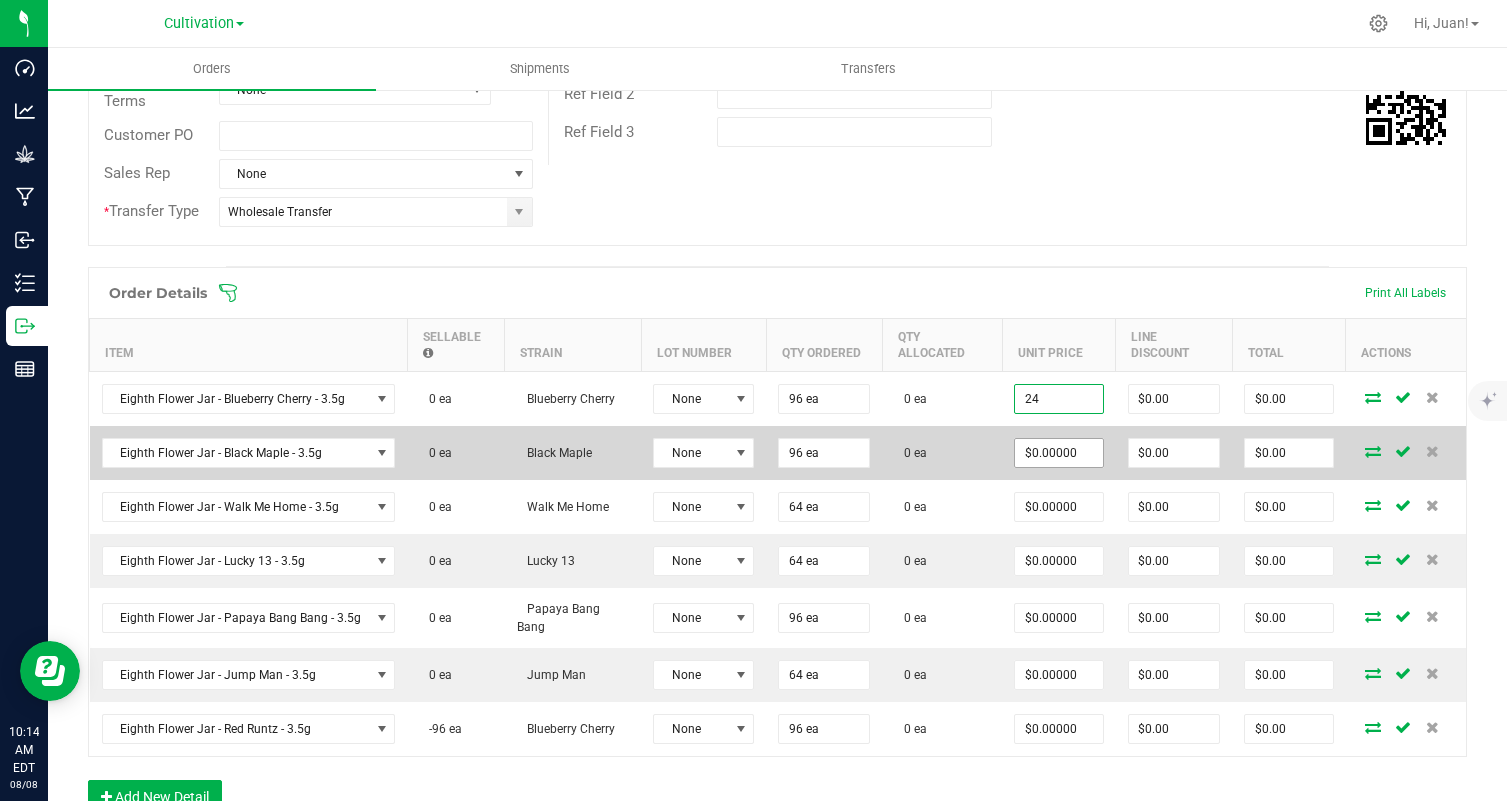 type on "$24.00000" 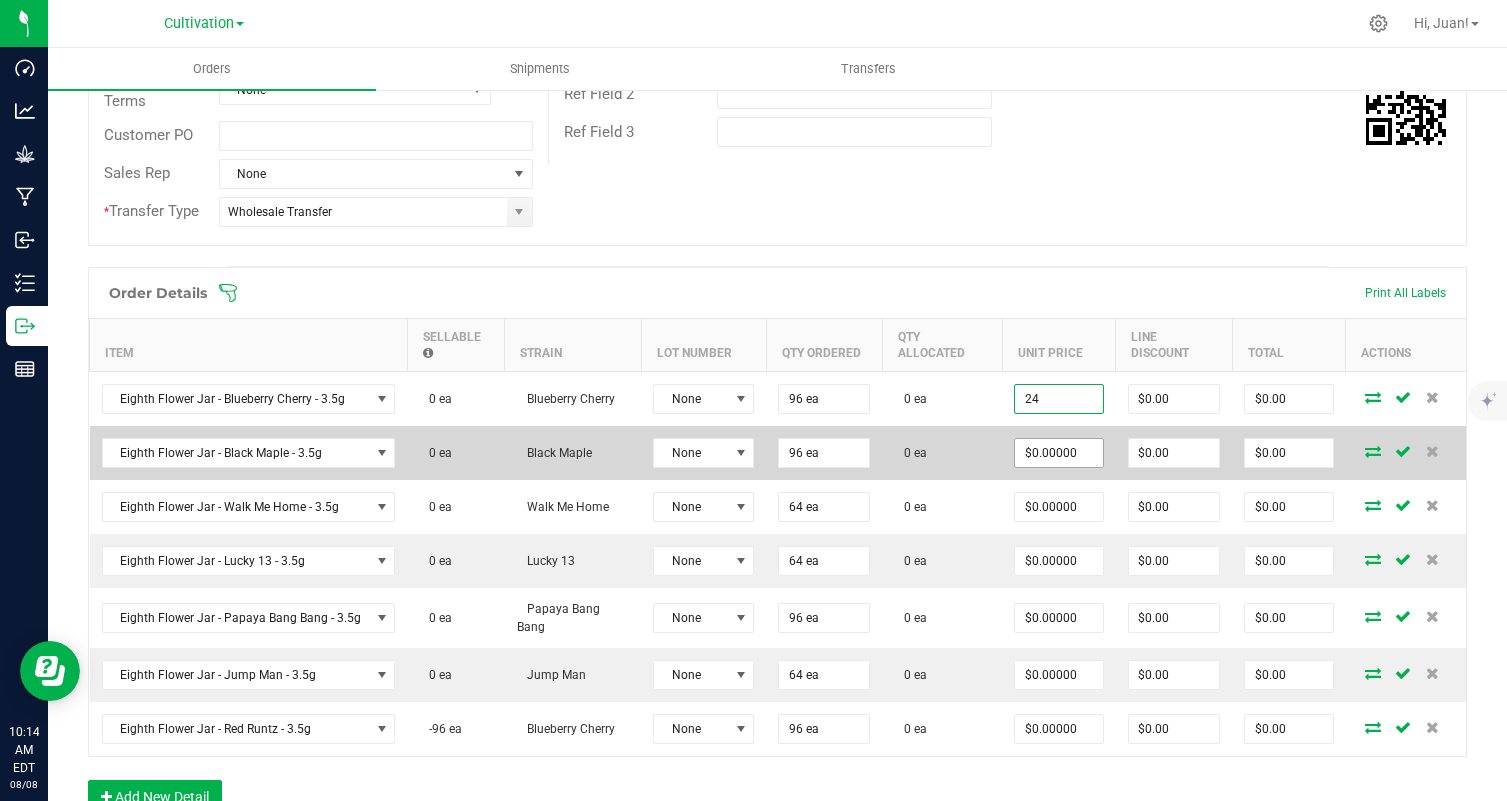 type on "$2,304.00" 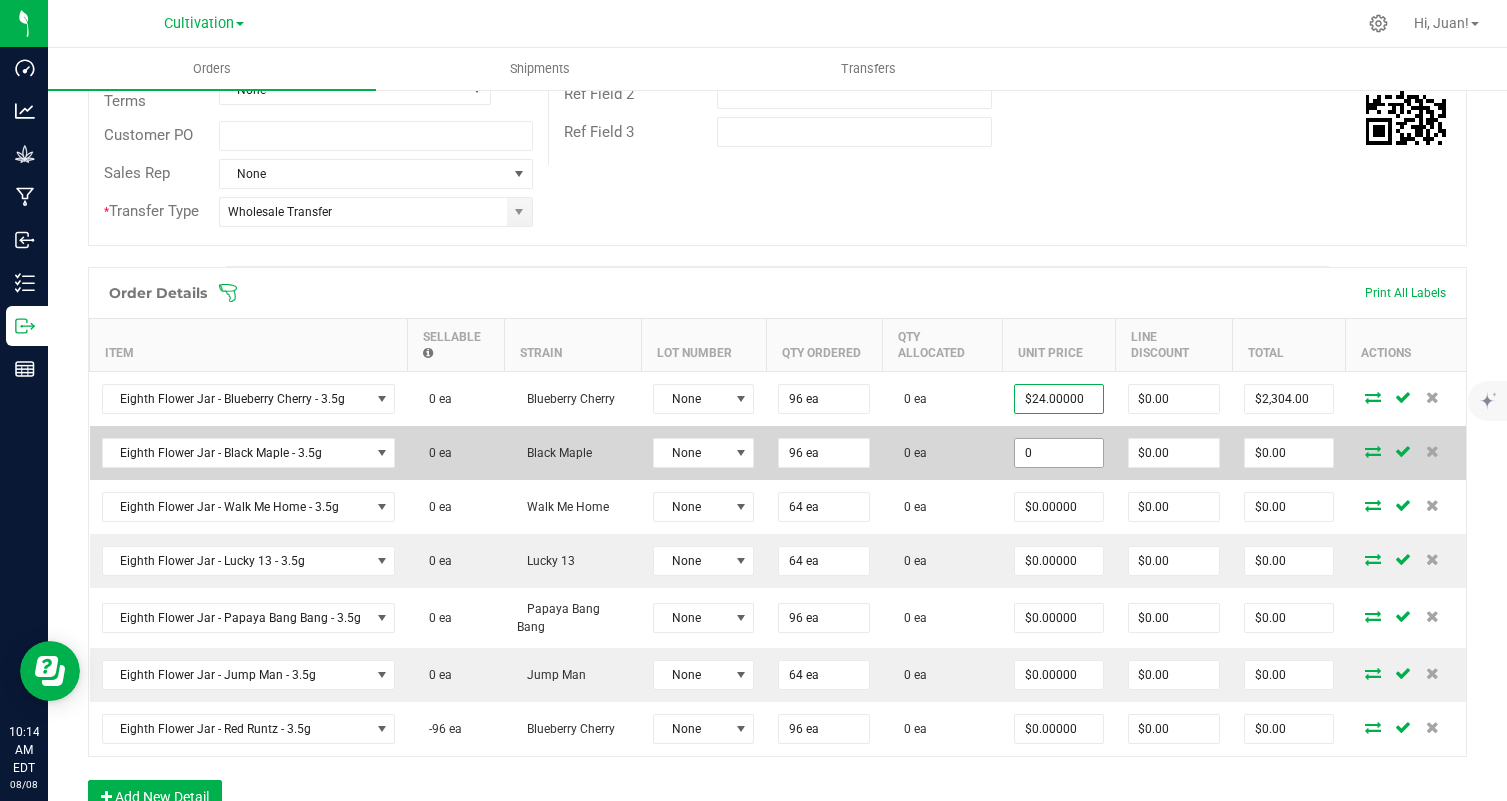 click on "0" at bounding box center [1059, 453] 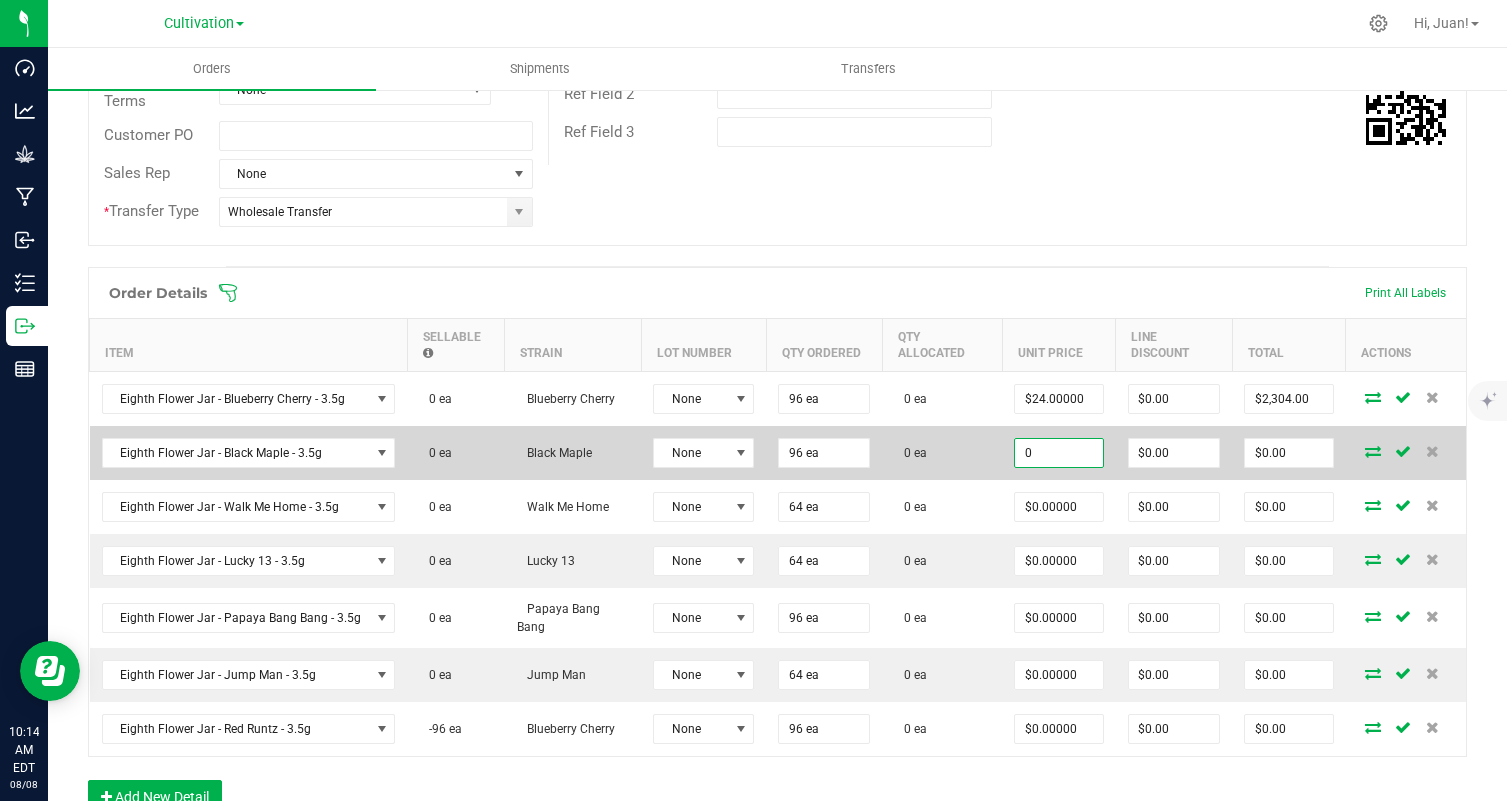 paste on "24" 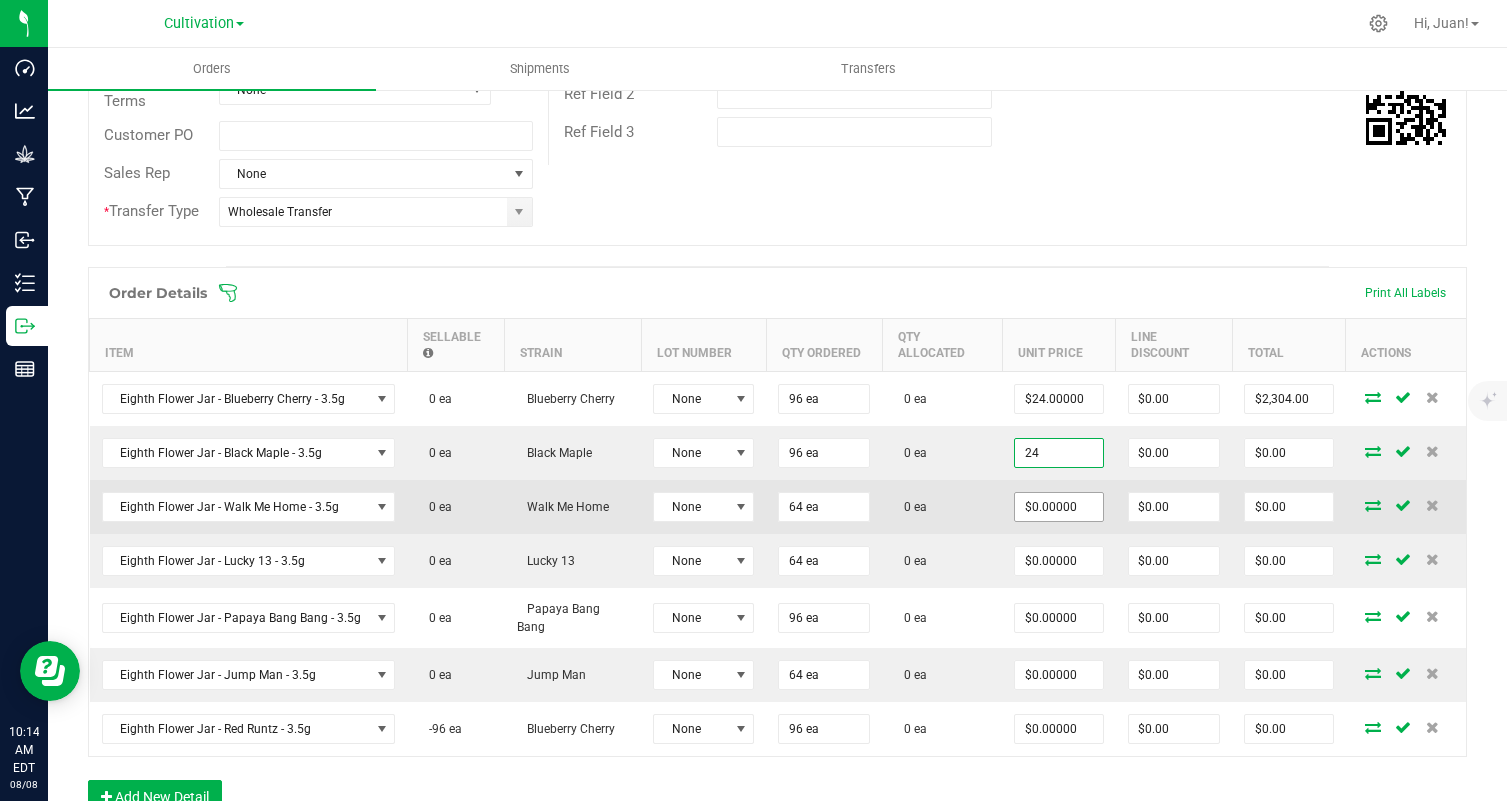 type on "$24.00000" 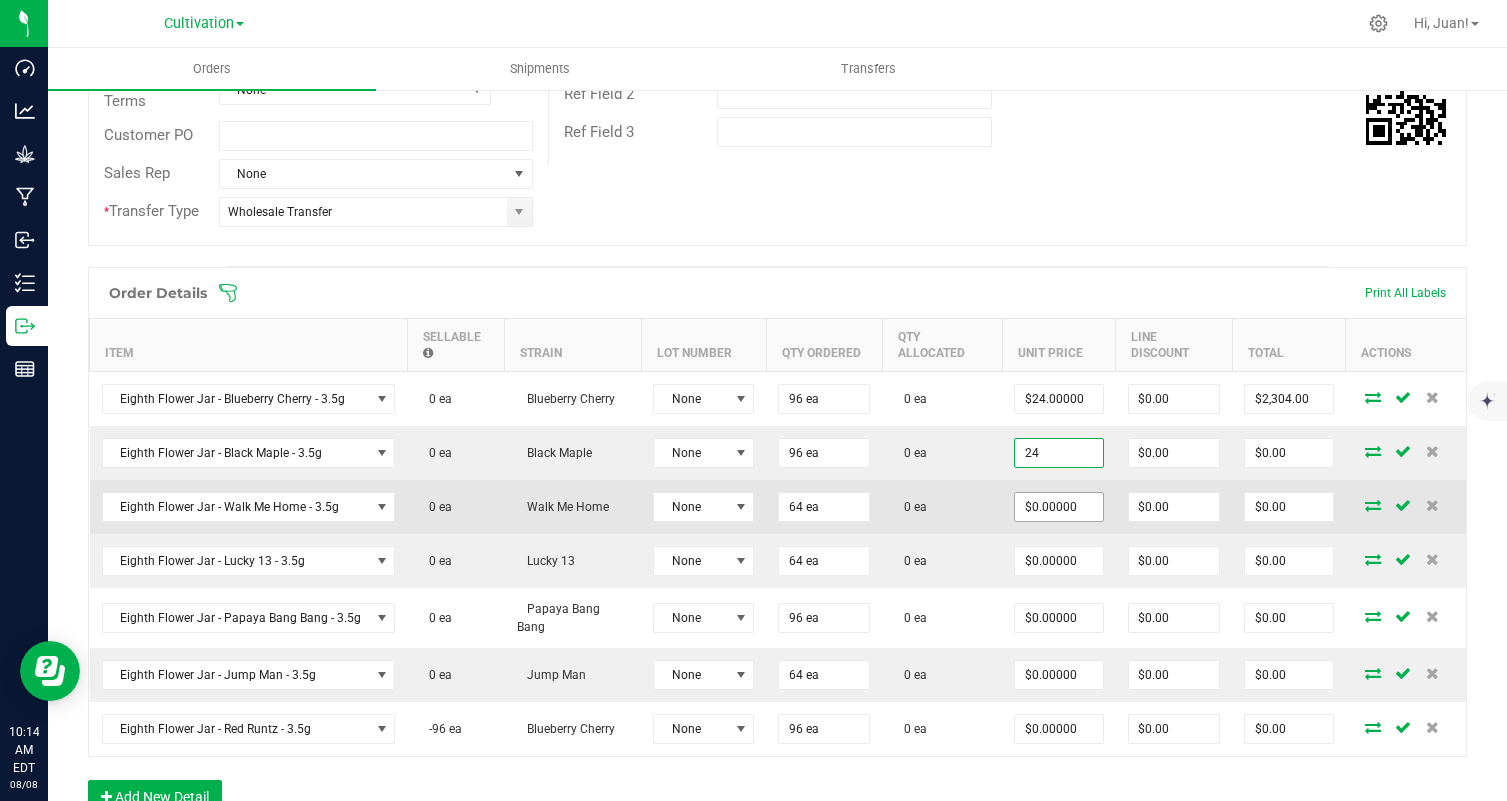 type on "$2,304.00" 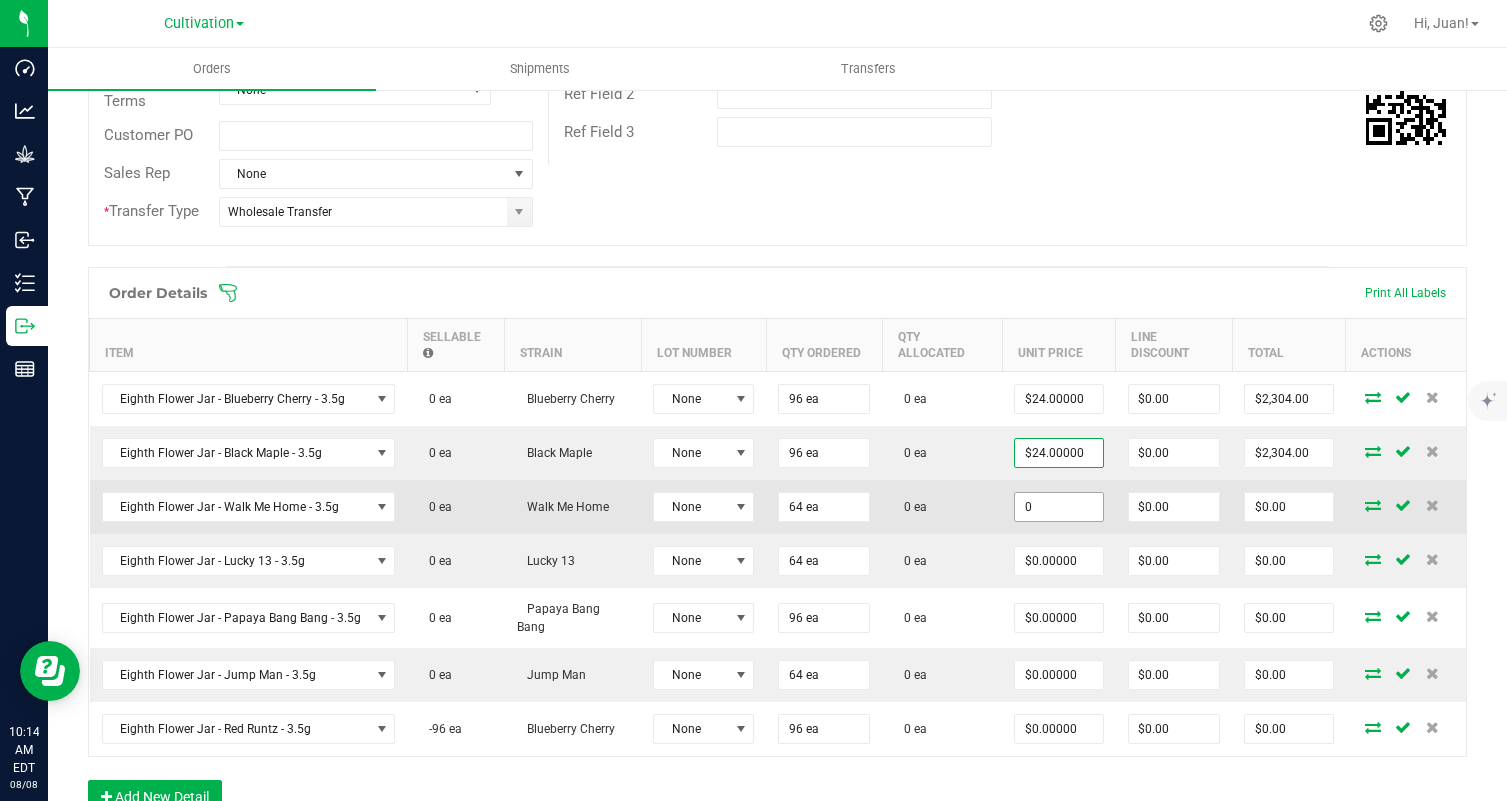 click on "0" at bounding box center [1059, 507] 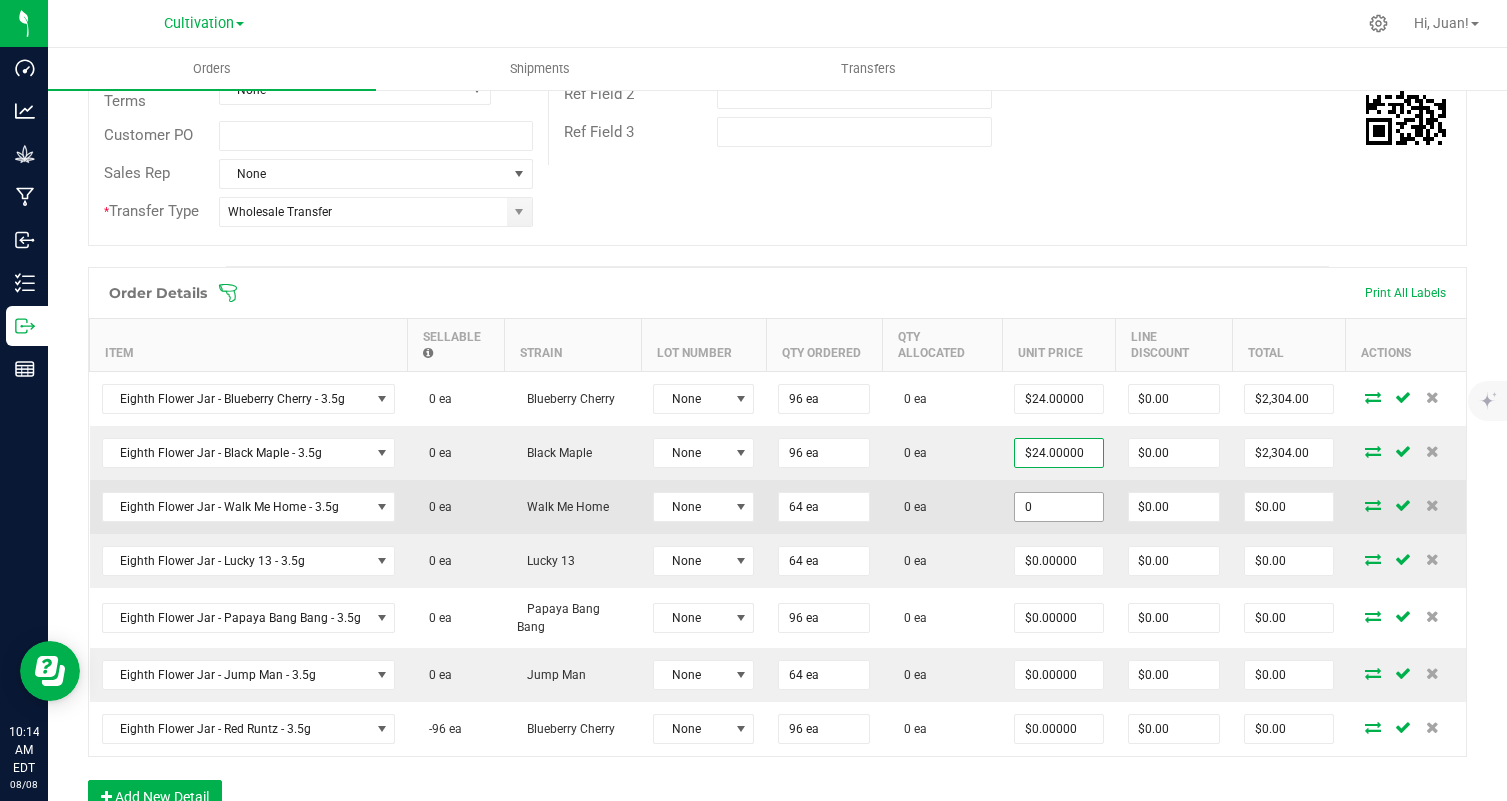 paste on "24" 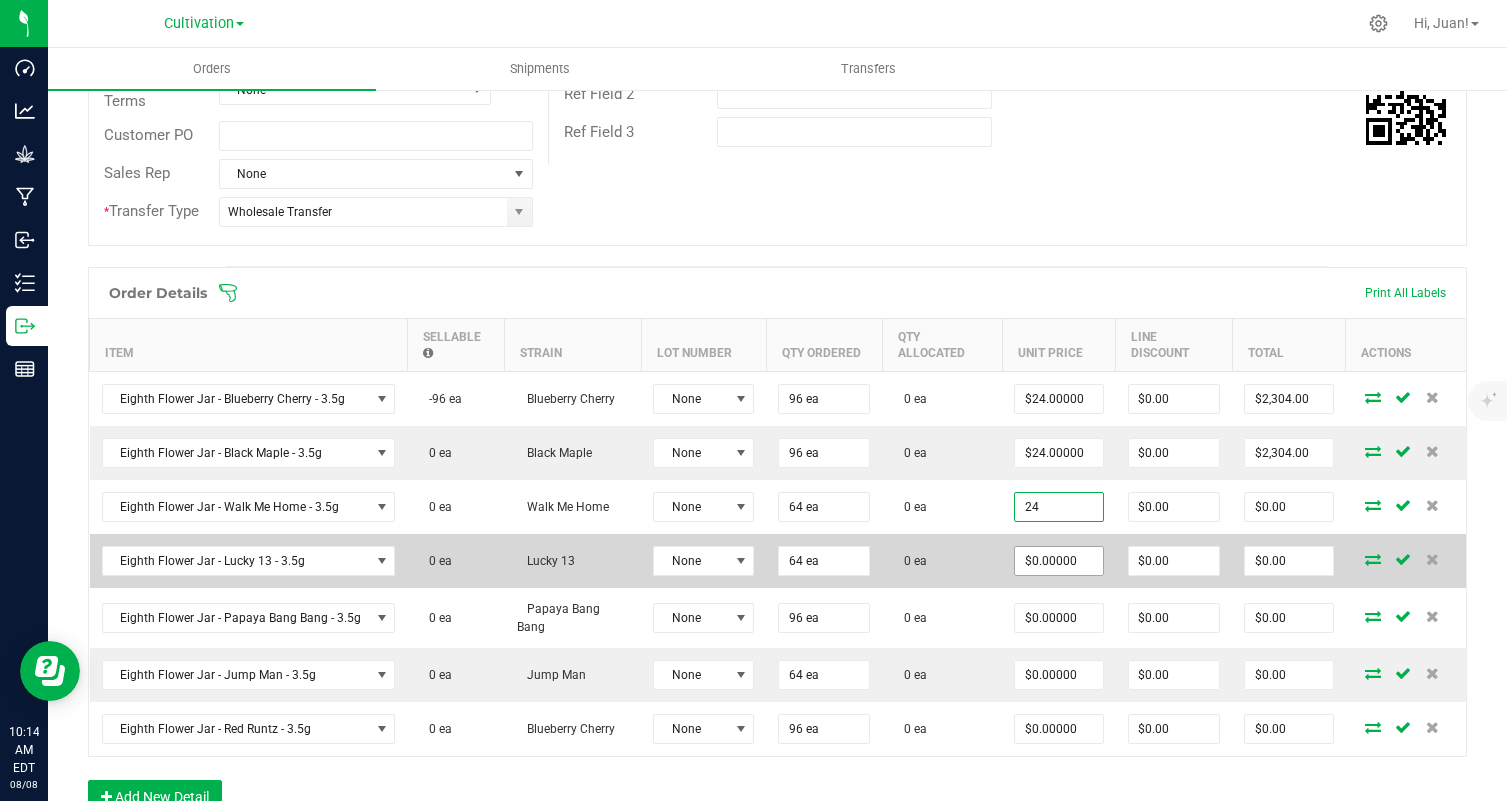 type on "$24.00000" 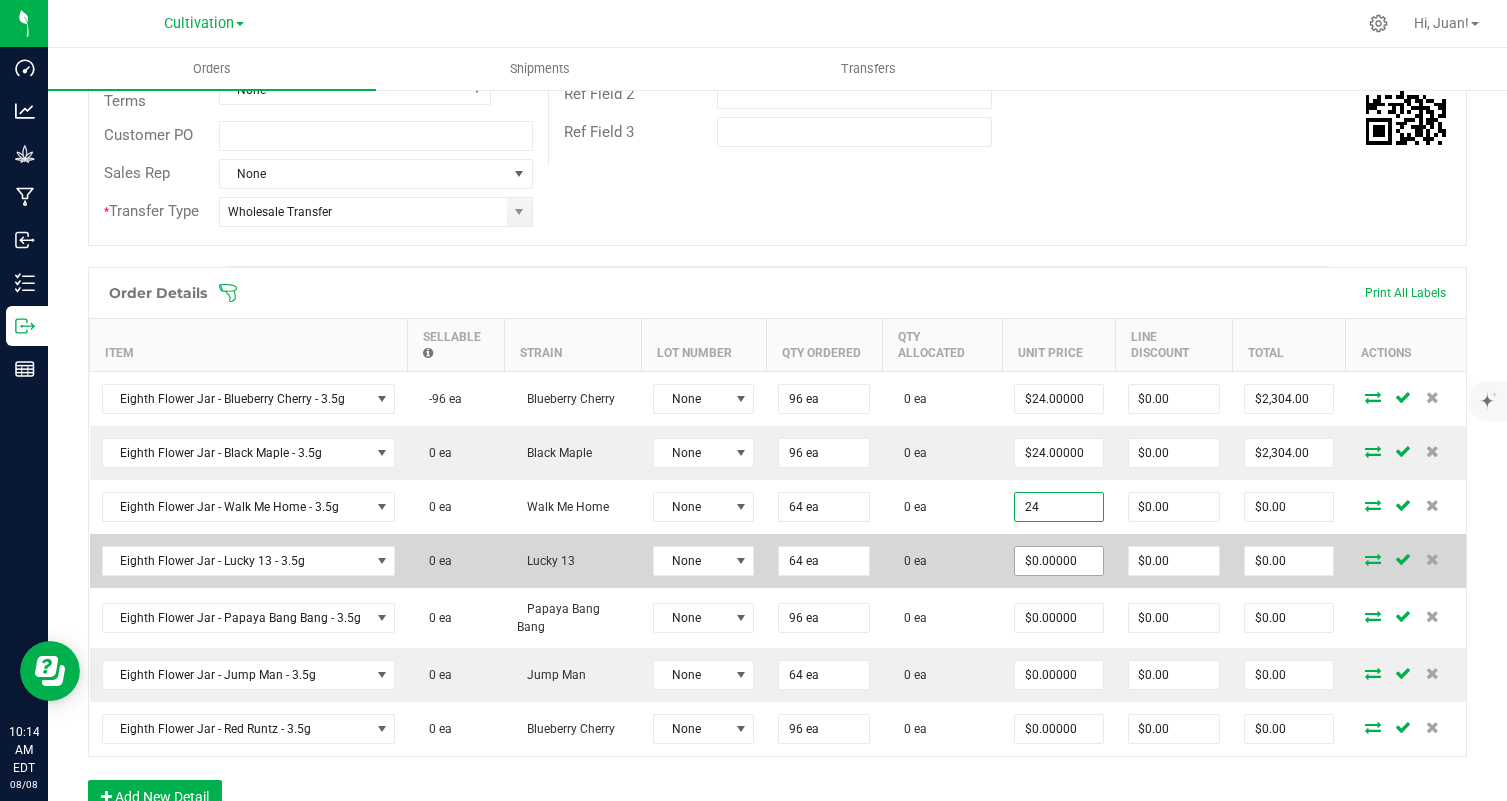 type on "$1,536.00" 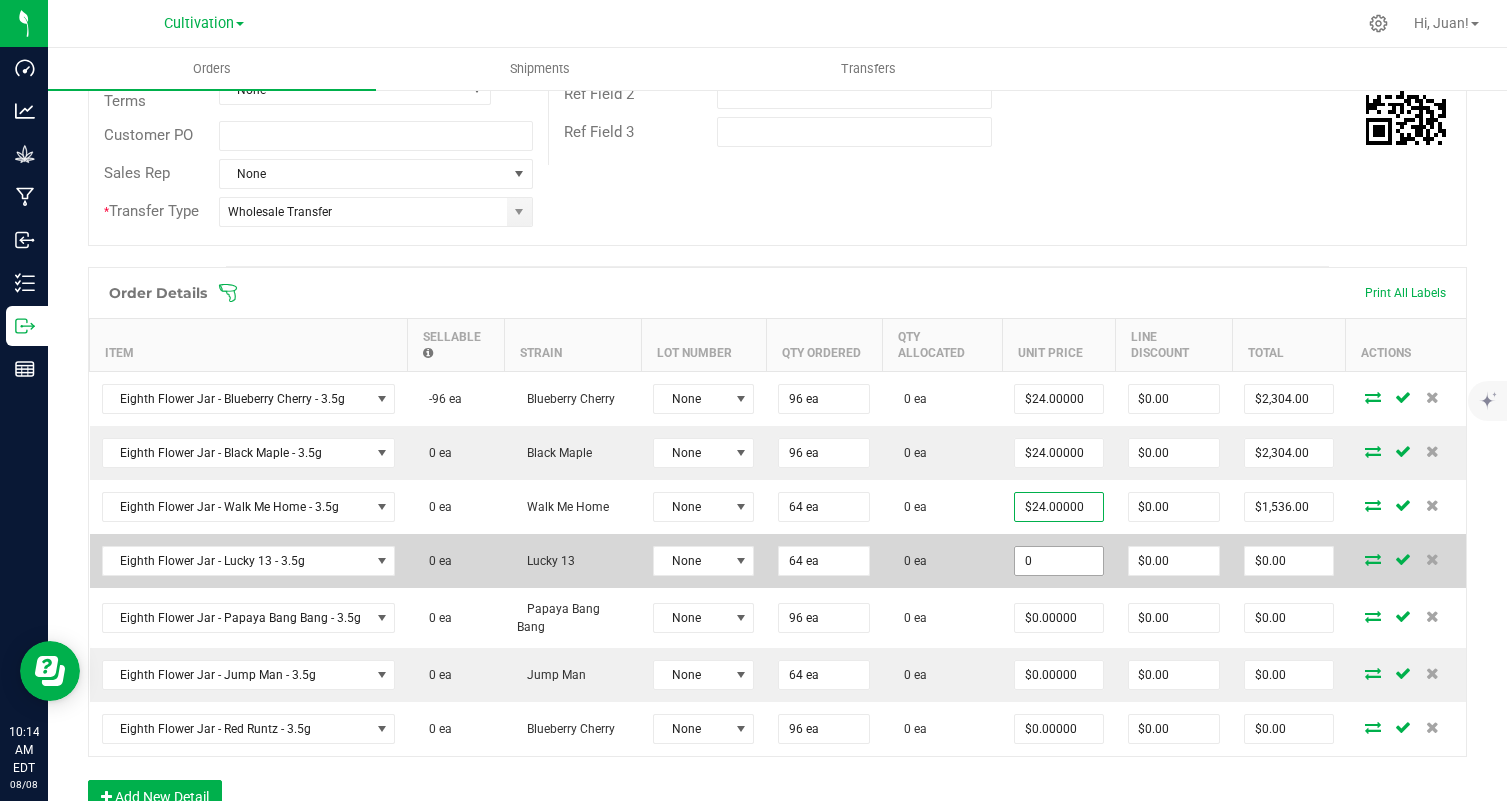 click on "0" at bounding box center [1059, 561] 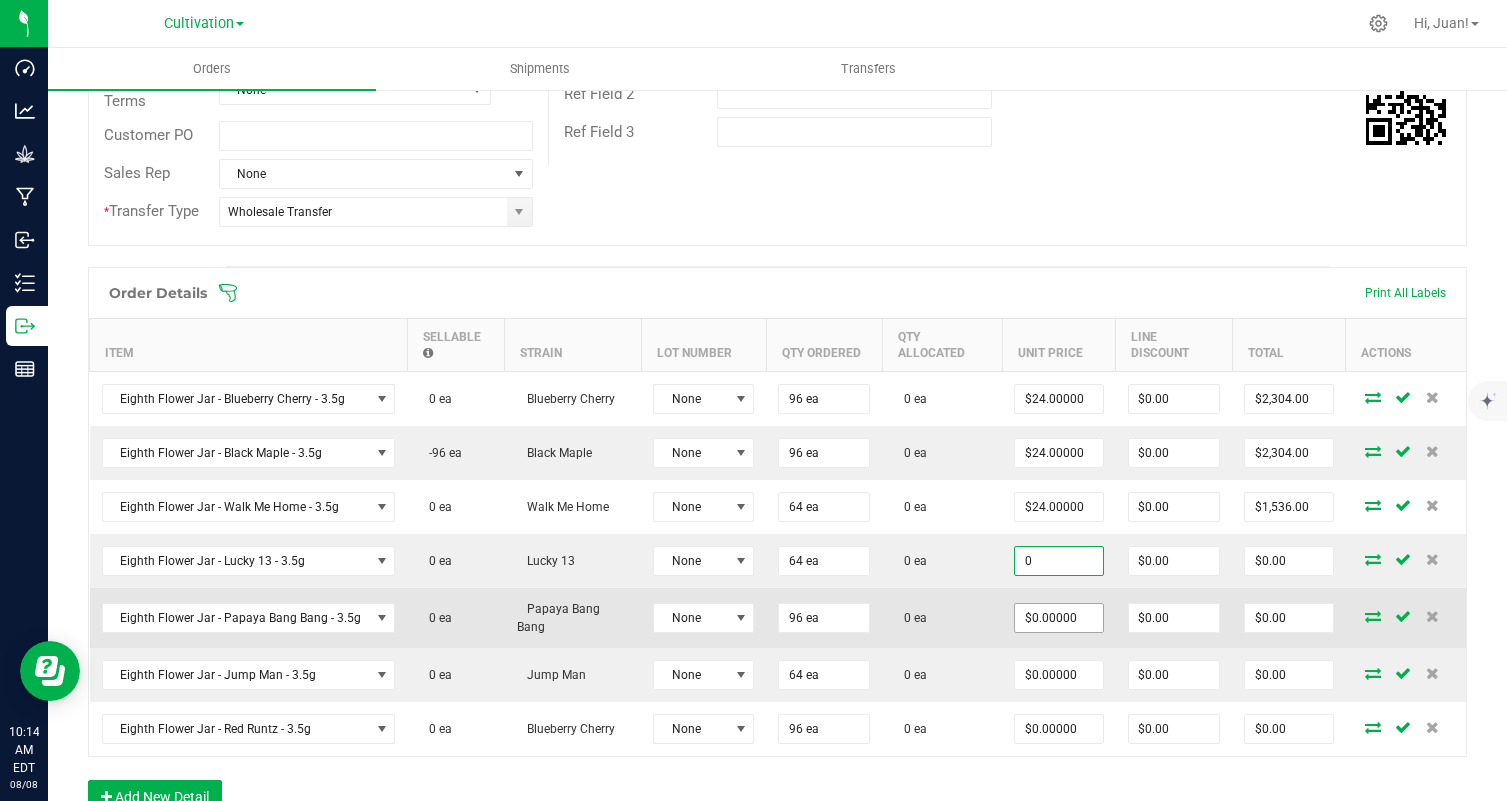 type on "$0.00000" 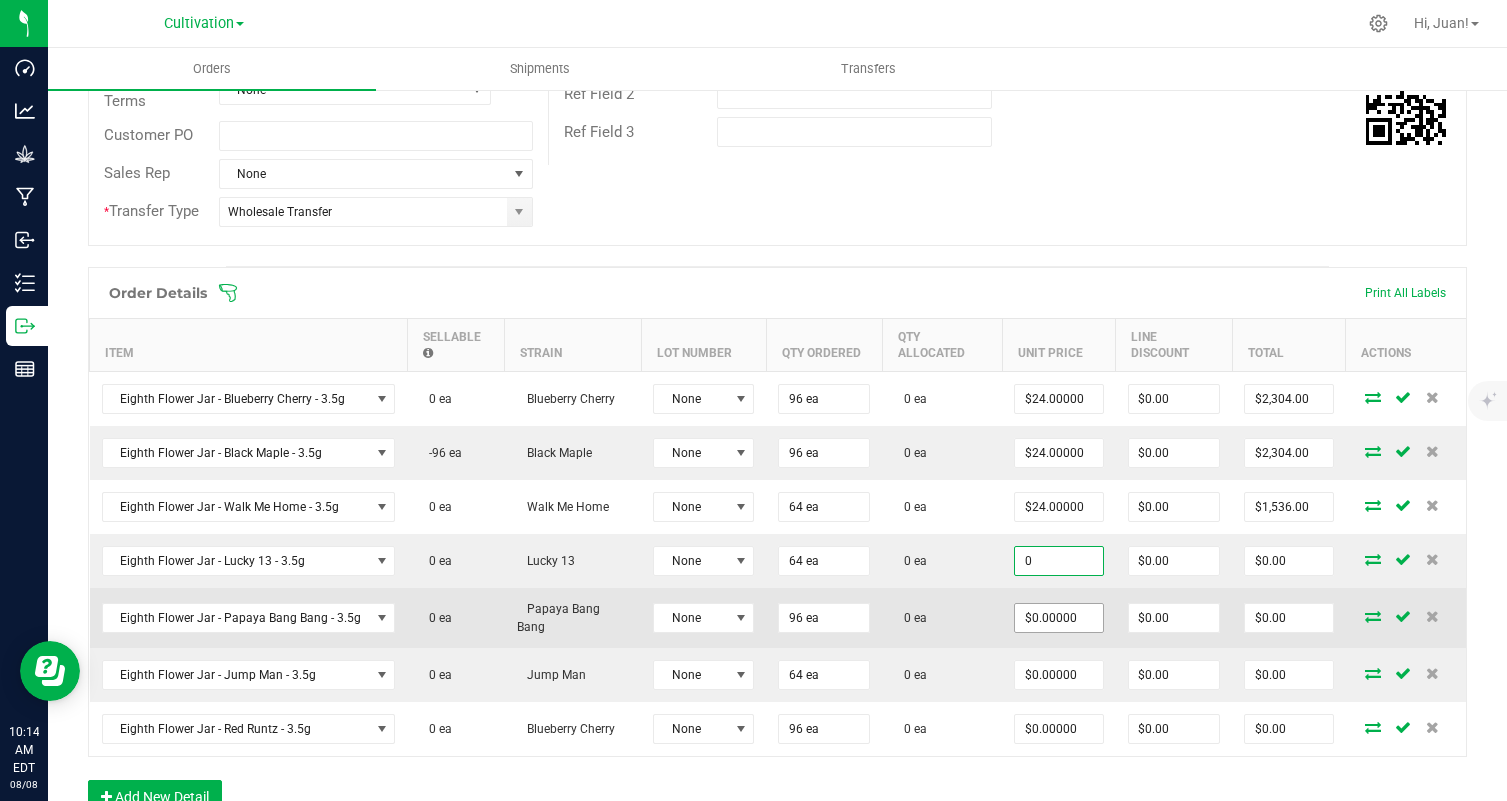 type on "0" 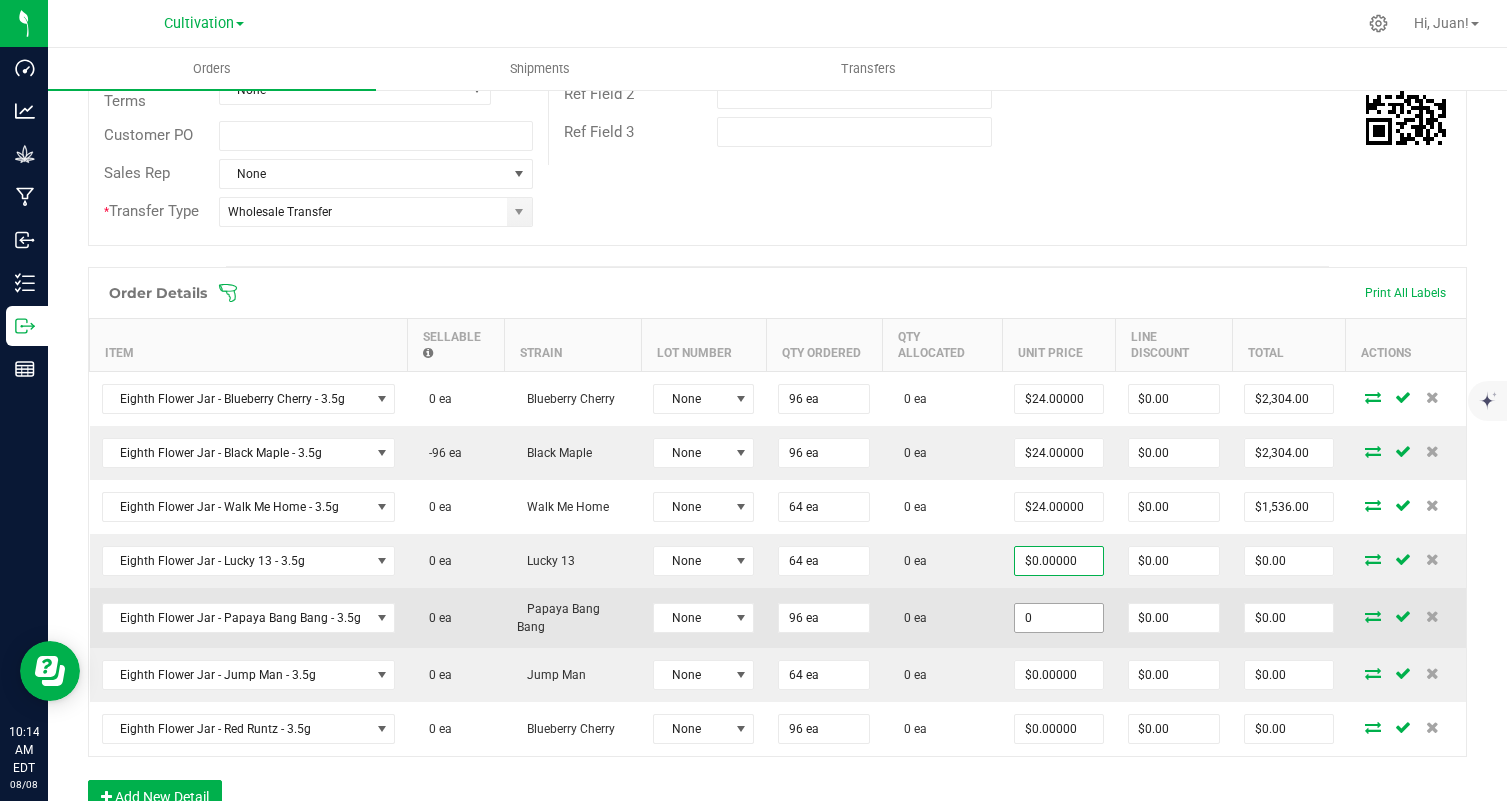 click on "0" at bounding box center [1059, 618] 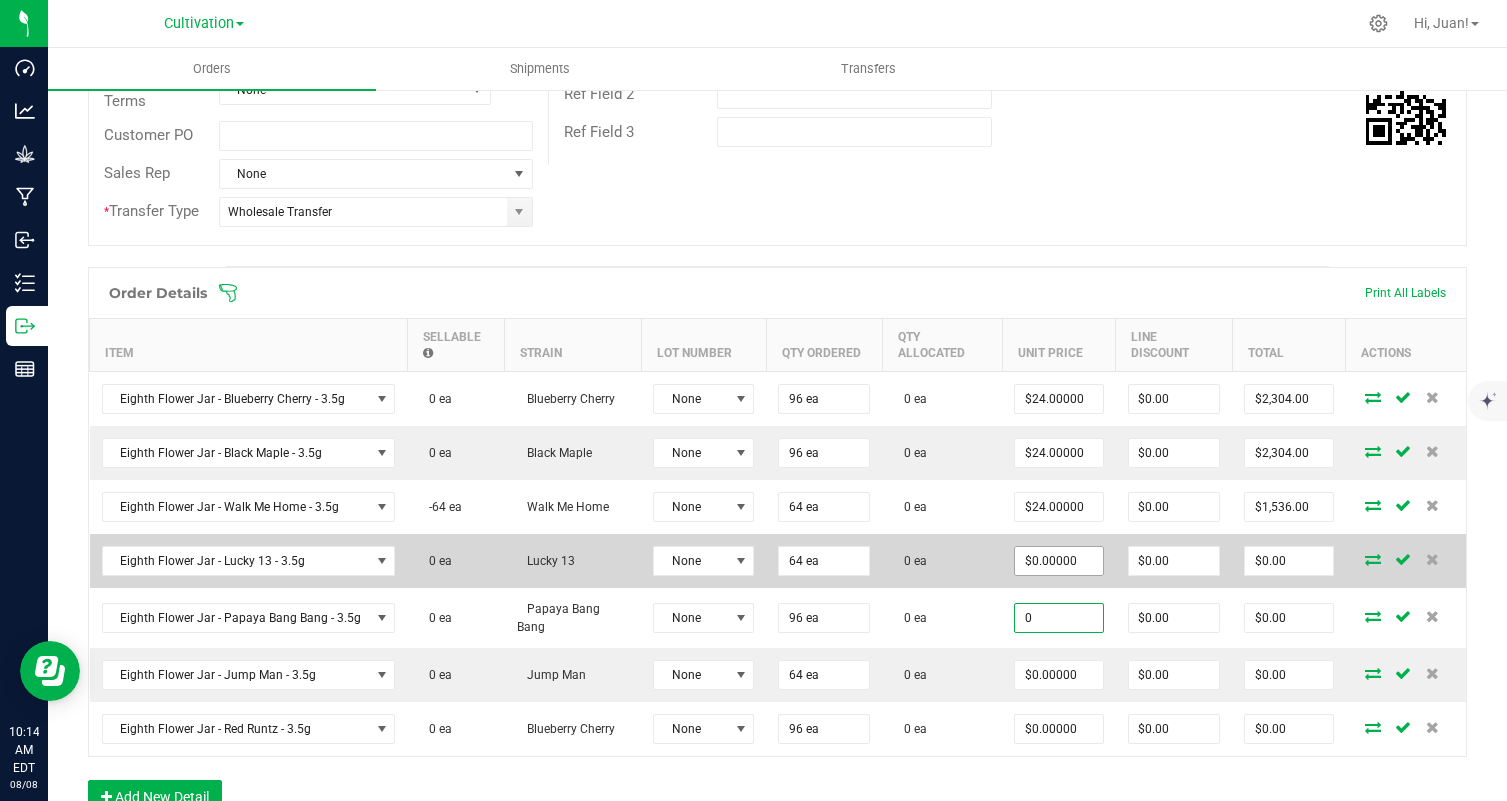 type on "0" 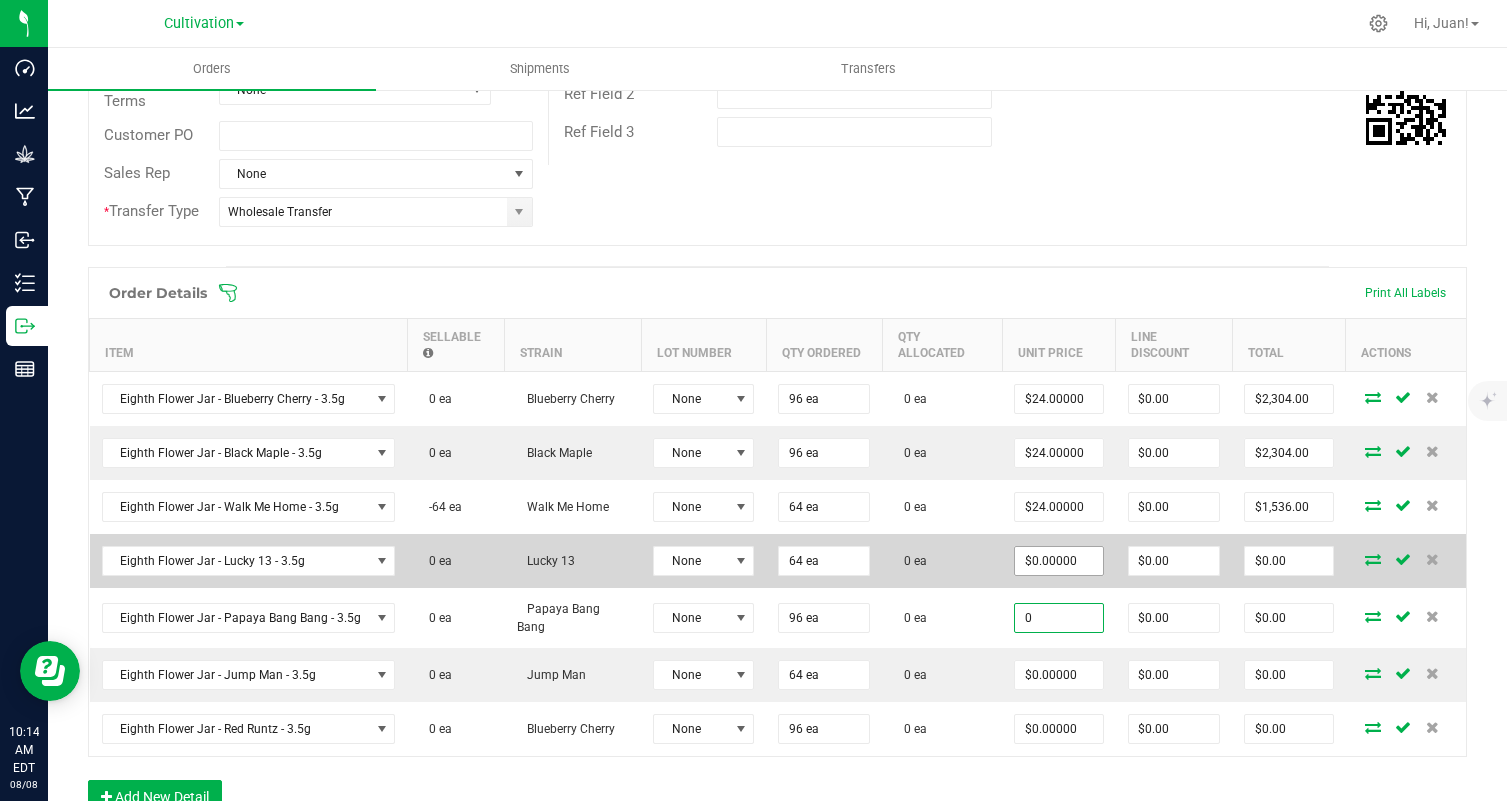 type on "$0.00000" 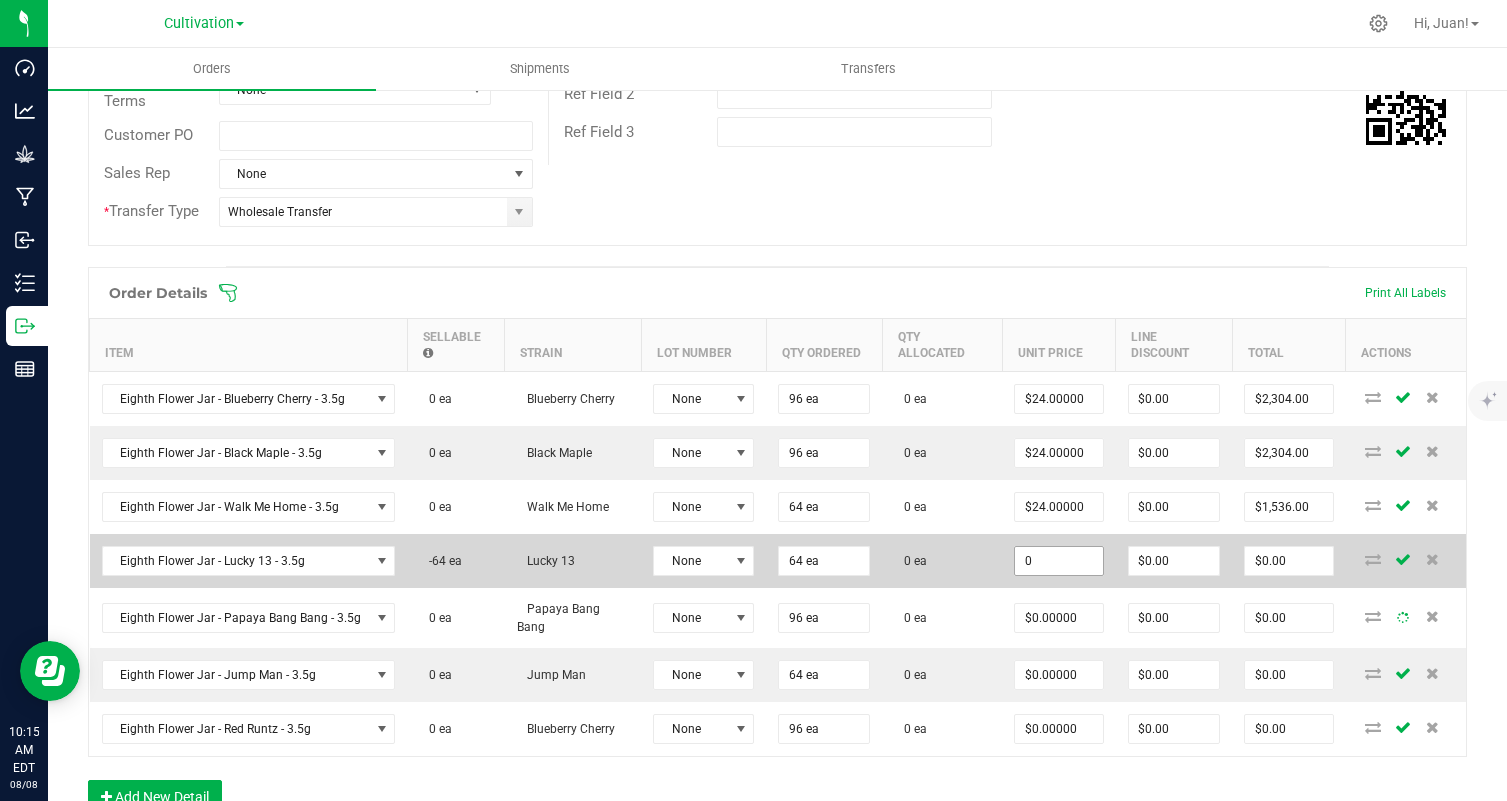 click on "0" at bounding box center [1059, 561] 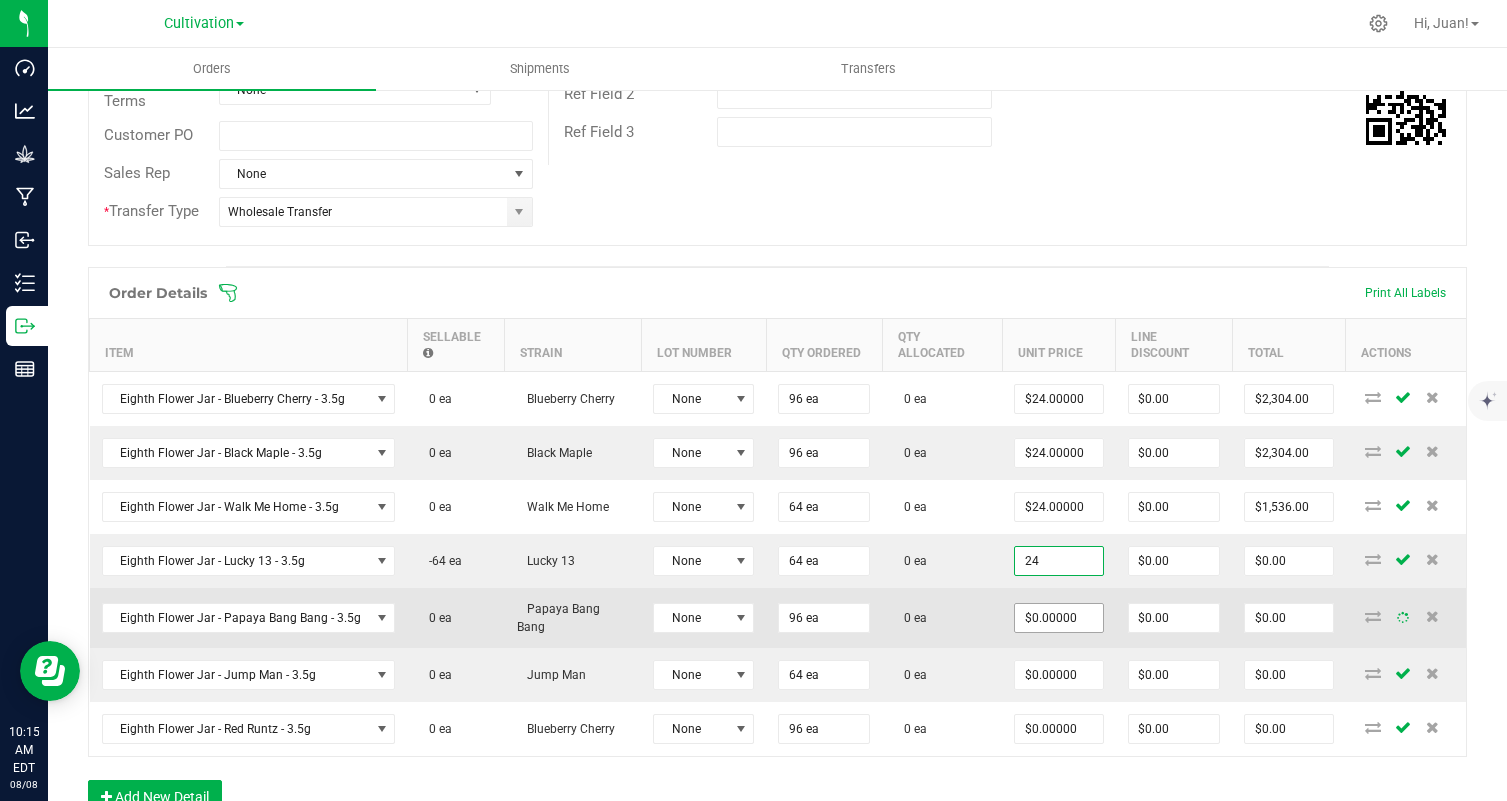 type on "24" 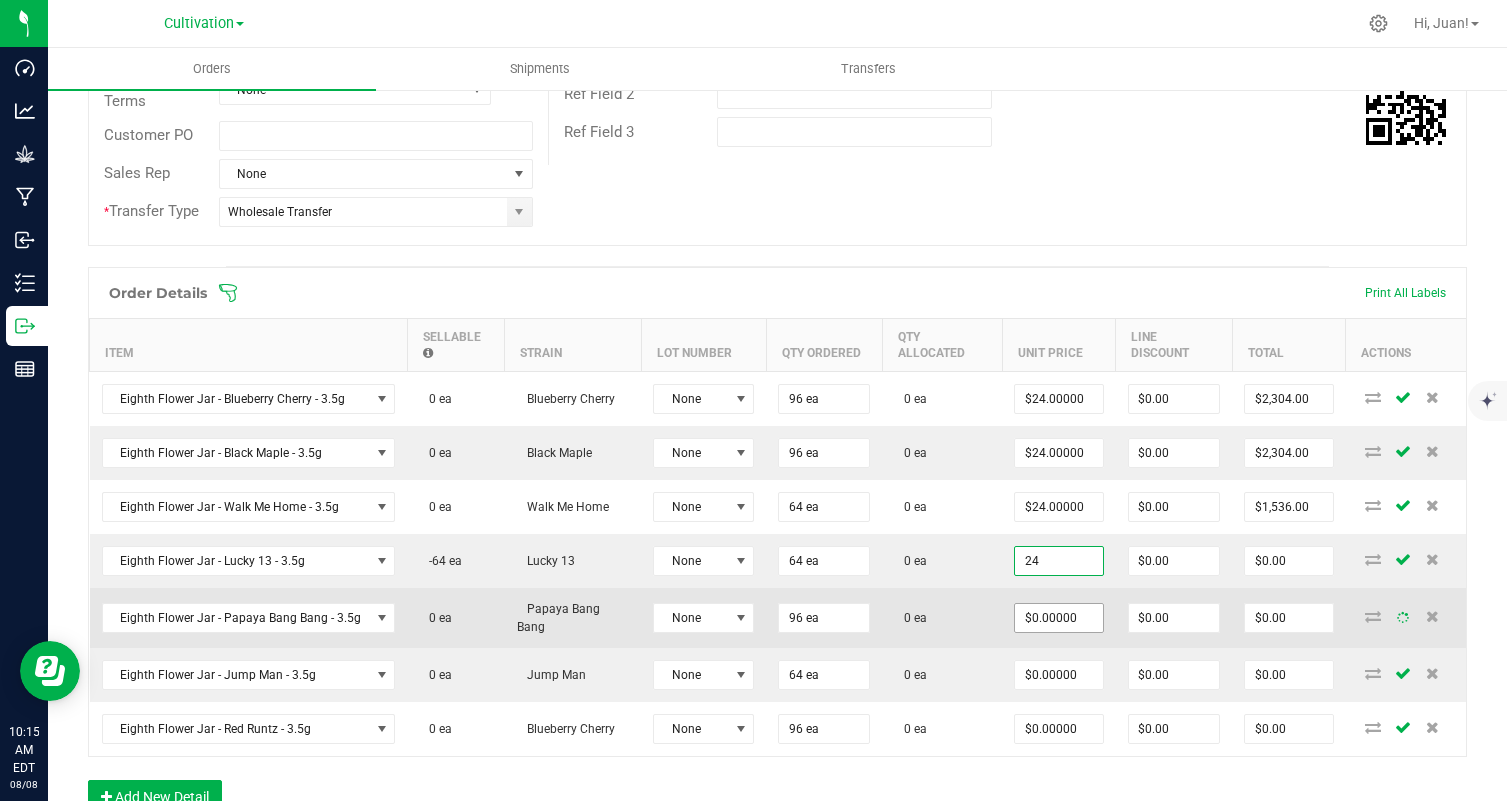 type on "0" 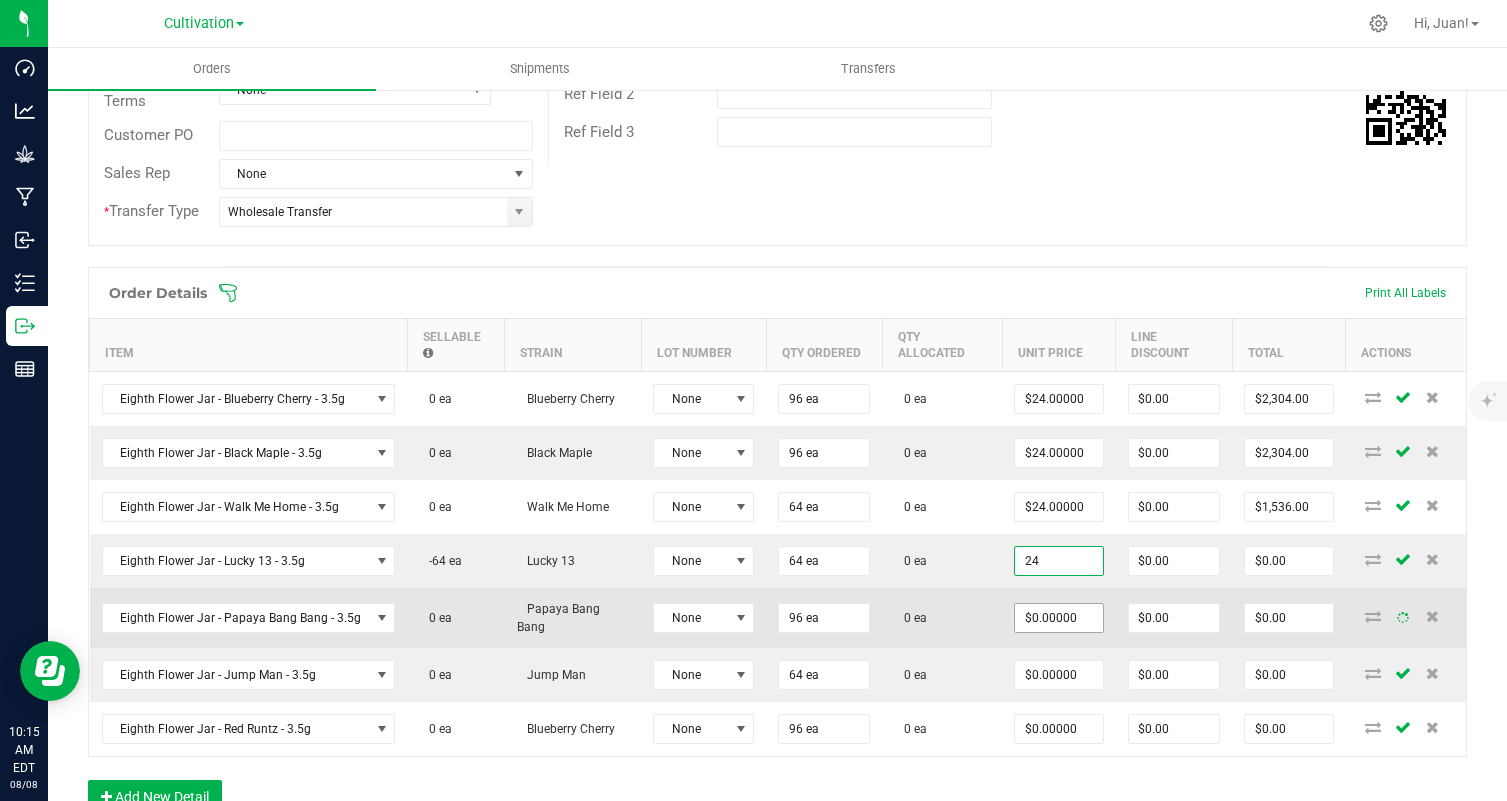 type on "$24.00000" 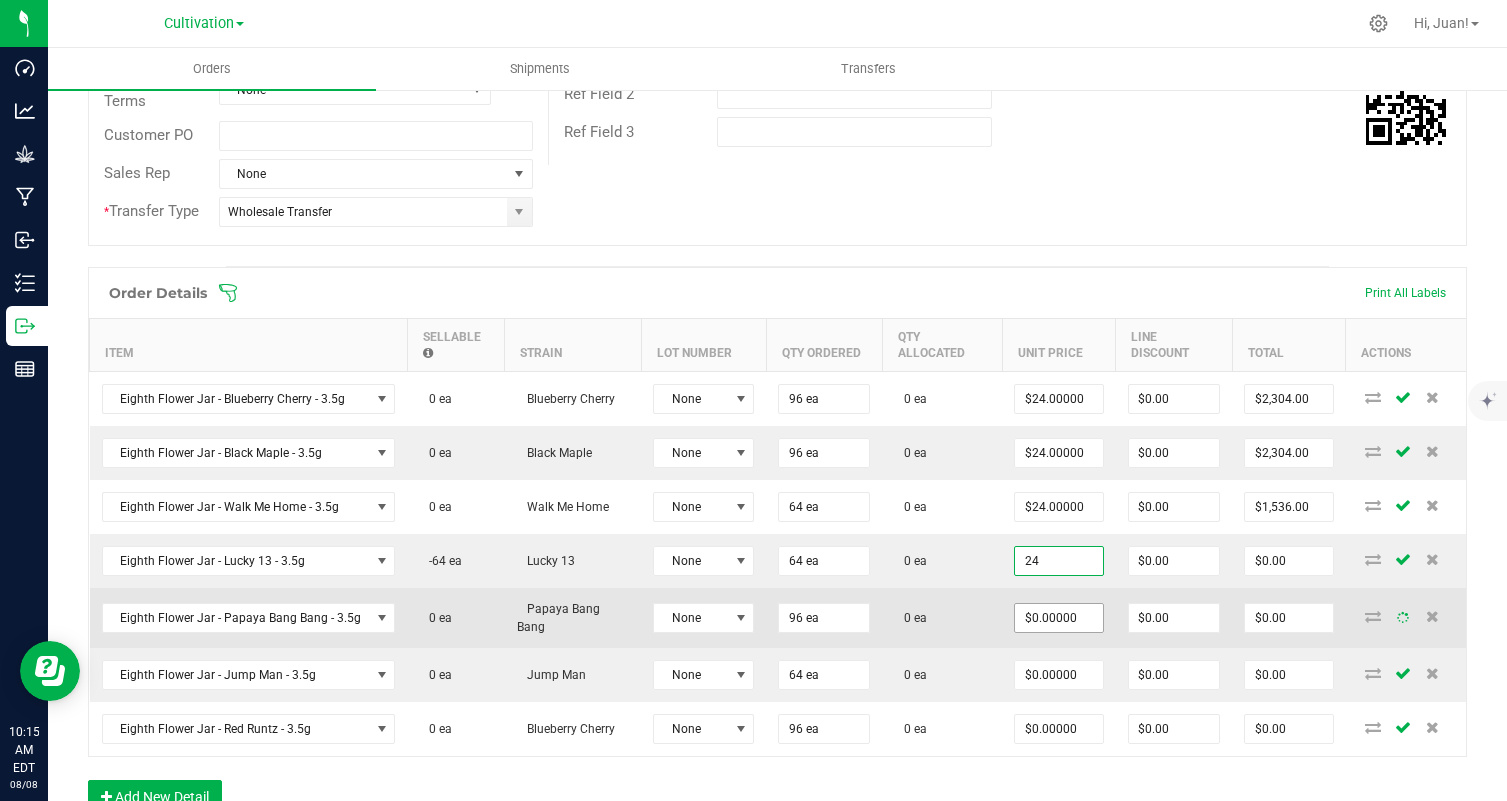 type on "$1,536.00" 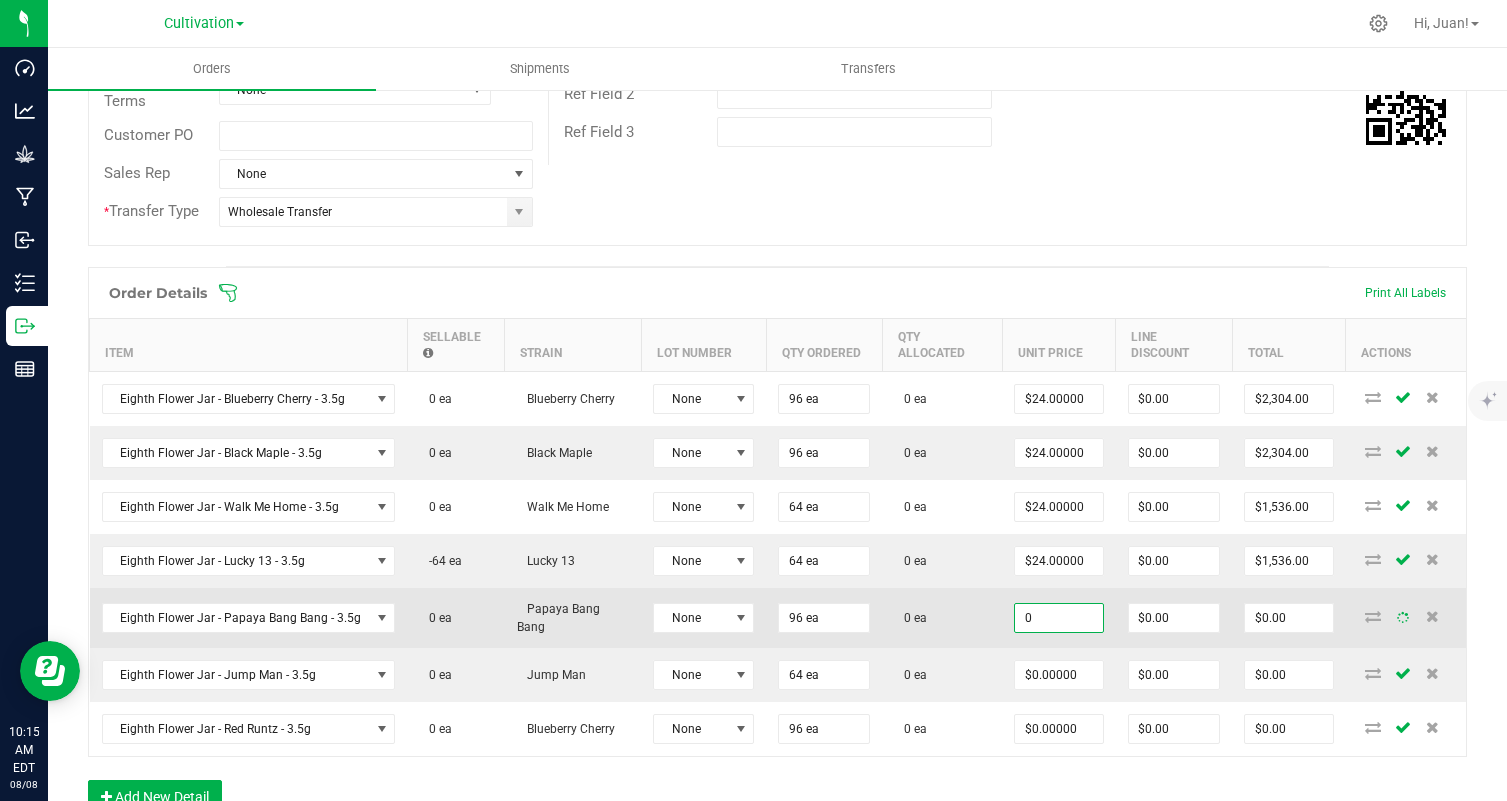 click on "0" at bounding box center (1059, 618) 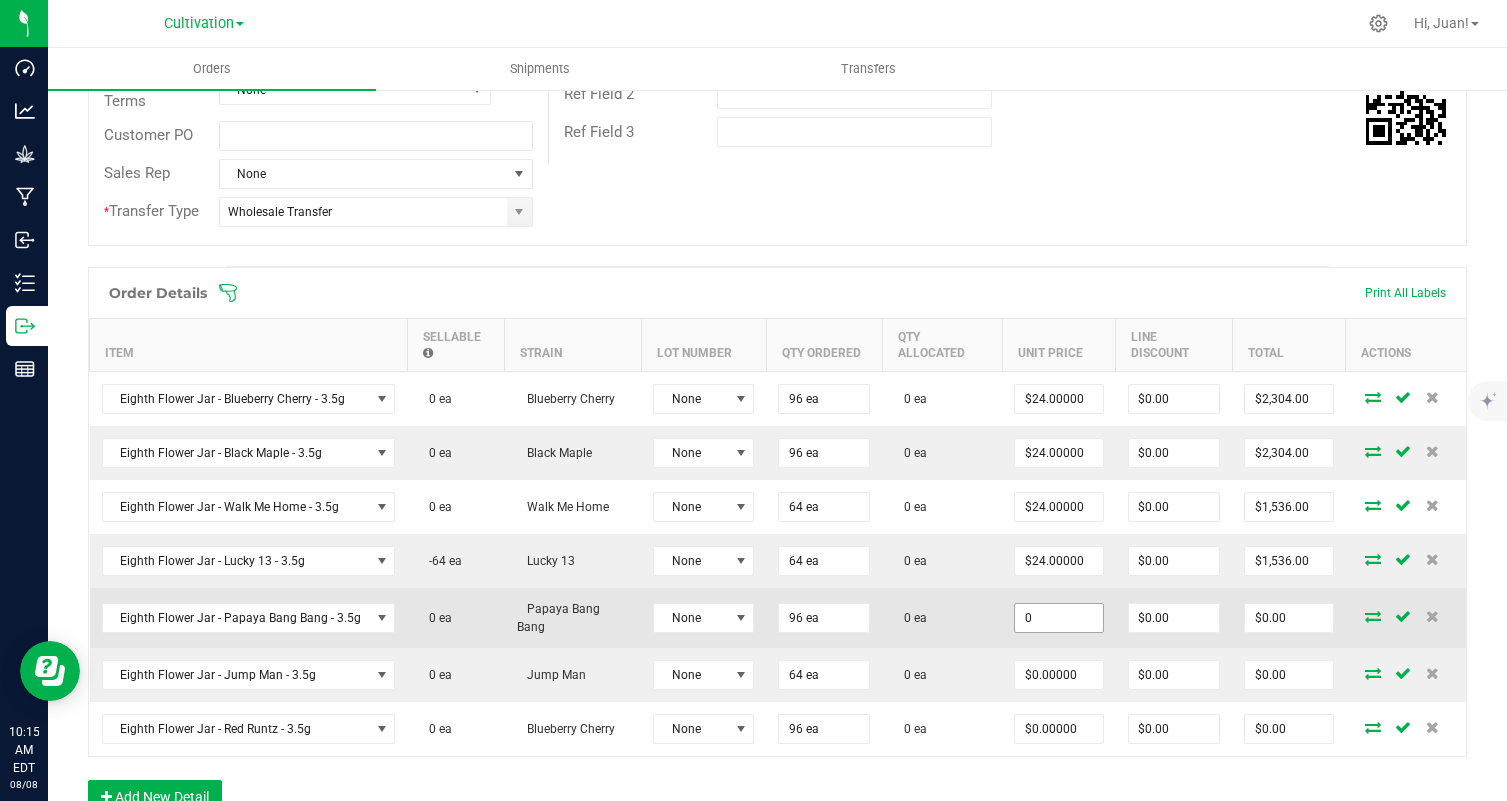 click on "0" at bounding box center (1059, 618) 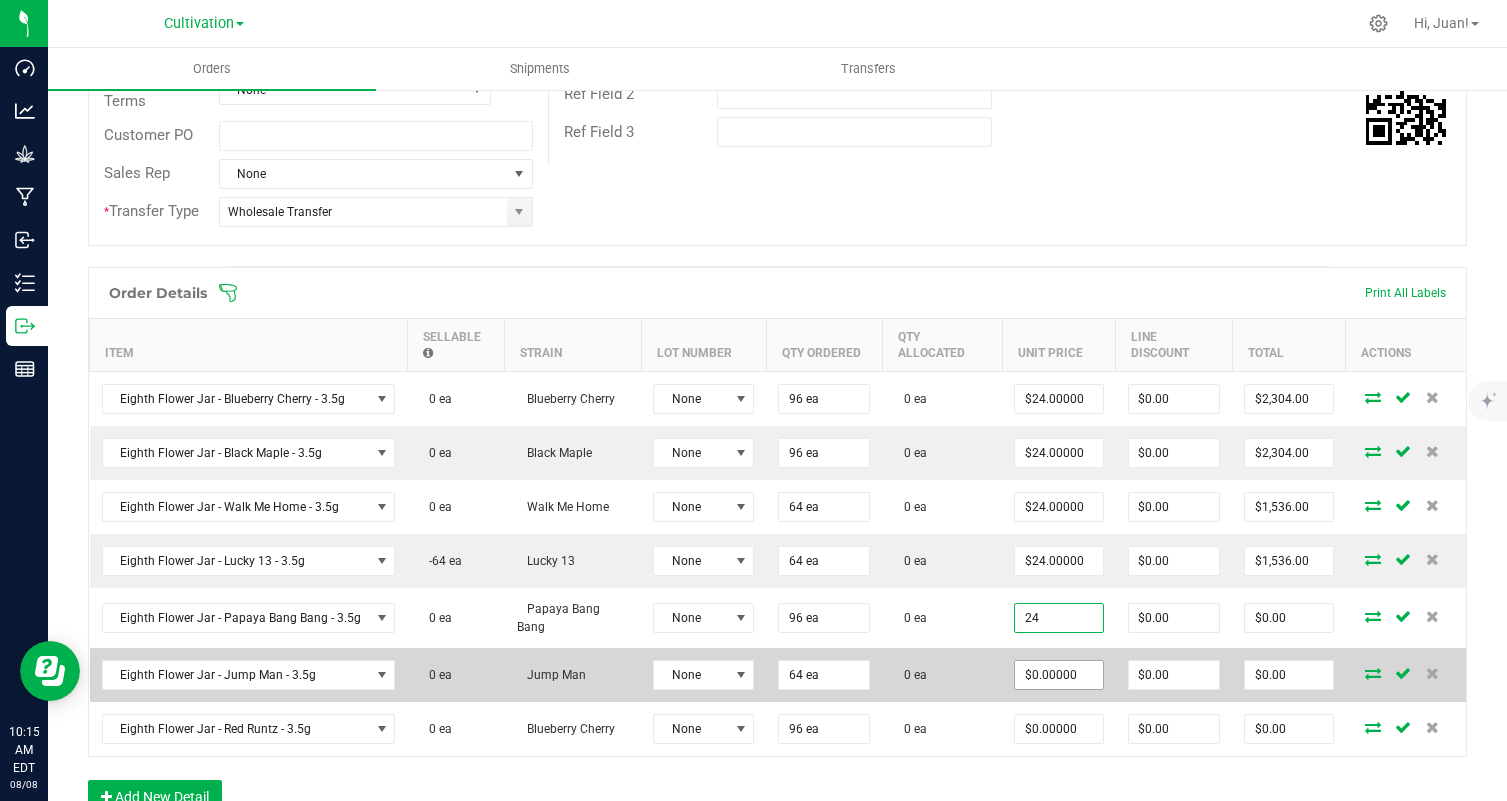 type on "24" 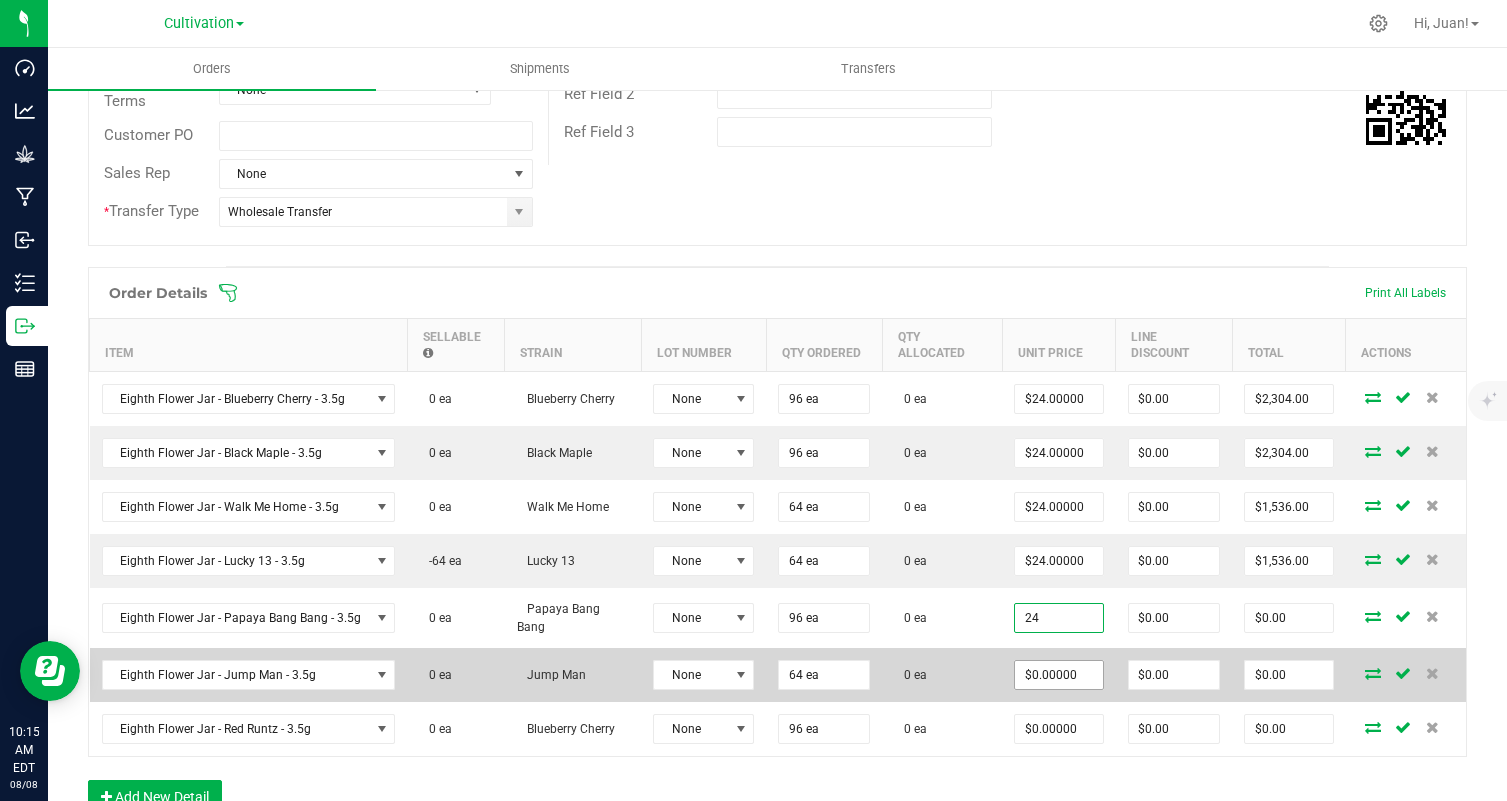 type on "0" 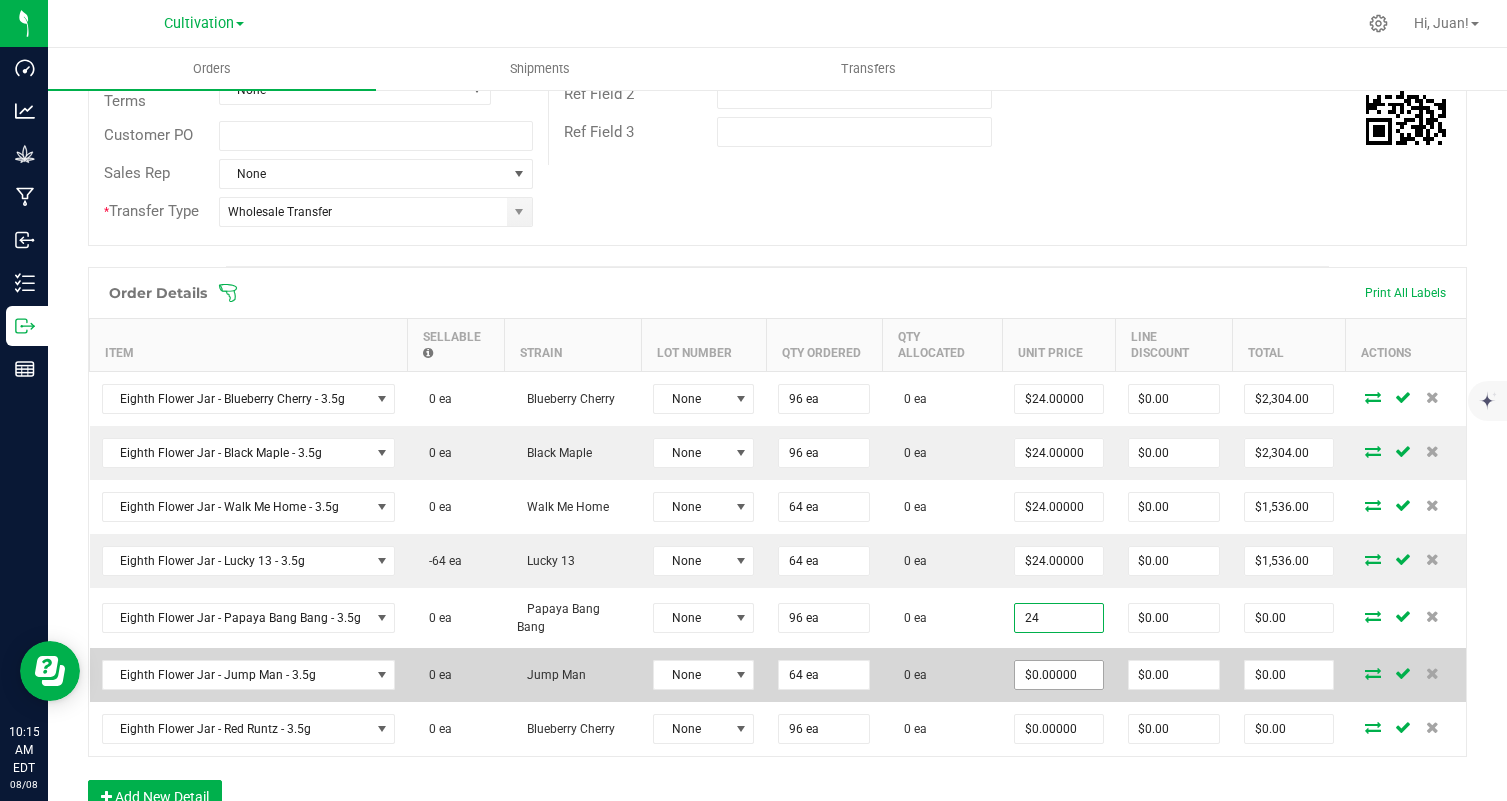 type on "$24.00000" 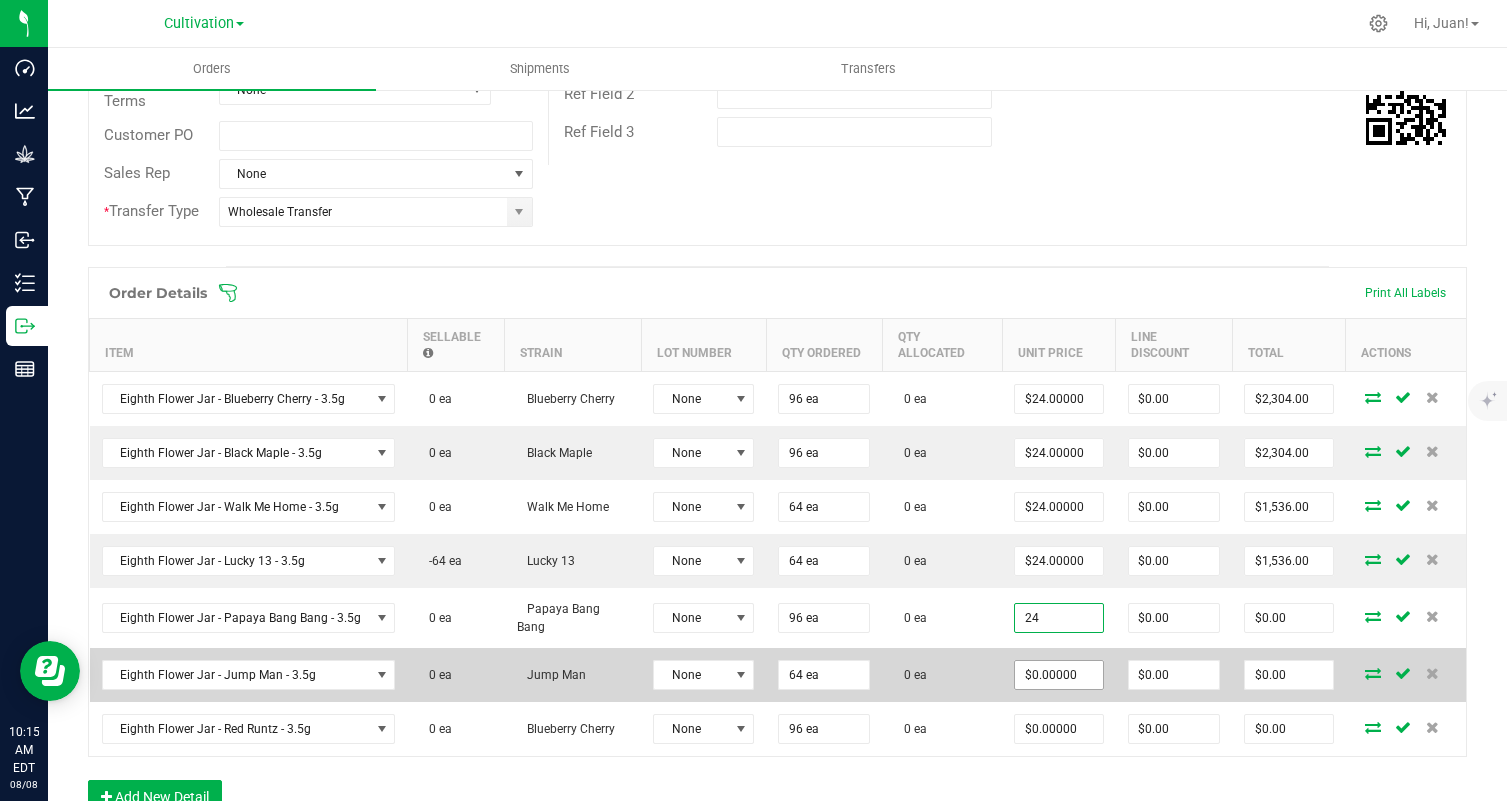 type on "$2,304.00" 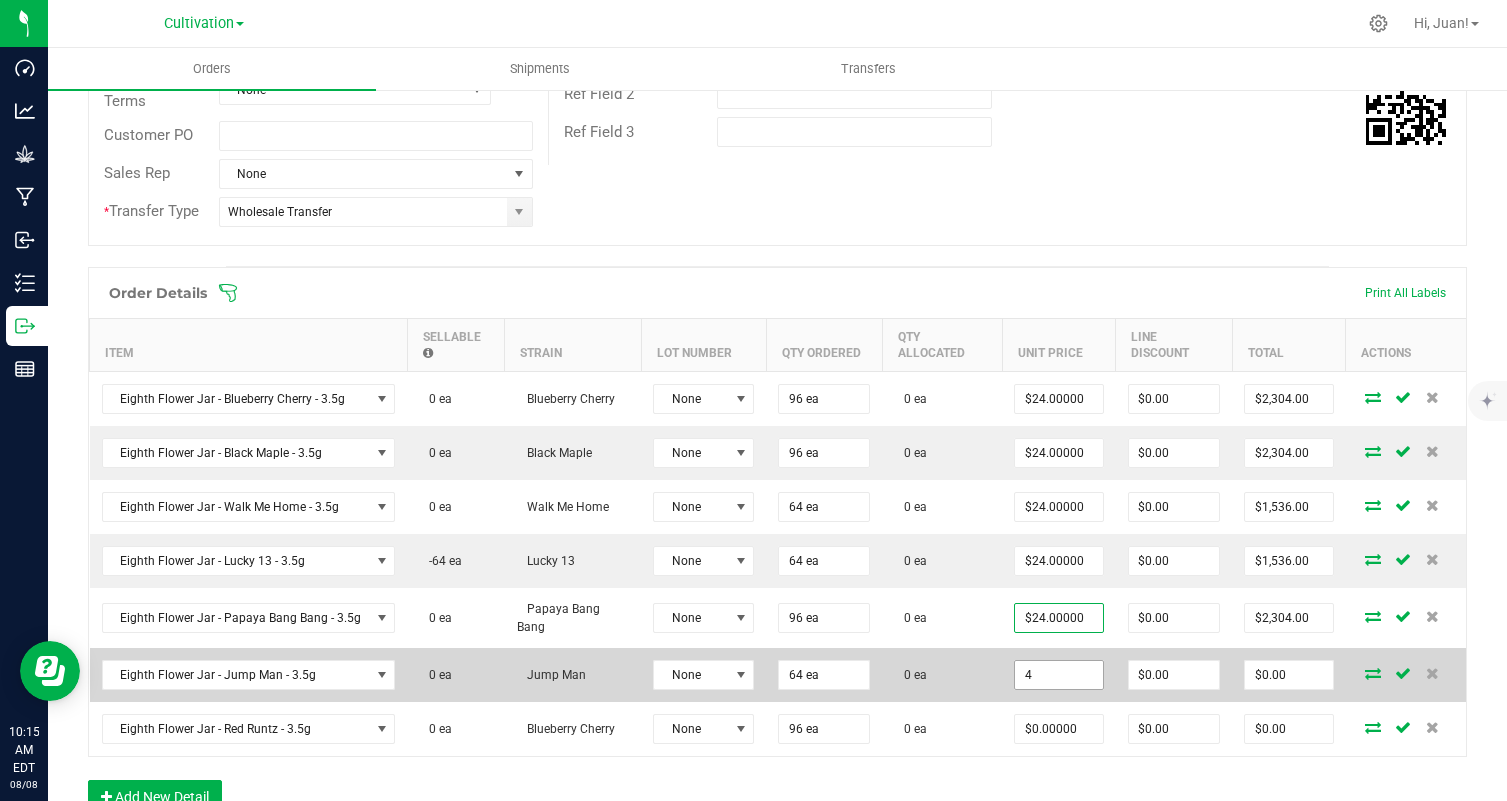 click on "4" at bounding box center (1059, 675) 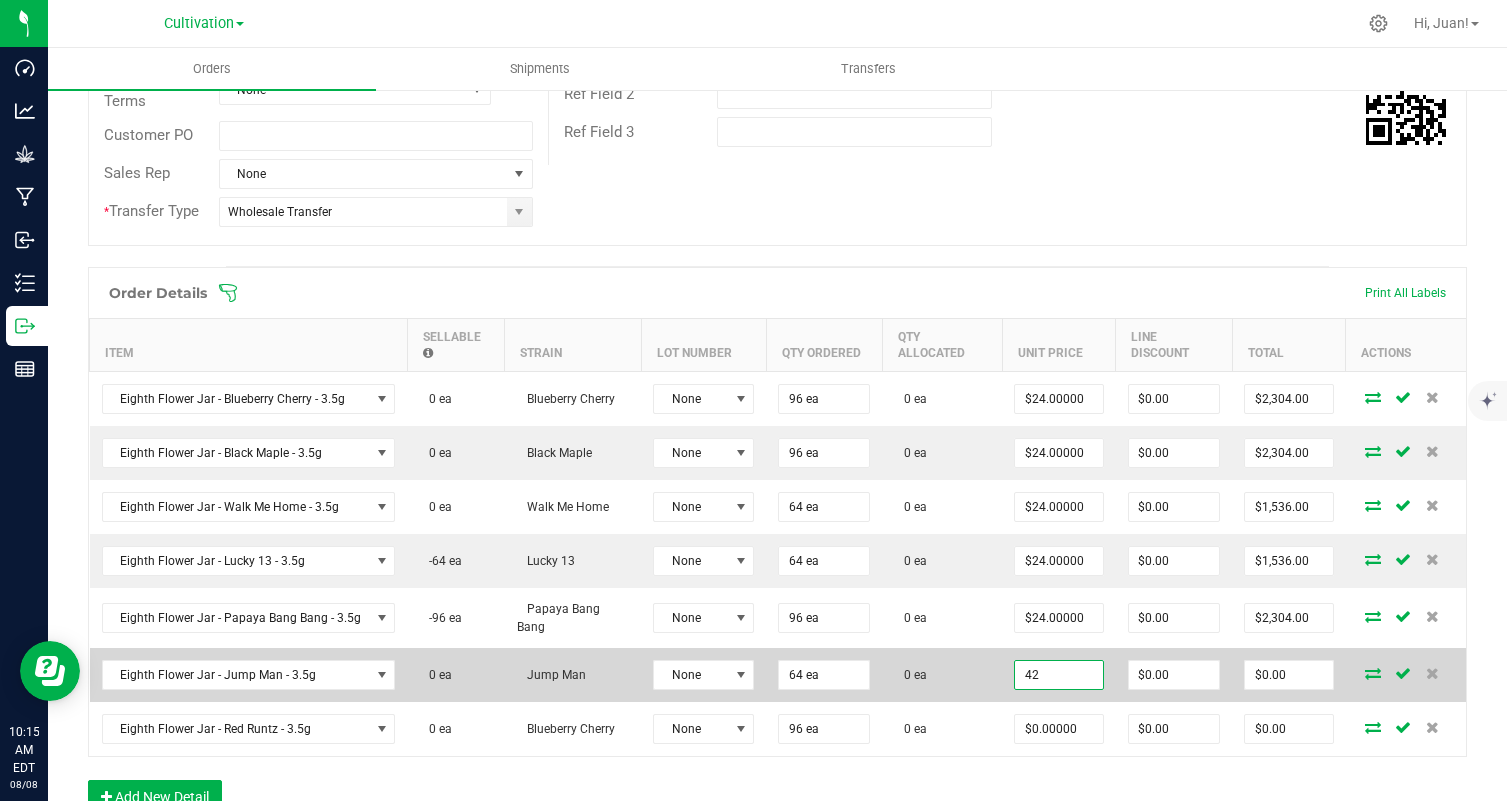 click on "42" at bounding box center (1059, 675) 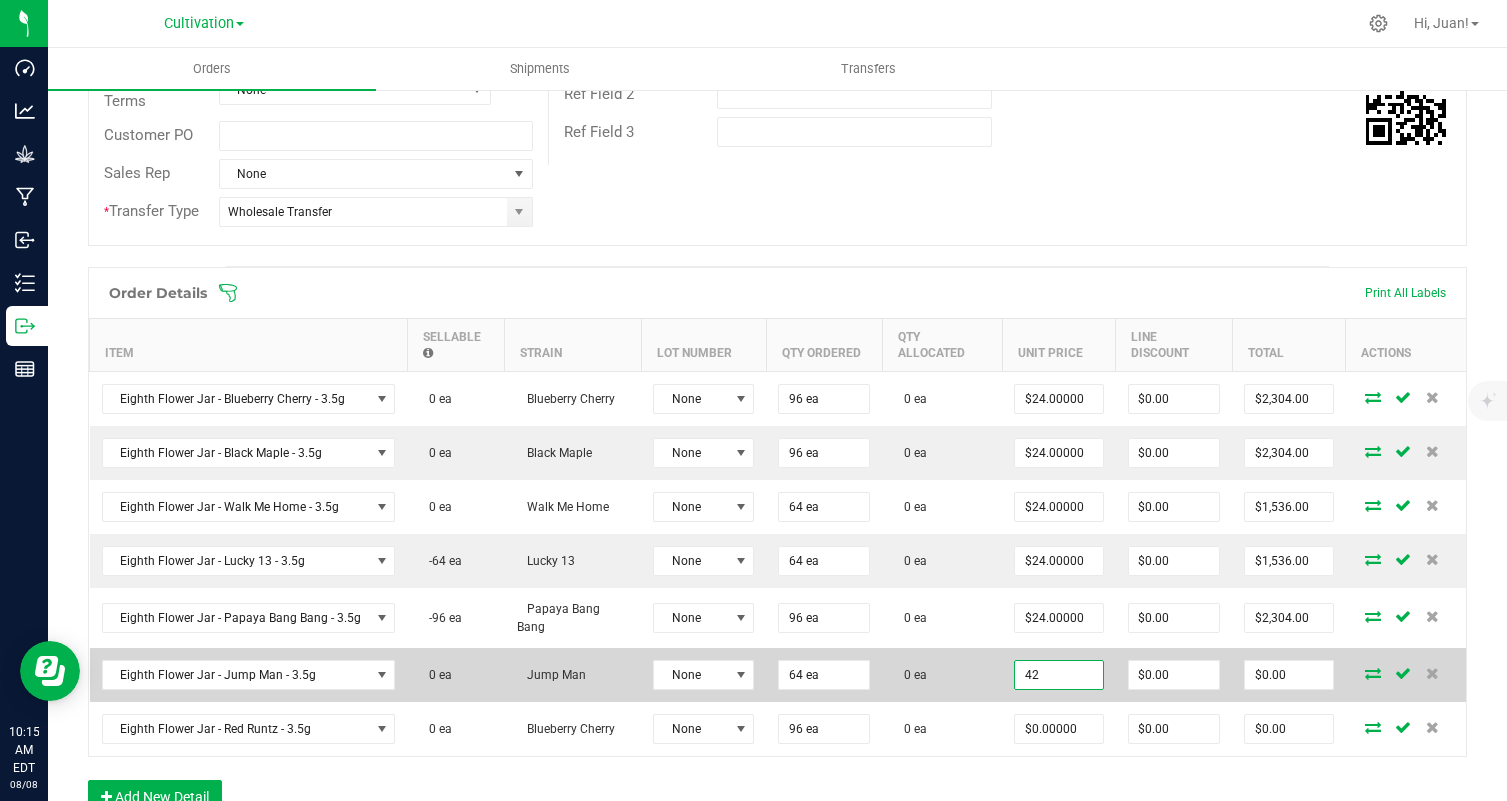 click on "42" at bounding box center [1059, 675] 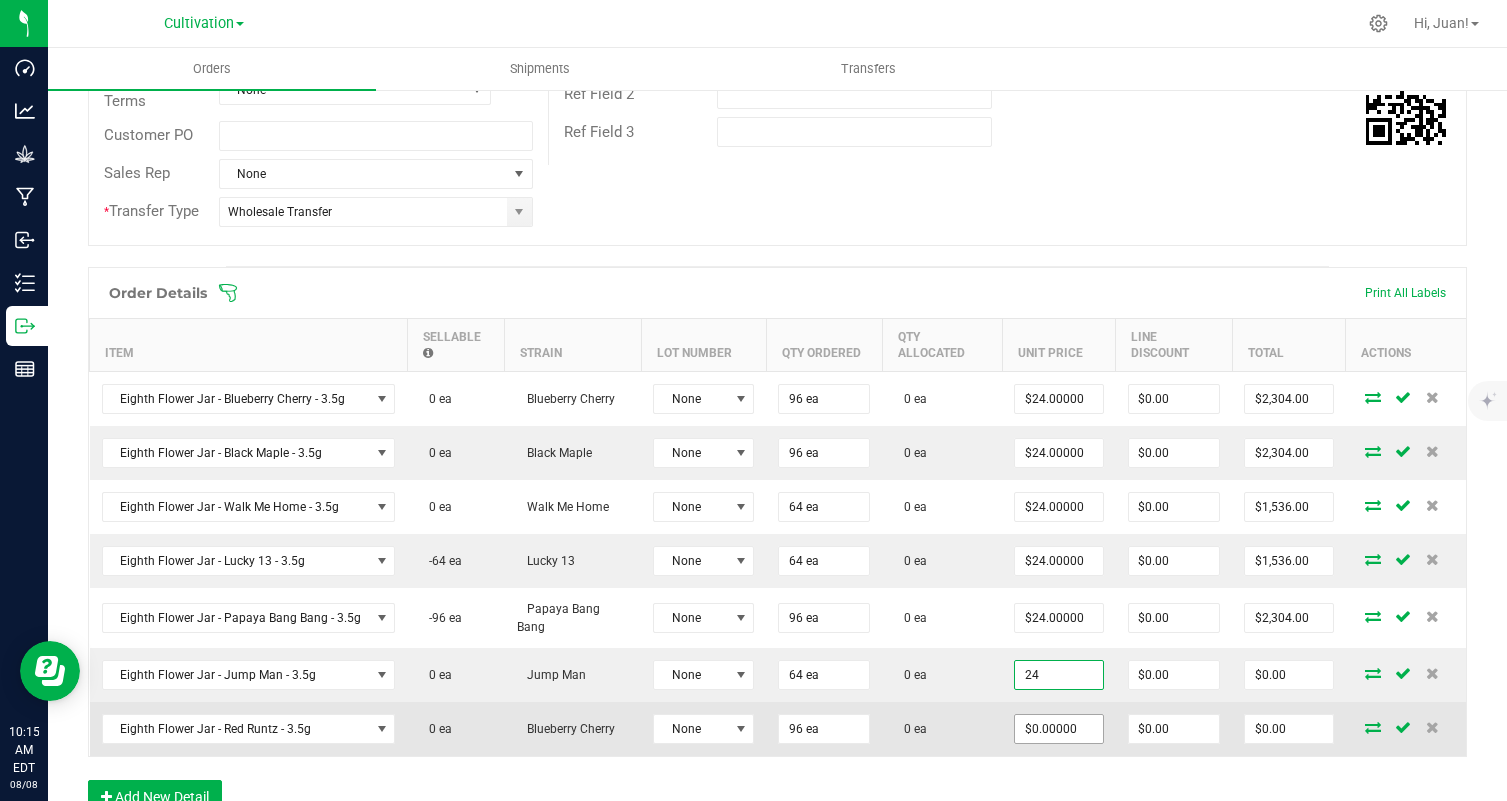 type on "$24.00000" 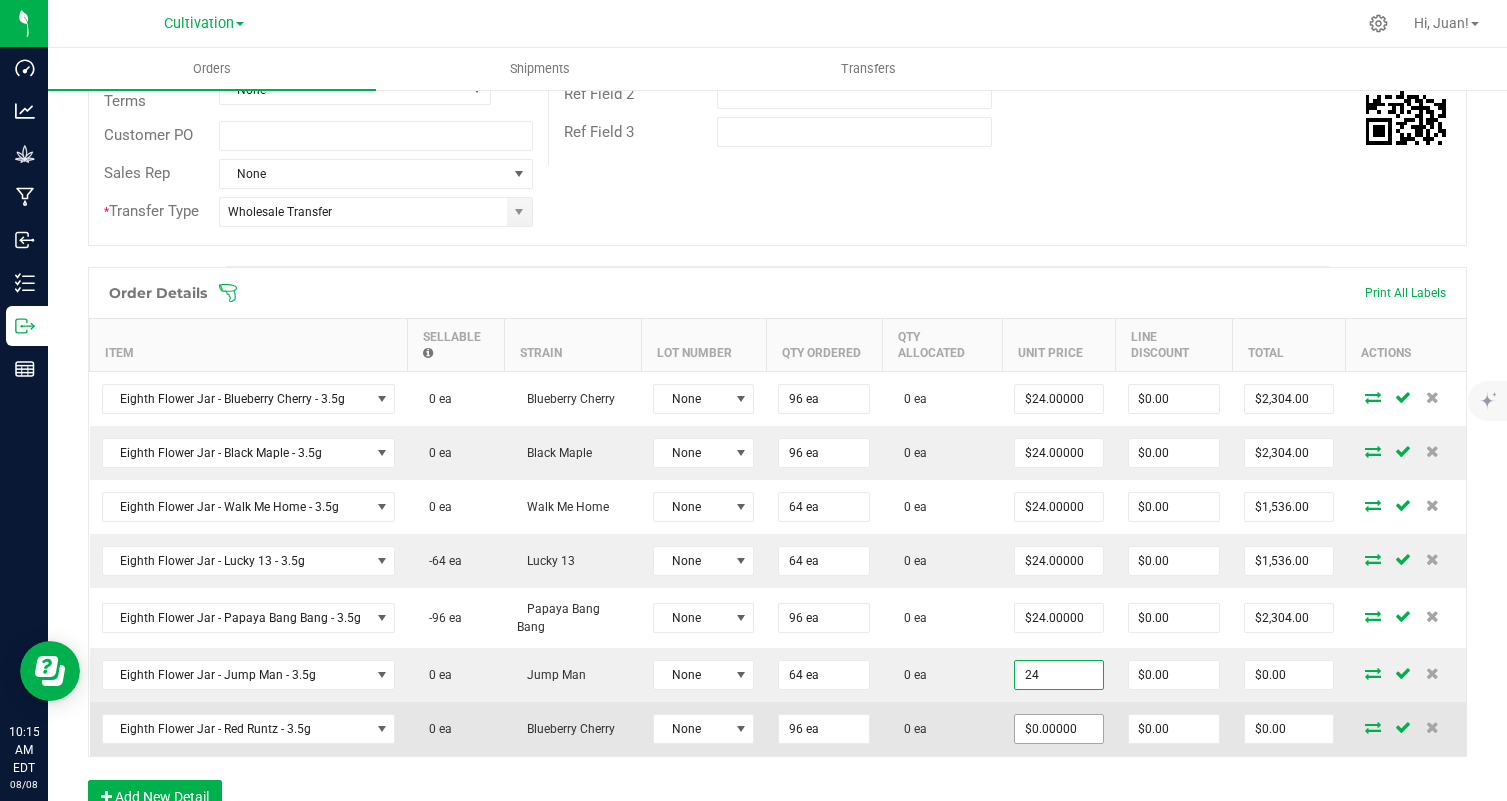 type on "$1,536.00" 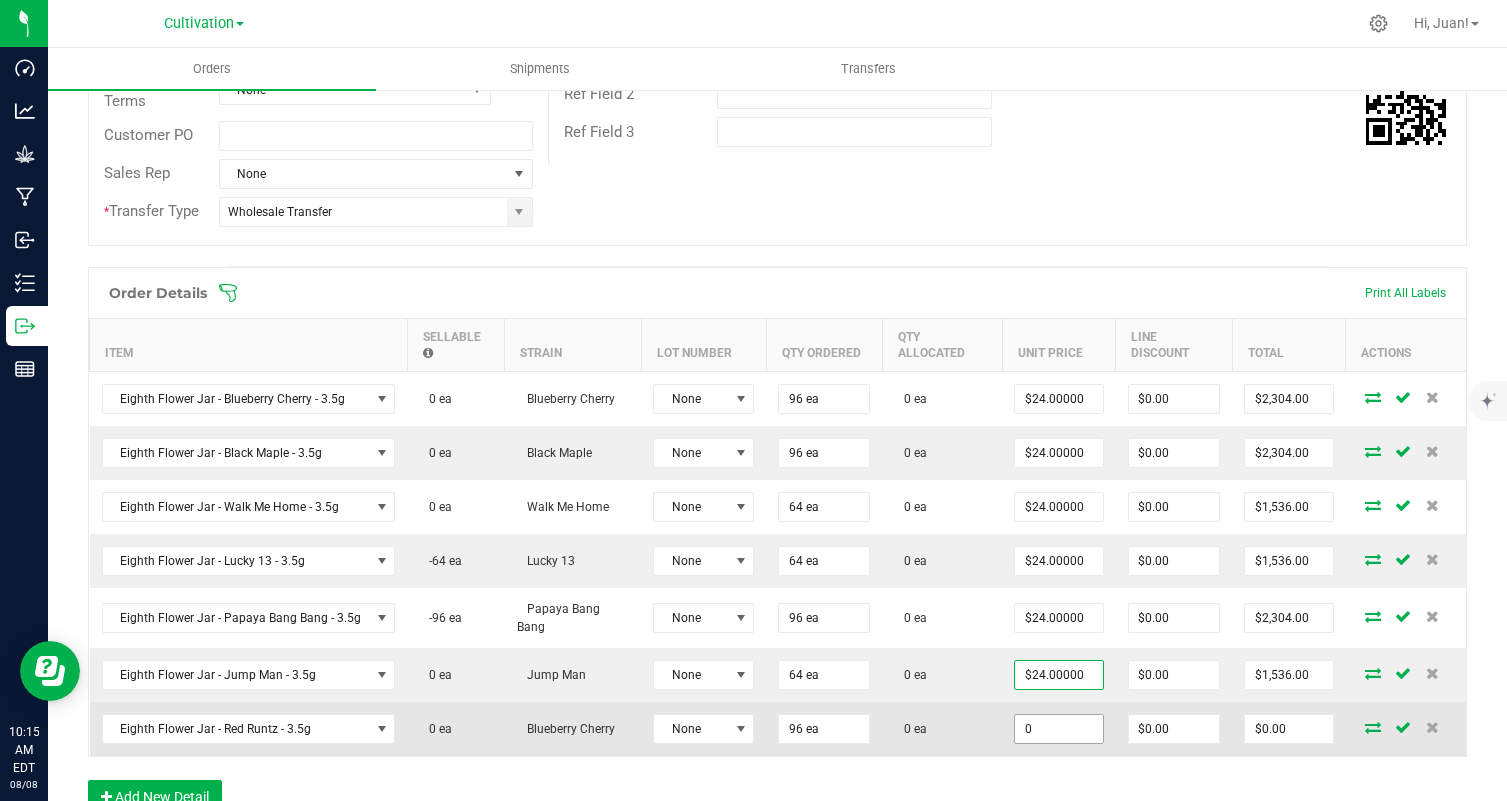 click on "0" at bounding box center (1059, 729) 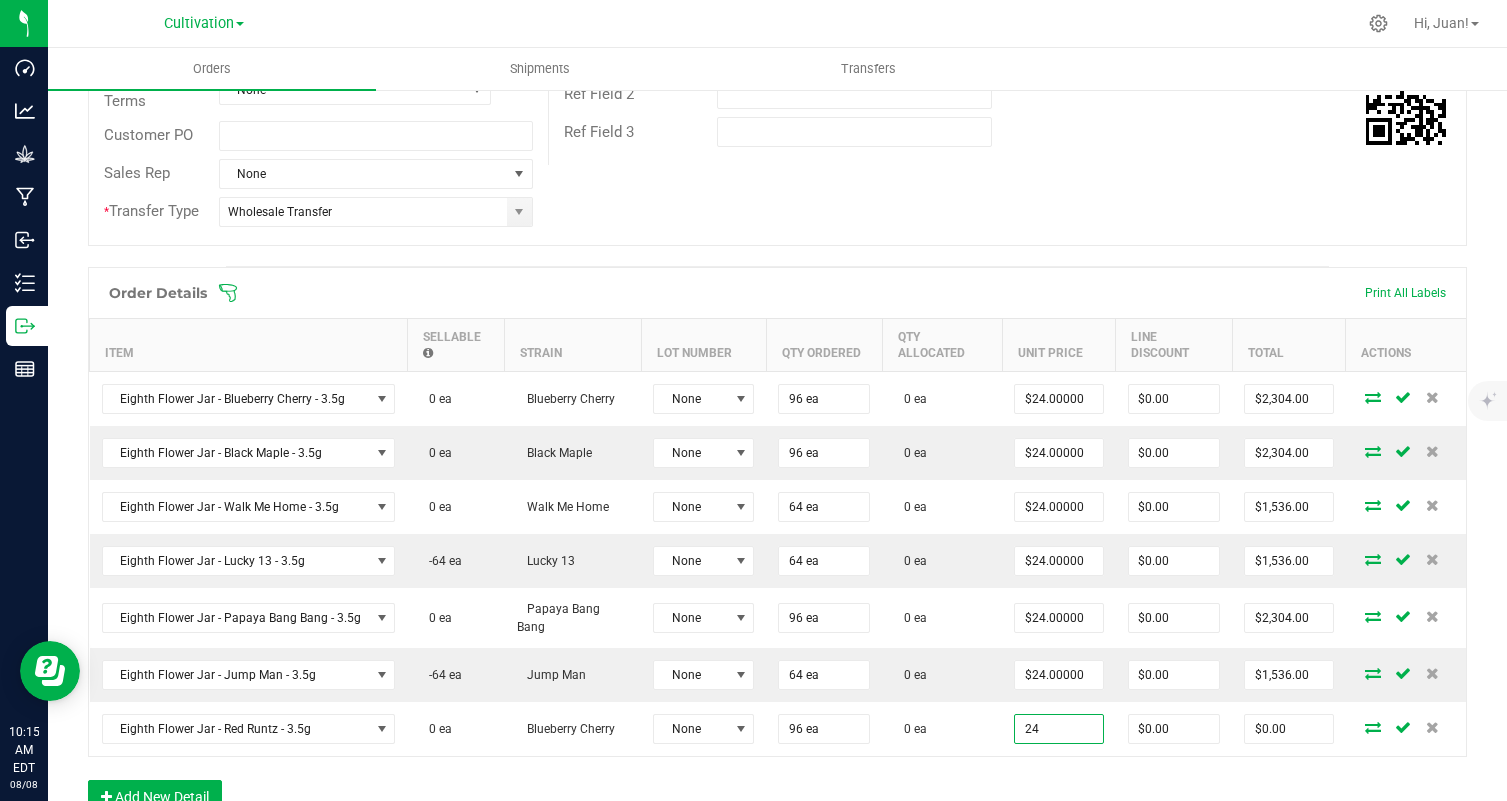 type on "$24.00000" 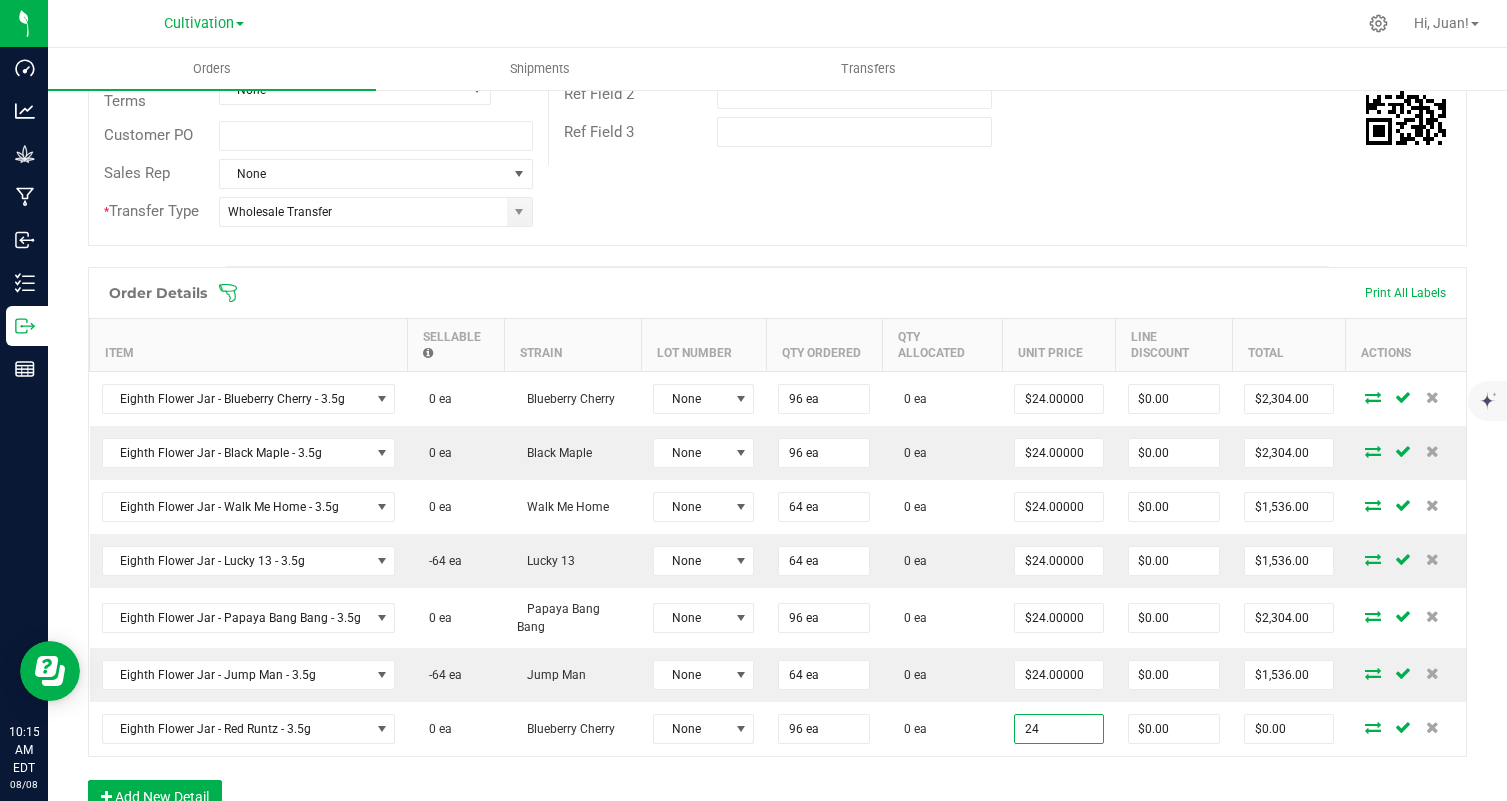 type on "$2,304.00" 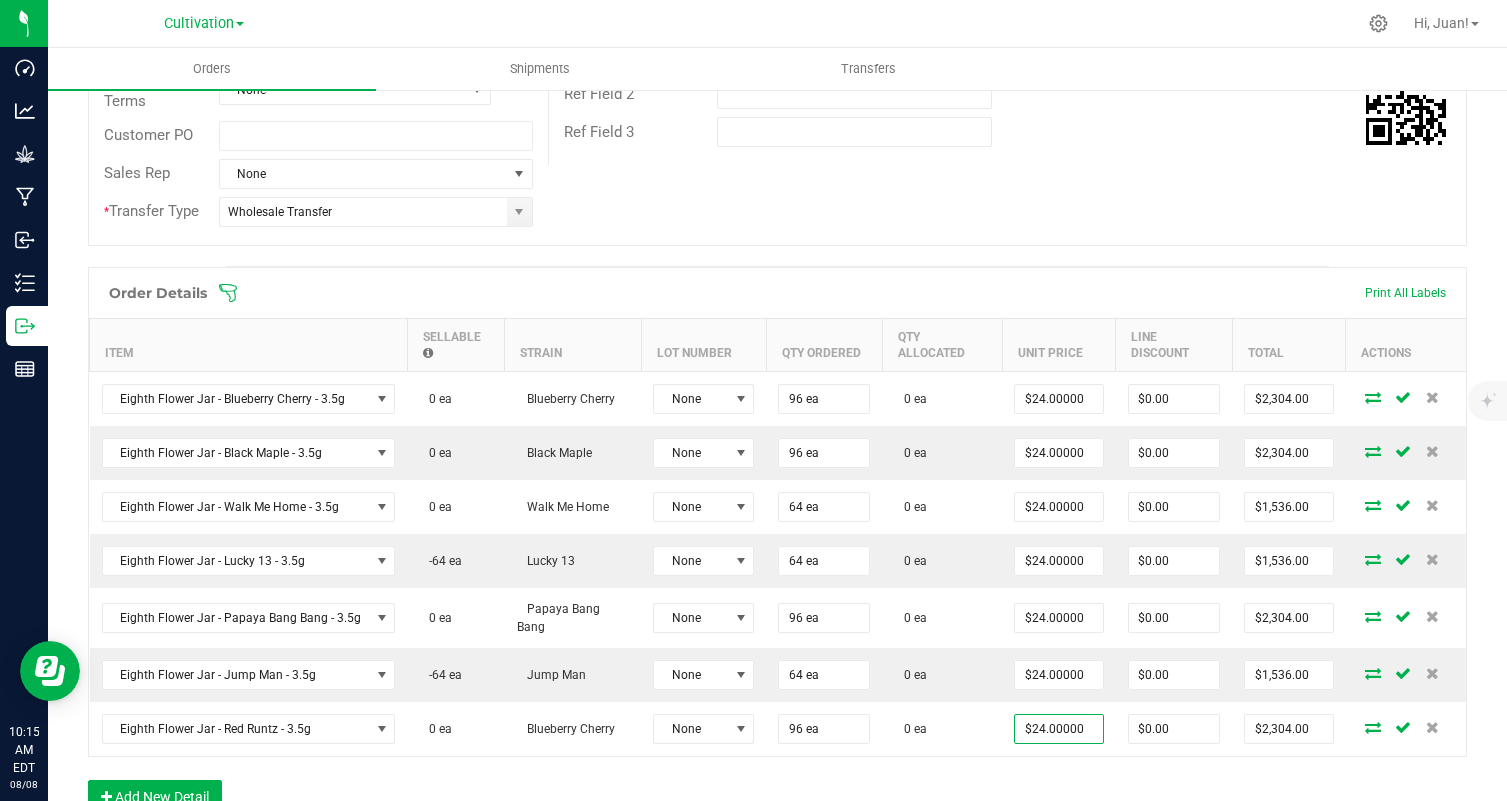 click on "Order #   00000729   Status   Created   Order Date   Aug 8, 2025 10:12 AM EDT   Payment Status   Awaiting Payment   Invoice Date  08/08/2025  Requested Delivery Date  08/09/2025  Payment Terms  None  Customer PO   Sales Rep  None *  Transfer Type  Wholesale Transfer  Destination DBA  Authorized Dealer  Edit   Order Total   $11,520.00   License #   W000009   License Expiration   Apr 24, 2026   Address  Authorized Dealer [NUMBER] [STREET] Unit B [CITY]  ,  [STATE] [ZIP]  Contact   Distributor  Select distributor  Ref Field 1   Ref Field 2   Ref Field 3" at bounding box center (777, 30) 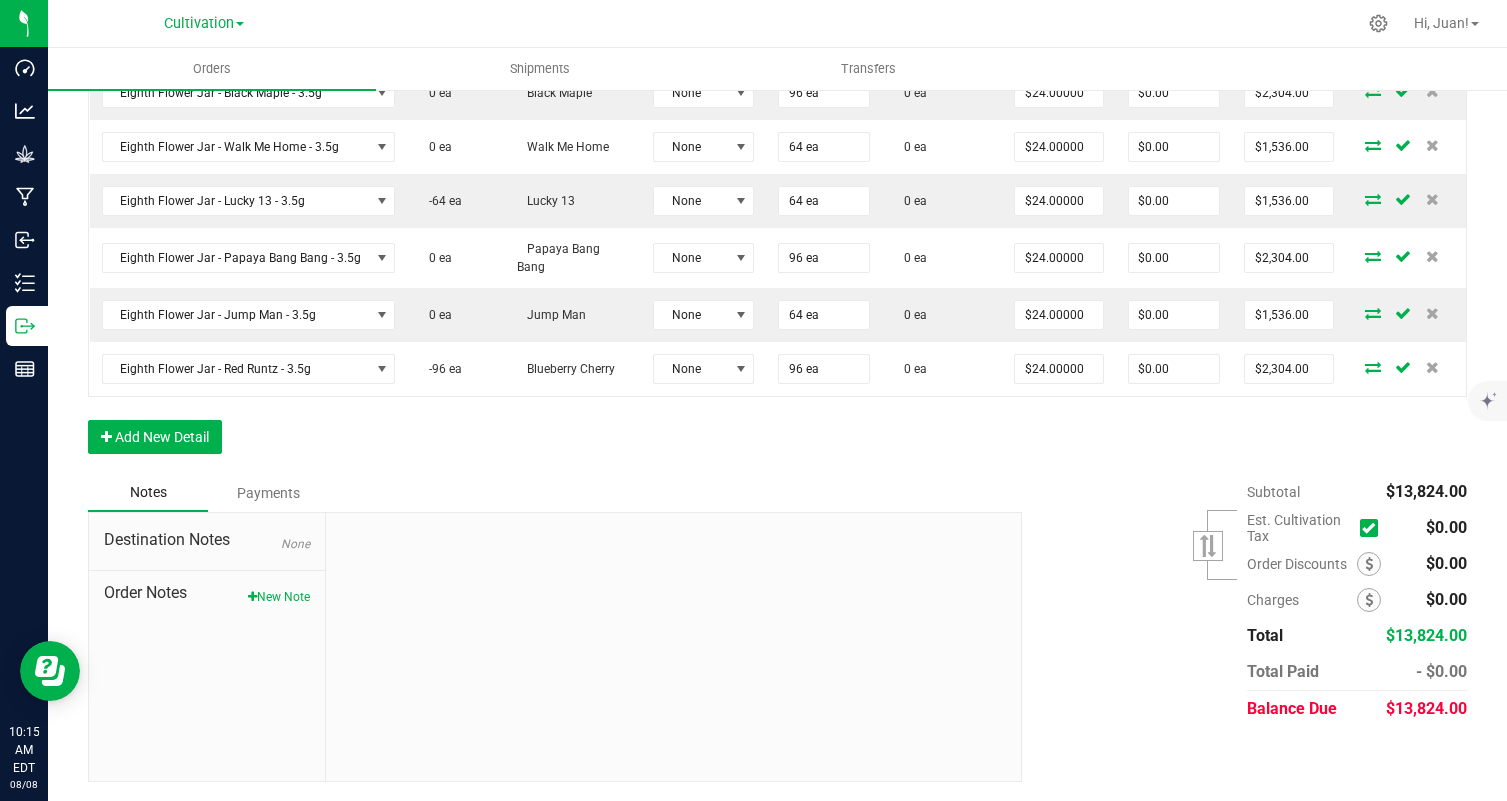scroll, scrollTop: 0, scrollLeft: 0, axis: both 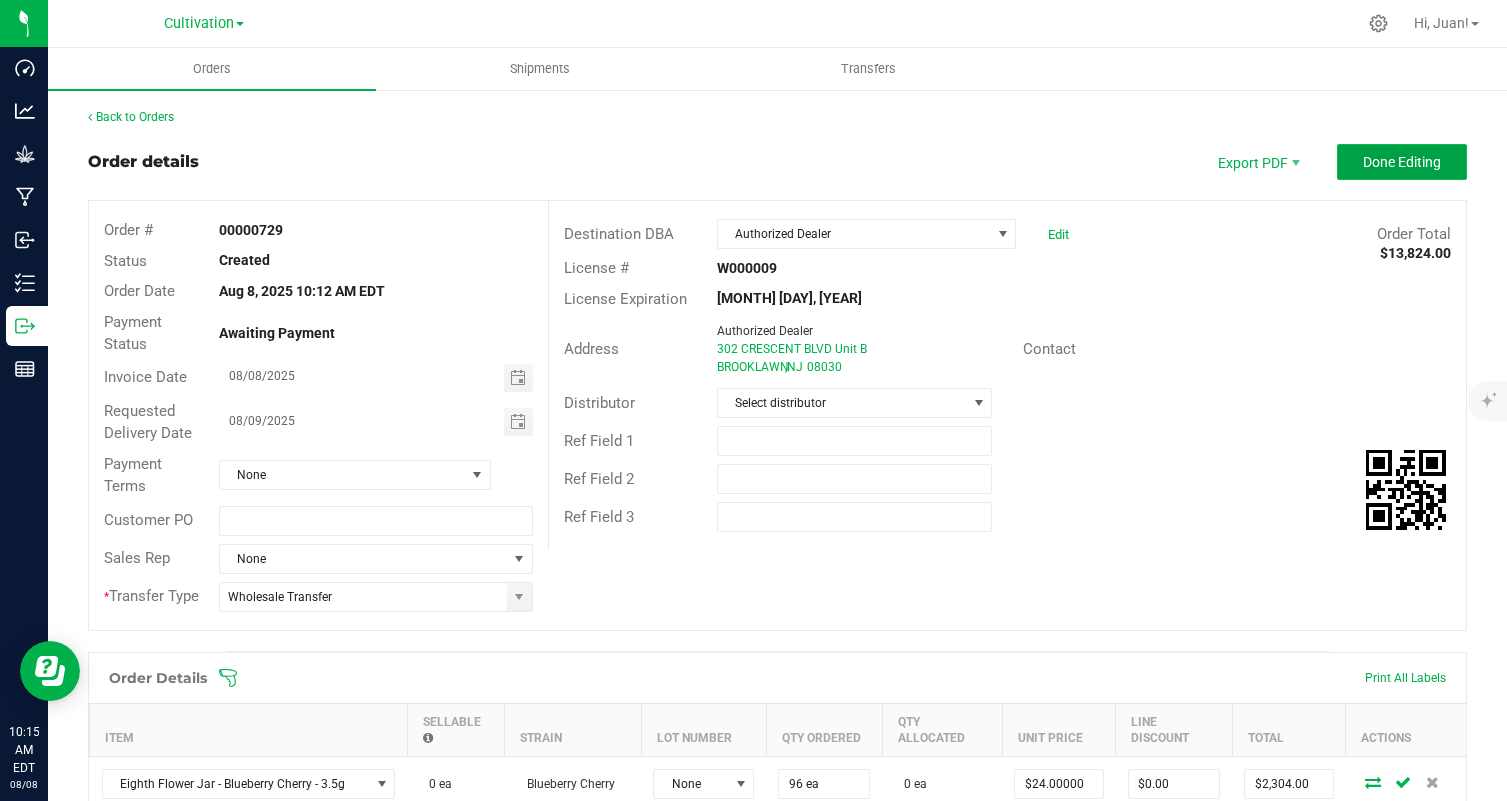 click on "Done Editing" at bounding box center [1402, 162] 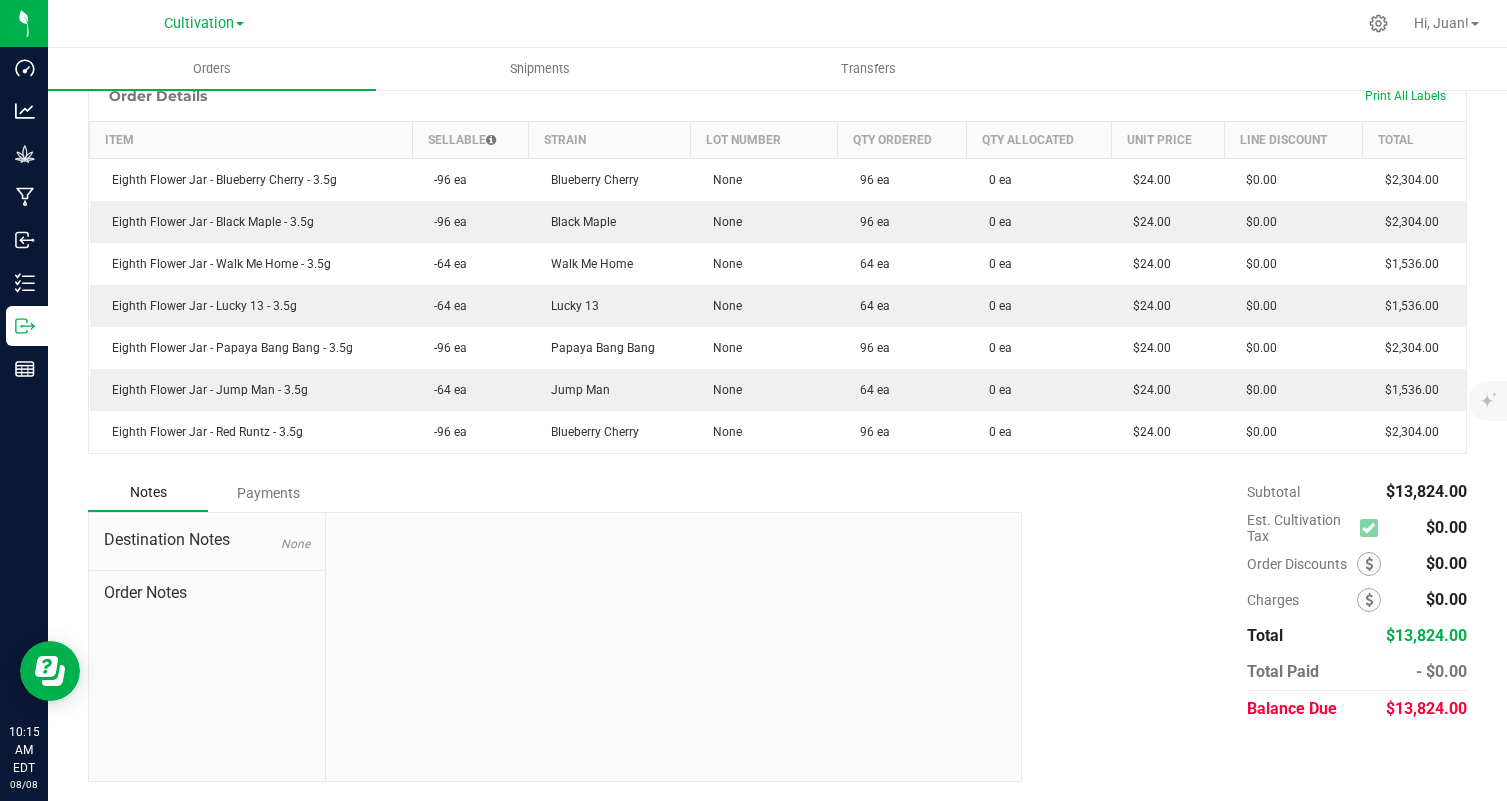 scroll, scrollTop: 0, scrollLeft: 0, axis: both 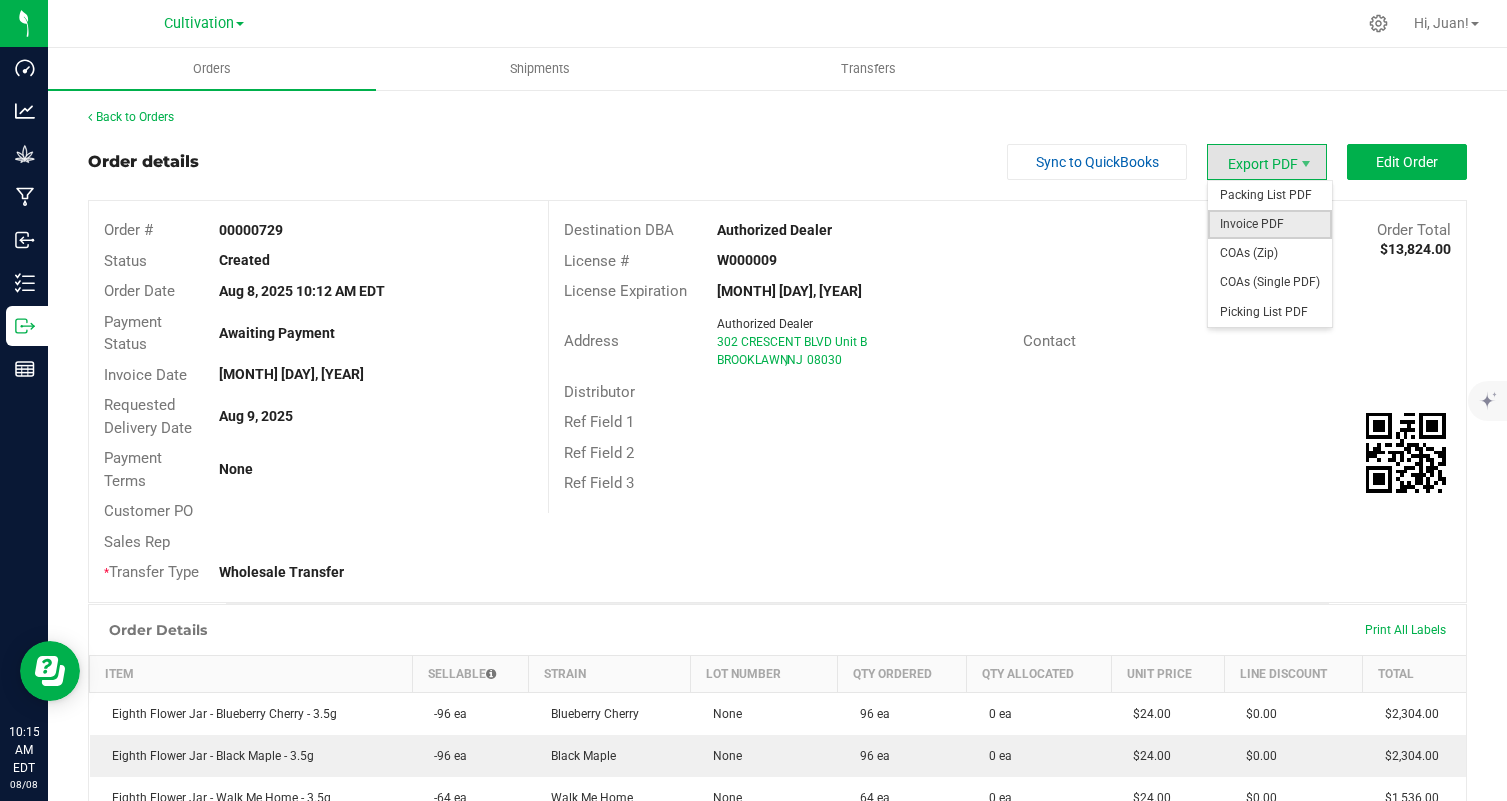 click on "Invoice PDF" at bounding box center [1270, 224] 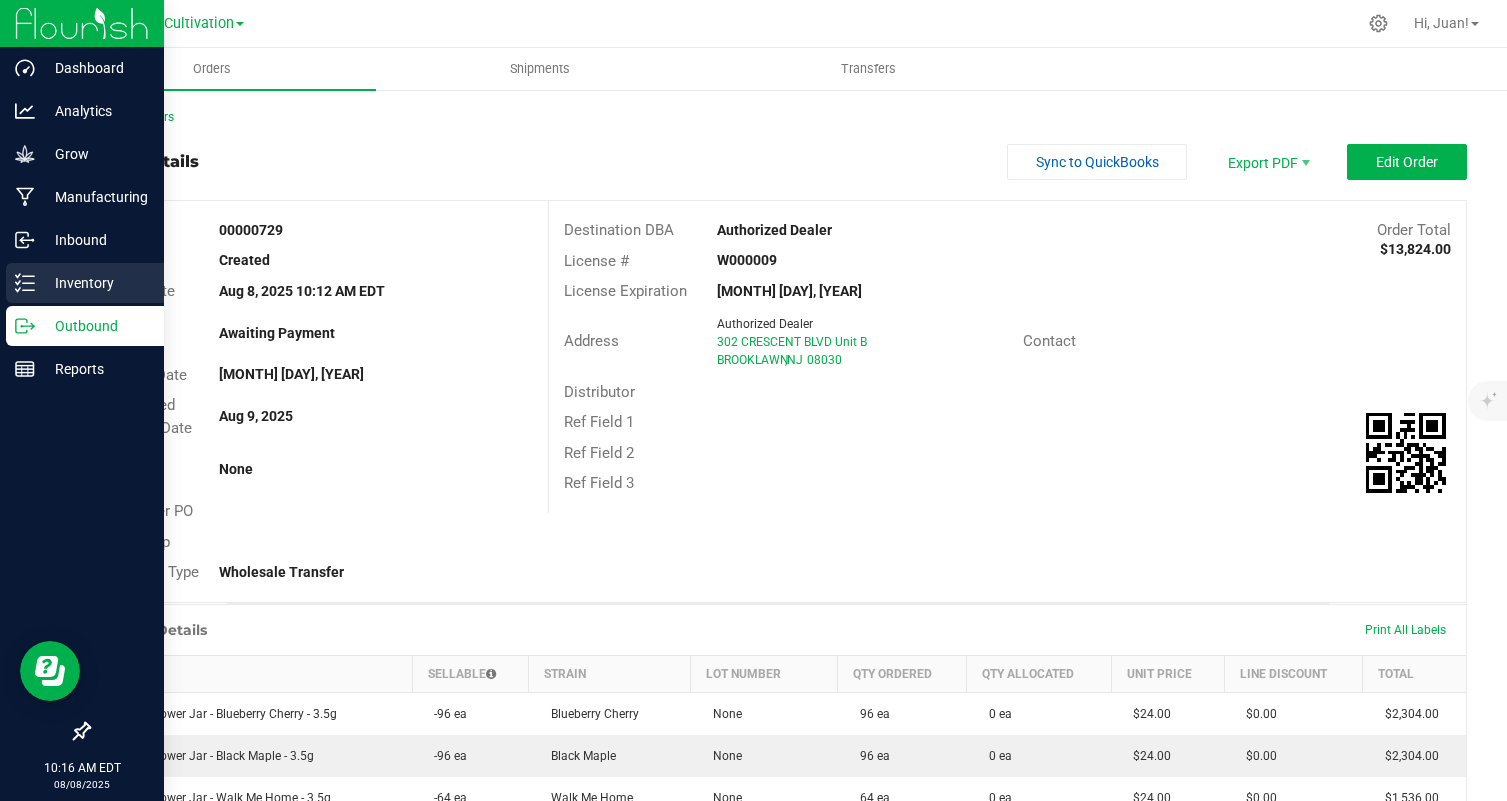 click 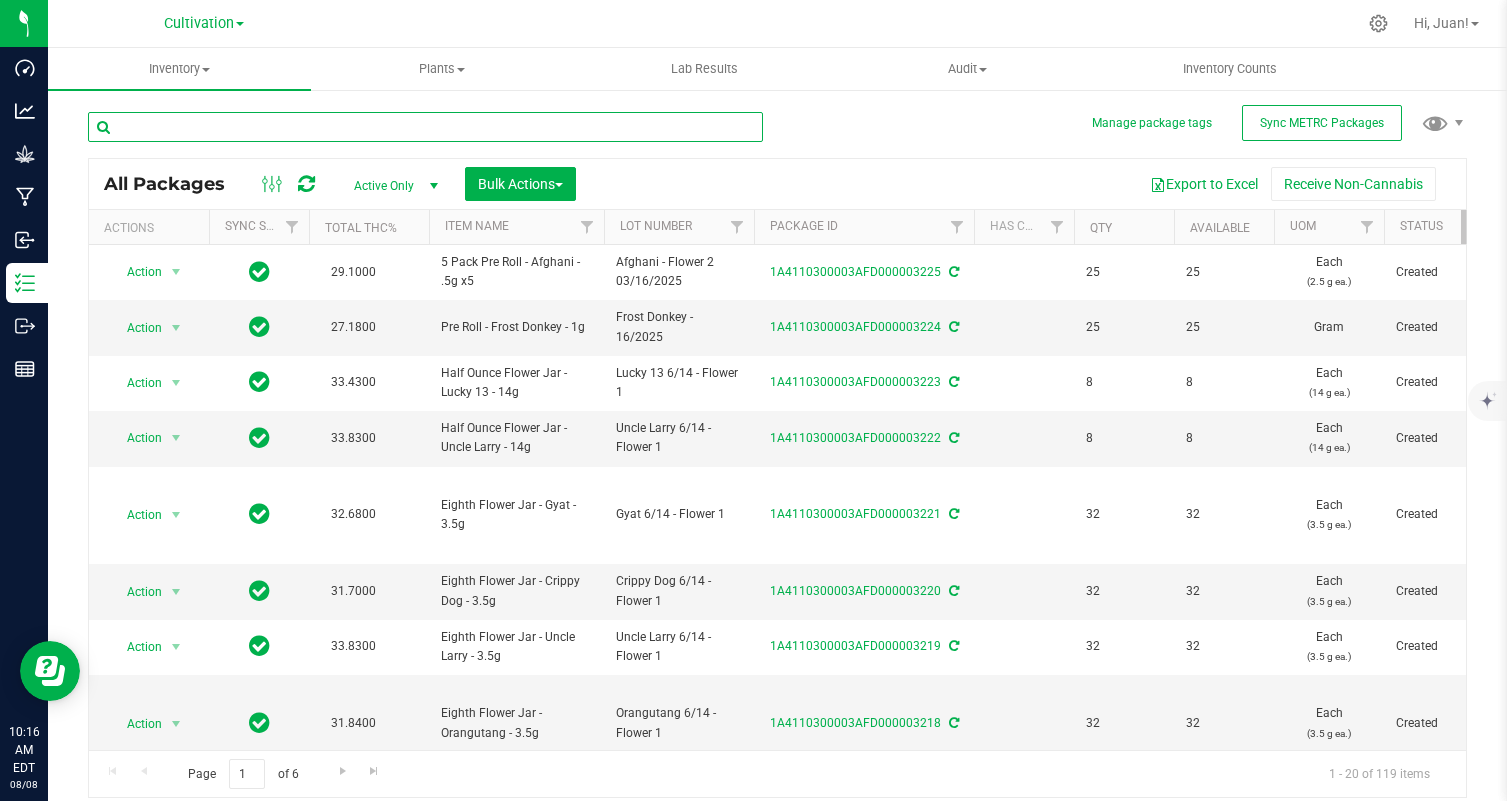 click at bounding box center [425, 127] 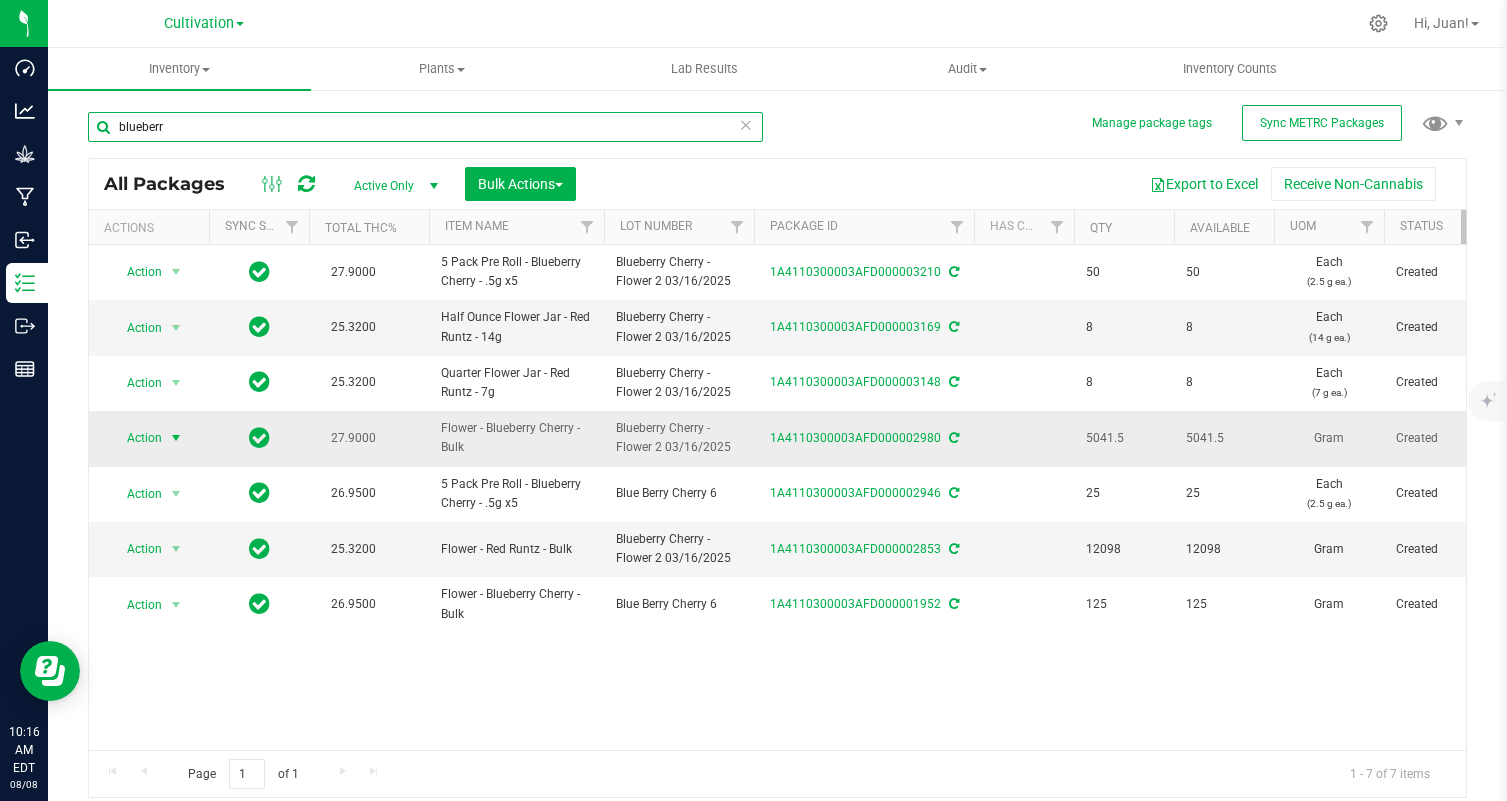 type on "blueberr" 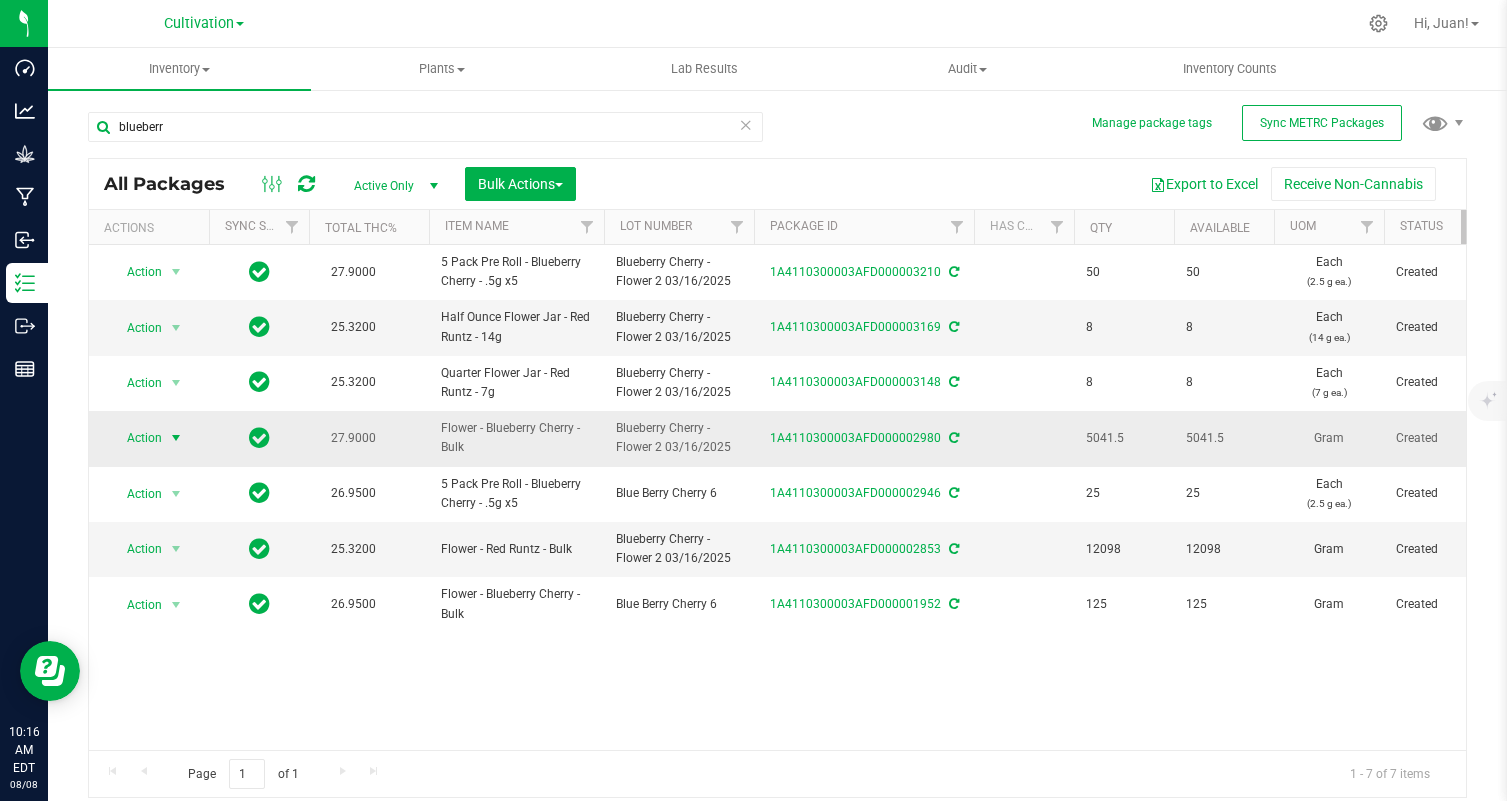 click at bounding box center [176, 438] 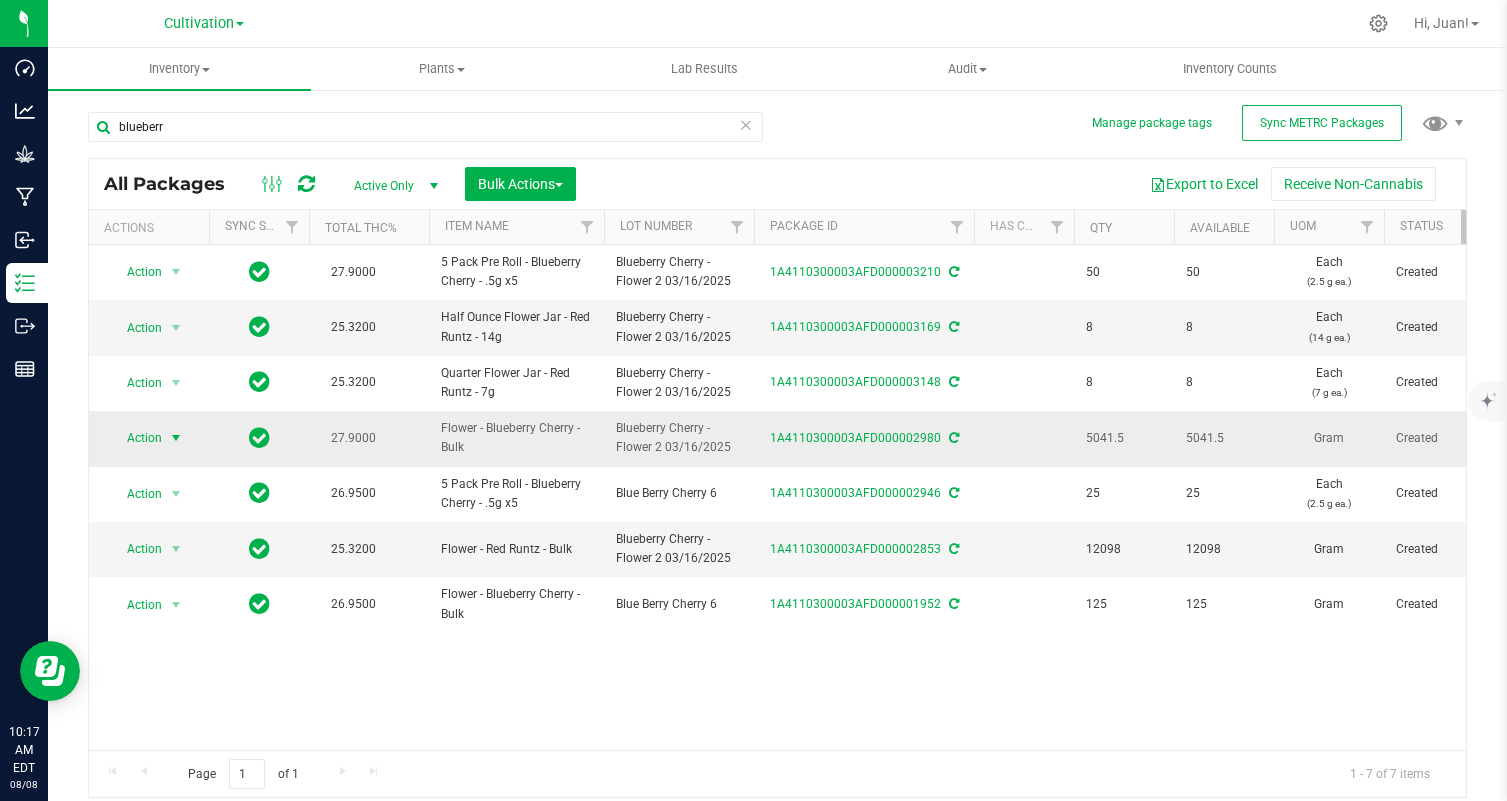 click on "Action" at bounding box center (136, 438) 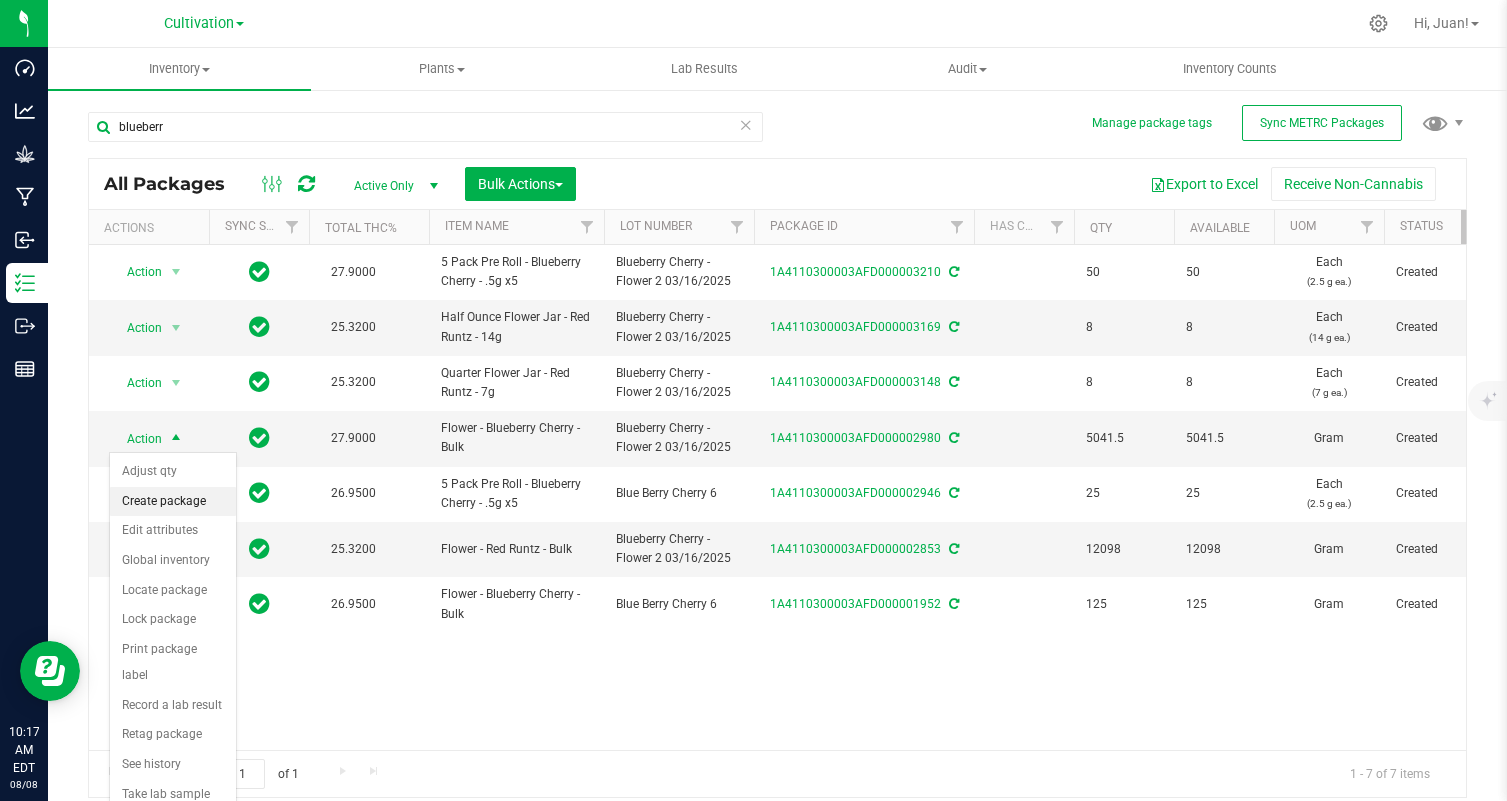 click on "Create package" at bounding box center (173, 502) 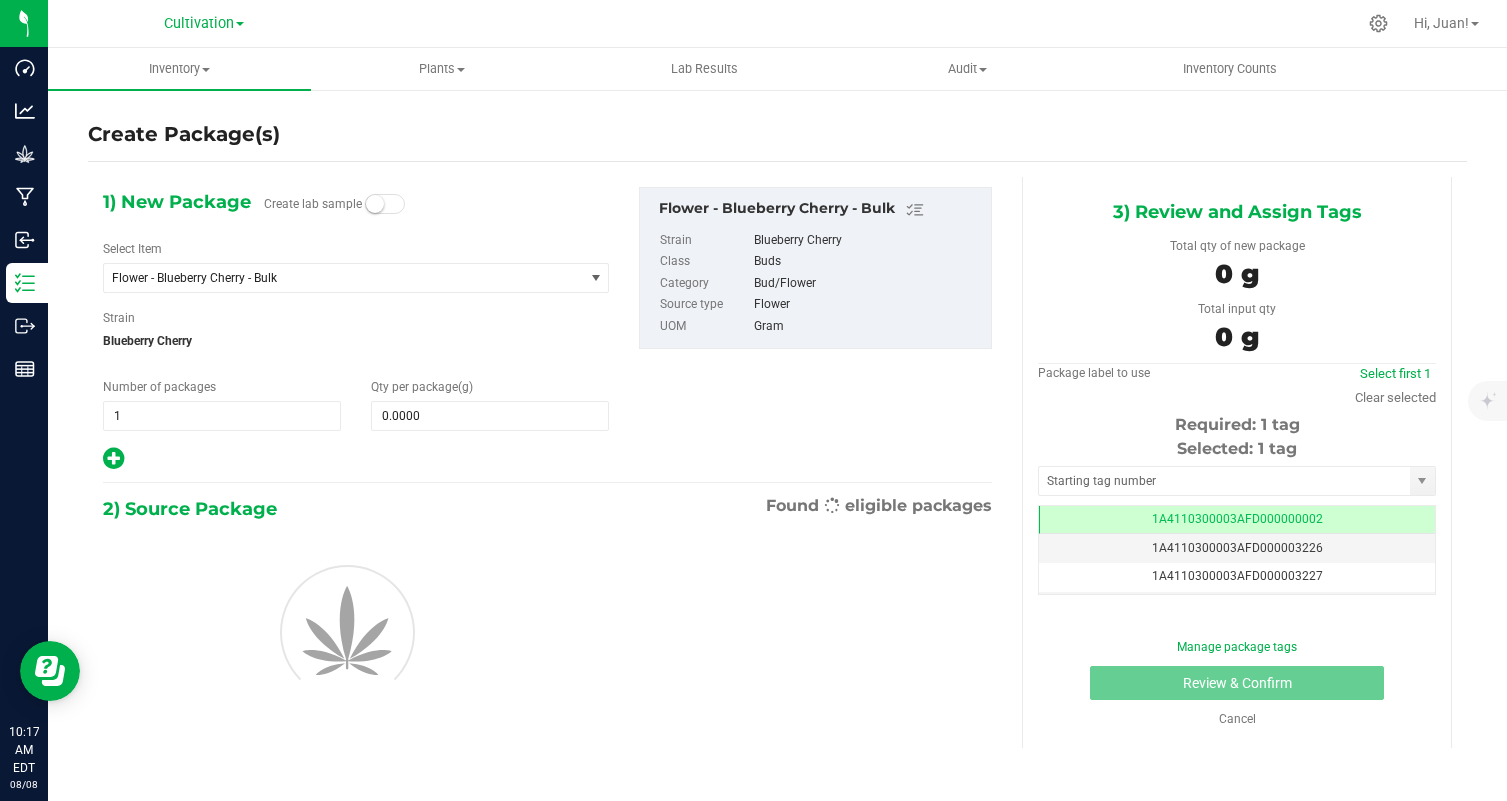scroll, scrollTop: 0, scrollLeft: 0, axis: both 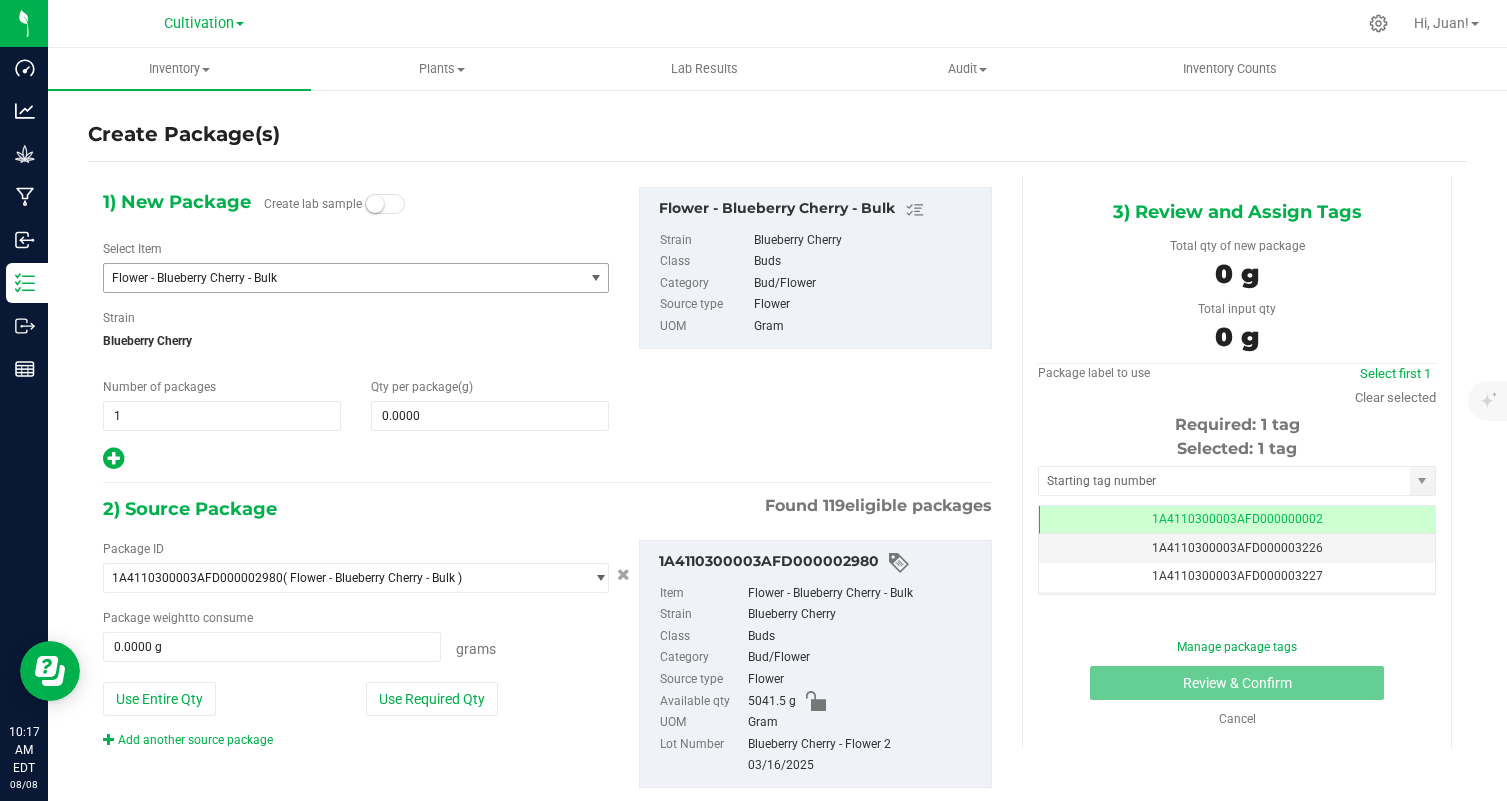 click on "Flower - Blueberry Cherry - Bulk" at bounding box center [334, 278] 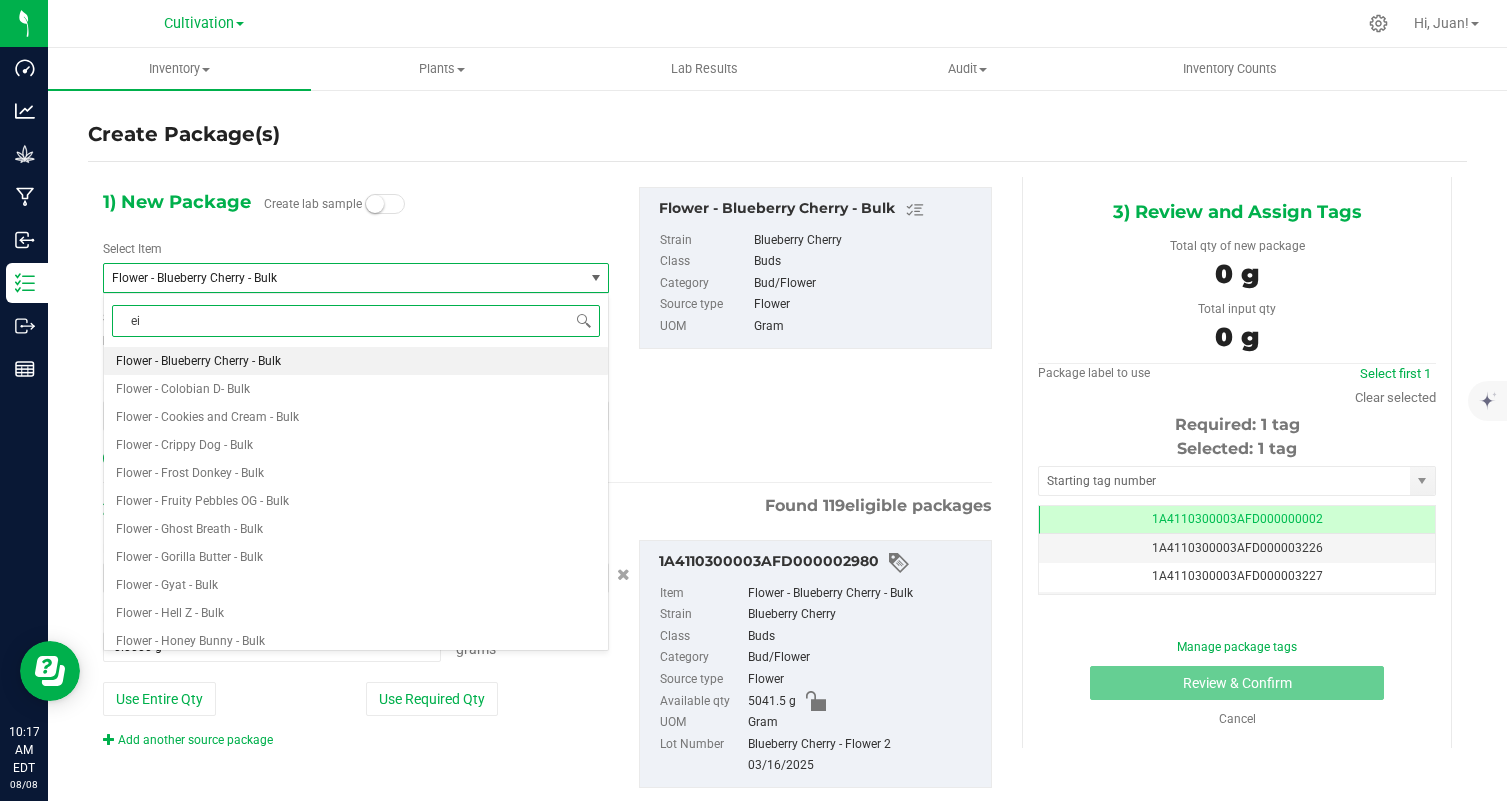 scroll, scrollTop: 0, scrollLeft: 0, axis: both 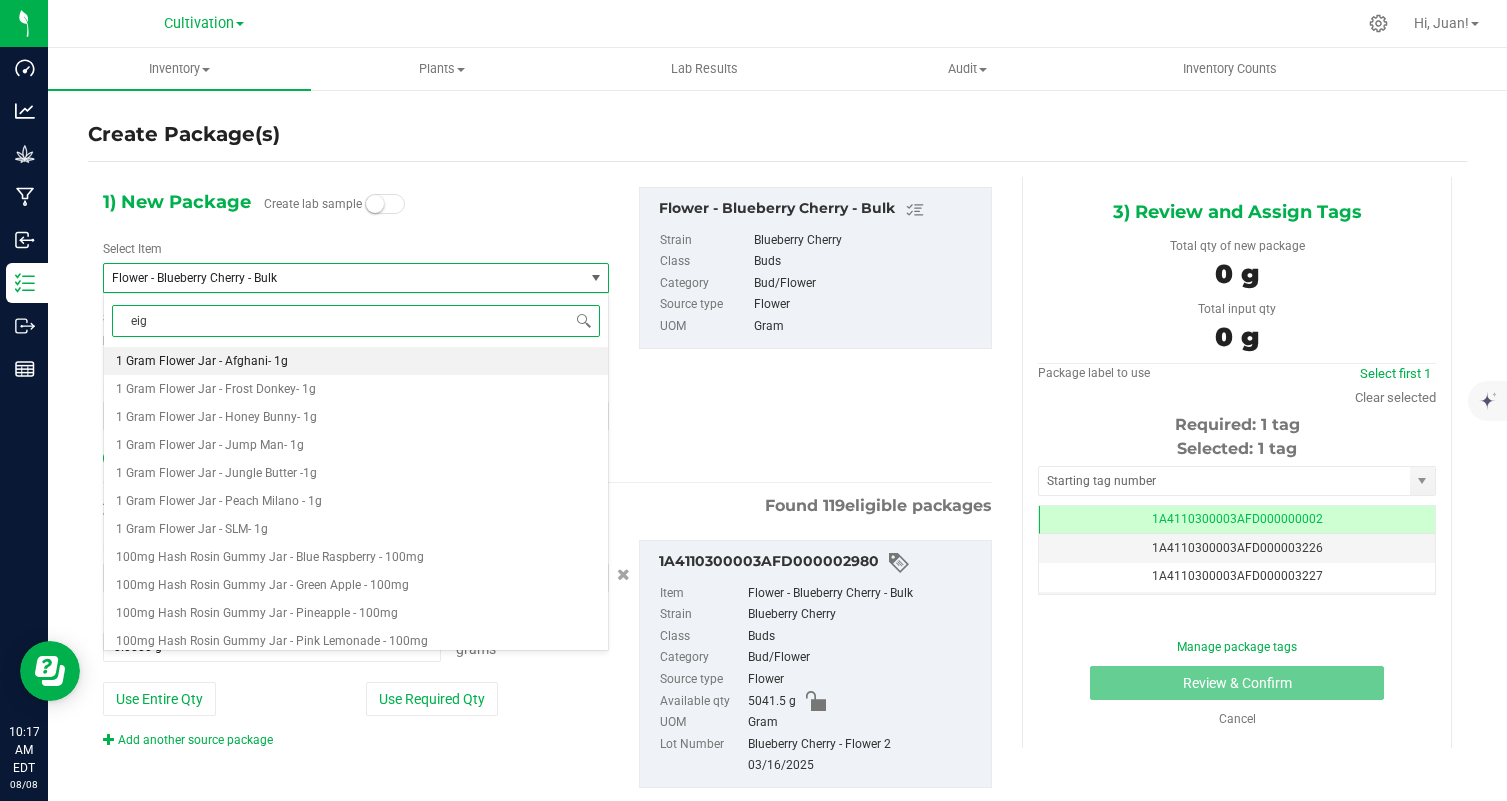 type on "eigh" 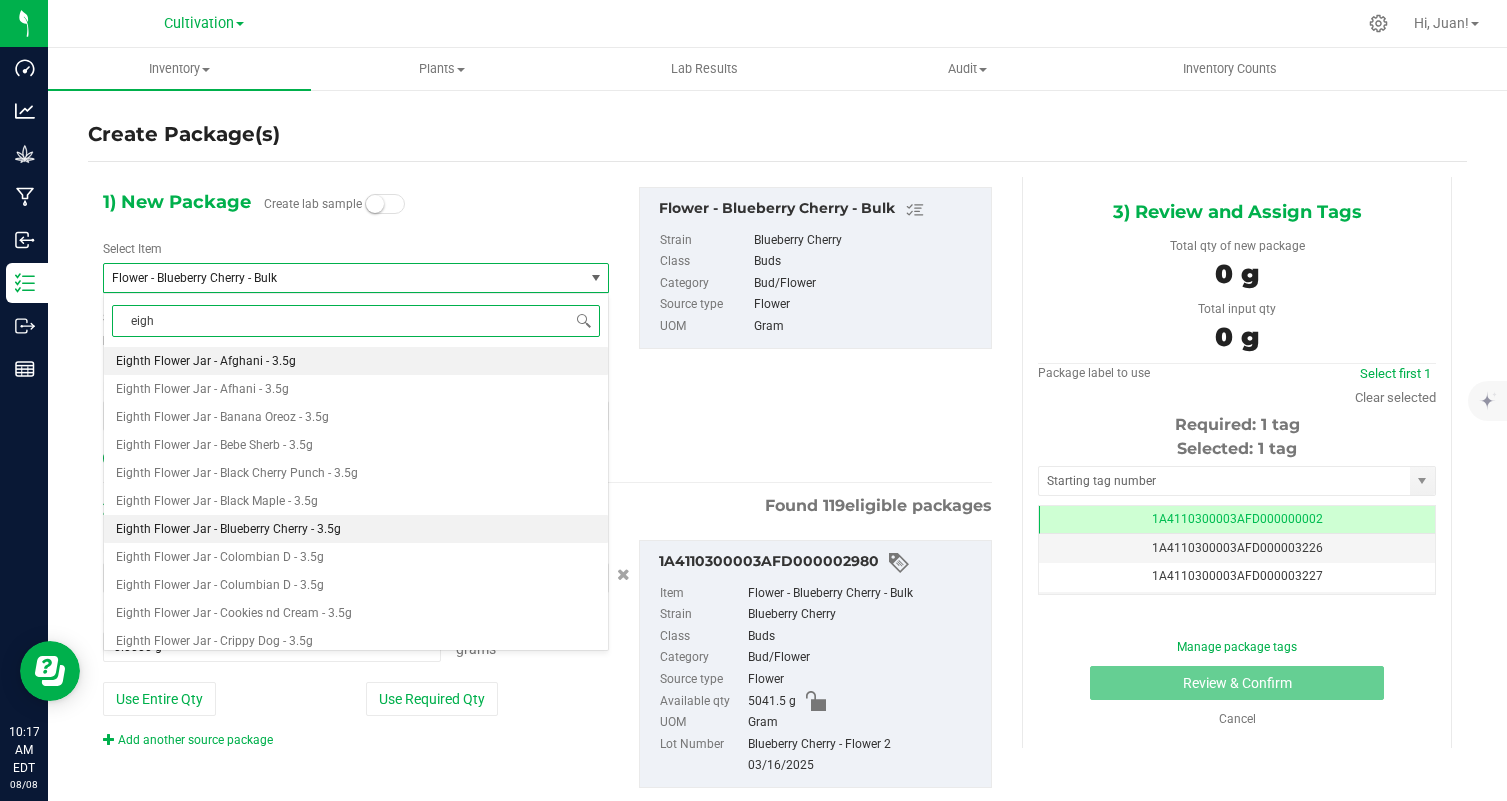 click on "Eighth Flower Jar - Blueberry Cherry - 3.5g" at bounding box center [356, 529] 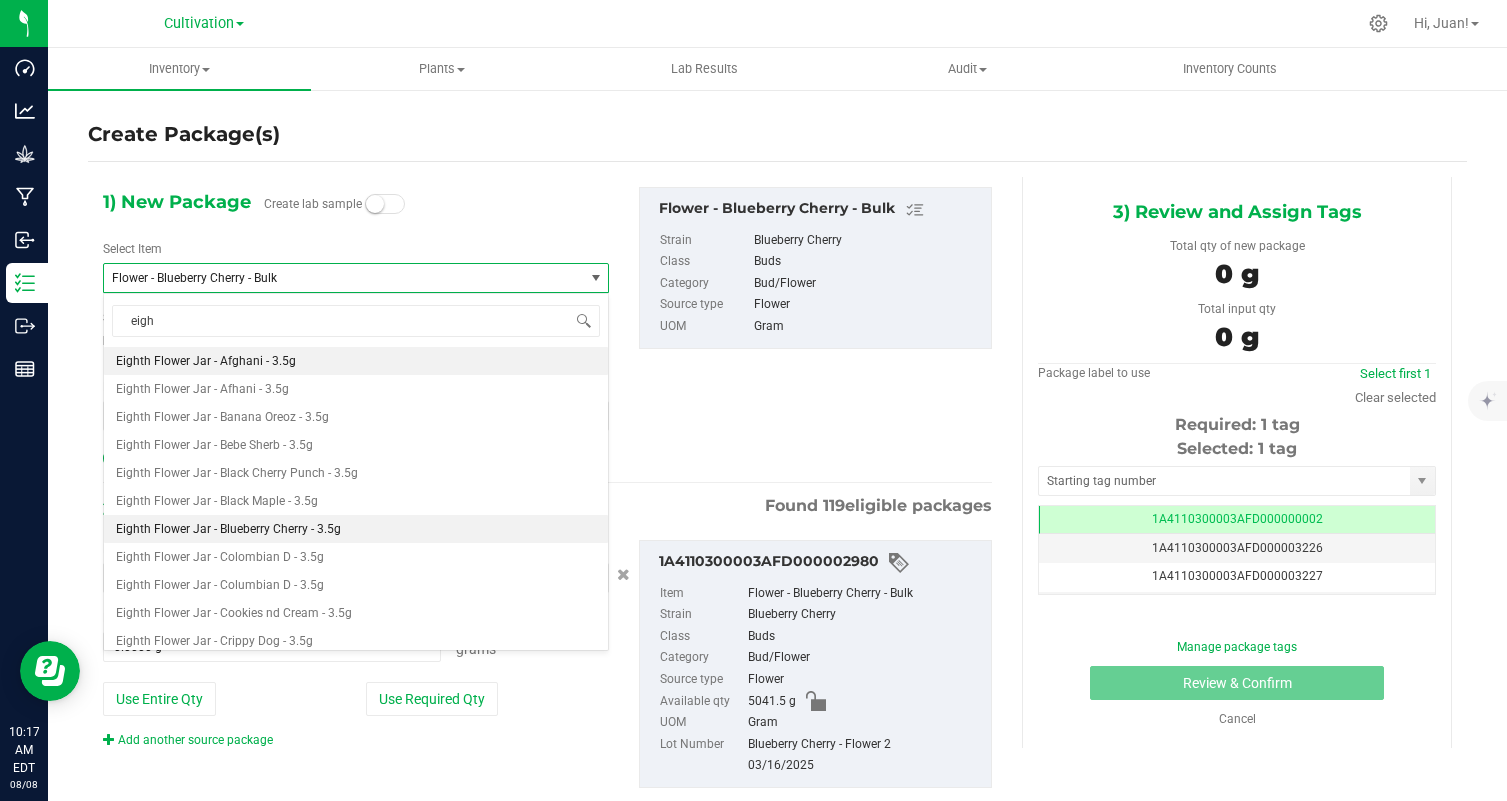 type 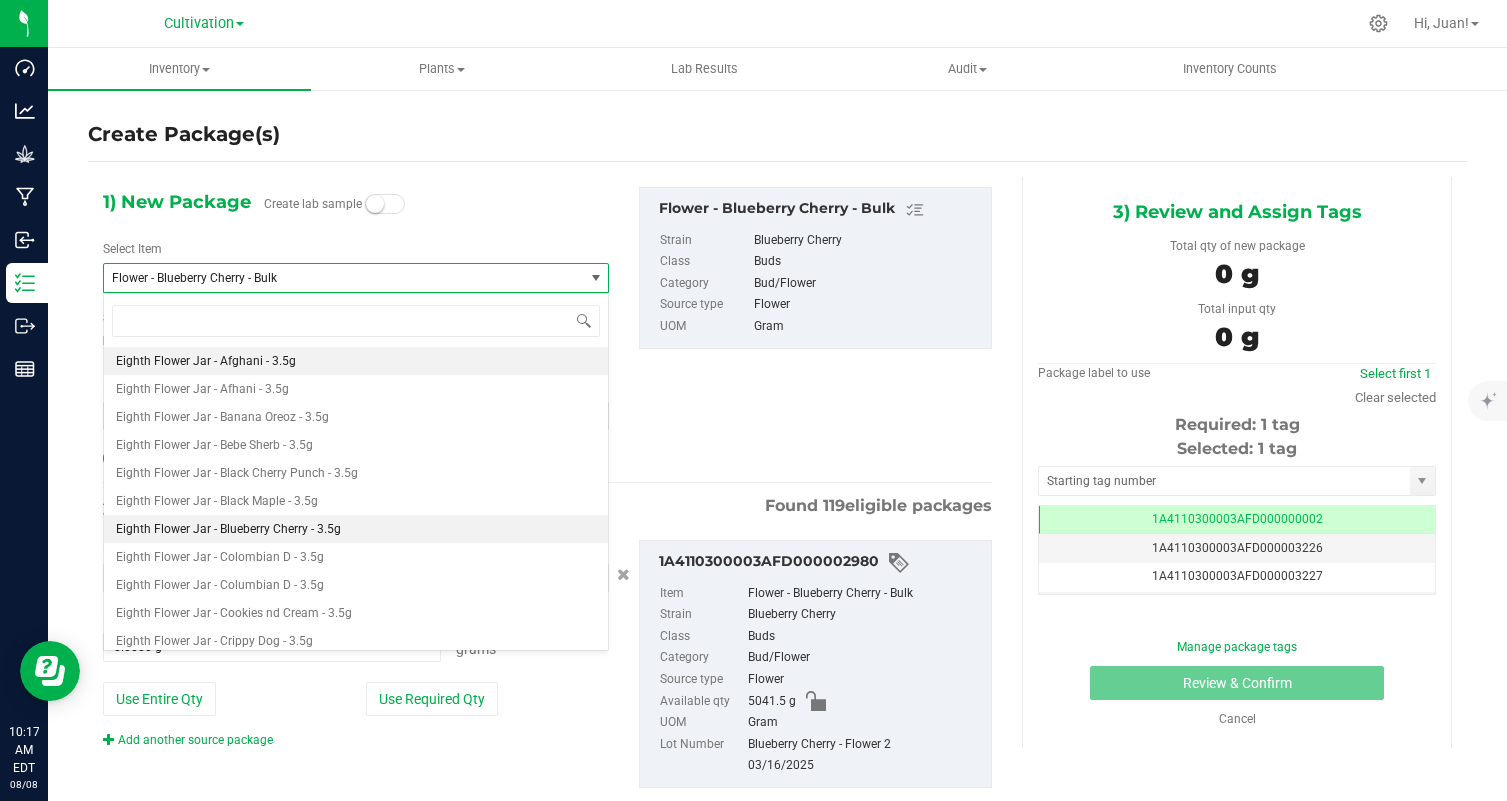 type on "0" 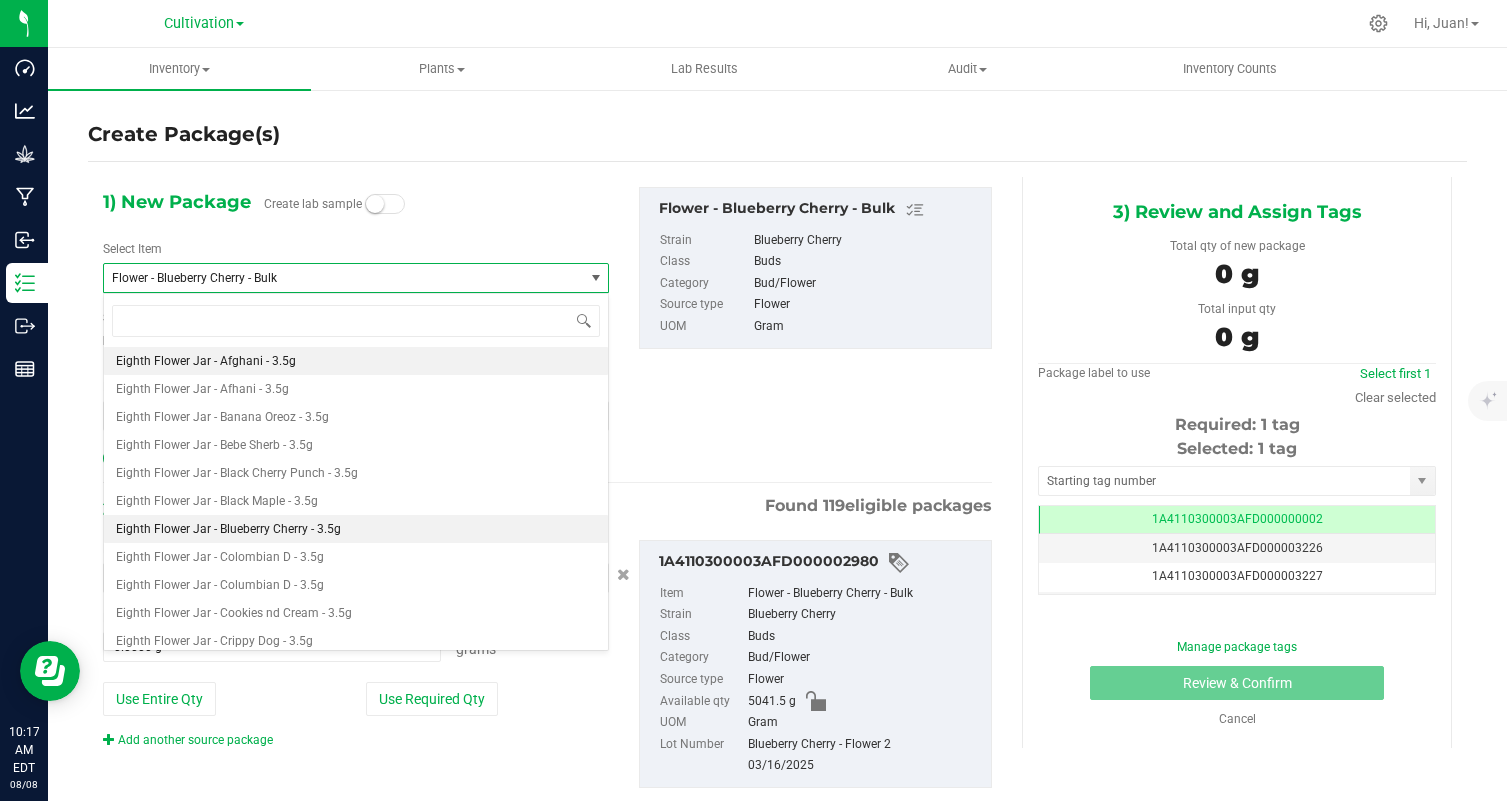 scroll, scrollTop: 3920, scrollLeft: 0, axis: vertical 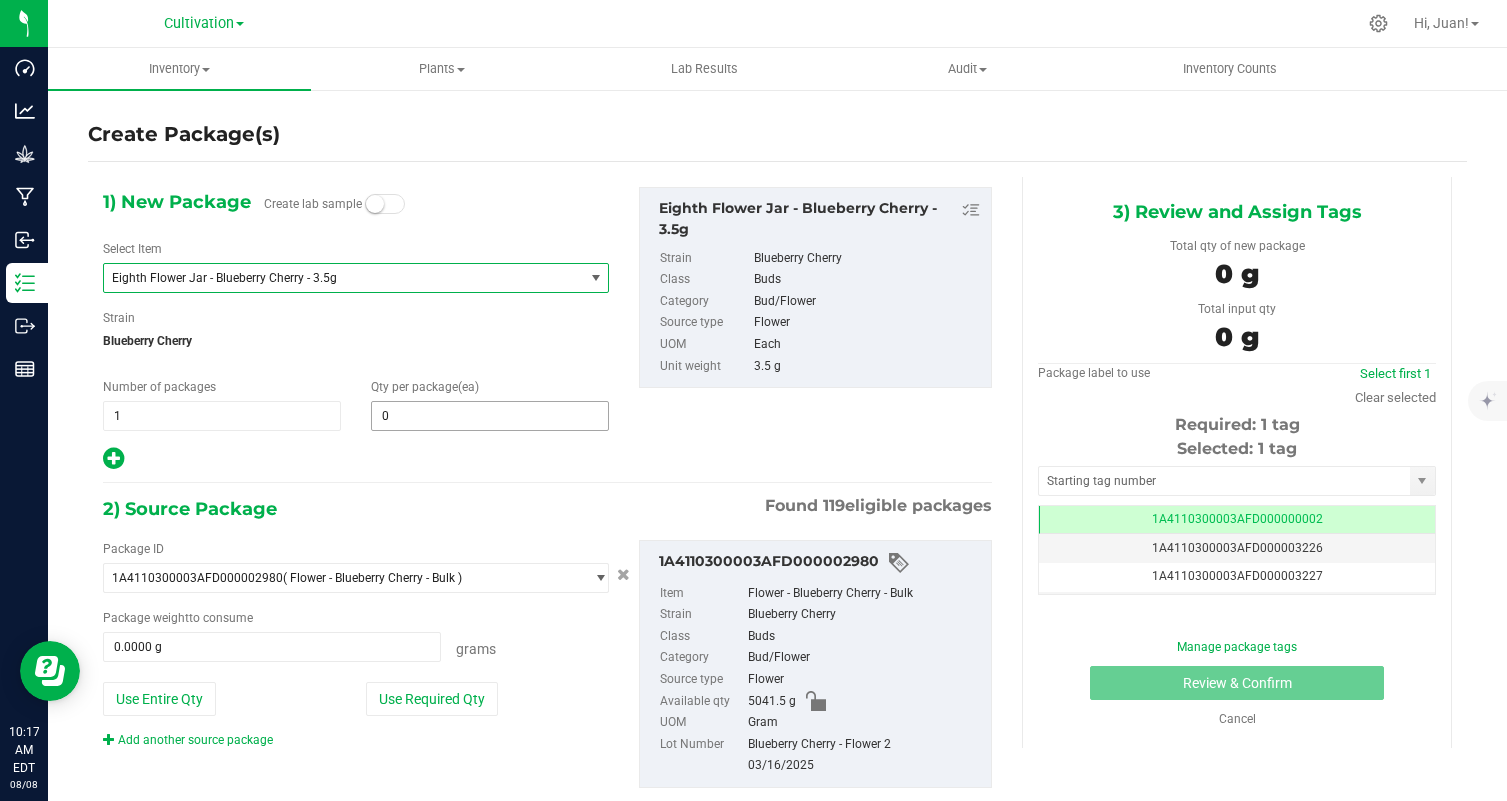 type 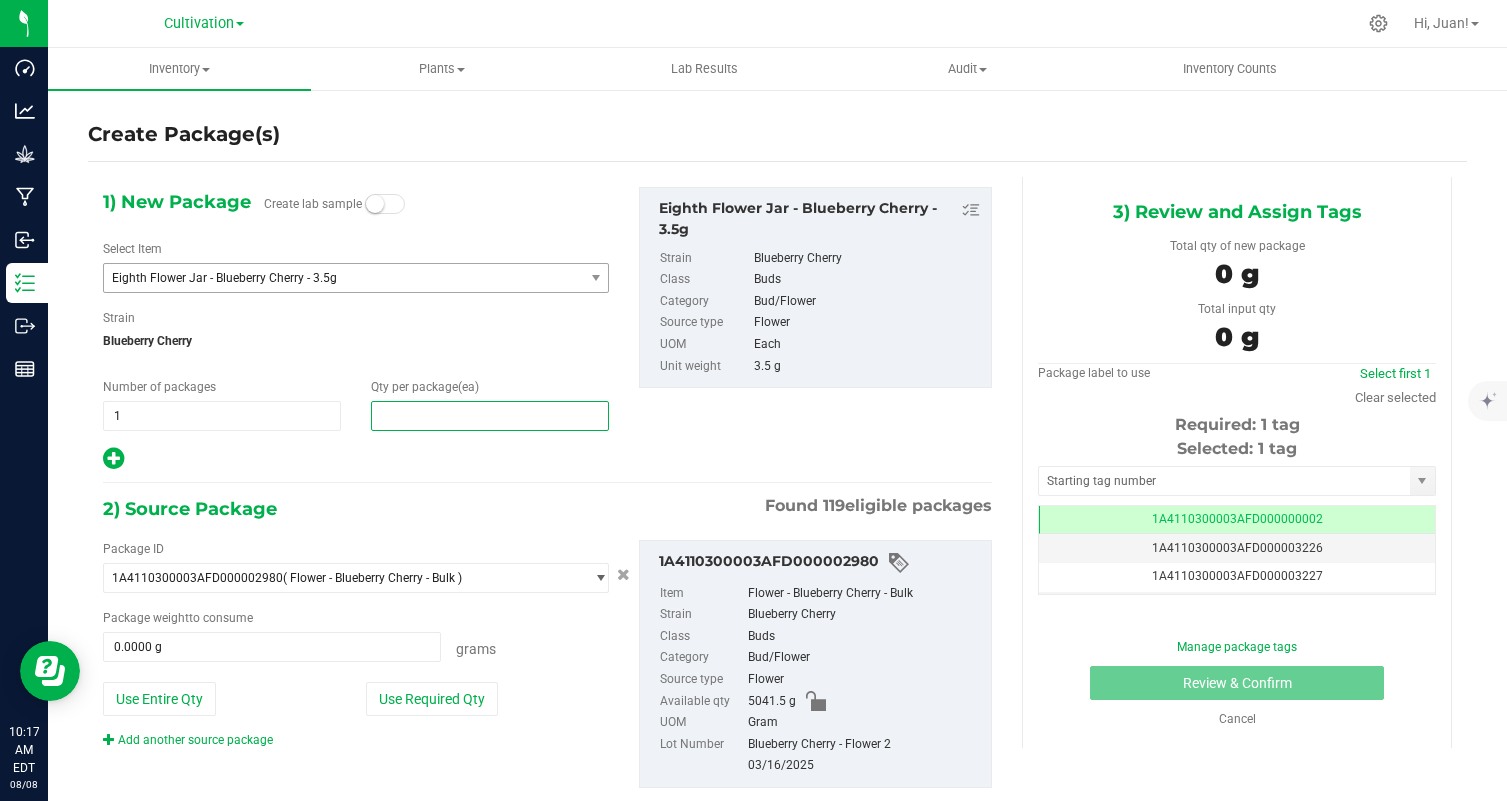 click at bounding box center [490, 416] 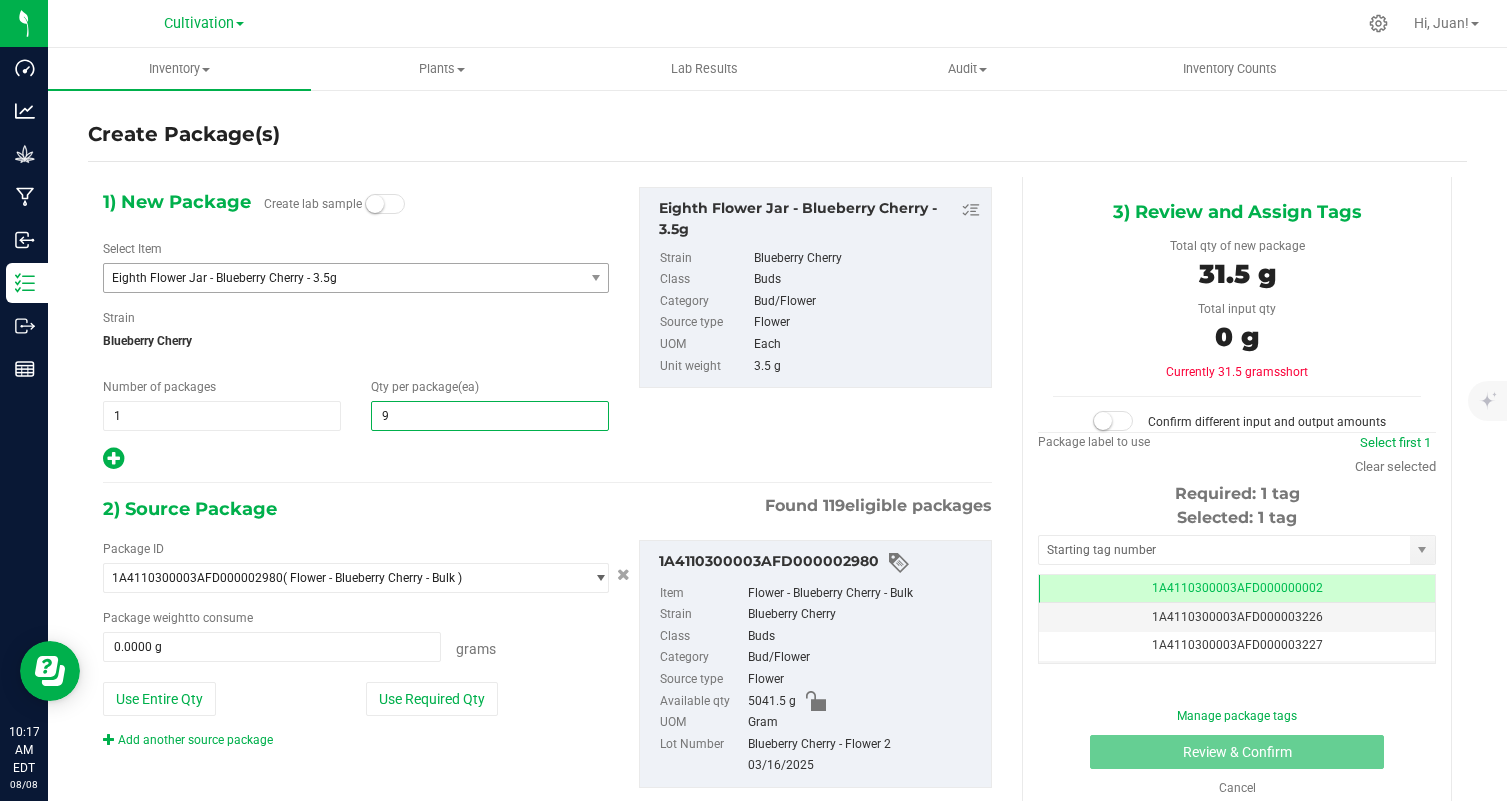 type on "96" 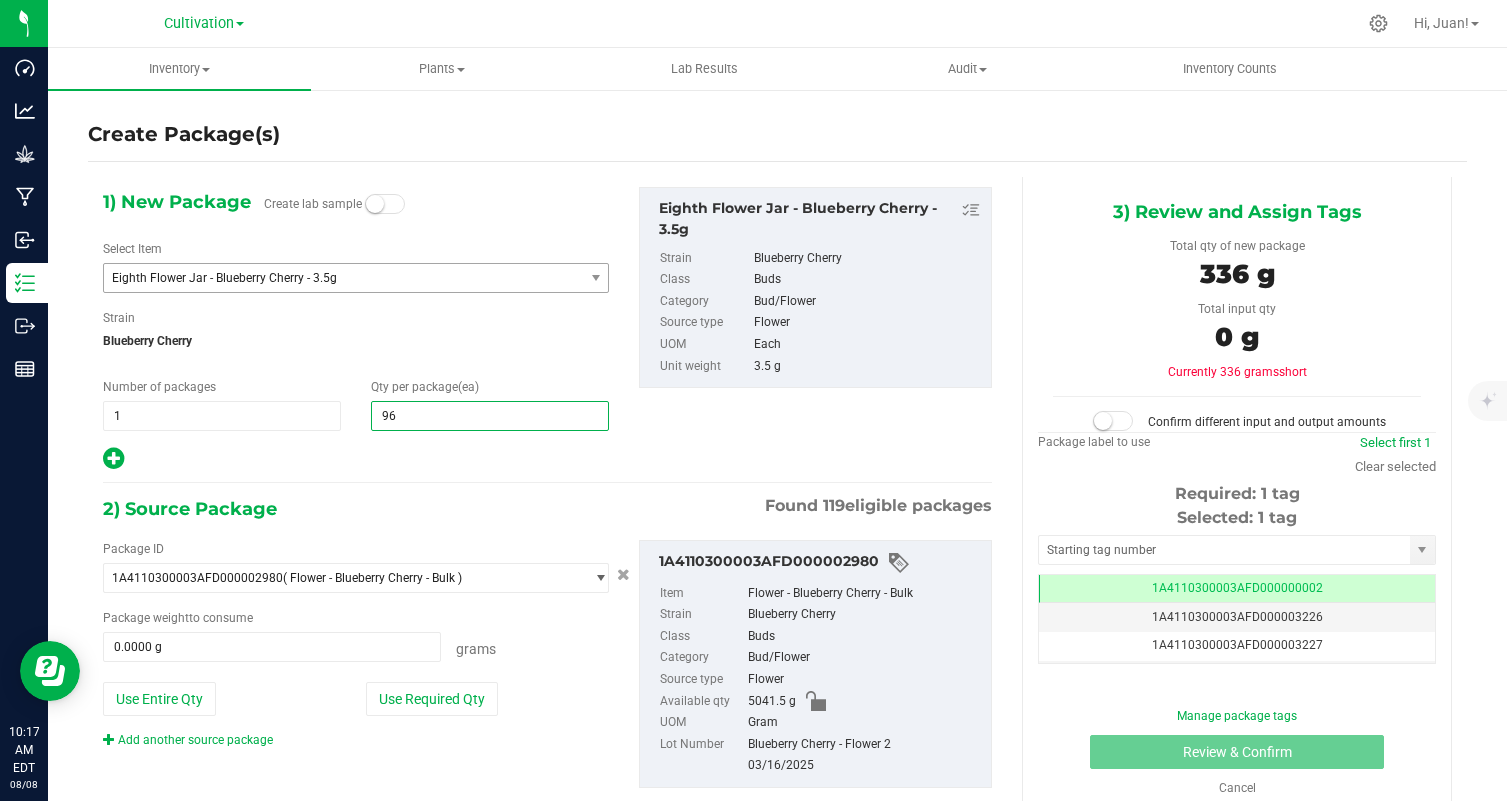 type on "96" 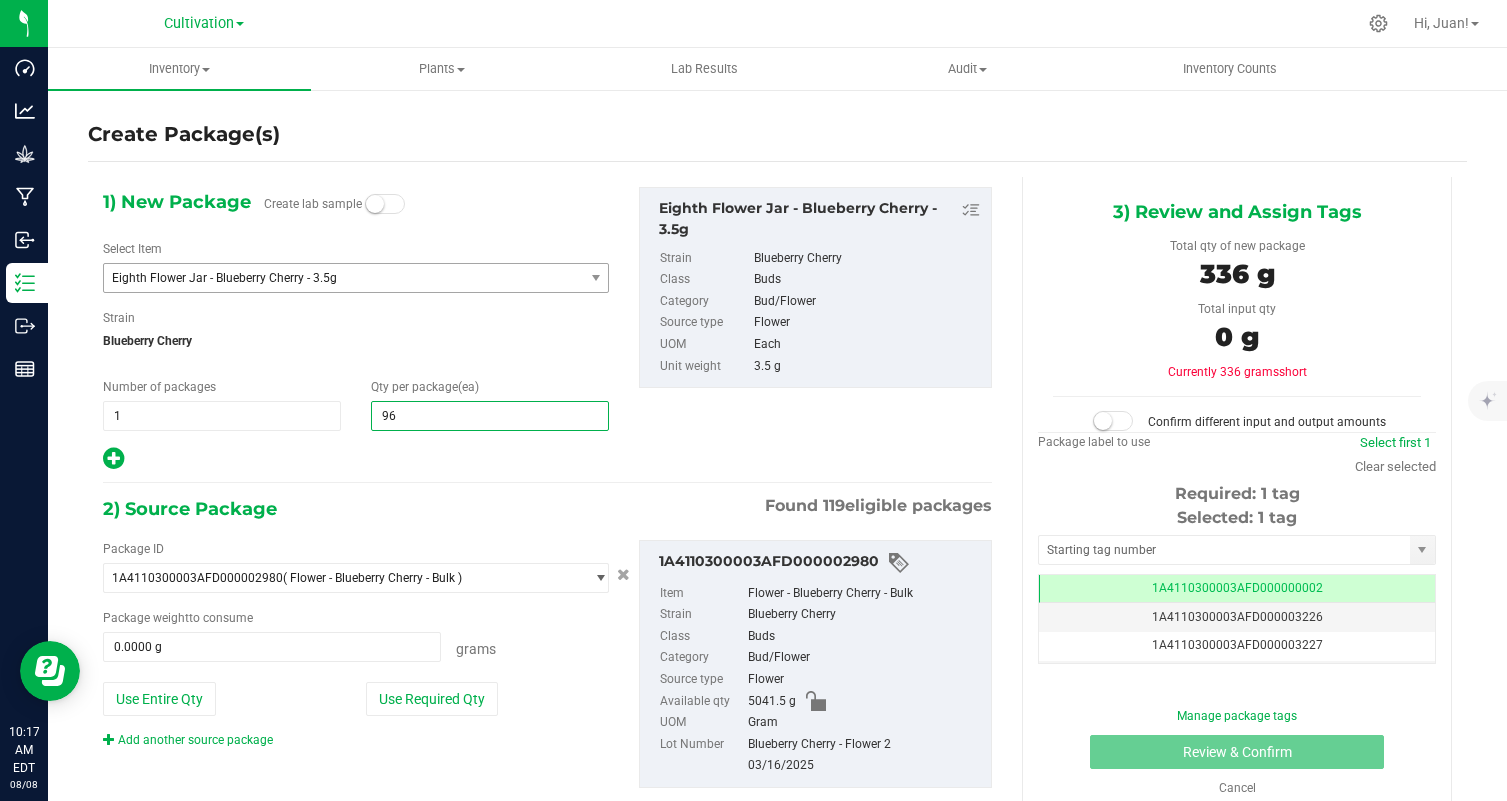click at bounding box center (356, 459) 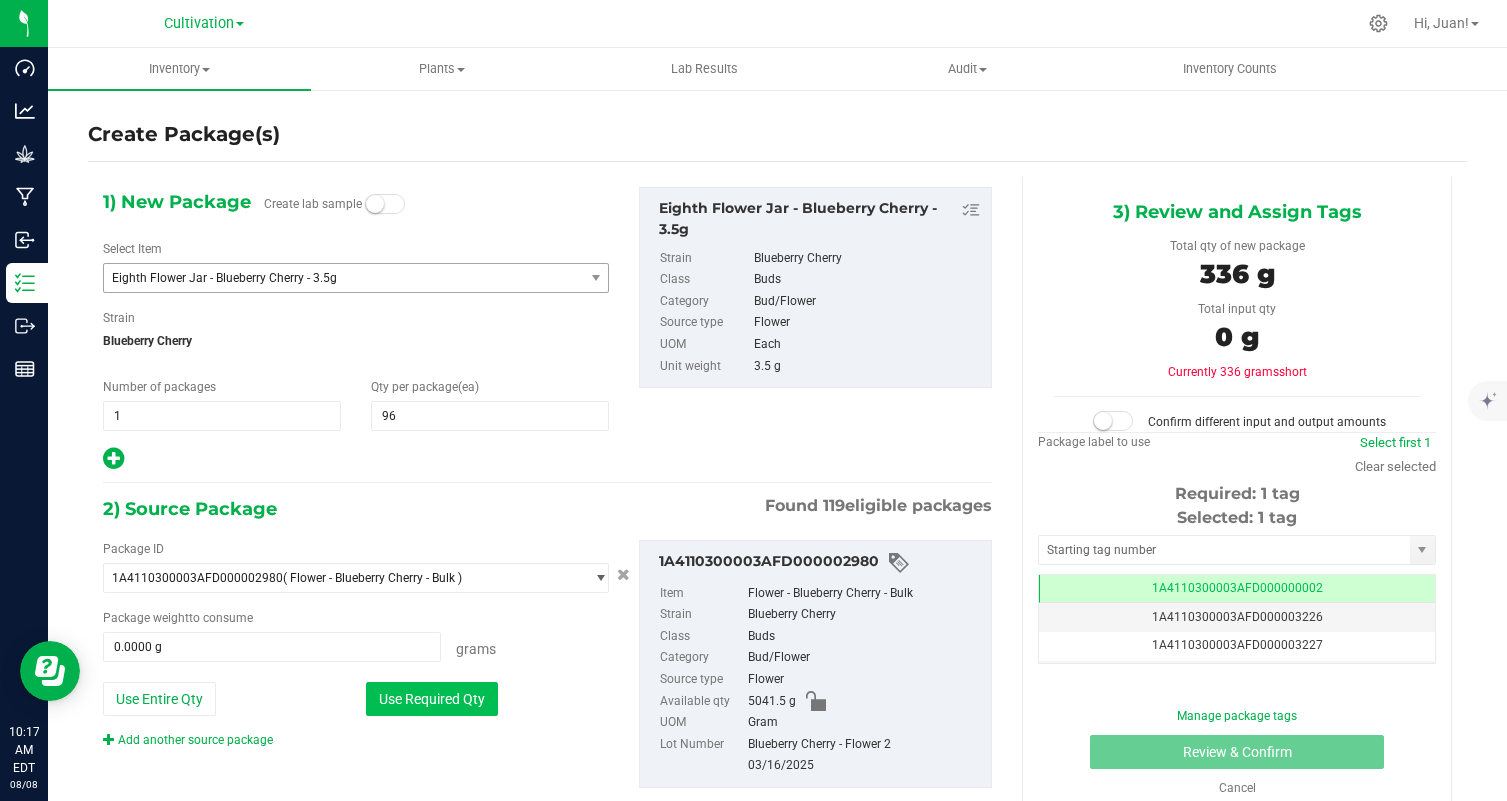 click on "Use Required Qty" at bounding box center [432, 699] 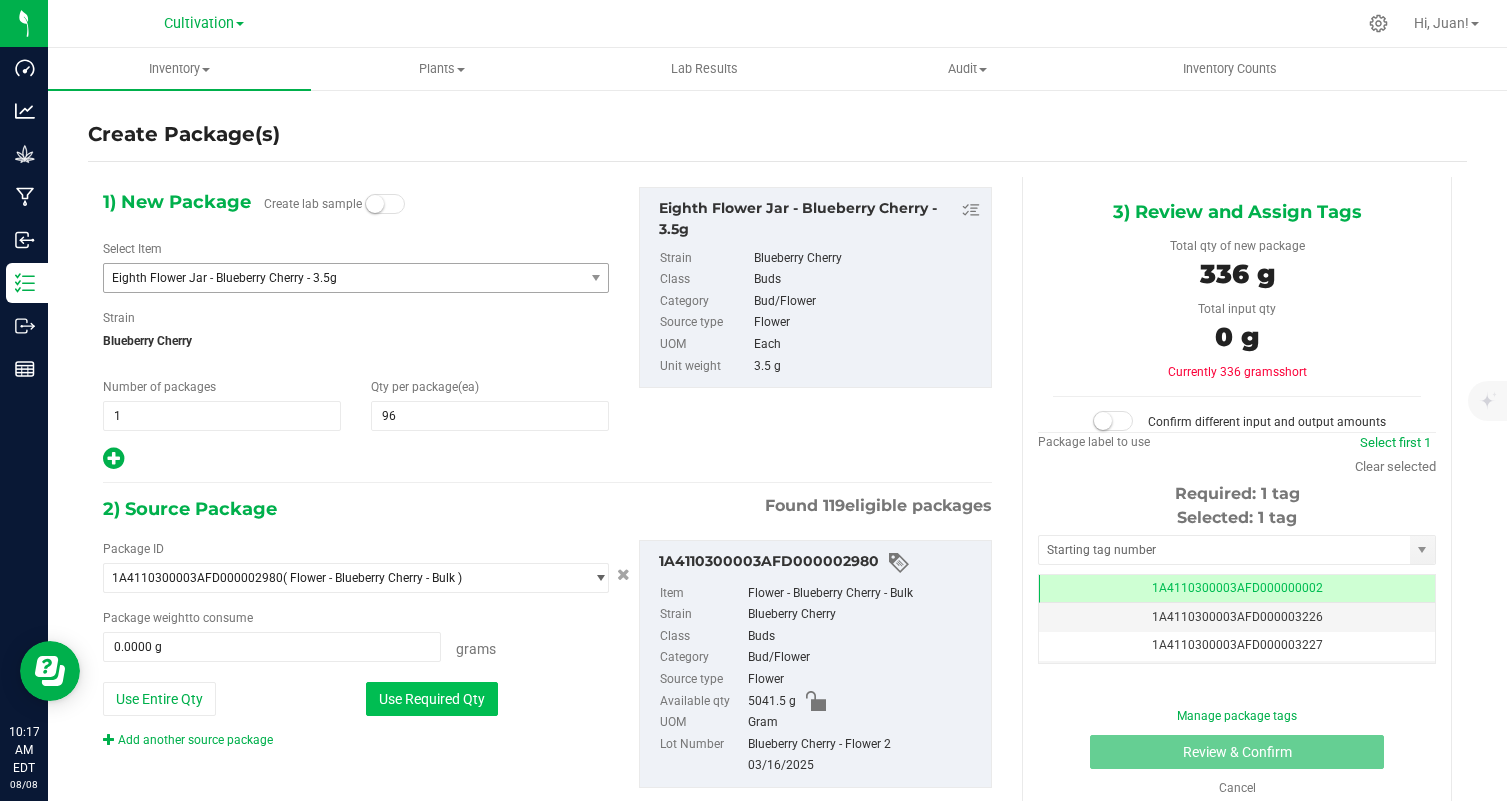 type on "336.0000 g" 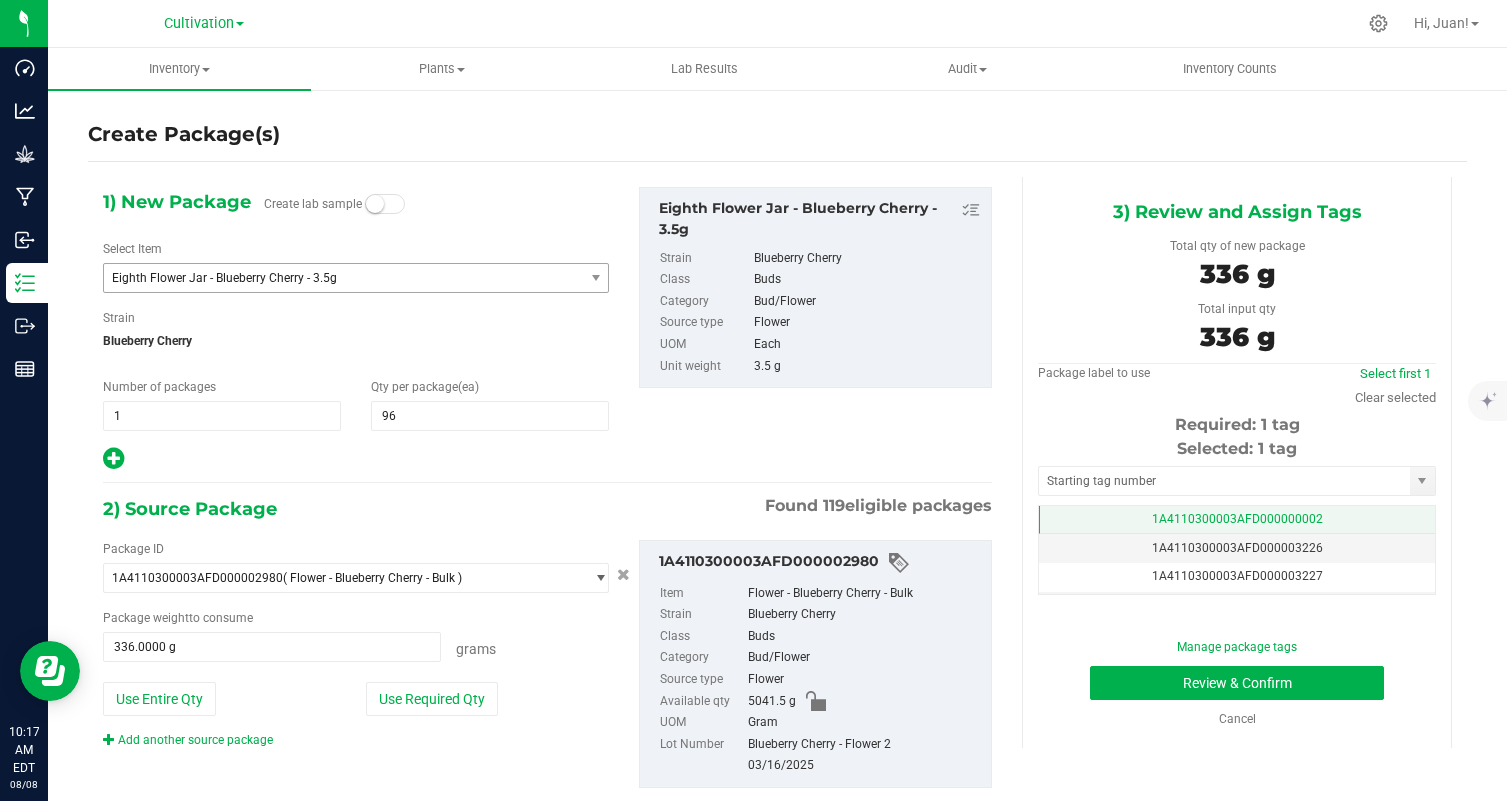 click on "1A4110300003AFD000000002" at bounding box center (1237, 520) 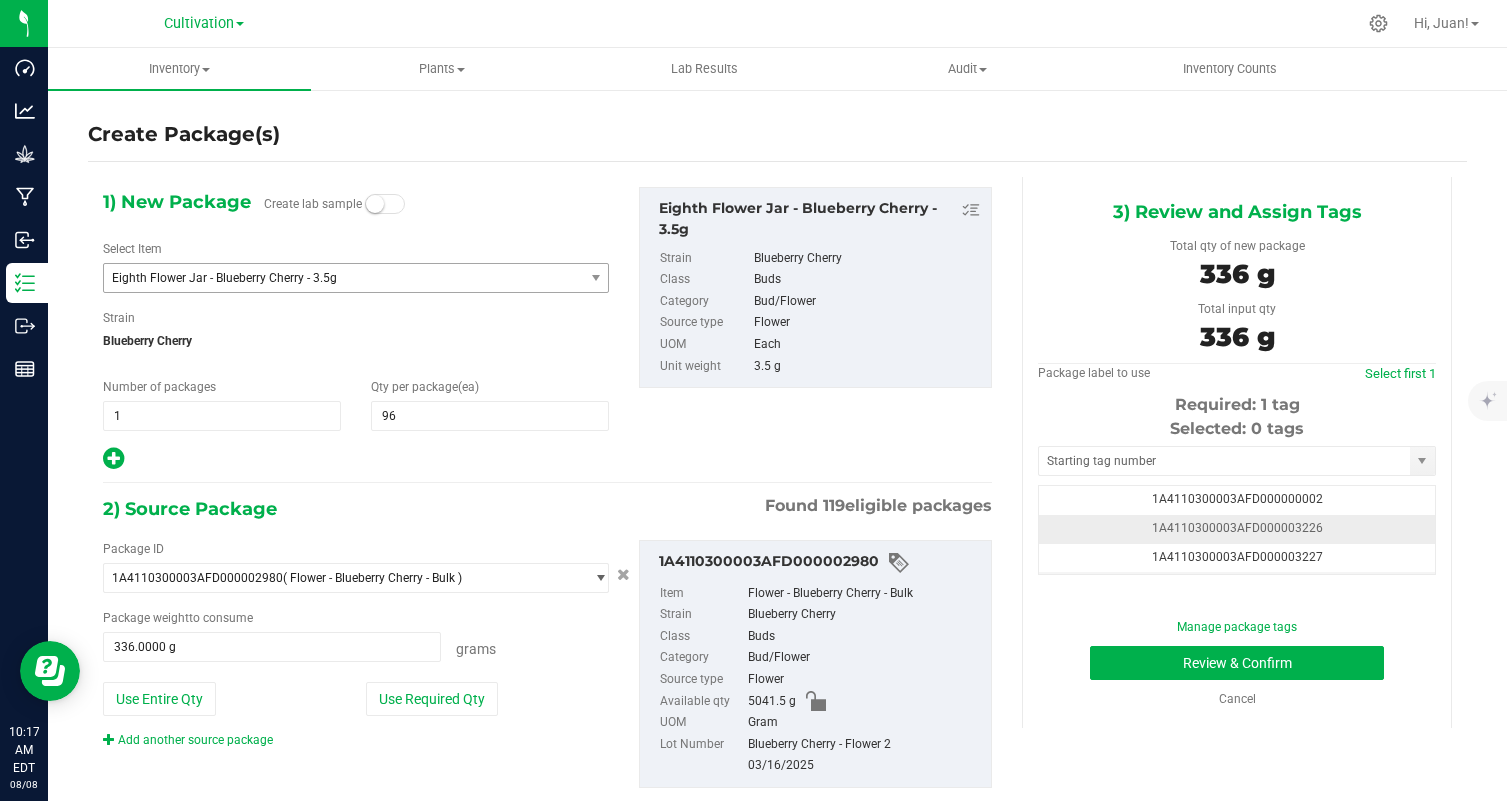 click on "1A4110300003AFD000003226" at bounding box center (1237, 529) 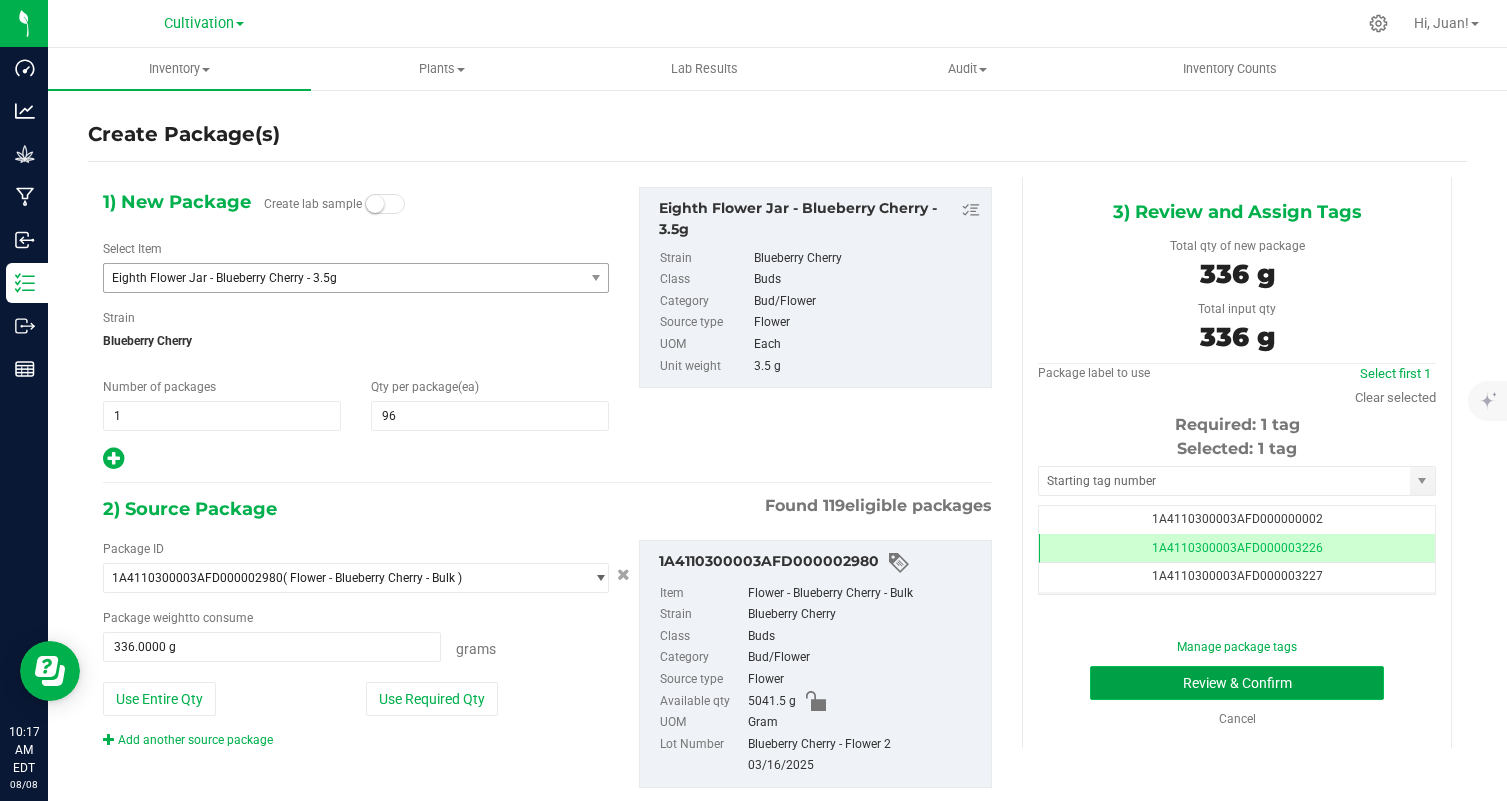 click on "Review & Confirm" at bounding box center [1237, 683] 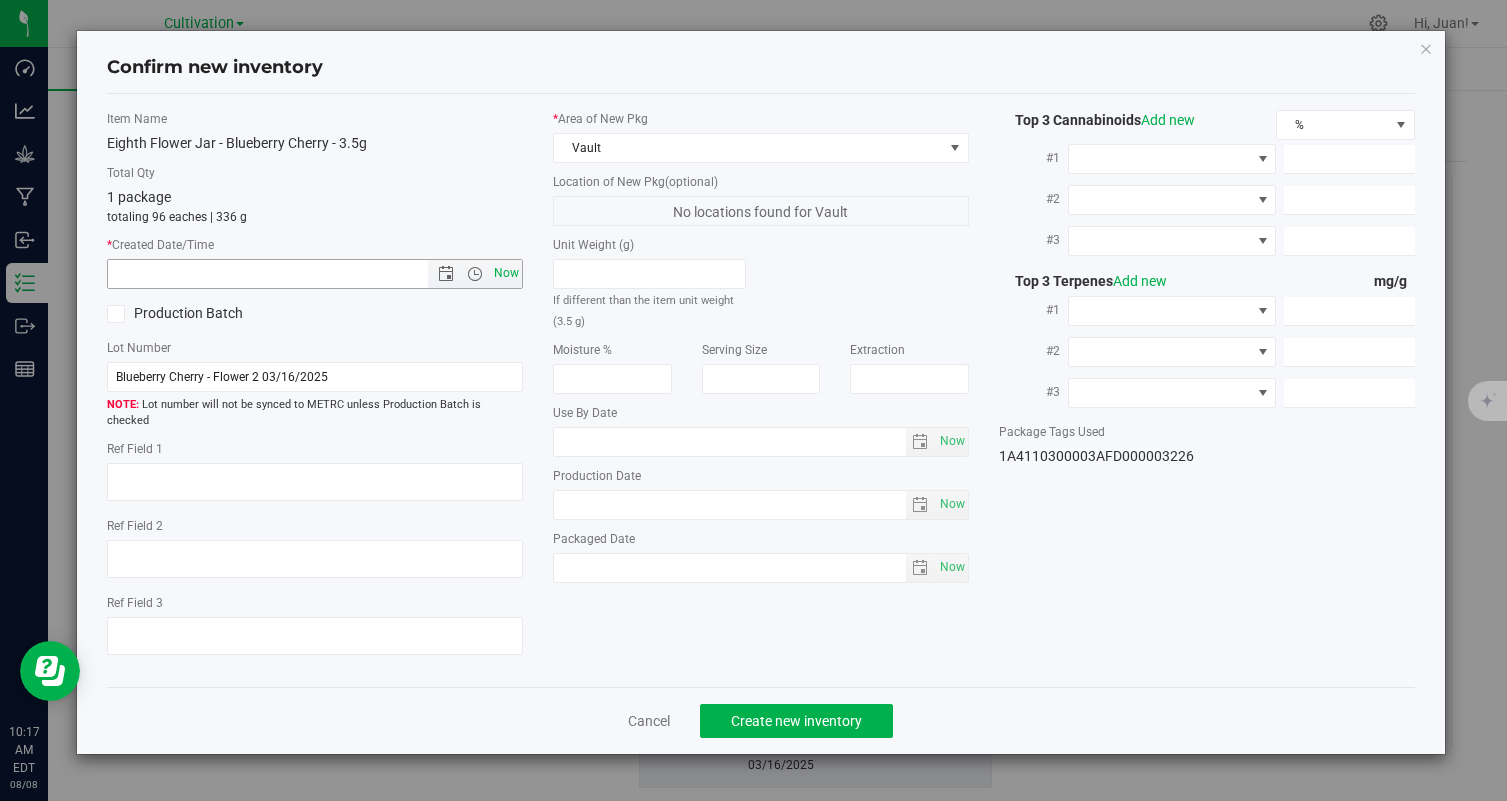 click on "Now" at bounding box center [507, 273] 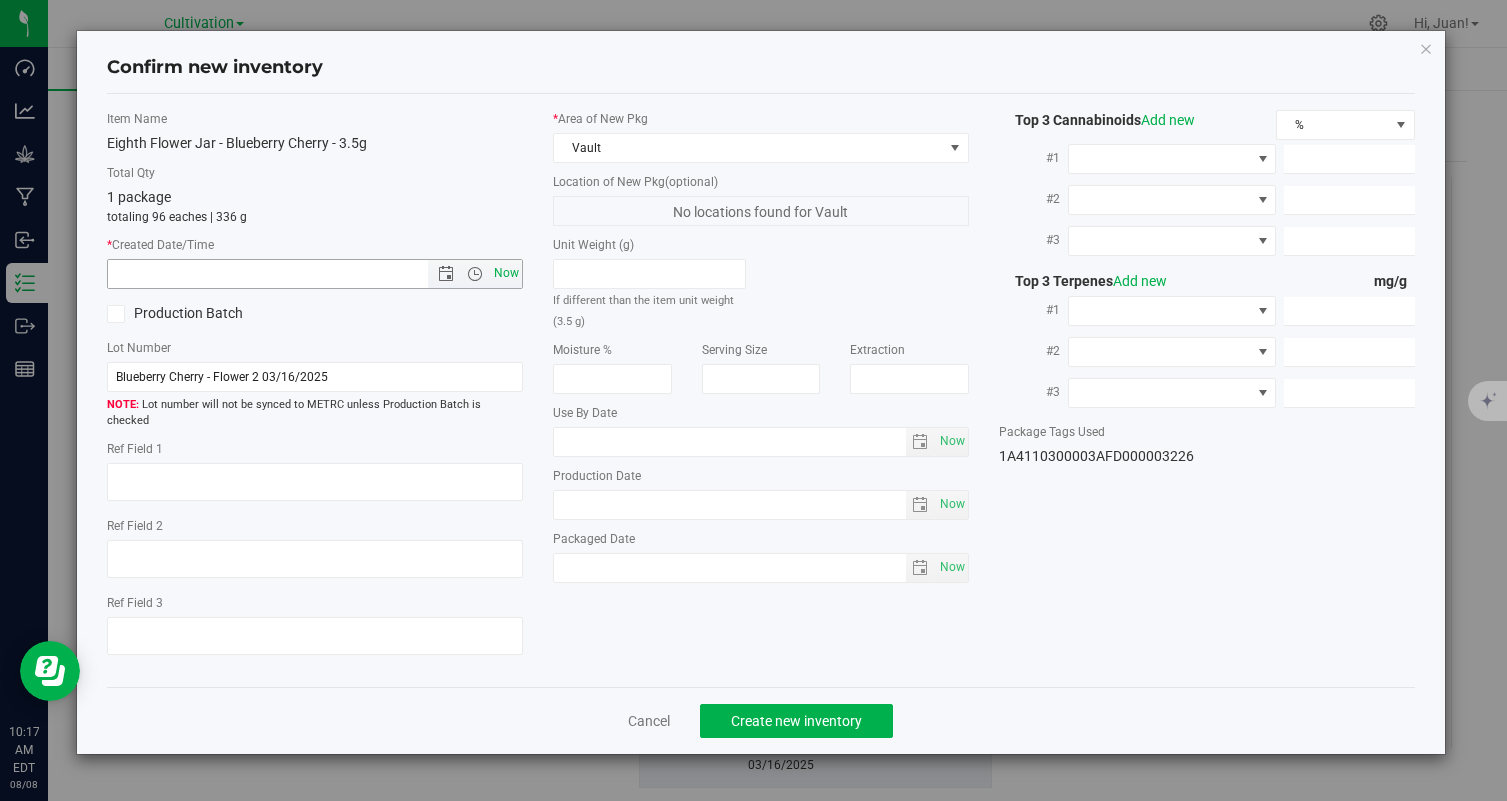 type on "[MONTH]/[DAY]/[YEAR] [TIME]" 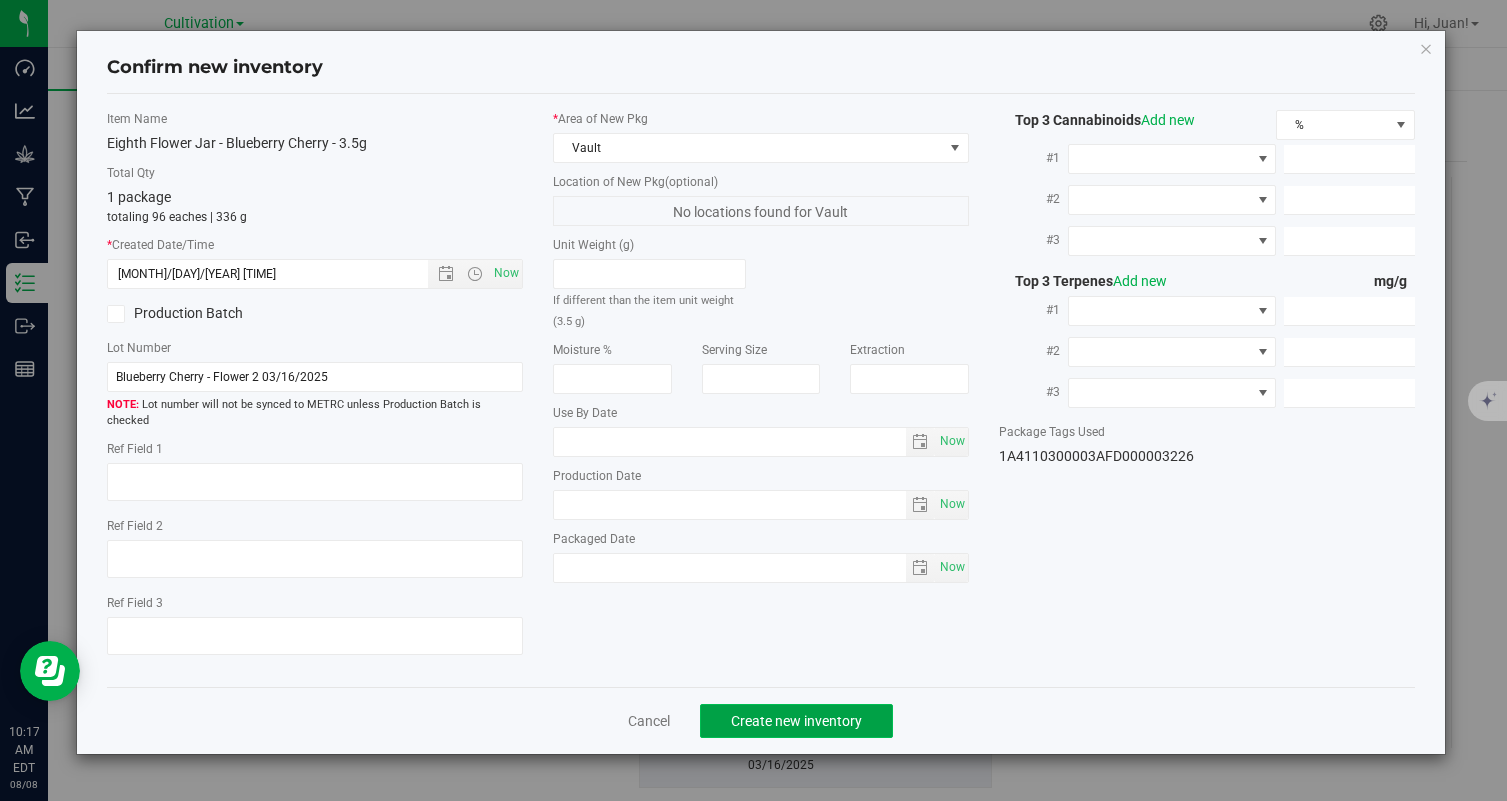 click on "Create new inventory" 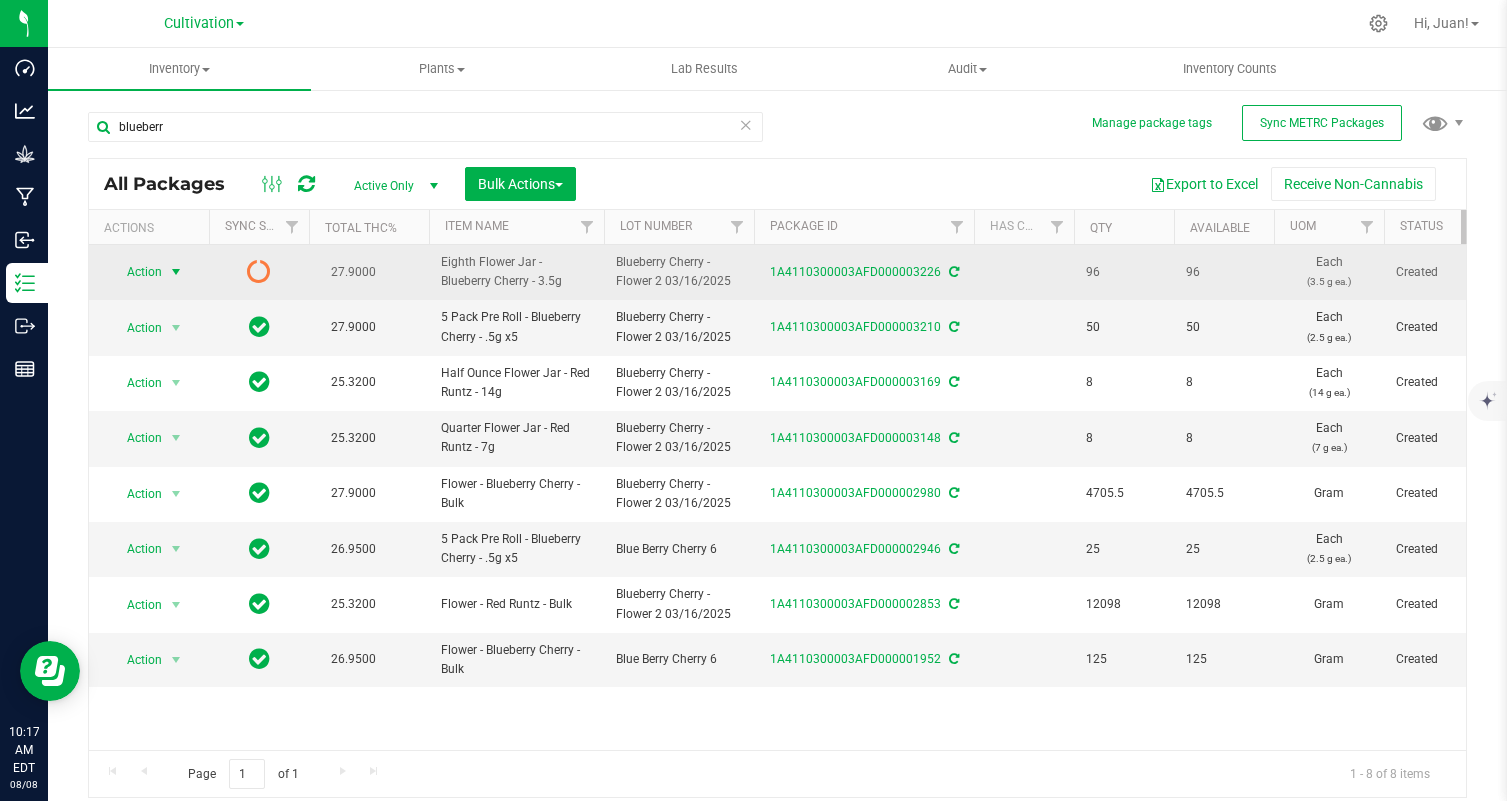 click at bounding box center (176, 272) 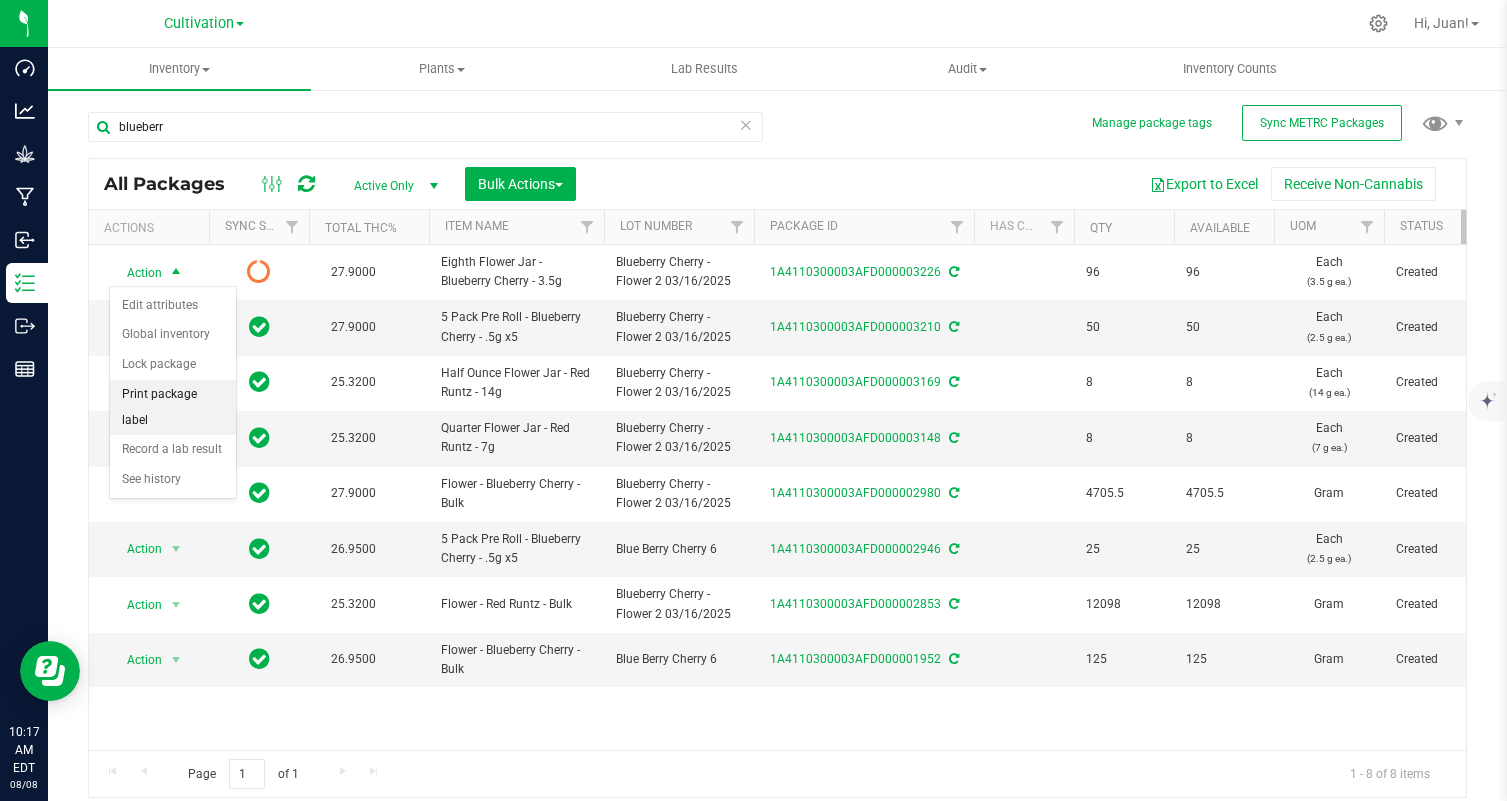 click on "Print package label" at bounding box center (173, 407) 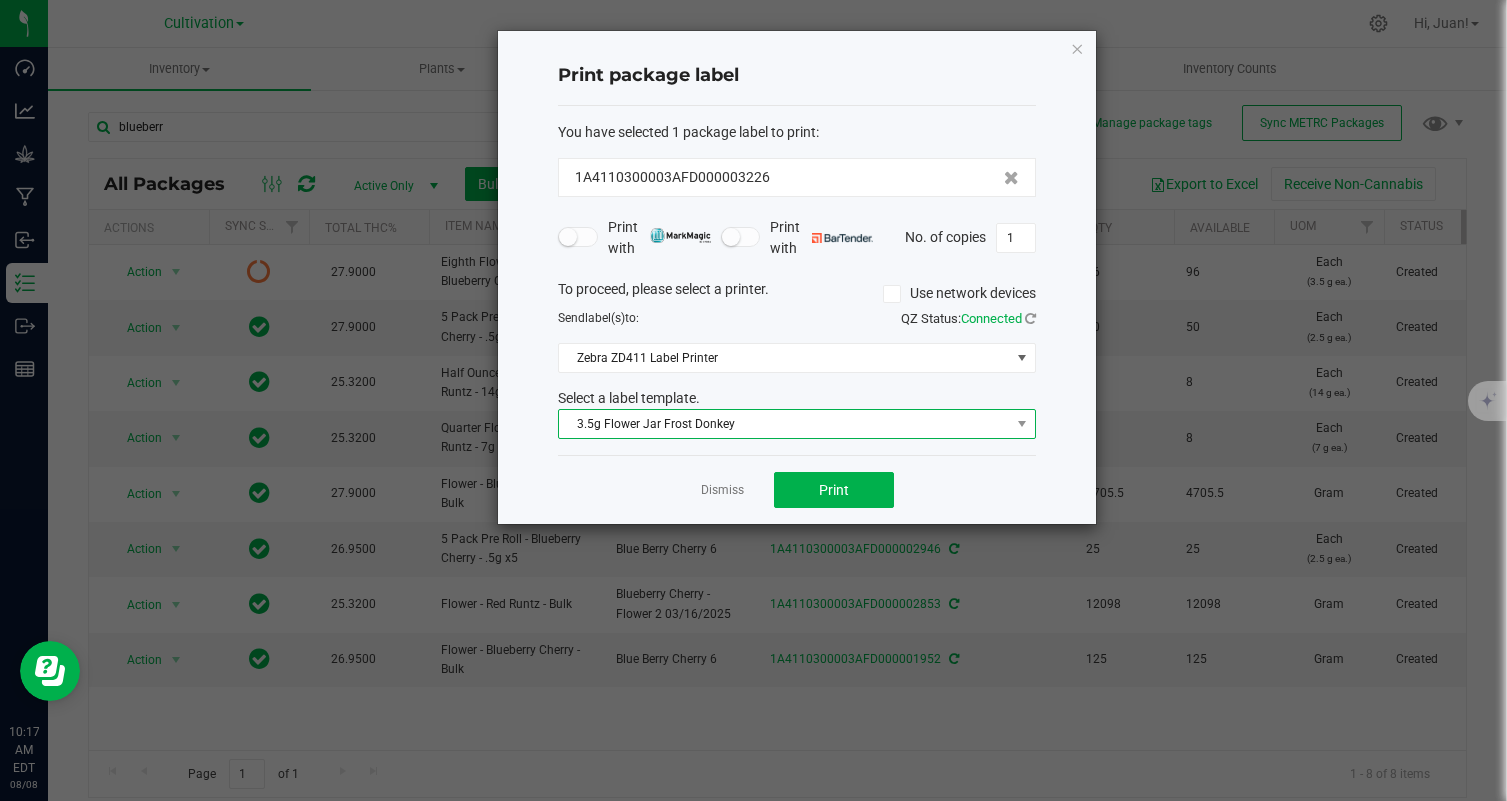 click on "3.5g Flower Jar Frost Donkey" at bounding box center (784, 424) 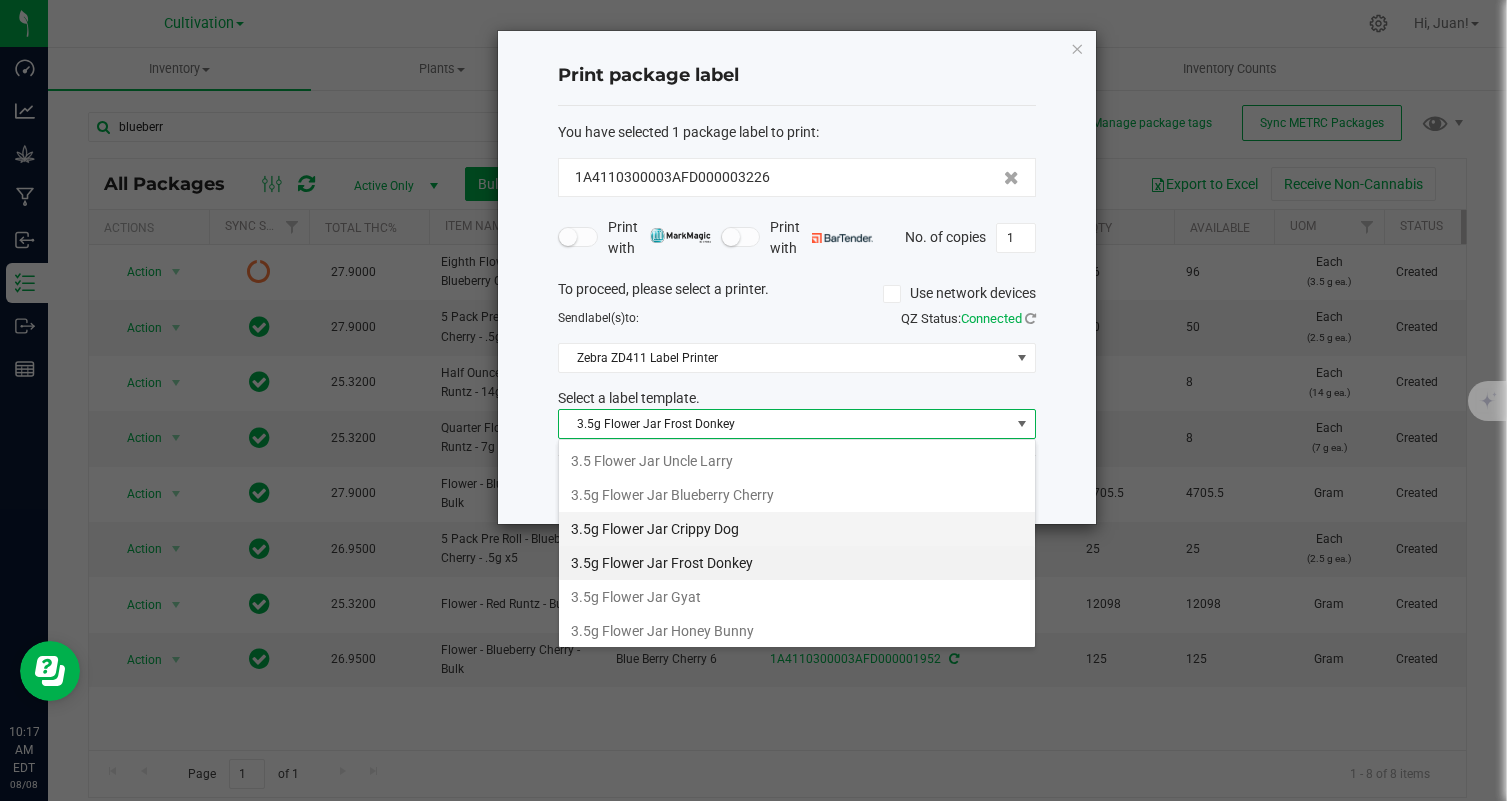 scroll, scrollTop: 99970, scrollLeft: 99522, axis: both 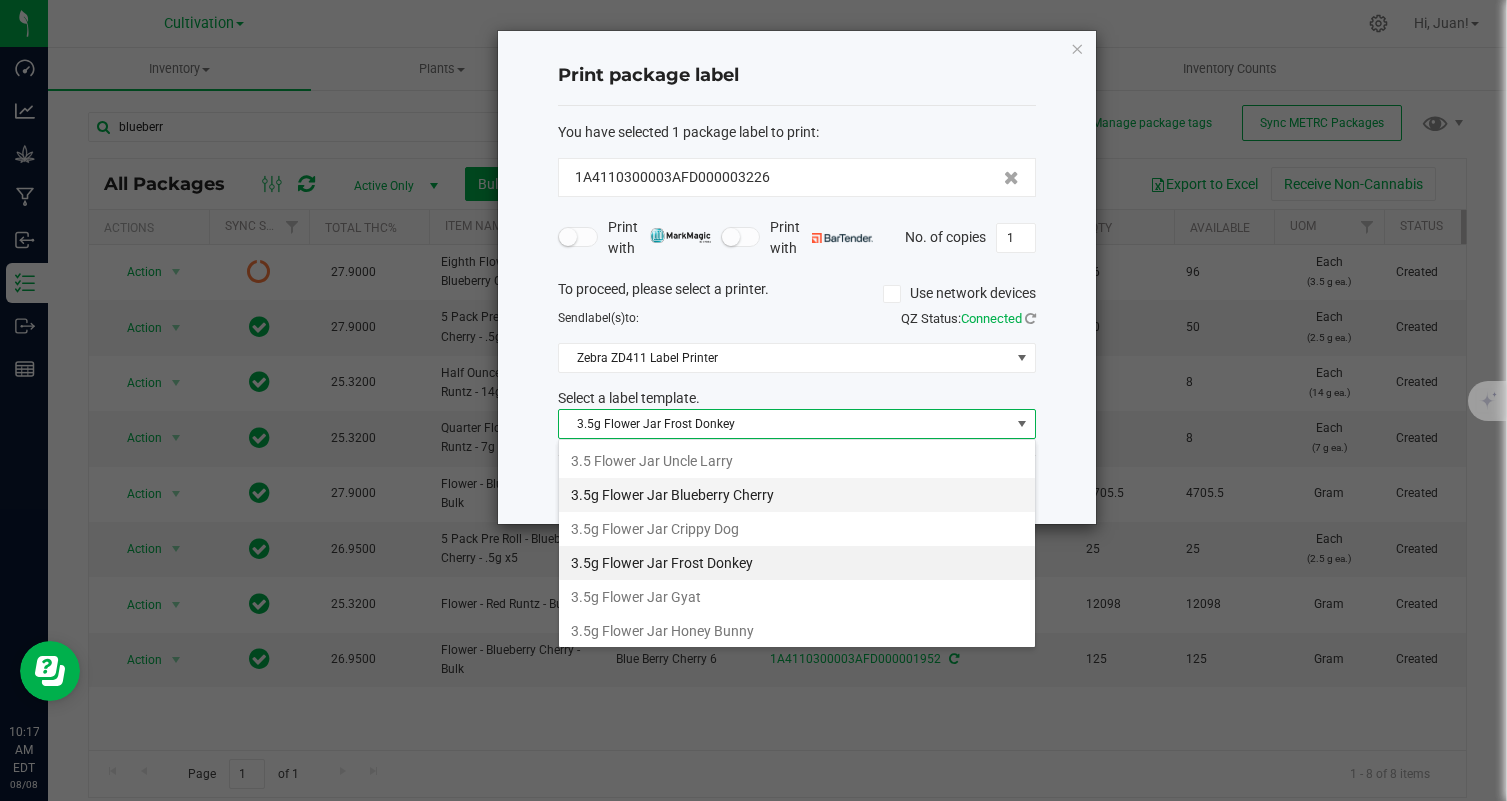 click on "3.5g Flower Jar Blueberry Cherry" at bounding box center (797, 495) 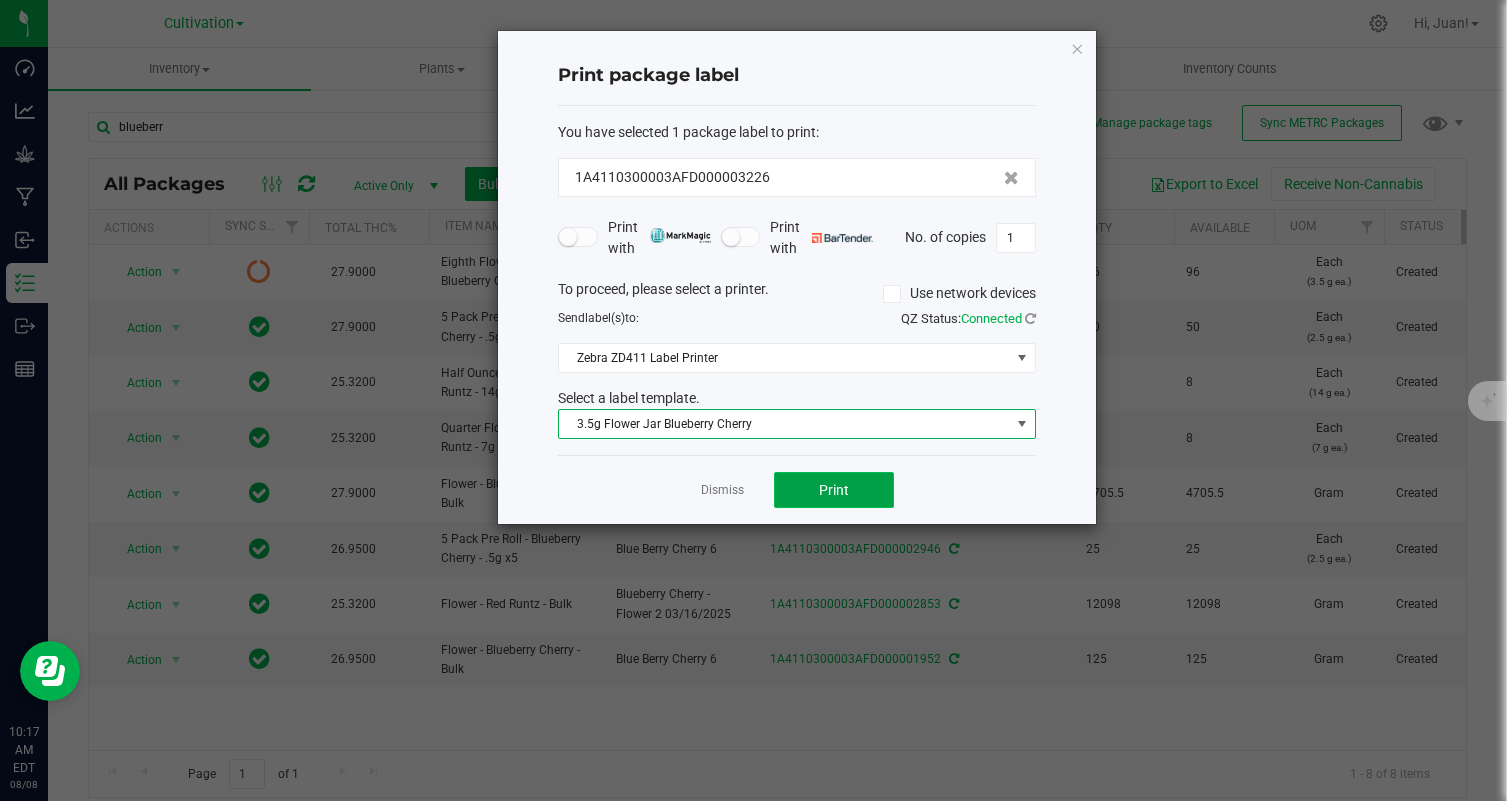 click on "Print" 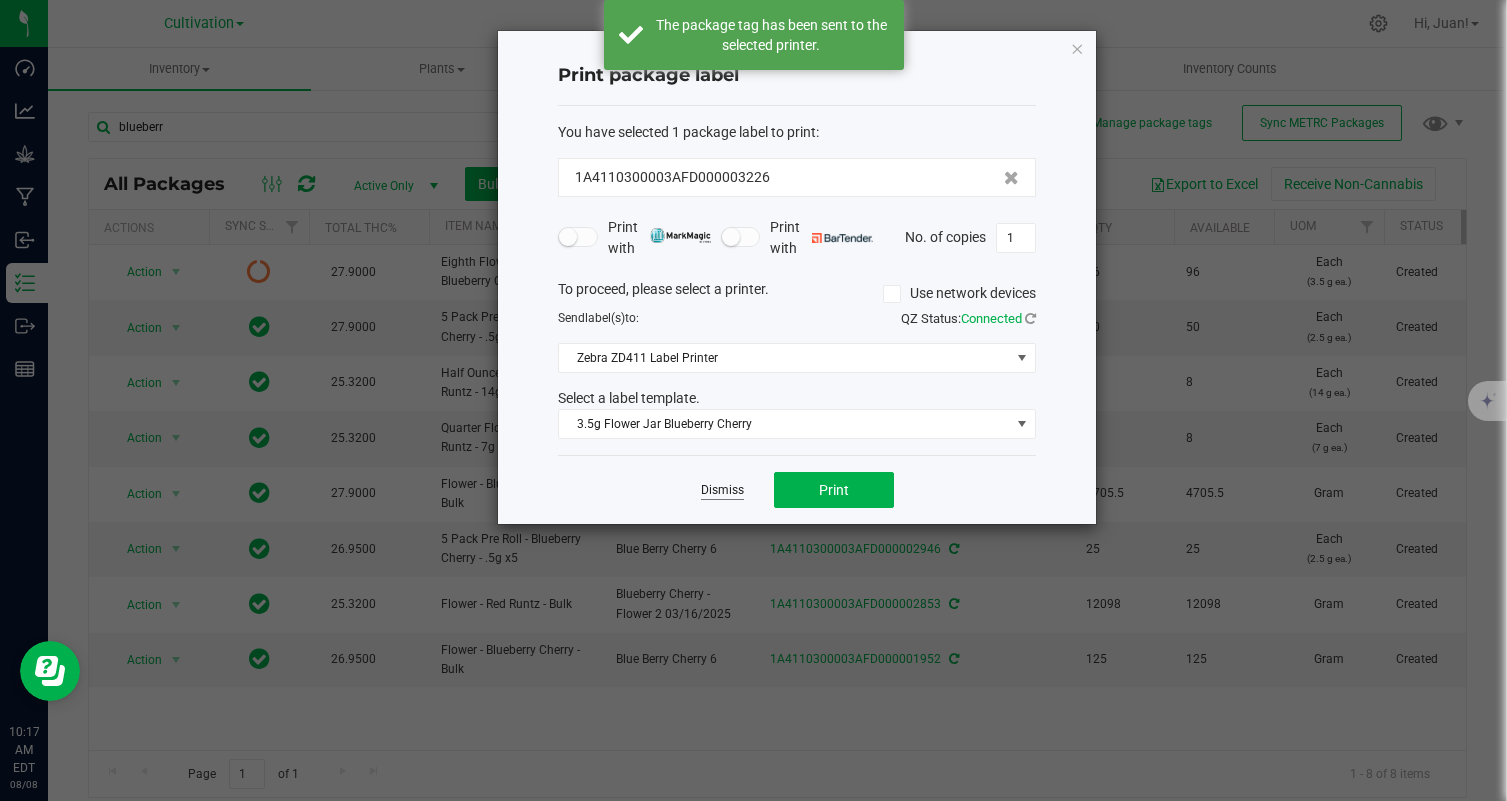 click on "Dismiss" 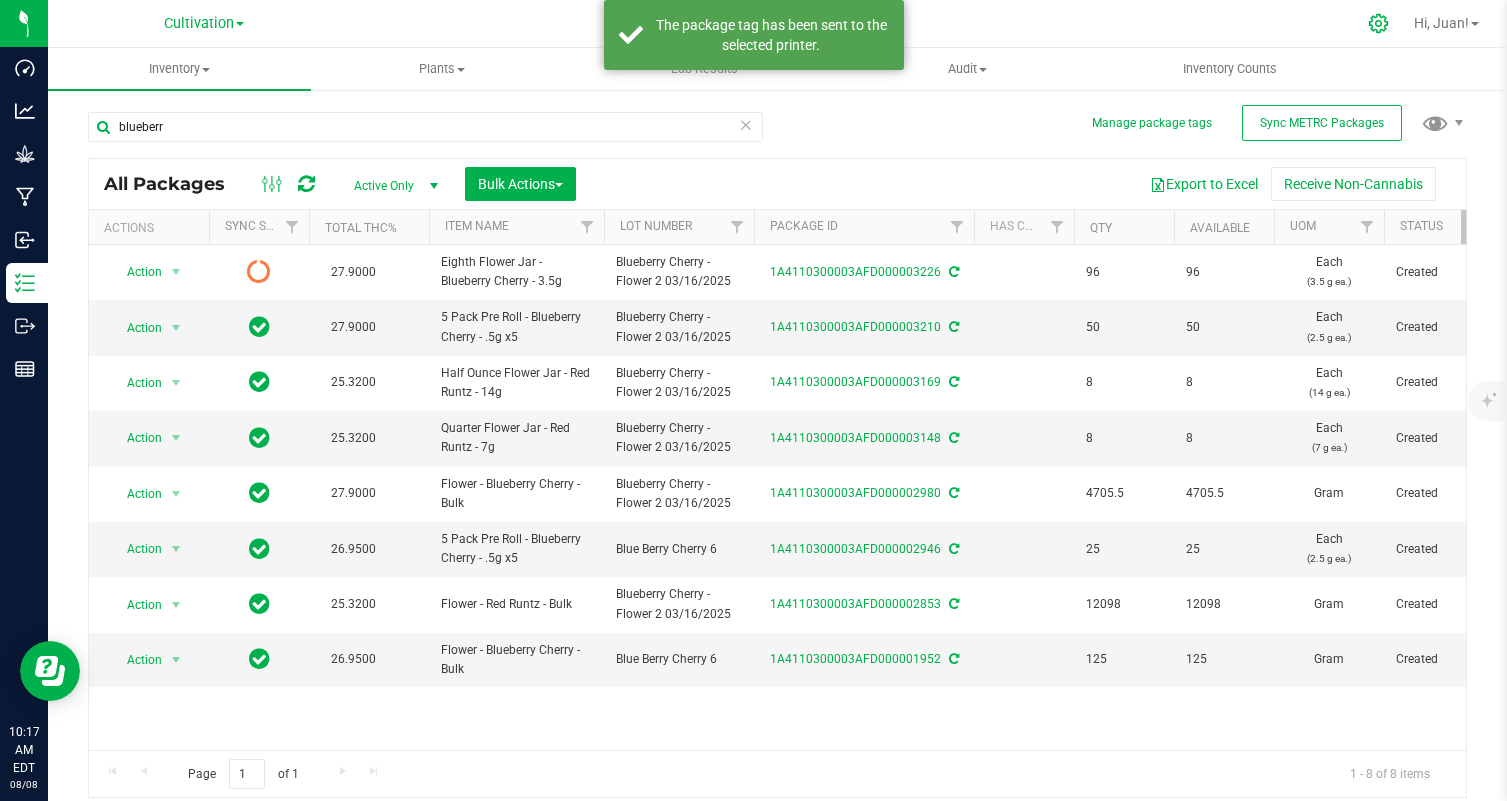 click 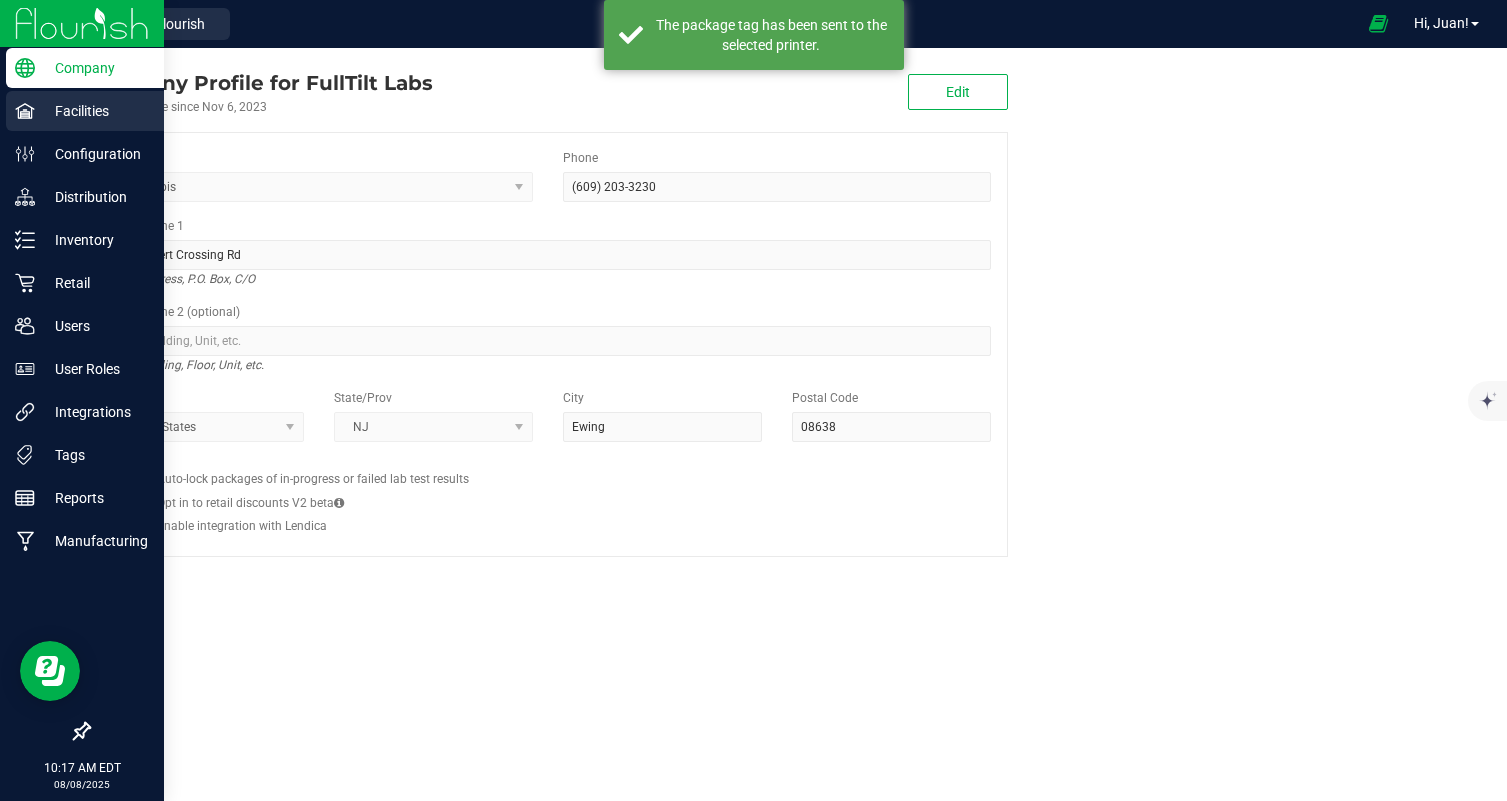 click on "Facilities" at bounding box center (95, 111) 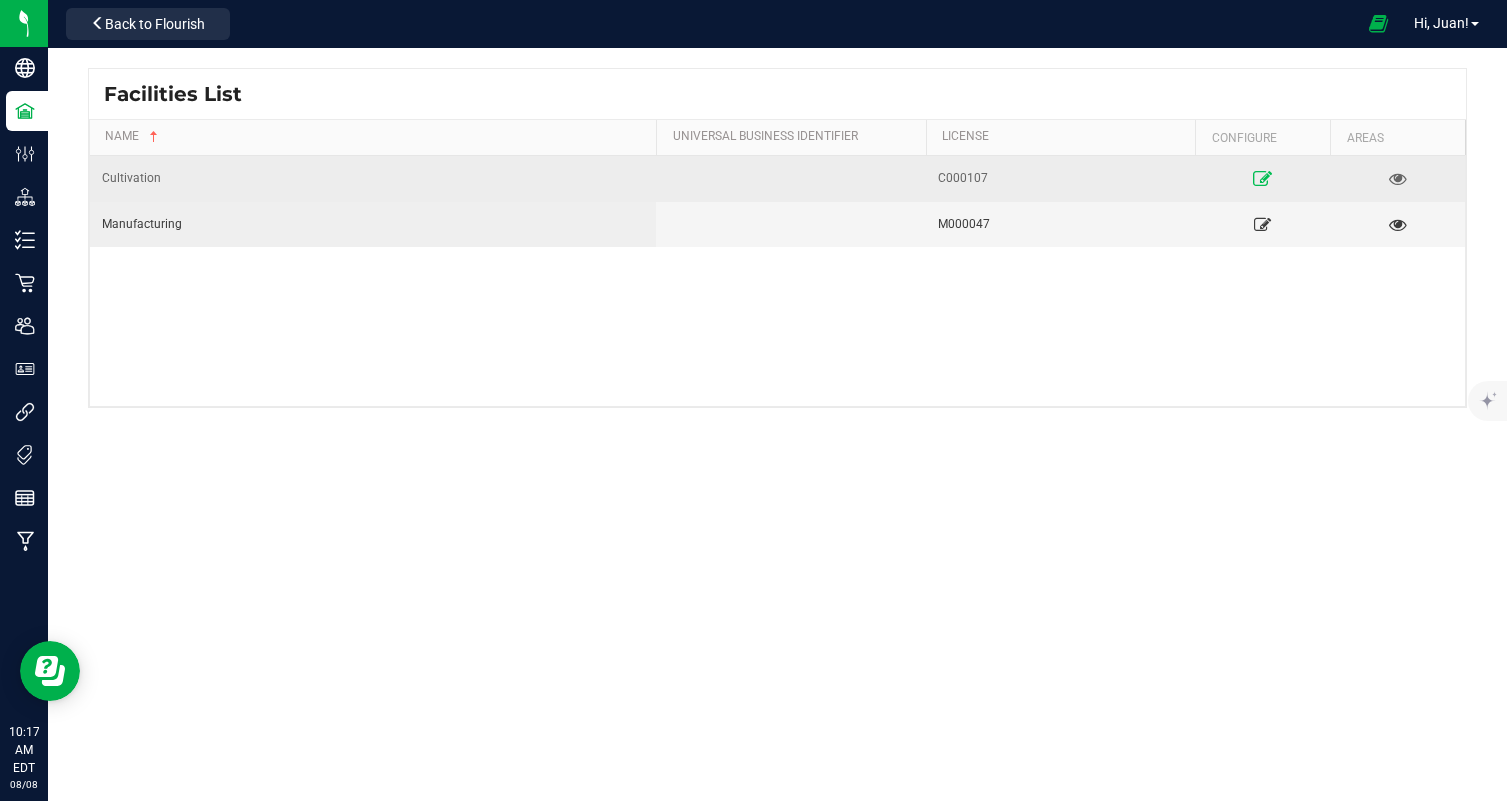 click at bounding box center [1262, 179] 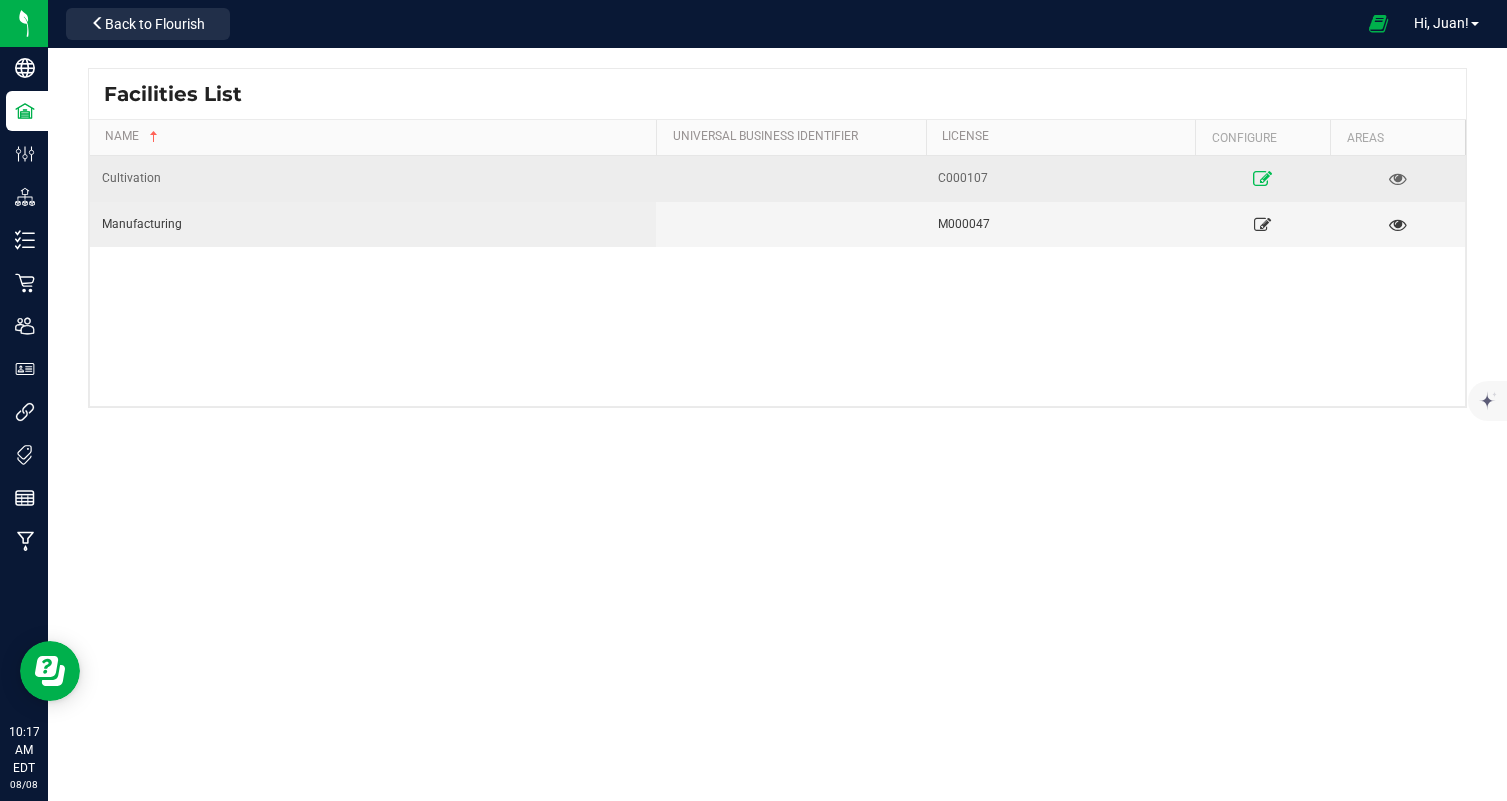 click at bounding box center [1262, 178] 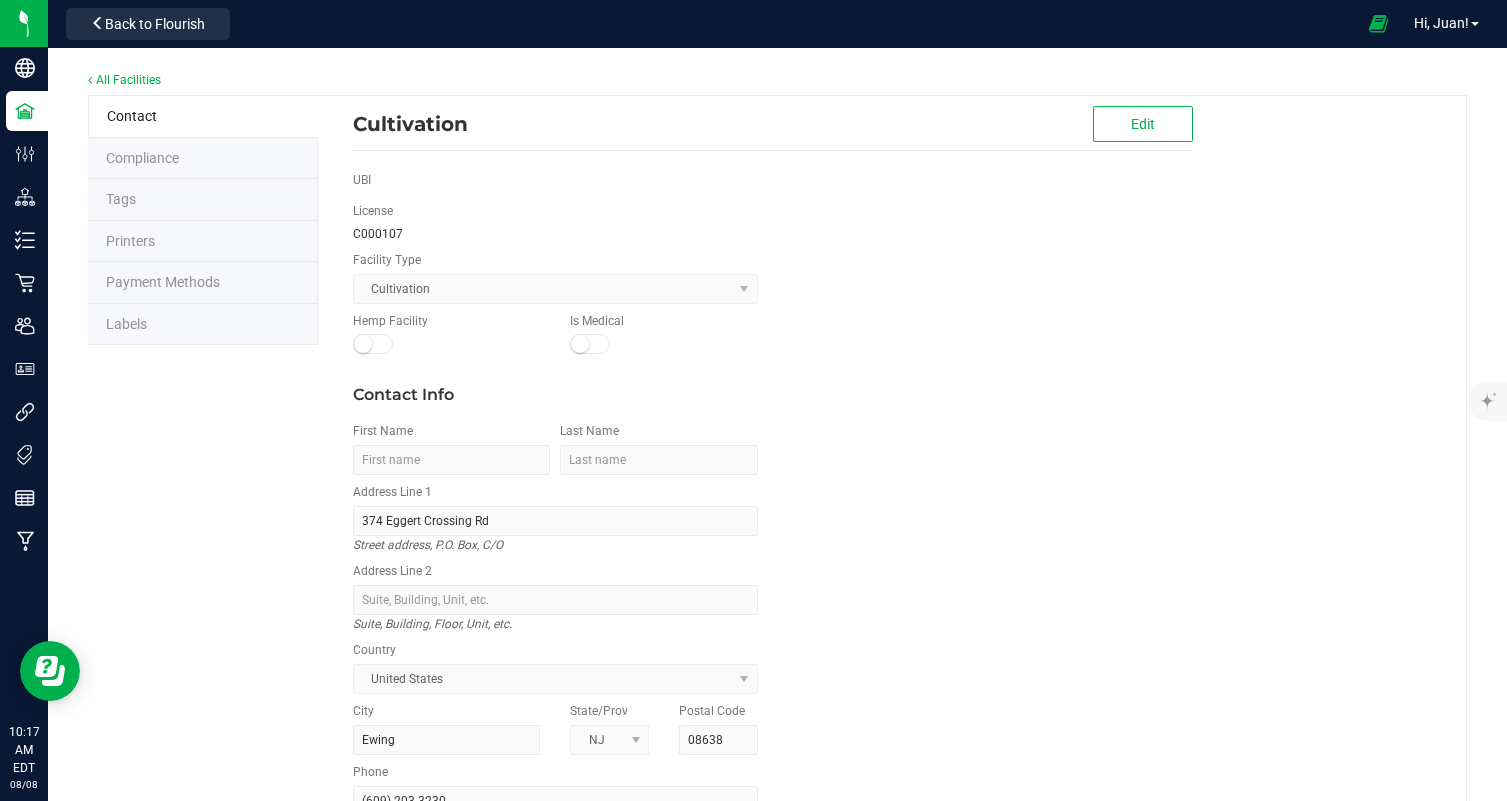 click on "Labels" at bounding box center [203, 325] 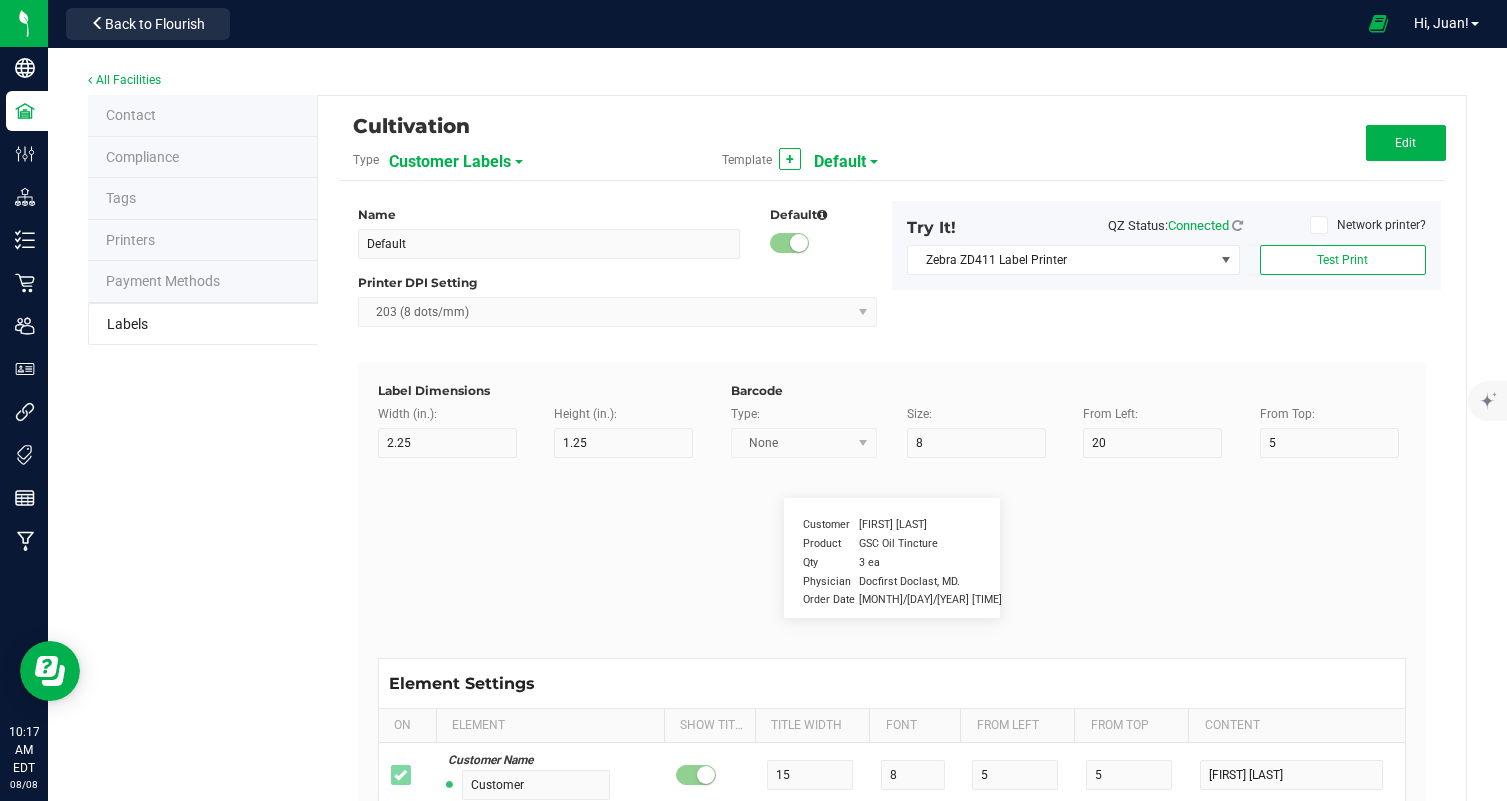 click on "Customer Labels" at bounding box center (450, 162) 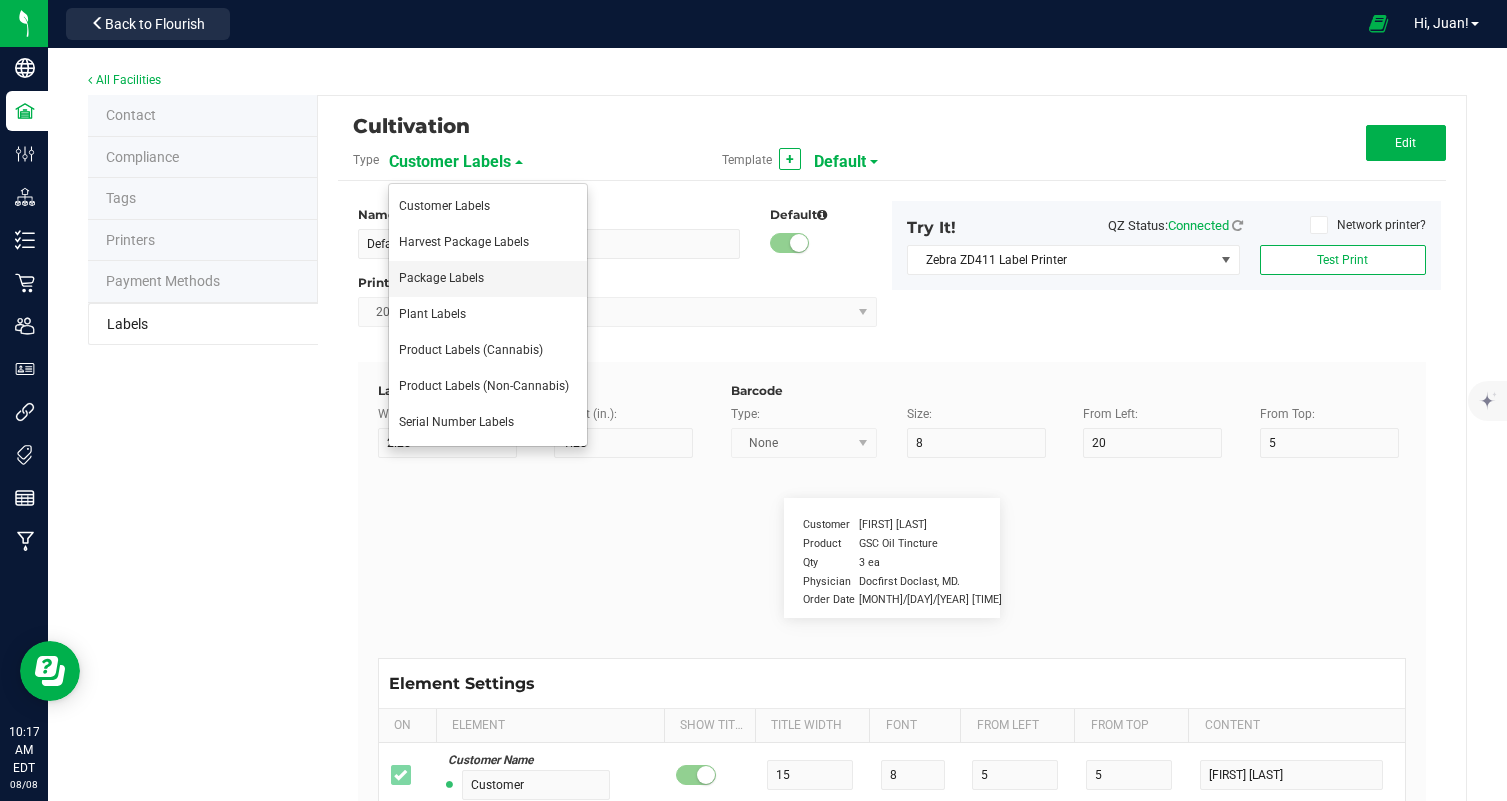 click on "Package Labels" at bounding box center (488, 279) 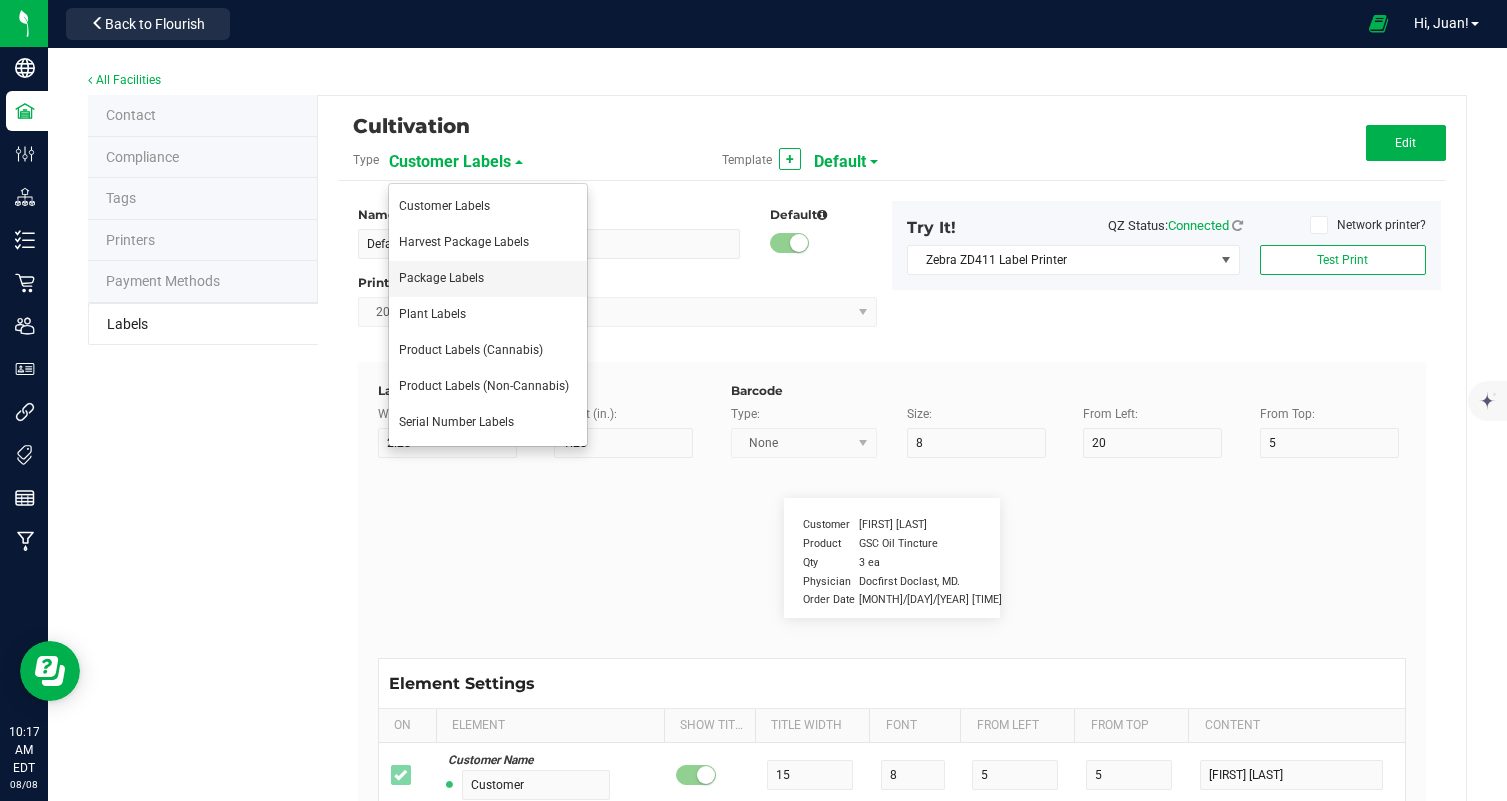 type on "3.5g Flower Jar Frost Donkey" 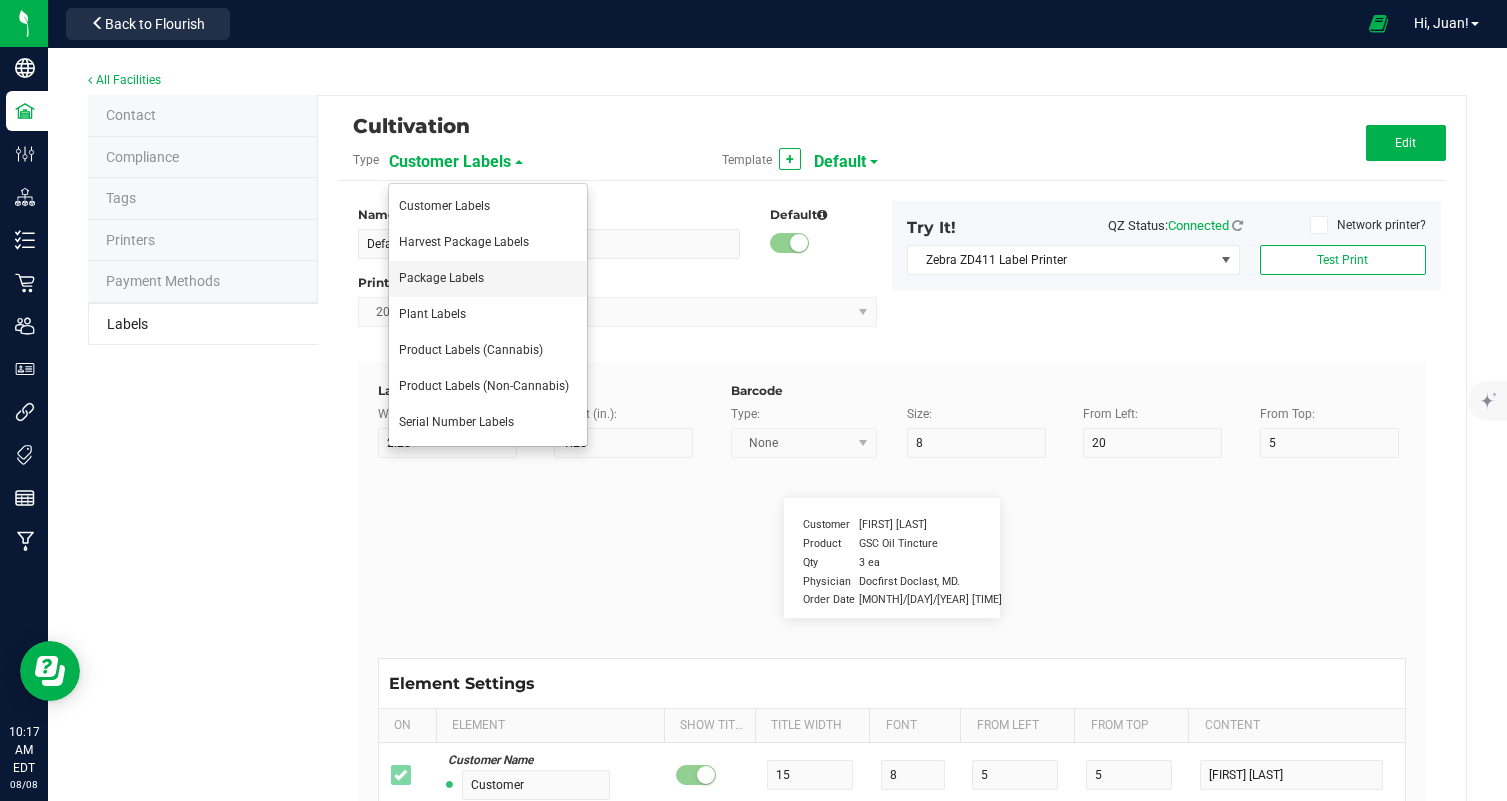 type on "2" 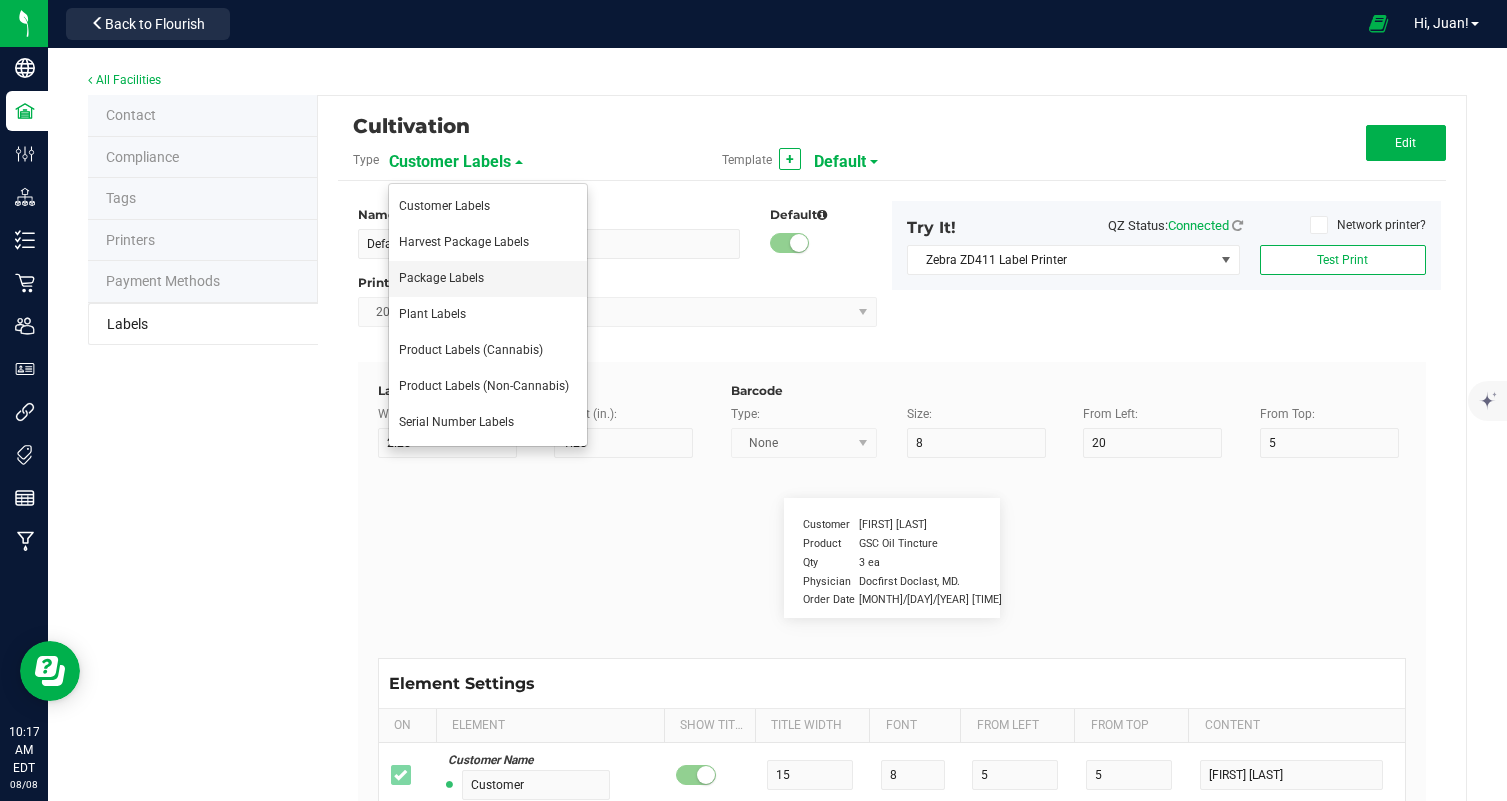 type on "3" 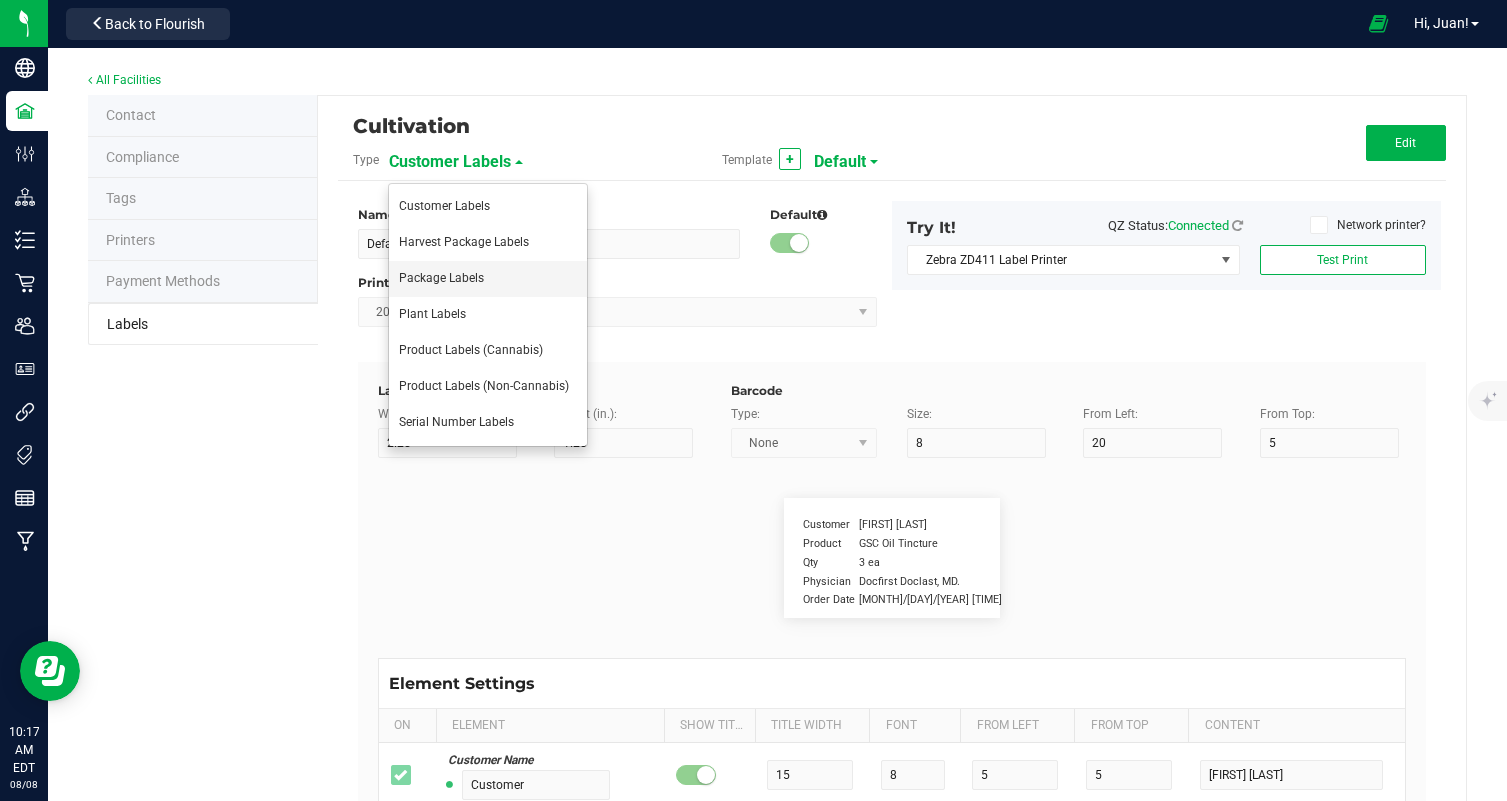 type on "11" 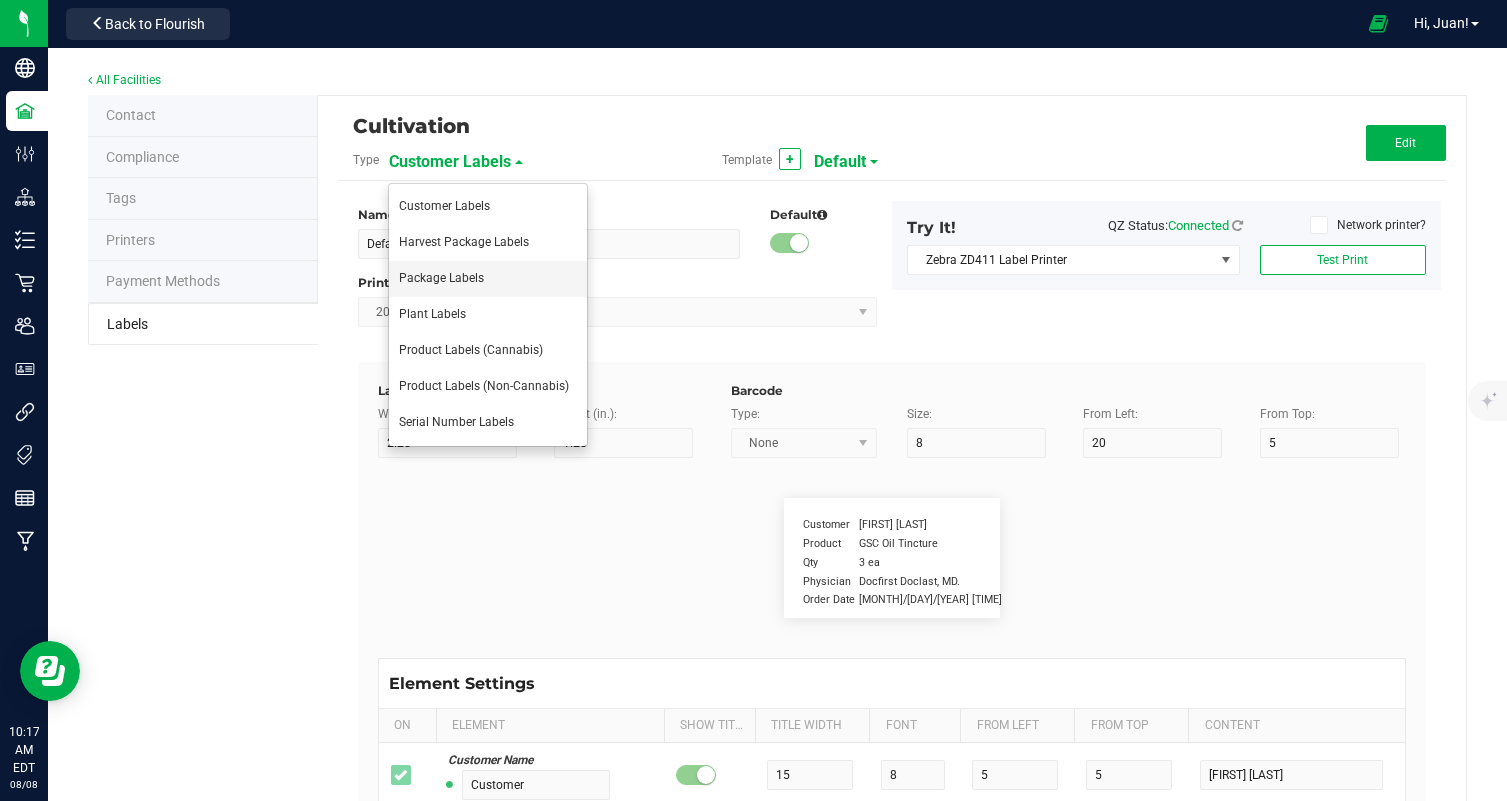 type on "5" 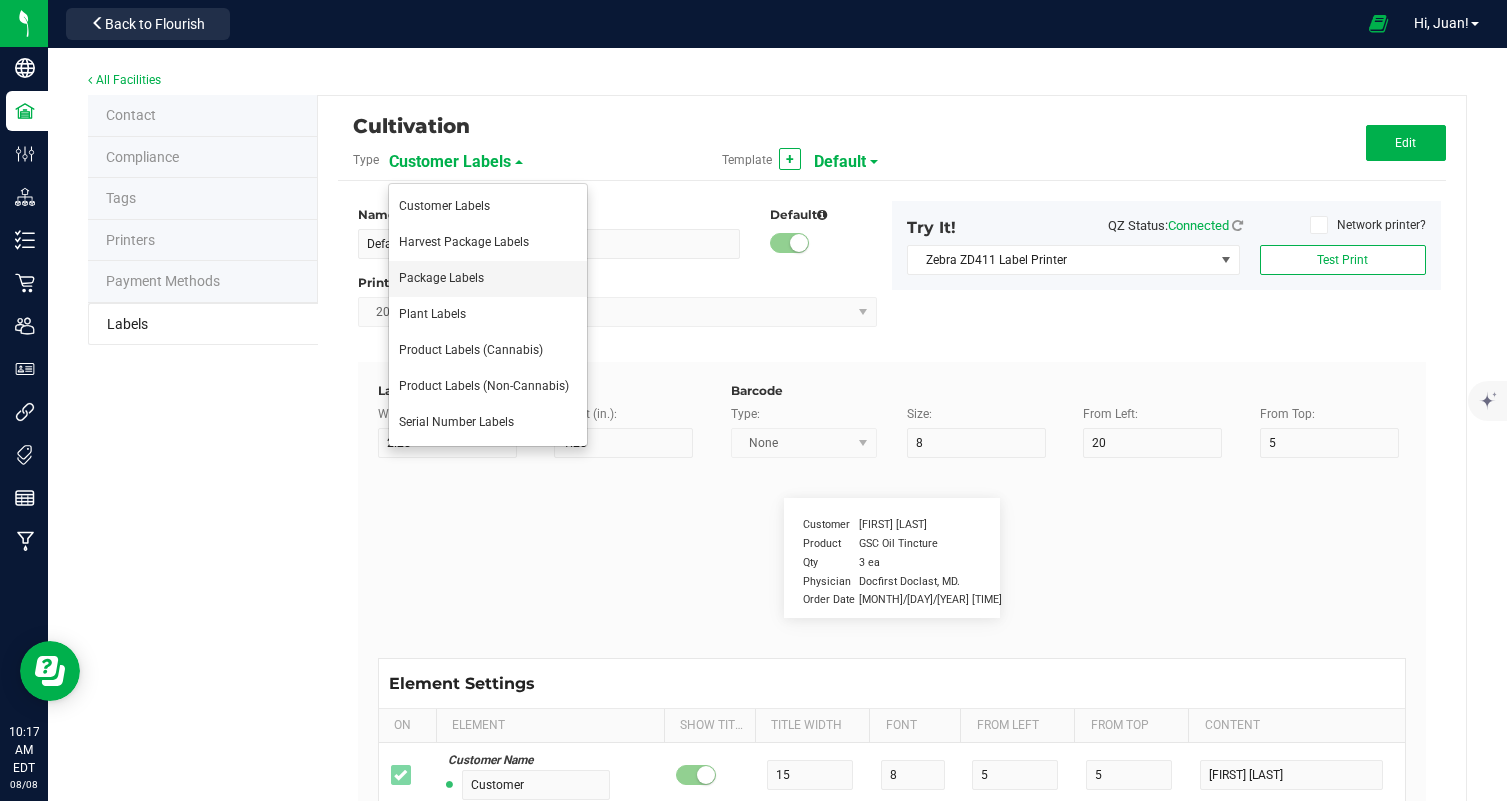 type on "60" 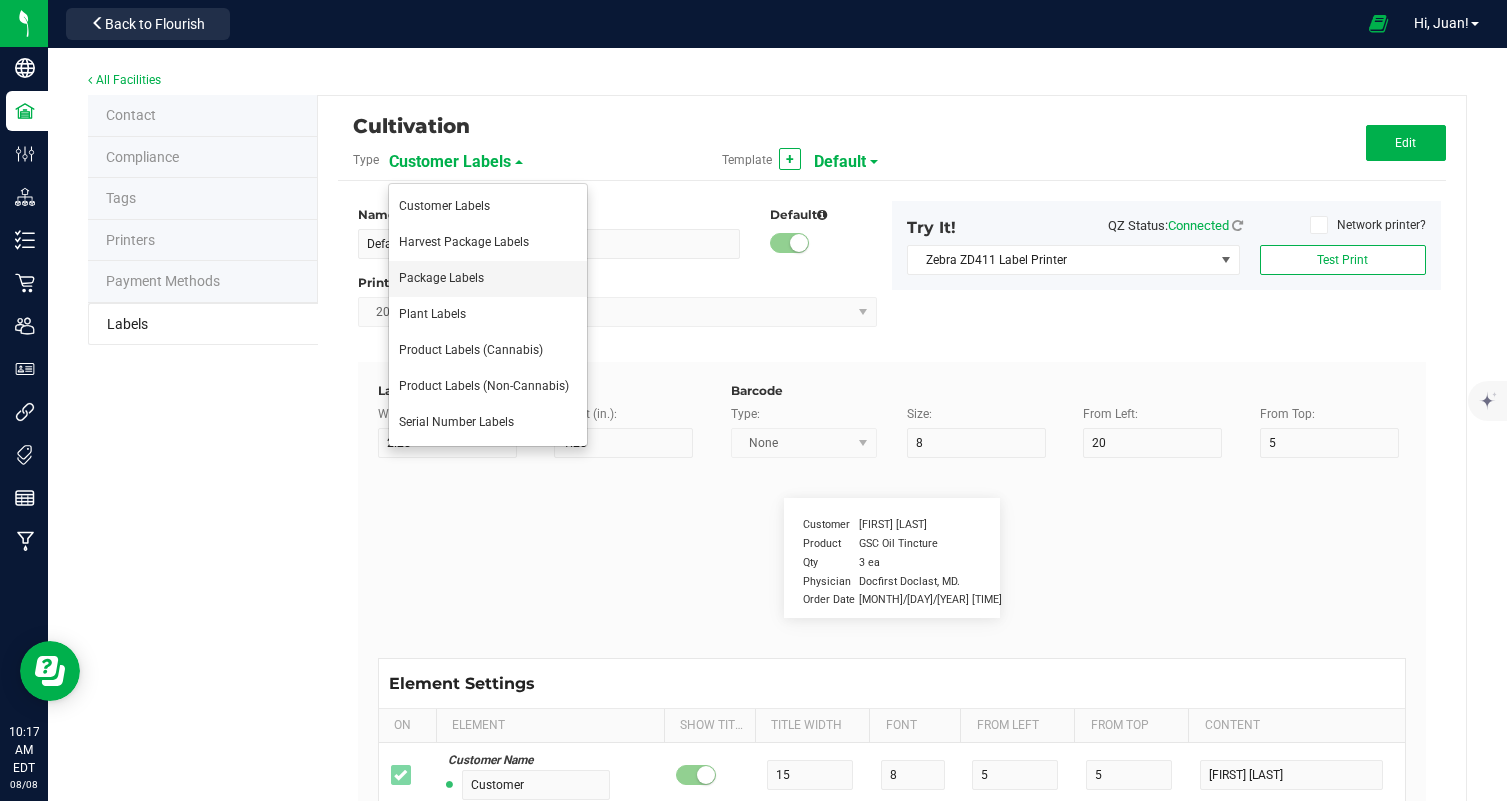 type on "Total Cannabinoids:" 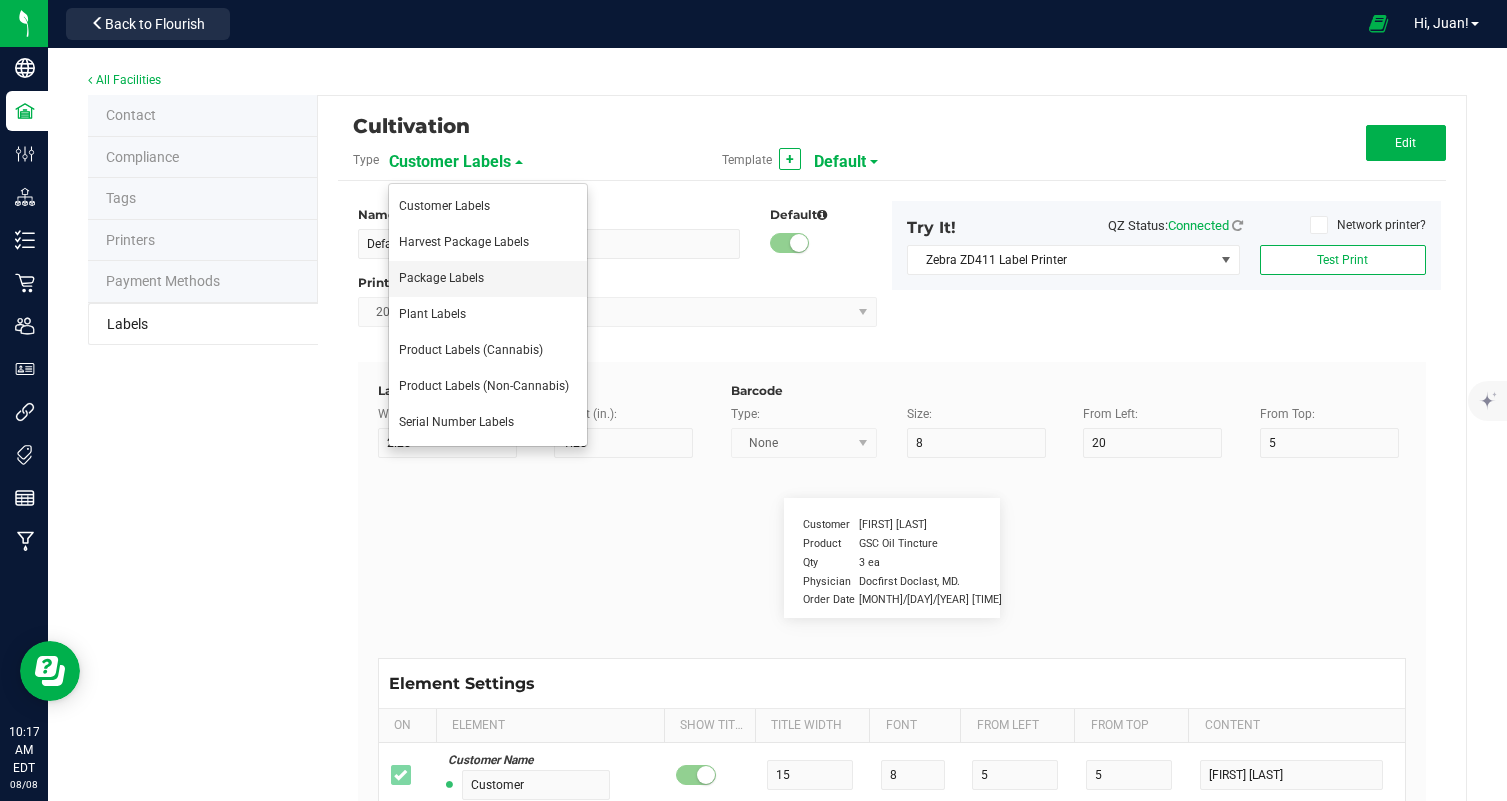 type on "19" 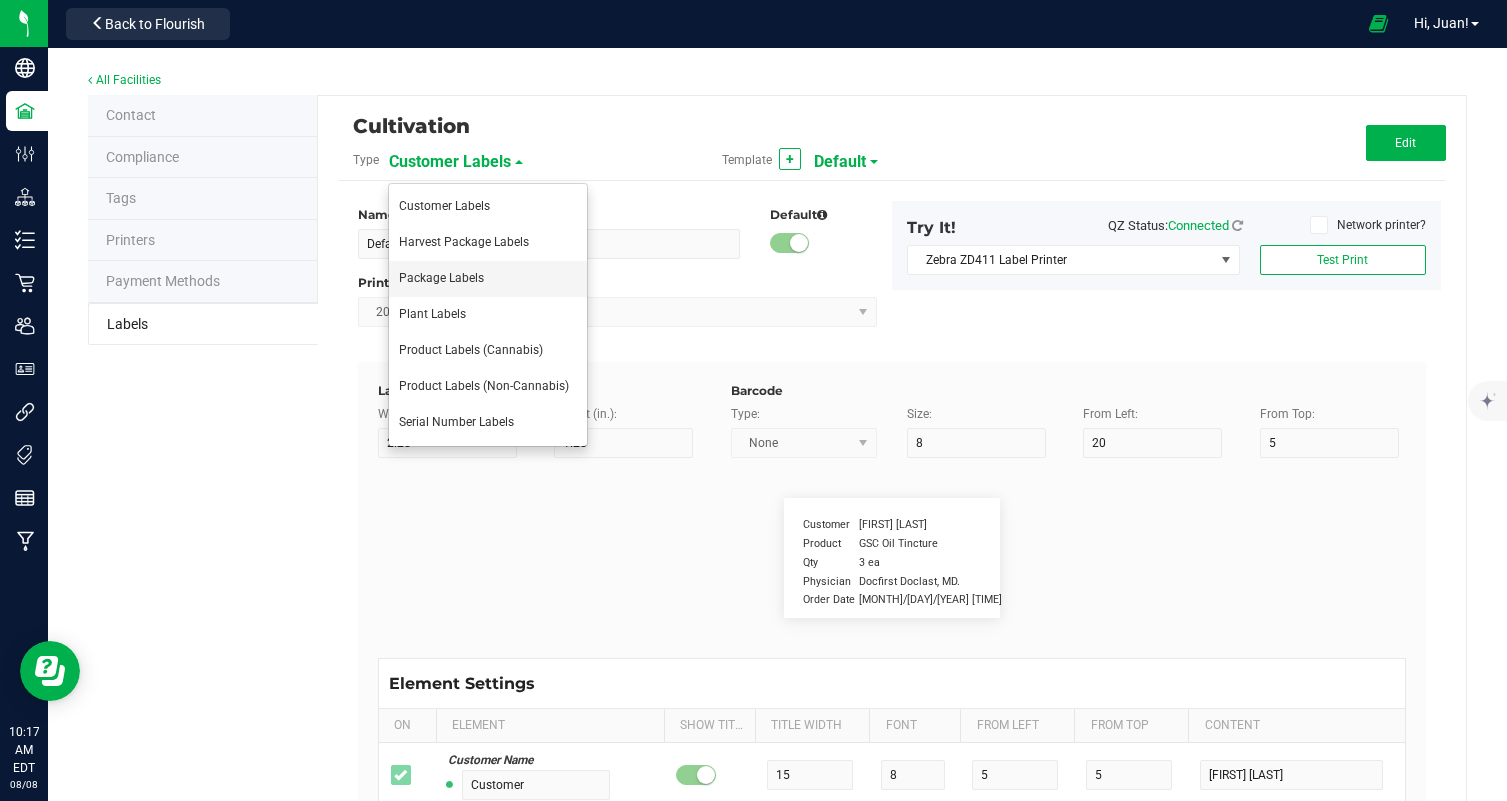 type on "6" 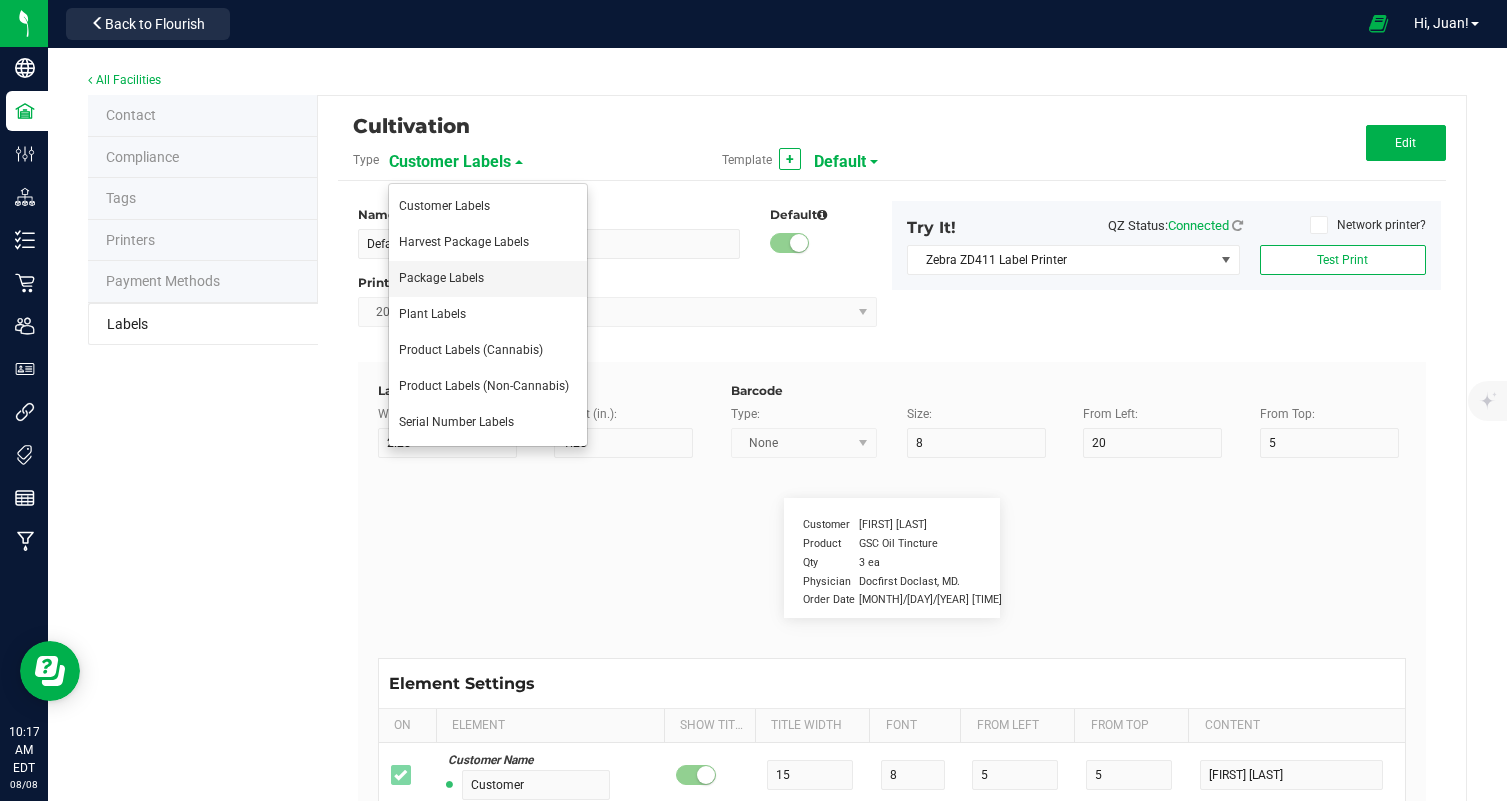 type on "4" 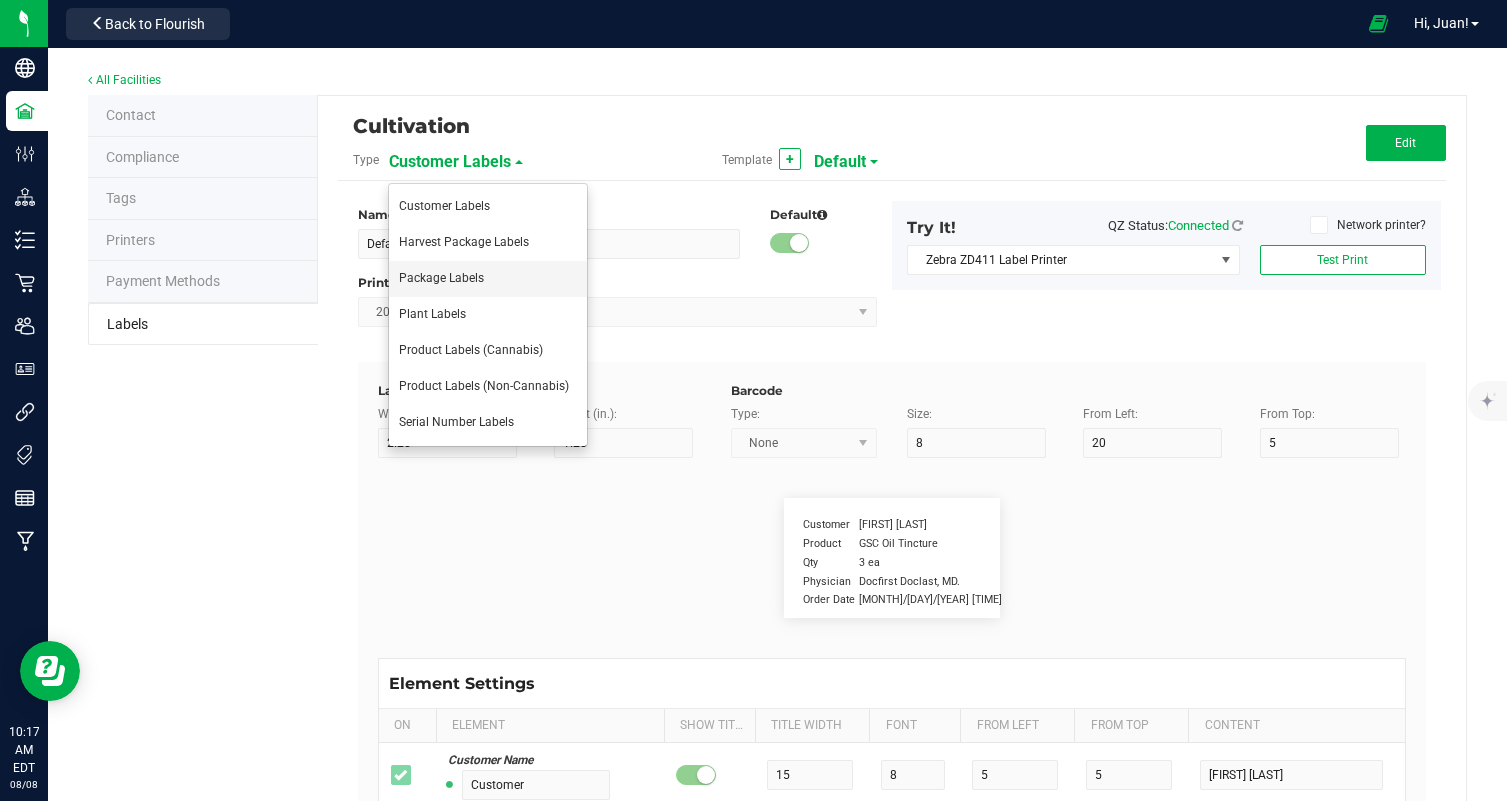 type on "15" 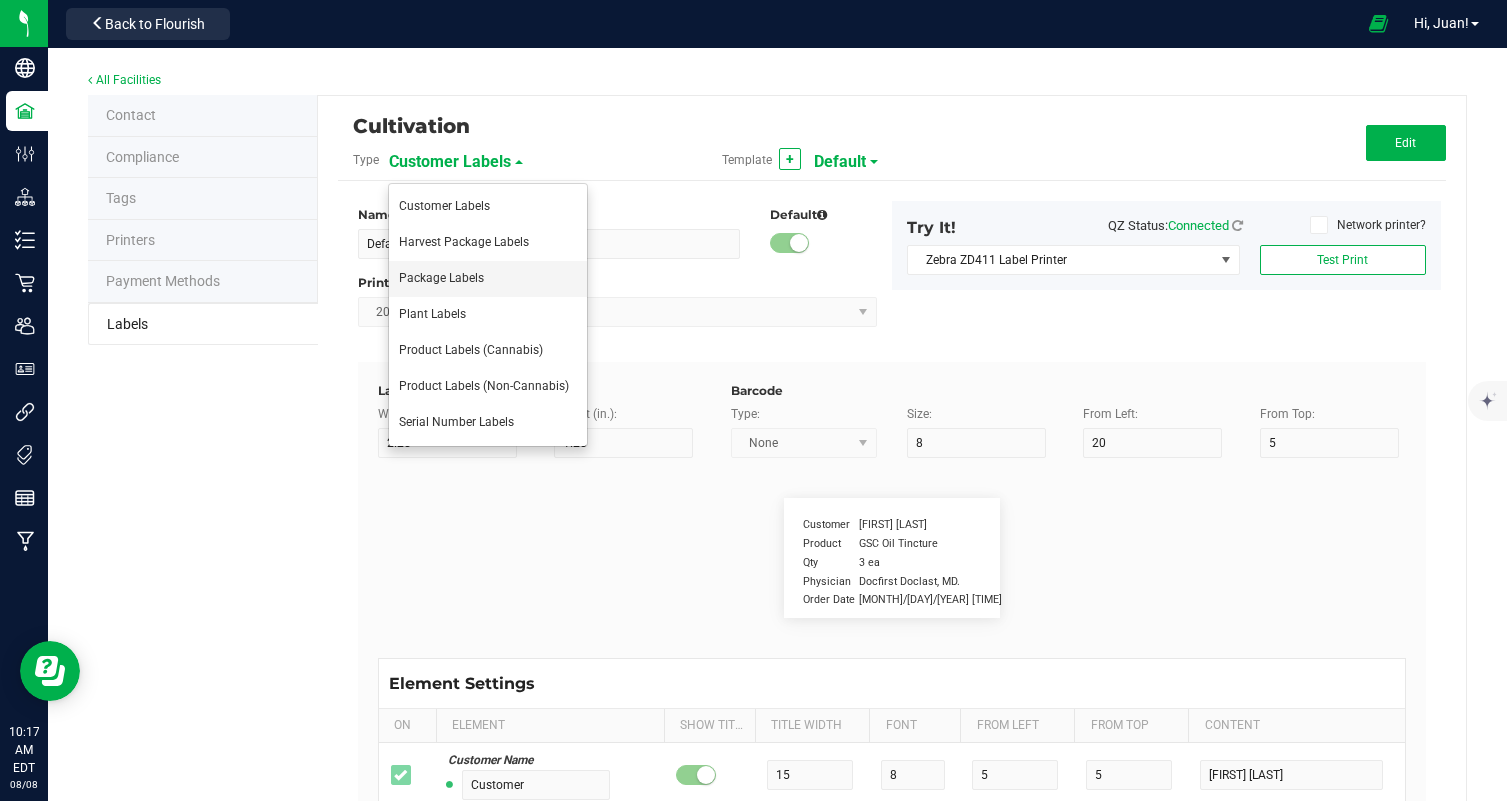 type on "33.13%" 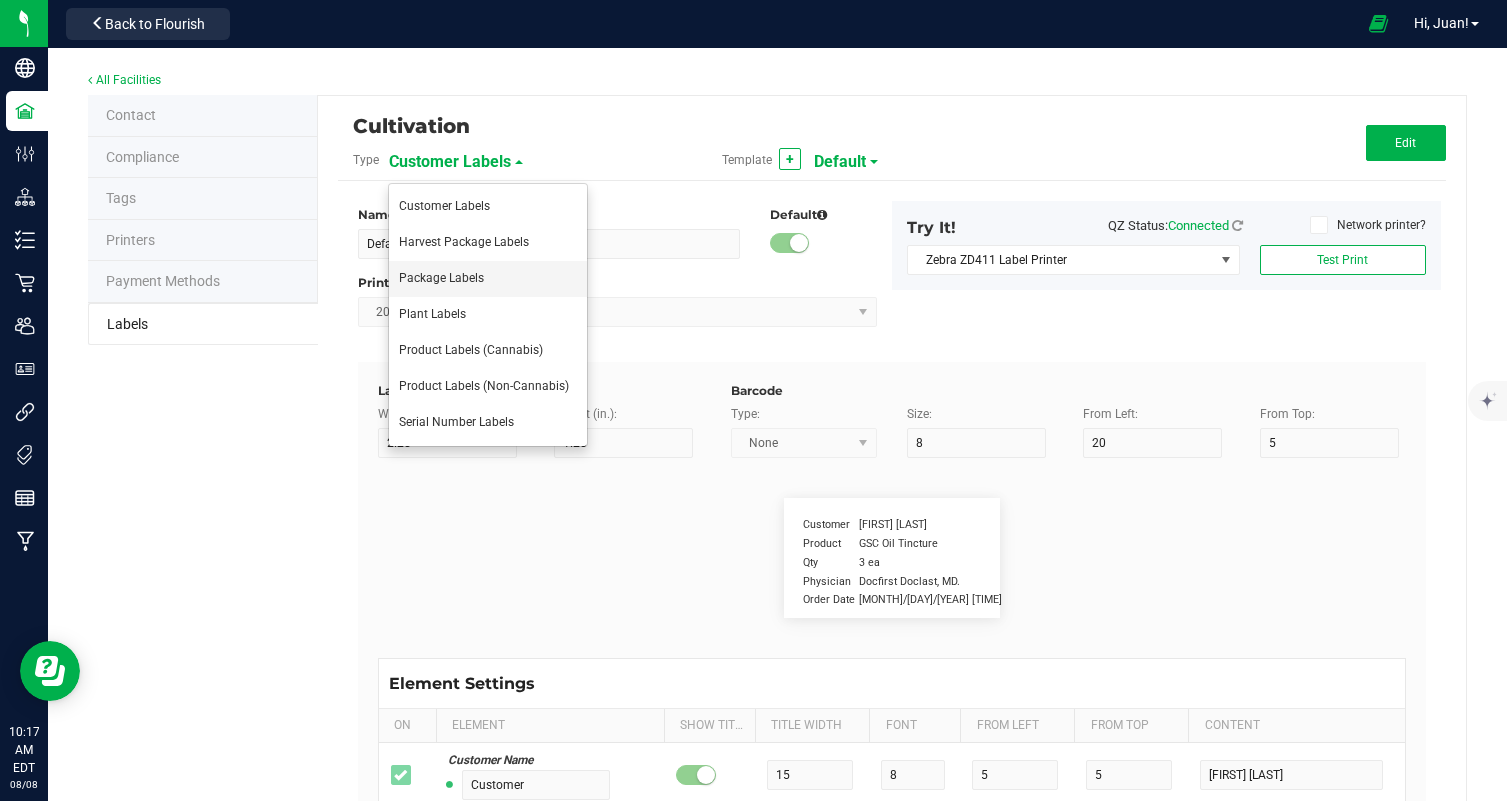 type on "Total Terpenes:" 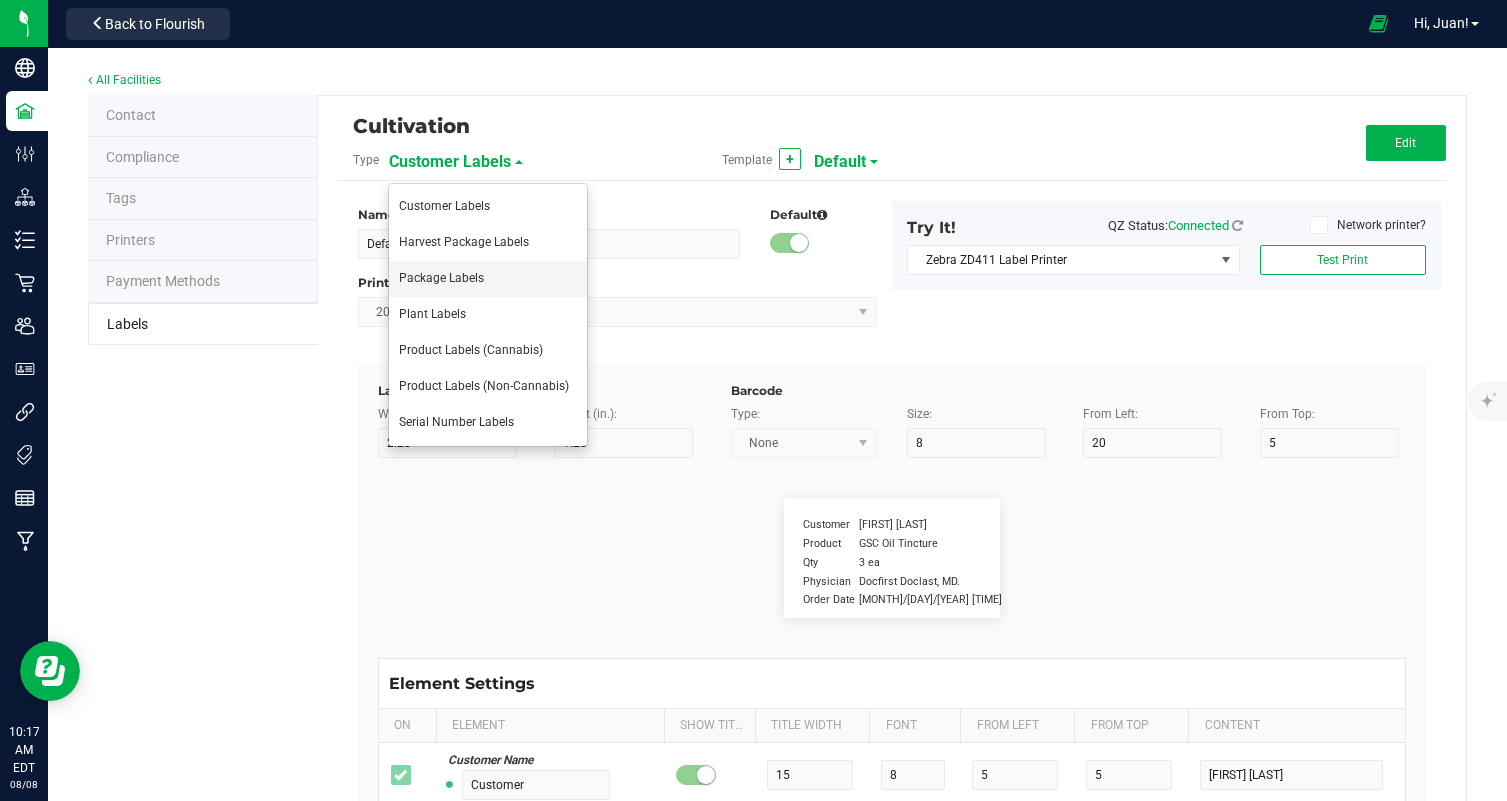 type on "6" 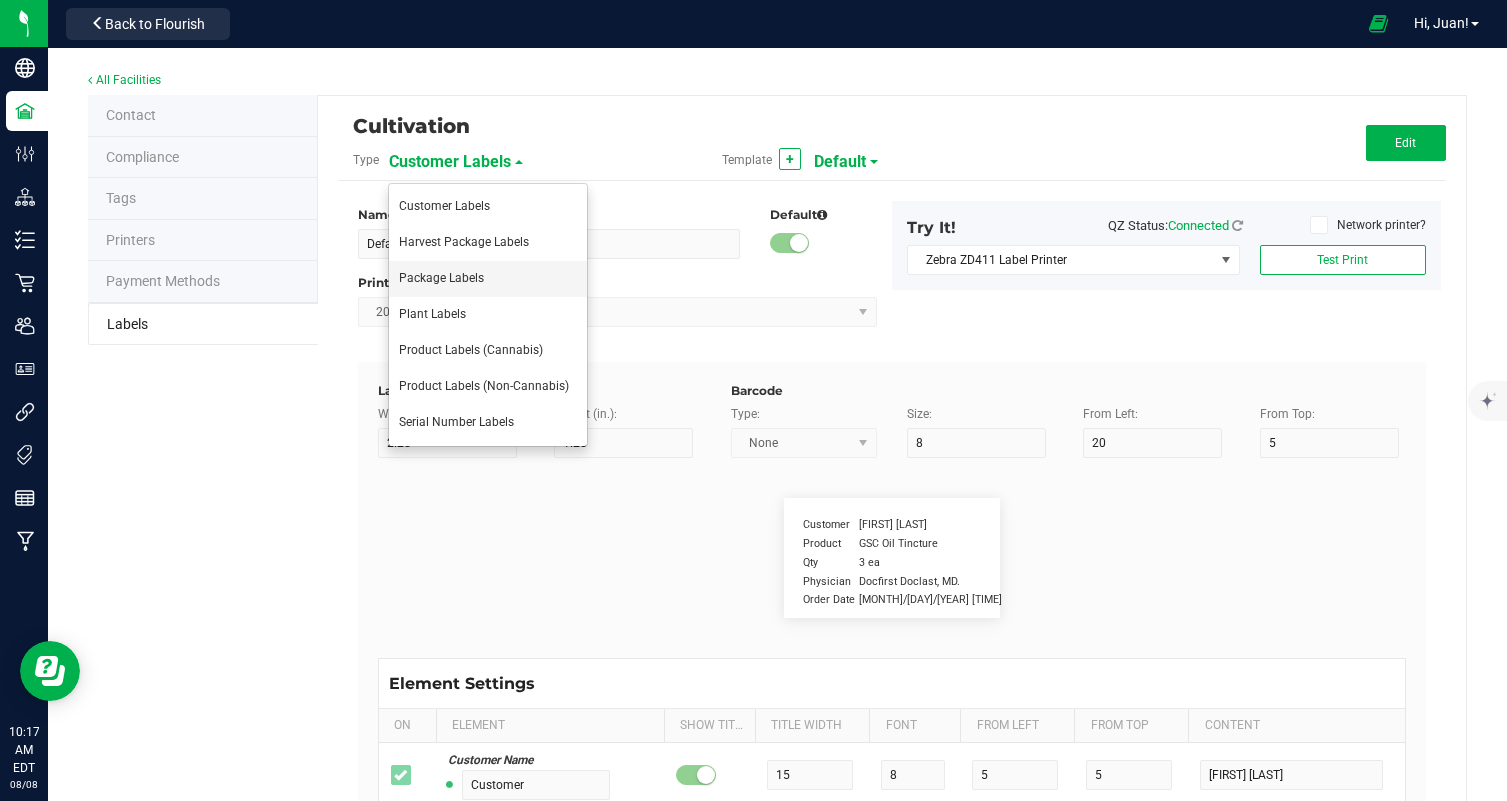 type on "29" 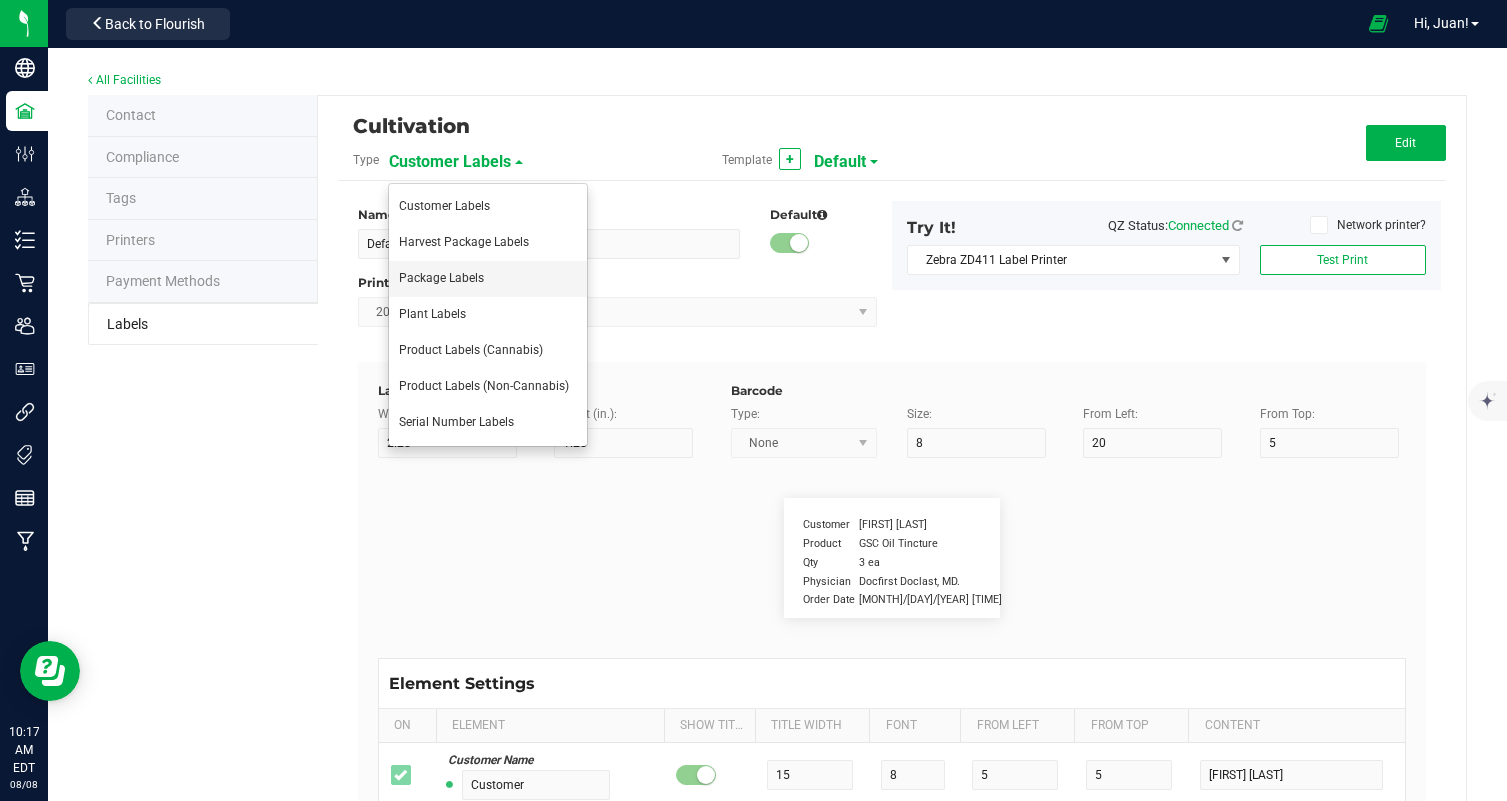 type on "15" 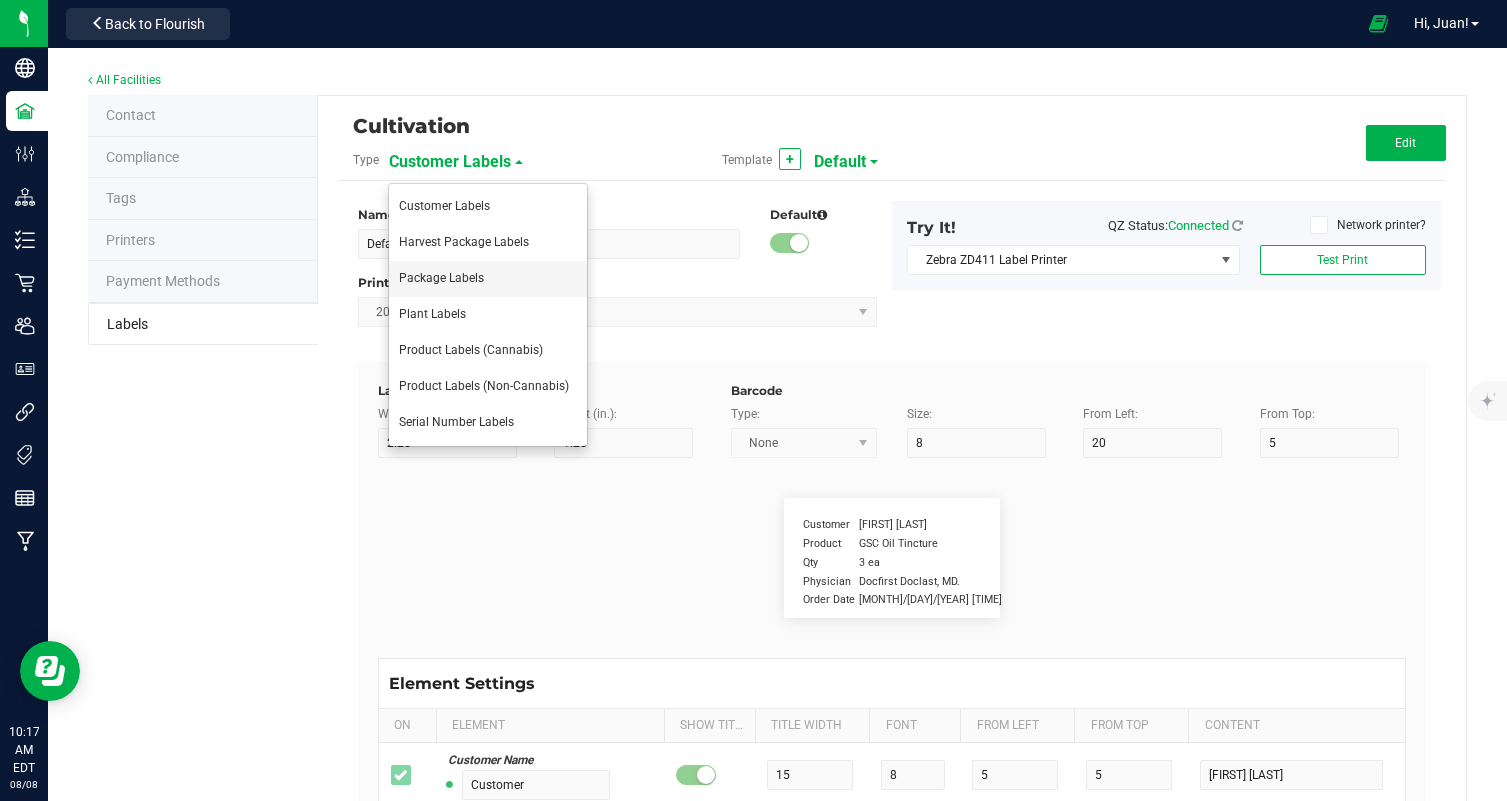 type on "2.17%" 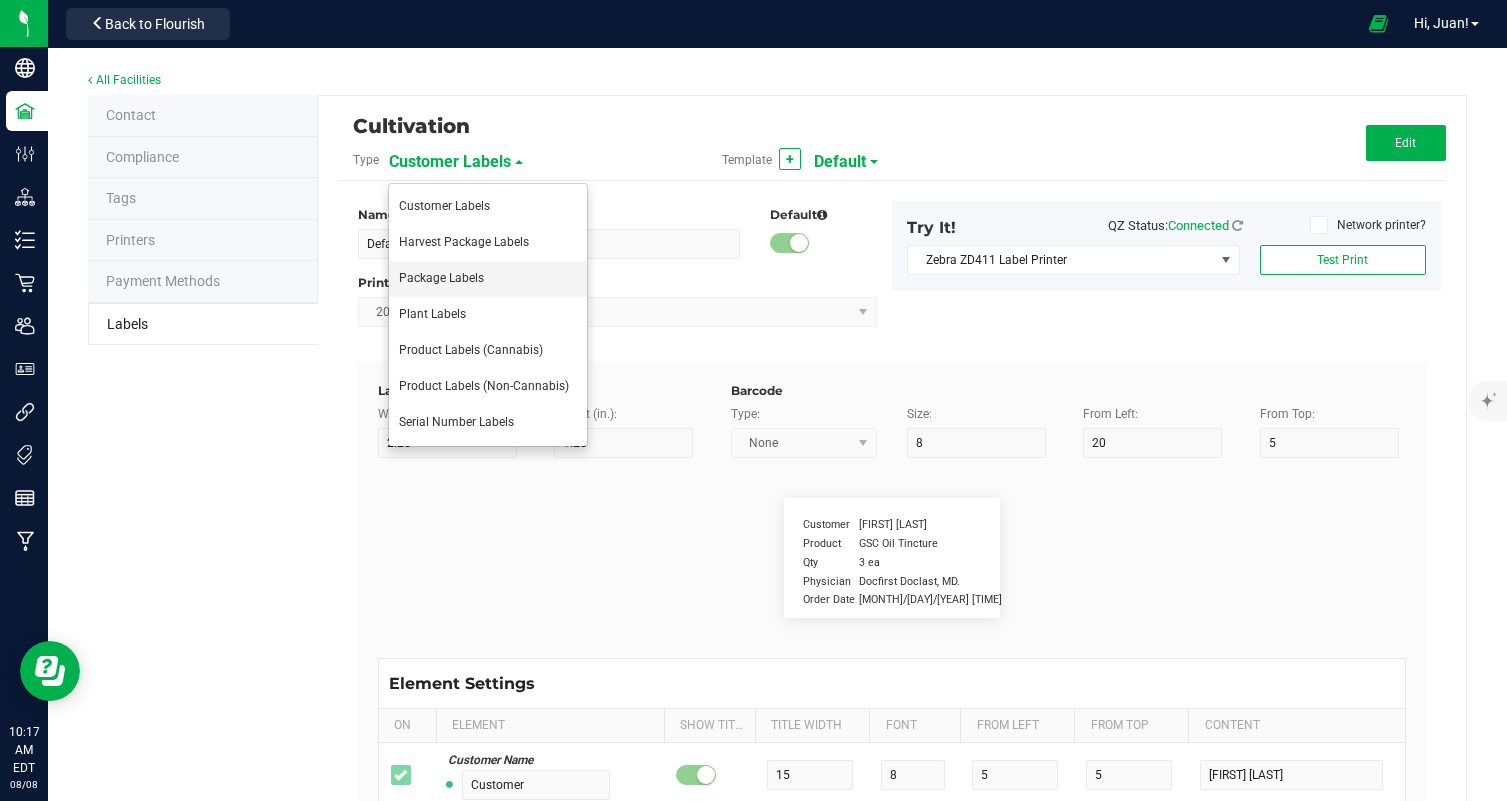 type on "Type" 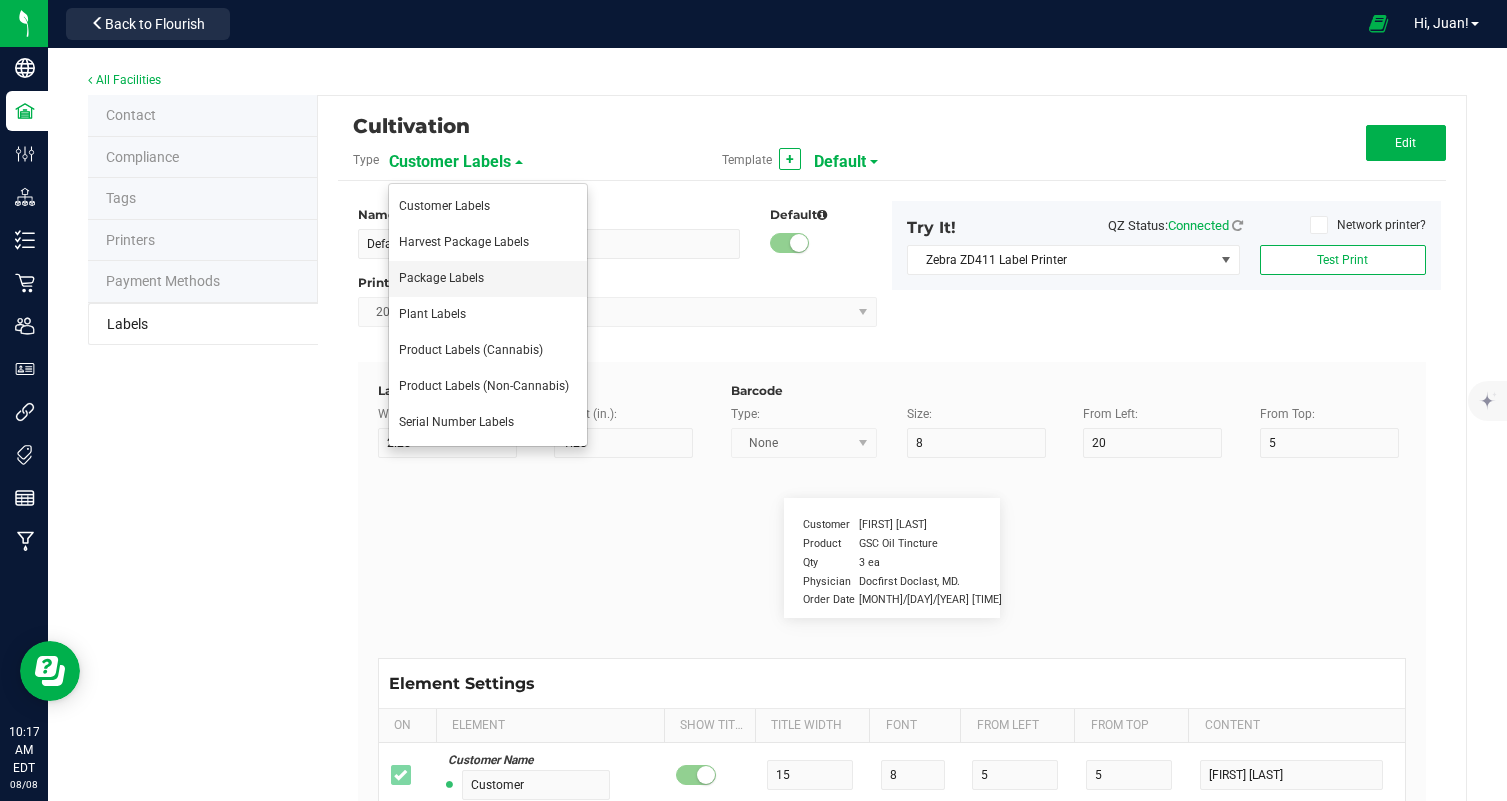 type on "10" 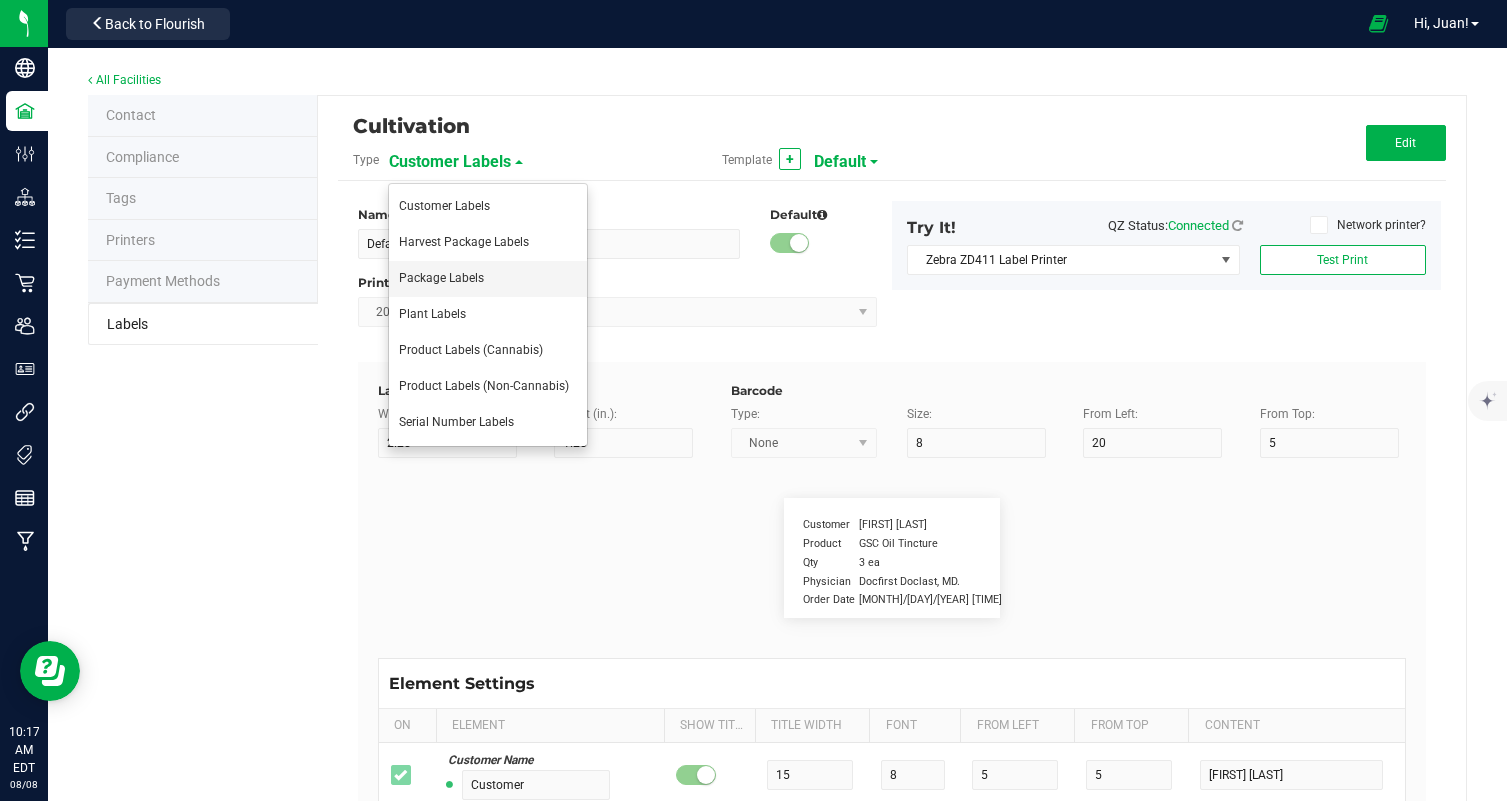 type on "6" 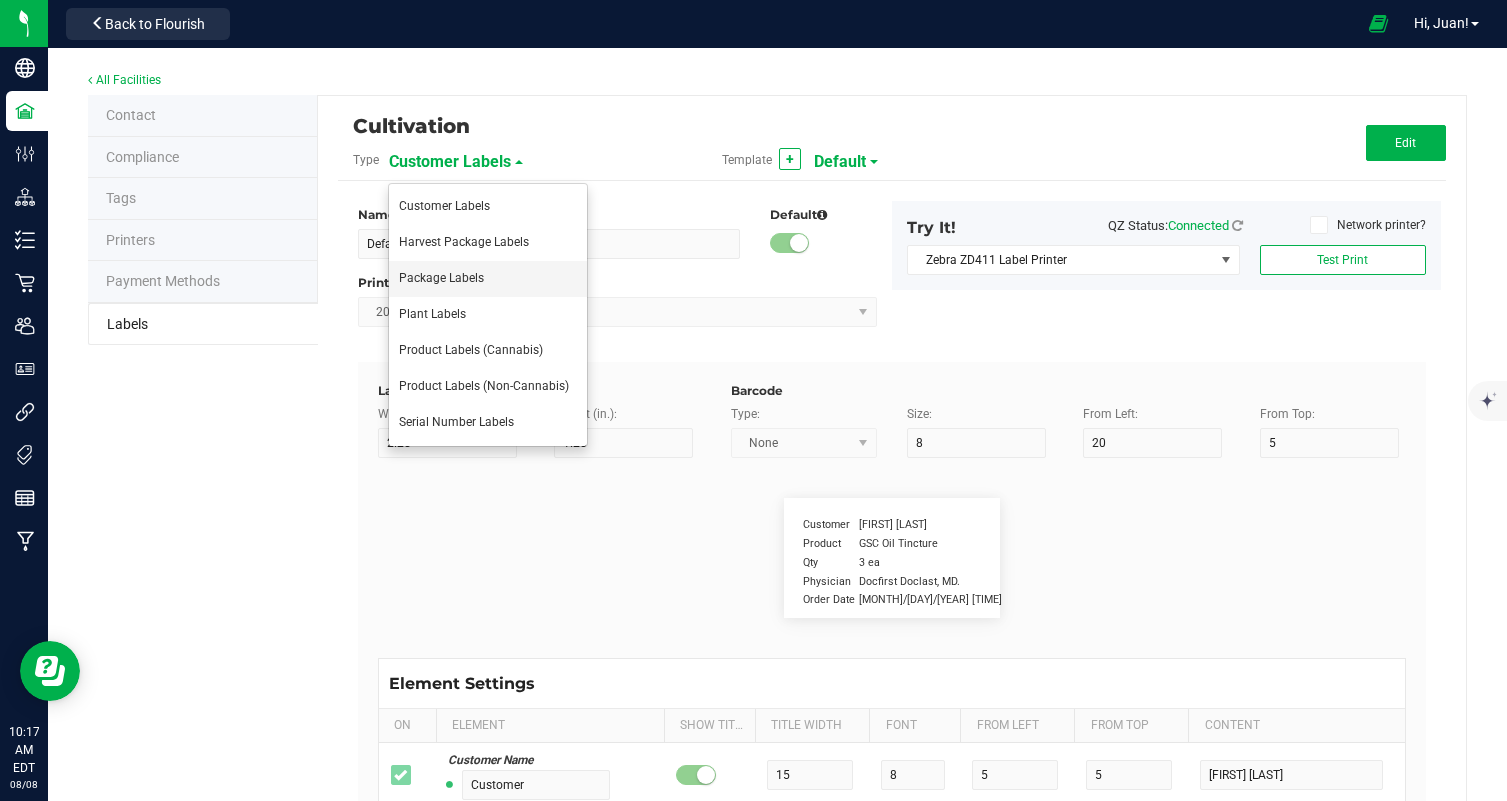 type on "4" 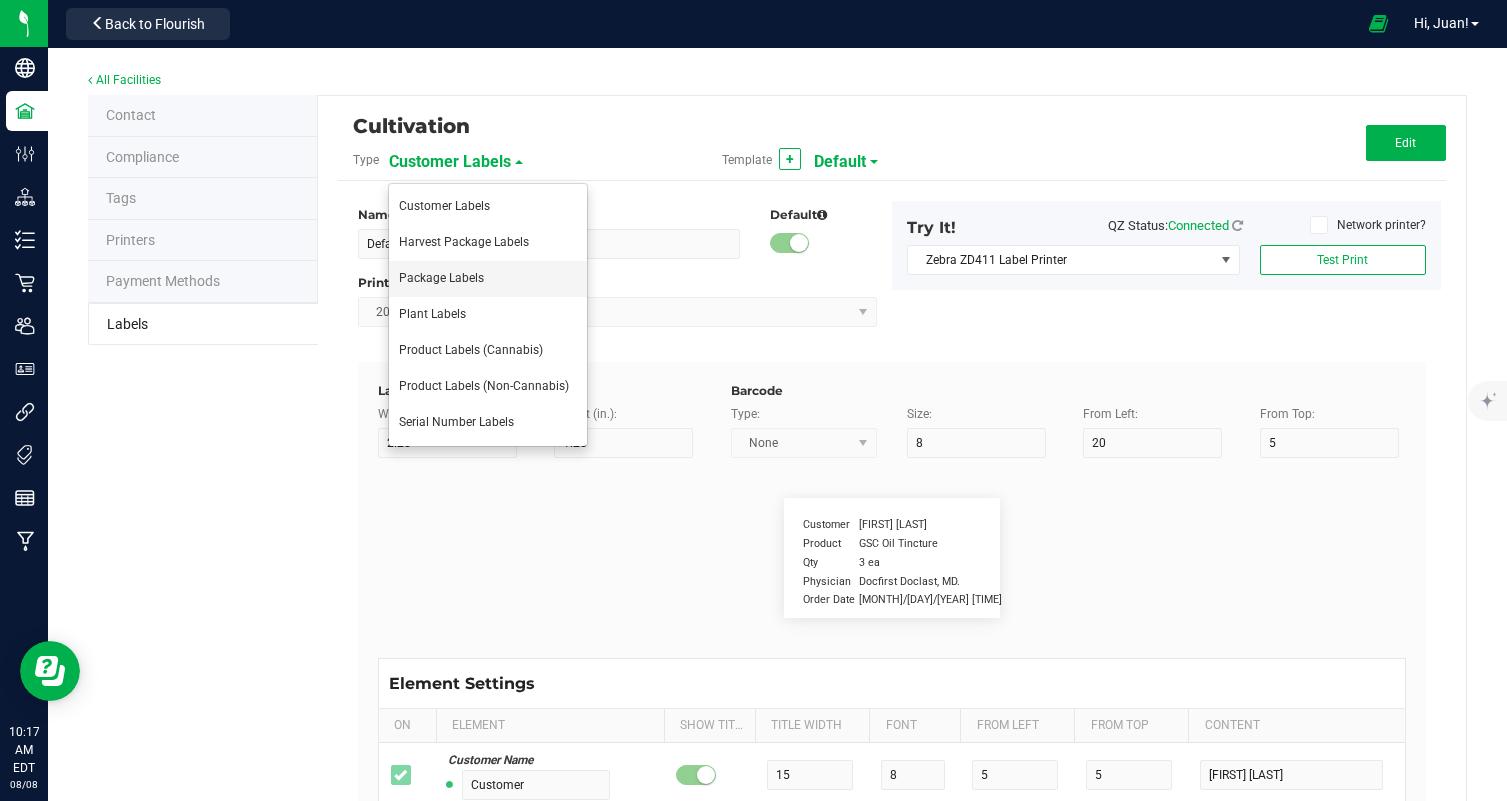 type on "10" 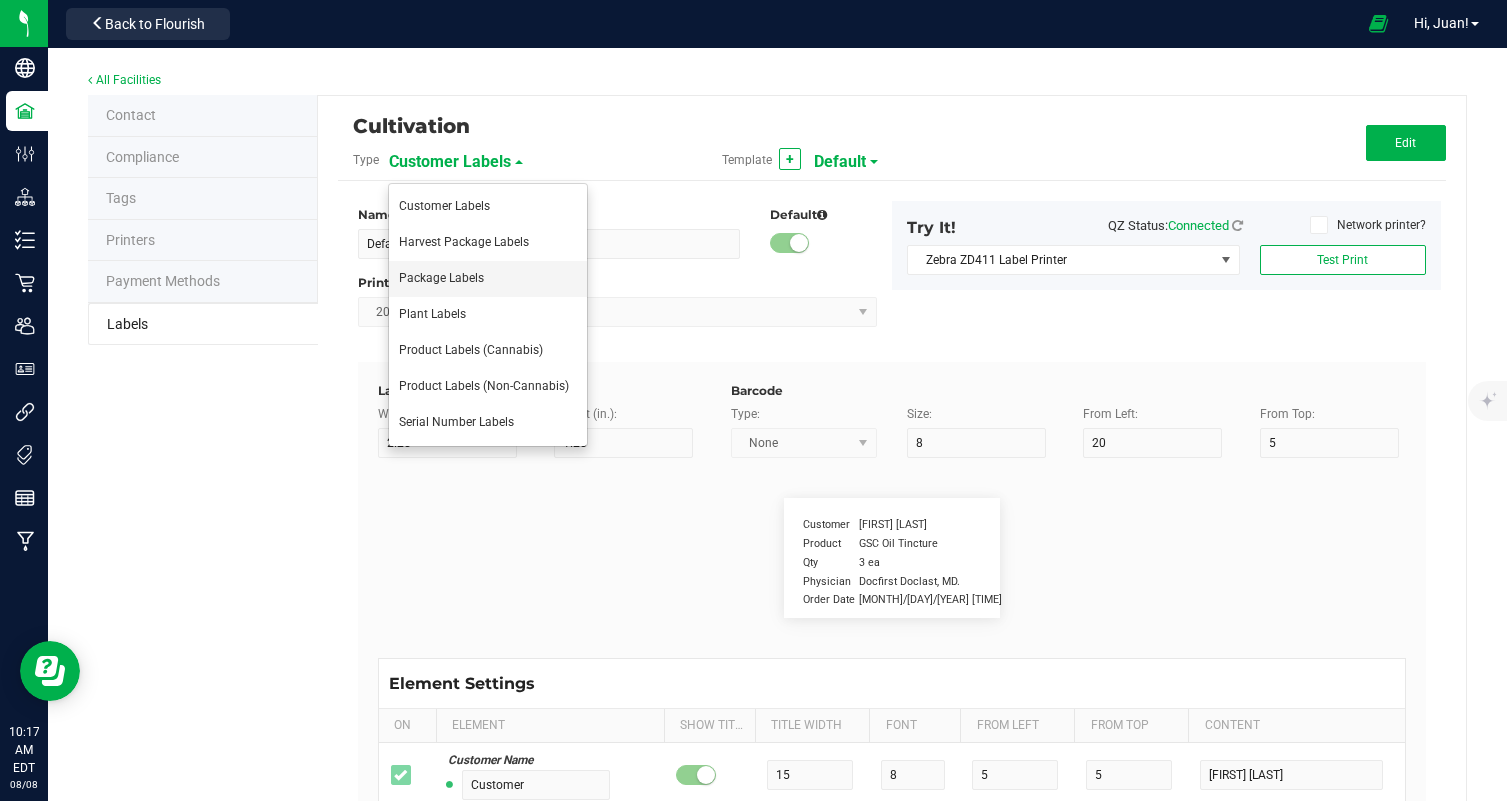type on "Indica-Leaning" 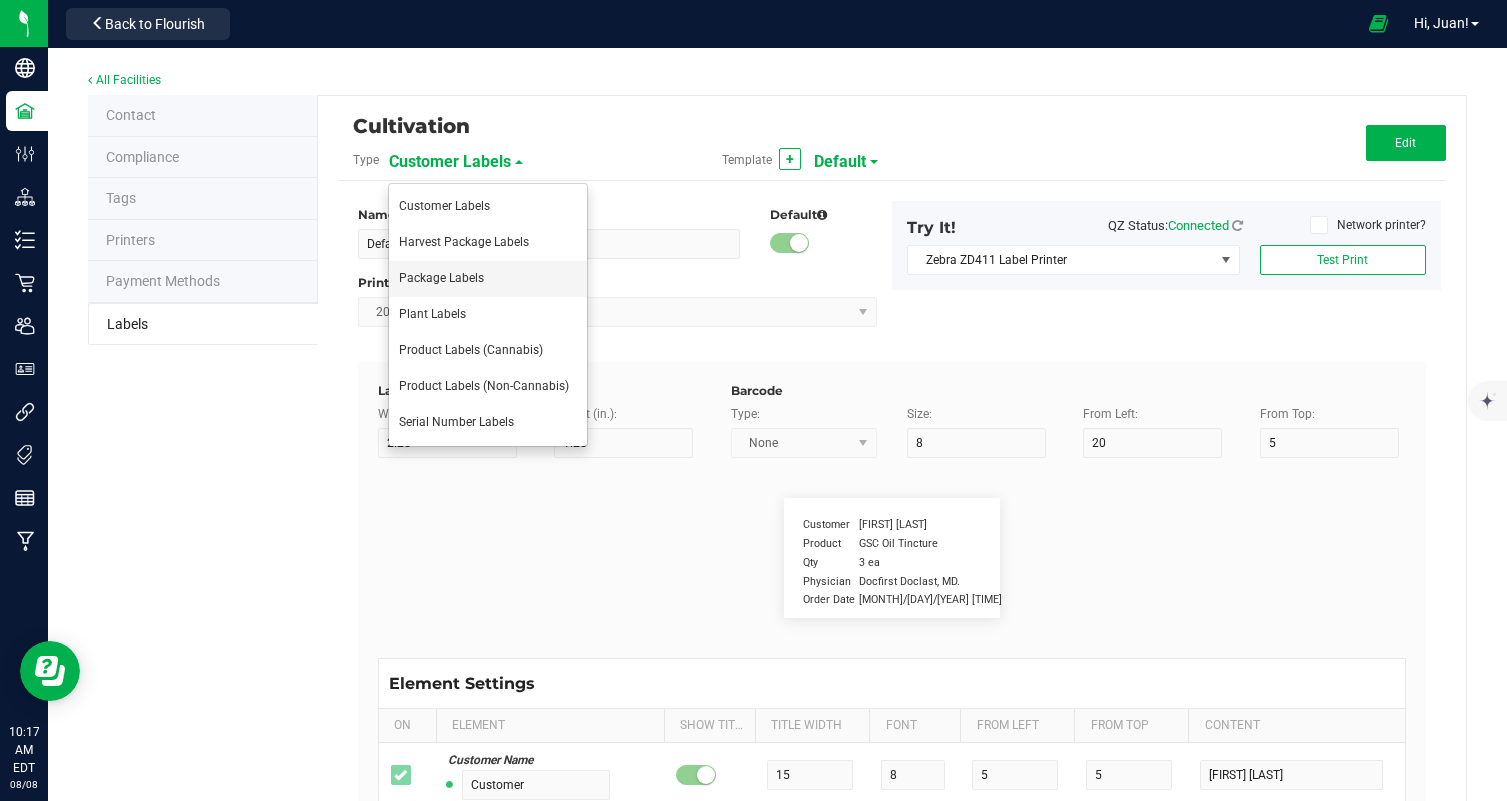 type on "Chemotype:" 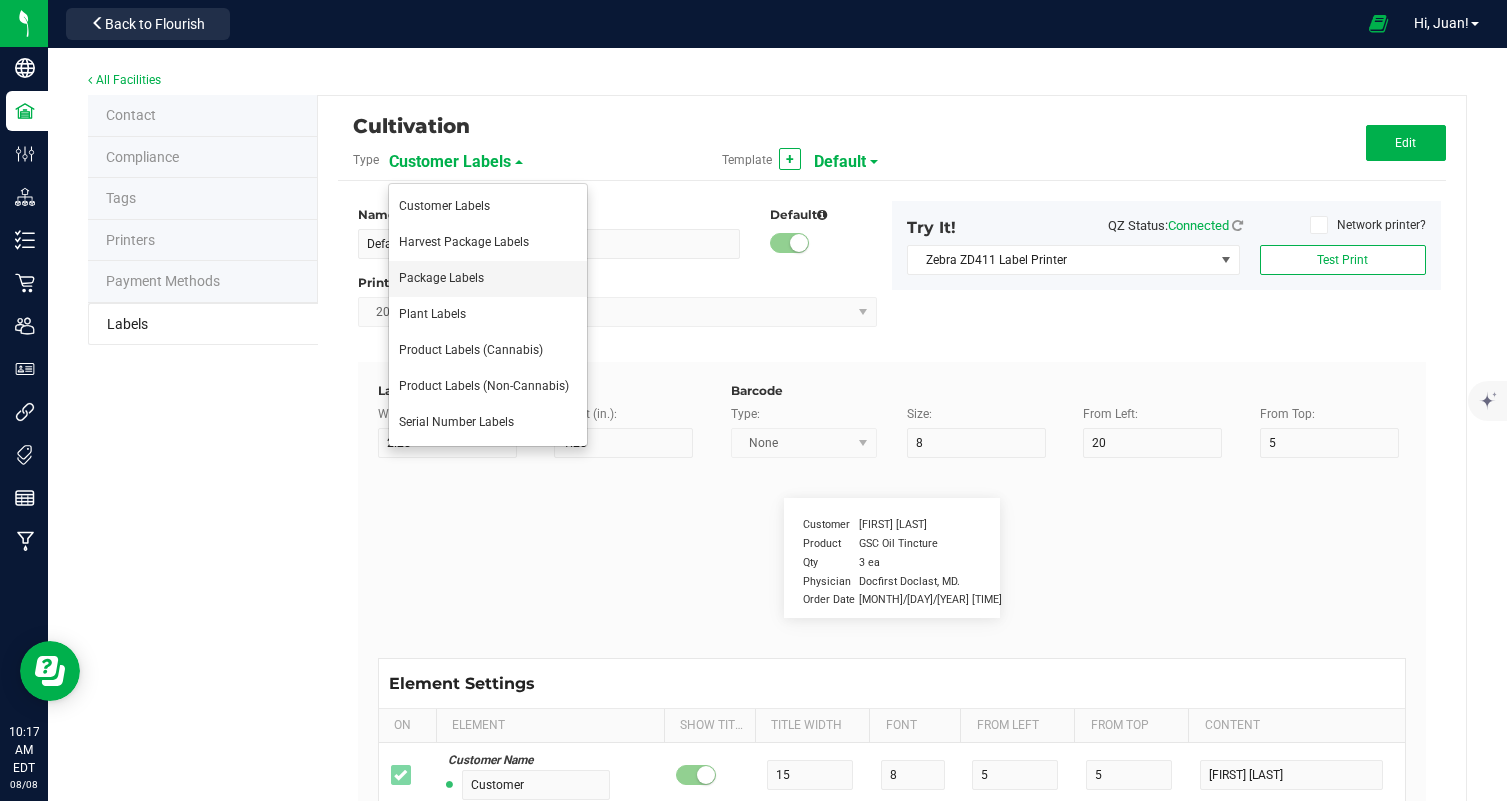 type on "12" 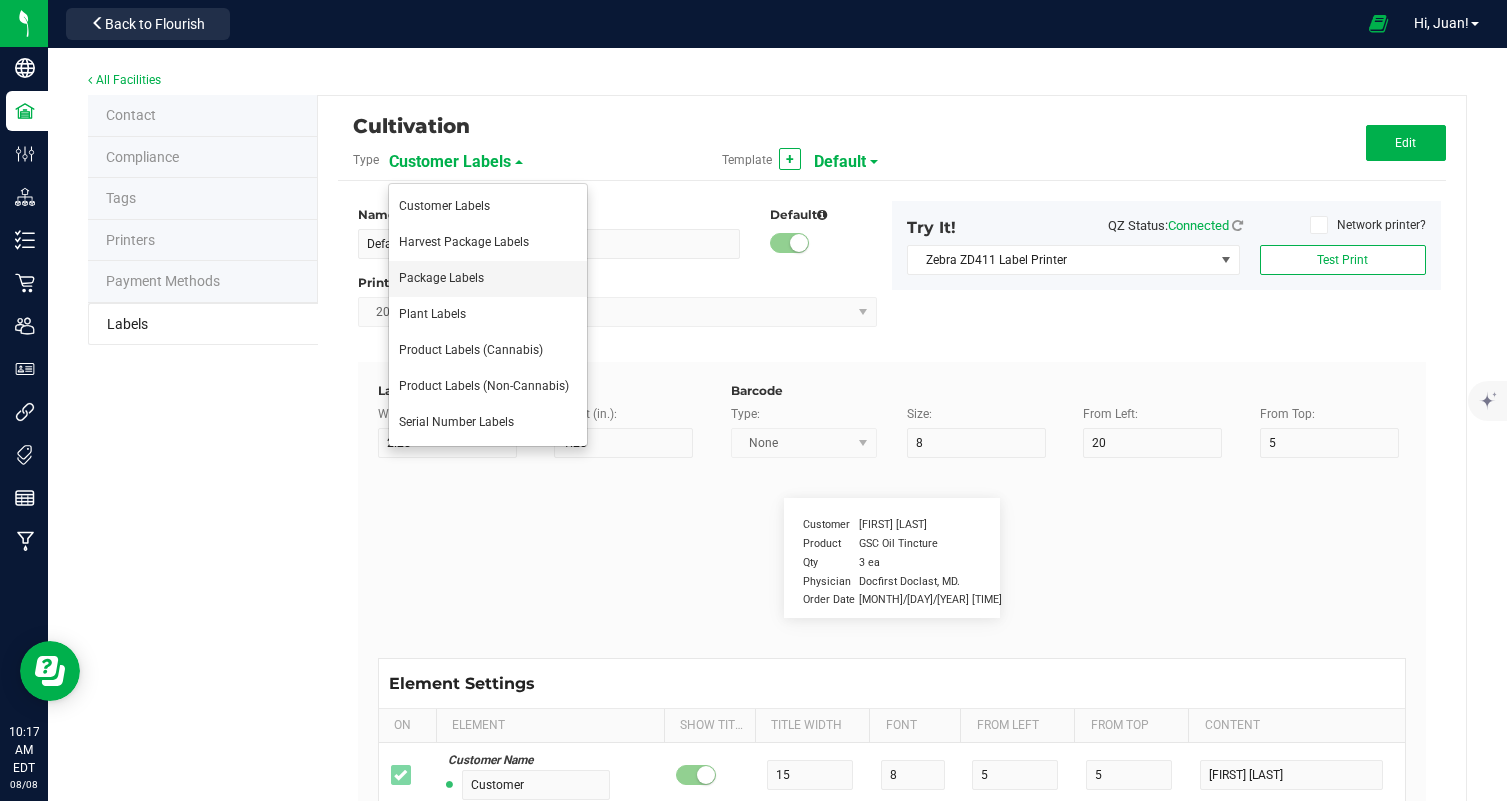 type on "6" 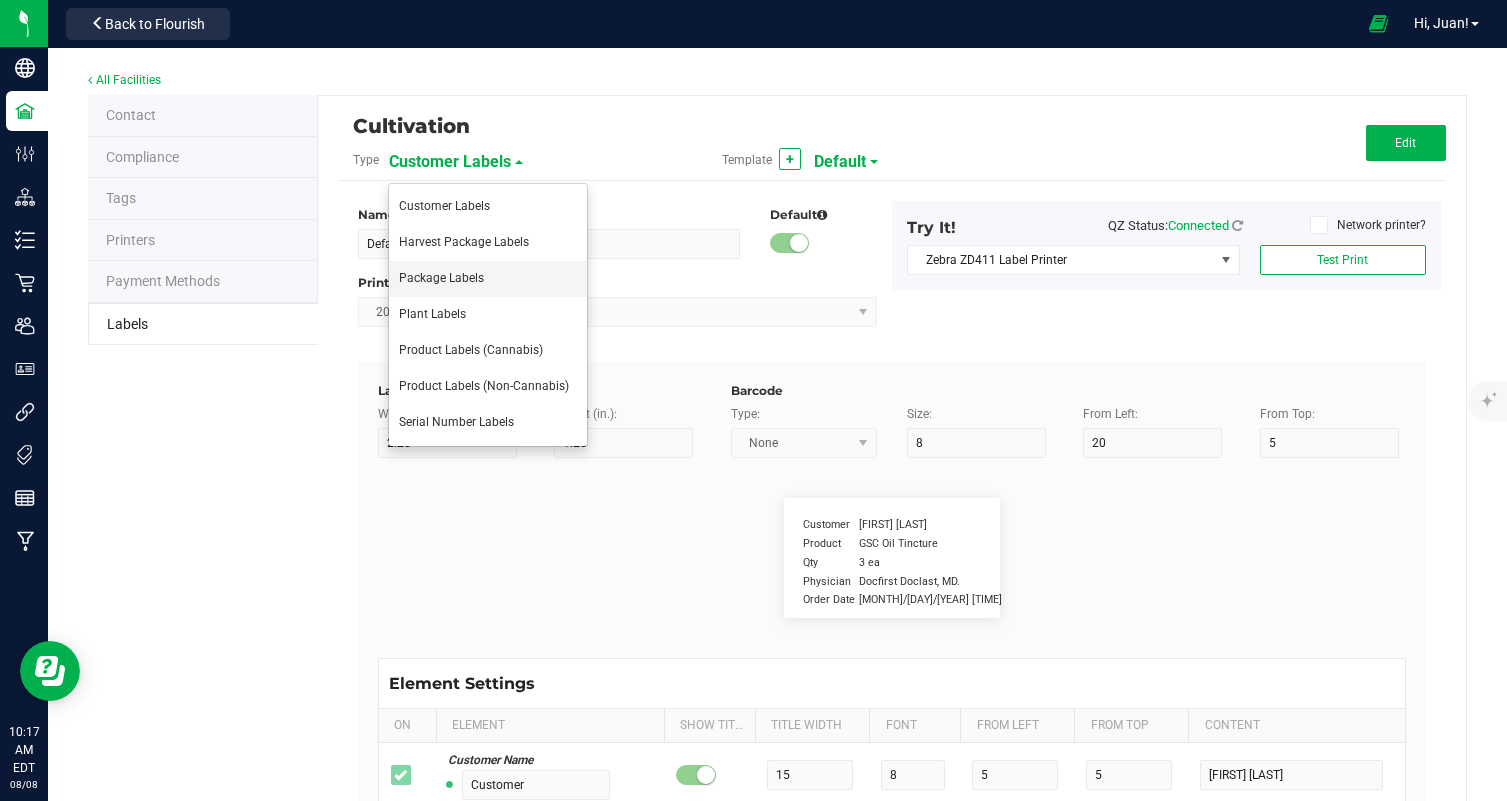 type on "4" 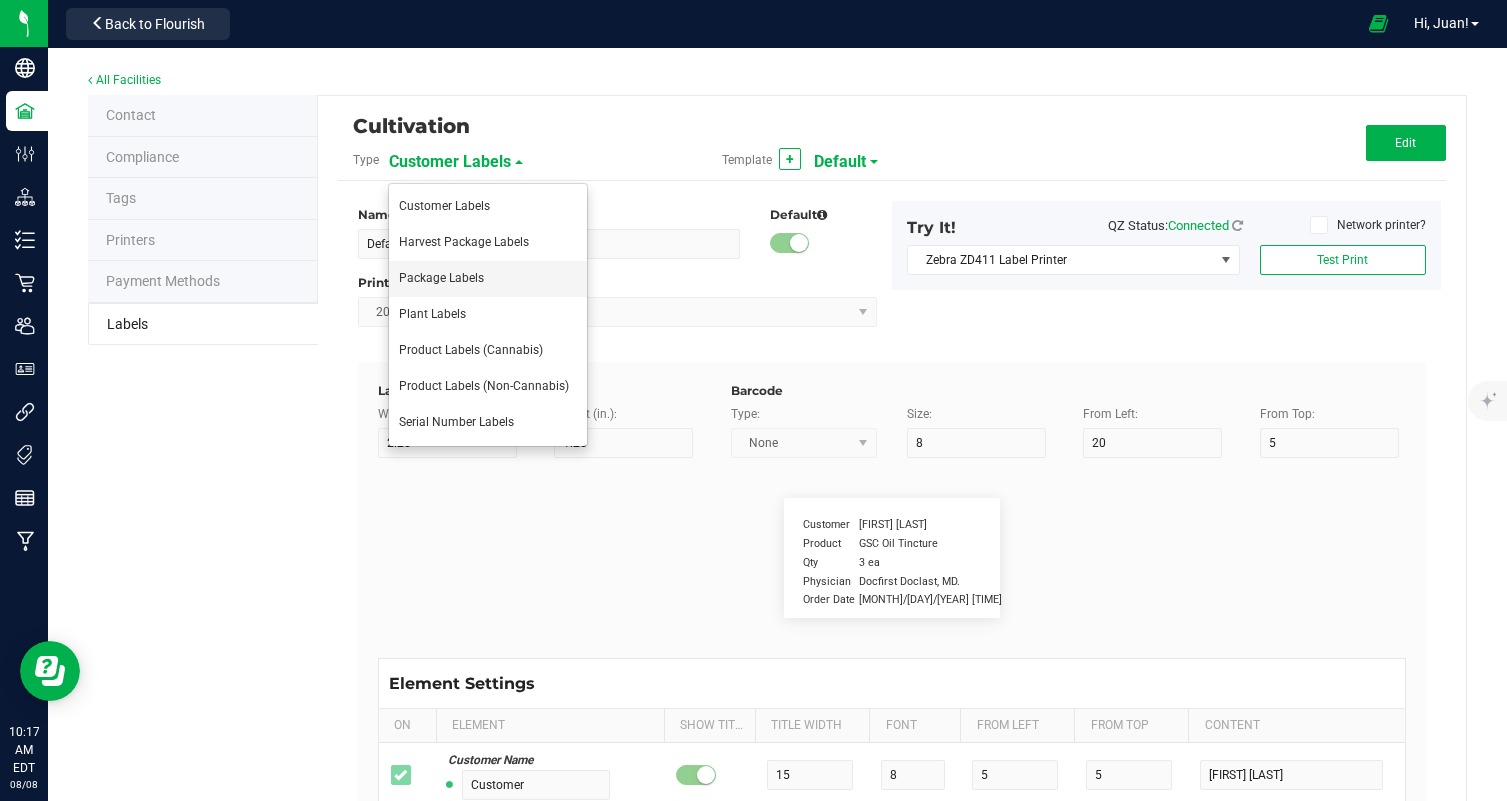 type on "12" 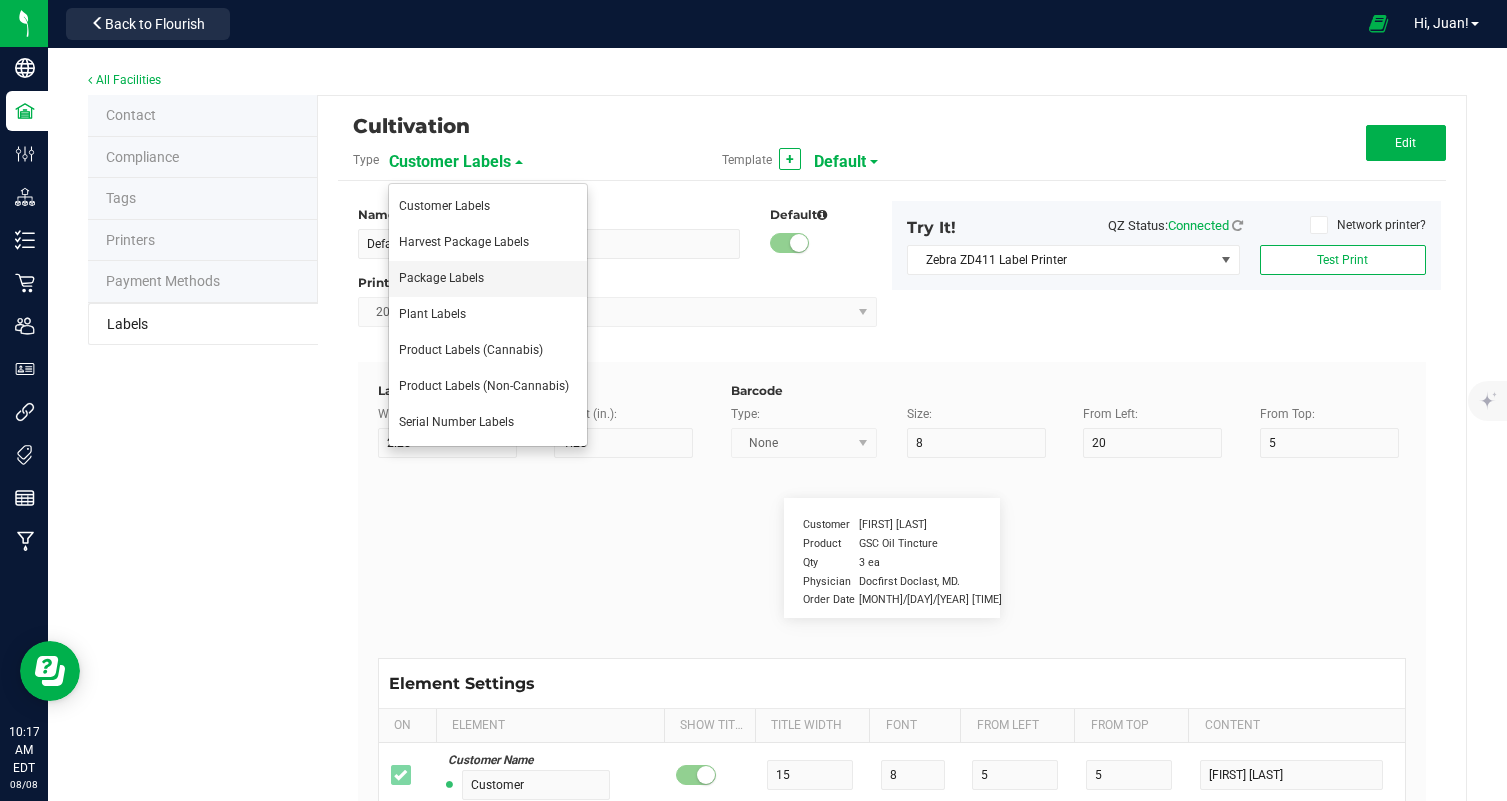 type on "High THC, Low CBD" 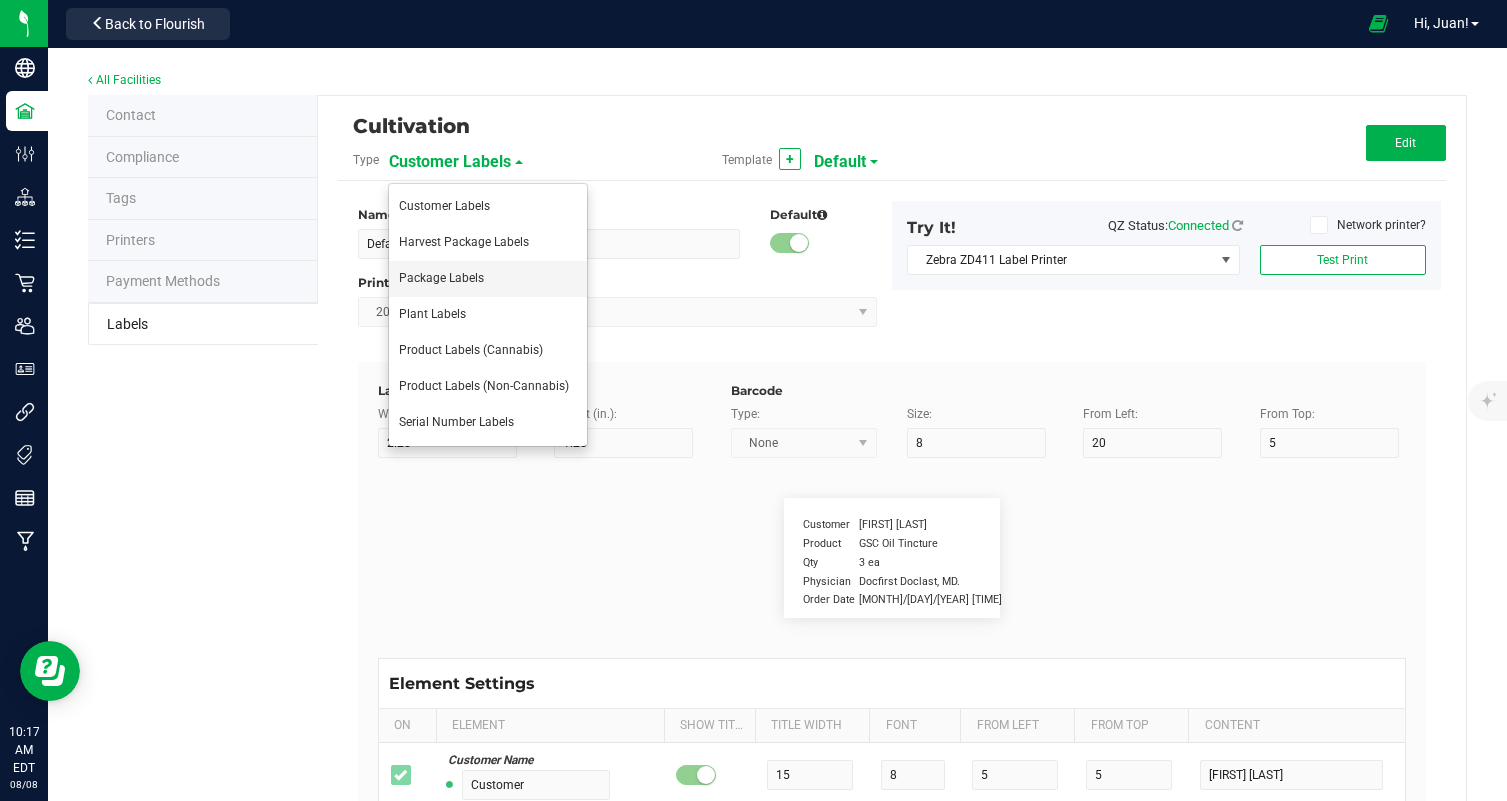 type on "Packaging" 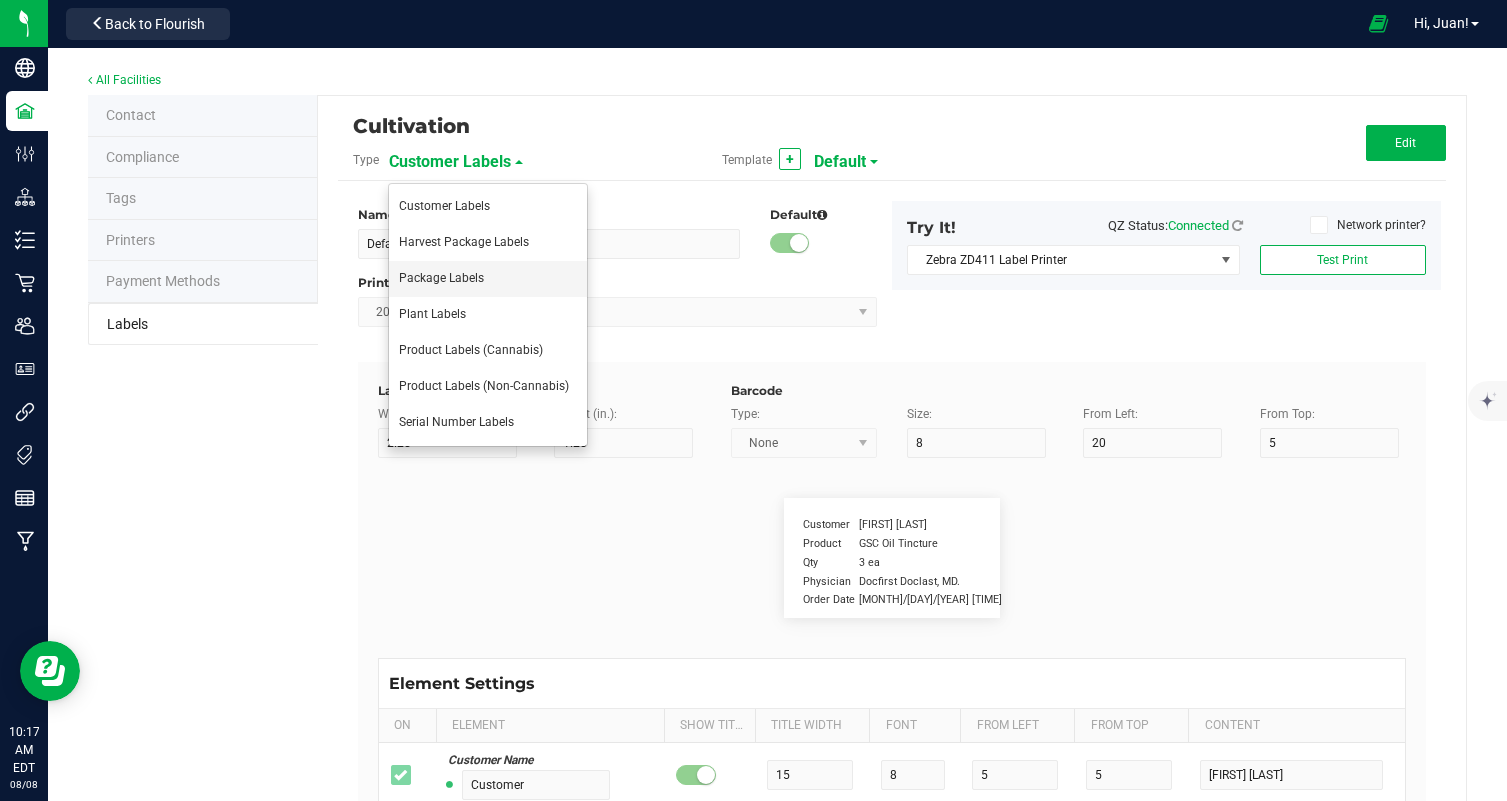 type on "10" 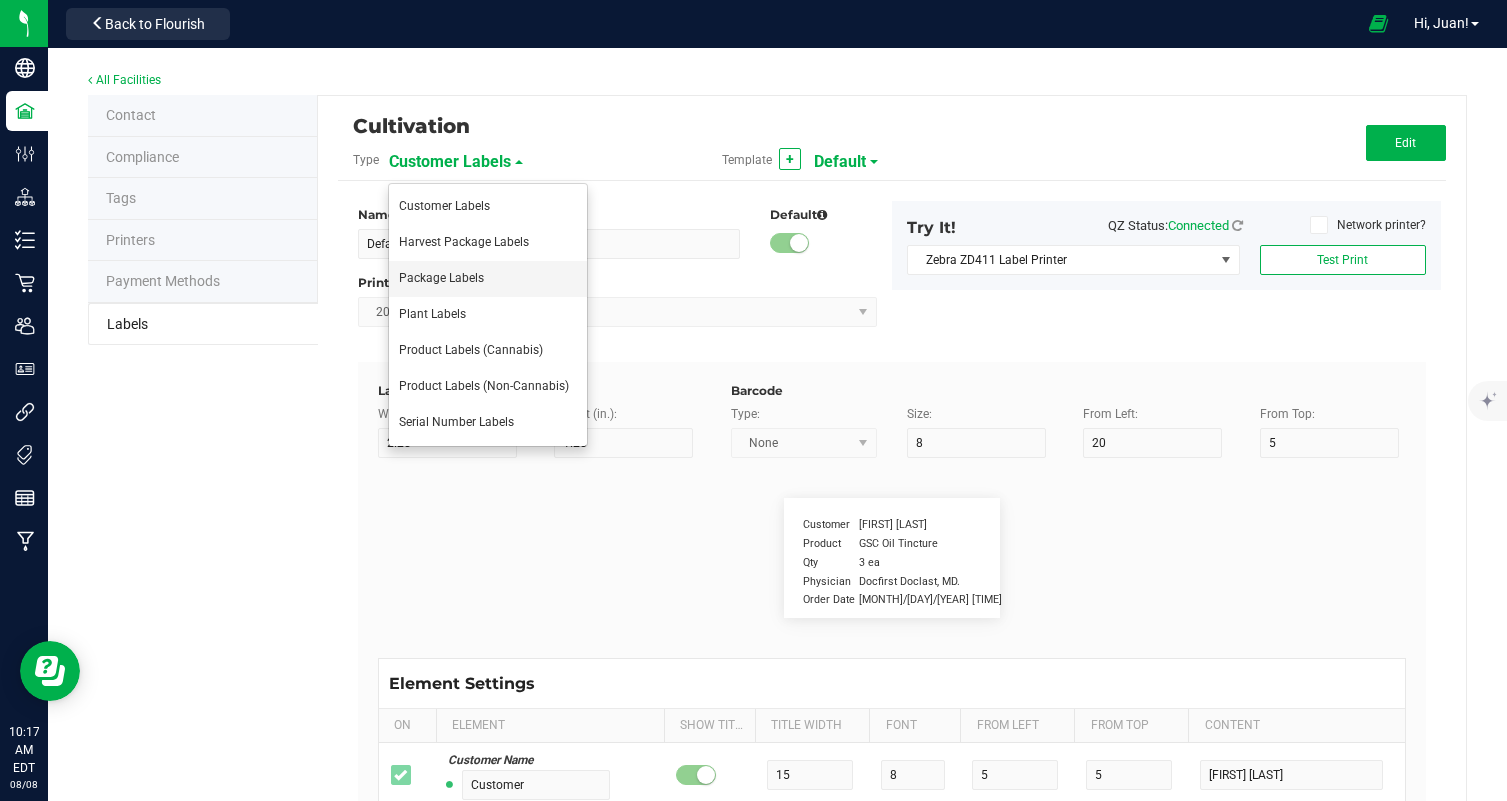 type on "6" 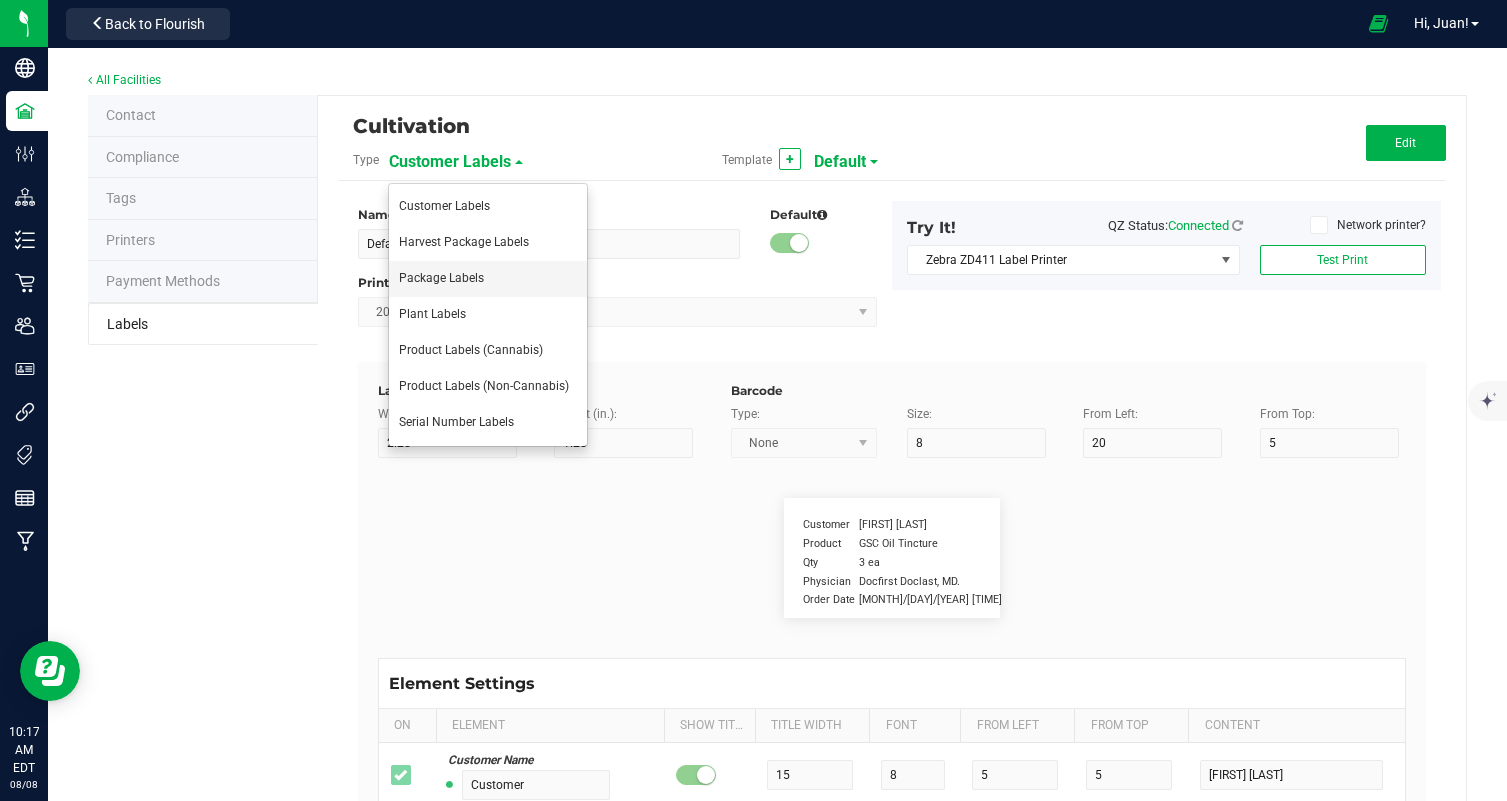 type on "4" 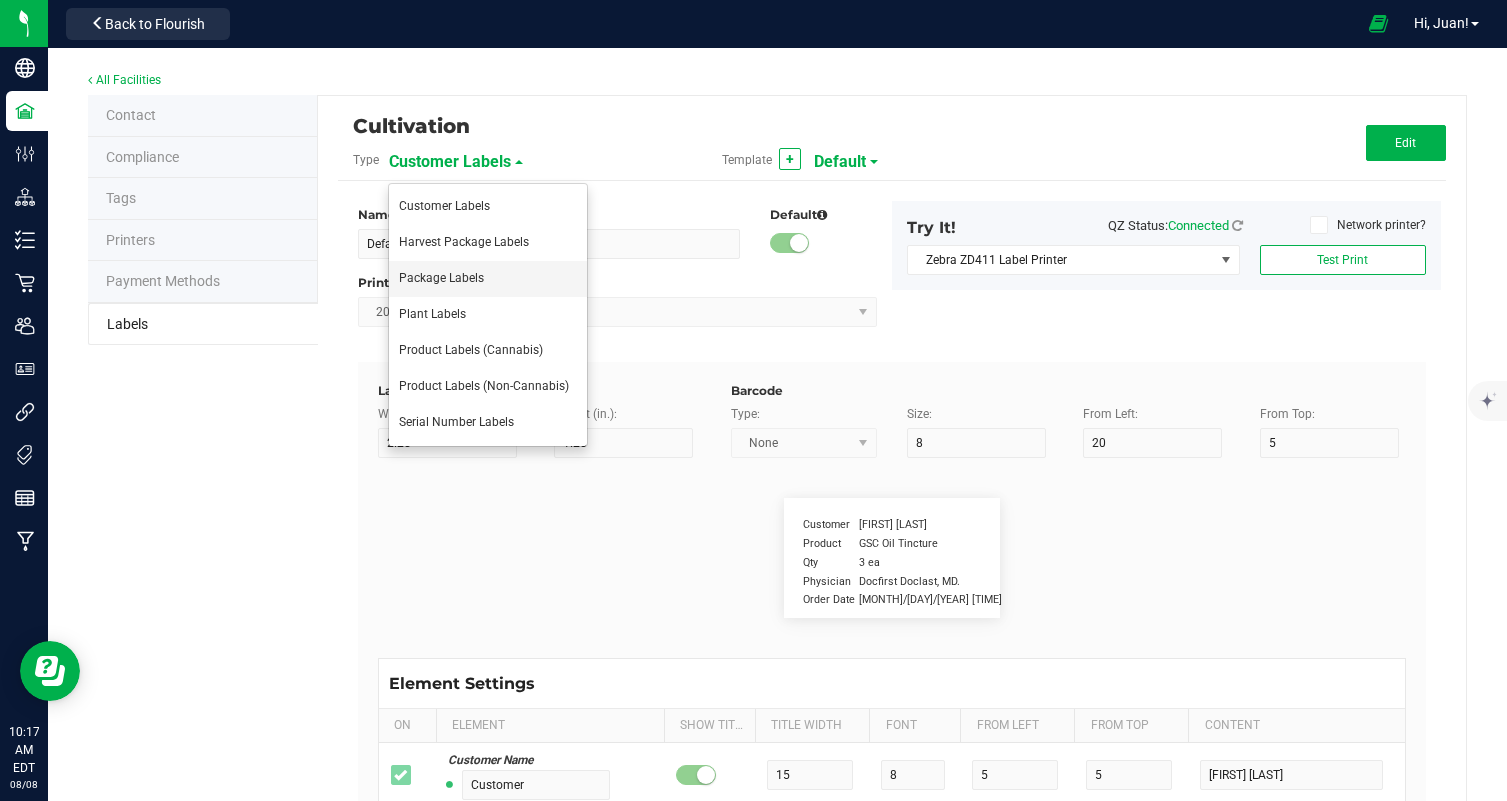 type on "44" 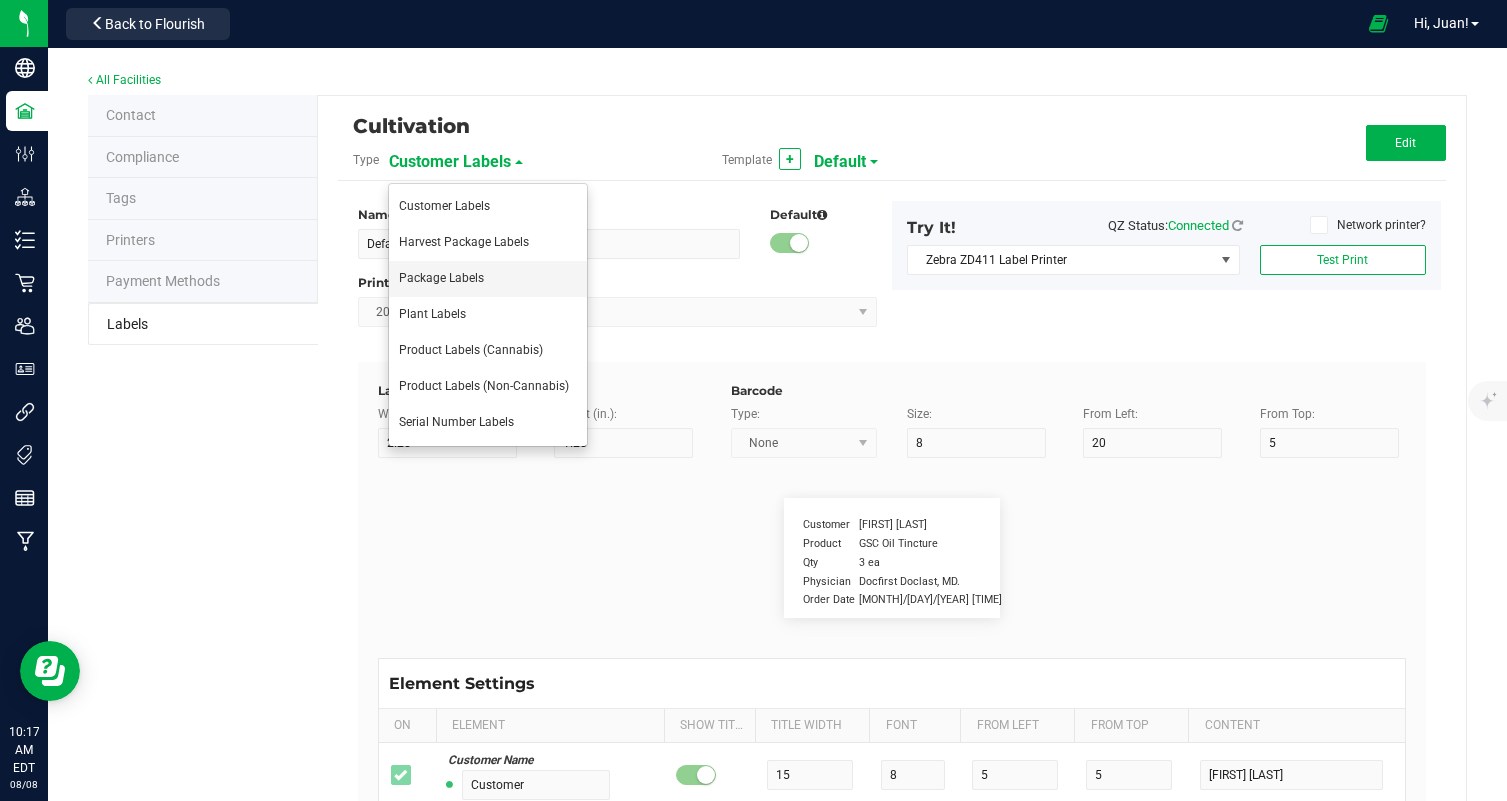 type on "Produced and packaged by FullTilt Labs LLC" 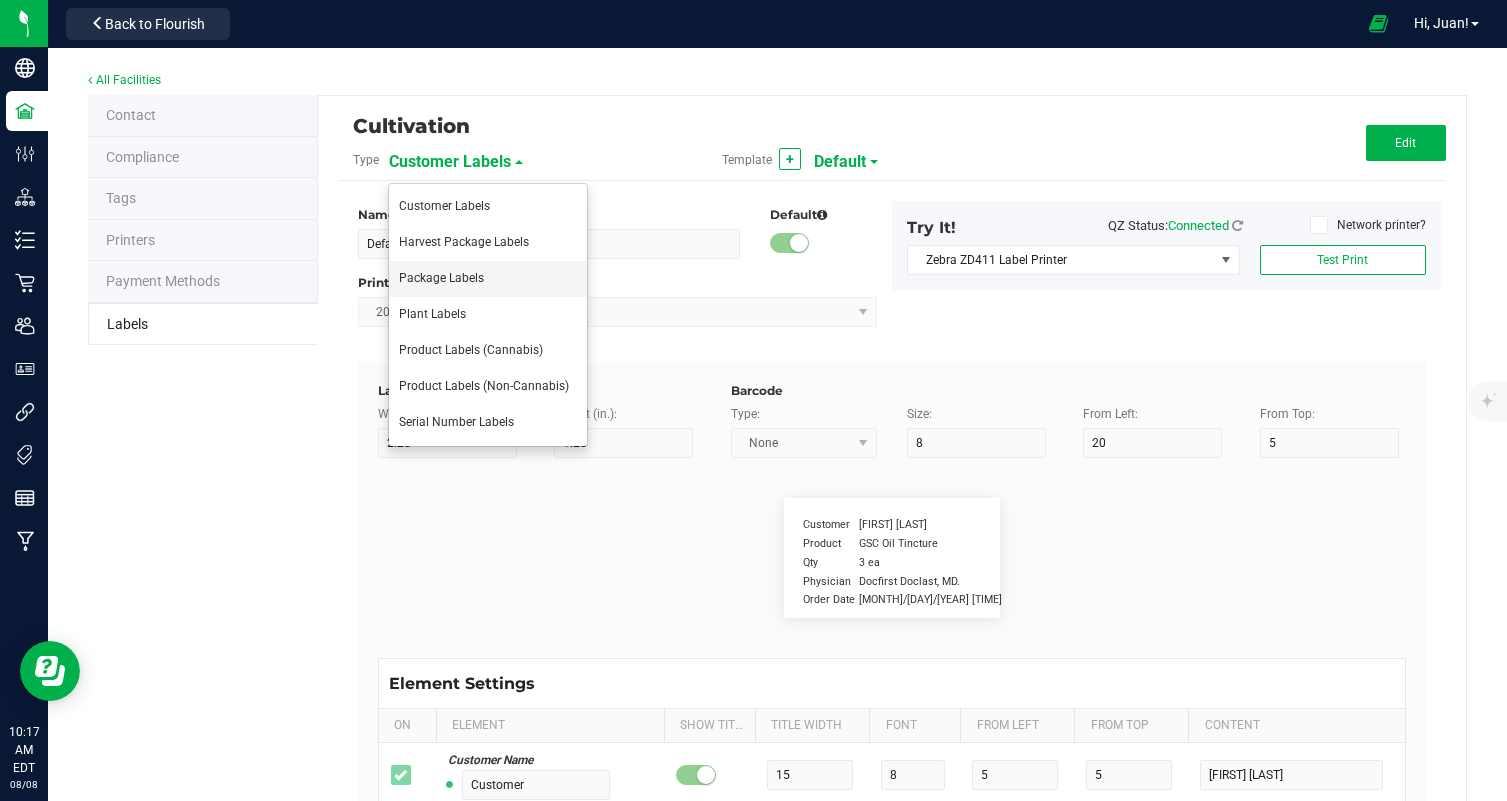 type on "Storage" 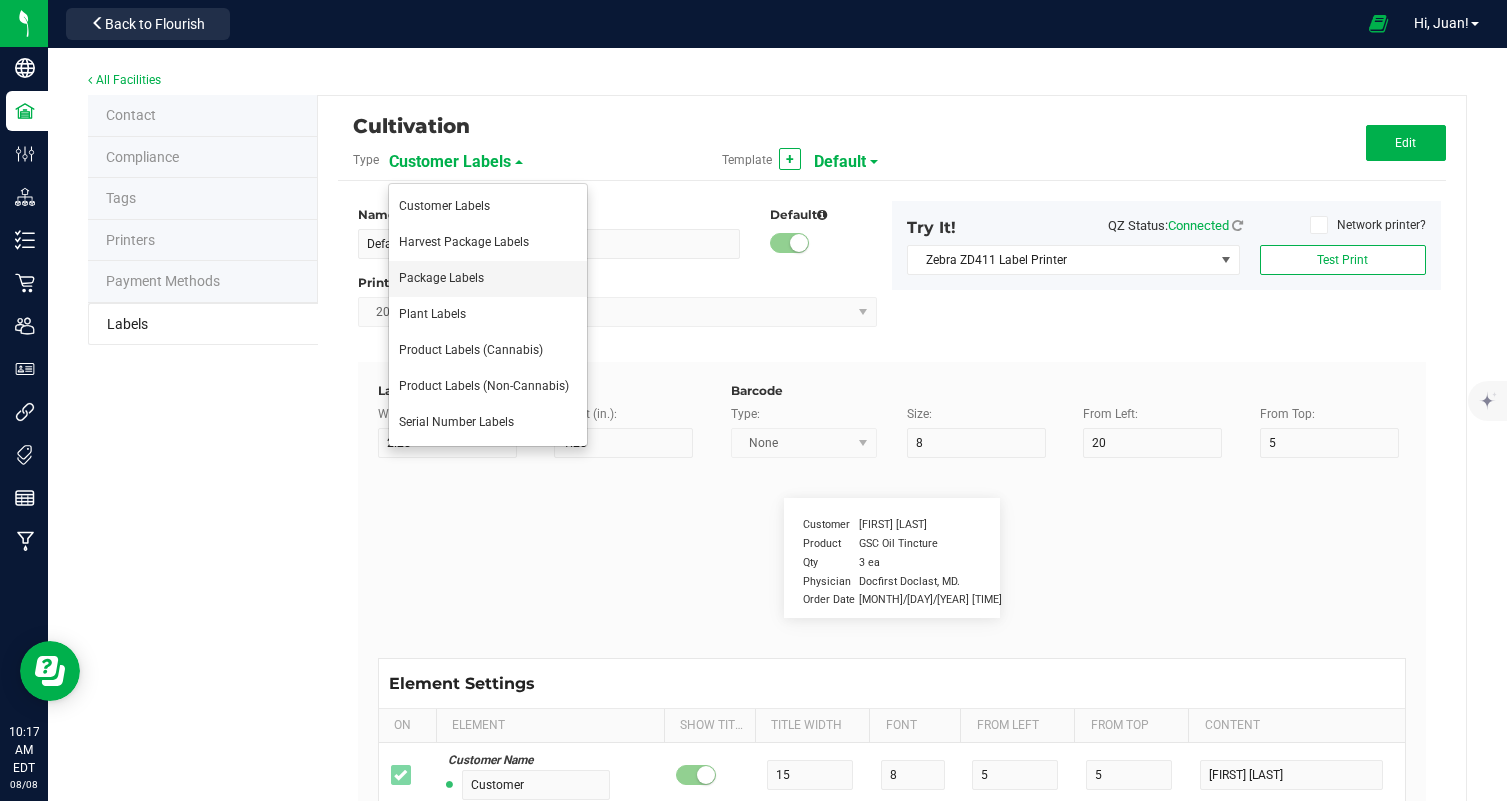type on "0" 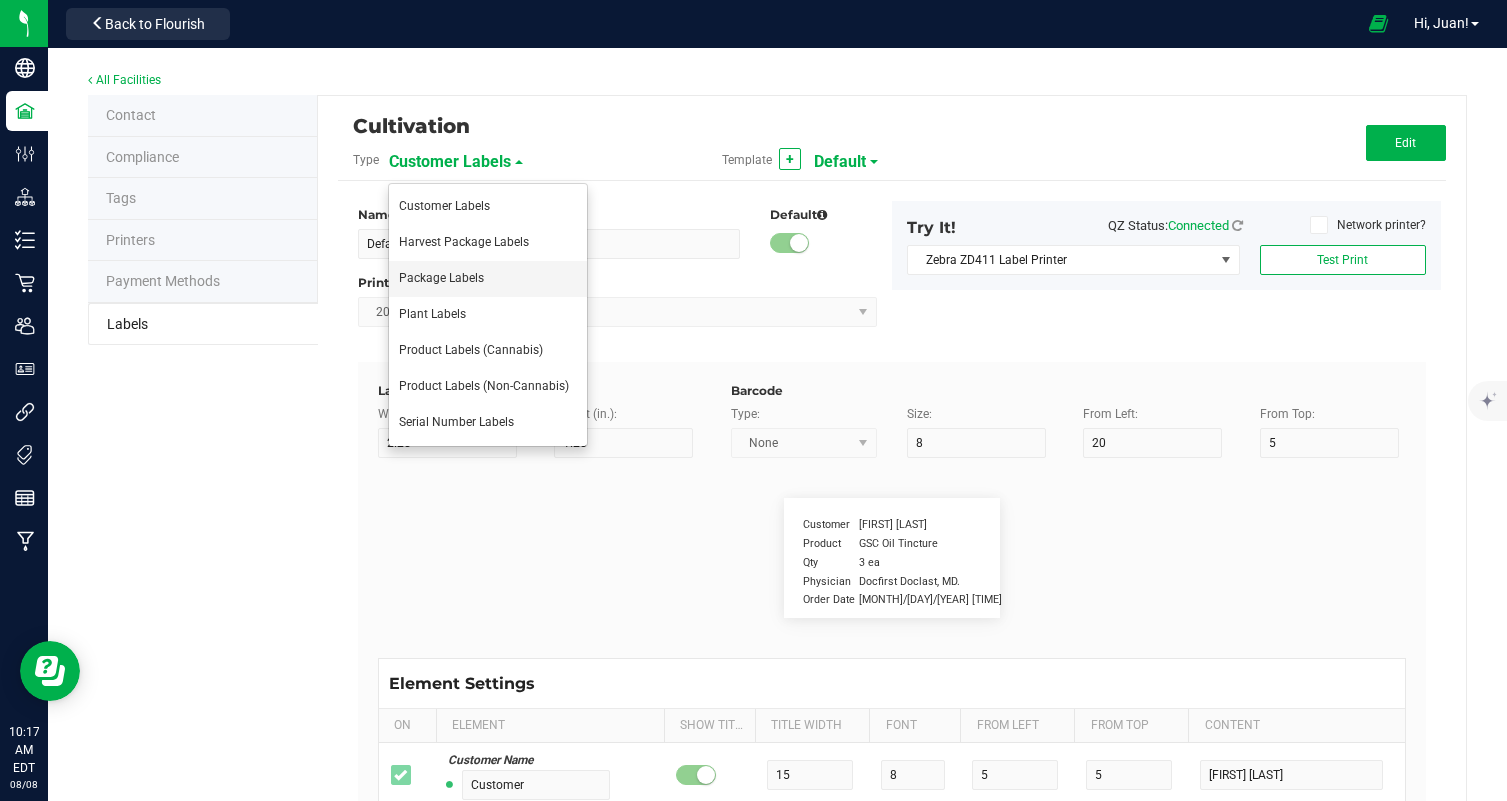 type on "6" 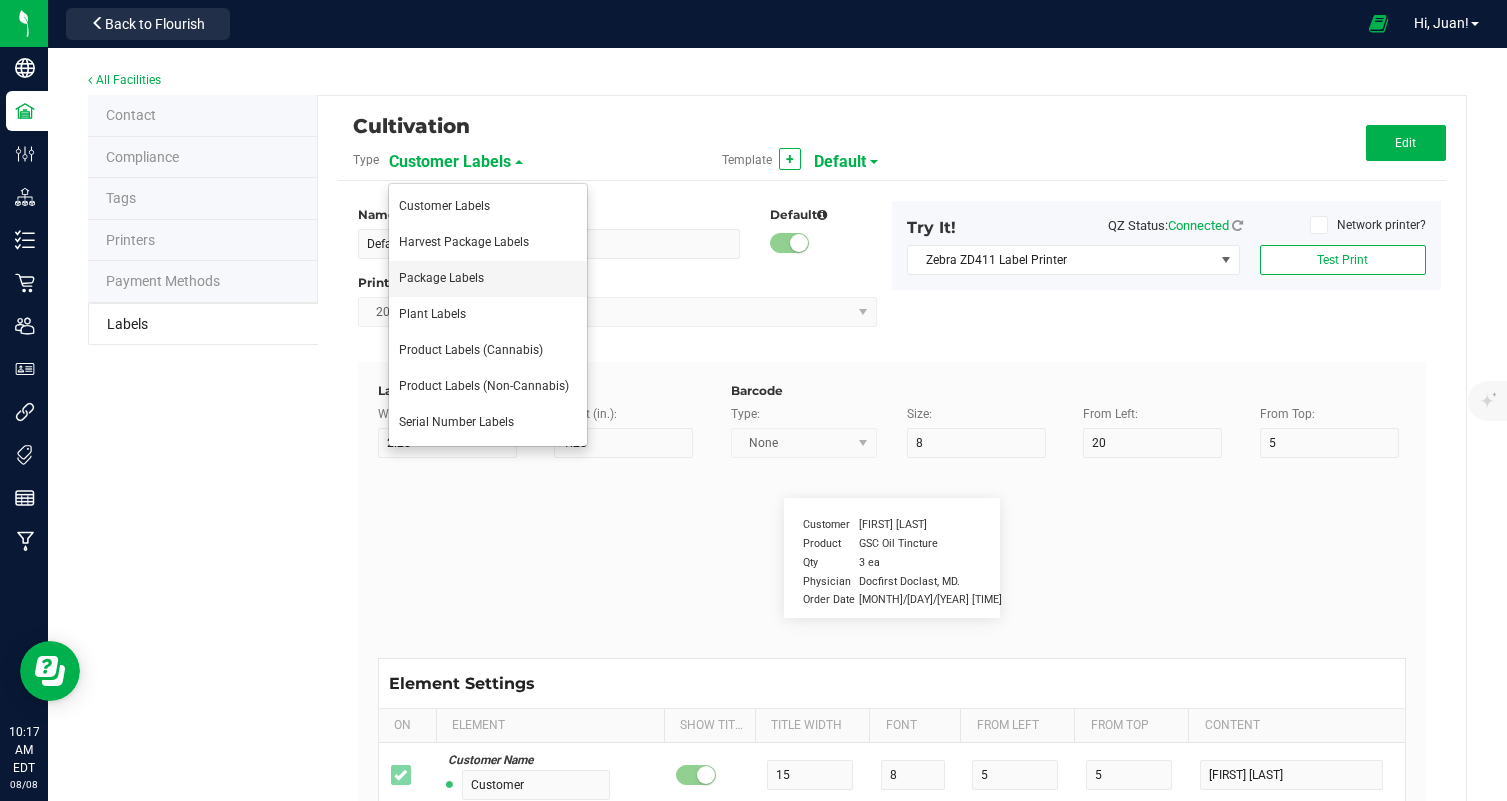 type on "4" 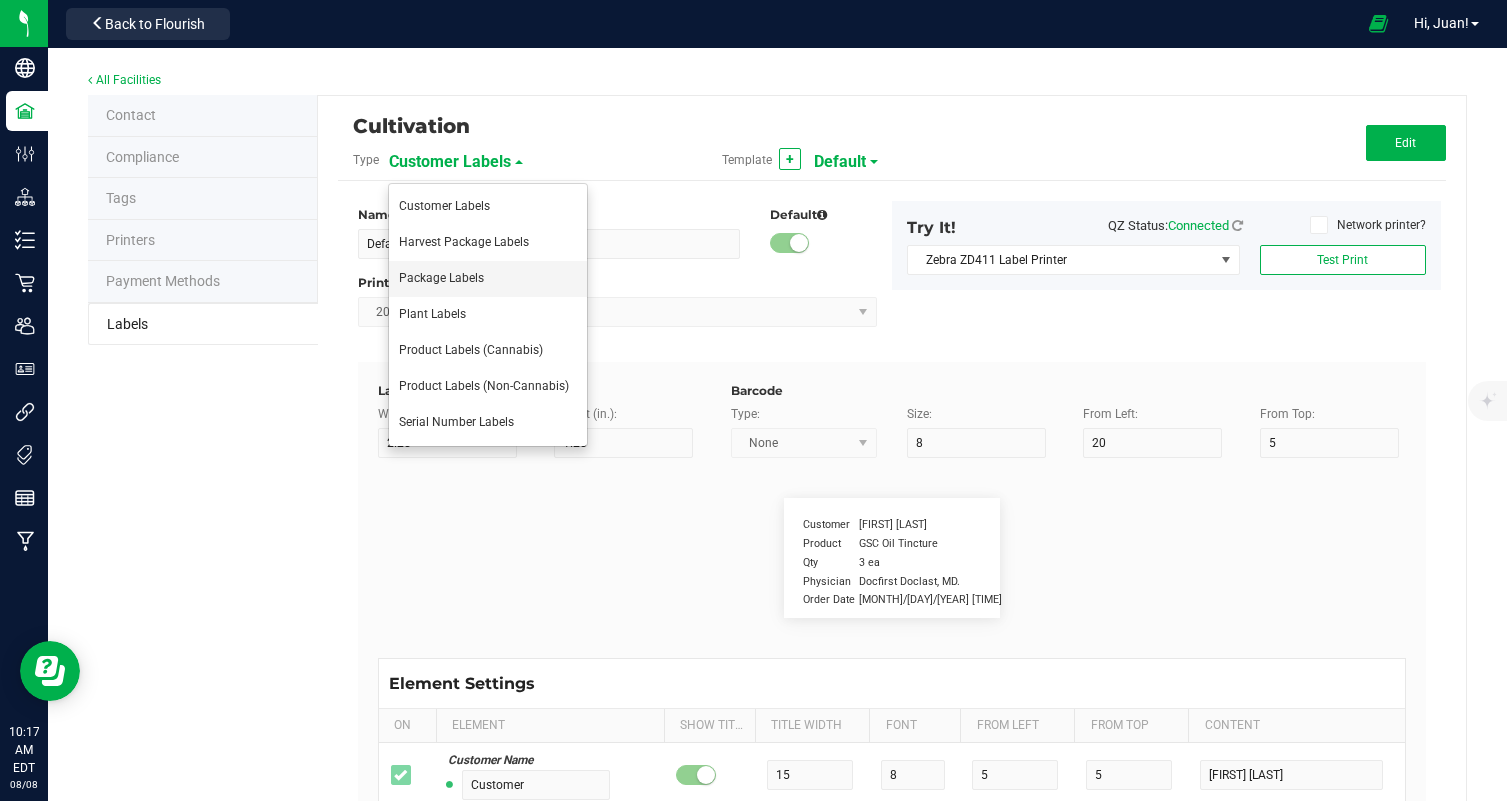 type on "39" 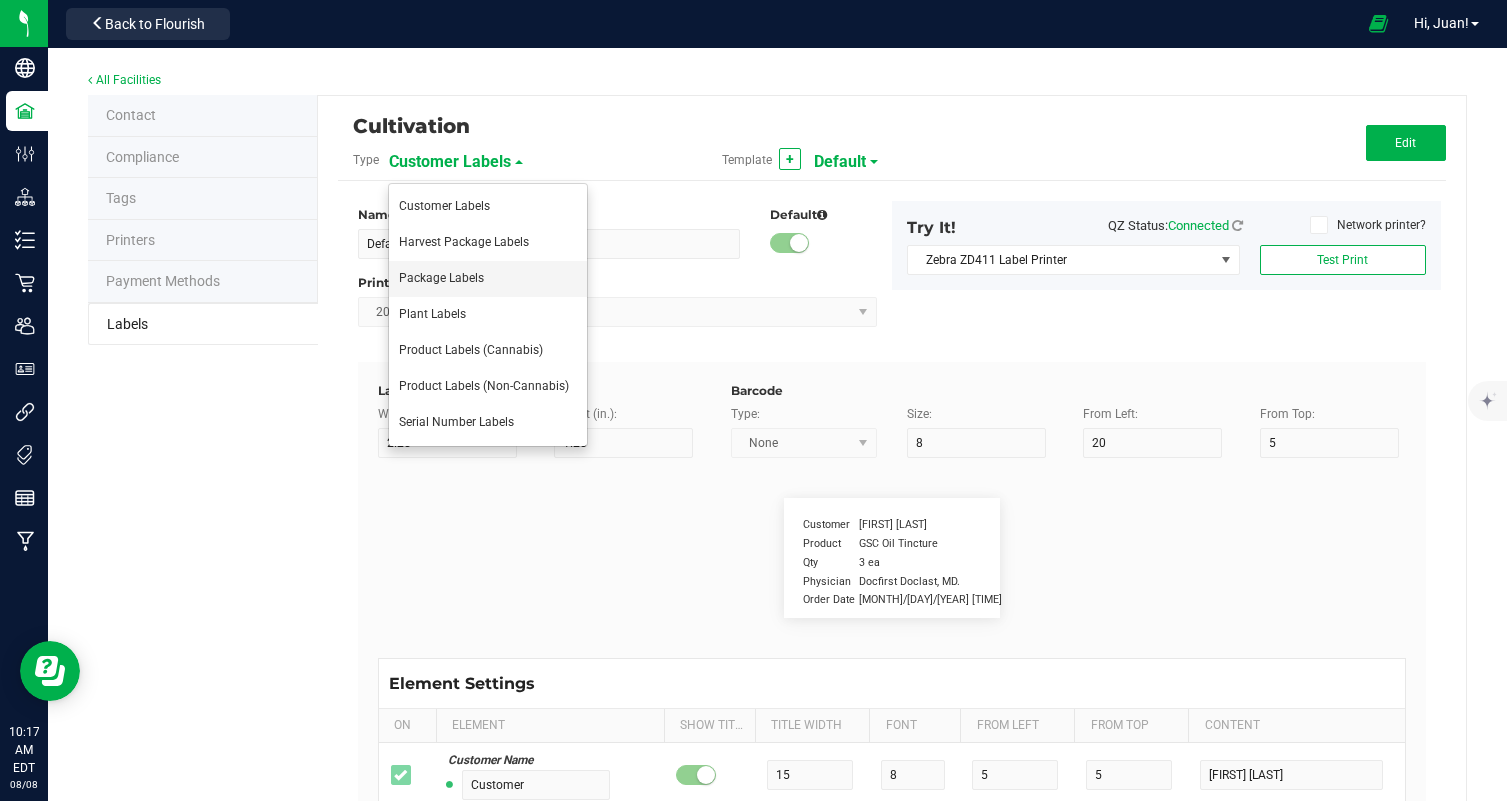 type on "Store in a cool, dry place. Refrigeration not required." 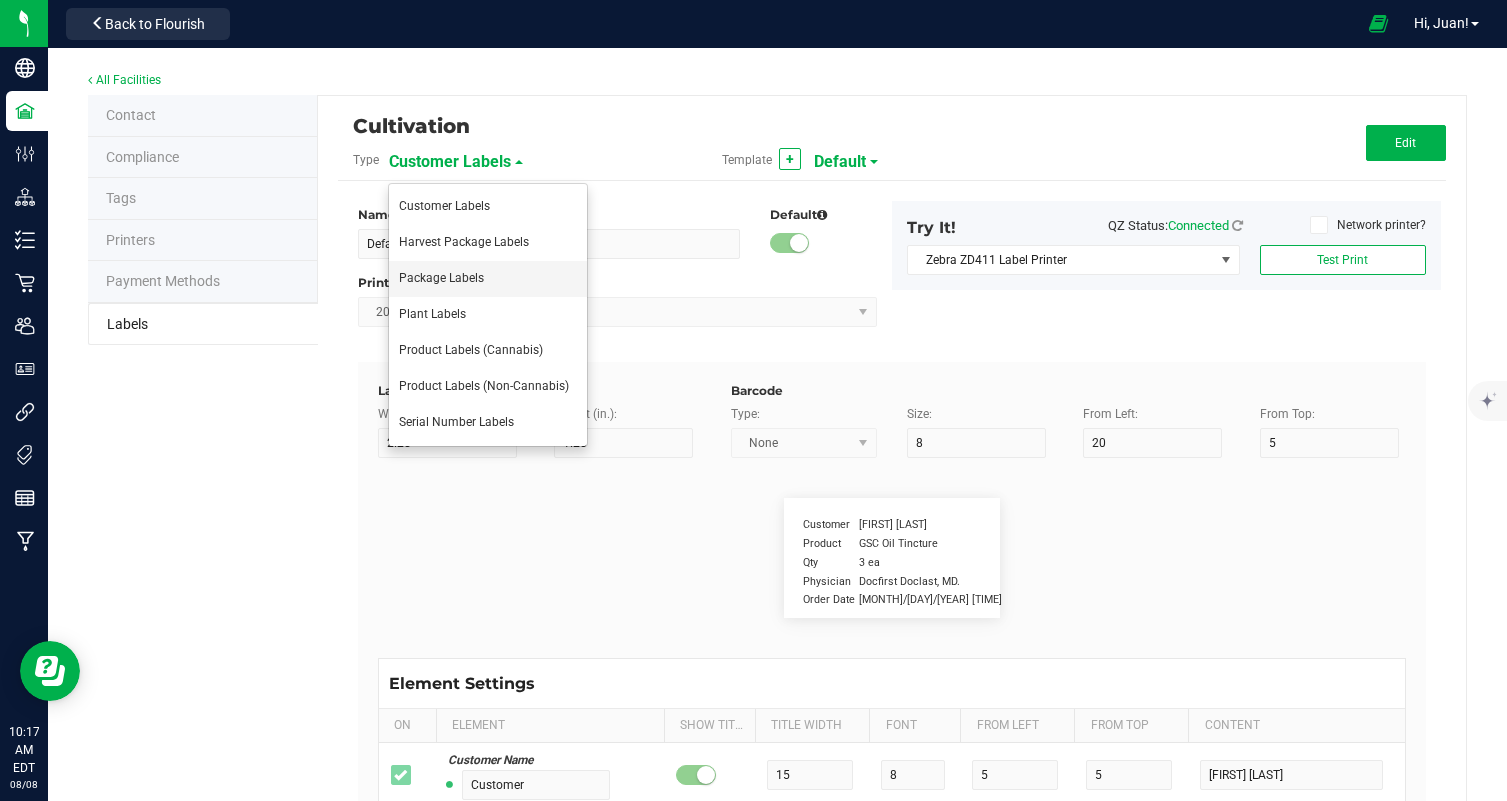 type on "Instructions:" 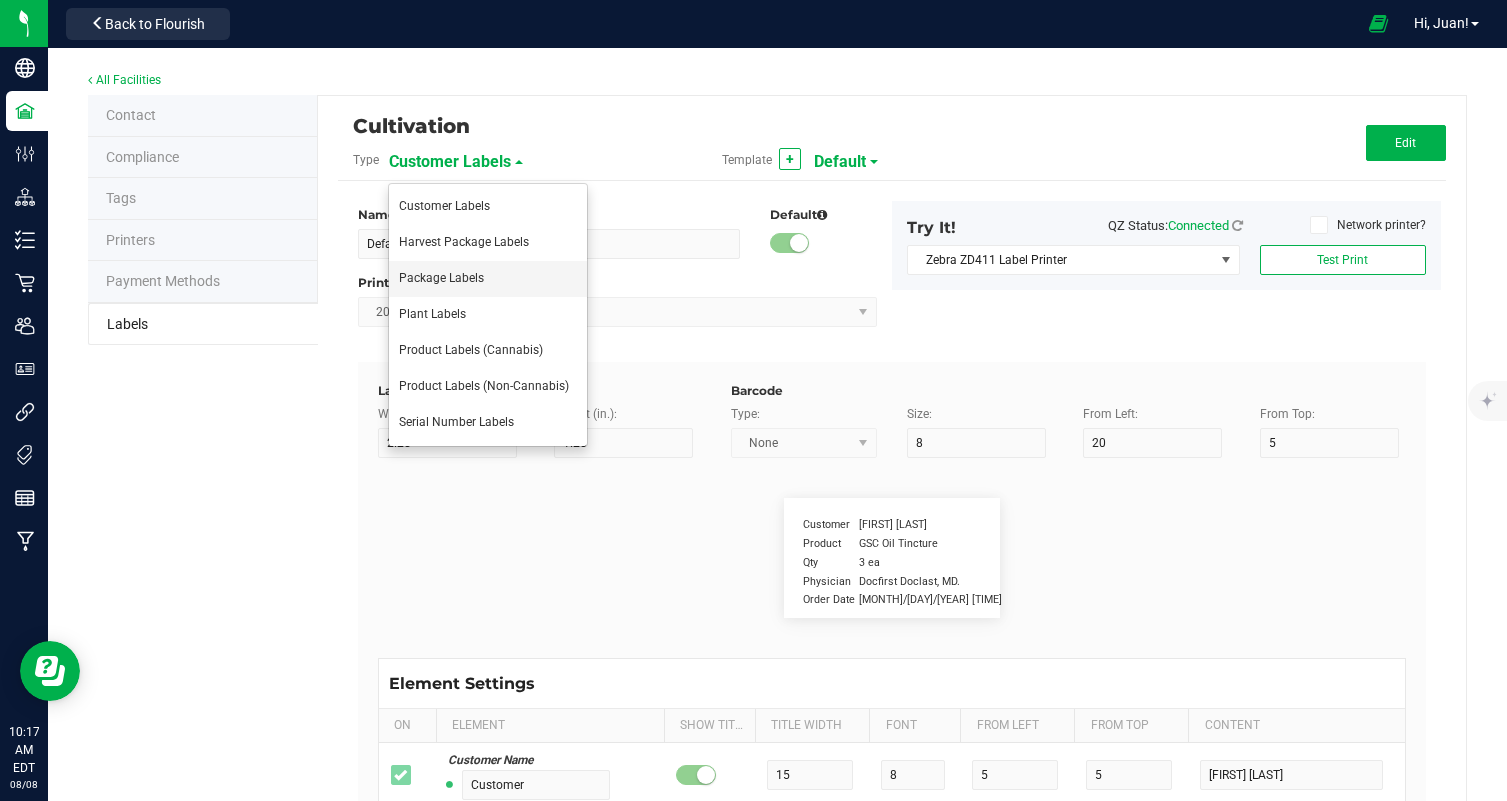 type on "25" 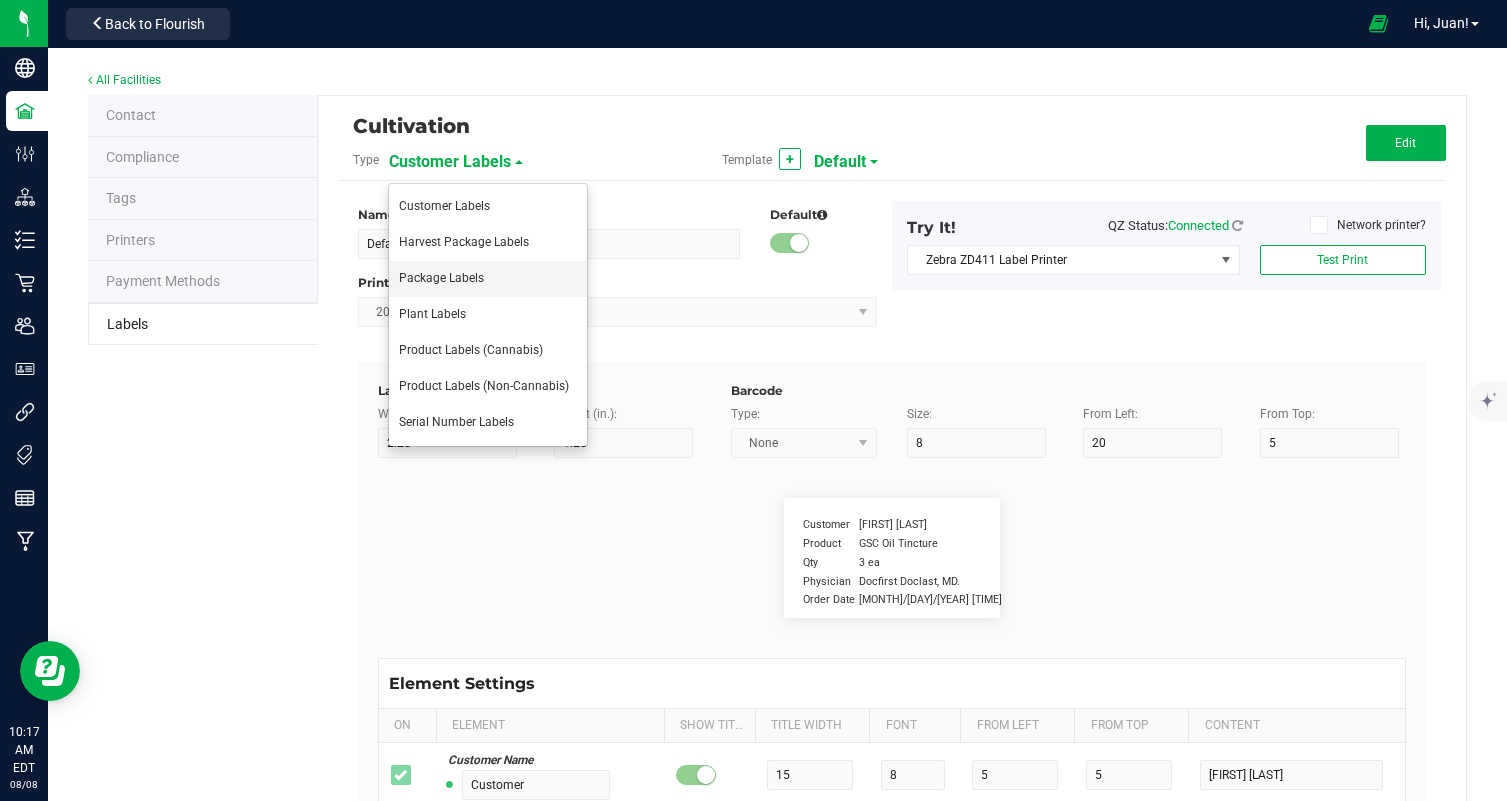 type on "6" 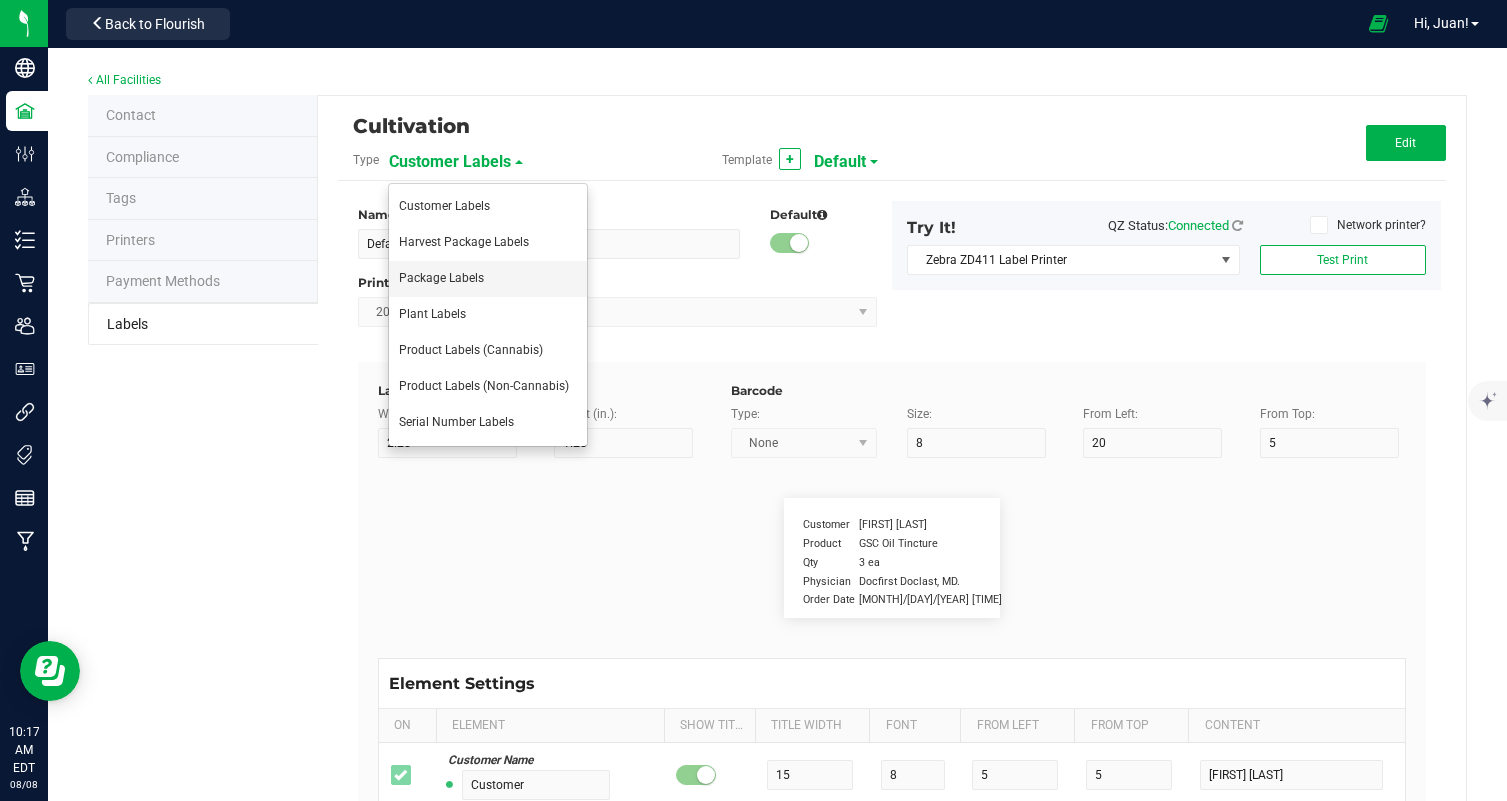 type on "4" 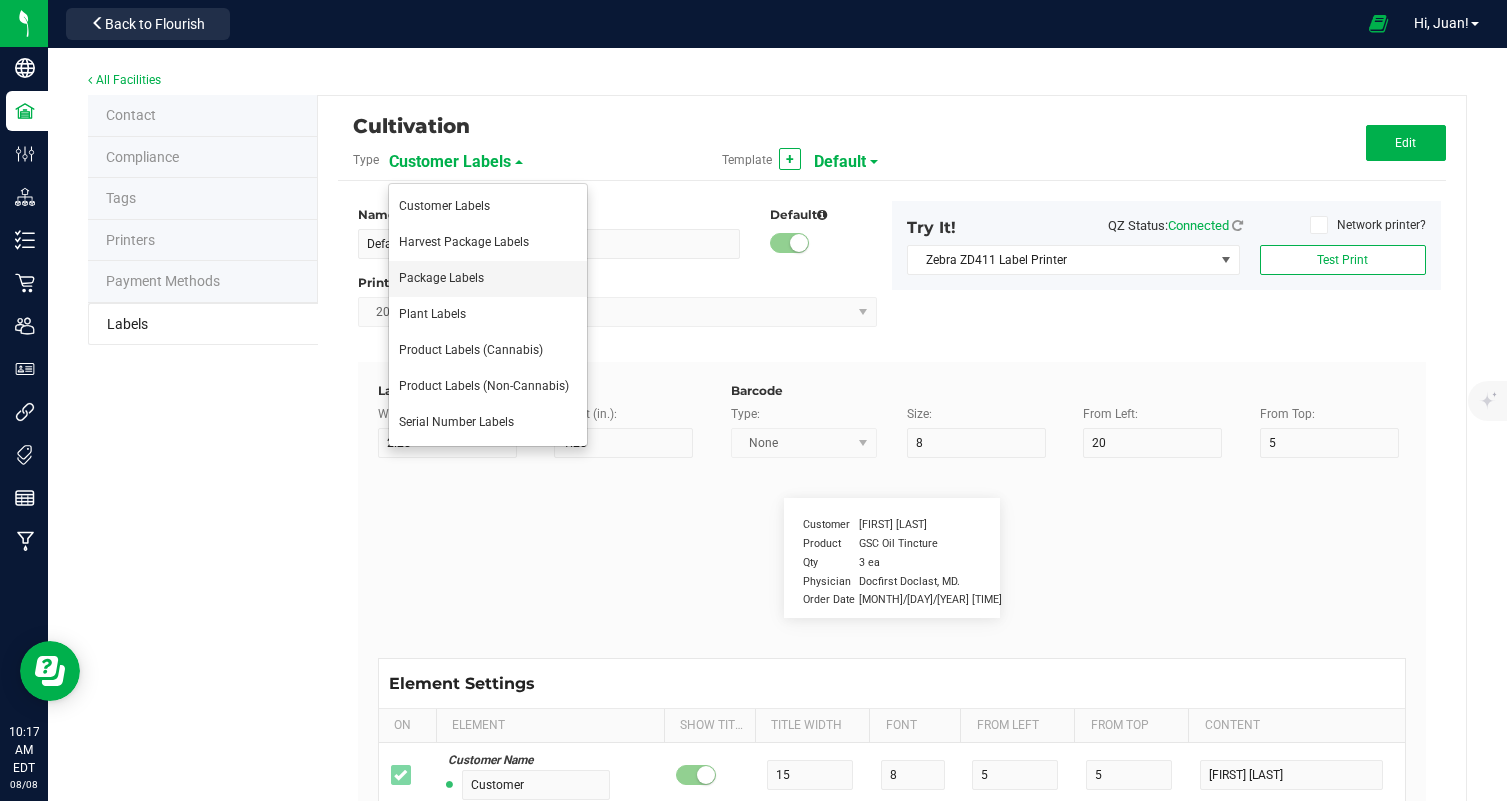 type on "35" 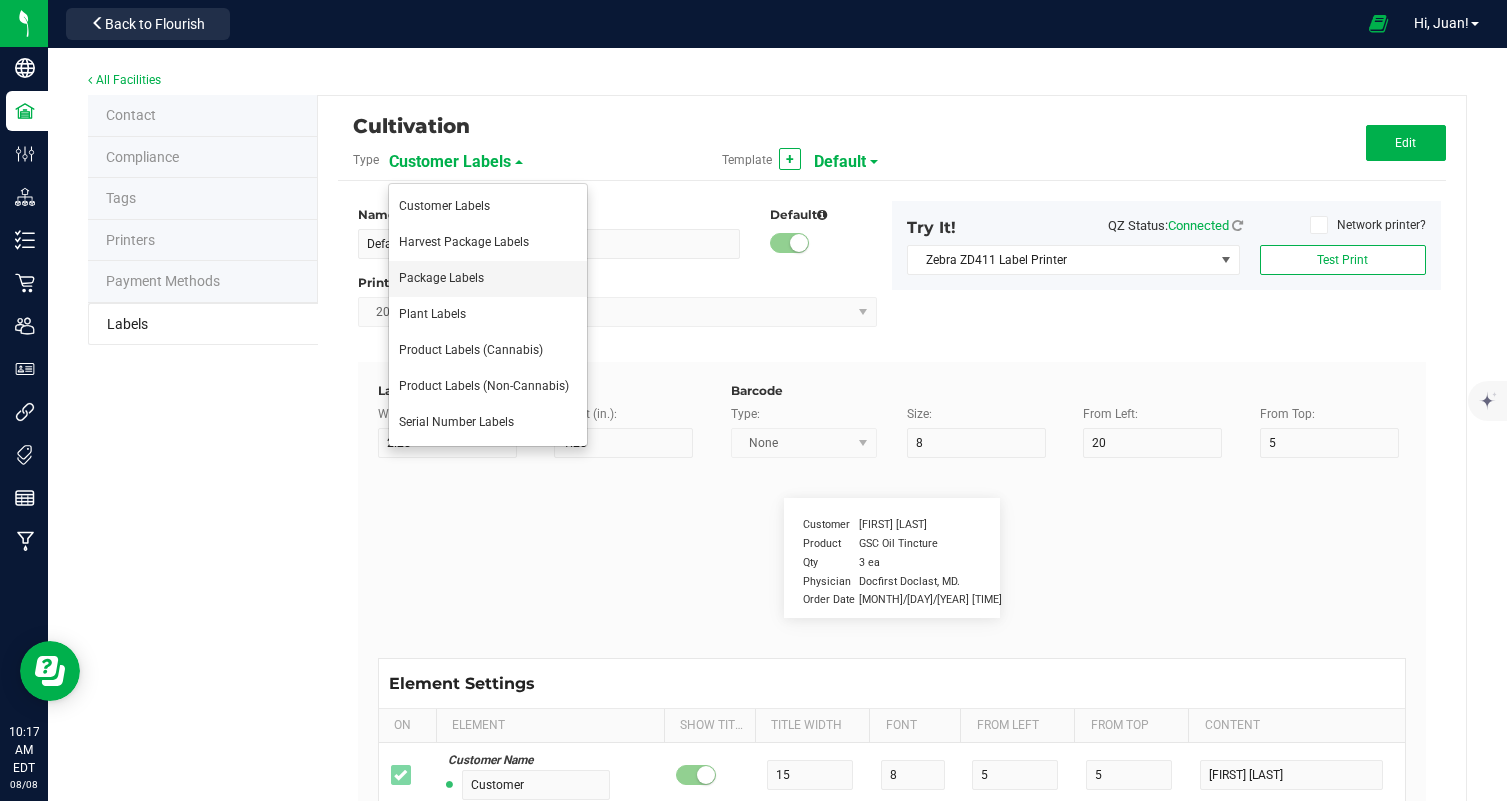 type 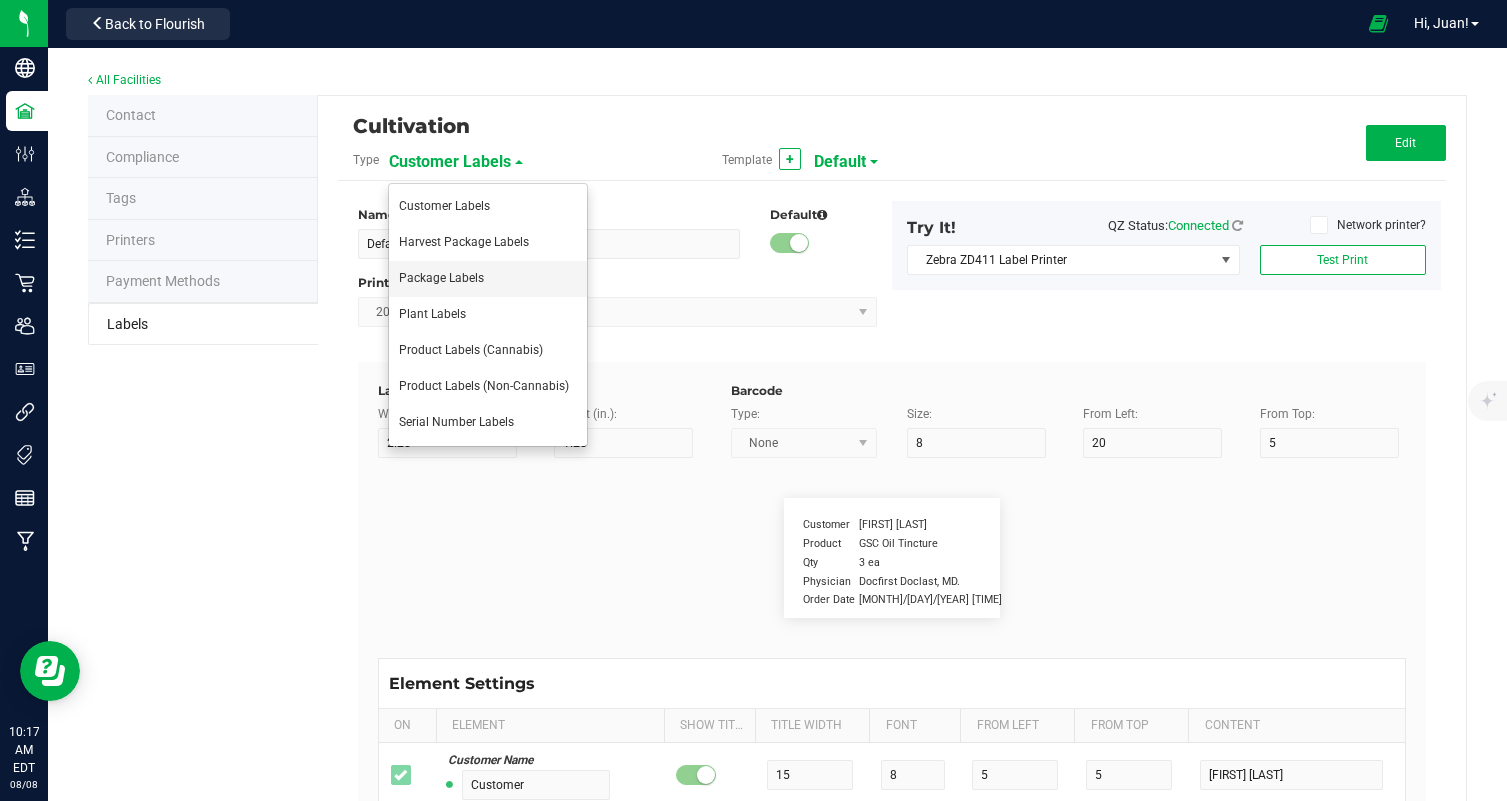 type on "instructions cont." 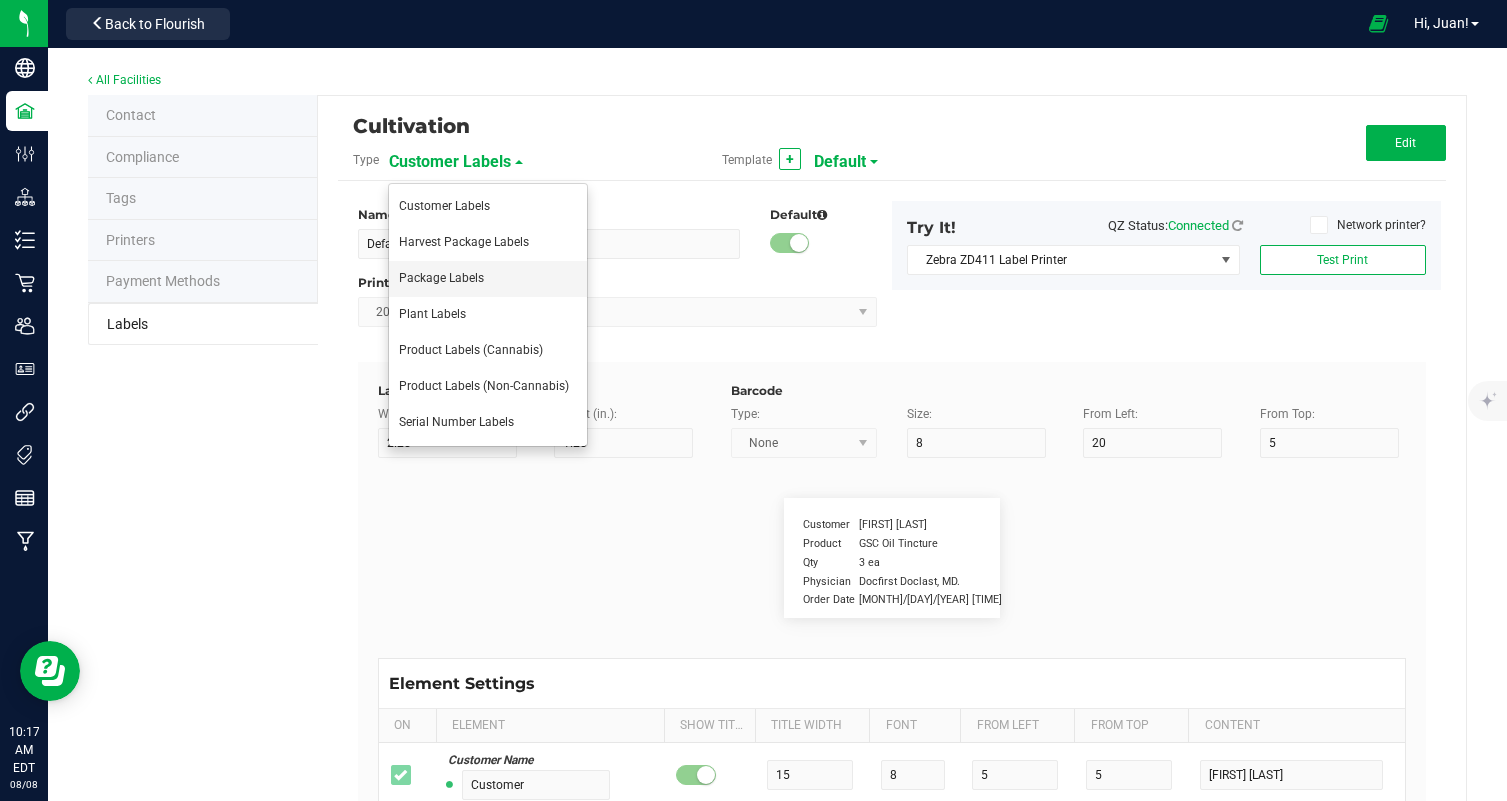type on "10" 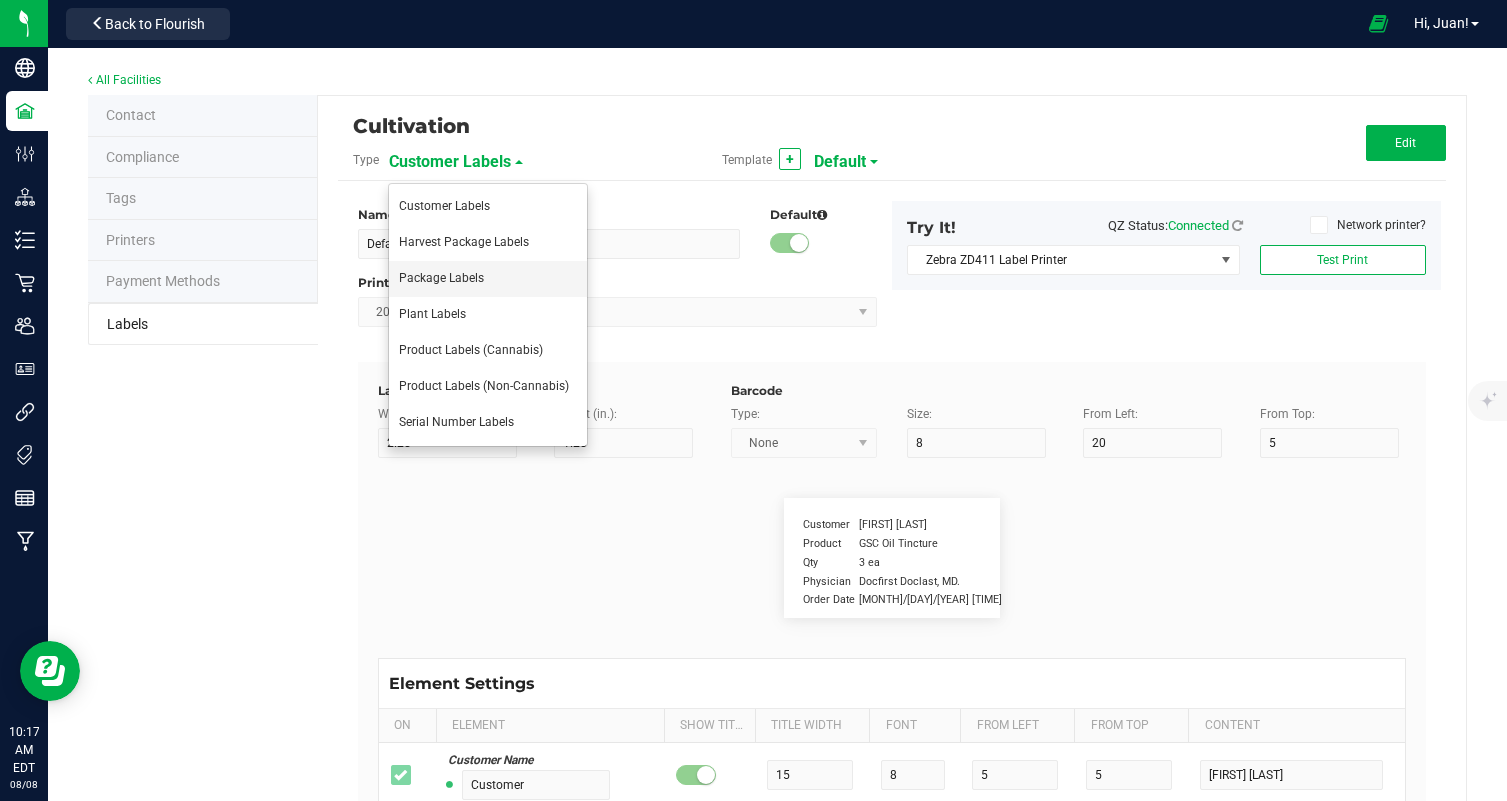 type on "6" 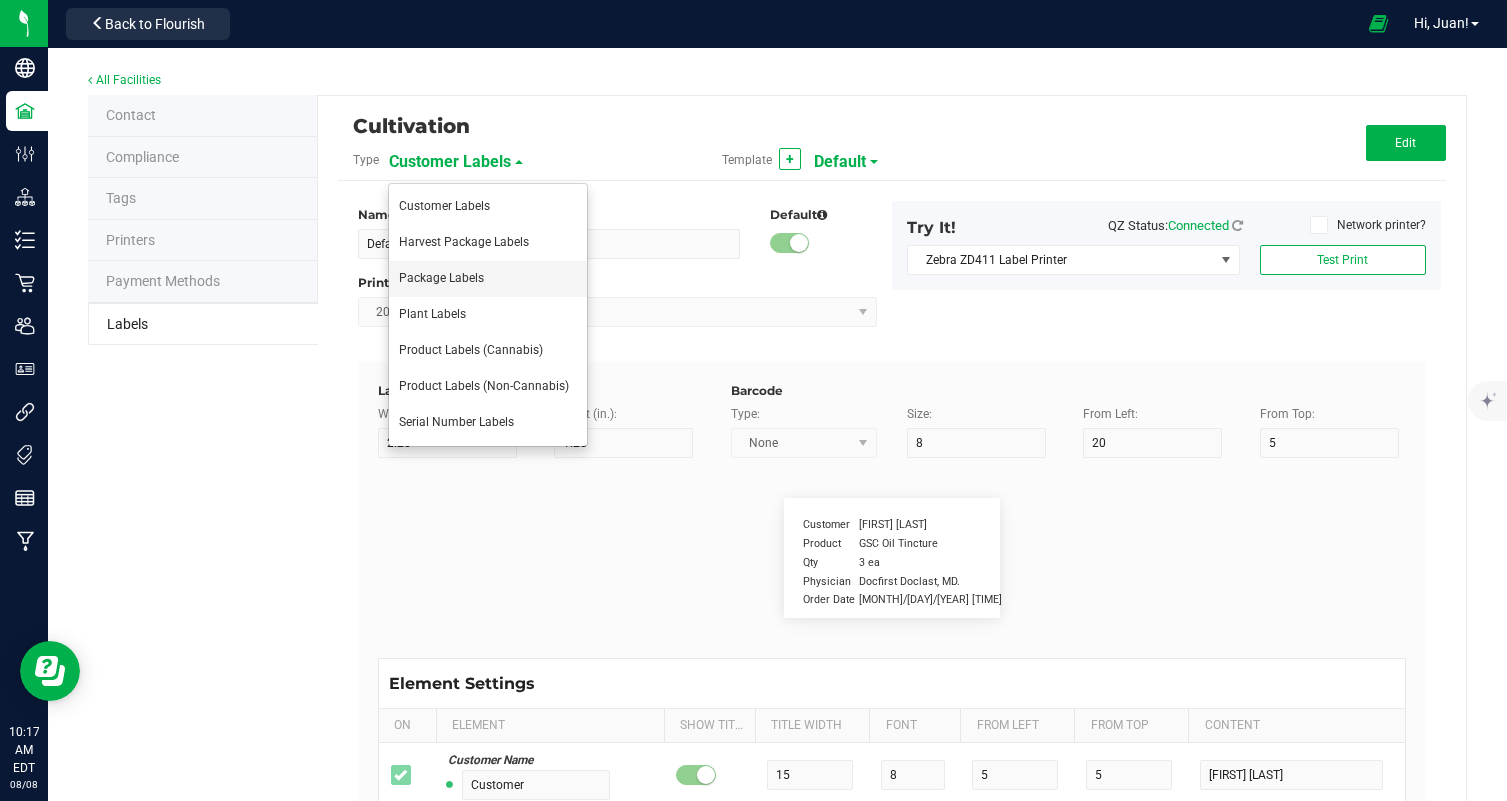 type on "4" 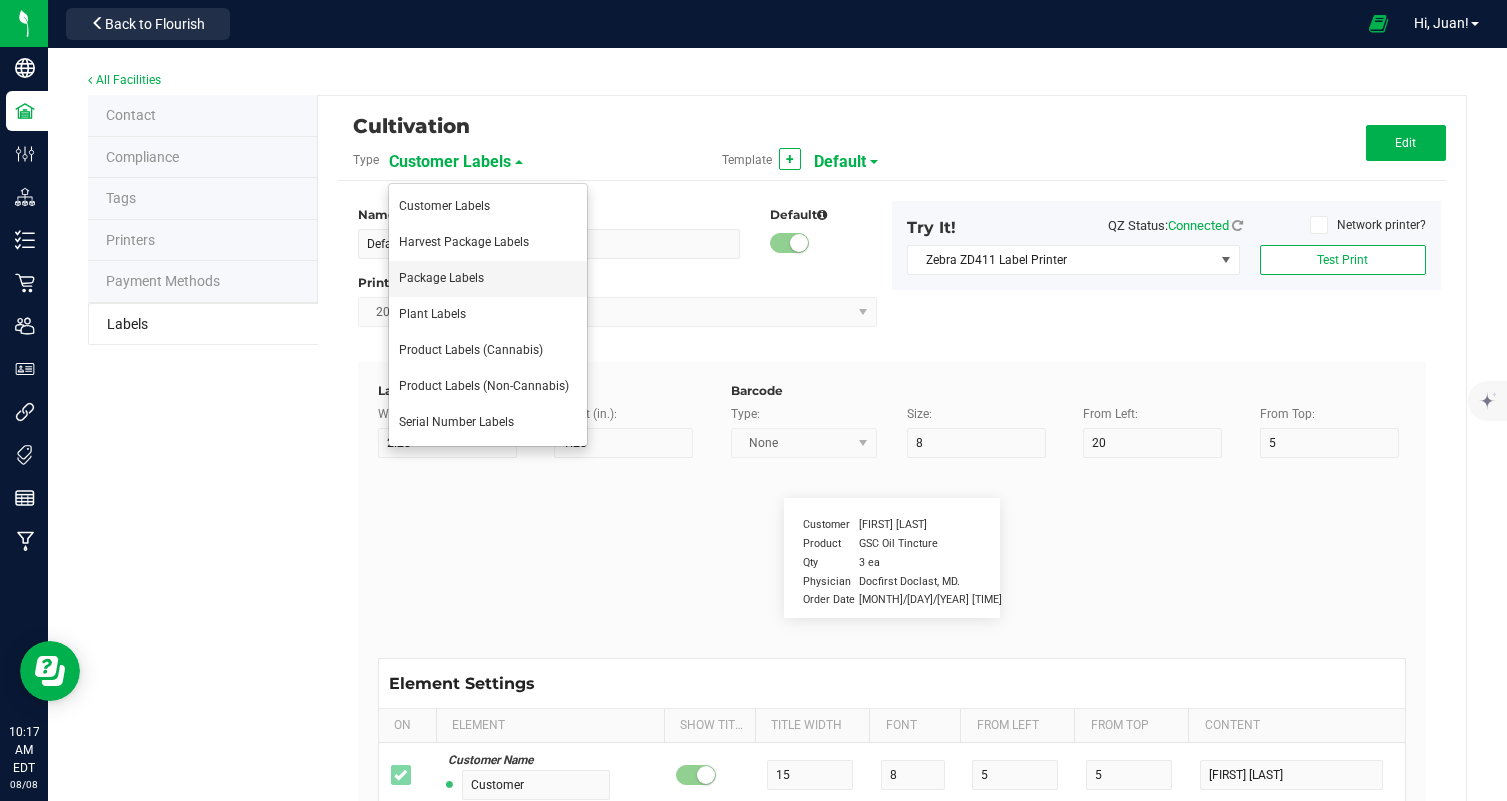 type on "37" 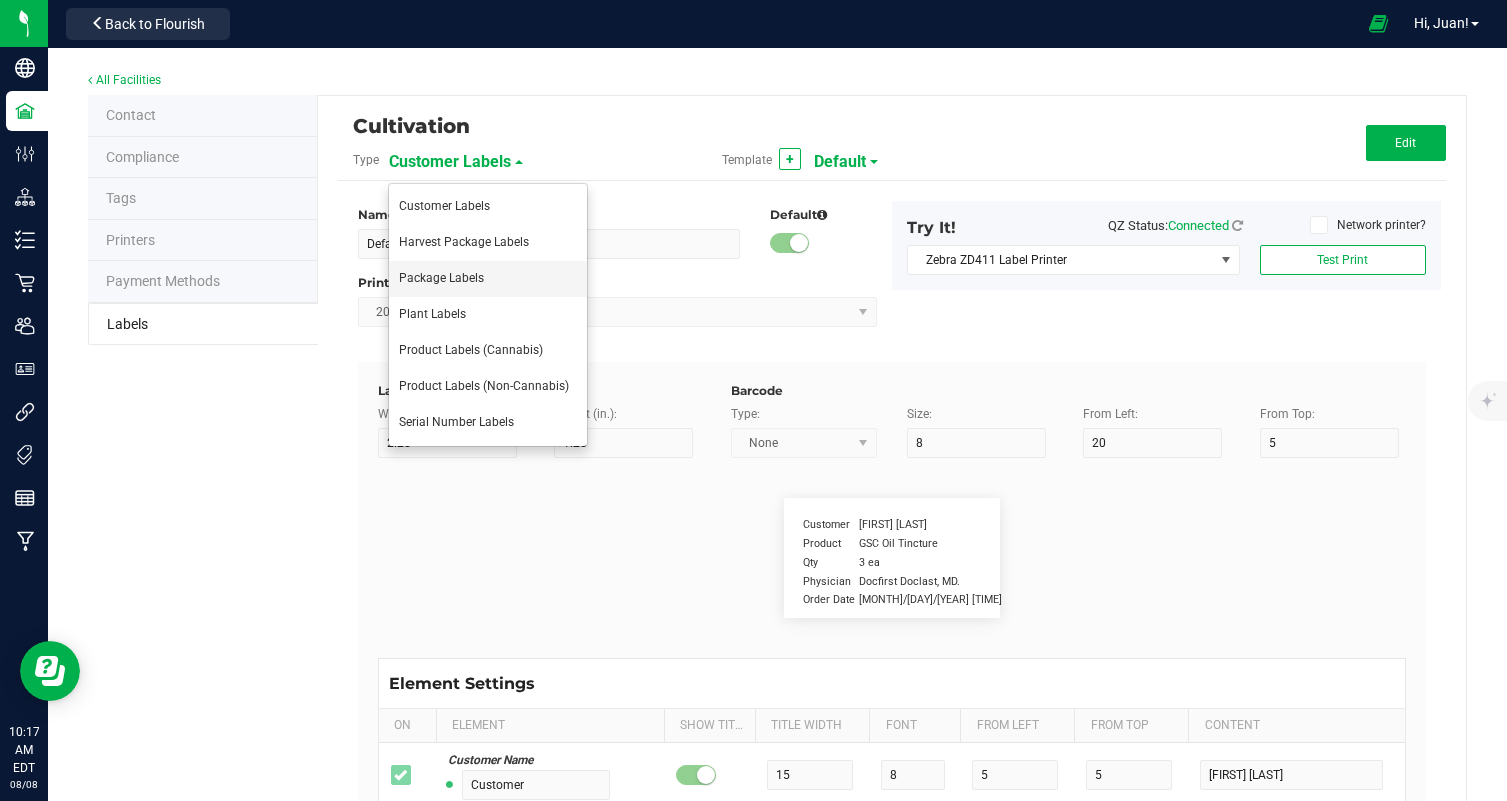 type on "Can be used for inhalation and vaporization." 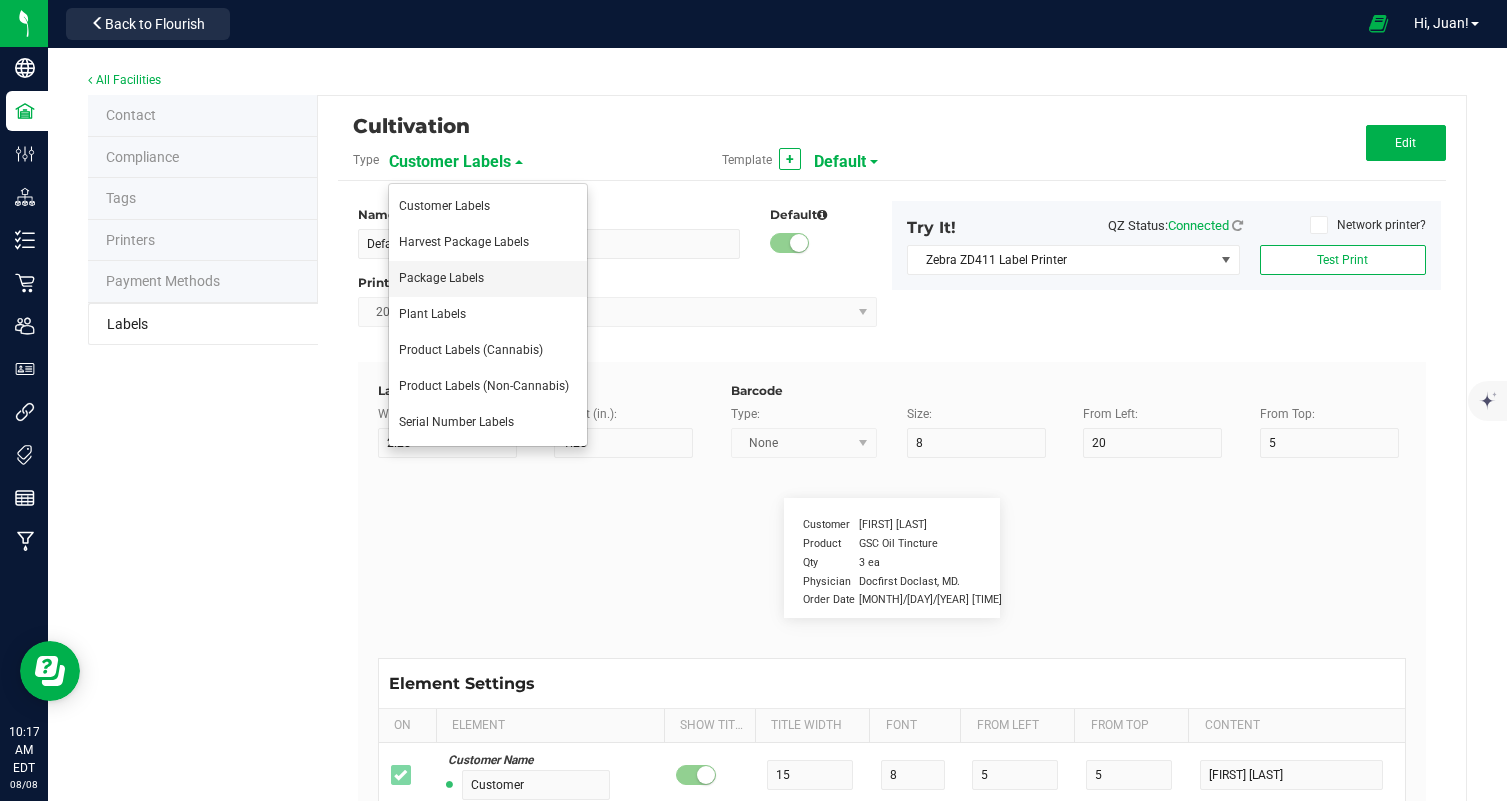 type on "Method:" 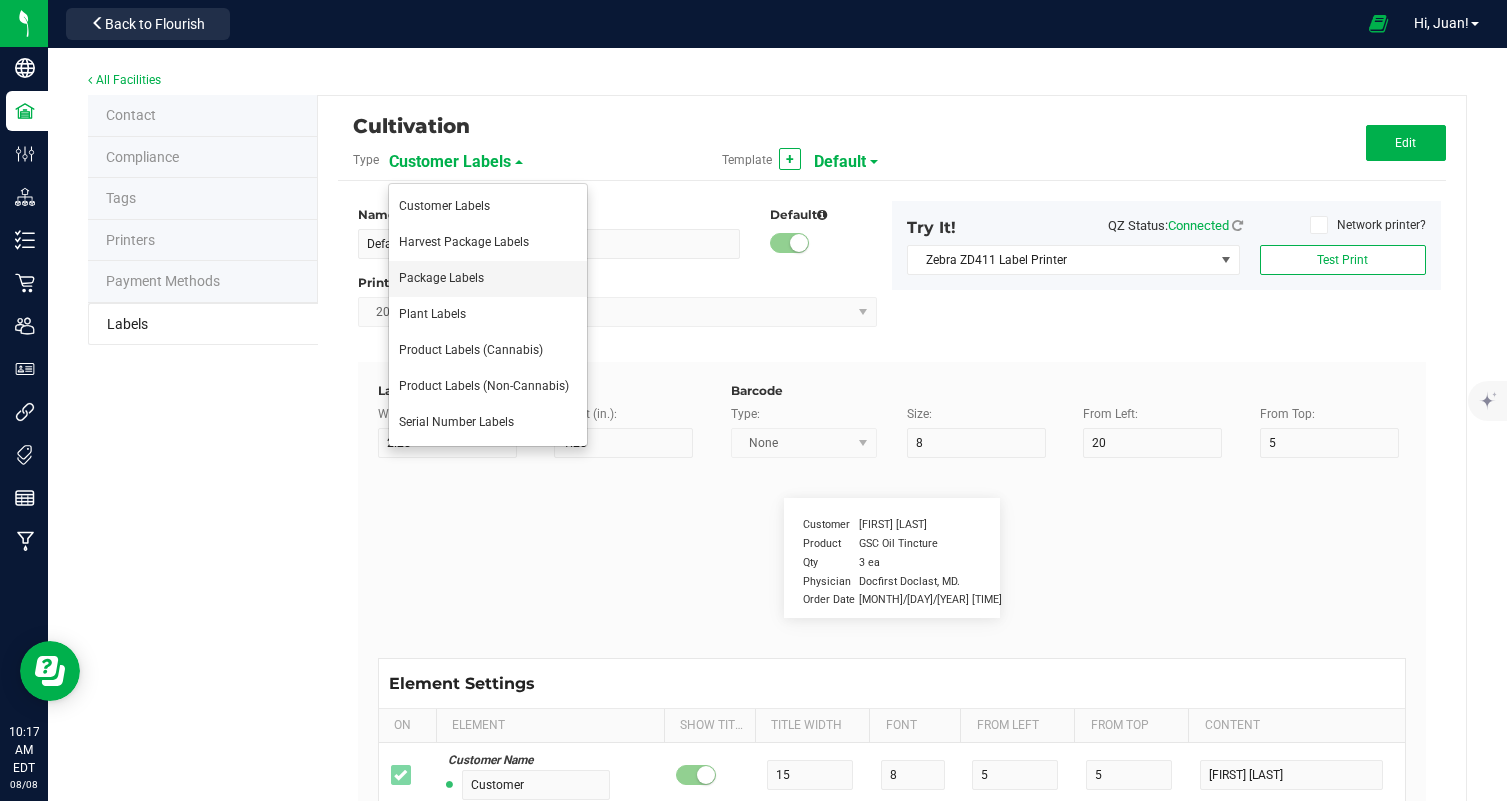 type on "8" 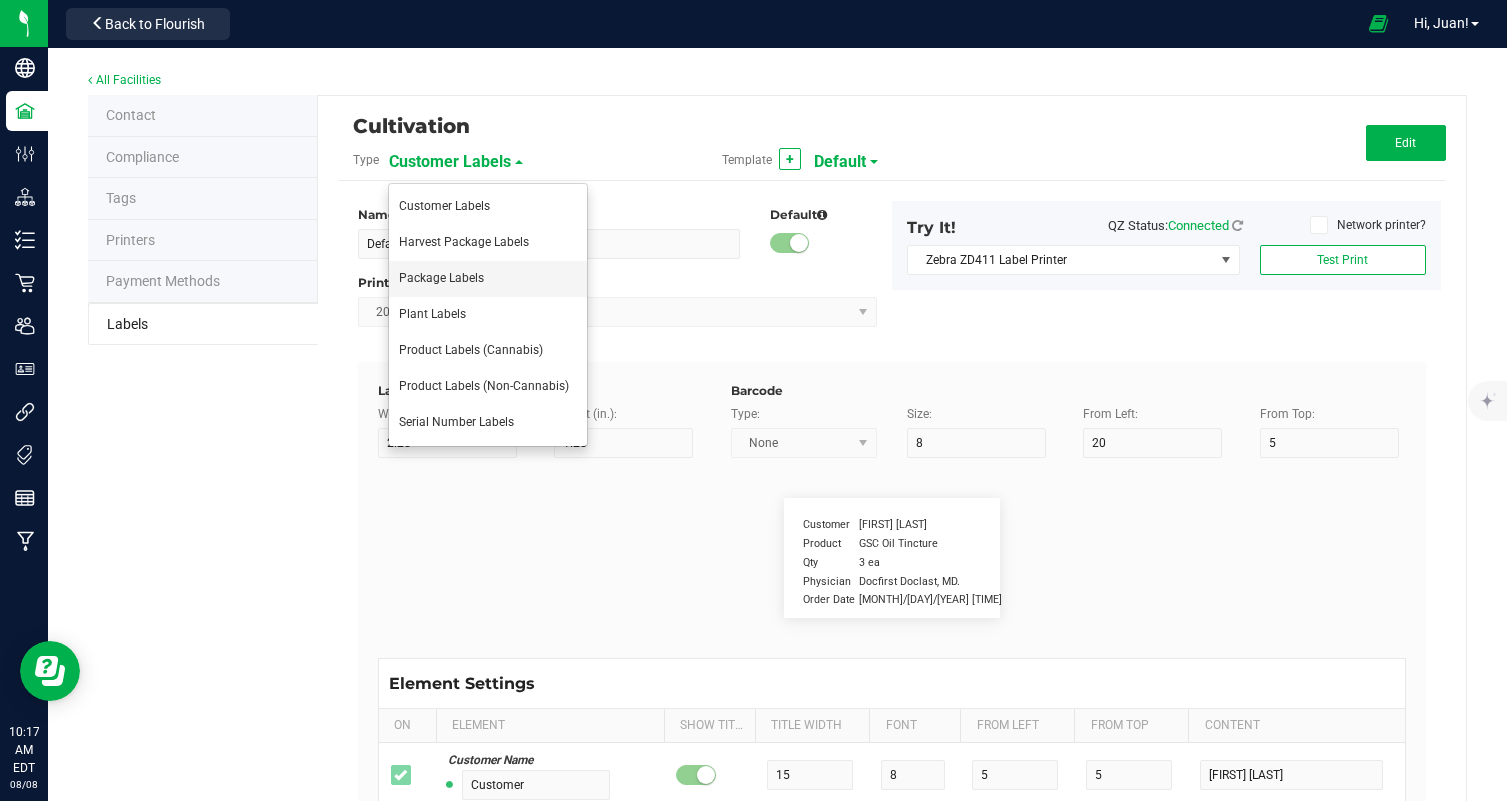type on "6" 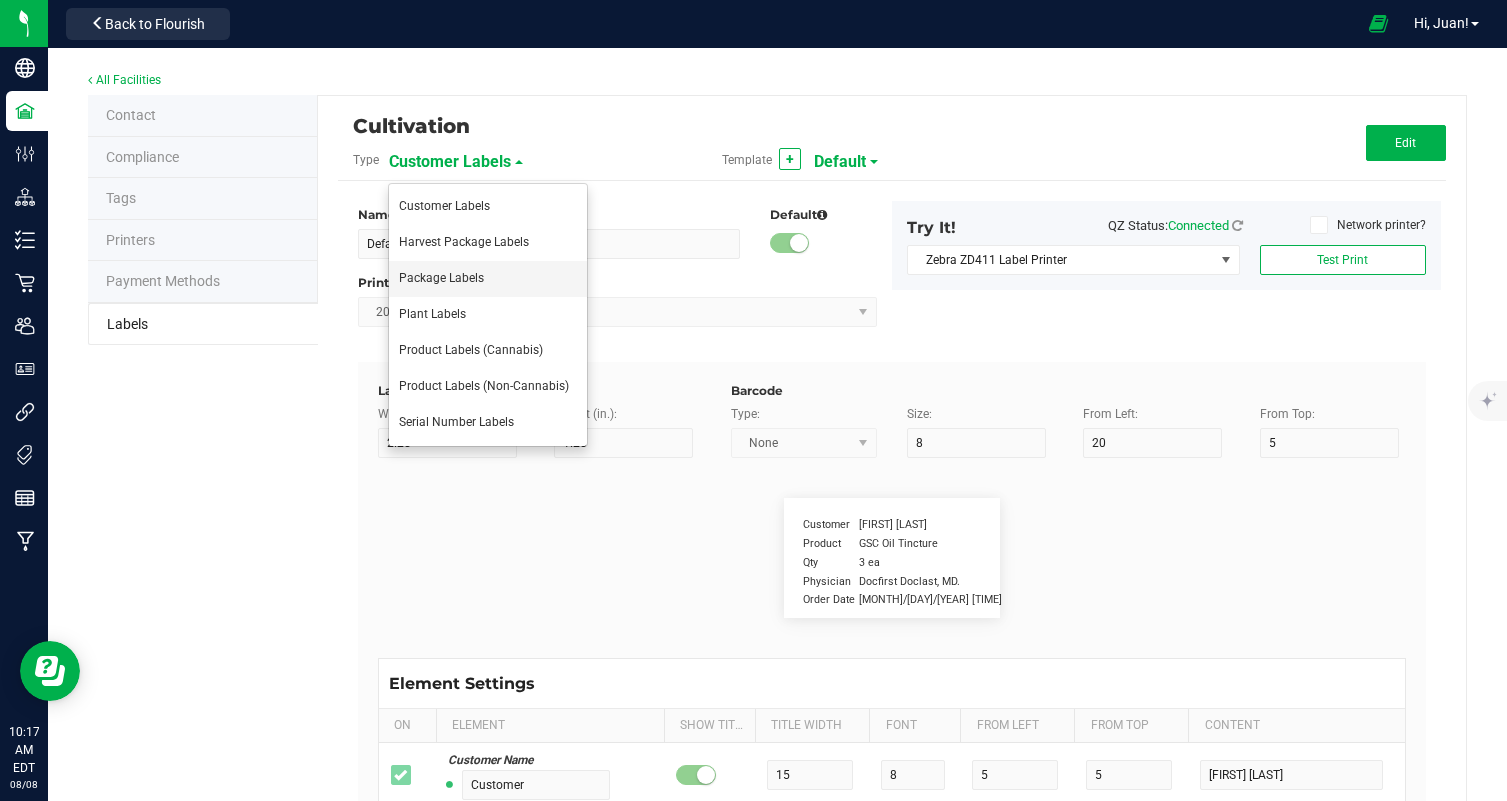 type on "4" 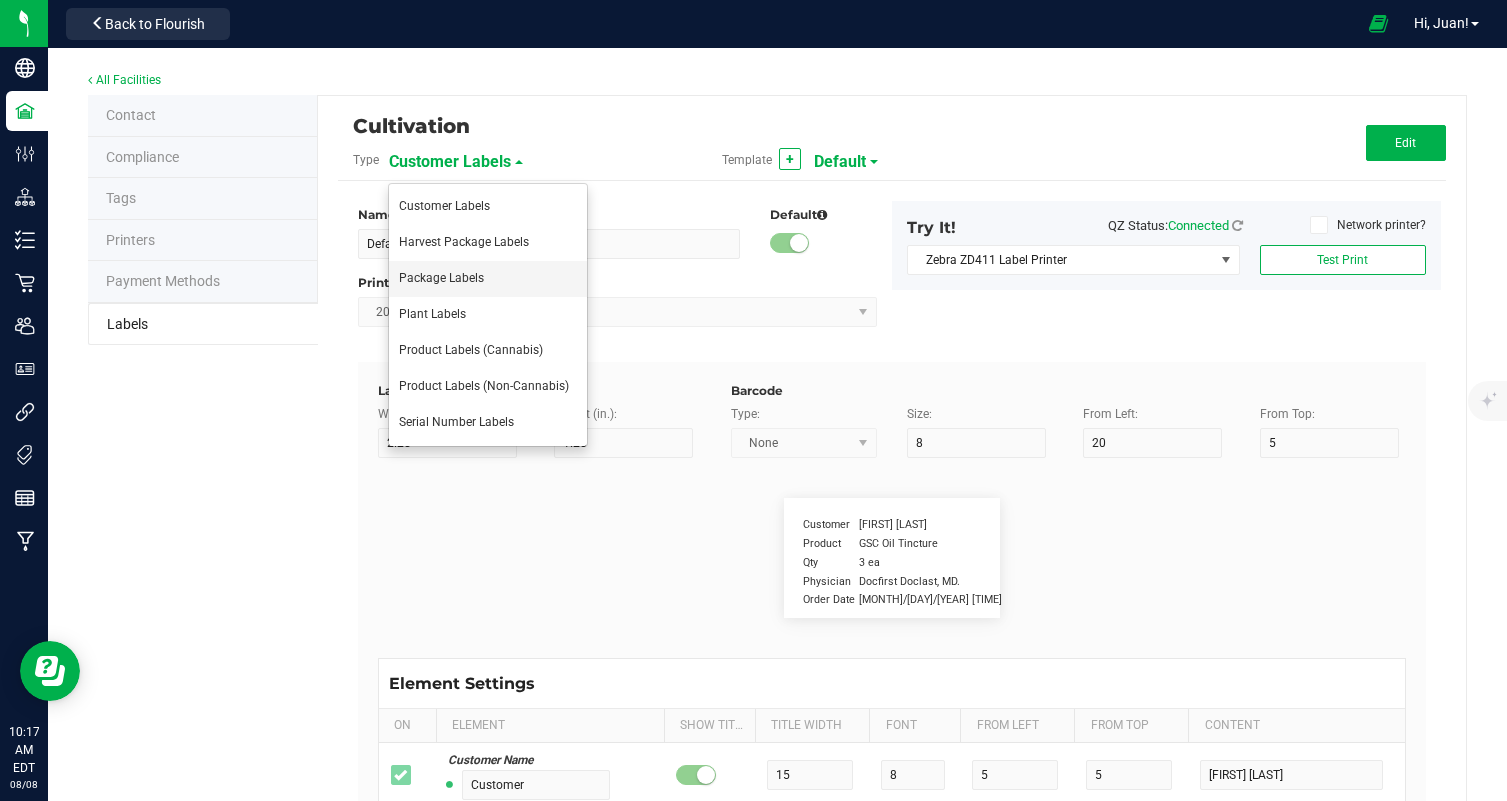 type on "28" 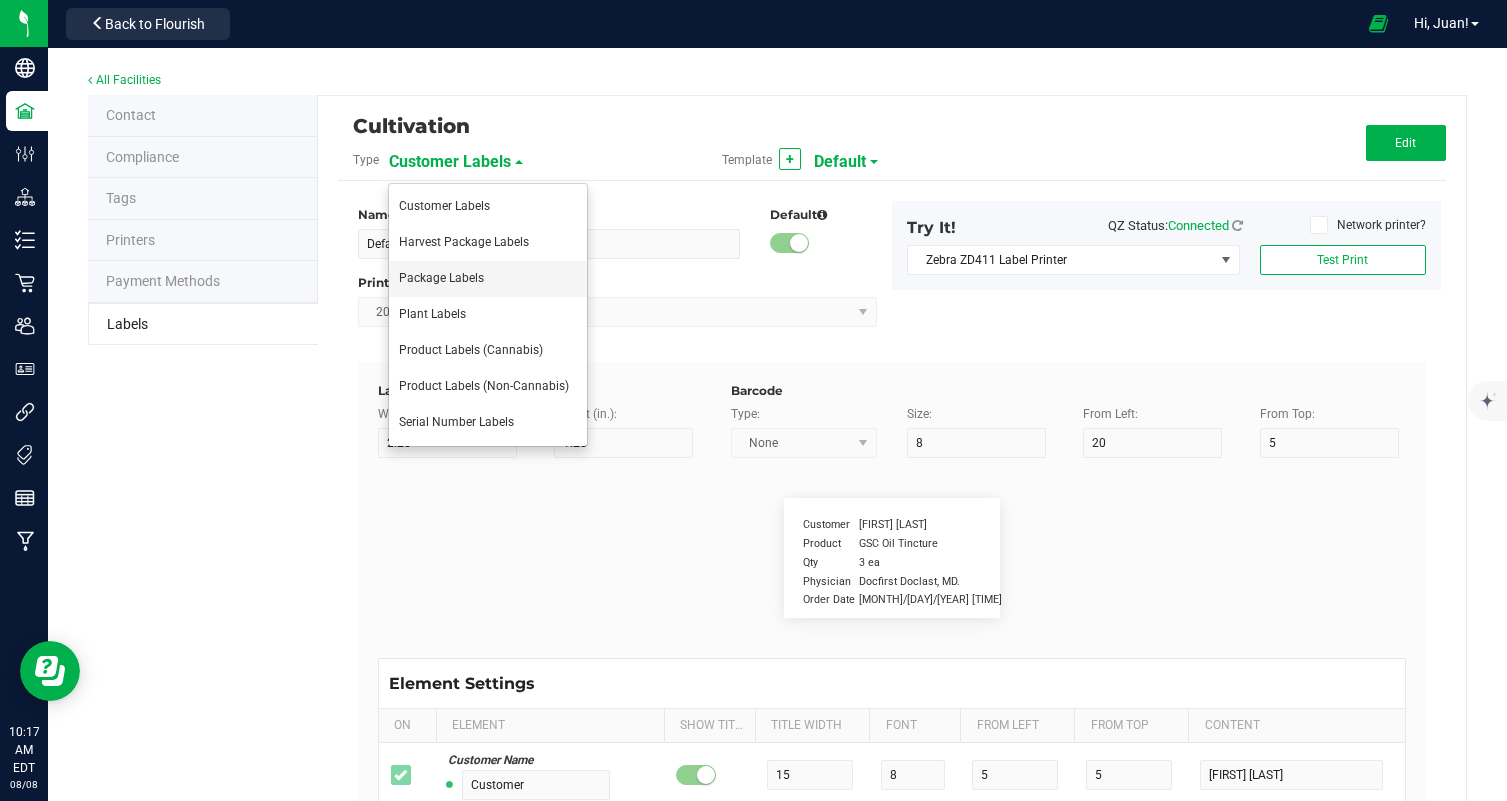type on "Grown indoors with organic inputs" 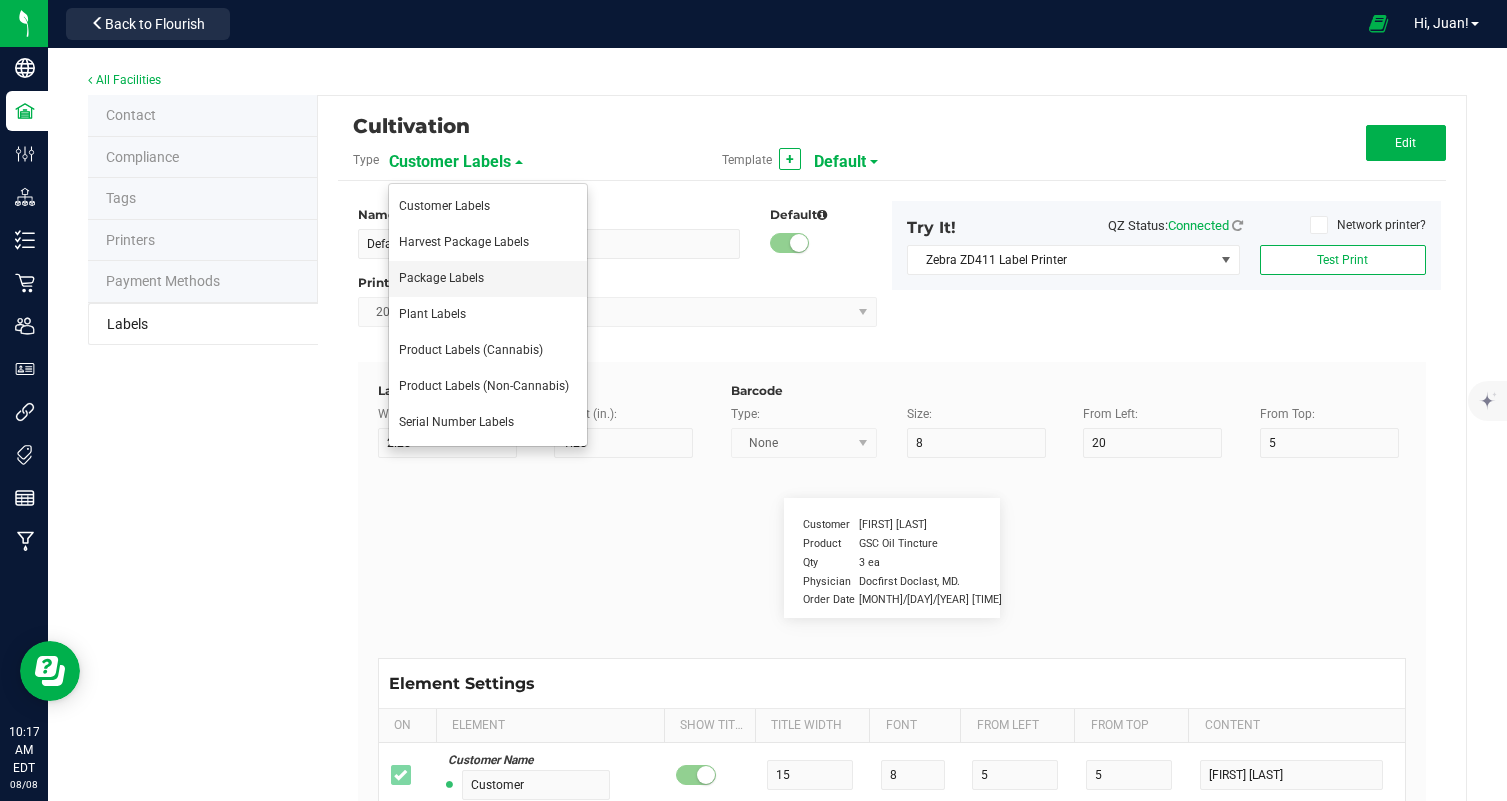 type on "Pesticides:" 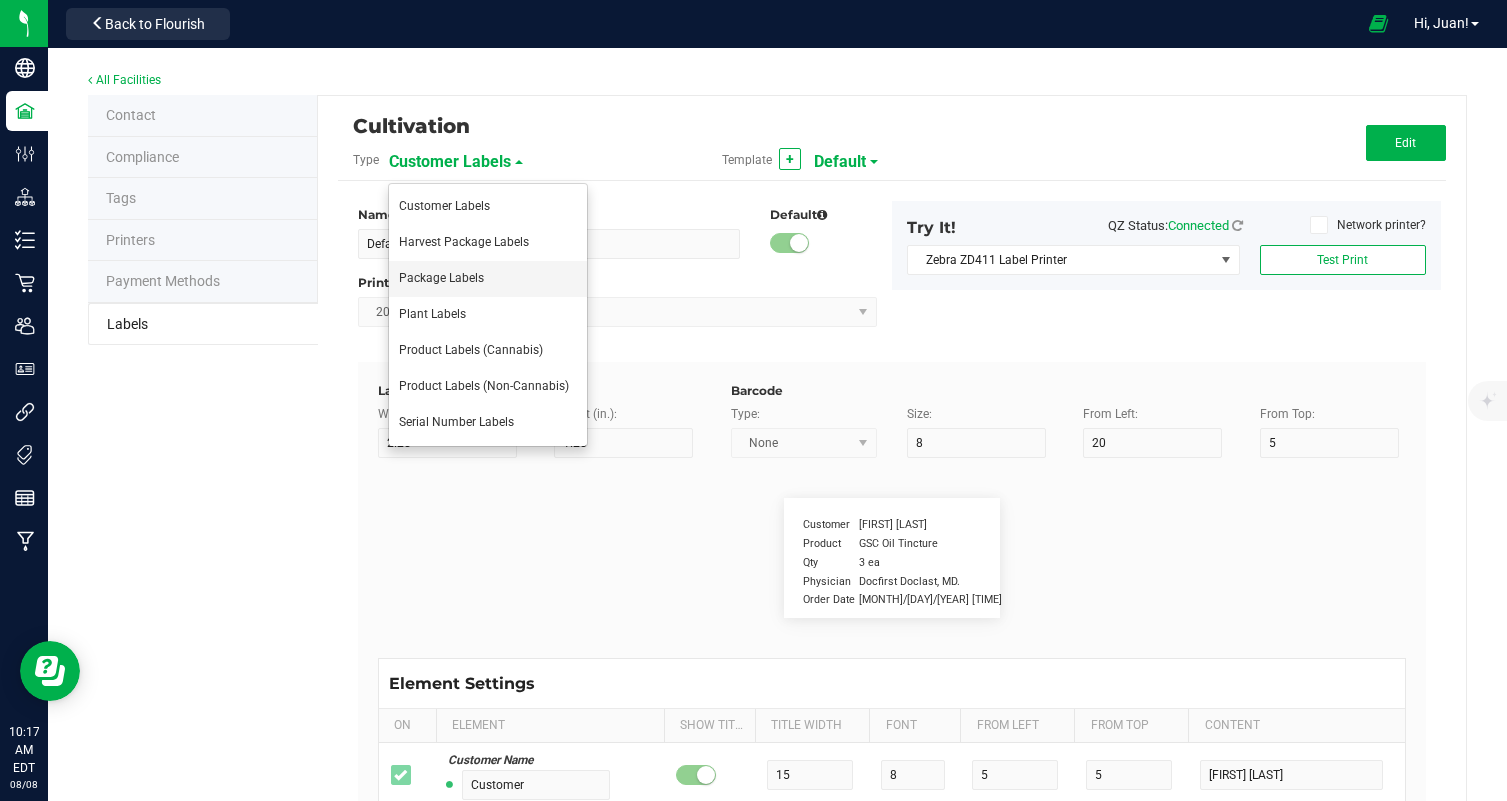 type on "11" 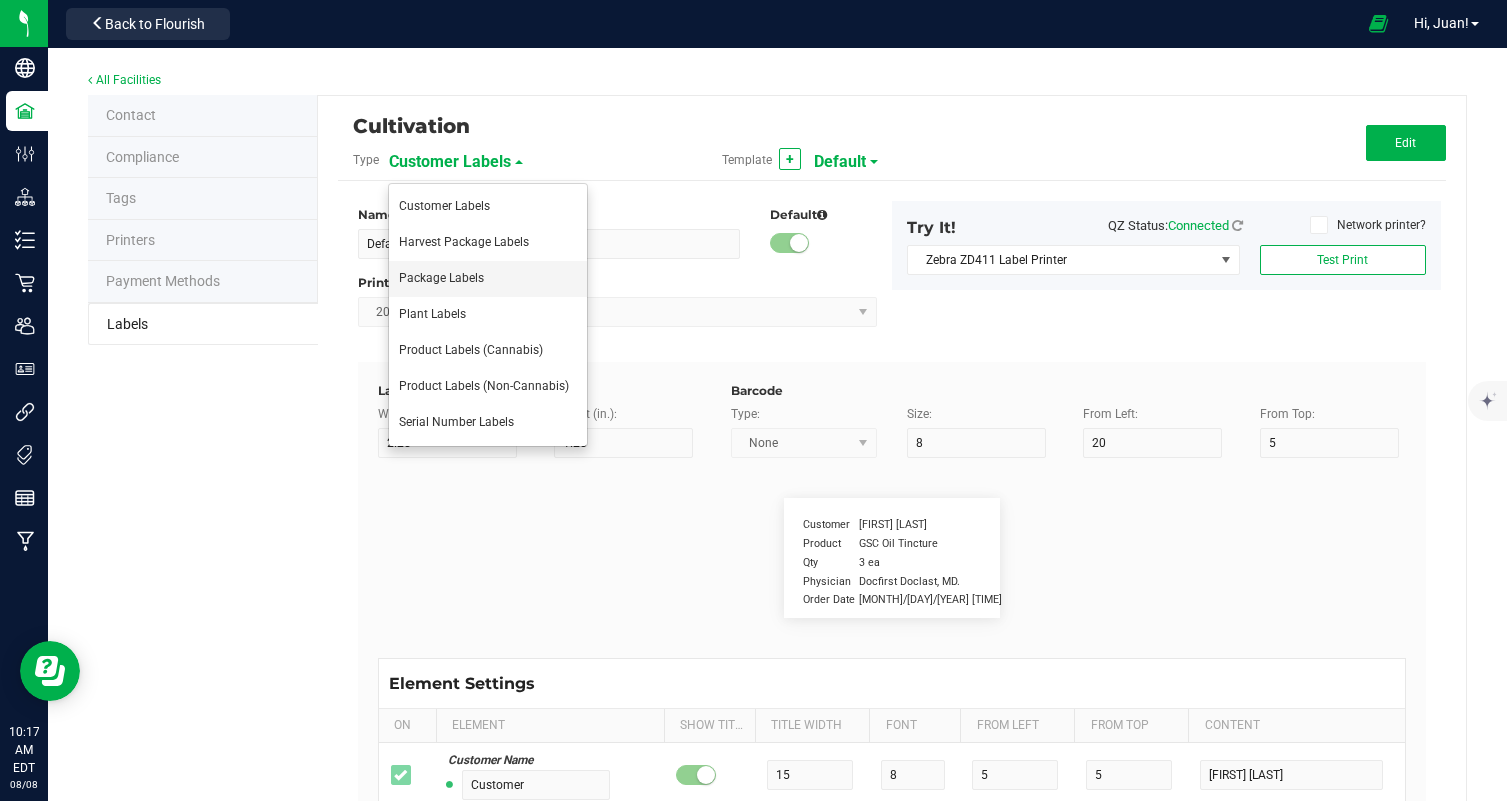 type on "6" 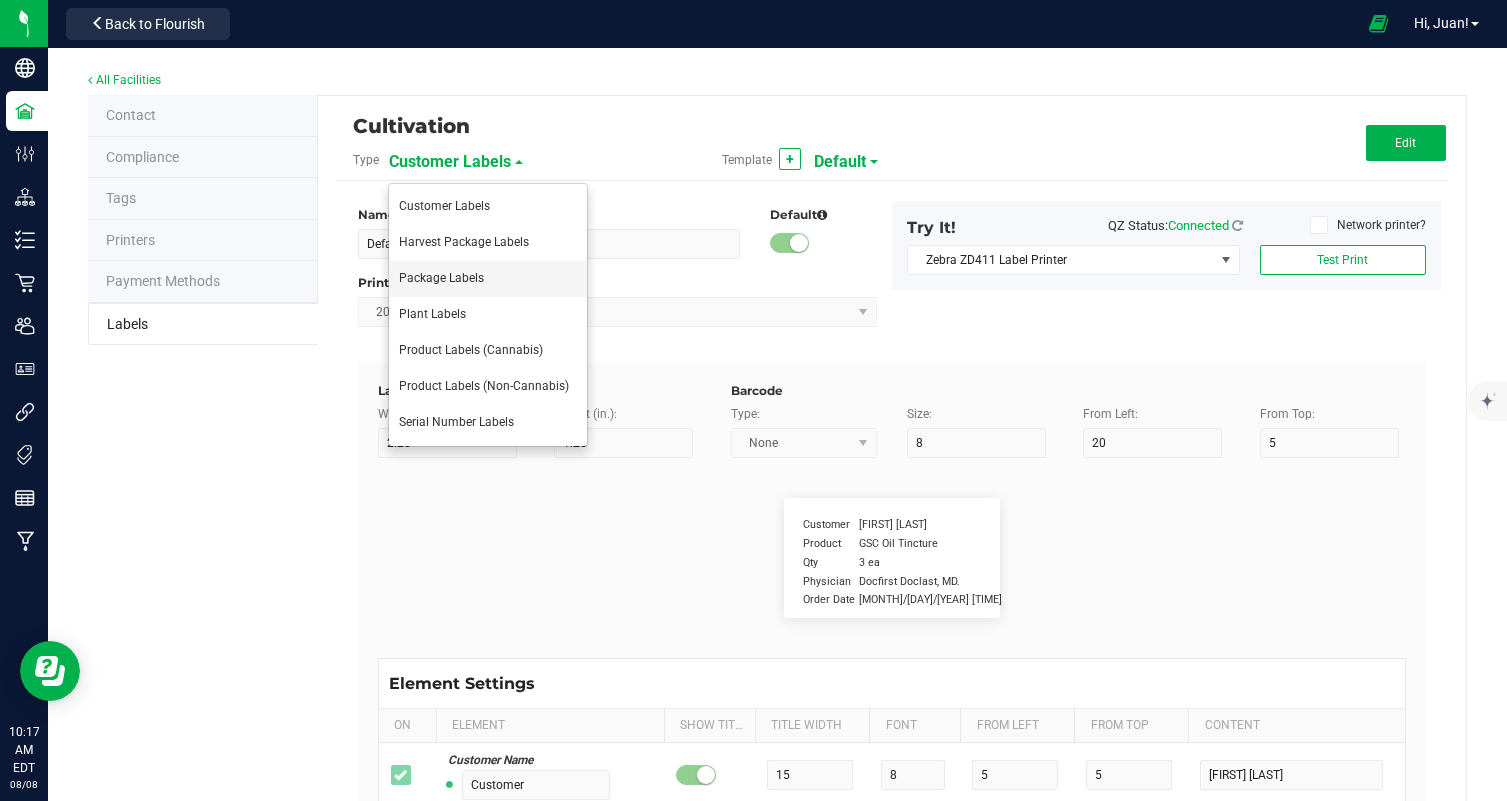 type on "4" 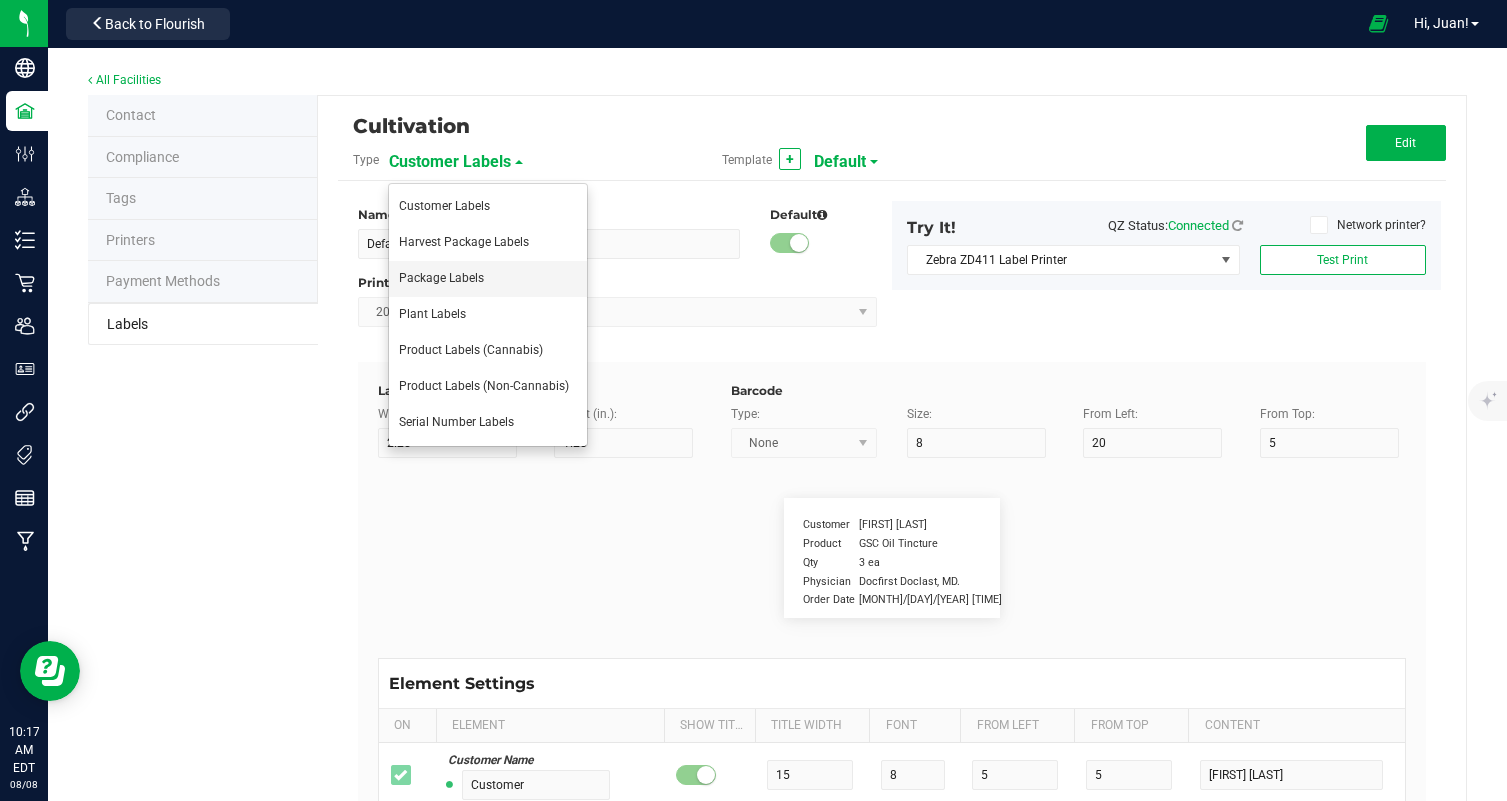 type on "NONE" 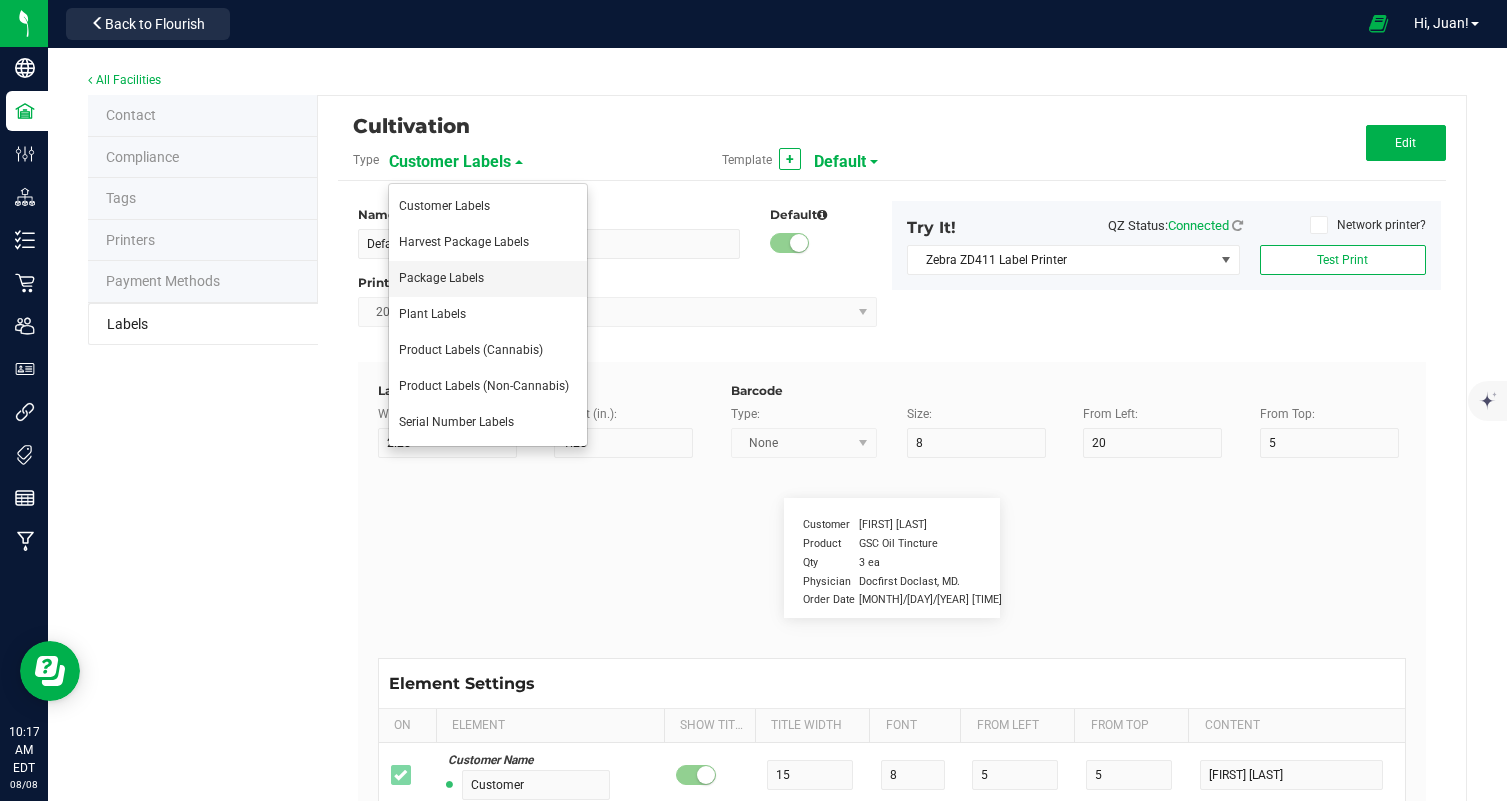 type on "Phone Number" 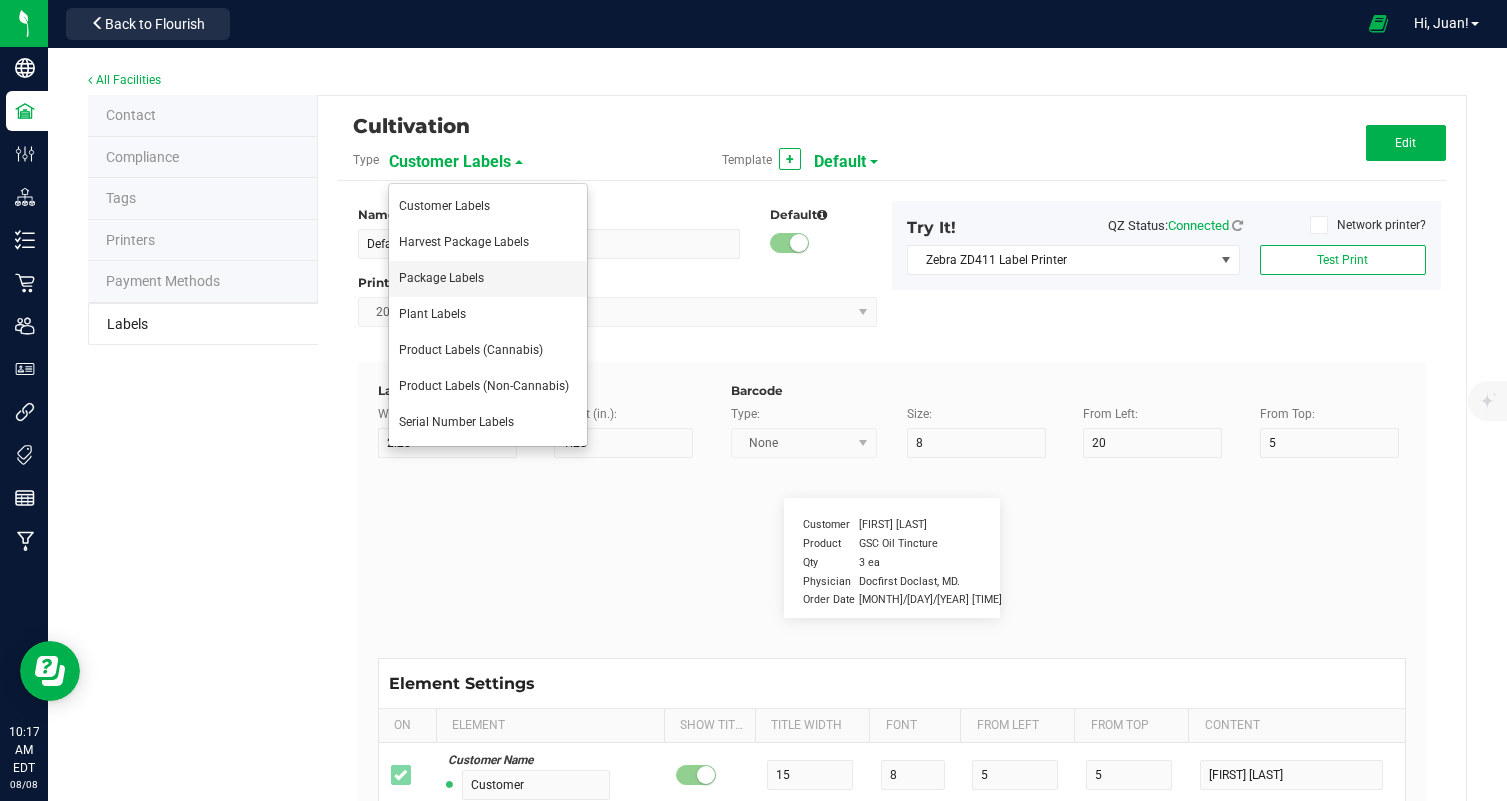 type on "10" 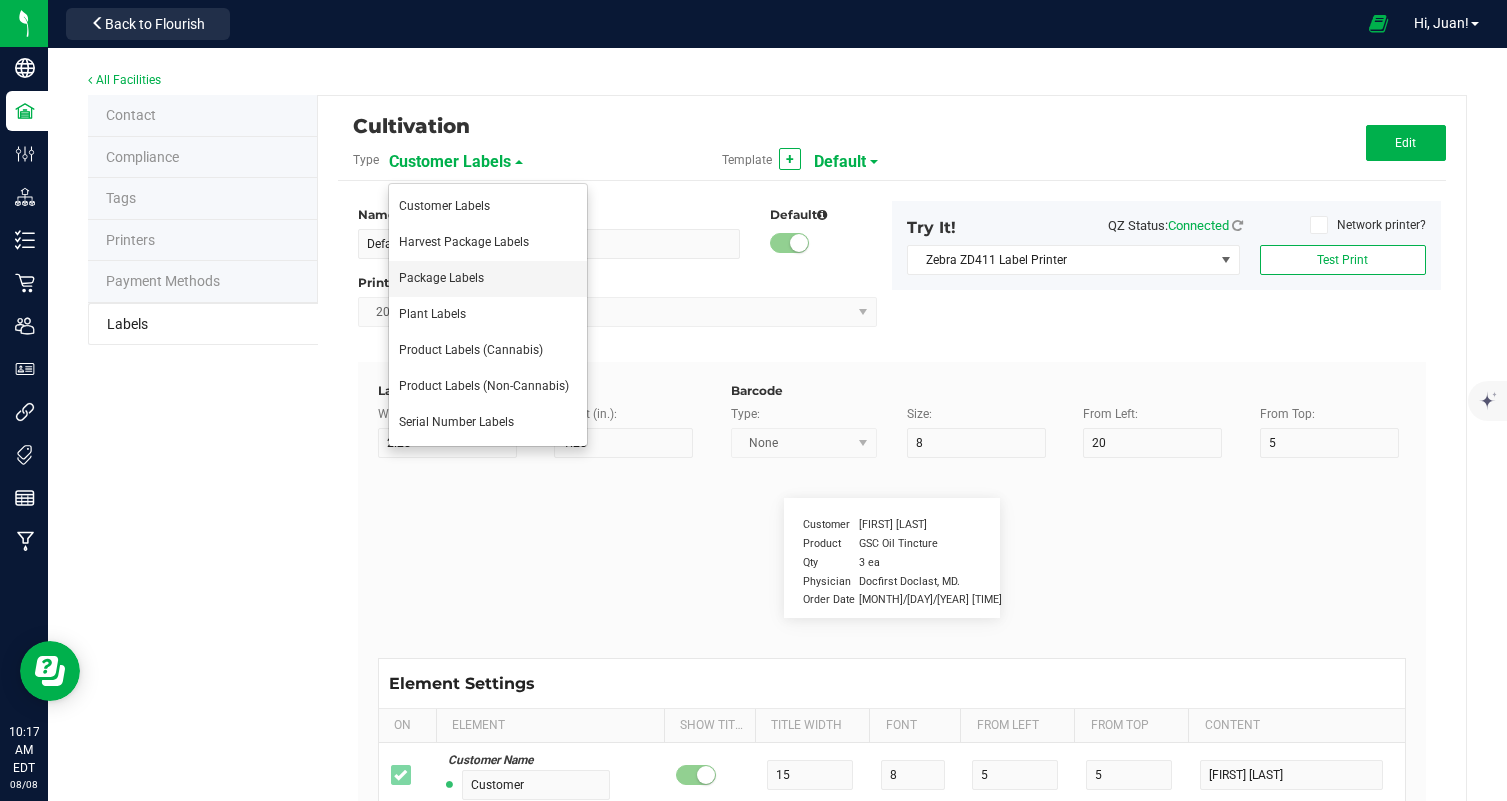 type on "6" 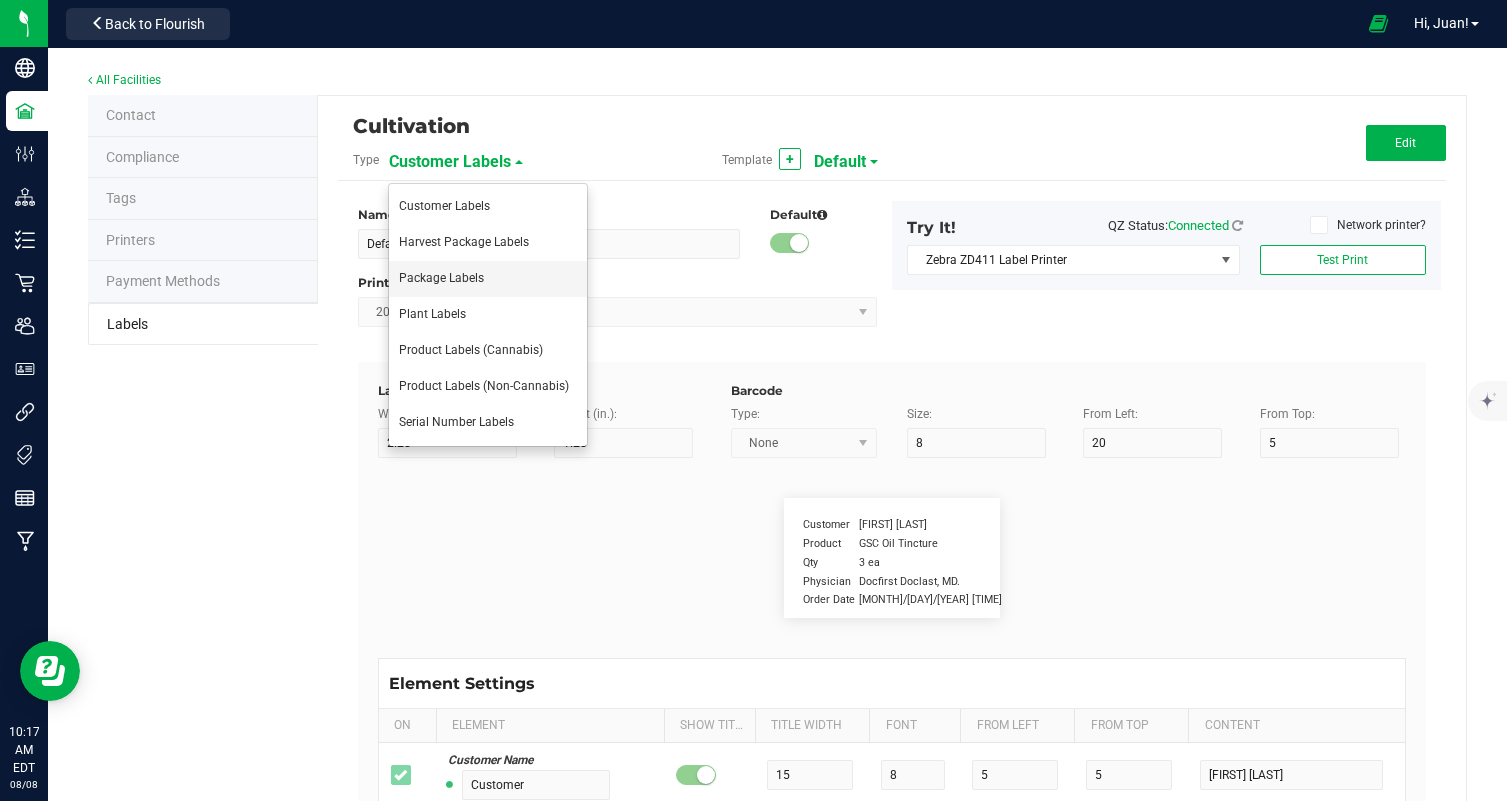 type on "4" 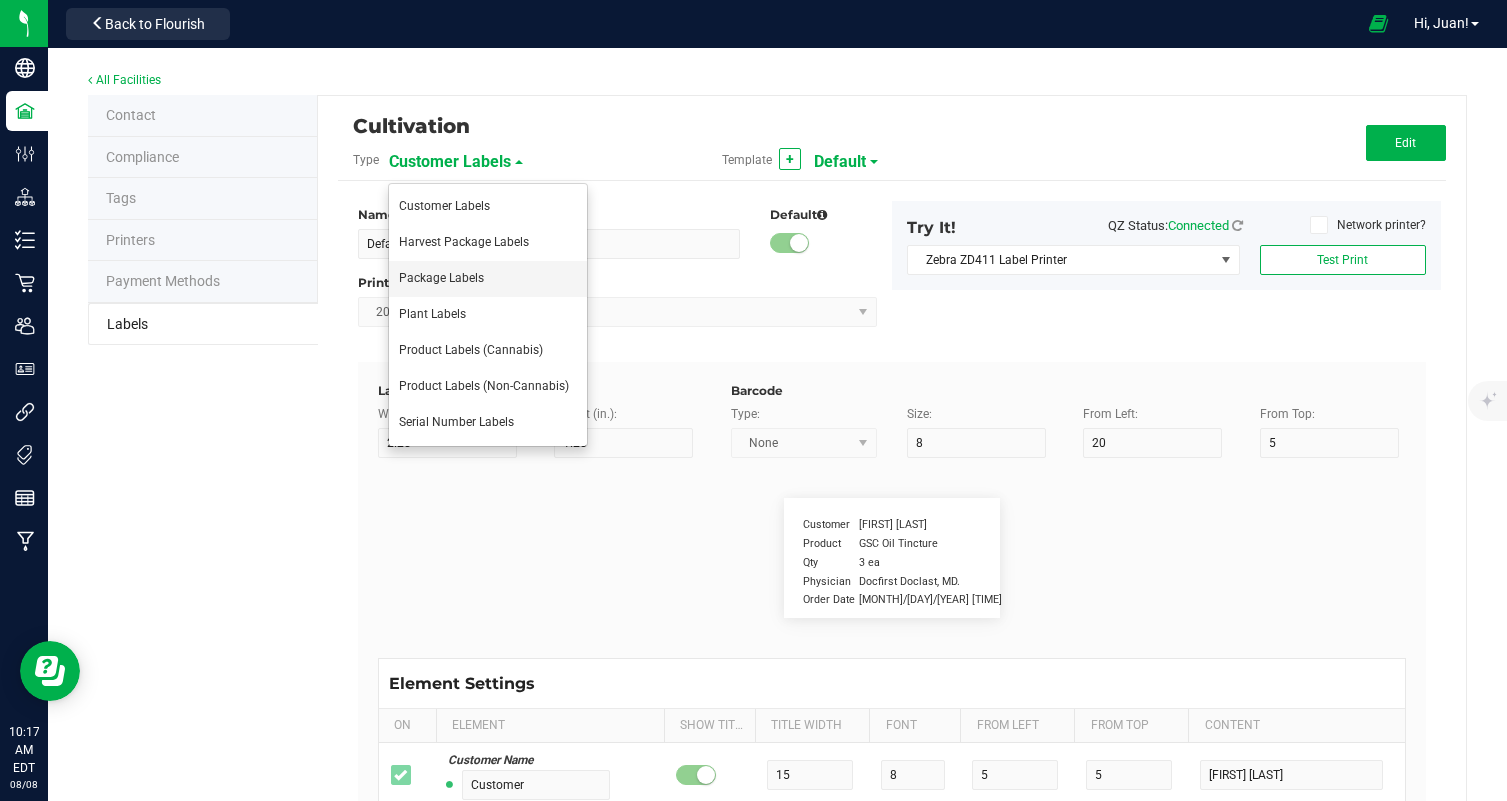 type on "46" 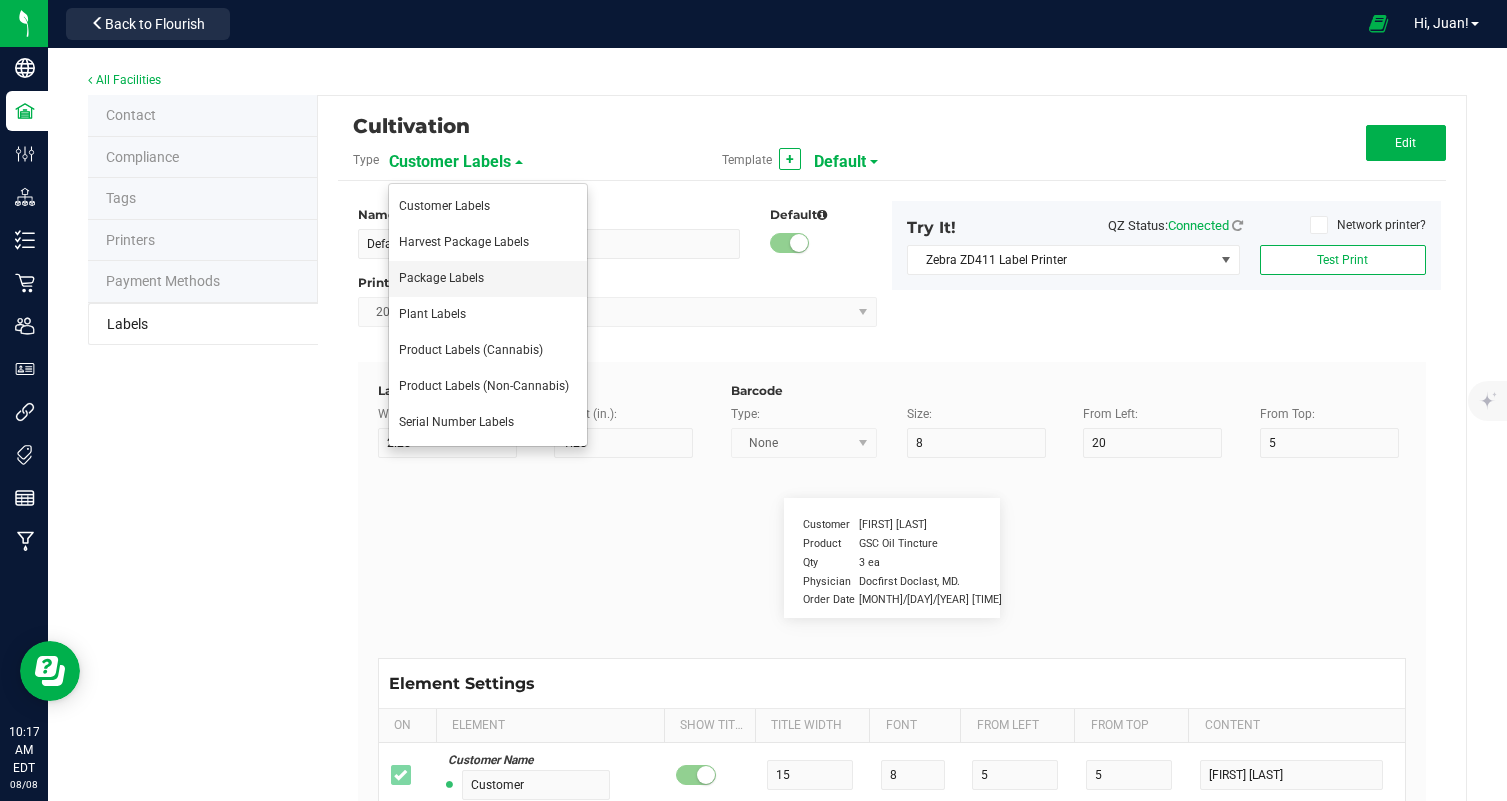 type on "(609) 895-6678" 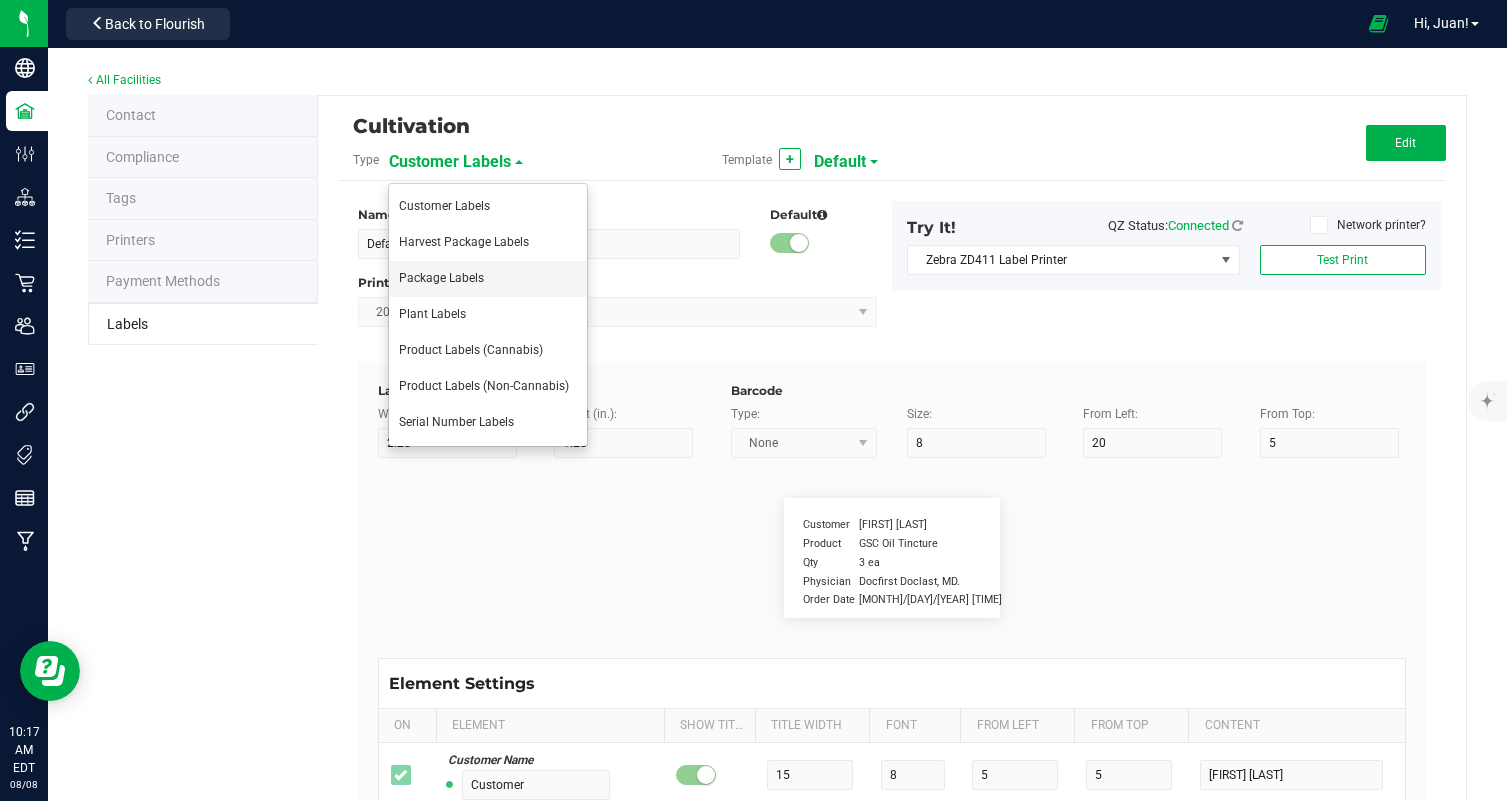 type on "LIC #:C000107" 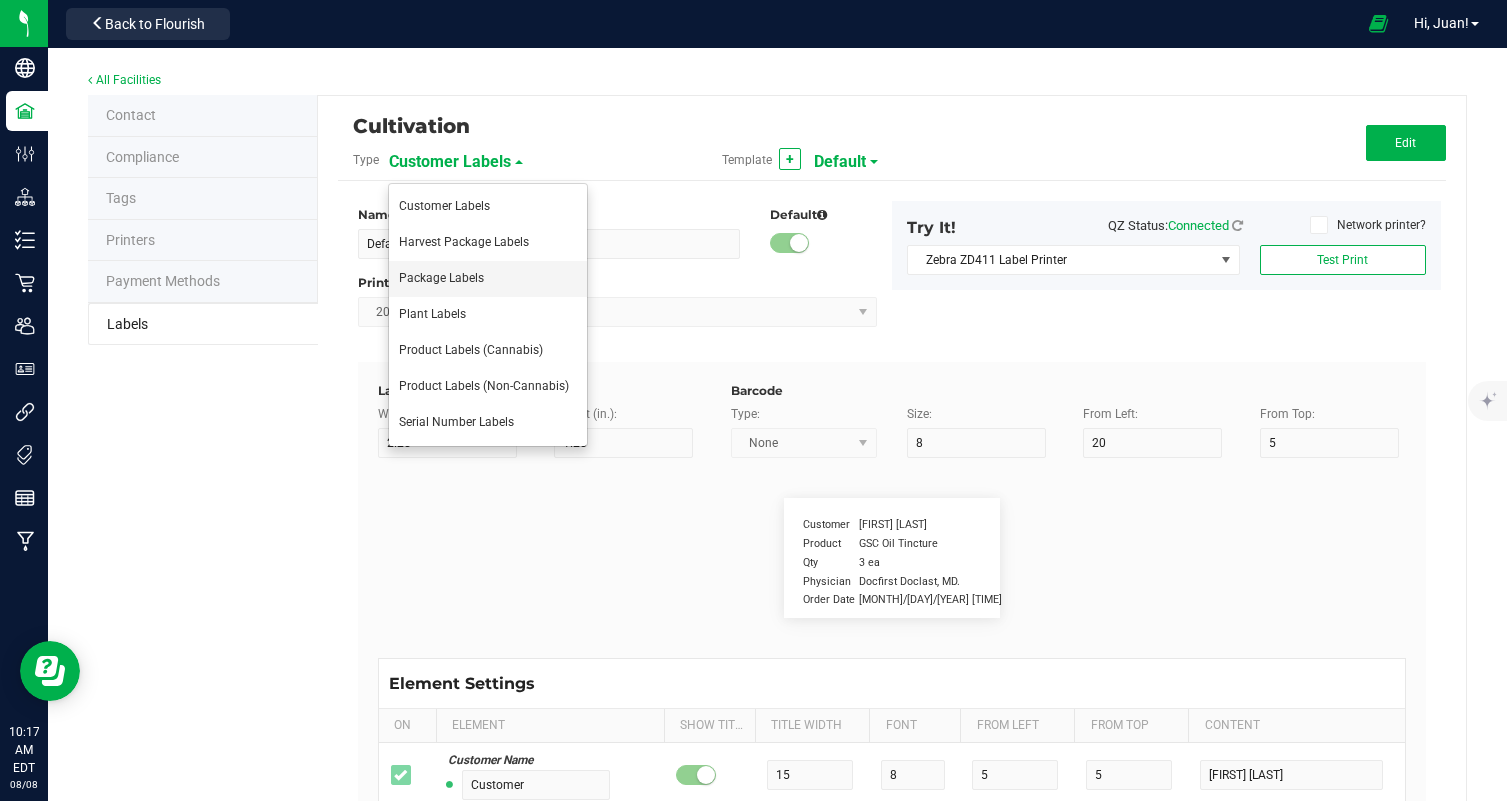 type on "17" 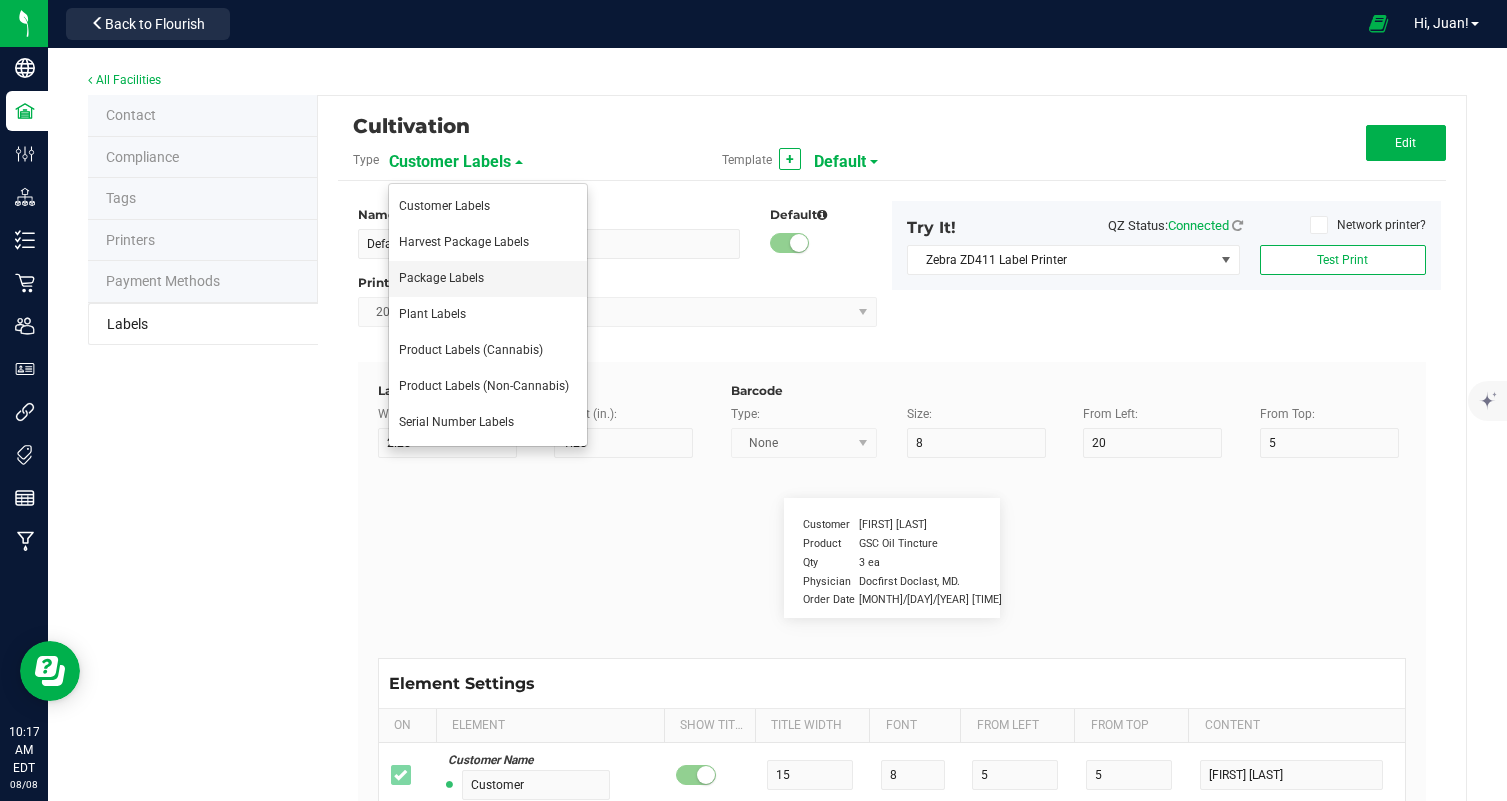 type on "6" 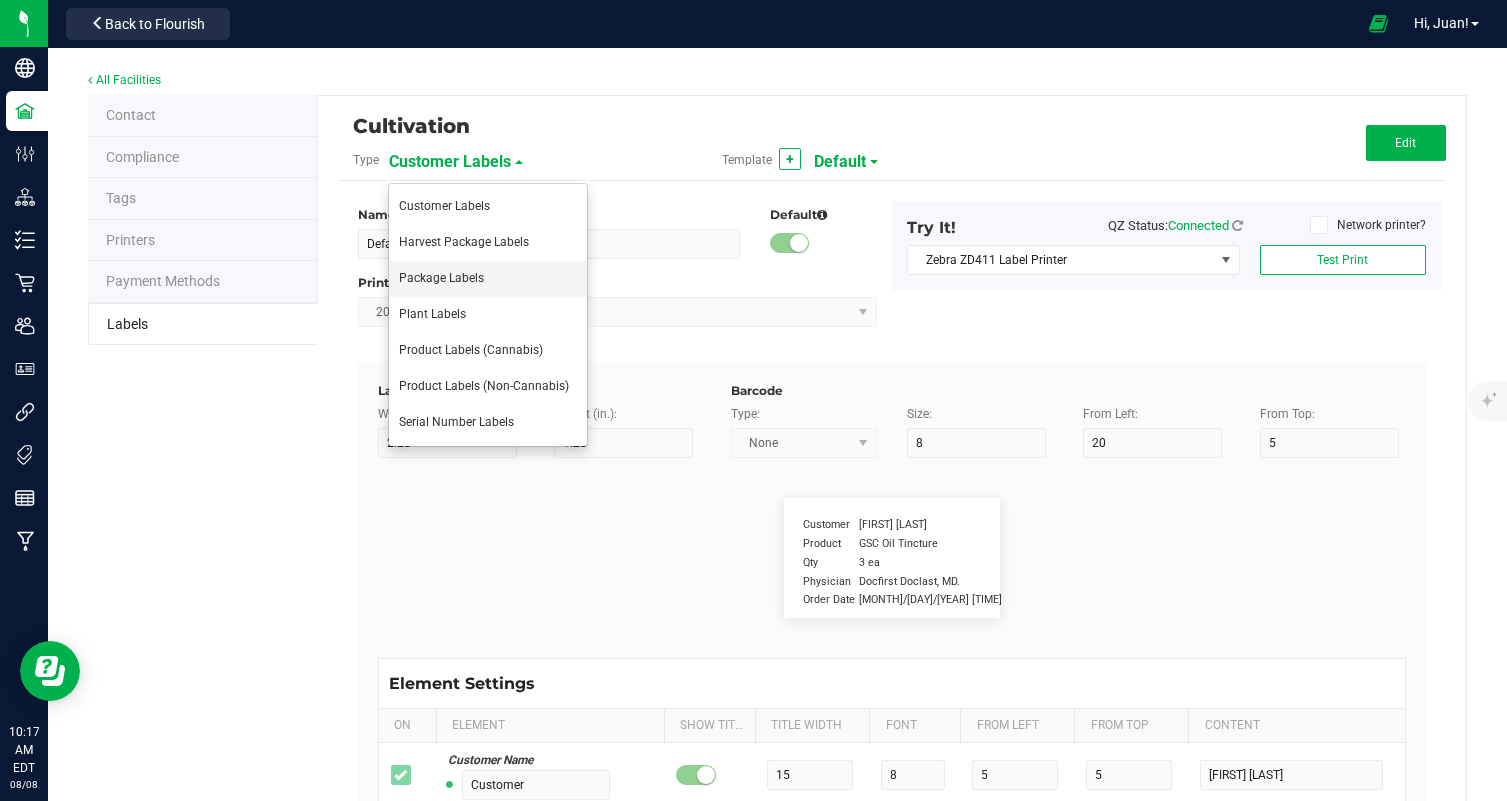 type on "4" 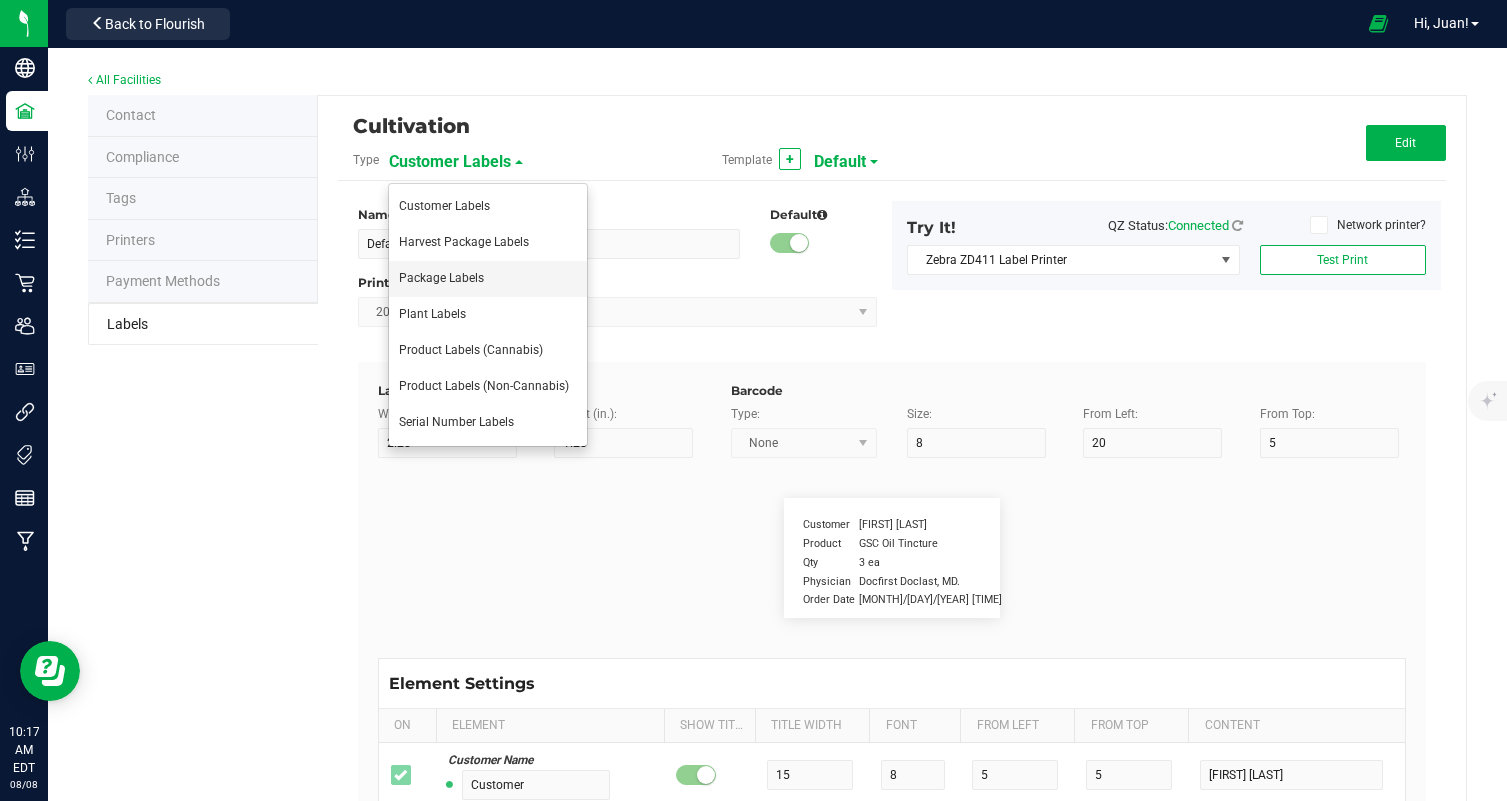 type on "50" 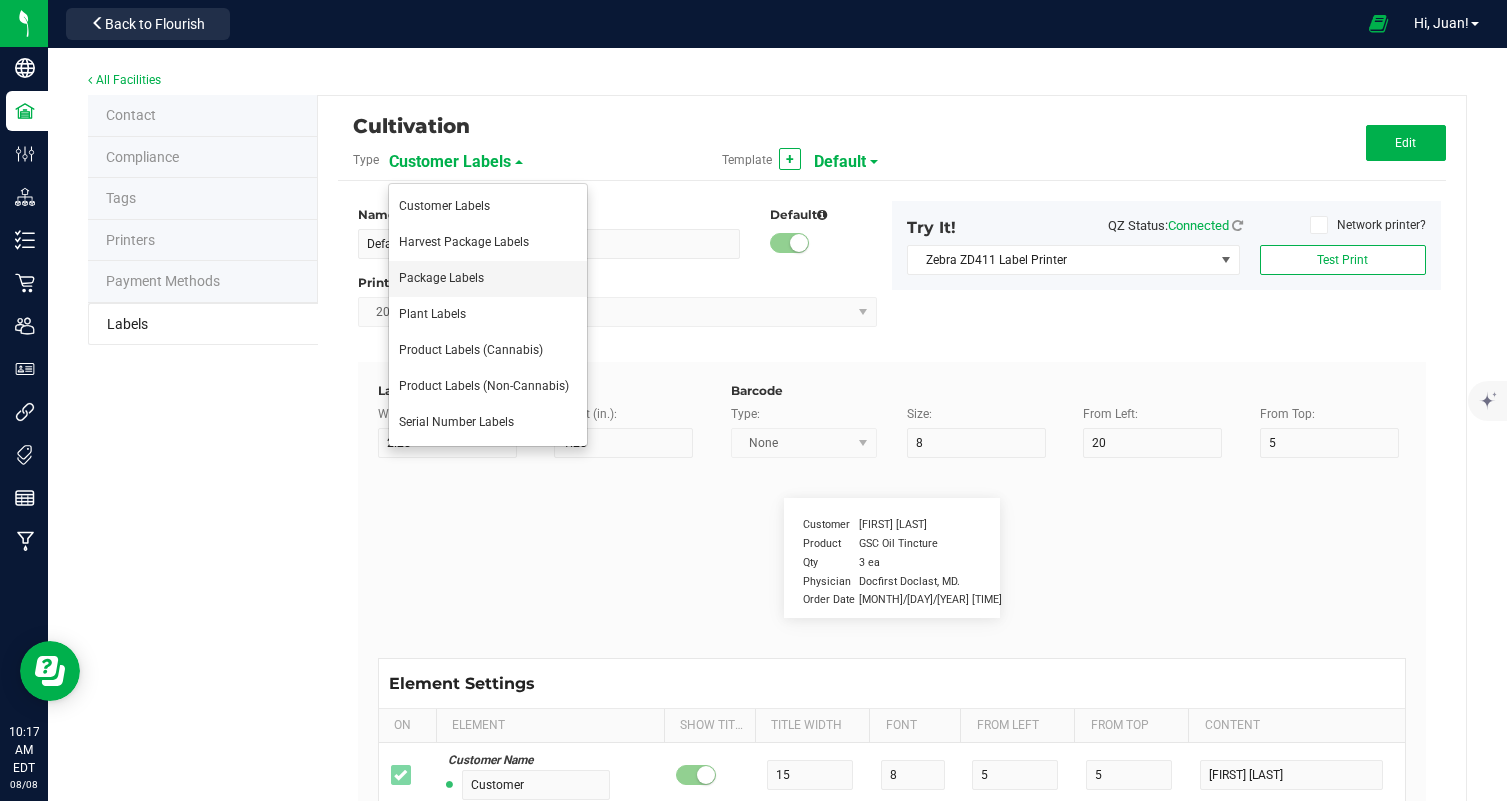 type 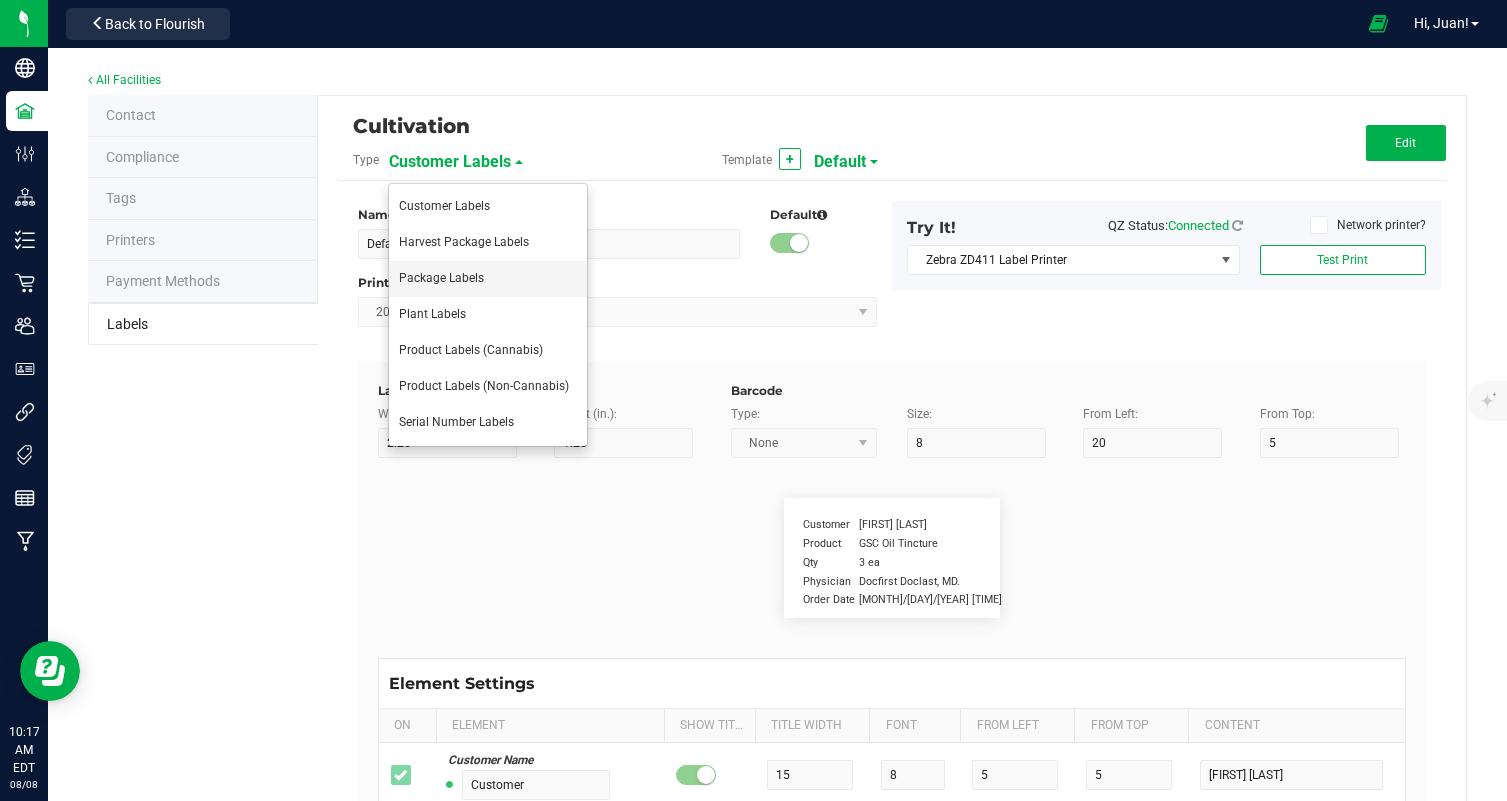type on "Terpene 1" 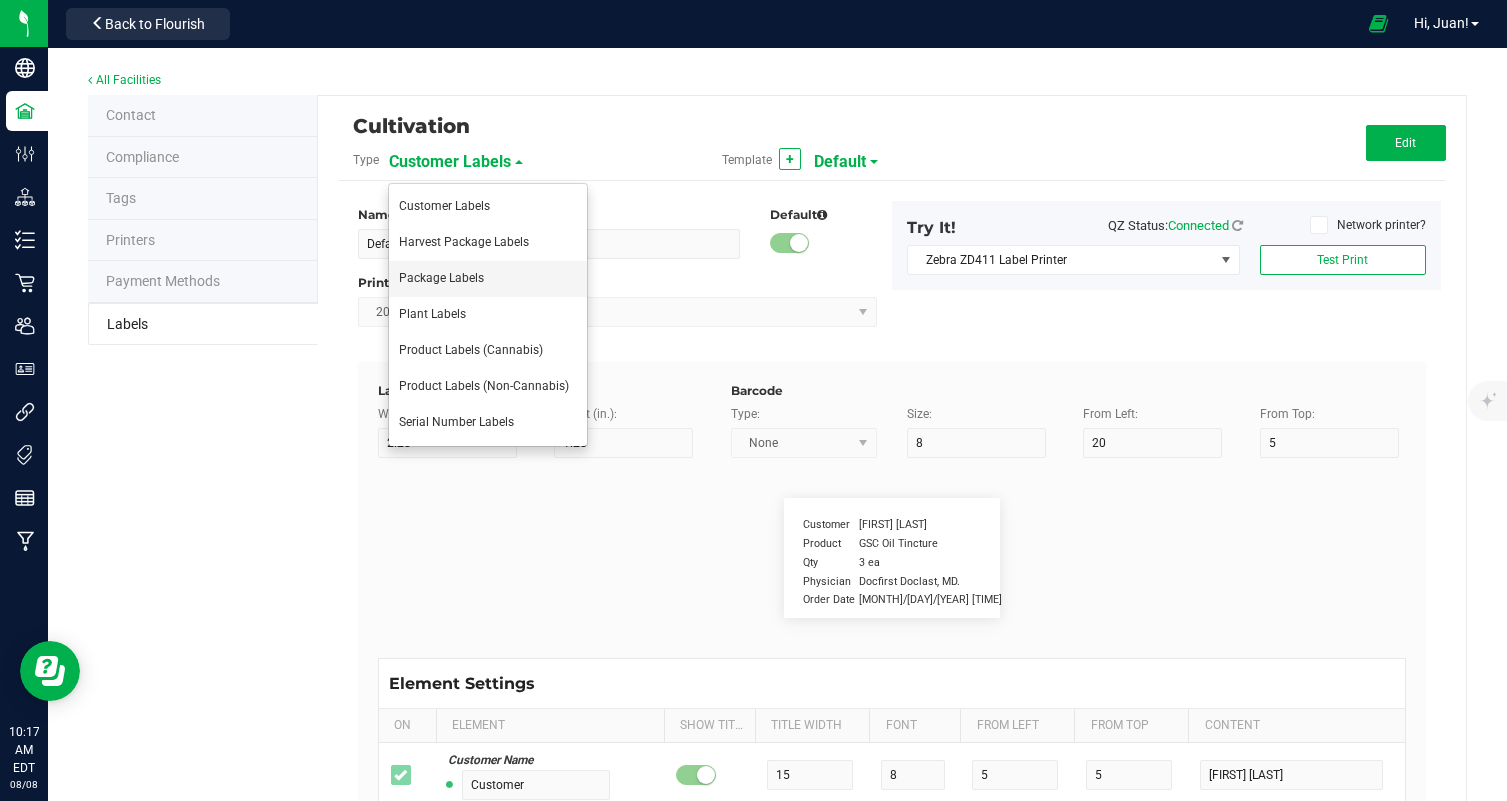 type on "35" 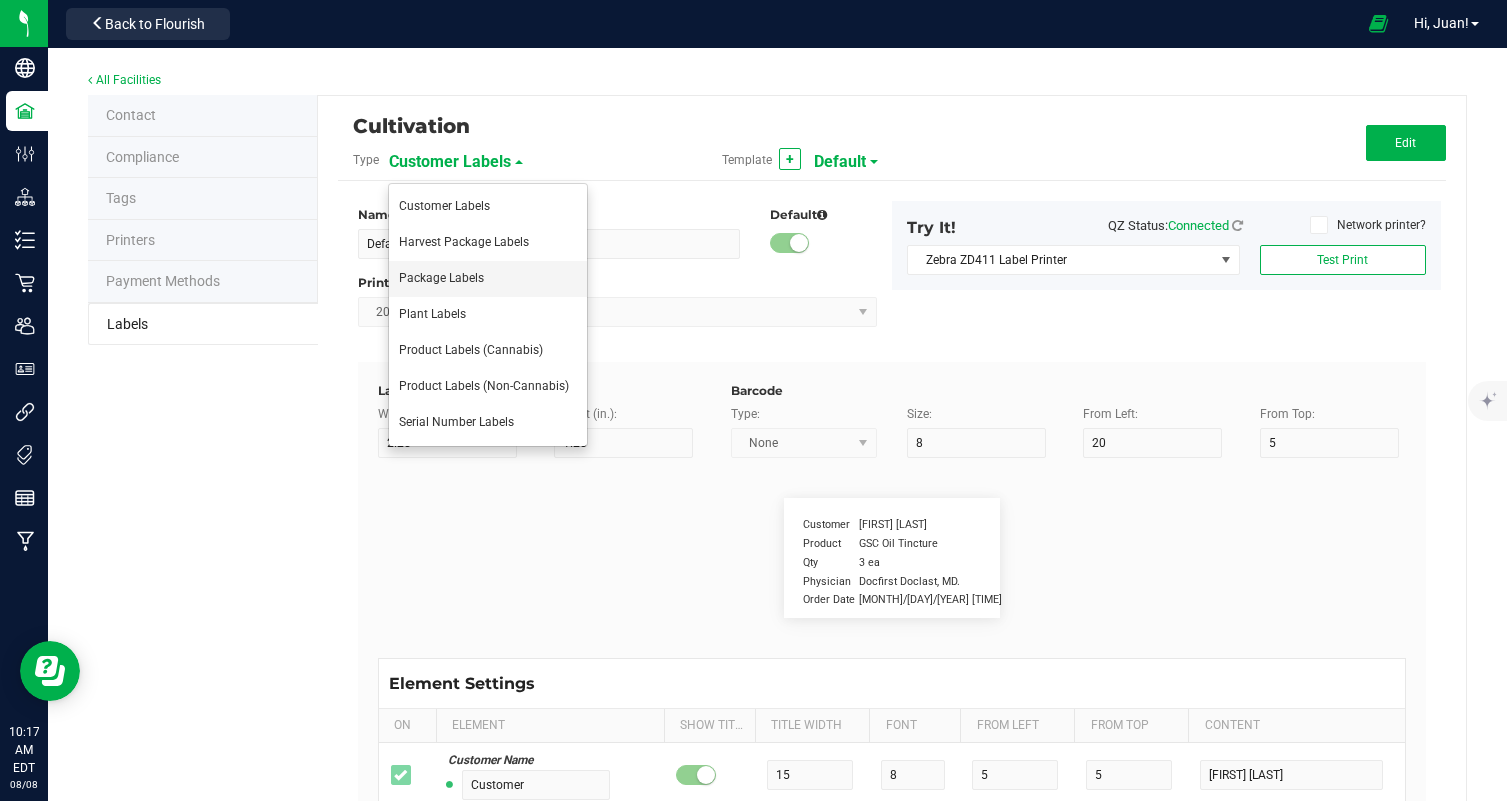 type on "6" 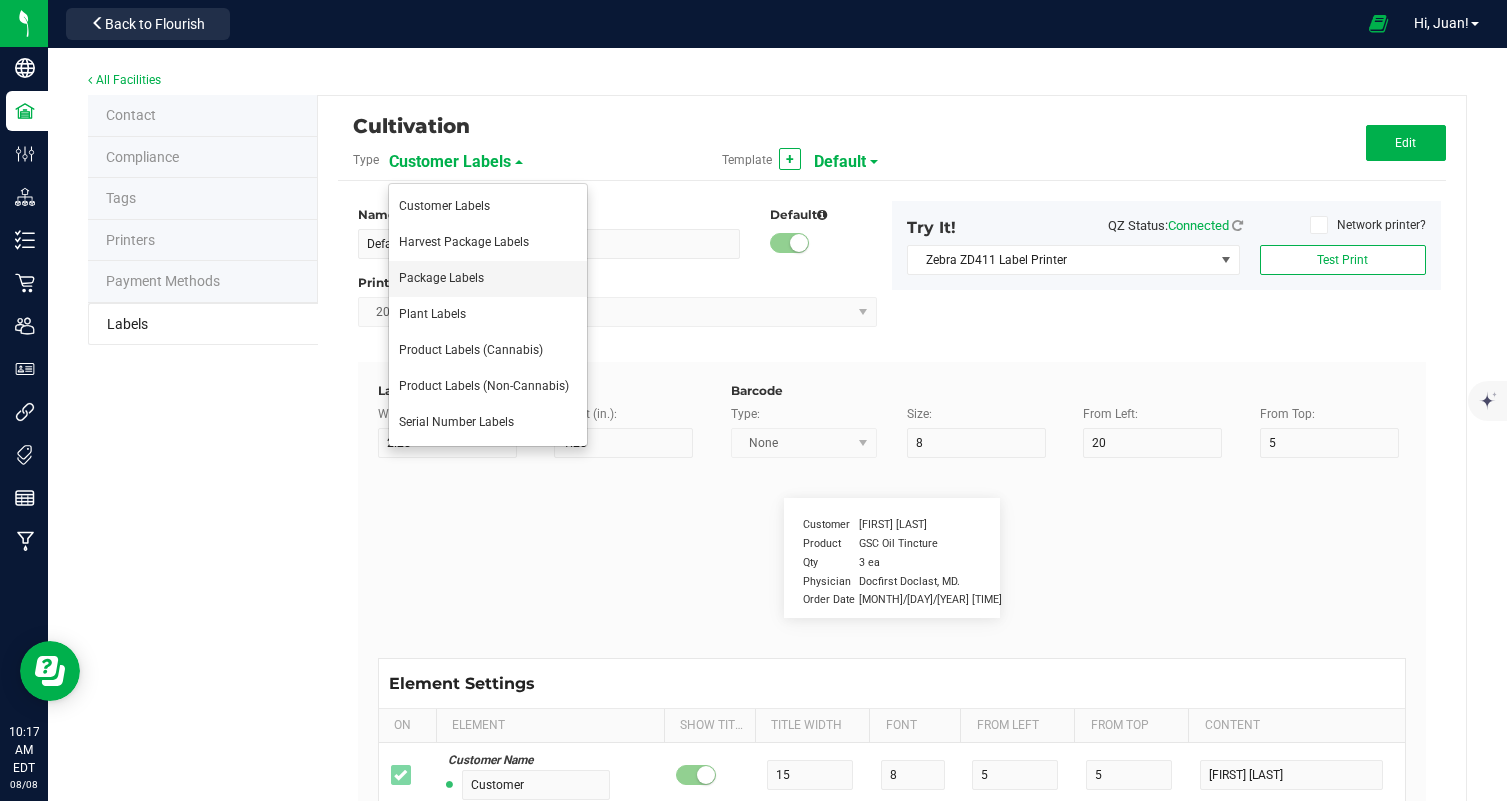 type on "29" 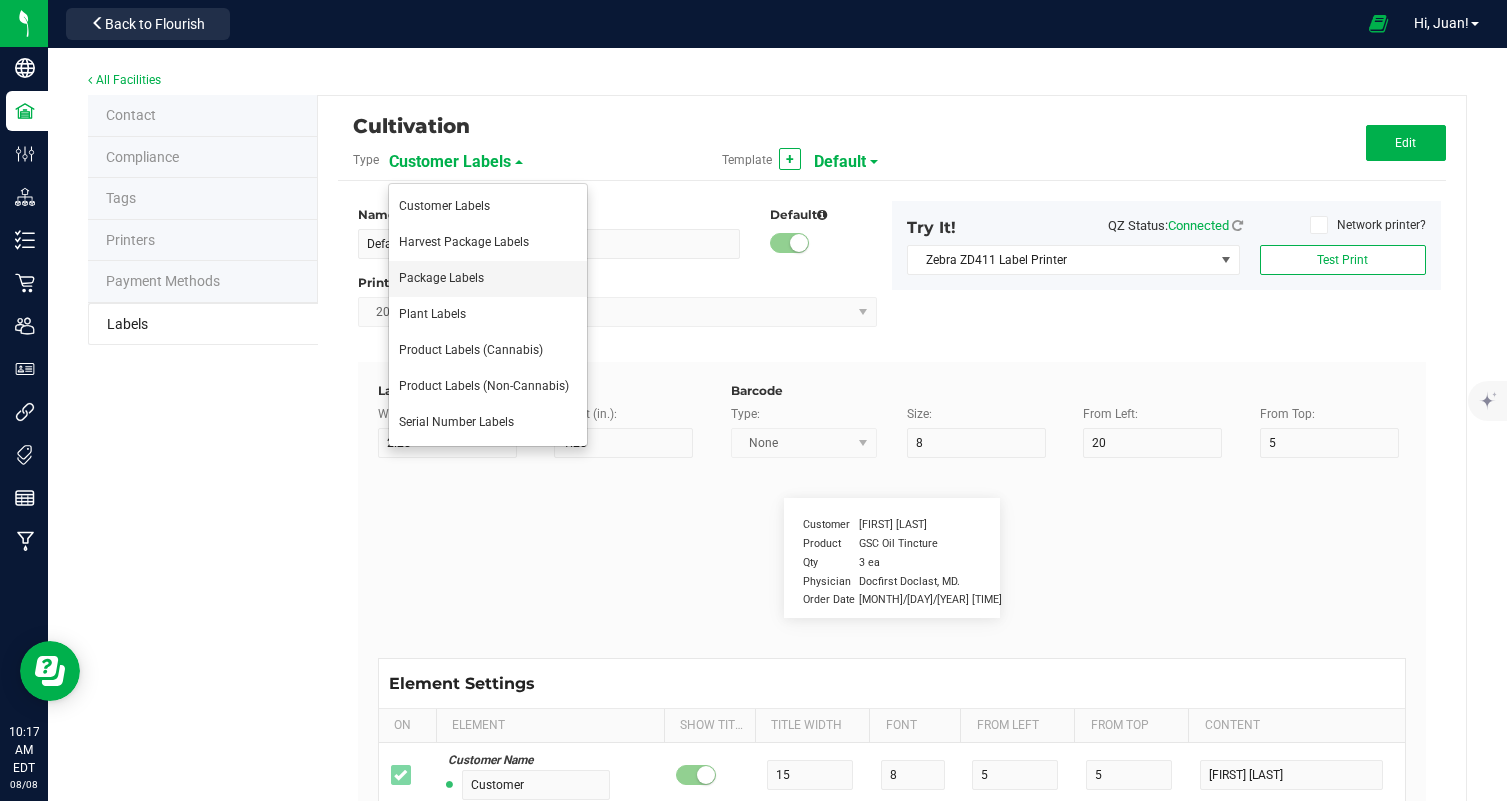 type on "17" 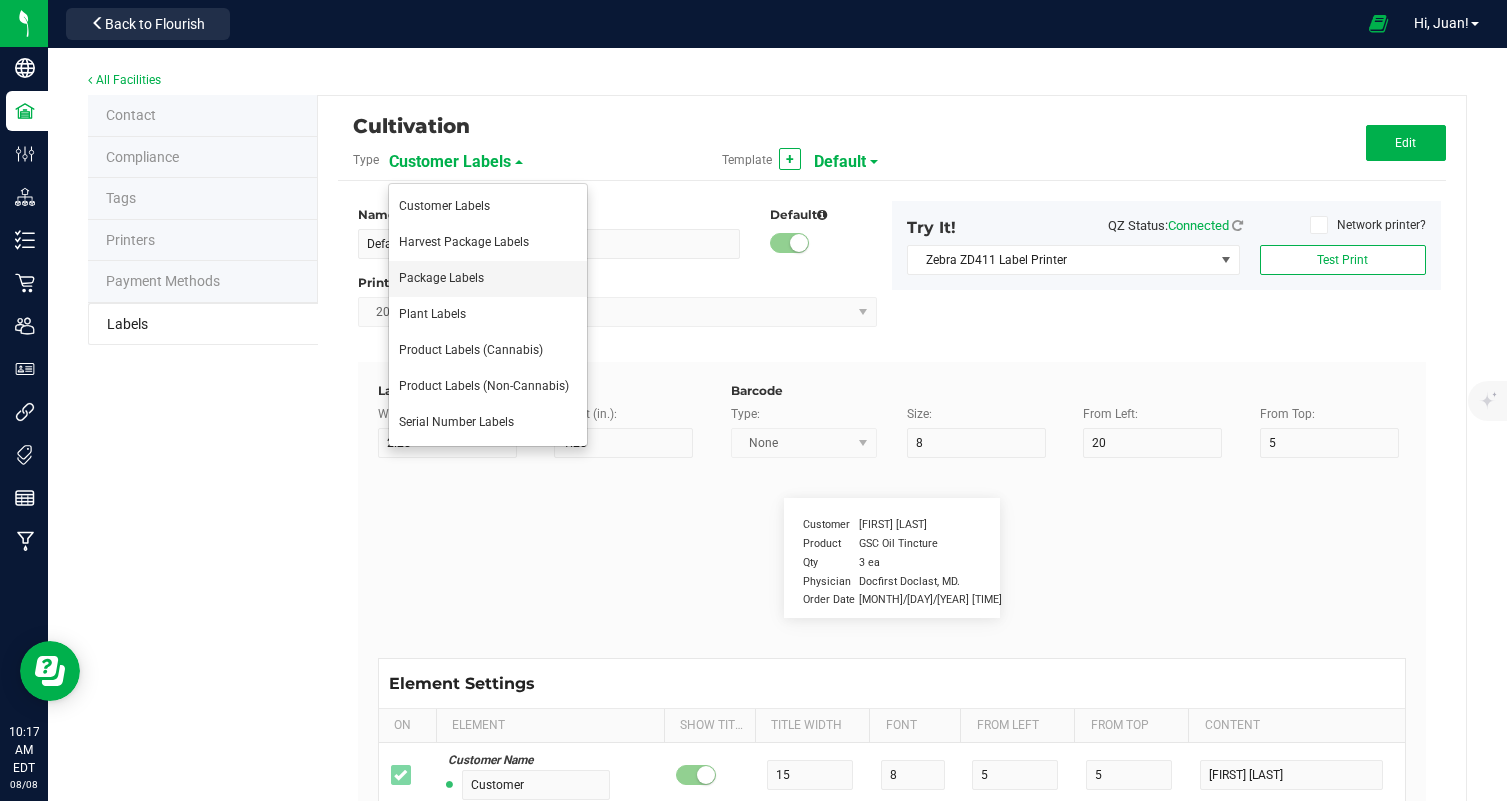 type on "Limonene:" 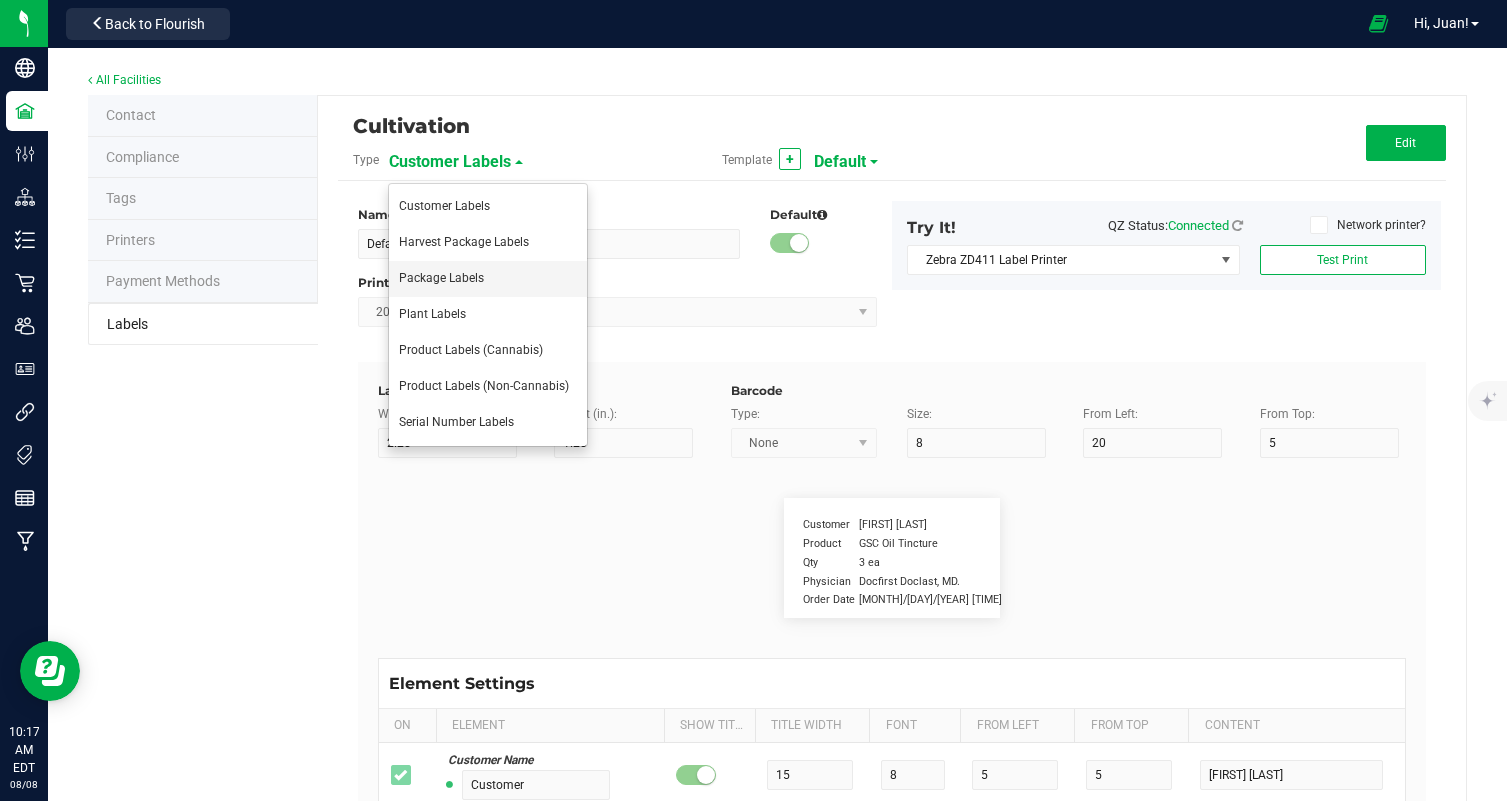 type on "Terpene Value" 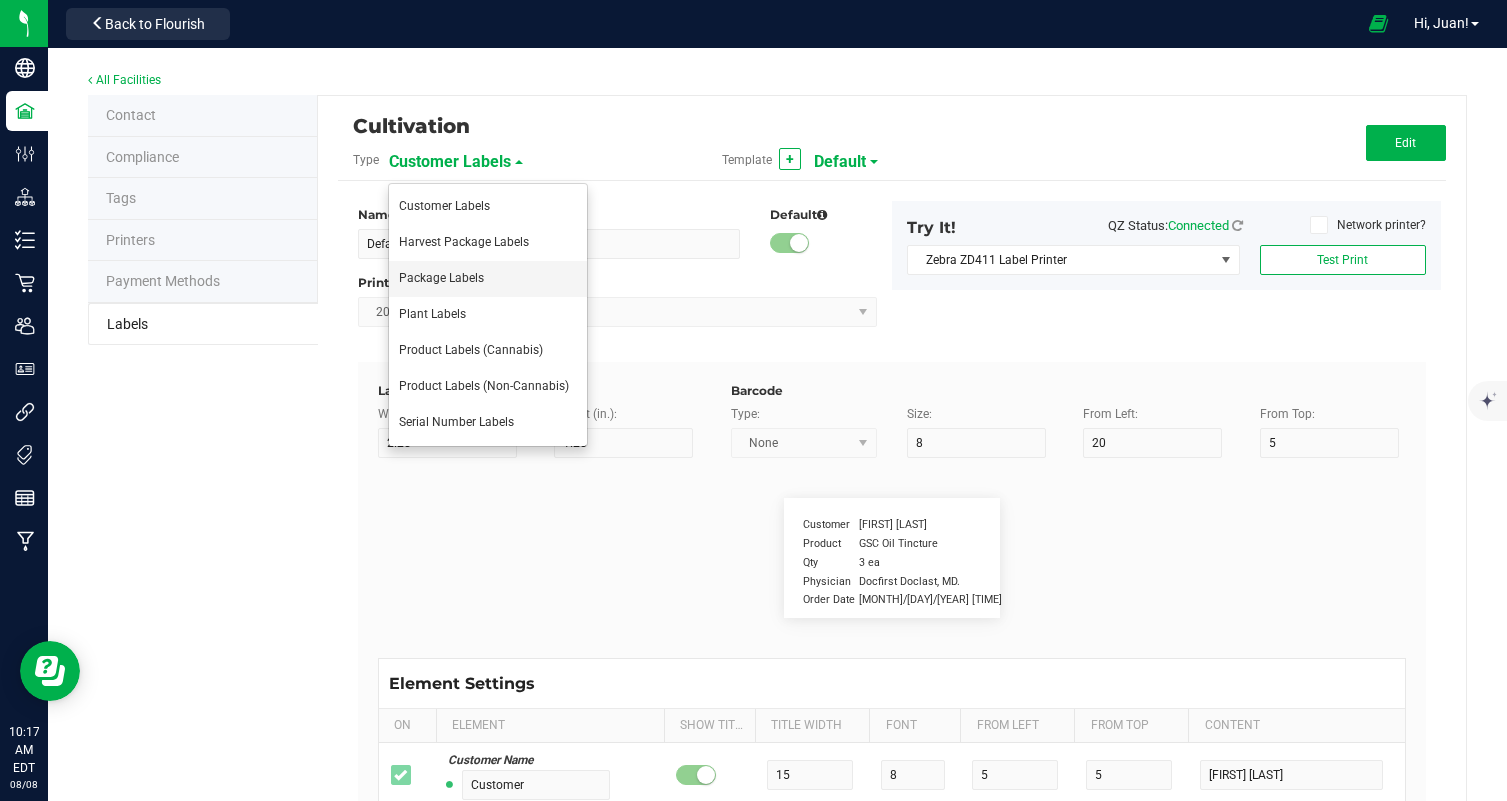 type on "35" 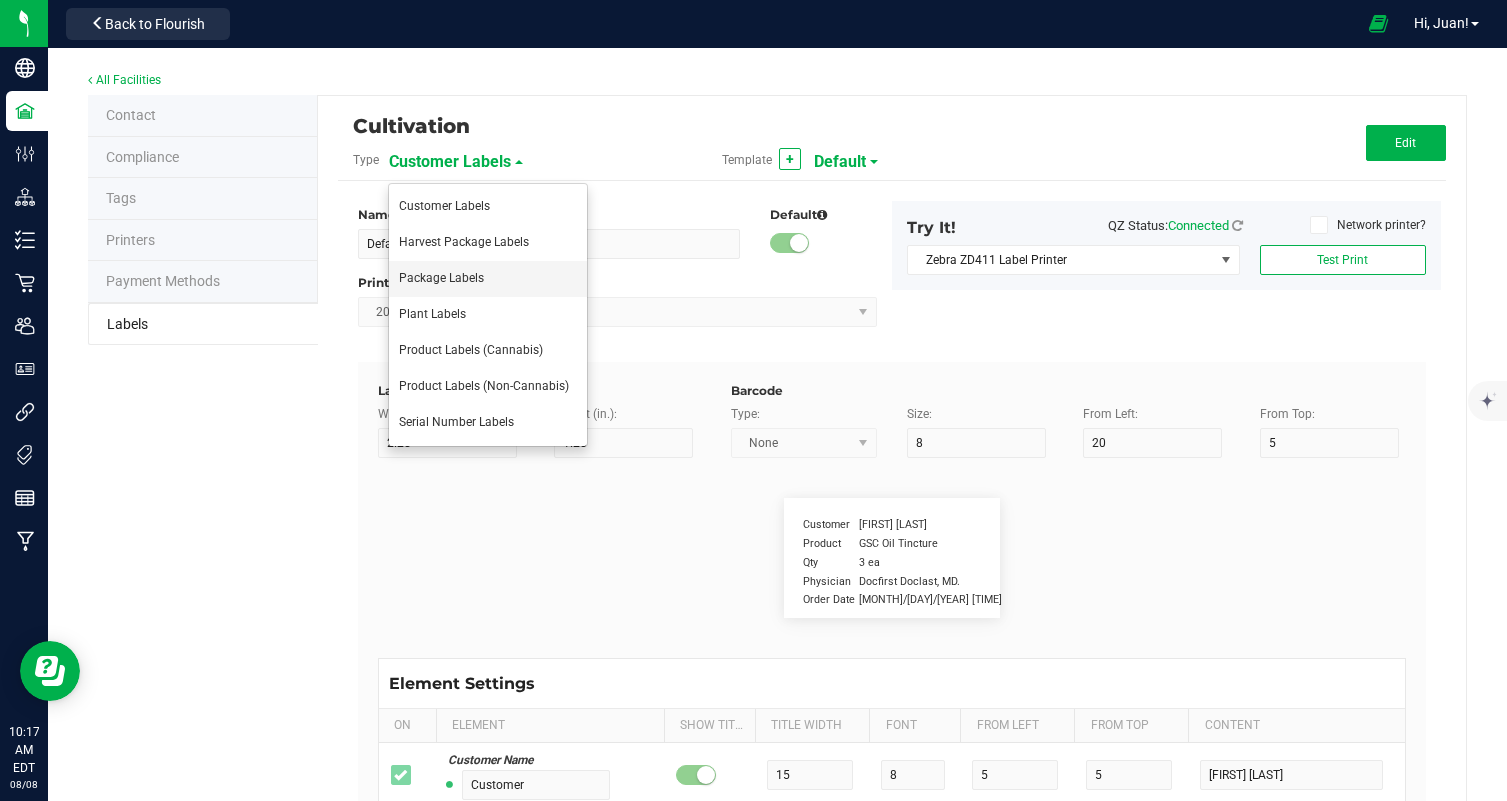 type on "6" 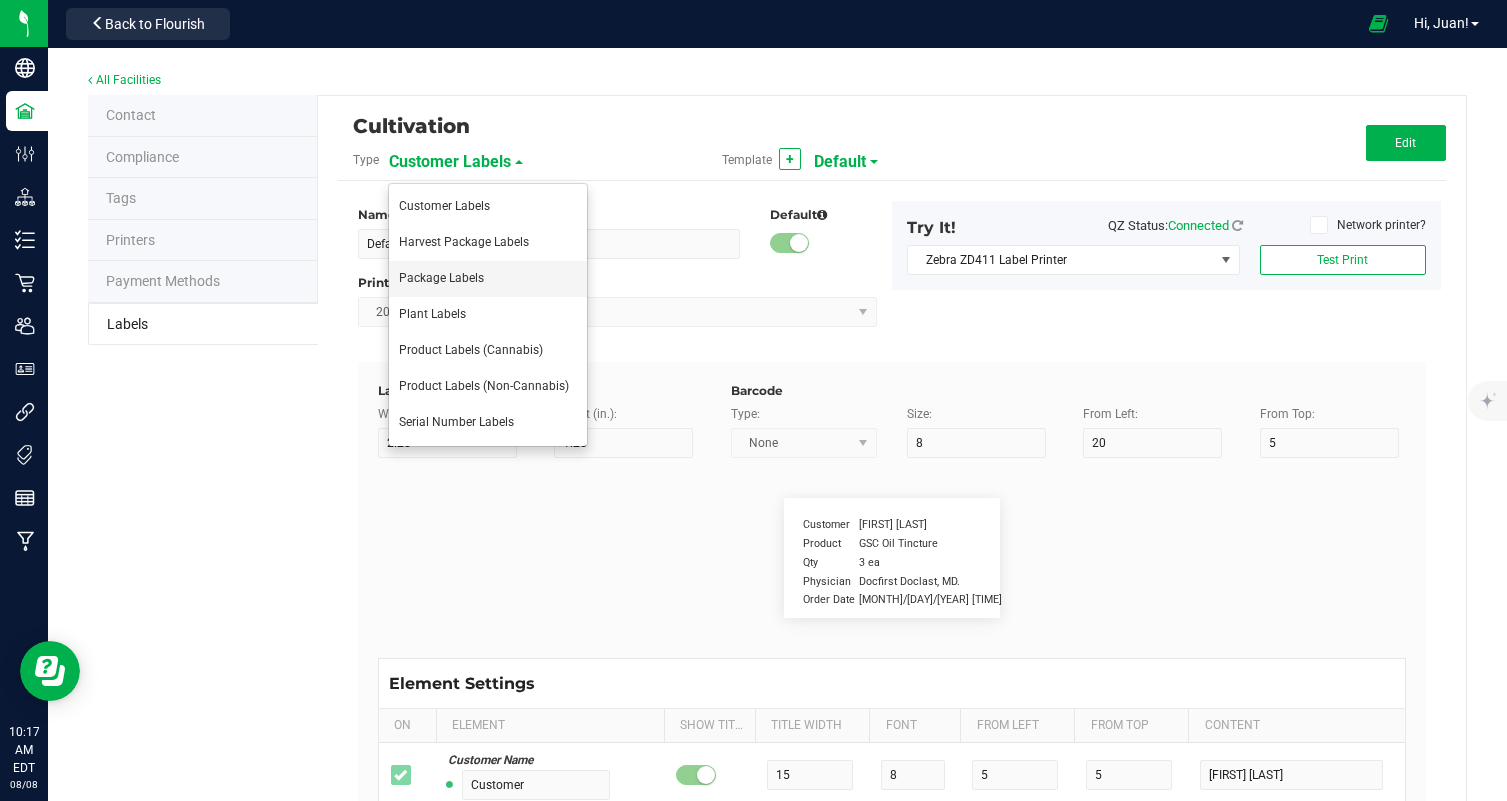 type on "44" 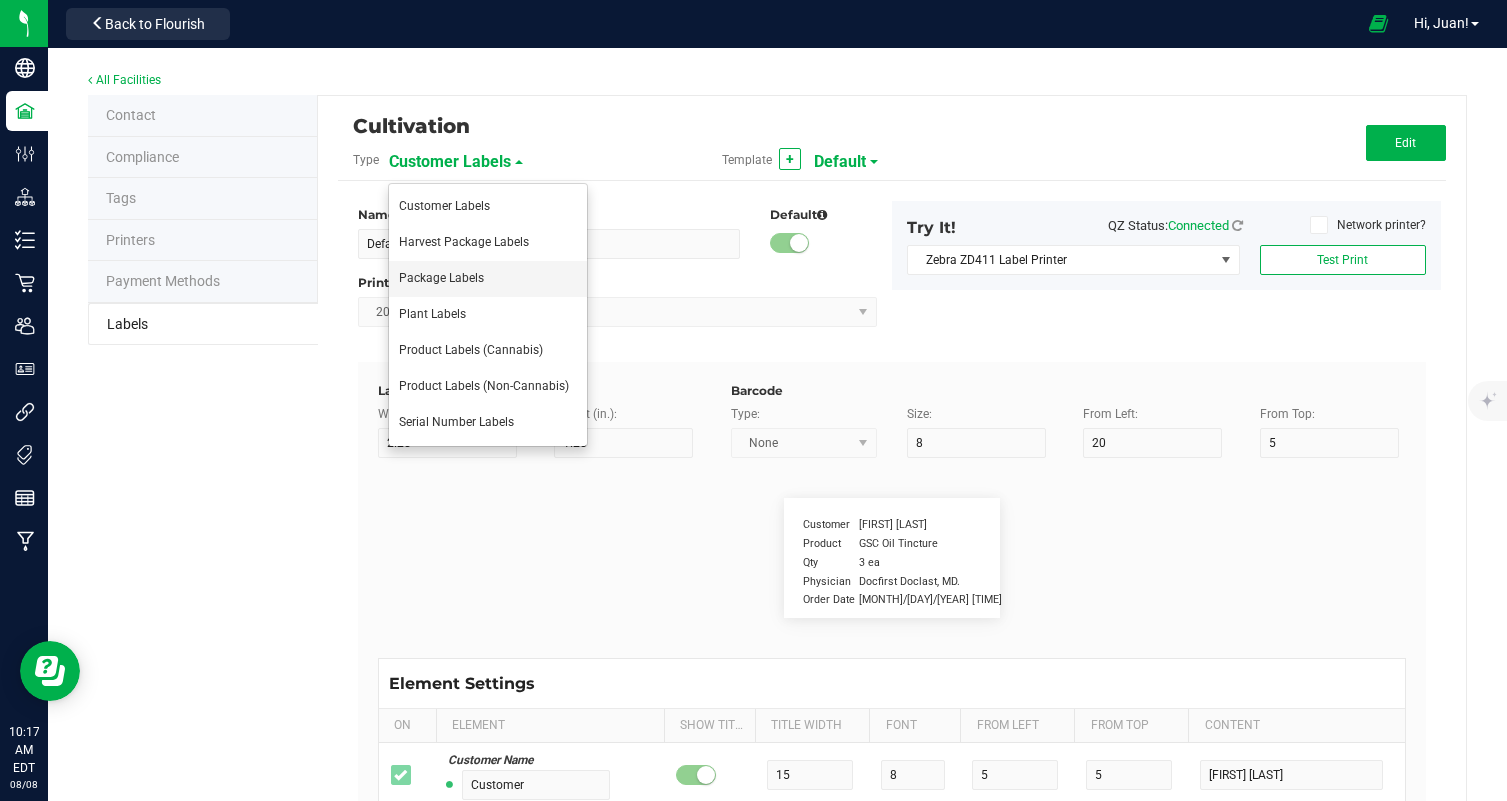 type on "17" 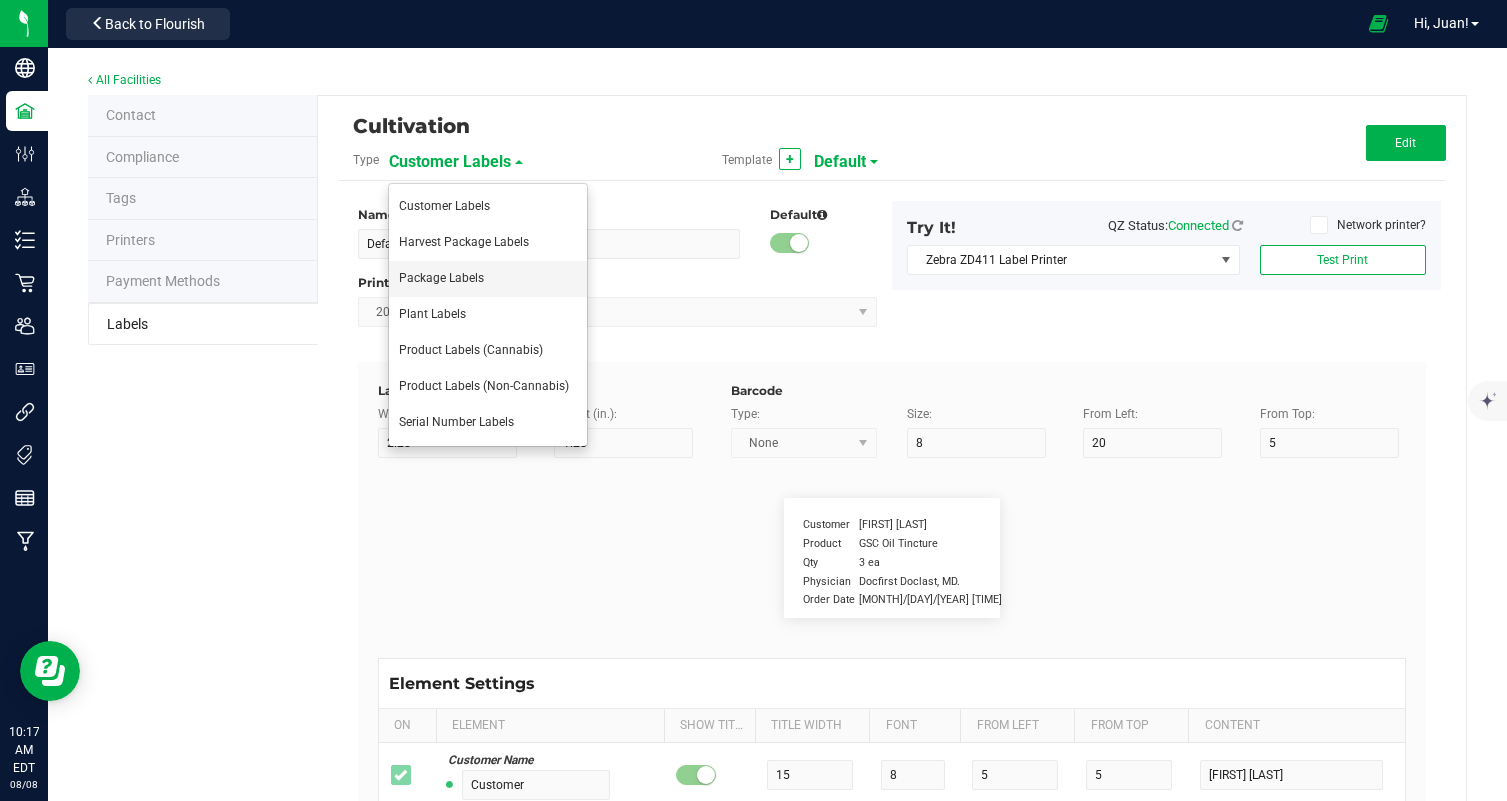 type on "0.91%" 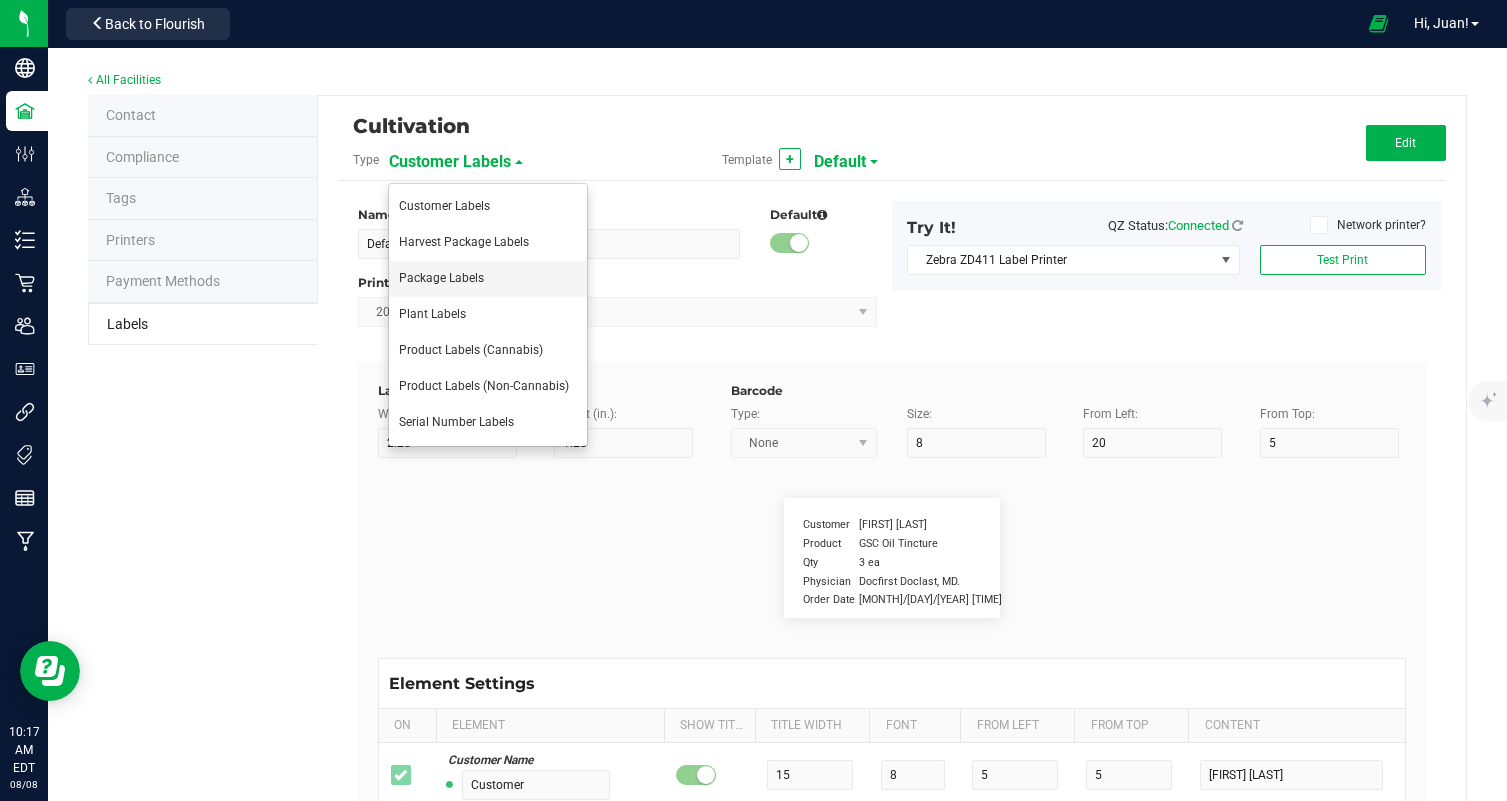 type on "Terpene 2" 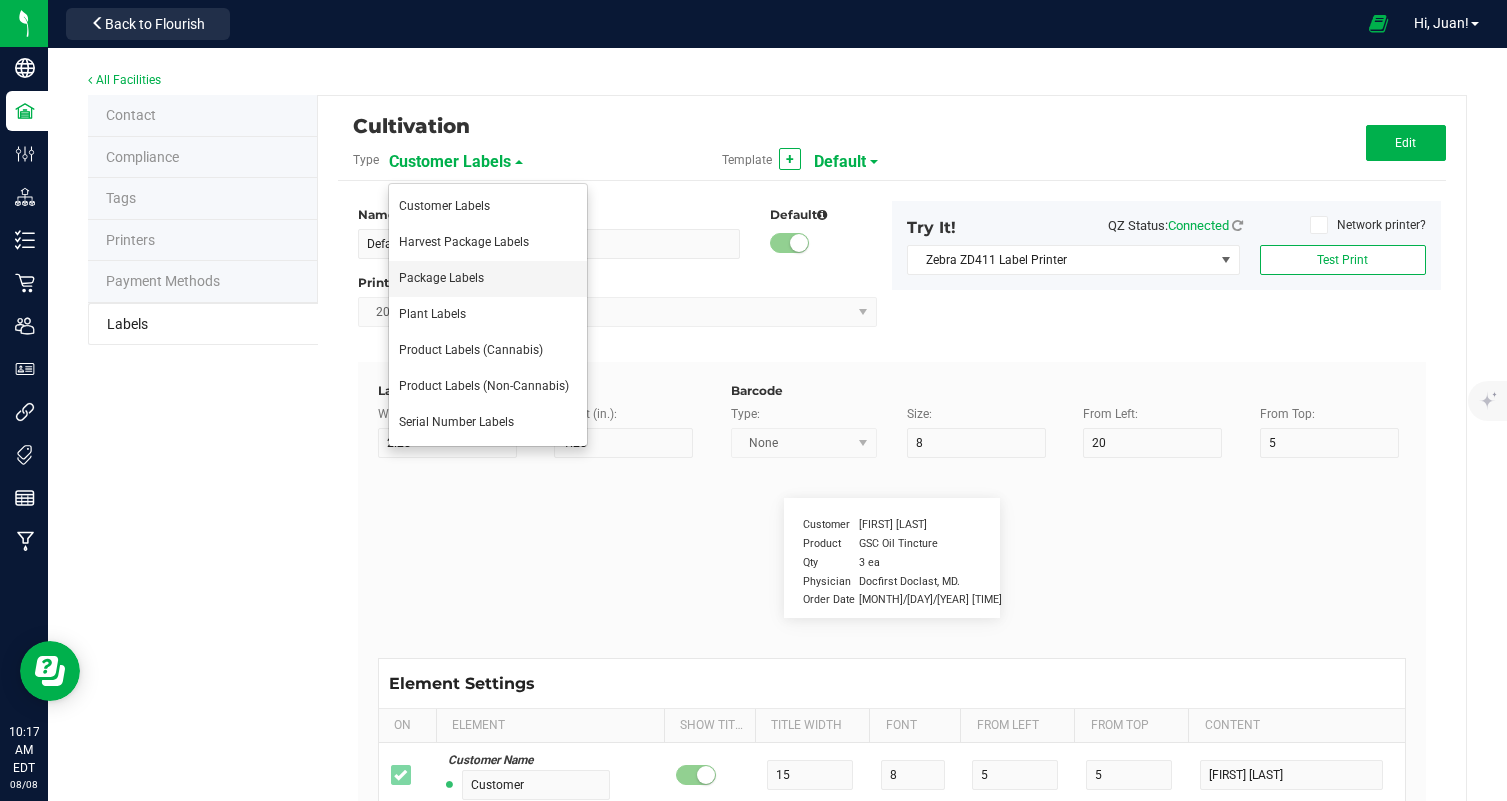 type on "35" 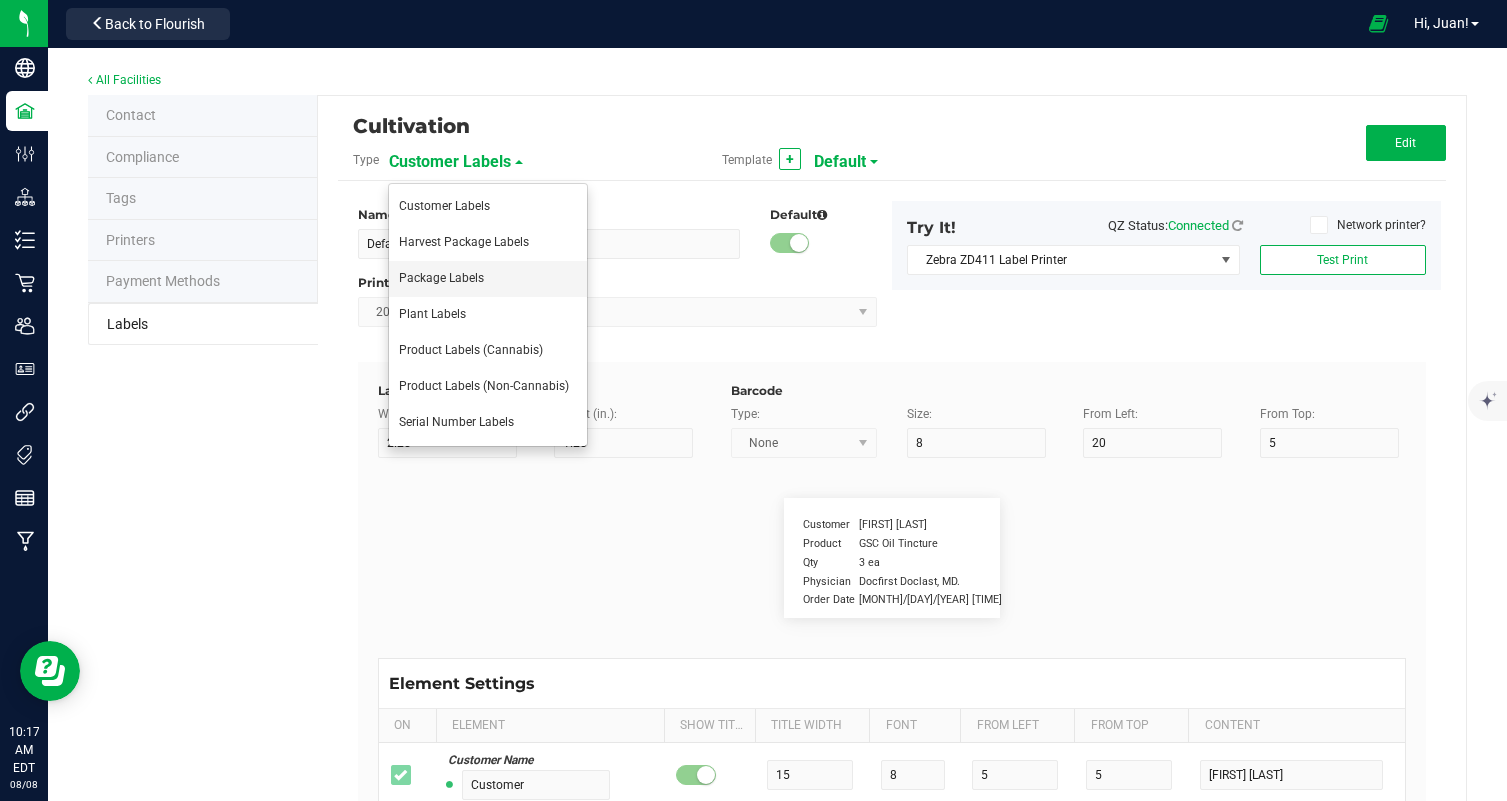 type on "6" 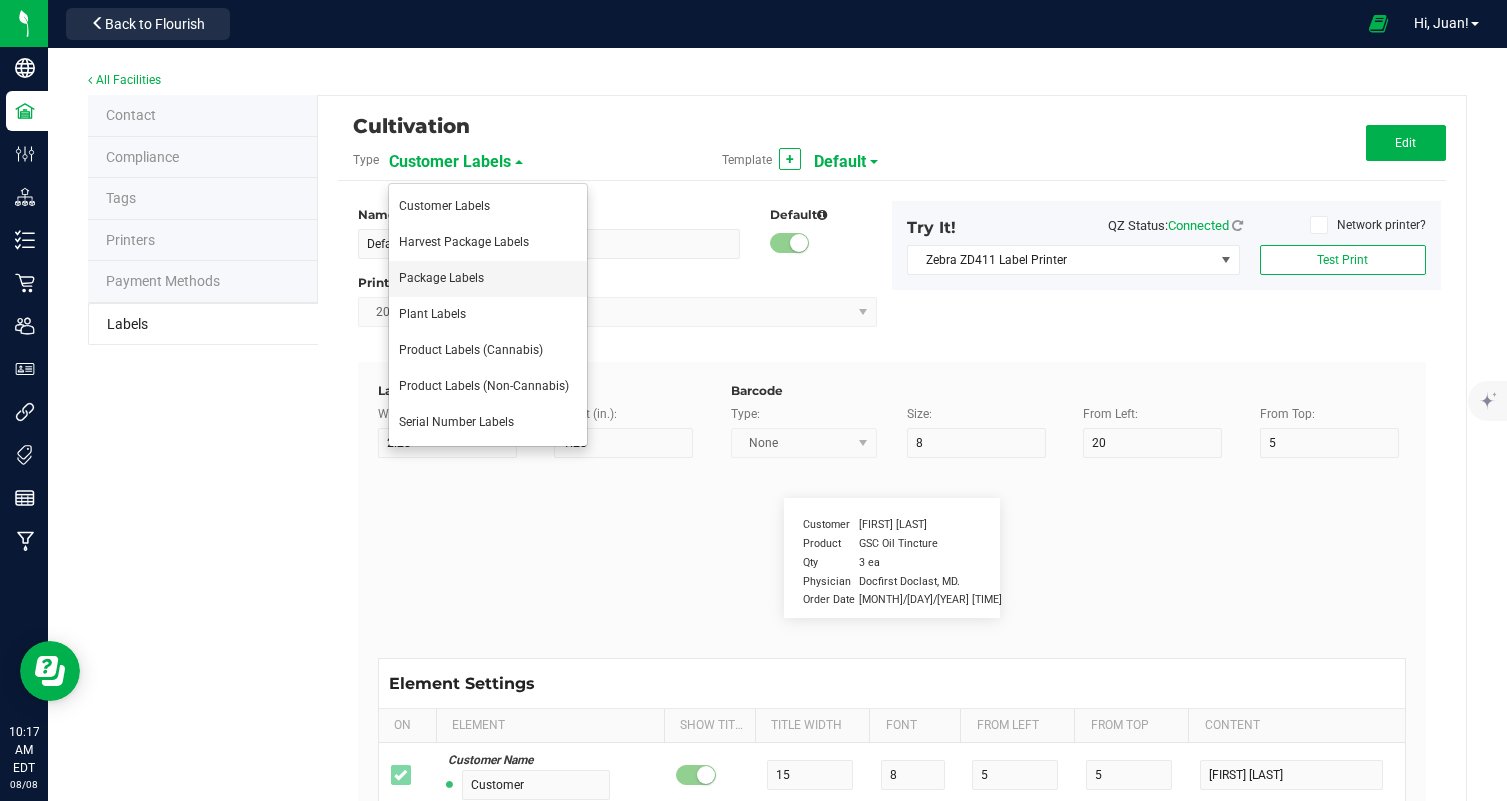 type on "29" 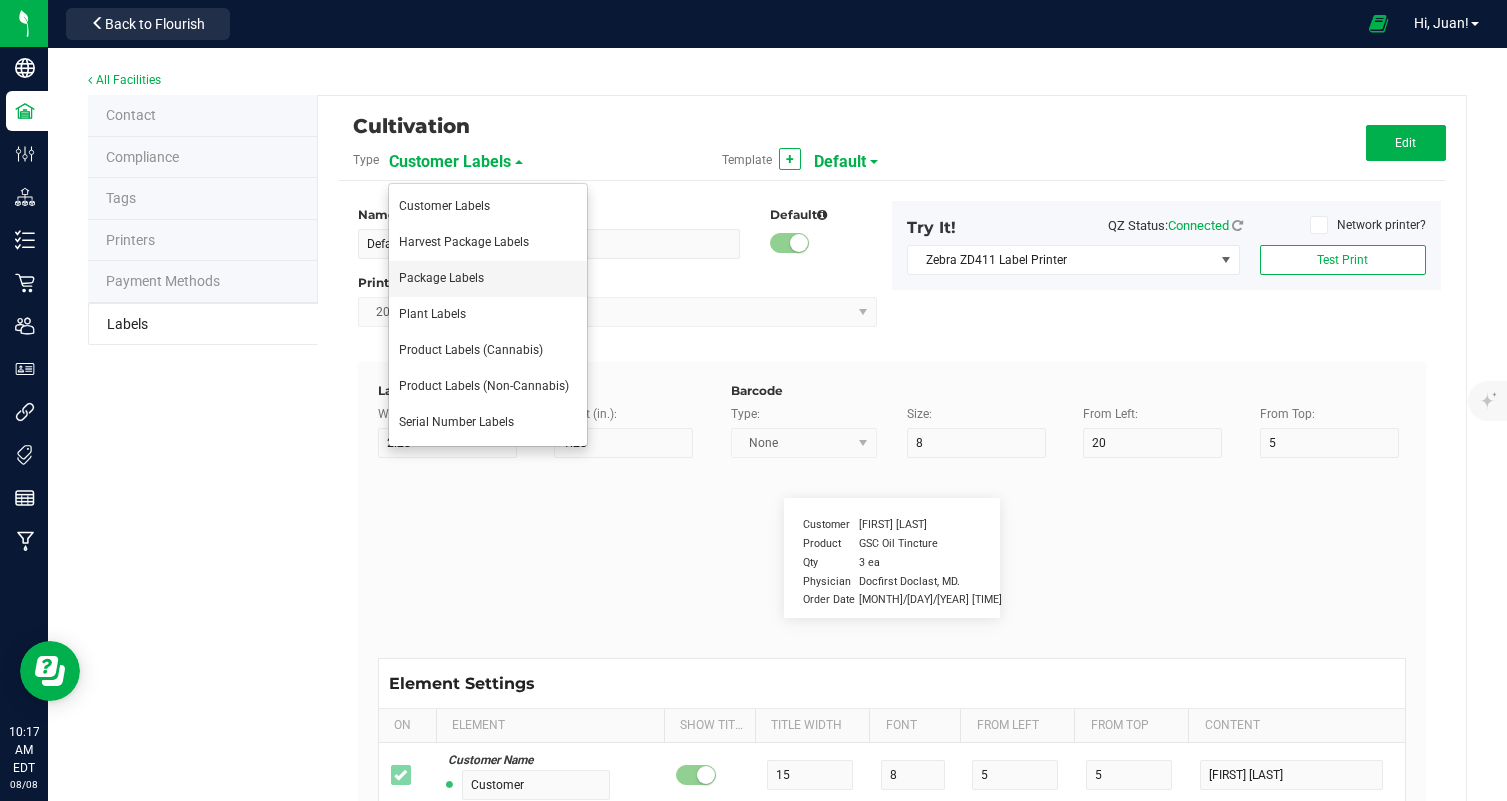 type on "19" 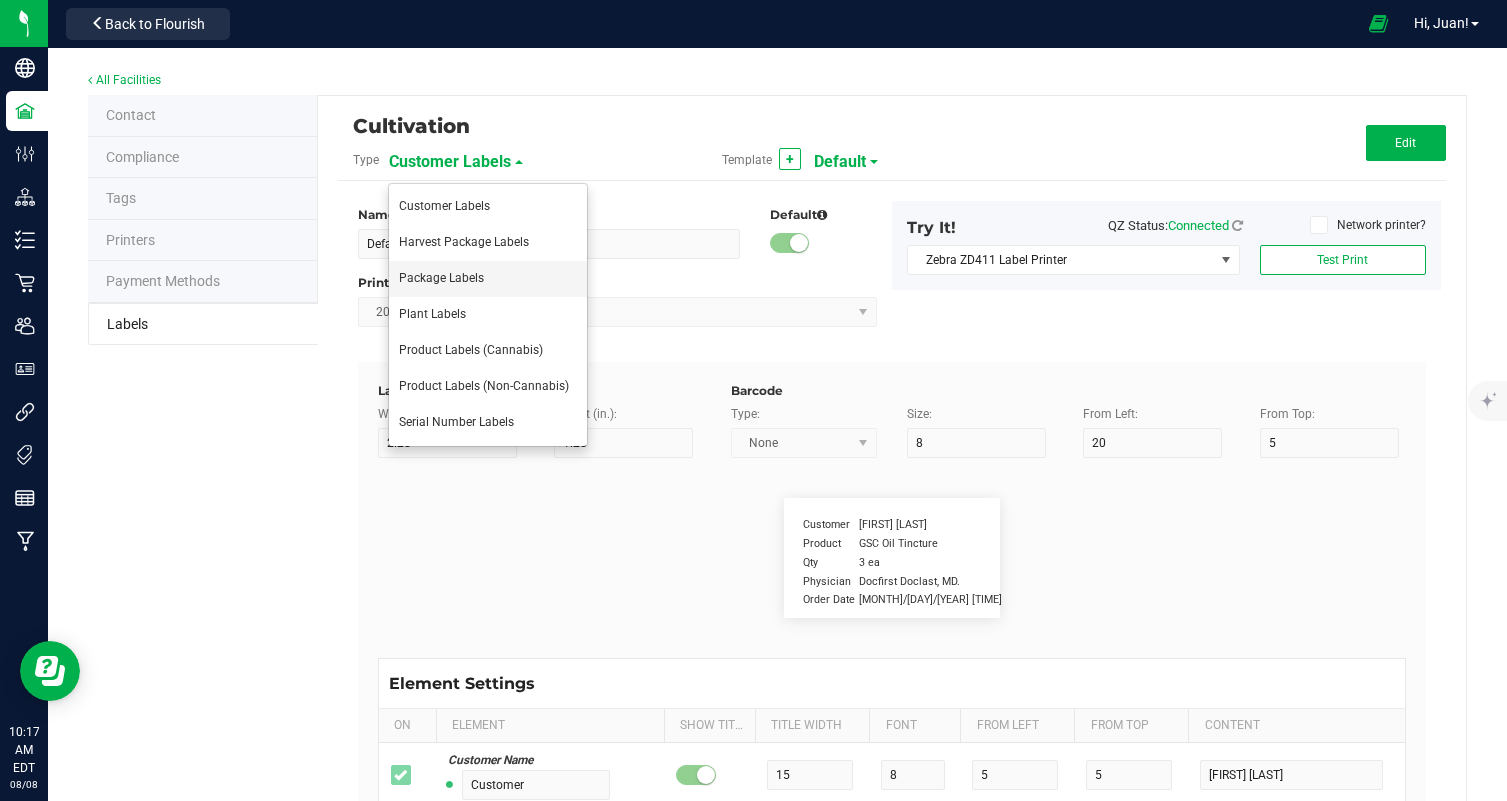 type on "Carophyllene:" 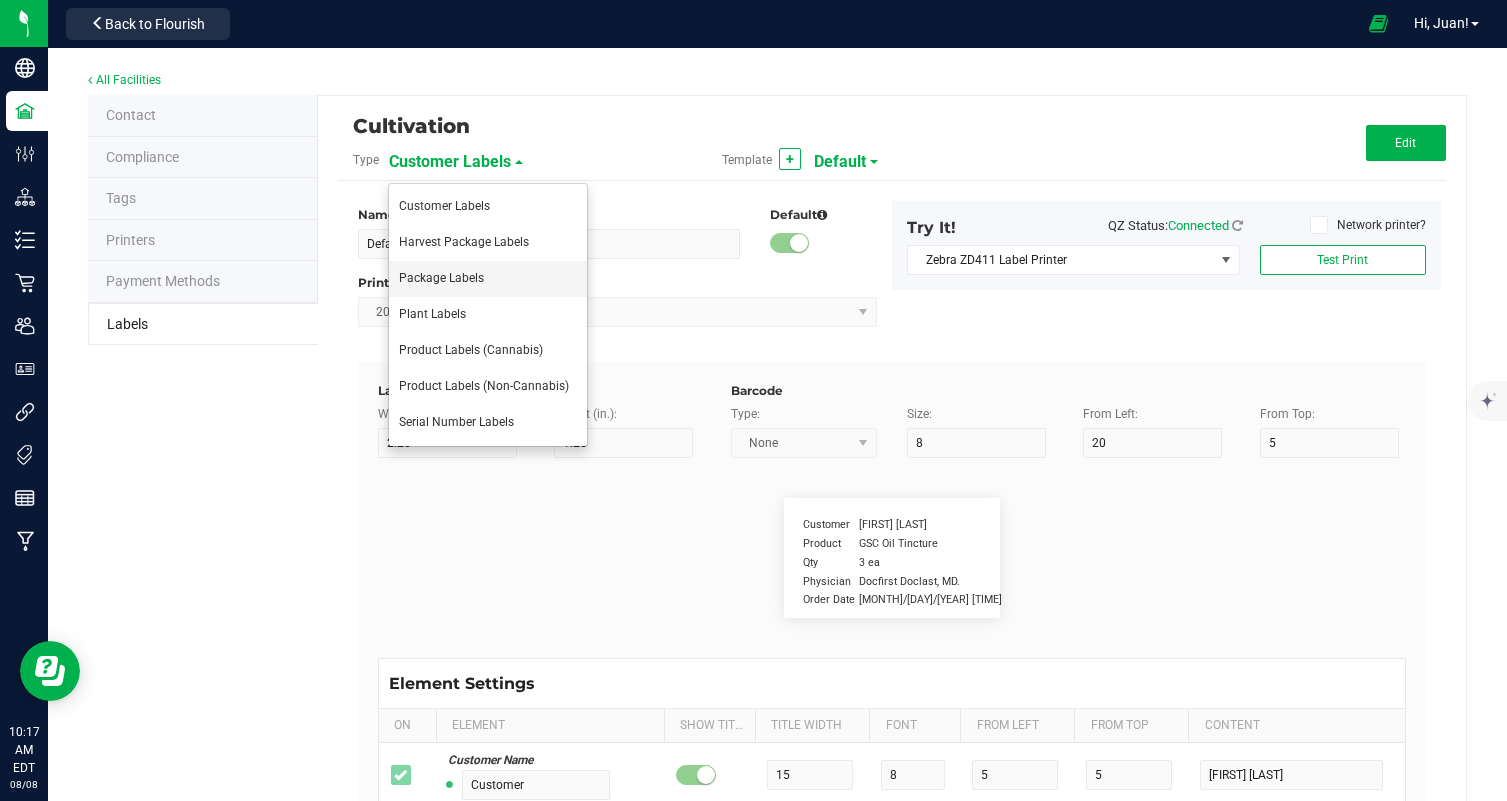 type on "Terpene Value" 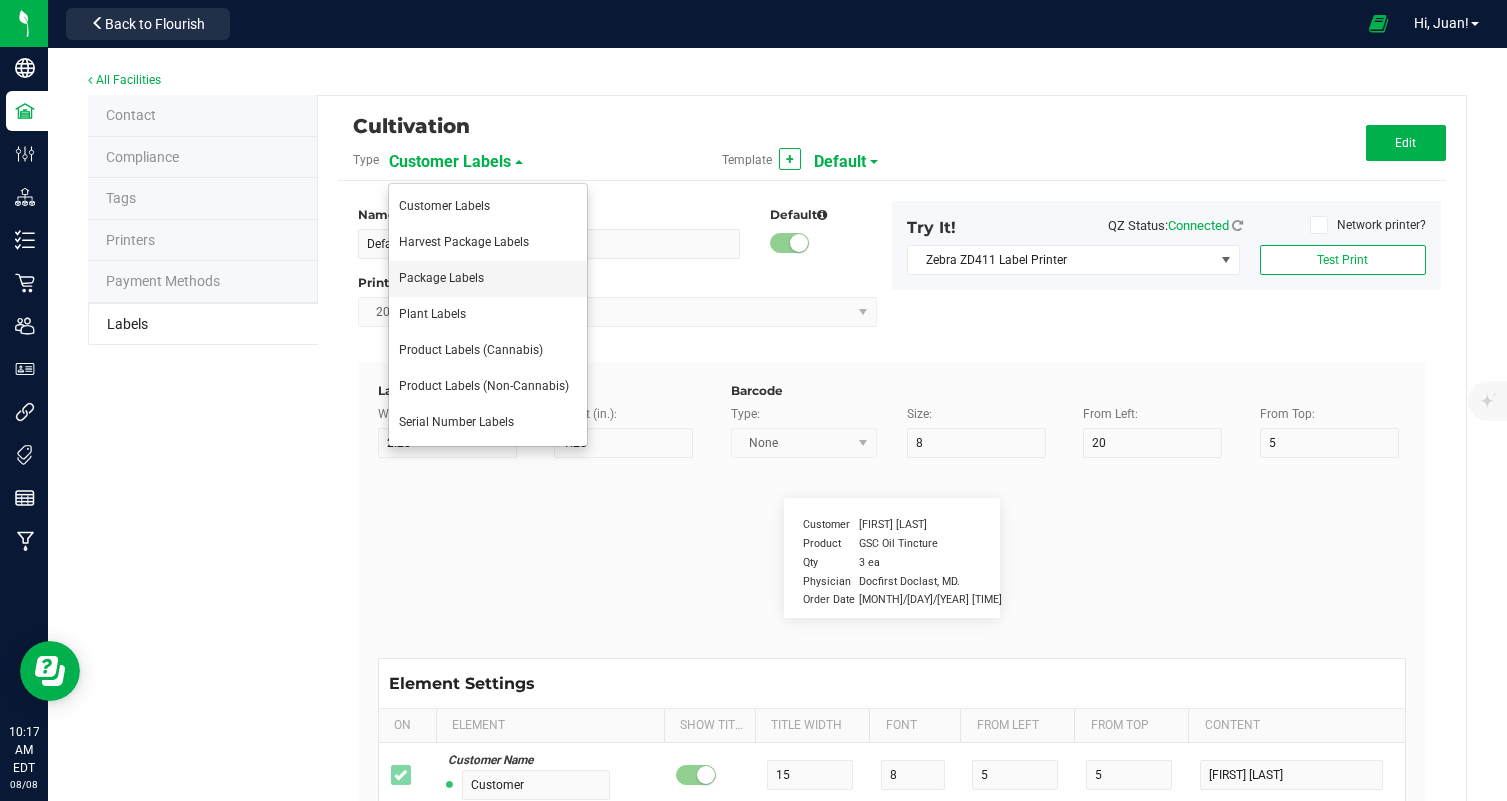 type on "35" 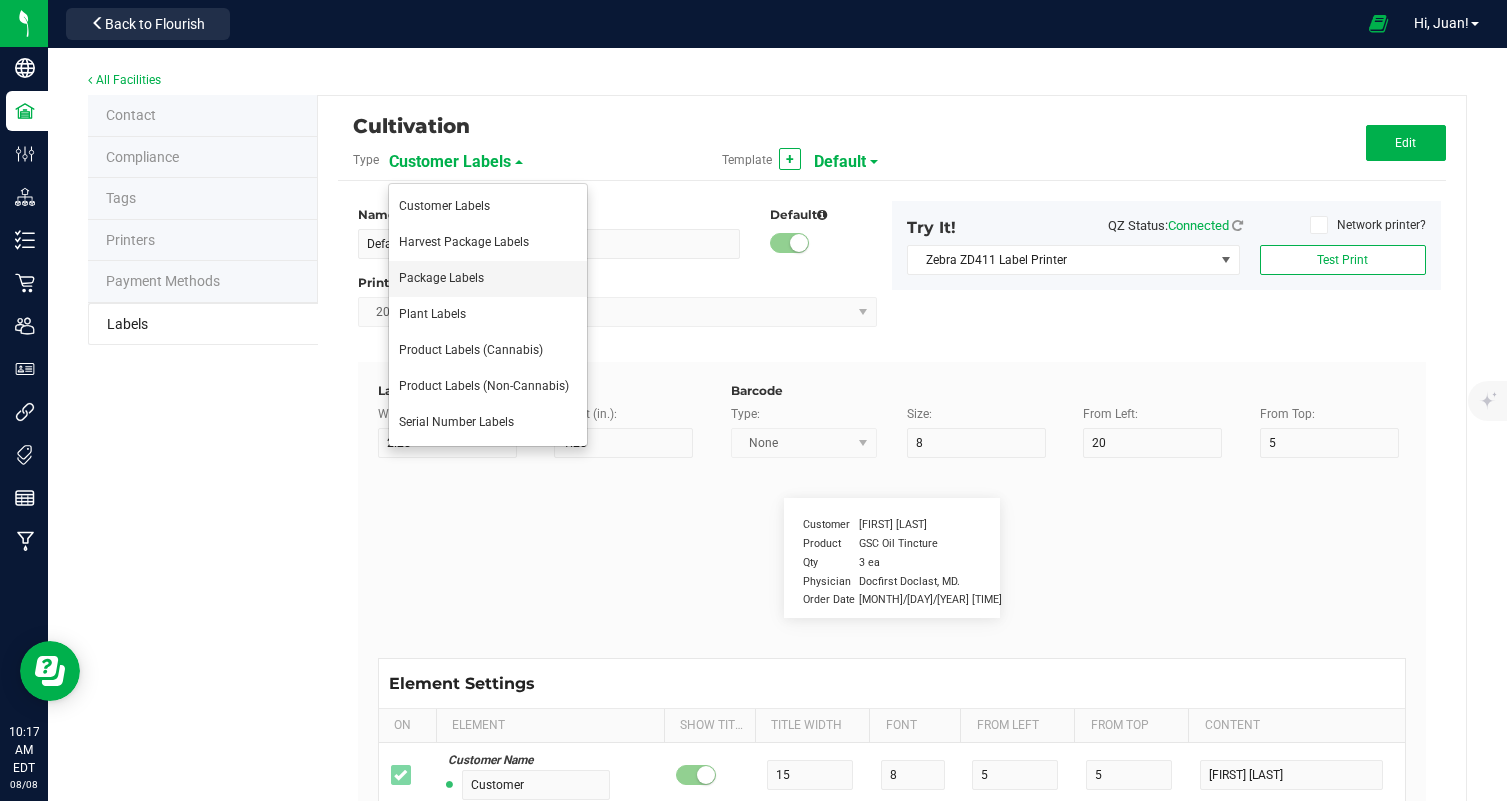type on "6" 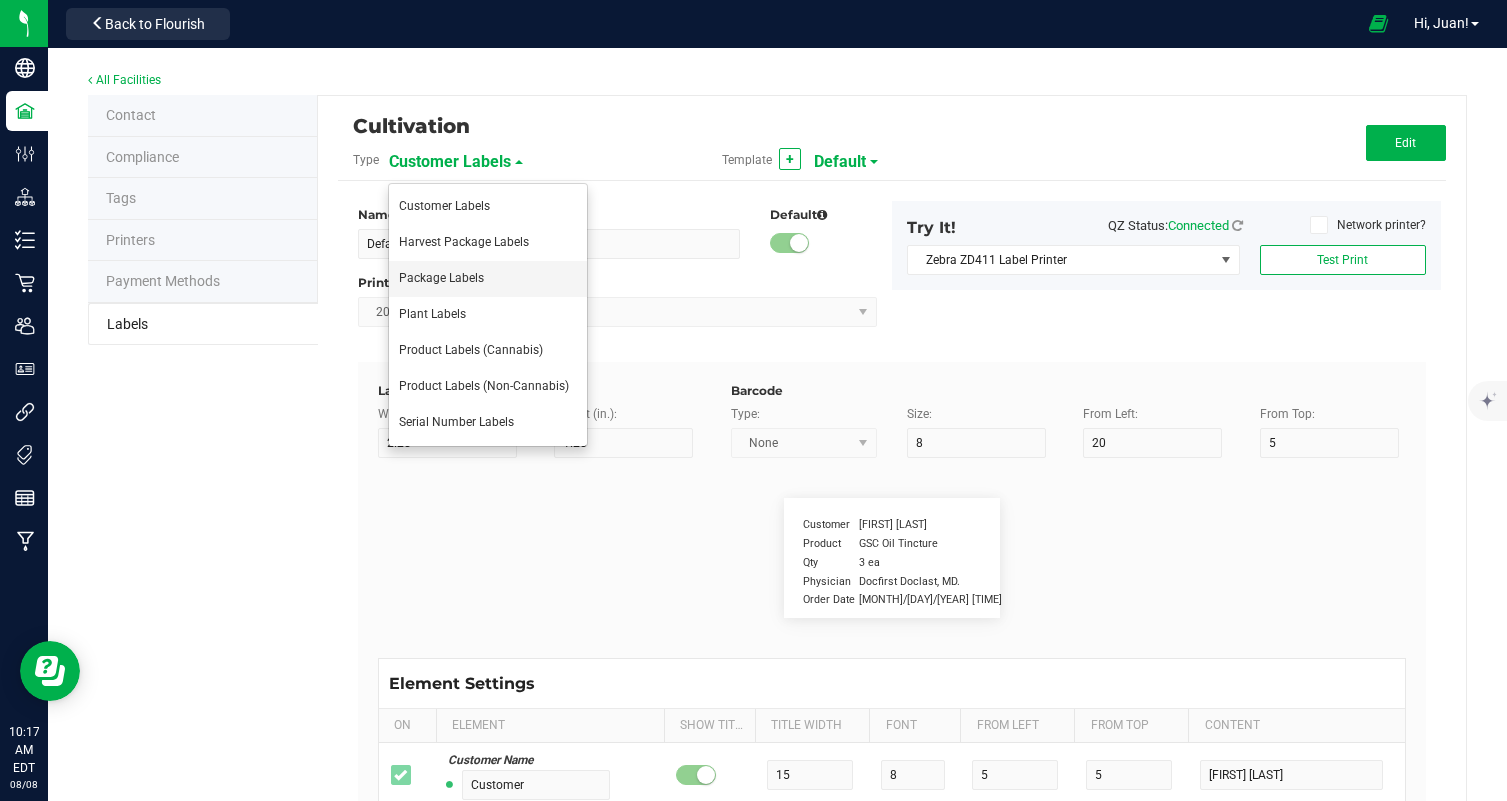 type on "44" 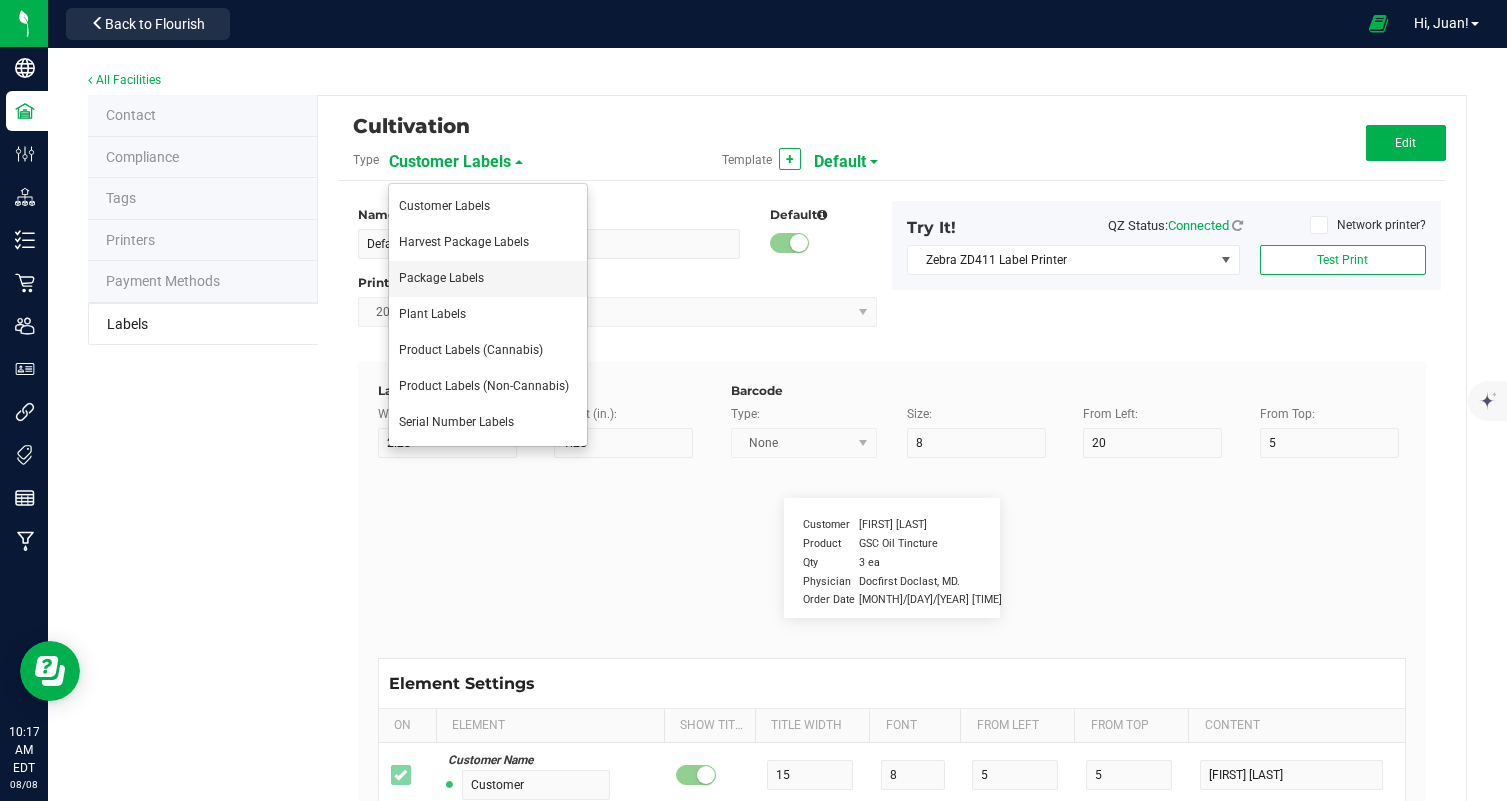 type on "19" 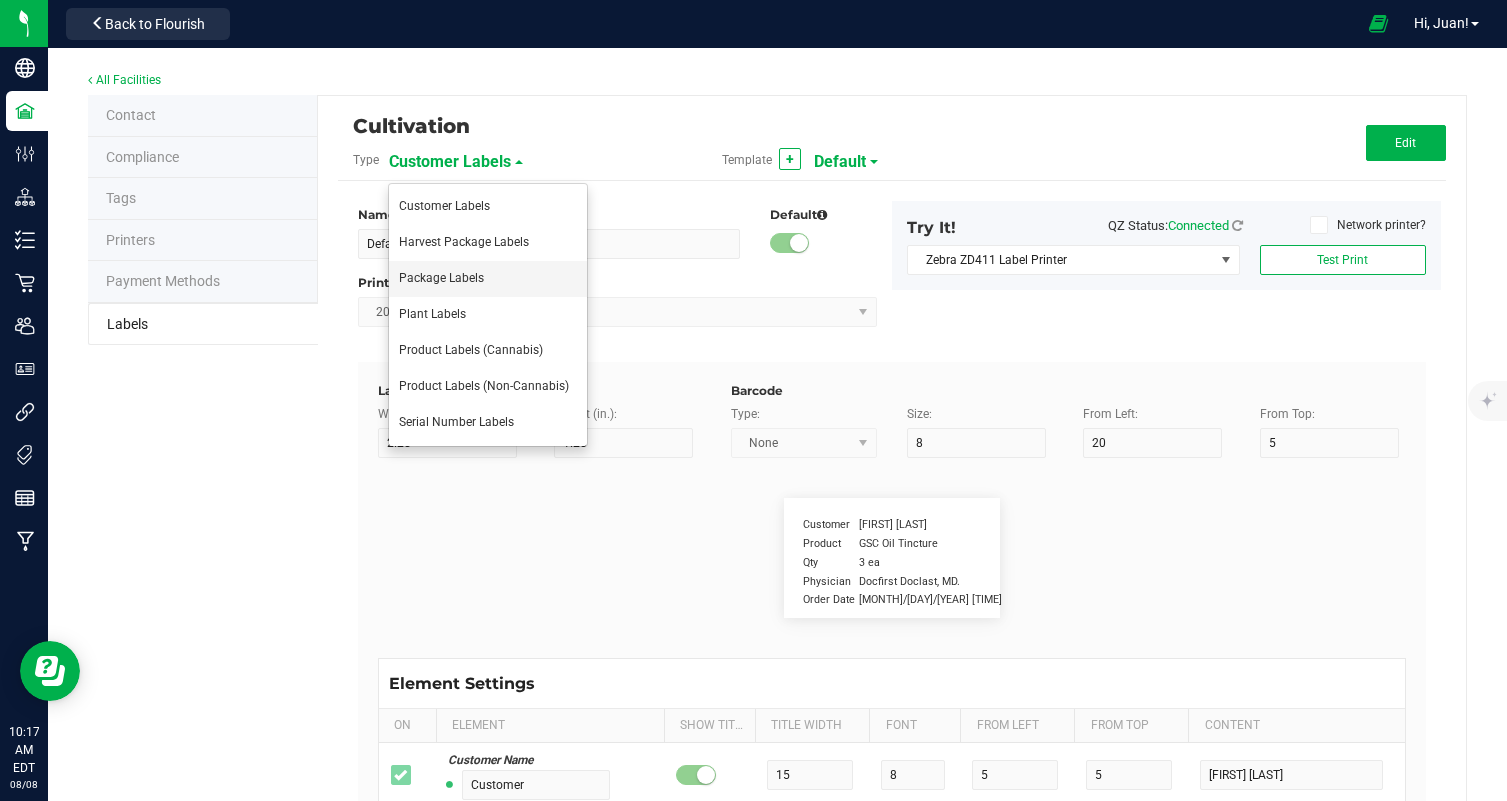 type on "0.34%" 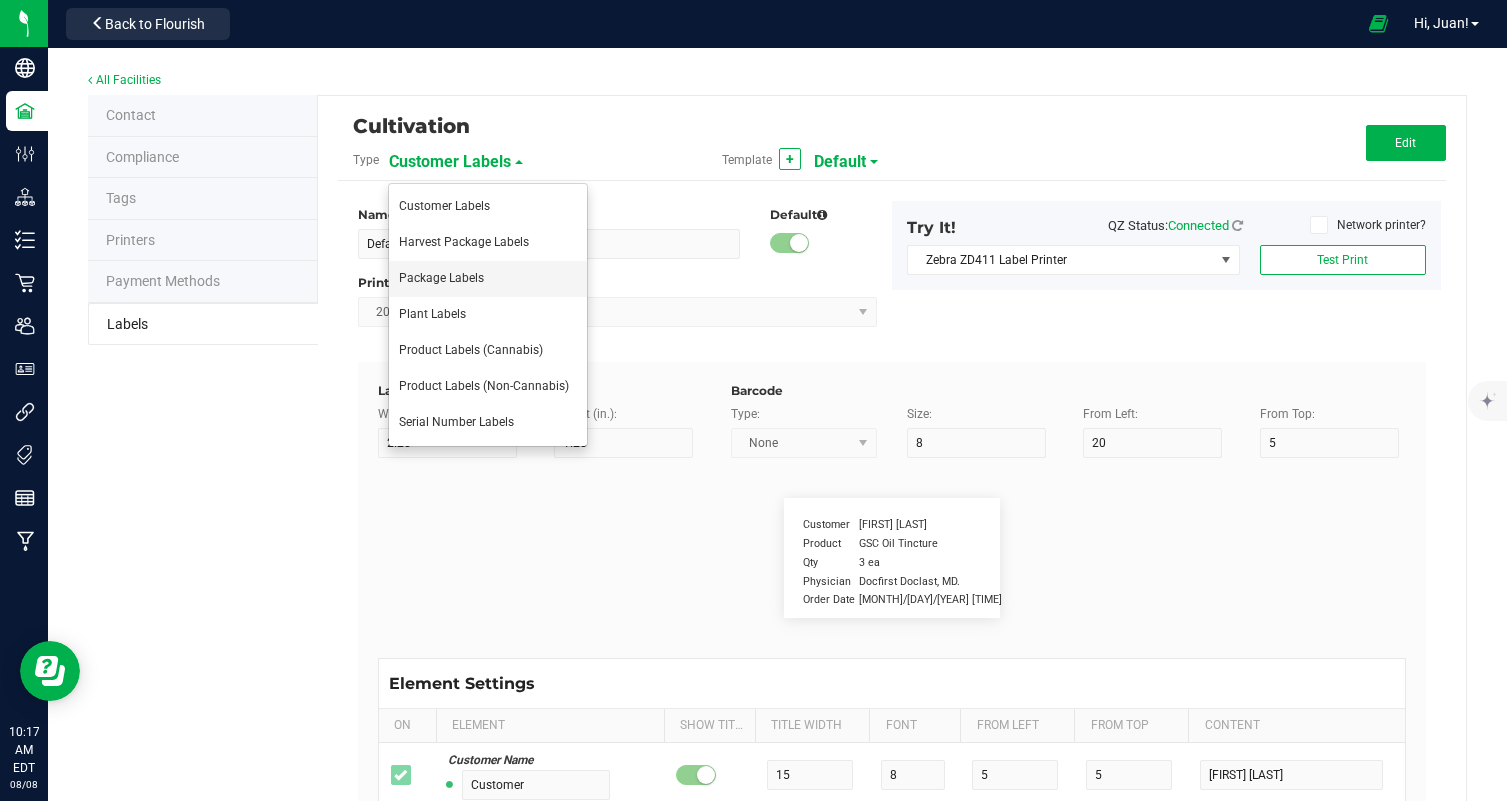 type on "Terpene 3" 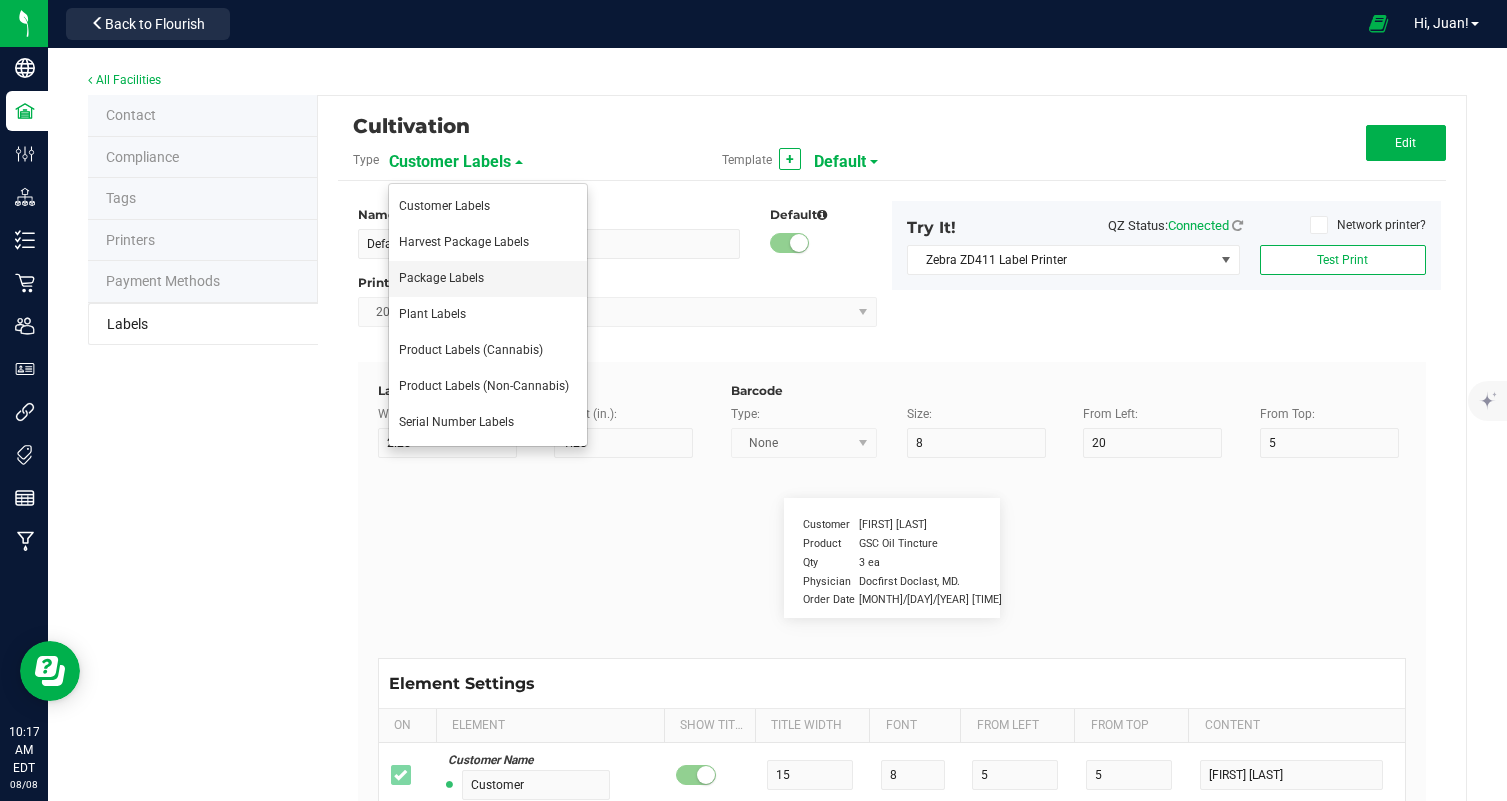type on "35" 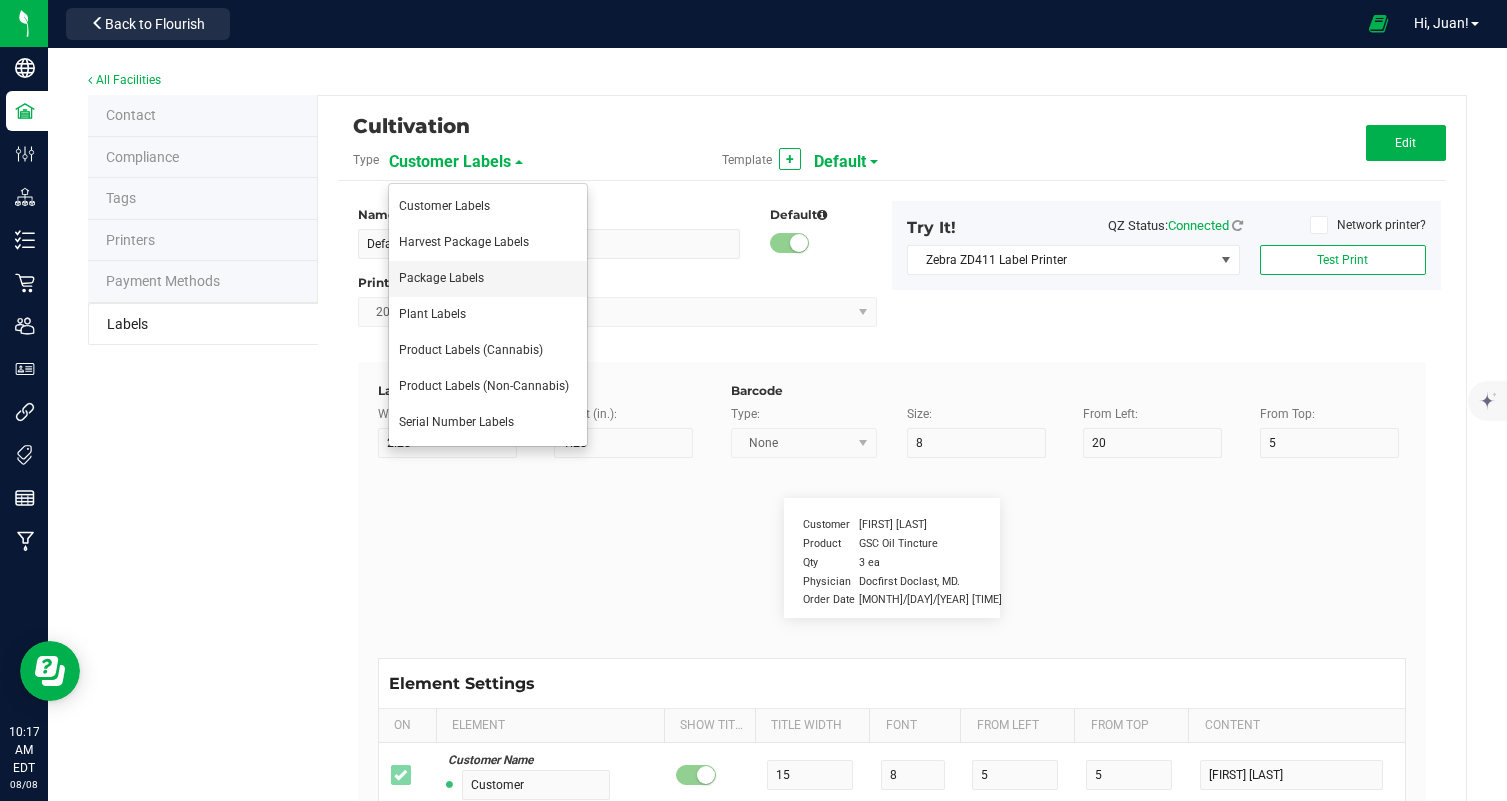 type on "6" 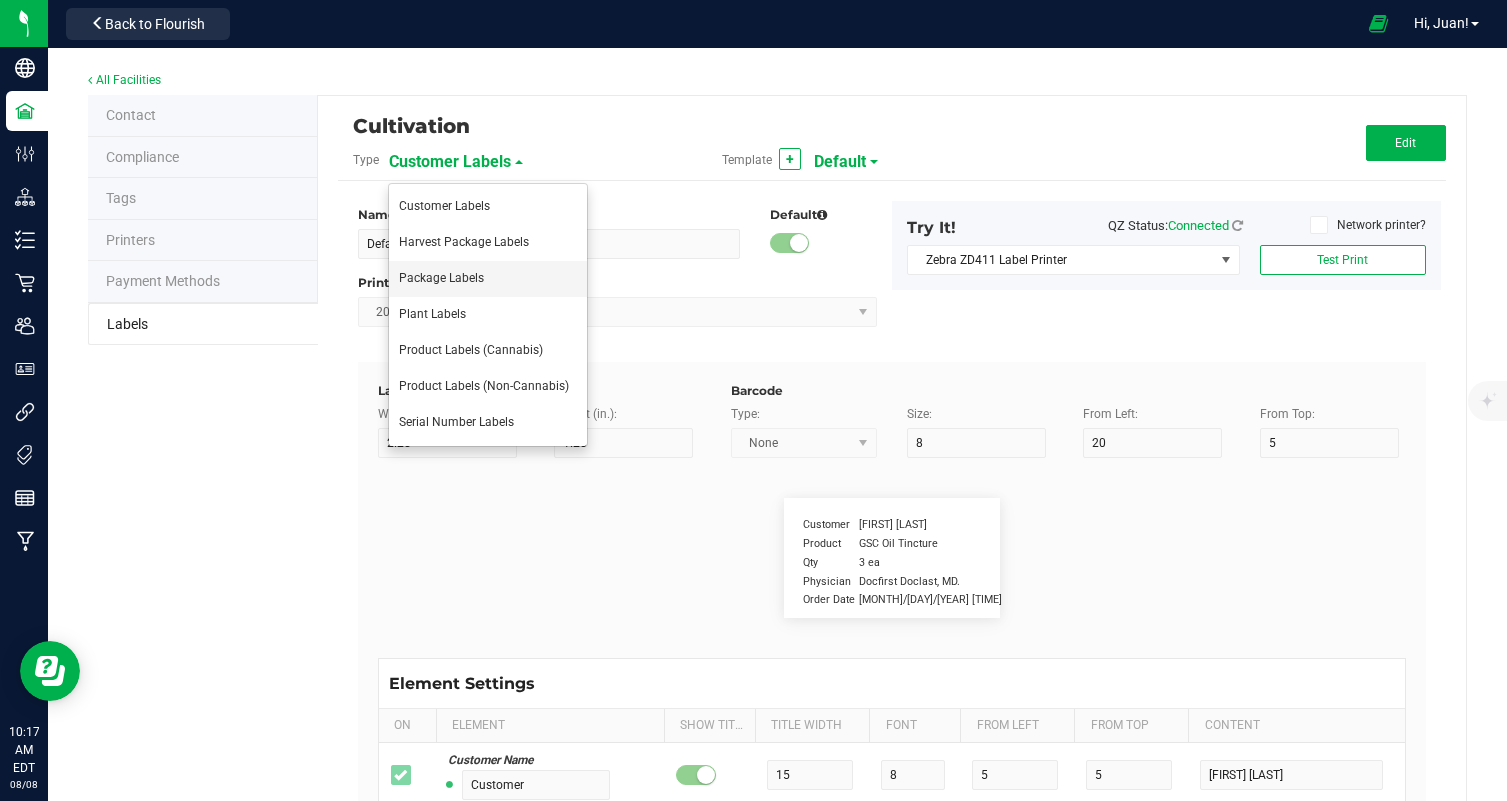 type on "29" 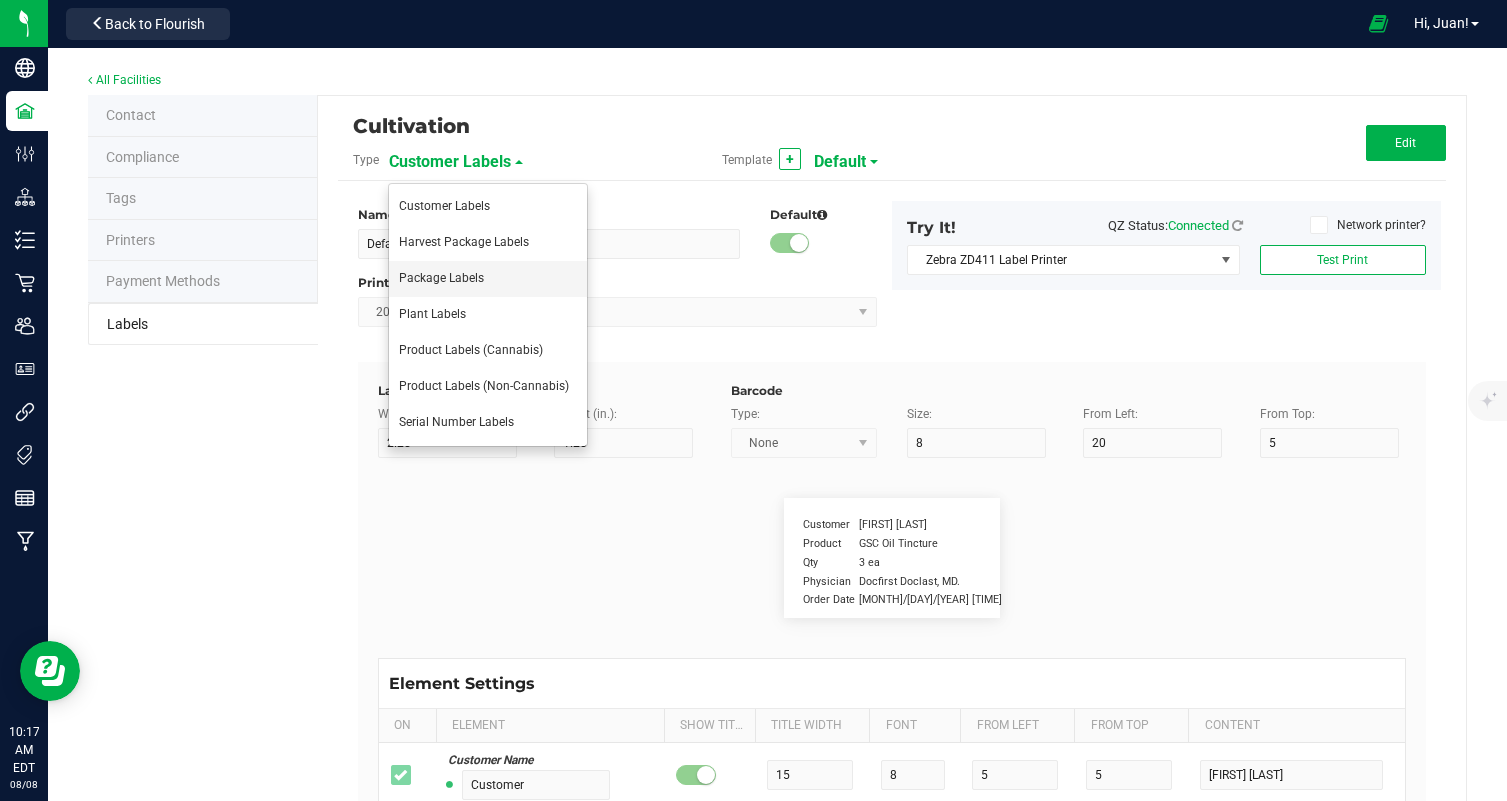 type on "21" 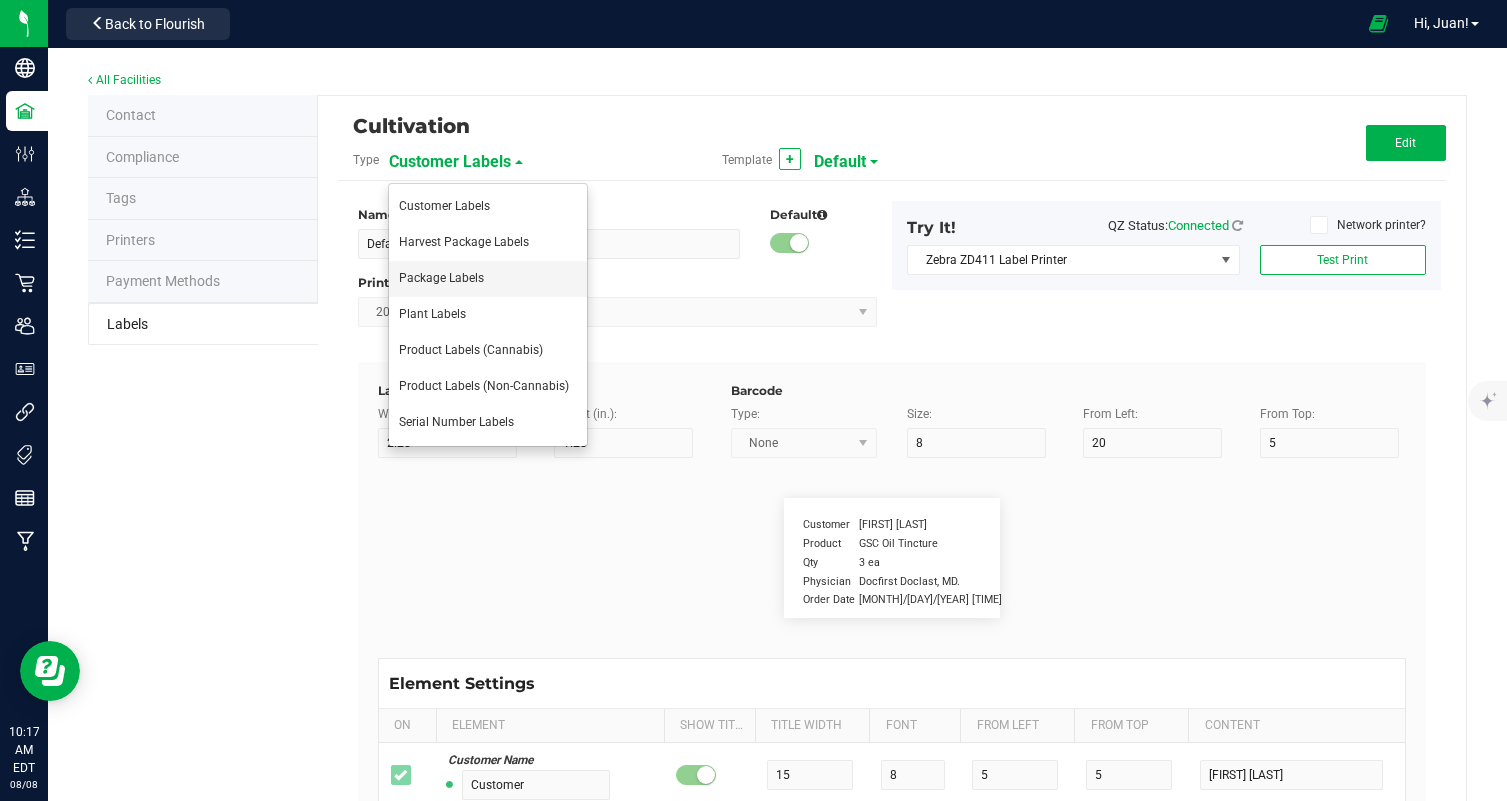 type on "Myrecene:" 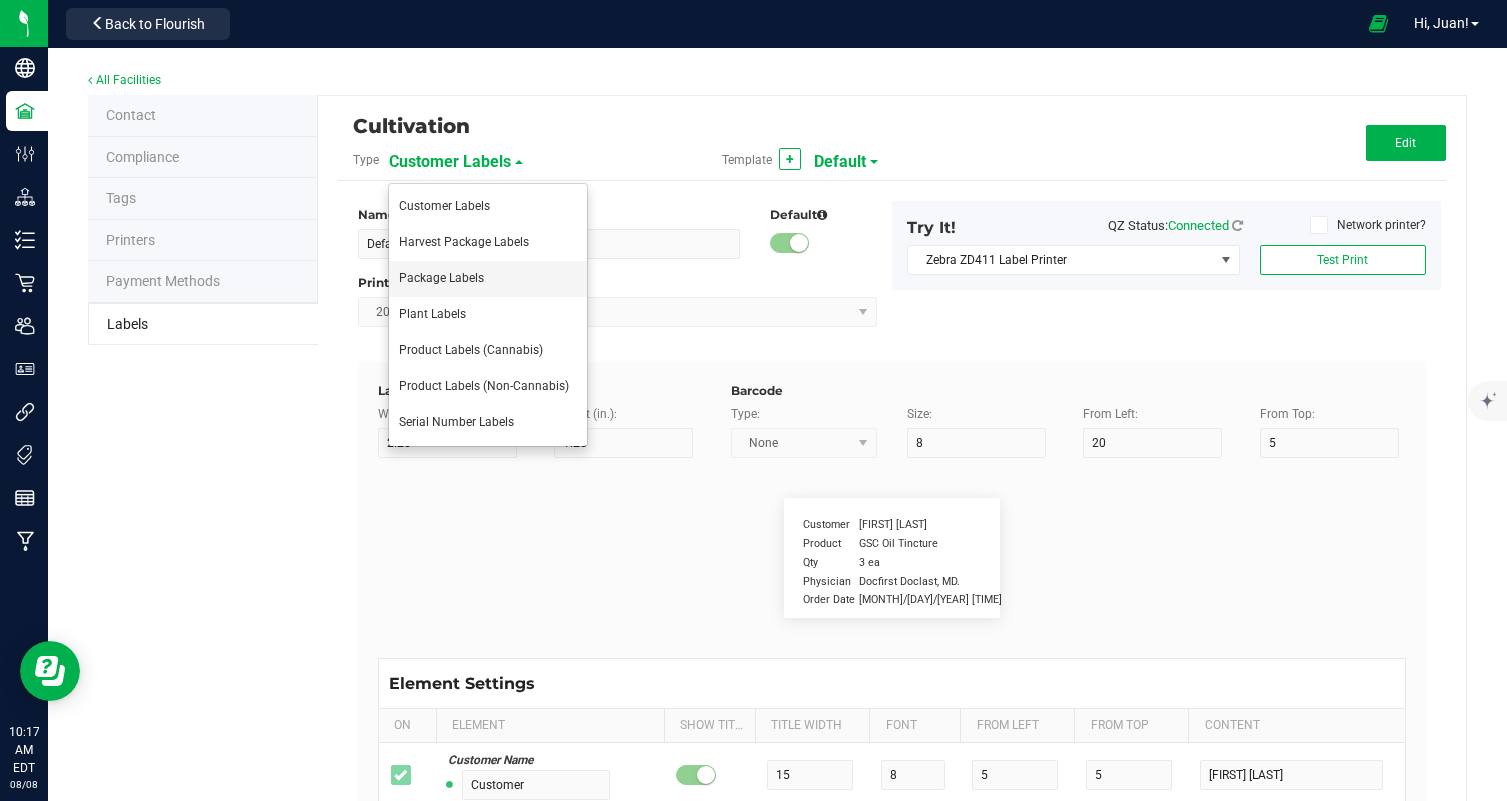 type on "Terpene Value" 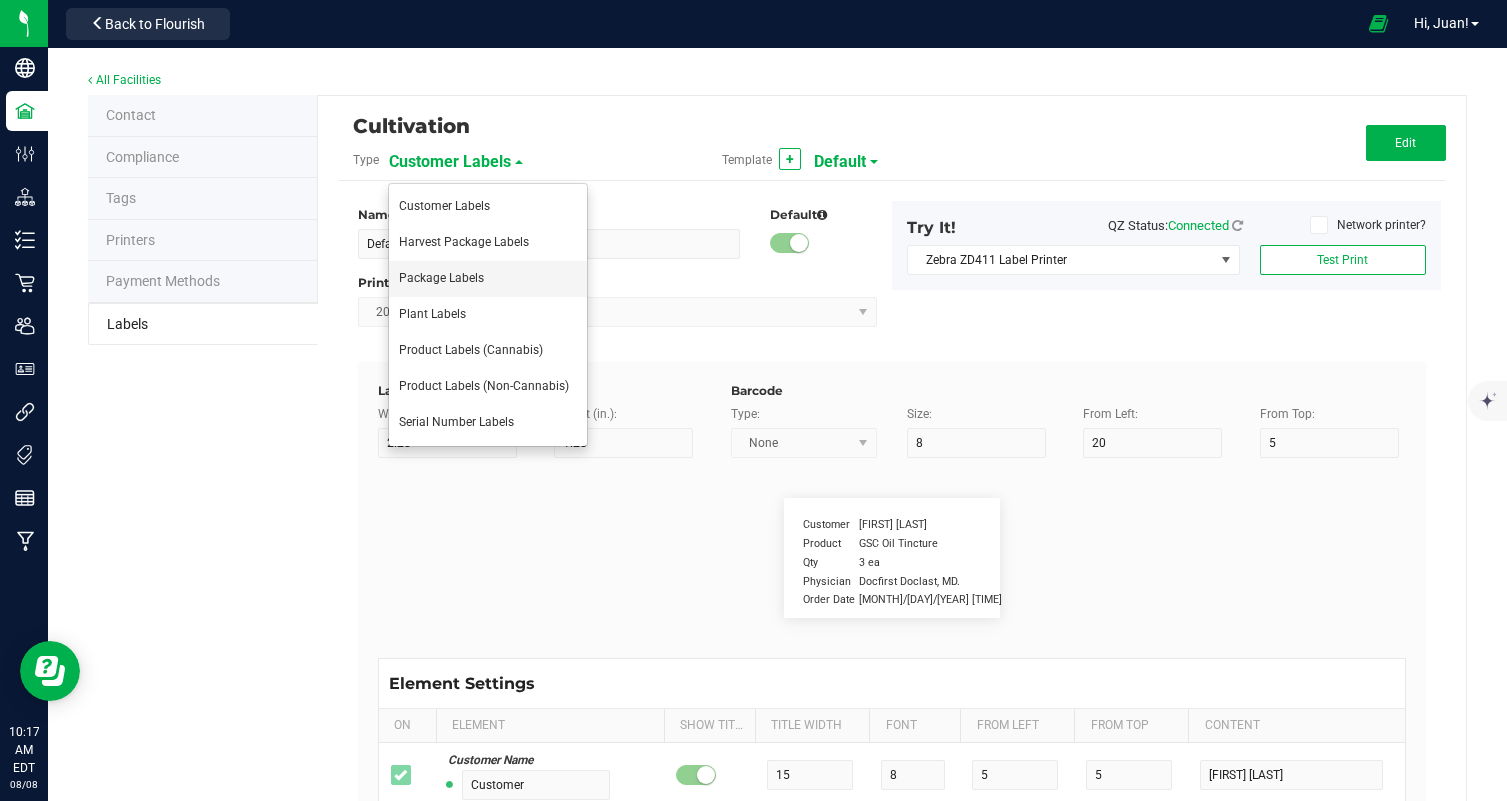 type on "35" 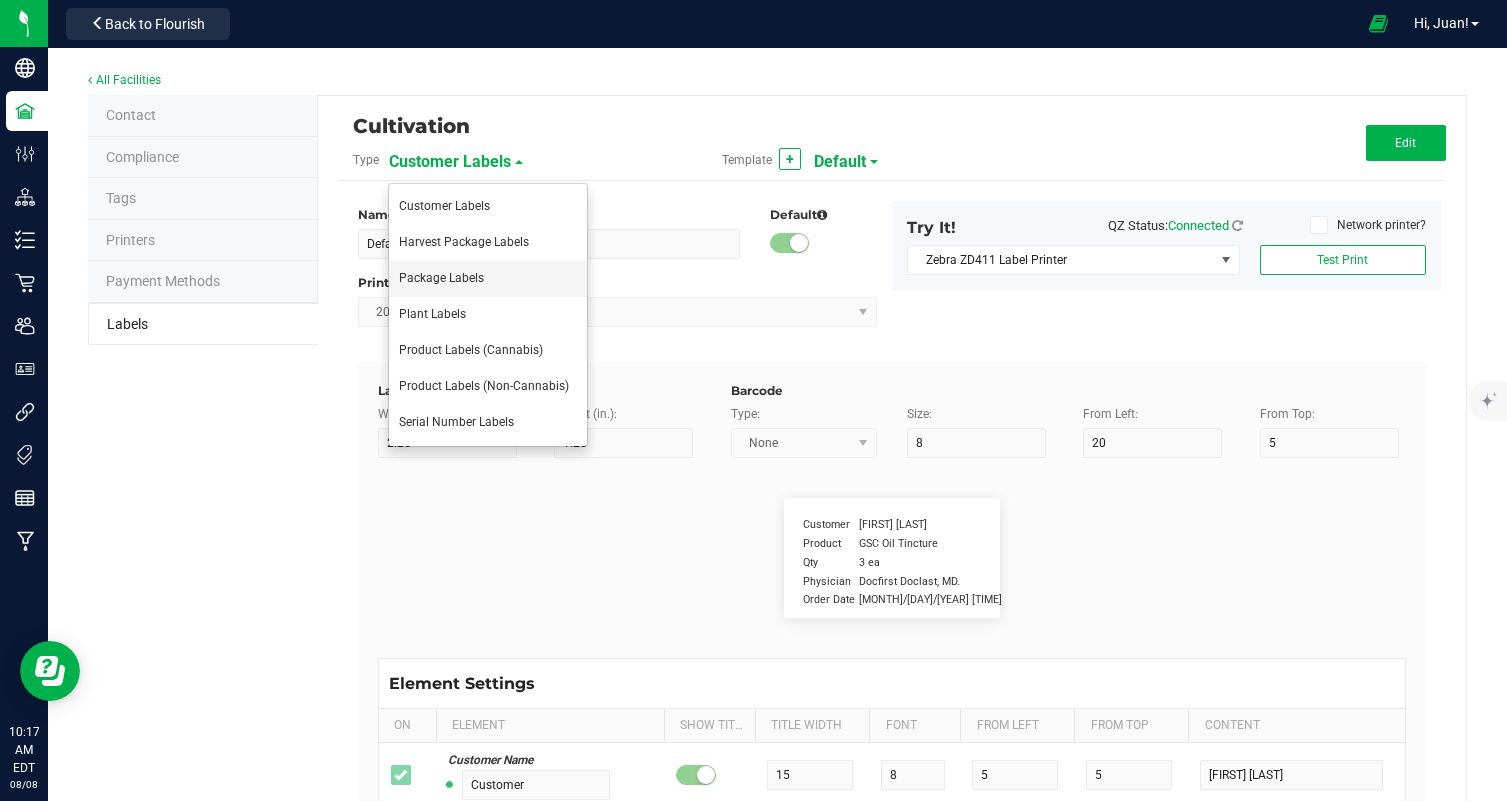 type on "6" 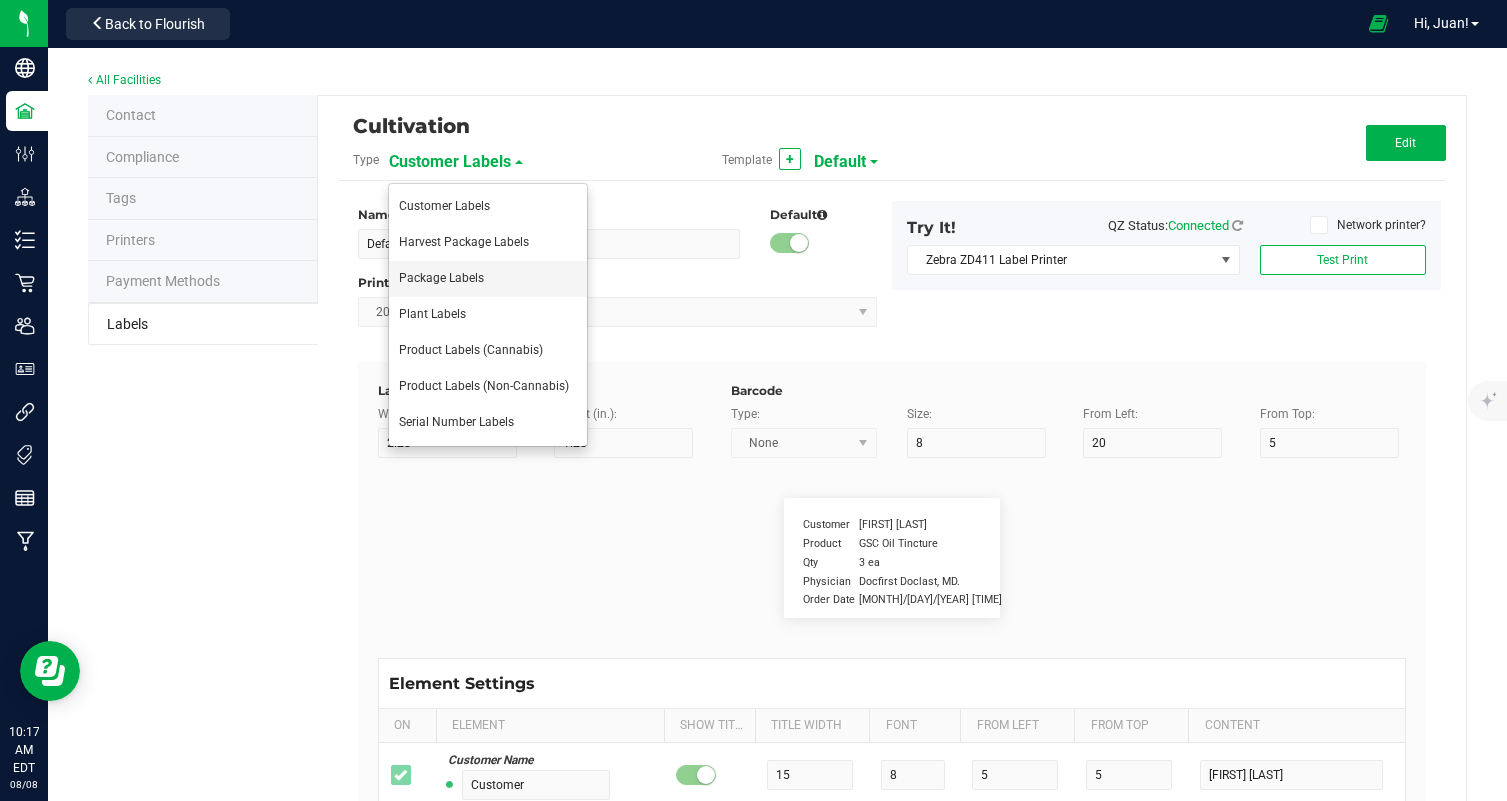 type on "44" 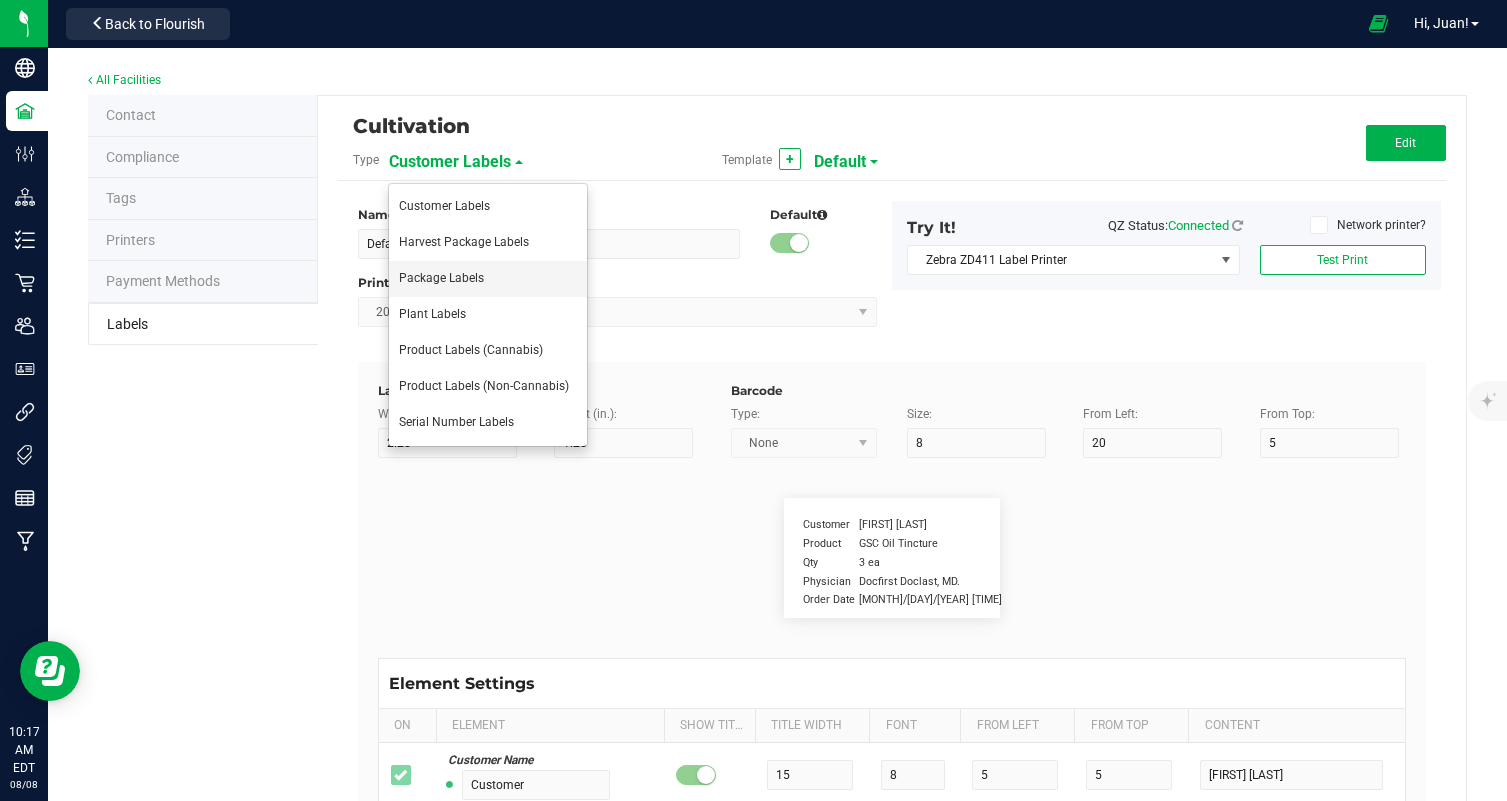 type on "21" 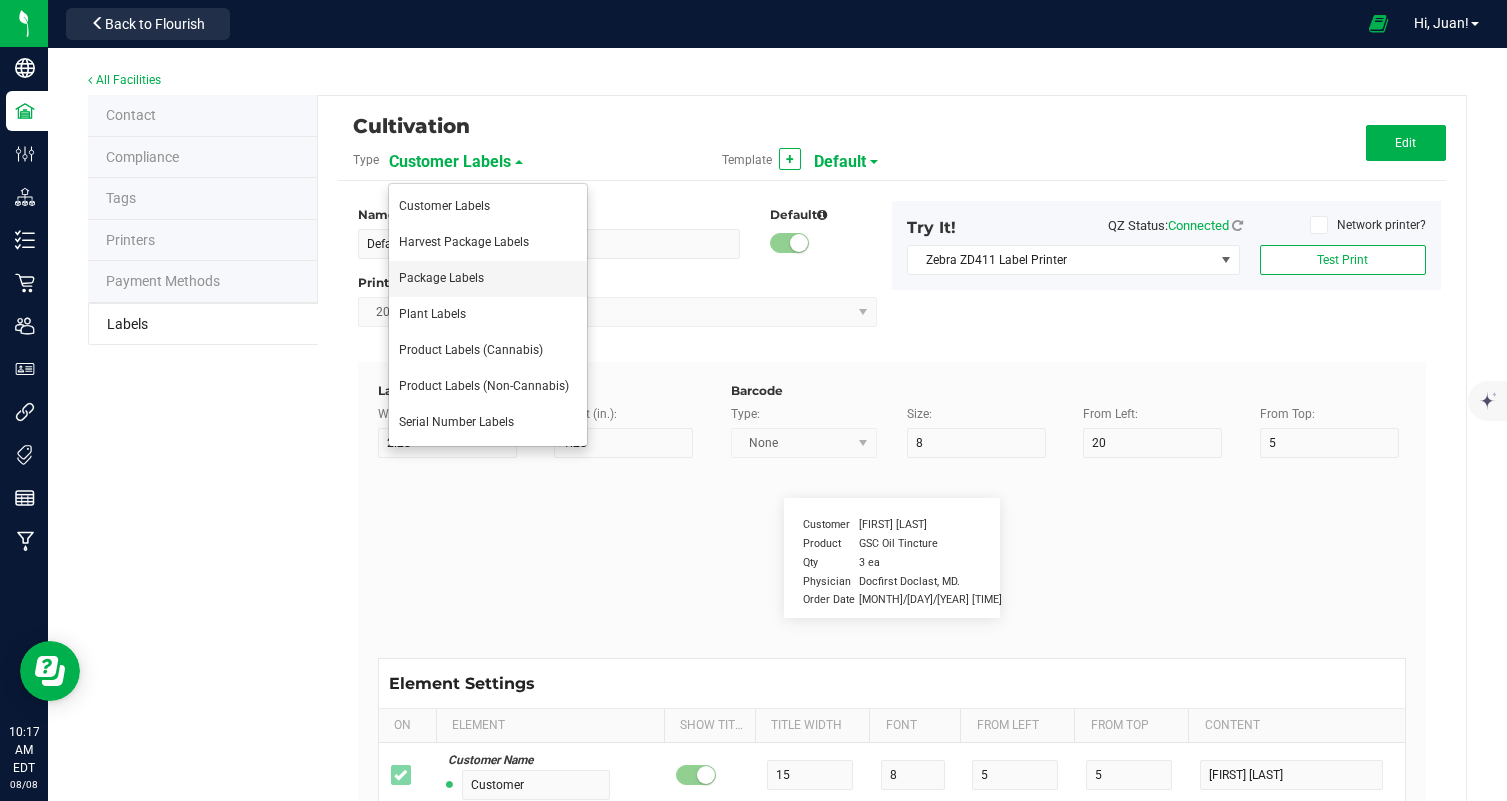 type on "0.15%" 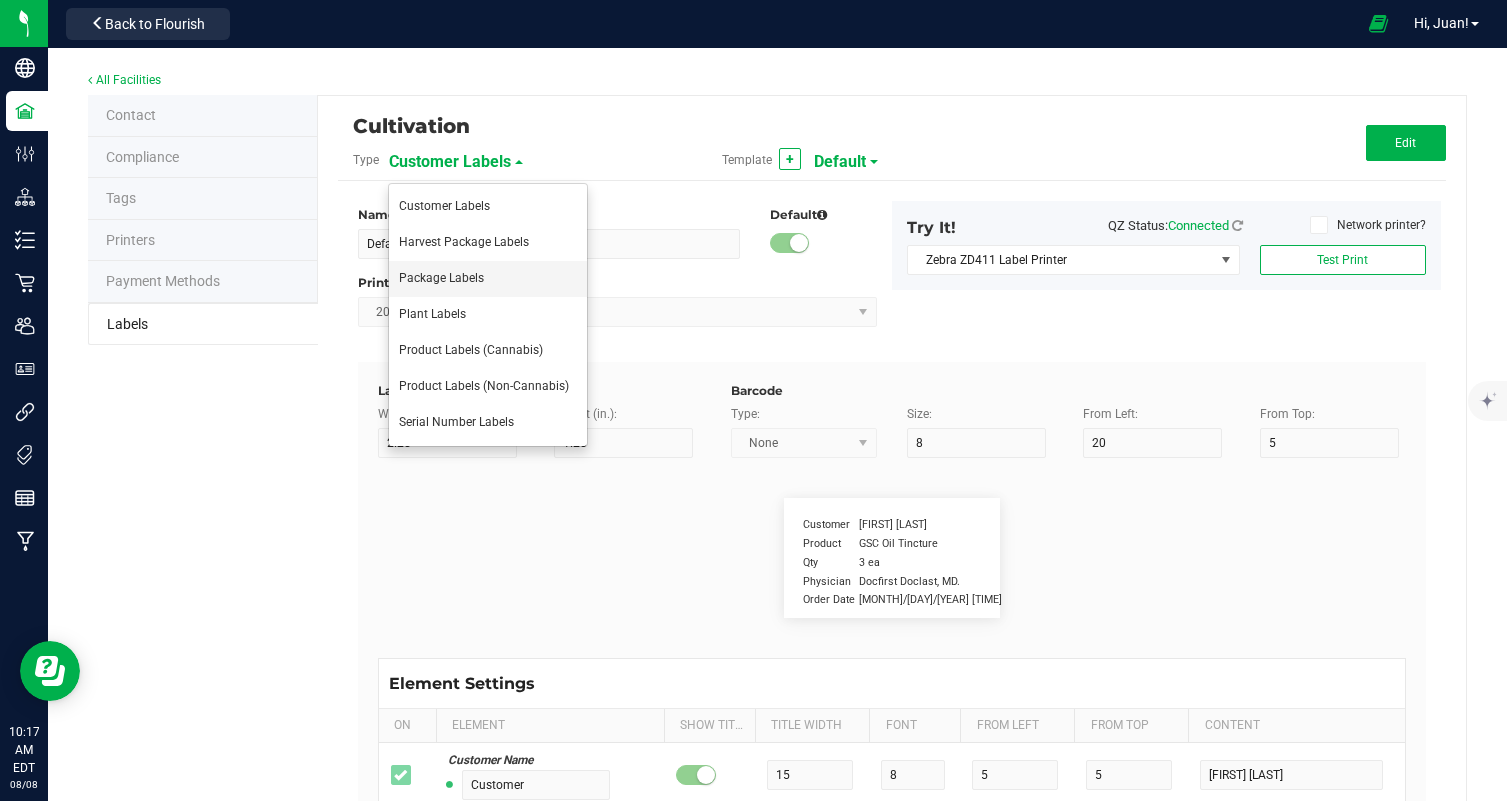 type on "name" 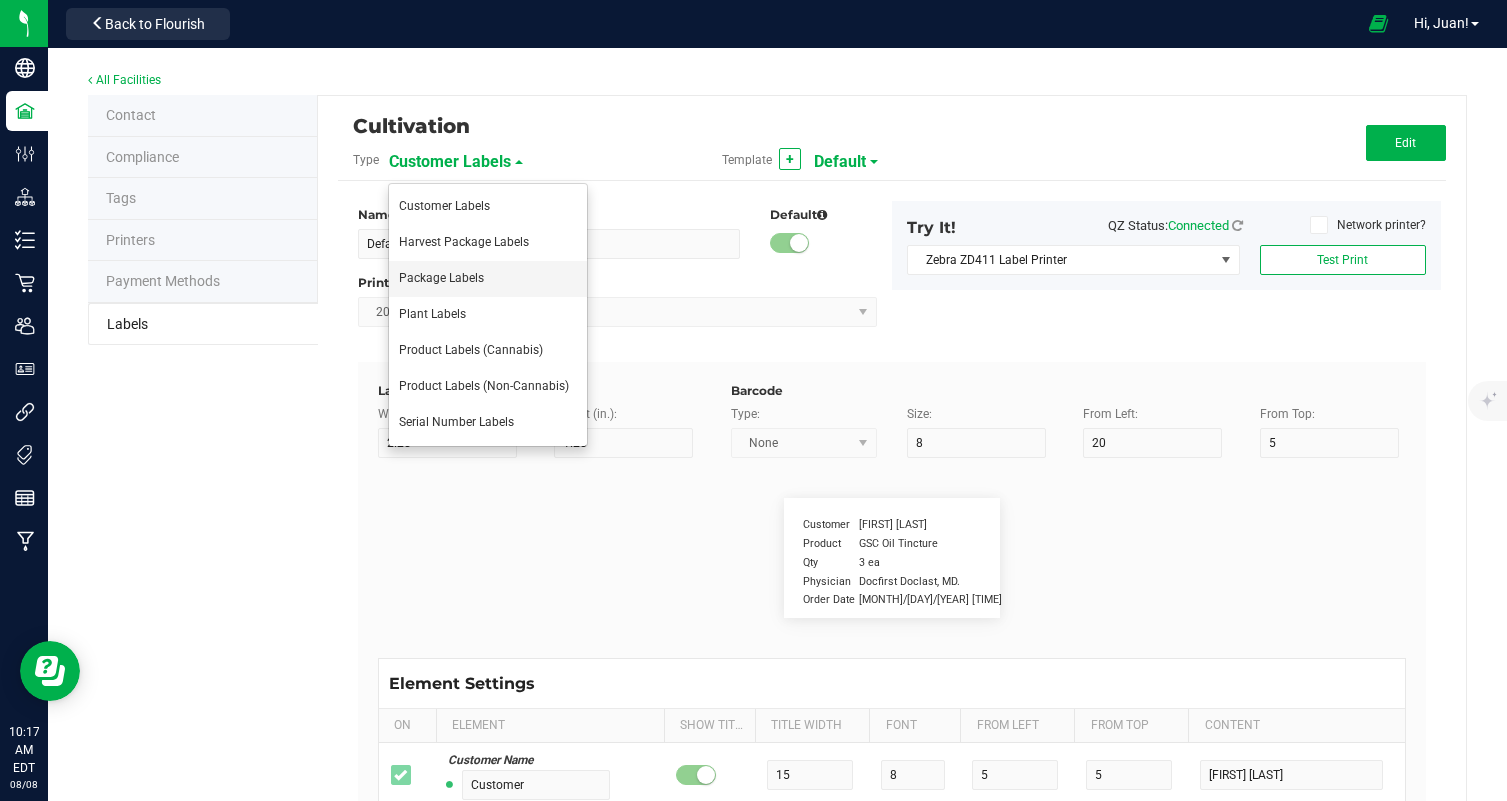 type on "10" 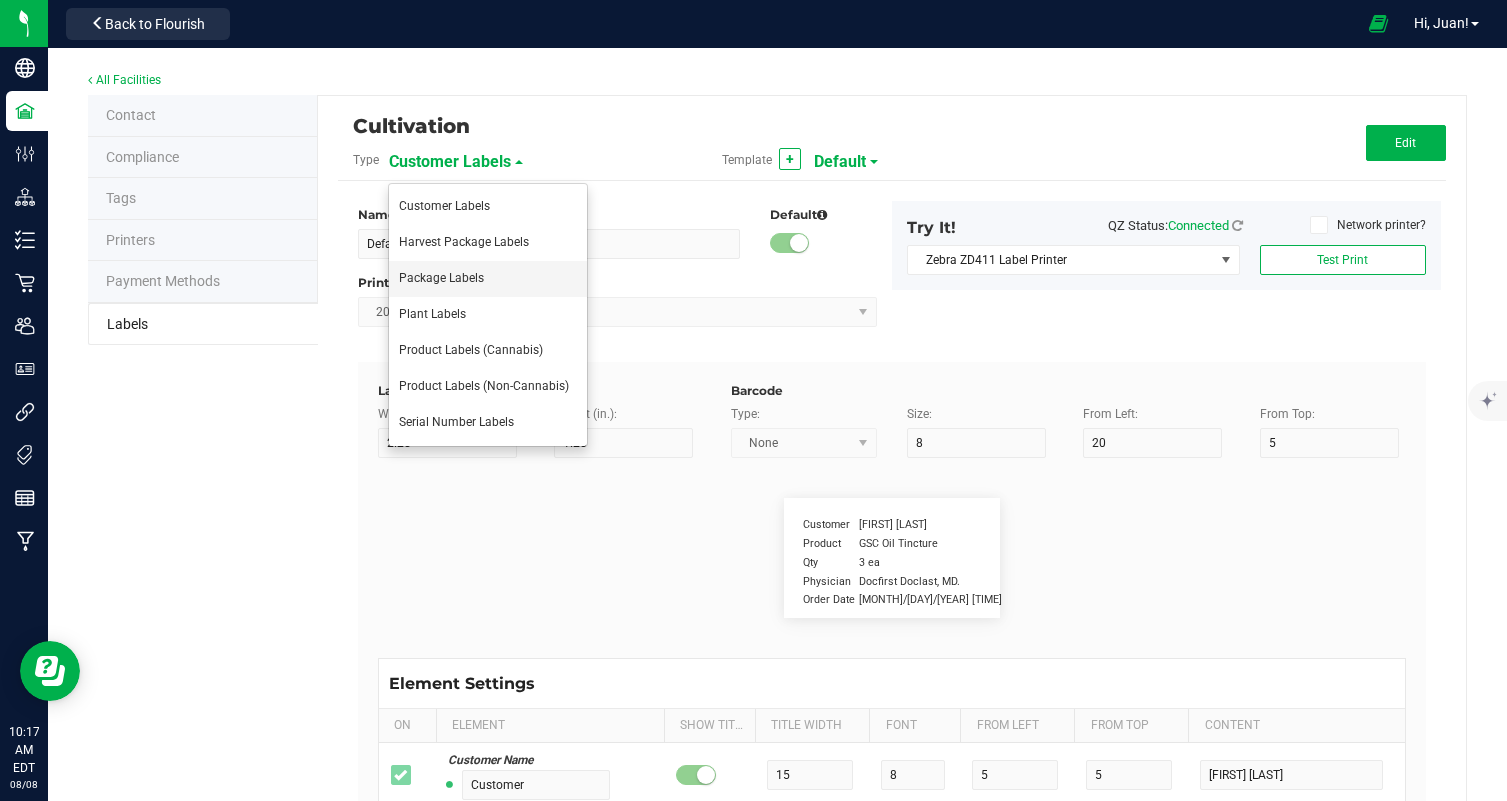 type on "4" 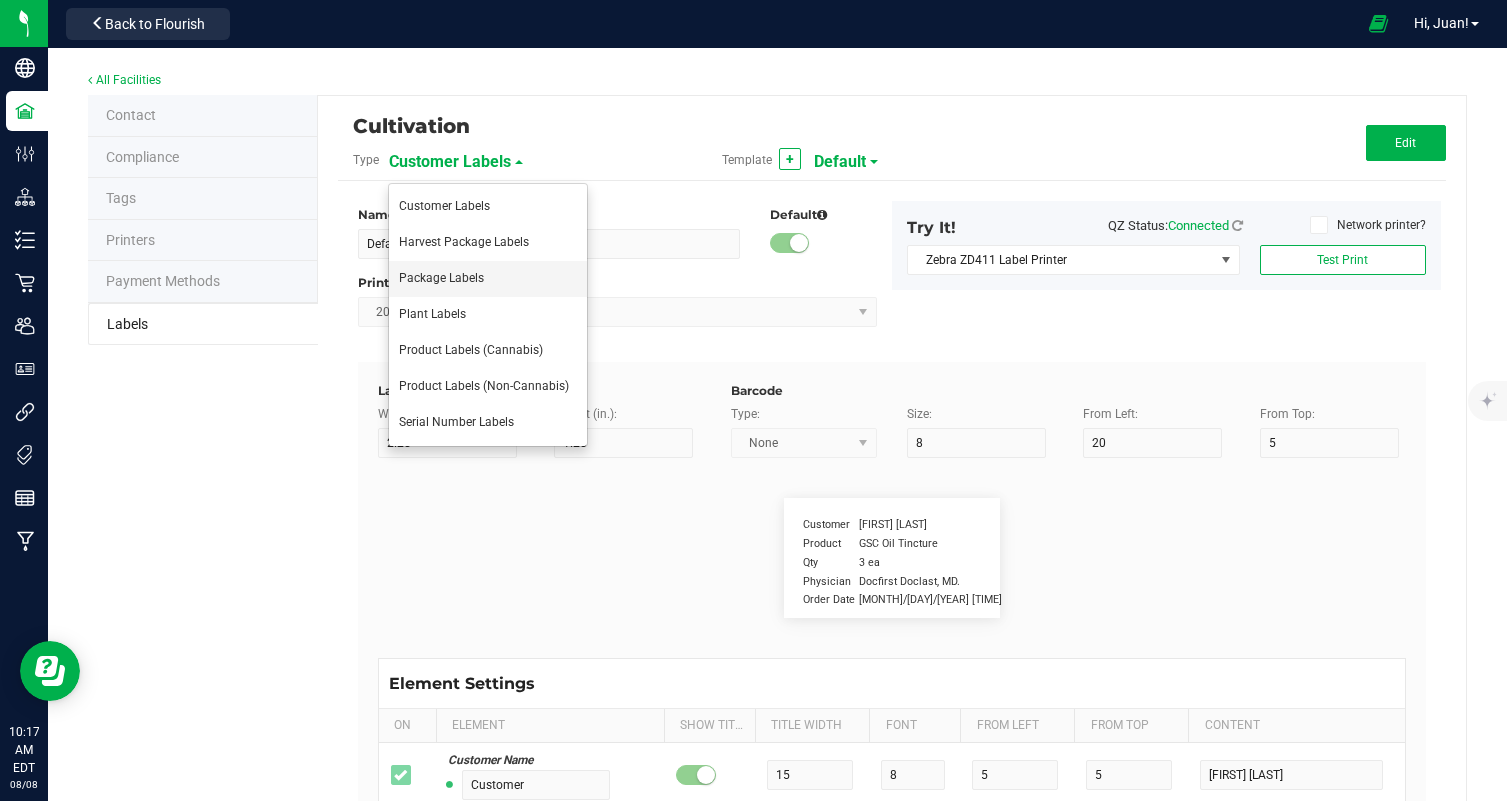 type on "4" 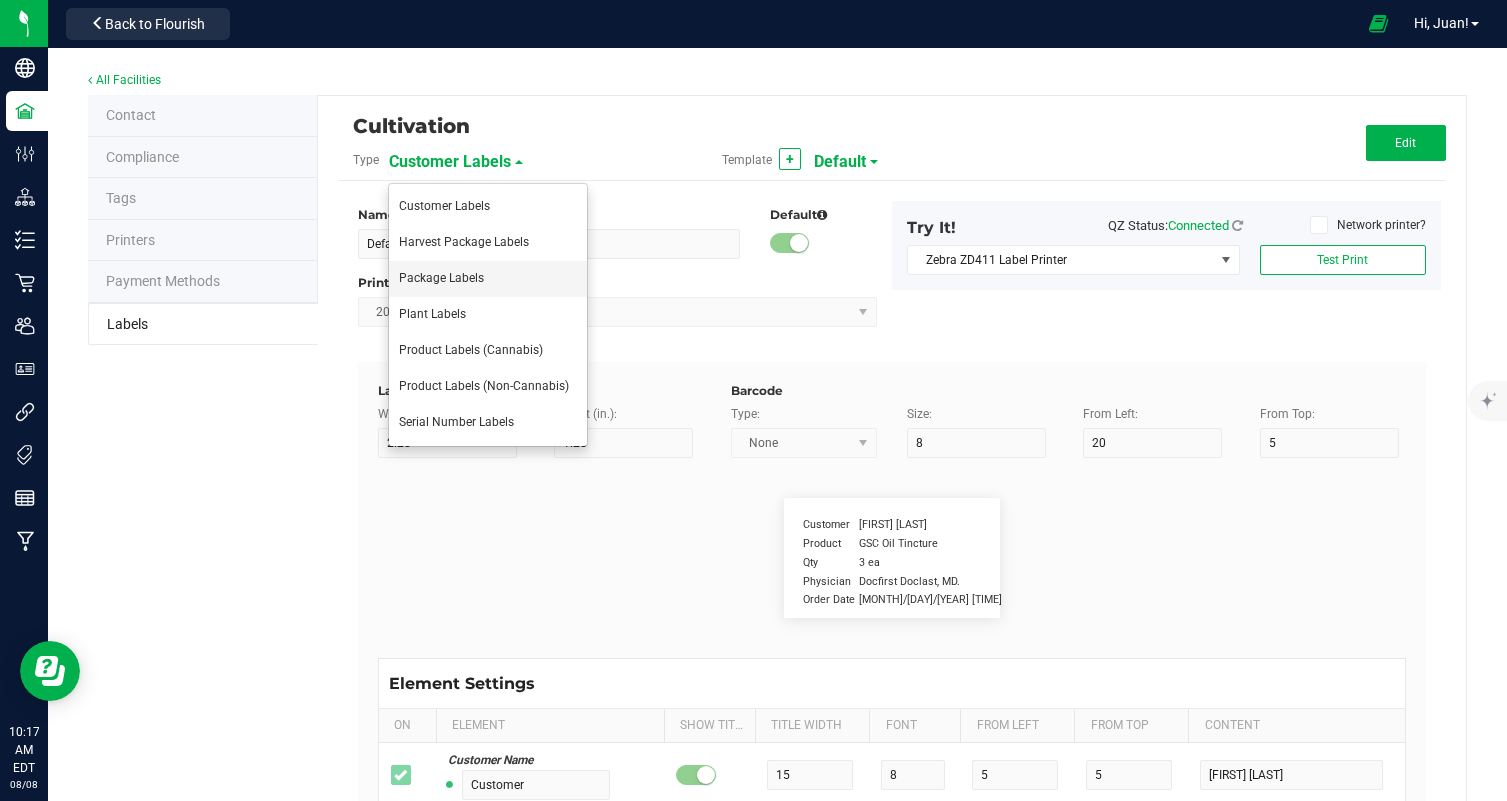 type on "Frost Donkey" 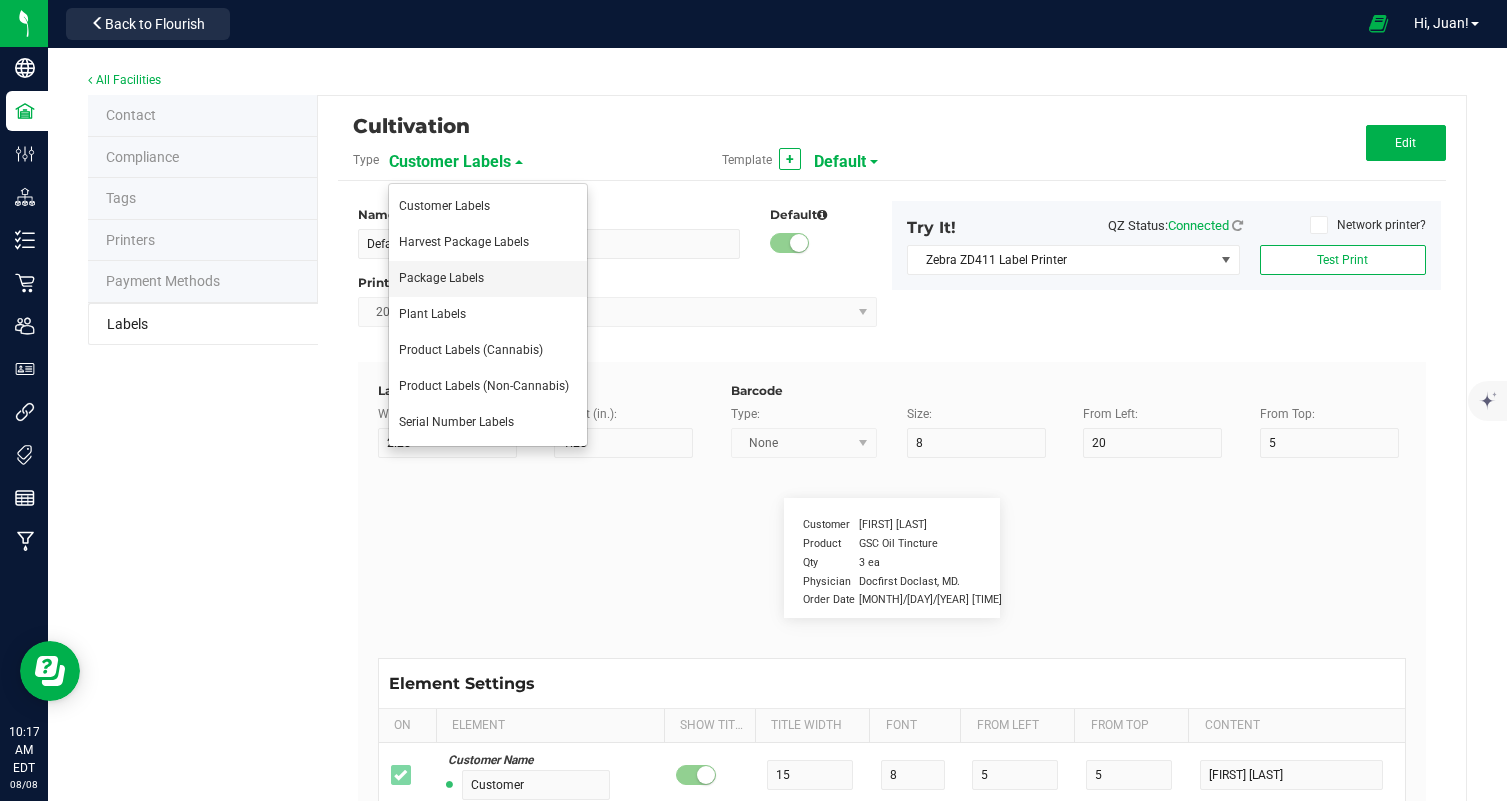 type on "Package Date:" 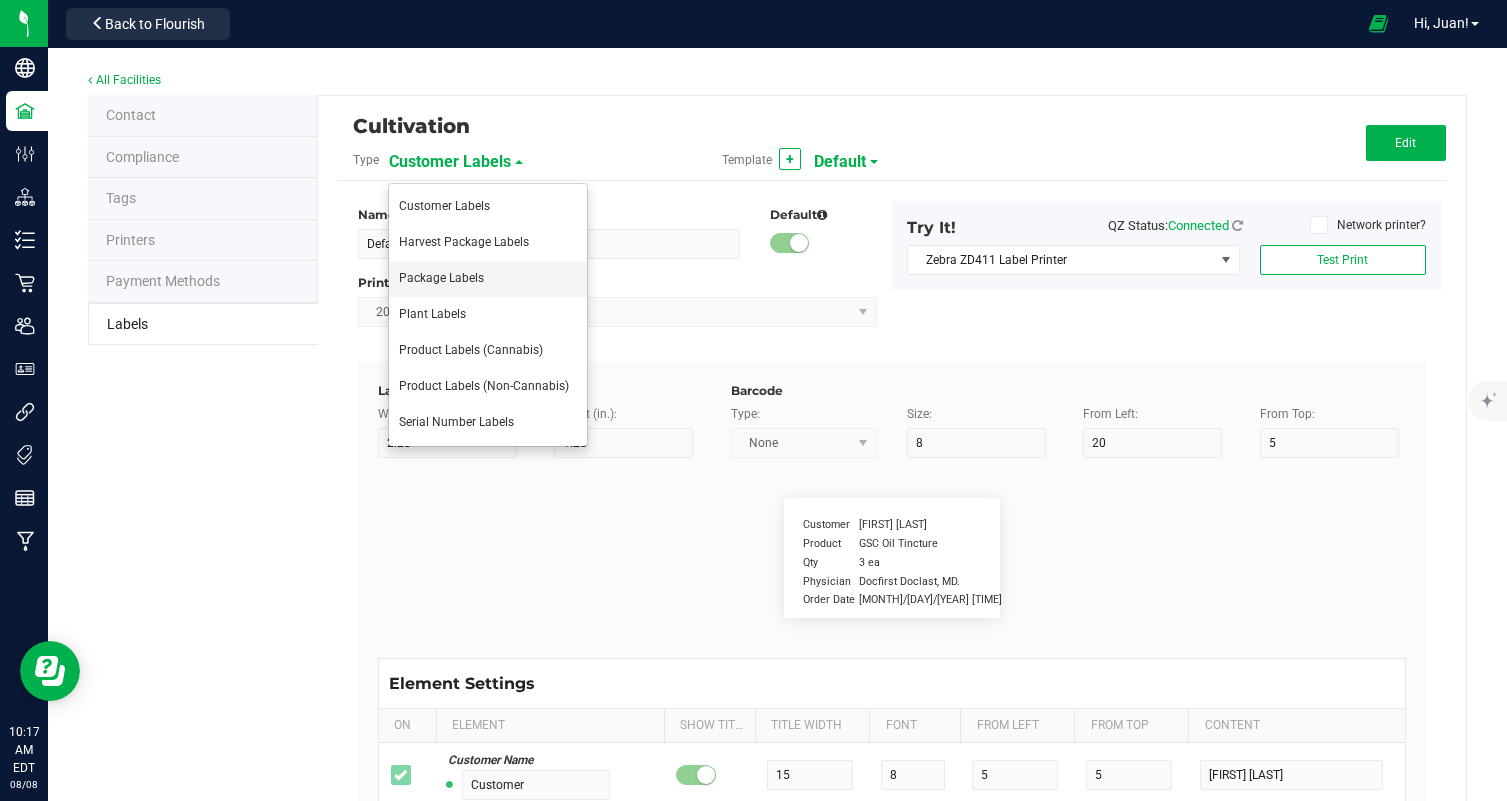 type on "14" 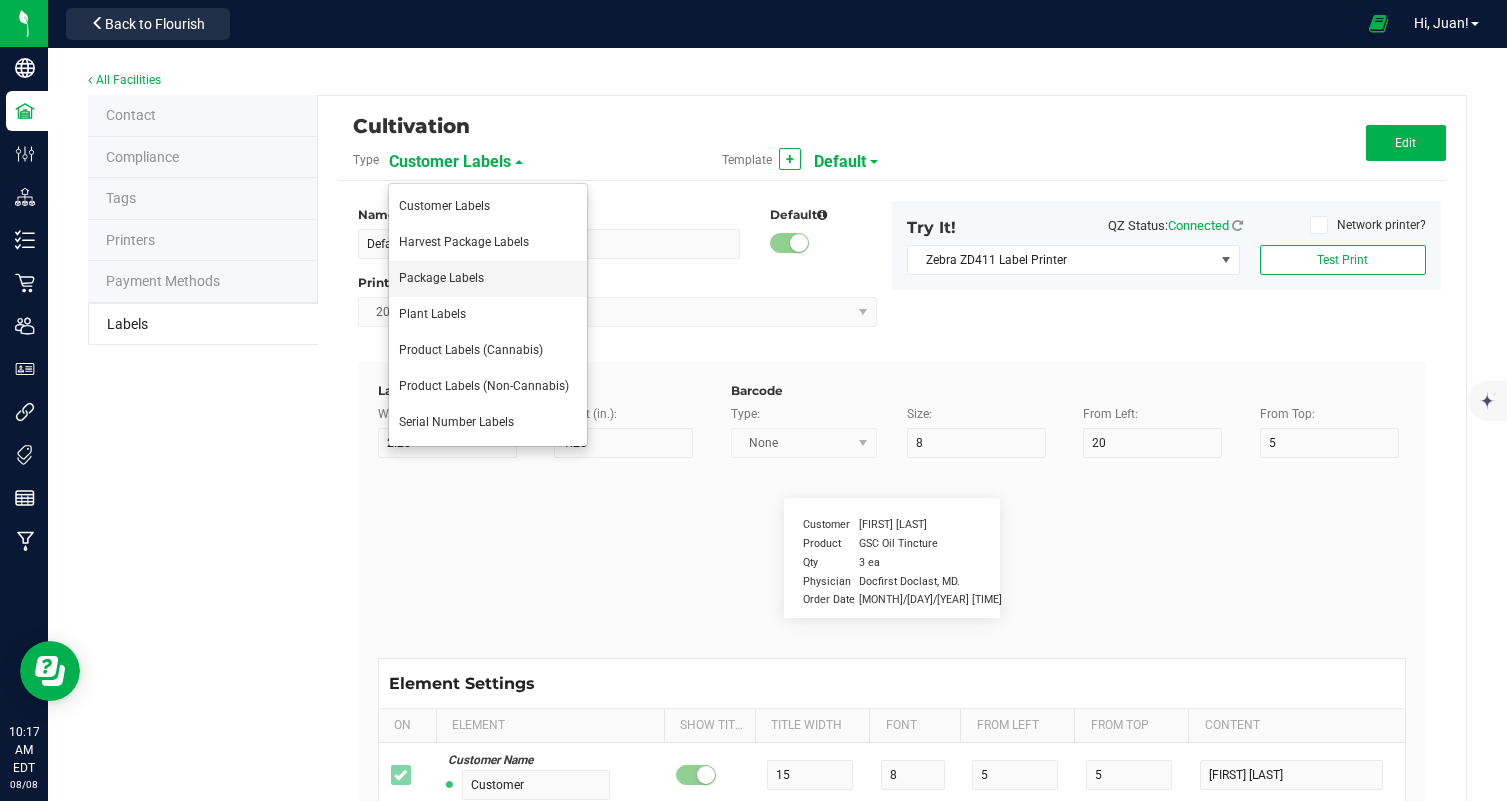type on "6" 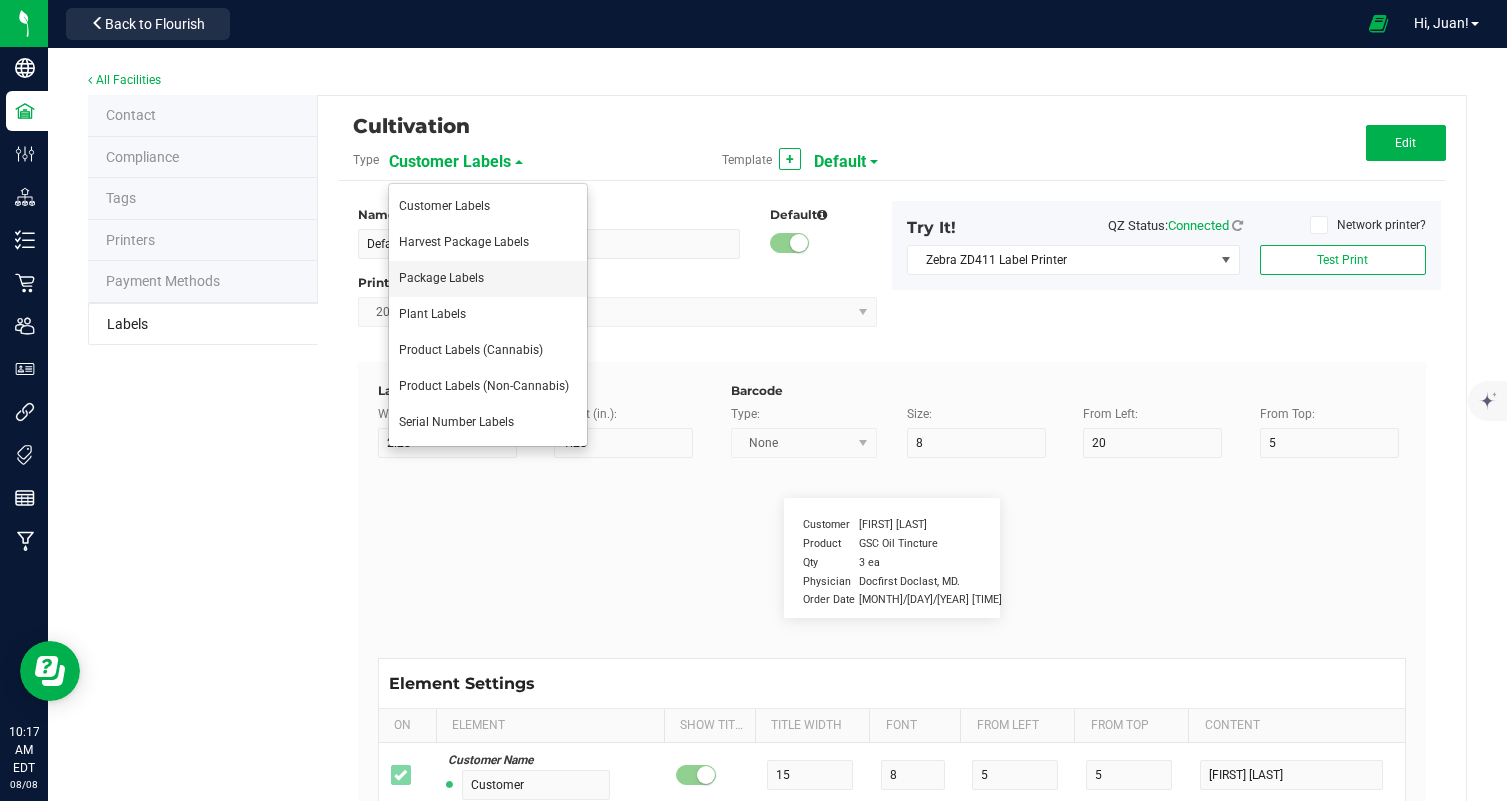 type on "4" 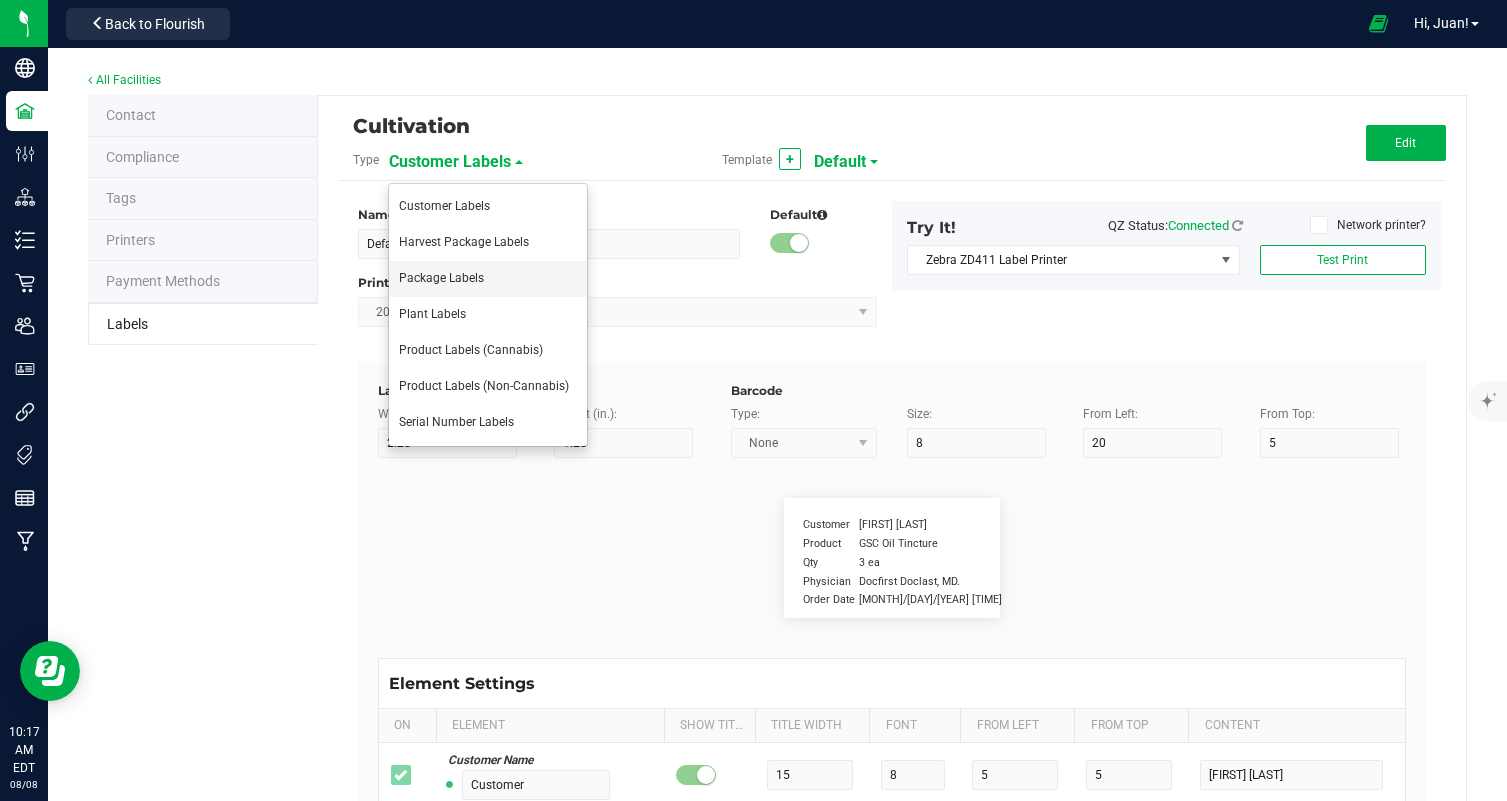 type on "48" 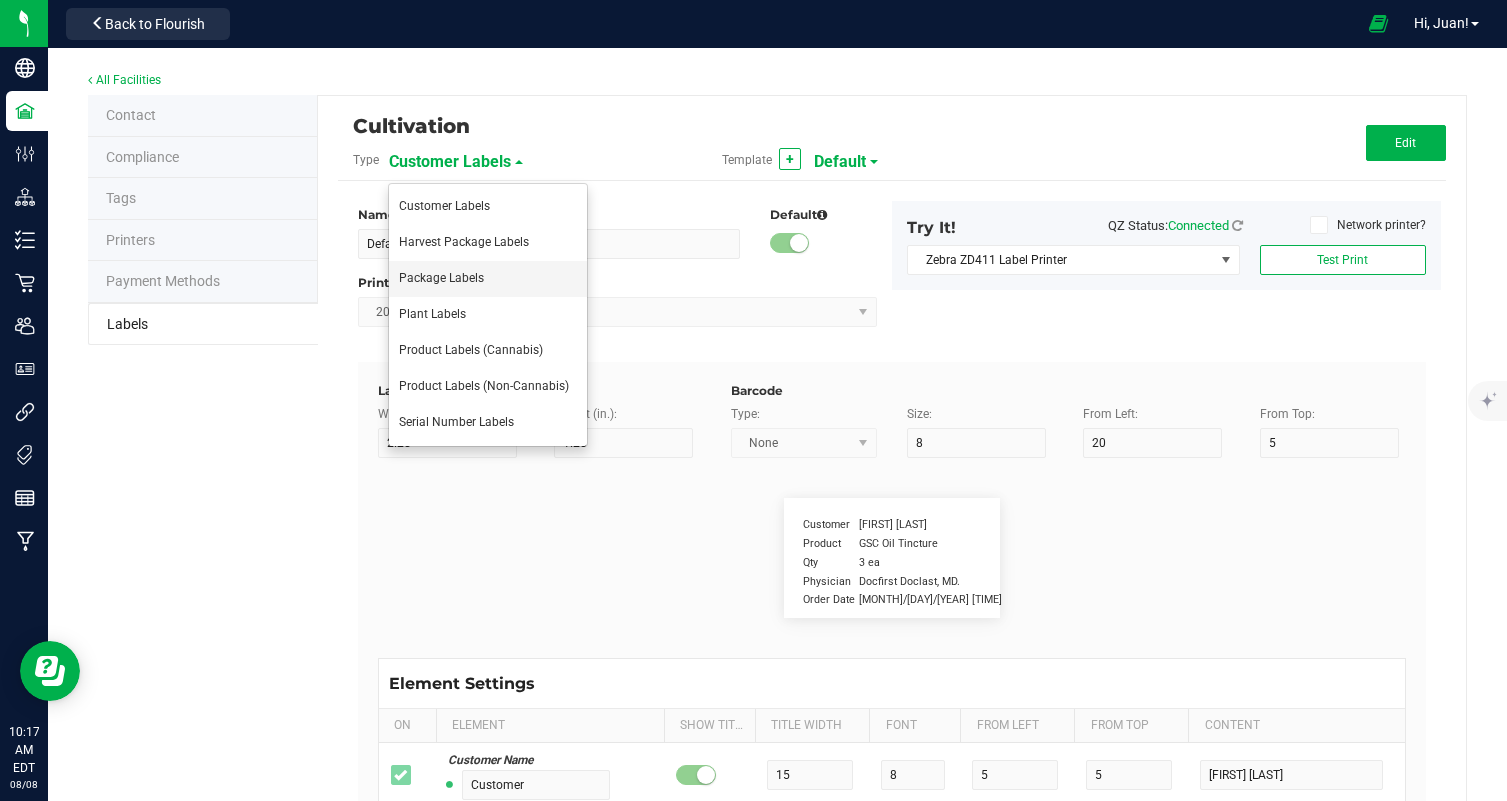 type on "07/30/25" 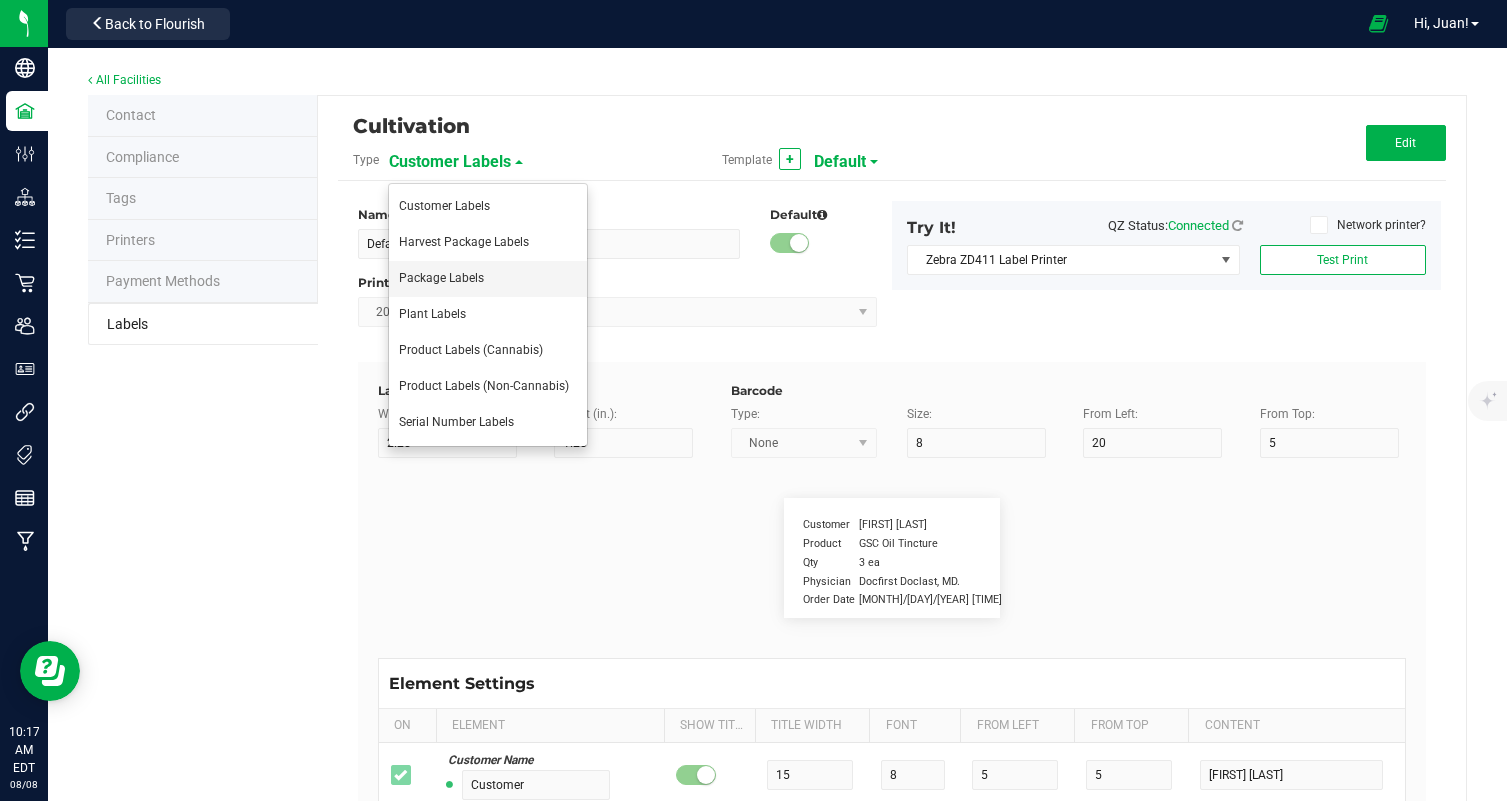 type on "Use By Date:" 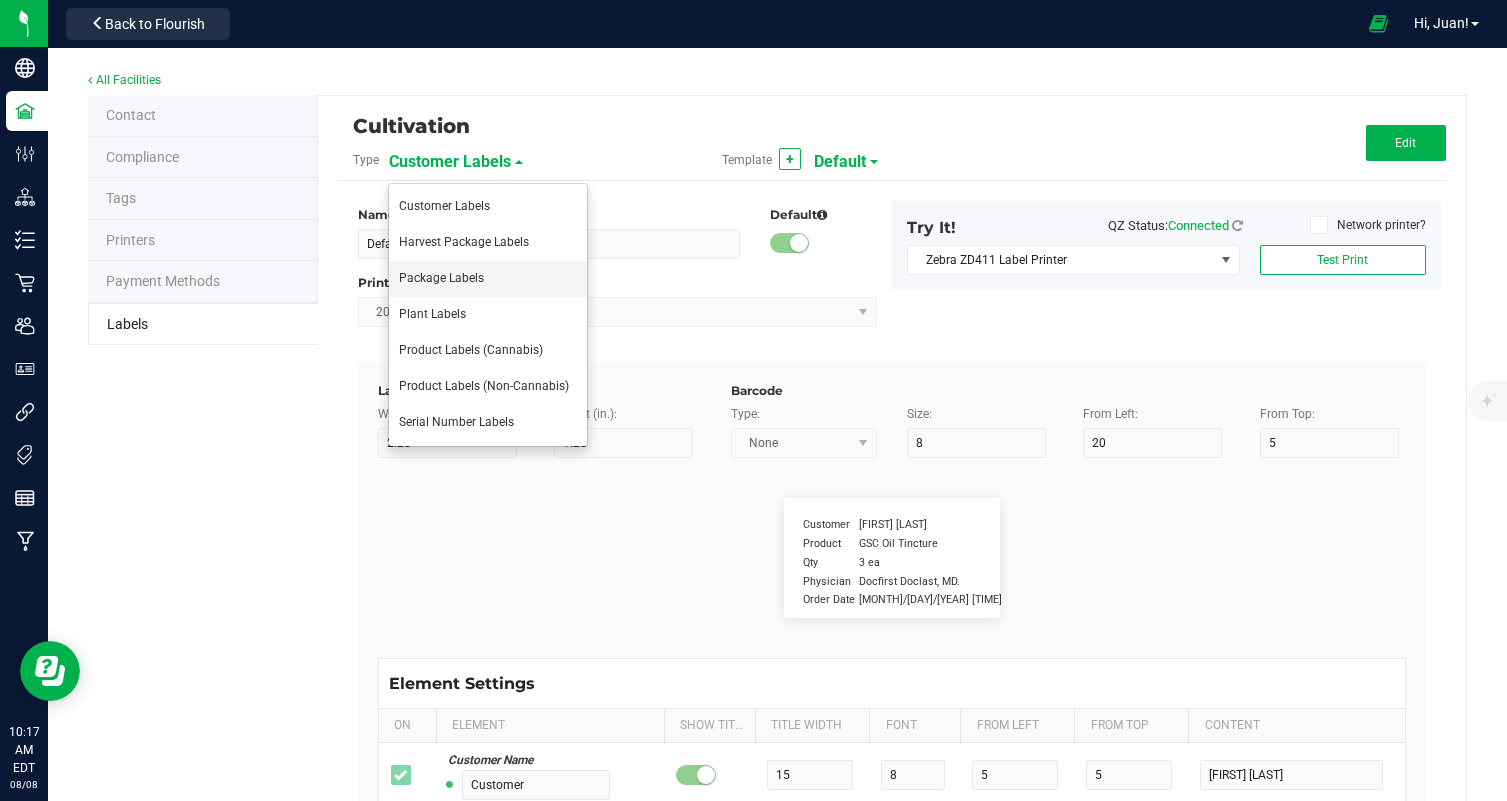type on "13" 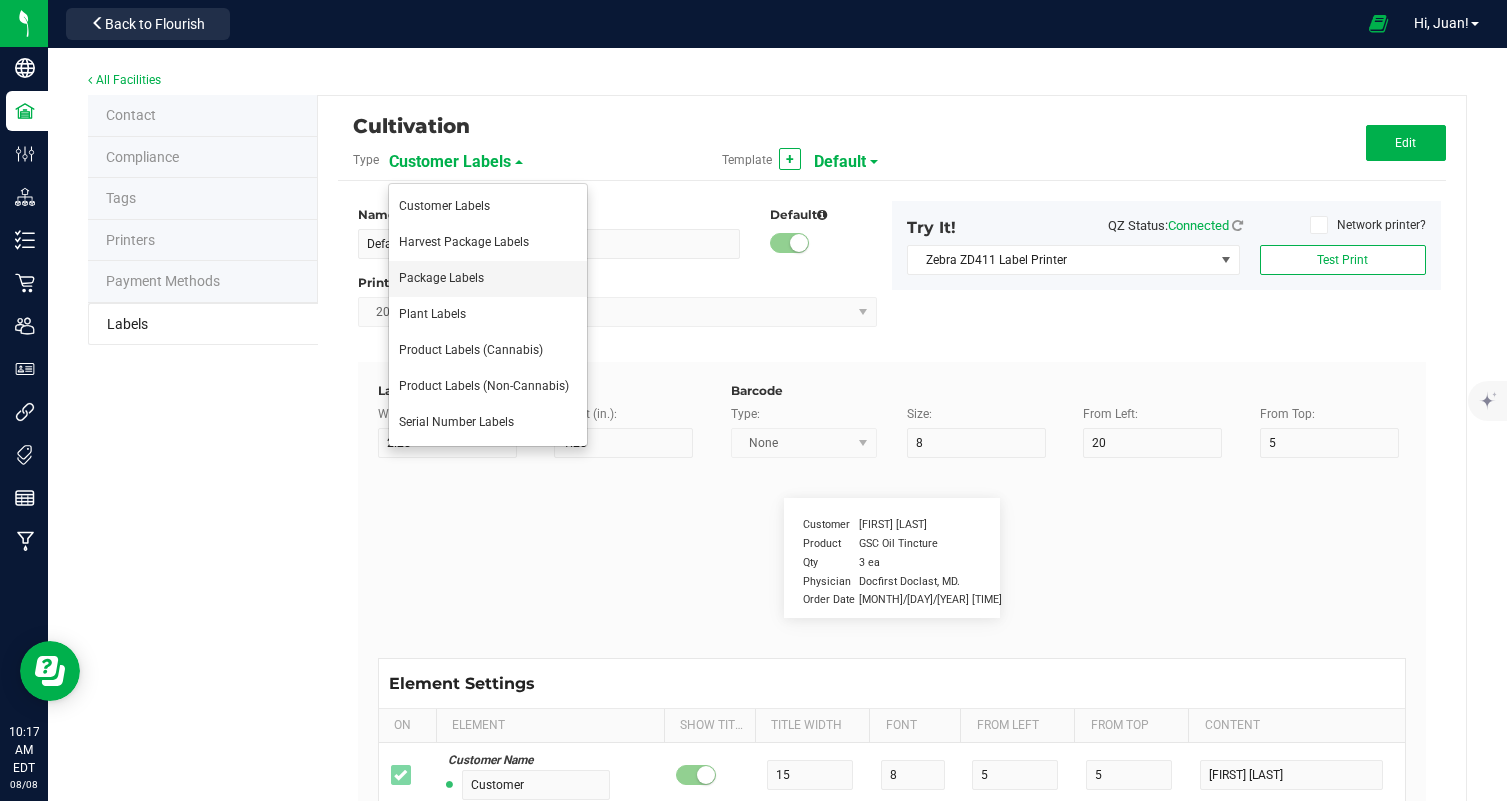 type on "6" 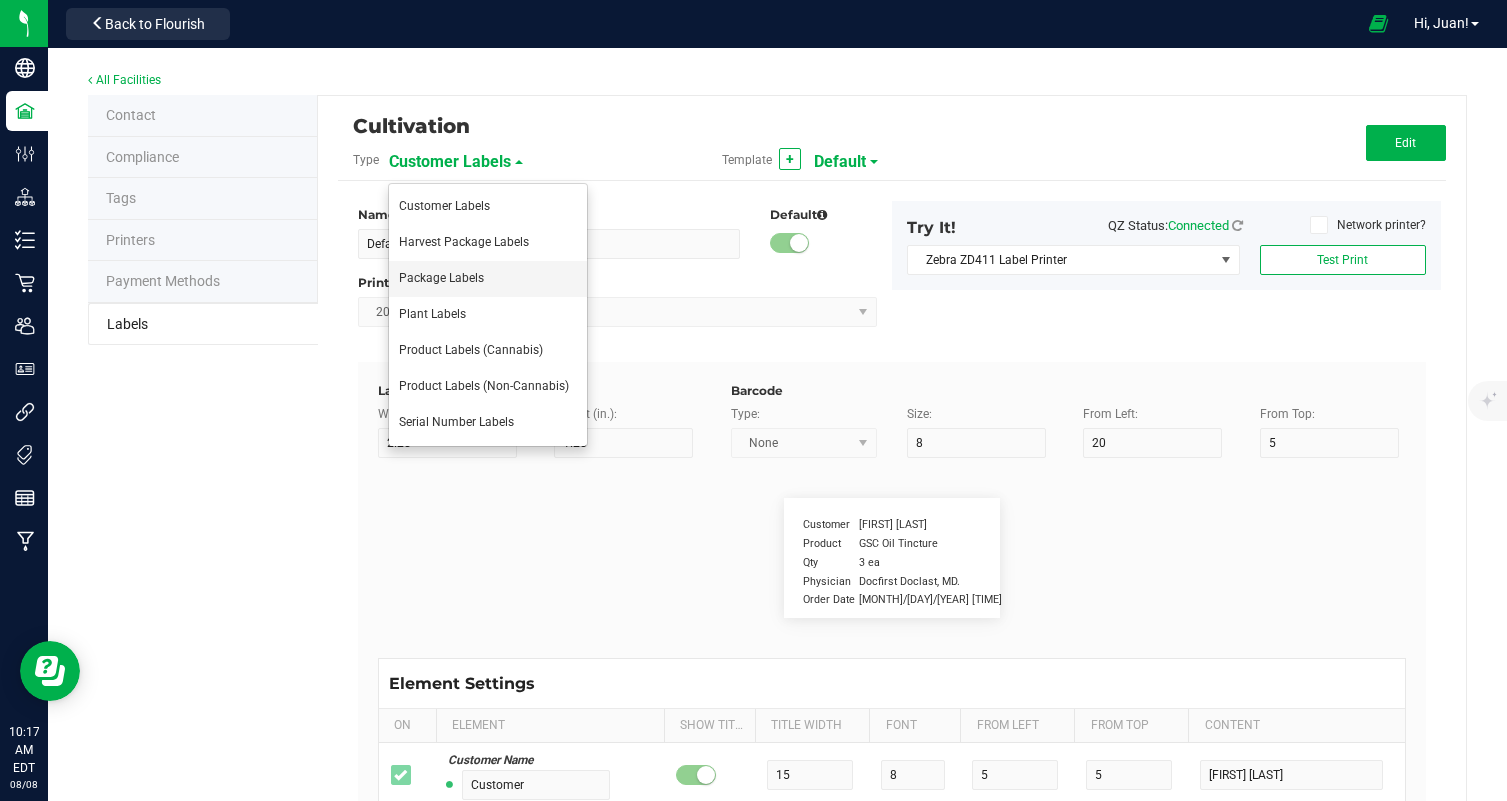 type on "29" 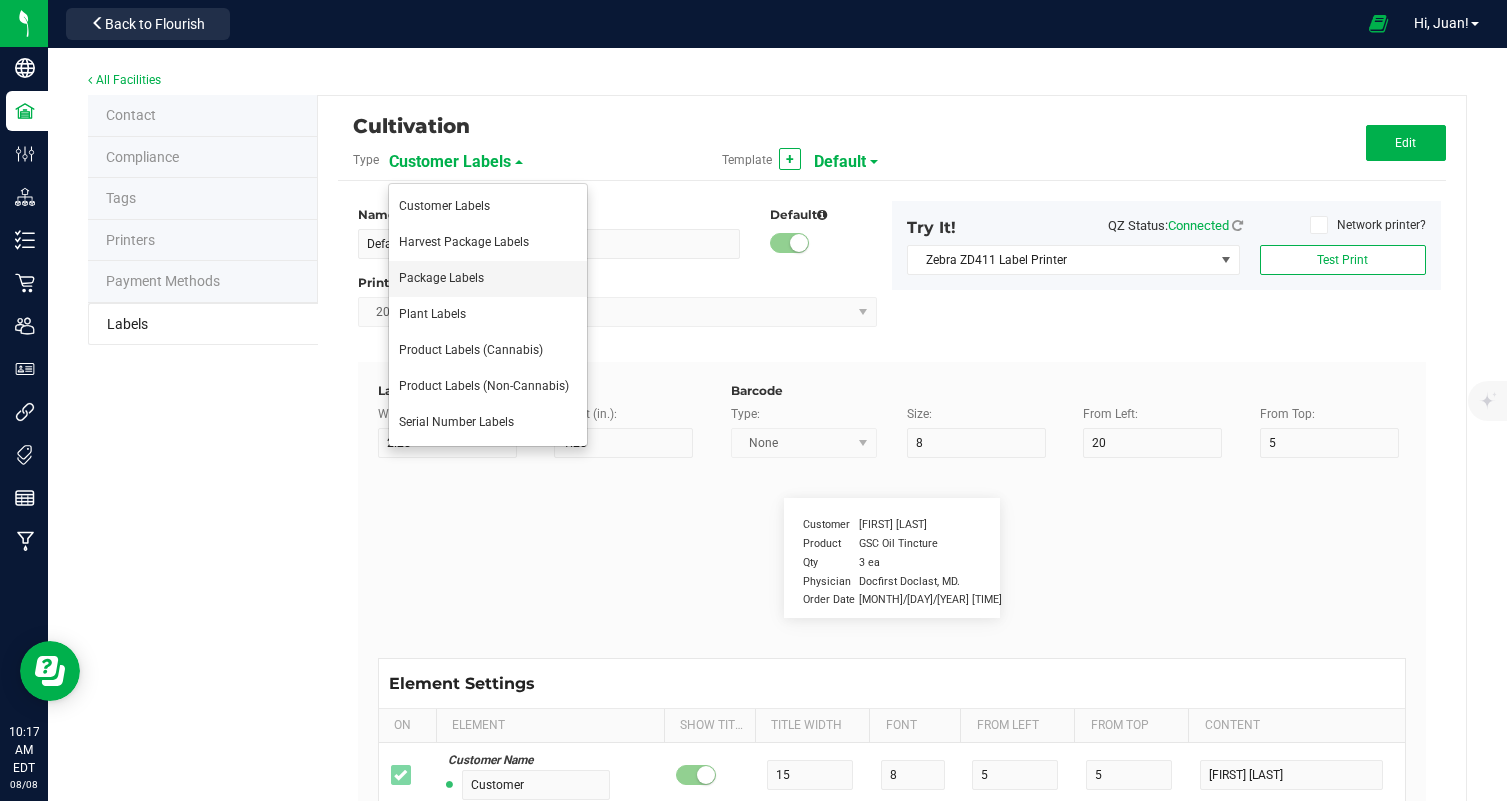 type on "48" 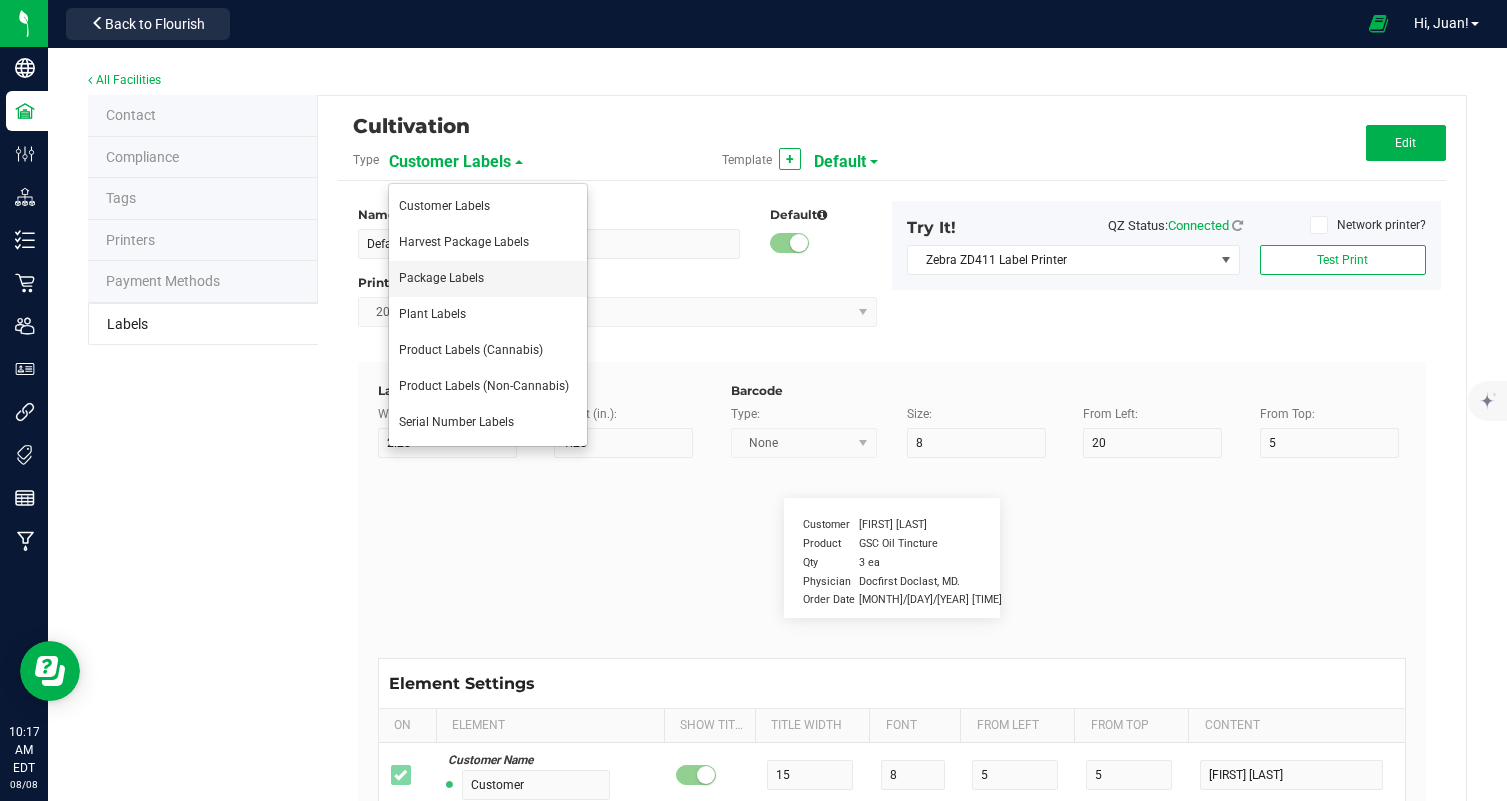 type on "01/30/26" 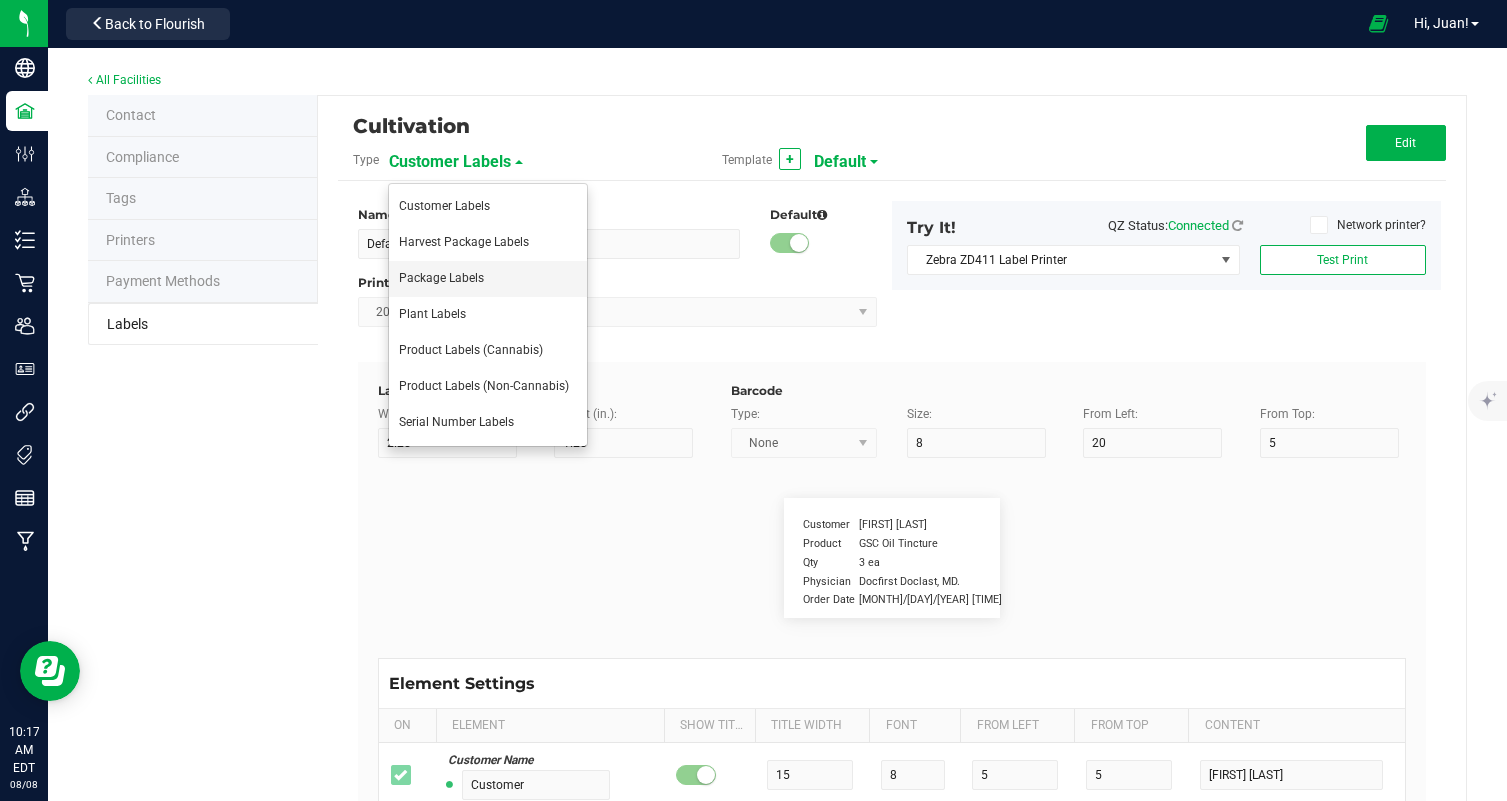 type on "Total THC:" 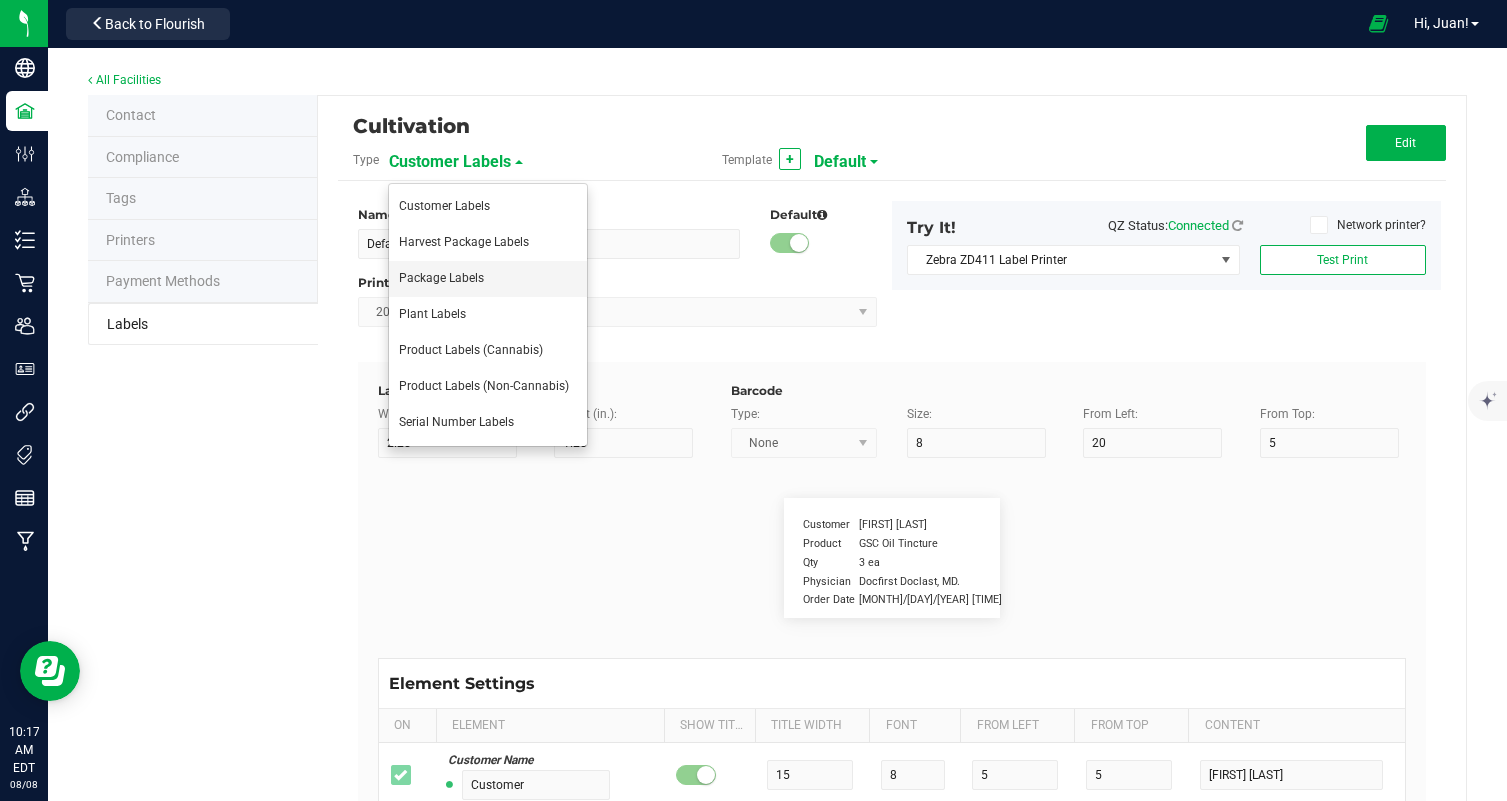 type on "10" 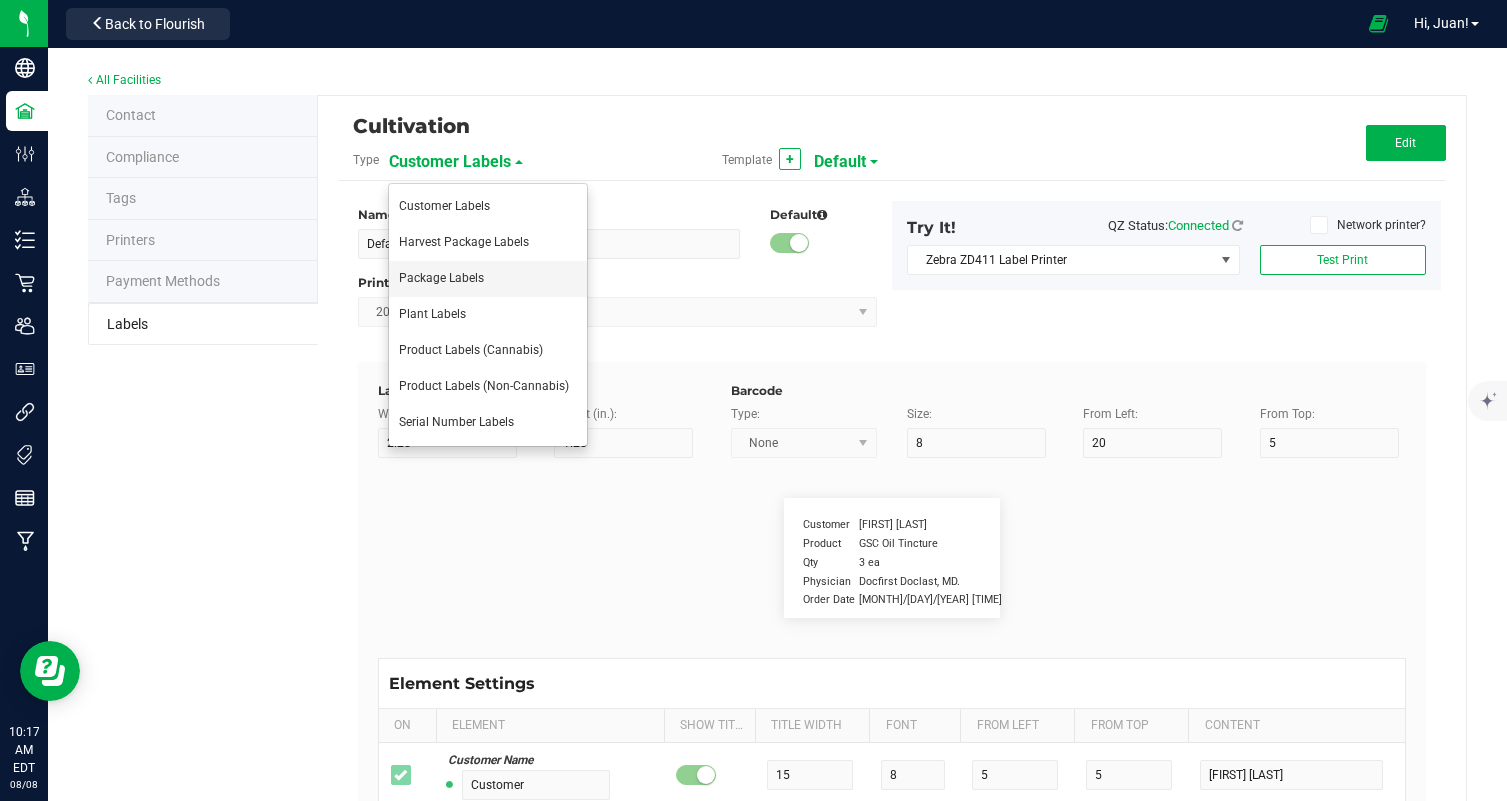 type on "6" 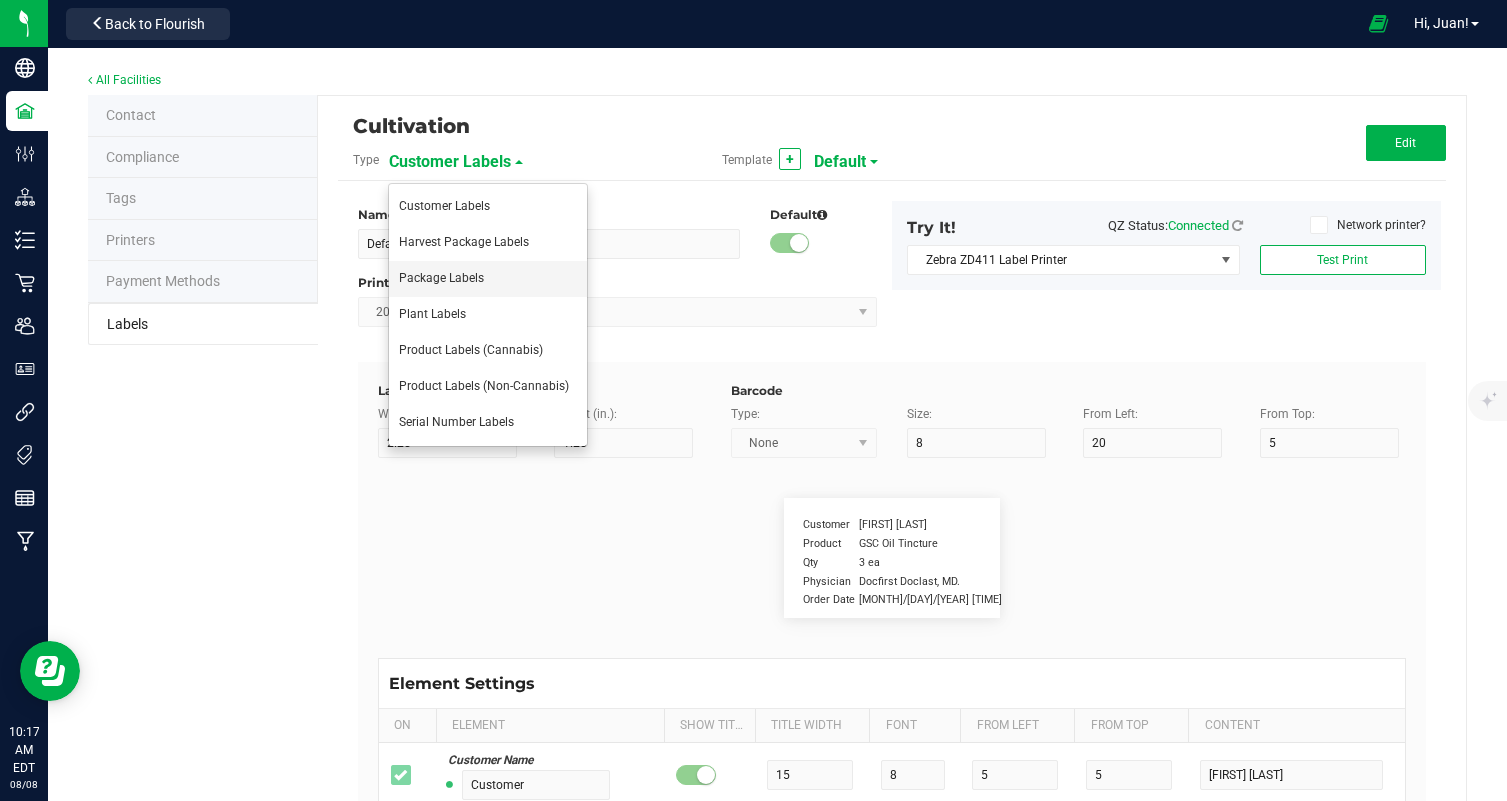 type on "4" 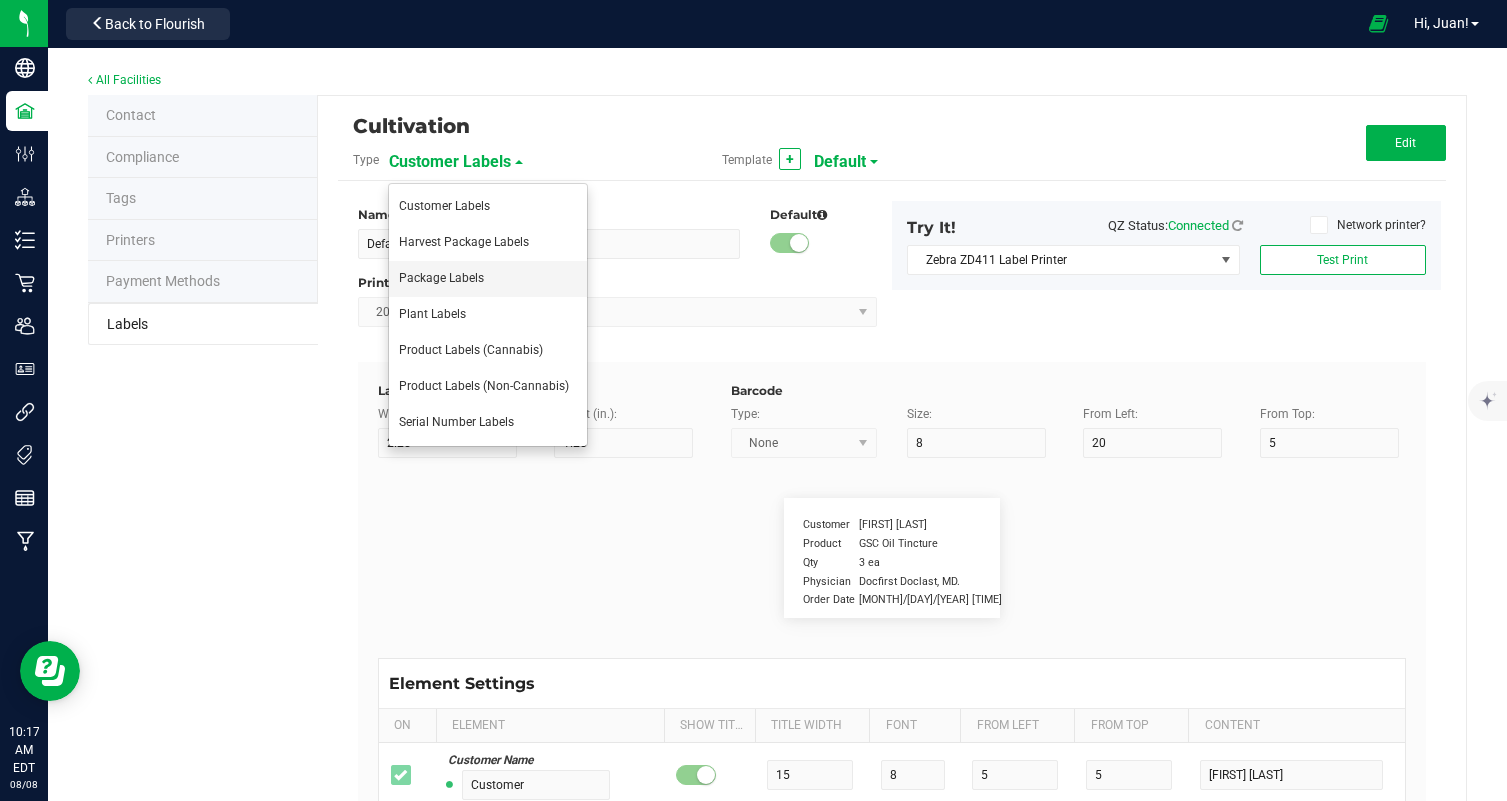 type on "17" 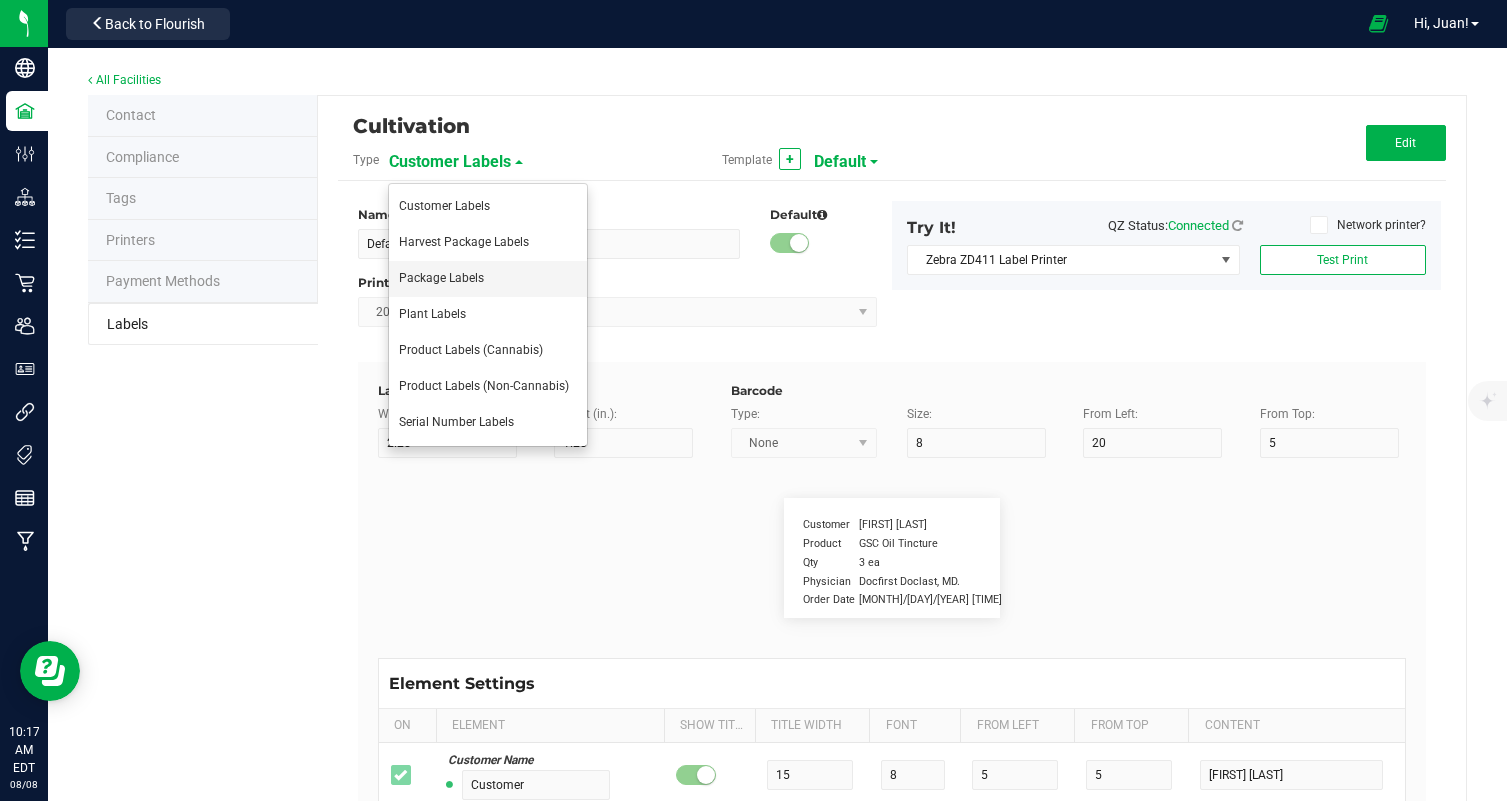 type on "28.34%" 